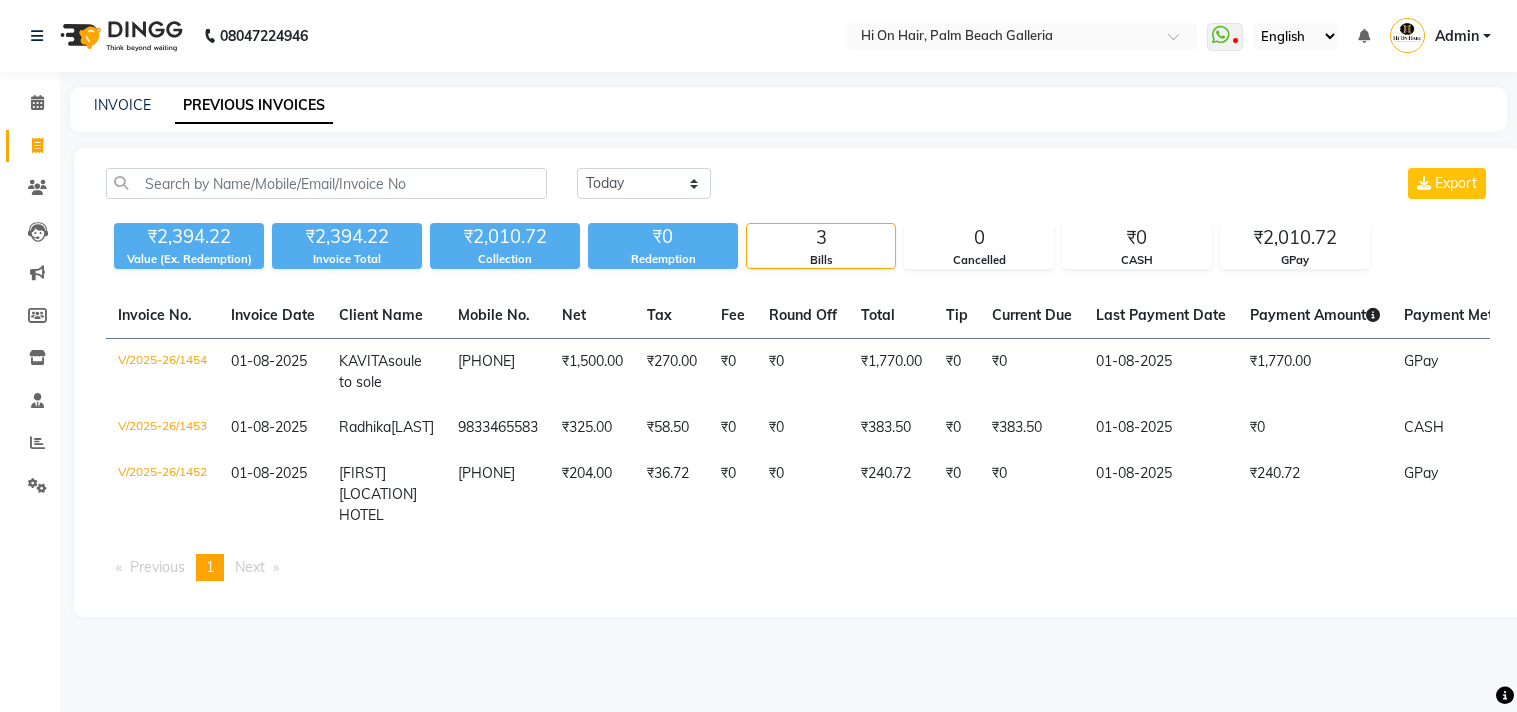 scroll, scrollTop: 0, scrollLeft: 0, axis: both 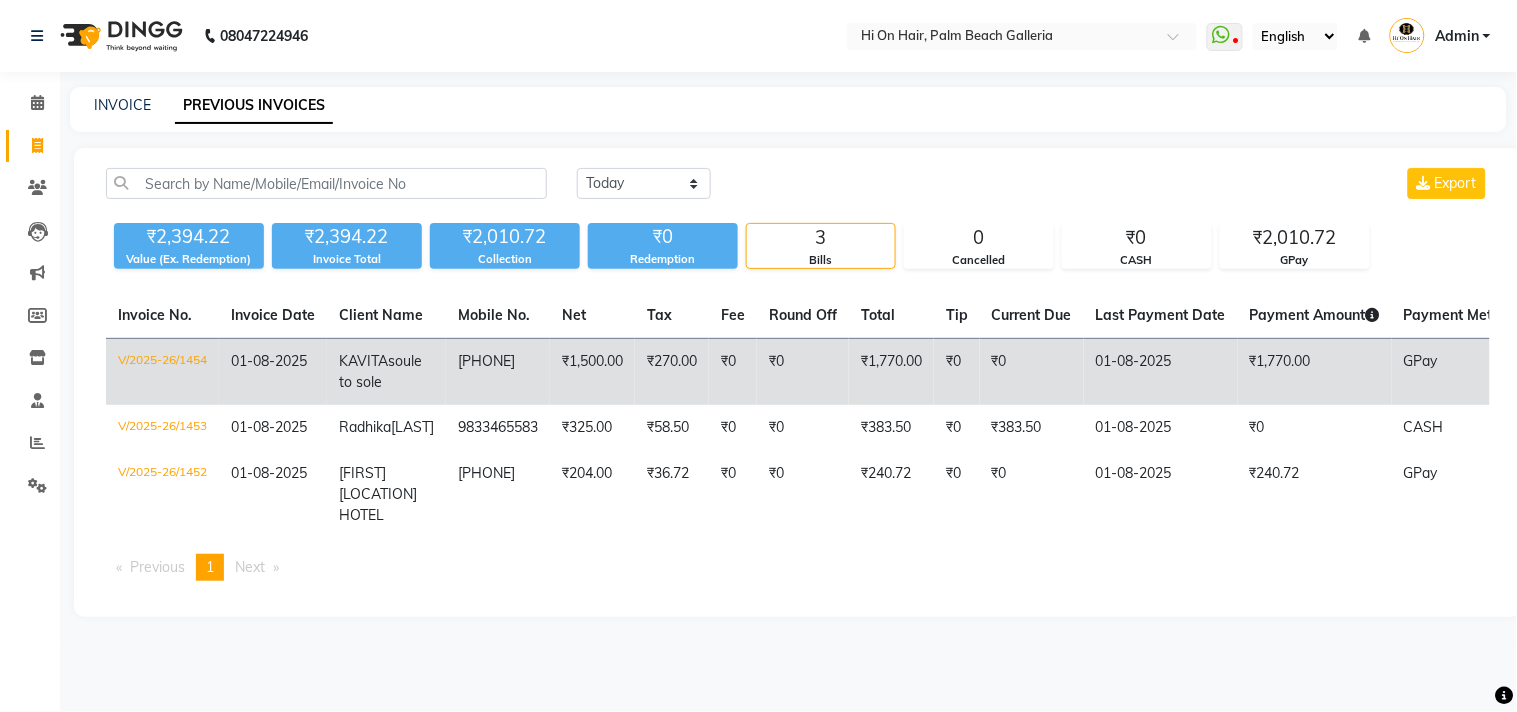 click on "₹1,500.00" 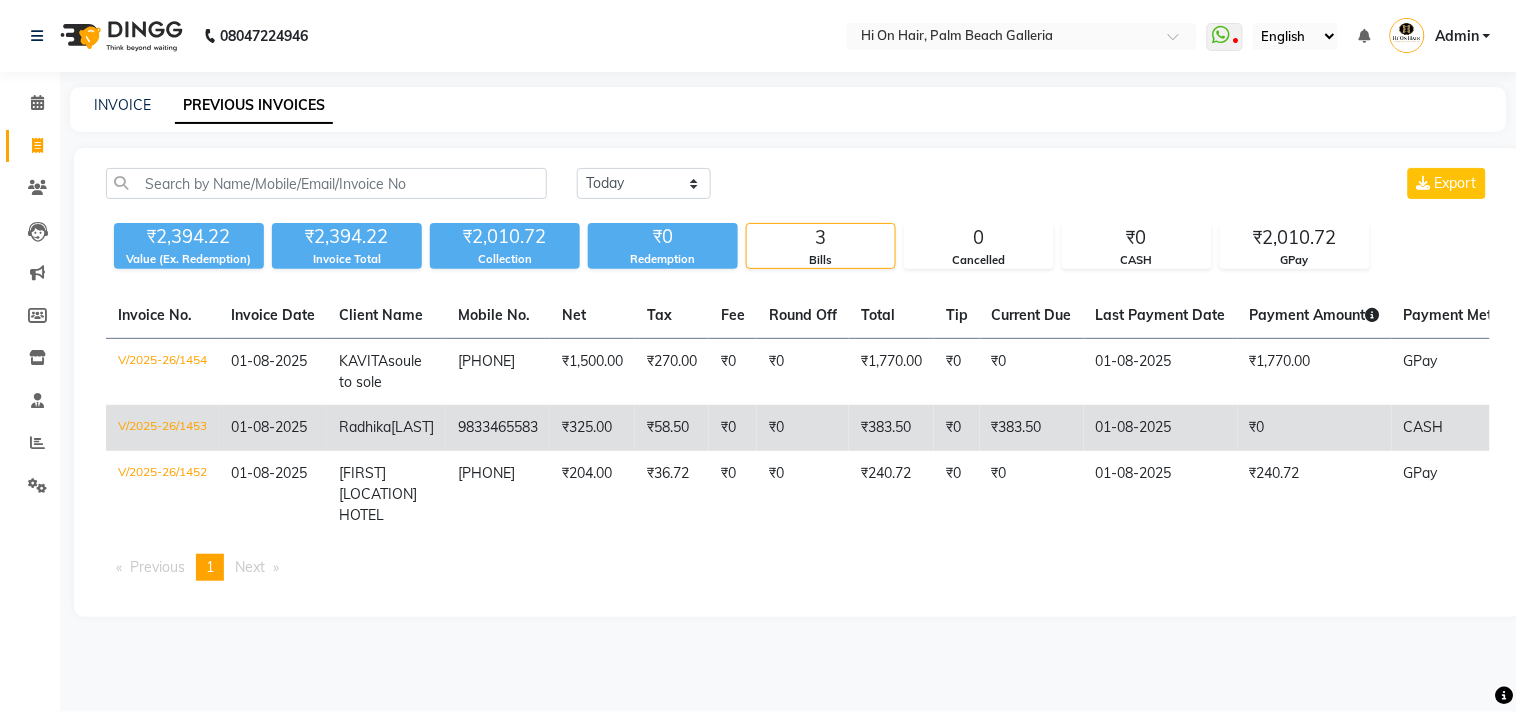 click on "9833465583" 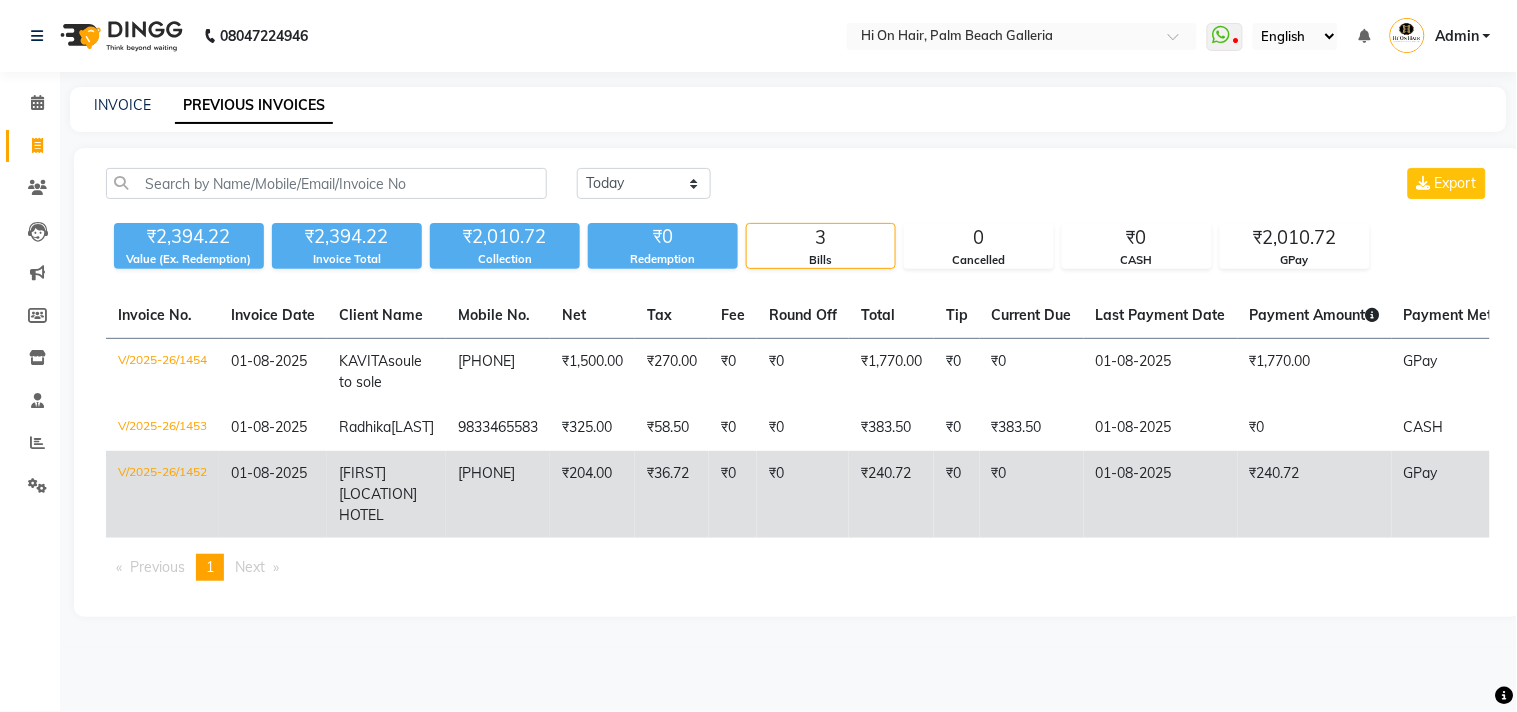 click on "[PHONE]" 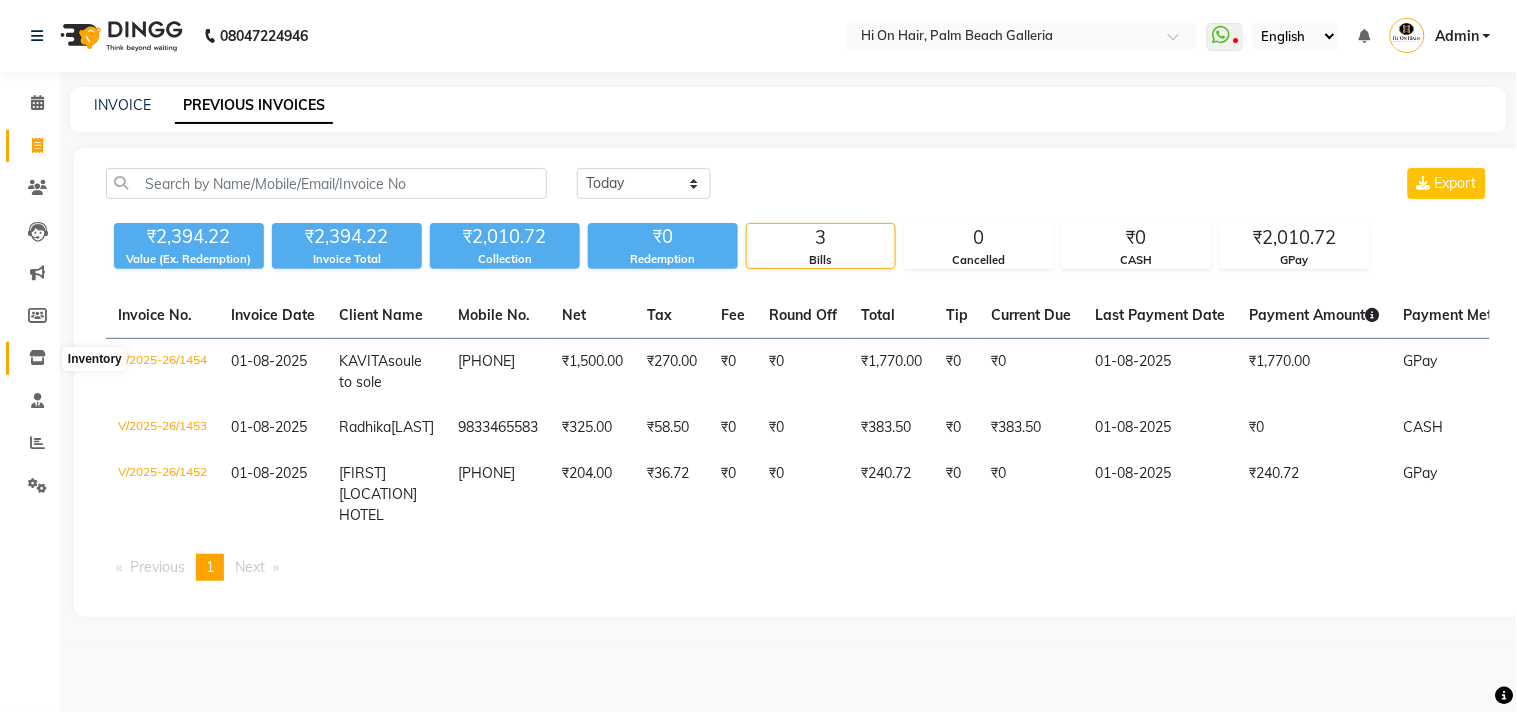 click 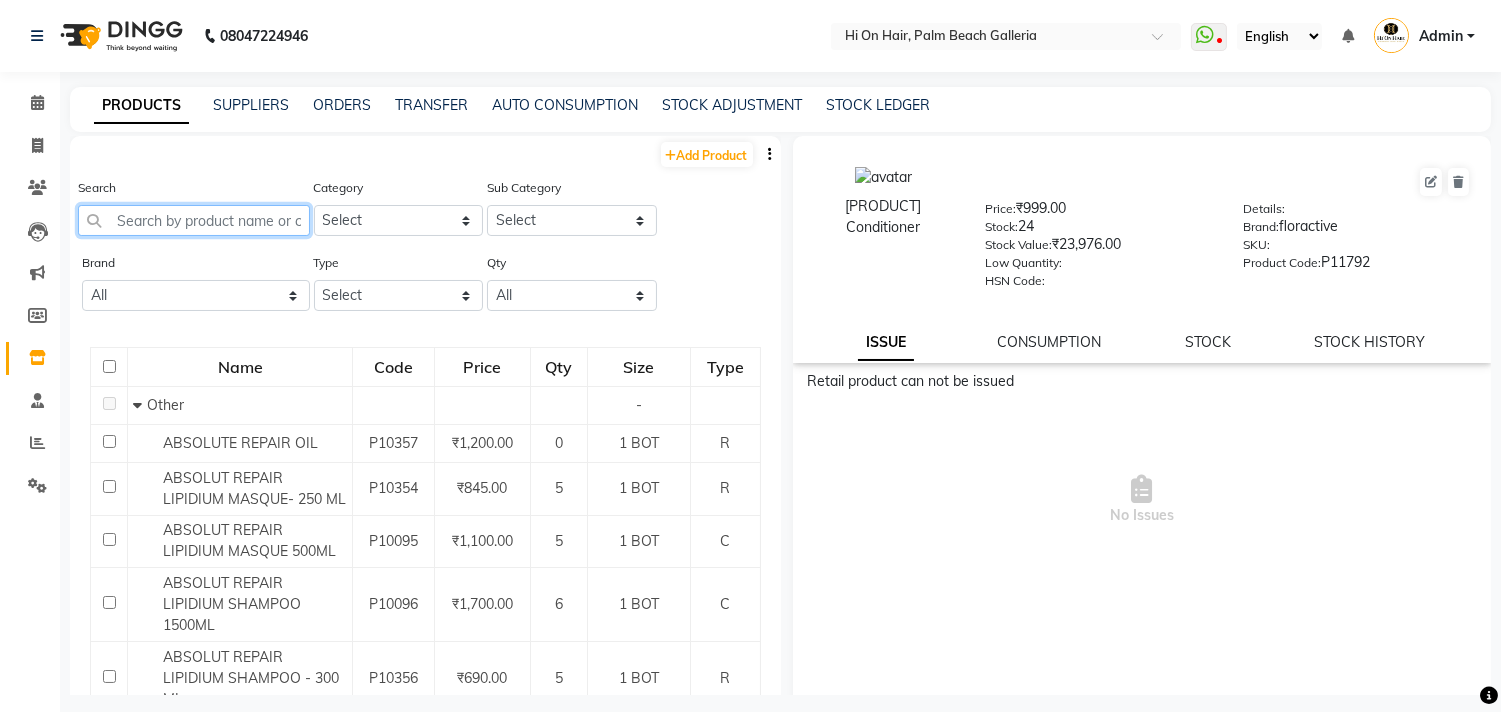 click 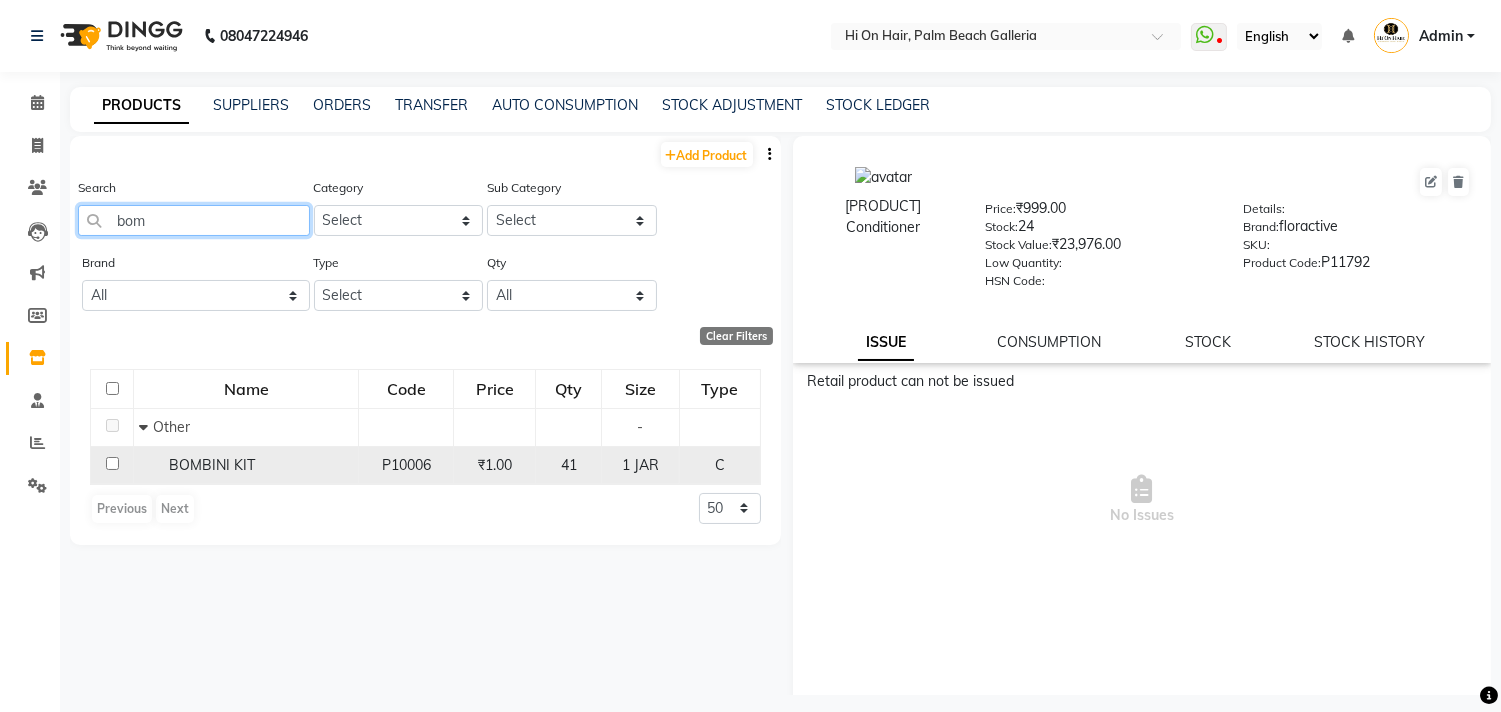 type on "bom" 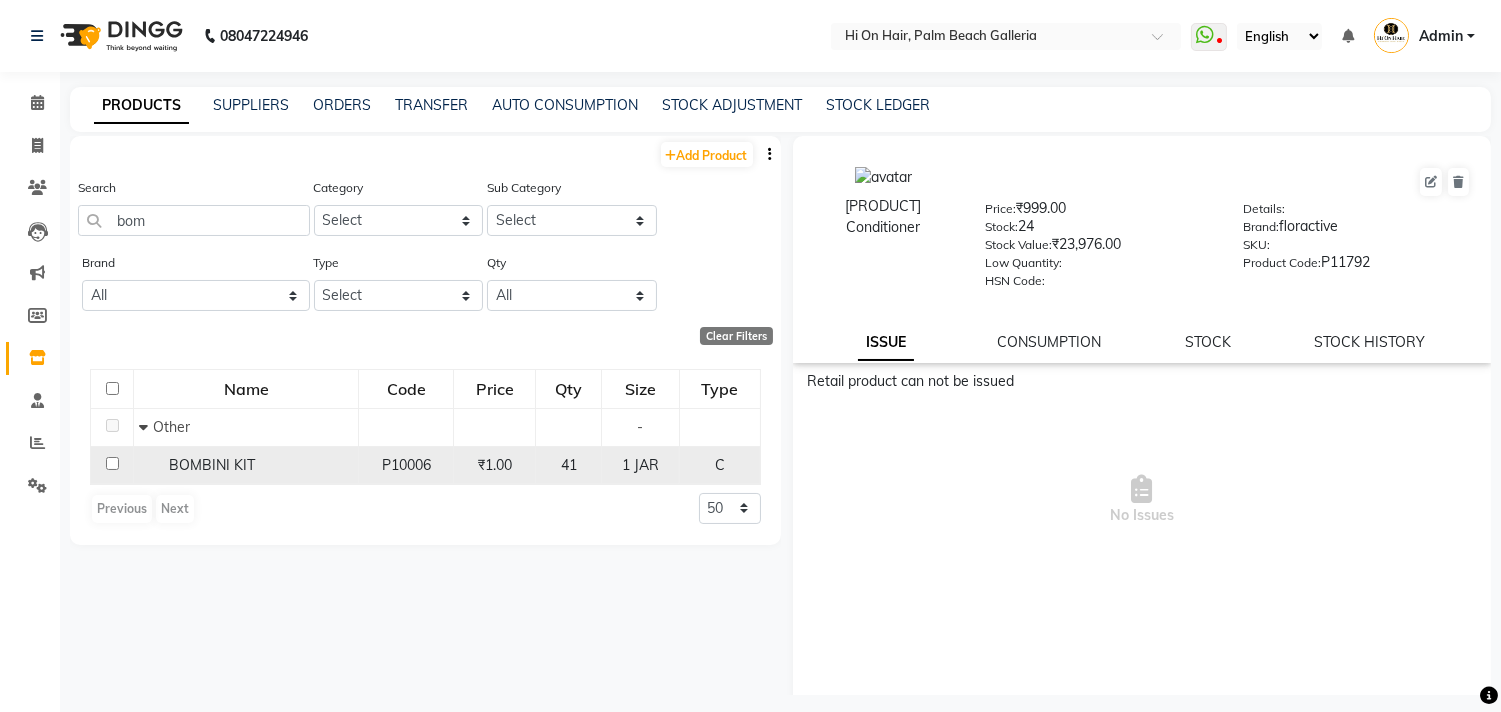 click on "BOMBINI KIT" 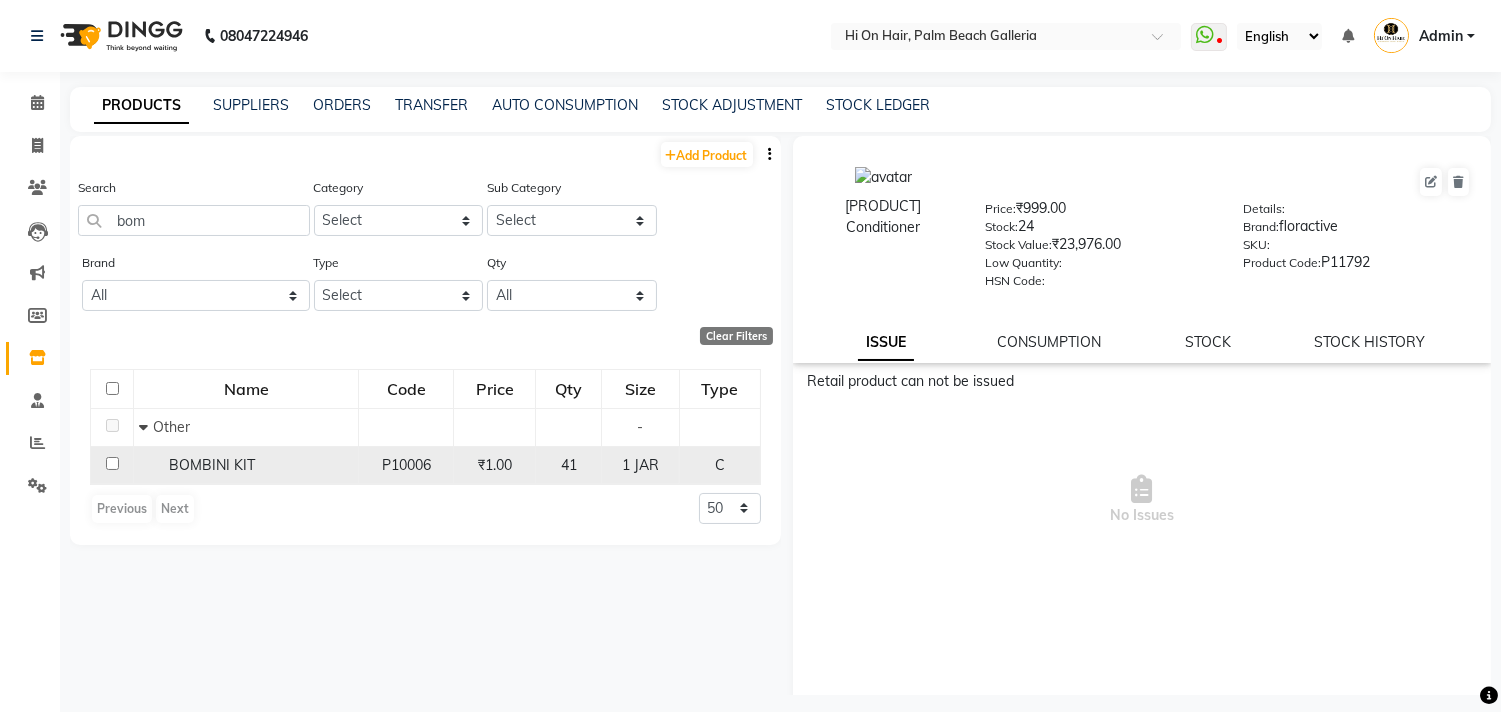 click on "P10006" 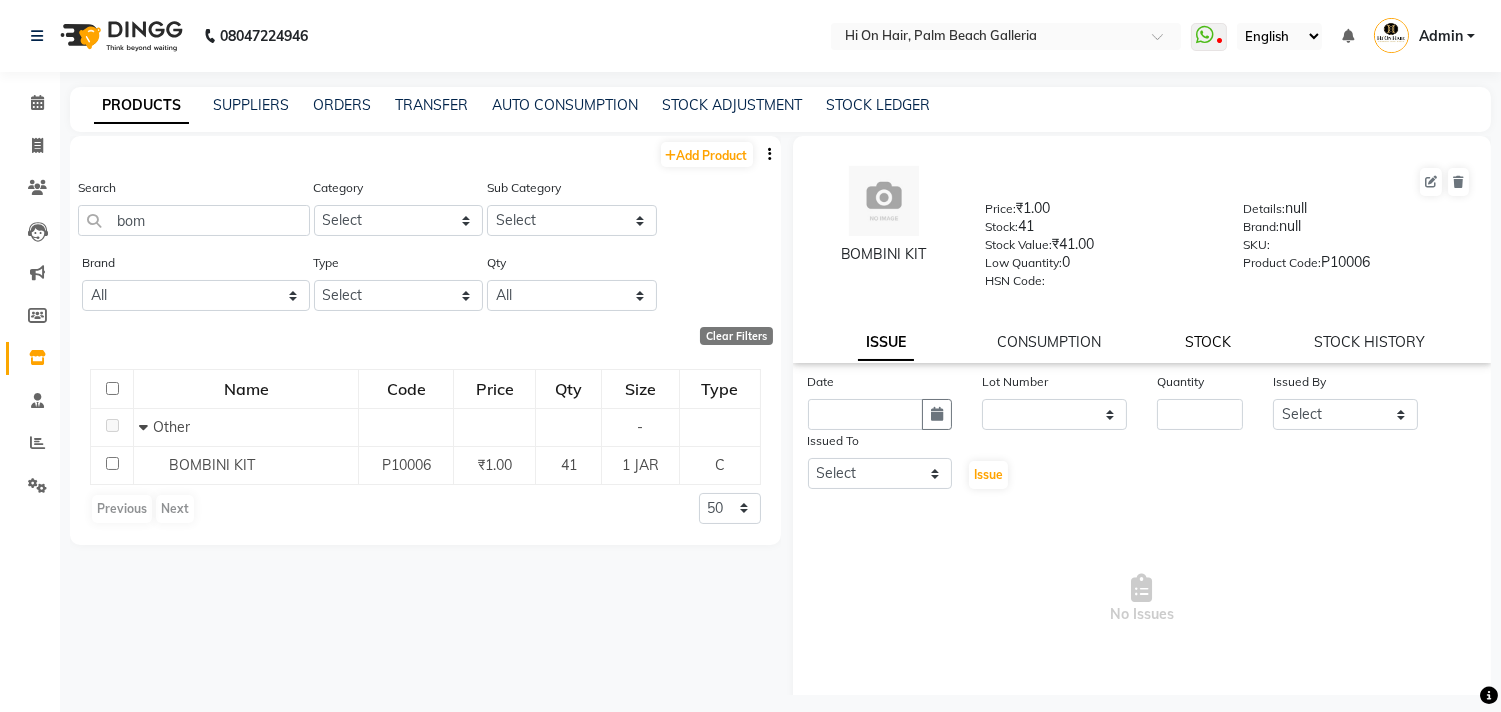 click on "STOCK" 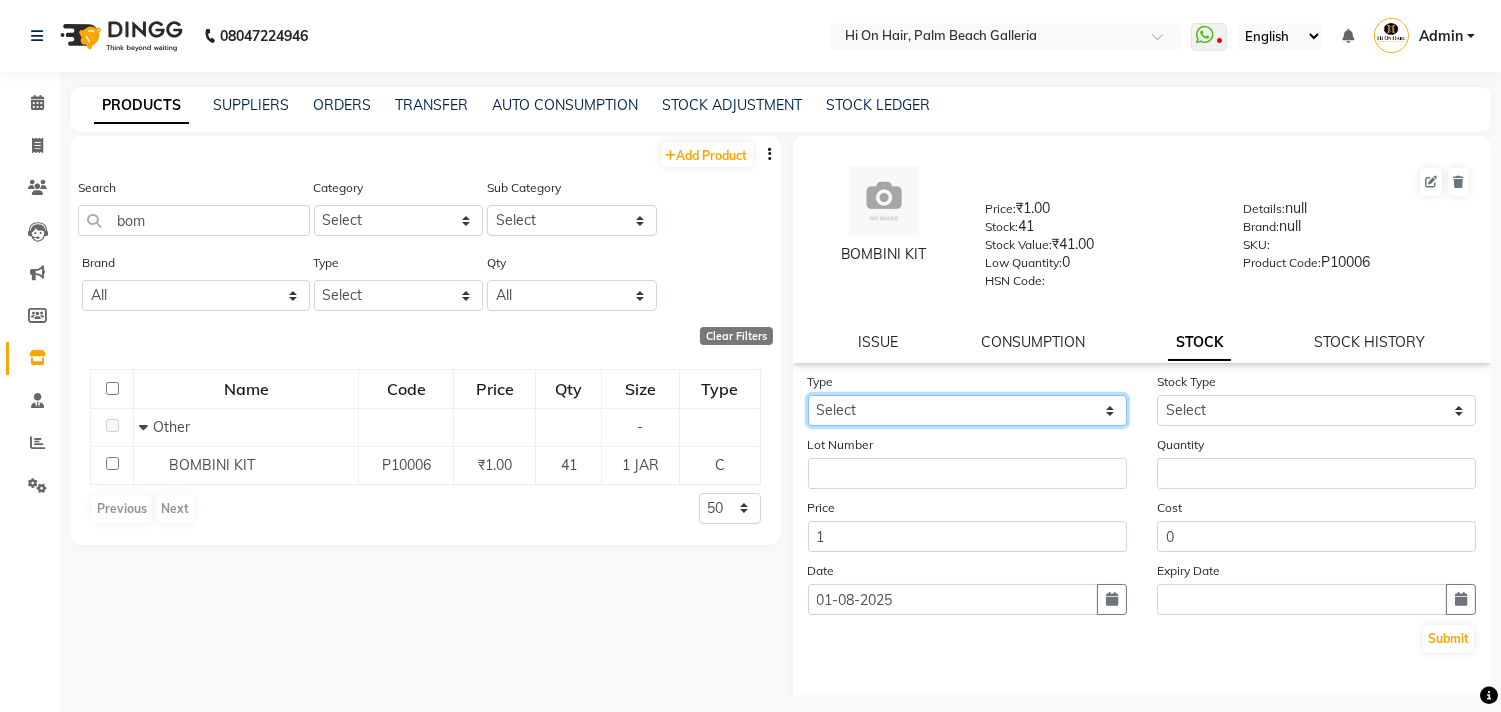click on "Select In Out" 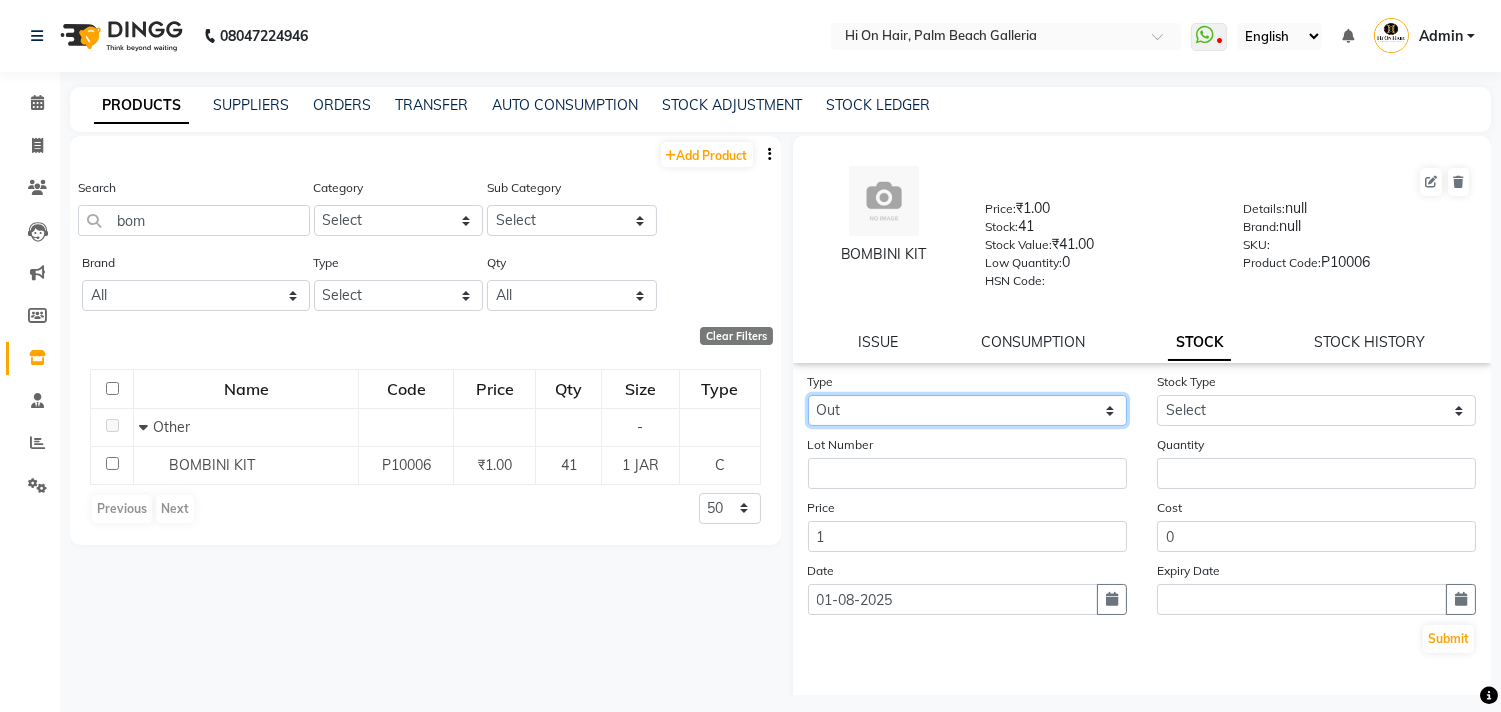 click on "Select In Out" 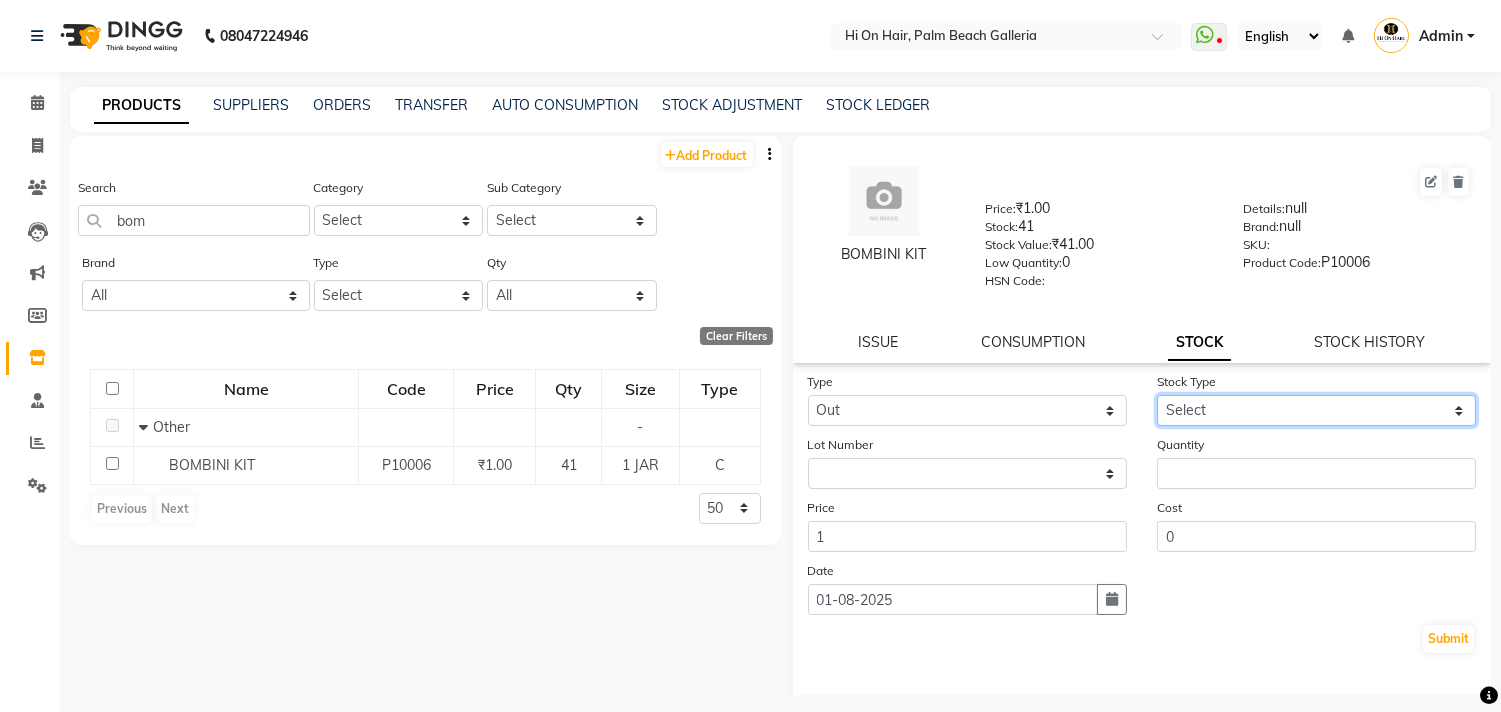 click on "Select Internal Use Damaged Expired Adjustment Return Other" 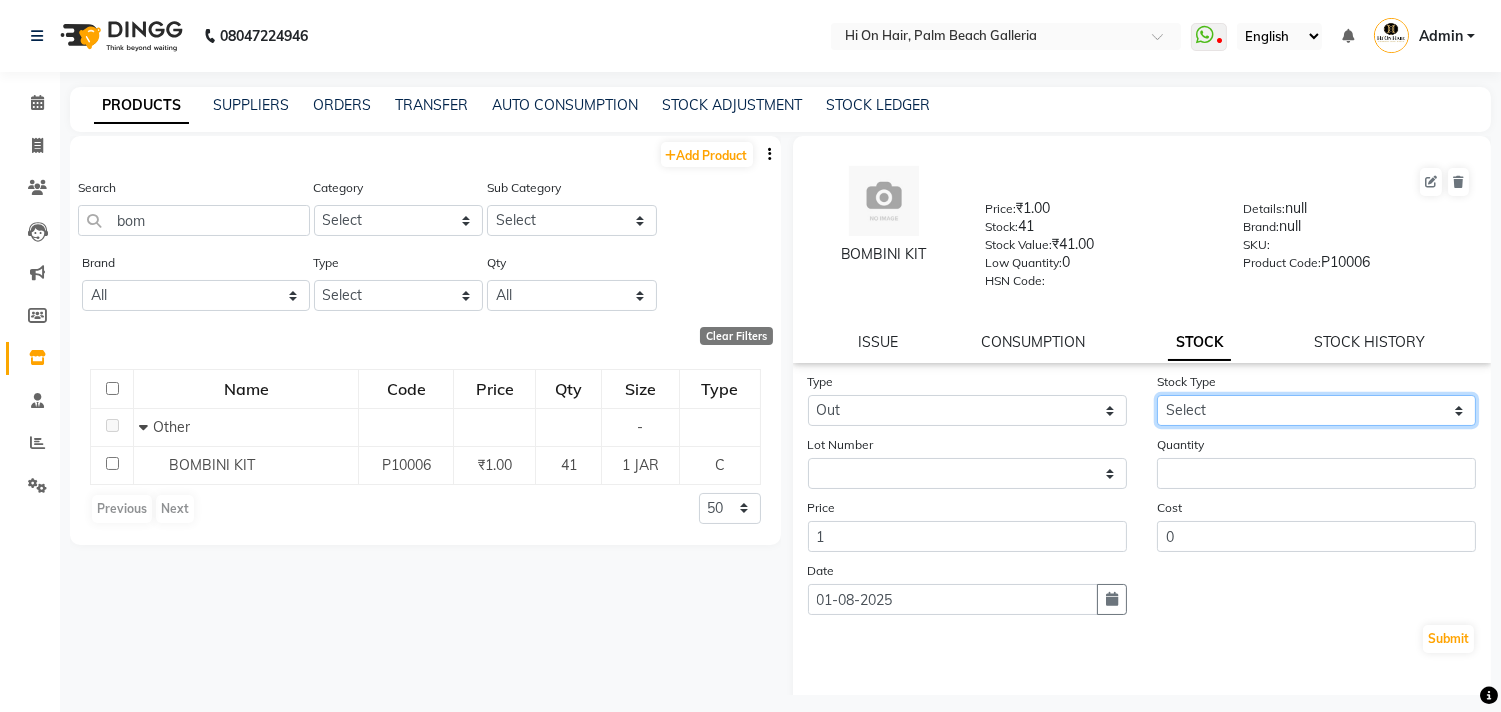 select on "internal use" 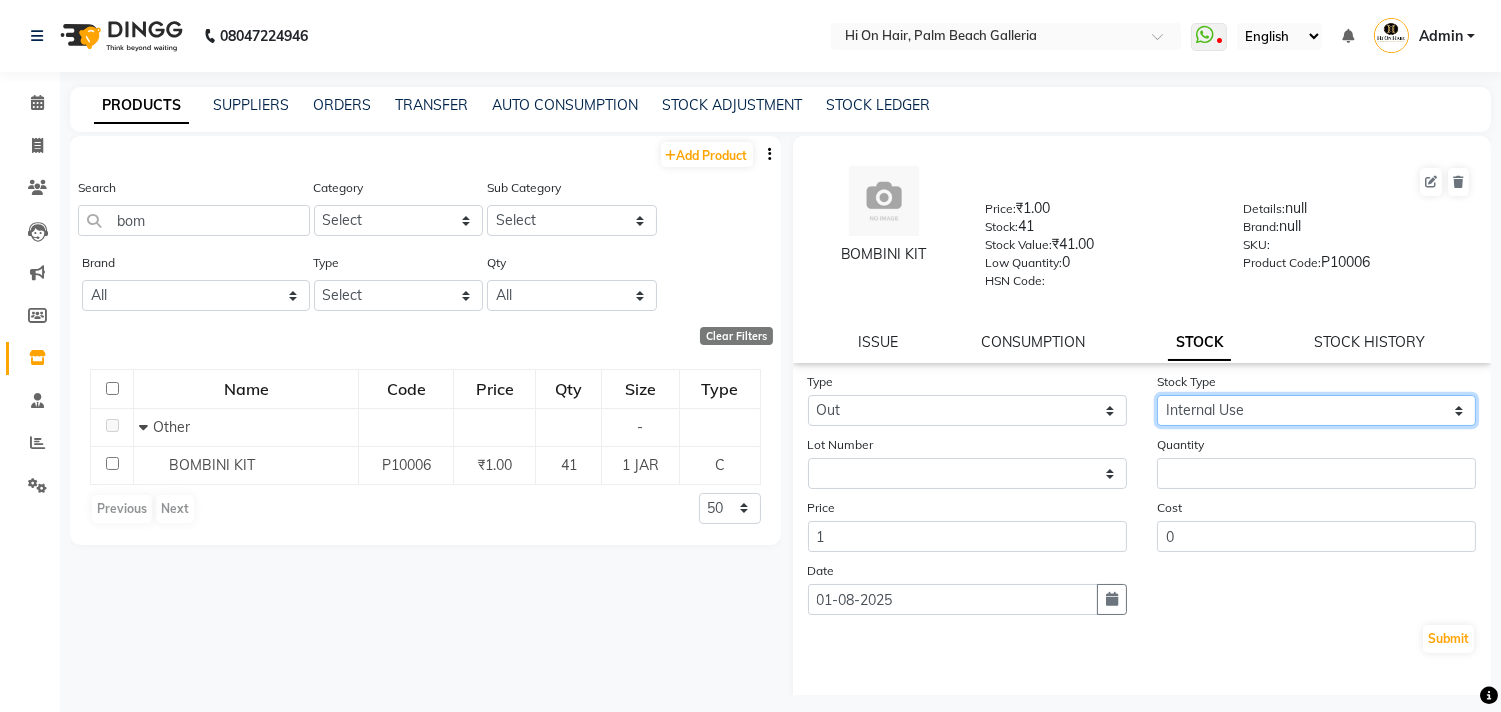 click on "Select Internal Use Damaged Expired Adjustment Return Other" 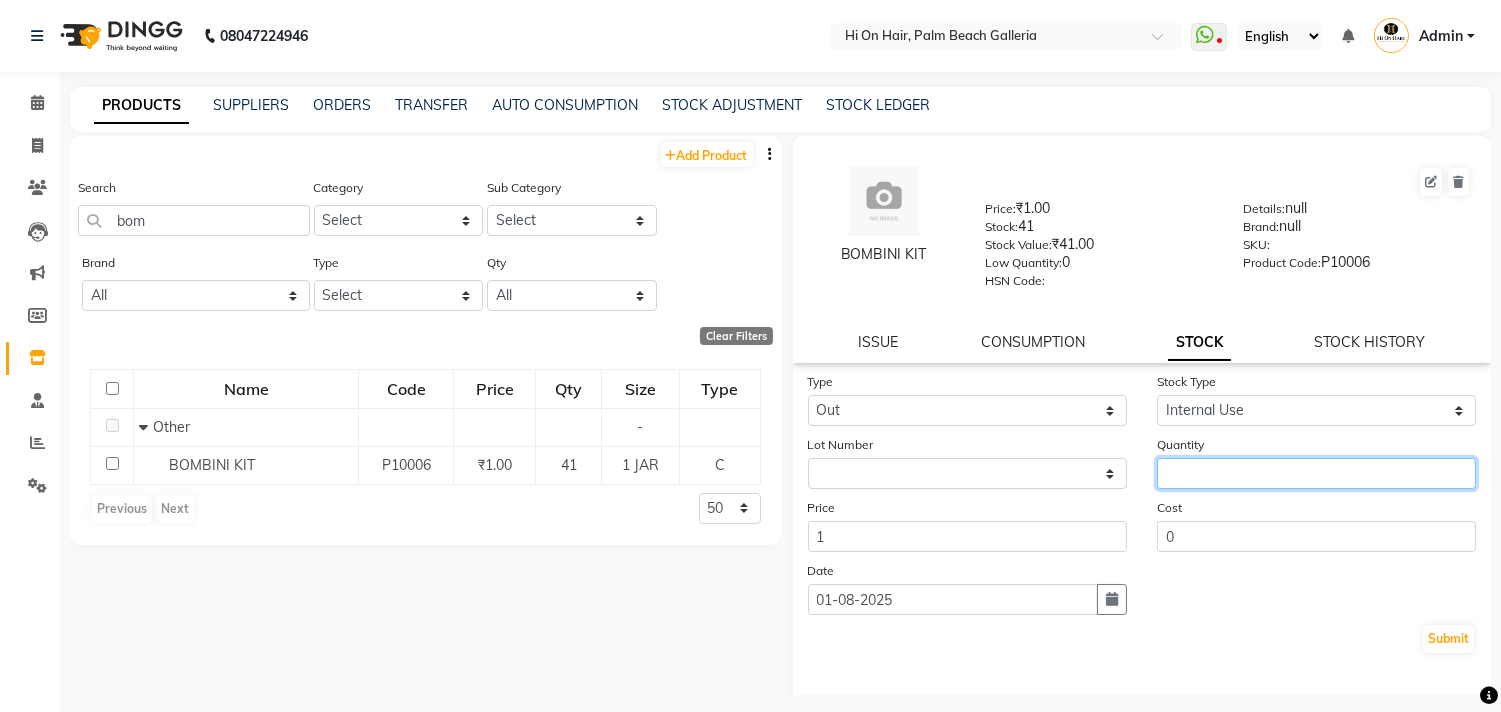 click 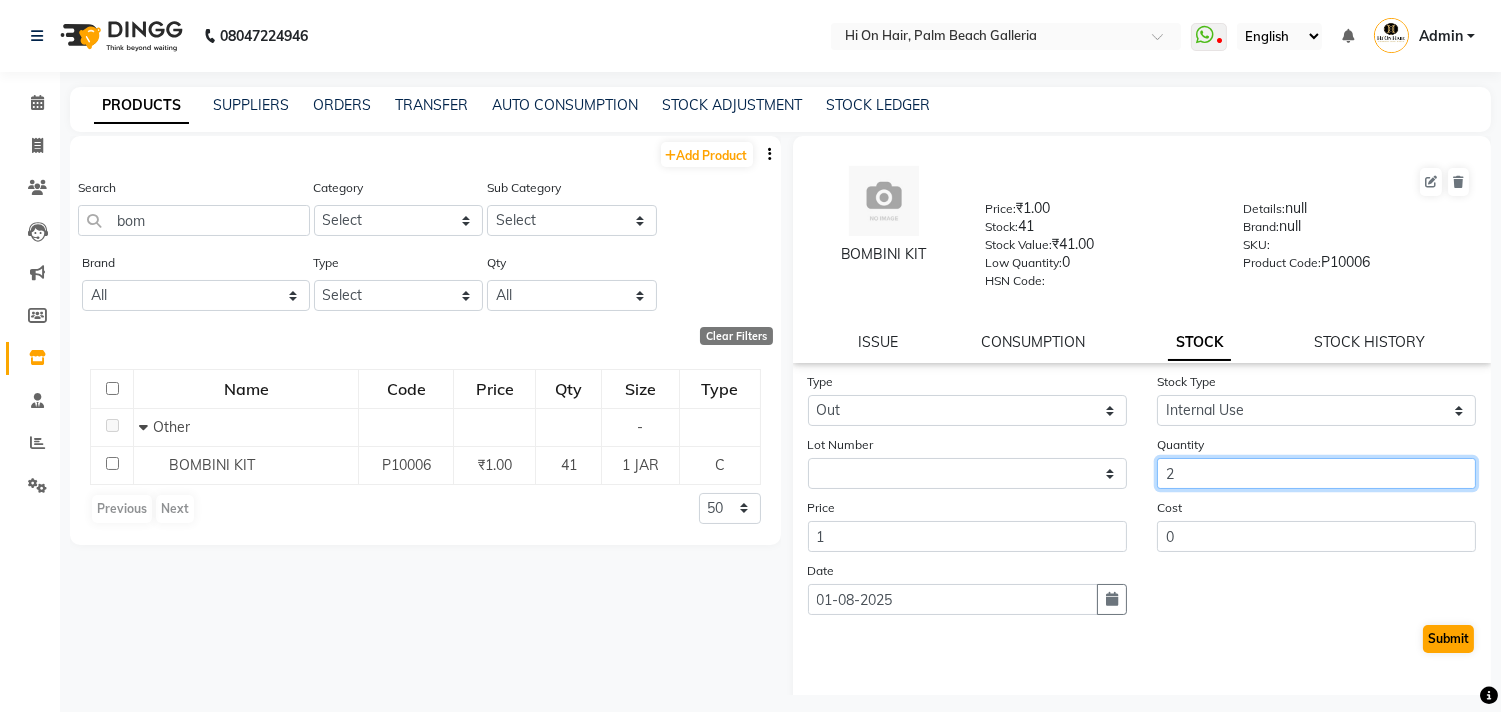 type on "2" 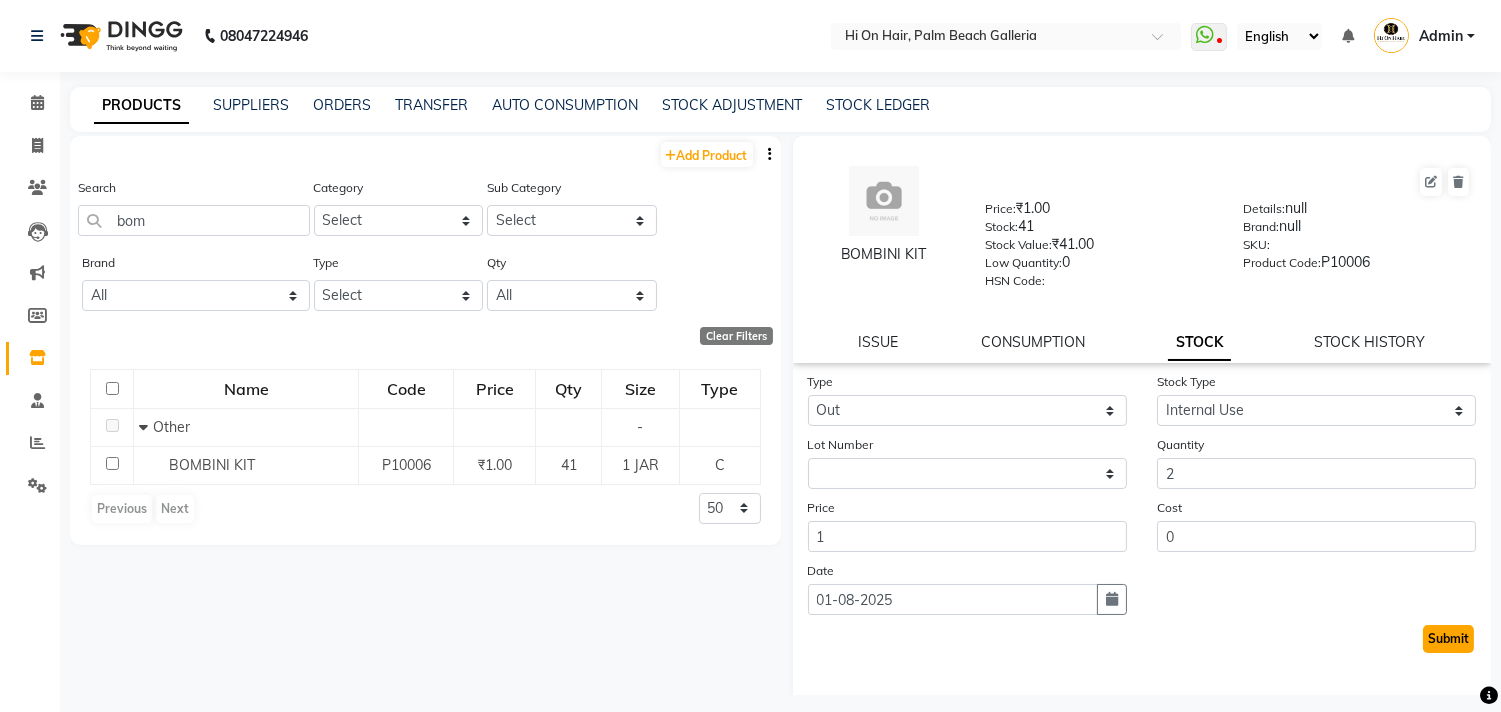 click on "Submit" 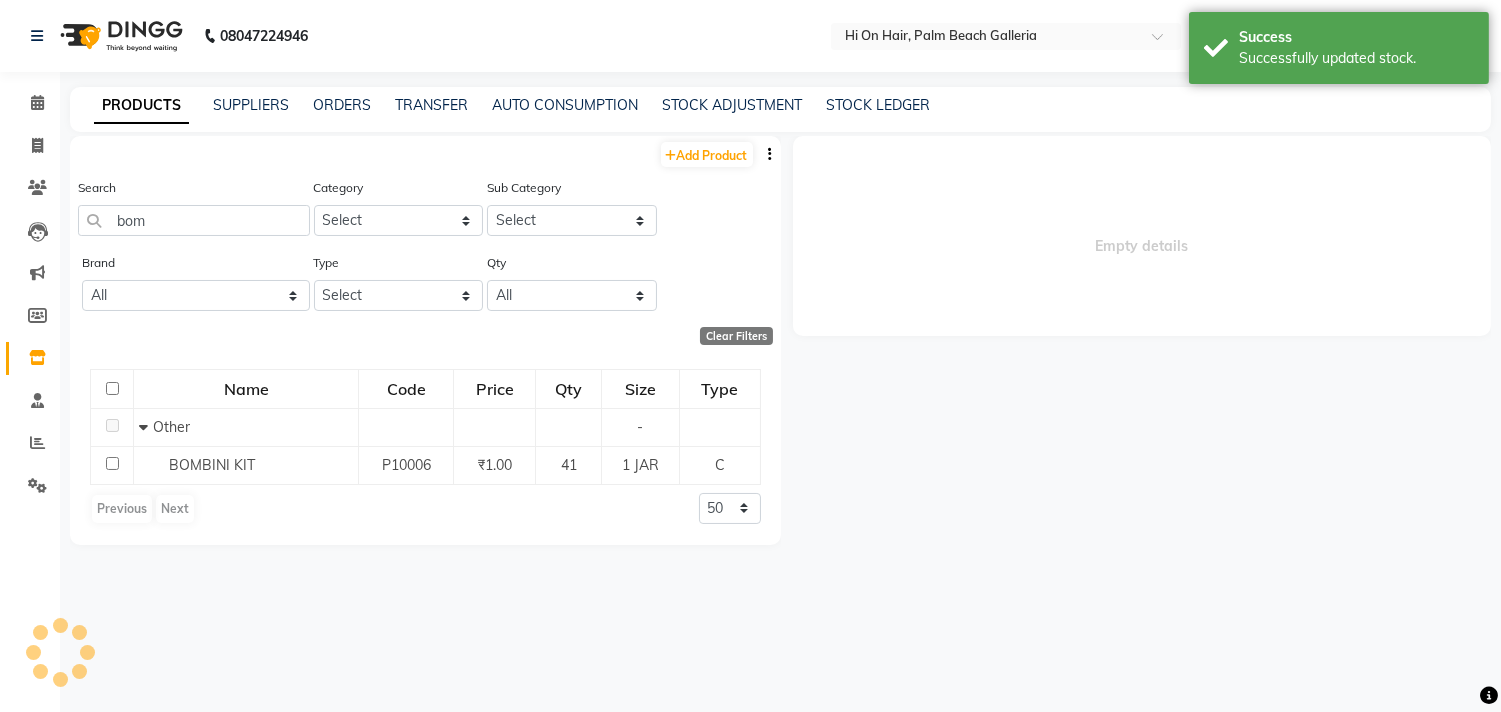 select 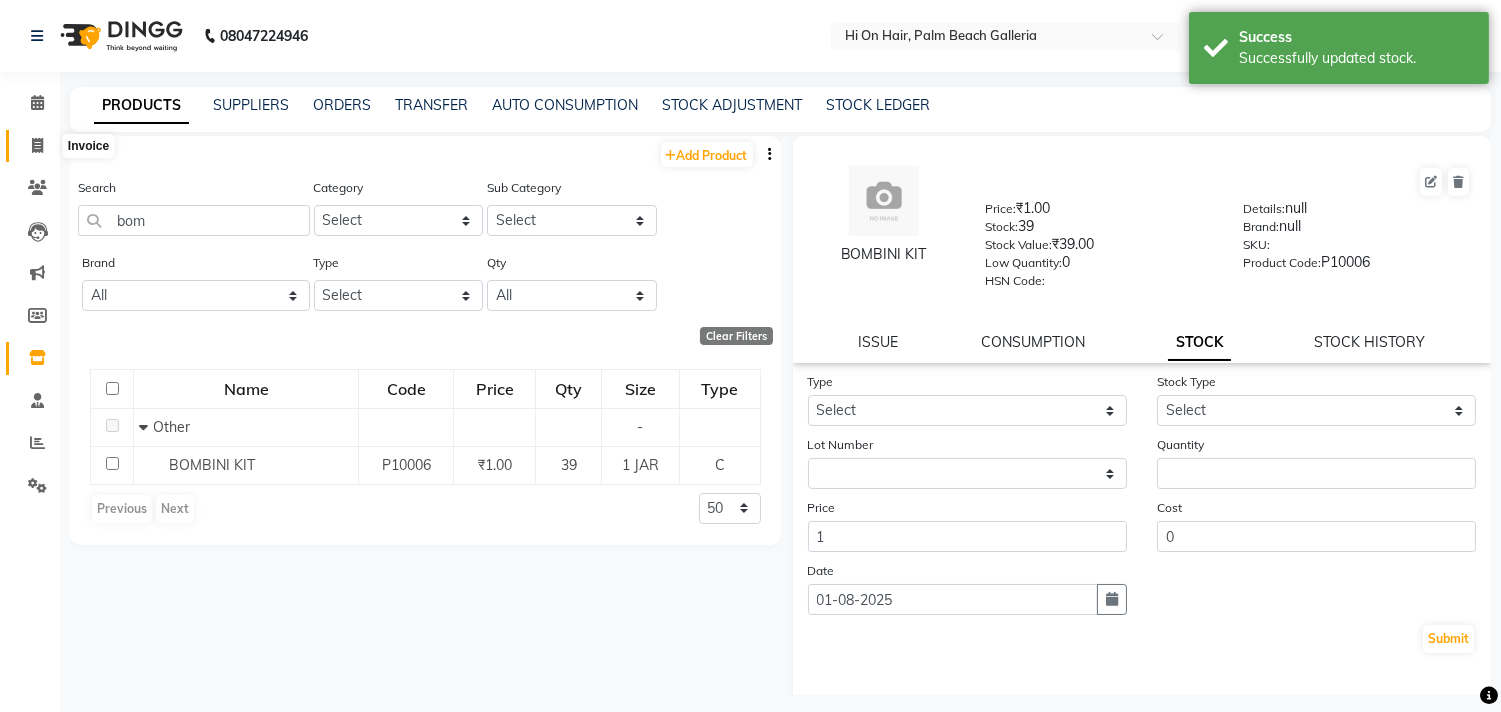 click 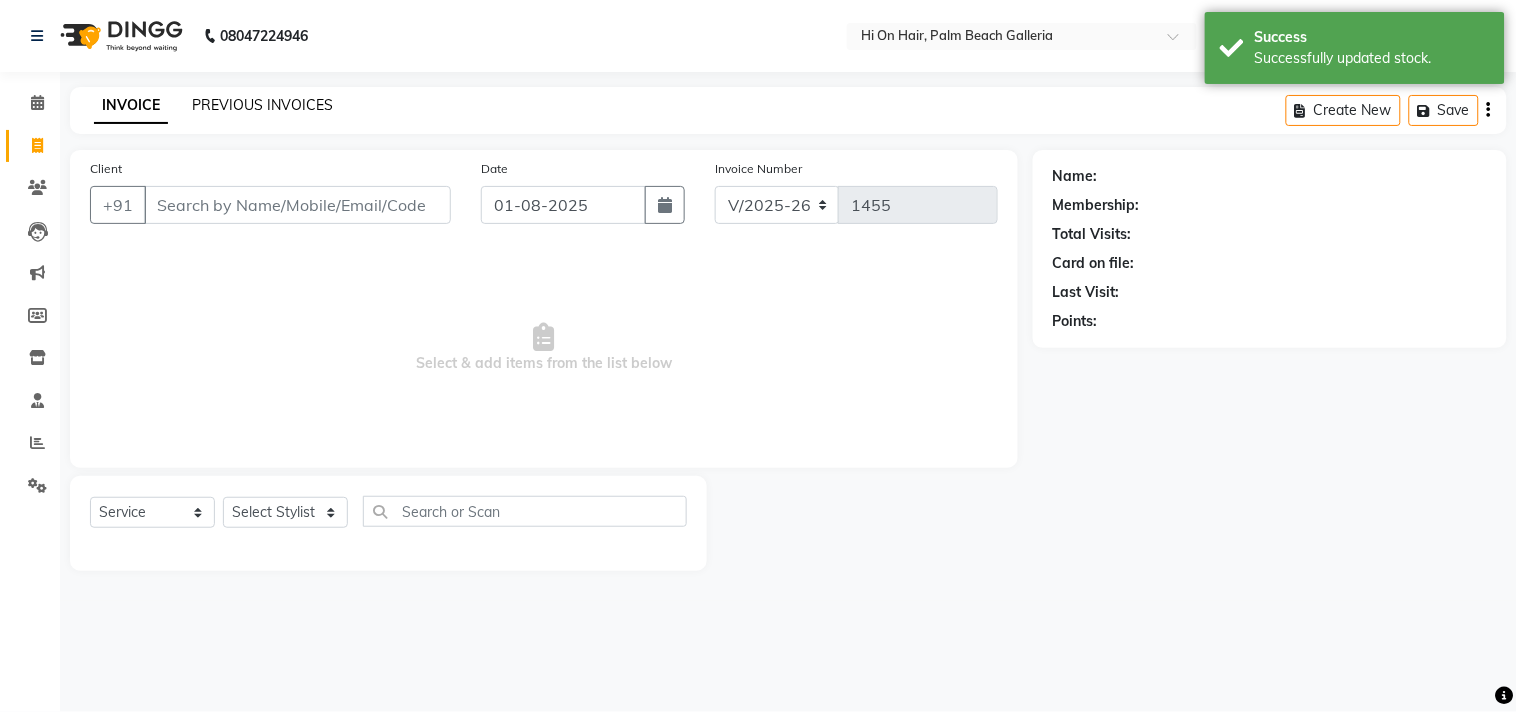 click on "PREVIOUS INVOICES" 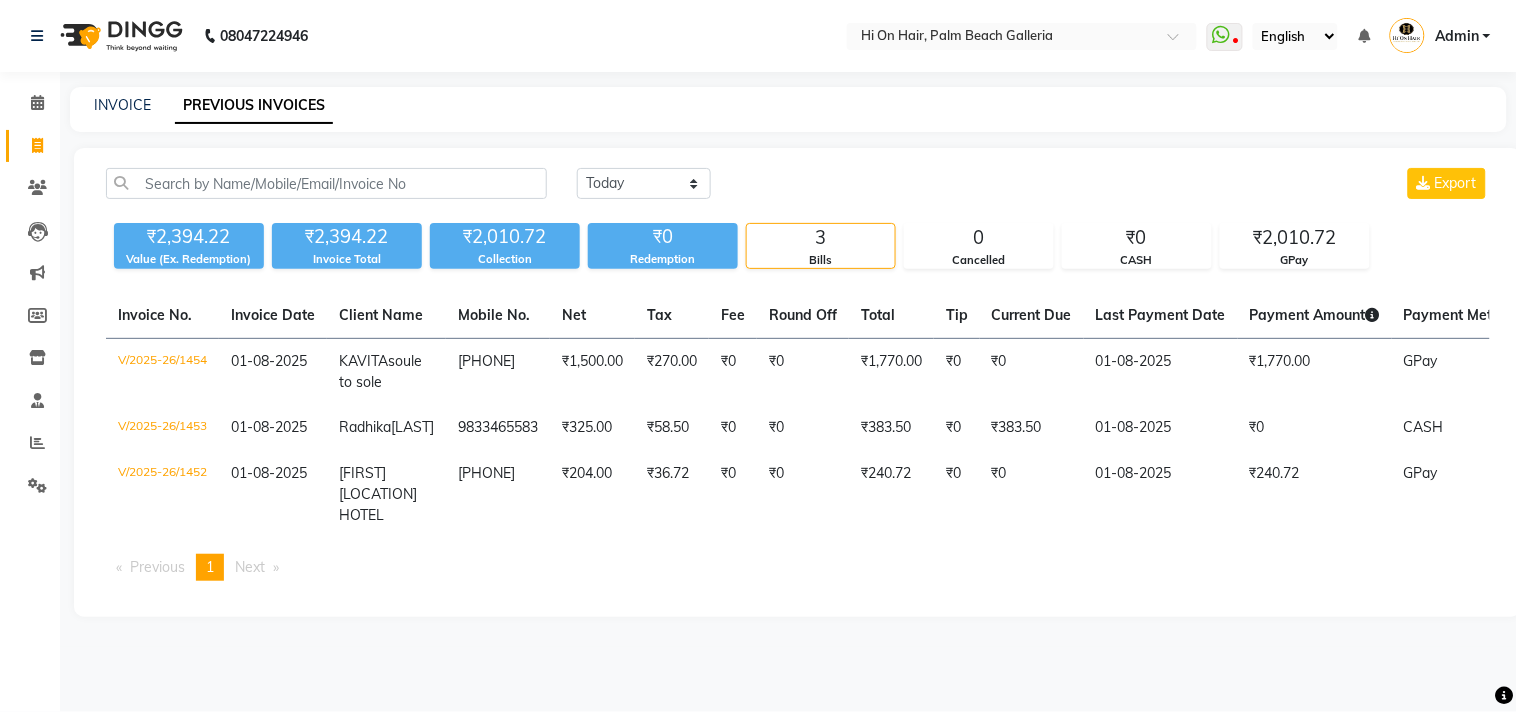 click on "Today Yesterday Custom Range Export ₹2,394.22 Value (Ex. Redemption) ₹2,394.22 Invoice Total  ₹2,010.72 Collection ₹0 Redemption 3 Bills 0 Cancelled ₹0 CASH ₹2,010.72 GPay  Invoice No.   Invoice Date   Client Name   Mobile No.   Net   Tax   Fee   Round Off   Total   Tip   Current Due   Last Payment Date   Payment Amount   Payment Methods   Cancel Reason   Status   V/2025-26/1454  01-08-2025 KAVITA  soule to sole 9930167042 ₹1,500.00 ₹270.00  ₹0  ₹0 ₹1,770.00 ₹0 ₹0 01-08-2025 ₹1,770.00  GPay - PAID  V/2025-26/1453  01-08-2025 Radhika  Marathe 9833465583 ₹325.00 ₹58.50  ₹0  ₹0 ₹383.50 ₹0 ₹383.50 01-08-2025 ₹0  CASH - UNPAID  V/2025-26/1452  01-08-2025 AKASH mUMBAI HOTEL   9066573362 ₹204.00 ₹36.72  ₹0  ₹0 ₹240.72 ₹0 ₹0 01-08-2025 ₹240.72  GPay - PAID  Previous  page  1 / 1  You're on page  1  Next  page" 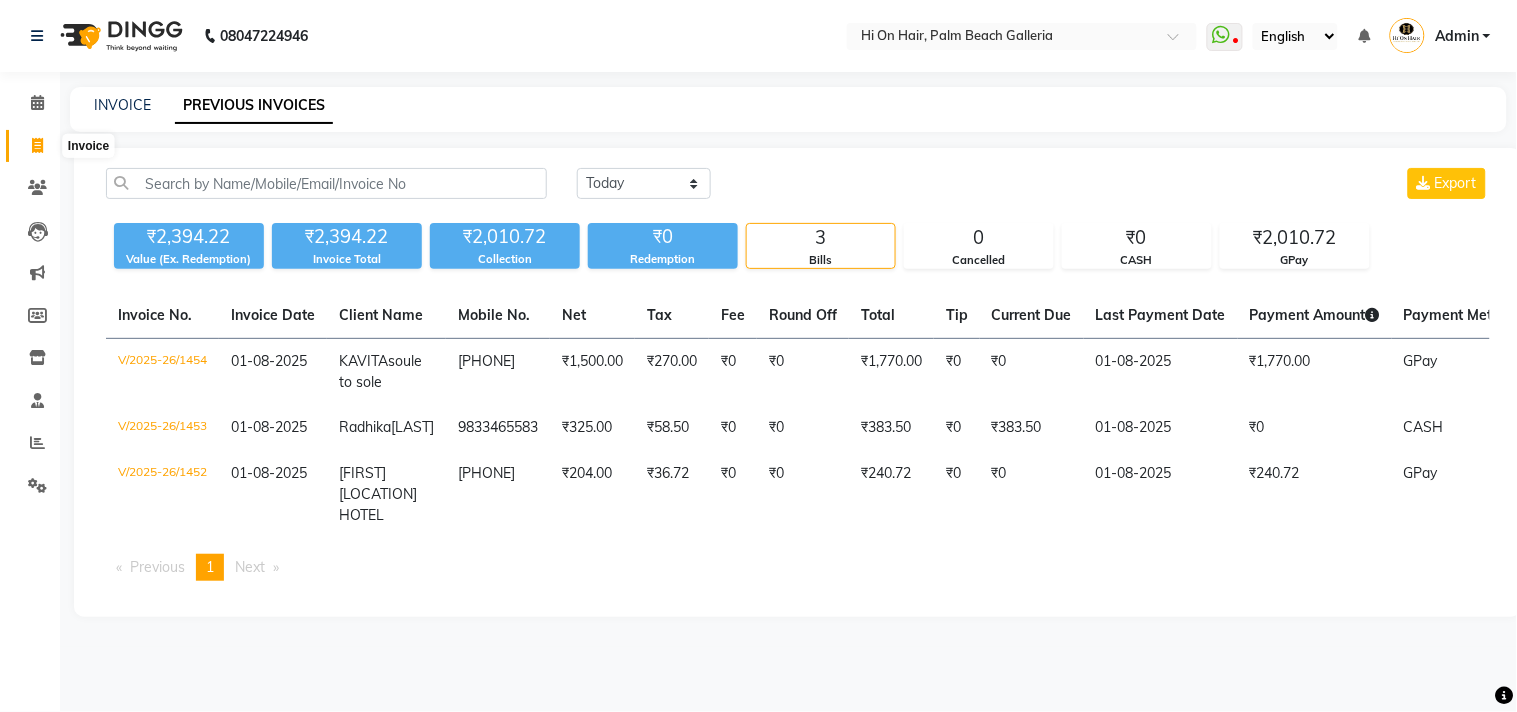 click 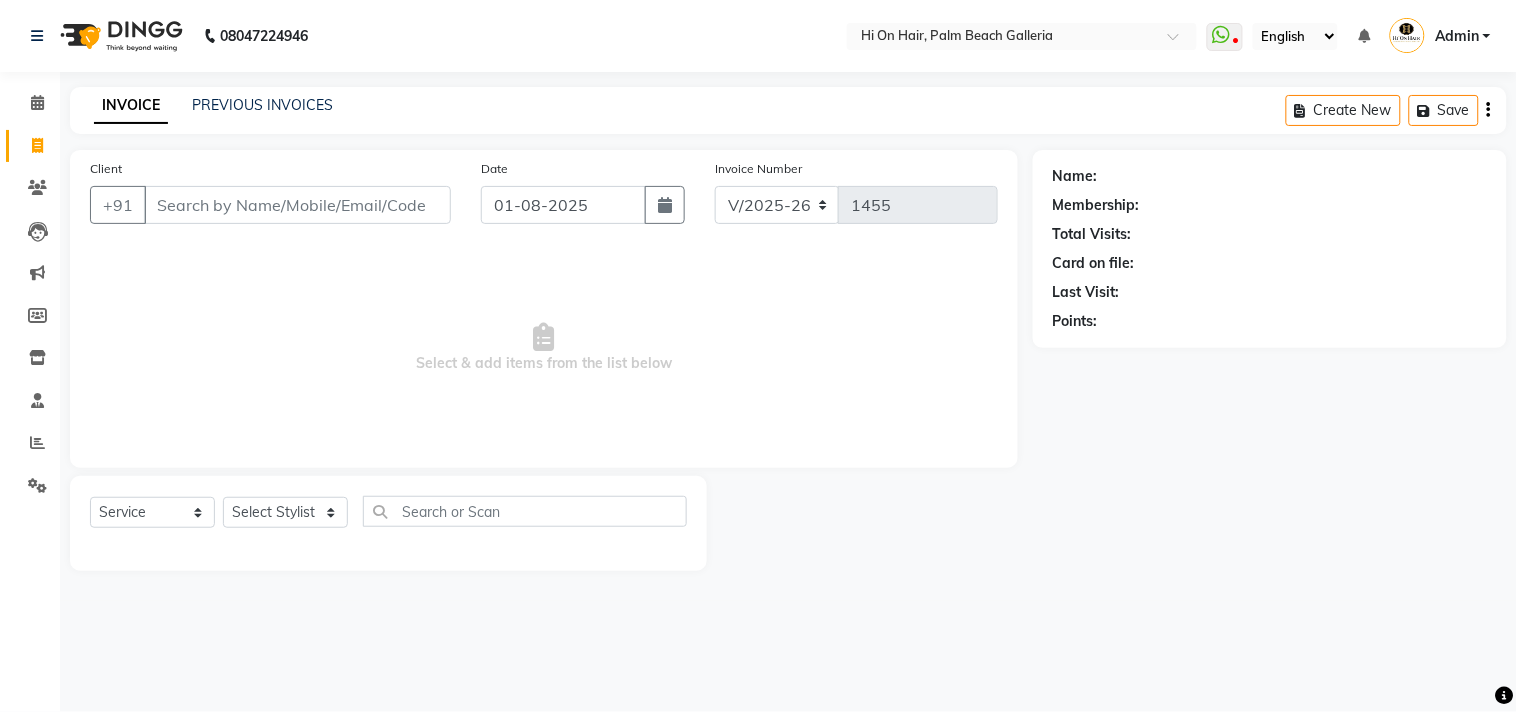 click on "Client" at bounding box center [297, 205] 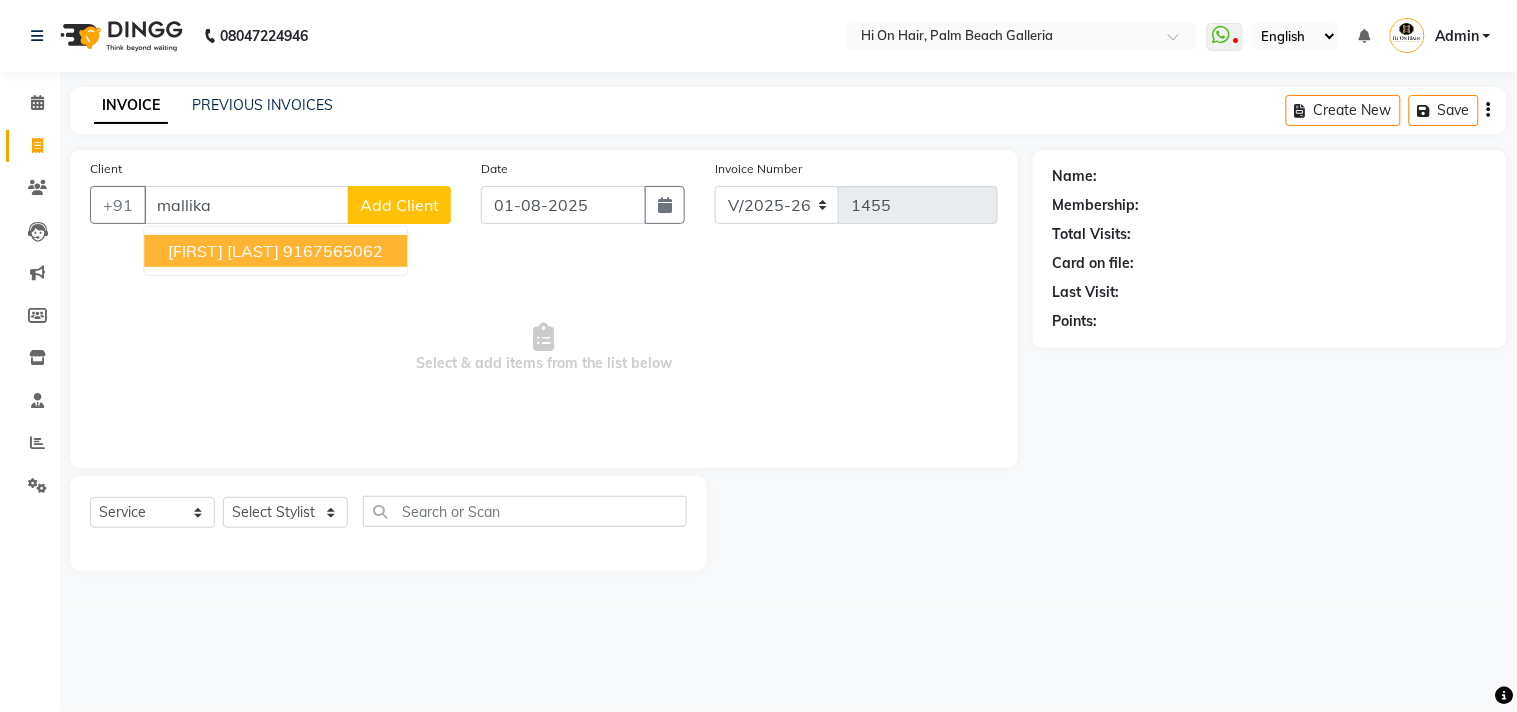 click on "9167565062" at bounding box center [333, 251] 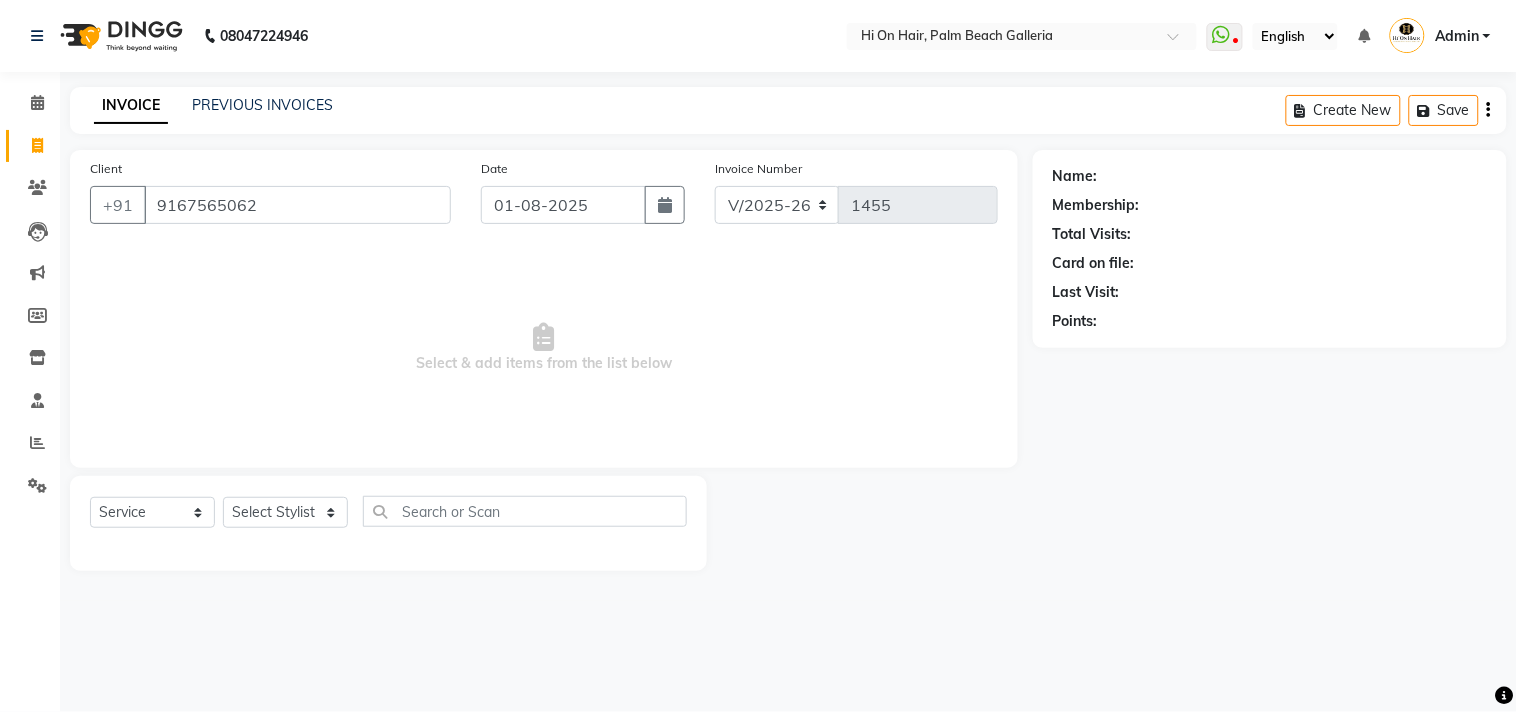 type on "9167565062" 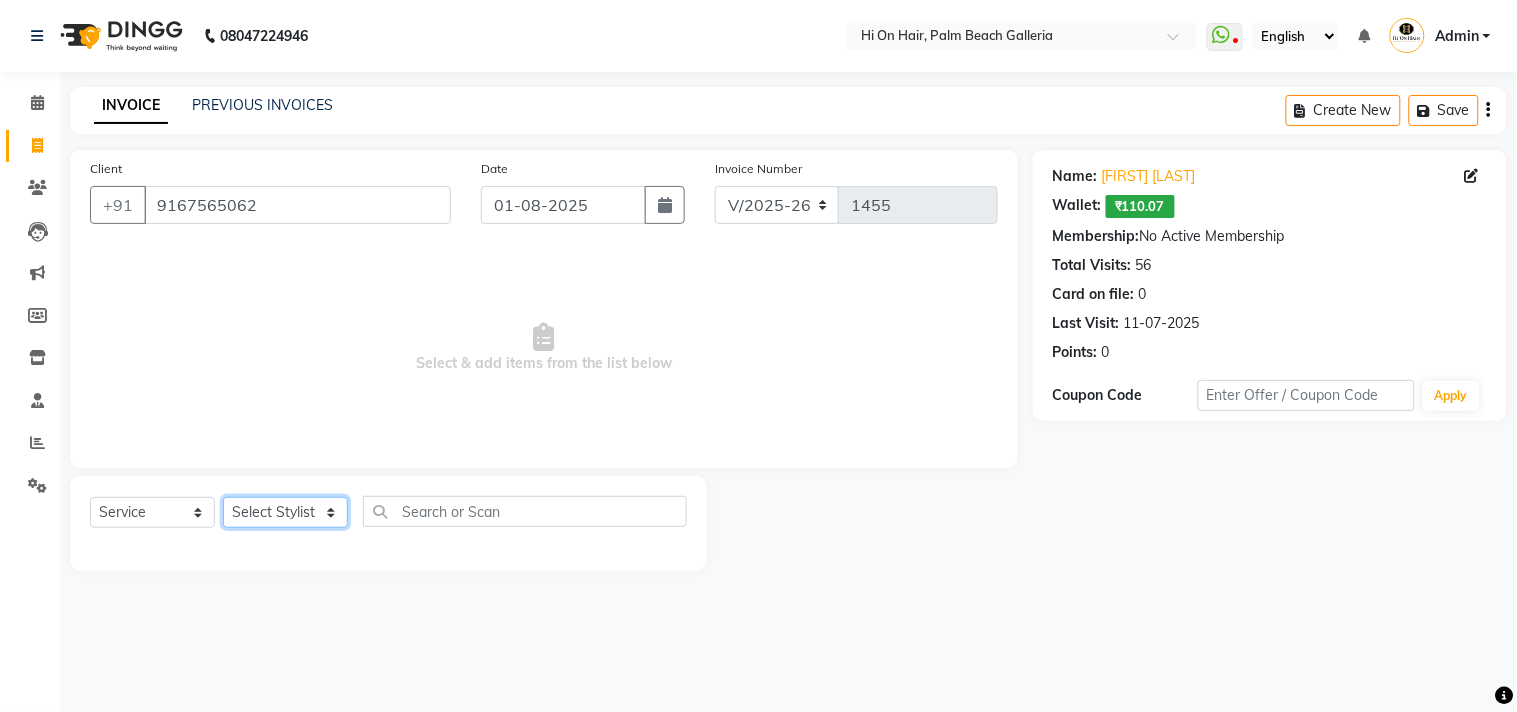 click on "Select Stylist Alim Kaldane Anwar Laskar Hi On Hair MAKYOPHI Pankaj Thakur Poonam Nalawade Raani Rasika  Shelar Rehan Salmani Saba Shaikh Sana Shaikh SOSEM Zeeshan Salmani" 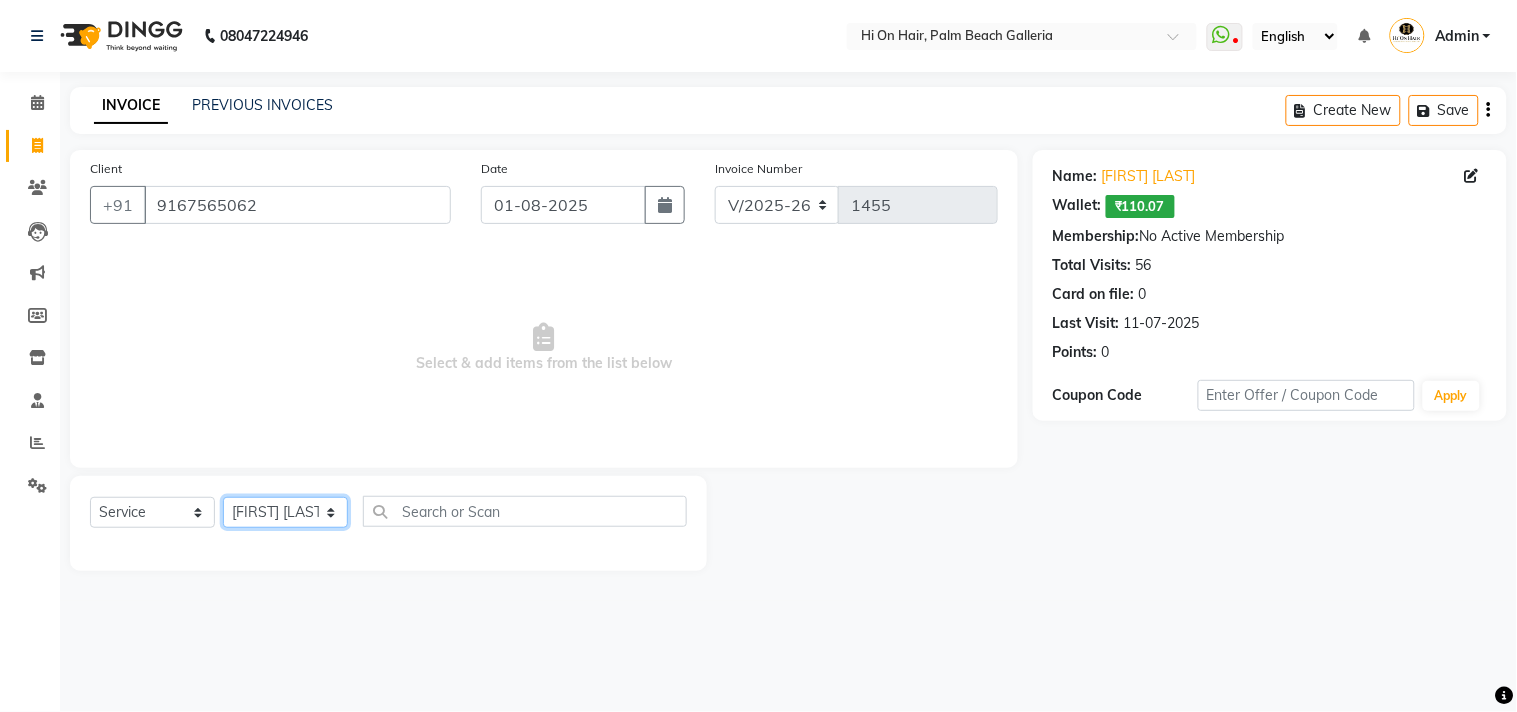 click on "Select Stylist Alim Kaldane Anwar Laskar Hi On Hair MAKYOPHI Pankaj Thakur Poonam Nalawade Raani Rasika  Shelar Rehan Salmani Saba Shaikh Sana Shaikh SOSEM Zeeshan Salmani" 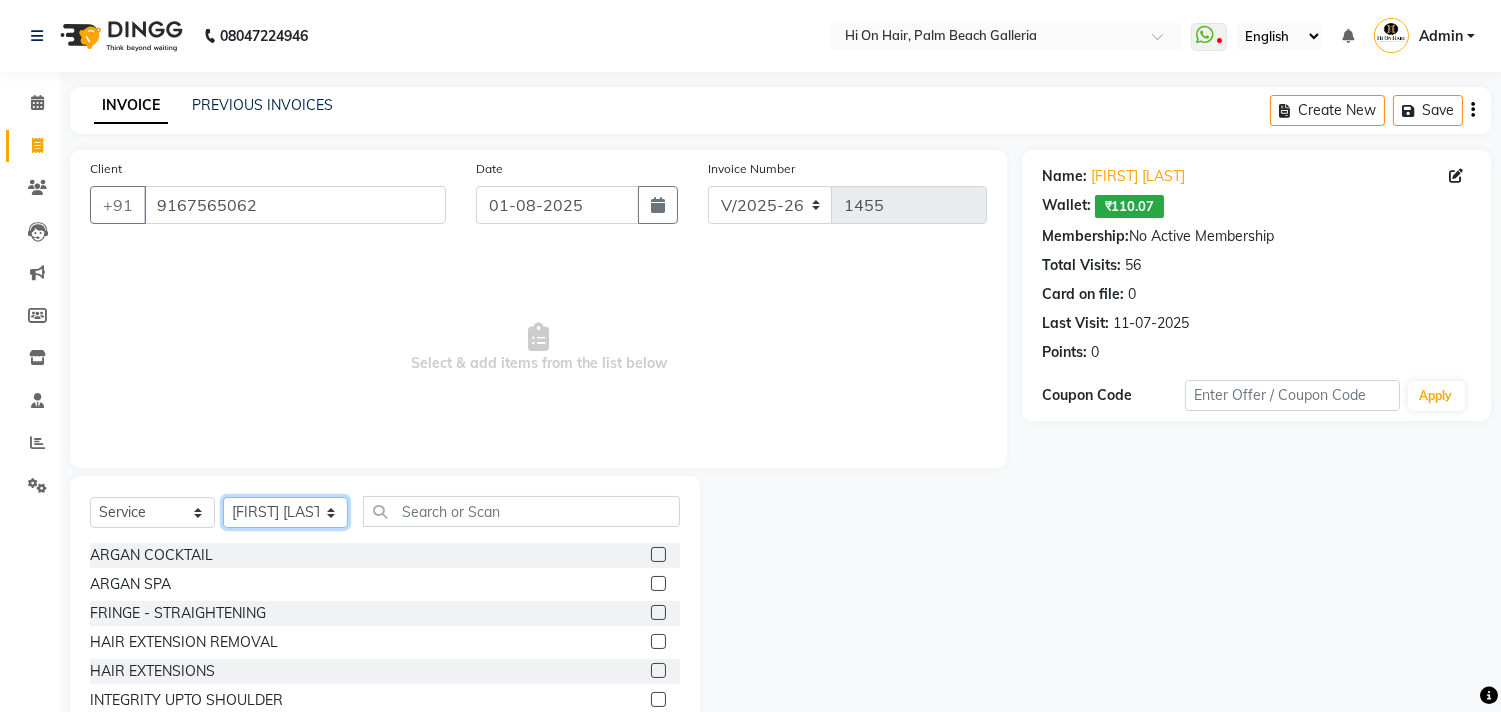 click on "Select Stylist Alim Kaldane Anwar Laskar Hi On Hair MAKYOPHI Pankaj Thakur Poonam Nalawade Raani Rasika  Shelar Rehan Salmani Saba Shaikh Sana Shaikh SOSEM Zeeshan Salmani" 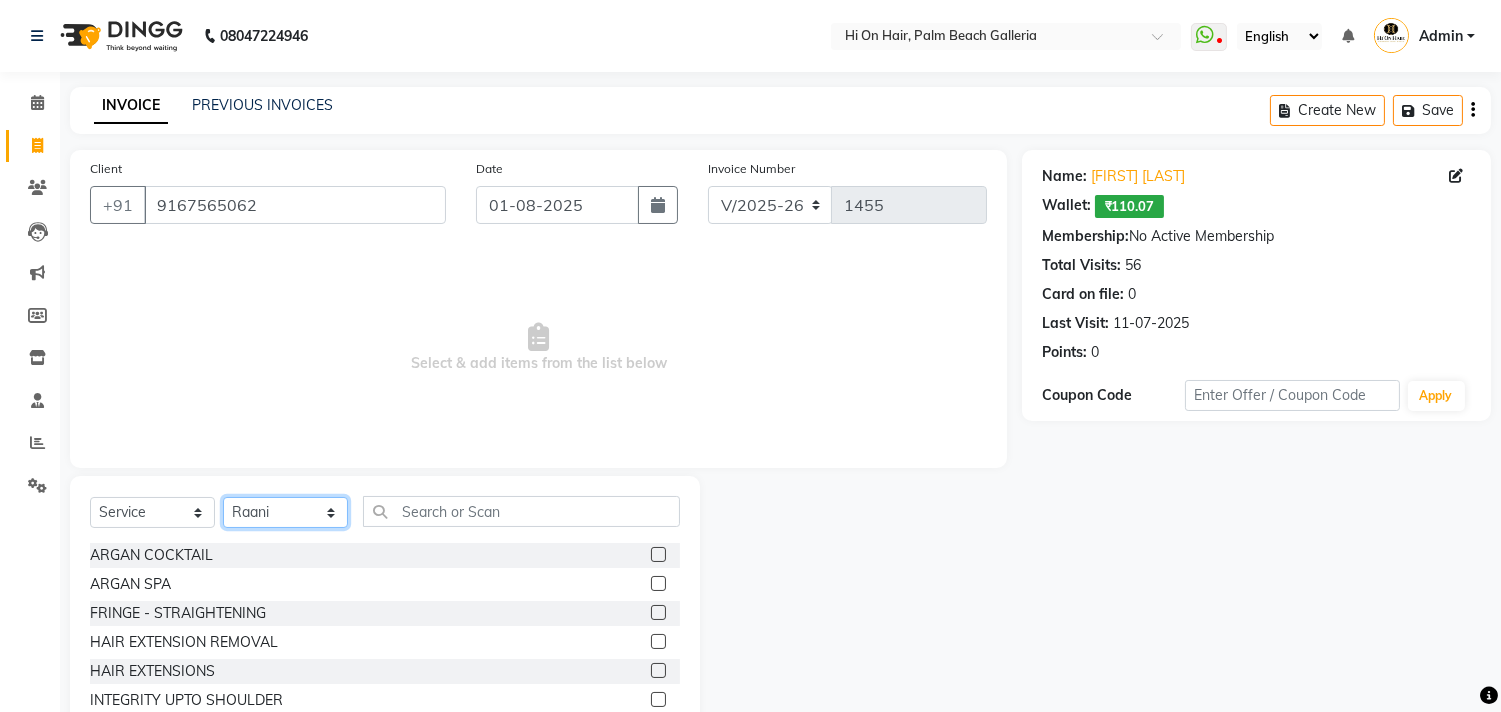 click on "Select Stylist Alim Kaldane Anwar Laskar Hi On Hair MAKYOPHI Pankaj Thakur Poonam Nalawade Raani Rasika  Shelar Rehan Salmani Saba Shaikh Sana Shaikh SOSEM Zeeshan Salmani" 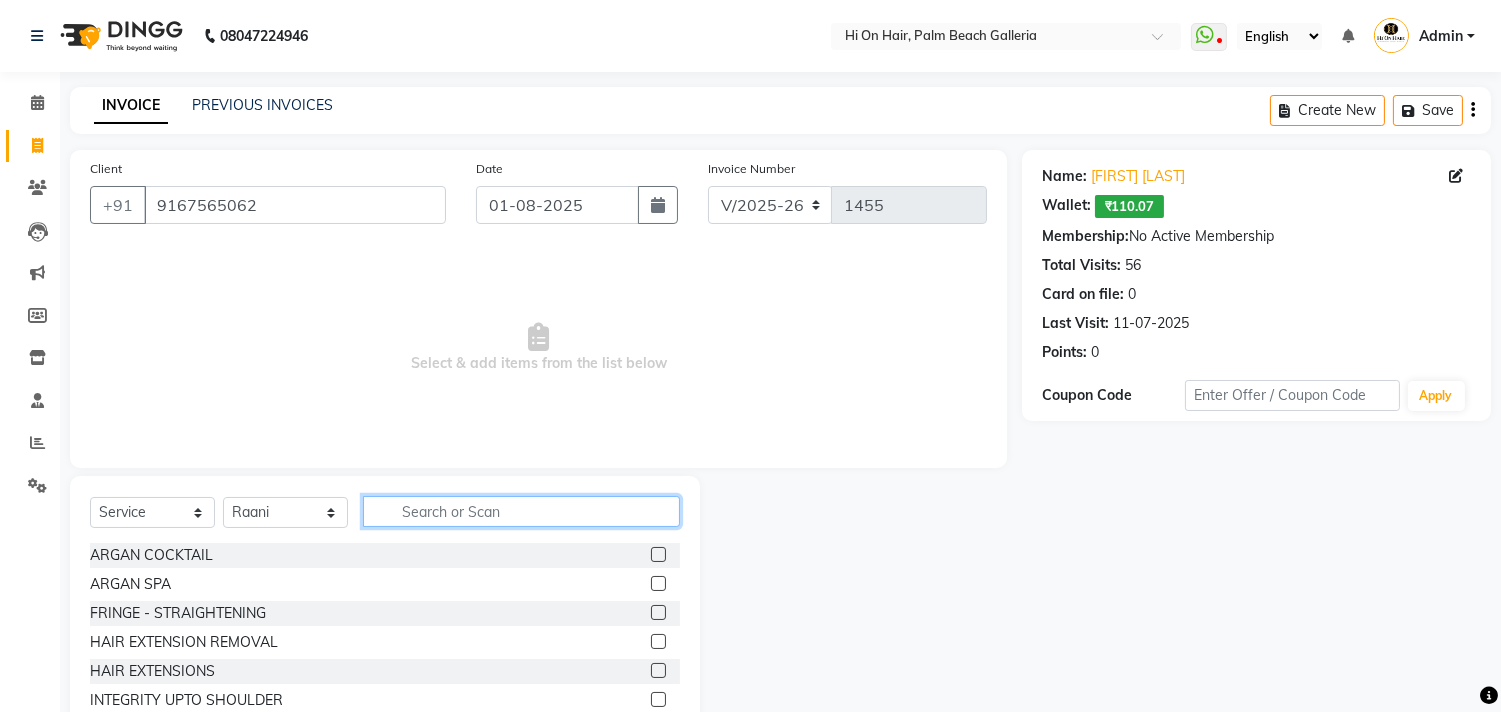 click 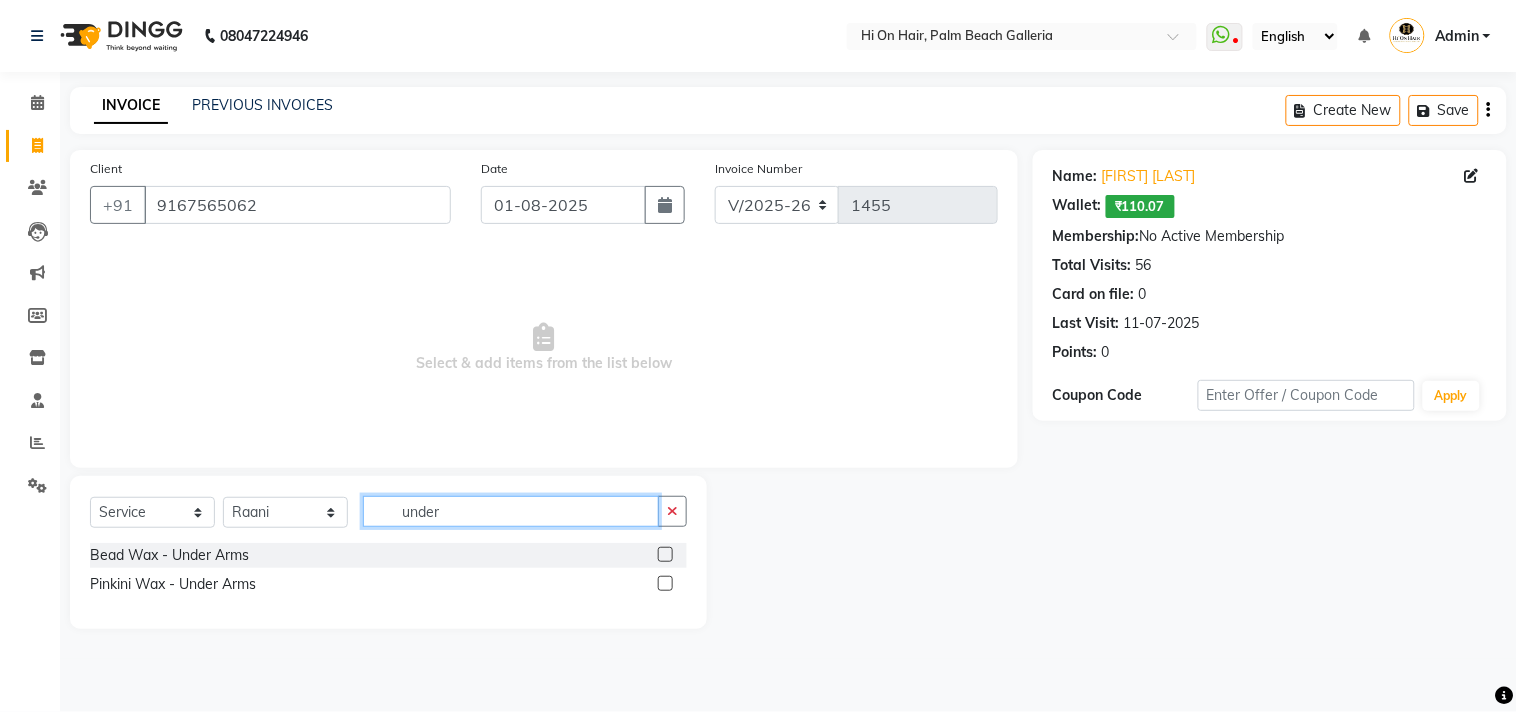 type on "under" 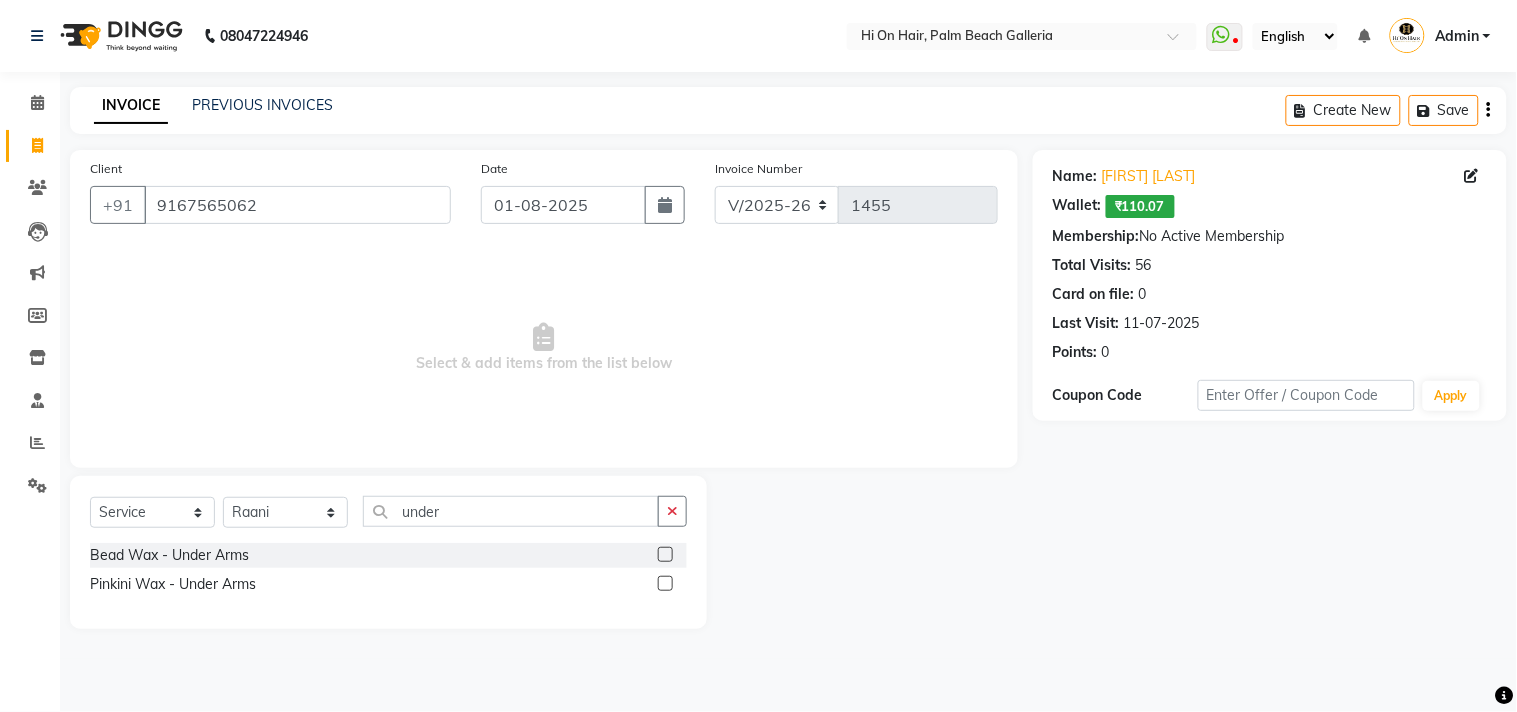 click 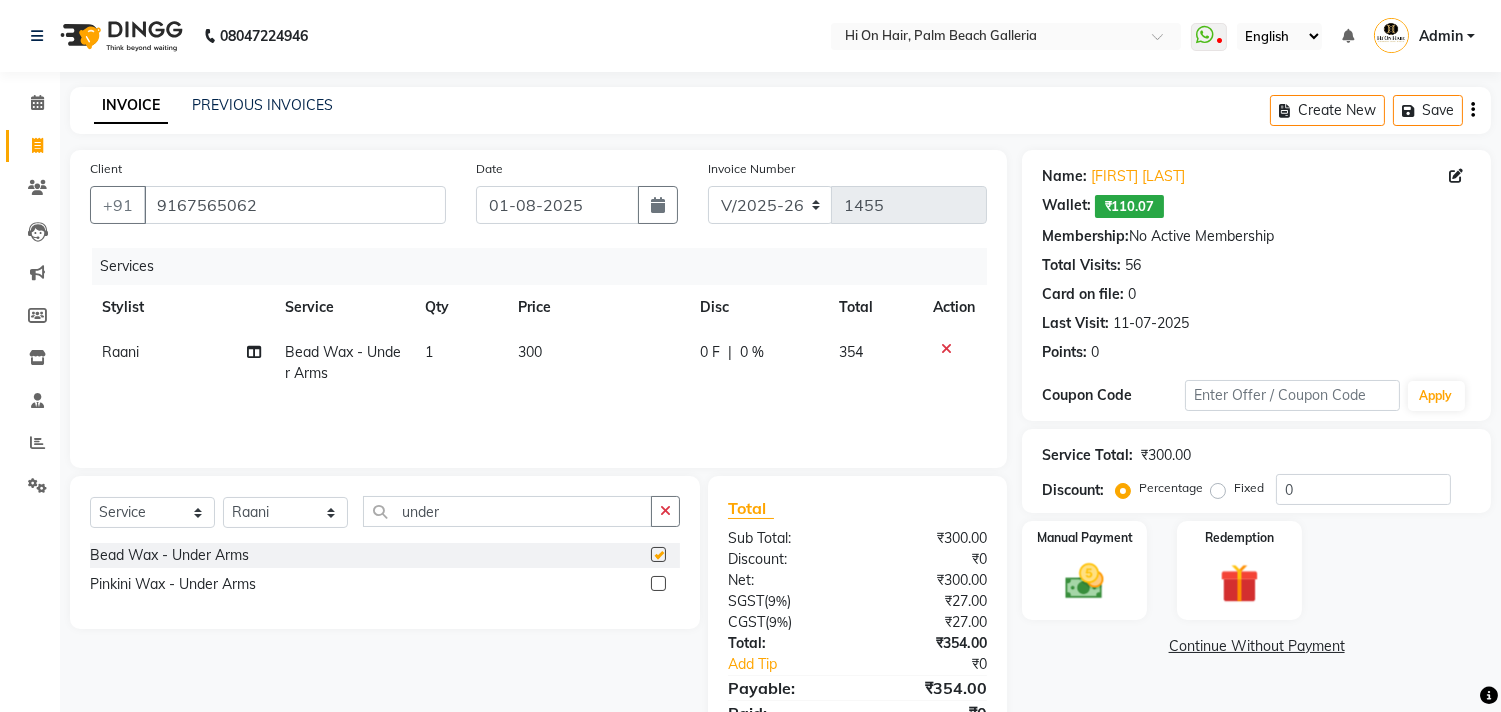 checkbox on "false" 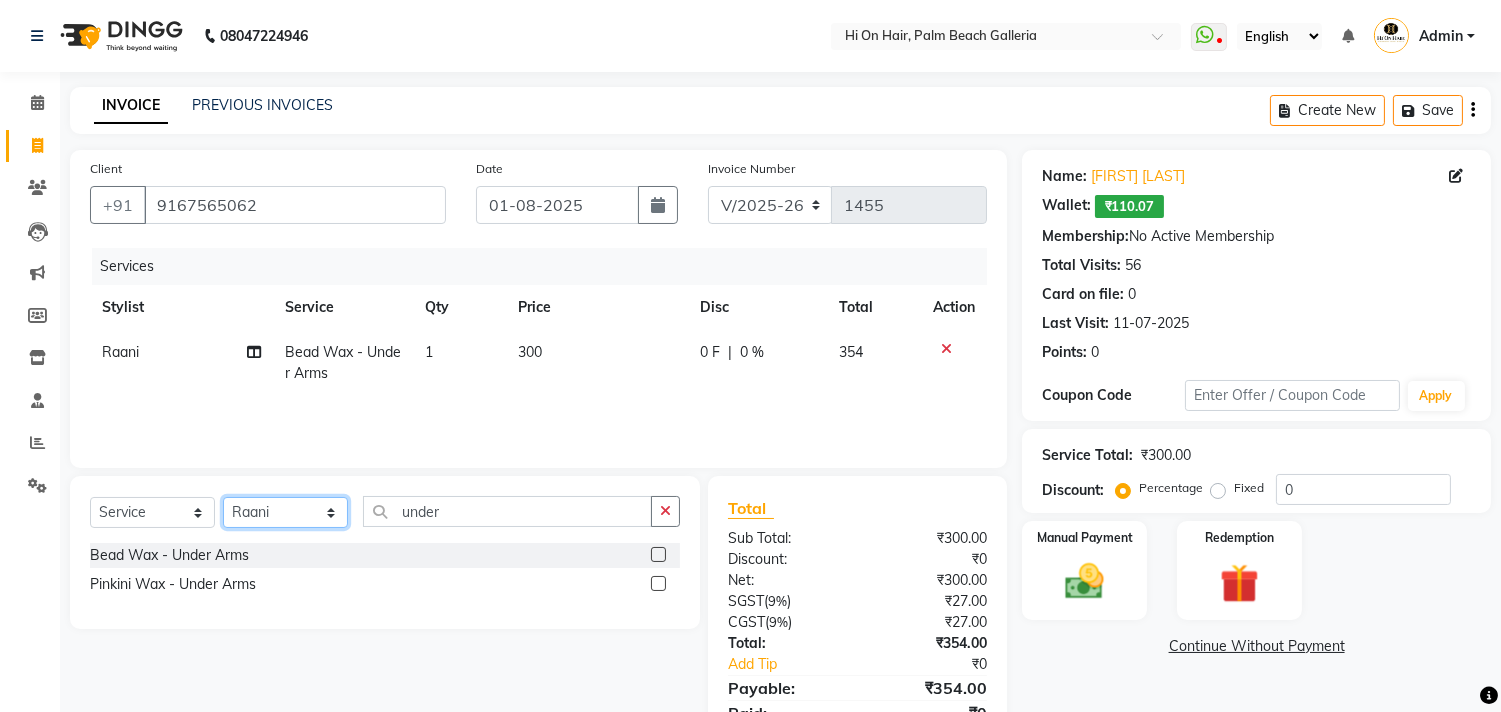 click on "Select Stylist Alim Kaldane Anwar Laskar Hi On Hair MAKYOPHI Pankaj Thakur Poonam Nalawade Raani Rasika  Shelar Rehan Salmani Saba Shaikh Sana Shaikh SOSEM Zeeshan Salmani" 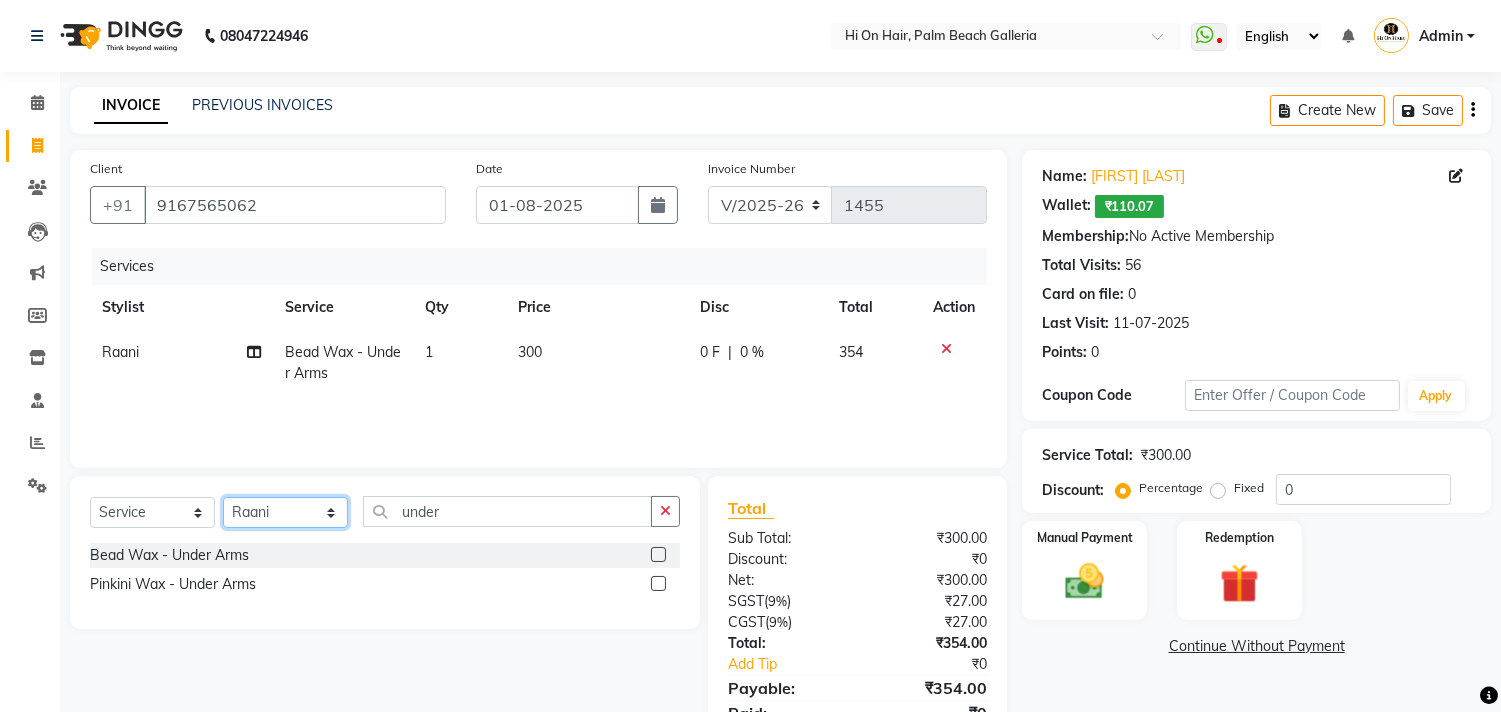 select on "20990" 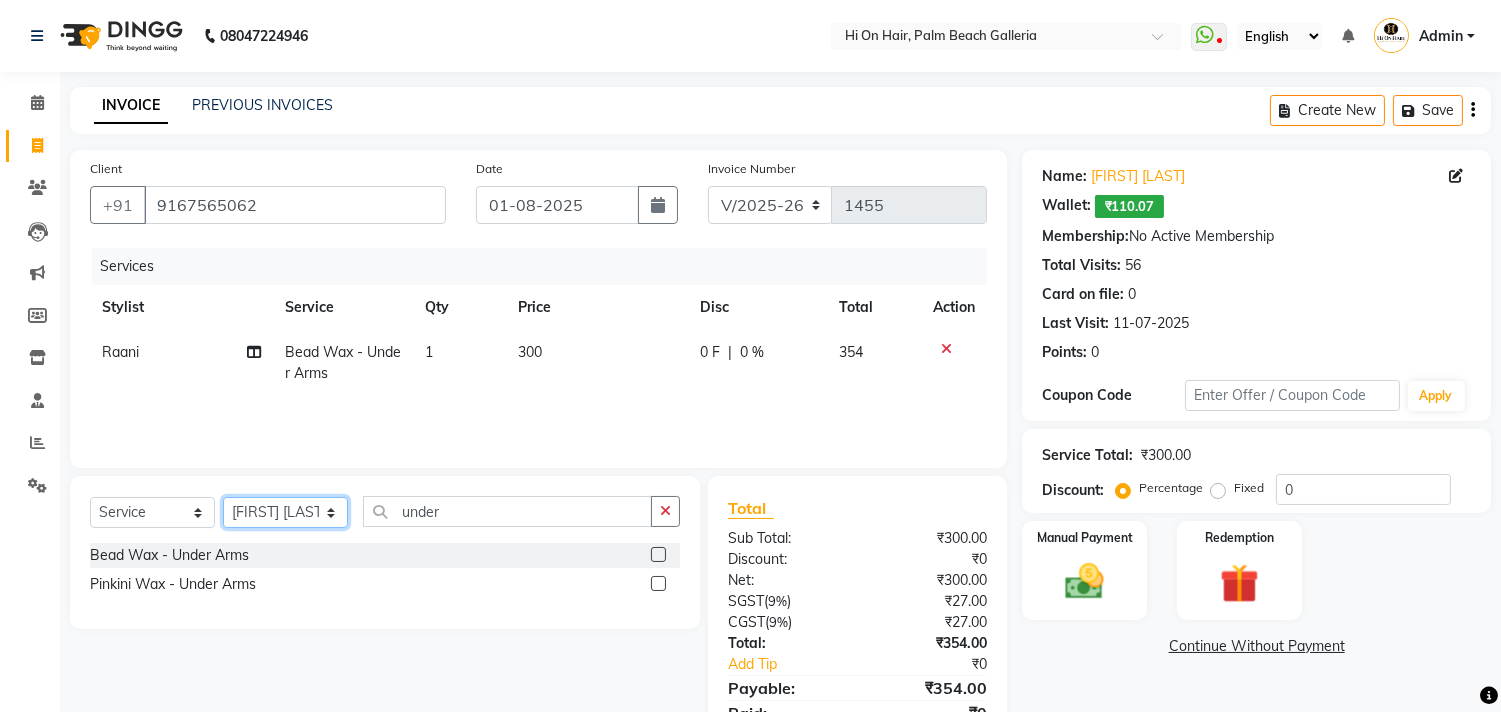click on "Select Stylist Alim Kaldane Anwar Laskar Hi On Hair MAKYOPHI Pankaj Thakur Poonam Nalawade Raani Rasika  Shelar Rehan Salmani Saba Shaikh Sana Shaikh SOSEM Zeeshan Salmani" 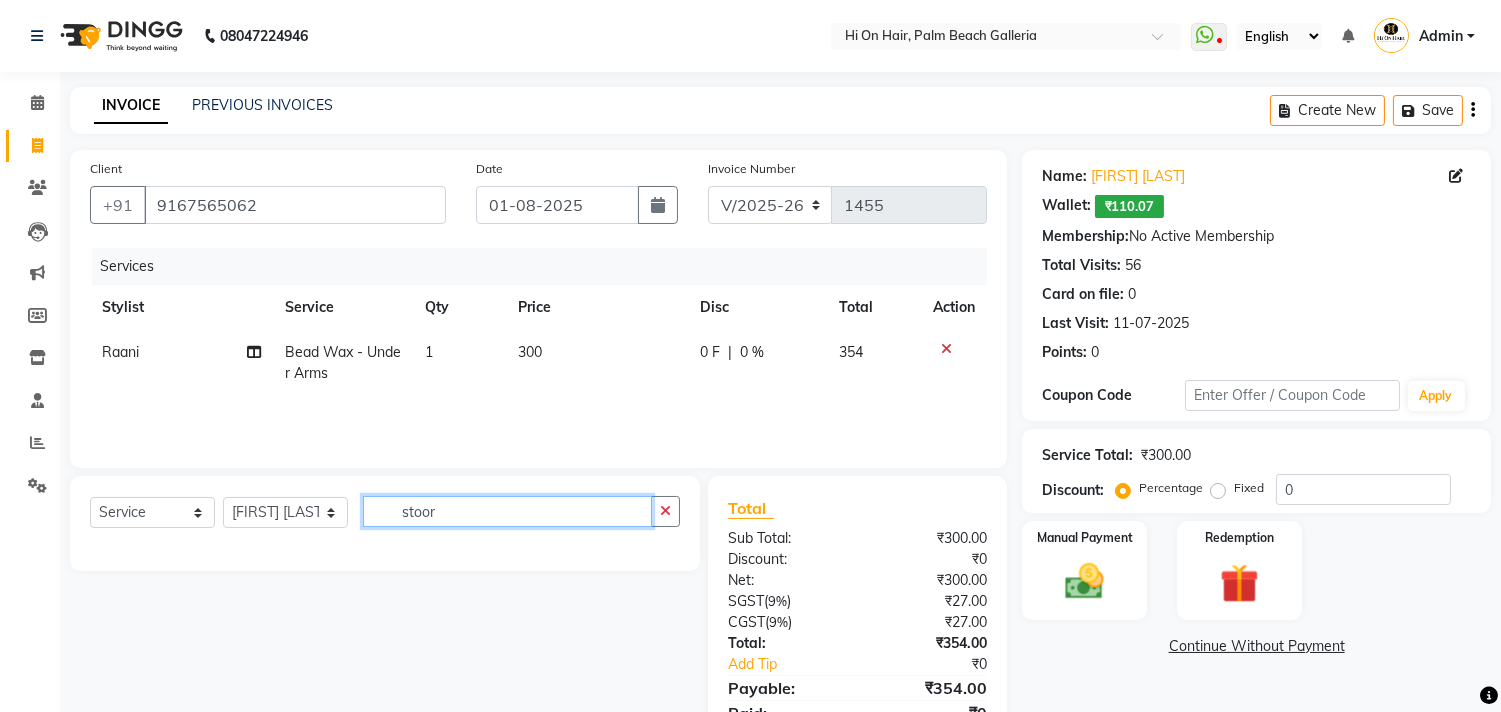 drag, startPoint x: 448, startPoint y: 498, endPoint x: 363, endPoint y: 572, distance: 112.698715 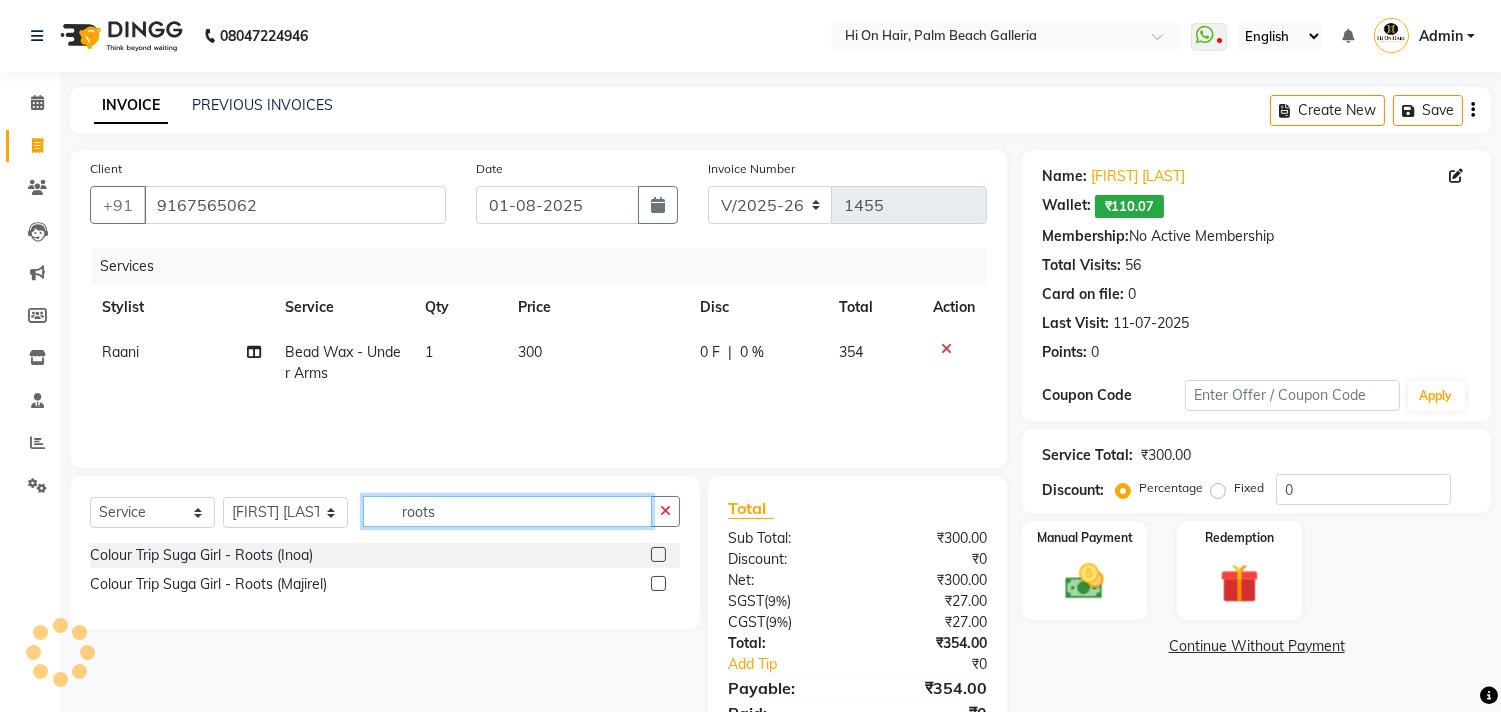 type on "roots" 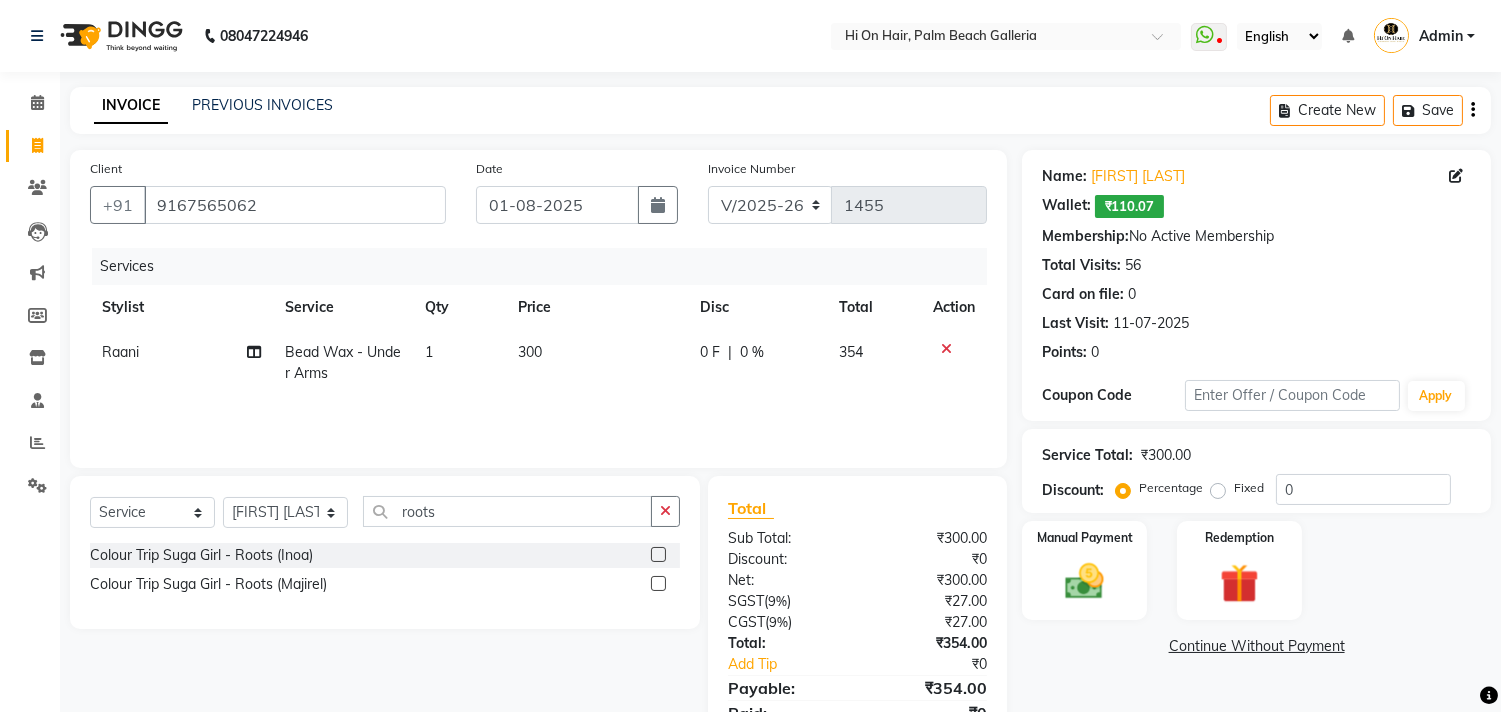 click 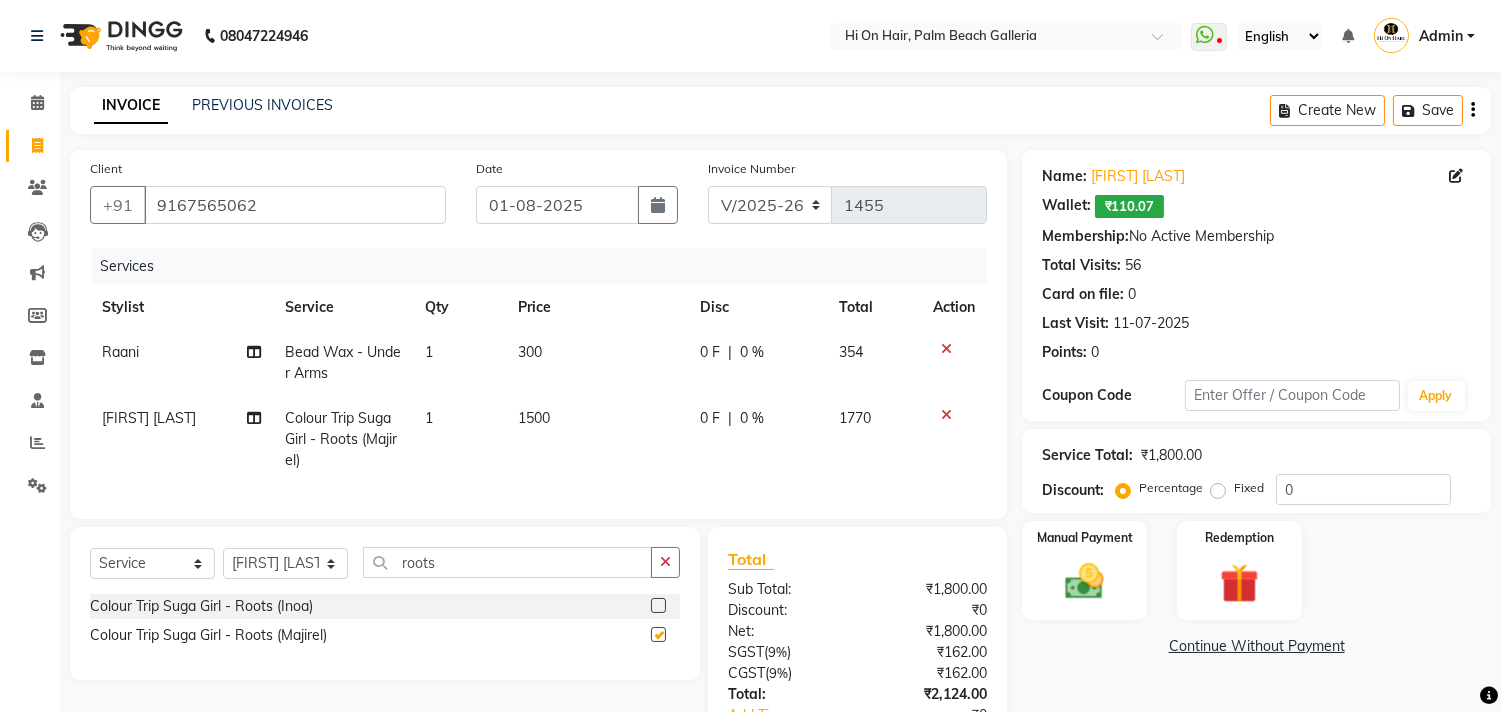 checkbox on "false" 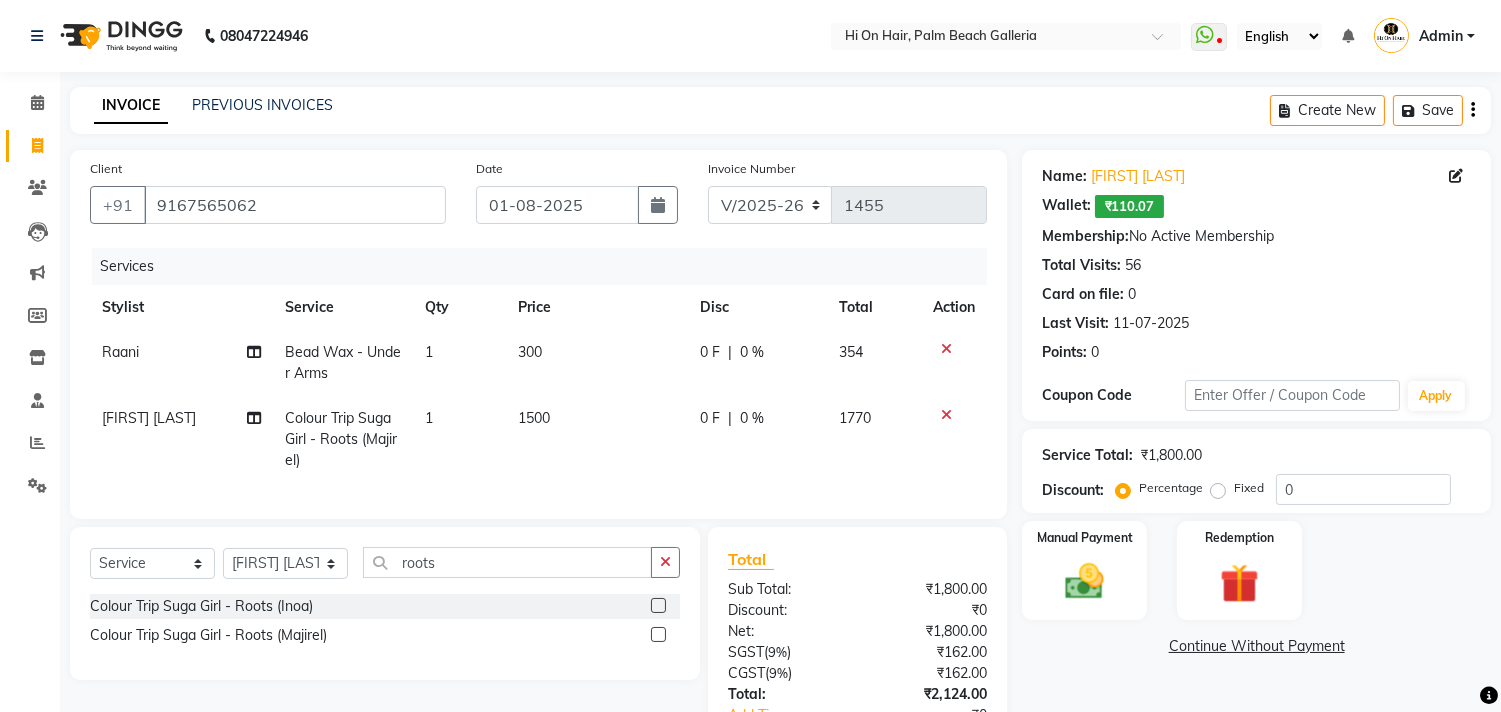 click on "1500" 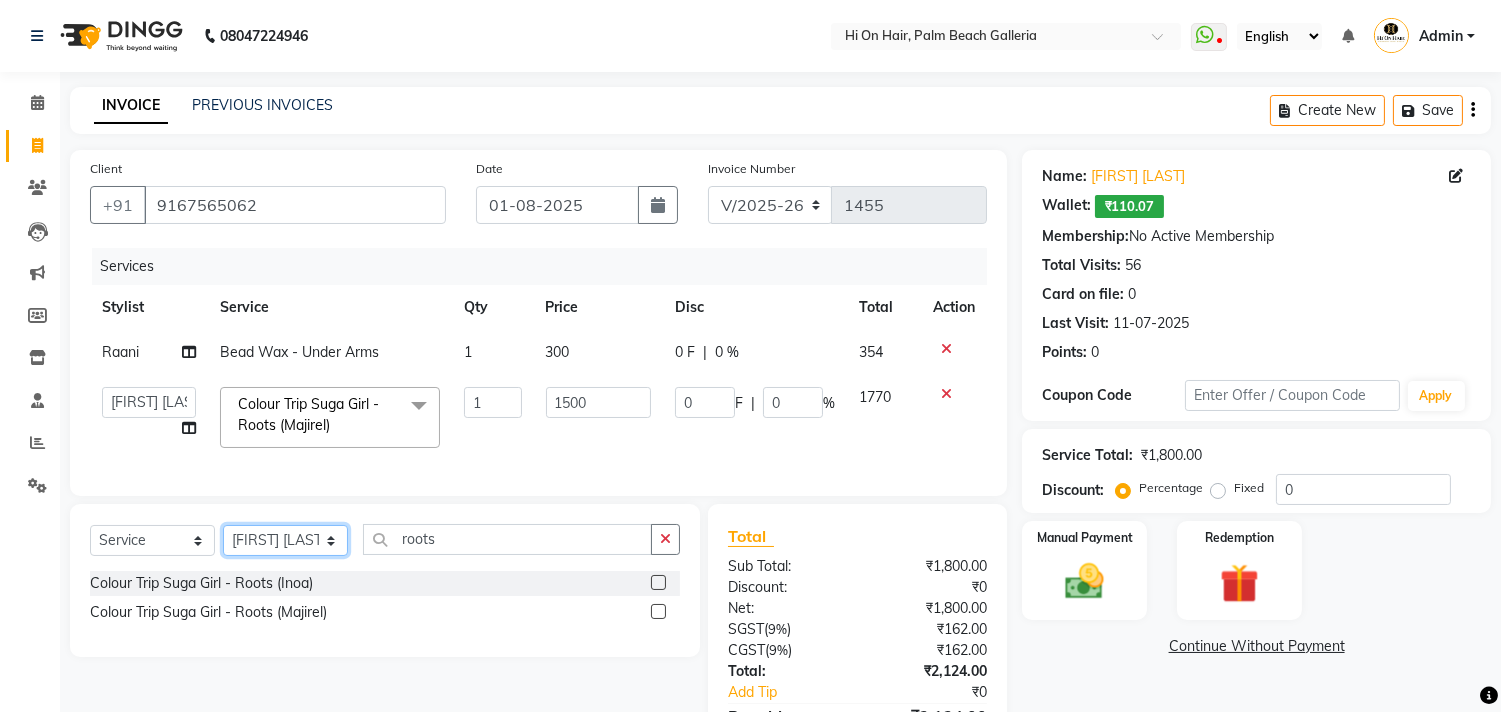click on "Select Stylist Alim Kaldane Anwar Laskar Hi On Hair MAKYOPHI Pankaj Thakur Poonam Nalawade Raani Rasika  Shelar Rehan Salmani Saba Shaikh Sana Shaikh SOSEM Zeeshan Salmani" 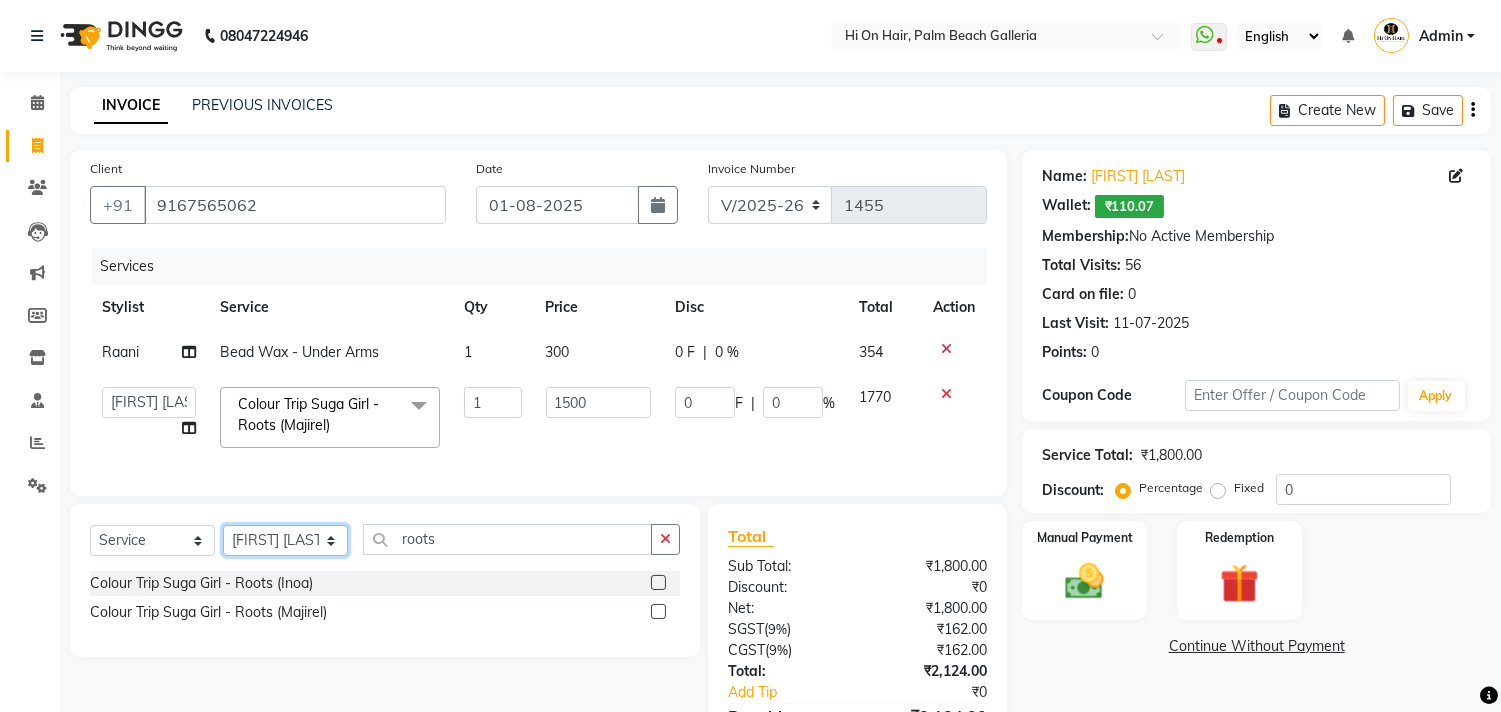 select on "30126" 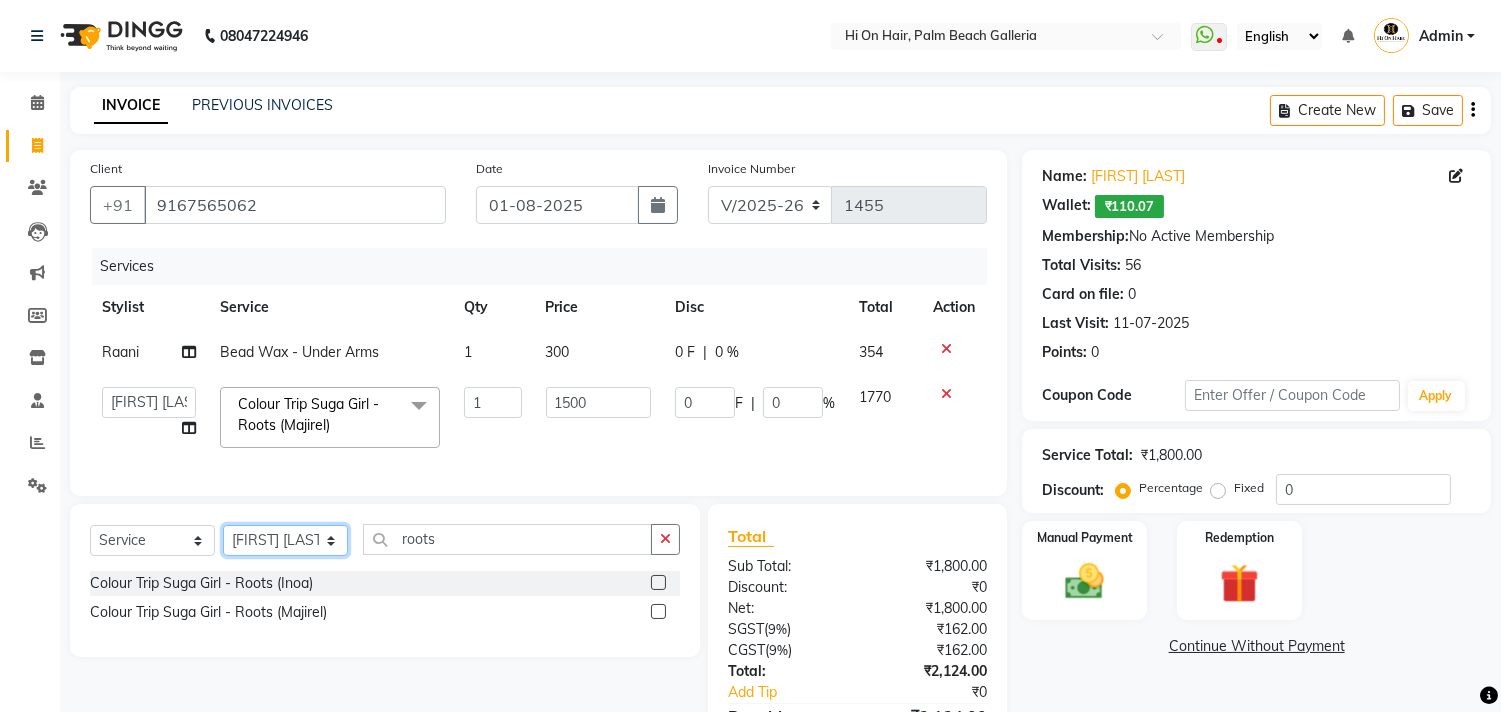 click on "Select Stylist Alim Kaldane Anwar Laskar Hi On Hair MAKYOPHI Pankaj Thakur Poonam Nalawade Raani Rasika  Shelar Rehan Salmani Saba Shaikh Sana Shaikh SOSEM Zeeshan Salmani" 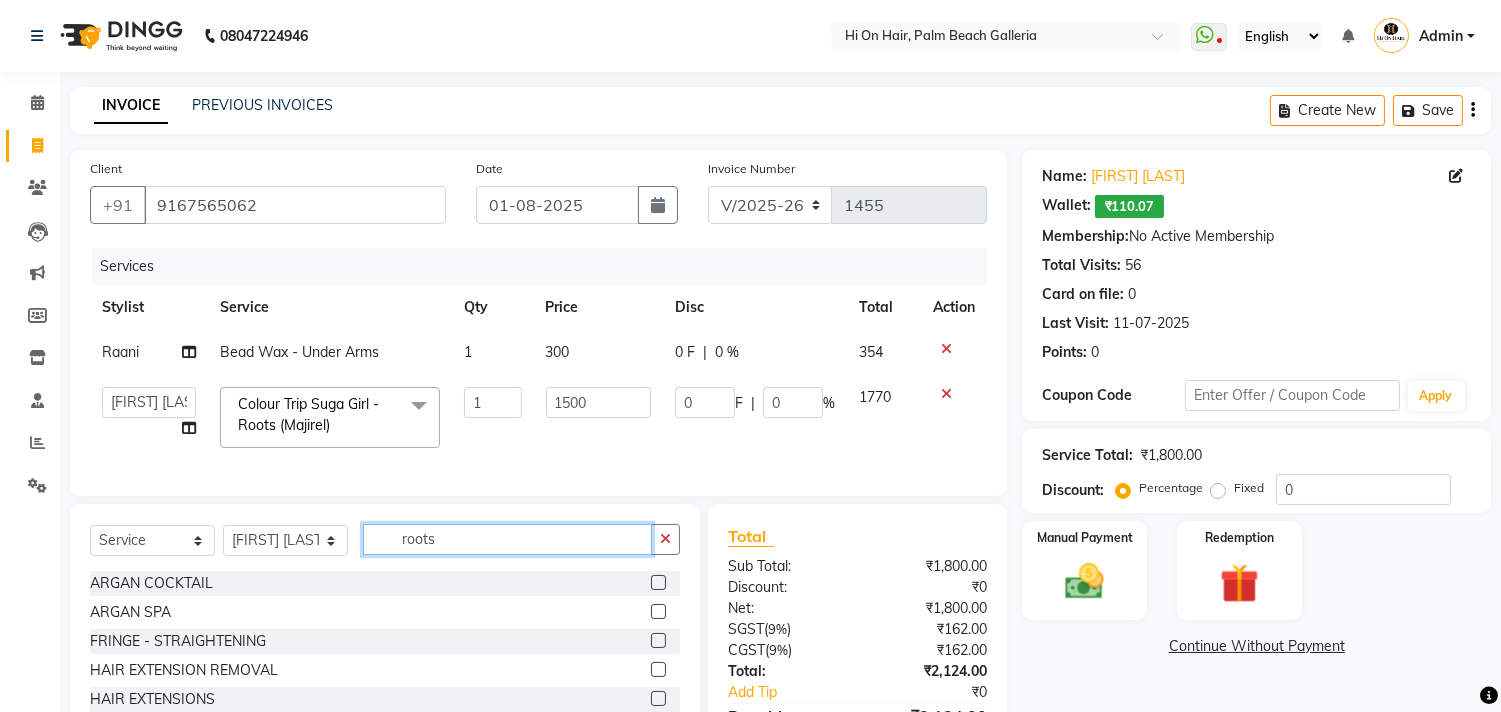 drag, startPoint x: 463, startPoint y: 554, endPoint x: 268, endPoint y: 565, distance: 195.31001 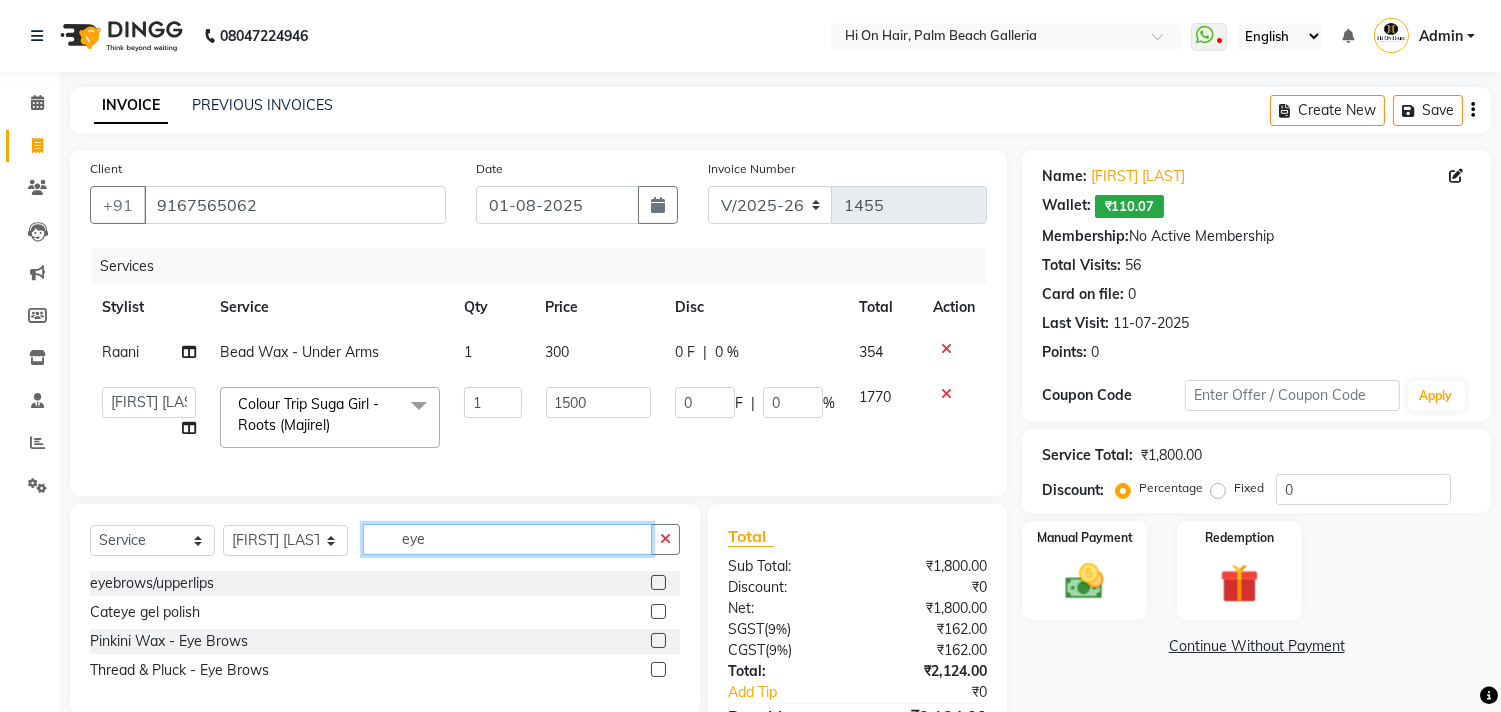 type on "eye" 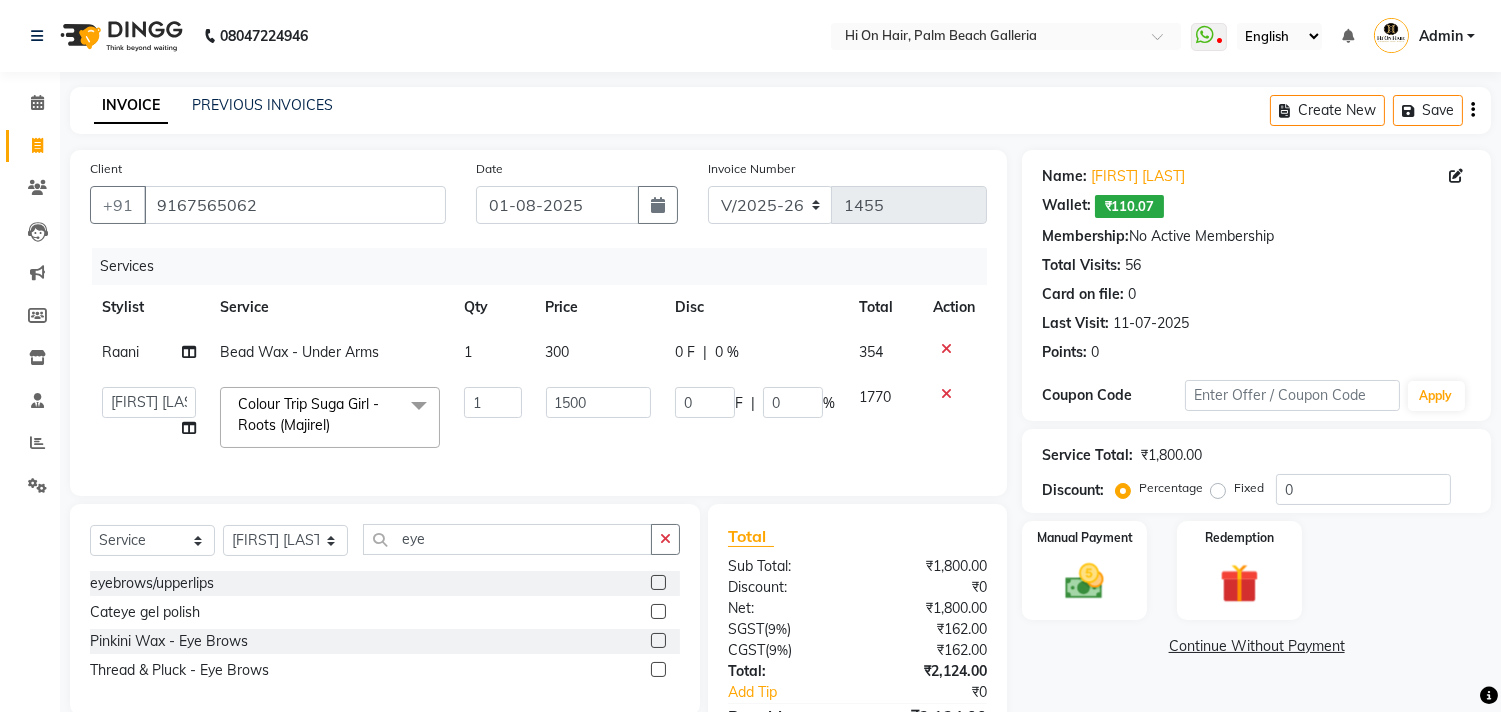 click 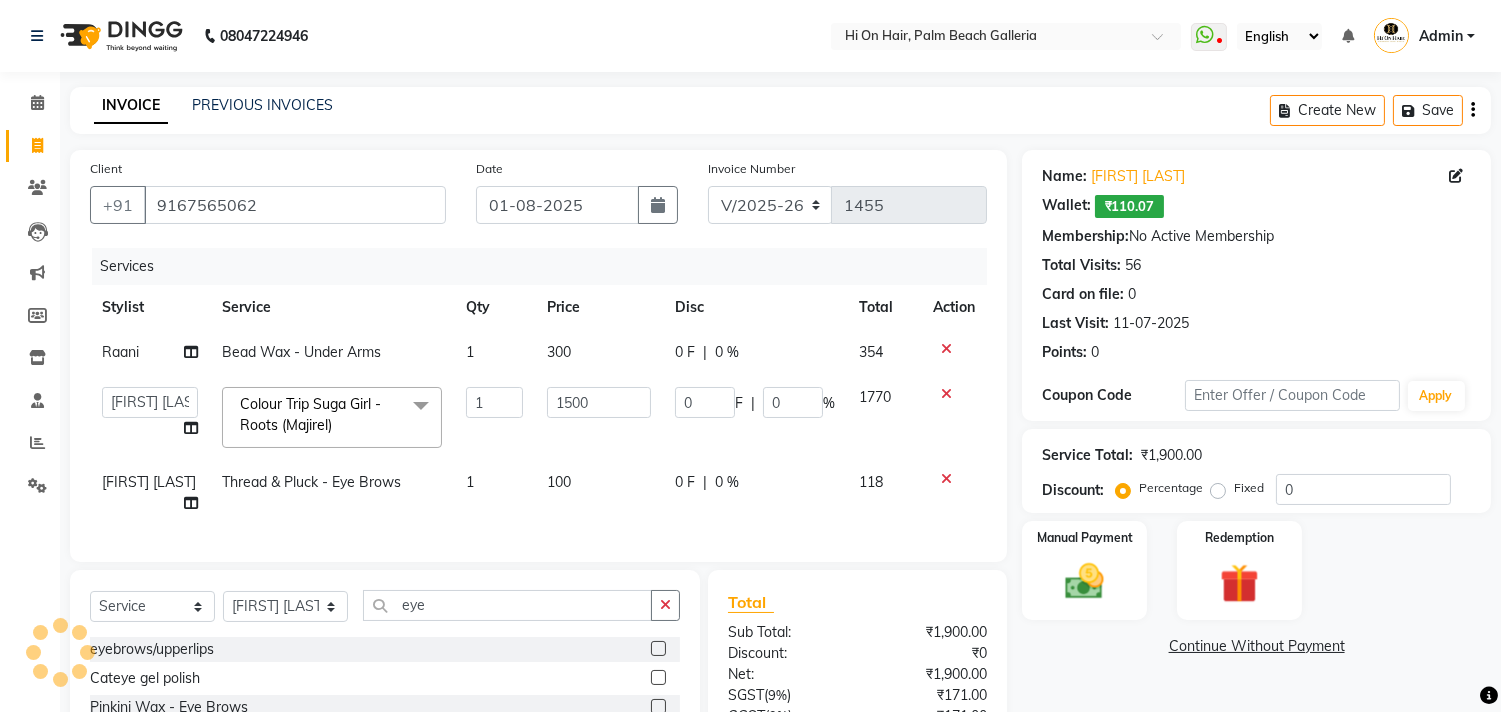checkbox on "false" 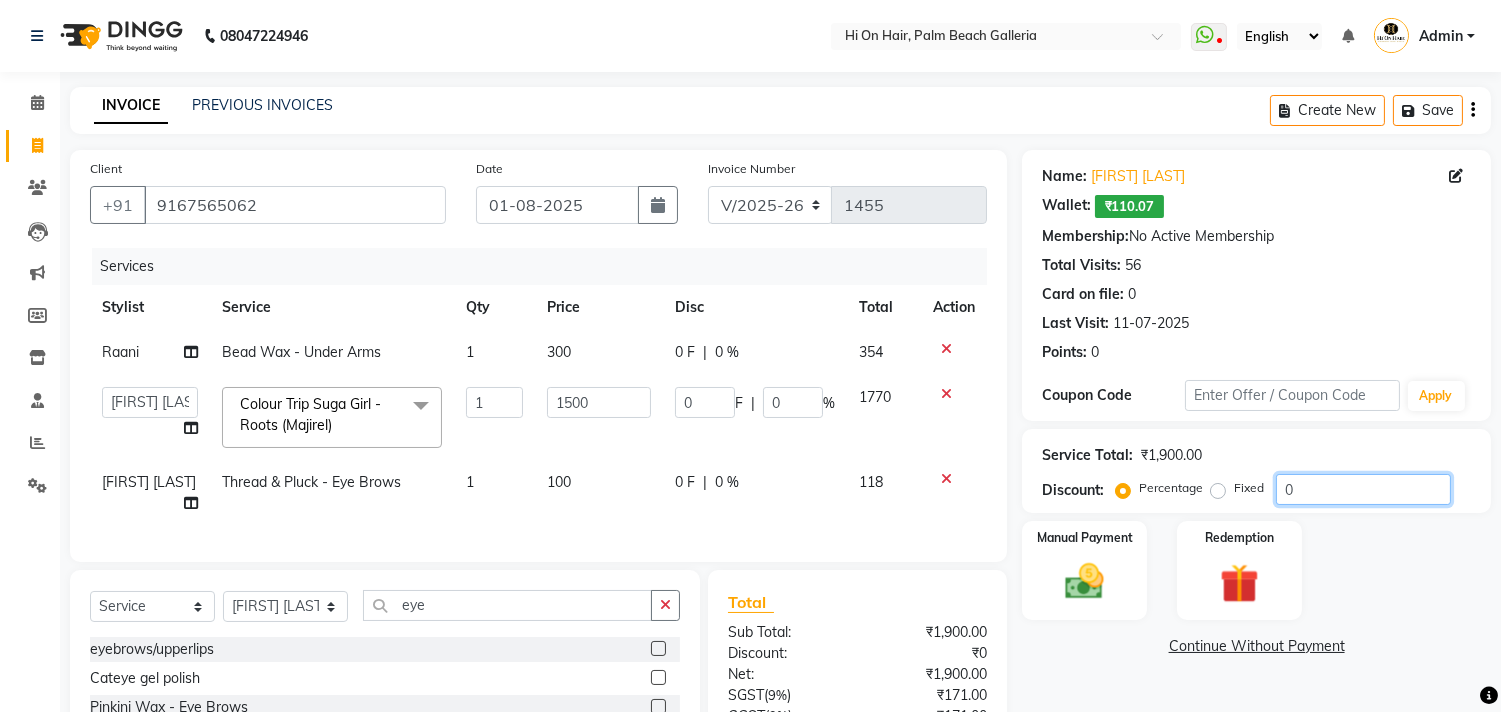 click on "0" 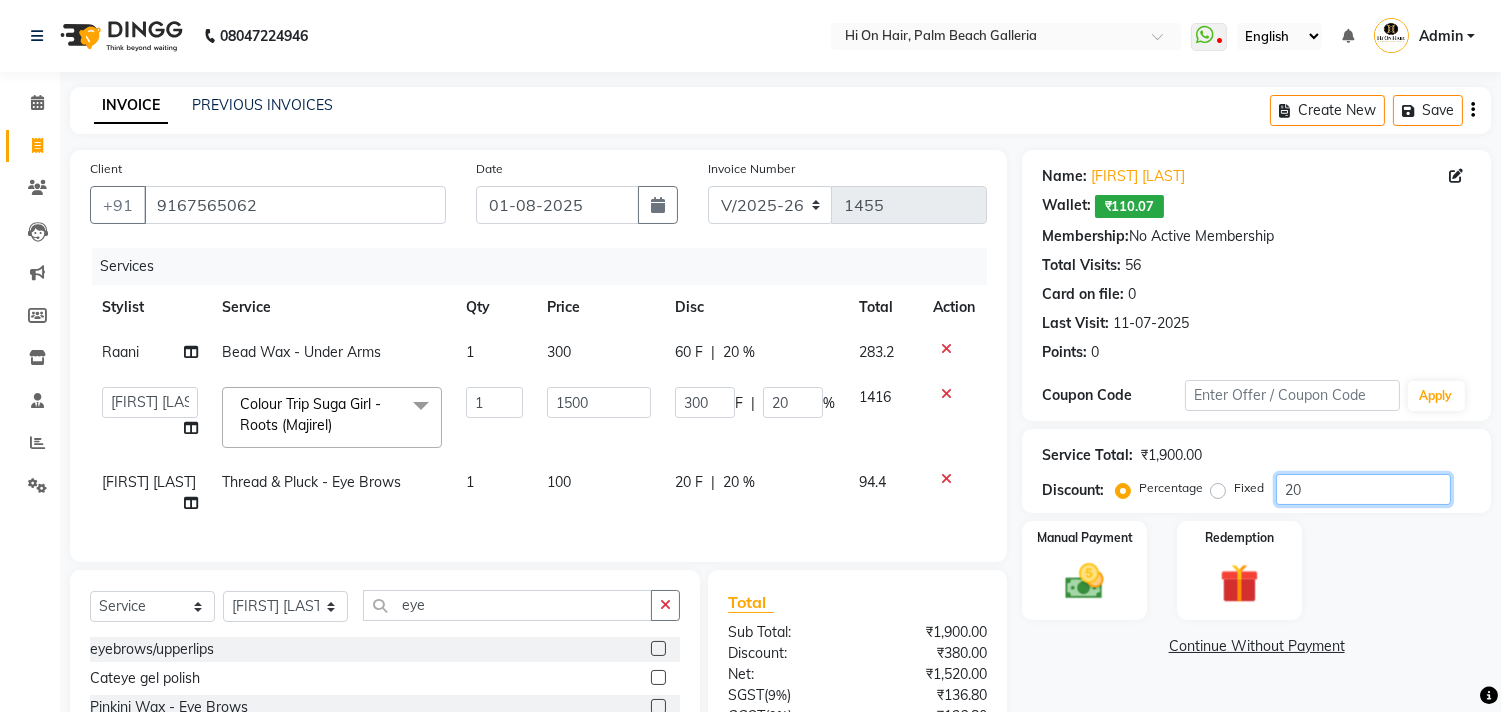 type on "20" 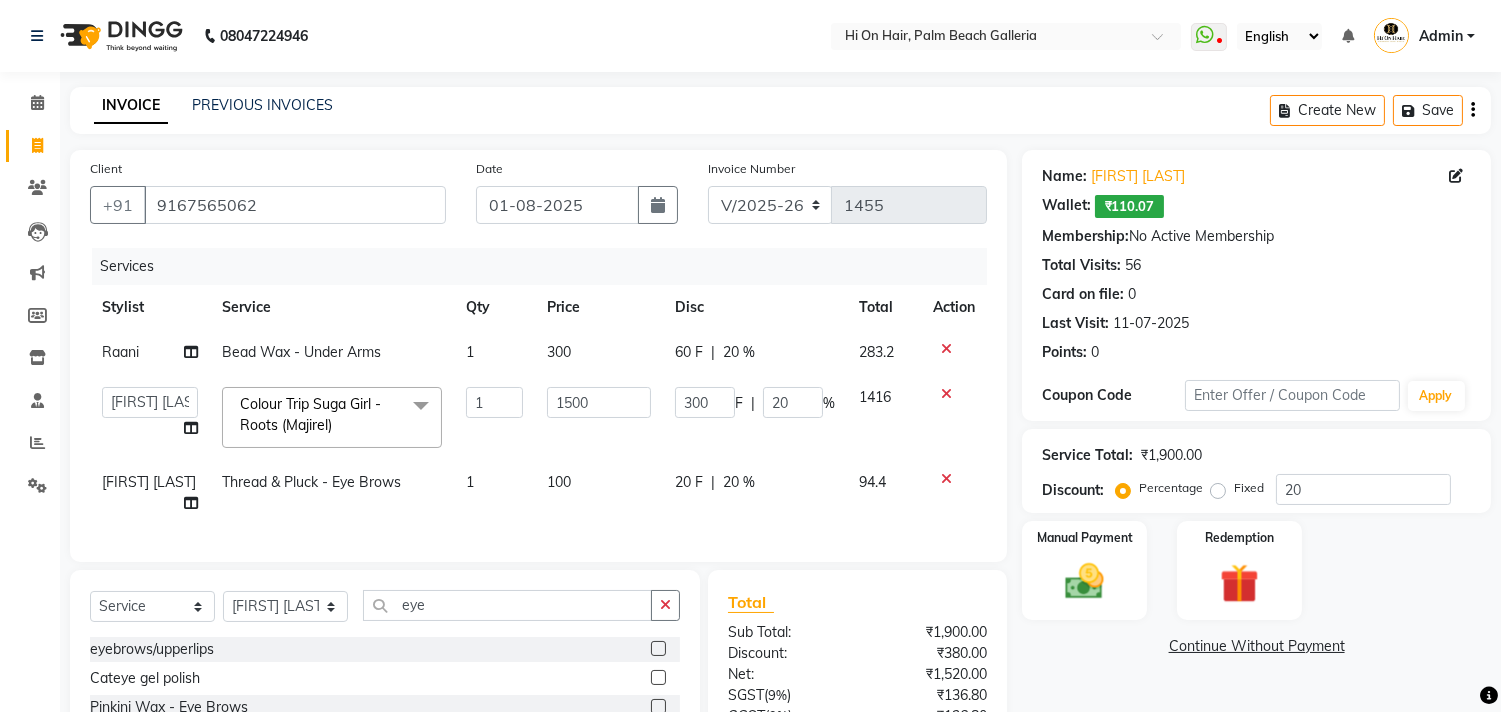 drag, startPoint x: 780, startPoint y: 465, endPoint x: 1124, endPoint y: 563, distance: 357.687 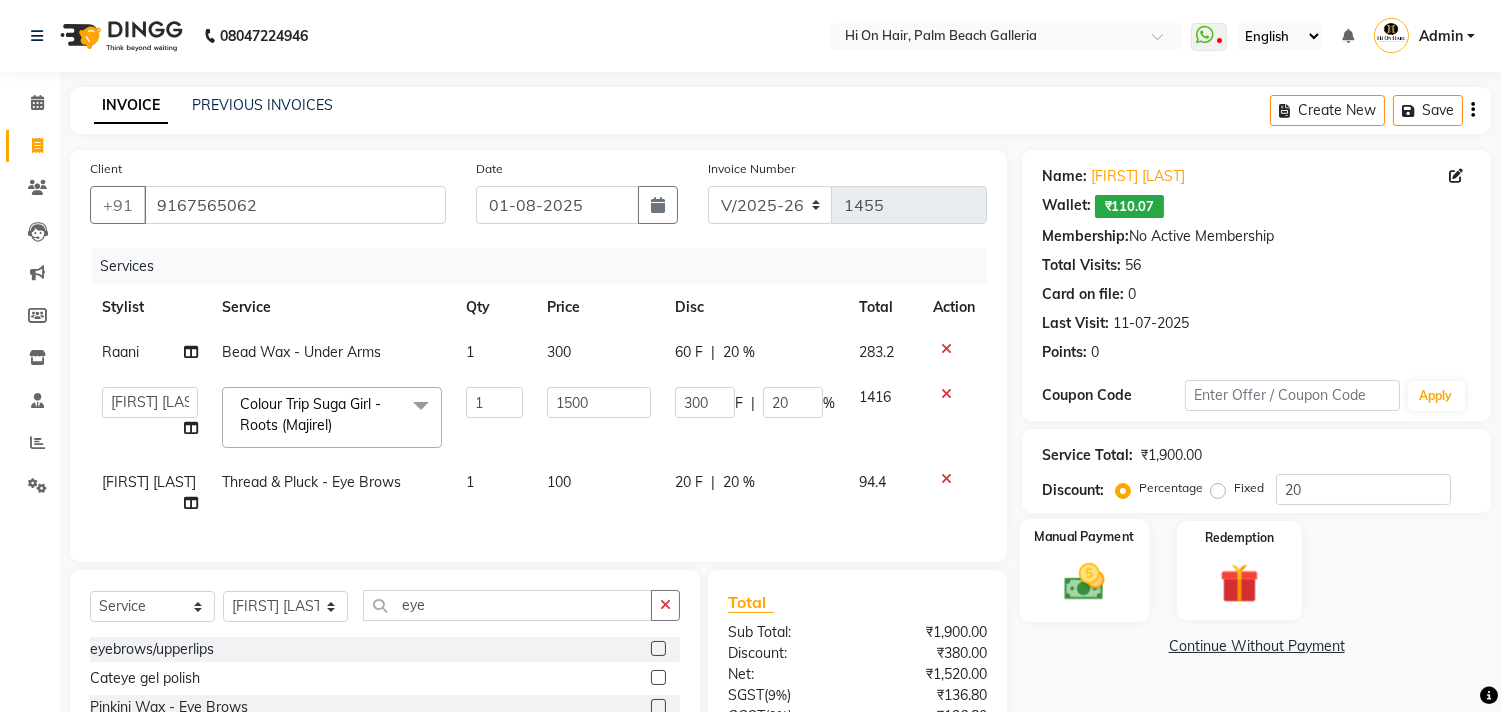 click on "20 F | 20 %" 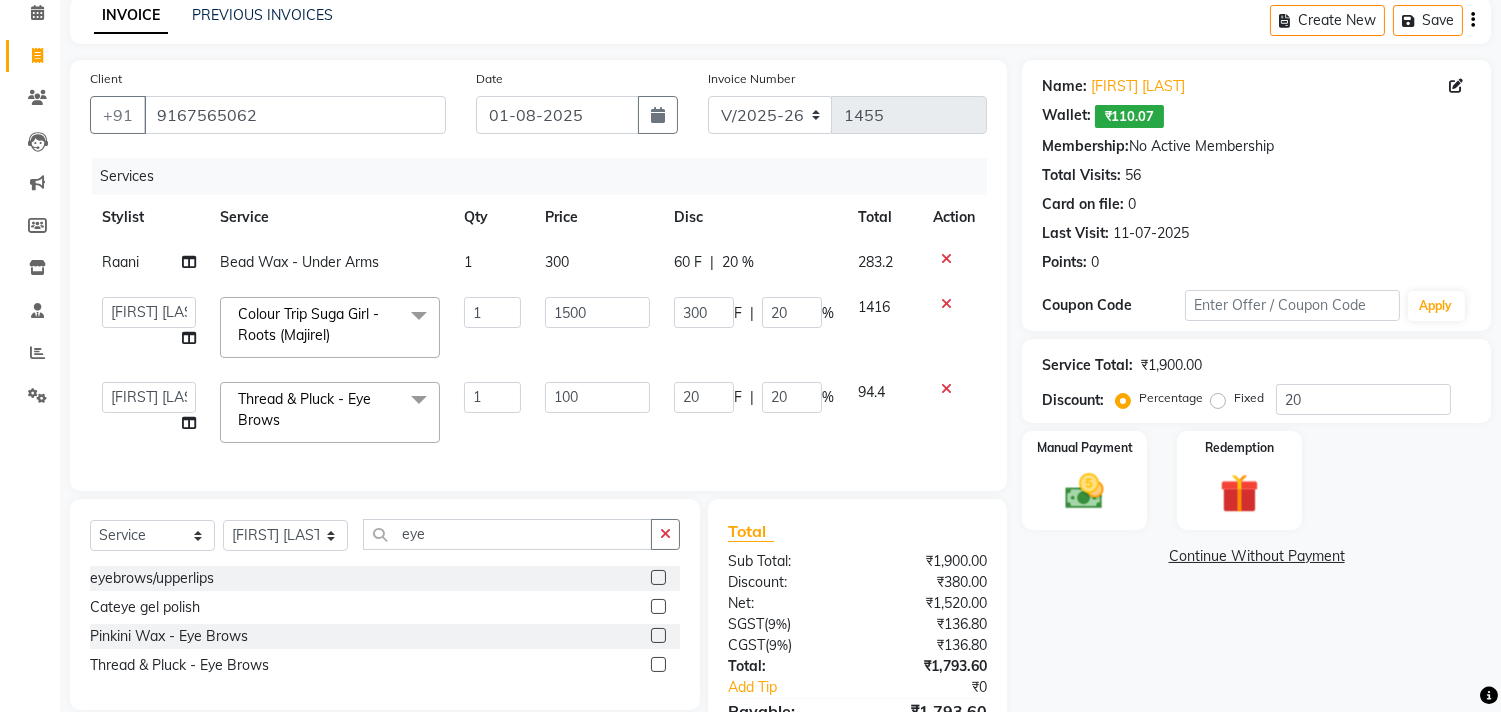 scroll, scrollTop: 0, scrollLeft: 0, axis: both 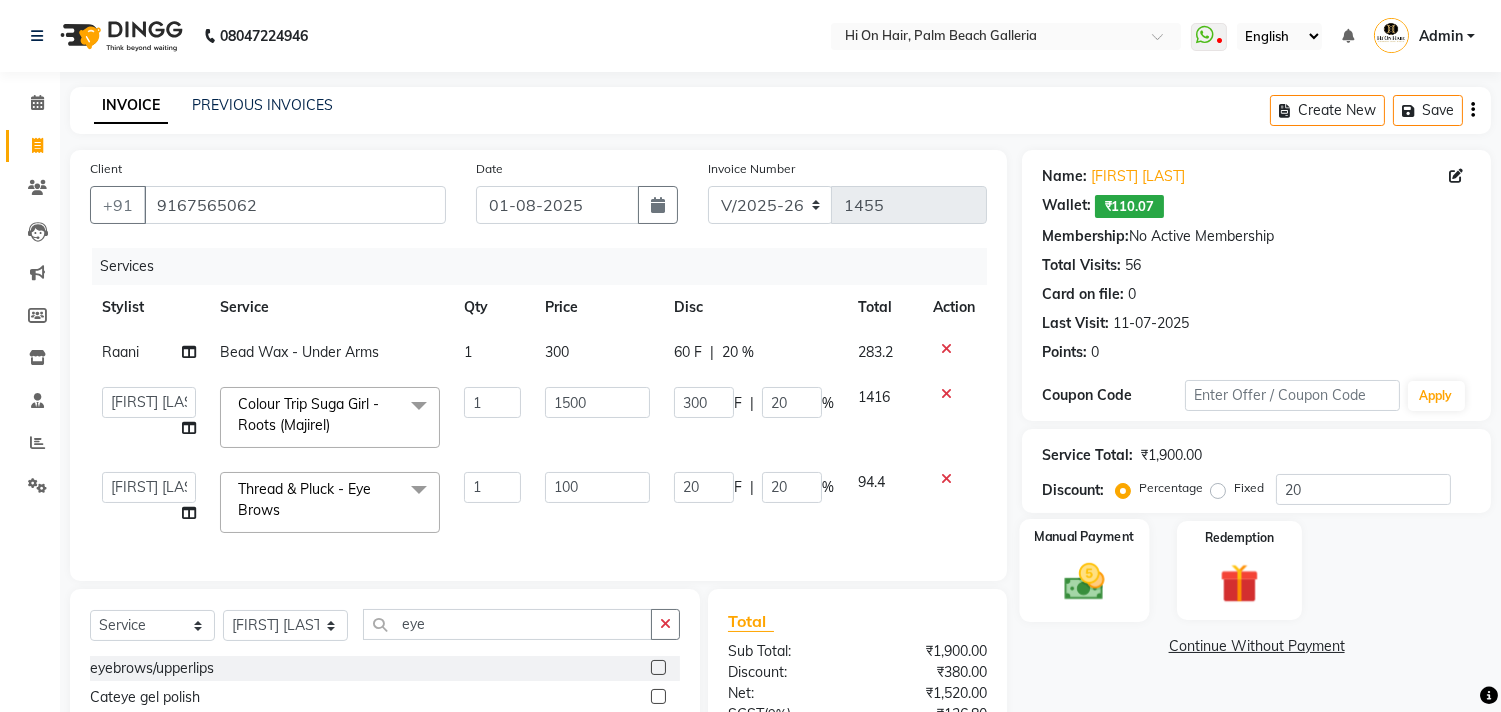 click 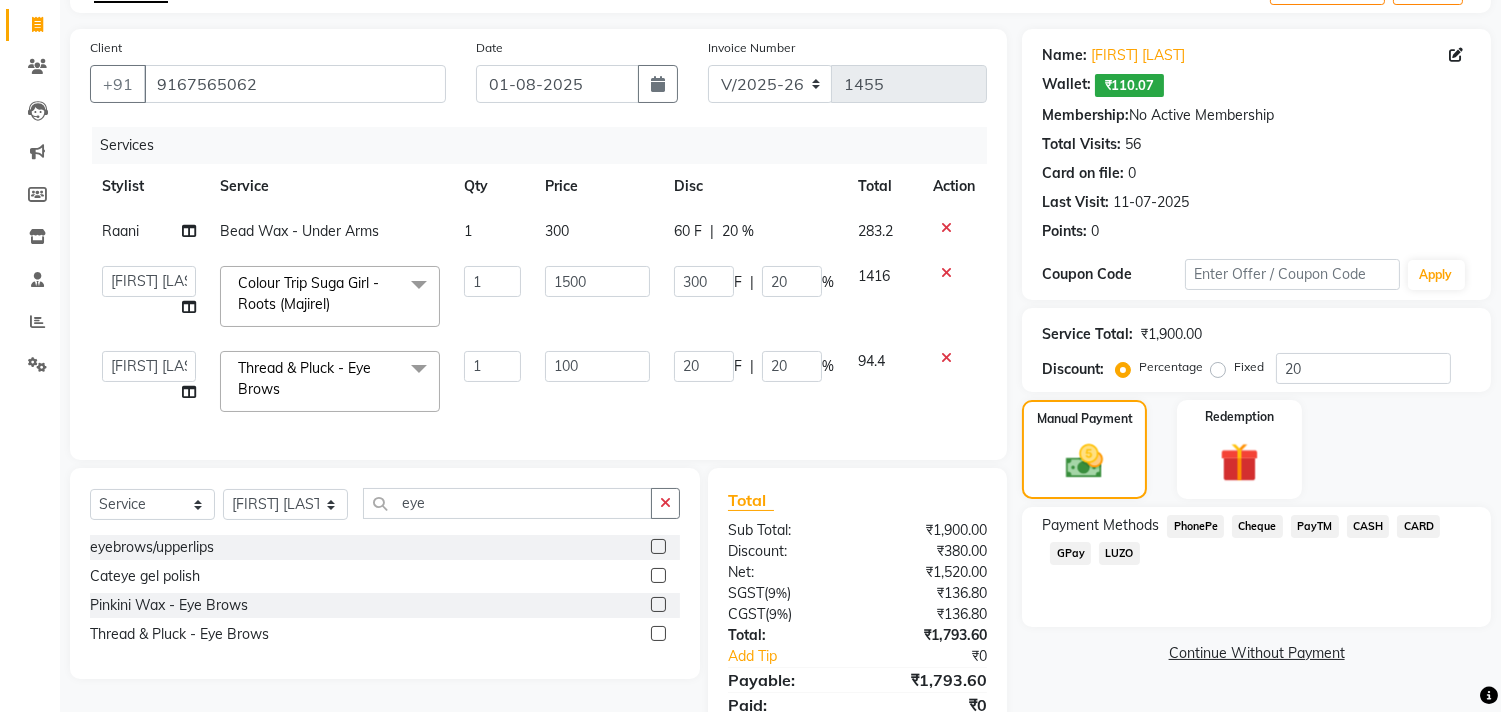 scroll, scrollTop: 217, scrollLeft: 0, axis: vertical 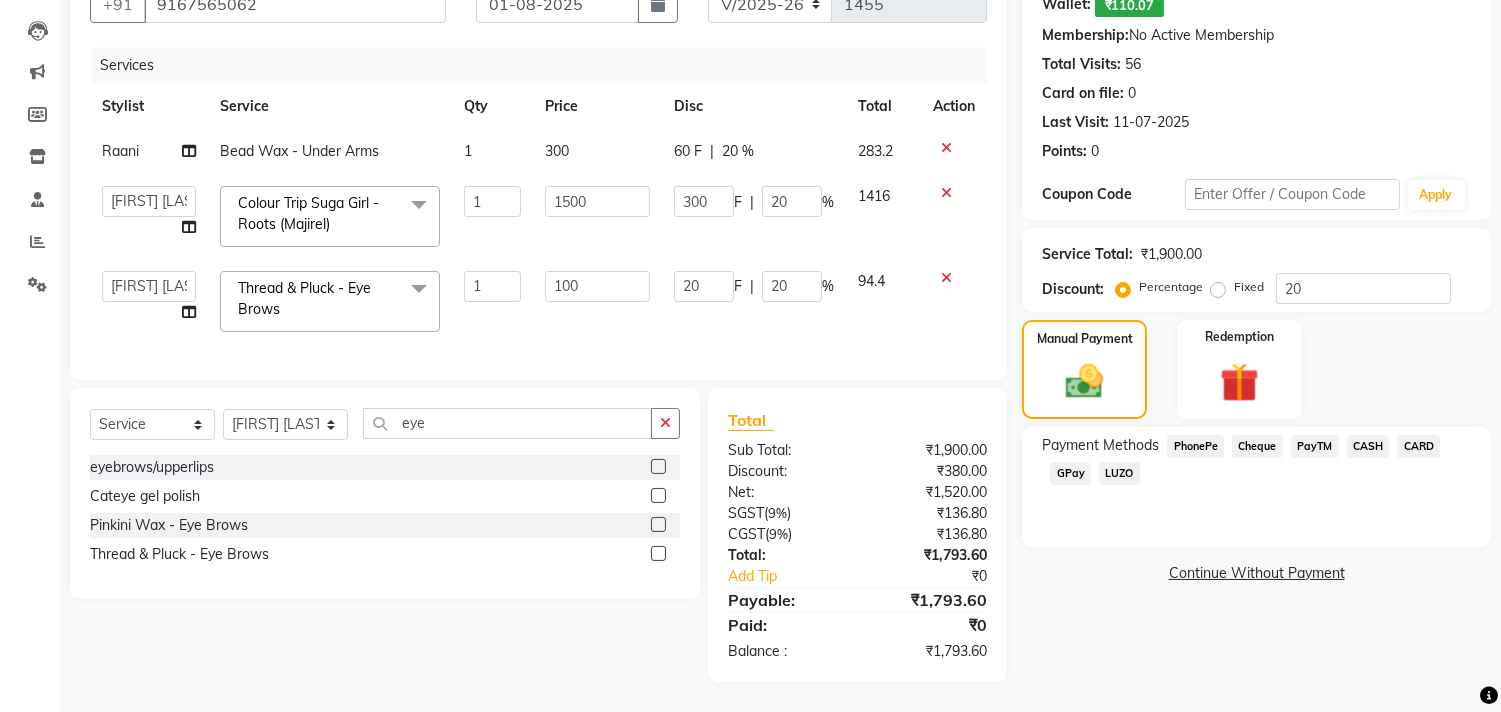 click on "GPay" 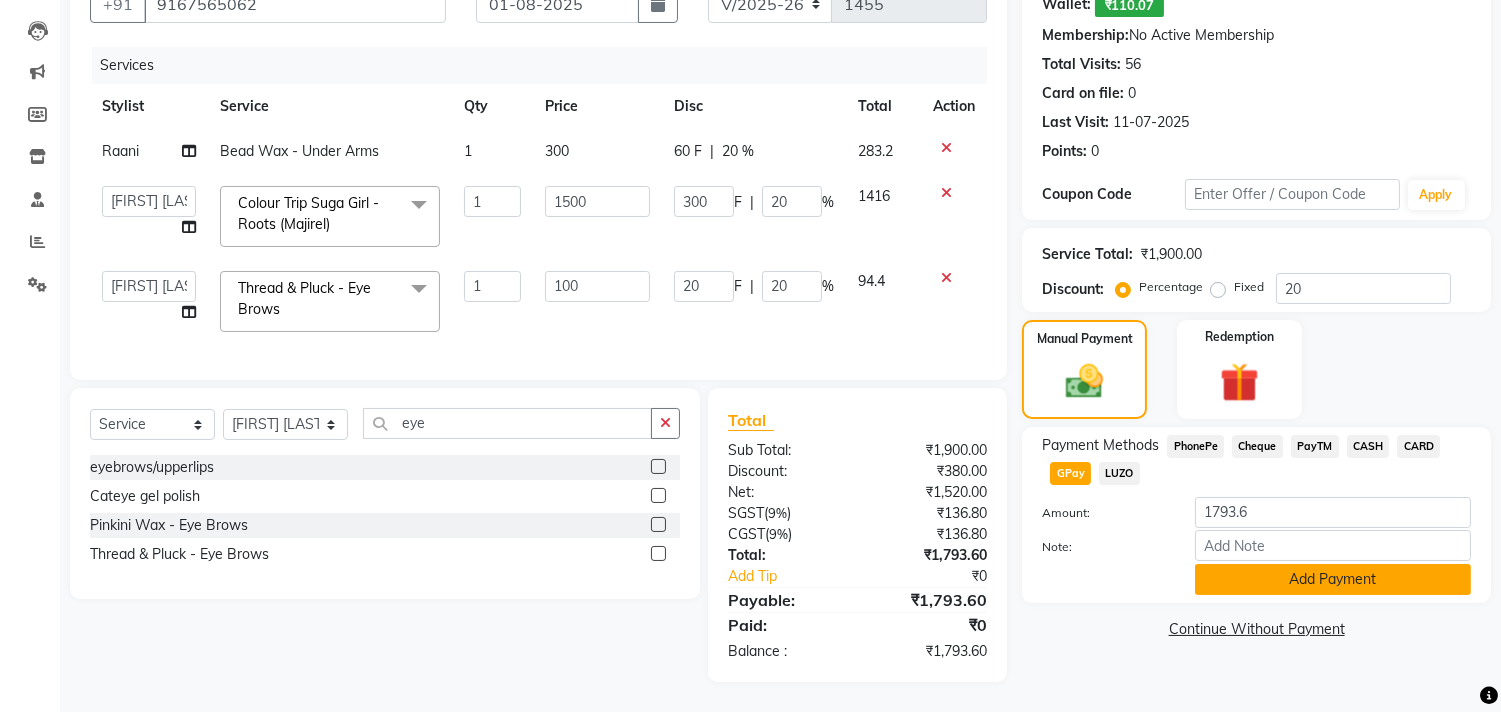 click on "Add Payment" 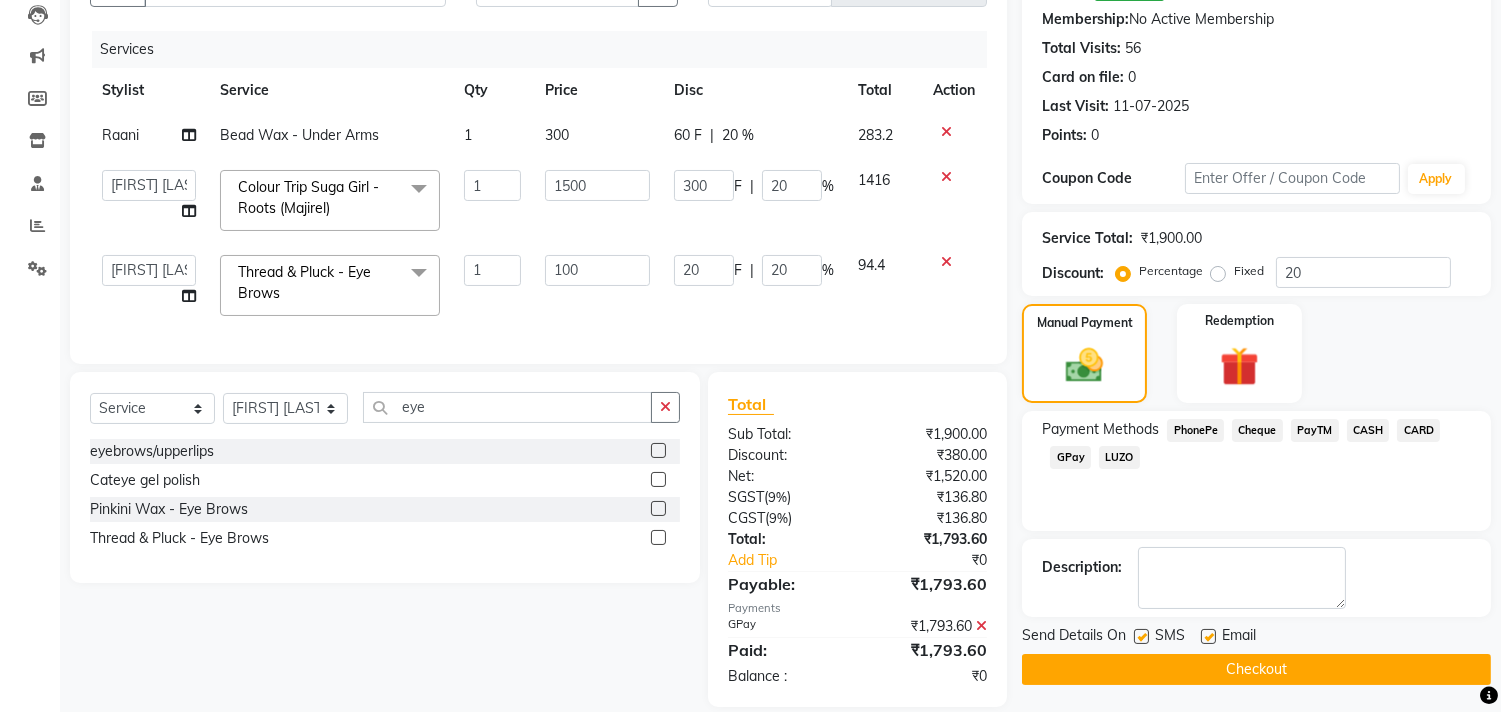 click 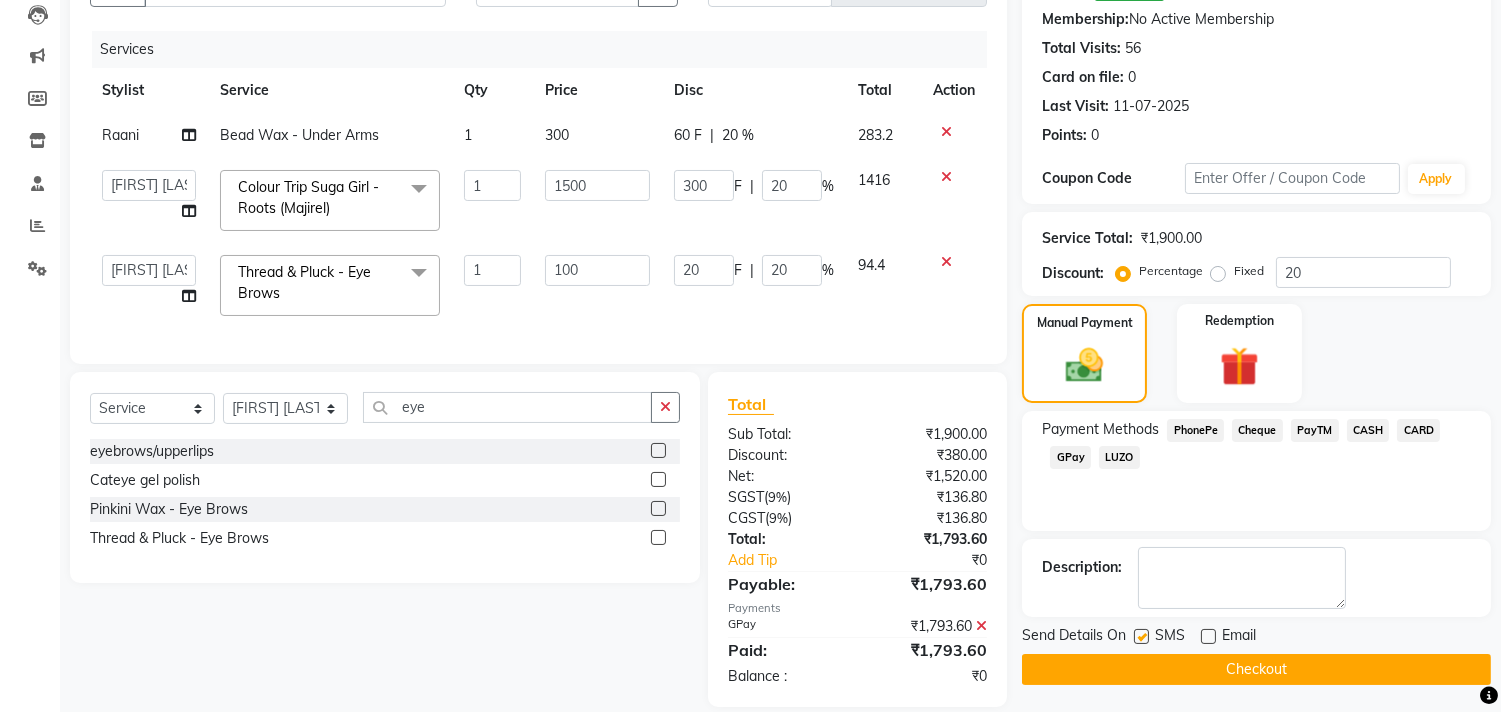 click on "Name: Mallika Bhatnagar  Wallet:   ₹110.07  Membership:  No Active Membership  Total Visits:  56 Card on file:  0 Last Visit:   11-07-2025 Points:   0  Coupon Code Apply Service Total:  ₹1,900.00  Discount:  Percentage   Fixed  20 Manual Payment Redemption Payment Methods  PhonePe   Cheque   PayTM   CASH   CARD   GPay   LUZO  Description:                  Send Details On SMS Email  Checkout" 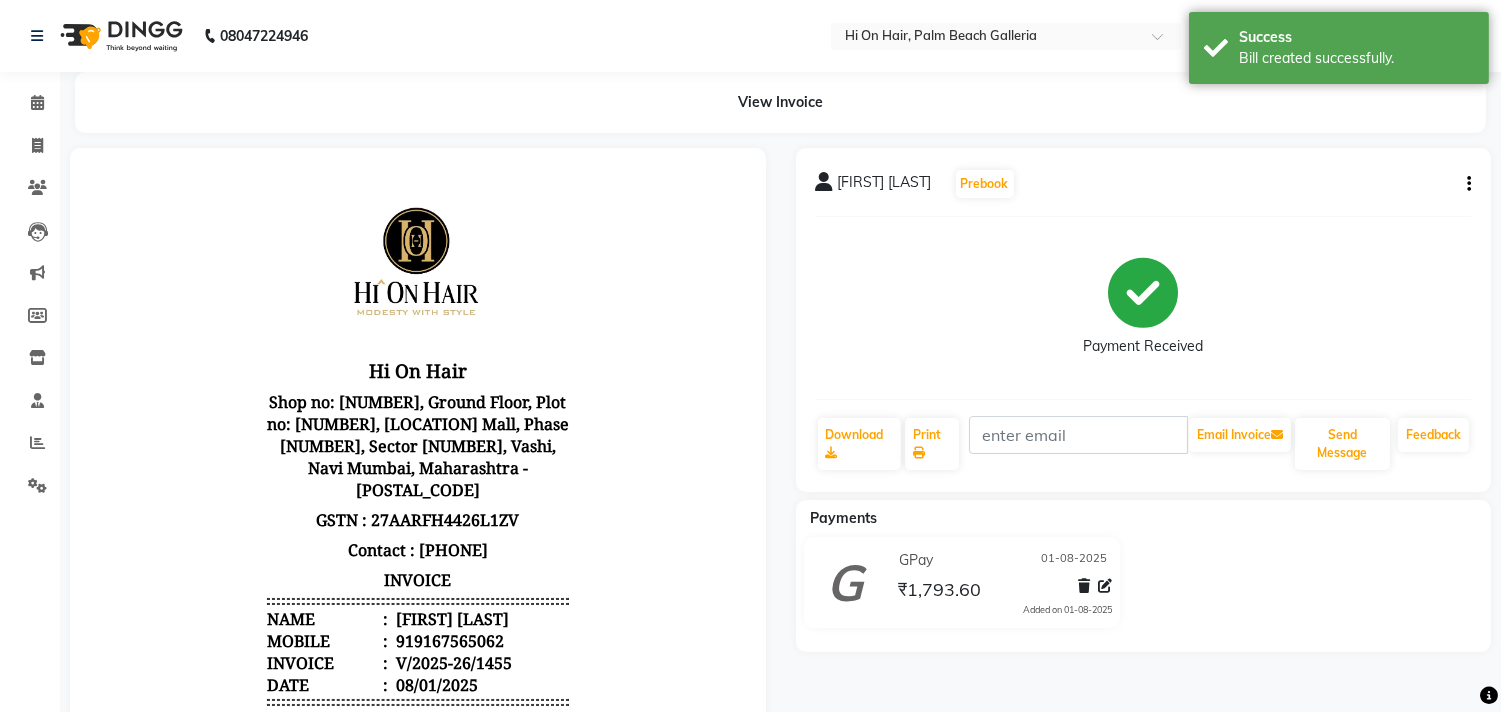 scroll, scrollTop: 0, scrollLeft: 0, axis: both 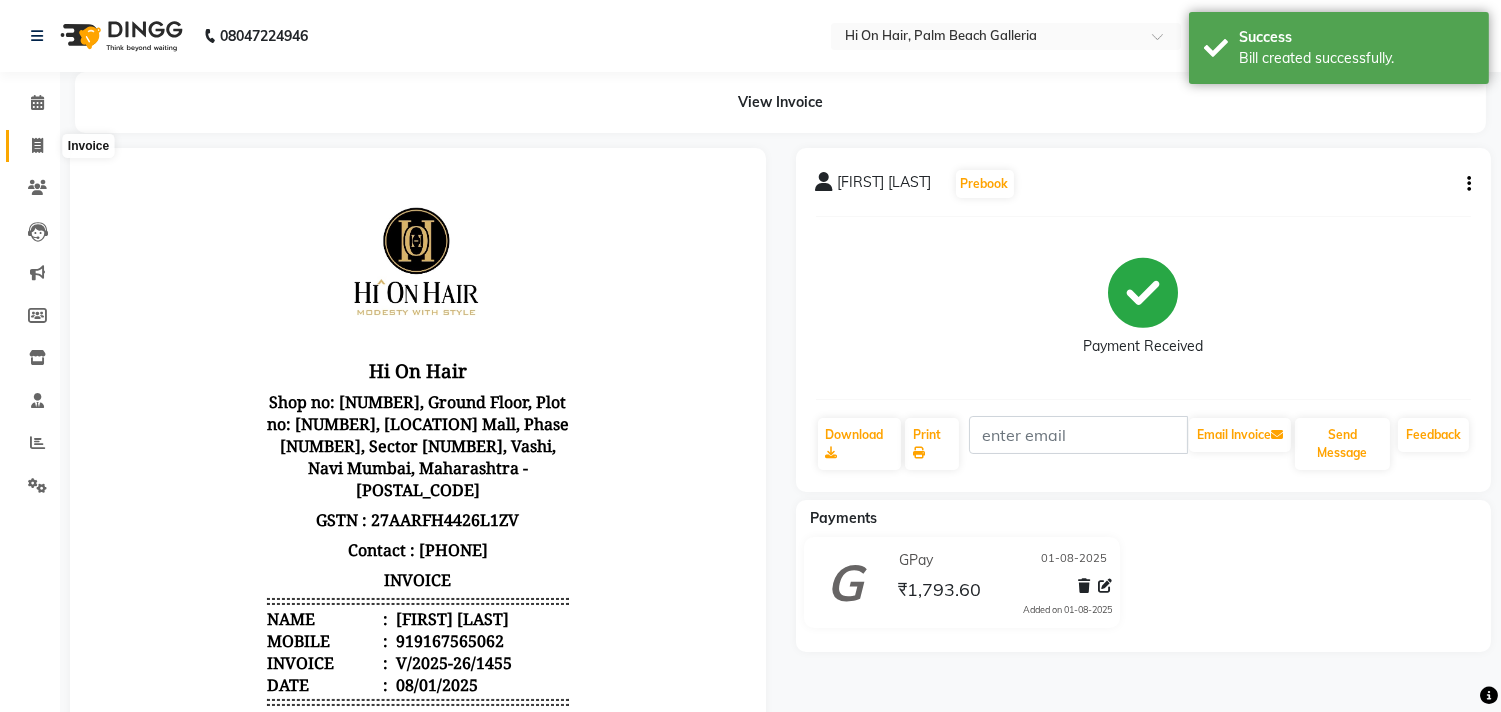 click 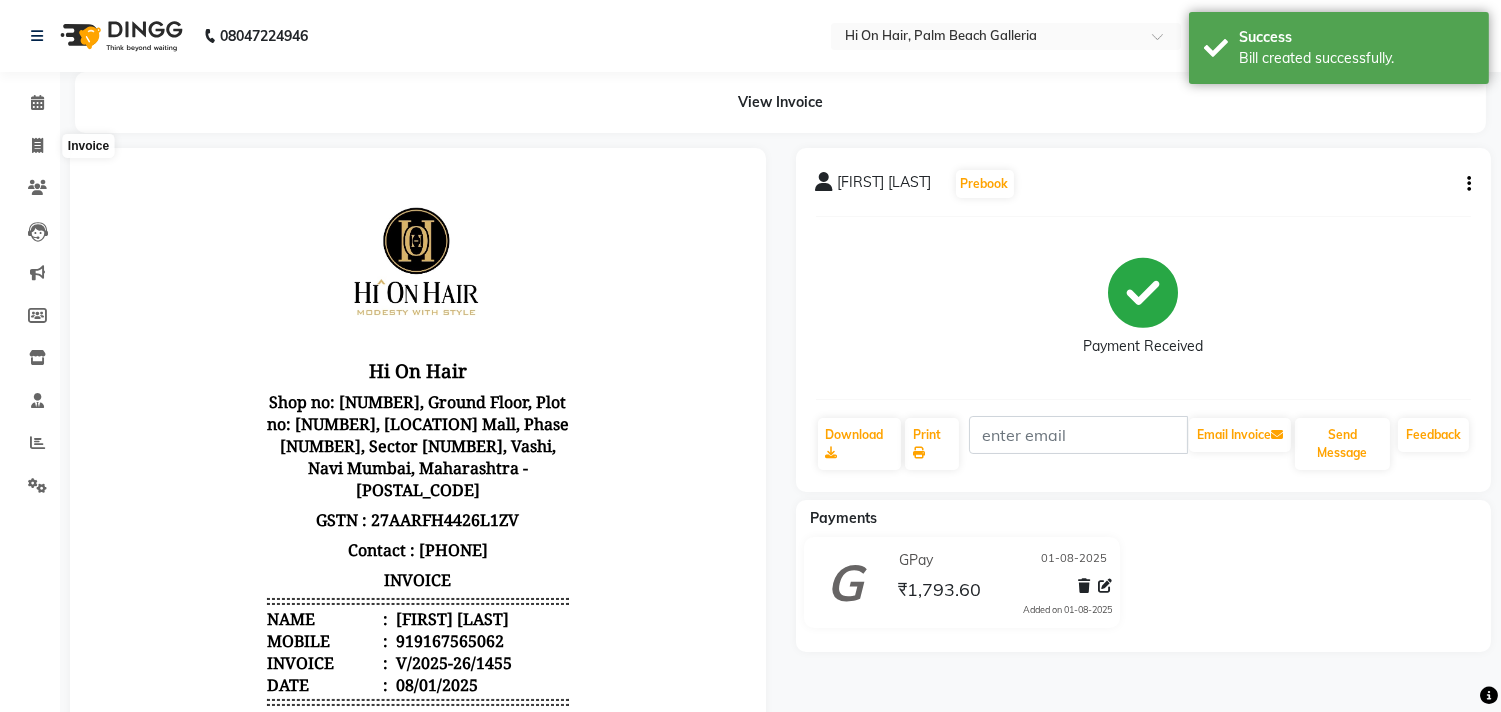 select on "535" 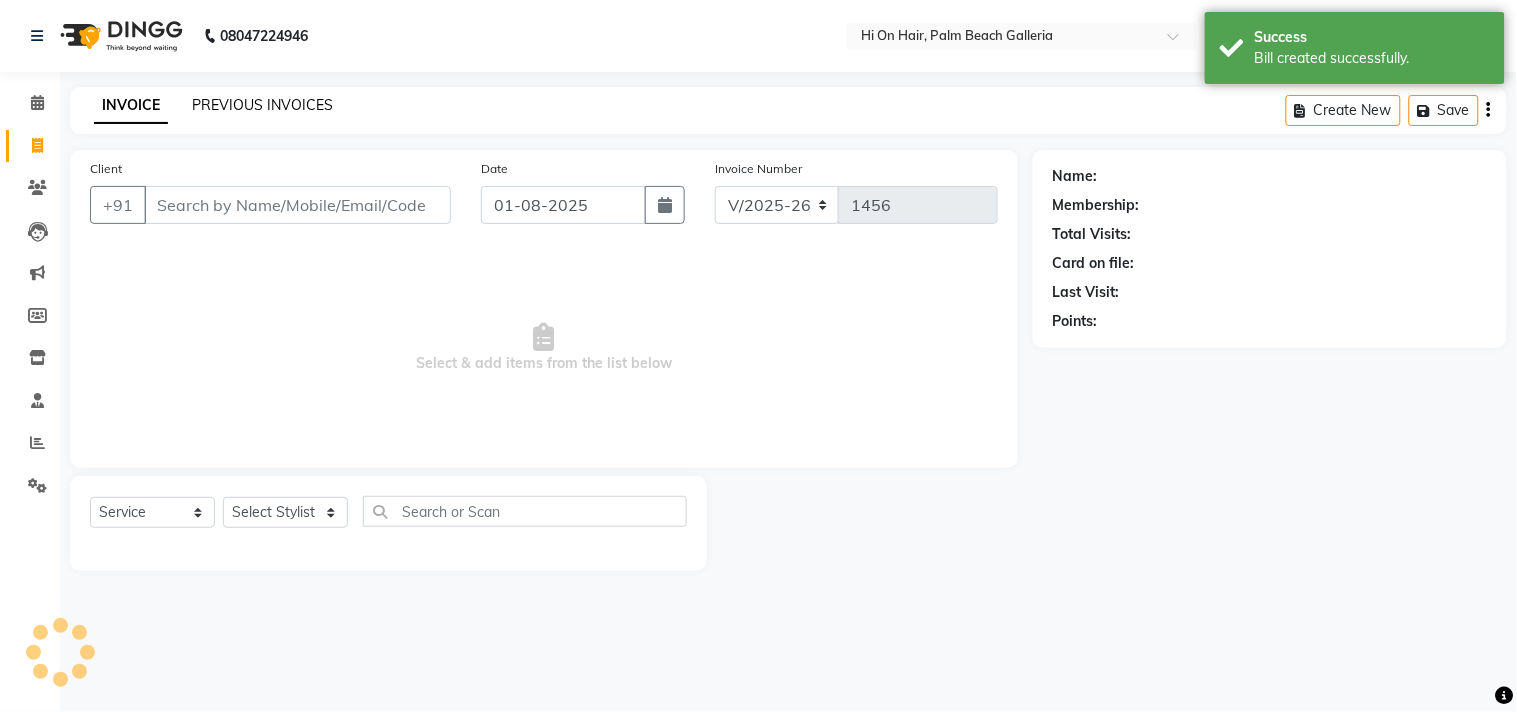 click on "PREVIOUS INVOICES" 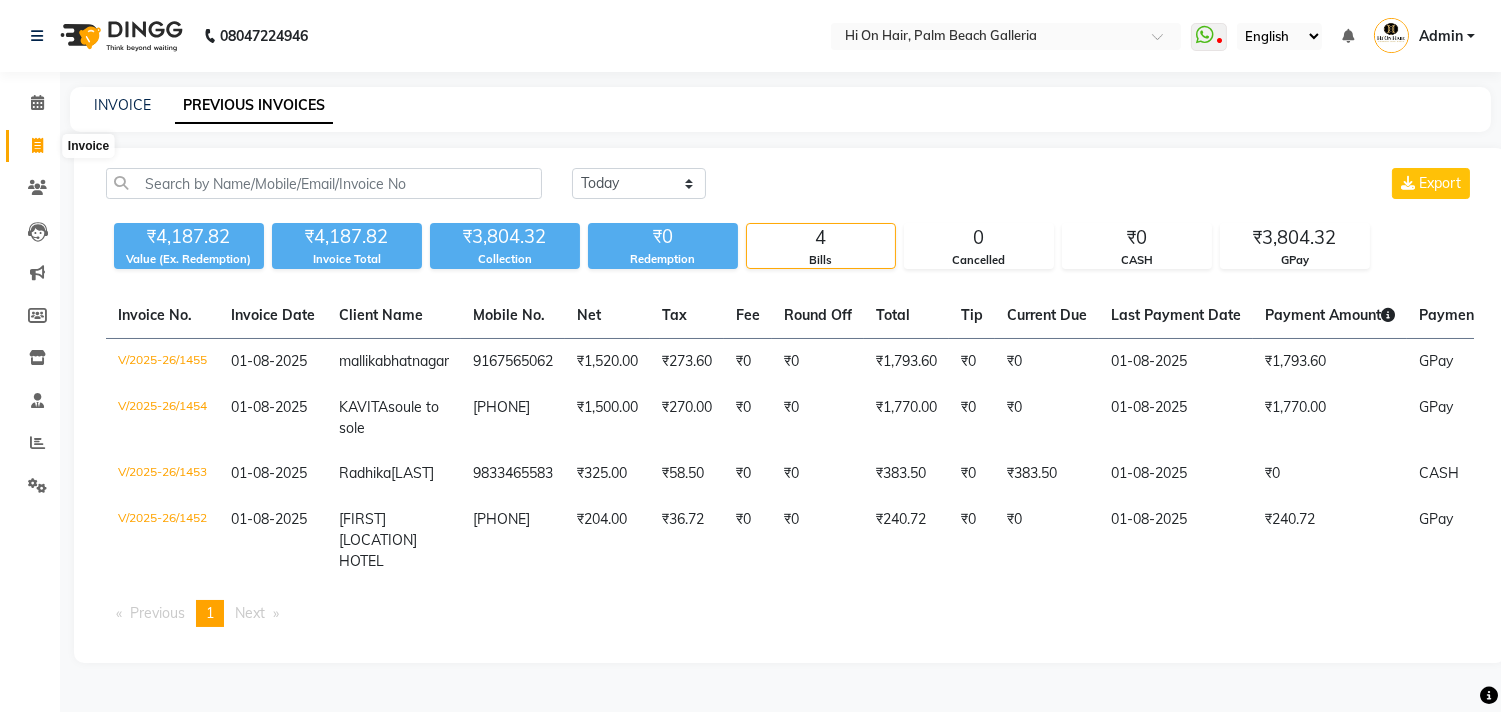 click 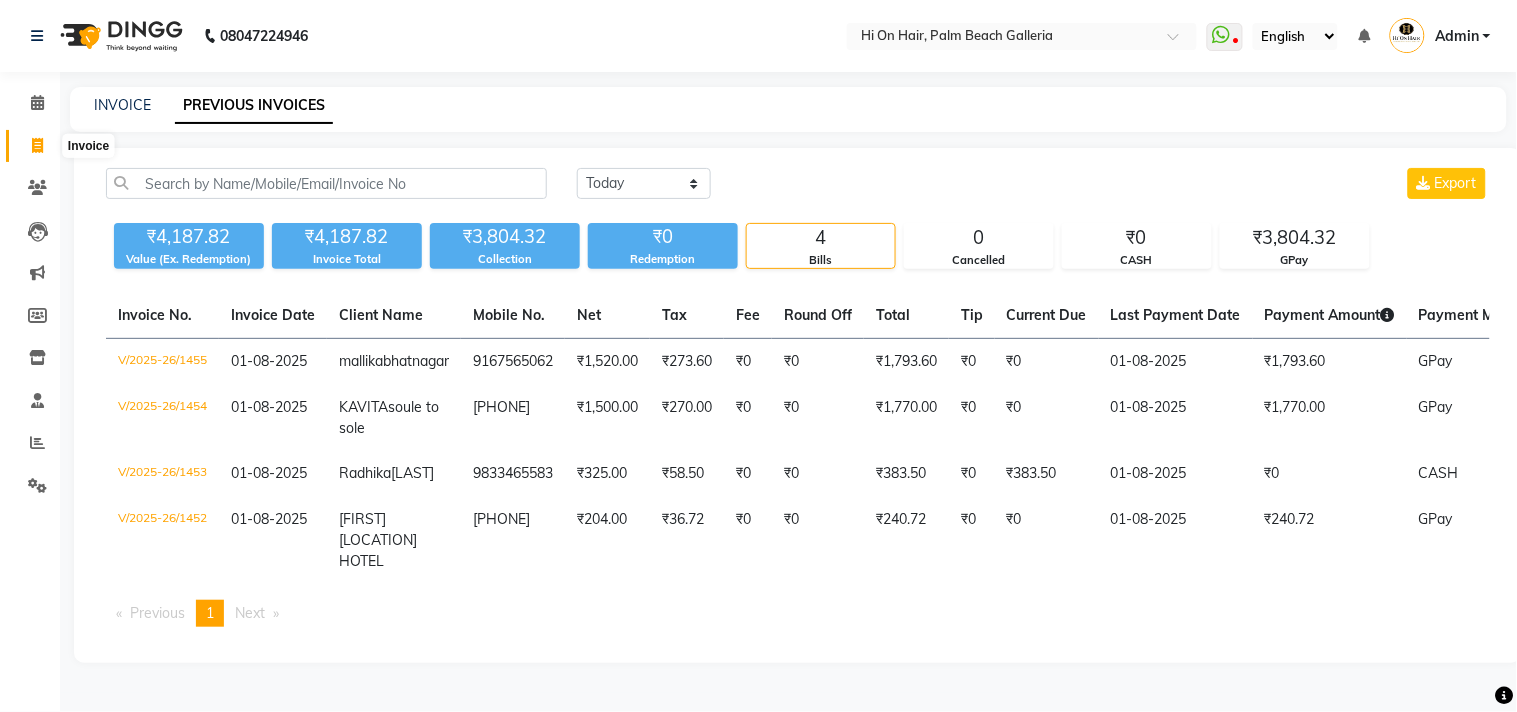 select on "535" 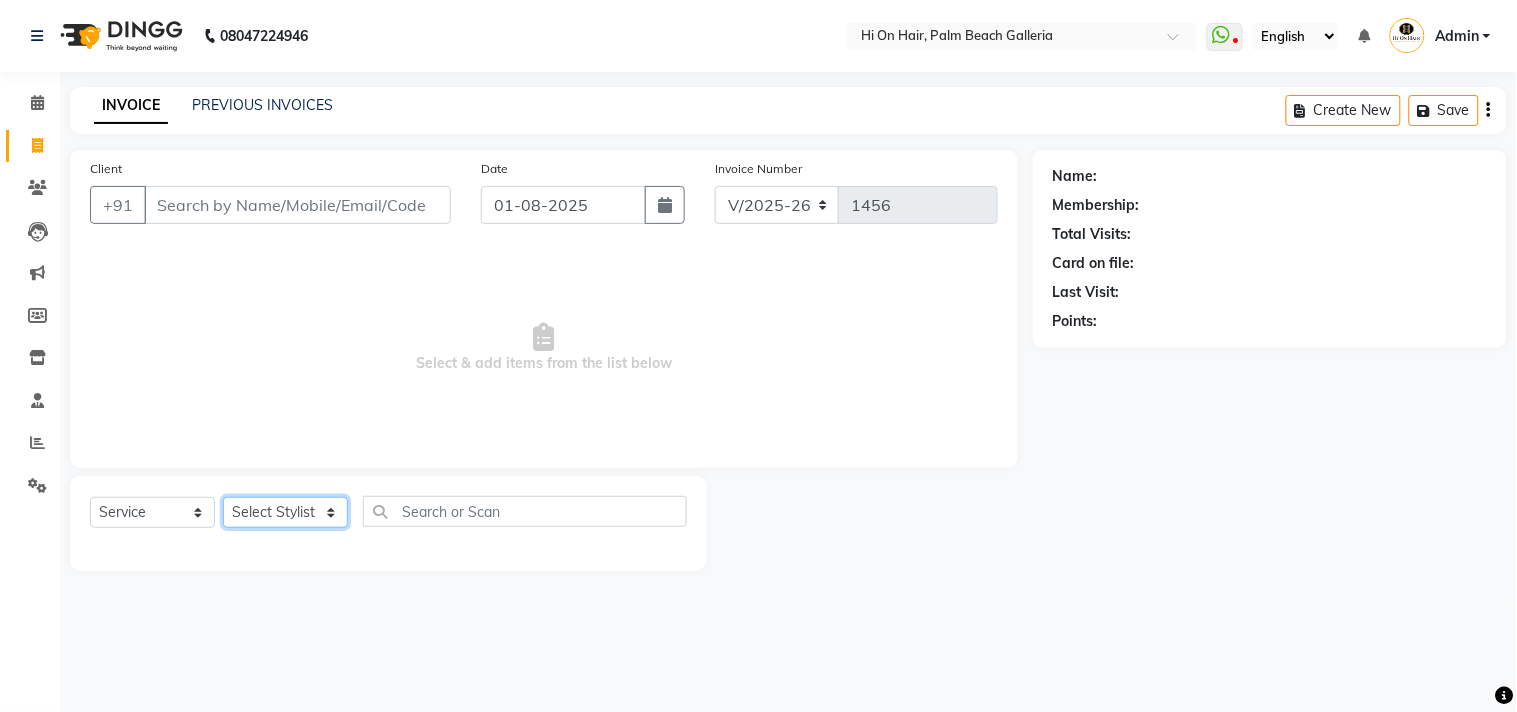 click on "Select Stylist" 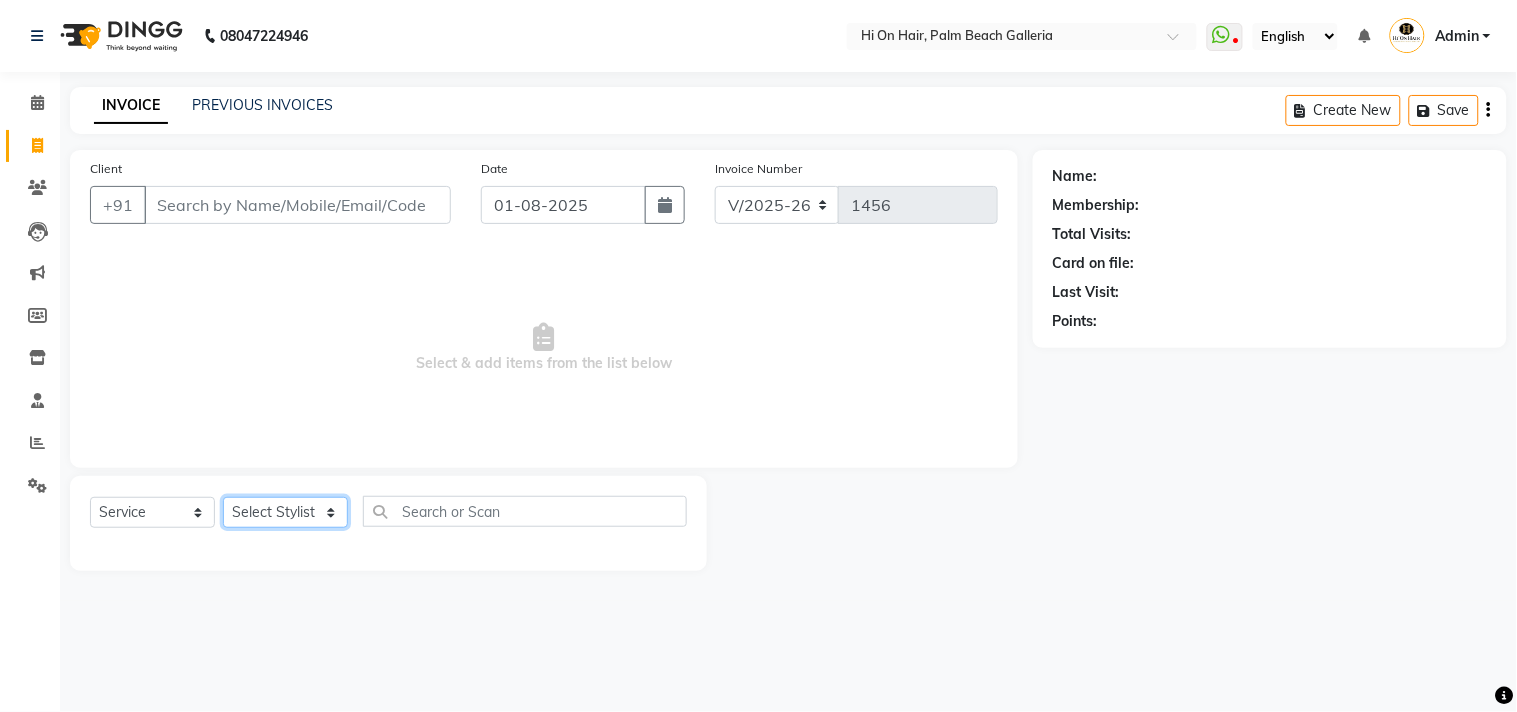 select on "6883" 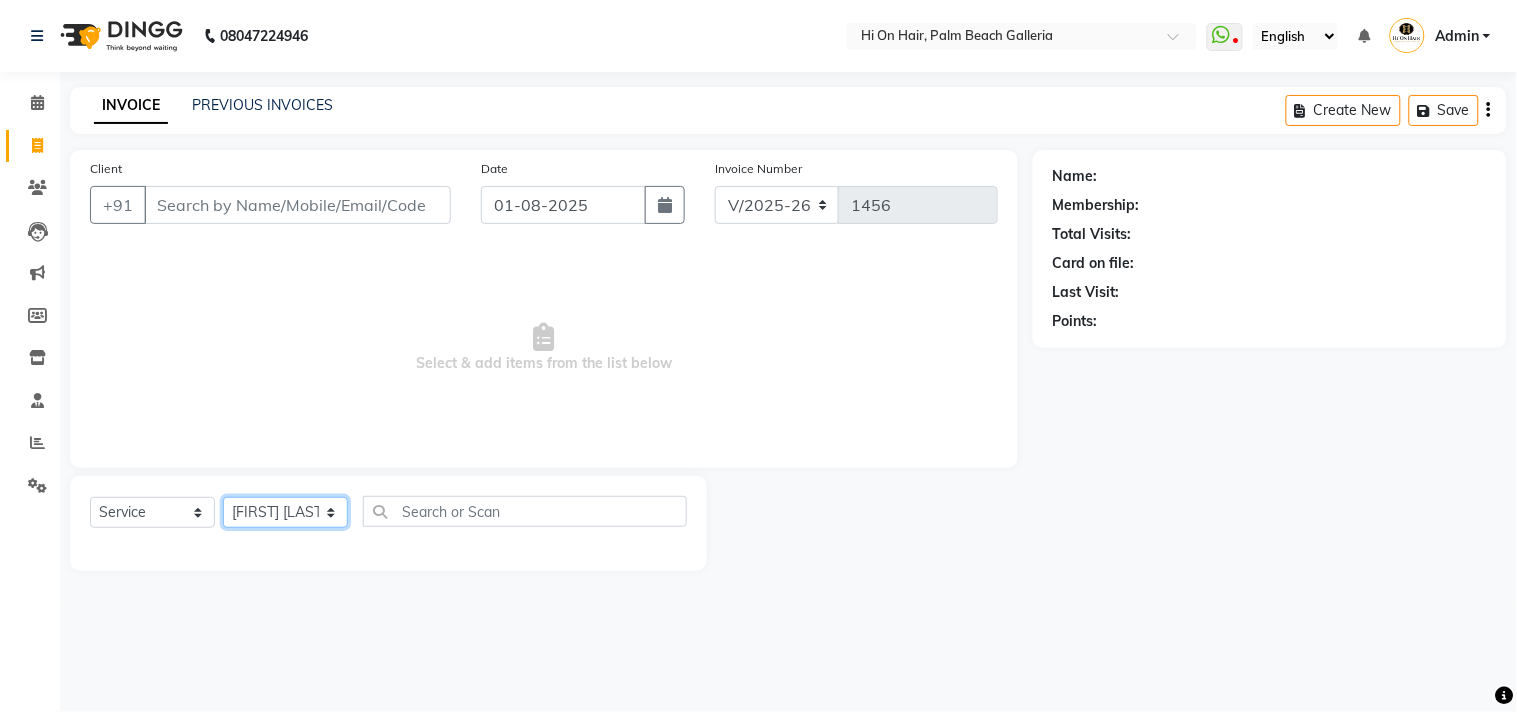 click on "Select Stylist Alim Kaldane Anwar Laskar Hi On Hair MAKYOPHI Pankaj Thakur Poonam Nalawade Raani Rasika  Shelar Rehan Salmani Saba Shaikh Sana Shaikh SOSEM Zeeshan Salmani" 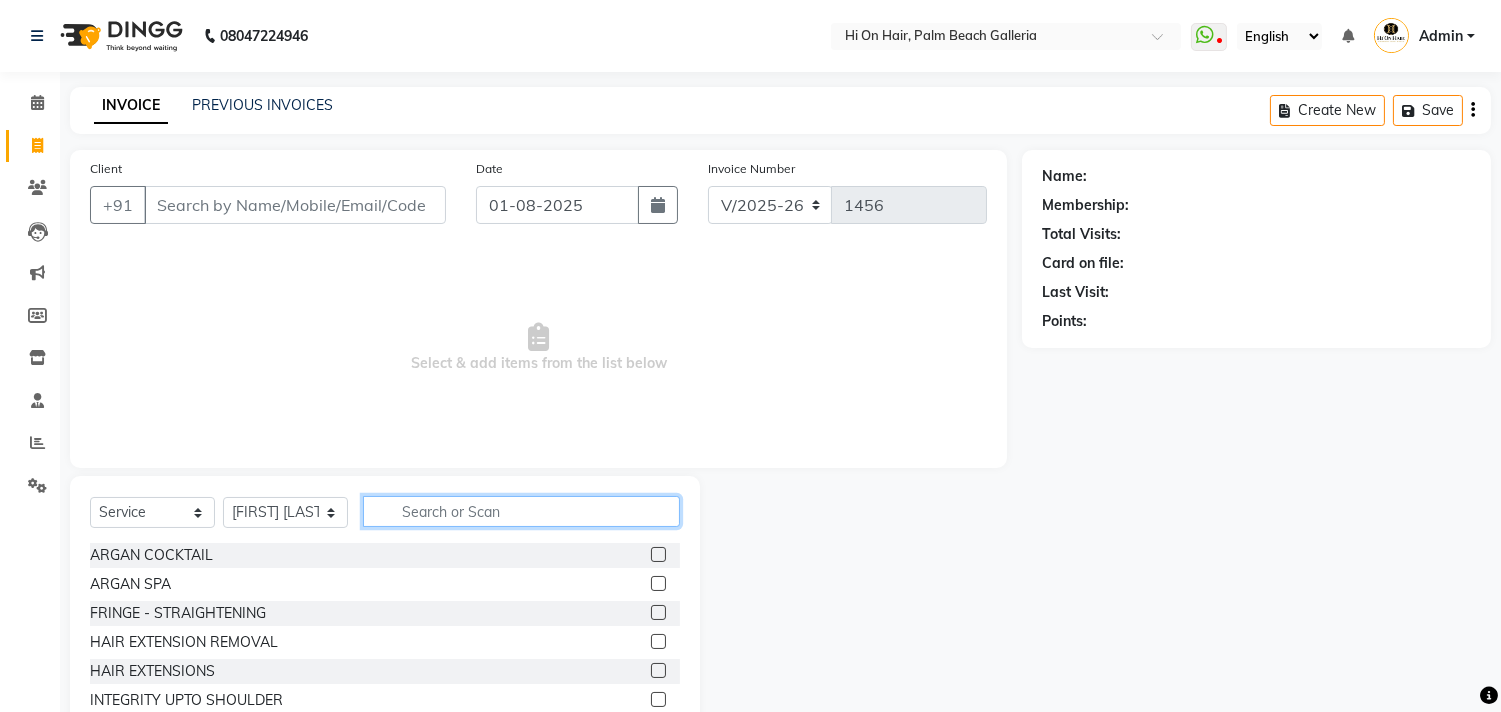 click 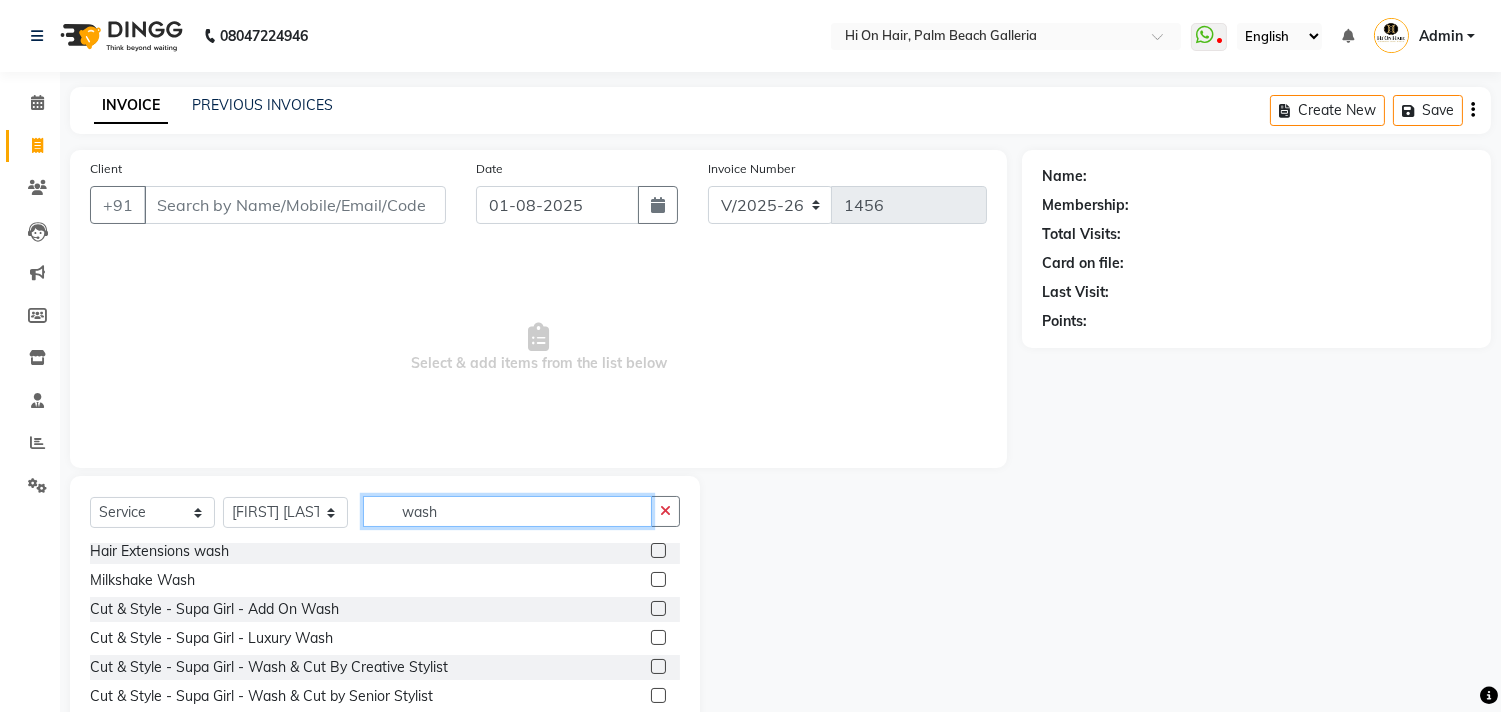 scroll, scrollTop: 118, scrollLeft: 0, axis: vertical 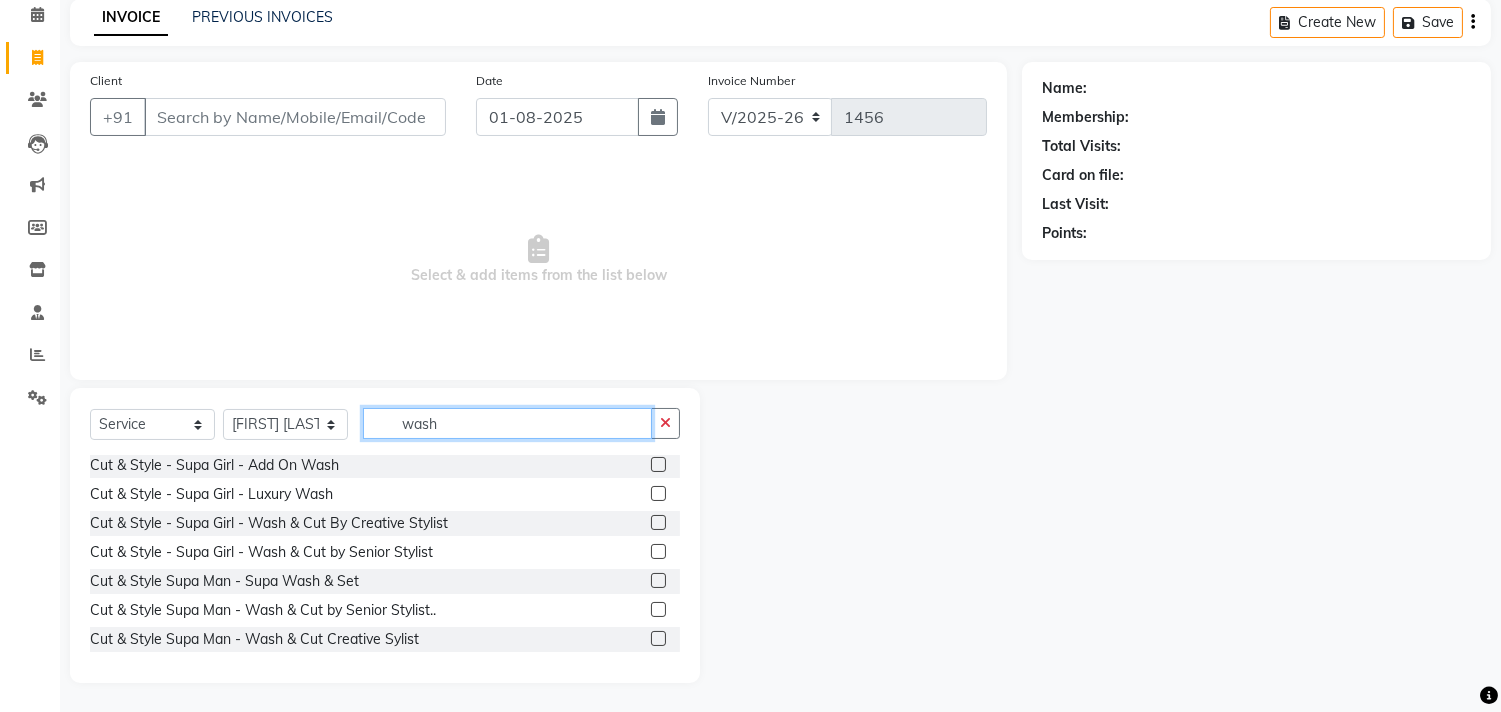 type on "wash" 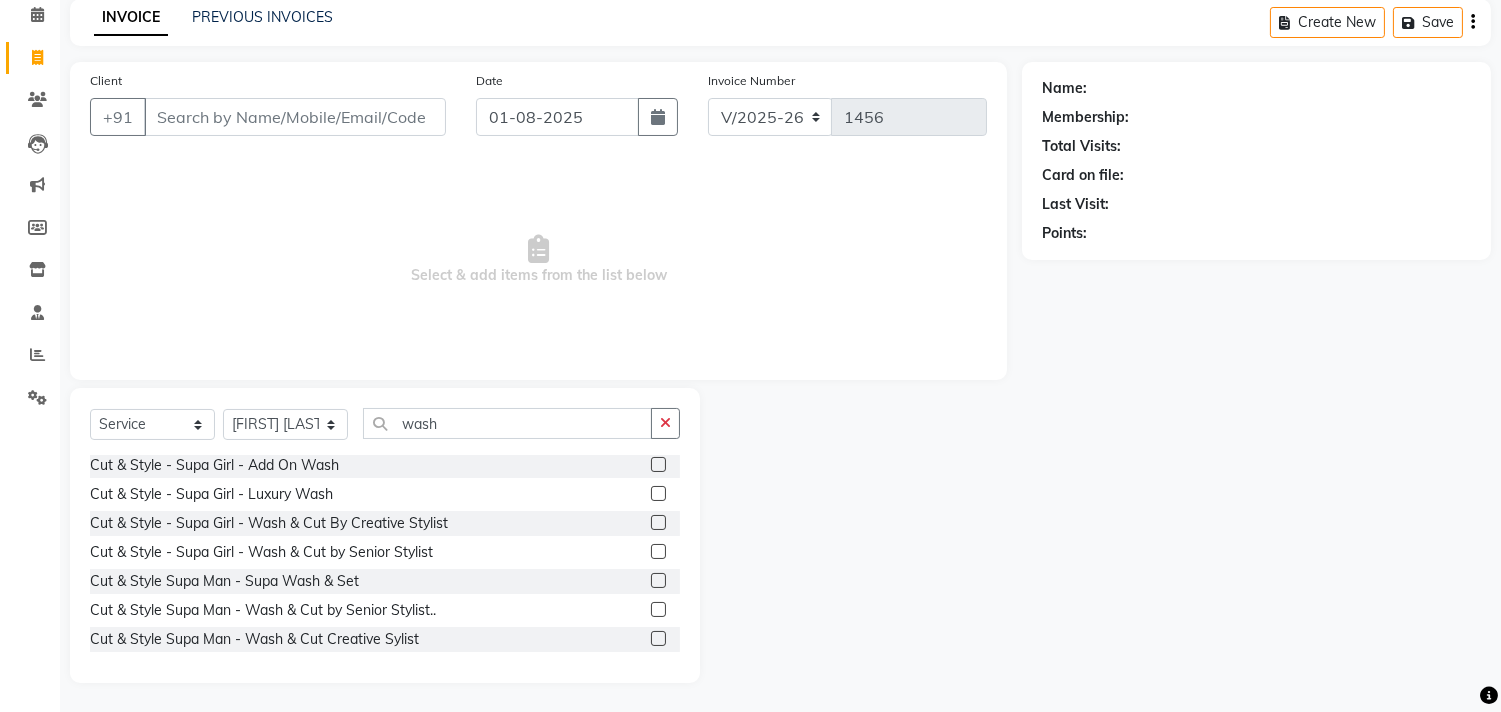 click 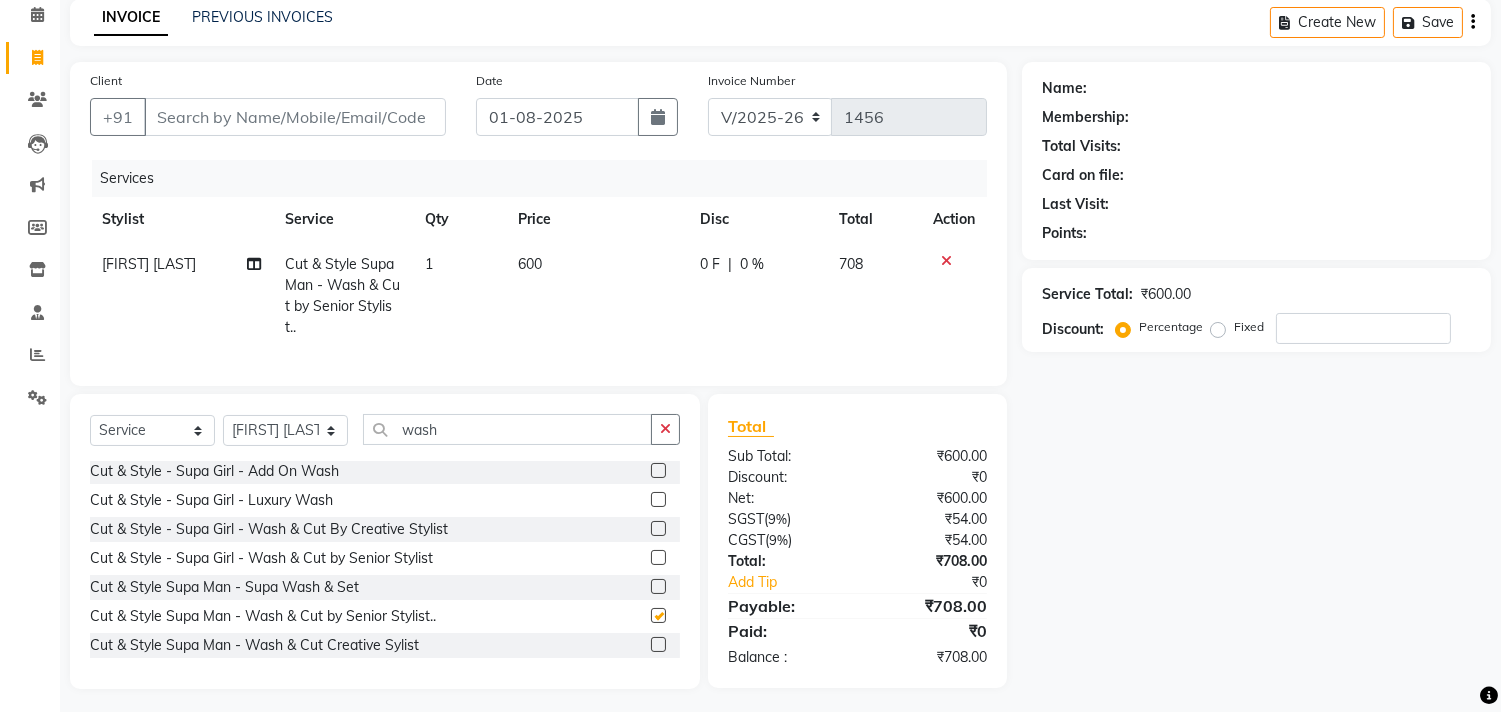 checkbox on "false" 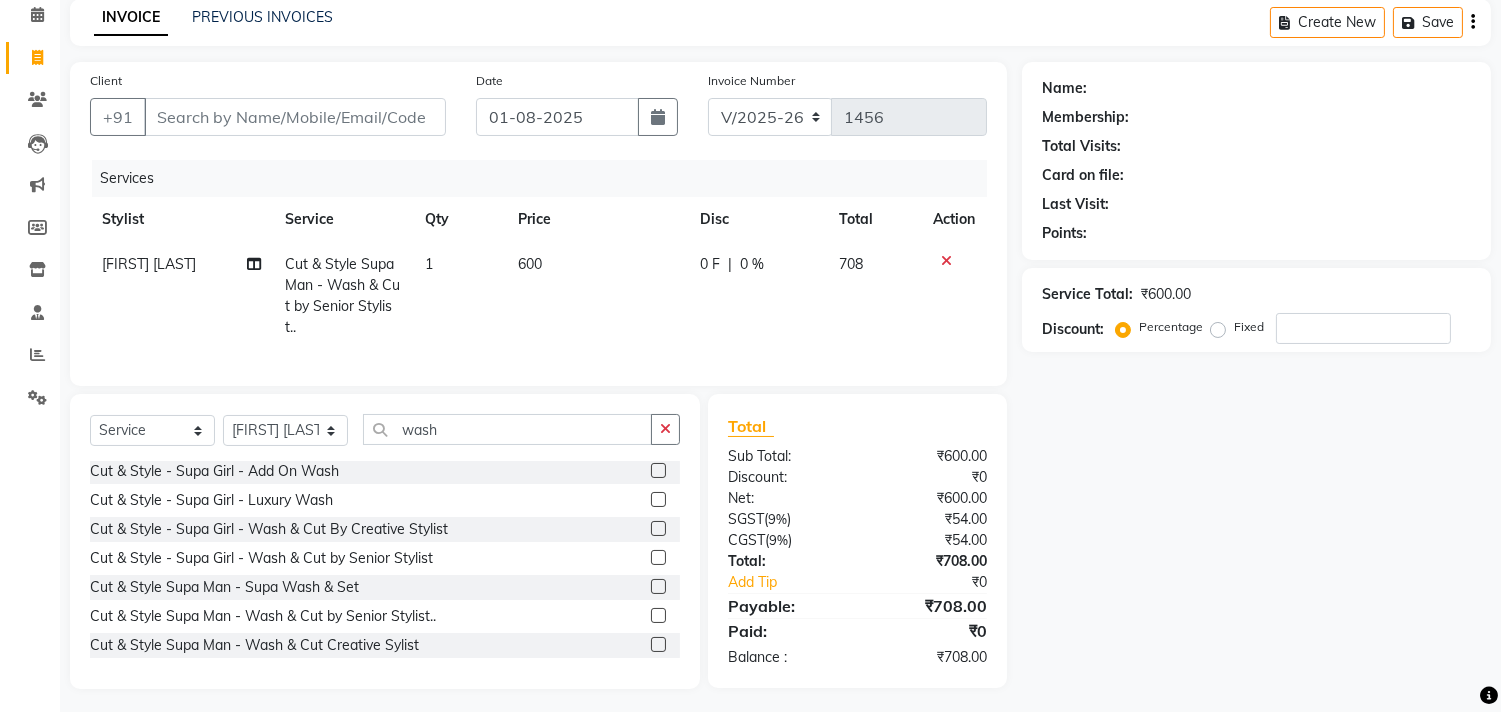 click on "600" 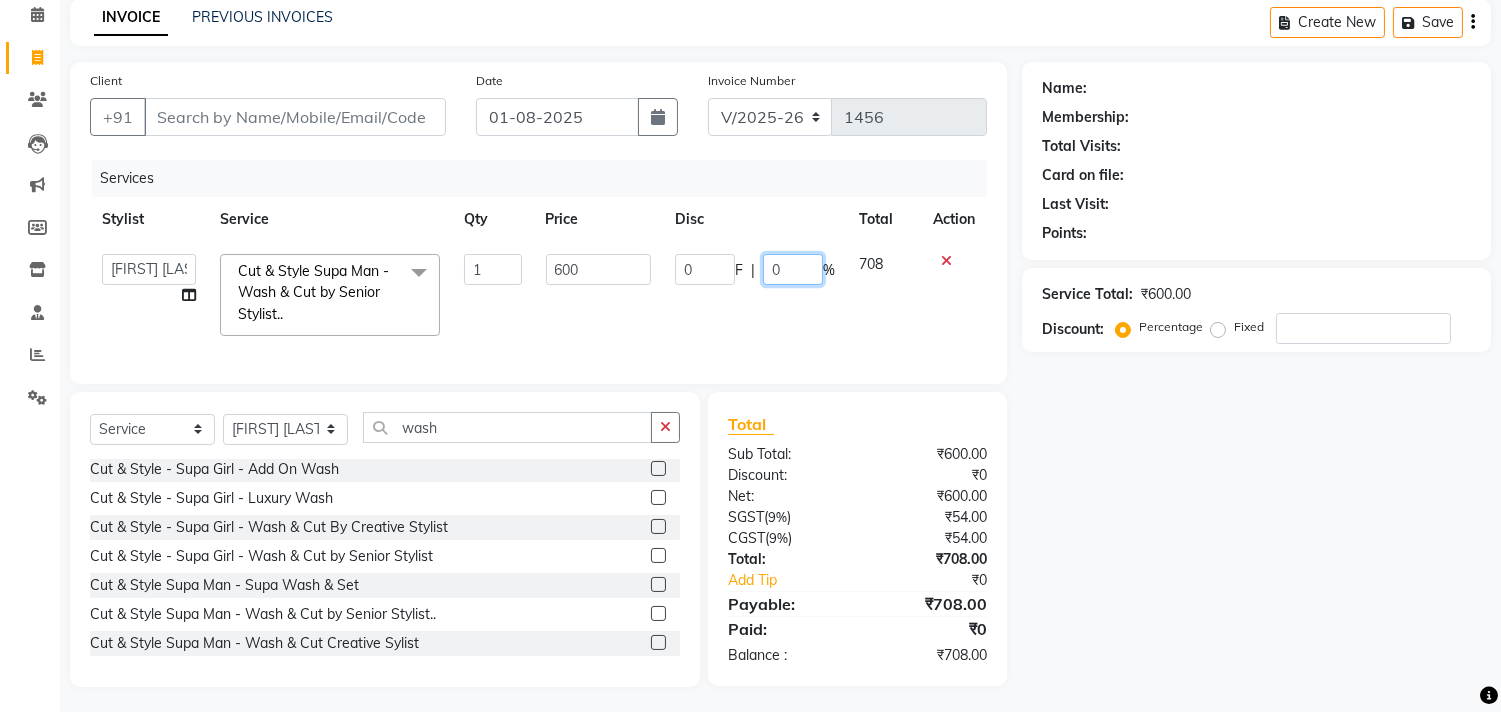click on "0" 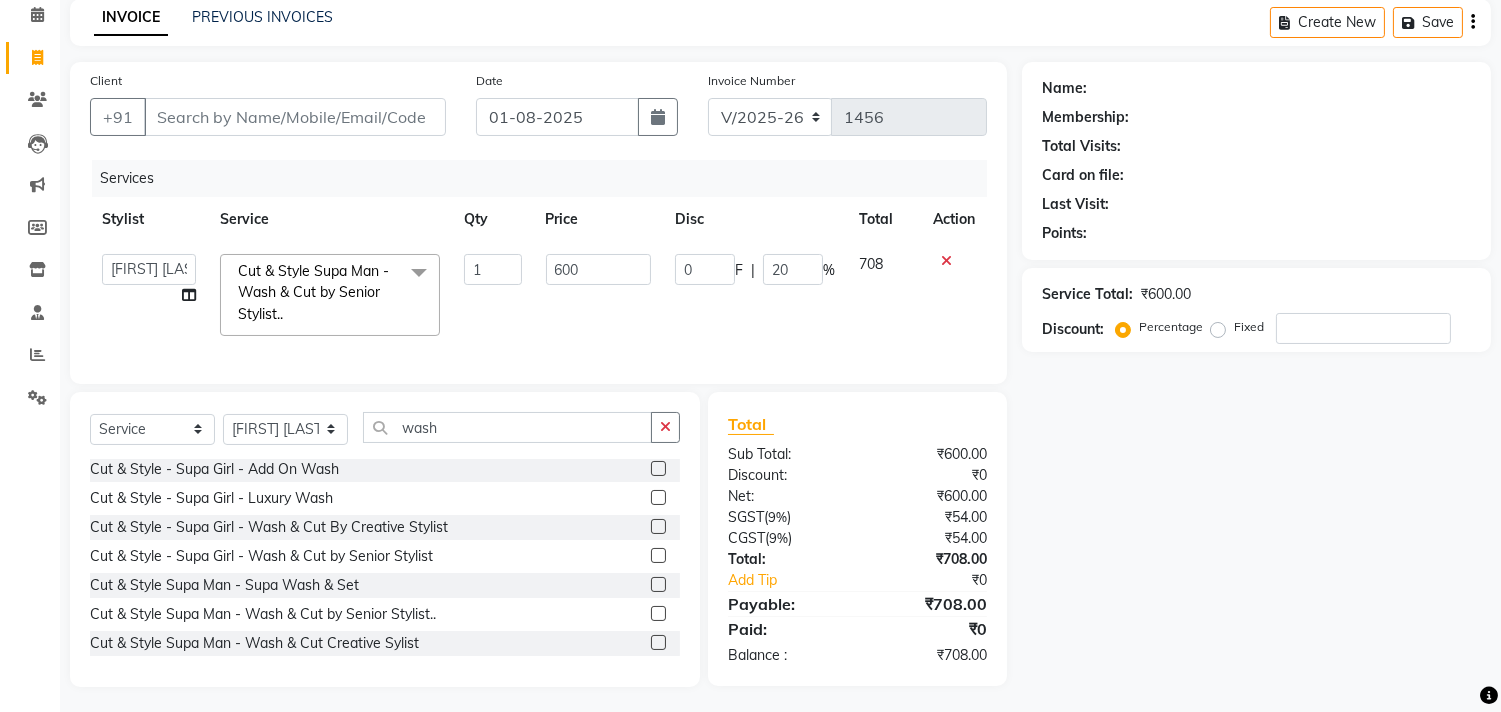 click on "0 F | 20 %" 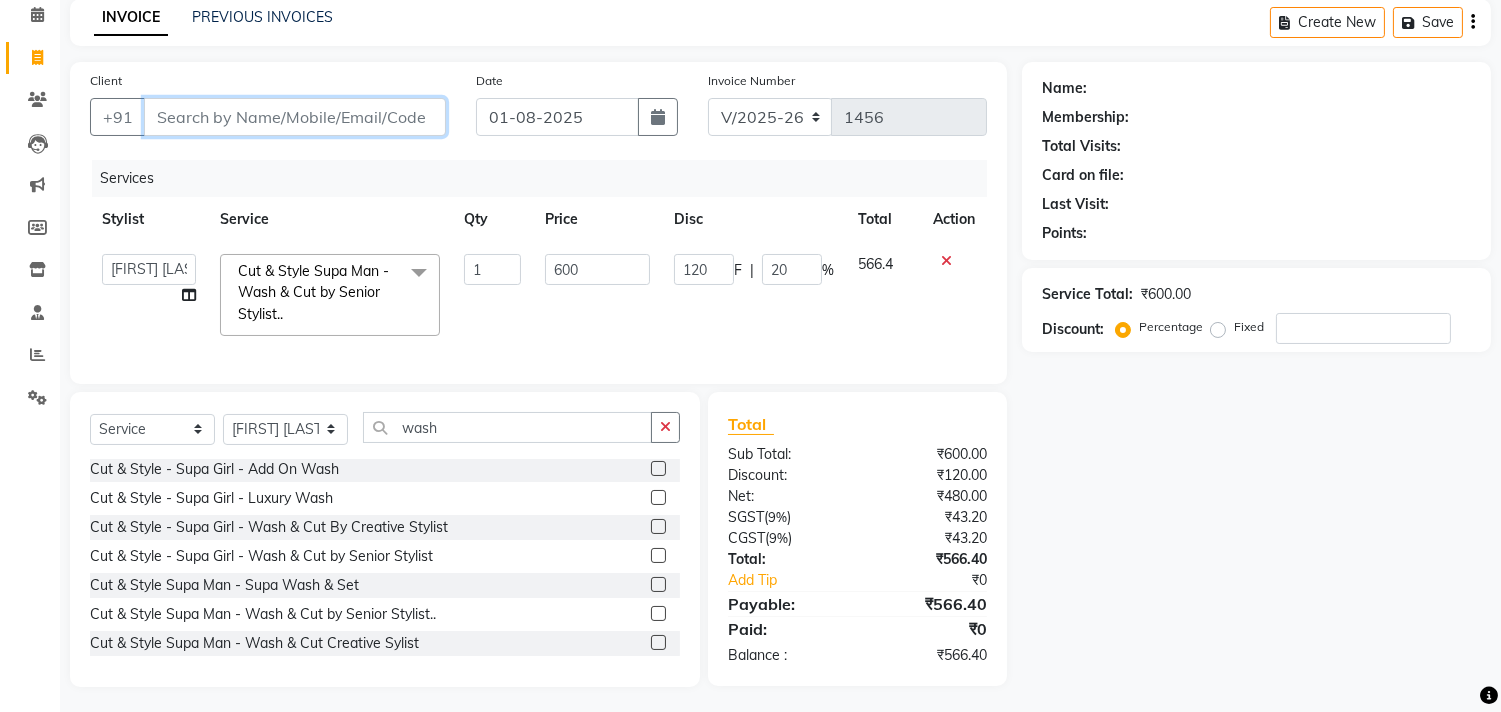 click on "Client" at bounding box center (295, 117) 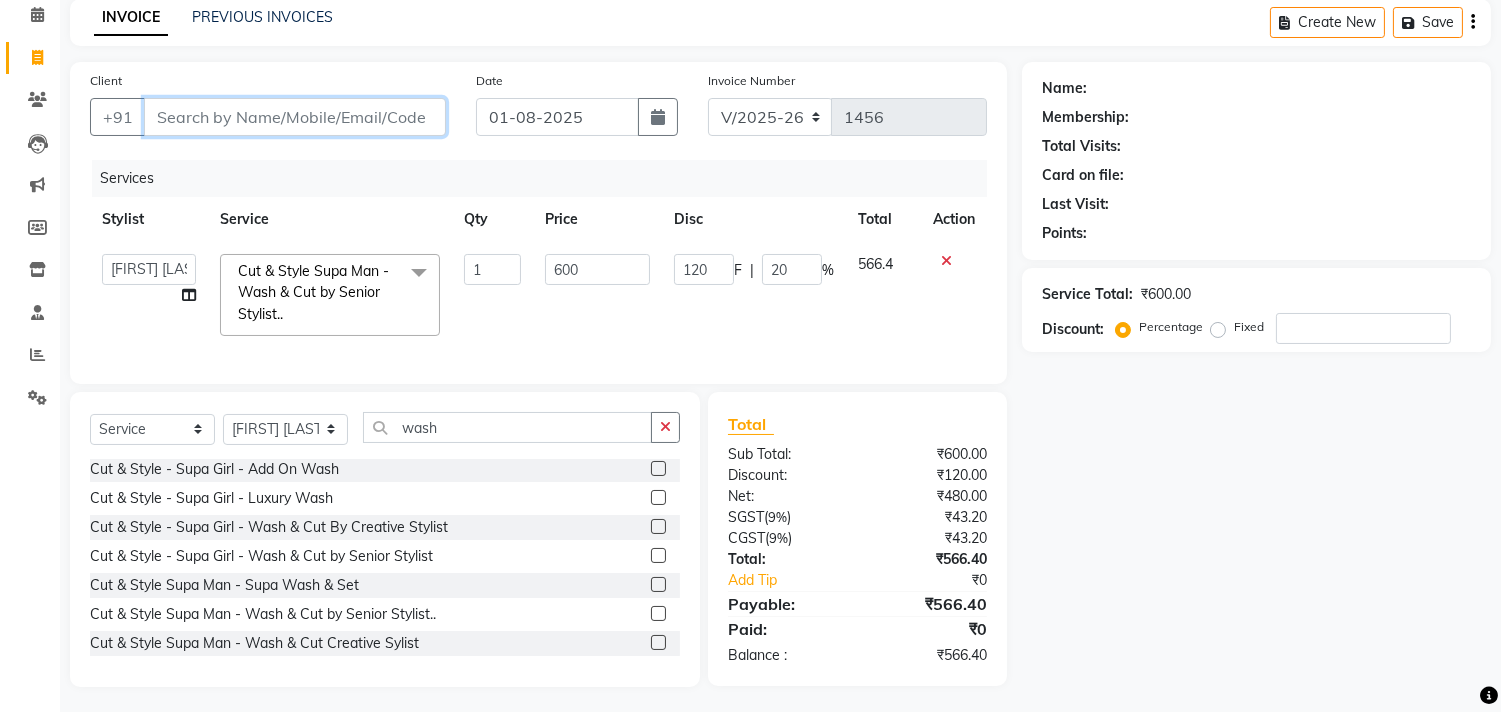type on "7" 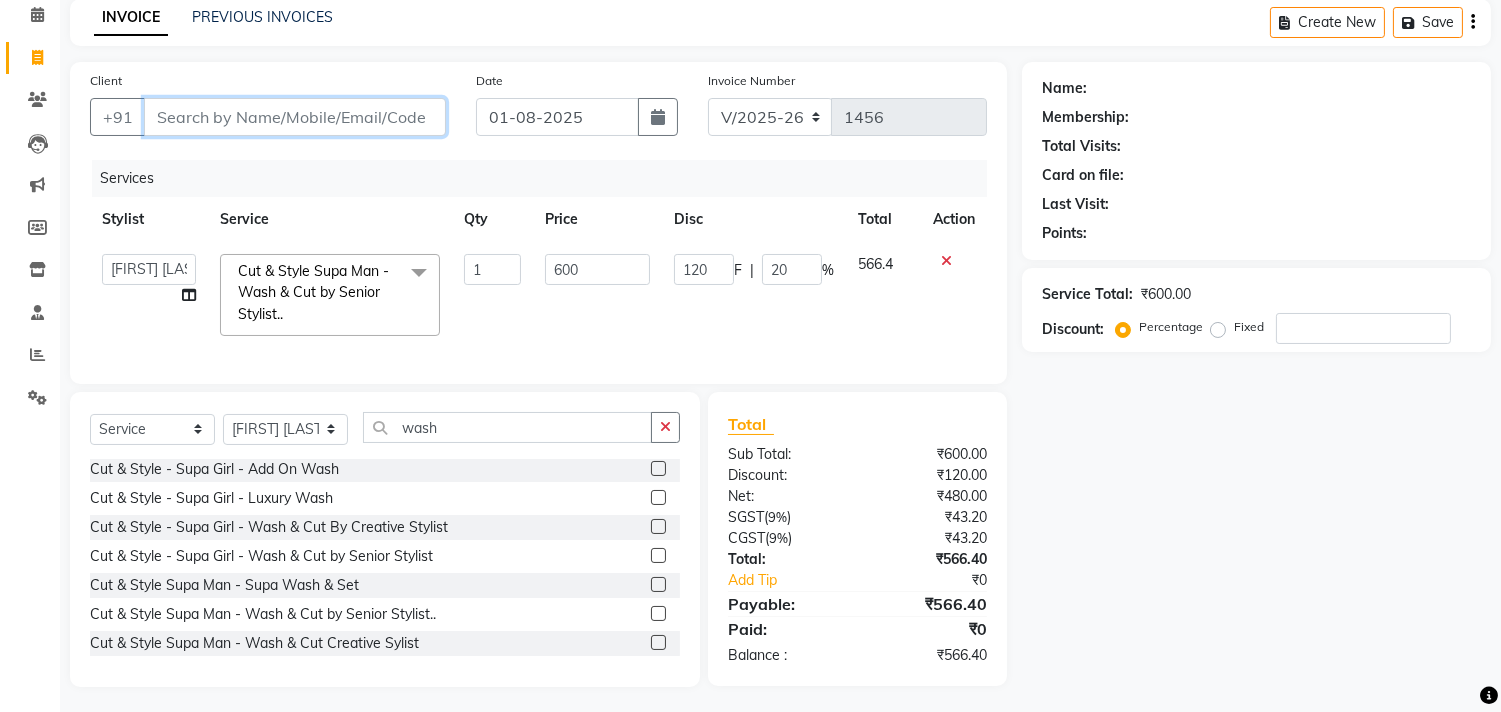 type on "0" 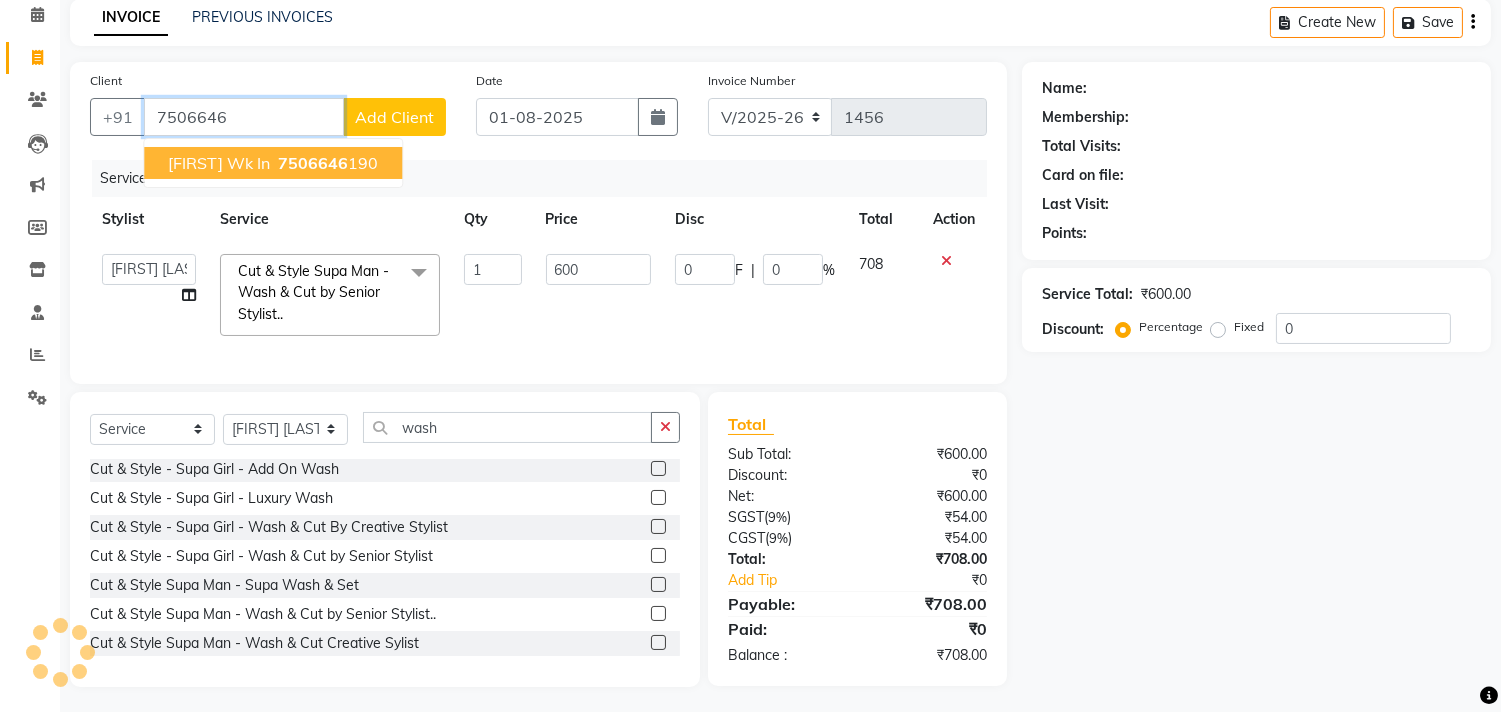 click on "vikas wk in" at bounding box center [219, 163] 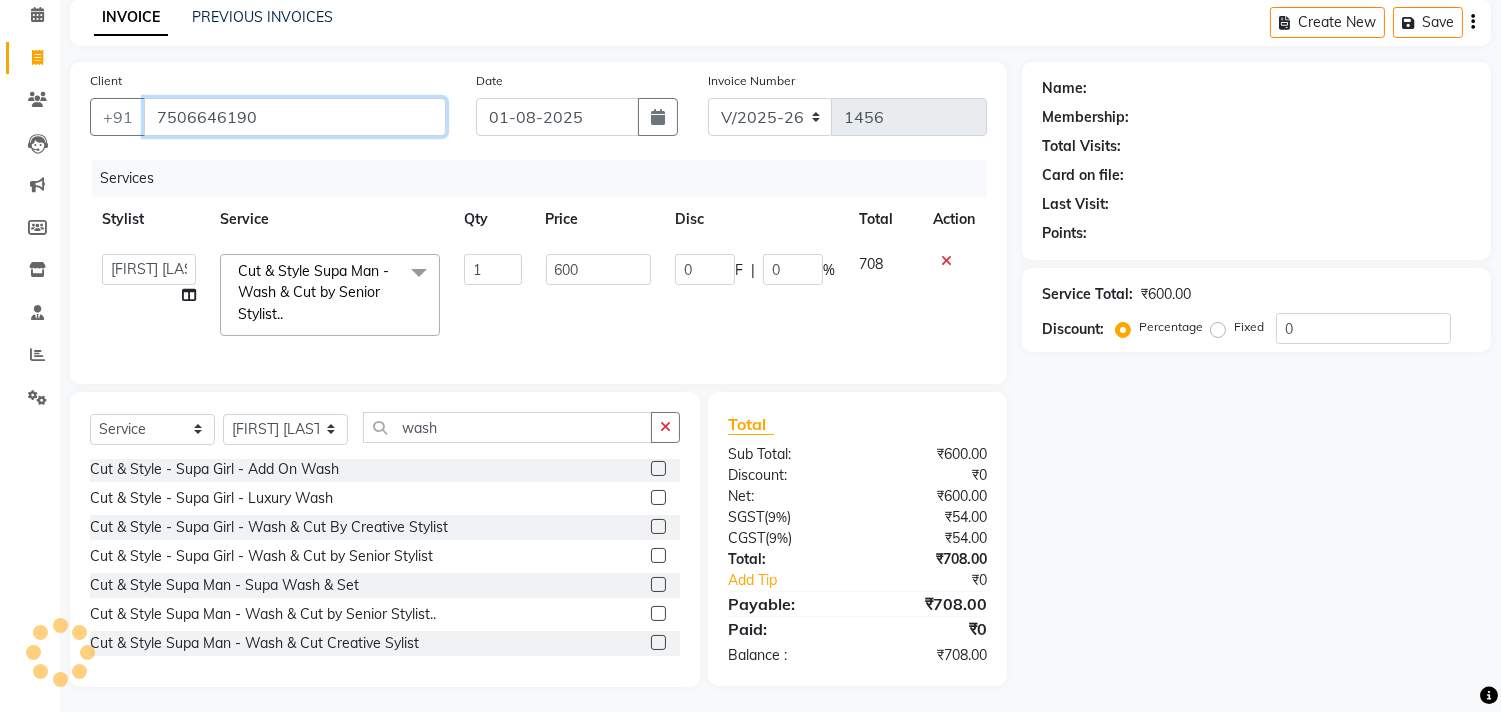 type on "7506646190" 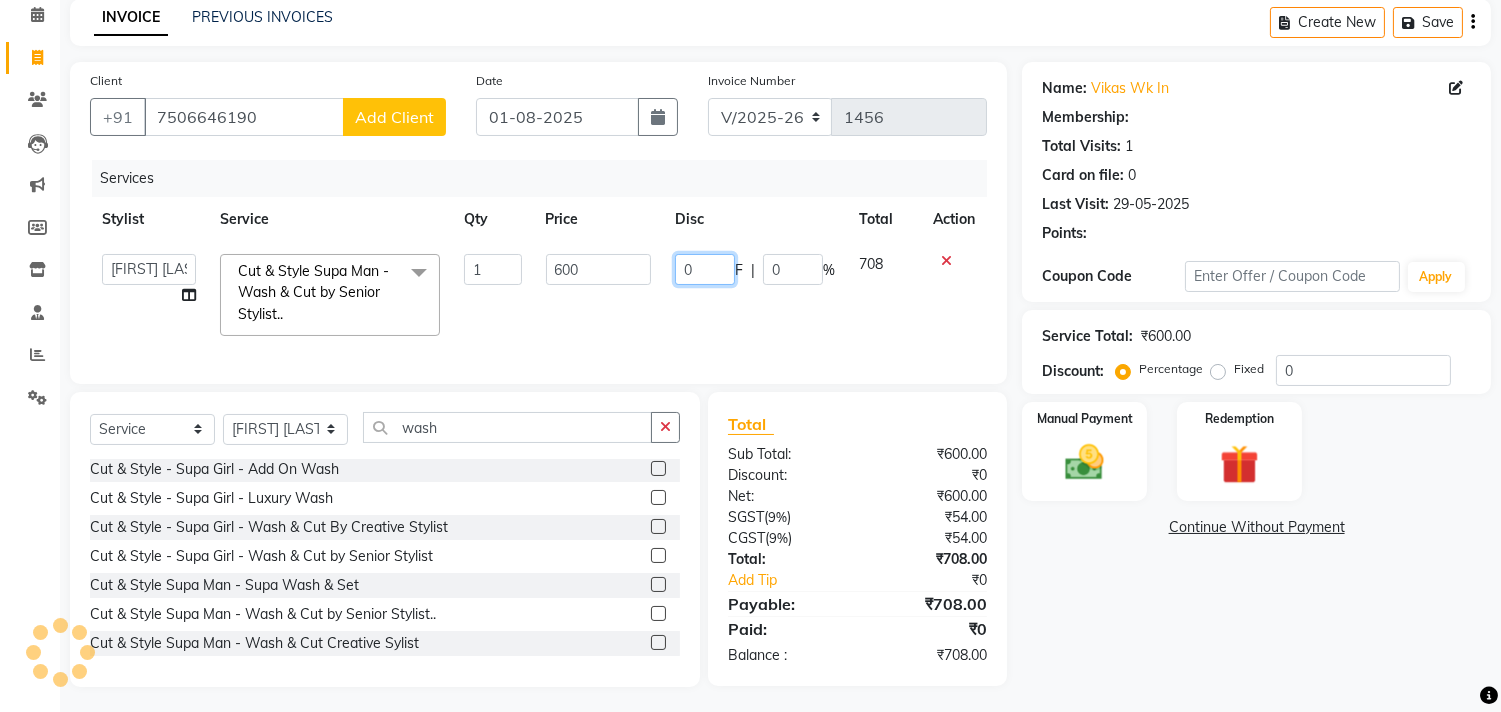 click on "0" 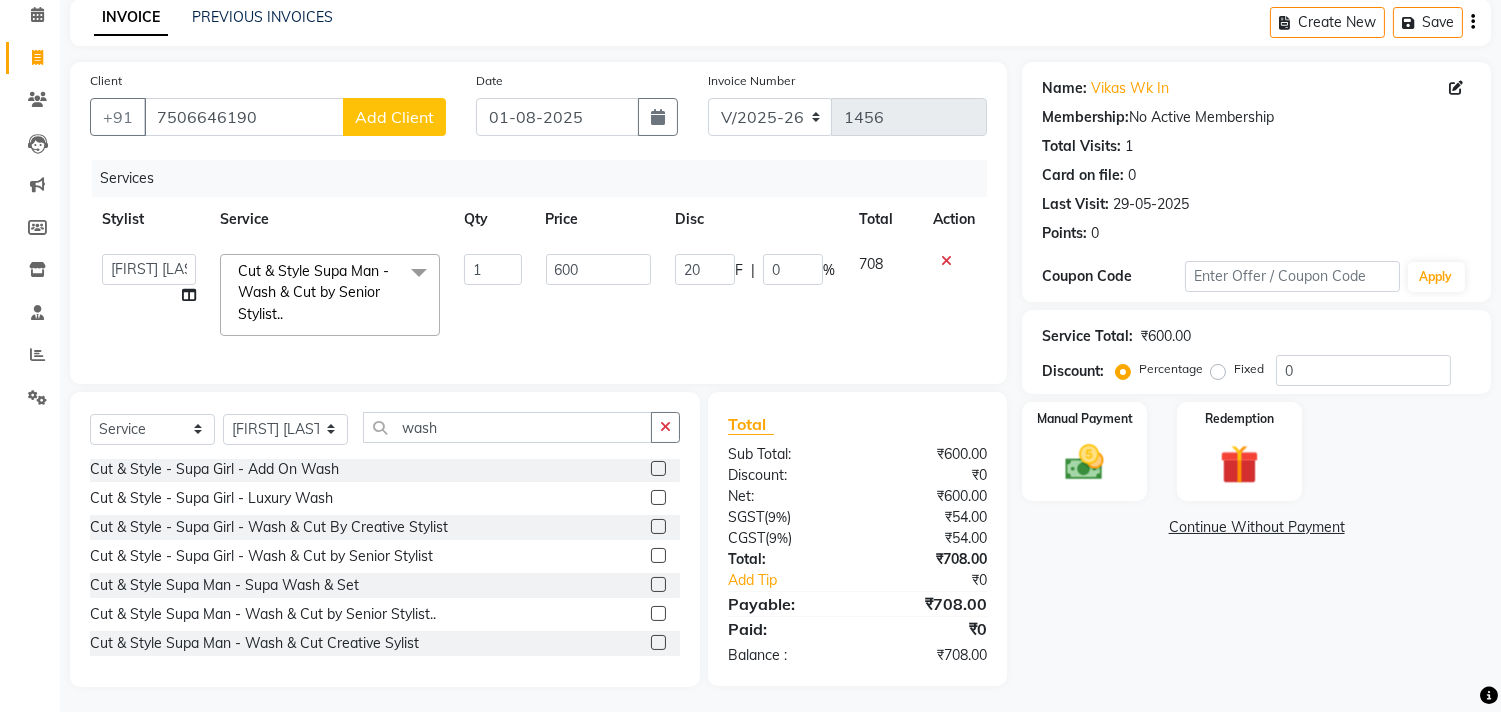 click on "Alim Kaldane   Anwar Laskar   Hi On Hair   MAKYOPHI   Pankaj Thakur   Poonam Nalawade   Raani   Rasika  Shelar   Rehan Salmani   Saba Shaikh   Sana Shaikh   SOSEM   Zeeshan Salmani  Cut & Style Supa Man  - Wash & Cut by Senior Stylist..  x ARGAN COCKTAIL ARGAN SPA FRINGE - STRAIGHTENING HAIR EXTENSION REMOVAL HAIR EXTENSIONS INTEGRITY UPTO SHOULDER MOISTURE PLUS SPA (Upto Shoulder) NANO PLASTIA (Very Short) OLA PLEX STAND ALONE OLA PLEX TREATMENT SLIVER SHINE COCKTAIL STENSILS STRAIGHTNING (ABOVE SHOULDER) STRAIGHTNING (BELOW SHOULDER) STRAIGHTNING (UPTO WAIST) STRAIGHTNING (VERY SHORT) Colour Care milkshake Spa foot massage Nose wax file/cut file/cut/polish outcurls Blow dry Aroma Manicure eyebrows/upperlips wash n Blowdry UPPERLIPS PINKINI WAX face Dtan Cateye gel polish Aroma Pedicure AVL pedicure marine sea alga face bleach Bomb pedicure Bomb Manicure AVL Manicure marine sea alga Feet Wax ADD ON OIL WASH FEET DTAN Polish change Add on Feet Pack Add on hands pack Brighting peel off mask Ola Plex Spa 1 20" 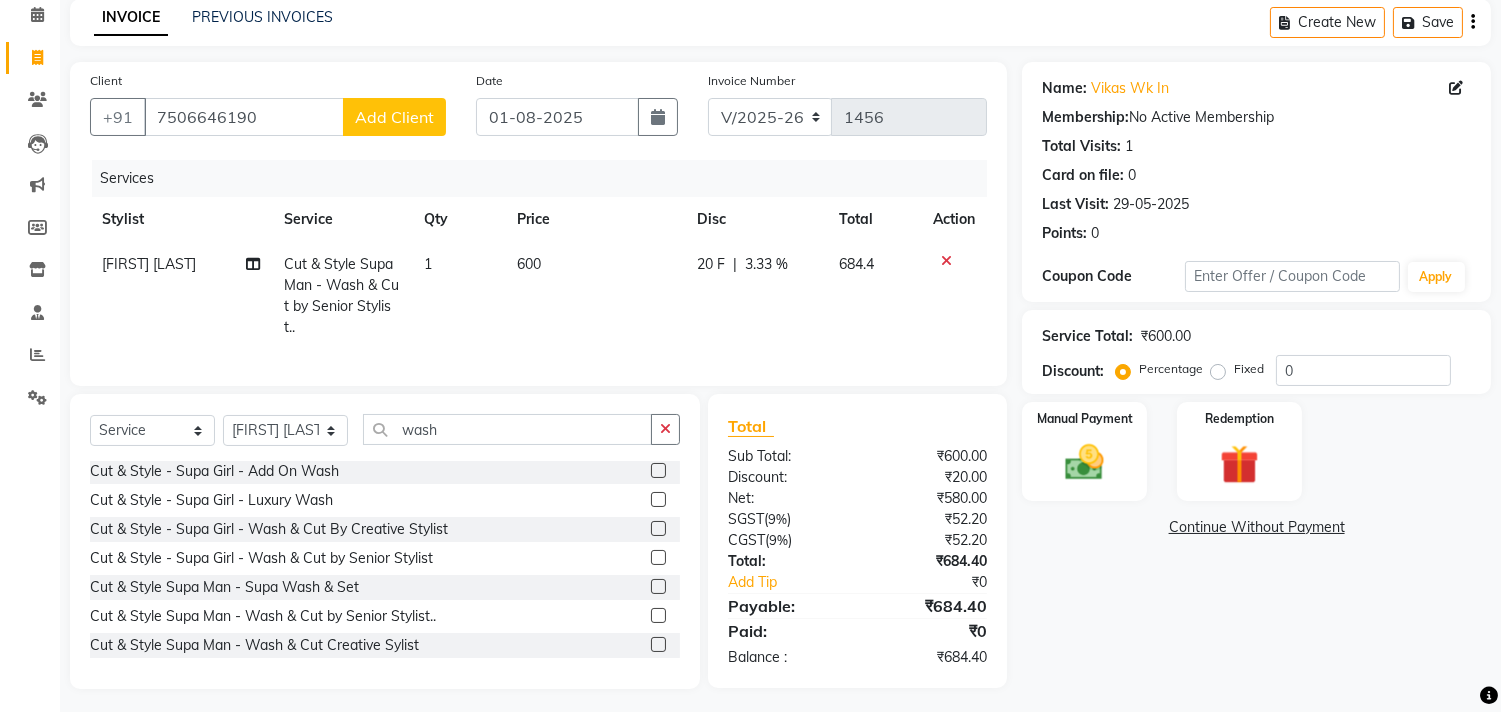 click on "20 F | 3.33 %" 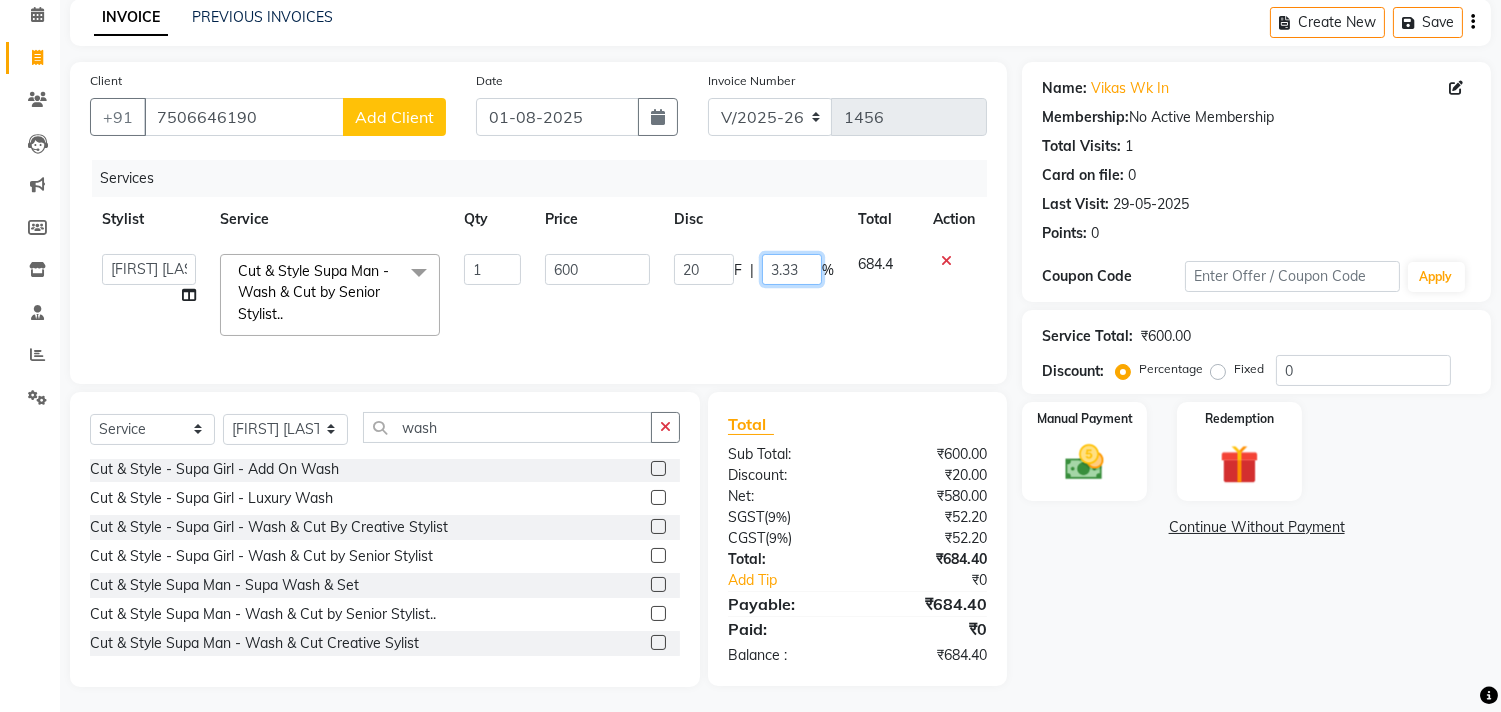drag, startPoint x: 800, startPoint y: 270, endPoint x: 680, endPoint y: 270, distance: 120 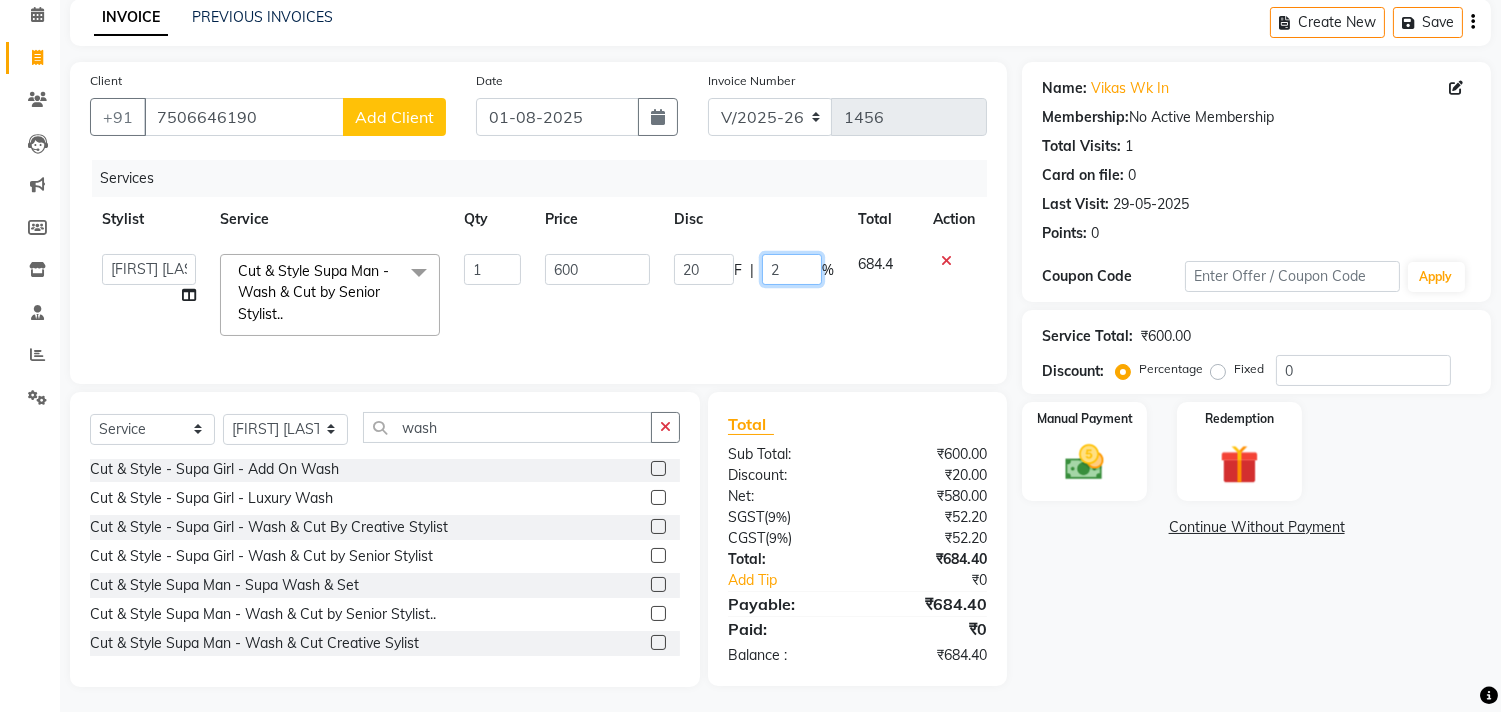 type on "20" 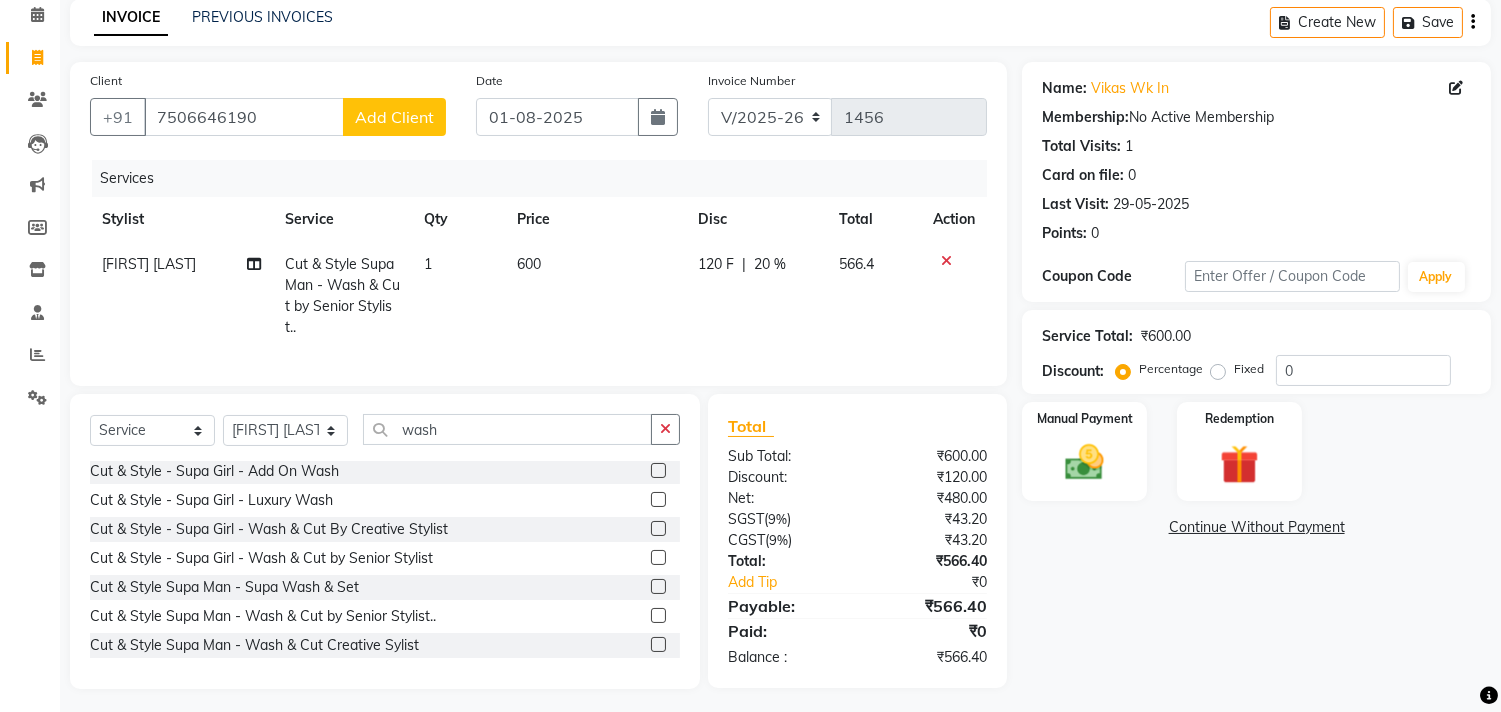 click on "120 F | 20 %" 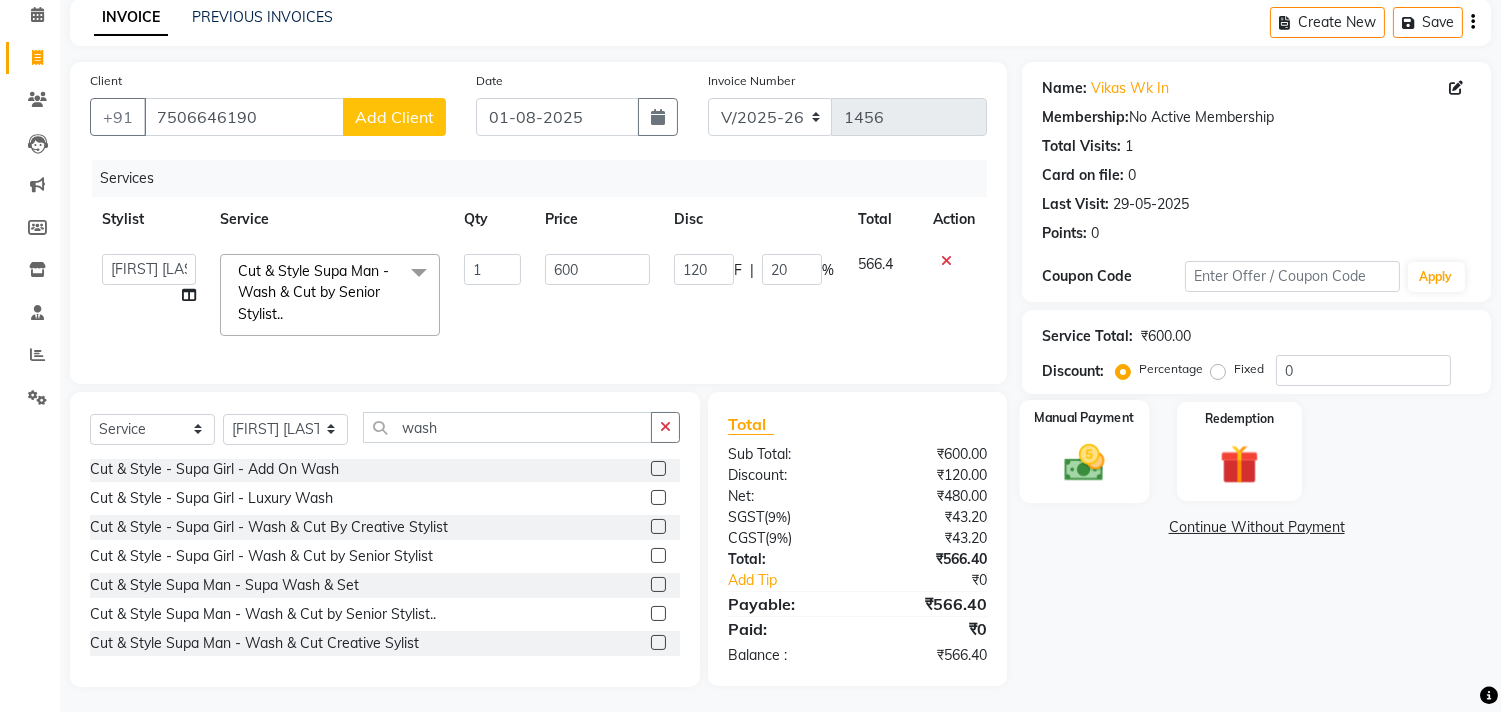 click 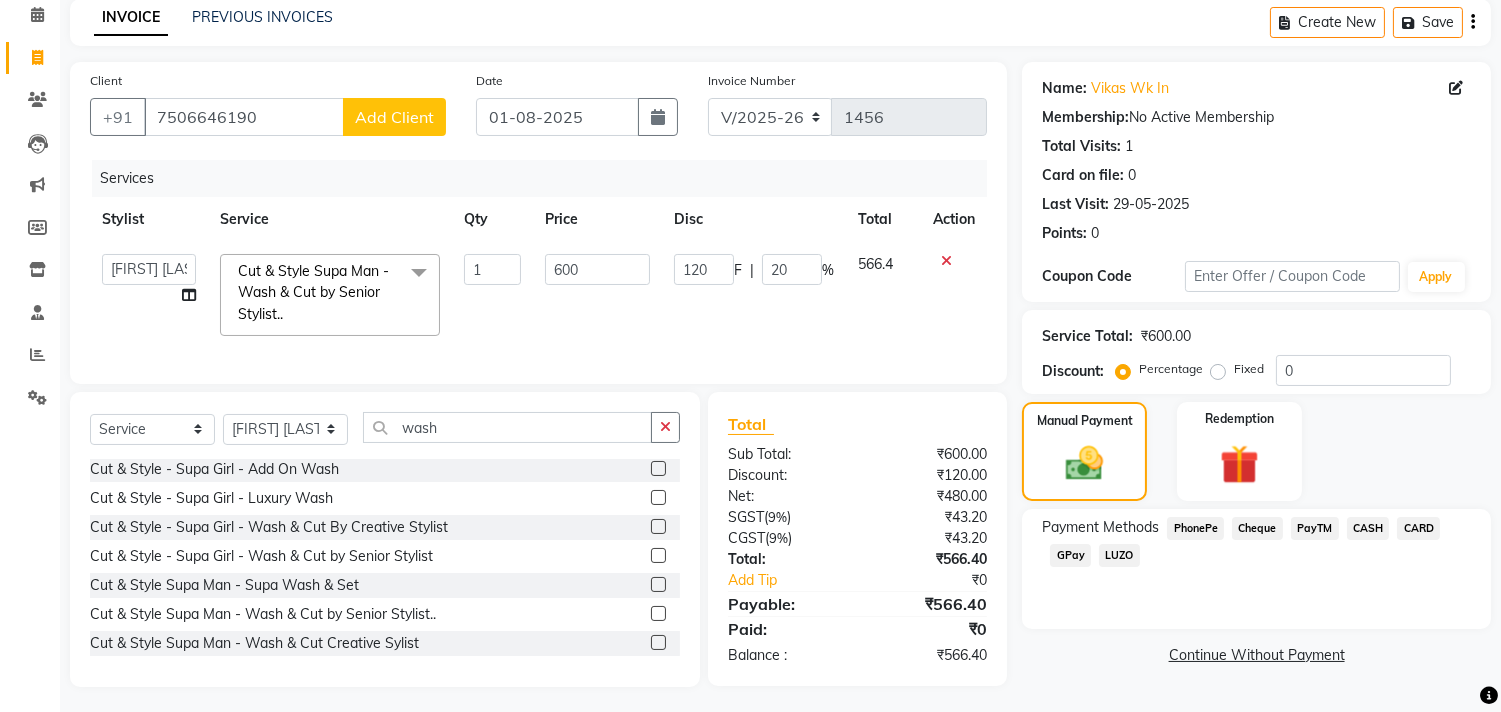 click on "GPay" 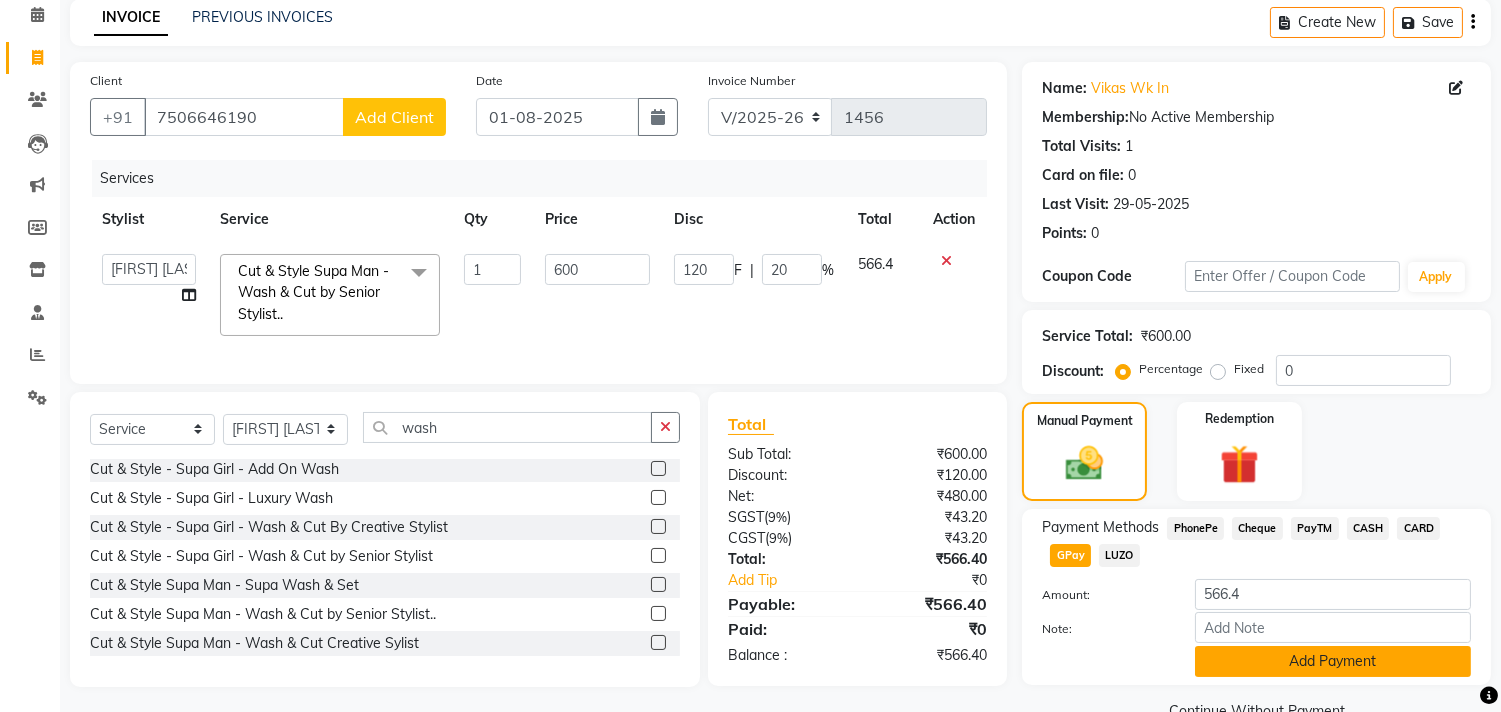click on "Add Payment" 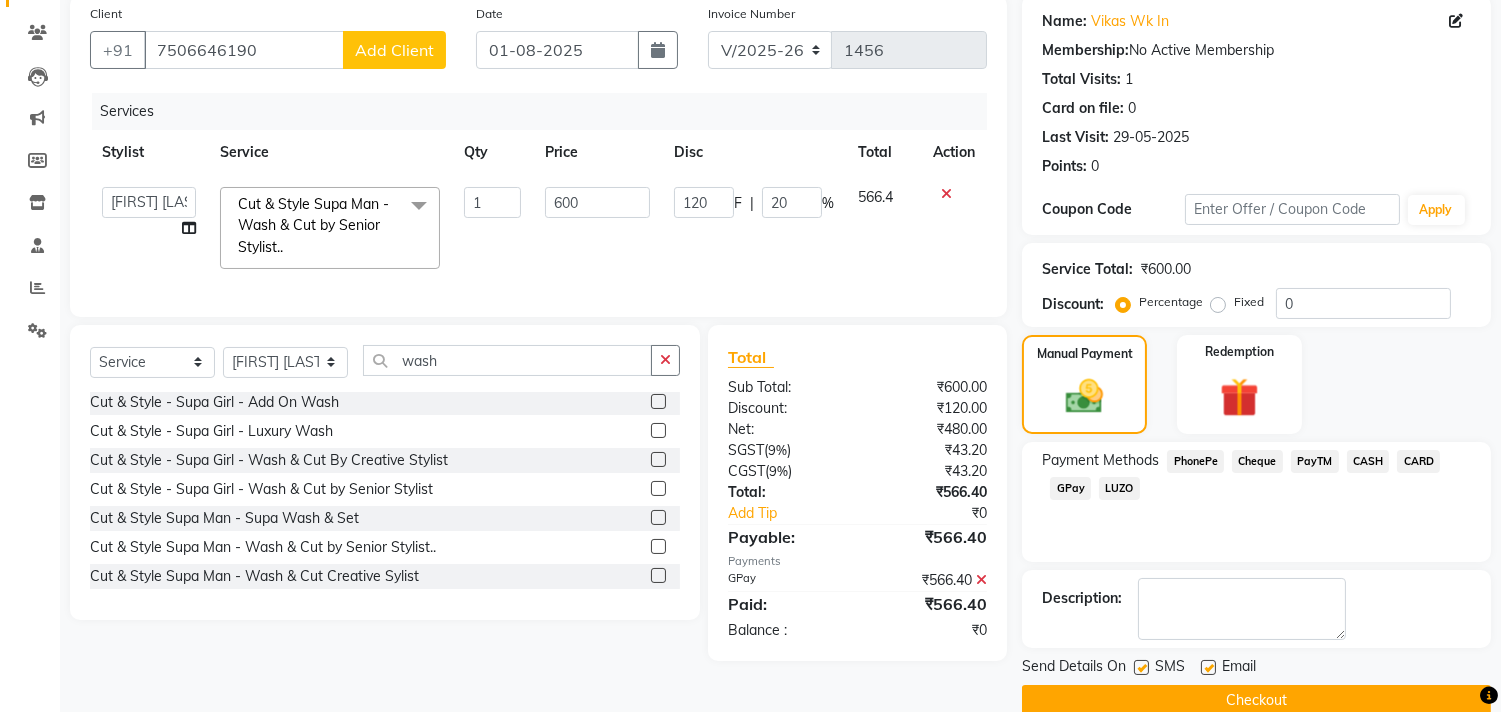 scroll, scrollTop: 187, scrollLeft: 0, axis: vertical 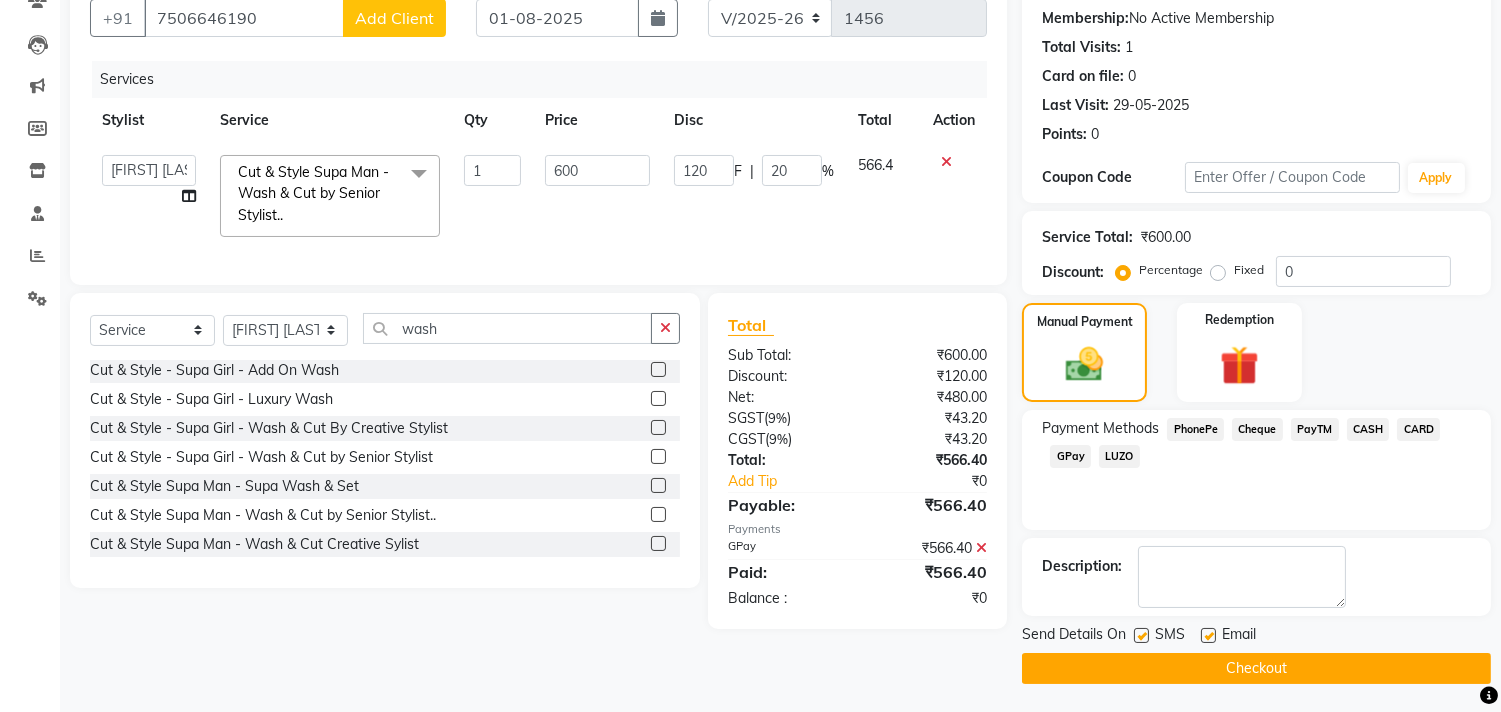 click 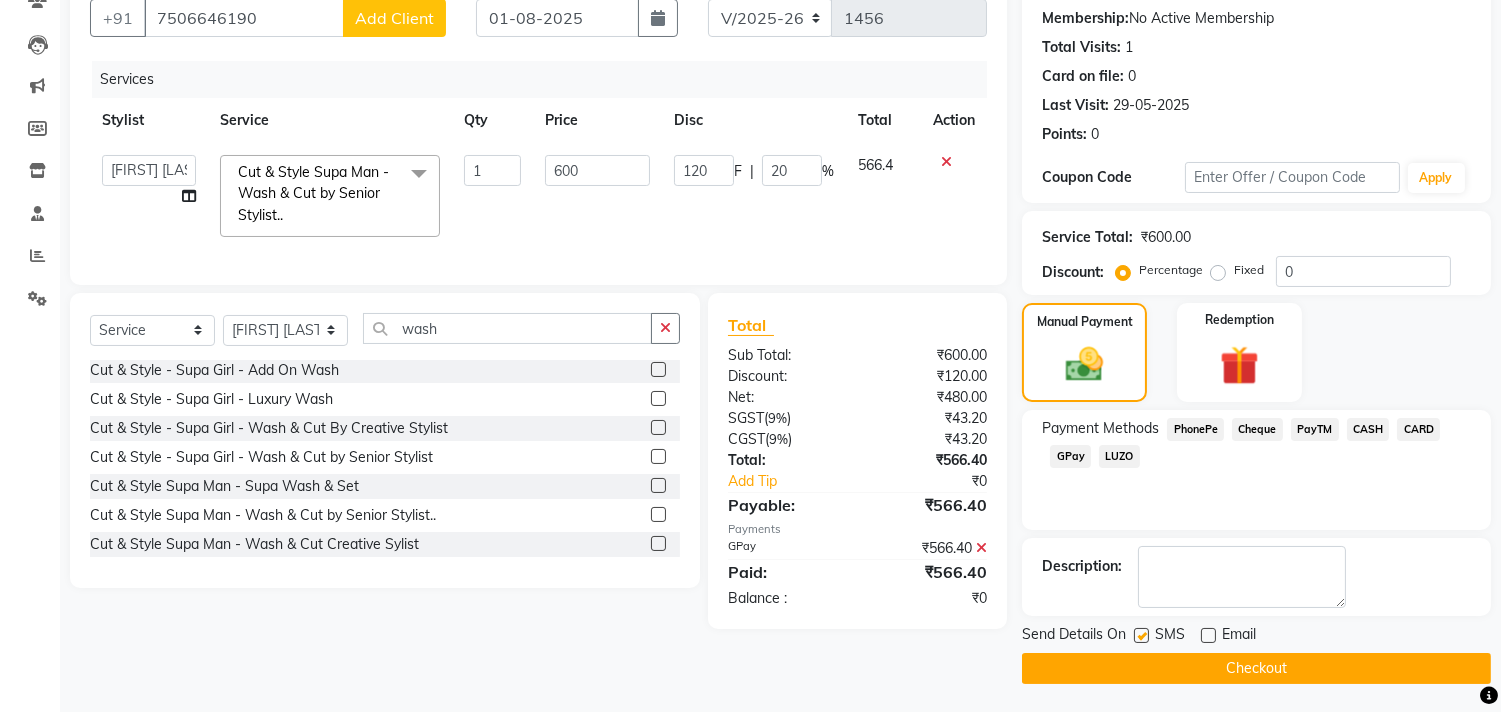 click on "Checkout" 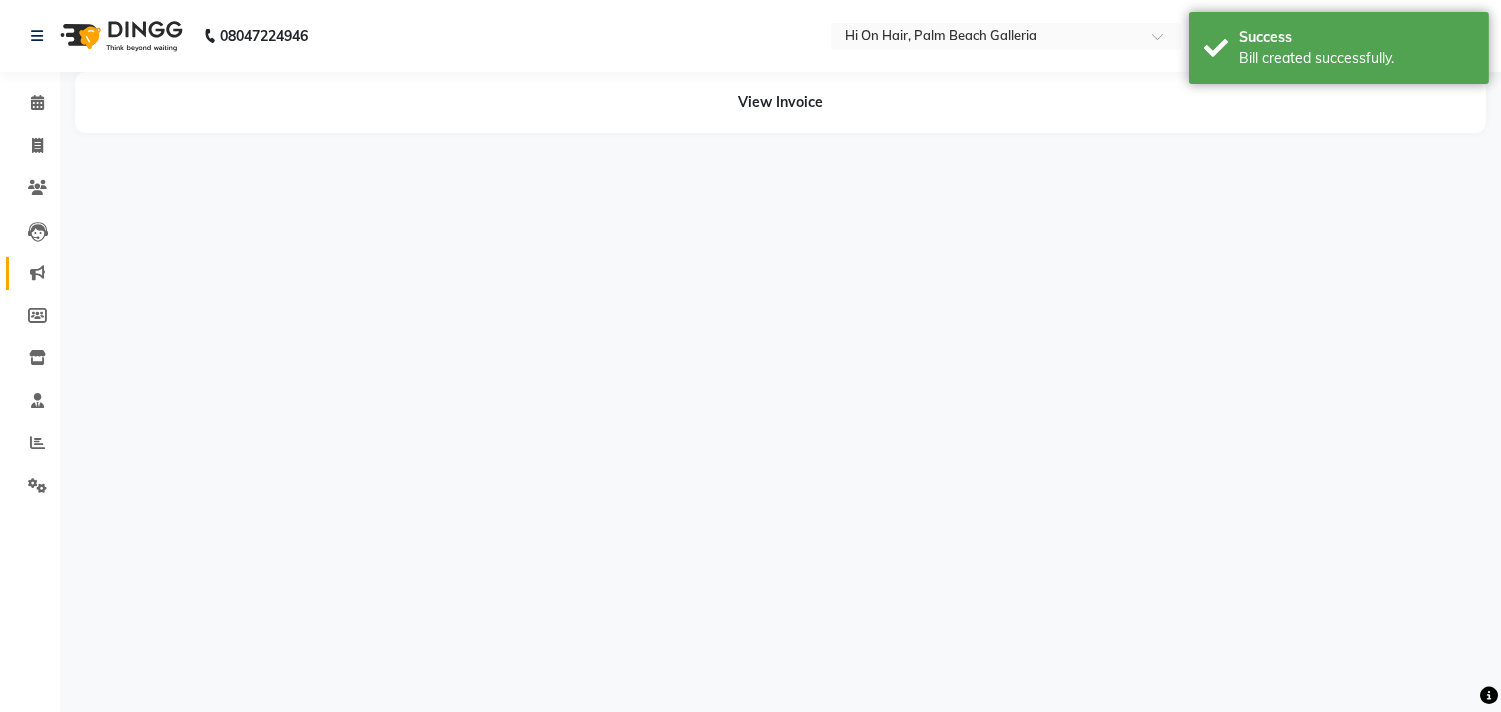scroll, scrollTop: 0, scrollLeft: 0, axis: both 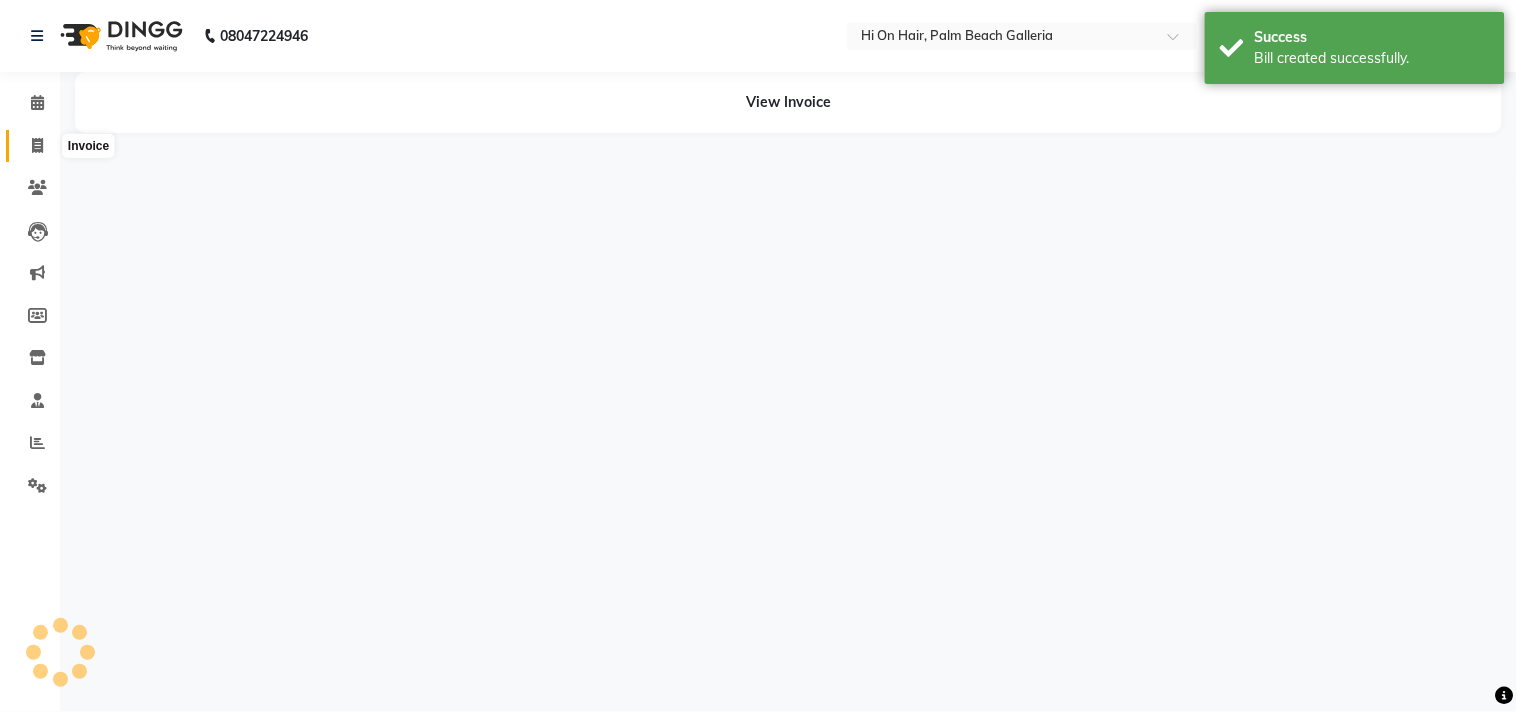 click 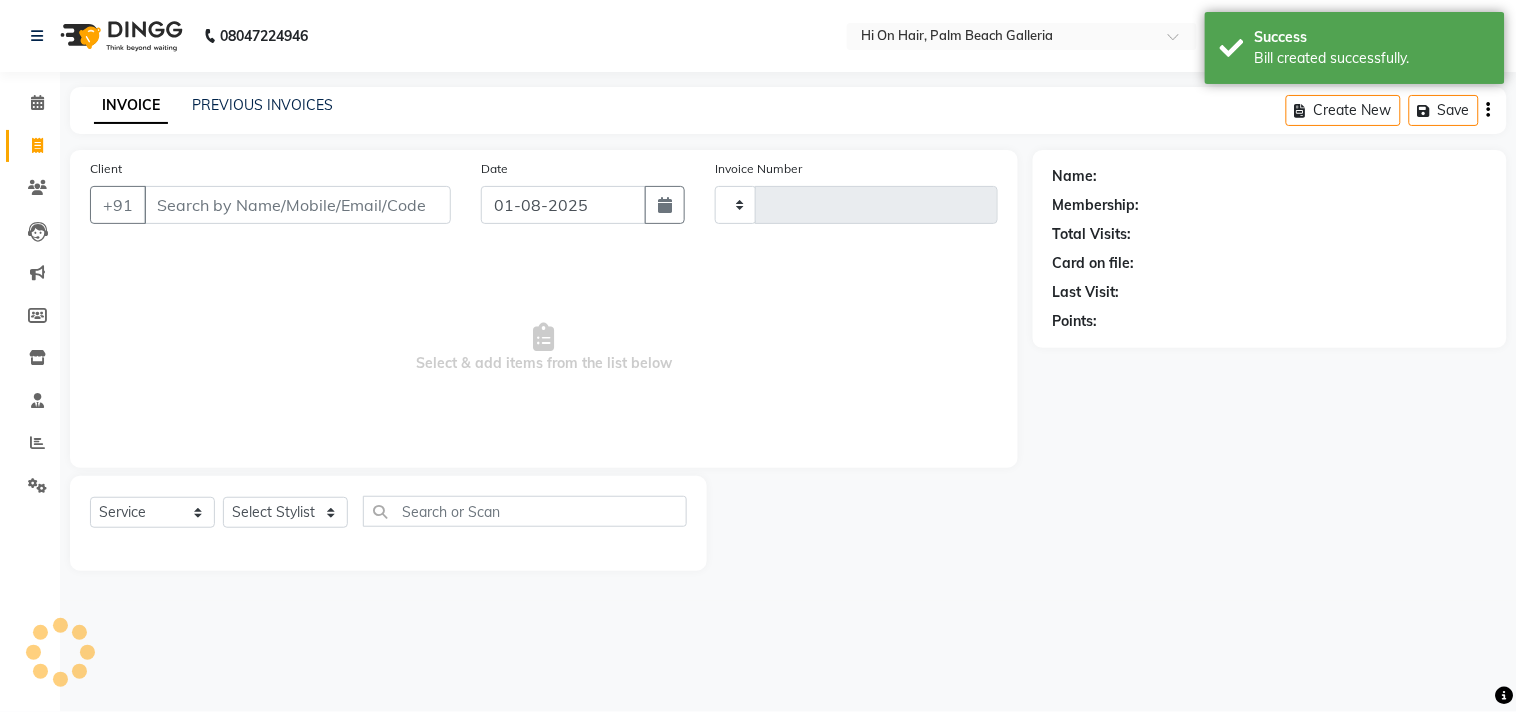 type on "1457" 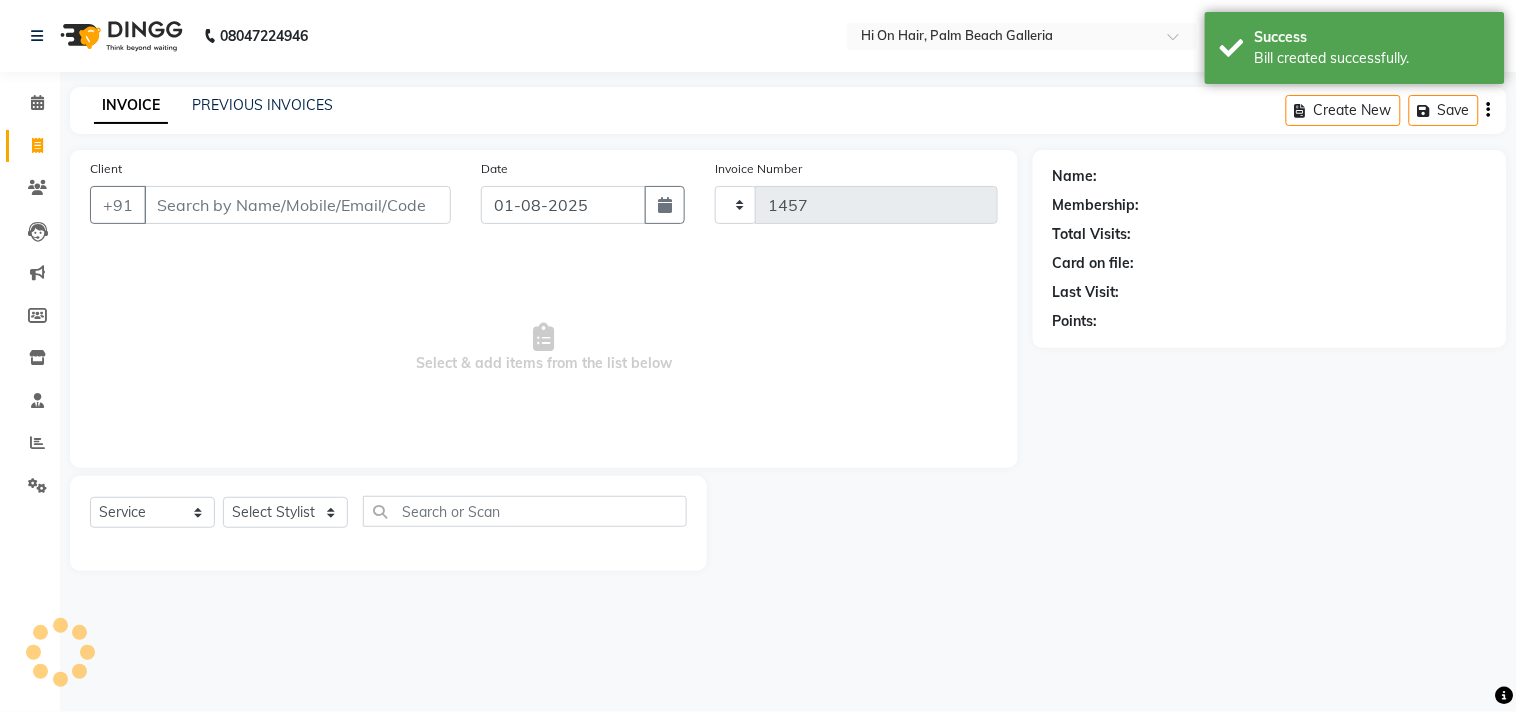 select on "535" 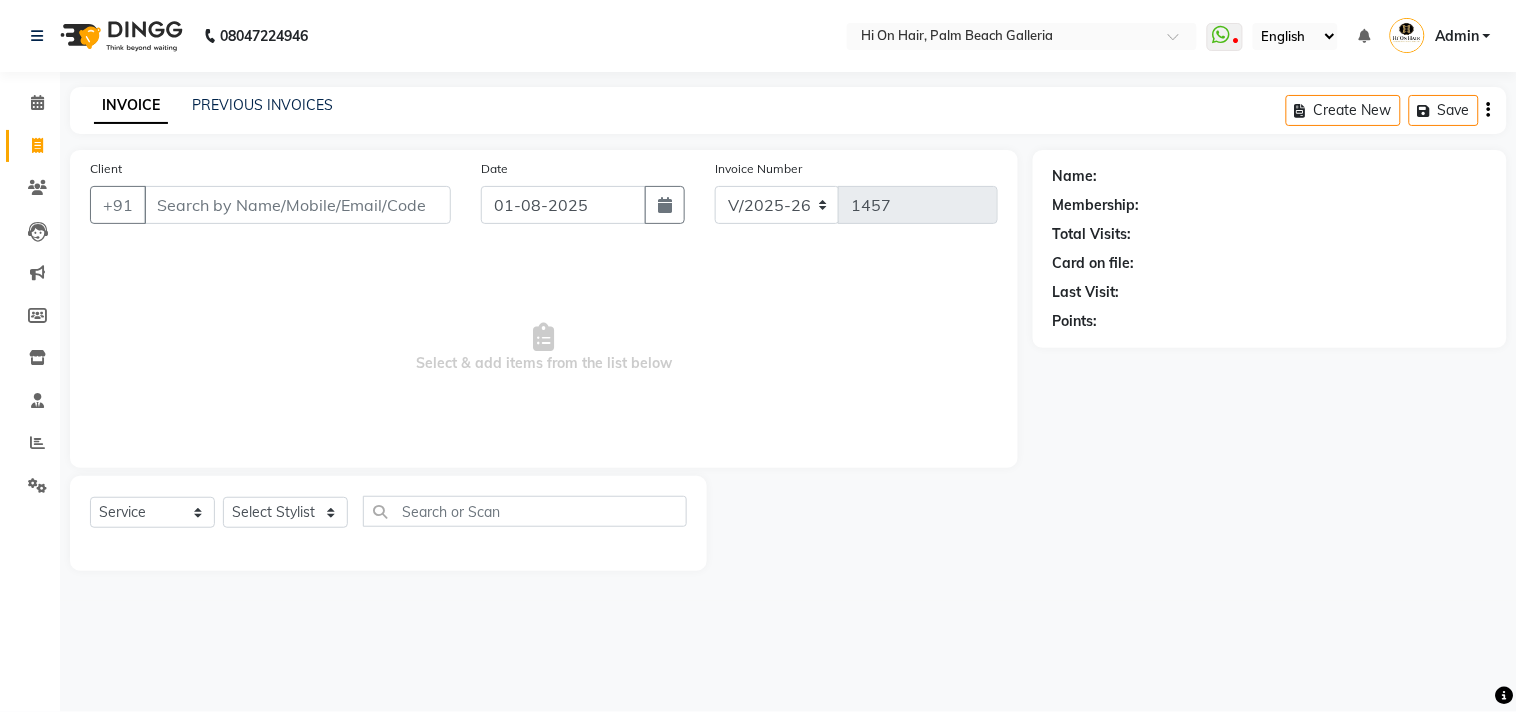 click on "08047224946 Select Location × Hi On Hair, Palm Beach Galleria  WhatsApp Status  ✕ Status:  Disconnected Most Recent Message: 31-07-2025     08:27 PM Recent Service Activity: 31-07-2025     09:47 PM  08047224946 Whatsapp Settings English ENGLISH Español العربية मराठी हिंदी ગુજરાતી தமிழ் 中文 Notifications nothing to show Admin Manage Profile Change Password Sign out  Version:3.15.11" 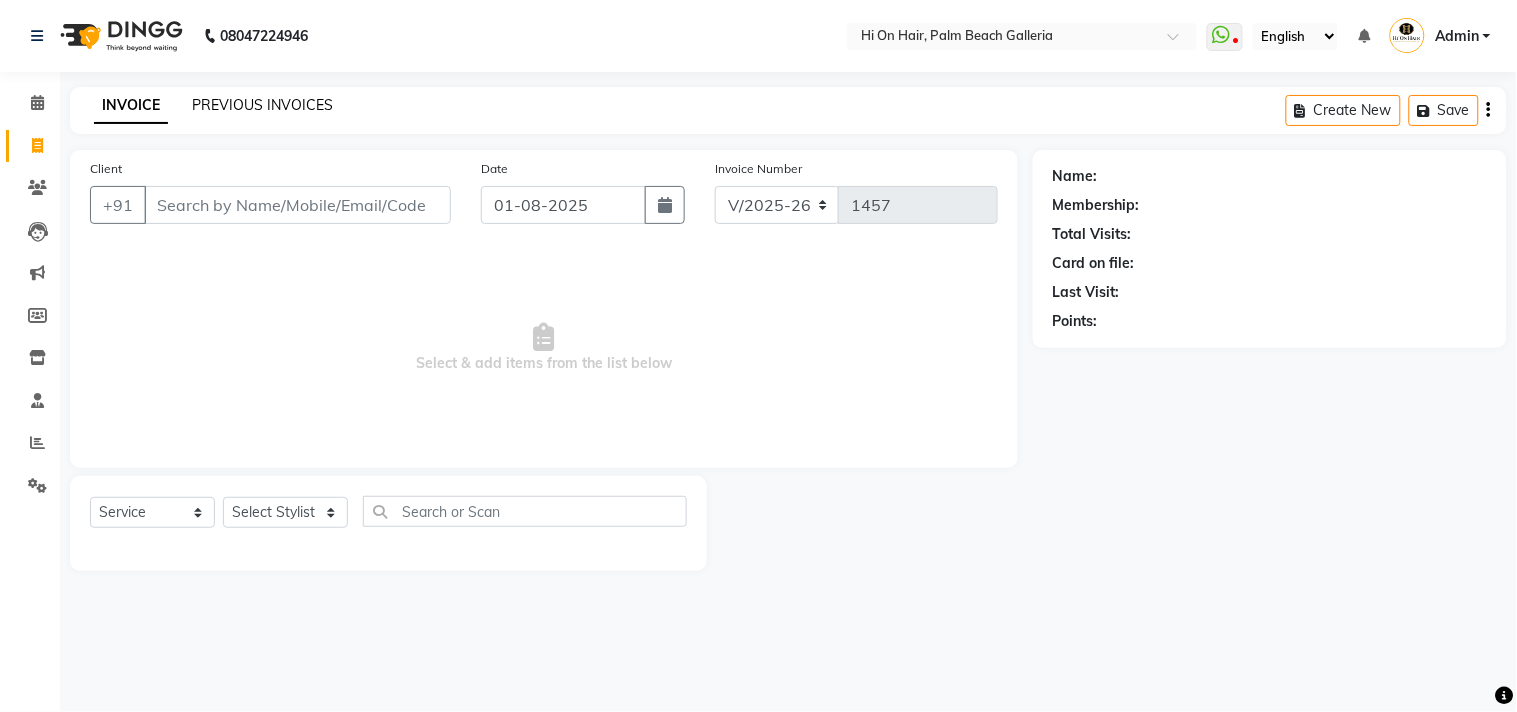 click on "PREVIOUS INVOICES" 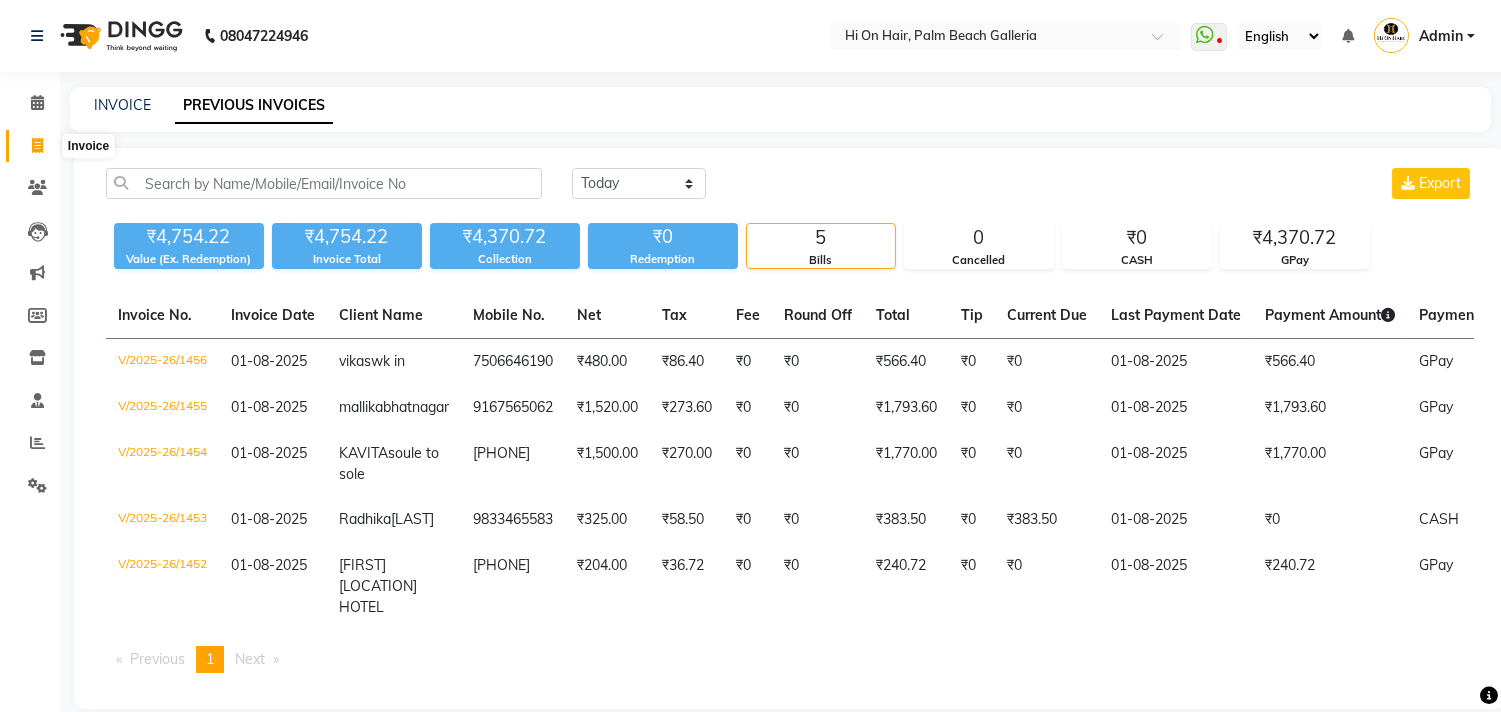 click 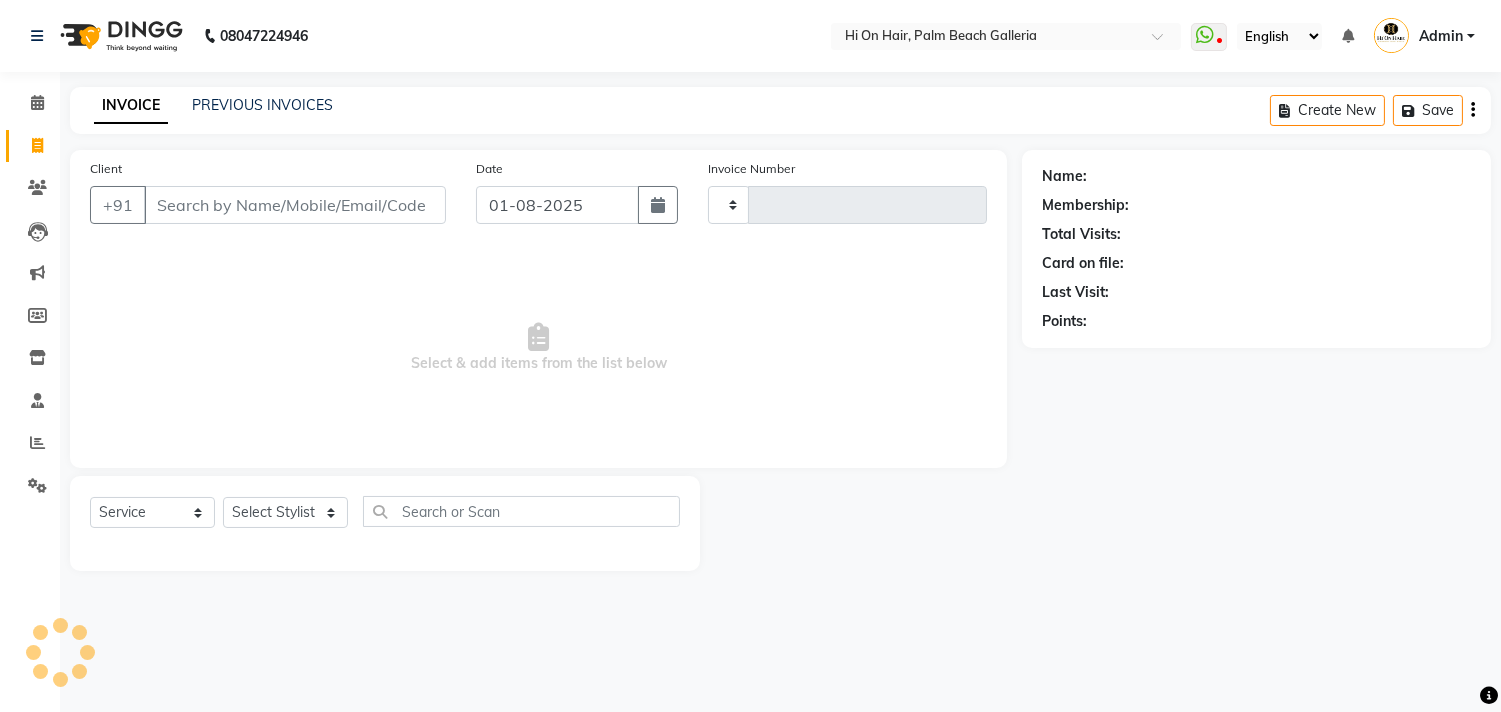 type on "1457" 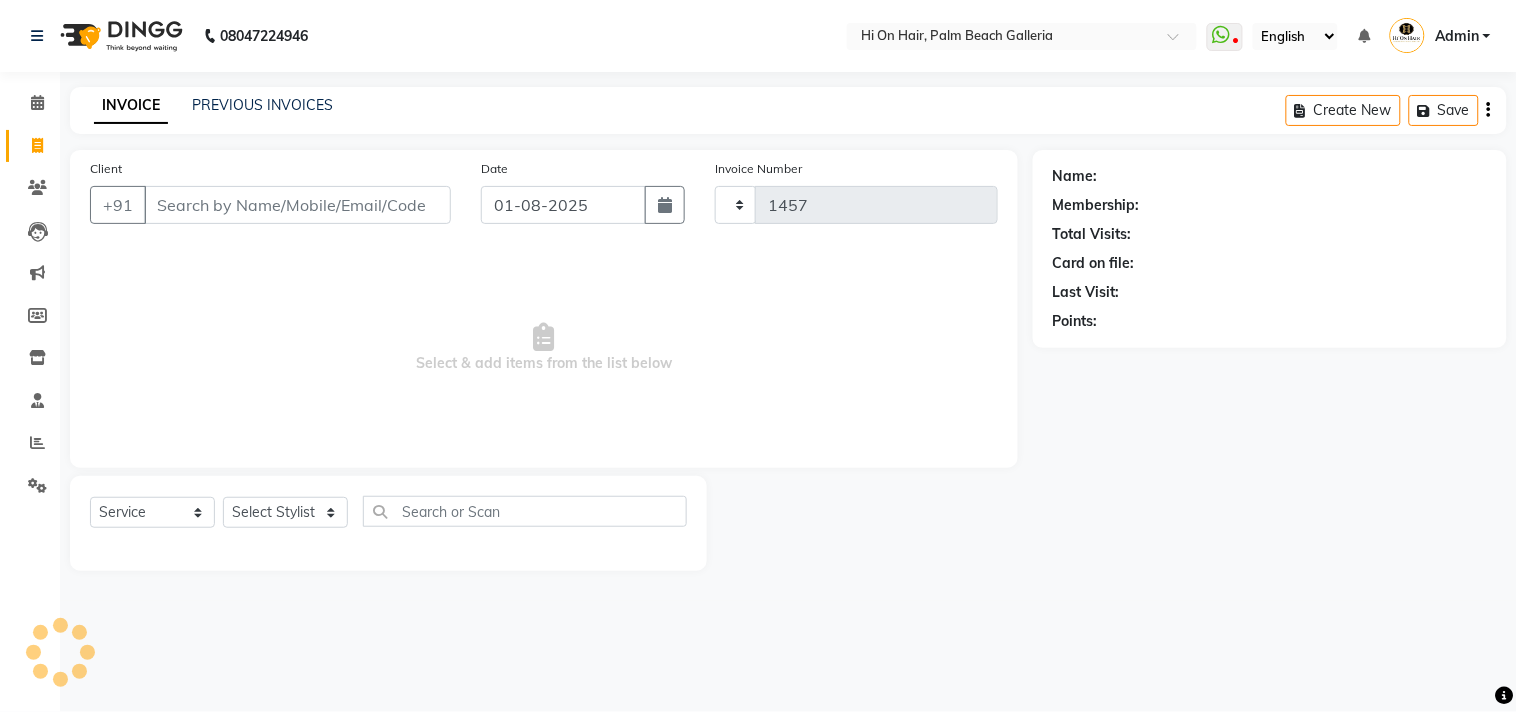 select on "535" 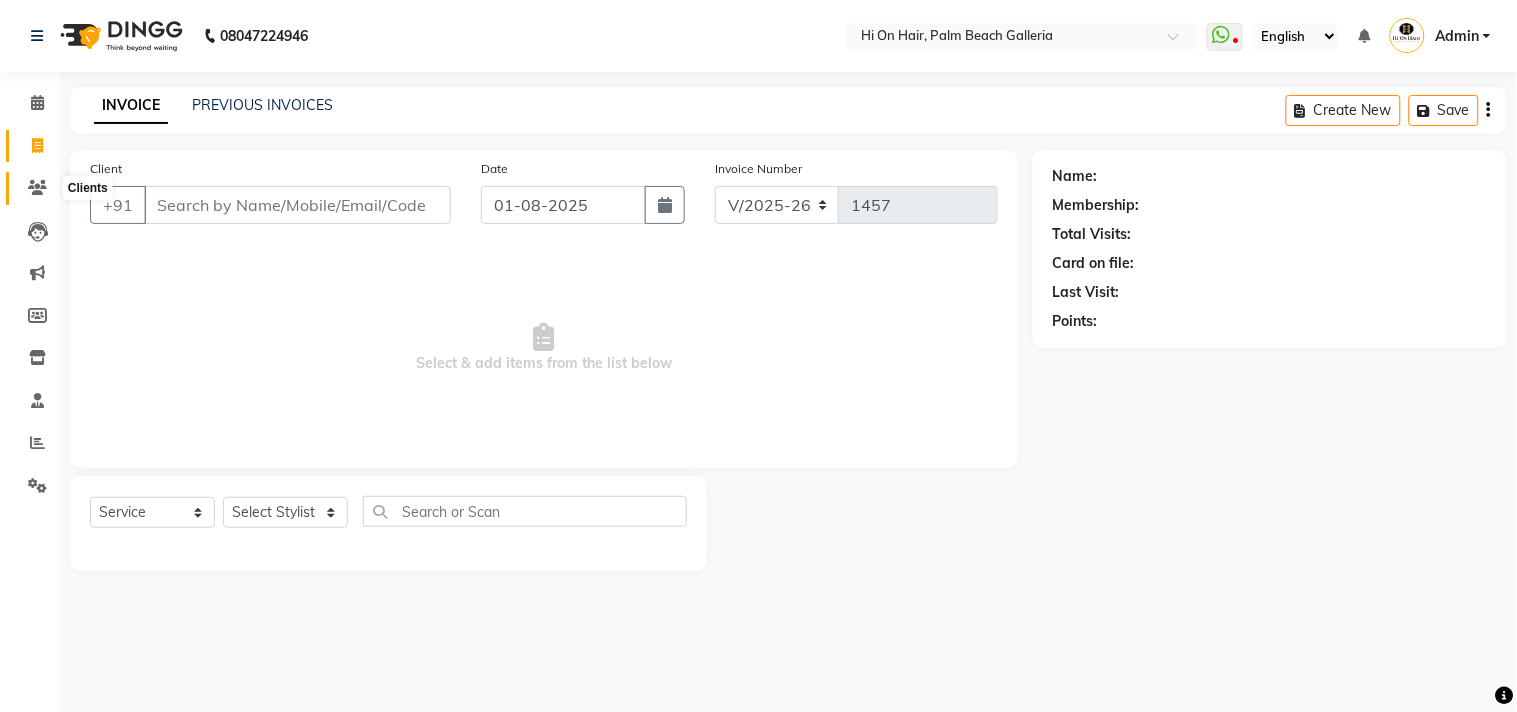 click 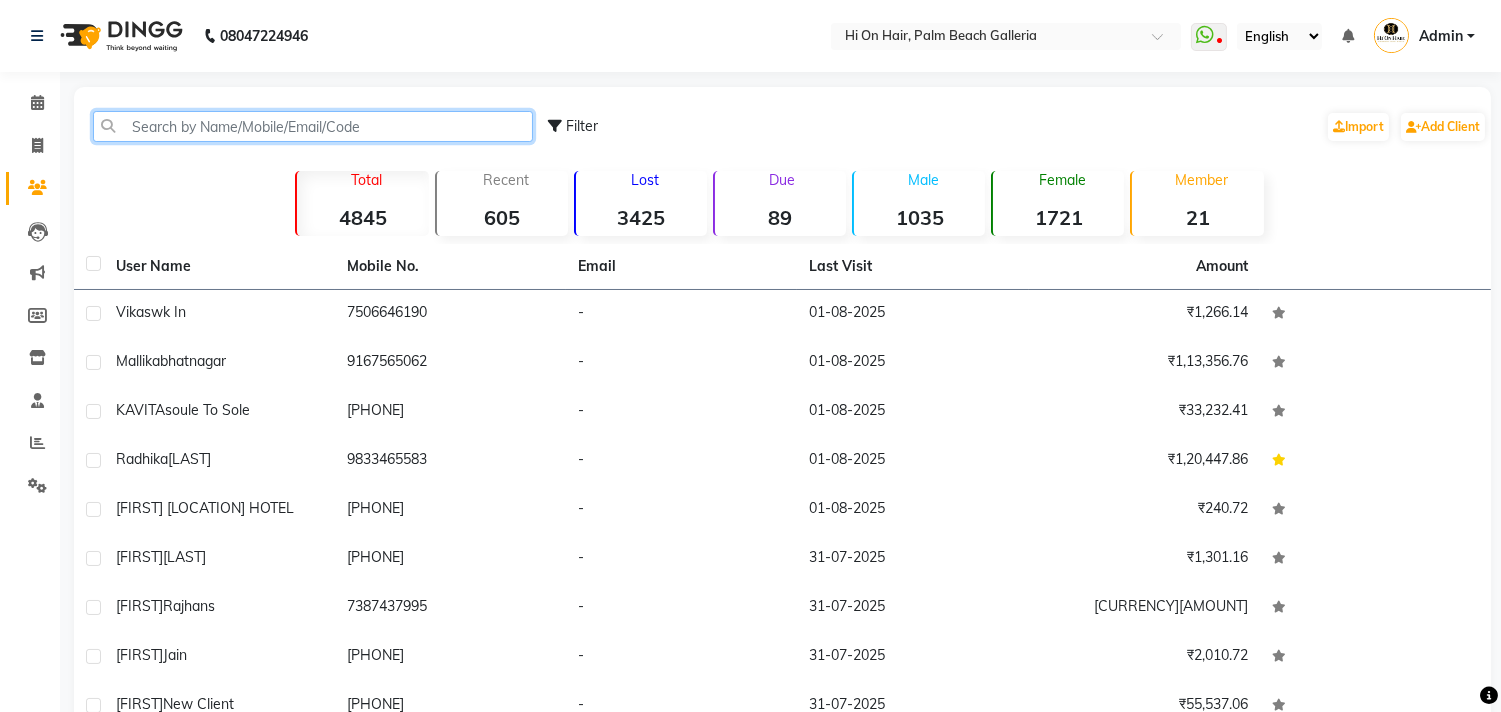 click 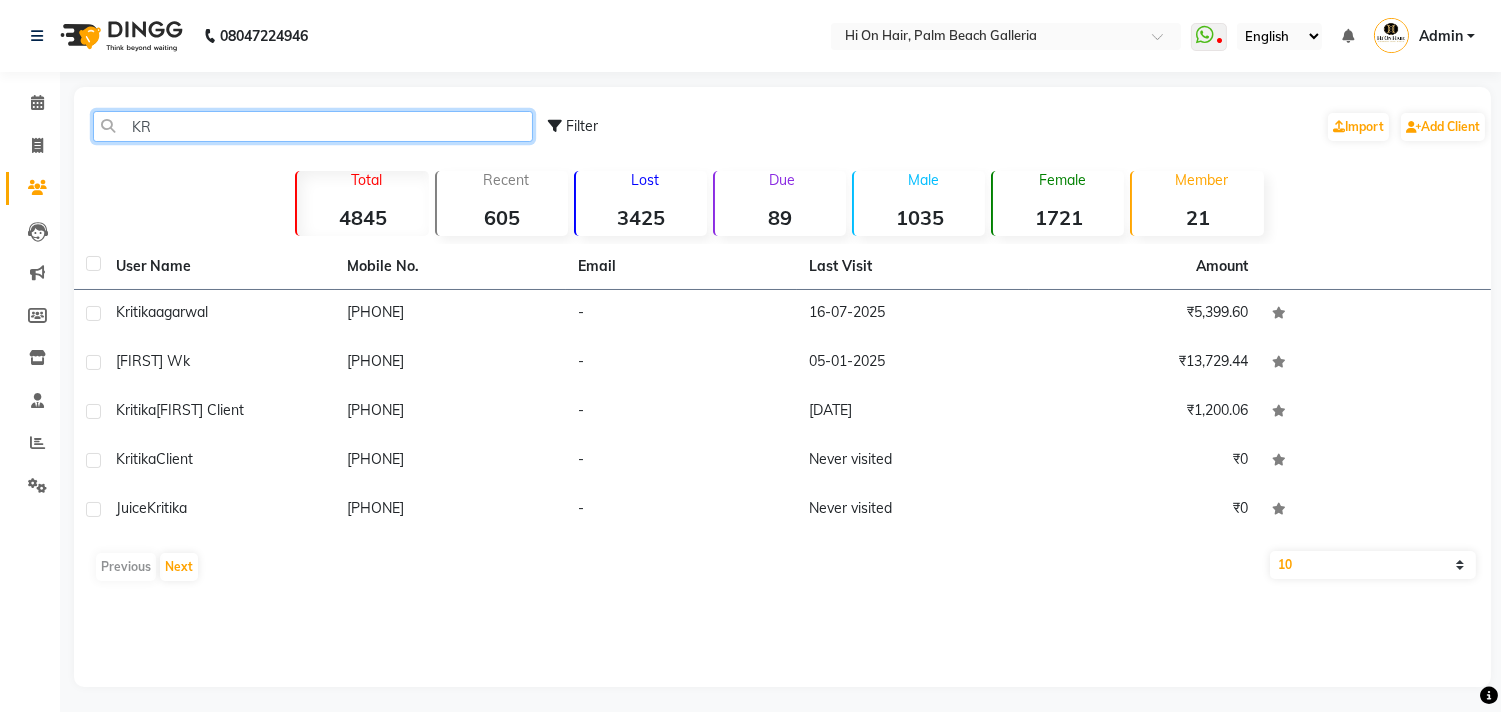 type on "K" 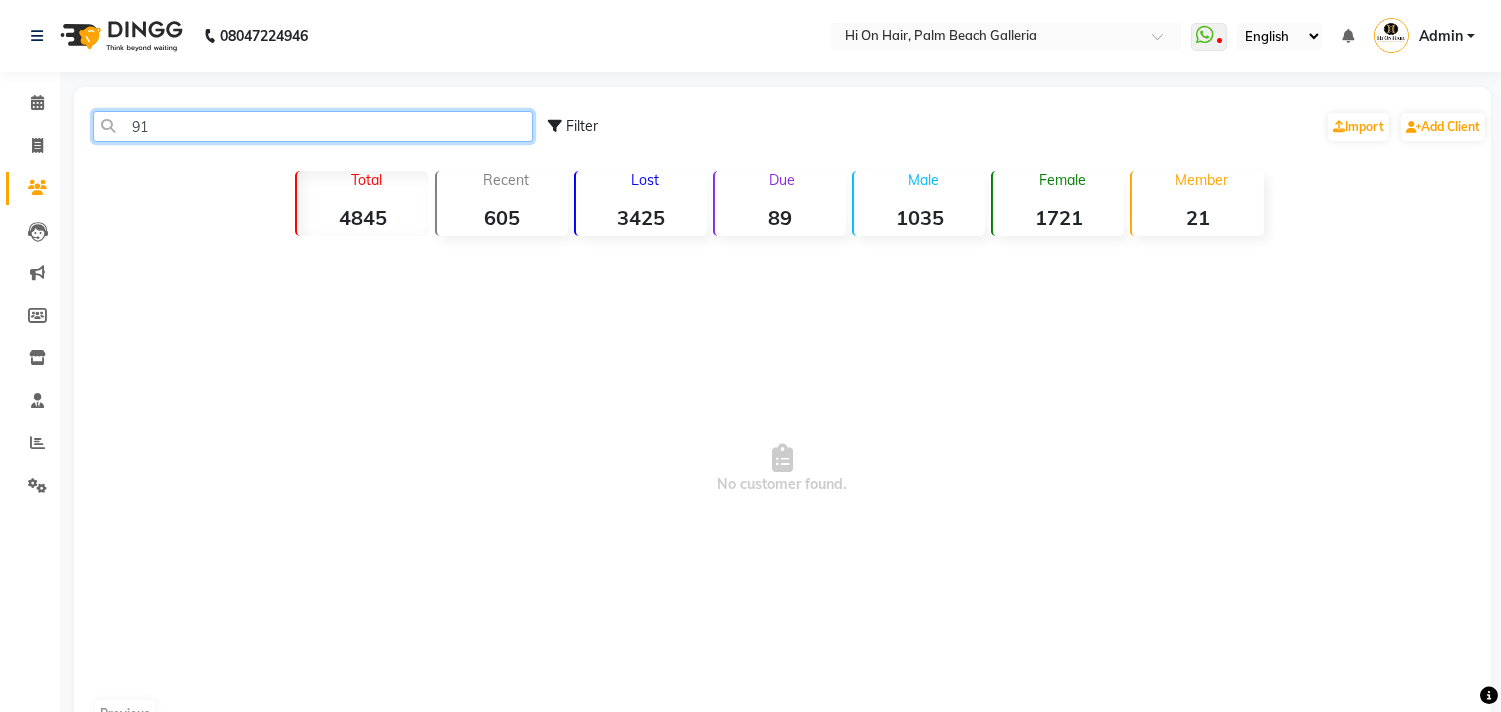 type on "9" 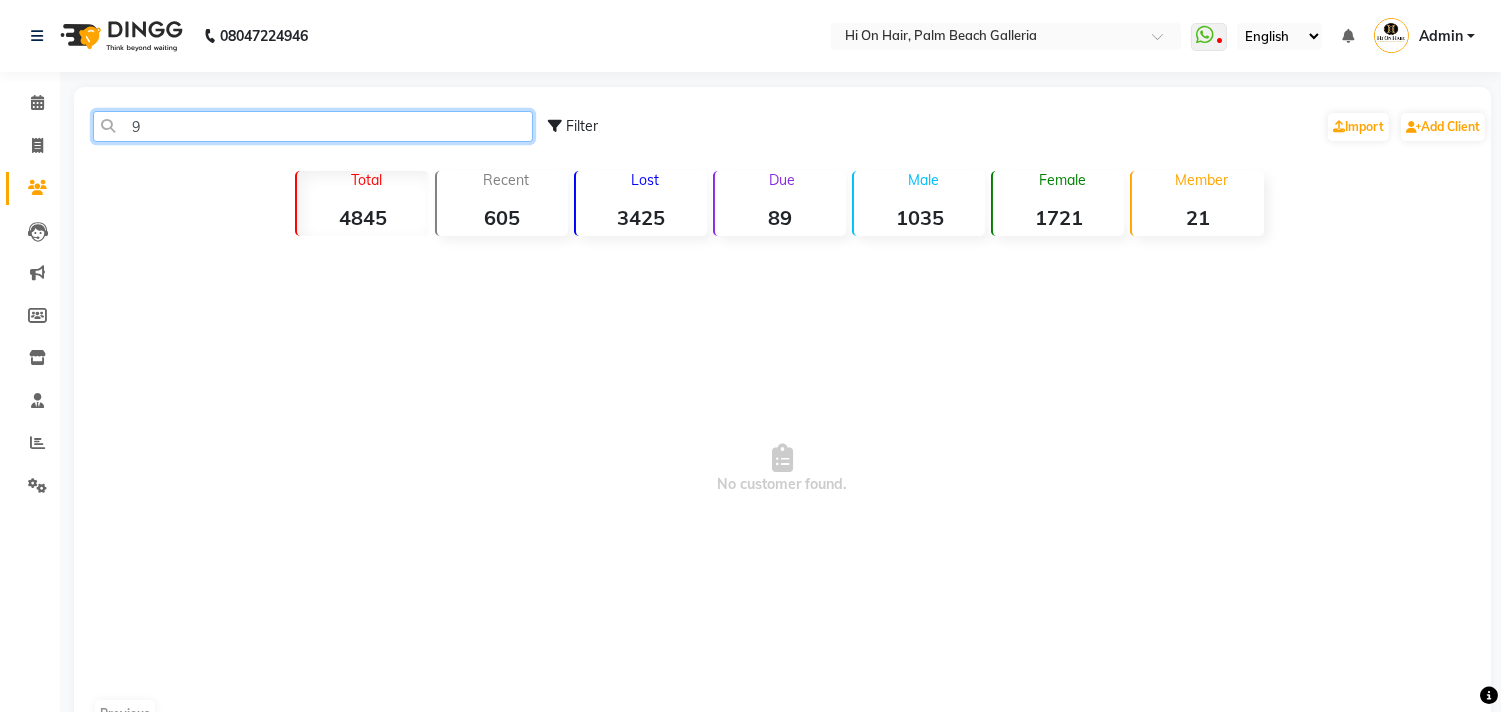 type 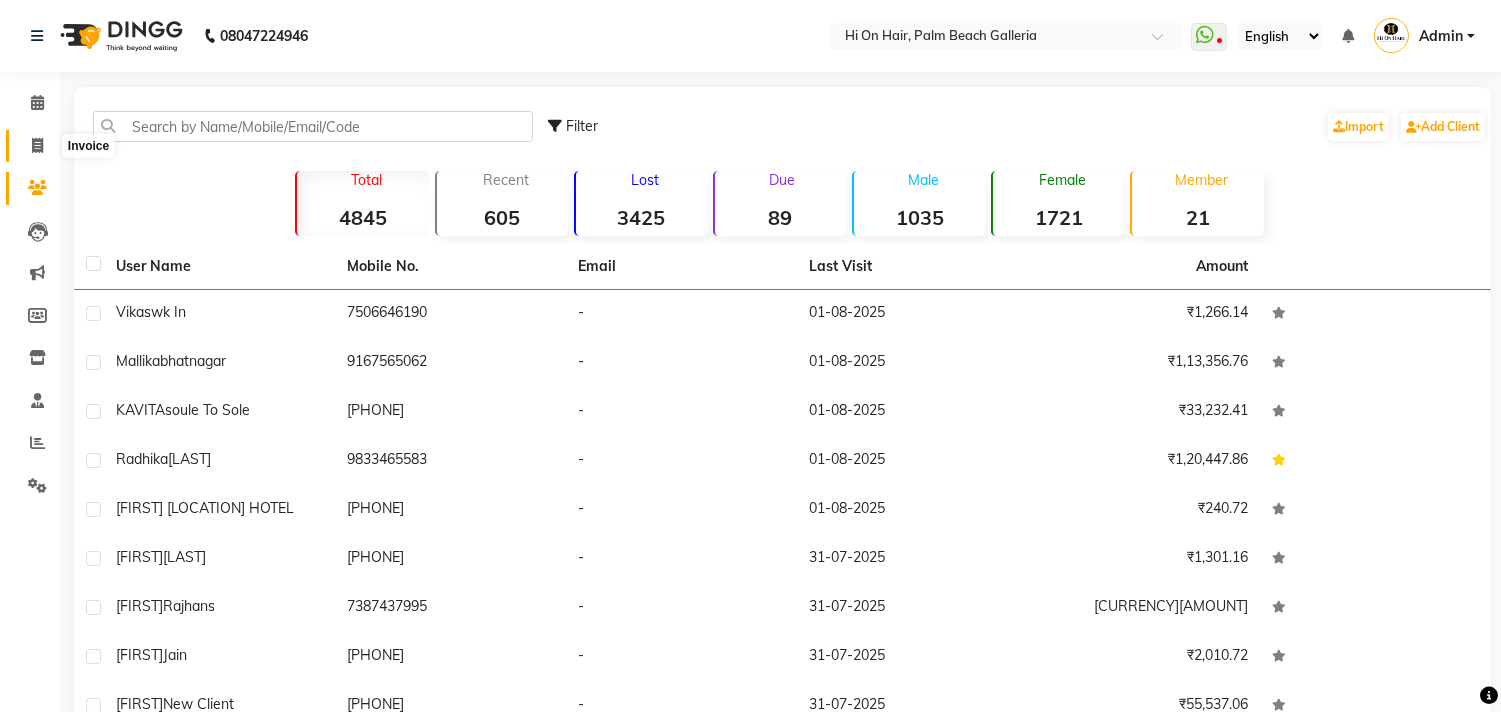 click 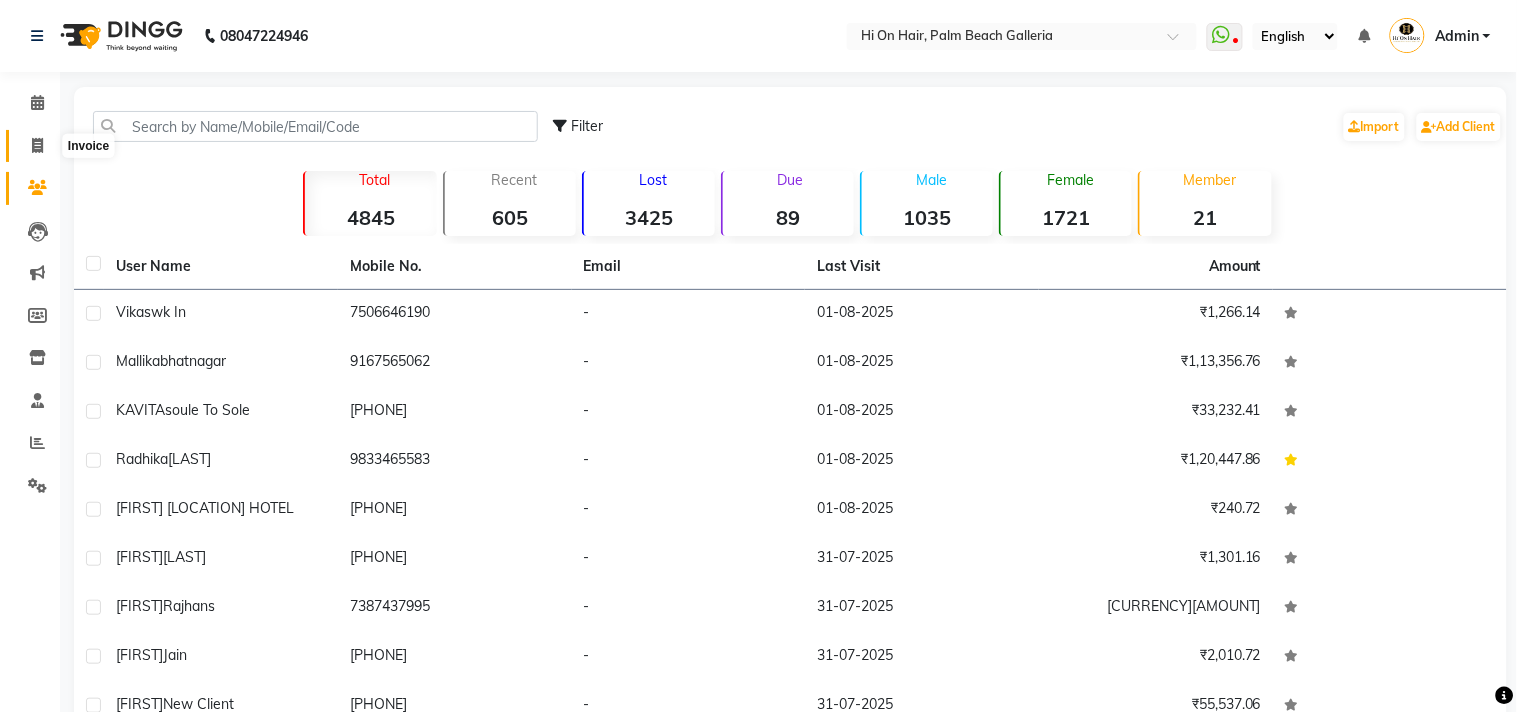 select on "535" 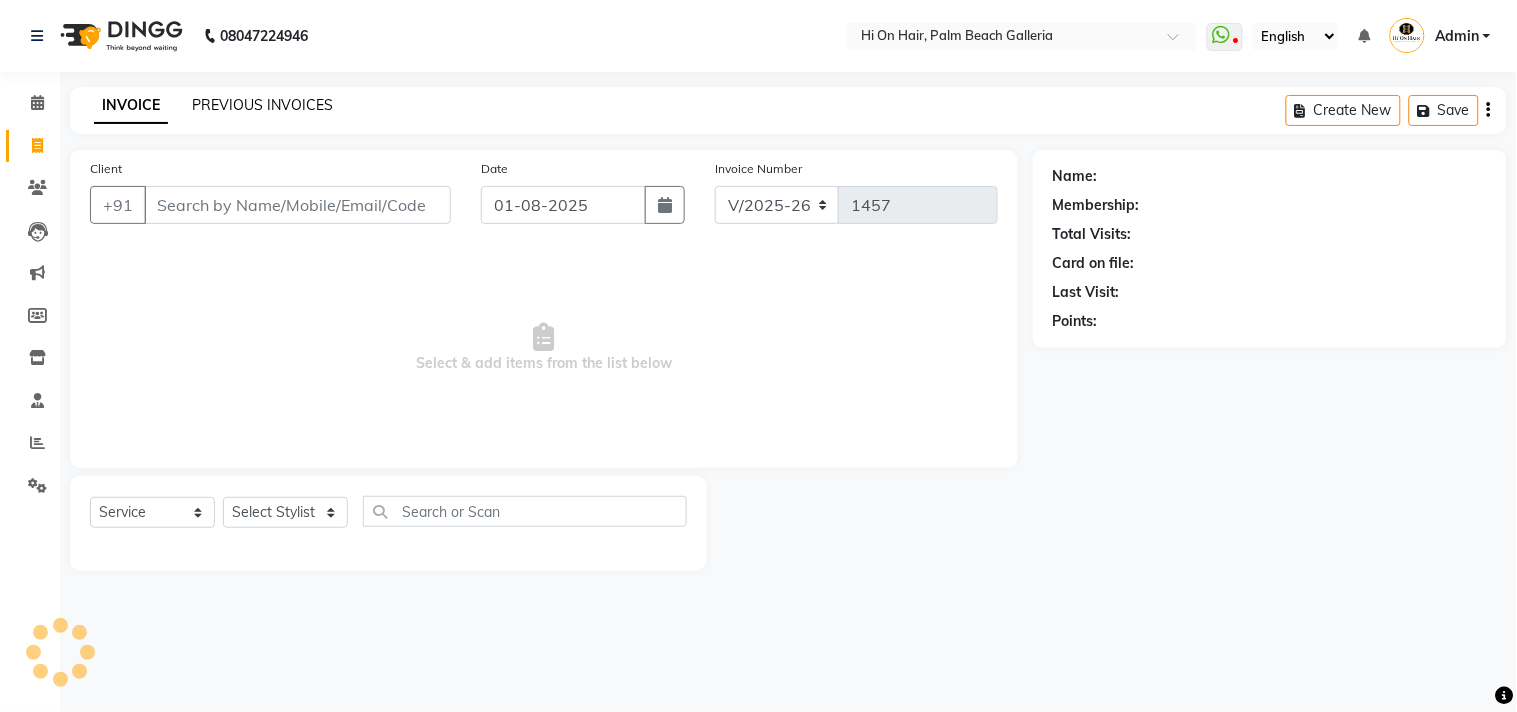 click on "PREVIOUS INVOICES" 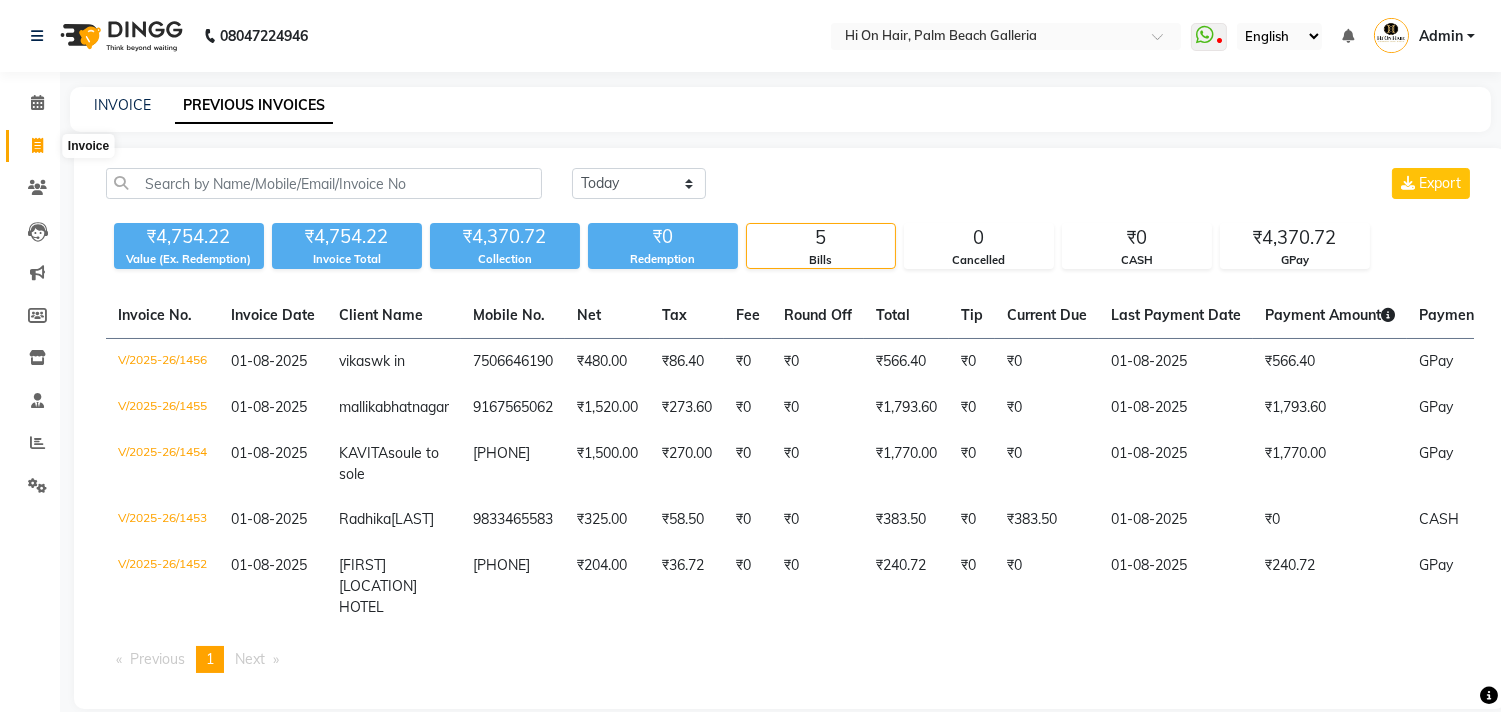 click 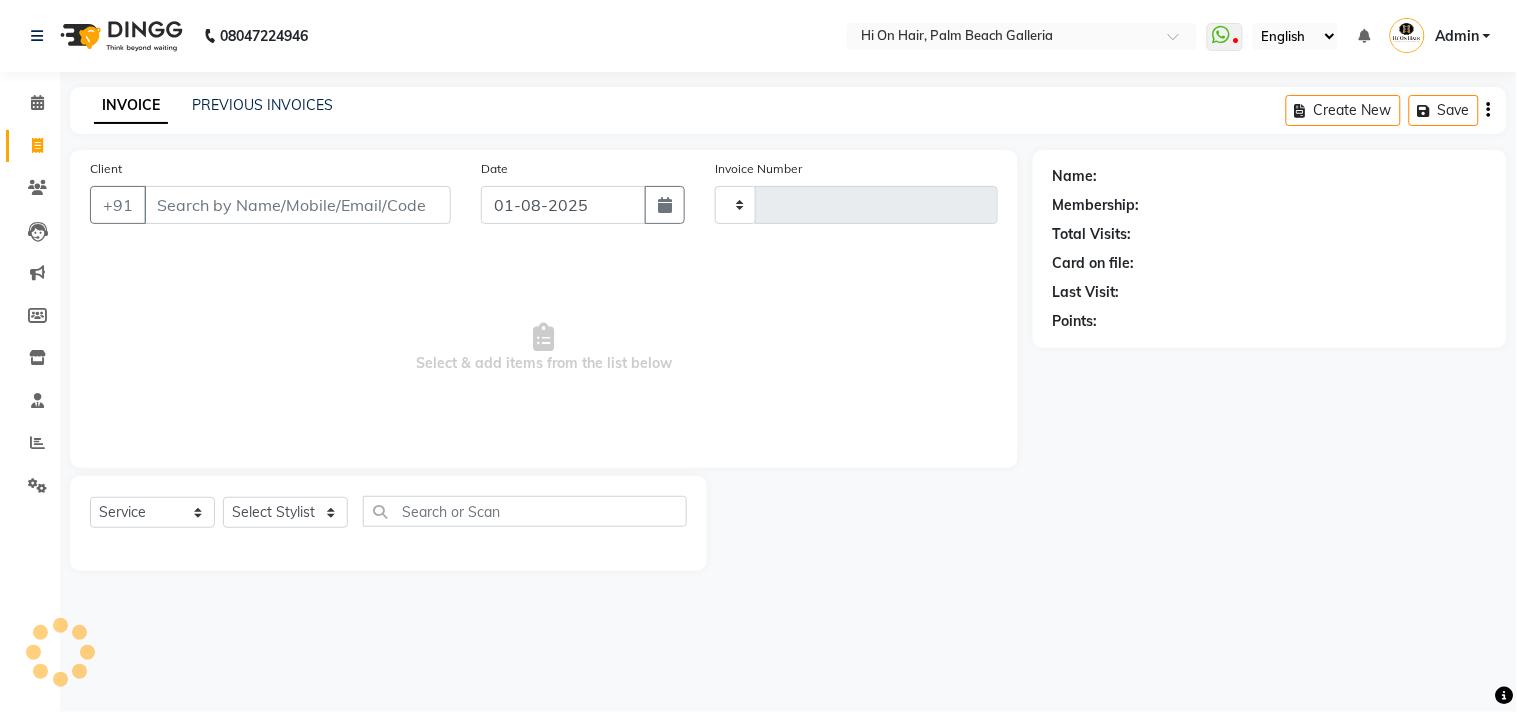 type on "1457" 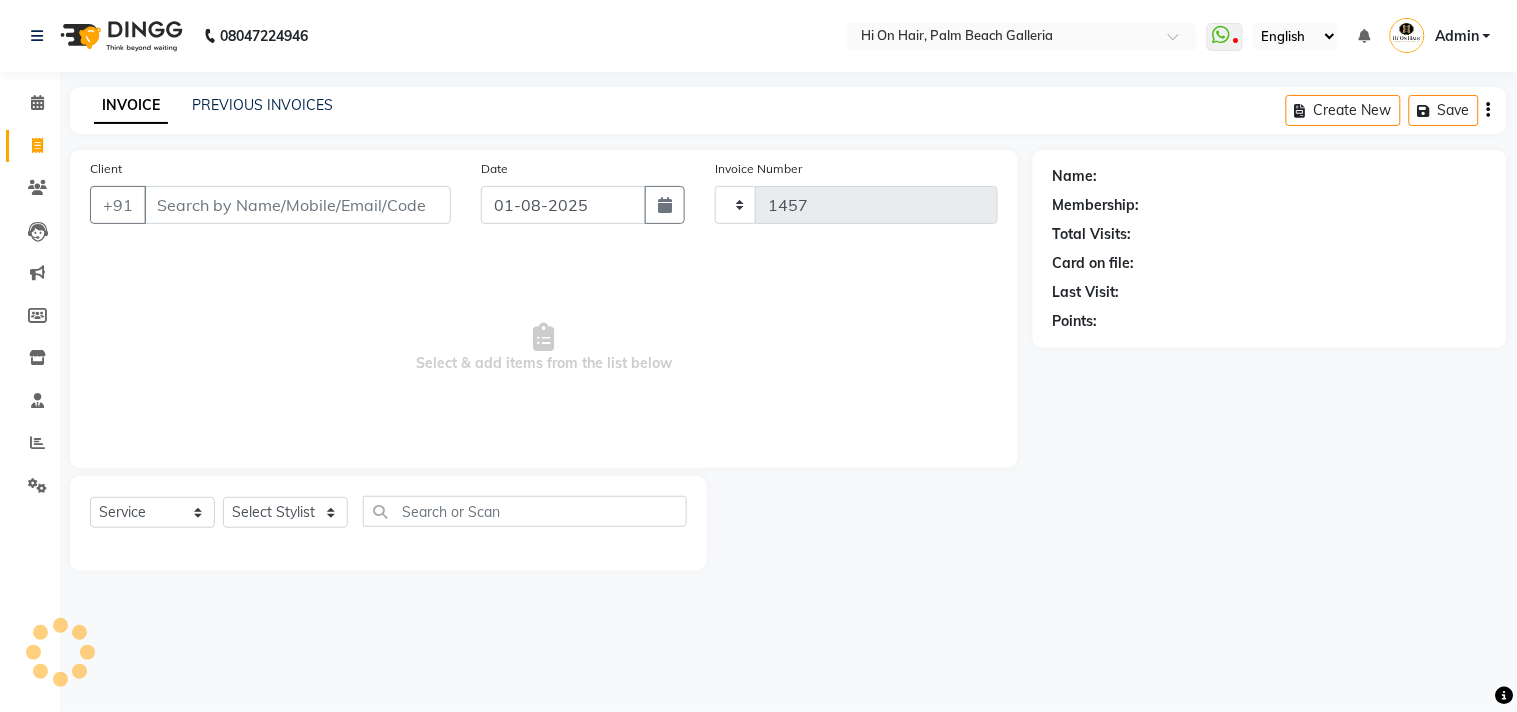 select on "535" 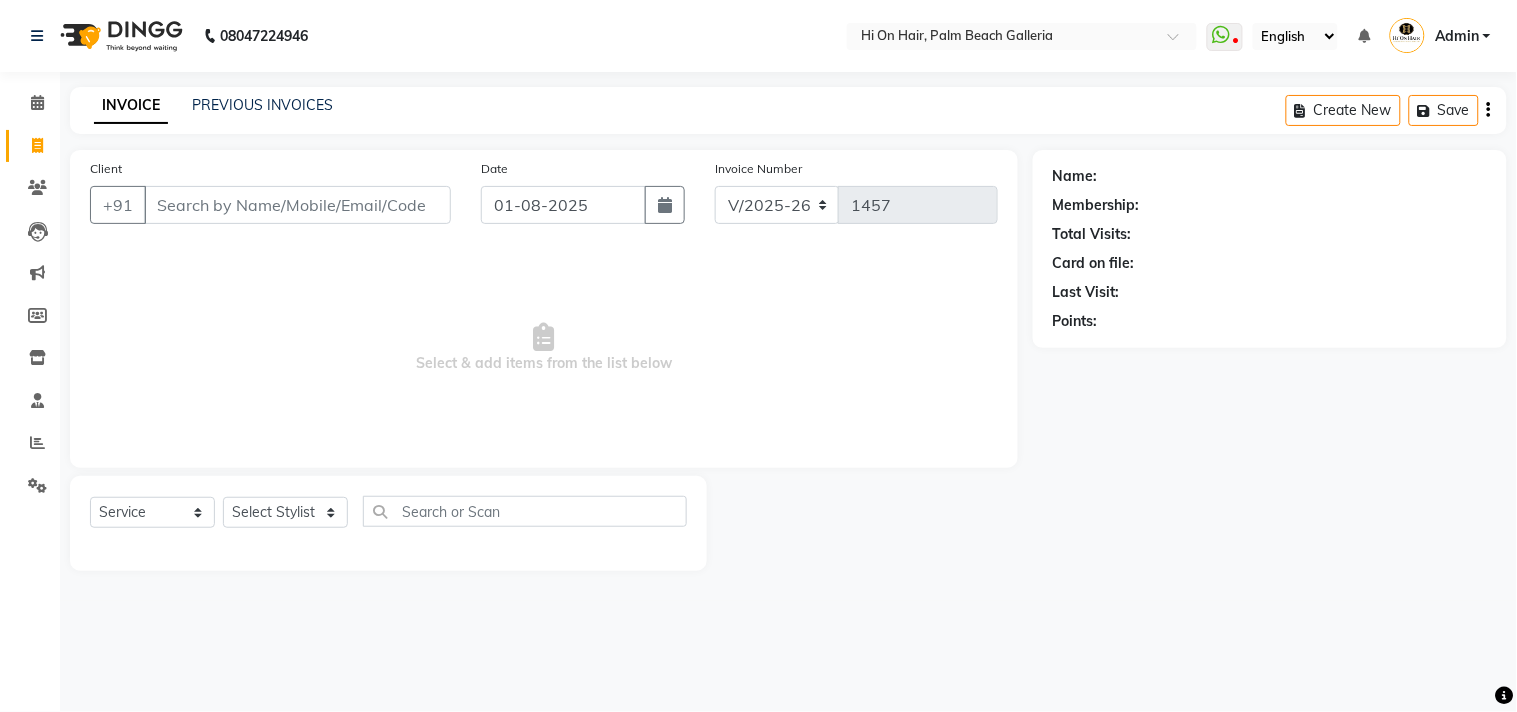 click on "Client" at bounding box center [297, 205] 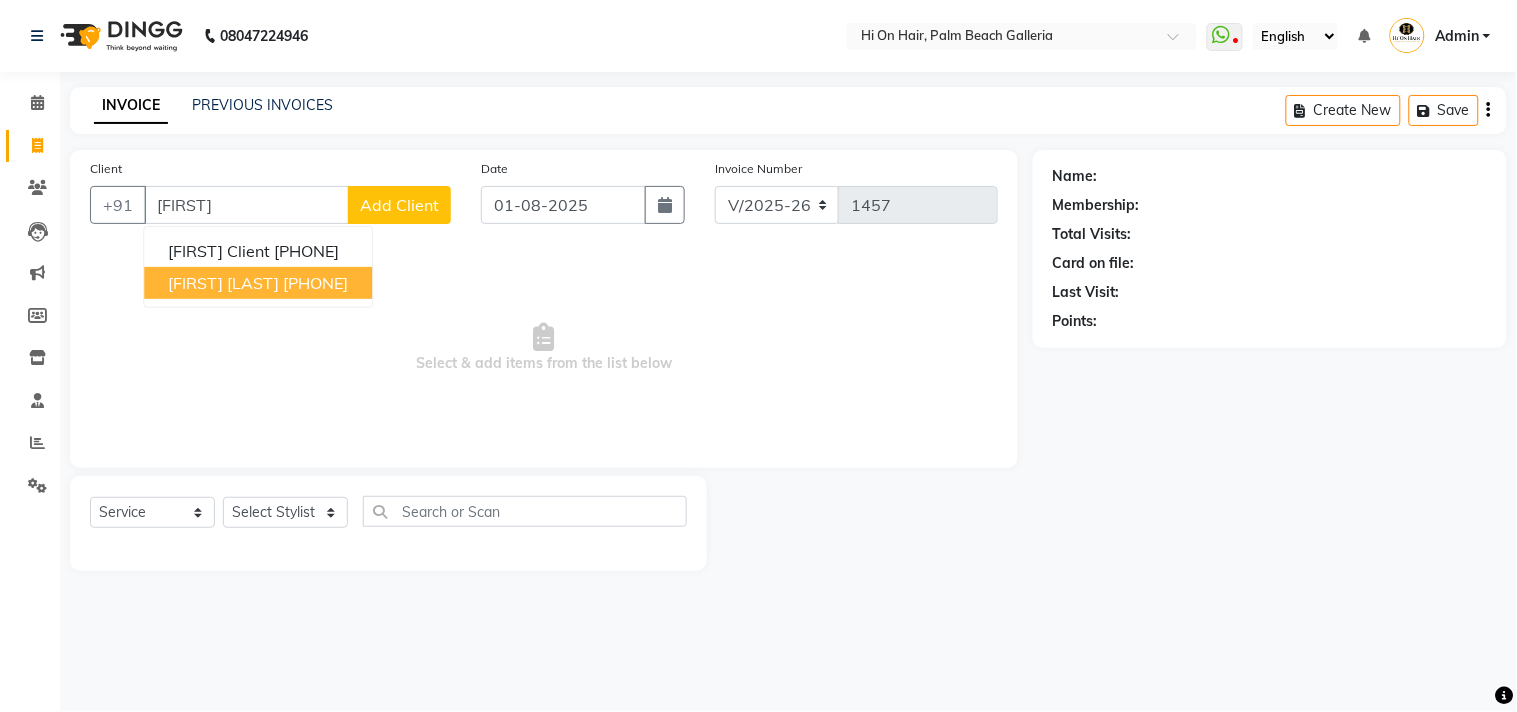 click on "[PHONE]" at bounding box center [315, 283] 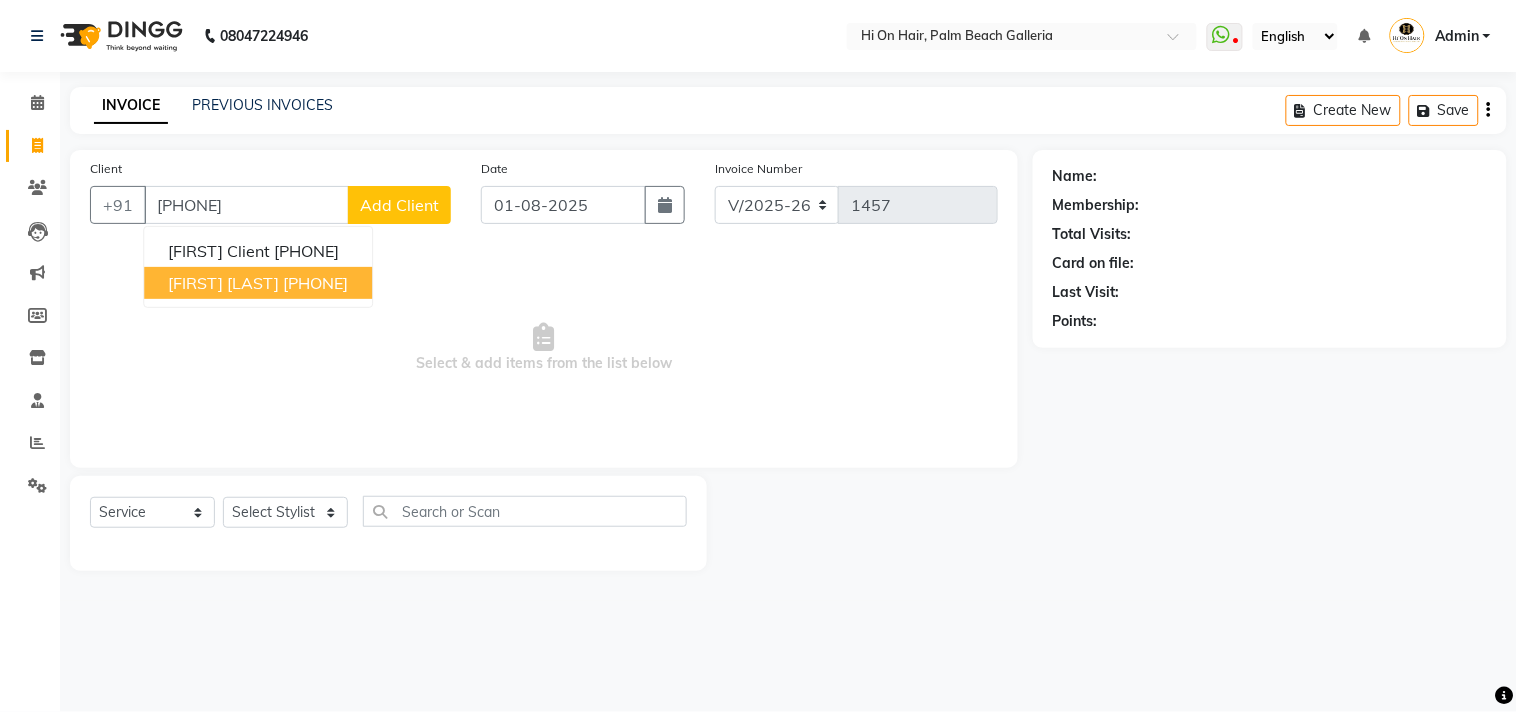 type on "[PHONE]" 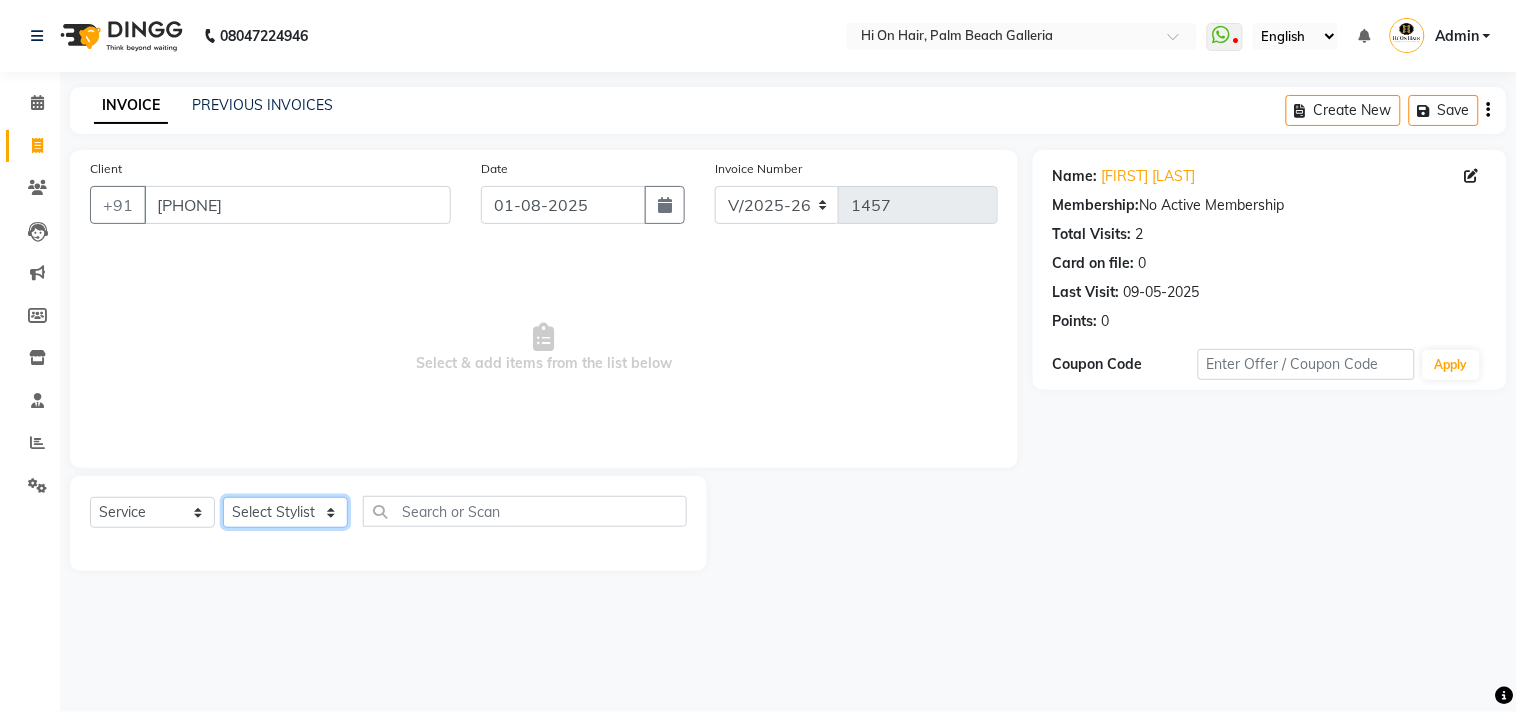 click on "Select Stylist Alim Kaldane Anwar Laskar Hi On Hair MAKYOPHI Pankaj Thakur Poonam Nalawade Raani Rasika  Shelar Rehan Salmani Saba Shaikh Sana Shaikh SOSEM Zeeshan Salmani" 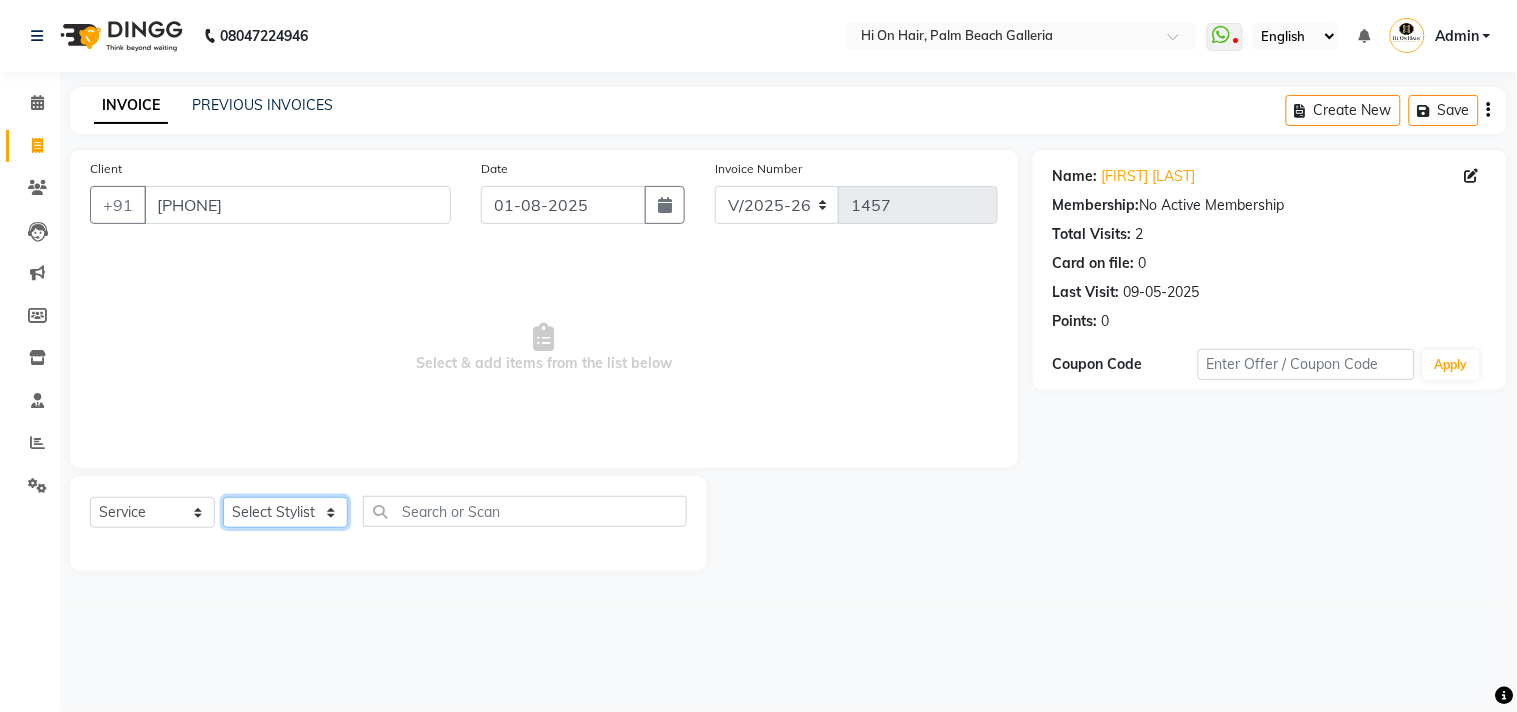 select on "43988" 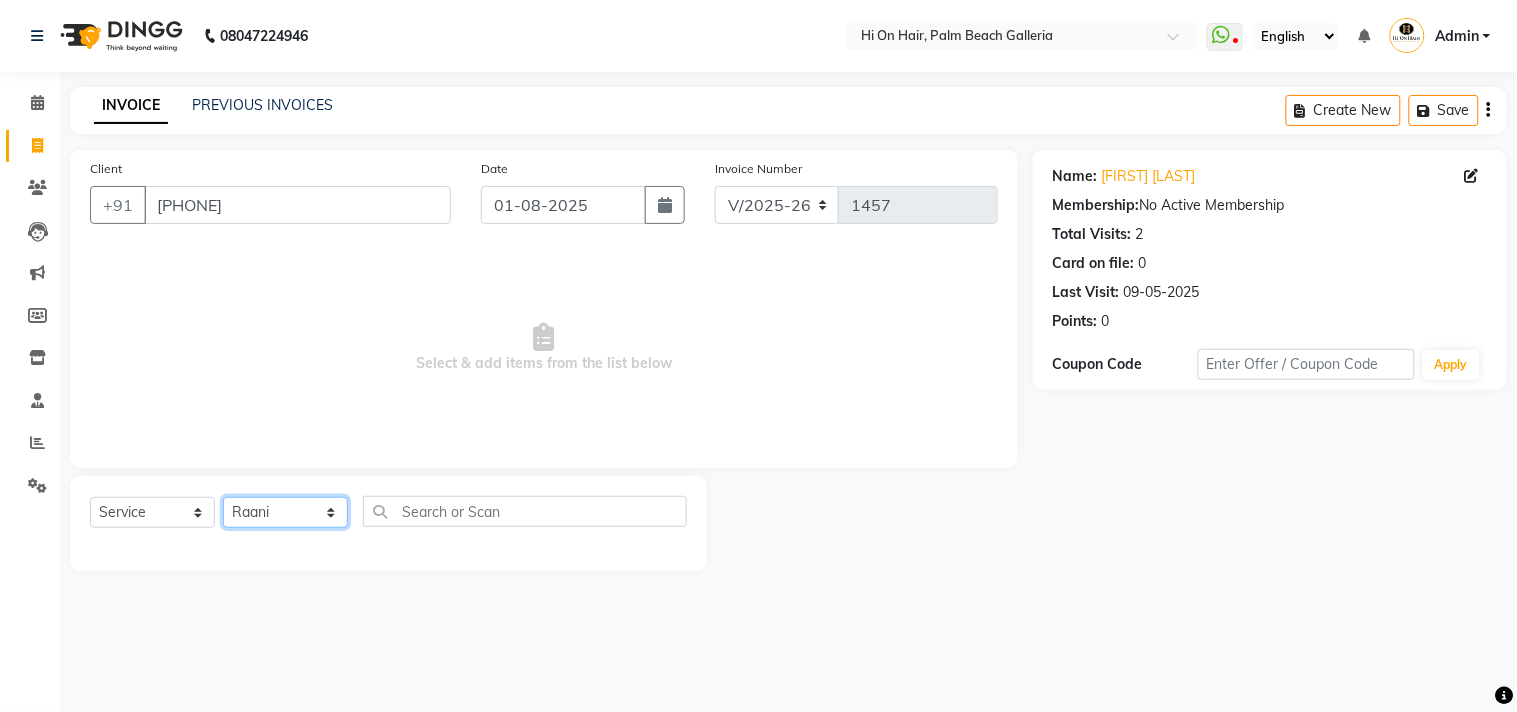 click on "Select Stylist Alim Kaldane Anwar Laskar Hi On Hair MAKYOPHI Pankaj Thakur Poonam Nalawade Raani Rasika  Shelar Rehan Salmani Saba Shaikh Sana Shaikh SOSEM Zeeshan Salmani" 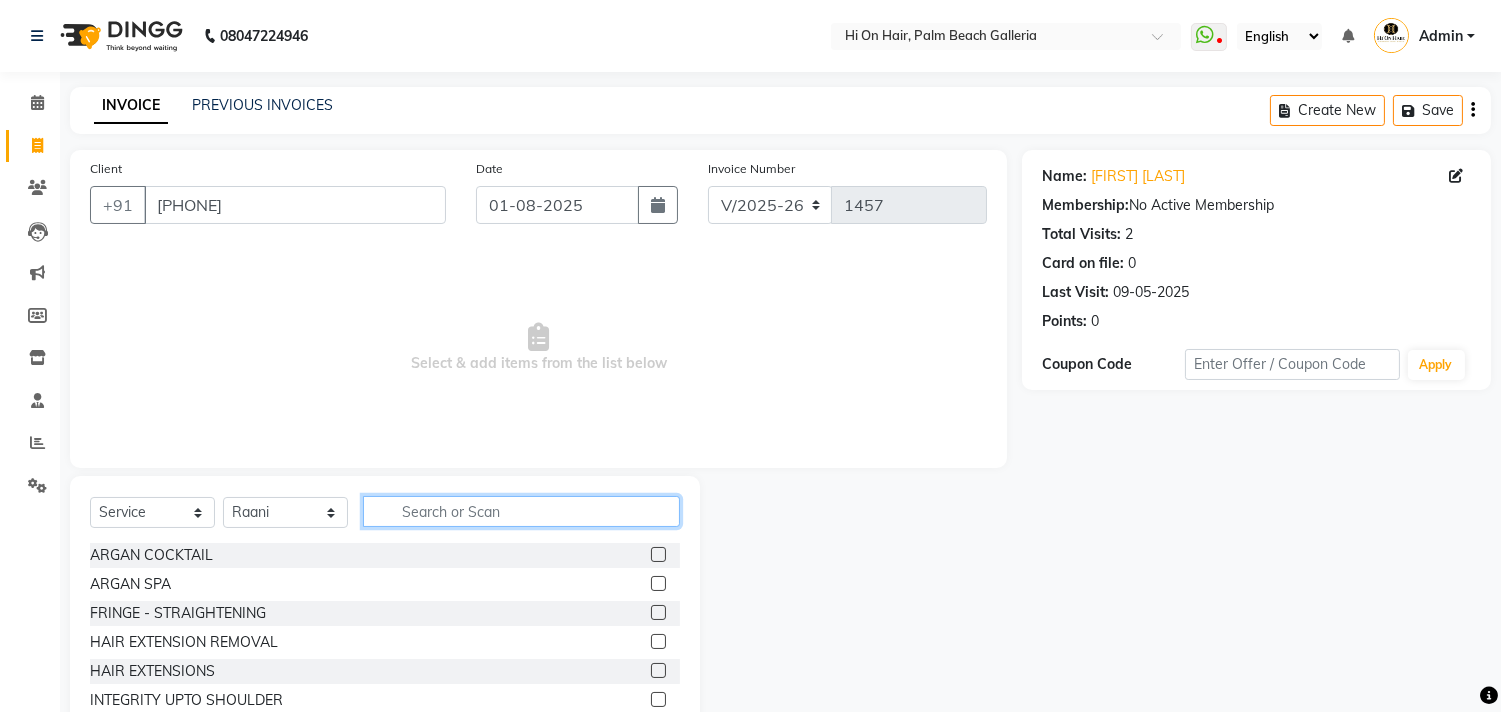 click 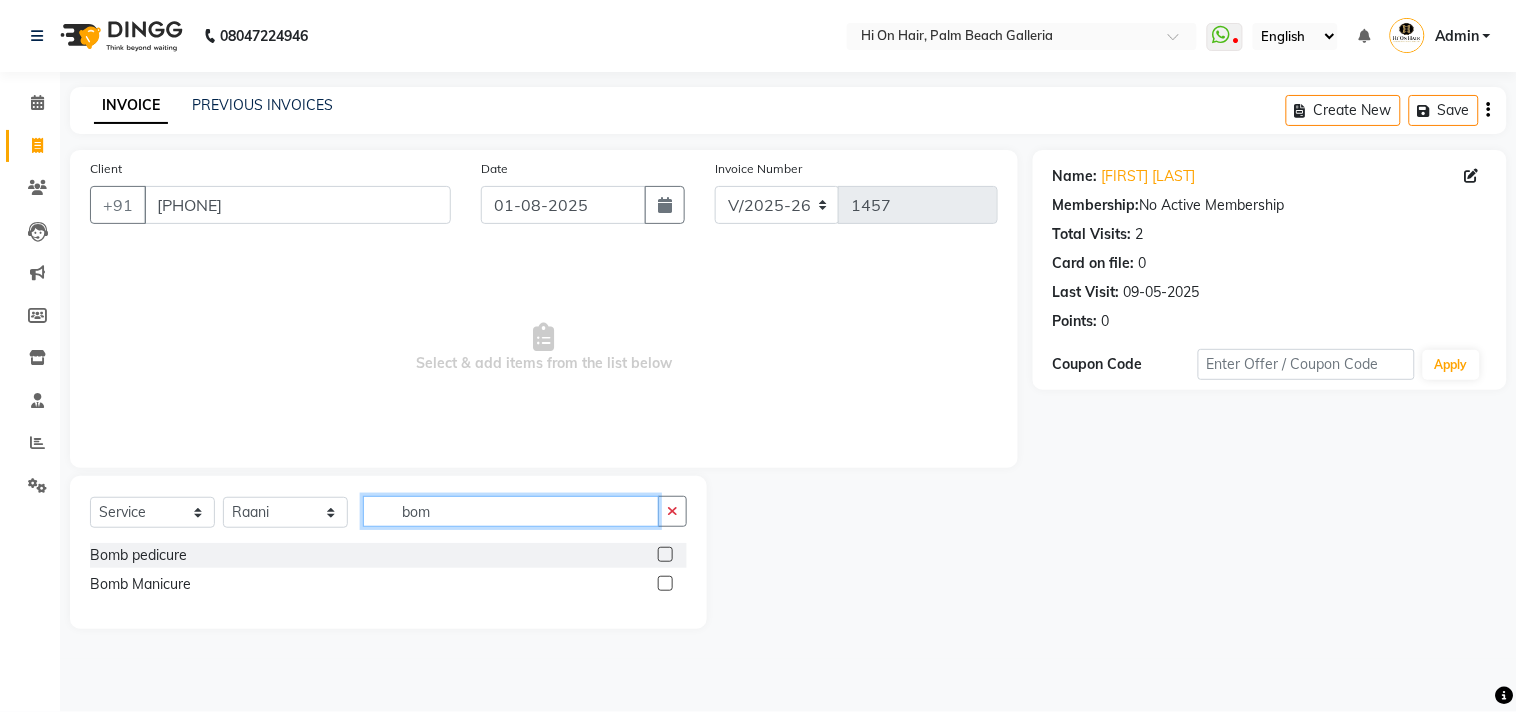 type on "bom" 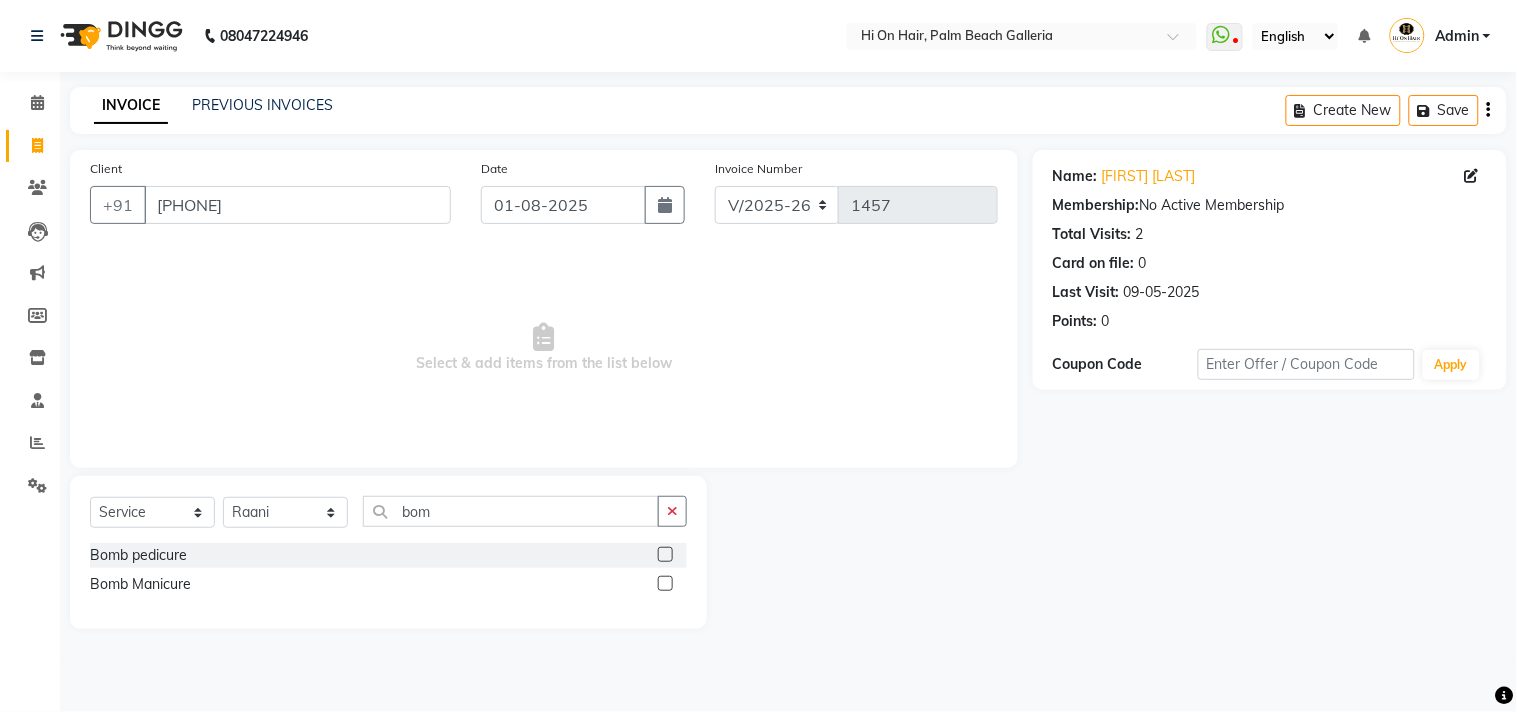 click 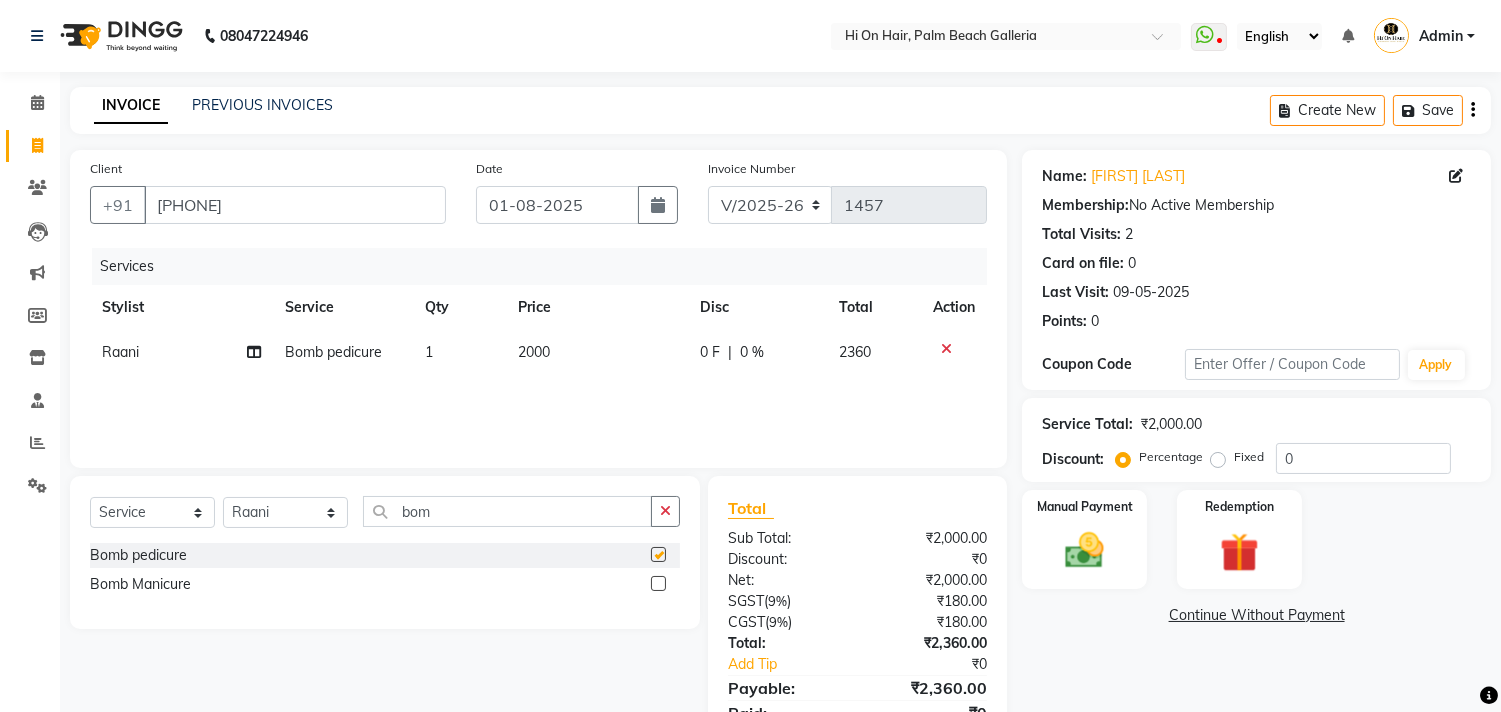 checkbox on "false" 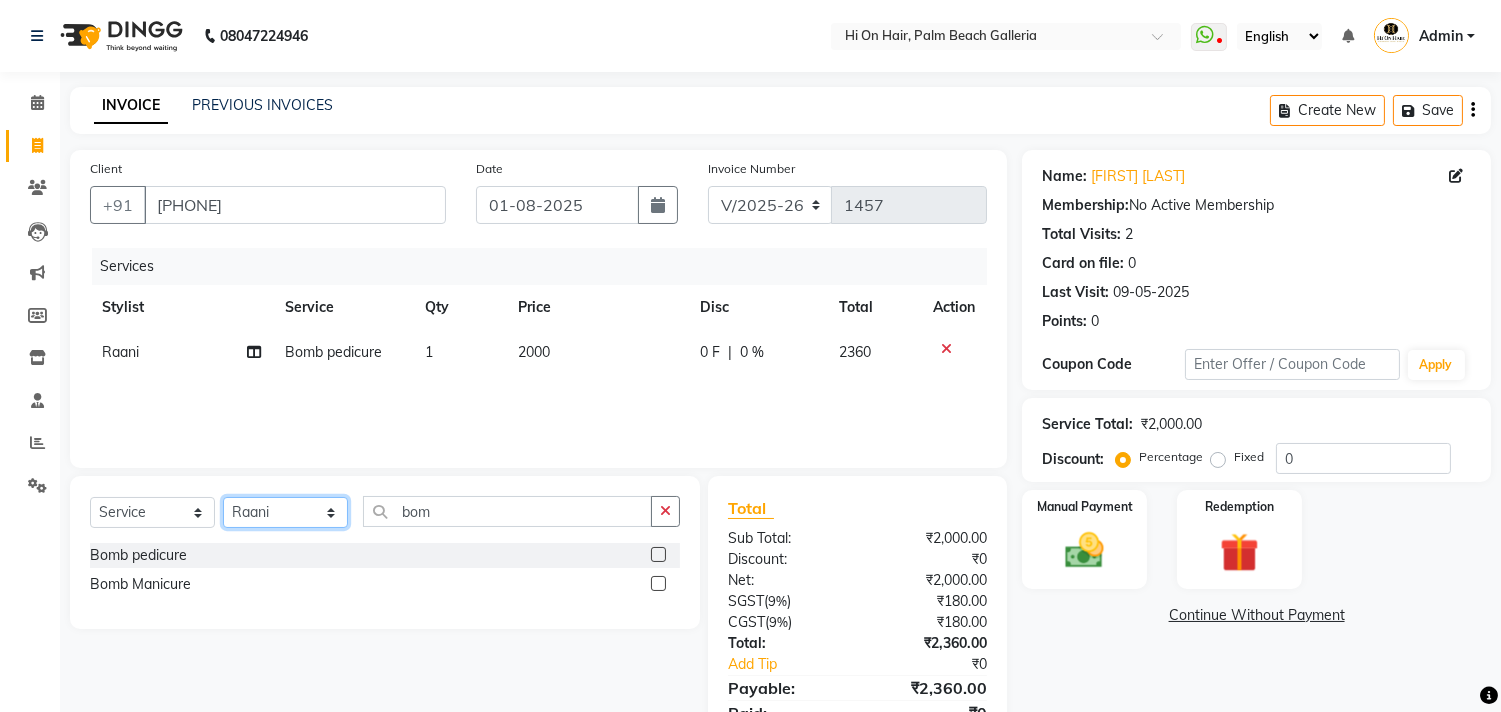 click on "Select Stylist Alim Kaldane Anwar Laskar Hi On Hair MAKYOPHI Pankaj Thakur Poonam Nalawade Raani Rasika  Shelar Rehan Salmani Saba Shaikh Sana Shaikh SOSEM Zeeshan Salmani" 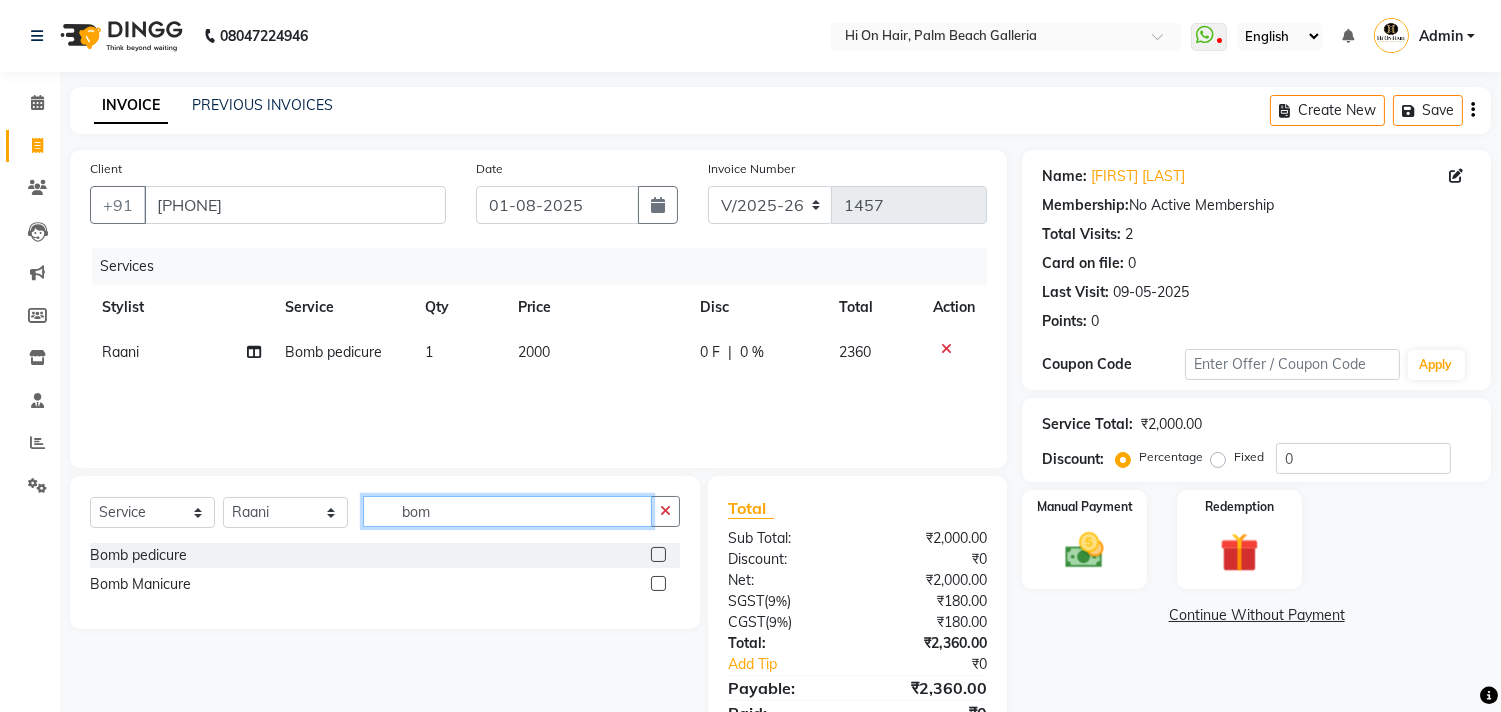drag, startPoint x: 438, startPoint y: 510, endPoint x: 345, endPoint y: 510, distance: 93 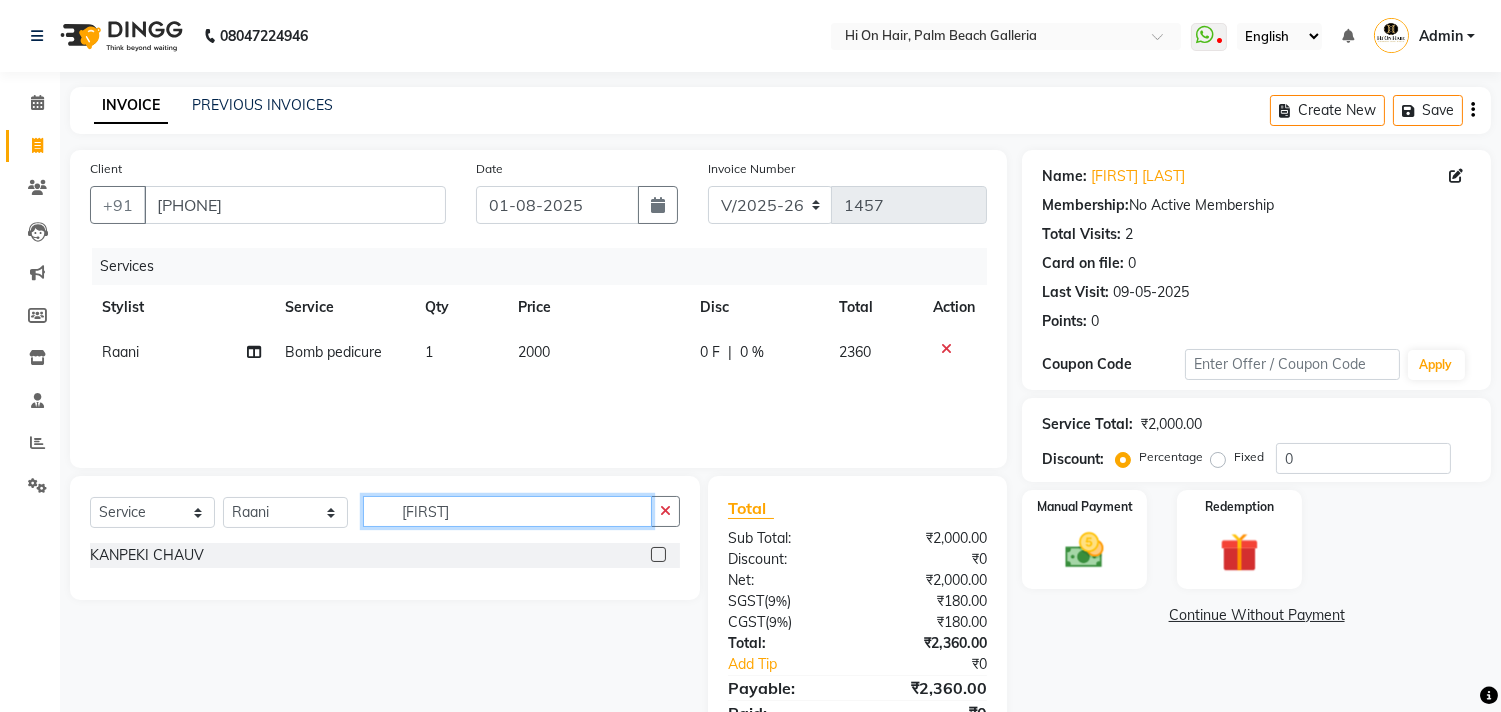 type on "chau" 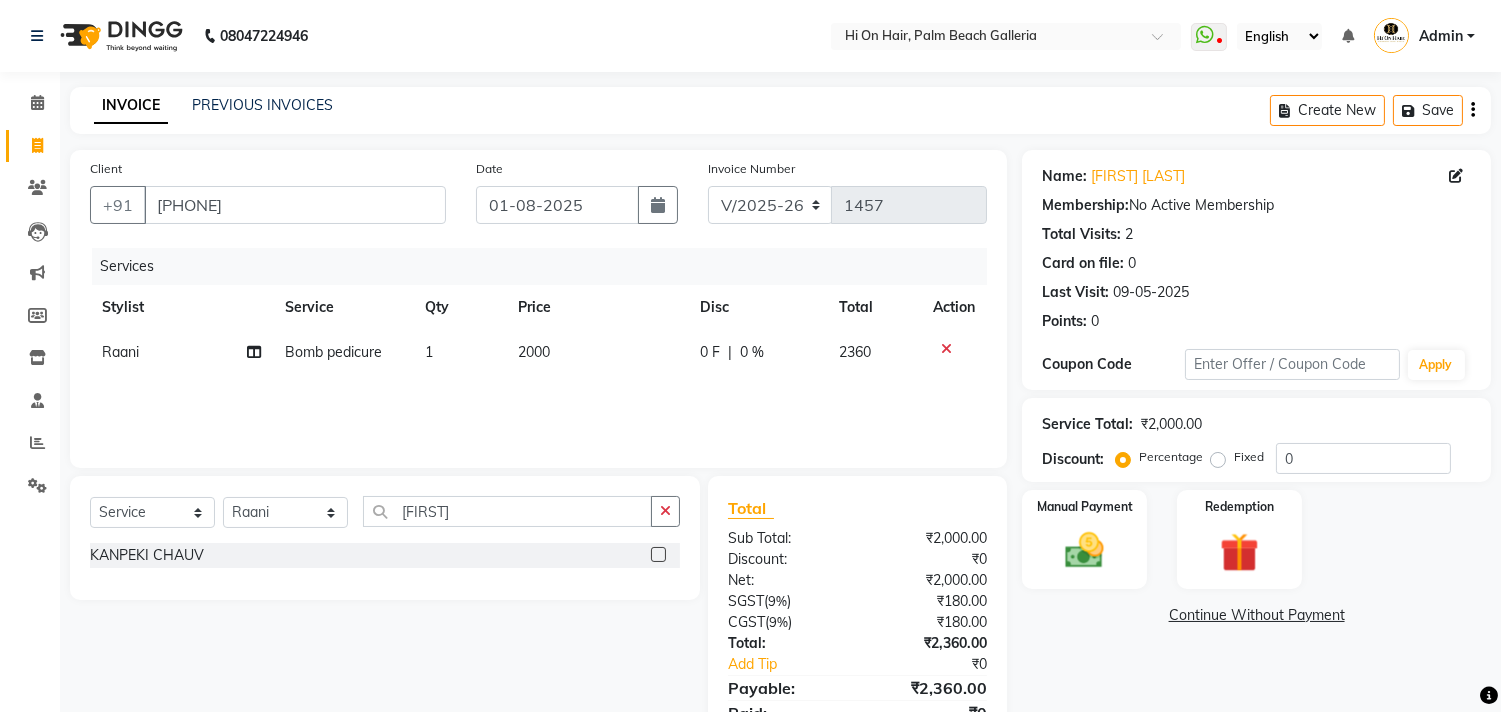 click 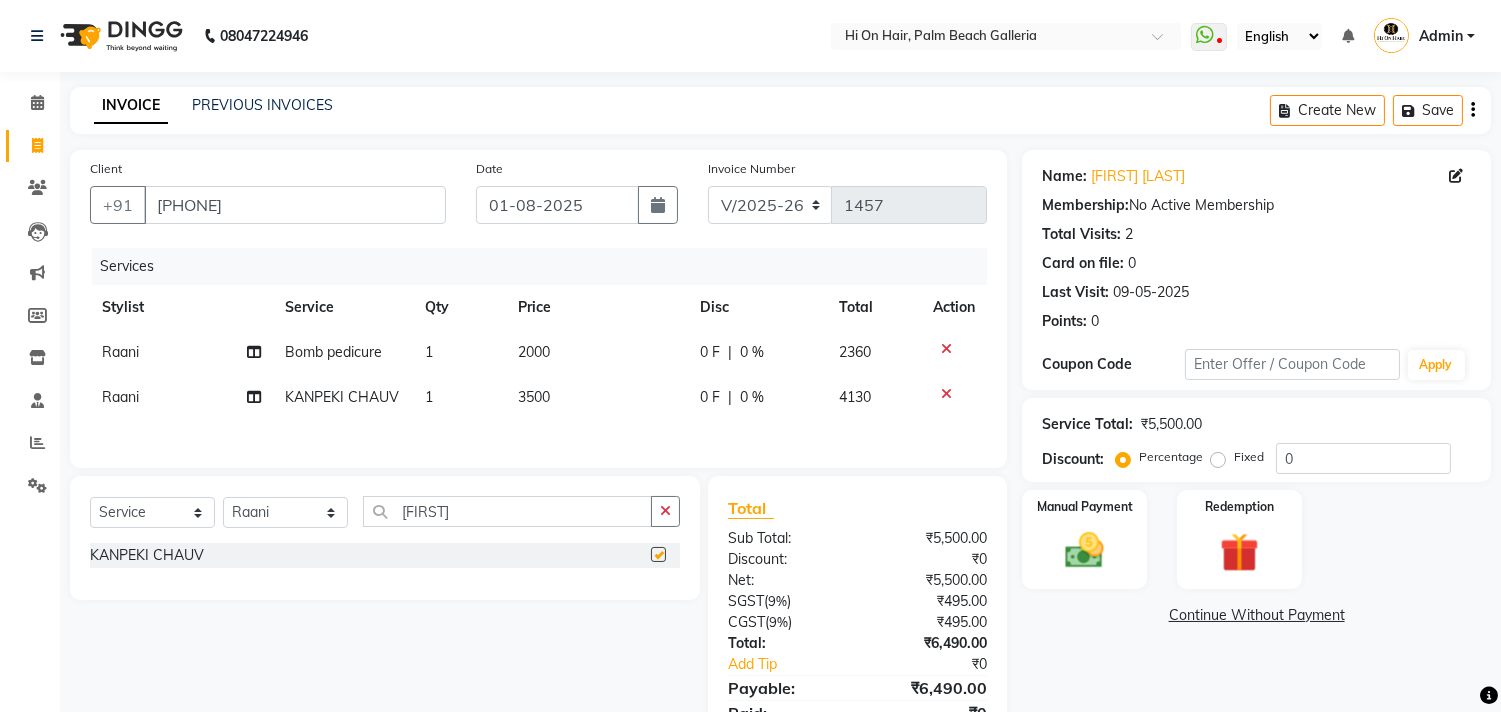 checkbox on "false" 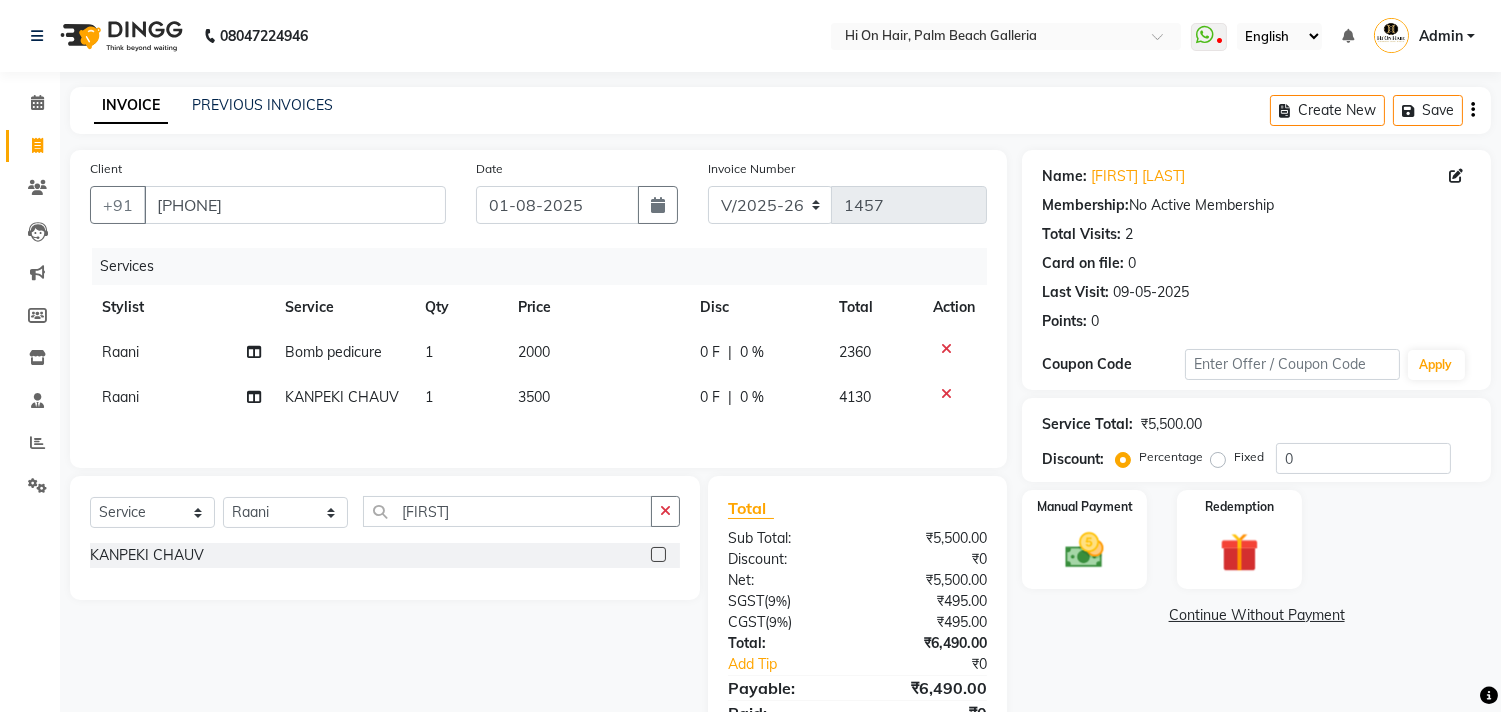 click on "3500" 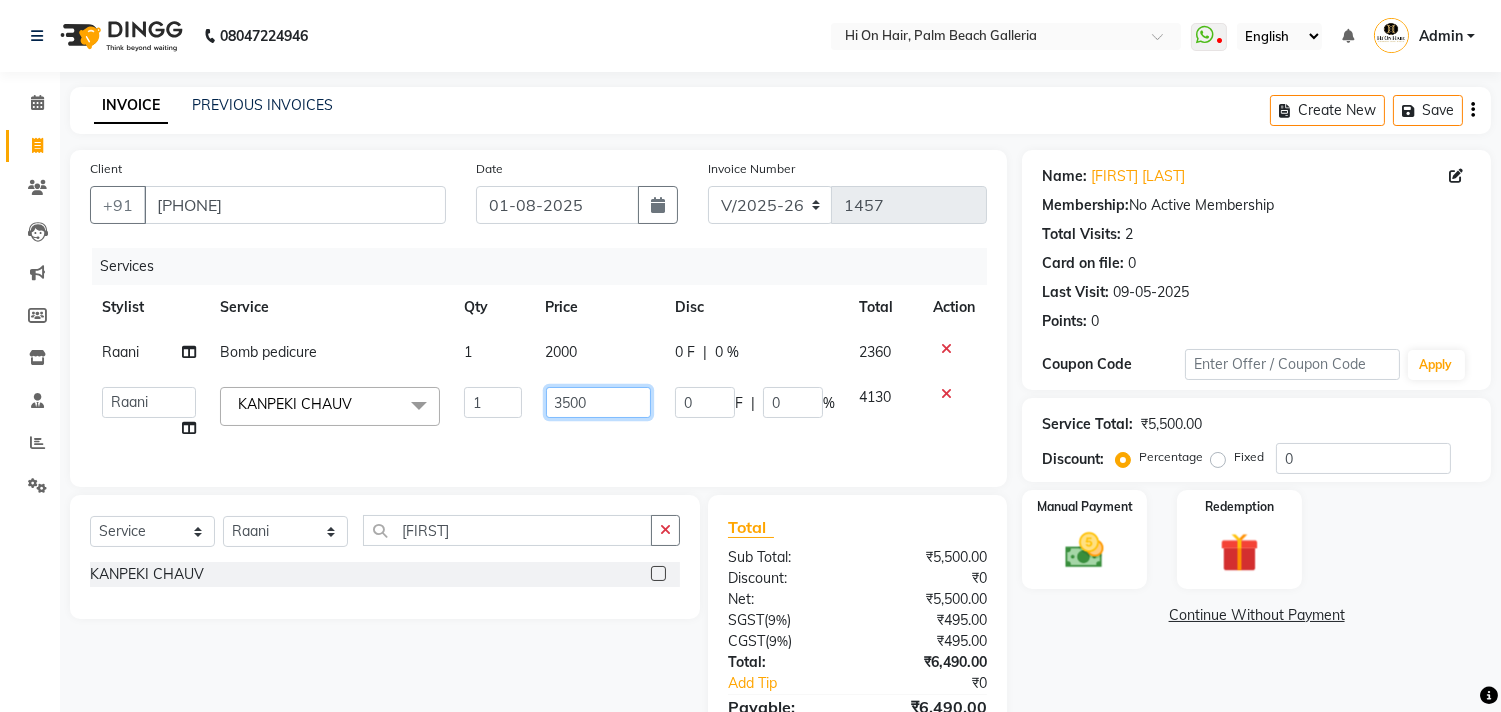 click on "3500" 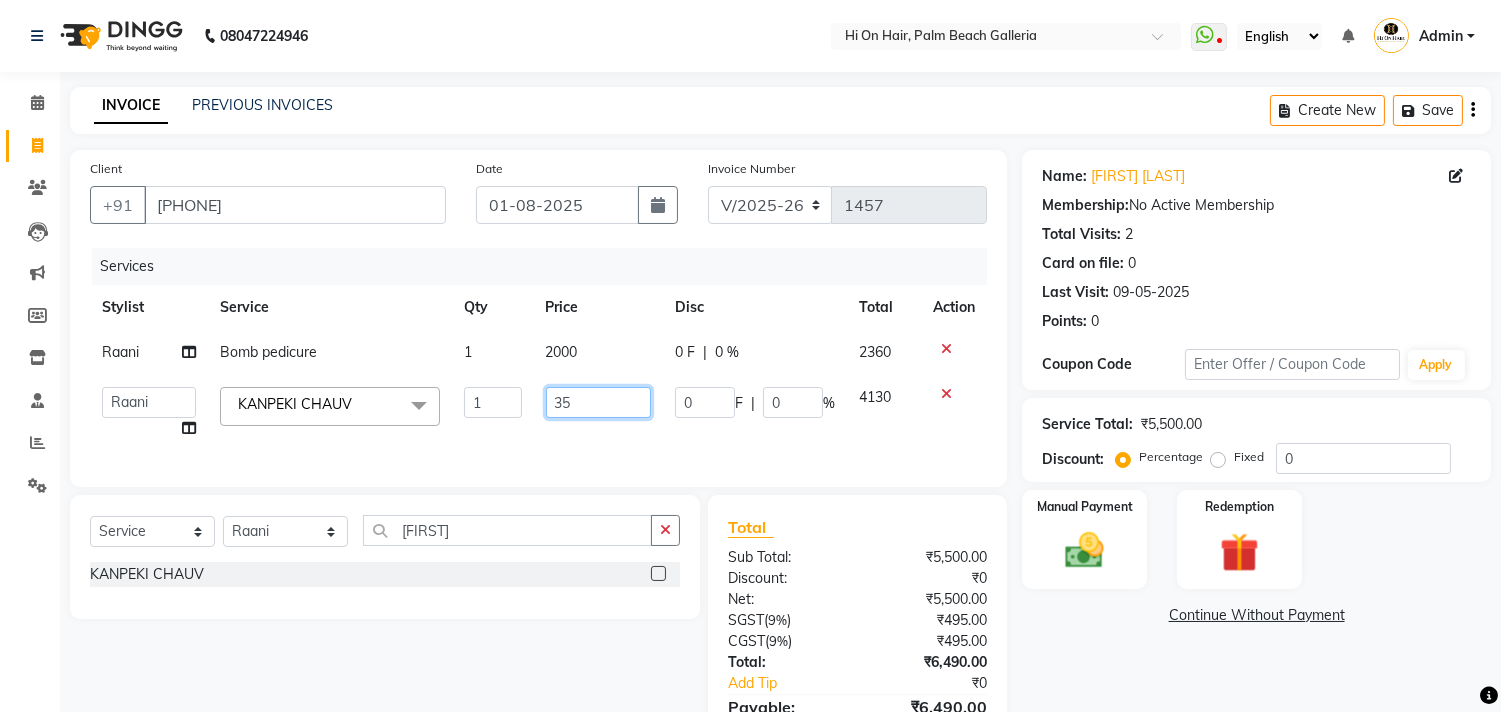 type on "3" 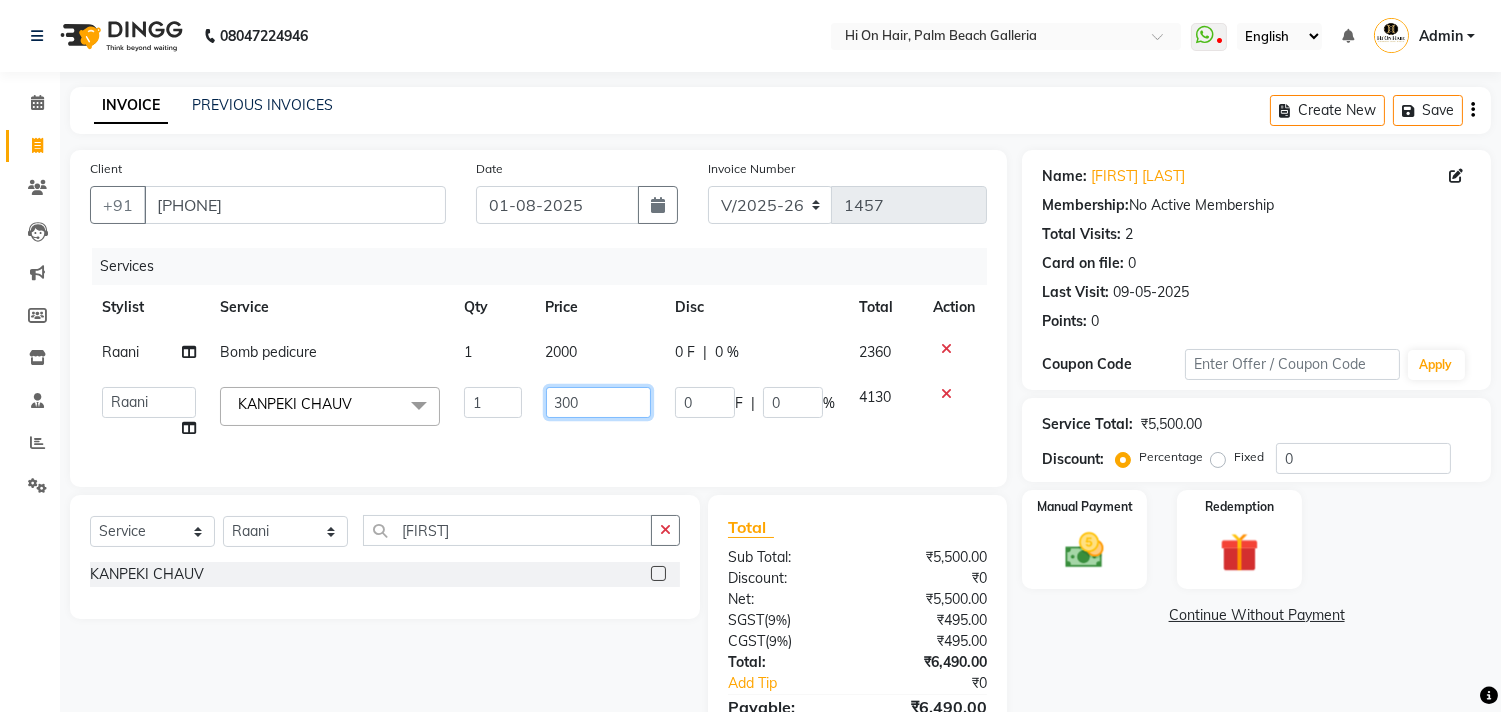type on "3000" 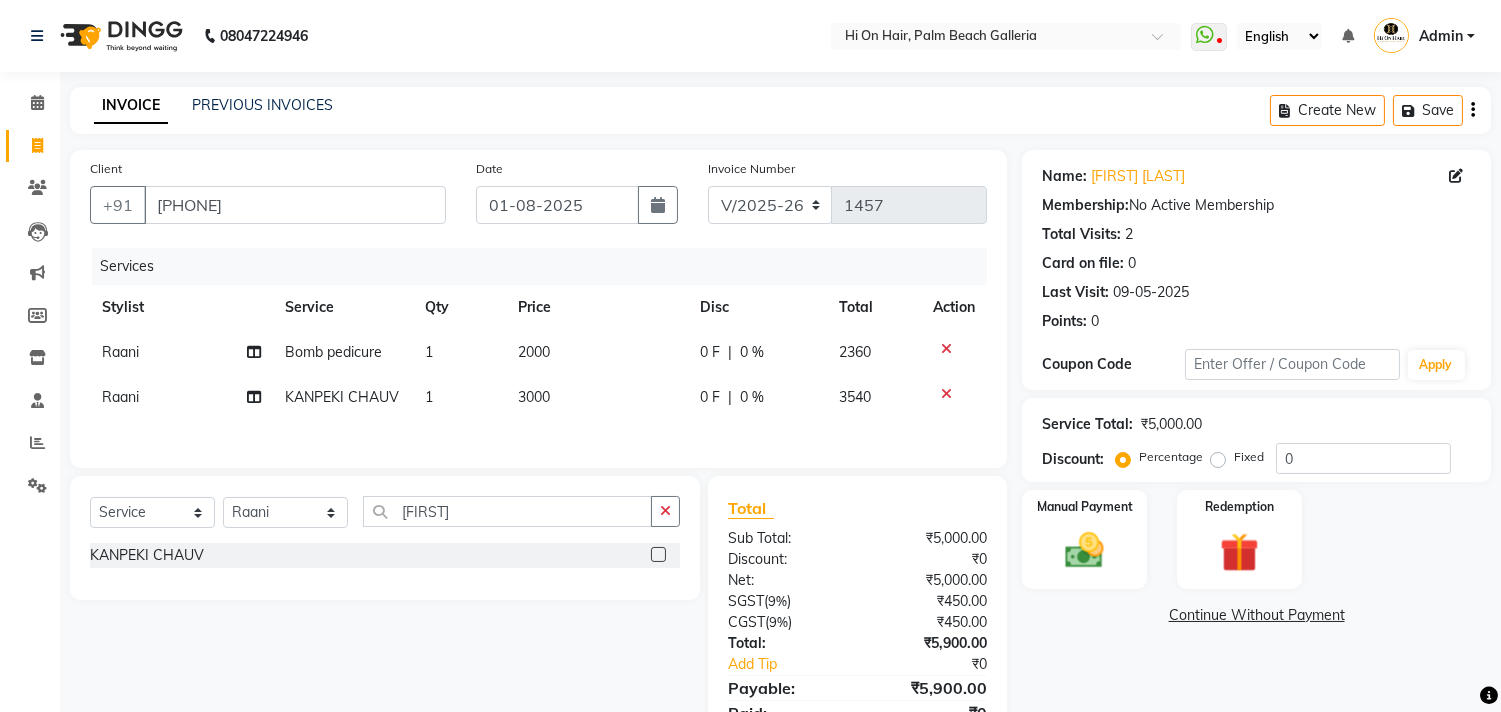 click on "Services Stylist Service Qty Price Disc Total Action Raani Bomb pedicure 1 2000 0 F | 0 % 2360 Raani KANPEKI CHAUV 1 3000 0 F | 0 % 3540" 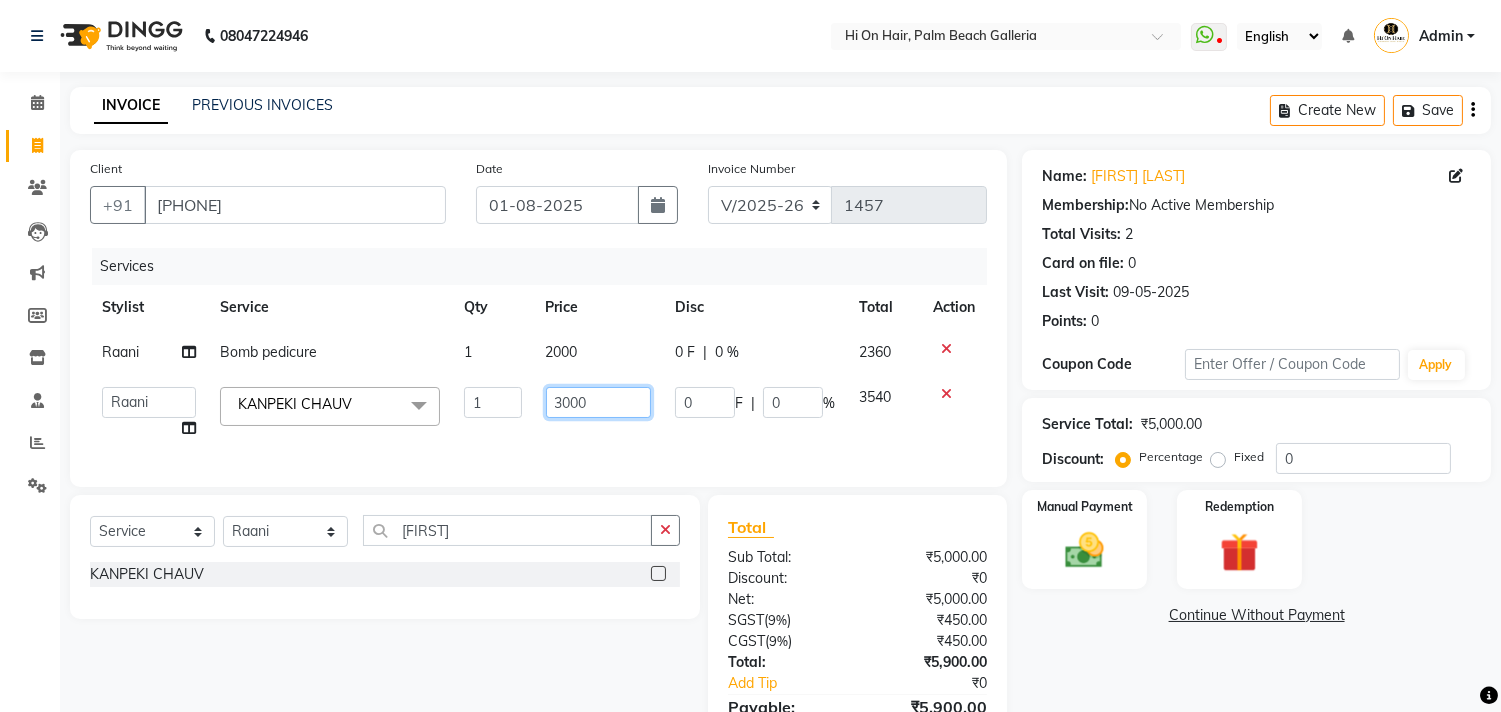 drag, startPoint x: 646, startPoint y: 404, endPoint x: 554, endPoint y: 401, distance: 92.0489 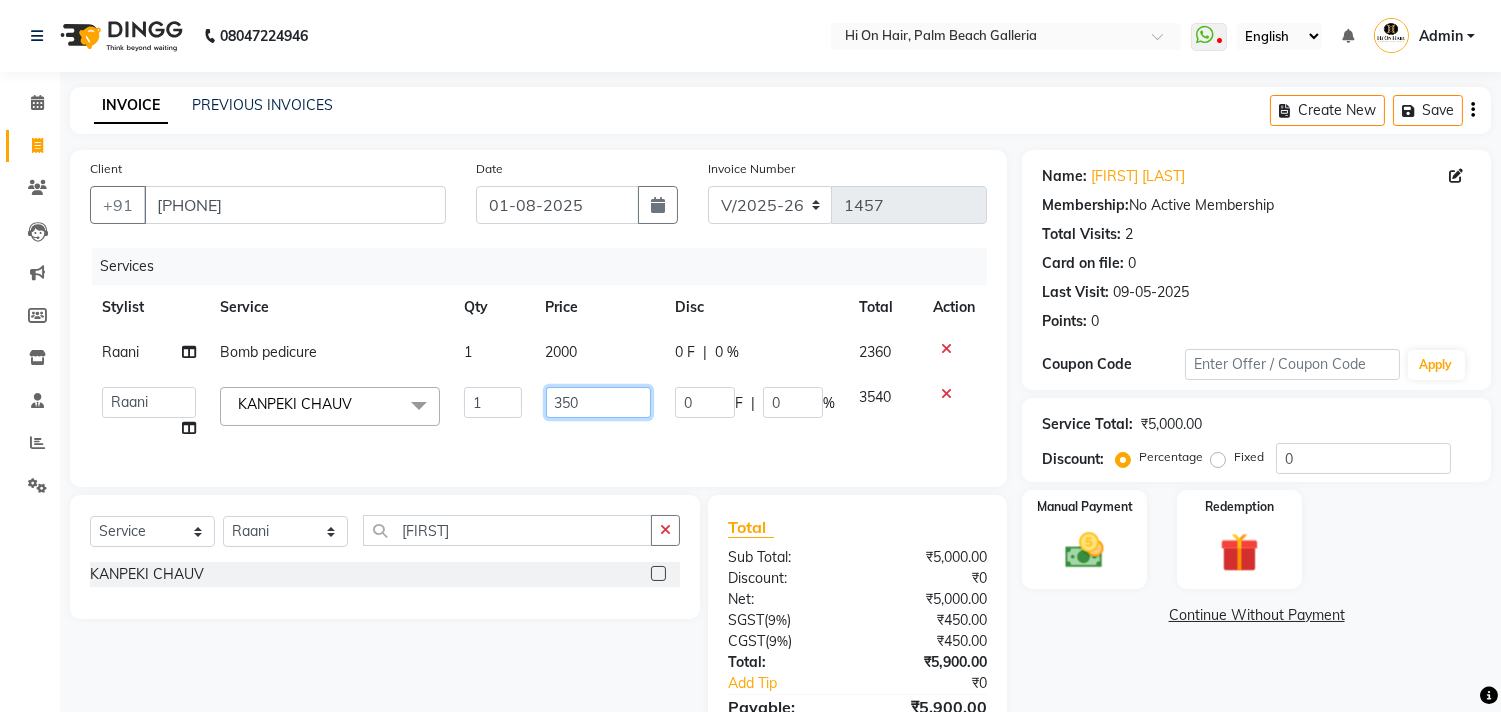 type on "3500" 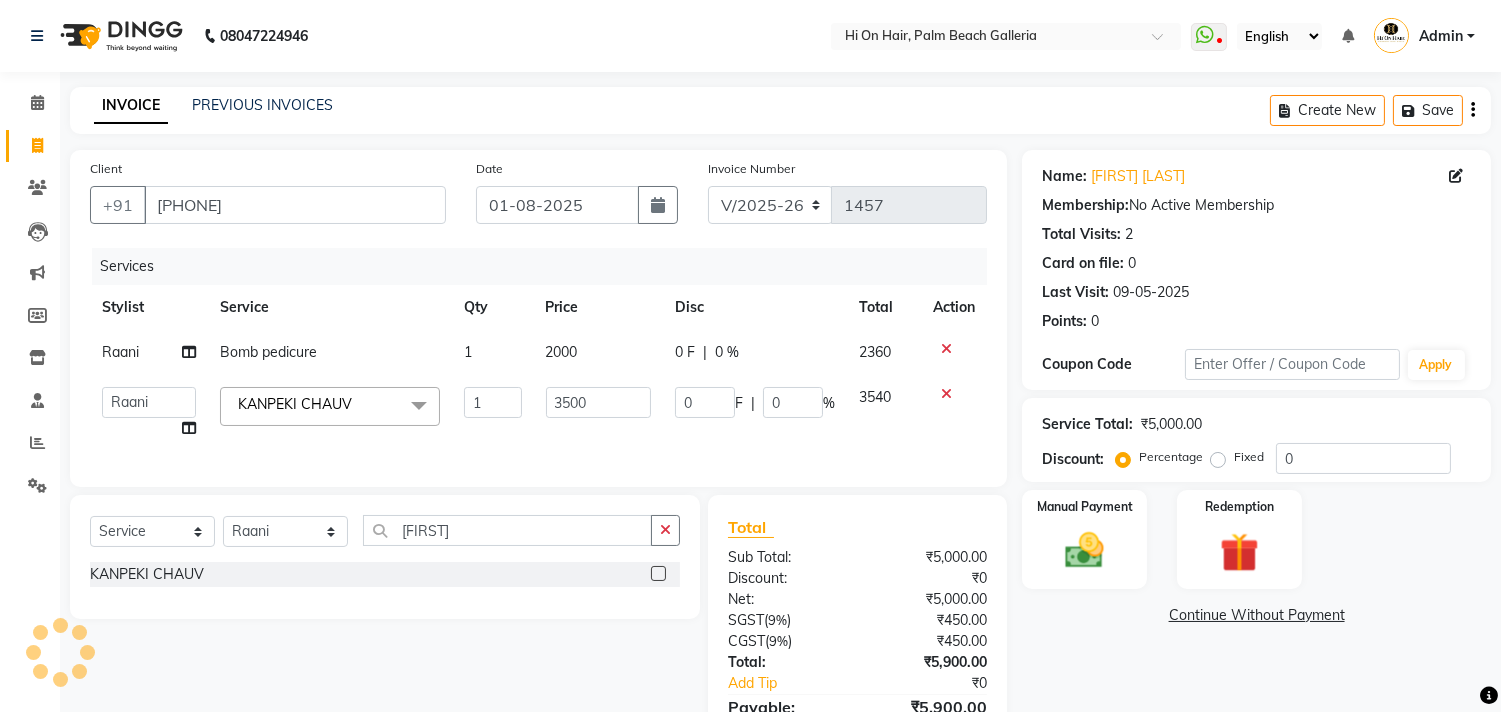click on "Services Stylist Service Qty Price Disc Total Action Raani Bomb pedicure 1 2000 0 F | 0 % 2360  Alim Kaldane   Anwar Laskar   Hi On Hair   MAKYOPHI   Pankaj Thakur   Poonam Nalawade   Raani   Rasika  Shelar   Rehan Salmani   Saba Shaikh   Sana Shaikh   SOSEM   Zeeshan Salmani  KANPEKI CHAUV  x ARGAN COCKTAIL ARGAN SPA FRINGE - STRAIGHTENING HAIR EXTENSION REMOVAL HAIR EXTENSIONS INTEGRITY UPTO SHOULDER MOISTURE PLUS SPA (Upto Shoulder) NANO PLASTIA (Very Short) OLA PLEX STAND ALONE OLA PLEX TREATMENT SLIVER SHINE COCKTAIL STENSILS STRAIGHTNING (ABOVE SHOULDER) STRAIGHTNING (BELOW SHOULDER) STRAIGHTNING (UPTO WAIST) STRAIGHTNING (VERY SHORT) Colour Care milkshake Spa foot massage Nose wax file/cut file/cut/polish outcurls Blow dry Aroma Manicure eyebrows/upperlips wash n Blowdry UPPERLIPS PINKINI WAX face Dtan Cateye gel polish Aroma Pedicure AVL pedicure marine sea alga face bleach Bomb pedicure Bomb Manicure AVL Manicure marine sea alga Feet Wax ADD ON OIL WASH FEET DTAN Polish change Add on Feet Pack 1 0 F" 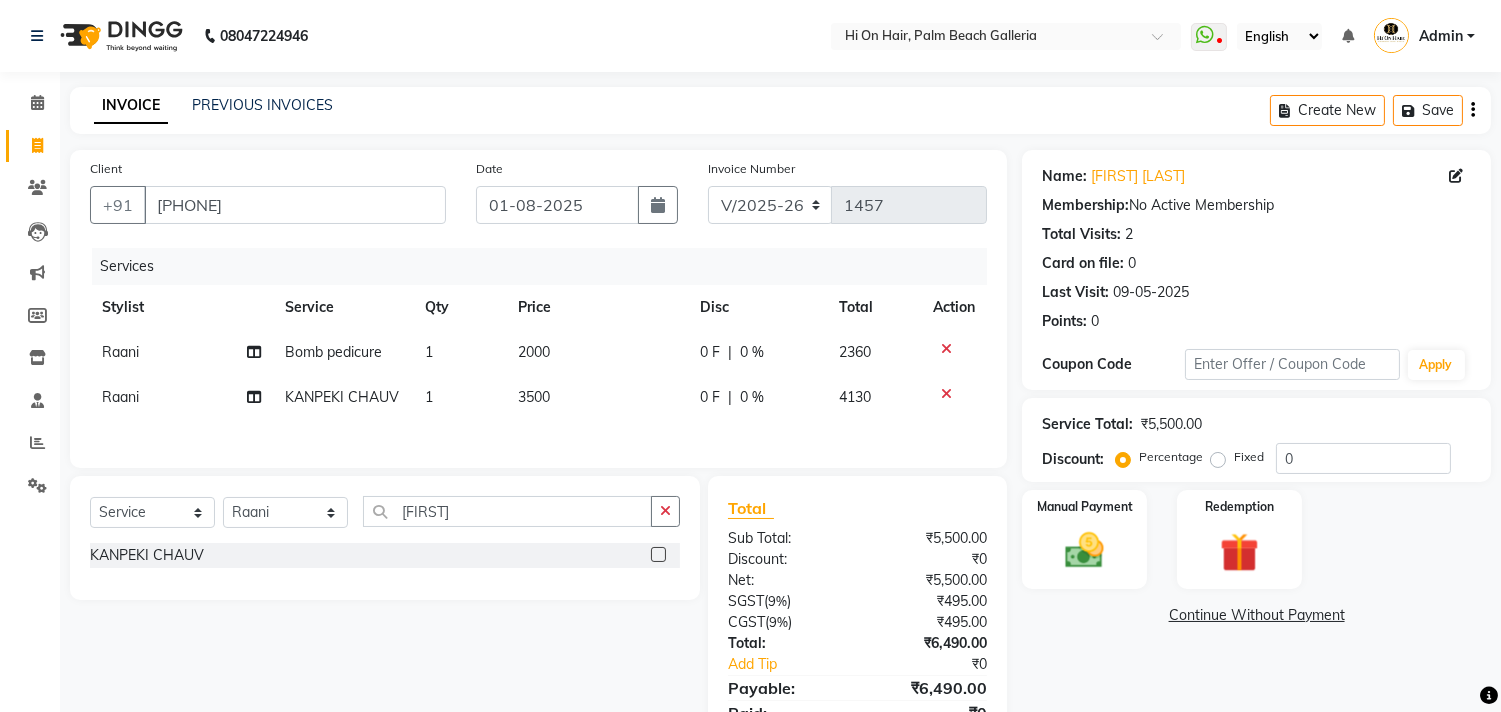 click on "0 F | 0 %" 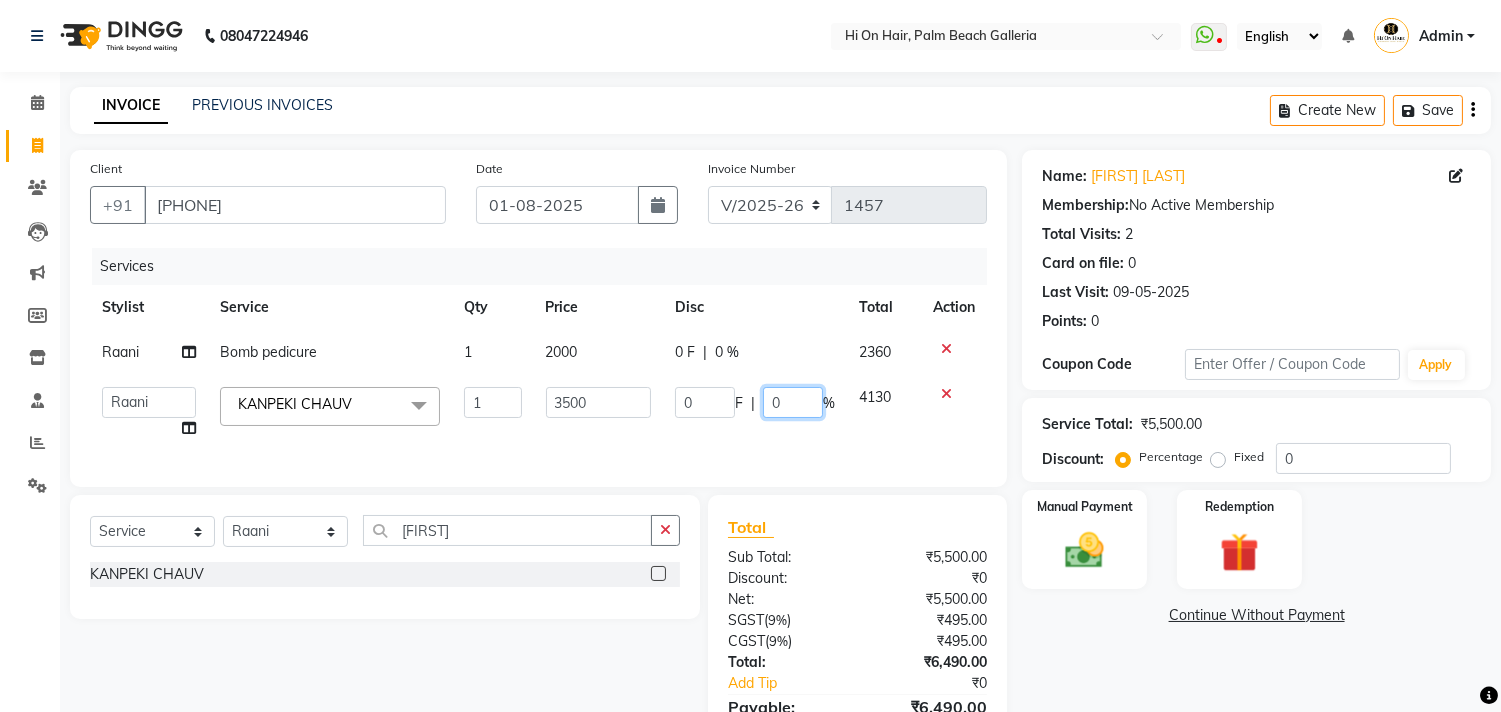 click on "0" 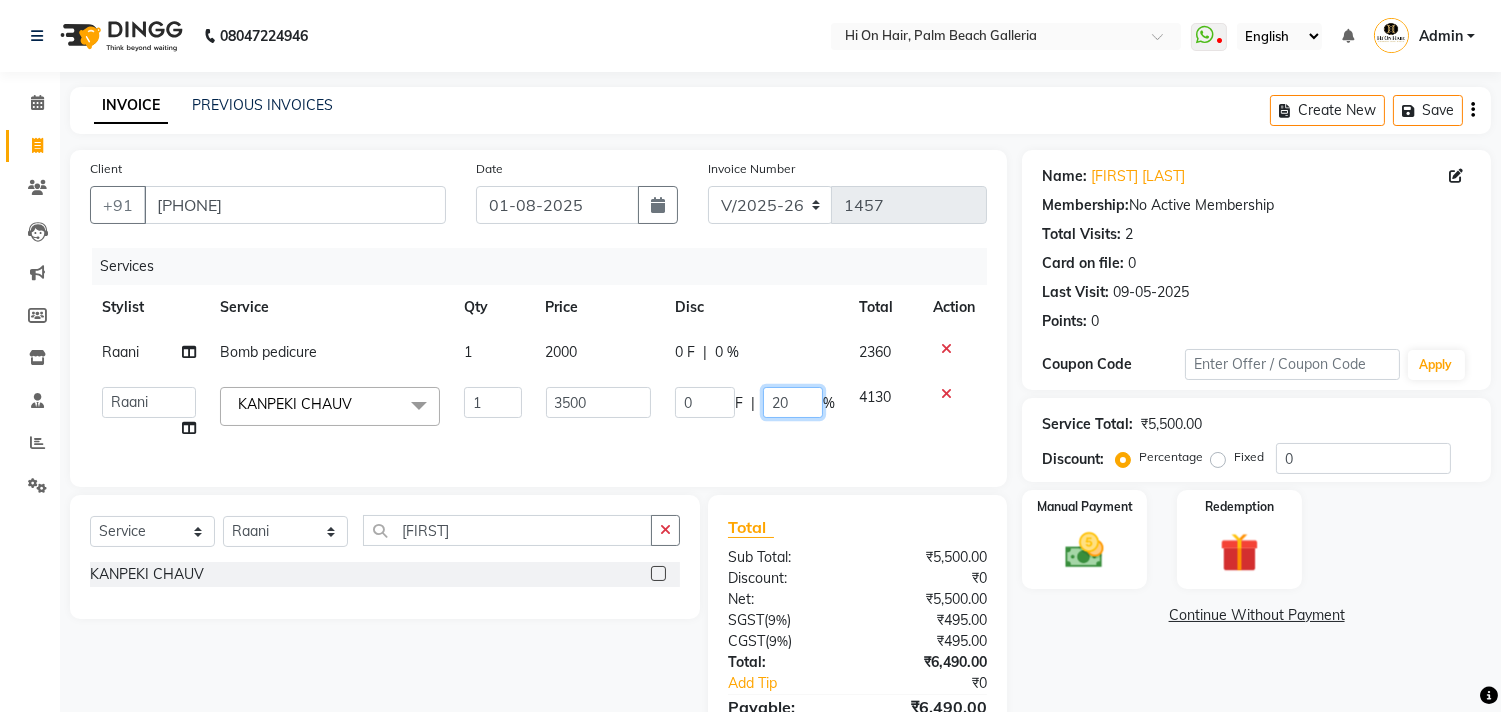 type on "250" 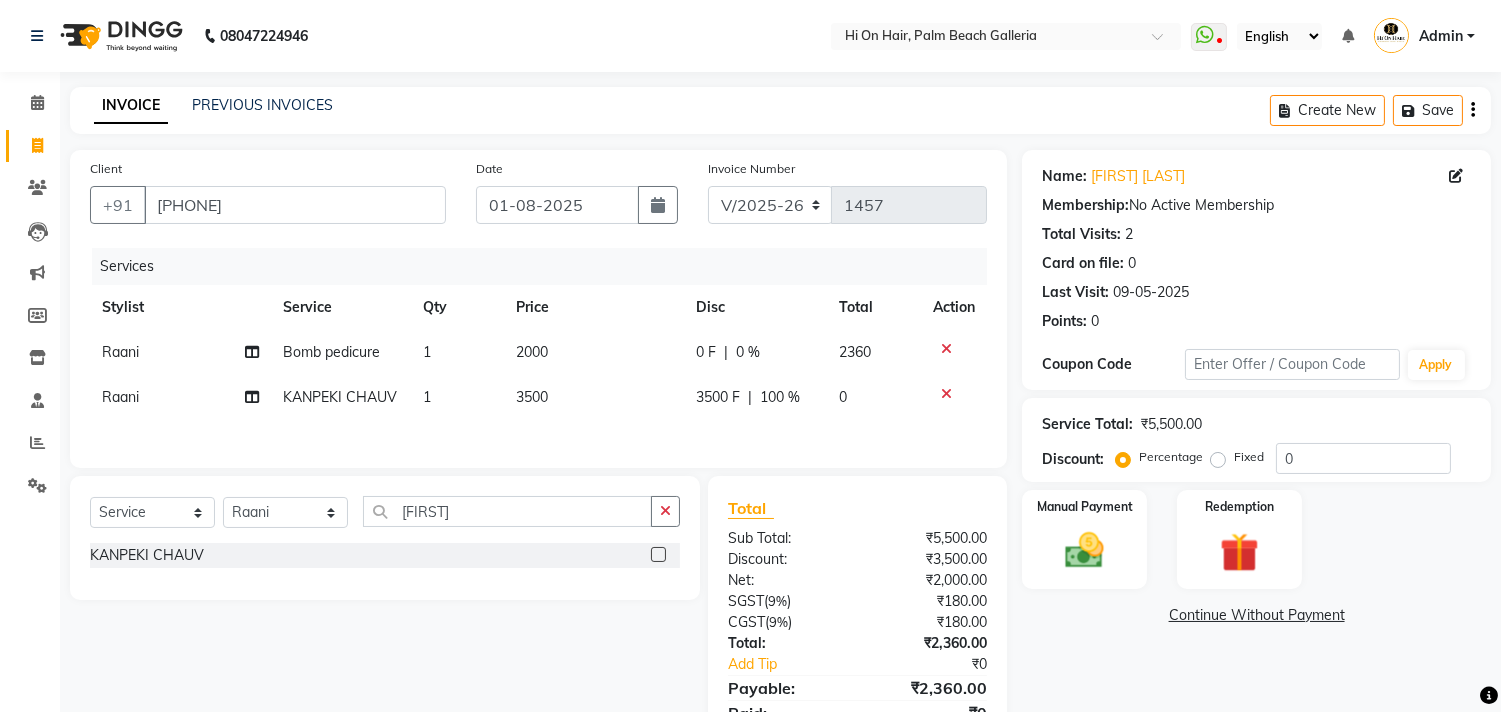 click on "Services Stylist Service Qty Price Disc Total Action Raani Bomb pedicure 1 2000 0 F | 0 % 2360 Raani KANPEKI CHAUV 1 3500 3500 F | 100 % 0" 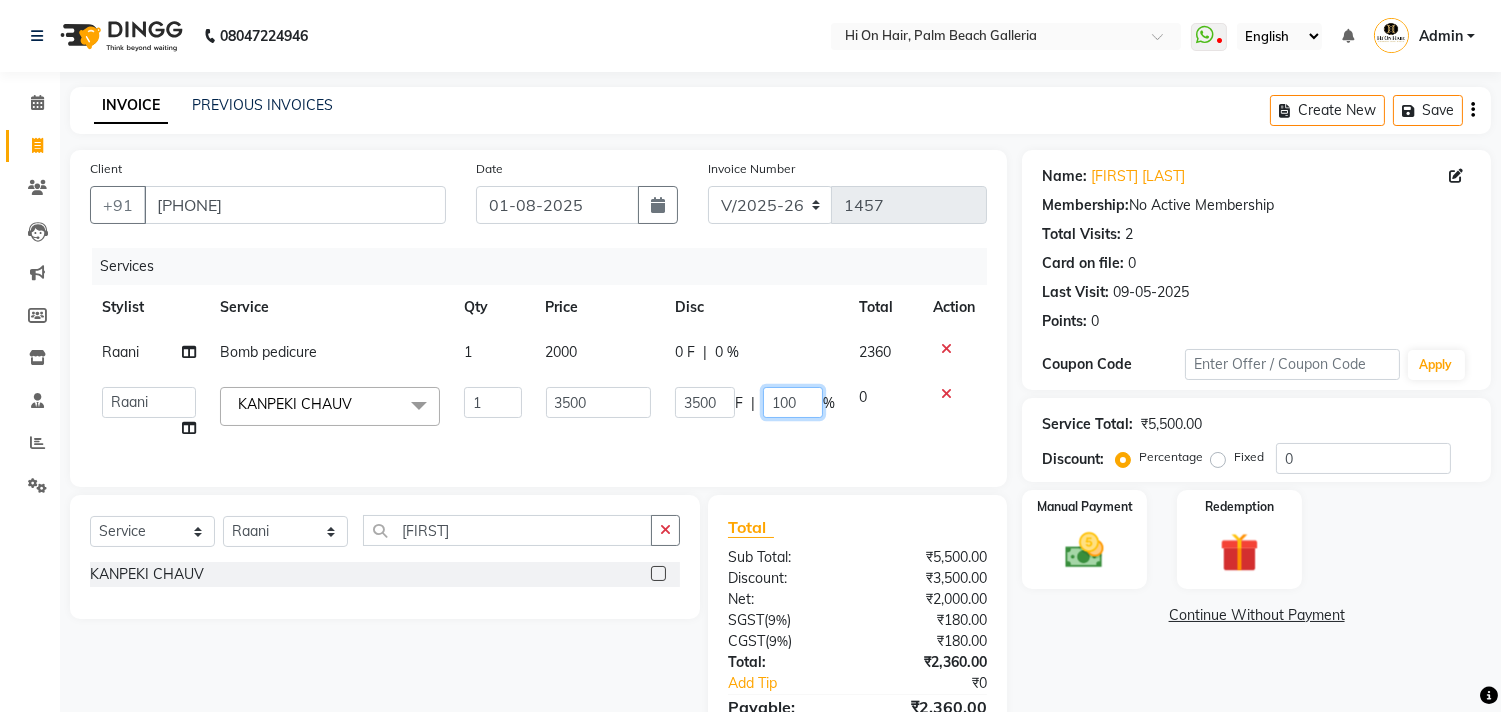 drag, startPoint x: 801, startPoint y: 408, endPoint x: 743, endPoint y: 418, distance: 58.855755 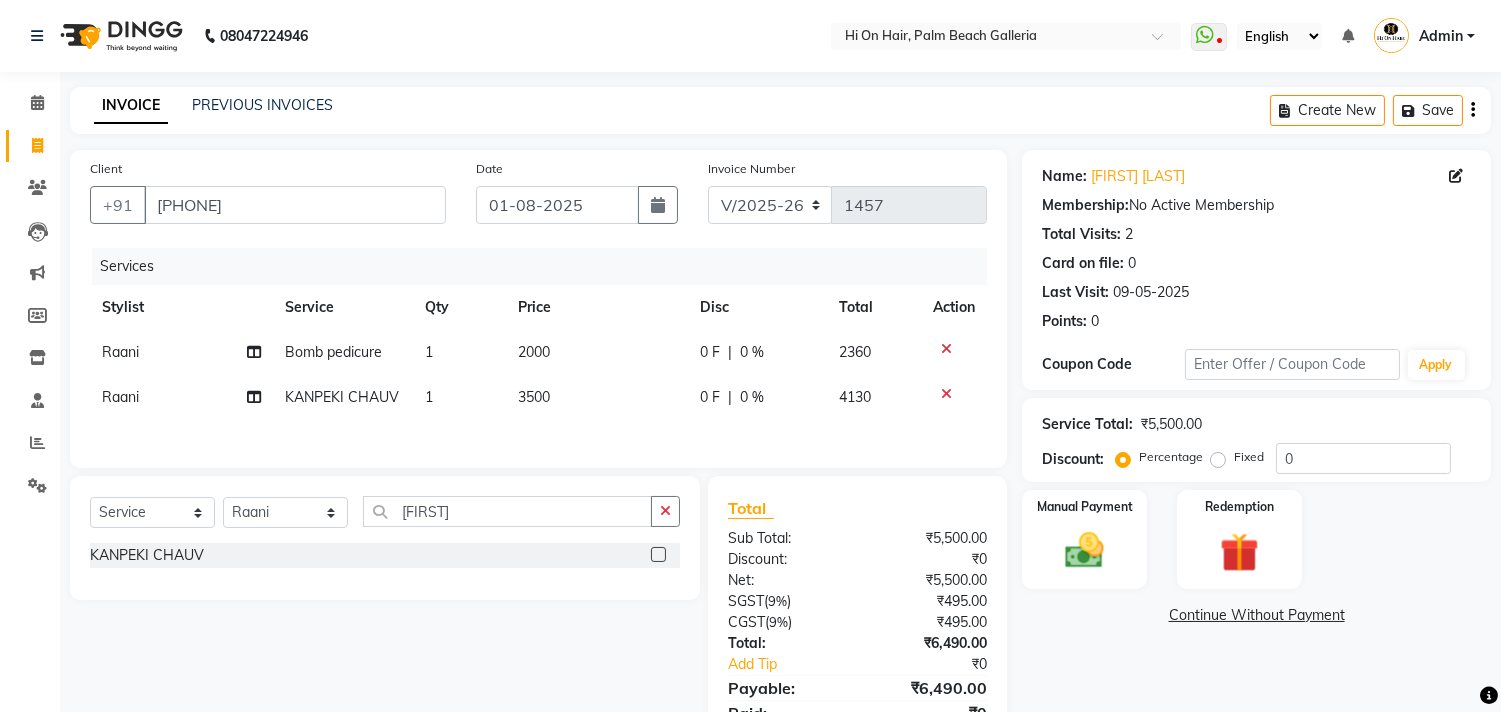 click on "Services Stylist Service Qty Price Disc Total Action Raani Bomb pedicure 1 2000 0 F | 0 % 2360 Raani KANPEKI CHAUV 1 3500 0 F | 0 % 4130" 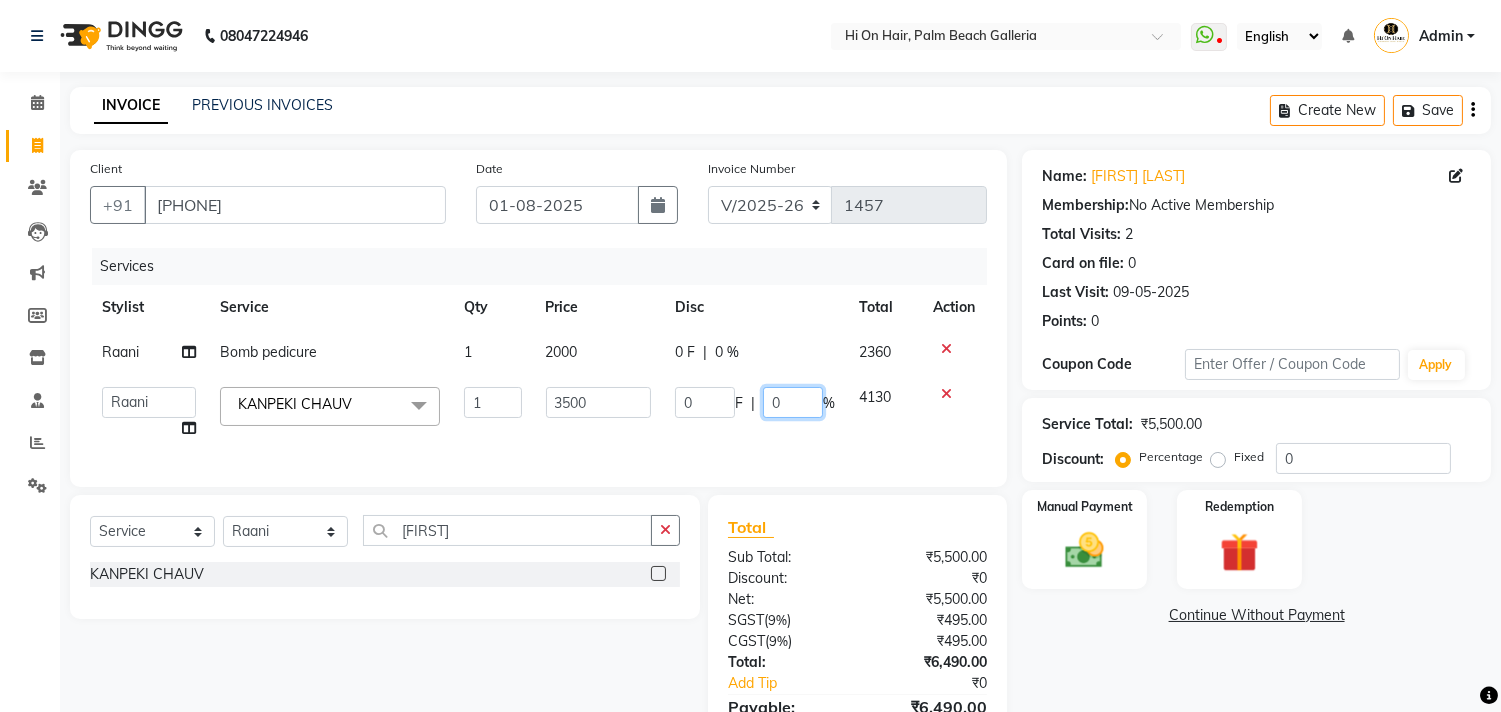 click on "0" 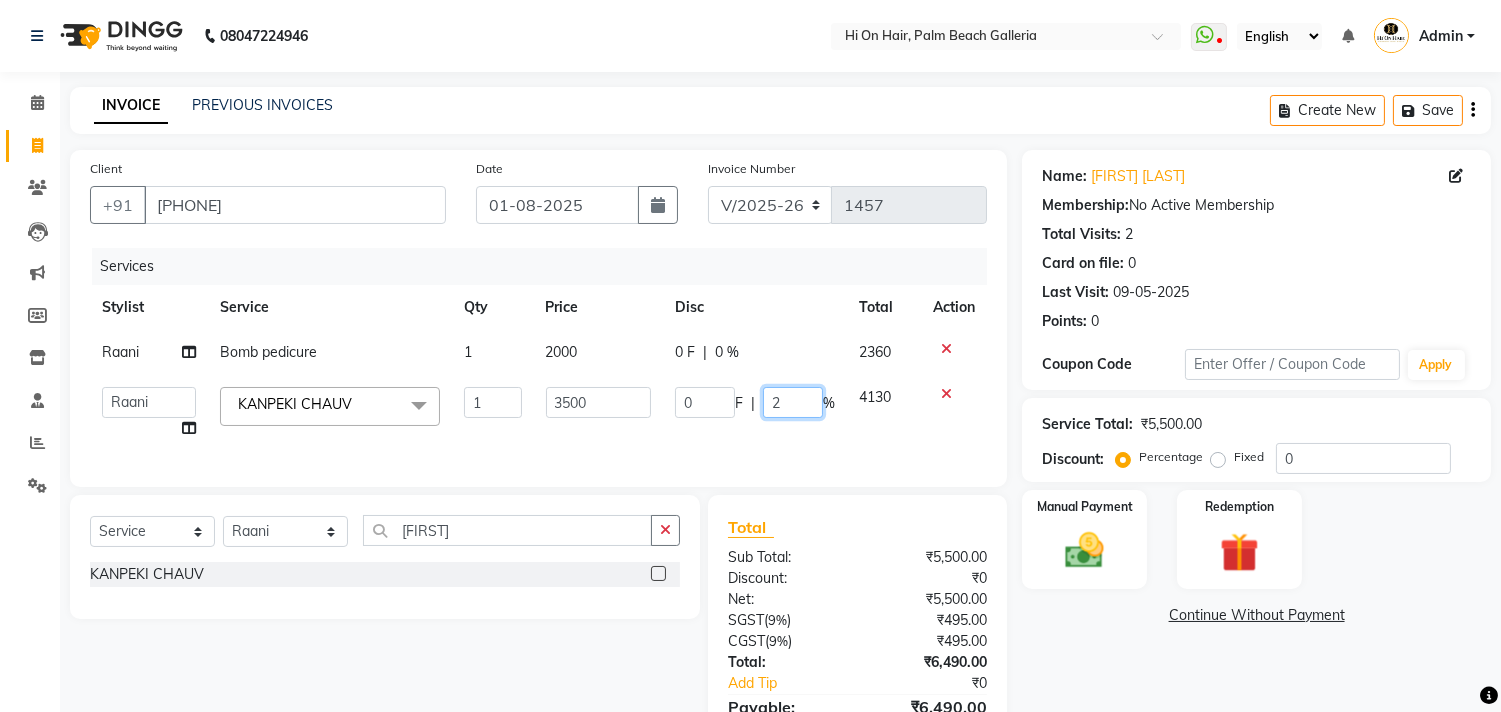 type on "25" 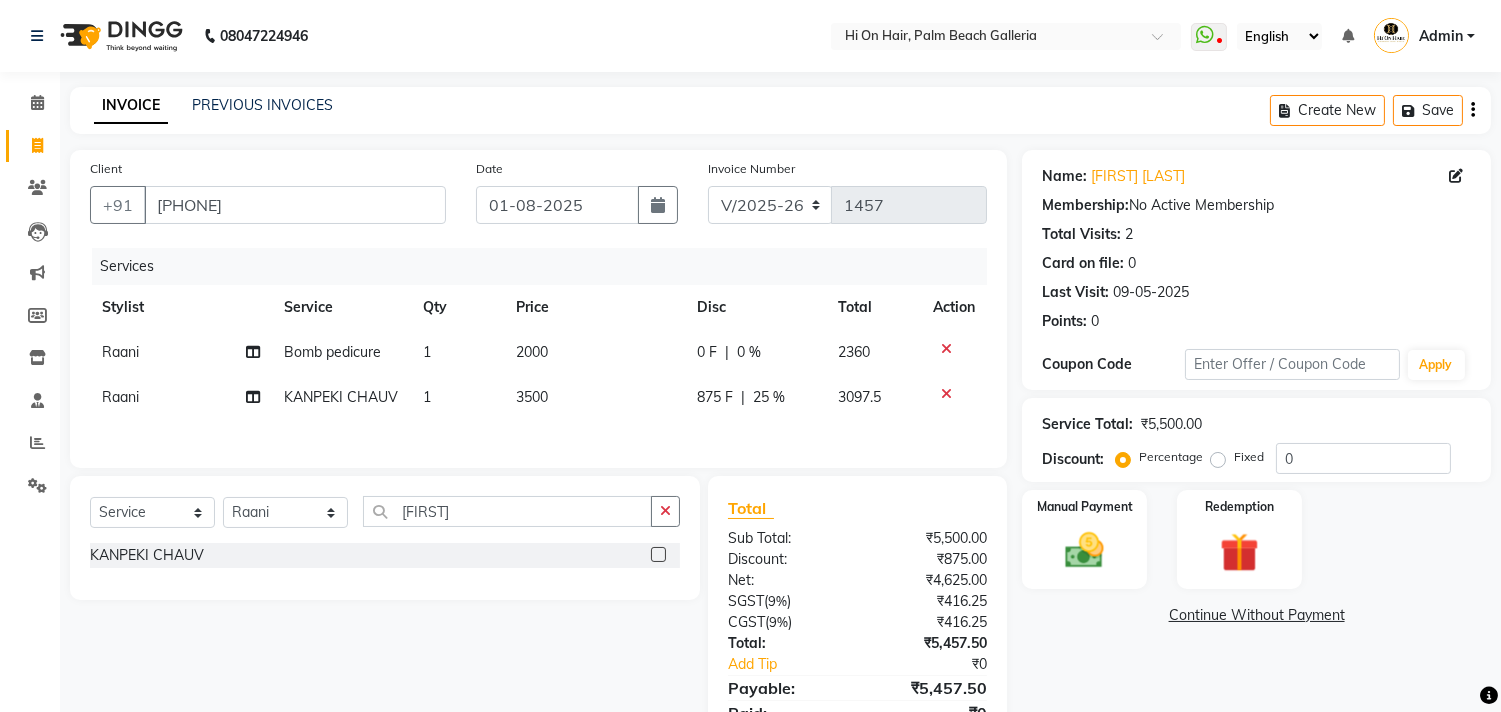 click on "Services Stylist Service Qty Price Disc Total Action Raani Bomb pedicure 1 2000 0 F | 0 % 2360 Raani KANPEKI CHAUV 1 3500 875 F | 25 % 3097.5" 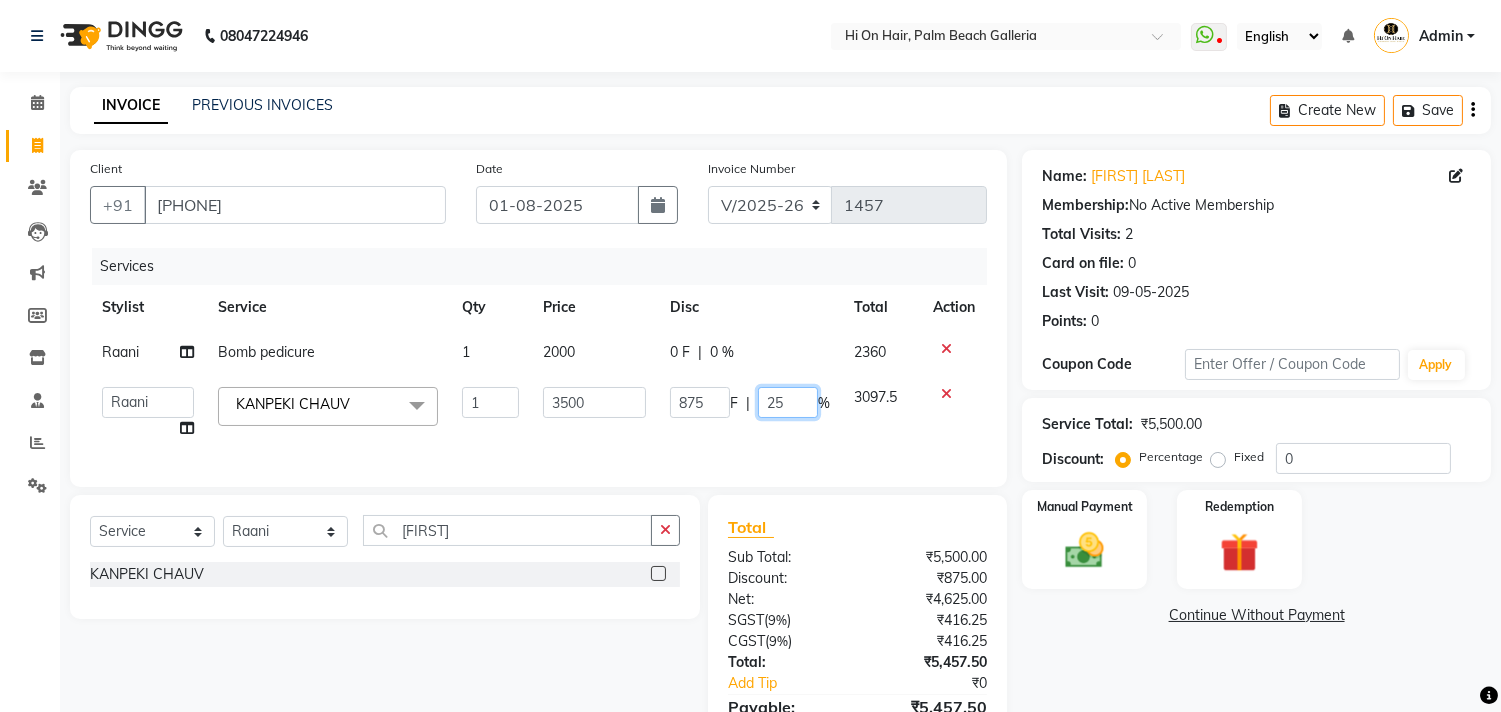 click on "25" 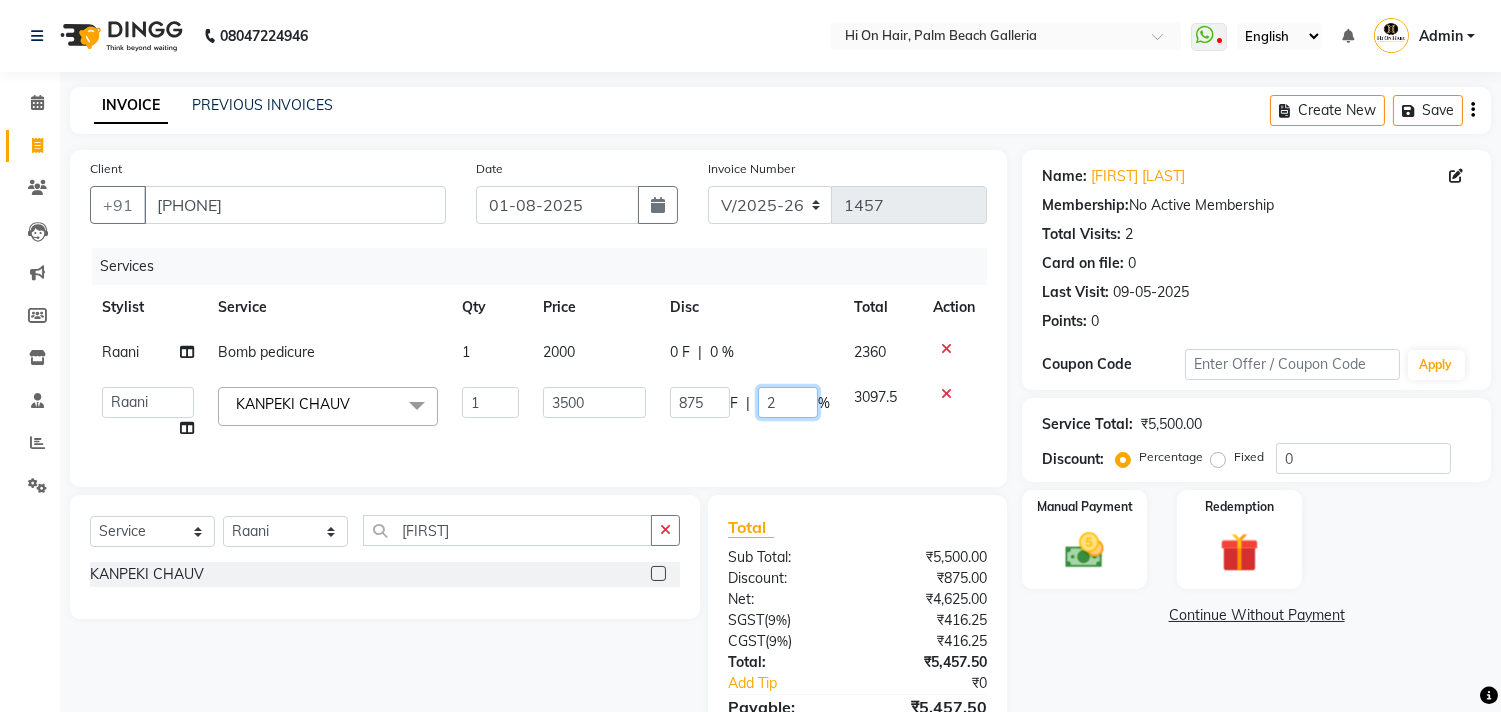 type on "26" 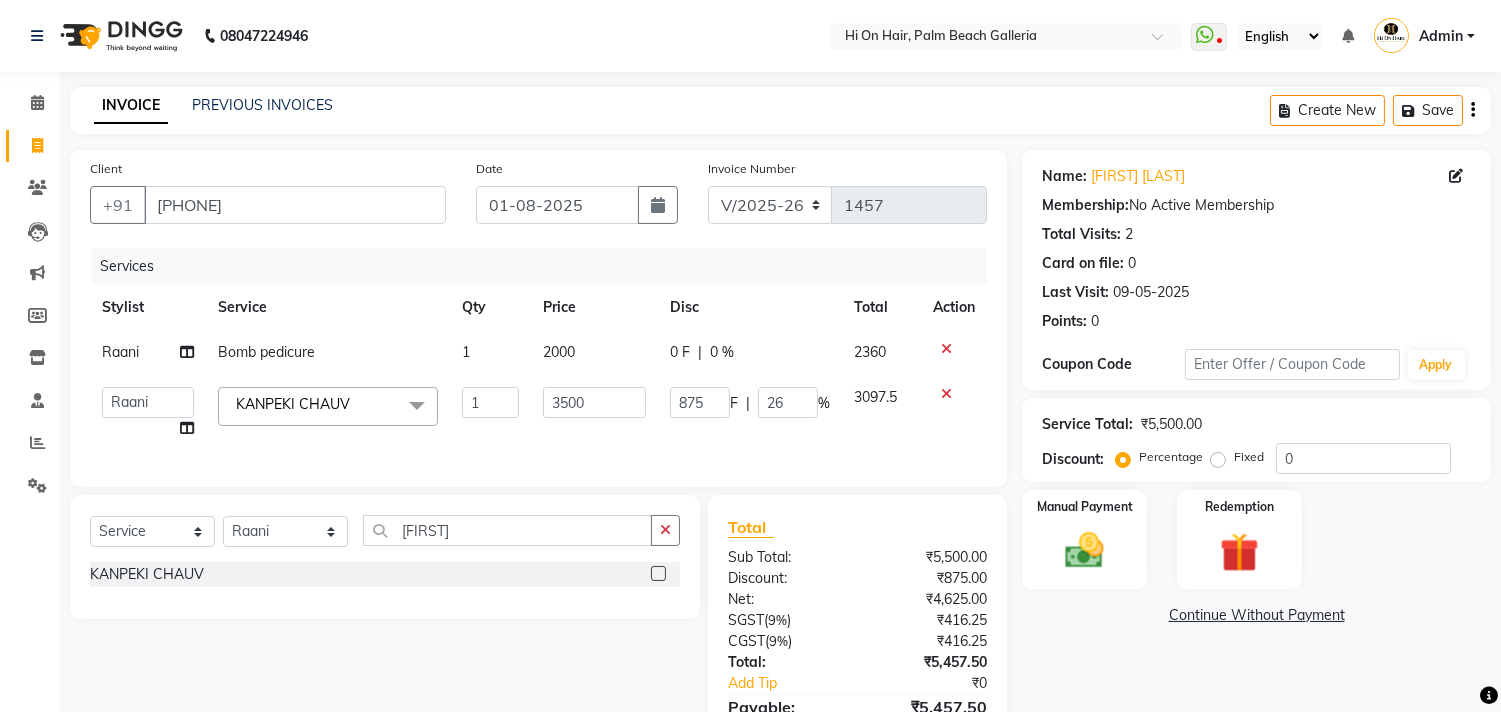 click on "Services Stylist Service Qty Price Disc Total Action Raani Bomb pedicure 1 2000 0 F | 0 % 2360  Alim Kaldane   Anwar Laskar   Hi On Hair   MAKYOPHI   Pankaj Thakur   Poonam Nalawade   Raani   Rasika  Shelar   Rehan Salmani   Saba Shaikh   Sana Shaikh   SOSEM   Zeeshan Salmani  KANPEKI CHAUV  x ARGAN COCKTAIL ARGAN SPA FRINGE - STRAIGHTENING HAIR EXTENSION REMOVAL HAIR EXTENSIONS INTEGRITY UPTO SHOULDER MOISTURE PLUS SPA (Upto Shoulder) NANO PLASTIA (Very Short) OLA PLEX STAND ALONE OLA PLEX TREATMENT SLIVER SHINE COCKTAIL STENSILS STRAIGHTNING (ABOVE SHOULDER) STRAIGHTNING (BELOW SHOULDER) STRAIGHTNING (UPTO WAIST) STRAIGHTNING (VERY SHORT) Colour Care milkshake Spa foot massage Nose wax file/cut file/cut/polish outcurls Blow dry Aroma Manicure eyebrows/upperlips wash n Blowdry UPPERLIPS PINKINI WAX face Dtan Cateye gel polish Aroma Pedicure AVL pedicure marine sea alga face bleach Bomb pedicure Bomb Manicure AVL Manicure marine sea alga Feet Wax ADD ON OIL WASH FEET DTAN Polish change Add on Feet Pack 1 875" 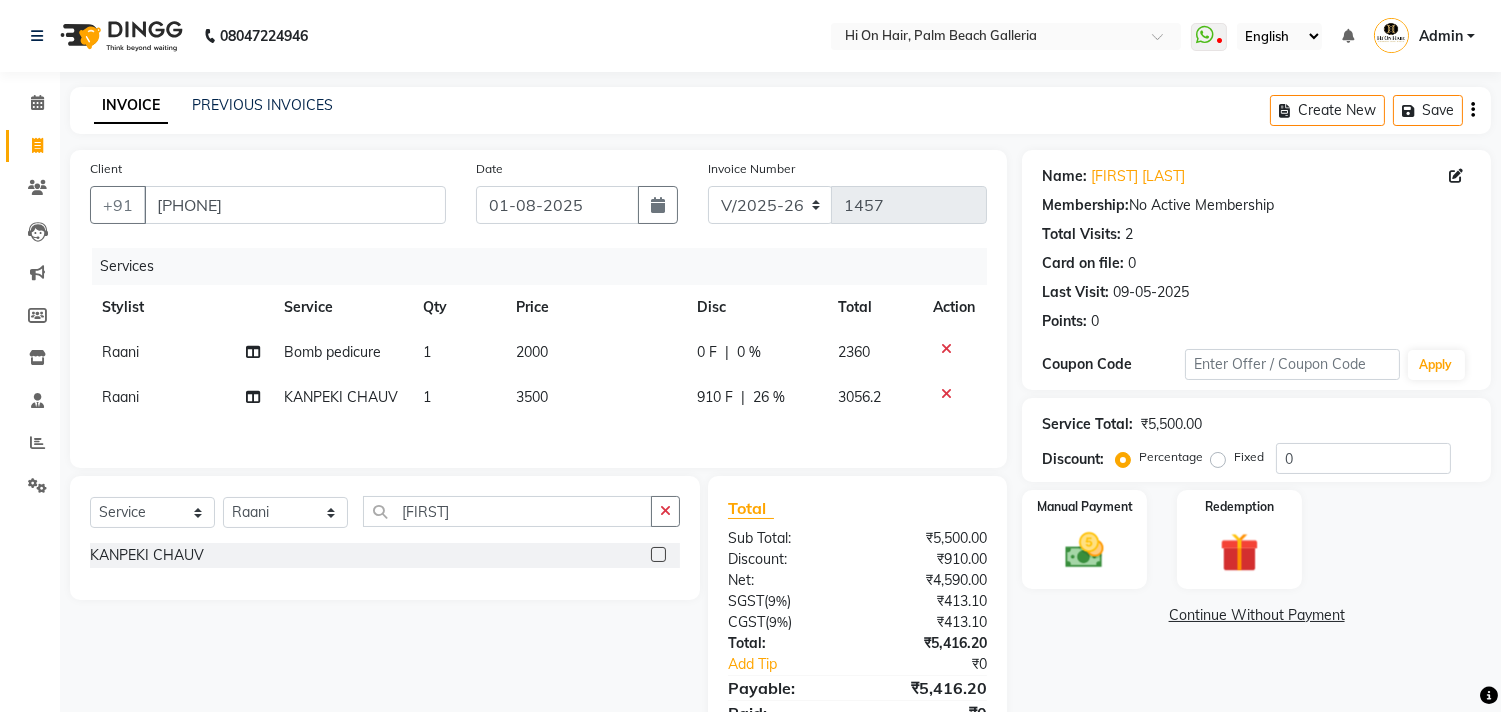 click on "910 F | 26 %" 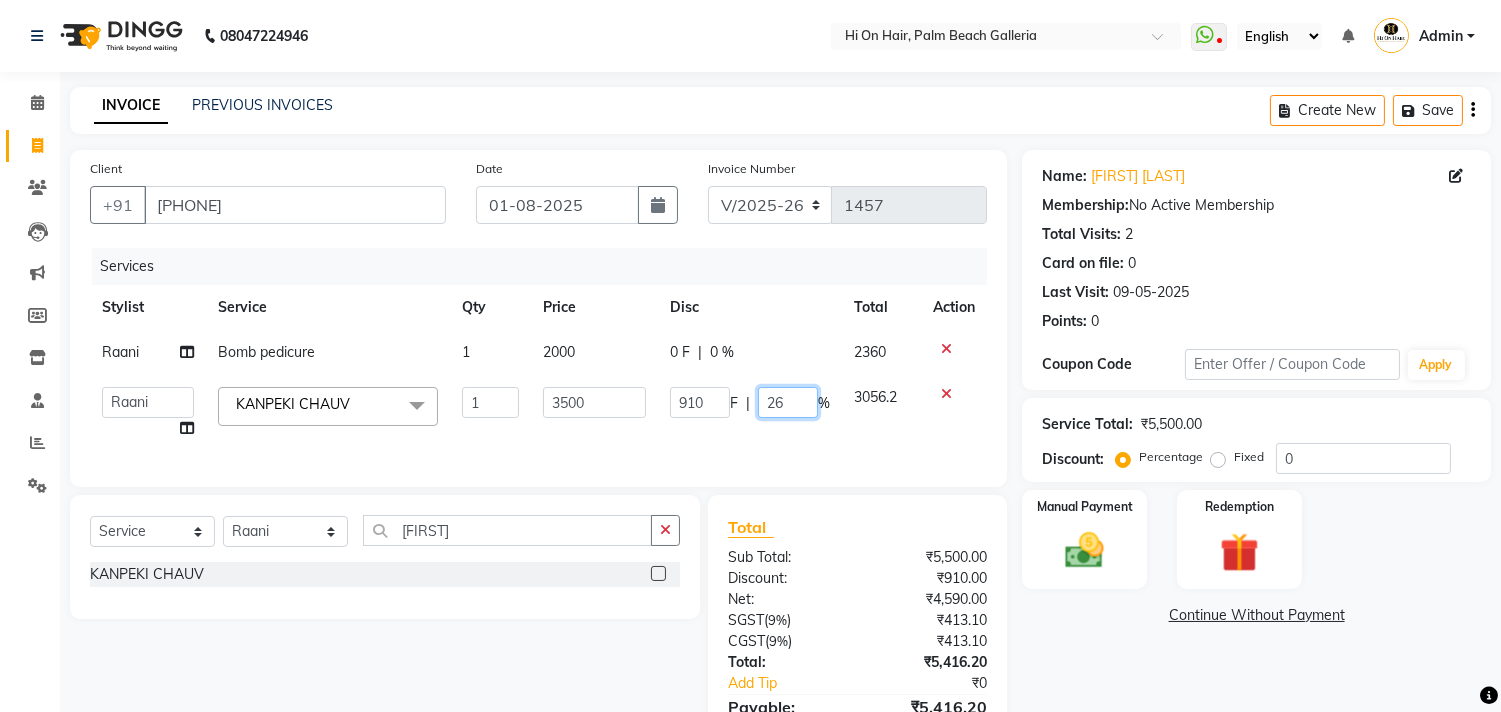 click on "26" 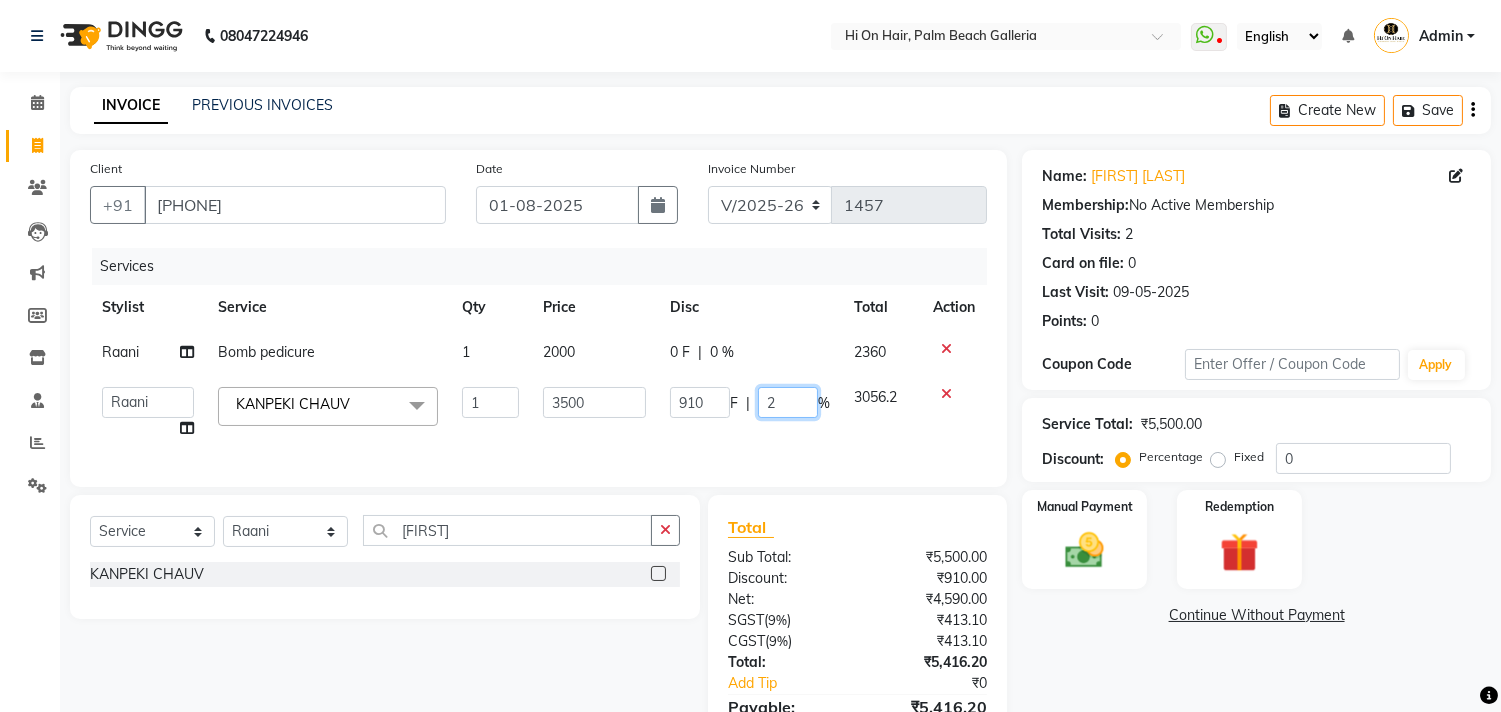 type on "27" 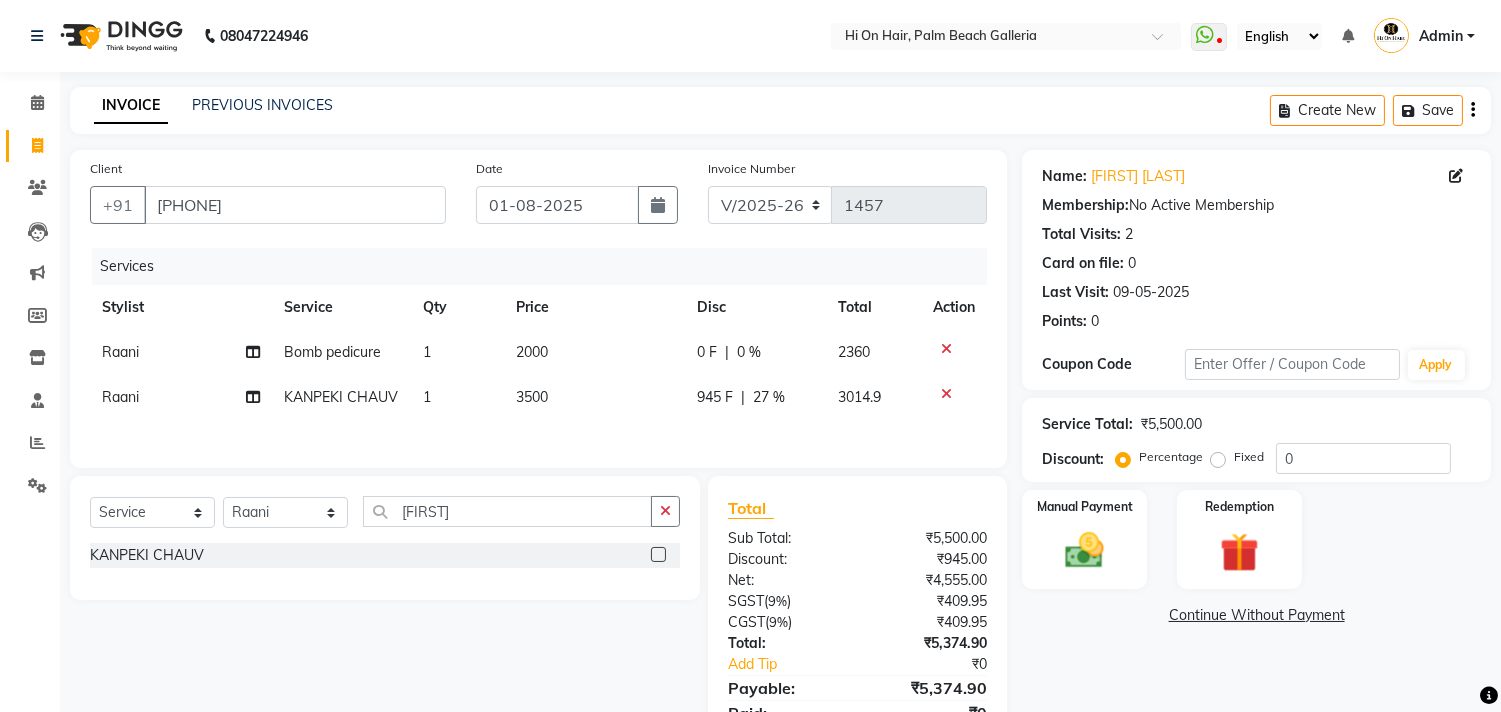 click on "Services Stylist Service Qty Price Disc Total Action Raani Bomb pedicure 1 2000 0 F | 0 % 2360 Raani KANPEKI CHAUV 1 3500 945 F | 27 % 3014.9" 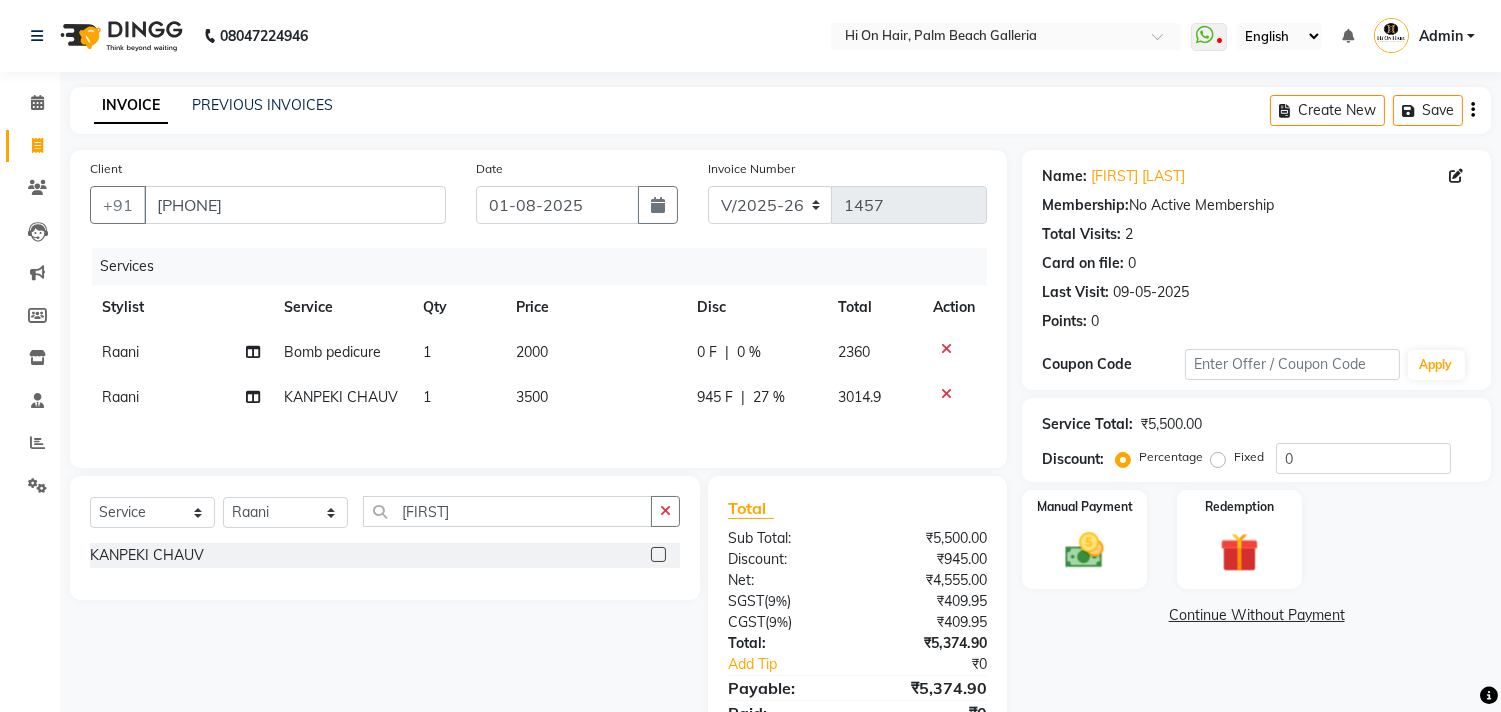 click on "945 F | 27 %" 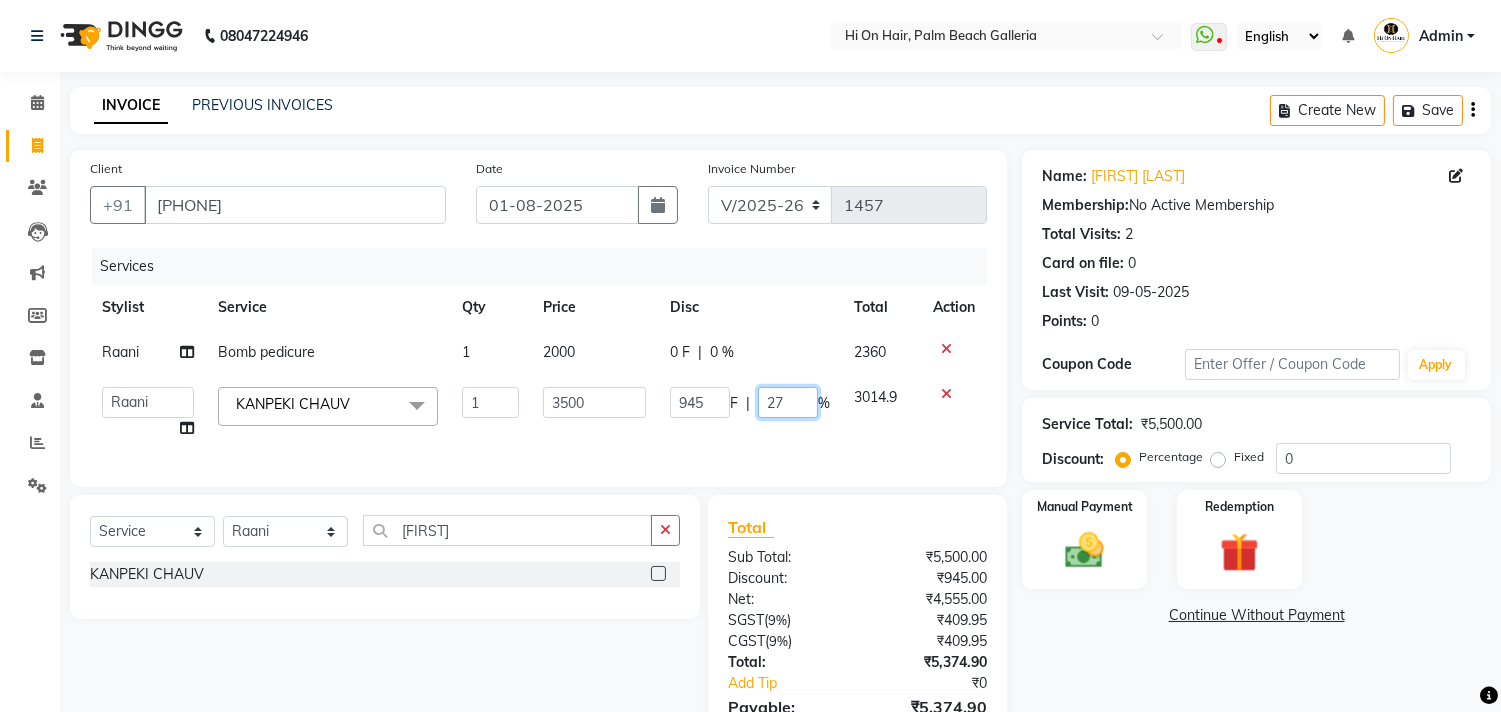 click on "27" 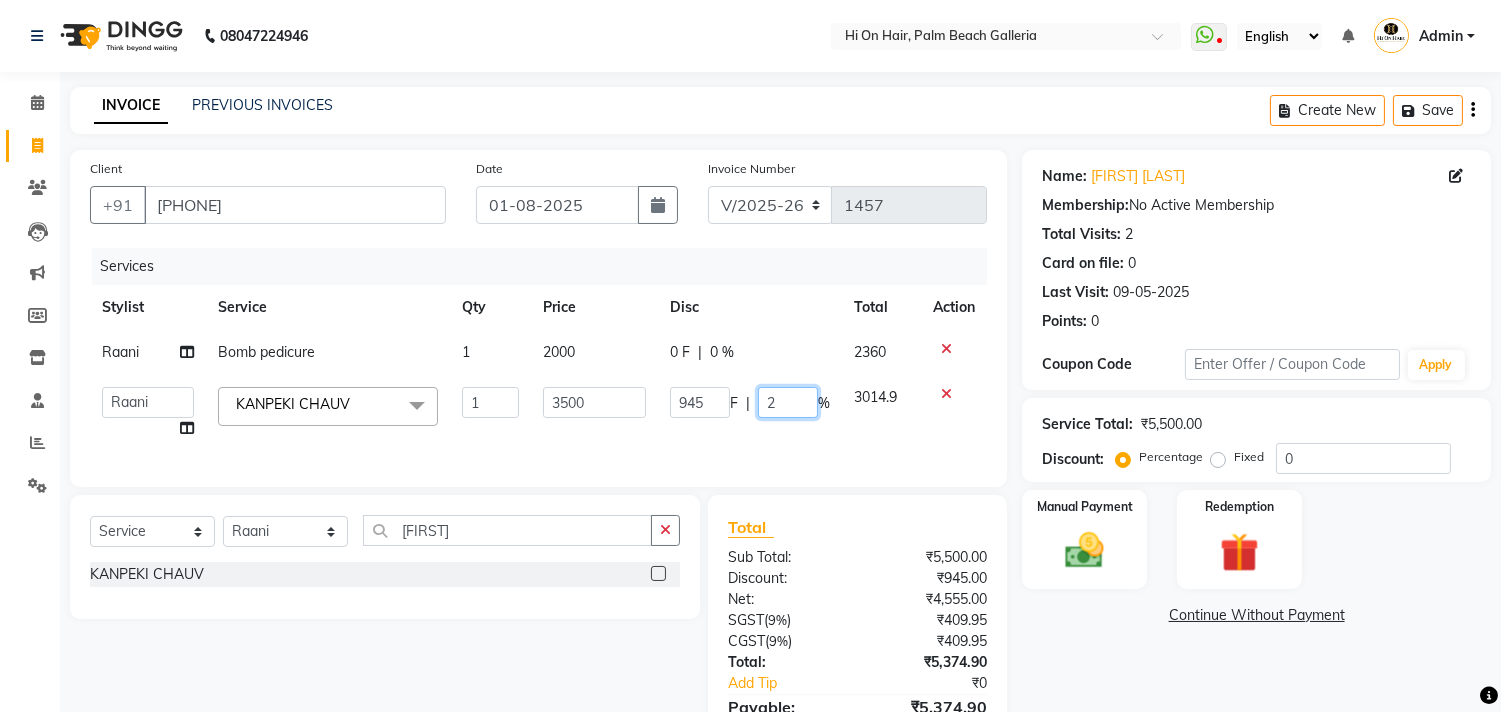 type on "28" 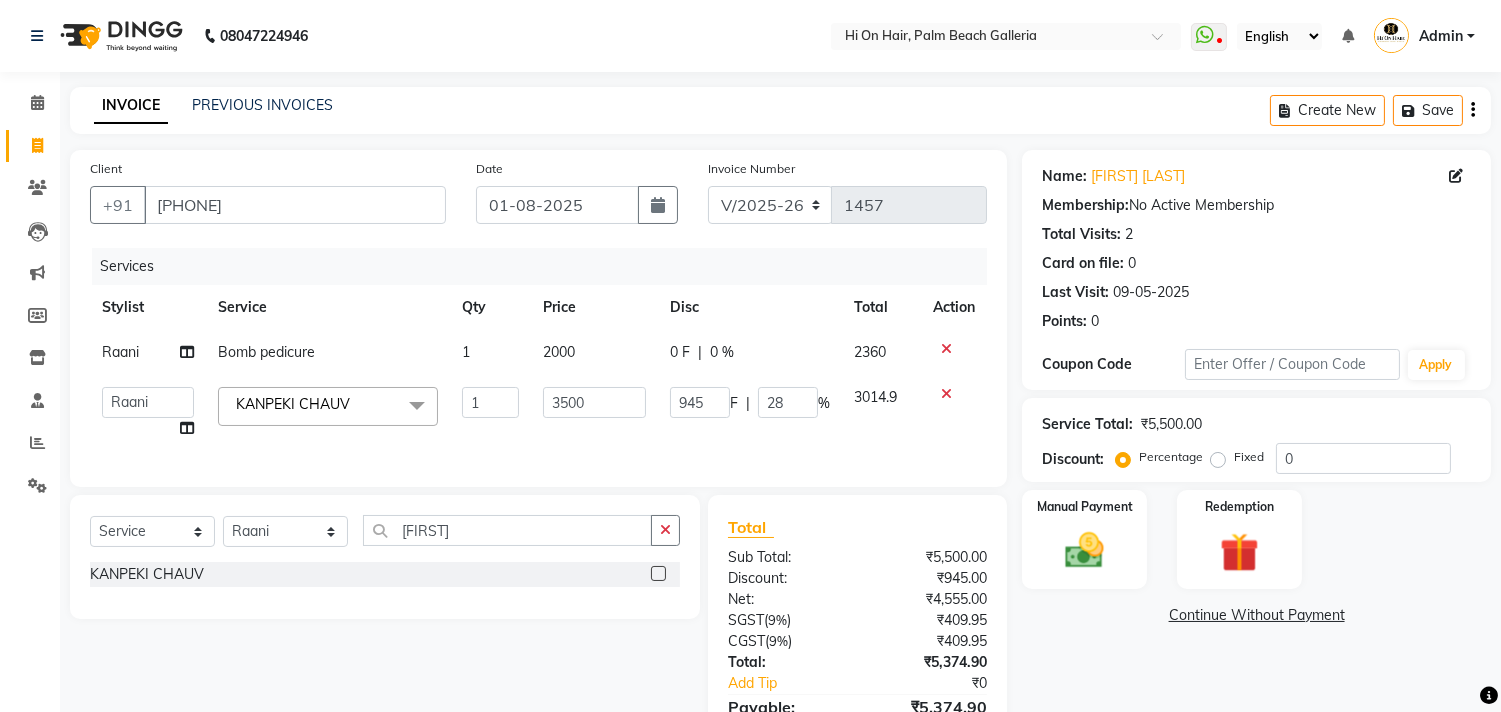 click on "Services Stylist Service Qty Price Disc Total Action Raani Bomb pedicure 1 2000 0 F | 0 % 2360  Alim Kaldane   Anwar Laskar   Hi On Hair   MAKYOPHI   Pankaj Thakur   Poonam Nalawade   Raani   Rasika  Shelar   Rehan Salmani   Saba Shaikh   Sana Shaikh   SOSEM   Zeeshan Salmani  KANPEKI CHAUV  x ARGAN COCKTAIL ARGAN SPA FRINGE - STRAIGHTENING HAIR EXTENSION REMOVAL HAIR EXTENSIONS INTEGRITY UPTO SHOULDER MOISTURE PLUS SPA (Upto Shoulder) NANO PLASTIA (Very Short) OLA PLEX STAND ALONE OLA PLEX TREATMENT SLIVER SHINE COCKTAIL STENSILS STRAIGHTNING (ABOVE SHOULDER) STRAIGHTNING (BELOW SHOULDER) STRAIGHTNING (UPTO WAIST) STRAIGHTNING (VERY SHORT) Colour Care milkshake Spa foot massage Nose wax file/cut file/cut/polish outcurls Blow dry Aroma Manicure eyebrows/upperlips wash n Blowdry UPPERLIPS PINKINI WAX face Dtan Cateye gel polish Aroma Pedicure AVL pedicure marine sea alga face bleach Bomb pedicure Bomb Manicure AVL Manicure marine sea alga Feet Wax ADD ON OIL WASH FEET DTAN Polish change Add on Feet Pack 1 945" 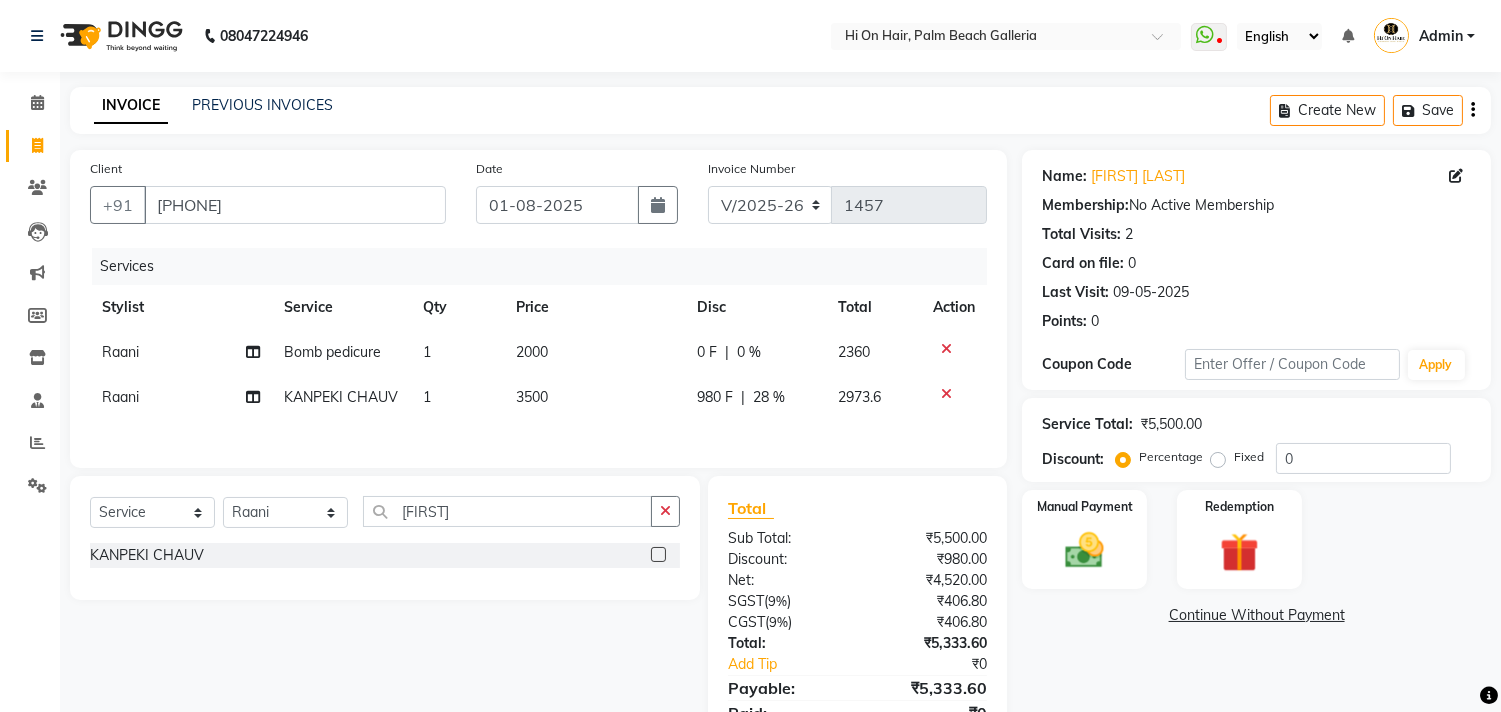 click on "980 F | 28 %" 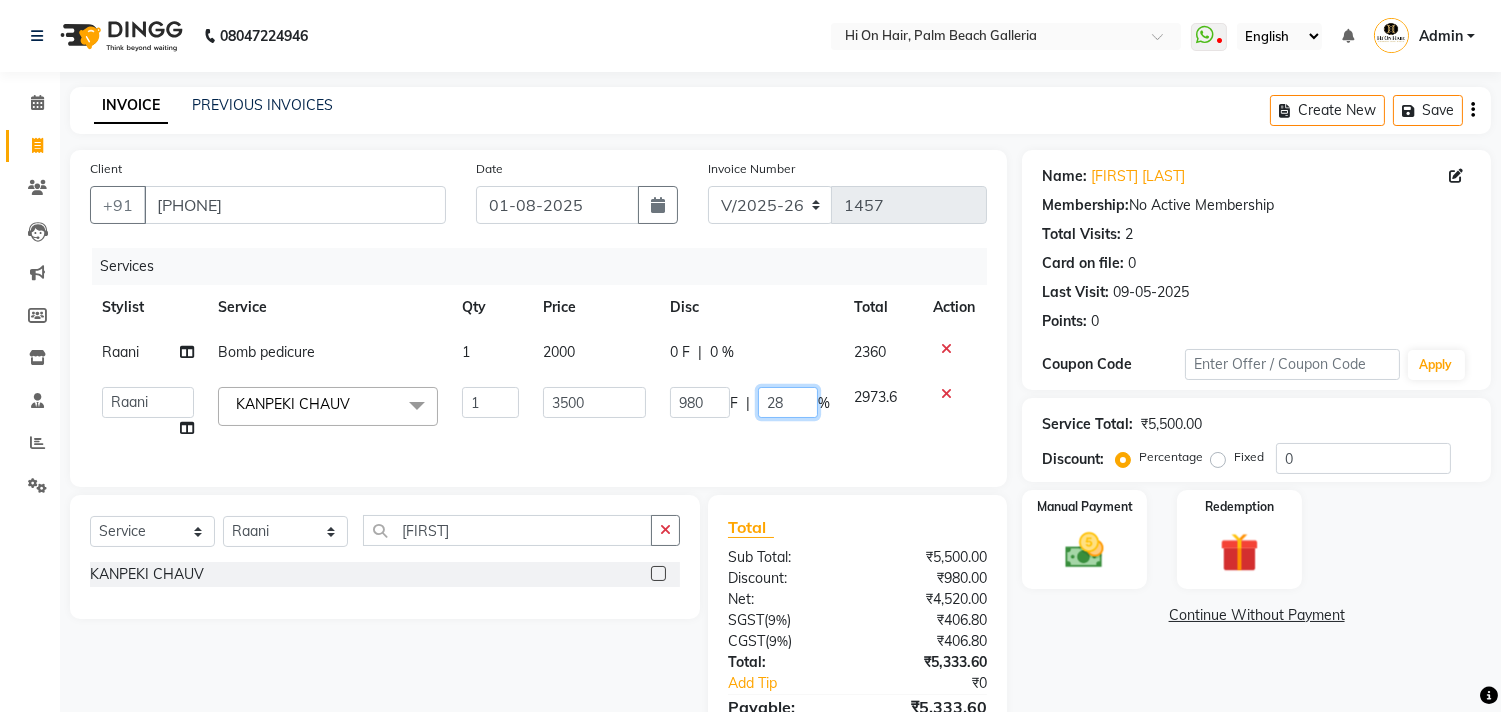 click on "28" 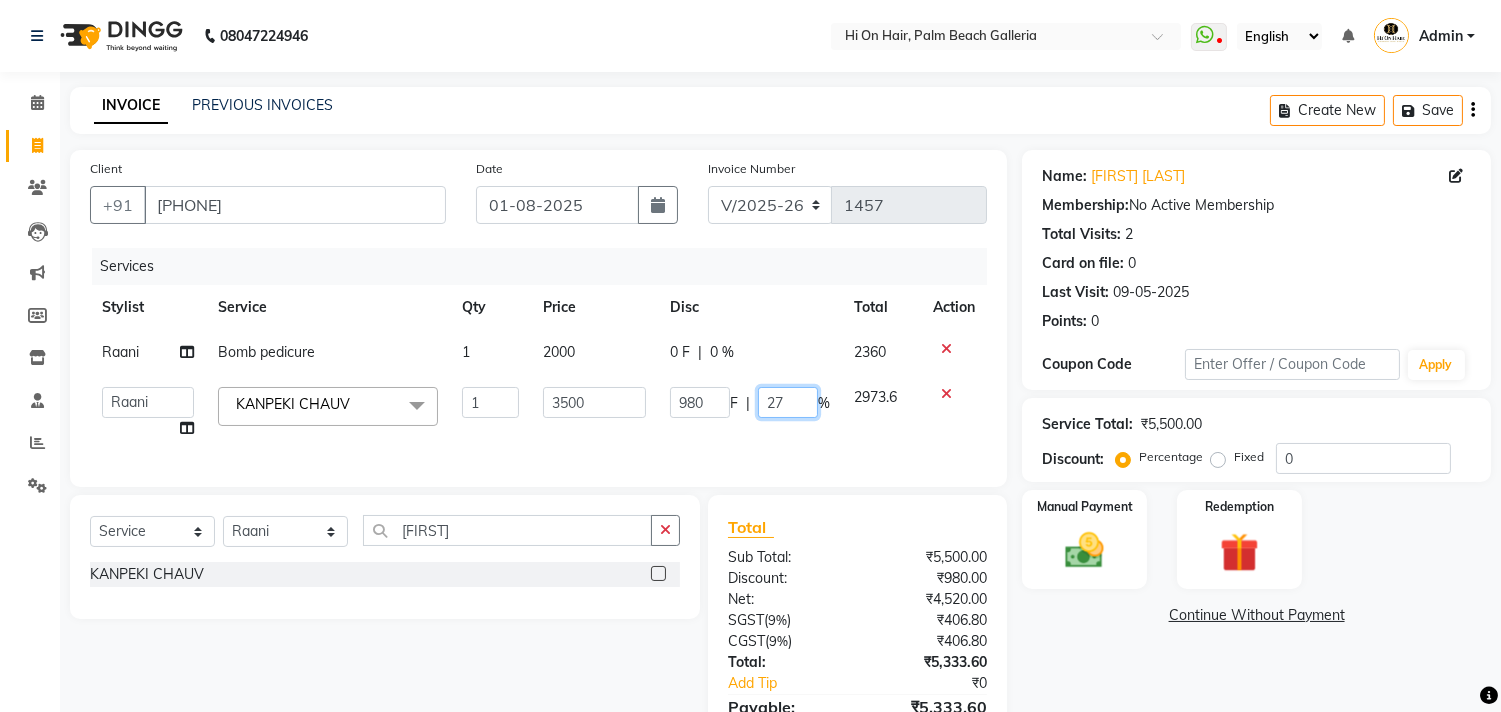 type on "27.5" 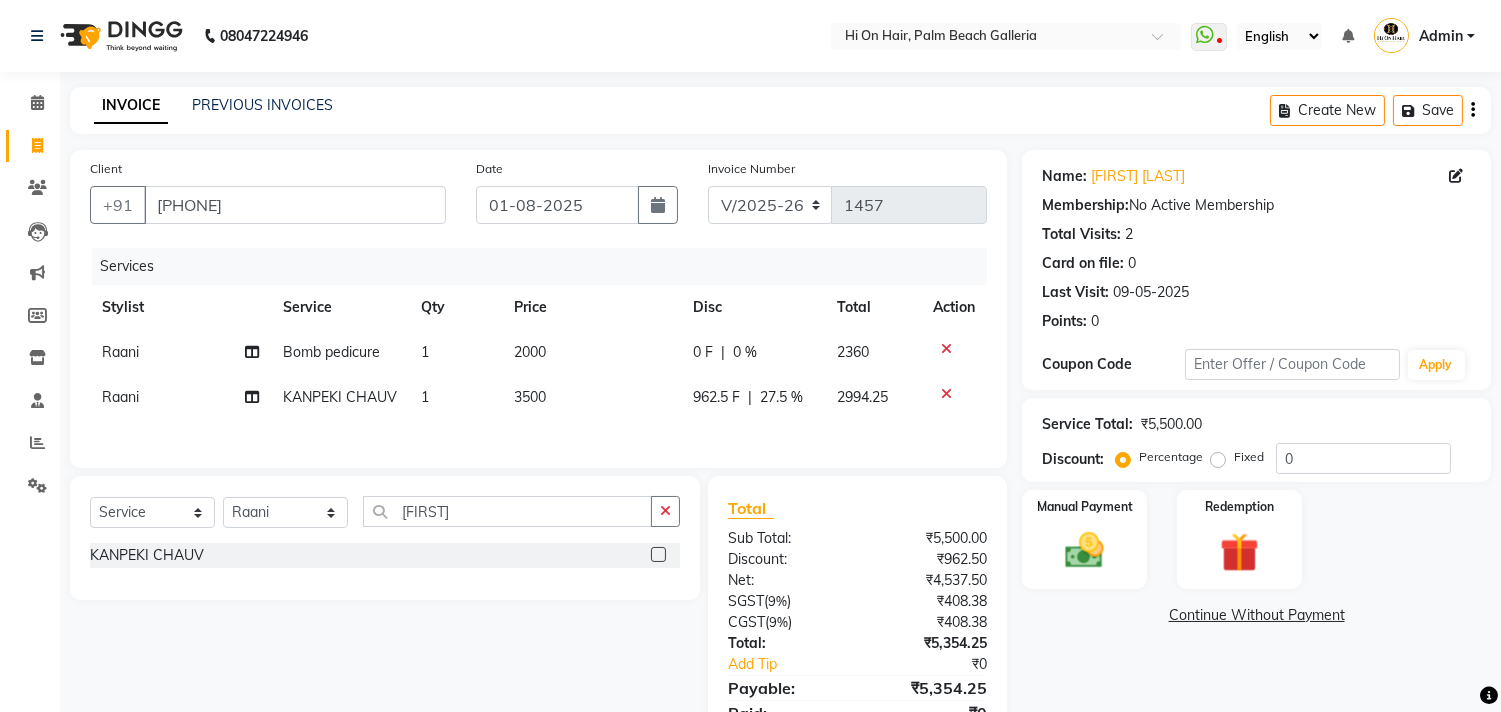 click on "Services Stylist Service Qty Price Disc Total Action Raani Bomb pedicure 1 2000 0 F | 0 % 2360 Raani KANPEKI CHAUV 1 3500 962.5 F | 27.5 % 2994.25" 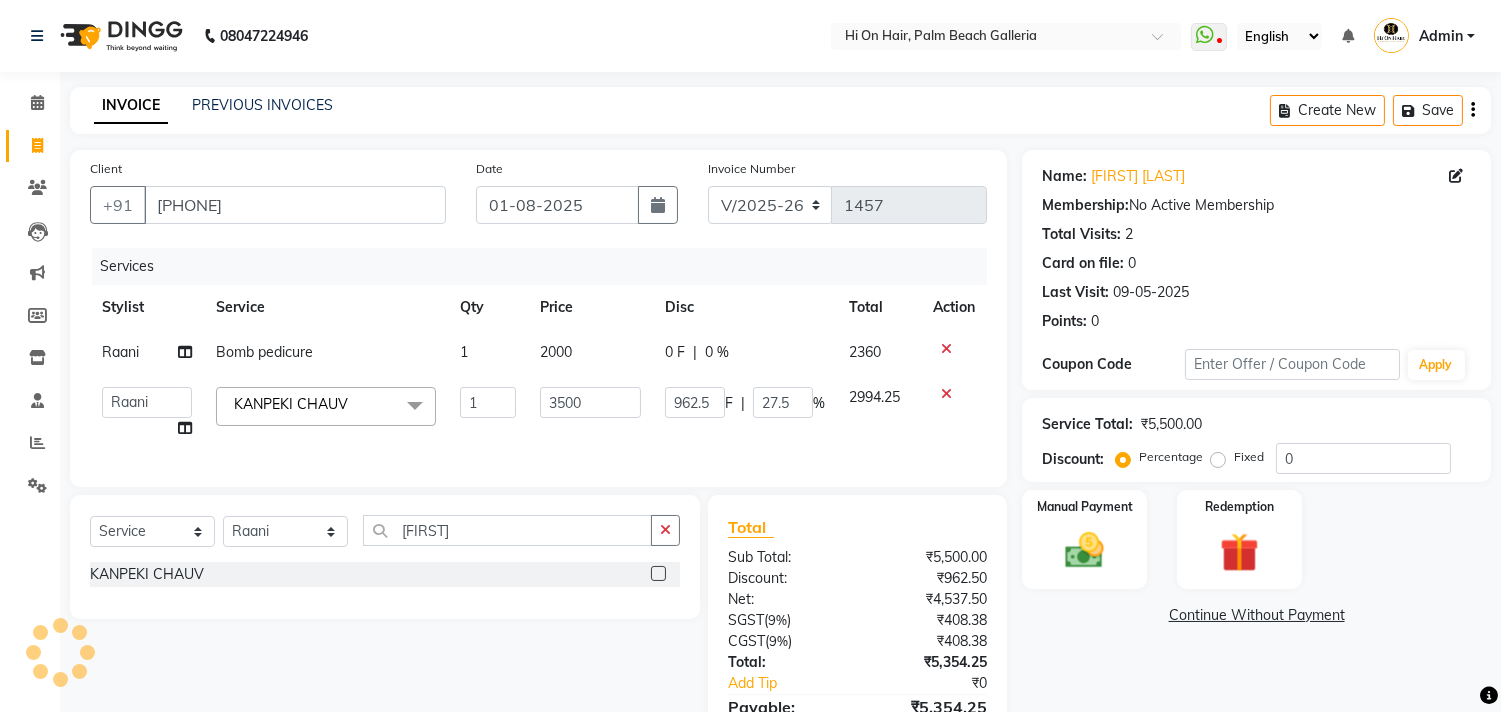 click on "962.5 F | 27.5 %" 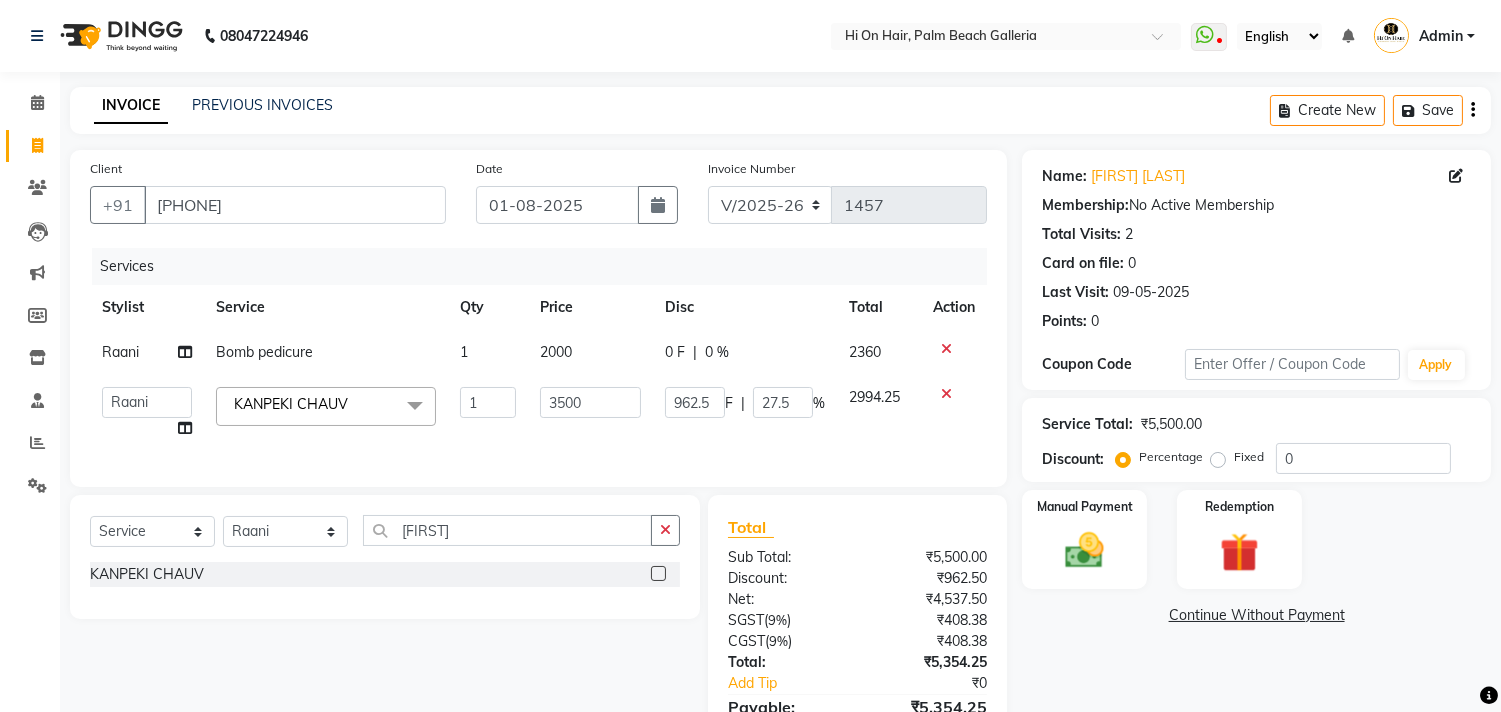 click on "962.5 F | 27.5 %" 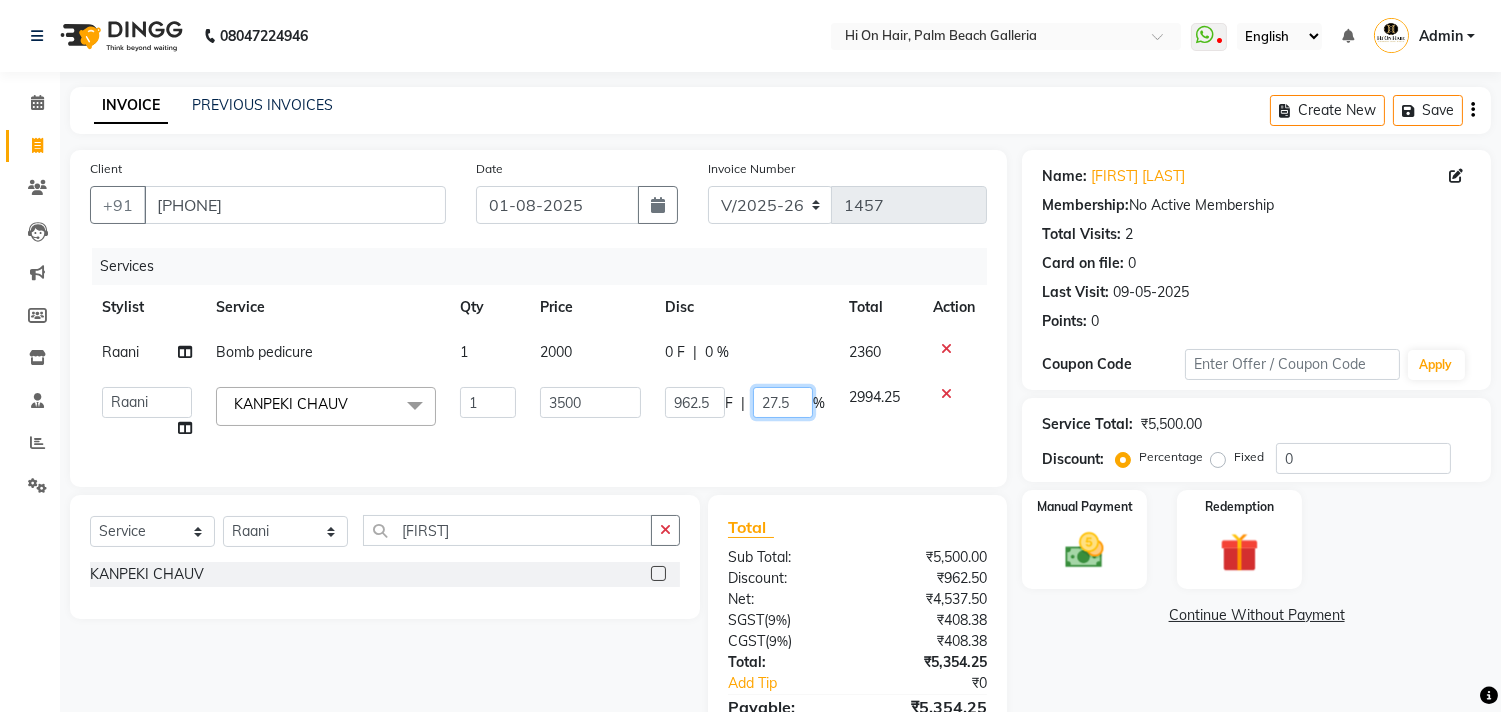 click on "27.5" 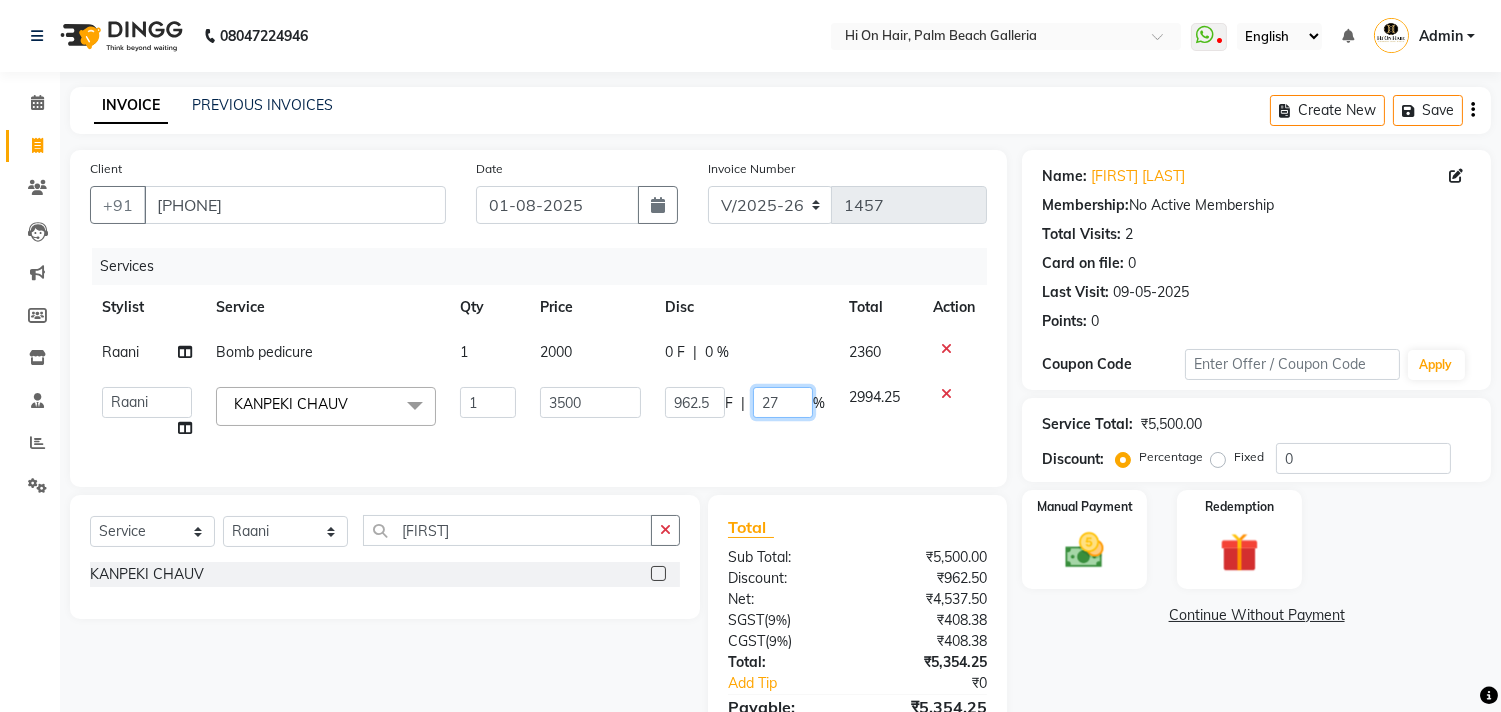 type on "27.8" 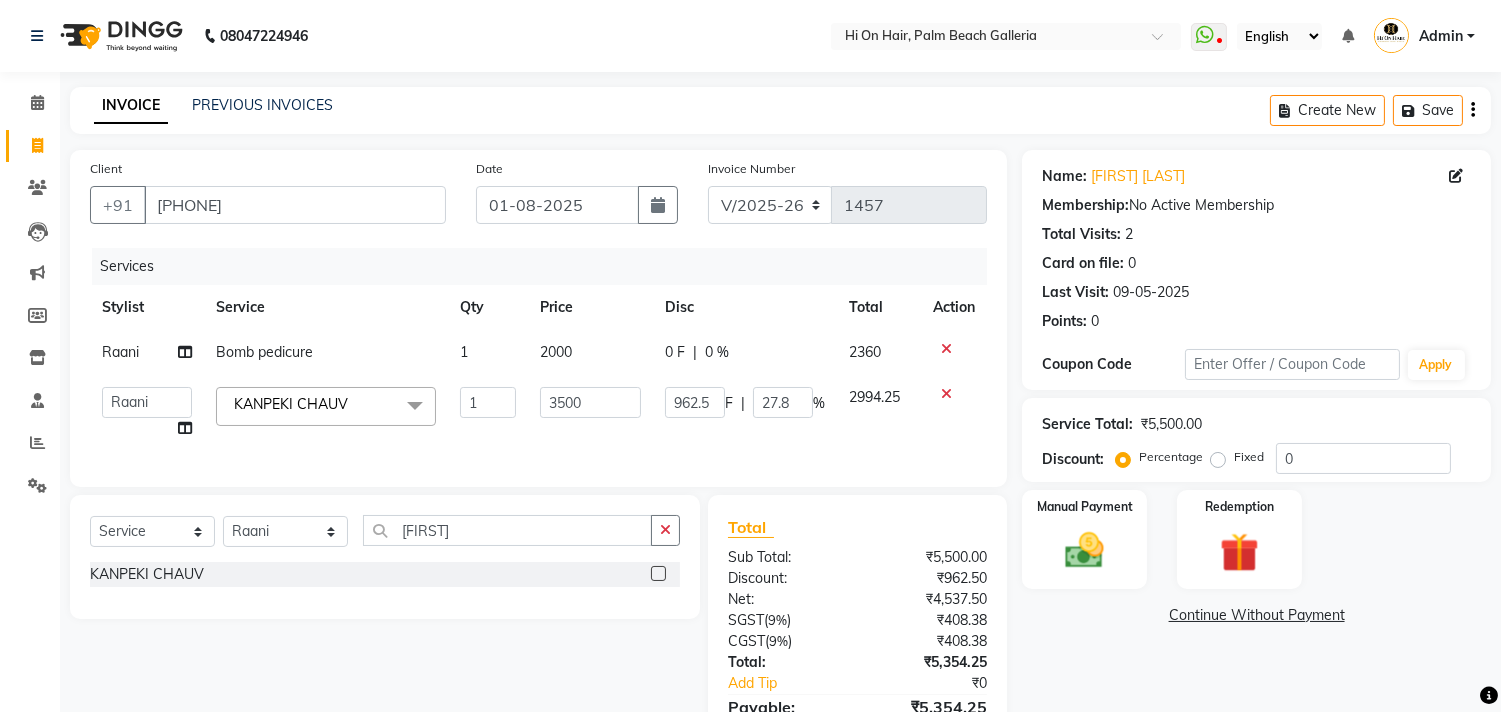 click on "Services Stylist Service Qty Price Disc Total Action Raani Bomb pedicure 1 2000 0 F | 0 % 2360  Alim Kaldane   Anwar Laskar   Hi On Hair   MAKYOPHI   Pankaj Thakur   Poonam Nalawade   Raani   Rasika  Shelar   Rehan Salmani   Saba Shaikh   Sana Shaikh   SOSEM   Zeeshan Salmani  KANPEKI CHAUV  x ARGAN COCKTAIL ARGAN SPA FRINGE - STRAIGHTENING HAIR EXTENSION REMOVAL HAIR EXTENSIONS INTEGRITY UPTO SHOULDER MOISTURE PLUS SPA (Upto Shoulder) NANO PLASTIA (Very Short) OLA PLEX STAND ALONE OLA PLEX TREATMENT SLIVER SHINE COCKTAIL STENSILS STRAIGHTNING (ABOVE SHOULDER) STRAIGHTNING (BELOW SHOULDER) STRAIGHTNING (UPTO WAIST) STRAIGHTNING (VERY SHORT) Colour Care milkshake Spa foot massage Nose wax file/cut file/cut/polish outcurls Blow dry Aroma Manicure eyebrows/upperlips wash n Blowdry UPPERLIPS PINKINI WAX face Dtan Cateye gel polish Aroma Pedicure AVL pedicure marine sea alga face bleach Bomb pedicure Bomb Manicure AVL Manicure marine sea alga Feet Wax ADD ON OIL WASH FEET DTAN Polish change Add on Feet Pack 1 F |" 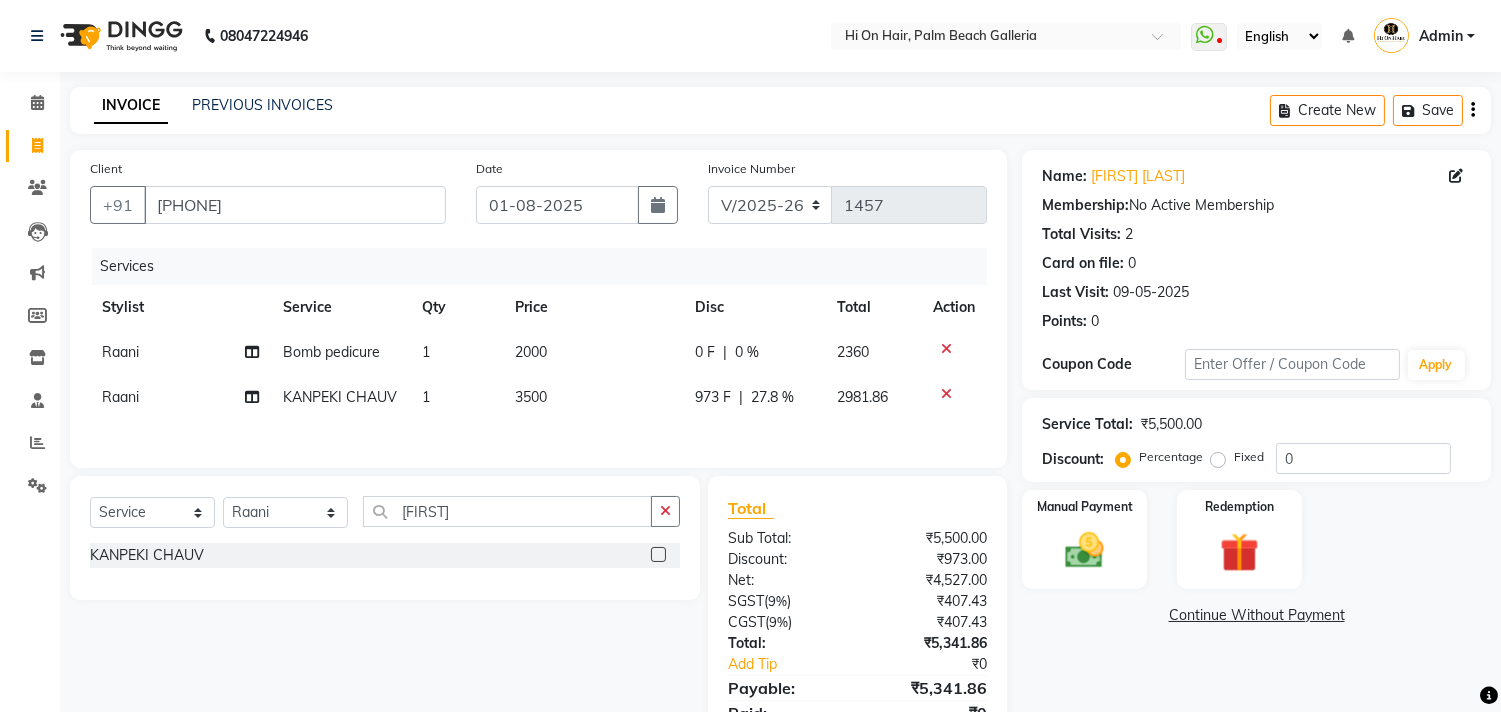click on "973 F | 27.8 %" 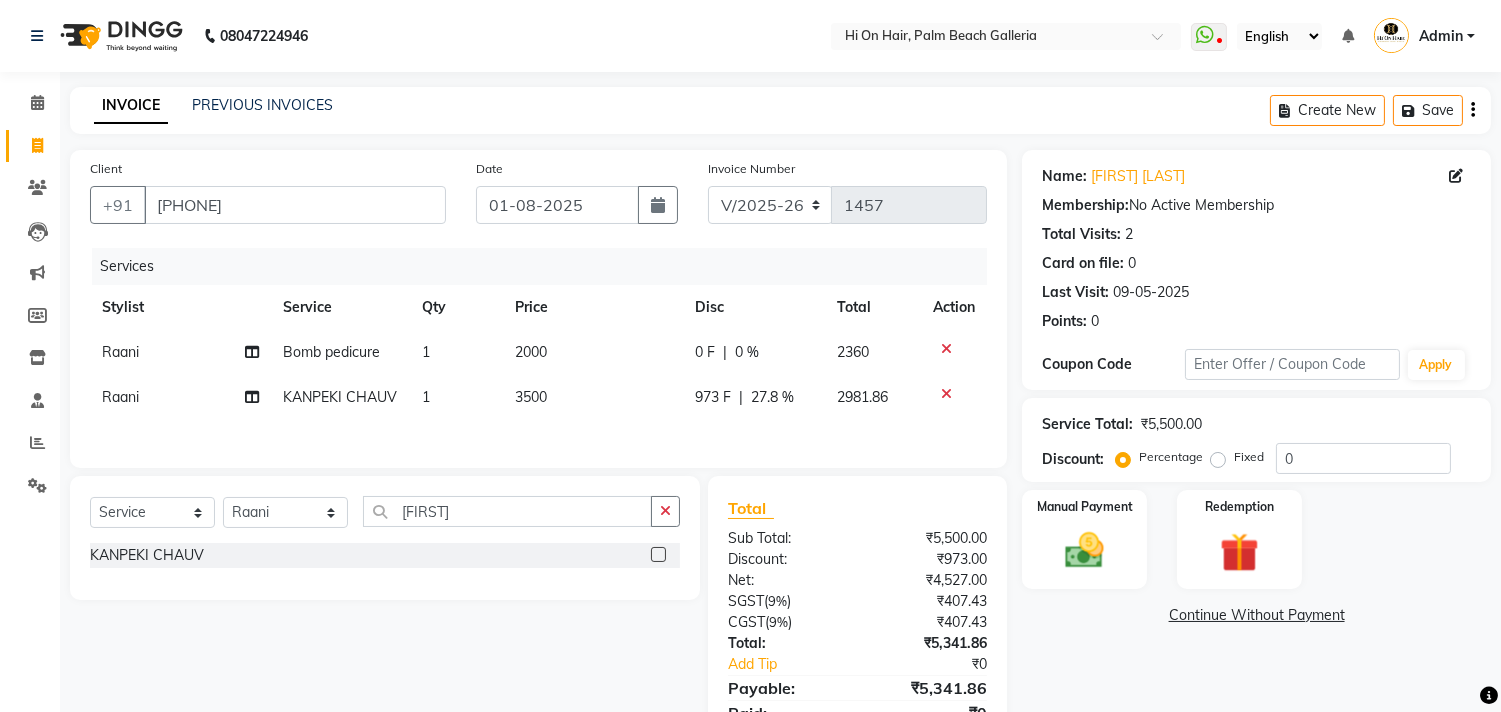 select on "43988" 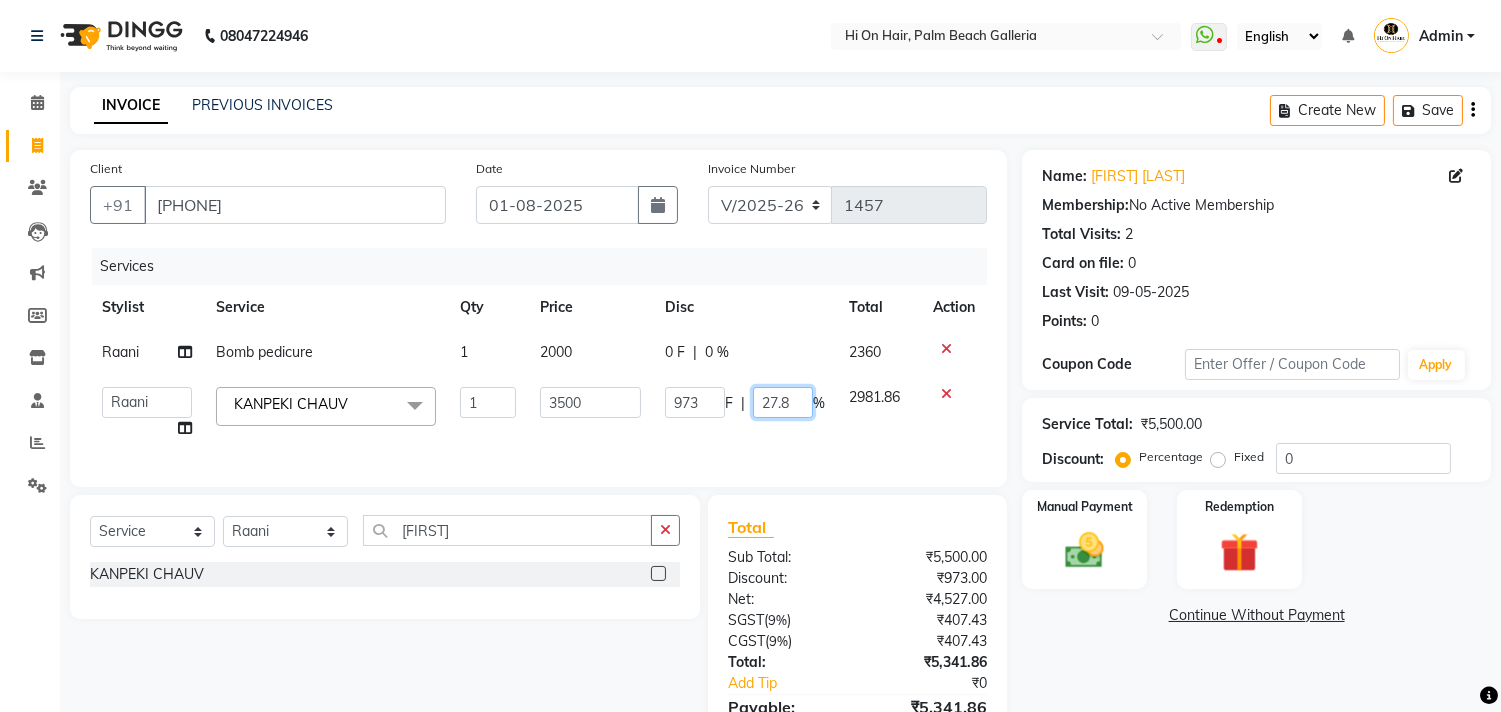 click on "27.8" 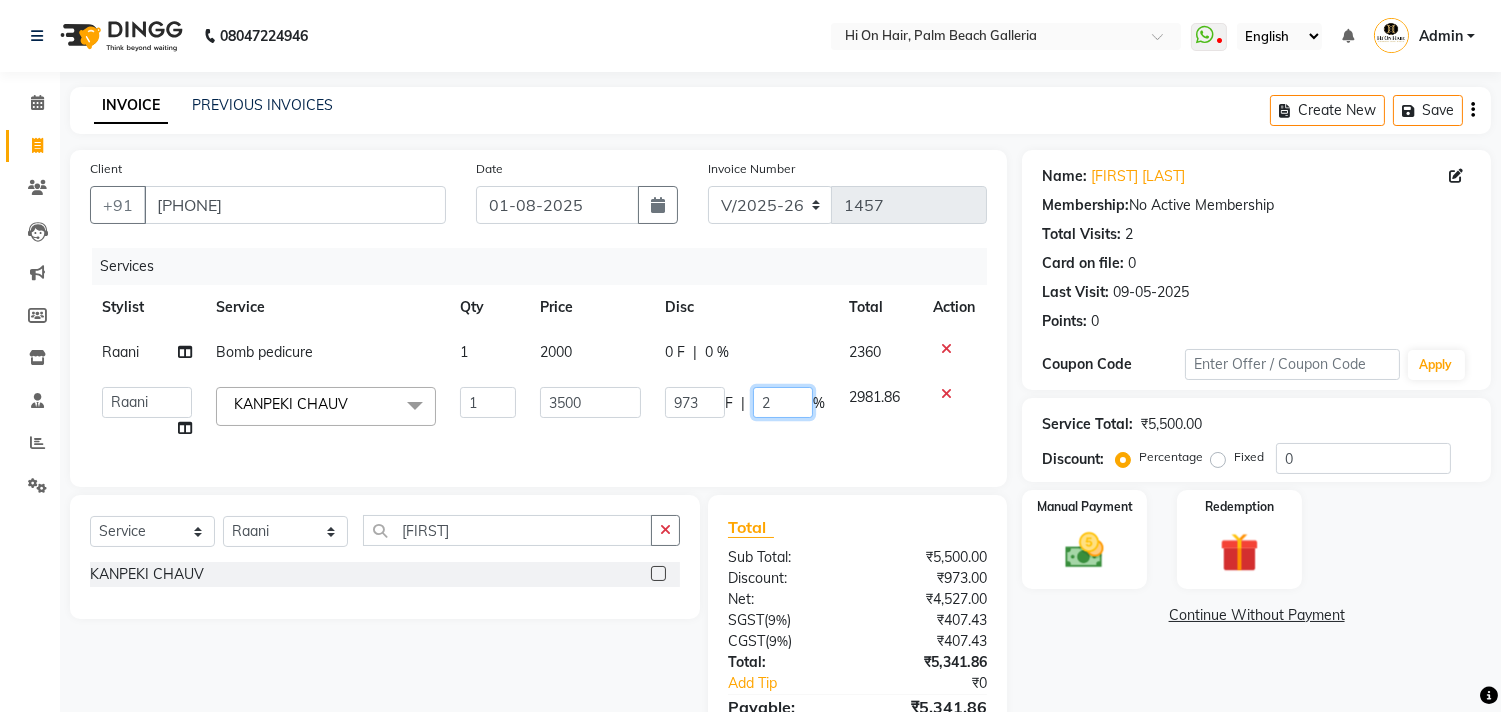 type on "28" 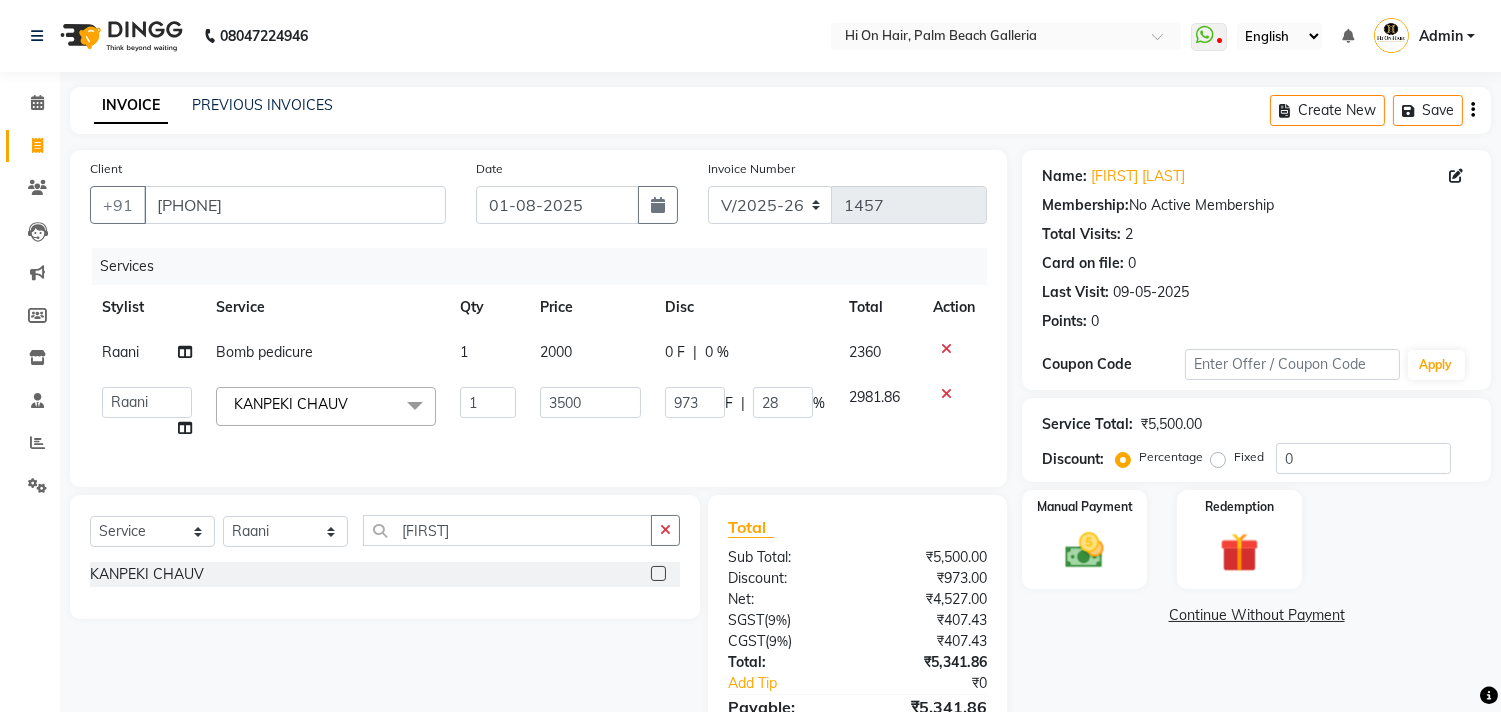 click on "Services Stylist Service Qty Price Disc Total Action Raani Bomb pedicure 1 2000 0 F | 0 % 2360  Alim Kaldane   Anwar Laskar   Hi On Hair   MAKYOPHI   Pankaj Thakur   Poonam Nalawade   Raani   Rasika  Shelar   Rehan Salmani   Saba Shaikh   Sana Shaikh   SOSEM   Zeeshan Salmani  KANPEKI CHAUV  x ARGAN COCKTAIL ARGAN SPA FRINGE - STRAIGHTENING HAIR EXTENSION REMOVAL HAIR EXTENSIONS INTEGRITY UPTO SHOULDER MOISTURE PLUS SPA (Upto Shoulder) NANO PLASTIA (Very Short) OLA PLEX STAND ALONE OLA PLEX TREATMENT SLIVER SHINE COCKTAIL STENSILS STRAIGHTNING (ABOVE SHOULDER) STRAIGHTNING (BELOW SHOULDER) STRAIGHTNING (UPTO WAIST) STRAIGHTNING (VERY SHORT) Colour Care milkshake Spa foot massage Nose wax file/cut file/cut/polish outcurls Blow dry Aroma Manicure eyebrows/upperlips wash n Blowdry UPPERLIPS PINKINI WAX face Dtan Cateye gel polish Aroma Pedicure AVL pedicure marine sea alga face bleach Bomb pedicure Bomb Manicure AVL Manicure marine sea alga Feet Wax ADD ON OIL WASH FEET DTAN Polish change Add on Feet Pack 1 973" 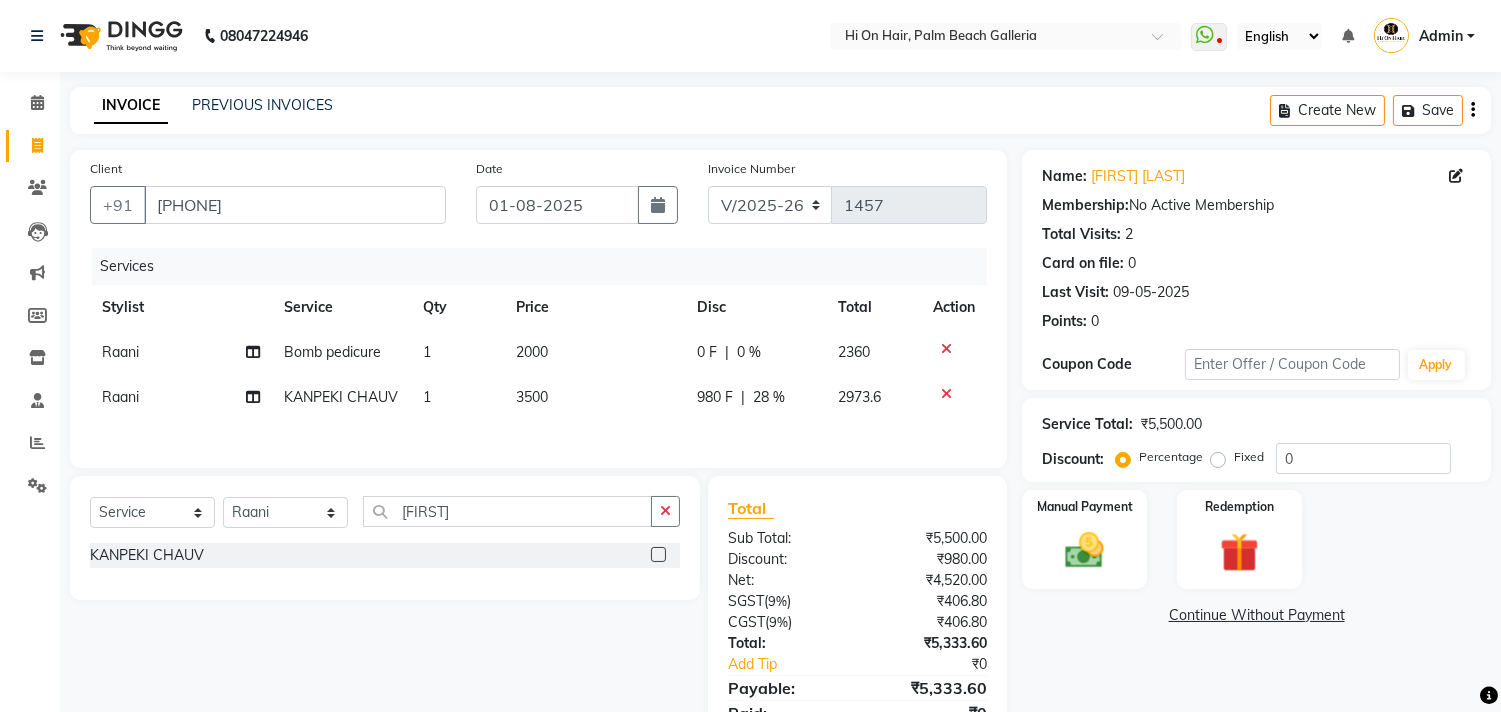 click on "28 %" 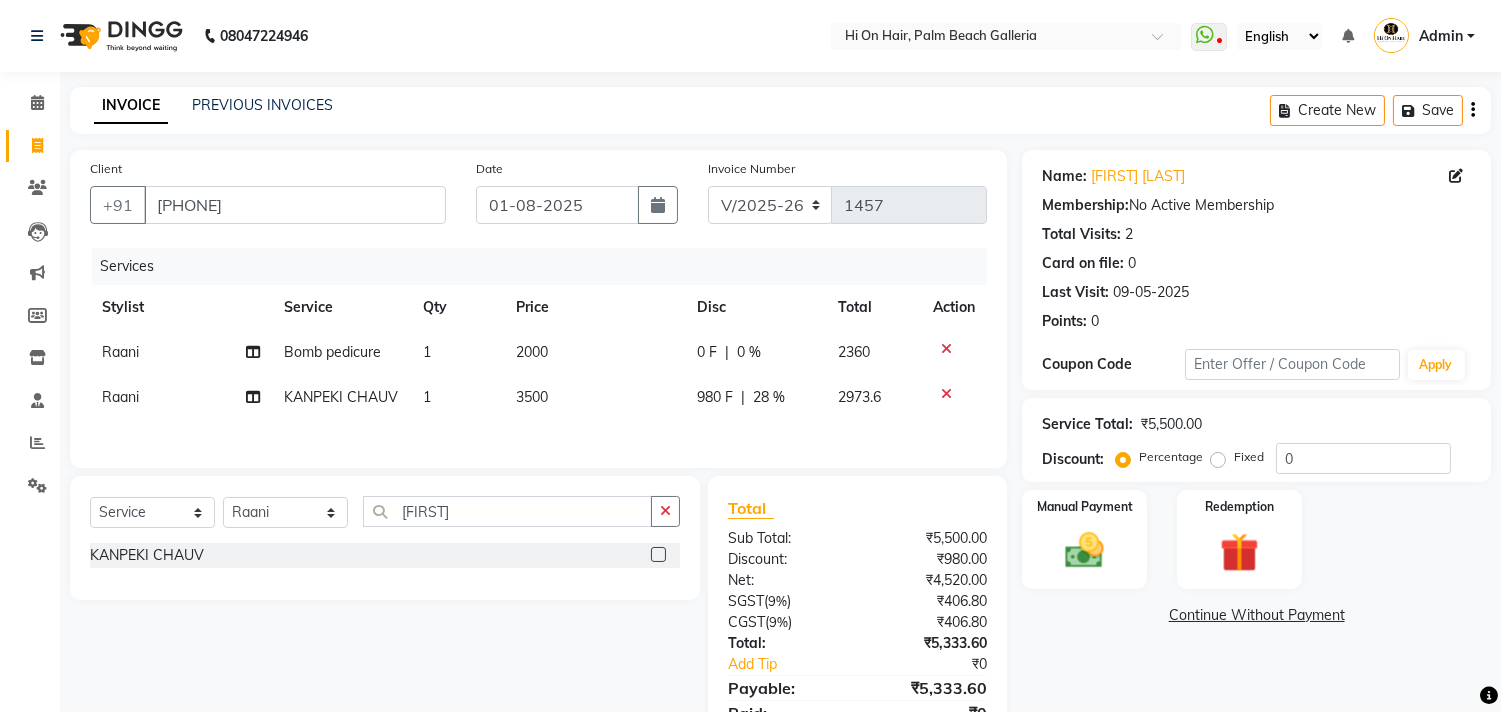 select on "43988" 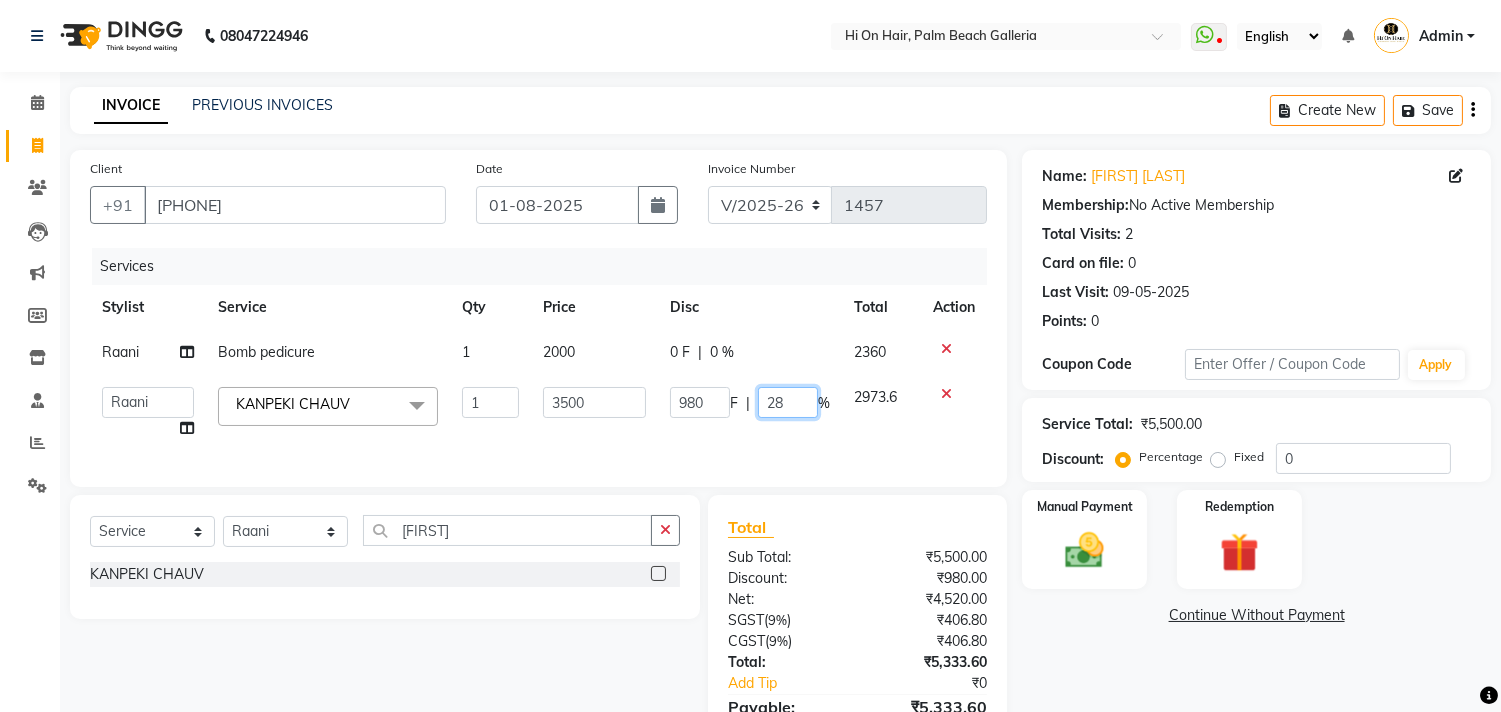 click on "28" 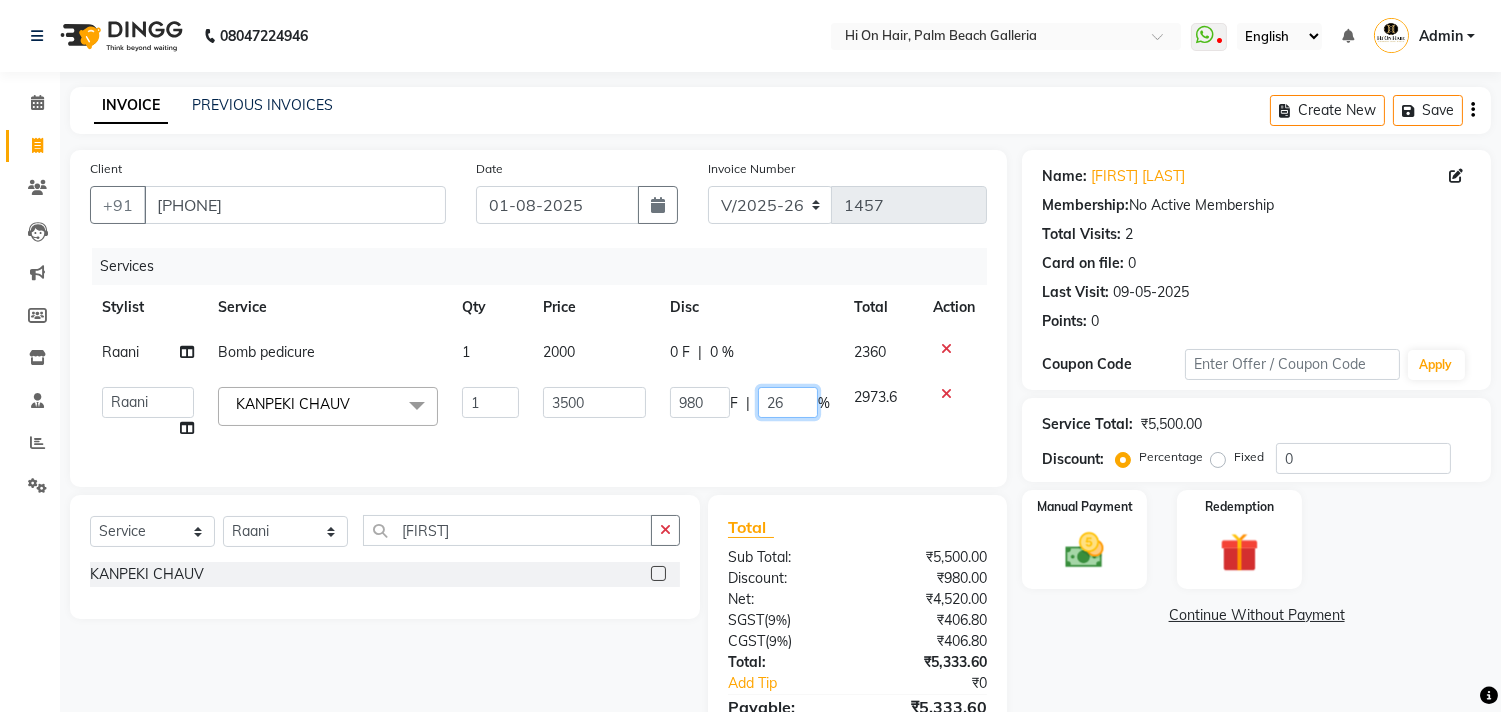 type on "26.5" 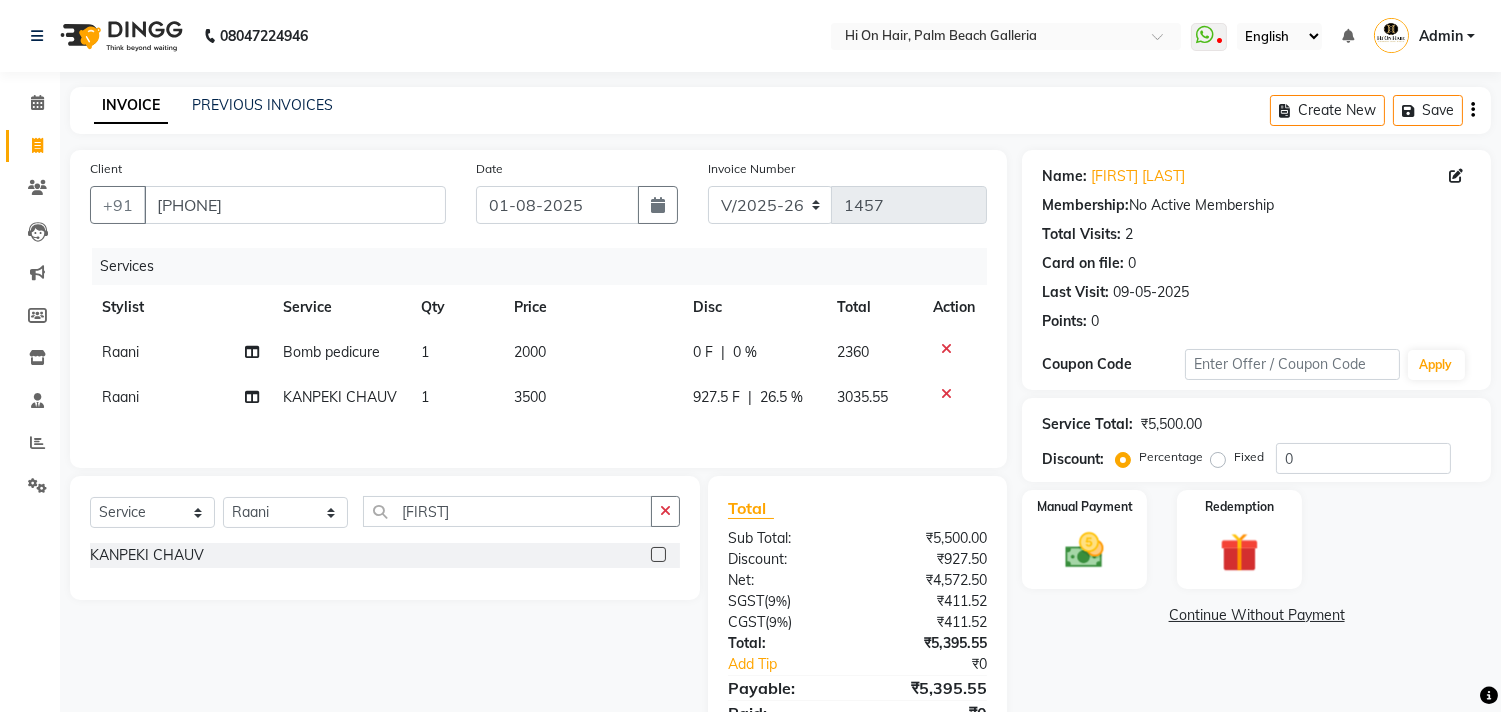 click on "Services Stylist Service Qty Price Disc Total Action Raani Bomb pedicure 1 2000 0 F | 0 % 2360 Raani KANPEKI CHAUV 1 3500 927.5 F | 26.5 % 3035.55" 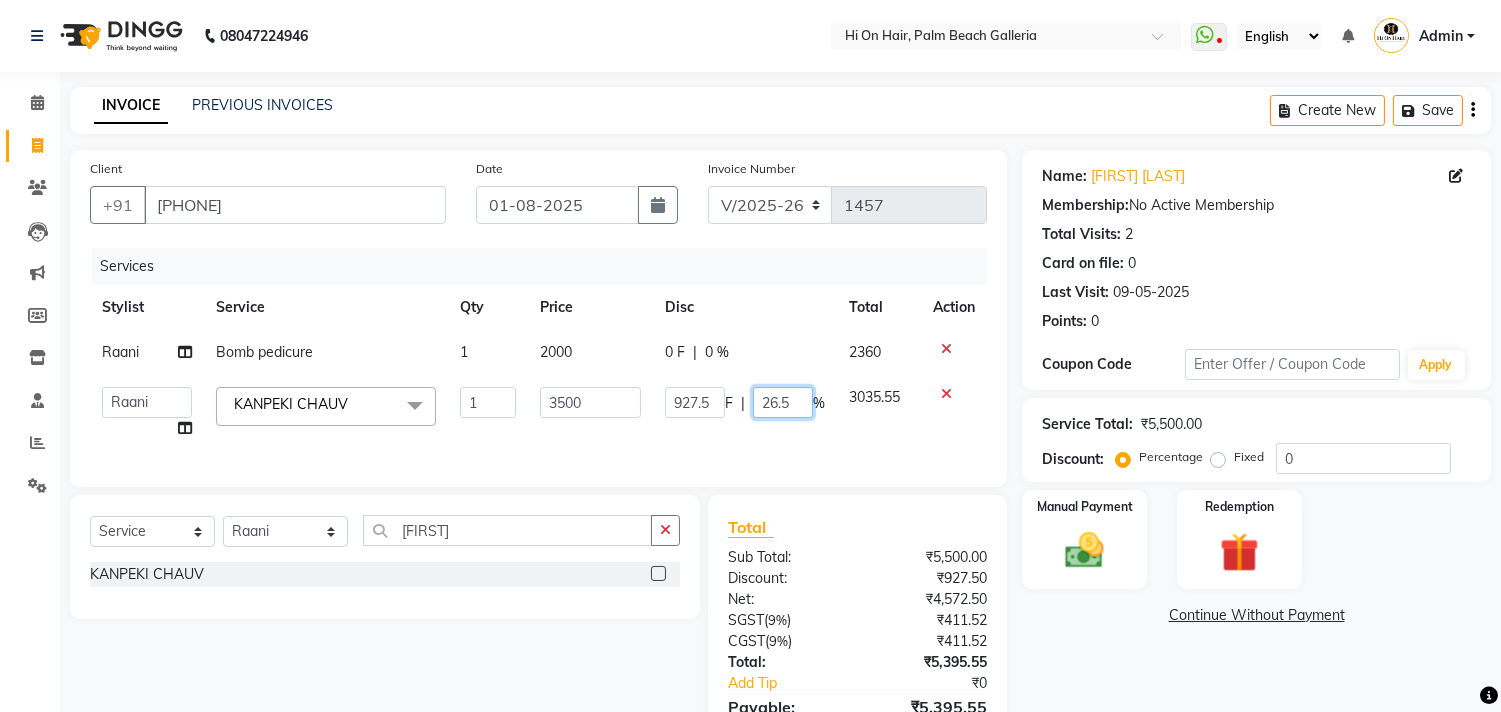 click on "26.5" 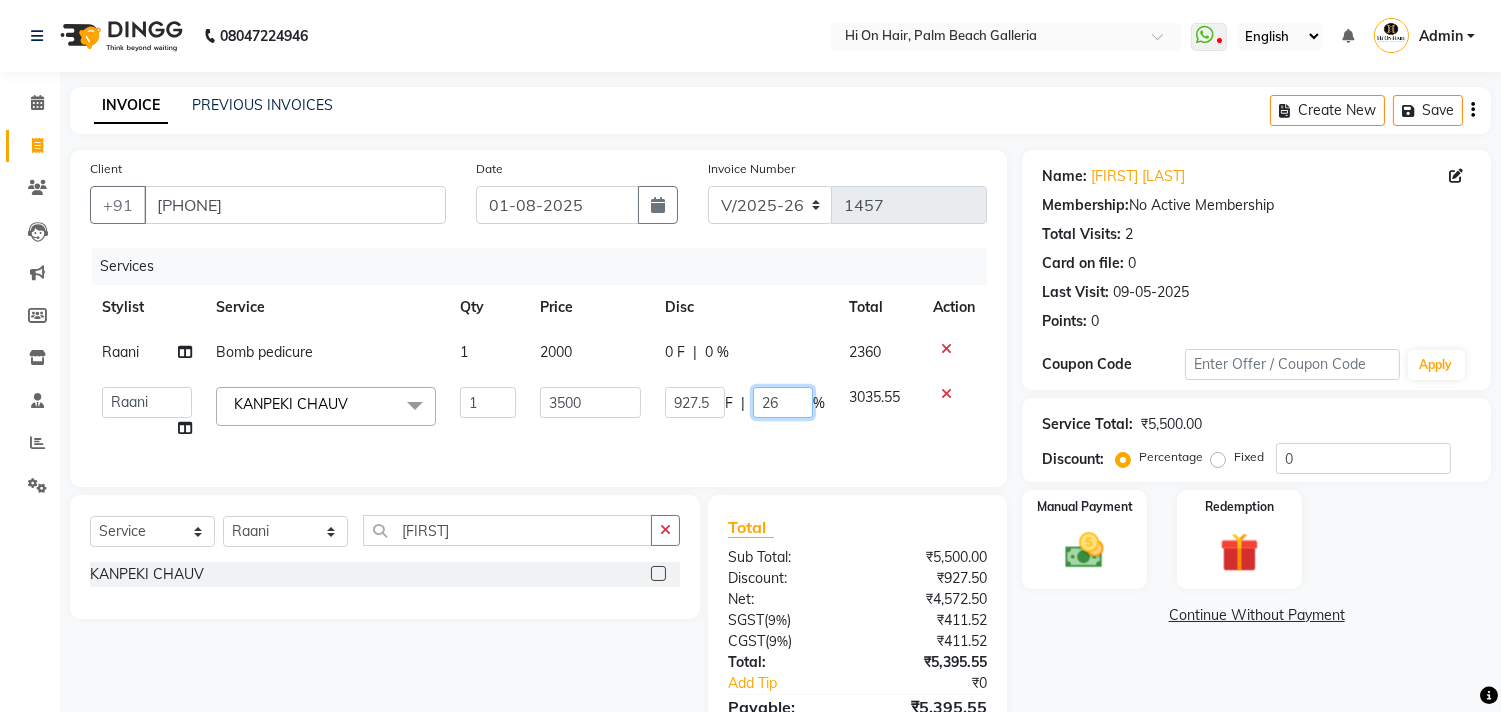 type on "26.8" 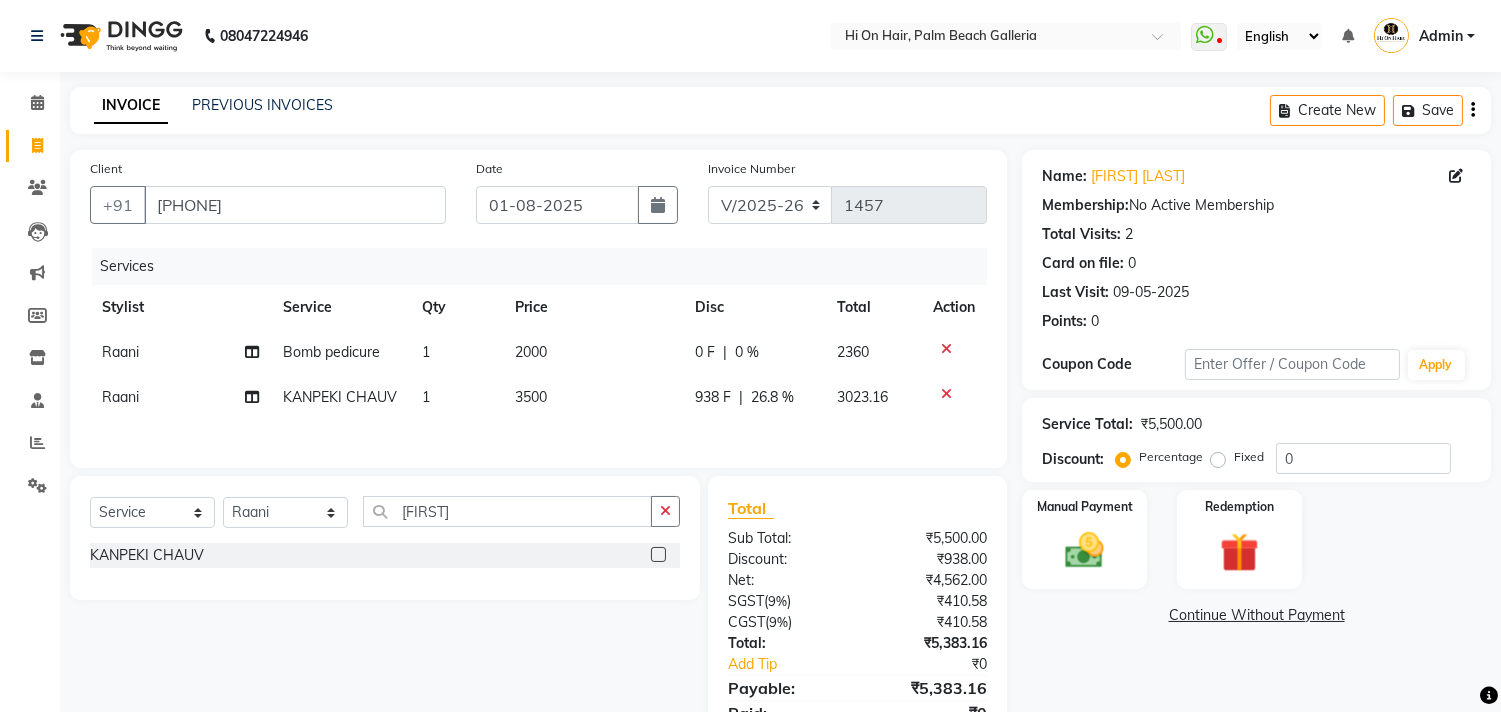 click on "Services Stylist Service Qty Price Disc Total Action Raani Bomb pedicure 1 2000 0 F | 0 % 2360 Raani KANPEKI CHAUV 1 3500 938 F | 26.8 % 3023.16" 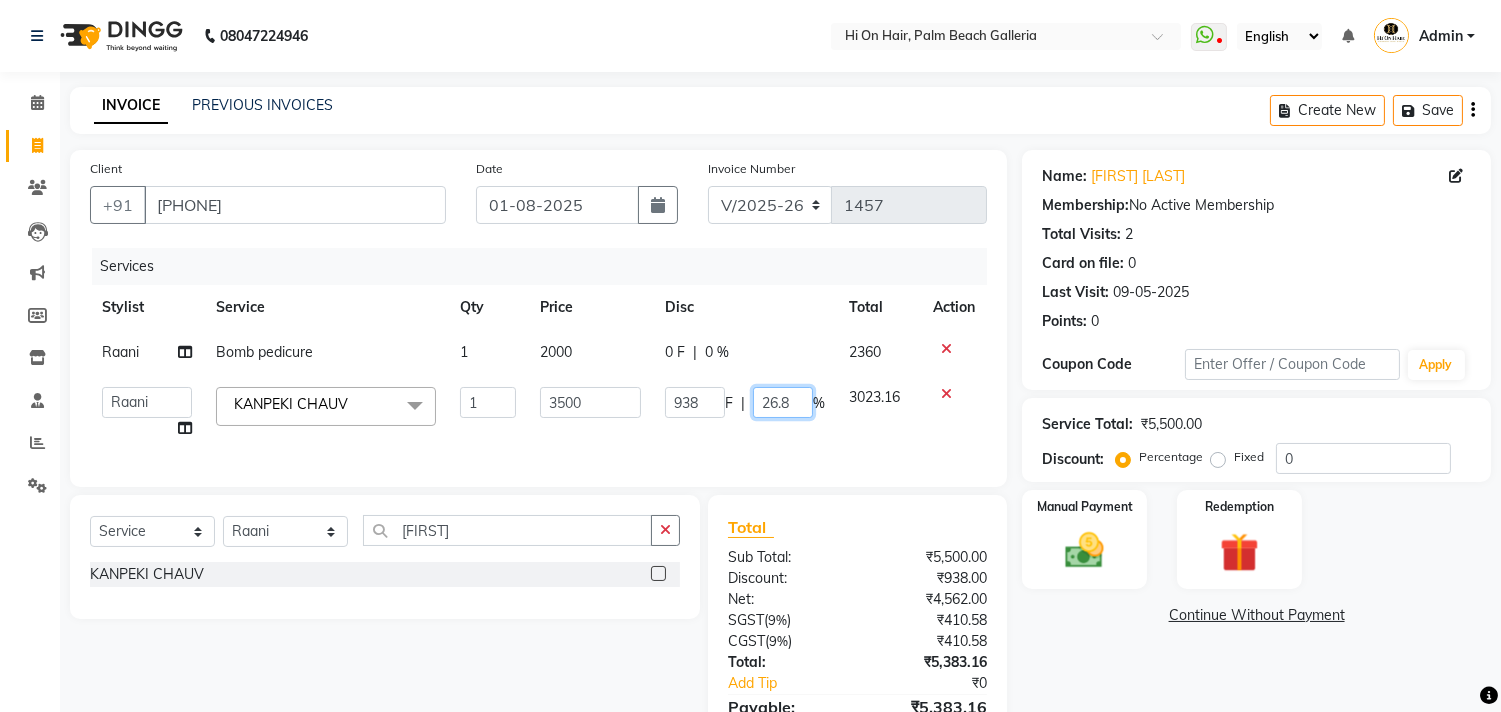 click on "26.8" 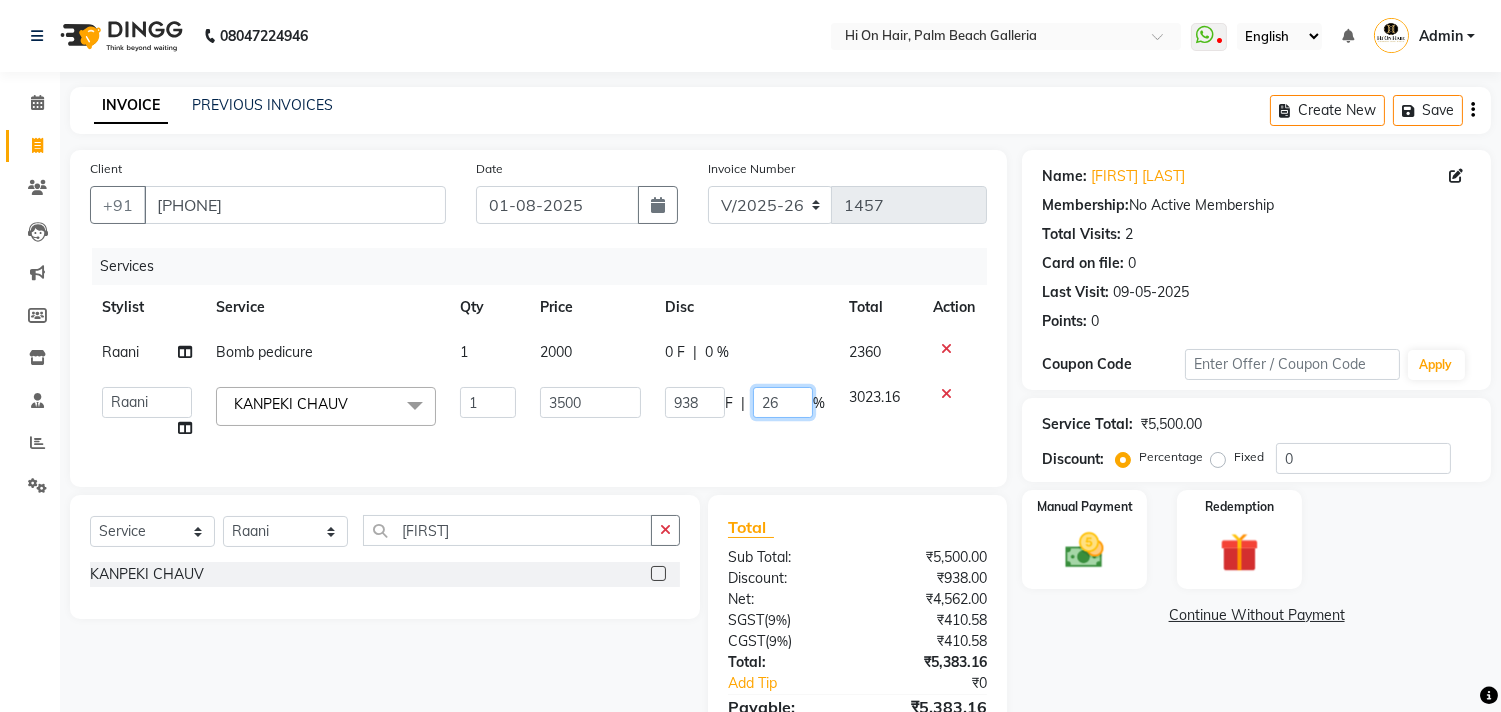 type on "26.9" 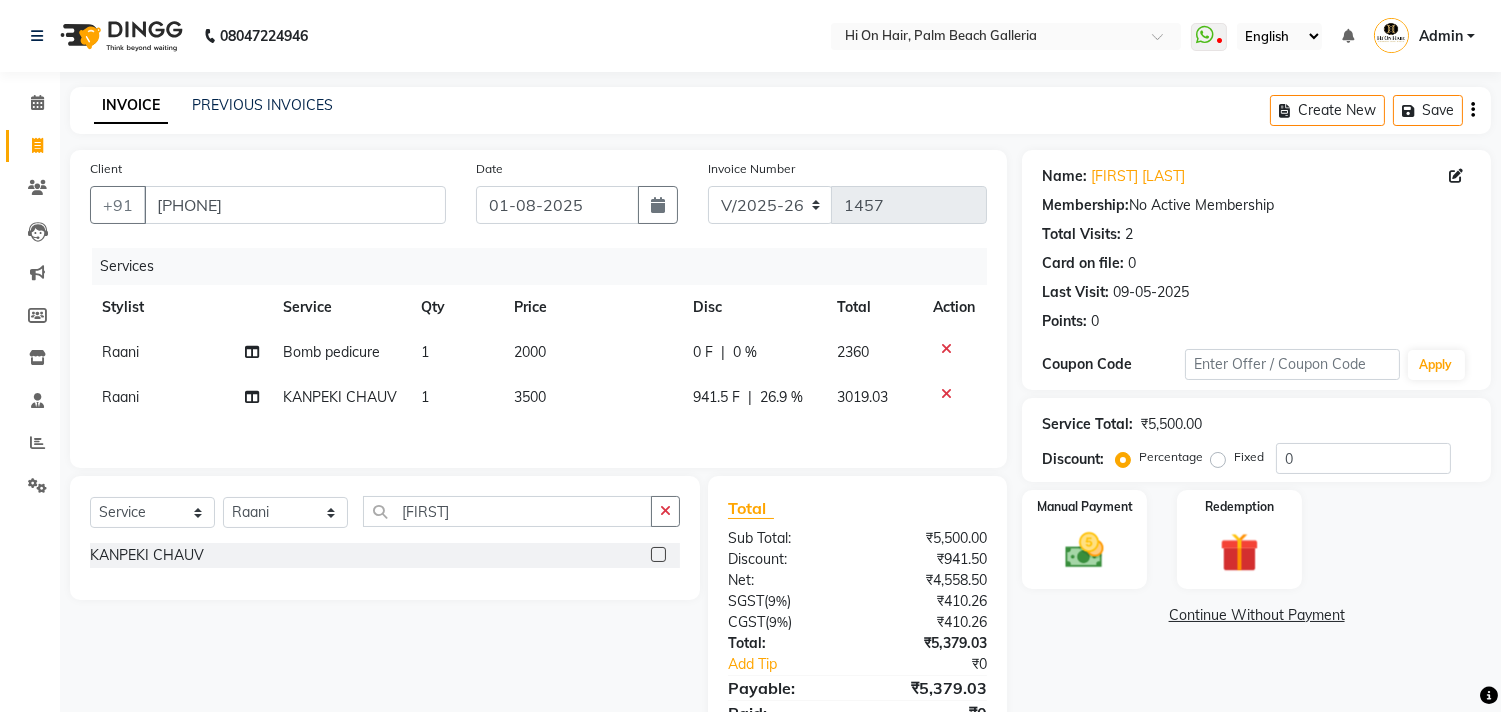 click on "Services Stylist Service Qty Price Disc Total Action Raani Bomb pedicure 1 2000 0 F | 0 % 2360 Raani KANPEKI CHAUV 1 3500 941.5 F | 26.9 % 3019.03" 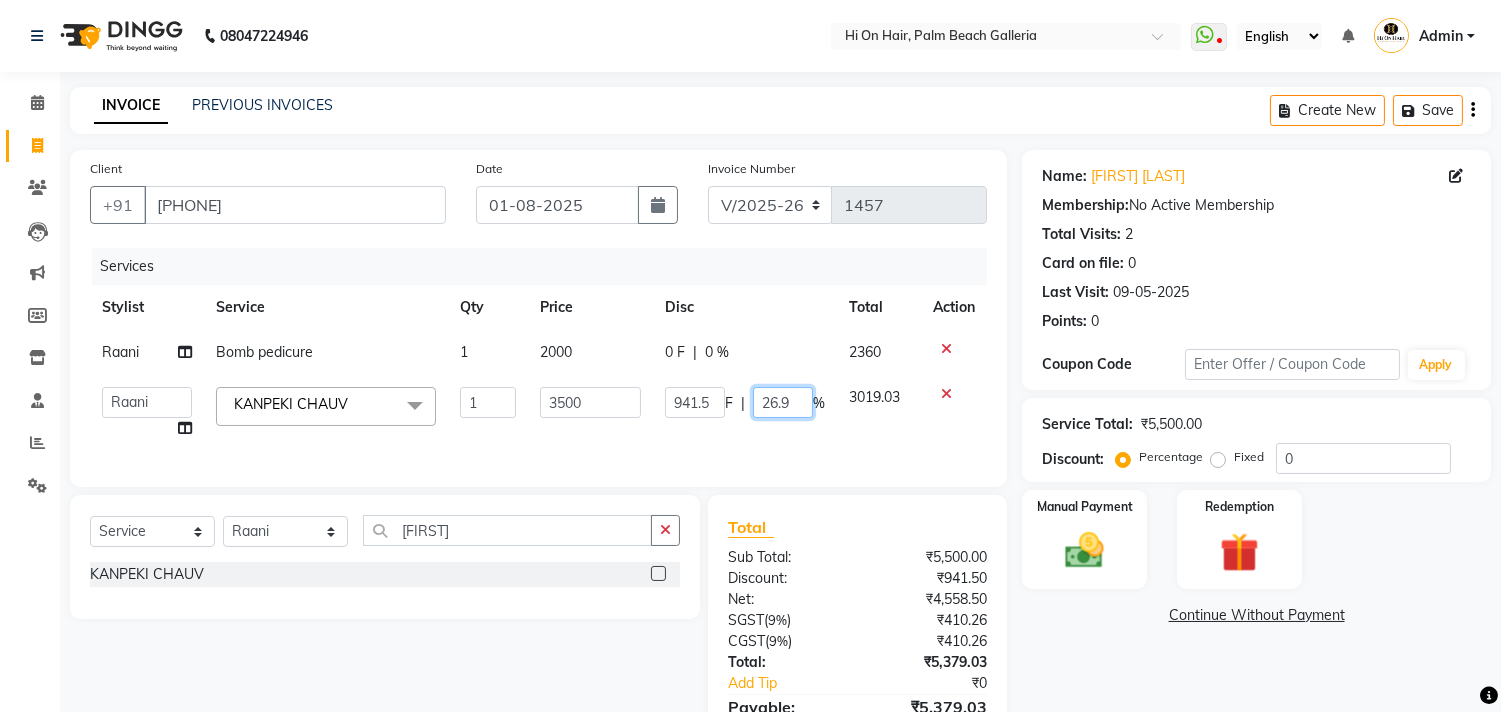 click on "26.9" 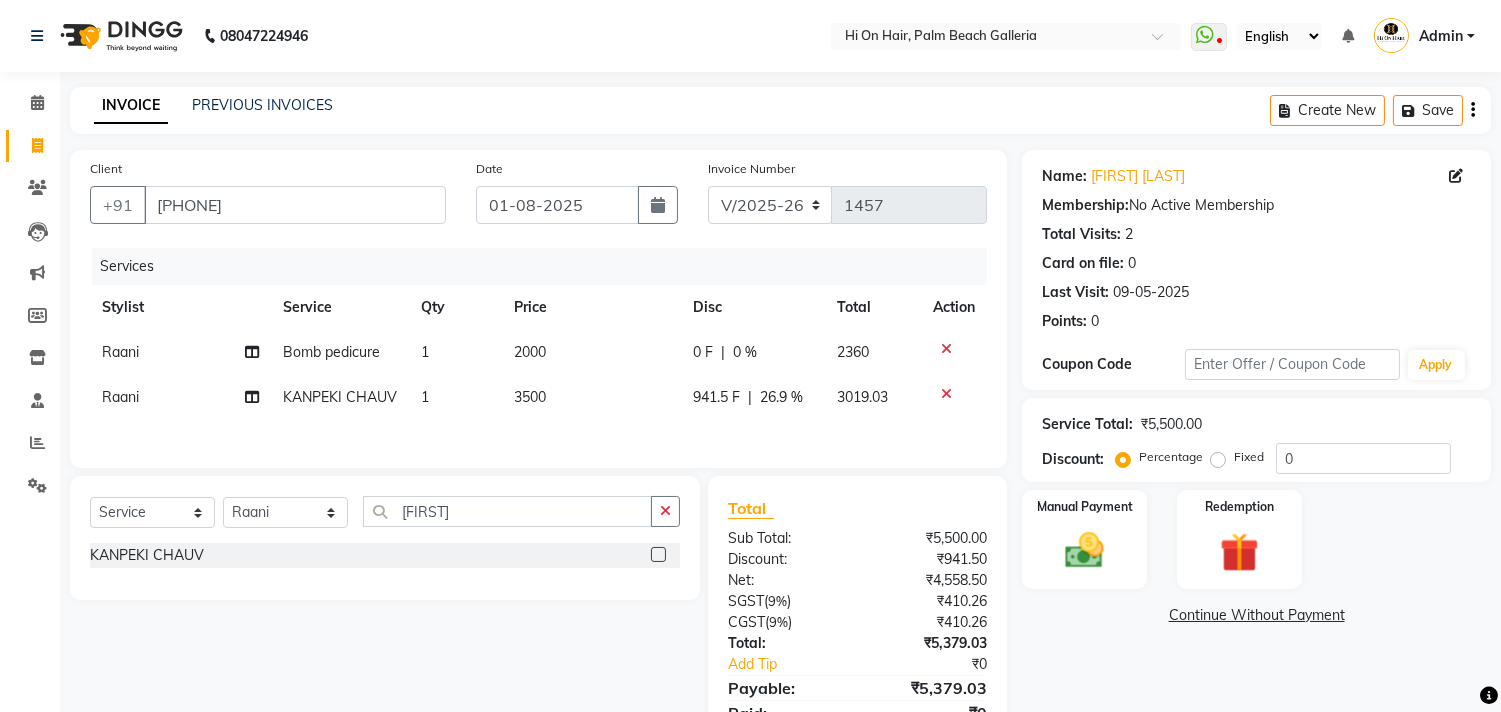 click on "Services Stylist Service Qty Price Disc Total Action Raani Bomb pedicure 1 2000 0 F | 0 % 2360 Raani KANPEKI CHAUV 1 3500 941.5 F | 26.9 % 3019.03" 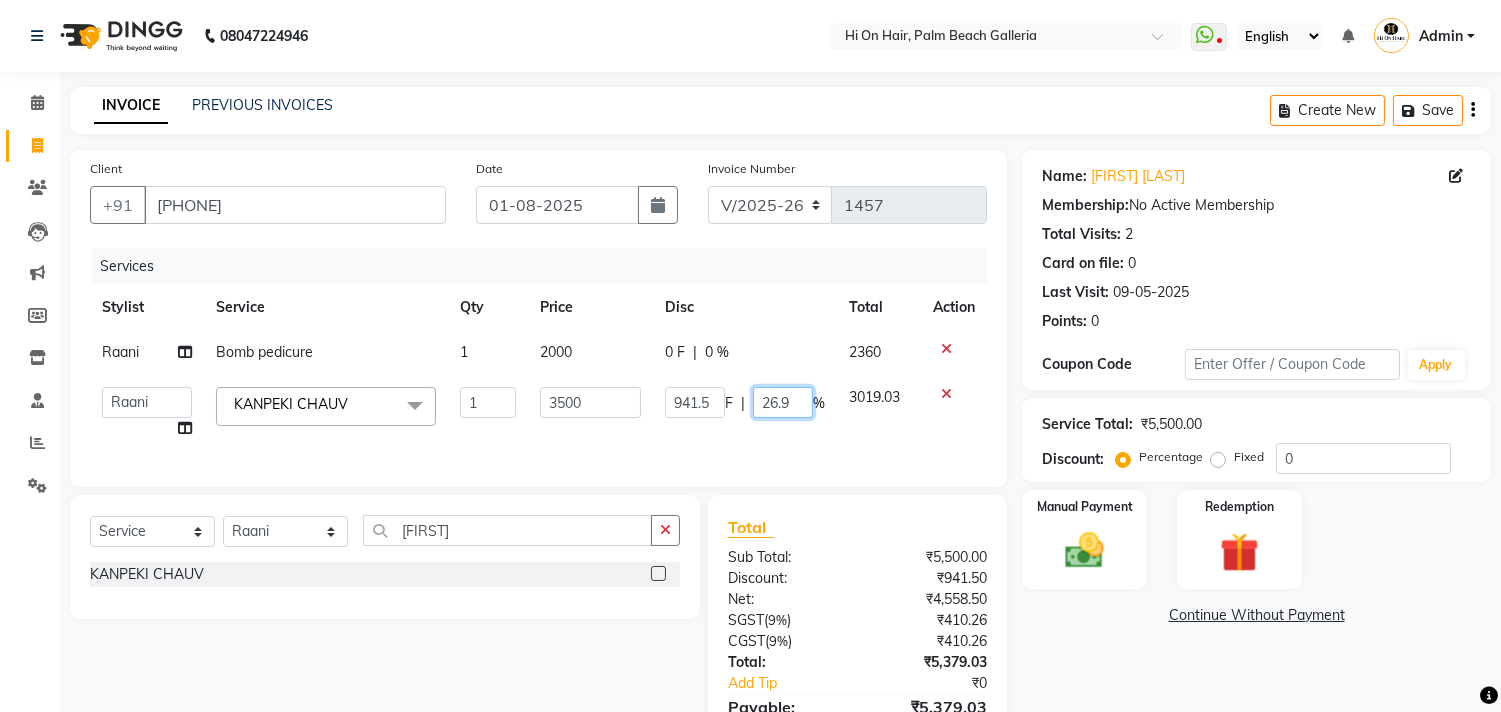 click on "26.9" 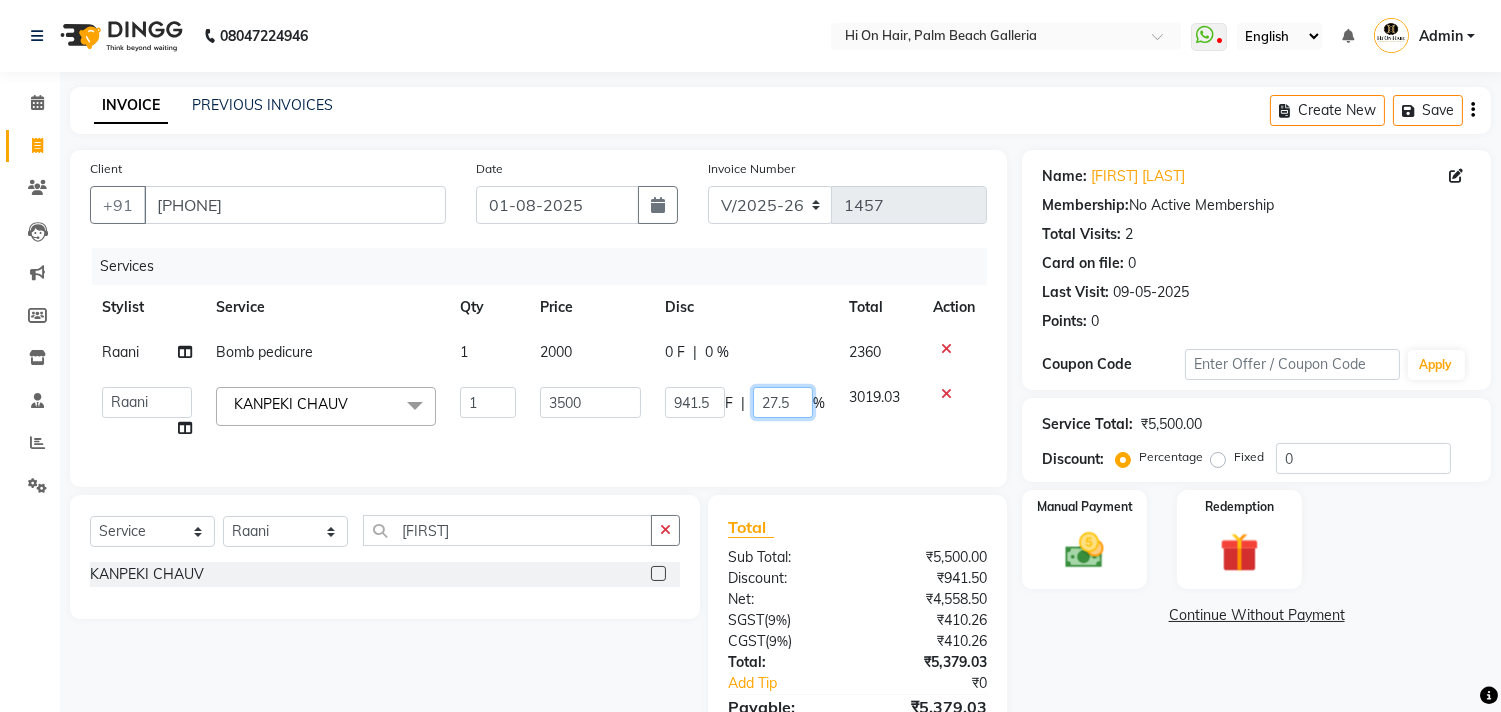 type on "27.50" 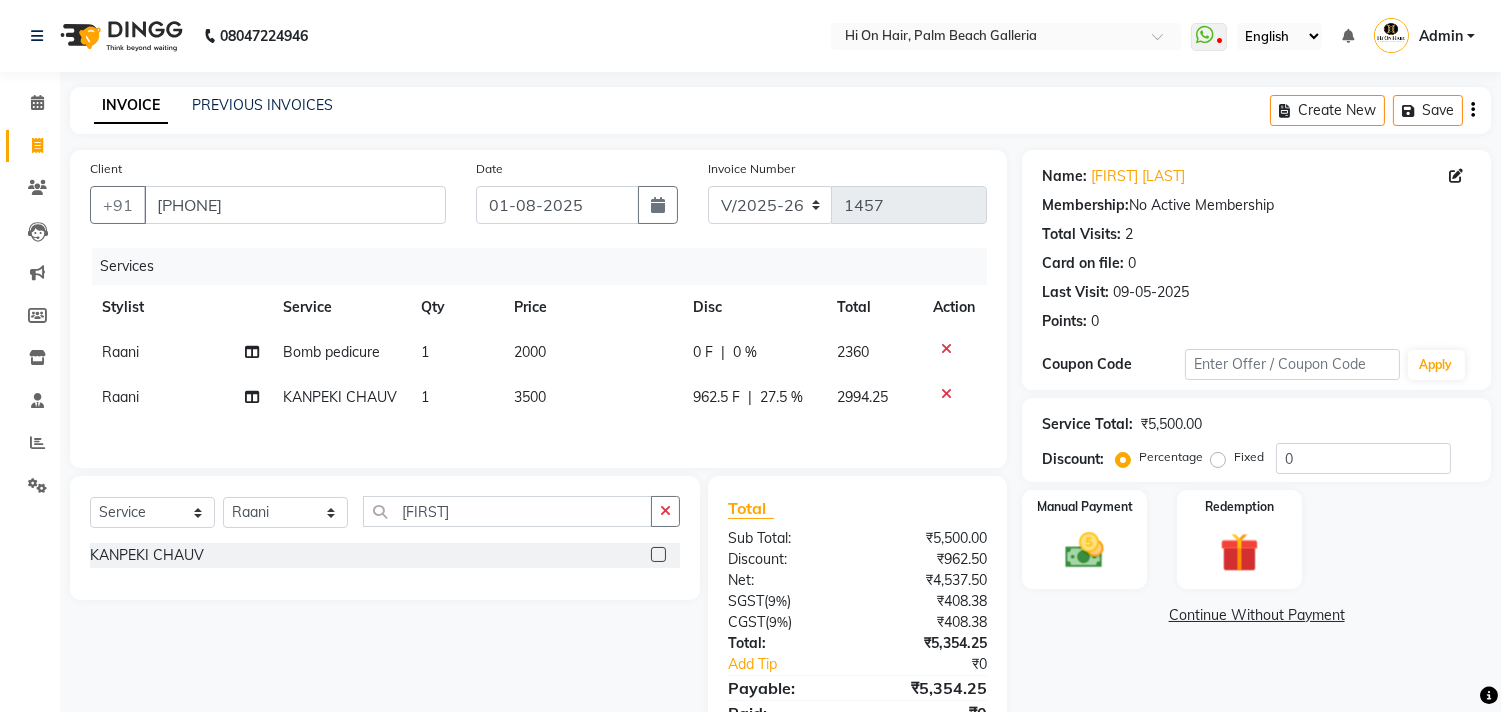 click on "Services Stylist Service Qty Price Disc Total Action Raani Bomb pedicure 1 2000 0 F | 0 % 2360 Raani KANPEKI CHAUV 1 3500 962.5 F | 27.5 % 2994.25" 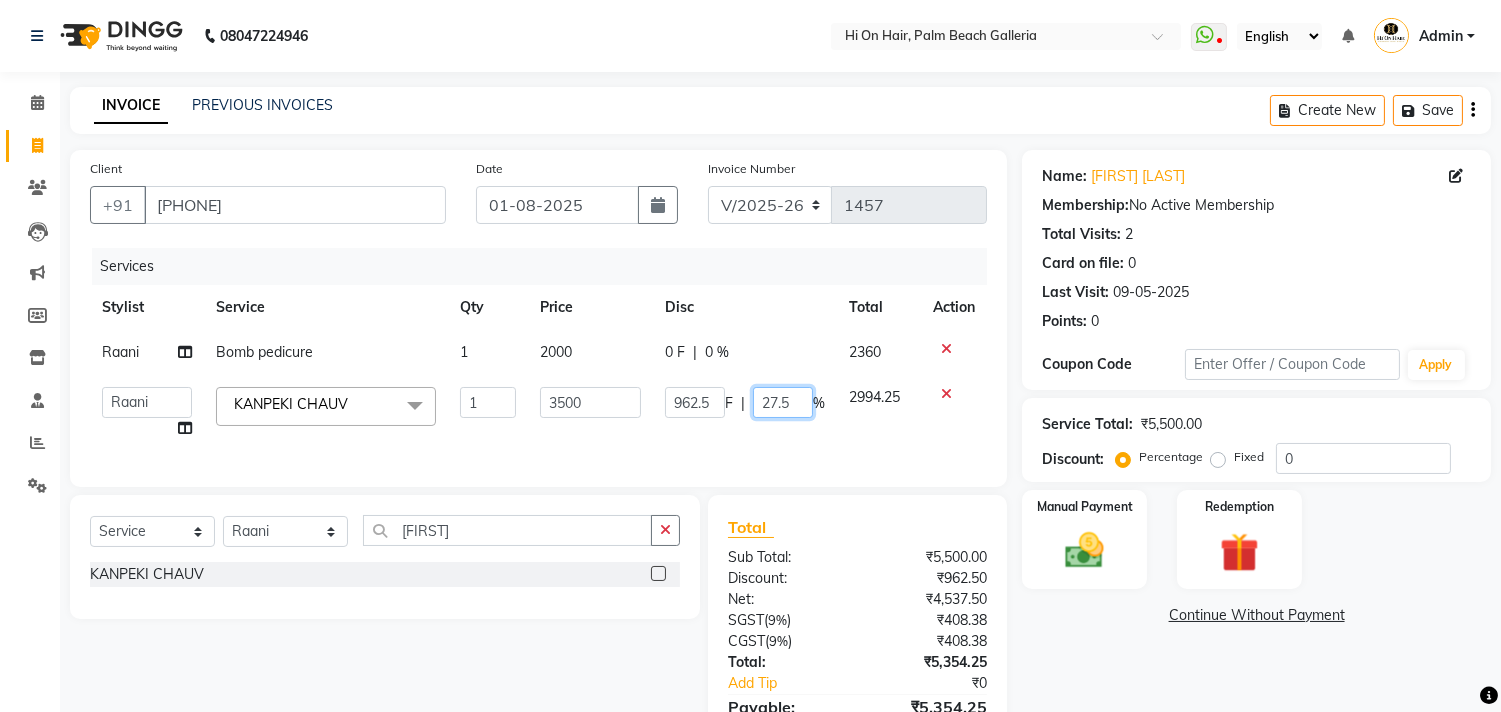 click on "27.5" 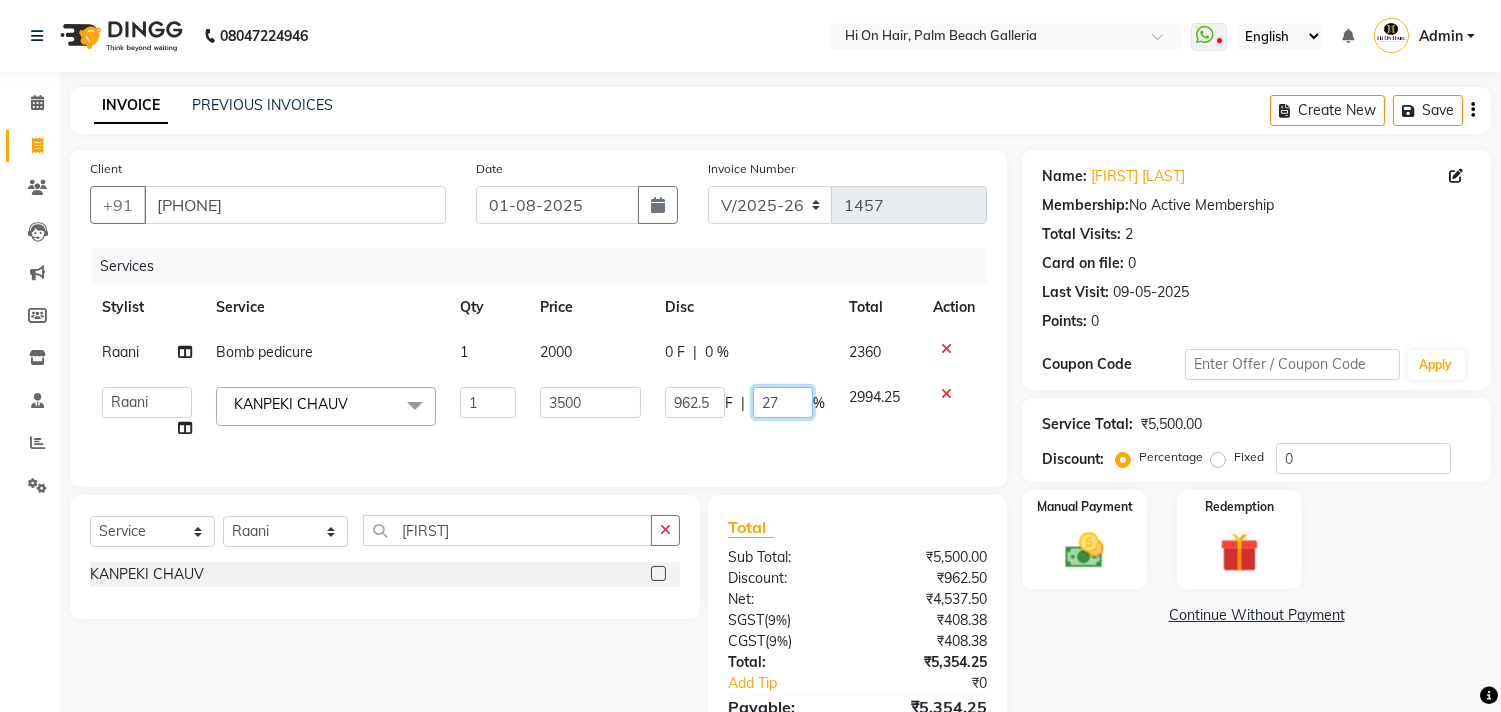 type on "27.8" 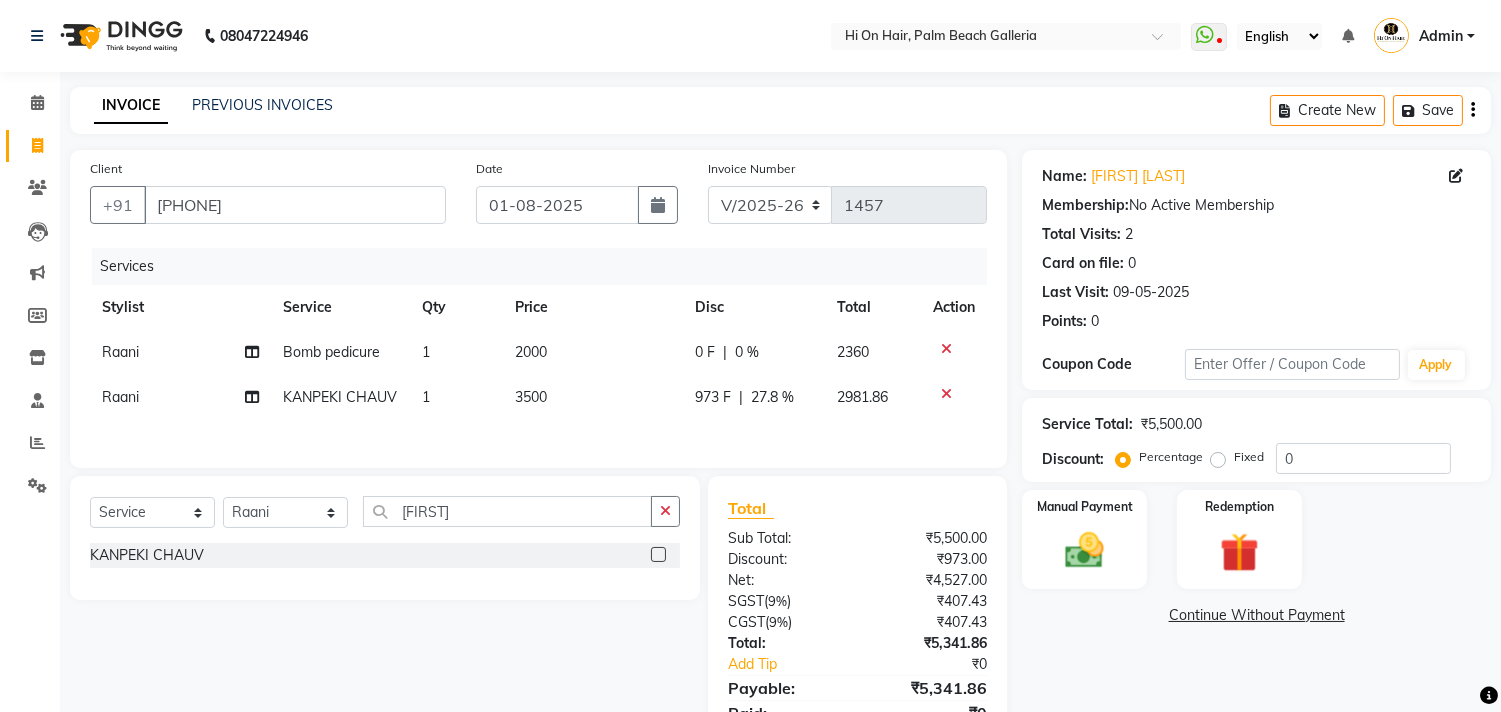 click on "Services Stylist Service Qty Price Disc Total Action Raani Bomb pedicure 1 2000 0 F | 0 % 2360 Raani KANPEKI CHAUV 1 3500 973 F | 27.8 % 2981.86" 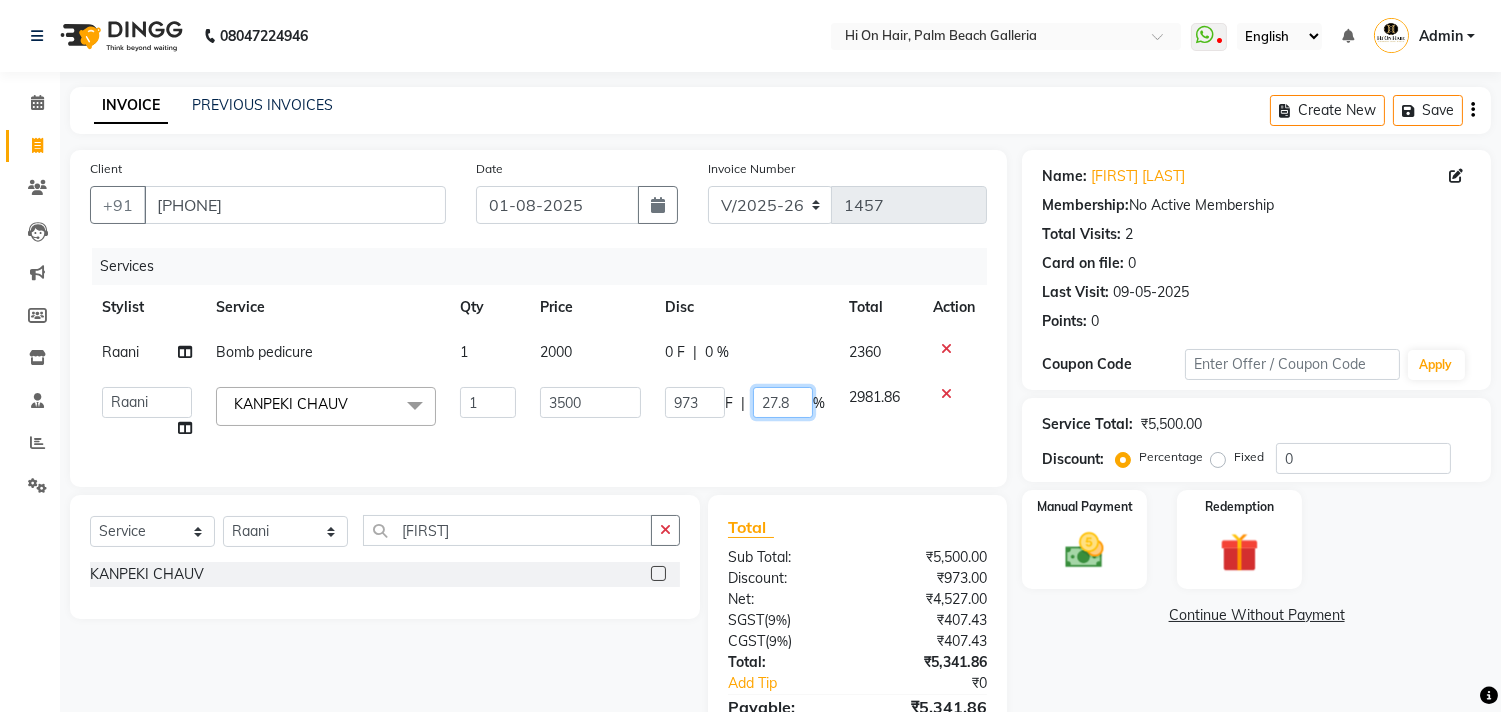 click on "27.8" 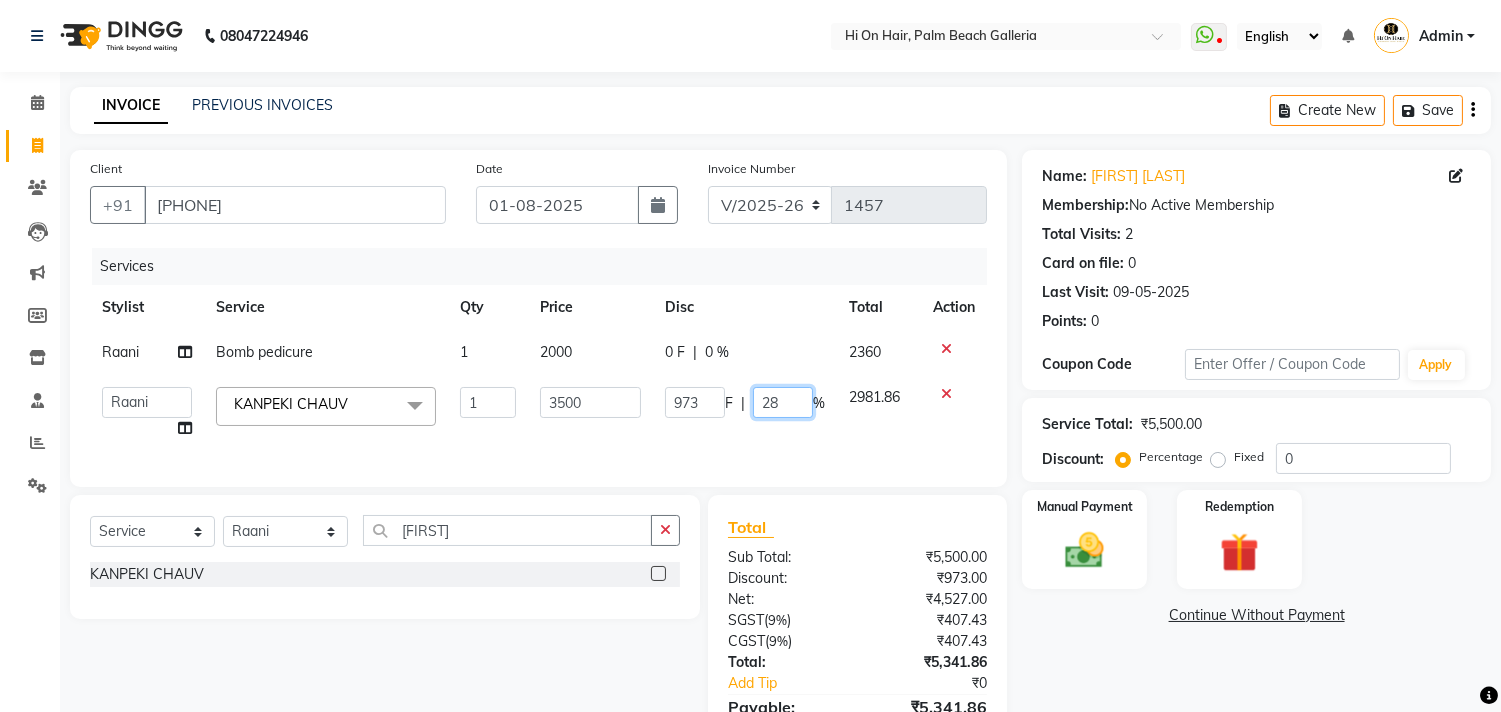 type on "28.5" 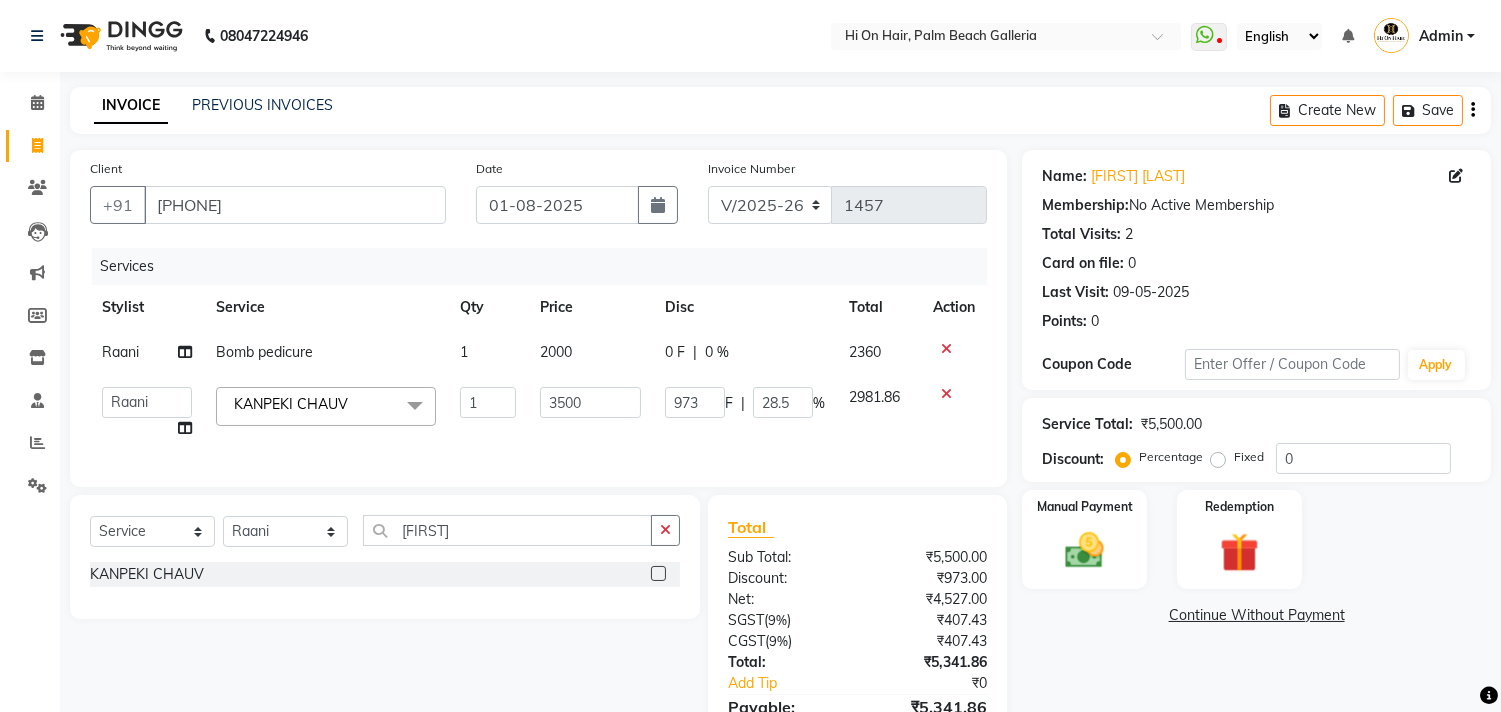 click on "Client +91 7304693628 Date 01-08-2025 Invoice Number V/2025 V/2025-26 1457 Services Stylist Service Qty Price Disc Total Action Raani Bomb pedicure 1 2000 0 F | 0 % 2360  Alim Kaldane   Anwar Laskar   Hi On Hair   MAKYOPHI   Pankaj Thakur   Poonam Nalawade   Raani   Rasika  Shelar   Rehan Salmani   Saba Shaikh   Sana Shaikh   SOSEM   Zeeshan Salmani  KANPEKI CHAUV  x ARGAN COCKTAIL ARGAN SPA FRINGE - STRAIGHTENING HAIR EXTENSION REMOVAL HAIR EXTENSIONS INTEGRITY UPTO SHOULDER MOISTURE PLUS SPA (Upto Shoulder) NANO PLASTIA (Very Short) OLA PLEX STAND ALONE OLA PLEX TREATMENT SLIVER SHINE COCKTAIL STENSILS STRAIGHTNING (ABOVE SHOULDER) STRAIGHTNING (BELOW SHOULDER) STRAIGHTNING (UPTO WAIST) STRAIGHTNING (VERY SHORT) Colour Care milkshake Spa foot massage Nose wax file/cut file/cut/polish outcurls Blow dry Aroma Manicure eyebrows/upperlips wash n Blowdry UPPERLIPS PINKINI WAX face Dtan Cateye gel polish Aroma Pedicure AVL pedicure marine sea alga face bleach Bomb pedicure Bomb Manicure Feet Wax ADD ON OIL WASH" 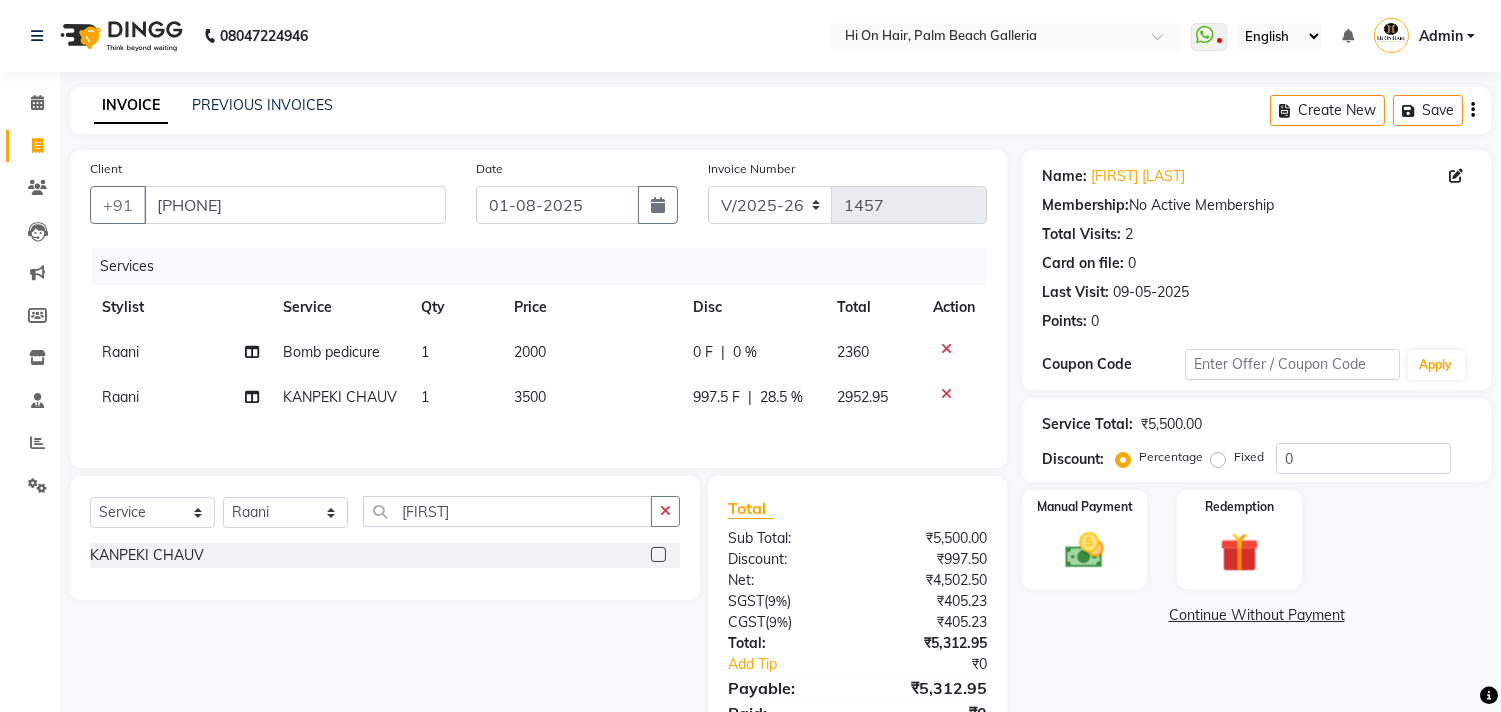 click on "2952.95" 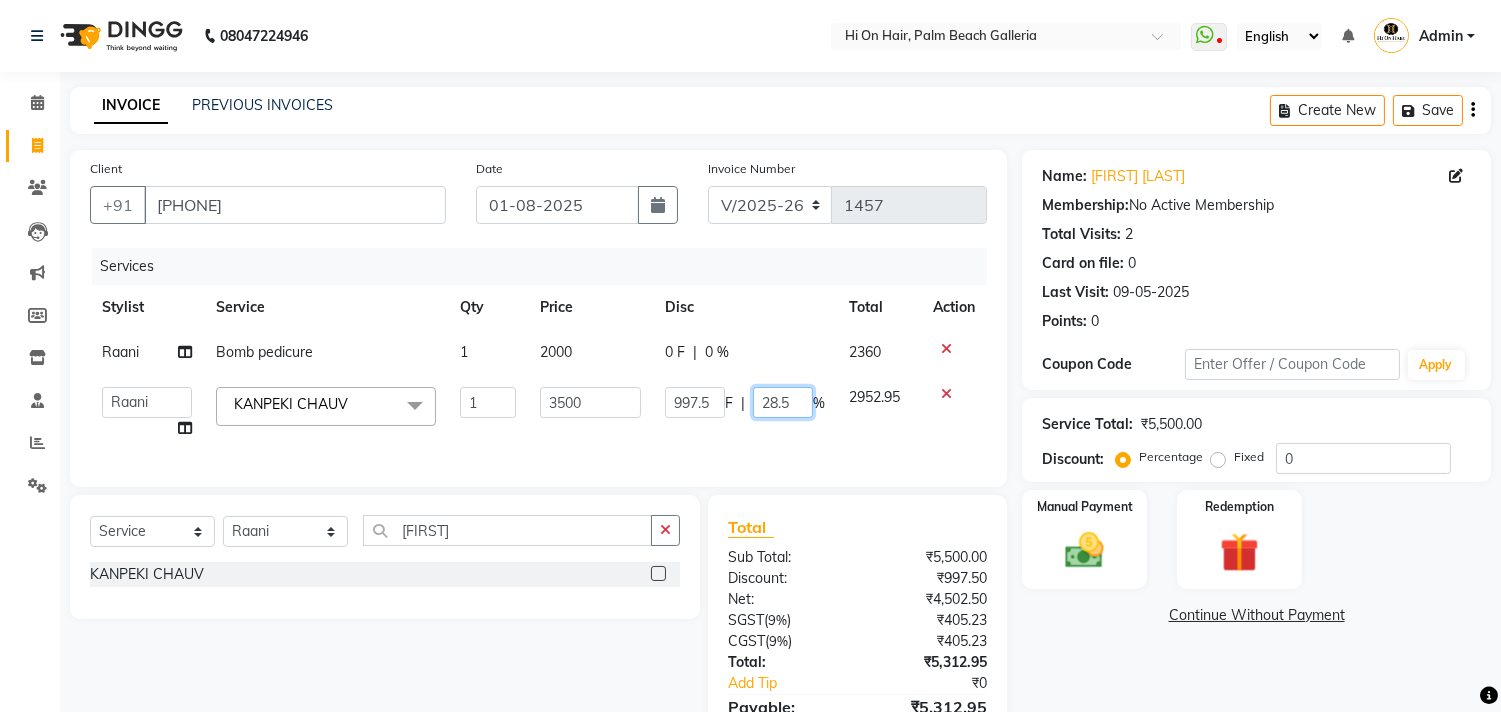 click on "28.5" 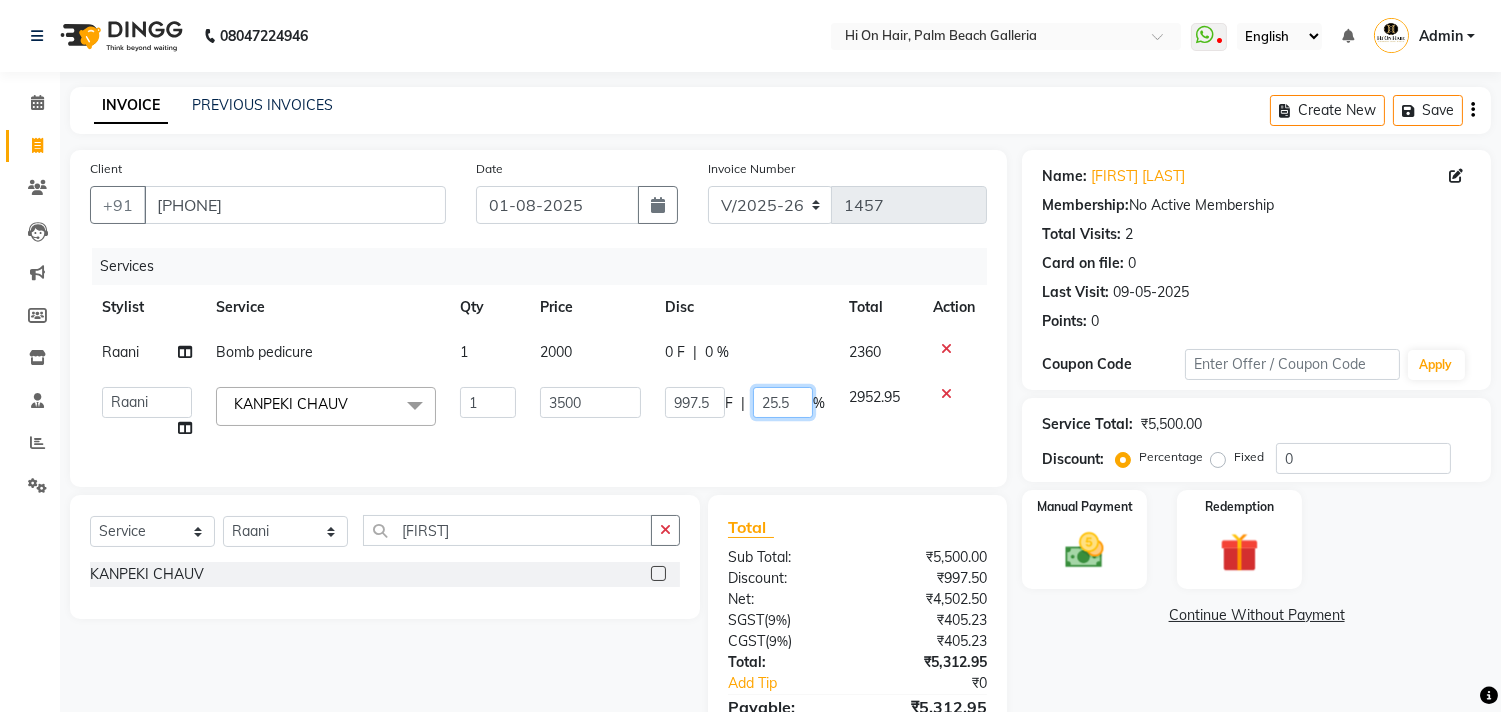 type on "25.50" 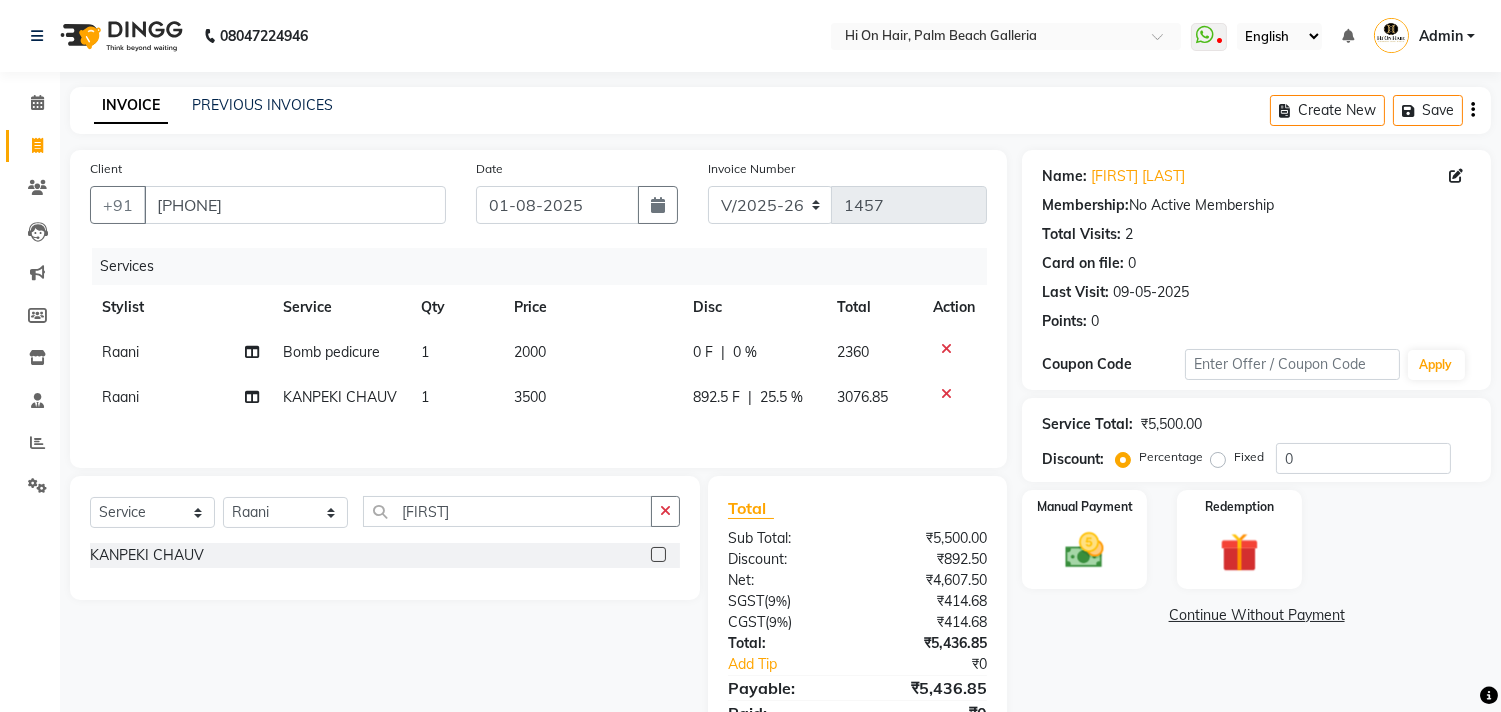 click on "Services Stylist Service Qty Price Disc Total Action Raani Bomb pedicure 1 2000 0 F | 0 % 2360 Raani KANPEKI CHAUV 1 3500 892.5 F | 25.5 % 3076.85" 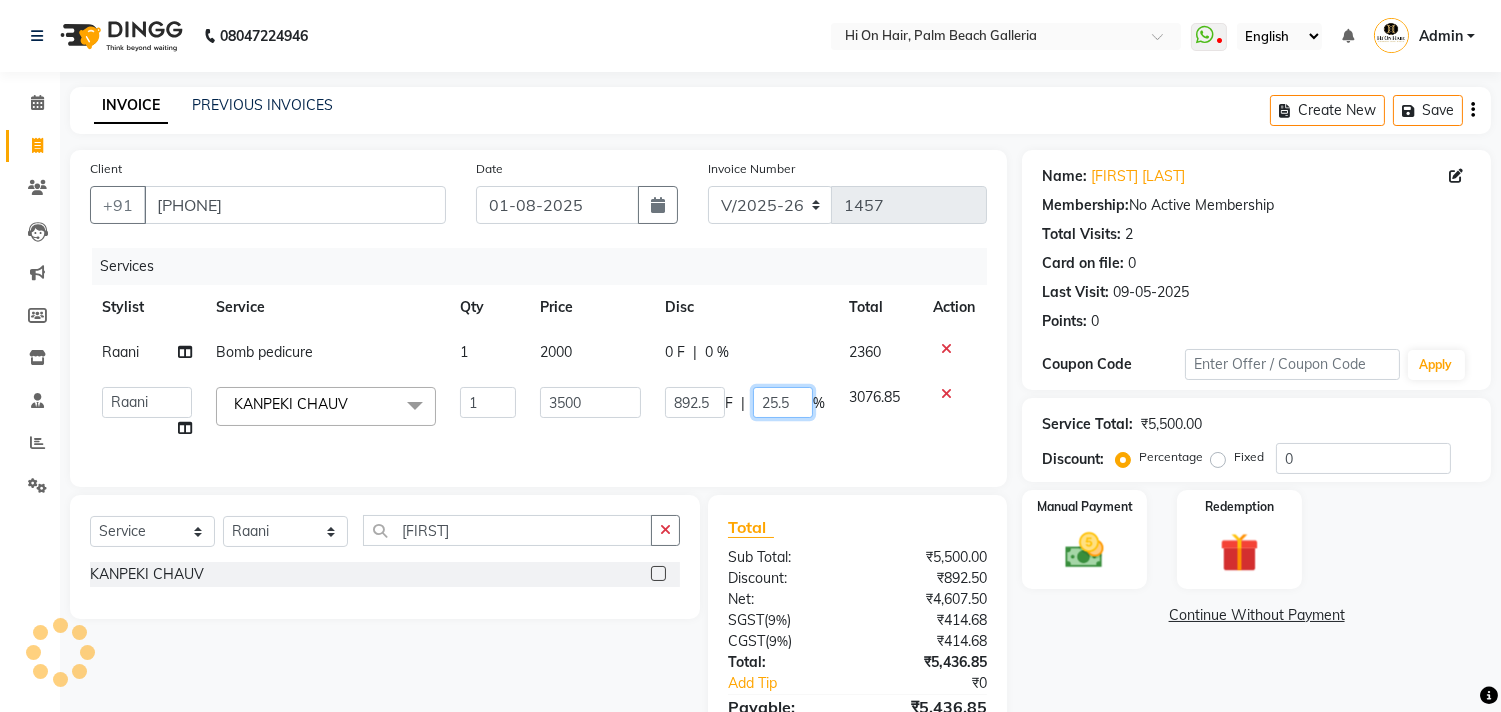 click on "25.5" 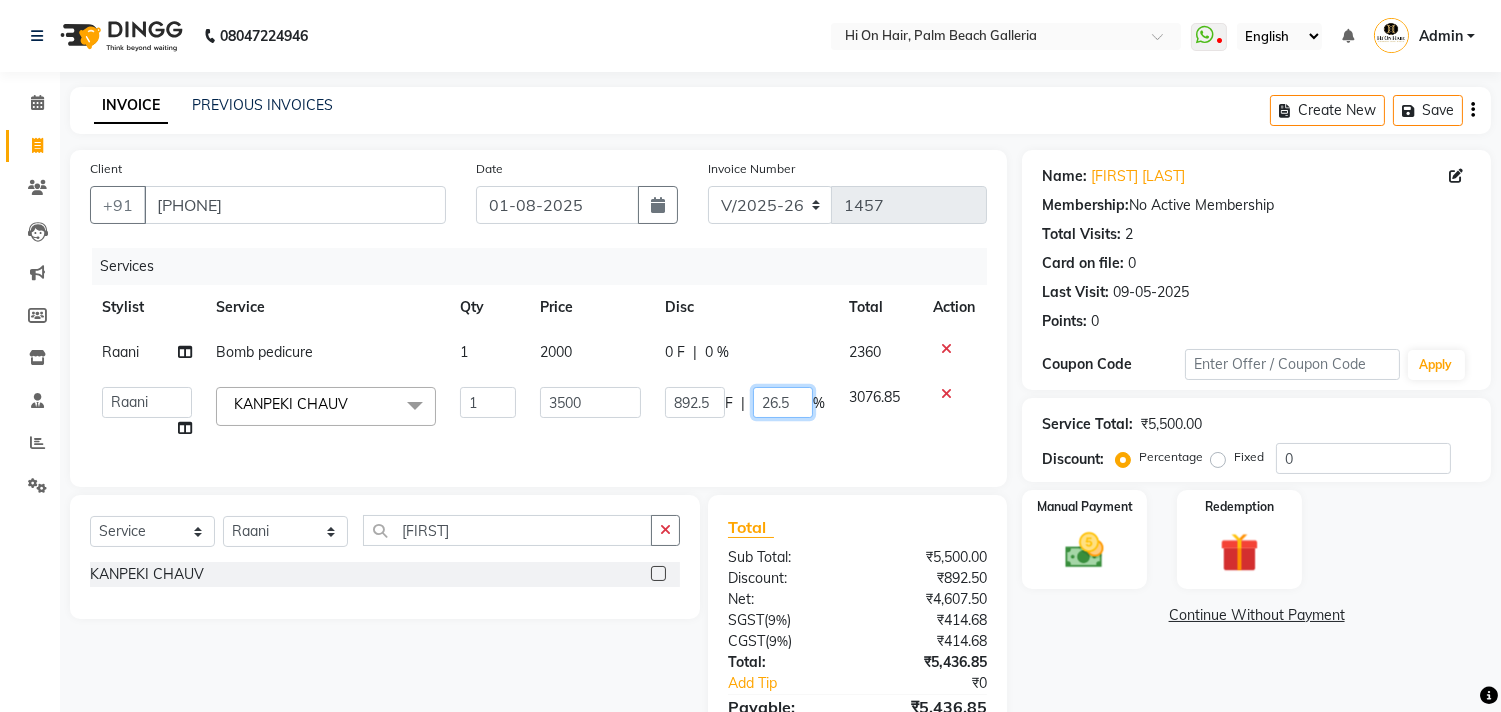 type on "26.50" 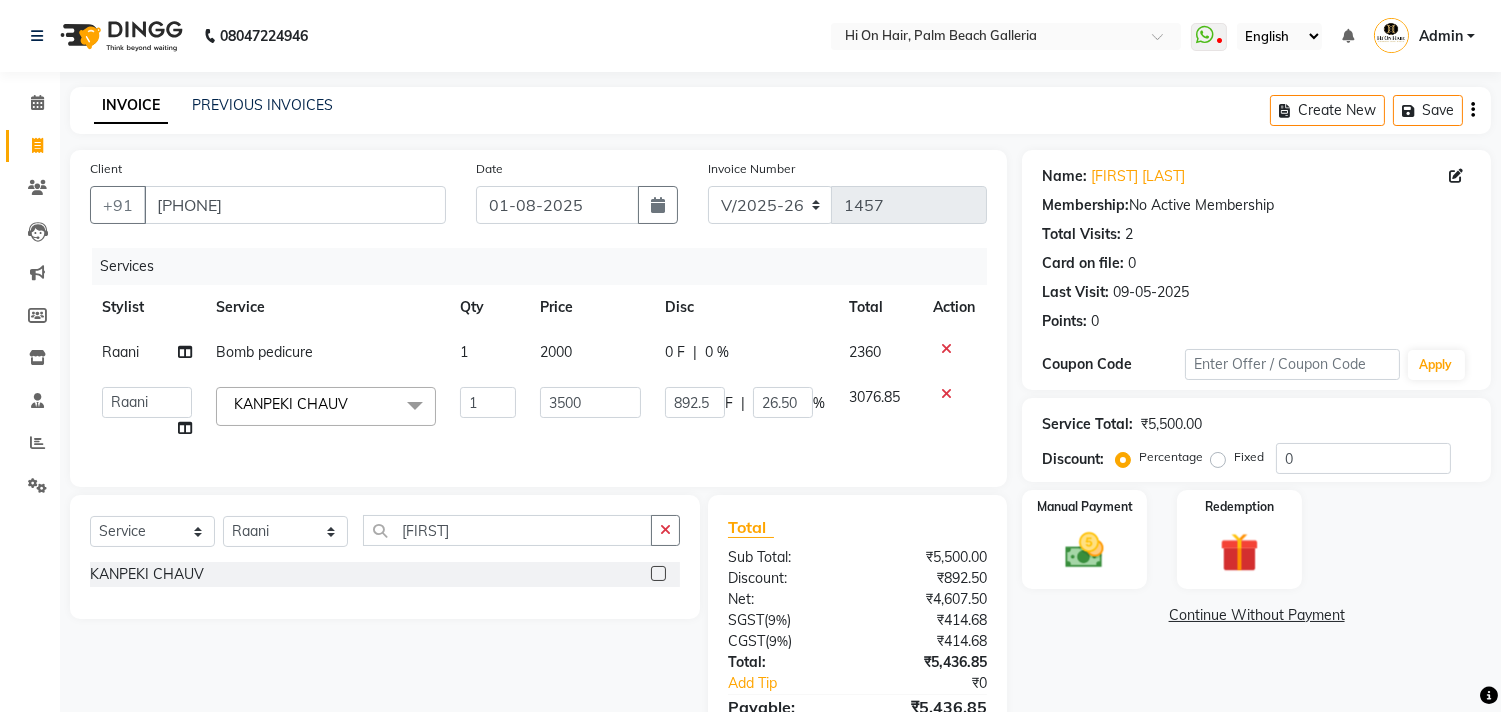 click on "Services Stylist Service Qty Price Disc Total Action Raani Bomb pedicure 1 2000 0 F | 0 % 2360  Alim Kaldane   Anwar Laskar   Hi On Hair   MAKYOPHI   Pankaj Thakur   Poonam Nalawade   Raani   Rasika  Shelar   Rehan Salmani   Saba Shaikh   Sana Shaikh   SOSEM   Zeeshan Salmani  KANPEKI CHAUV  x ARGAN COCKTAIL ARGAN SPA FRINGE - STRAIGHTENING HAIR EXTENSION REMOVAL HAIR EXTENSIONS INTEGRITY UPTO SHOULDER MOISTURE PLUS SPA (Upto Shoulder) NANO PLASTIA (Very Short) OLA PLEX STAND ALONE OLA PLEX TREATMENT SLIVER SHINE COCKTAIL STENSILS STRAIGHTNING (ABOVE SHOULDER) STRAIGHTNING (BELOW SHOULDER) STRAIGHTNING (UPTO WAIST) STRAIGHTNING (VERY SHORT) Colour Care milkshake Spa foot massage Nose wax file/cut file/cut/polish outcurls Blow dry Aroma Manicure eyebrows/upperlips wash n Blowdry UPPERLIPS PINKINI WAX face Dtan Cateye gel polish Aroma Pedicure AVL pedicure marine sea alga face bleach Bomb pedicure Bomb Manicure AVL Manicure marine sea alga Feet Wax ADD ON OIL WASH FEET DTAN Polish change Add on Feet Pack 1 F |" 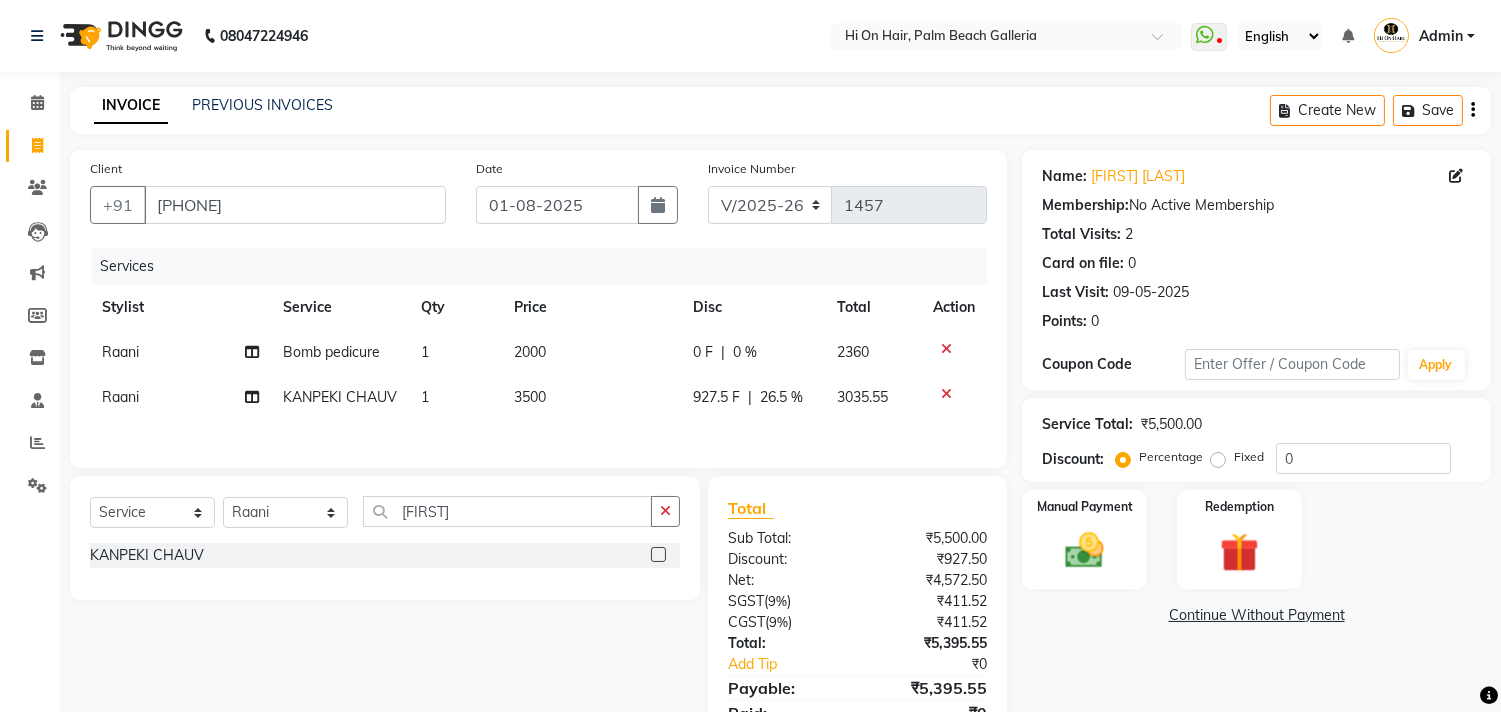 click on "26.5 %" 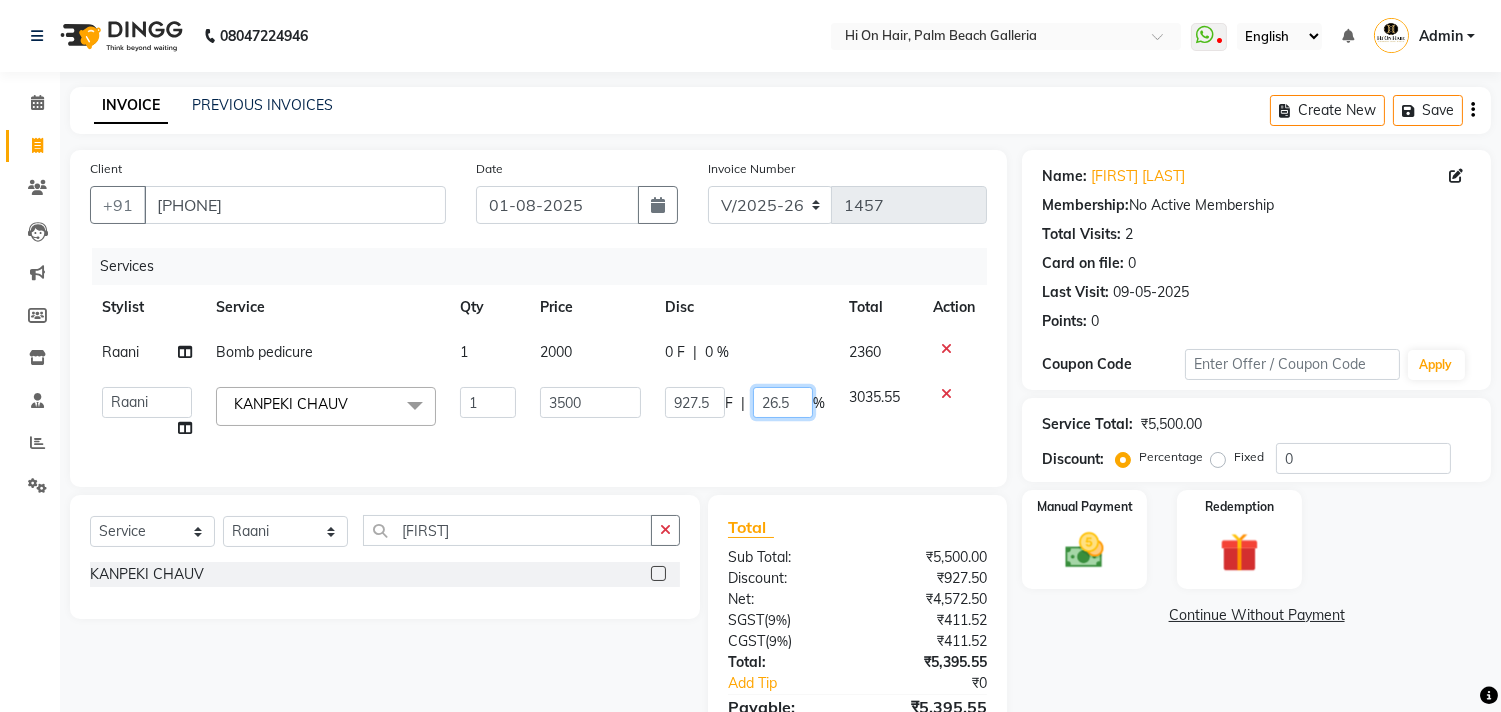 click on "26.5" 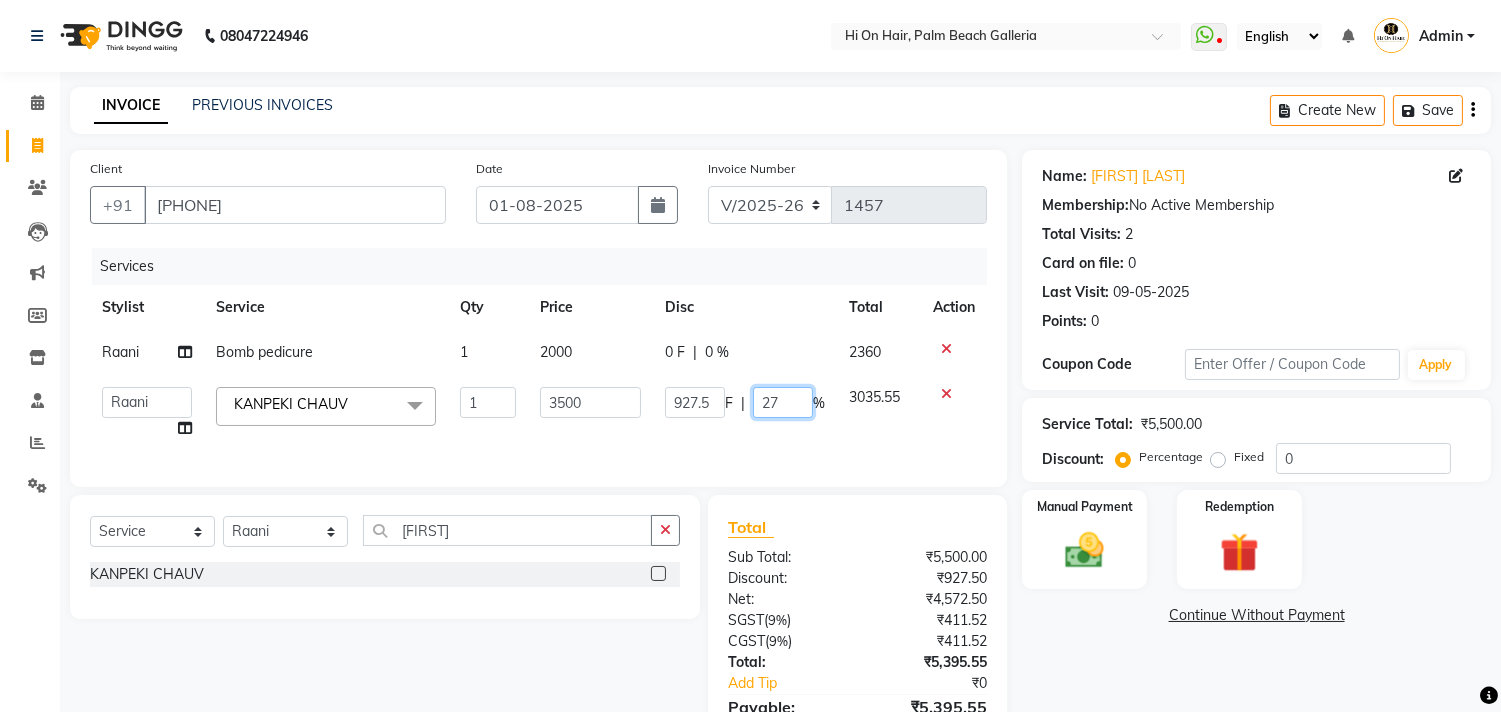 type on "27.5" 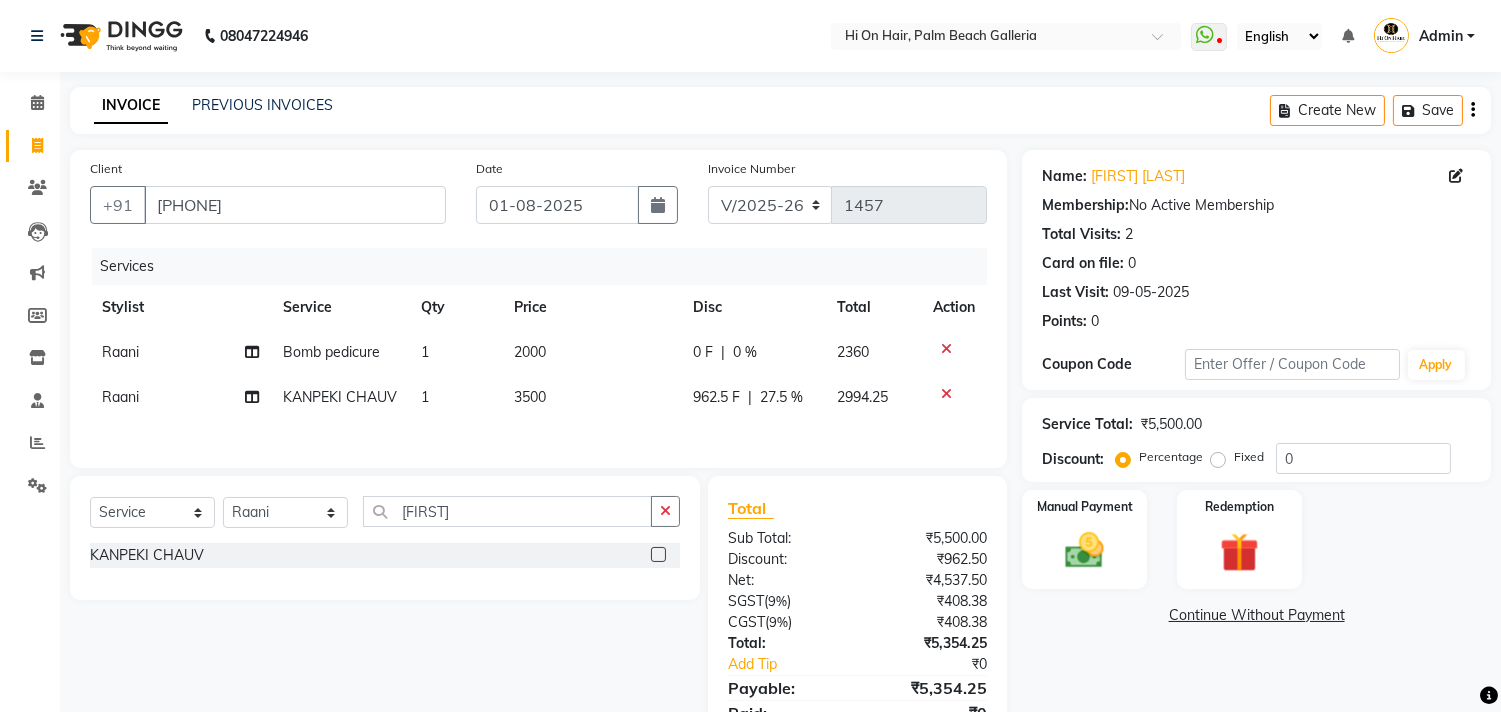 click on "Services Stylist Service Qty Price Disc Total Action Raani Bomb pedicure 1 2000 0 F | 0 % 2360 Raani KANPEKI CHAUV 1 3500 962.5 F | 27.5 % 2994.25" 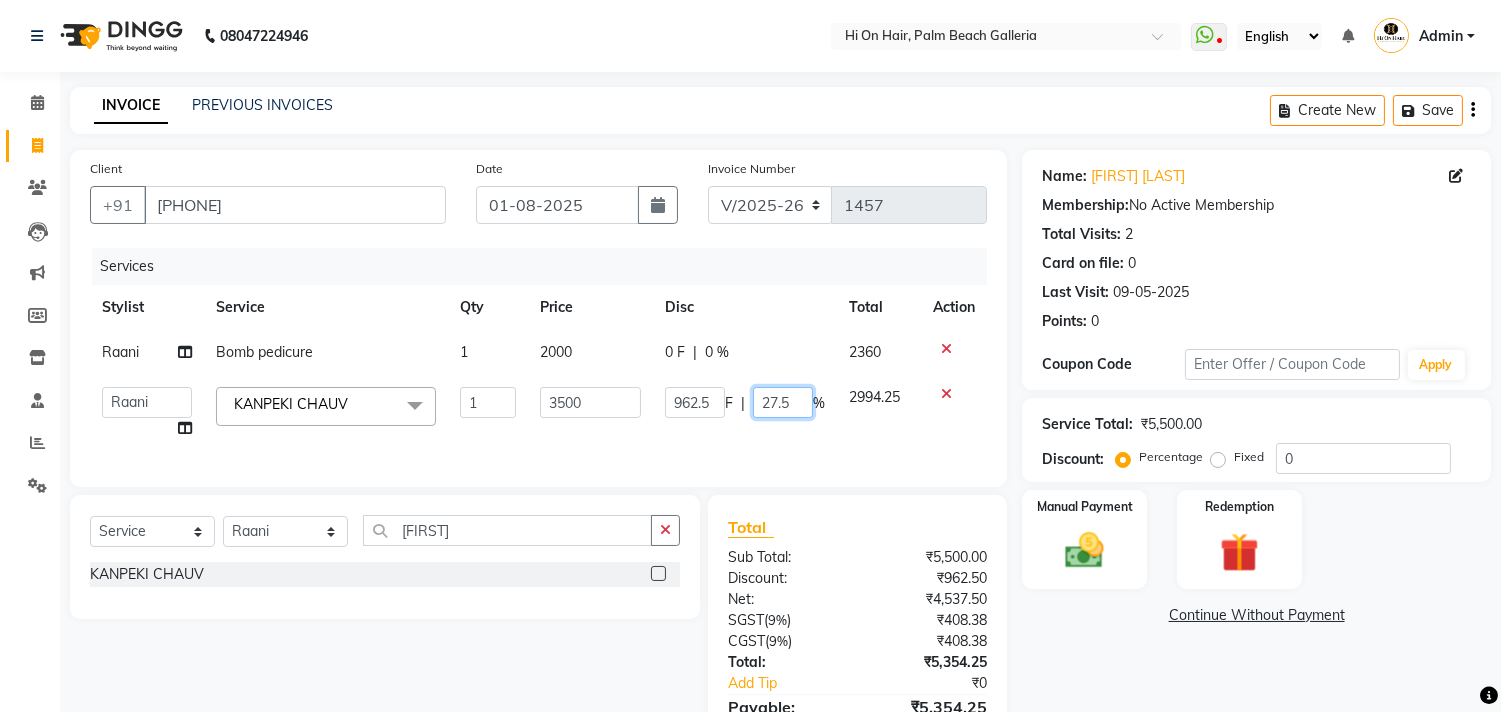 click on "27.5" 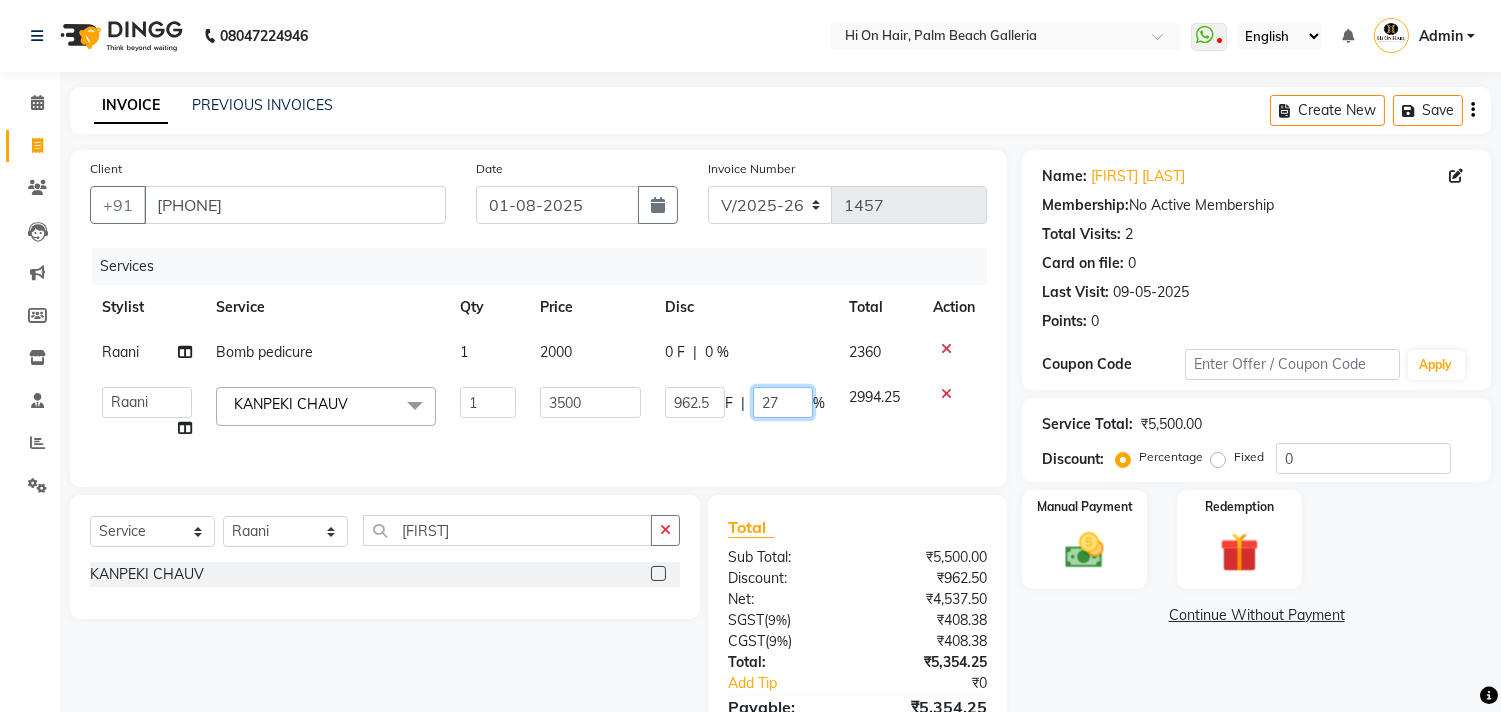 type on "27.4" 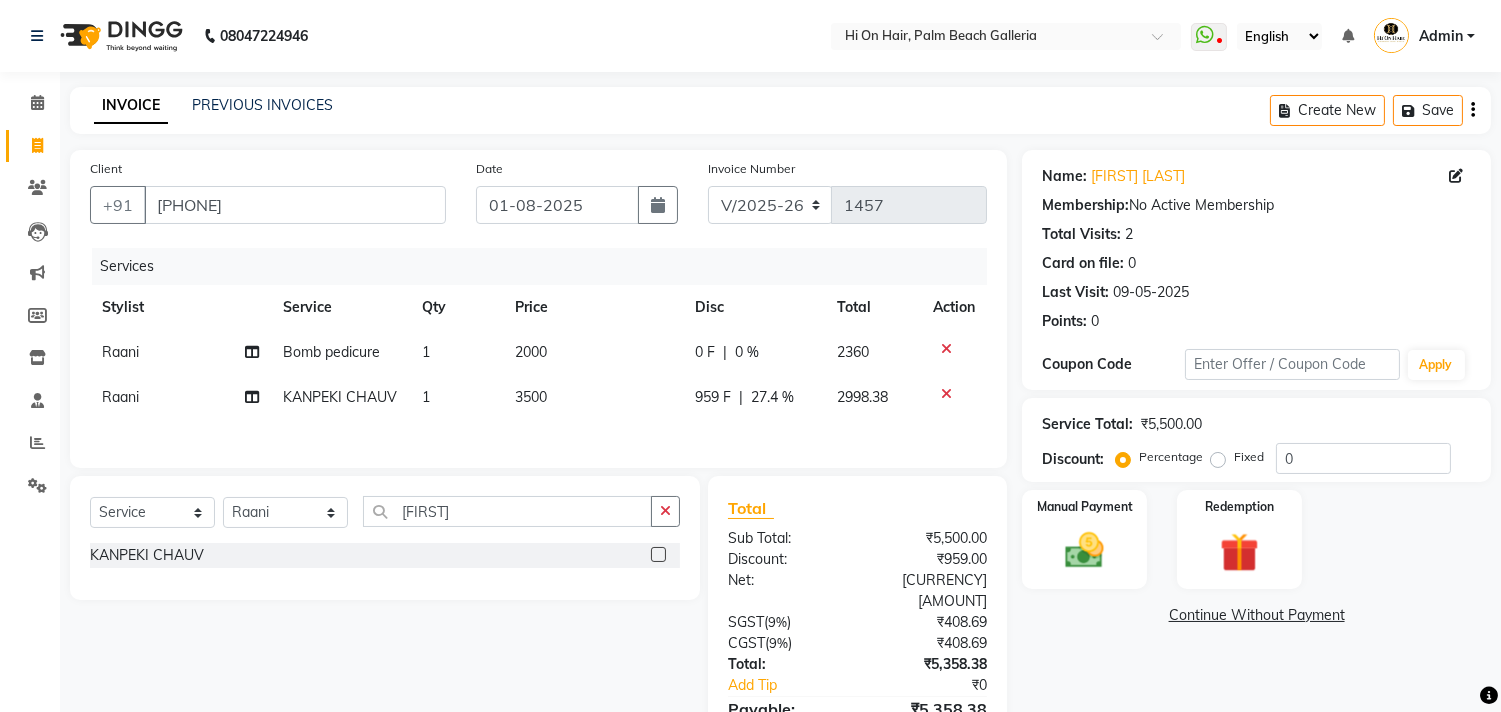 click on "Services Stylist Service Qty Price Disc Total Action Raani Bomb pedicure 1 2000 0 F | 0 % 2360 Raani KANPEKI CHAUV 1 3500 959 F | 27.4 % 2998.38" 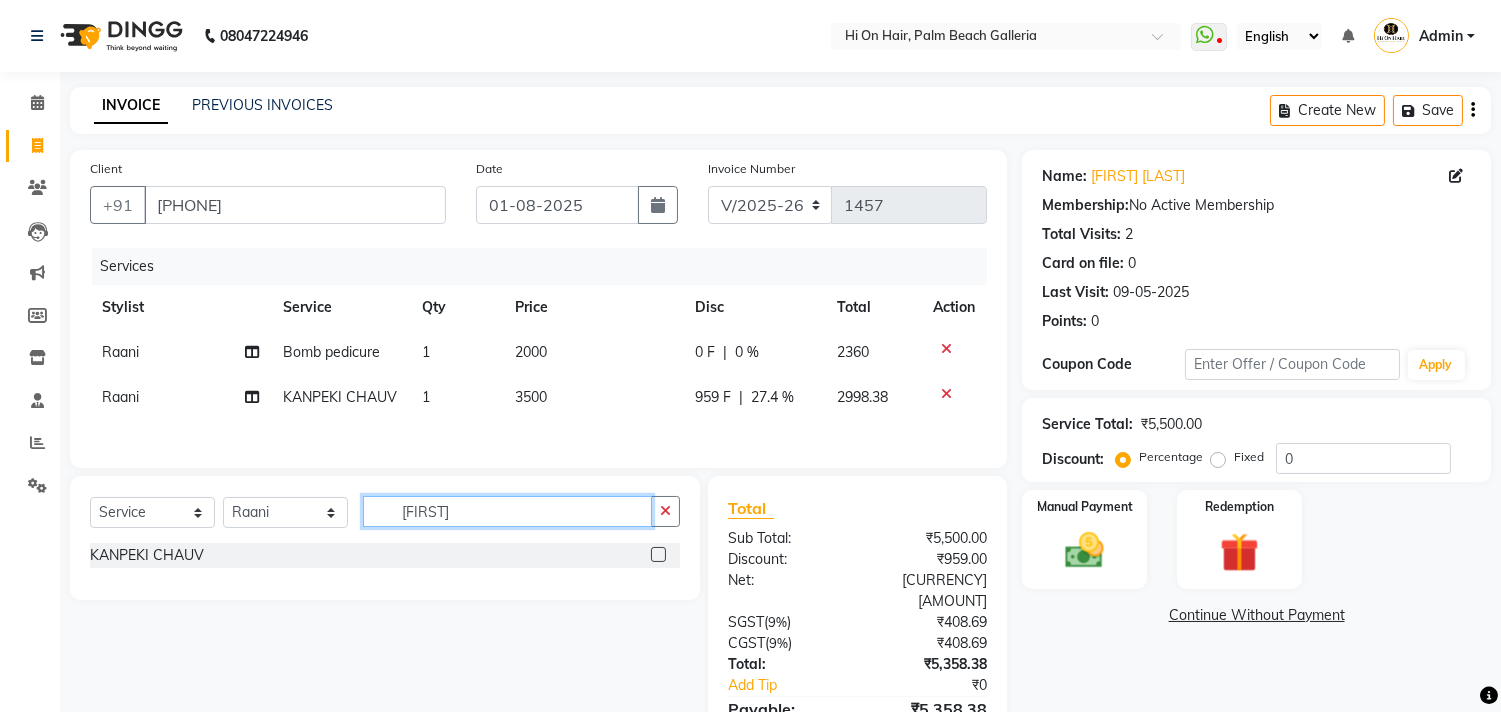 click on "chau" 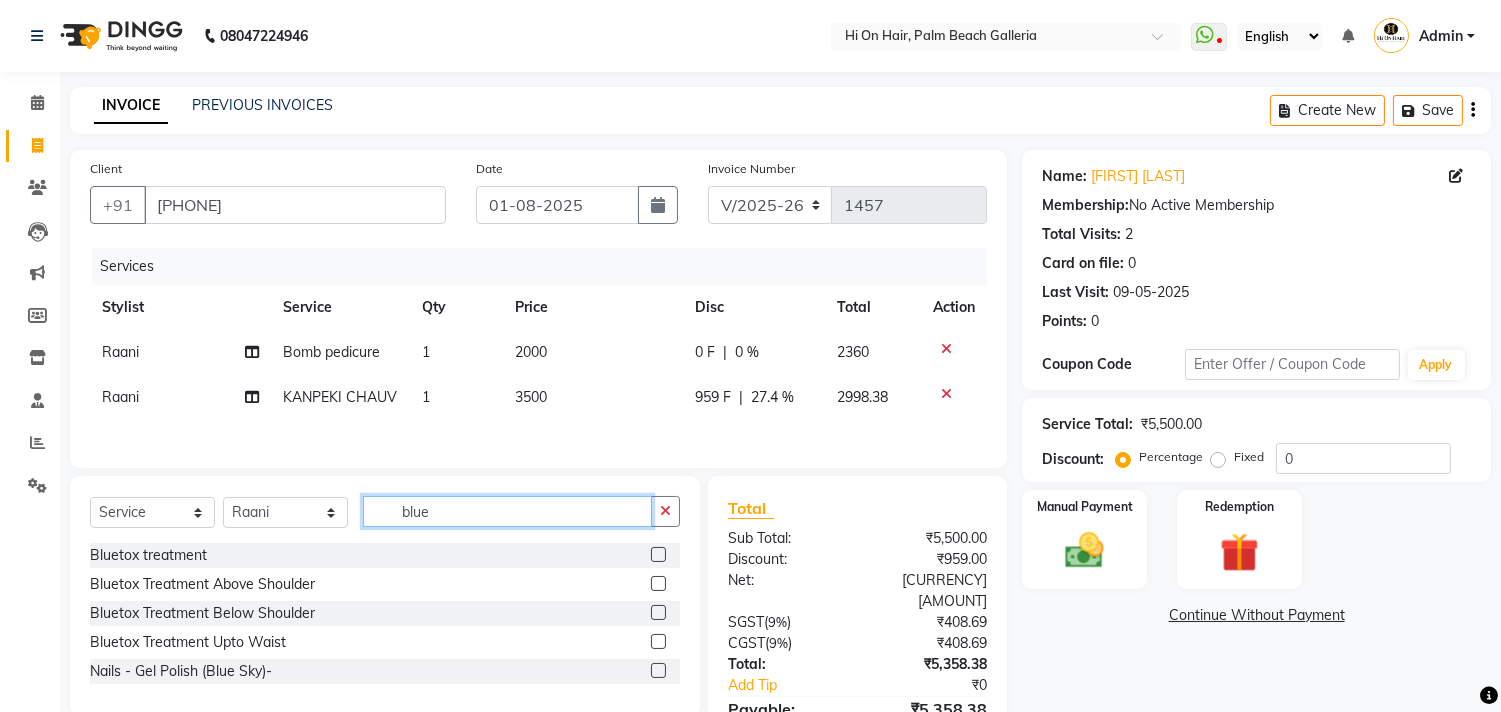 type on "blue" 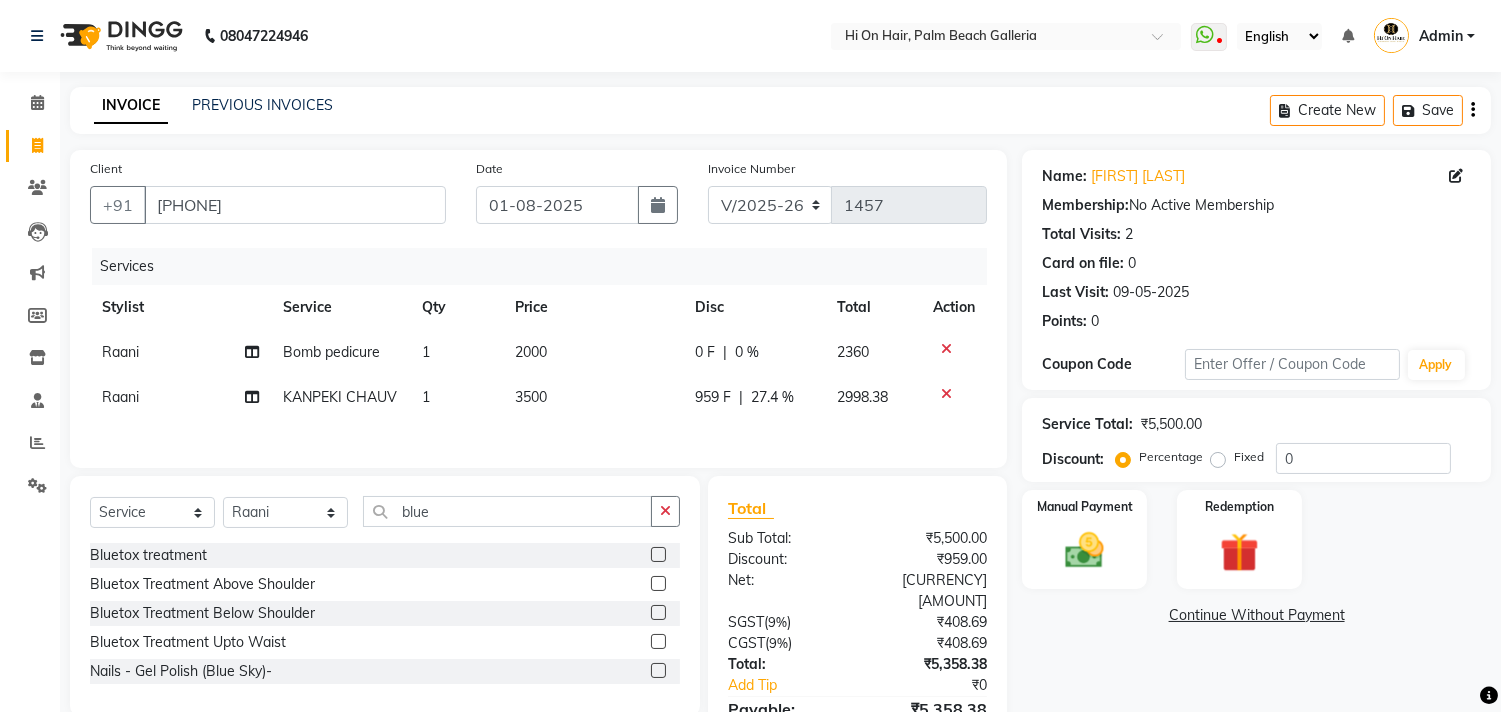 click 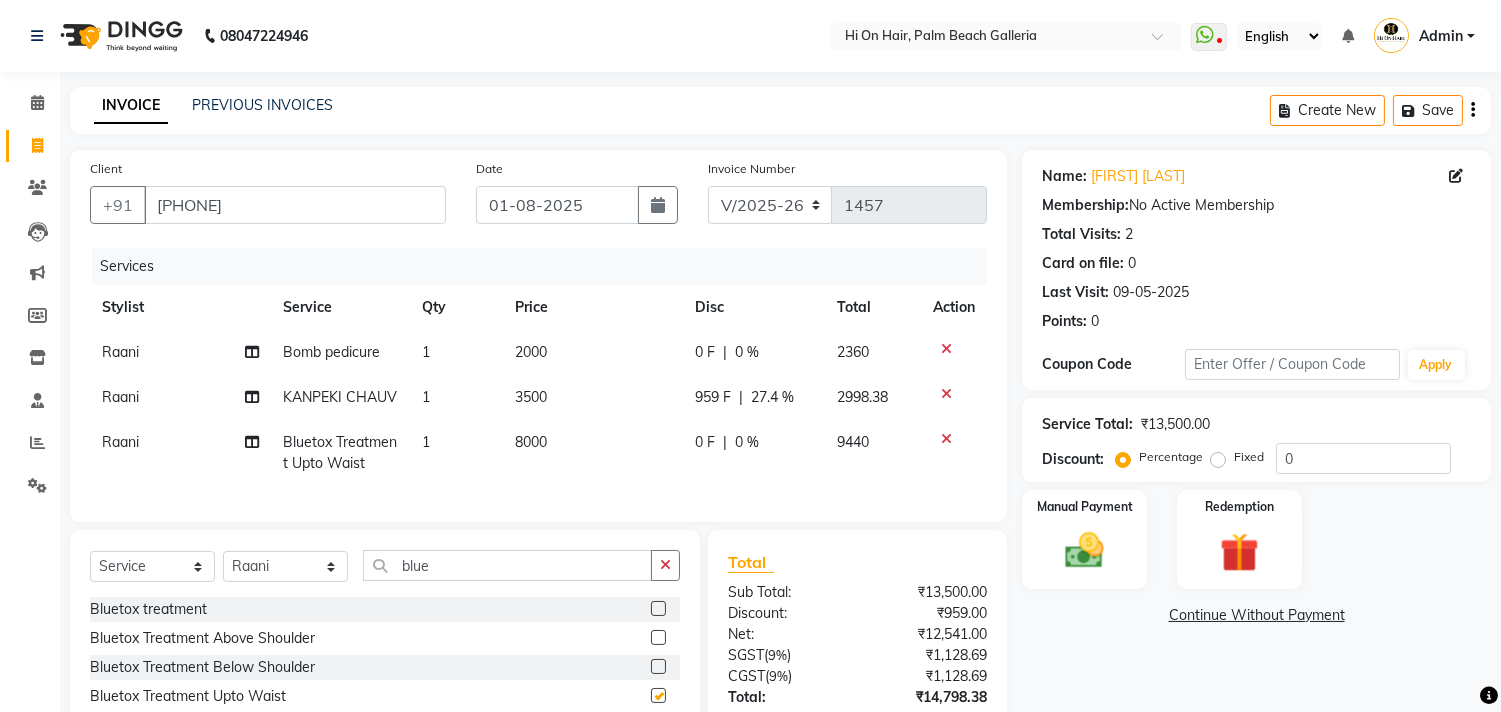 checkbox on "false" 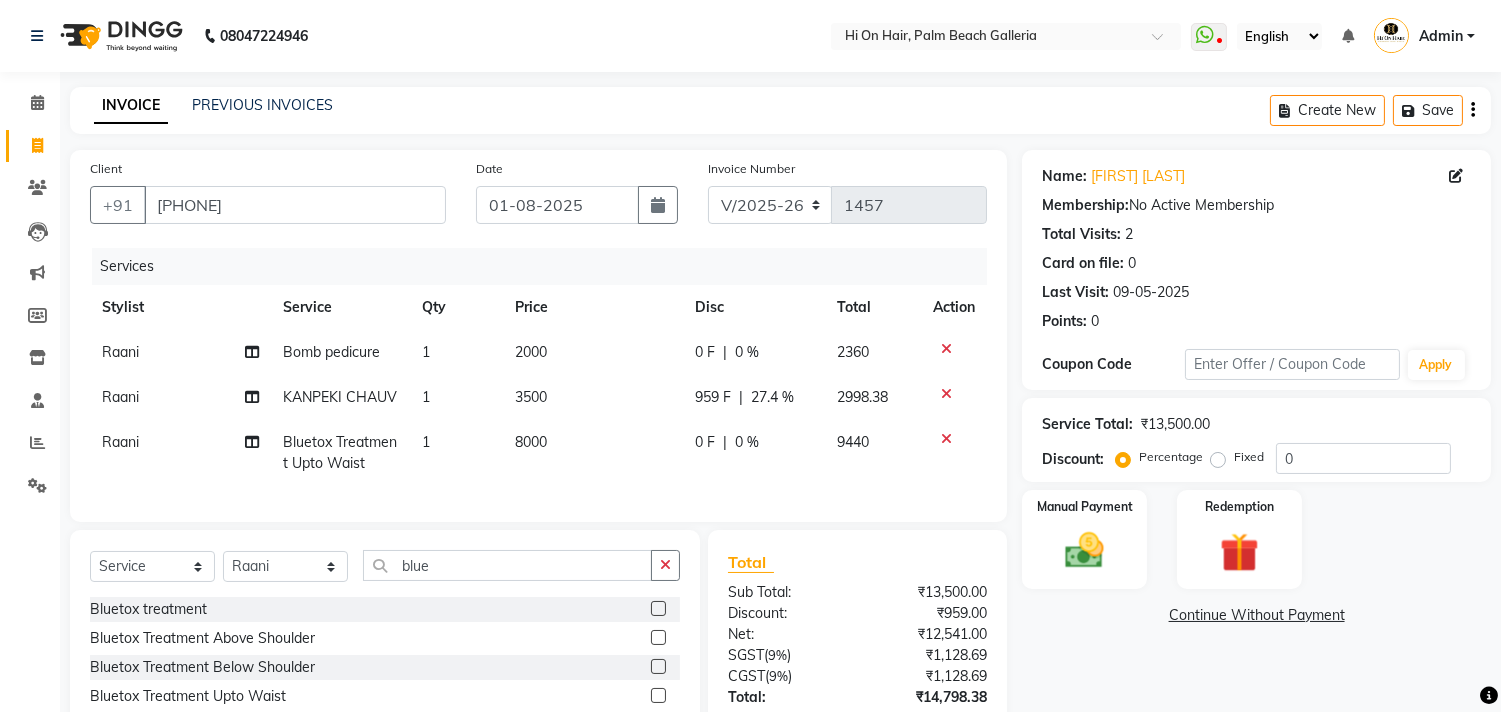 click 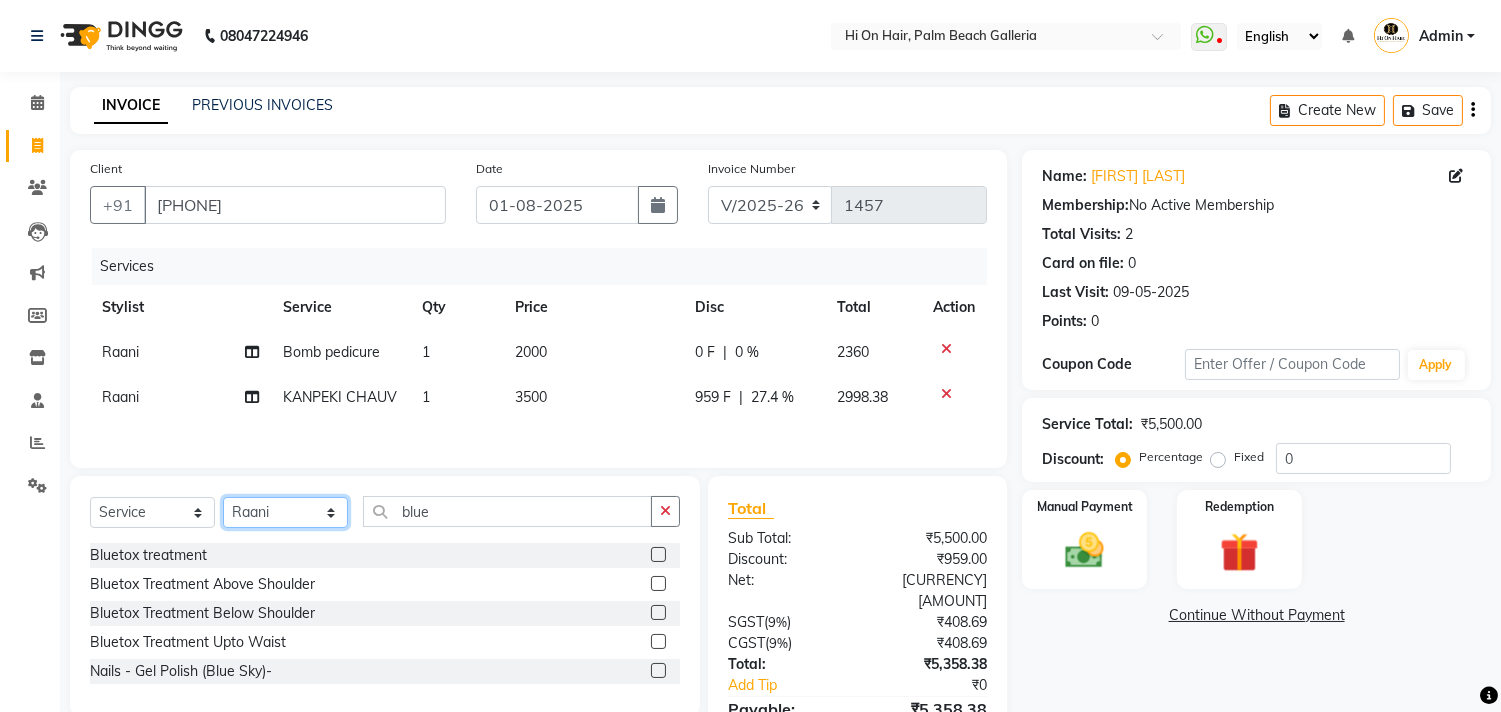 click on "Select Stylist Alim Kaldane Anwar Laskar Hi On Hair MAKYOPHI Pankaj Thakur Poonam Nalawade Raani Rasika  Shelar Rehan Salmani Saba Shaikh Sana Shaikh SOSEM Zeeshan Salmani" 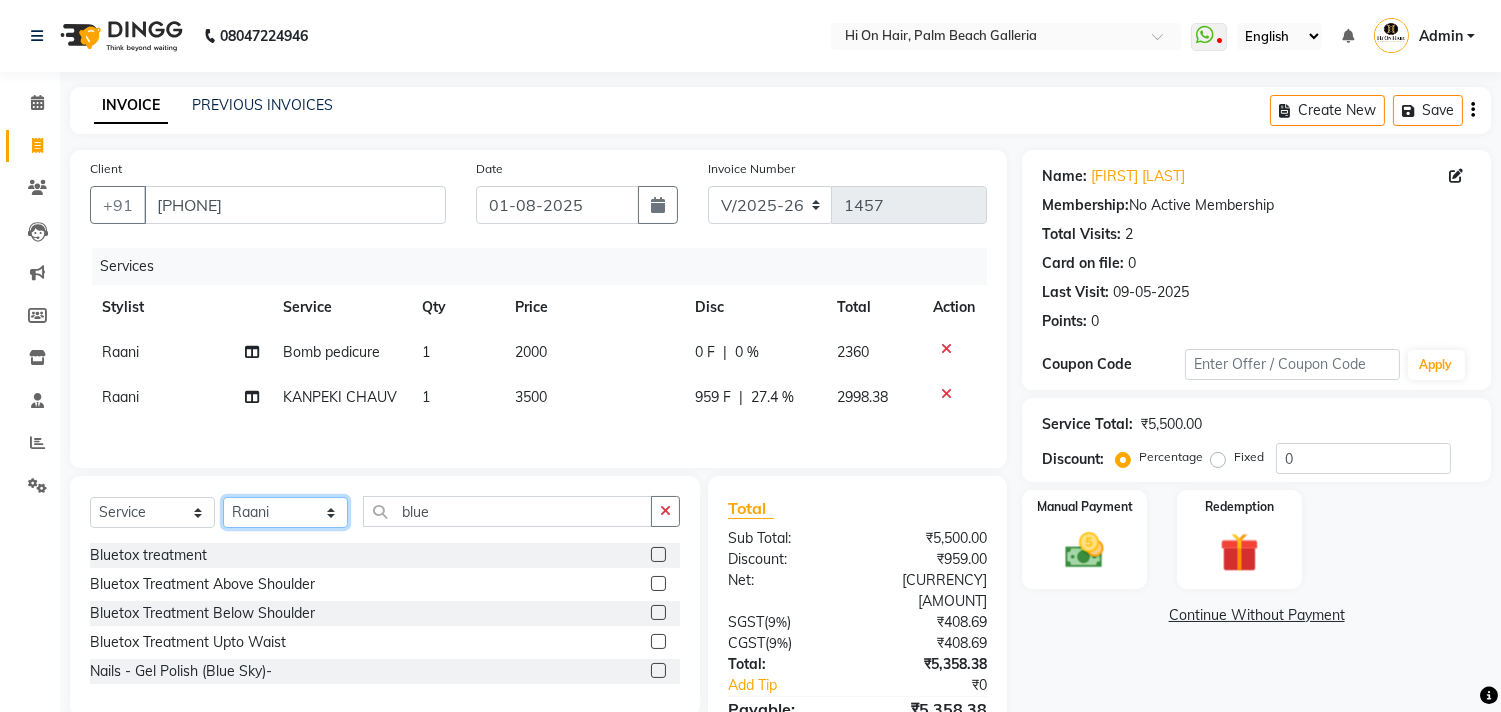 select on "26489" 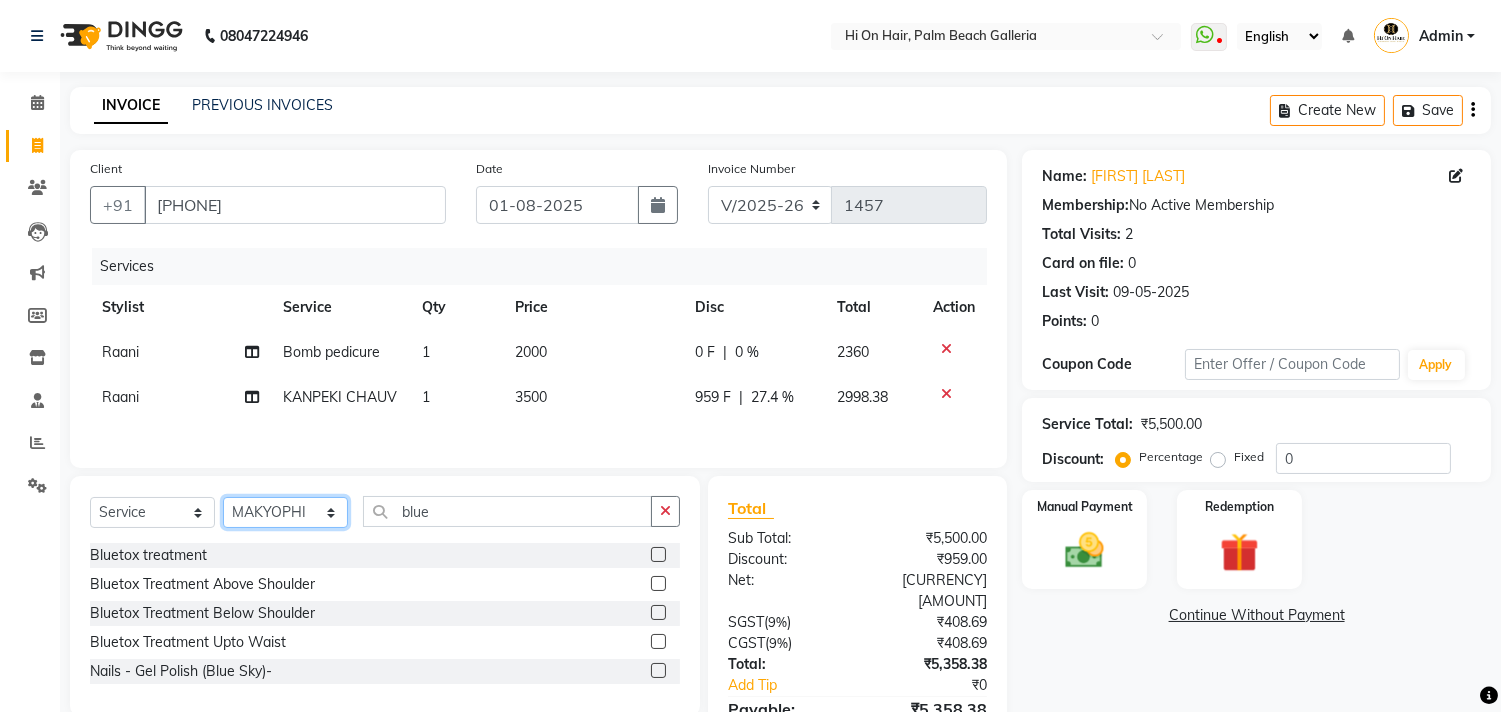 click on "Select Stylist Alim Kaldane Anwar Laskar Hi On Hair MAKYOPHI Pankaj Thakur Poonam Nalawade Raani Rasika  Shelar Rehan Salmani Saba Shaikh Sana Shaikh SOSEM Zeeshan Salmani" 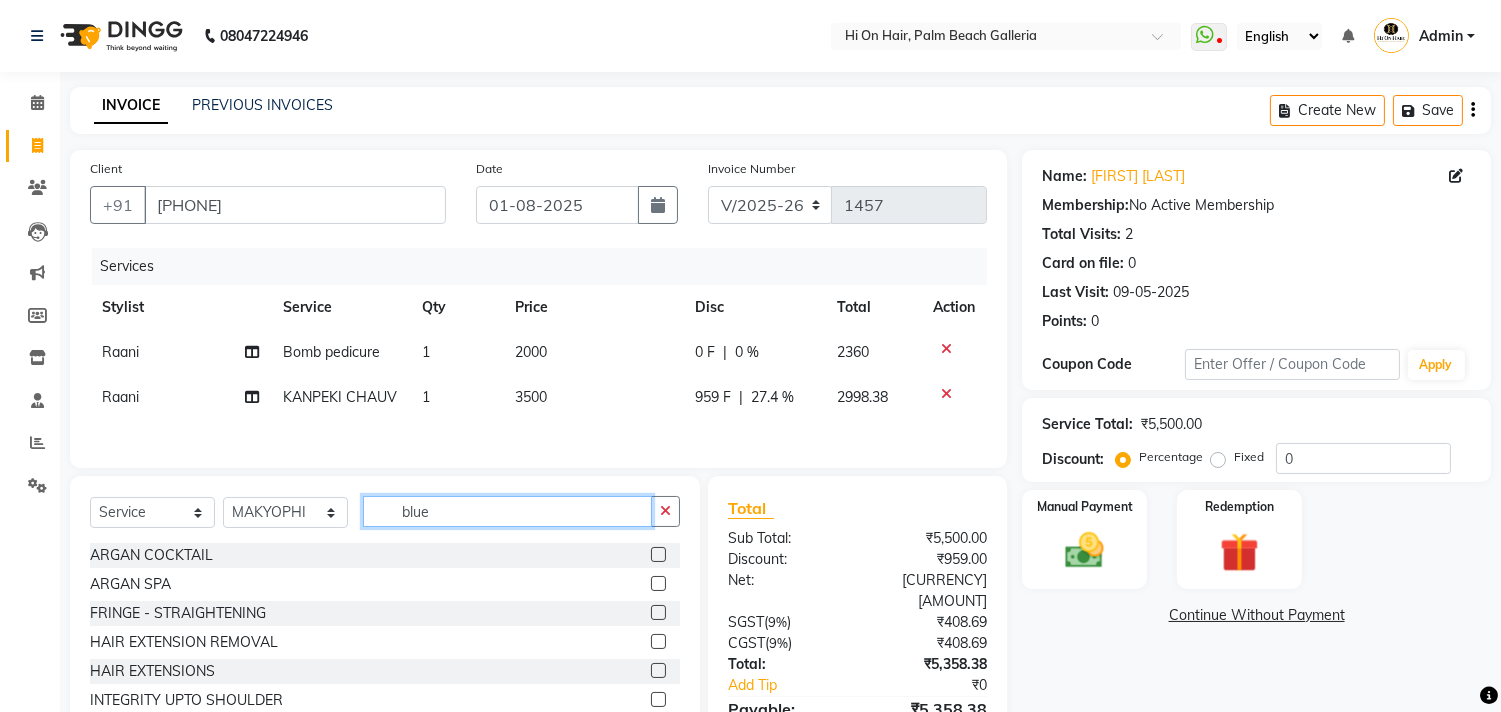 click on "blue" 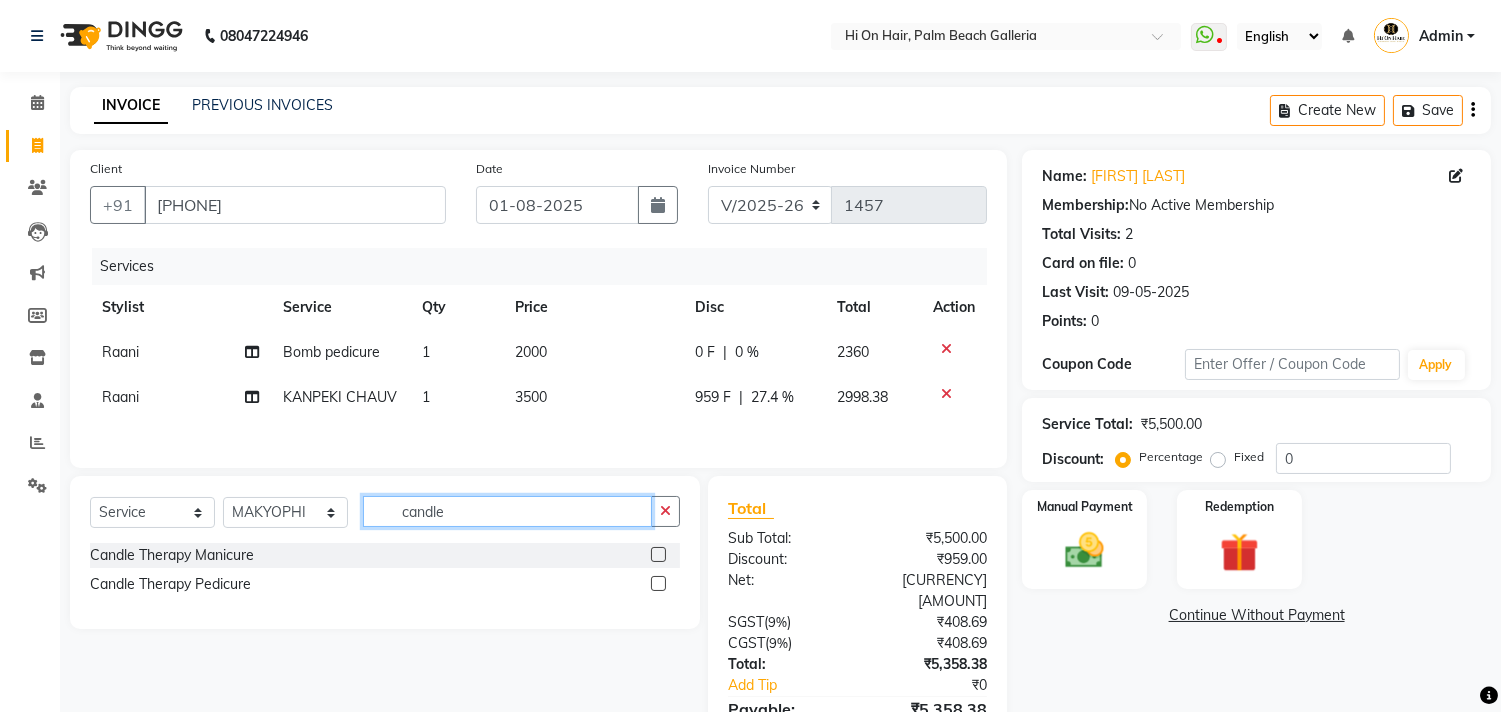 type on "candle" 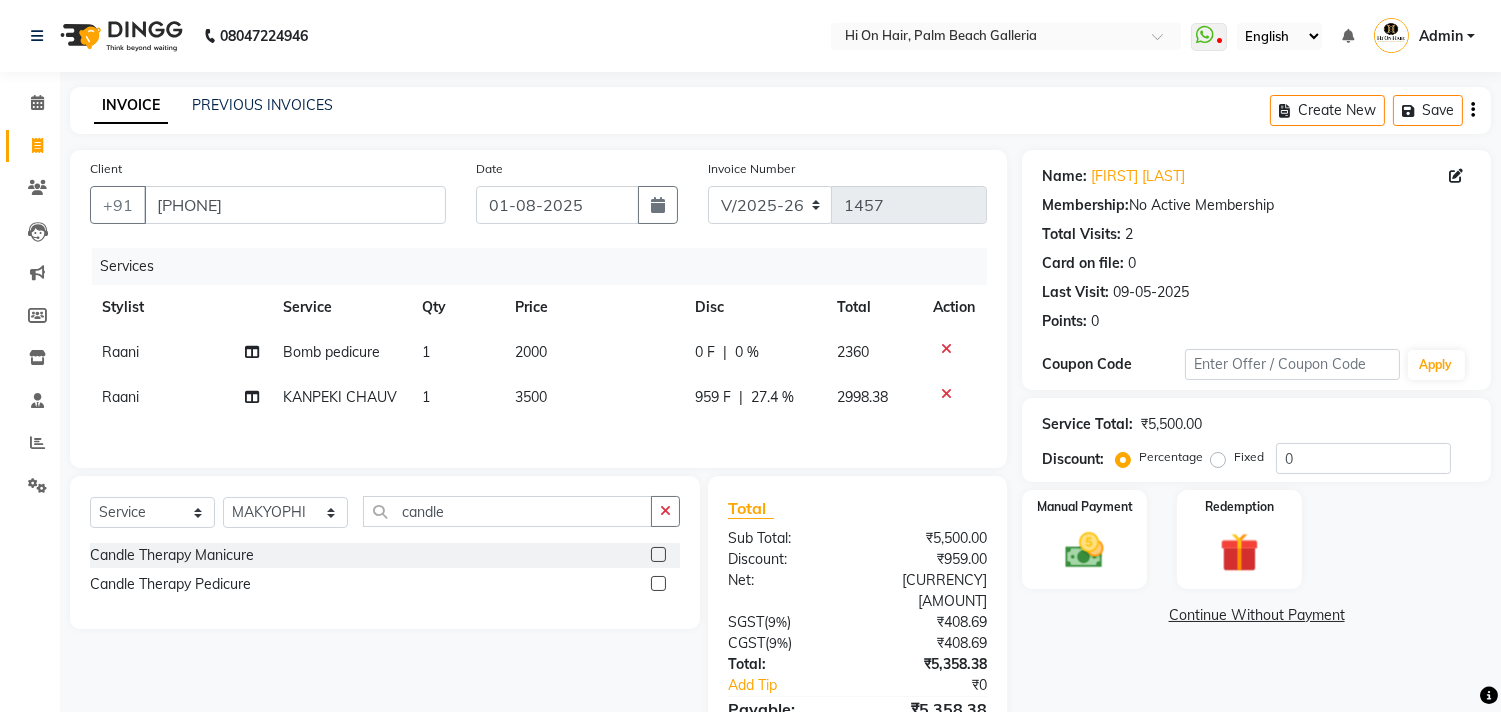 click 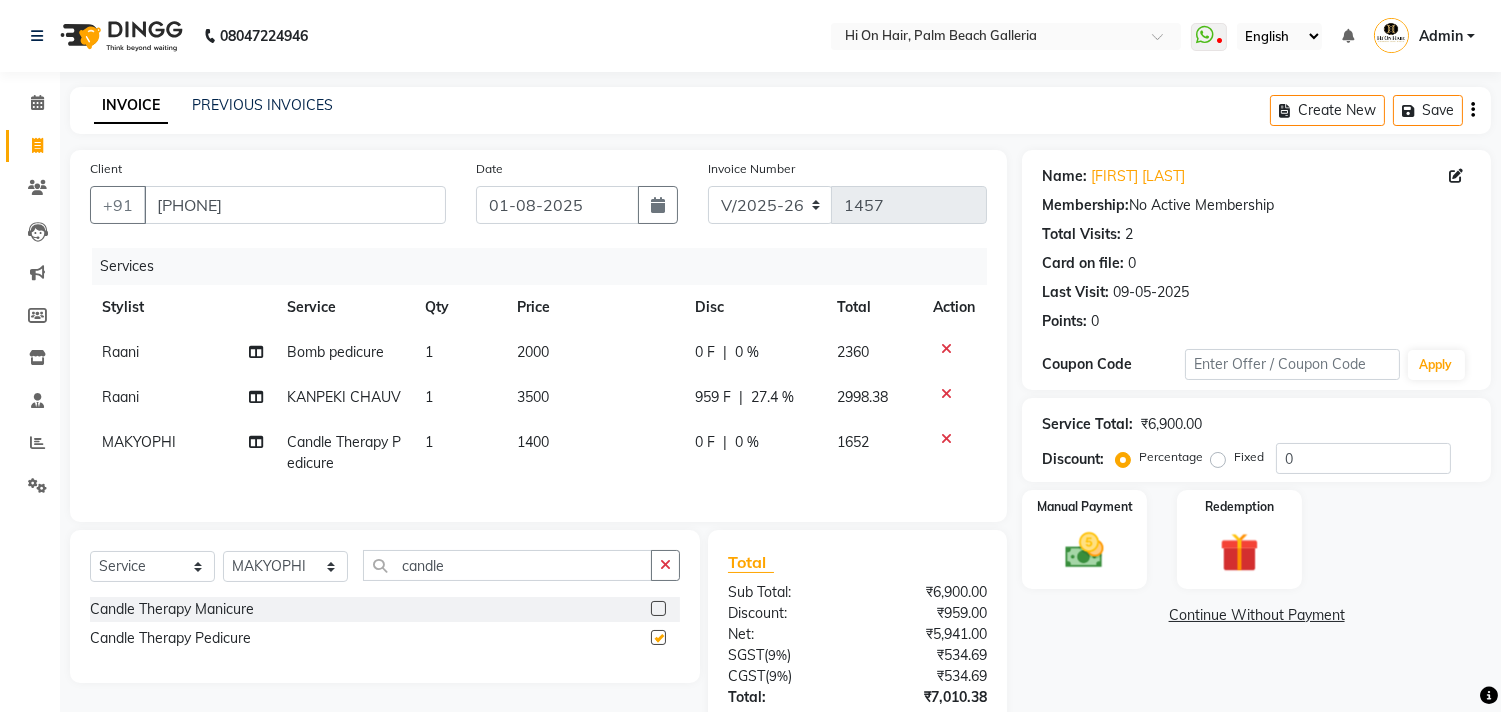 checkbox on "false" 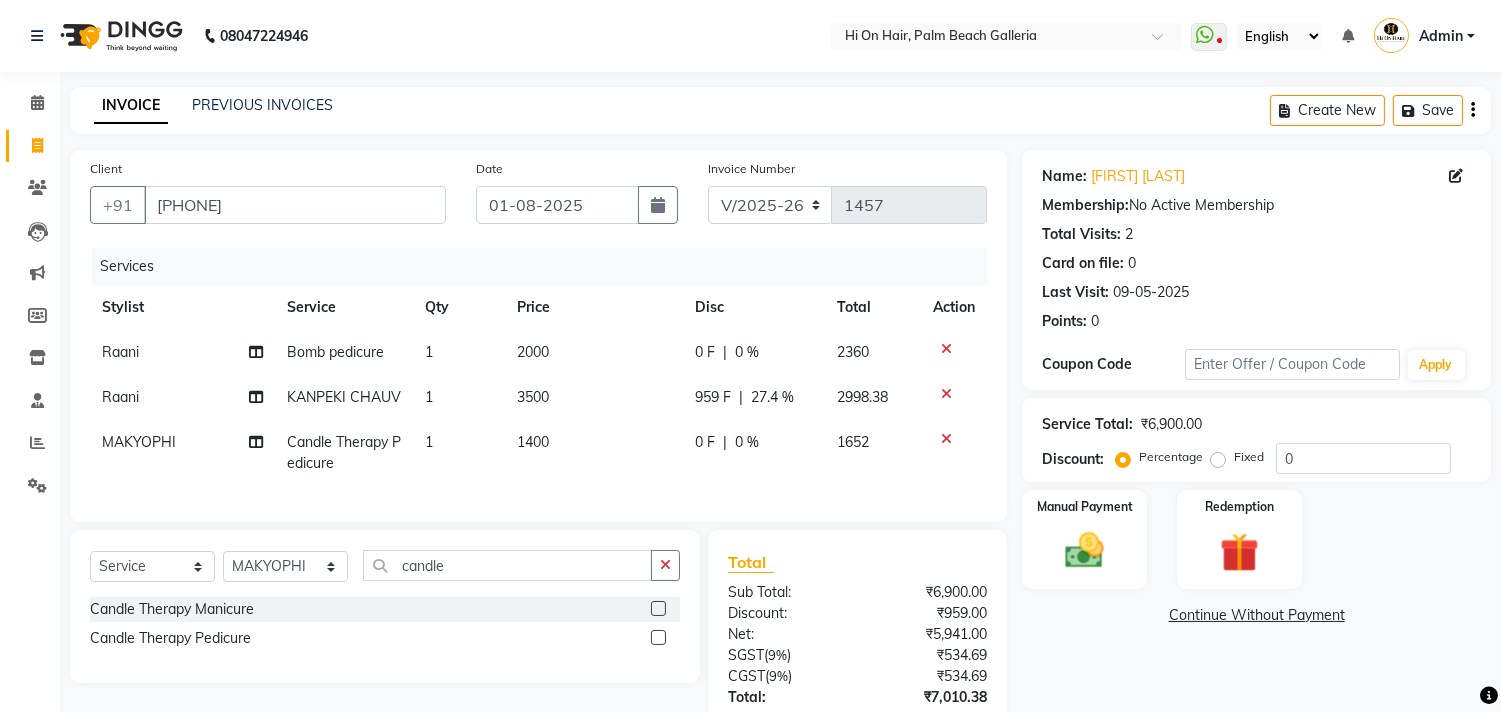 click on "1400" 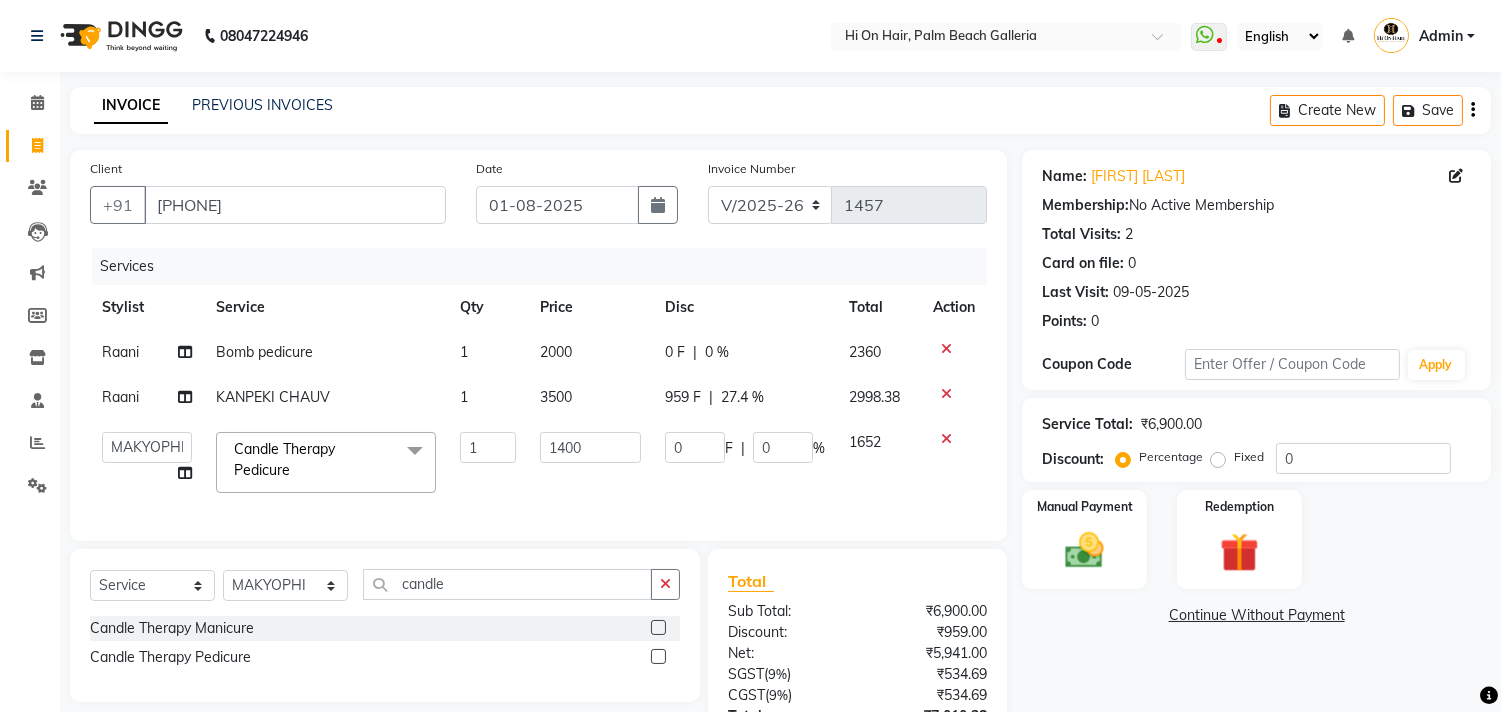 click 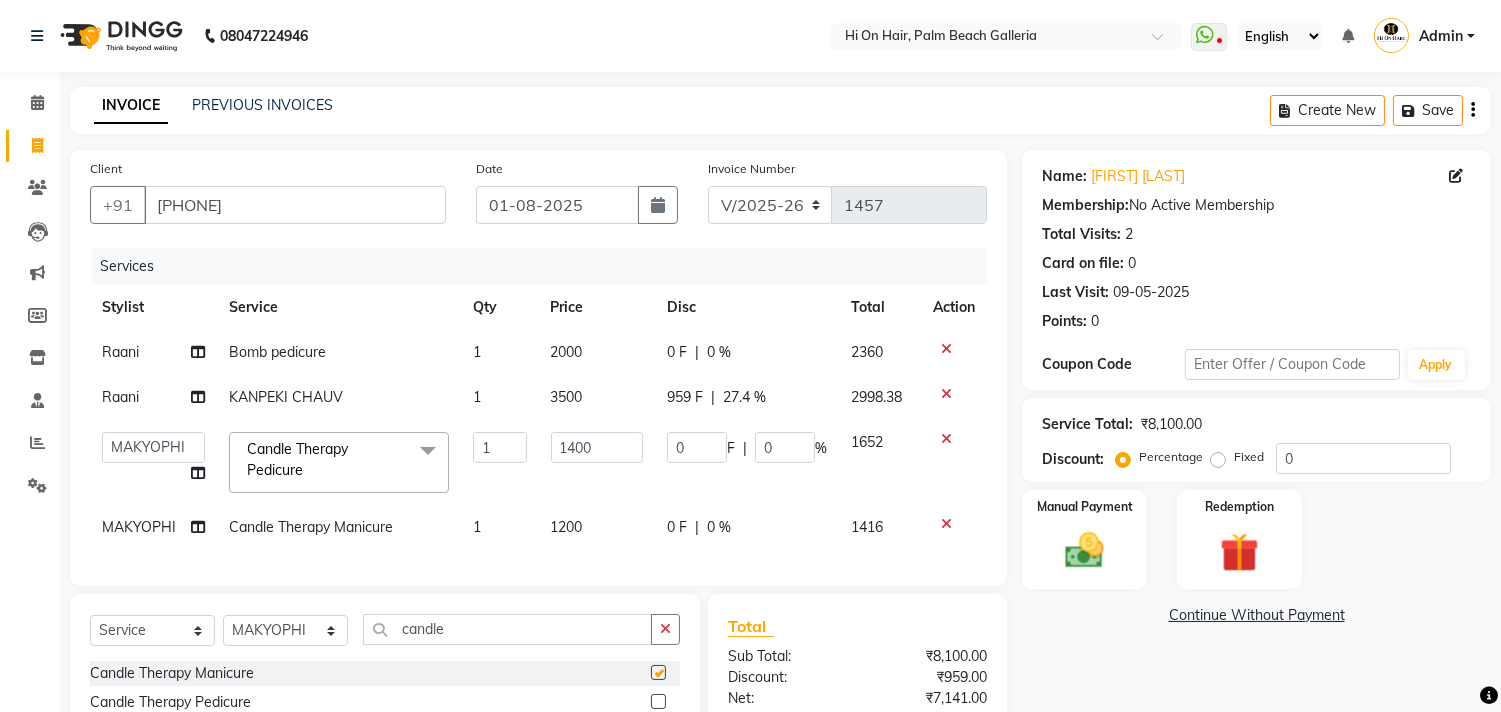 checkbox on "false" 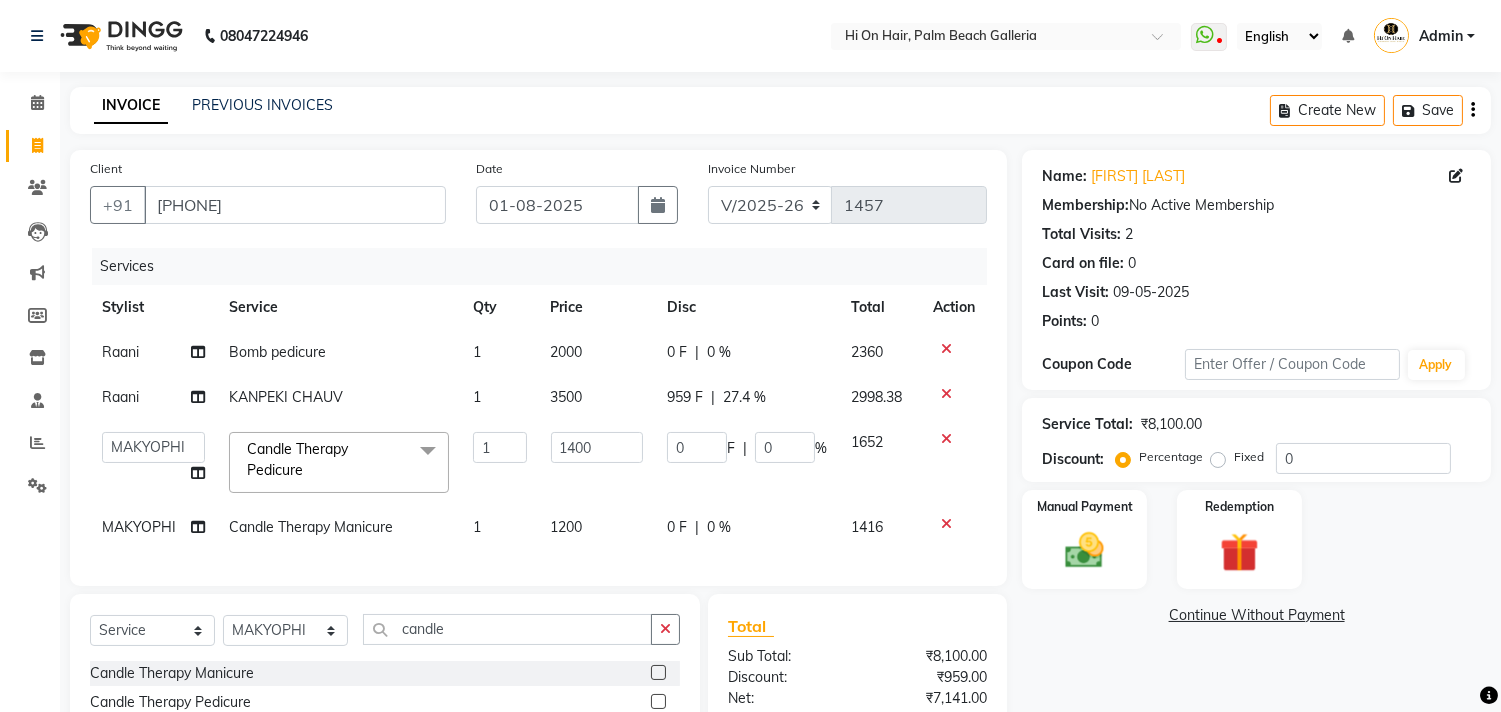 click 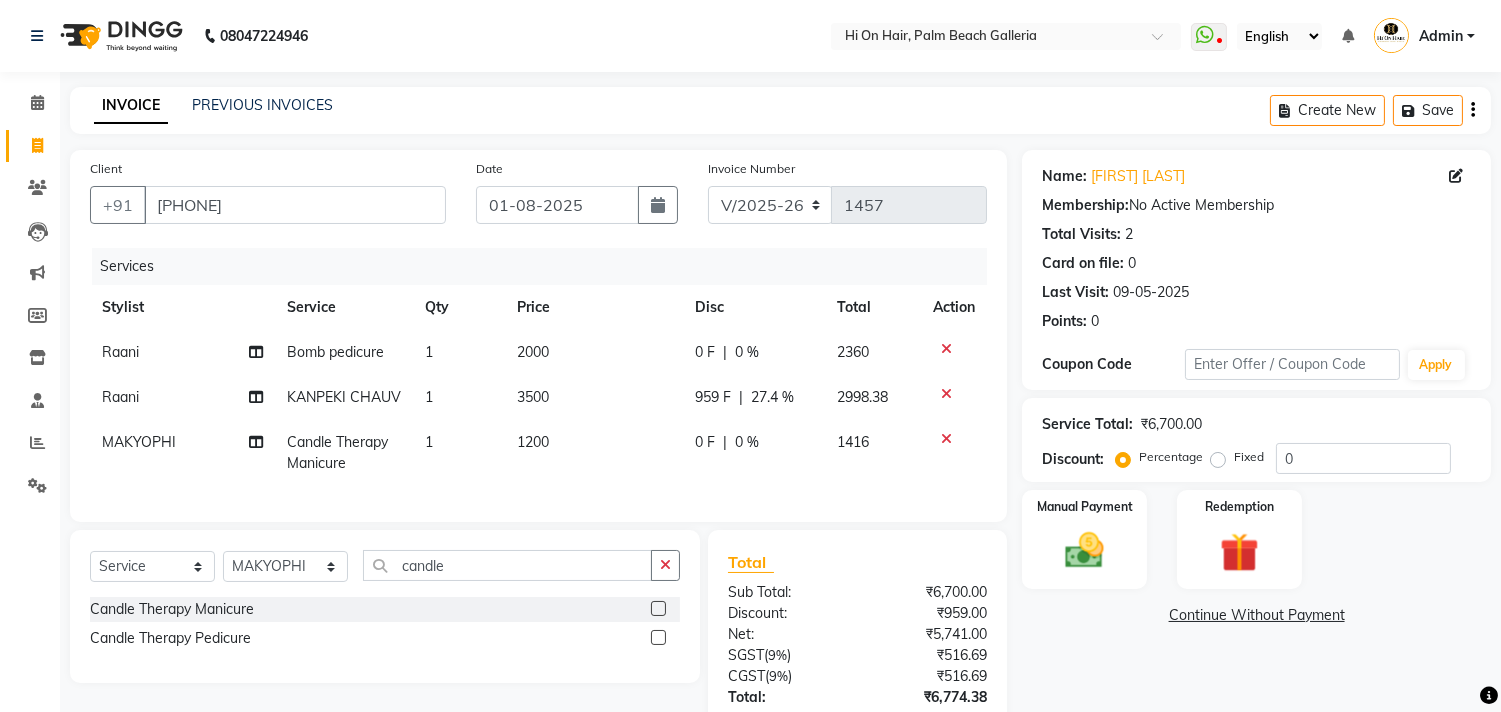 click on "0 F | 0 %" 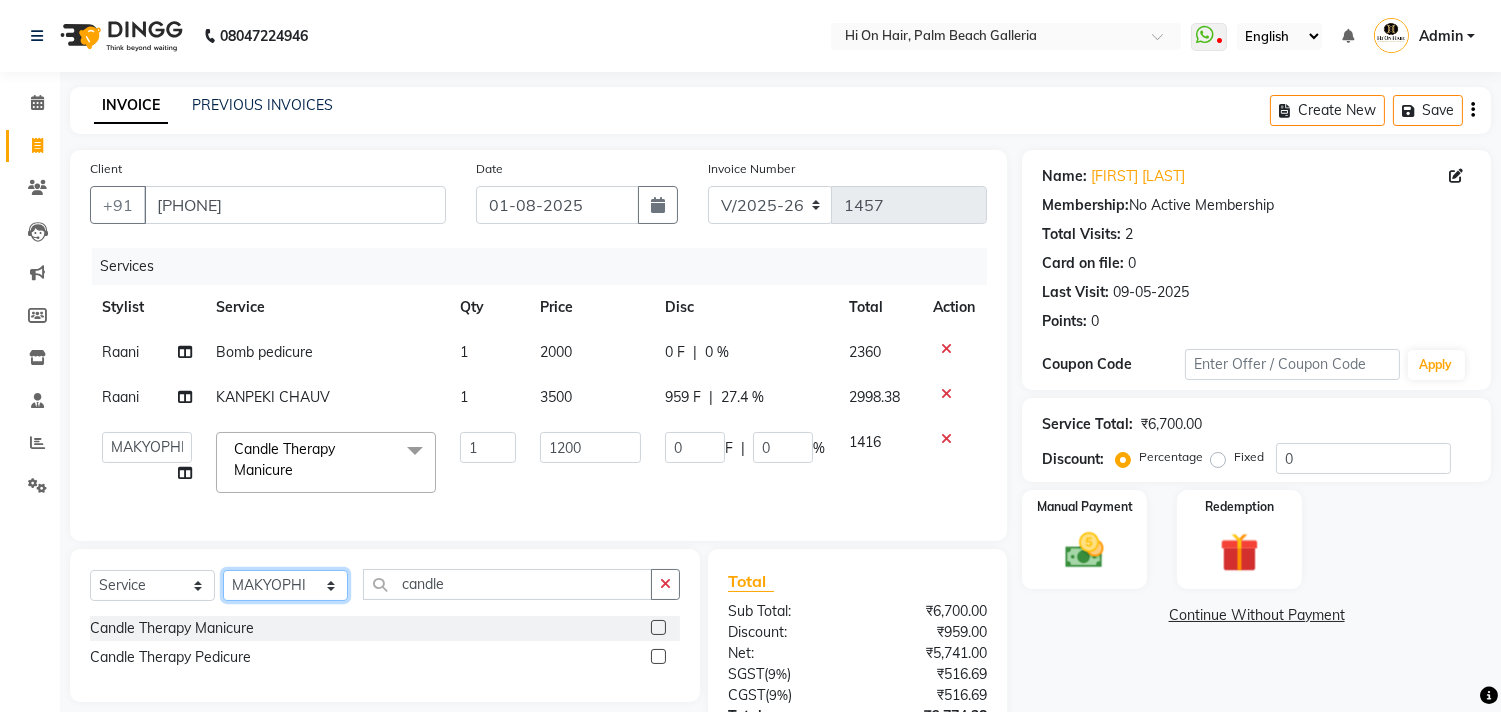 click on "Select Stylist Alim Kaldane Anwar Laskar Hi On Hair MAKYOPHI Pankaj Thakur Poonam Nalawade Raani Rasika  Shelar Rehan Salmani Saba Shaikh Sana Shaikh SOSEM Zeeshan Salmani" 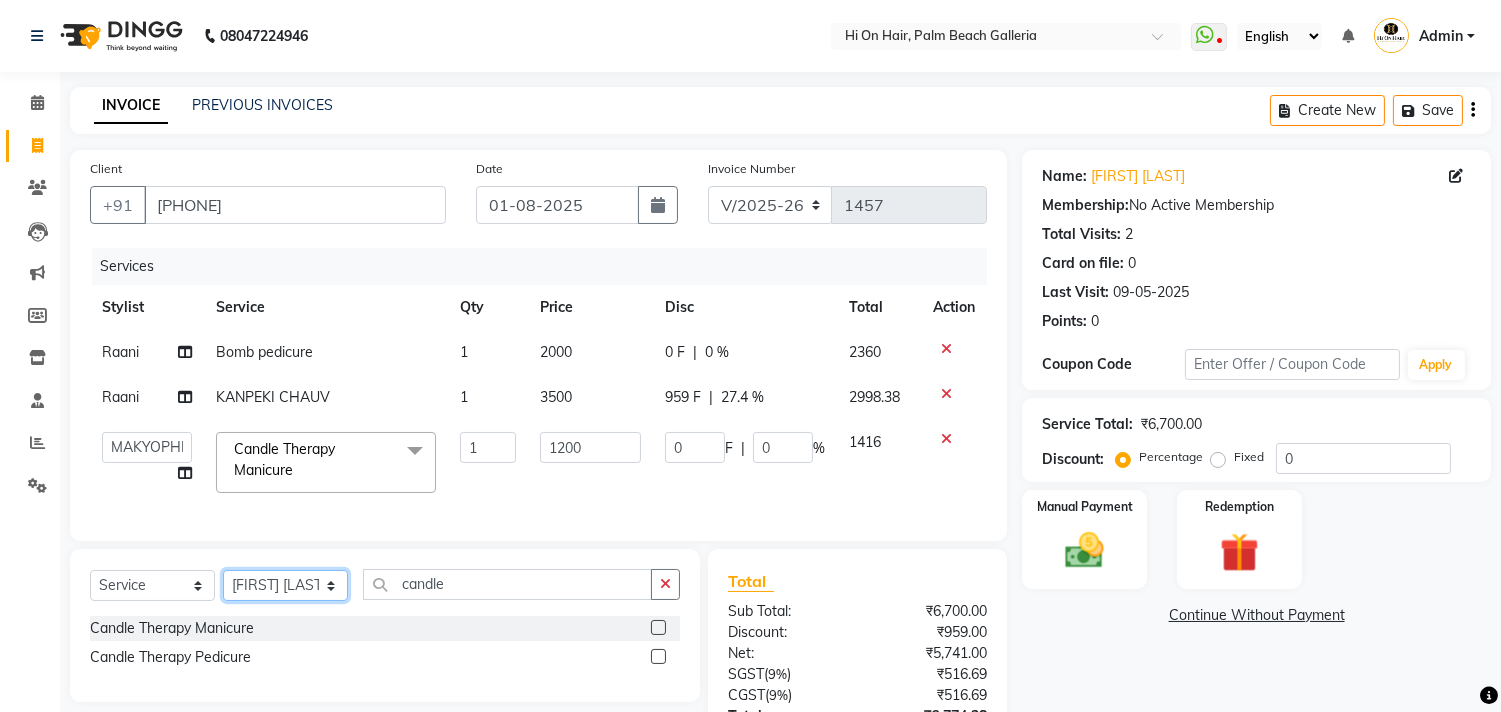 click on "Select Stylist Alim Kaldane Anwar Laskar Hi On Hair MAKYOPHI Pankaj Thakur Poonam Nalawade Raani Rasika  Shelar Rehan Salmani Saba Shaikh Sana Shaikh SOSEM Zeeshan Salmani" 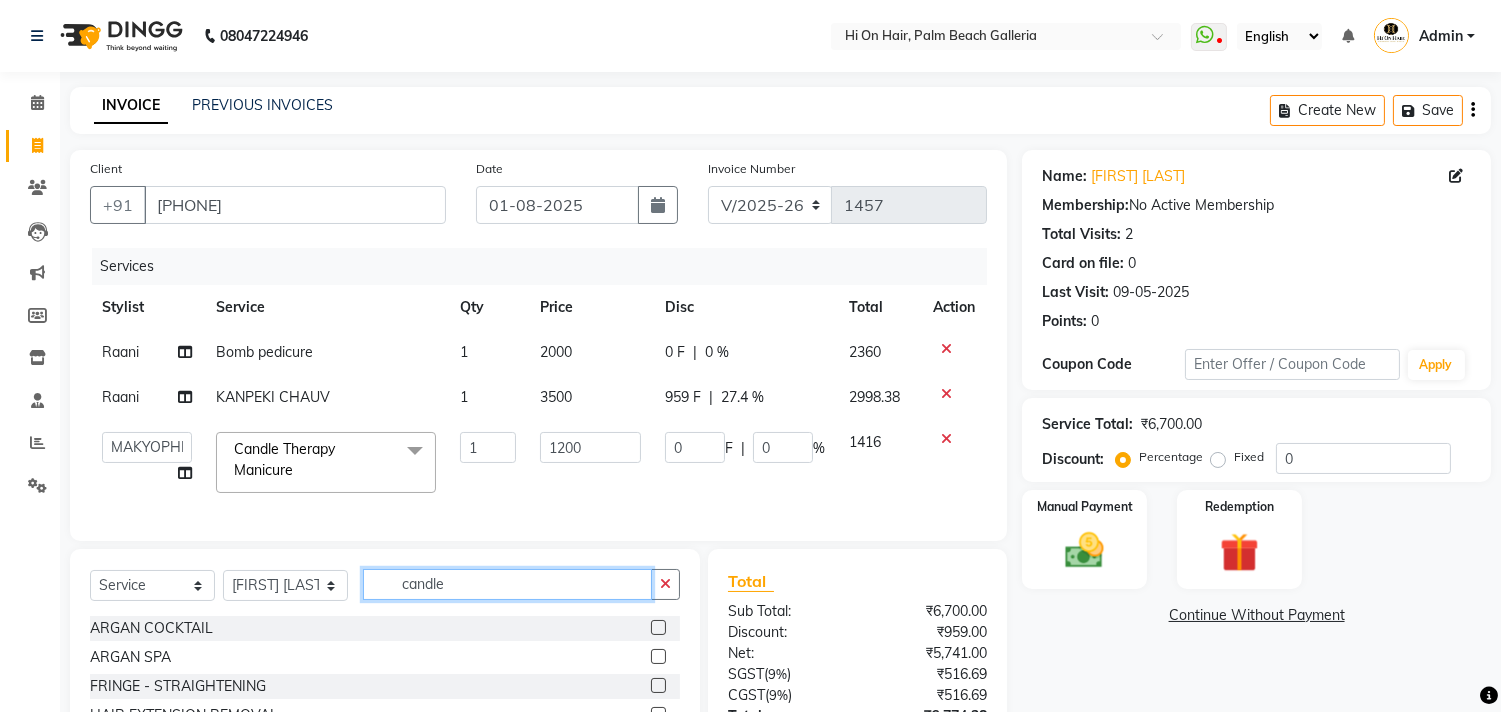click on "candle" 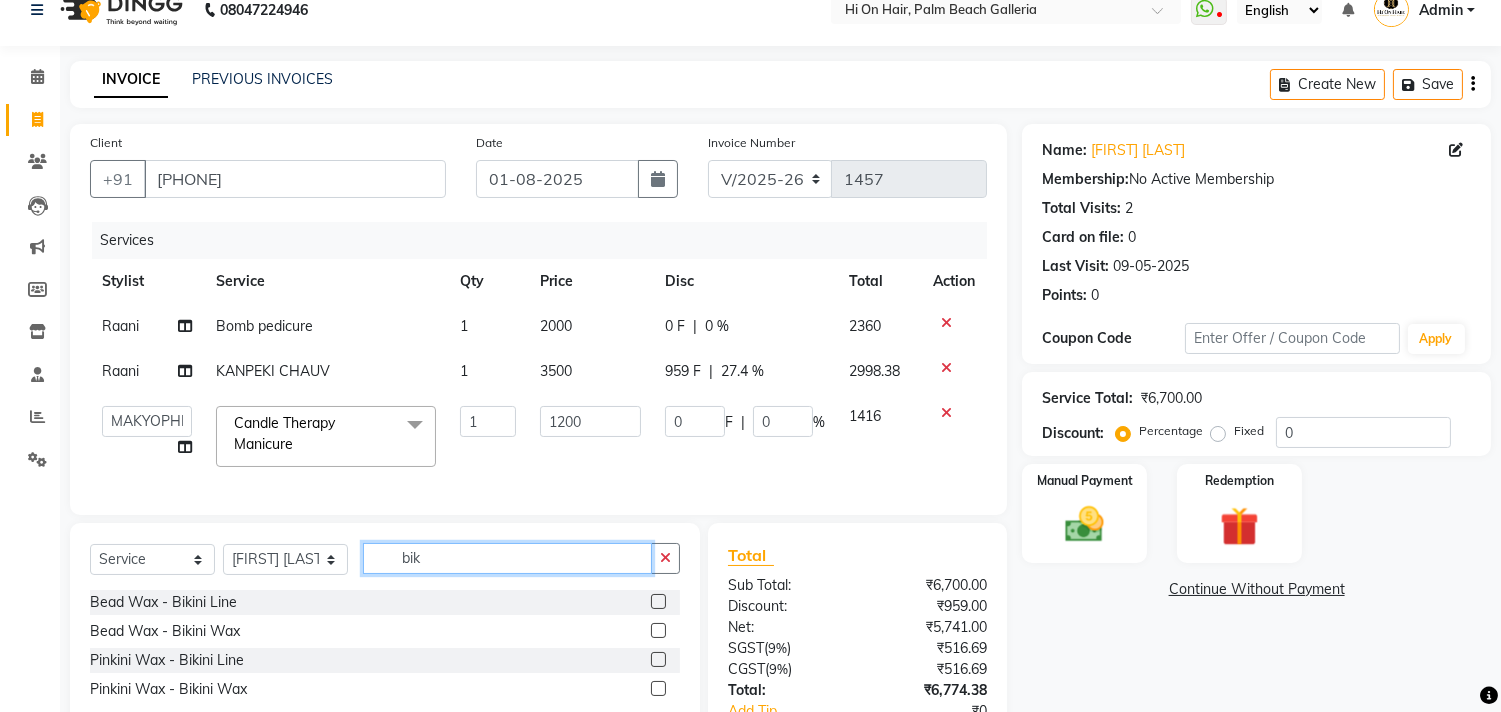 scroll, scrollTop: 111, scrollLeft: 0, axis: vertical 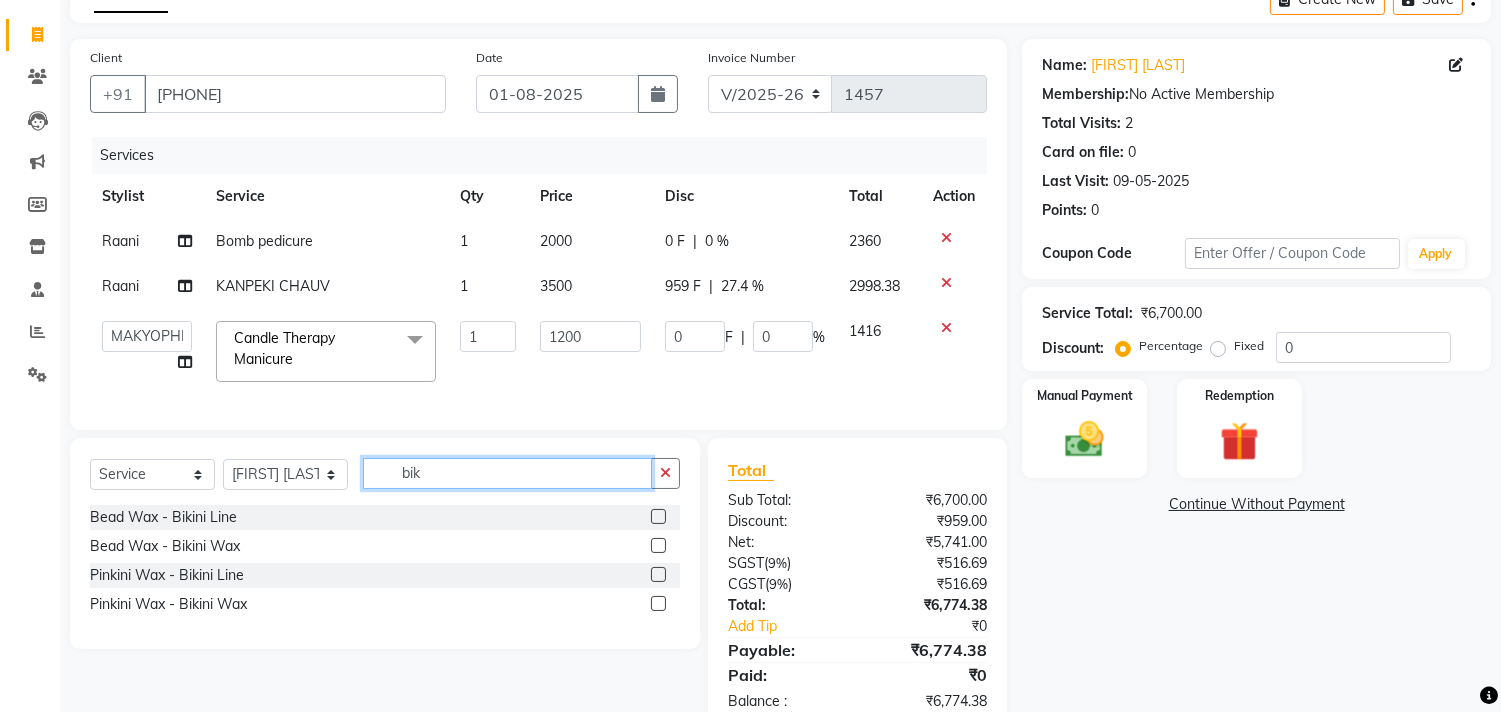 type on "bik" 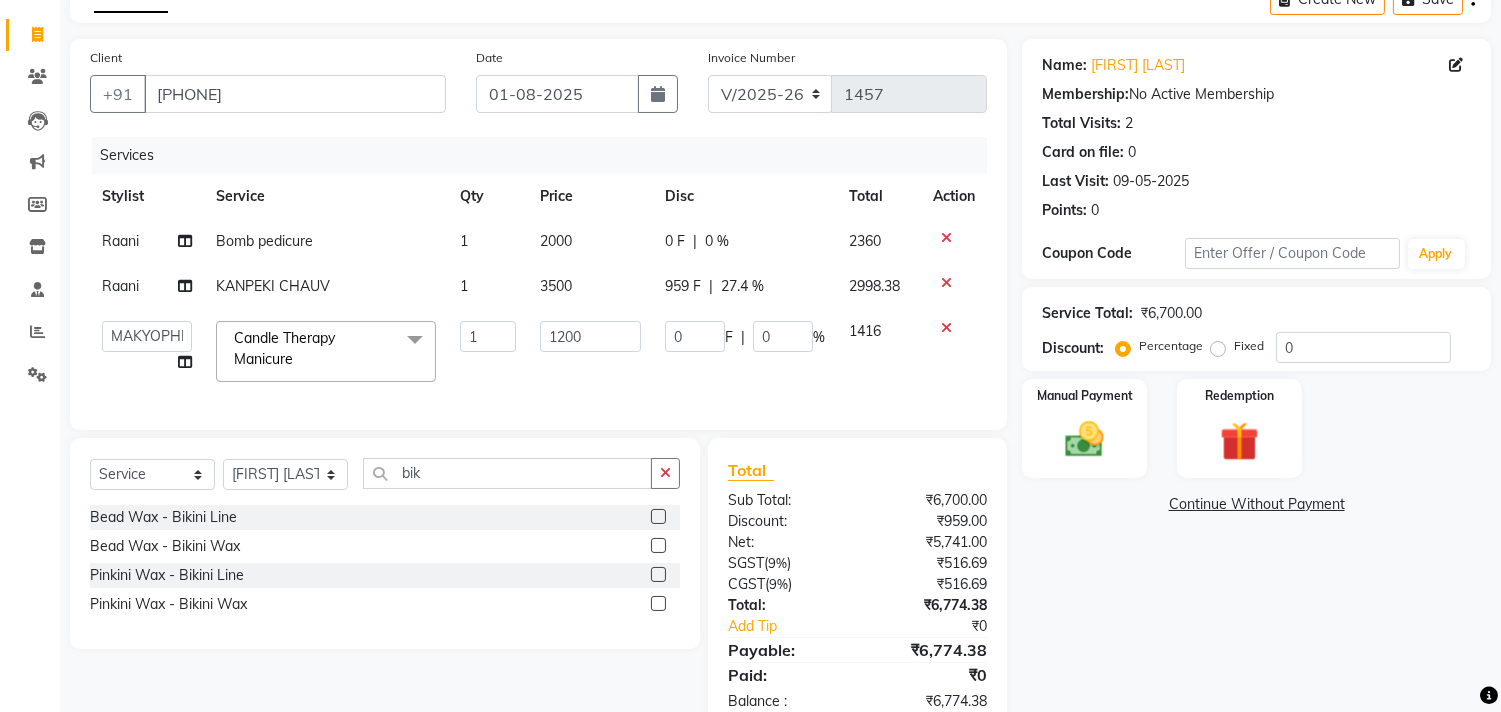 click 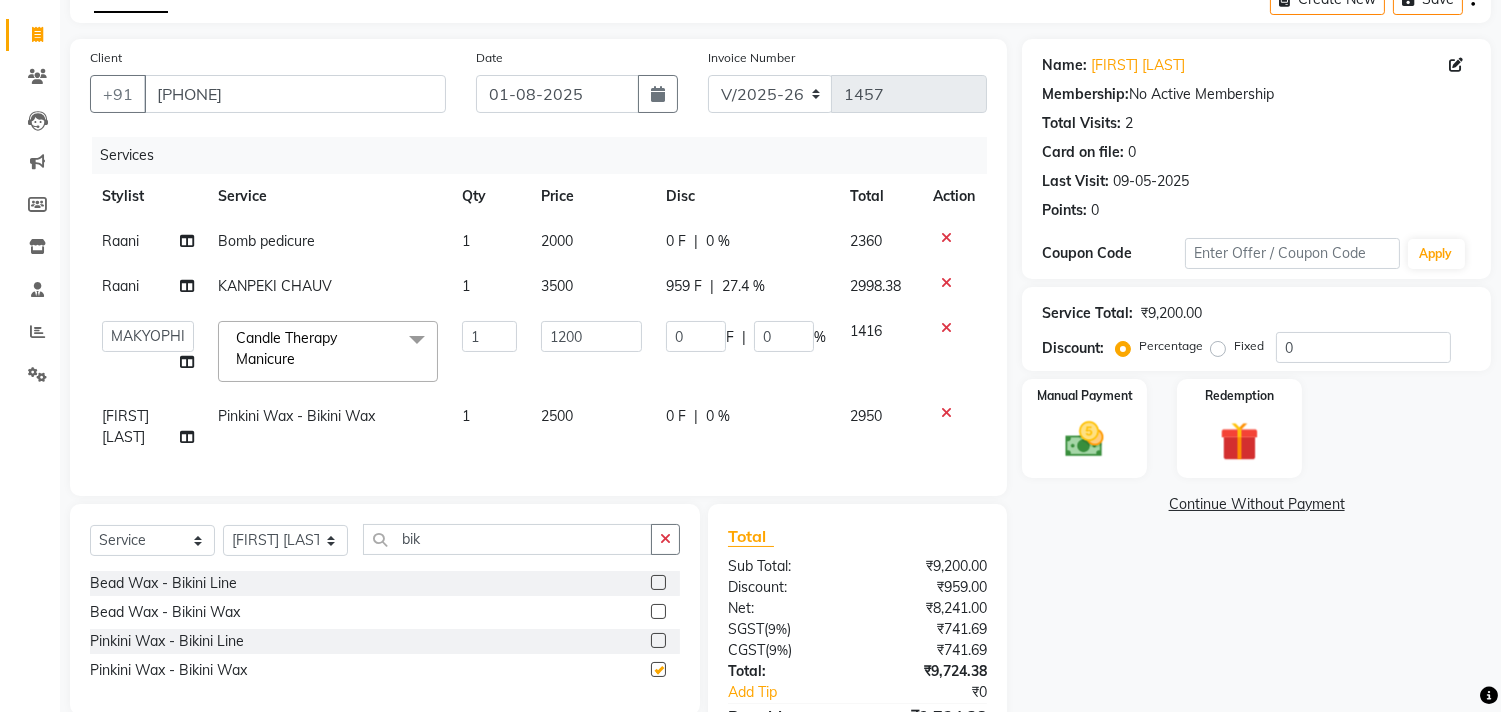 checkbox on "false" 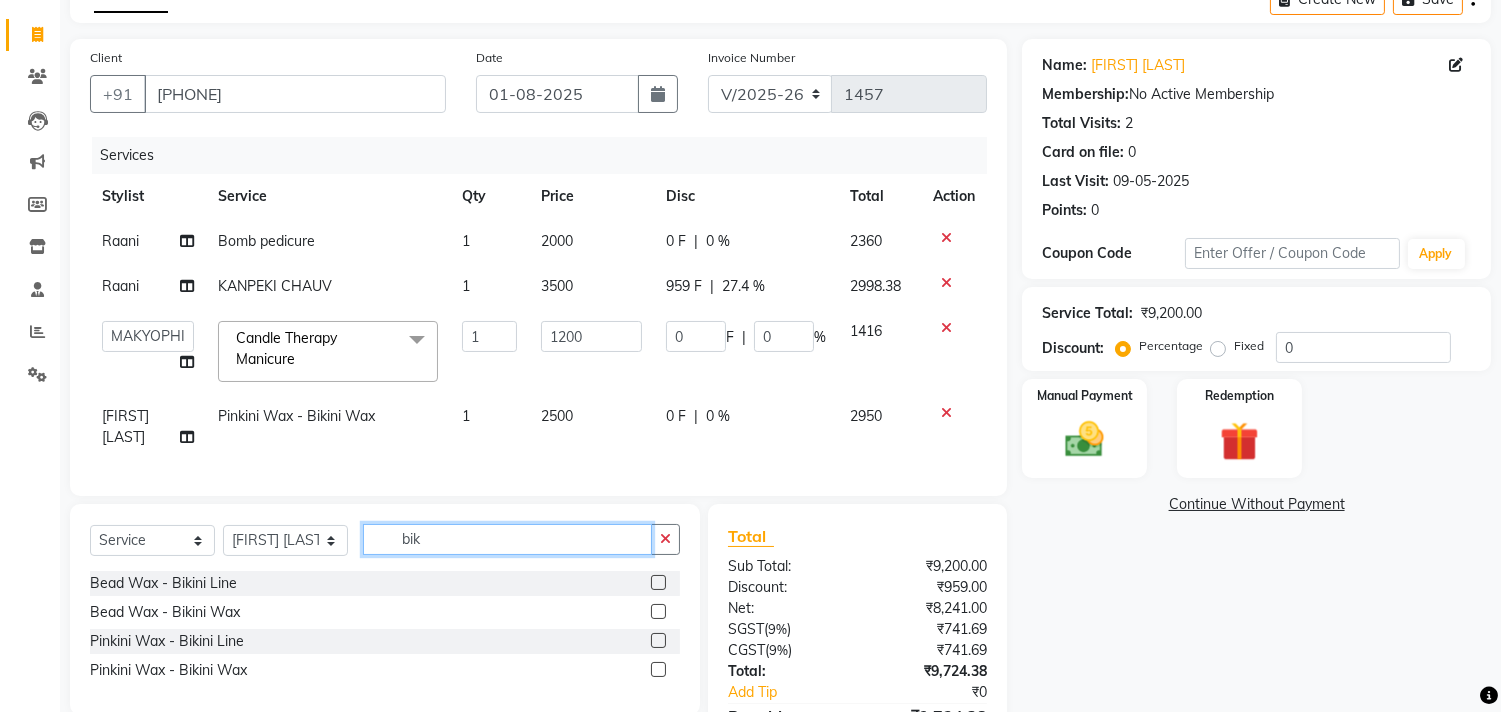 click on "bik" 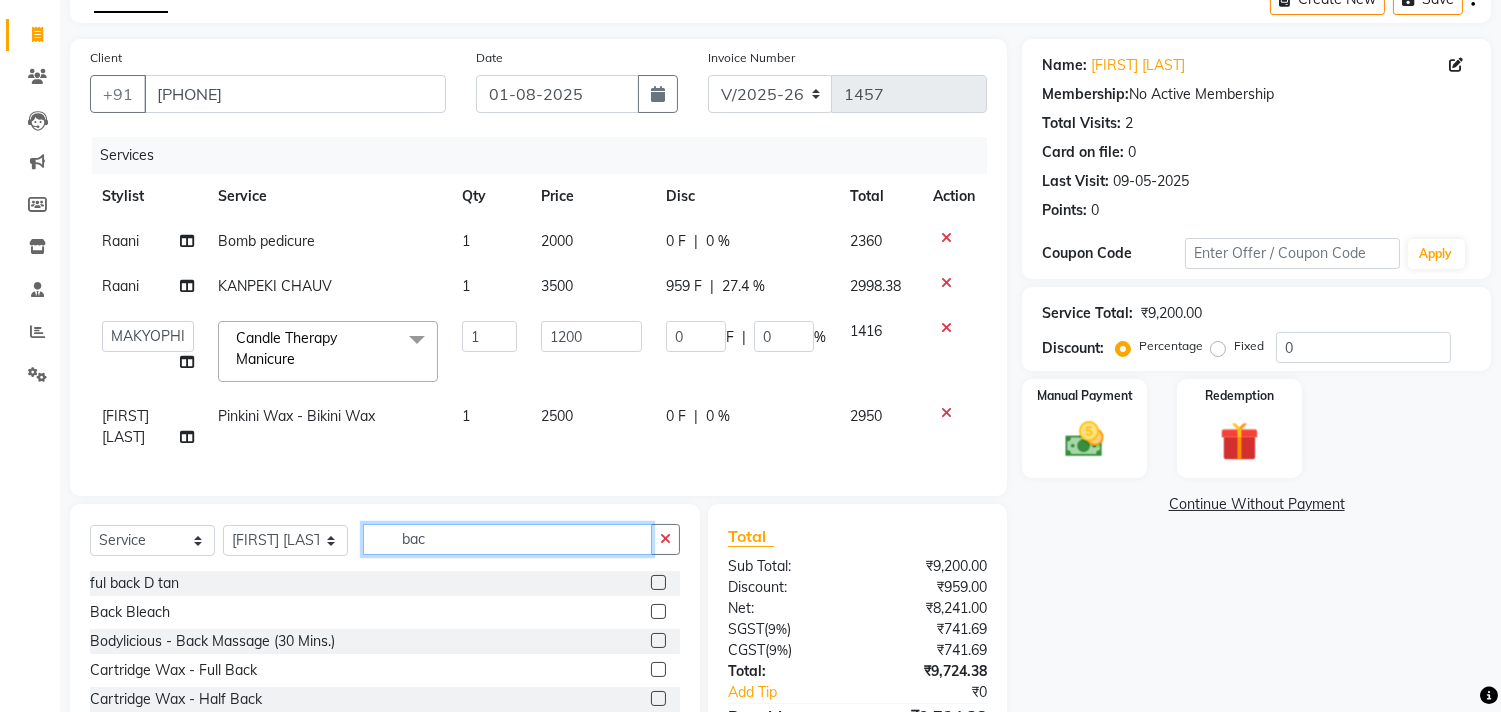 type on "back" 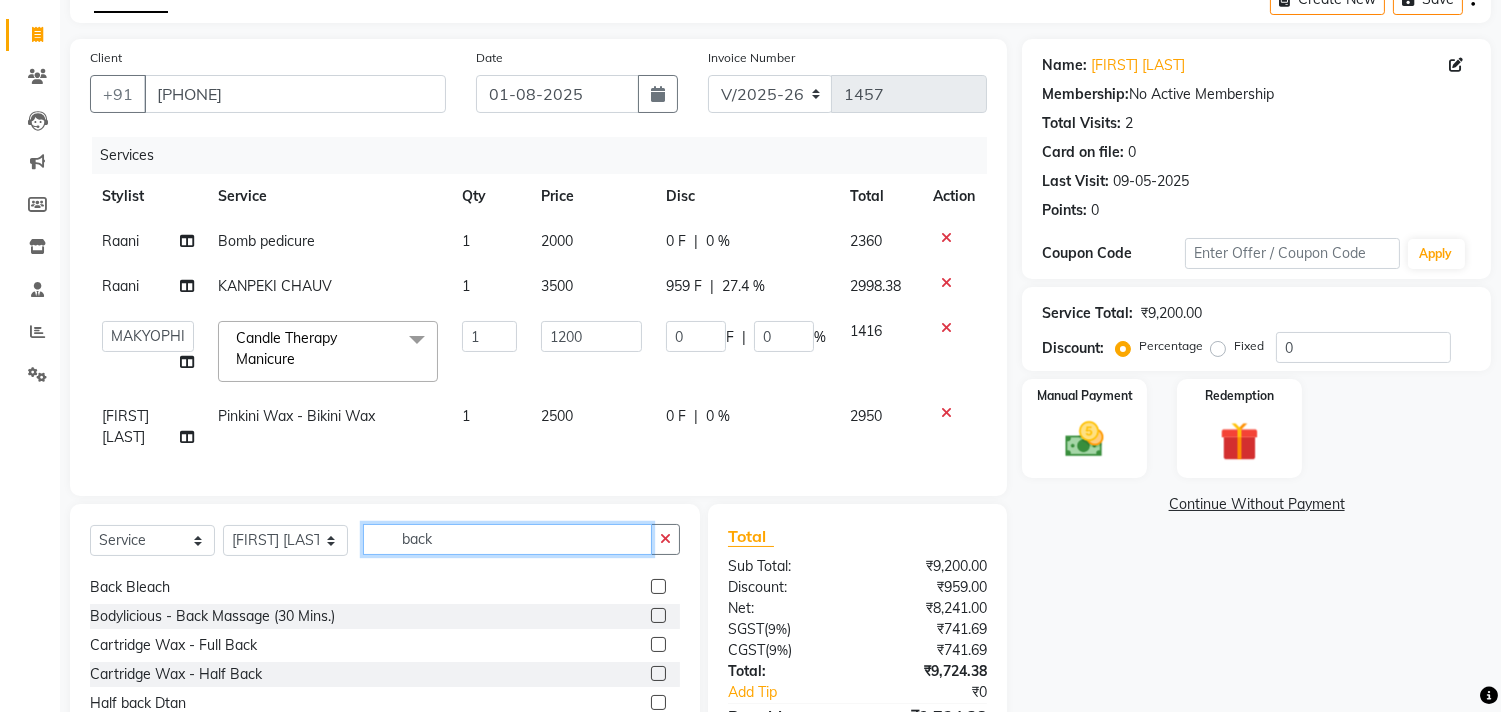 scroll, scrollTop: 32, scrollLeft: 0, axis: vertical 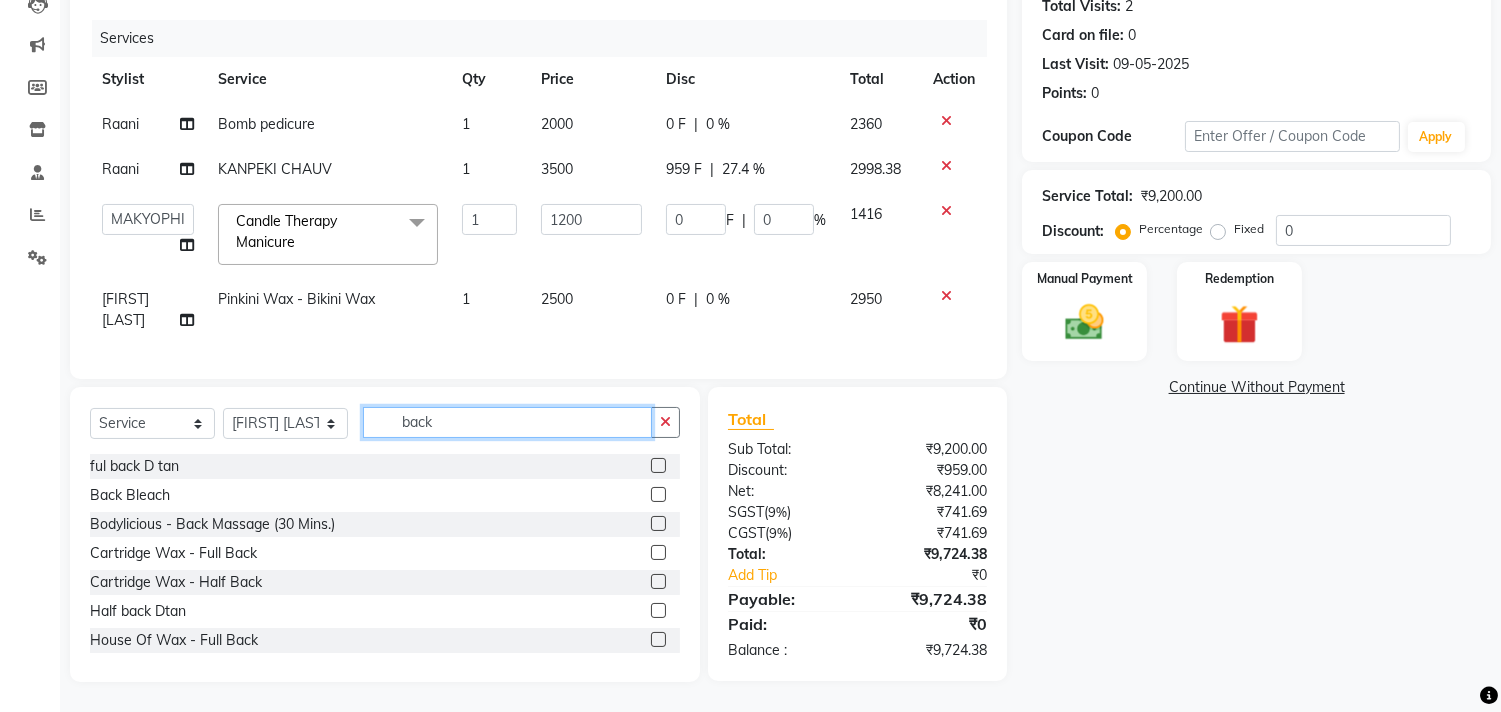 drag, startPoint x: 486, startPoint y: 423, endPoint x: 383, endPoint y: 430, distance: 103.23759 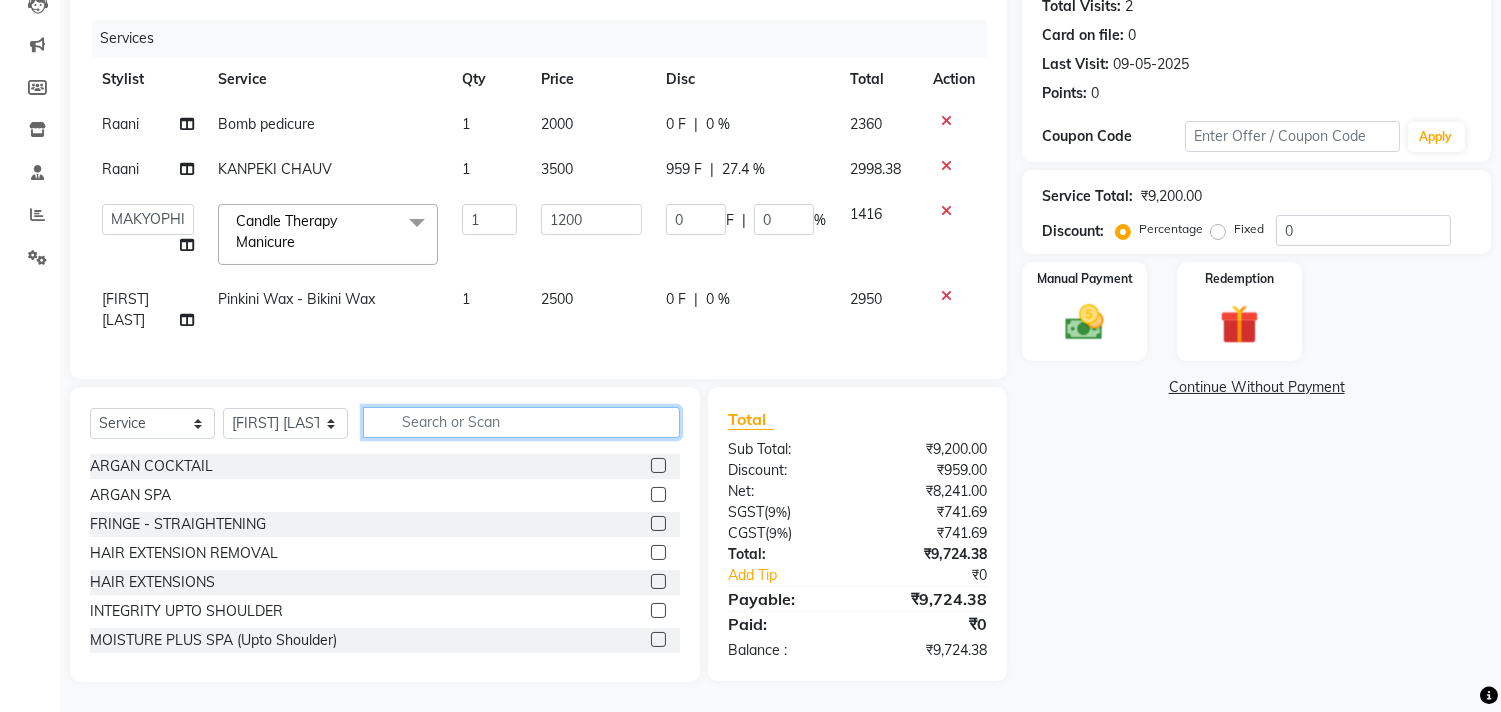 click 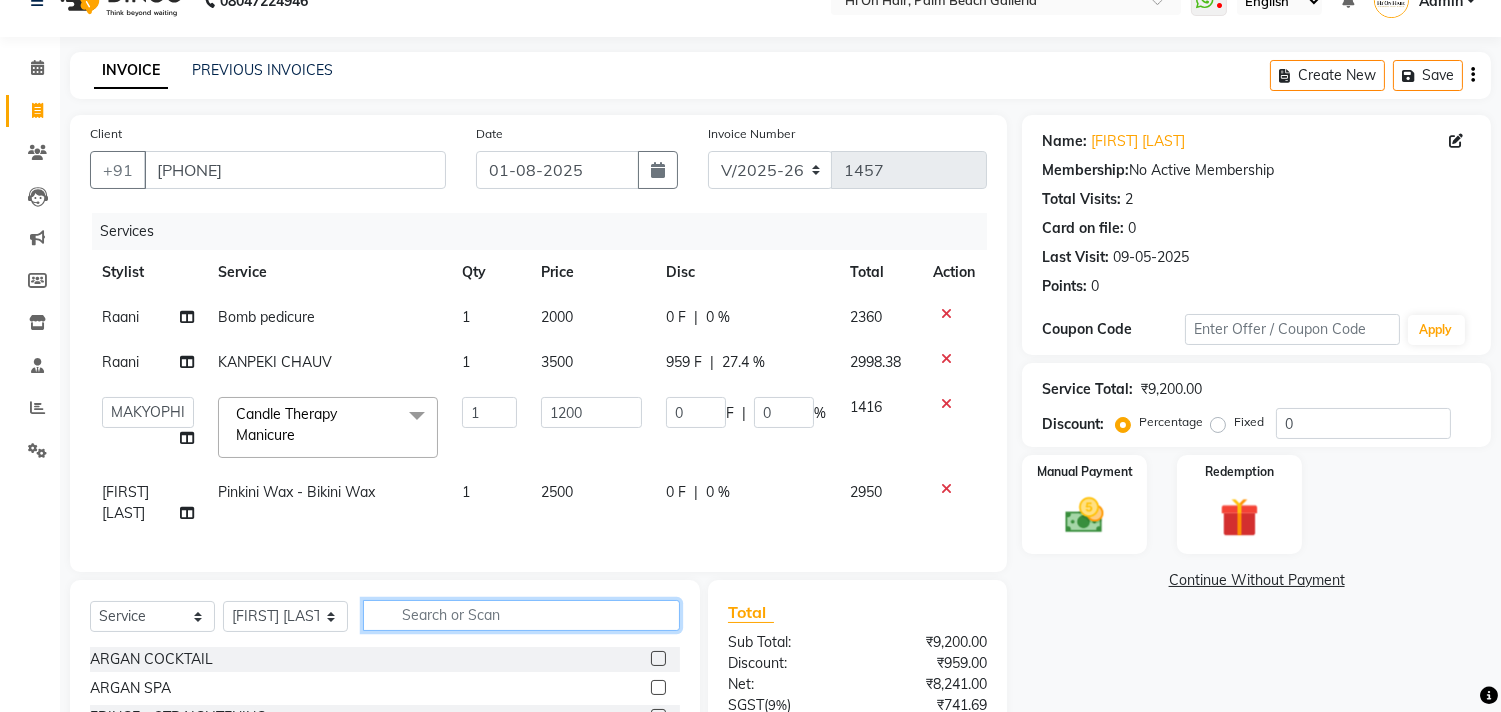 scroll, scrollTop: 22, scrollLeft: 0, axis: vertical 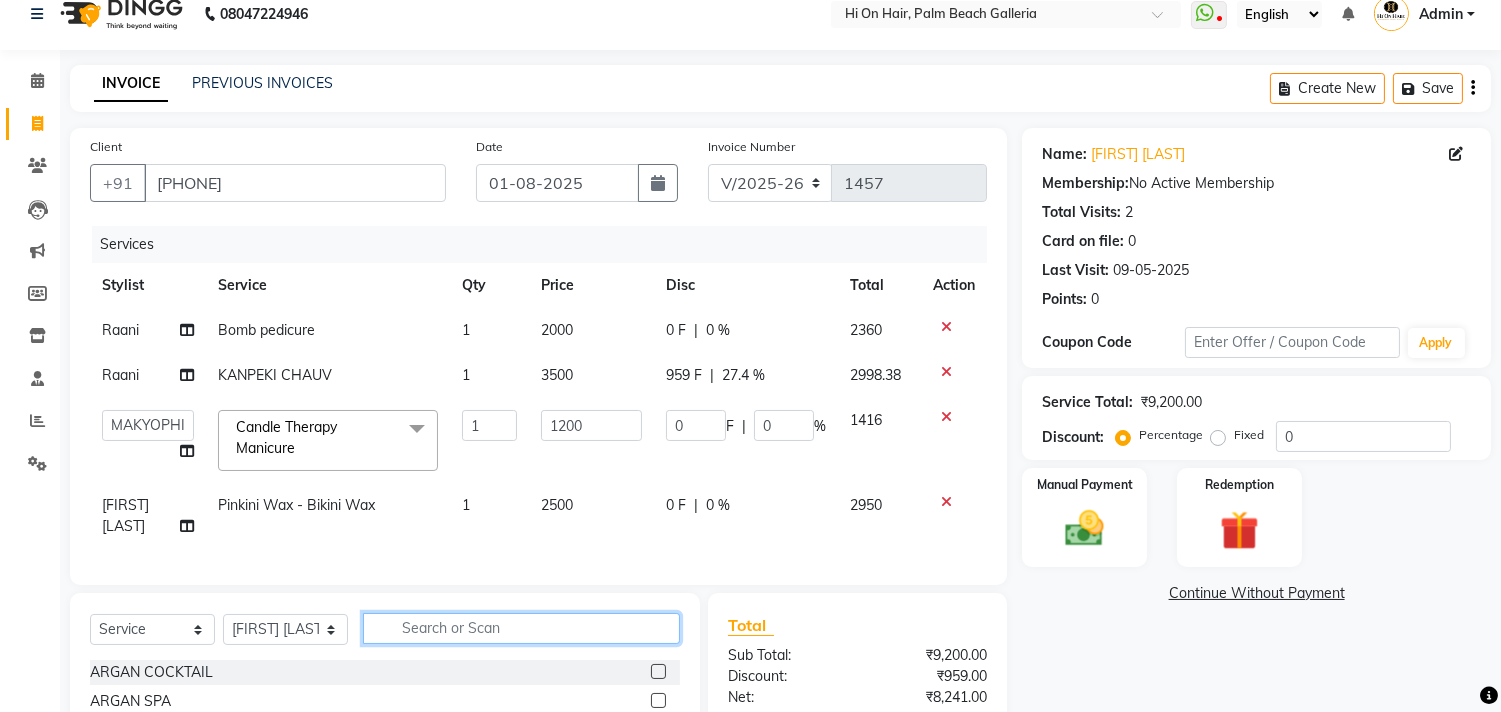 type 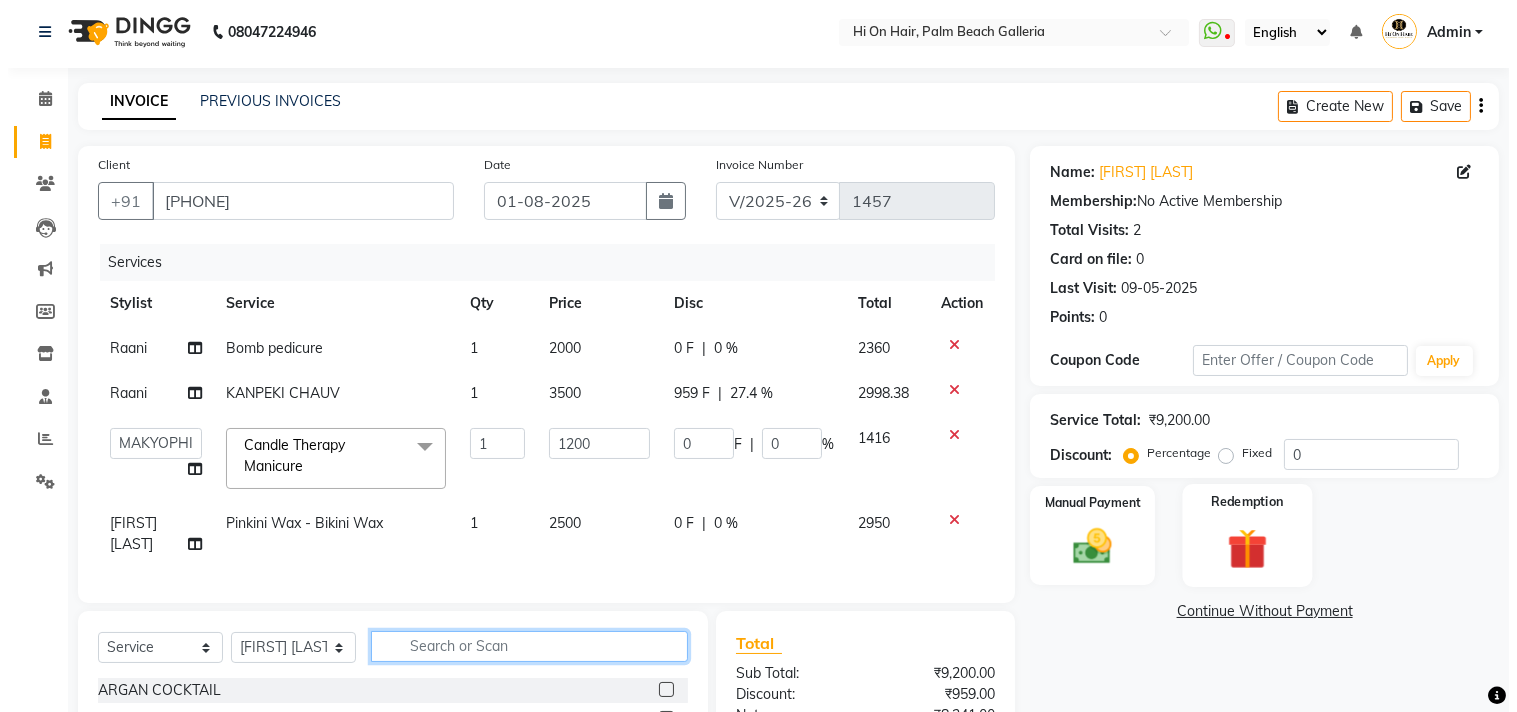 scroll, scrollTop: 0, scrollLeft: 0, axis: both 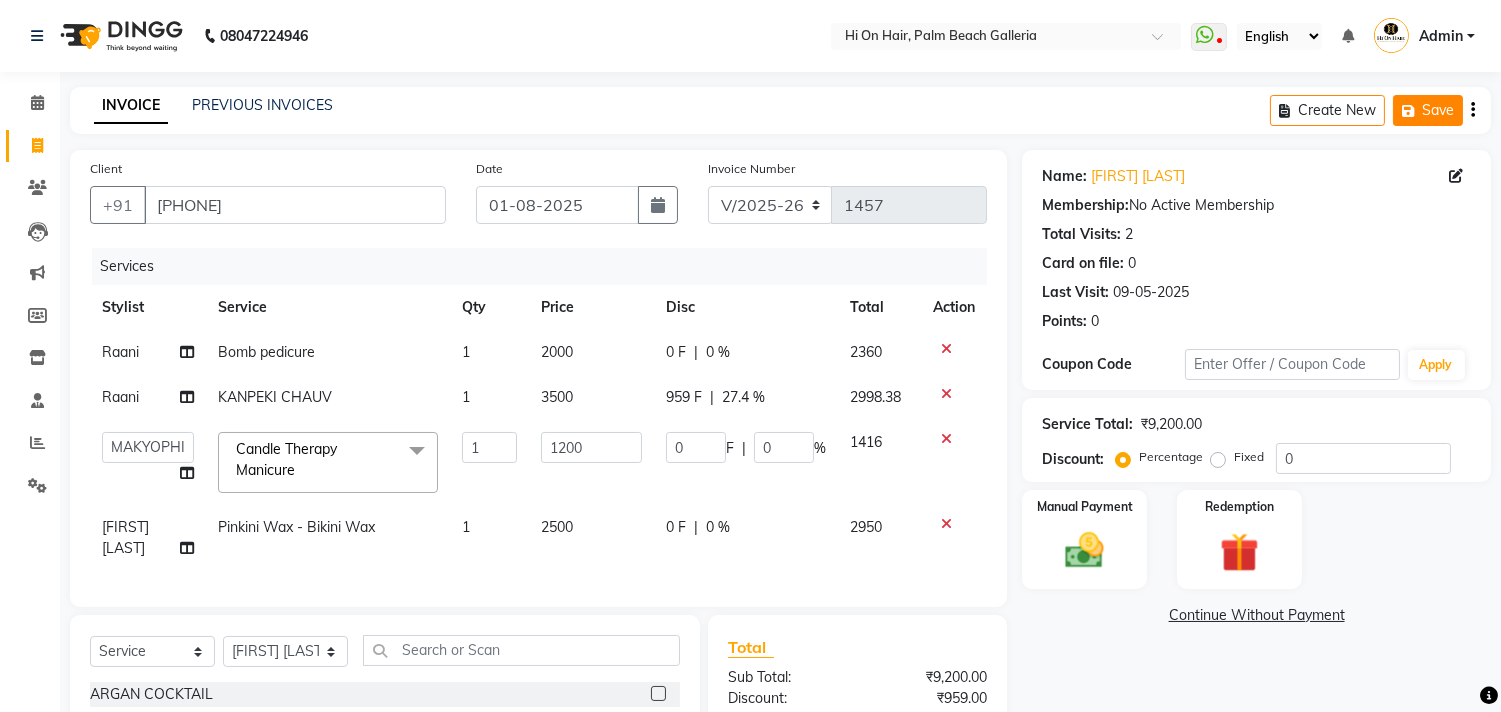 click on "Save" 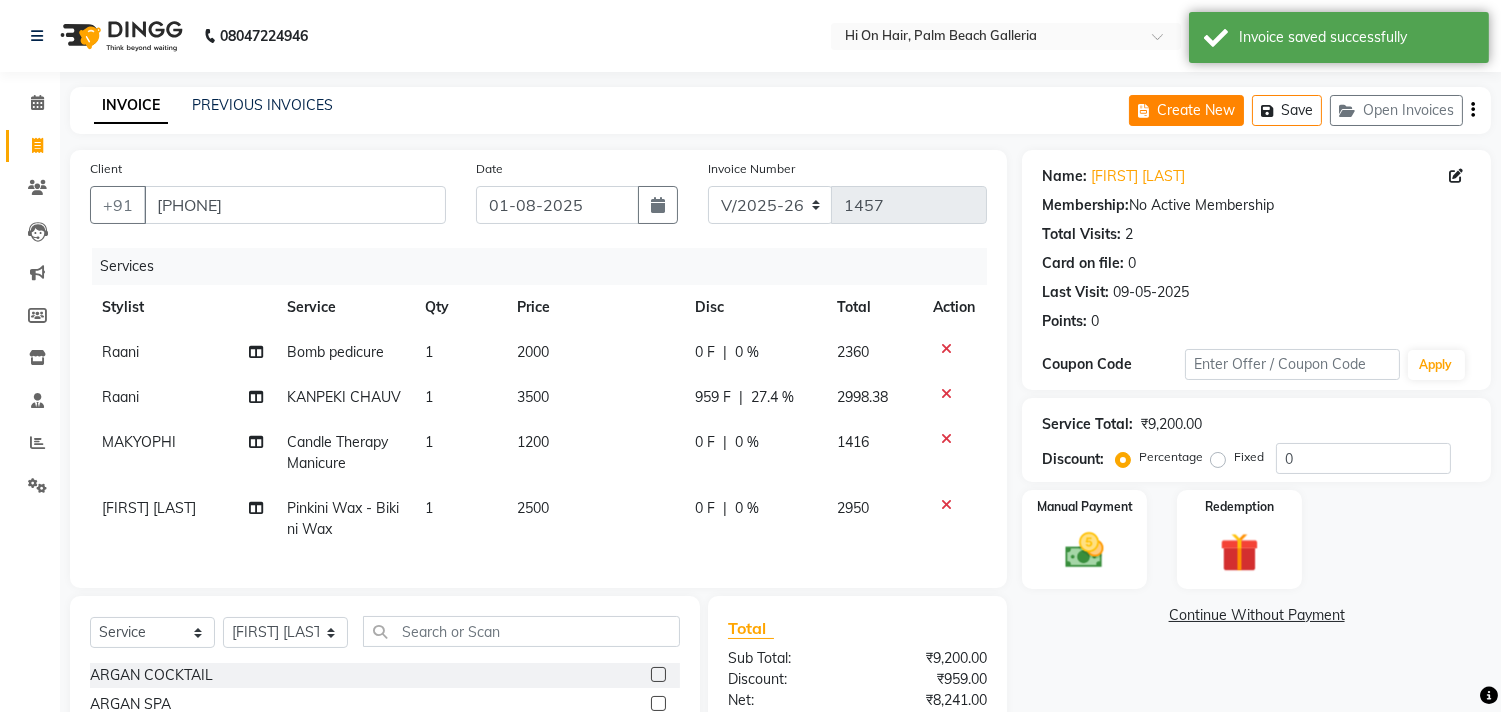 click on "Create New" 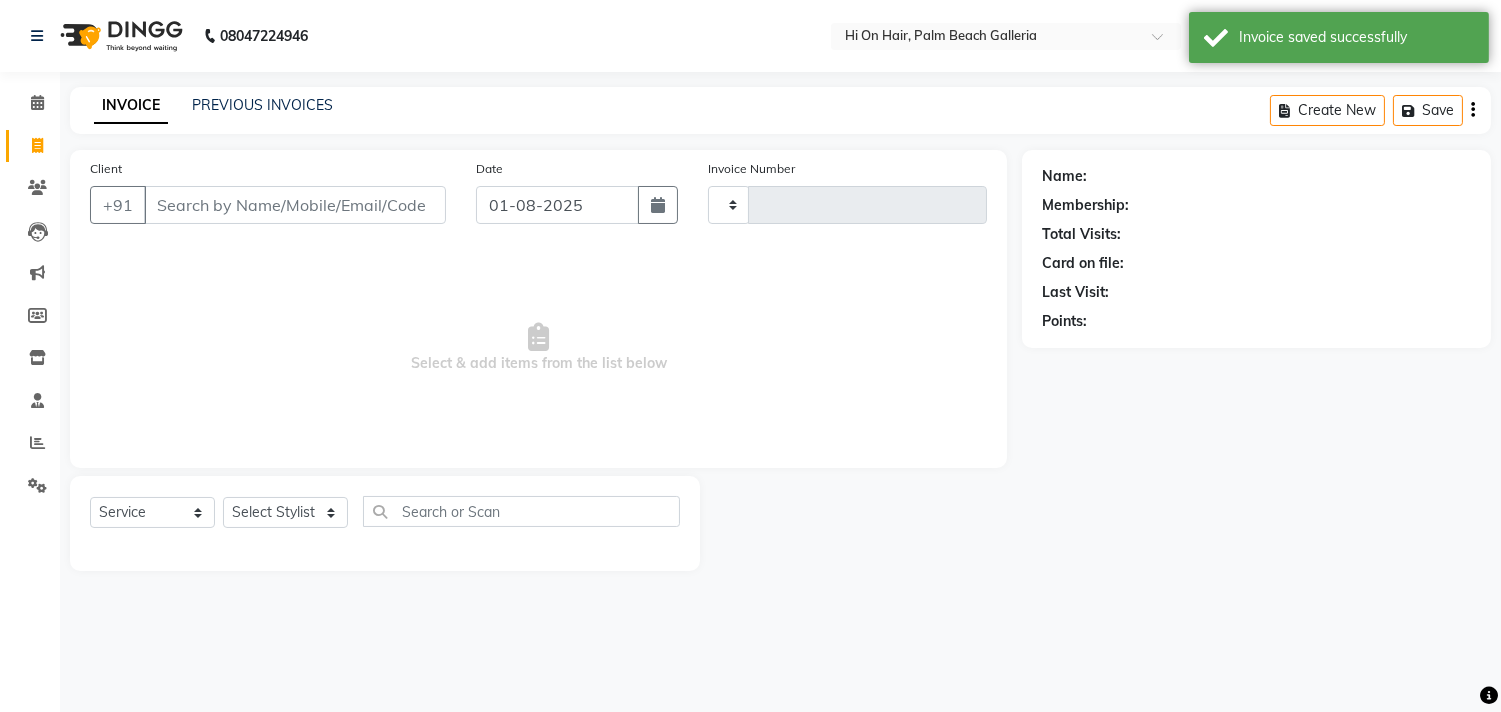 type on "1457" 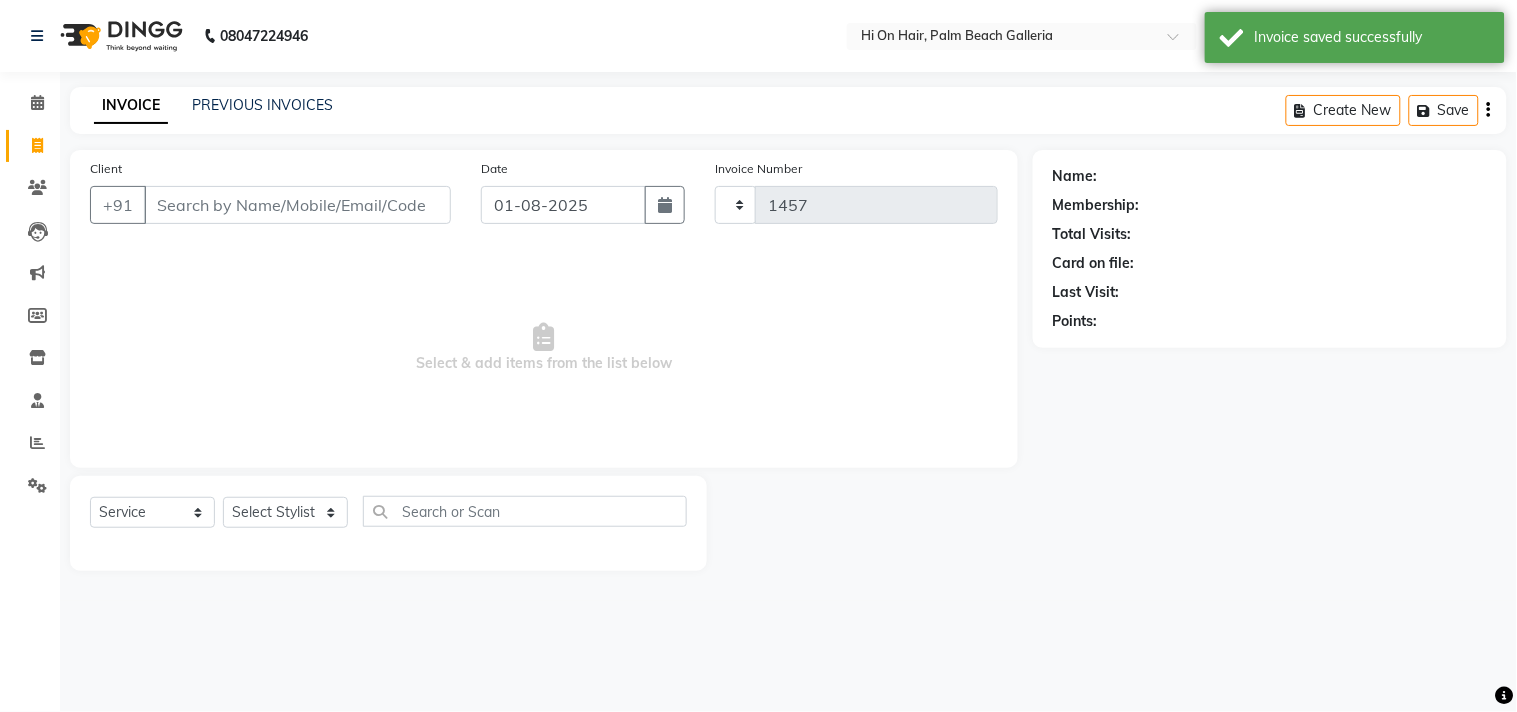 select on "535" 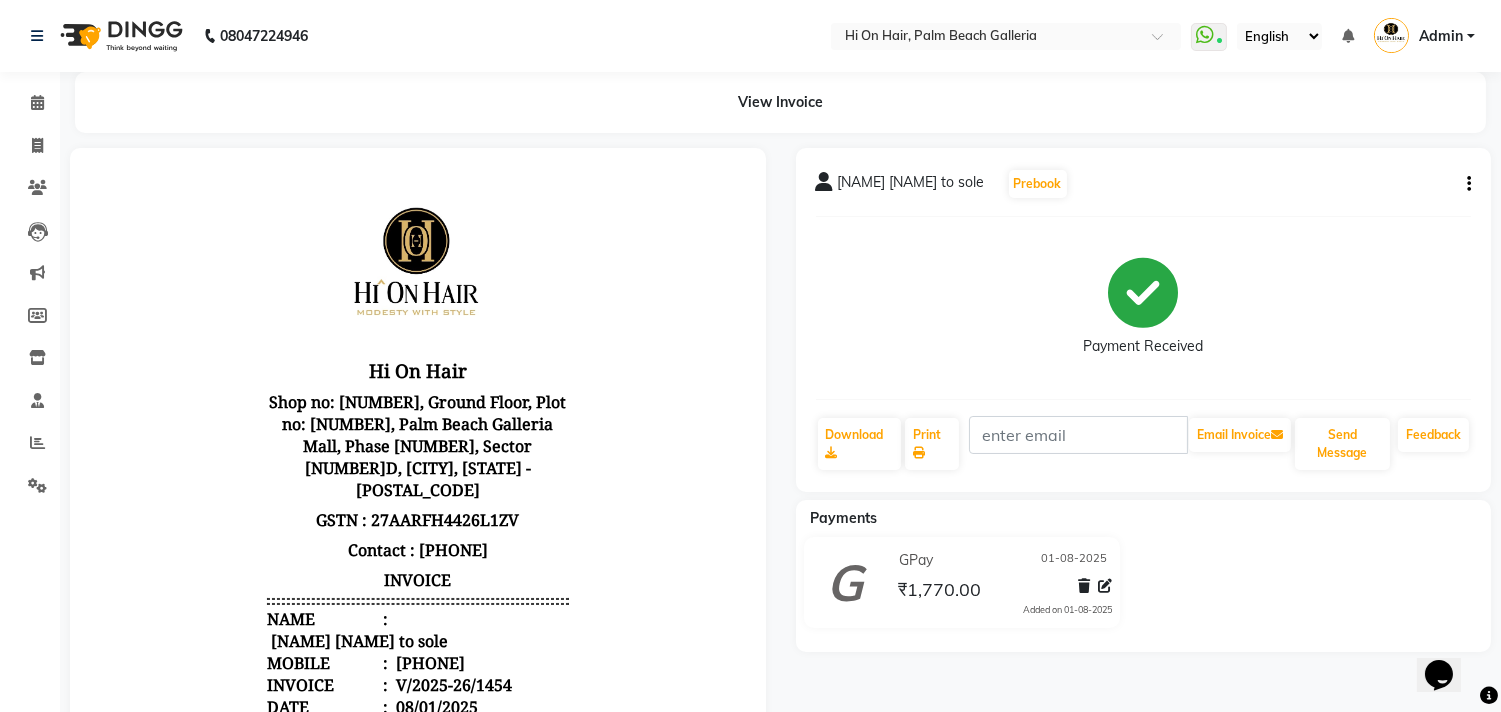 scroll, scrollTop: 0, scrollLeft: 0, axis: both 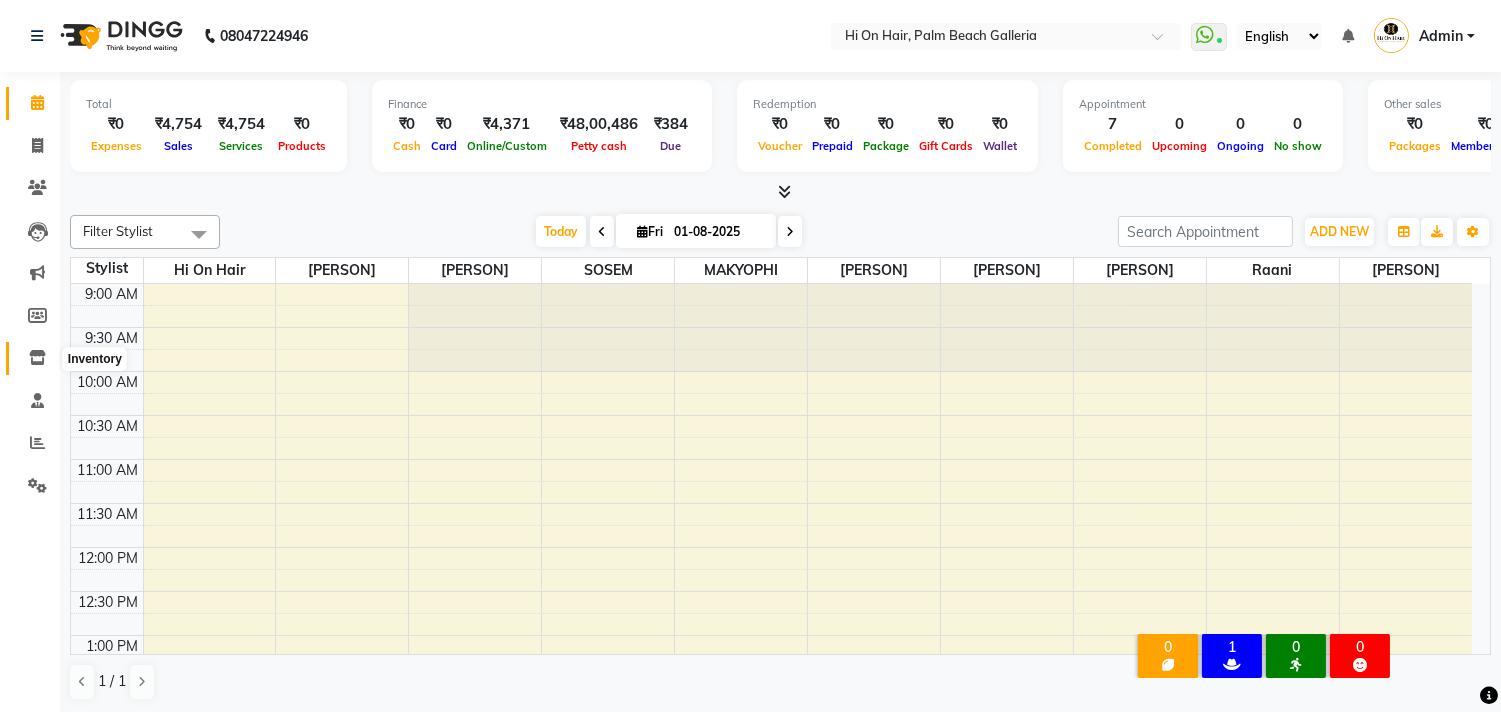 click 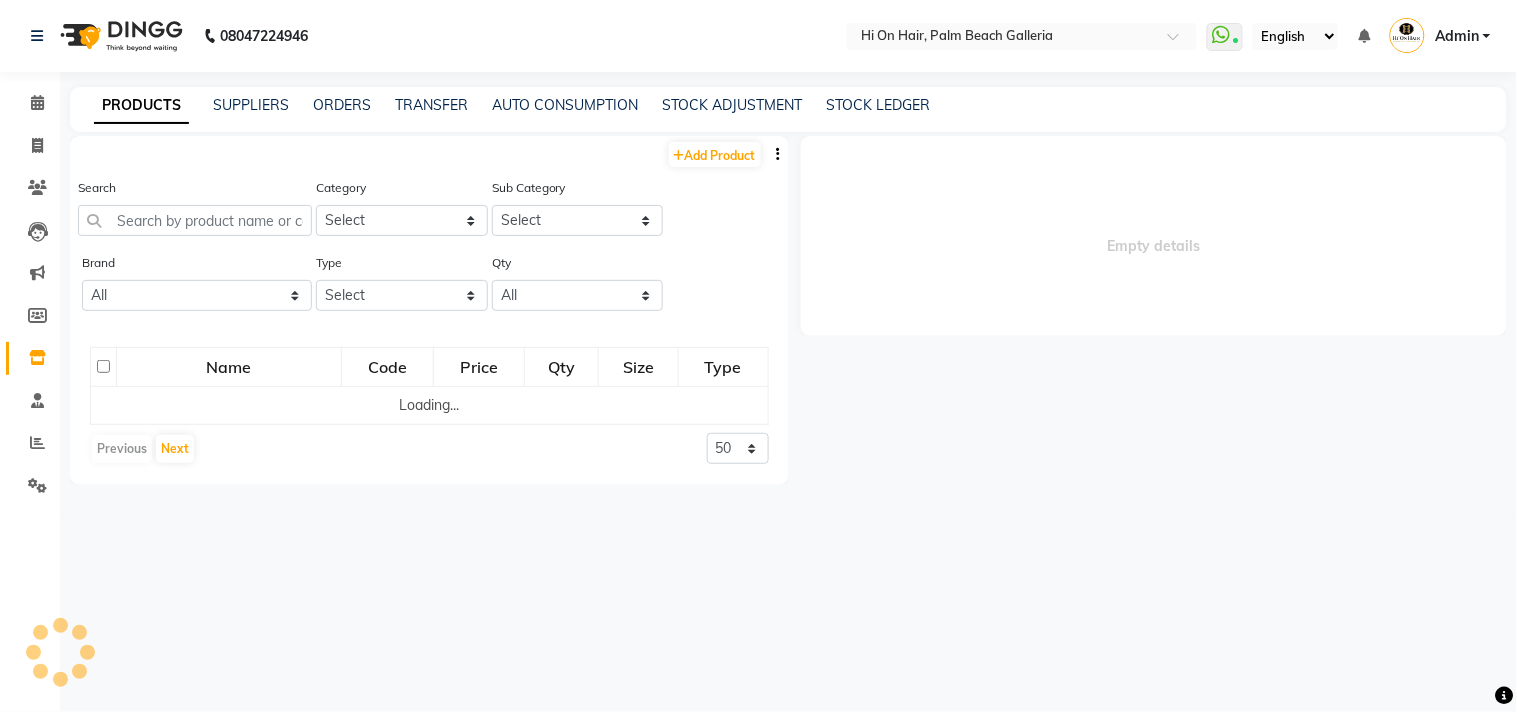 select 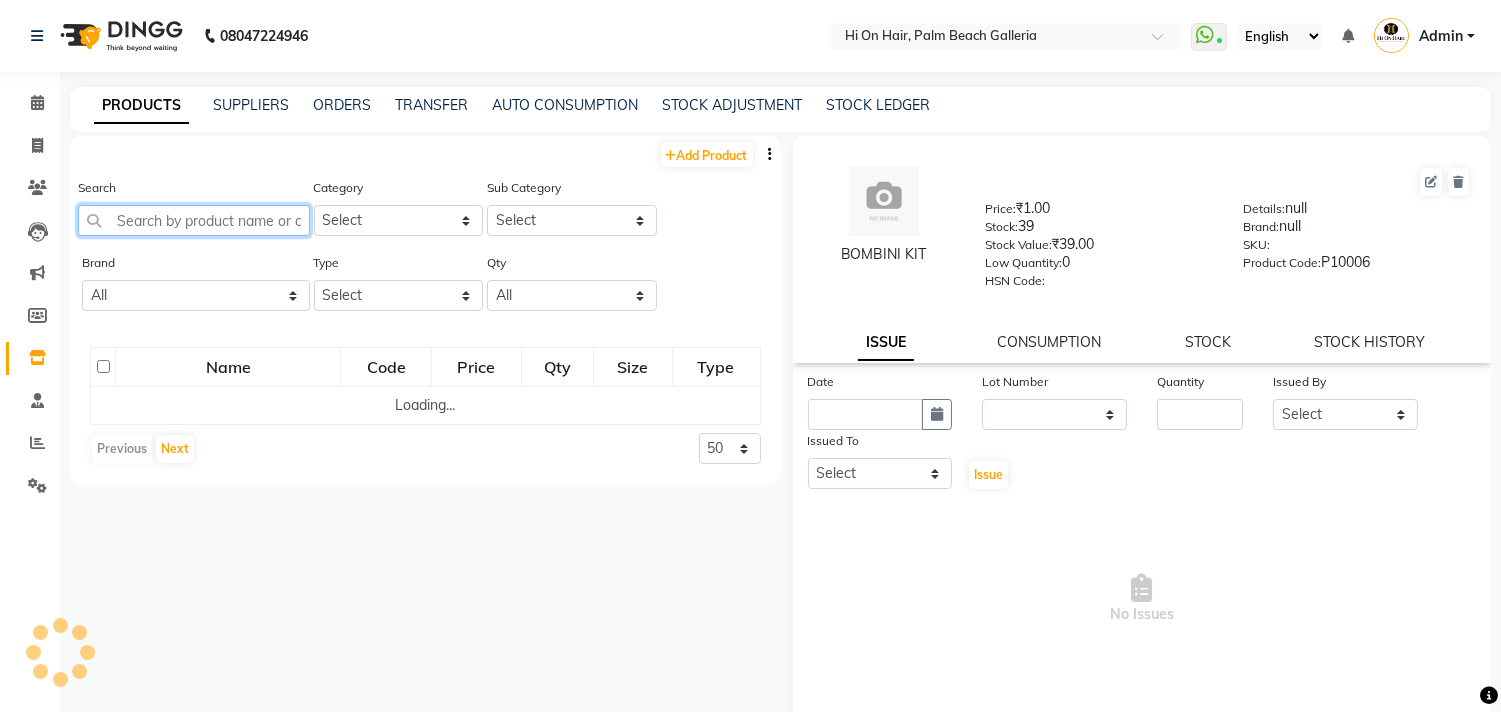 click 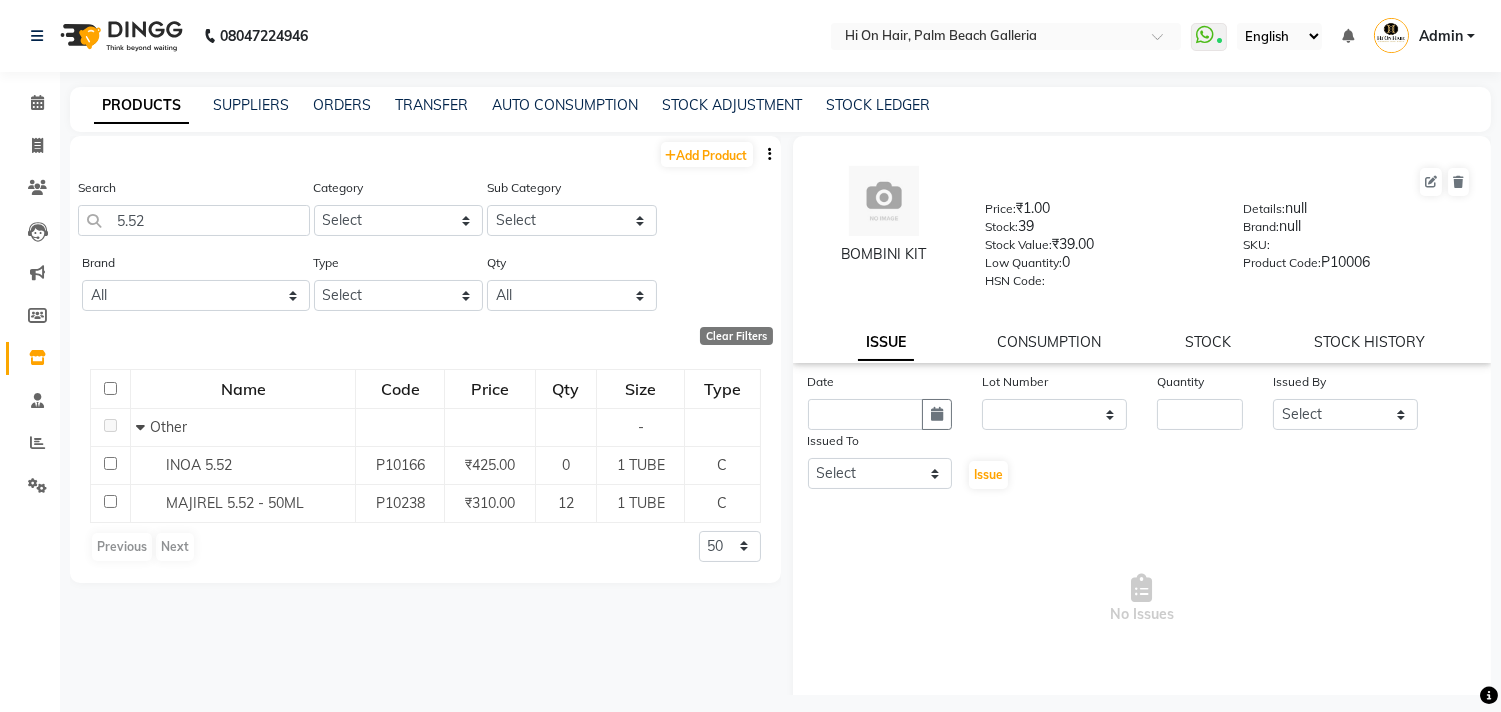 click on "Search 5.52" 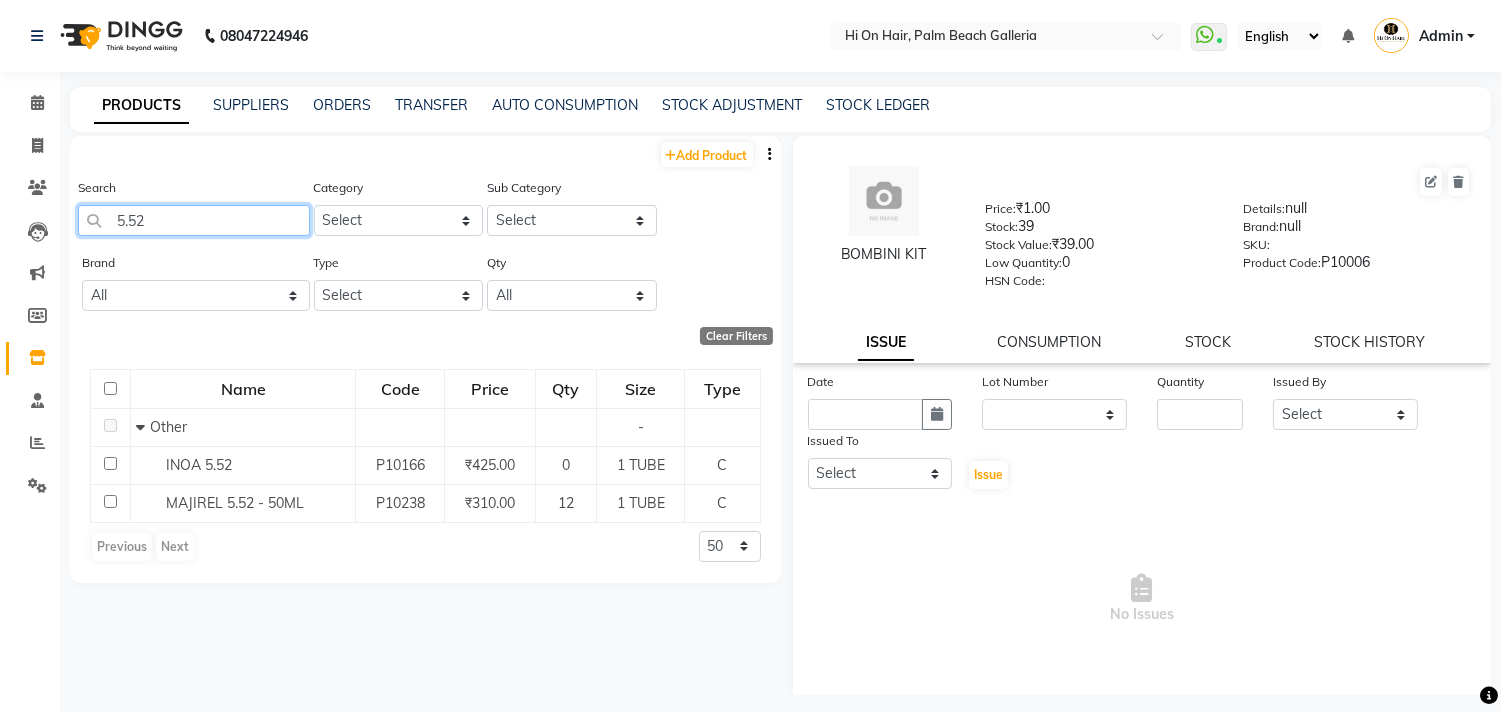 click on "5.52" 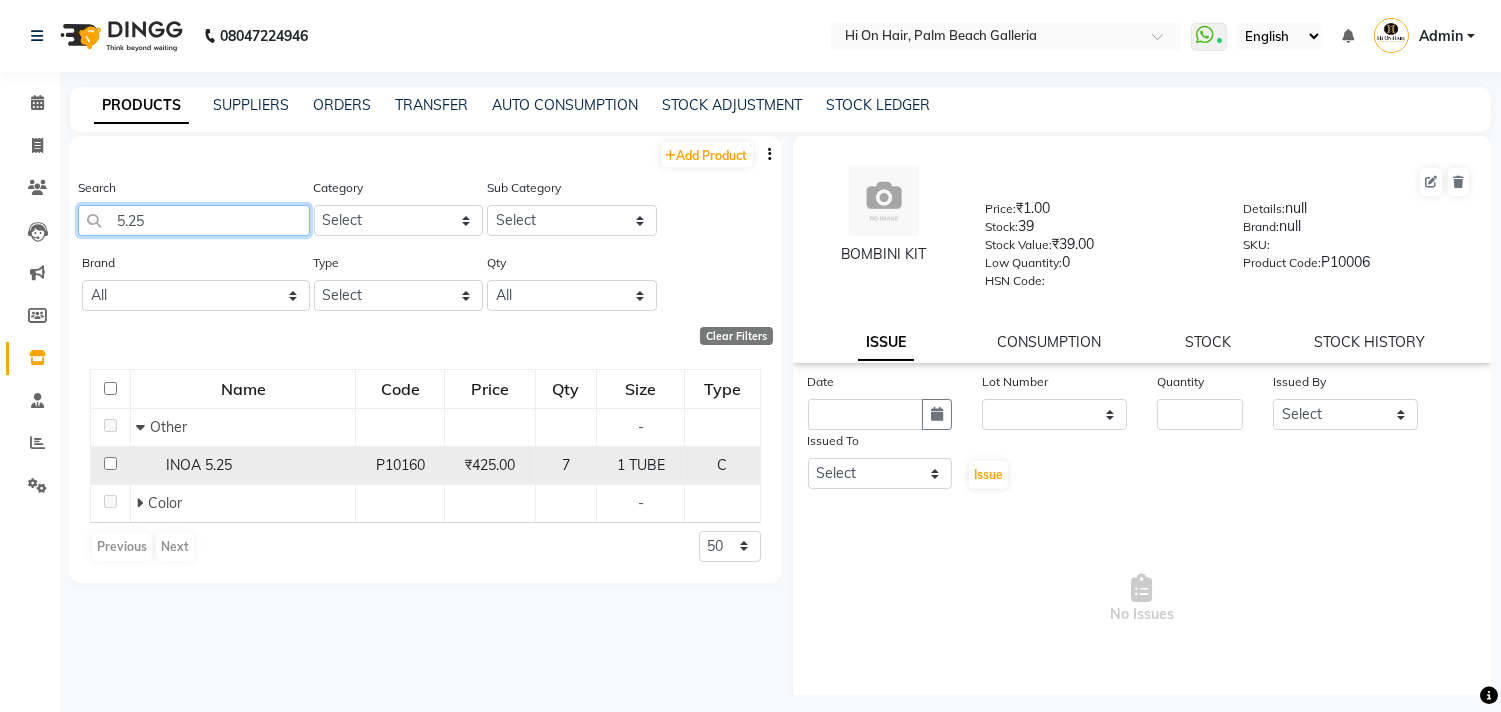 type on "5.25" 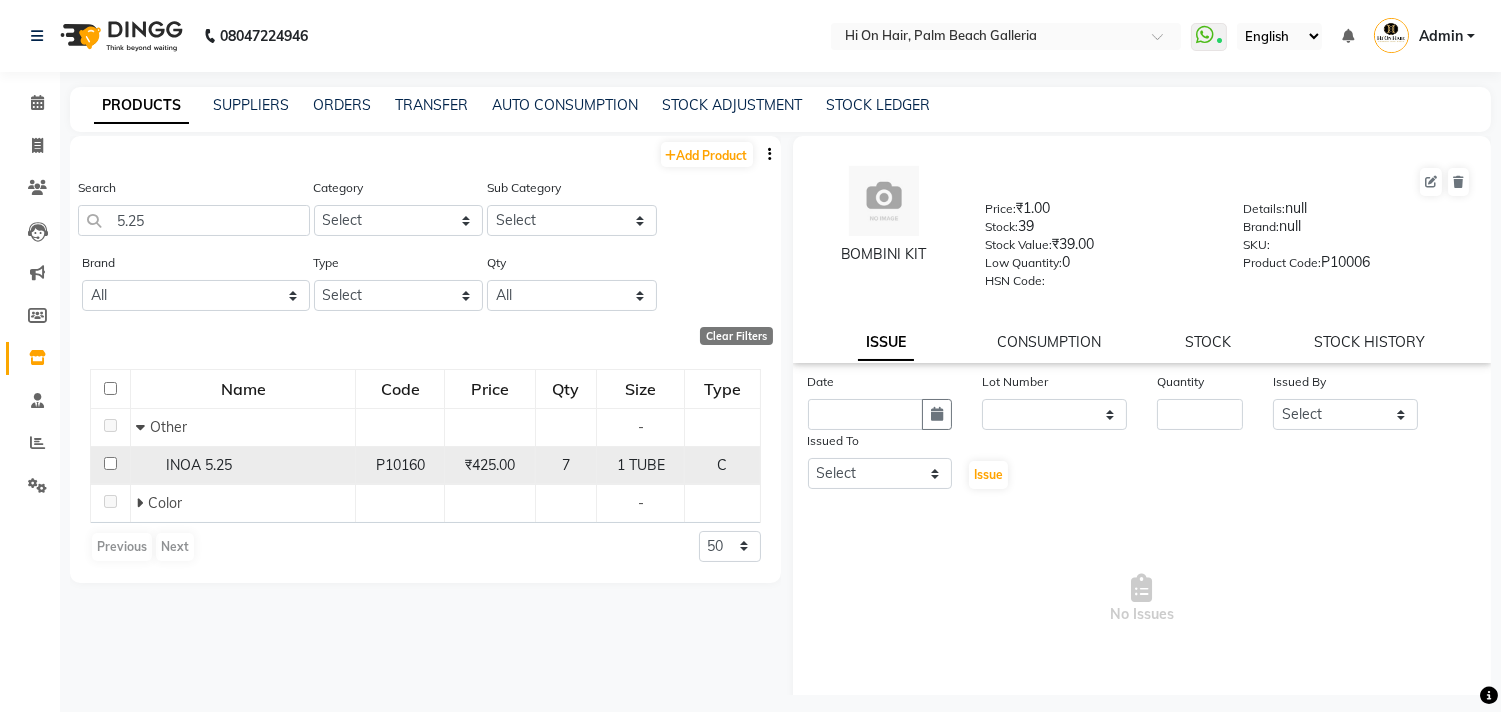 click on "INOA 5.25" 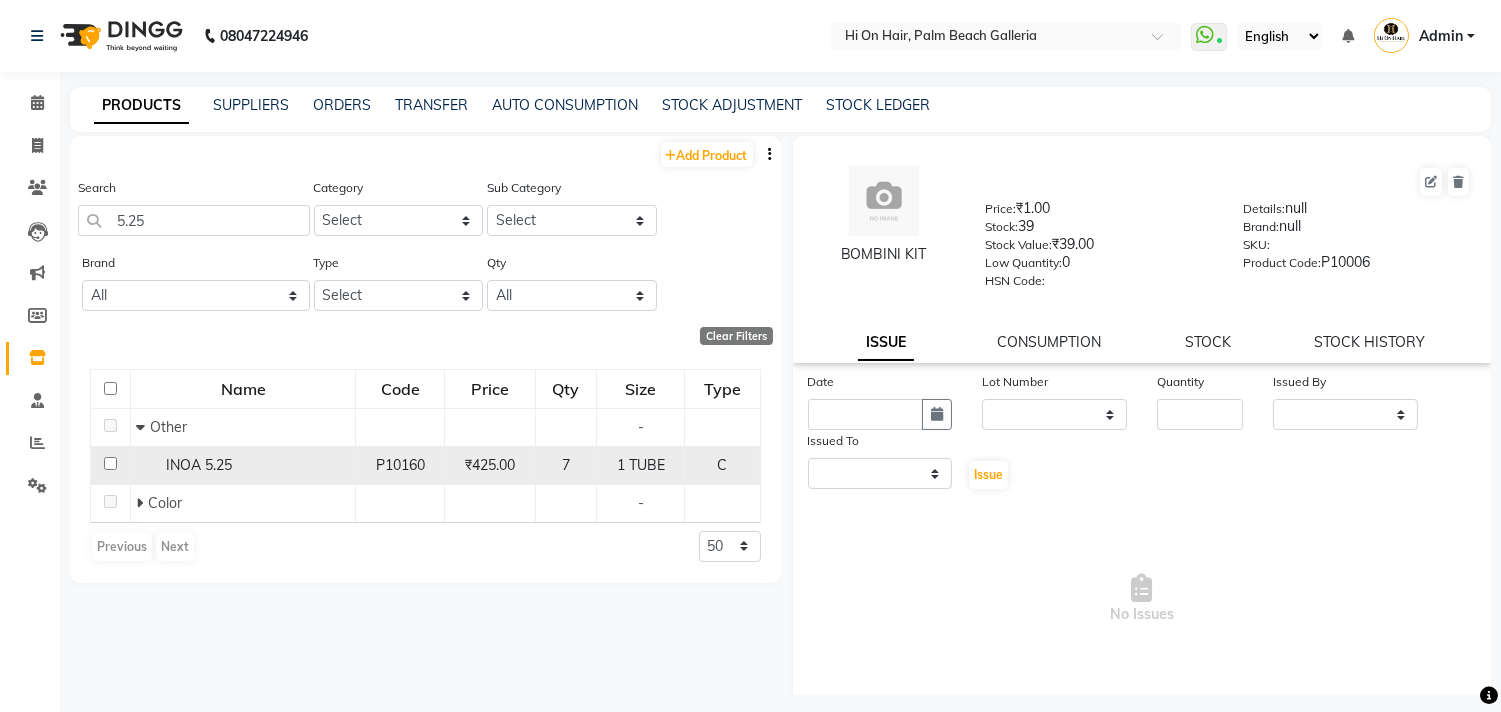select 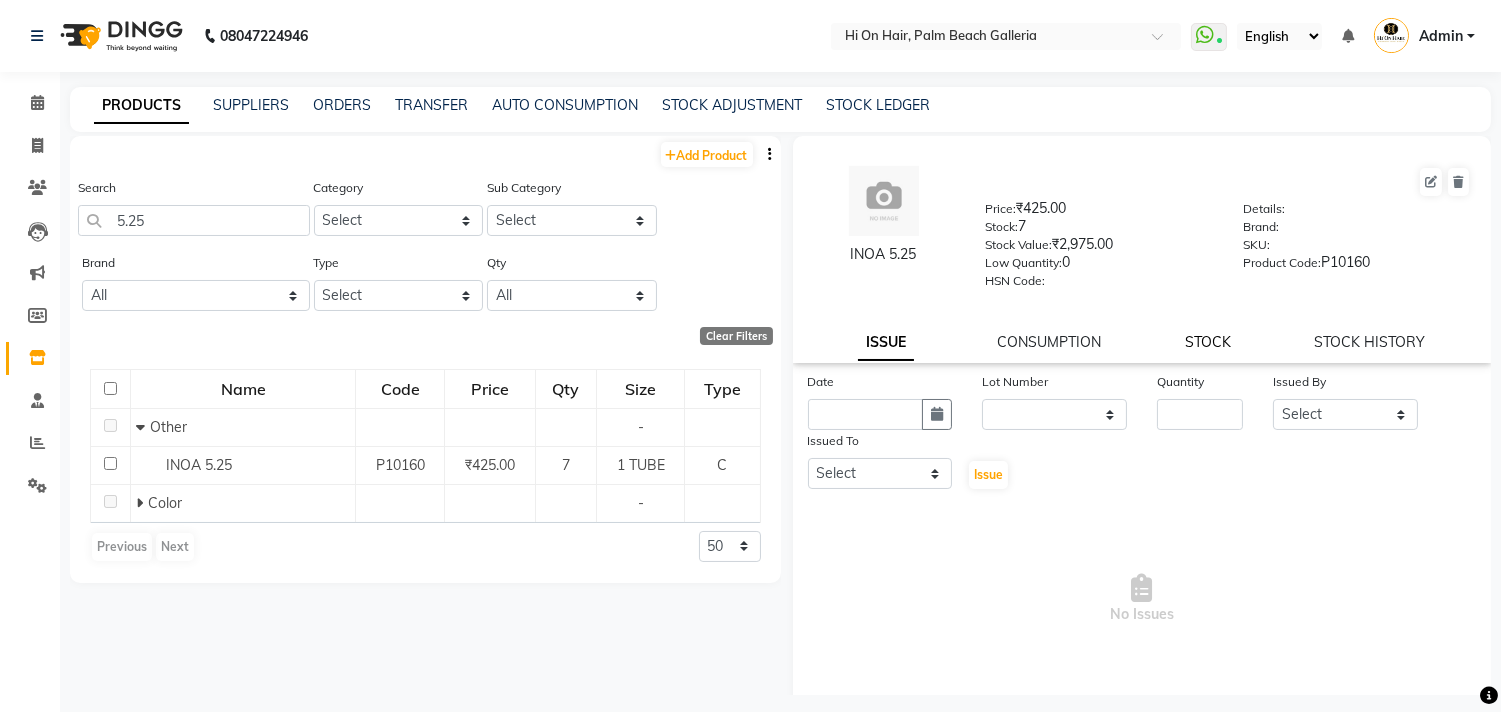 click on "STOCK" 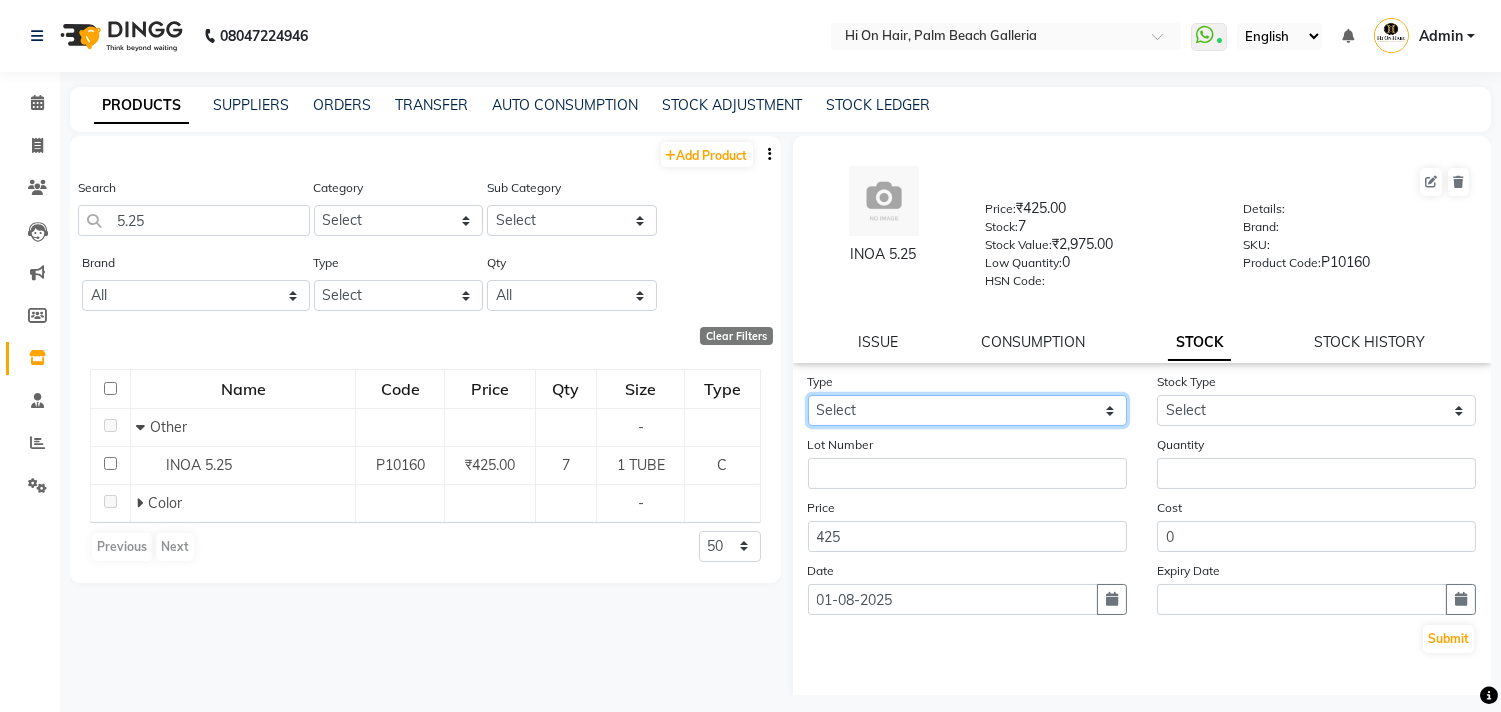 click on "Select In Out" 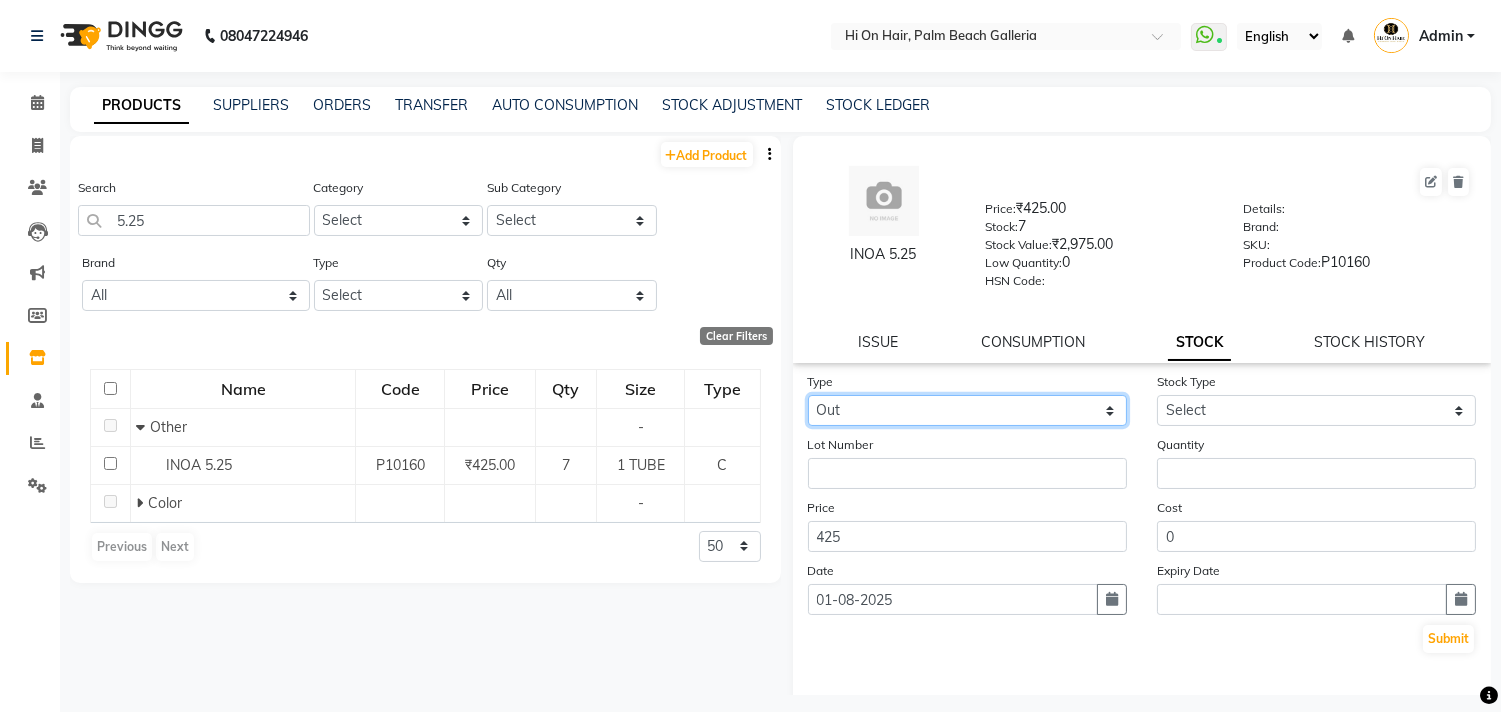 click on "Select In Out" 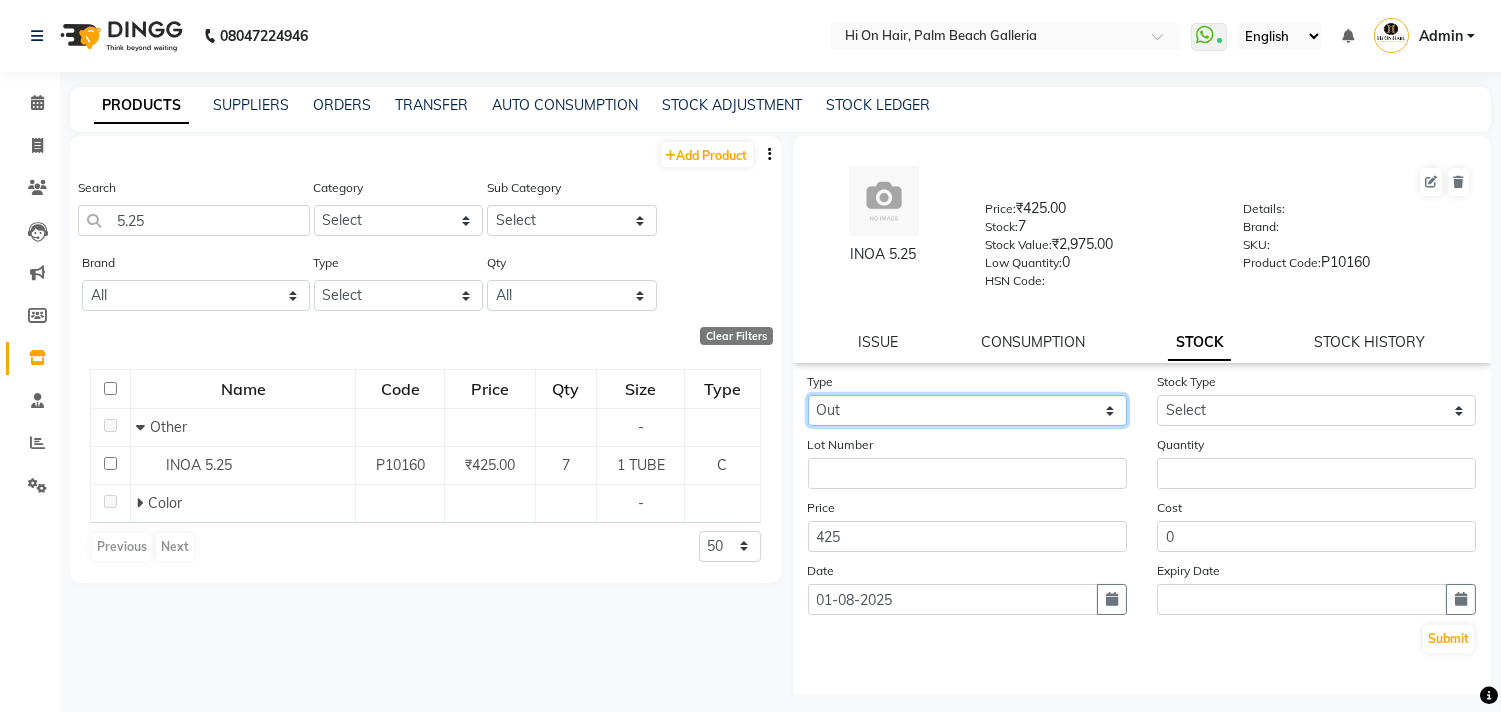 select 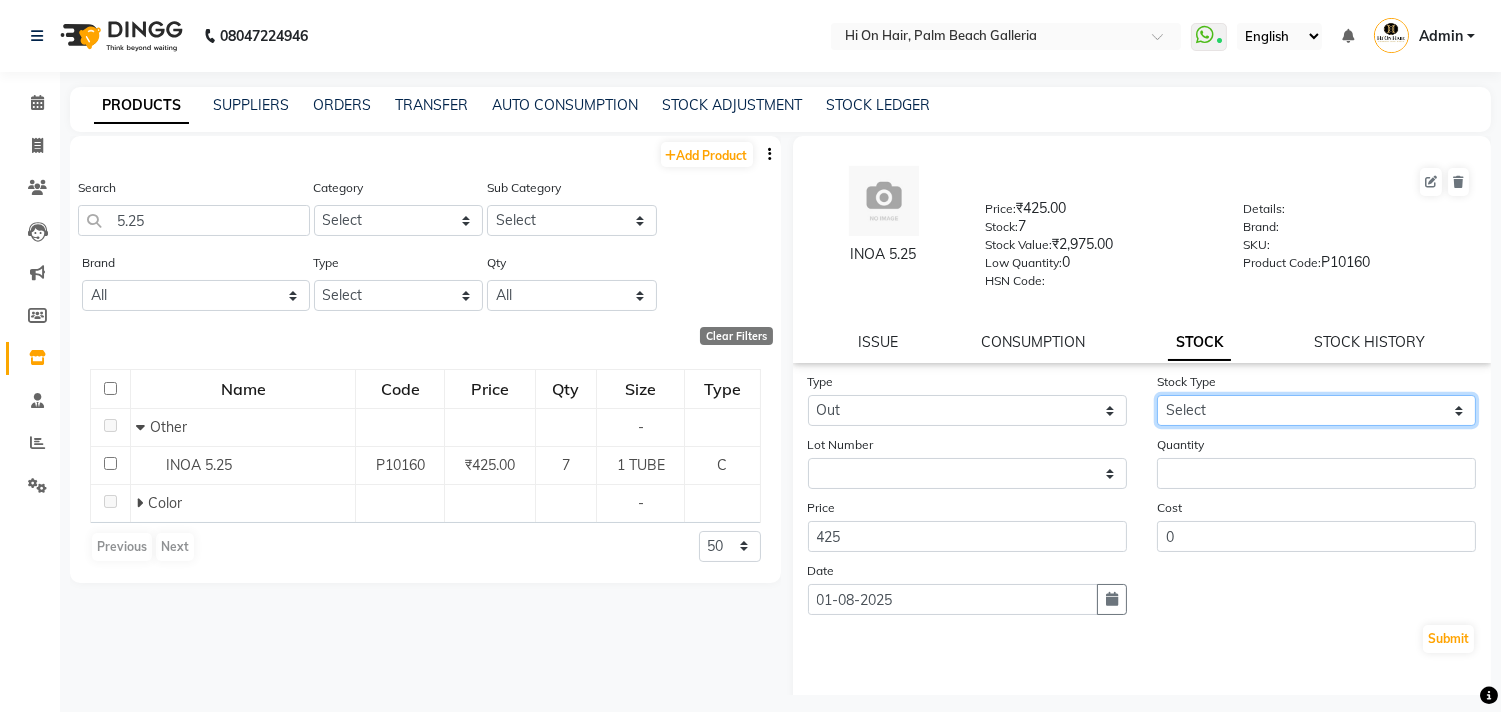 click on "Select Internal Use Damaged Expired Adjustment Return Other" 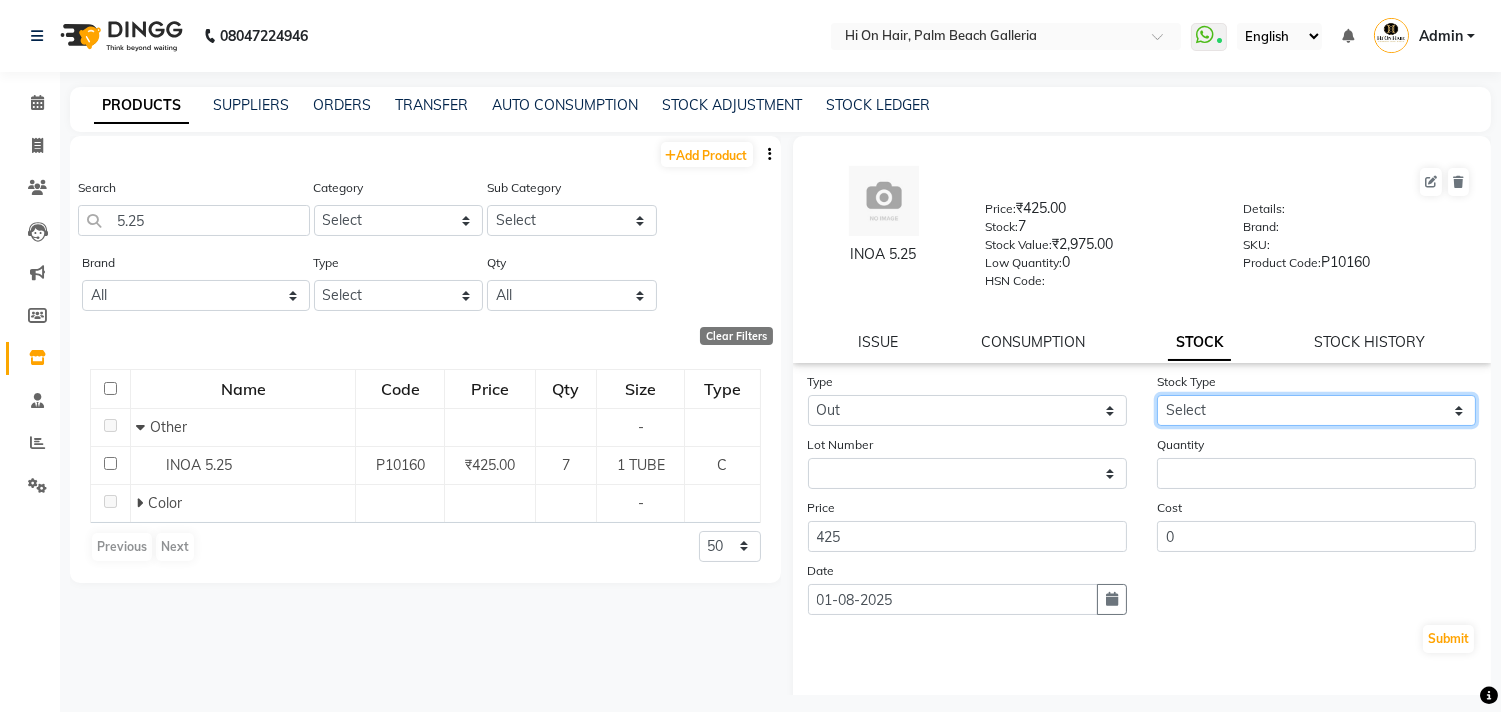 select on "internal use" 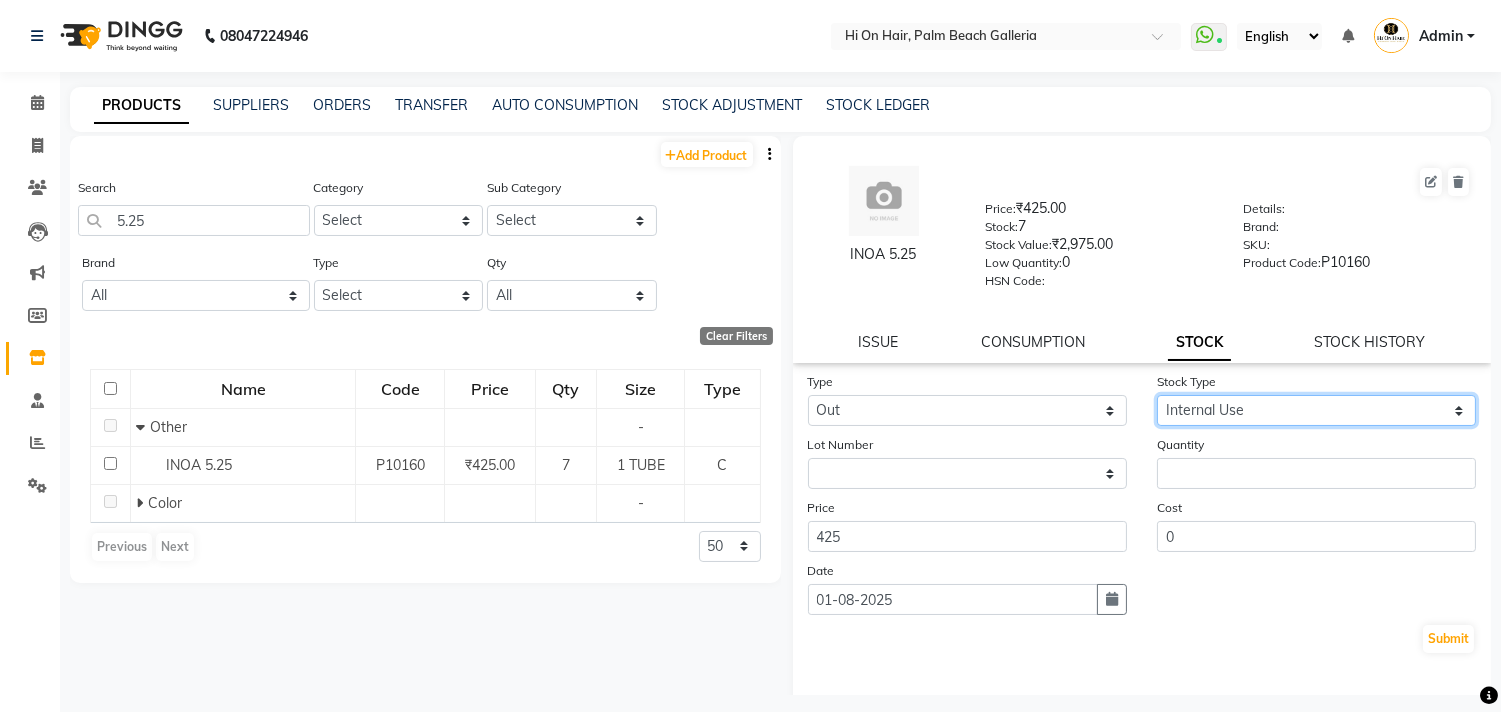 click on "Select Internal Use Damaged Expired Adjustment Return Other" 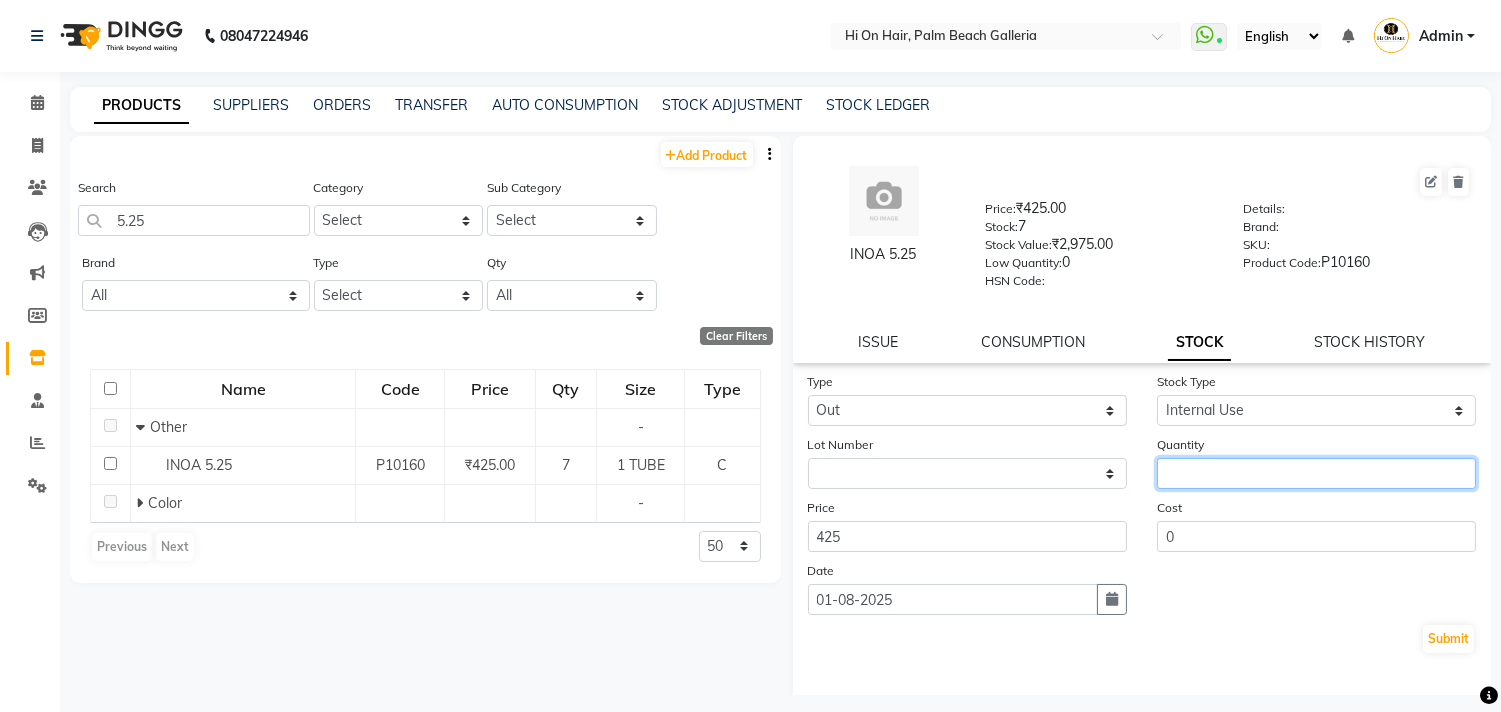 click 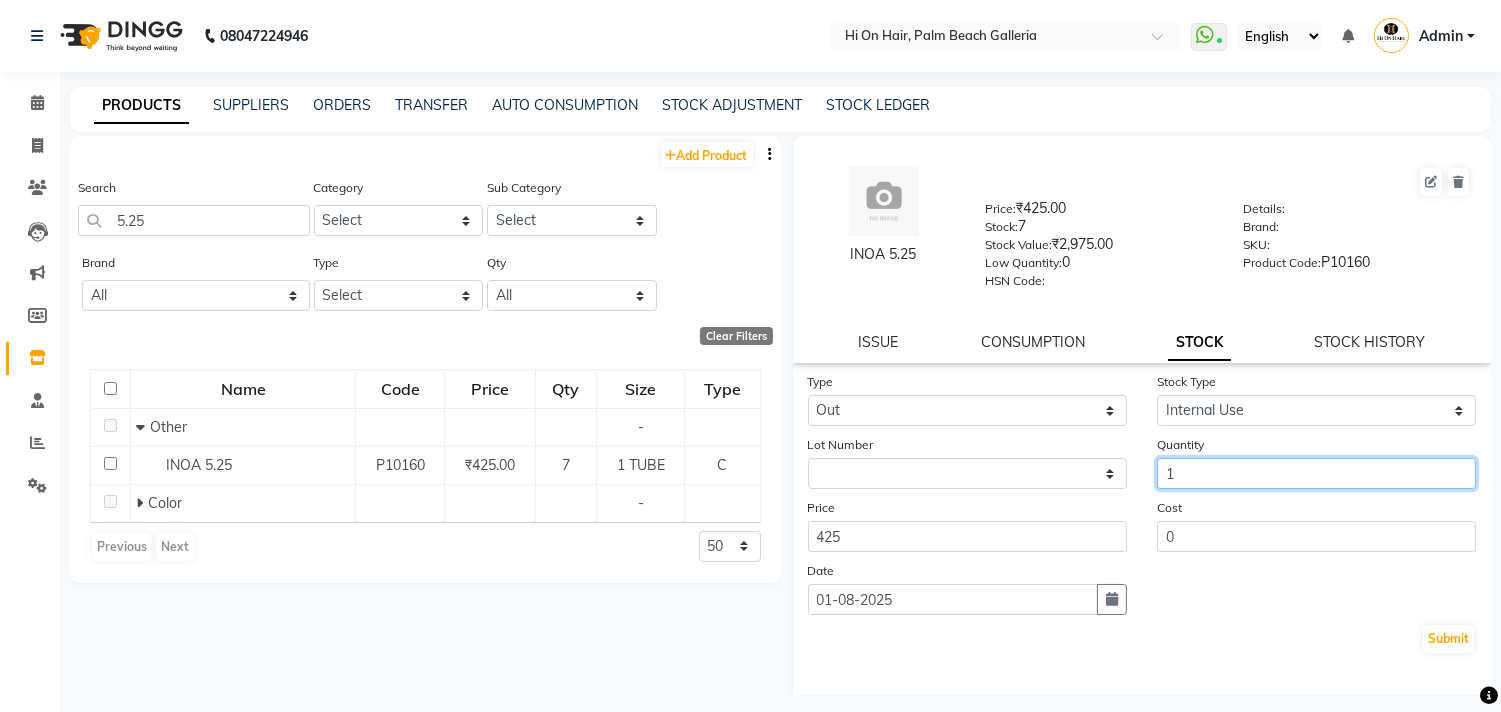 type on "1" 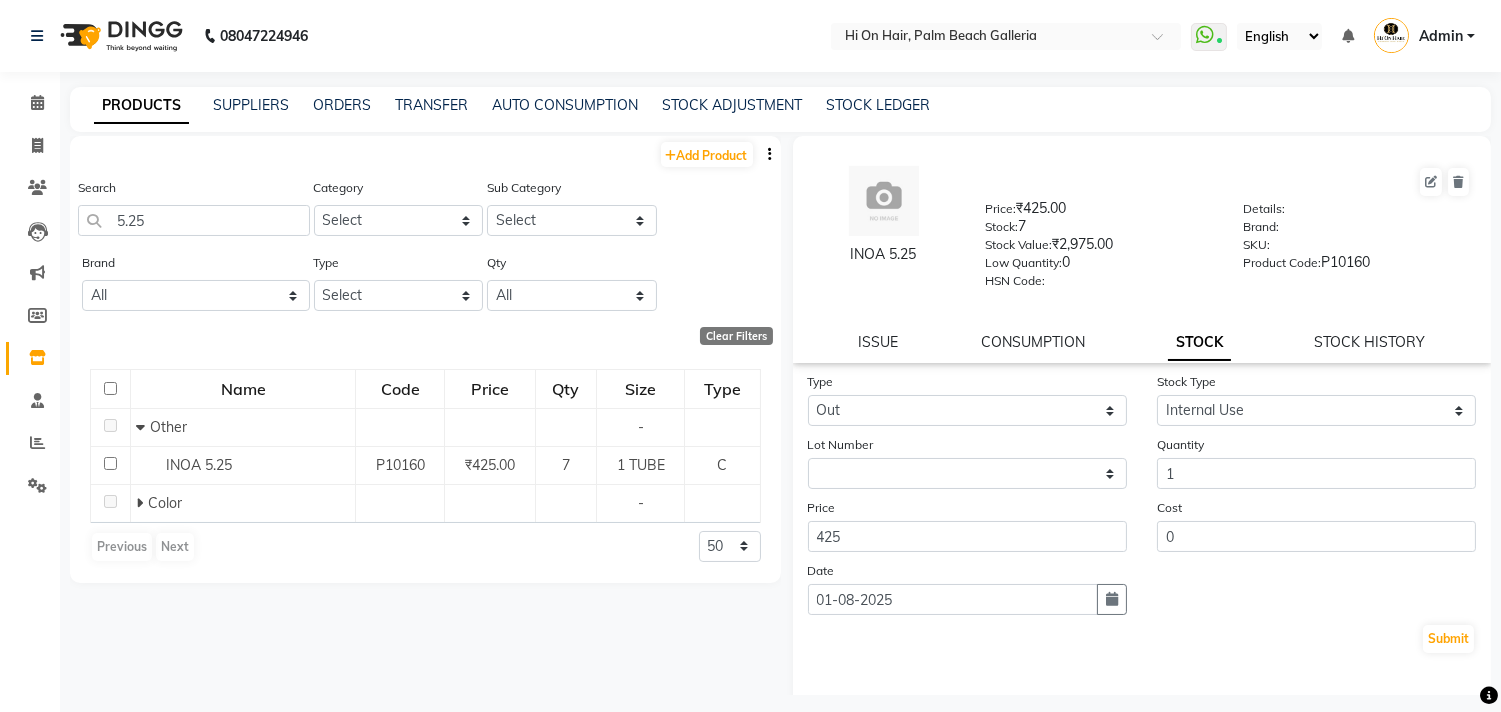 click on "Type Select In Out Stock Type Select Internal Use Damaged Expired Adjustment Return Other Lot Number None Quantity 1 Price 425 Cost 0 Date 01-08-2025  Submit" 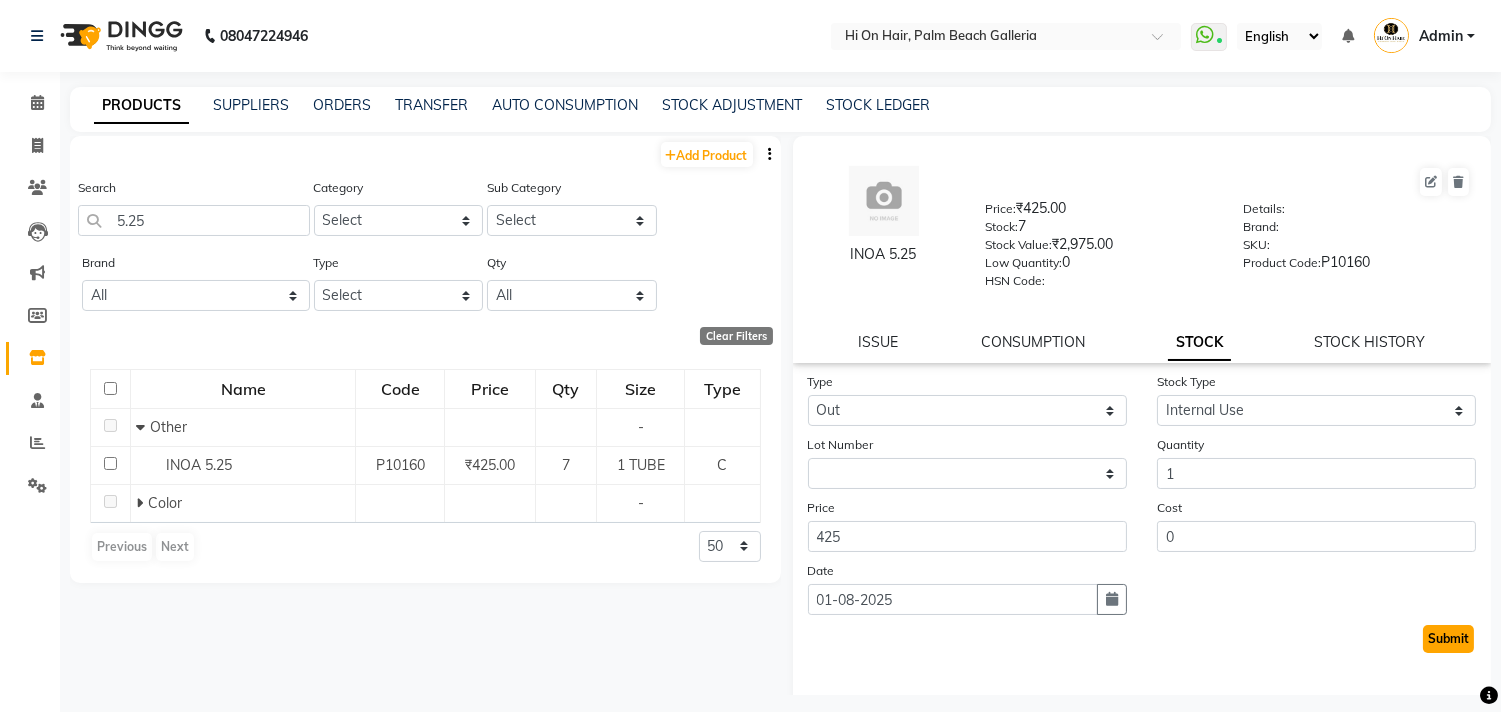 click on "Submit" 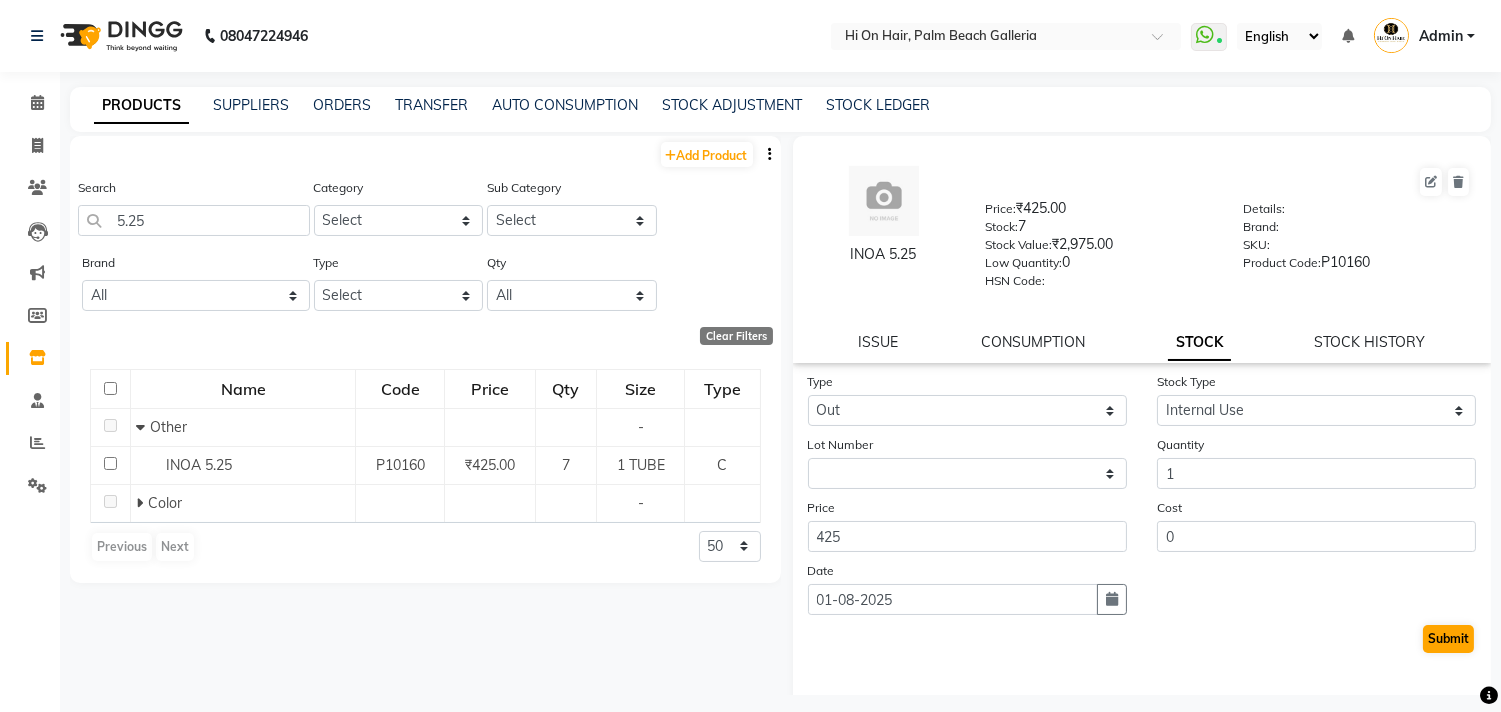 select 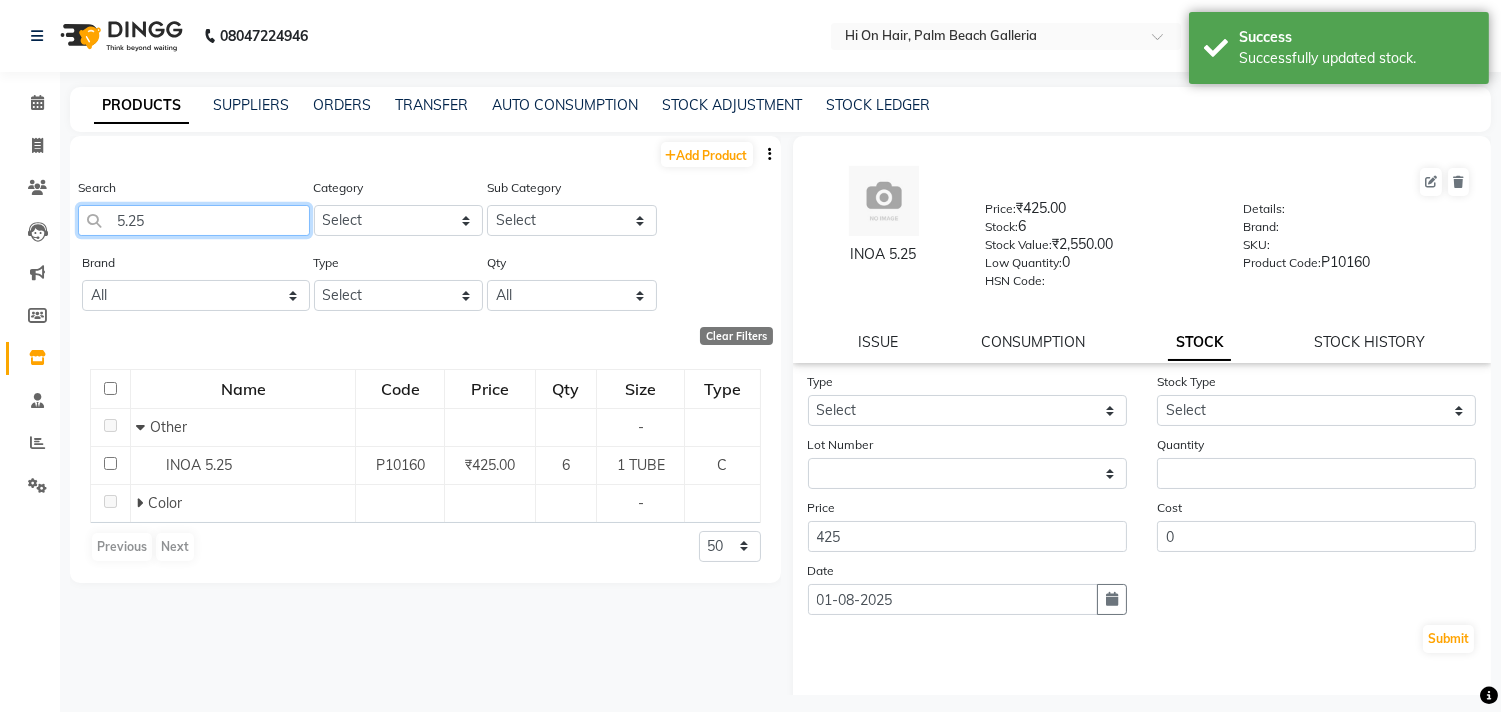 drag, startPoint x: 207, startPoint y: 225, endPoint x: 84, endPoint y: 221, distance: 123.065025 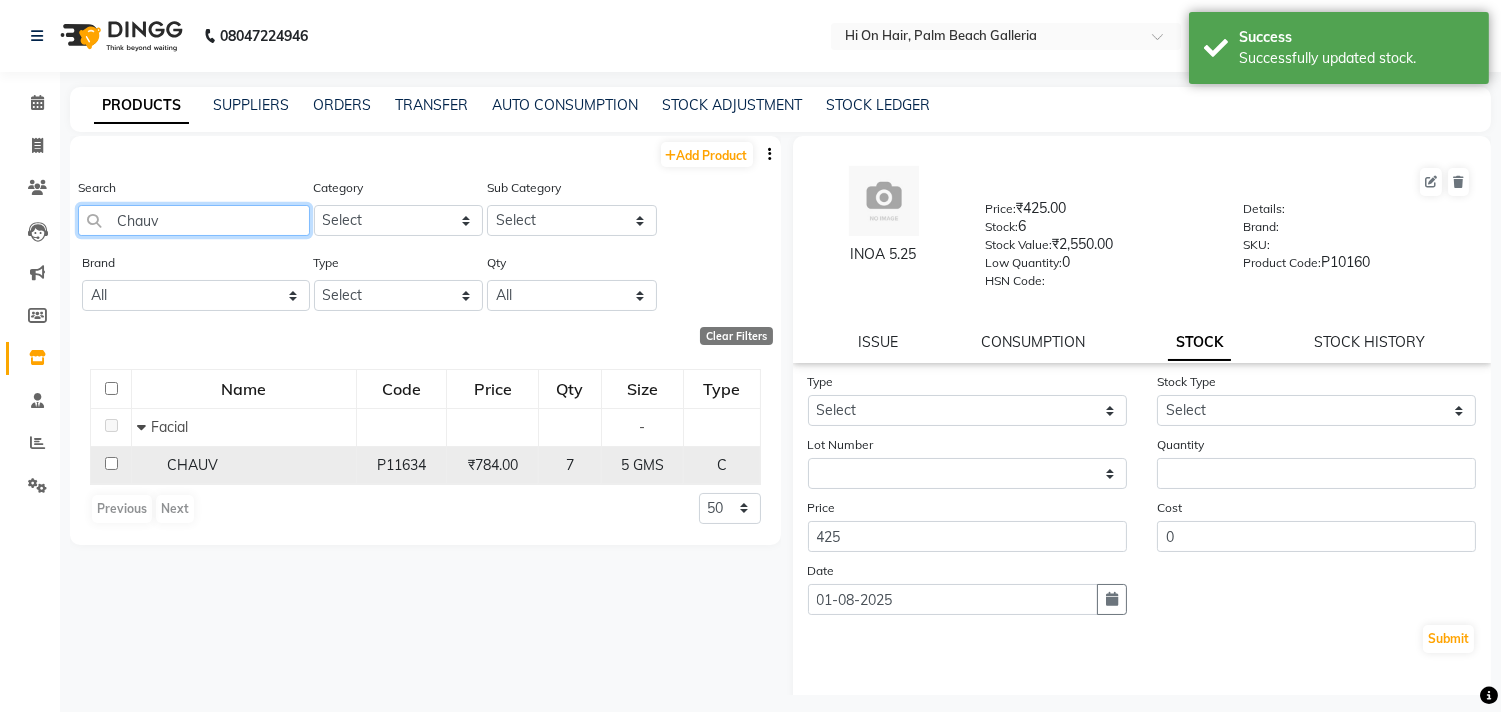 type on "Chauv" 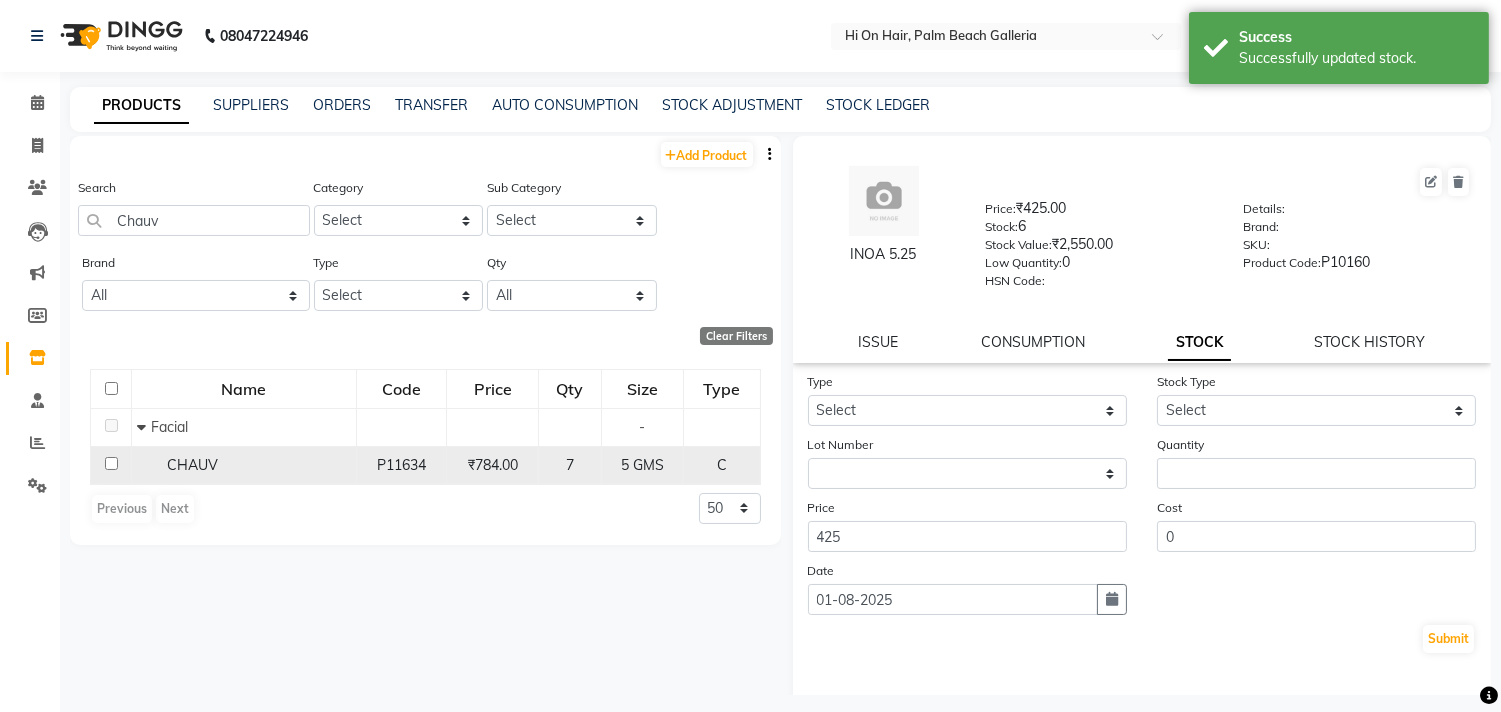 click on "CHAUV" 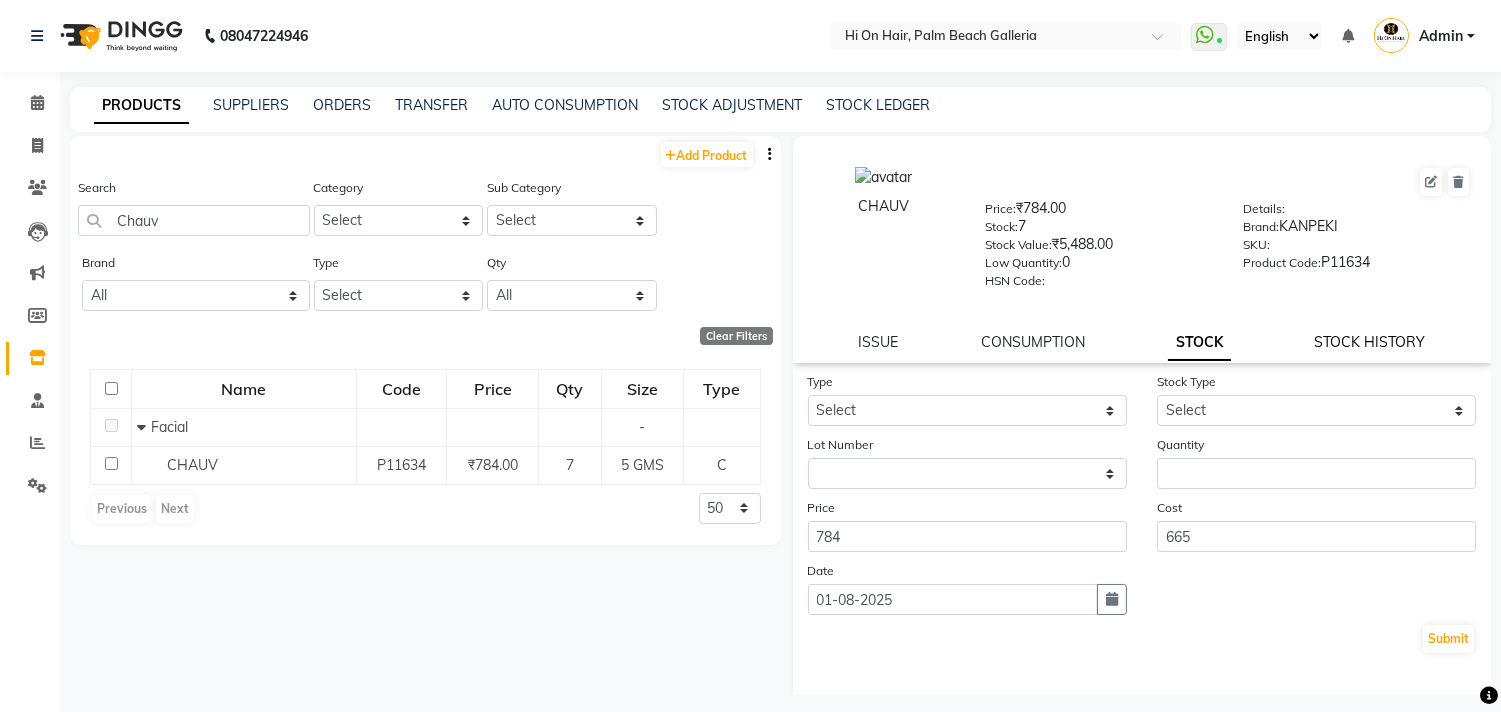 click on "STOCK HISTORY" 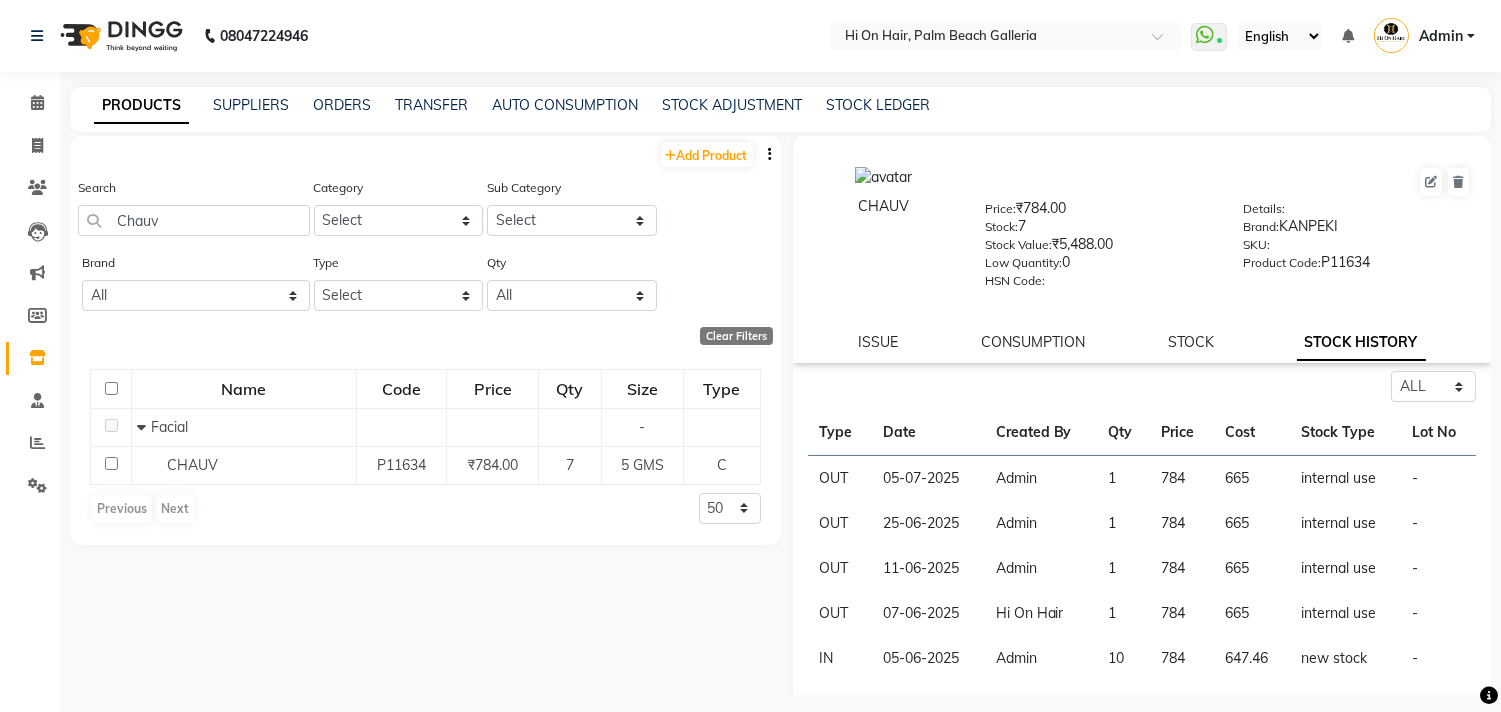 click on "CHAUV  Price:   ₹784.00  Stock:   7  Stock Value:   ₹5,488.00  Low Quantity:  0  HSN Code:    Details:     Brand:   KANPEKI  SKU:     Product Code:   P11634  ISSUE CONSUMPTION STOCK STOCK HISTORY" 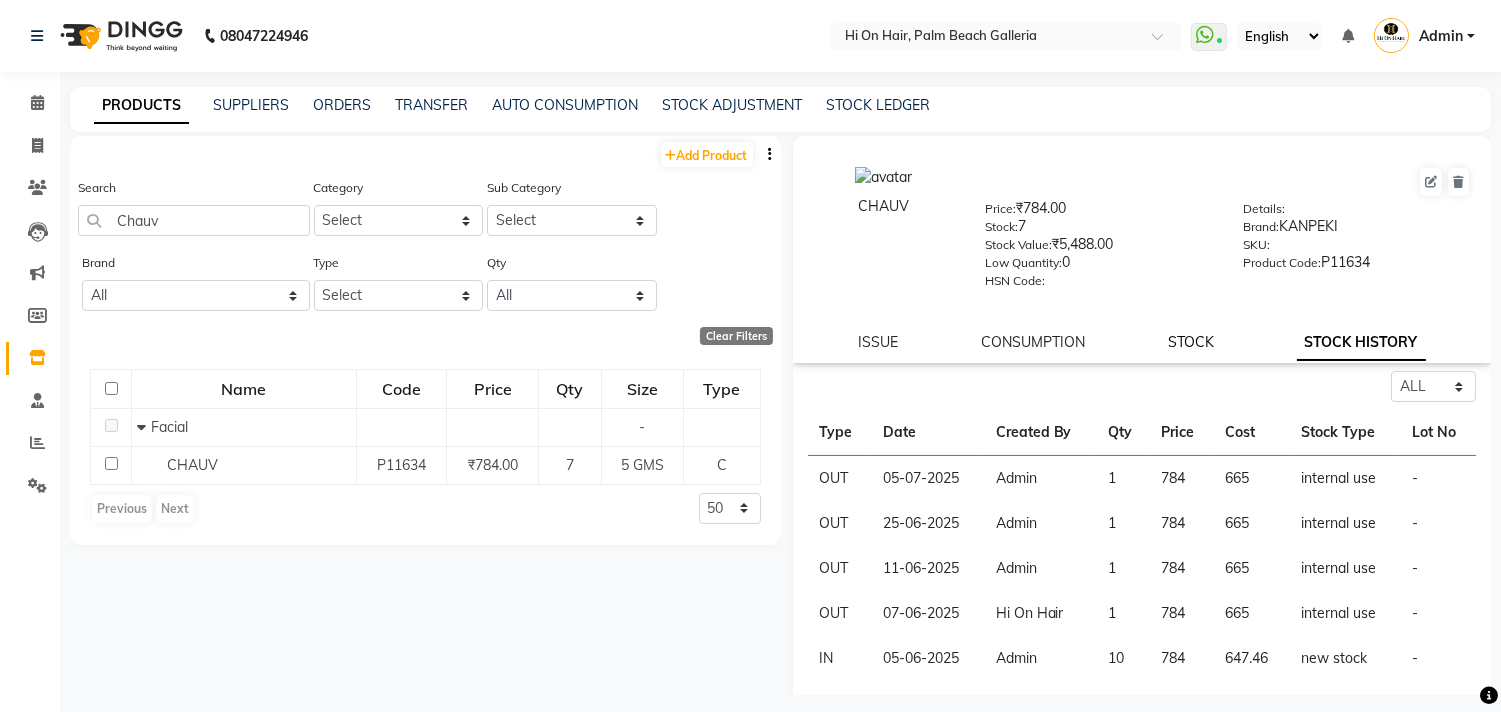 click on "STOCK" 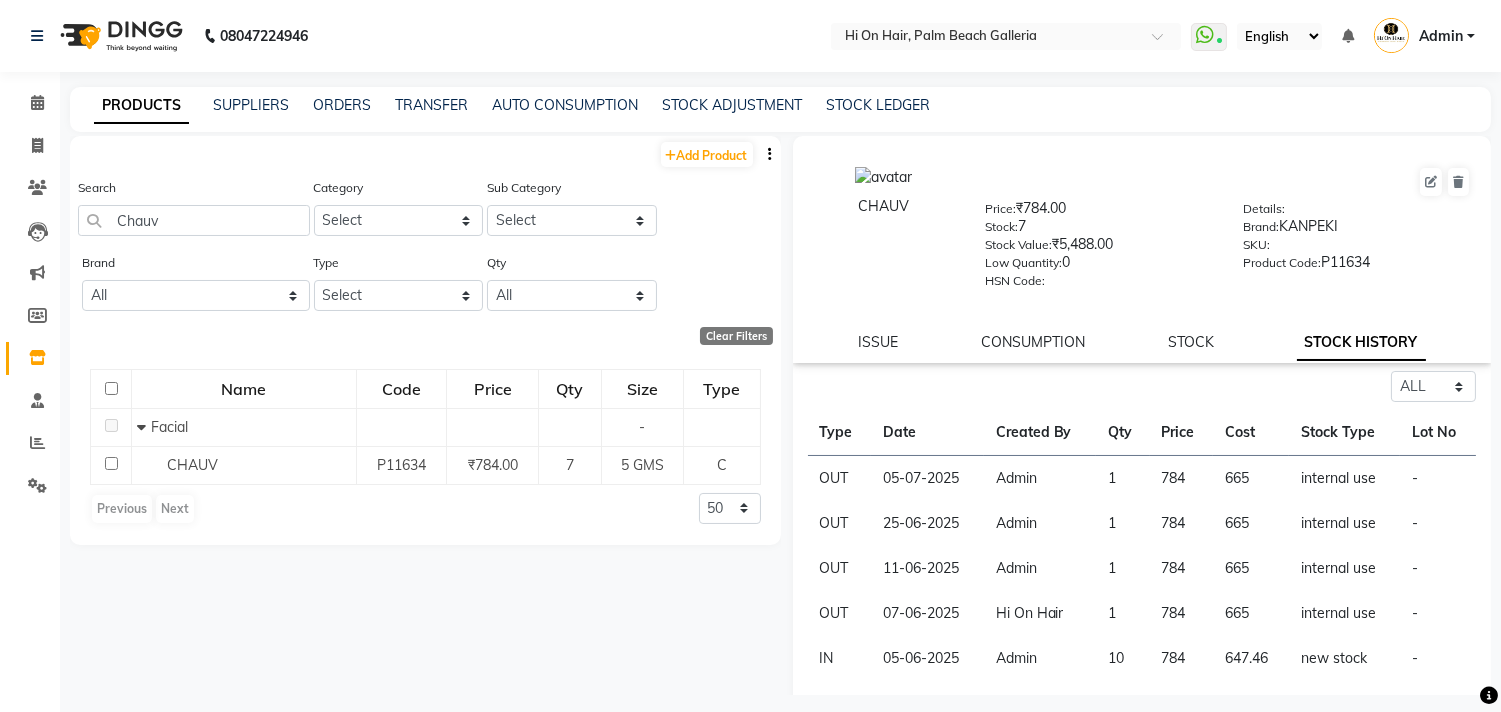 select 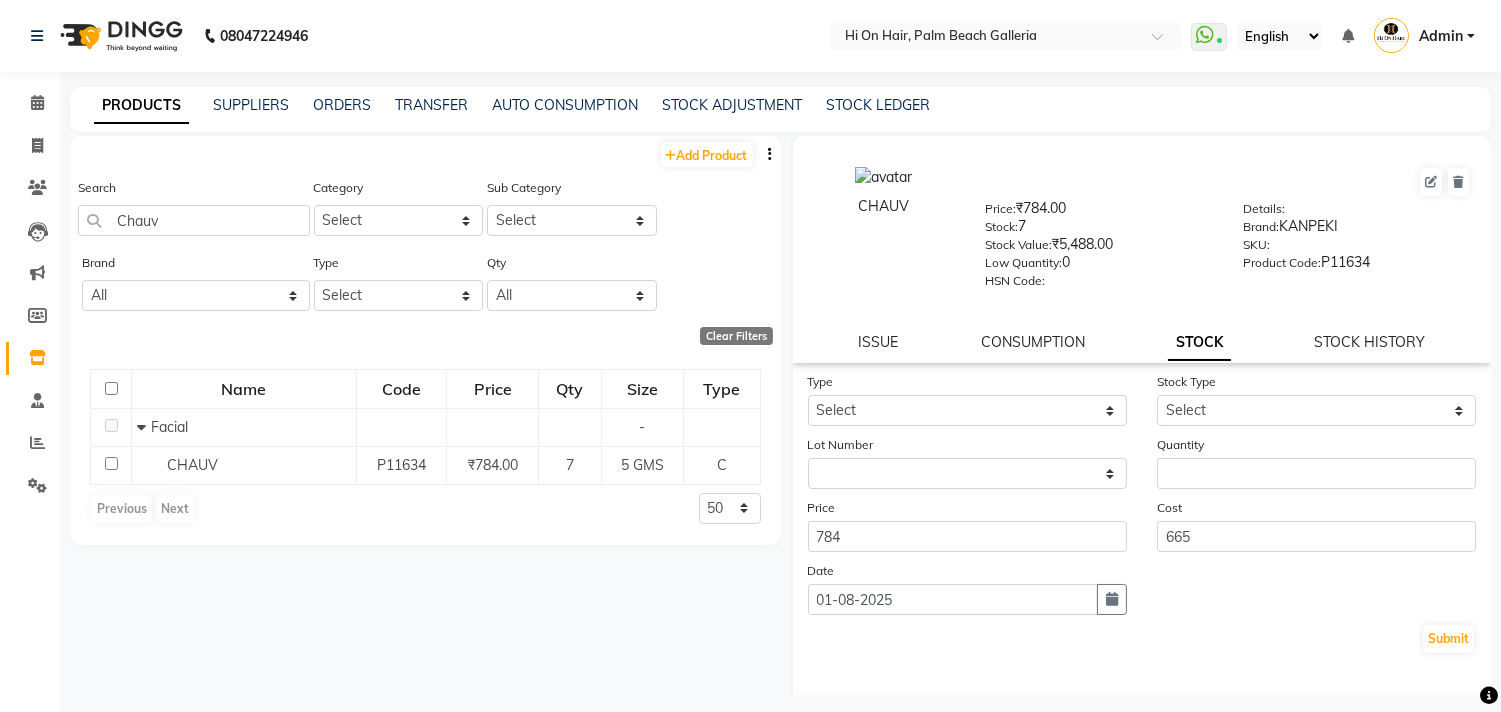 click on "Lot Number None" 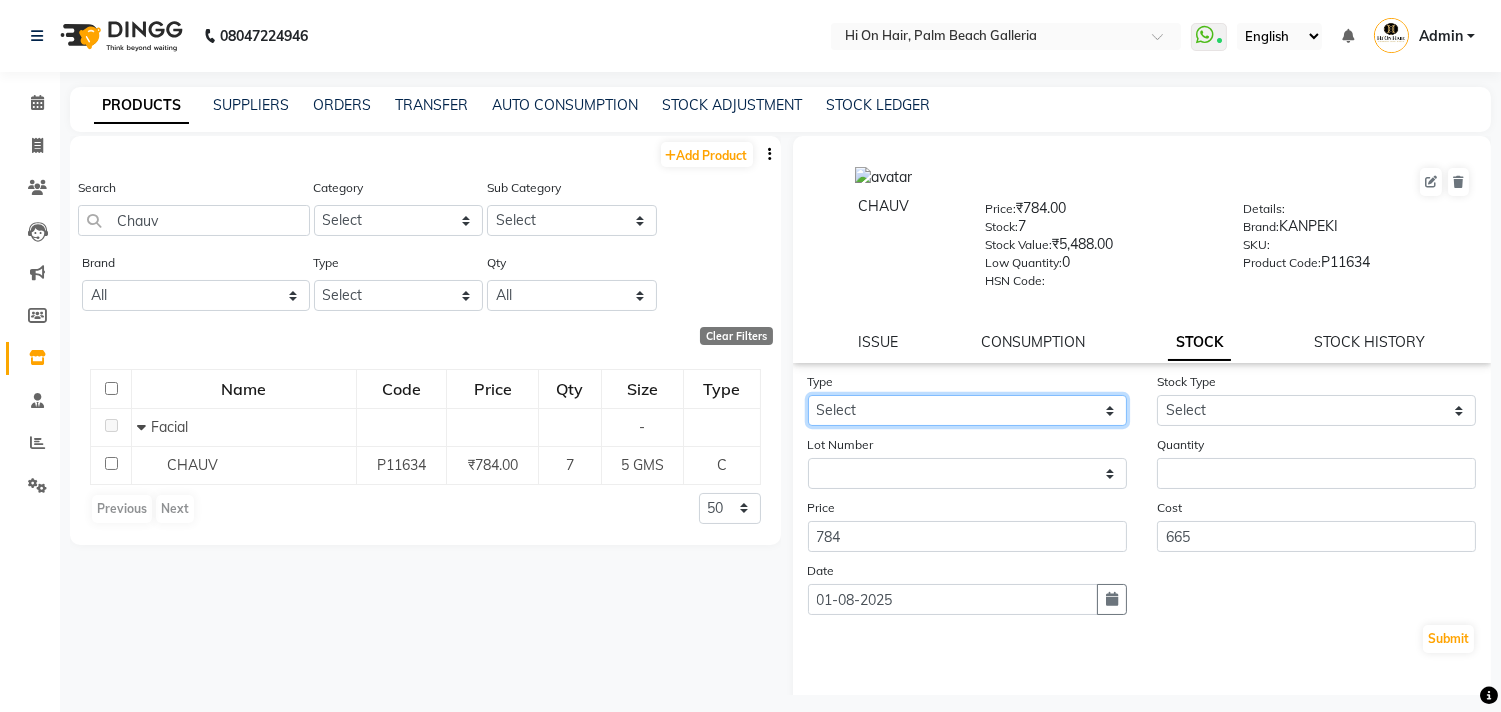 click on "Select In Out" 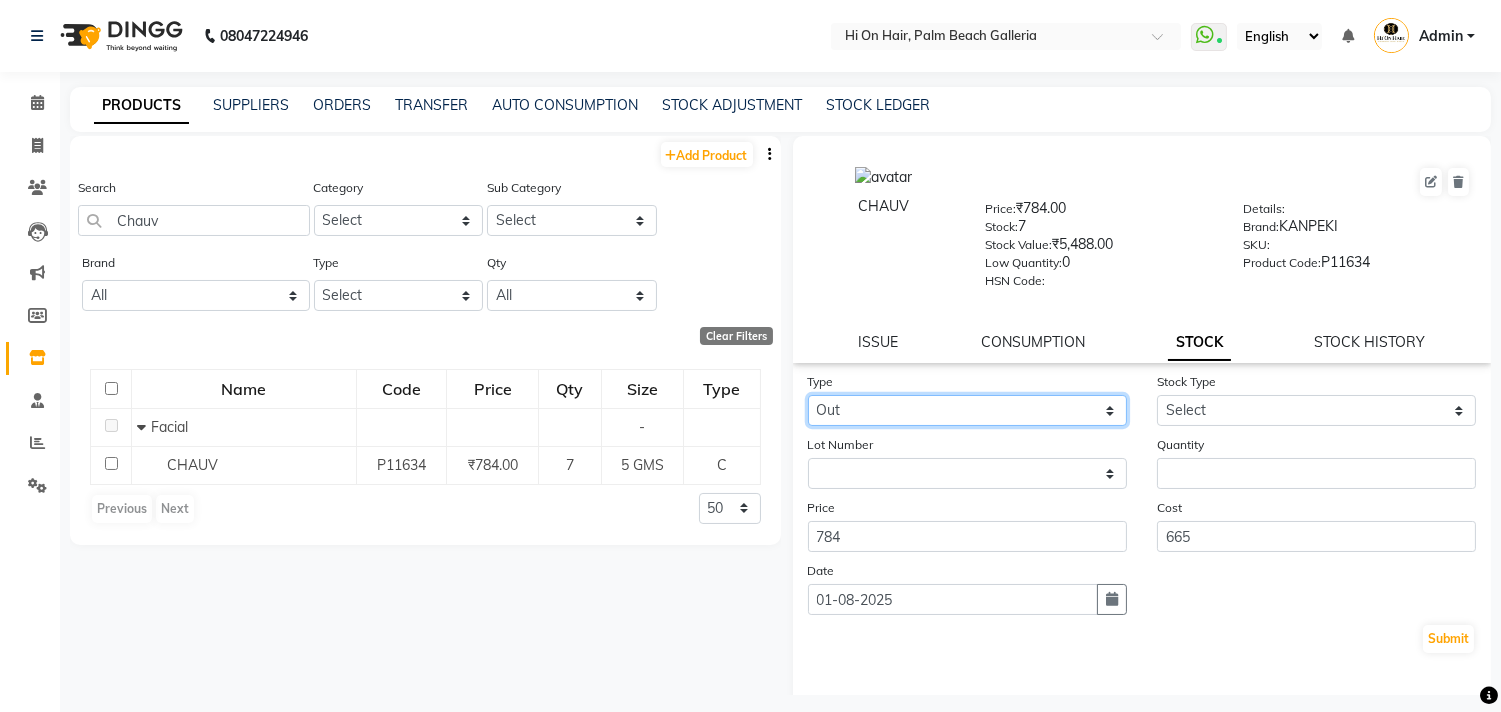 click on "Select In Out" 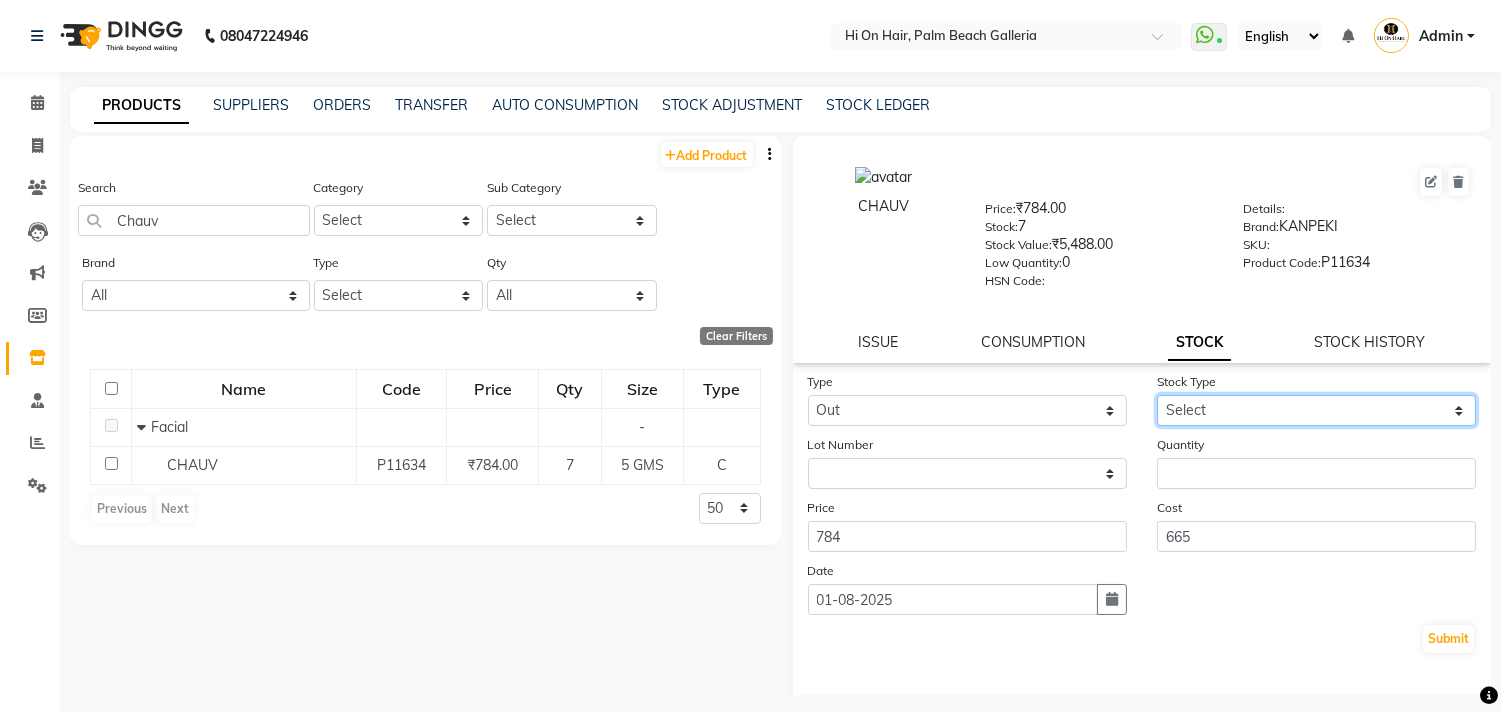 click on "Select Internal Use Damaged Expired Adjustment Return Other" 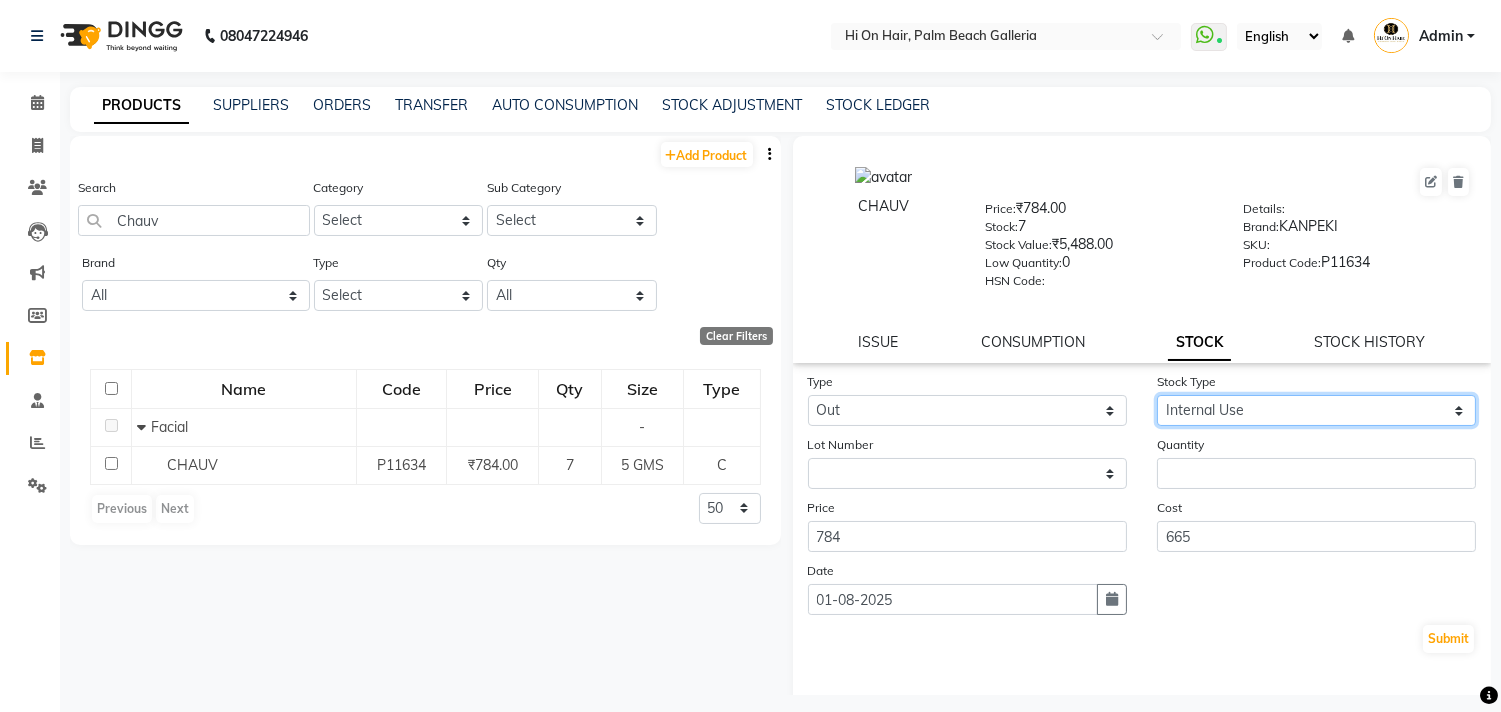click on "Select Internal Use Damaged Expired Adjustment Return Other" 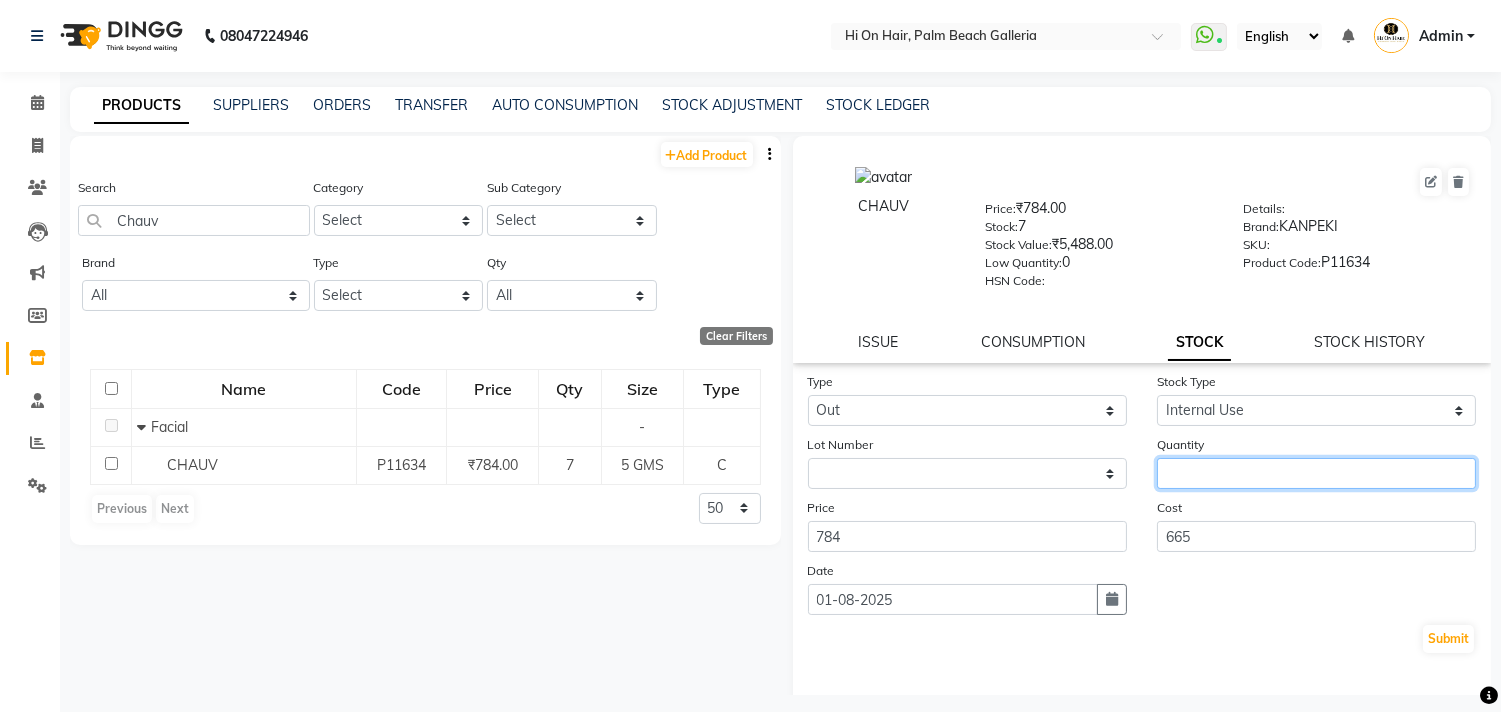 click 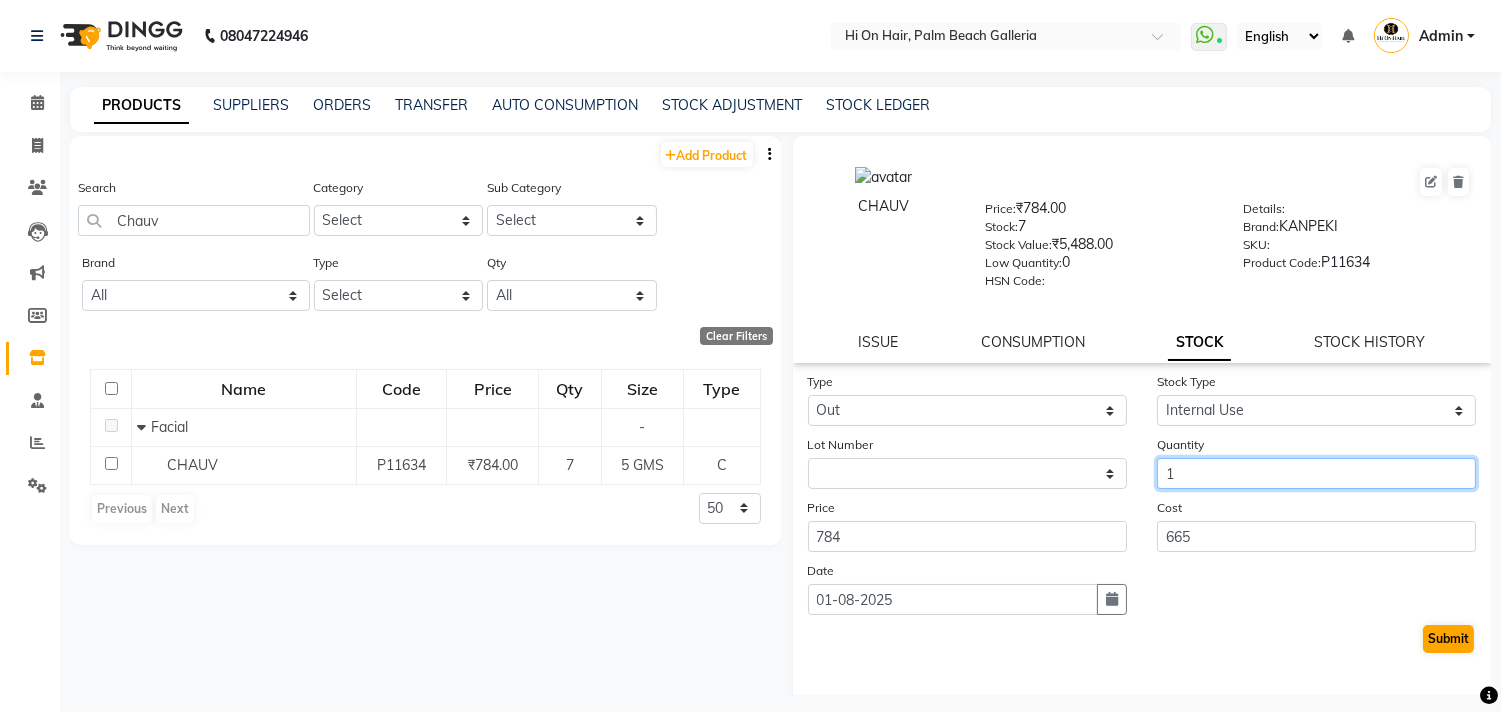 type on "1" 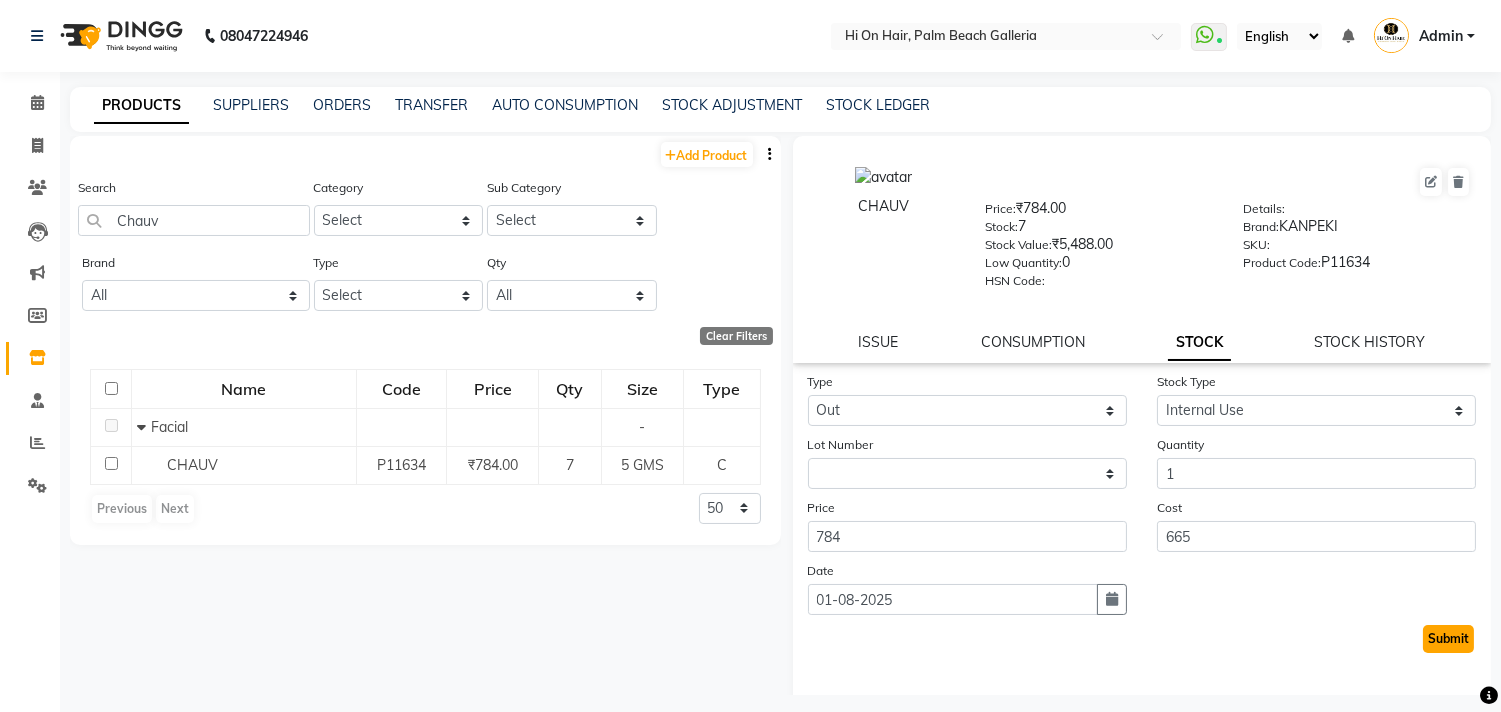 click on "Submit" 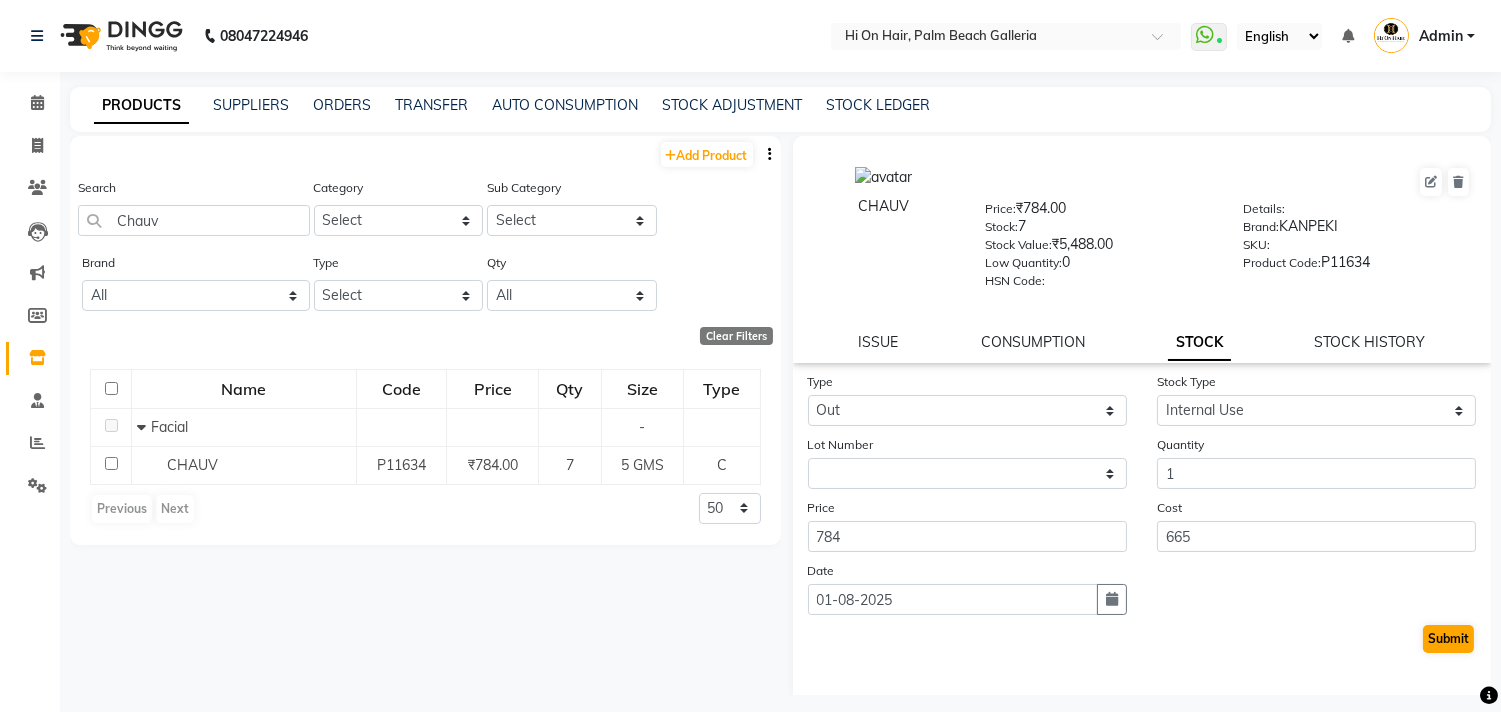 select 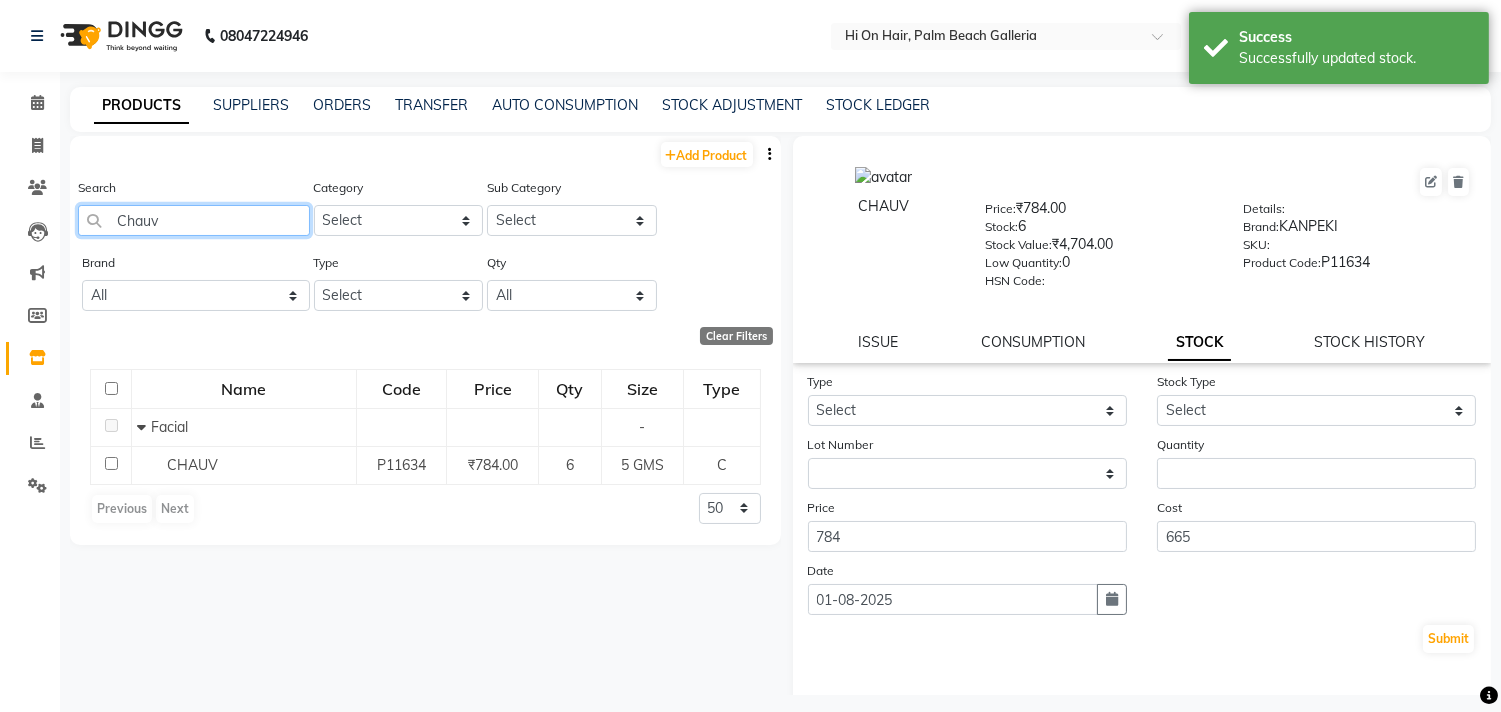 click on "Chauv" 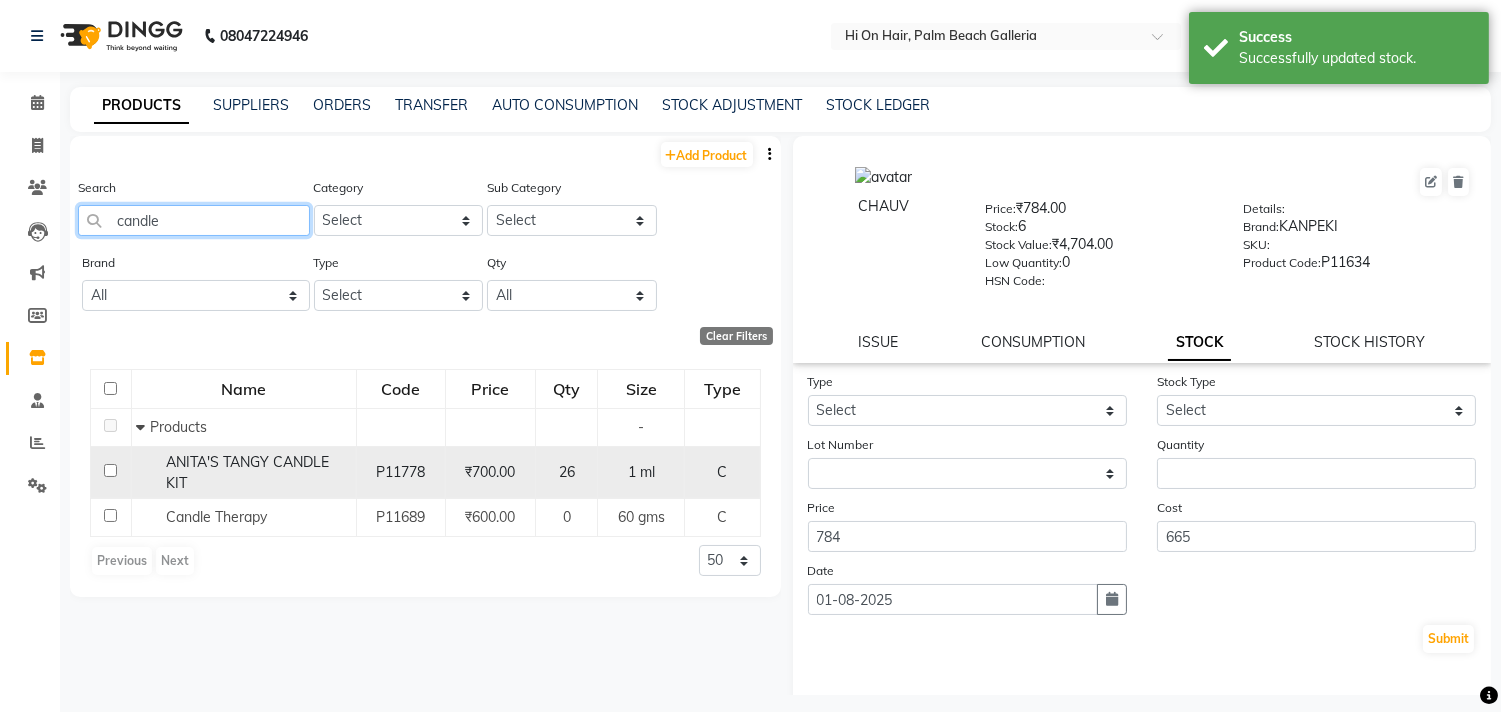 type on "candle" 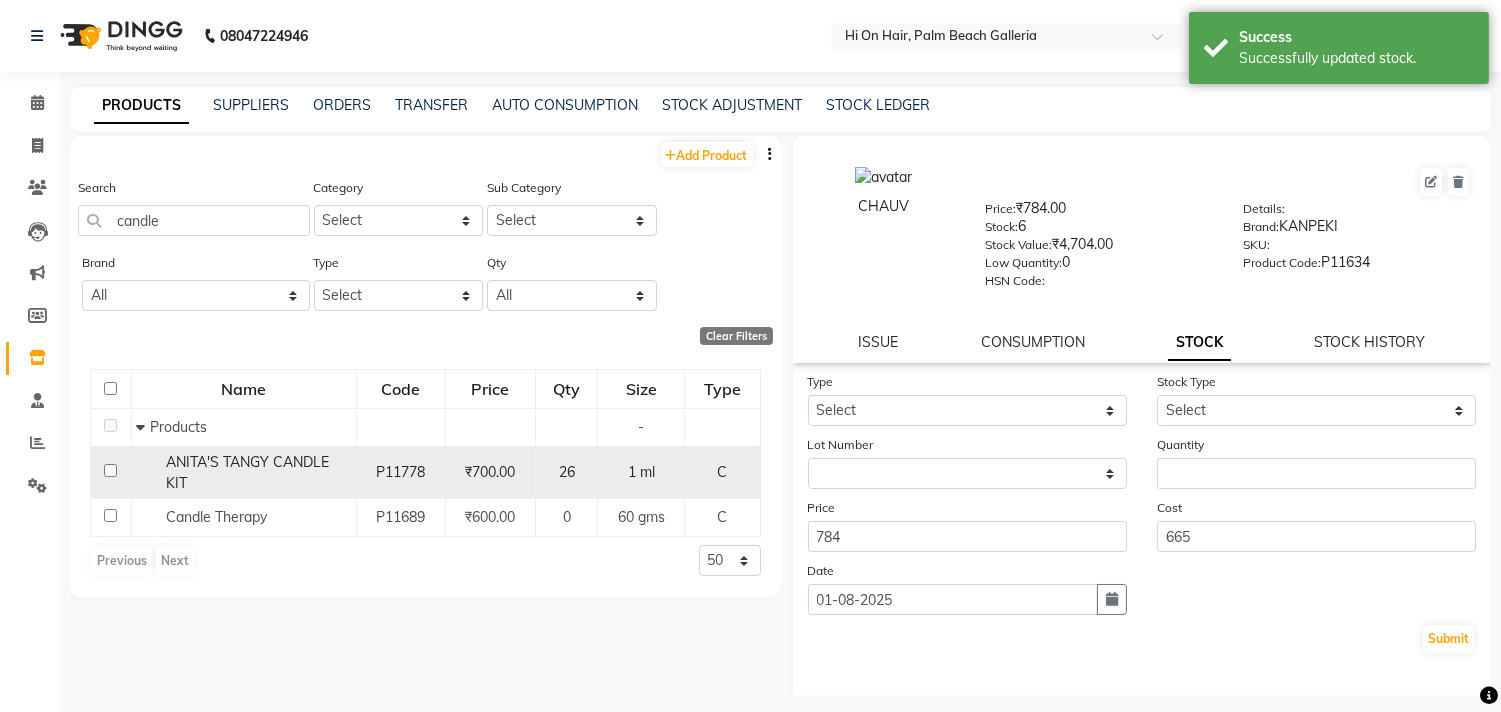 click on "ANITA'S TANGY CANDLE KIT" 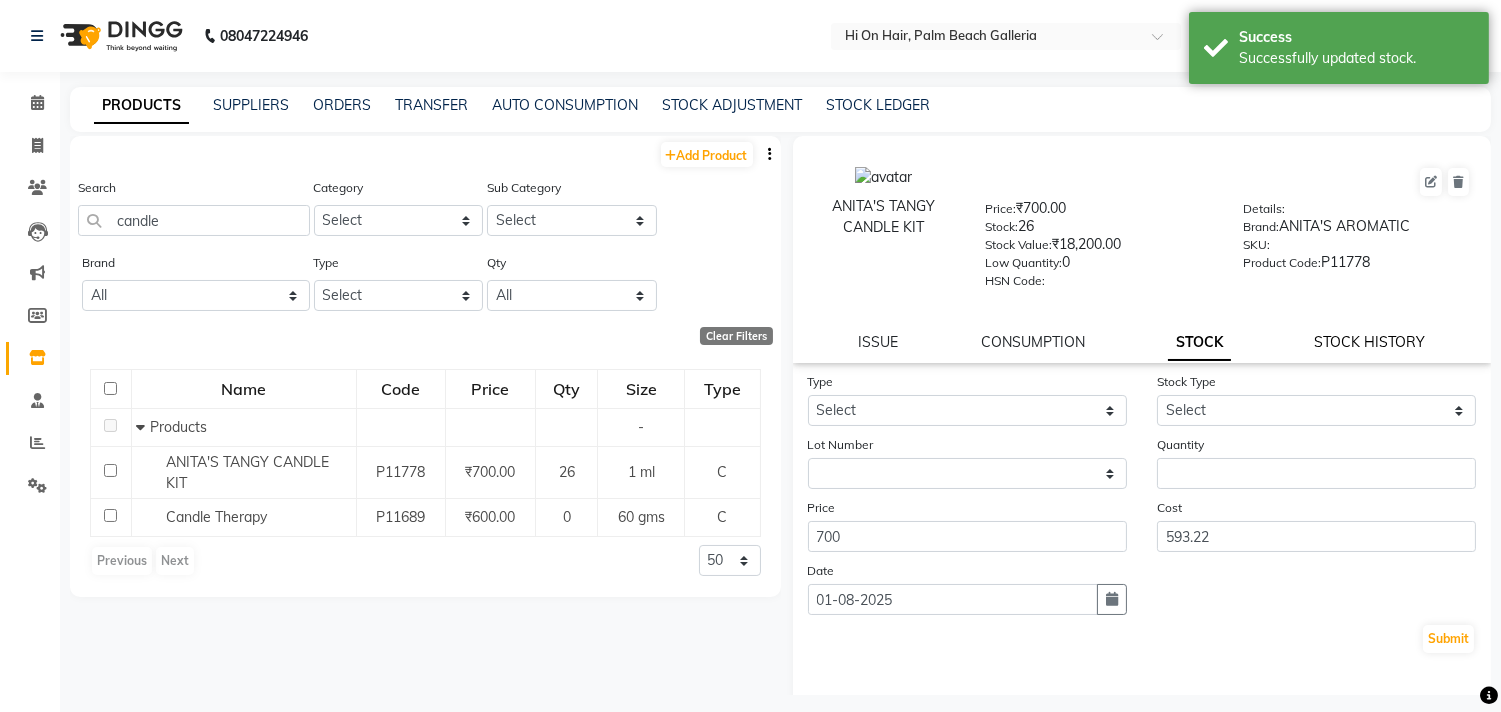 click on "STOCK HISTORY" 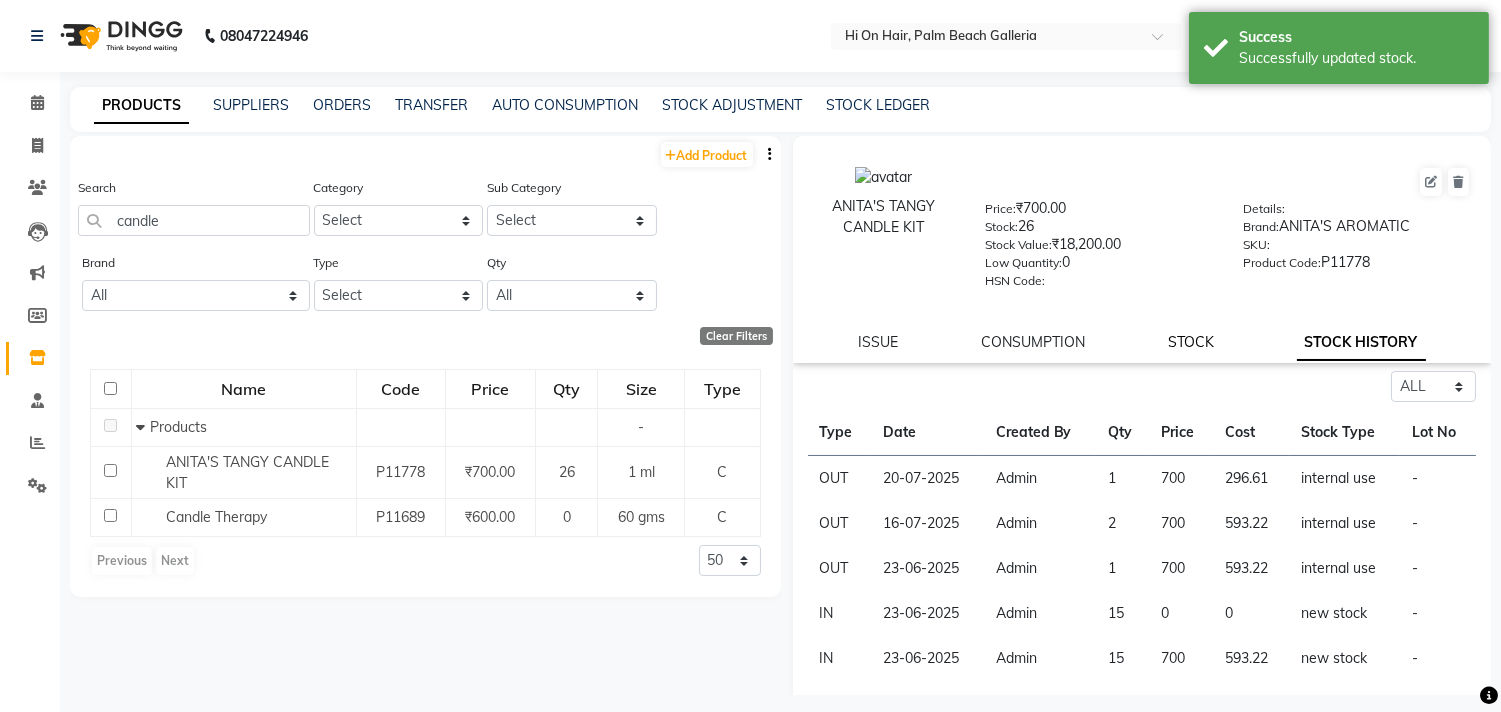 click on "STOCK" 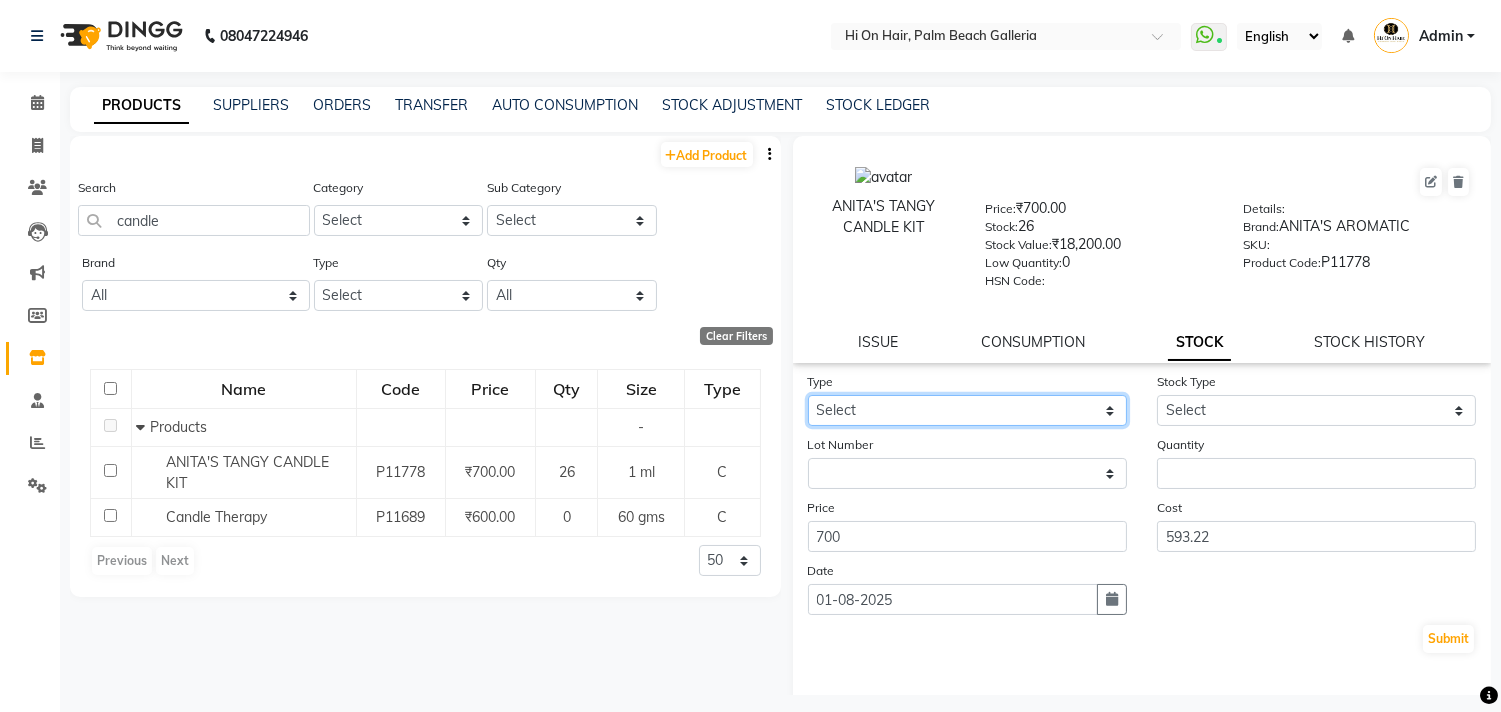 click on "Select In Out" 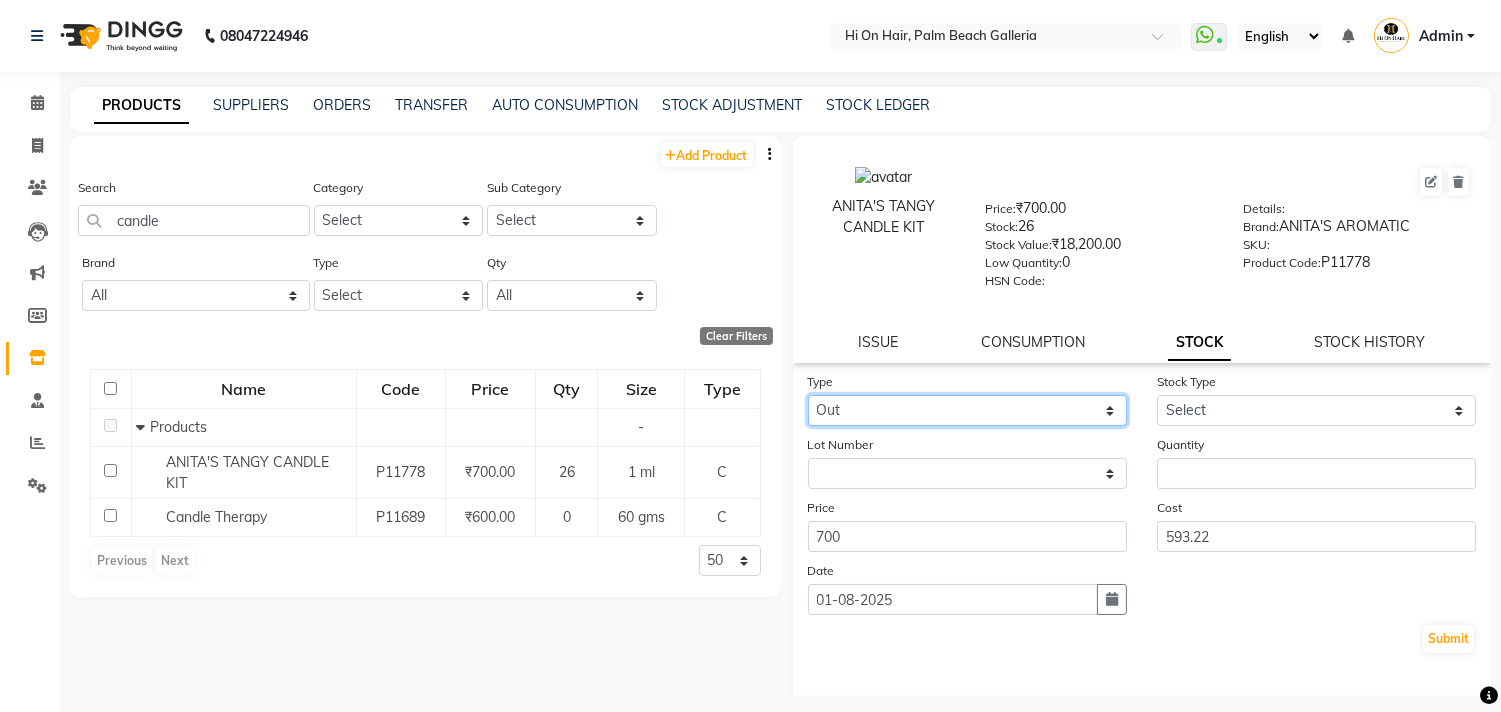 click on "Select In Out" 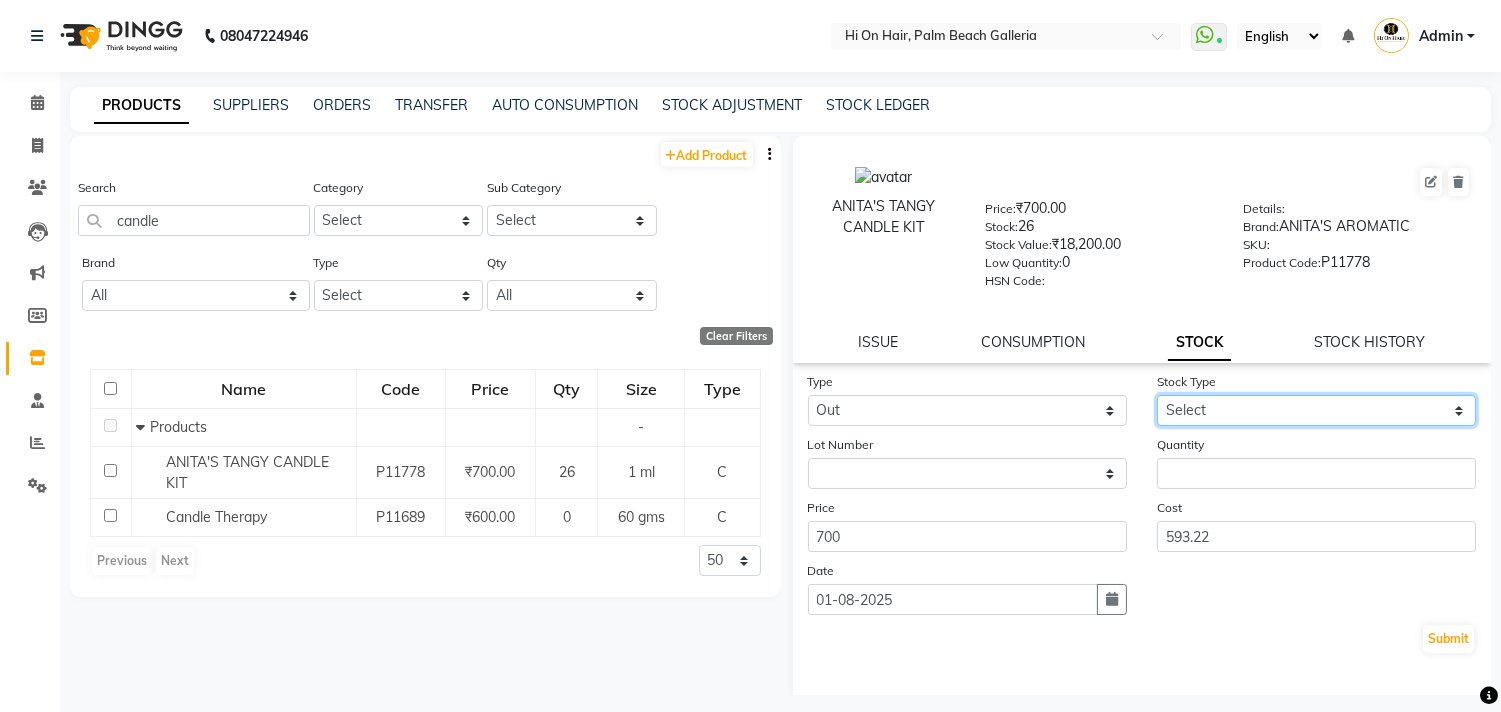 click on "Select Internal Use Damaged Expired Adjustment Return Other" 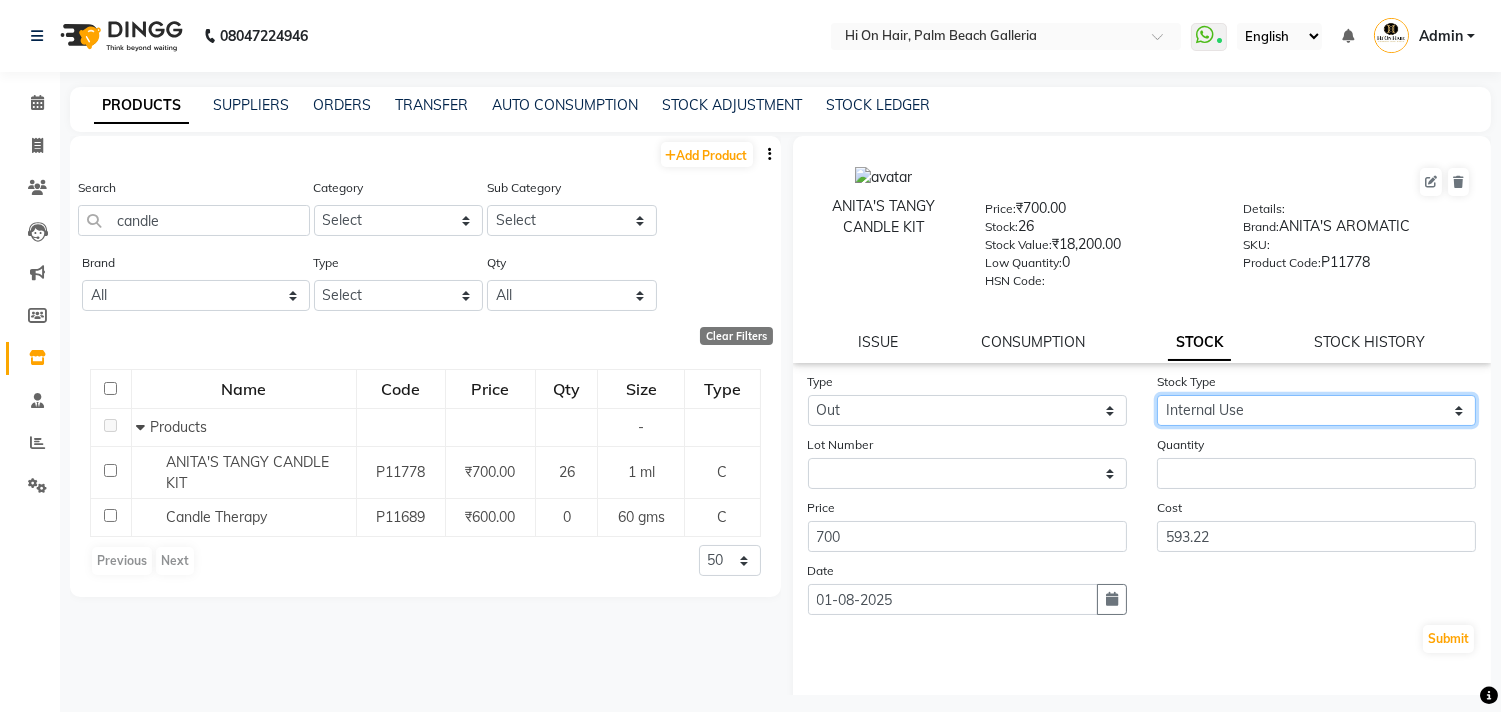 click on "Select Internal Use Damaged Expired Adjustment Return Other" 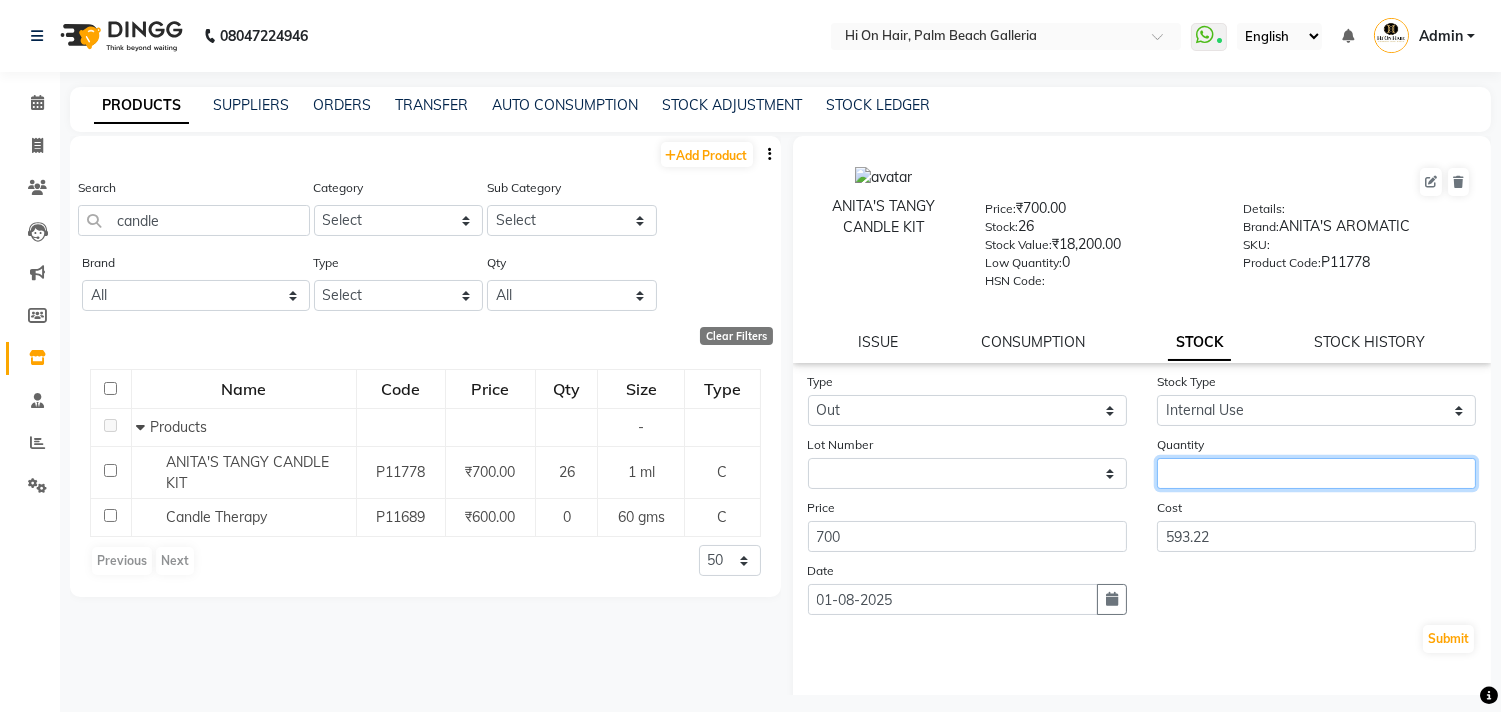 click 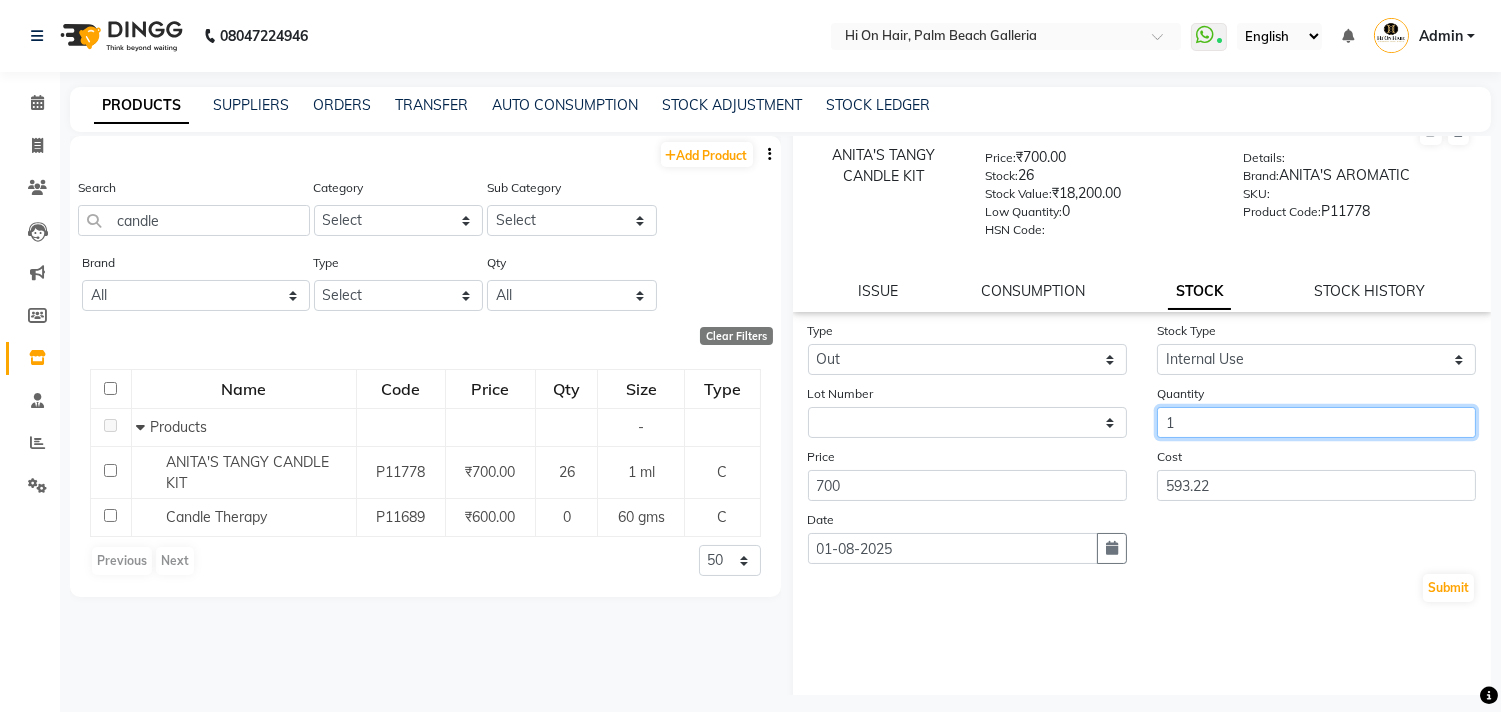 scroll, scrollTop: 76, scrollLeft: 0, axis: vertical 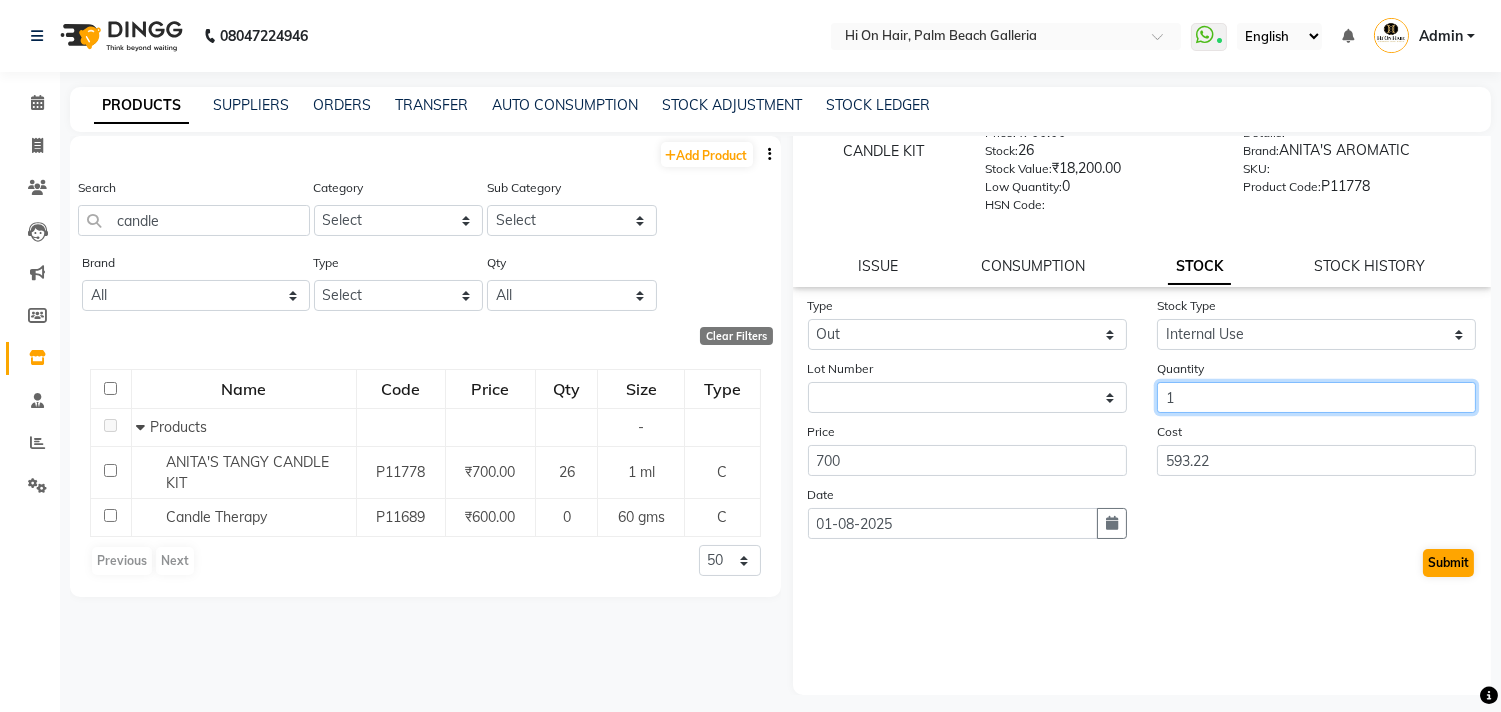 type on "1" 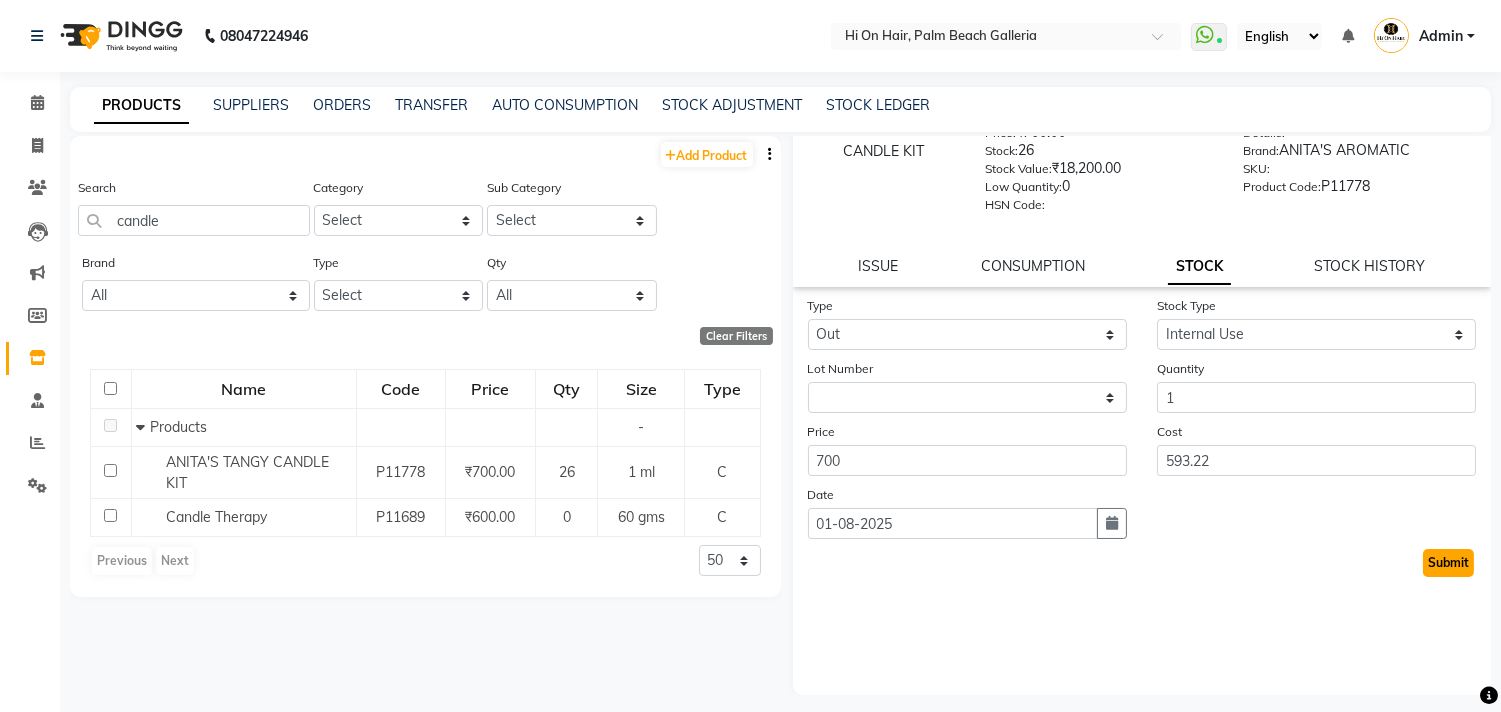 click on "Submit" 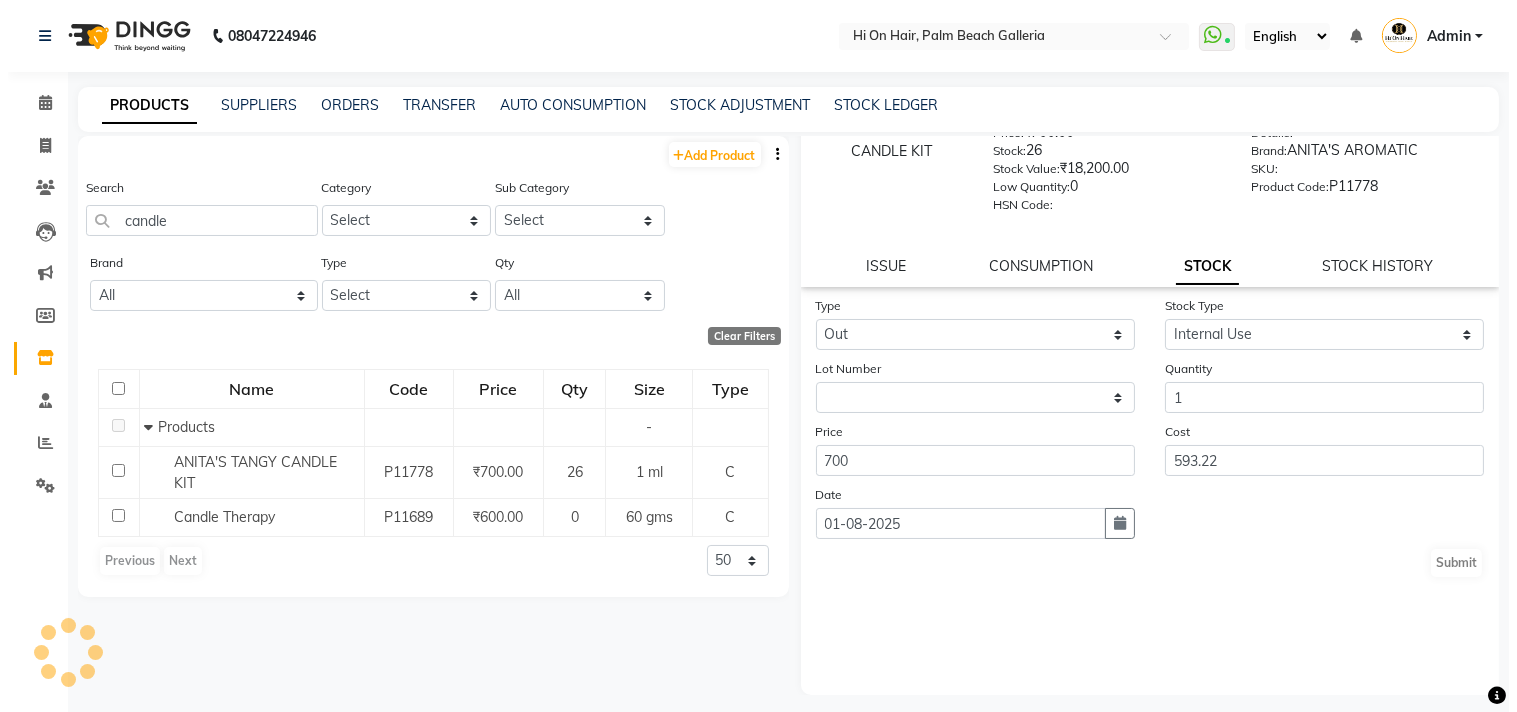scroll, scrollTop: 0, scrollLeft: 0, axis: both 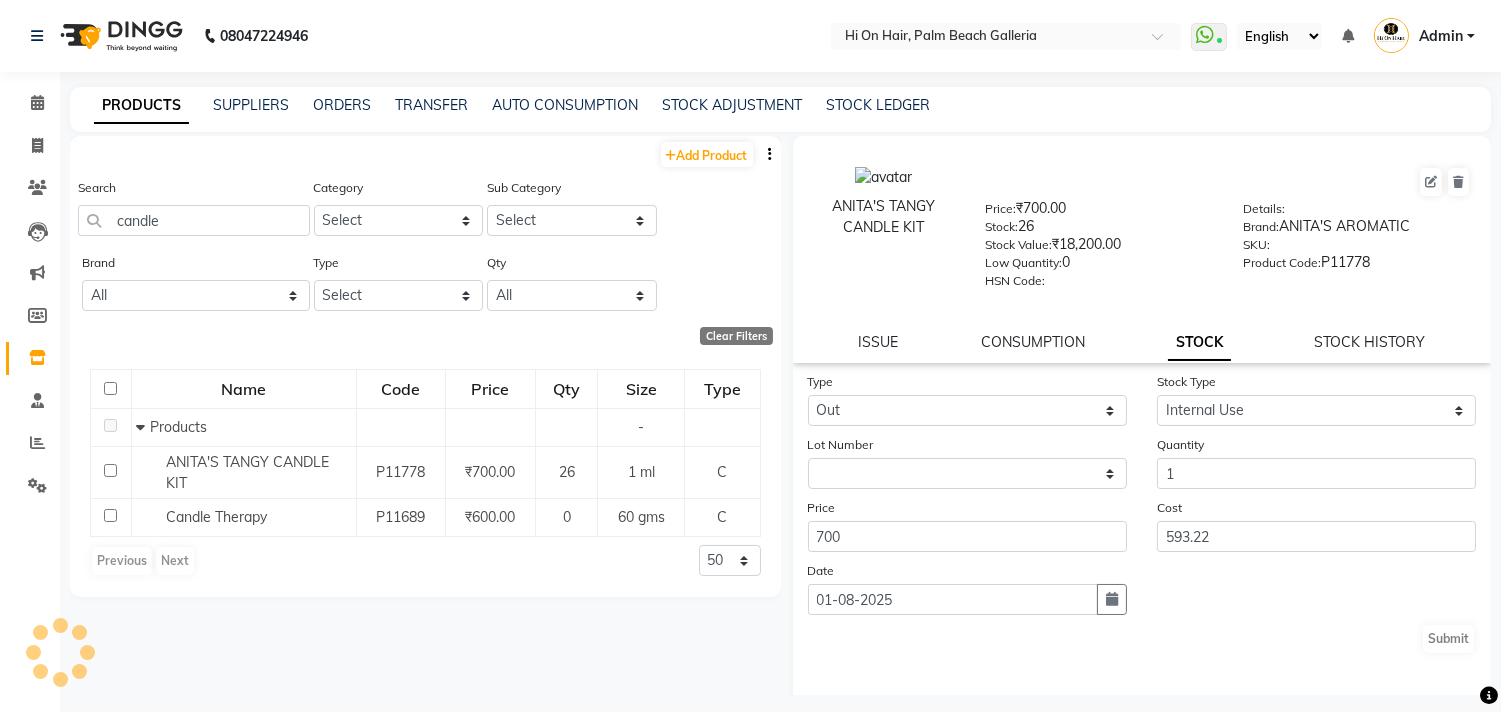 select 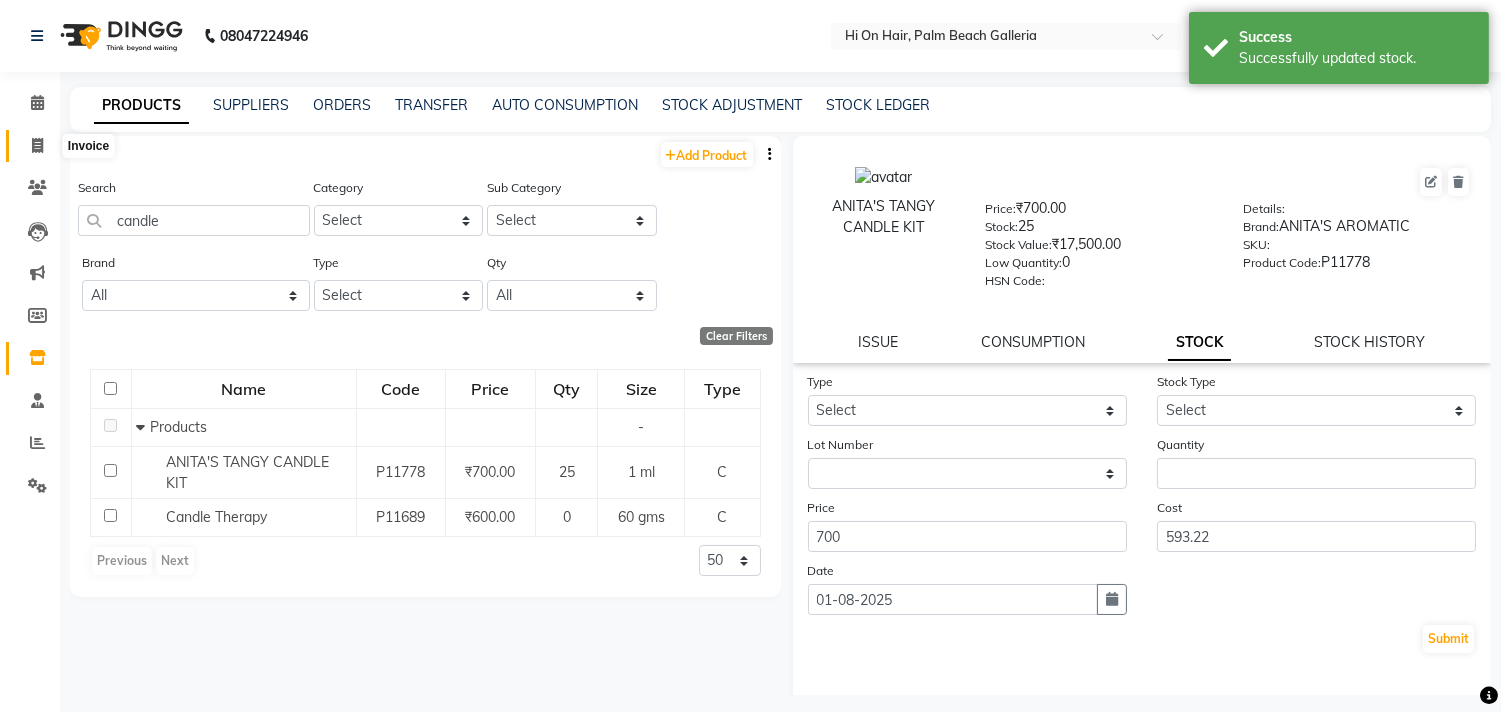 click 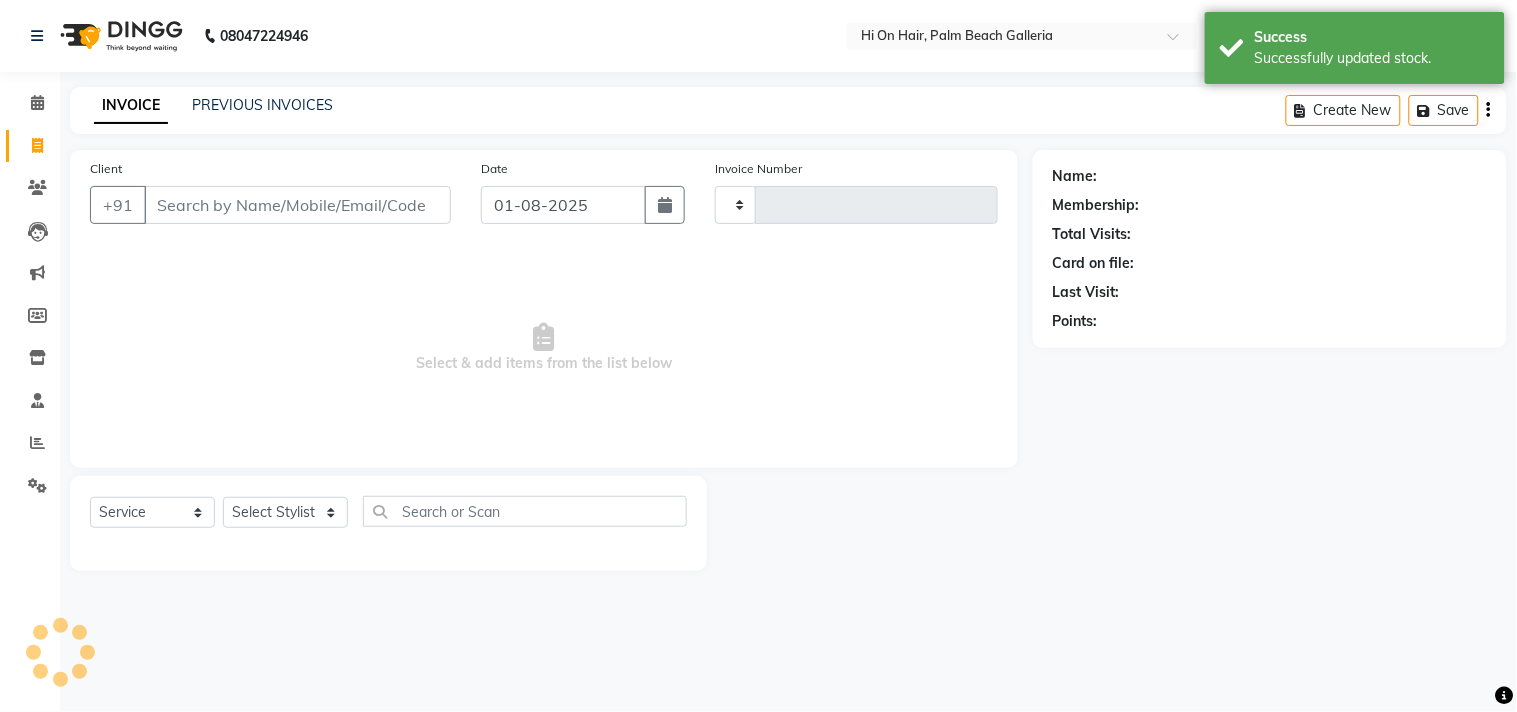 type on "1457" 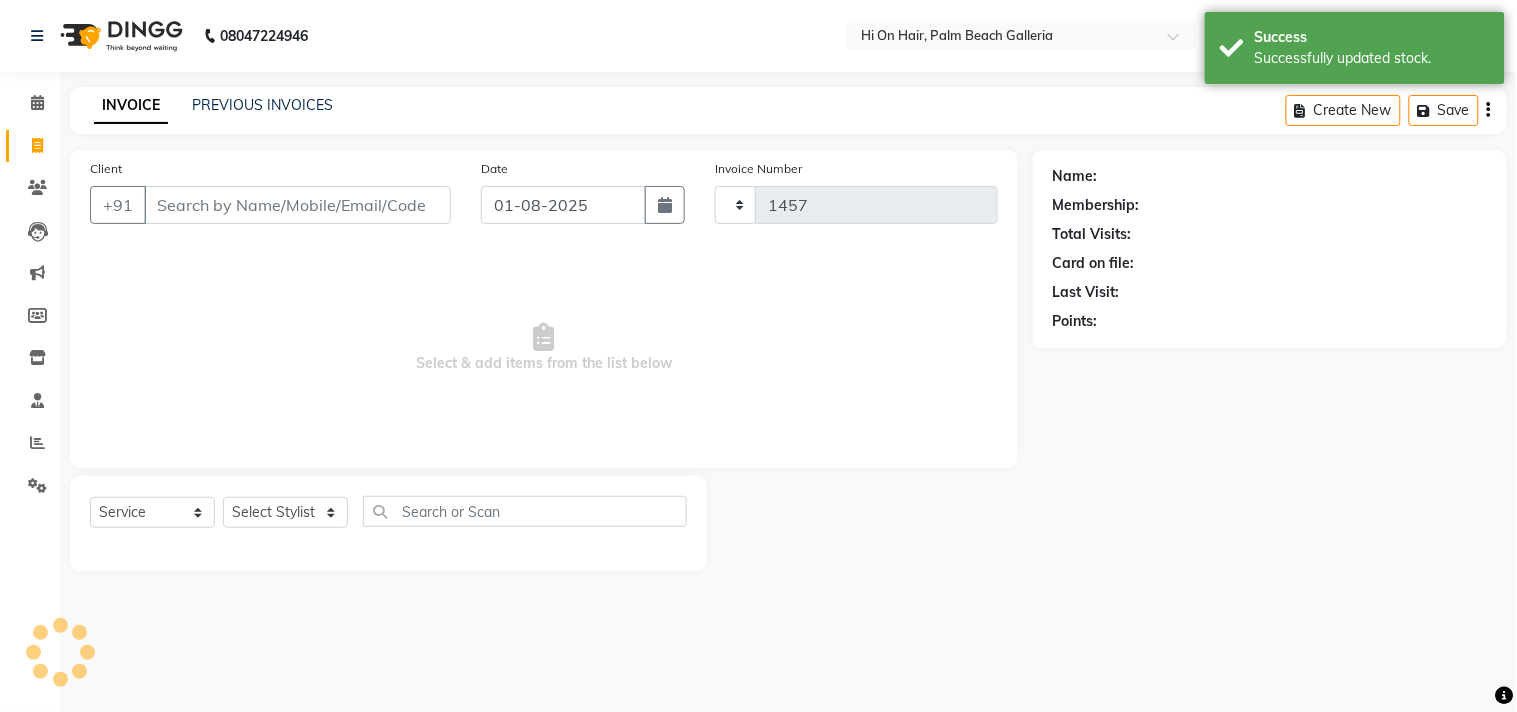 select on "535" 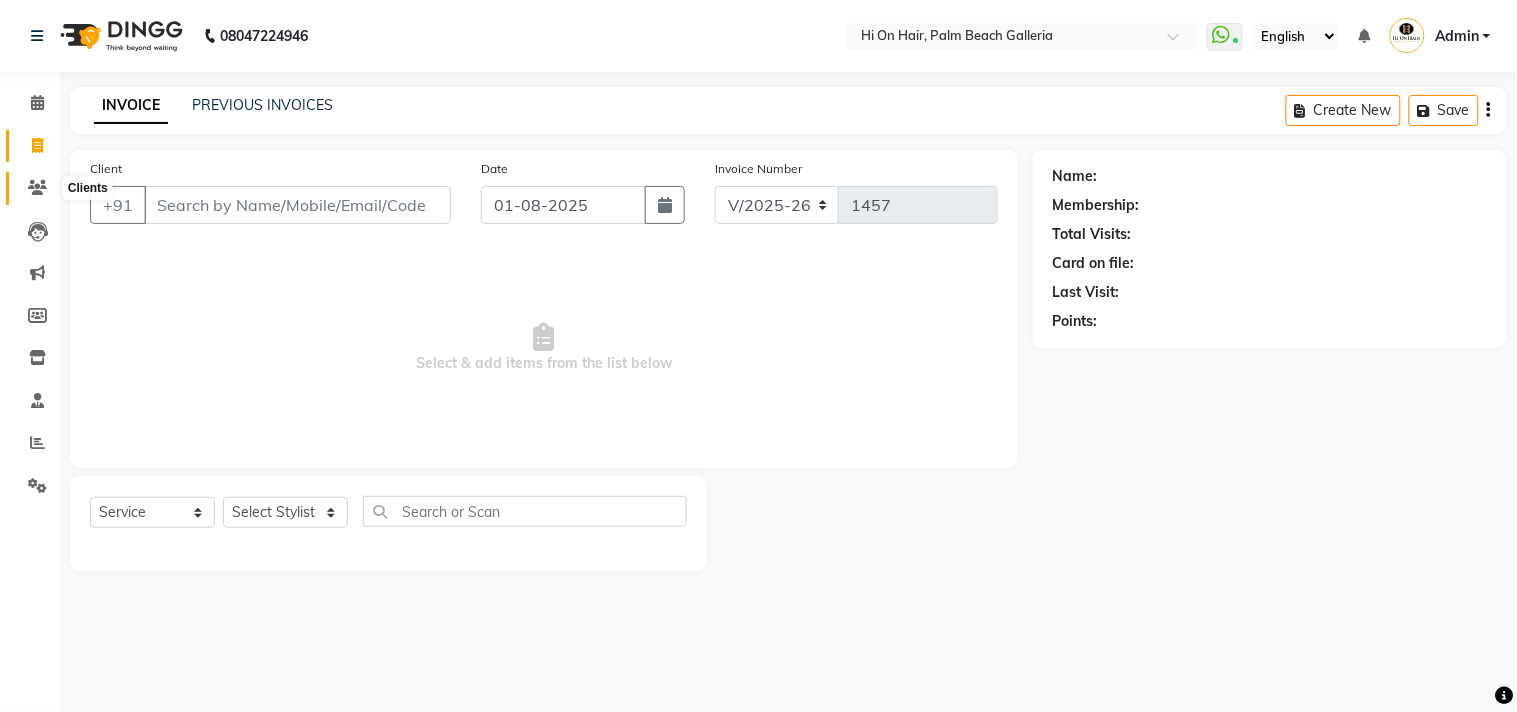 click 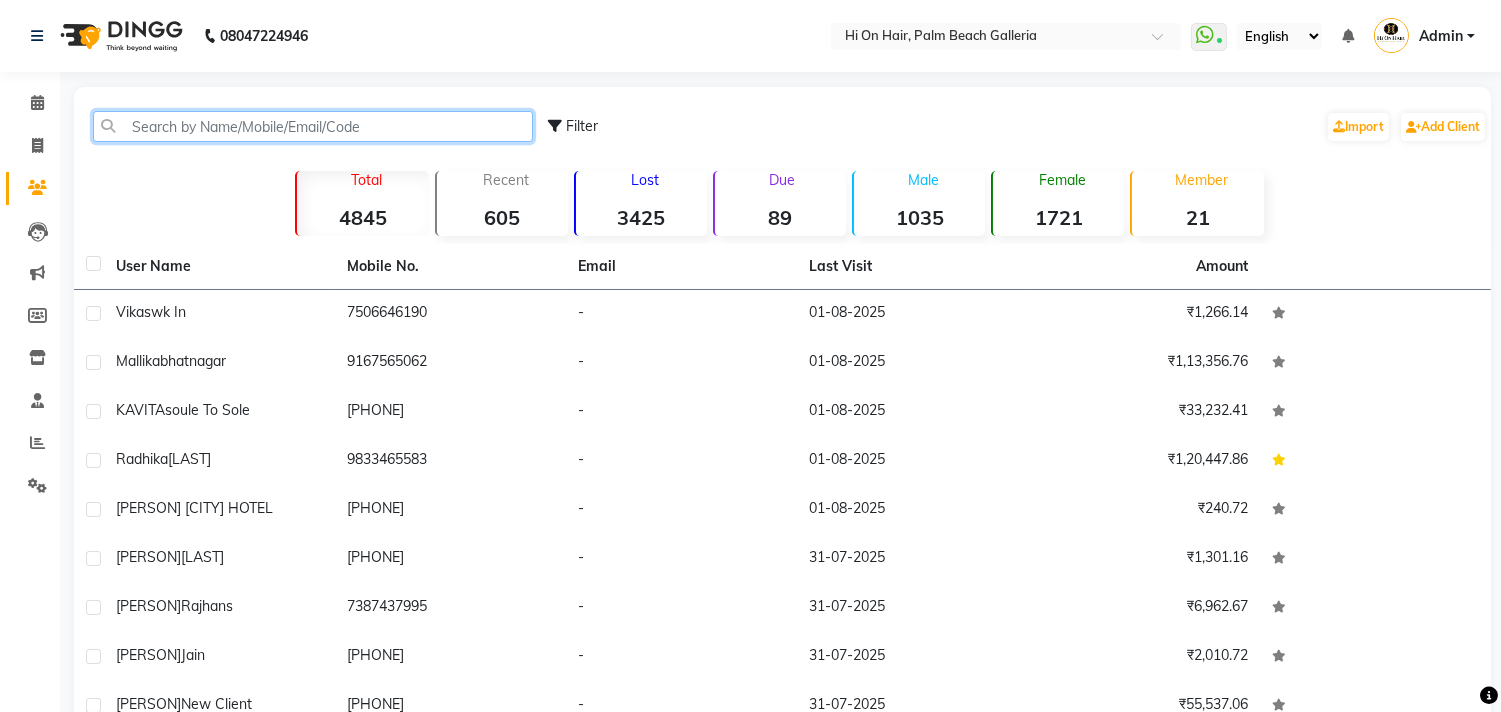 click 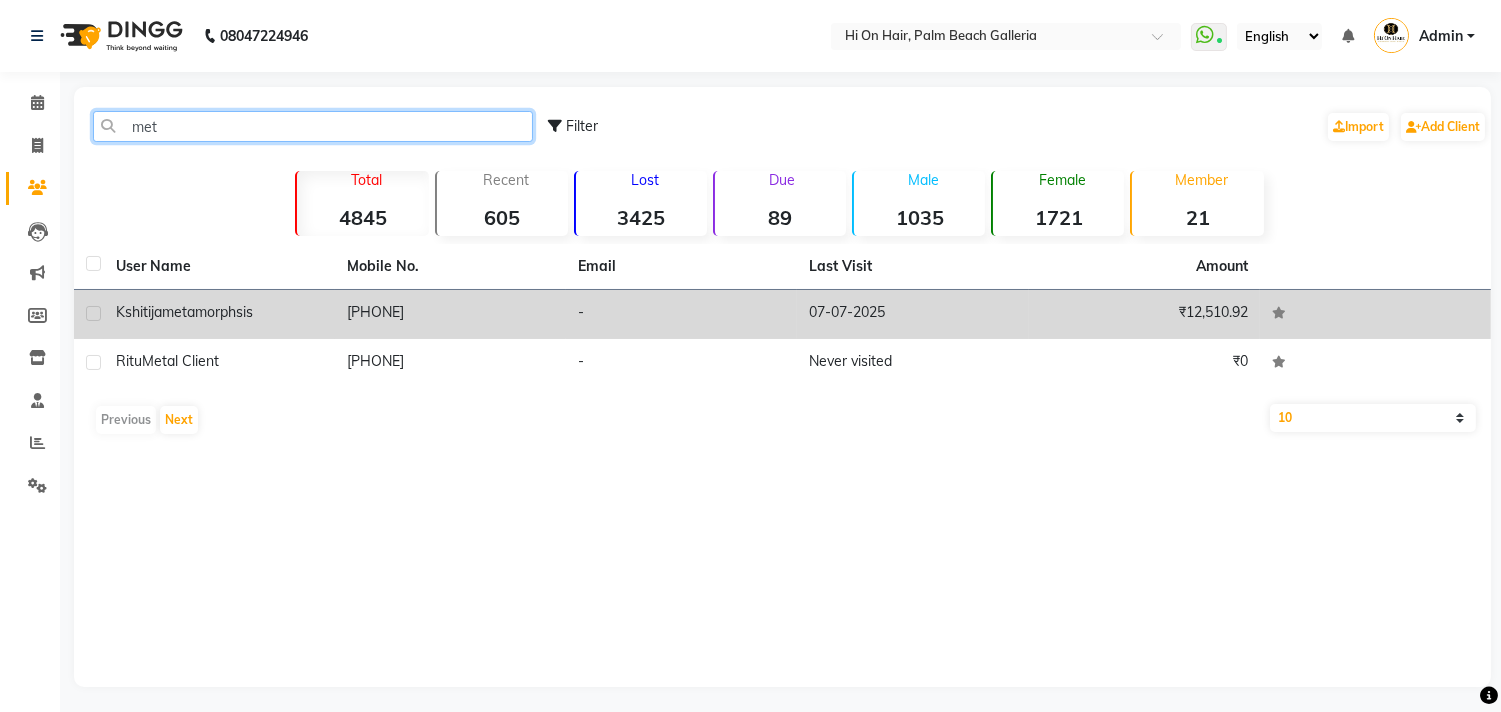 type on "met" 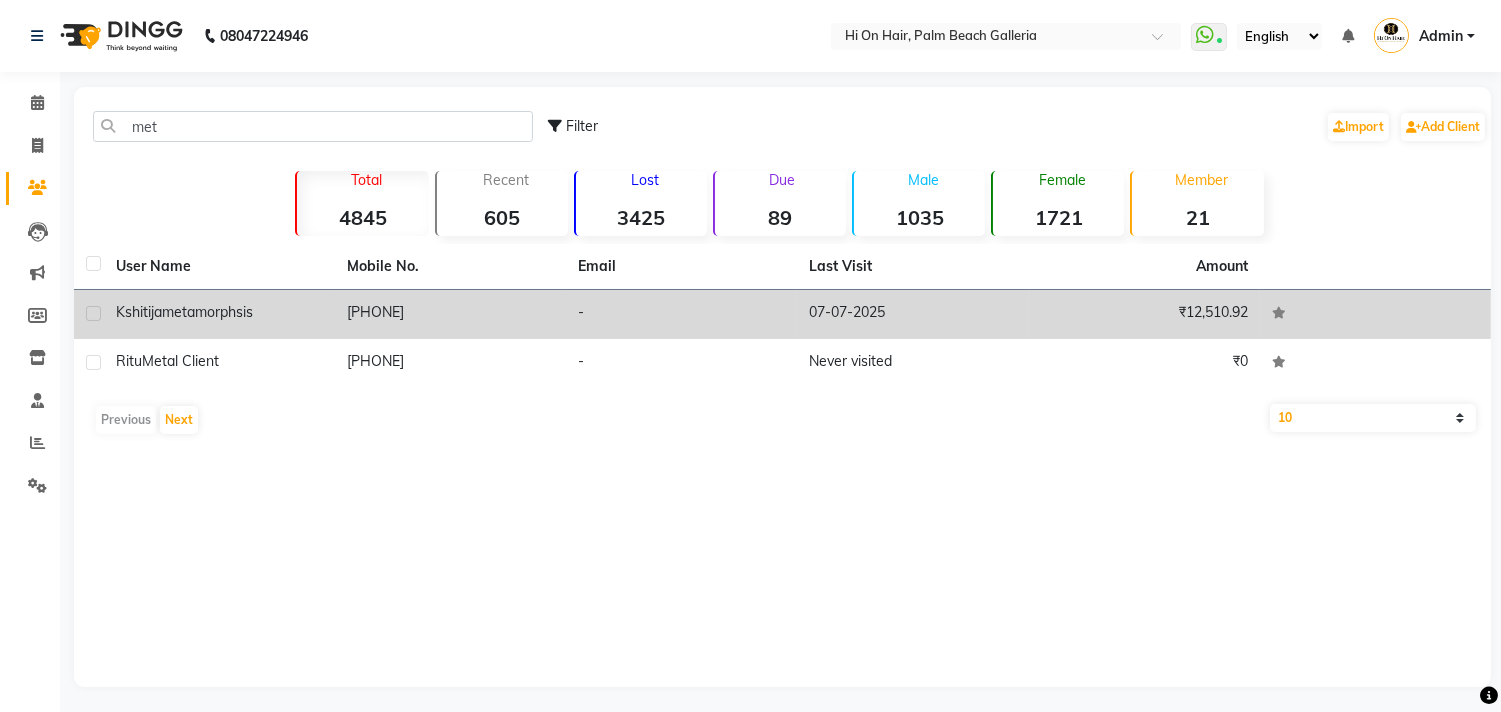 click on "kshitija  metamorphsis" 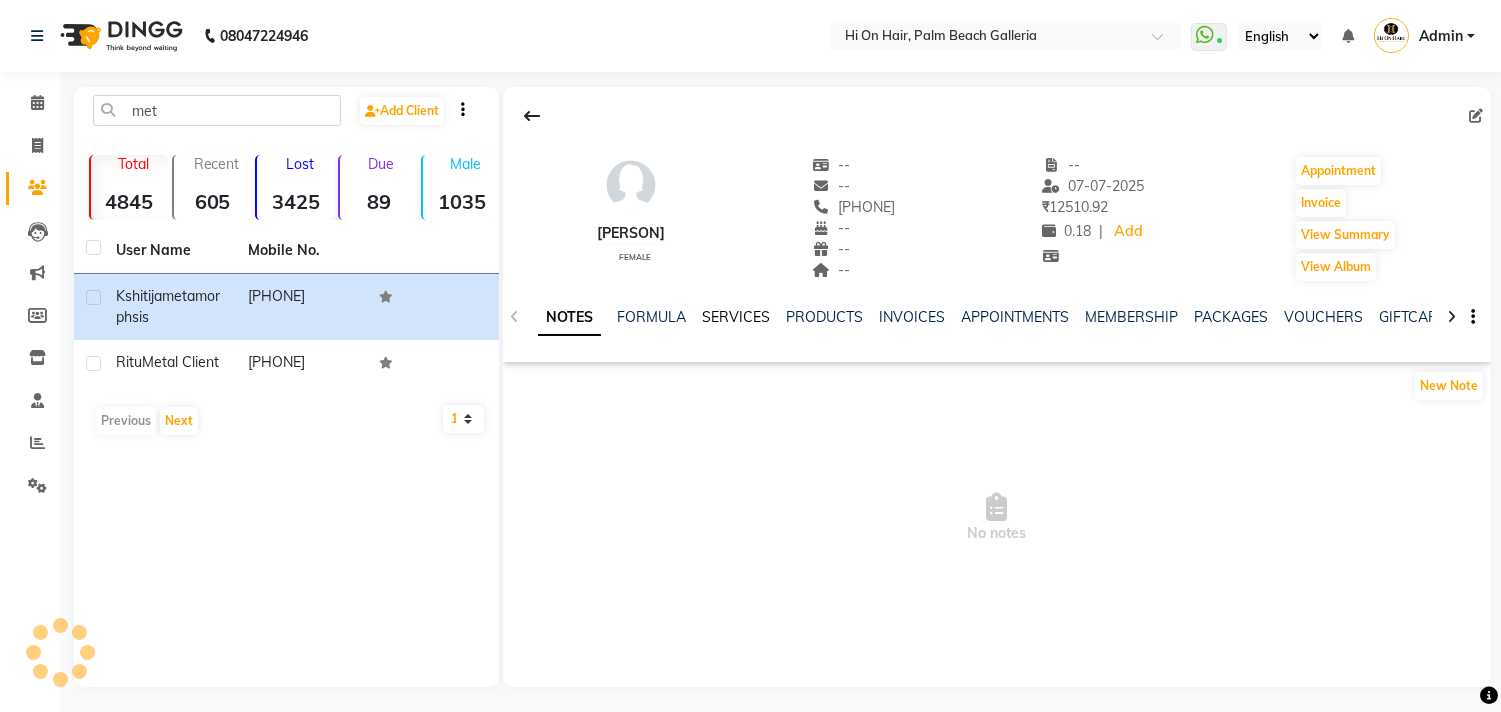 click on "SERVICES" 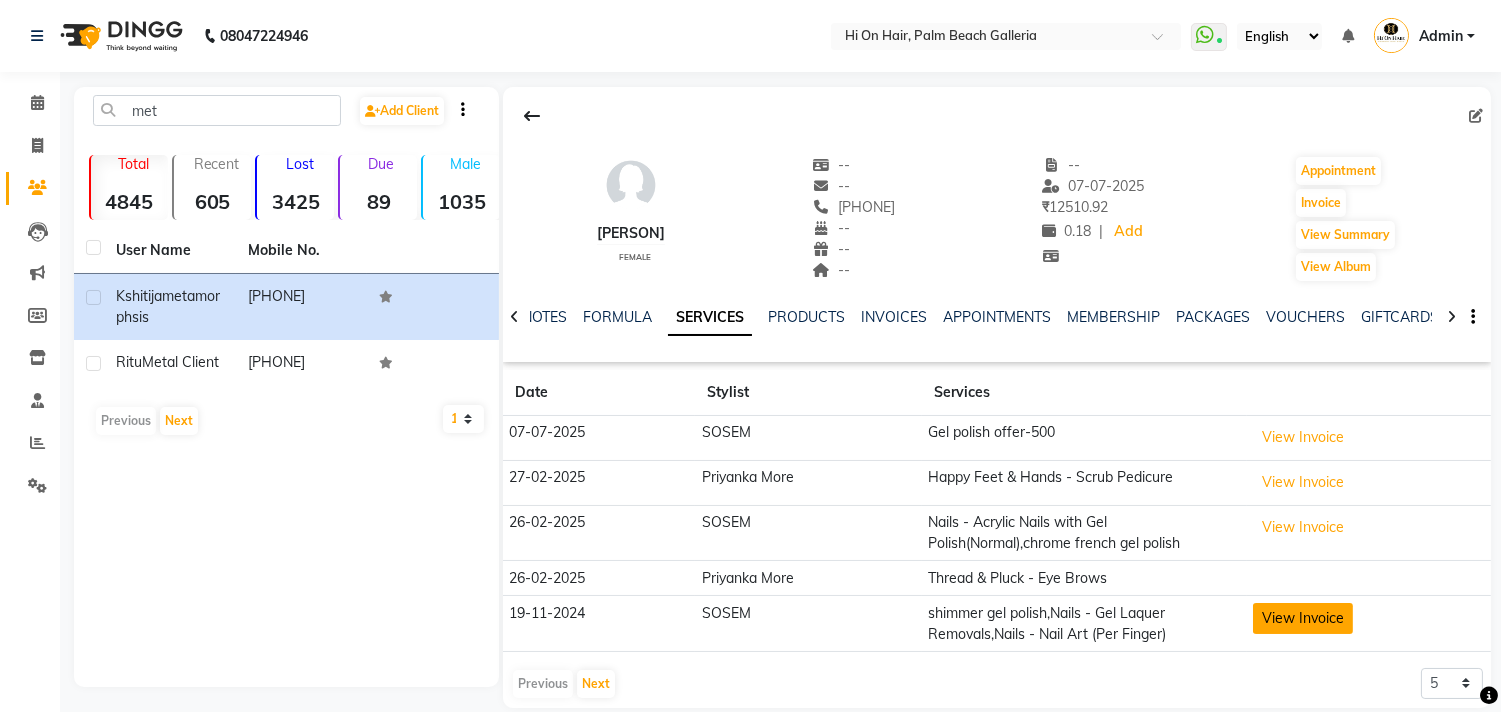 click on "View Invoice" 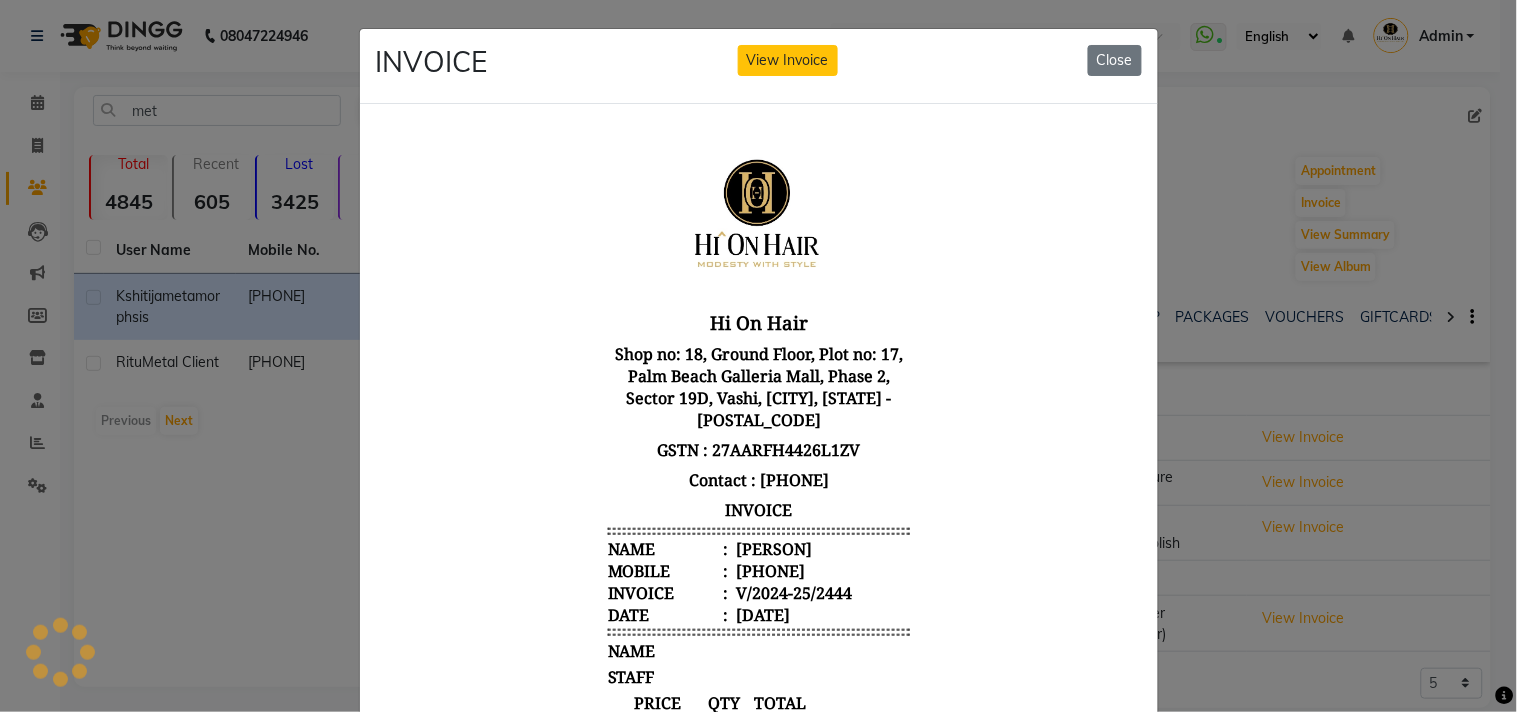 scroll, scrollTop: 0, scrollLeft: 0, axis: both 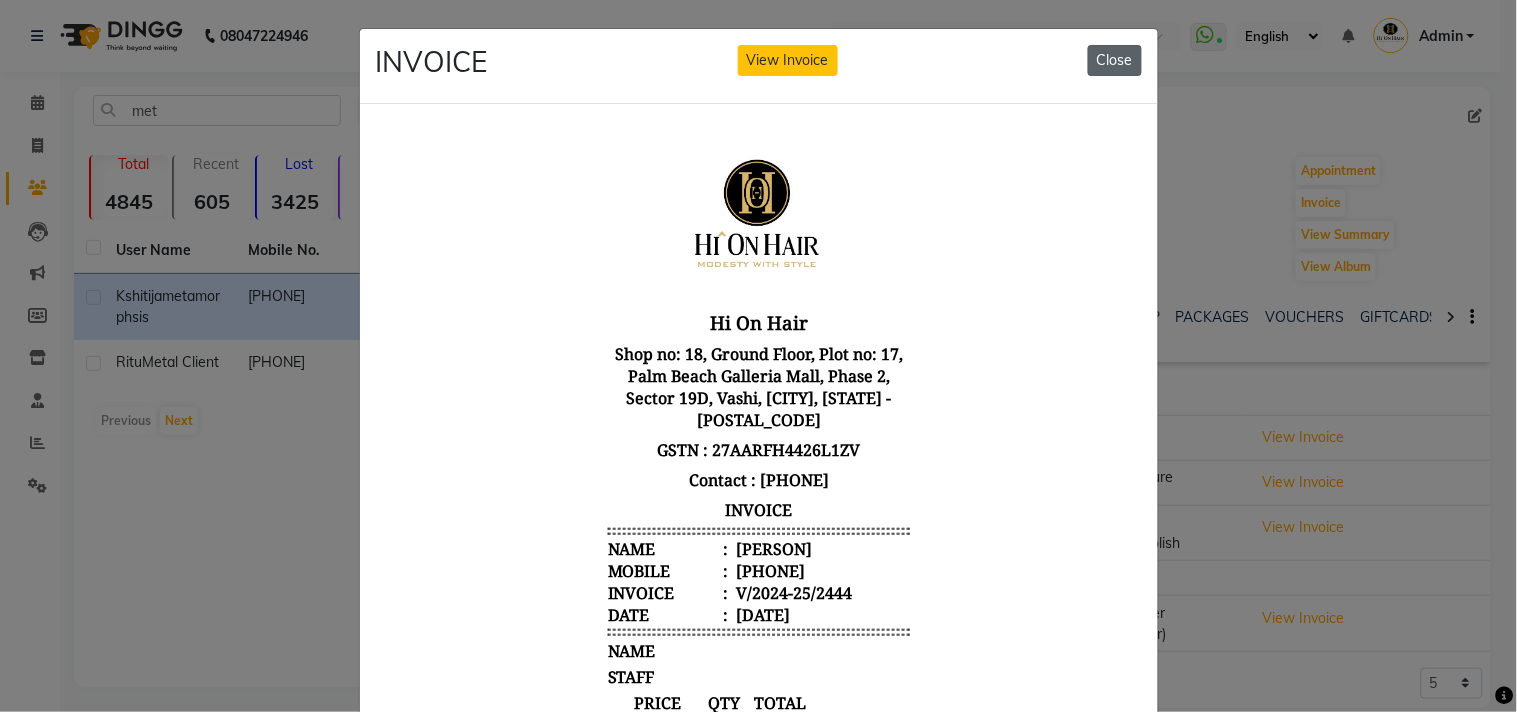 click on "Close" 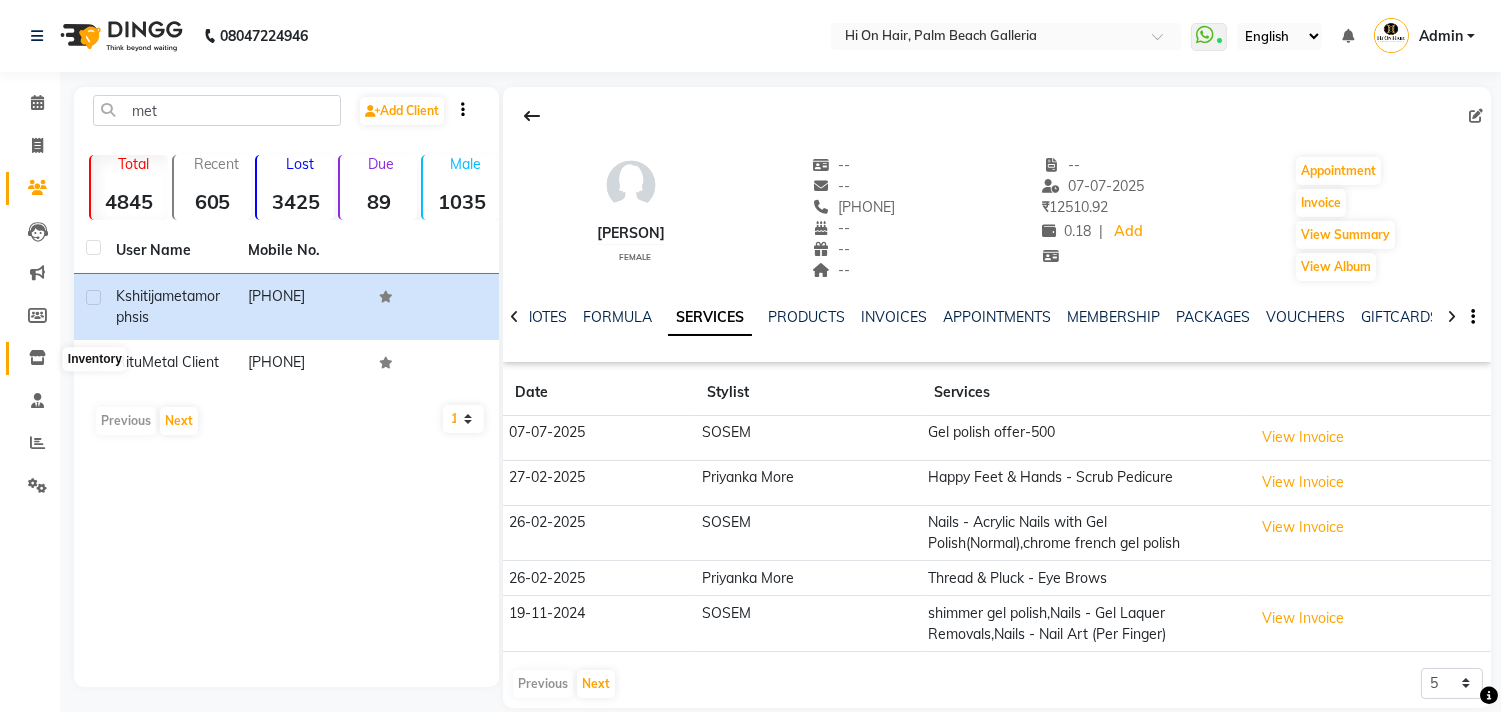 click 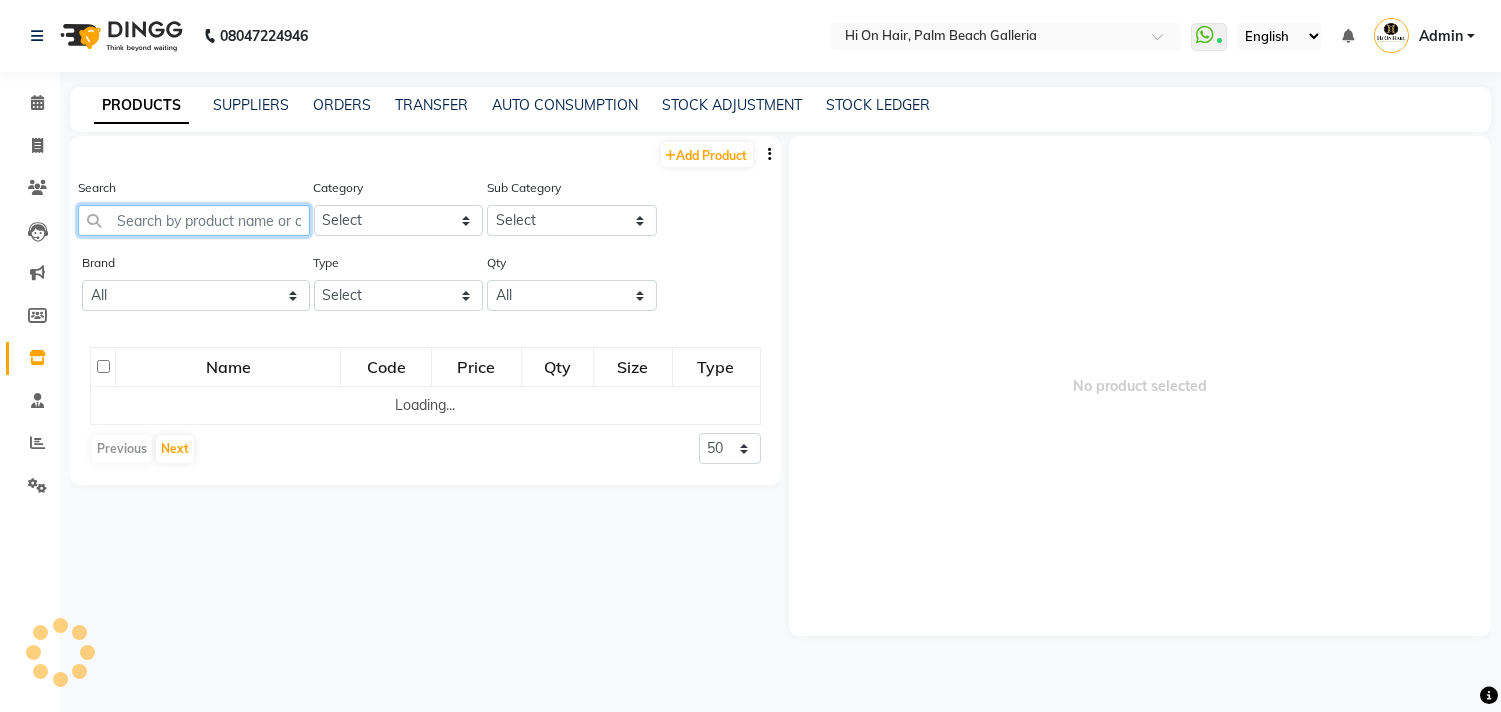 click 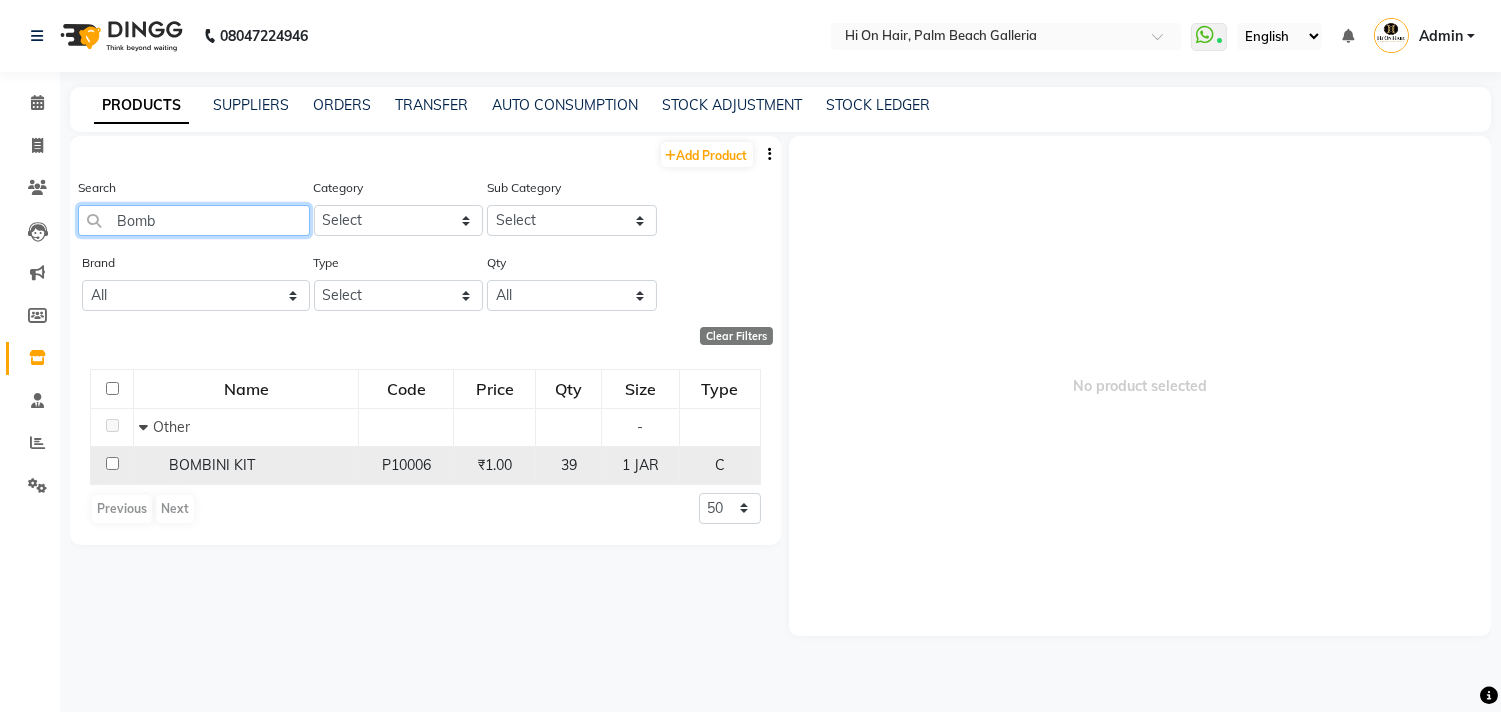 type on "Bomb" 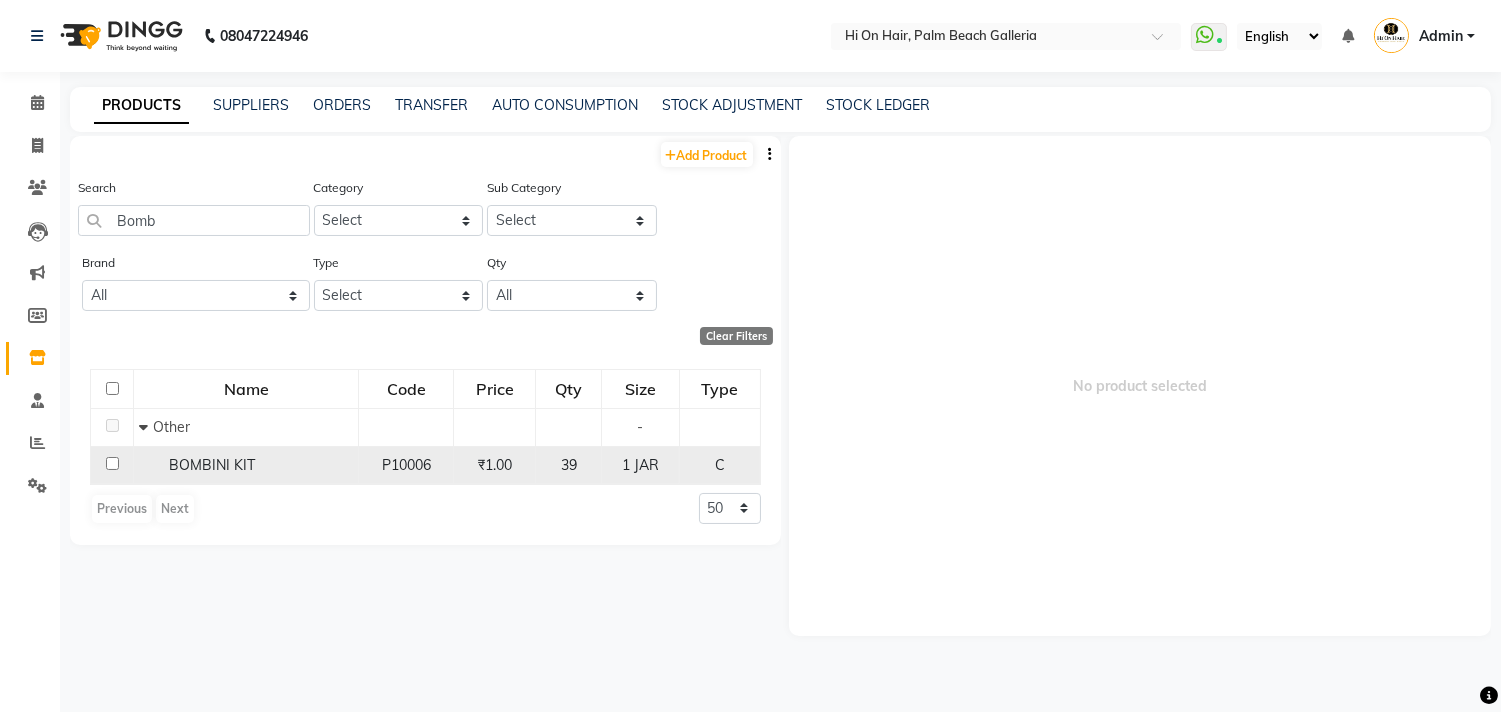 click on "BOMBINI KIT" 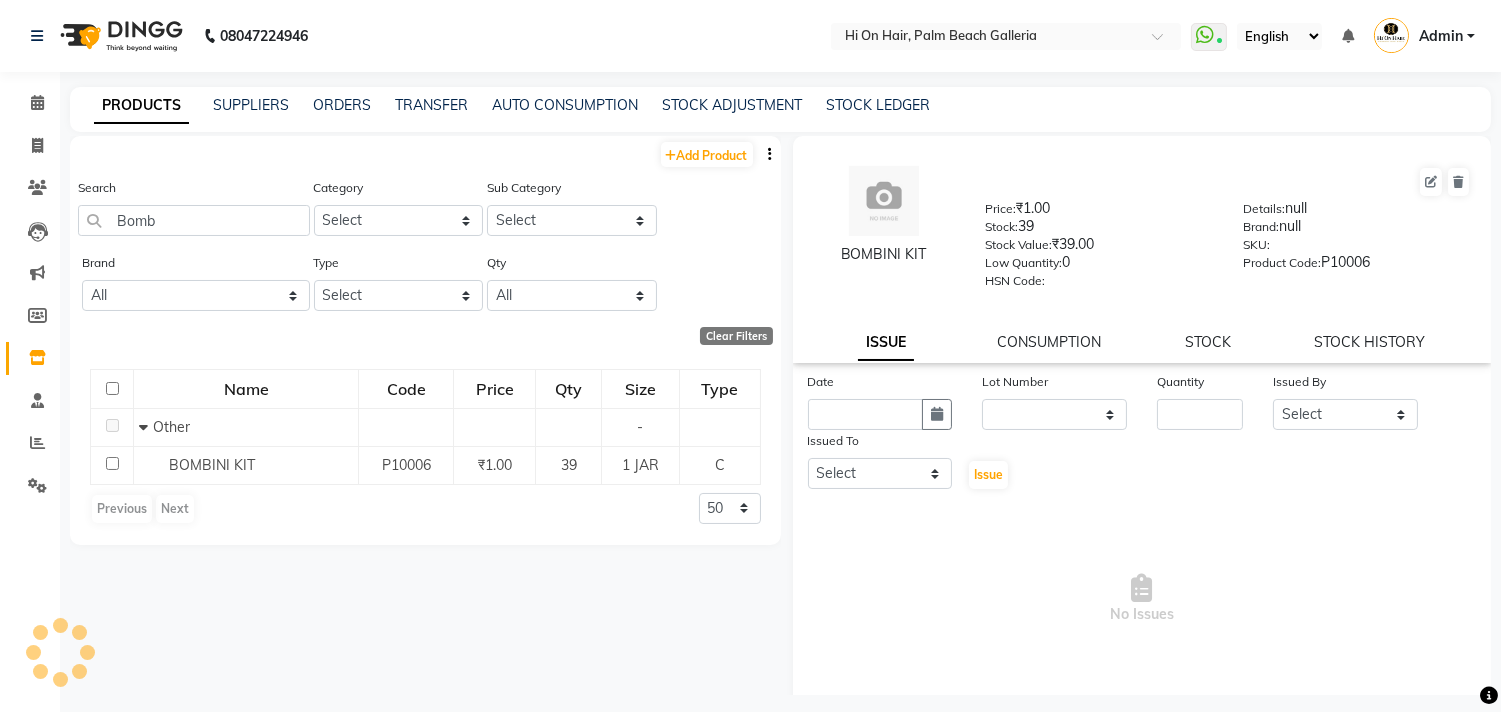 click on "ISSUE CONSUMPTION STOCK STOCK HISTORY" 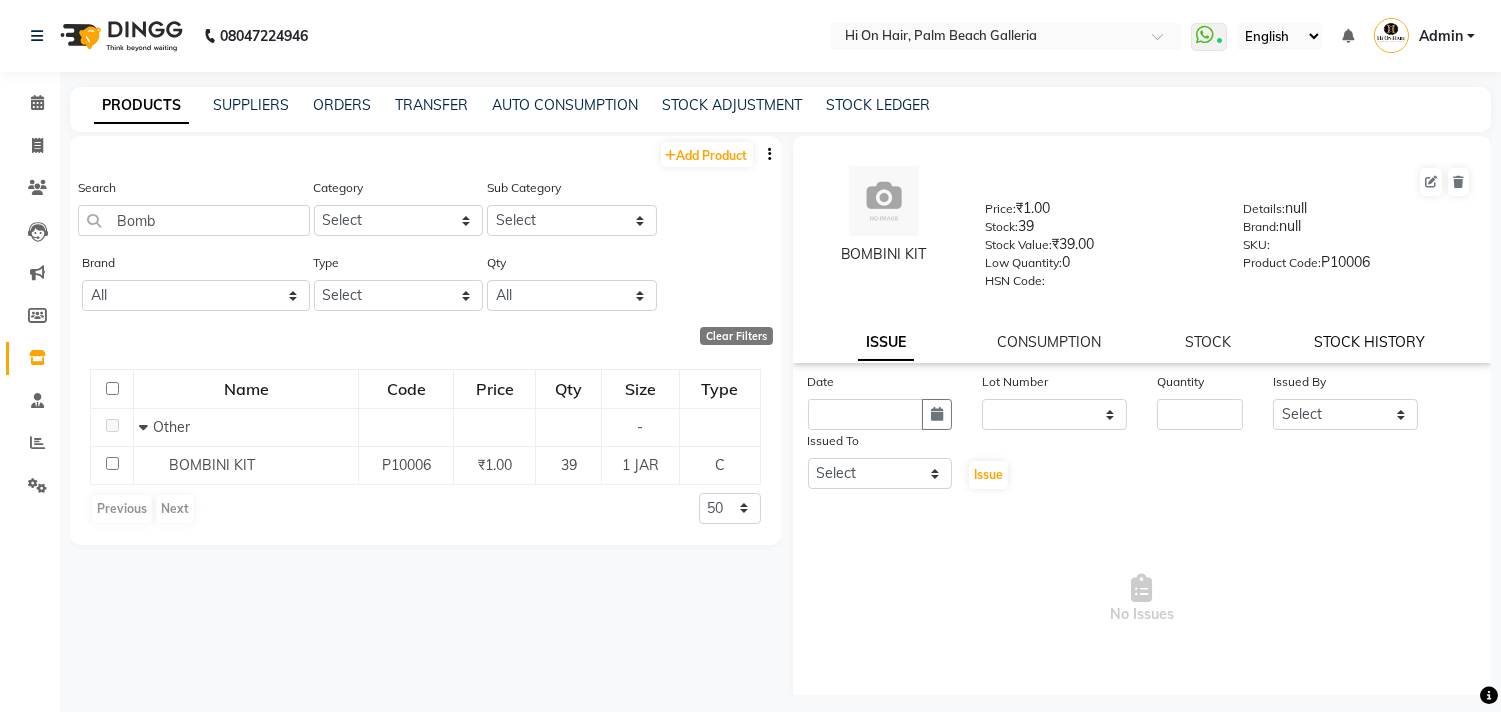 click on "STOCK HISTORY" 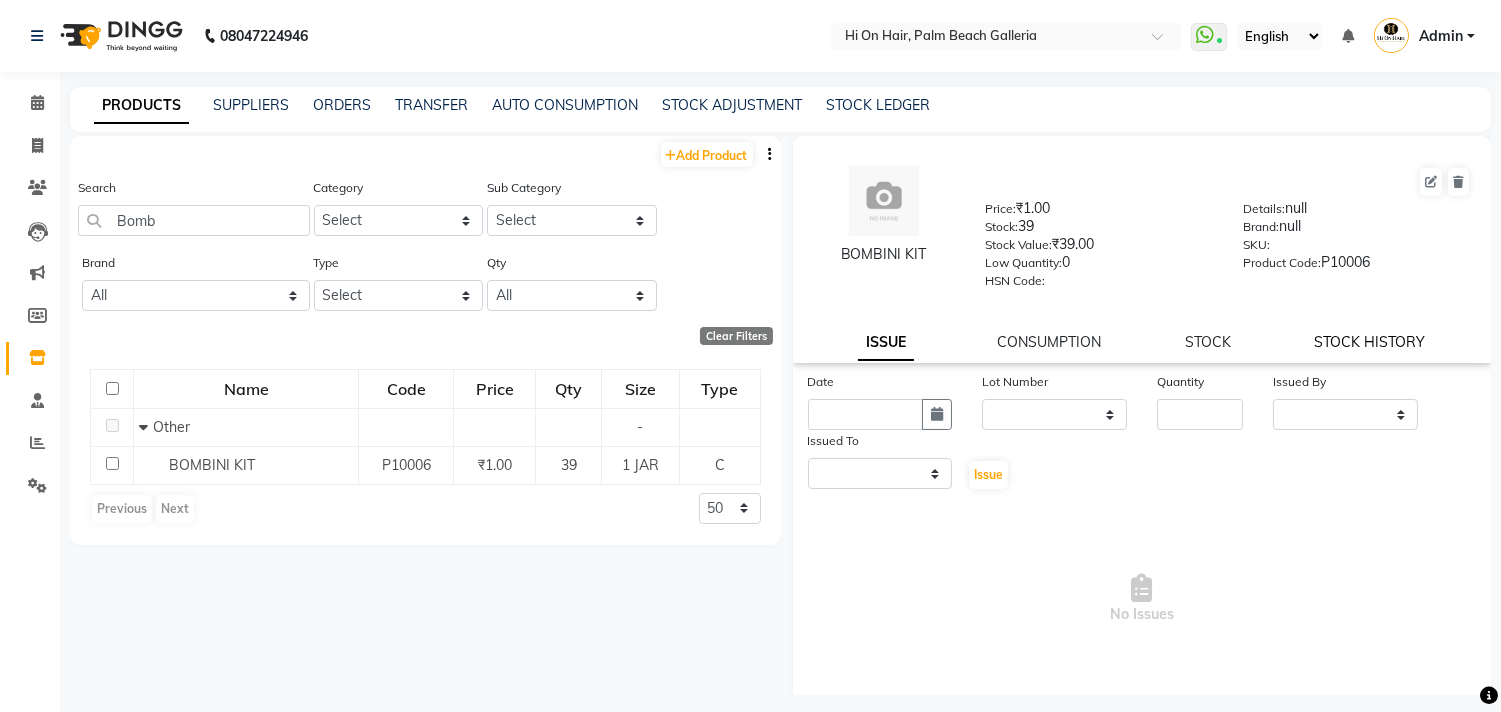select on "all" 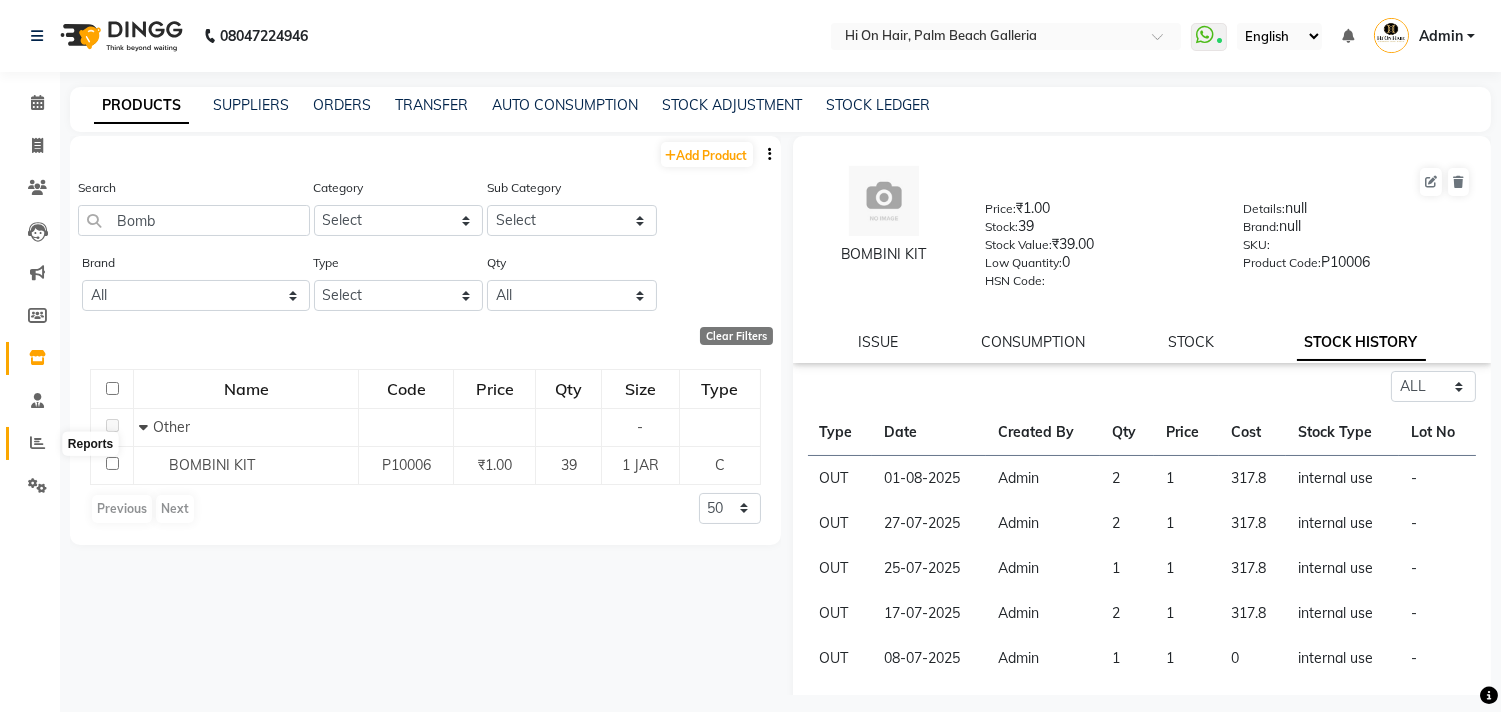 click 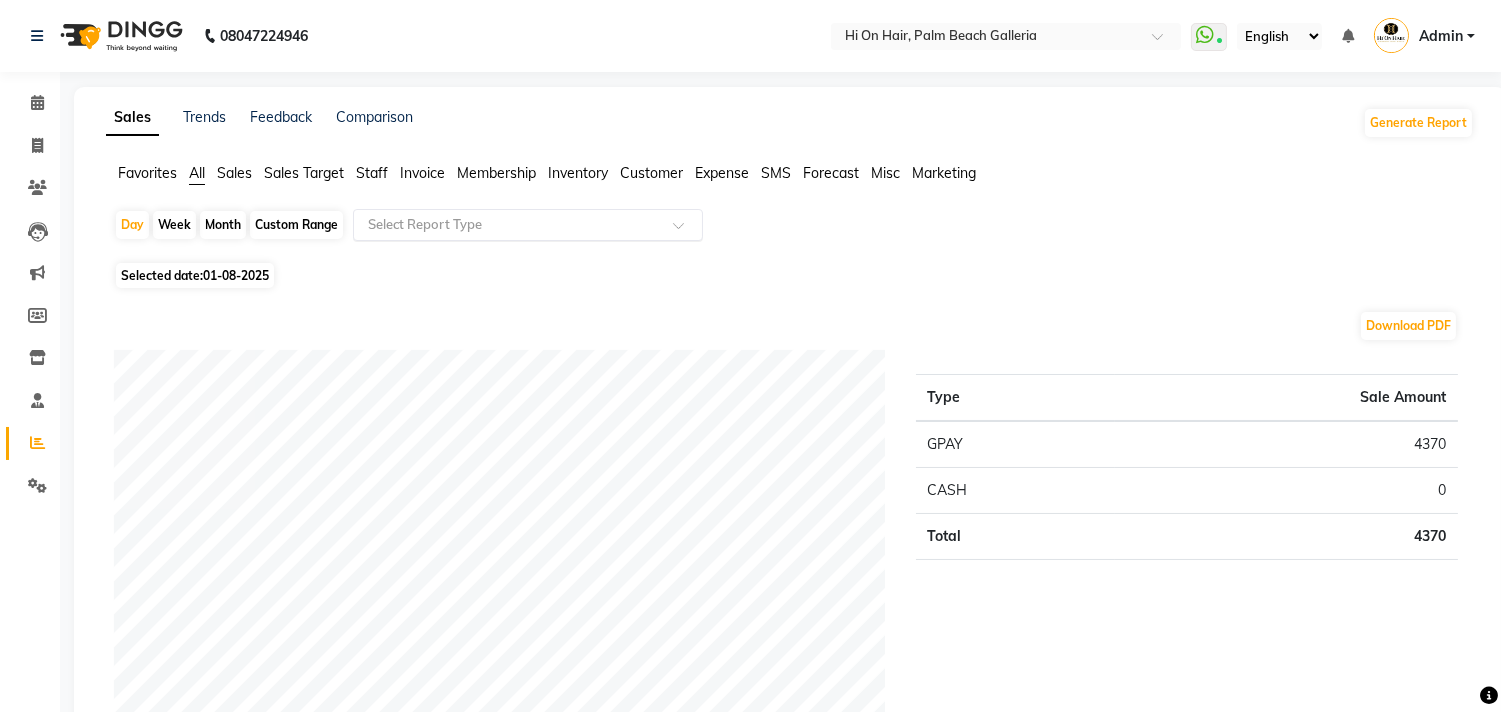 click 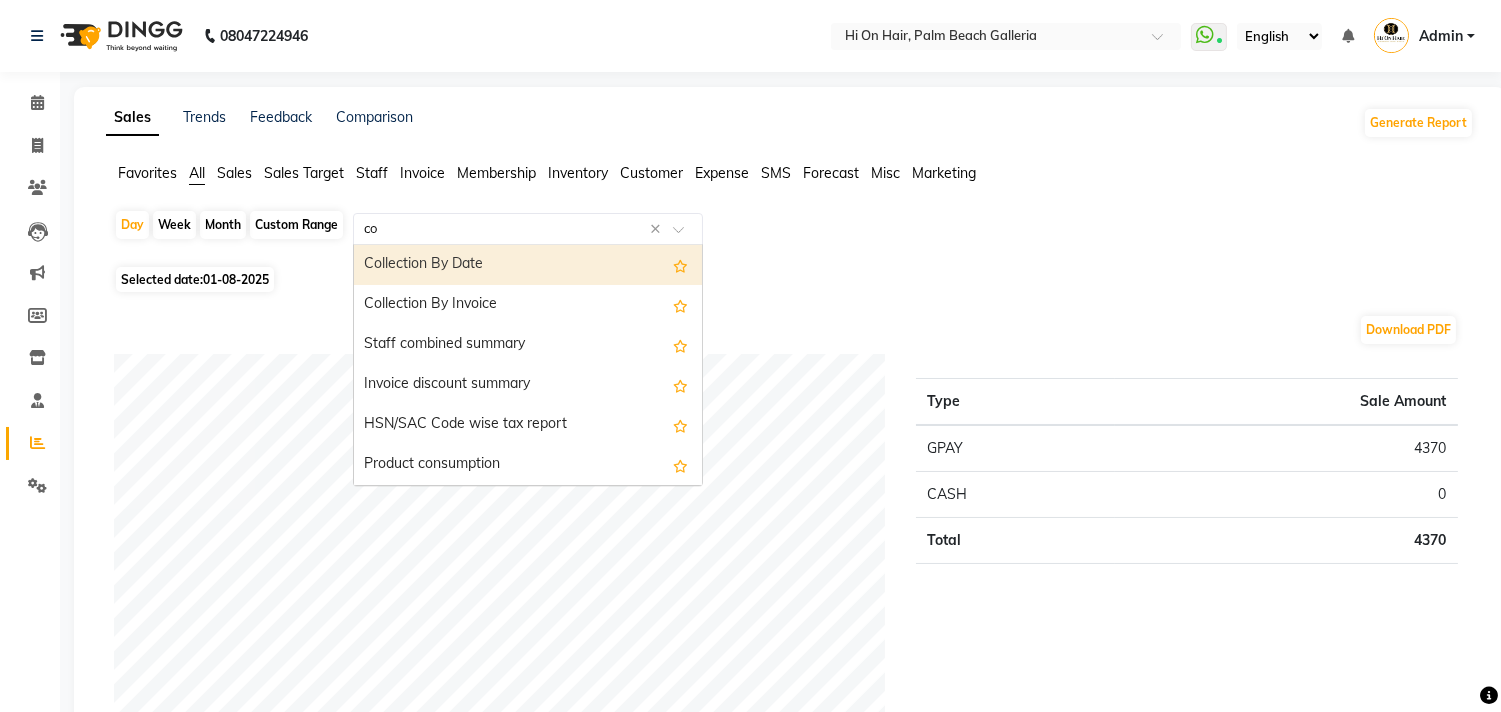type on "com" 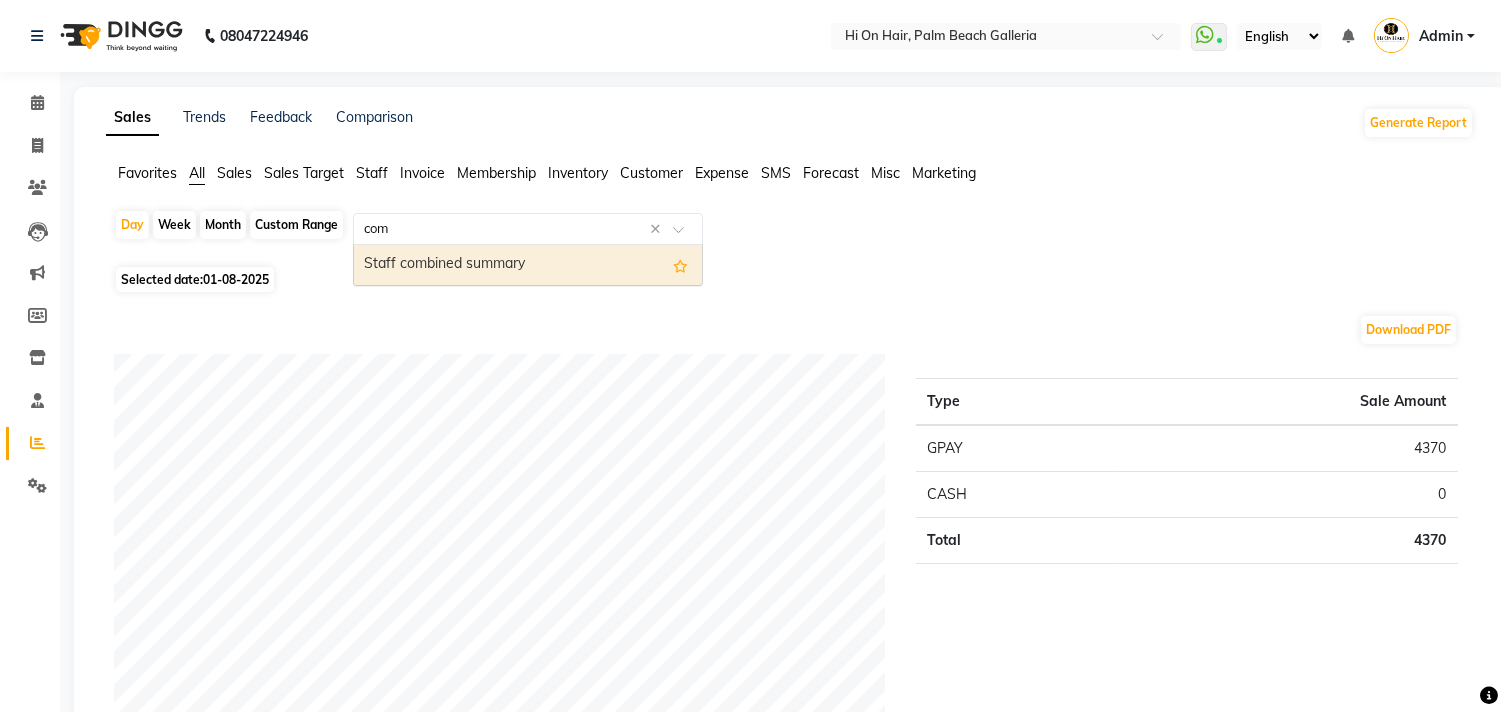 click on "Staff combined summary" at bounding box center [528, 265] 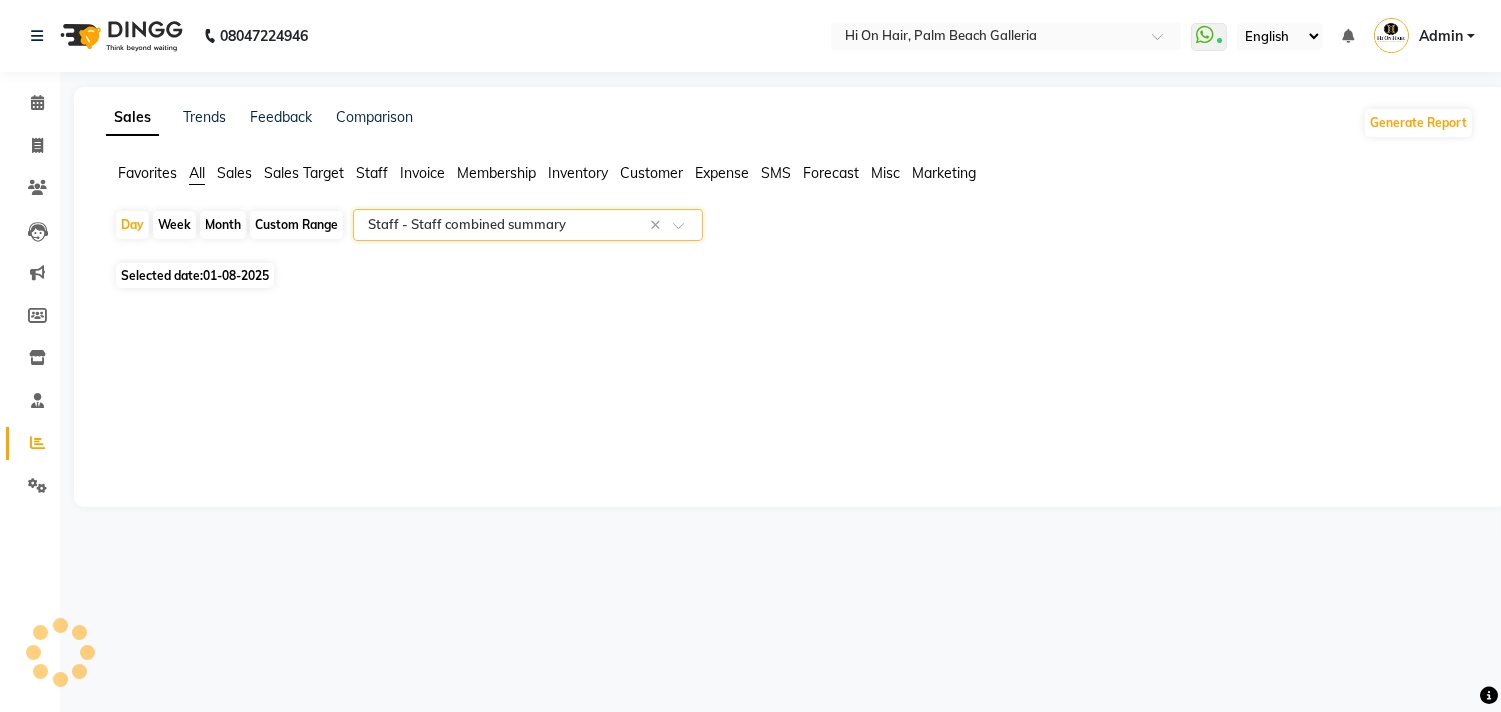 select on "full_report" 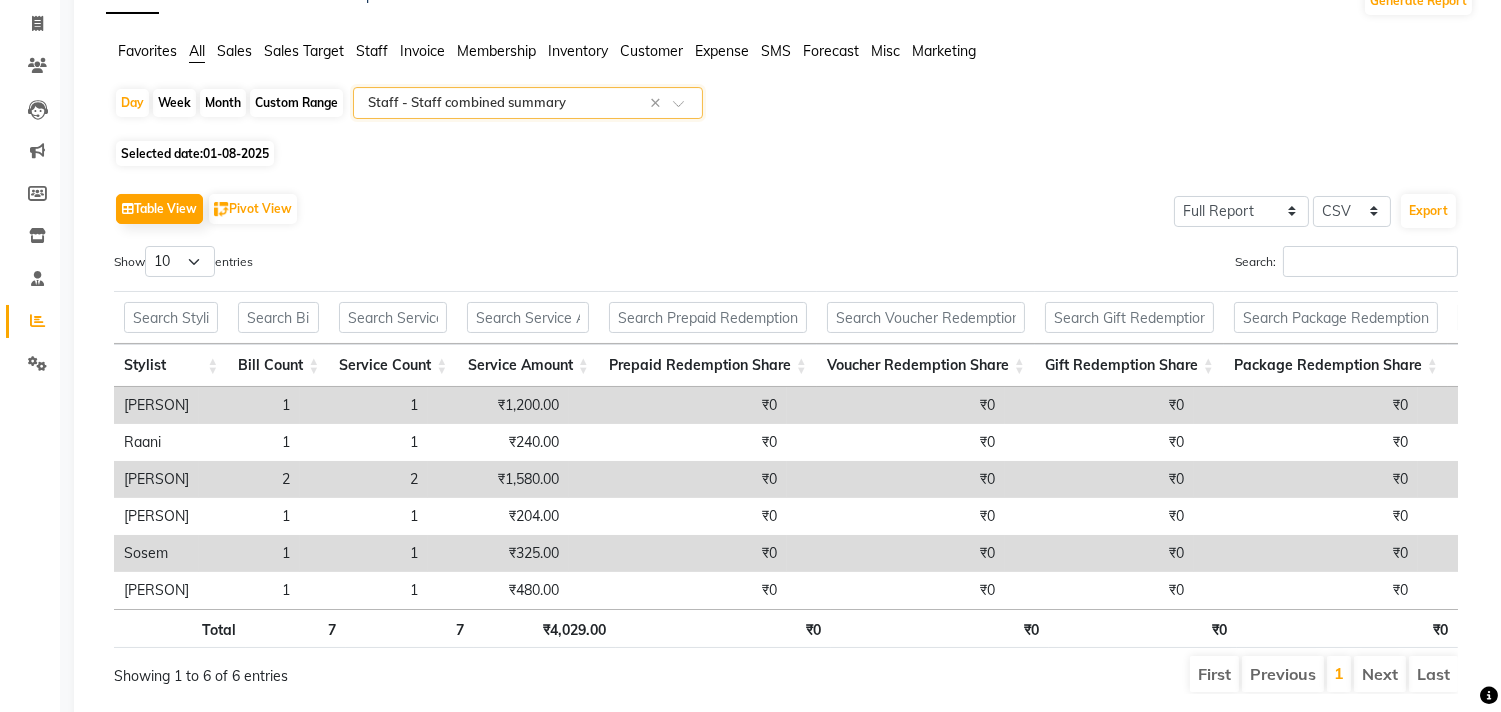 scroll, scrollTop: 204, scrollLeft: 0, axis: vertical 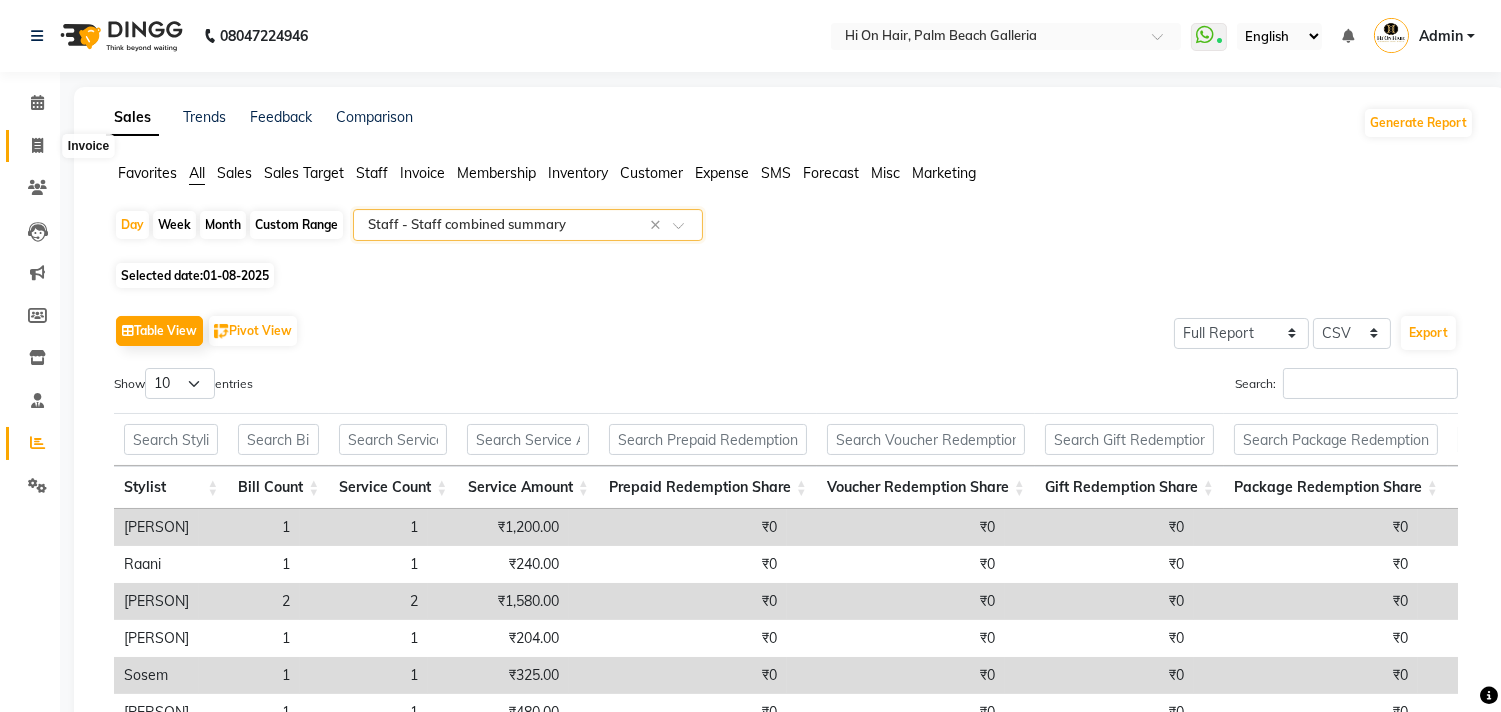 click 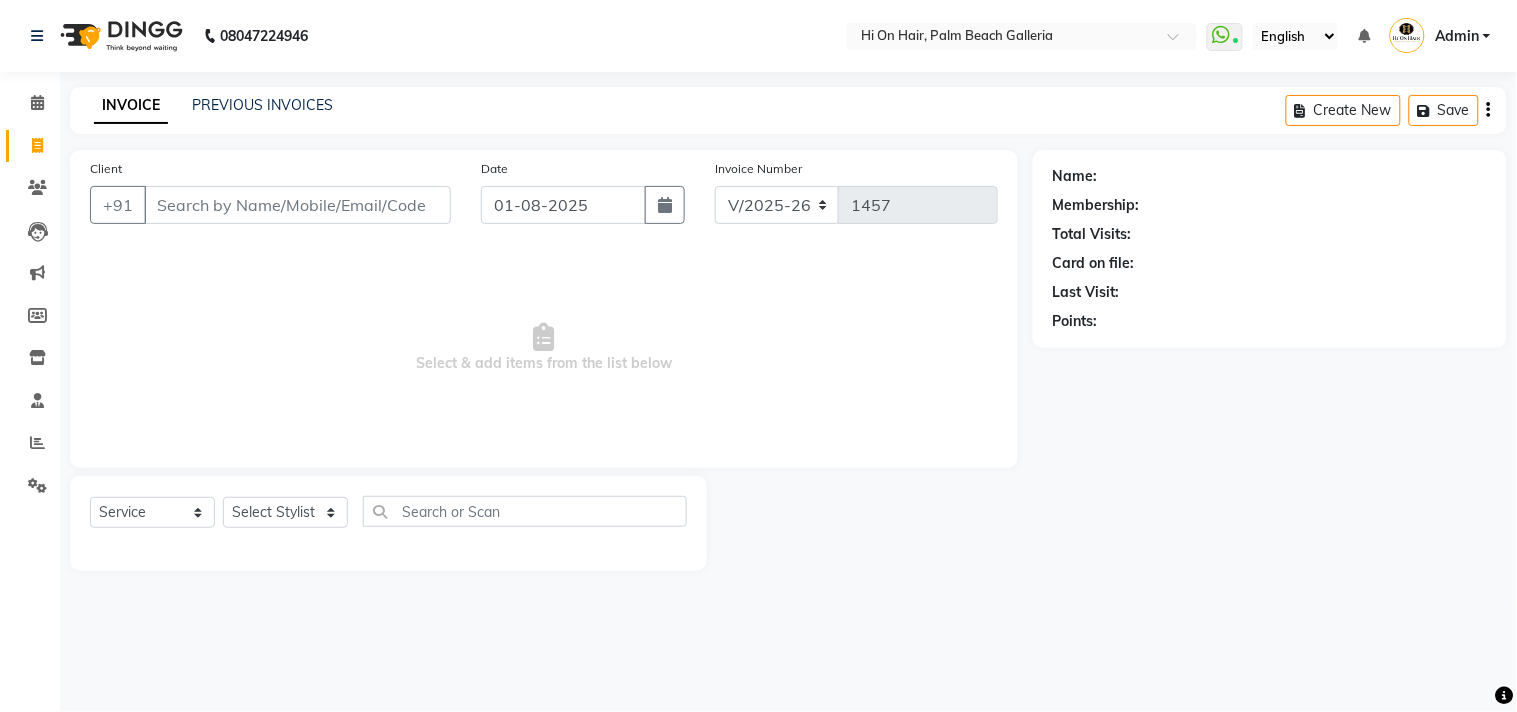 click on "Client" at bounding box center (297, 205) 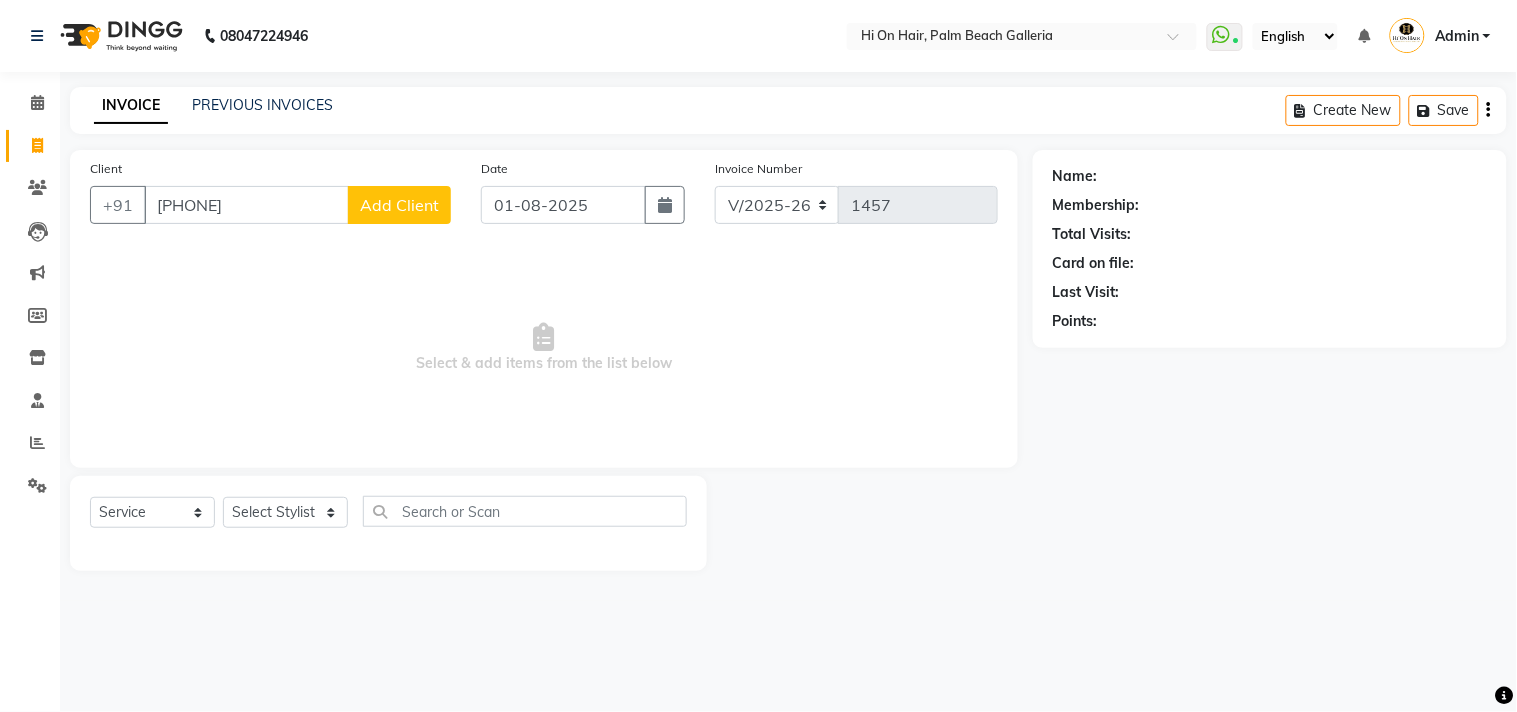 type on "[PHONE]" 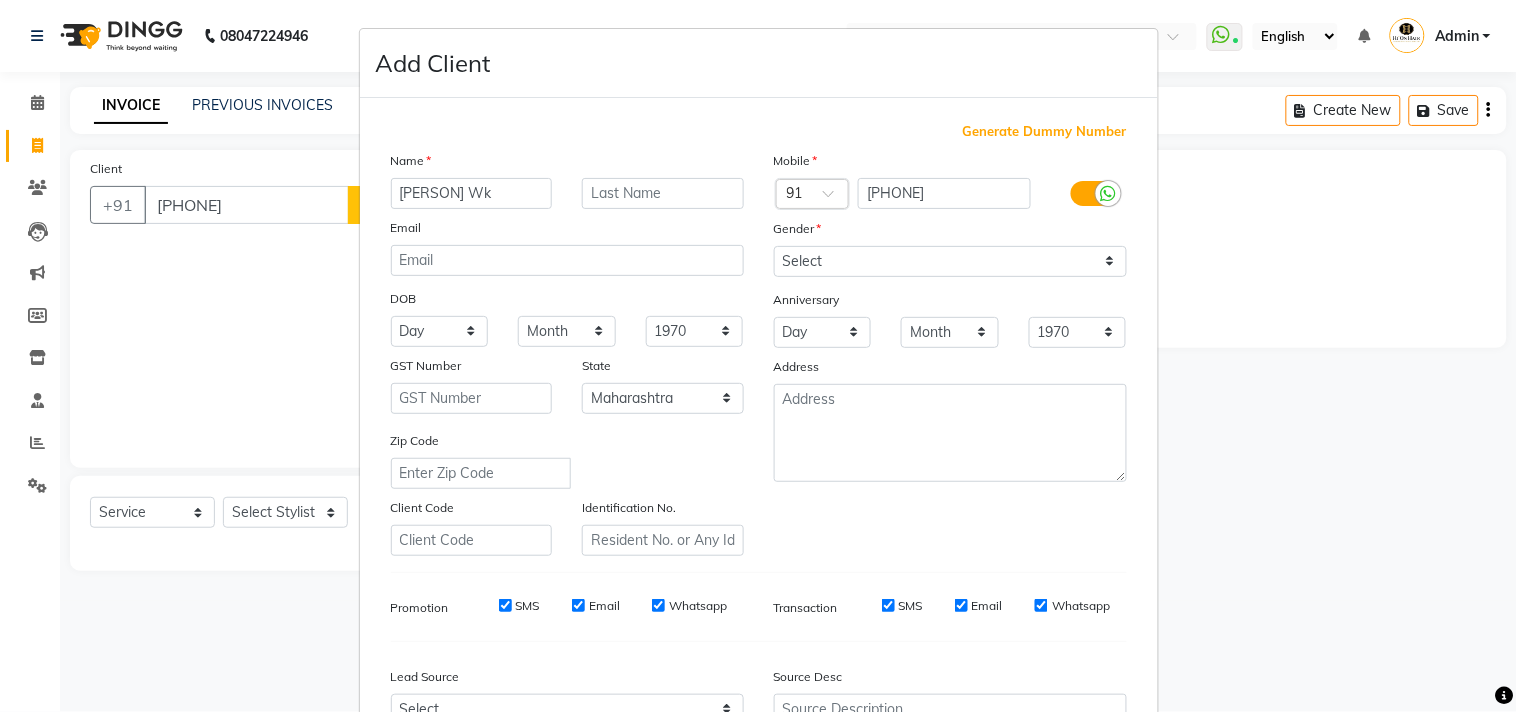 type on "[FIRST] [LAST]" 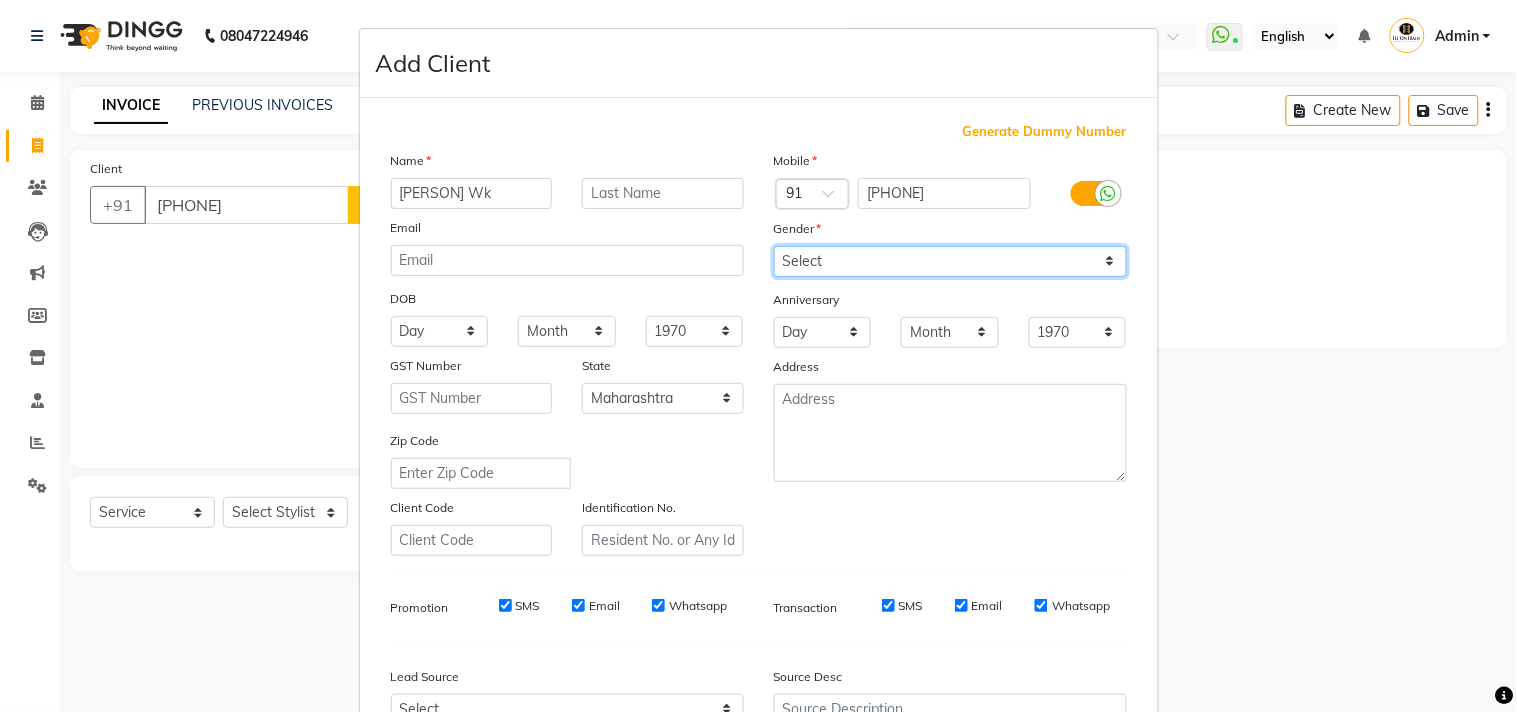 click on "Select Male Female Other Prefer Not To Say" at bounding box center (950, 261) 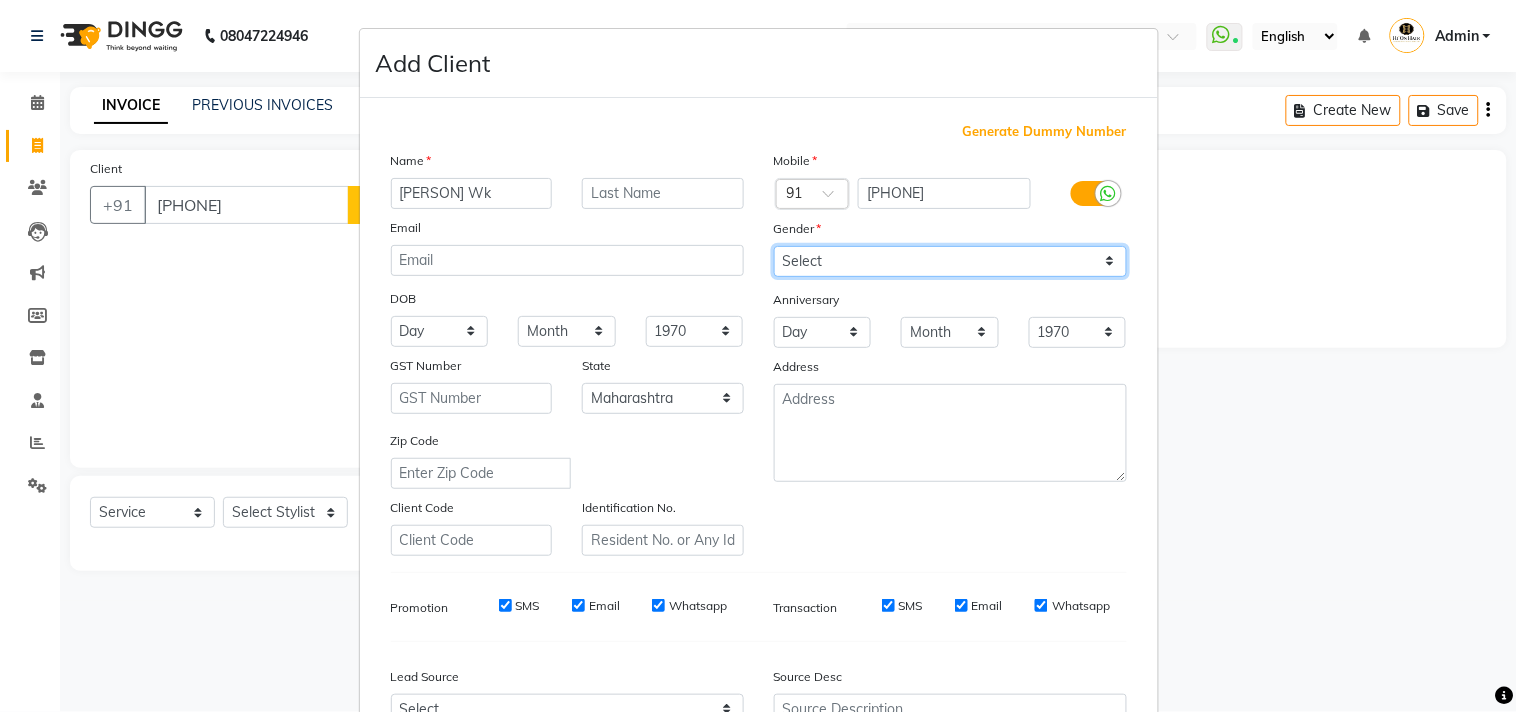 select on "female" 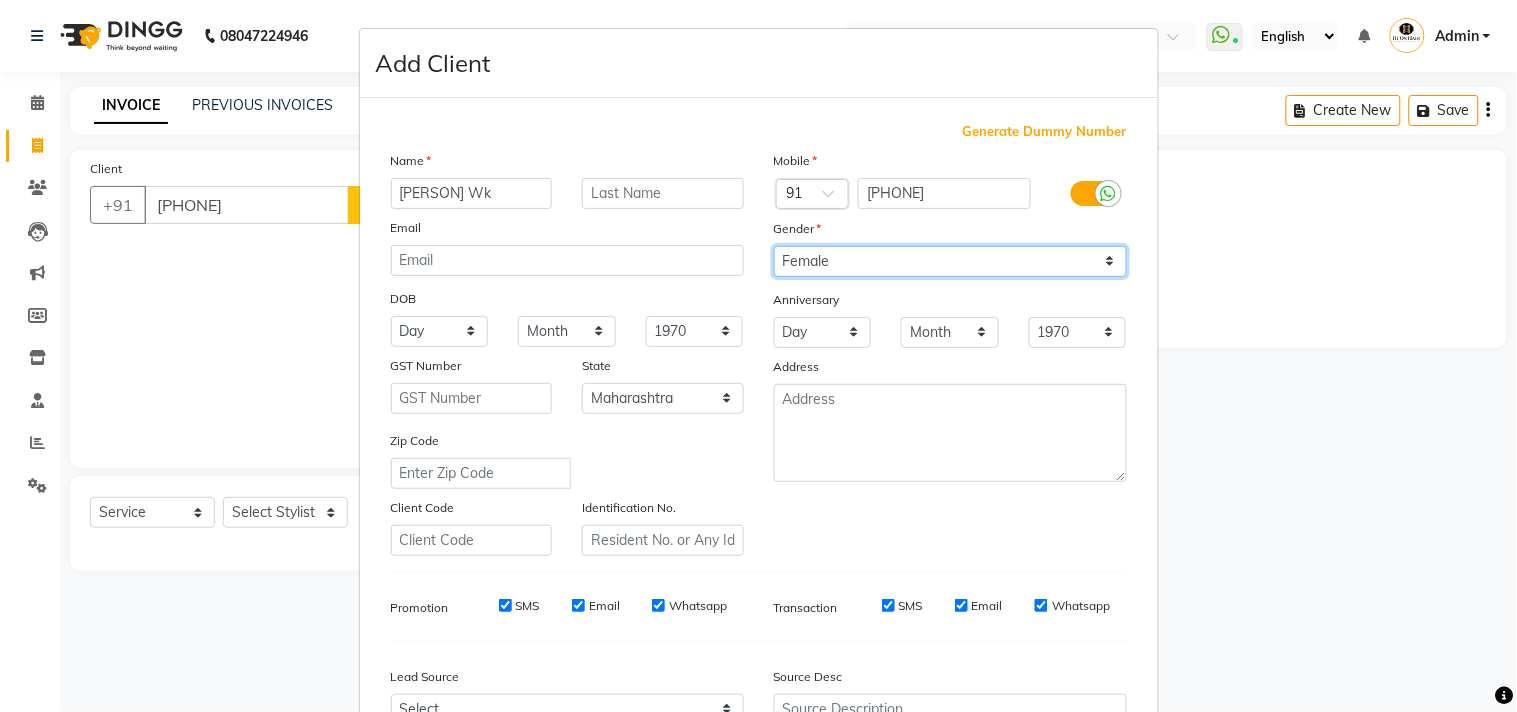 click on "Select Male Female Other Prefer Not To Say" at bounding box center [950, 261] 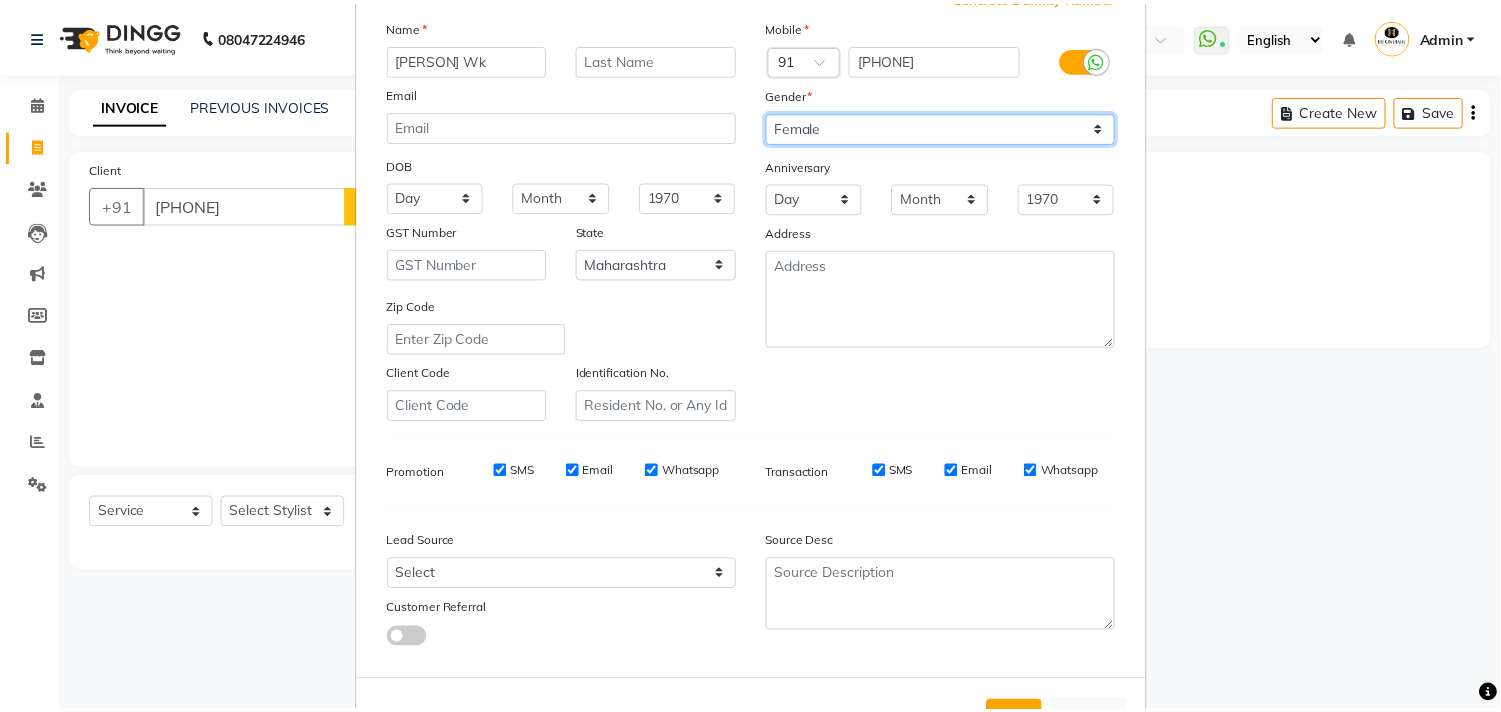 scroll, scrollTop: 212, scrollLeft: 0, axis: vertical 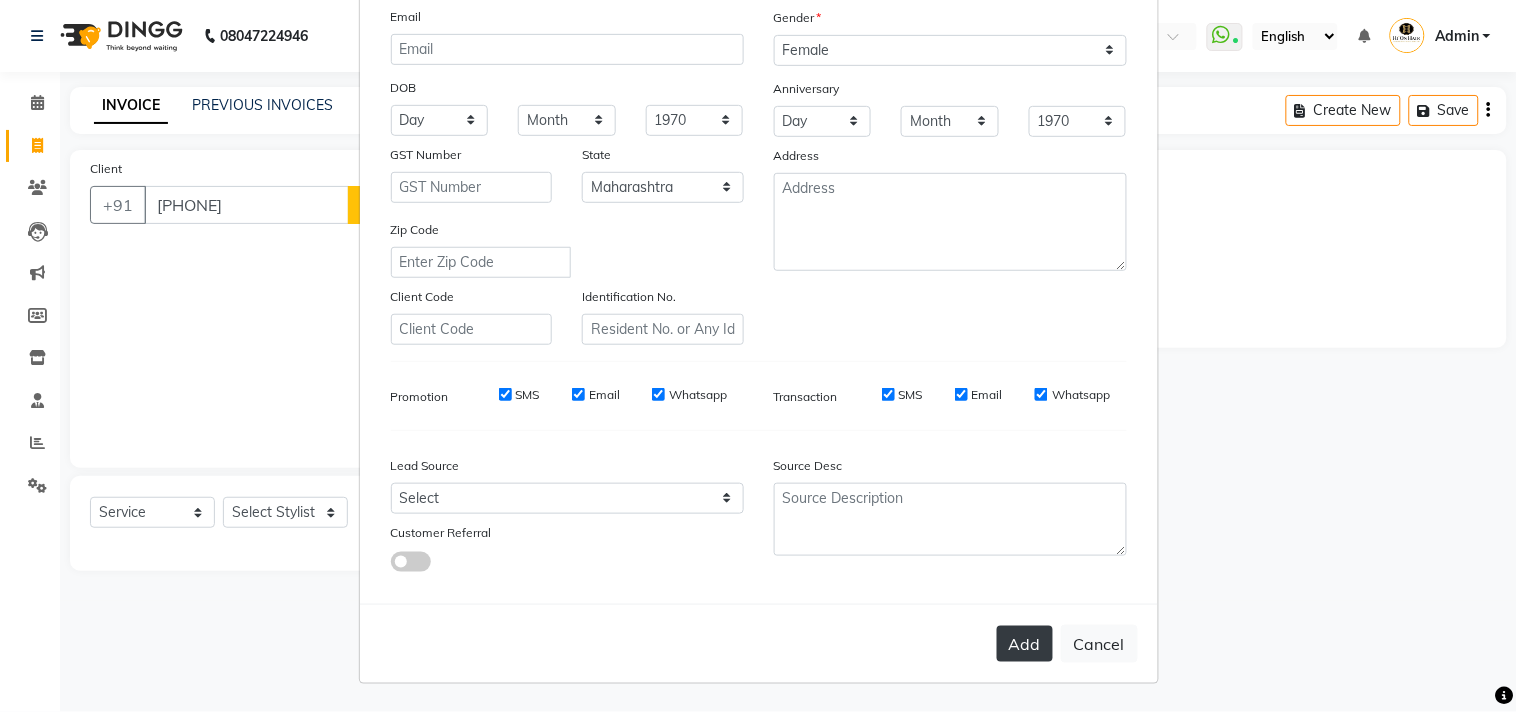 click on "Add" at bounding box center [1025, 644] 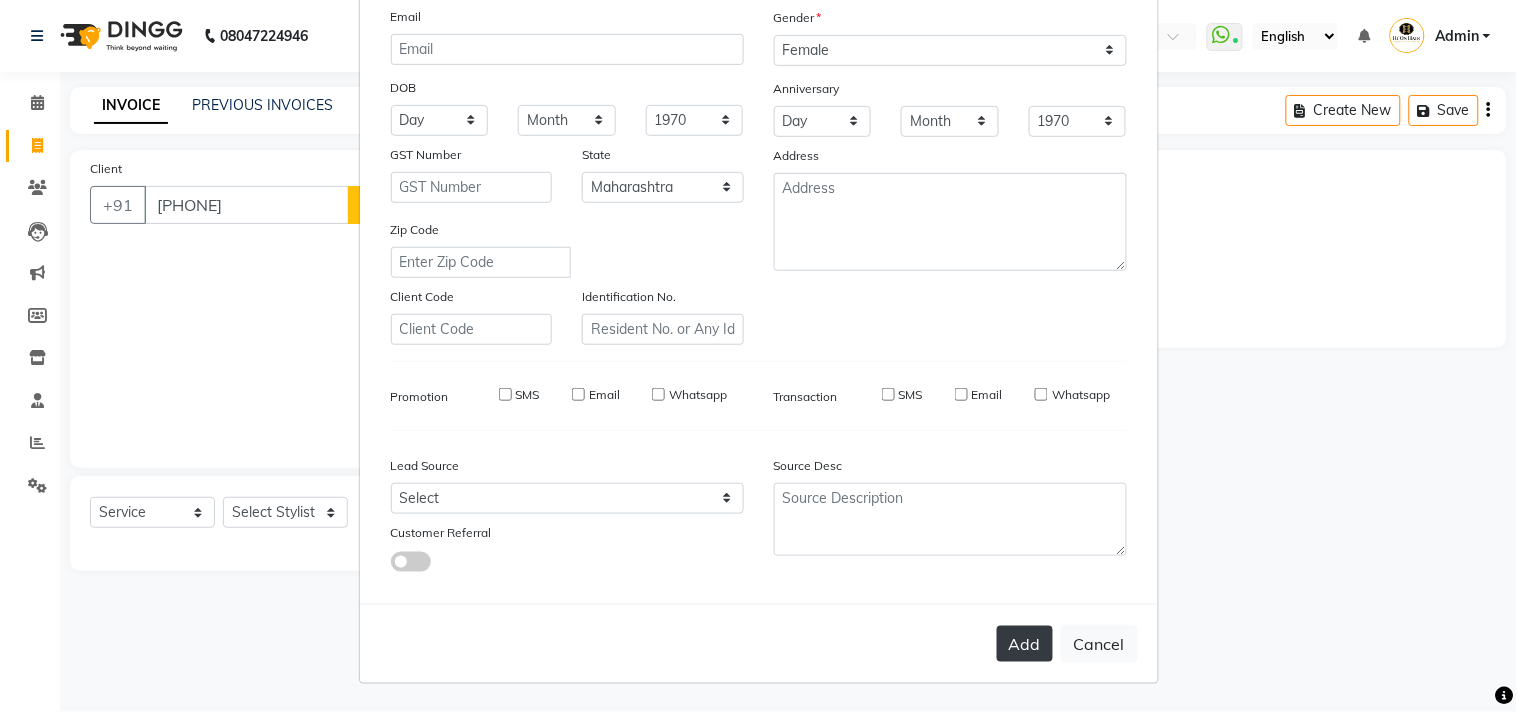 type 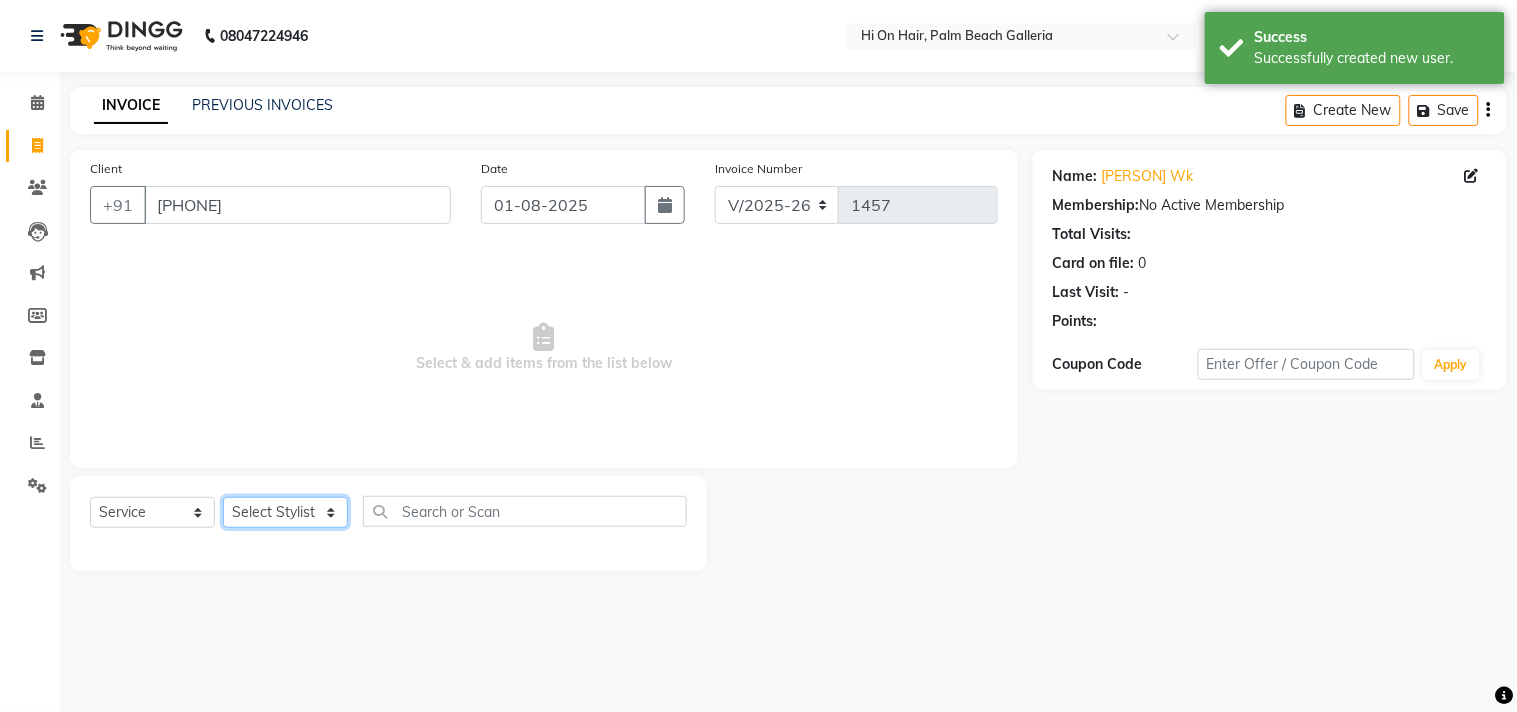 click on "Select Stylist Alim Kaldane Anwar Laskar Hi On Hair MAKYOPHI Pankaj Thakur Poonam Nalawade Raani Rasika  Shelar Rehan Salmani Saba Shaikh Sana Shaikh SOSEM Zeeshan Salmani" 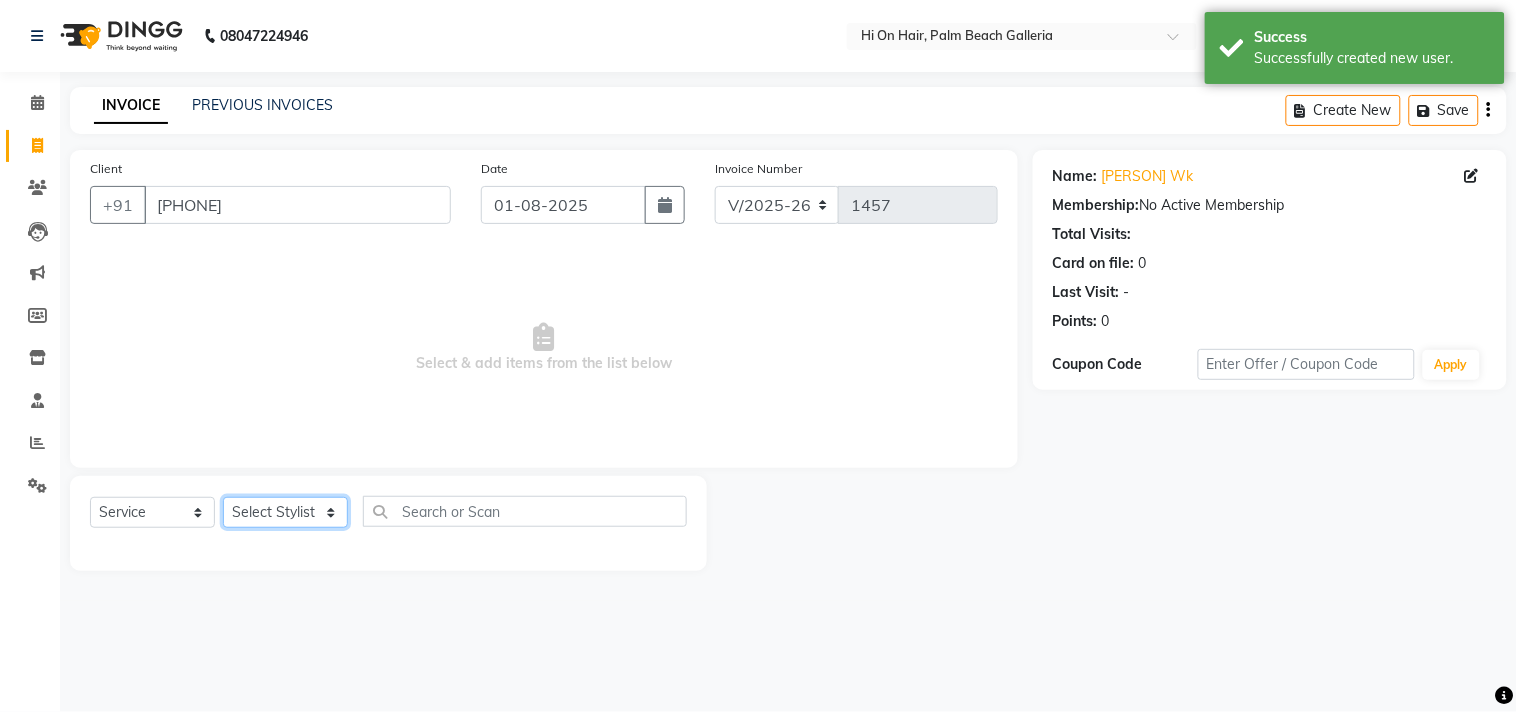 select on "20990" 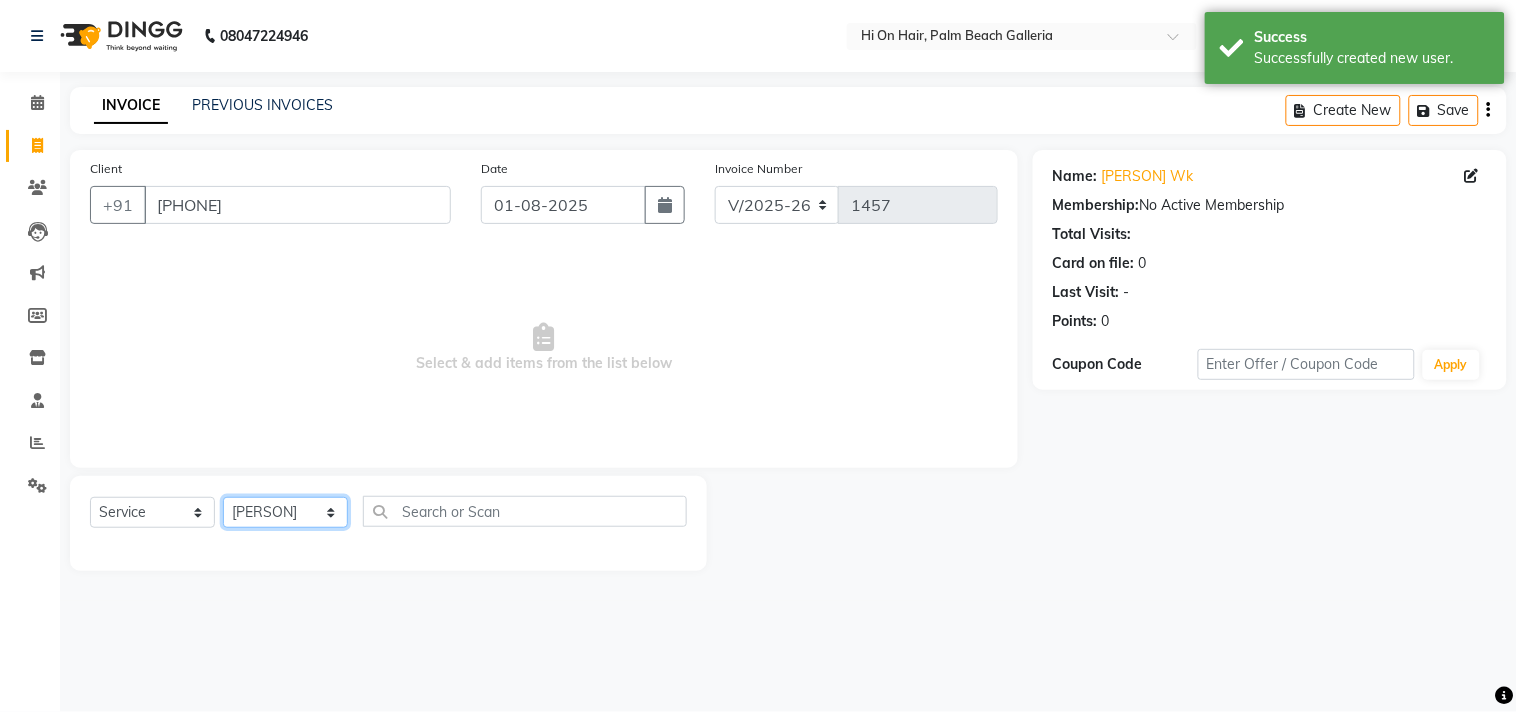 click on "Select Stylist Alim Kaldane Anwar Laskar Hi On Hair MAKYOPHI Pankaj Thakur Poonam Nalawade Raani Rasika  Shelar Rehan Salmani Saba Shaikh Sana Shaikh SOSEM Zeeshan Salmani" 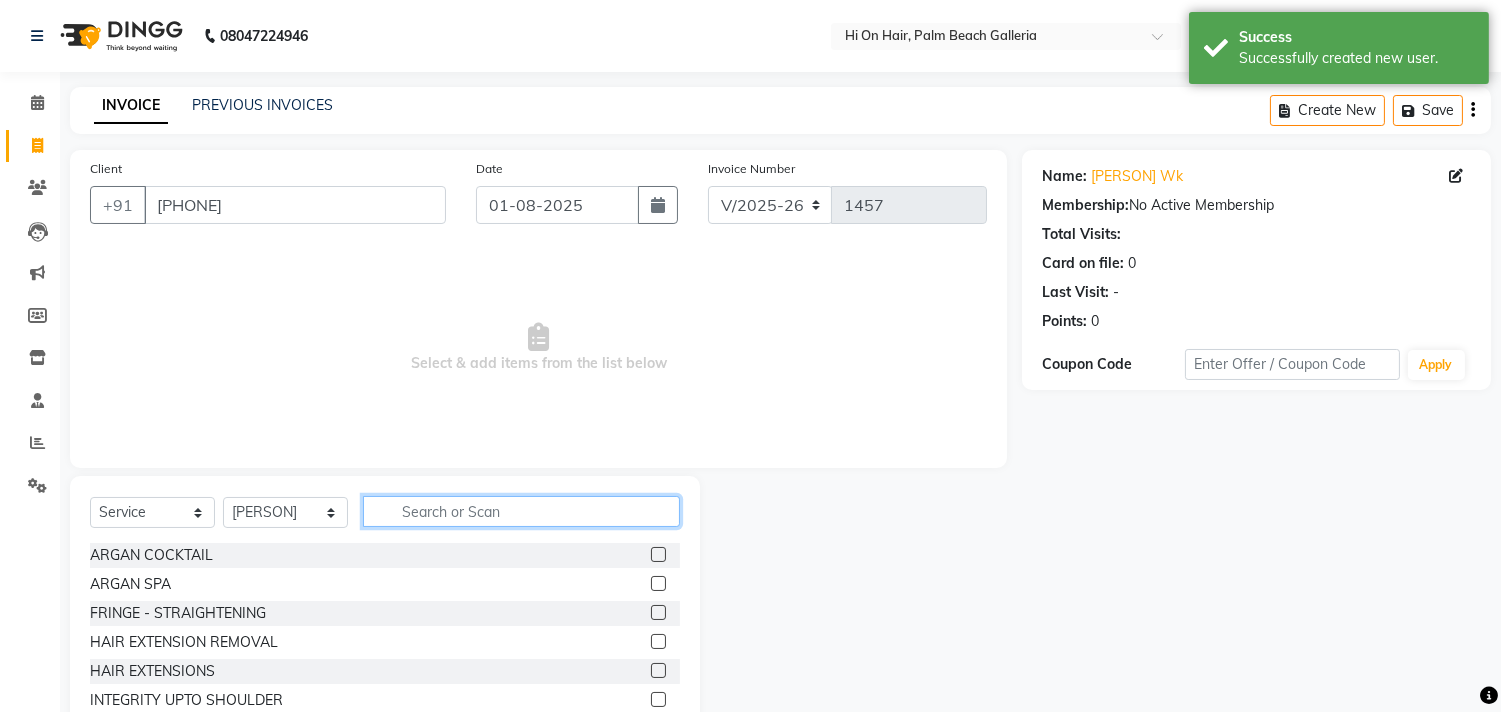 click 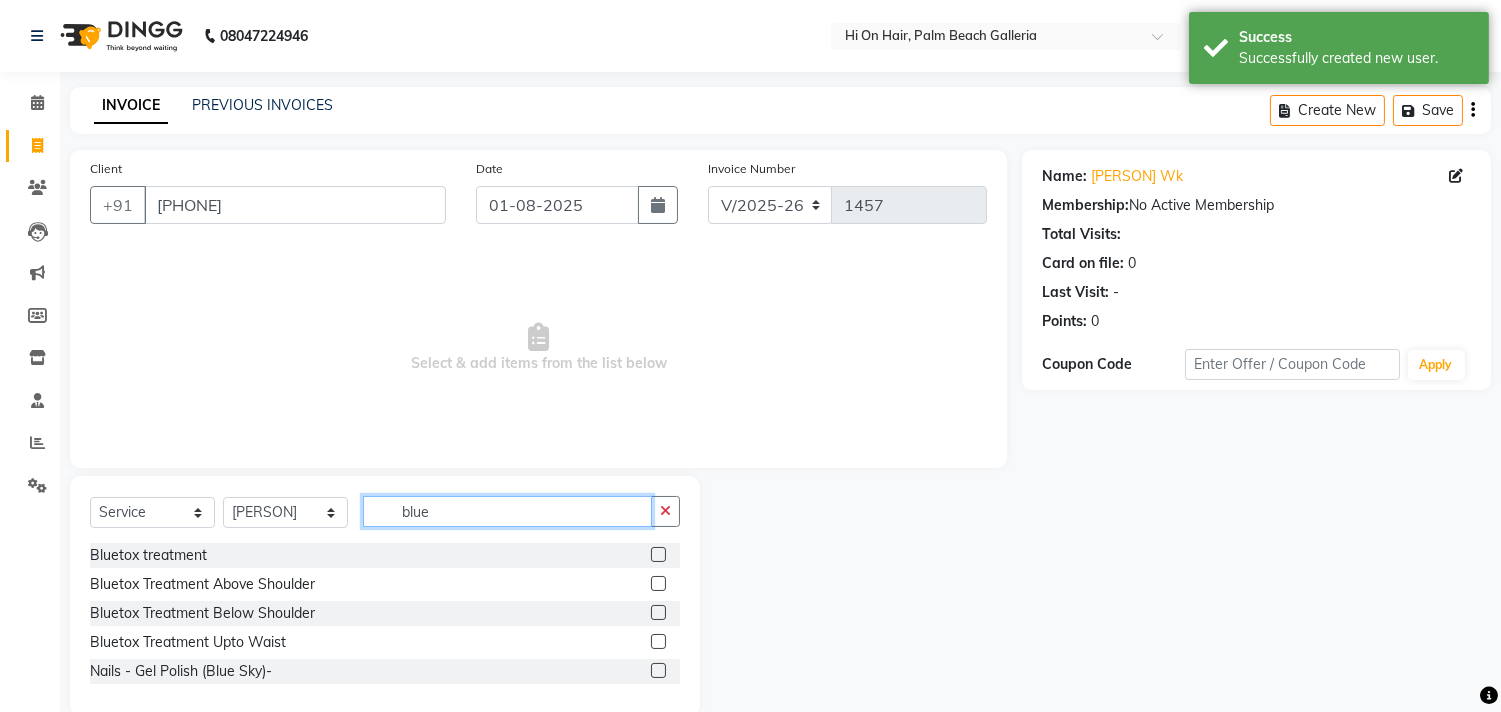 type on "blue" 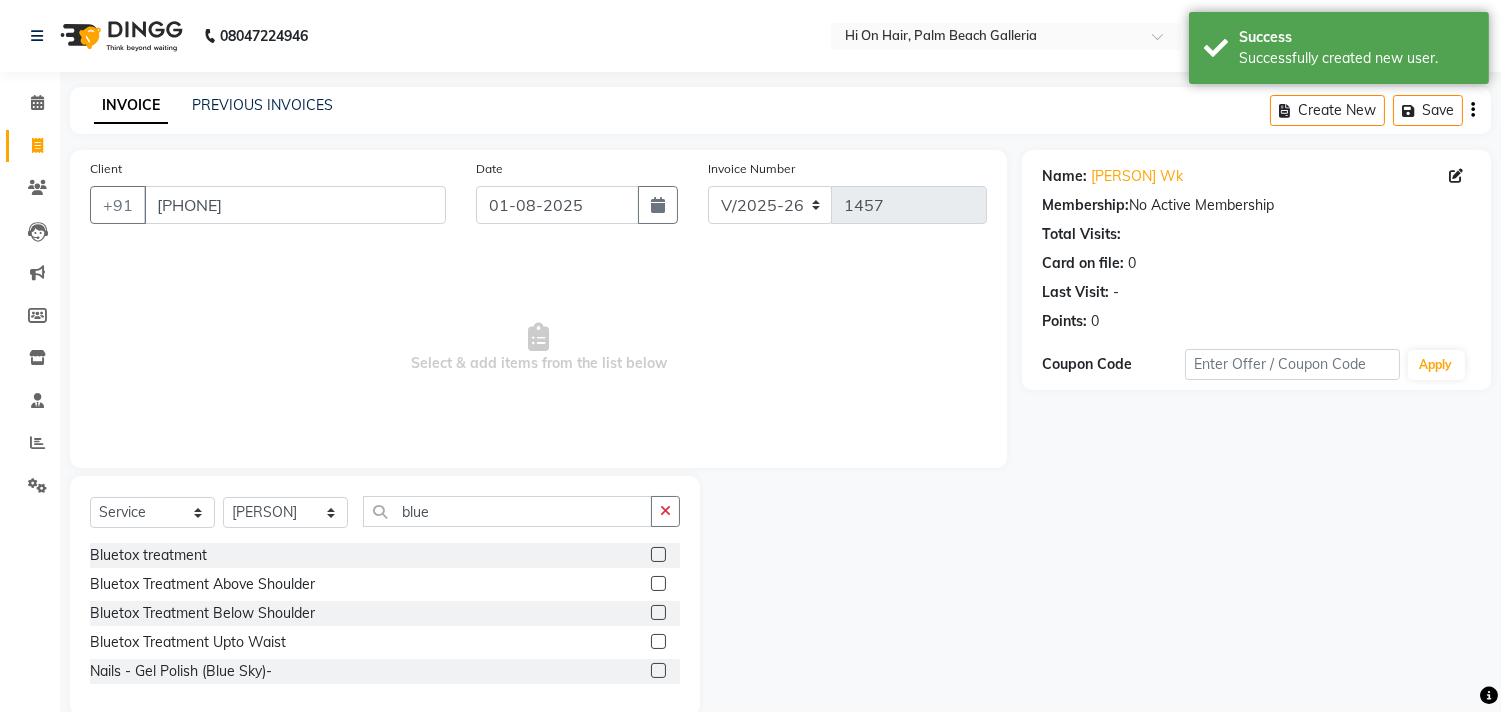 click 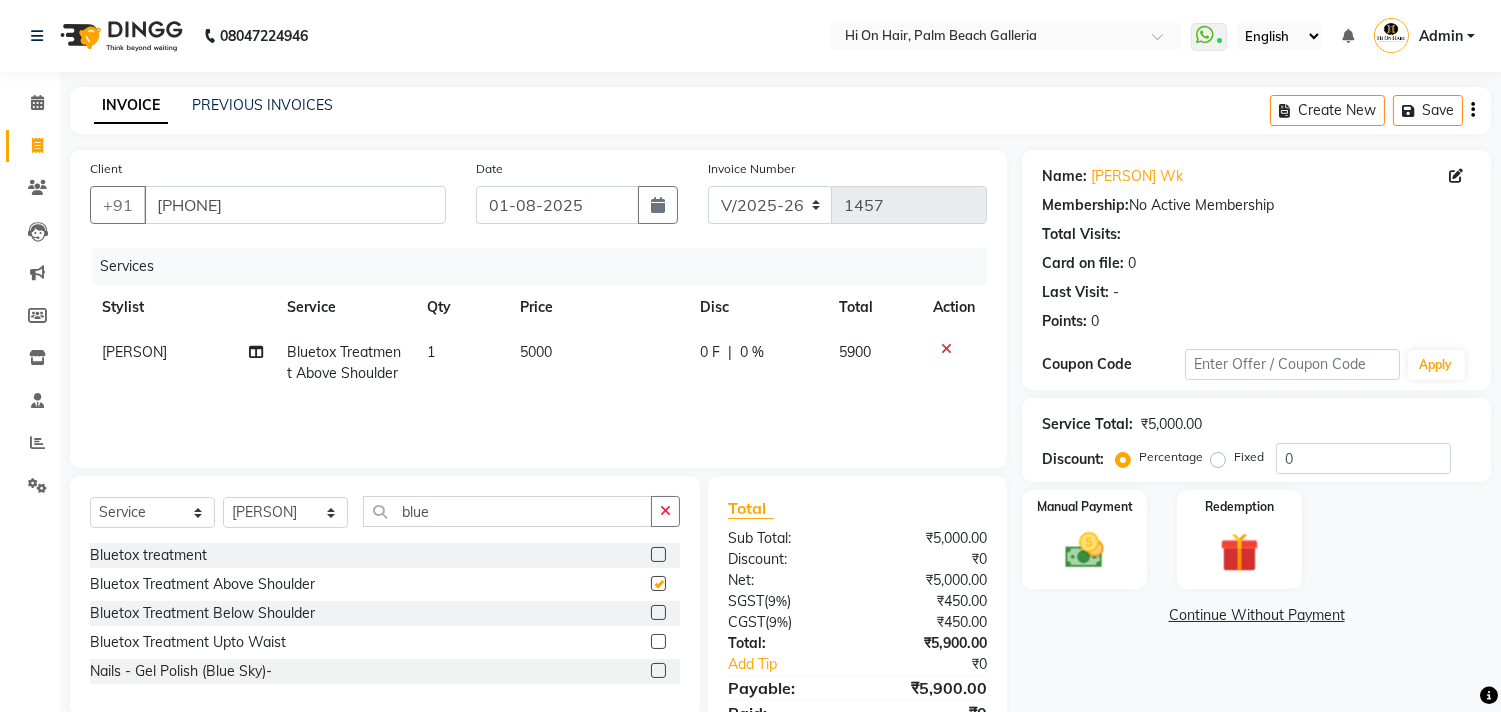 checkbox on "false" 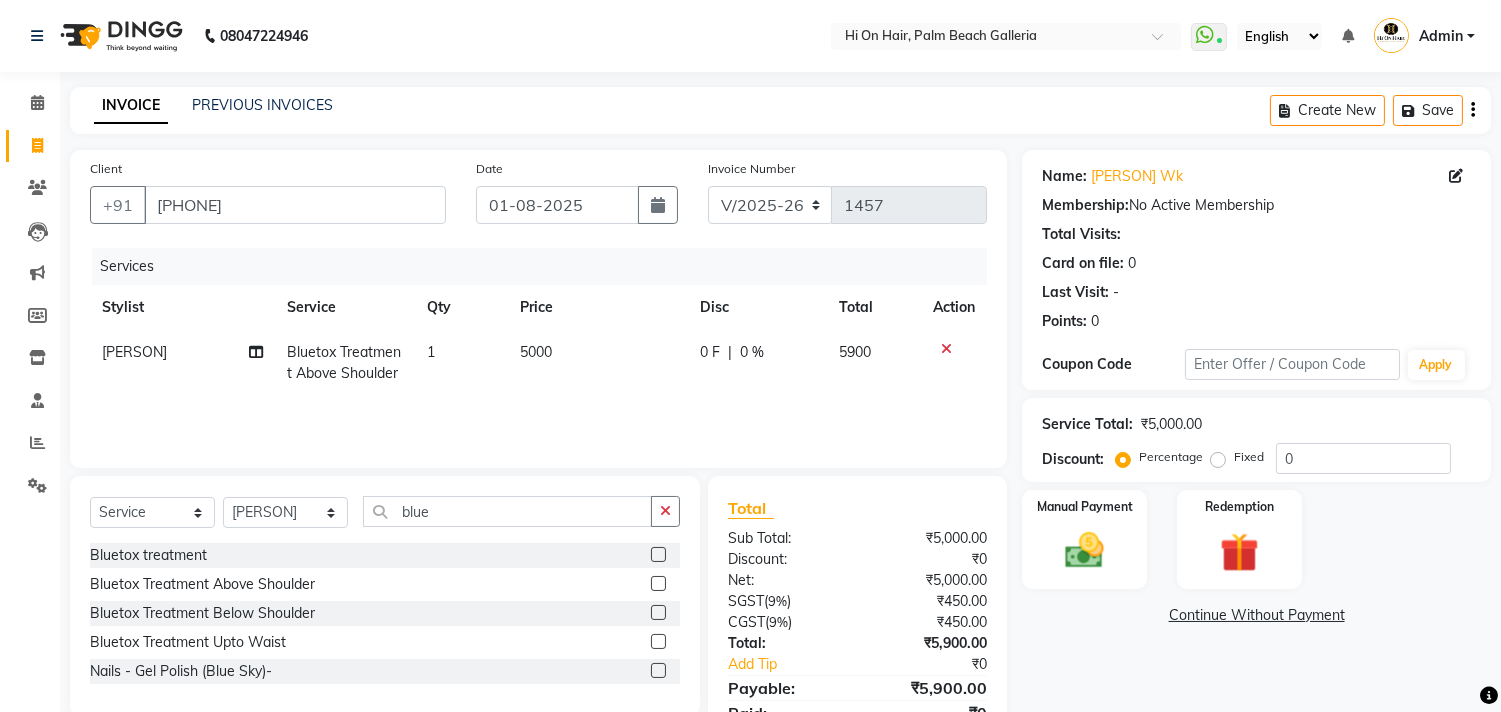 click on "Services Stylist Service Qty Price Disc Total Action Pankaj Thakur Bluetox Treatment Above Shoulder 1 5000 0 F | 0 % 5900" 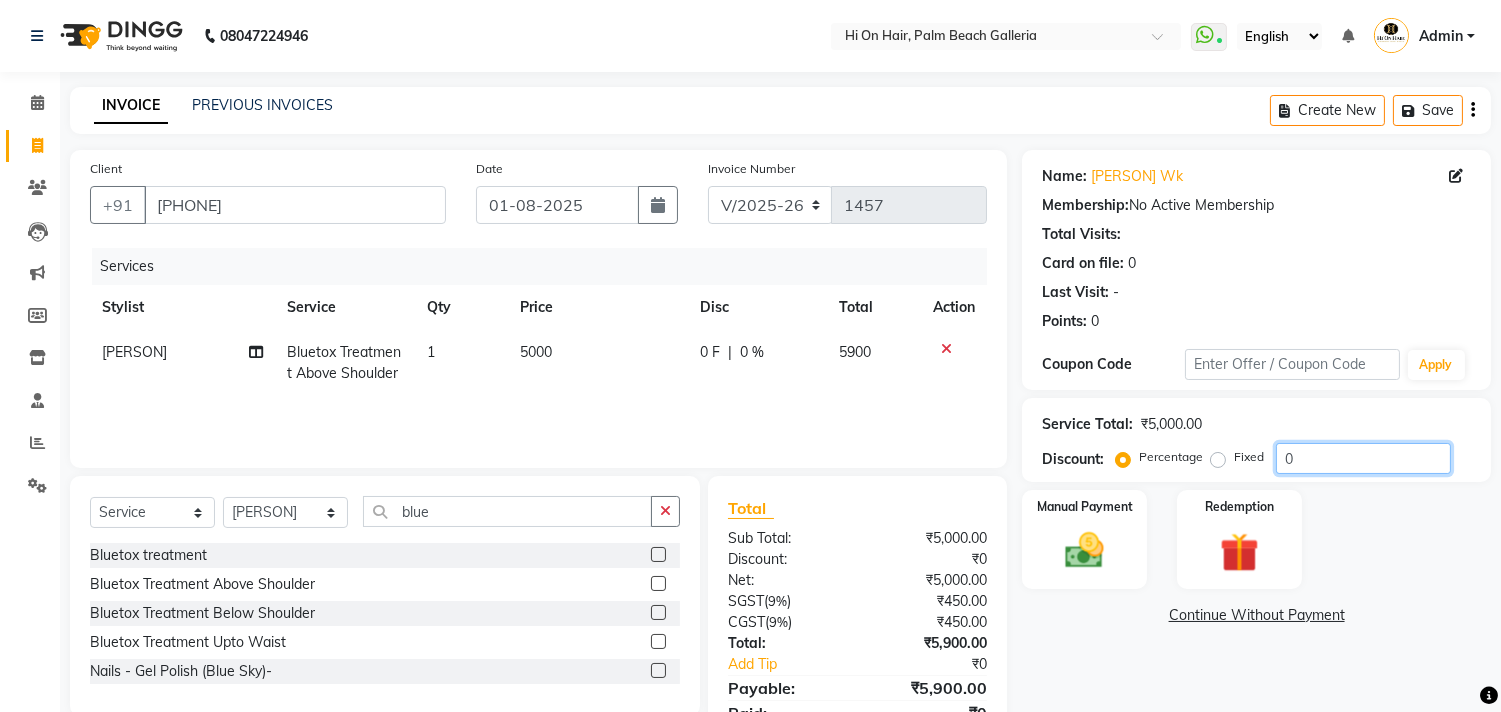 click on "0" 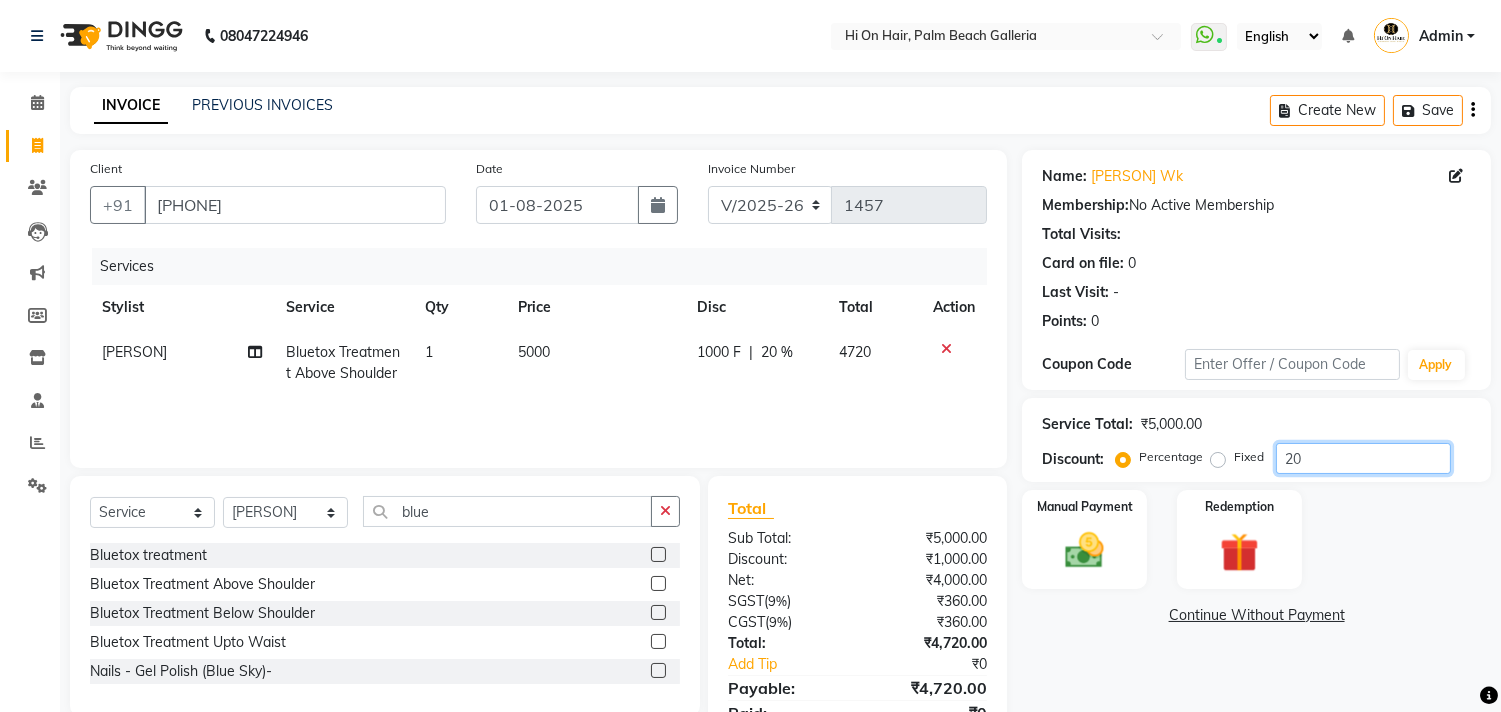 type on "20" 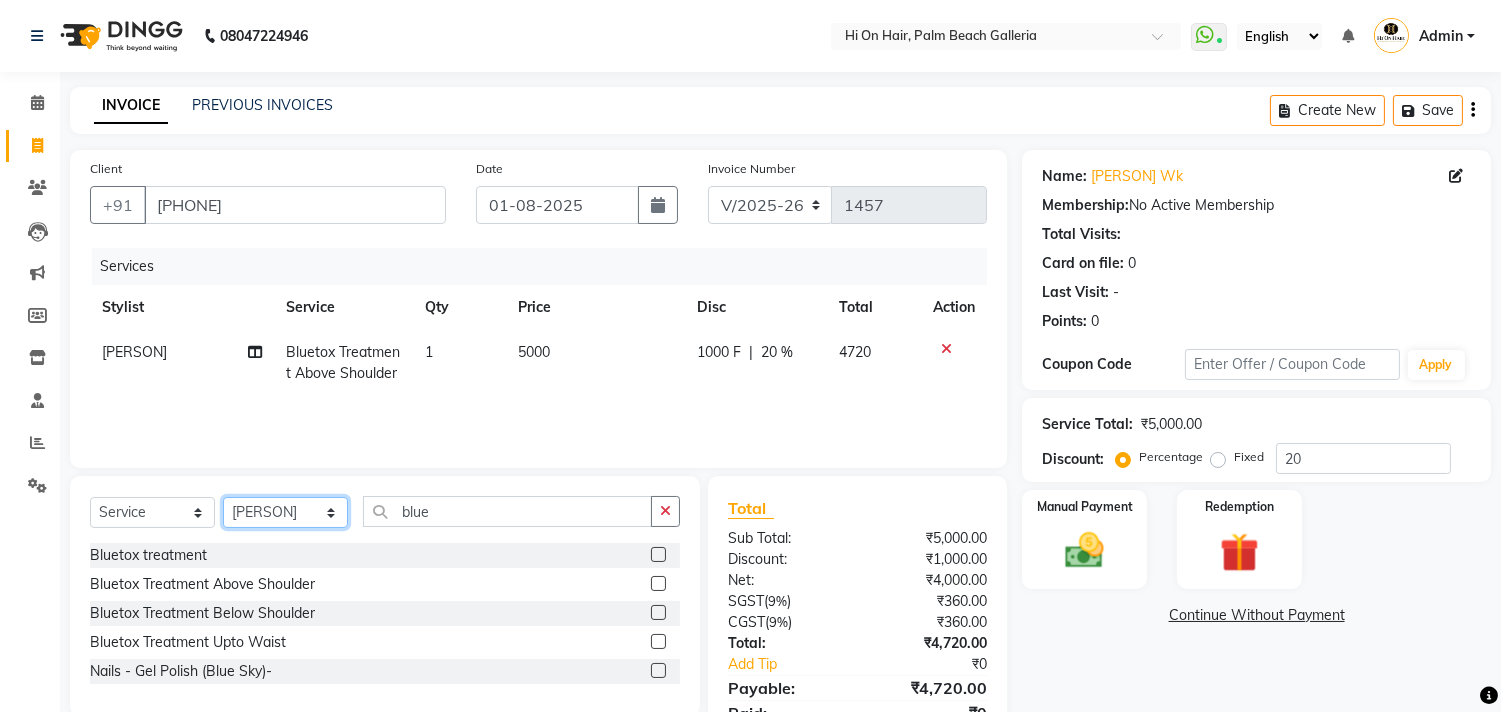 click on "Select Stylist Alim Kaldane Anwar Laskar Hi On Hair MAKYOPHI Pankaj Thakur Poonam Nalawade Raani Rasika  Shelar Rehan Salmani Saba Shaikh Sana Shaikh SOSEM Zeeshan Salmani" 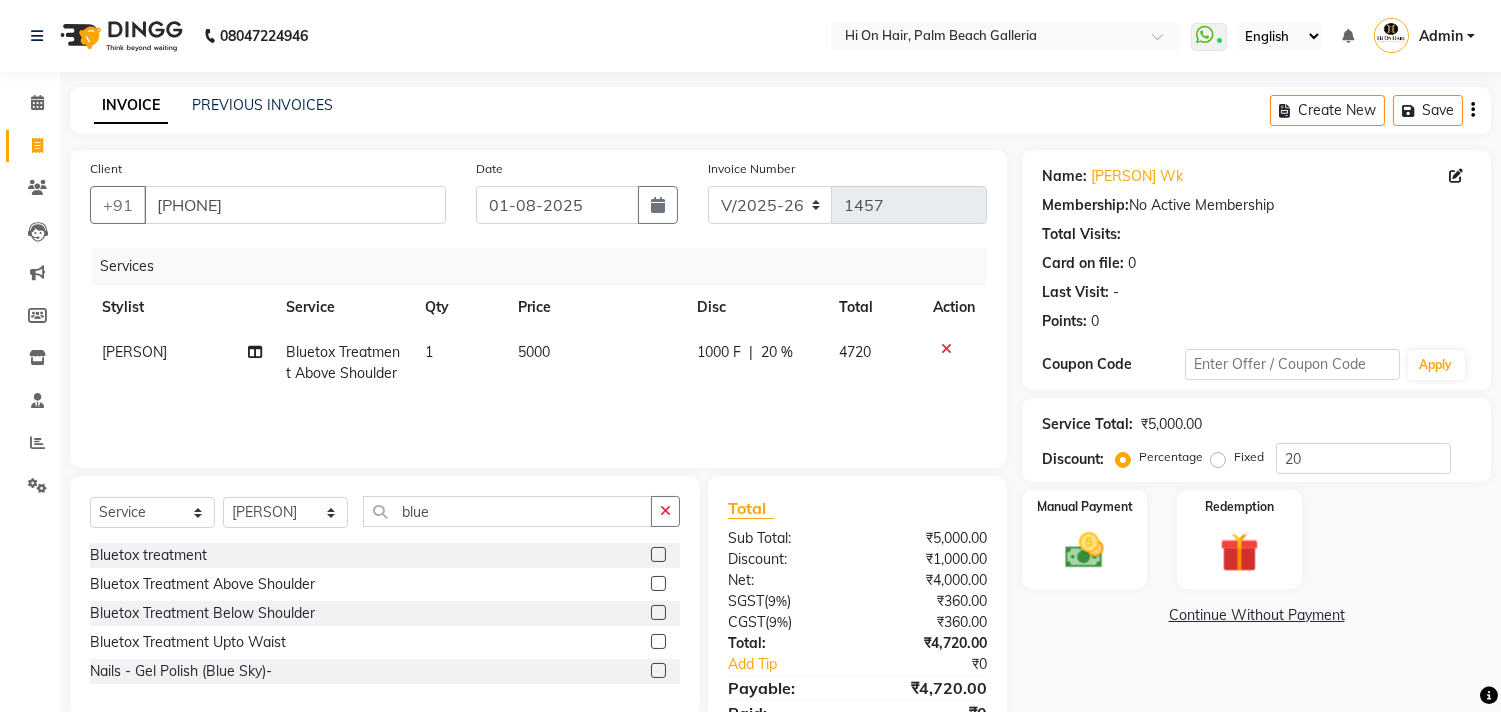 click on "Select  Service  Product  Membership  Package Voucher Prepaid Gift Card  Select Stylist Alim Kaldane Anwar Laskar Hi On Hair MAKYOPHI Pankaj Thakur Poonam Nalawade Raani Rasika  Shelar Rehan Salmani Saba Shaikh Sana Shaikh SOSEM Zeeshan Salmani blue Bluetox treatment   Bluetox Treatment Above Shoulder  Bluetox Treatment Below Shoulder  Bluetox Treatment Upto Waist  Nails  - Gel Polish (Blue Sky)-" 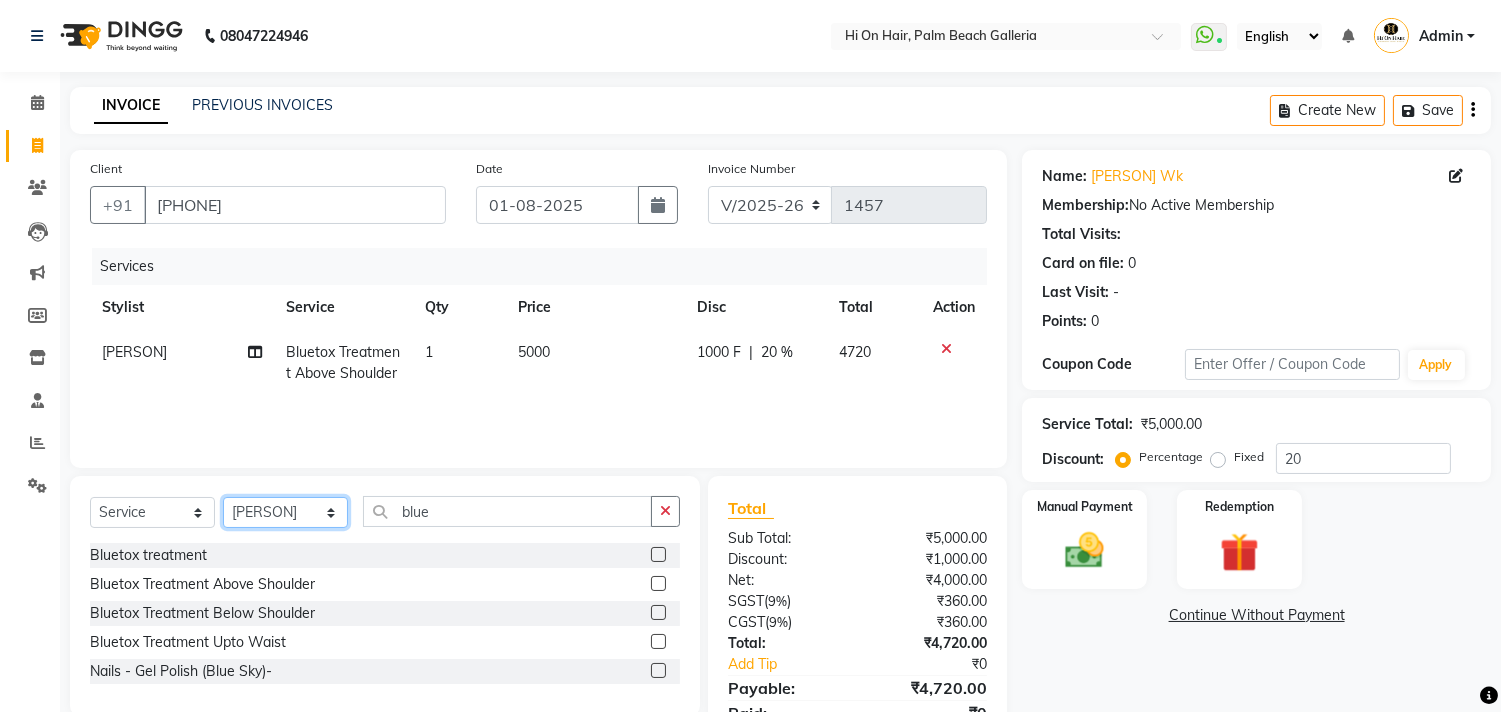 click on "Select Stylist Alim Kaldane Anwar Laskar Hi On Hair MAKYOPHI Pankaj Thakur Poonam Nalawade Raani Rasika  Shelar Rehan Salmani Saba Shaikh Sana Shaikh SOSEM Zeeshan Salmani" 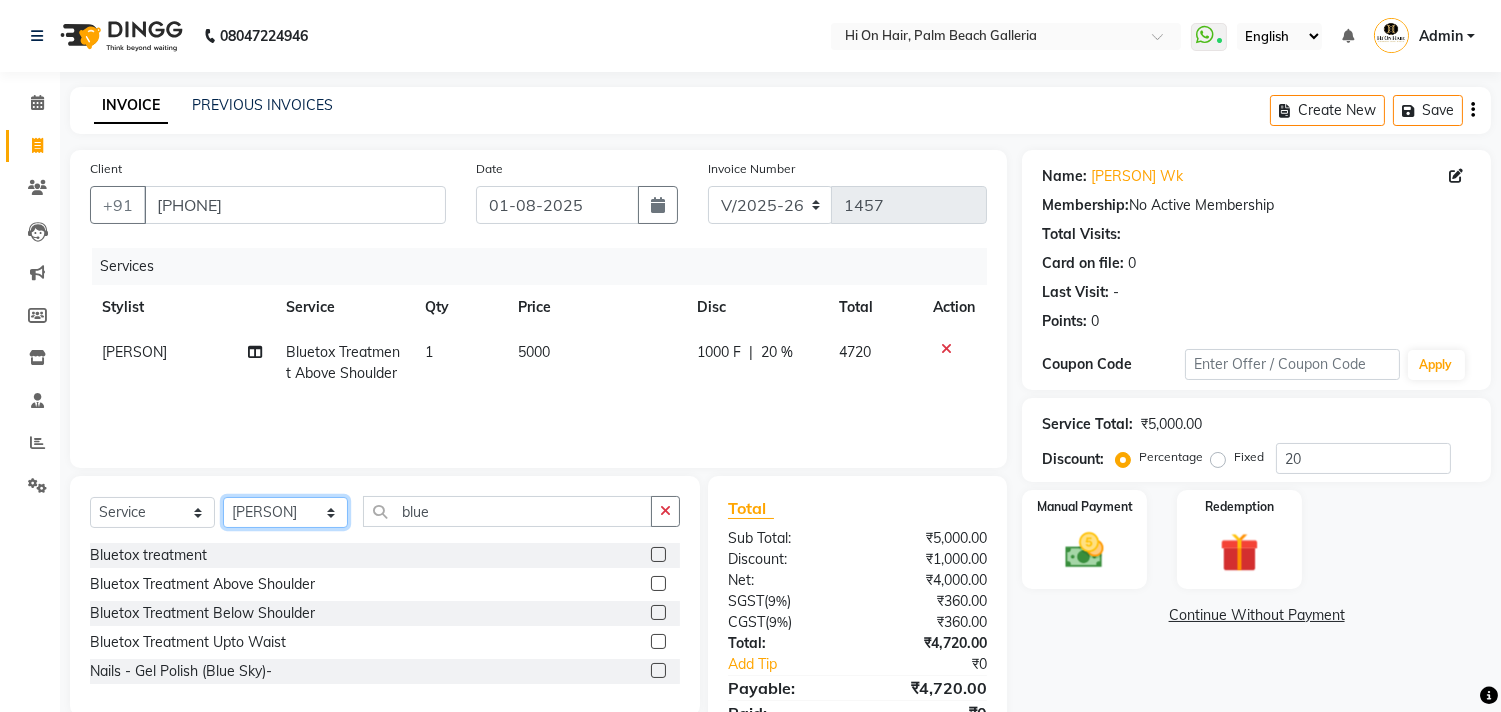 select on "43988" 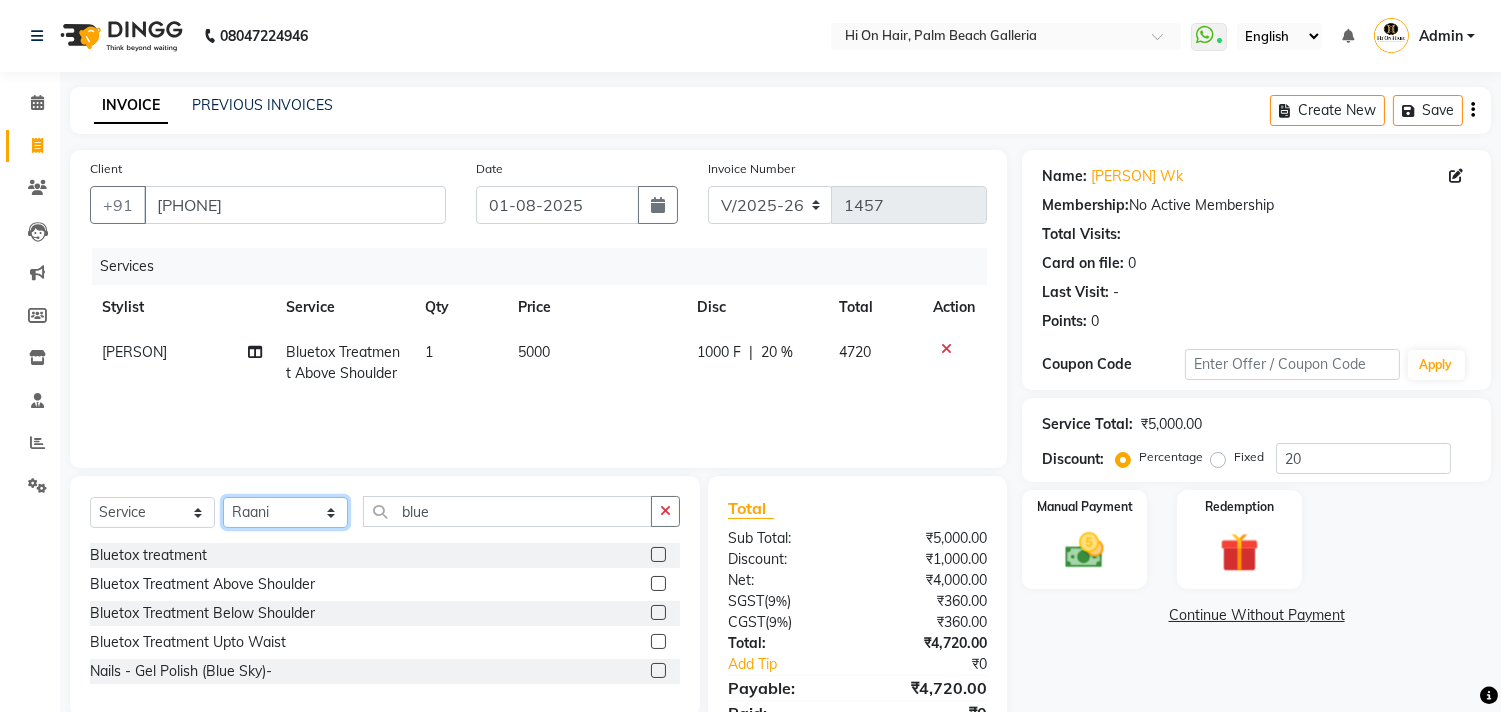 click on "Select Stylist Alim Kaldane Anwar Laskar Hi On Hair MAKYOPHI Pankaj Thakur Poonam Nalawade Raani Rasika  Shelar Rehan Salmani Saba Shaikh Sana Shaikh SOSEM Zeeshan Salmani" 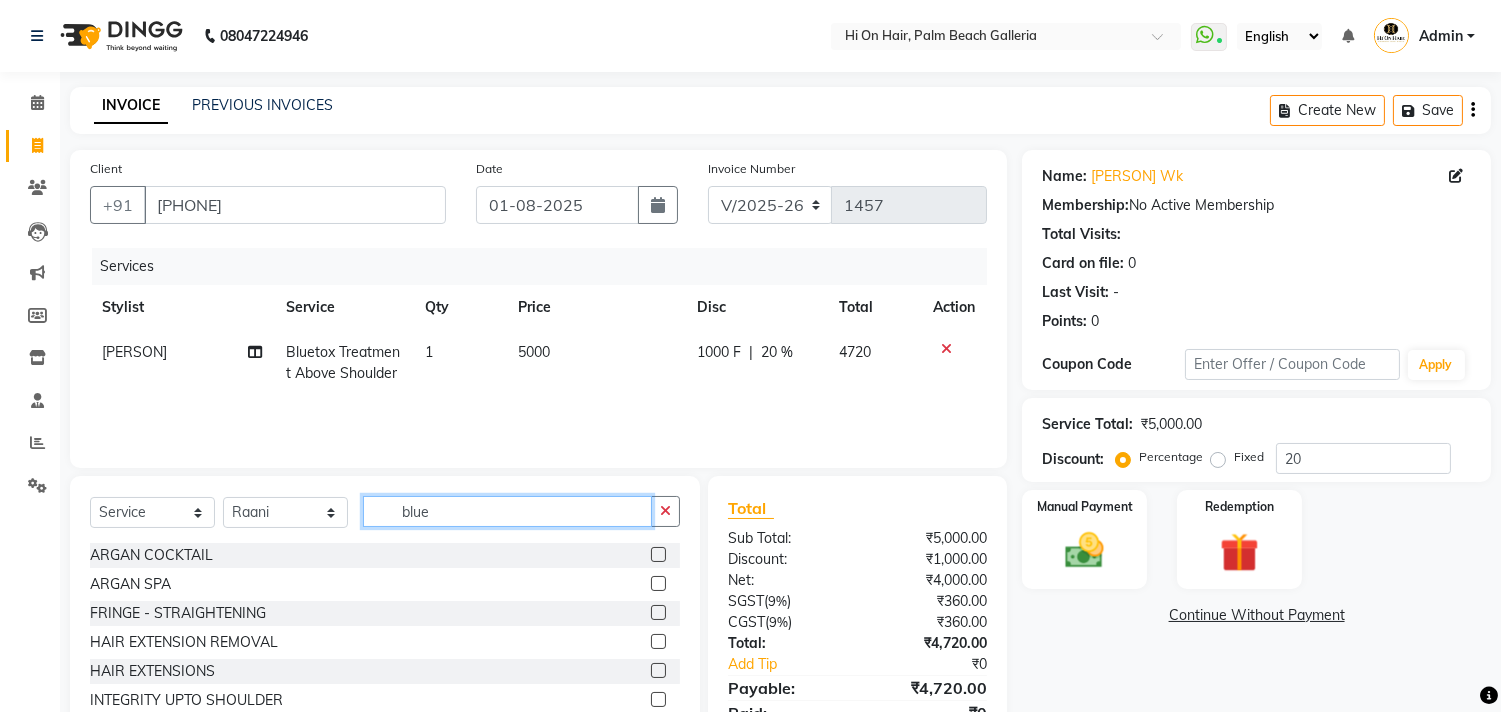click on "blue" 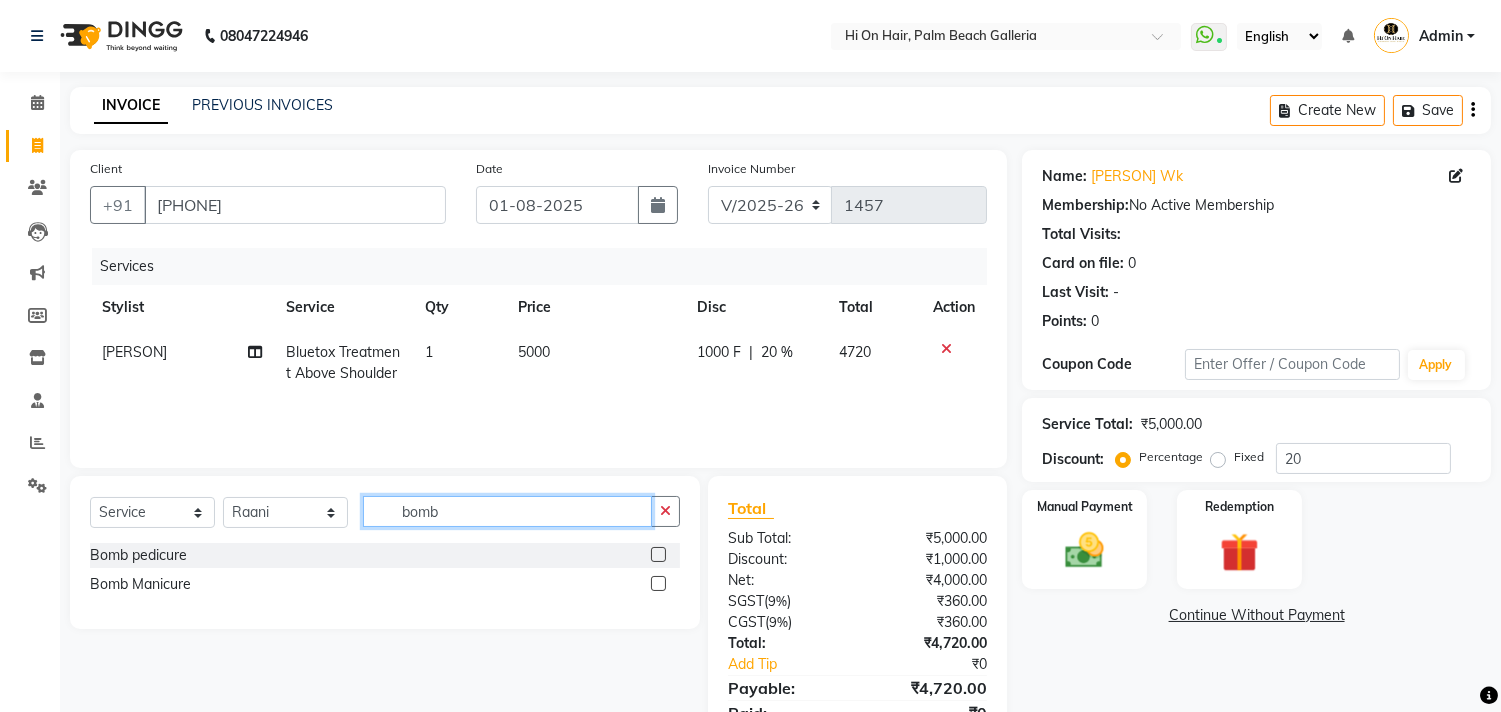 type on "bomb" 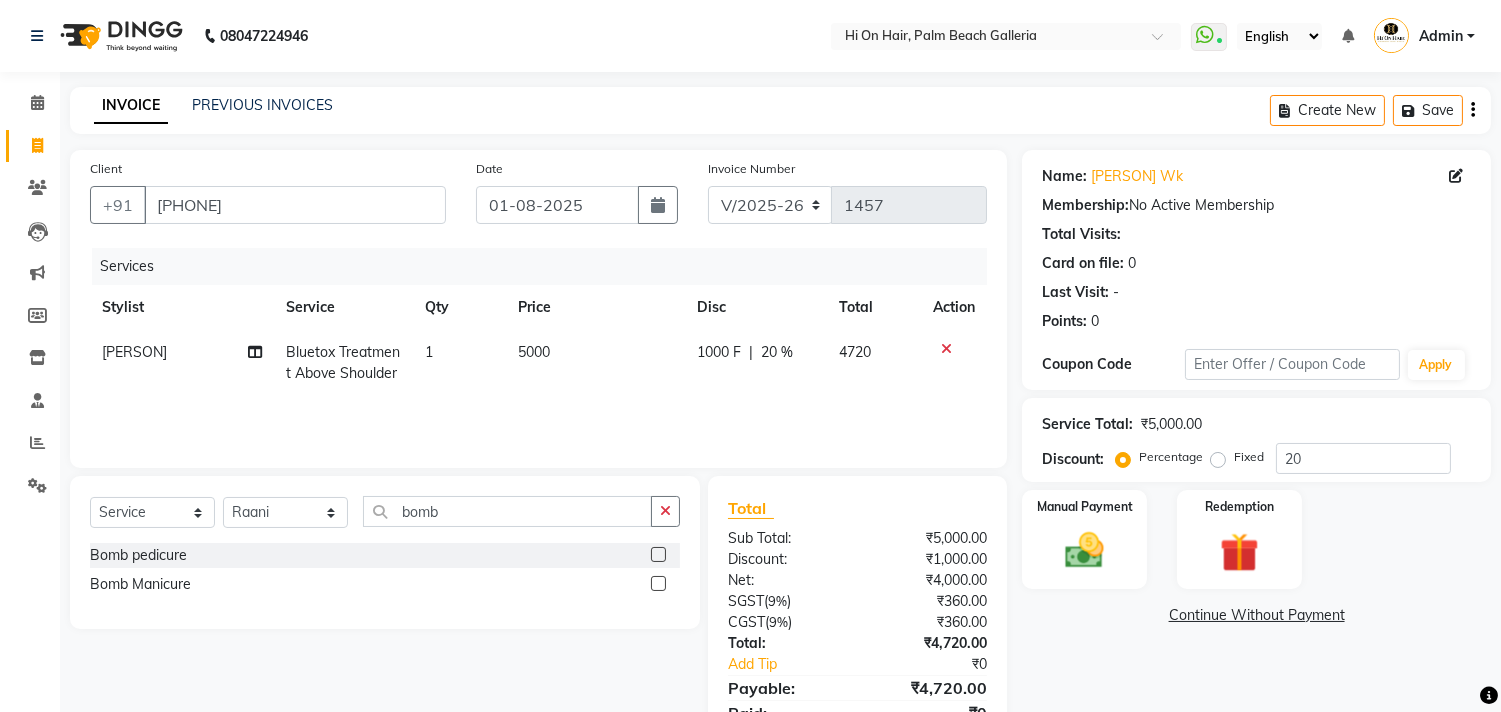 click 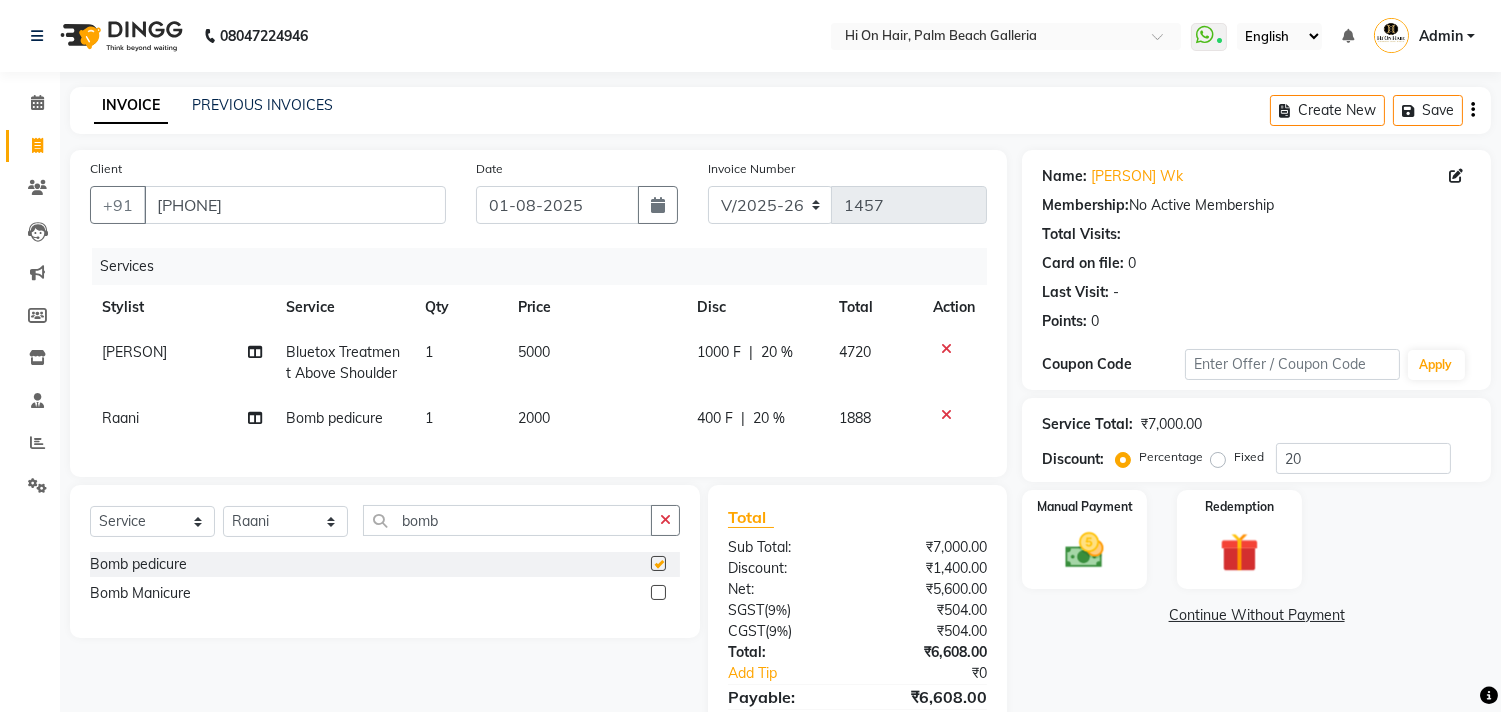 checkbox on "false" 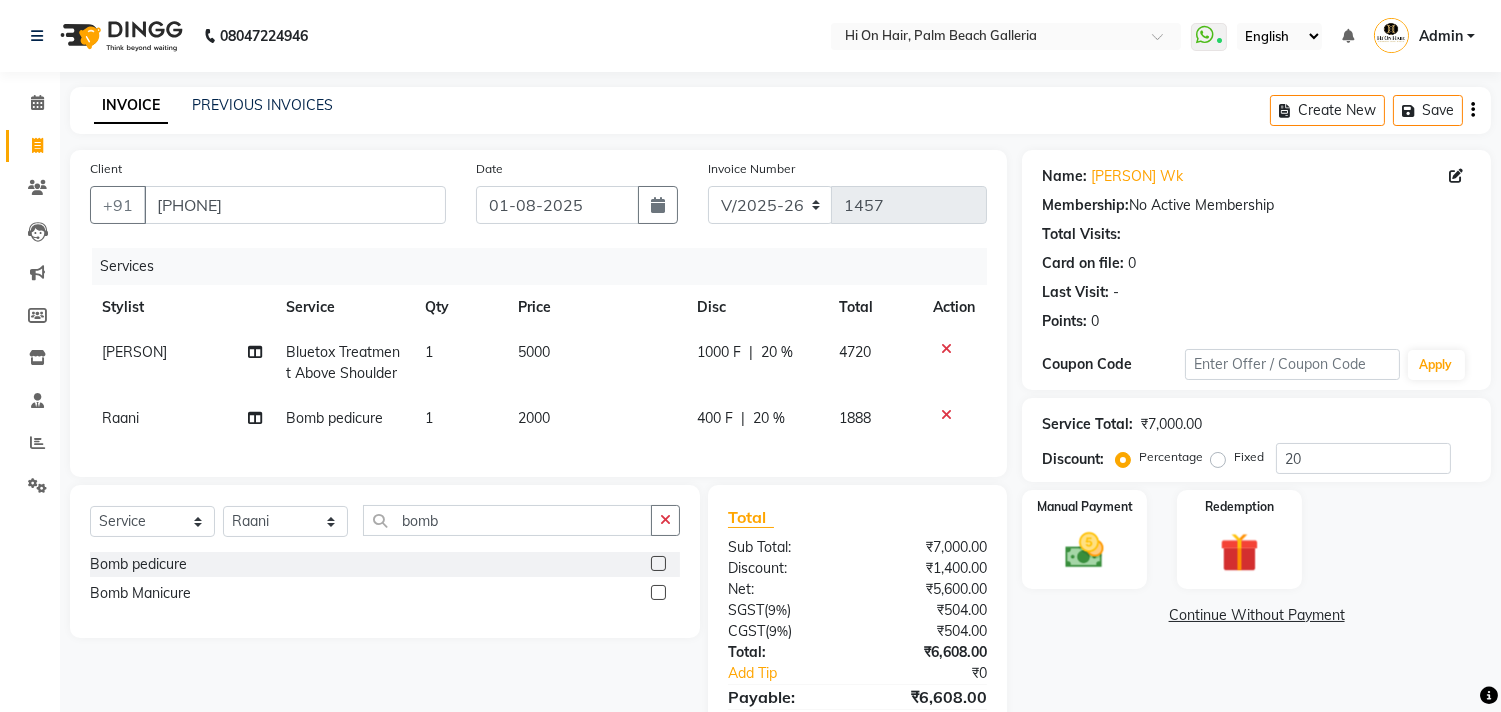 click 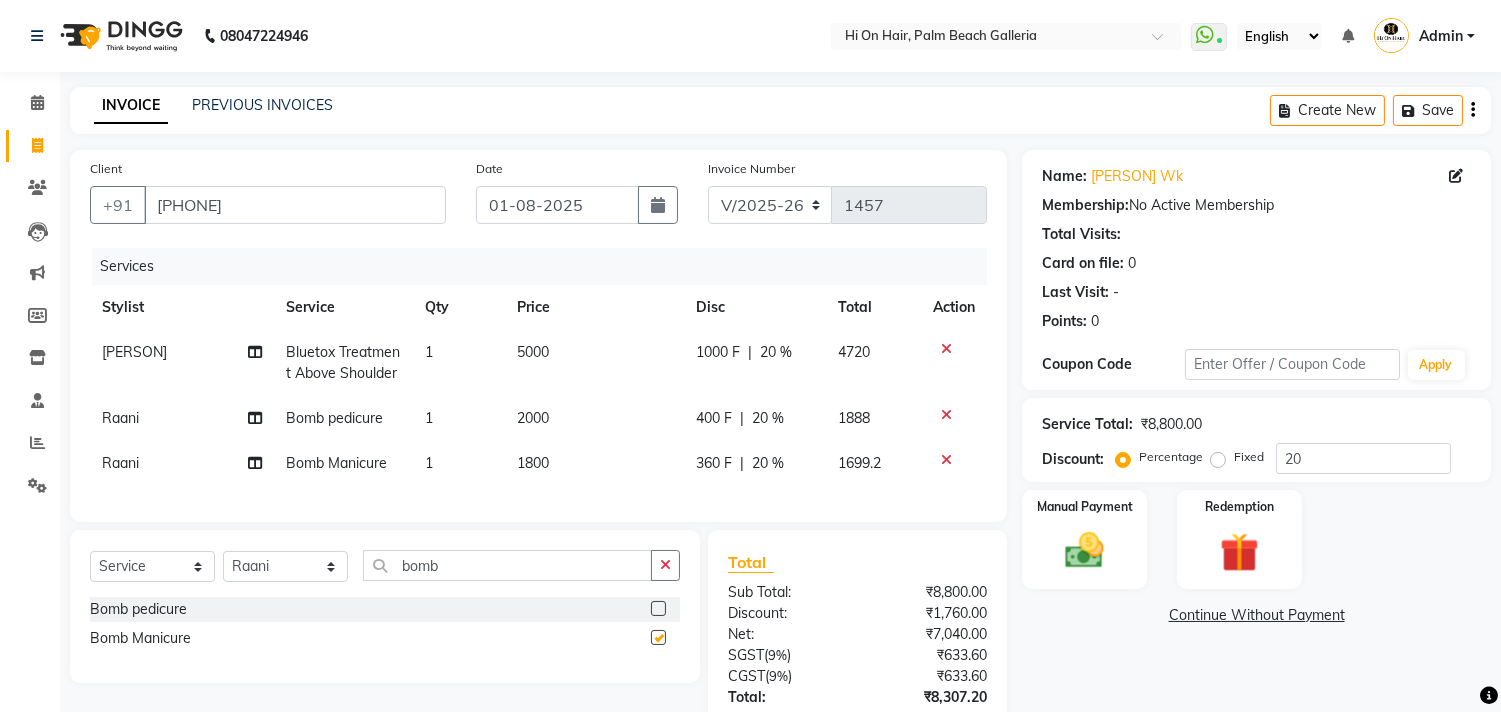 checkbox on "false" 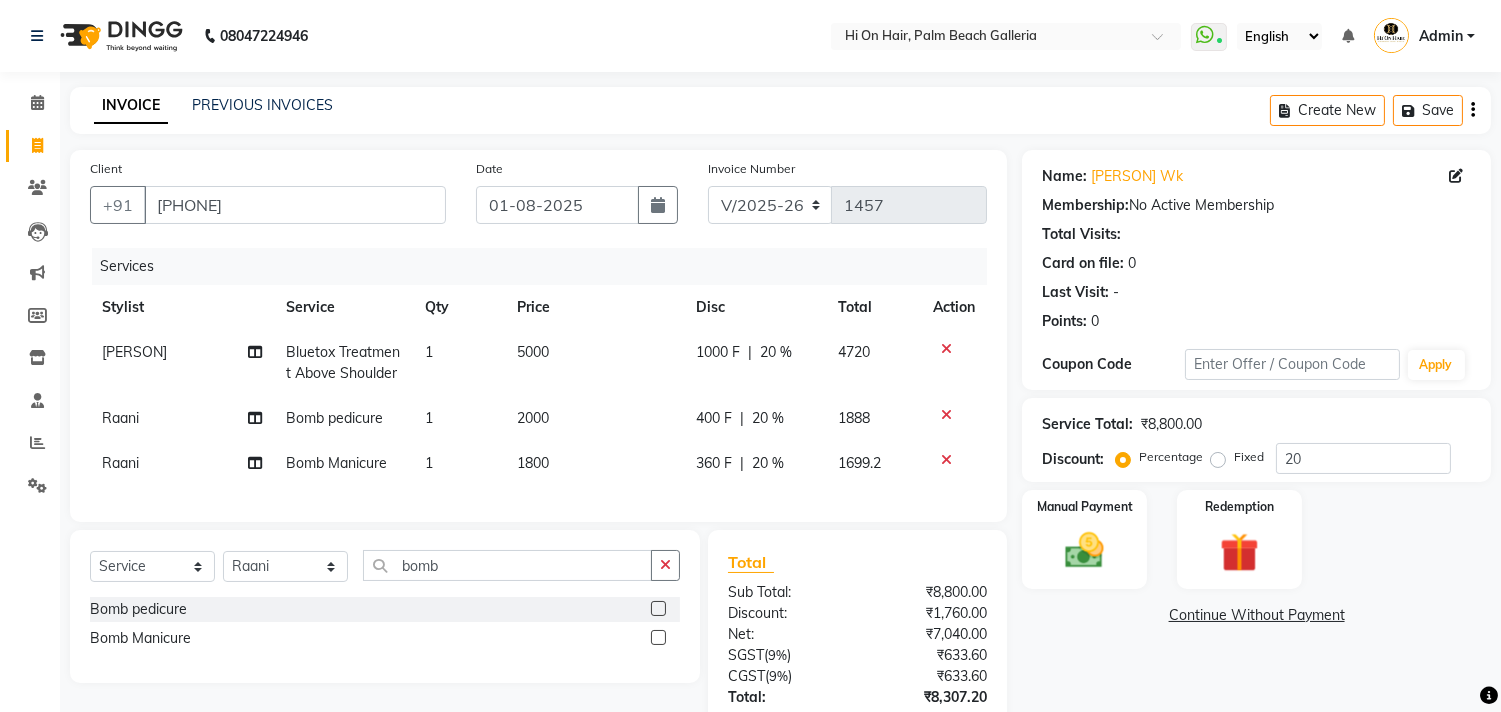 click on "Raani" 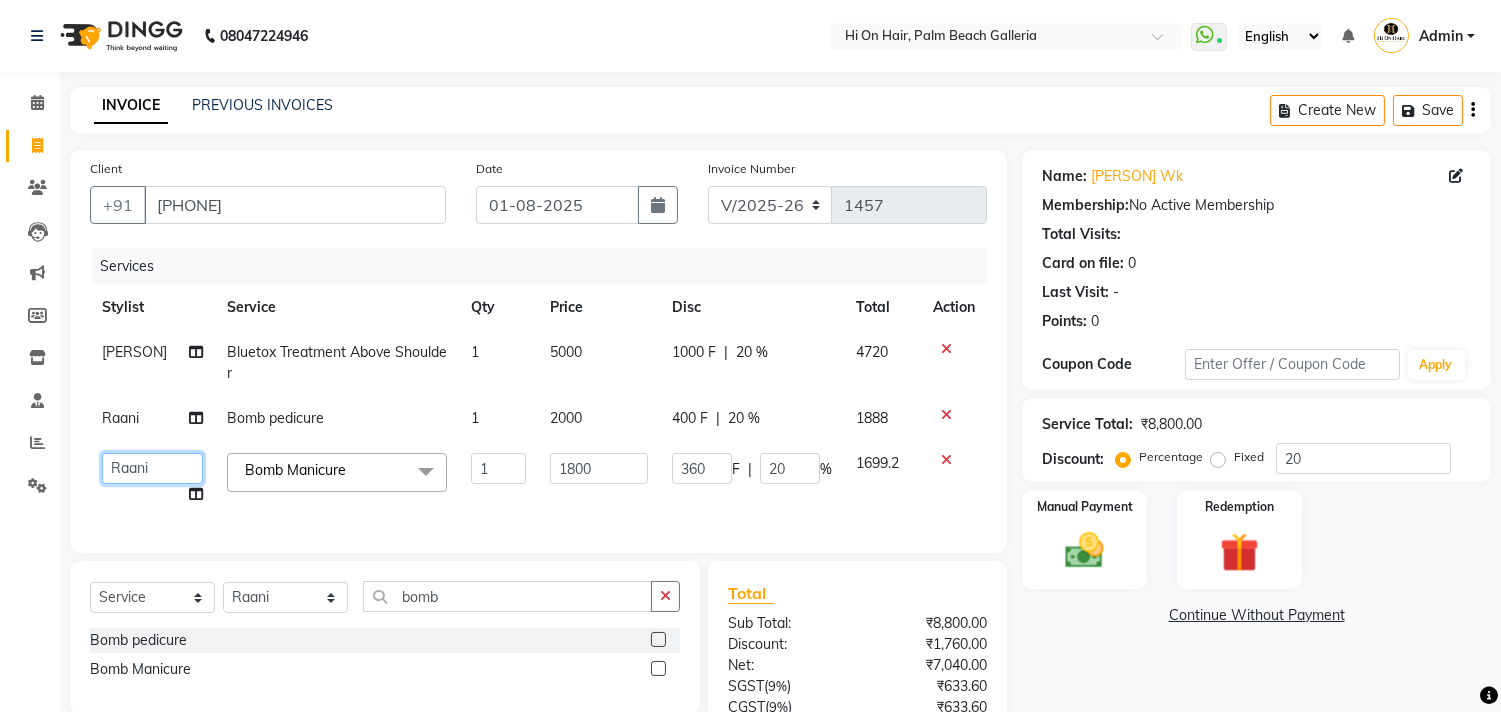 click on "[FIRST] [LAST]   [FIRST] [LAST]   Hi On Hair   MAKYOPHI   [FIRST] [LAST]   [FIRST] [LAST]   Raani   [FIRST] [LAST]  [FIRST] [LAST]   [FIRST] [LAST]   [FIRST] [LAST]   SOSEM   [FIRST] [LAST]" 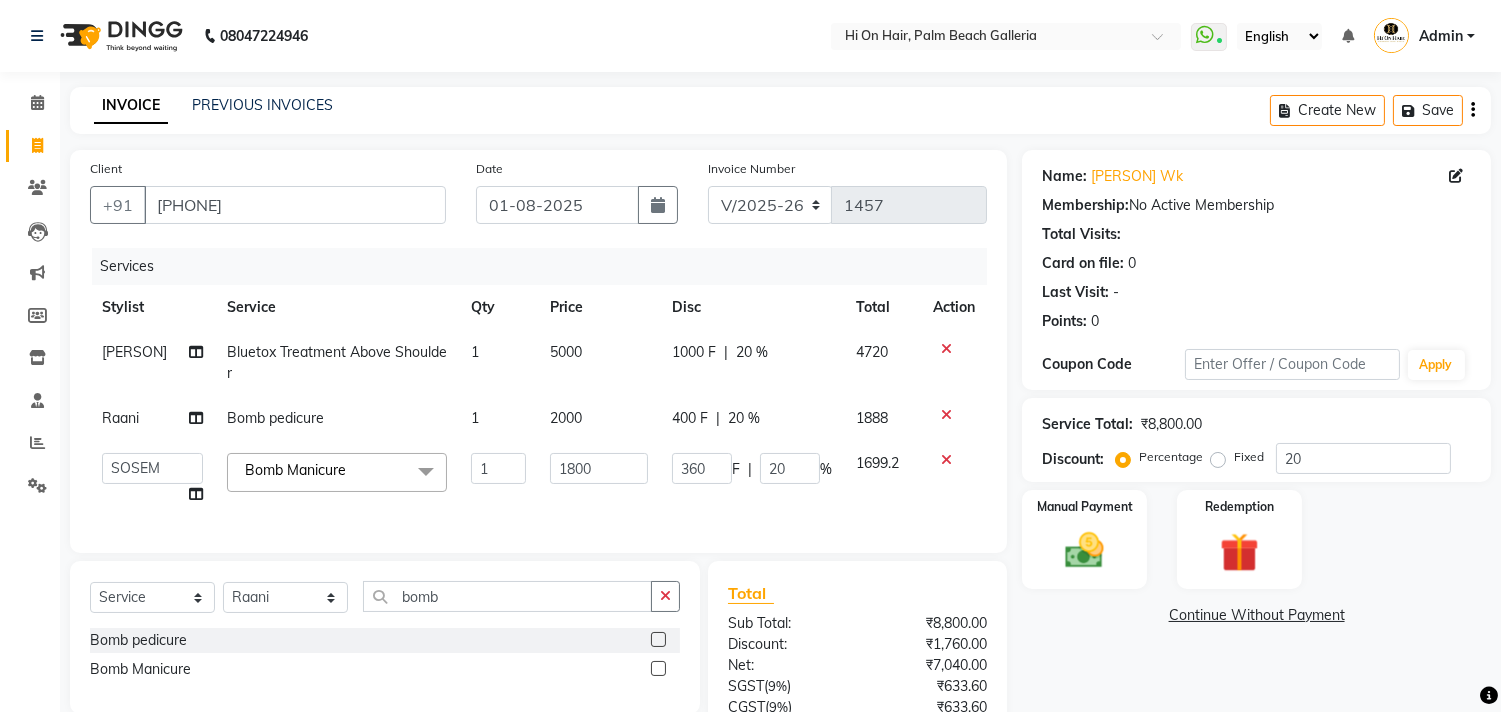 select on "26438" 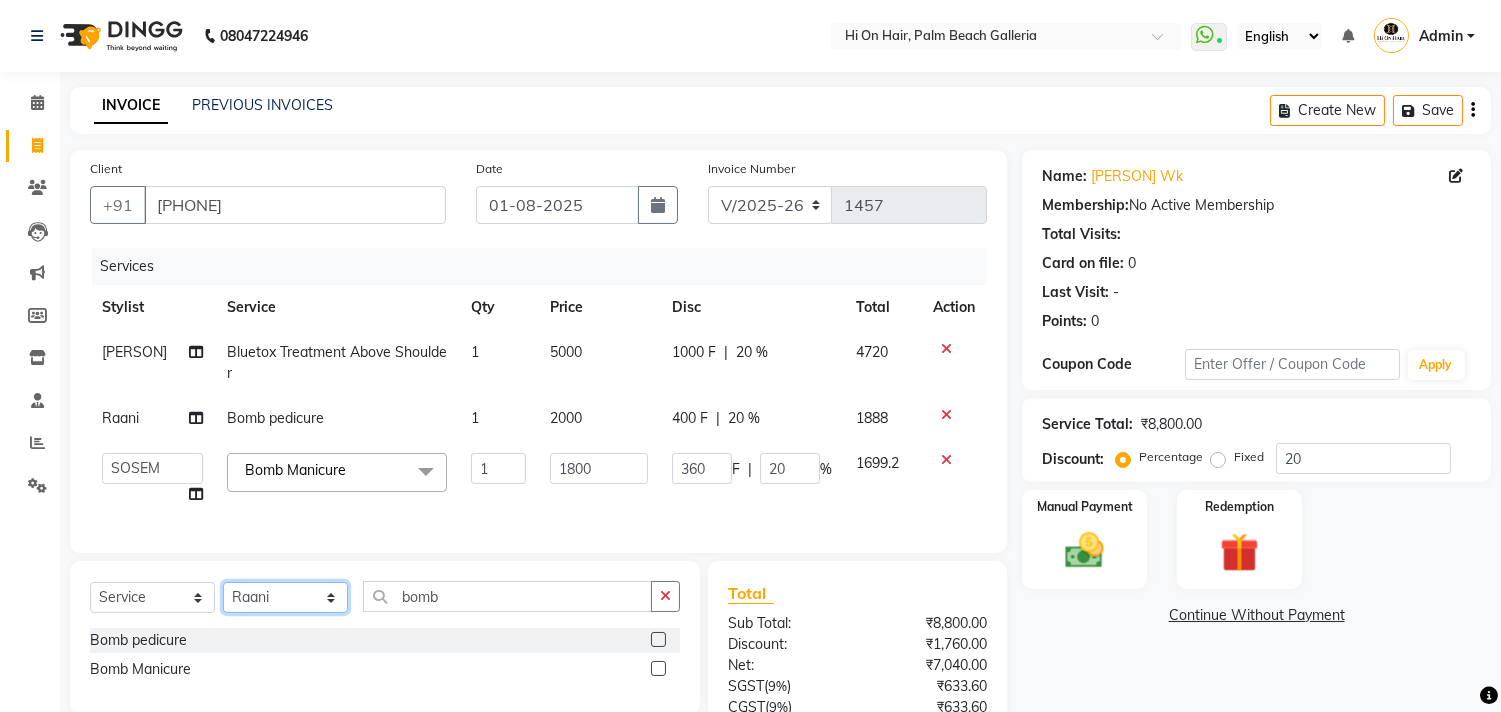 click on "Select Stylist Alim Kaldane Anwar Laskar Hi On Hair MAKYOPHI Pankaj Thakur Poonam Nalawade Raani Rasika  Shelar Rehan Salmani Saba Shaikh Sana Shaikh SOSEM Zeeshan Salmani" 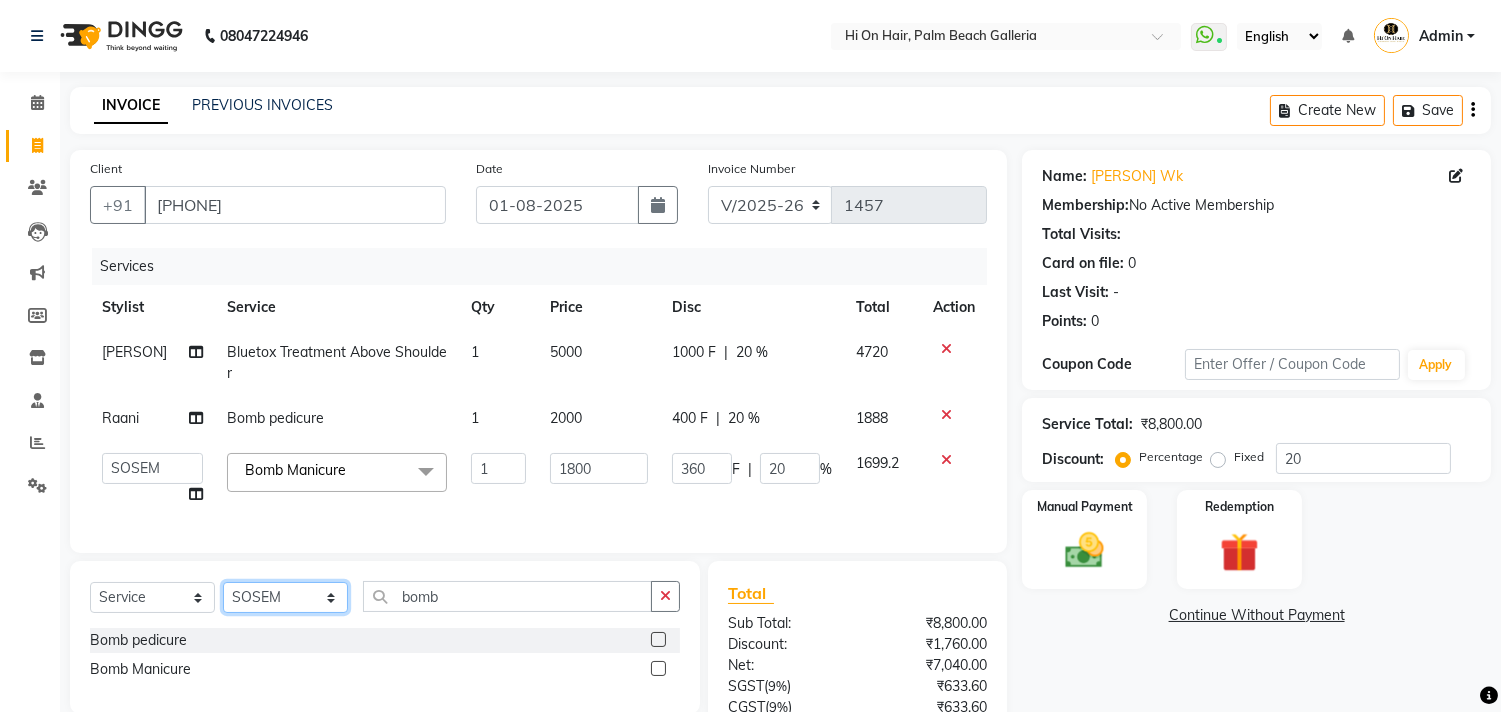 click on "Select Stylist Alim Kaldane Anwar Laskar Hi On Hair MAKYOPHI Pankaj Thakur Poonam Nalawade Raani Rasika  Shelar Rehan Salmani Saba Shaikh Sana Shaikh SOSEM Zeeshan Salmani" 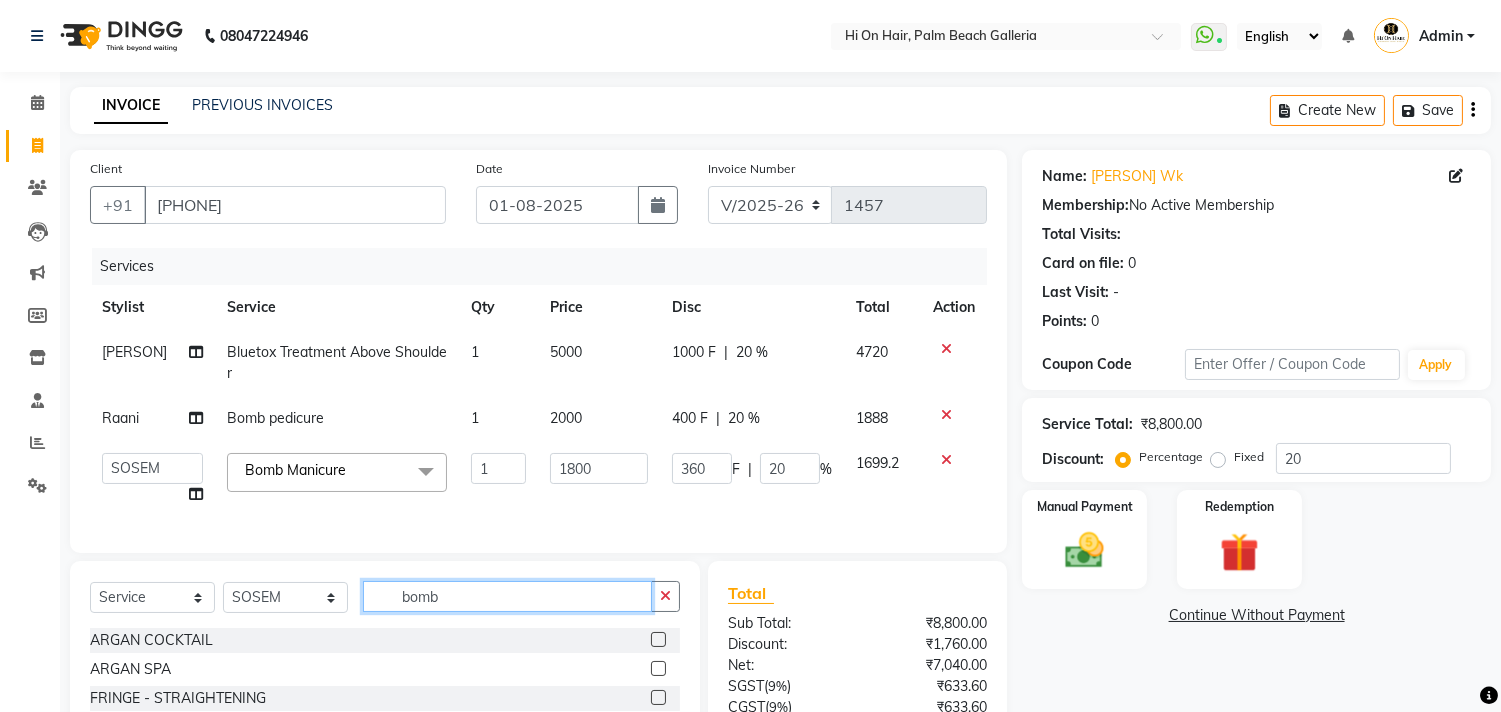 click on "bomb" 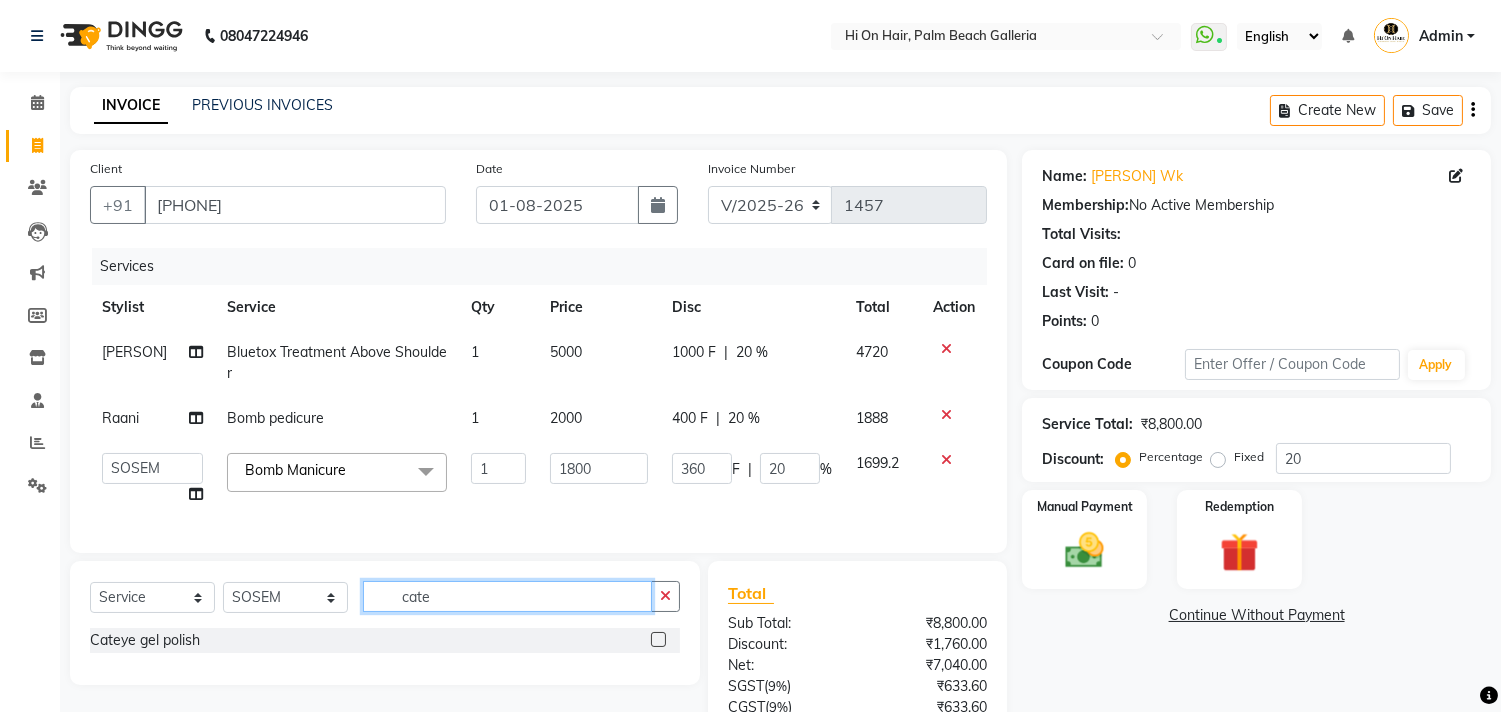 type on "cate" 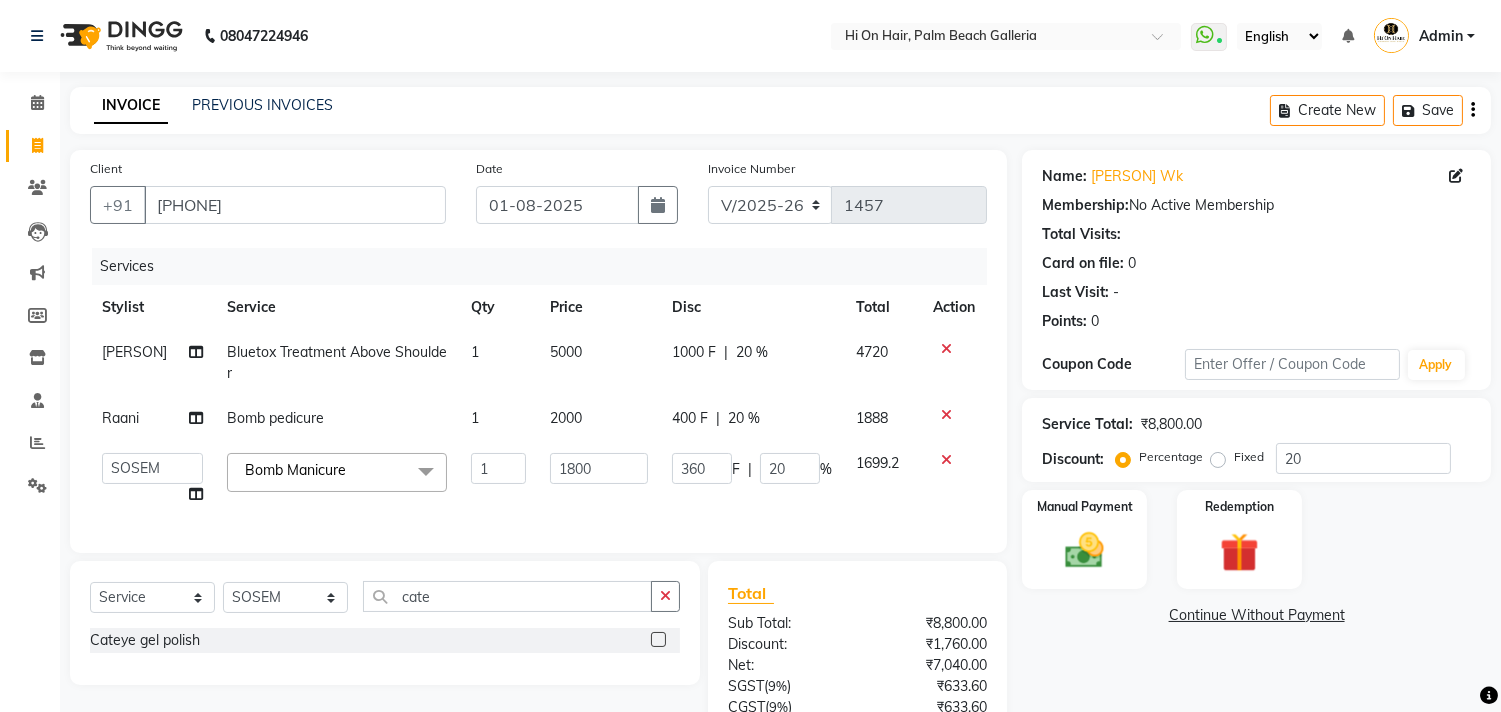 click 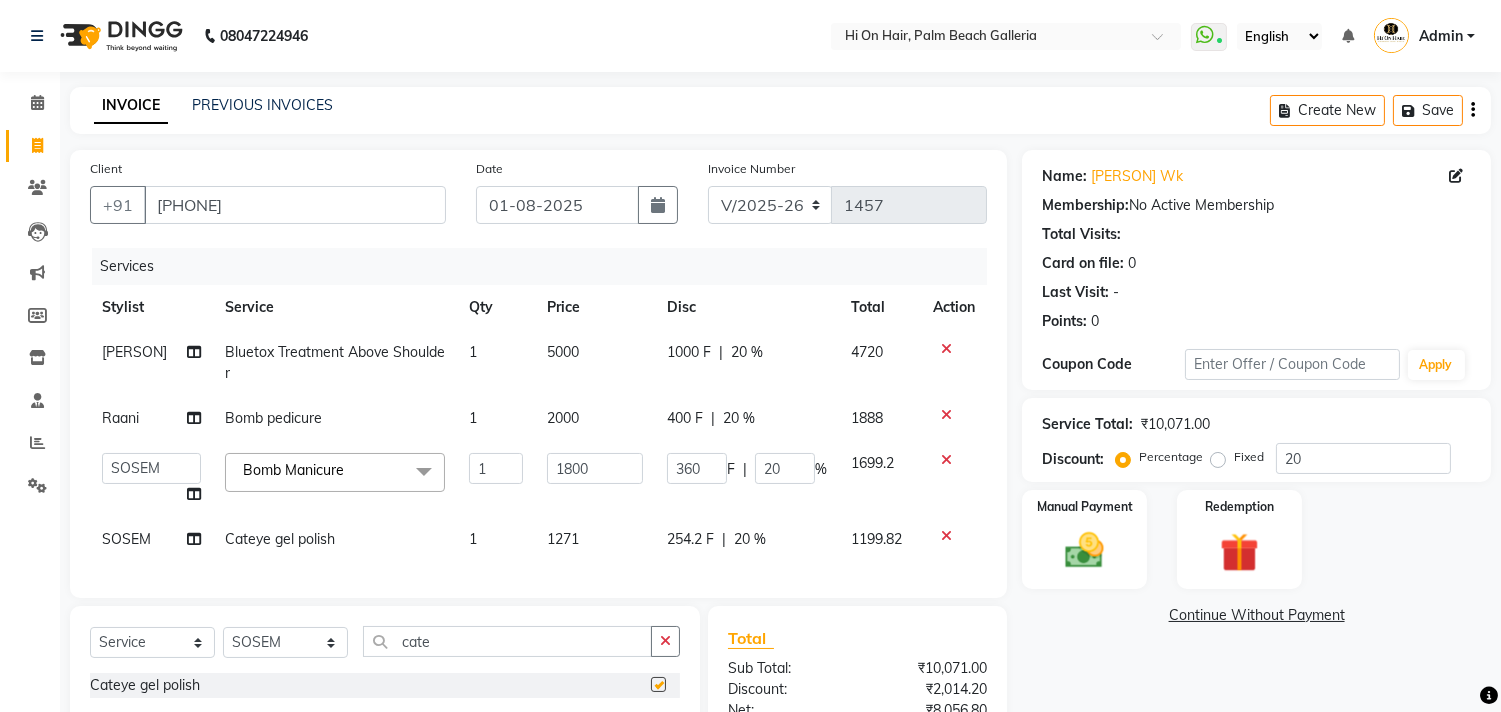 checkbox on "false" 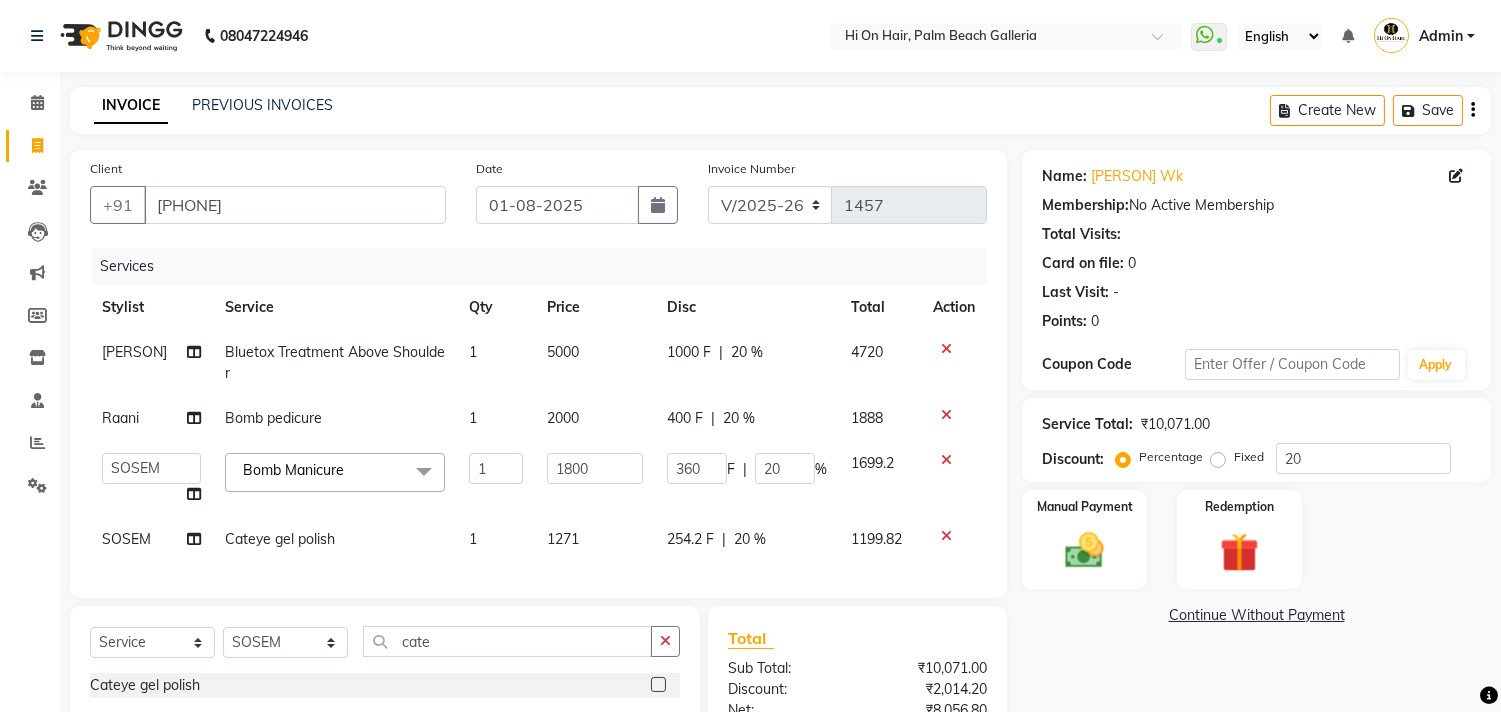 click on "1271" 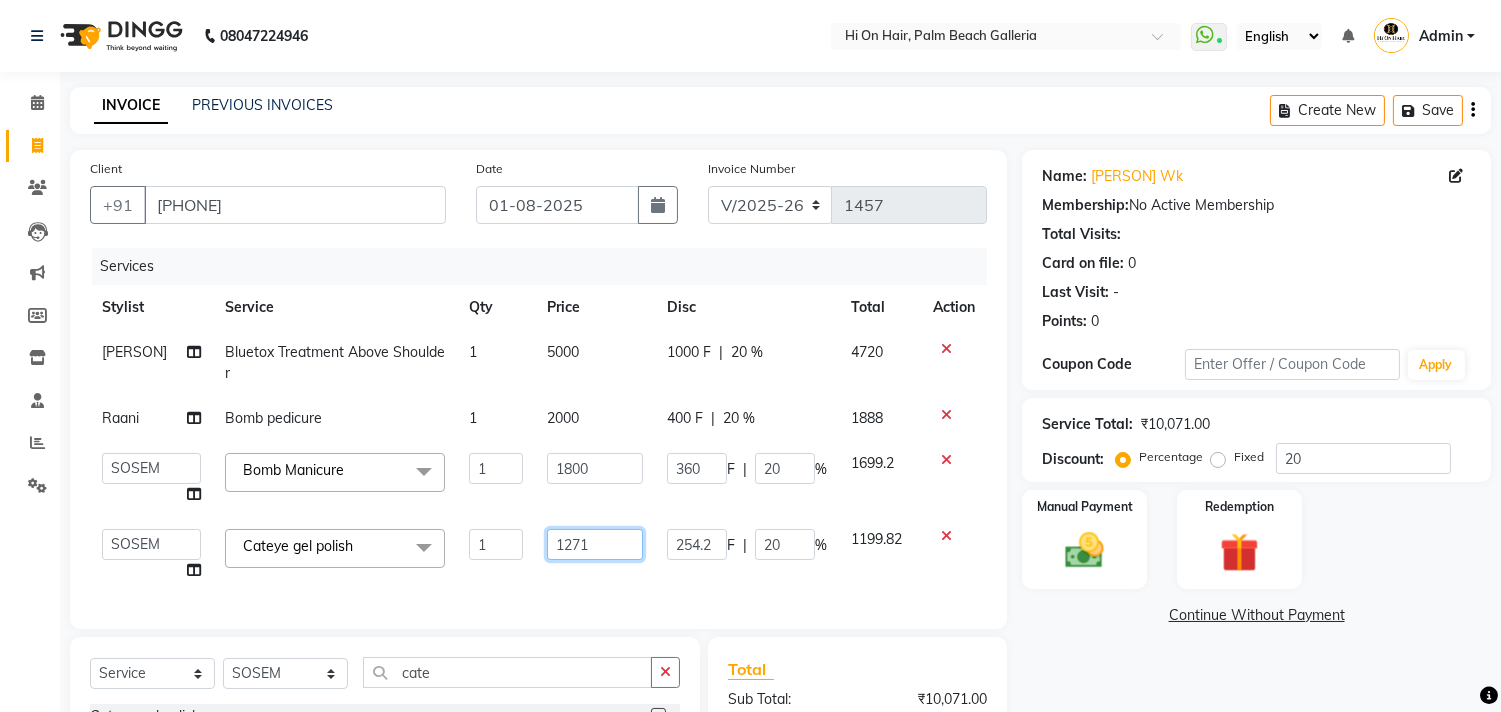 click on "1271" 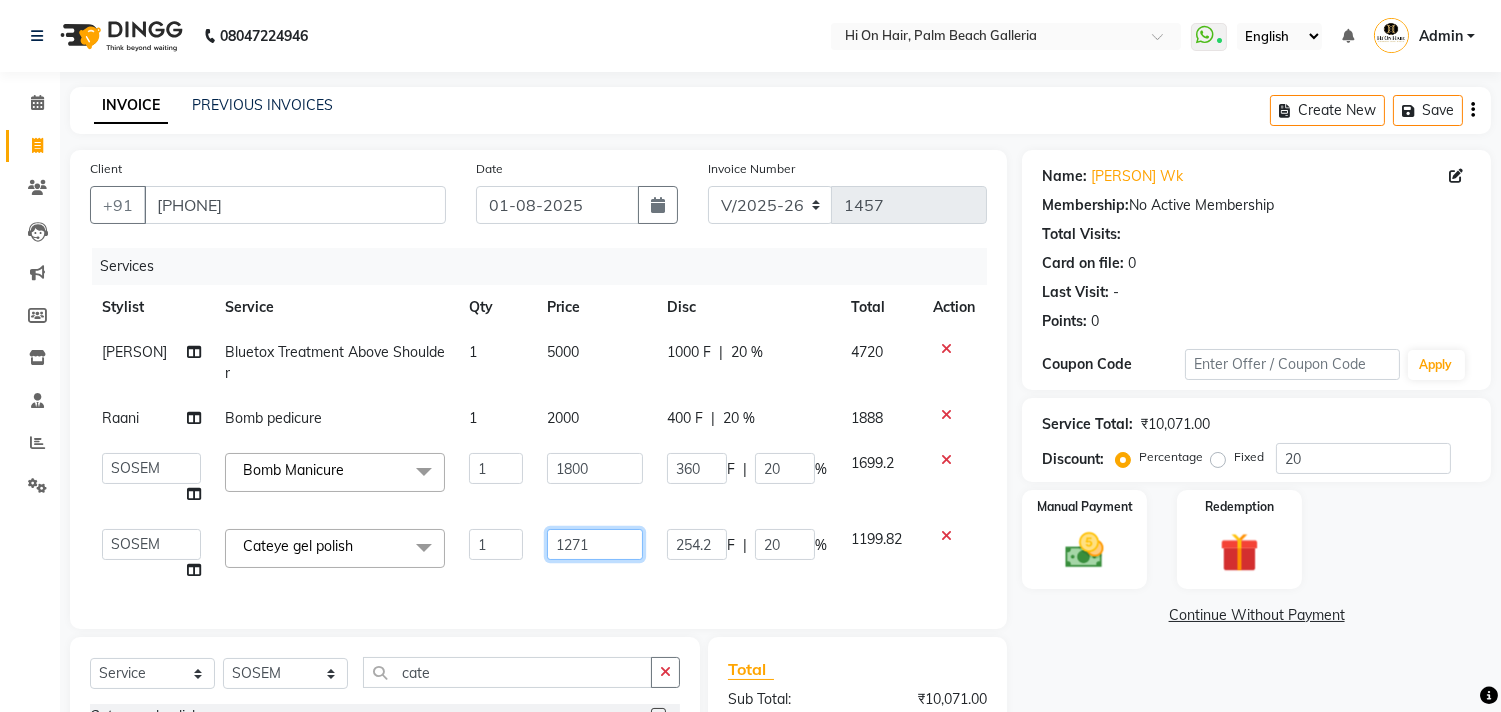 click on "1271" 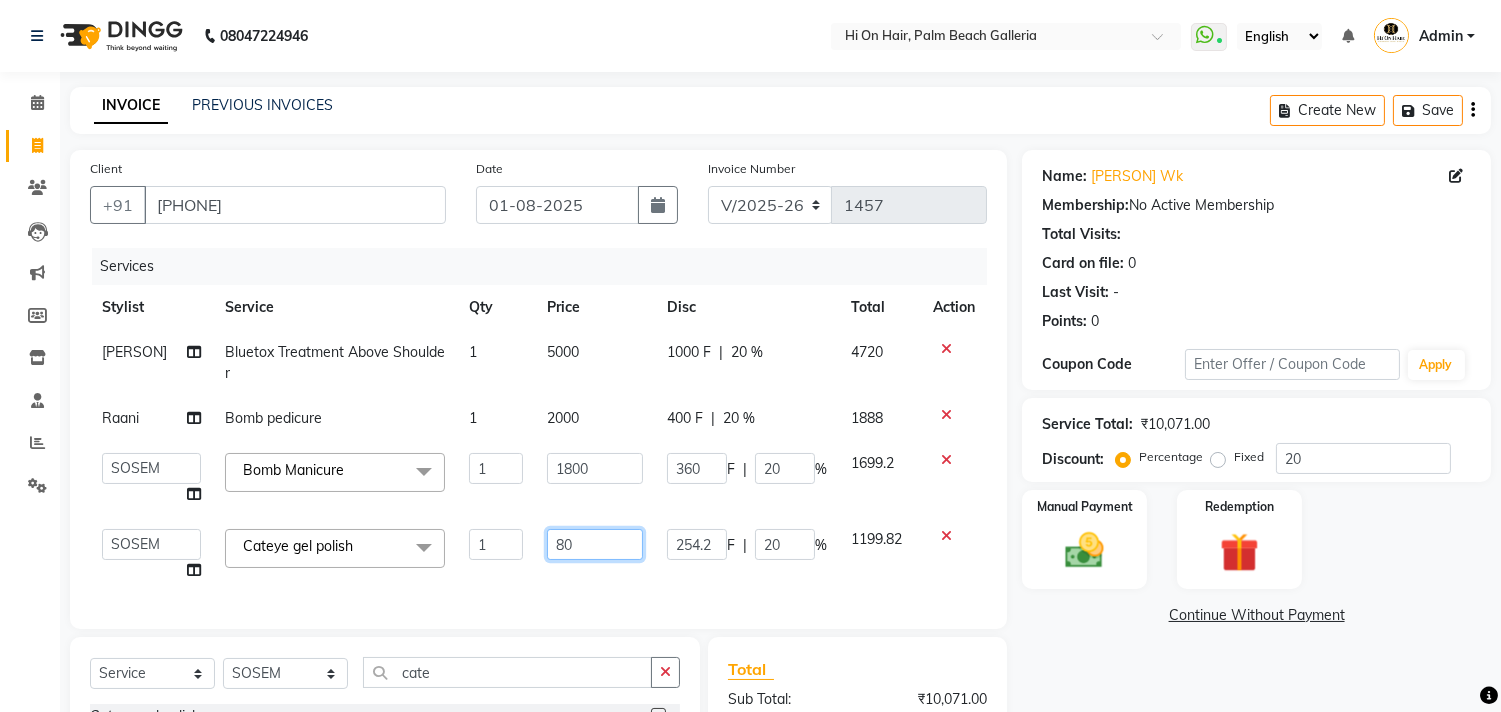 type on "8" 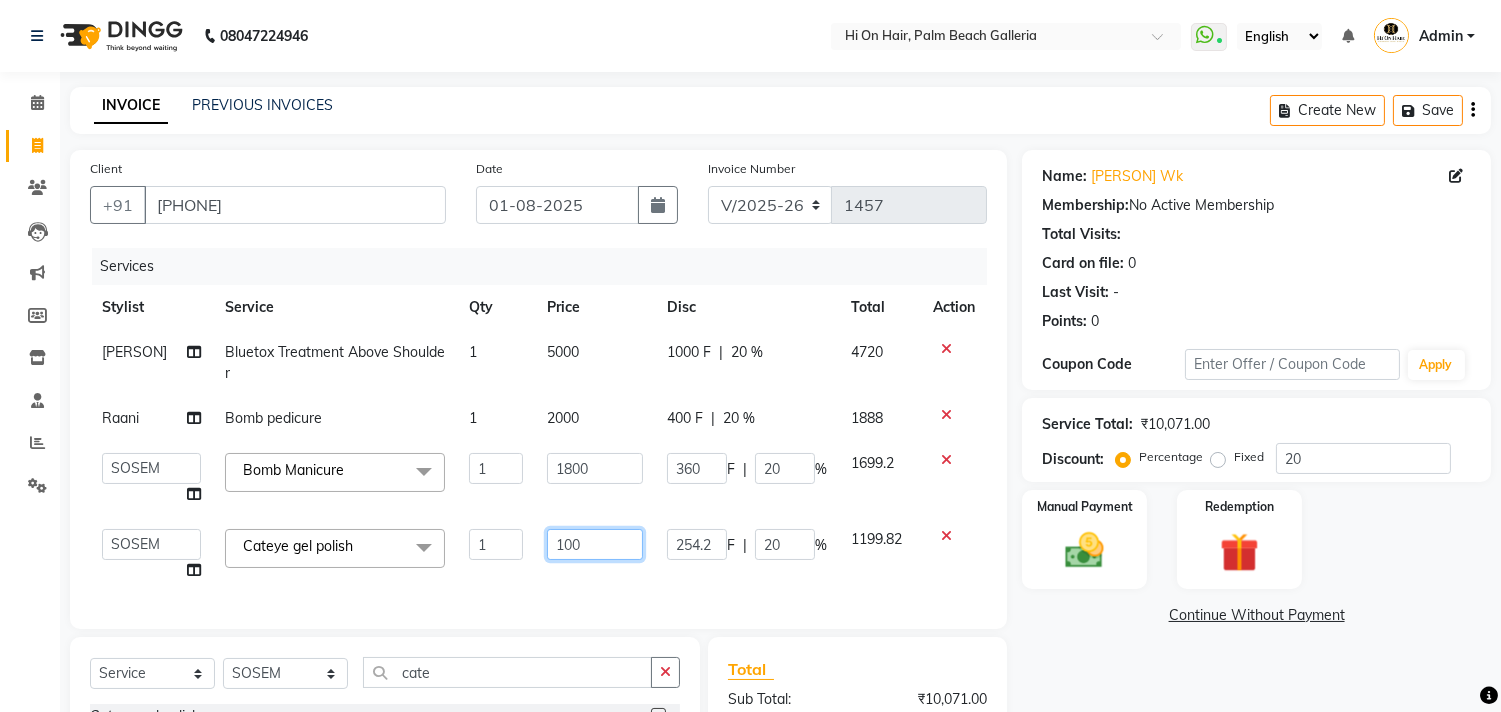 type on "1000" 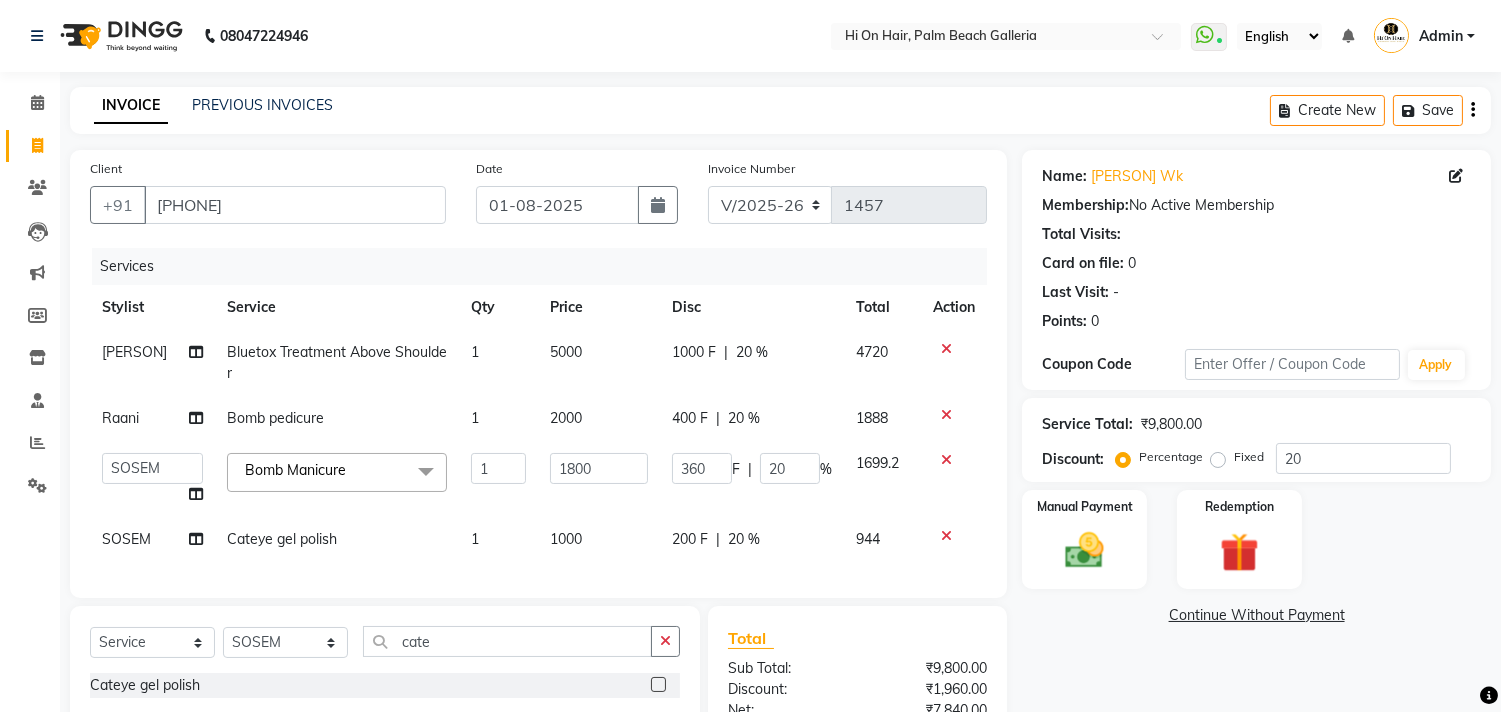 click on "Services Stylist Service Qty Price Disc Total Action Pankaj Thakur Bluetox Treatment Above Shoulder 1 5000 1000 F | 20 % 4720 Raani Bomb pedicure 1 2000 400 F | 20 % 1888  Alim Kaldane   Anwar Laskar   Hi On Hair   MAKYOPHI   Pankaj Thakur   Poonam Nalawade   Raani   Rasika  Shelar   Rehan Salmani   Saba Shaikh   Sana Shaikh   SOSEM   Zeeshan Salmani  Bomb Manicure  x ARGAN COCKTAIL ARGAN SPA FRINGE - STRAIGHTENING HAIR EXTENSION REMOVAL HAIR EXTENSIONS INTEGRITY UPTO SHOULDER MOISTURE PLUS SPA (Upto Shoulder) NANO PLASTIA (Very Short) OLA PLEX STAND ALONE OLA PLEX TREATMENT SLIVER SHINE COCKTAIL STENSILS STRAIGHTNING (ABOVE SHOULDER) STRAIGHTNING (BELOW SHOULDER) STRAIGHTNING (UPTO WAIST) STRAIGHTNING (VERY SHORT) Colour Care milkshake Spa foot massage Nose wax file/cut file/cut/polish outcurls Blow dry Aroma Manicure eyebrows/upperlips wash n Blowdry UPPERLIPS PINKINI WAX face Dtan Cateye gel polish Aroma Pedicure AVL pedicure marine sea alga face bleach Bomb pedicure Bomb Manicure Feet Wax ADD ON OIL WASH" 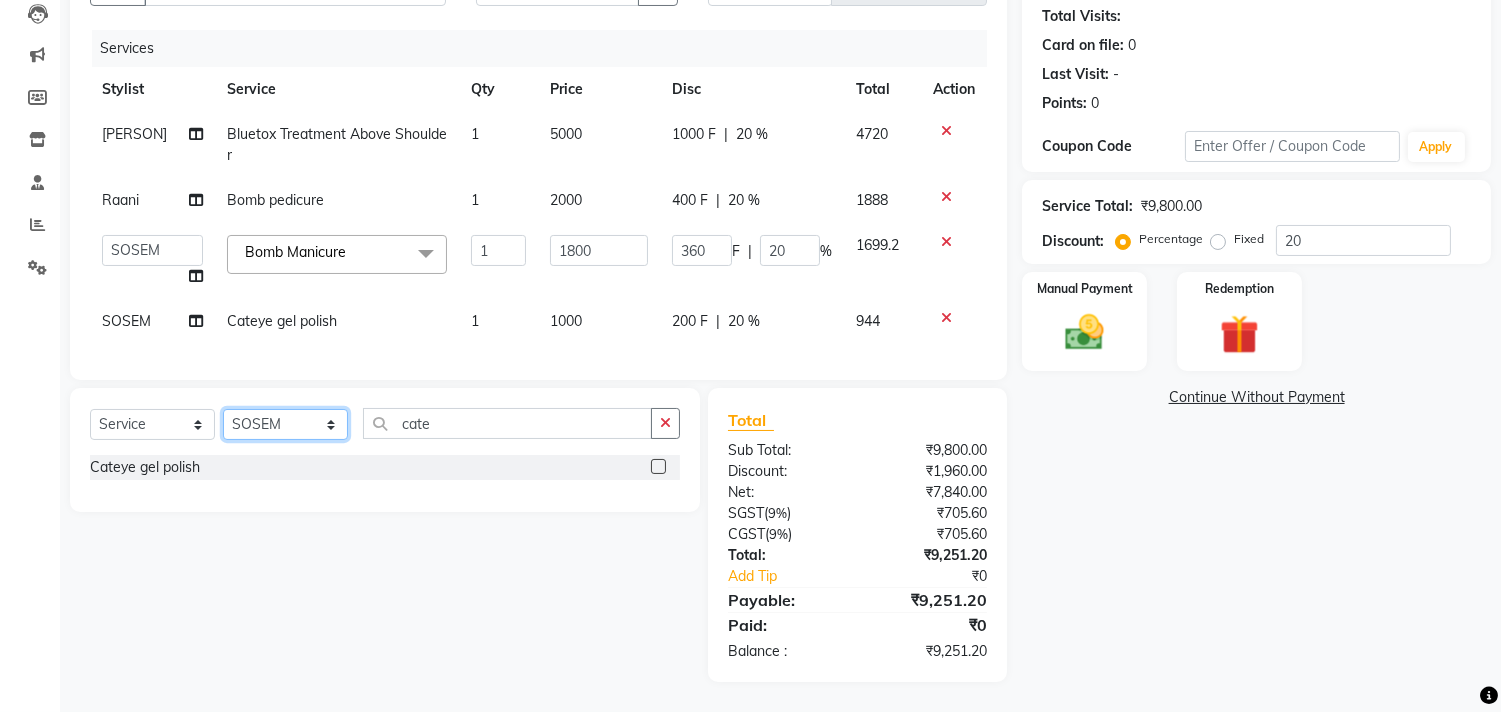 click on "Select Stylist Alim Kaldane Anwar Laskar Hi On Hair MAKYOPHI Pankaj Thakur Poonam Nalawade Raani Rasika  Shelar Rehan Salmani Saba Shaikh Sana Shaikh SOSEM Zeeshan Salmani" 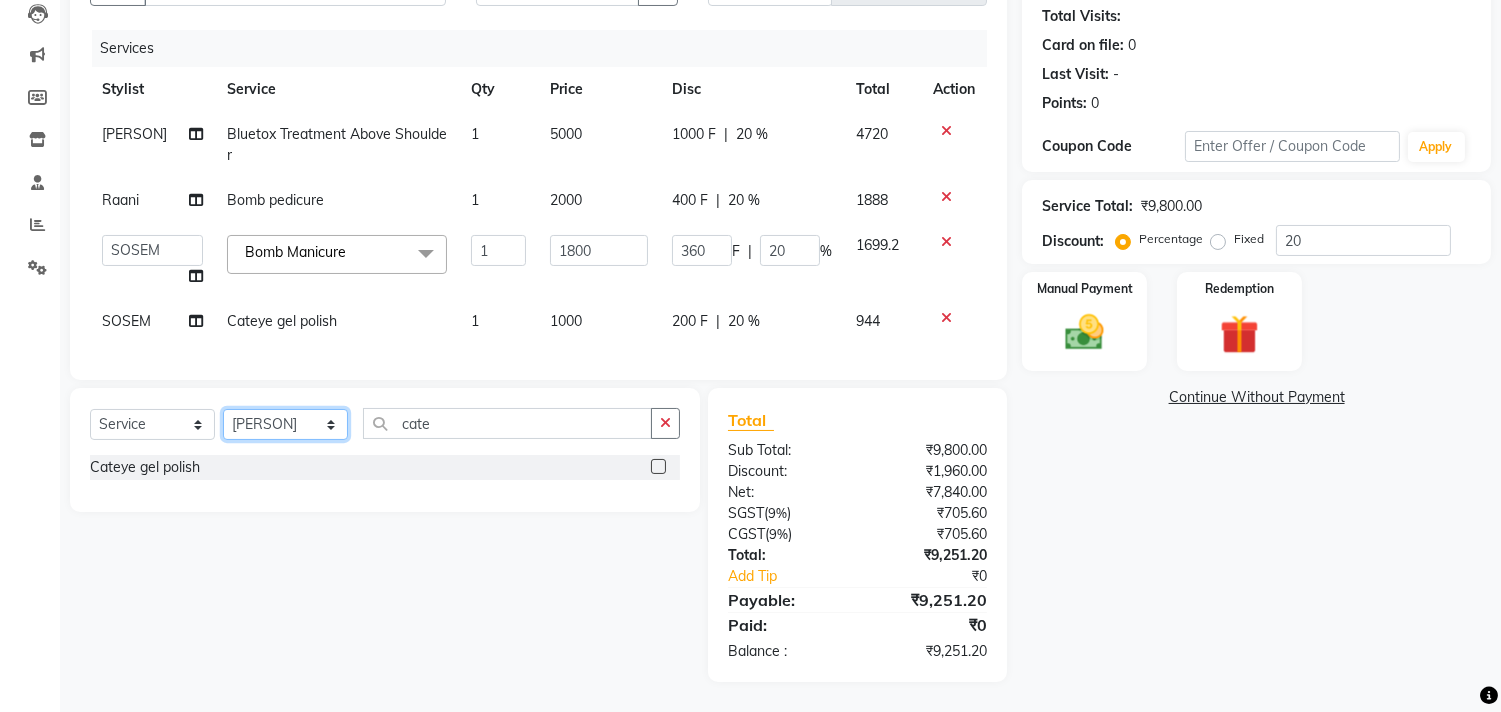 click on "Select Stylist Alim Kaldane Anwar Laskar Hi On Hair MAKYOPHI Pankaj Thakur Poonam Nalawade Raani Rasika  Shelar Rehan Salmani Saba Shaikh Sana Shaikh SOSEM Zeeshan Salmani" 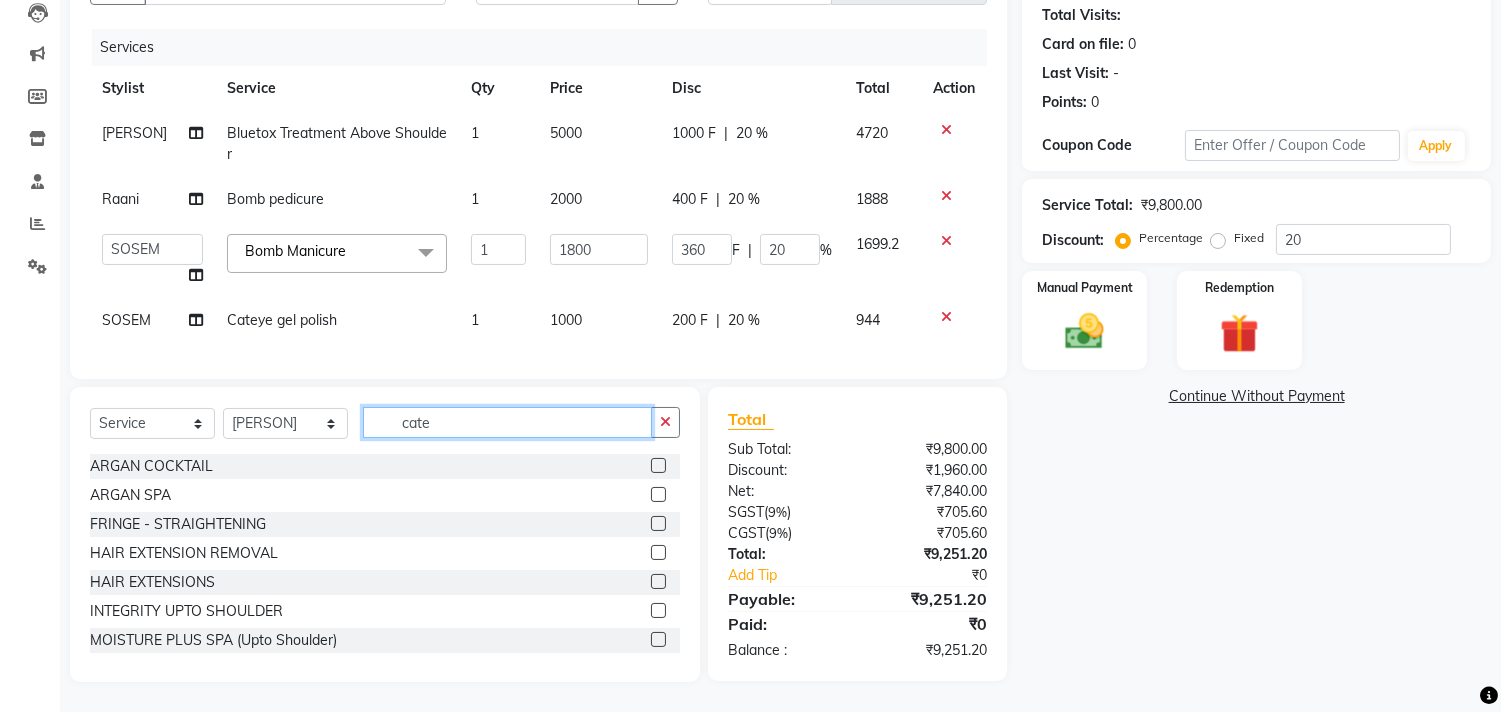 click on "cate" 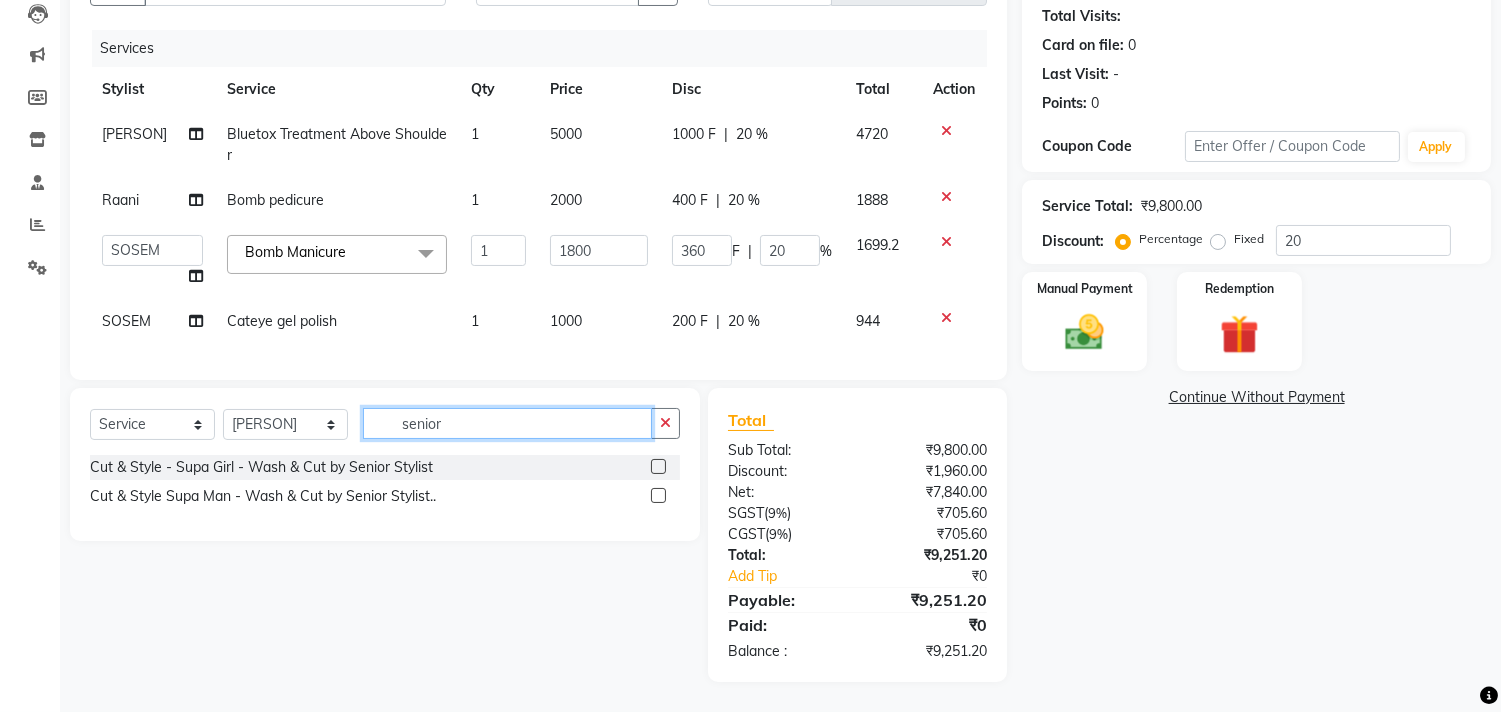 type on "senior" 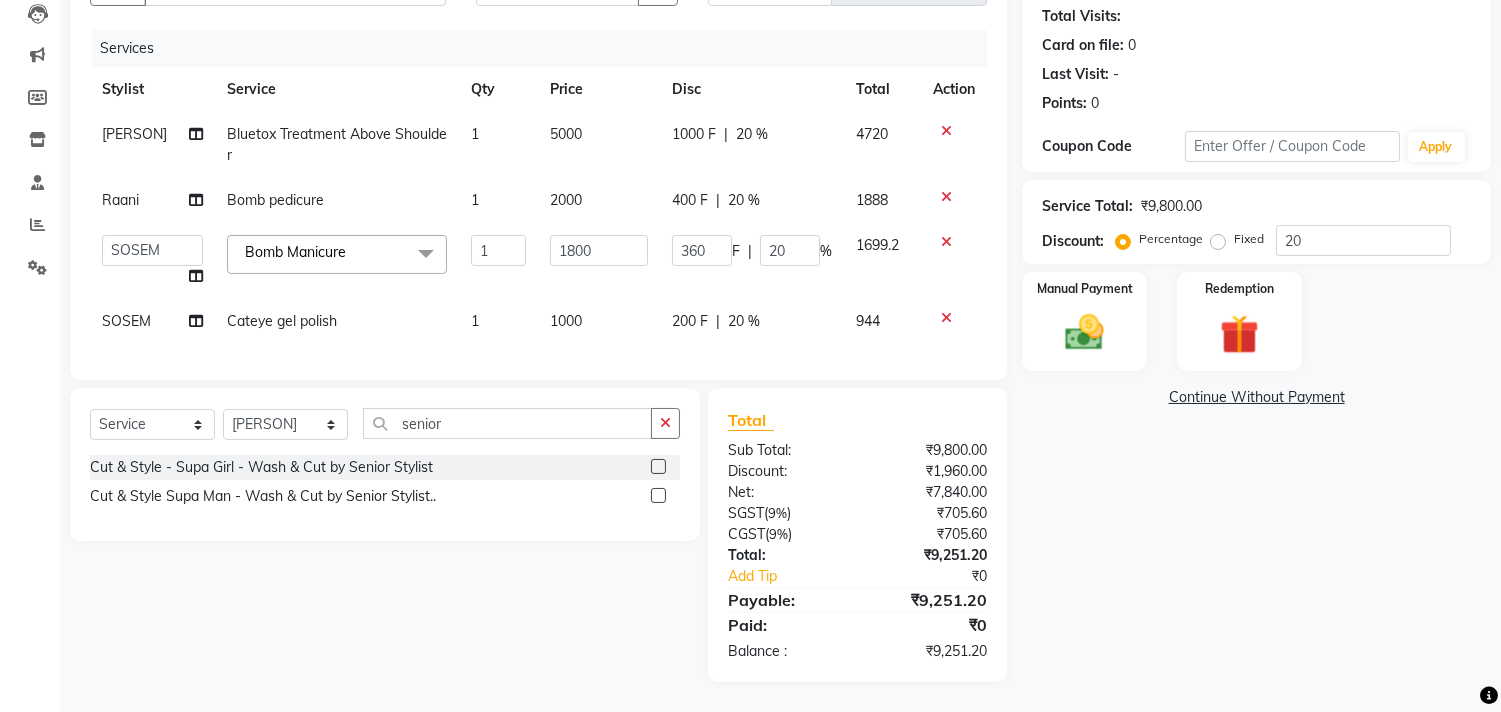 click 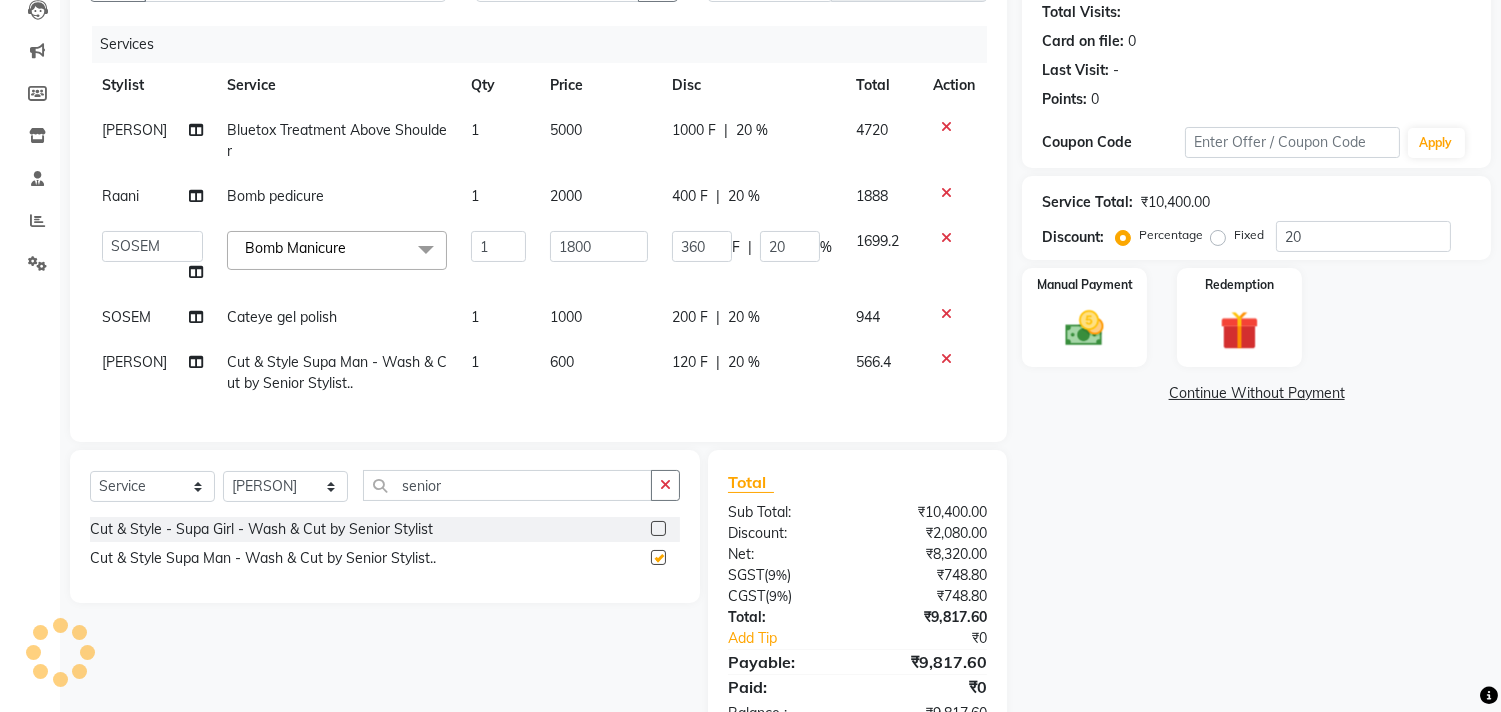 checkbox on "false" 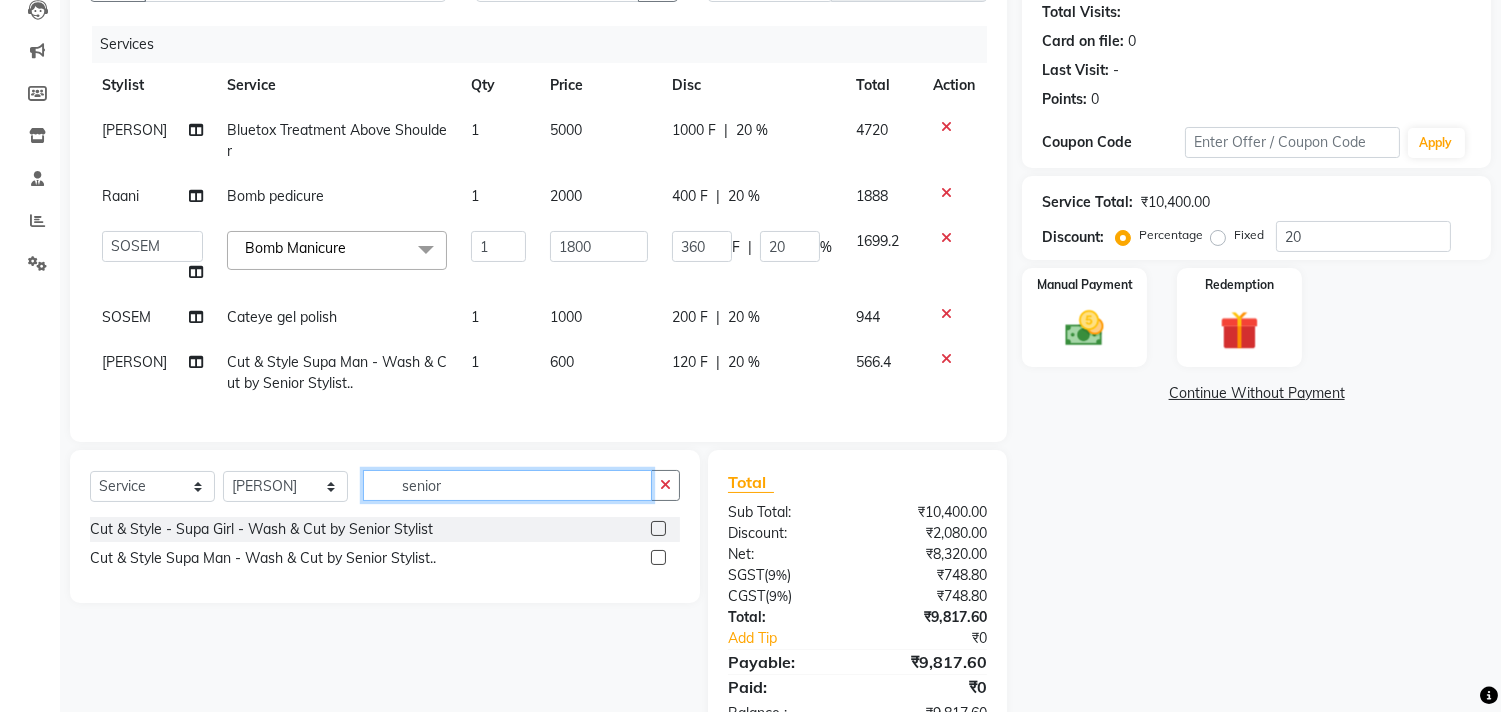click on "senior" 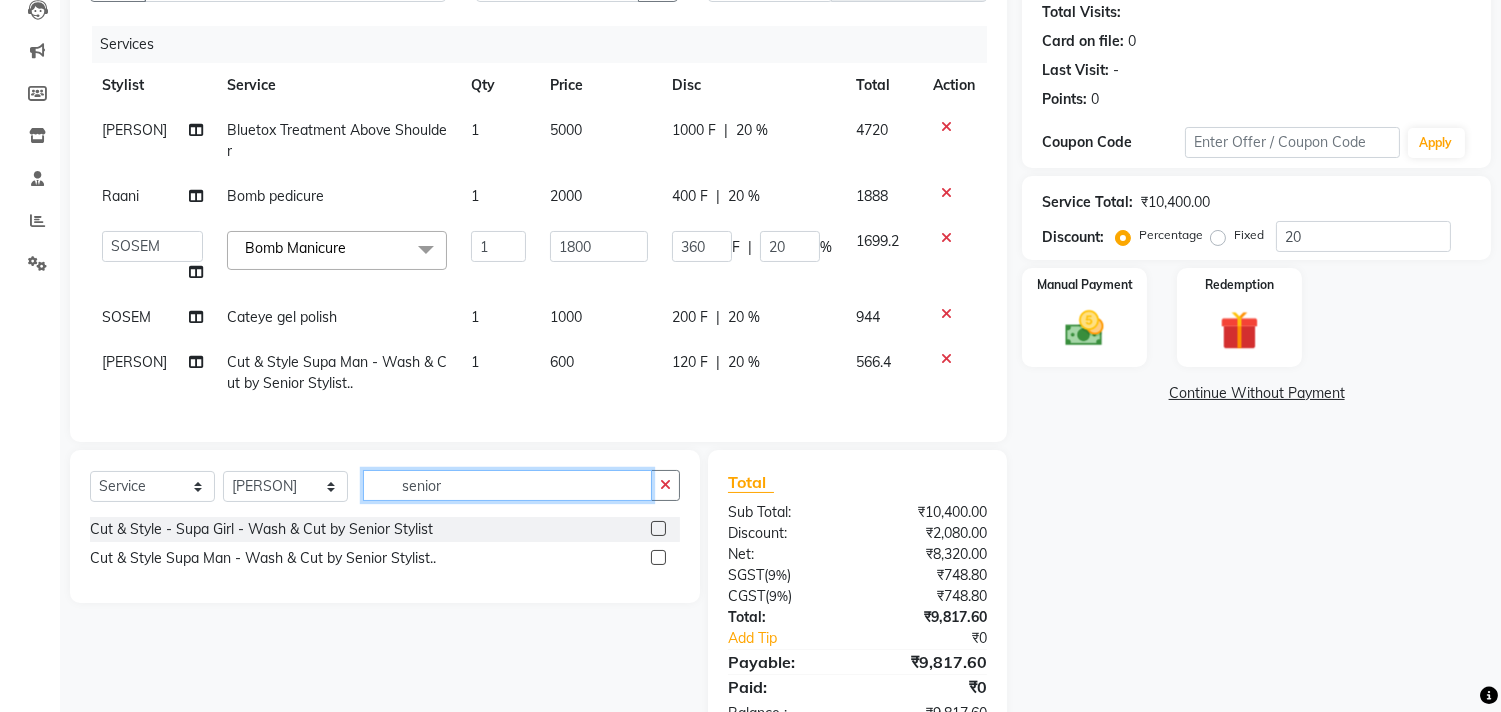click on "senior" 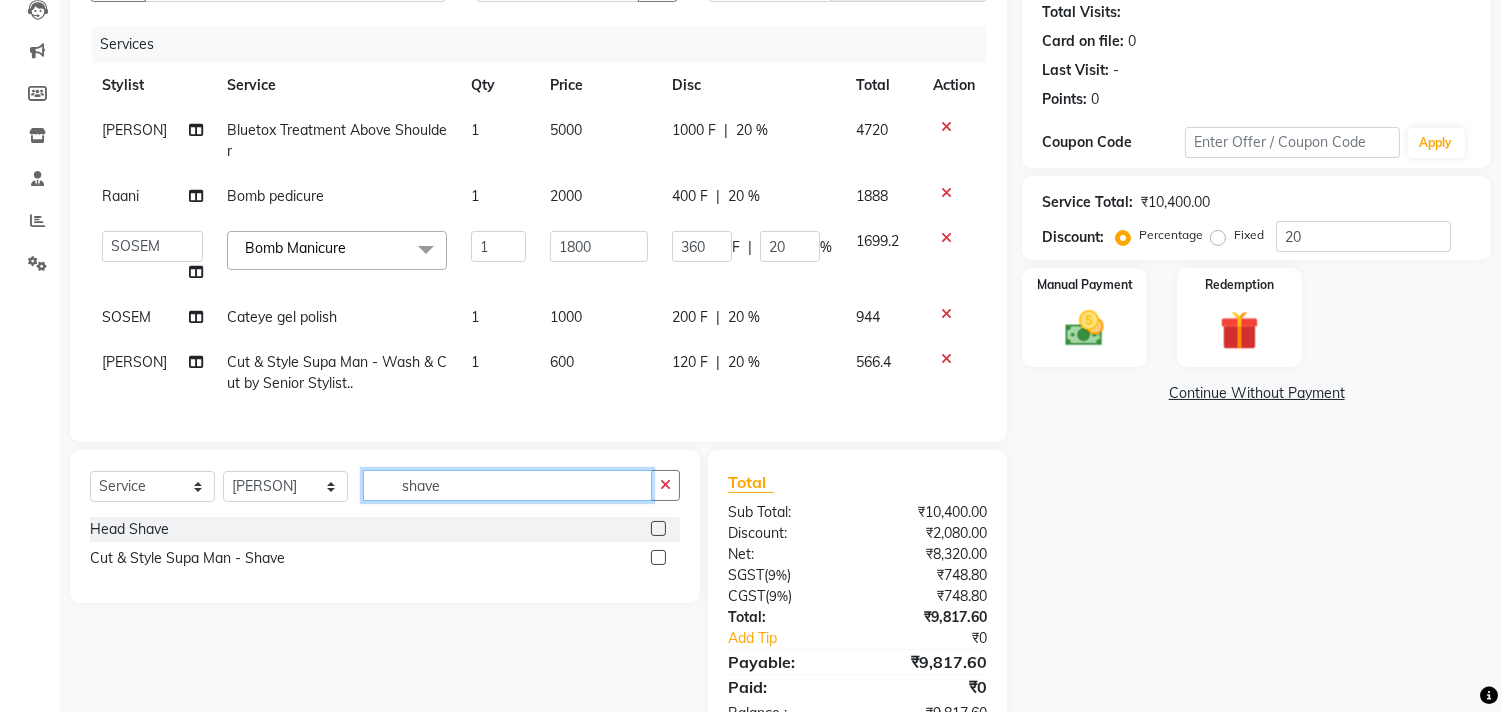 type on "shave" 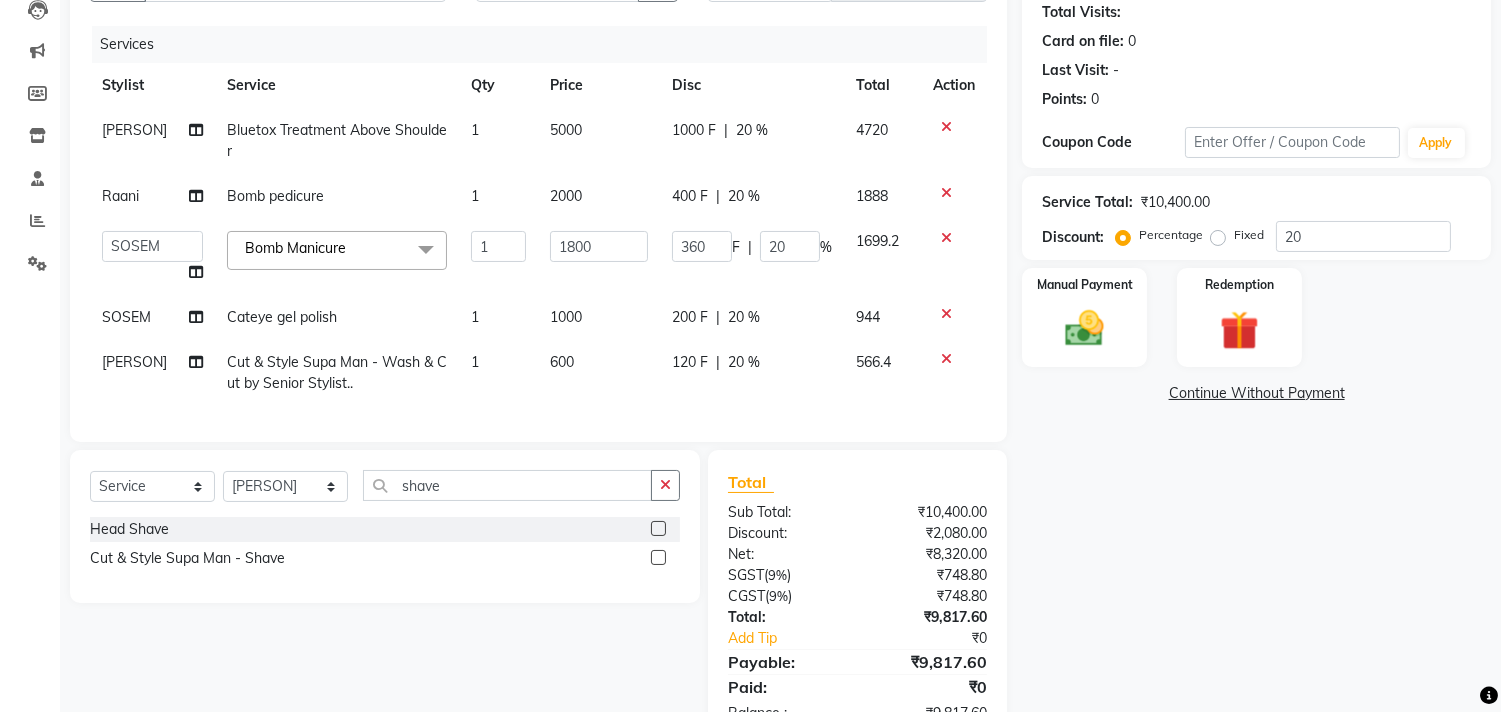 click 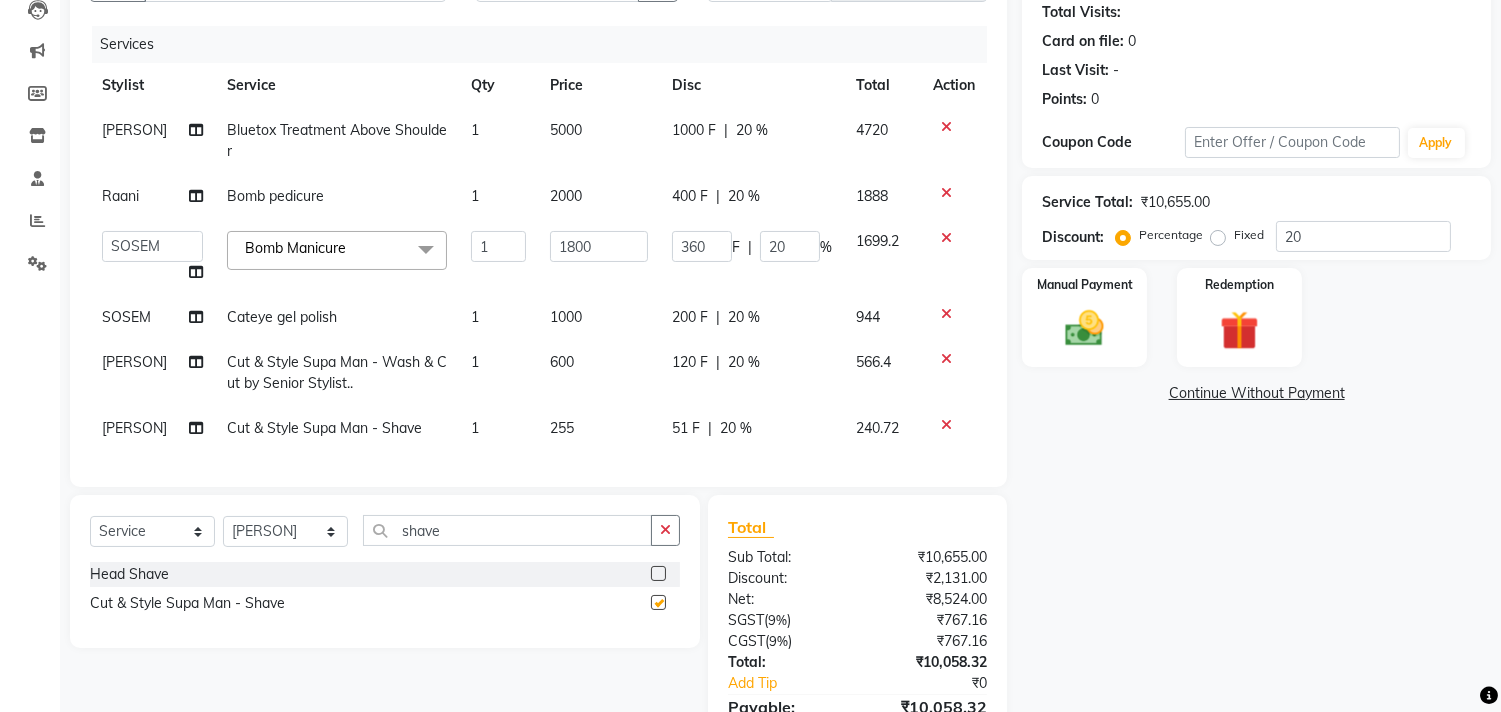 checkbox on "false" 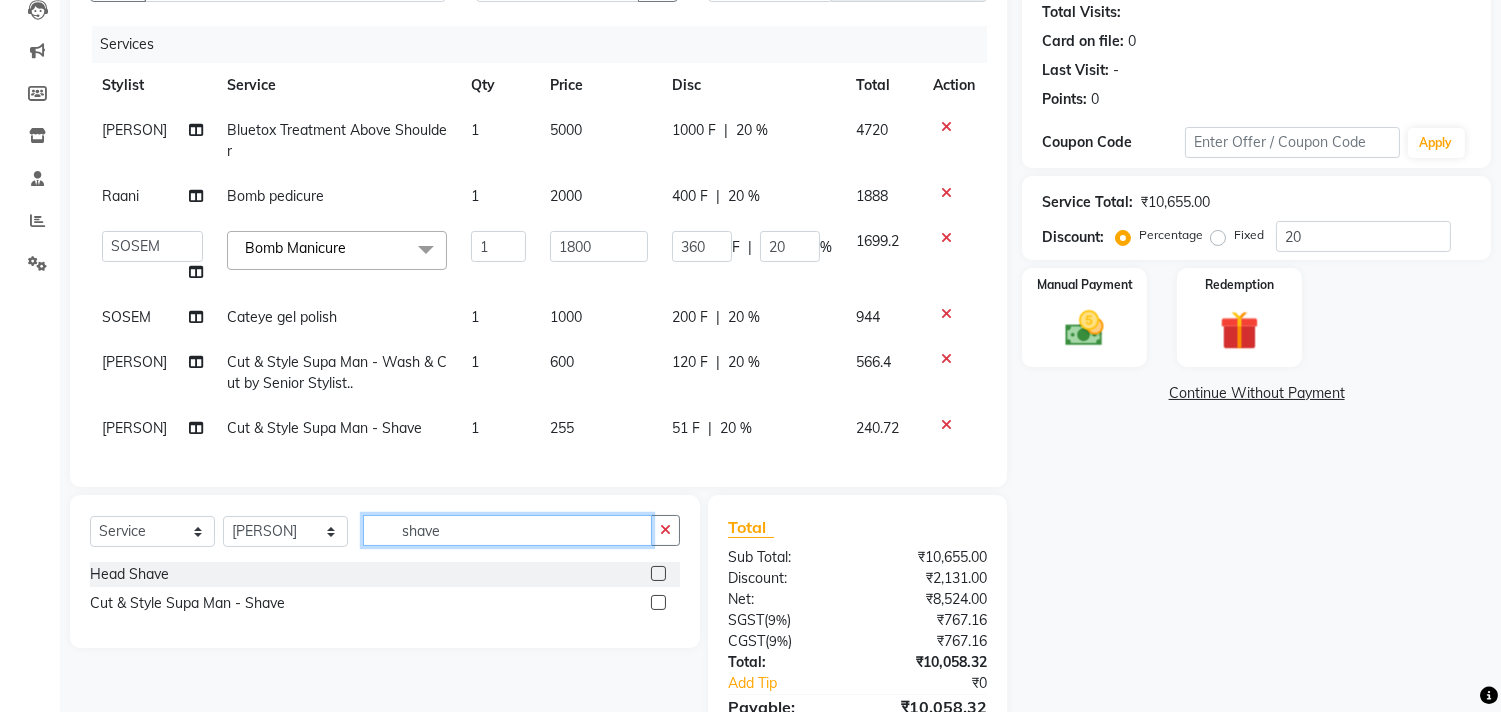 click on "shave" 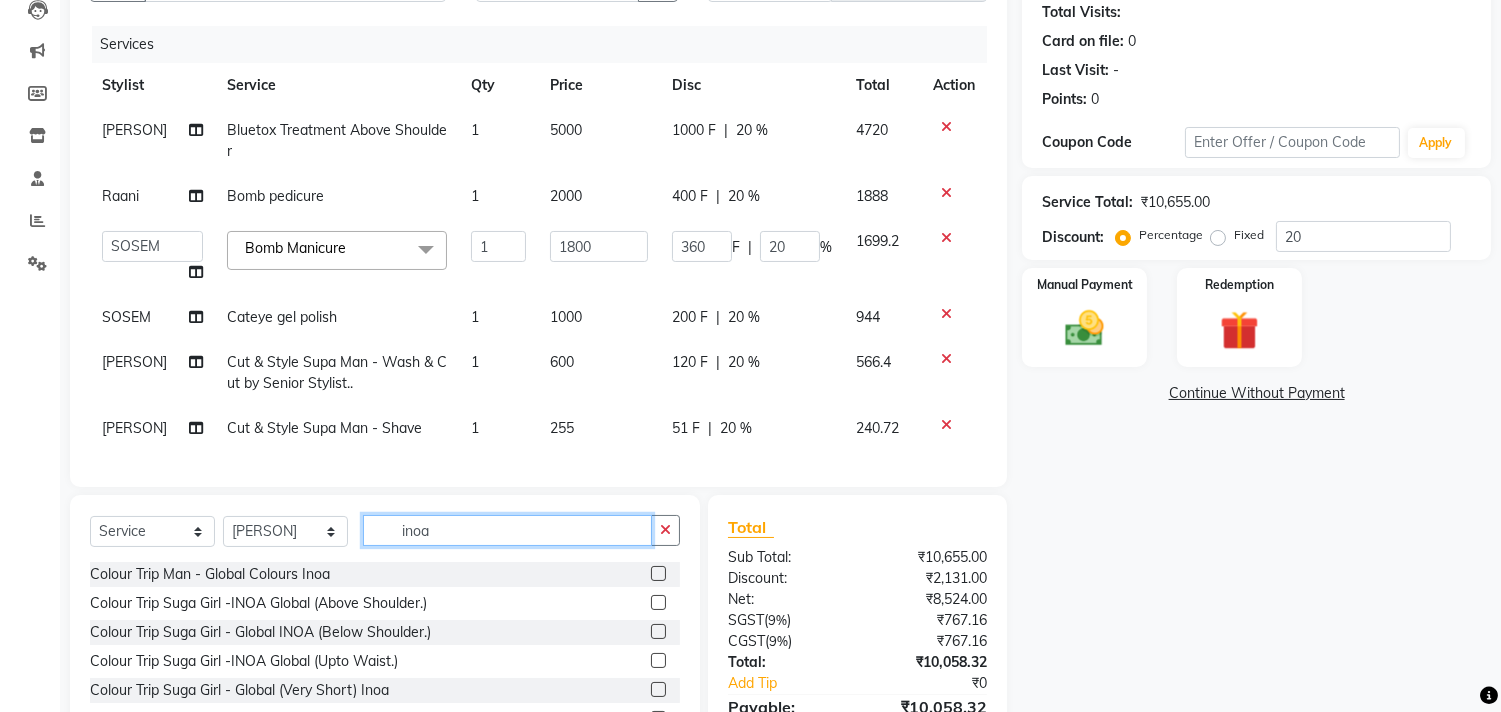 type on "inoa" 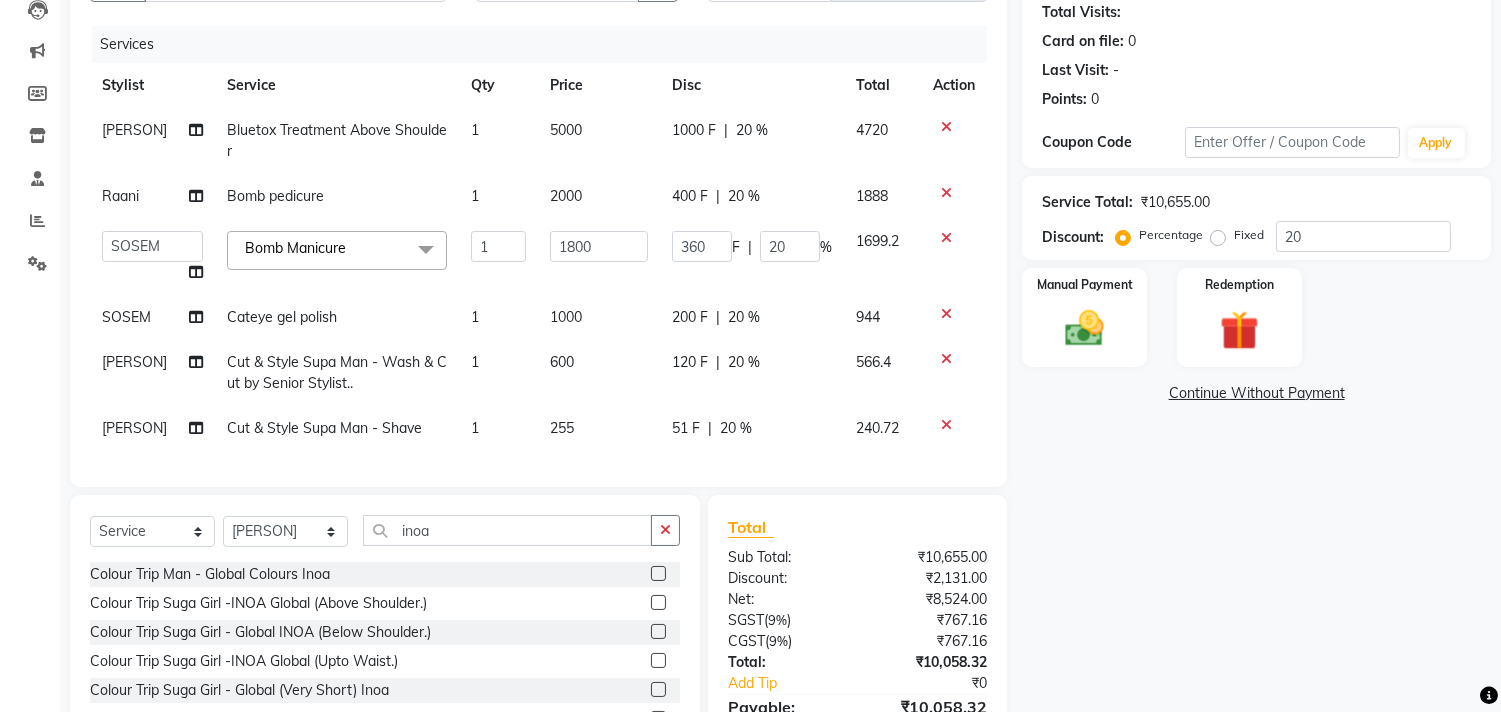 click 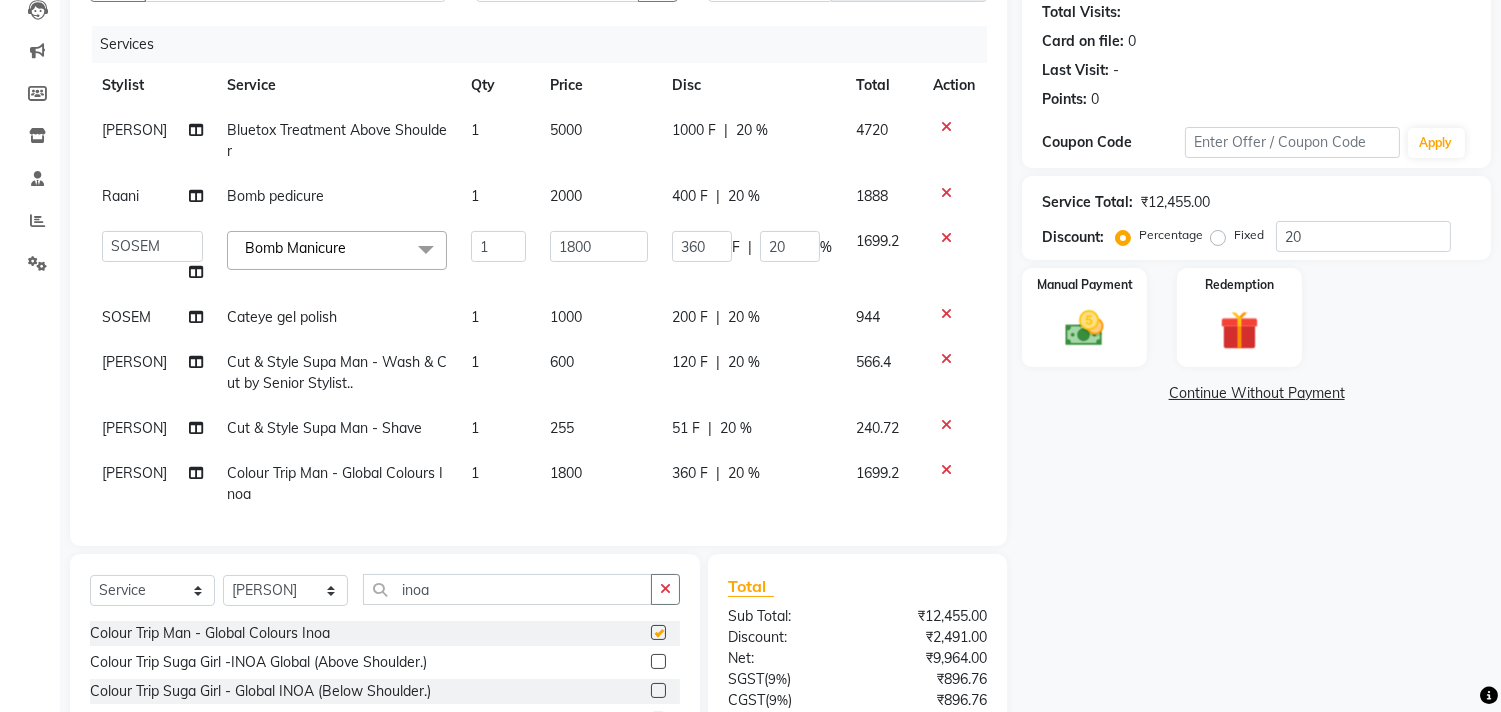 checkbox on "false" 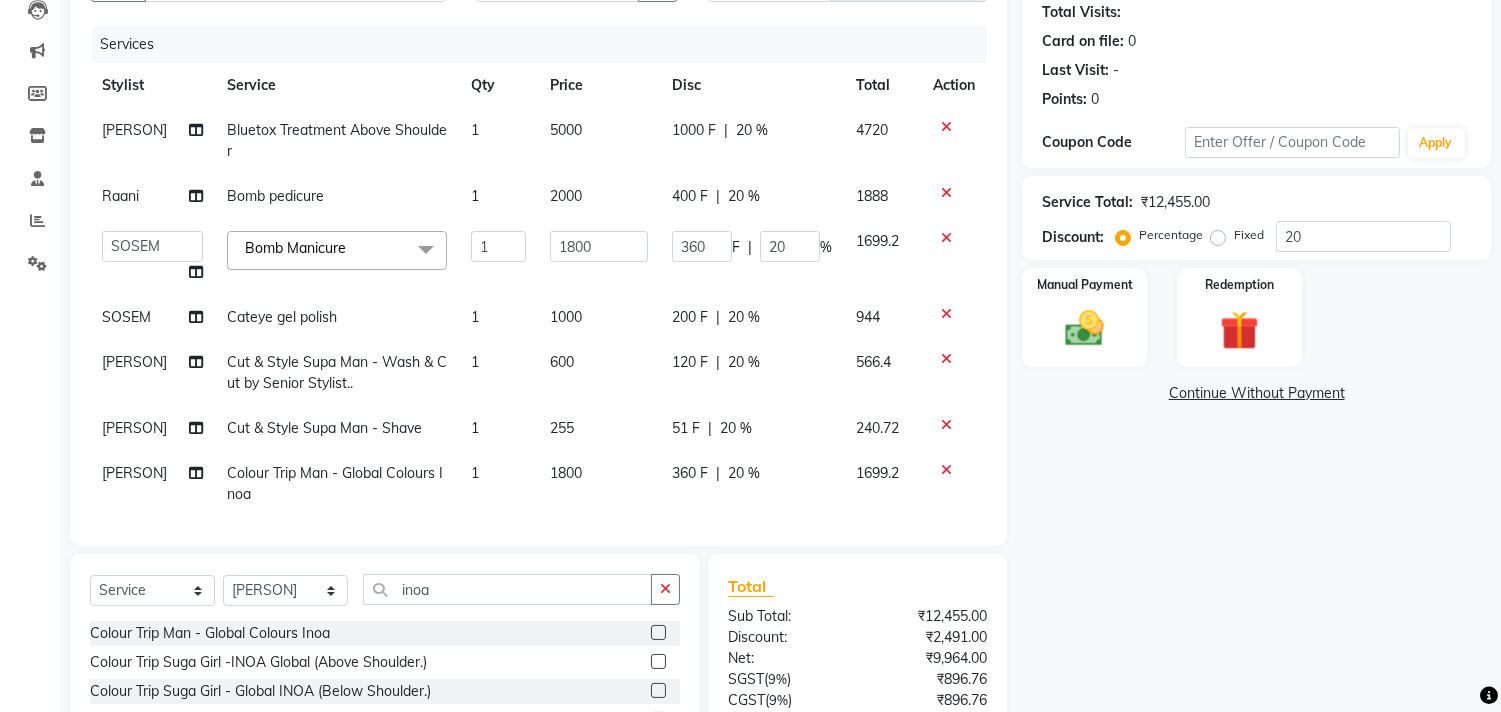 click on "51 F | 20 %" 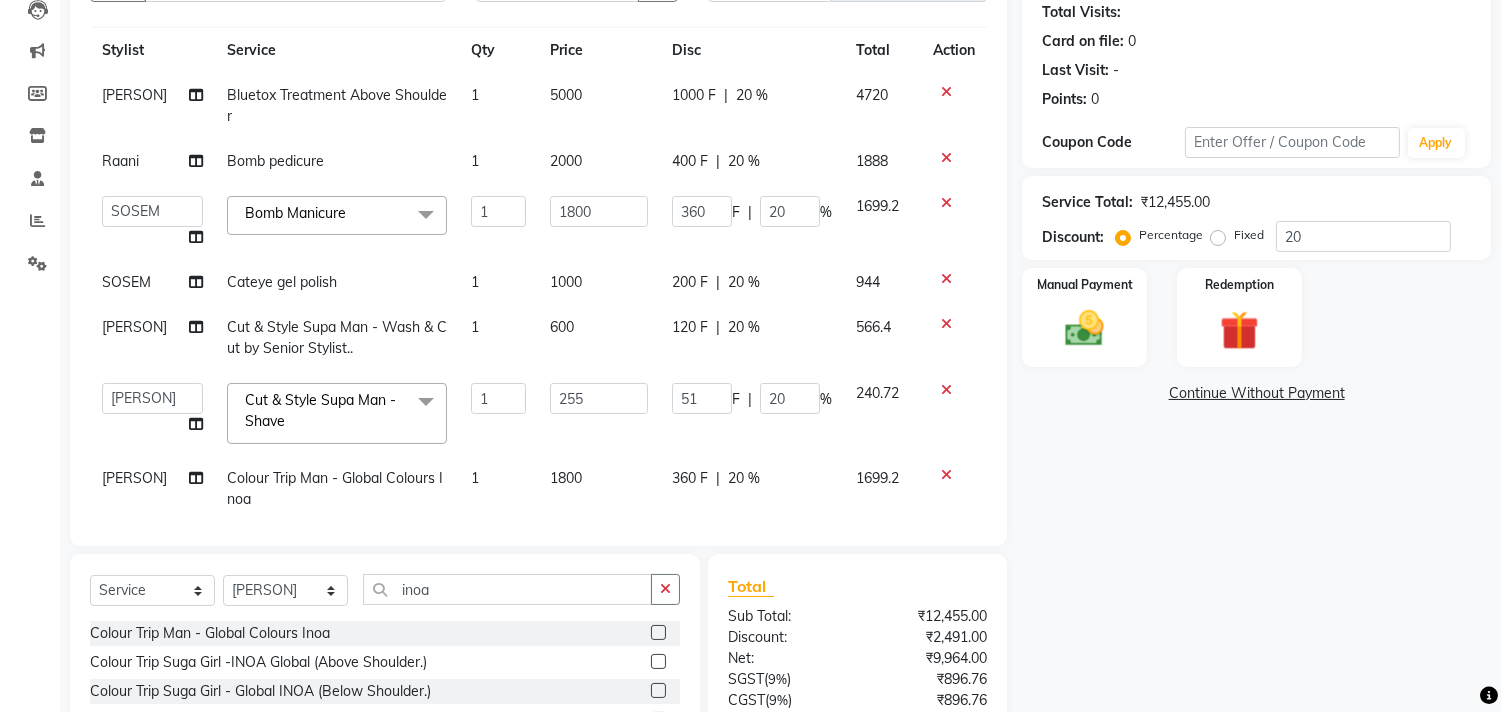 scroll, scrollTop: 63, scrollLeft: 0, axis: vertical 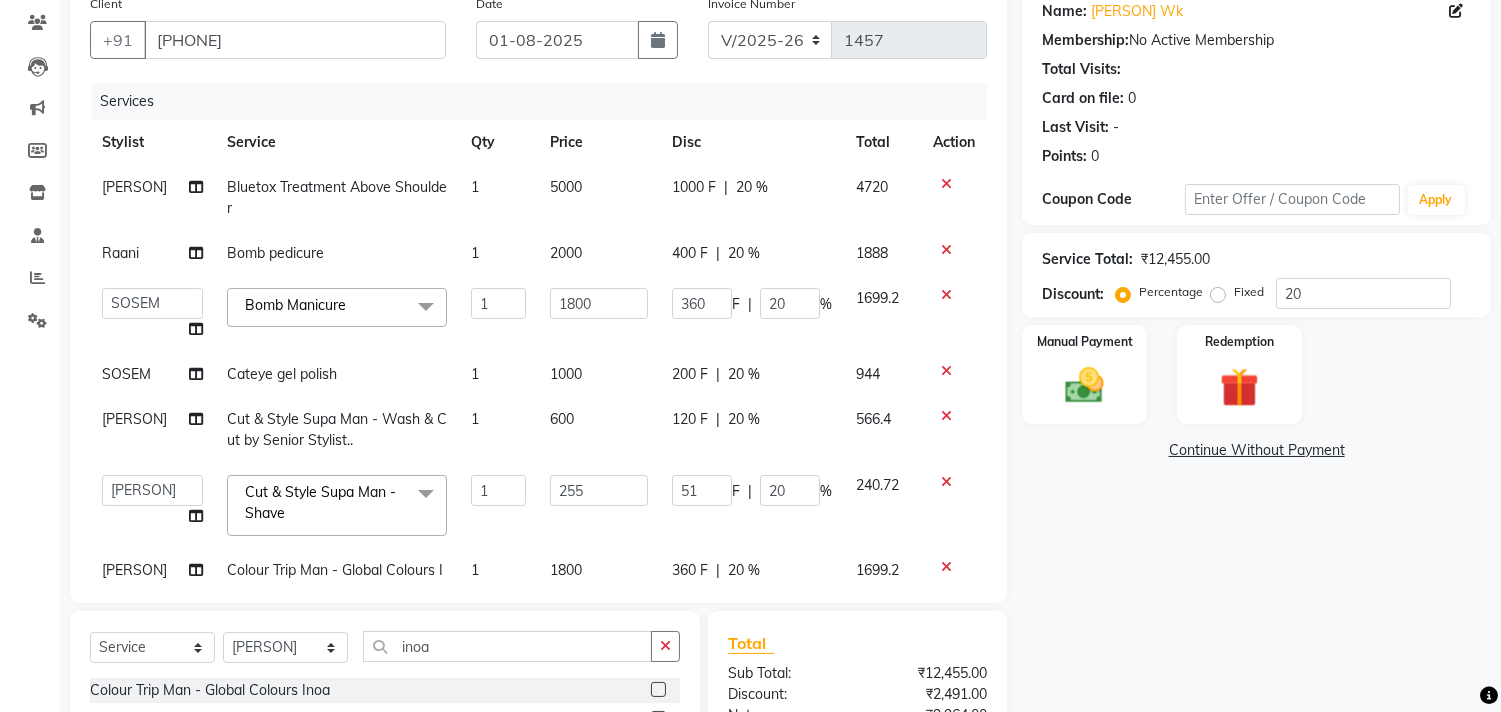 click on "360 F | 20 %" 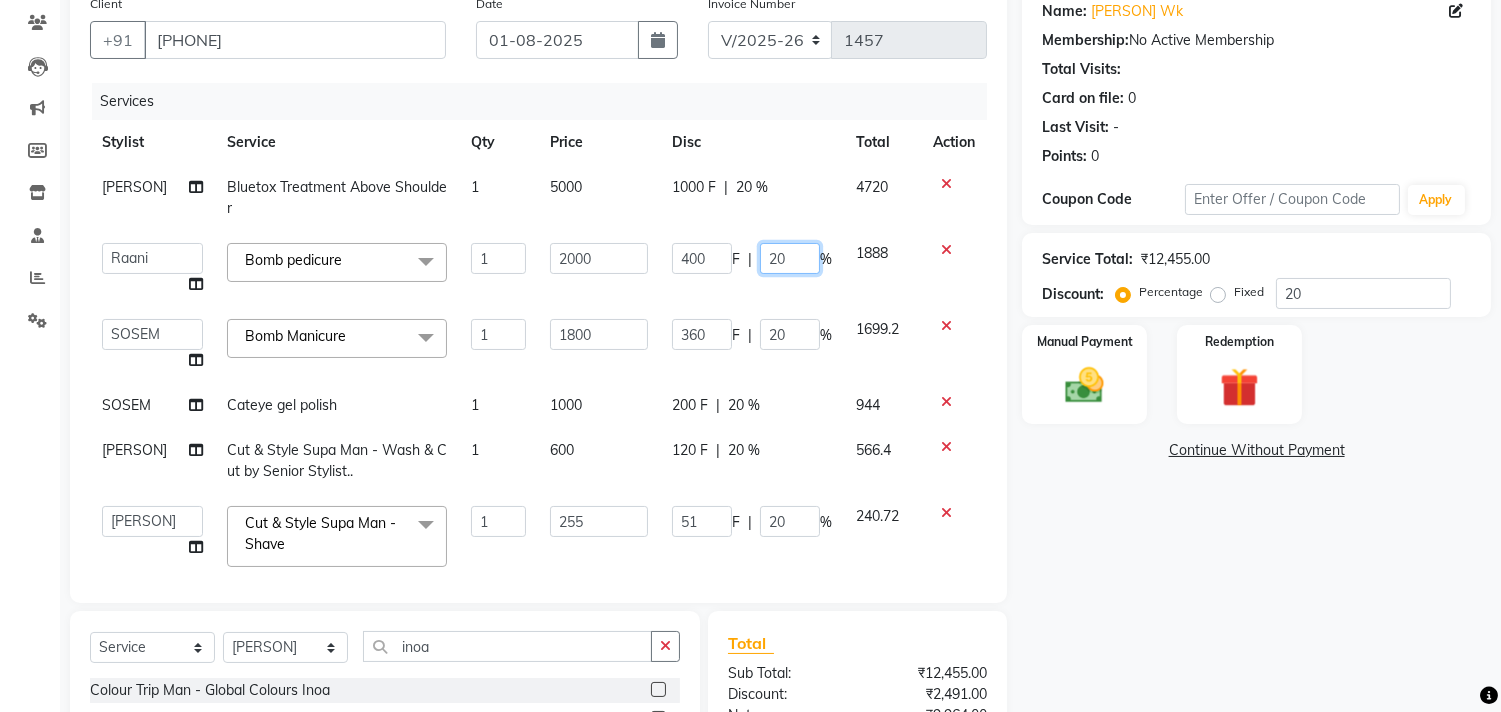click on "20" 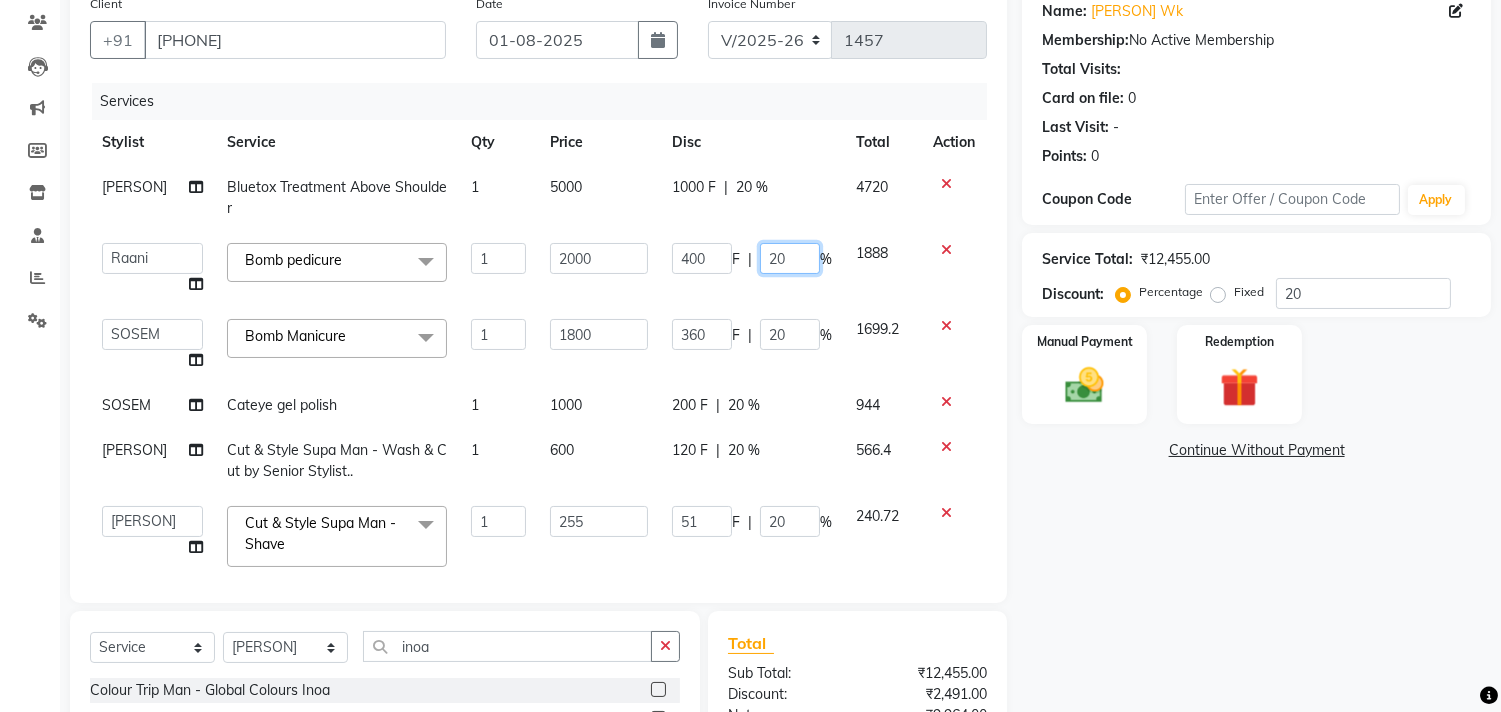 scroll, scrollTop: 94, scrollLeft: 0, axis: vertical 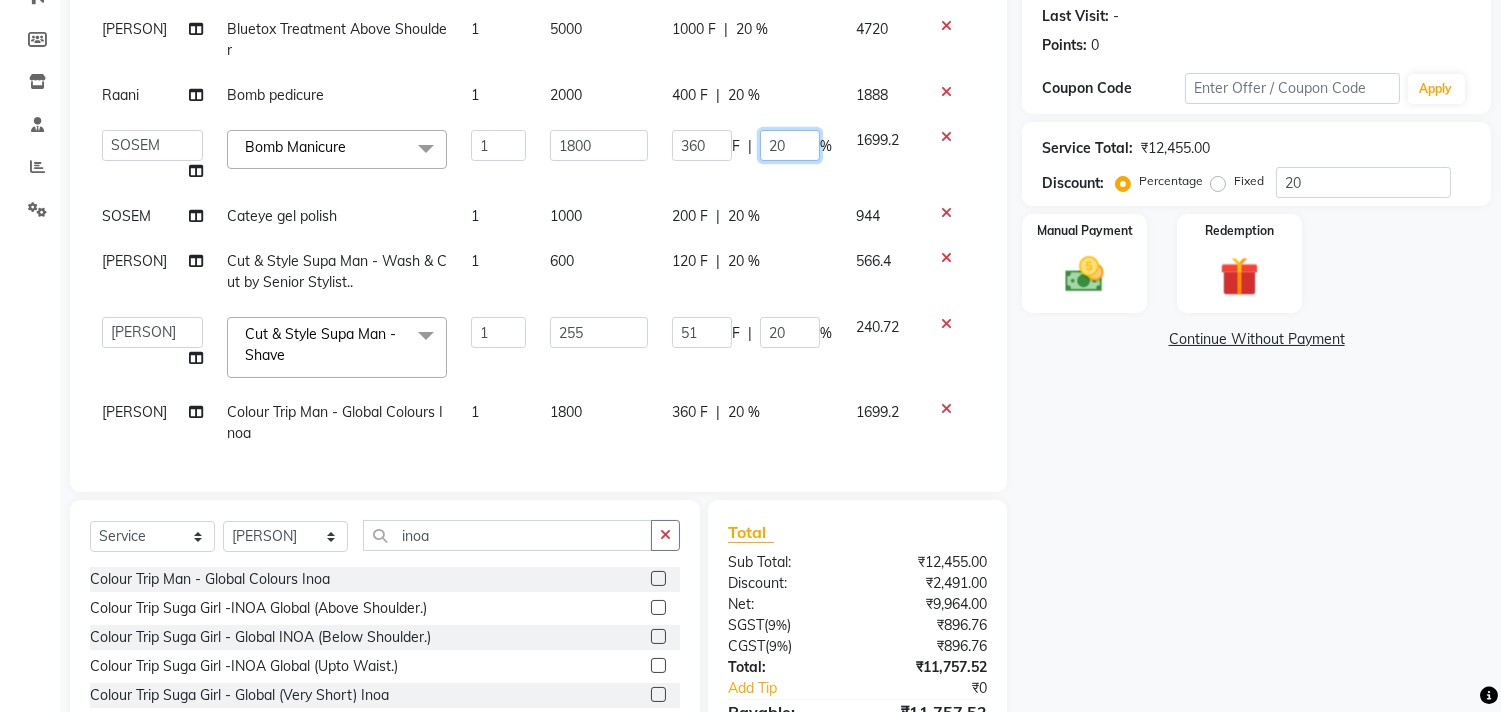 click on "20" 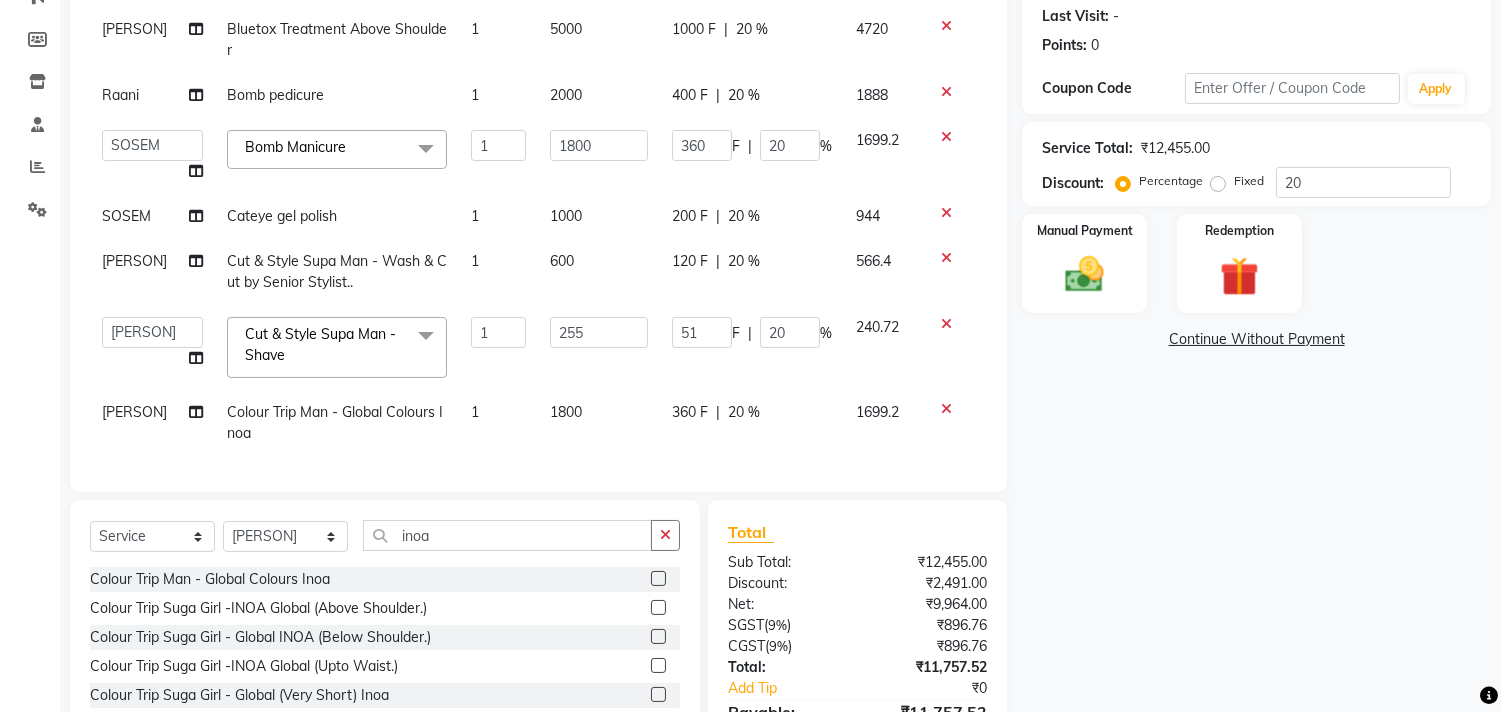 scroll, scrollTop: 32, scrollLeft: 0, axis: vertical 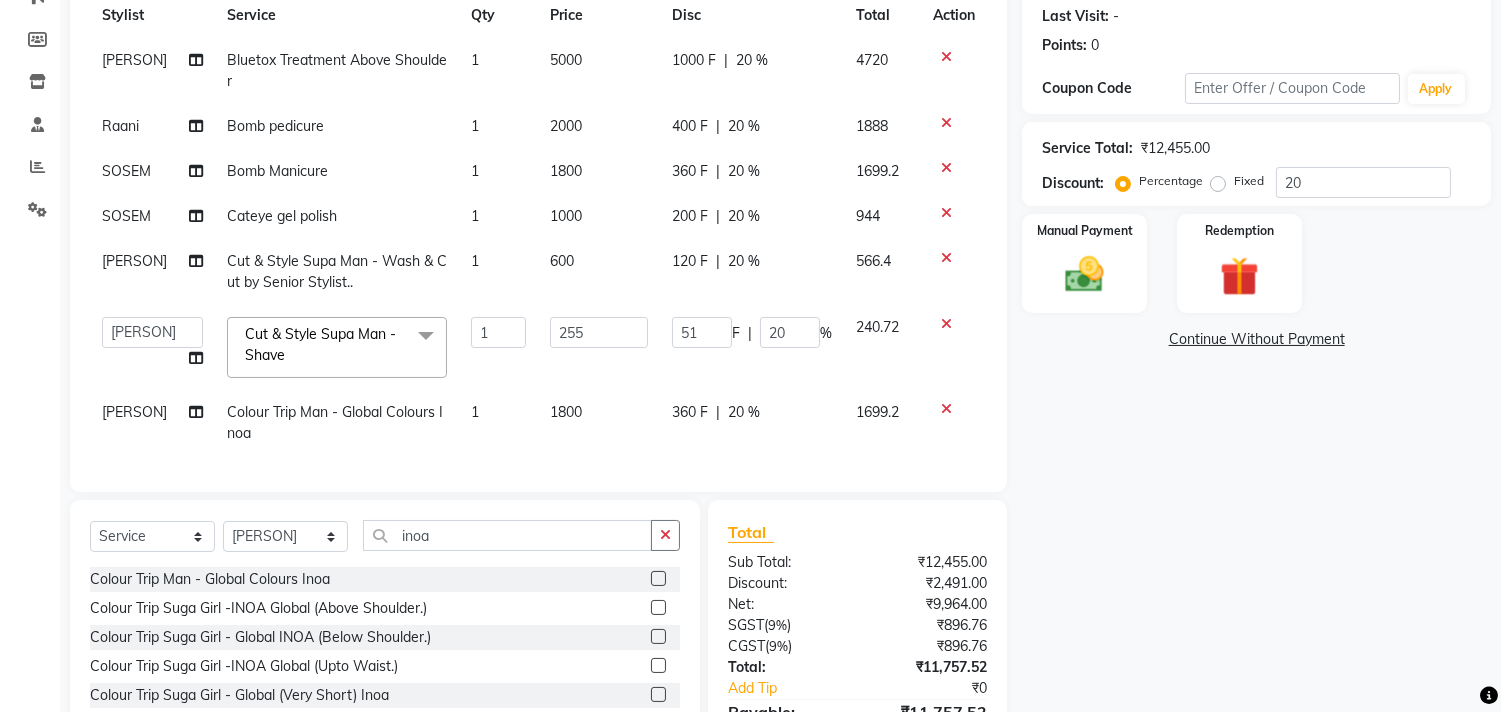 click on "Pankaj Thakur Bluetox Treatment Above Shoulder 1 5000 1000 F | 20 % 4720 Raani Bomb pedicure 1 2000 400 F | 20 % 1888 SOSEM Bomb Manicure 1 1800 360 F | 20 % 1699.2 SOSEM Cateye gel polish 1 1000 200 F | 20 % 944 Anwar Laskar Cut & Style Supa Man  - Wash & Cut by Senior Stylist.. 1 600 120 F | 20 % 566.4  Alim Kaldane   Anwar Laskar   Hi On Hair   MAKYOPHI   Pankaj Thakur   Poonam Nalawade   Raani   Rasika  Shelar   Rehan Salmani   Saba Shaikh   Sana Shaikh   SOSEM   Zeeshan Salmani  Cut & Style Supa Man  -  Shave  x ARGAN COCKTAIL ARGAN SPA FRINGE - STRAIGHTENING HAIR EXTENSION REMOVAL HAIR EXTENSIONS INTEGRITY UPTO SHOULDER MOISTURE PLUS SPA (Upto Shoulder) NANO PLASTIA (Very Short) OLA PLEX STAND ALONE OLA PLEX TREATMENT SLIVER SHINE COCKTAIL STENSILS STRAIGHTNING (ABOVE SHOULDER) STRAIGHTNING (BELOW SHOULDER) STRAIGHTNING (UPTO WAIST) STRAIGHTNING (VERY SHORT) Colour Care milkshake Spa foot massage Nose wax file/cut file/cut/polish outcurls Blow dry Aroma Manicure eyebrows/upperlips wash n Blowdry 1 255" 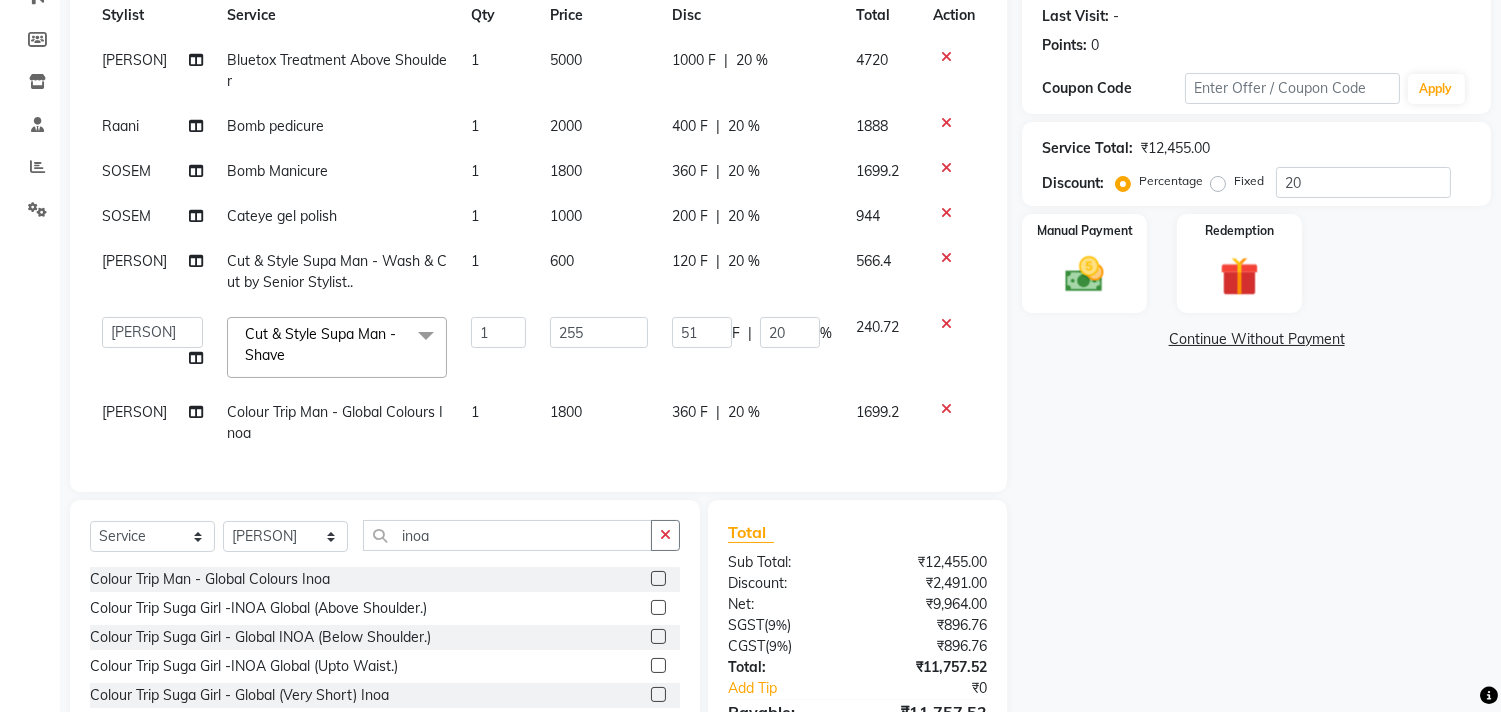 click on "51 F | 20 %" 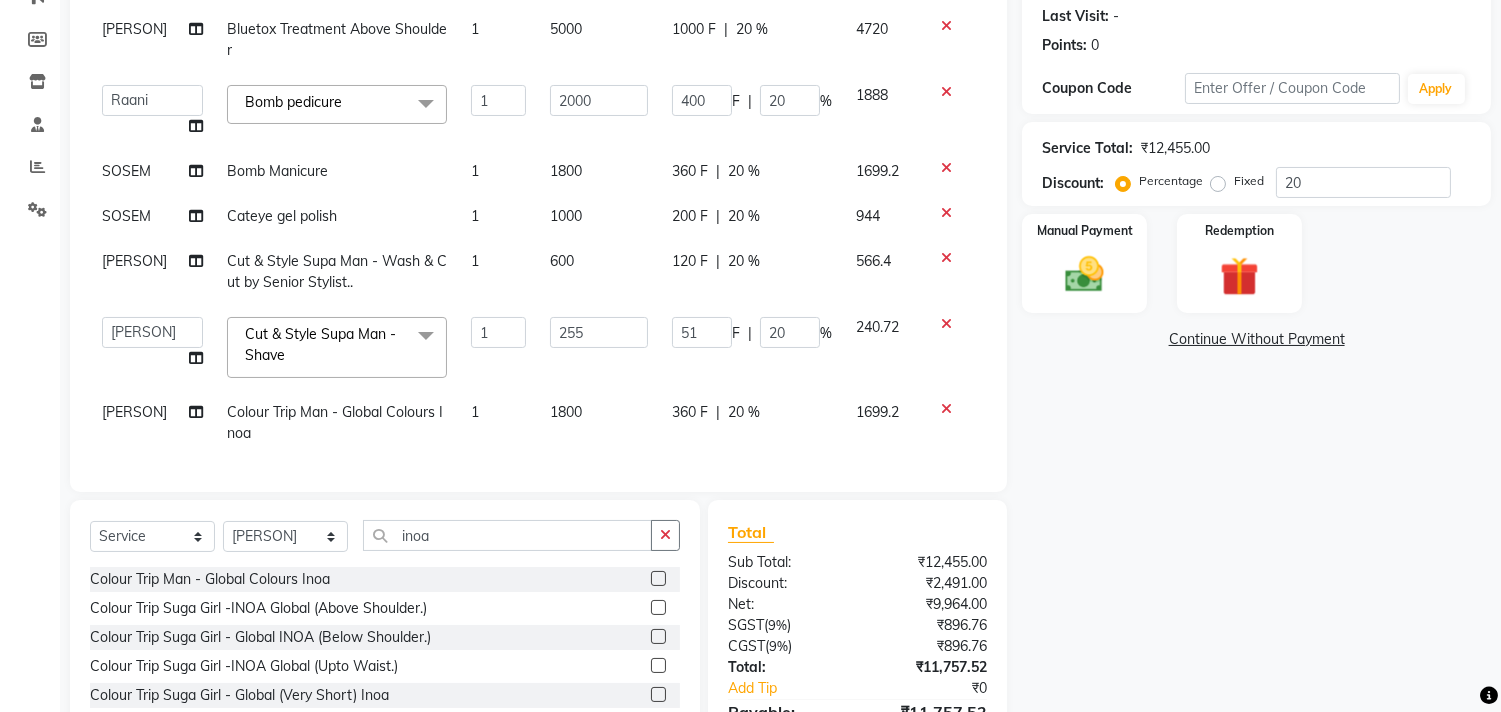 click on "360 F | 20 %" 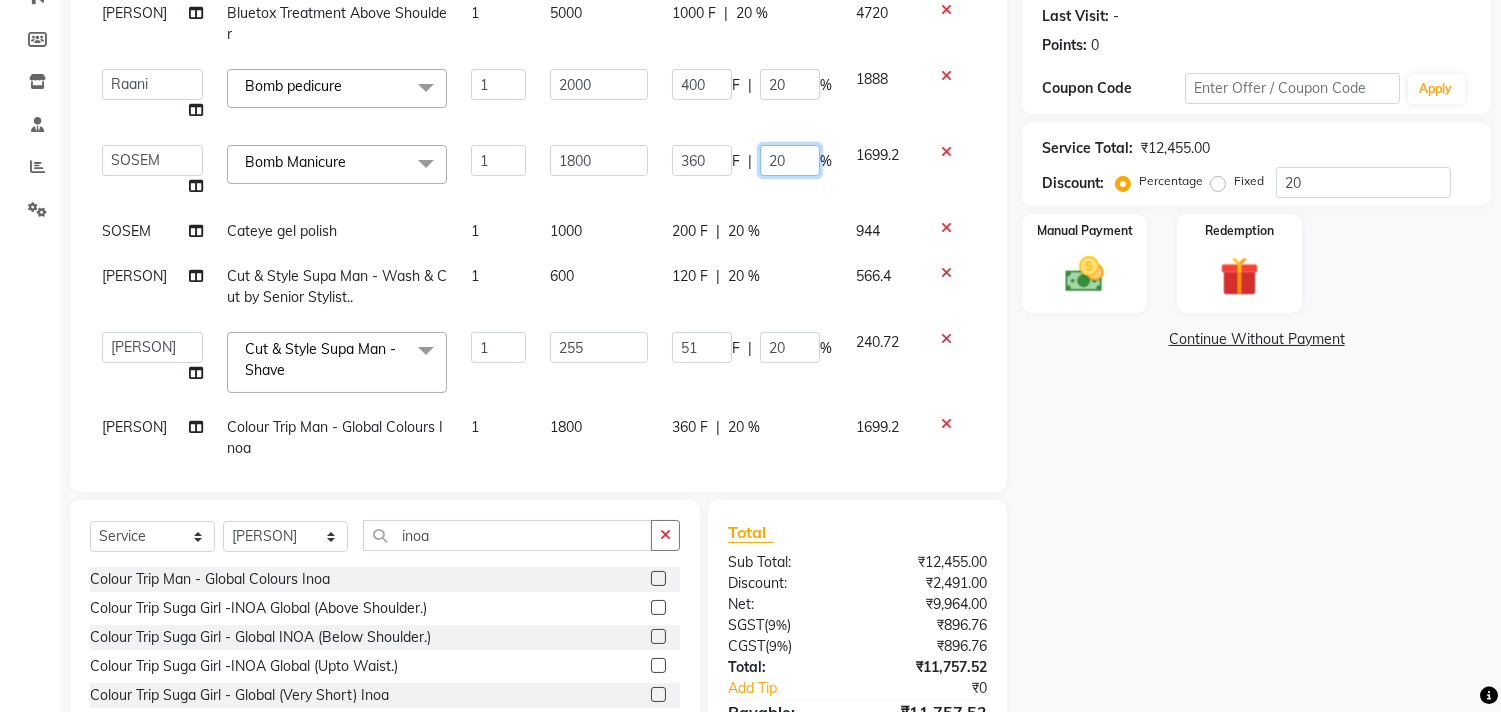 click on "20" 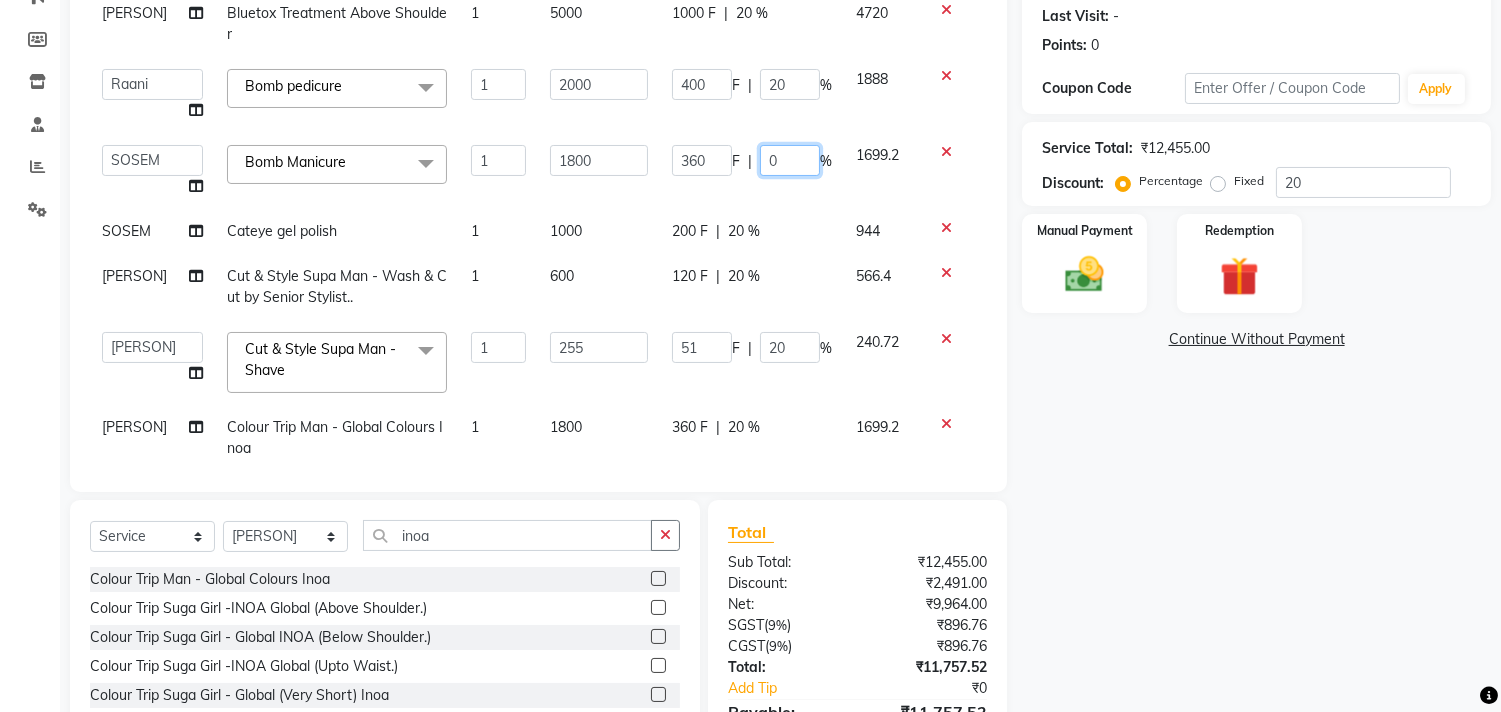 type on "40" 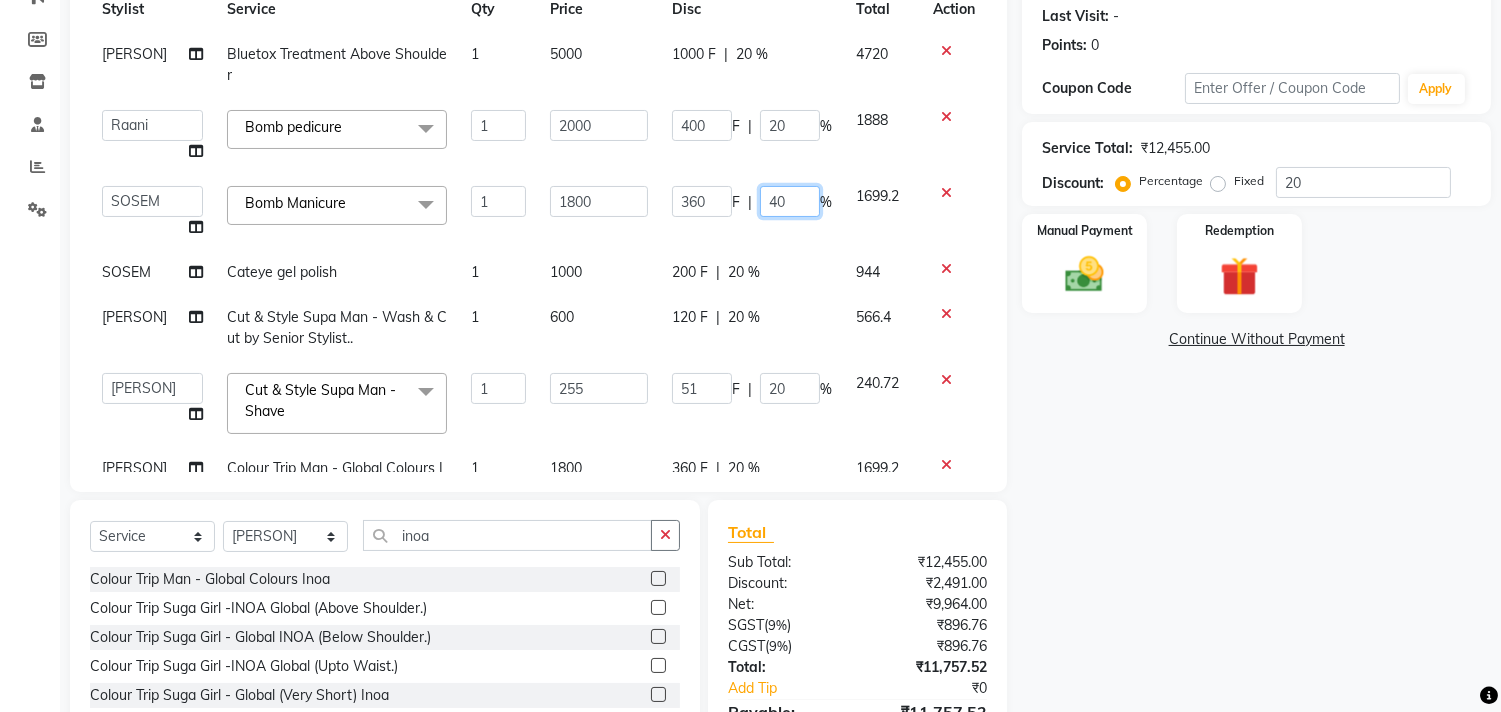 scroll, scrollTop: 0, scrollLeft: 0, axis: both 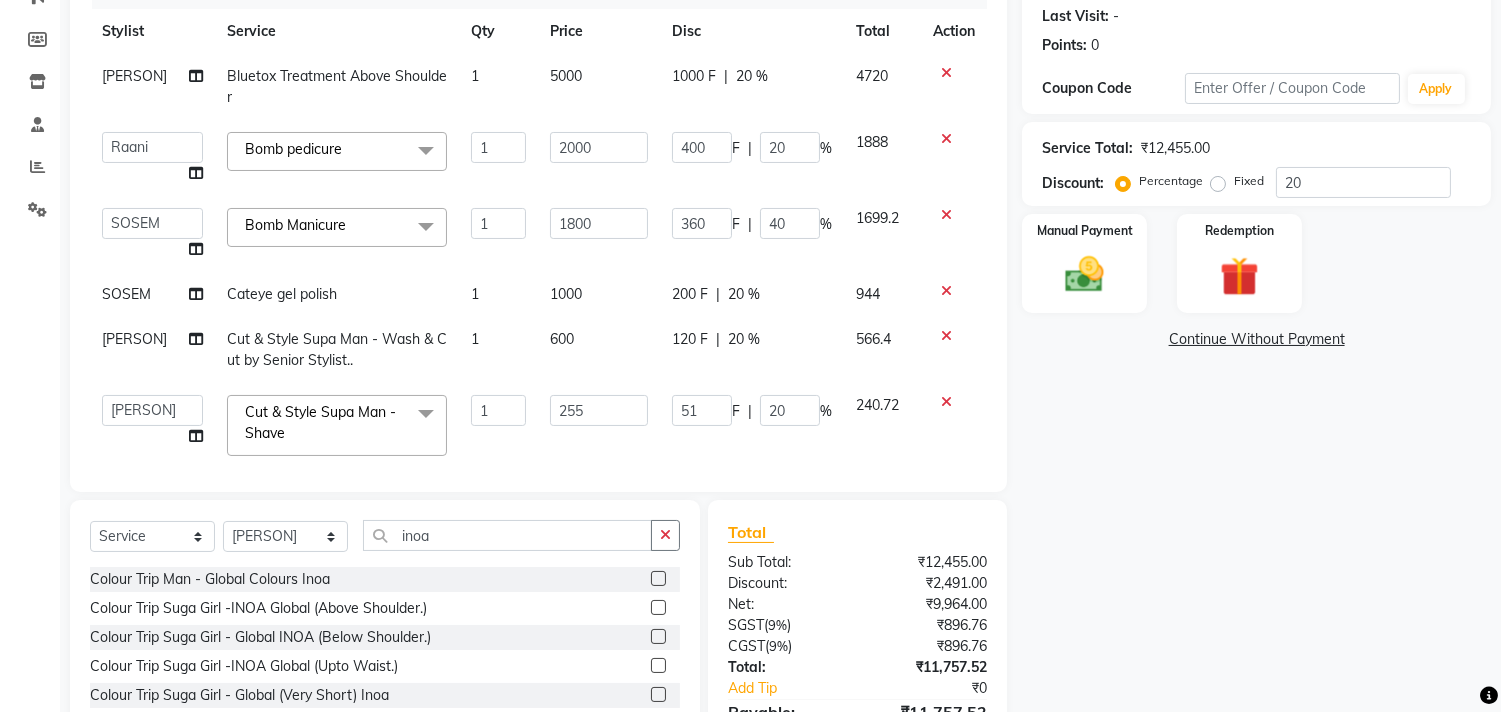 click on "20 %" 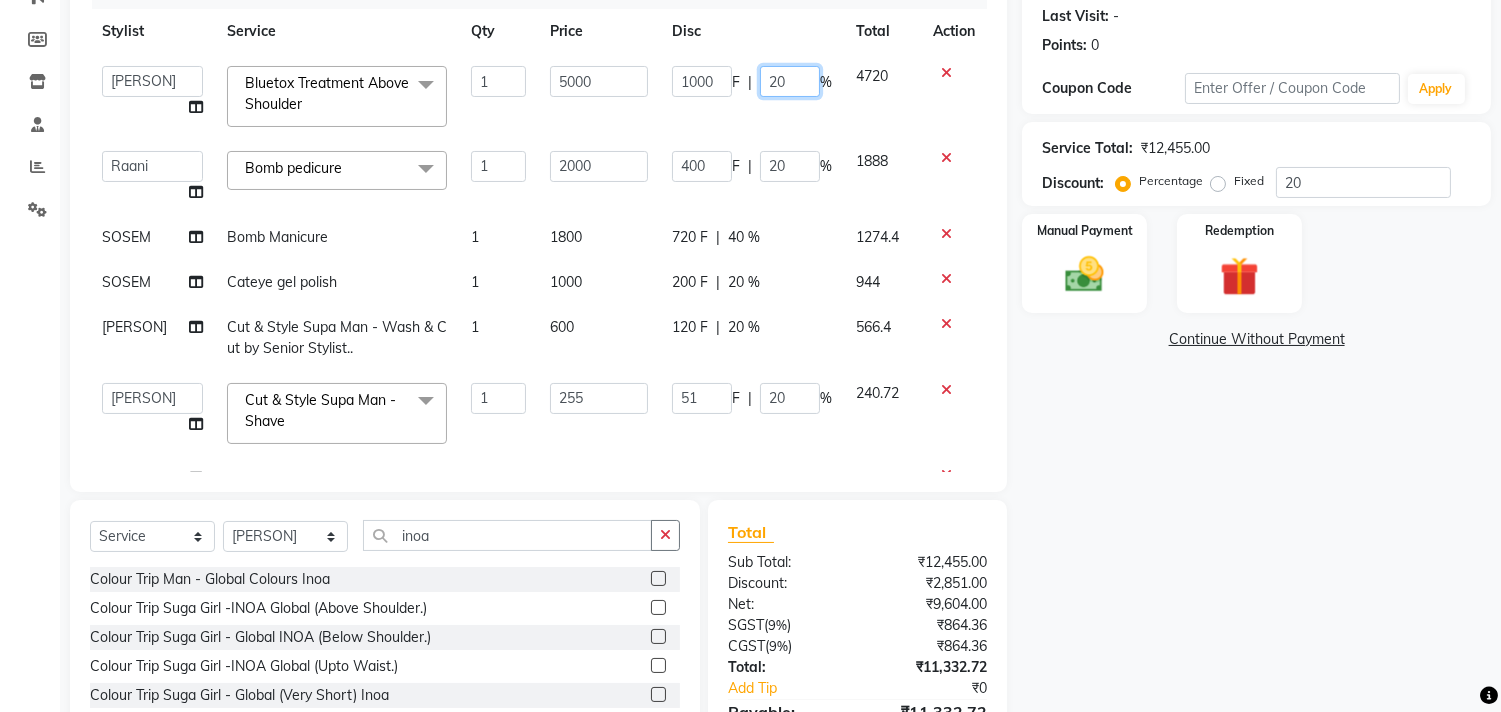 click on "20" 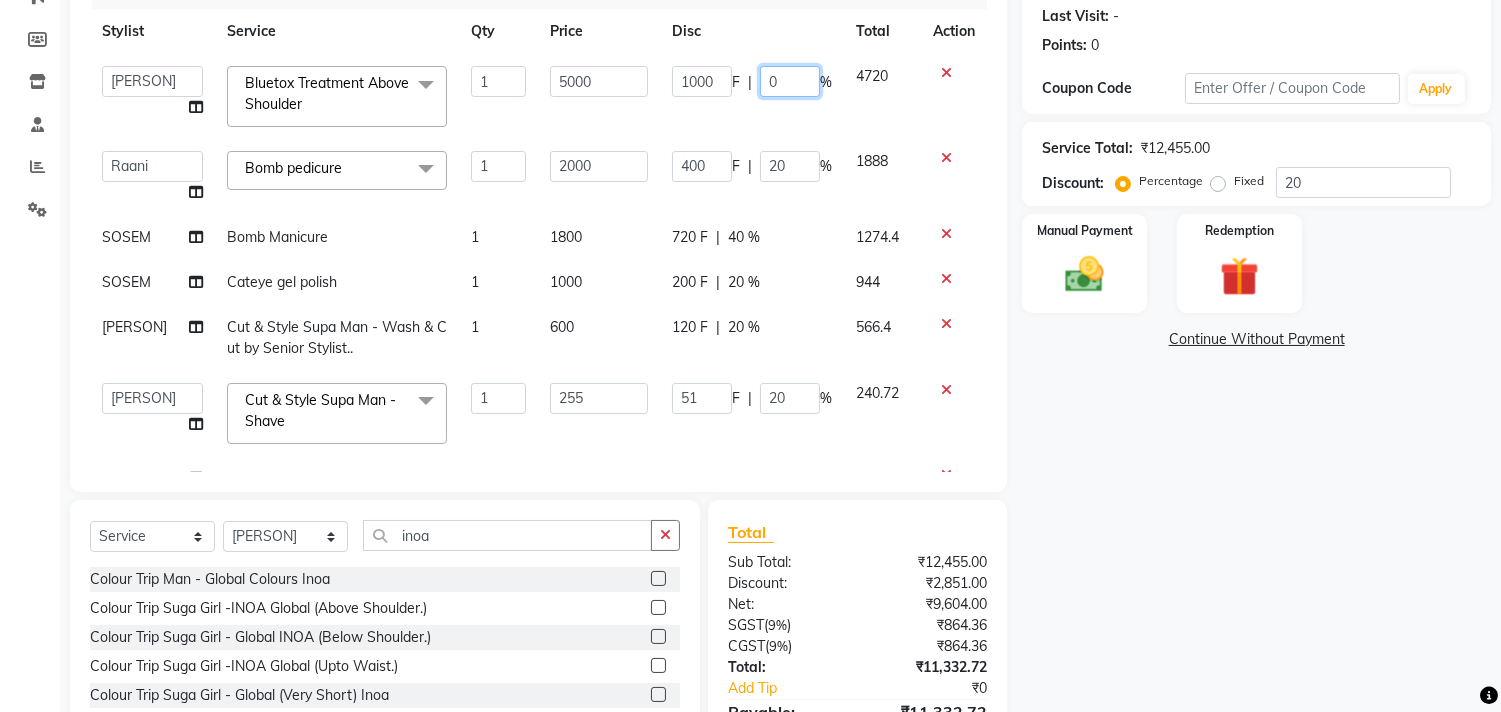 type on "40" 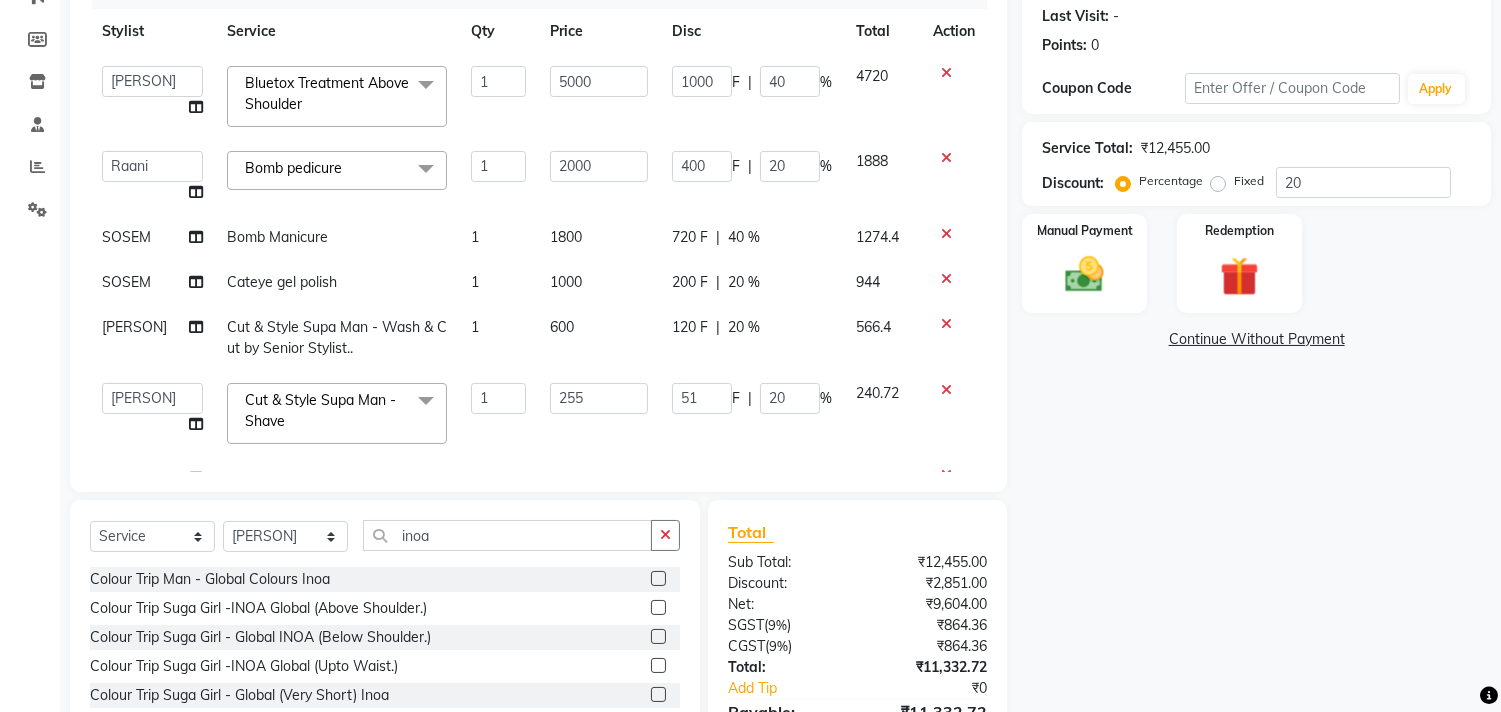 click on "1000 F | 40 %" 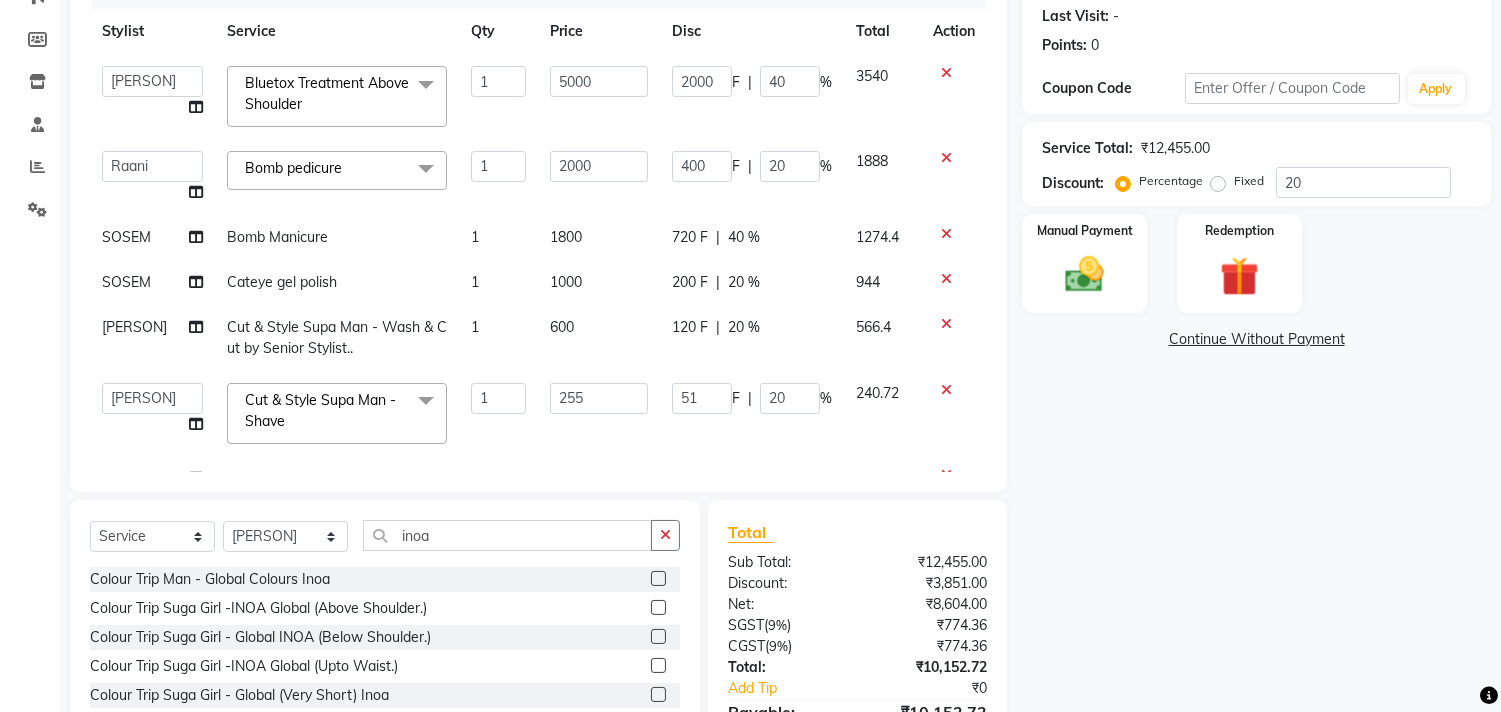 click on "2000 F | 40 %" 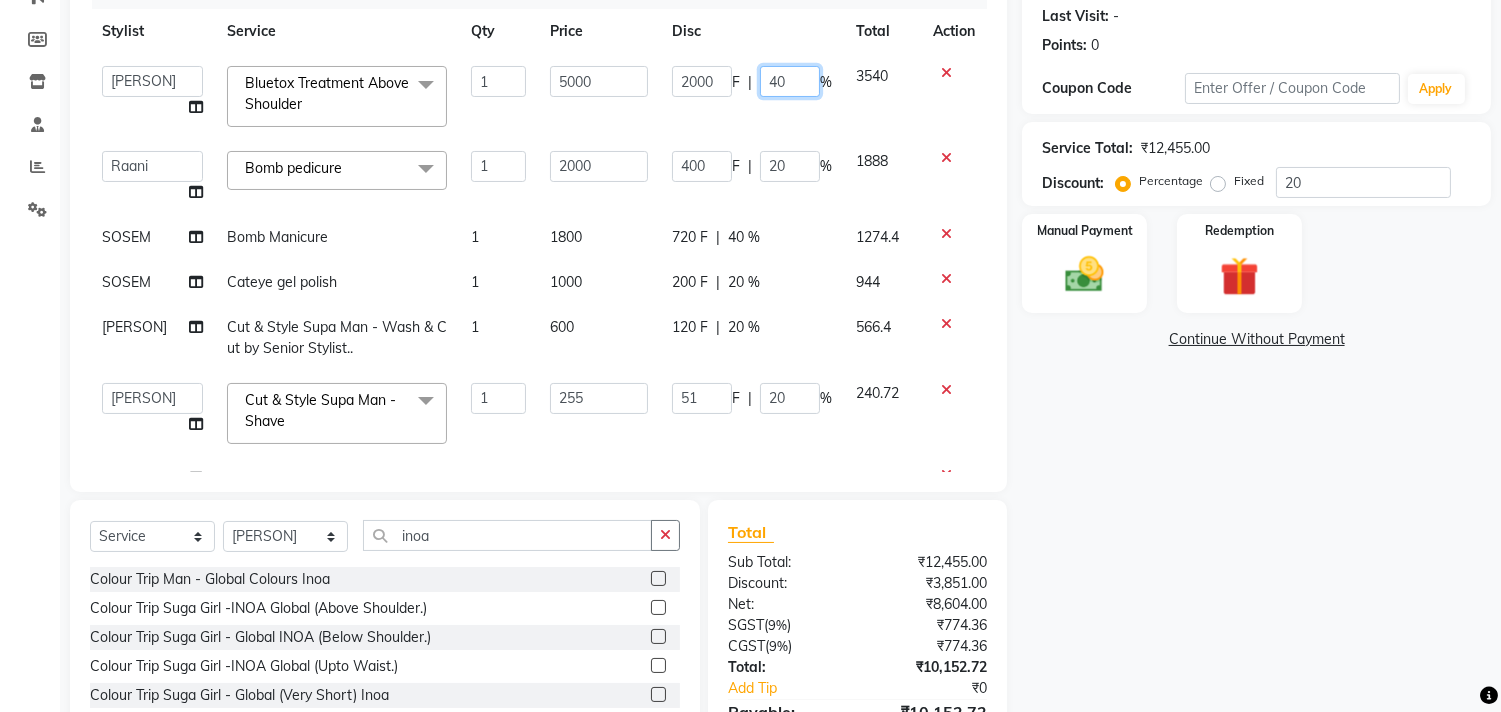 click on "40" 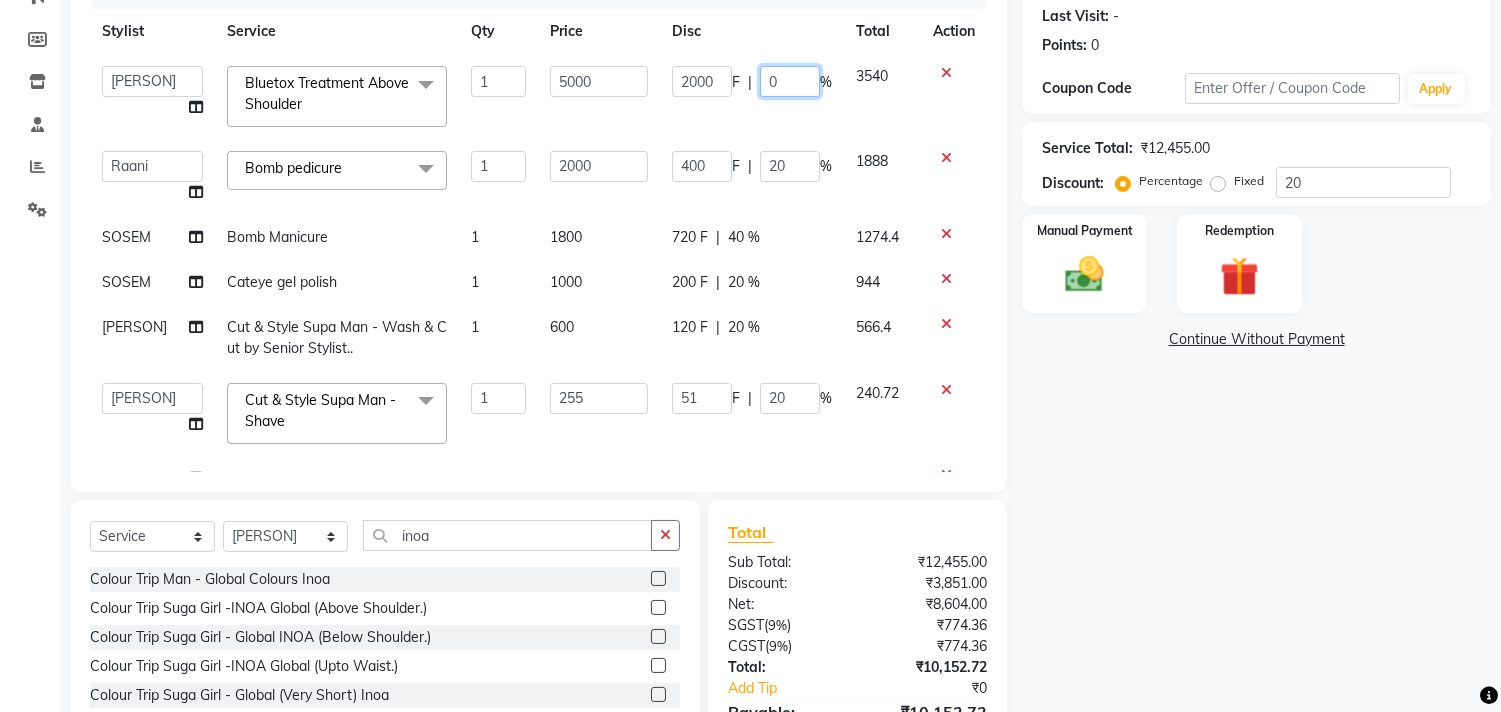 type on "20" 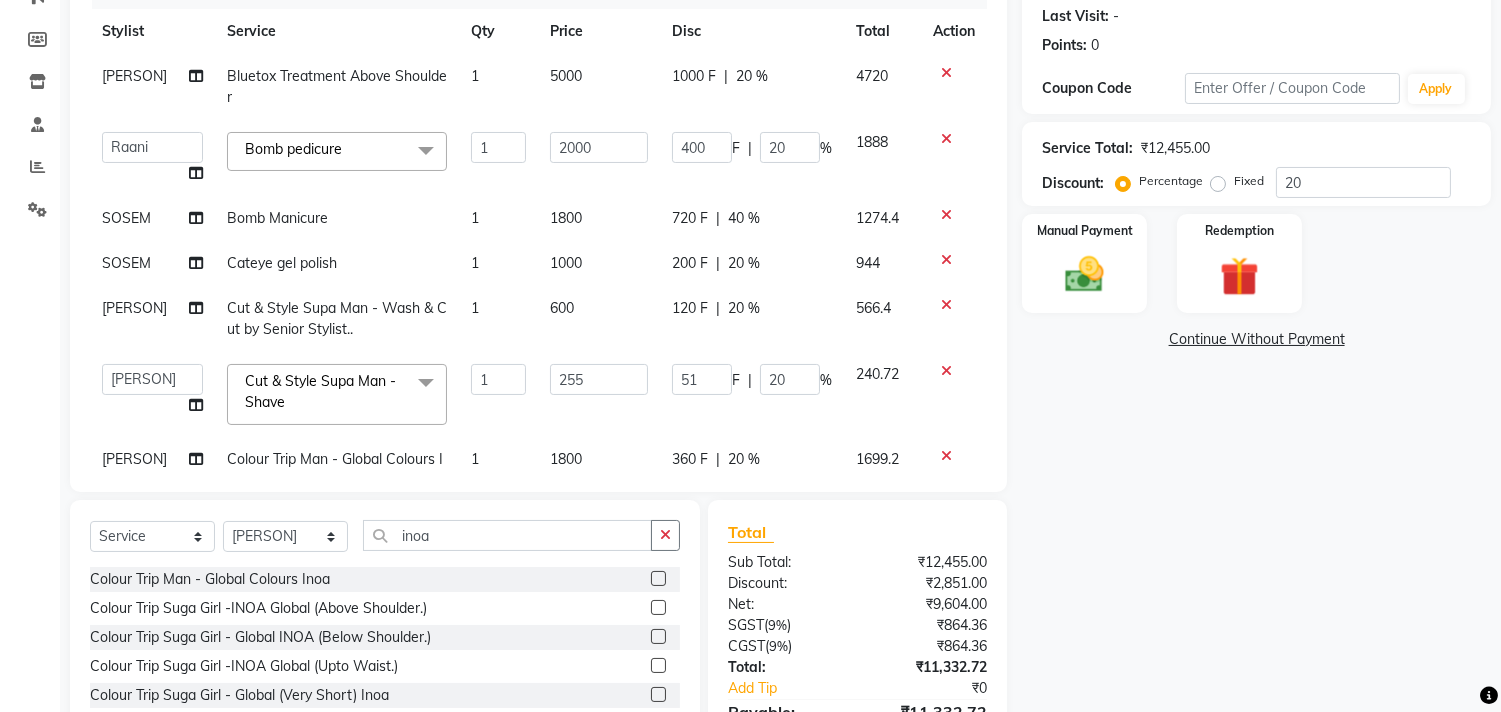 click on "1000 F | 20 %" 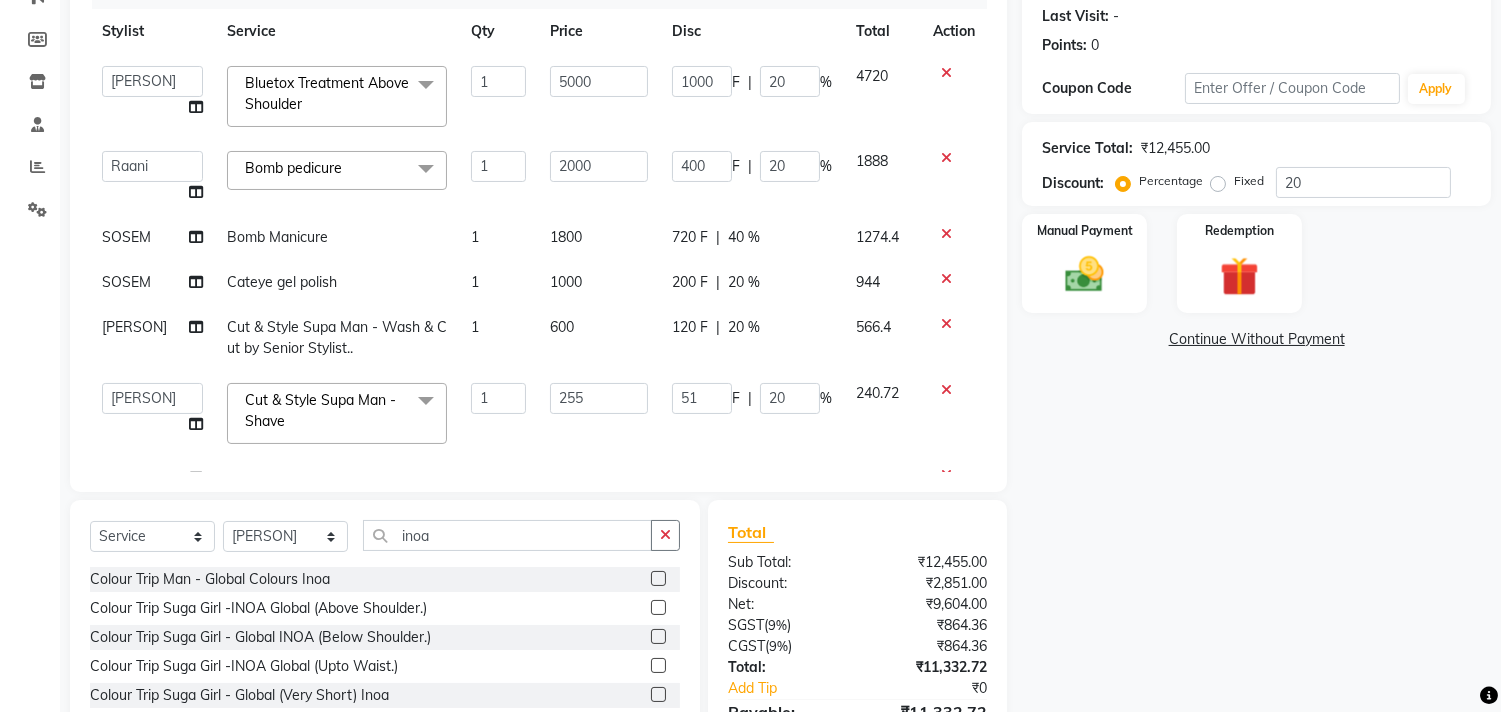 scroll, scrollTop: 82, scrollLeft: 0, axis: vertical 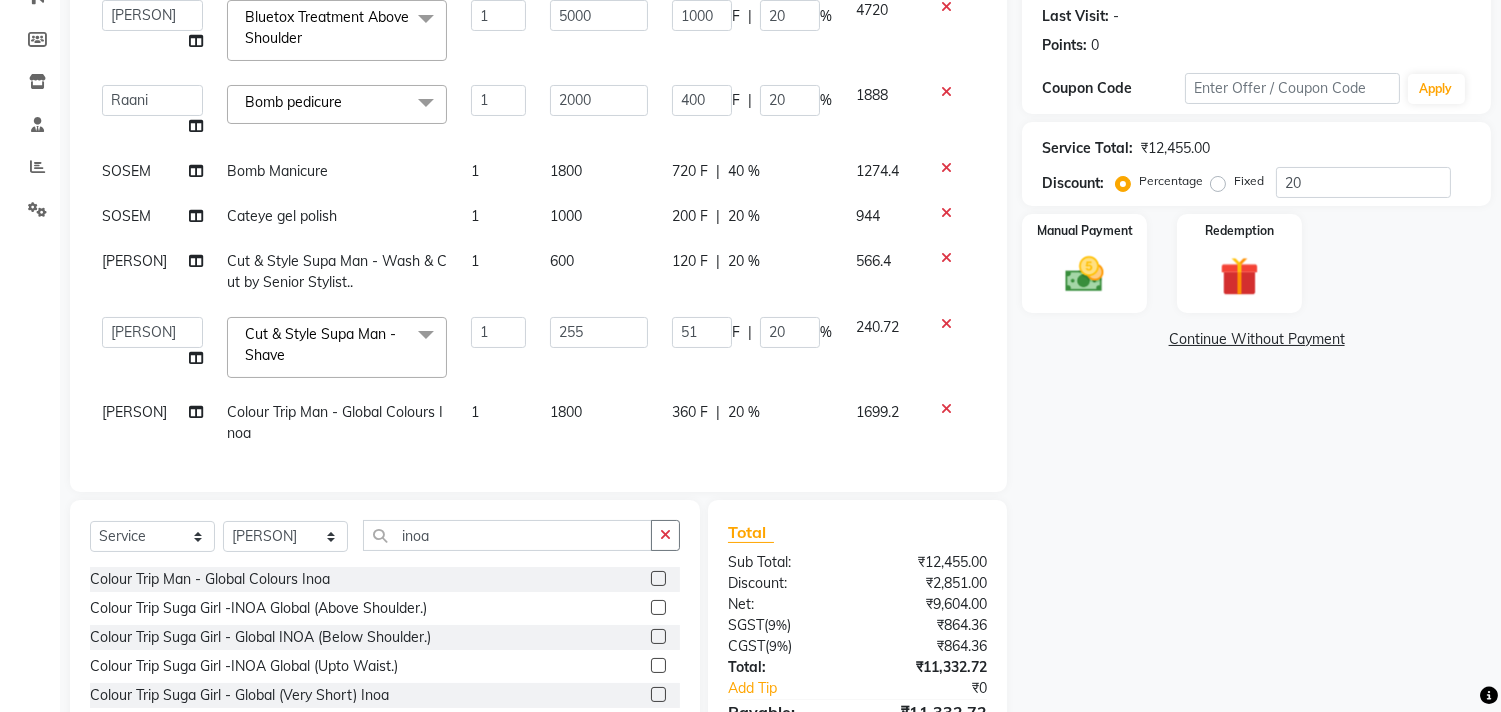 click on "200 F | 20 %" 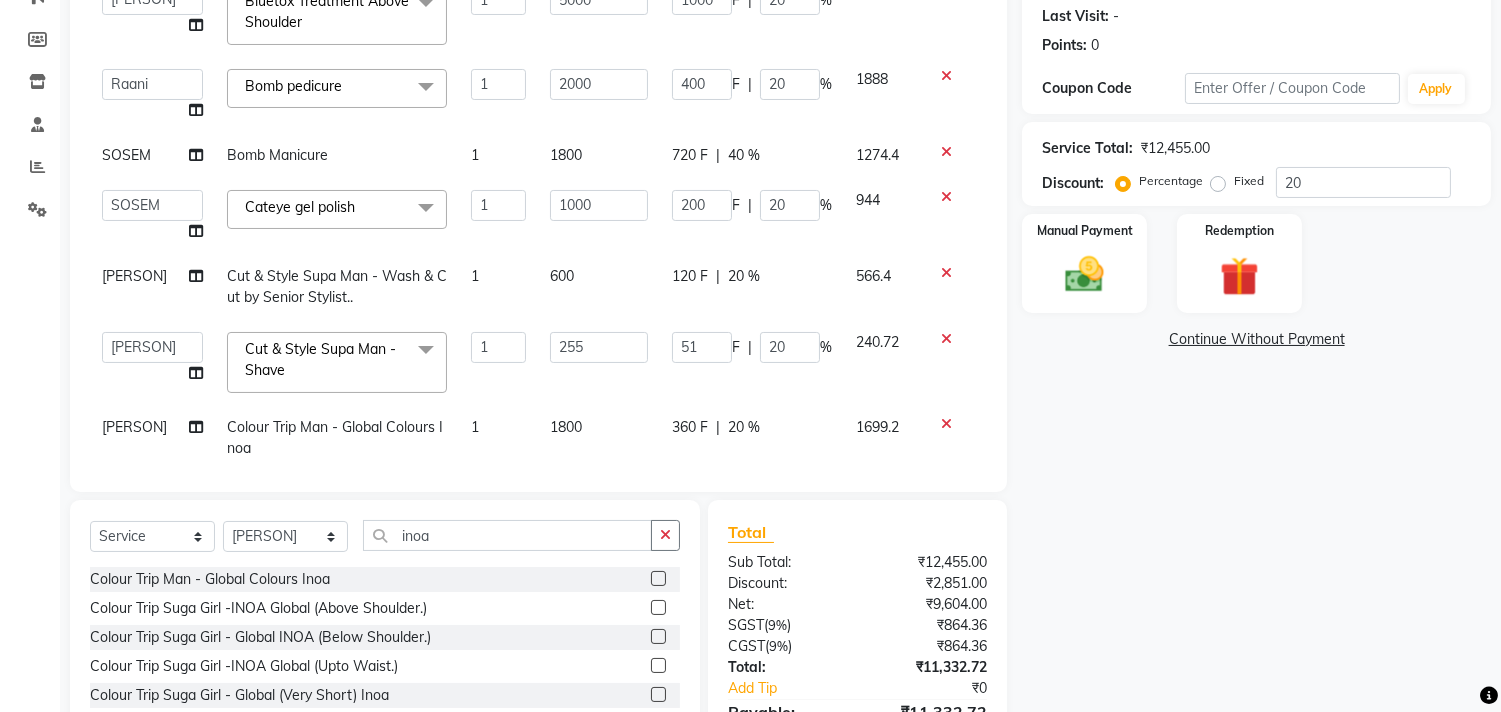 click on "400 F | 20 %" 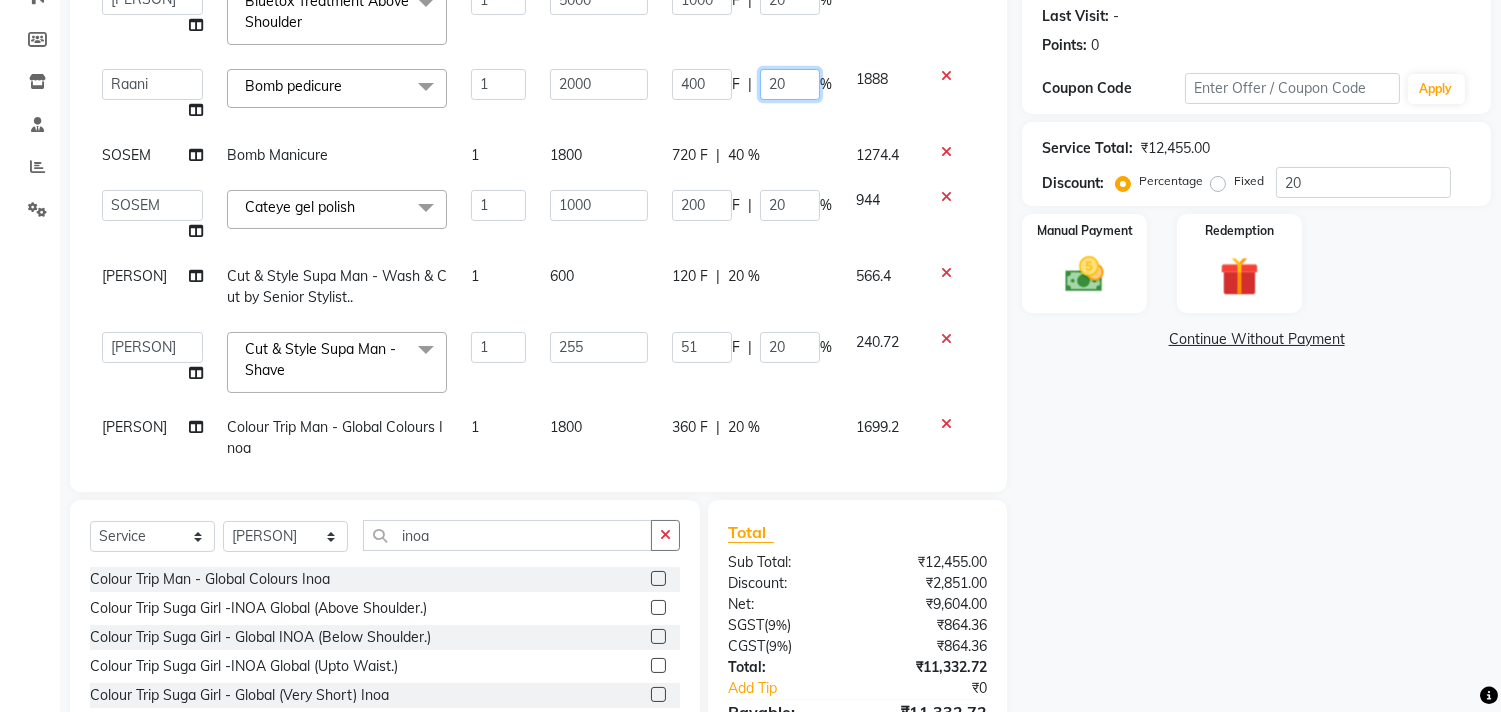 click on "20" 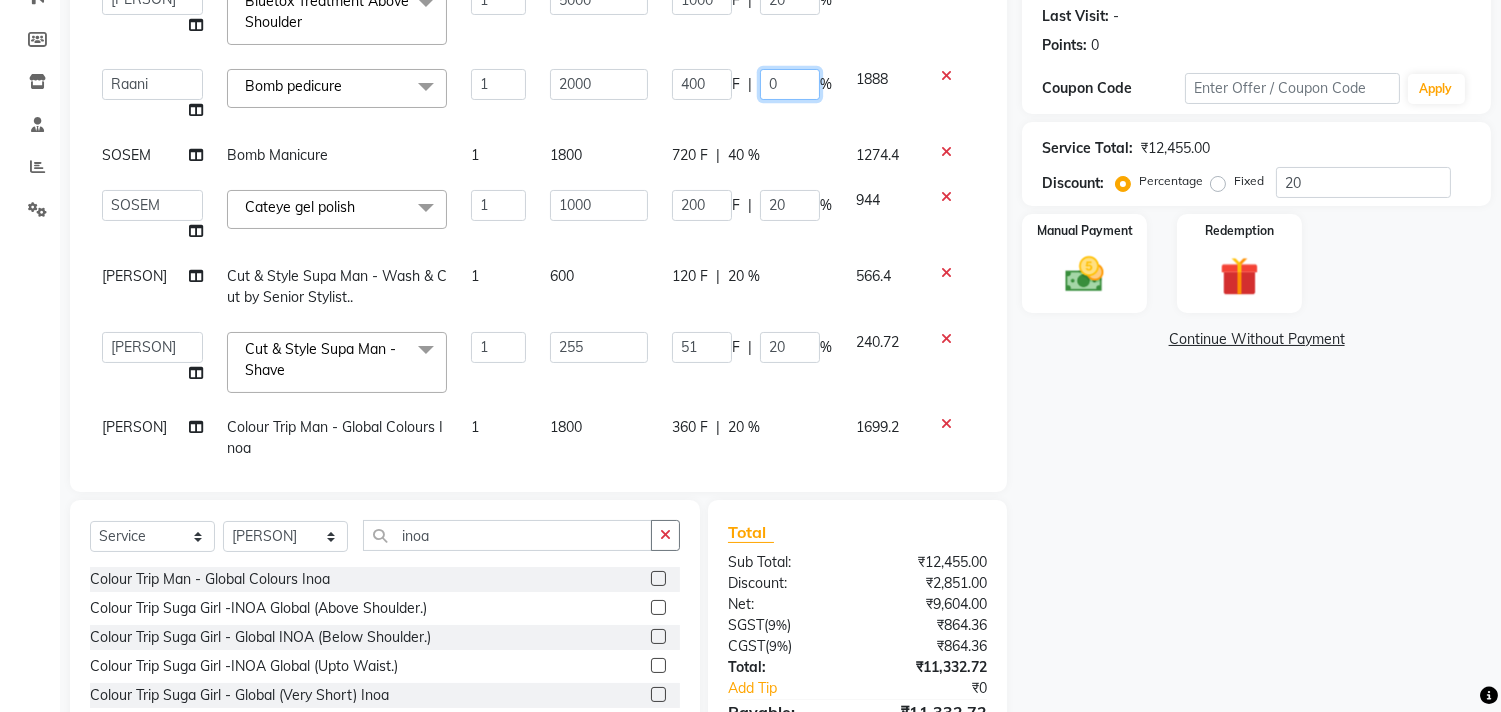 type on "40" 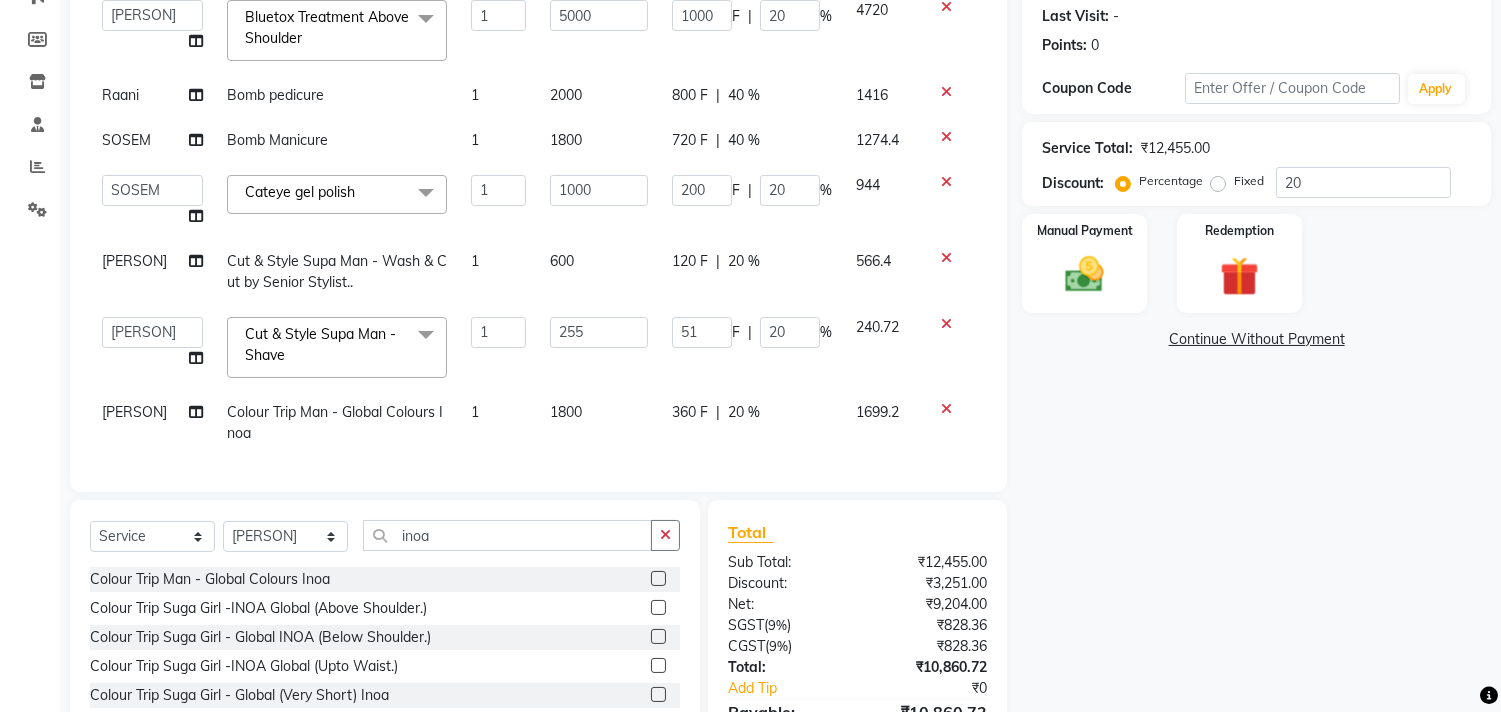 click on "Alim Kaldane   Anwar Laskar   Hi On Hair   MAKYOPHI   Pankaj Thakur   Poonam Nalawade   Raani   Rasika  Shelar   Rehan Salmani   Saba Shaikh   Sana Shaikh   SOSEM   Zeeshan Salmani  Bluetox Treatment Above Shoulder  x ARGAN COCKTAIL ARGAN SPA FRINGE - STRAIGHTENING HAIR EXTENSION REMOVAL HAIR EXTENSIONS INTEGRITY UPTO SHOULDER MOISTURE PLUS SPA (Upto Shoulder) NANO PLASTIA (Very Short) OLA PLEX STAND ALONE OLA PLEX TREATMENT SLIVER SHINE COCKTAIL STENSILS STRAIGHTNING (ABOVE SHOULDER) STRAIGHTNING (BELOW SHOULDER) STRAIGHTNING (UPTO WAIST) STRAIGHTNING (VERY SHORT) Colour Care milkshake Spa foot massage Nose wax file/cut file/cut/polish outcurls Blow dry Aroma Manicure eyebrows/upperlips wash n Blowdry UPPERLIPS PINKINI WAX face Dtan Cateye gel polish Aroma Pedicure AVL pedicure marine sea alga face bleach Bomb pedicure Bomb Manicure AVL Manicure marine sea alga Feet Wax ADD ON OIL WASH FEET DTAN Polish change Add on Feet Pack Add on hands pack Brighting peel off mask Head neck N Shoulder Messsage TIGI SPA" 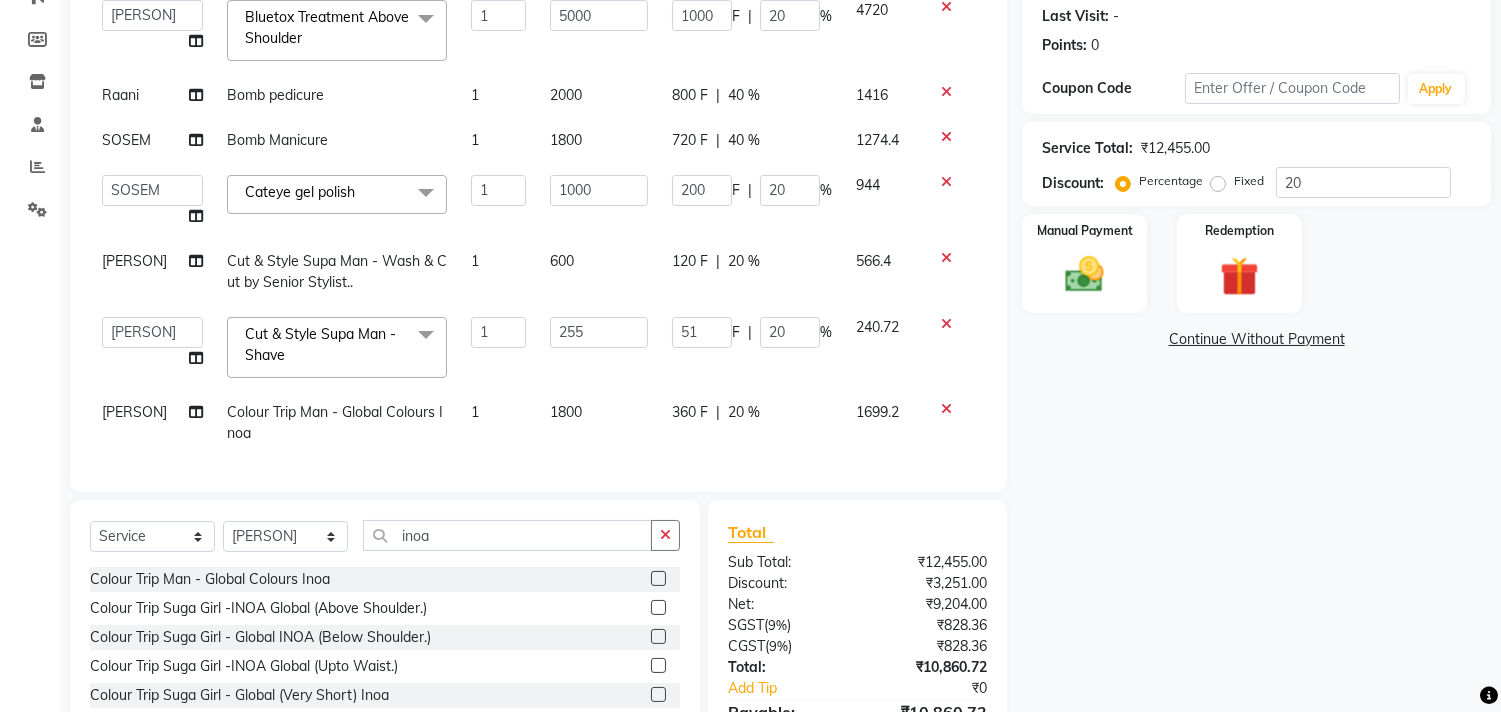 click on "200 F | 20 %" 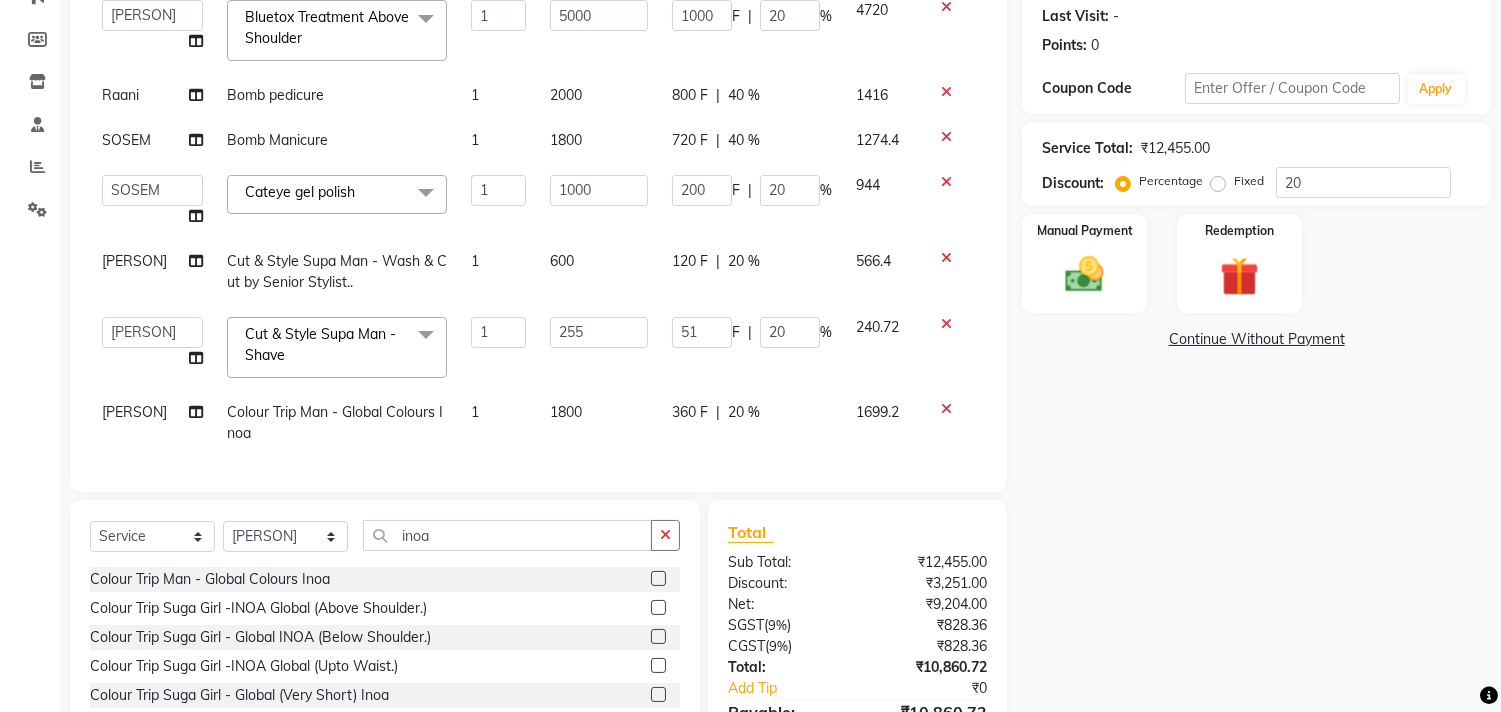scroll, scrollTop: 54, scrollLeft: 0, axis: vertical 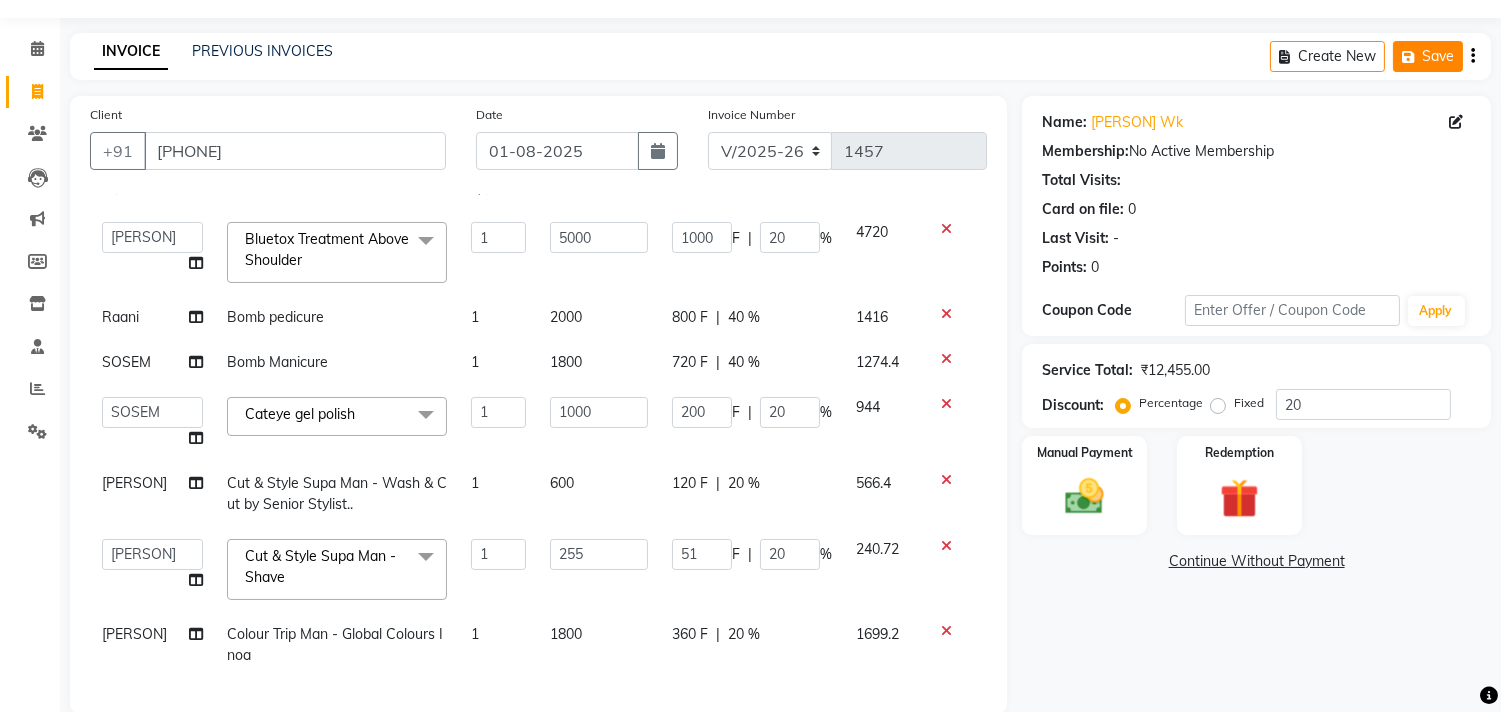 click on "Save" 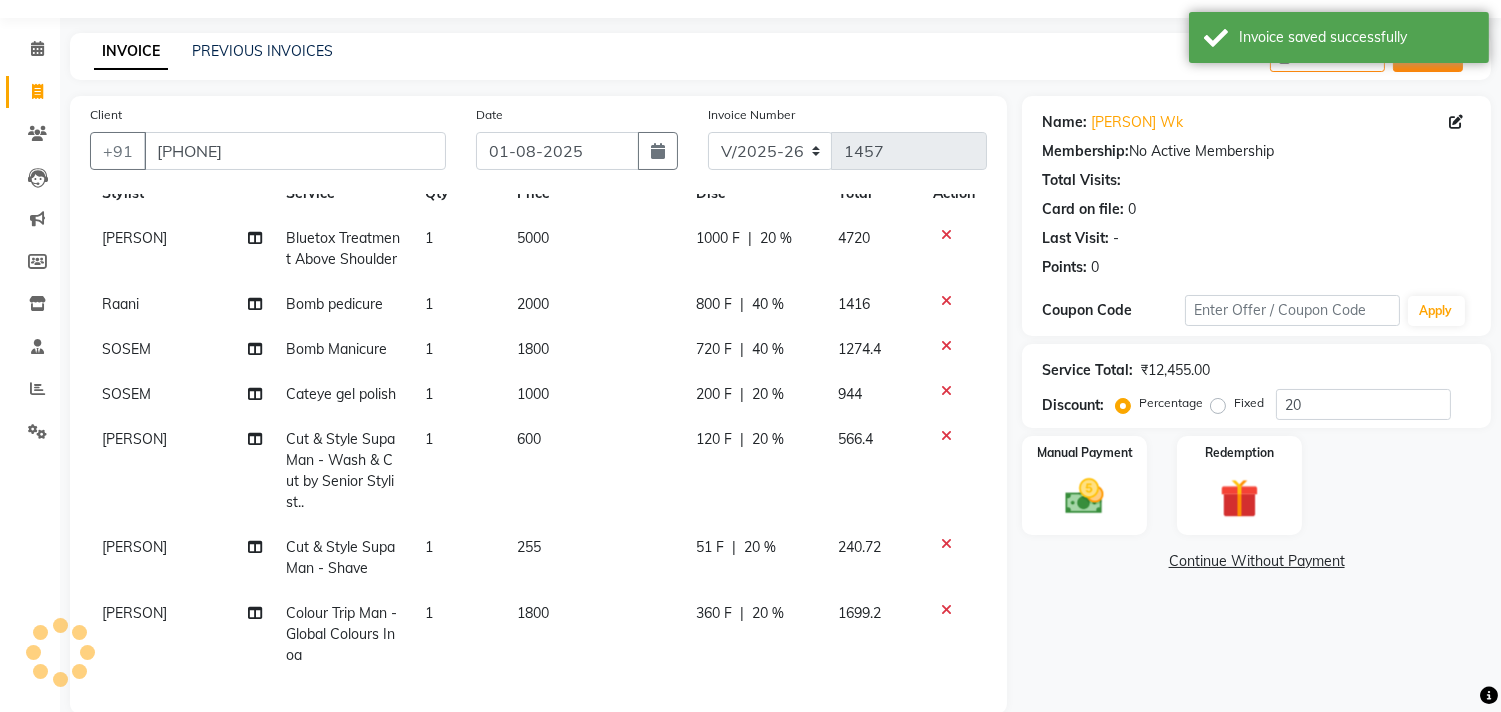 scroll, scrollTop: 52, scrollLeft: 0, axis: vertical 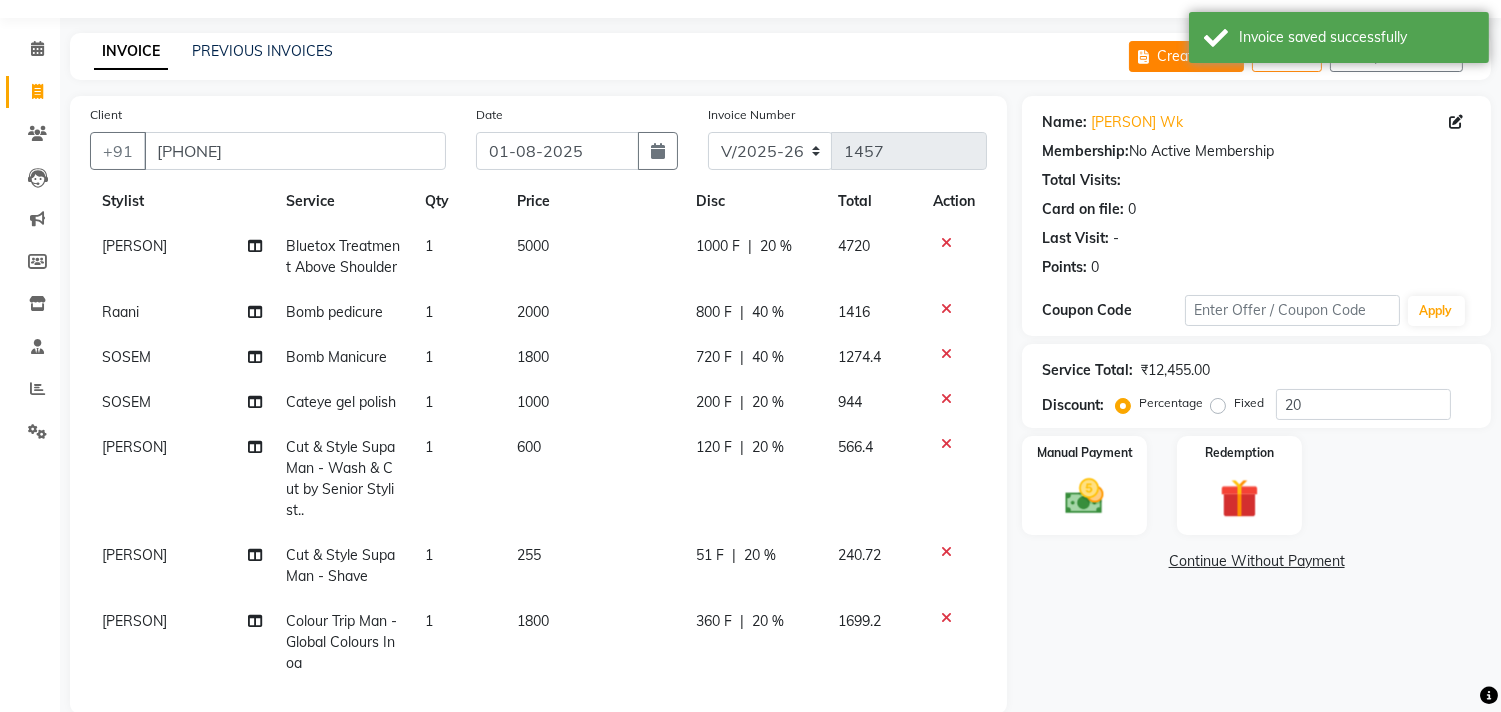 click on "Create New" 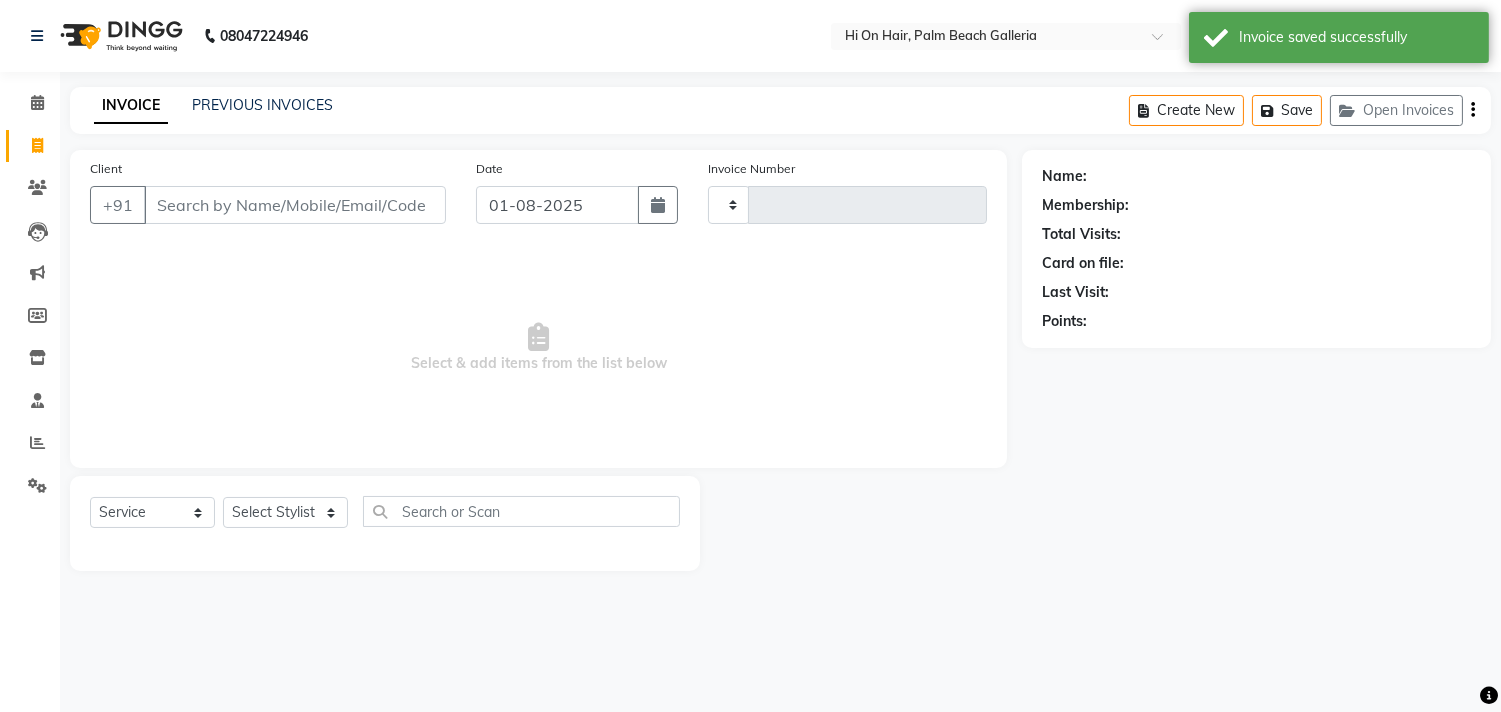 type on "1457" 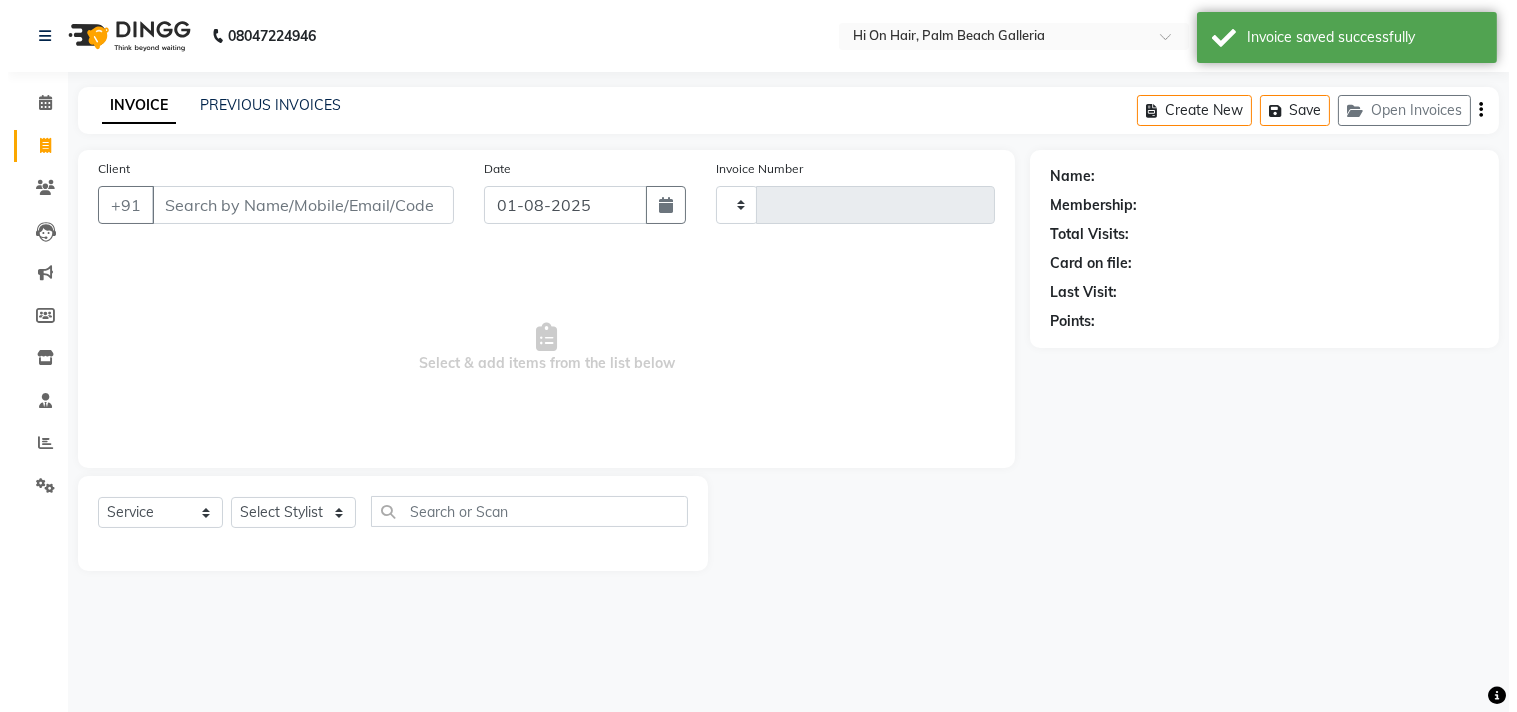scroll, scrollTop: 0, scrollLeft: 0, axis: both 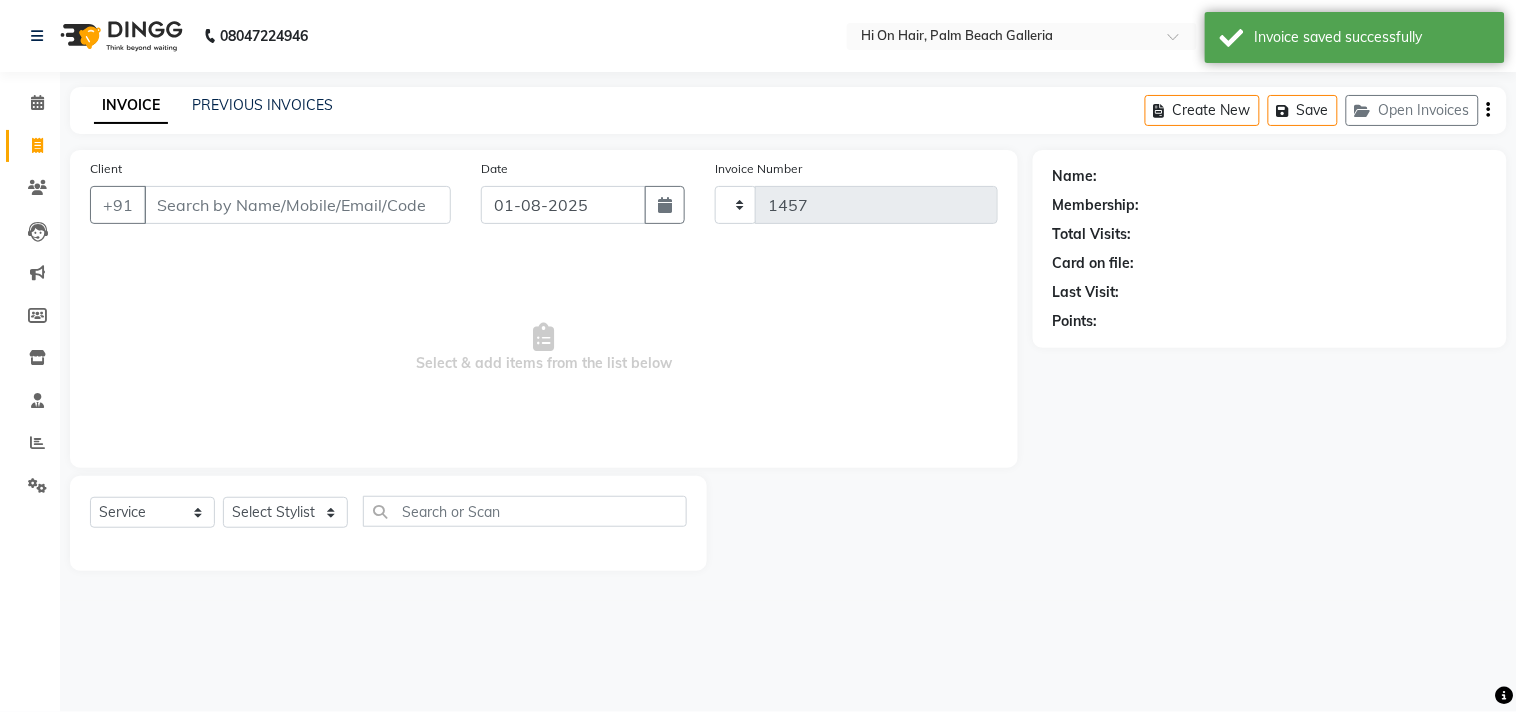 select on "535" 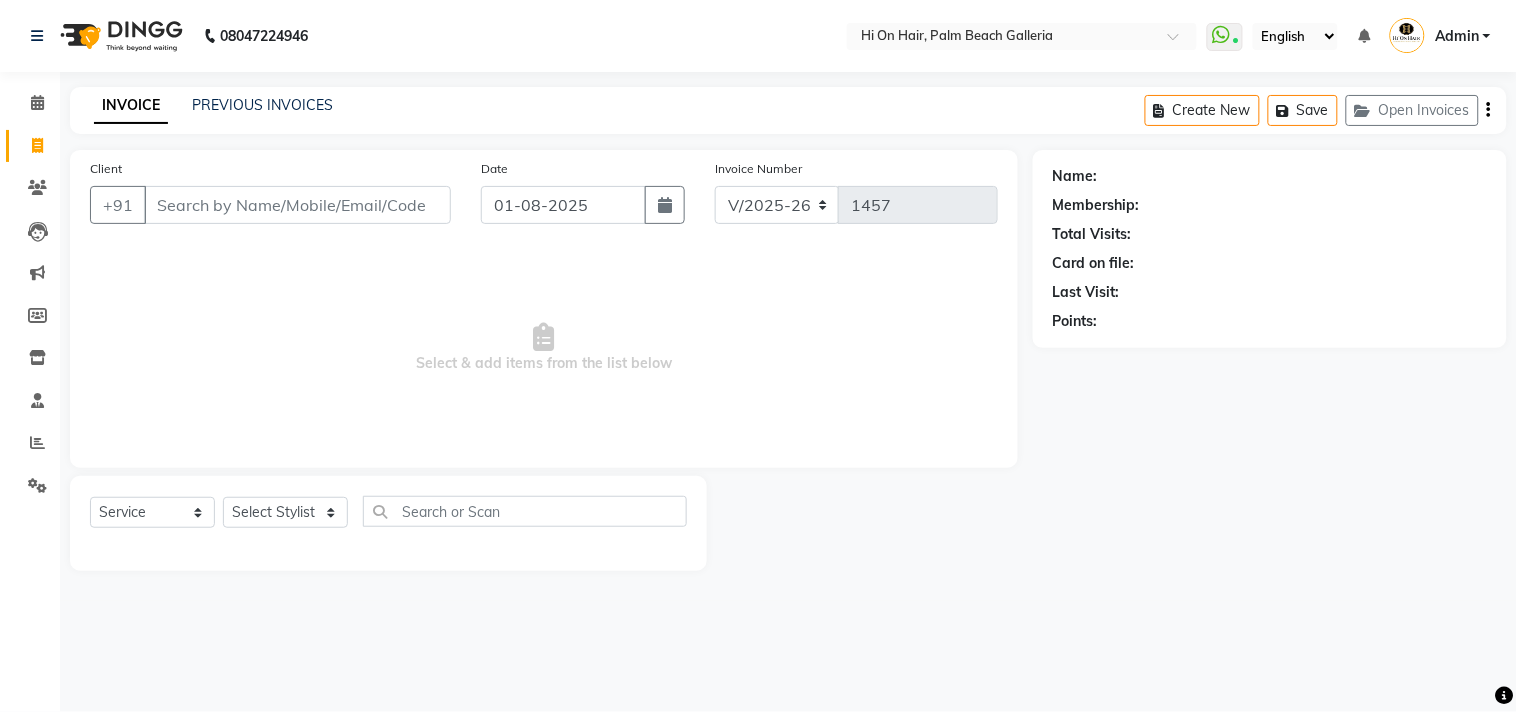 click on "Client" at bounding box center [297, 205] 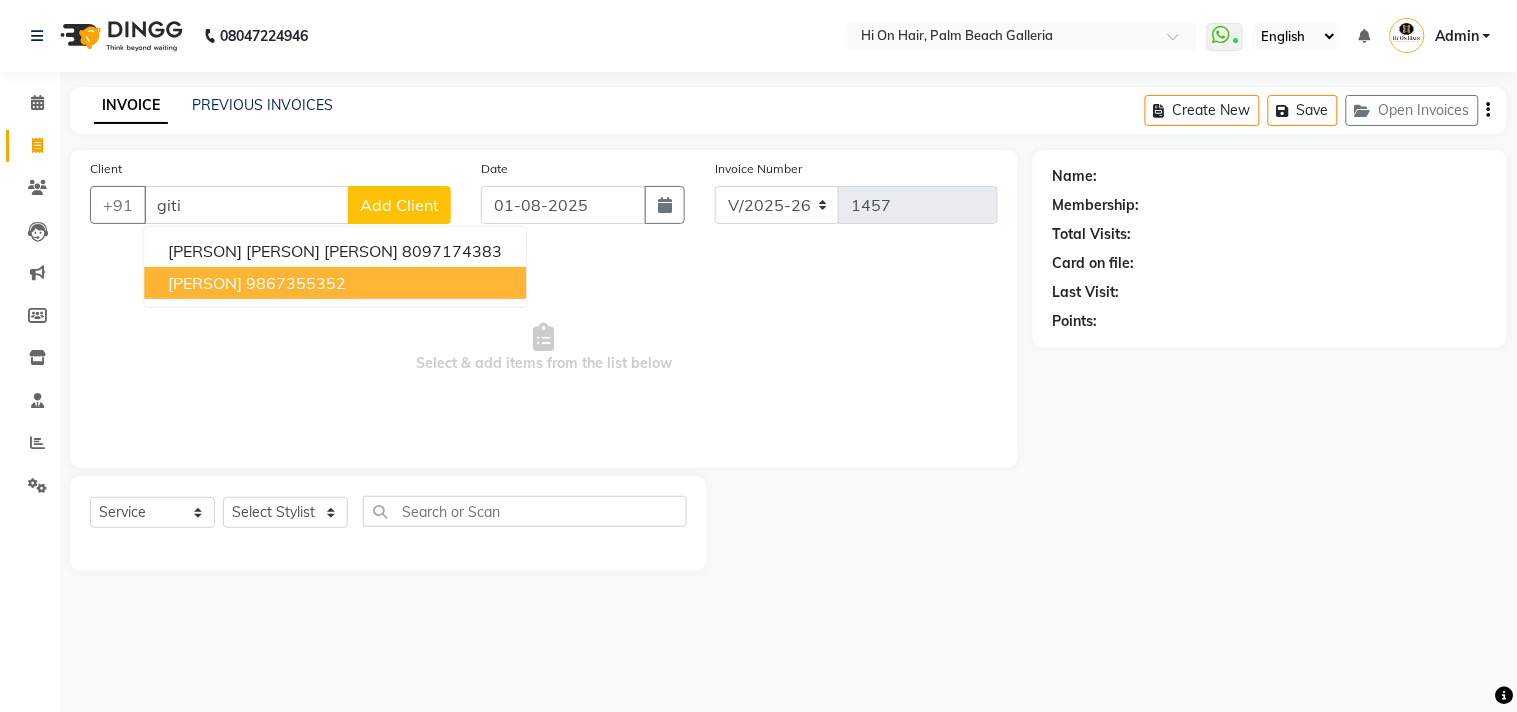click on "9867355352" at bounding box center [296, 283] 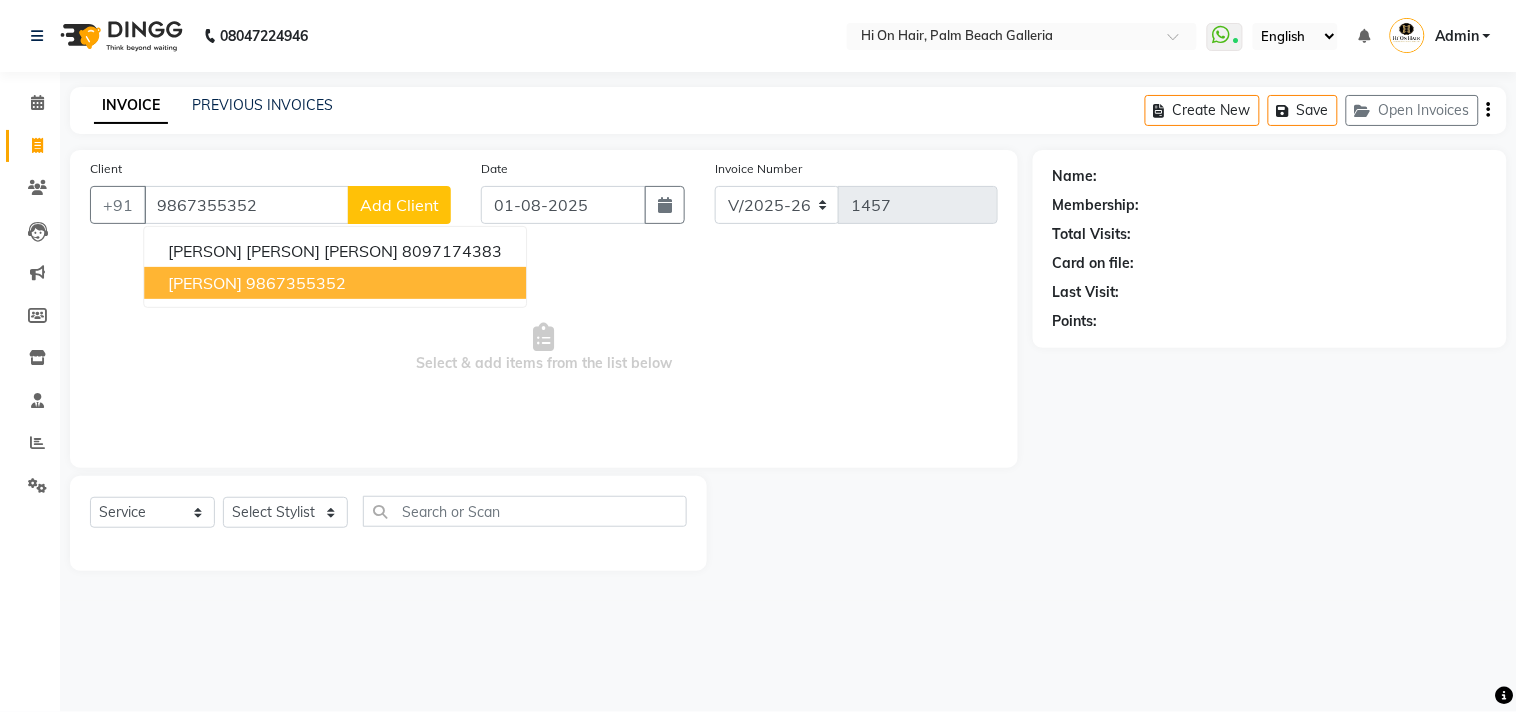 type on "9867355352" 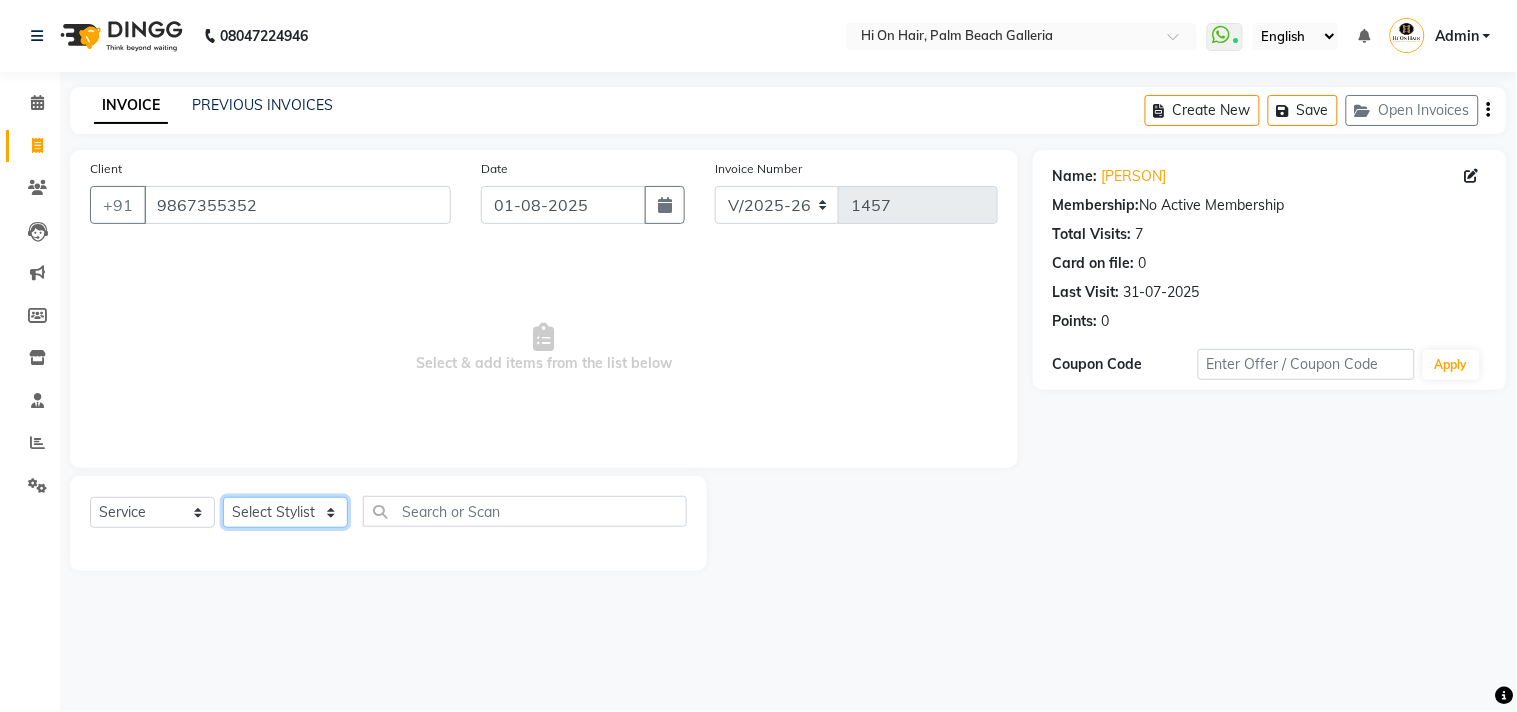 click on "Select Stylist Alim Kaldane Anwar Laskar Hi On Hair MAKYOPHI Pankaj Thakur Poonam Nalawade Raani Rasika  Shelar Rehan Salmani Saba Shaikh Sana Shaikh SOSEM Zeeshan Salmani" 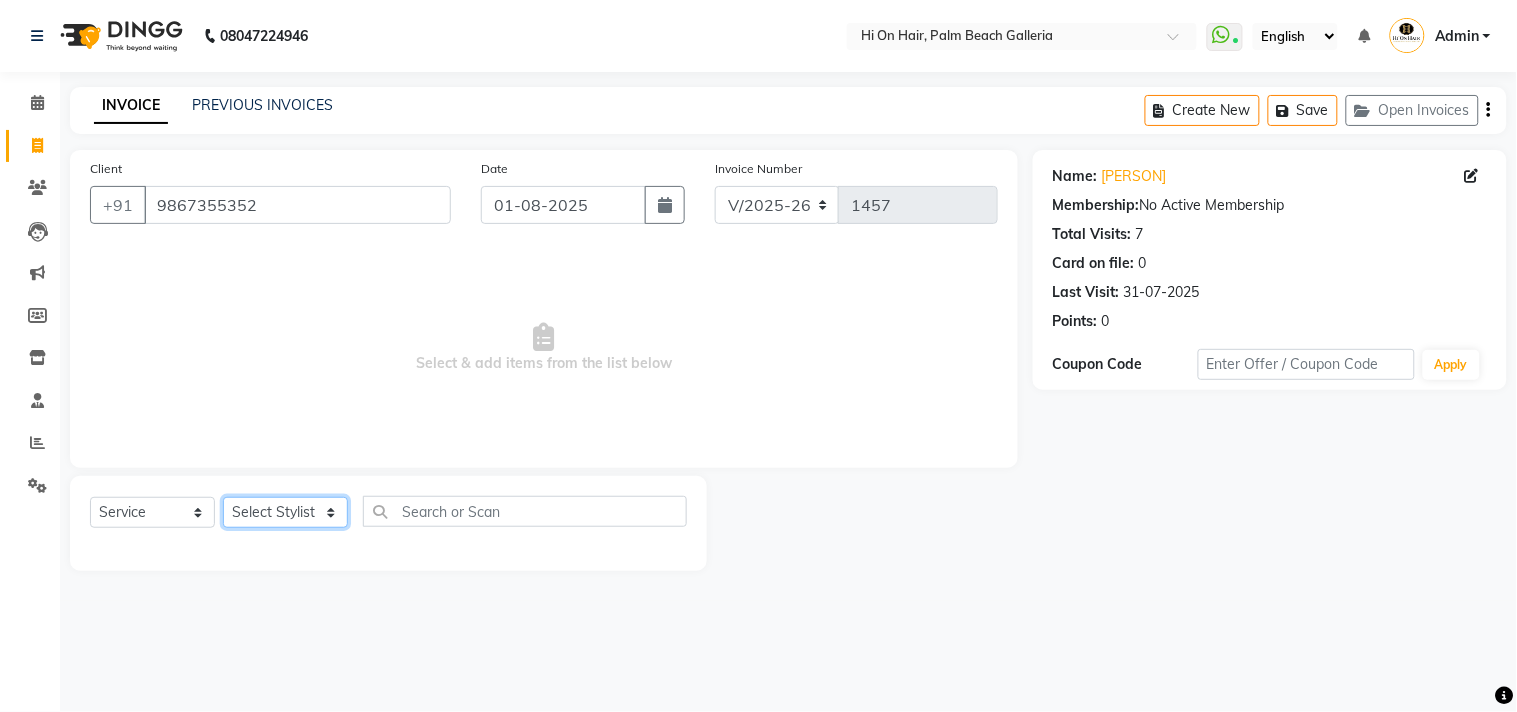 select on "6883" 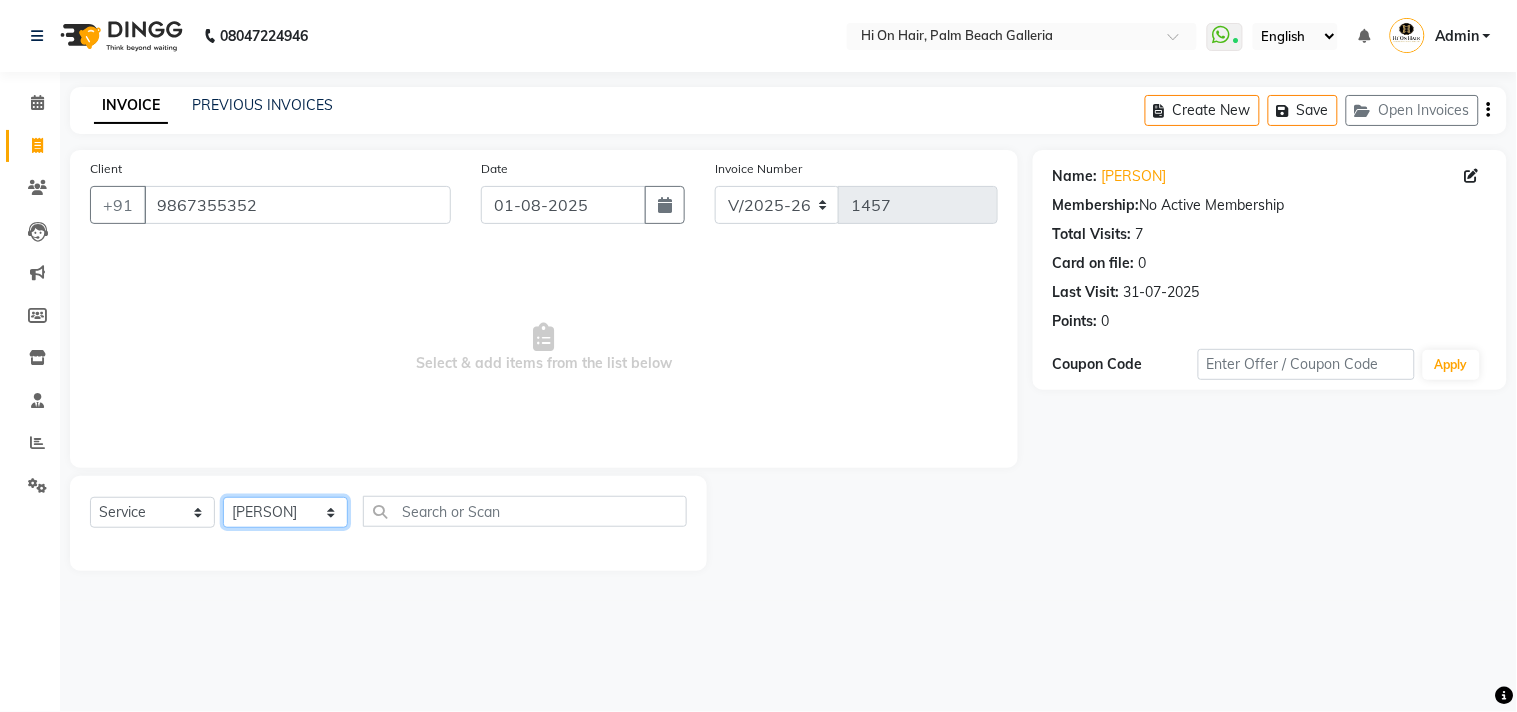 click on "Select Stylist Alim Kaldane Anwar Laskar Hi On Hair MAKYOPHI Pankaj Thakur Poonam Nalawade Raani Rasika  Shelar Rehan Salmani Saba Shaikh Sana Shaikh SOSEM Zeeshan Salmani" 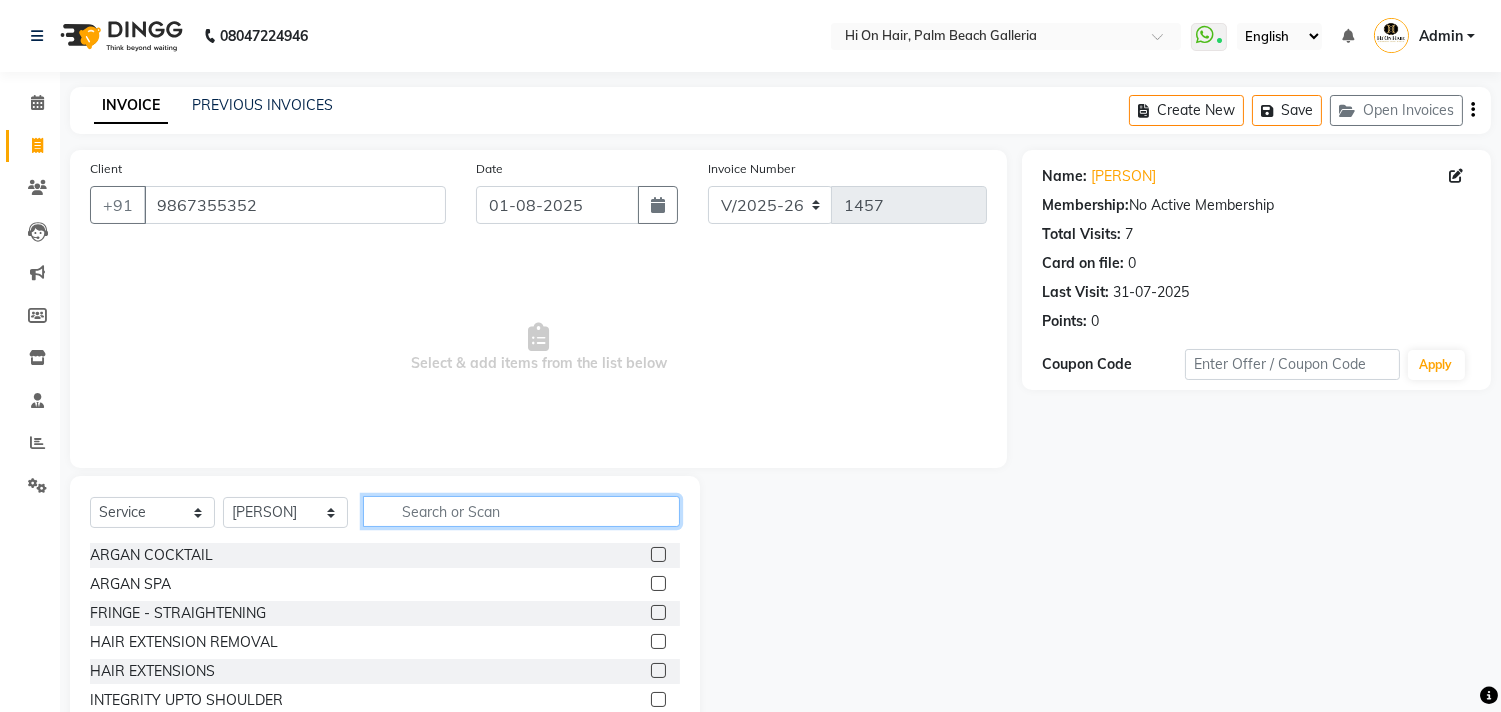 click 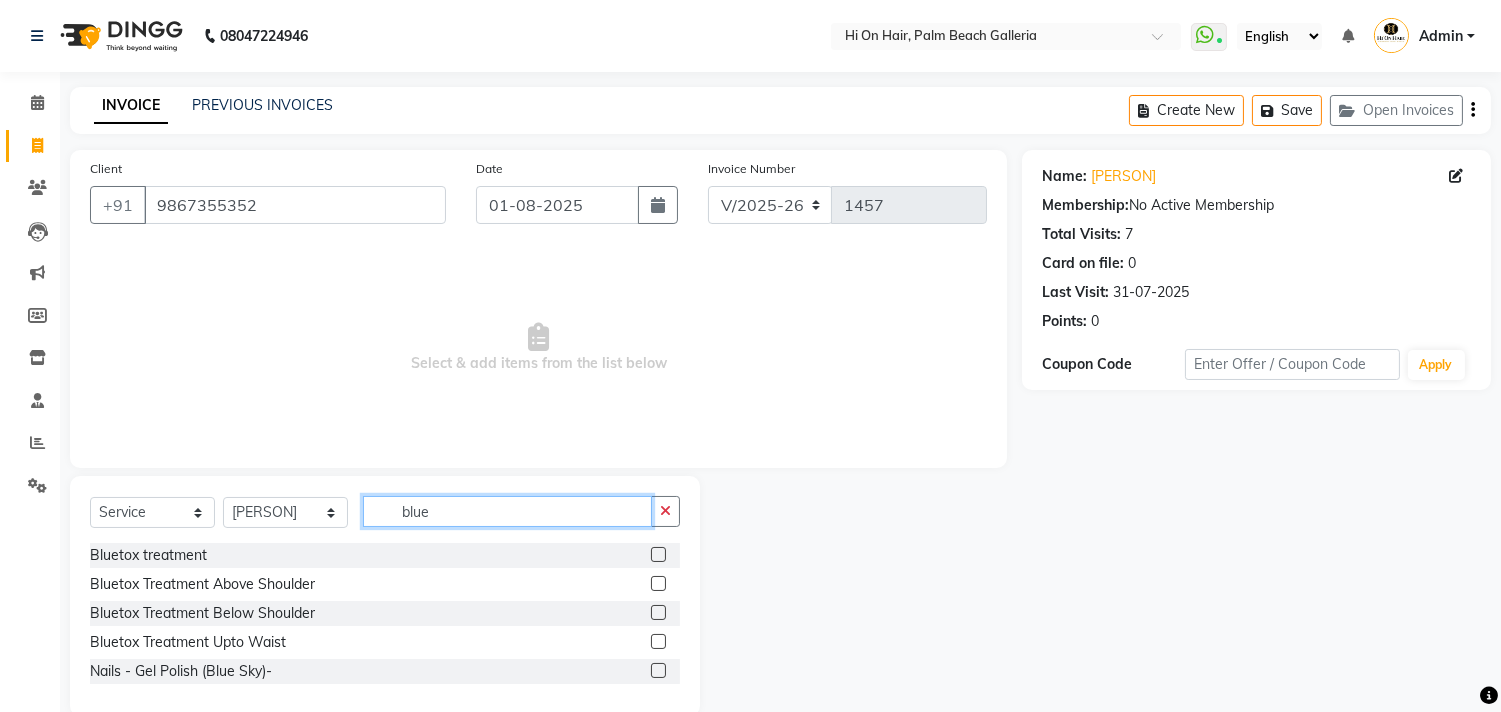 type on "blue" 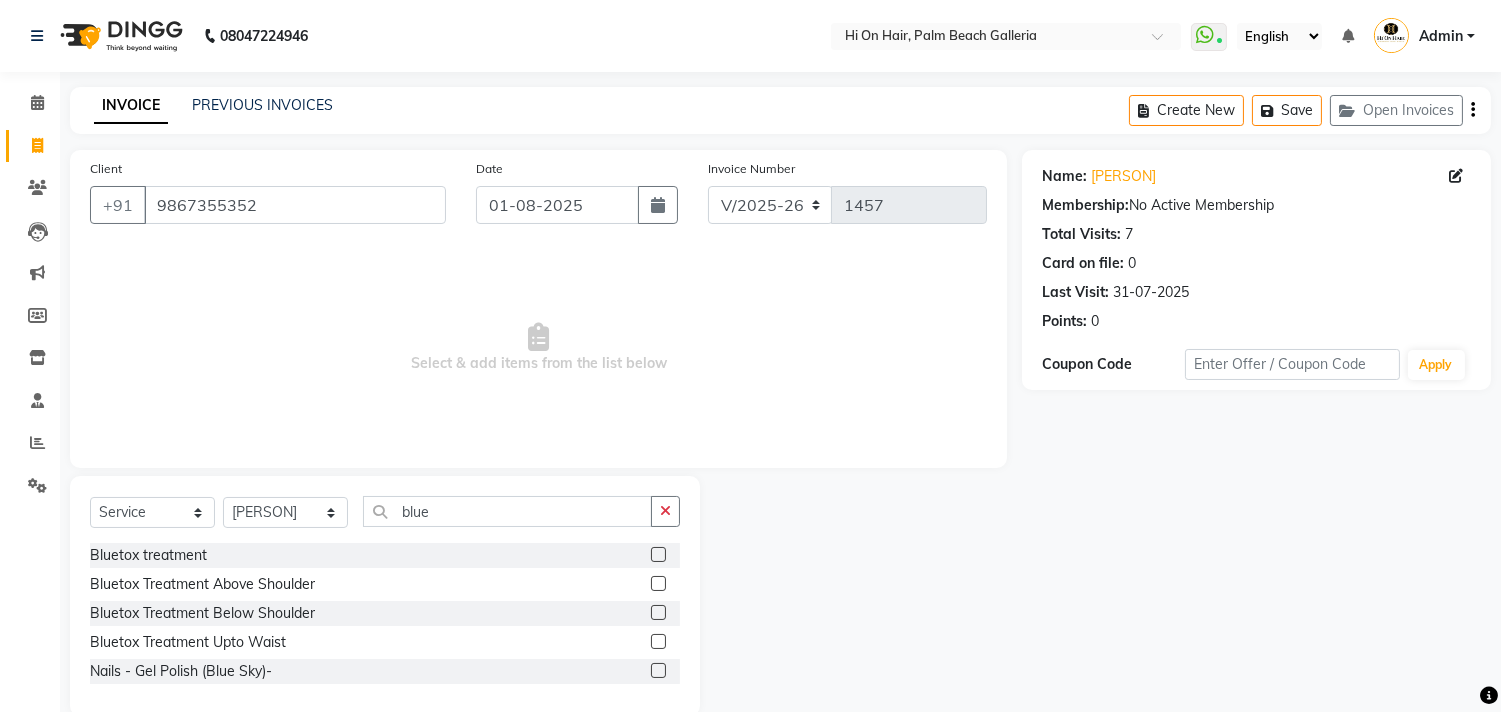 click 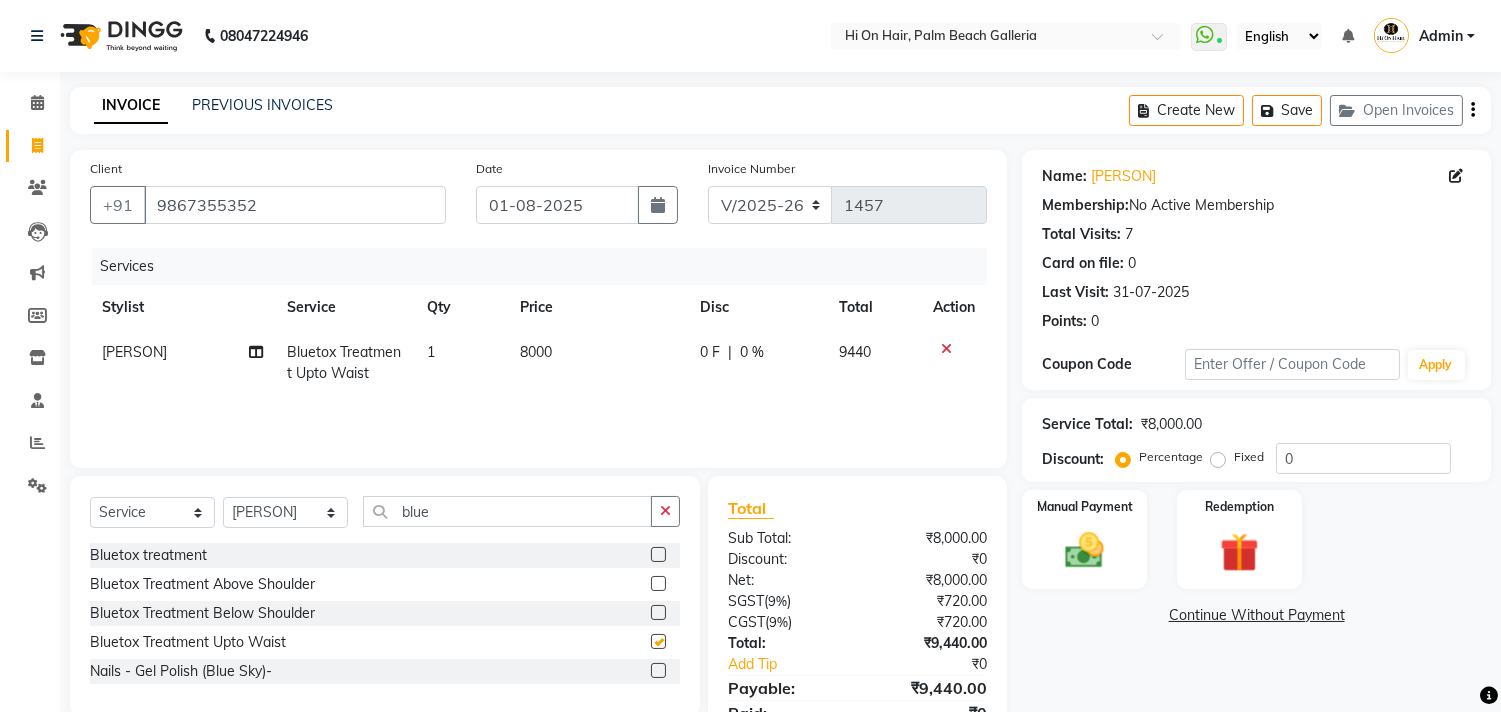checkbox on "false" 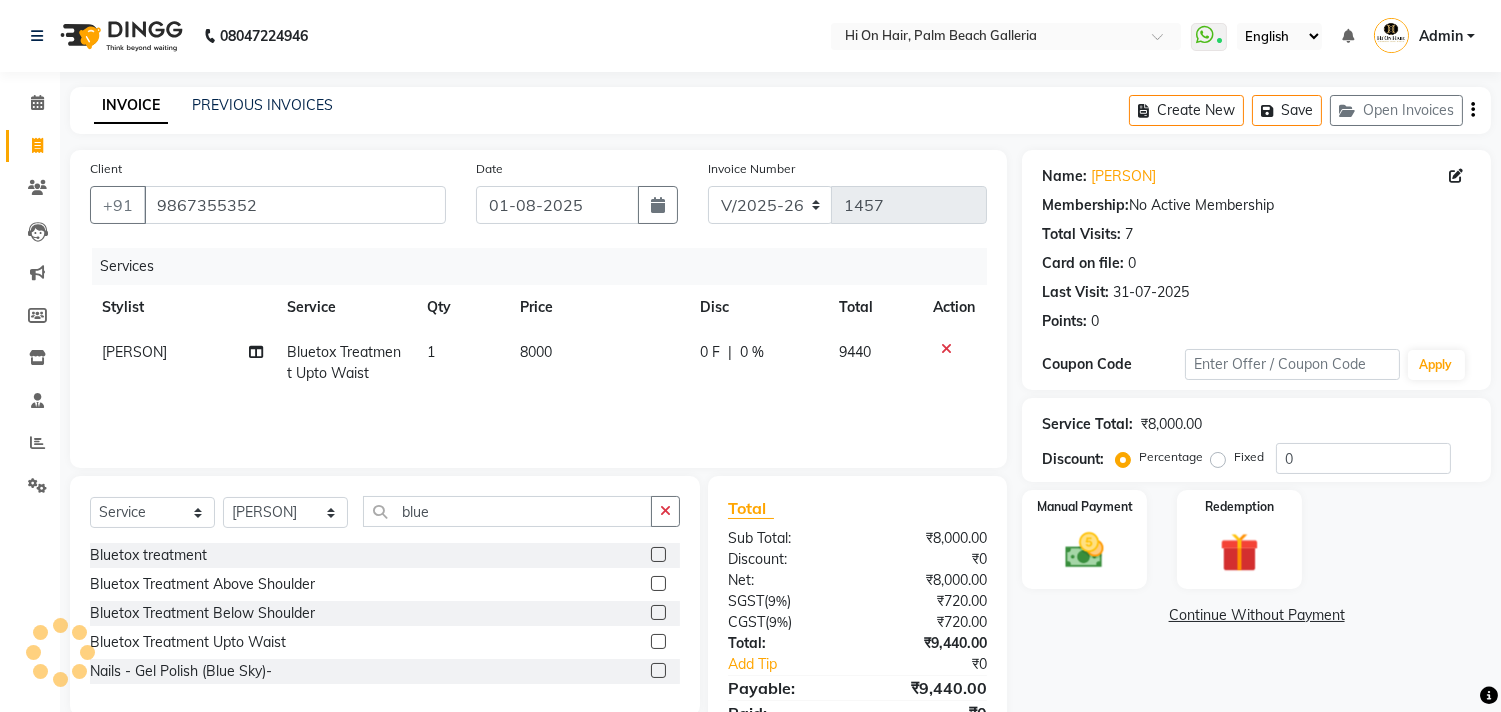 click on "8000" 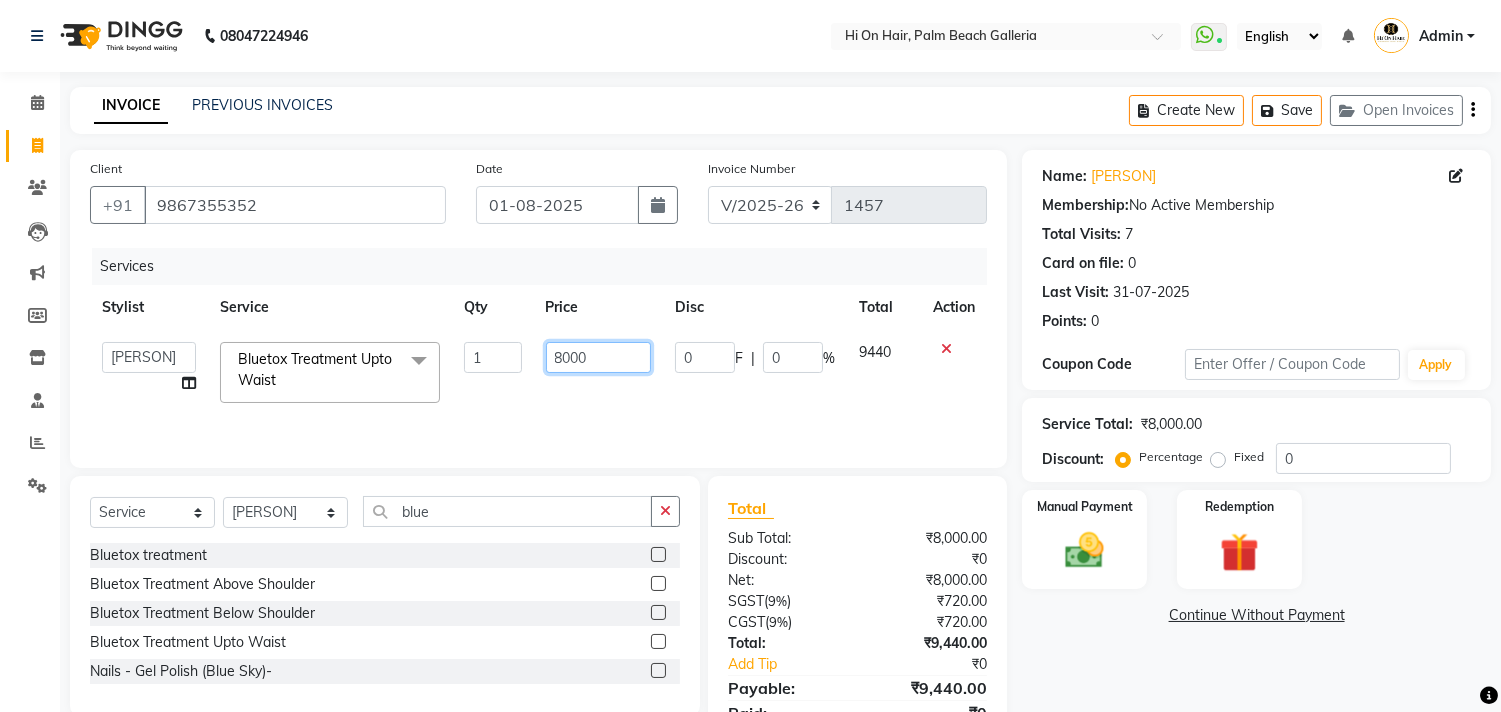 click on "8000" 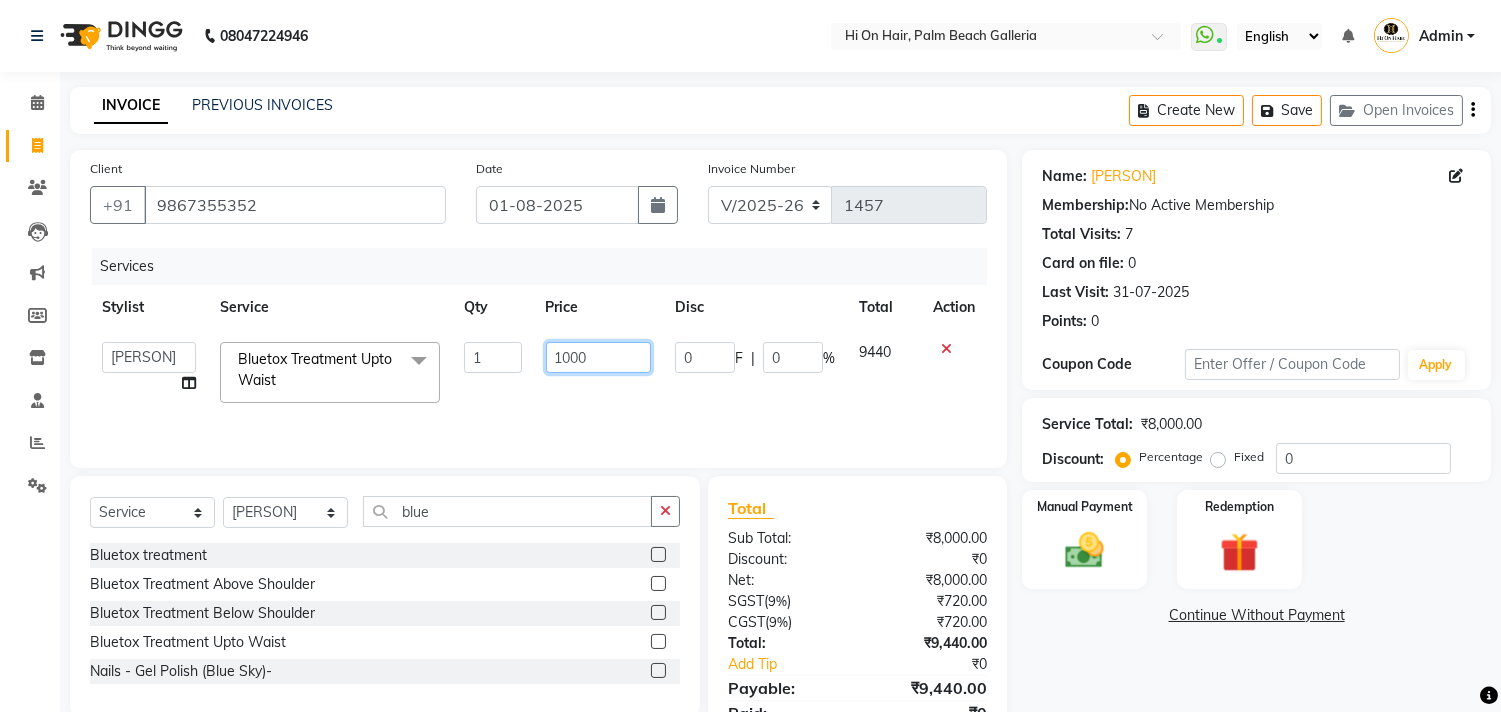 type on "10000" 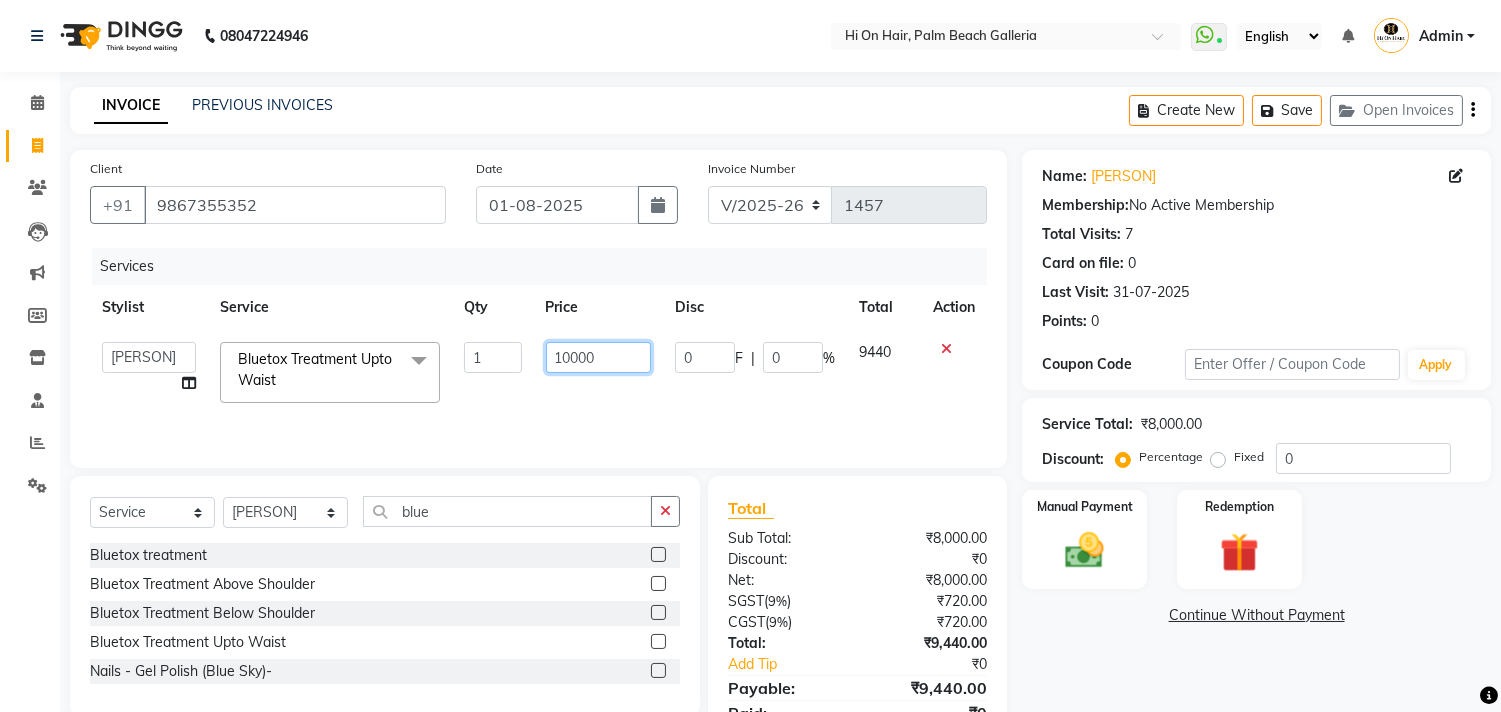 drag, startPoint x: 558, startPoint y: 357, endPoint x: 591, endPoint y: 368, distance: 34.785053 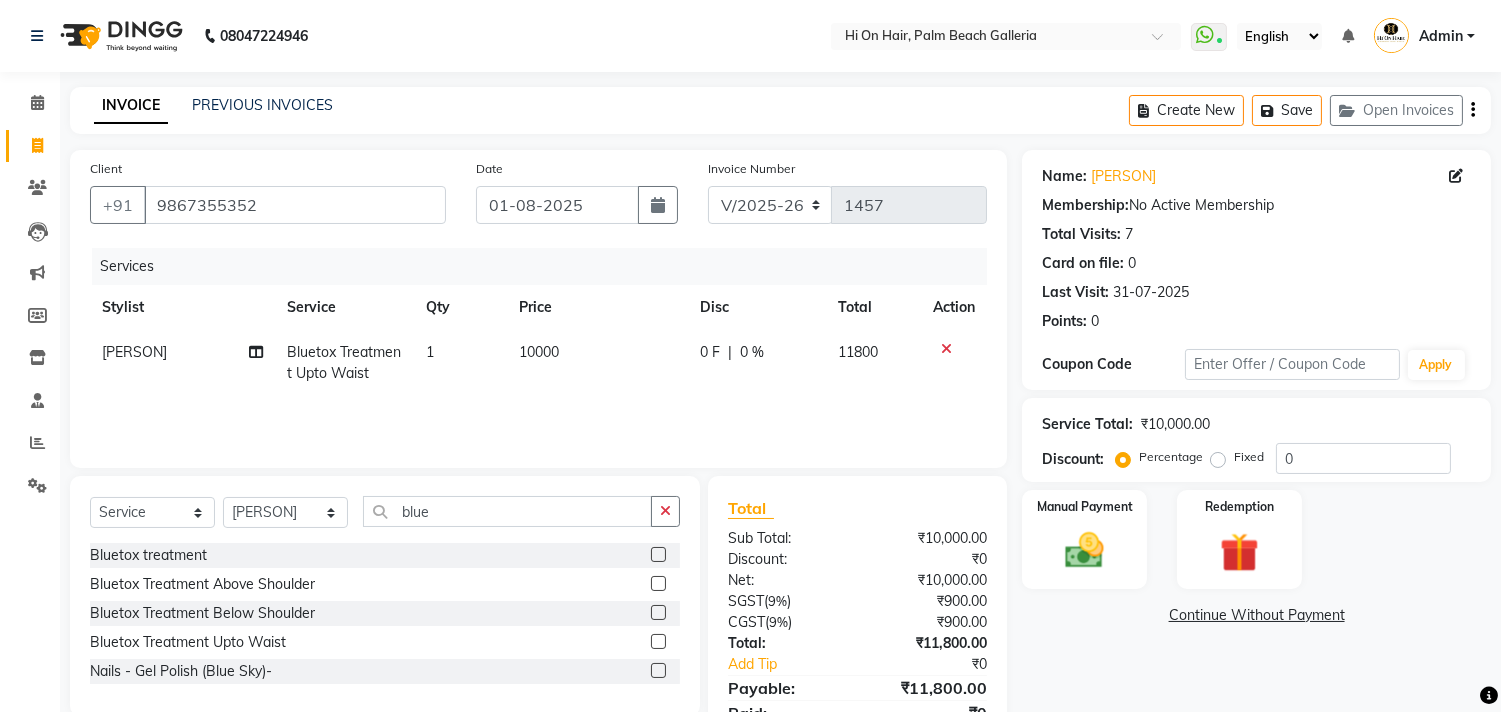 click on "10000" 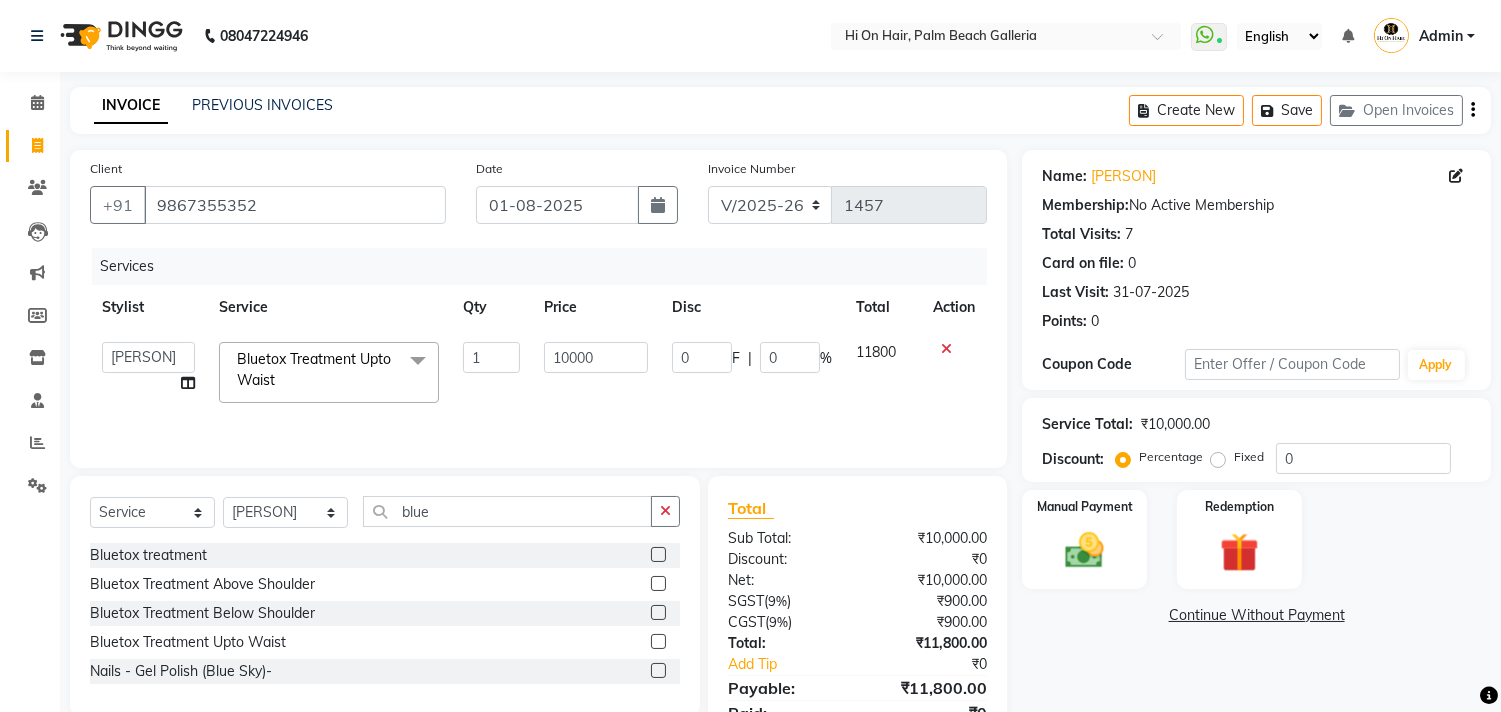 click on "11800" 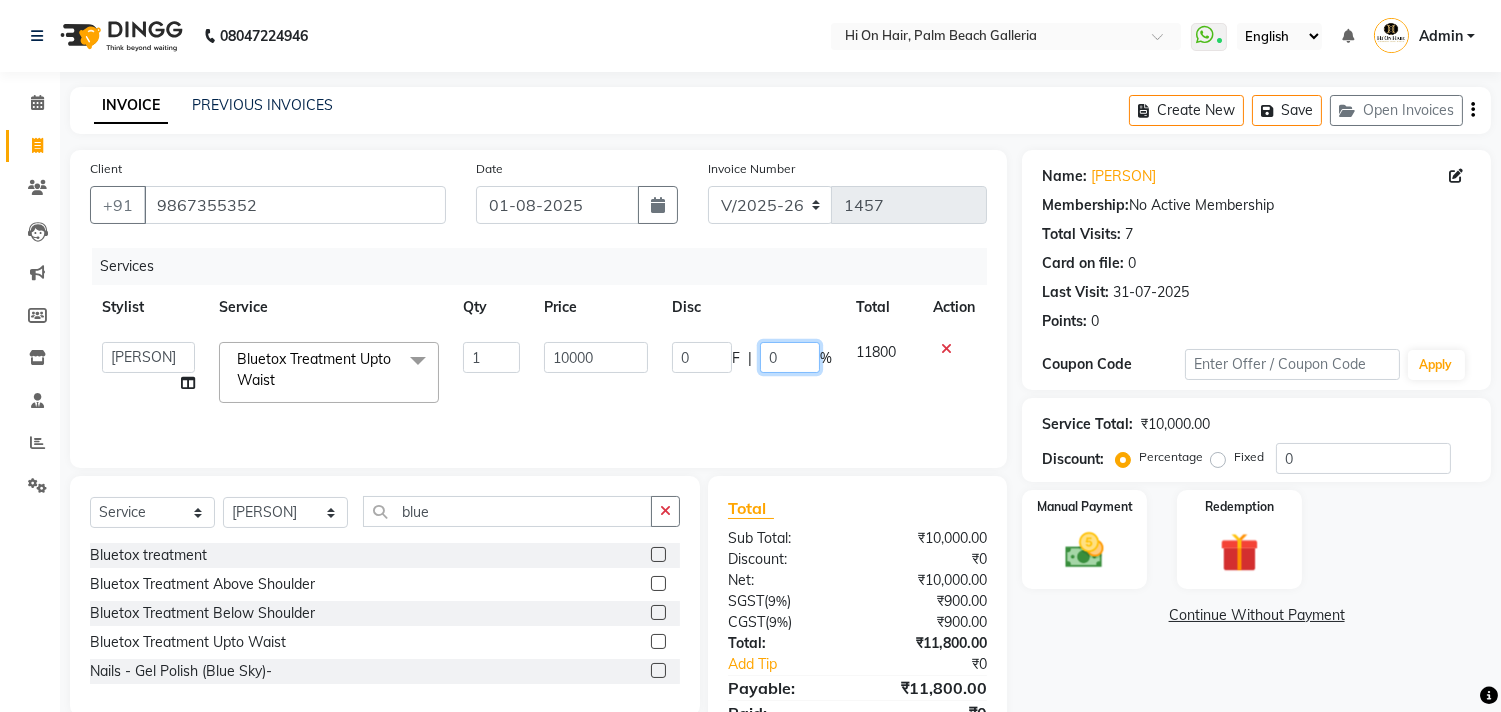 click on "0" 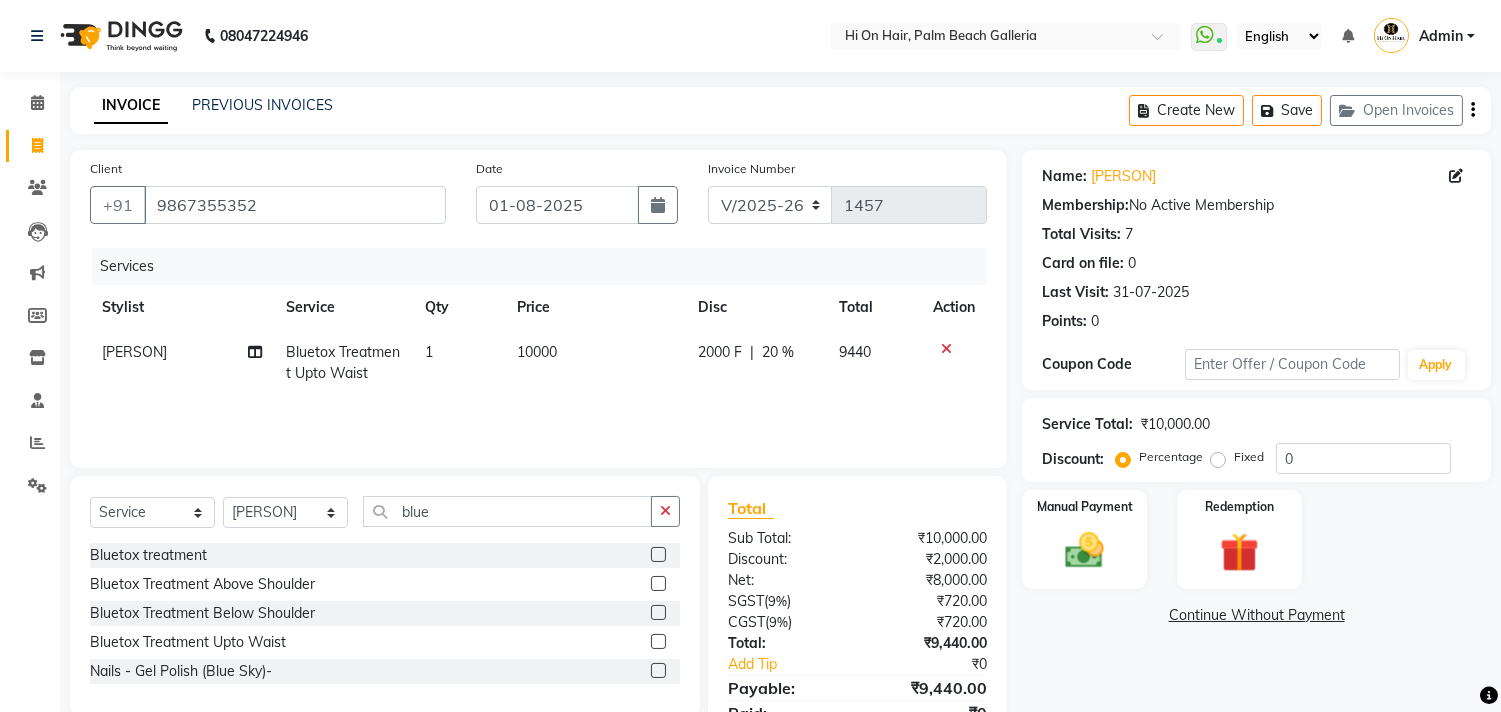 click on "Services Stylist Service Qty Price Disc Total Action [FIRST] [LAST] Bluetox Treatment Upto Waist 1 10000 2000 F | 20 % 9440" 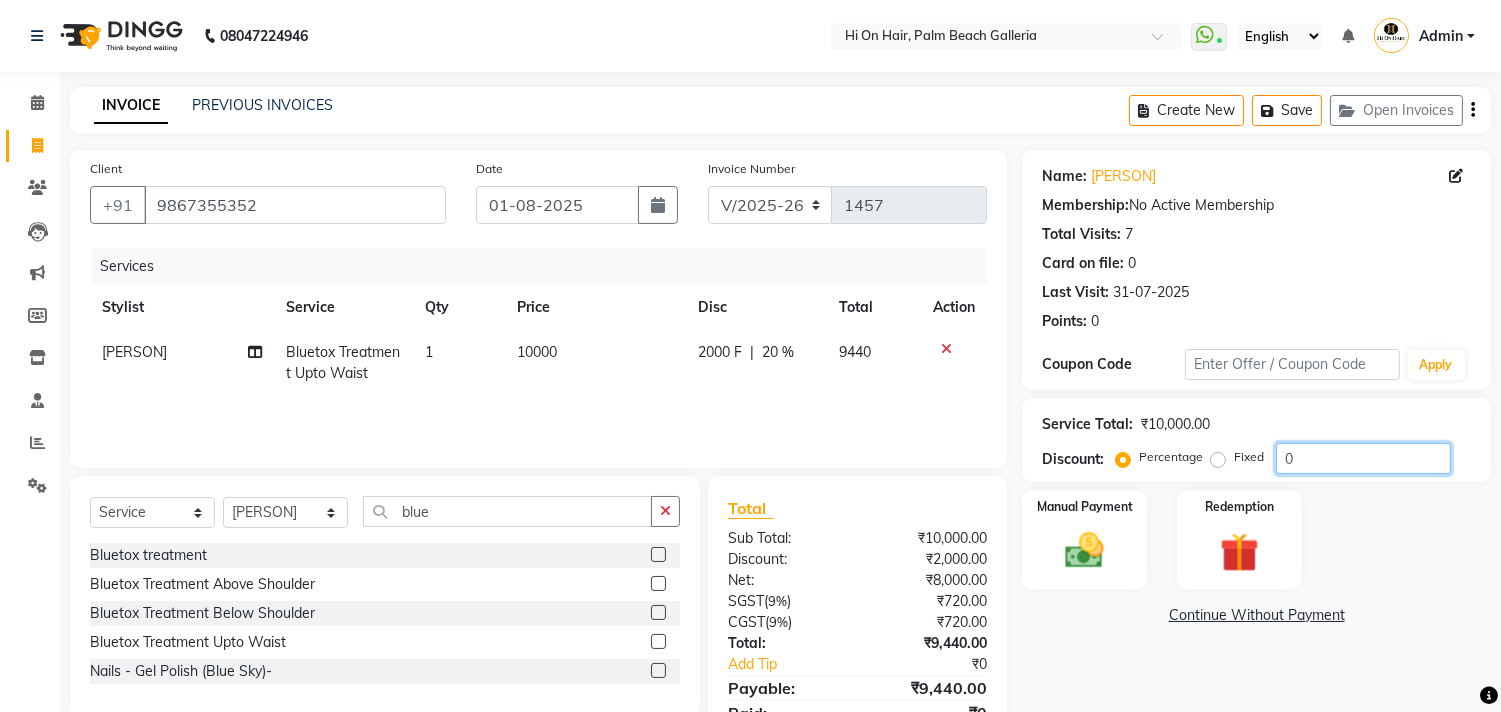 click on "0" 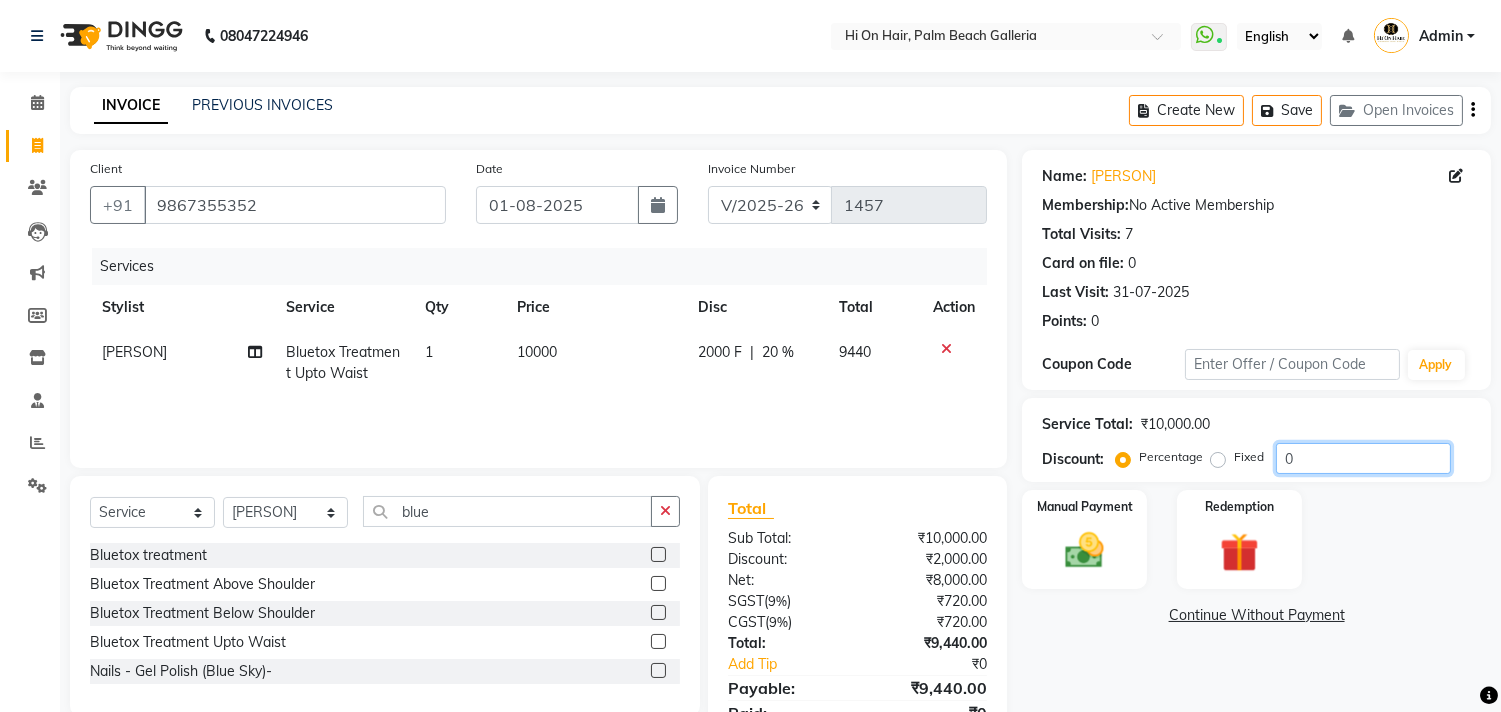 click on "0" 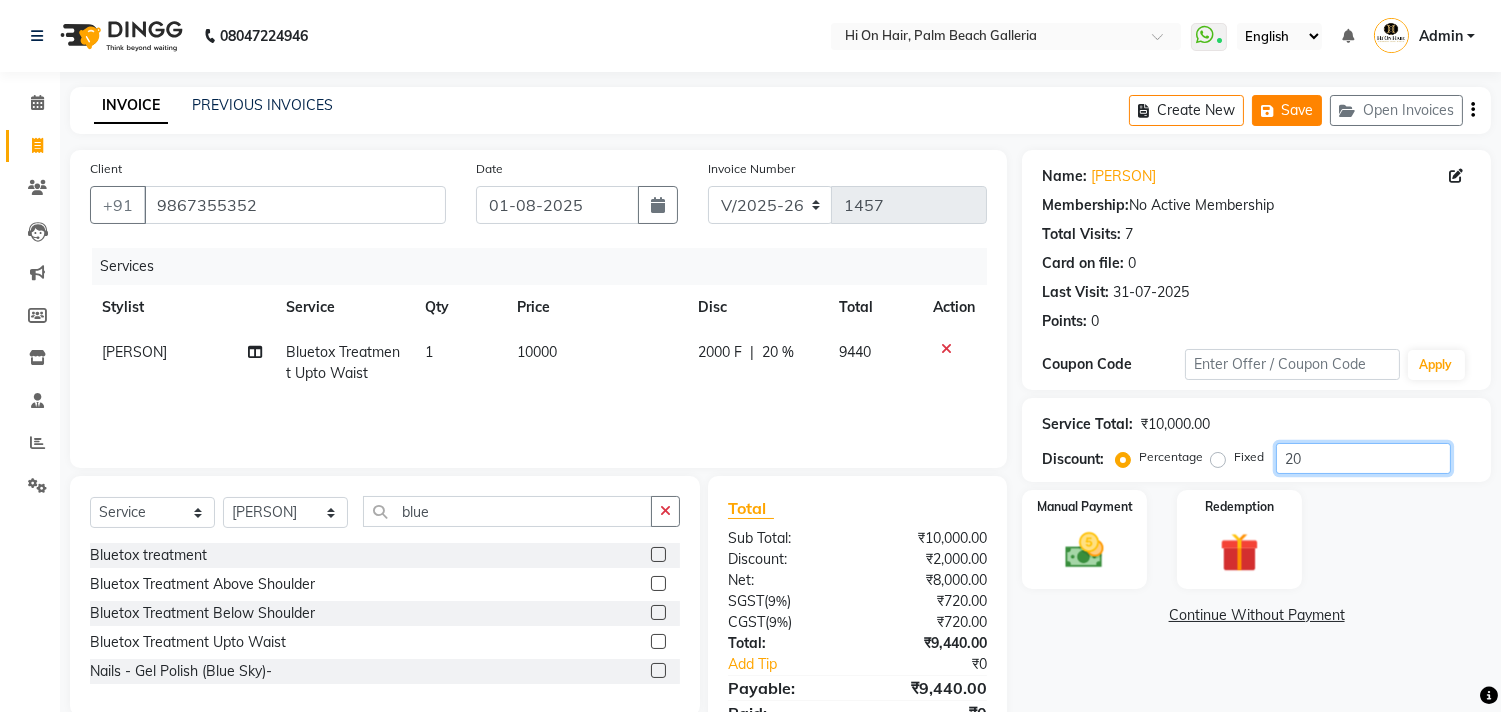 type on "20" 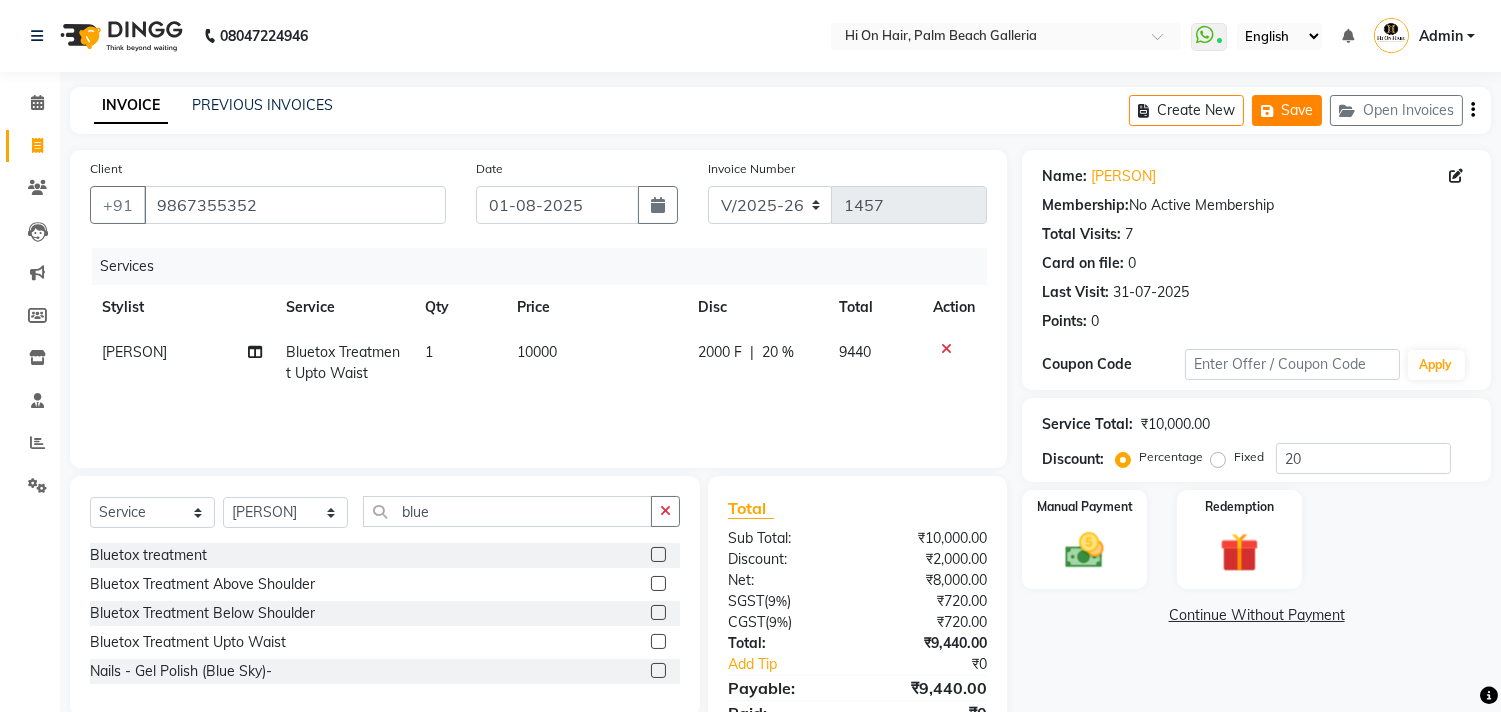 click on "Save" 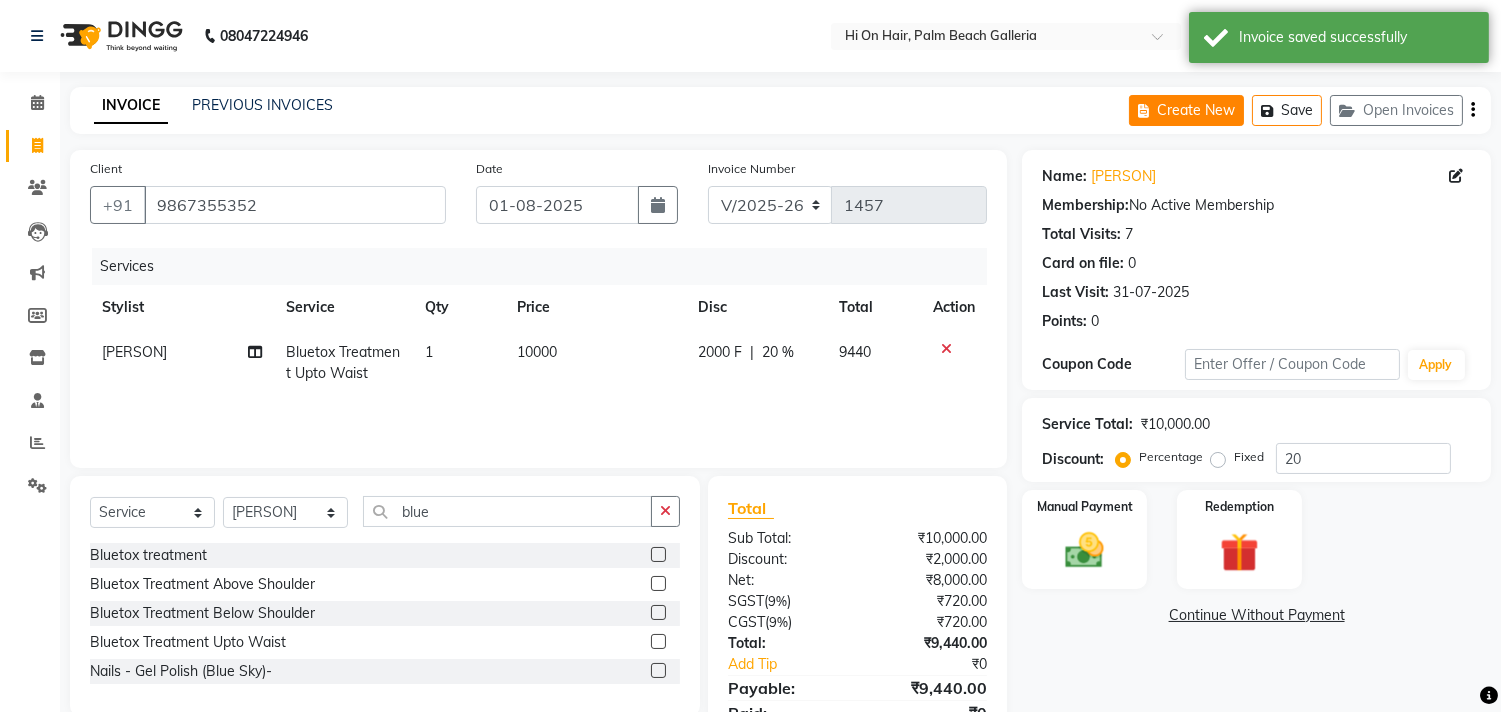 click on "Create New" 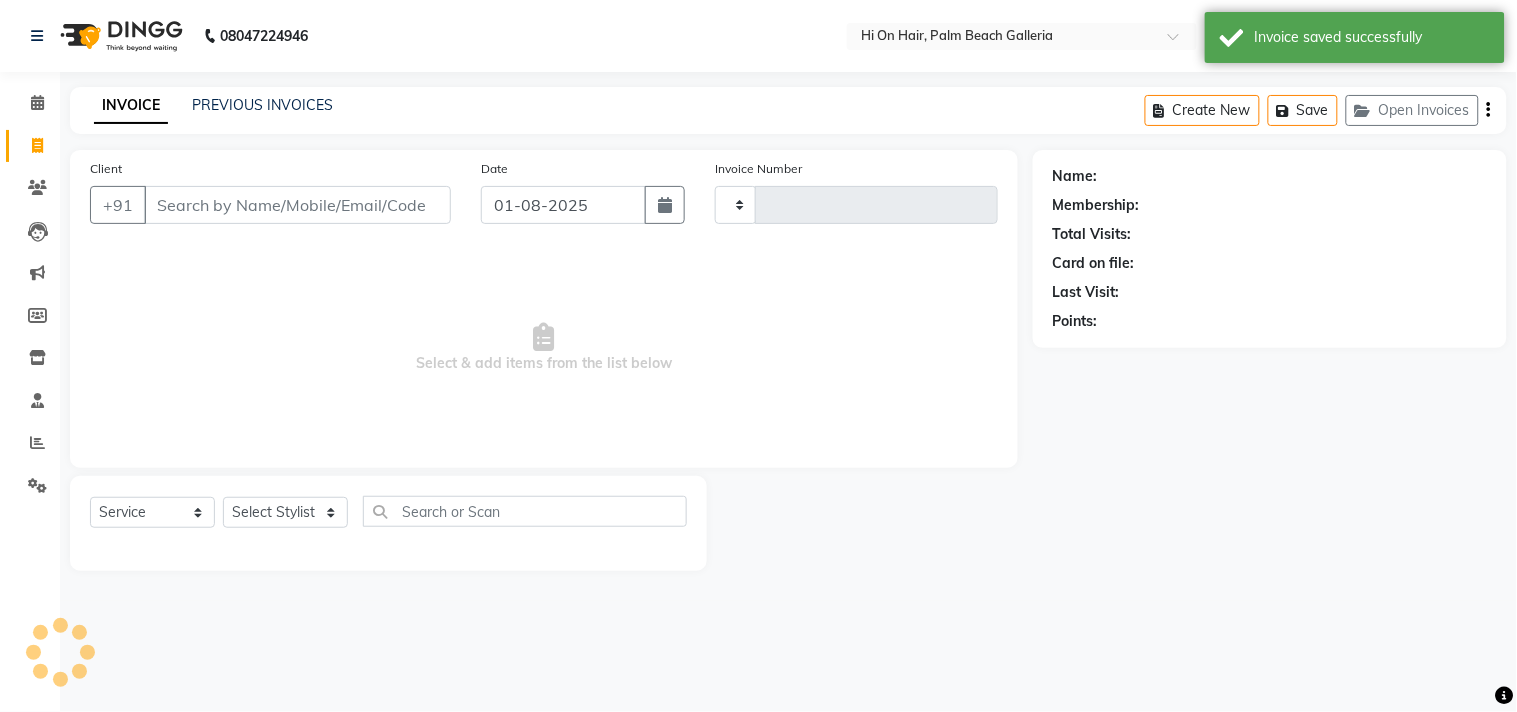 type on "1457" 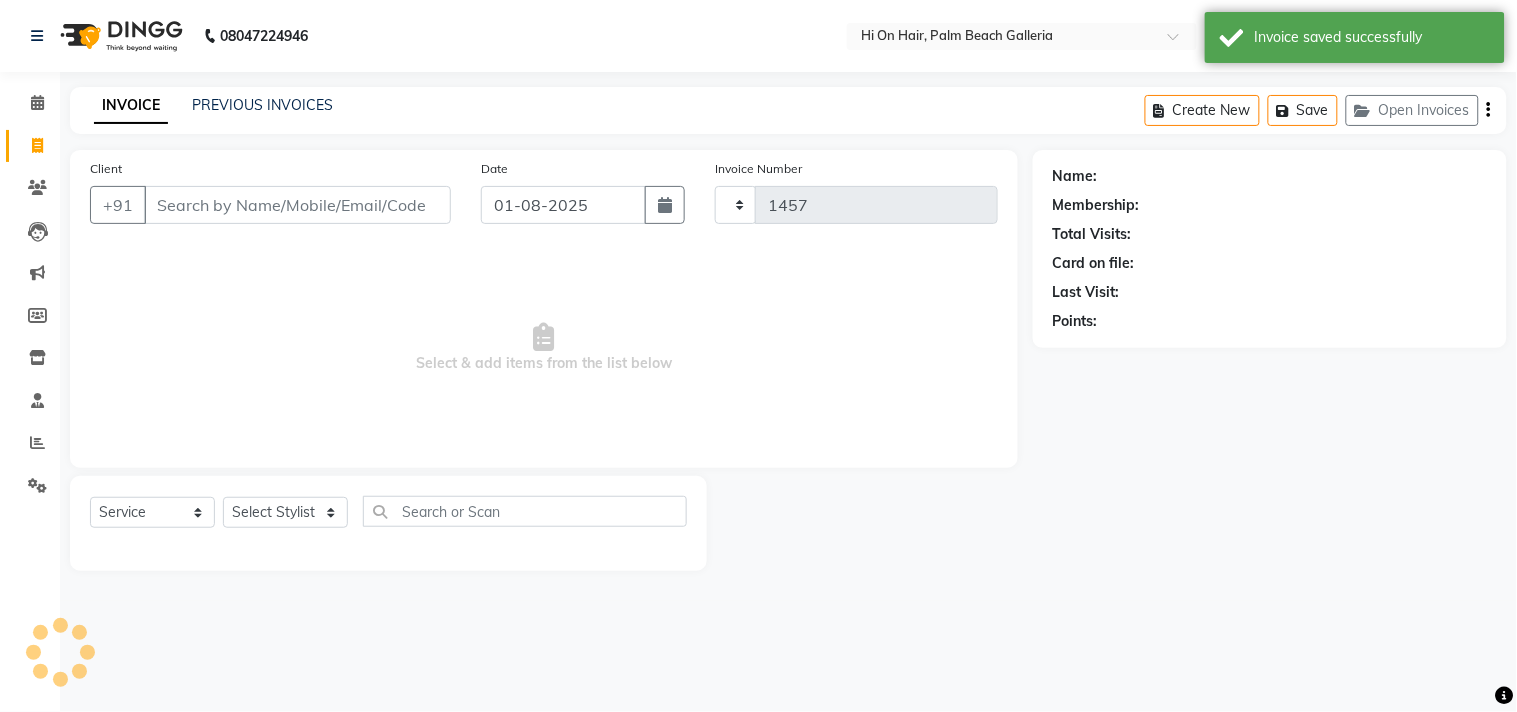 select on "535" 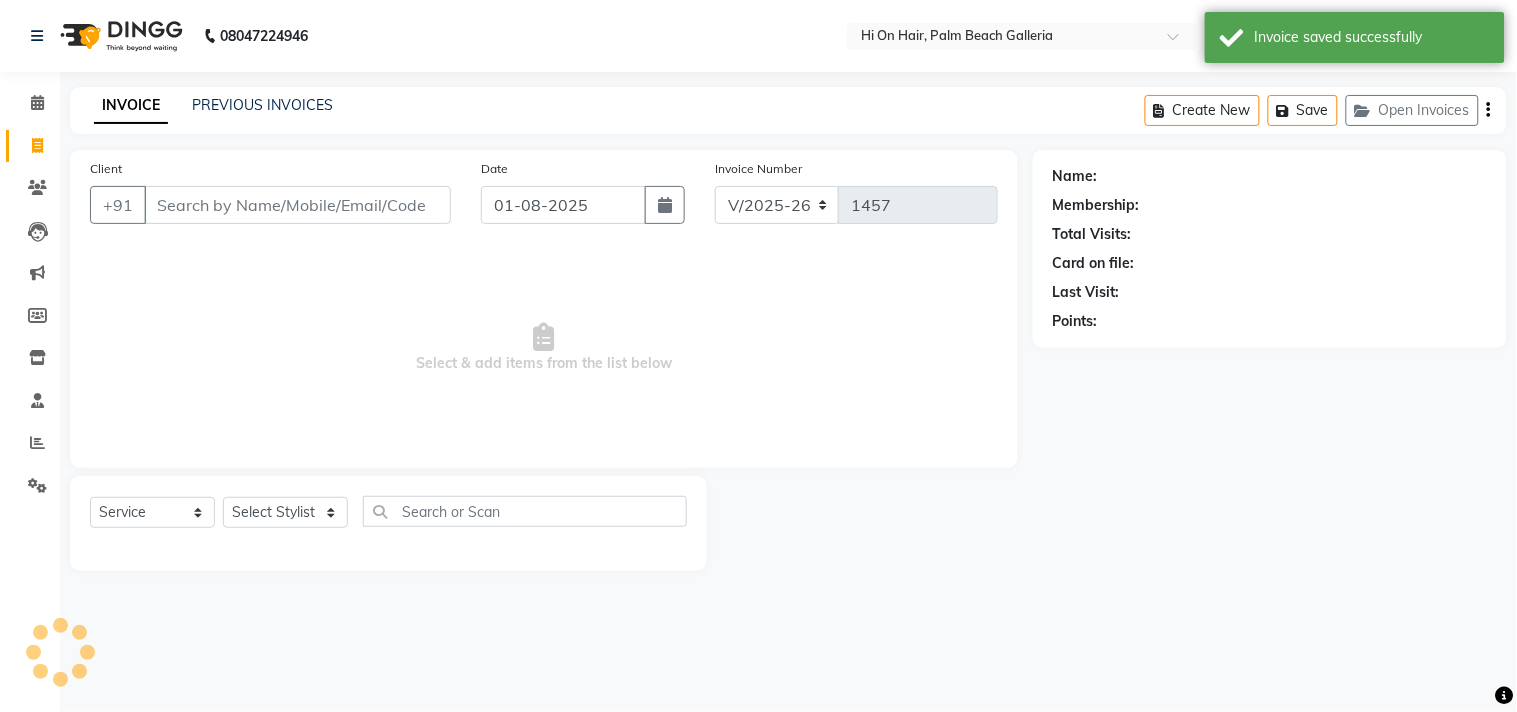 click on "Client" at bounding box center (297, 205) 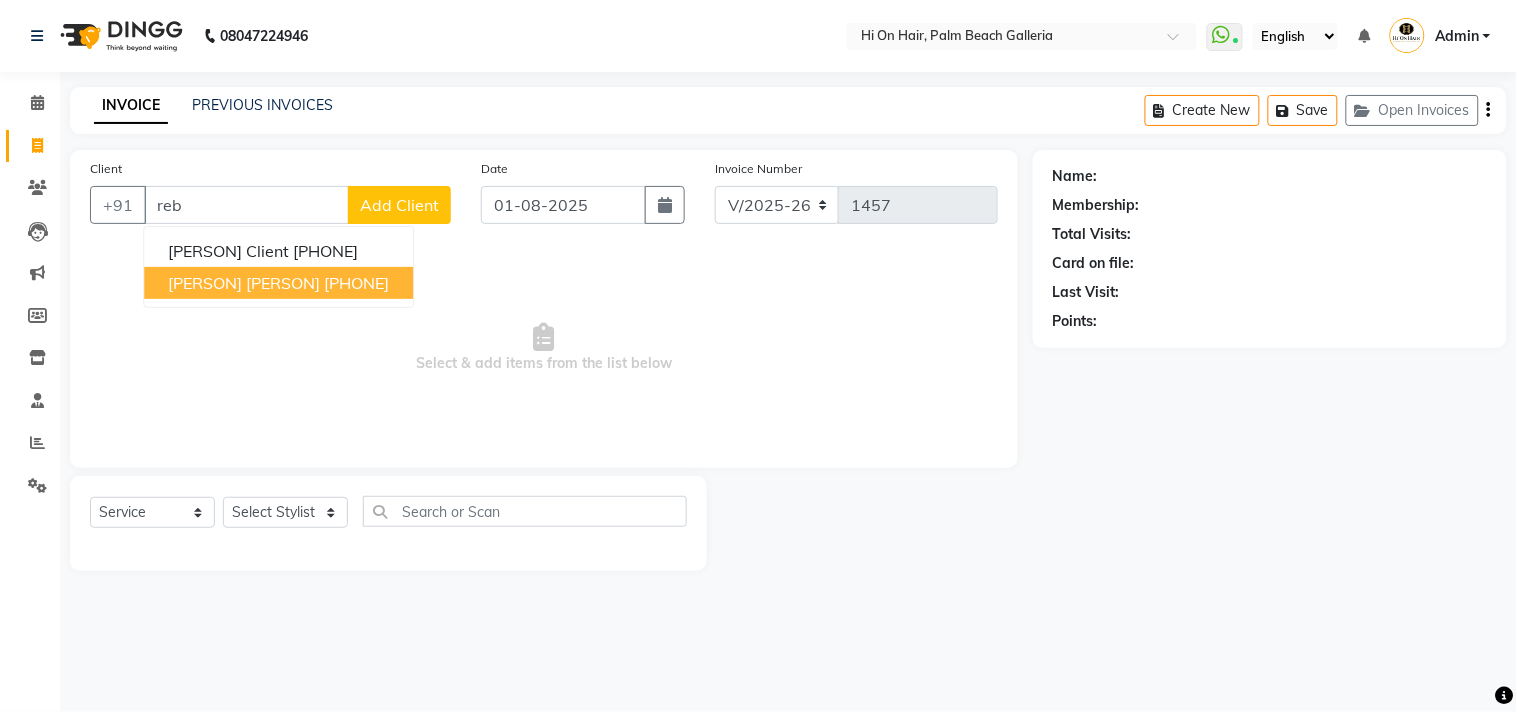 click on "[PHONE]" at bounding box center (356, 283) 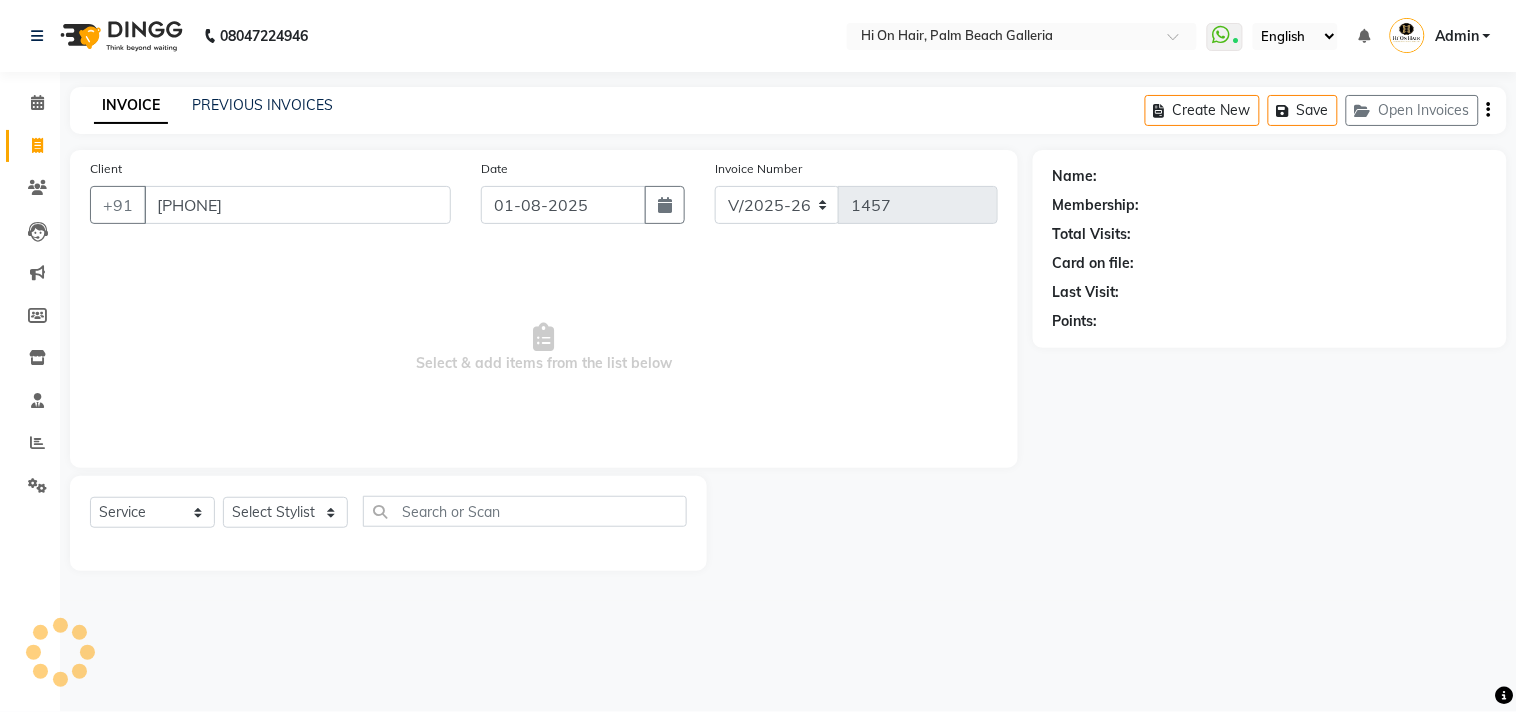 type on "[PHONE]" 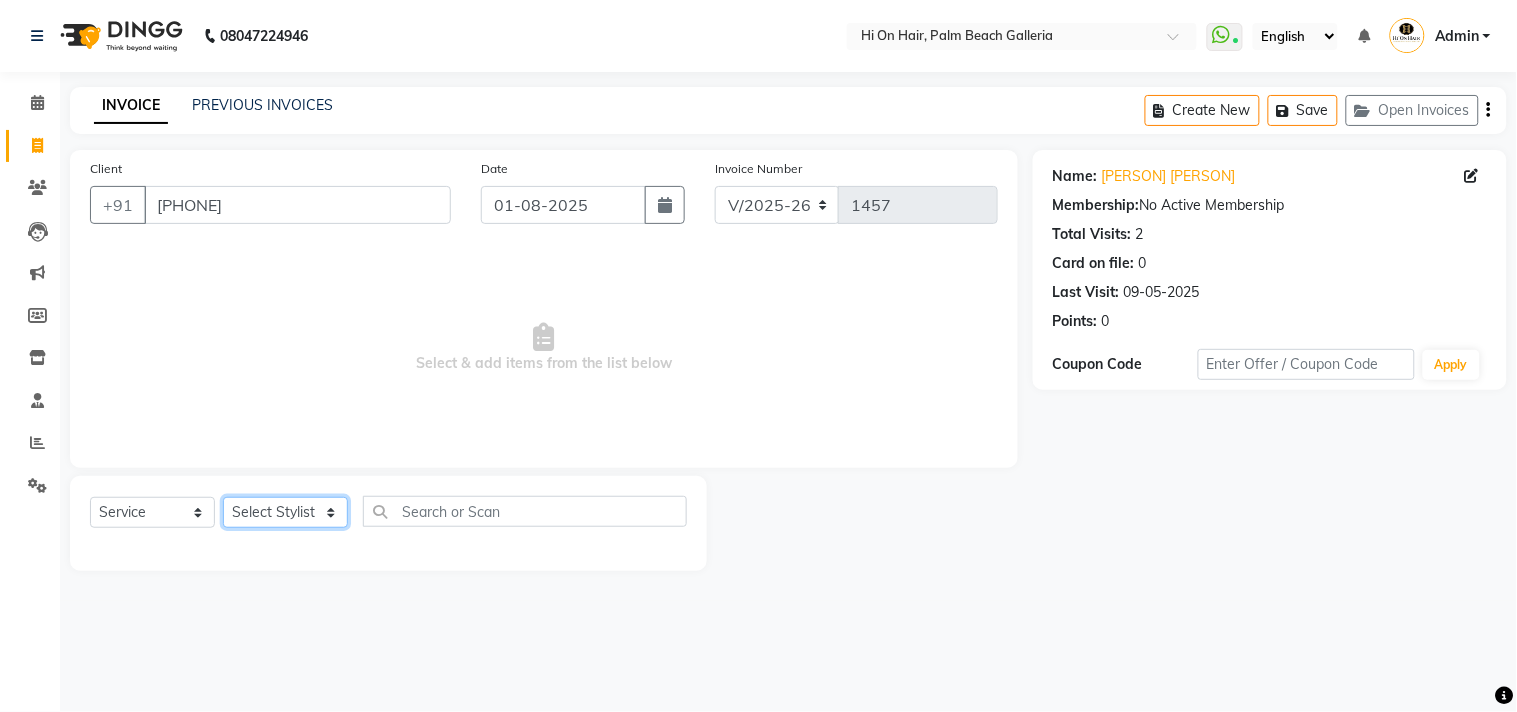 click on "Select Stylist Alim Kaldane Anwar Laskar Hi On Hair MAKYOPHI Pankaj Thakur Poonam Nalawade Raani Rasika  Shelar Rehan Salmani Saba Shaikh Sana Shaikh SOSEM Zeeshan Salmani" 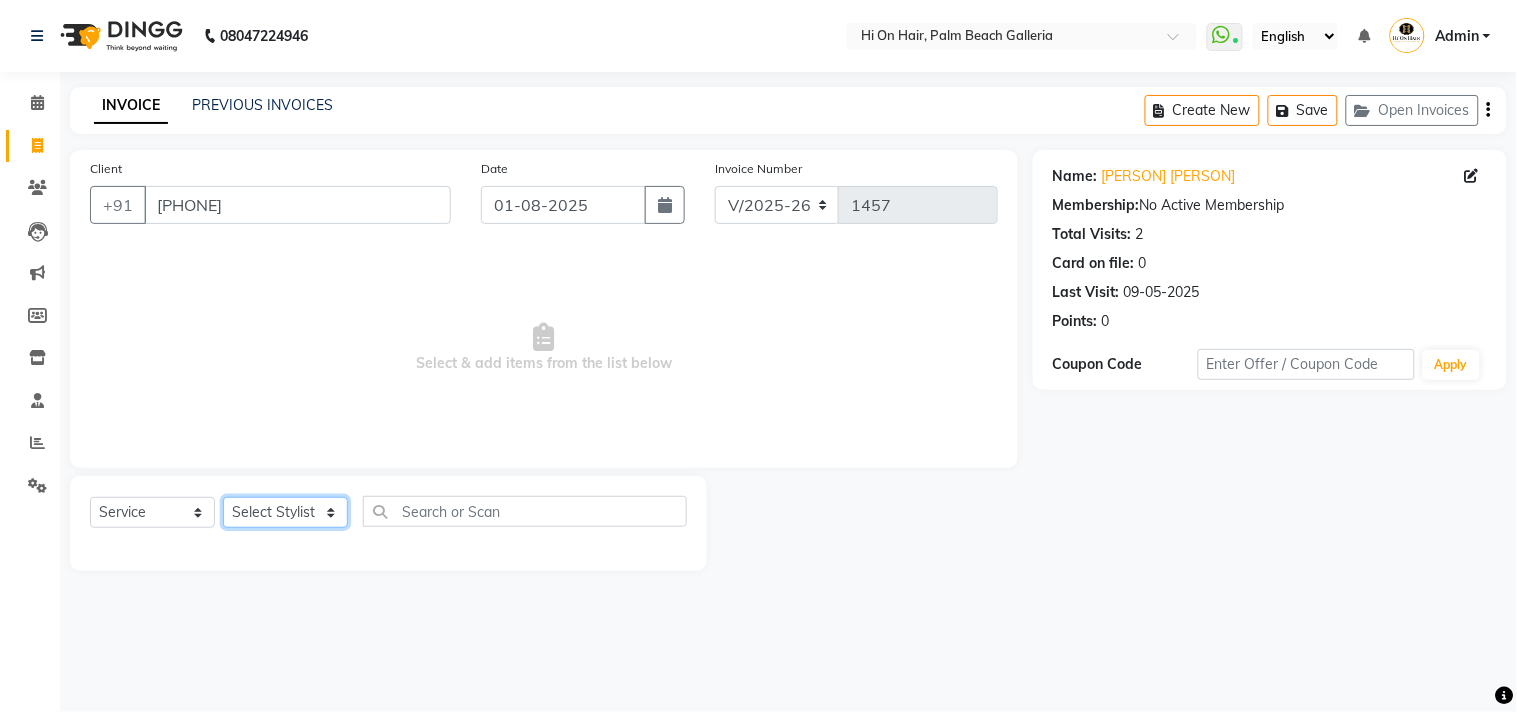 select on "26489" 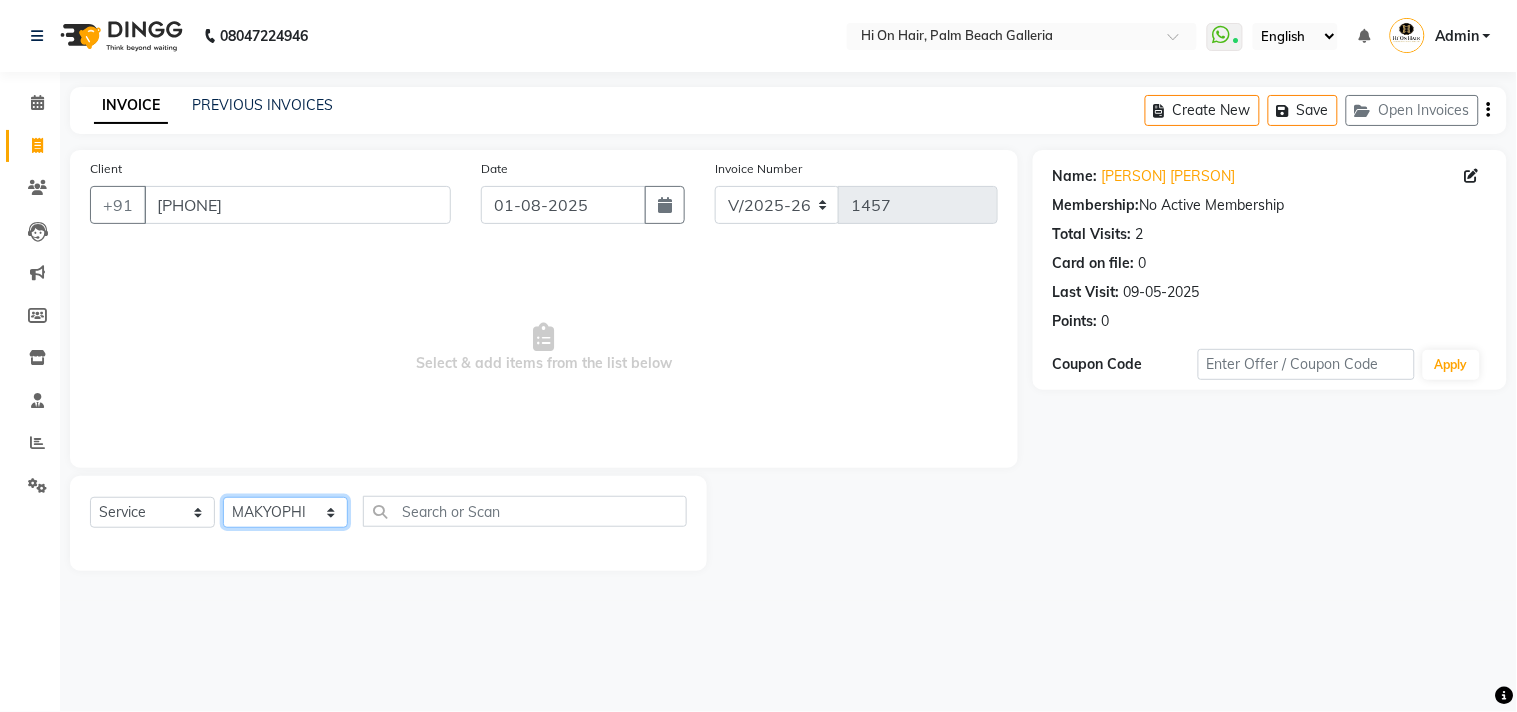 click on "Select Stylist Alim Kaldane Anwar Laskar Hi On Hair MAKYOPHI Pankaj Thakur Poonam Nalawade Raani Rasika  Shelar Rehan Salmani Saba Shaikh Sana Shaikh SOSEM Zeeshan Salmani" 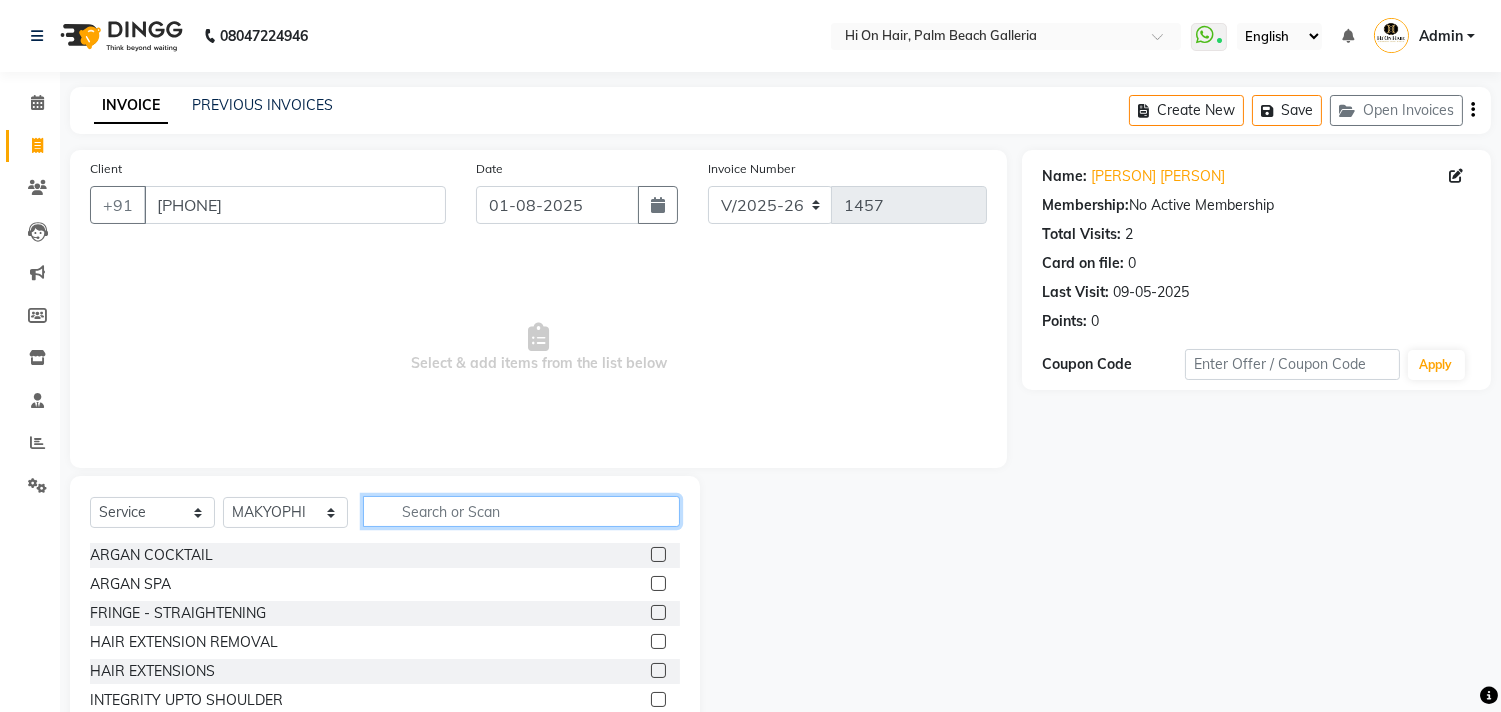 click 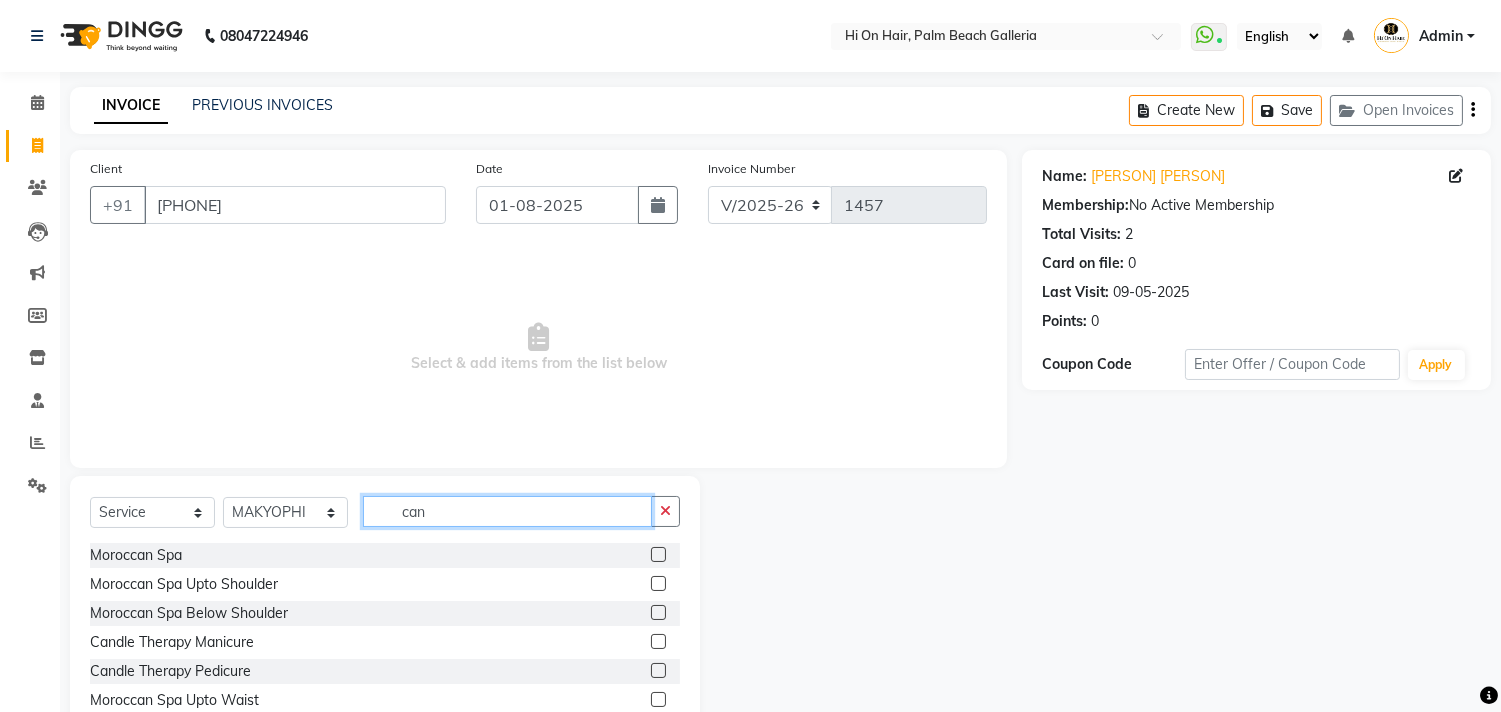 type on "cand" 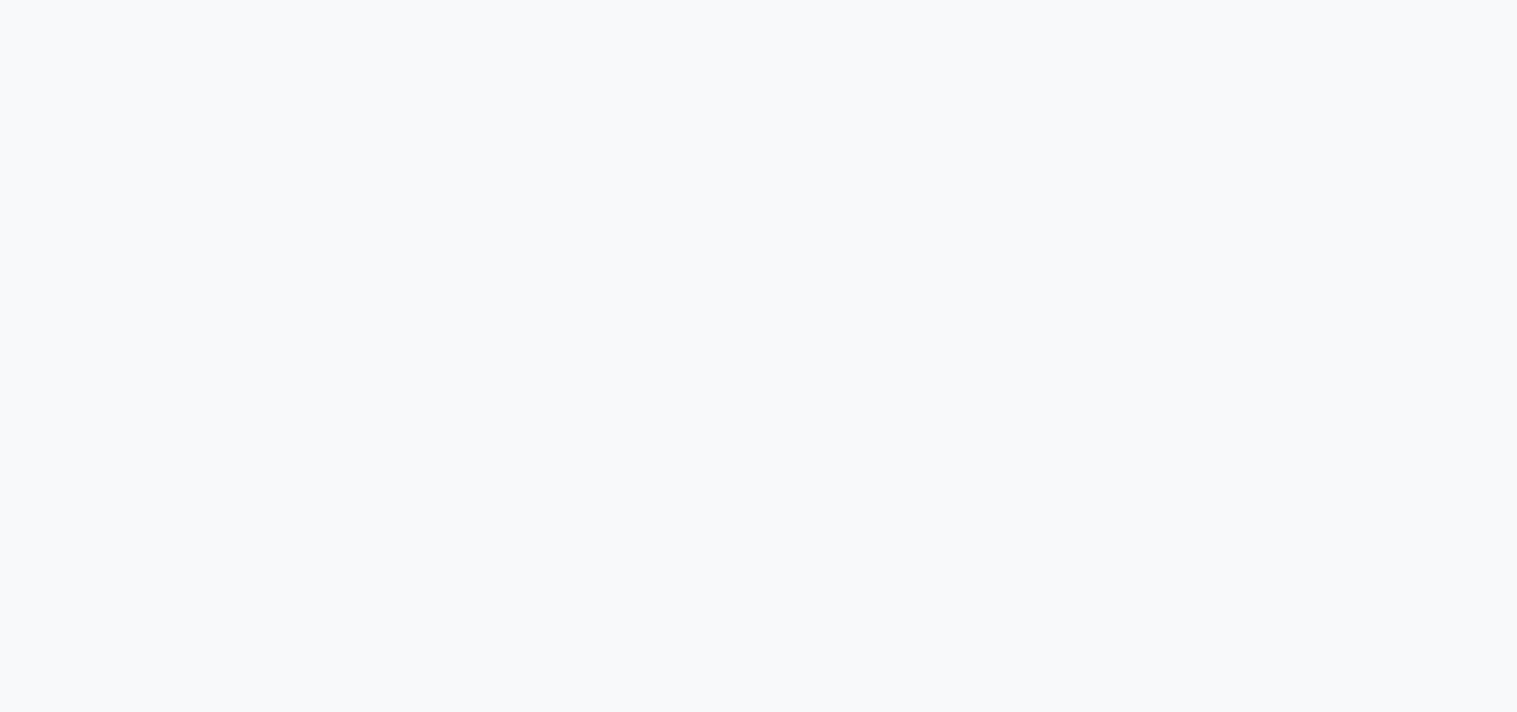 select on "535" 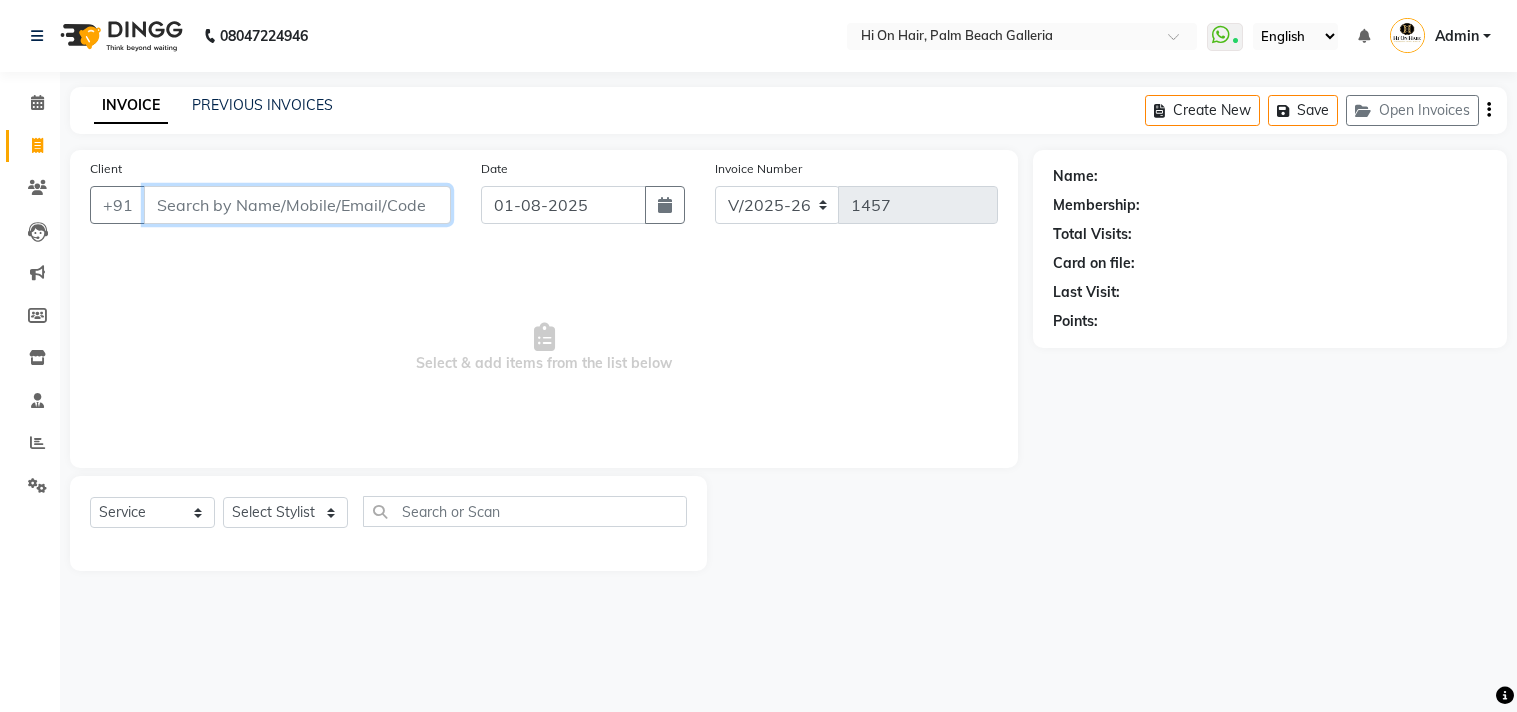 scroll, scrollTop: 0, scrollLeft: 0, axis: both 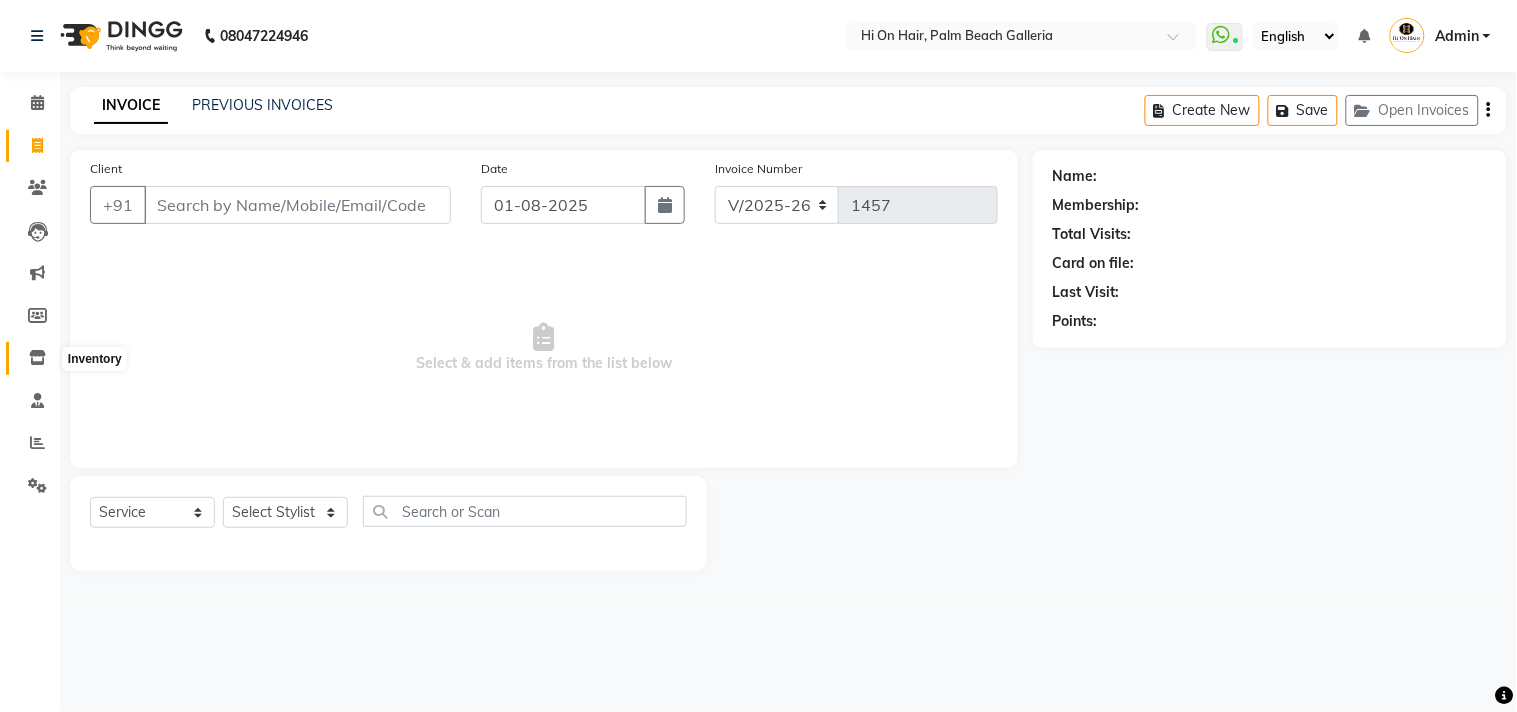 click 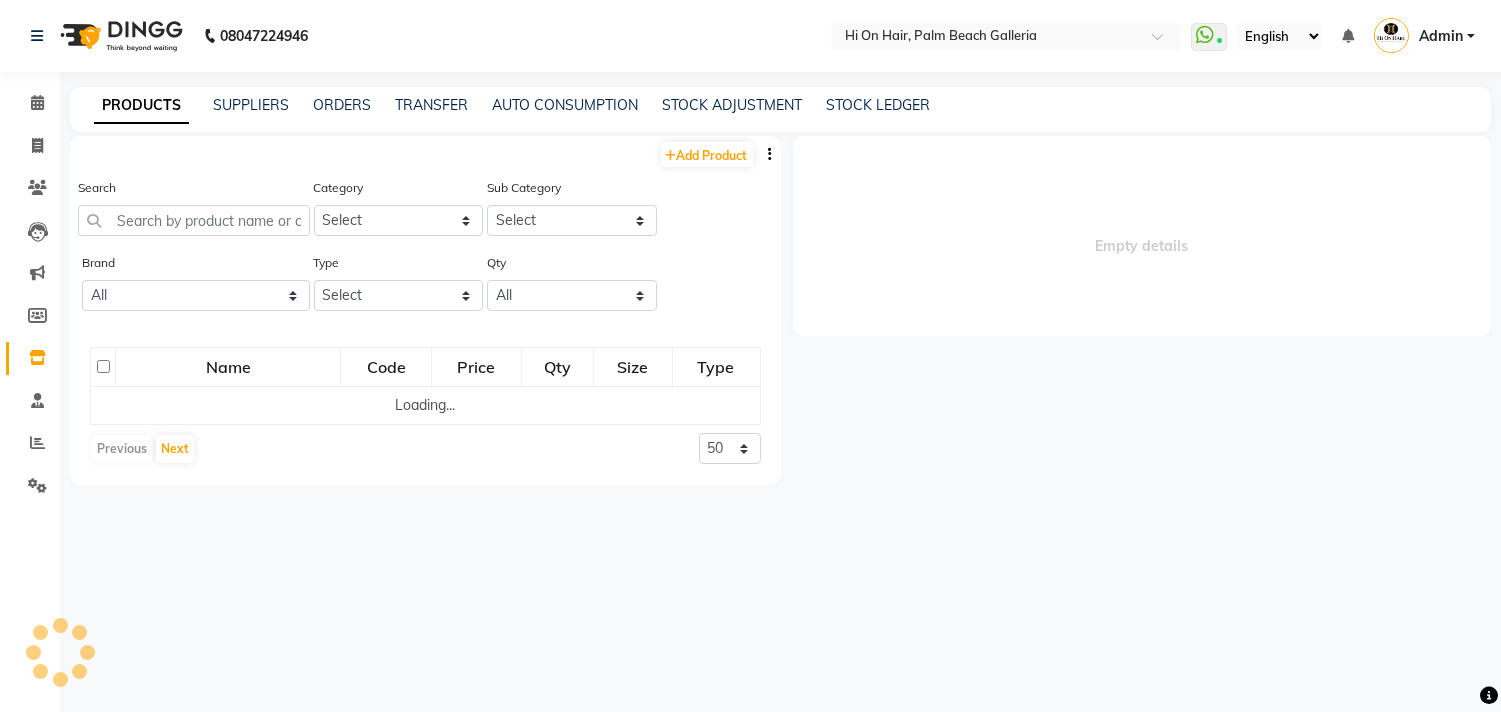 select 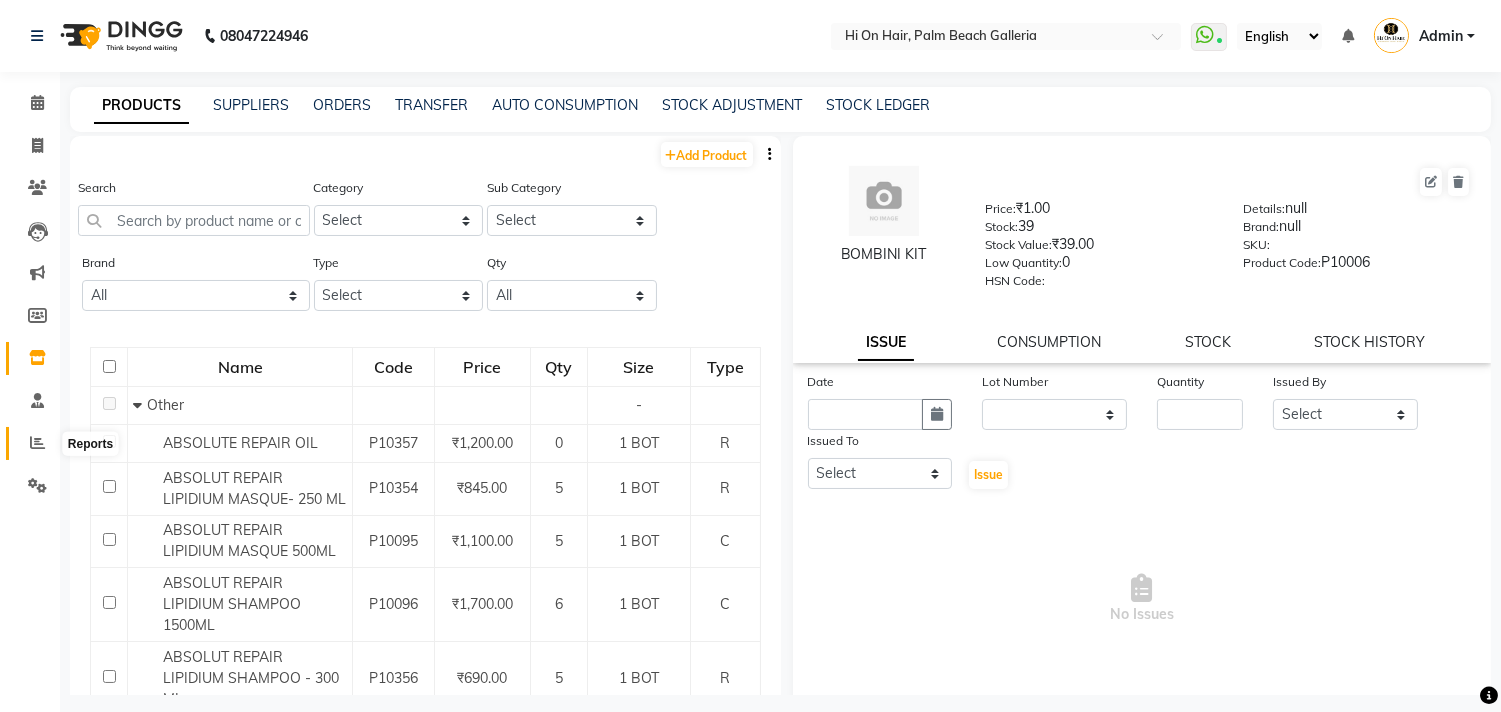 click 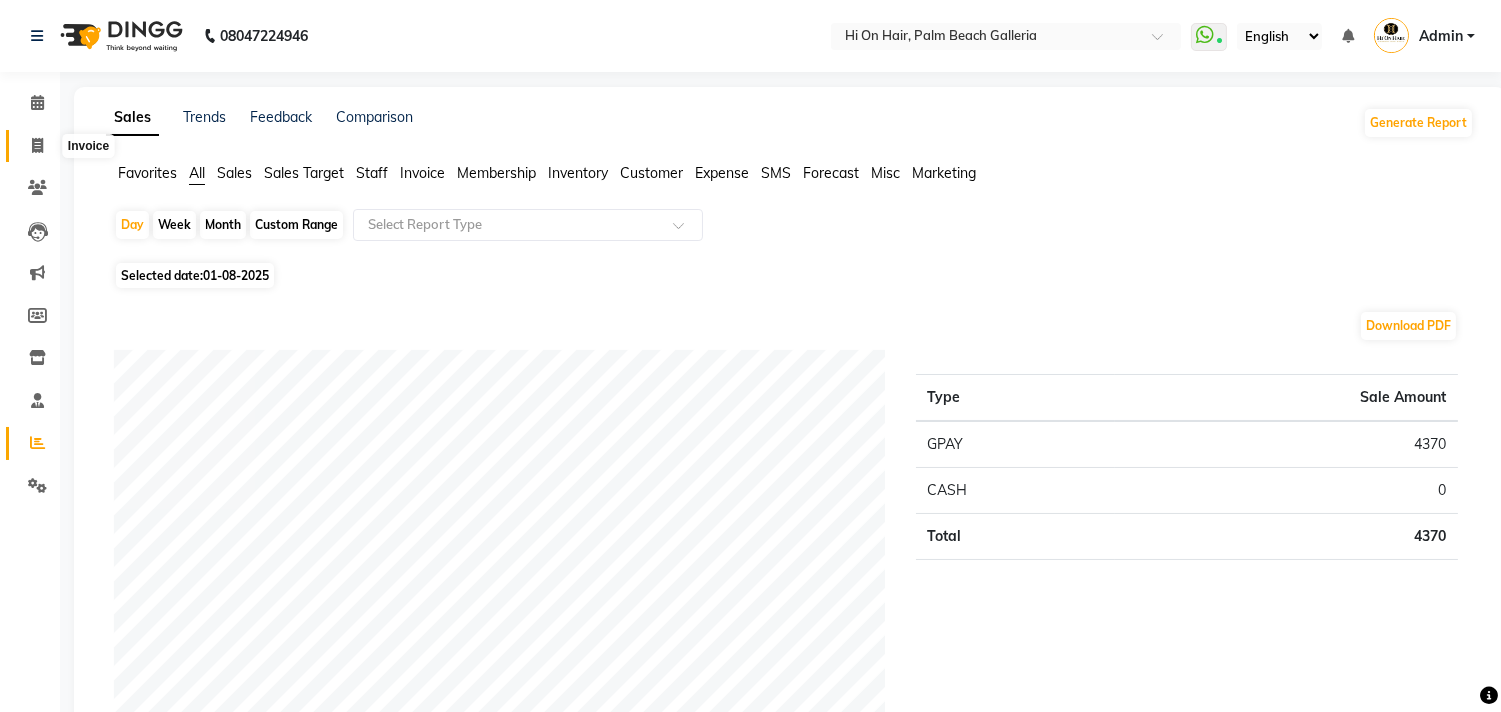 click 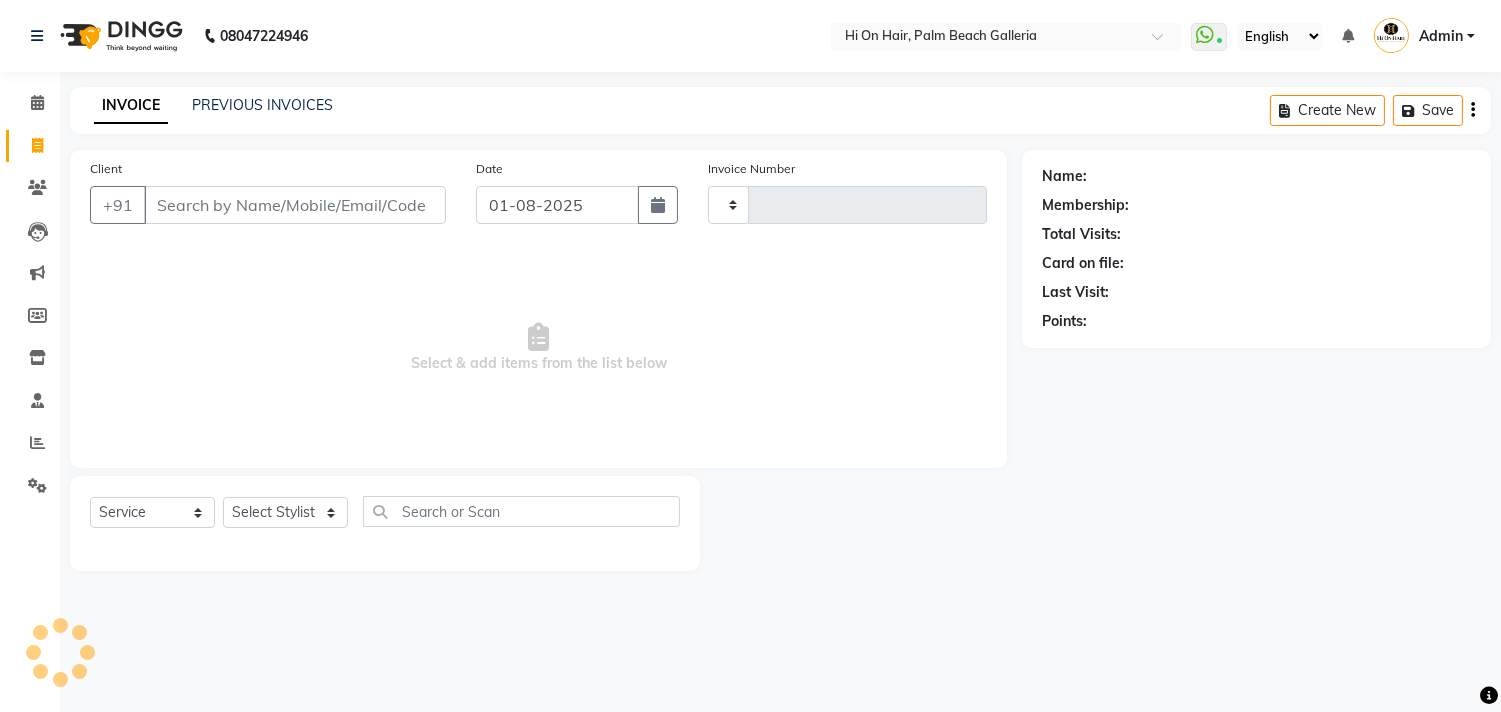 type on "1457" 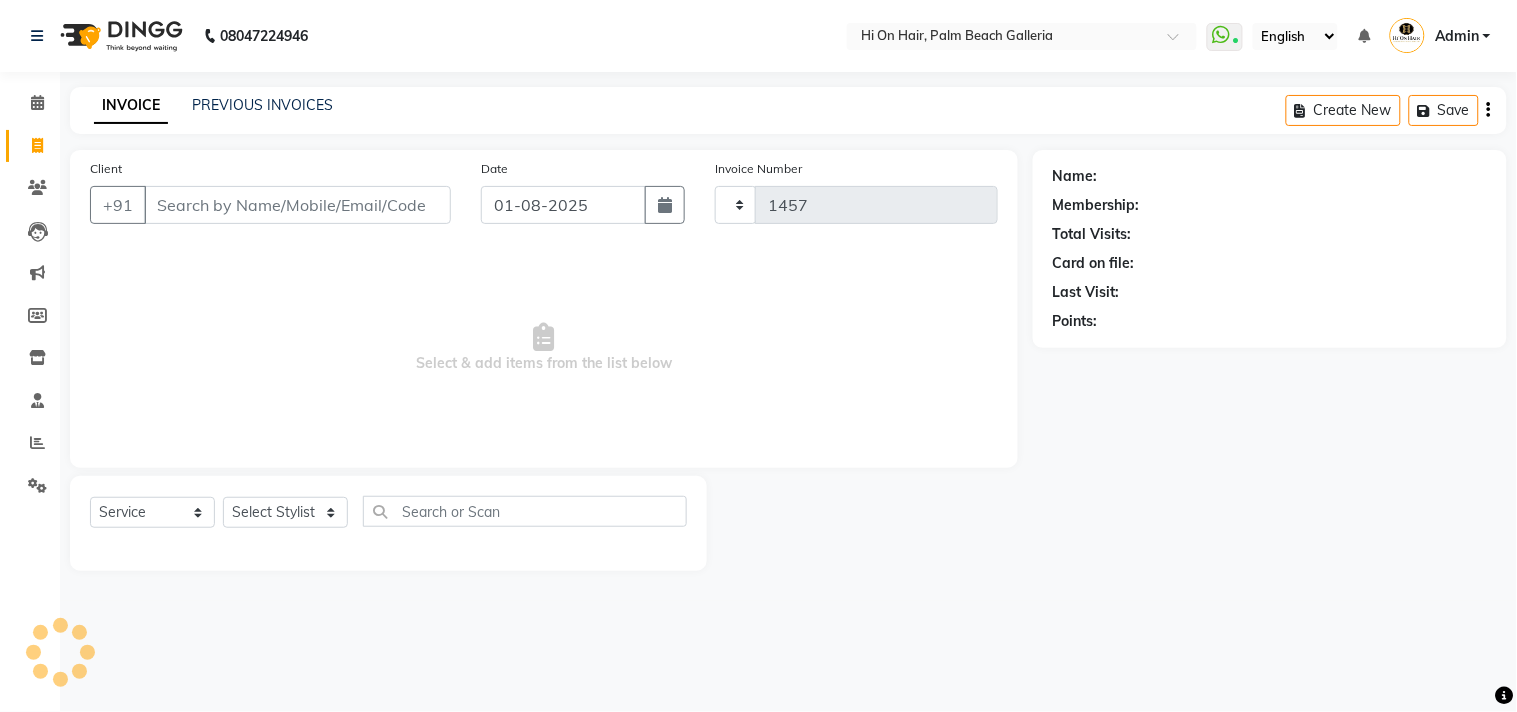 select on "535" 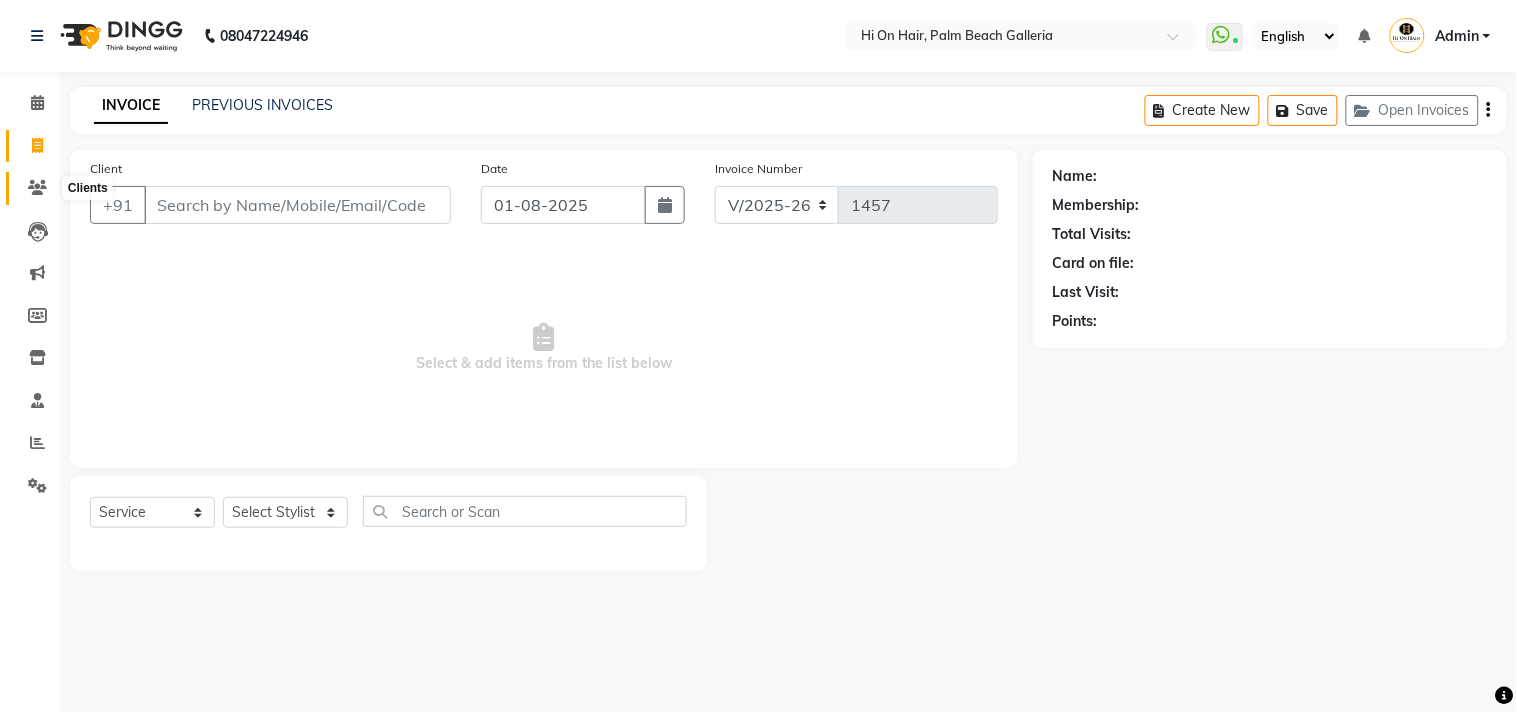 click 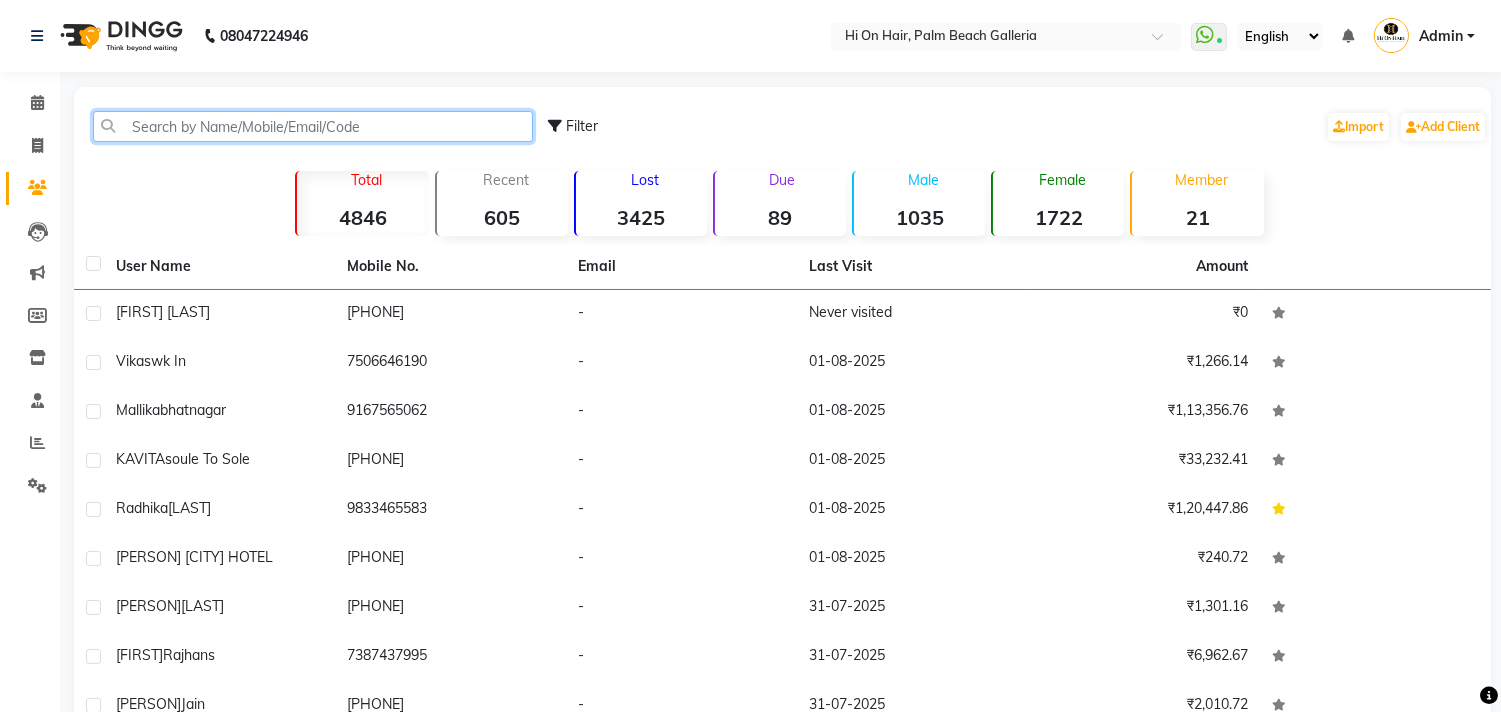 click 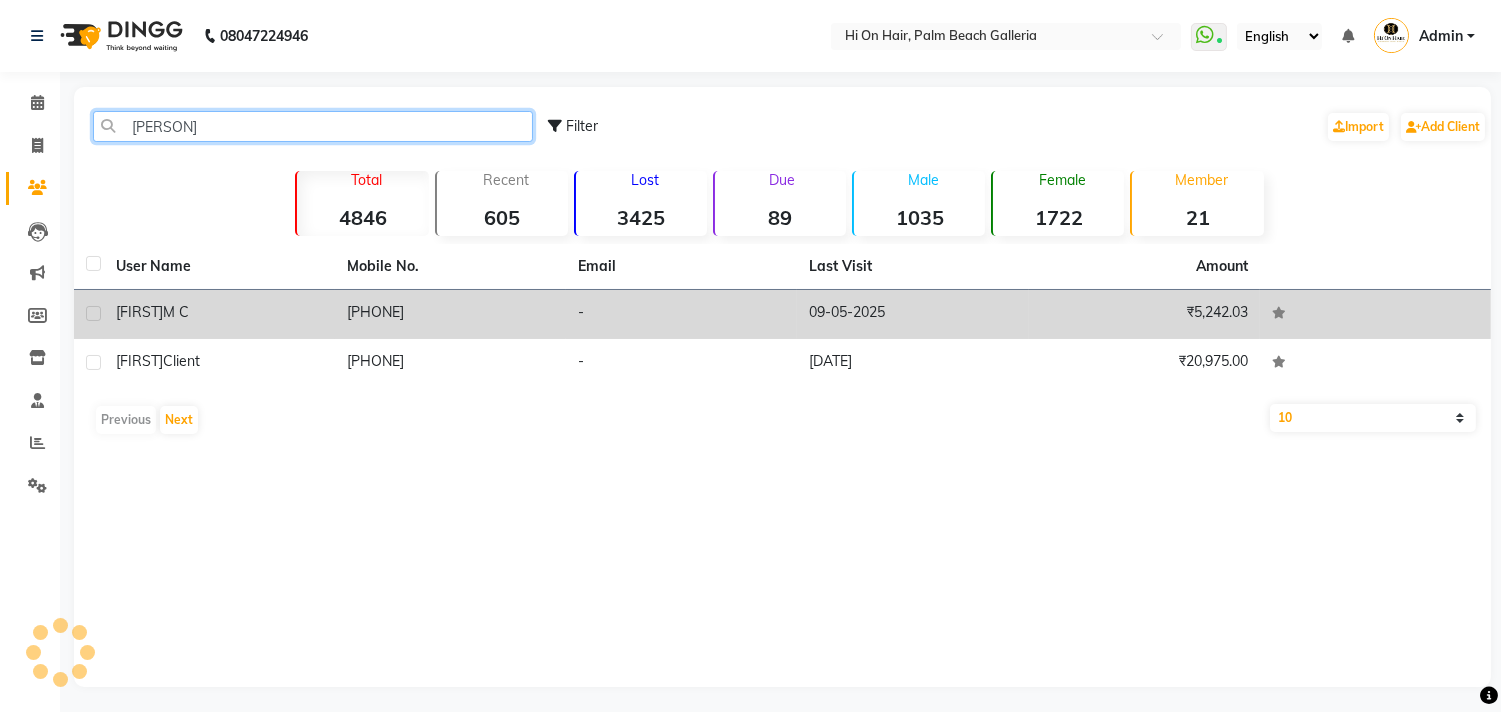 type on "[FIRST]" 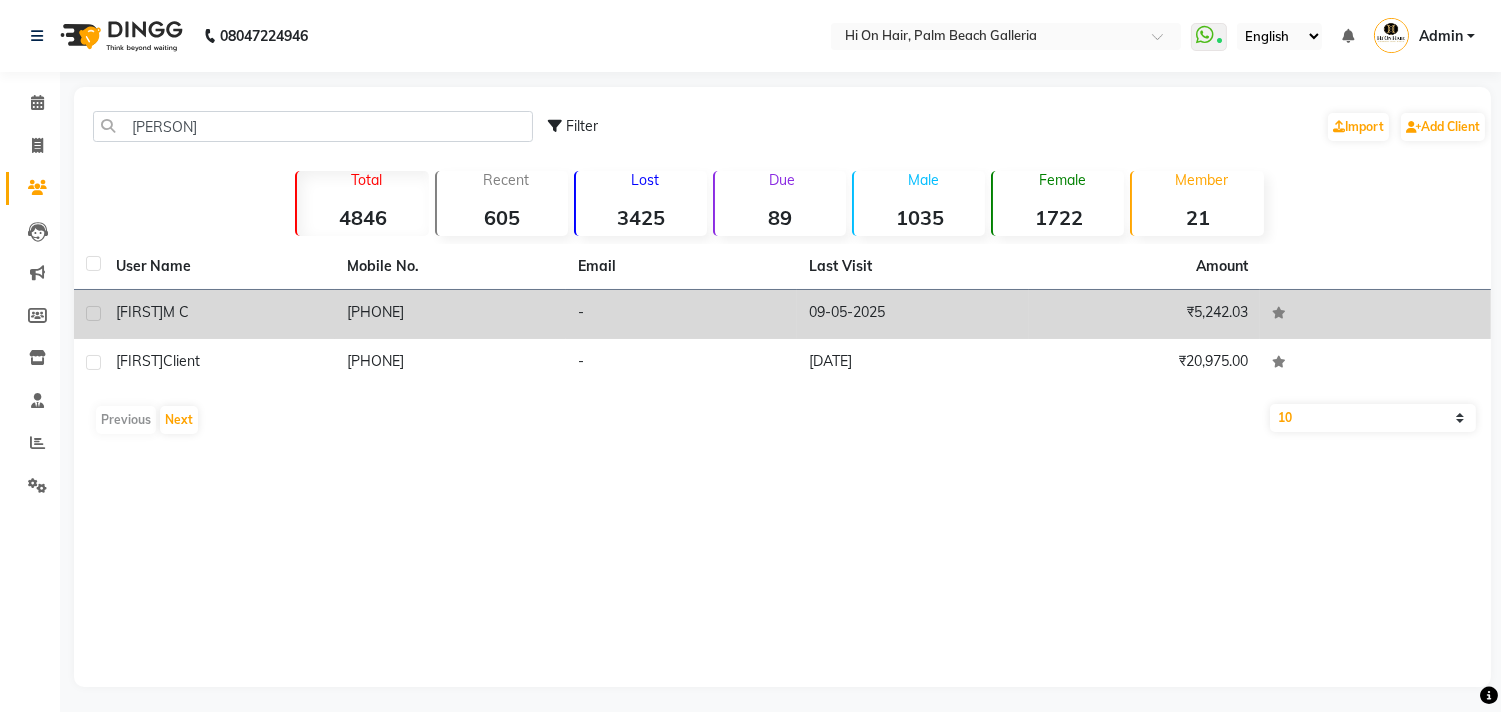 click on "[PHONE]" 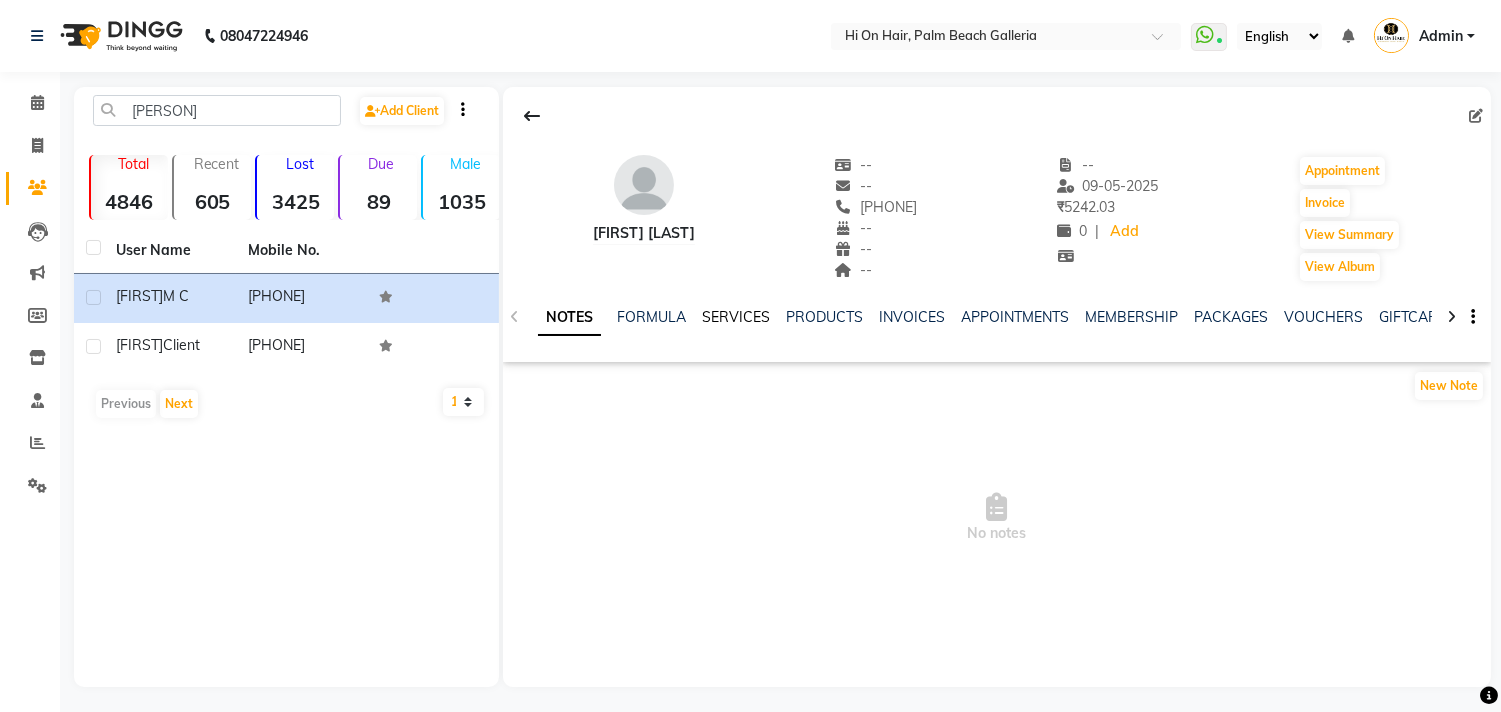 click on "SERVICES" 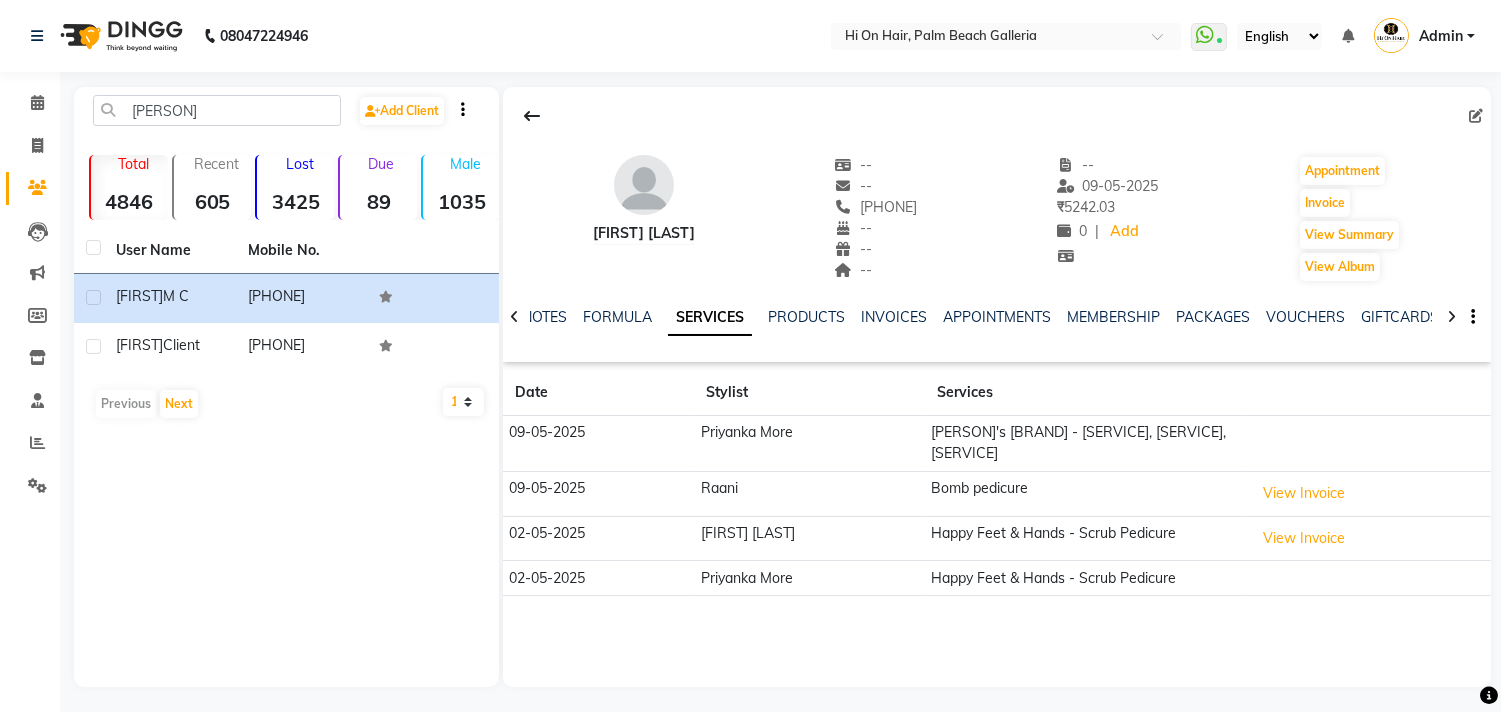 scroll, scrollTop: 4, scrollLeft: 0, axis: vertical 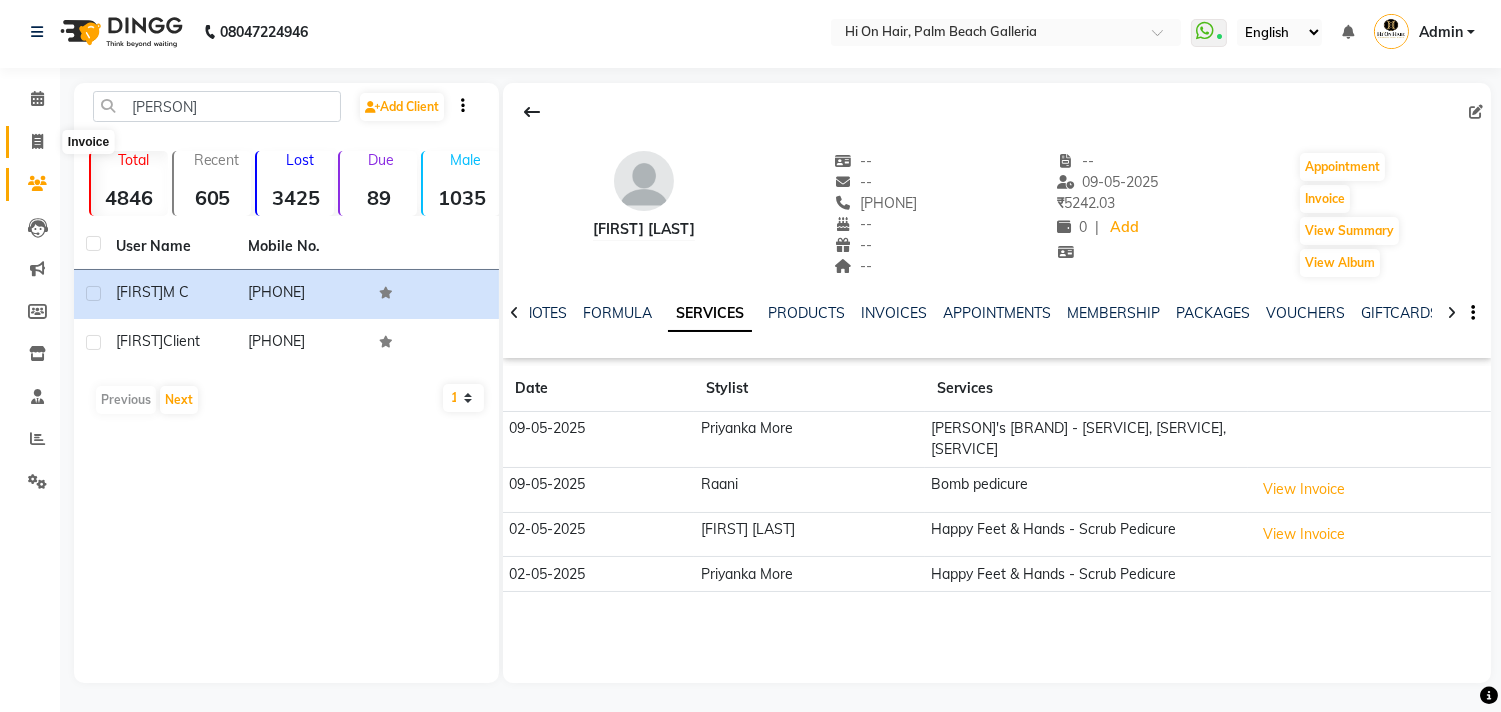 click 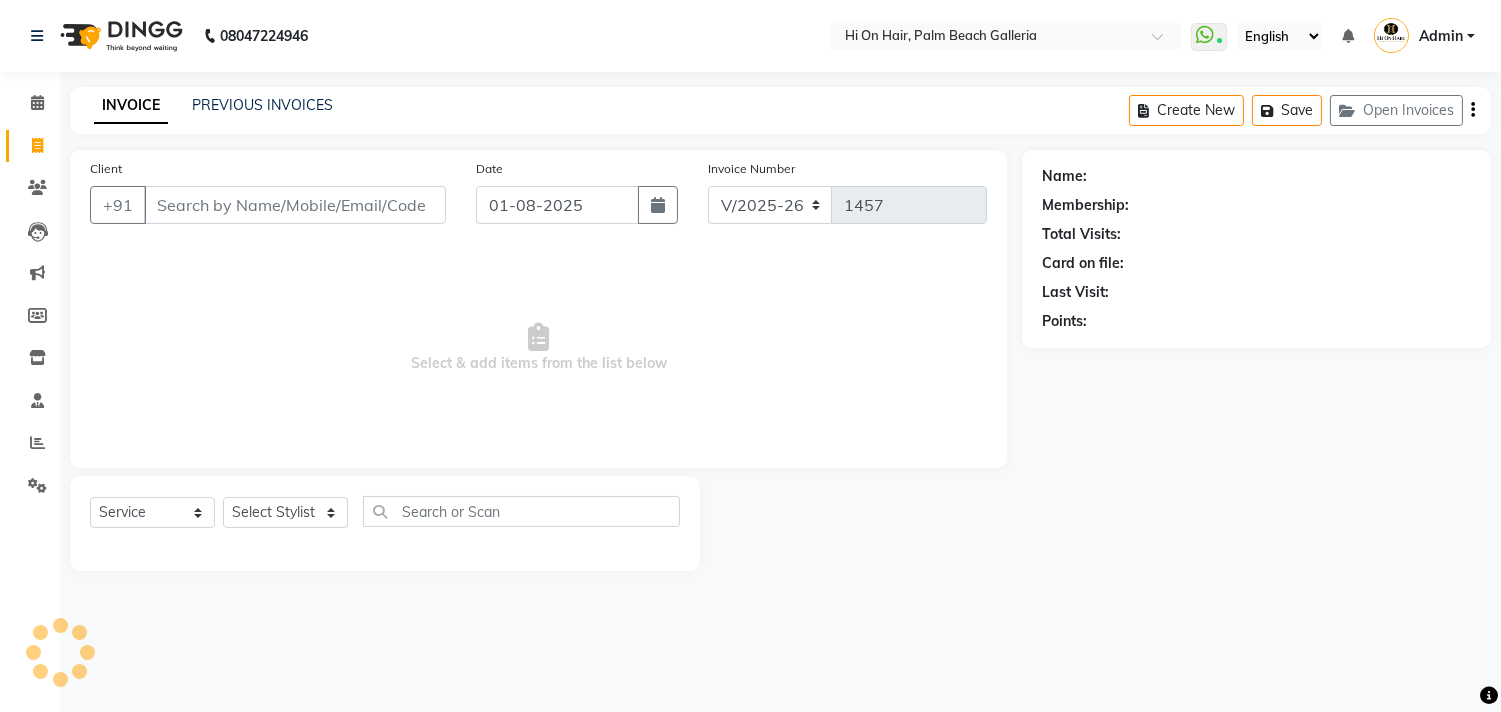 scroll, scrollTop: 0, scrollLeft: 0, axis: both 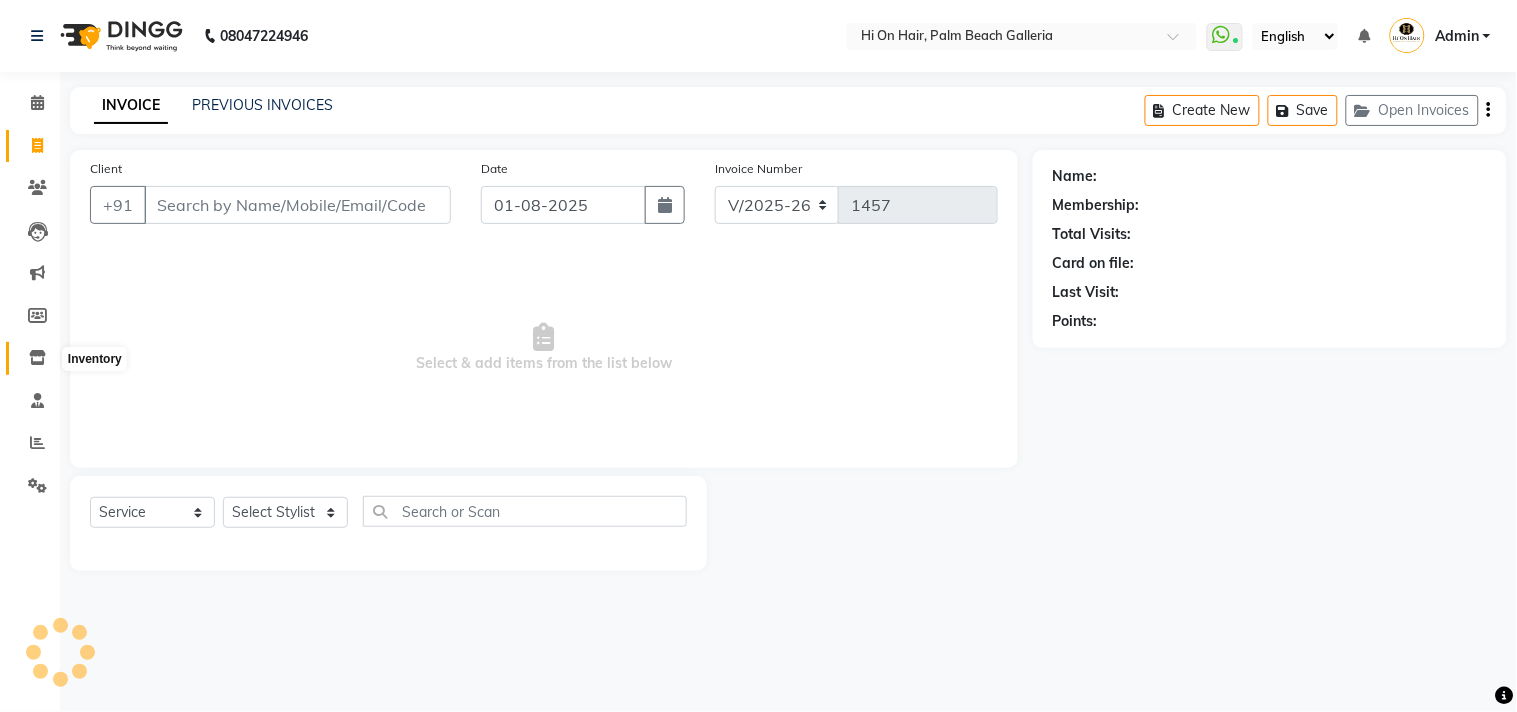 click 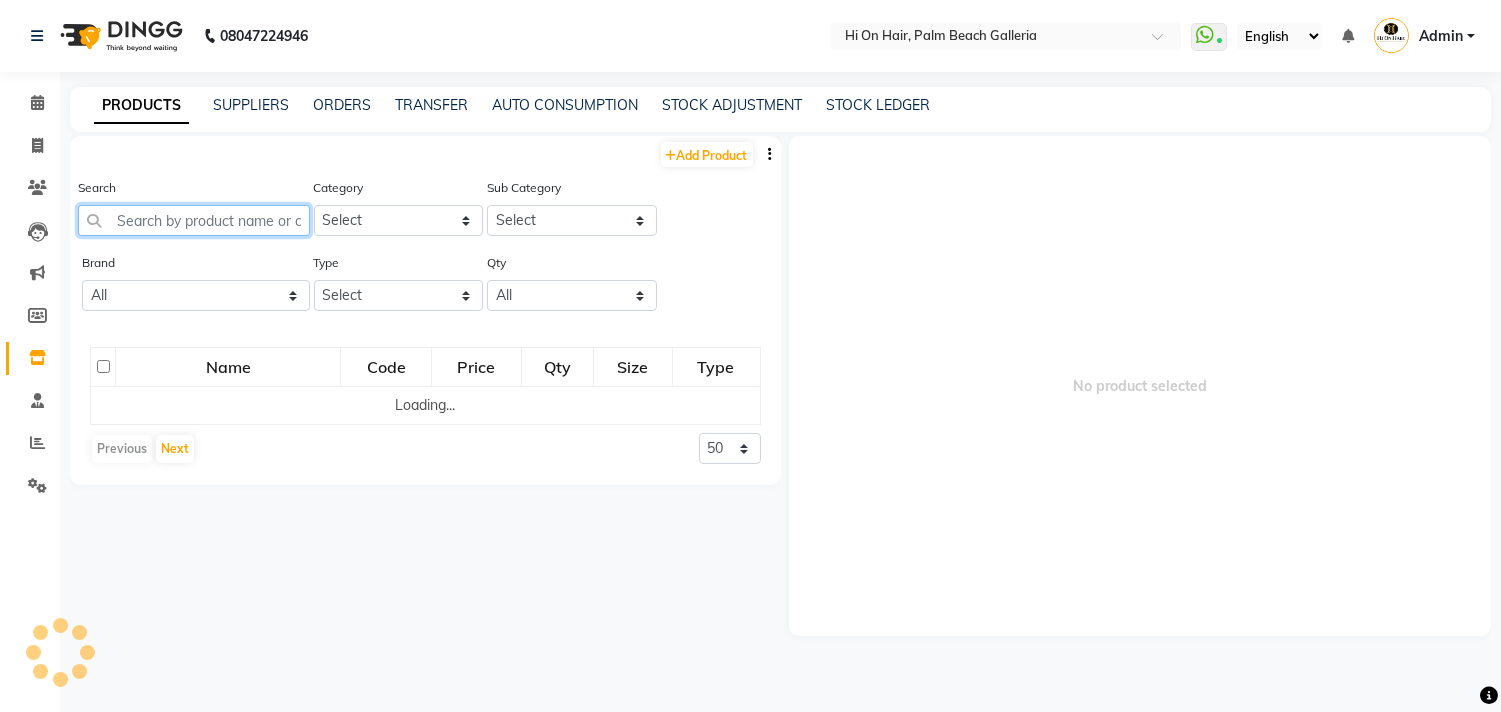 click 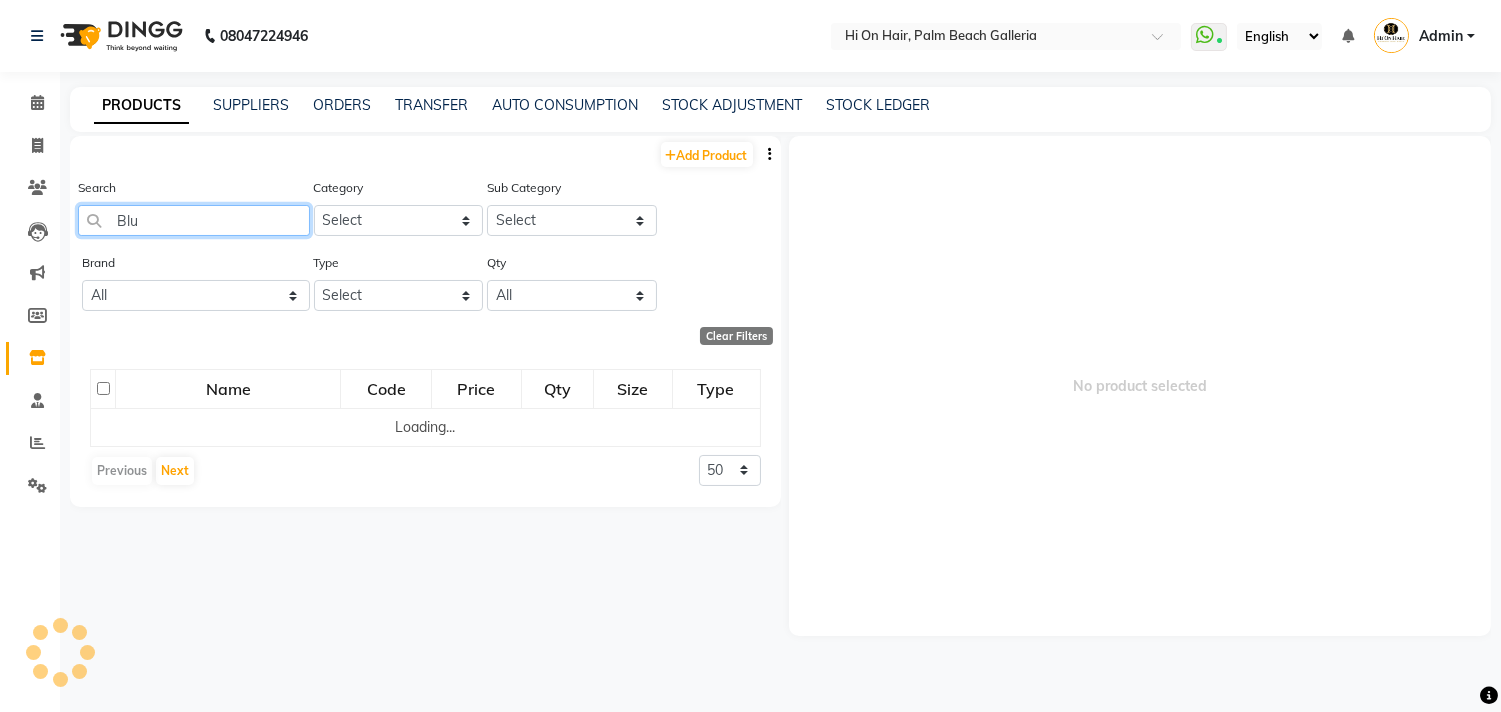 type on "Blue" 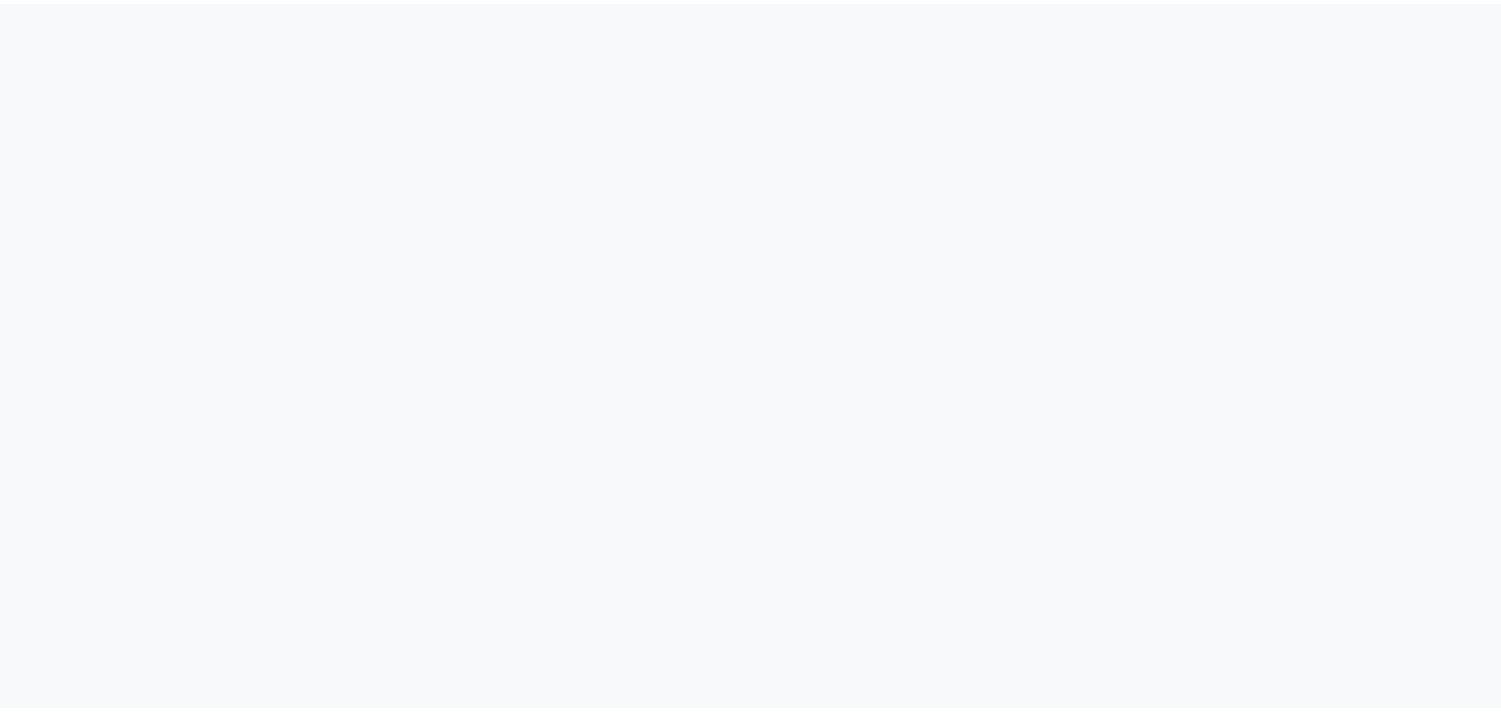 scroll, scrollTop: 0, scrollLeft: 0, axis: both 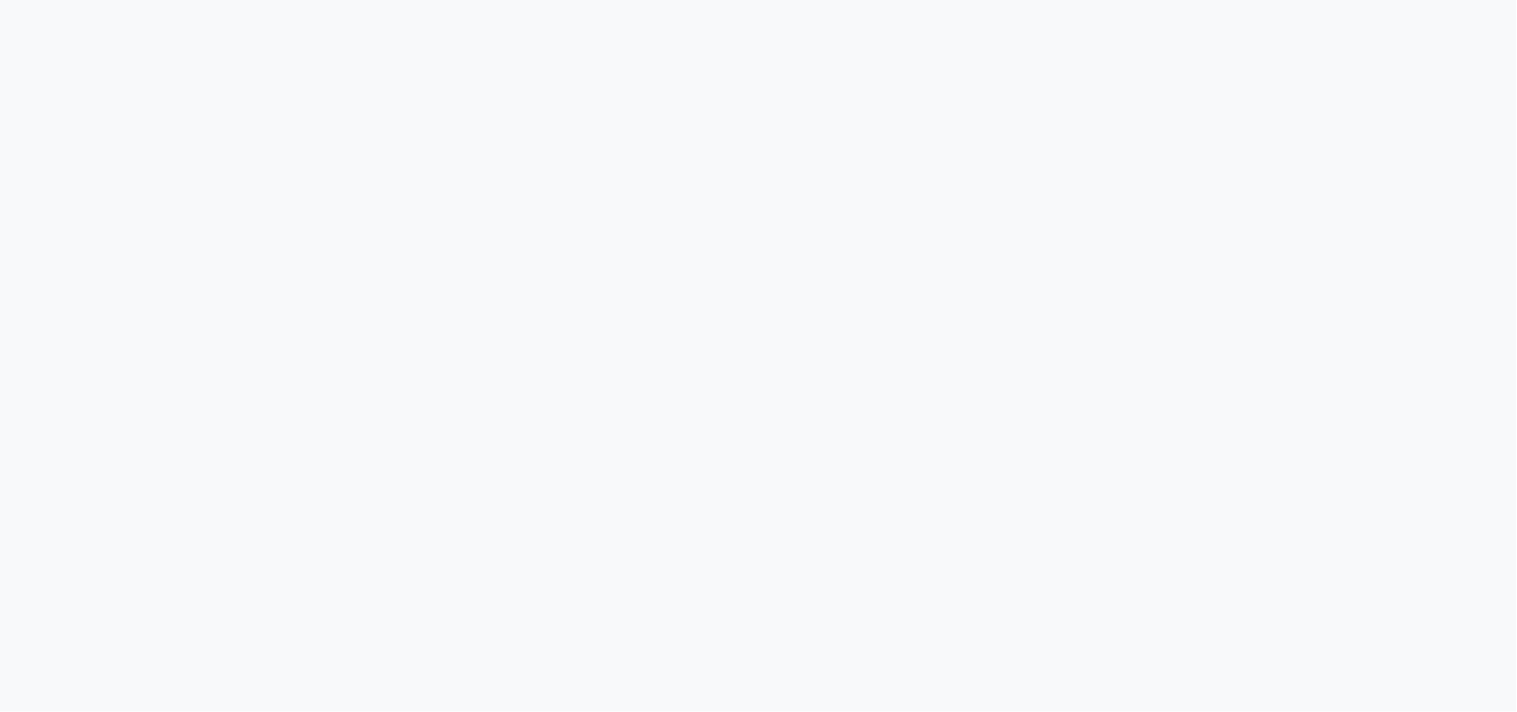 select 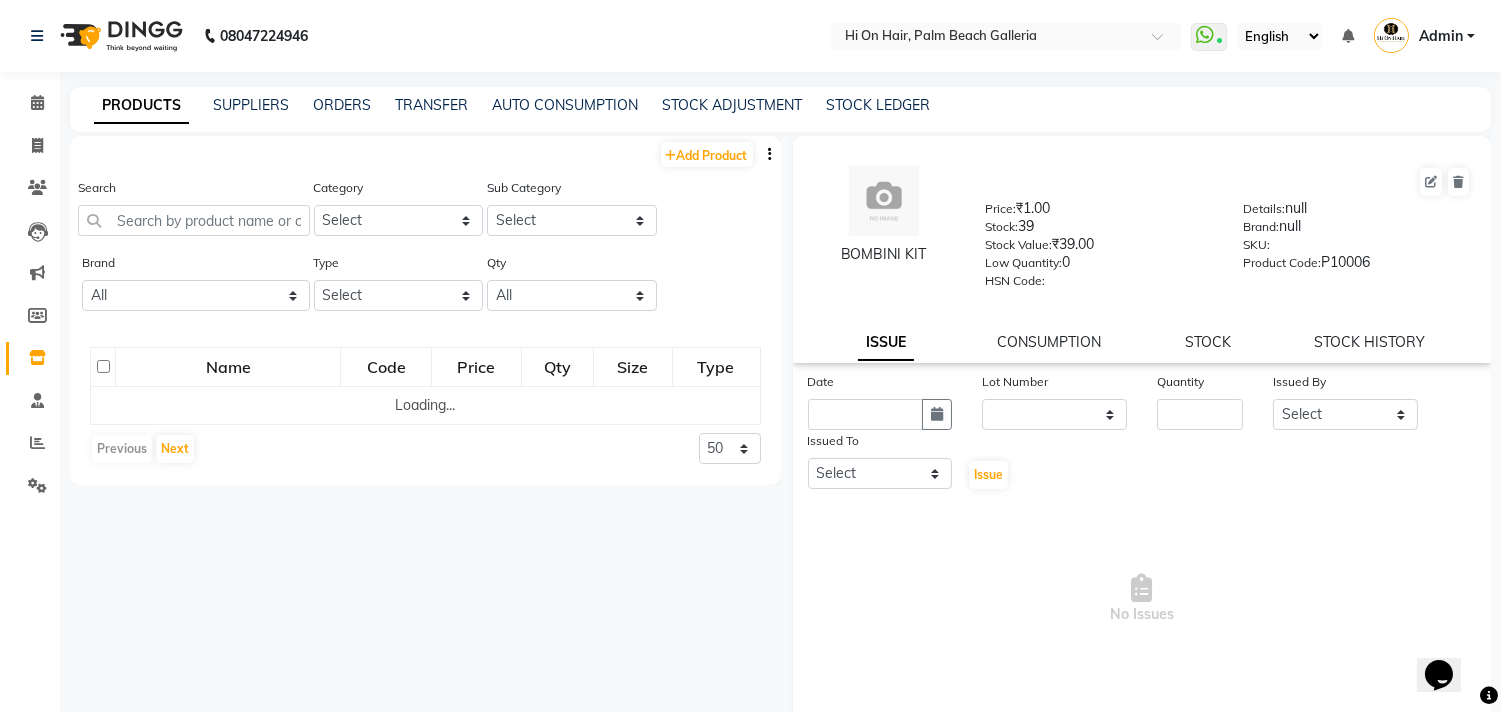 scroll, scrollTop: 0, scrollLeft: 0, axis: both 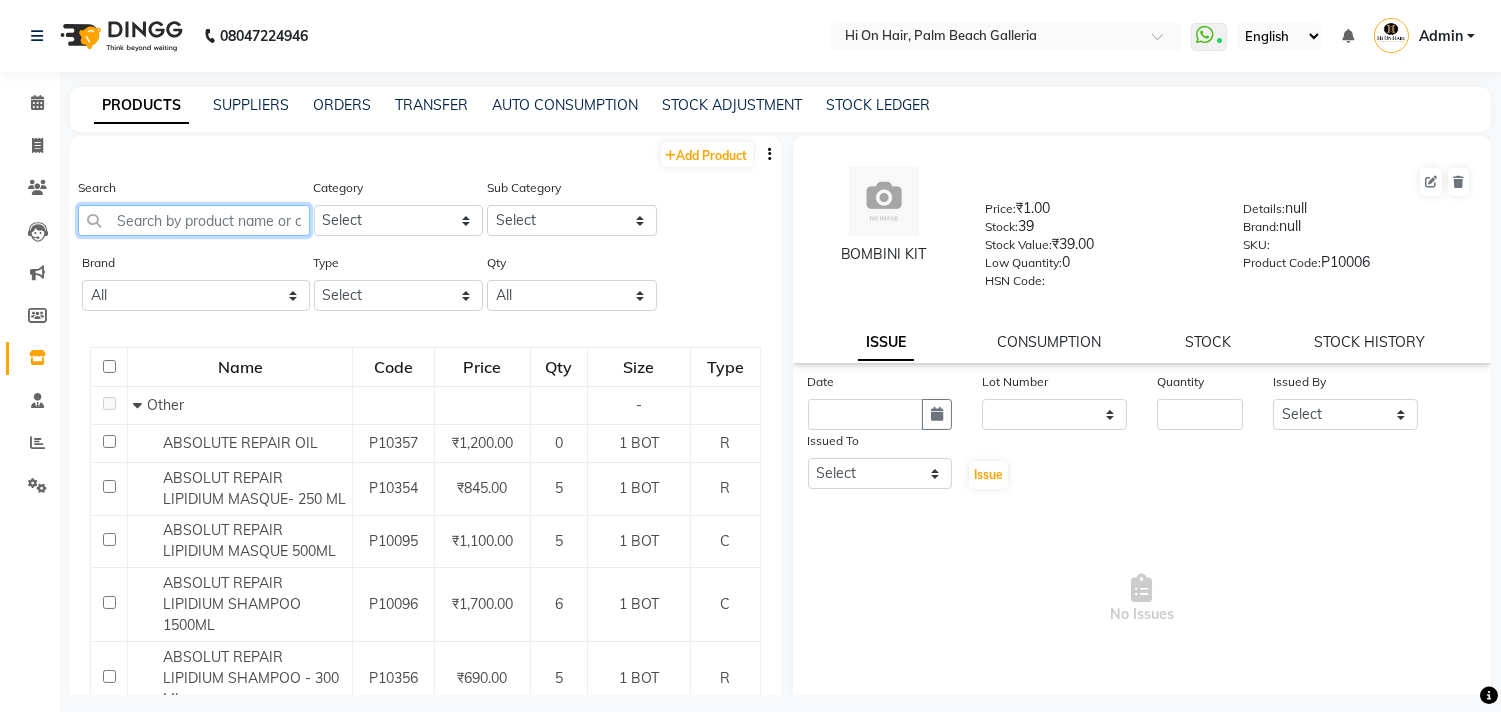 click 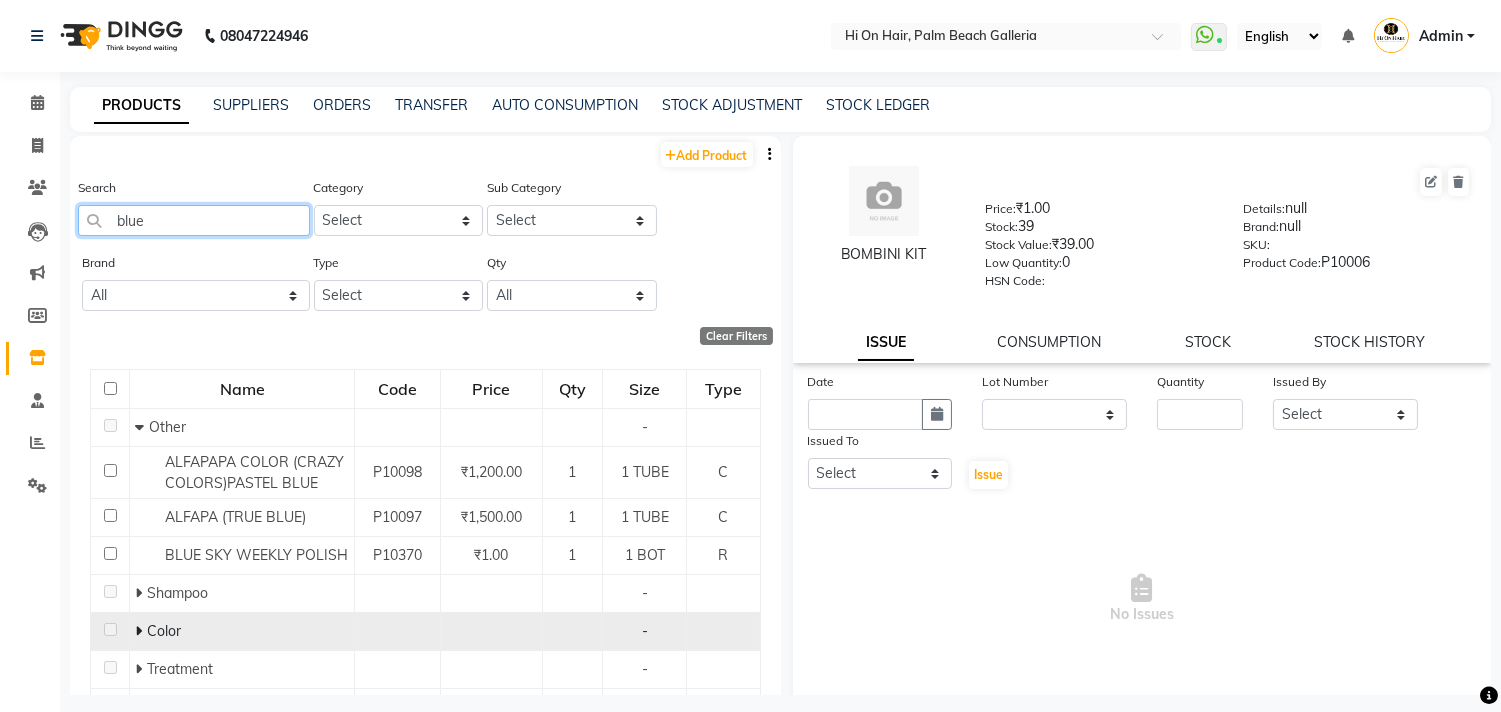 scroll, scrollTop: 93, scrollLeft: 0, axis: vertical 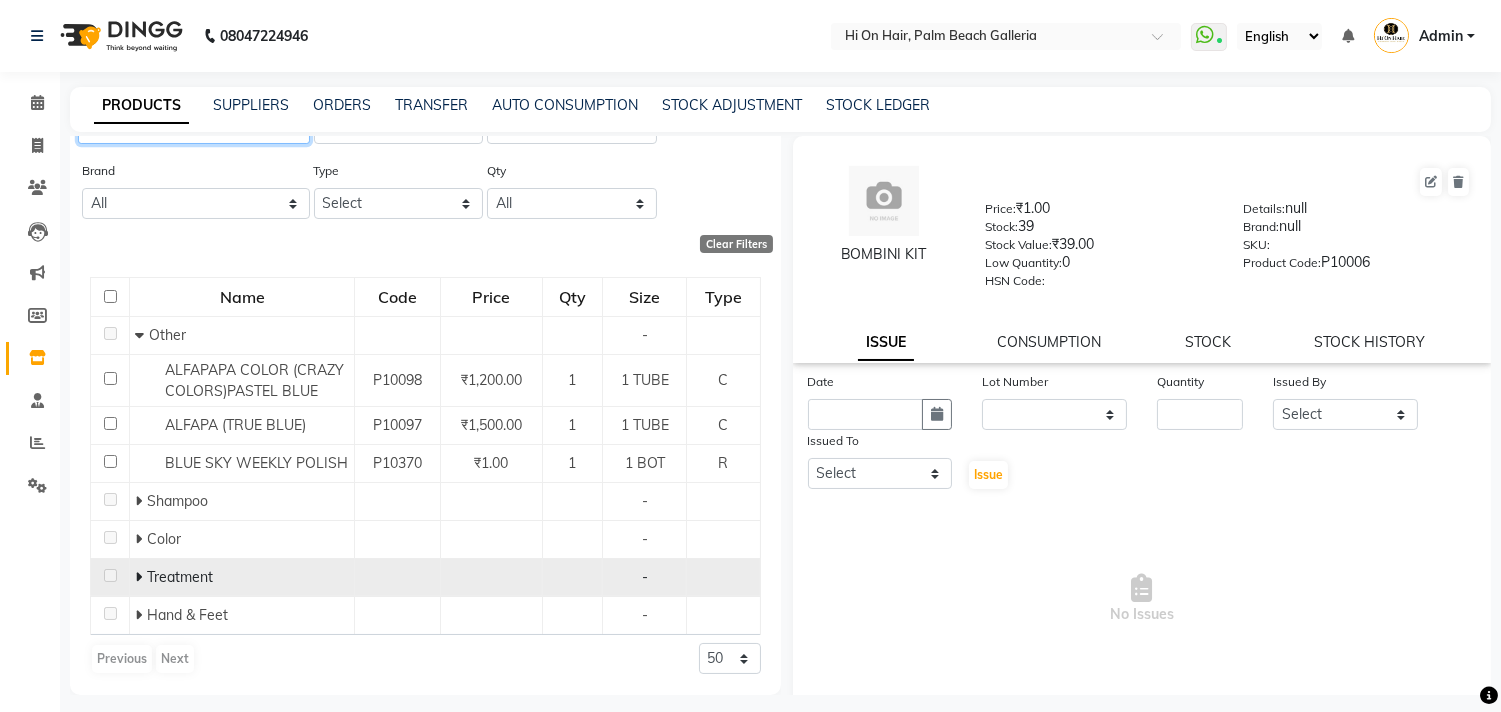 type on "blue" 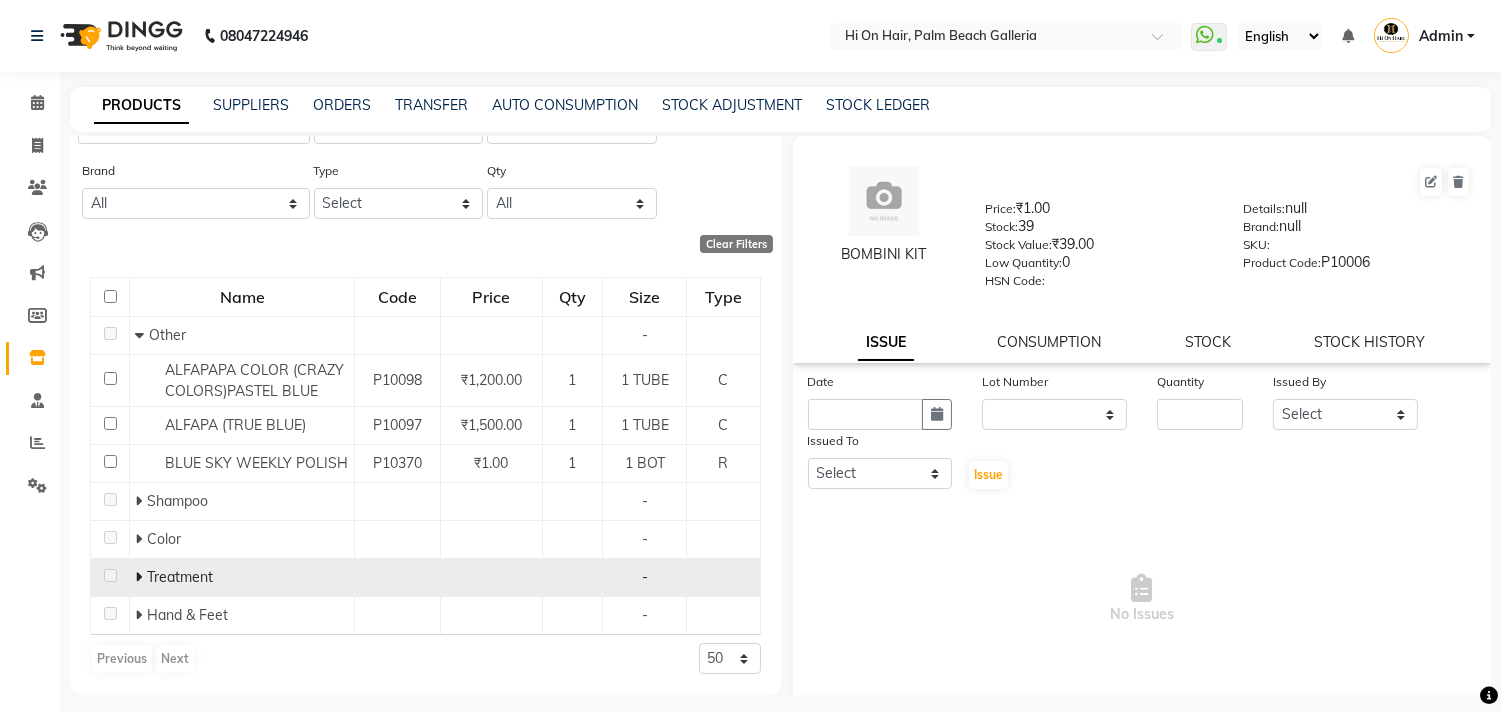click 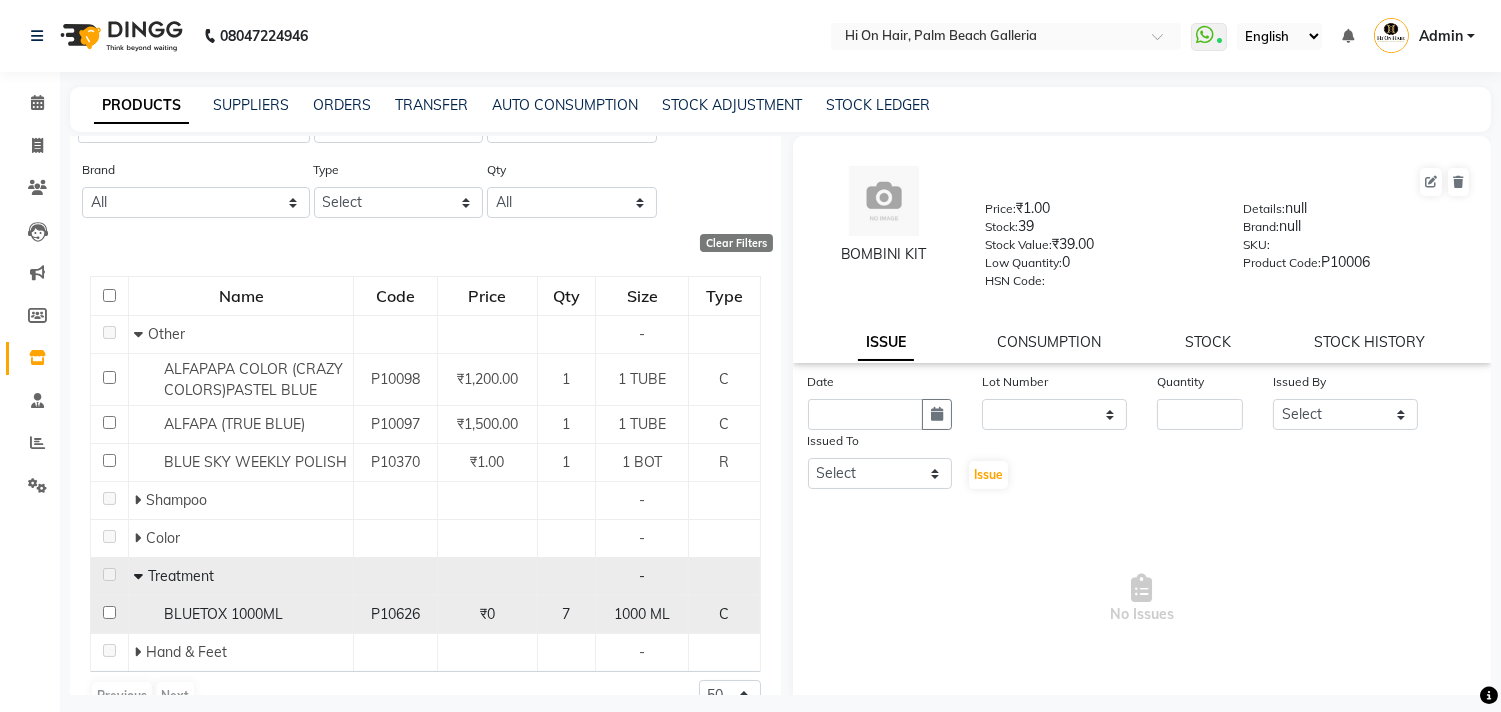 click on "BLUETOX 1000ML" 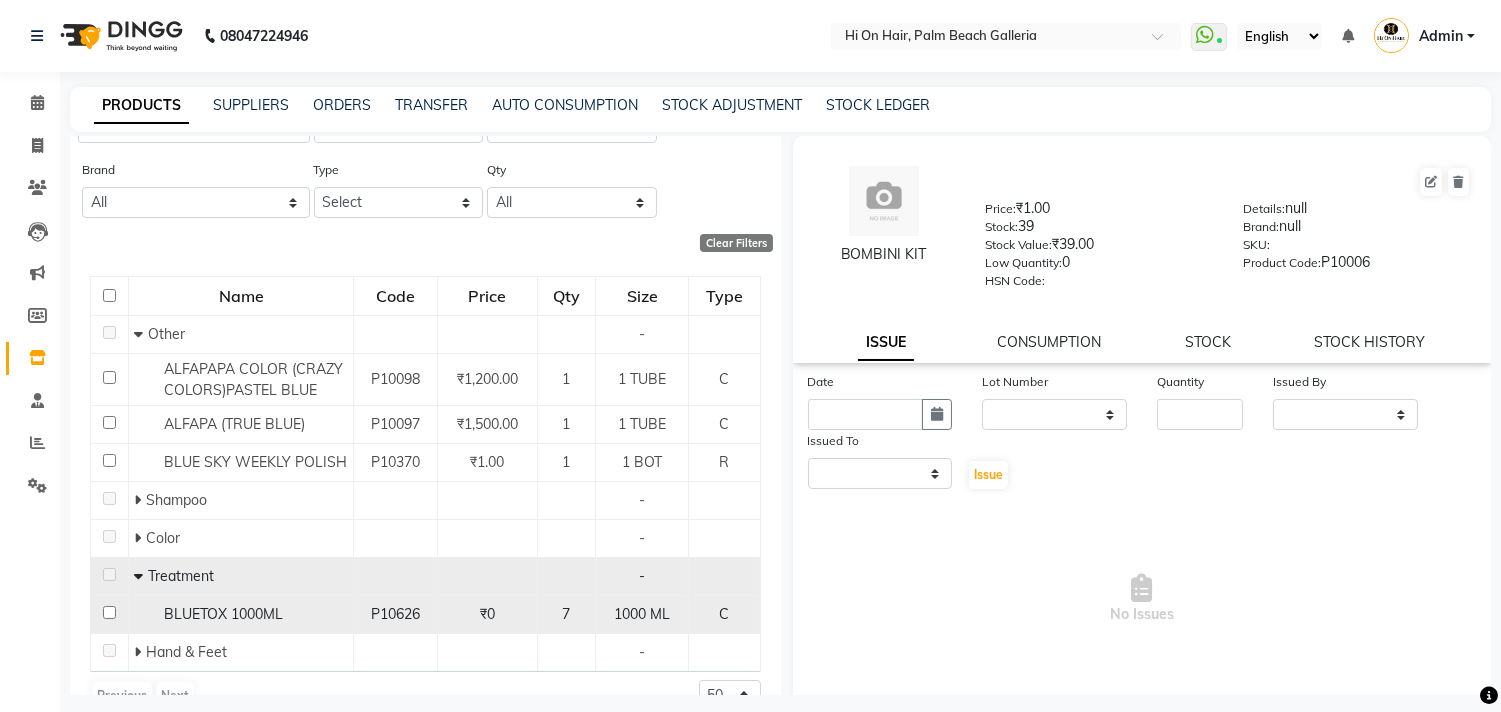 select 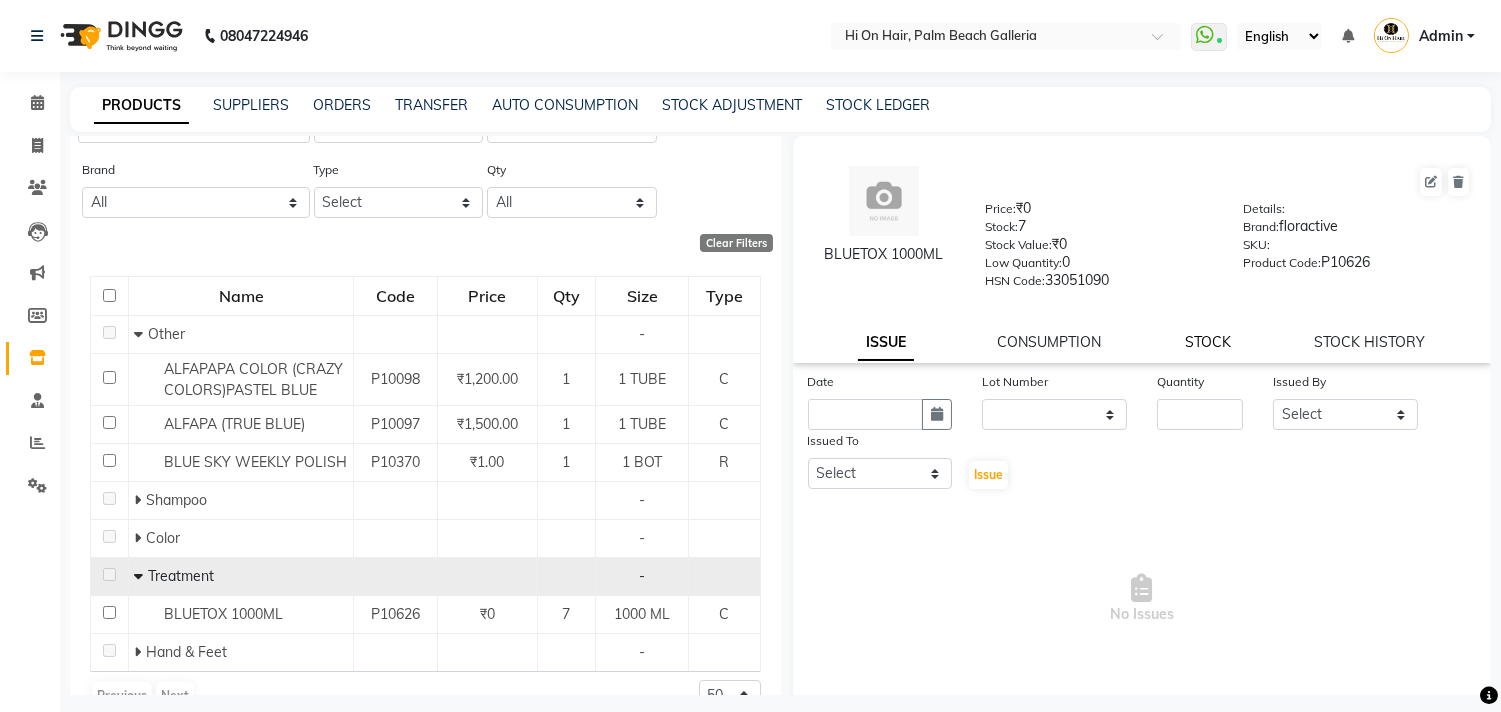 click on "STOCK" 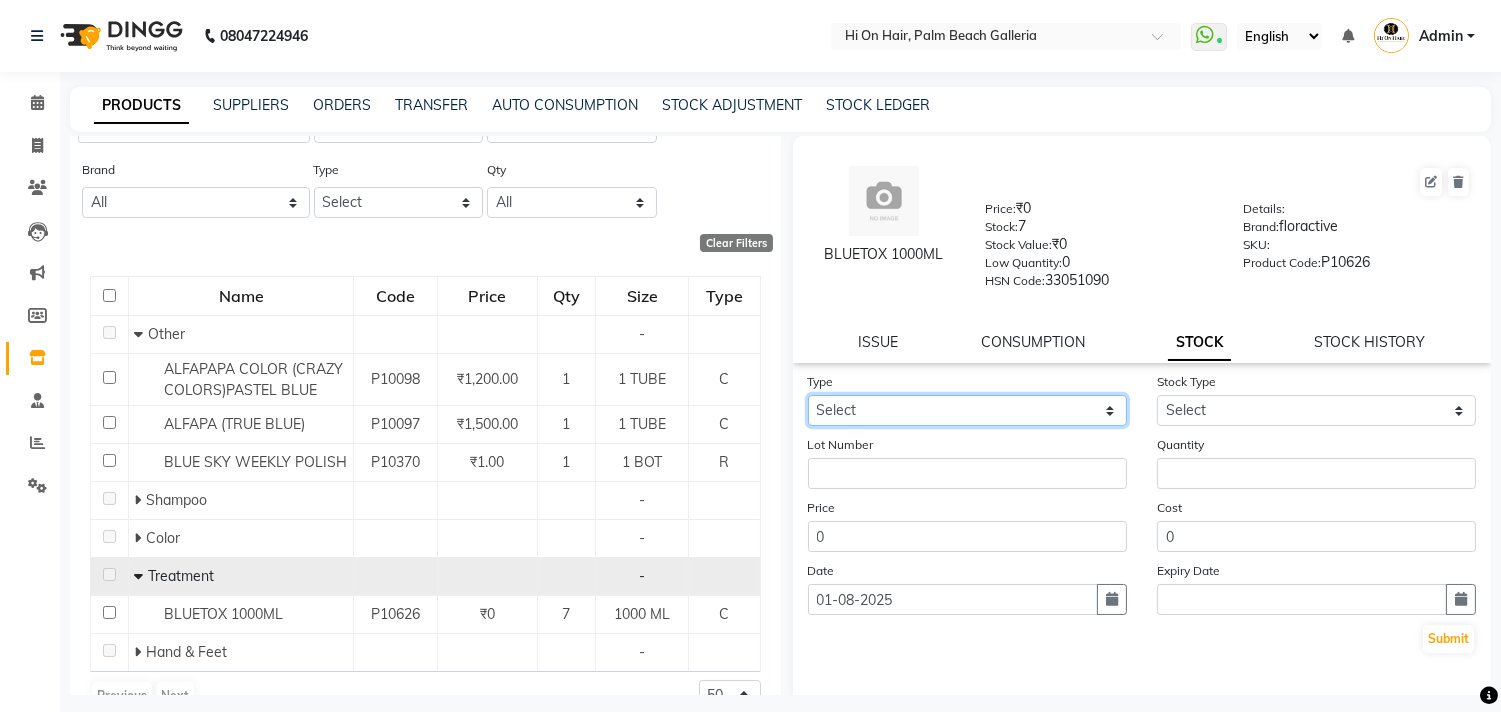 click on "Select In Out" 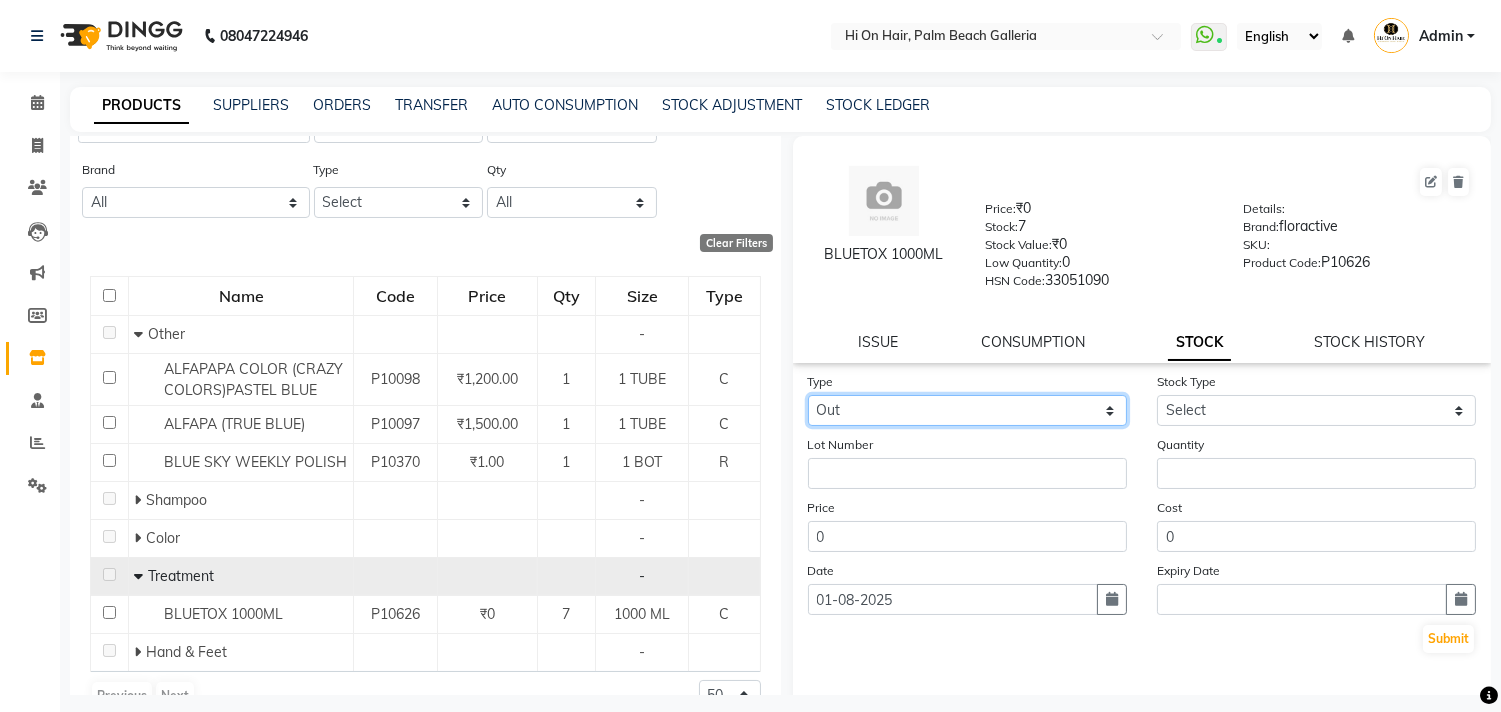 click on "Select In Out" 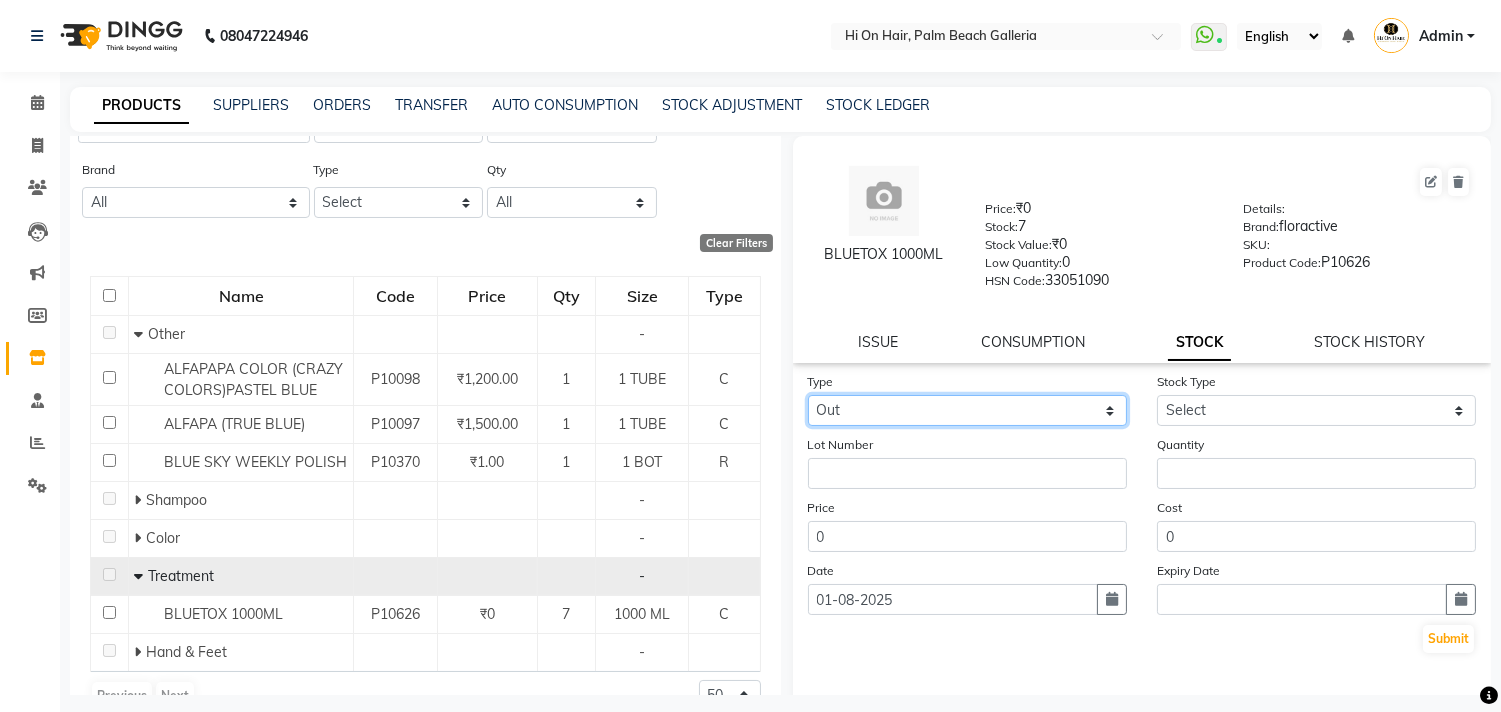 select 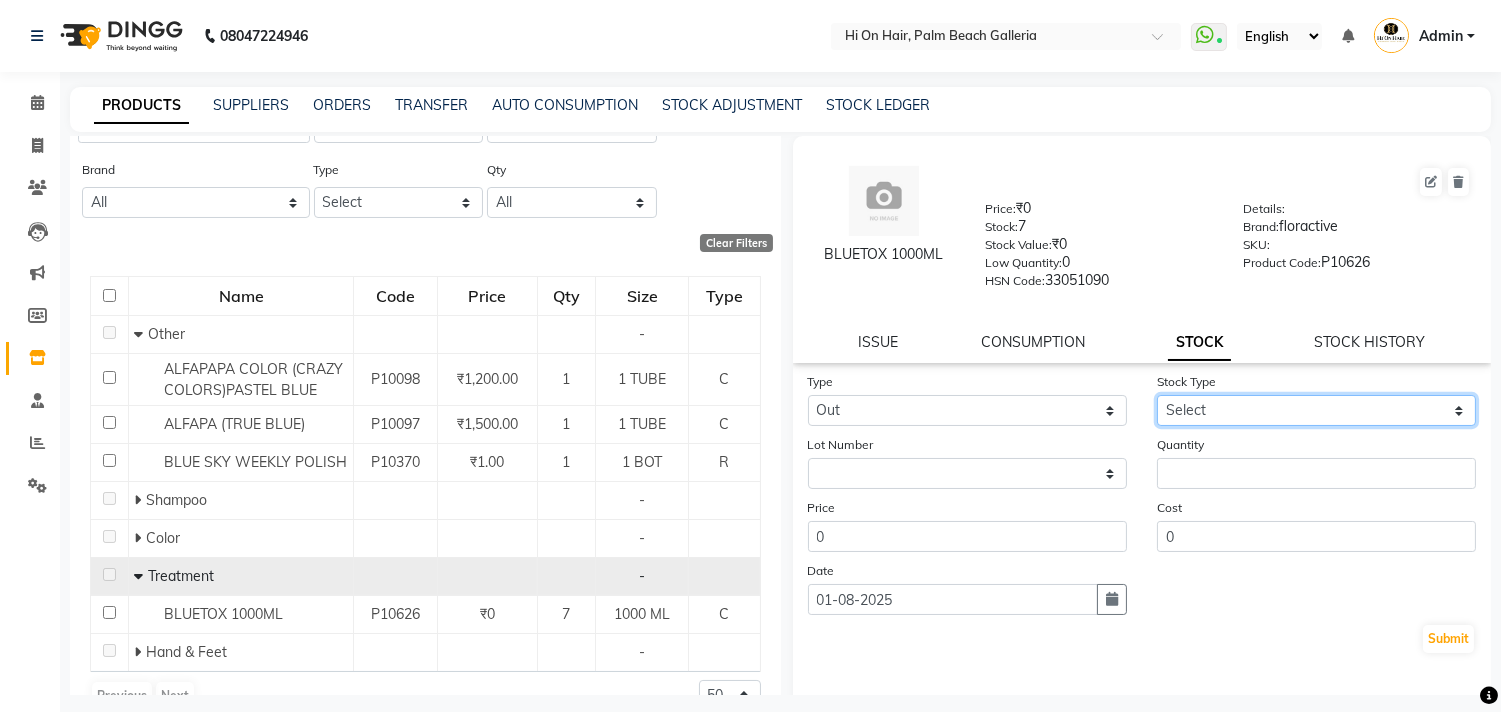 click on "Select Internal Use Damaged Expired Adjustment Return Other" 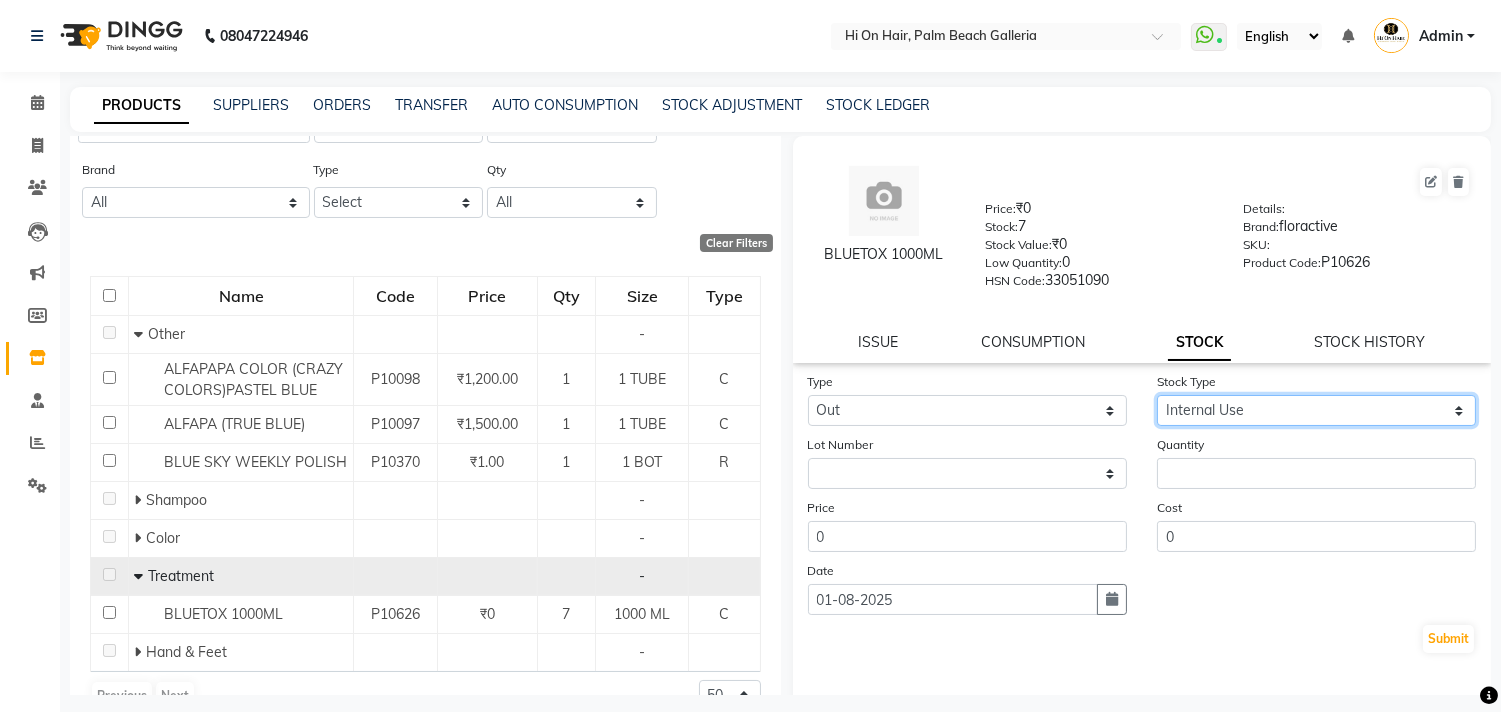 click on "Select Internal Use Damaged Expired Adjustment Return Other" 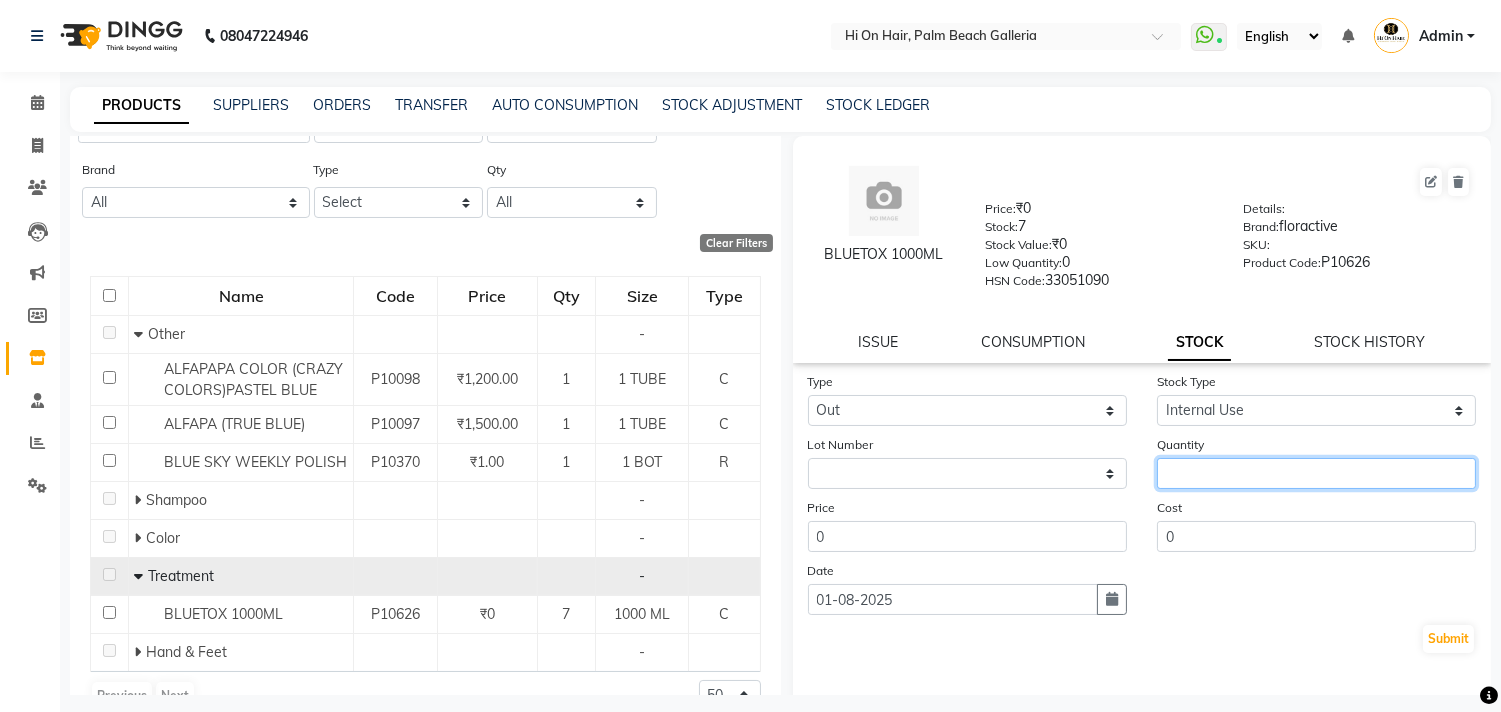 click 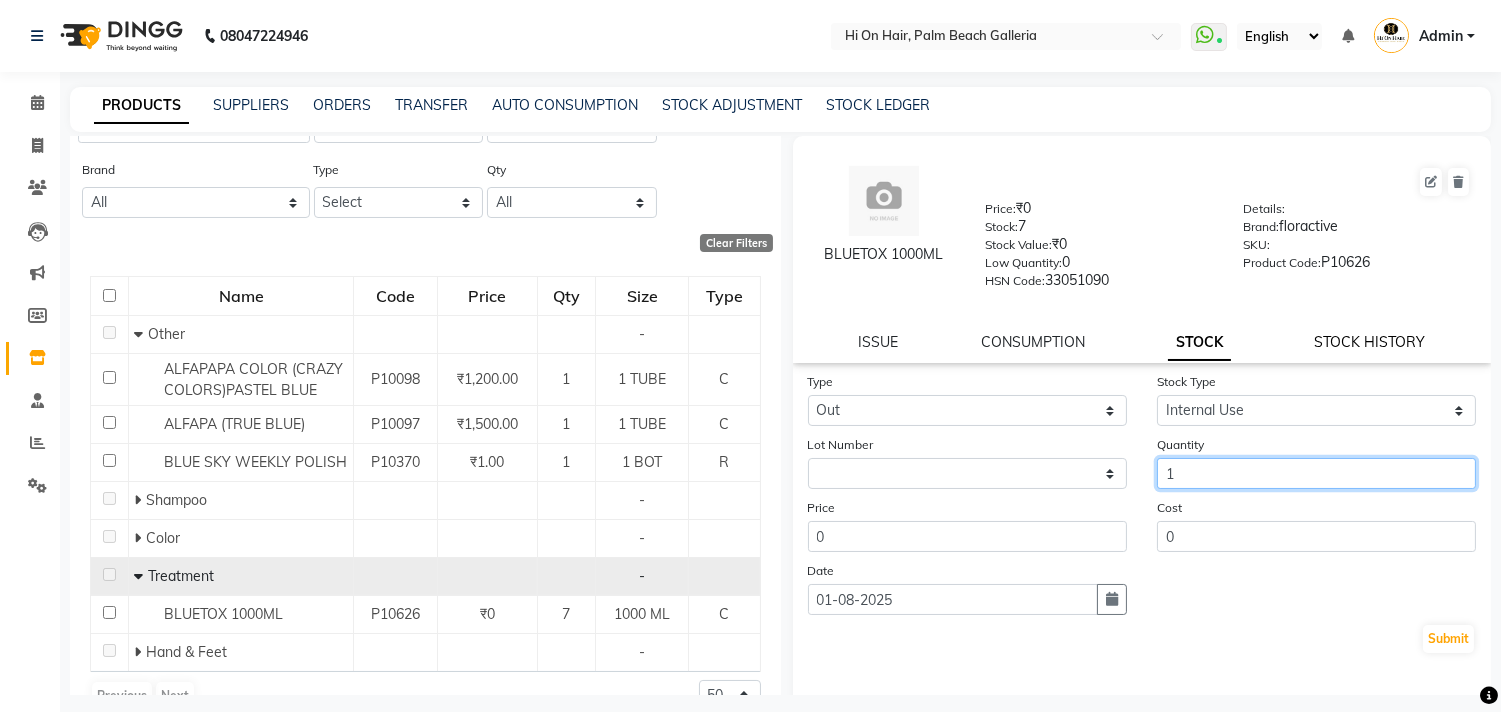 type on "1" 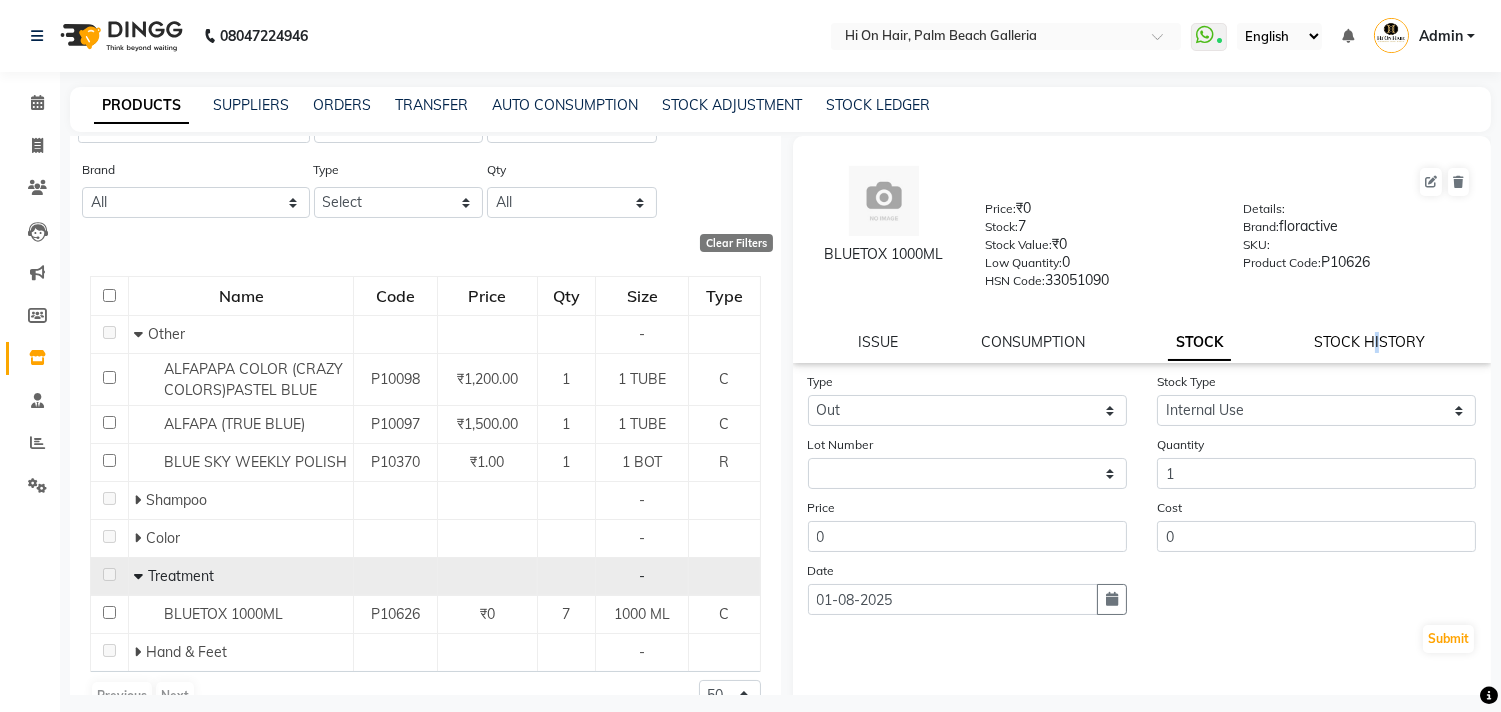 click on "STOCK HISTORY" 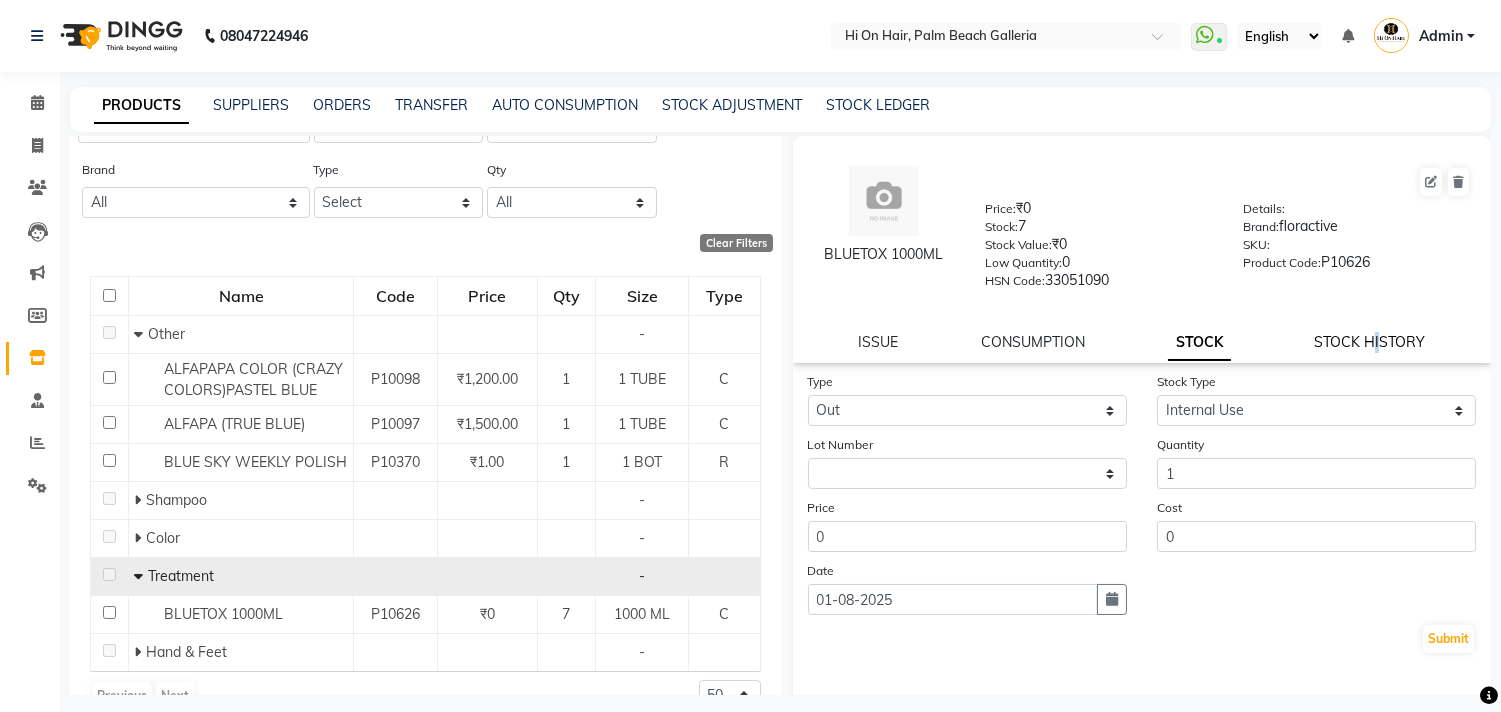 select on "all" 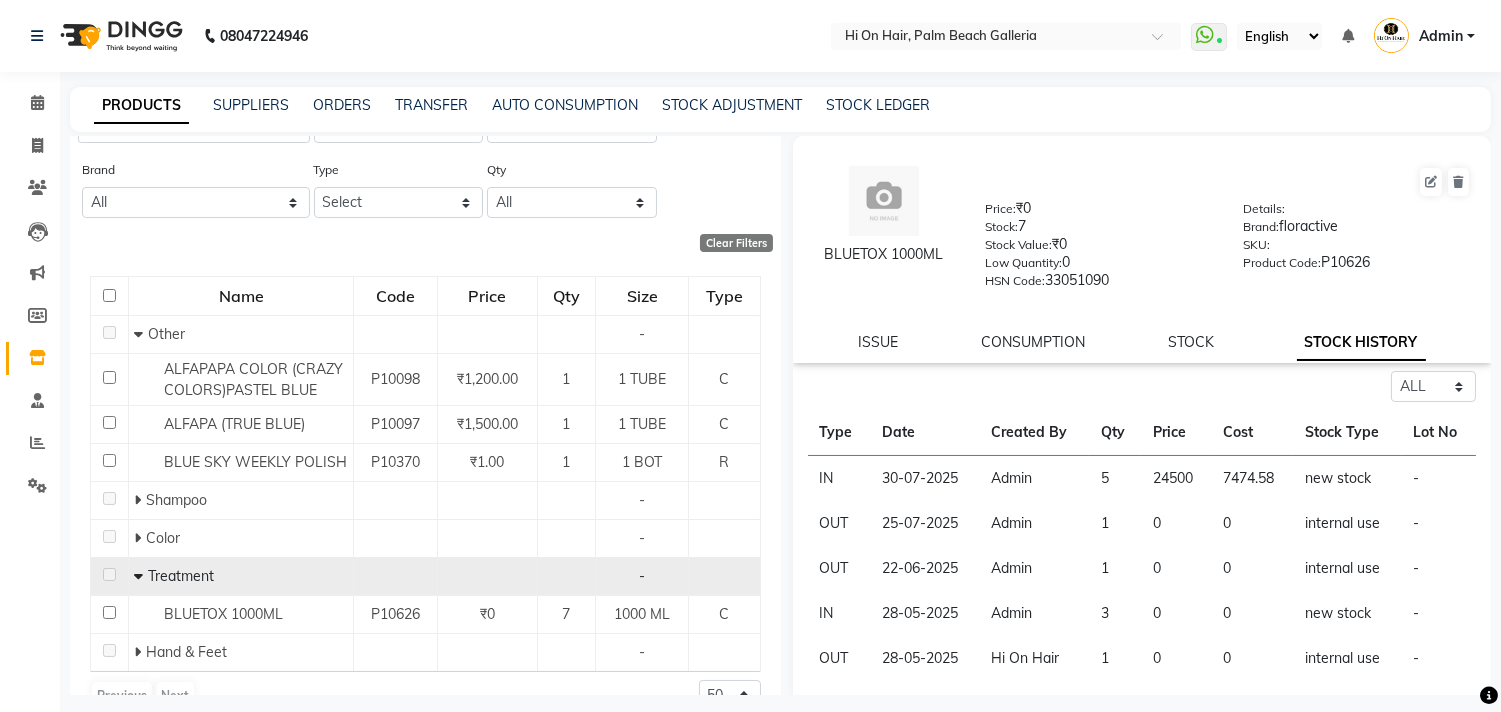 click on "ISSUE CONSUMPTION STOCK STOCK HISTORY" 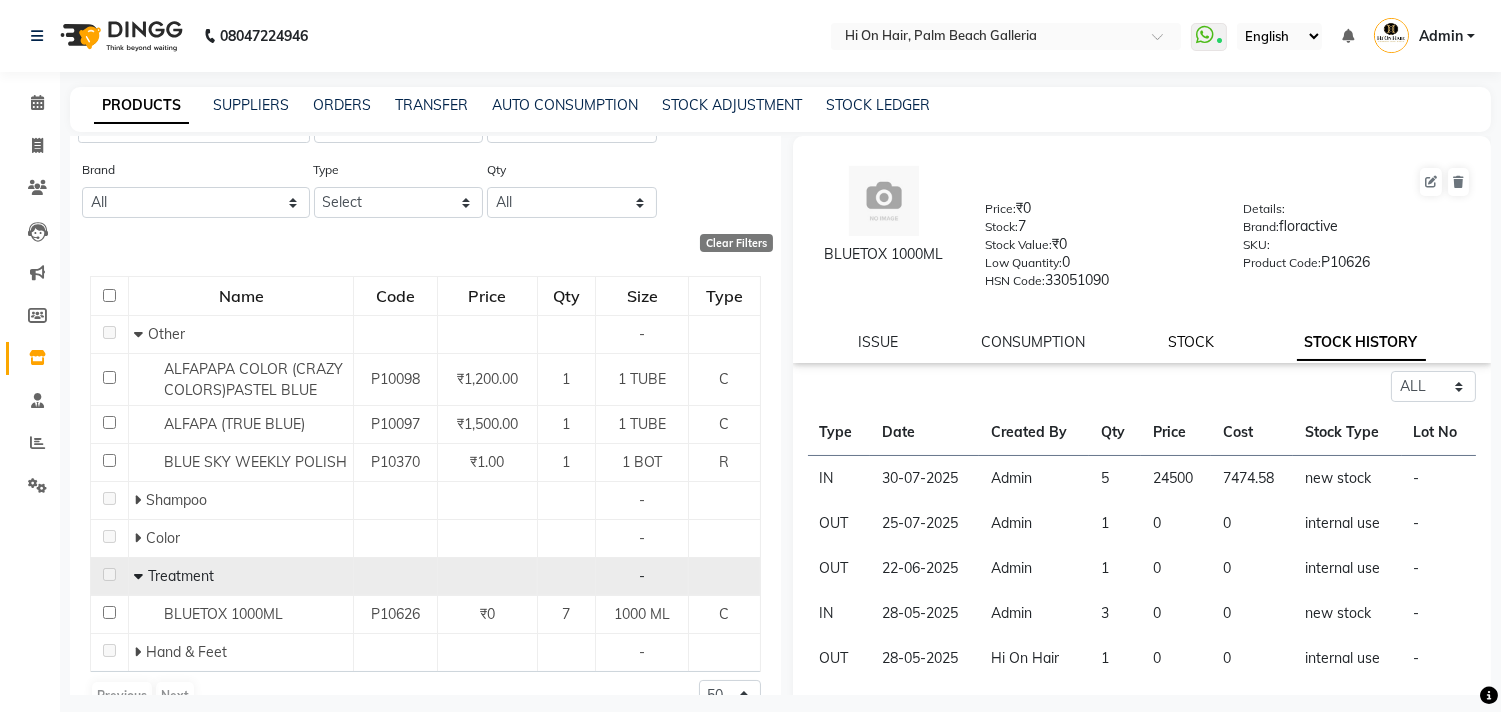 click on "STOCK" 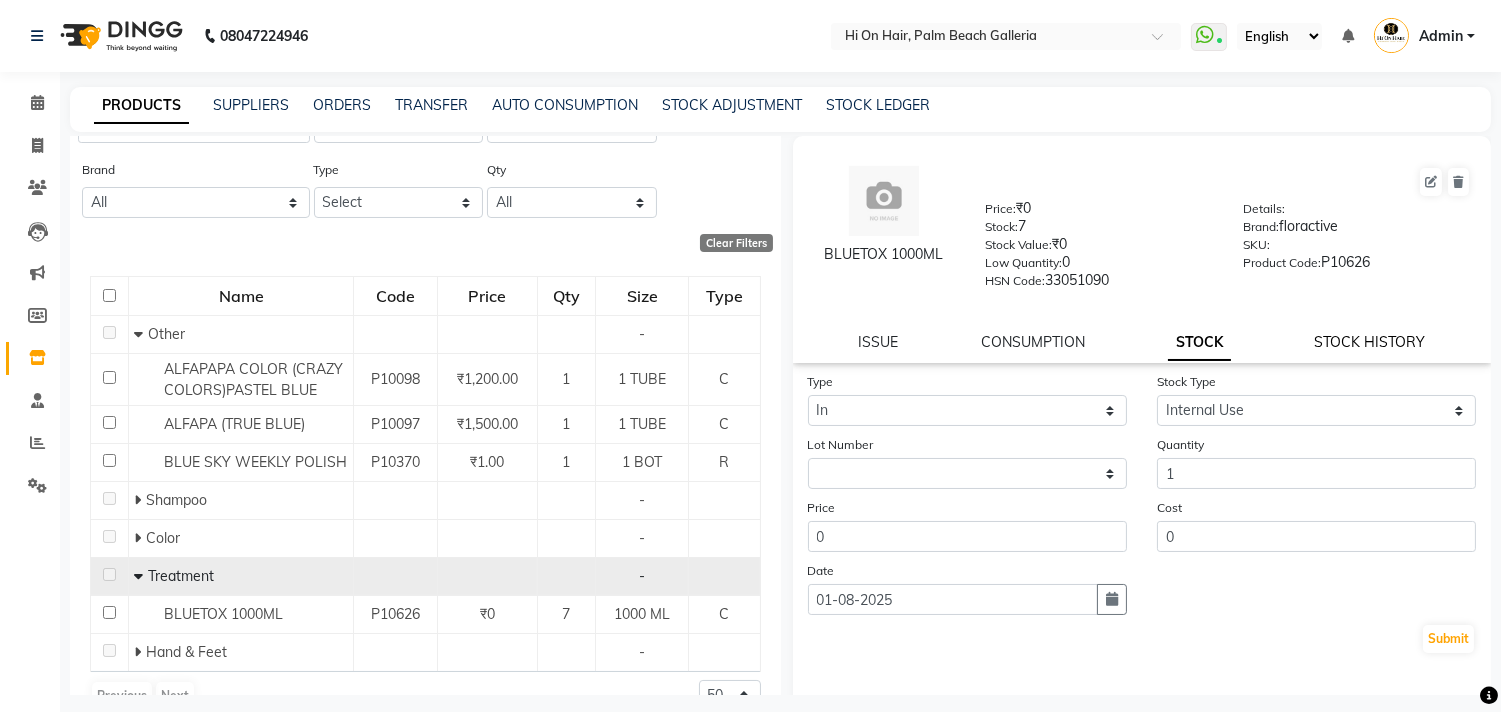 click on "STOCK HISTORY" 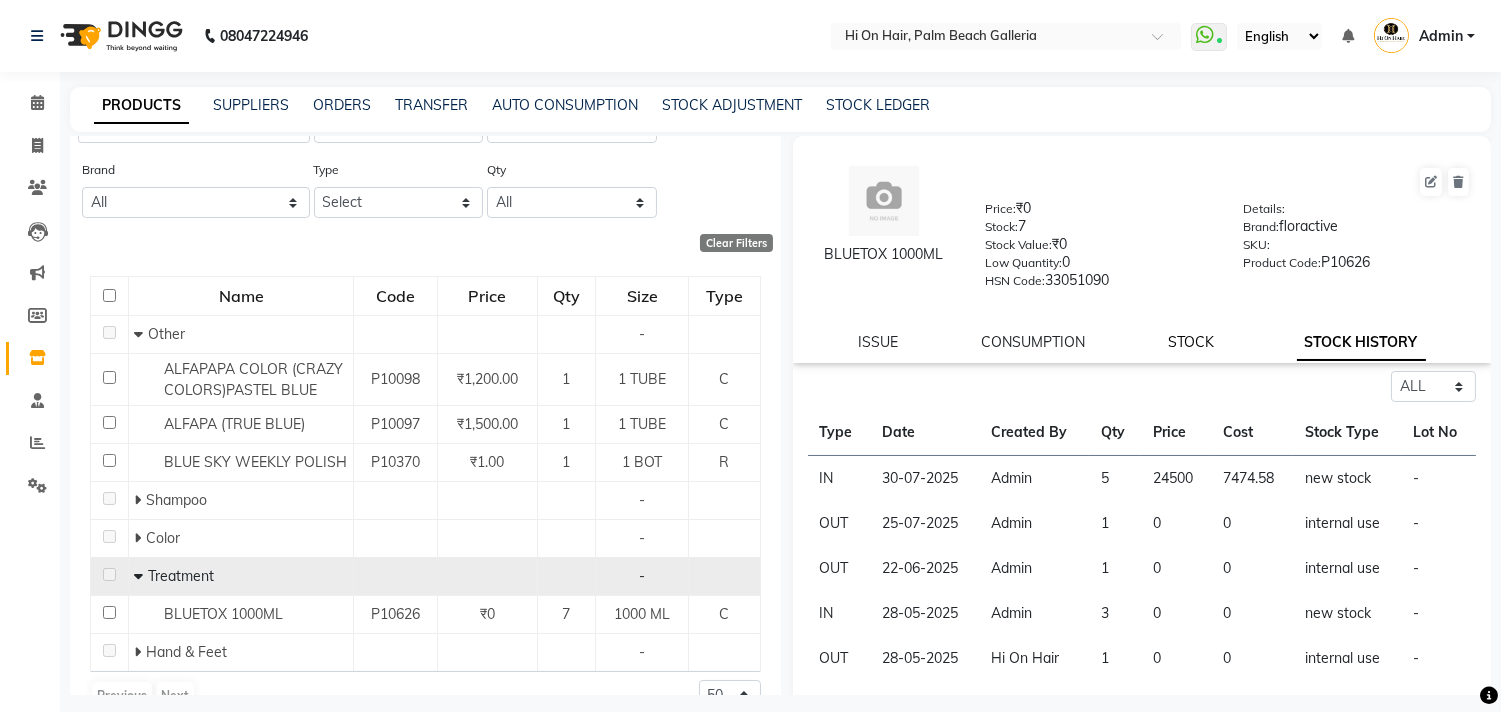 click on "STOCK" 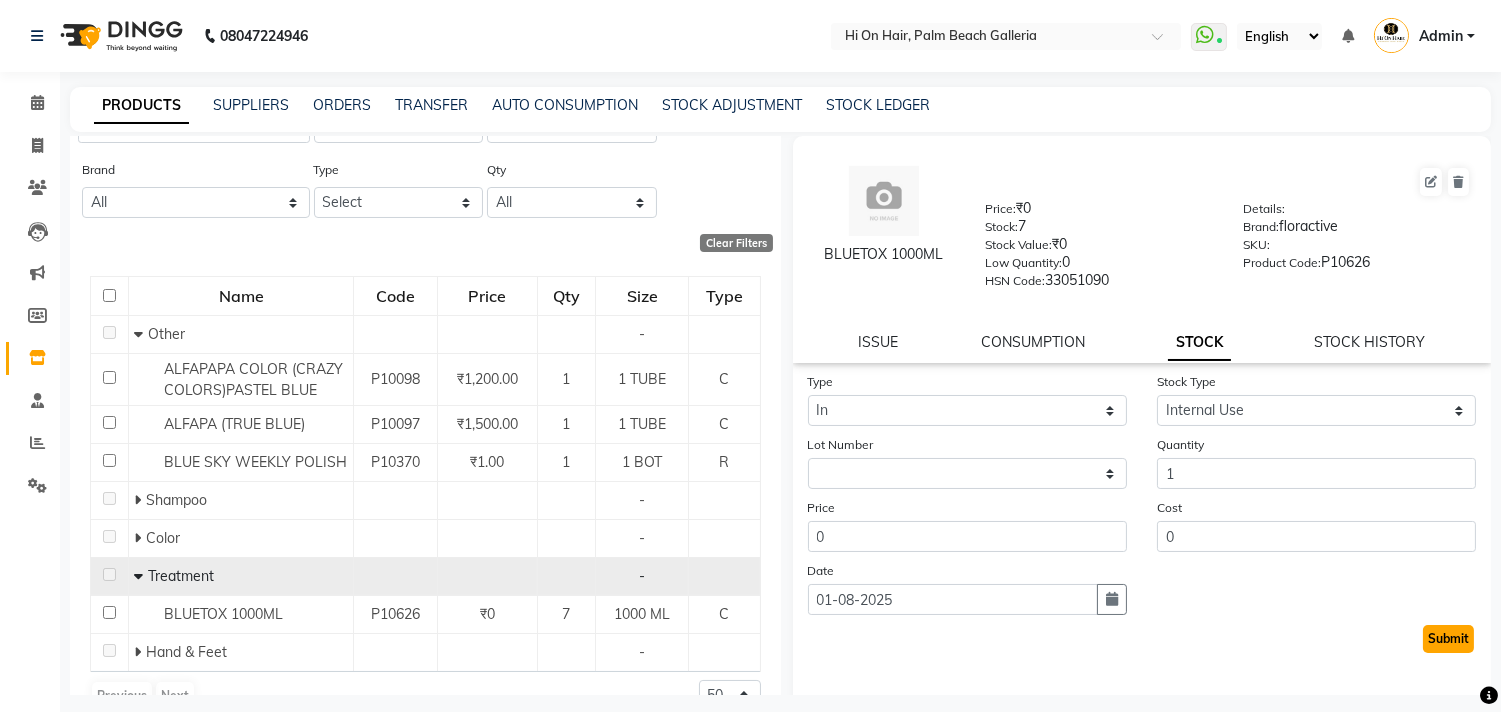 click on "Submit" 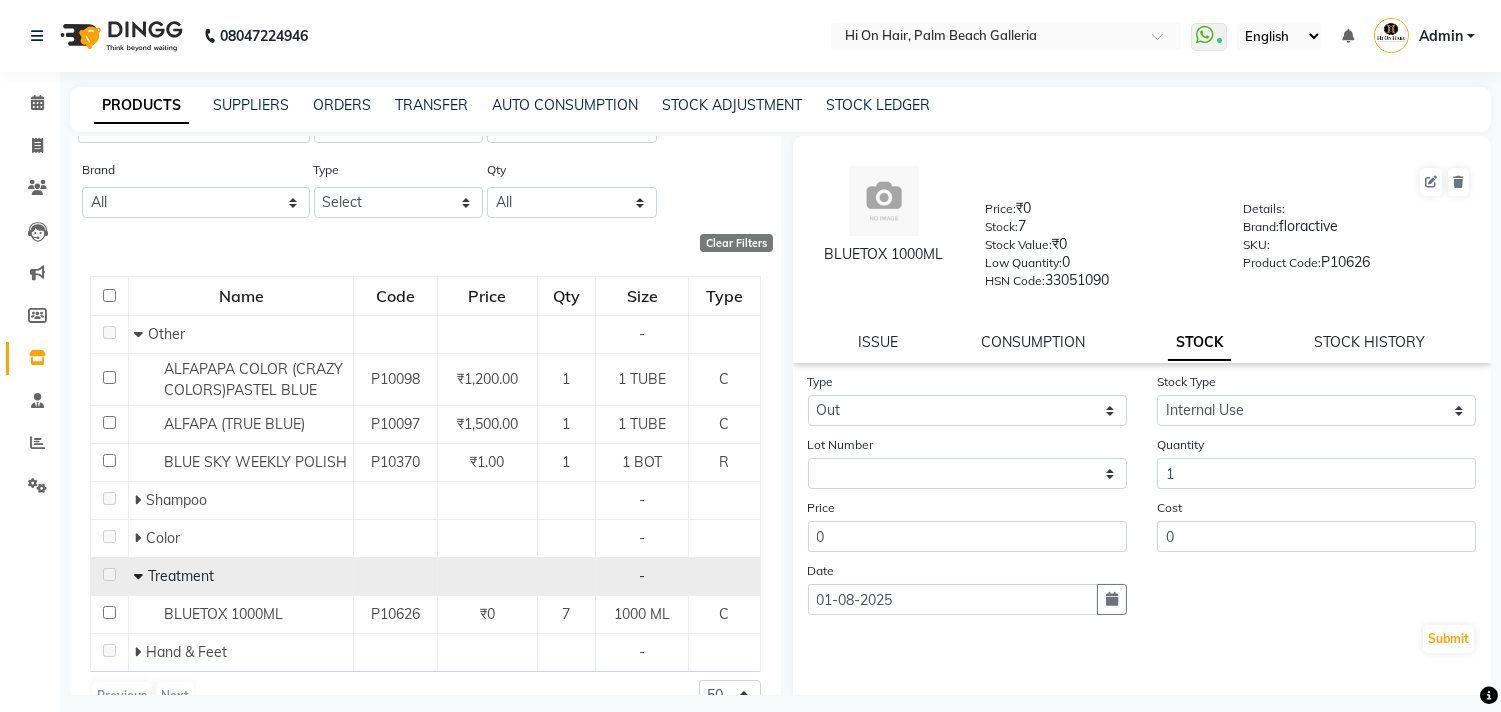 select 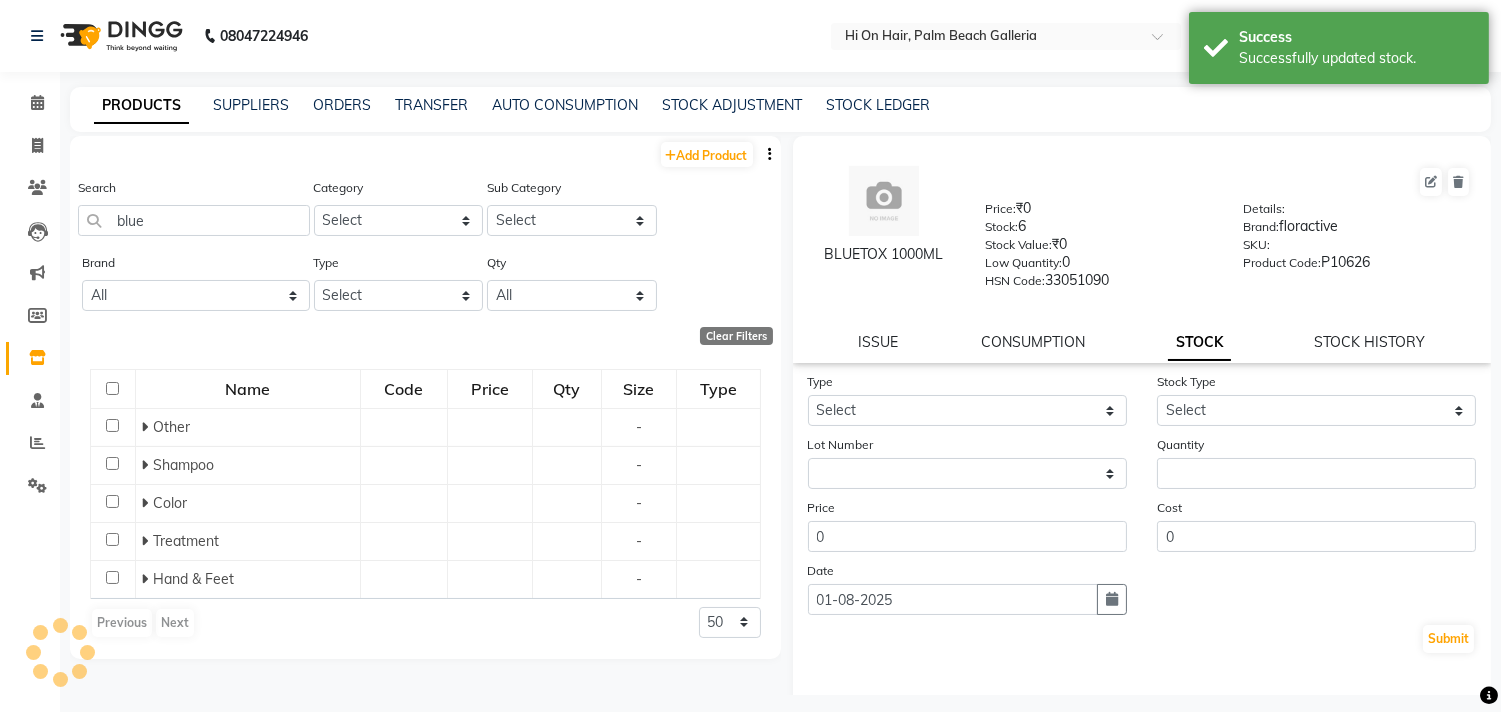 scroll, scrollTop: 0, scrollLeft: 0, axis: both 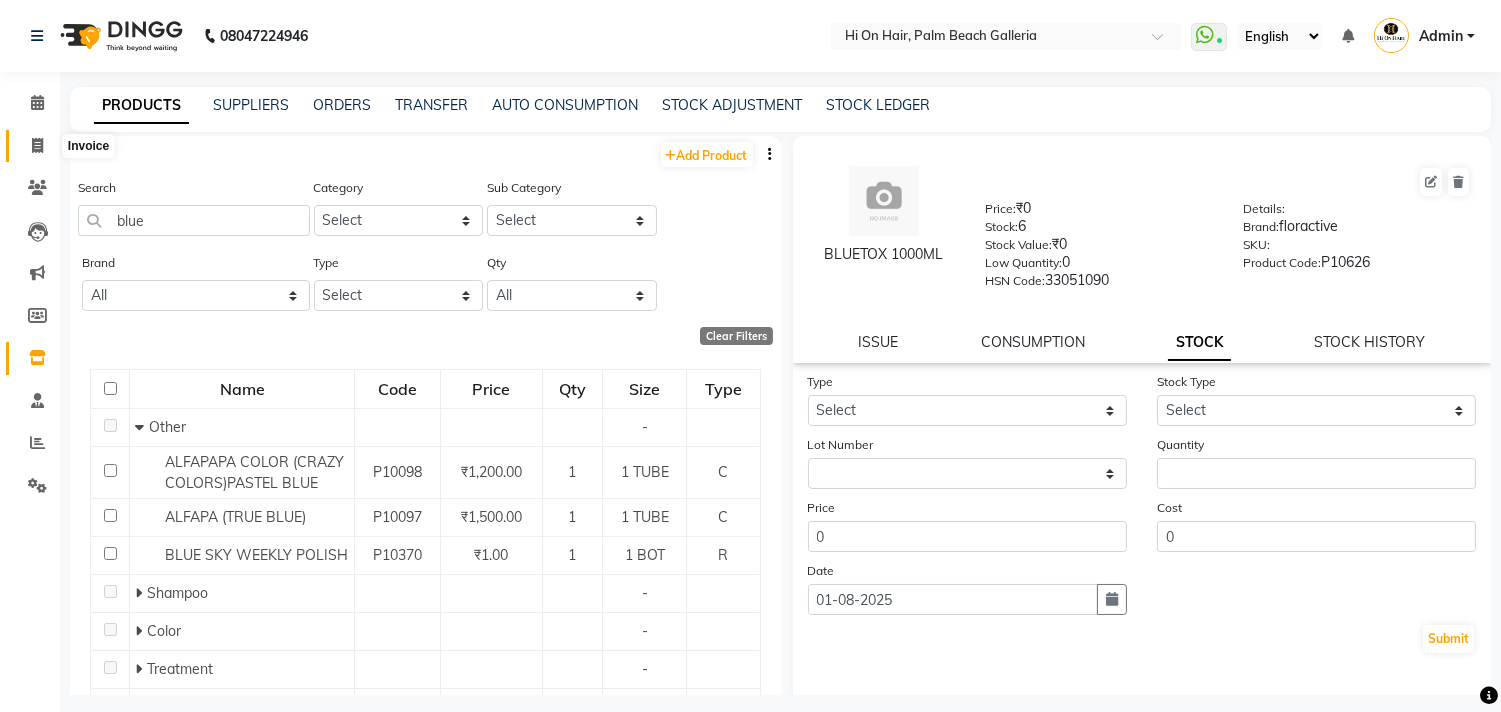 click 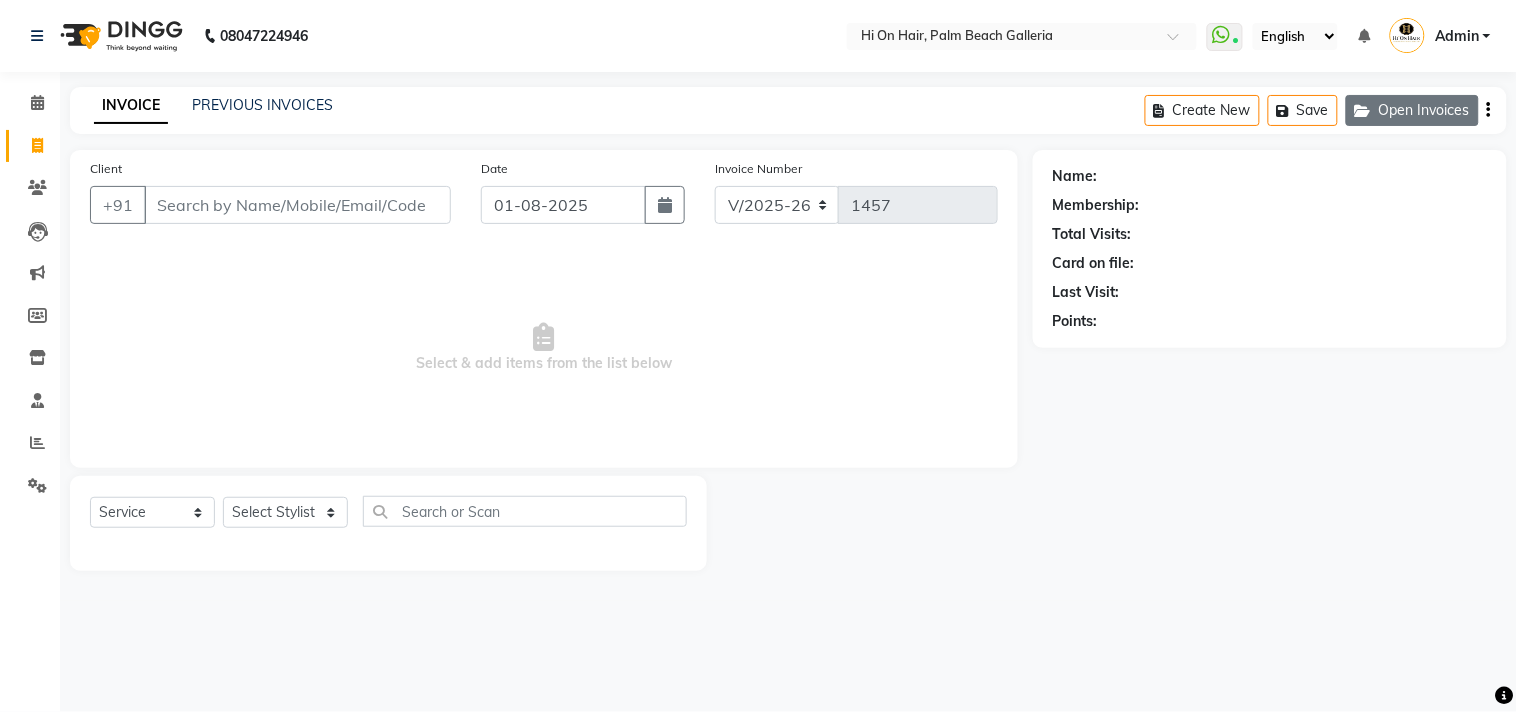 click on "Open Invoices" 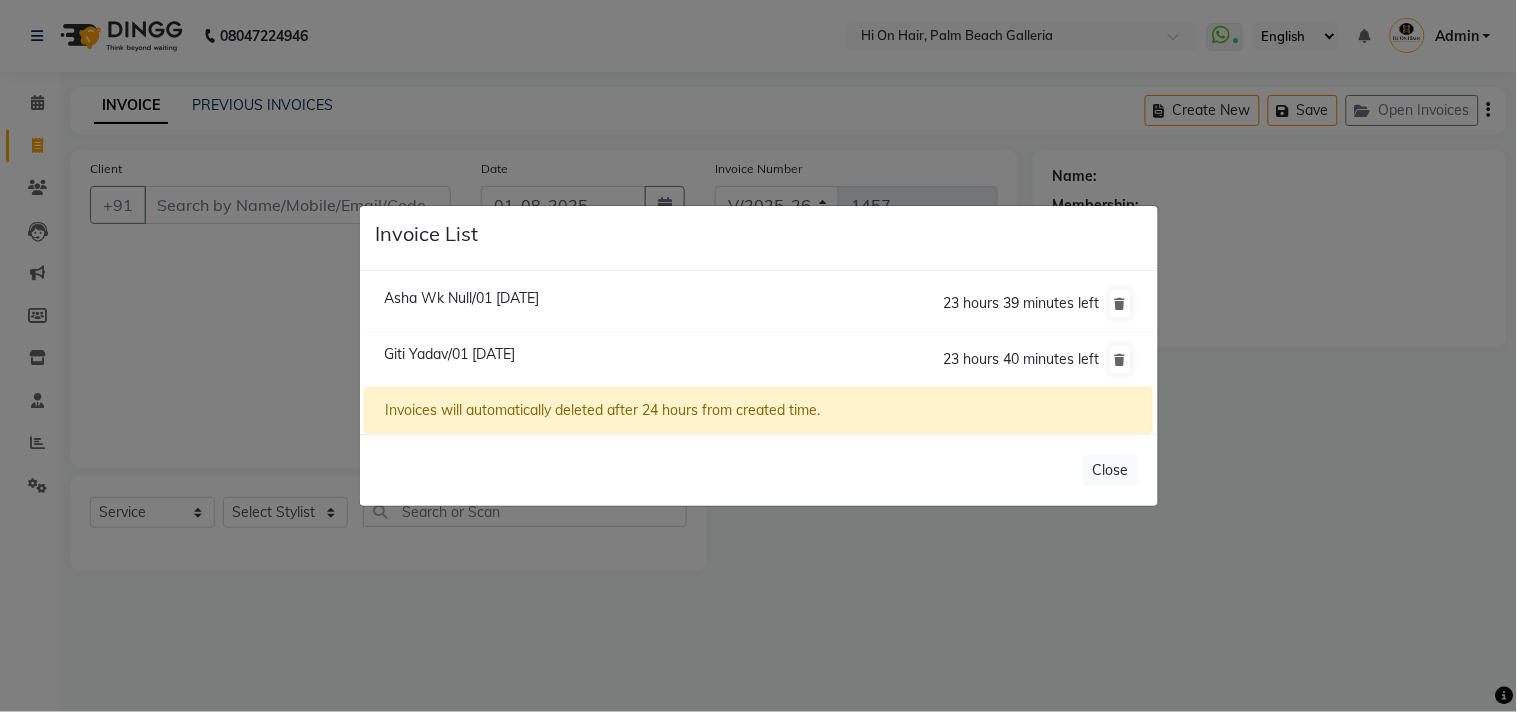 click on "Asha Wk Null/01 August 2025  23 hours 39 minutes left" 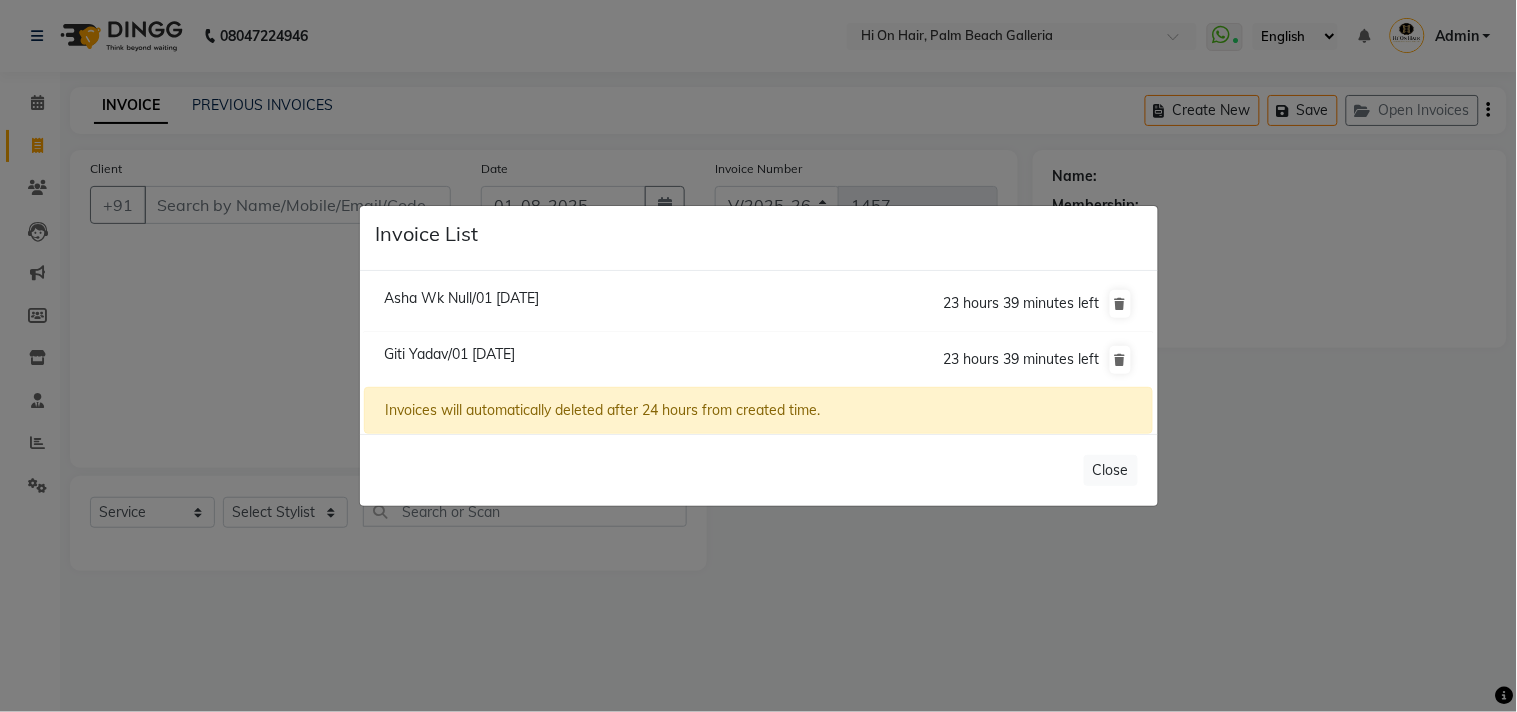 click on "Invoice List  Asha Wk Null/01 August 2025  23 hours 39 minutes left  Giti Yadav/01 August 2025  23 hours 39 minutes left  Invoices will automatically deleted after 24 hours from created time.   Close" 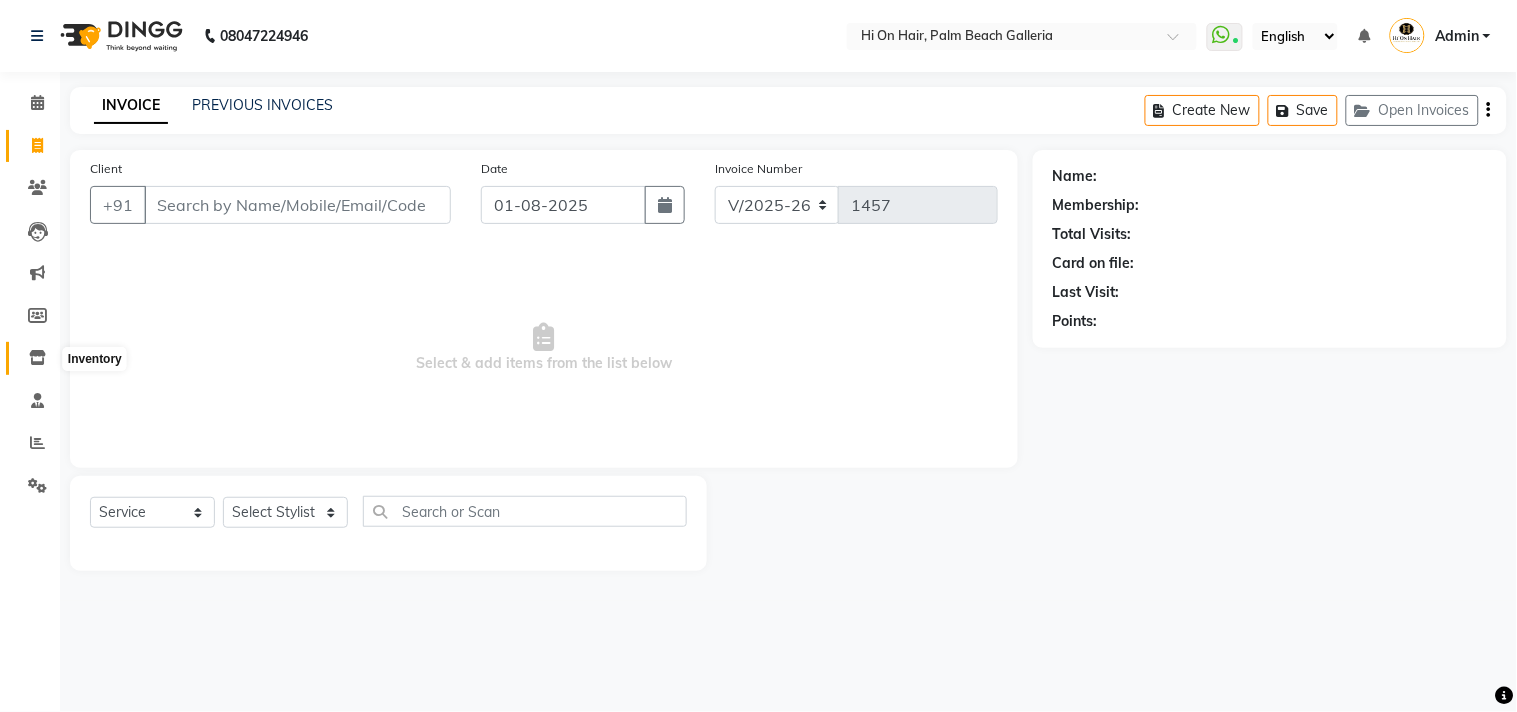 click 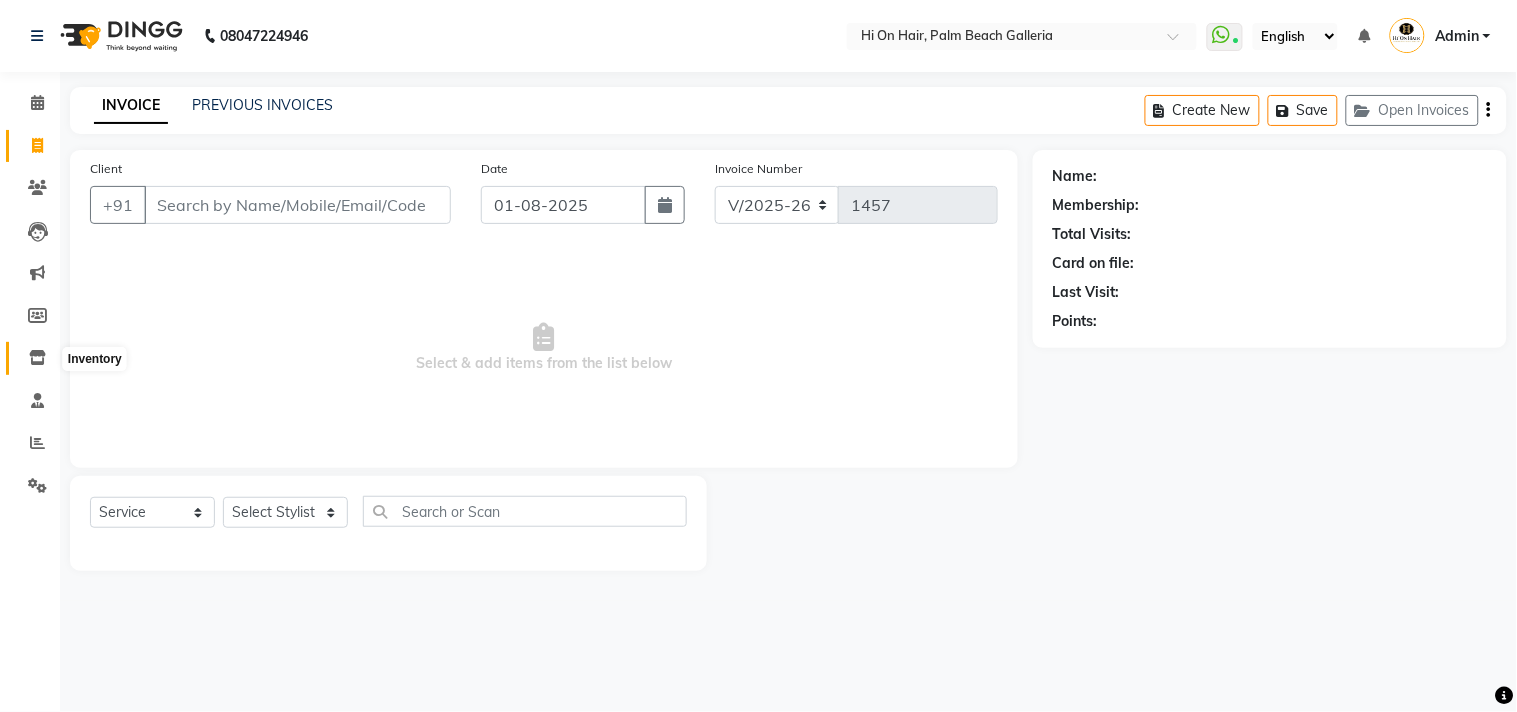 select 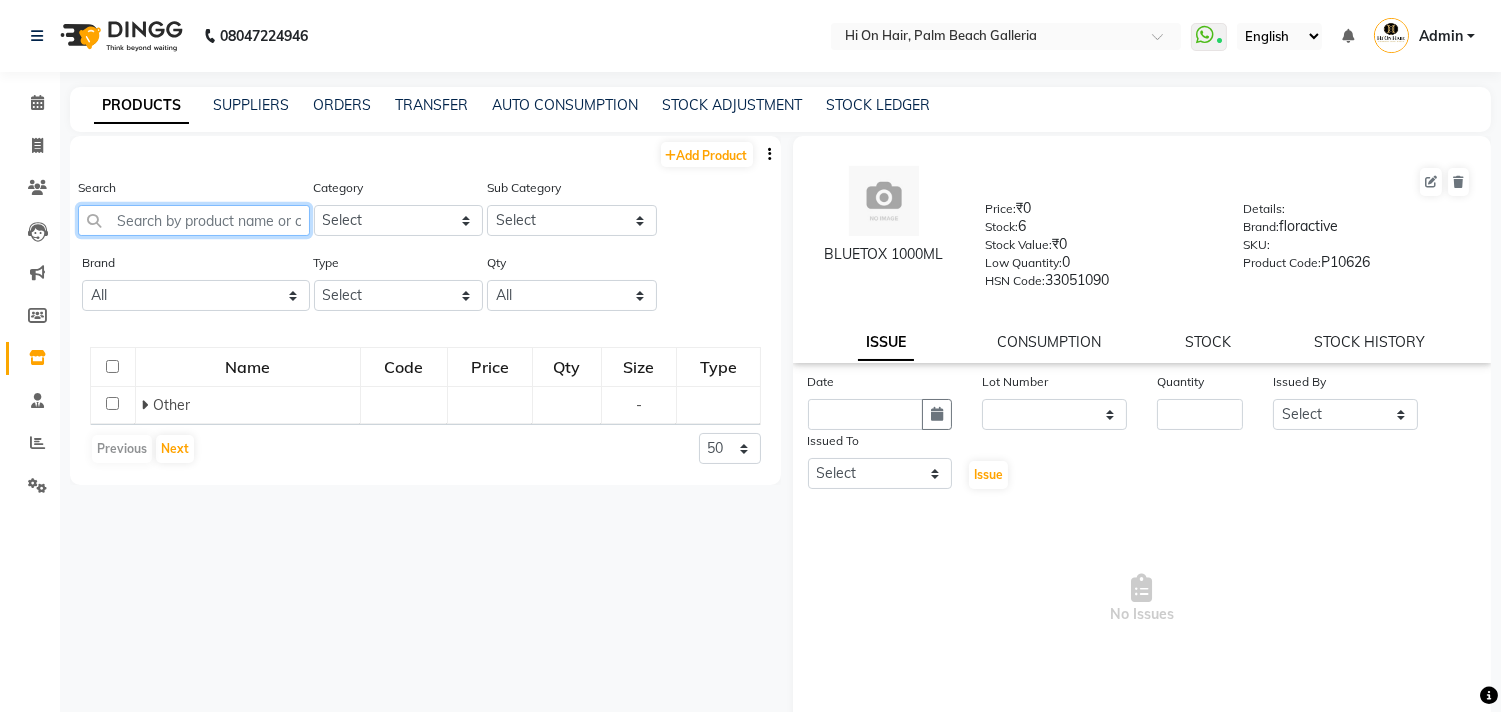 click 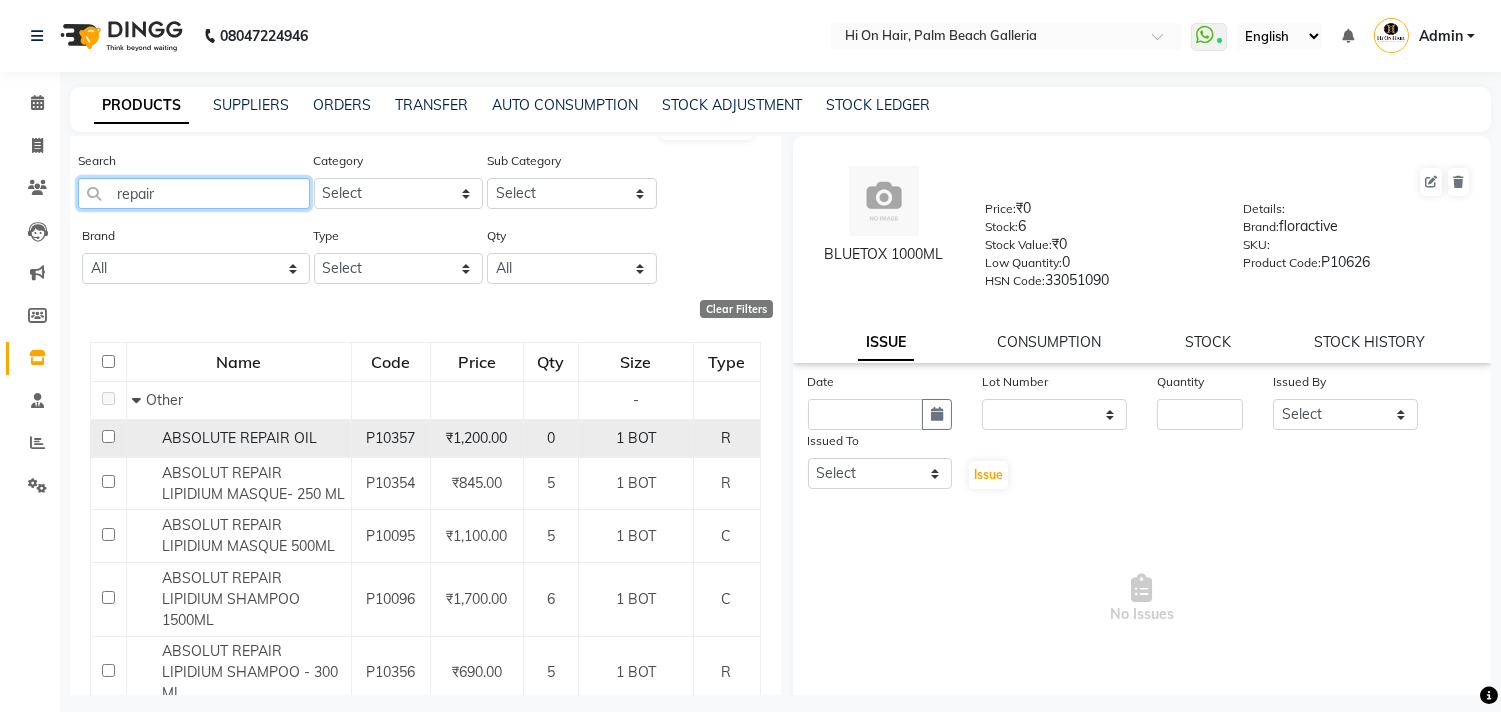 scroll, scrollTop: 0, scrollLeft: 0, axis: both 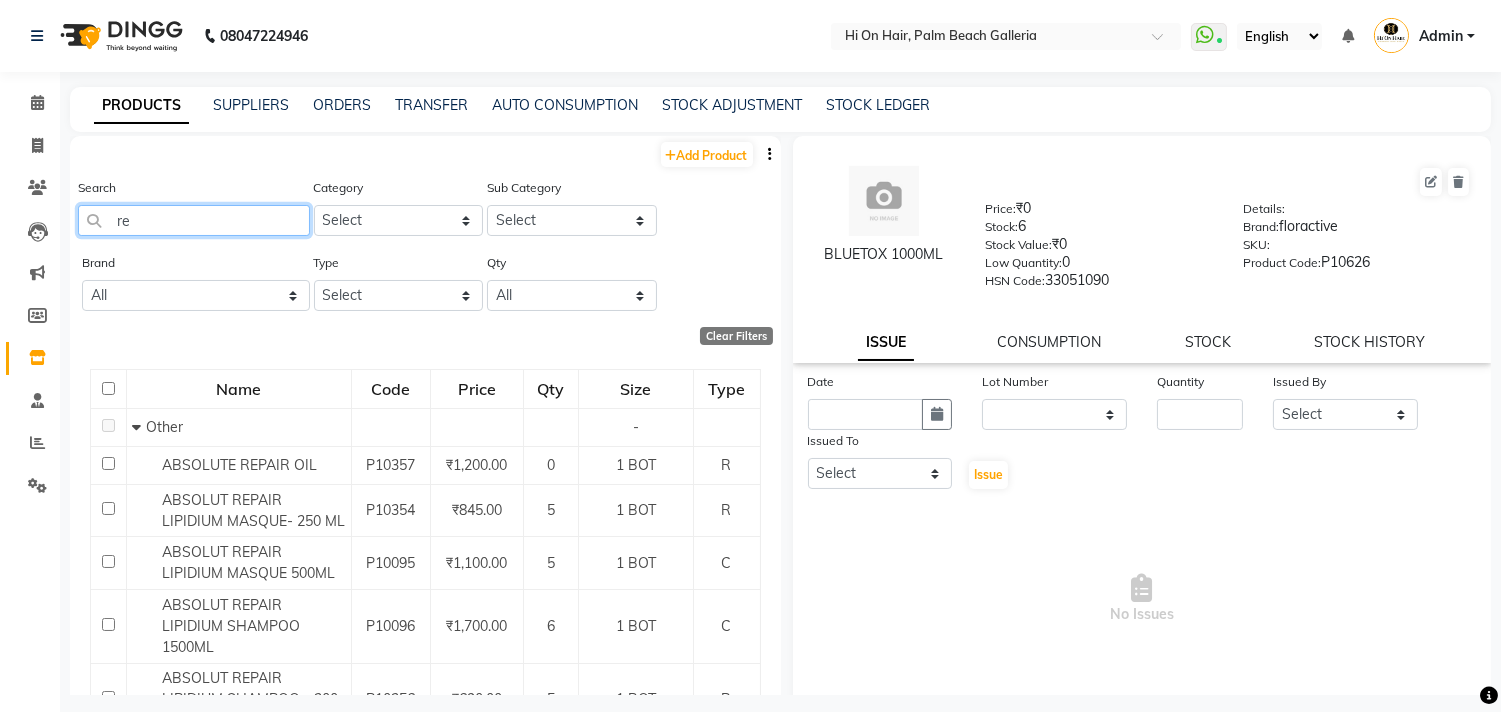 type on "r" 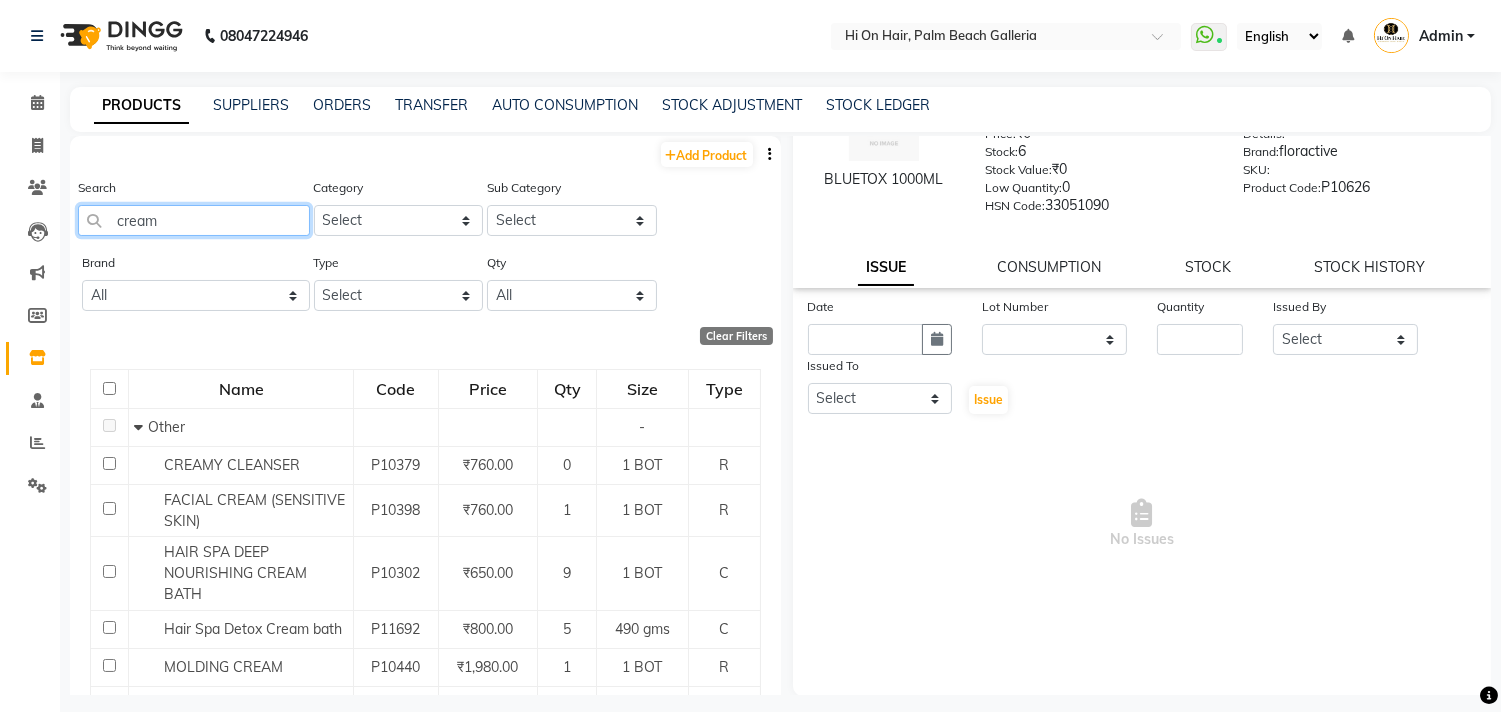 scroll, scrollTop: 76, scrollLeft: 0, axis: vertical 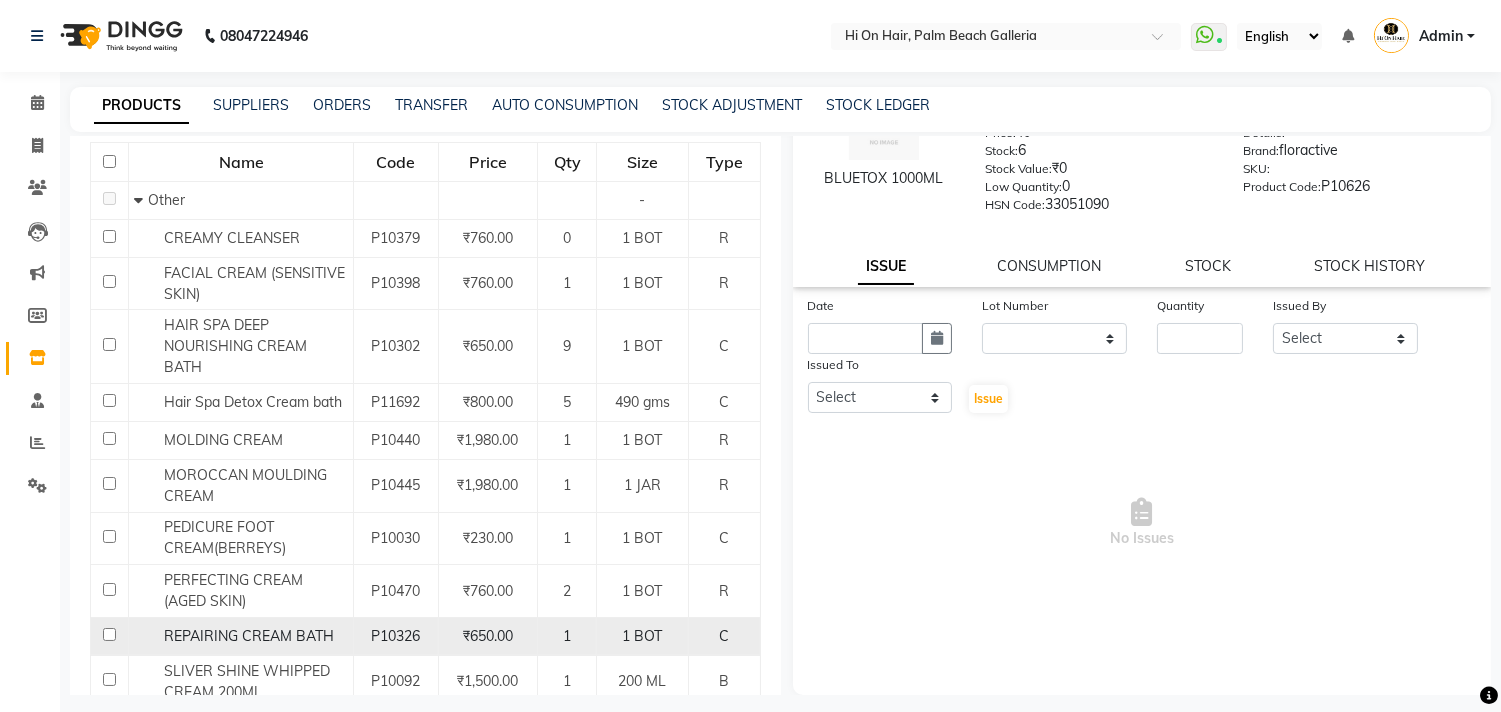 type on "cream" 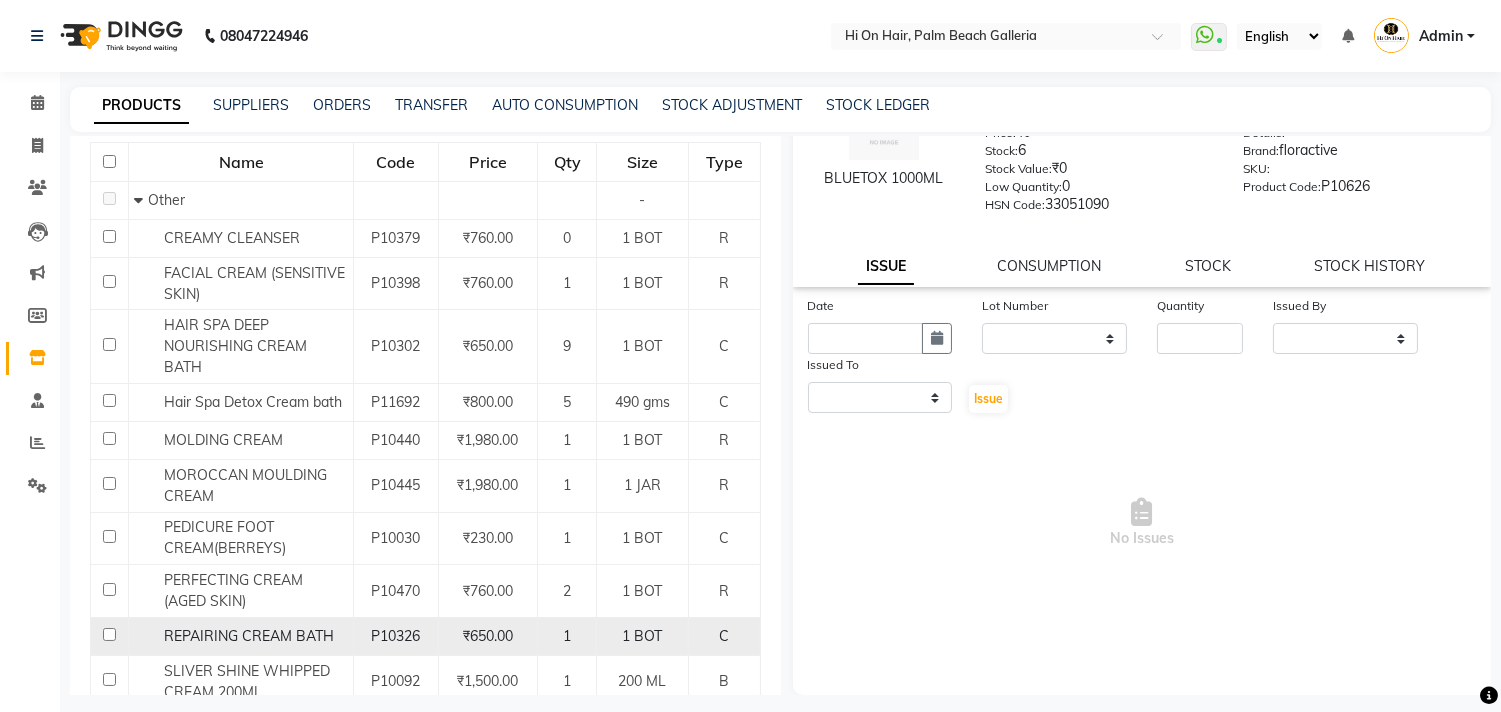select 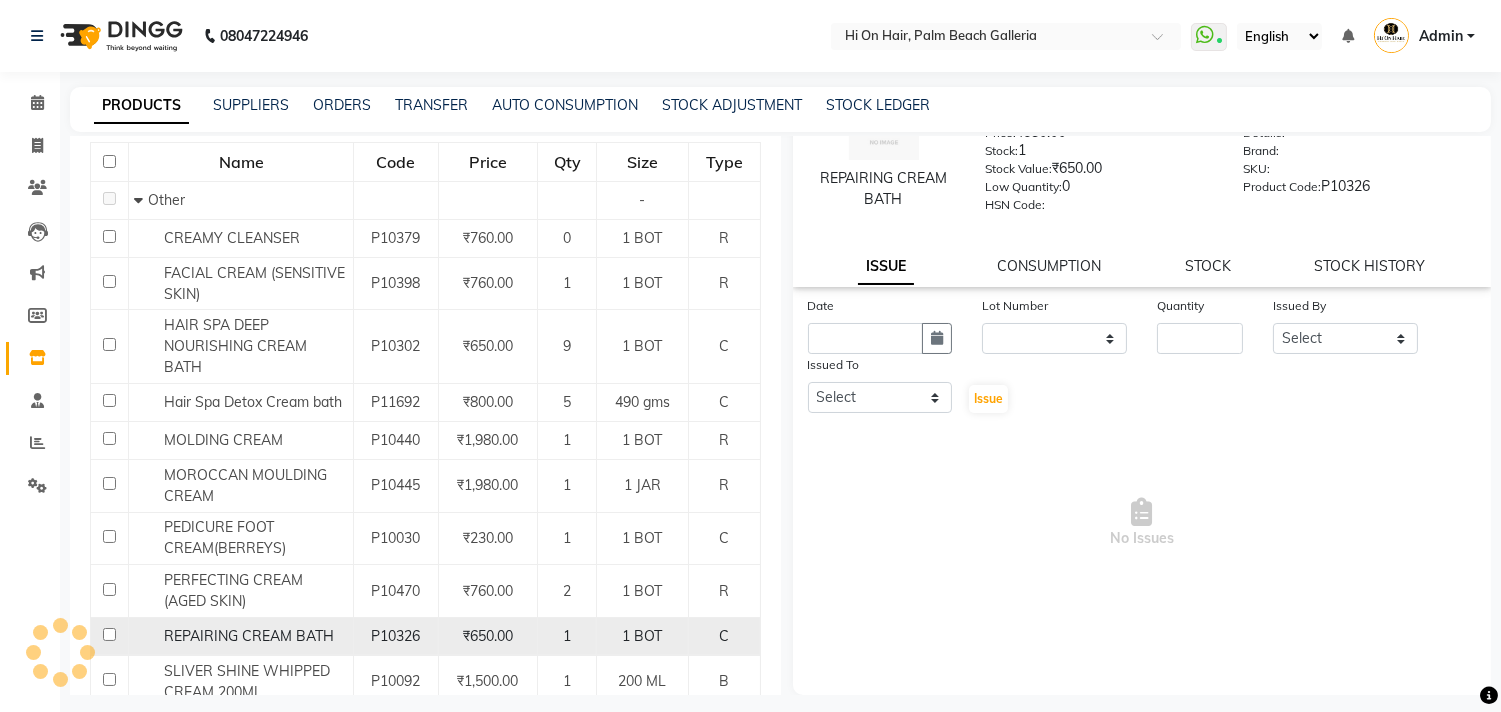 scroll, scrollTop: 0, scrollLeft: 0, axis: both 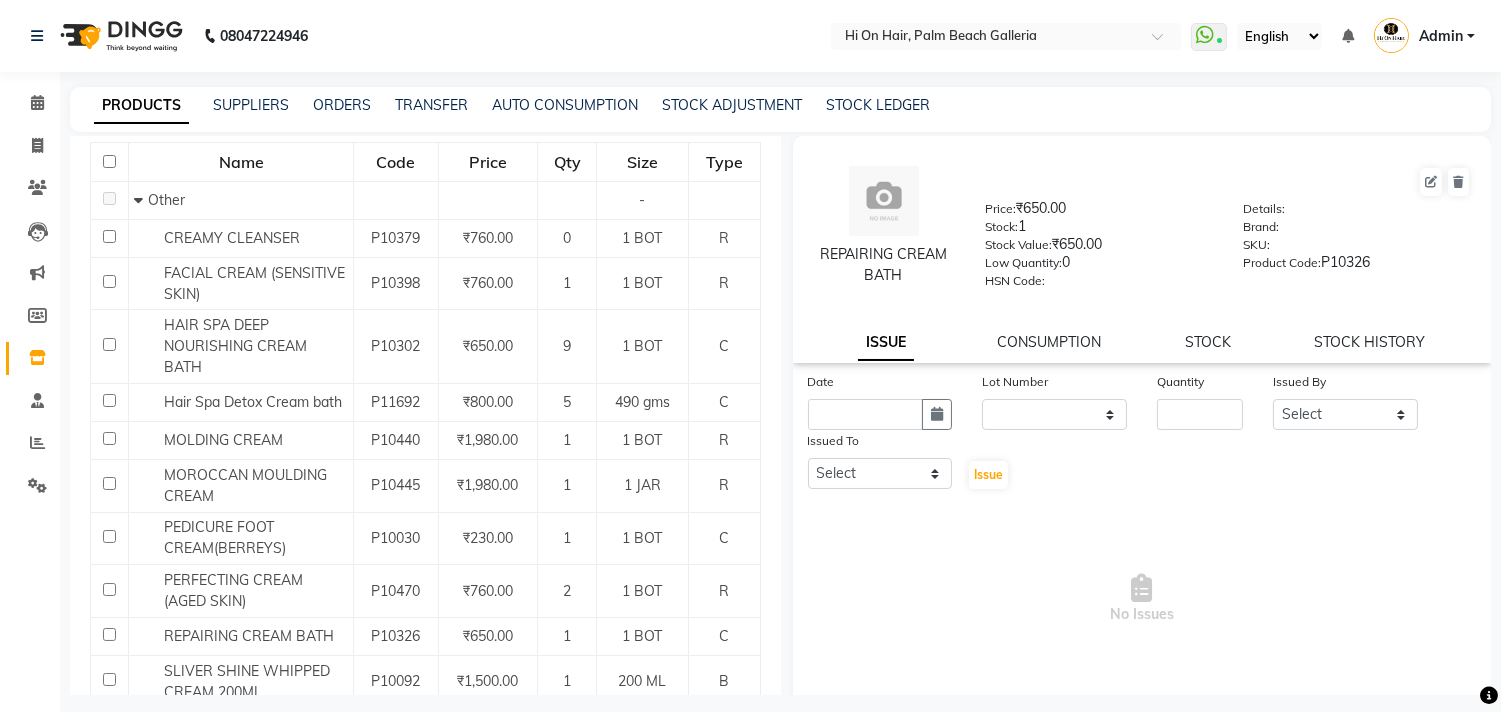 drag, startPoint x: 1205, startPoint y: 344, endPoint x: 1175, endPoint y: 355, distance: 31.95309 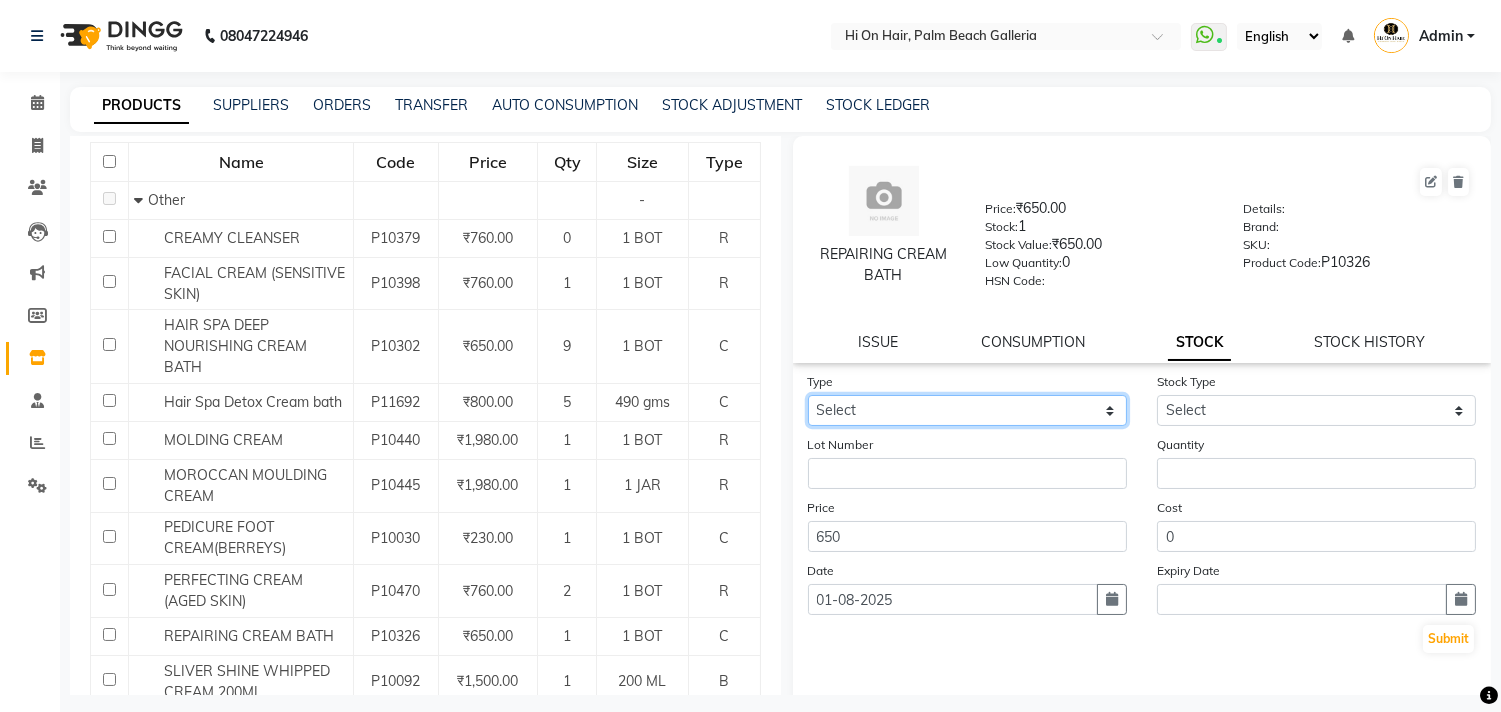click on "Select In Out" 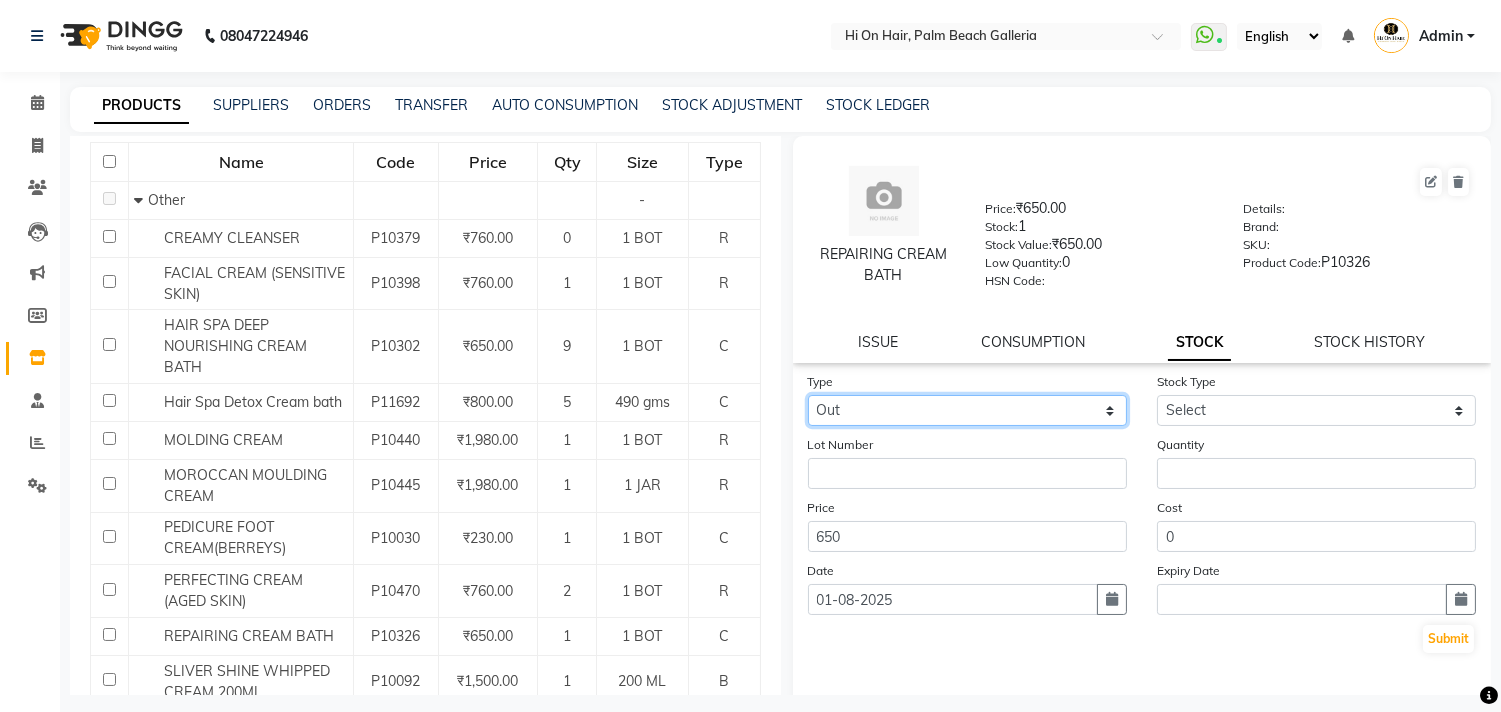 click on "Select In Out" 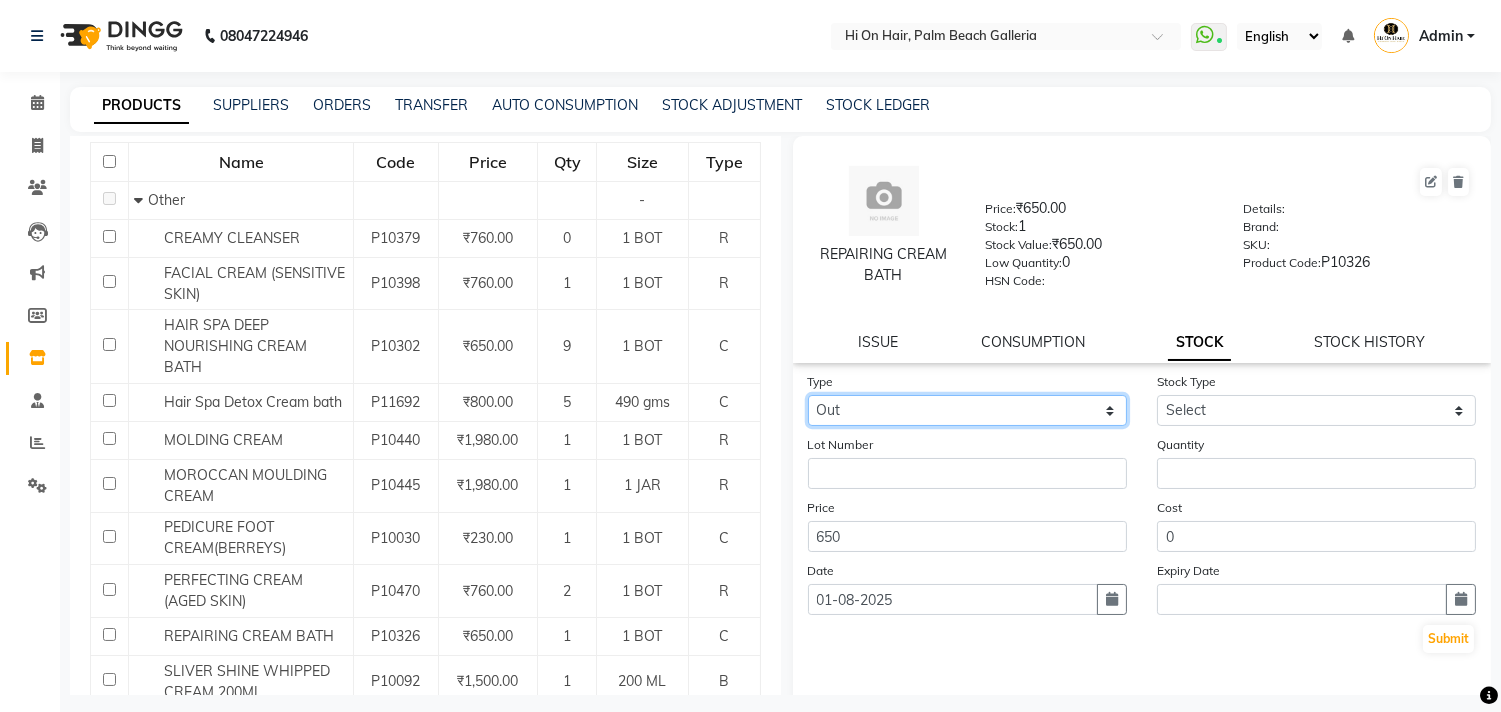 select 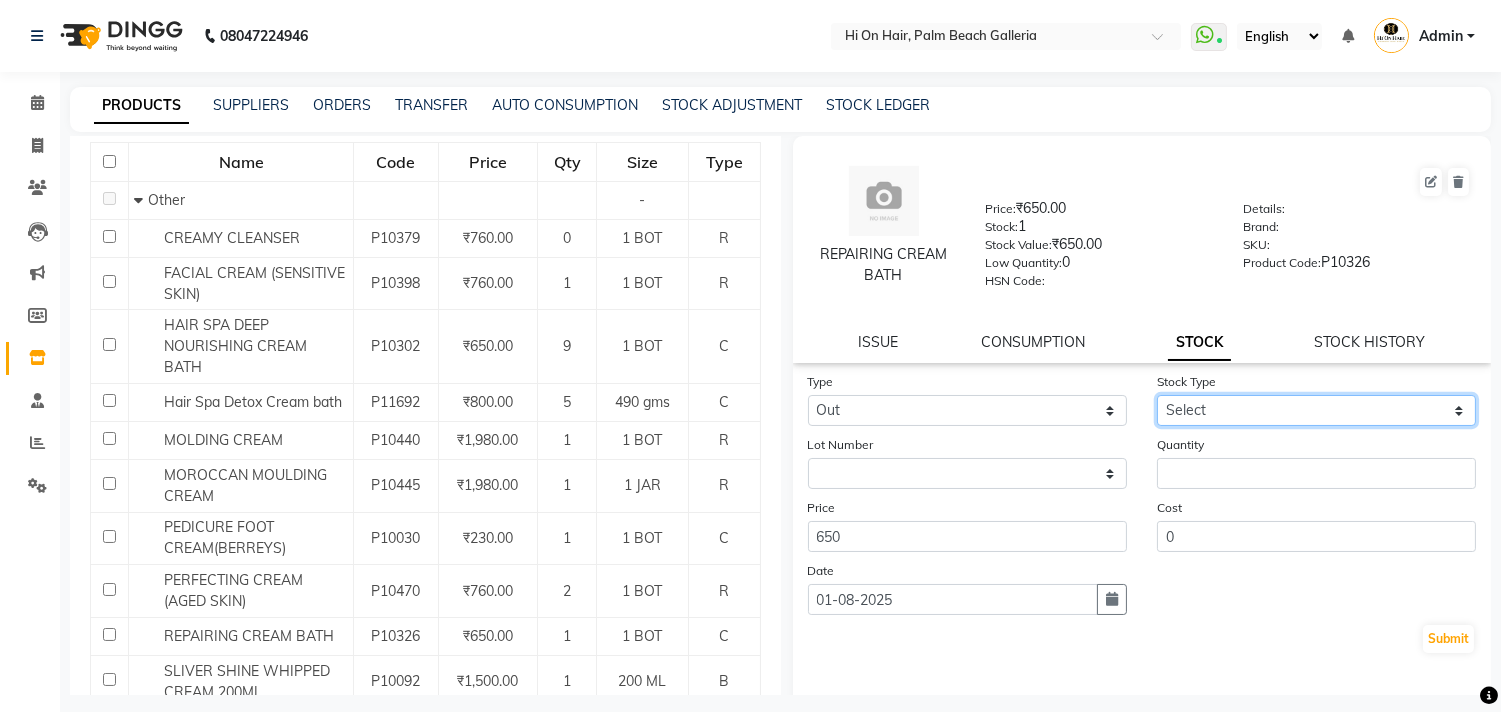 click on "Select Internal Use Damaged Expired Adjustment Return Other" 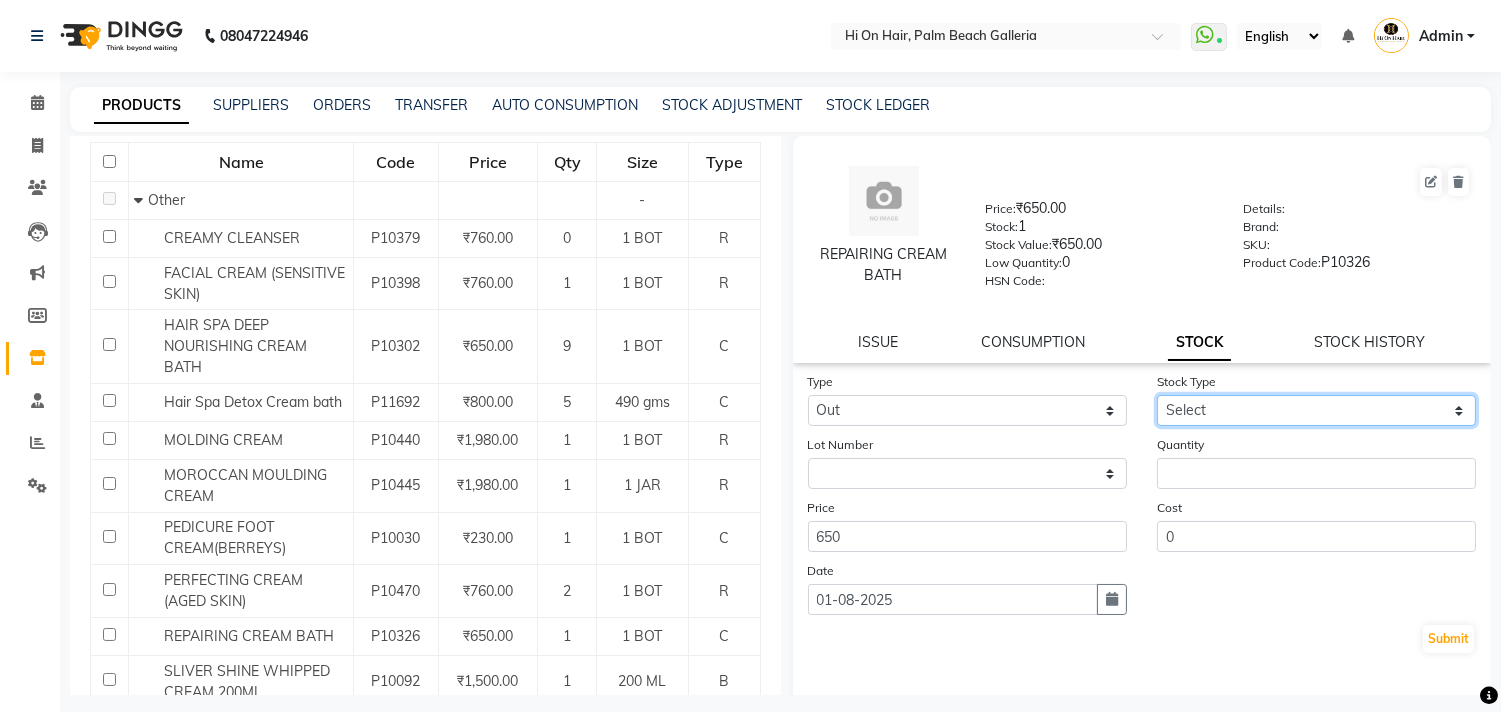 select on "internal use" 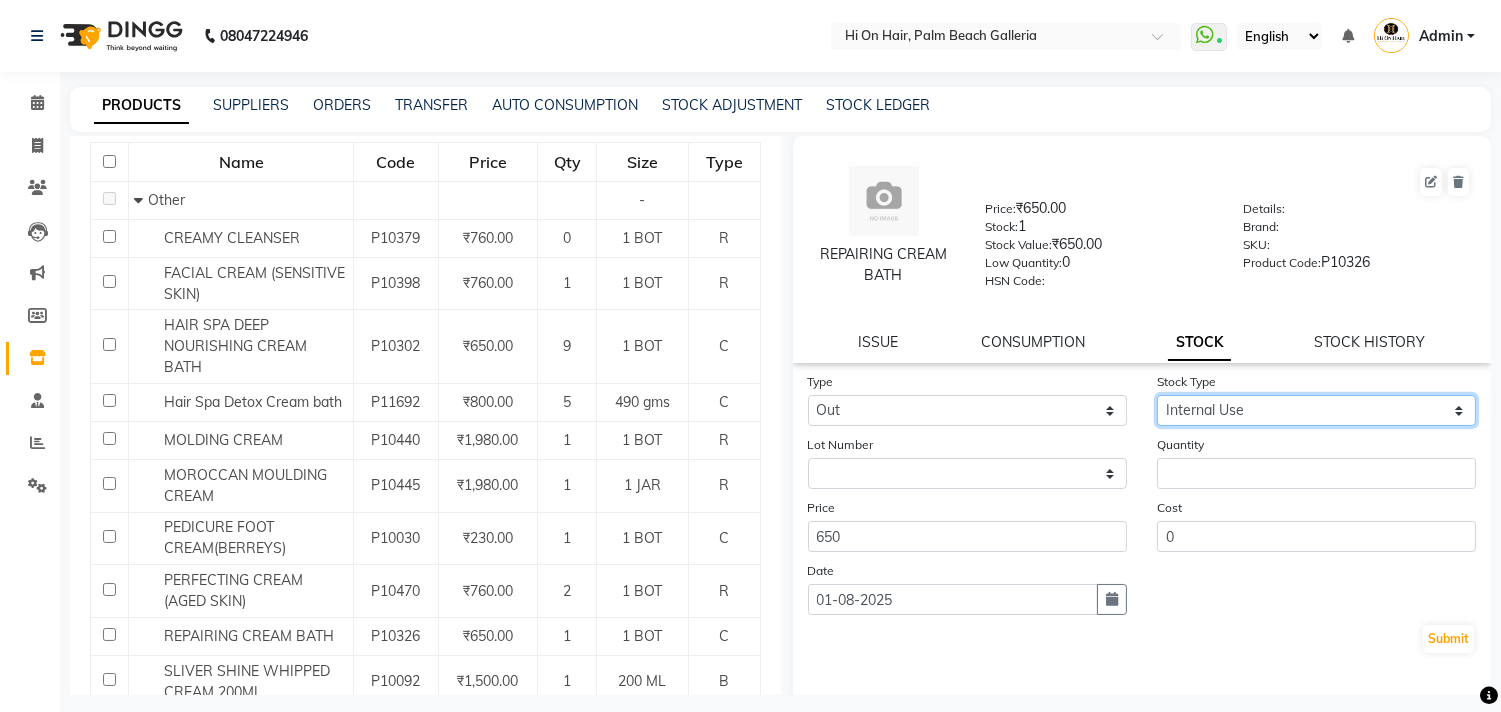 click on "Select Internal Use Damaged Expired Adjustment Return Other" 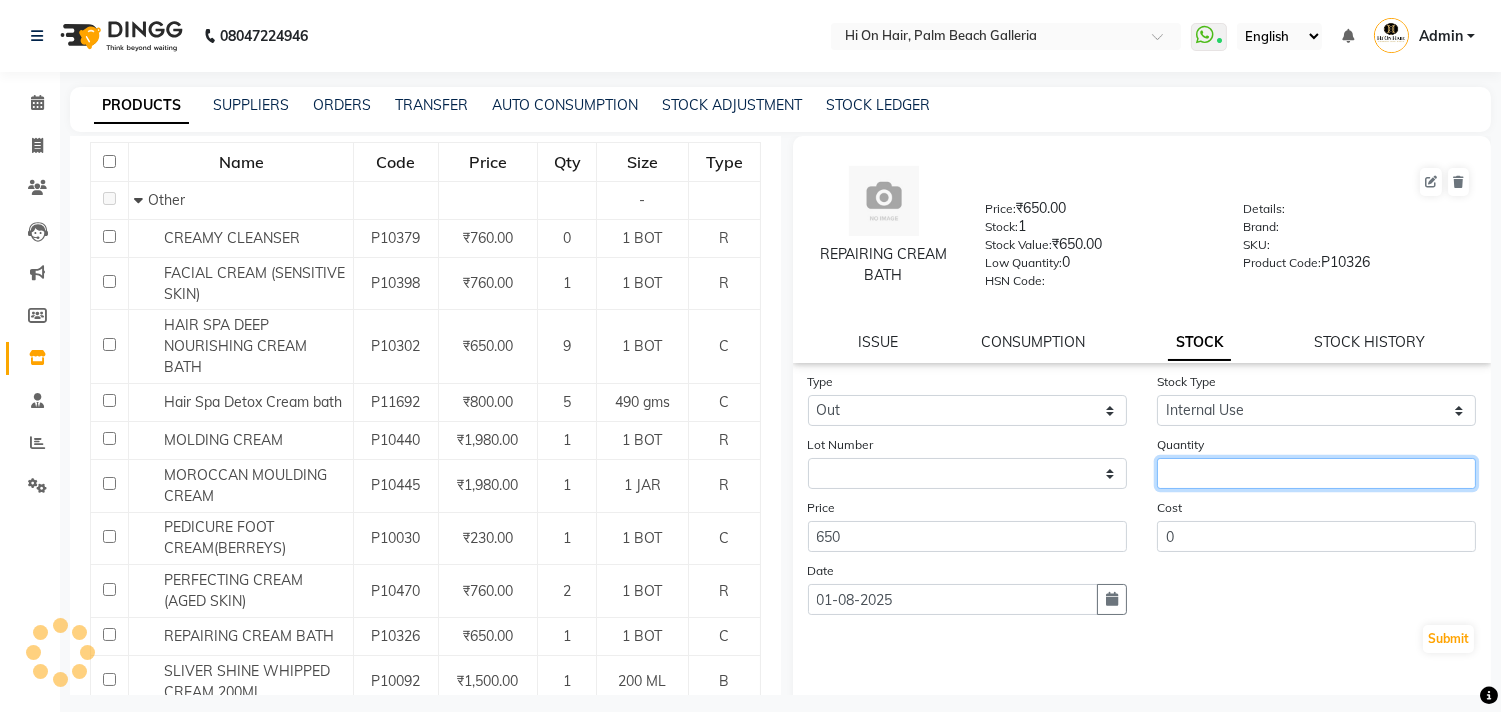 click 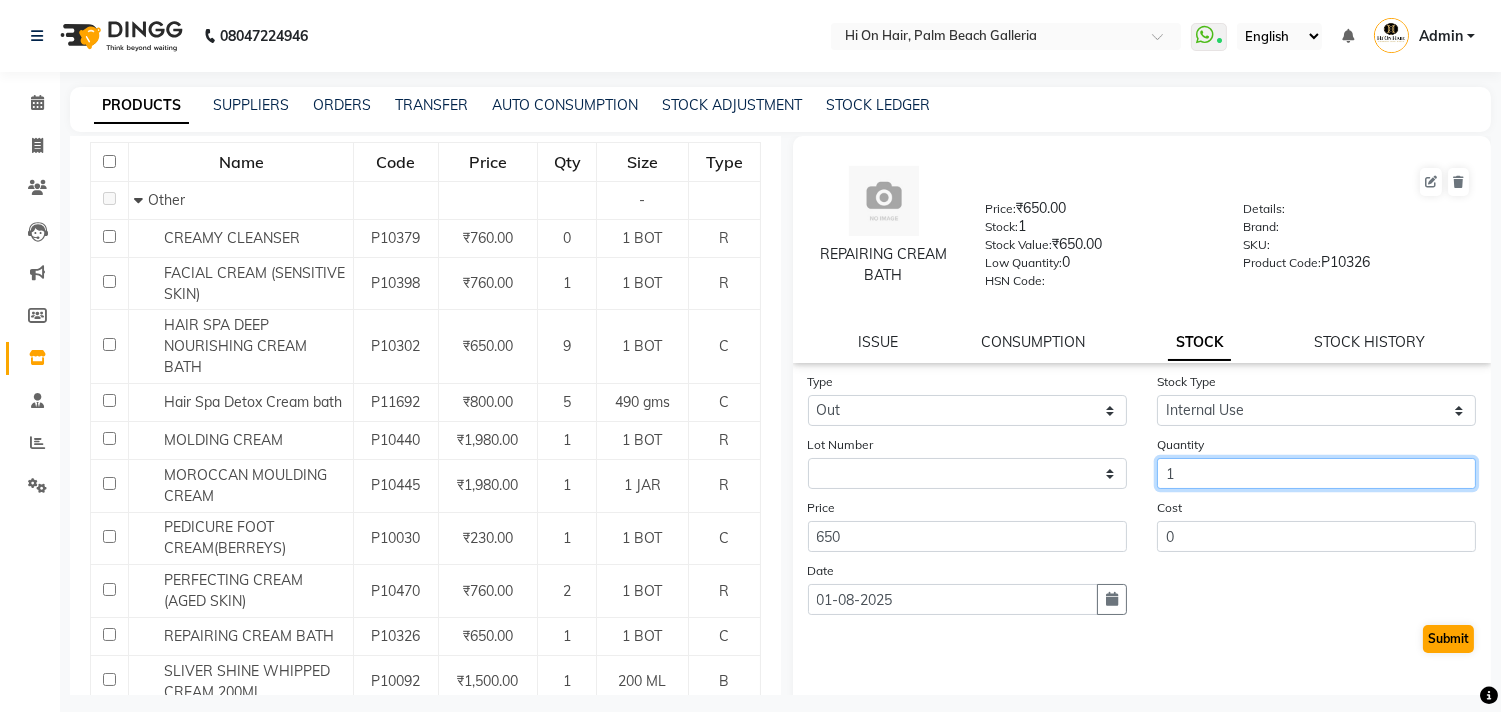 type on "1" 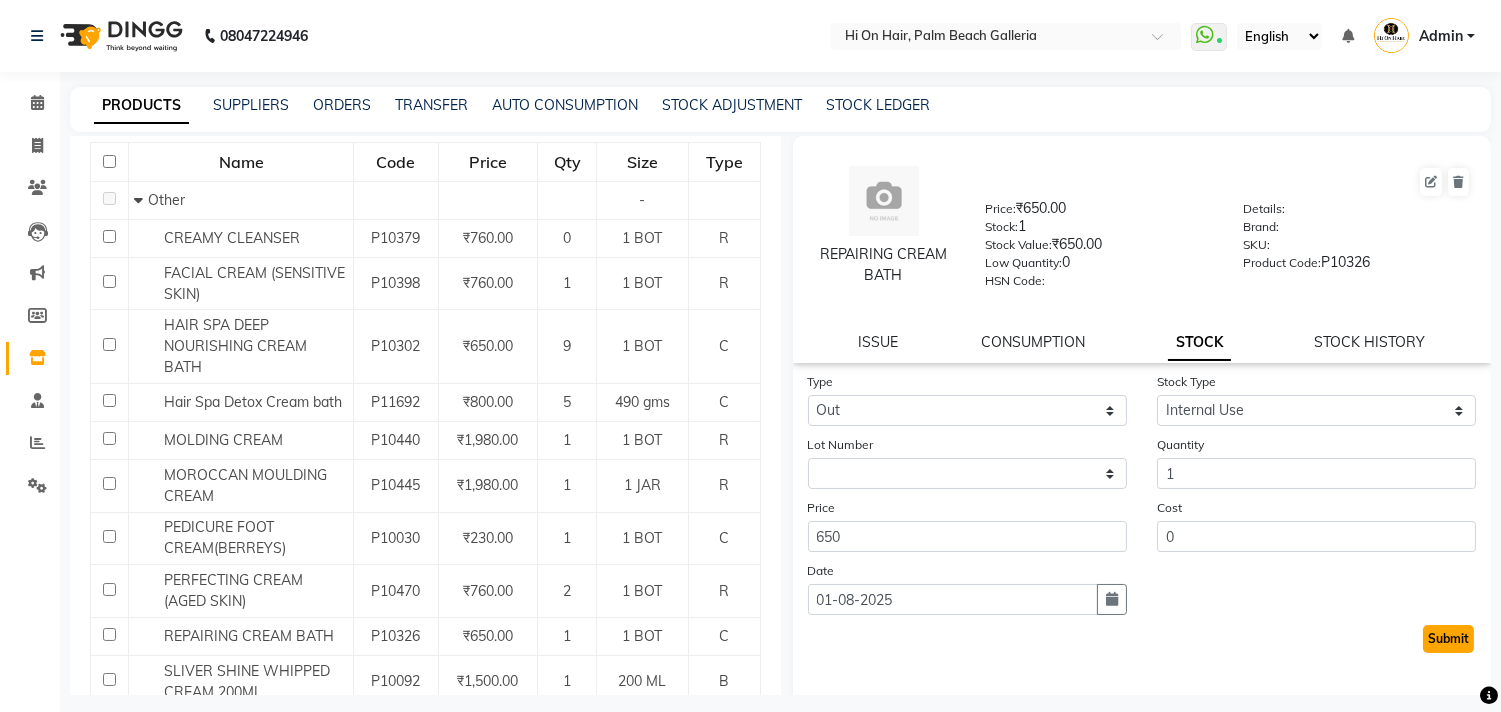 click on "Submit" 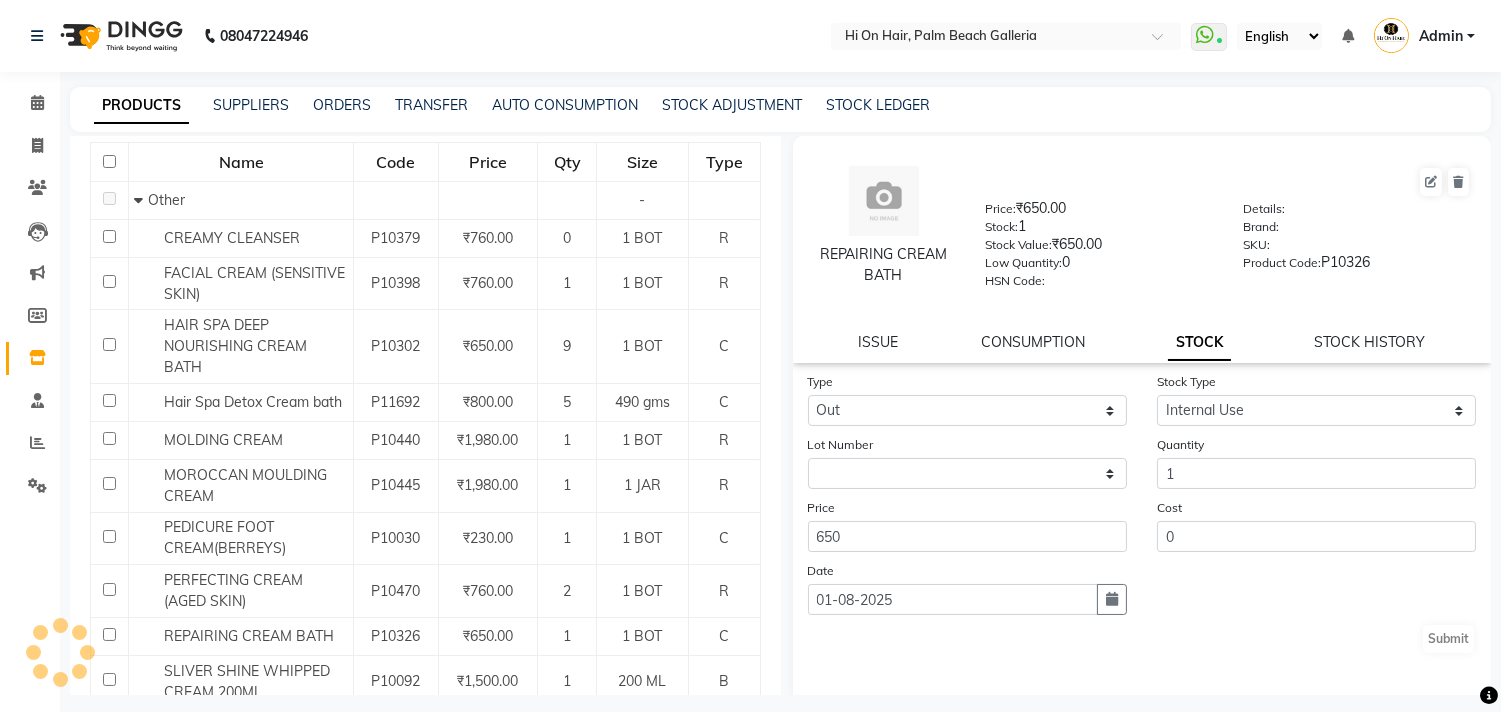 select 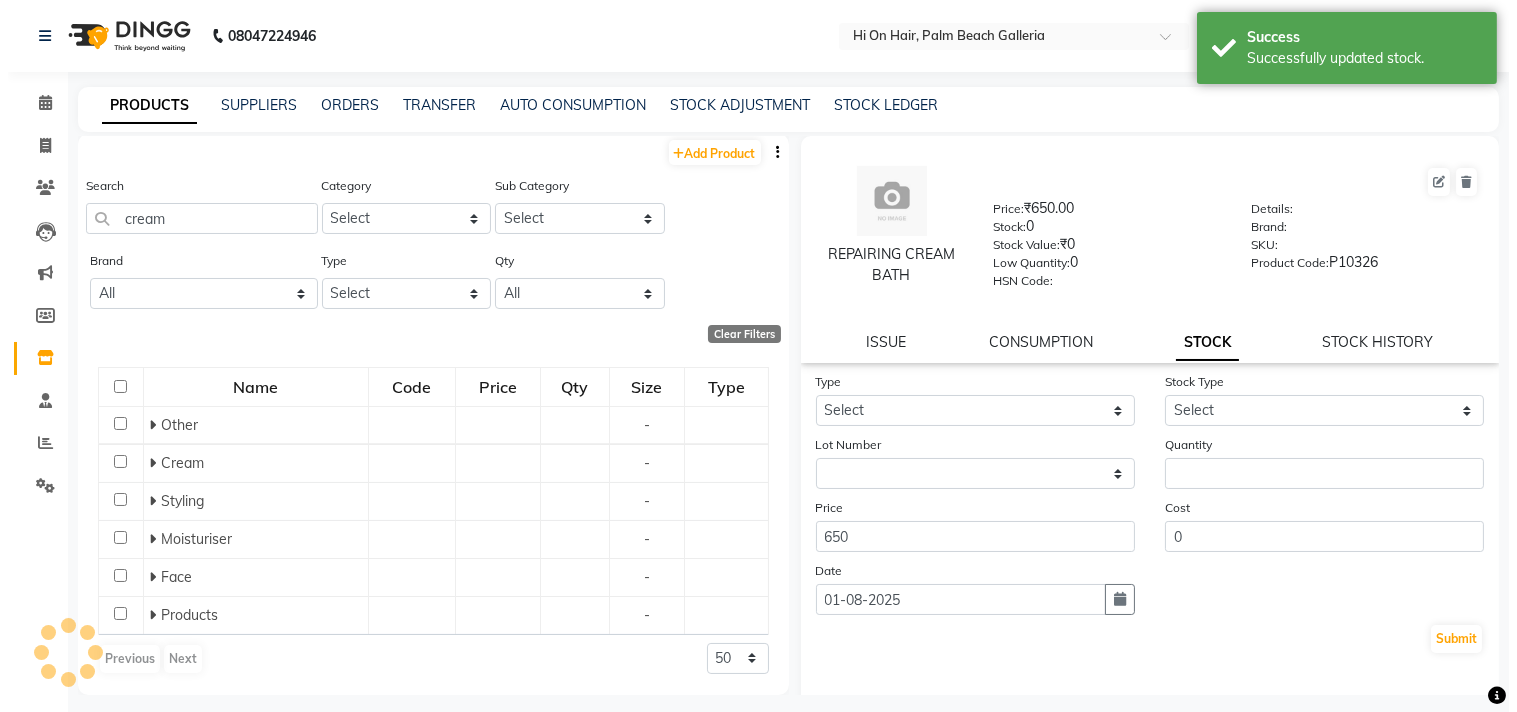 scroll, scrollTop: 227, scrollLeft: 0, axis: vertical 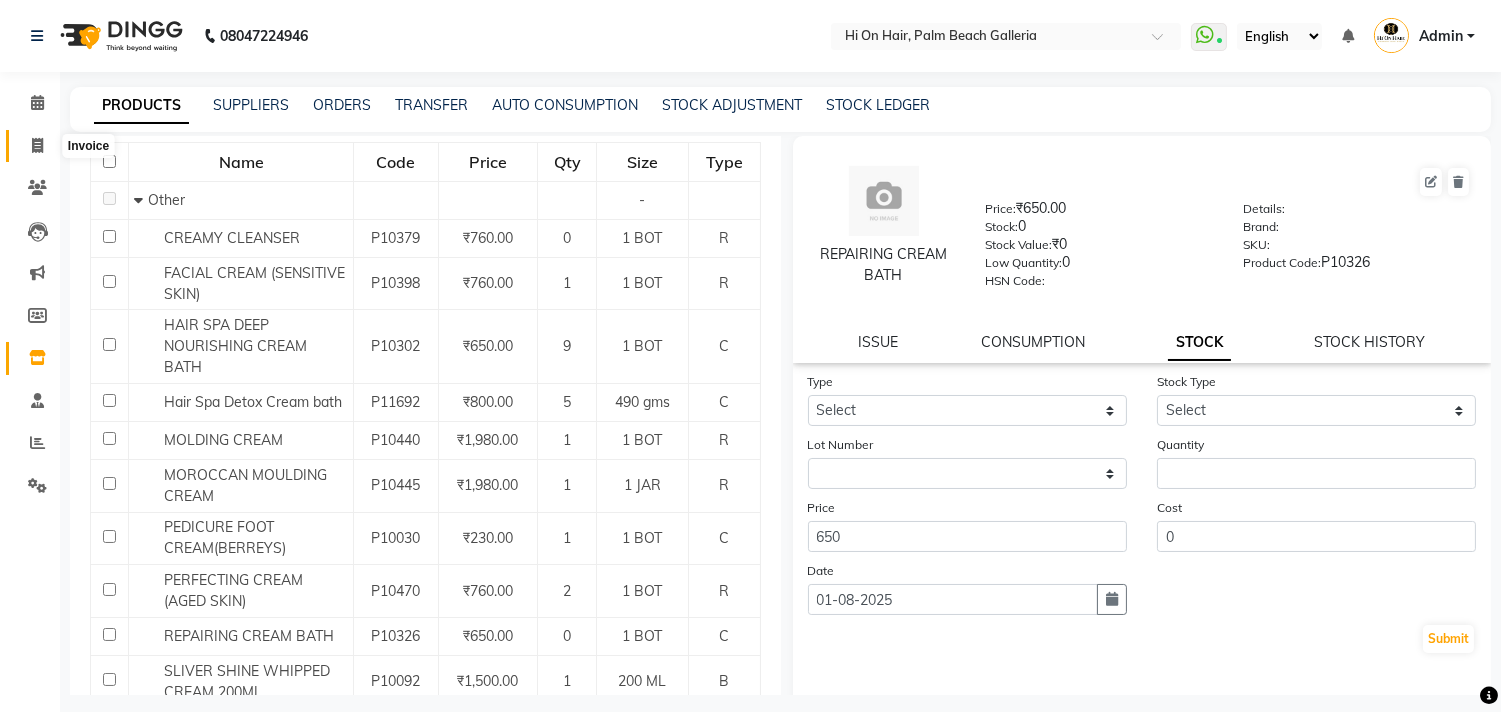 click 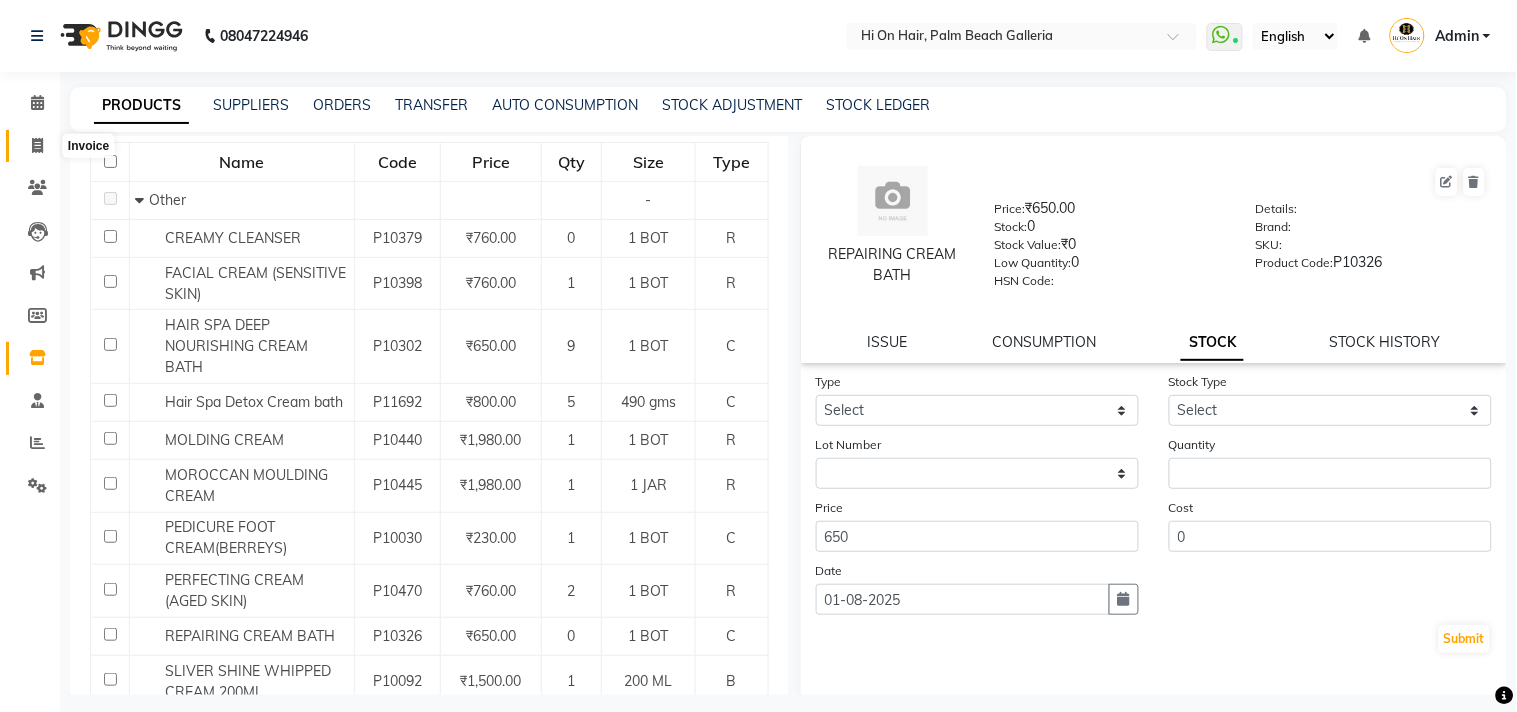 select on "535" 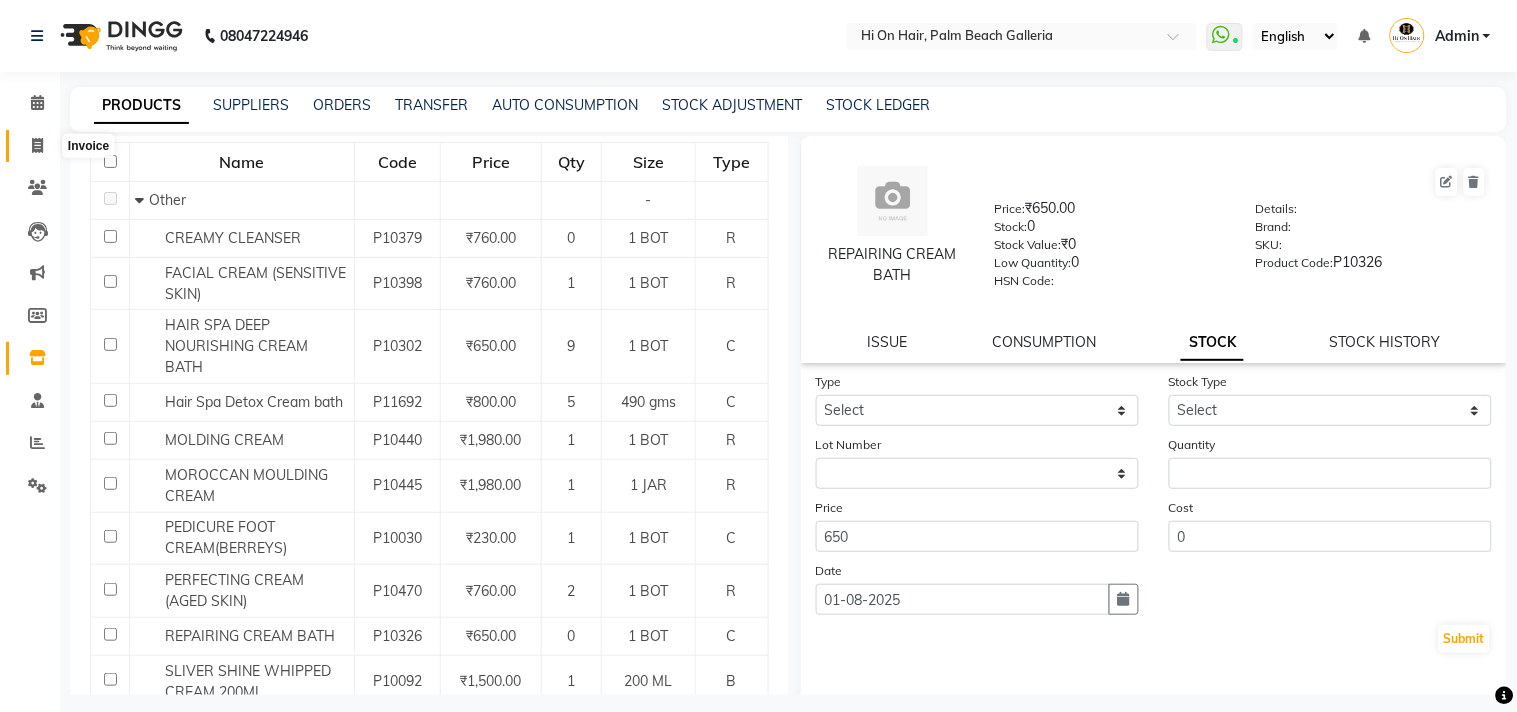 select on "service" 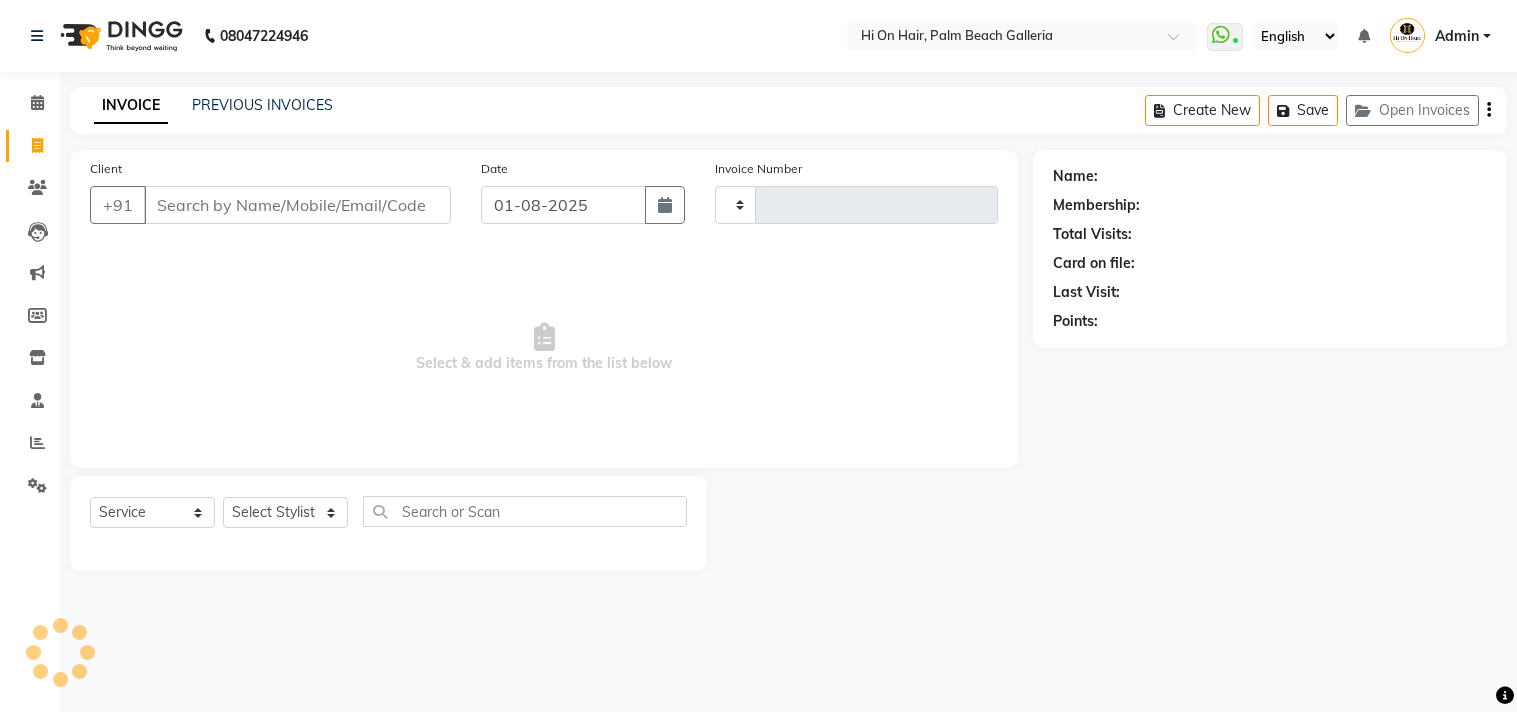 select on "service" 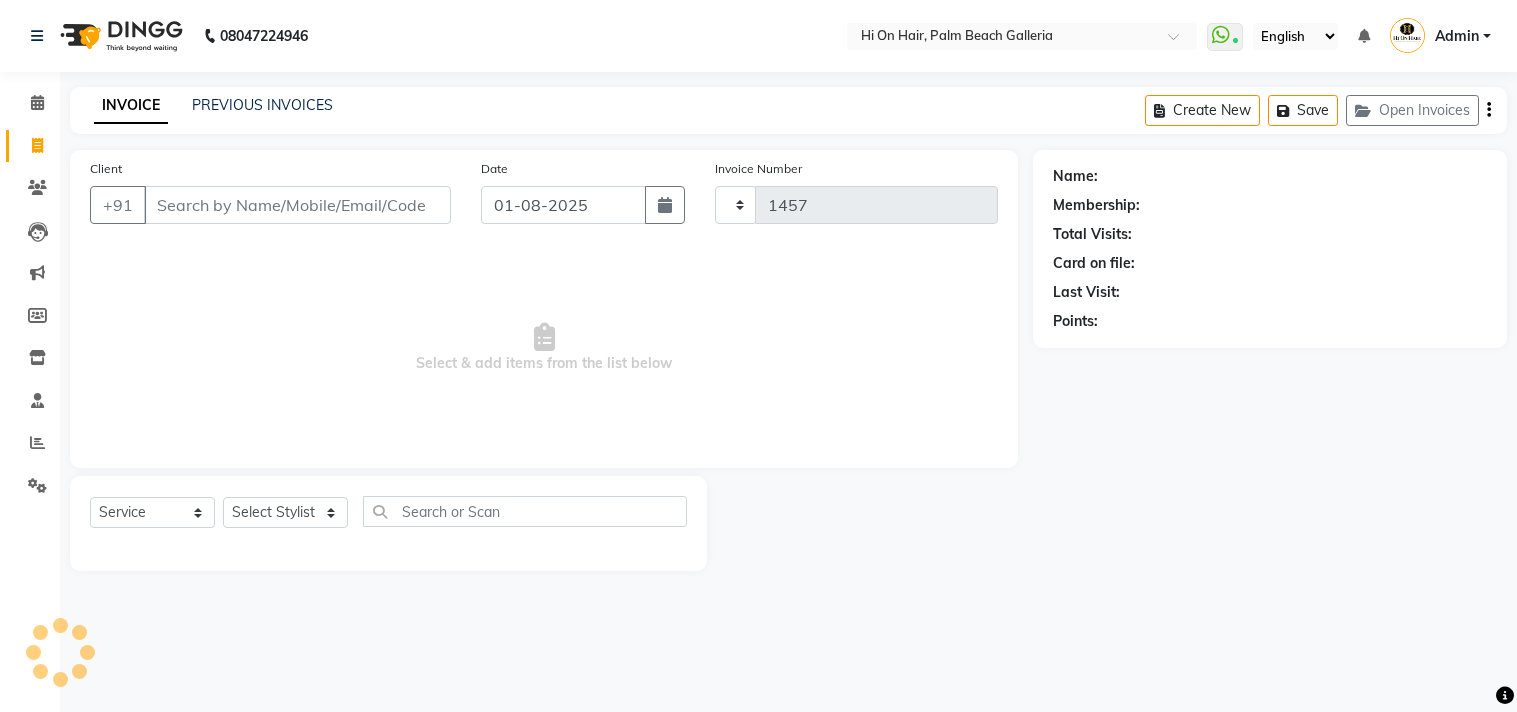 scroll, scrollTop: 0, scrollLeft: 0, axis: both 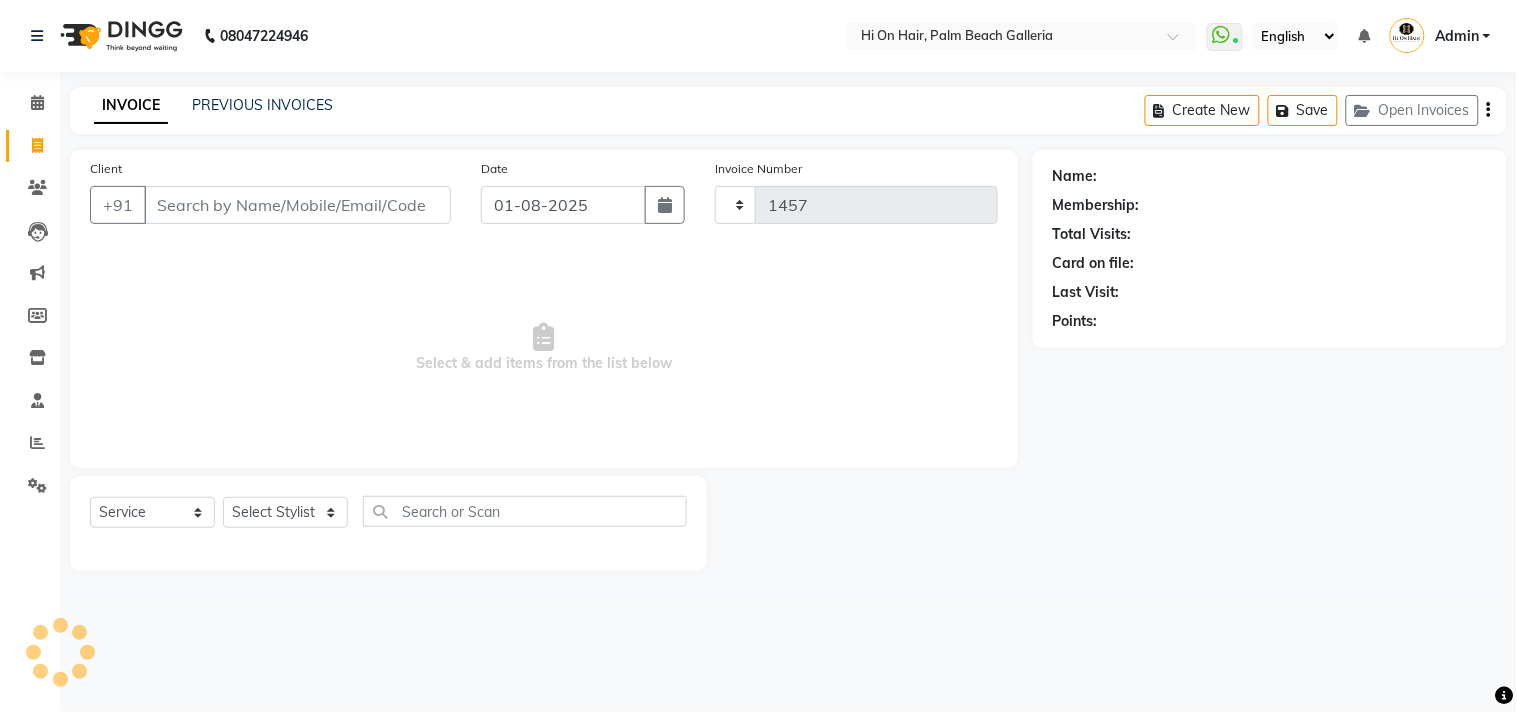 select on "535" 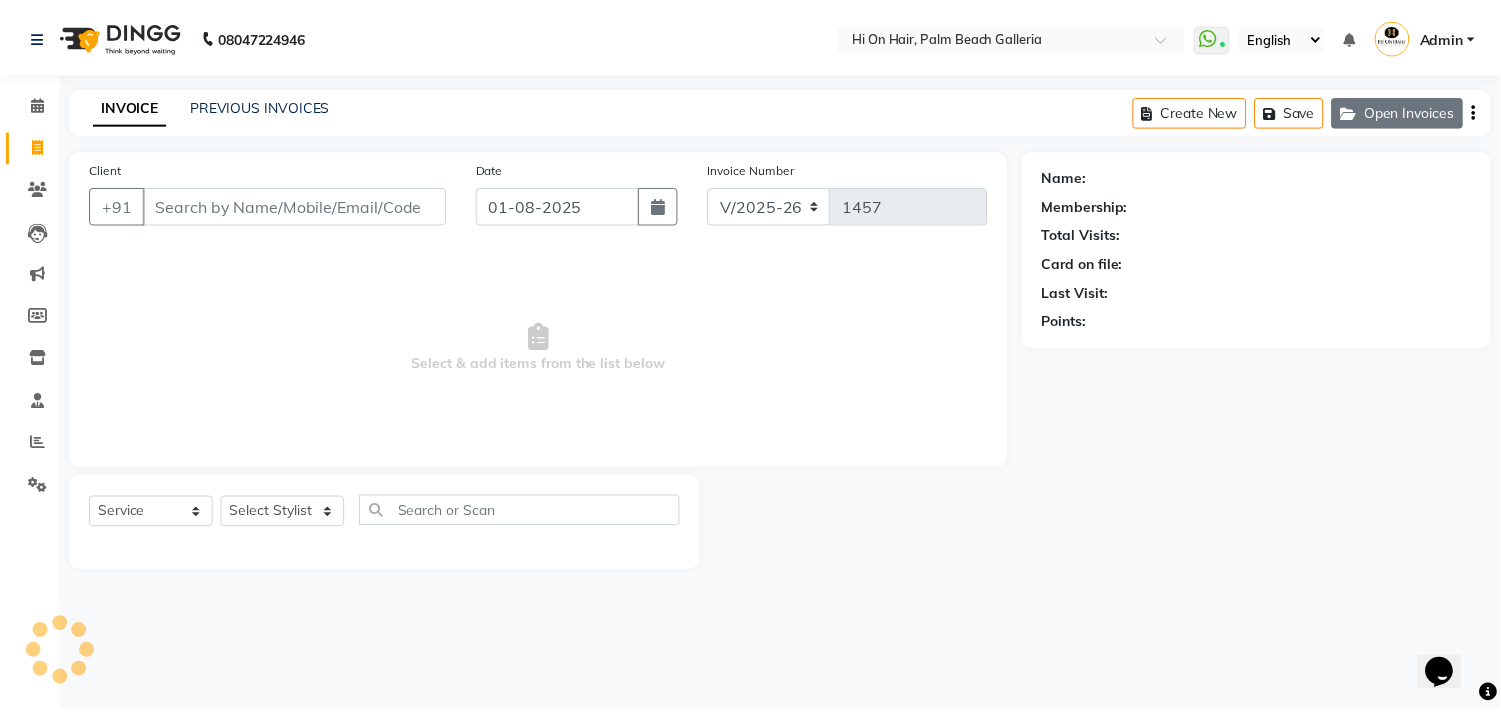 scroll, scrollTop: 0, scrollLeft: 0, axis: both 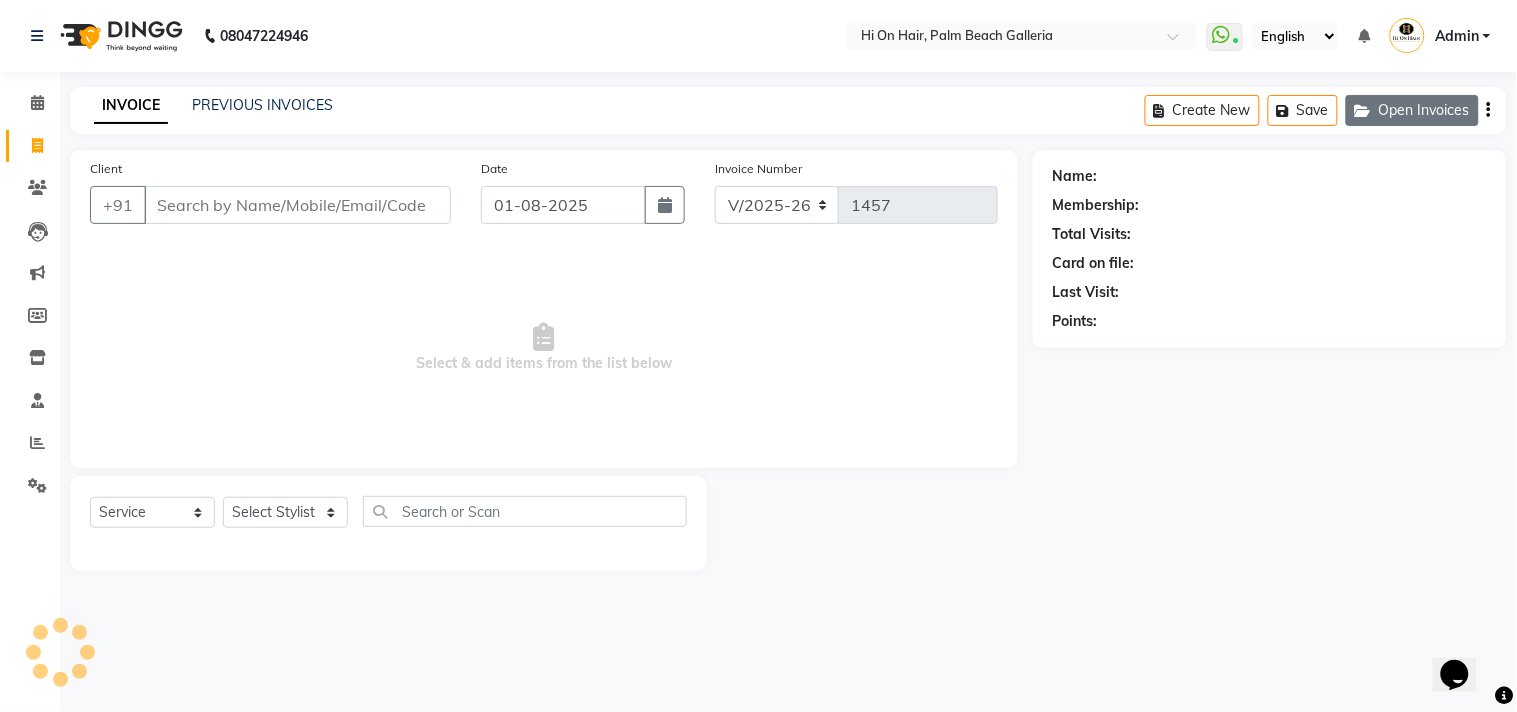 click on "Open Invoices" 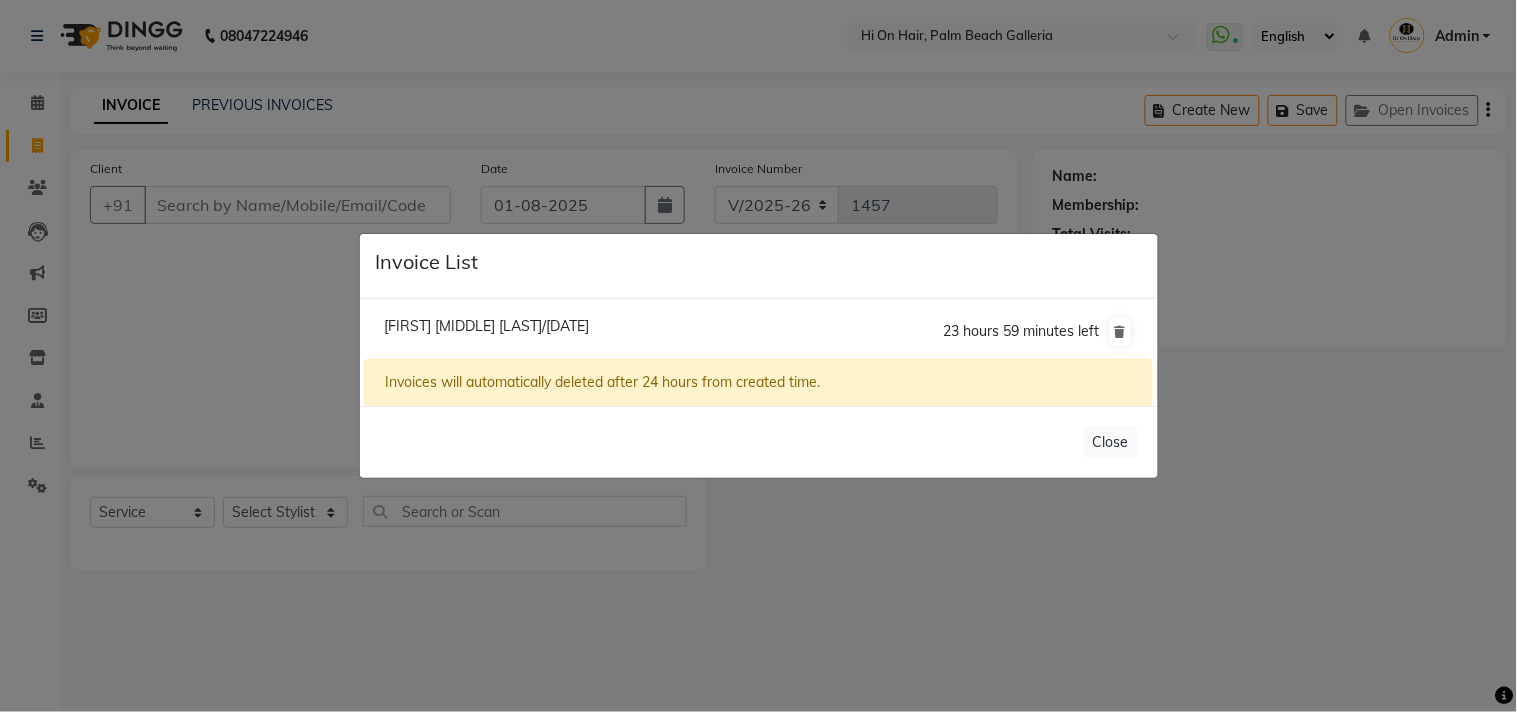 click on "[FIRST] [MIDDLE] [LAST]/[DATE]" 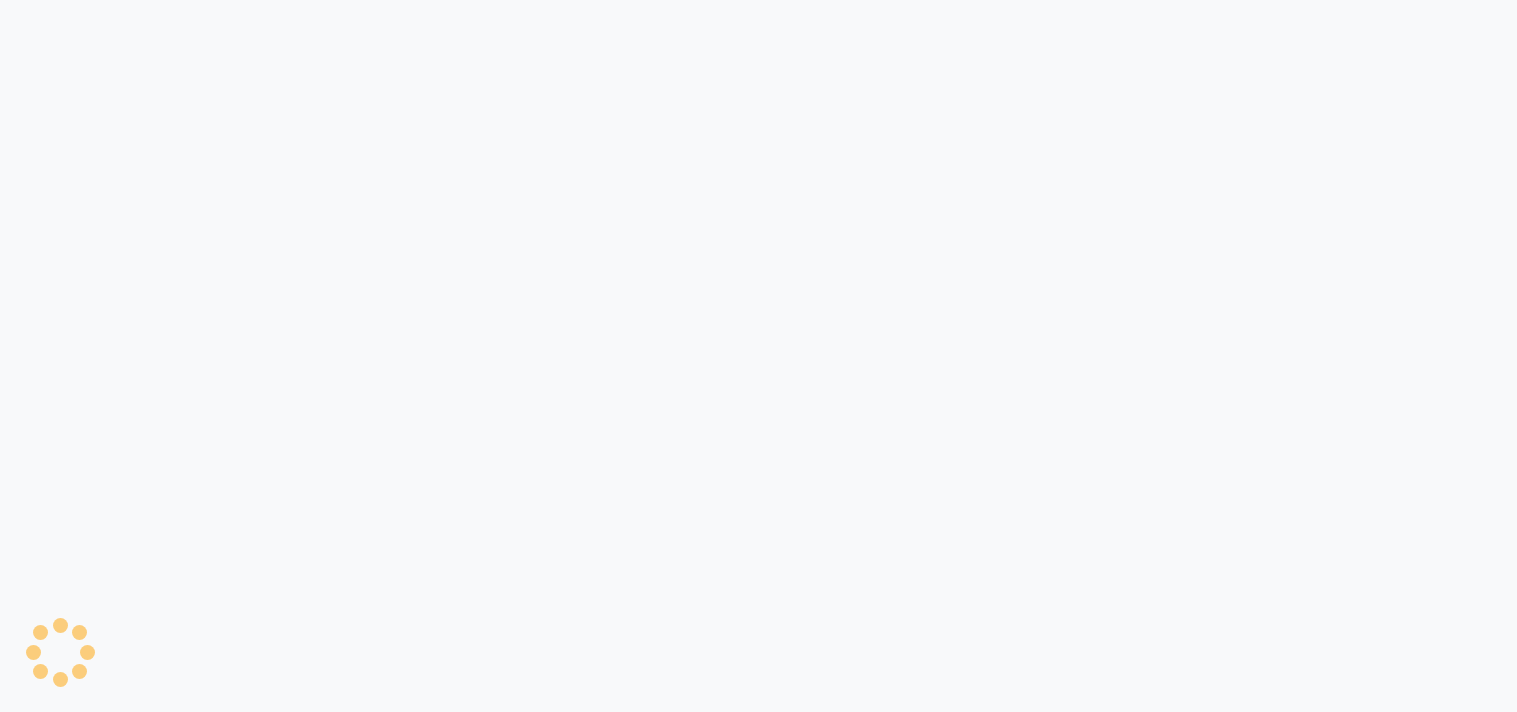 scroll, scrollTop: 0, scrollLeft: 0, axis: both 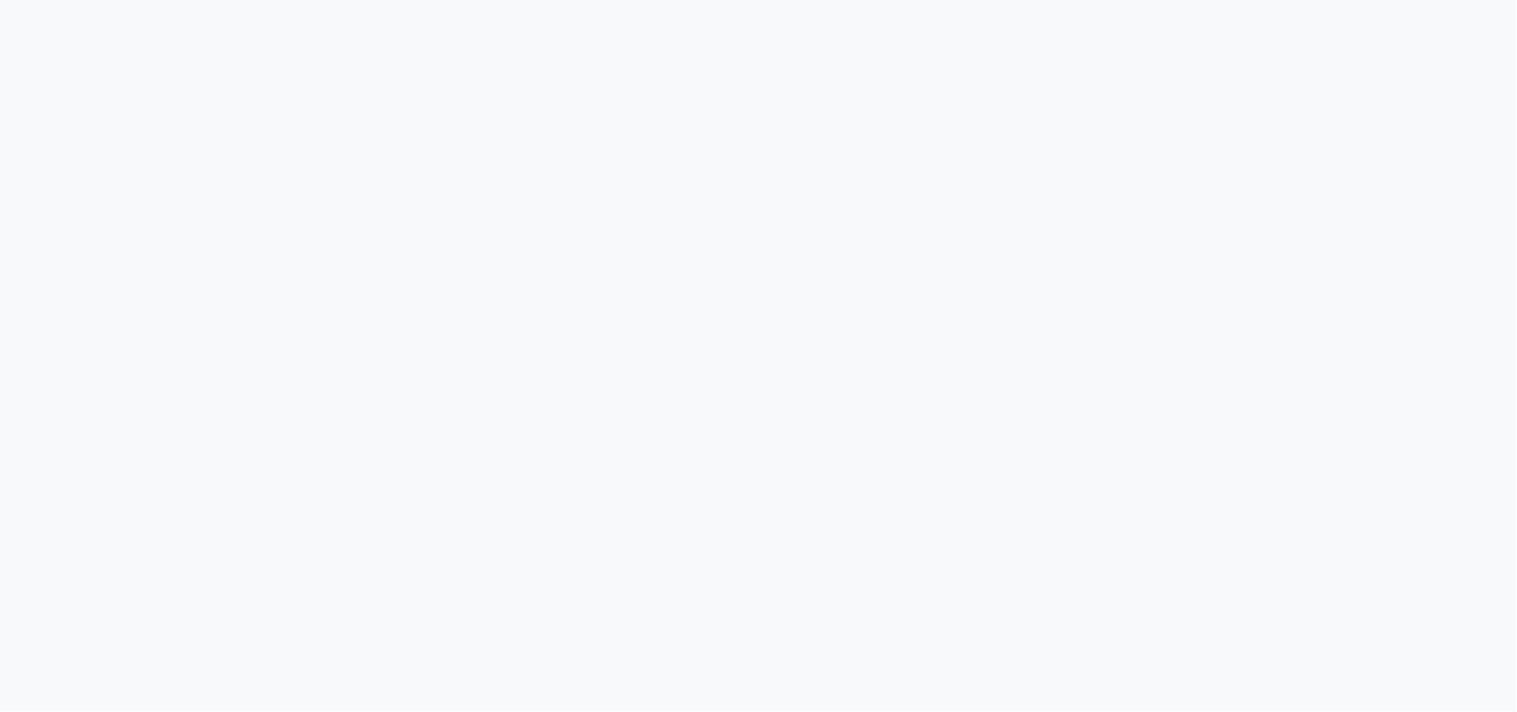select on "535" 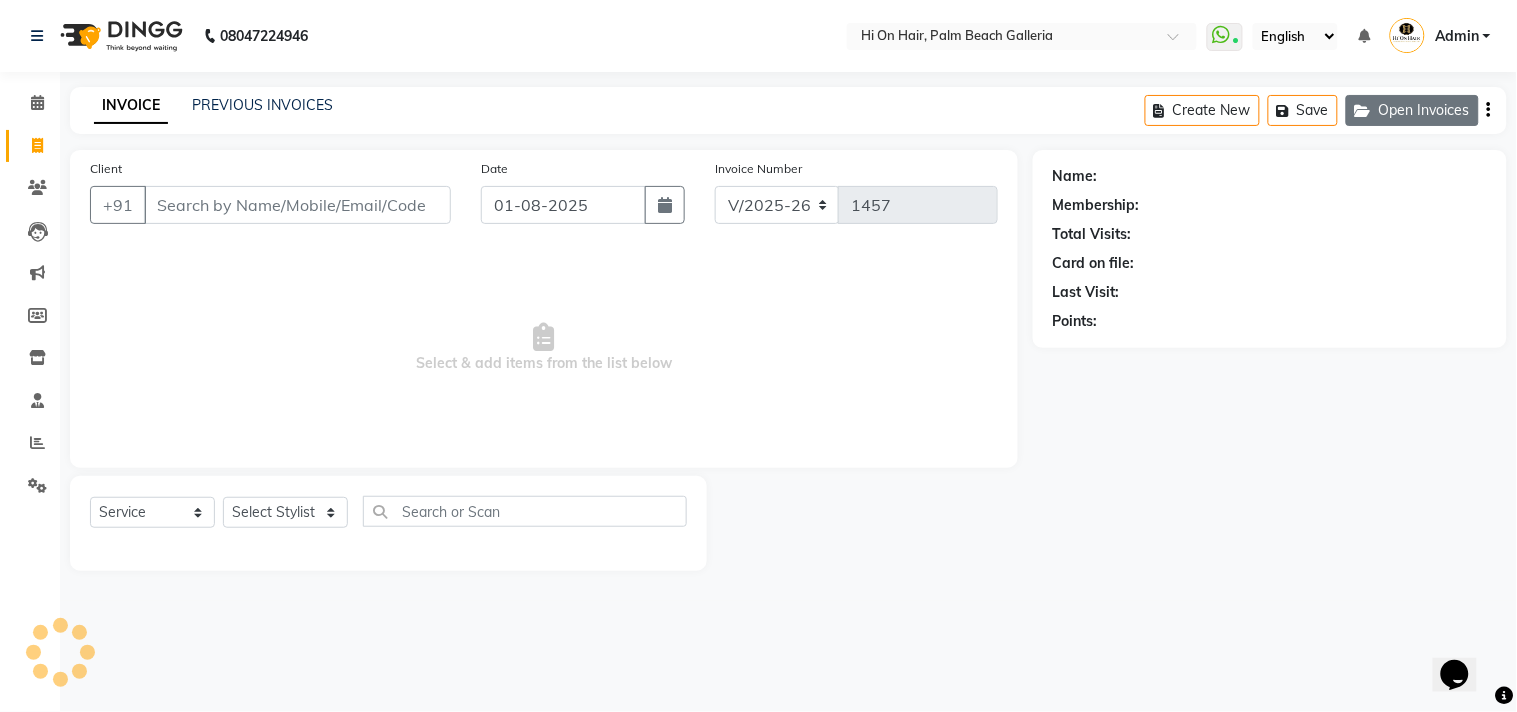 scroll, scrollTop: 0, scrollLeft: 0, axis: both 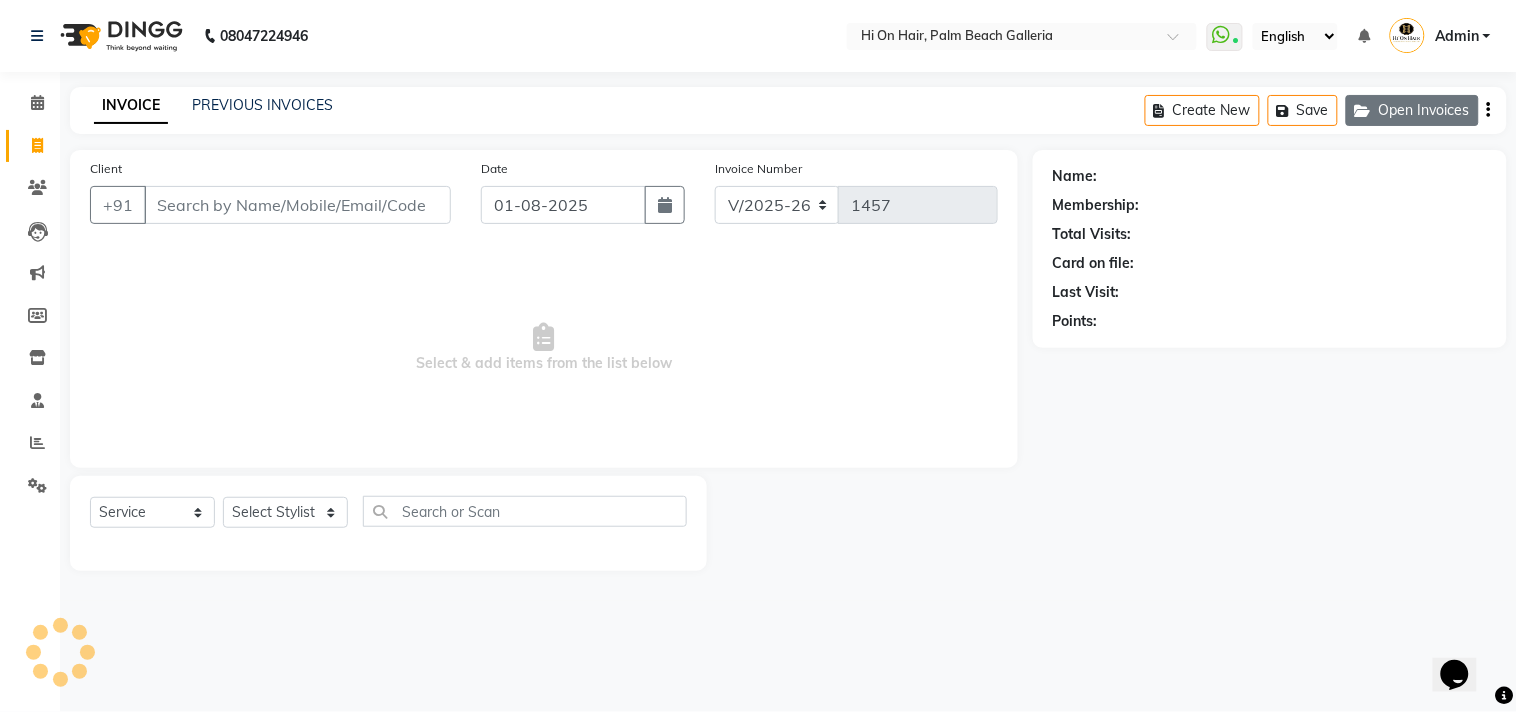 click on "Open Invoices" 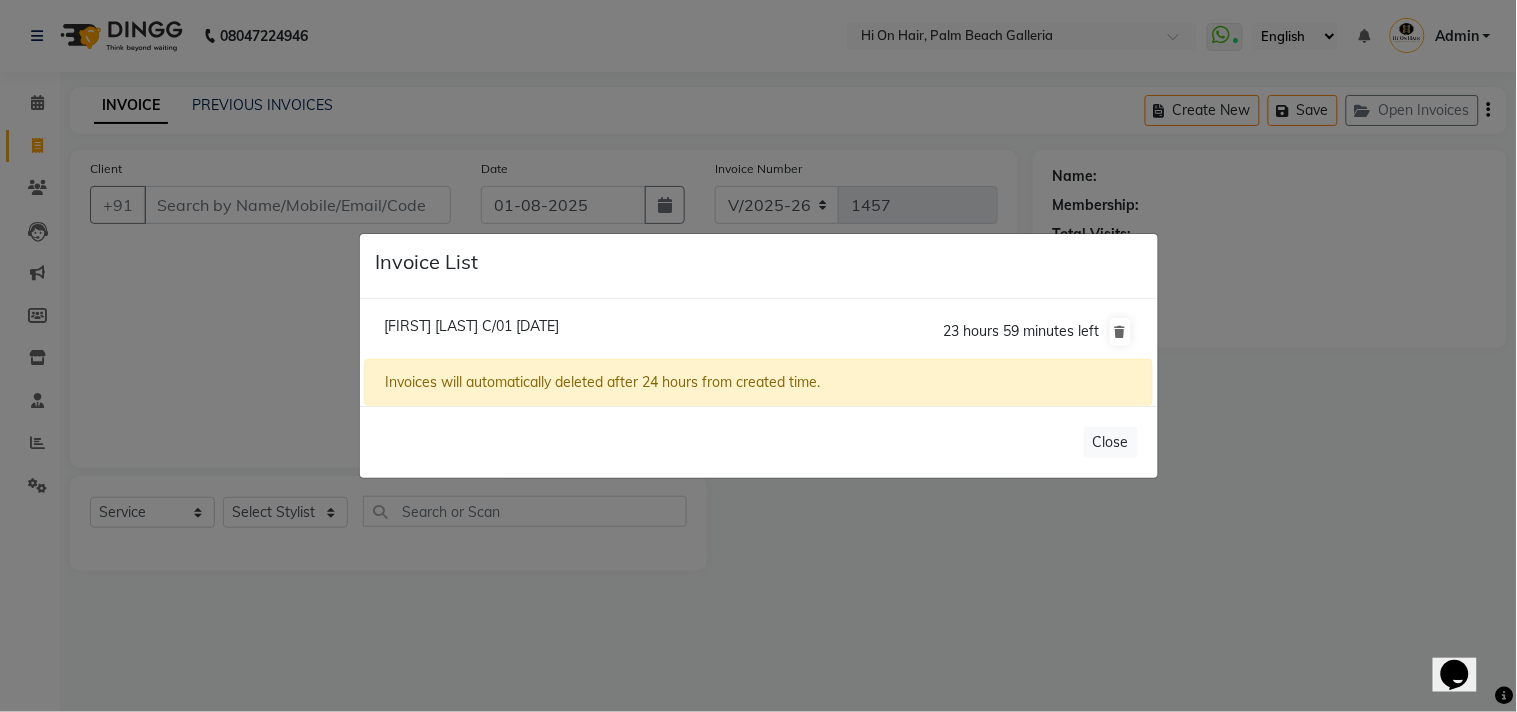 click on "Invoice List  [FIRST] [LAST] C/01 [DATE]  23 hours 59 minutes left  Invoices will automatically deleted after 24 hours from created time.   Close" 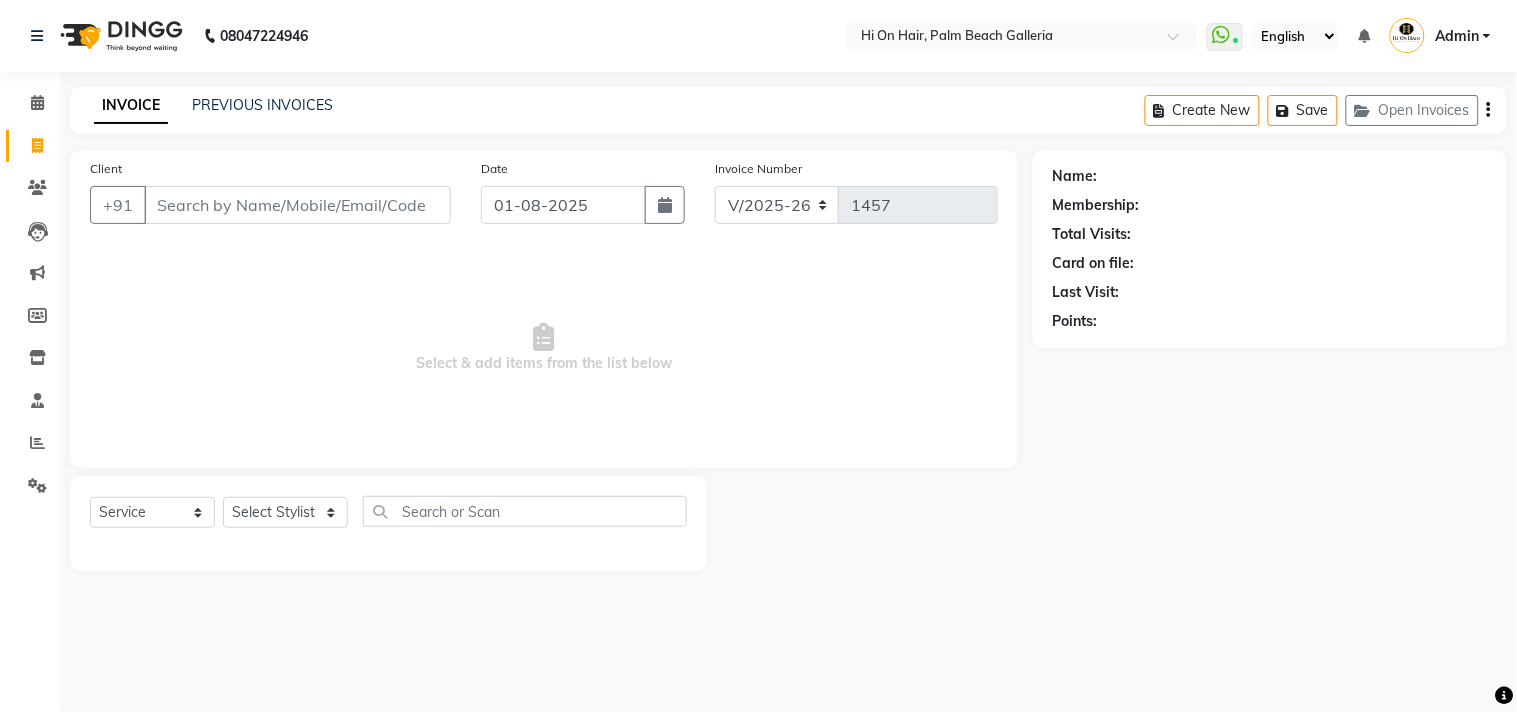 click on "Create New   Save   Open Invoices" 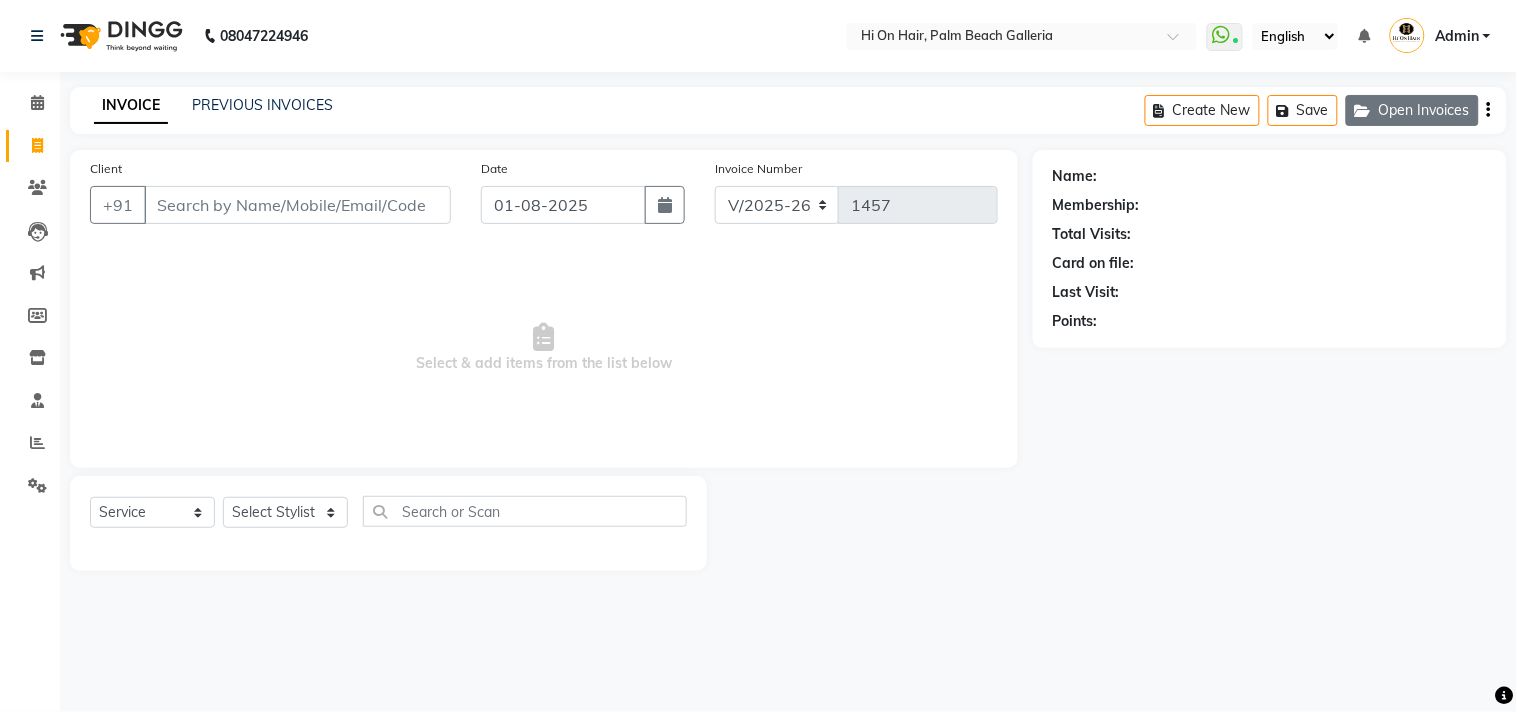click on "Open Invoices" 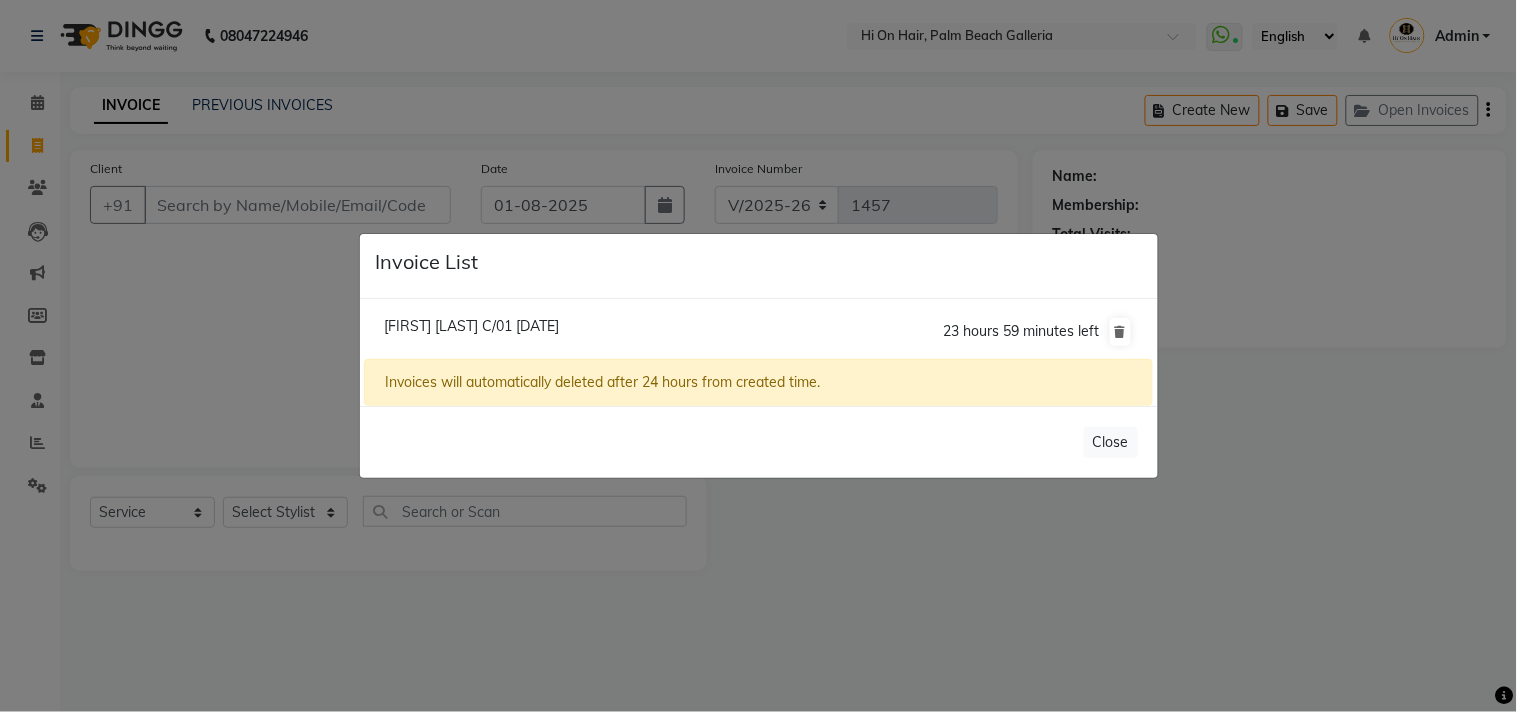 click on "[FIRST] [LAST] C/01 [DATE]  23 hours 59 minutes left" 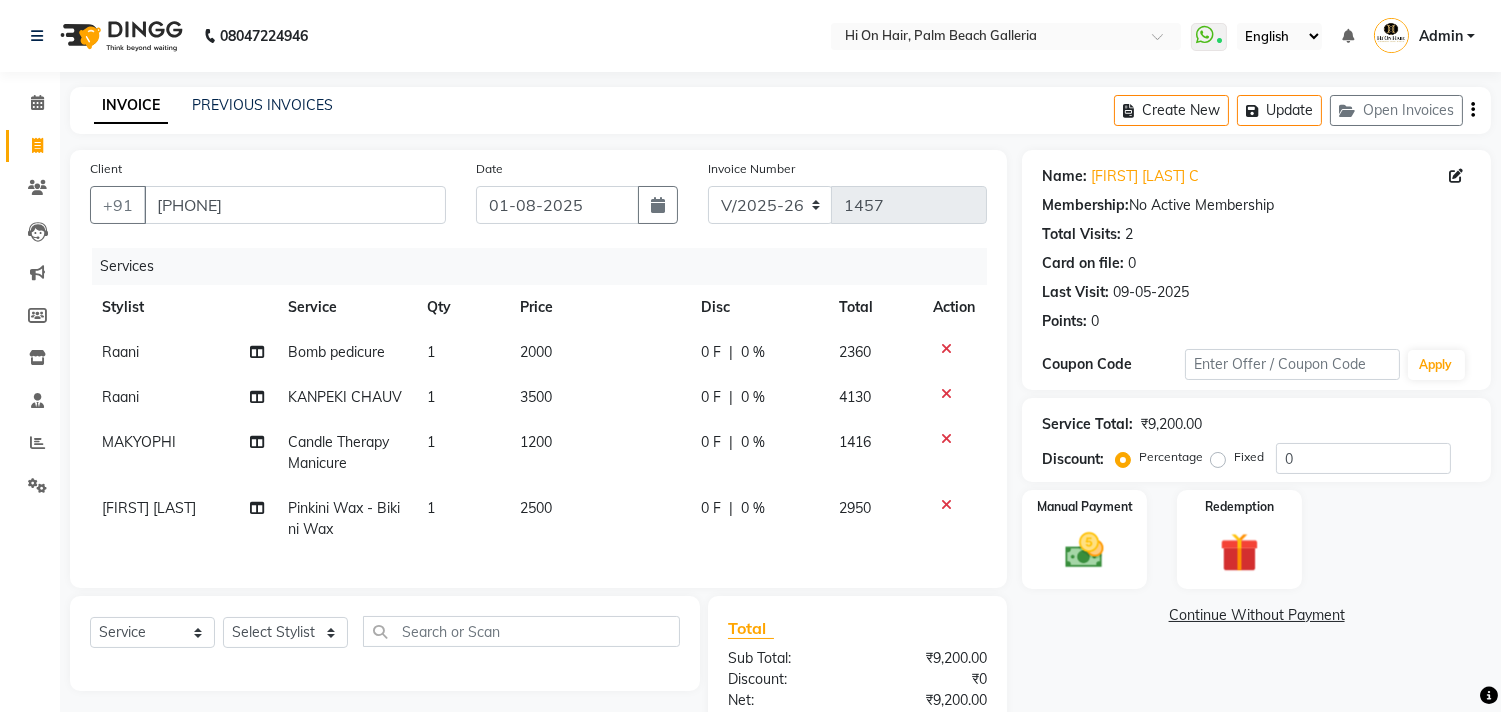 click on "0 F | 0 %" 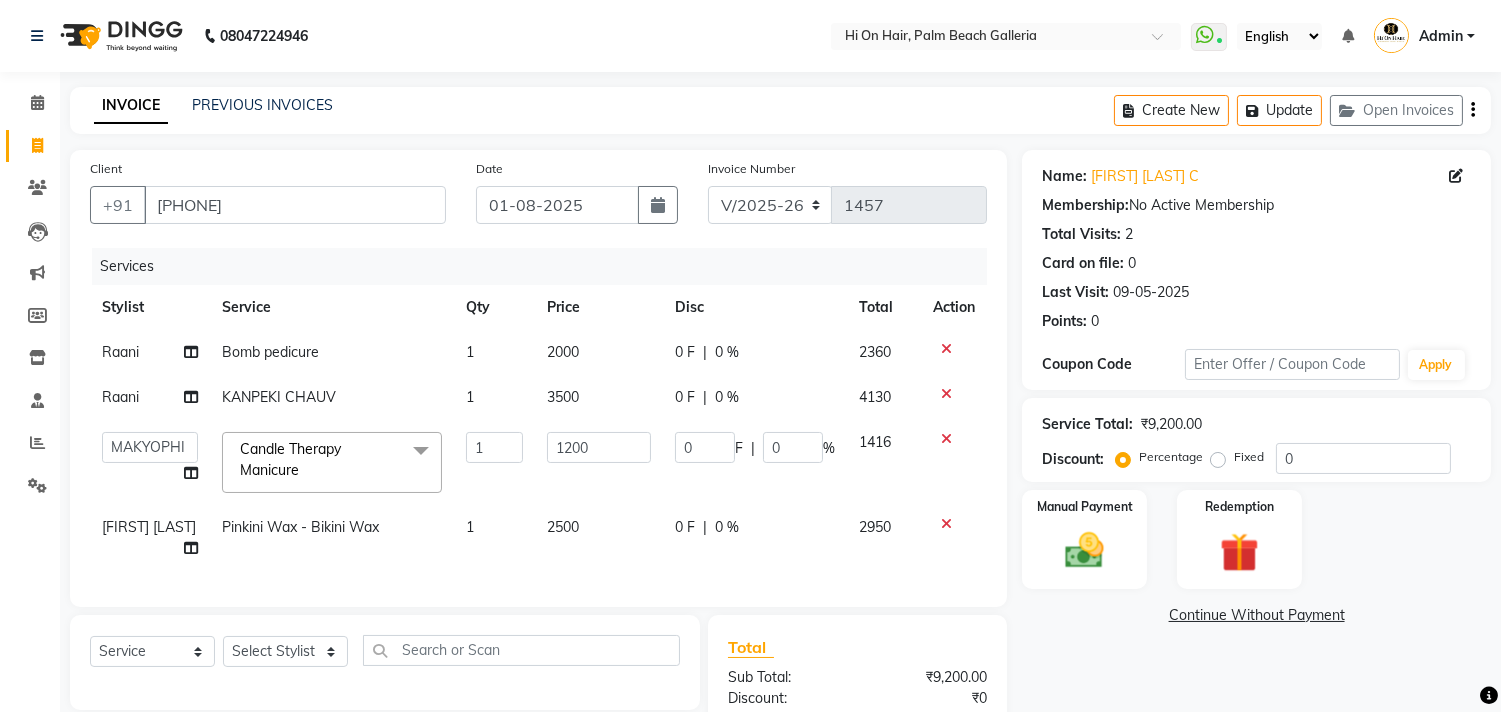 click on "0 %" 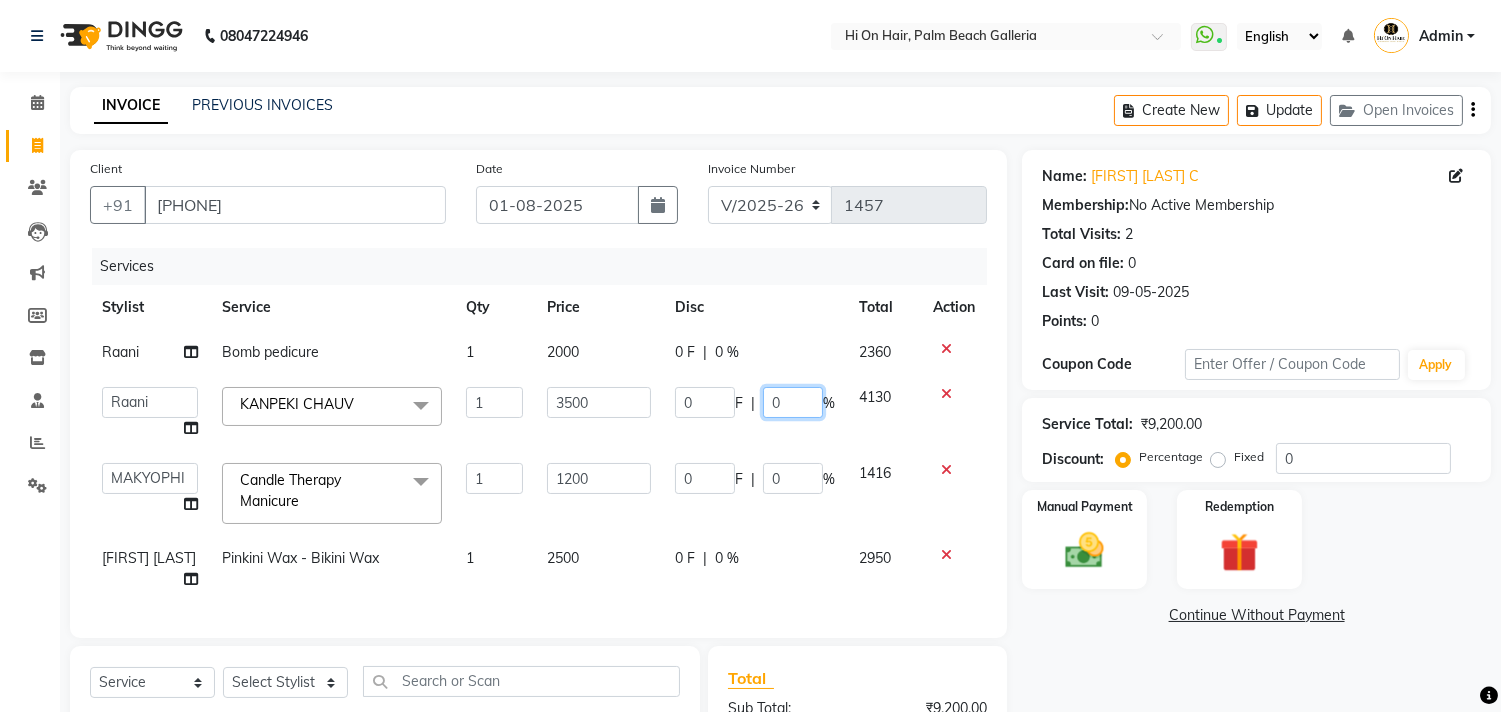 click on "0" 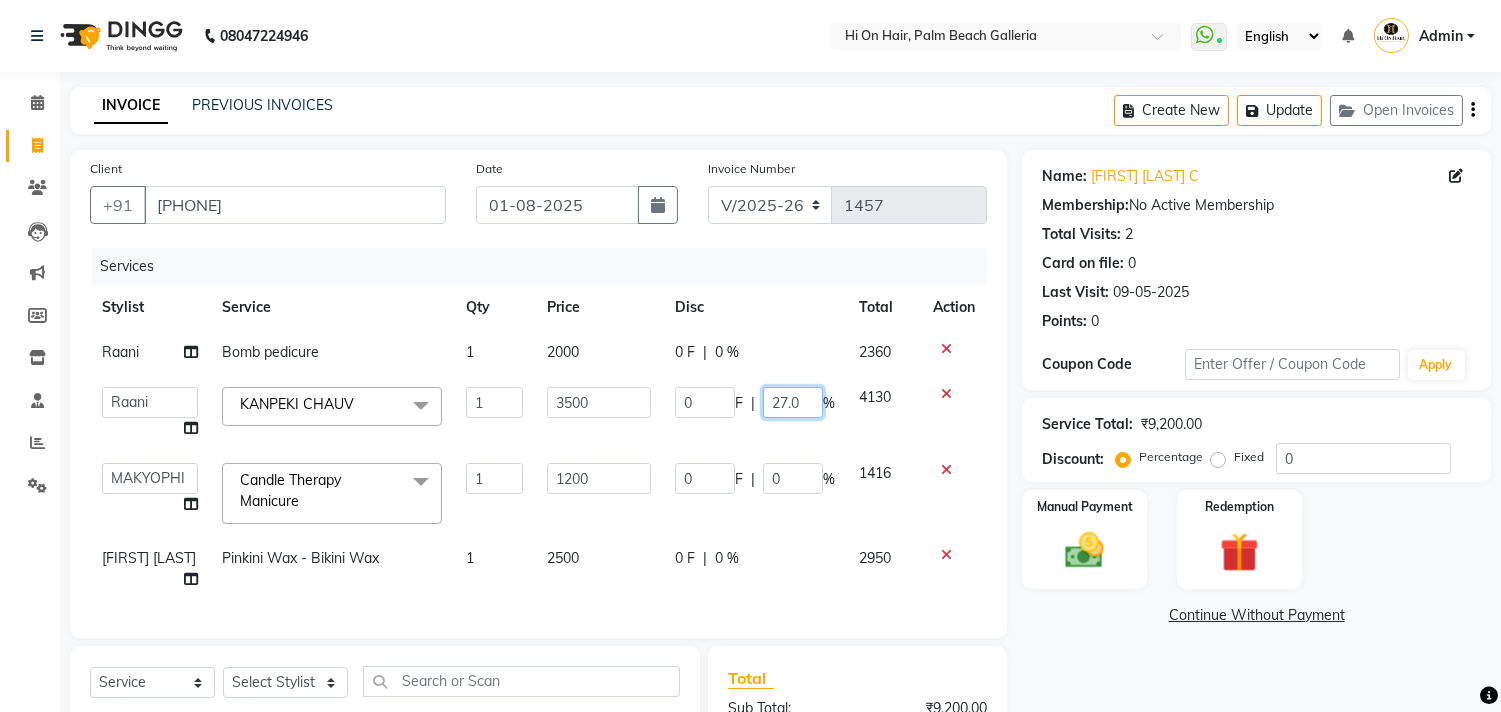 type on "27.40" 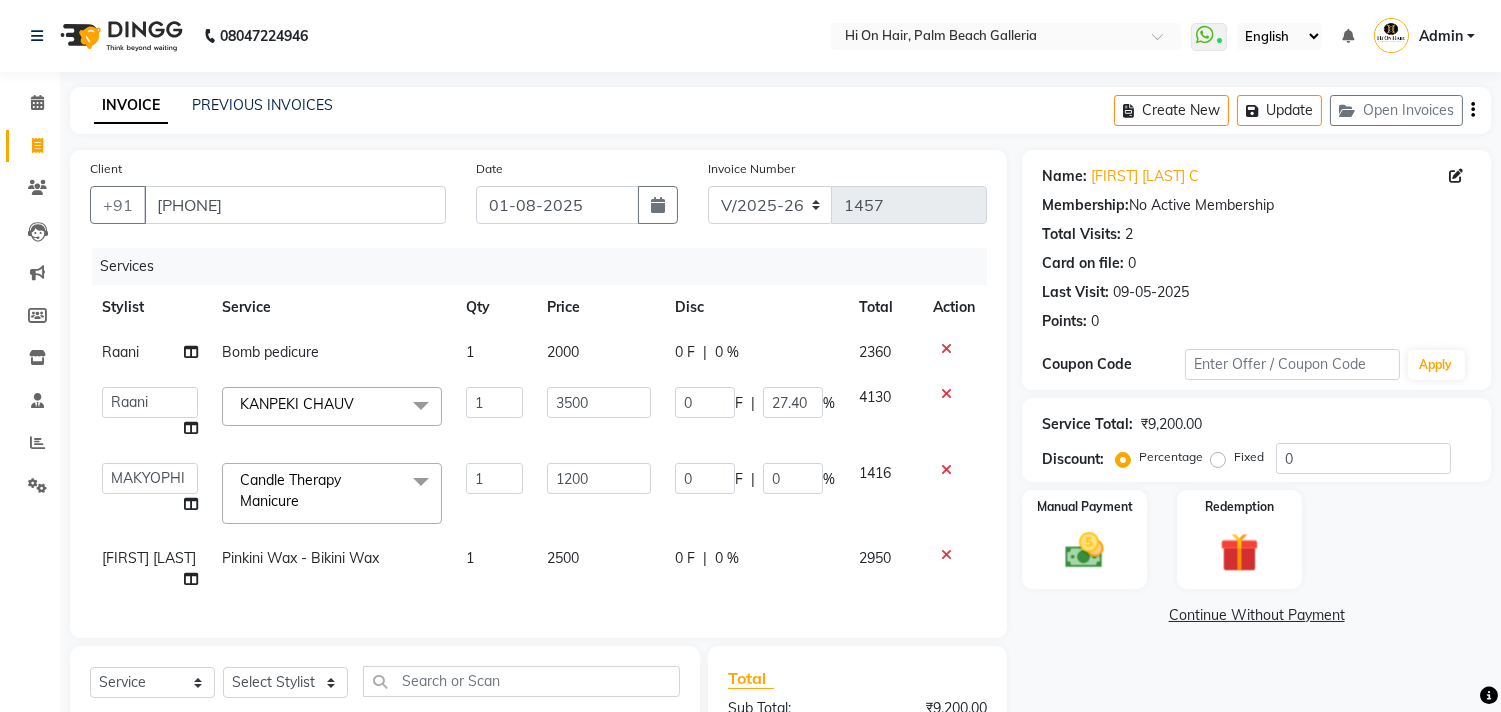 click on "Raani Bomb pedicure 1 2000 0 F | 0 % 2360  Alim Kaldane   Anwar Laskar   Hi On Hair   MAKYOPHI   Pankaj Thakur   Poonam Nalawade   Raani   Rasika  Shelar   Rehan Salmani   Saba Shaikh   Sana Shaikh   SOSEM   Zeeshan Salmani  KANPEKI CHAUV  x ARGAN COCKTAIL ARGAN SPA FRINGE - STRAIGHTENING HAIR EXTENSION REMOVAL HAIR EXTENSIONS INTEGRITY UPTO SHOULDER MOISTURE PLUS SPA (Upto Shoulder) NANO PLASTIA (Very Short) OLA PLEX STAND ALONE OLA PLEX TREATMENT SLIVER SHINE COCKTAIL STENSILS STRAIGHTNING (ABOVE SHOULDER) STRAIGHTNING (BELOW SHOULDER) STRAIGHTNING (UPTO WAIST) STRAIGHTNING (VERY SHORT) Colour Care milkshake Spa foot massage Nose wax file/cut file/cut/polish outcurls Blow dry Aroma Manicure eyebrows/upperlips wash n Blowdry UPPERLIPS PINKINI WAX face Dtan Cateye gel polish Aroma Pedicure AVL pedicure marine sea alga face bleach Bomb pedicure Bomb Manicure AVL Manicure marine sea alga Feet Wax ADD ON OIL WASH FEET DTAN Polish change Add on Feet Pack Add on hands pack Brighting peel off mask Ola Plex Spa 1 0" 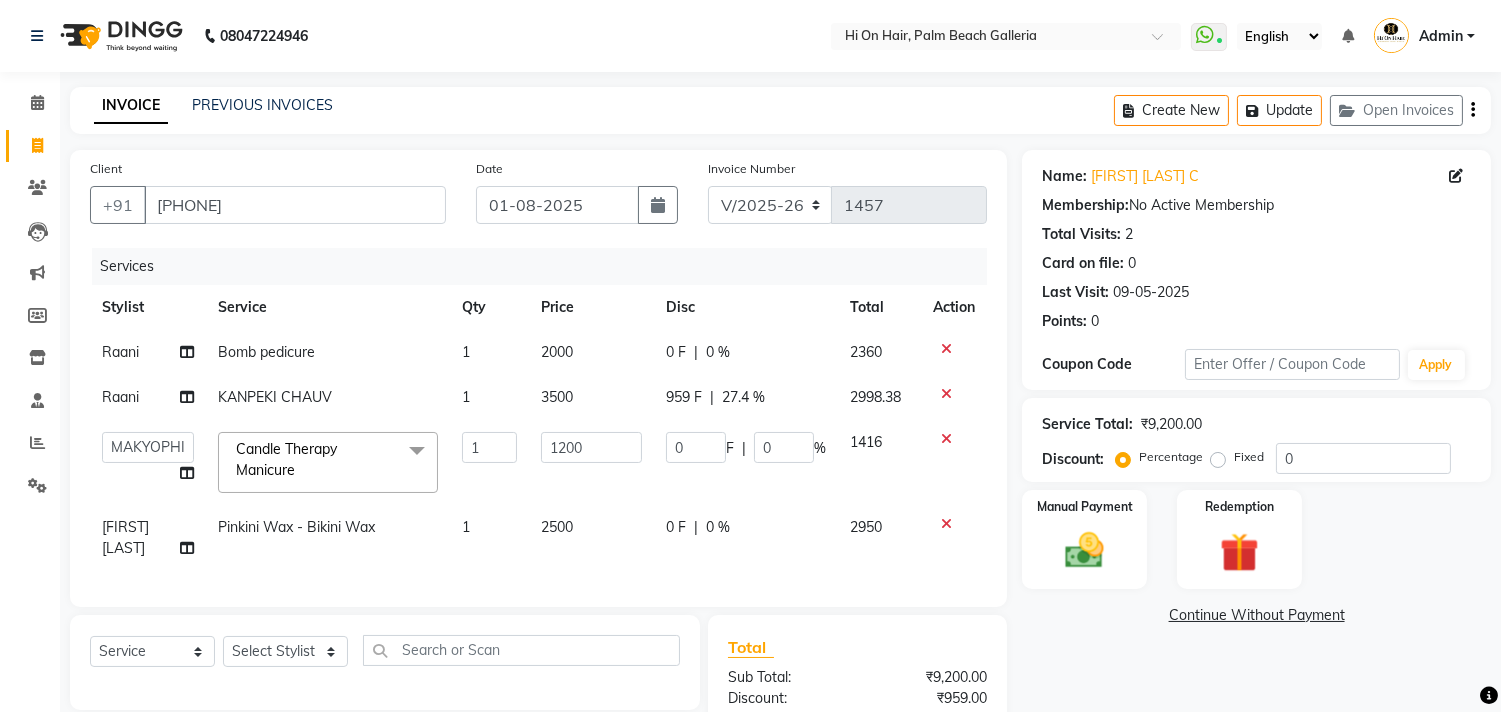 click on "959 F | 27.4 %" 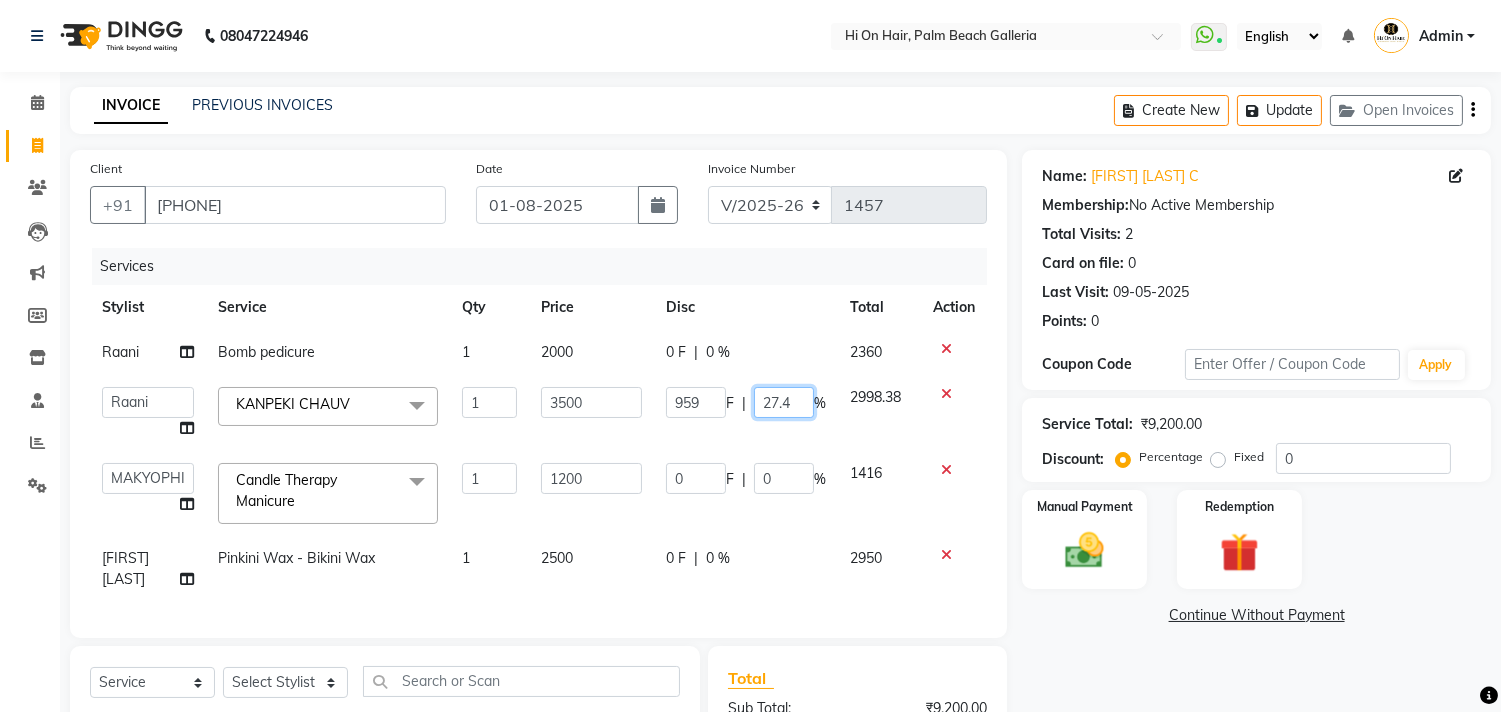 click on "27.4" 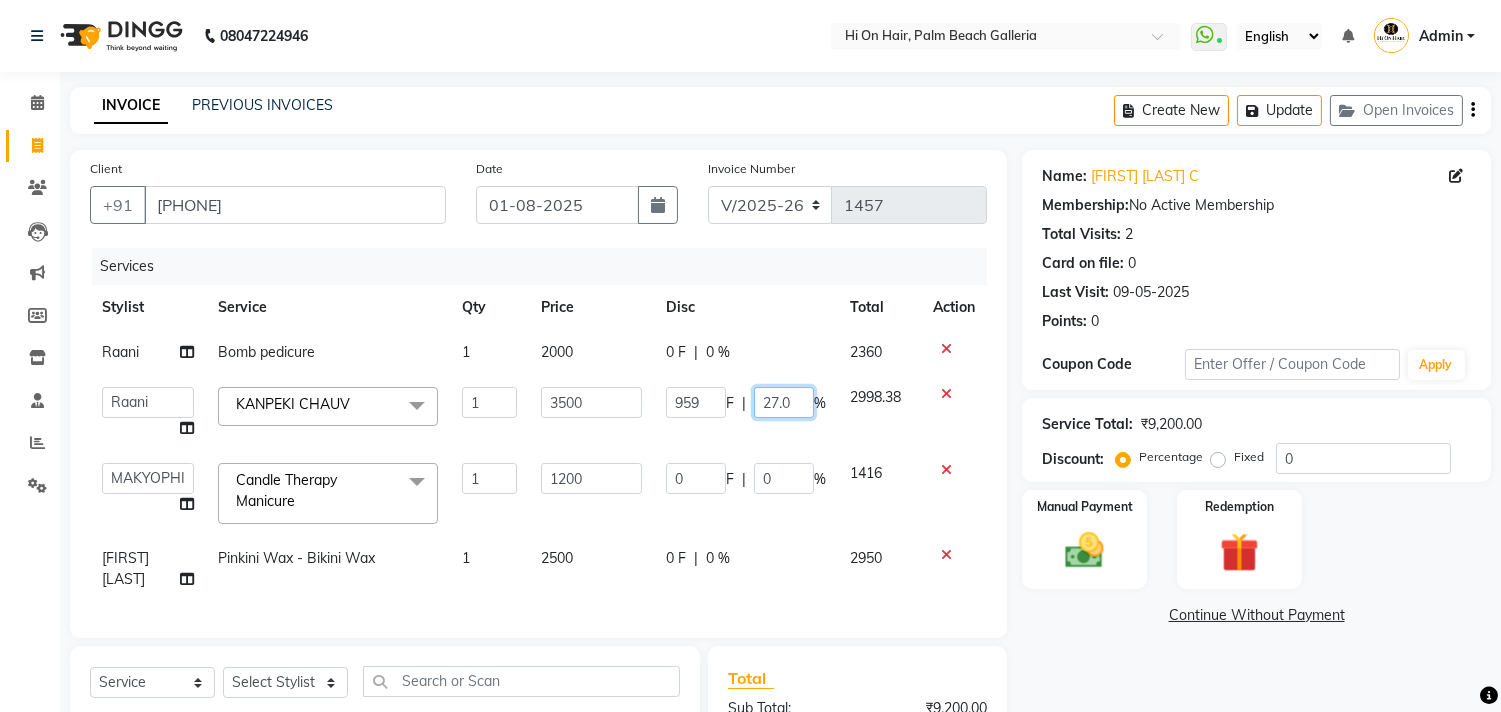 type on "27.04" 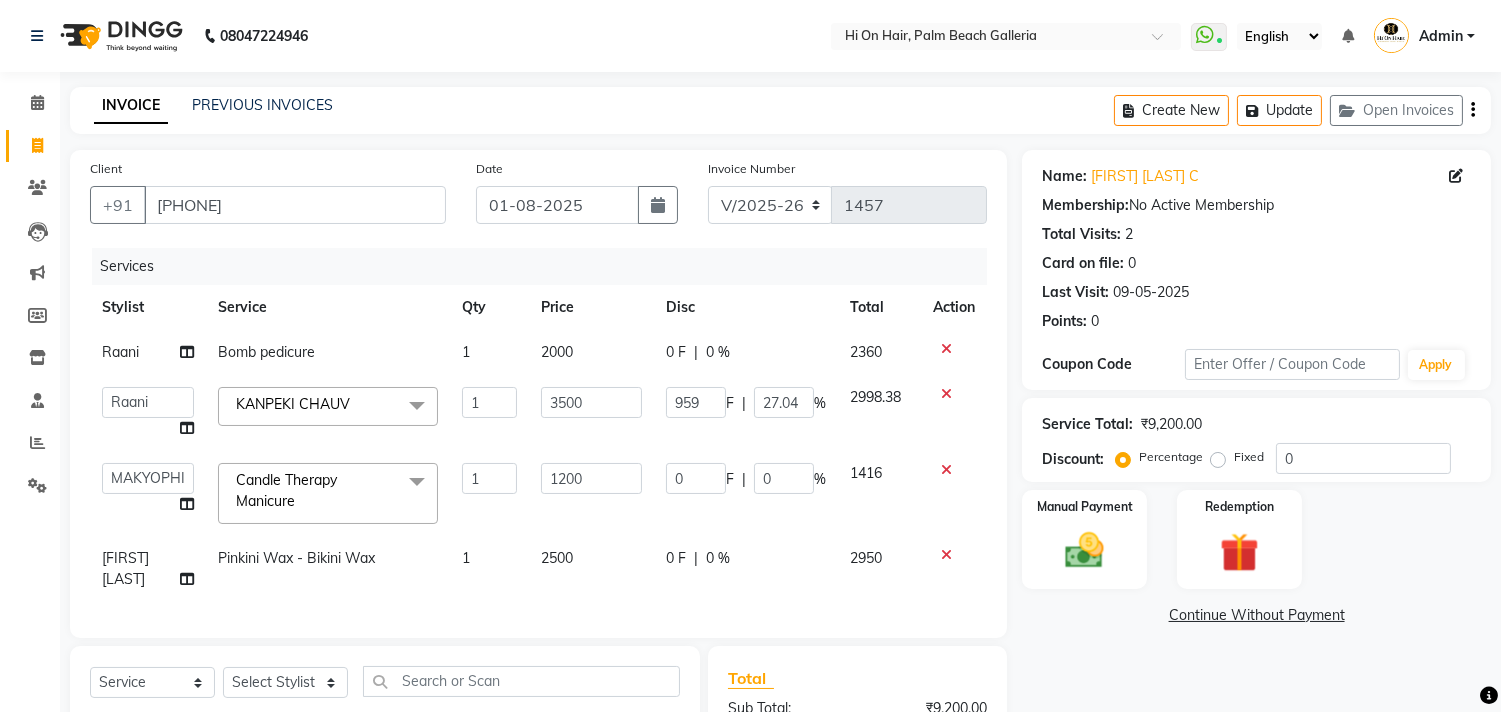 click on "Raani Bomb pedicure 1 2000 0 F | 0 % 2360  Alim Kaldane   Anwar Laskar   Hi On Hair   MAKYOPHI   Pankaj Thakur   Poonam Nalawade   Raani   Rasika  Shelar   Rehan Salmani   Saba Shaikh   Sana Shaikh   SOSEM   Zeeshan Salmani  KANPEKI CHAUV  x ARGAN COCKTAIL ARGAN SPA FRINGE - STRAIGHTENING HAIR EXTENSION REMOVAL HAIR EXTENSIONS INTEGRITY UPTO SHOULDER MOISTURE PLUS SPA (Upto Shoulder) NANO PLASTIA (Very Short) OLA PLEX STAND ALONE OLA PLEX TREATMENT SLIVER SHINE COCKTAIL STENSILS STRAIGHTNING (ABOVE SHOULDER) STRAIGHTNING (BELOW SHOULDER) STRAIGHTNING (UPTO WAIST) STRAIGHTNING (VERY SHORT) Colour Care milkshake Spa foot massage Nose wax file/cut file/cut/polish outcurls Blow dry Aroma Manicure eyebrows/upperlips wash n Blowdry UPPERLIPS PINKINI WAX face Dtan Cateye gel polish Aroma Pedicure AVL pedicure marine sea alga face bleach Bomb pedicure Bomb Manicure AVL Manicure marine sea alga Feet Wax ADD ON OIL WASH FEET DTAN Polish change Add on Feet Pack Add on hands pack Brighting peel off mask Ola Plex Spa 1 F" 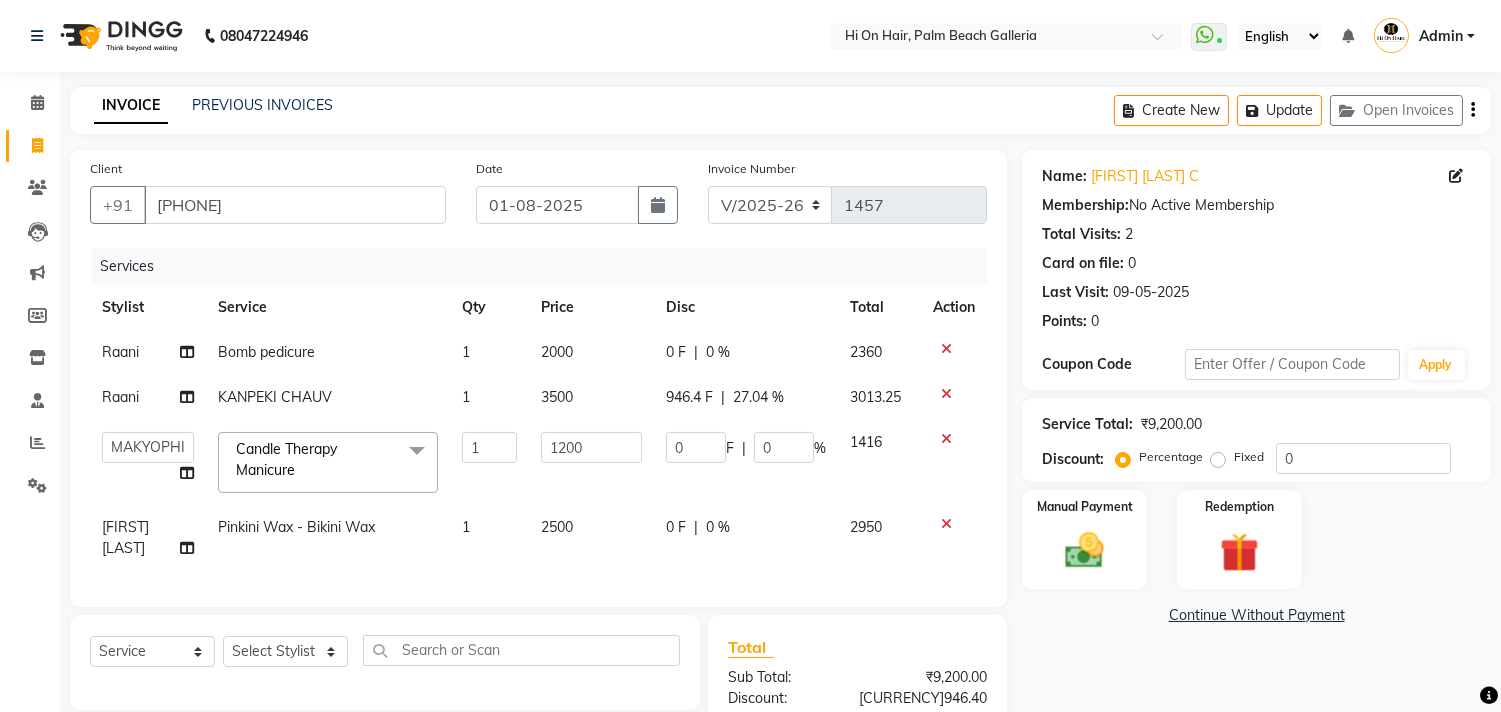 click on "27.04 %" 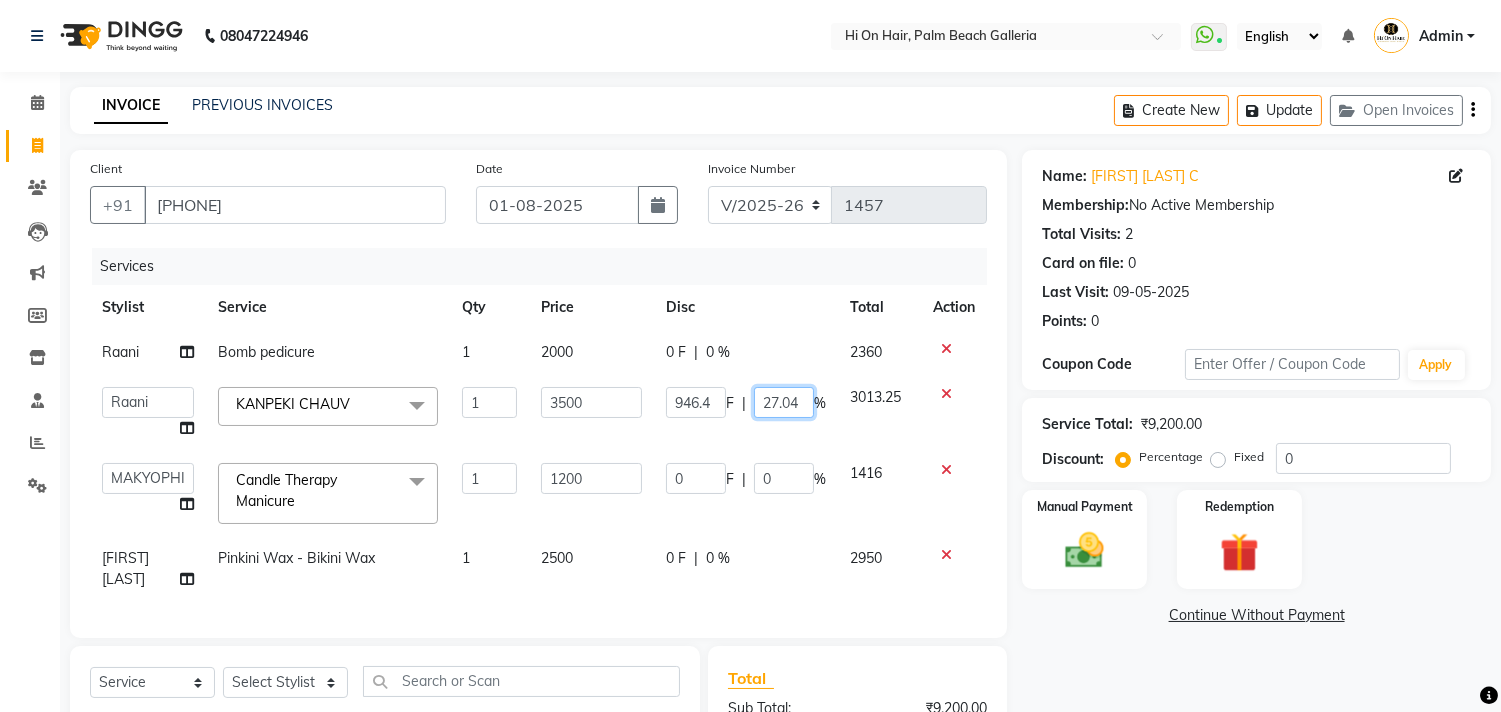 click on "27.04" 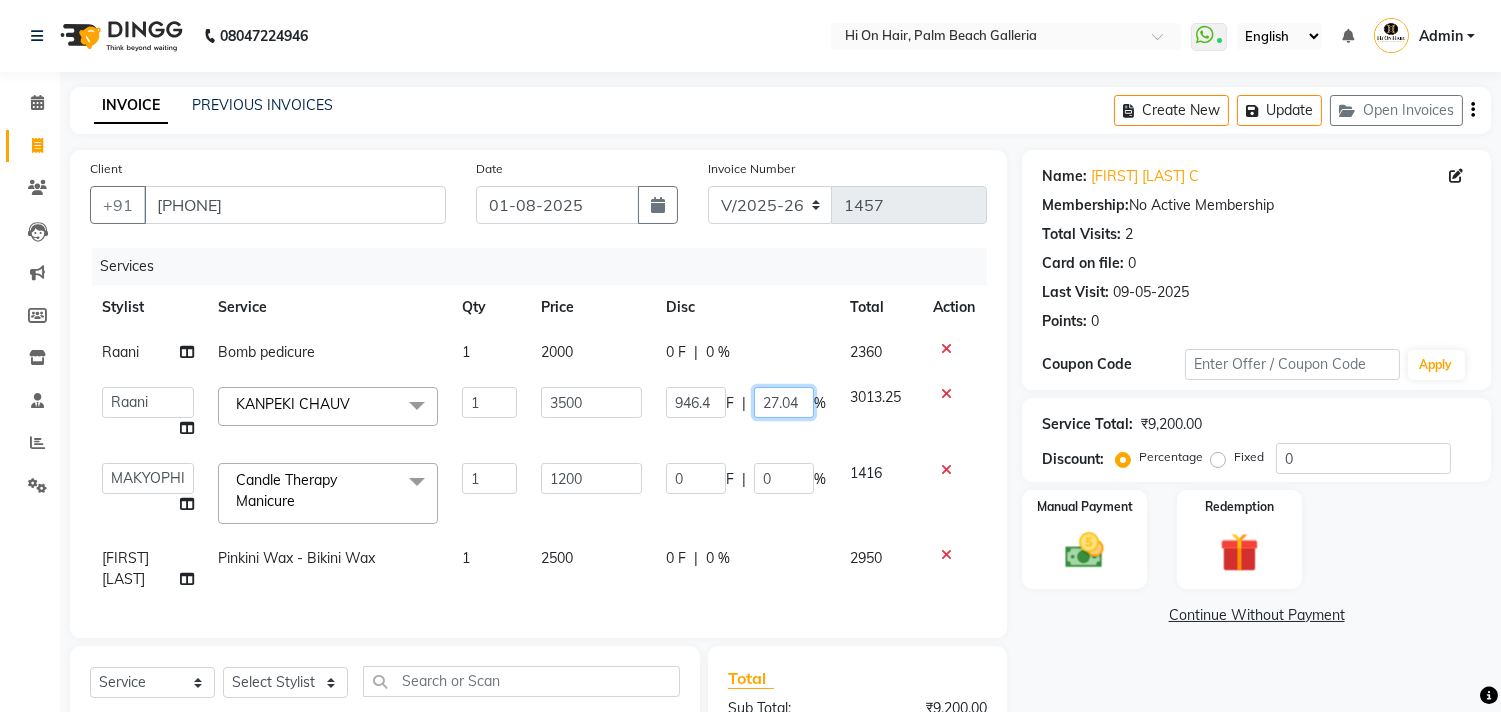 click on "27.04" 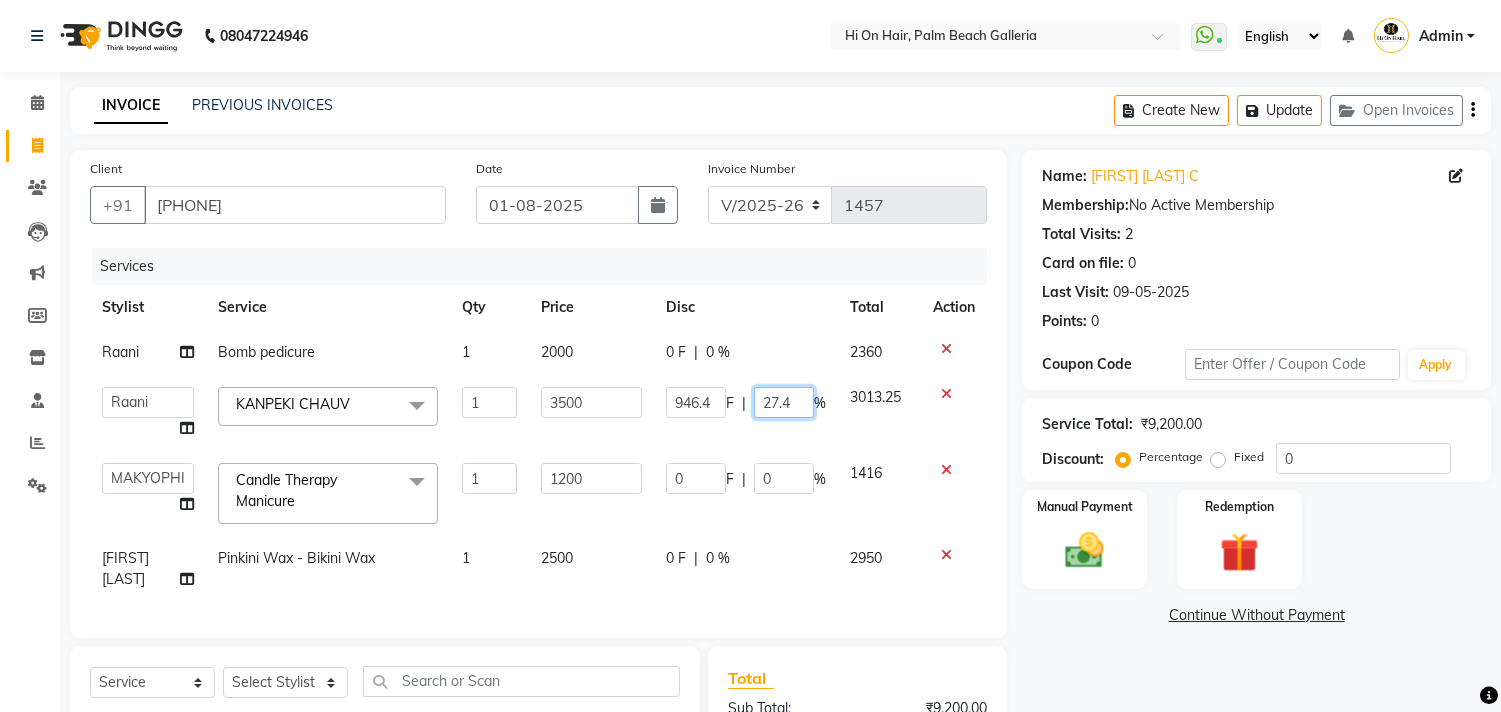 type on "27.40" 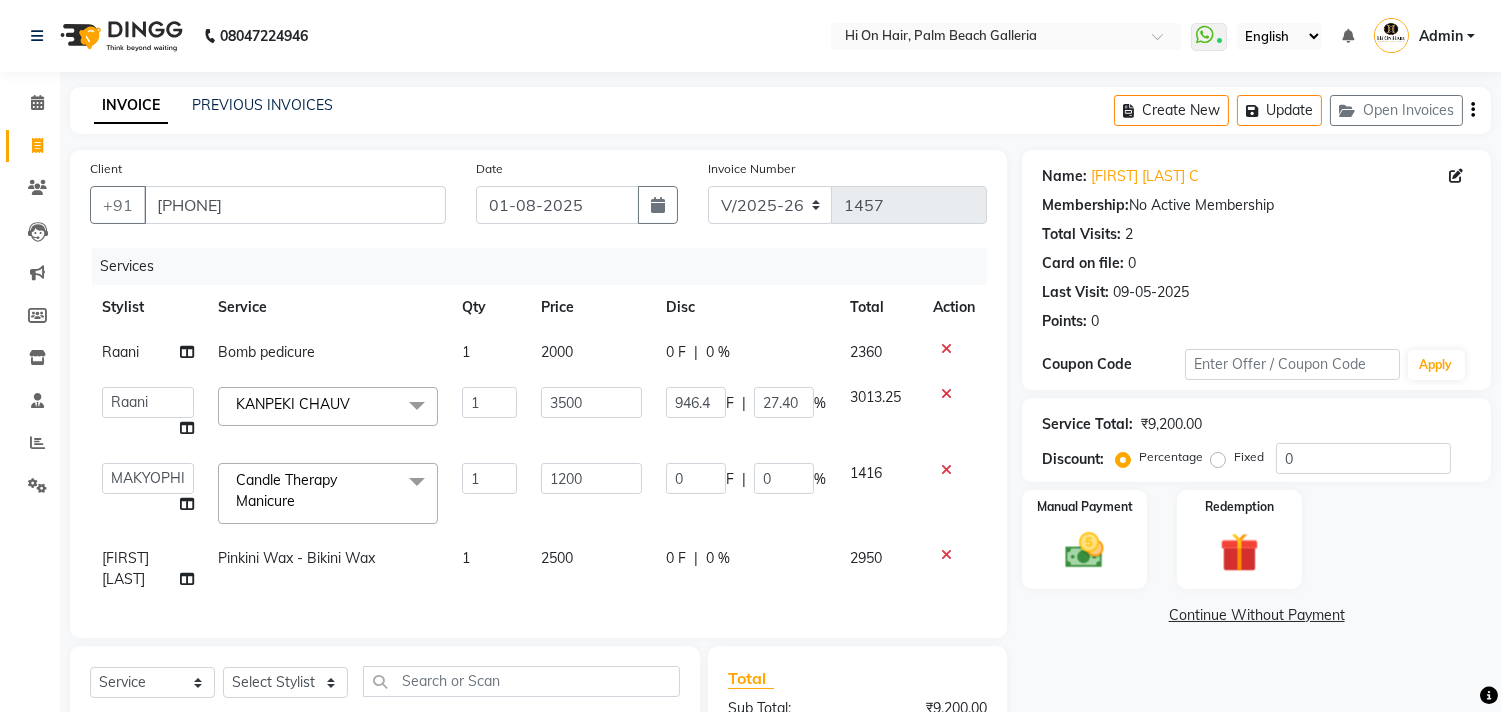 click on "Raani Bomb pedicure 1 2000 0 F | 0 % 2360  Alim Kaldane   Anwar Laskar   Hi On Hair   MAKYOPHI   Pankaj Thakur   Poonam Nalawade   Raani   Rasika  Shelar   Rehan Salmani   Saba Shaikh   Sana Shaikh   SOSEM   Zeeshan Salmani  KANPEKI CHAUV  x ARGAN COCKTAIL ARGAN SPA FRINGE - STRAIGHTENING HAIR EXTENSION REMOVAL HAIR EXTENSIONS INTEGRITY UPTO SHOULDER MOISTURE PLUS SPA (Upto Shoulder) NANO PLASTIA (Very Short) OLA PLEX STAND ALONE OLA PLEX TREATMENT SLIVER SHINE COCKTAIL STENSILS STRAIGHTNING (ABOVE SHOULDER) STRAIGHTNING (BELOW SHOULDER) STRAIGHTNING (UPTO WAIST) STRAIGHTNING (VERY SHORT) Colour Care milkshake Spa foot massage Nose wax file/cut file/cut/polish outcurls Blow dry Aroma Manicure eyebrows/upperlips wash n Blowdry UPPERLIPS PINKINI WAX face Dtan Cateye gel polish Aroma Pedicure AVL pedicure marine sea alga face bleach Bomb pedicure Bomb Manicure AVL Manicure marine sea alga Feet Wax ADD ON OIL WASH FEET DTAN Polish change Add on Feet Pack Add on hands pack Brighting peel off mask Ola Plex Spa 1 F" 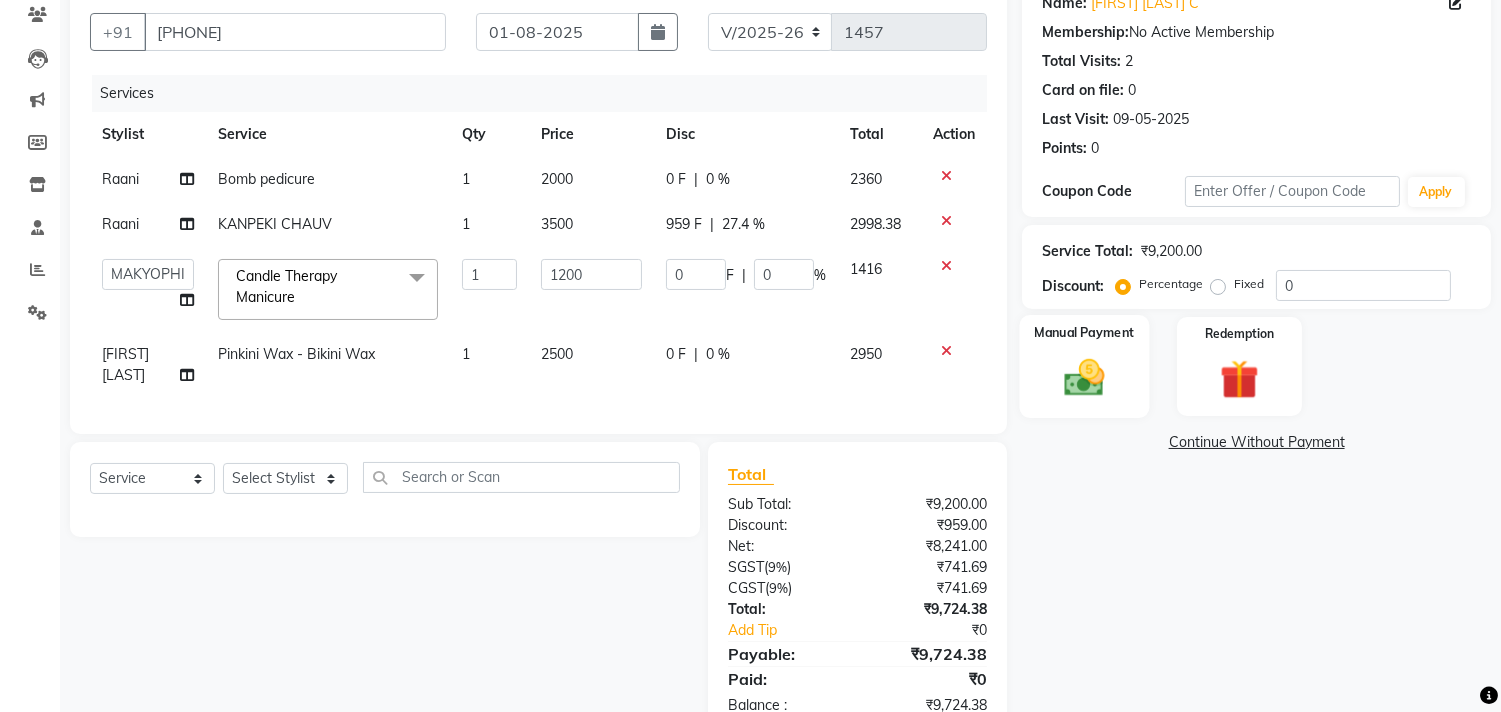 scroll, scrollTop: 222, scrollLeft: 0, axis: vertical 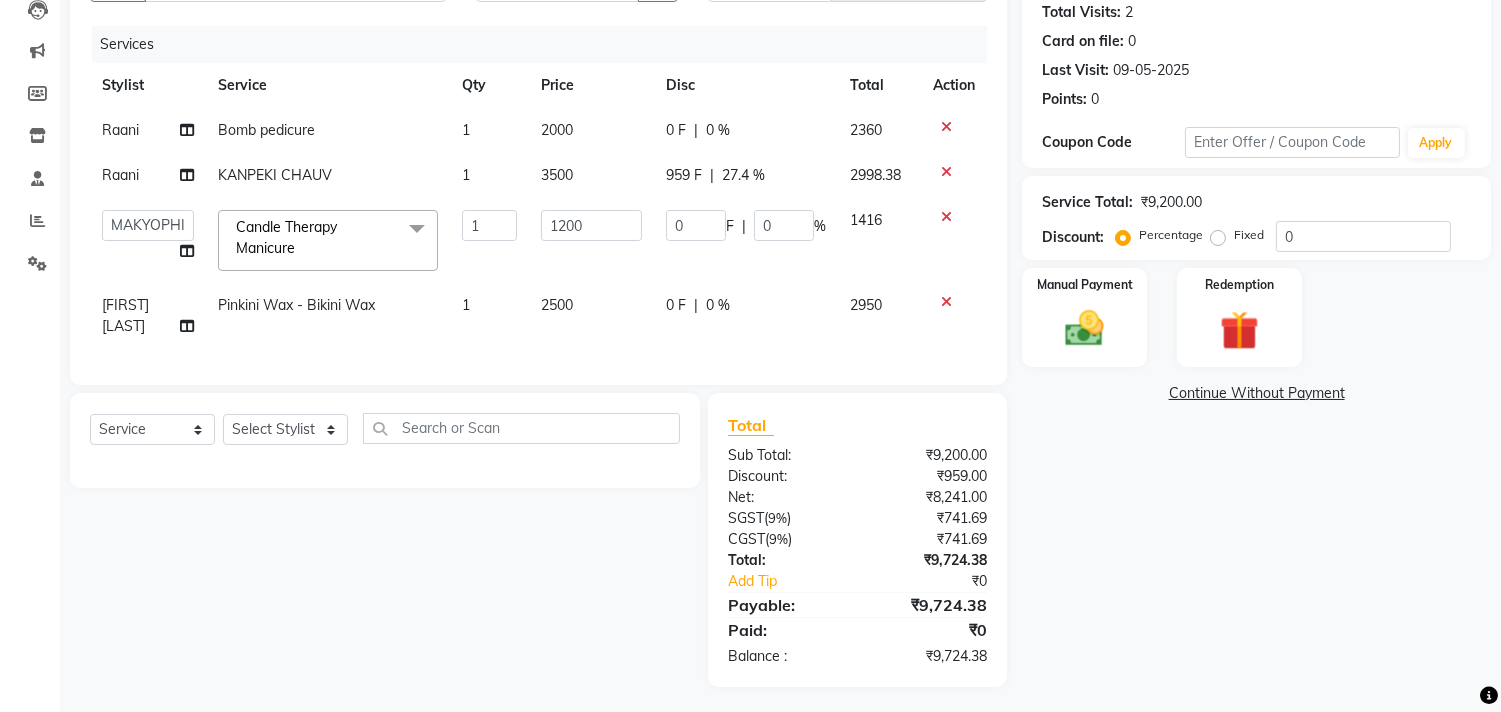 click on "27.4 %" 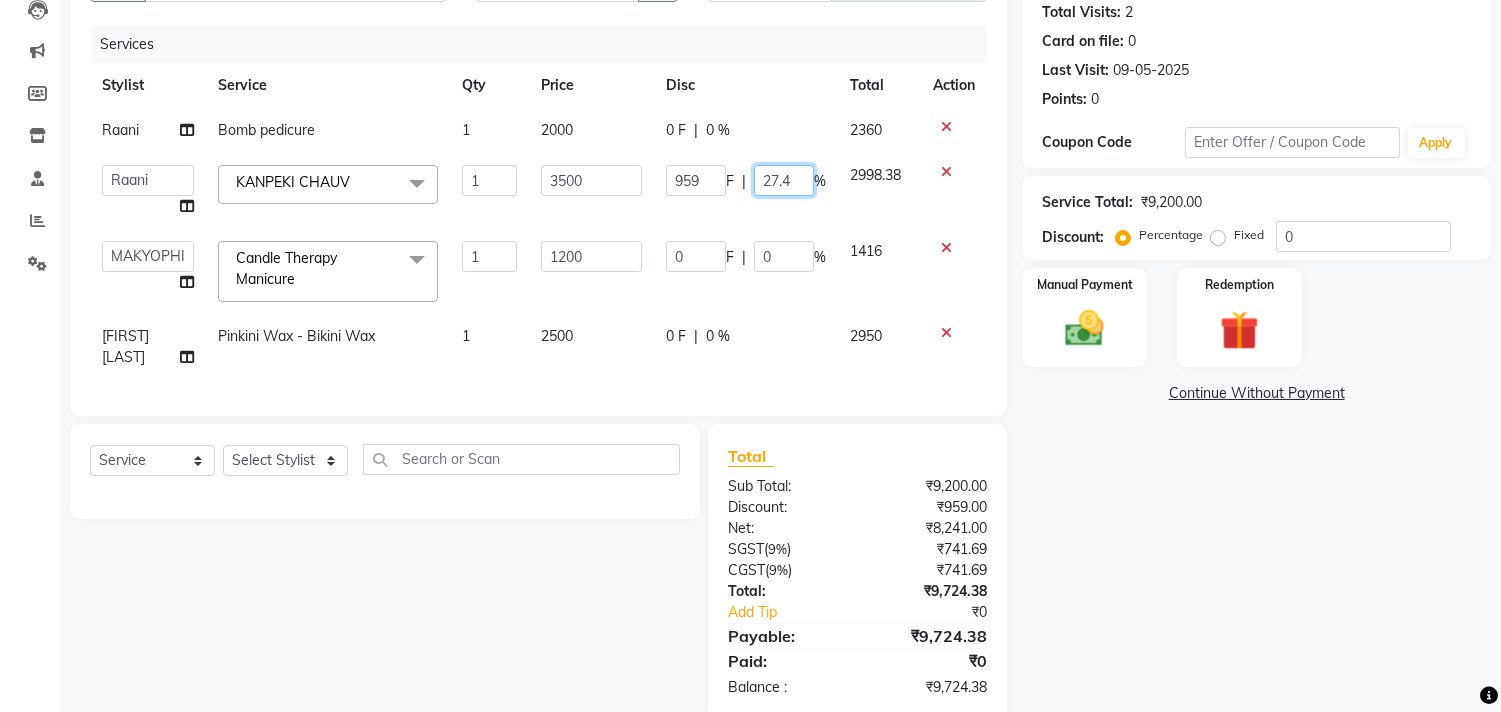 click on "27.4" 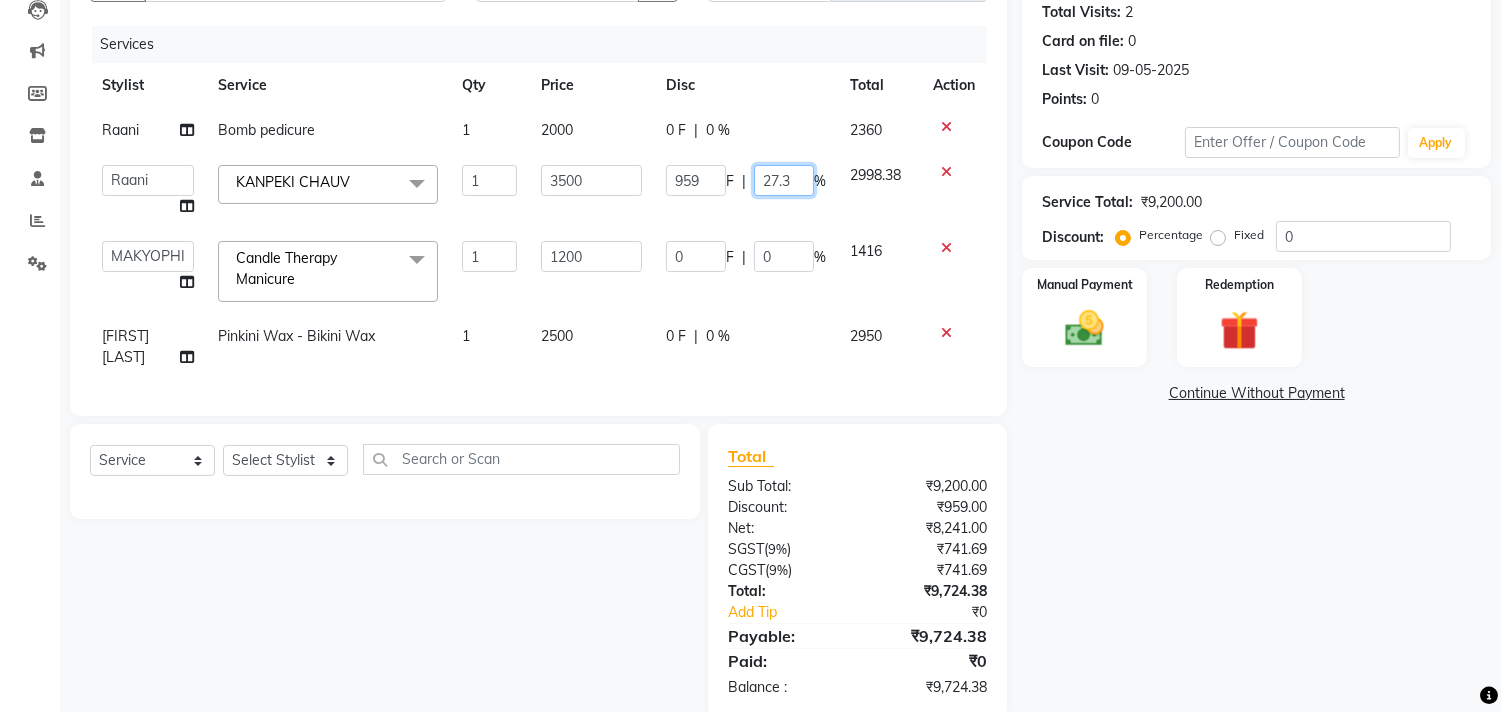type on "27.38" 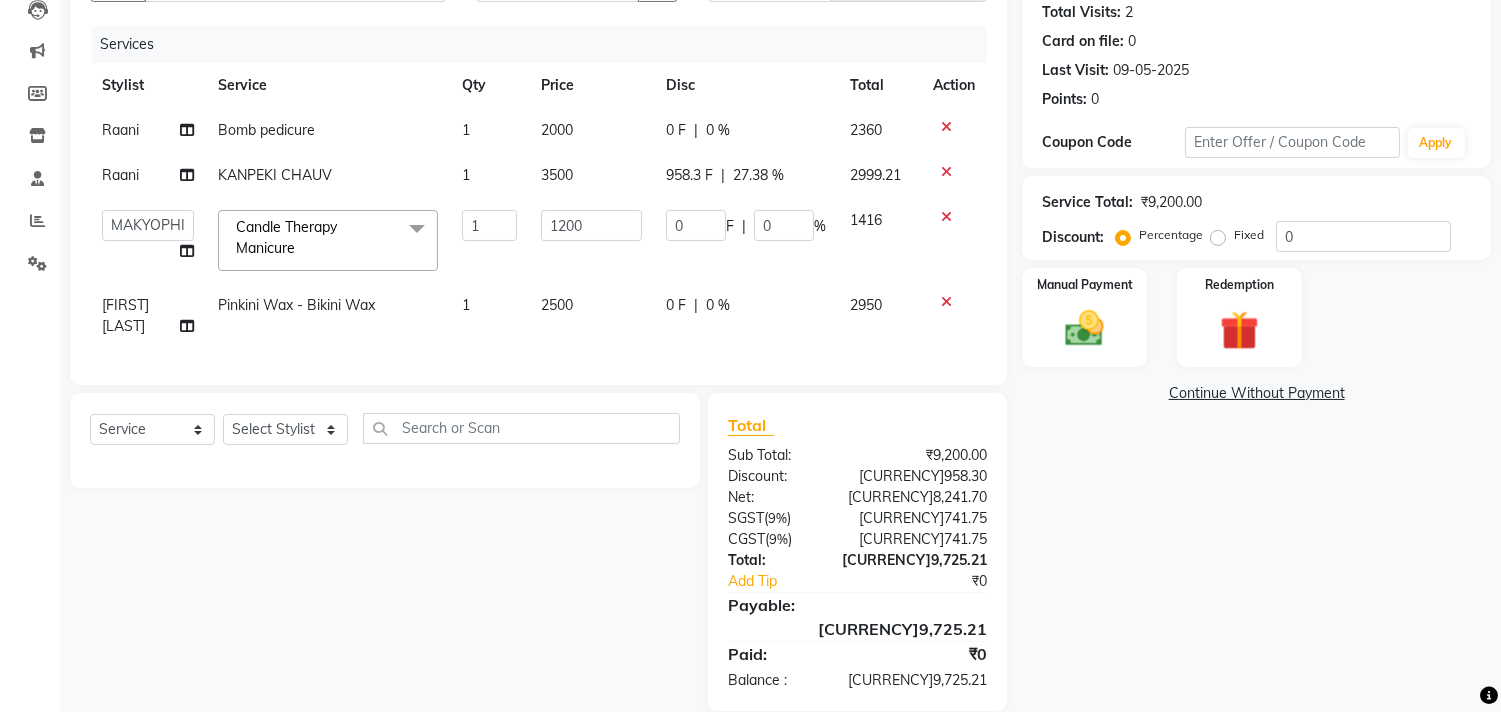 click on "Raani Bomb pedicure 1 2000 0 F | 0 % 2360 Raani KANPEKI CHAUV 1 3500 958.3 F | 27.38 % 2999.21  Alim Kaldane   Anwar Laskar   Hi On Hair   MAKYOPHI   Pankaj Thakur   Poonam Nalawade   Raani   Rasika  Shelar   Rehan Salmani   Saba Shaikh   Sana Shaikh   SOSEM   Zeeshan Salmani  Candle Therapy Manicure  x ARGAN COCKTAIL ARGAN SPA FRINGE - STRAIGHTENING HAIR EXTENSION REMOVAL HAIR EXTENSIONS INTEGRITY UPTO SHOULDER MOISTURE PLUS SPA (Upto Shoulder) NANO PLASTIA (Very Short) OLA PLEX STAND ALONE OLA PLEX TREATMENT SLIVER SHINE COCKTAIL STENSILS STRAIGHTNING (ABOVE SHOULDER) STRAIGHTNING (BELOW SHOULDER) STRAIGHTNING (UPTO WAIST) STRAIGHTNING (VERY SHORT) Colour Care milkshake Spa foot massage Nose wax file/cut file/cut/polish outcurls Blow dry Aroma Manicure eyebrows/upperlips wash n Blowdry UPPERLIPS PINKINI WAX face Dtan Cateye gel polish Aroma Pedicure AVL pedicure marine sea alga face bleach Bomb pedicure Bomb Manicure AVL Manicure marine sea alga Feet Wax ADD ON OIL WASH FEET DTAN Polish change Ola Plex Spa" 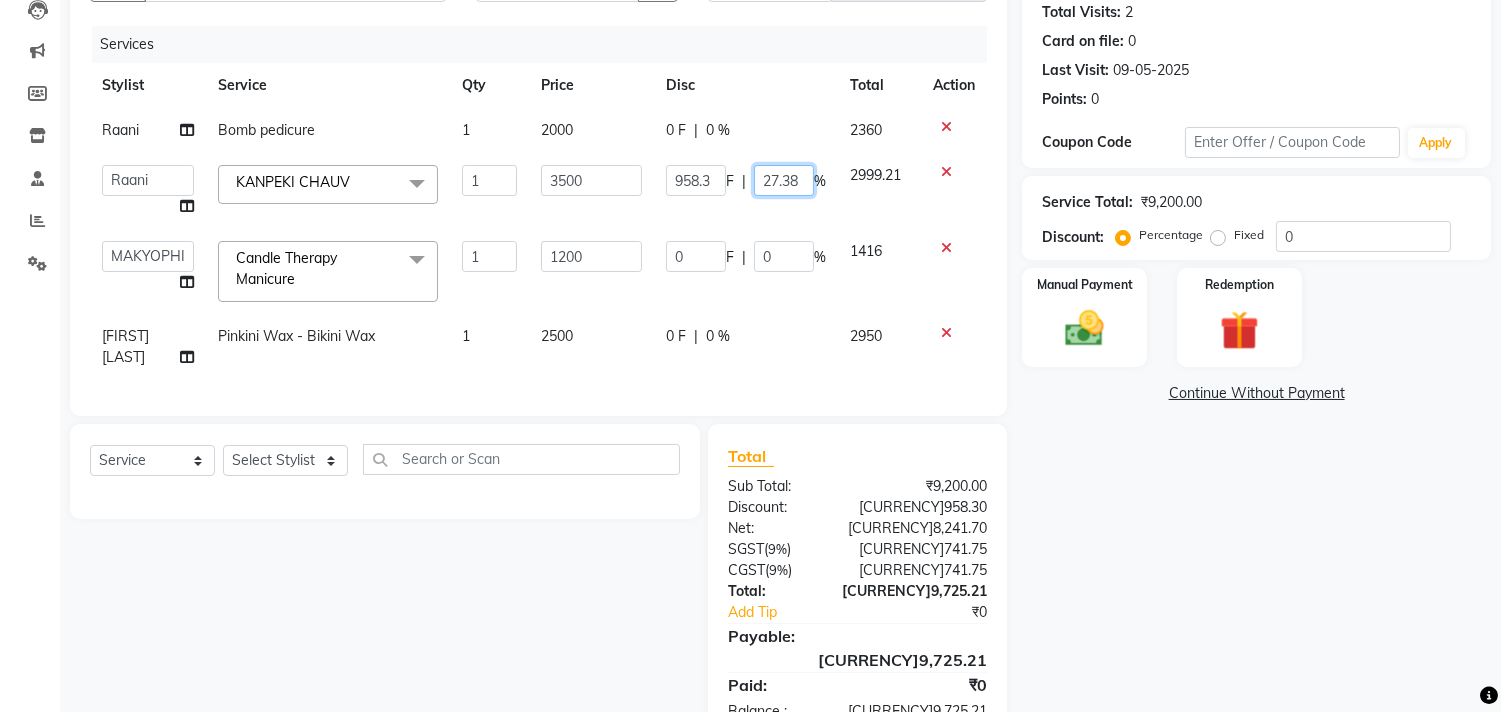 click on "27.38" 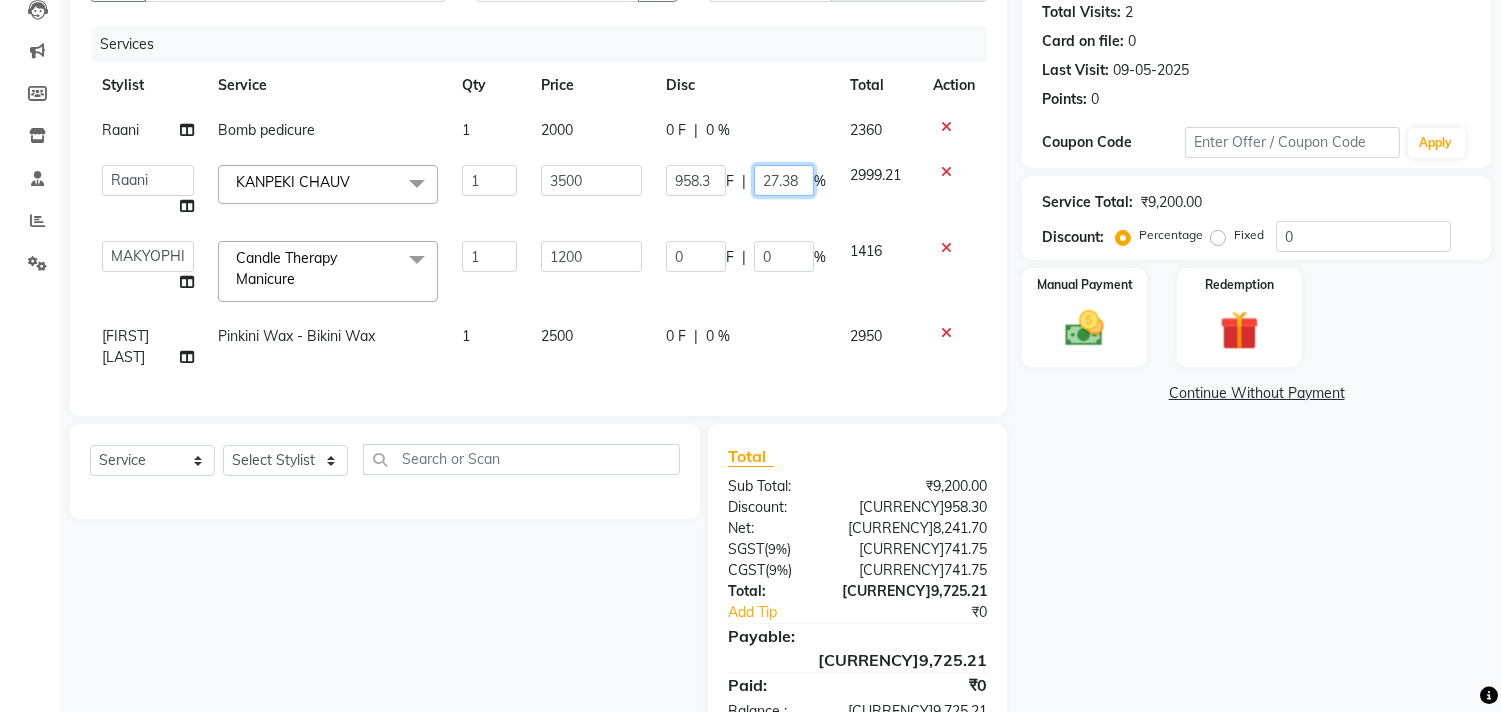 click on "27.38" 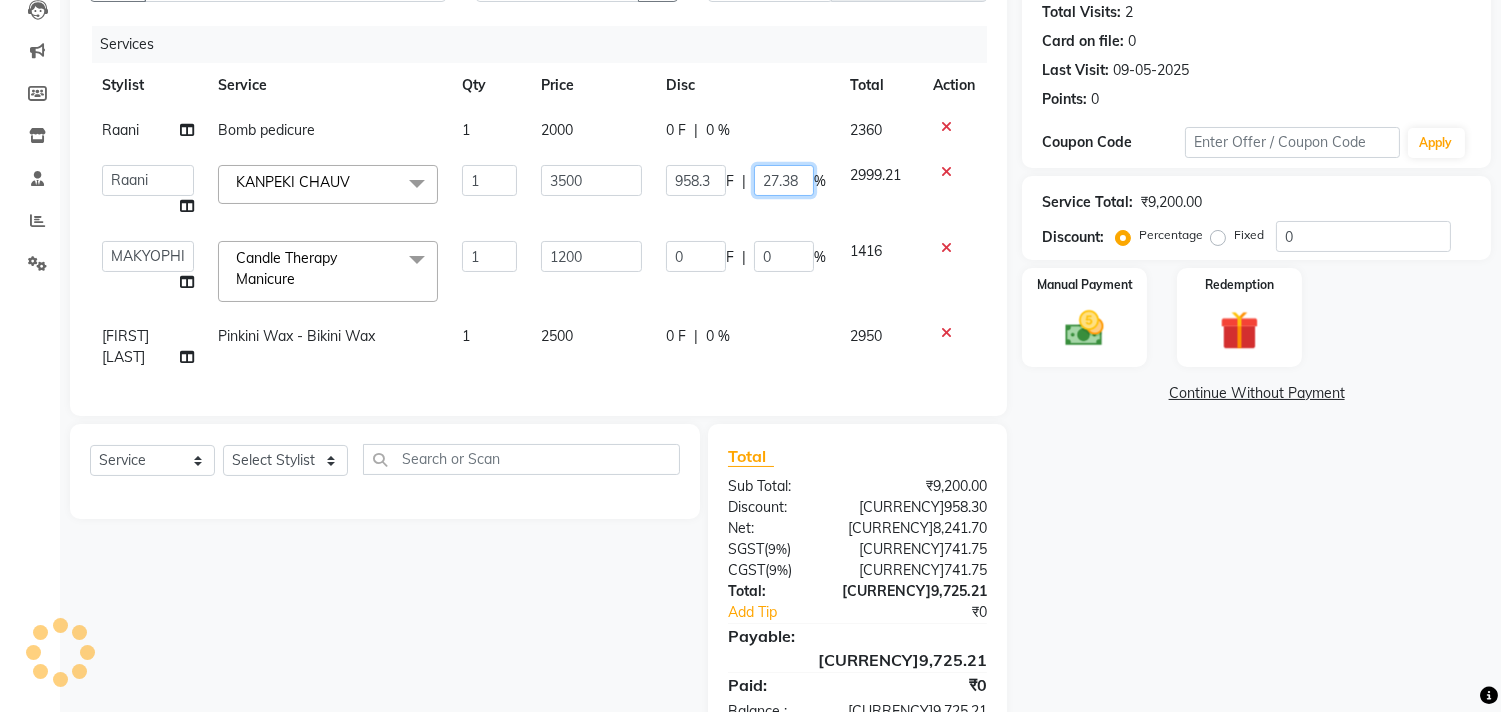 click on "27.38" 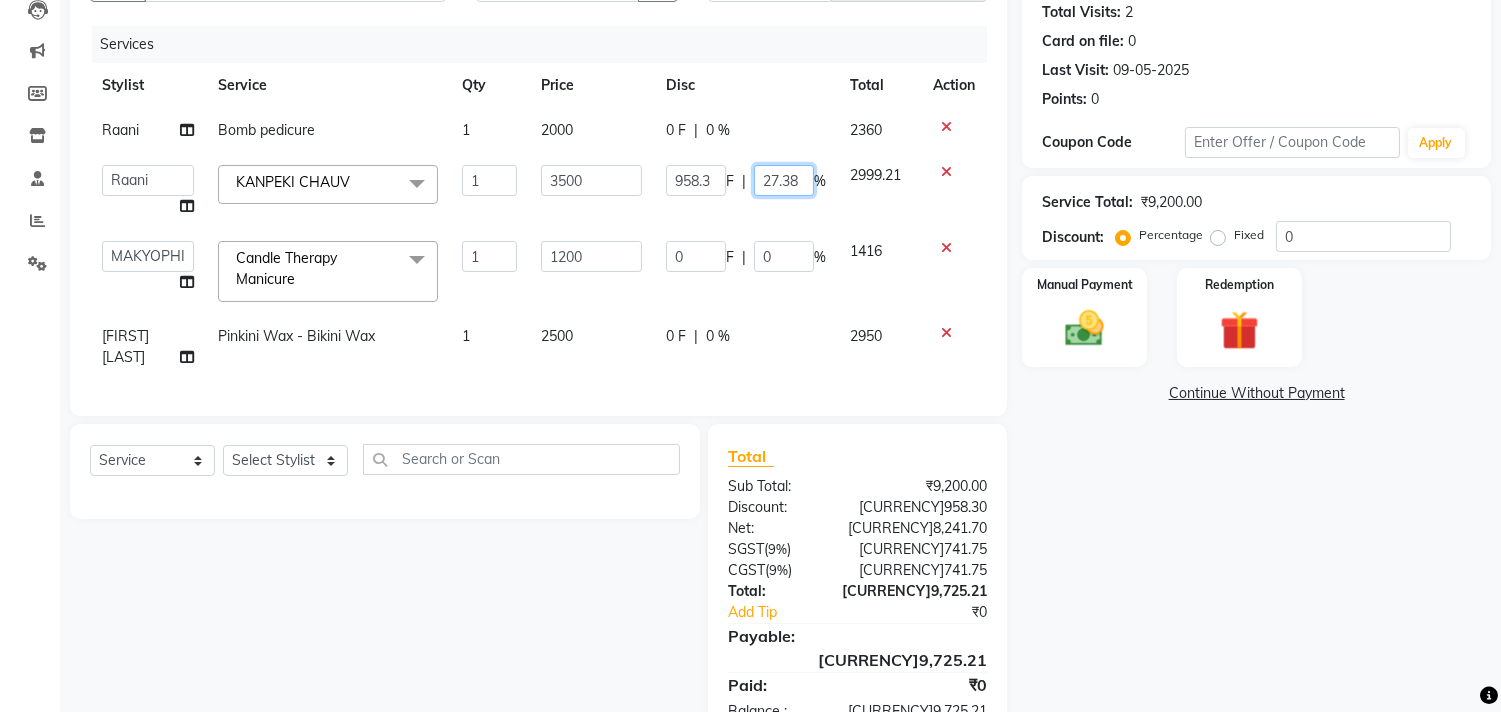click on "27.38" 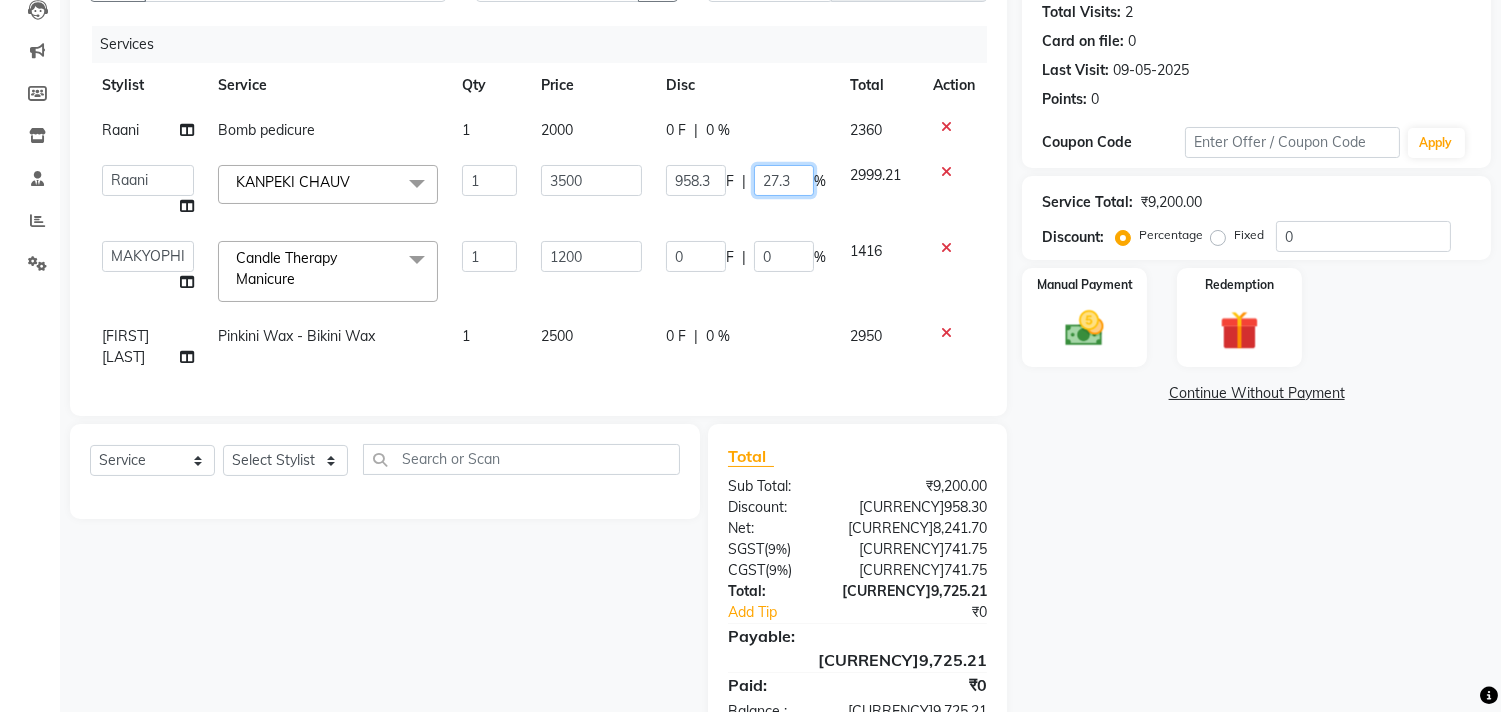 type on "27.37" 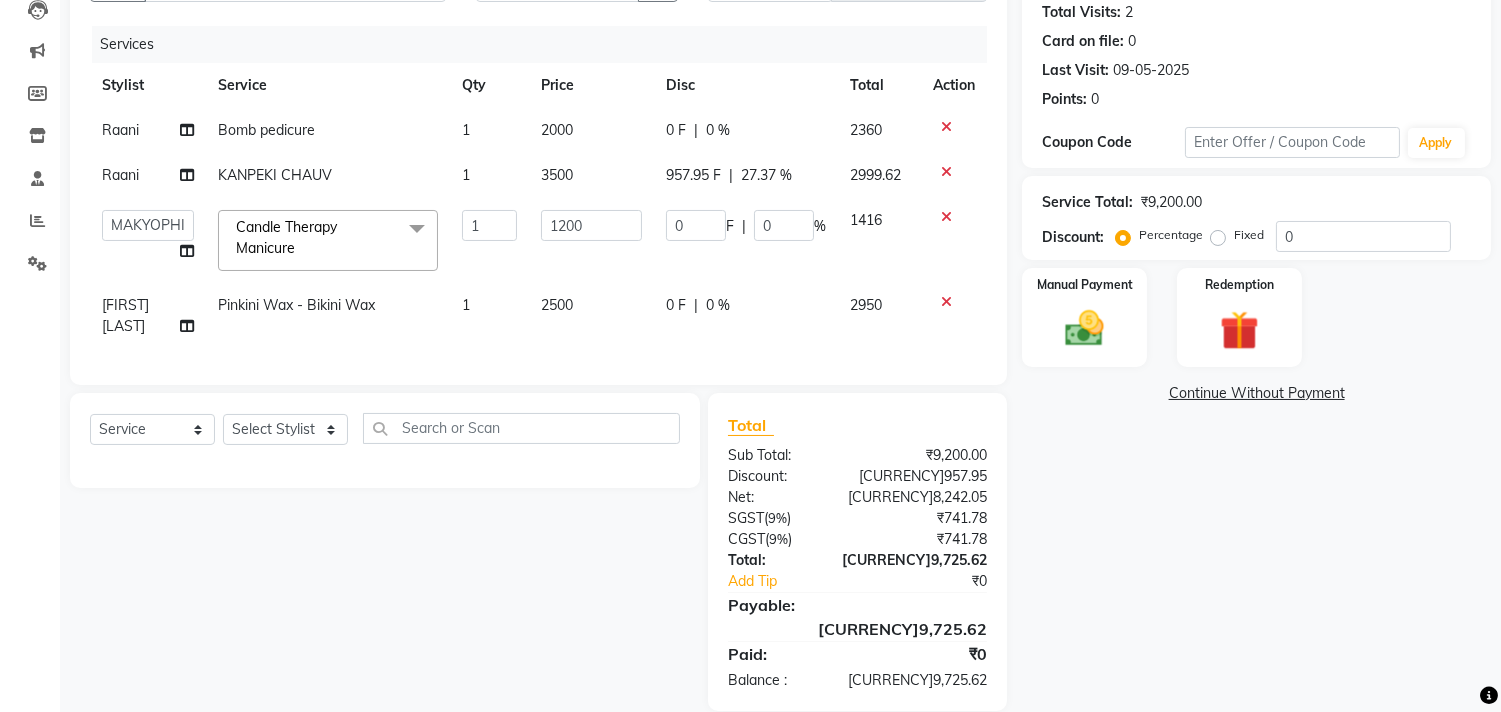 click on "Raani Bomb pedicure 1 2000 0 F | 0 % 2360 Raani KANPEKI CHAUV 1 3500 957.95 F | 27.37 % 2999.62  Alim Kaldane   Anwar Laskar   Hi On Hair   MAKYOPHI   Pankaj Thakur   Poonam Nalawade   Raani   Rasika  Shelar   Rehan Salmani   Saba Shaikh   Sana Shaikh   SOSEM   Zeeshan Salmani  Candle Therapy Manicure  x ARGAN COCKTAIL ARGAN SPA FRINGE - STRAIGHTENING HAIR EXTENSION REMOVAL HAIR EXTENSIONS INTEGRITY UPTO SHOULDER MOISTURE PLUS SPA (Upto Shoulder) NANO PLASTIA (Very Short) OLA PLEX STAND ALONE OLA PLEX TREATMENT SLIVER SHINE COCKTAIL STENSILS STRAIGHTNING (ABOVE SHOULDER) STRAIGHTNING (BELOW SHOULDER) STRAIGHTNING (UPTO WAIST) STRAIGHTNING (VERY SHORT) Colour Care milkshake Spa foot massage Nose wax file/cut file/cut/polish outcurls Blow dry Aroma Manicure eyebrows/upperlips wash n Blowdry UPPERLIPS PINKINI WAX face Dtan Cateye gel polish Aroma Pedicure AVL pedicure marine sea alga face bleach Bomb pedicure Bomb Manicure AVL Manicure marine sea alga Feet Wax ADD ON OIL WASH FEET DTAN Polish change fringe cut" 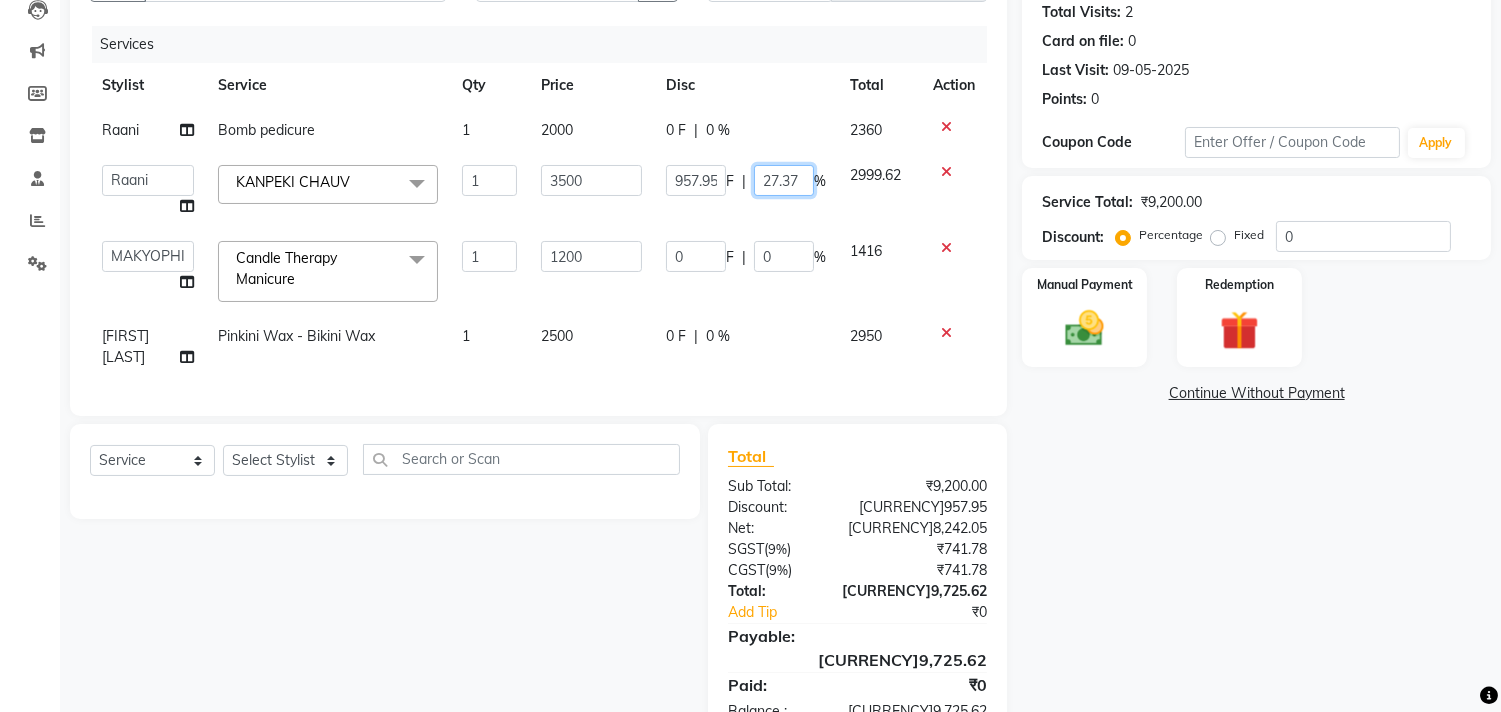 click on "27.37" 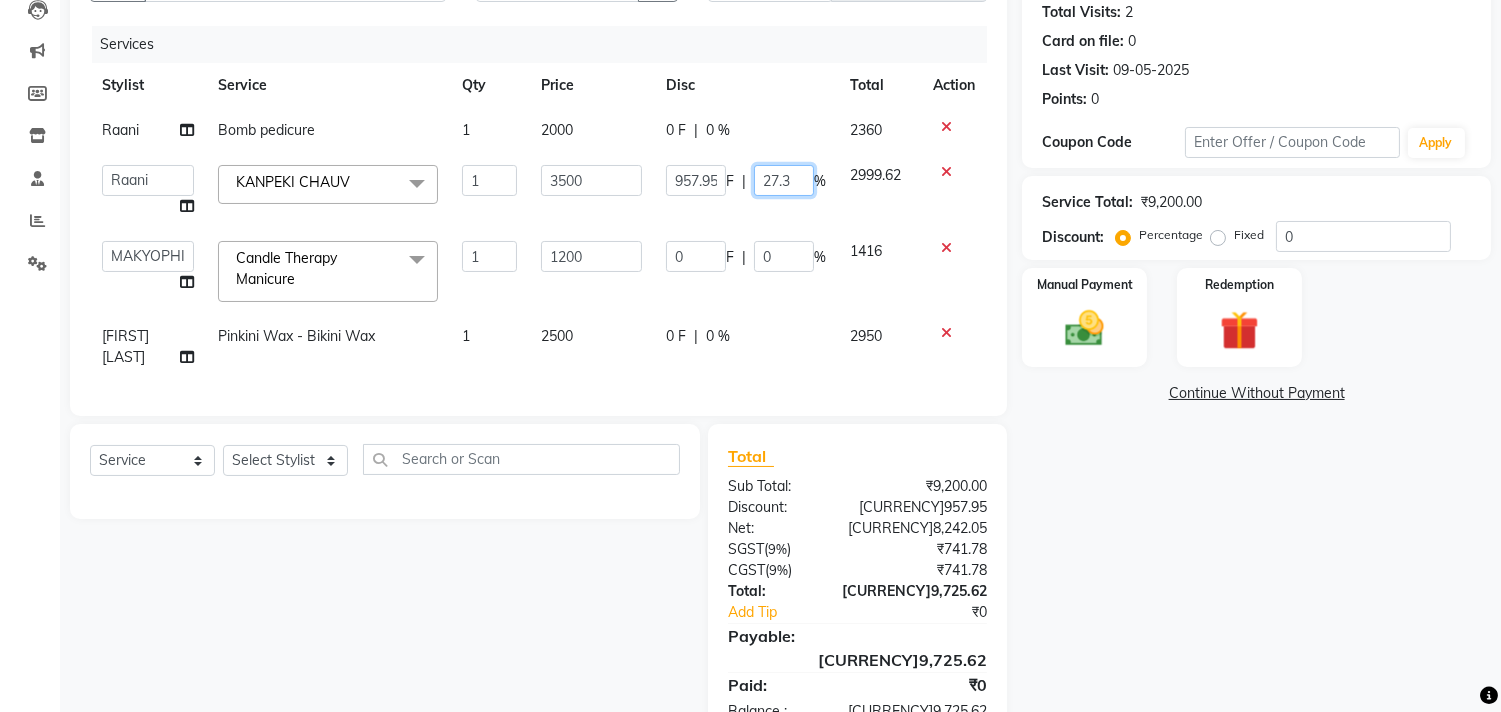 type on "27.36" 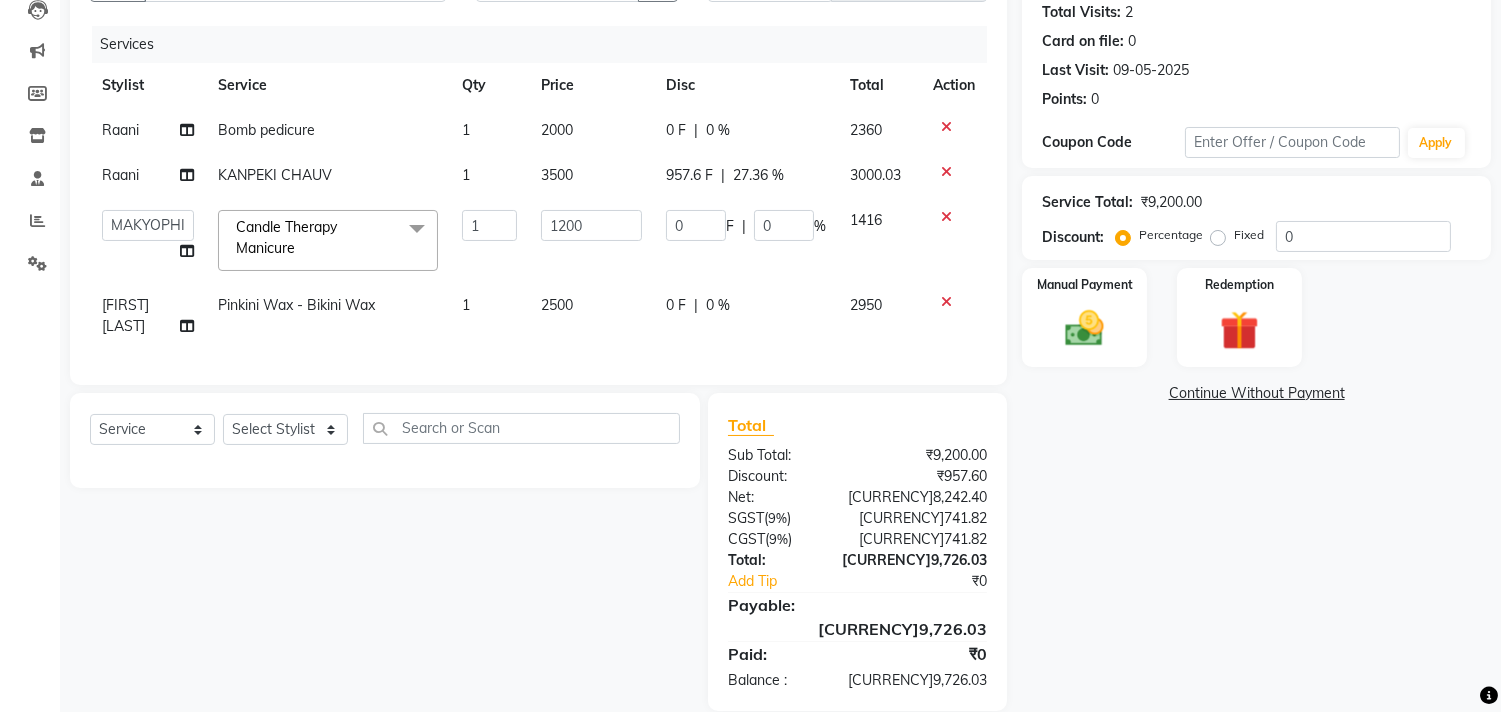 click on "Raani Bomb pedicure 1 2000 0 F | 0 % 2360 Raani KANPEKI CHAUV 1 3500 957.6 F | 27.36 % 3000.03  Alim Kaldane   Anwar Laskar   Hi On Hair   MAKYOPHI   Pankaj Thakur   Poonam Nalawade   Raani   Rasika  Shelar   Rehan Salmani   Saba Shaikh   Sana Shaikh   SOSEM   Zeeshan Salmani  Candle Therapy Manicure  x ARGAN COCKTAIL ARGAN SPA FRINGE - STRAIGHTENING HAIR EXTENSION REMOVAL HAIR EXTENSIONS INTEGRITY UPTO SHOULDER MOISTURE PLUS SPA (Upto Shoulder) NANO PLASTIA (Very Short) OLA PLEX STAND ALONE OLA PLEX TREATMENT SLIVER SHINE COCKTAIL STENSILS STRAIGHTNING (ABOVE SHOULDER) STRAIGHTNING (BELOW SHOULDER) STRAIGHTNING (UPTO WAIST) STRAIGHTNING (VERY SHORT) Colour Care milkshake Spa foot massage Nose wax file/cut file/cut/polish outcurls Blow dry Aroma Manicure eyebrows/upperlips wash n Blowdry UPPERLIPS PINKINI WAX face Dtan Cateye gel polish Aroma Pedicure AVL pedicure marine sea alga face bleach Bomb pedicure Bomb Manicure AVL Manicure marine sea alga Feet Wax ADD ON OIL WASH FEET DTAN Polish change Ola Plex Spa" 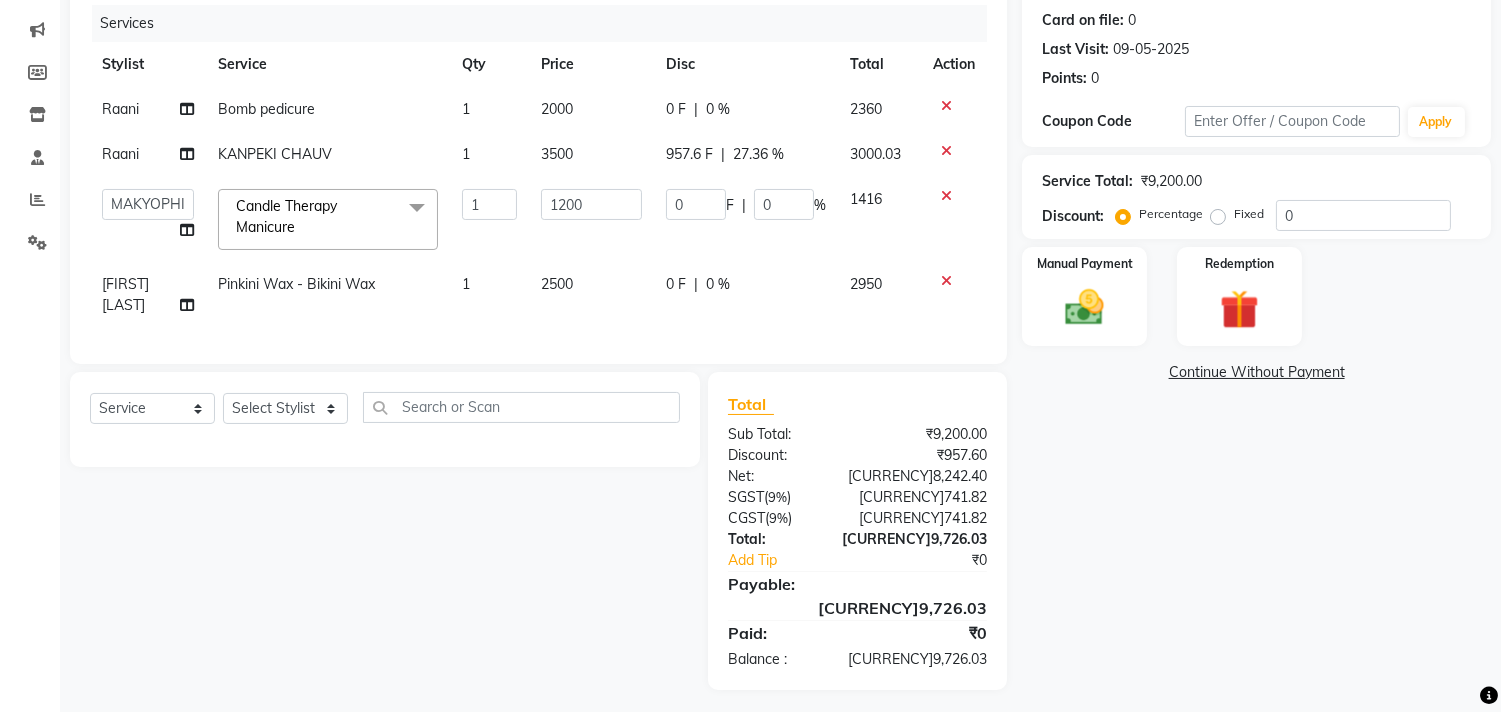 click on "0 F | 0 %" 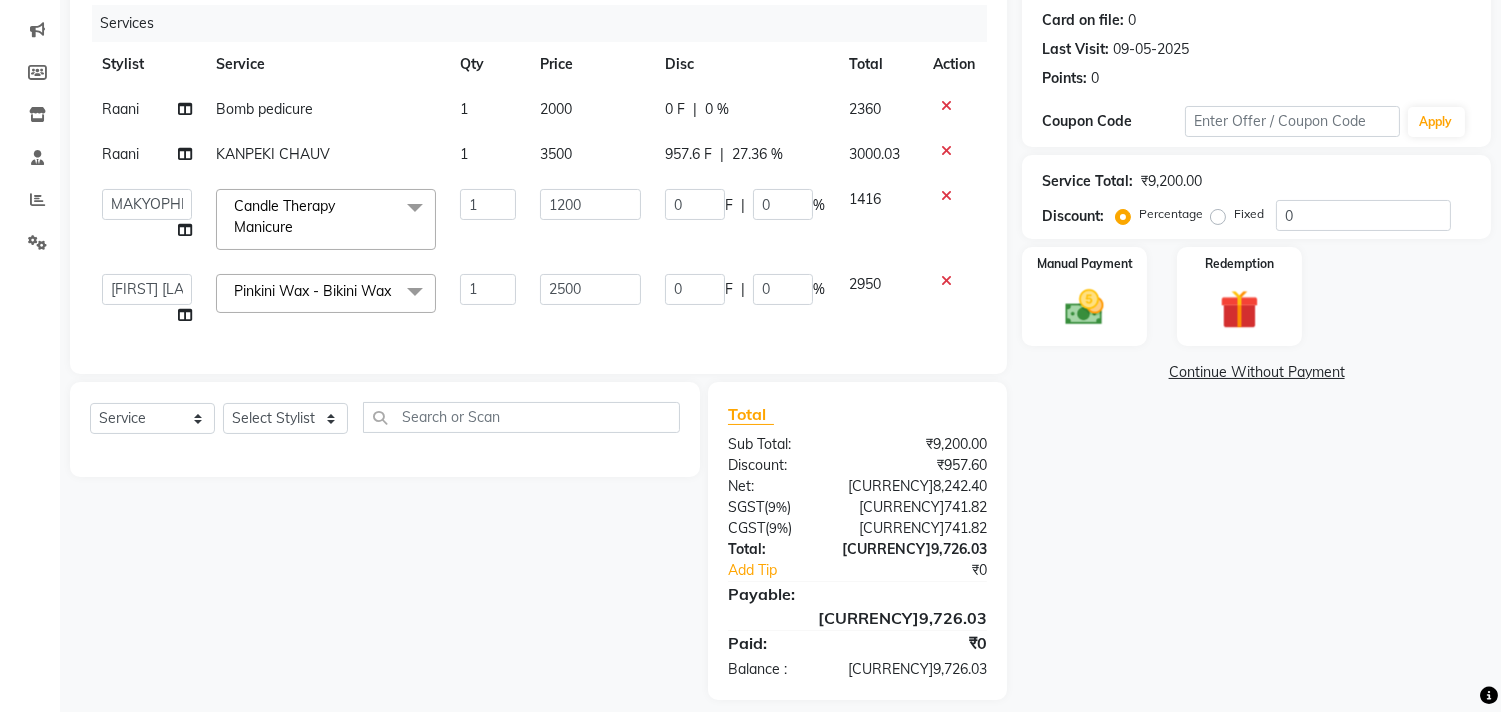 click on "0 F | 0 %" 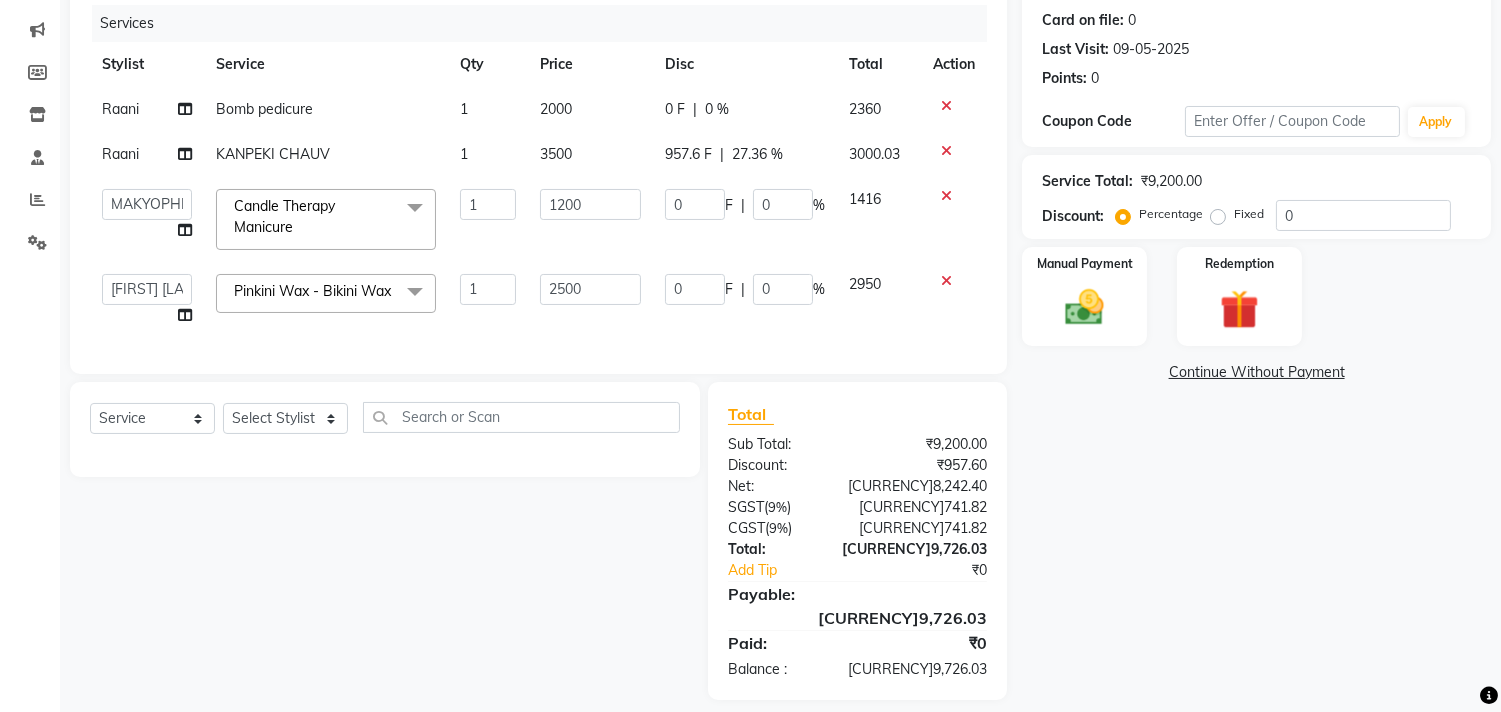select on "43988" 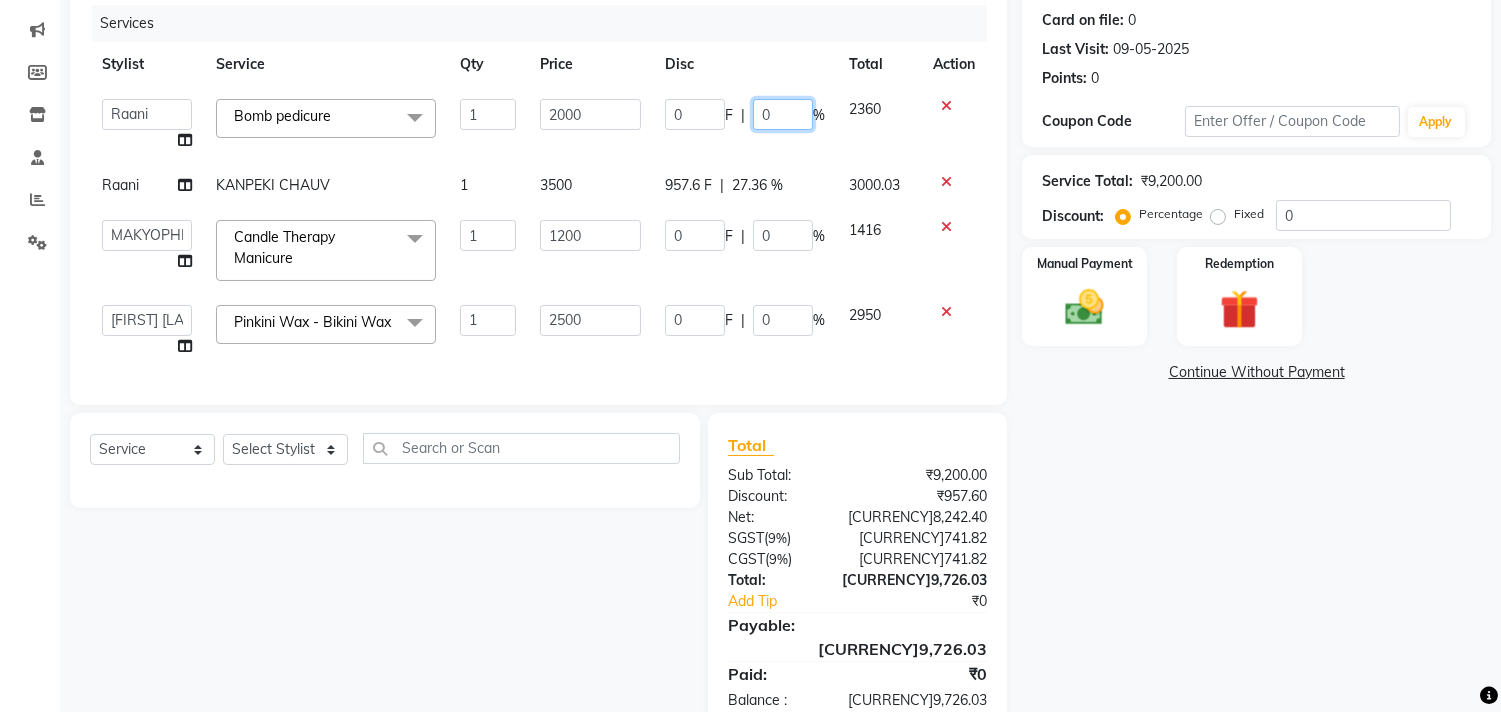 click on "0" 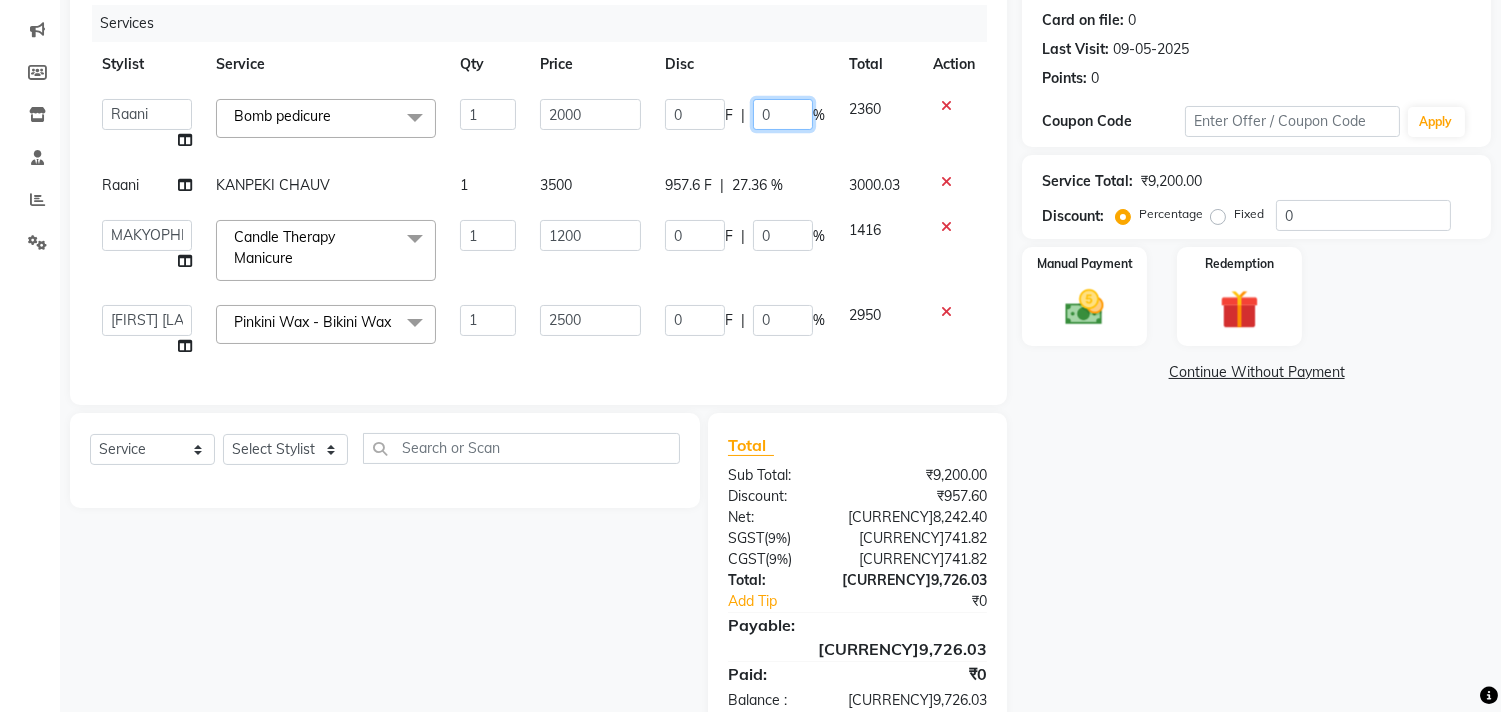 type on "40" 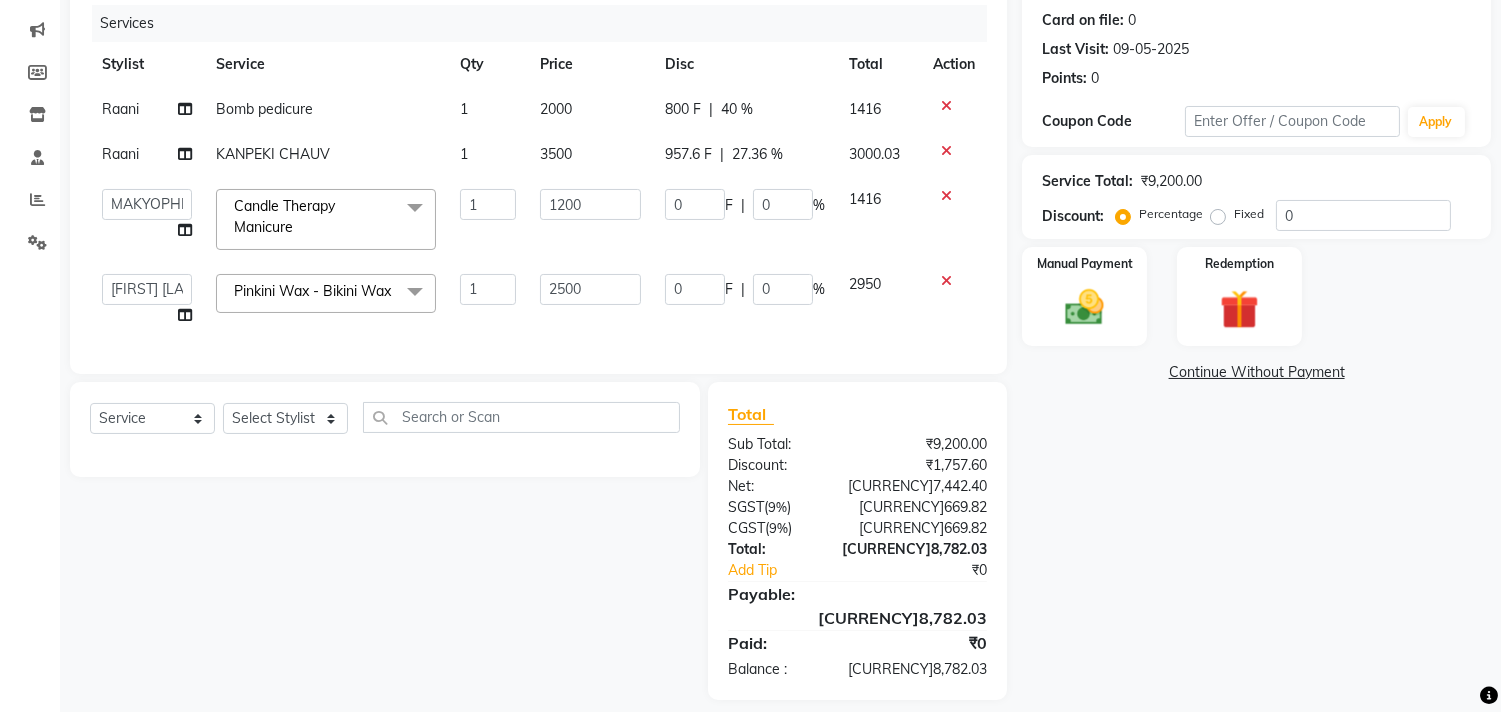 click on "0 F | 0 %" 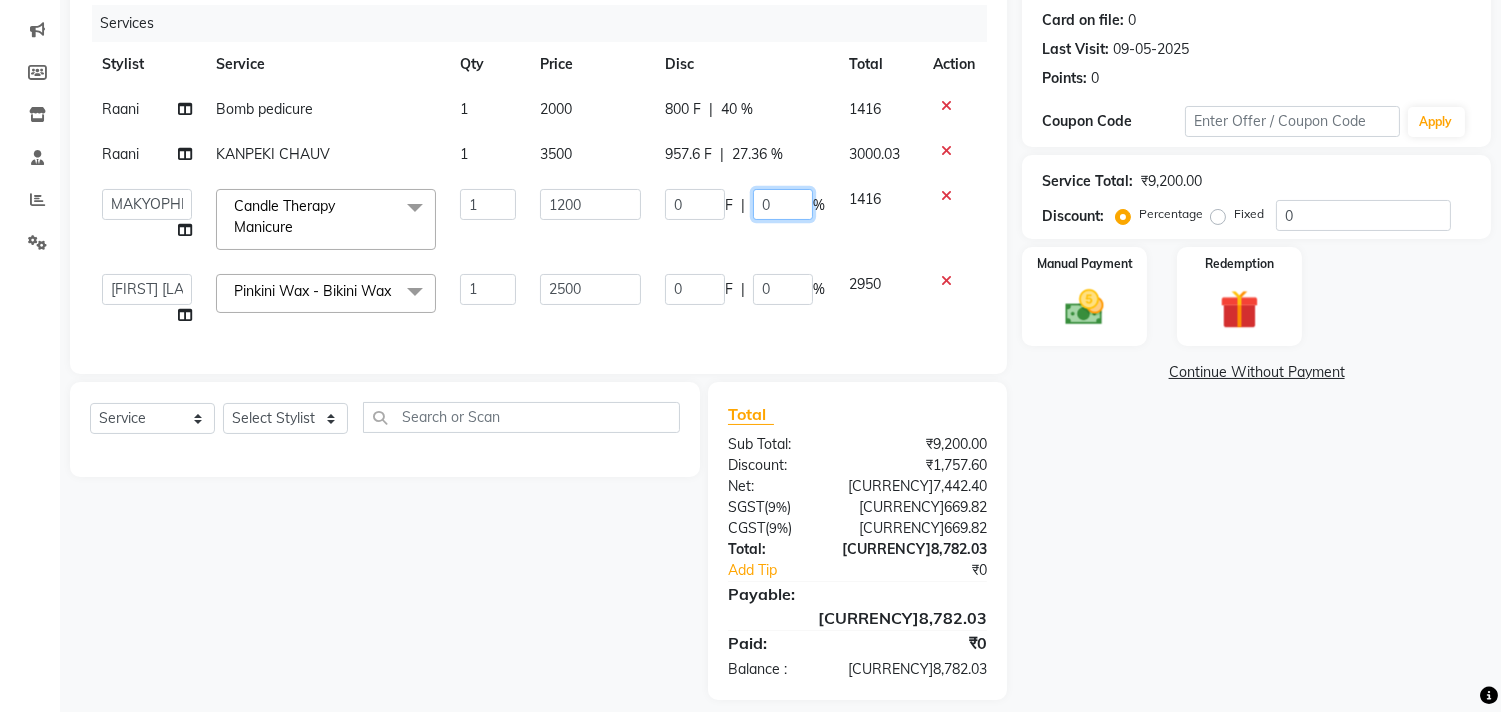 click on "0" 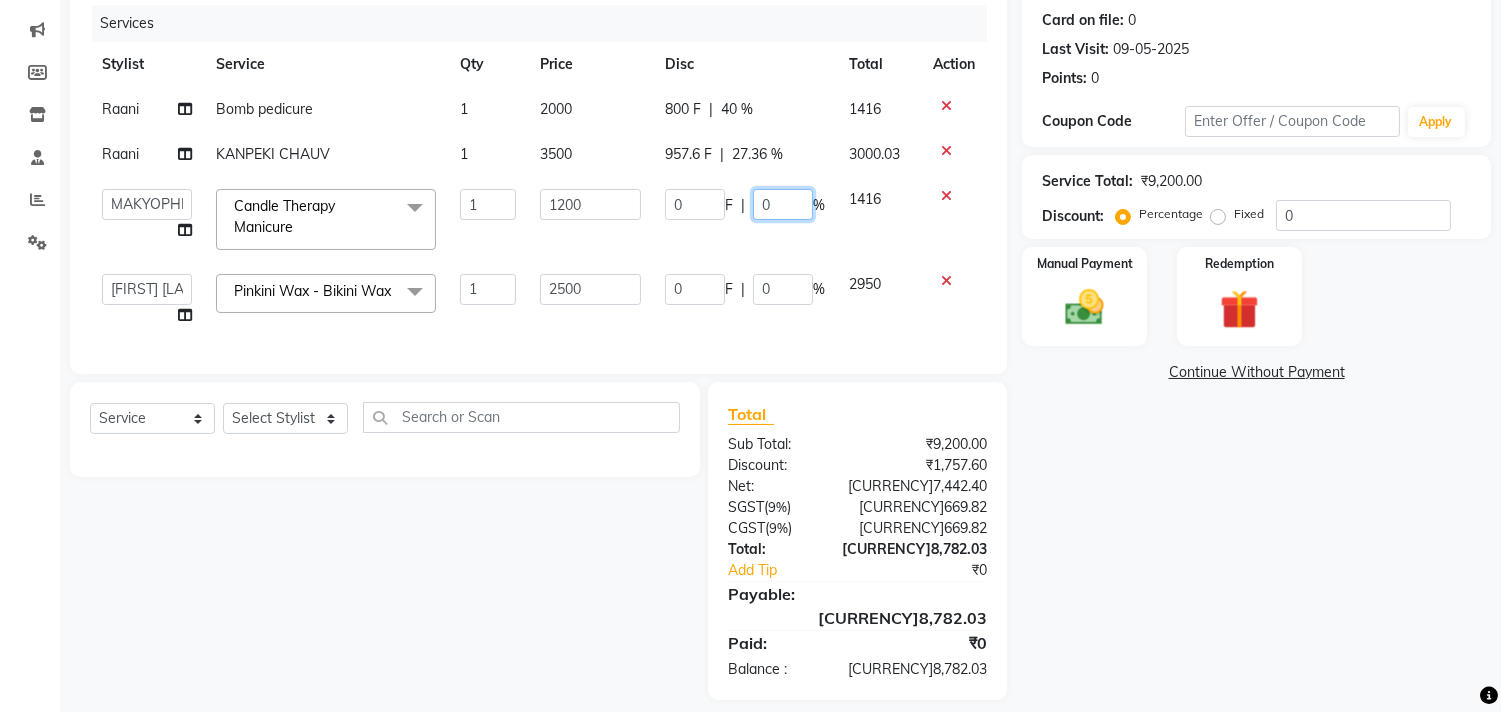 type on "20" 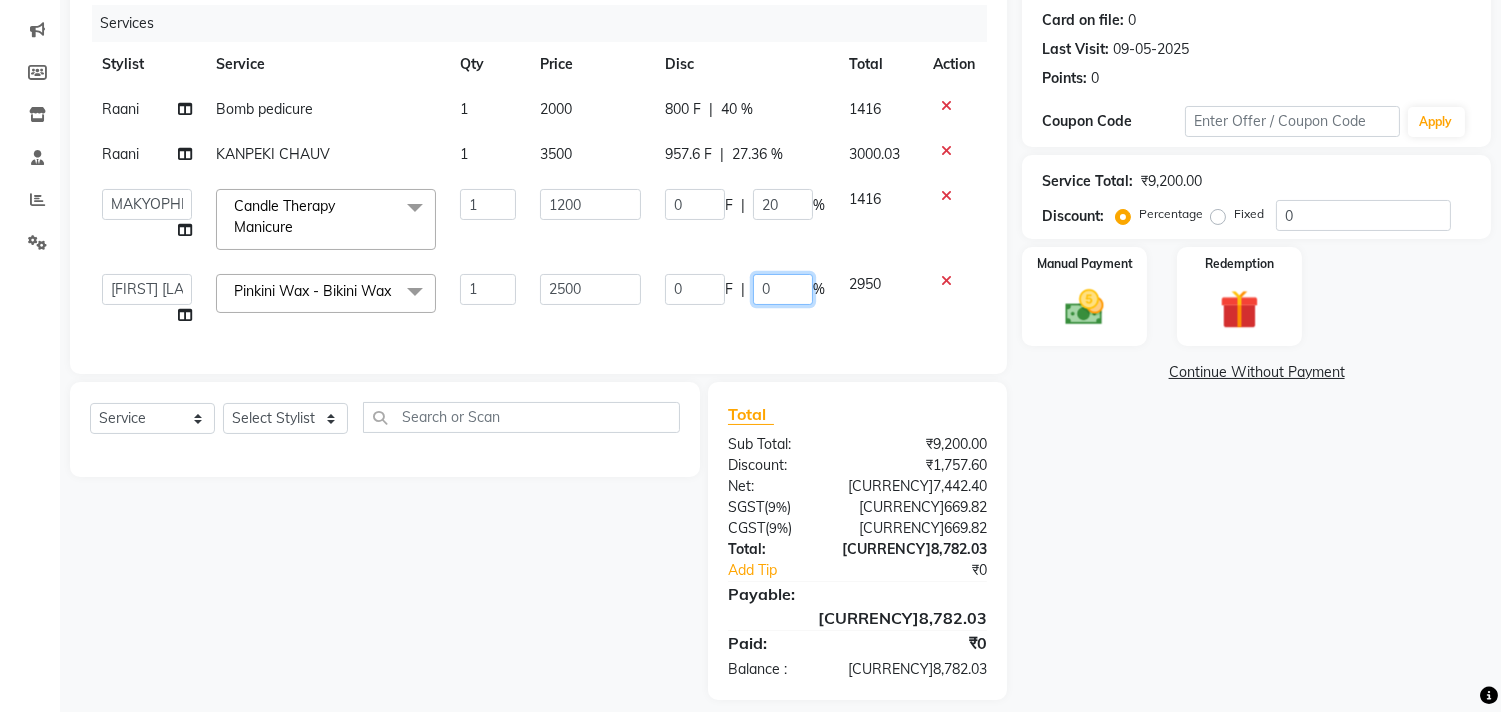 scroll, scrollTop: 222, scrollLeft: 0, axis: vertical 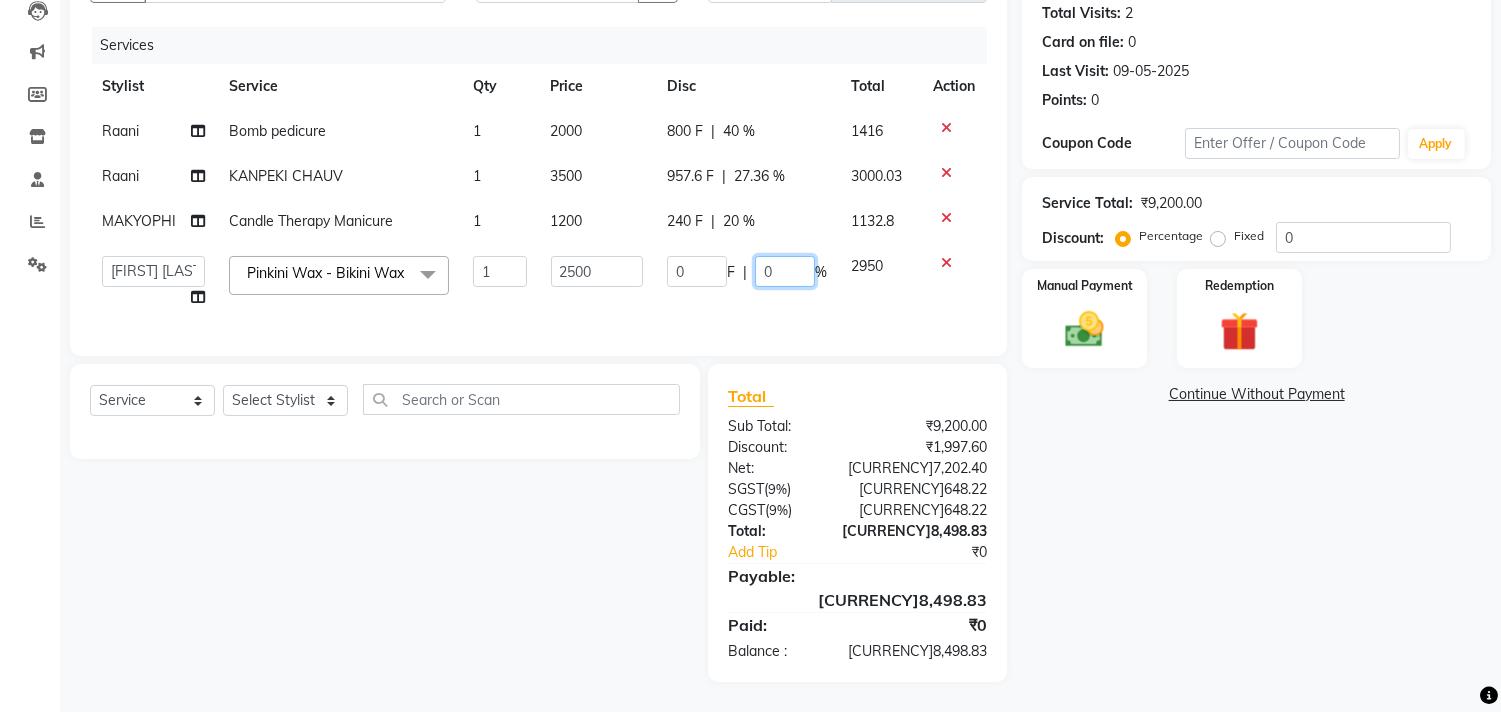 click on "0" 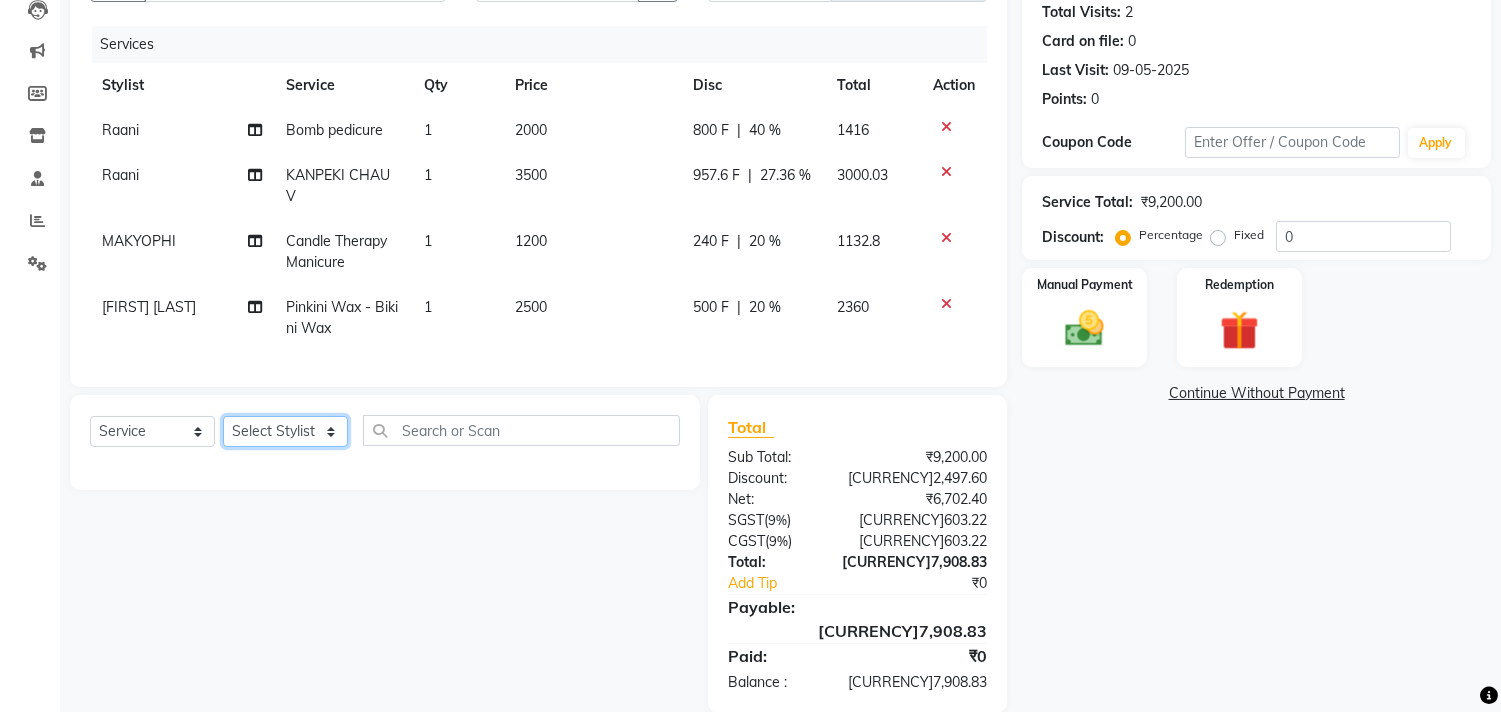 click on "Select Stylist Alim Kaldane Anwar Laskar Hi On Hair MAKYOPHI Pankaj Thakur Poonam Nalawade Raani Rasika  Shelar Rehan Salmani Saba Shaikh Sana Shaikh SOSEM Zeeshan Salmani" 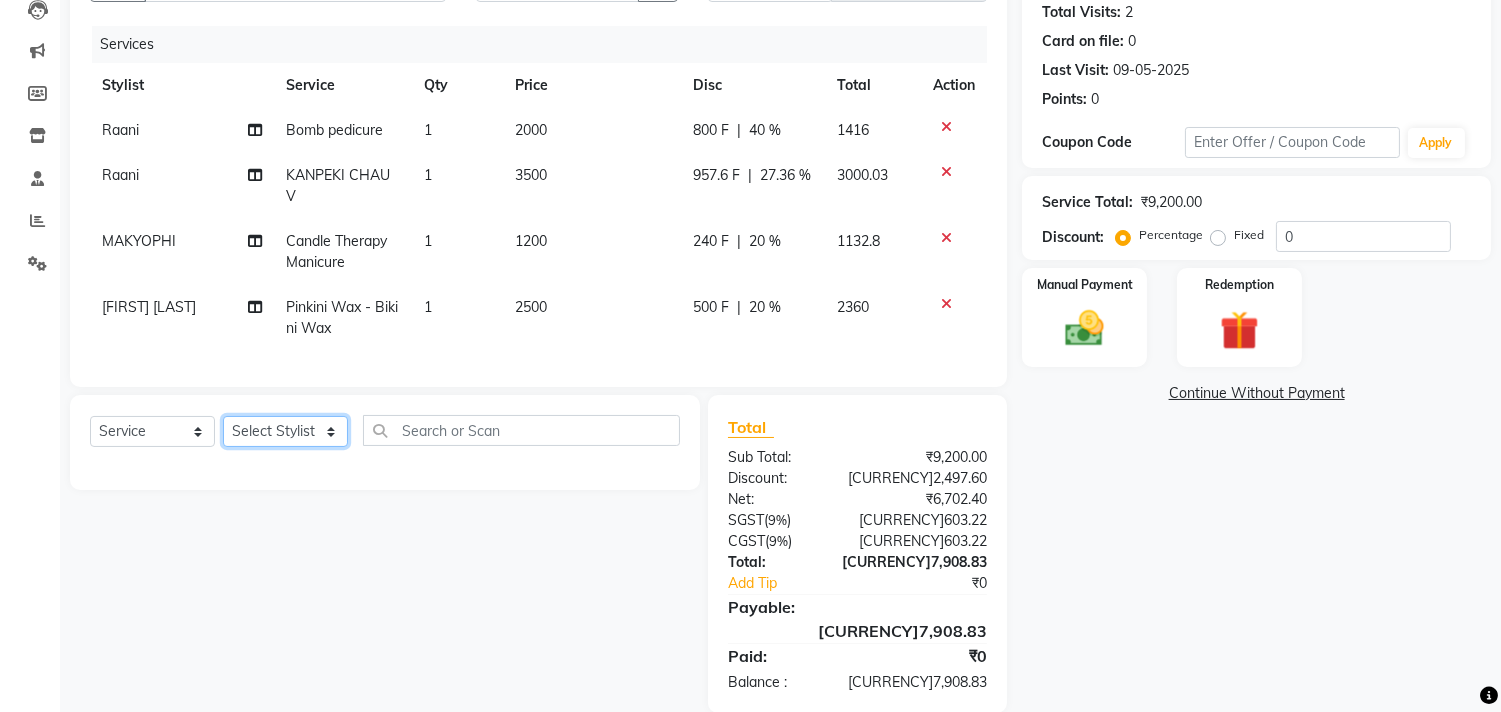 select on "30126" 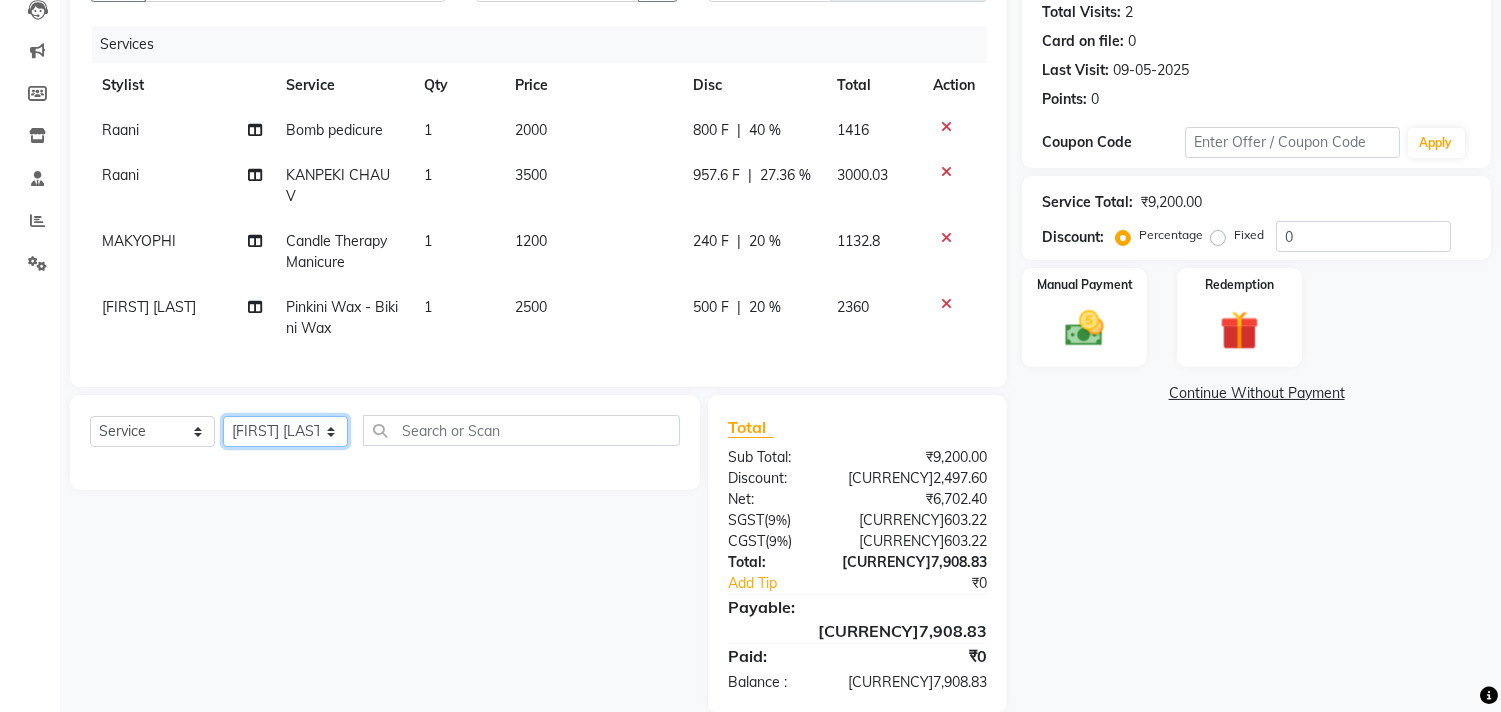 click on "Select Stylist Alim Kaldane Anwar Laskar Hi On Hair MAKYOPHI Pankaj Thakur Poonam Nalawade Raani Rasika  Shelar Rehan Salmani Saba Shaikh Sana Shaikh SOSEM Zeeshan Salmani" 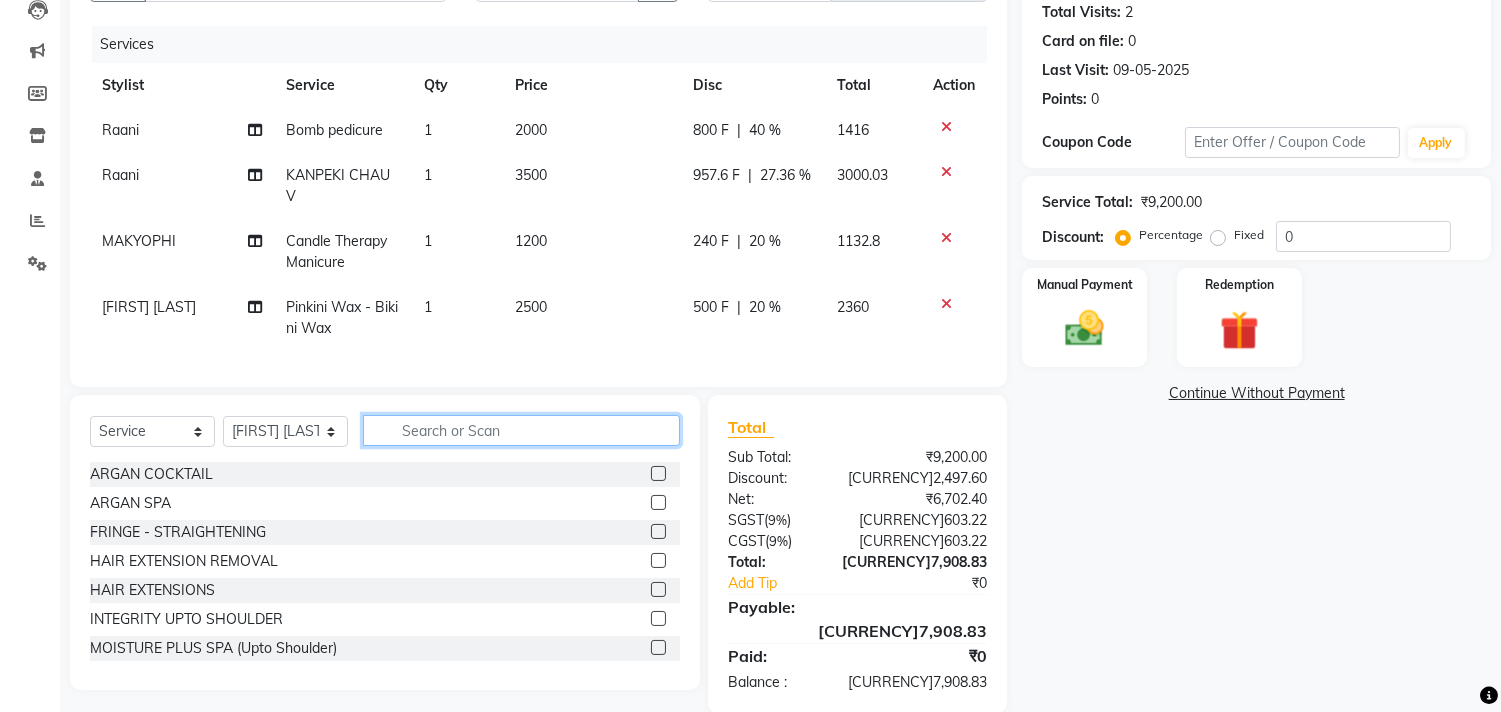 click 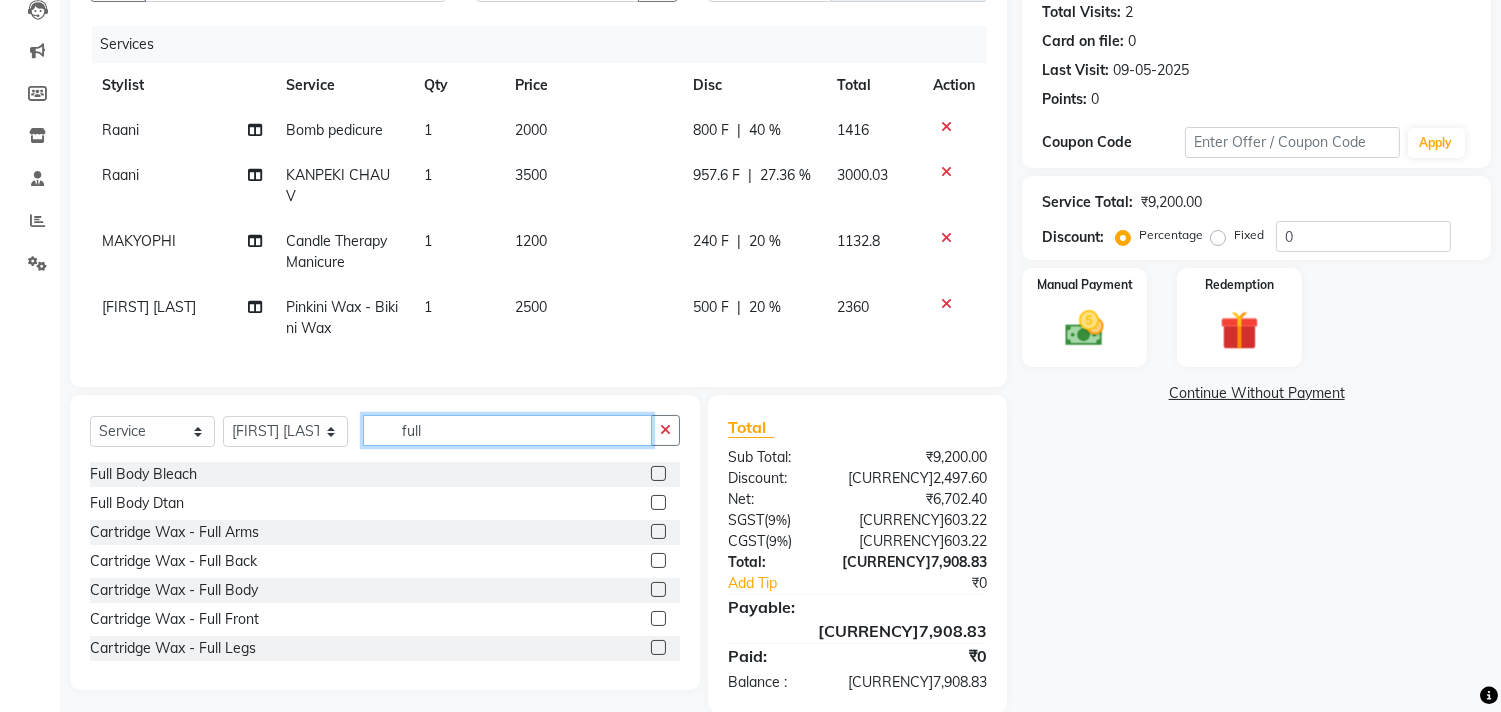 type on "full" 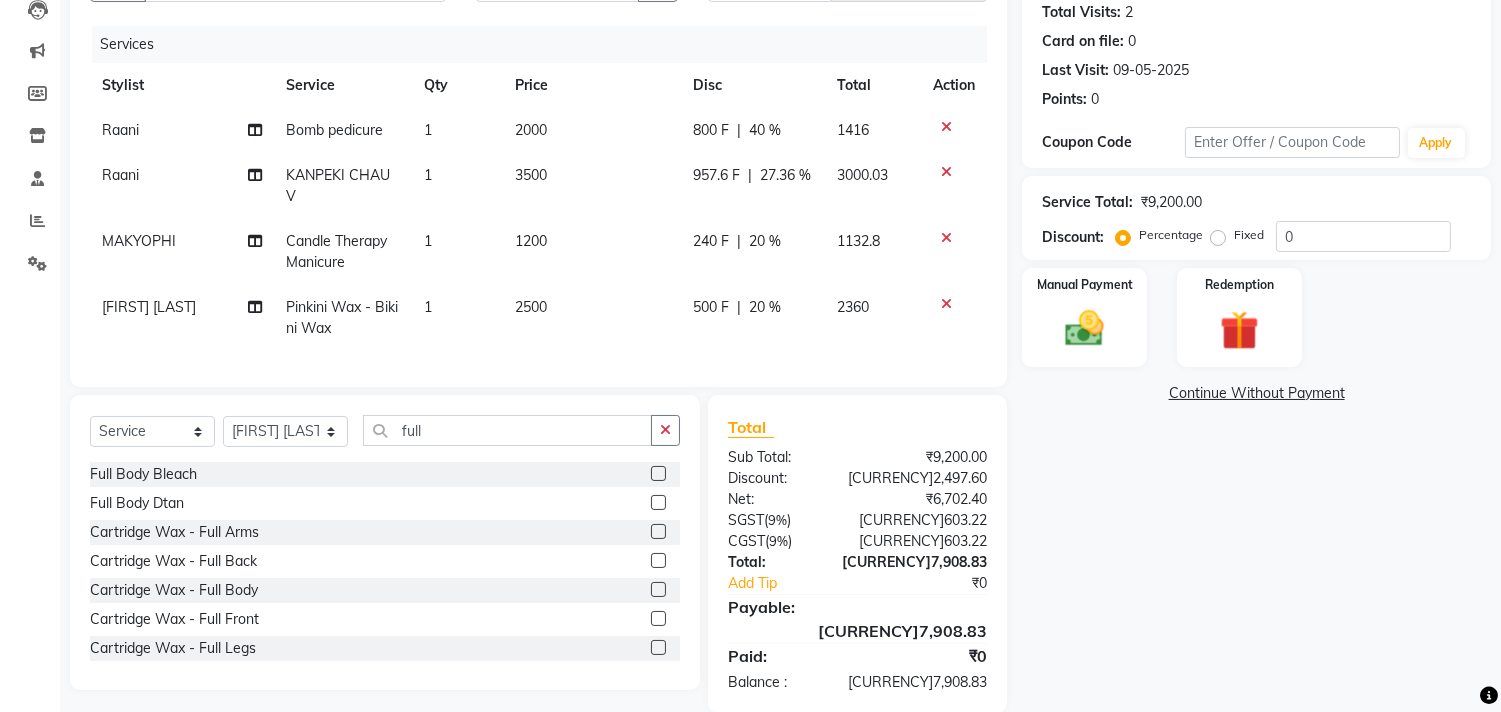 click 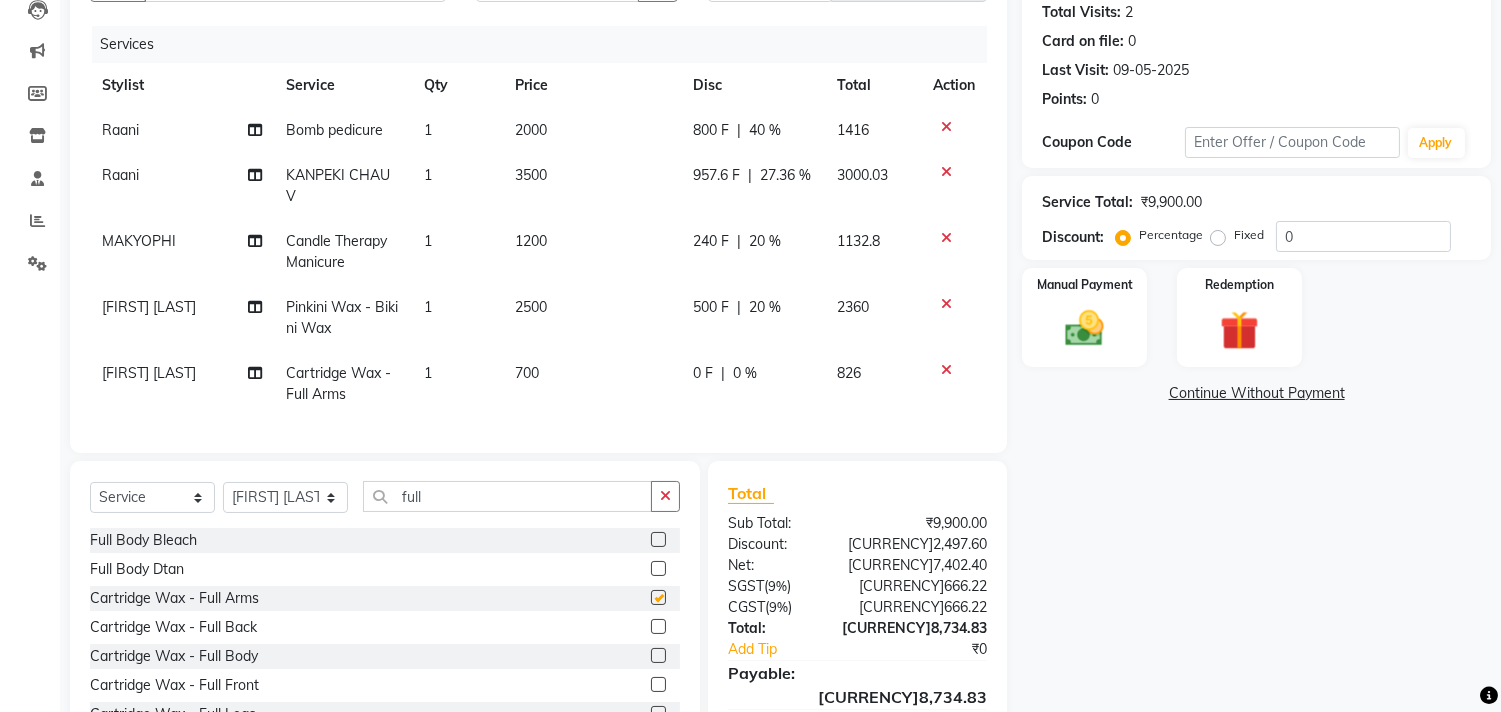 checkbox on "false" 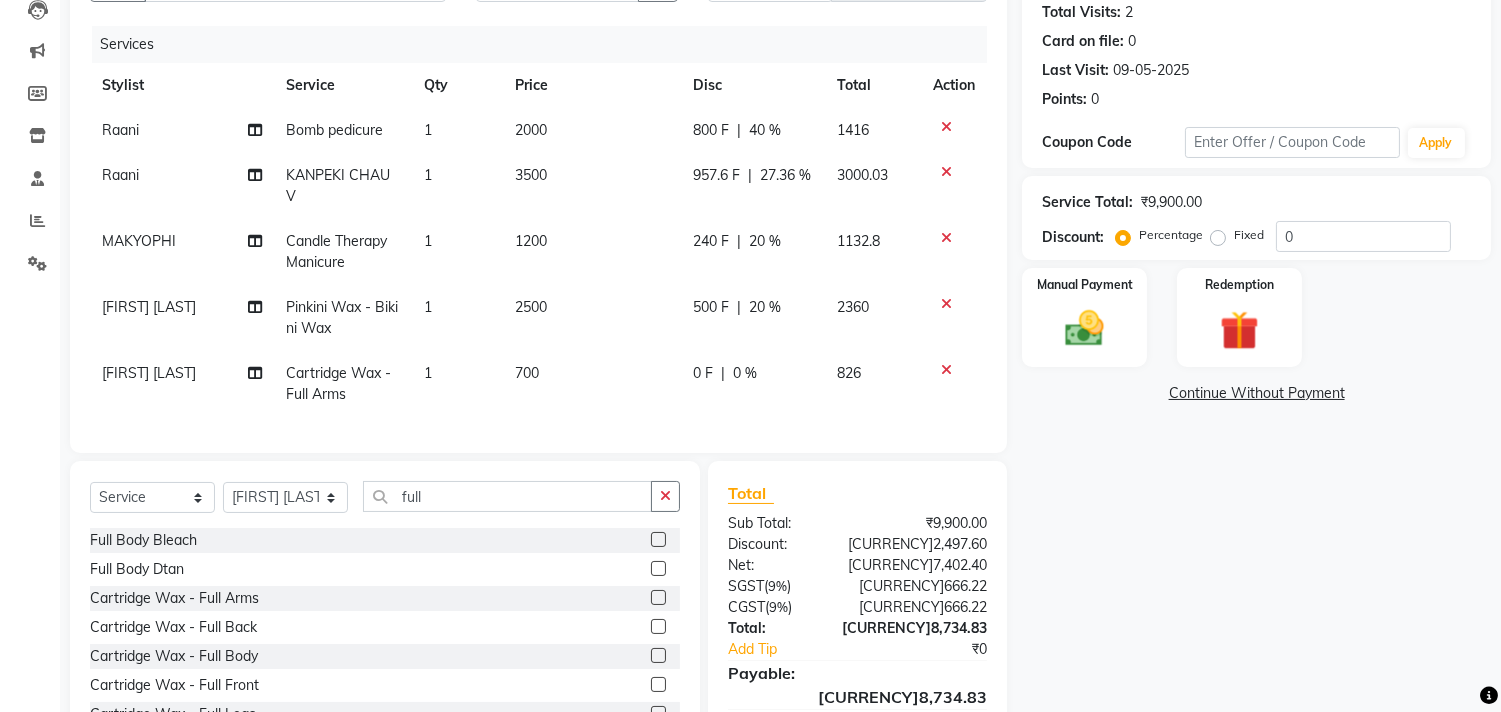scroll, scrollTop: 111, scrollLeft: 0, axis: vertical 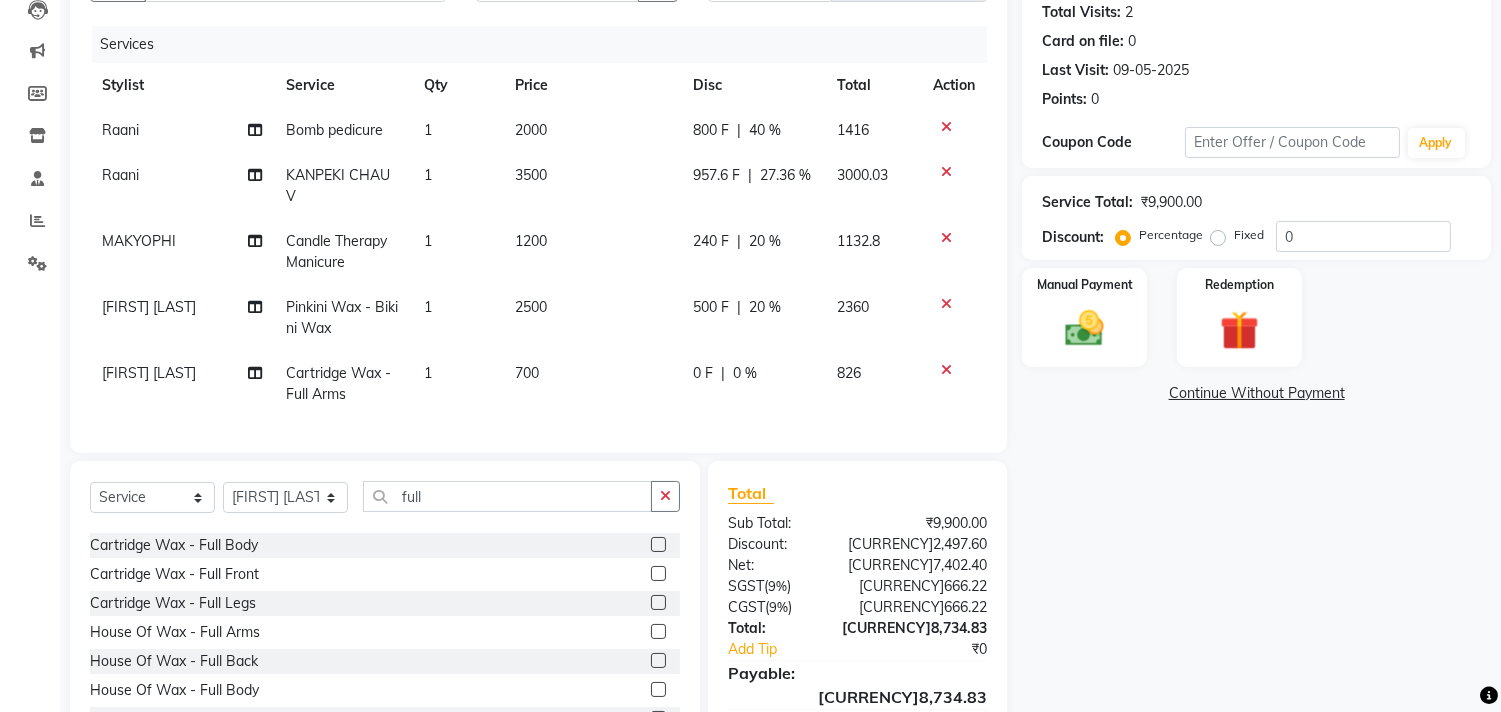 click 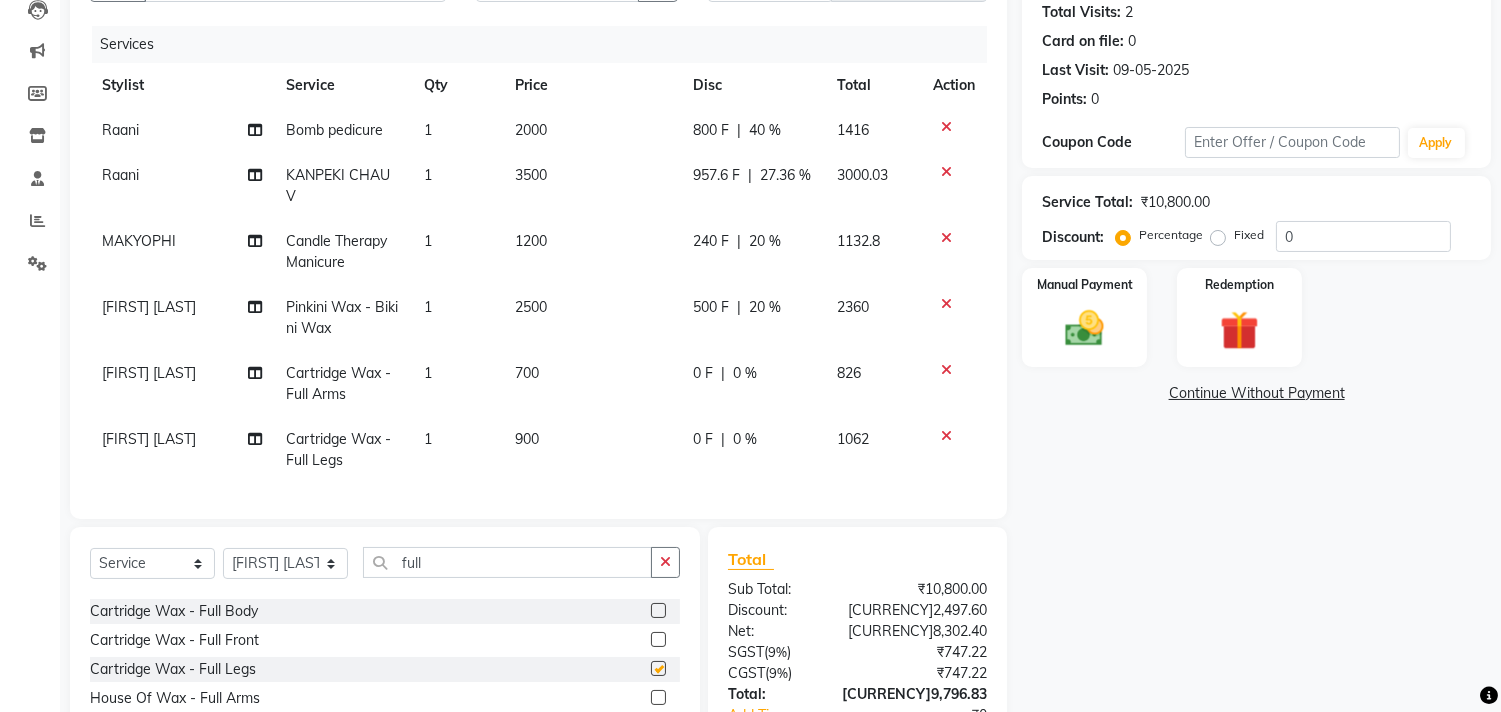 checkbox on "false" 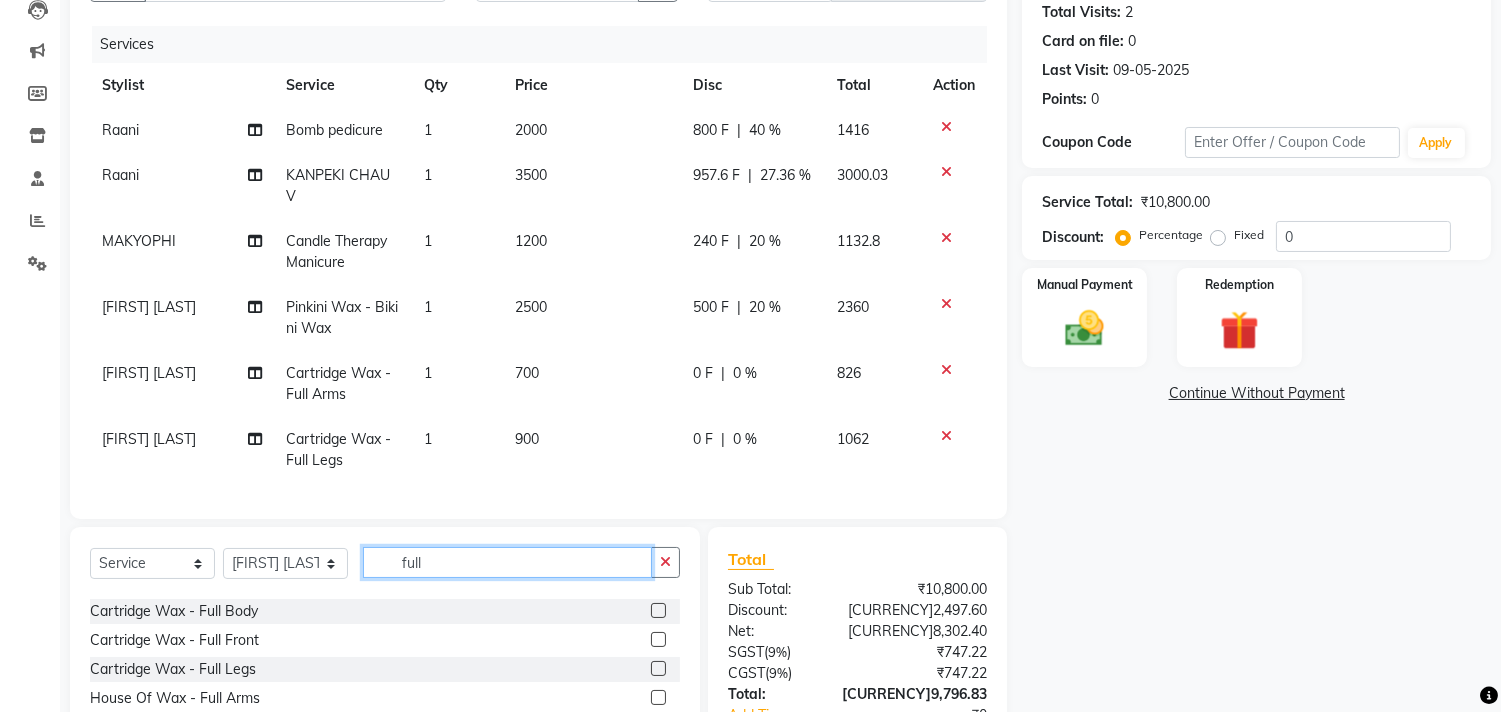 click on "full" 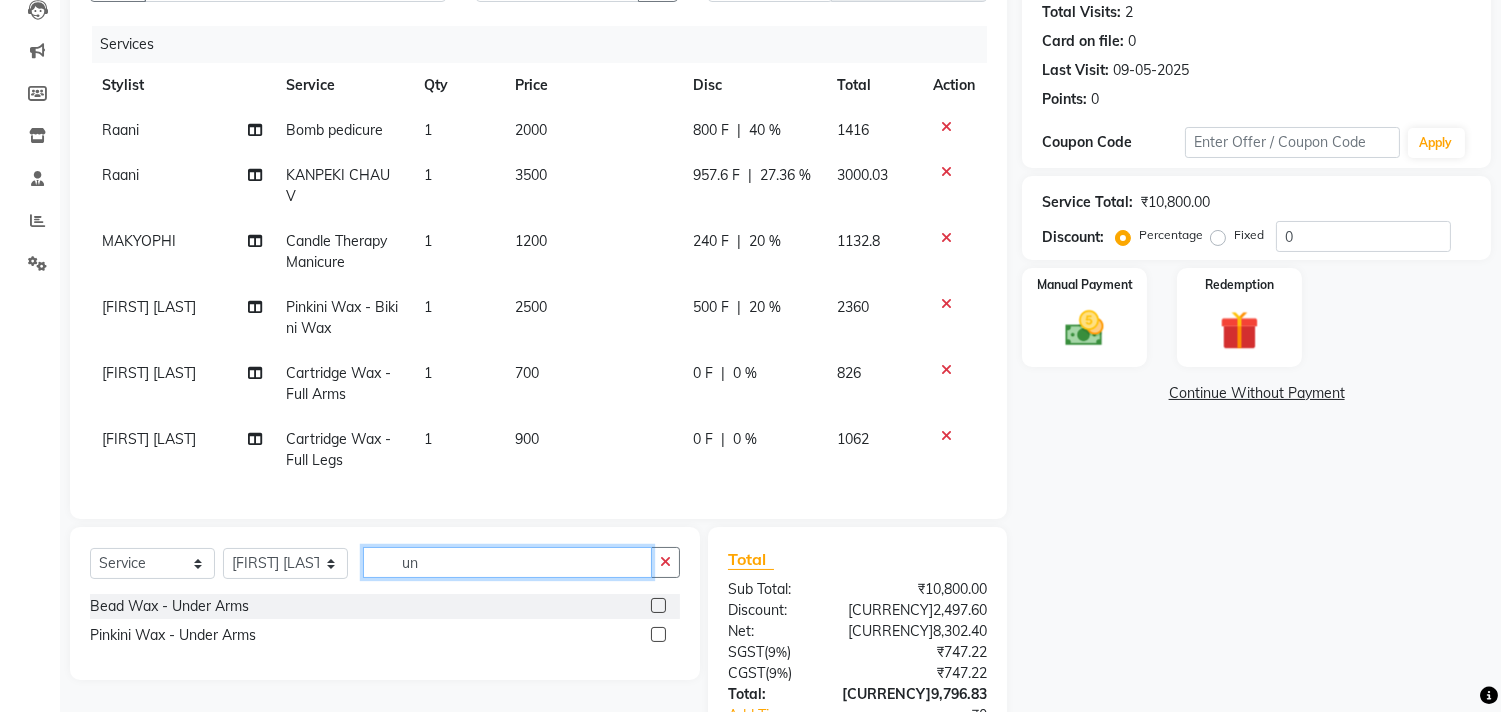 scroll, scrollTop: 0, scrollLeft: 0, axis: both 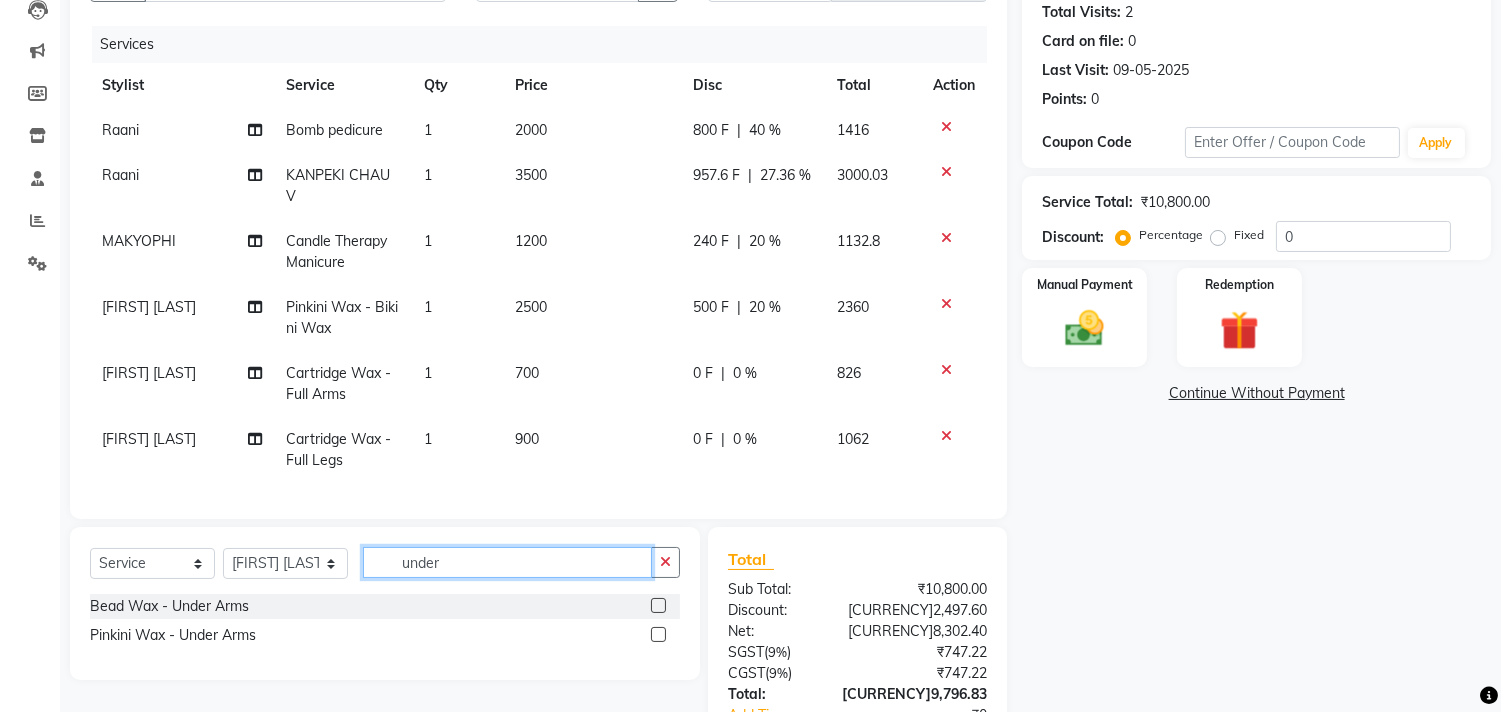type on "under" 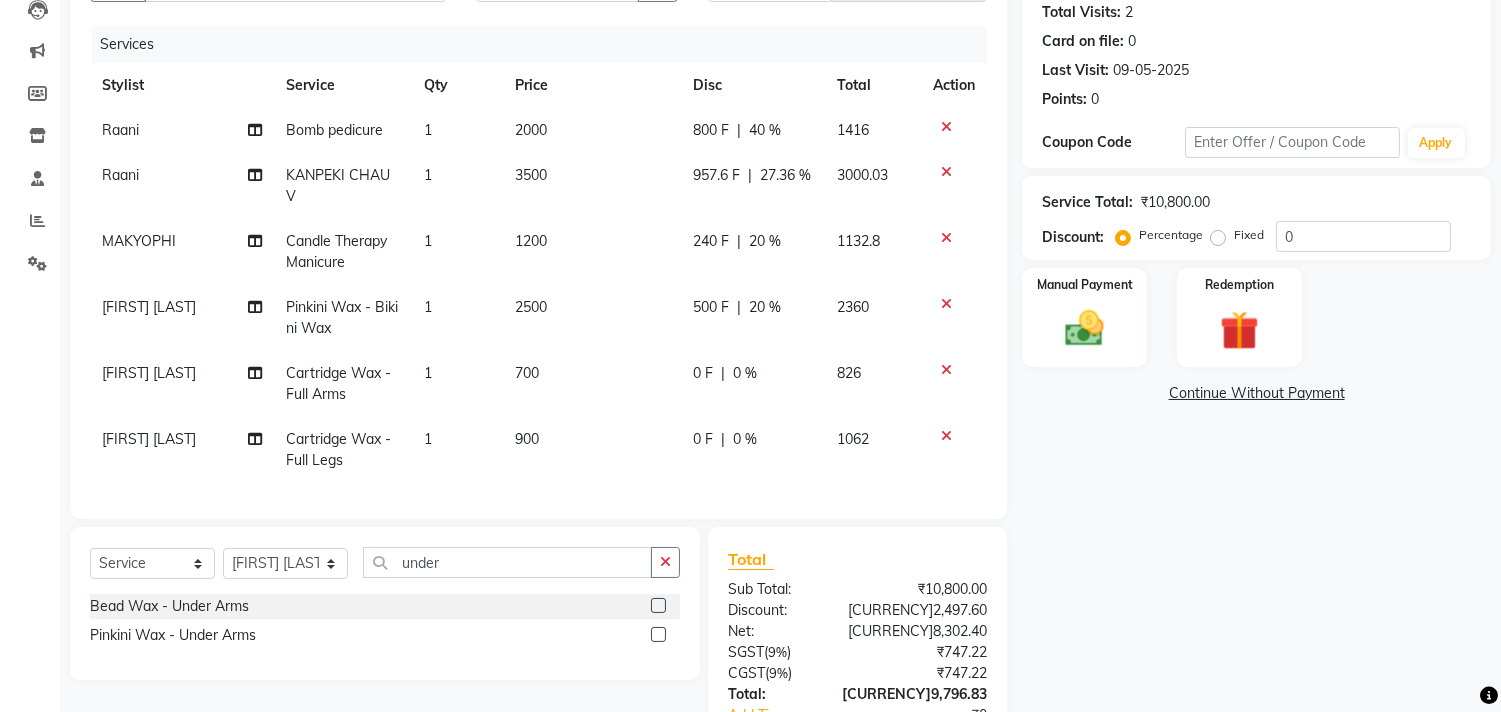 click 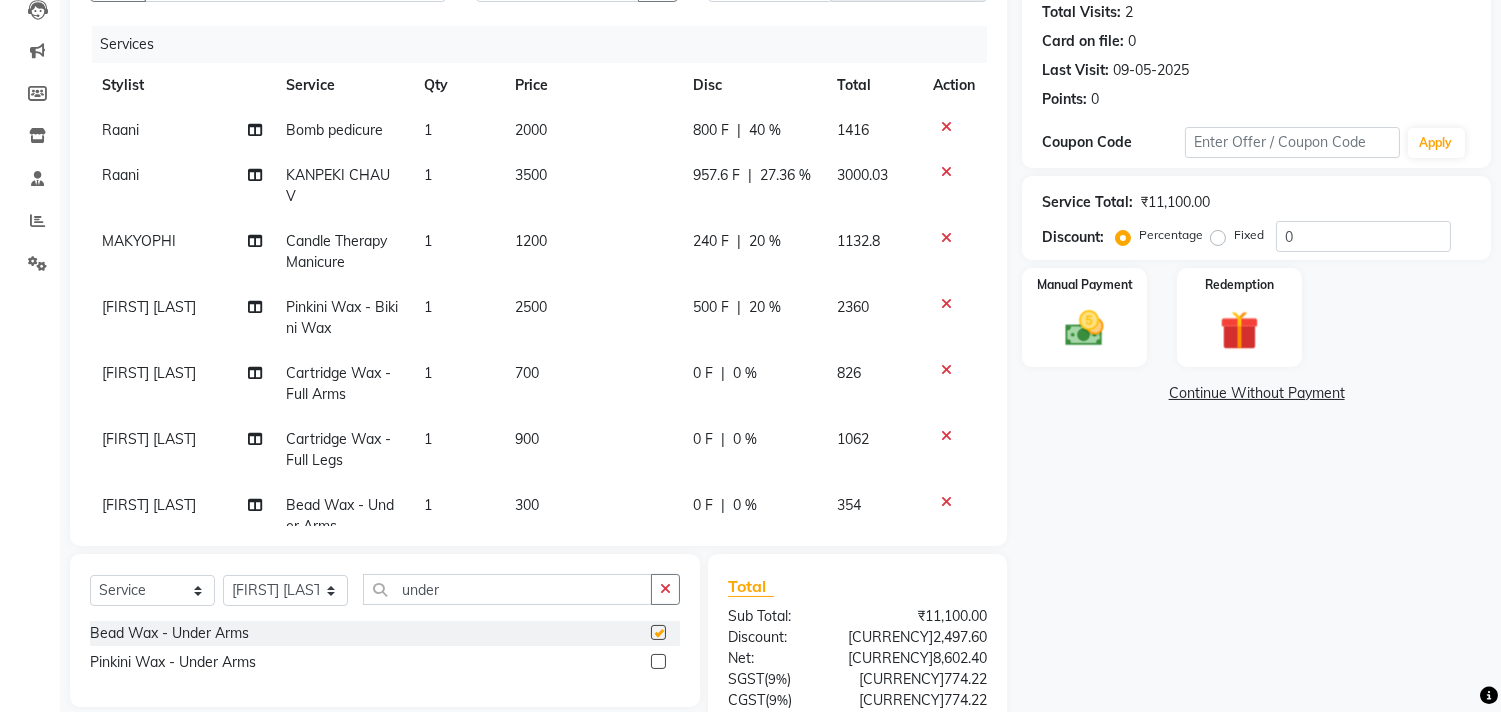 checkbox on "false" 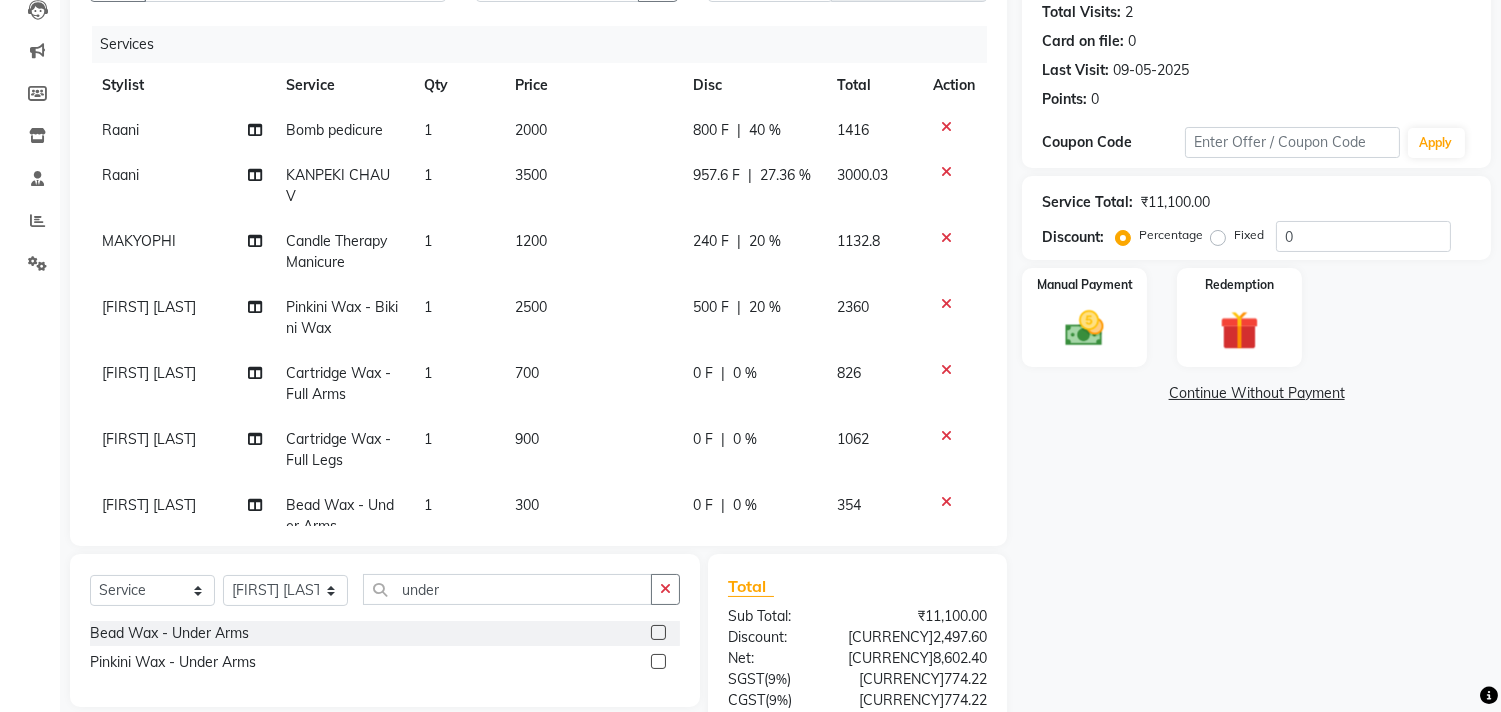 click on "500 F | 20 %" 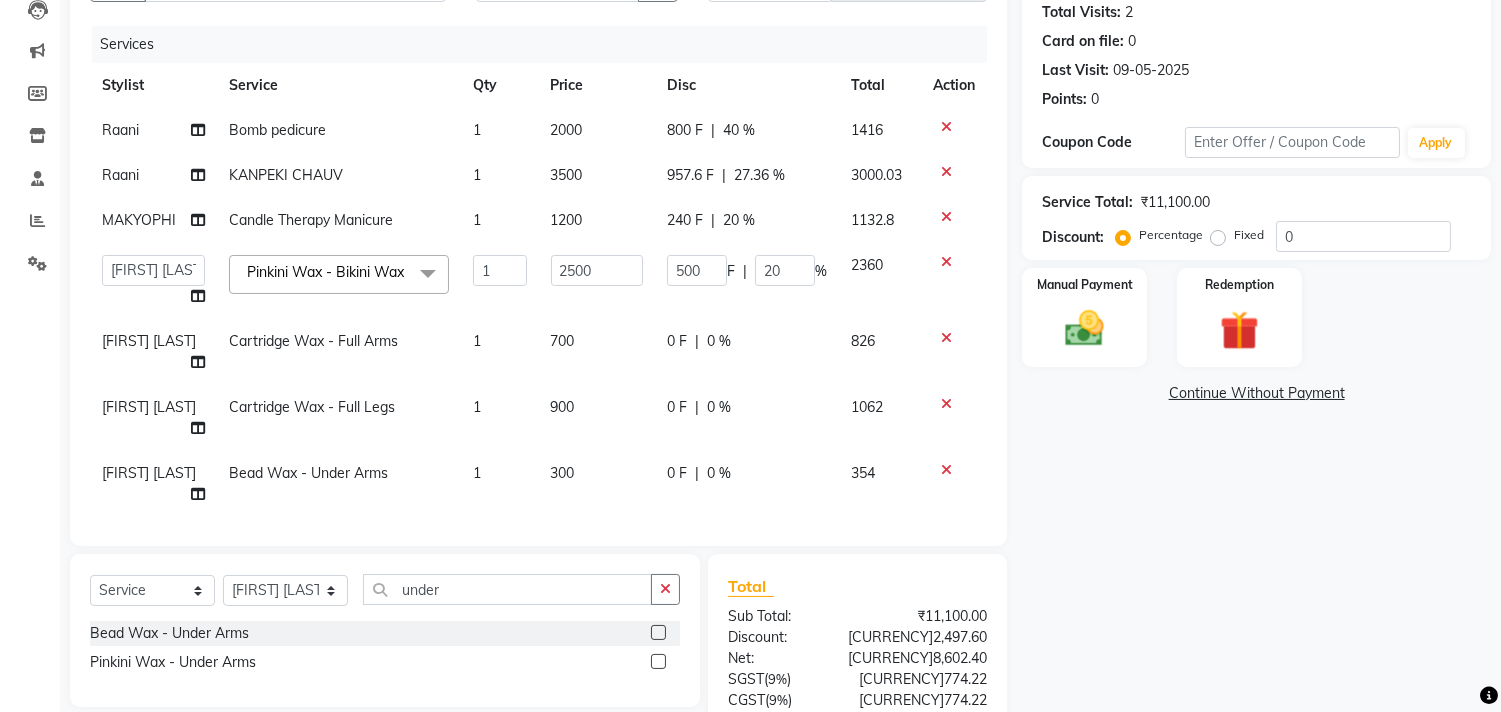 click on "500 F | 20 %" 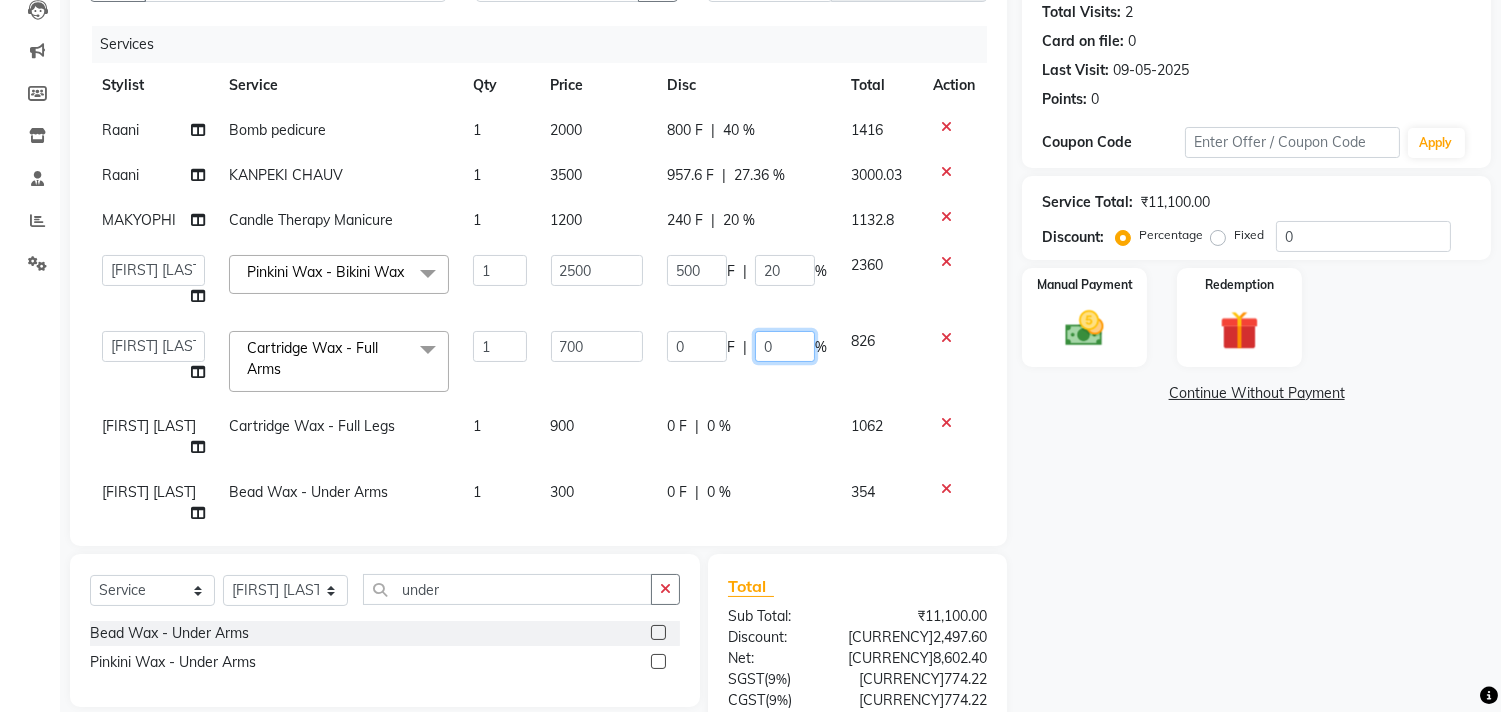 click on "0" 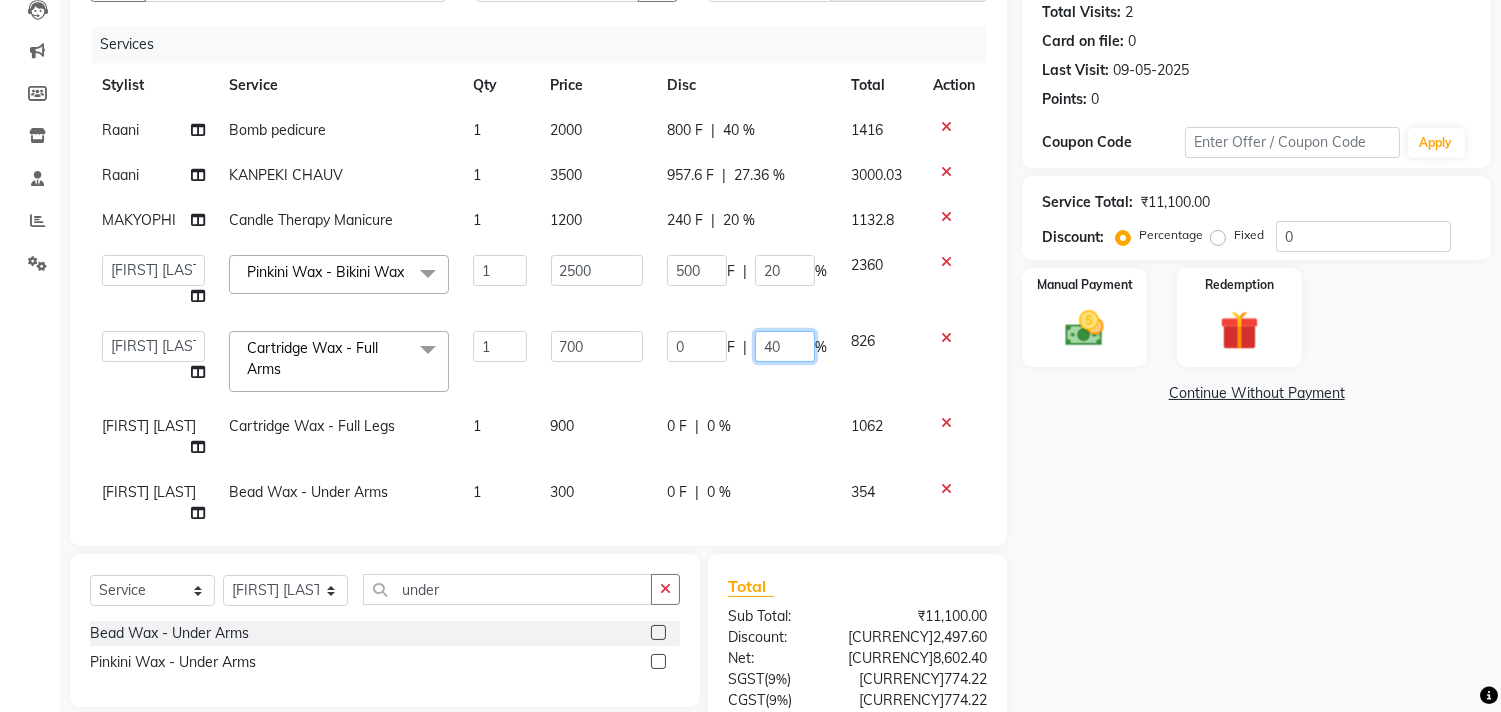 type on "0" 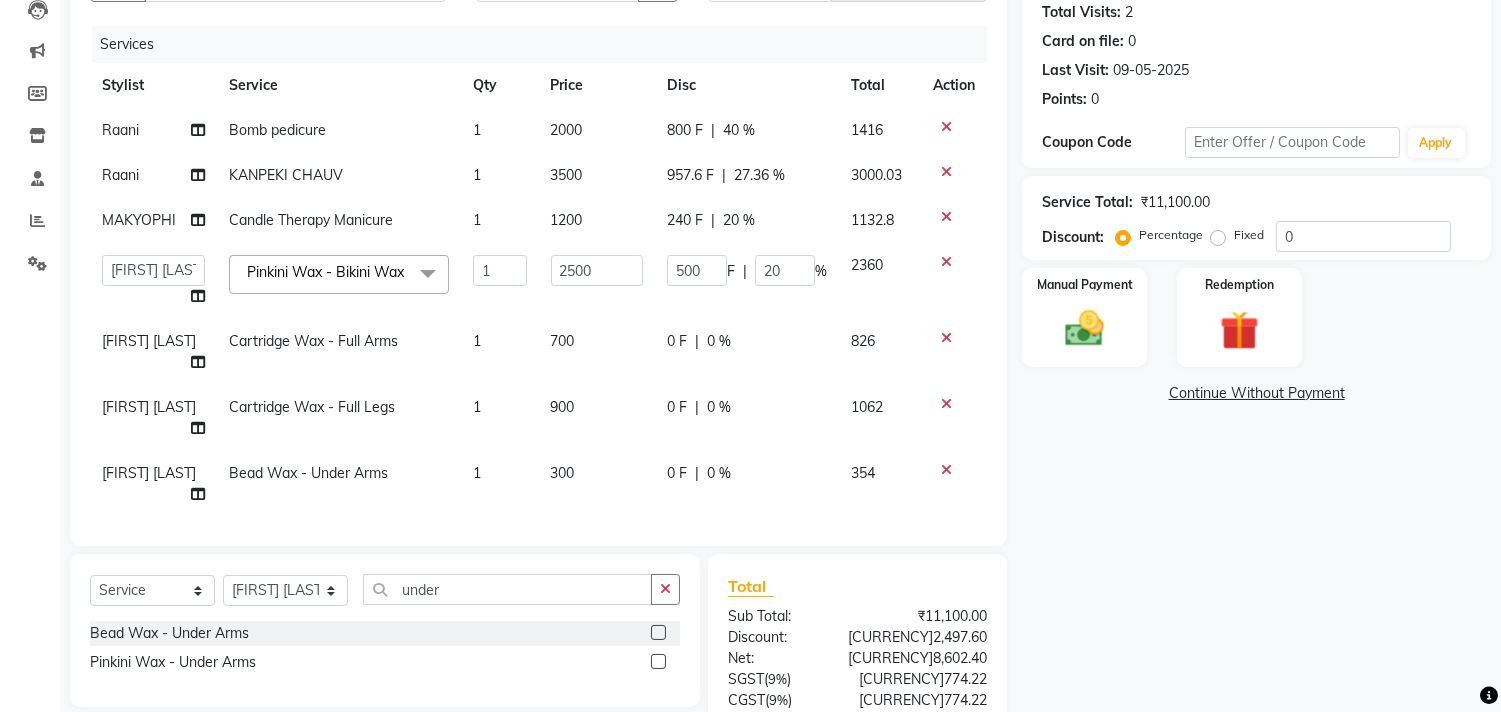 click on "0 F | 0 %" 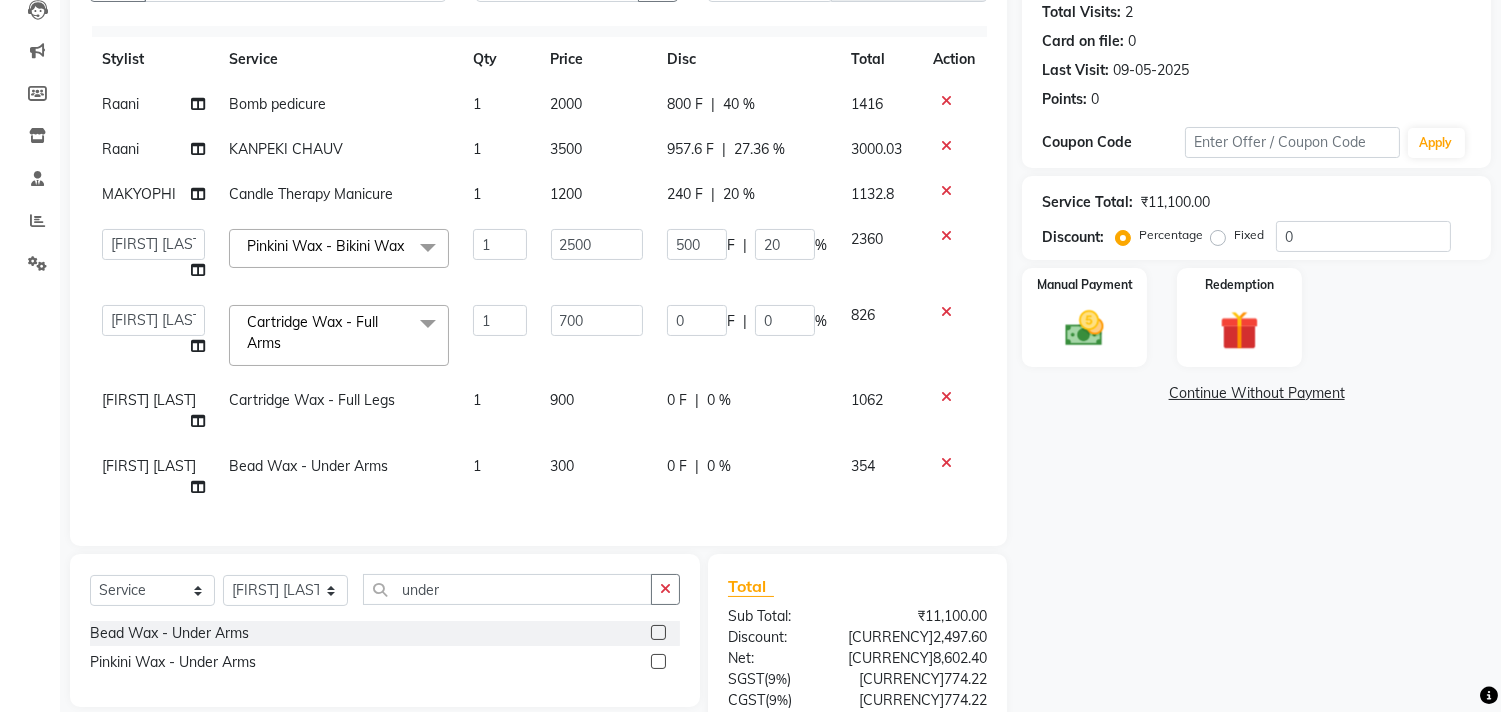 scroll, scrollTop: 51, scrollLeft: 0, axis: vertical 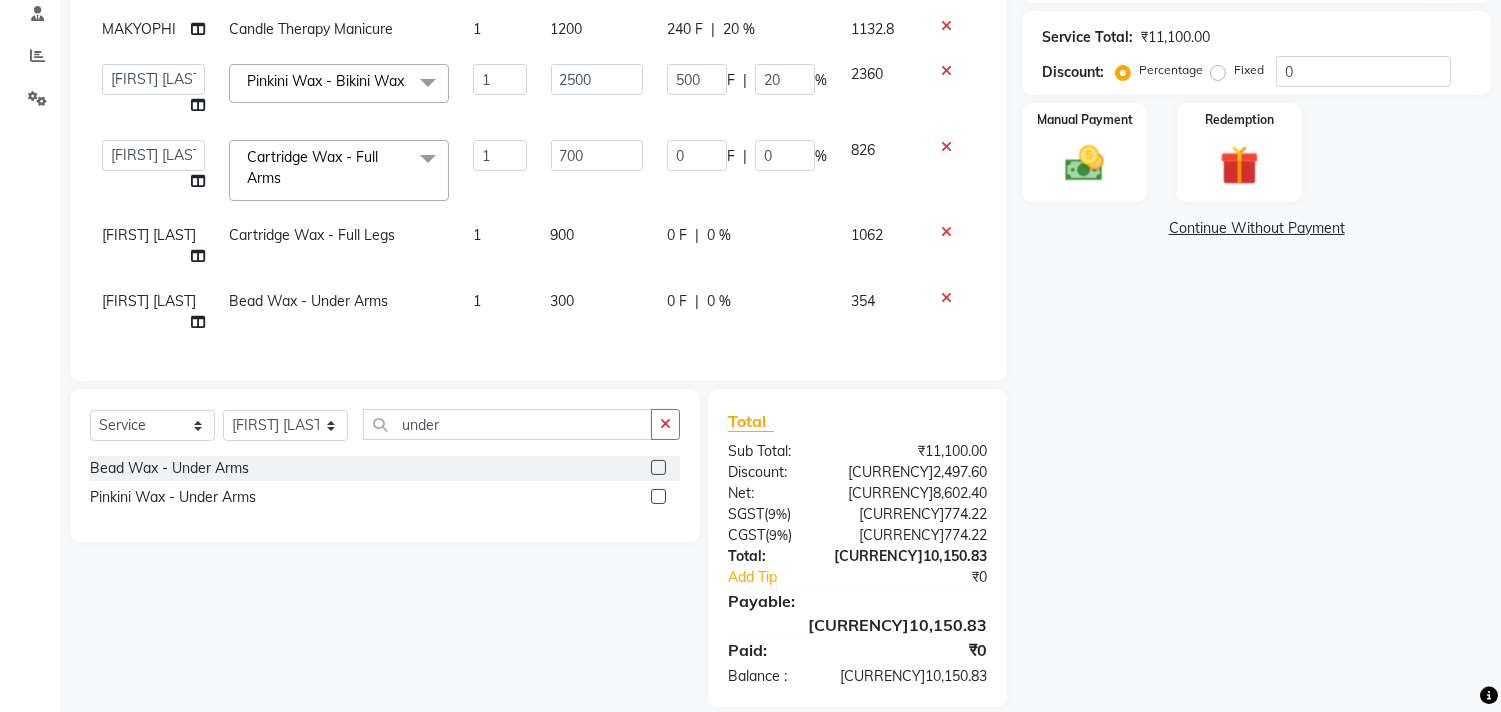 click on "0 F | 0 %" 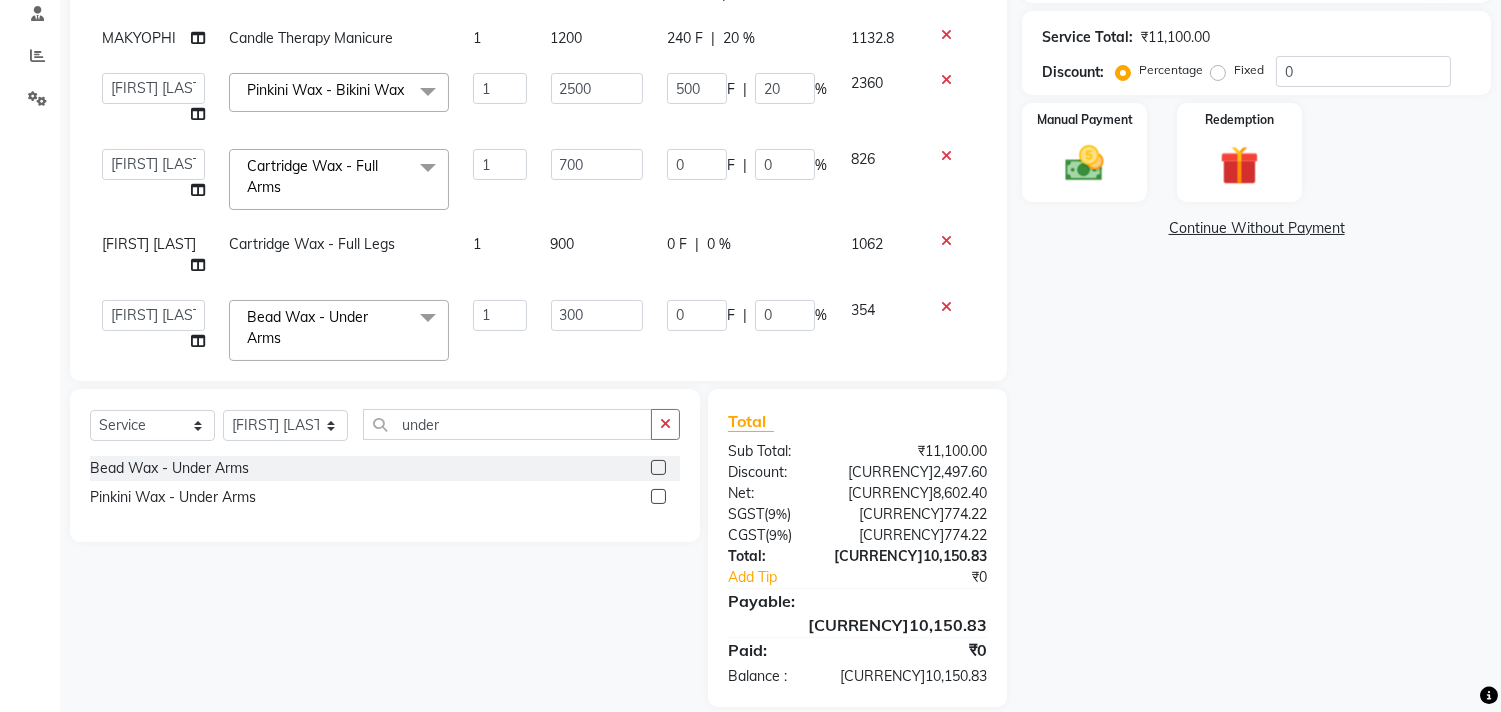 scroll, scrollTop: 0, scrollLeft: 0, axis: both 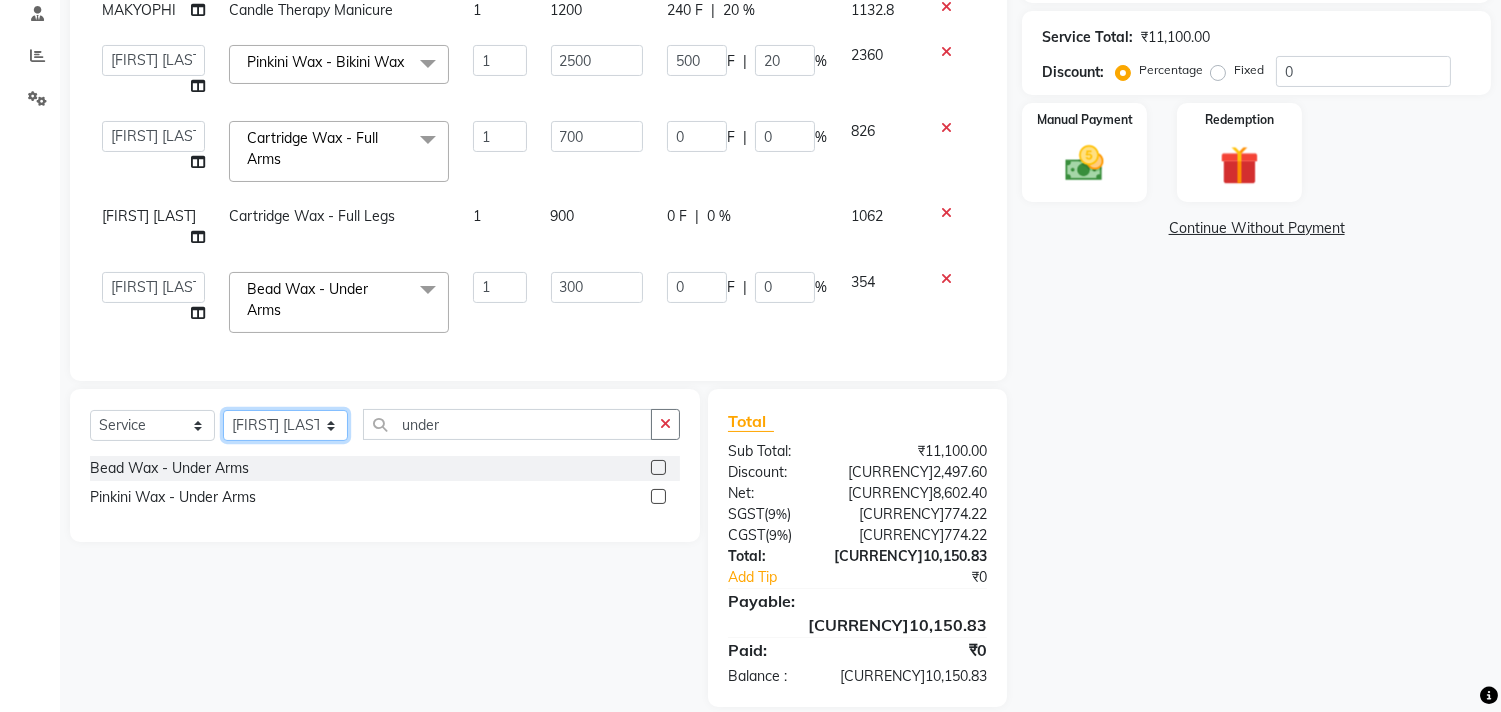 click on "Select Stylist Alim Kaldane Anwar Laskar Hi On Hair MAKYOPHI Pankaj Thakur Poonam Nalawade Raani Rasika  Shelar Rehan Salmani Saba Shaikh Sana Shaikh SOSEM Zeeshan Salmani" 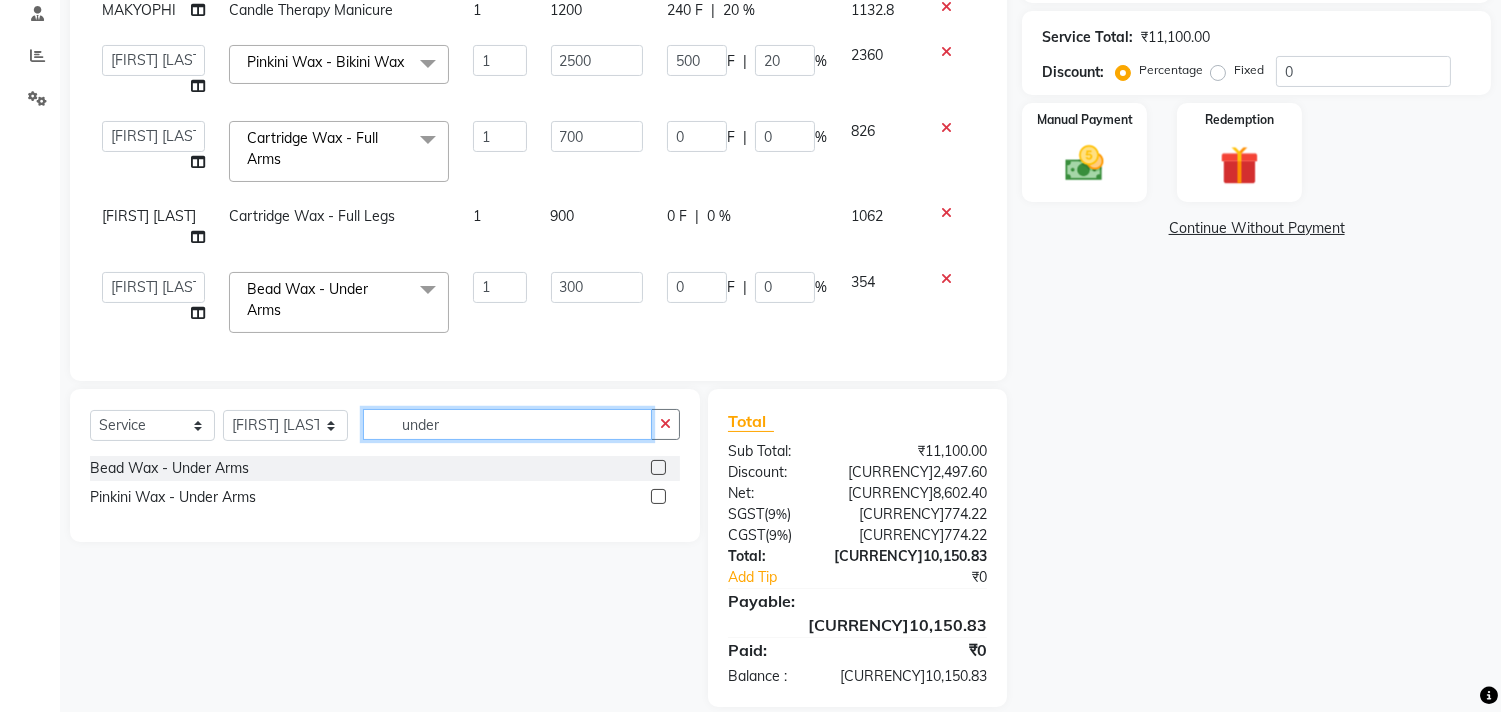 drag, startPoint x: 454, startPoint y: 413, endPoint x: 314, endPoint y: 440, distance: 142.5798 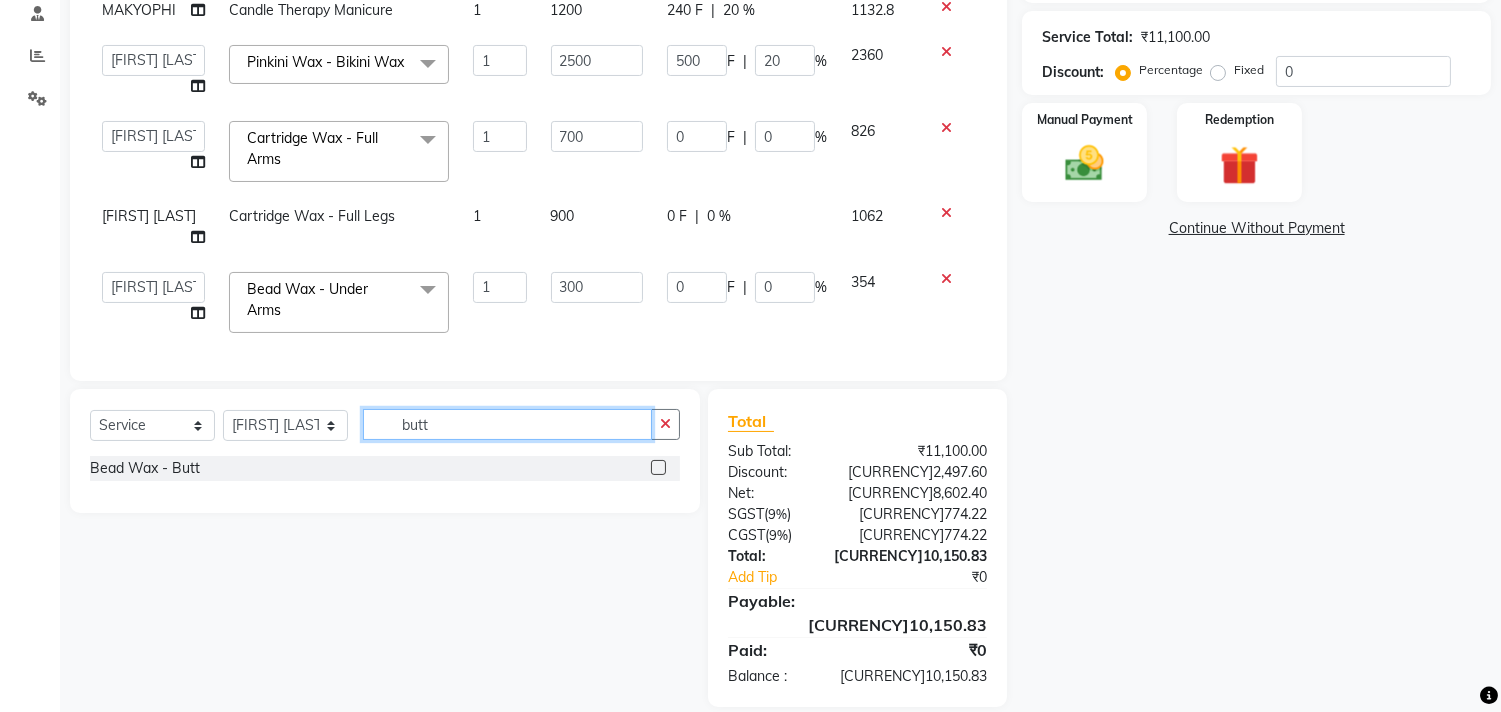 type on "butt" 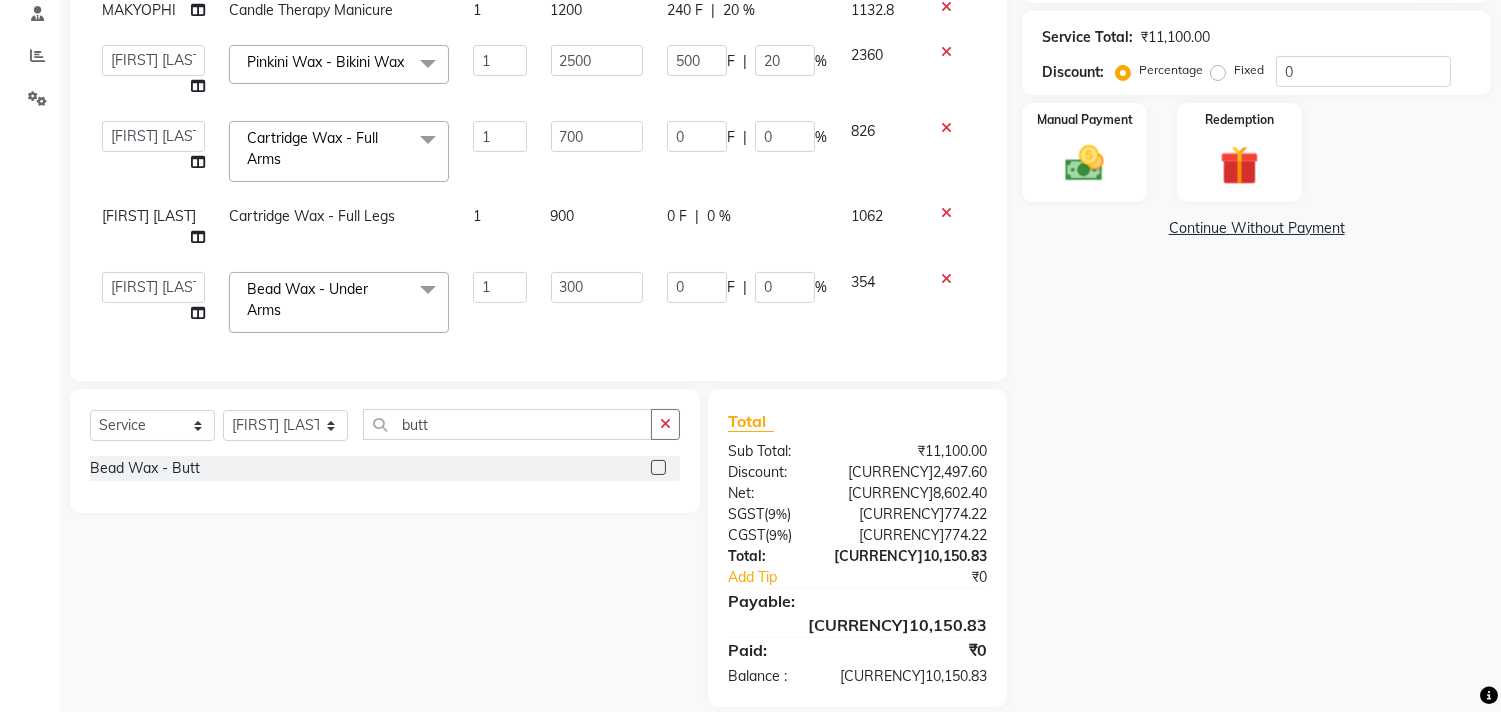 click 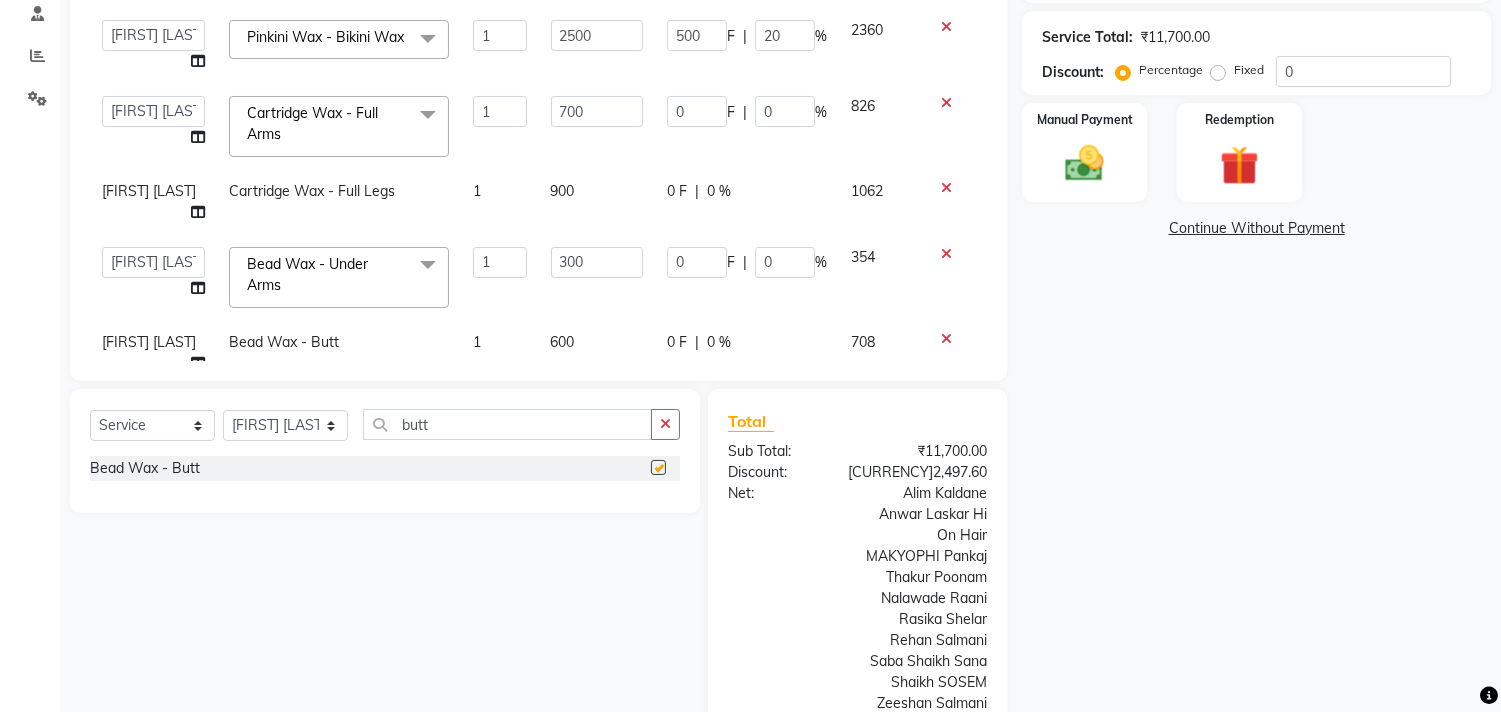 checkbox on "false" 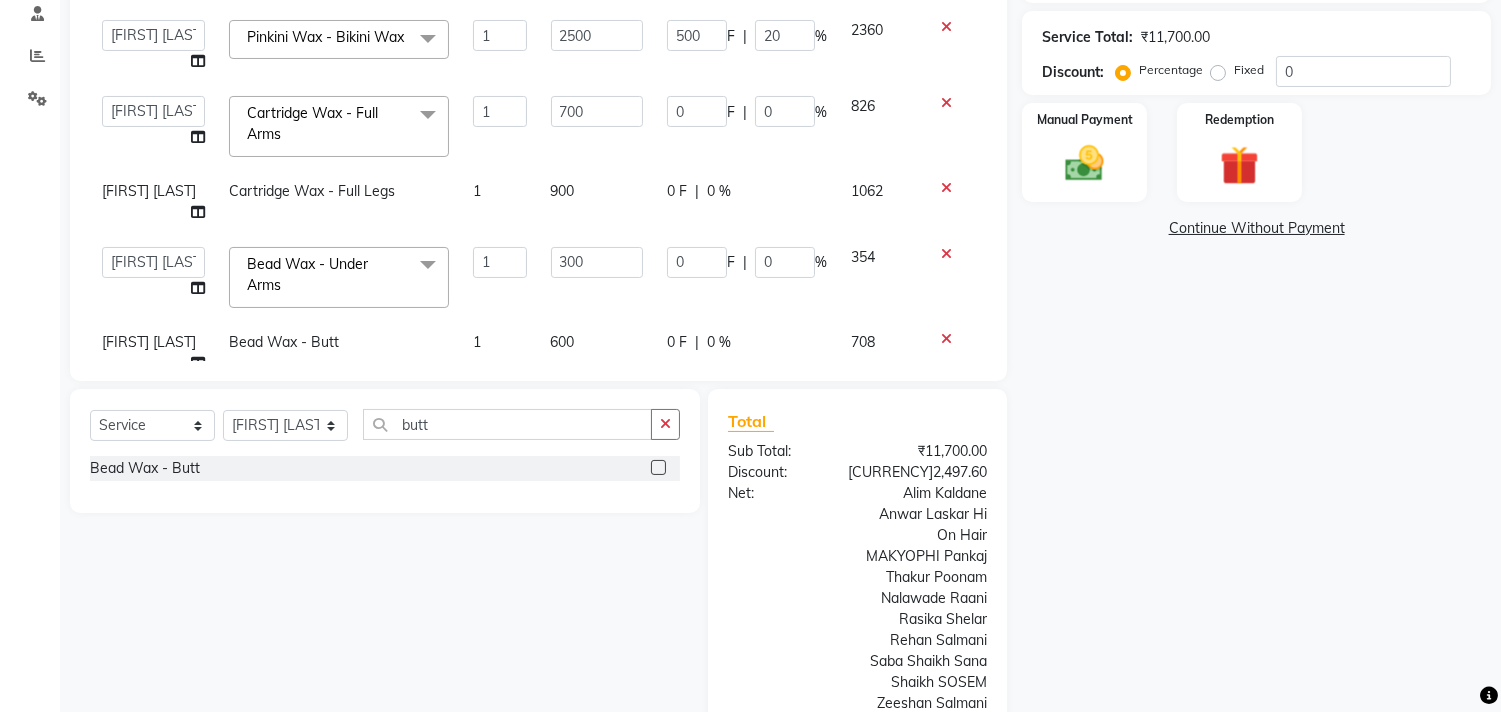 scroll, scrollTop: 136, scrollLeft: 0, axis: vertical 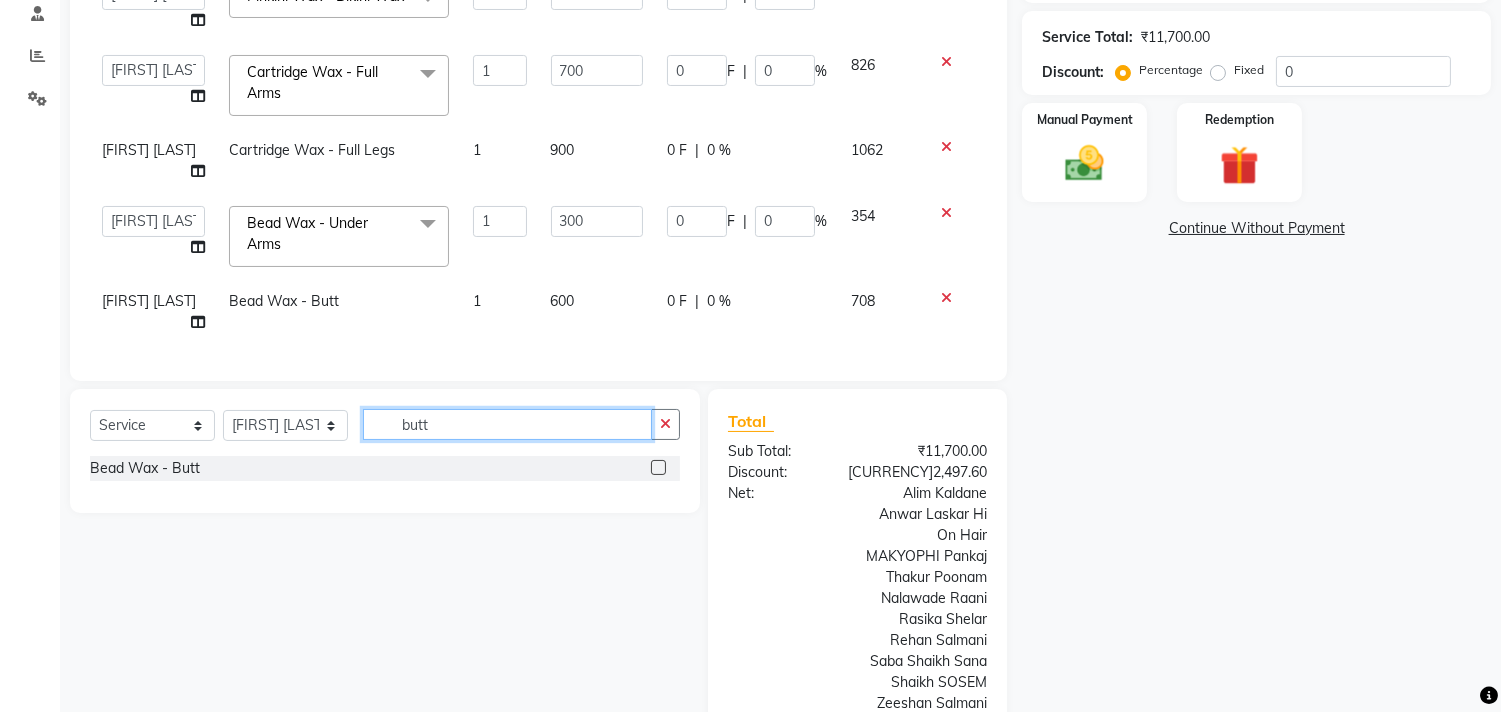 drag, startPoint x: 480, startPoint y: 418, endPoint x: 305, endPoint y: 472, distance: 183.14203 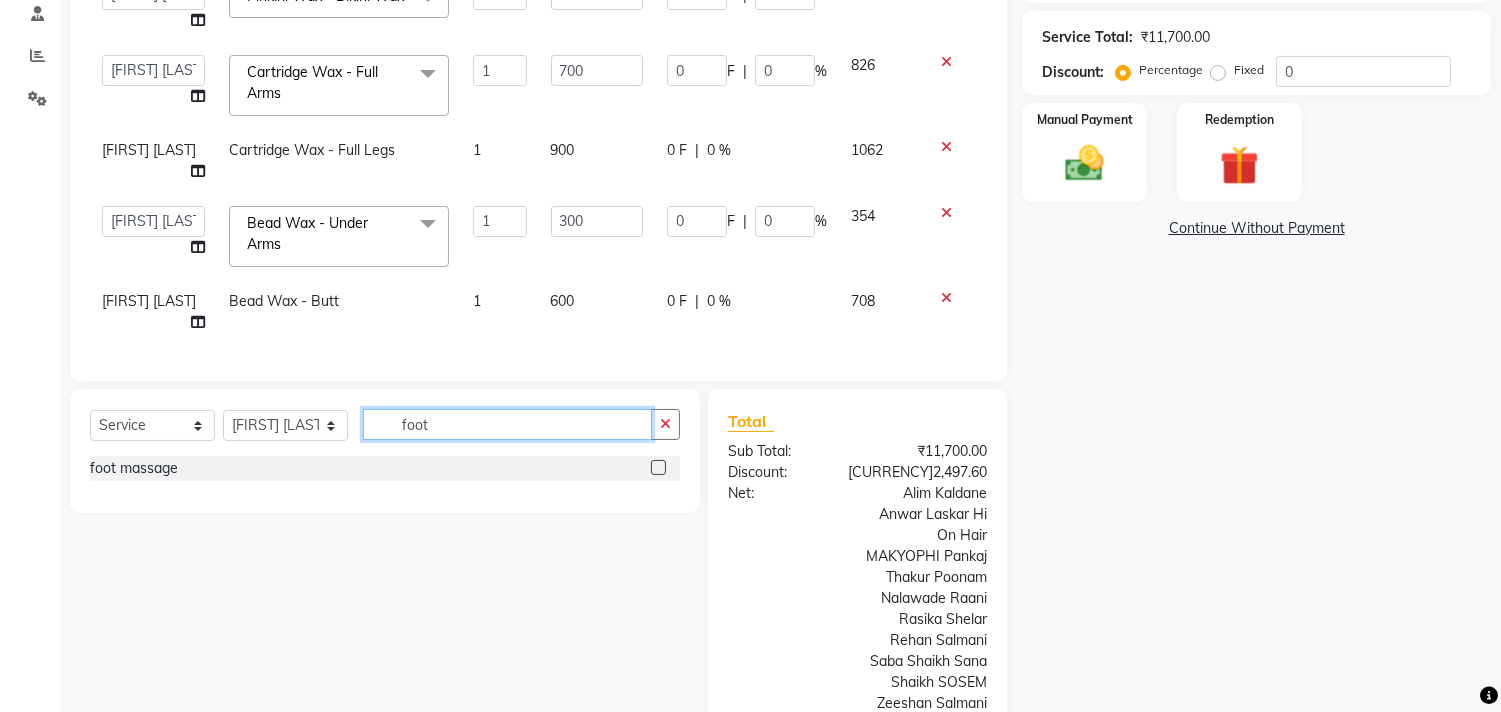 type on "foot" 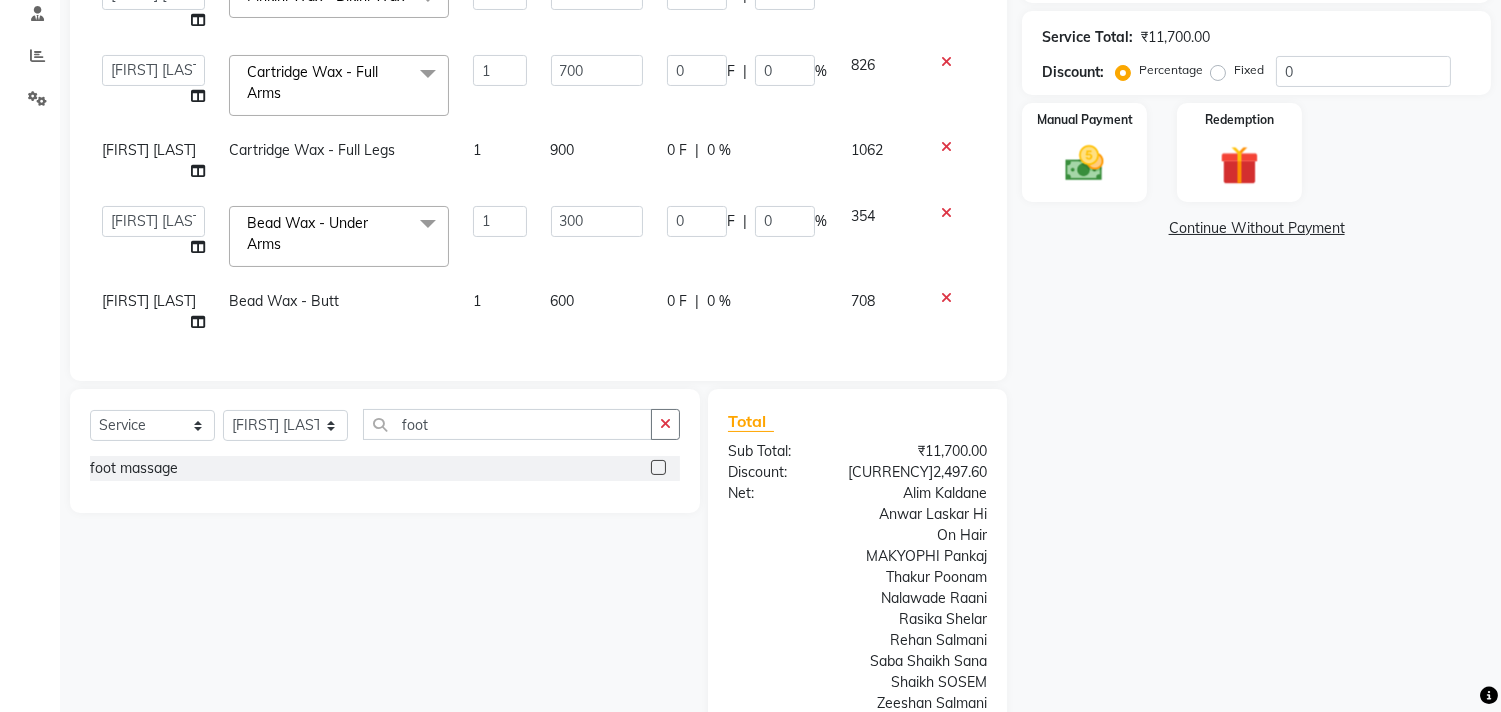 click 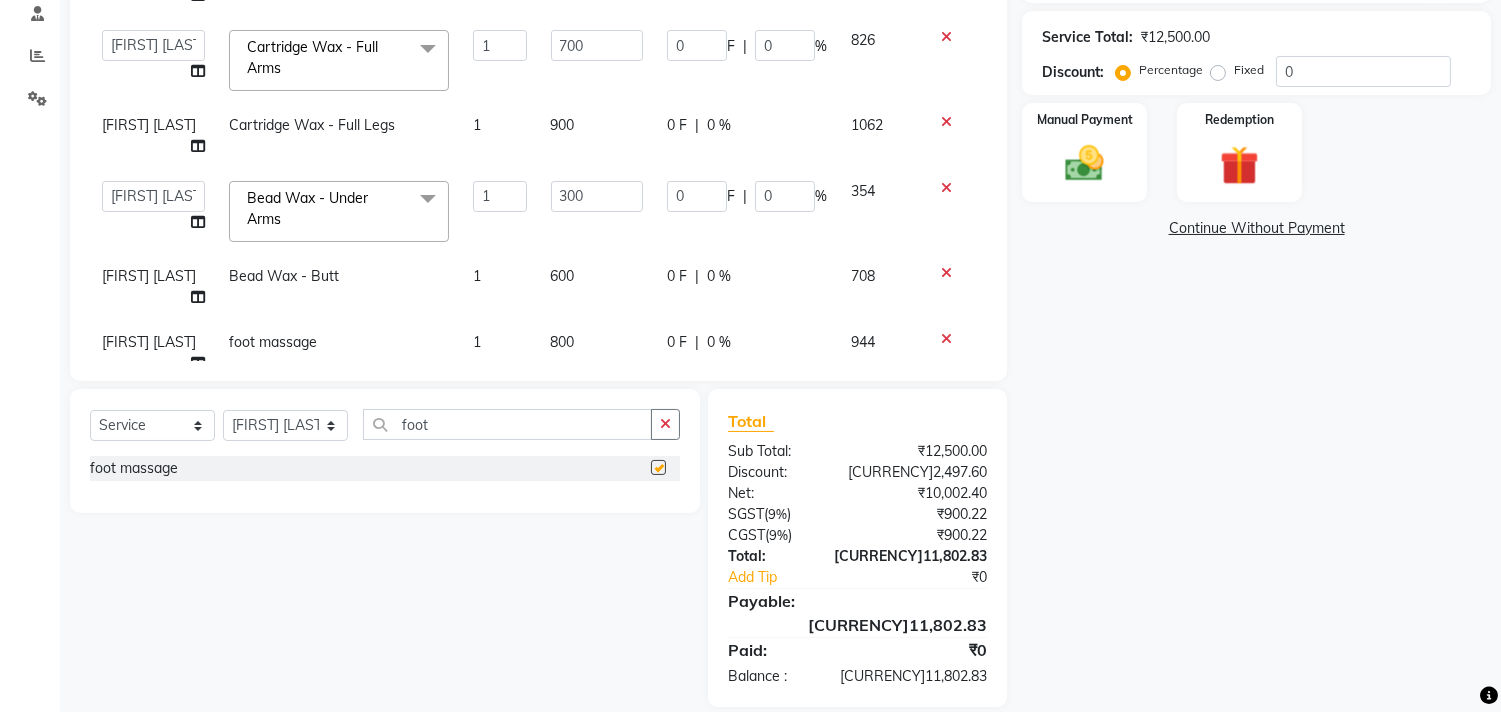 checkbox on "false" 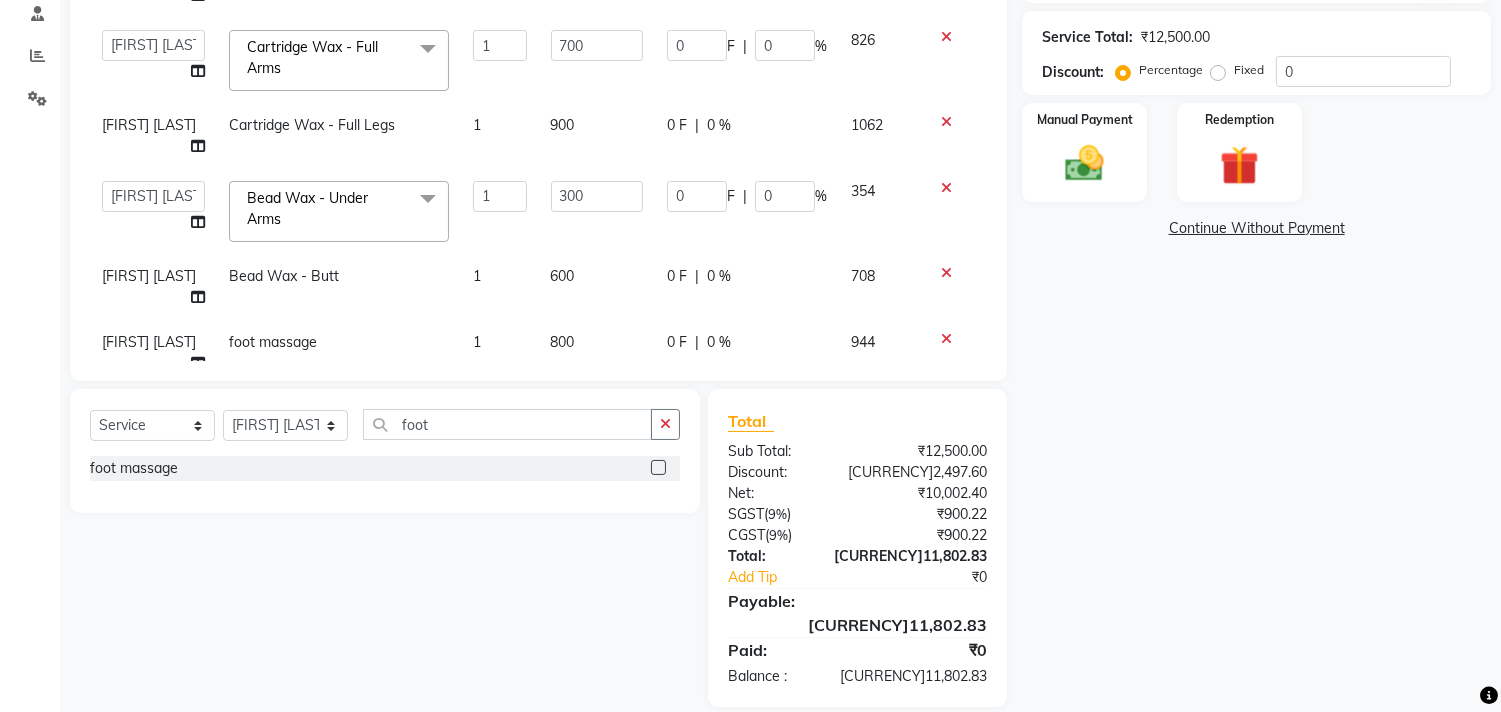scroll, scrollTop: 202, scrollLeft: 0, axis: vertical 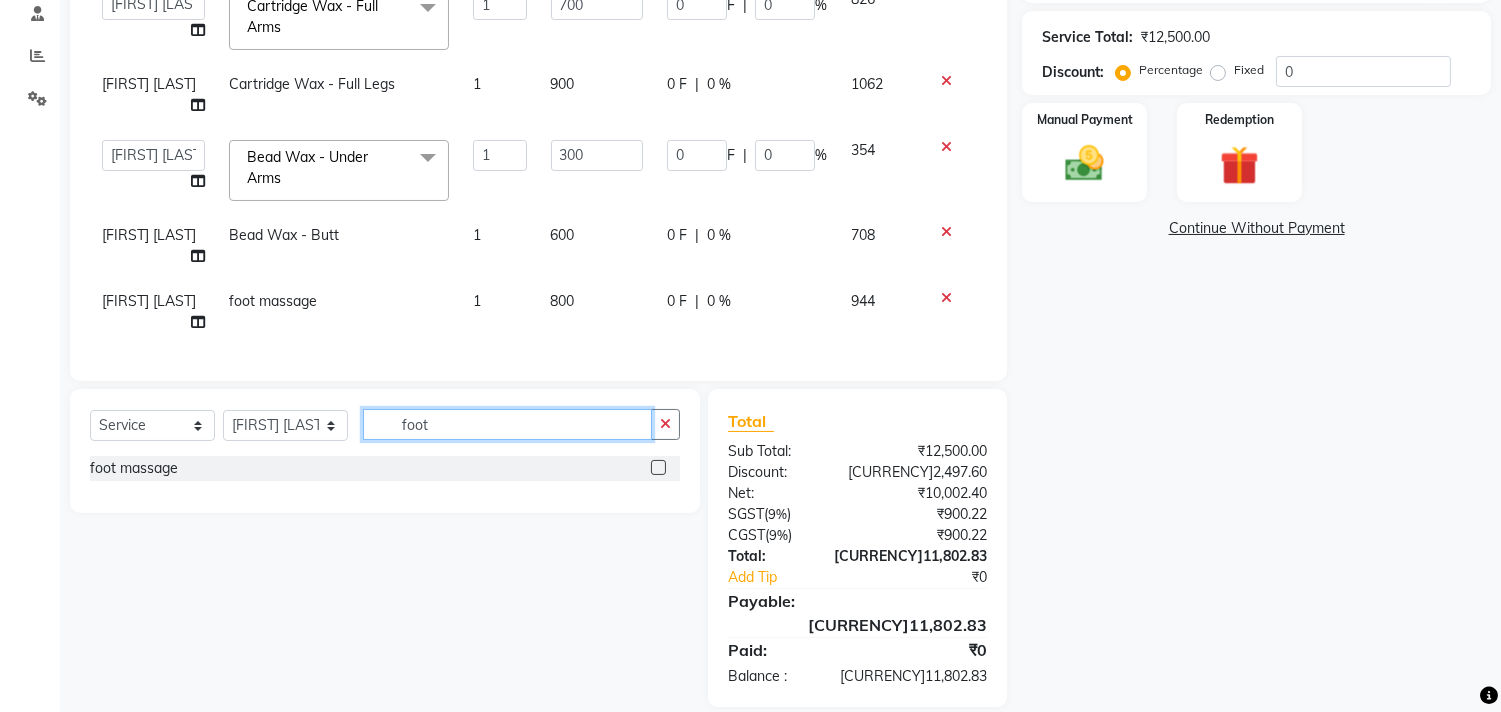 drag, startPoint x: 466, startPoint y: 427, endPoint x: 290, endPoint y: 451, distance: 177.62883 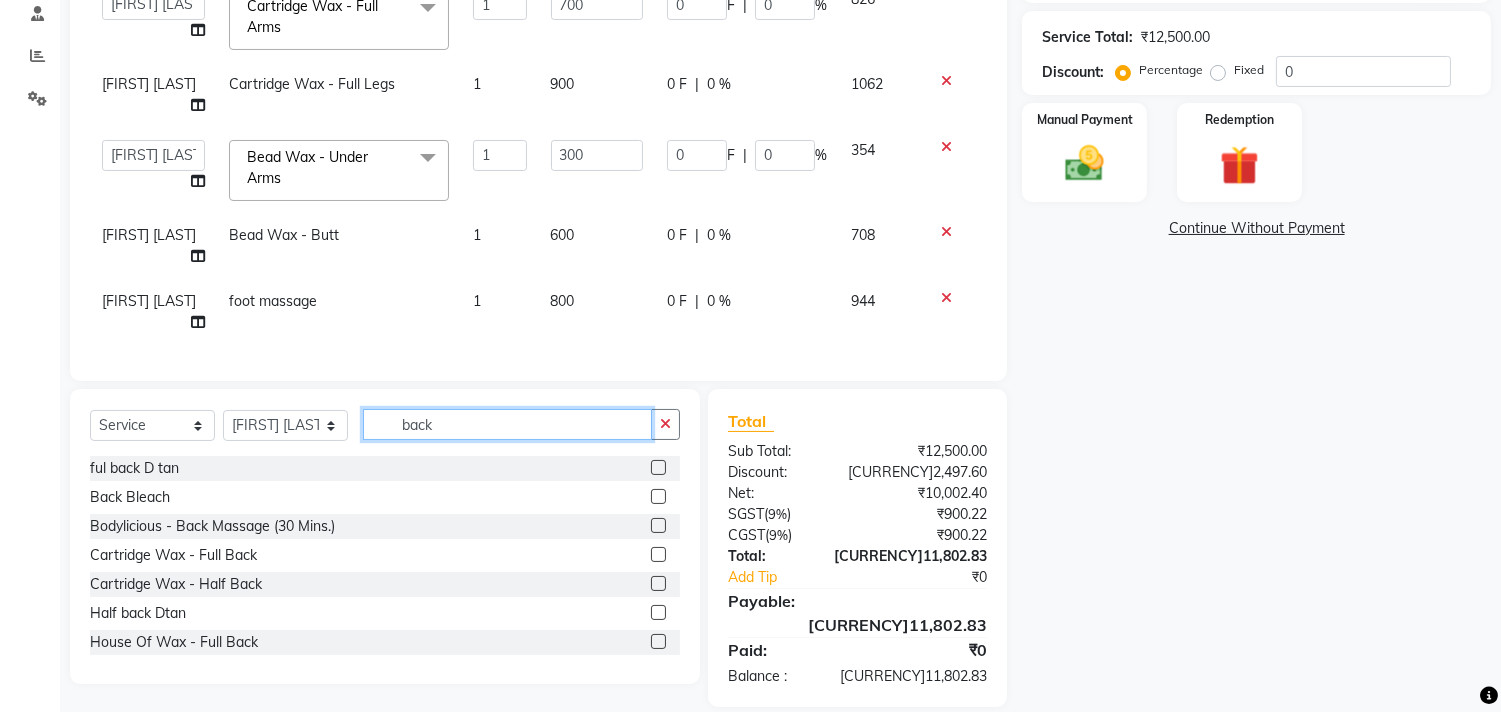type on "back" 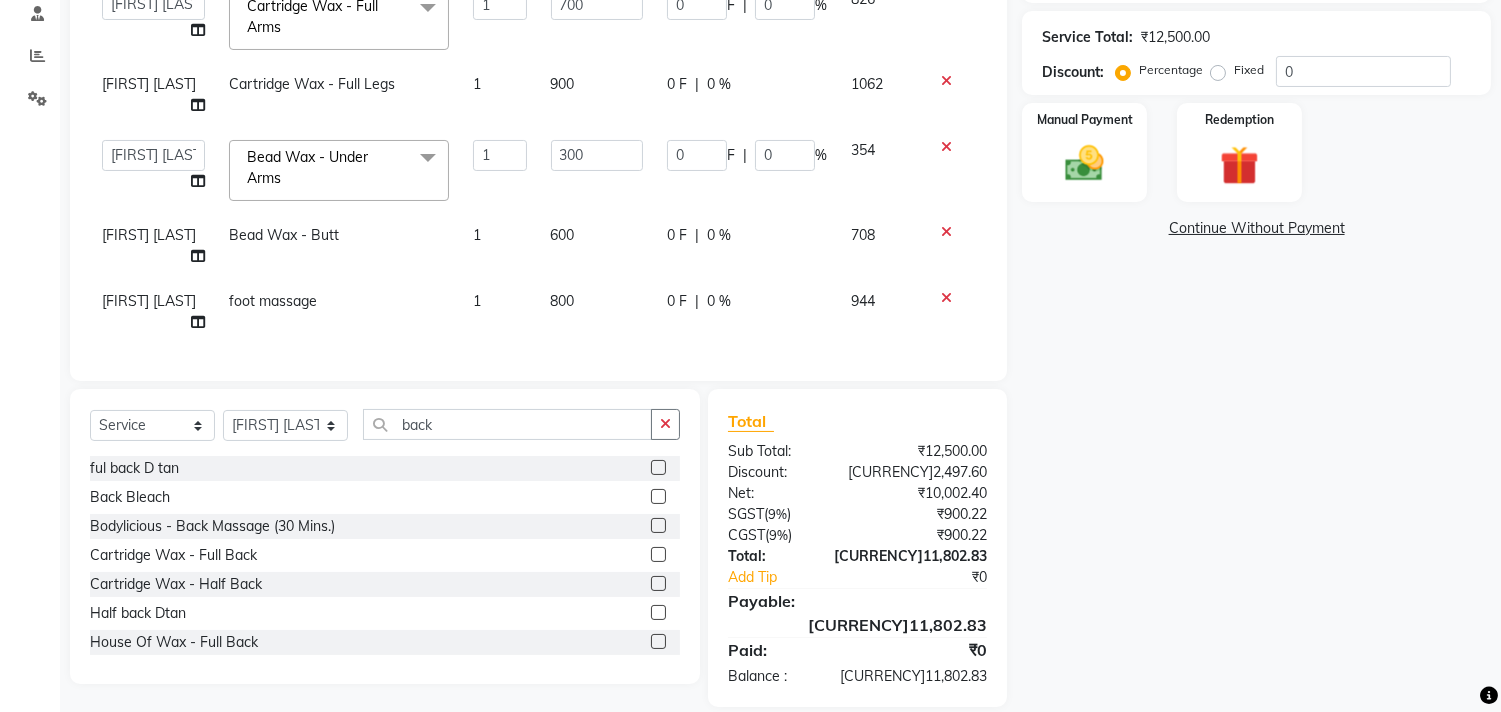click 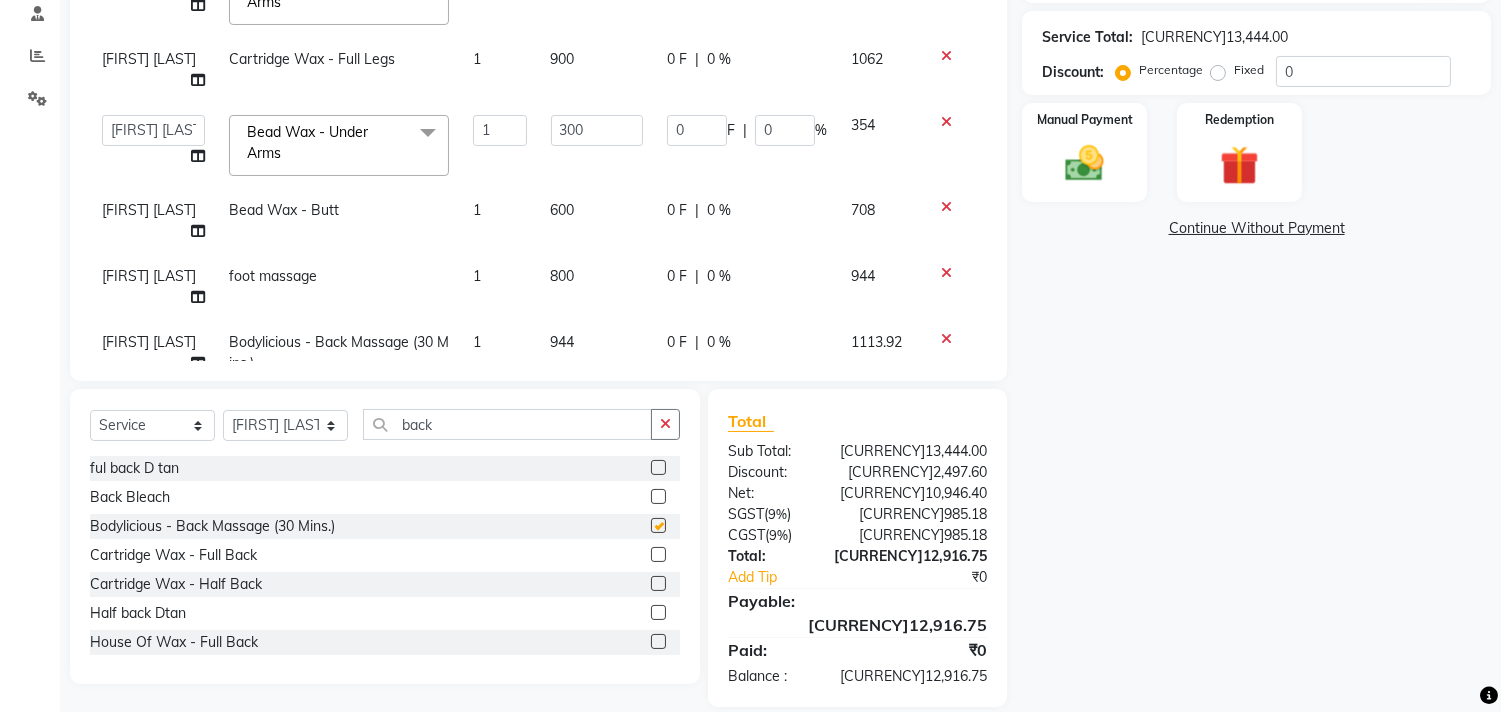 checkbox on "false" 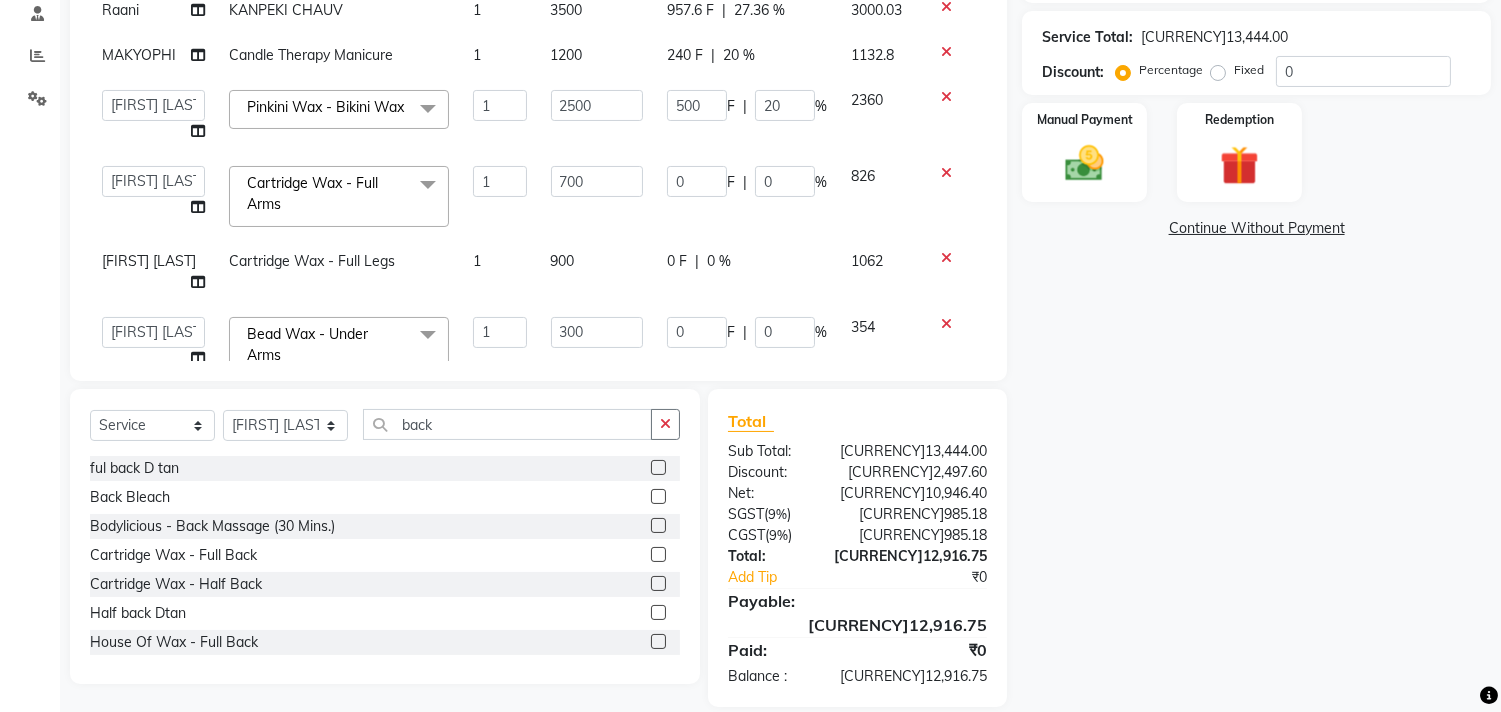 scroll, scrollTop: 268, scrollLeft: 0, axis: vertical 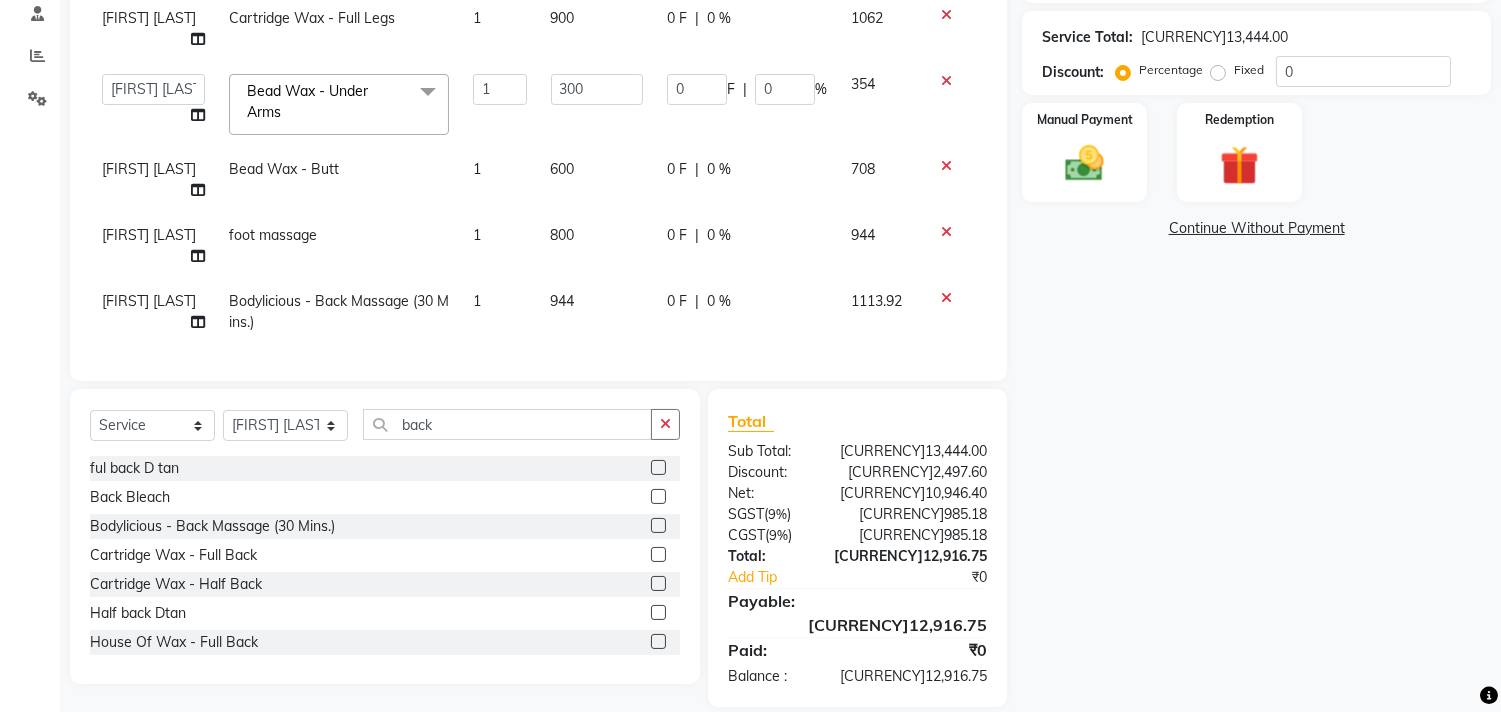 click on "944" 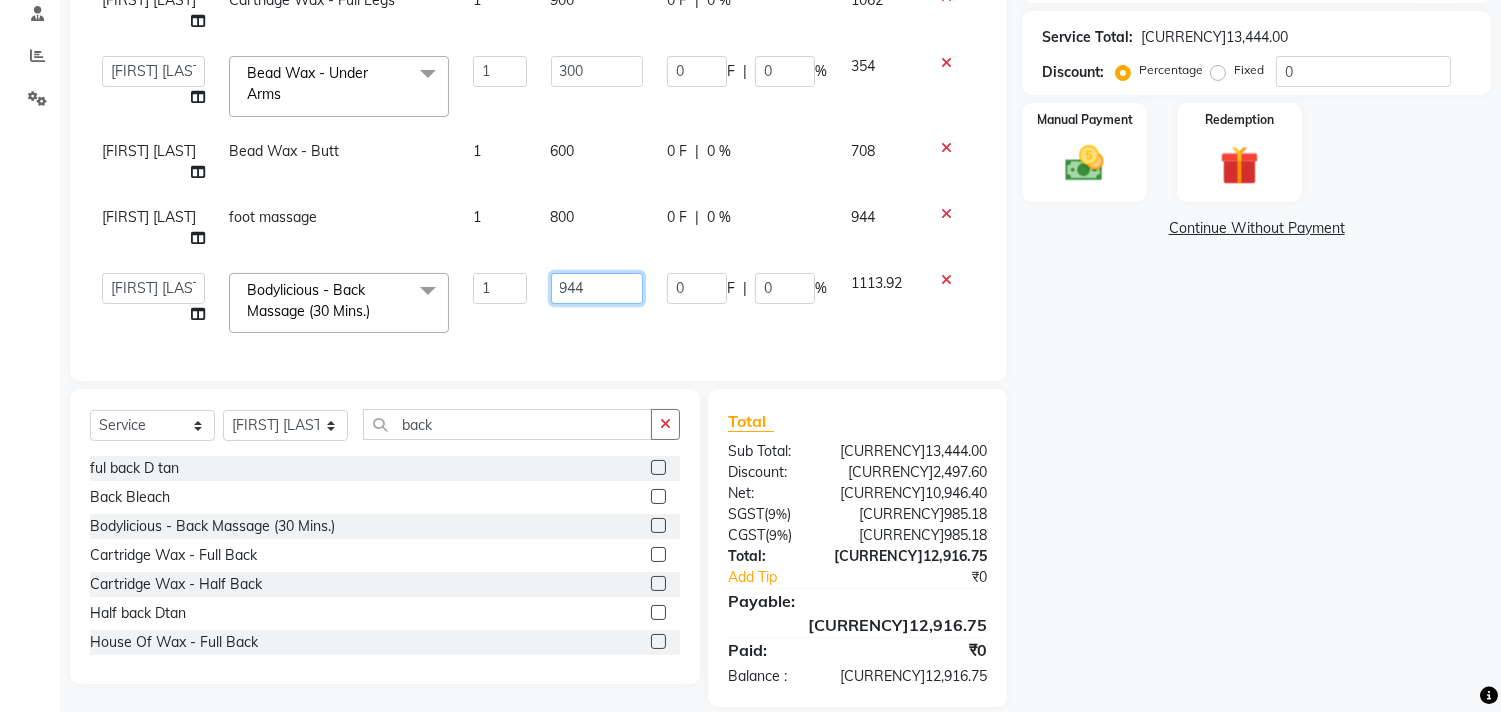 drag, startPoint x: 601, startPoint y: 290, endPoint x: 440, endPoint y: 300, distance: 161.31026 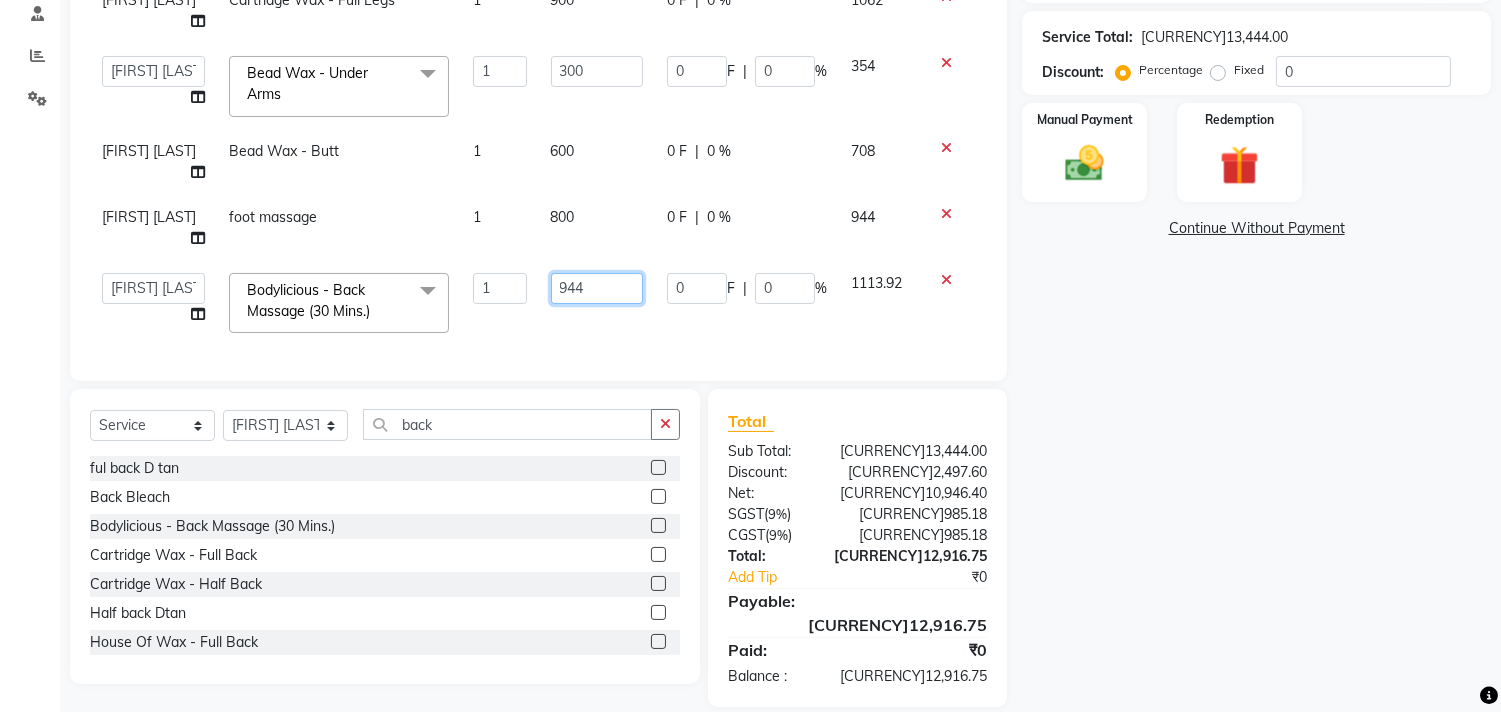 click on "944" 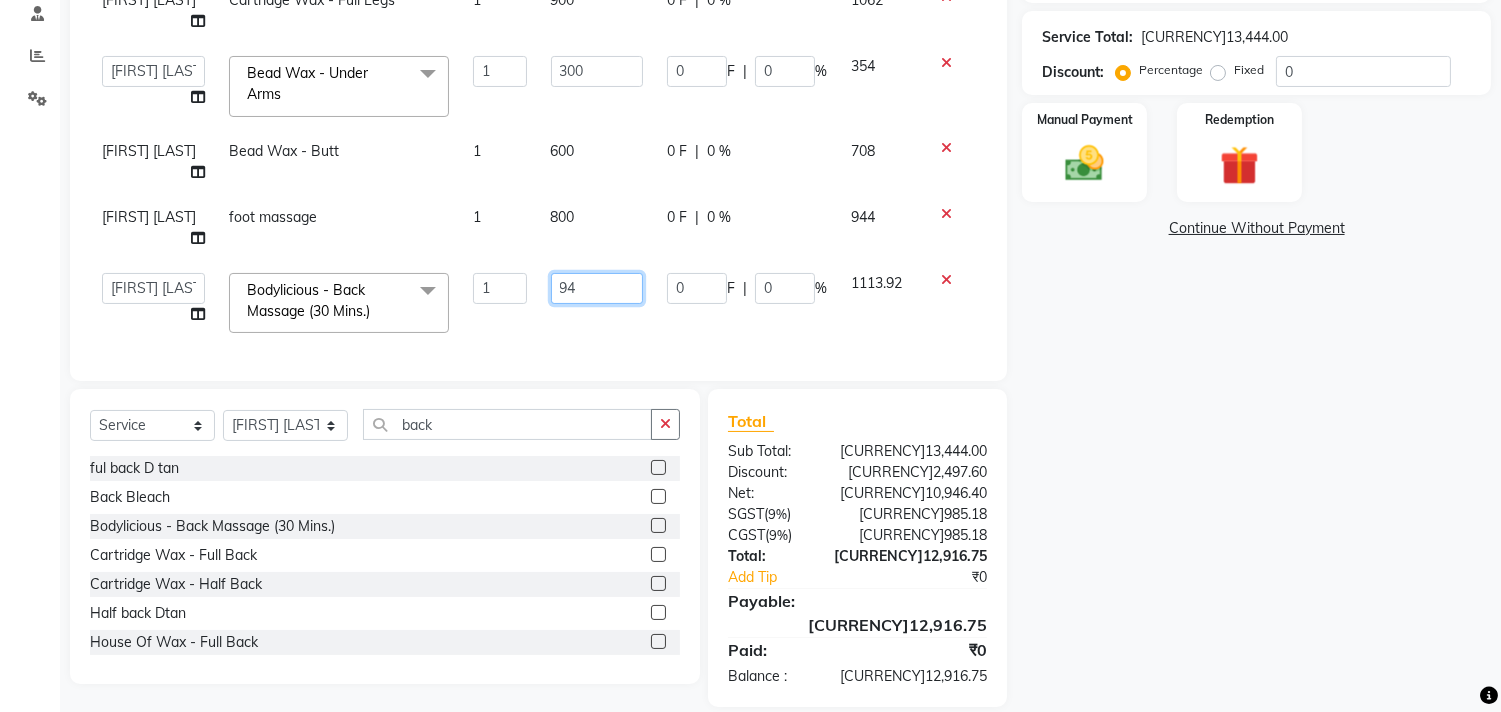 type on "9" 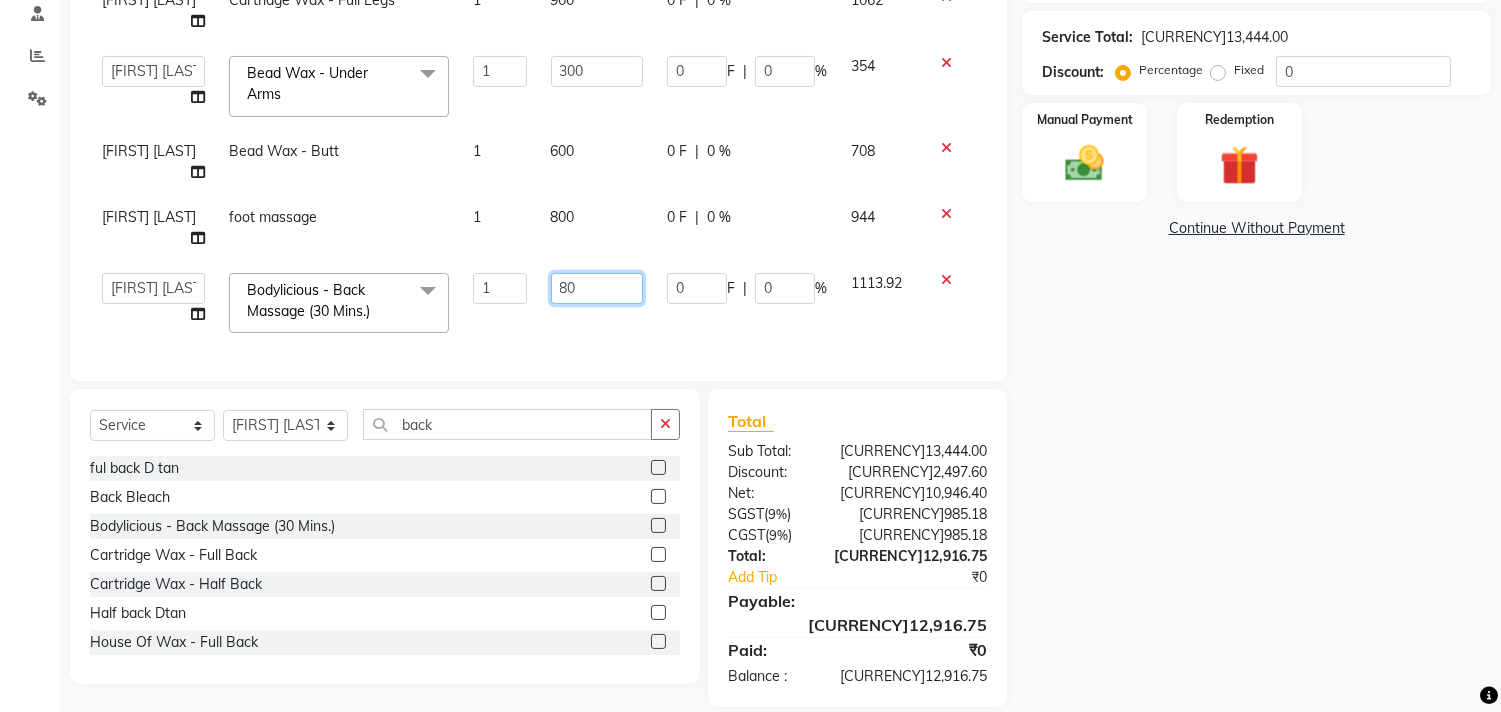 type on "800" 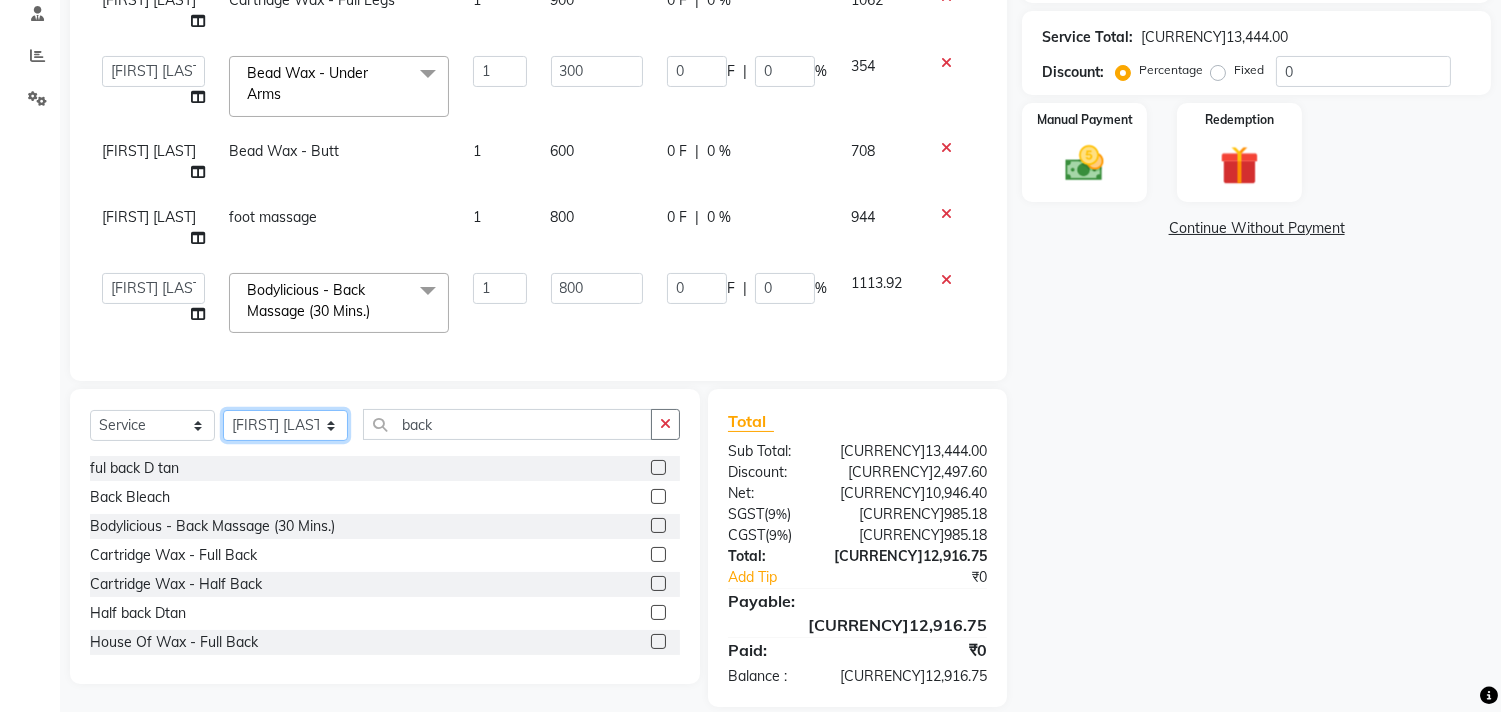 click on "Select Stylist Alim Kaldane Anwar Laskar Hi On Hair MAKYOPHI Pankaj Thakur Poonam Nalawade Raani Rasika  Shelar Rehan Salmani Saba Shaikh Sana Shaikh SOSEM Zeeshan Salmani" 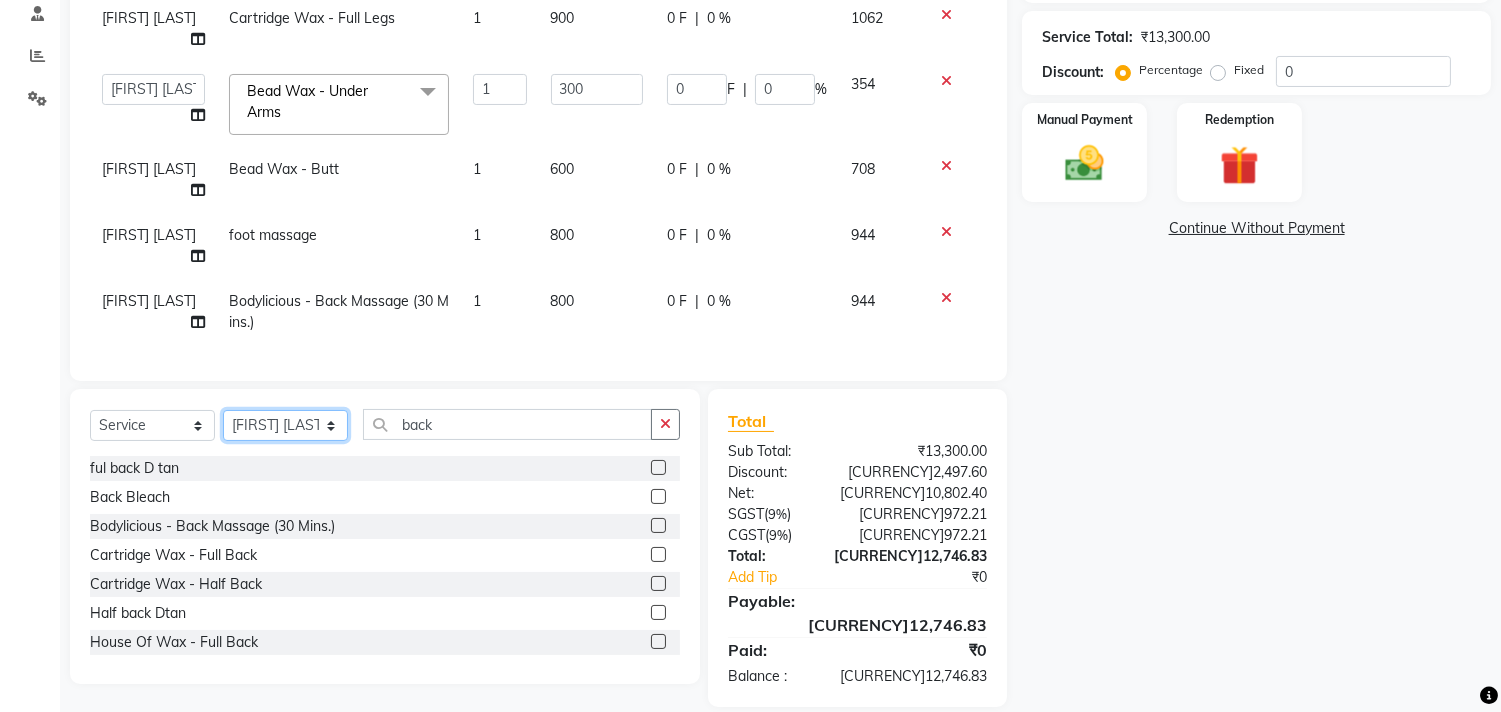 select on "43988" 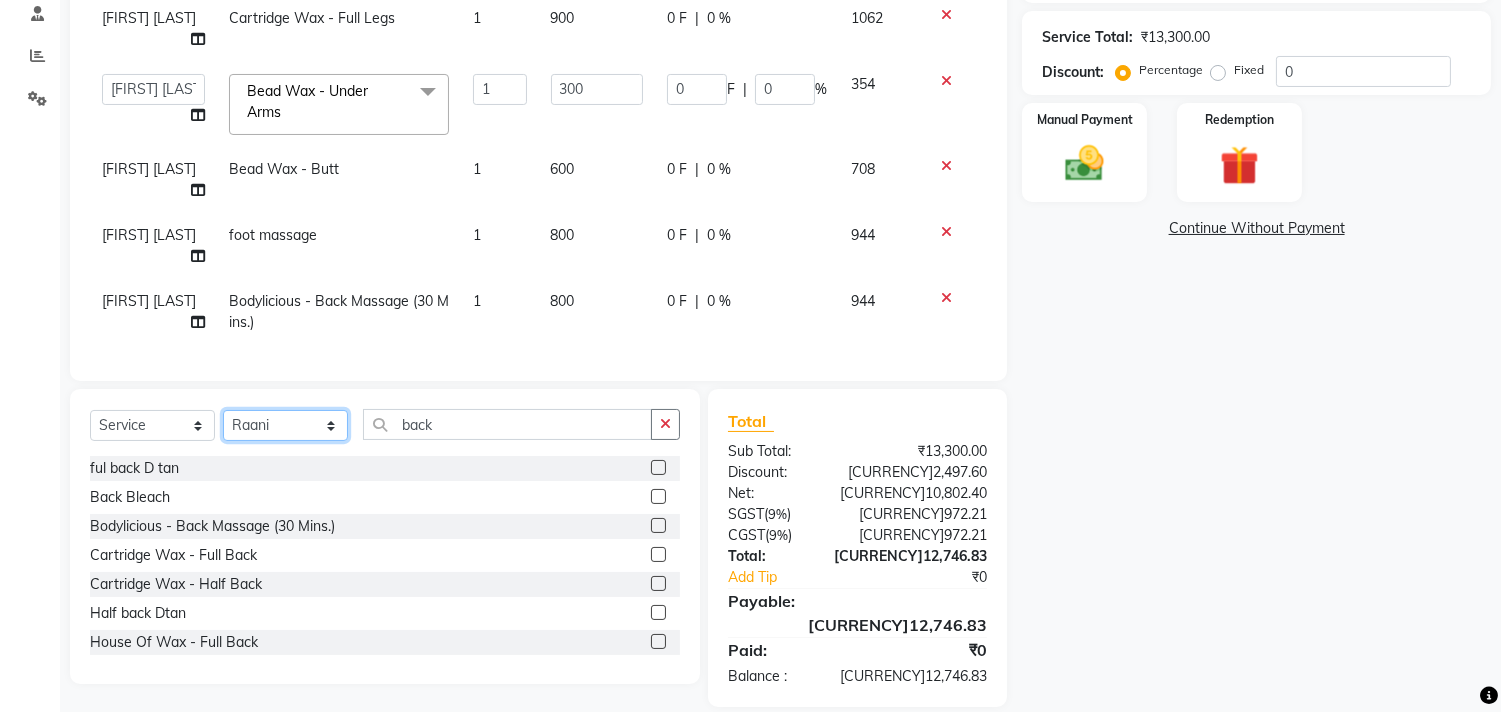 click on "Select Stylist Alim Kaldane Anwar Laskar Hi On Hair MAKYOPHI Pankaj Thakur Poonam Nalawade Raani Rasika  Shelar Rehan Salmani Saba Shaikh Sana Shaikh SOSEM Zeeshan Salmani" 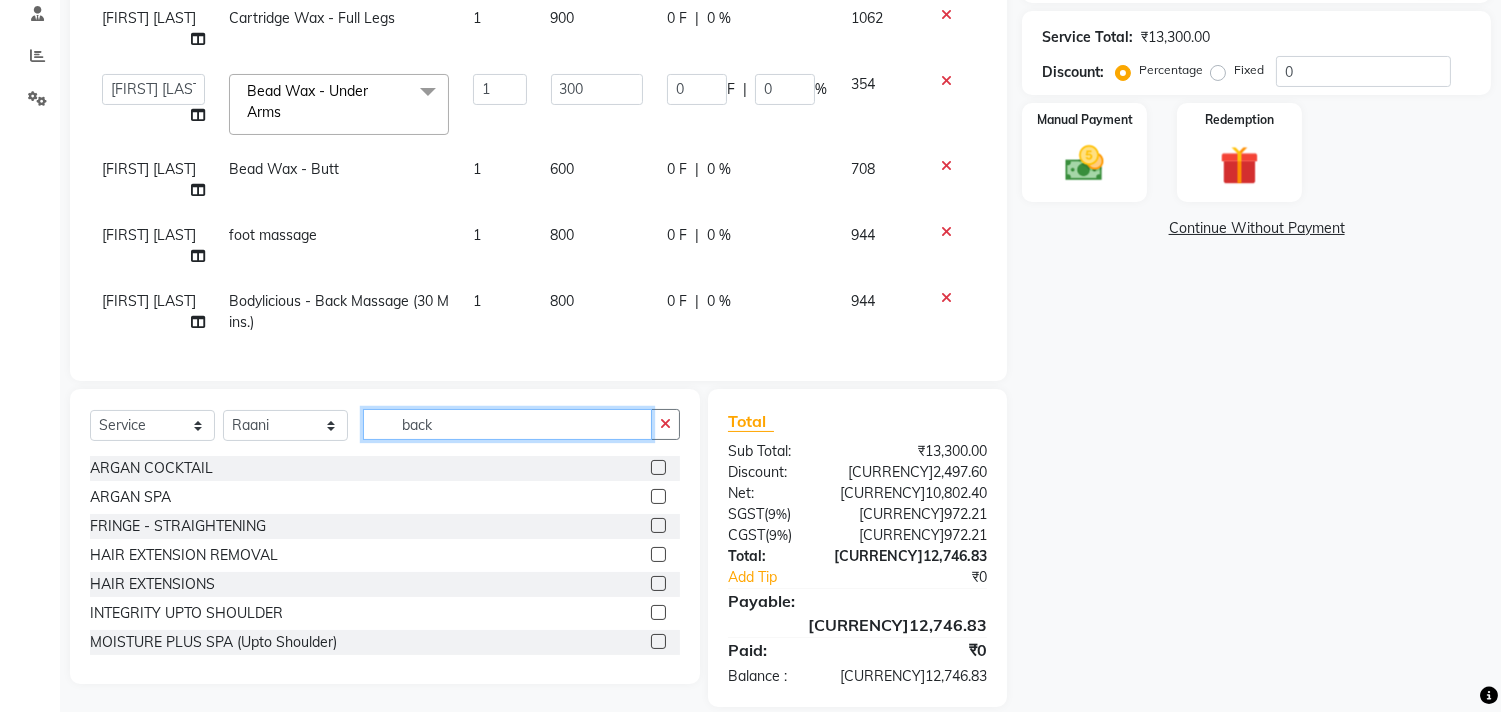 click on "back" 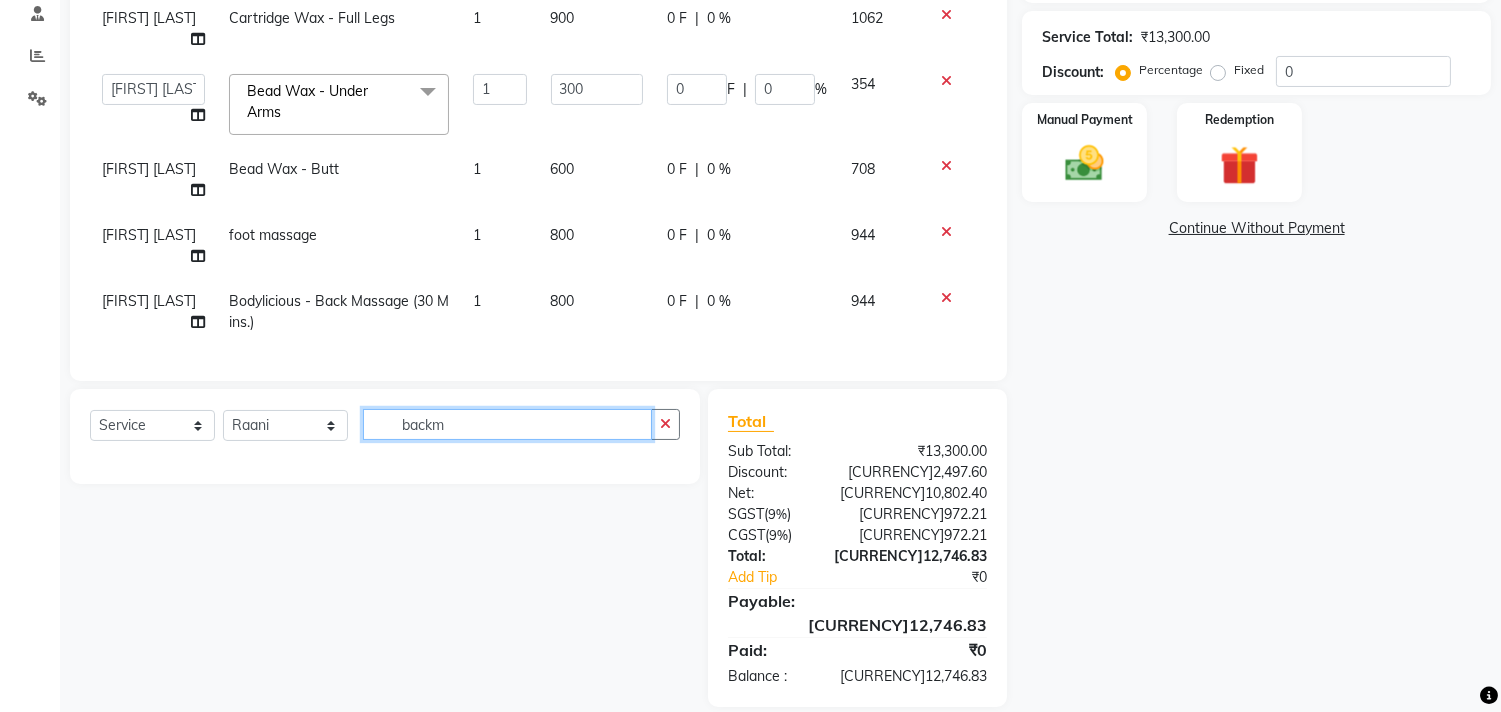 type on "back" 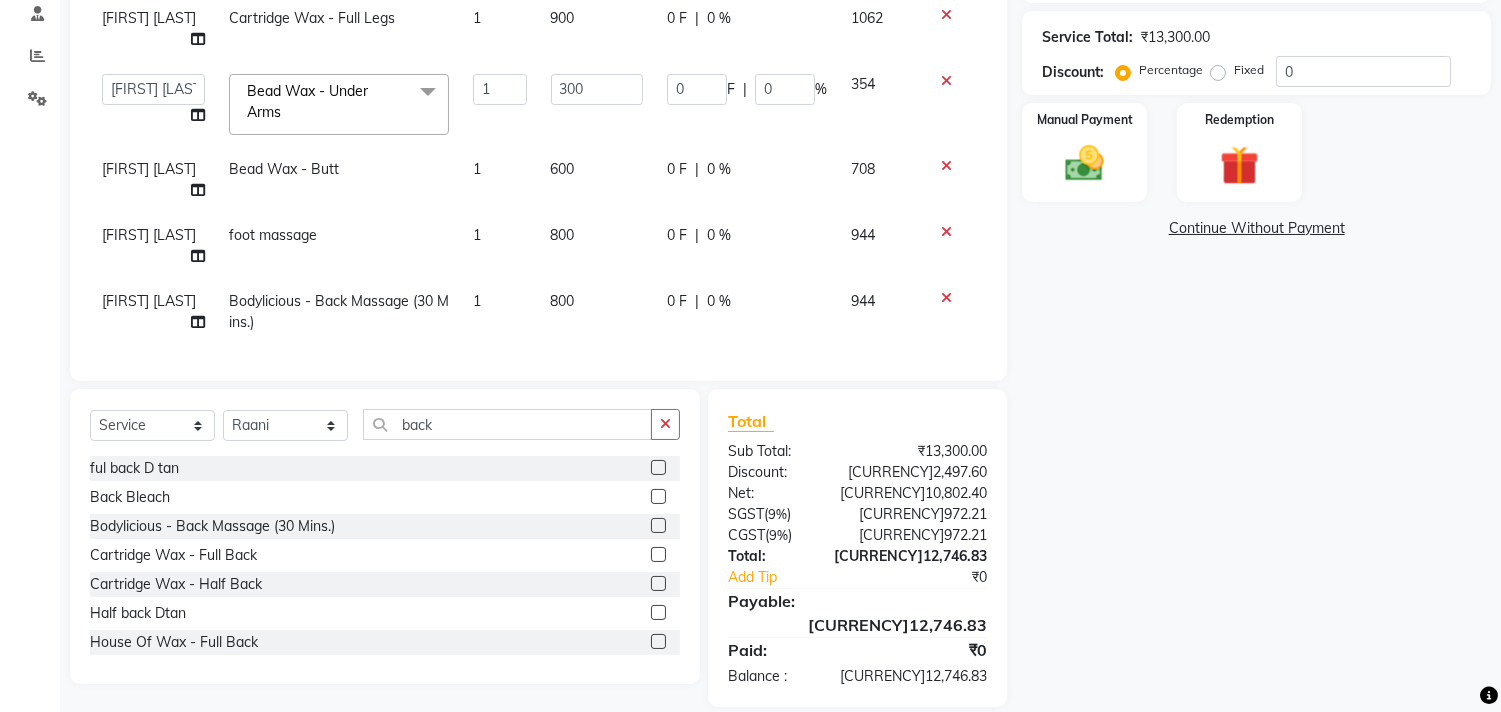 click 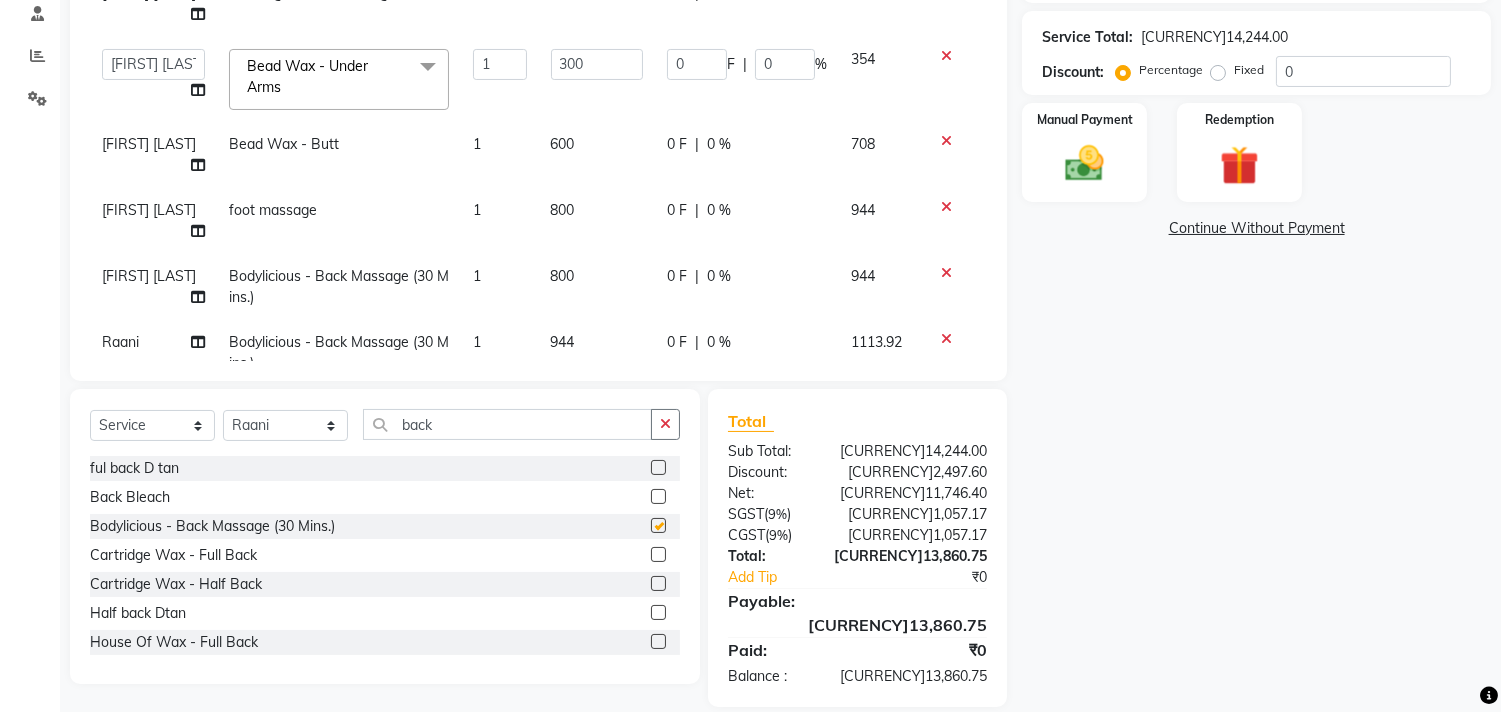 checkbox on "false" 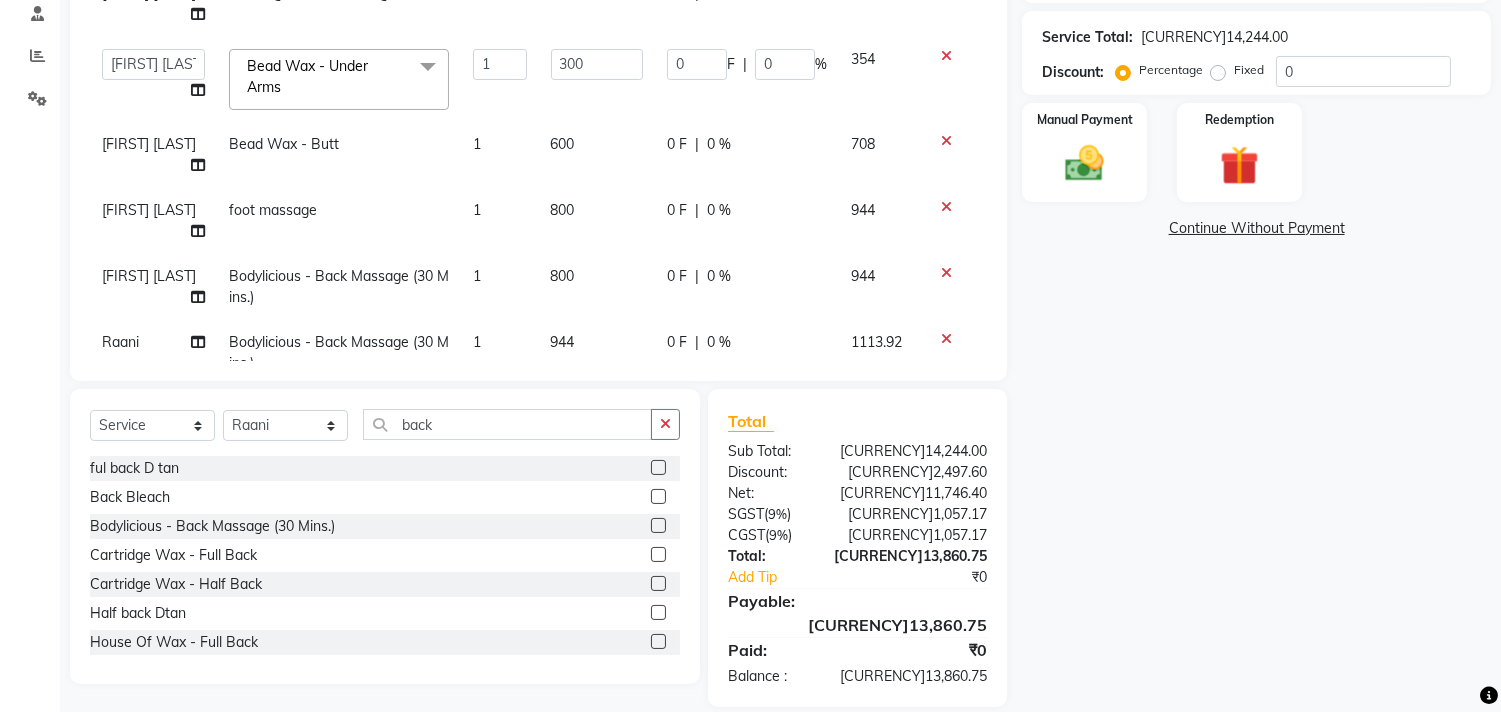 scroll, scrollTop: 334, scrollLeft: 0, axis: vertical 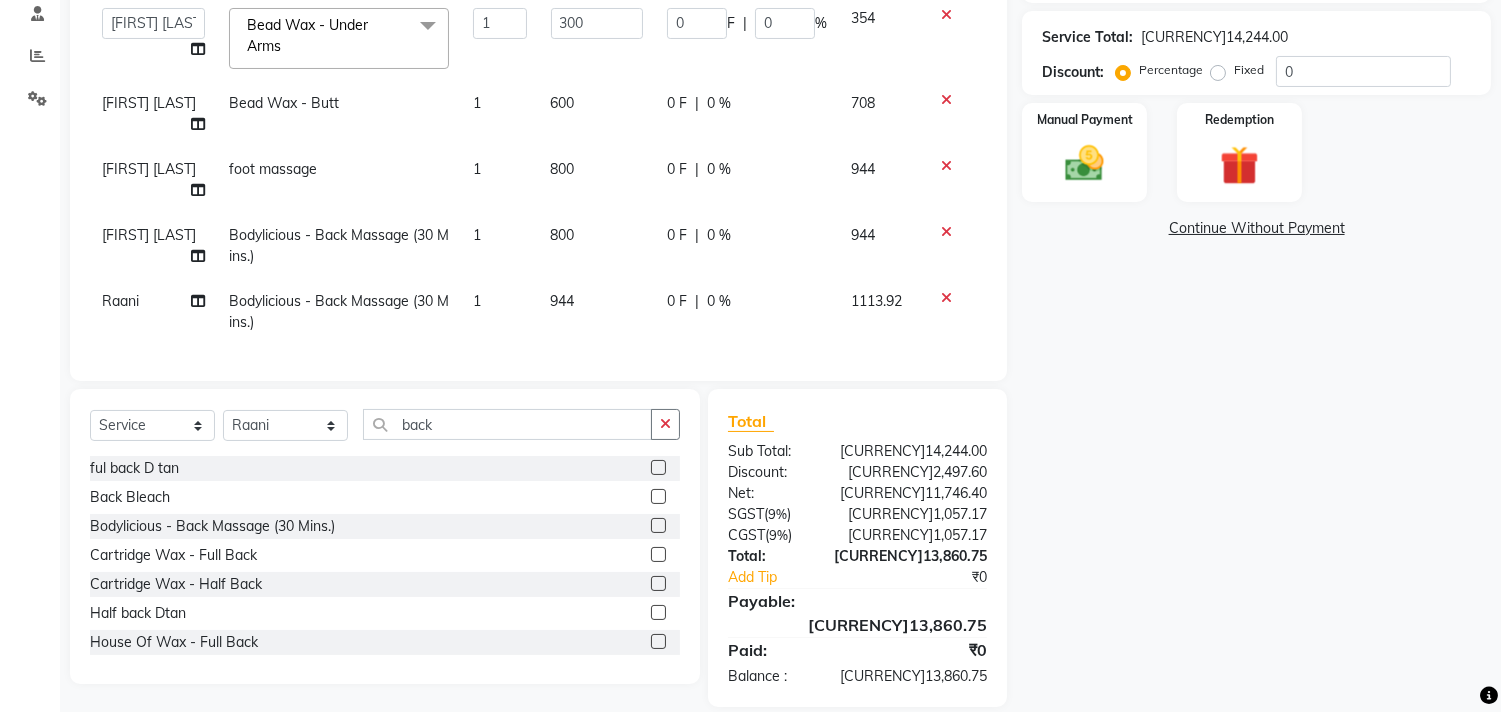 click on "944" 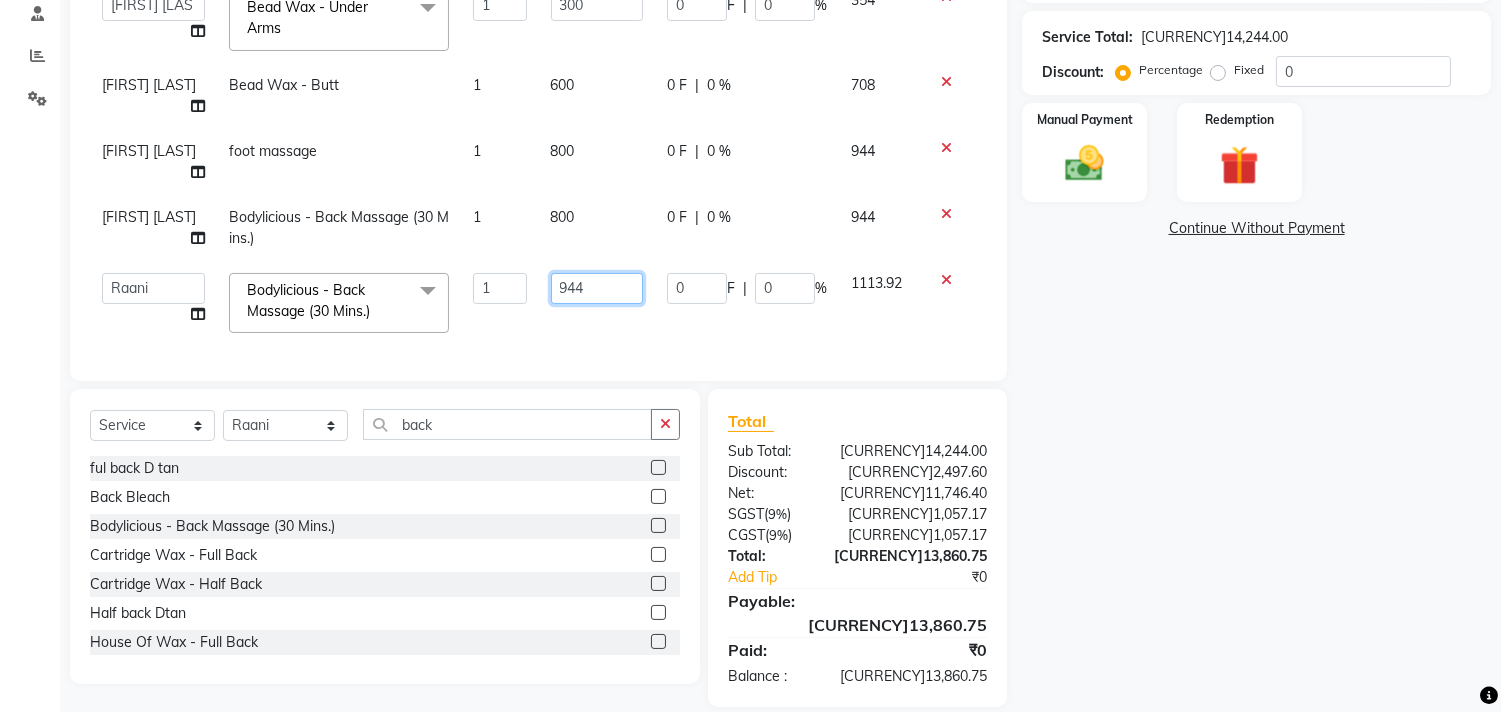 drag, startPoint x: 593, startPoint y: 285, endPoint x: 513, endPoint y: 295, distance: 80.622574 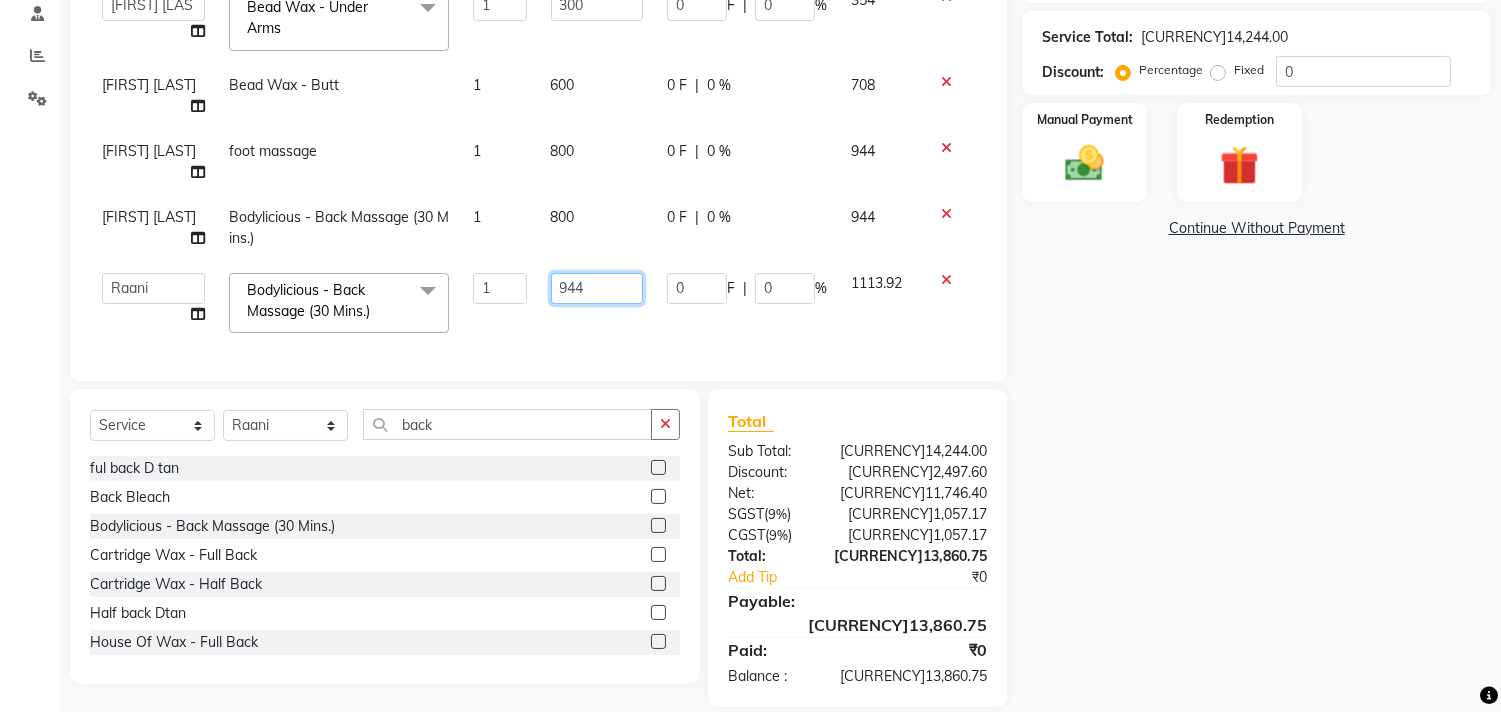 click on "944" 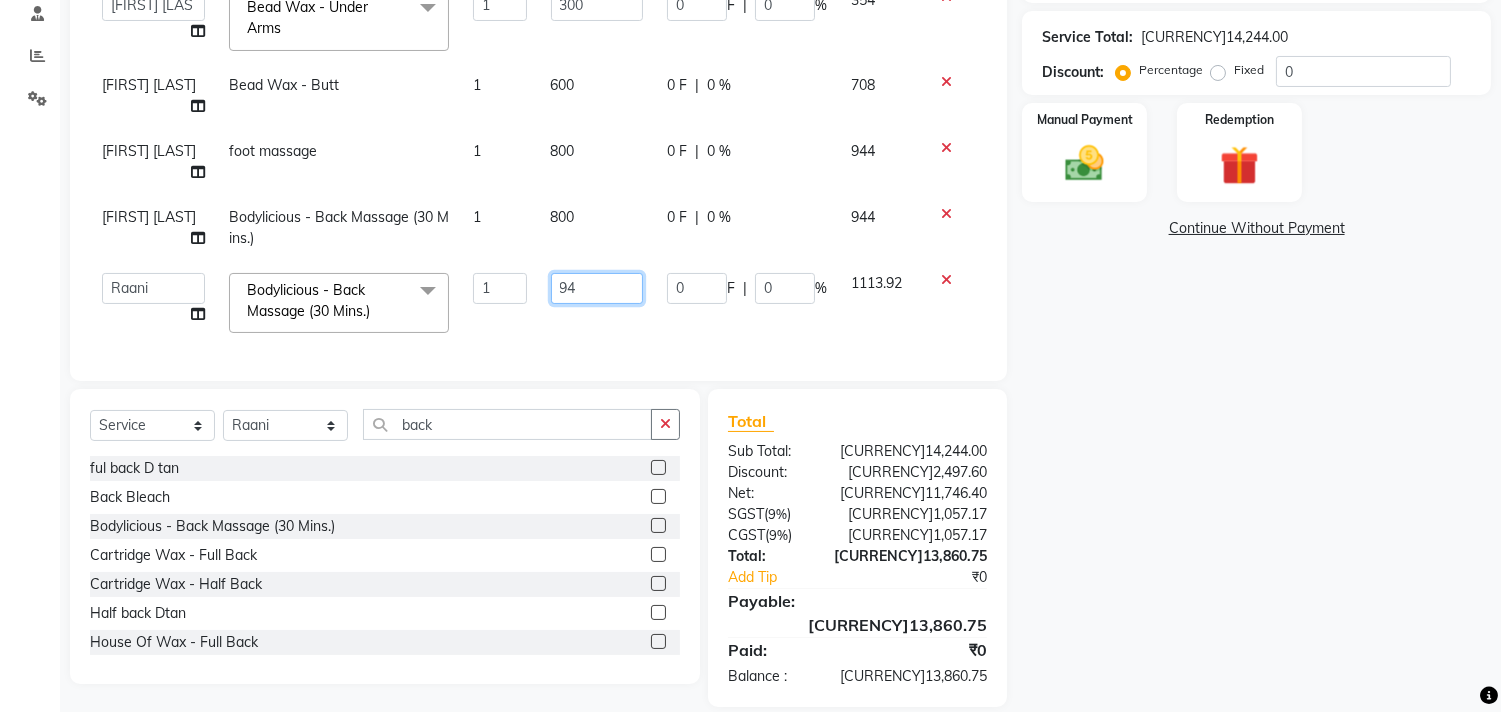 type on "9" 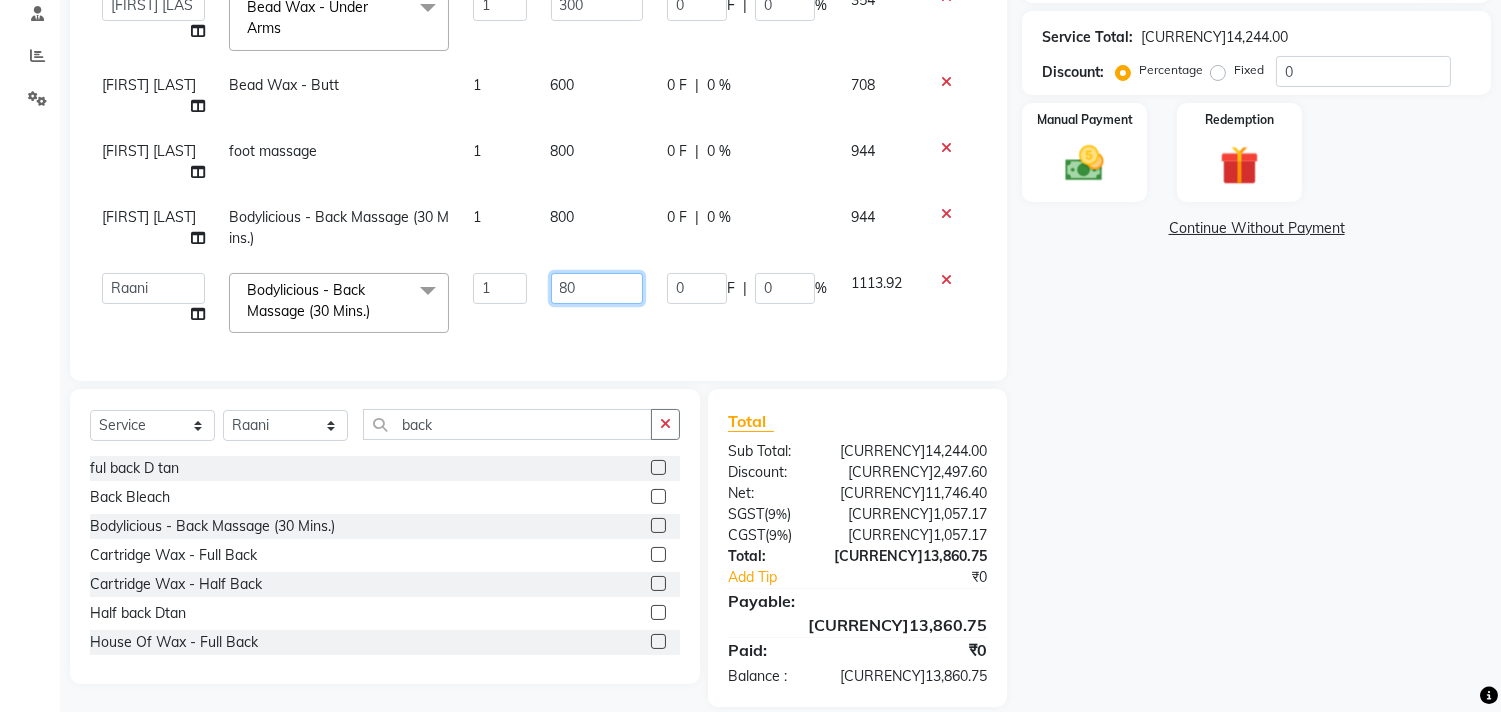 type on "800" 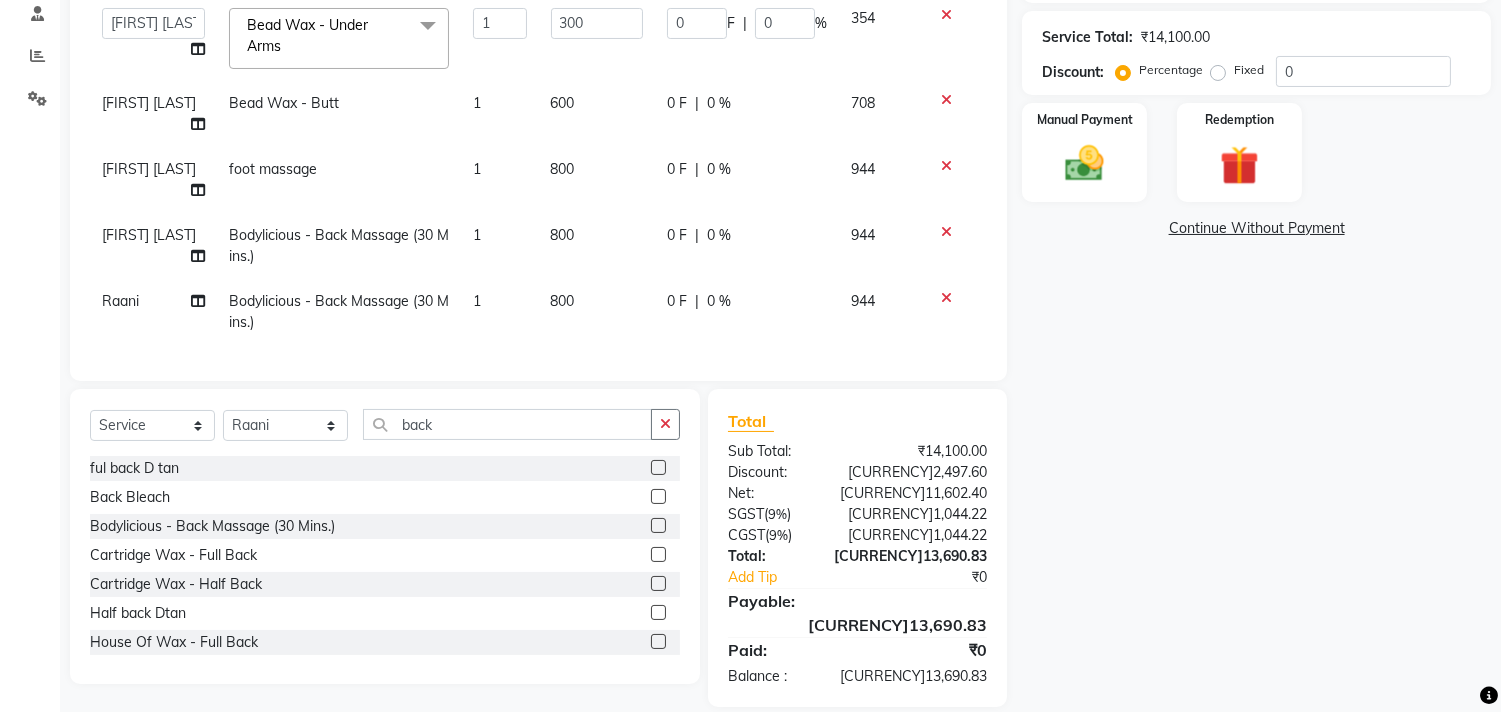 click on "800" 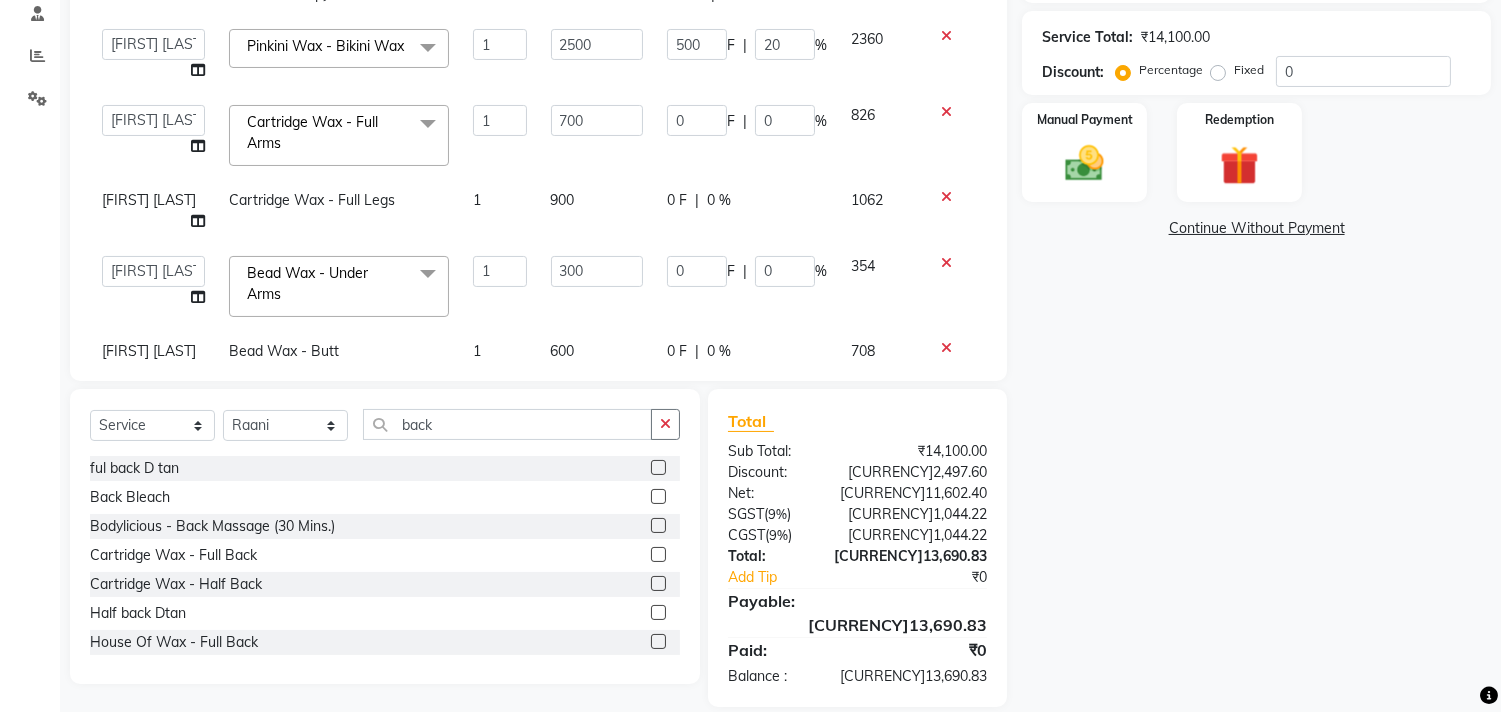 scroll, scrollTop: 0, scrollLeft: 0, axis: both 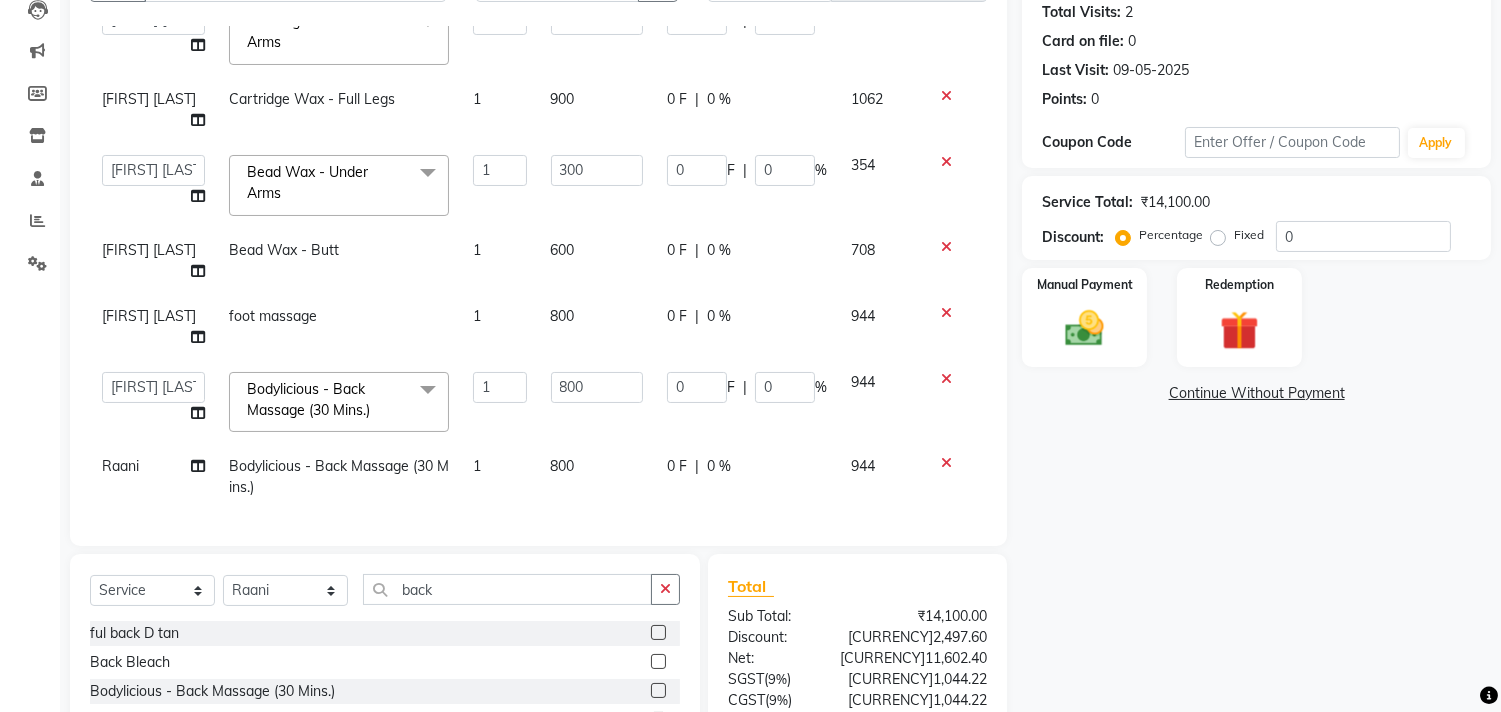 click on "0 F | 0 %" 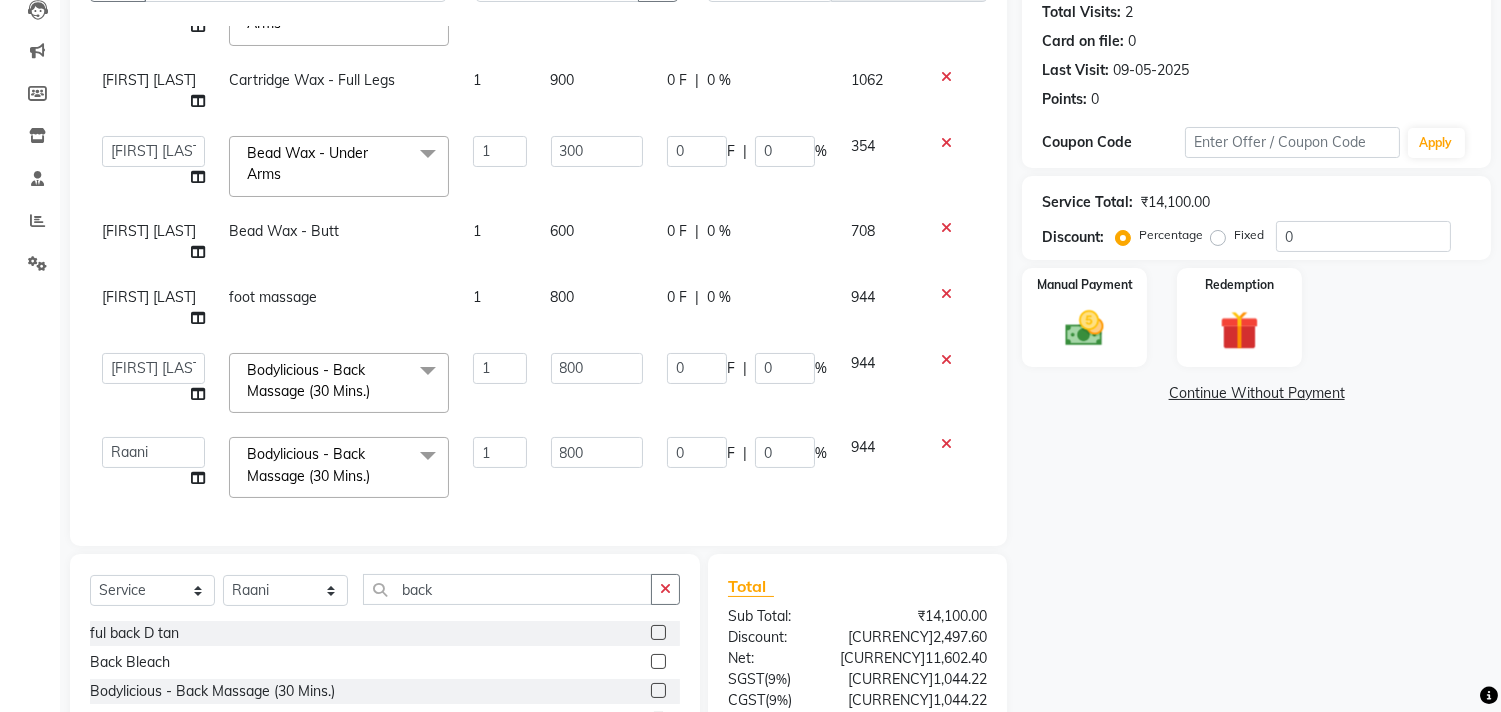 click on "0 F | 0 %" 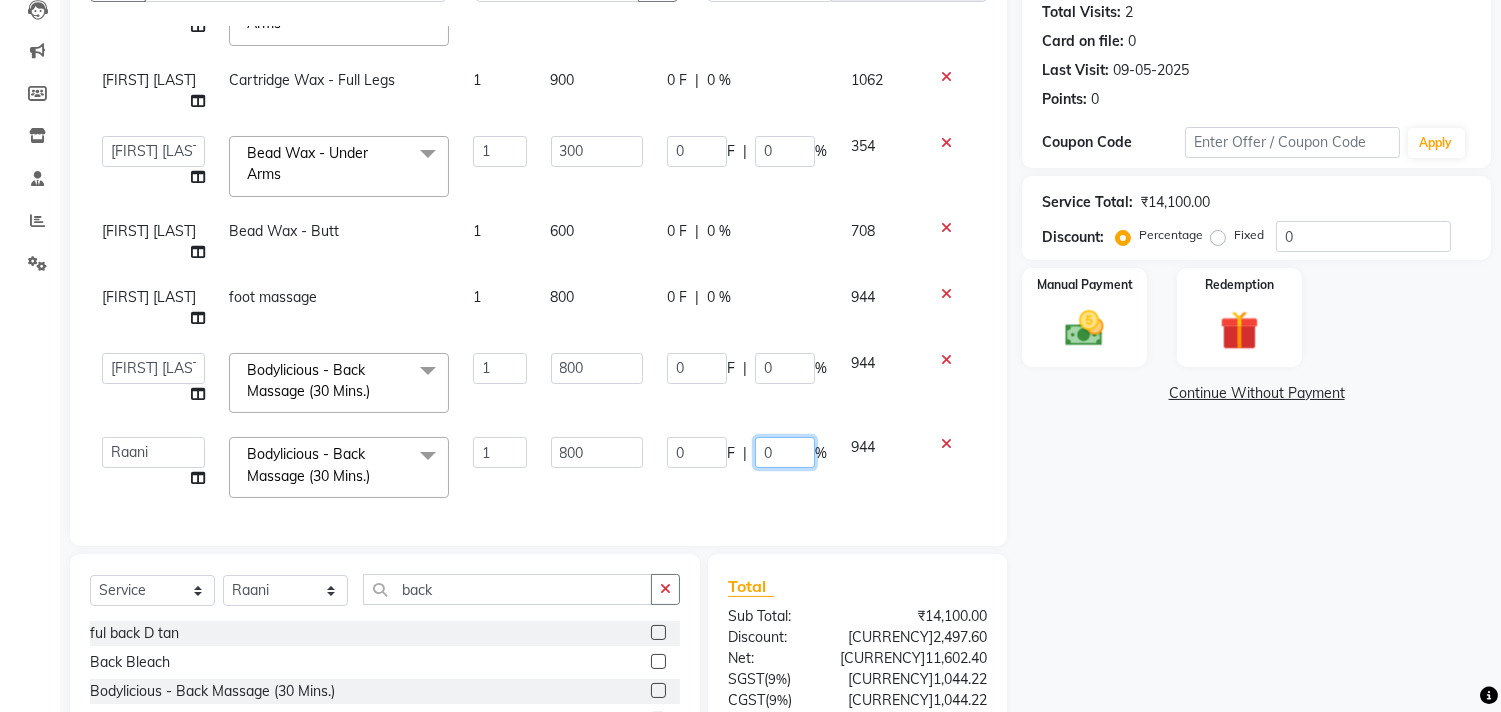 click on "0" 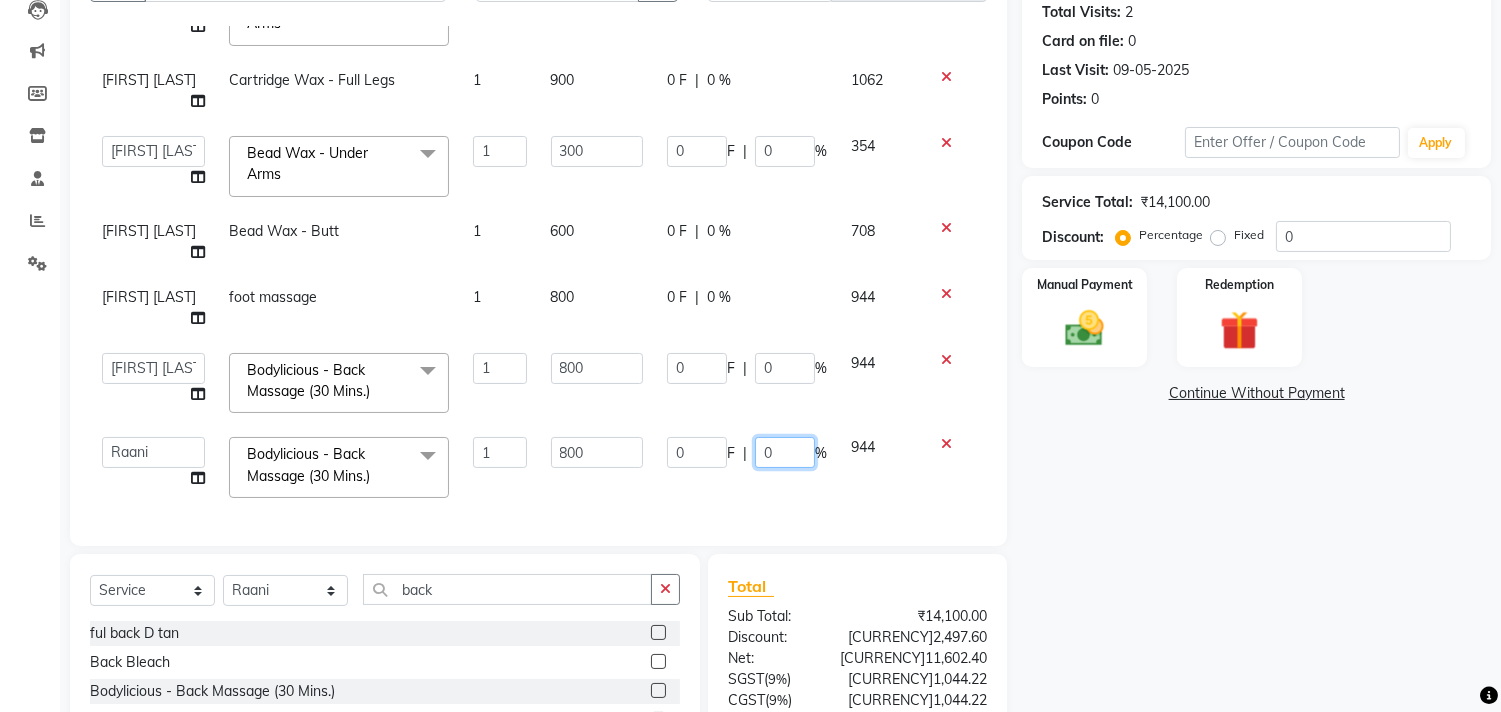 type on "20" 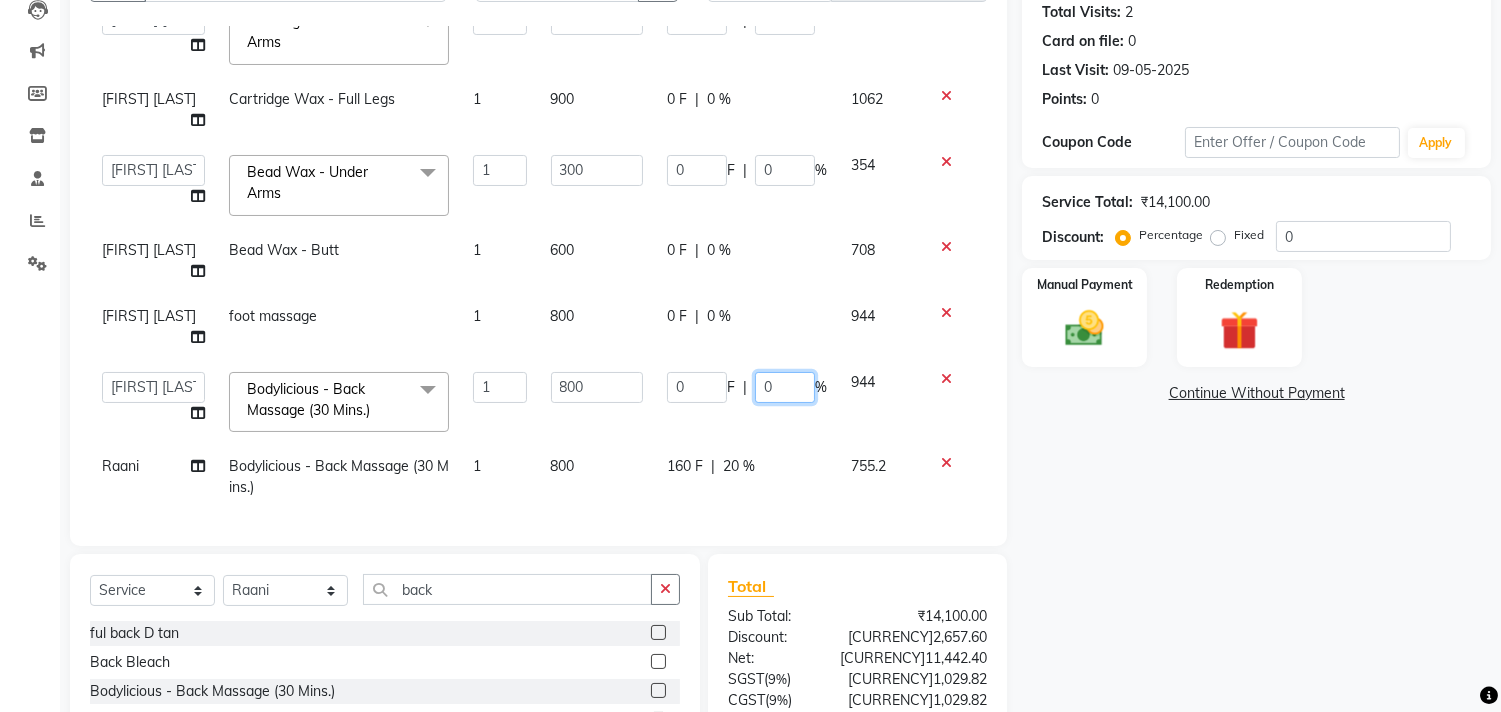 click on "0" 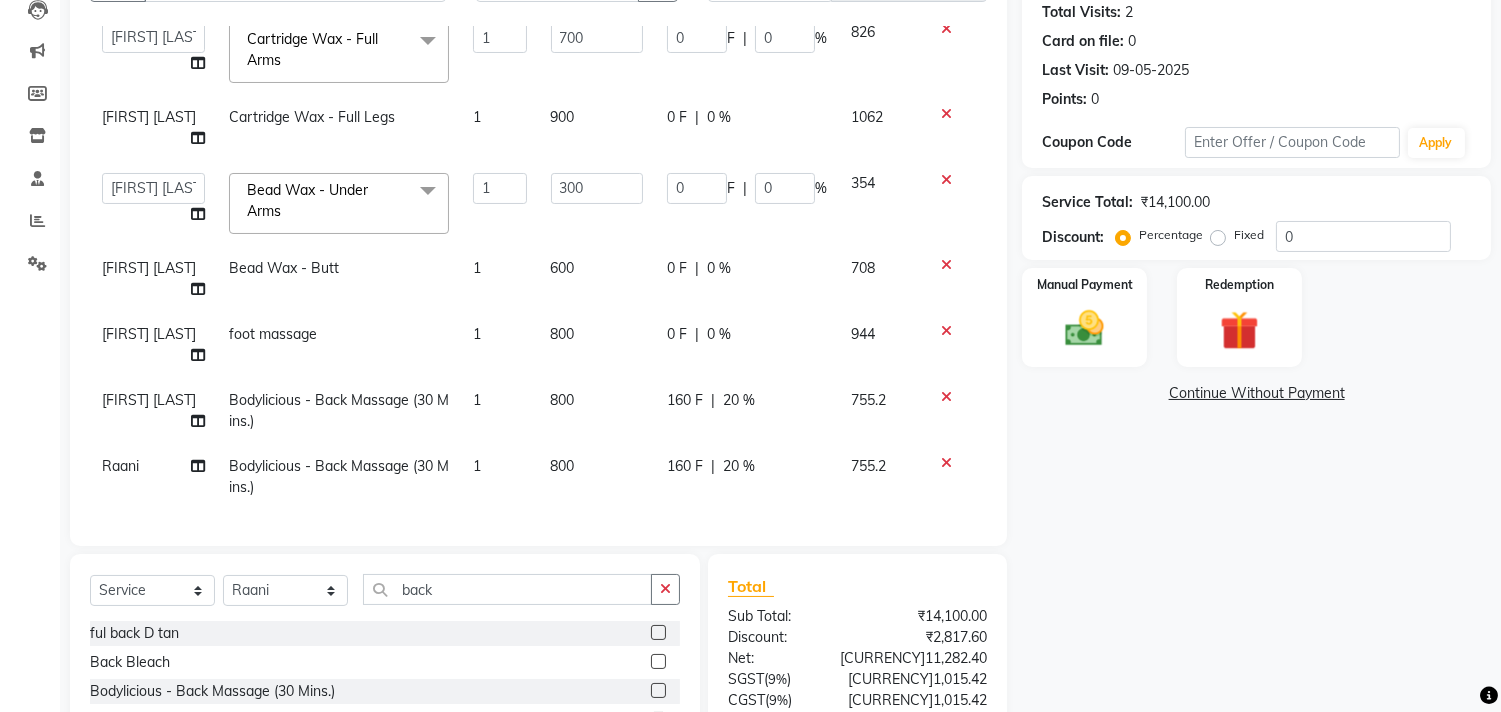 click on "0 F | 0 %" 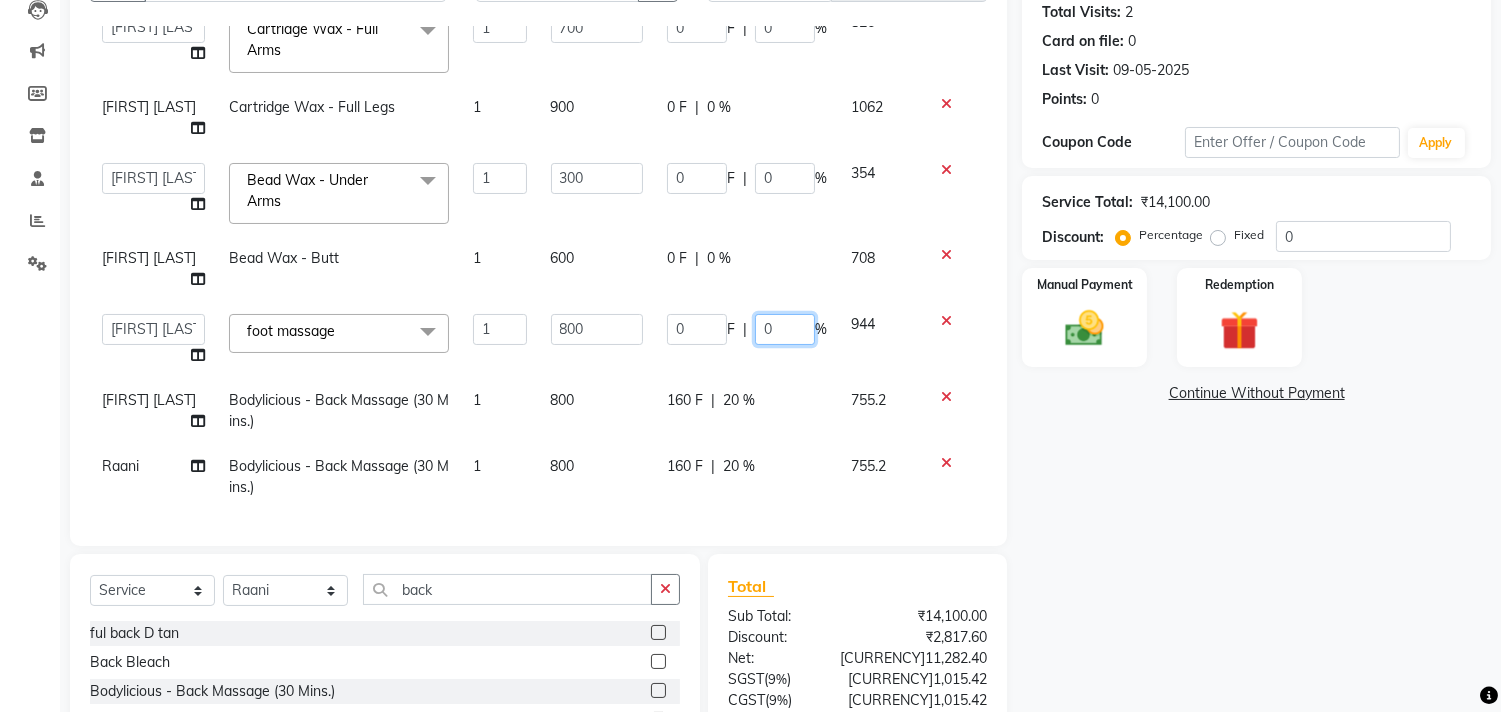 click on "0" 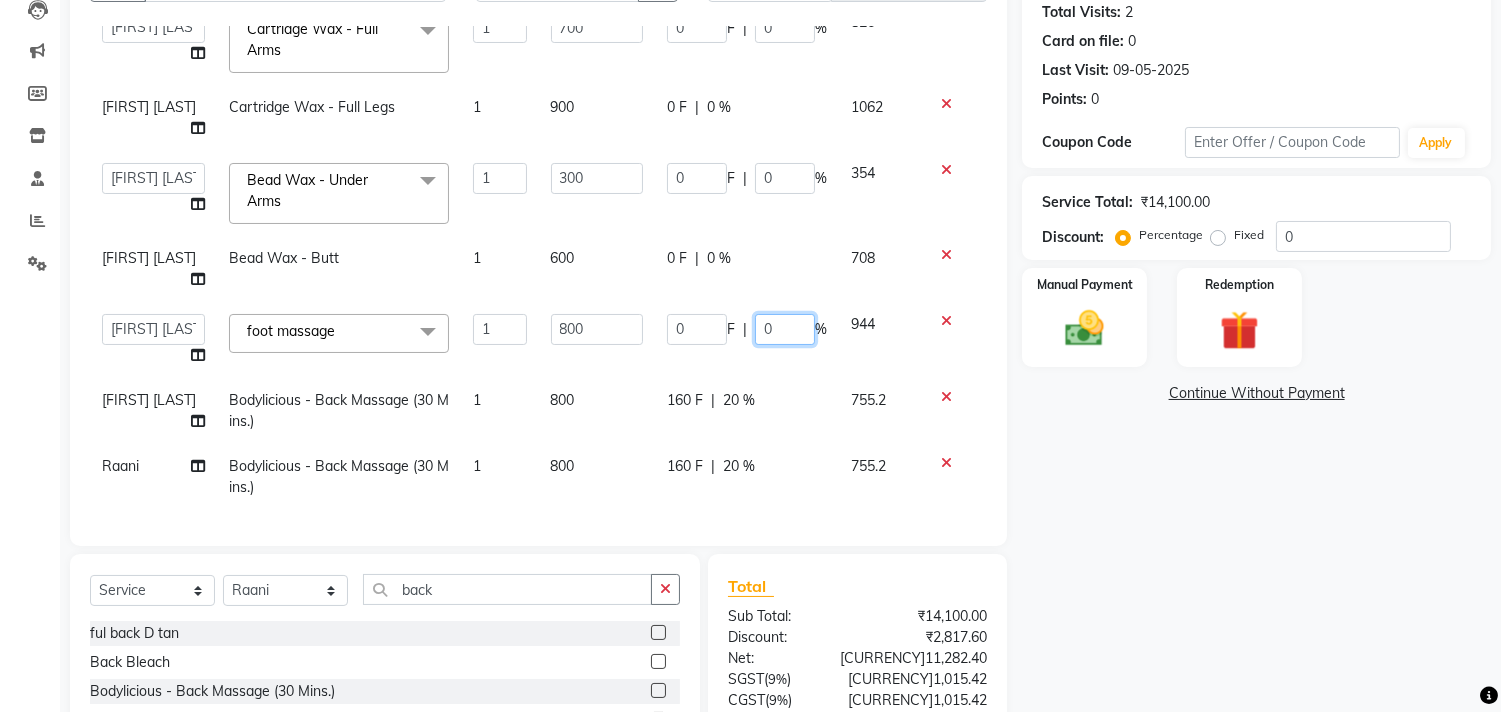 type on "20" 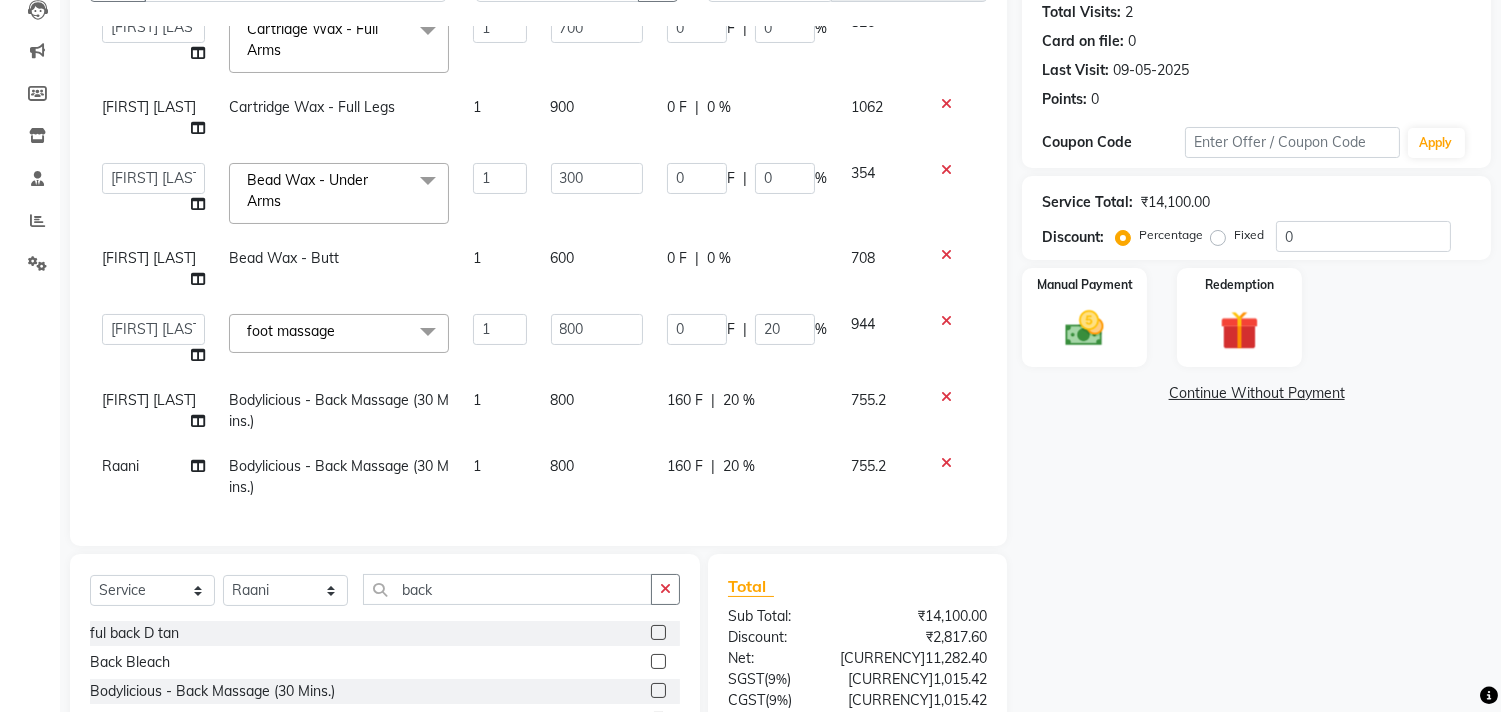 click on "0 F | 0 %" 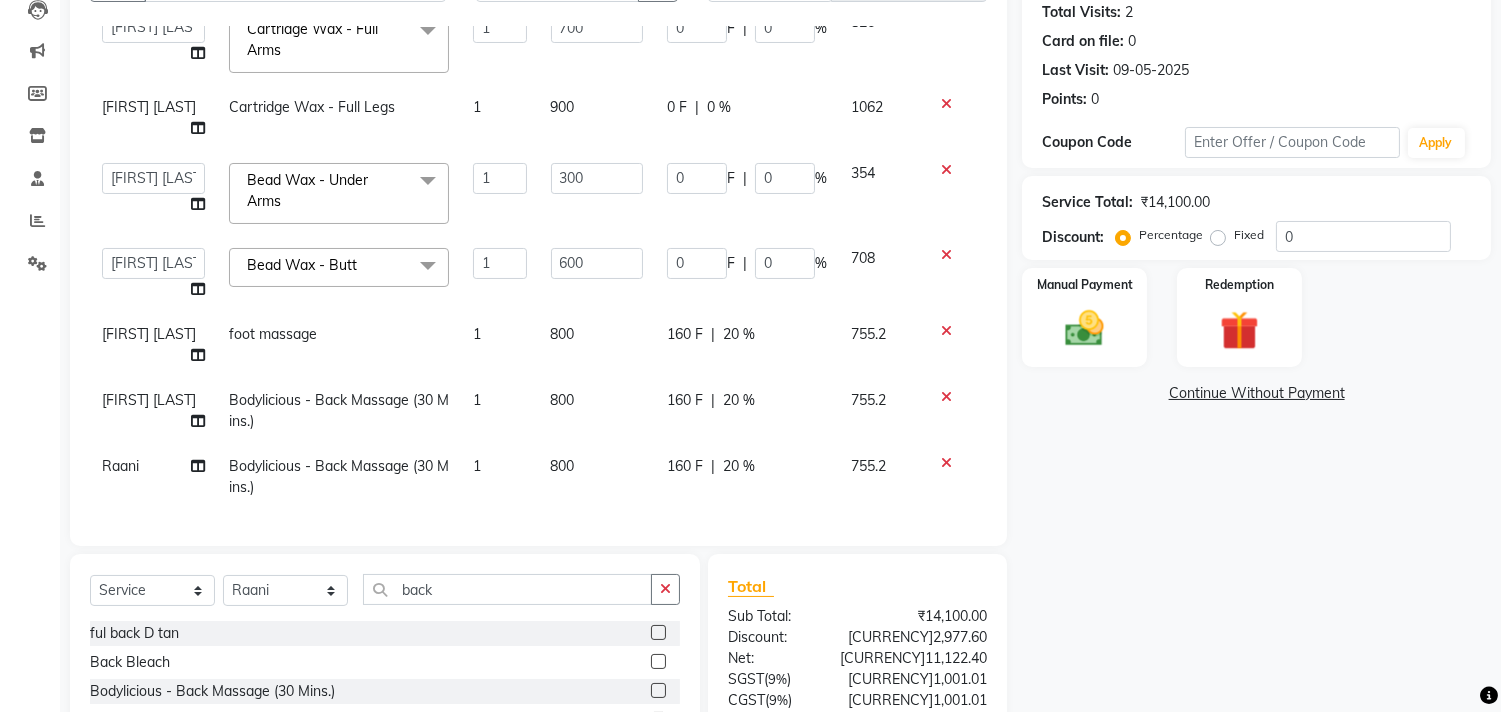 scroll, scrollTop: 344, scrollLeft: 0, axis: vertical 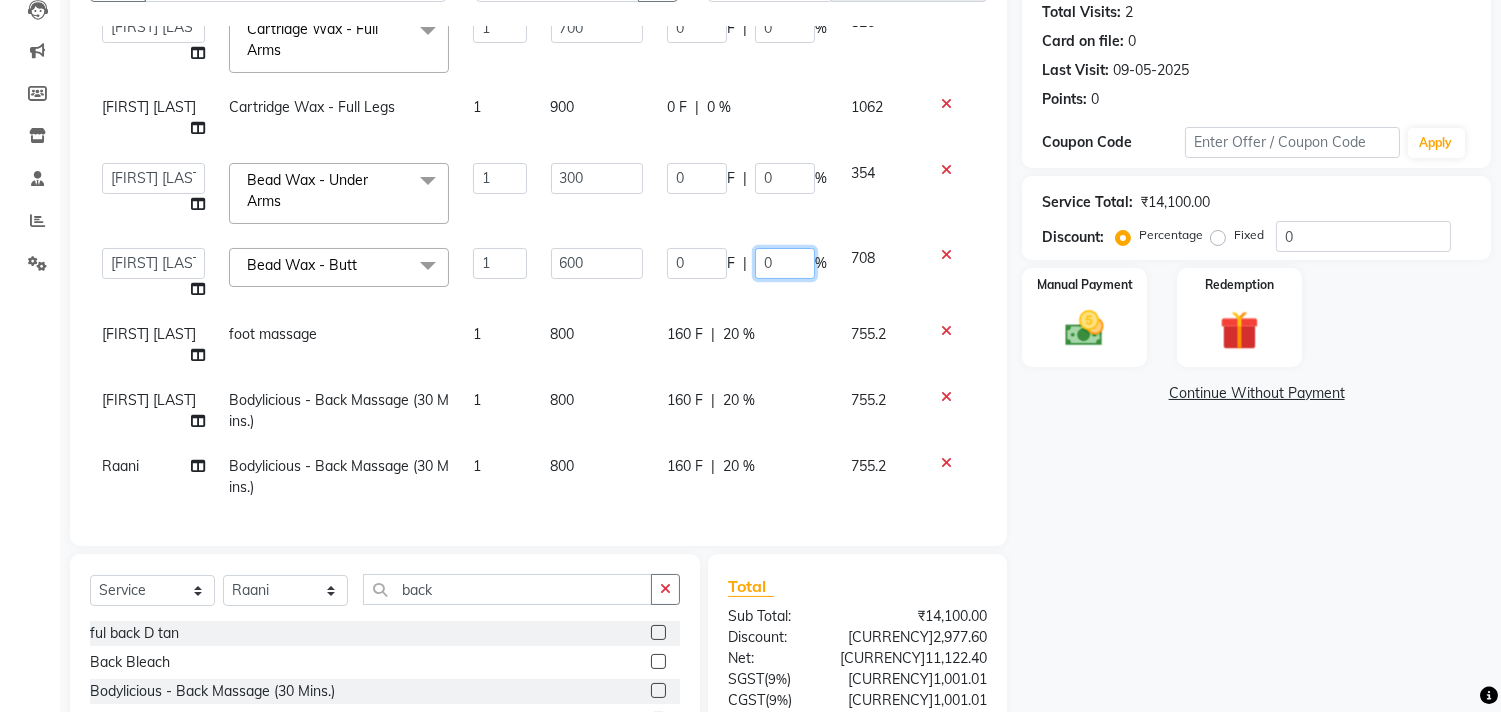 click on "0" 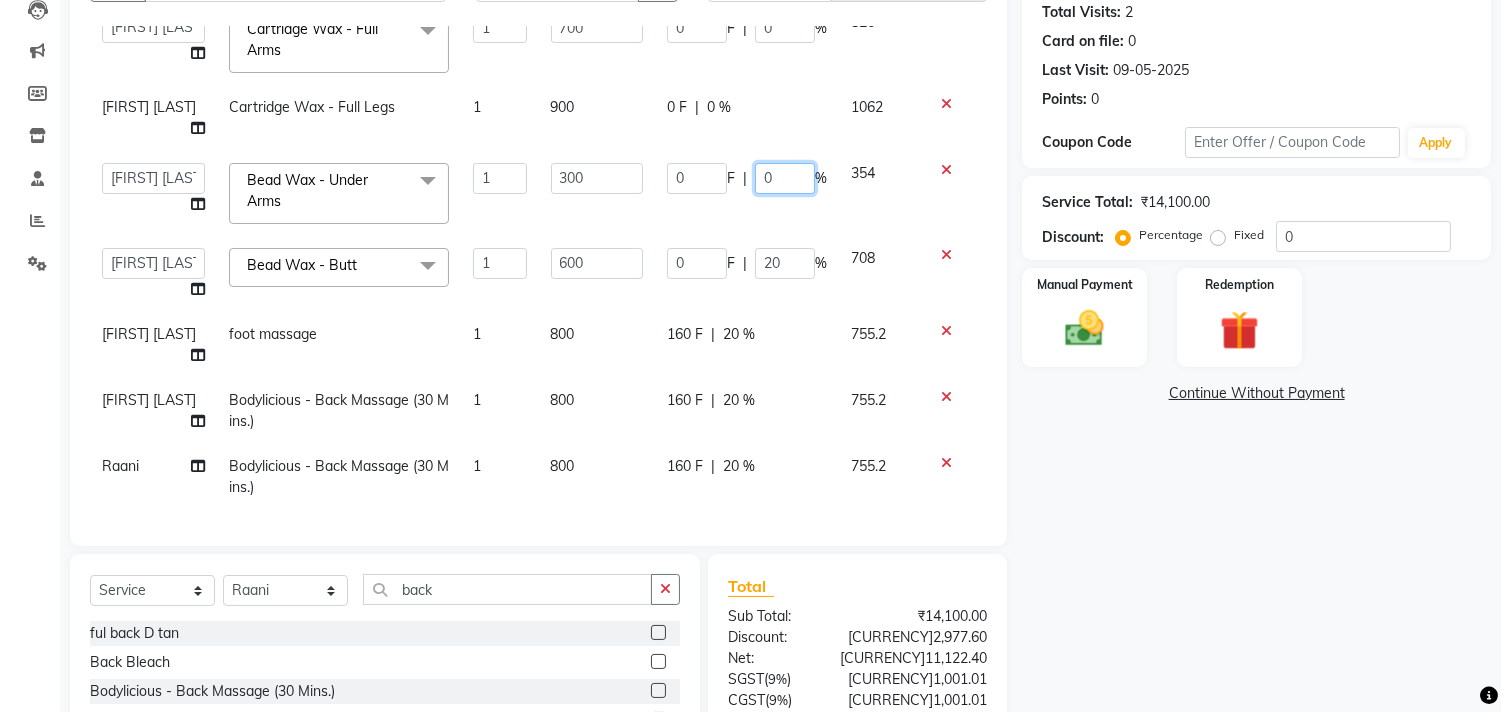 scroll, scrollTop: 334, scrollLeft: 0, axis: vertical 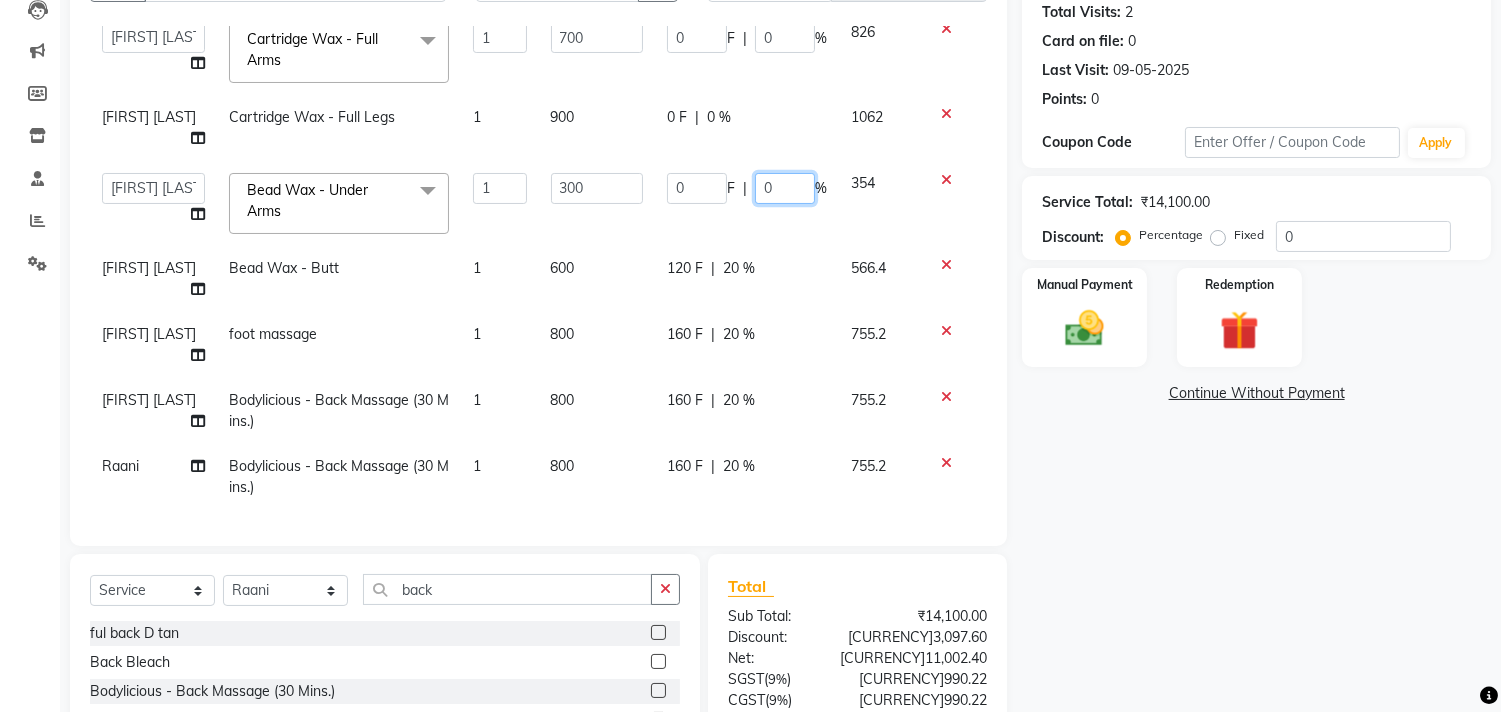 type on "20" 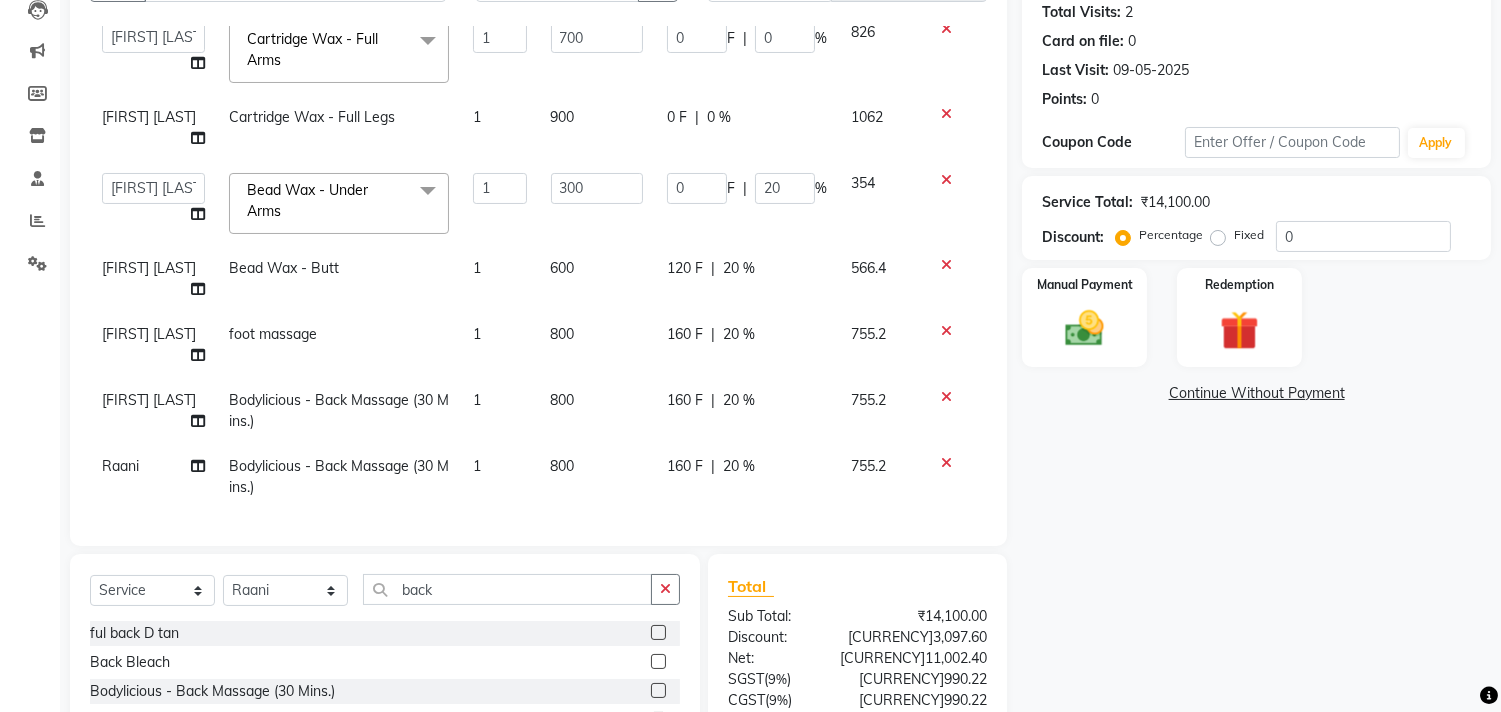 click on "0 F | 0 %" 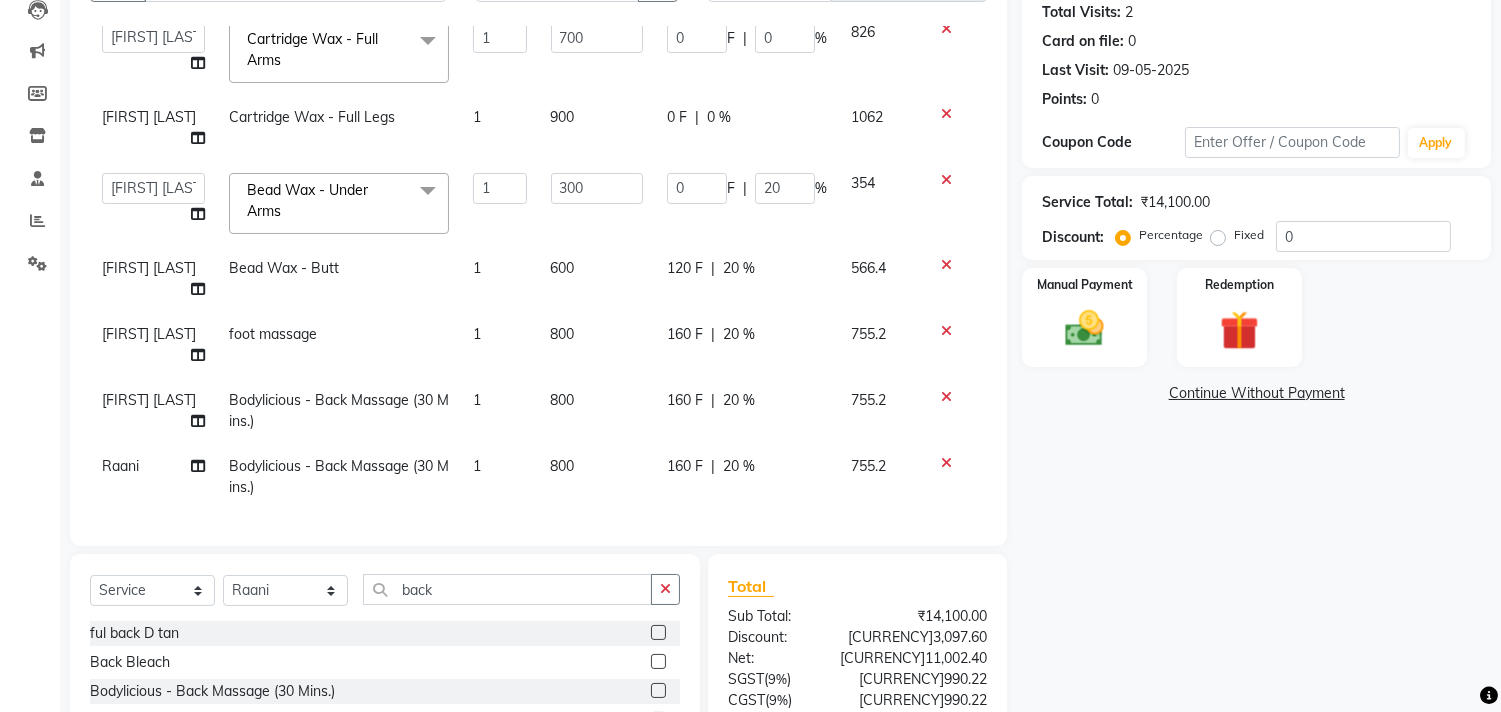 select on "30126" 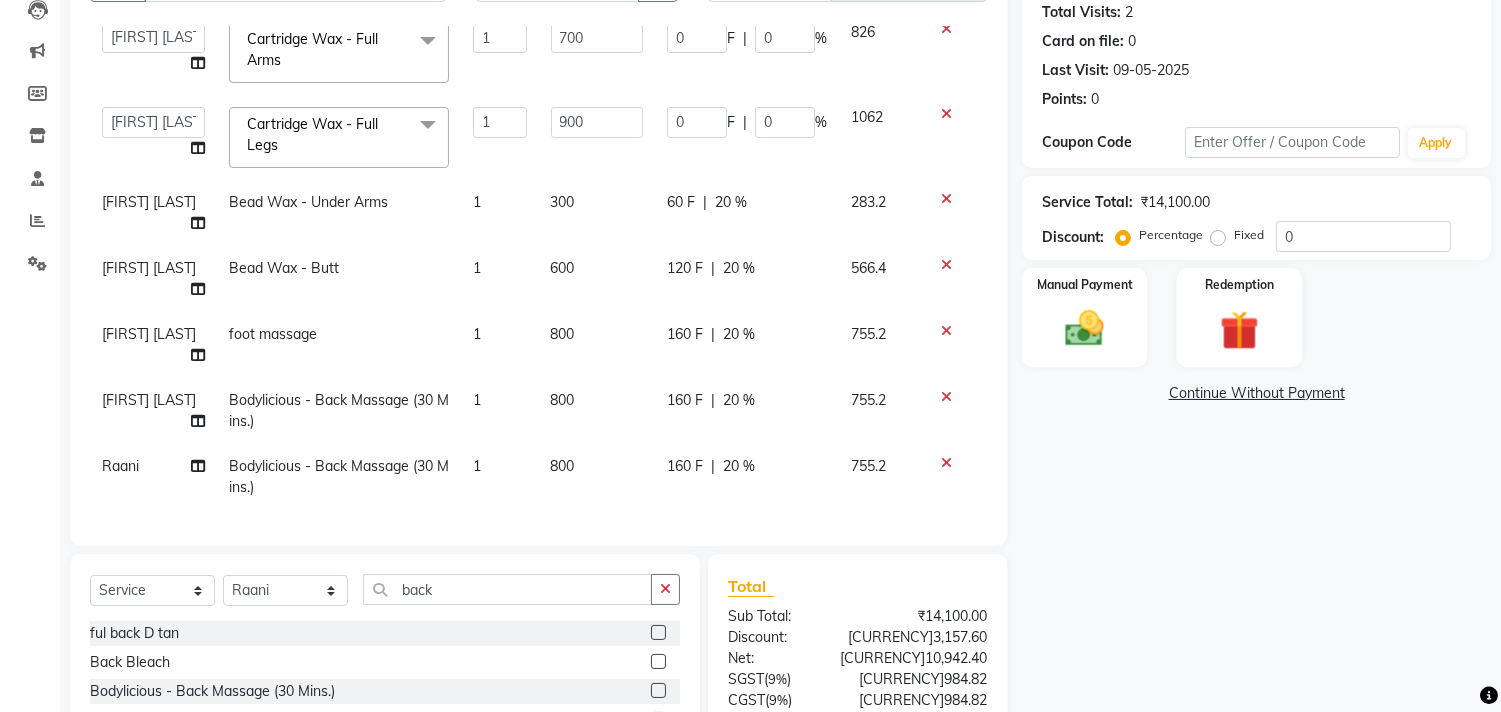 scroll, scrollTop: 334, scrollLeft: 0, axis: vertical 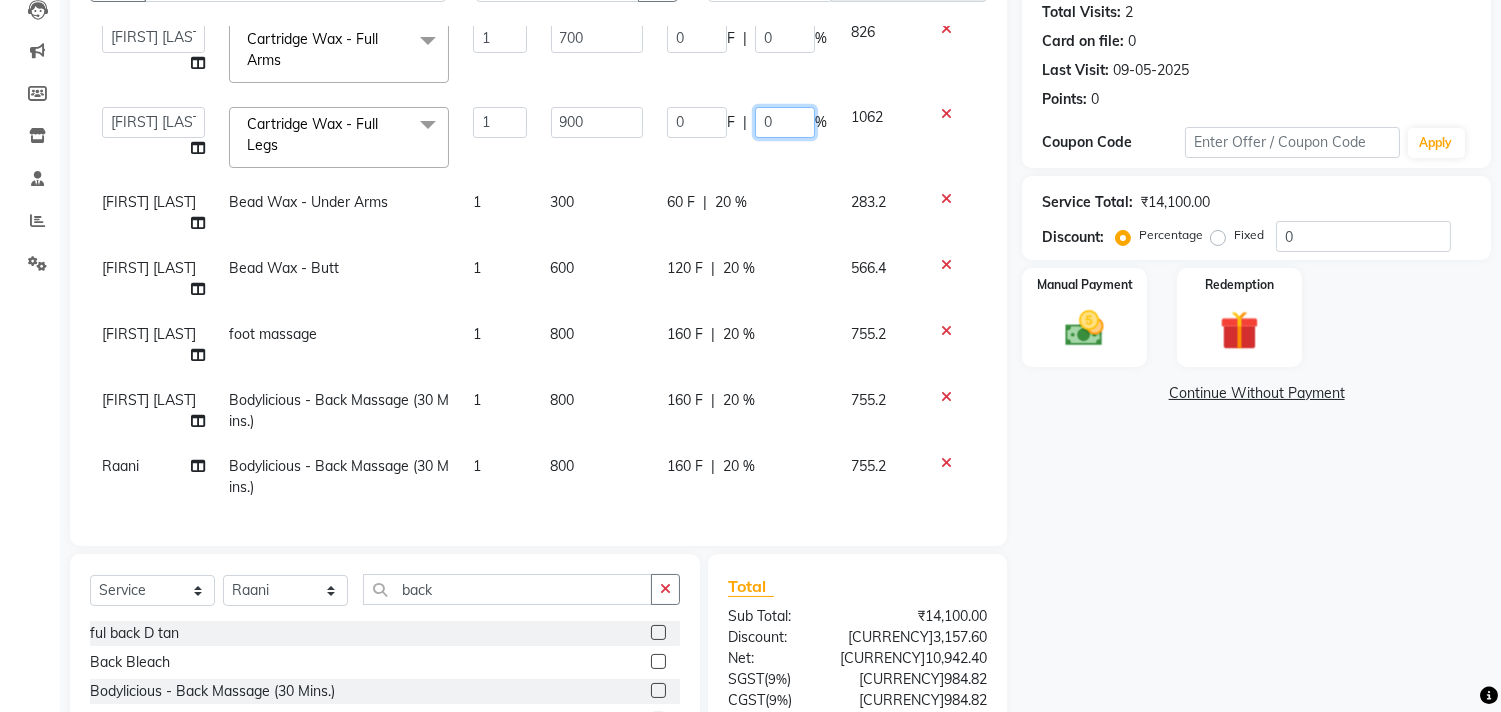 click on "0" 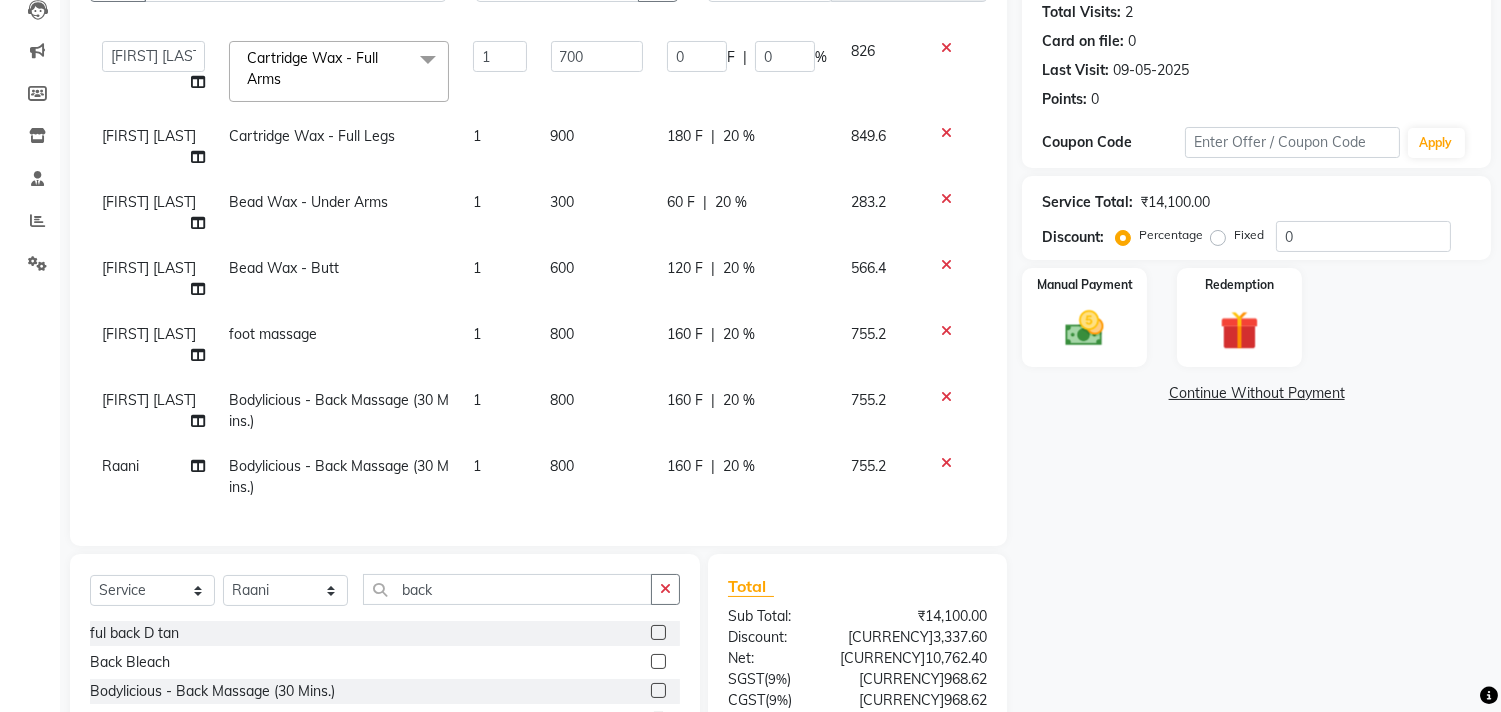 click on "60 F | 20 %" 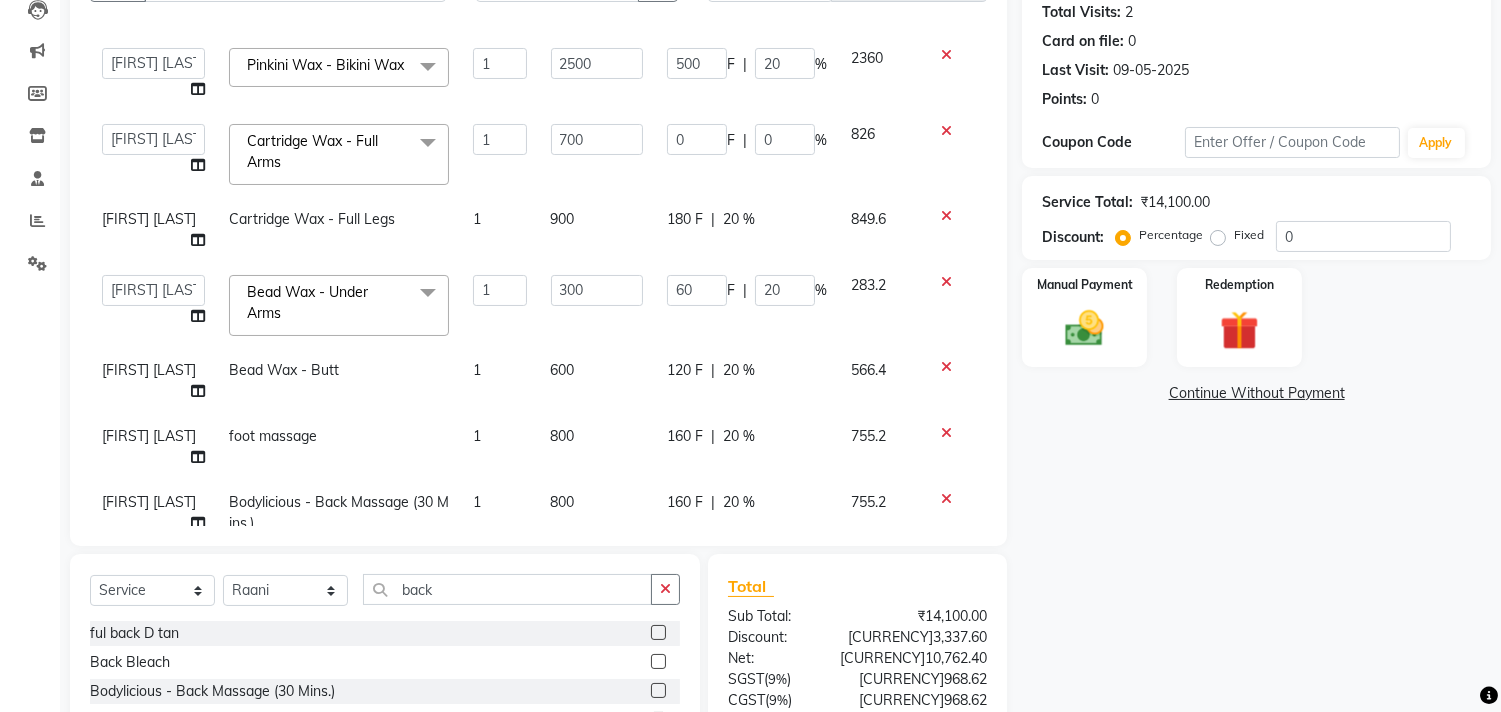 scroll, scrollTop: 1, scrollLeft: 0, axis: vertical 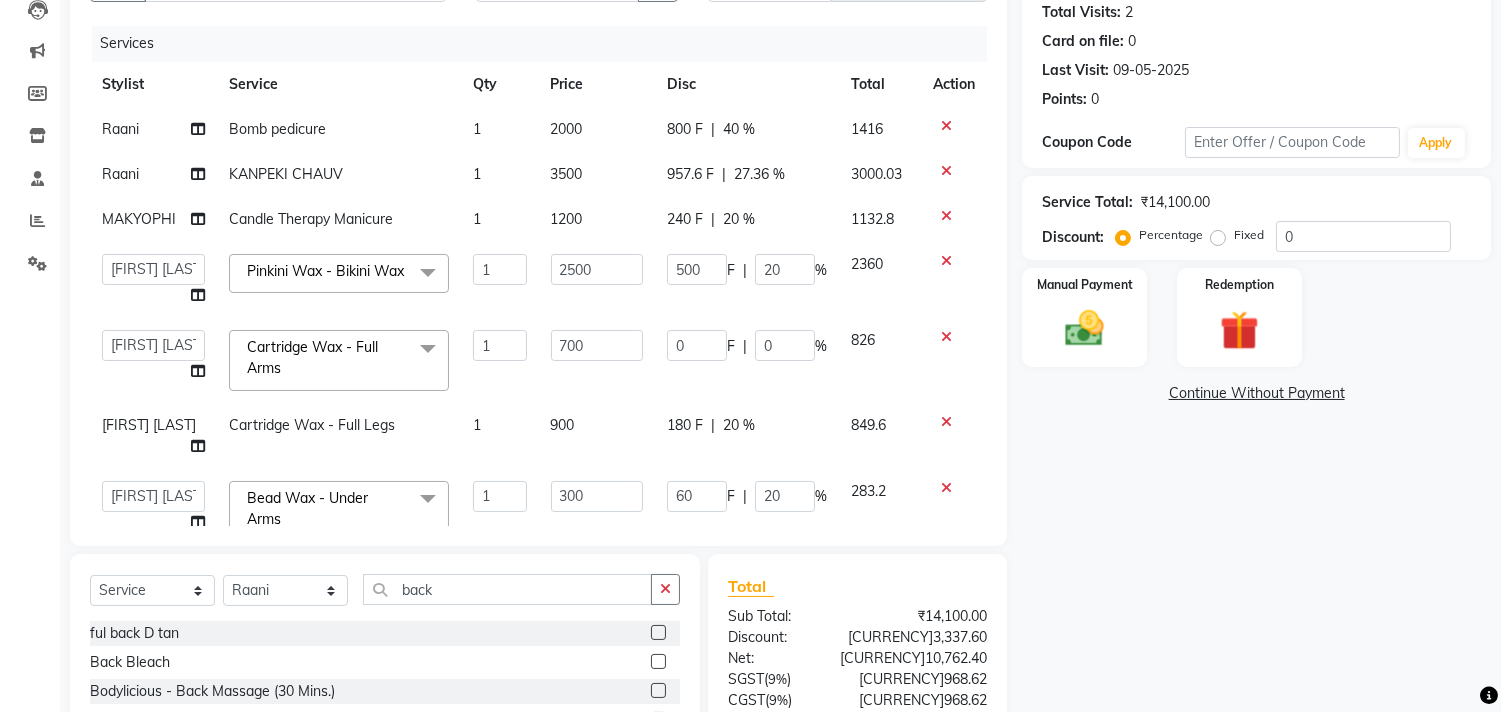 click on "|" 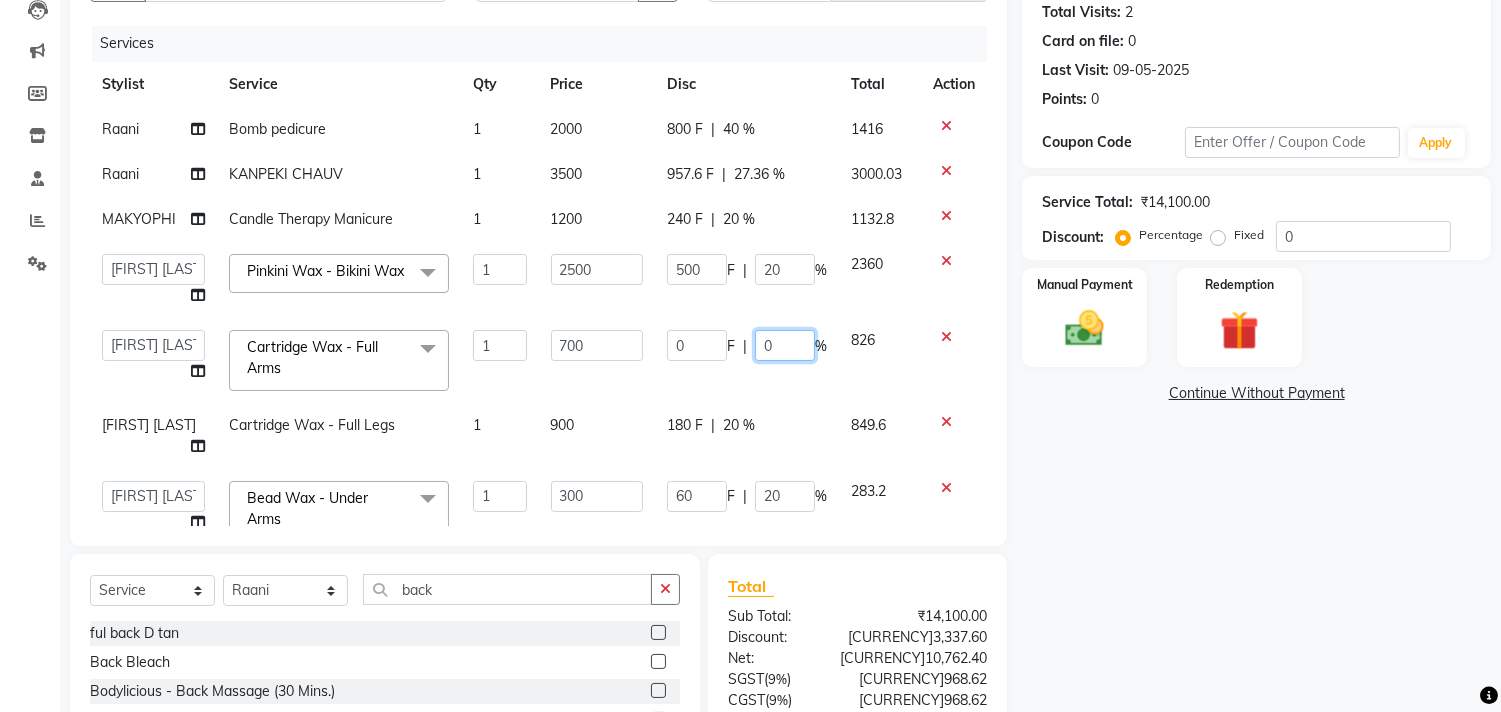 click on "0" 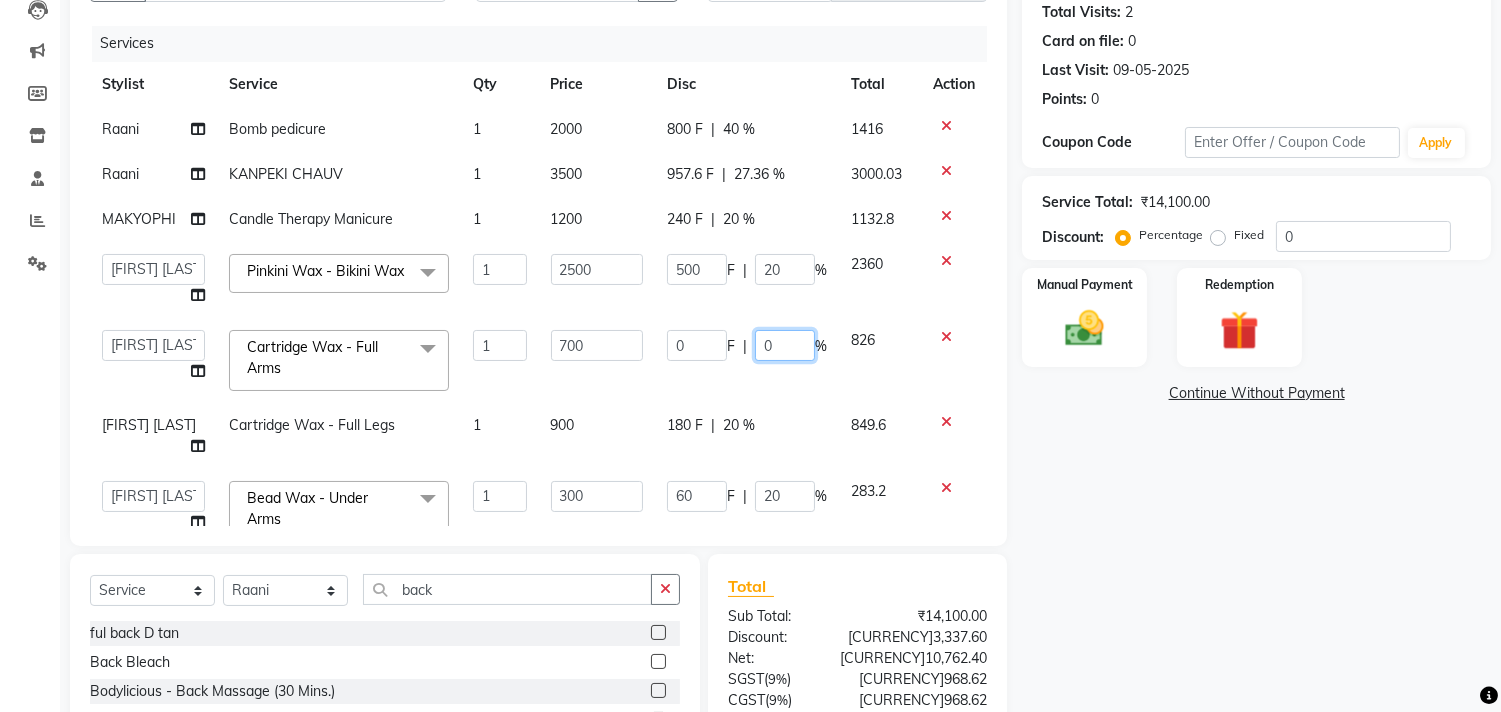 type on "20" 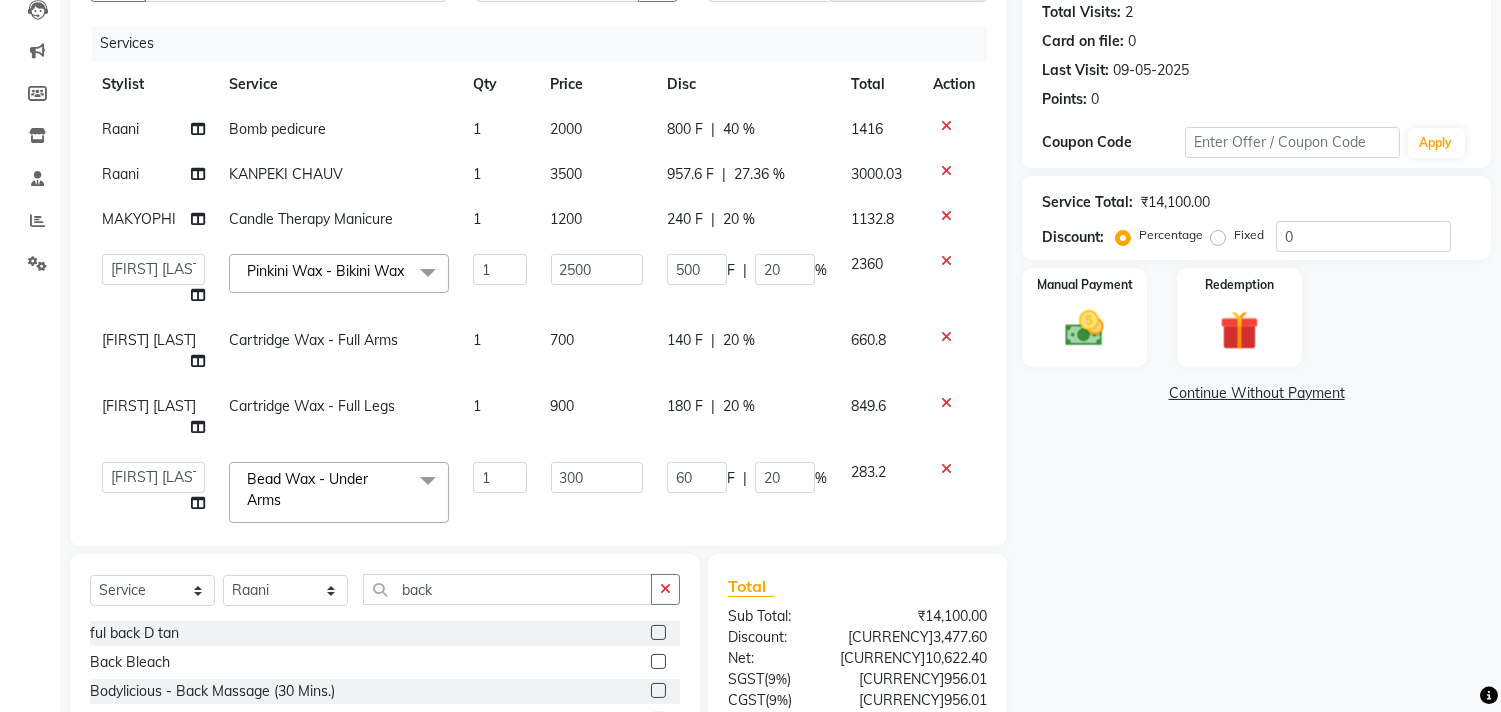 click on "Raani Bomb pedicure 1 2000 800 F | 40 % 1416 Raani KANPEKI CHAUV 1 3500 957.6 F | 27.36 % 3000.03 MAKYOPHI Candle Therapy Manicure 1 1200 240 F | 20 % 1132.8  Alim Kaldane   Anwar Laskar   Hi On Hair   MAKYOPHI   Pankaj Thakur   Poonam Nalawade   Raani   Rasika  Shelar   Rehan Salmani   Saba Shaikh   Sana Shaikh   SOSEM   Zeeshan Salmani  Pinkini Wax  - Bikini Wax  x ARGAN COCKTAIL ARGAN SPA FRINGE - STRAIGHTENING HAIR EXTENSION REMOVAL HAIR EXTENSIONS INTEGRITY UPTO SHOULDER MOISTURE PLUS SPA (Upto Shoulder) NANO PLASTIA (Very Short) OLA PLEX STAND ALONE OLA PLEX TREATMENT SLIVER SHINE COCKTAIL STENSILS STRAIGHTNING (ABOVE SHOULDER) STRAIGHTNING (BELOW SHOULDER) STRAIGHTNING (UPTO WAIST) STRAIGHTNING (VERY SHORT) Colour Care milkshake Spa foot massage Nose wax file/cut file/cut/polish outcurls Blow dry Aroma Manicure eyebrows/upperlips wash n Blowdry UPPERLIPS PINKINI WAX face Dtan Cateye gel polish Aroma Pedicure AVL pedicure marine sea alga face bleach Bomb pedicure Bomb Manicure Feet Wax ADD ON OIL WASH" 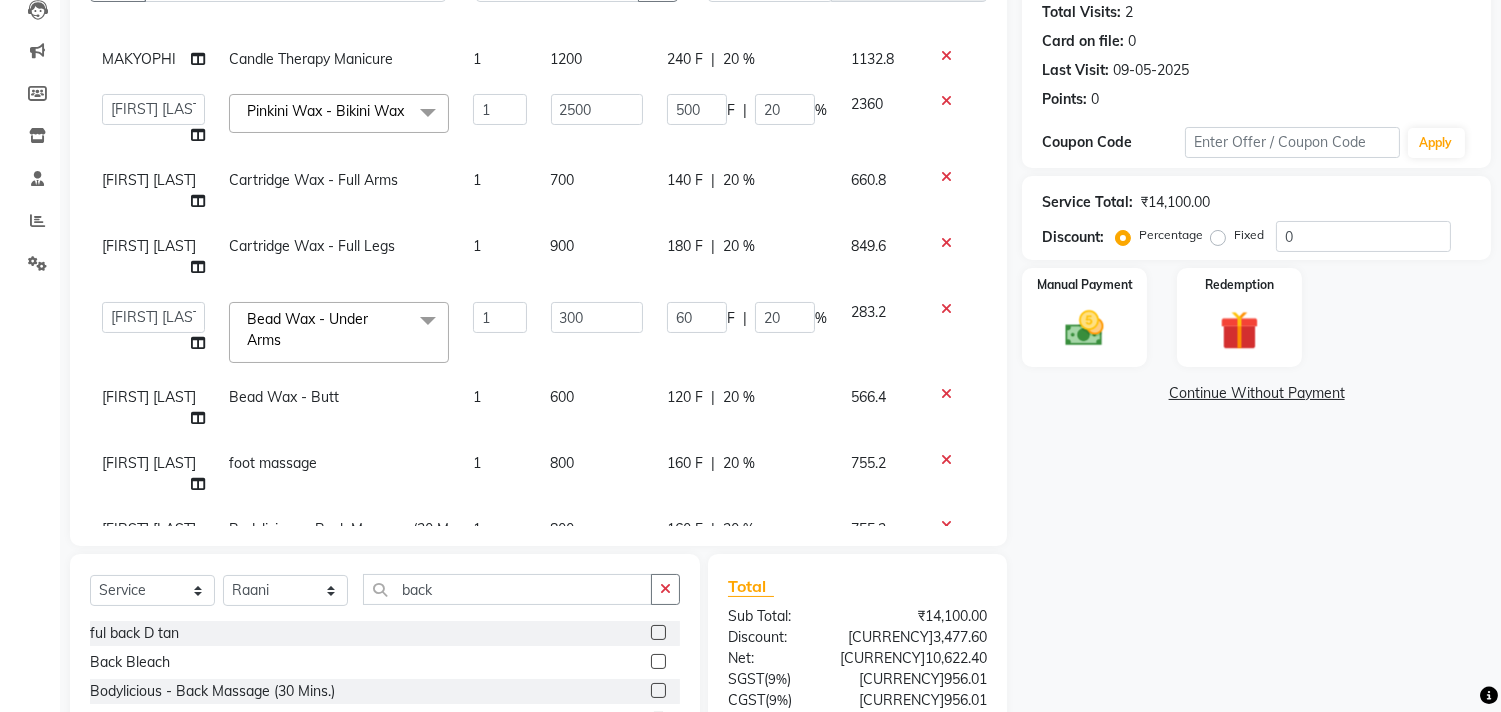 scroll, scrollTop: 315, scrollLeft: 0, axis: vertical 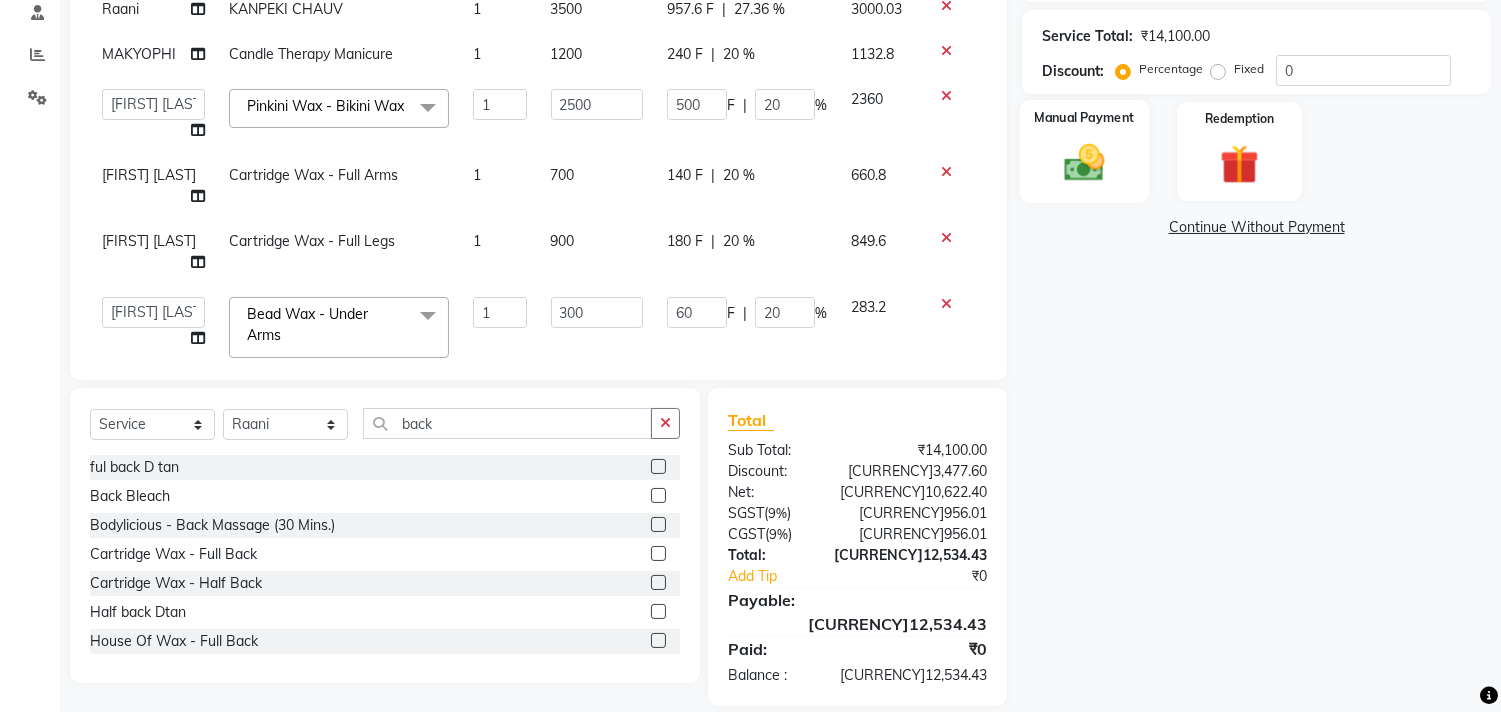 click 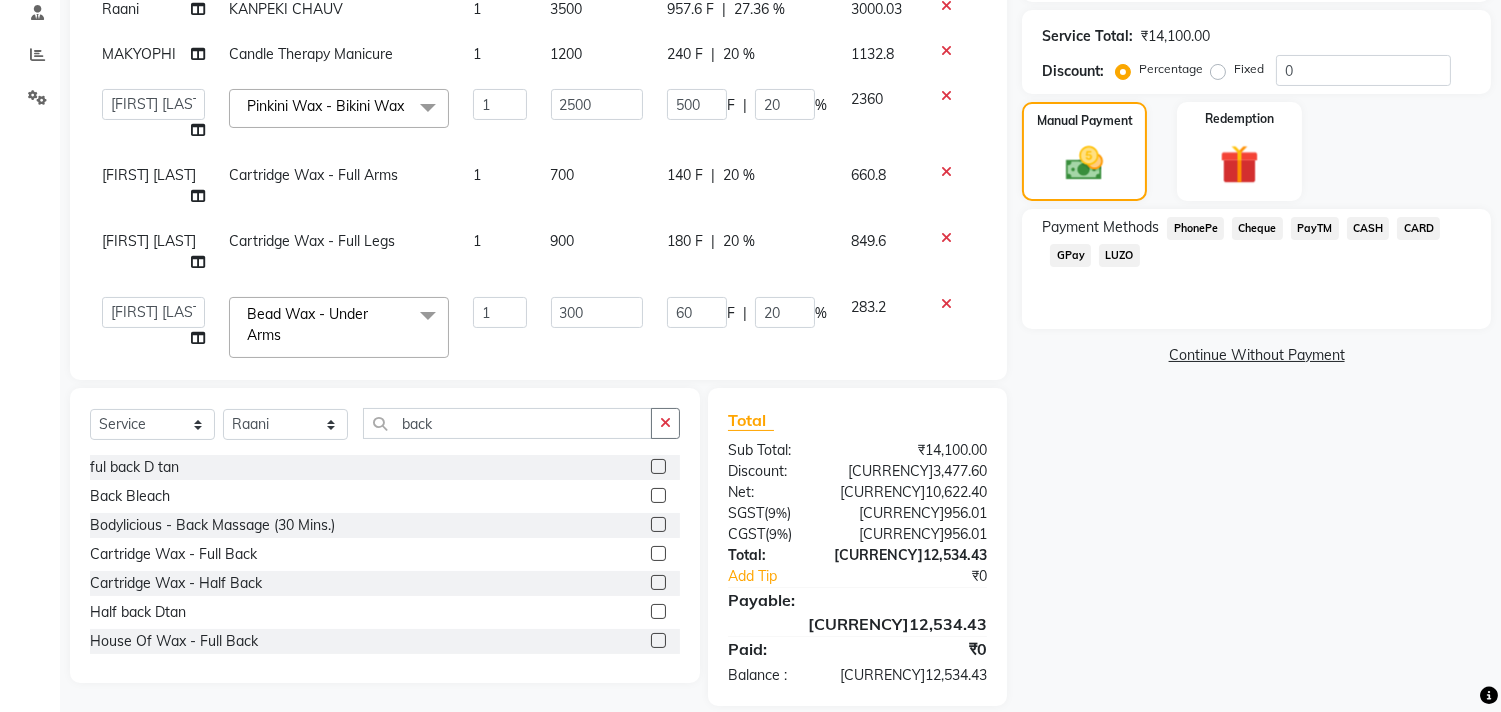 click on "GPay" 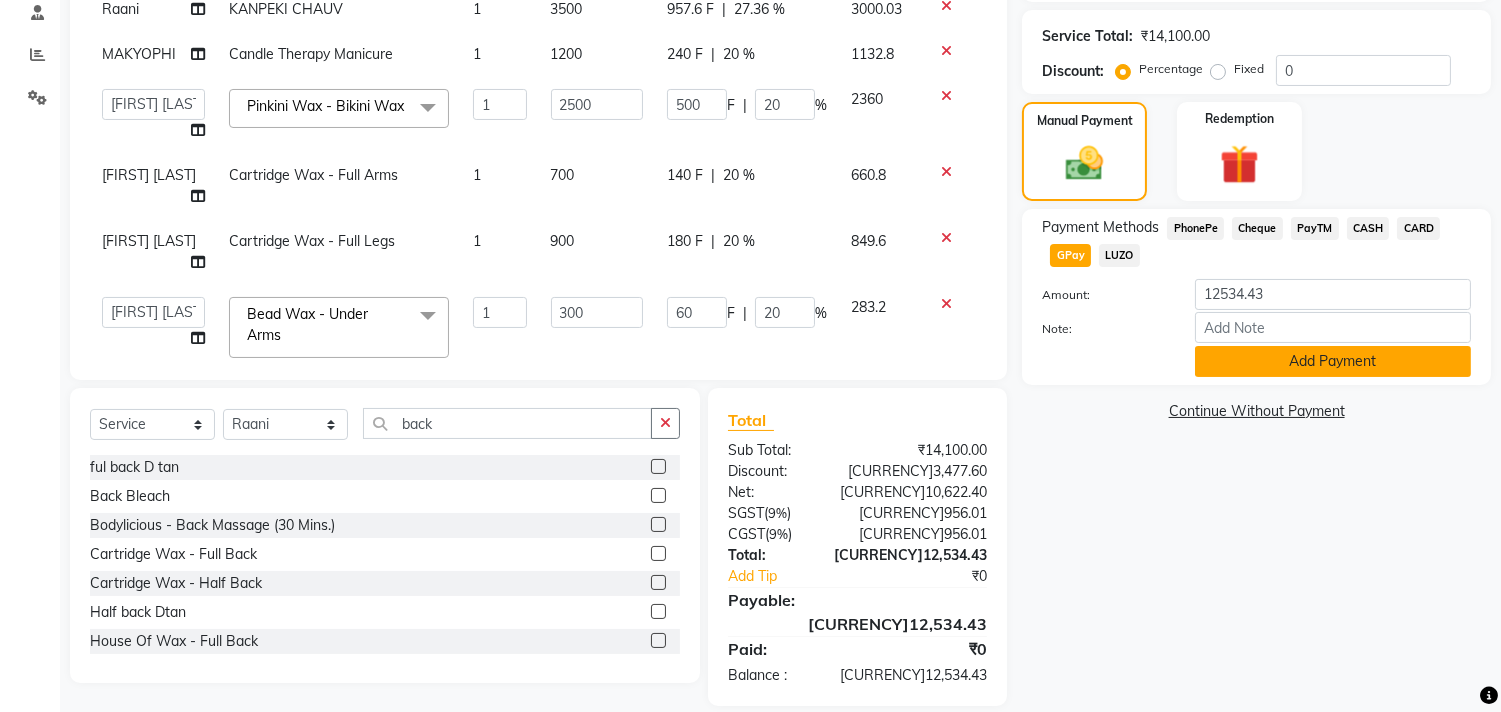 click on "Add Payment" 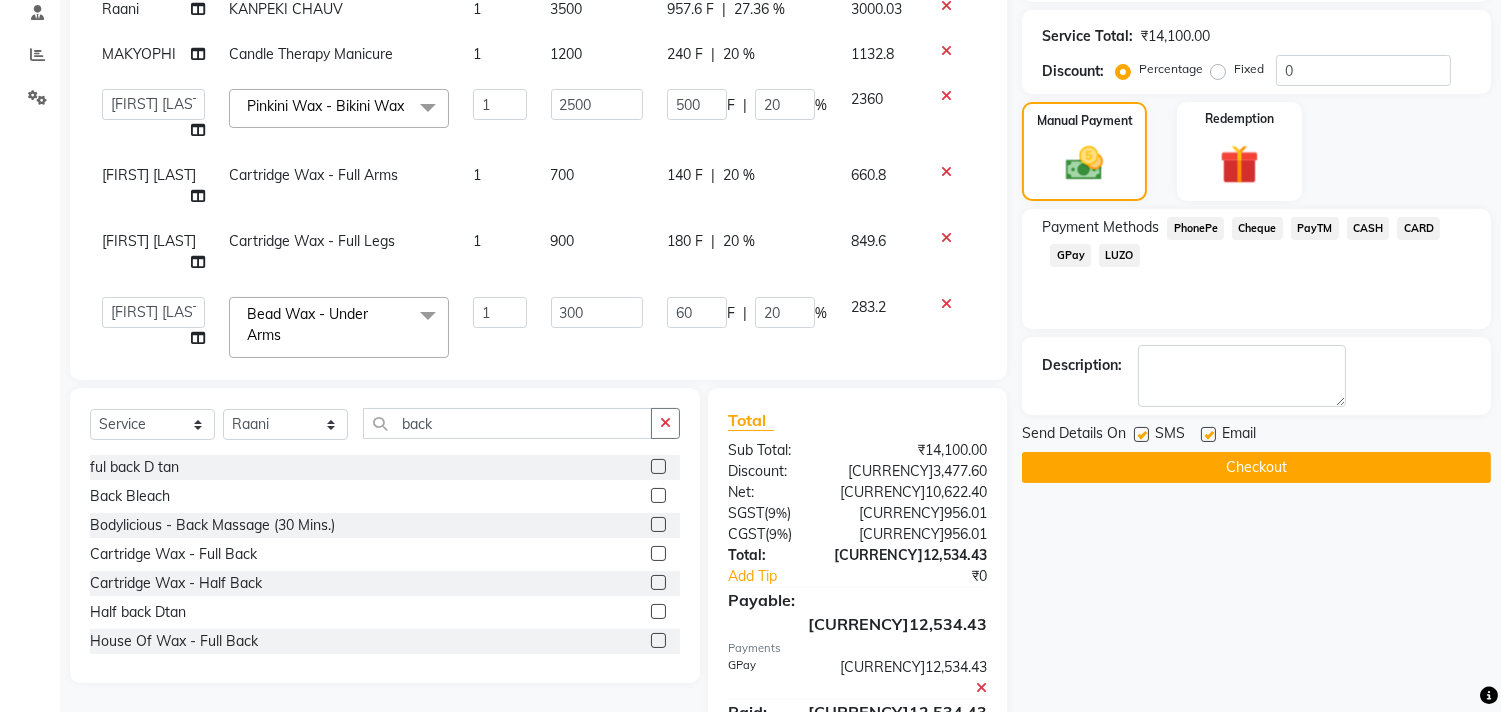 click 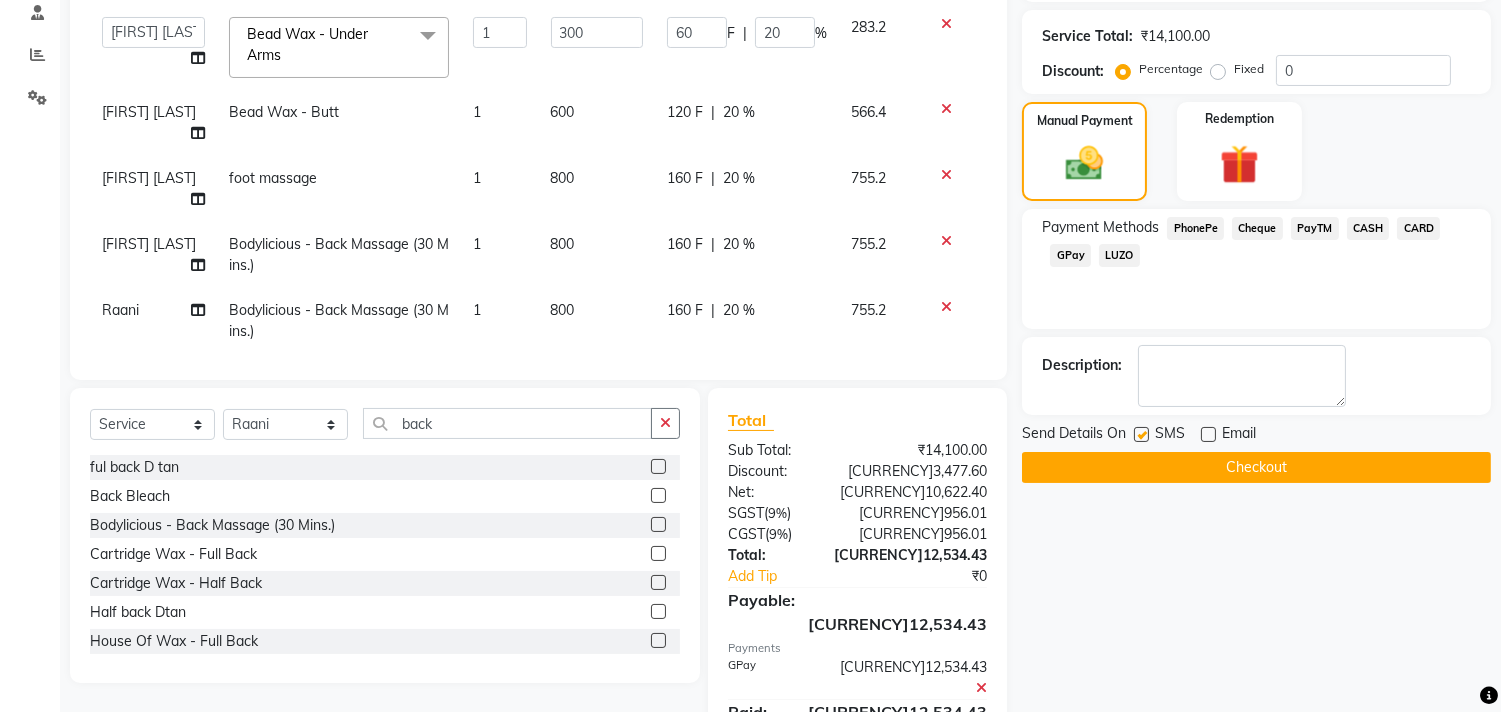 scroll, scrollTop: 315, scrollLeft: 0, axis: vertical 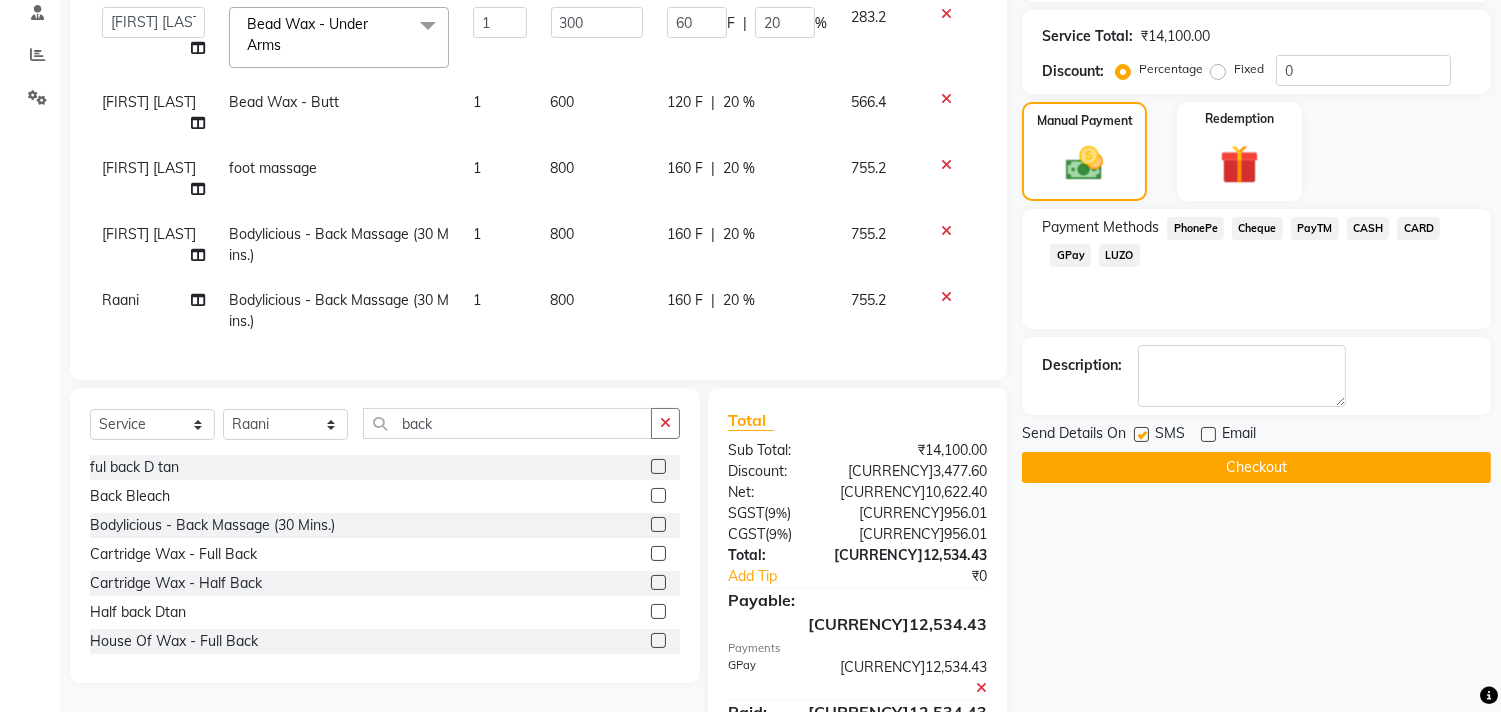 click on "Checkout" 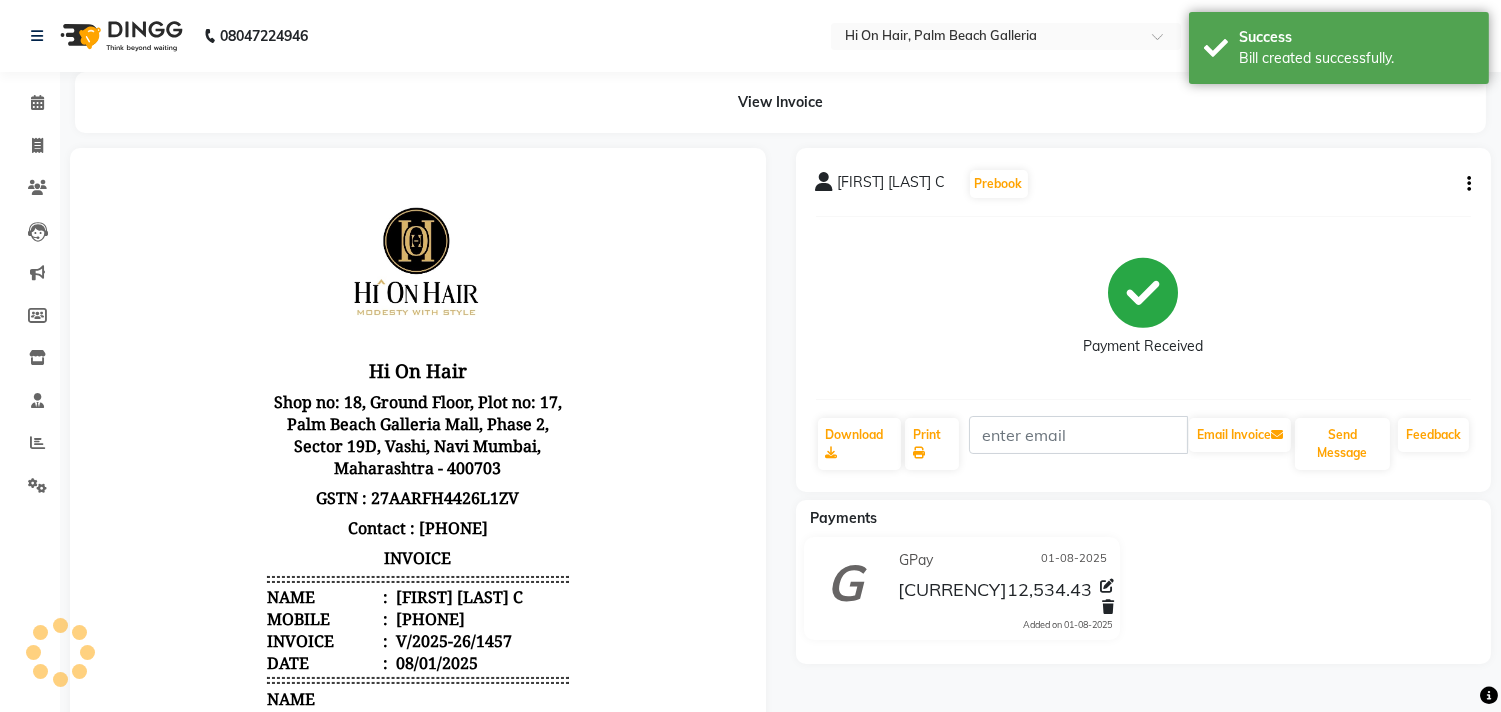 scroll, scrollTop: 0, scrollLeft: 0, axis: both 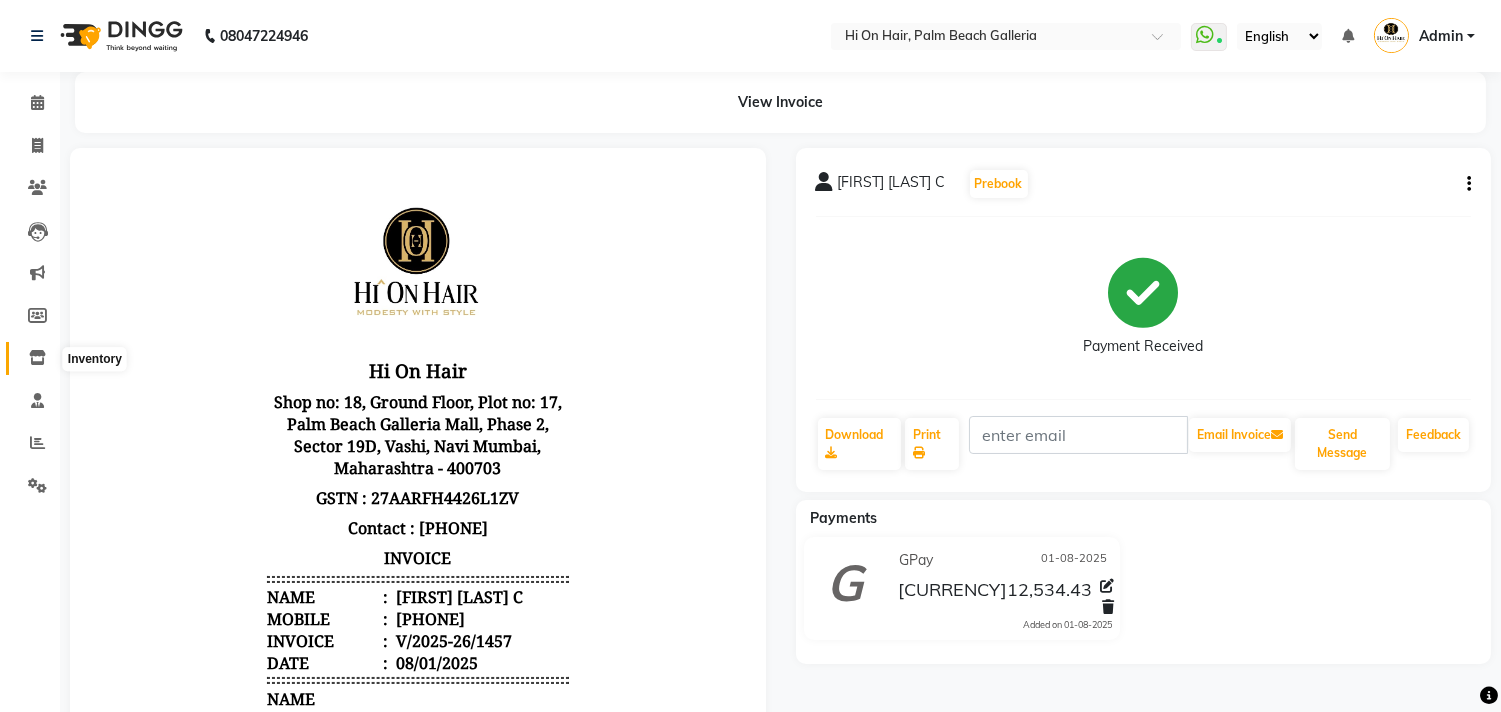 click 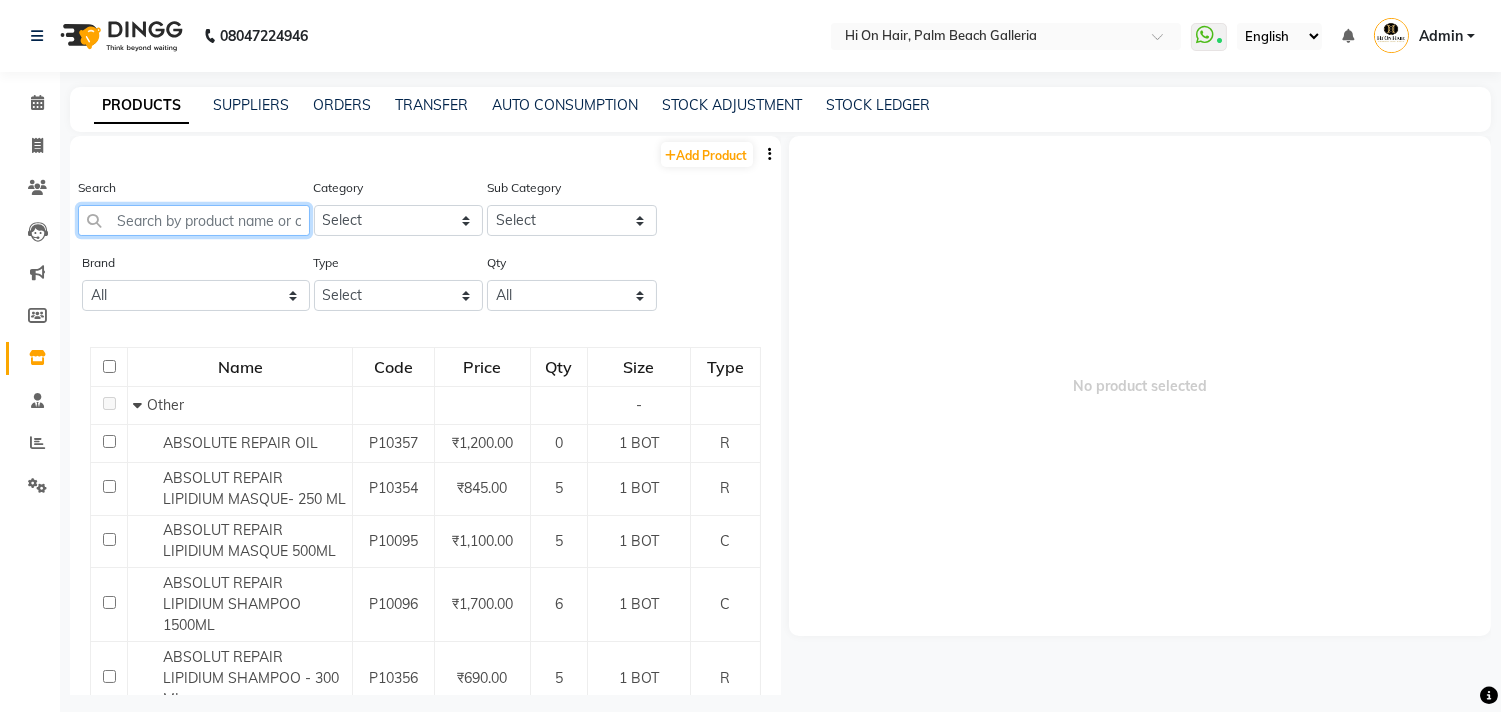click 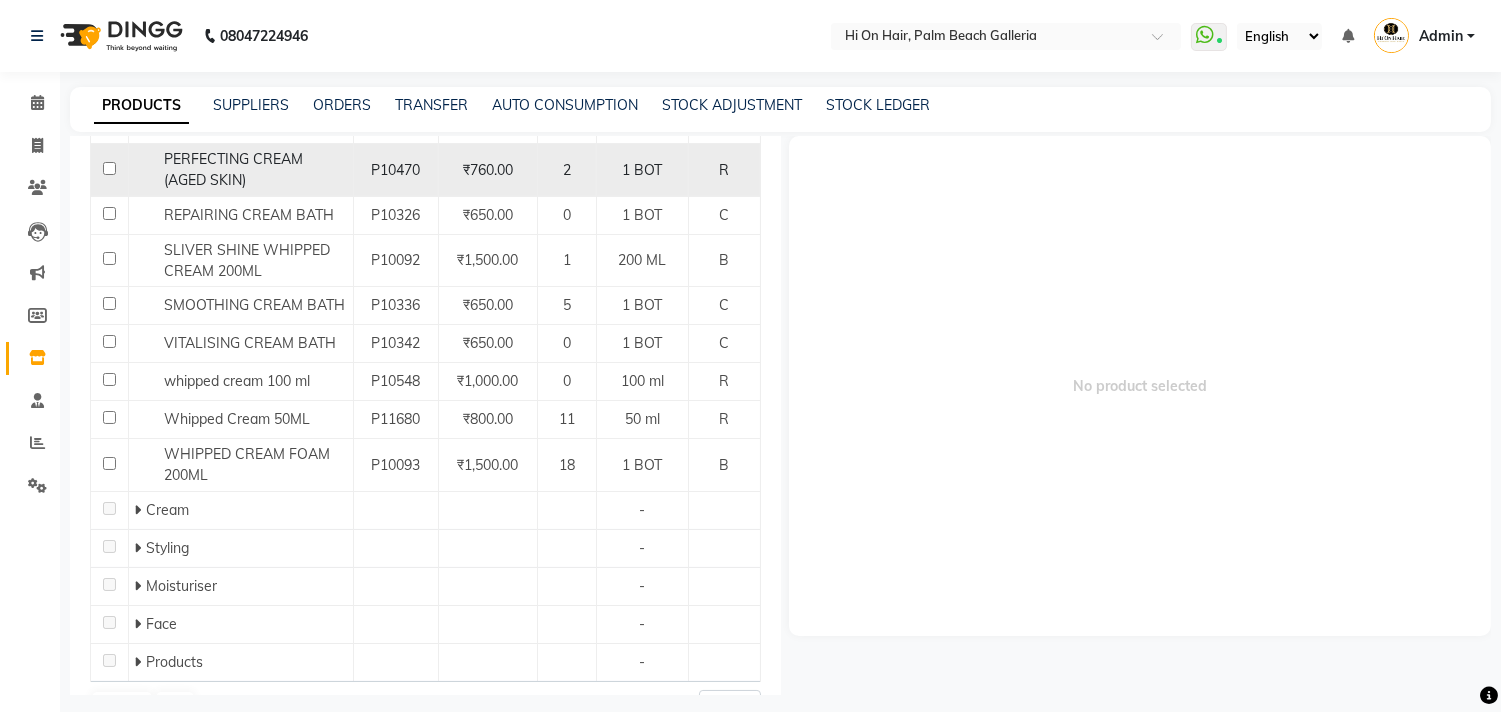 scroll, scrollTop: 676, scrollLeft: 0, axis: vertical 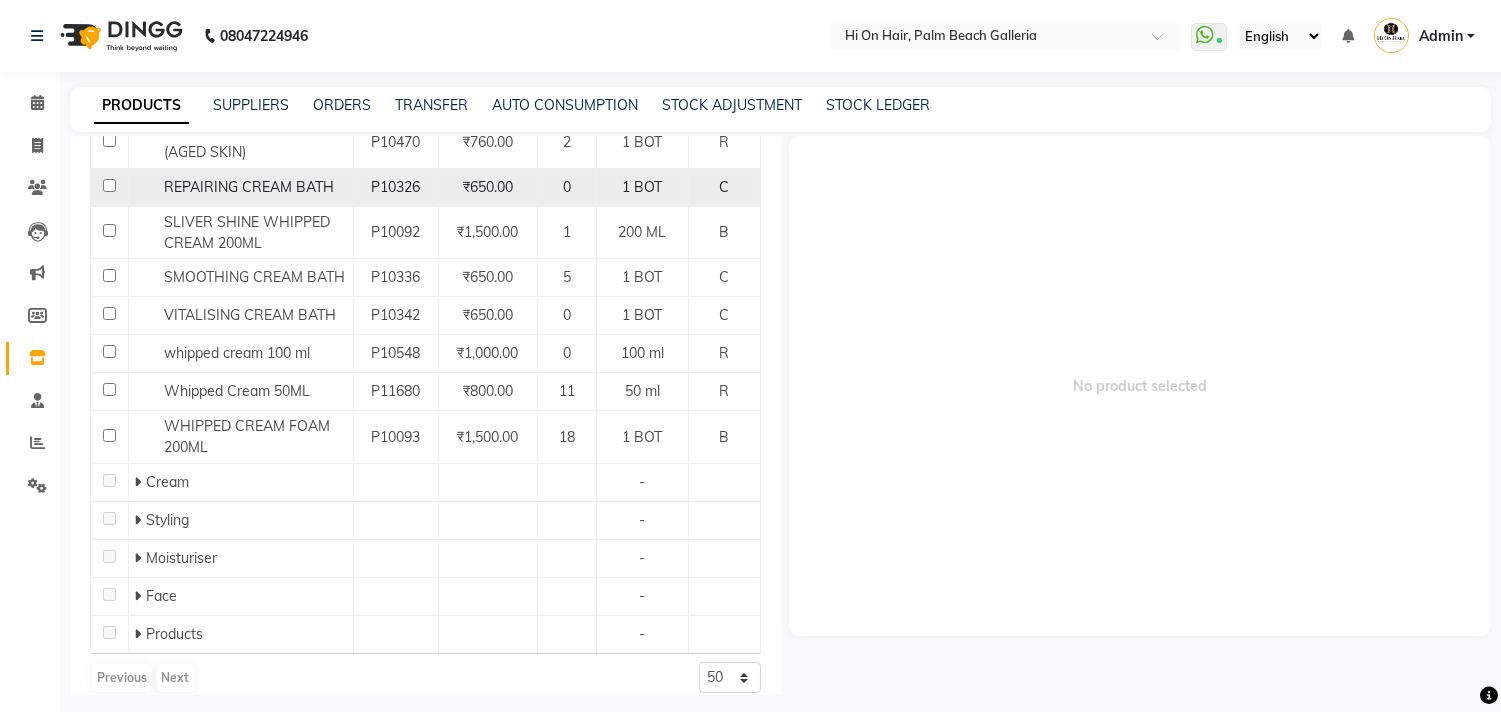 type on "cream" 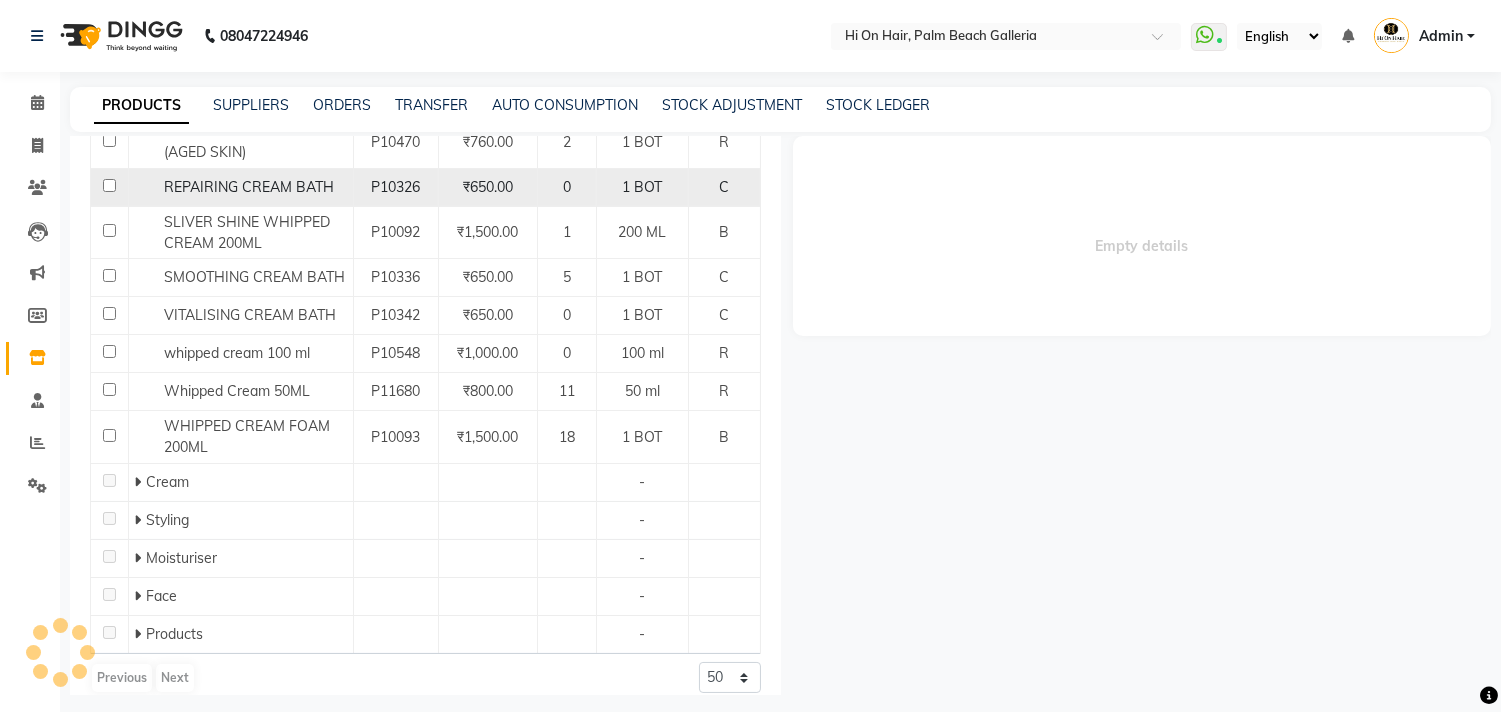 select 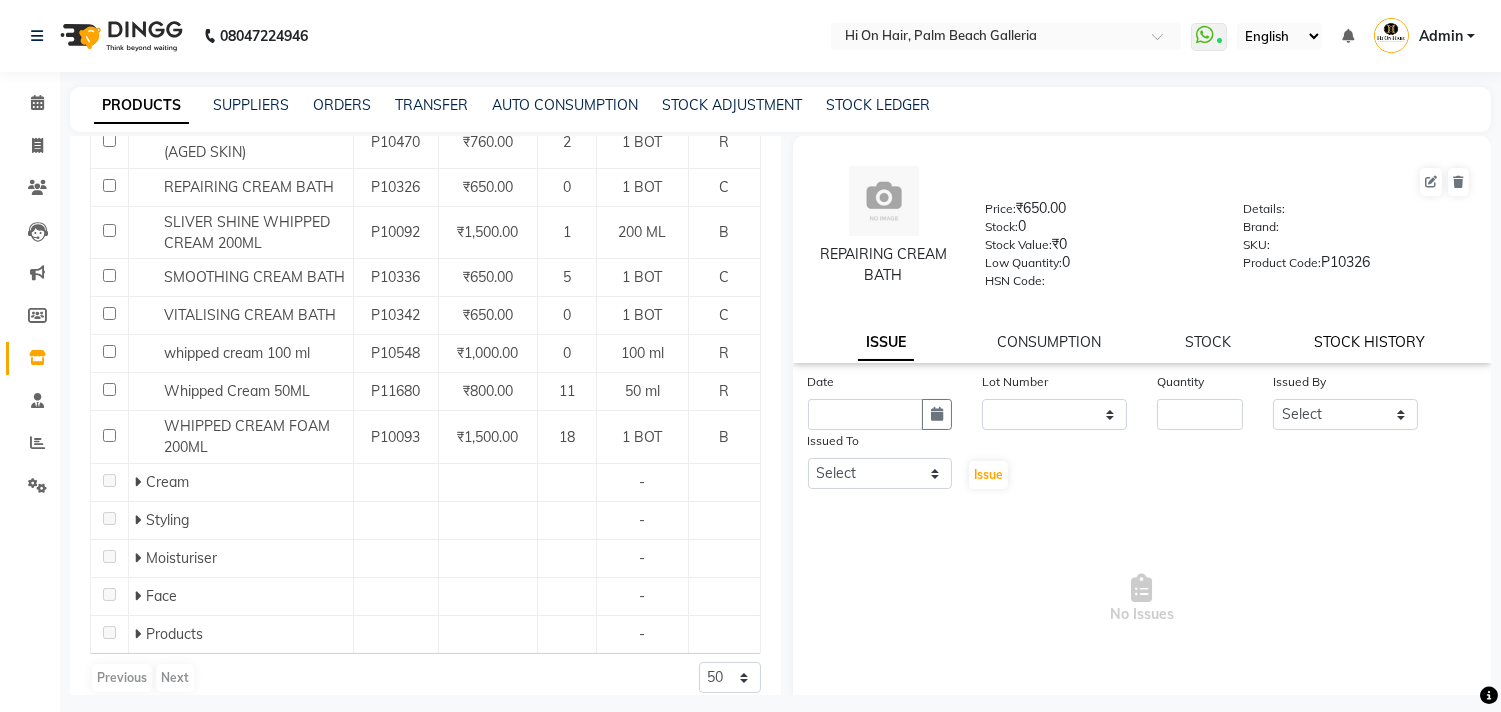 click on "STOCK HISTORY" 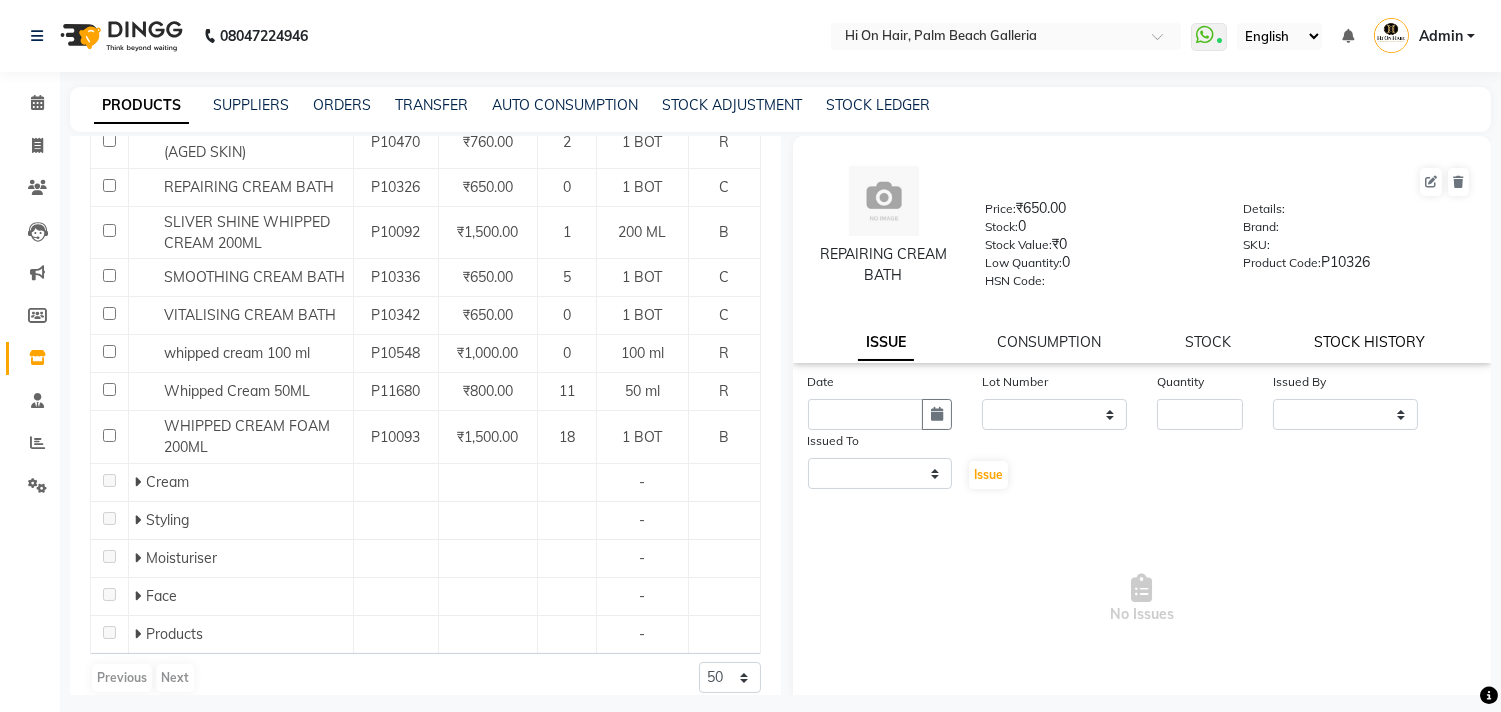 select on "all" 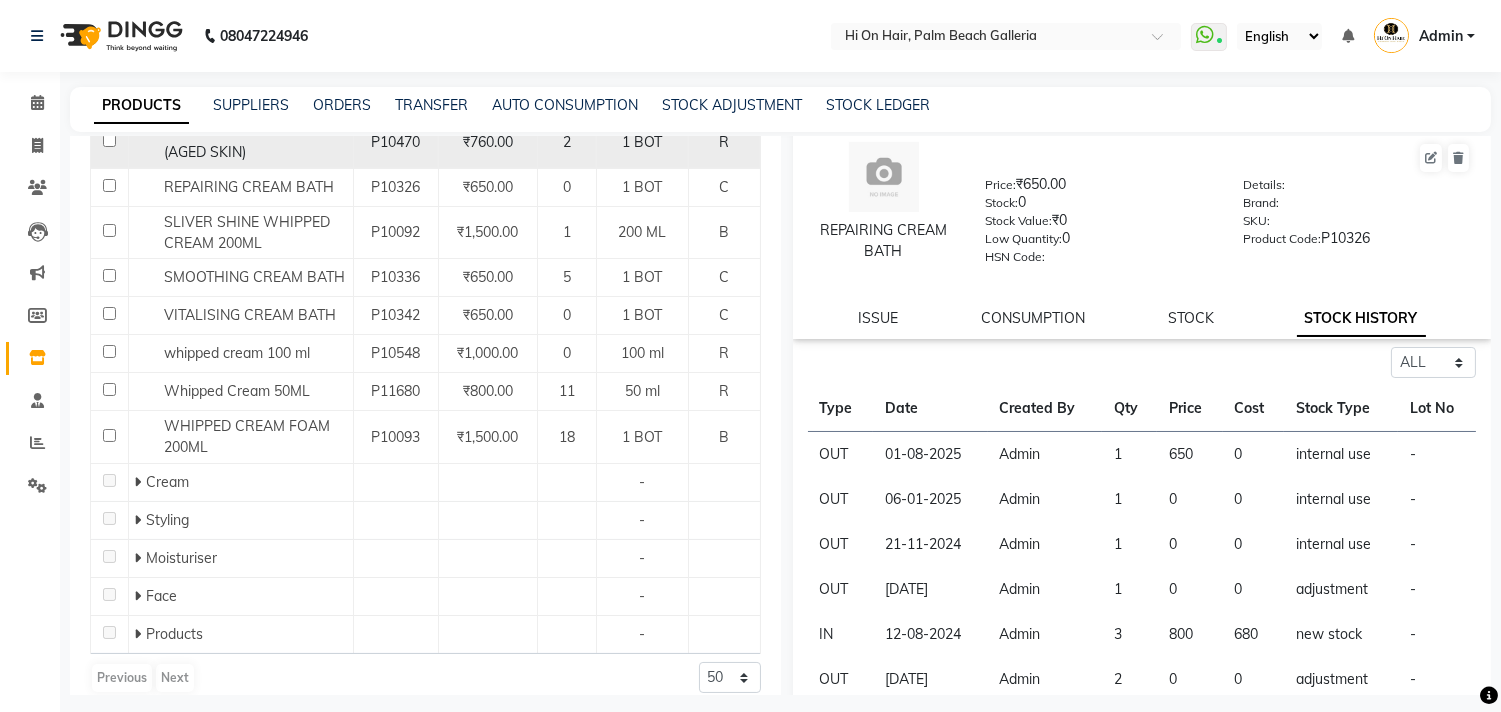 scroll, scrollTop: 0, scrollLeft: 0, axis: both 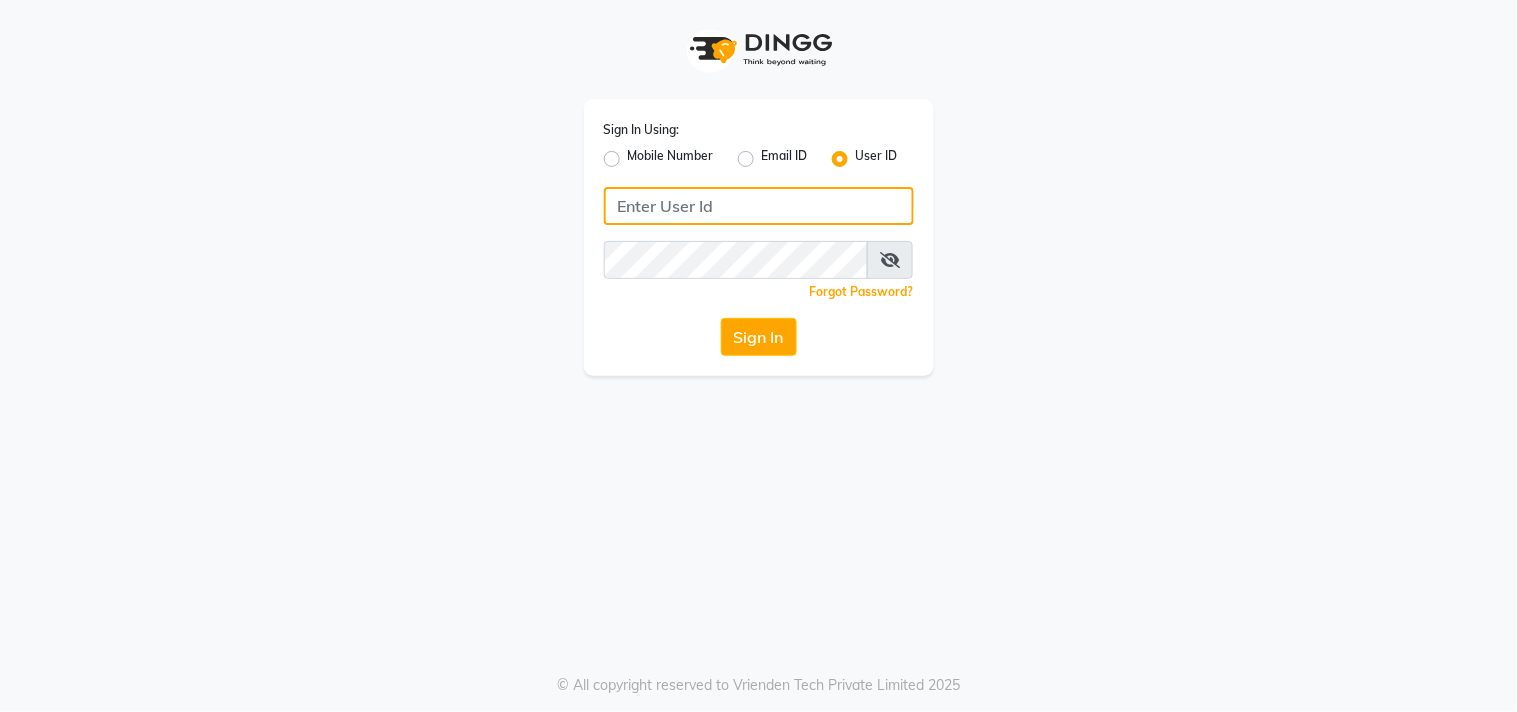 click 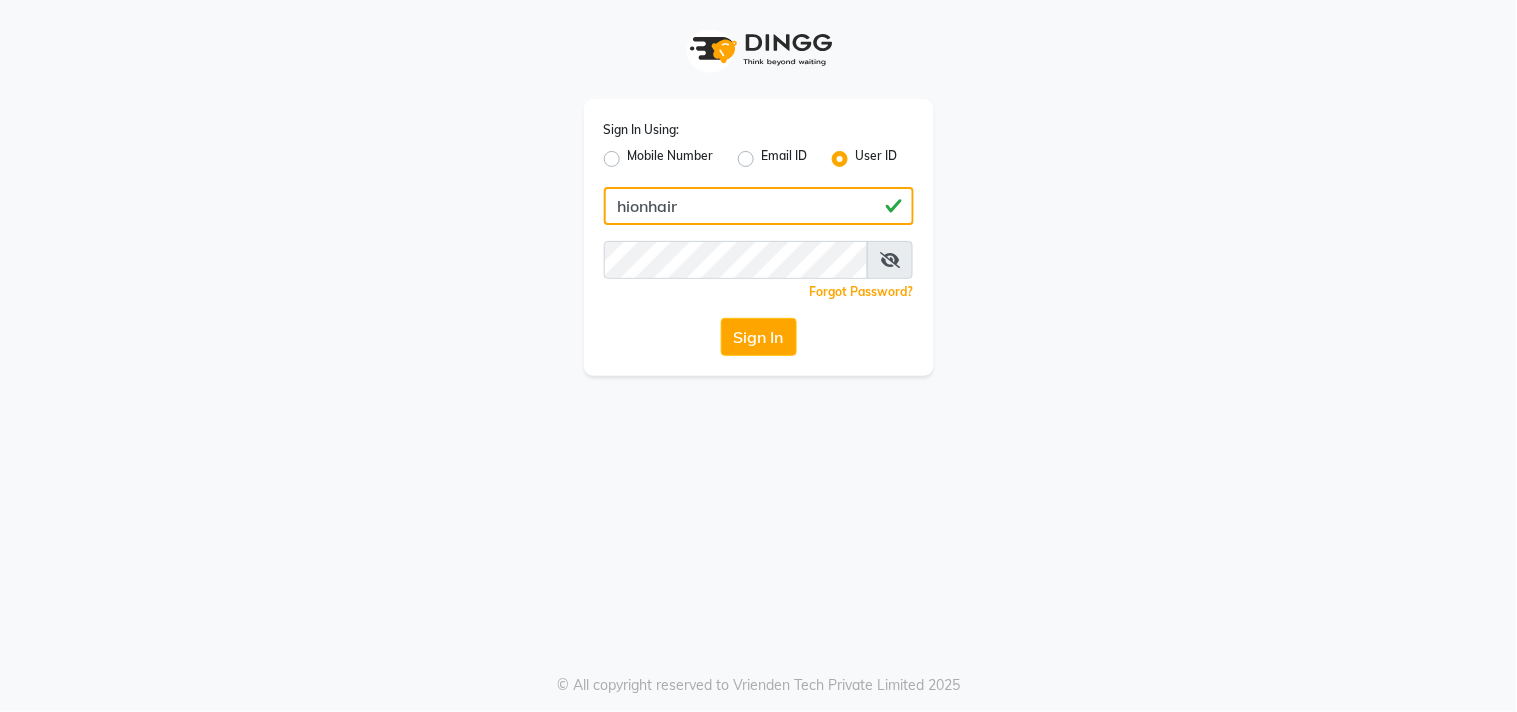 type on "hionhair" 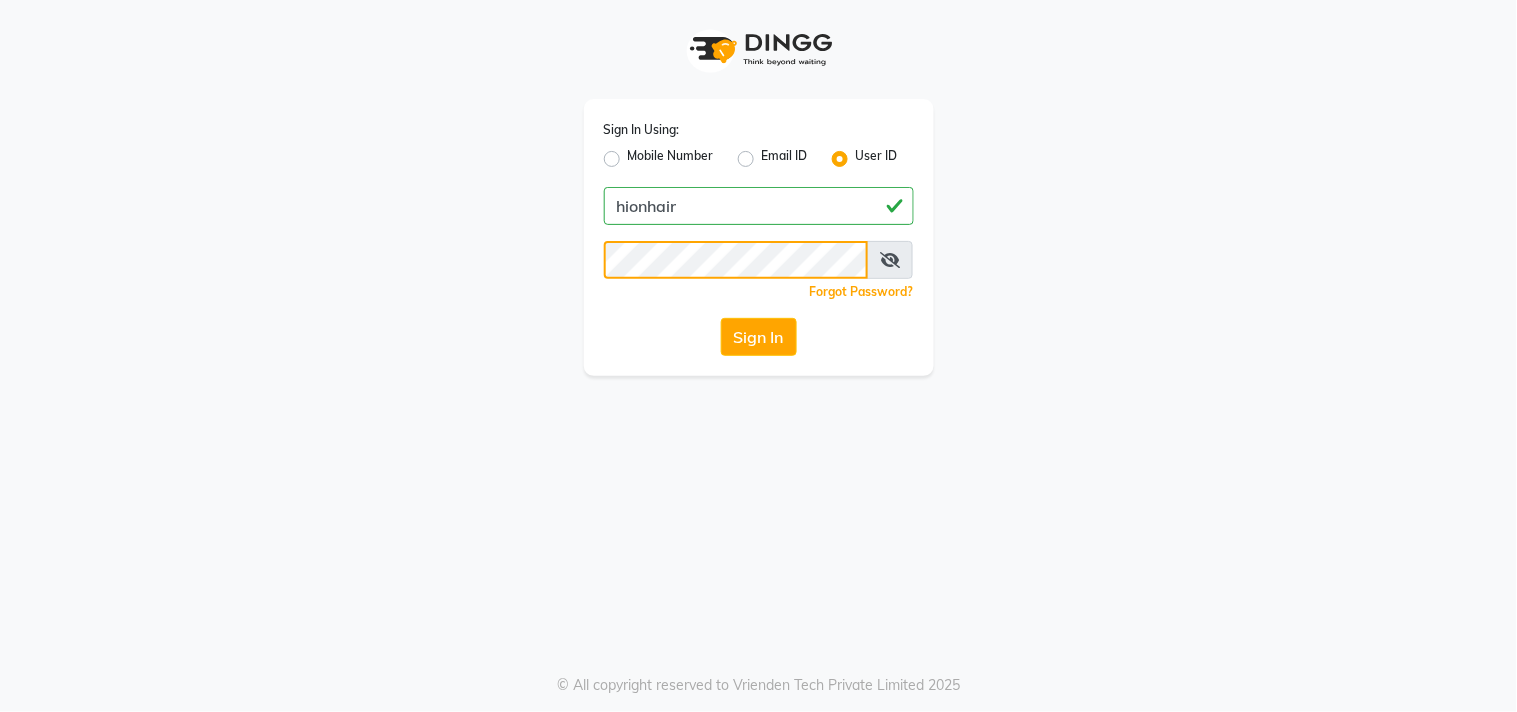 click on "Sign In" 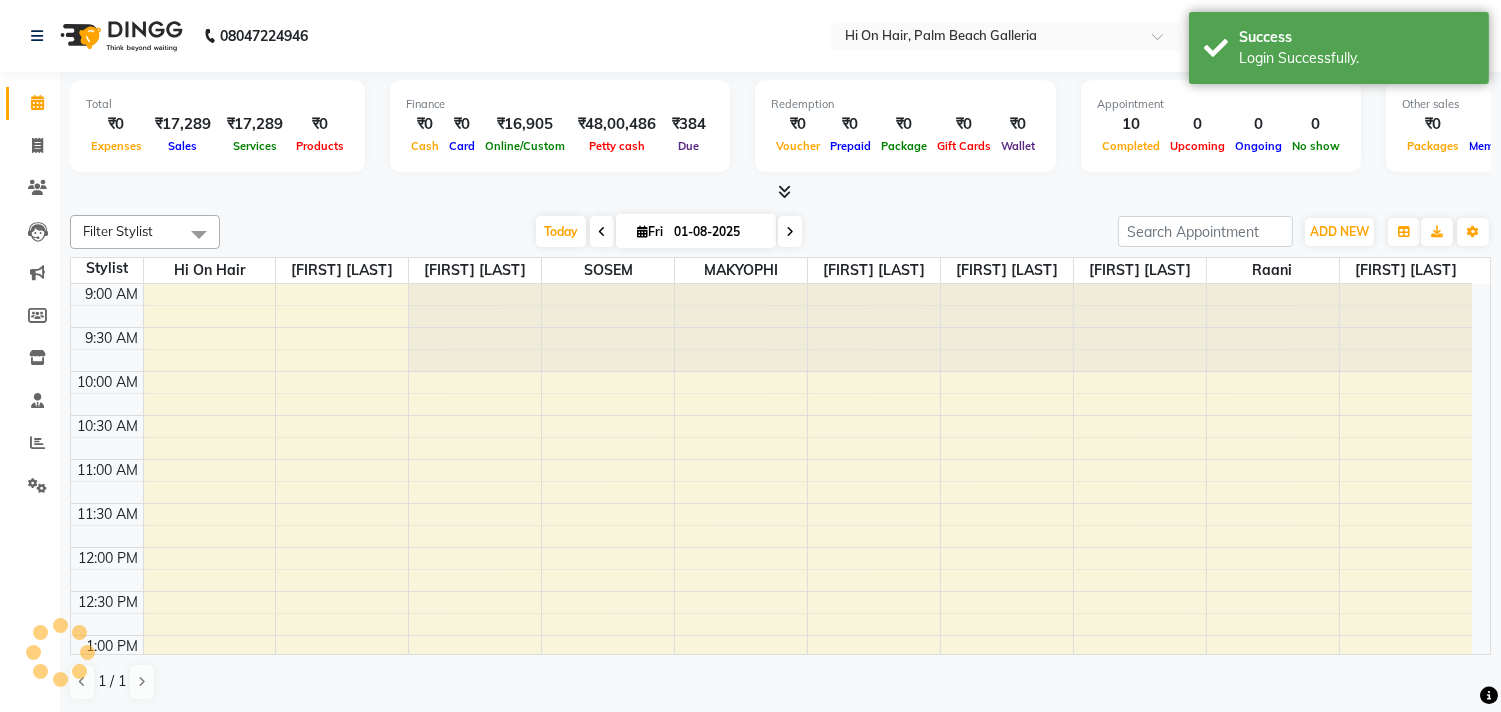 scroll, scrollTop: 0, scrollLeft: 0, axis: both 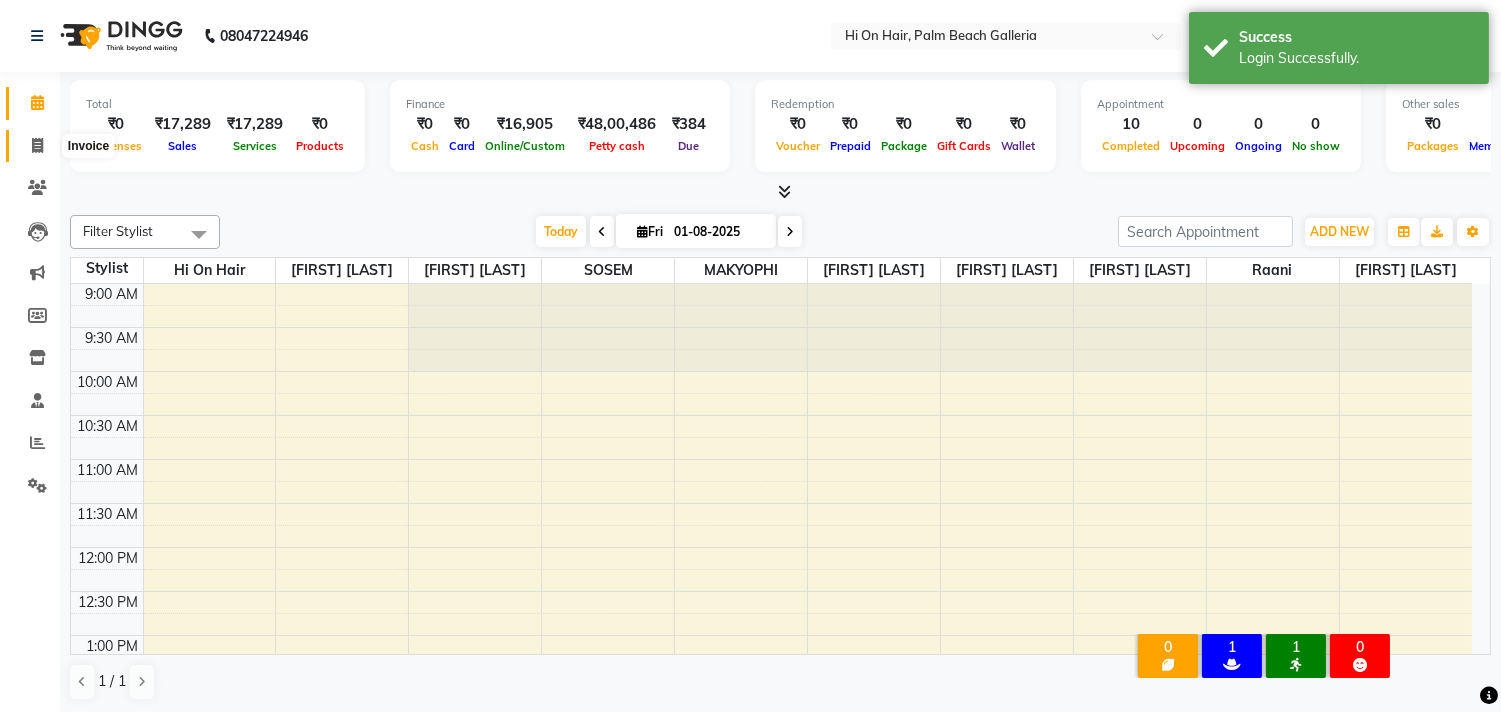 click 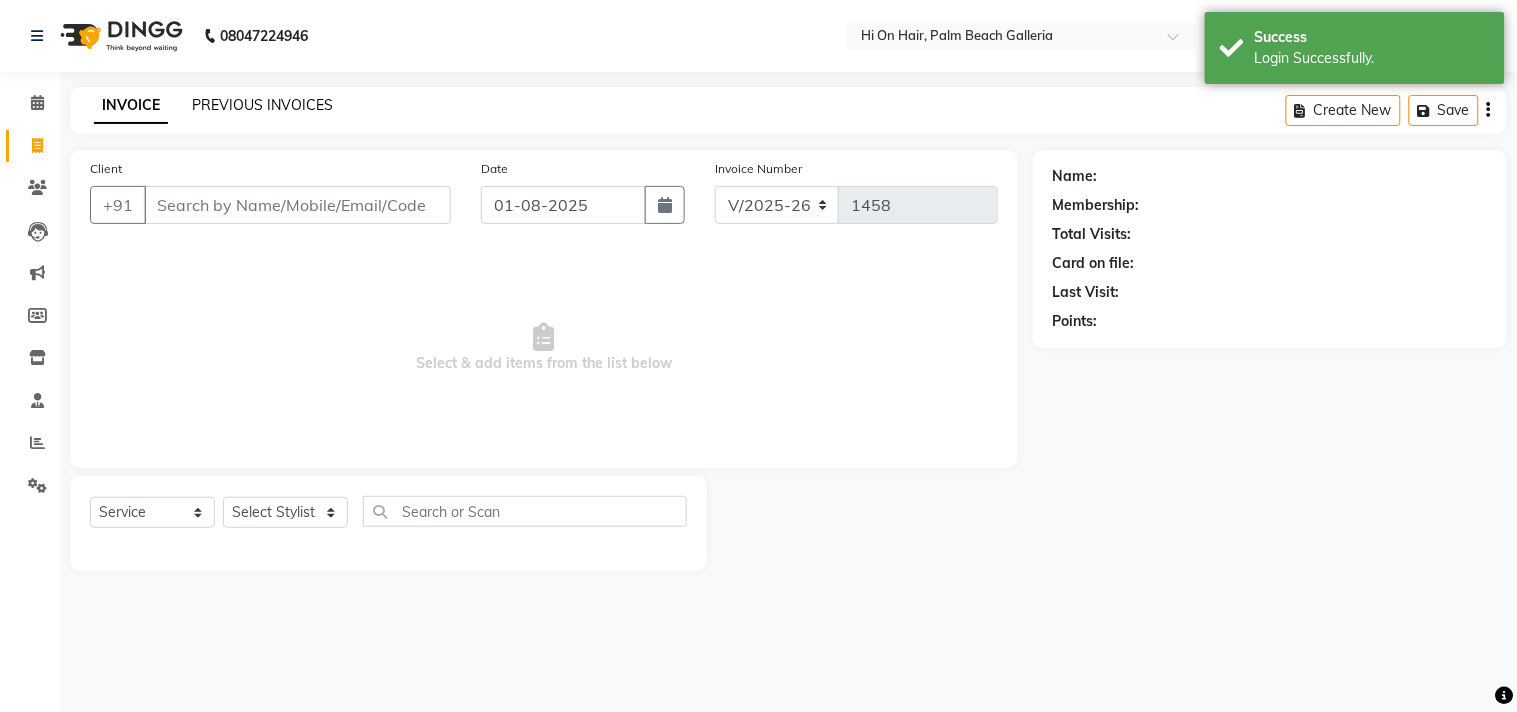 click on "PREVIOUS INVOICES" 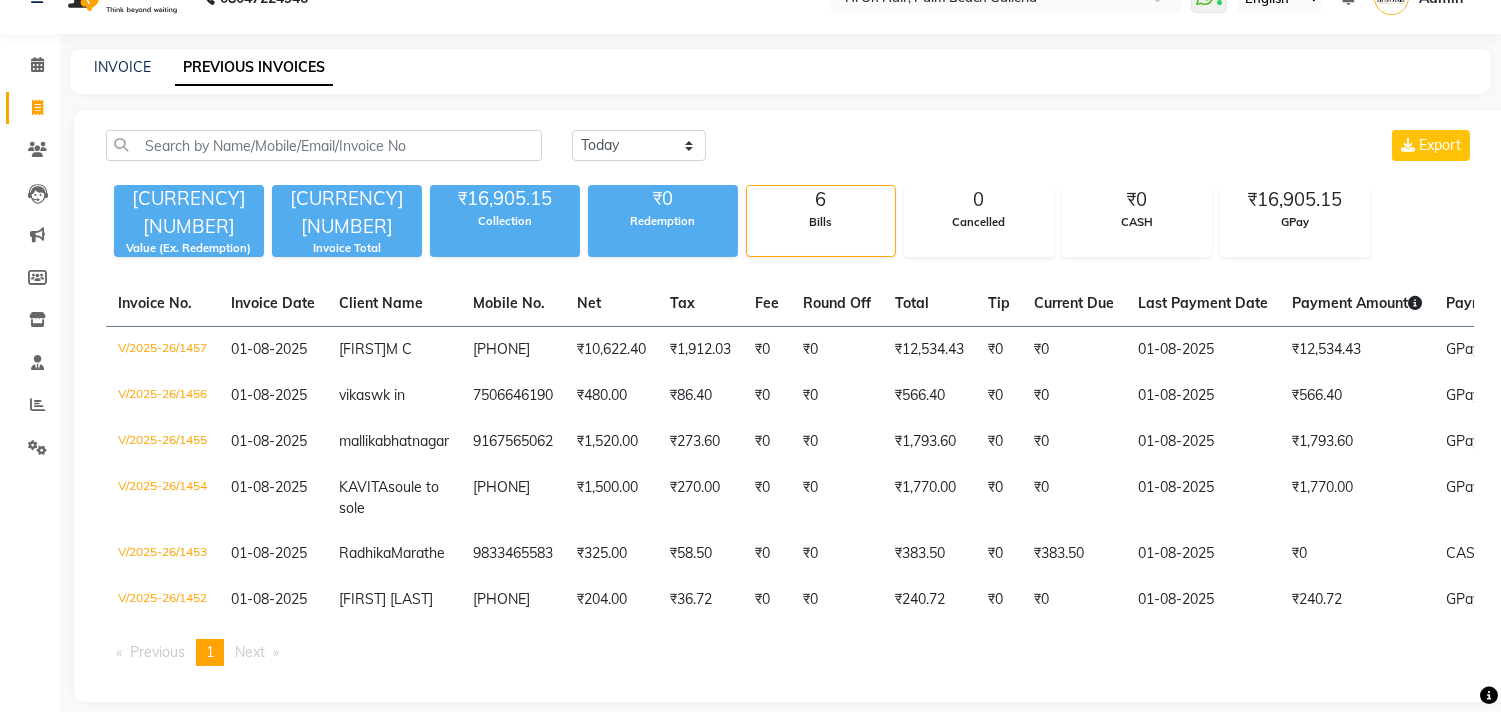 scroll, scrollTop: 0, scrollLeft: 0, axis: both 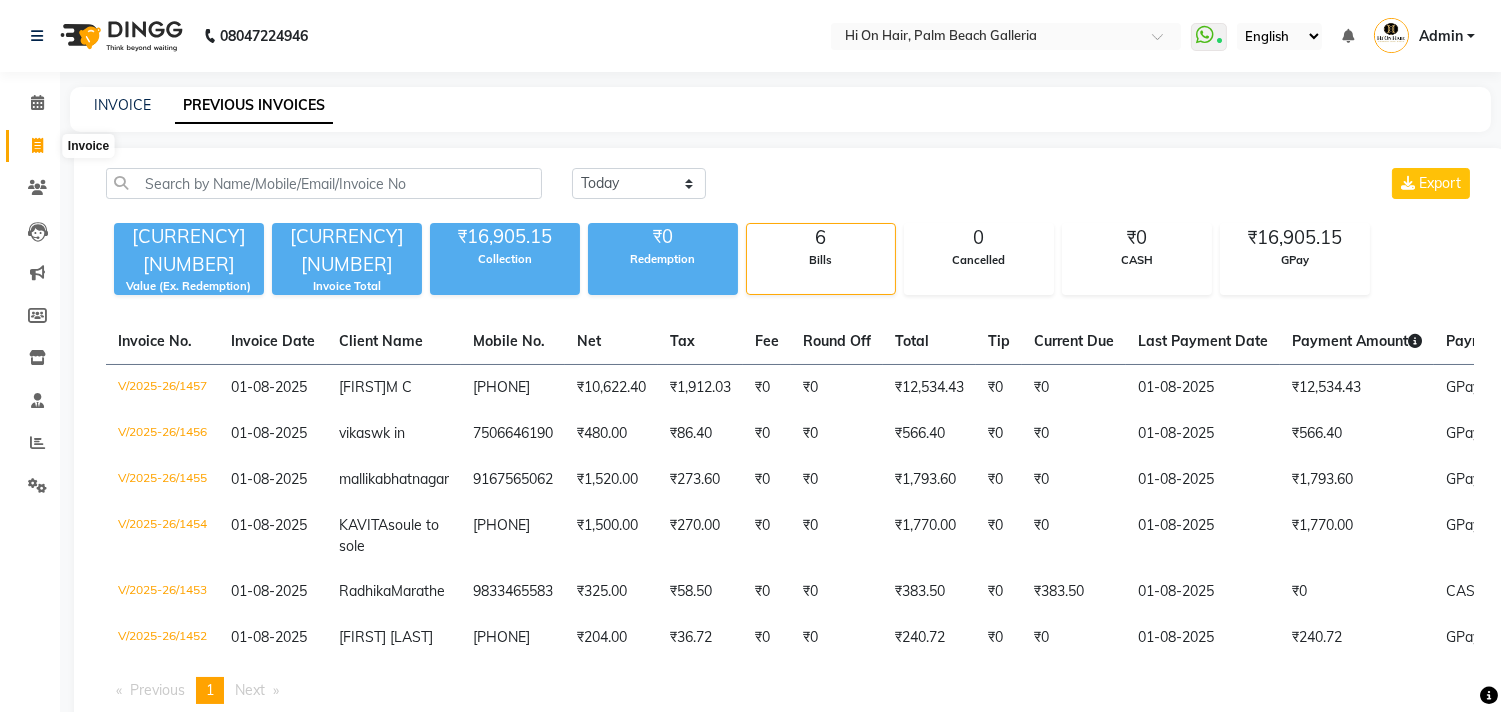 click 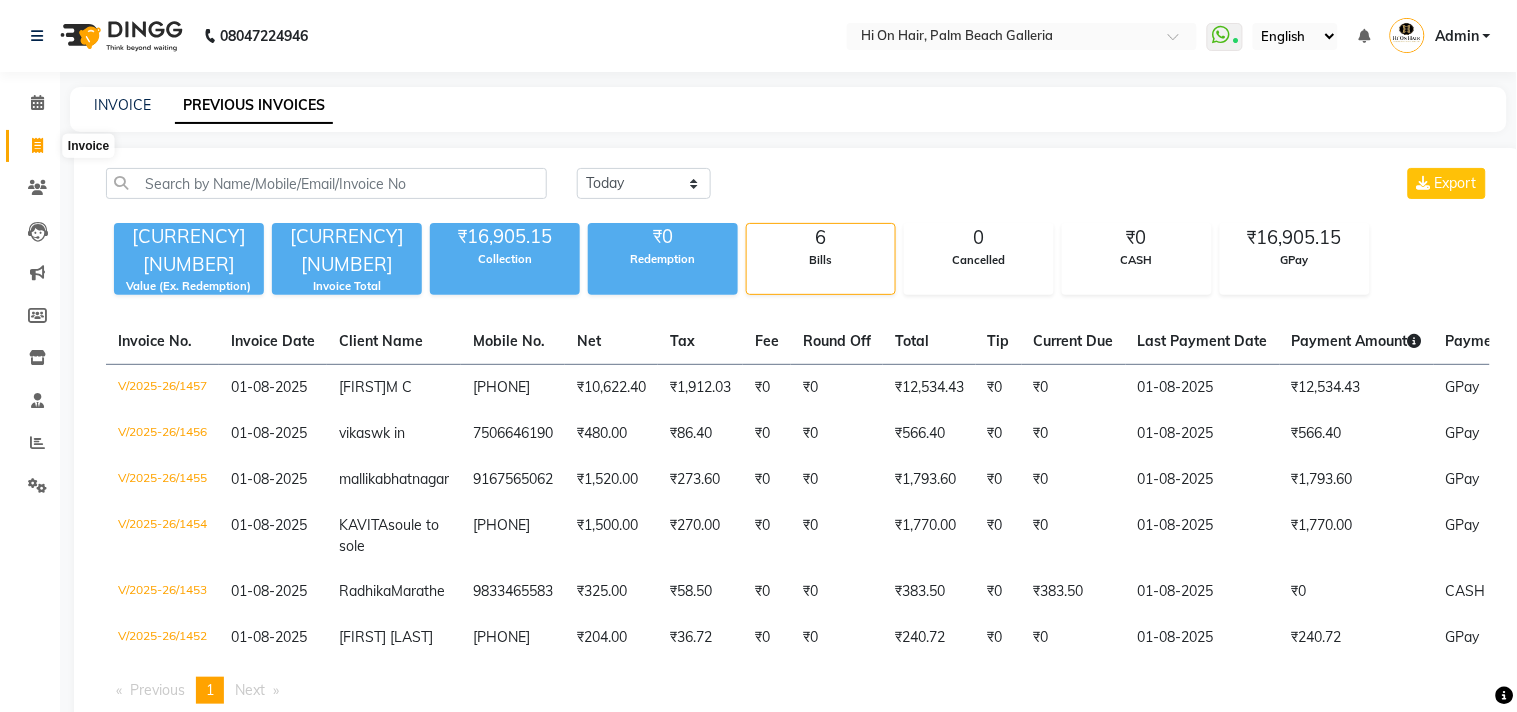 select on "535" 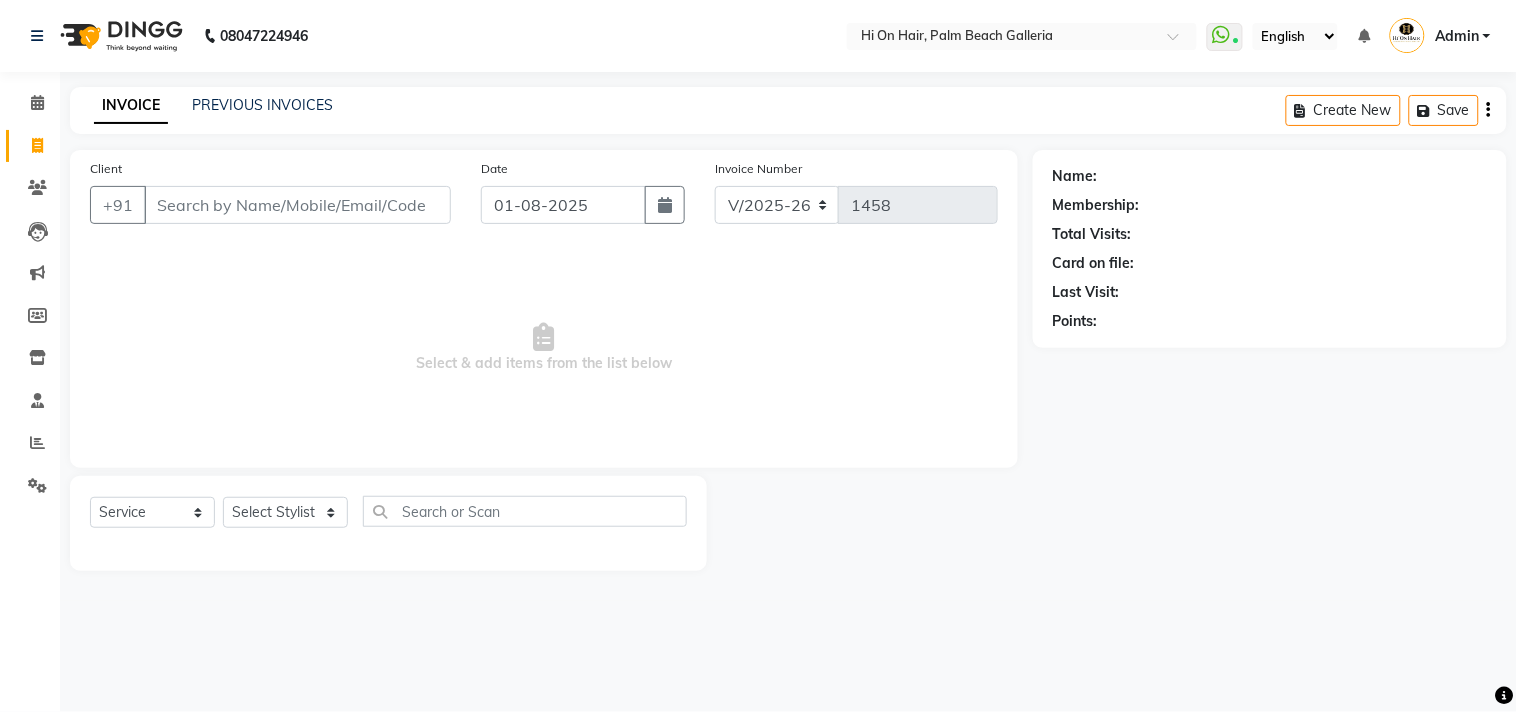 click on "Client" at bounding box center (297, 205) 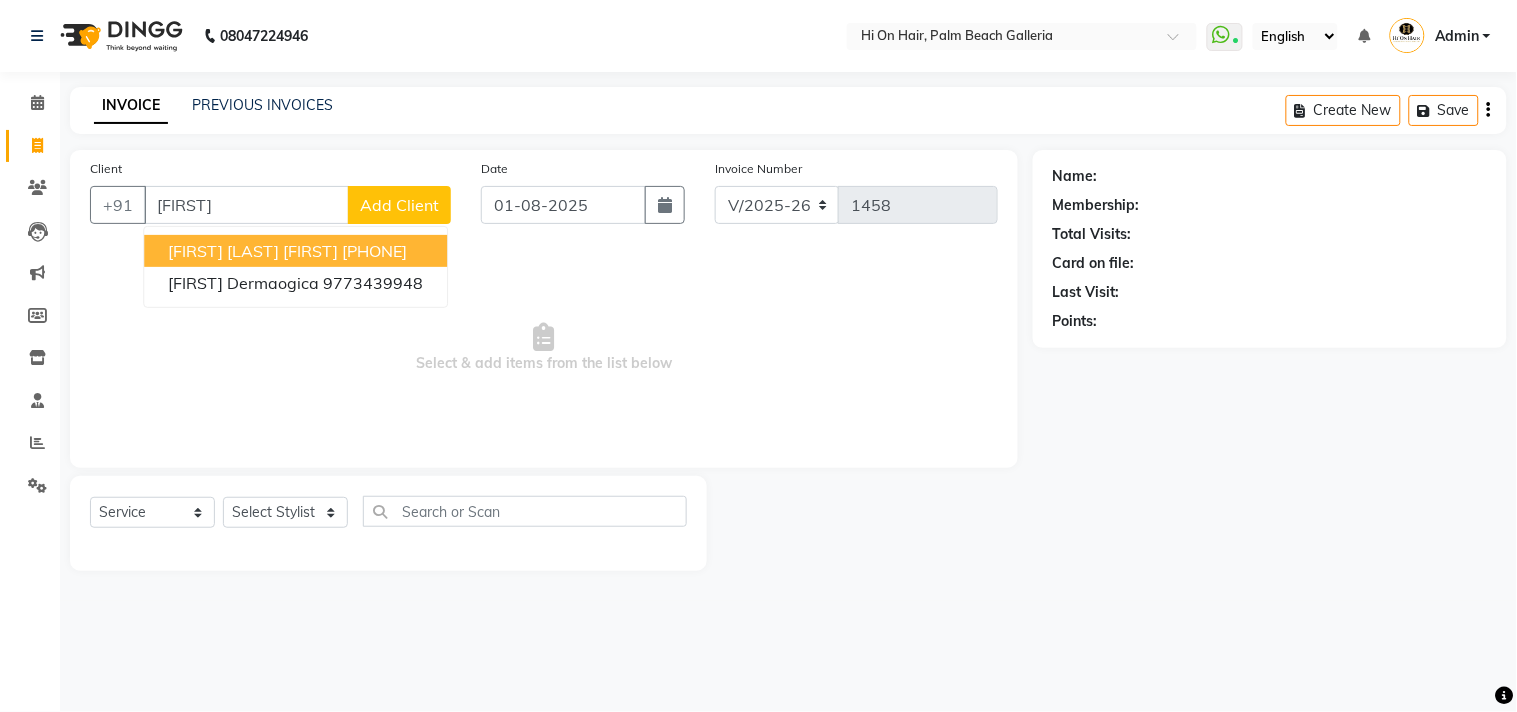 click on "[FIRST] [LAST] [FIRST]" at bounding box center (253, 251) 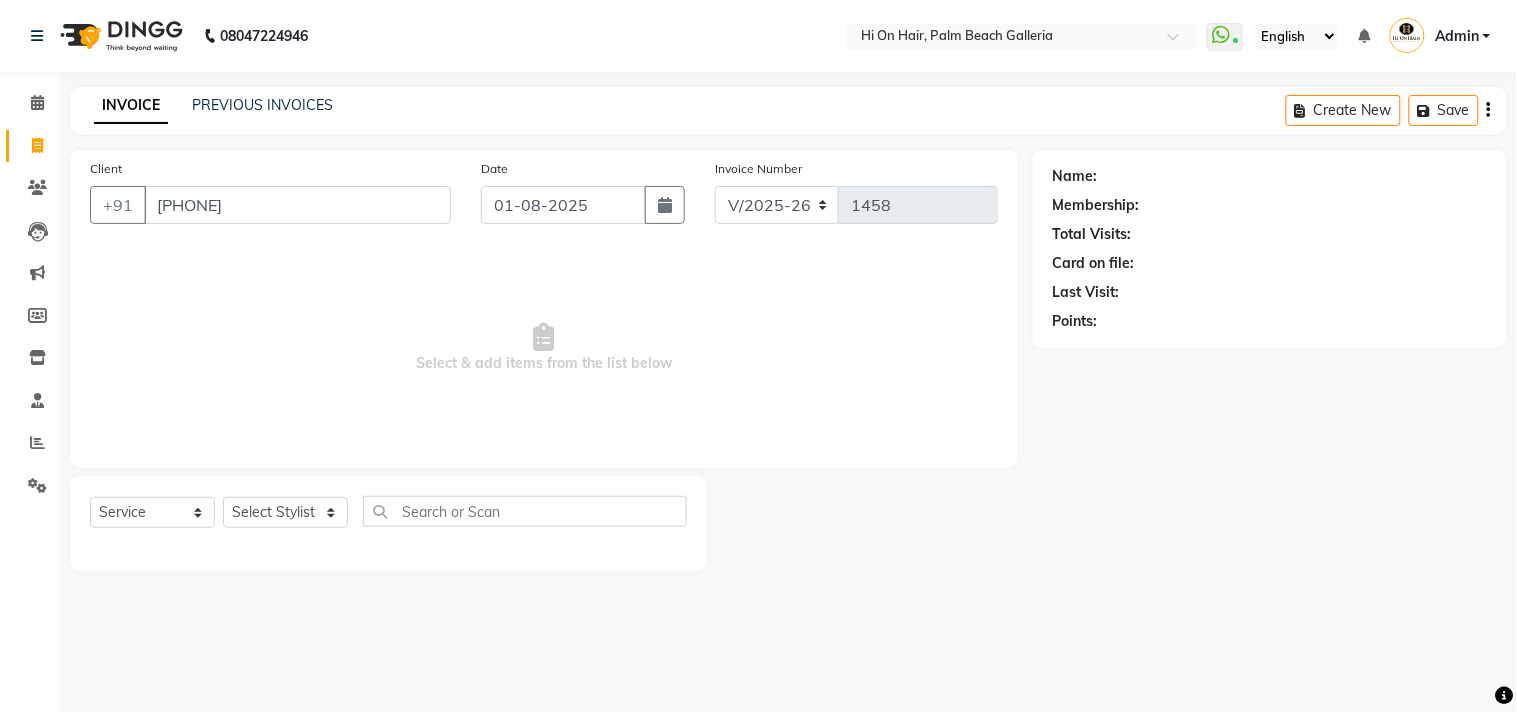 type on "[PHONE]" 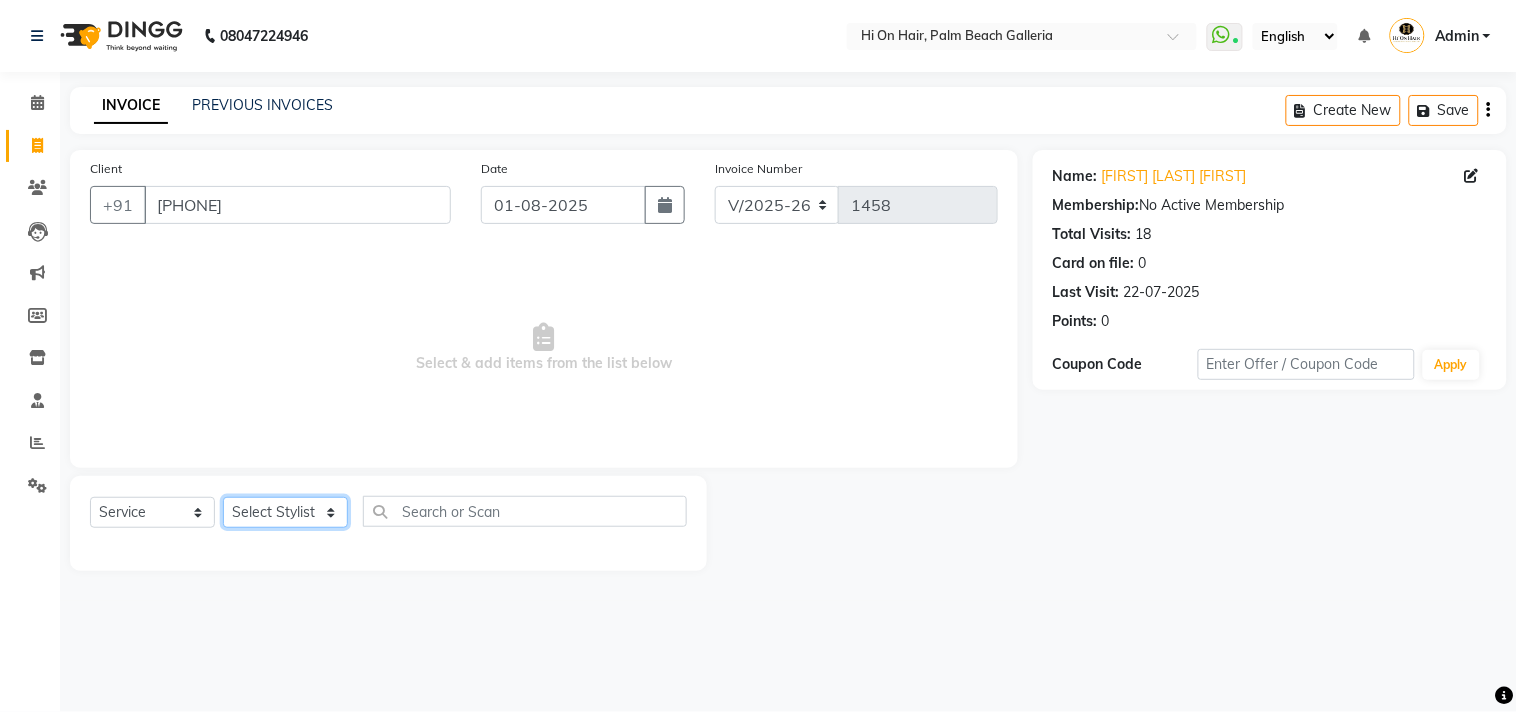 click on "Select Stylist Alim Kaldane Anwar Laskar Hi On Hair MAKYOPHI Pankaj Thakur Poonam Nalawade Raani Rasika  Shelar Rehan Salmani Saba Shaikh Sana Shaikh SOSEM Zeeshan Salmani" 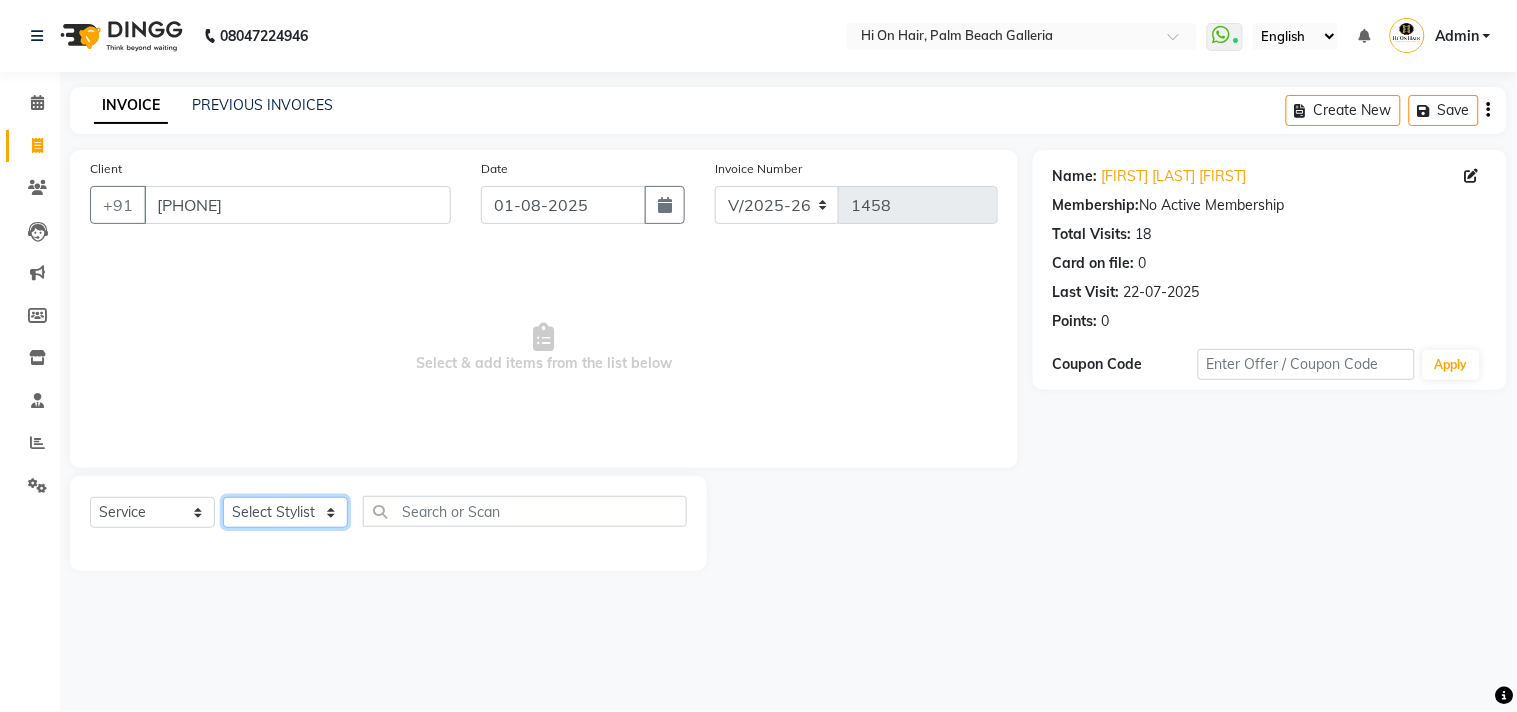 select on "29610" 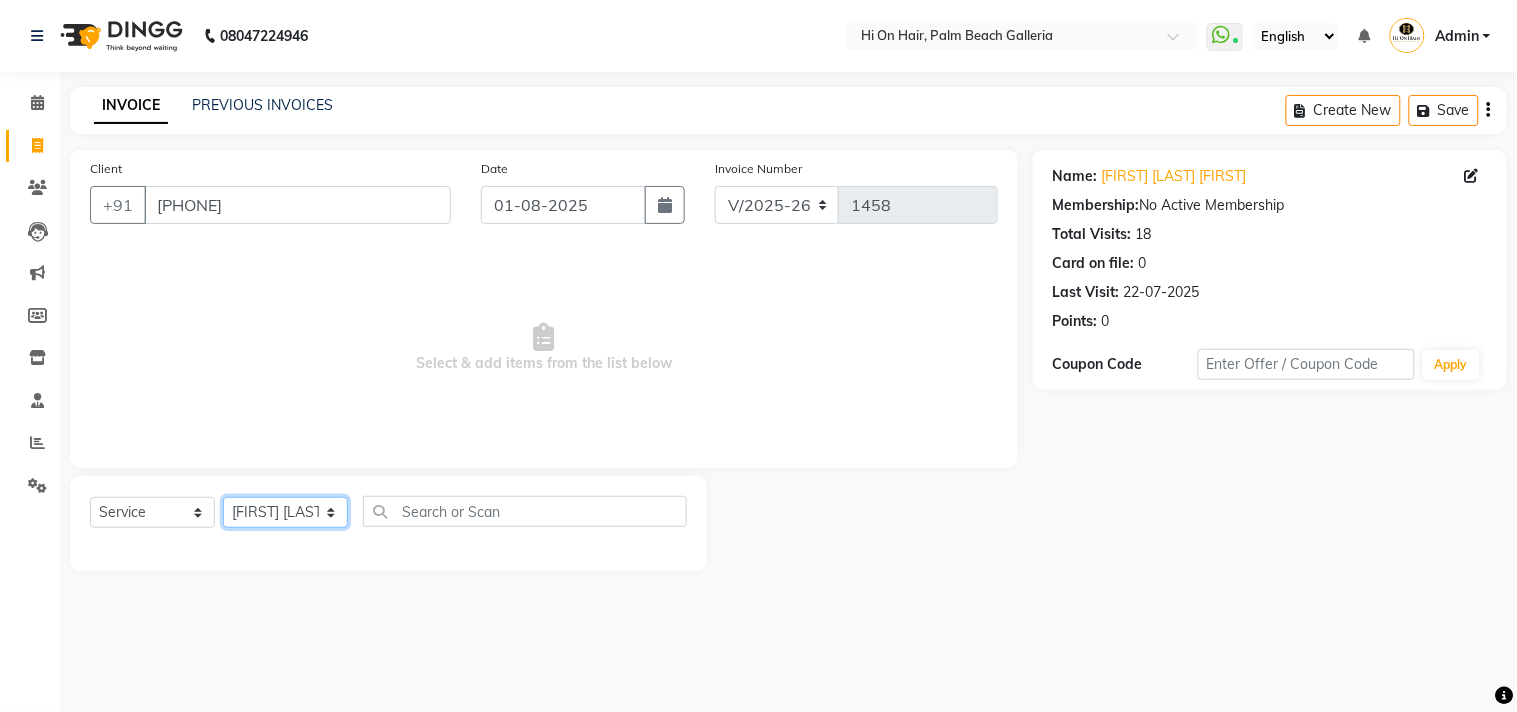 click on "Select Stylist Alim Kaldane Anwar Laskar Hi On Hair MAKYOPHI Pankaj Thakur Poonam Nalawade Raani Rasika  Shelar Rehan Salmani Saba Shaikh Sana Shaikh SOSEM Zeeshan Salmani" 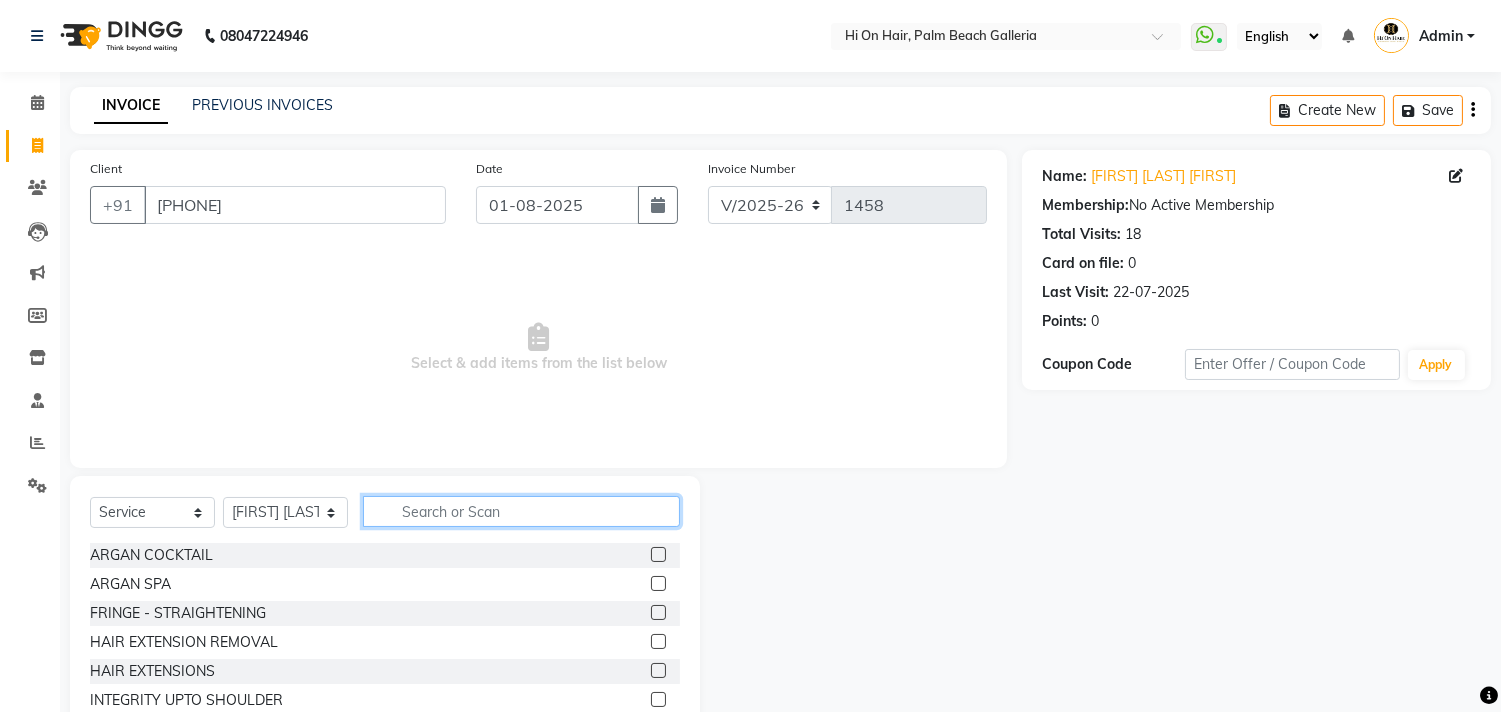 click 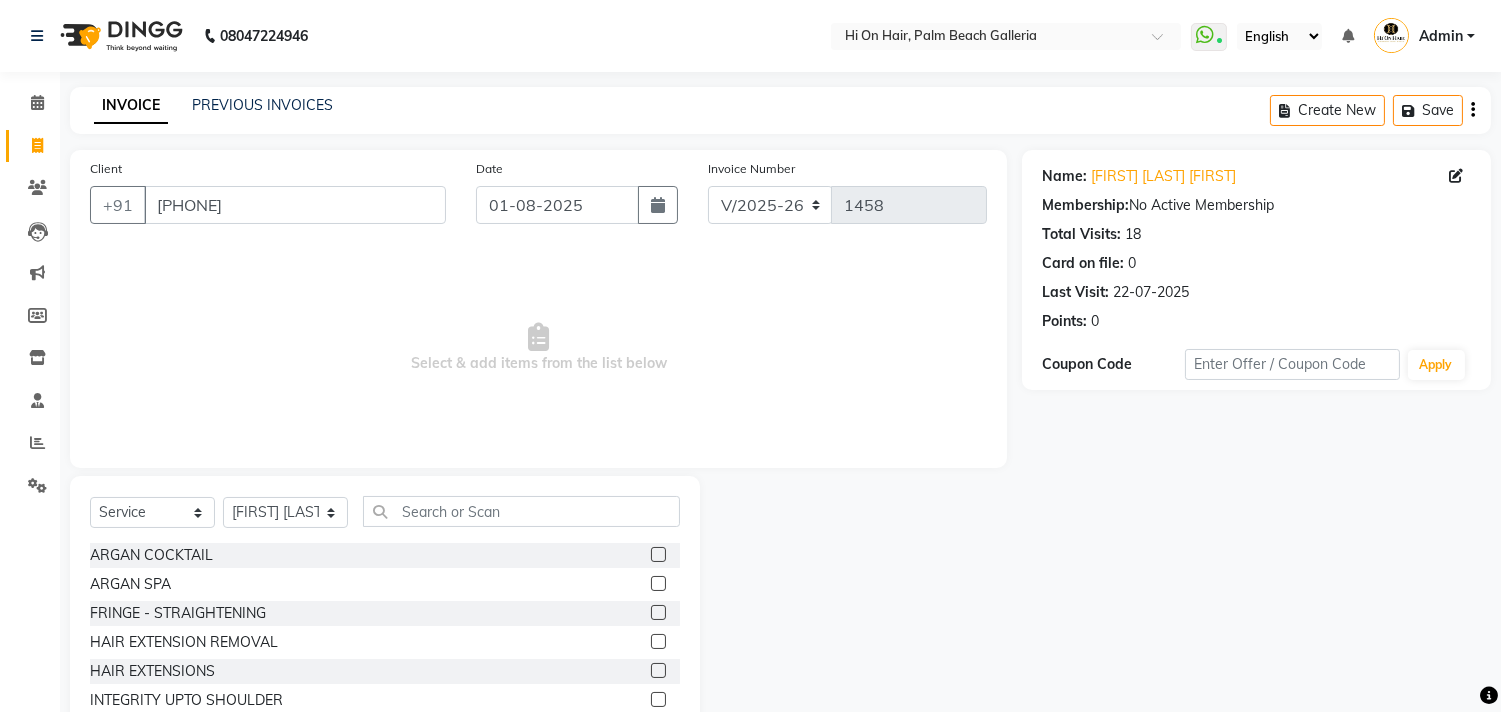 click on "Select Service Product Membership Package Voucher Prepaid Gift Card Select Stylist Alim Kaldane Anwar Laskar Hi On Hair MAKYOPHI Pankaj Thakur Poonam Nalawade Raani Rasika Shelar Rehan Salmani Saba Shaikh Sana Shaikh SOSEM Zeeshan Salmani ARGAN COCKTAIL ARGAN SPA FRINGE - STRAIGHTENING HAIR EXTENSION REMOVAL HAIR EXTENSIONS INTEGRITY UPTO SHOULDER MOISTURE PLUS SPA (Upto Shoulder) NANO PLASTIA (Very Short) OLA PLEX STAND ALONE OLA PLEX TREATMENT SLIVER SHINE COCKTAIL STENSILS STRAIGHTNING (ABOVE SHOULDER) STRAIGHTNING (BELOW SHOULDER) STRAIGHTNING (UPTO WAIST) STRAIGHTNING (VERY SHORT) Colour Care milkshake Spa foot massage Nose wax file/cut file/cut/polish outcurls Blow dry Aroma Manicure eyebrows/upperlips wash n Blowdry UPPERLIPS PINKINI WAX face Dtan Cateye gel polish Aroma Pedicure AVL pedicure marine sea alga face bleach Bomb pedicure Bomb Manicure AVL Manicure marine sea alga Feet Wax ADD ON OIL WASH FEET DTAN Polish change Add on Feet Pack" 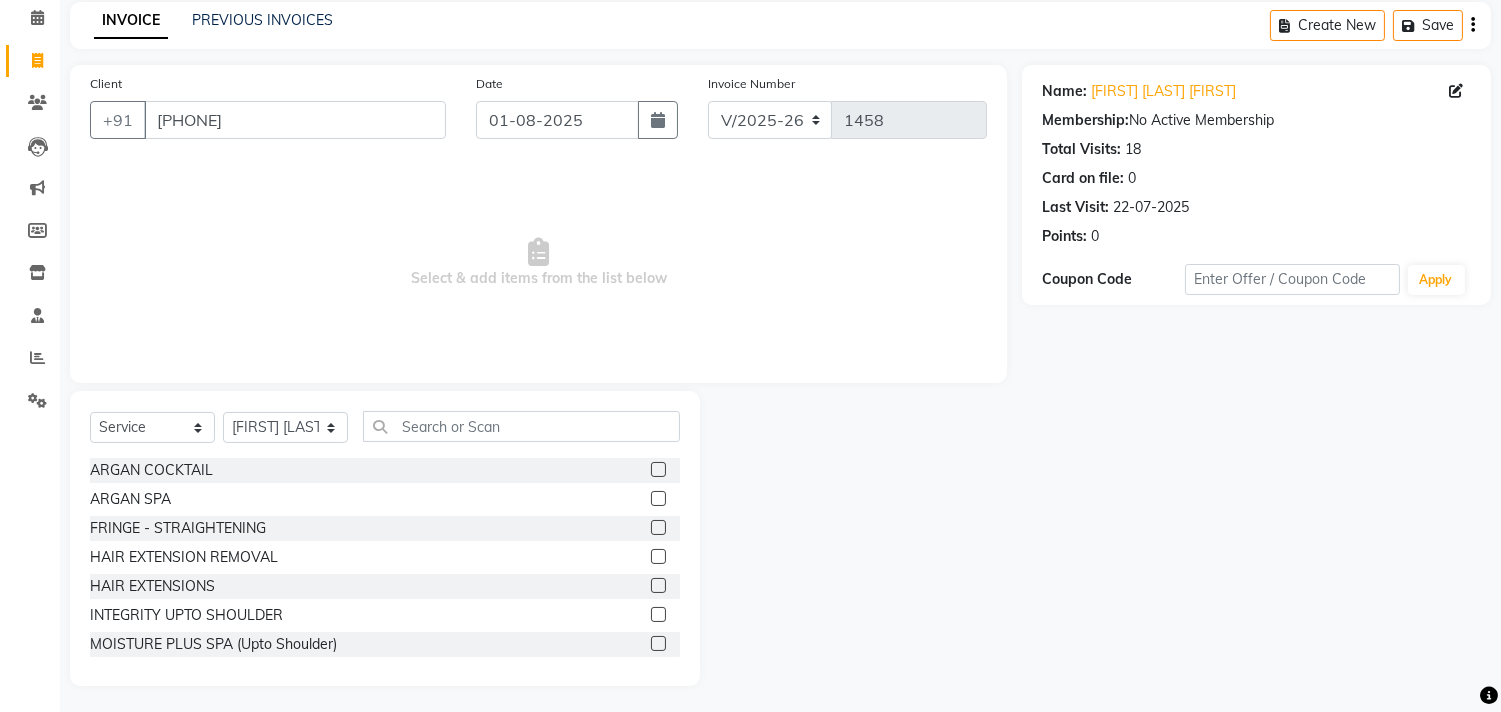 scroll, scrollTop: 88, scrollLeft: 0, axis: vertical 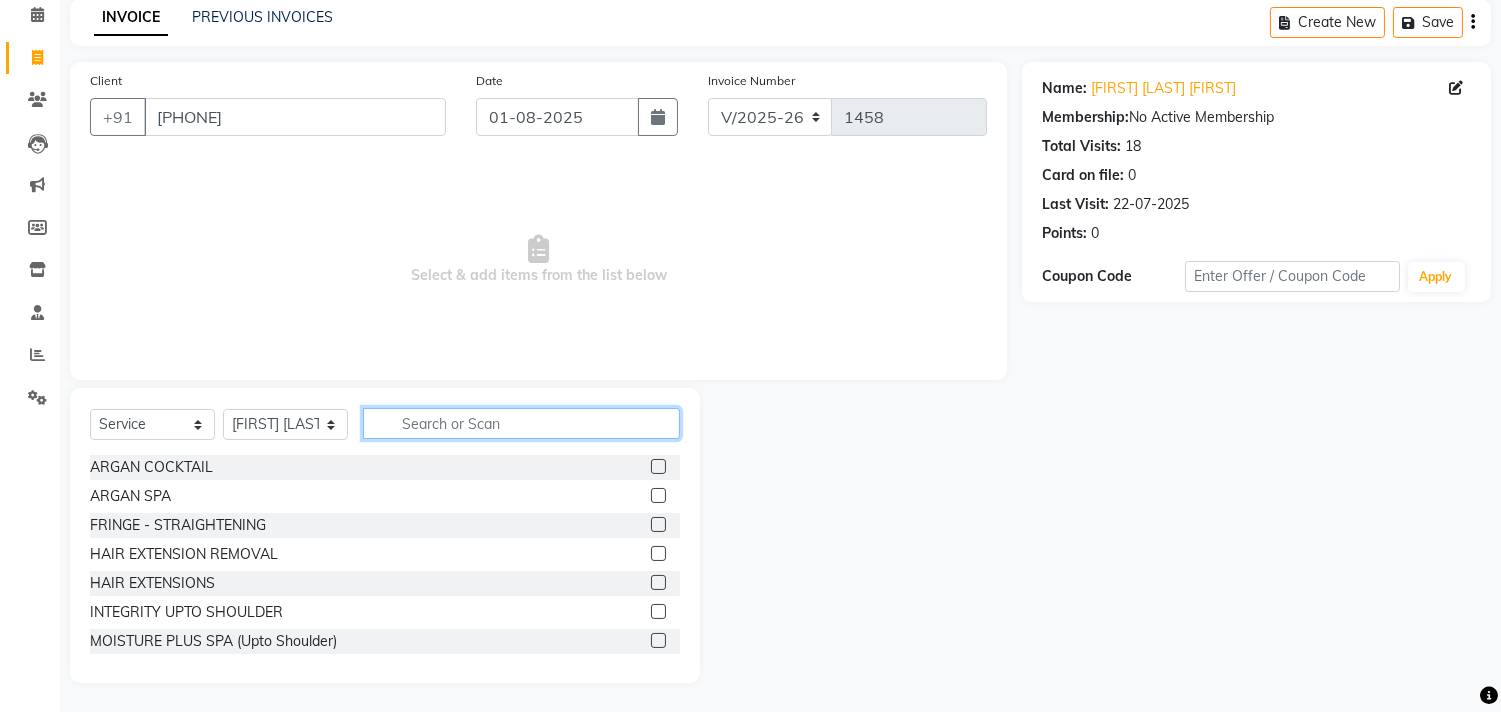 click 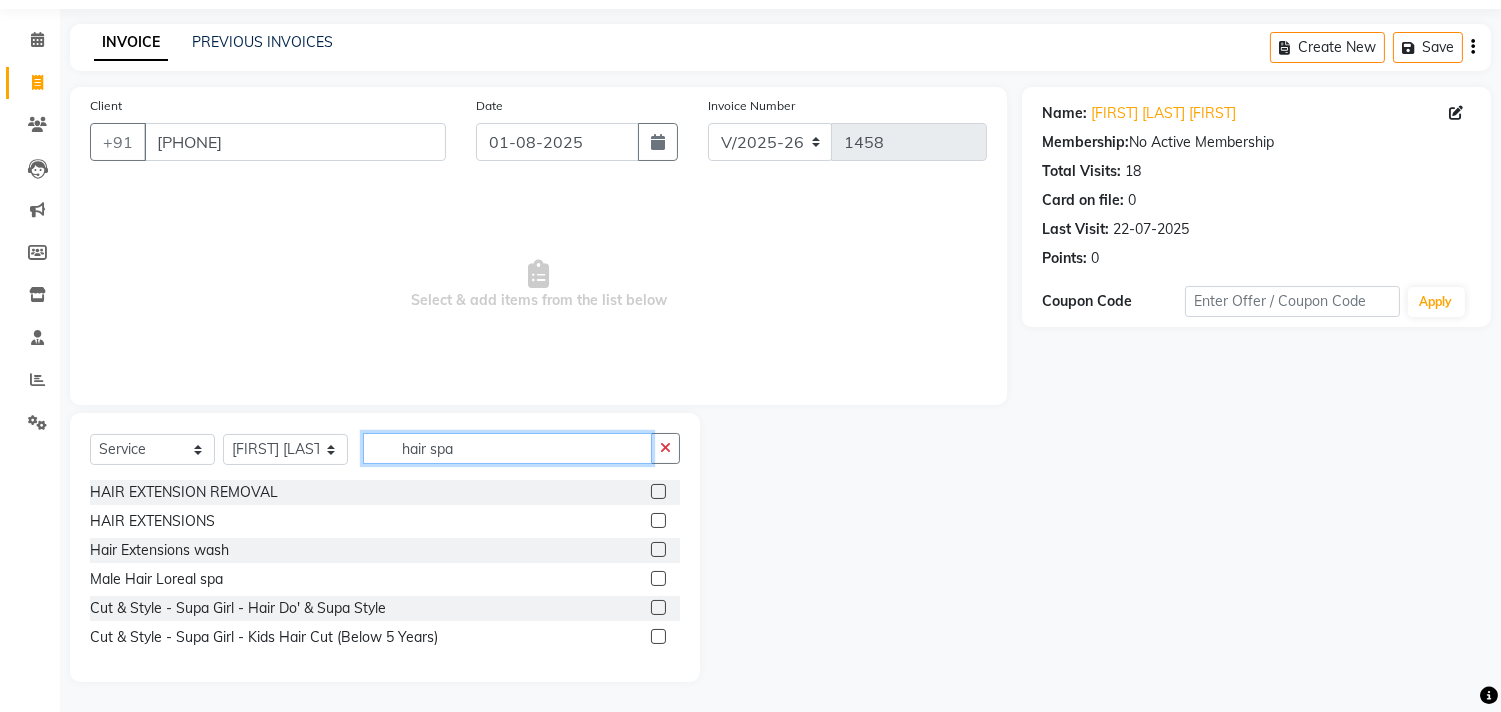scroll, scrollTop: 0, scrollLeft: 0, axis: both 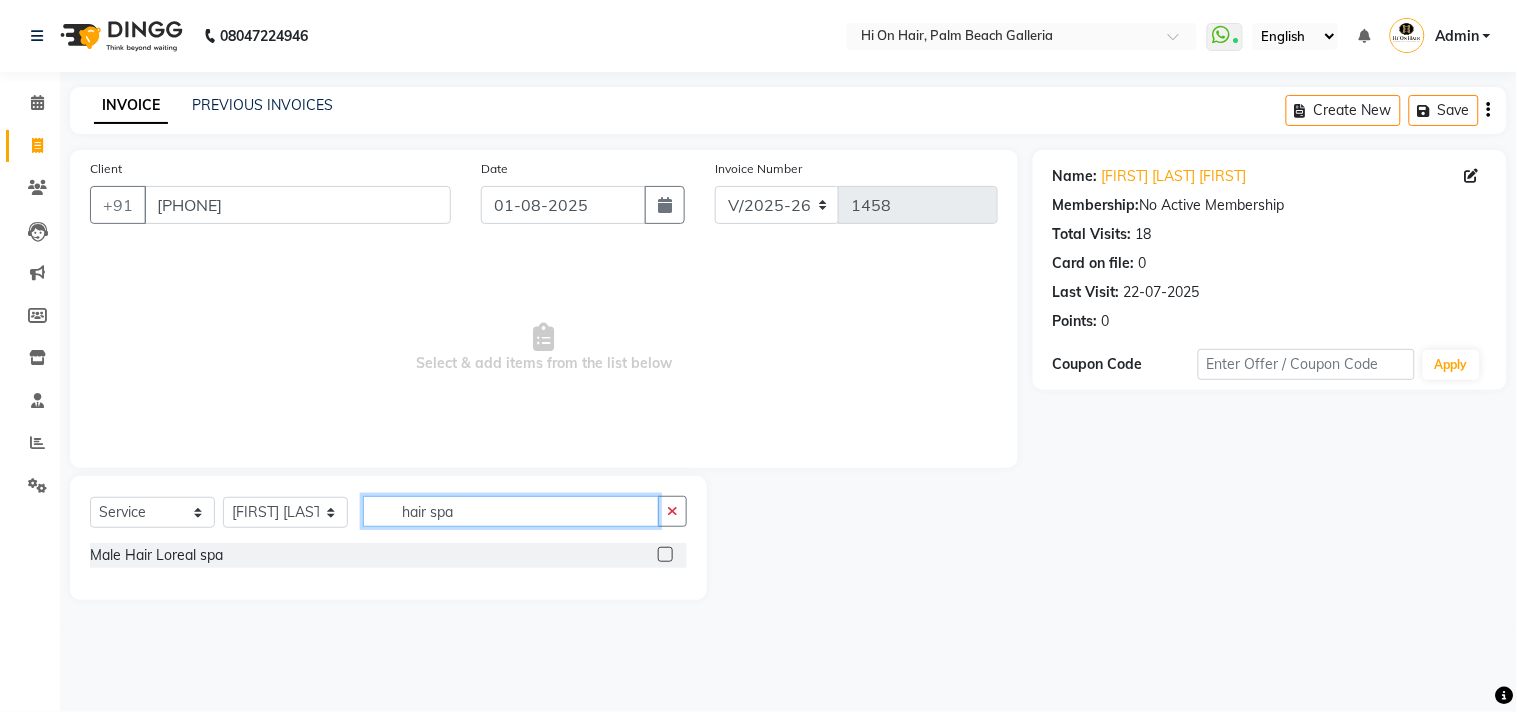type on "hair spa" 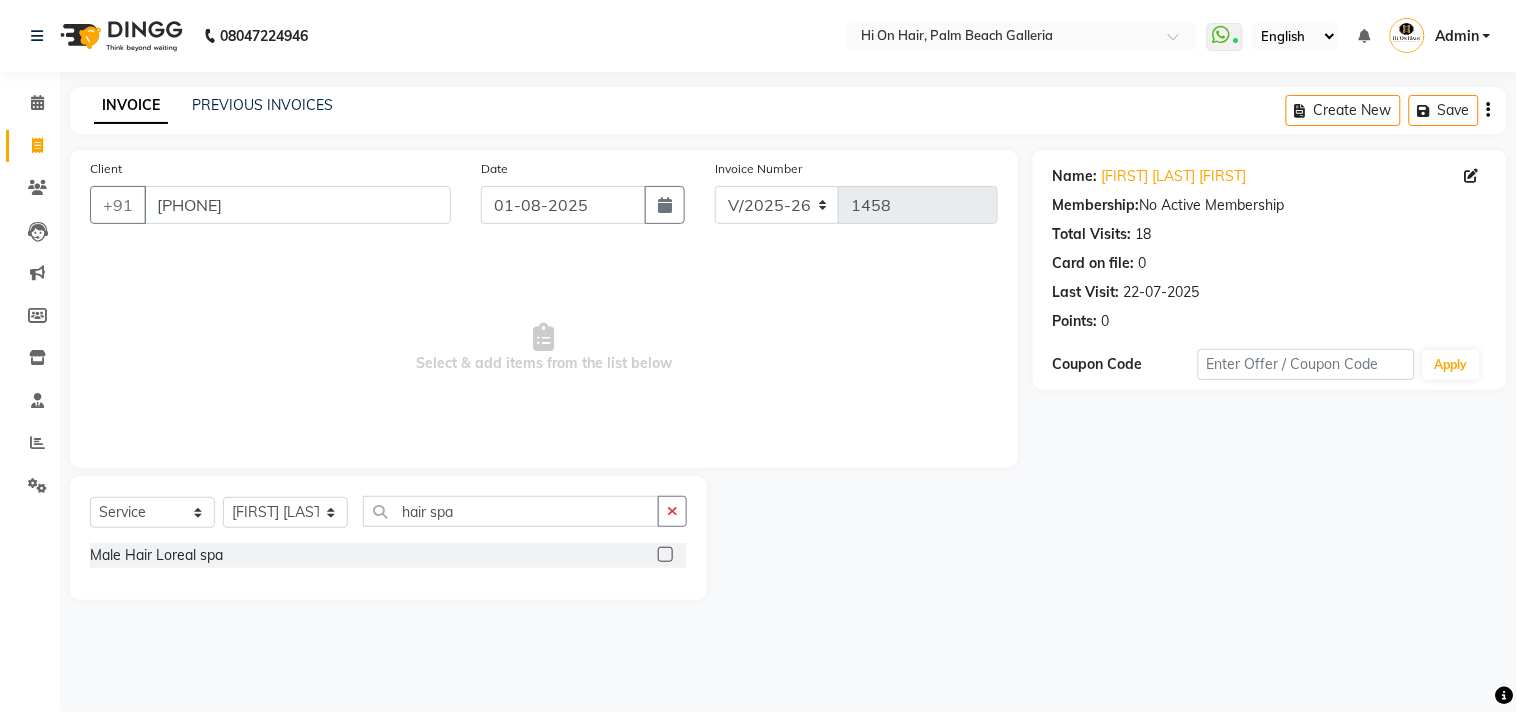 click 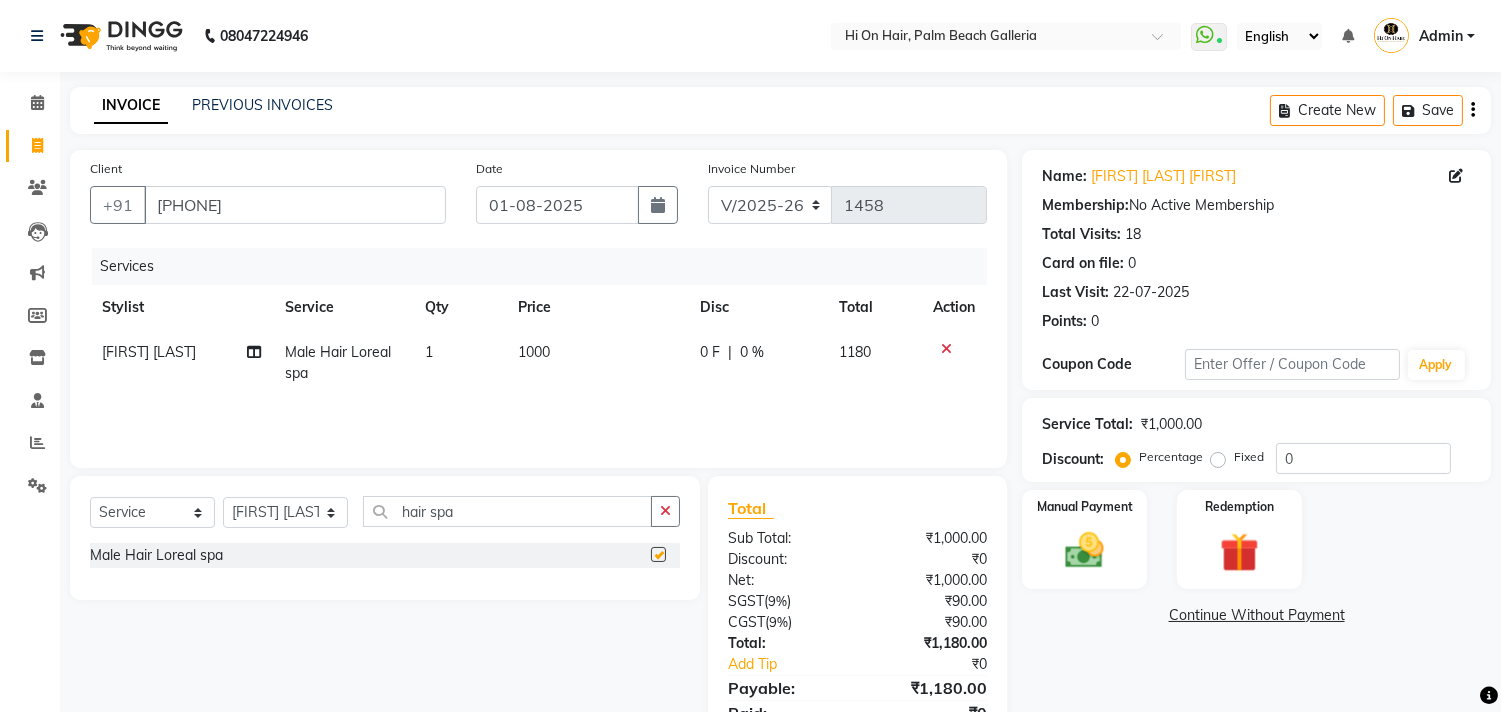 checkbox on "false" 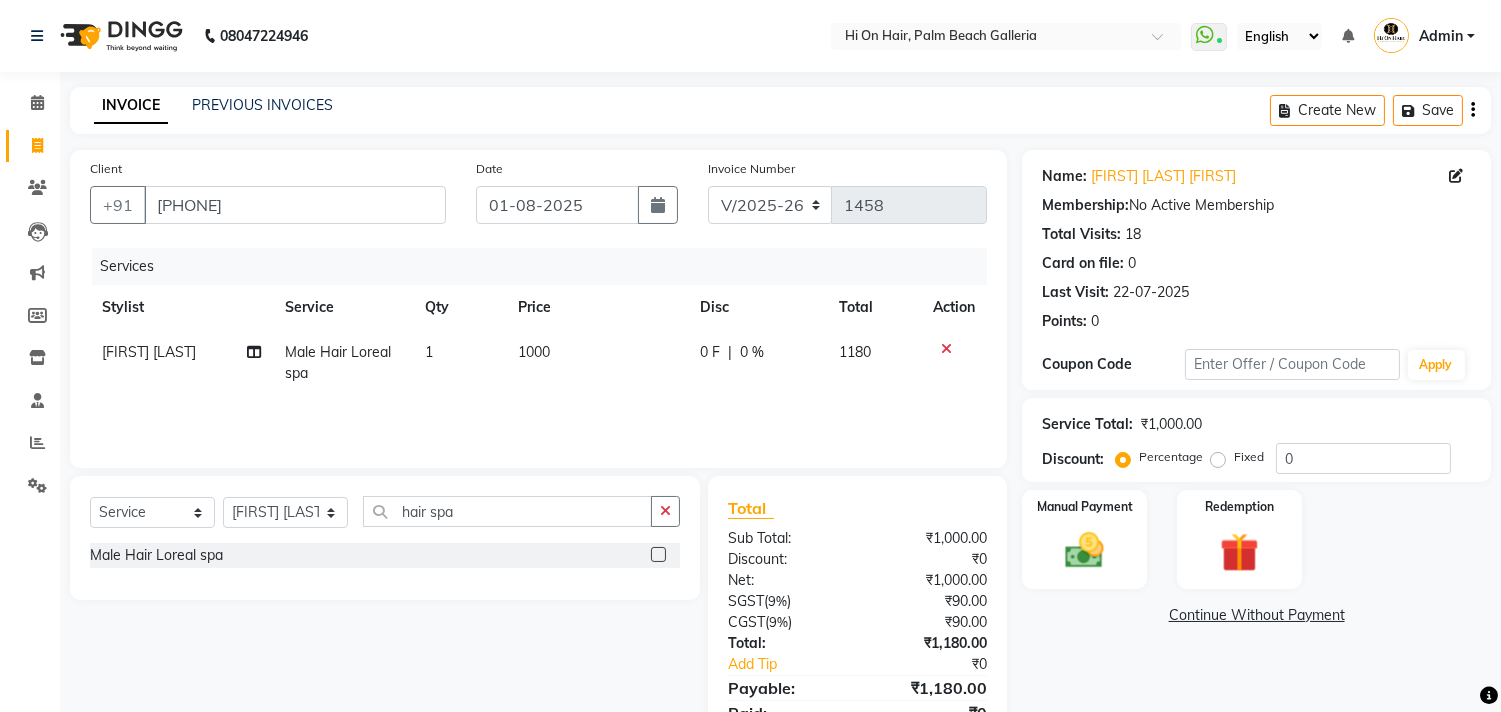 click on "0 F | 0 %" 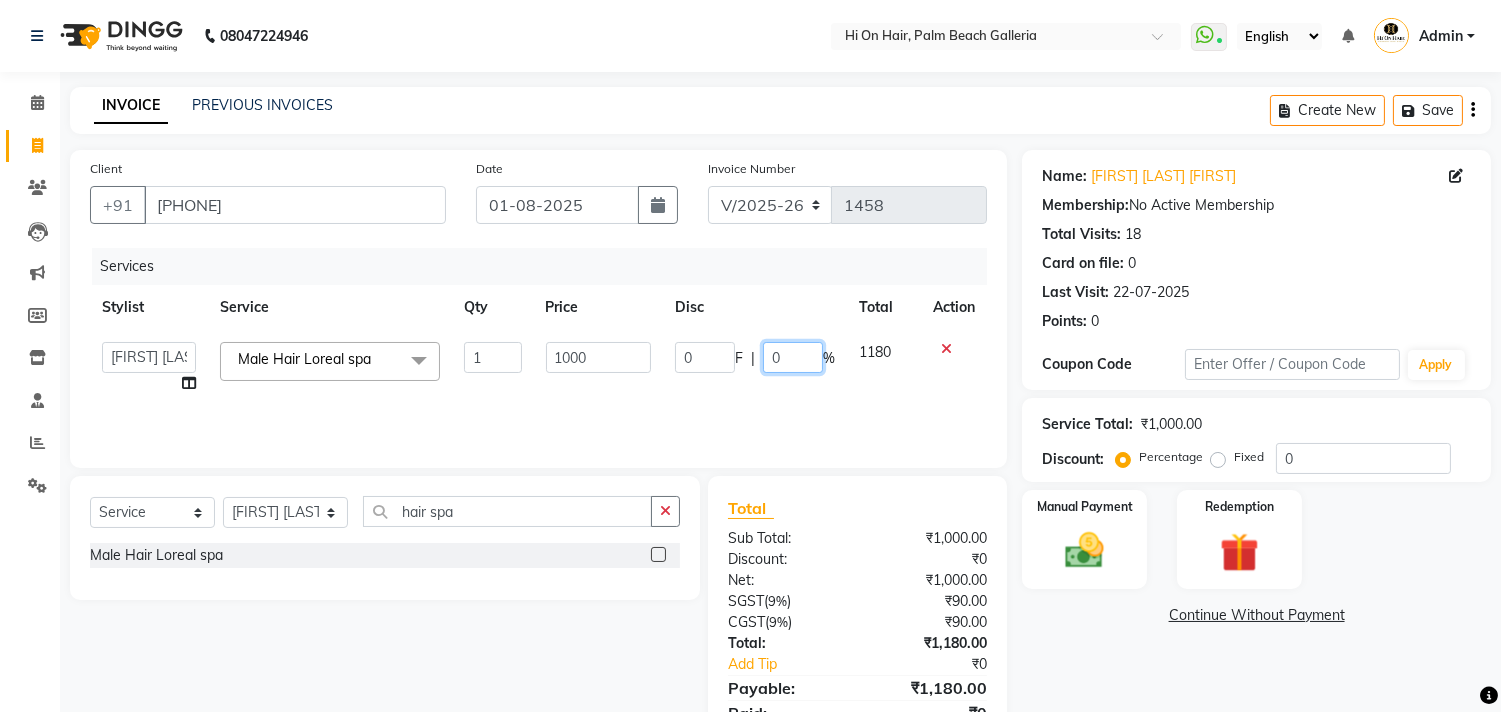 click on "0" 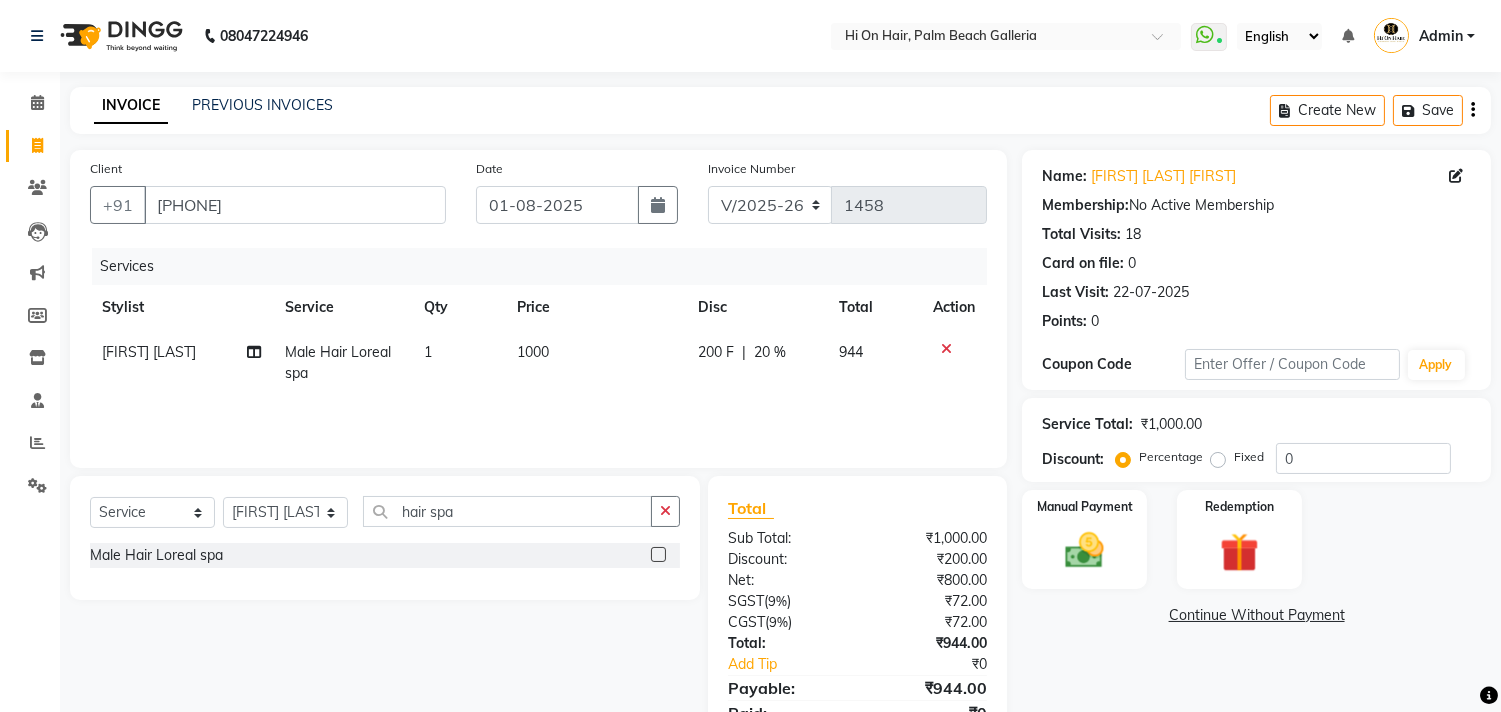 click on "Services Stylist Service Qty Price Disc Total Action [FIRST] [LAST] Male Hair Loreal spa 1 1000 200 F | 20 % 944" 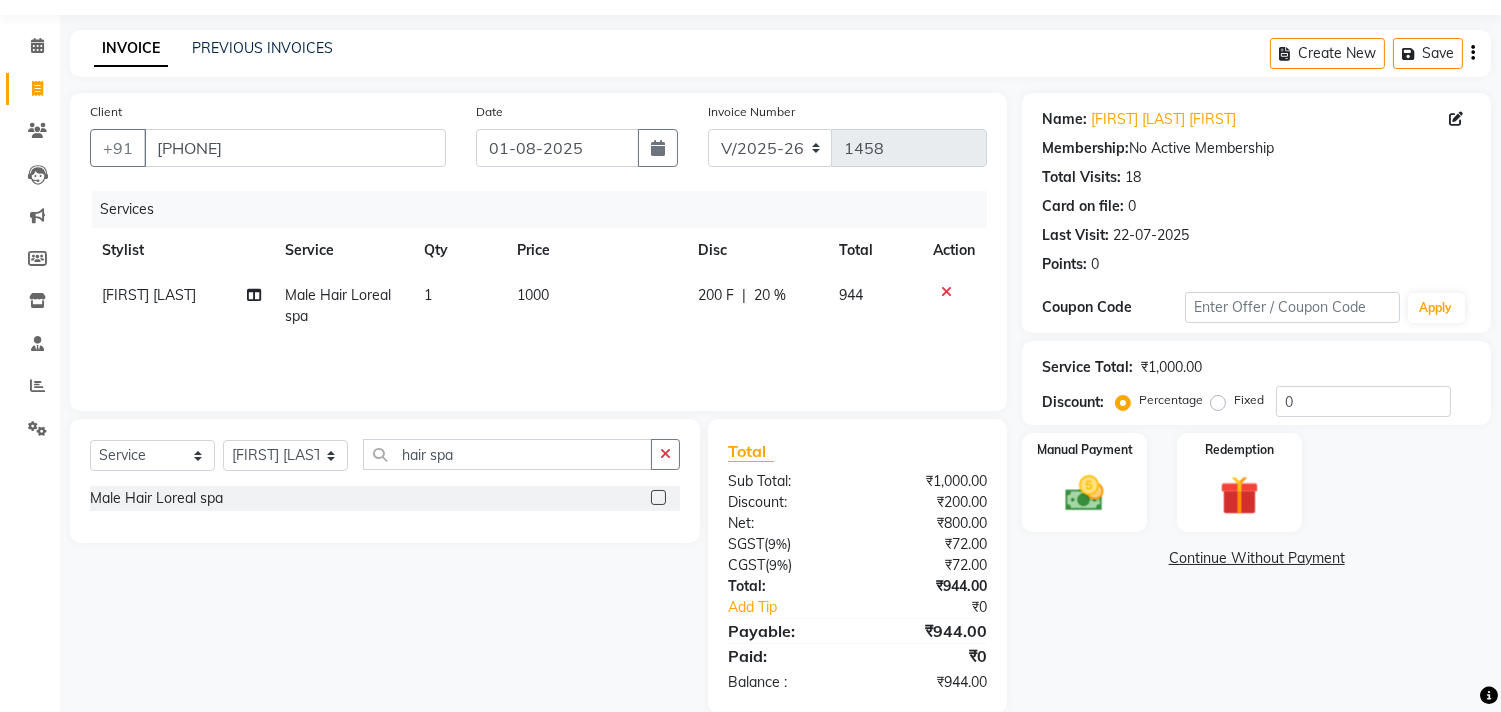 scroll, scrollTop: 87, scrollLeft: 0, axis: vertical 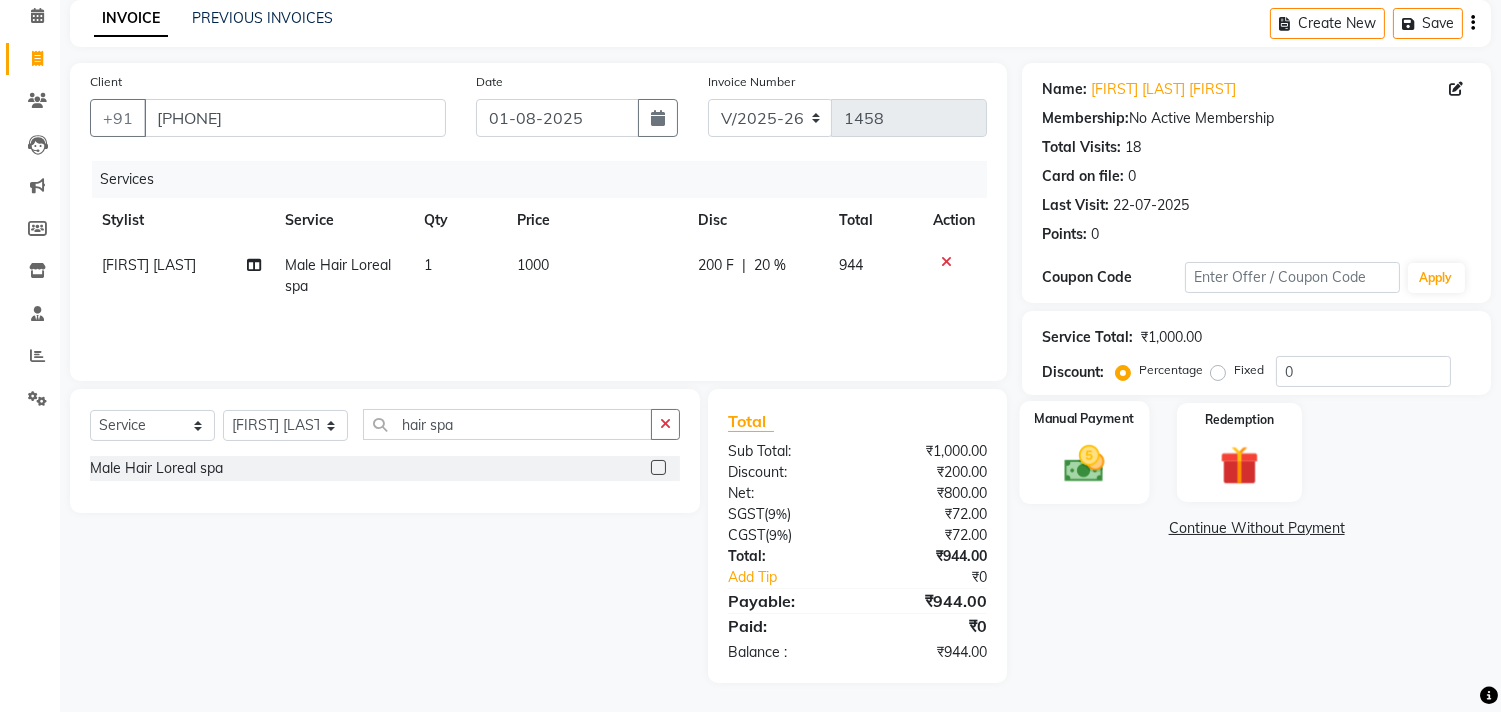 click 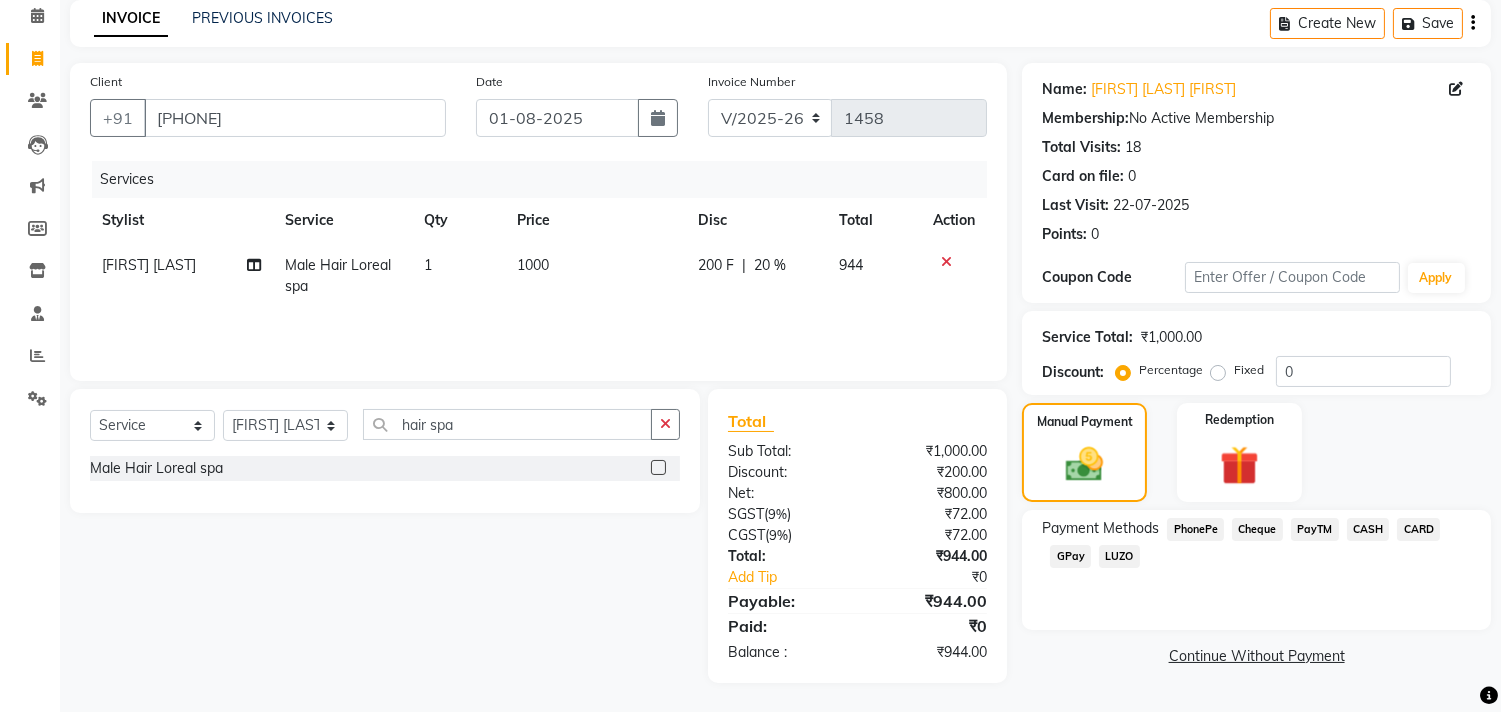 click on "GPay" 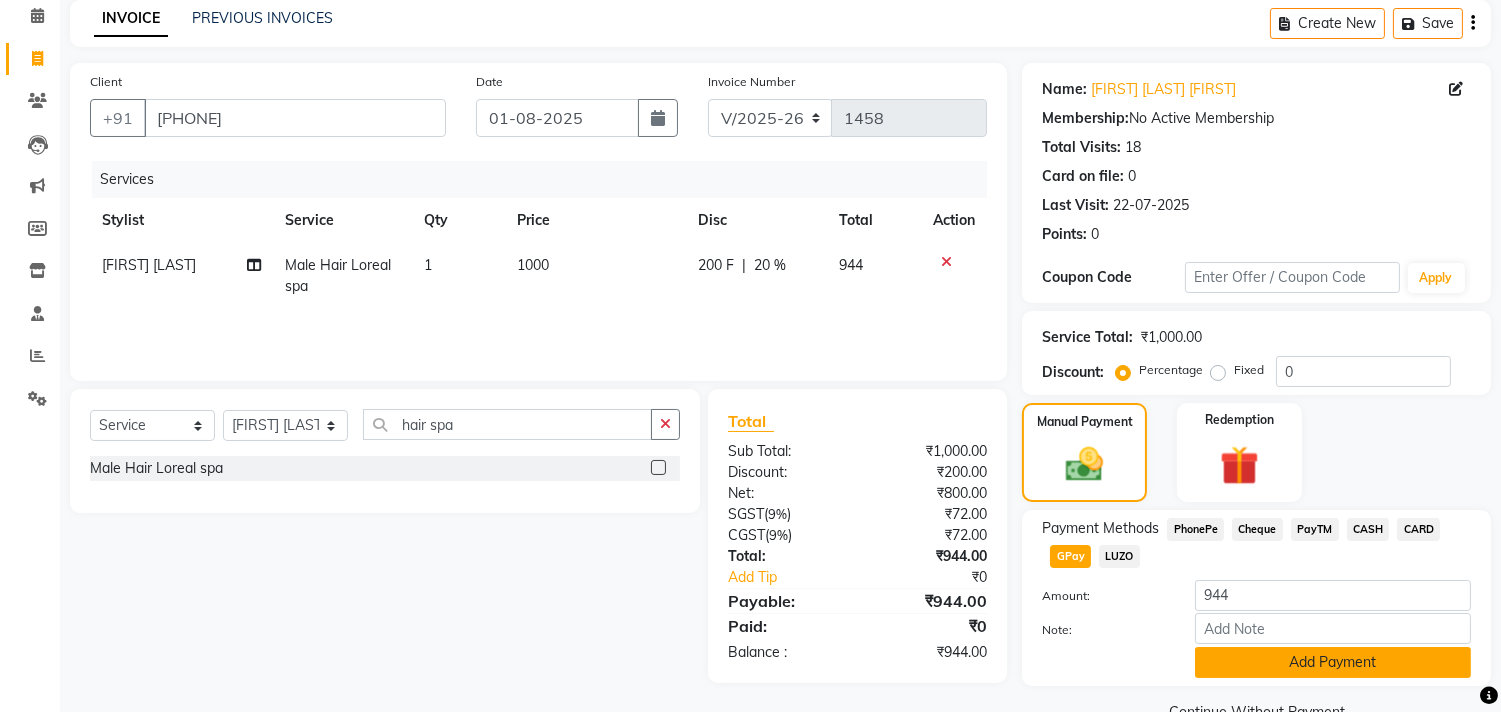 click on "Add Payment" 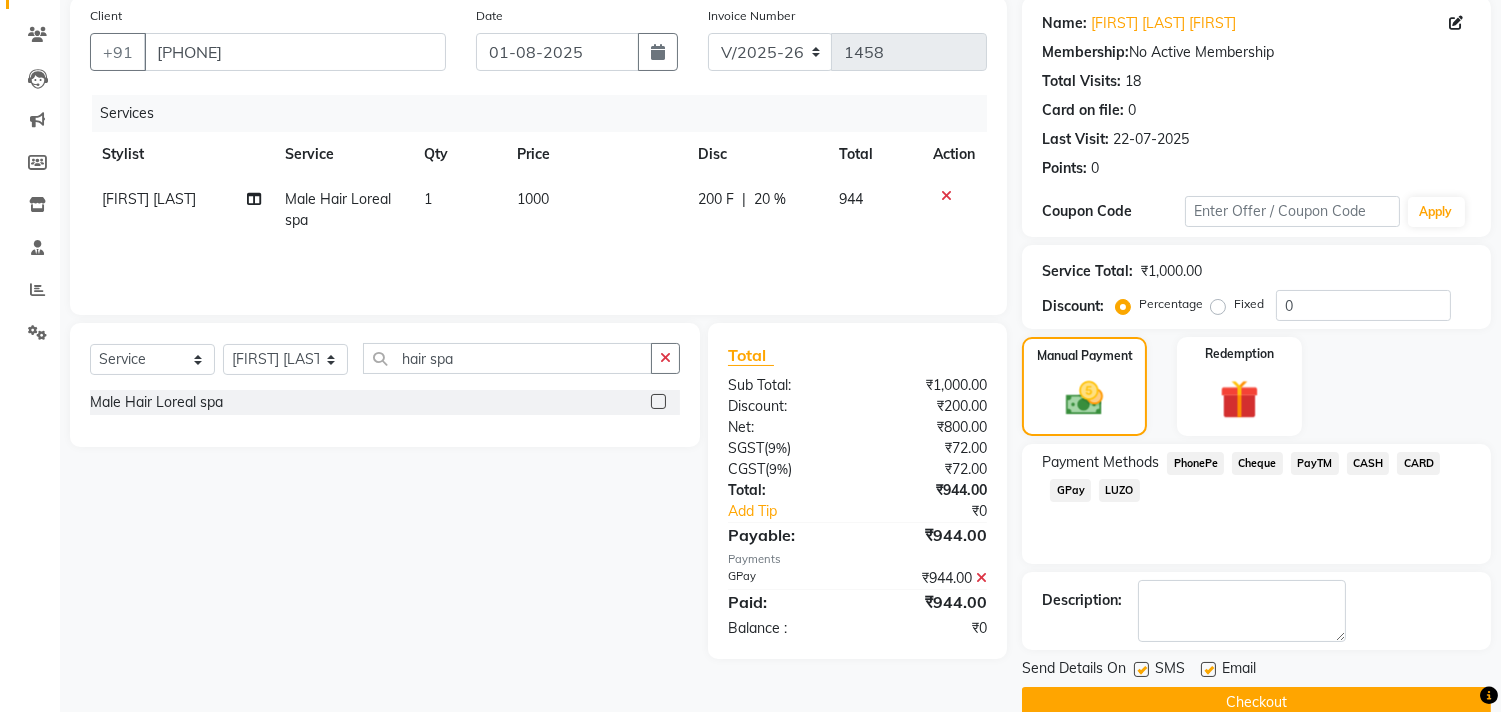 scroll, scrollTop: 187, scrollLeft: 0, axis: vertical 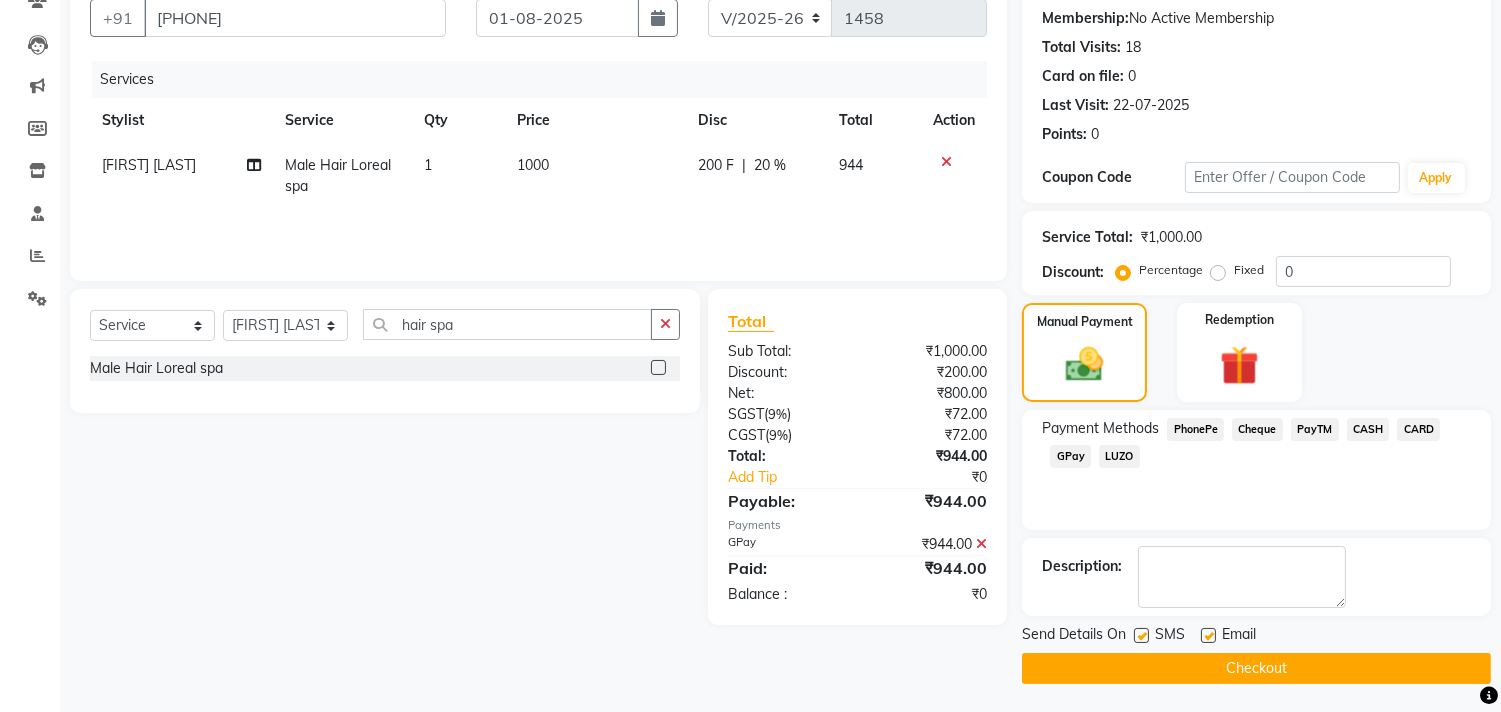 click 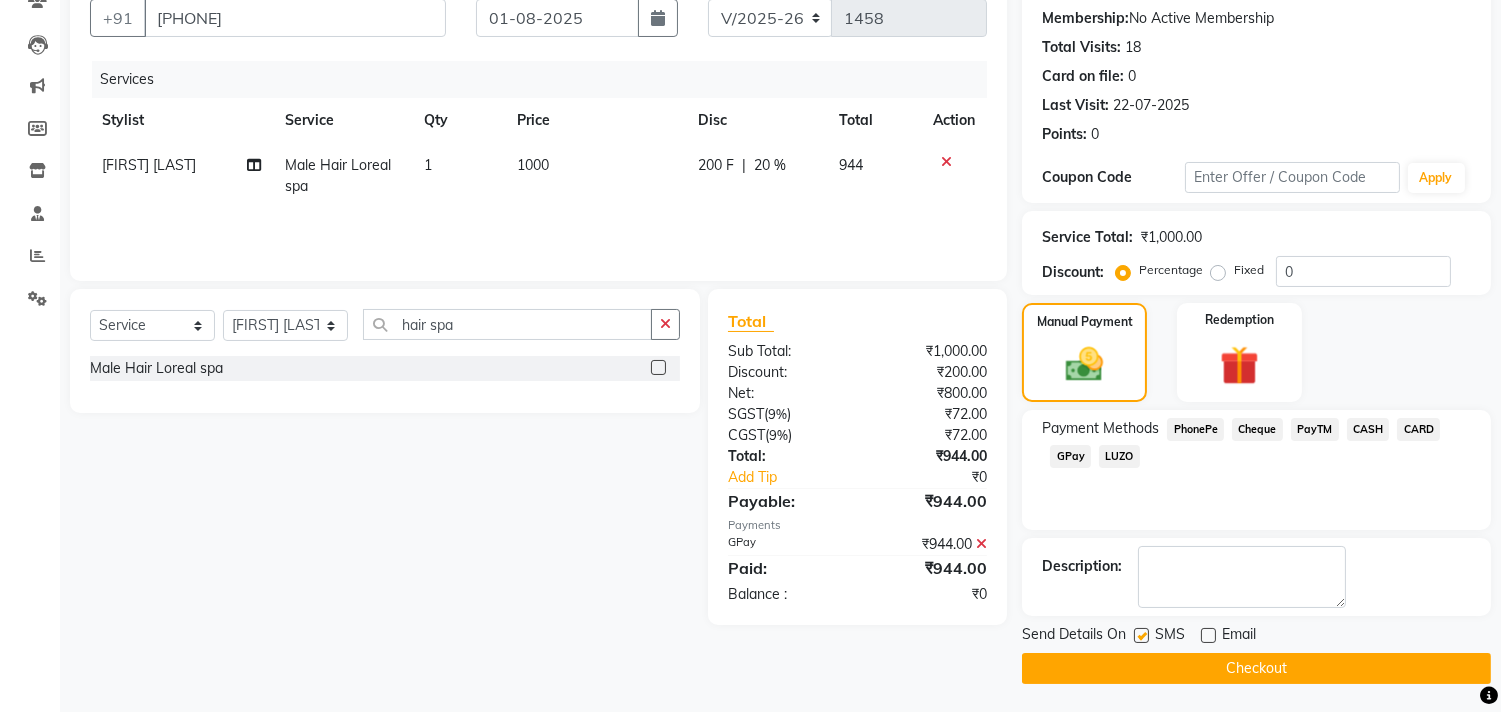 click on "Checkout" 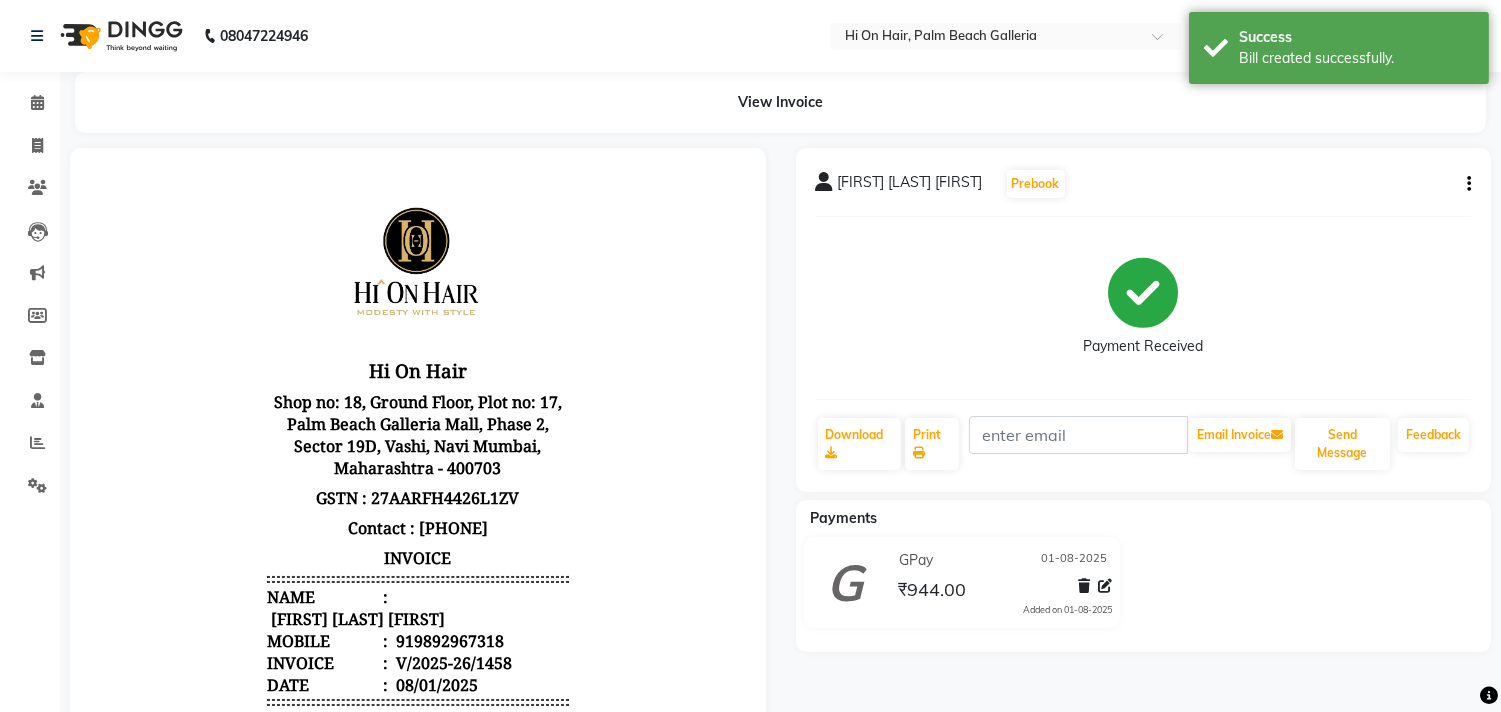scroll, scrollTop: 0, scrollLeft: 0, axis: both 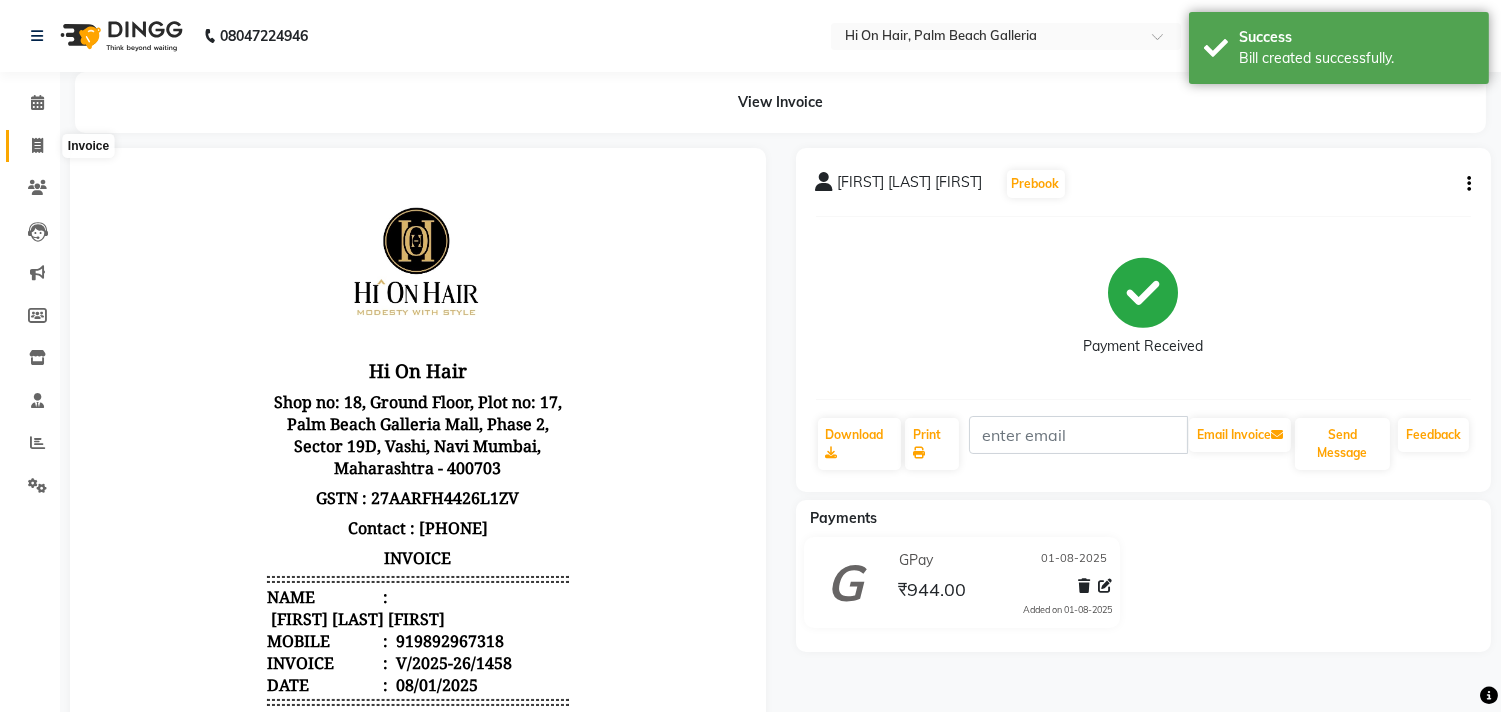 click 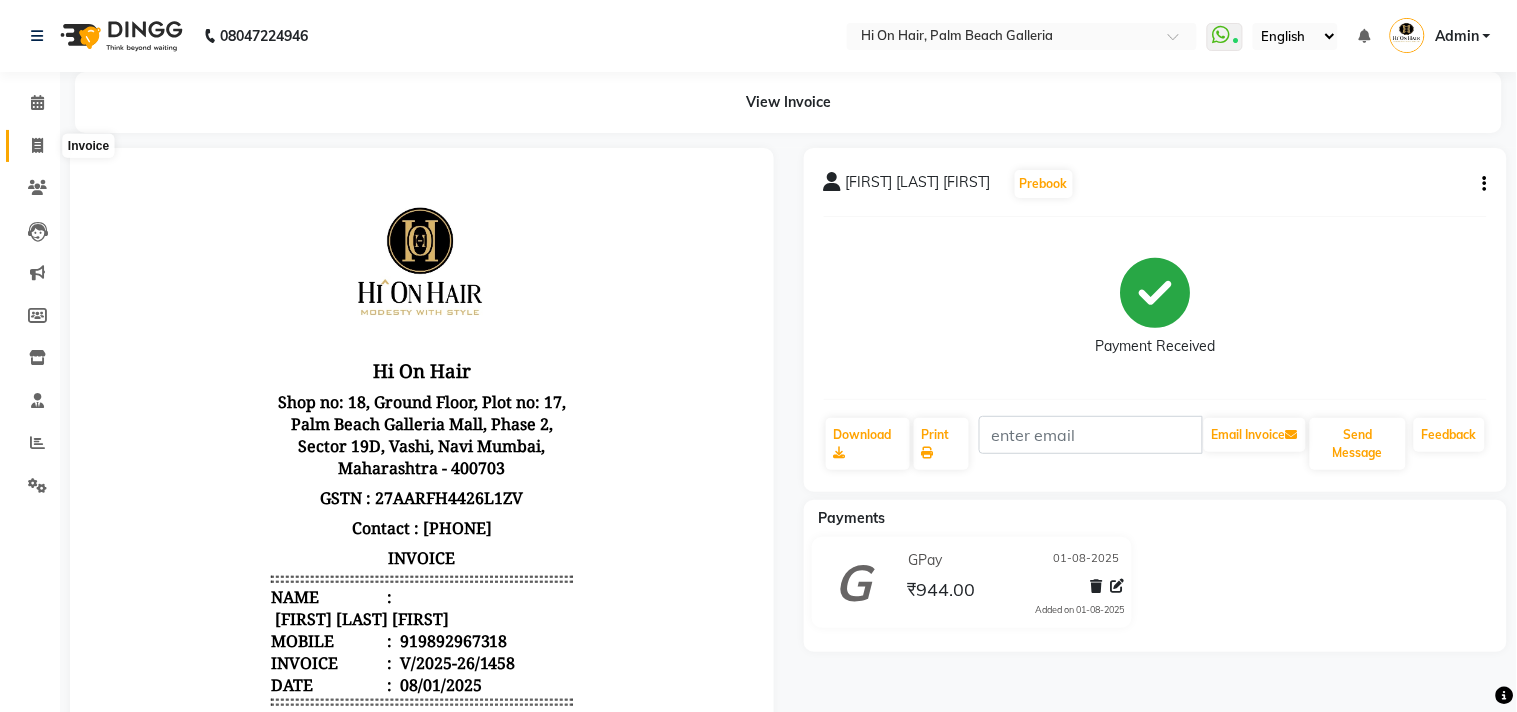 select on "535" 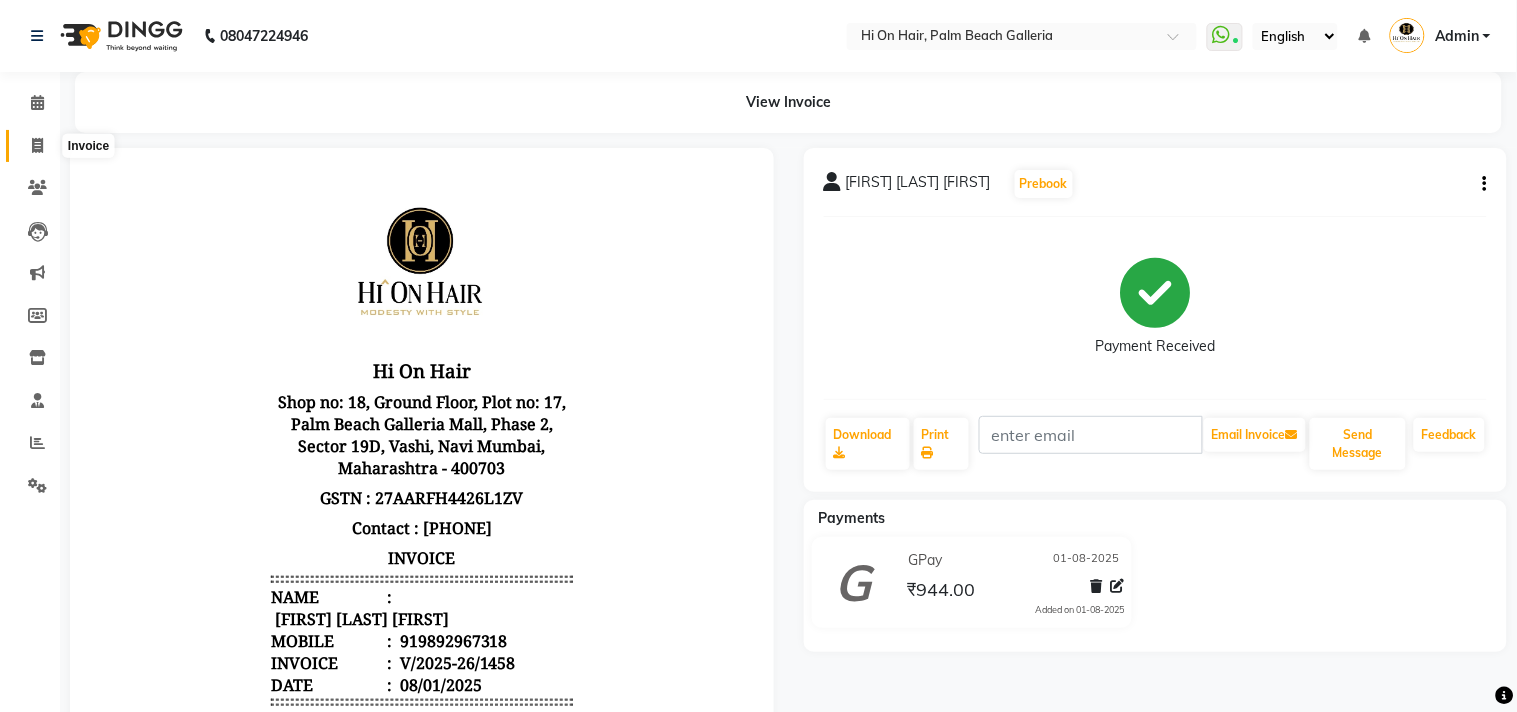 select on "service" 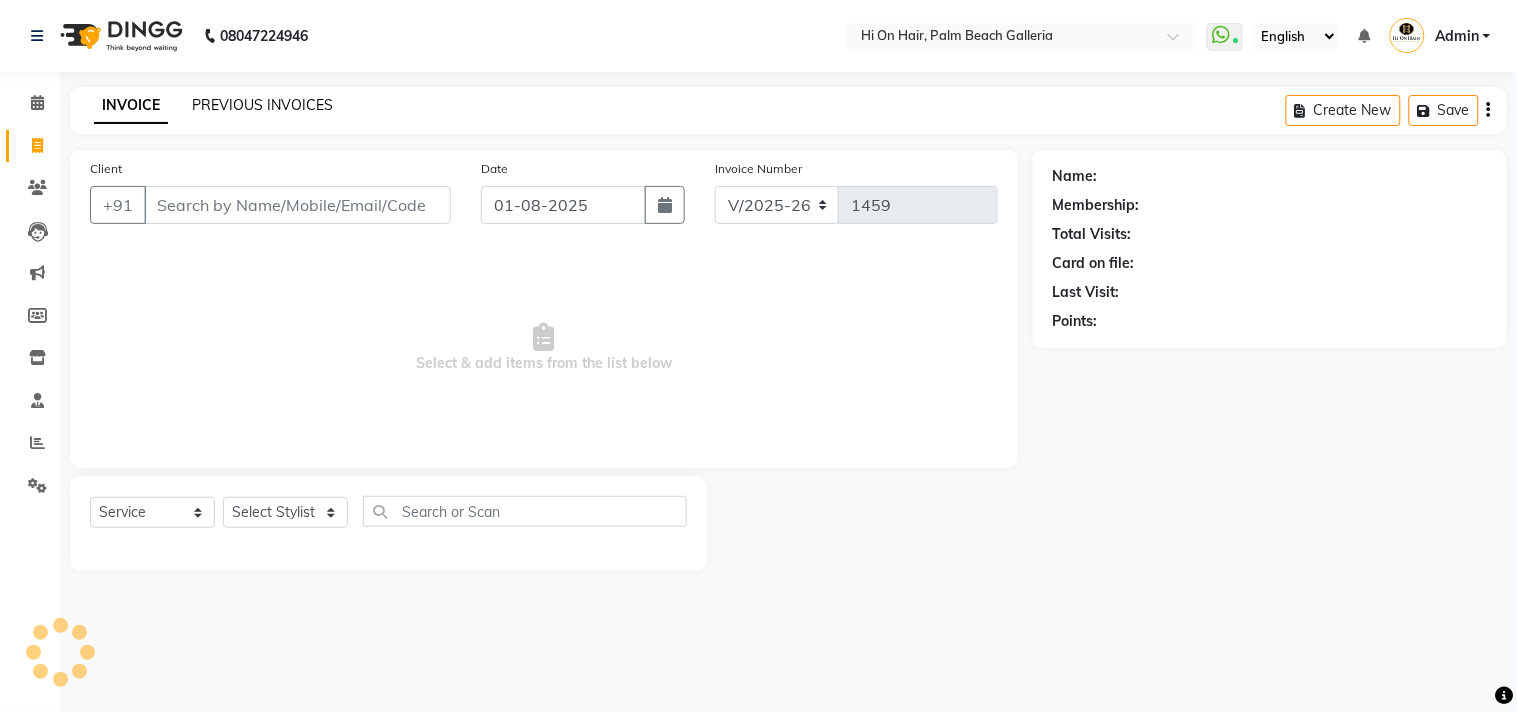 click on "PREVIOUS INVOICES" 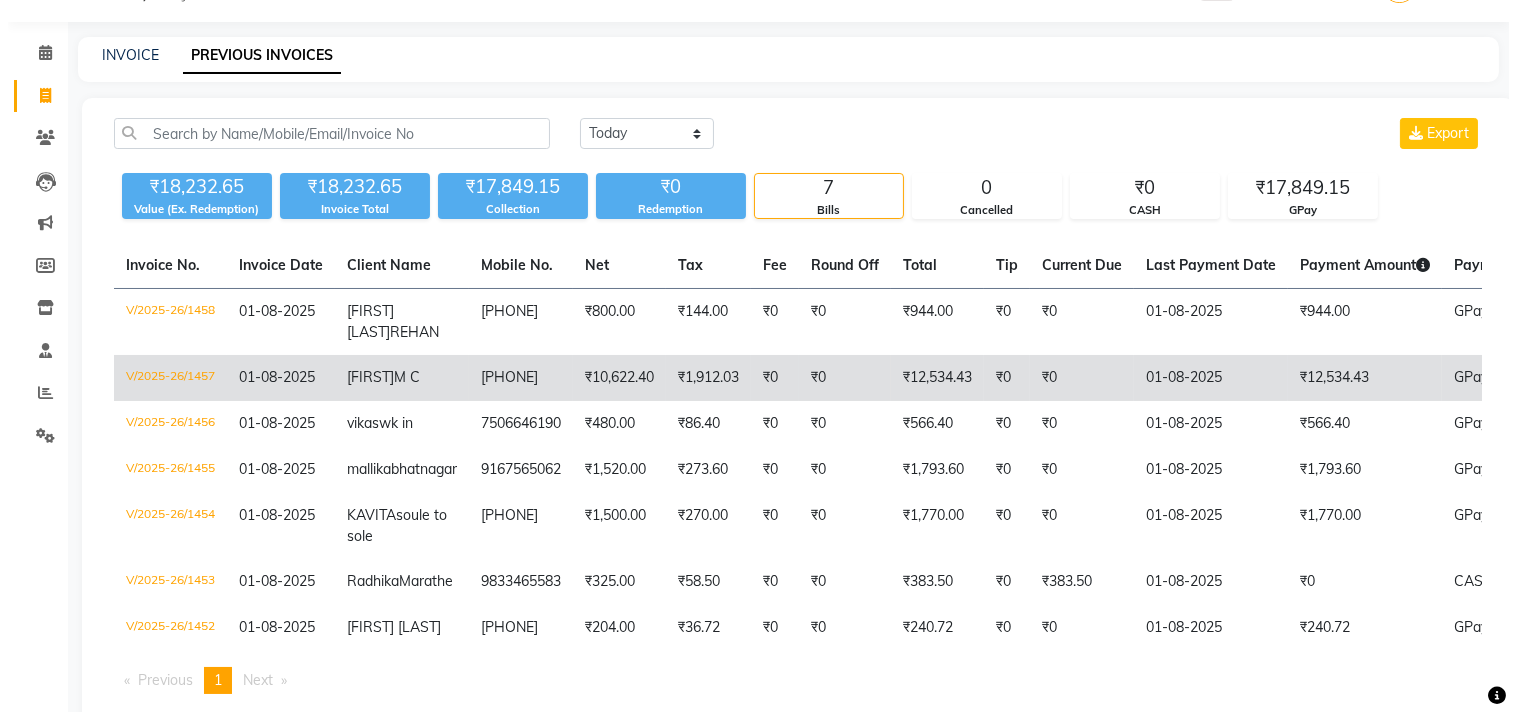 scroll, scrollTop: 0, scrollLeft: 0, axis: both 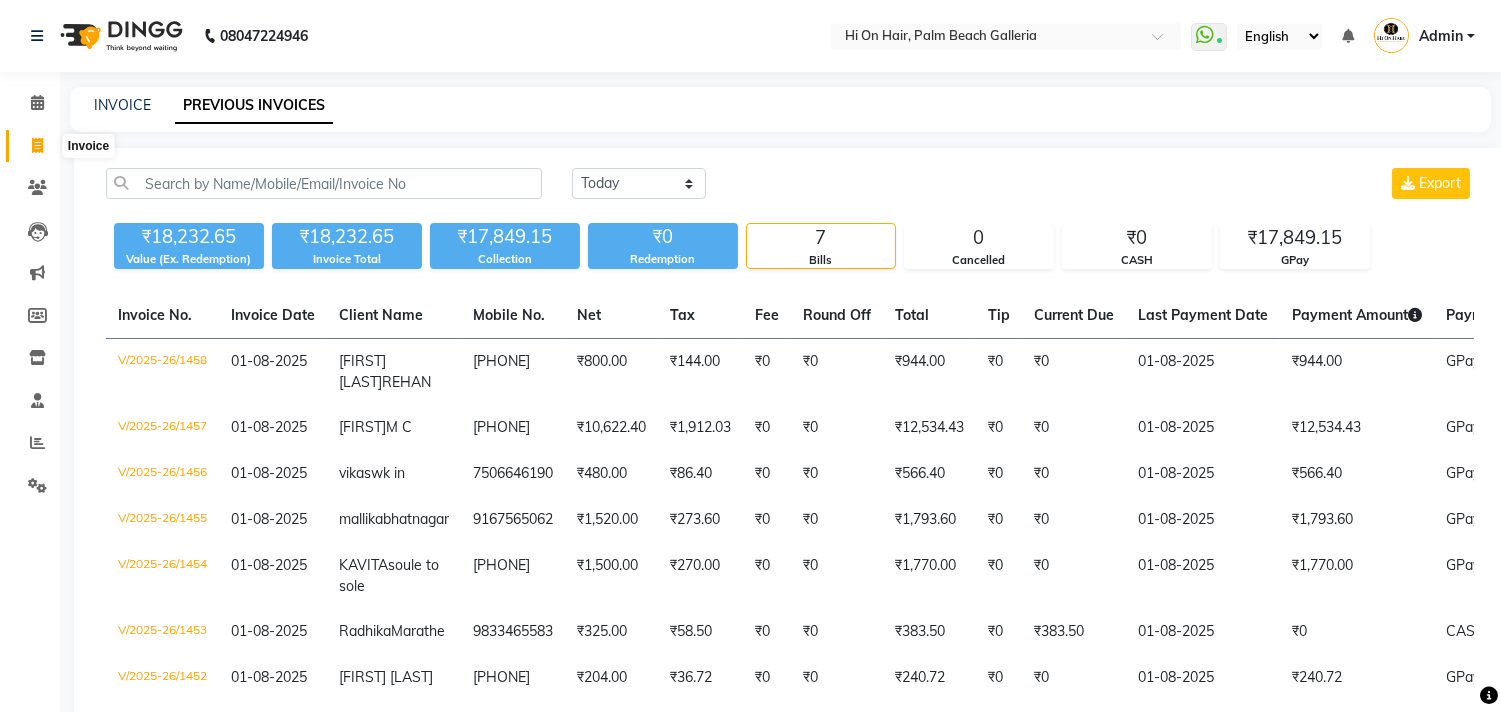 click 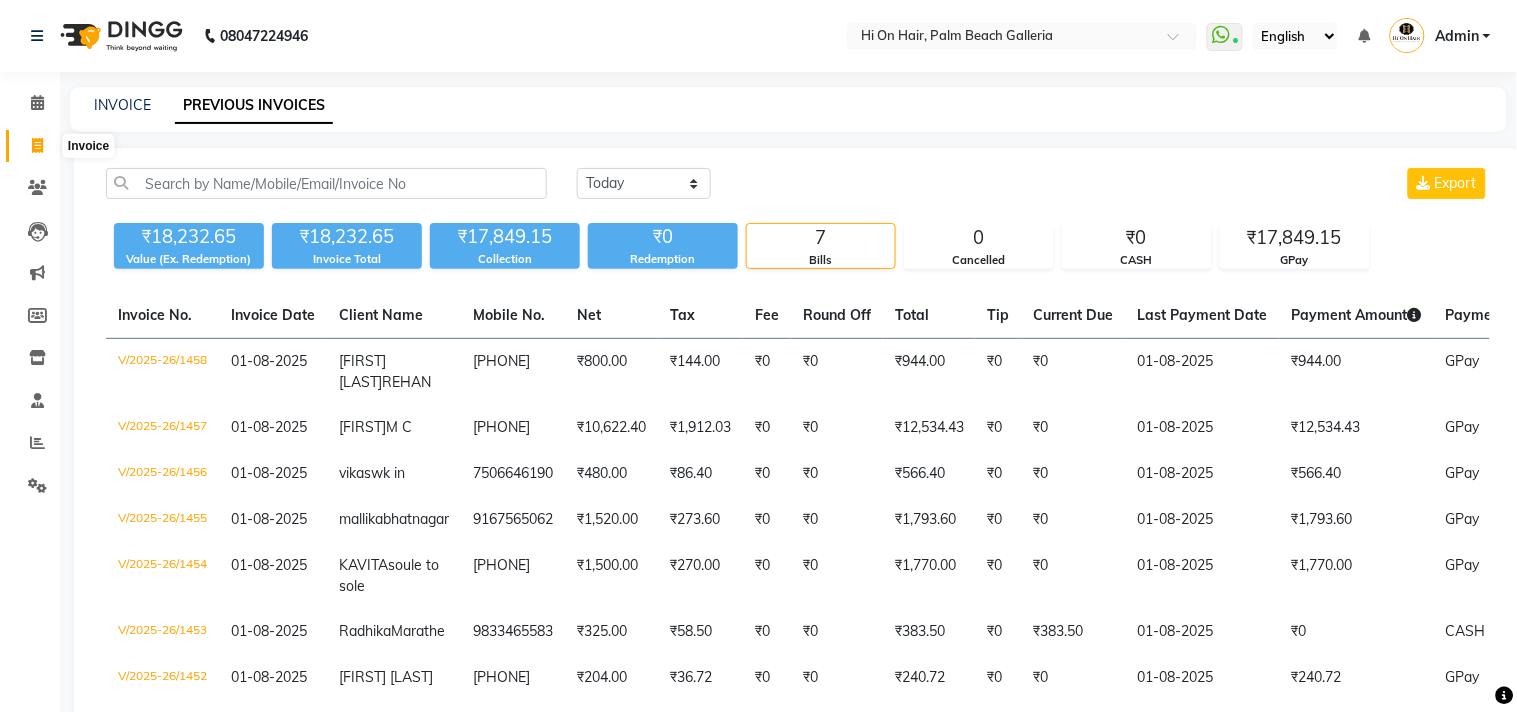 select on "535" 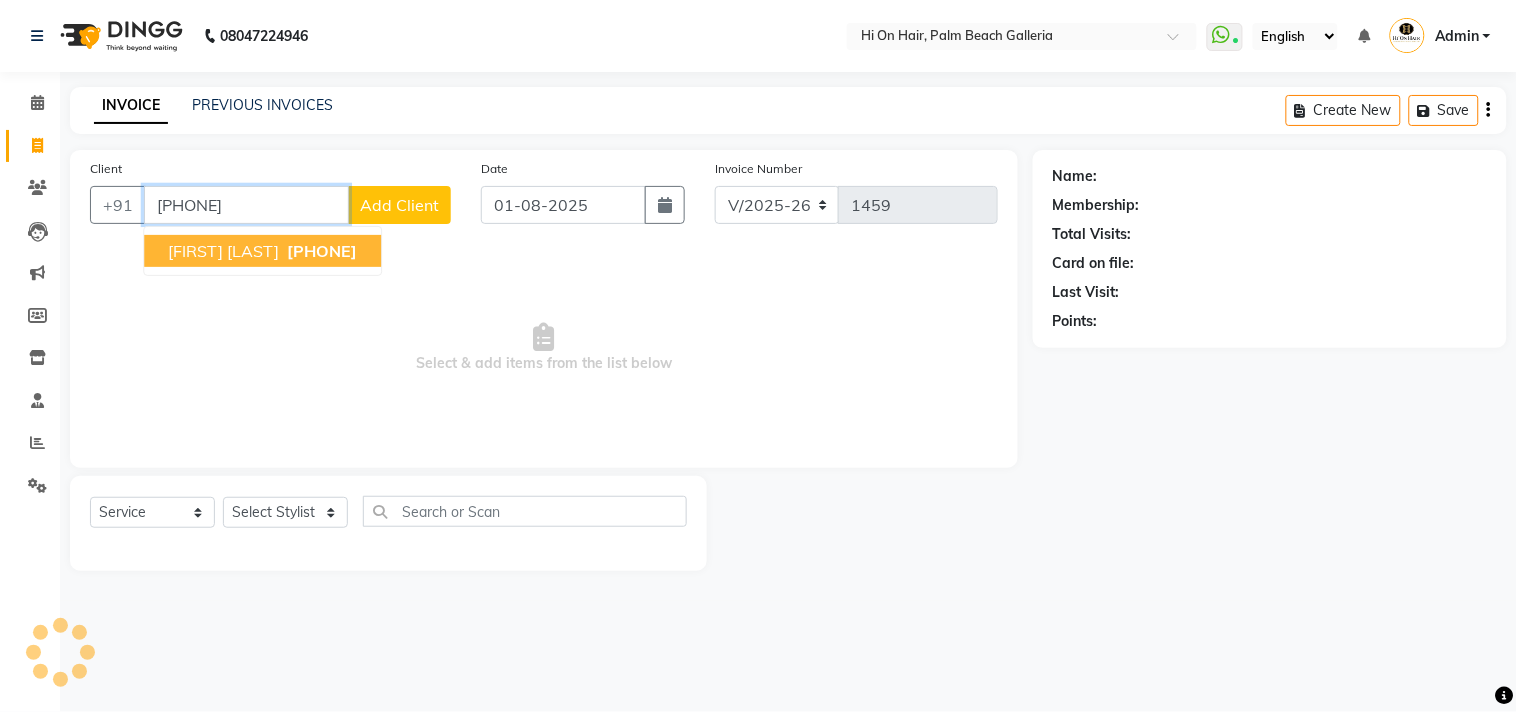 type on "[PHONE]" 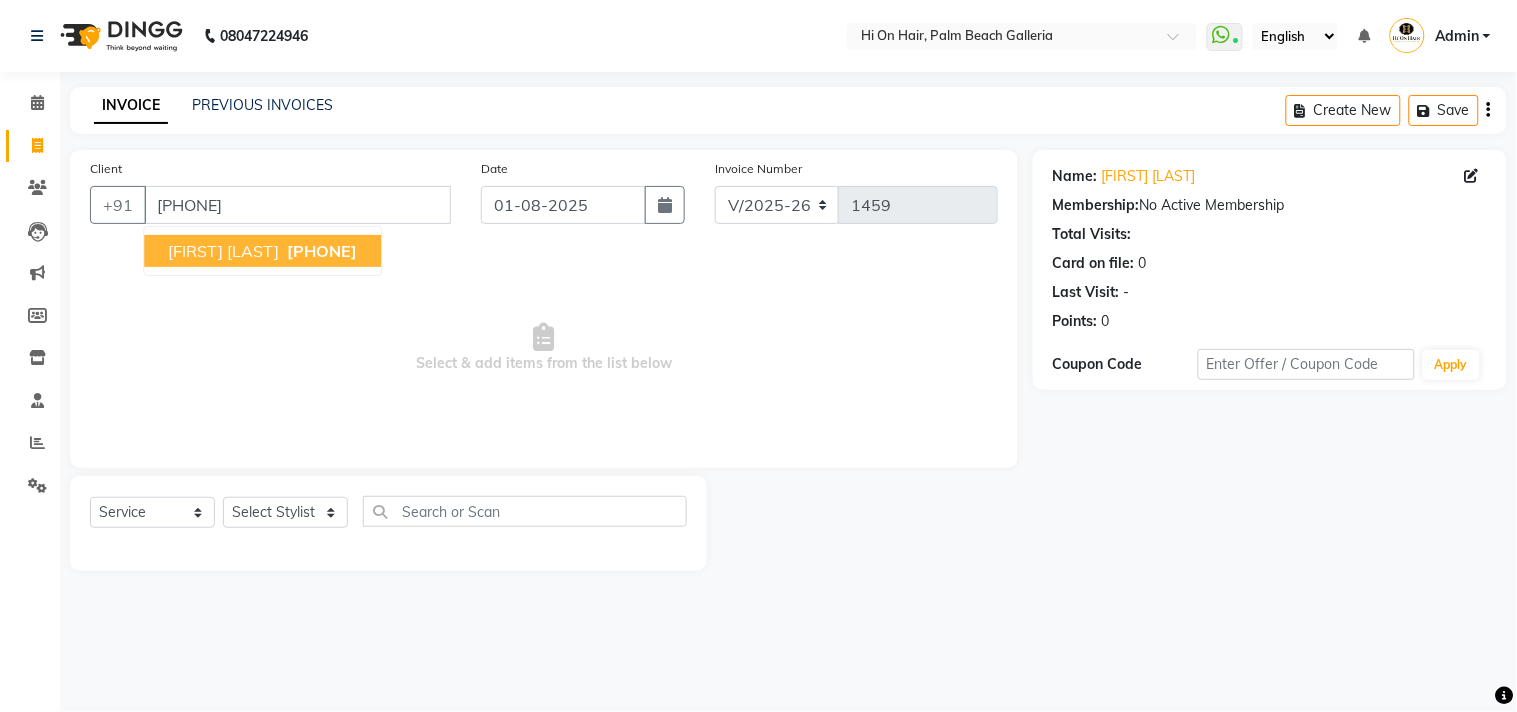 click on "[PHONE]" at bounding box center [322, 251] 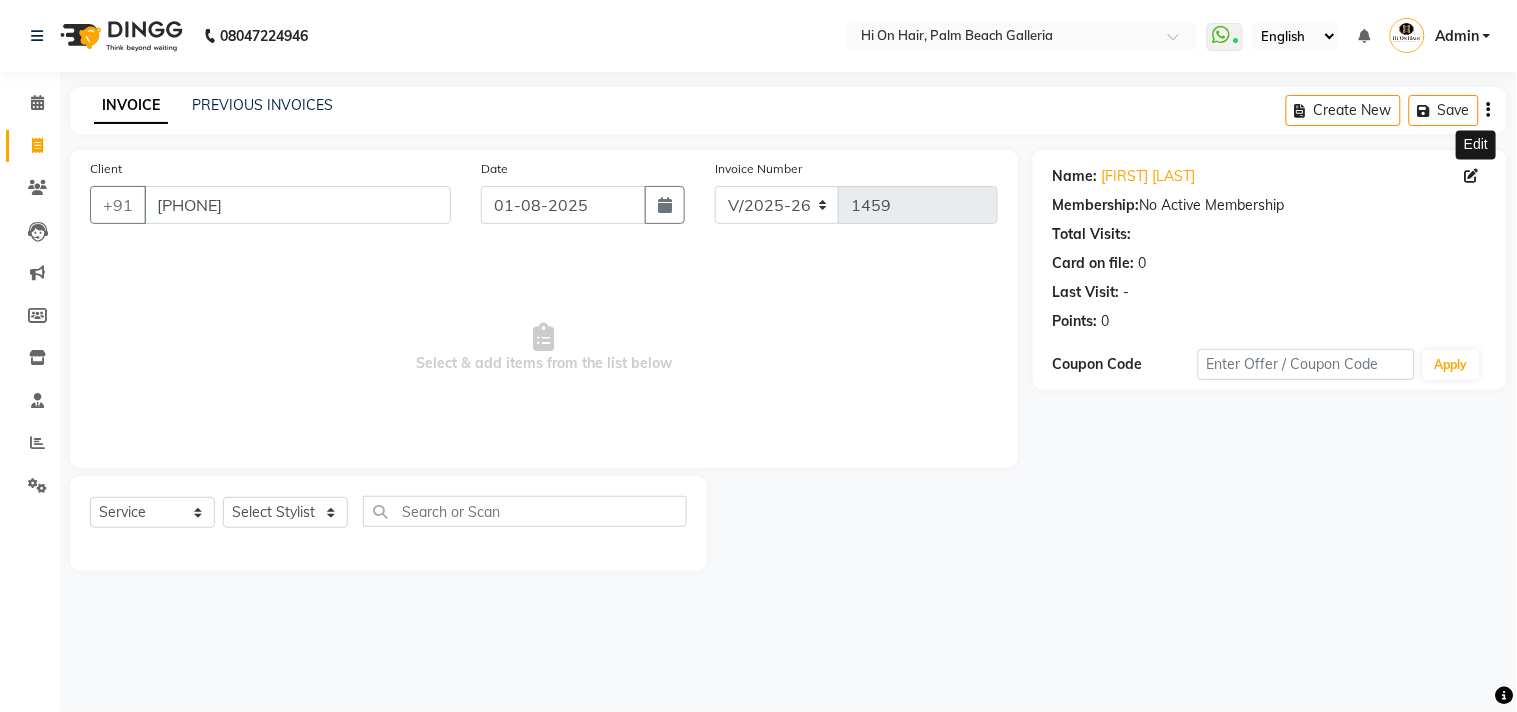 click 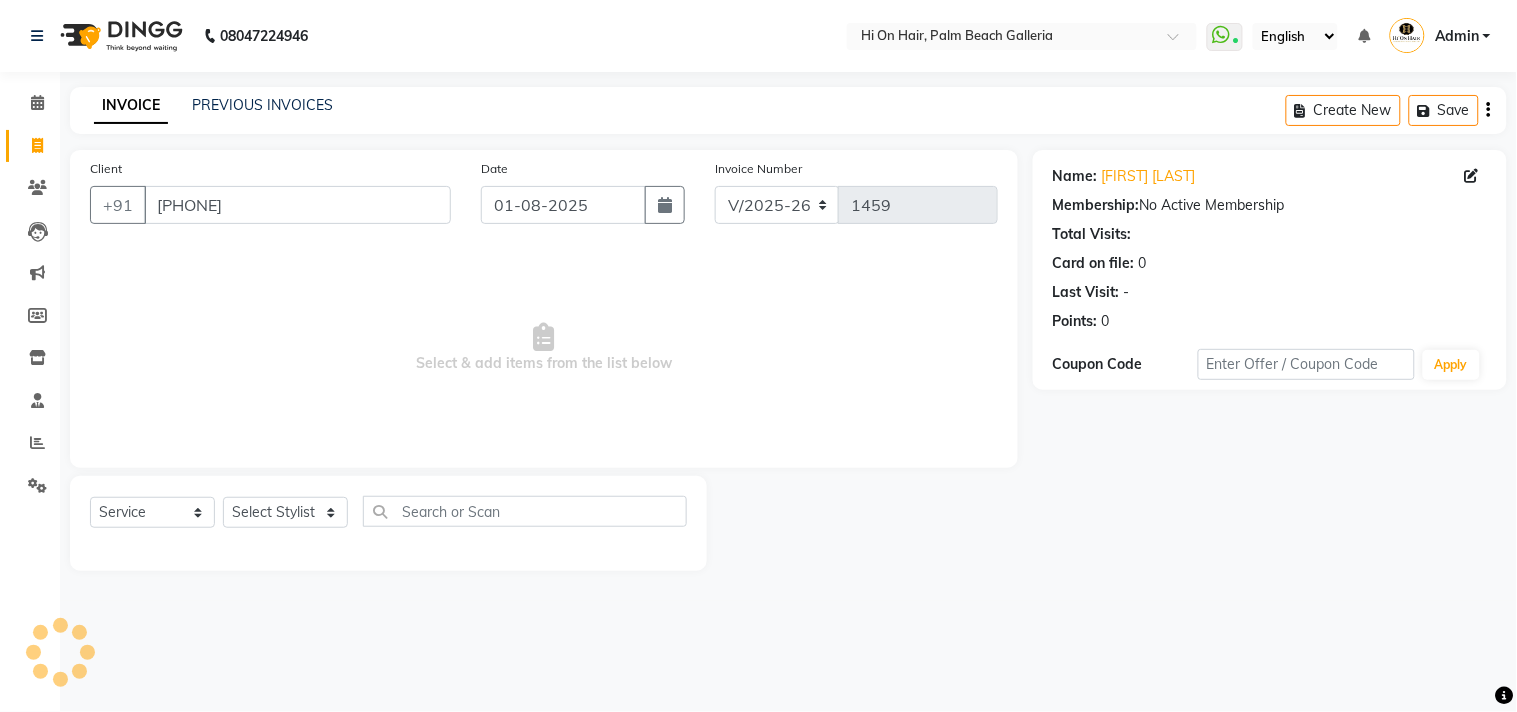 select on "22" 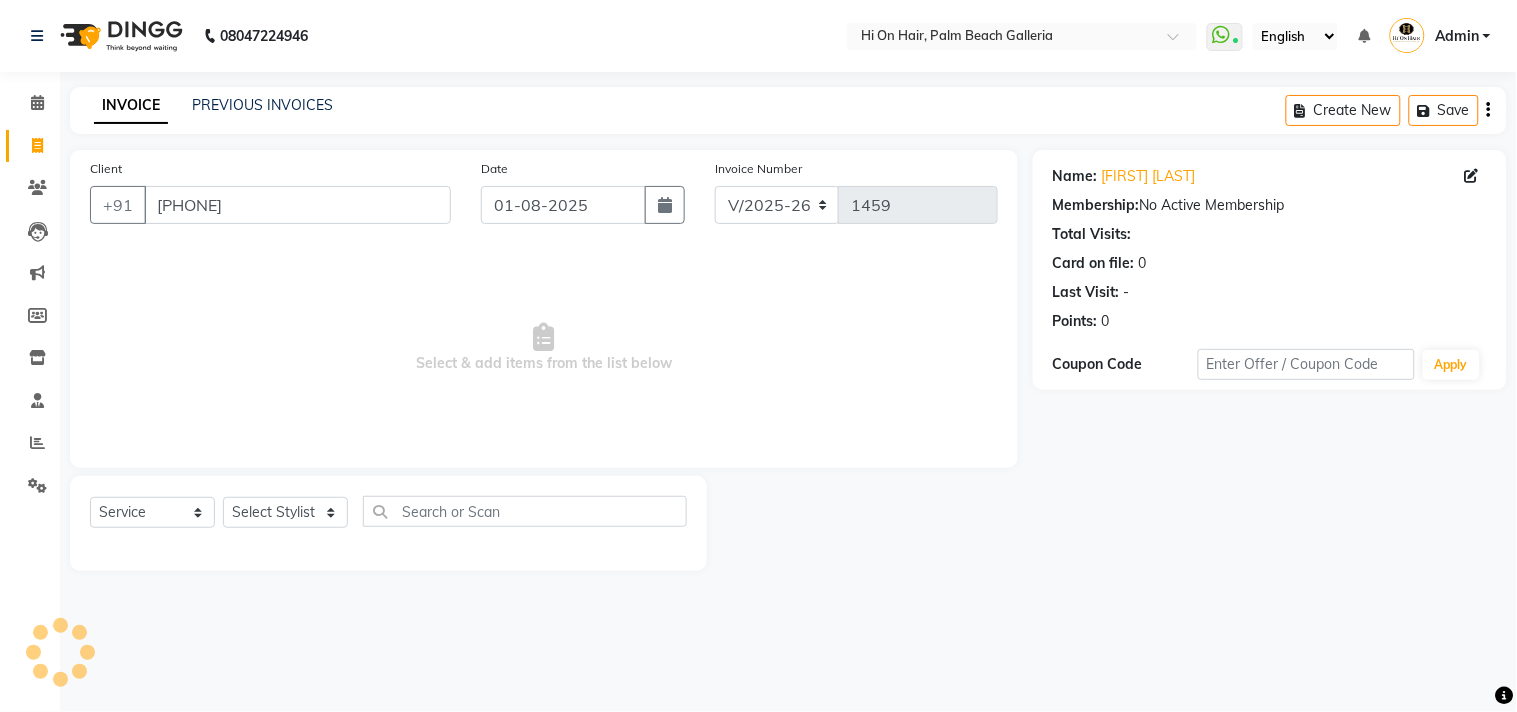 select on "female" 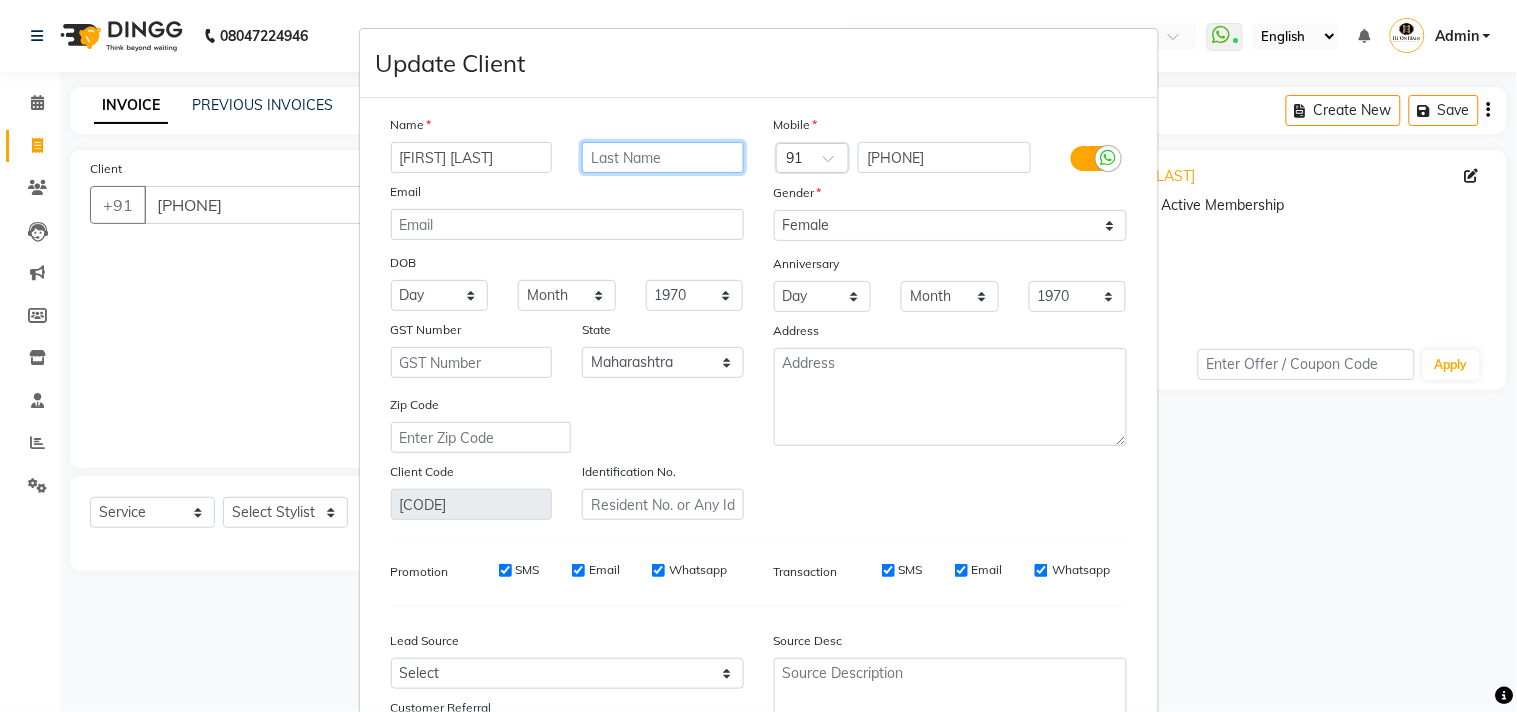 click at bounding box center [663, 157] 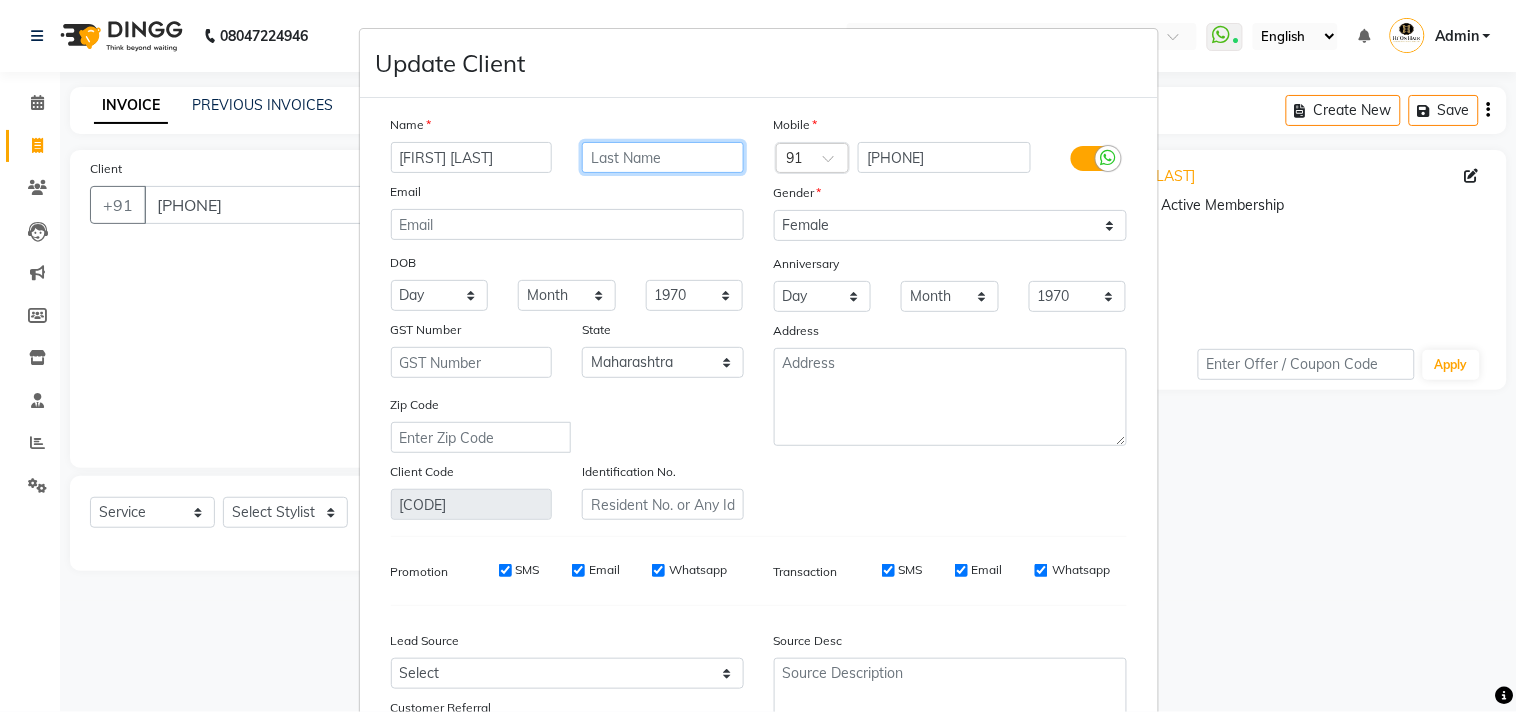 click at bounding box center [663, 157] 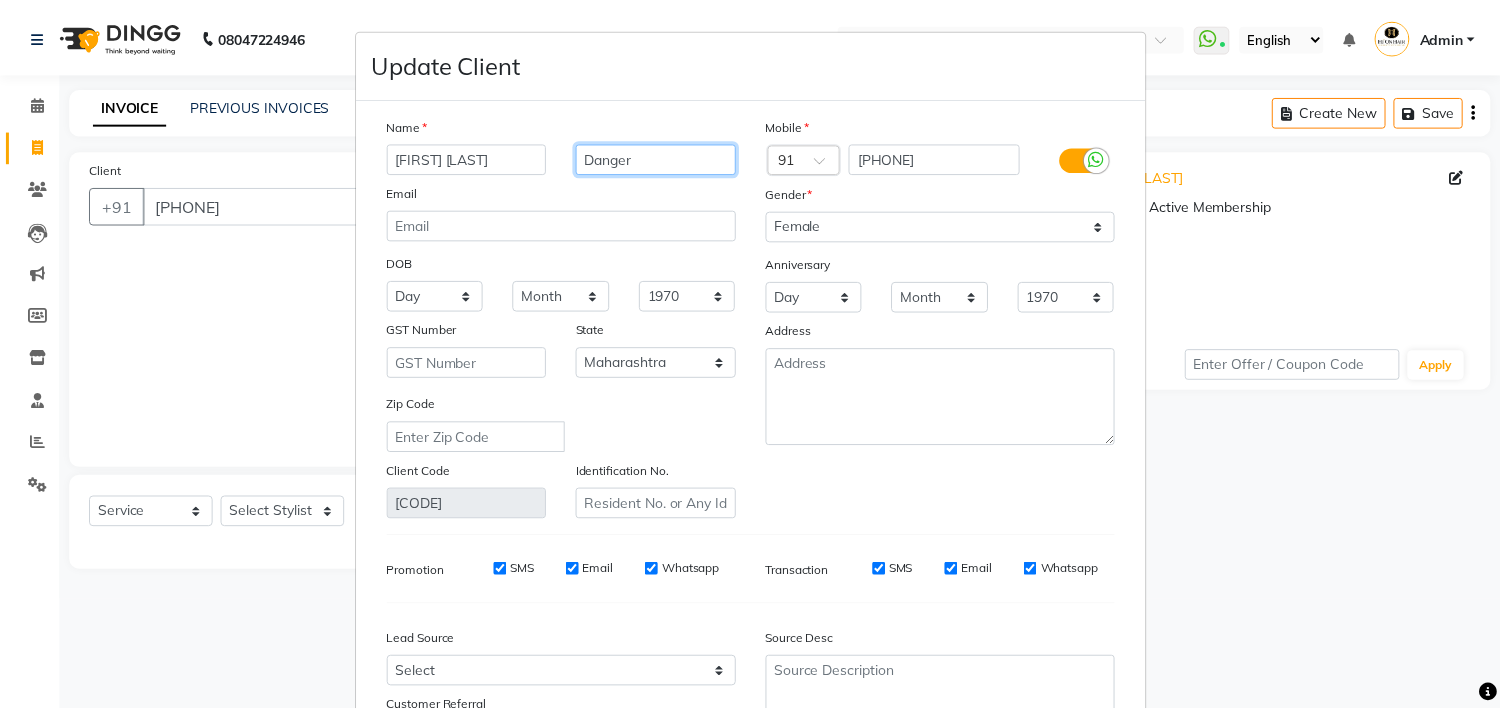 scroll, scrollTop: 177, scrollLeft: 0, axis: vertical 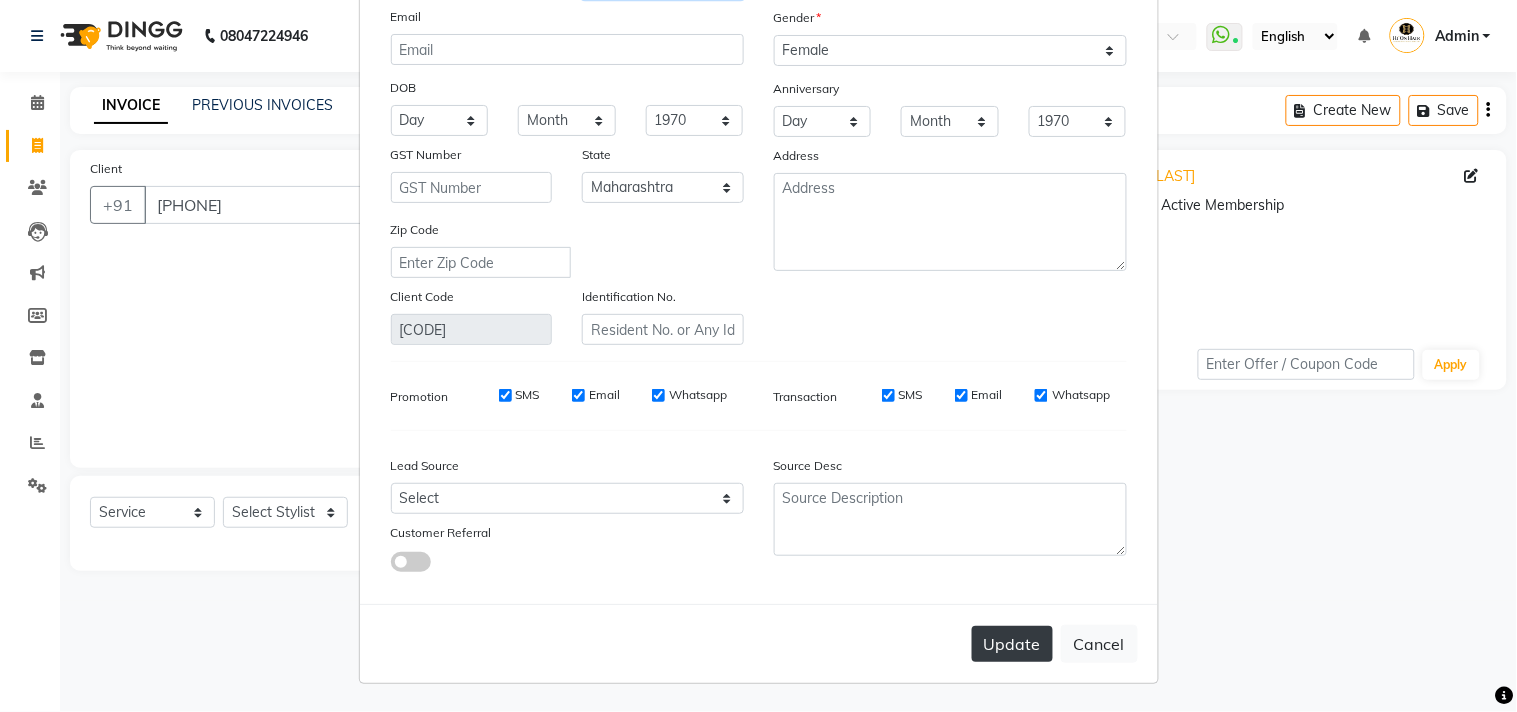 type on "Danger" 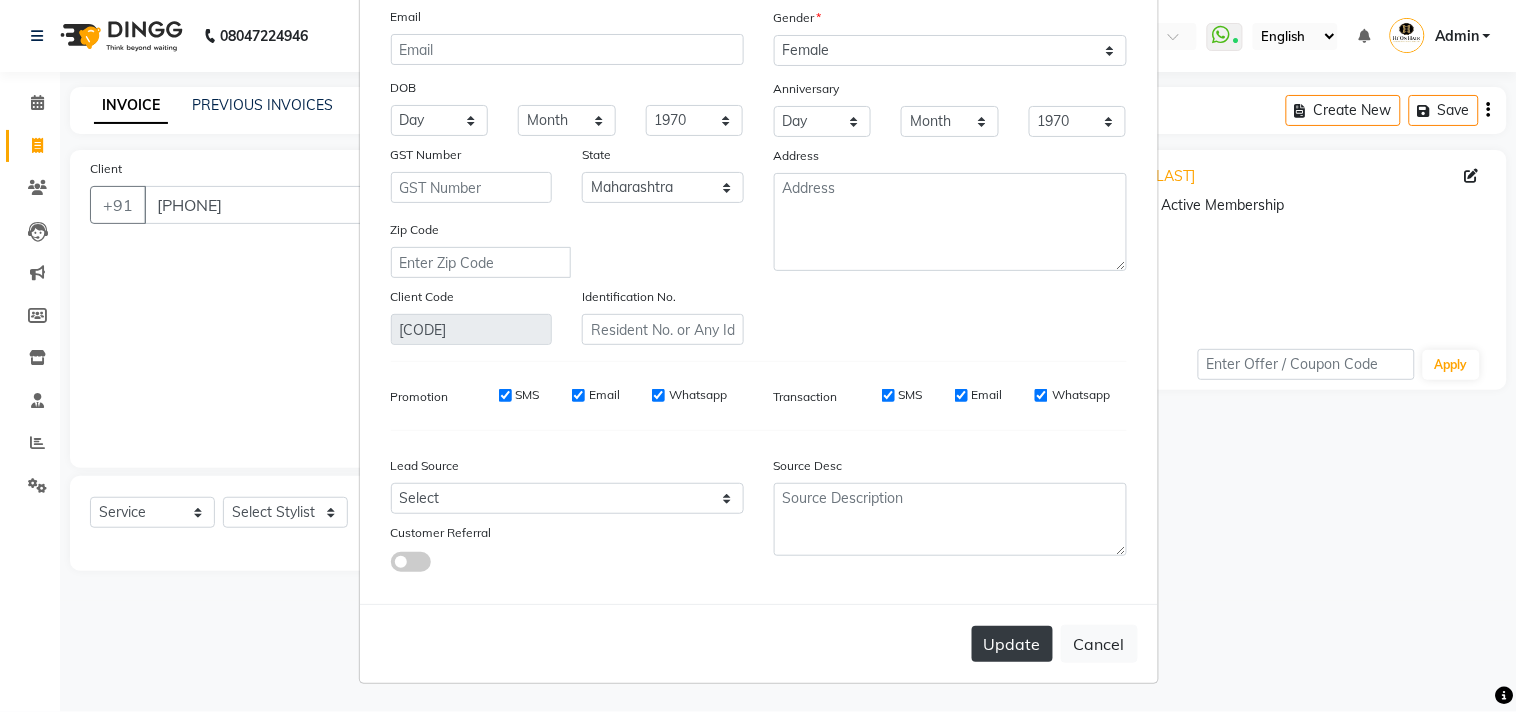 click on "Update" at bounding box center (1012, 644) 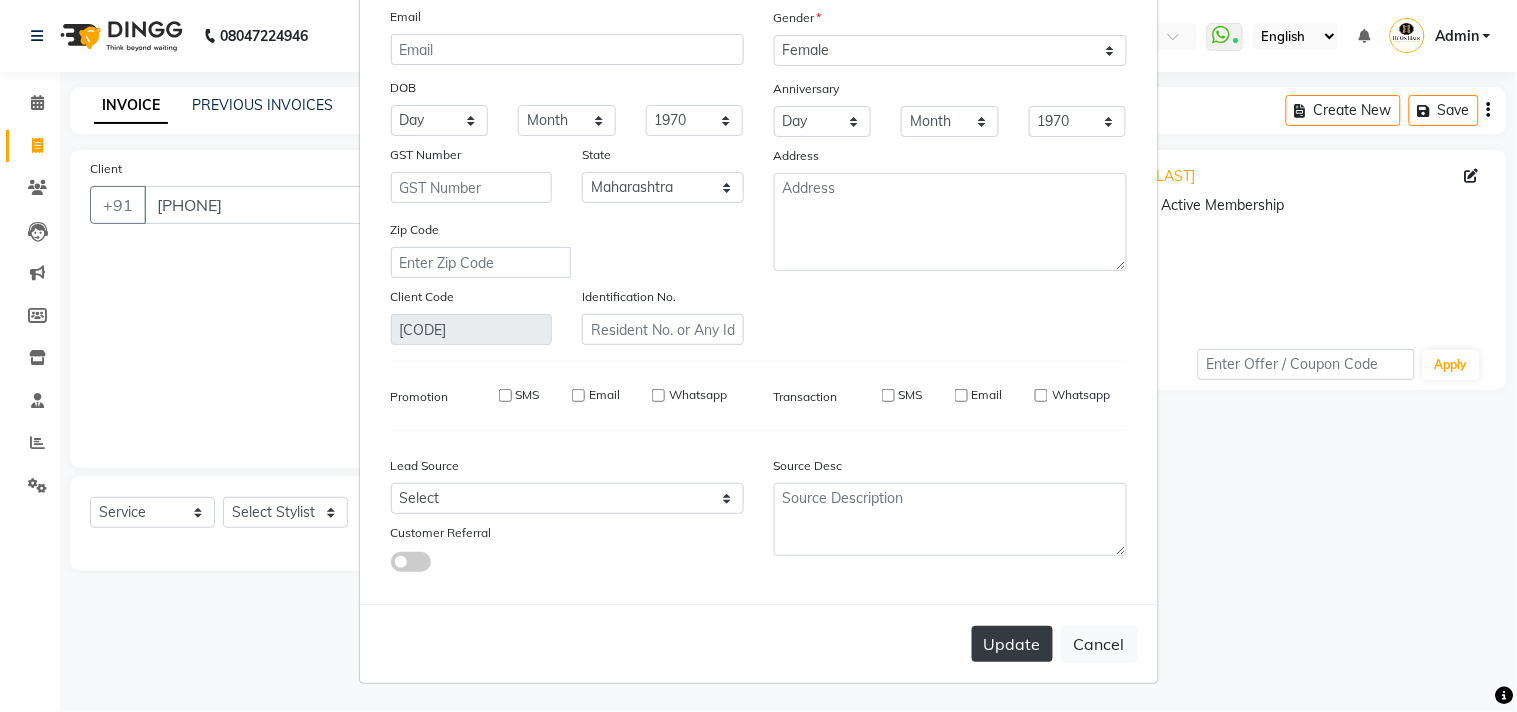 type 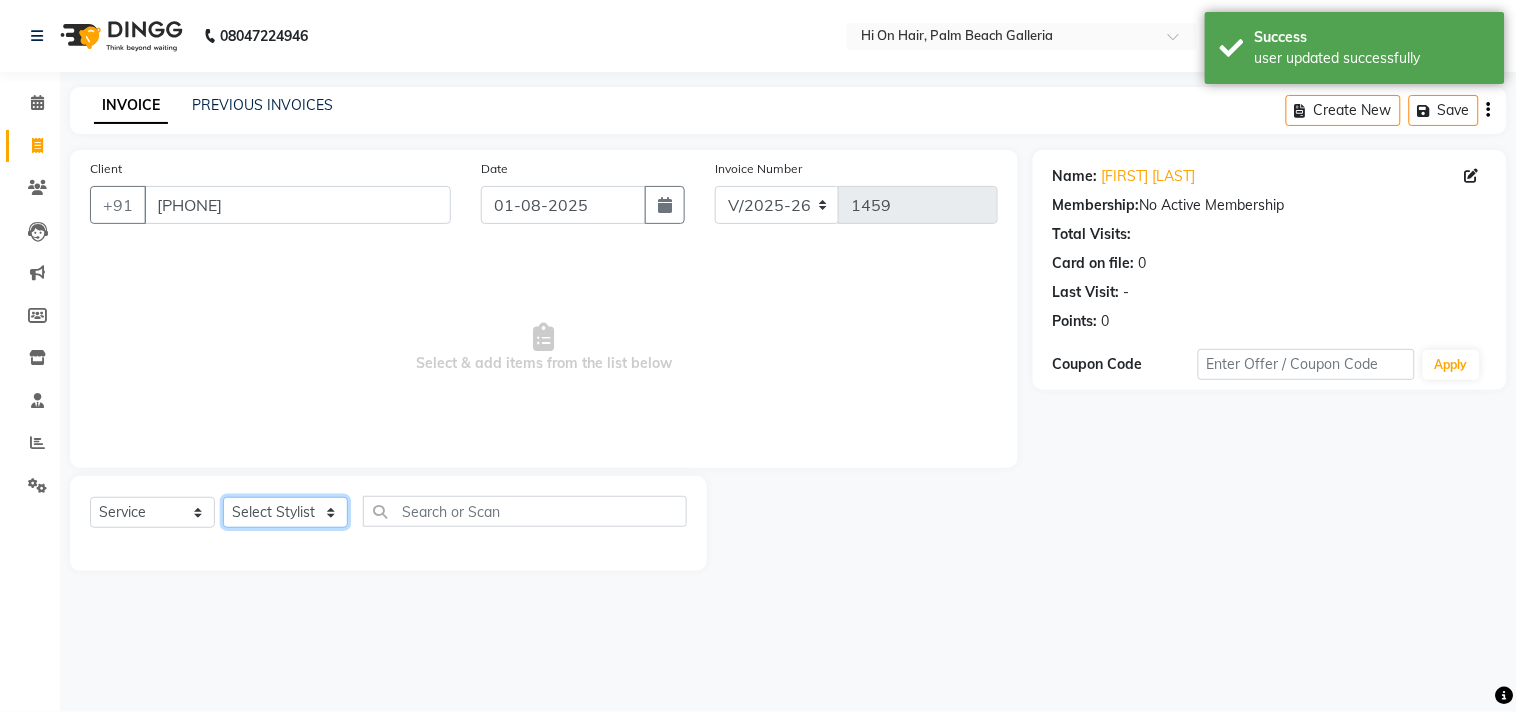 click on "Select Stylist Alim Kaldane Anwar Laskar Hi On Hair MAKYOPHI Pankaj Thakur Poonam Nalawade Raani Rasika  Shelar Rehan Salmani Saba Shaikh Sana Shaikh SOSEM Zeeshan Salmani" 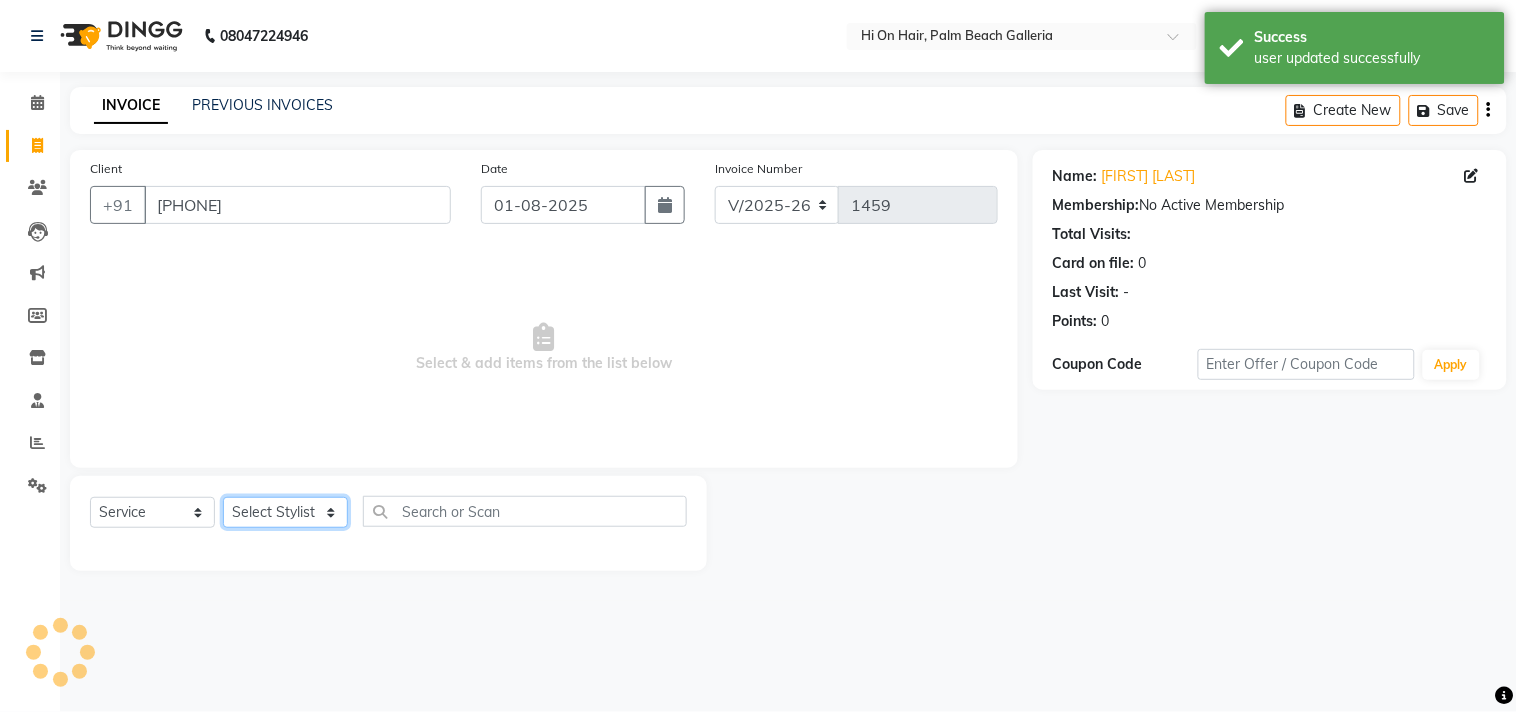 select on "20990" 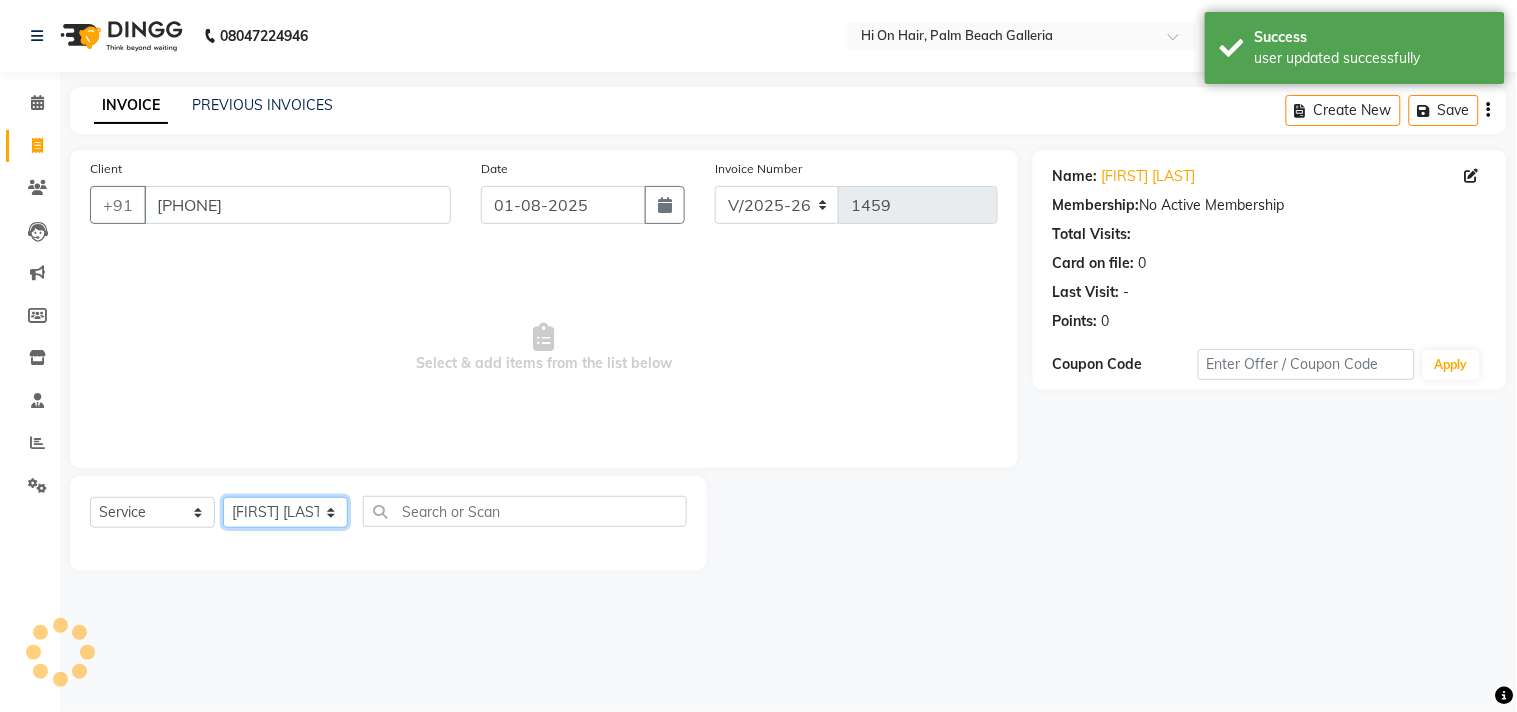 click on "Select Stylist Alim Kaldane Anwar Laskar Hi On Hair MAKYOPHI Pankaj Thakur Poonam Nalawade Raani Rasika  Shelar Rehan Salmani Saba Shaikh Sana Shaikh SOSEM Zeeshan Salmani" 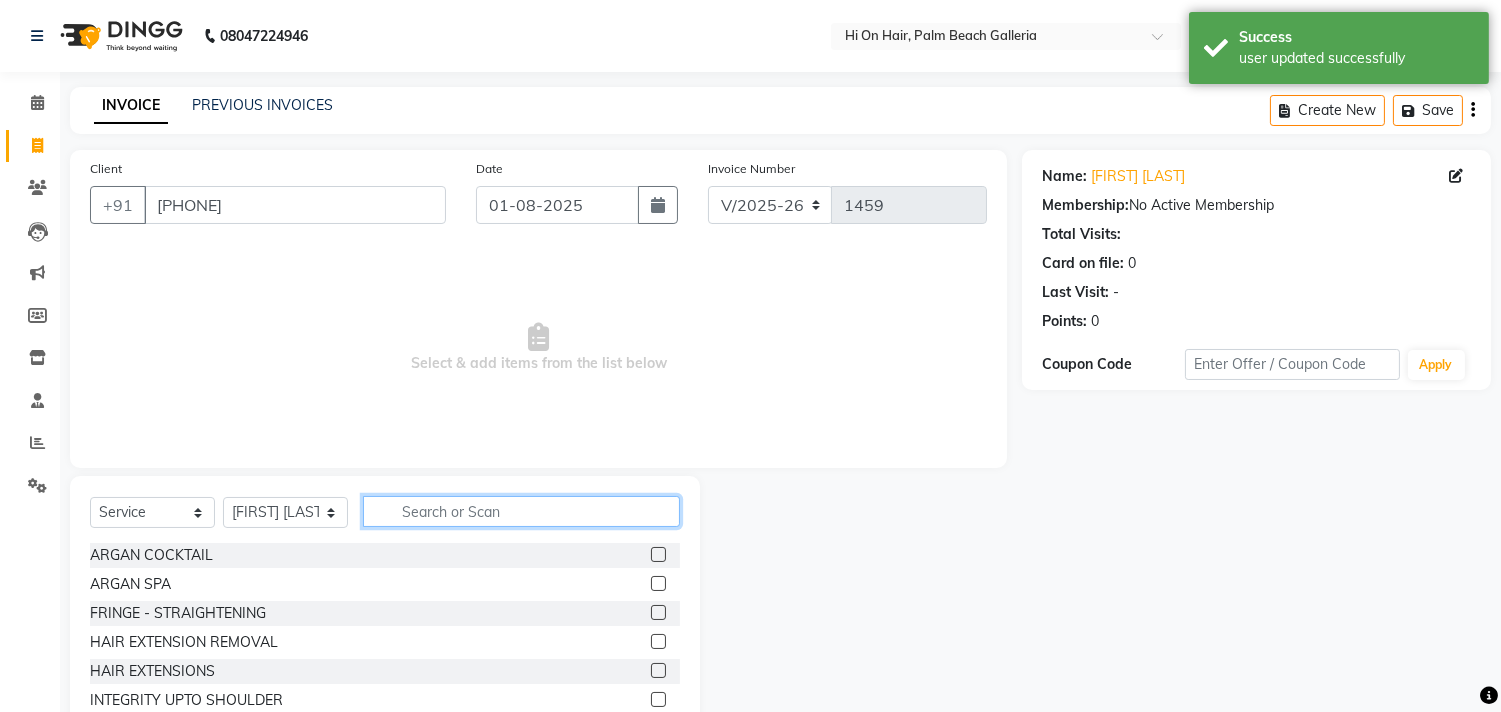 click 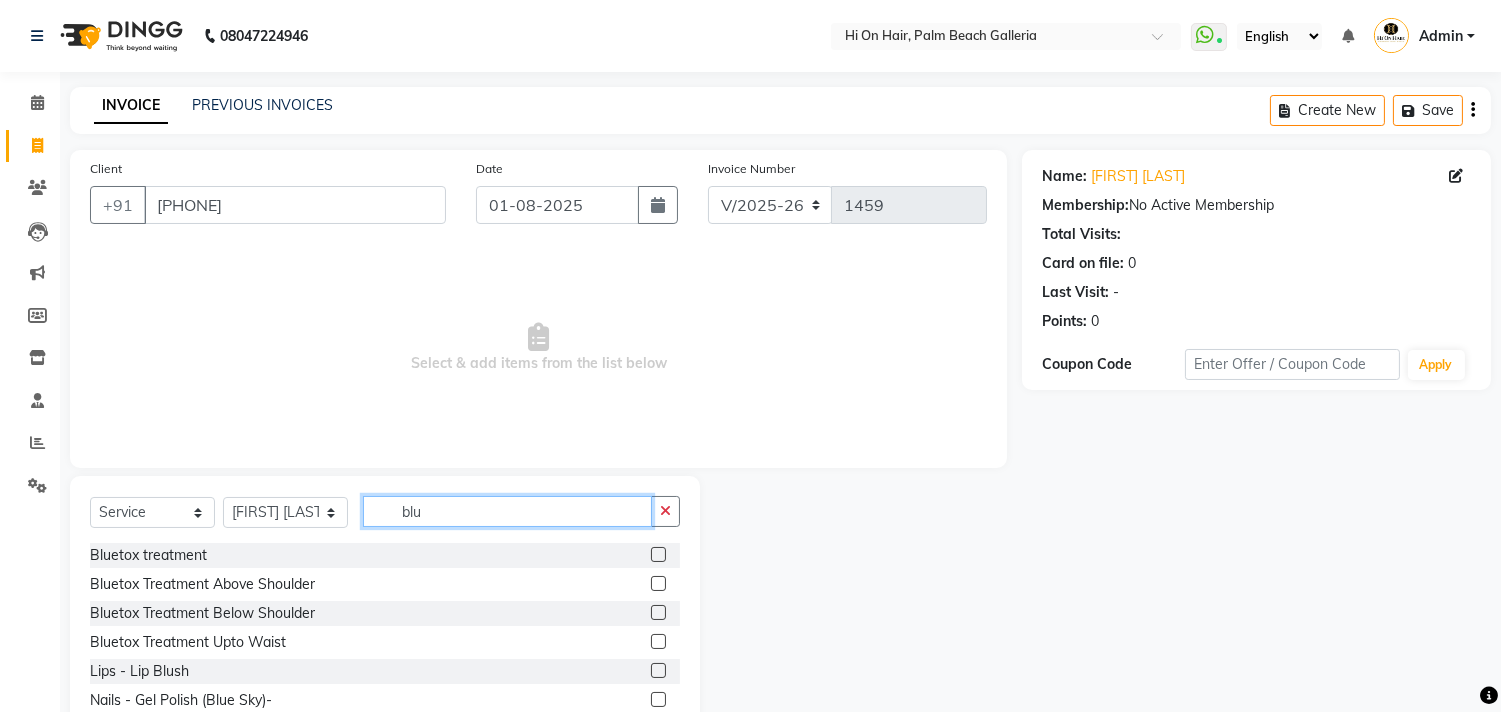 type on "blu" 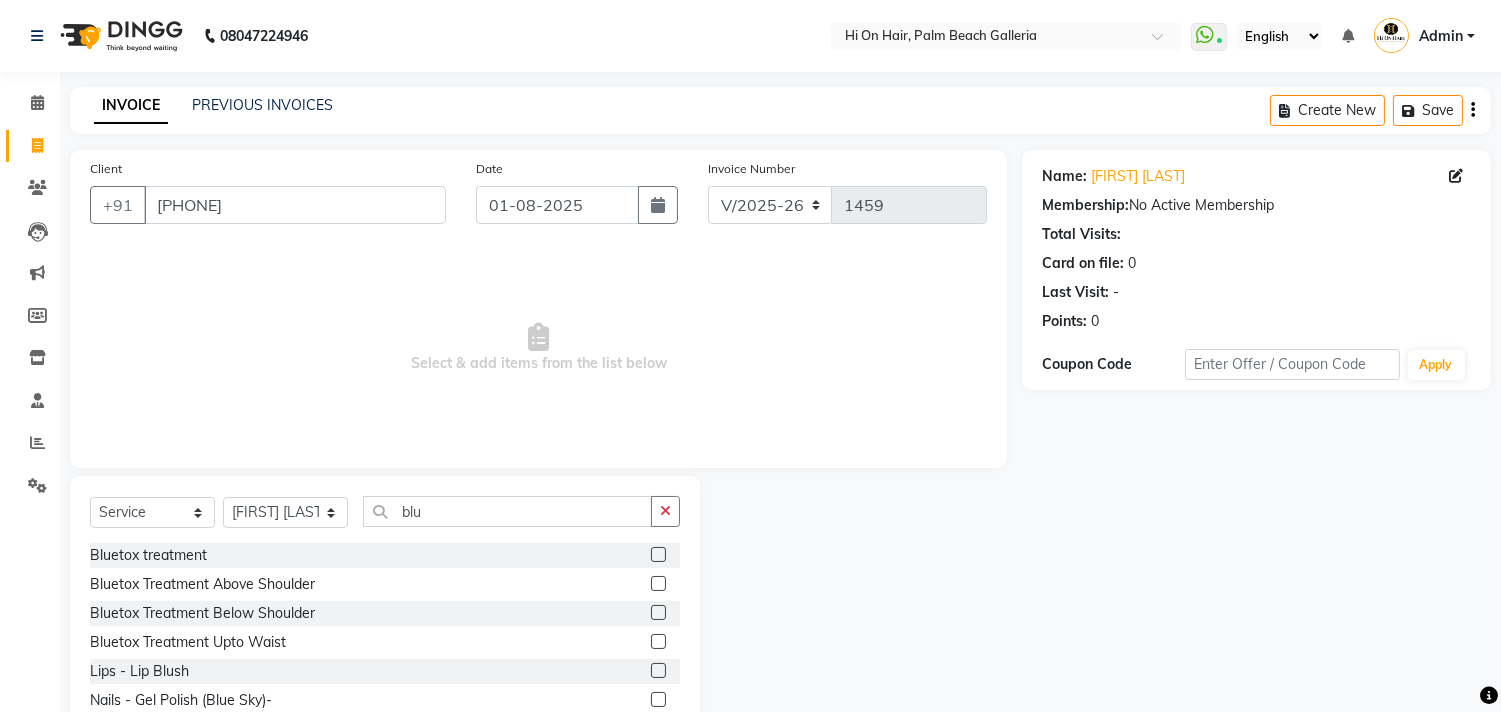 click 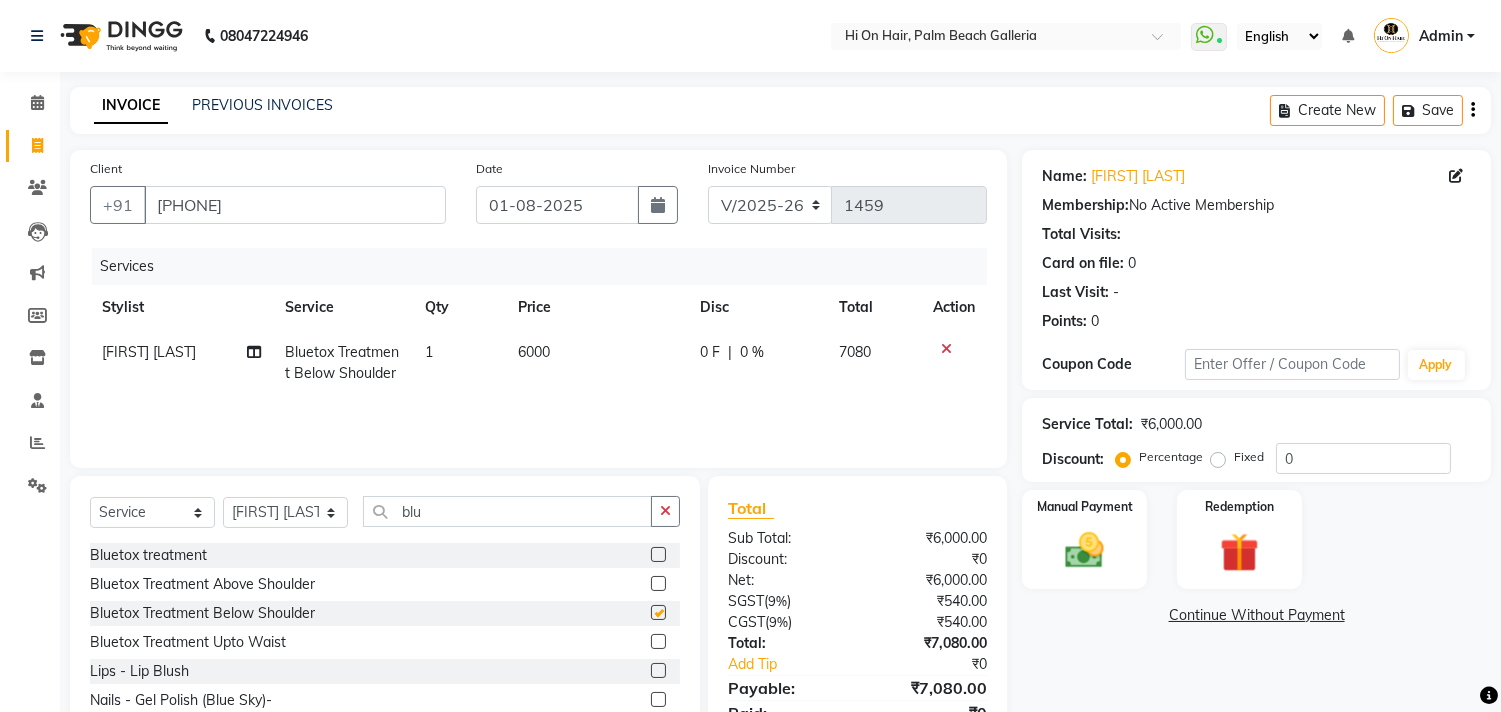 checkbox on "false" 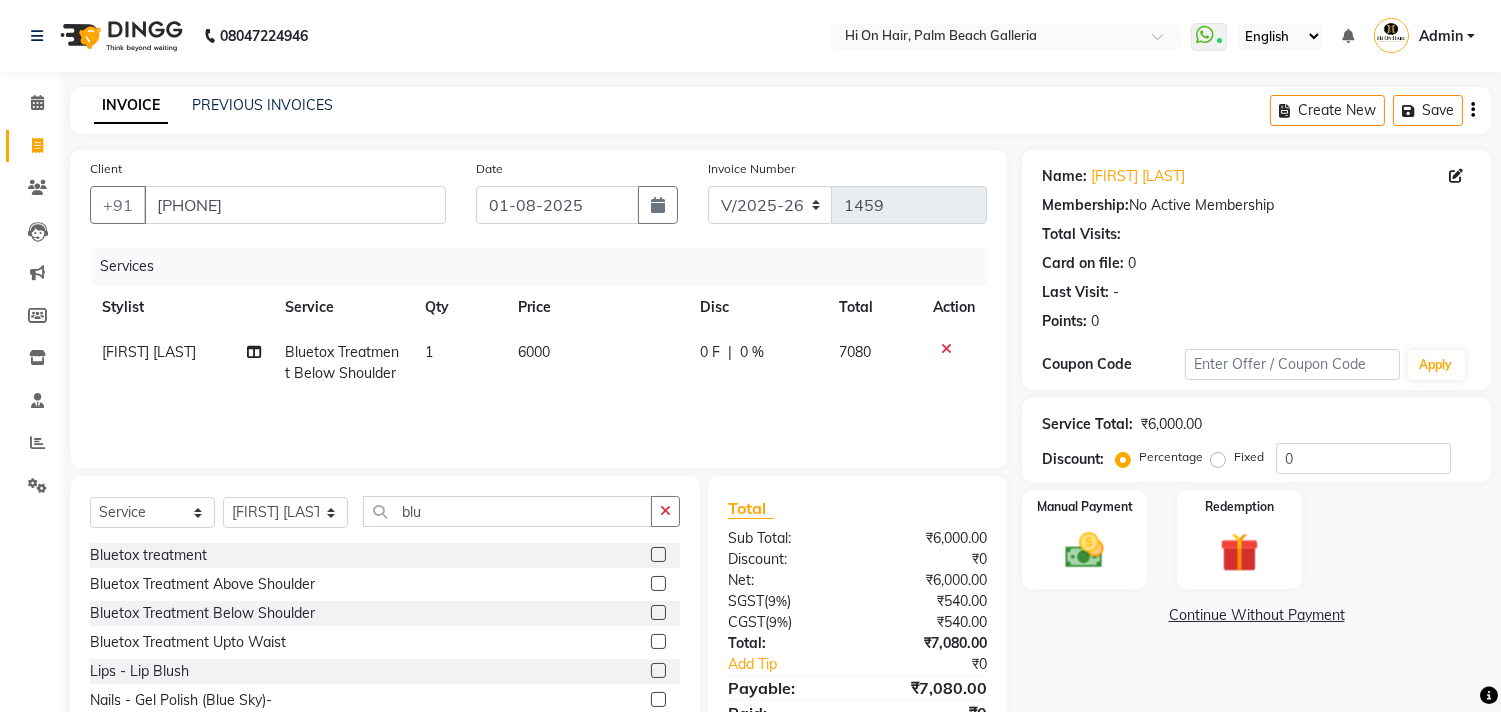click on "6000" 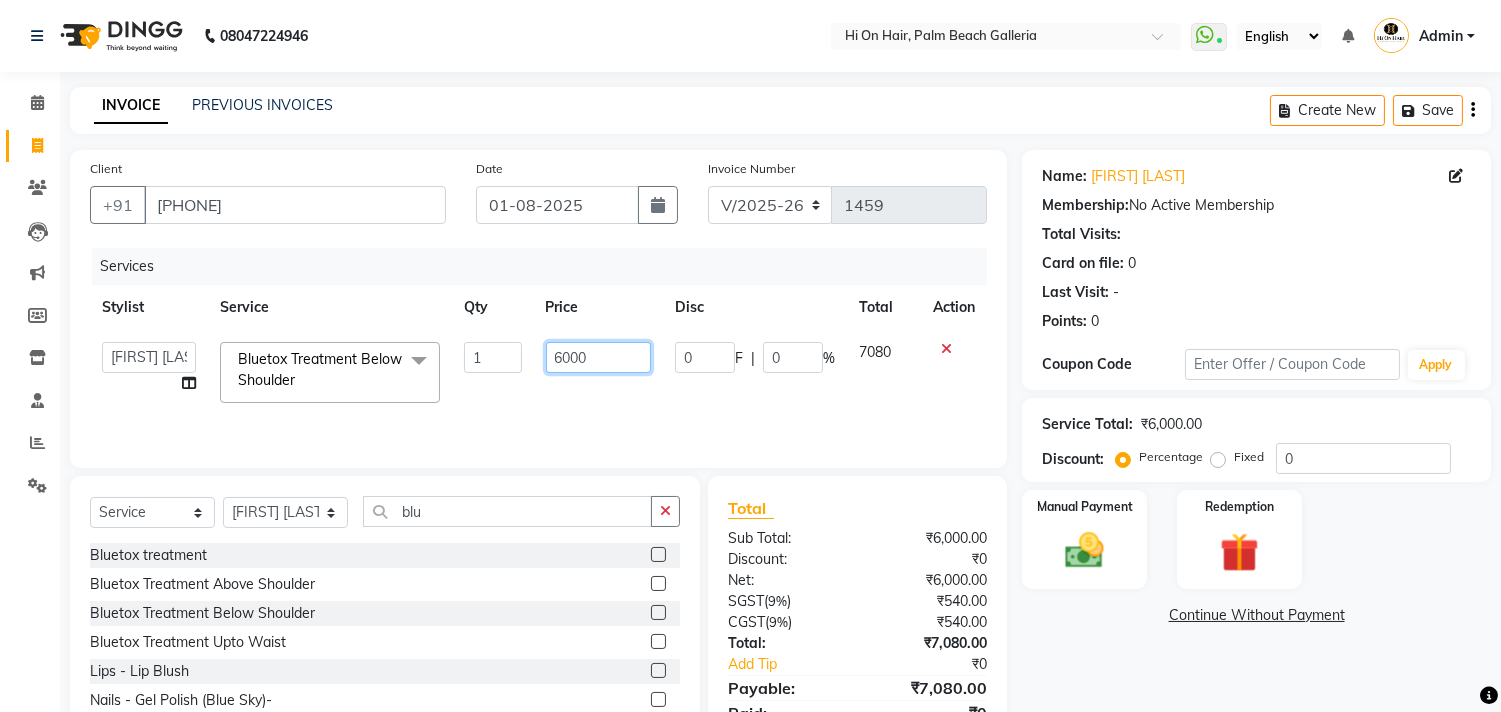 drag, startPoint x: 600, startPoint y: 353, endPoint x: 504, endPoint y: 367, distance: 97.015465 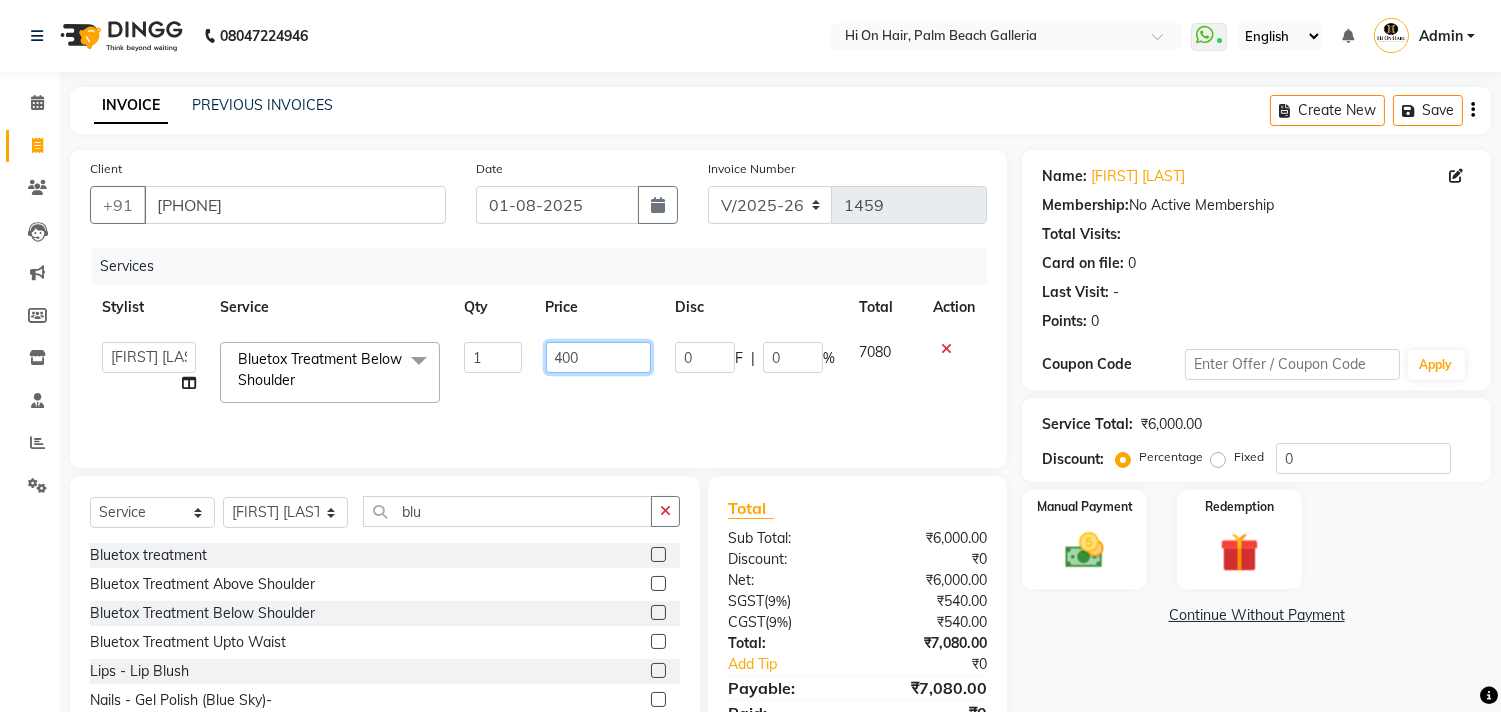 type on "4000" 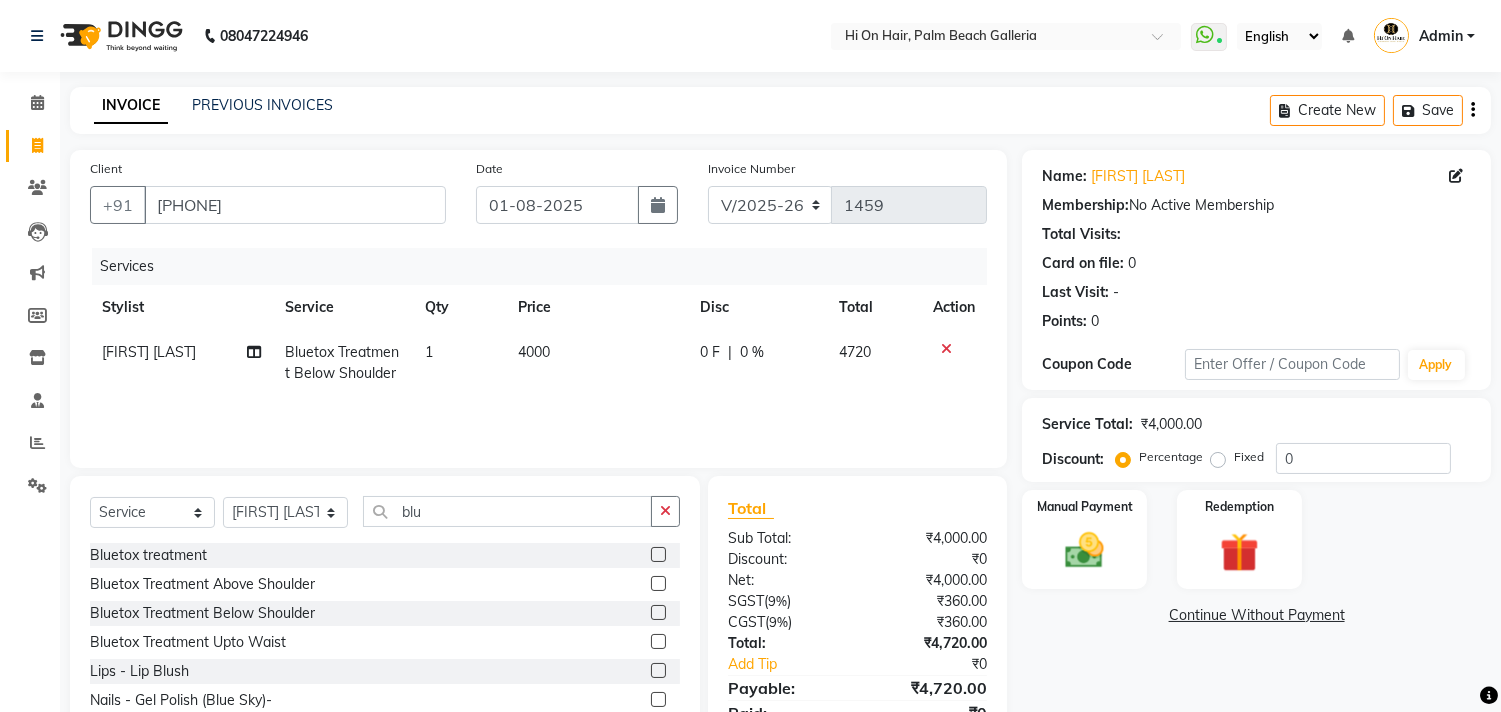 click on "[FIRST] [LAST] Bluetox Treatment Below Shoulder 1 4000 0 F | 0 % 4720" 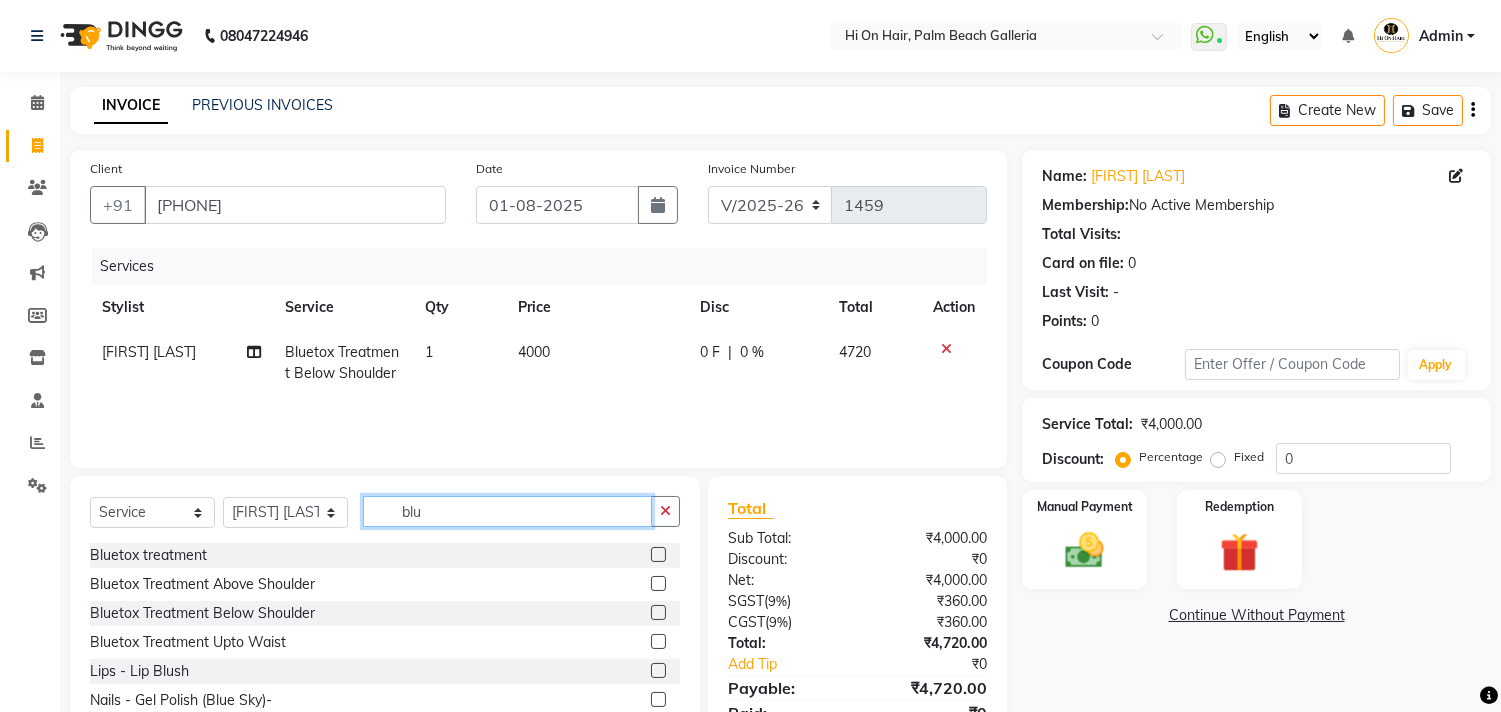 click on "blu" 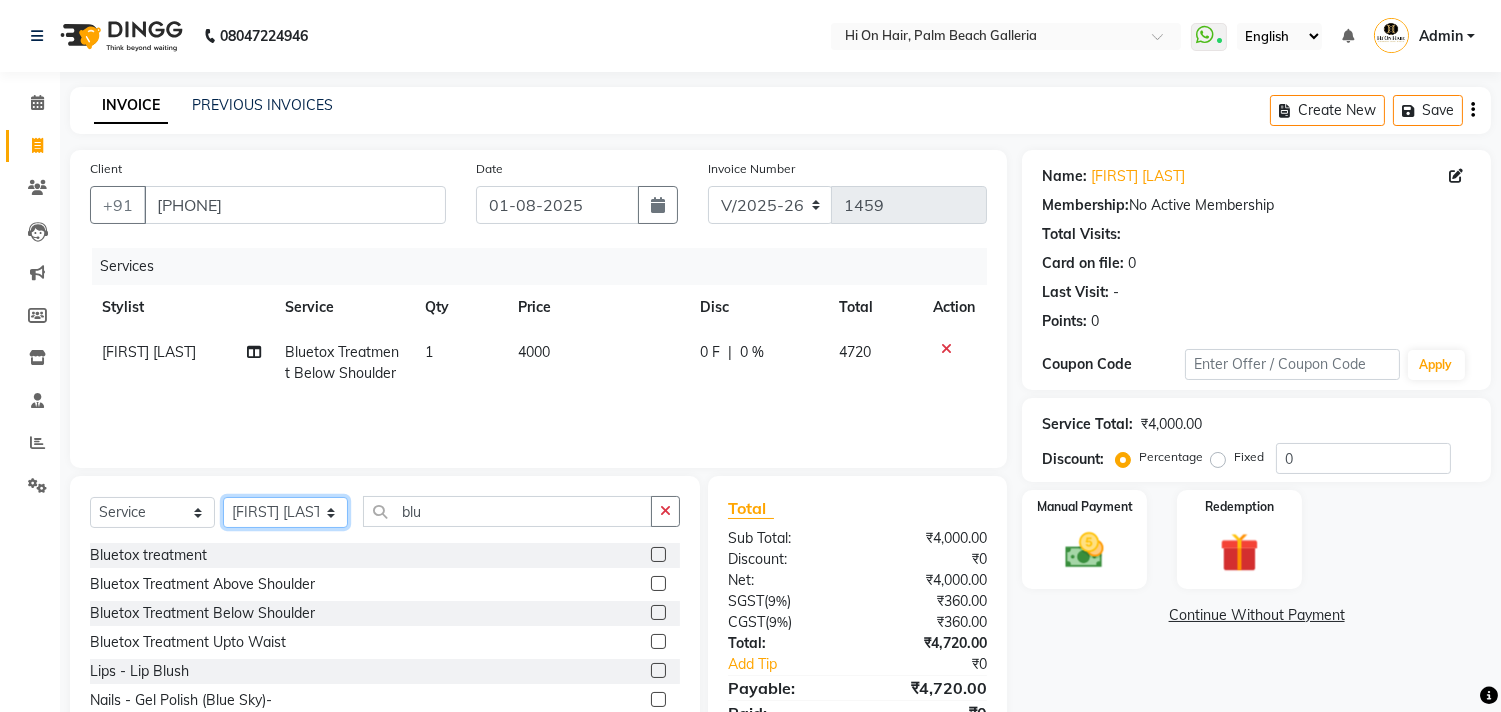 click on "Select Stylist Alim Kaldane Anwar Laskar Hi On Hair MAKYOPHI Pankaj Thakur Poonam Nalawade Raani Rasika  Shelar Rehan Salmani Saba Shaikh Sana Shaikh SOSEM Zeeshan Salmani" 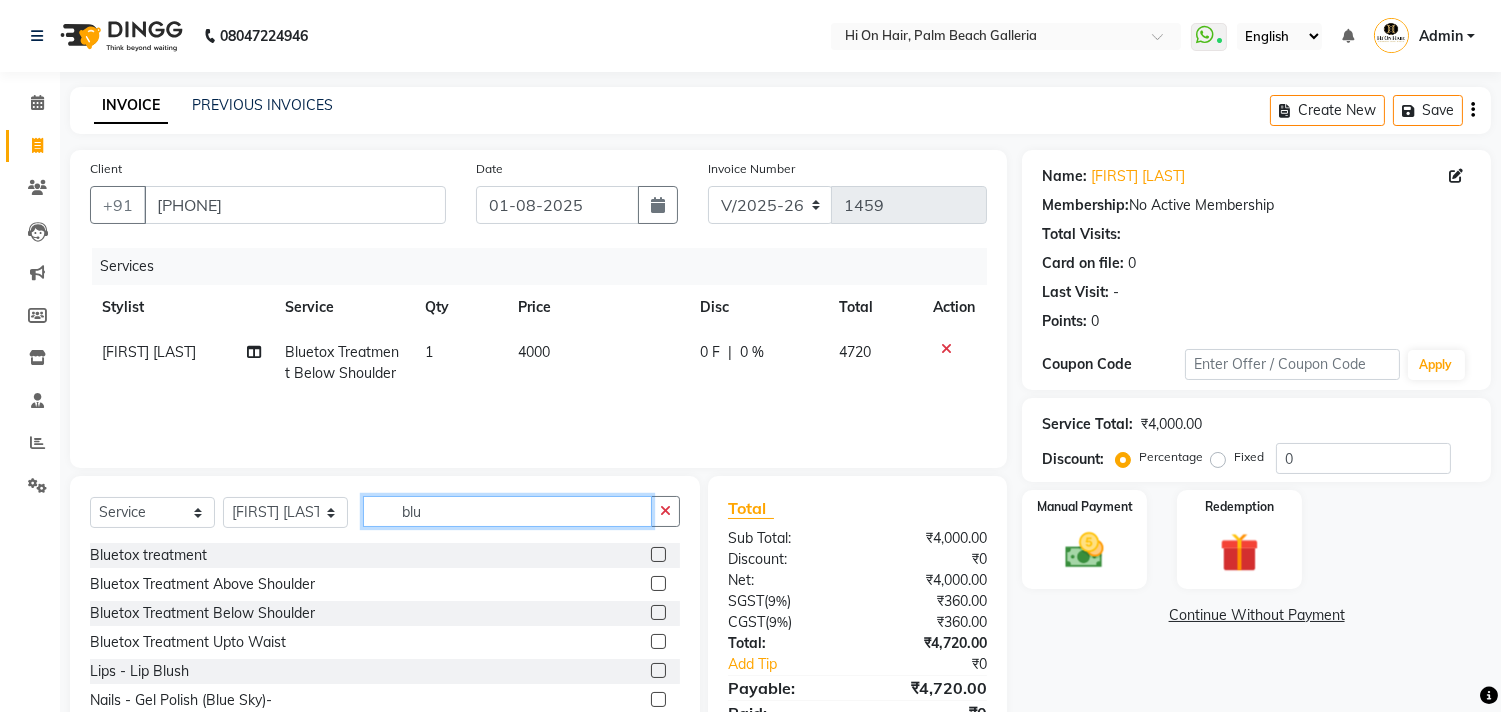 click on "blu" 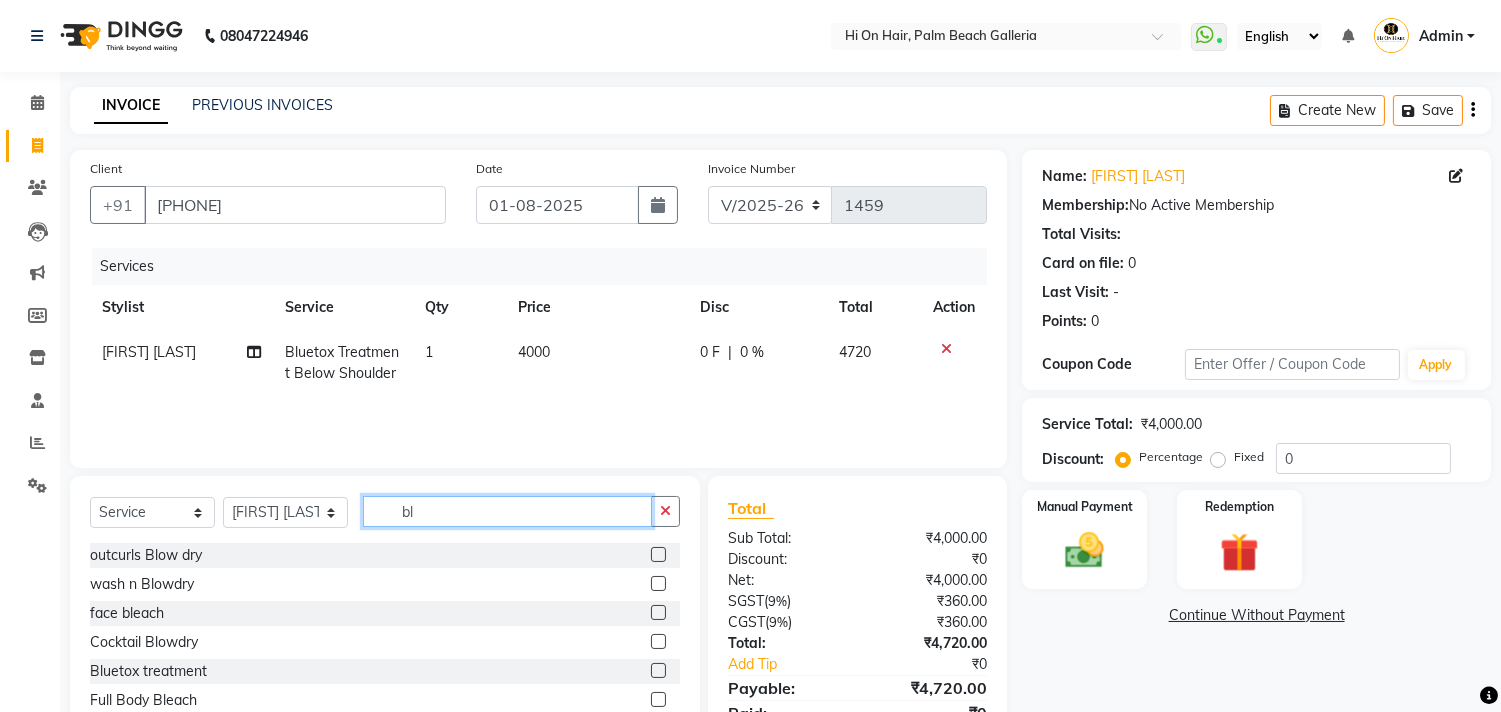 type on "b" 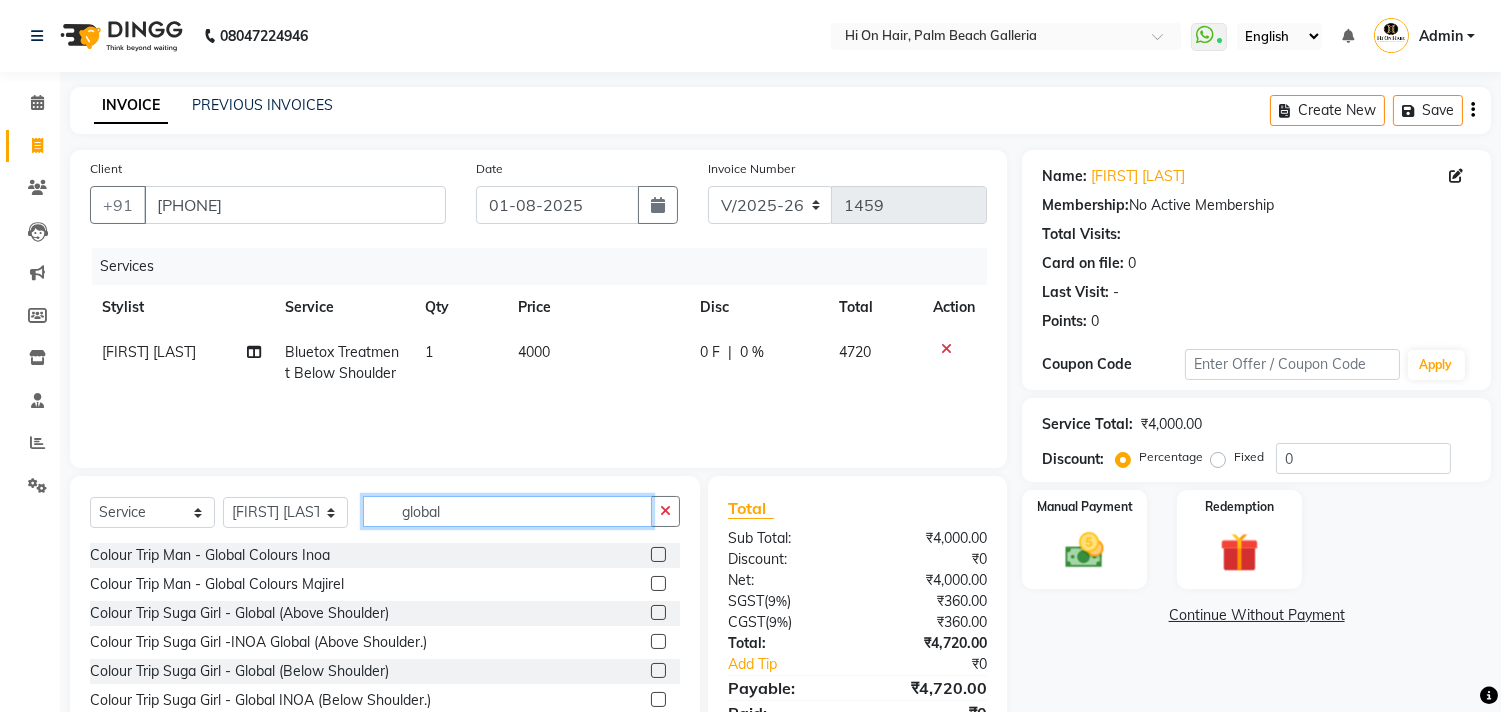 type on "global" 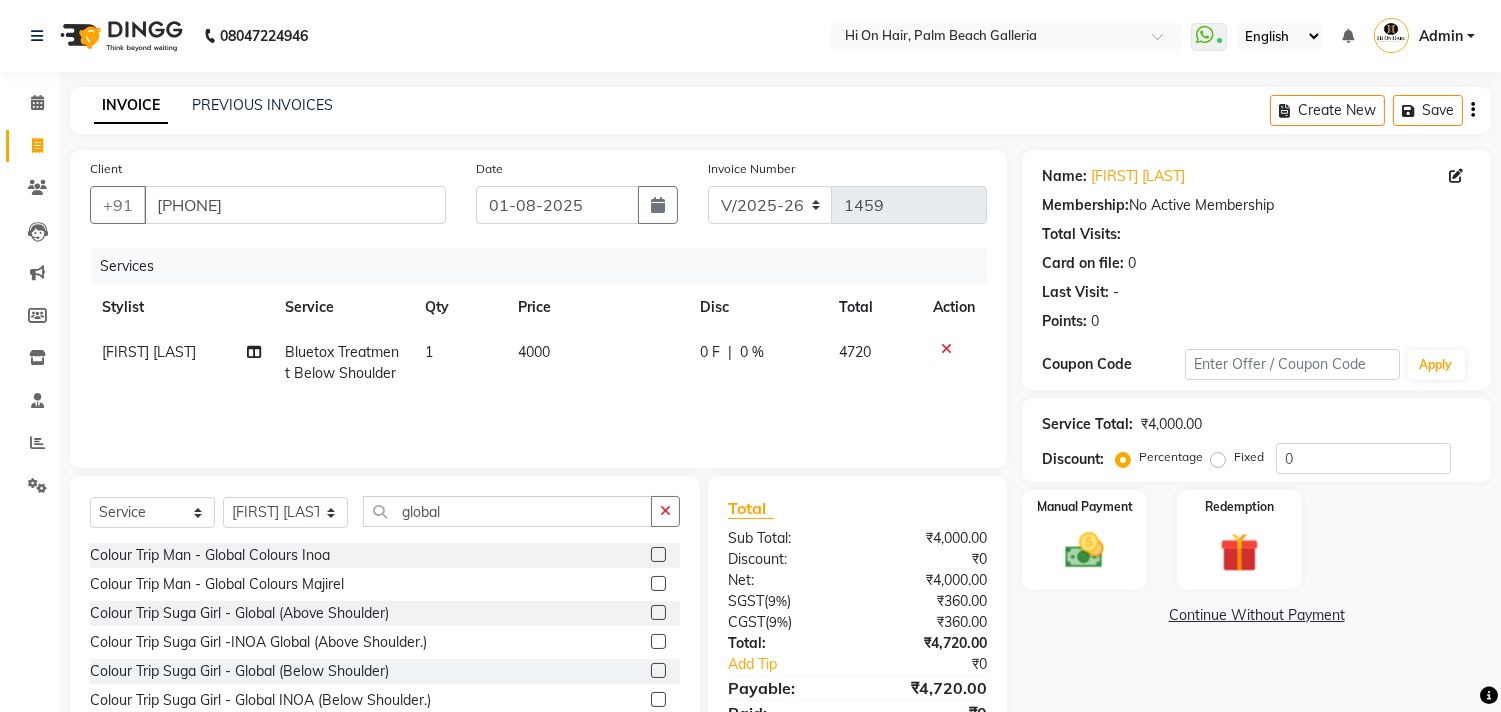 click 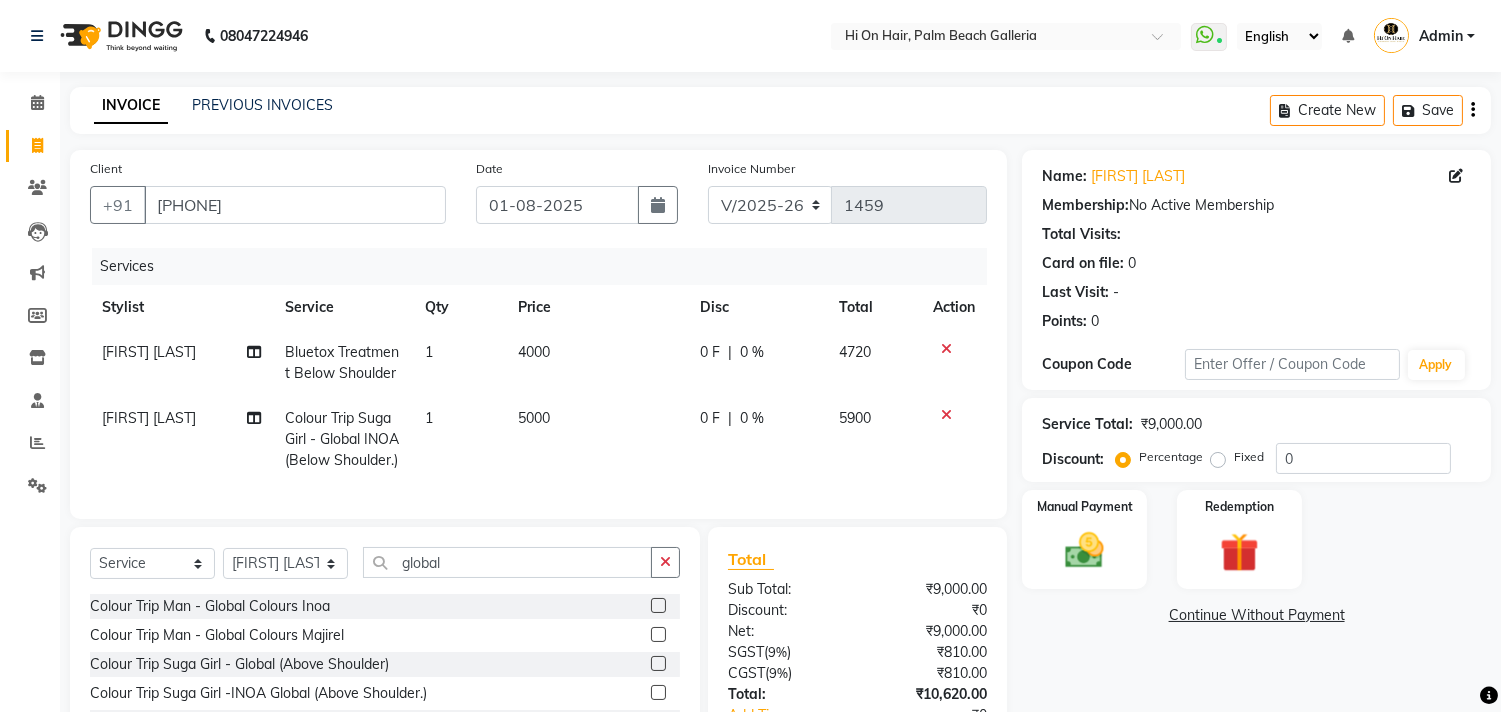 checkbox on "false" 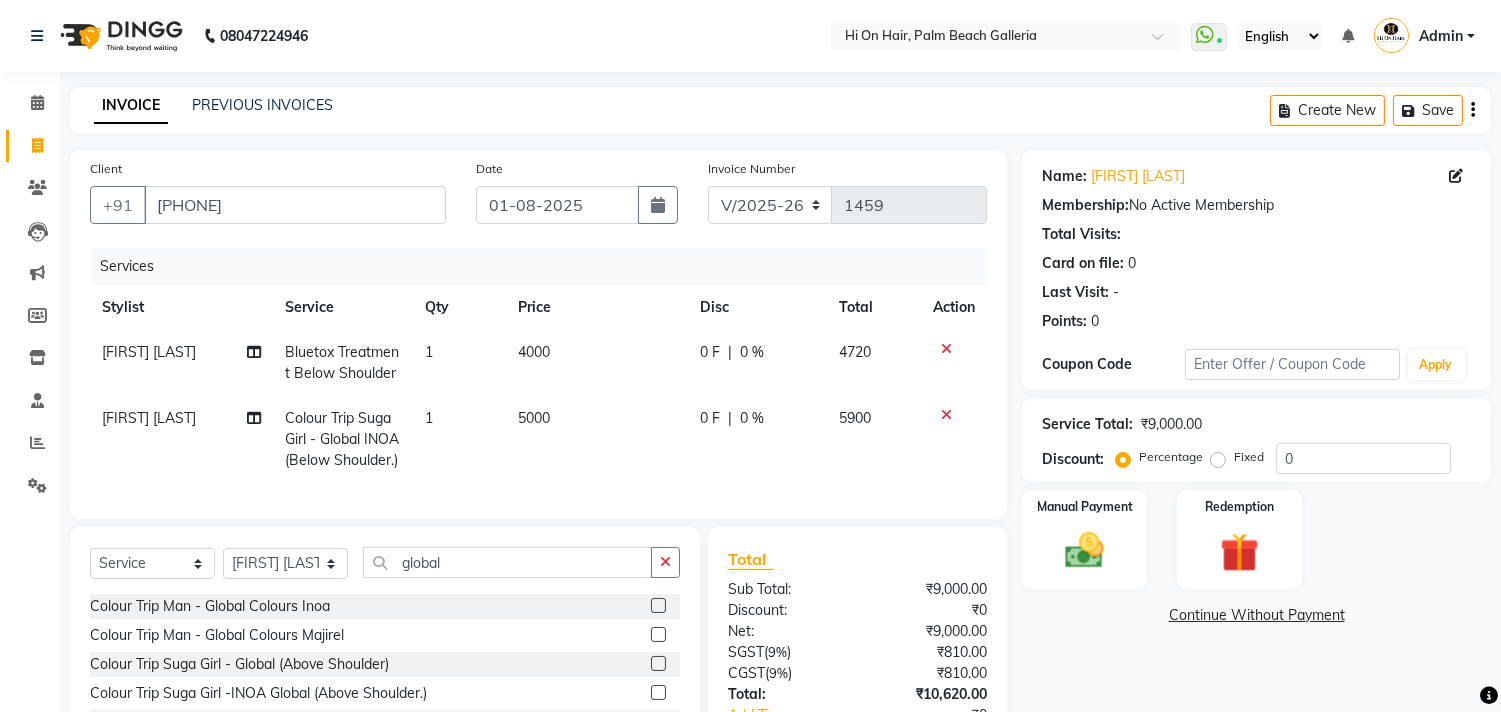 click on "4000" 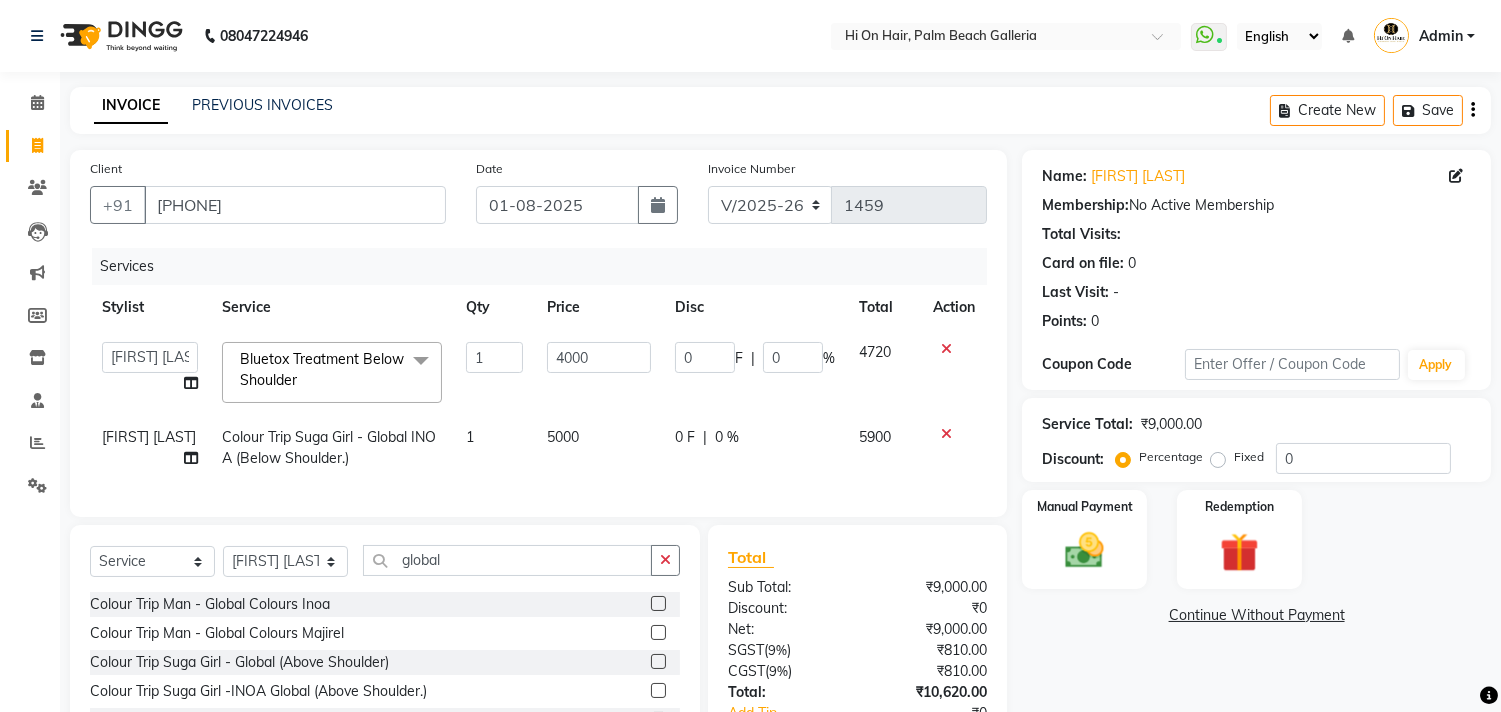 click on "5000" 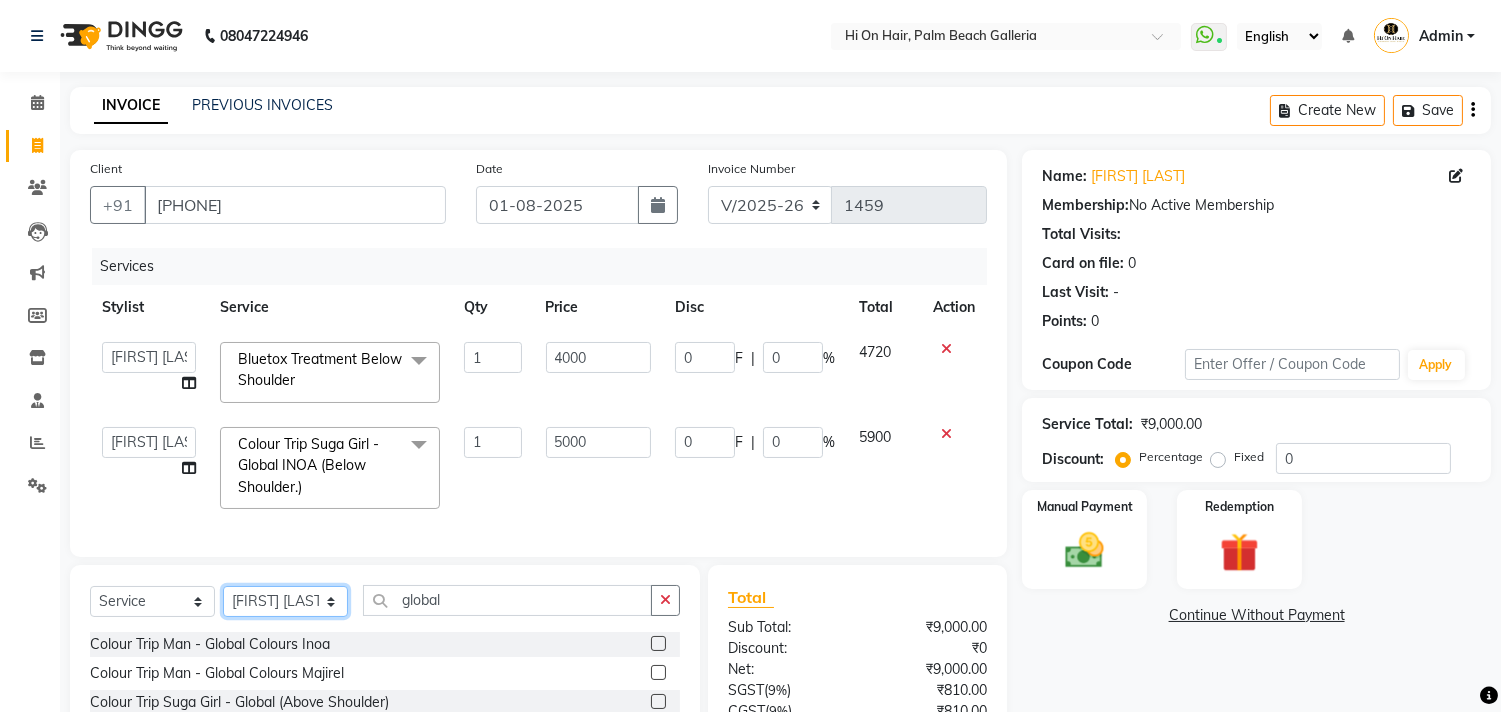 click on "Select Stylist Alim Kaldane Anwar Laskar Hi On Hair MAKYOPHI Pankaj Thakur Poonam Nalawade Raani Rasika  Shelar Rehan Salmani Saba Shaikh Sana Shaikh SOSEM Zeeshan Salmani" 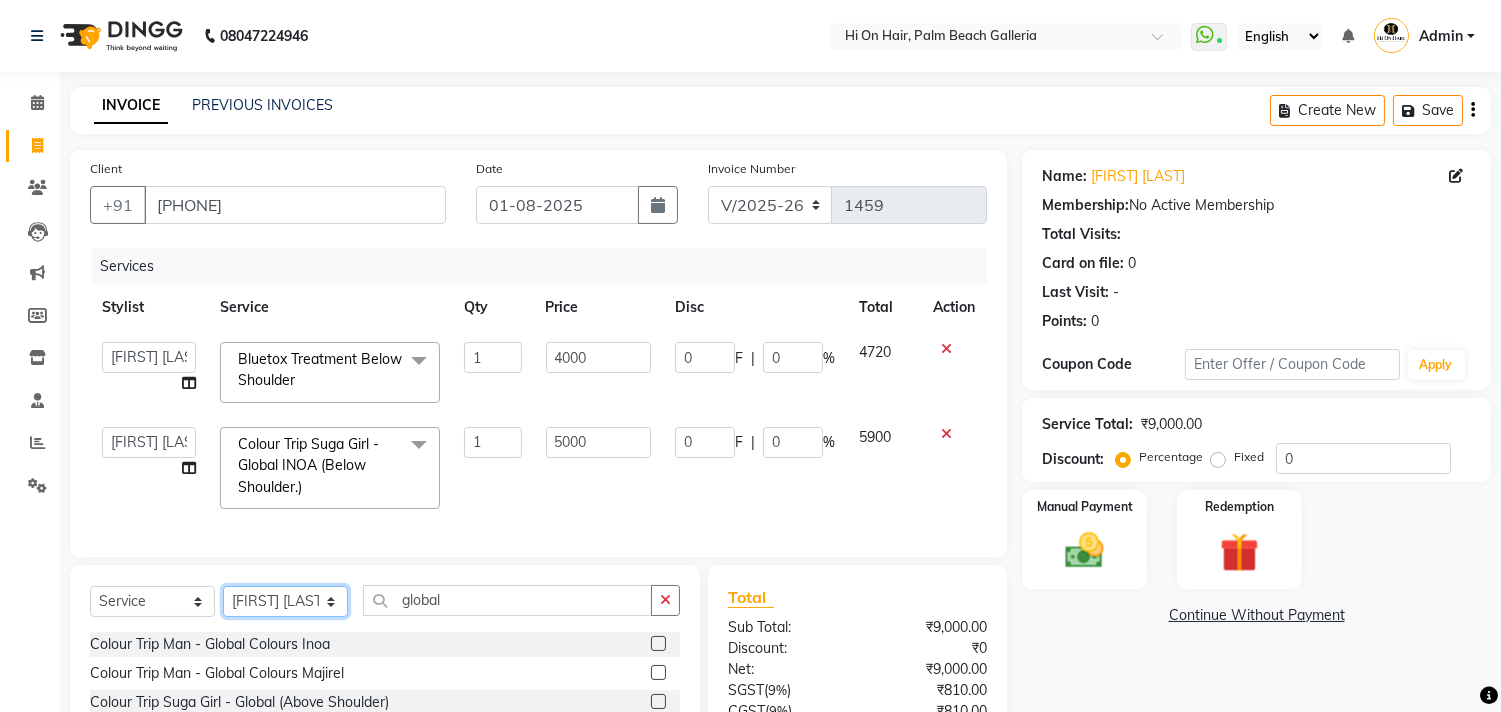 select on "43988" 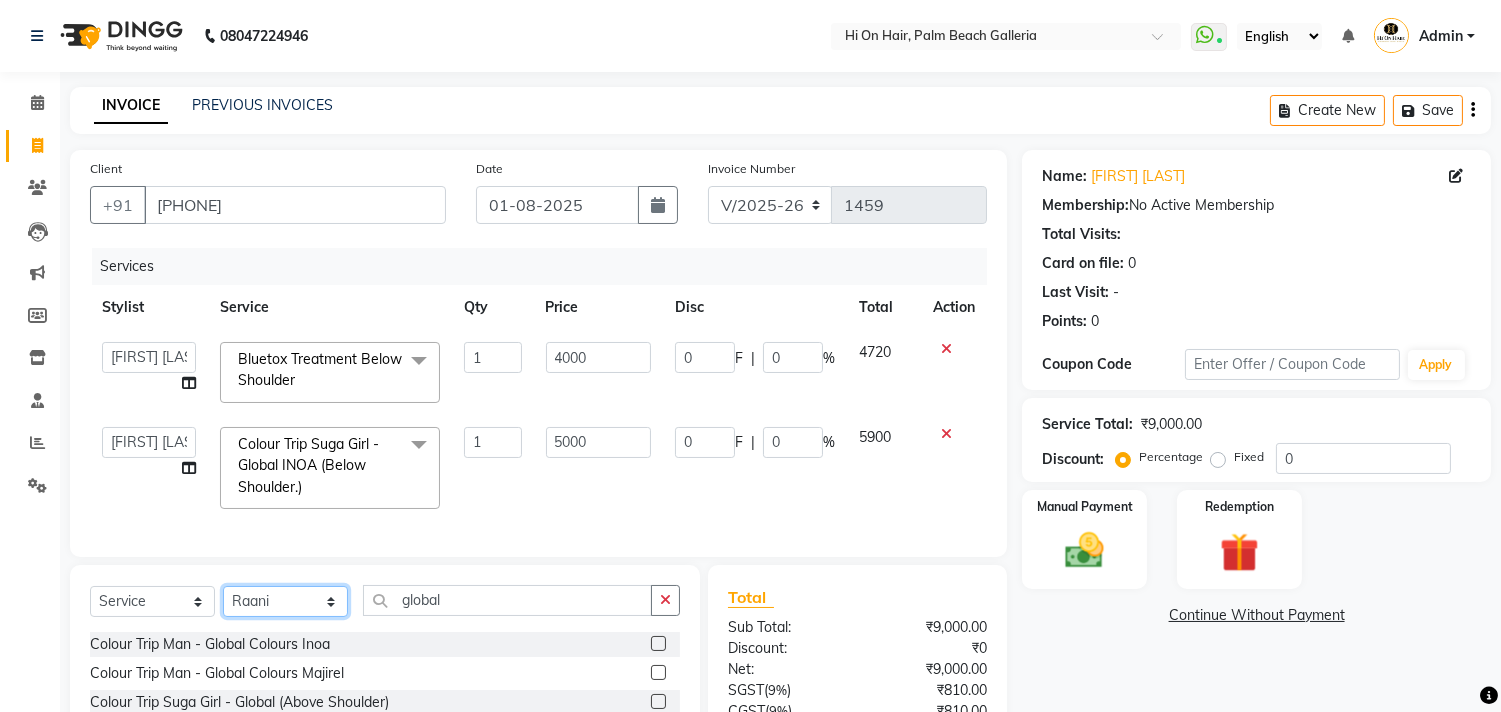 click on "Select Stylist Alim Kaldane Anwar Laskar Hi On Hair MAKYOPHI Pankaj Thakur Poonam Nalawade Raani Rasika  Shelar Rehan Salmani Saba Shaikh Sana Shaikh SOSEM Zeeshan Salmani" 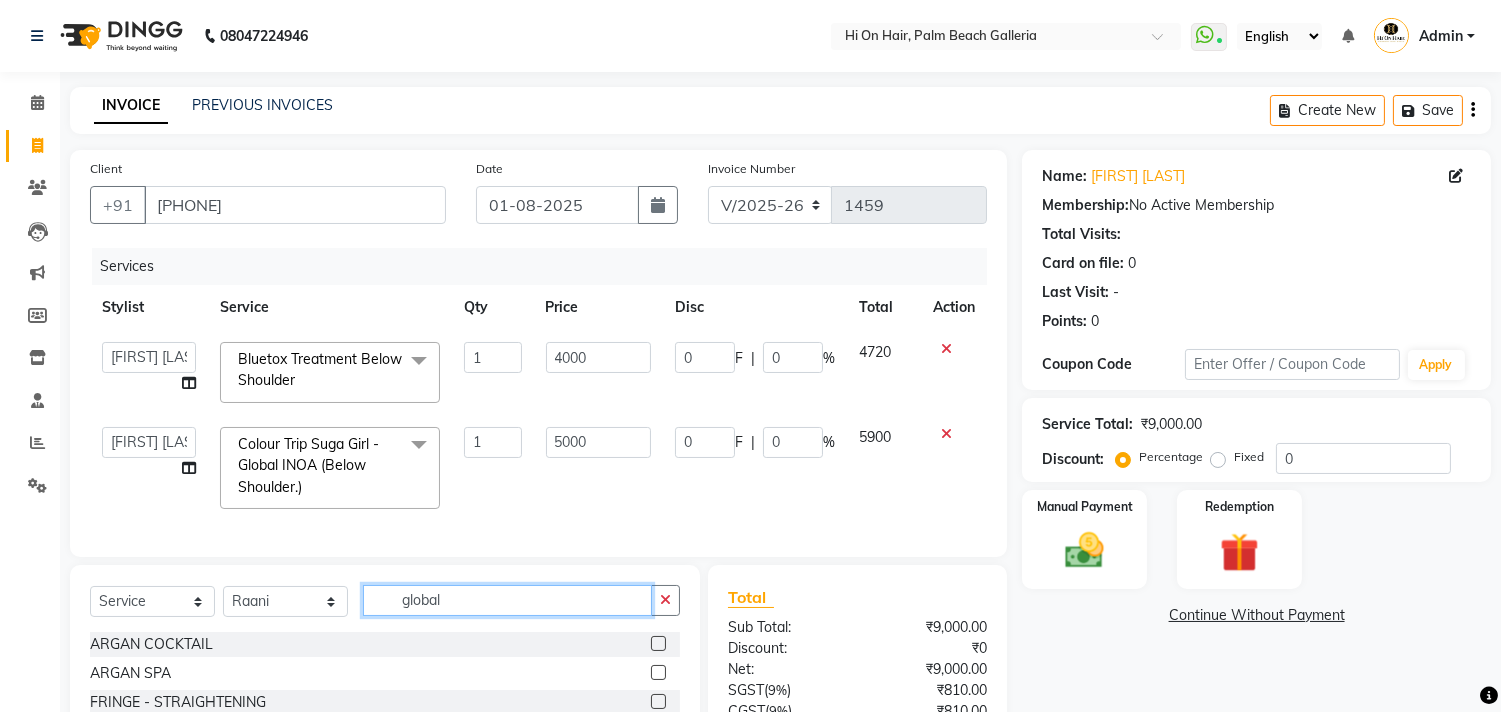 drag, startPoint x: 456, startPoint y: 620, endPoint x: 382, endPoint y: 642, distance: 77.201035 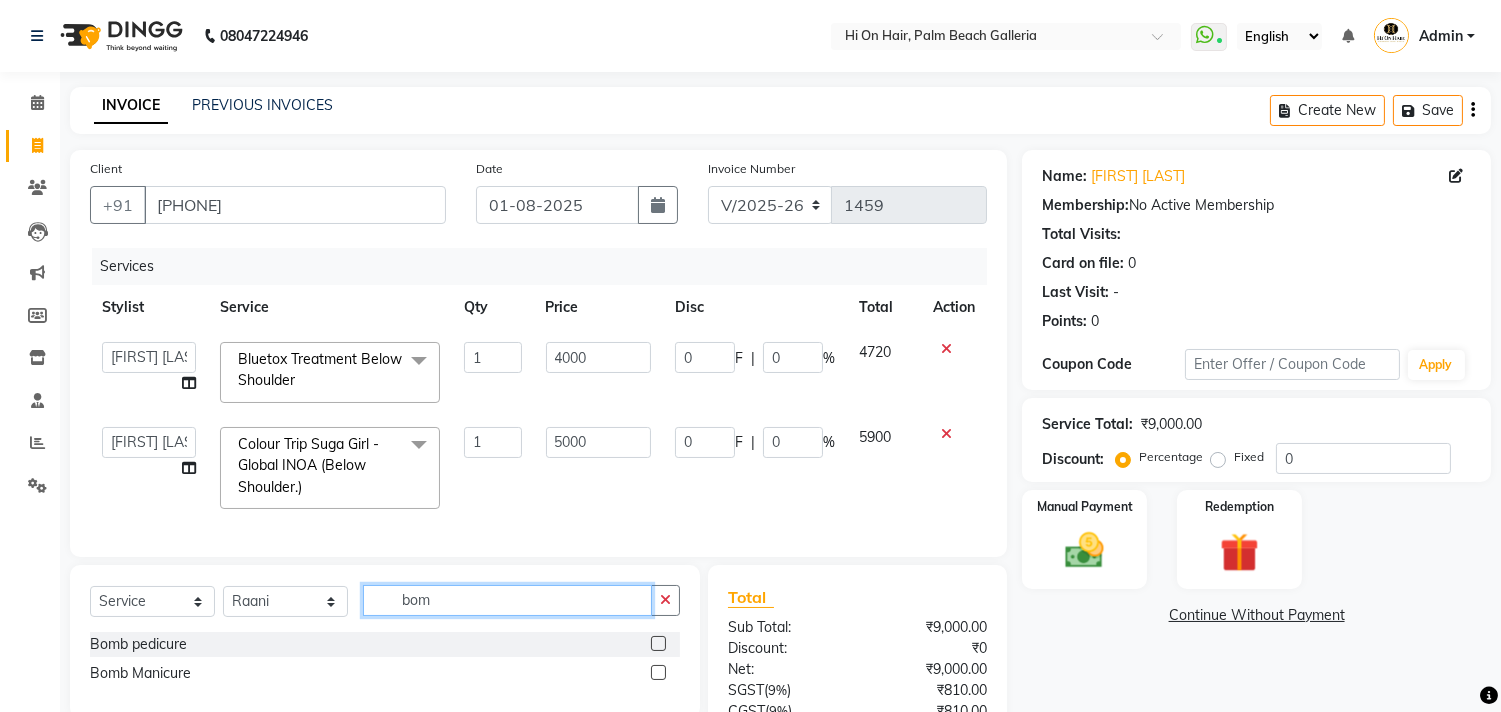 type on "bom" 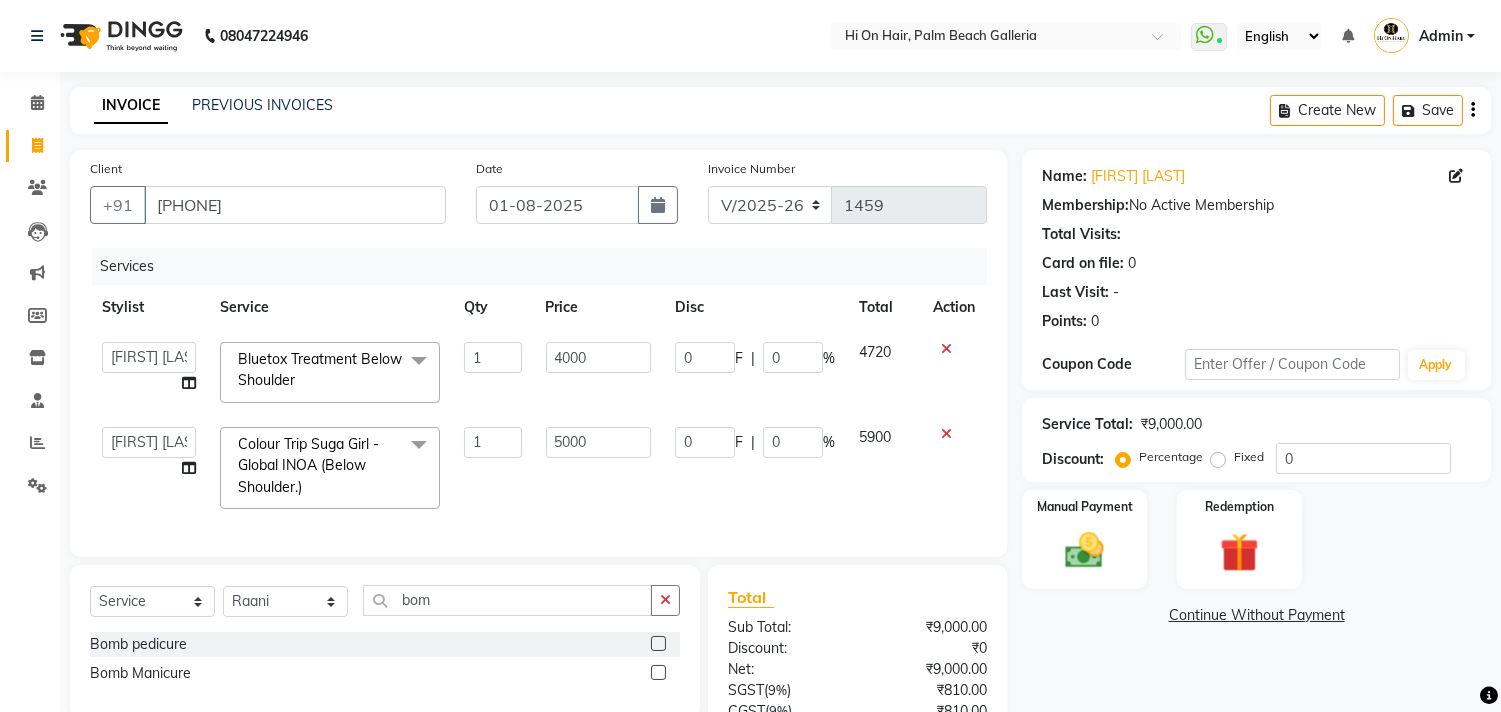 click 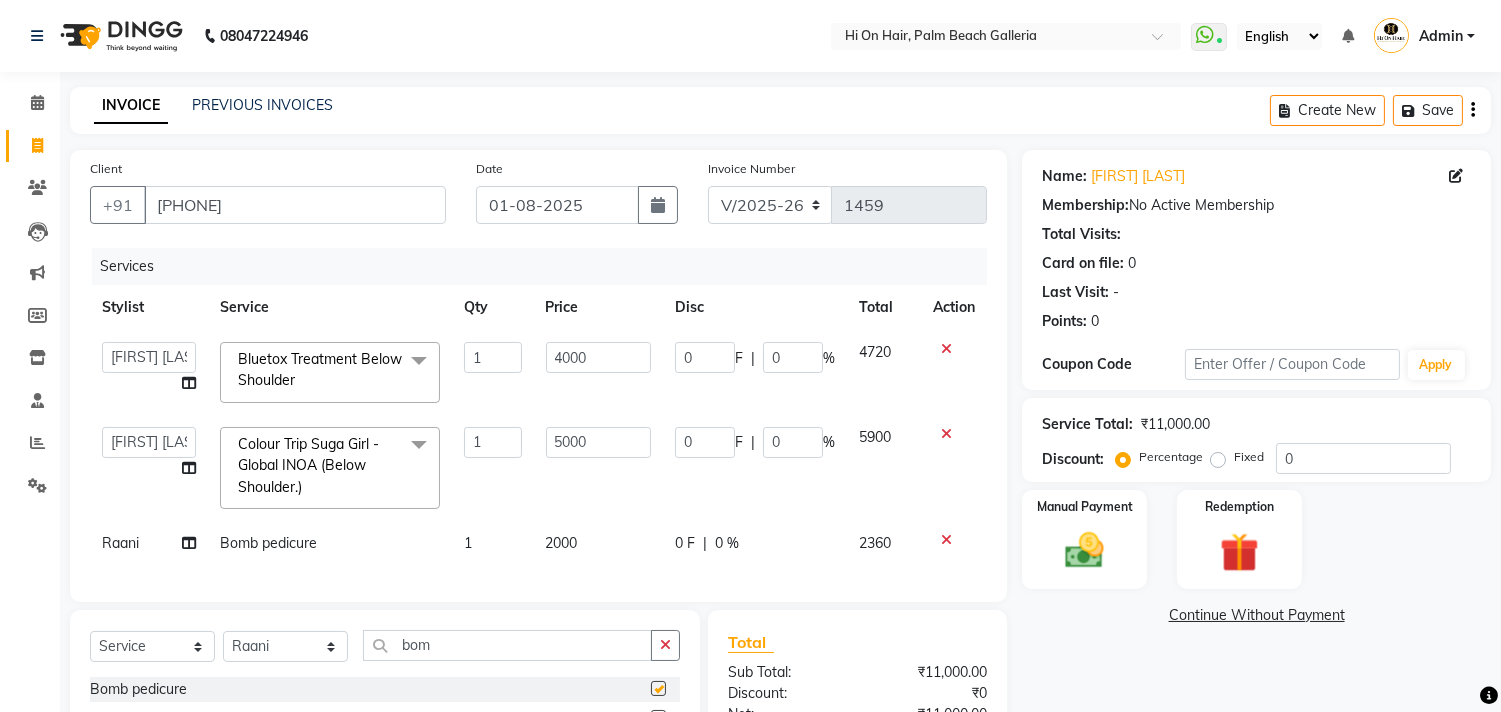 checkbox on "false" 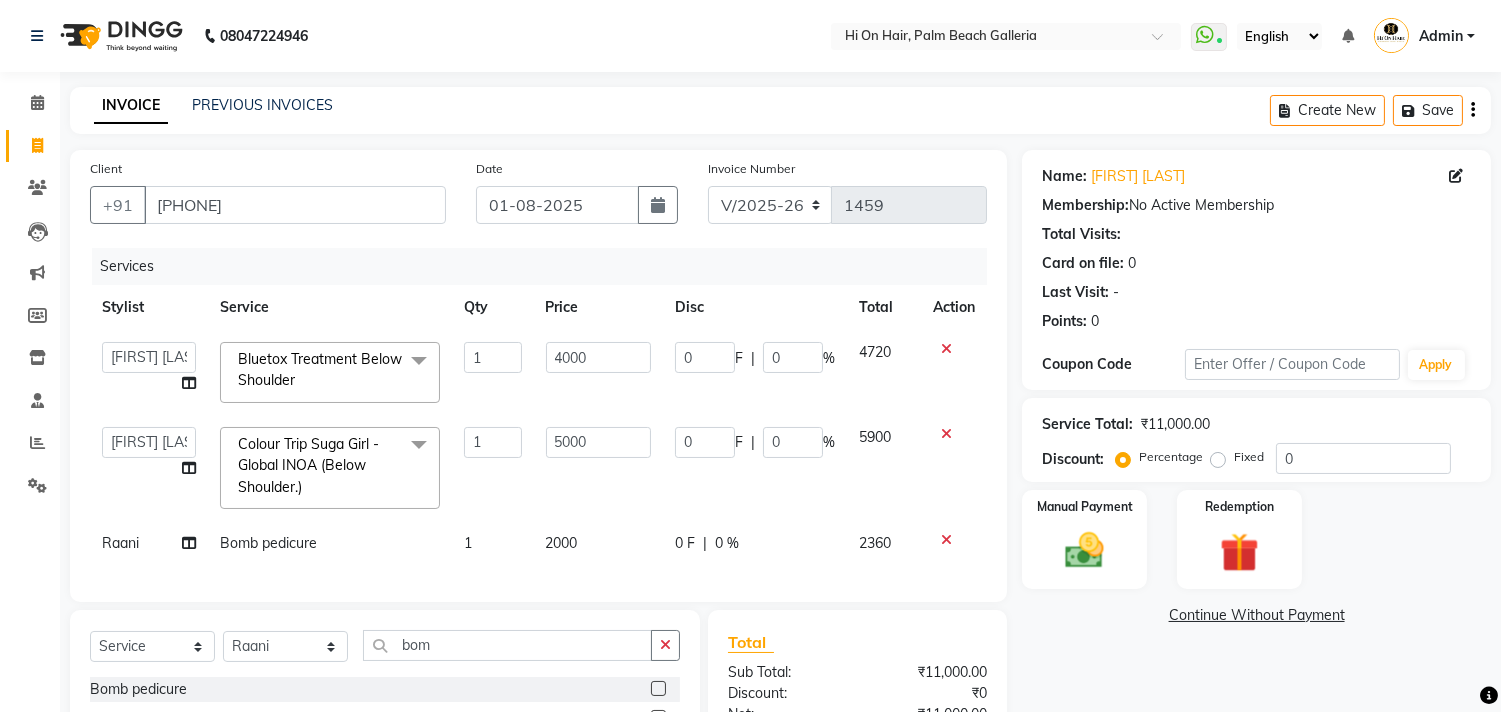 click on "1" 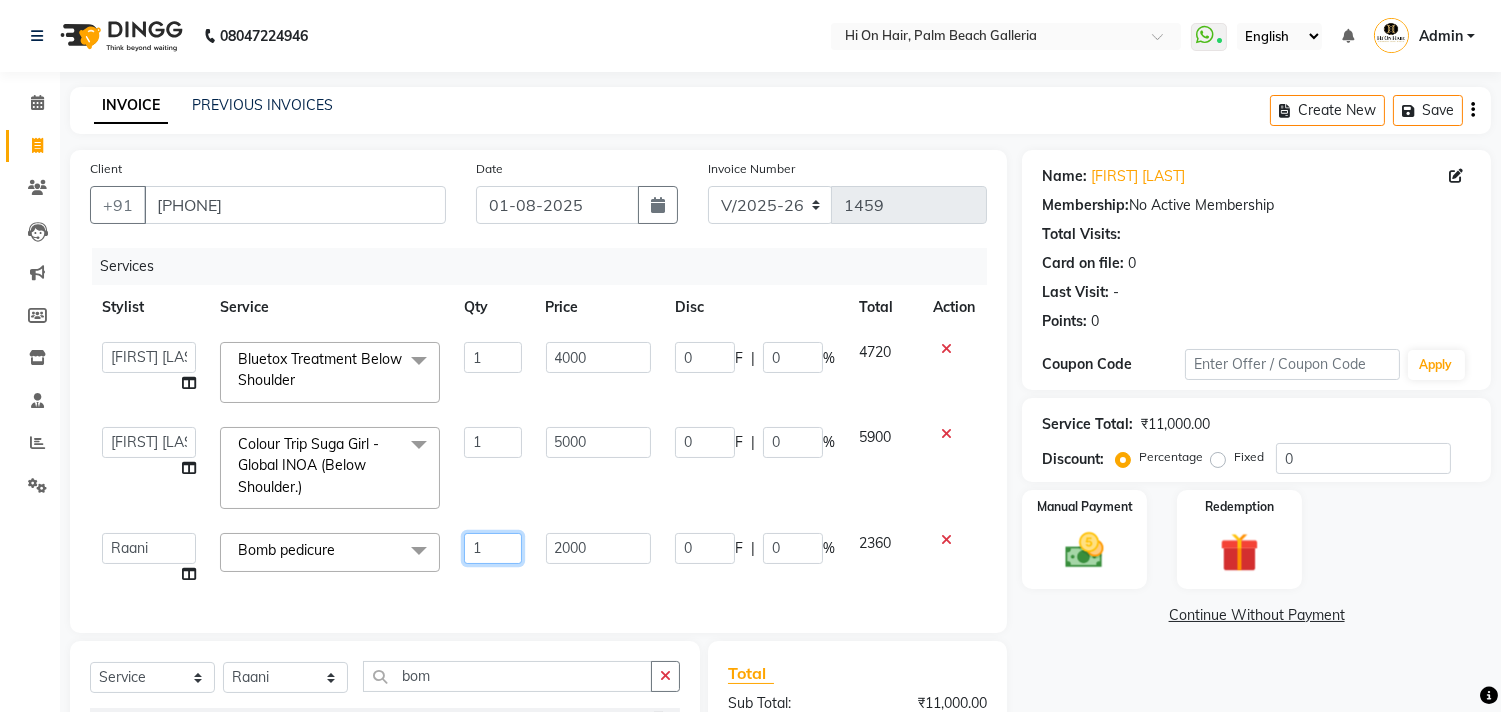 drag, startPoint x: 498, startPoint y: 548, endPoint x: 420, endPoint y: 552, distance: 78.10249 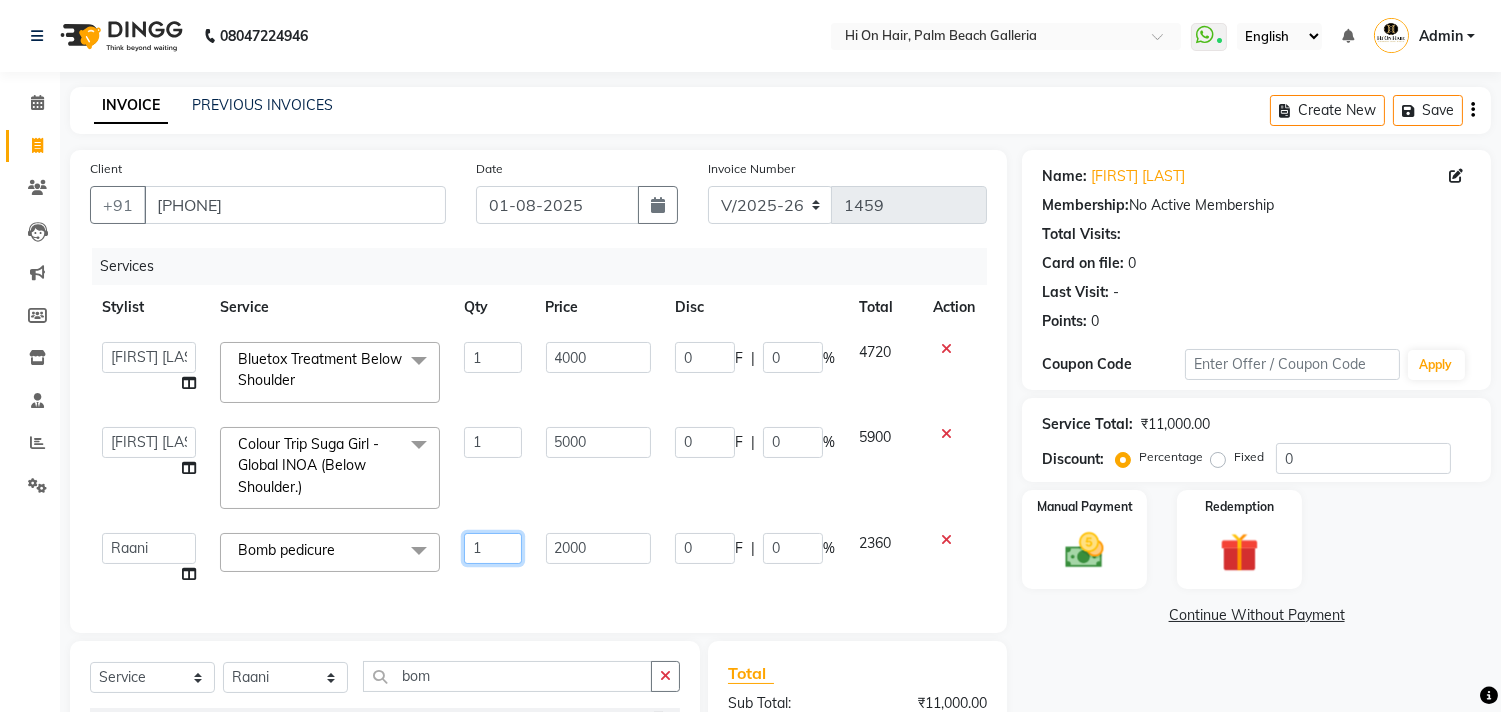 type on "2" 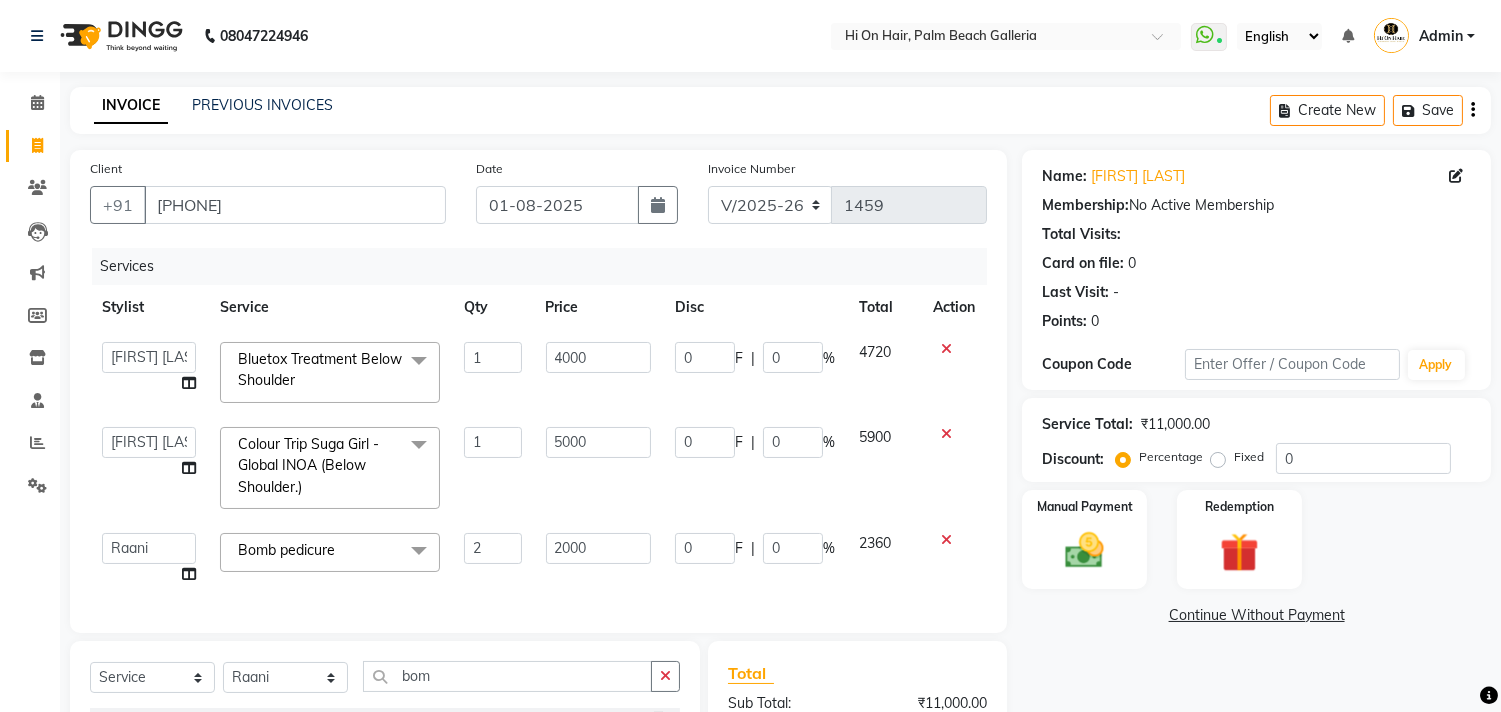 click on "Services Stylist Service Qty Price Disc Total Action  [FIRST] [LAST]   [FIRST] [LAST]   Hi On Hair   MAKYOPHI   [FIRST] [LAST]   [FIRST] [LAST]   Raani   [FIRST] [LAST]  [FIRST] [LAST]   [FIRST] [LAST]   [FIRST] [LAST]   SOSEM   [FIRST] [LAST]  Bluetox Treatment Below Shoulder  x ARGAN COCKTAIL ARGAN SPA FRINGE - STRAIGHTENING HAIR EXTENSION REMOVAL HAIR EXTENSIONS INTEGRITY UPTO SHOULDER MOISTURE PLUS SPA (Upto Shoulder) NANO PLASTIA (Very Short) OLA PLEX STAND ALONE OLA PLEX TREATMENT SLIVER SHINE COCKTAIL STENSILS STRAIGHTNING (ABOVE SHOULDER) STRAIGHTNING (BELOW SHOULDER) STRAIGHTNING (UPTO WAIST) STRAIGHTNING (VERY SHORT) Colour Care milkshake Spa foot massage Nose wax file/cut file/cut/polish outcurls Blow dry Aroma Manicure eyebrows/upperlips wash n Blowdry UPPERLIPS PINKINI WAX face Dtan Cateye gel polish Aroma Pedicure AVL pedicure marine sea alga face bleach Bomb pedicure Bomb Manicure AVL Manicure marine sea alga Feet Wax ADD ON OIL WASH FEET DTAN Polish change Add on Feet Pack Add on hands pack fringe cut" 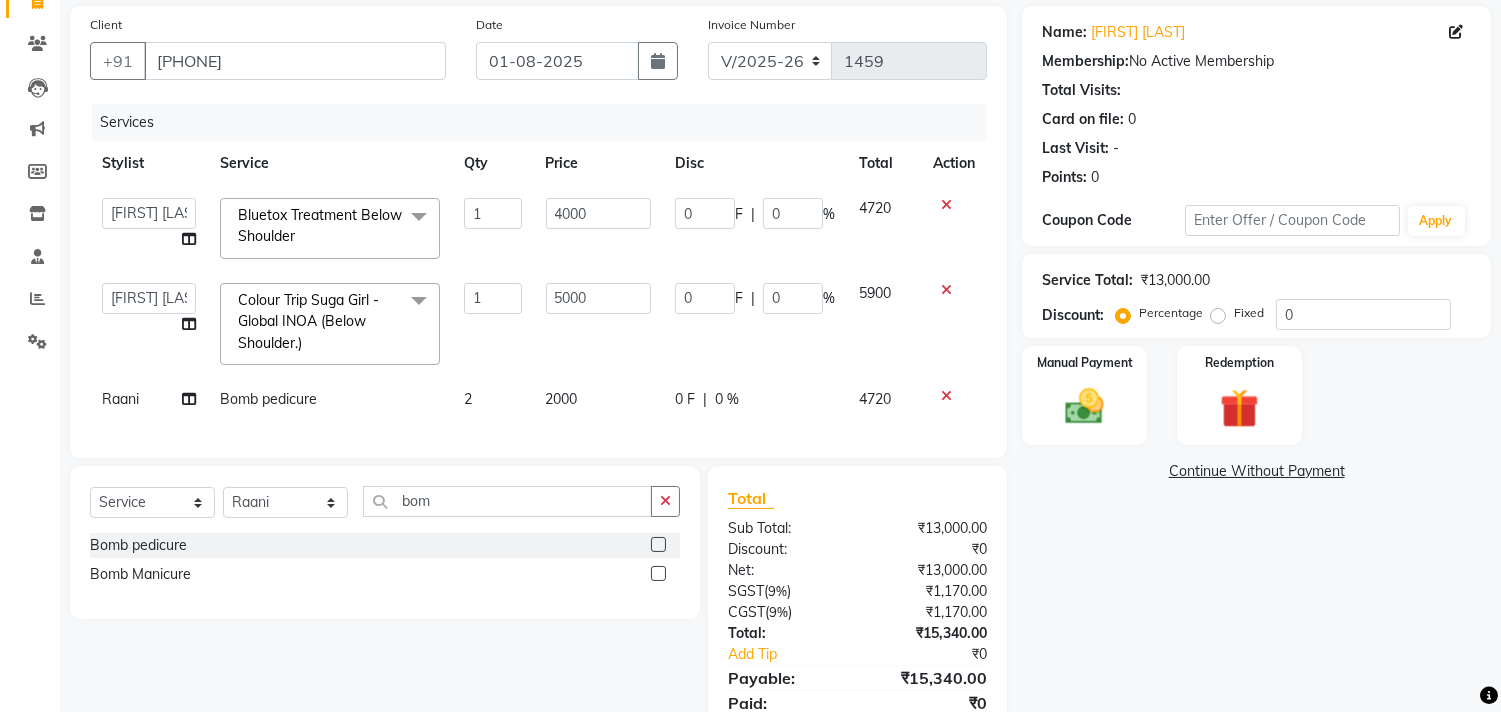 scroll, scrollTop: 238, scrollLeft: 0, axis: vertical 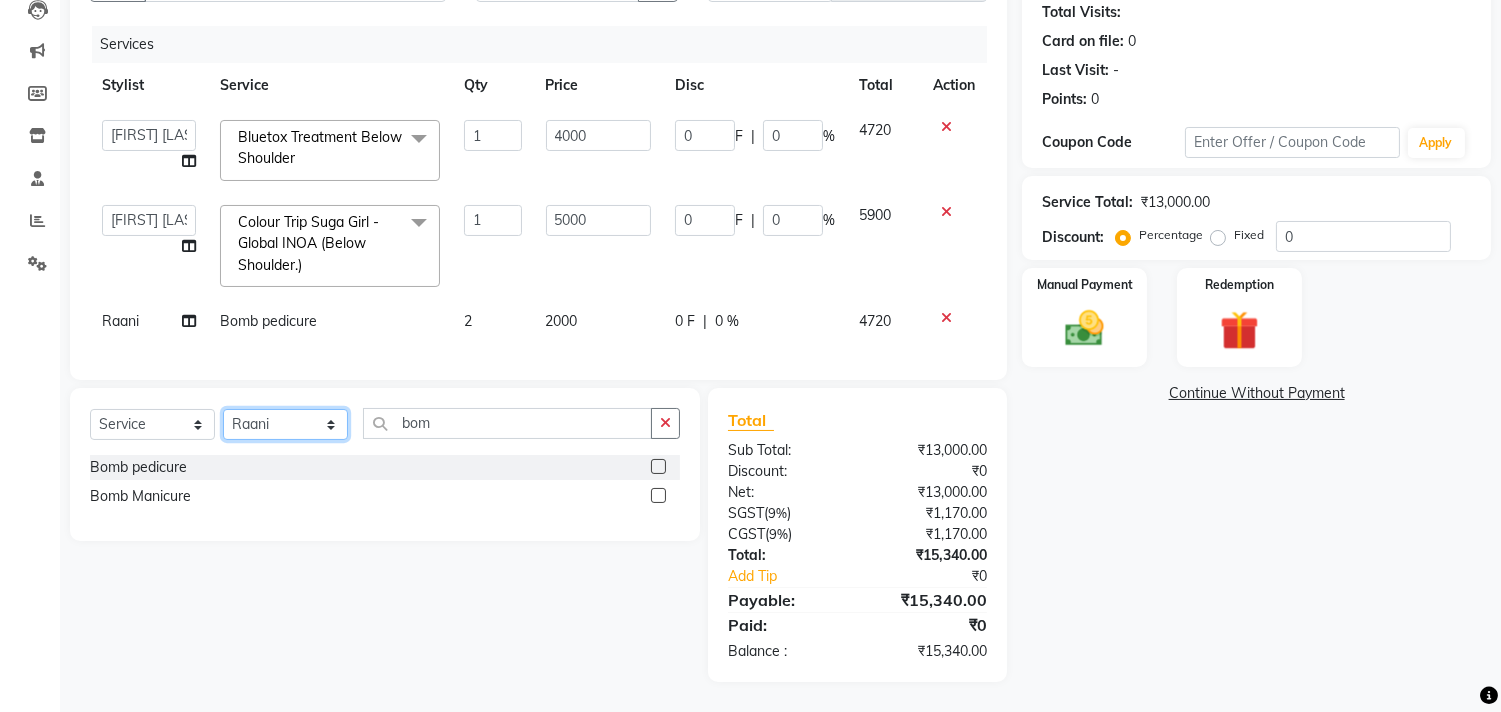 click on "Select Stylist Alim Kaldane Anwar Laskar Hi On Hair MAKYOPHI Pankaj Thakur Poonam Nalawade Raani Rasika  Shelar Rehan Salmani Saba Shaikh Sana Shaikh SOSEM Zeeshan Salmani" 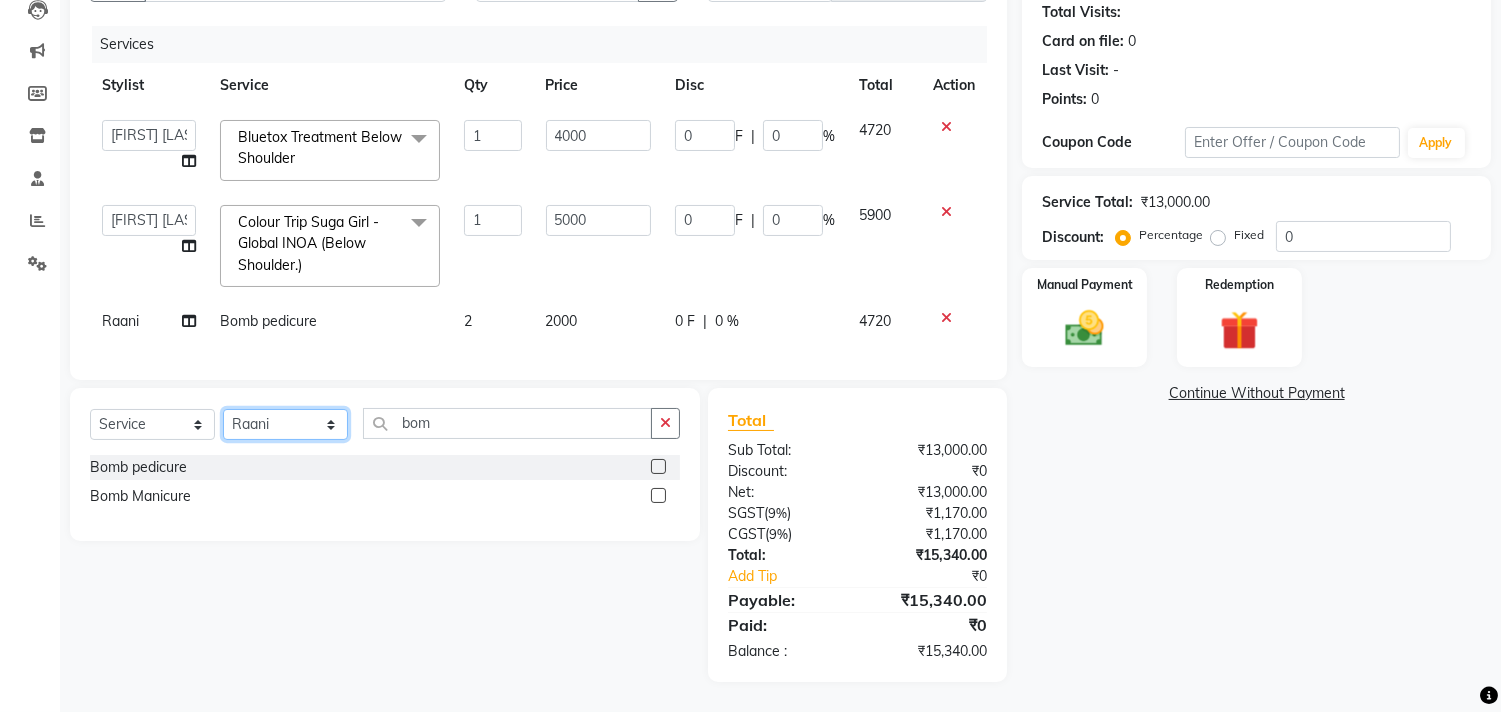 select on "26438" 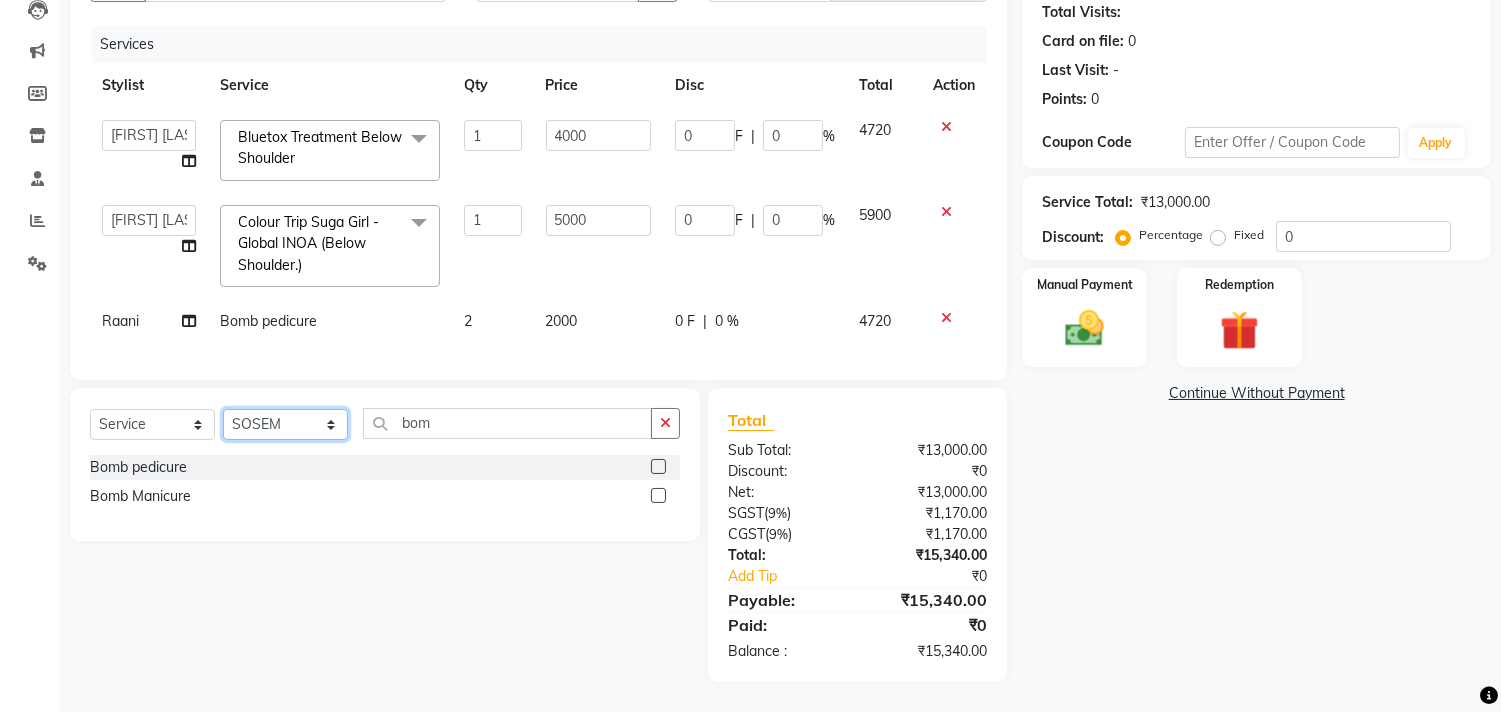 click on "Select Stylist Alim Kaldane Anwar Laskar Hi On Hair MAKYOPHI Pankaj Thakur Poonam Nalawade Raani Rasika  Shelar Rehan Salmani Saba Shaikh Sana Shaikh SOSEM Zeeshan Salmani" 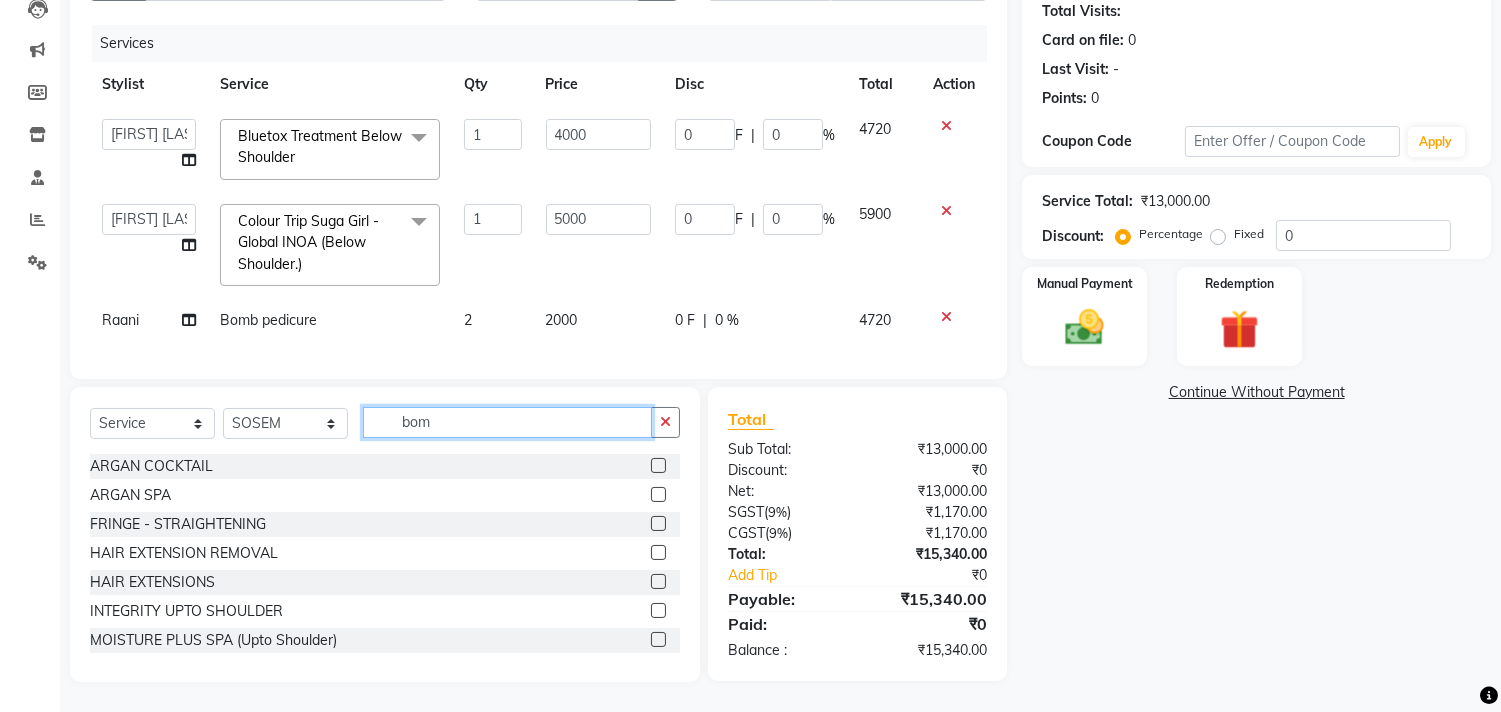 drag, startPoint x: 428, startPoint y: 432, endPoint x: 360, endPoint y: 428, distance: 68.117546 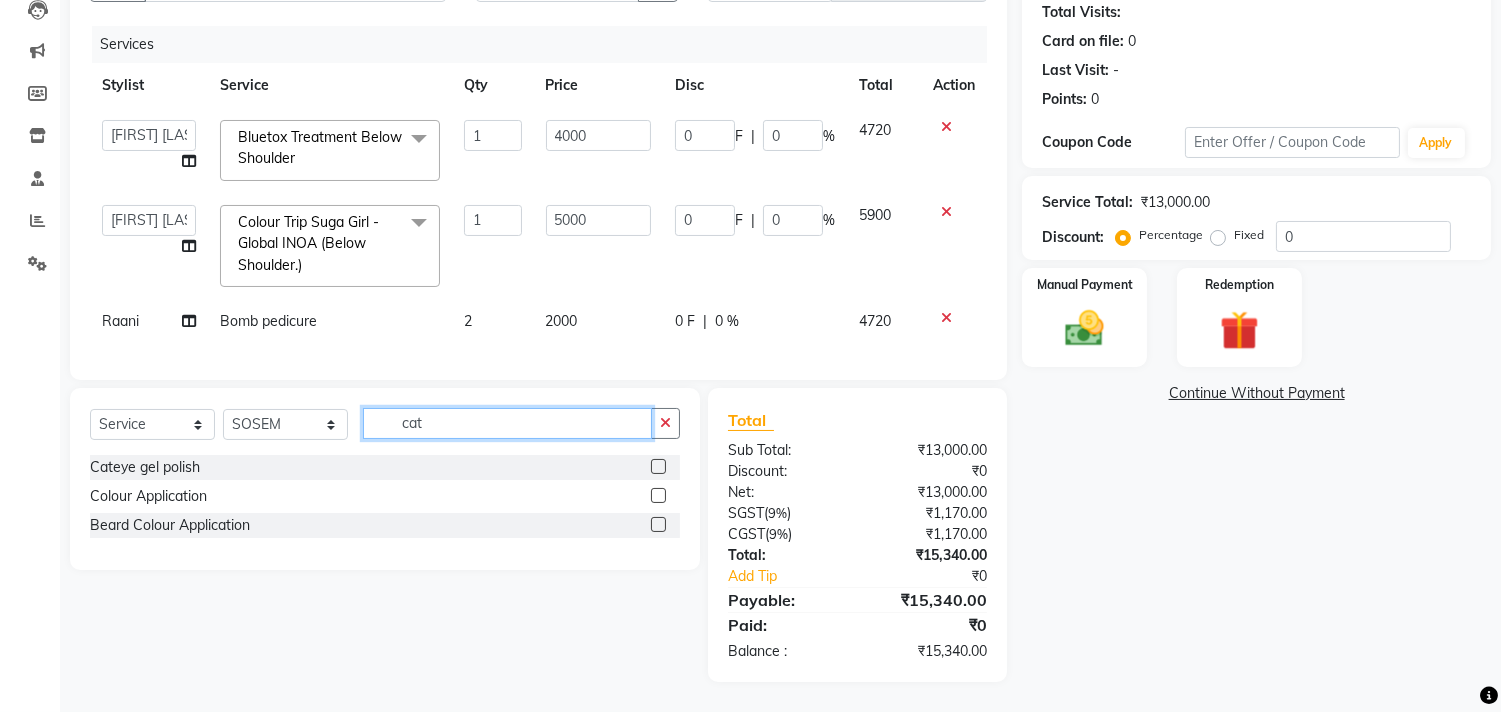 type on "cat" 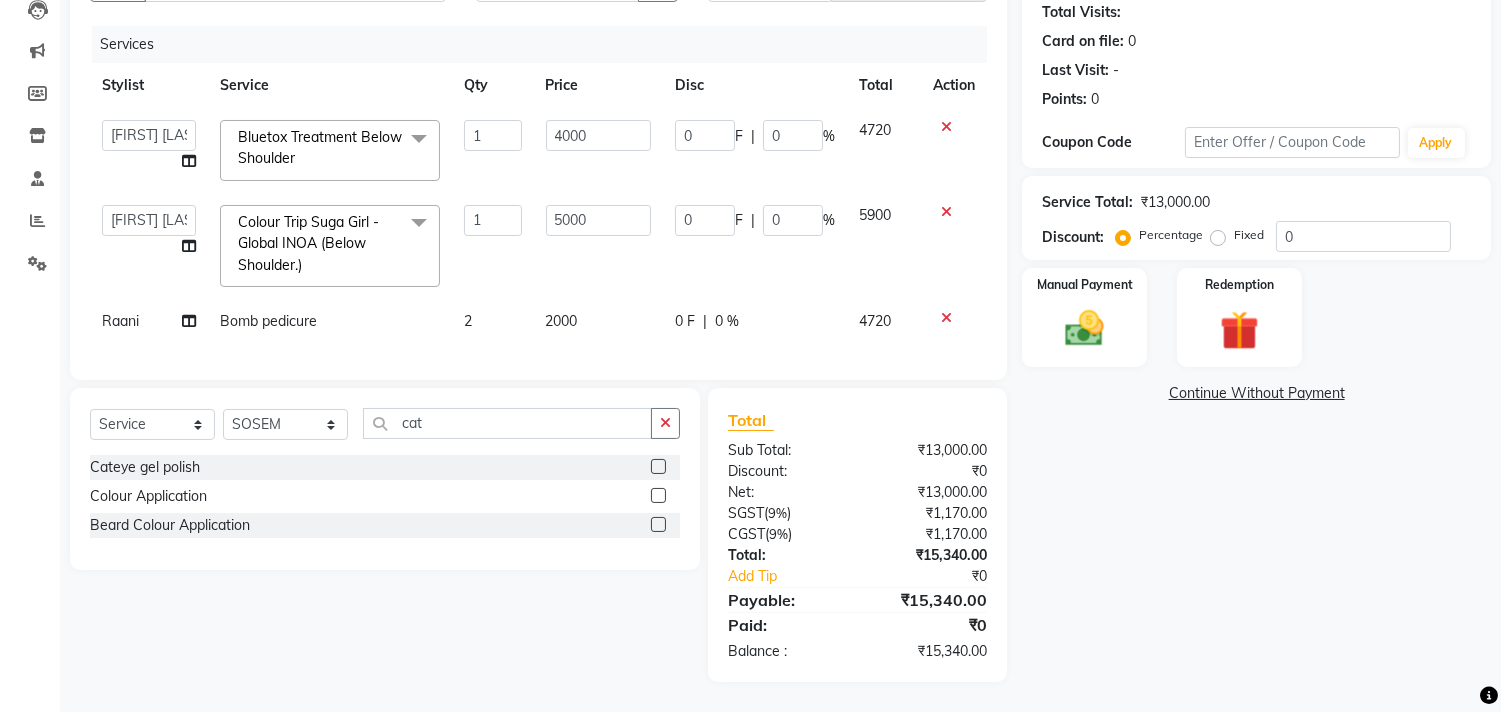 click 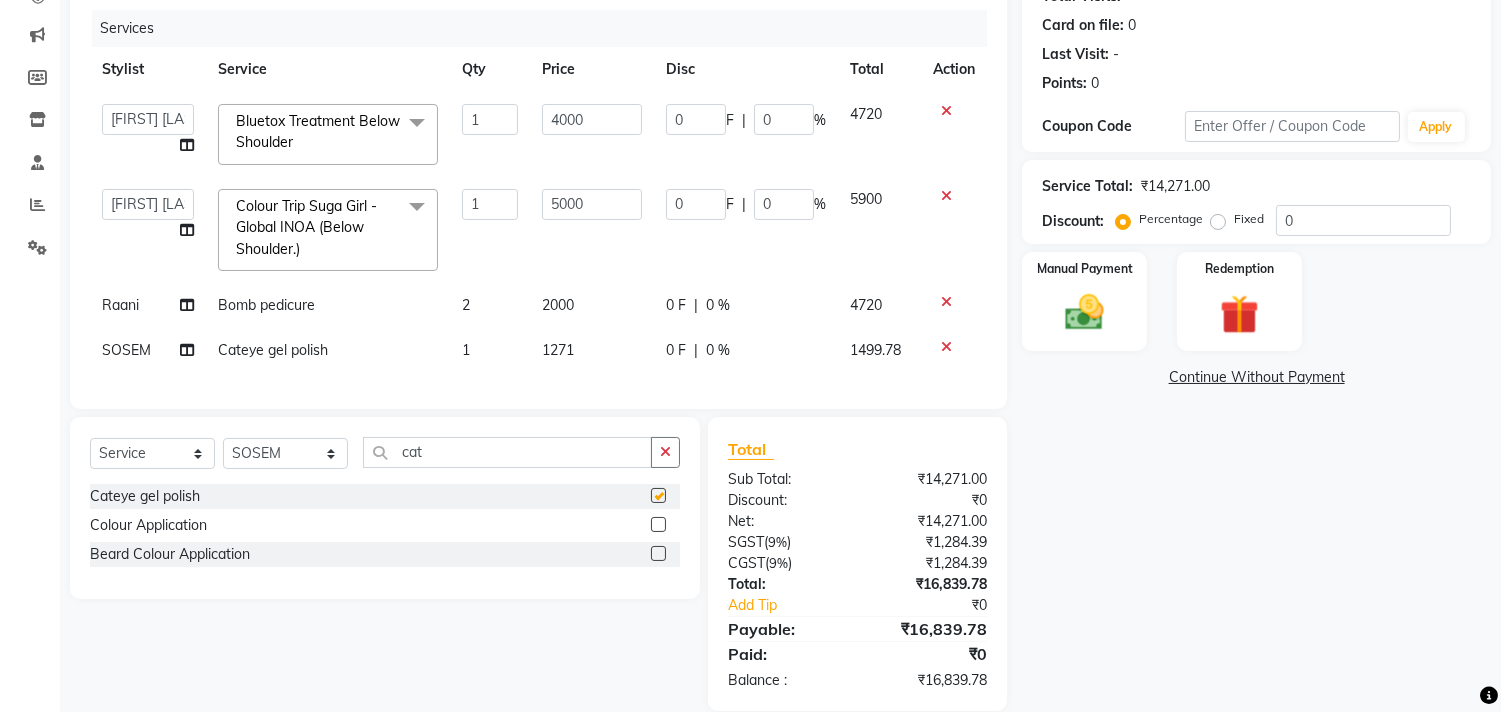 checkbox on "false" 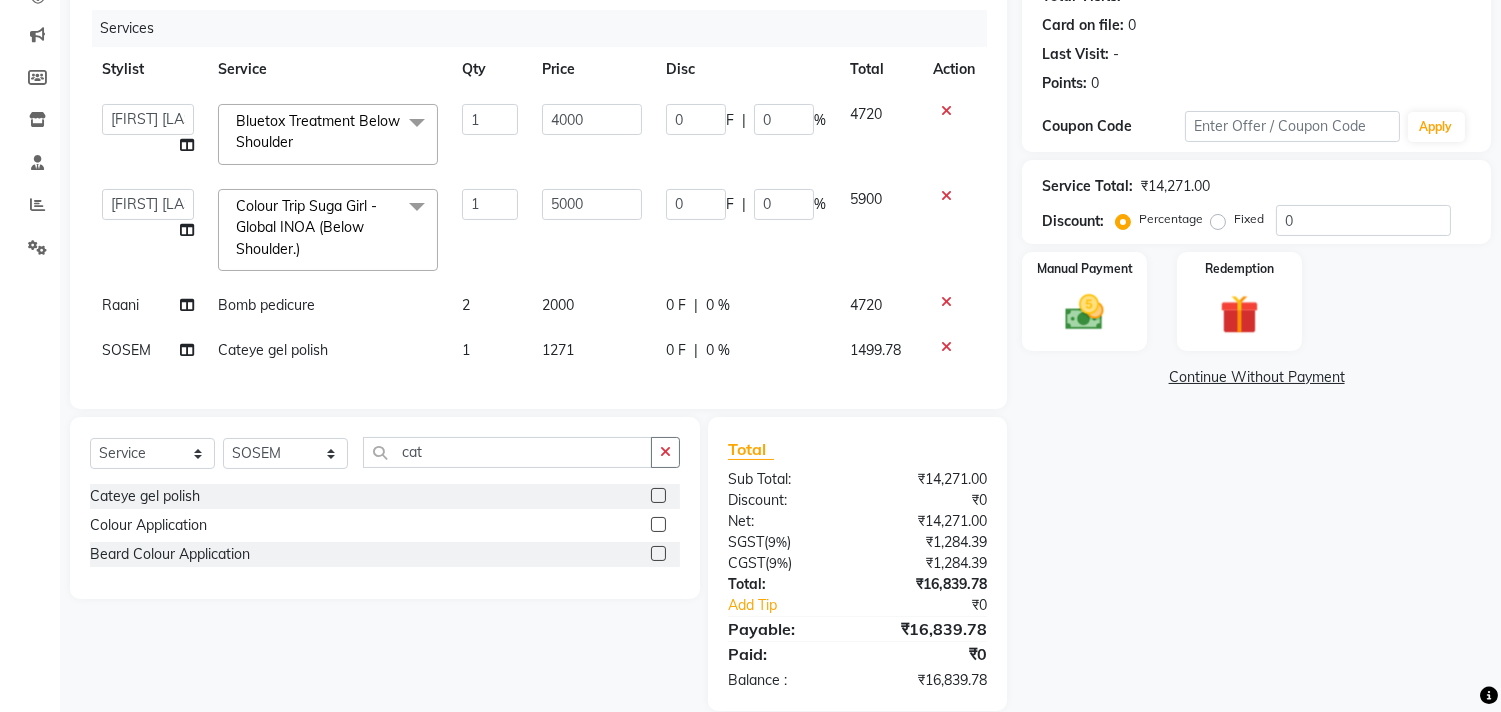 click on "1271" 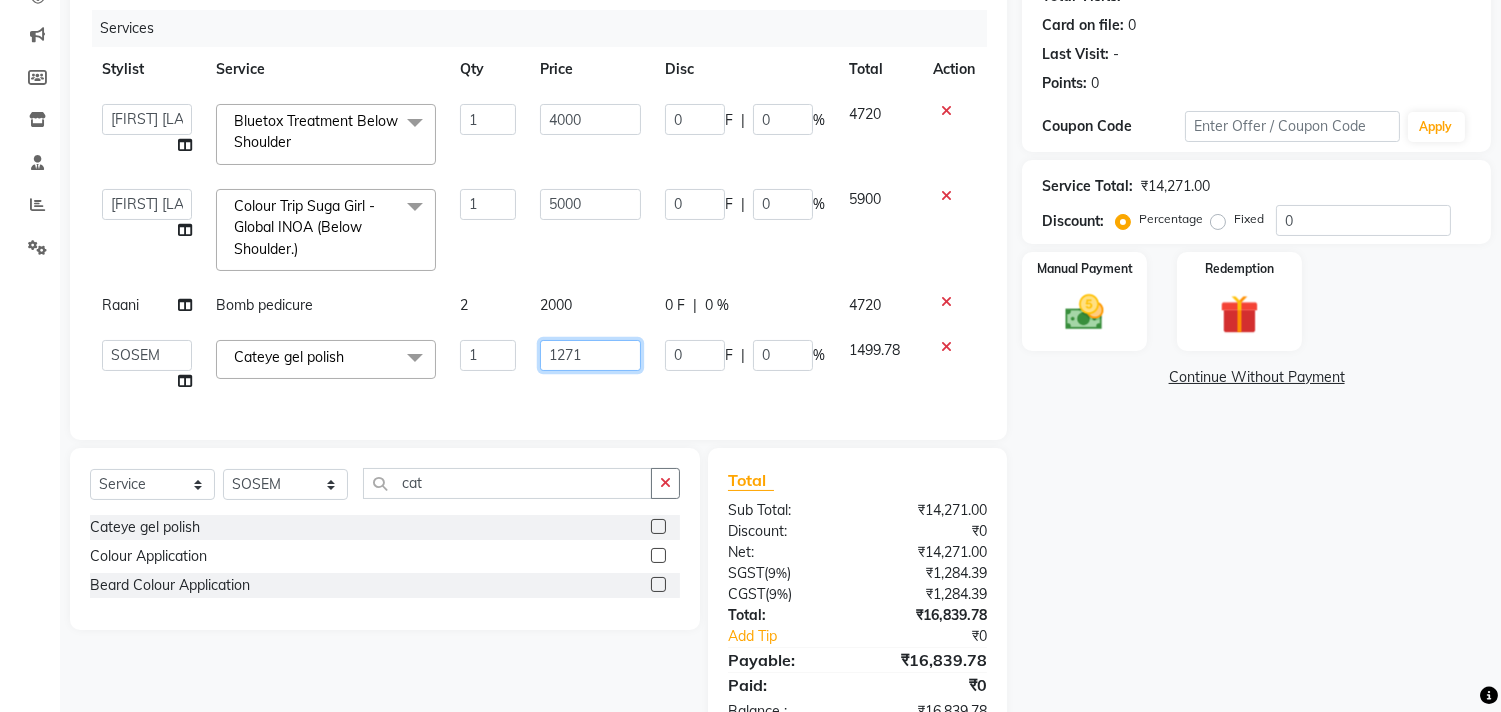 drag, startPoint x: 587, startPoint y: 337, endPoint x: 528, endPoint y: 360, distance: 63.324562 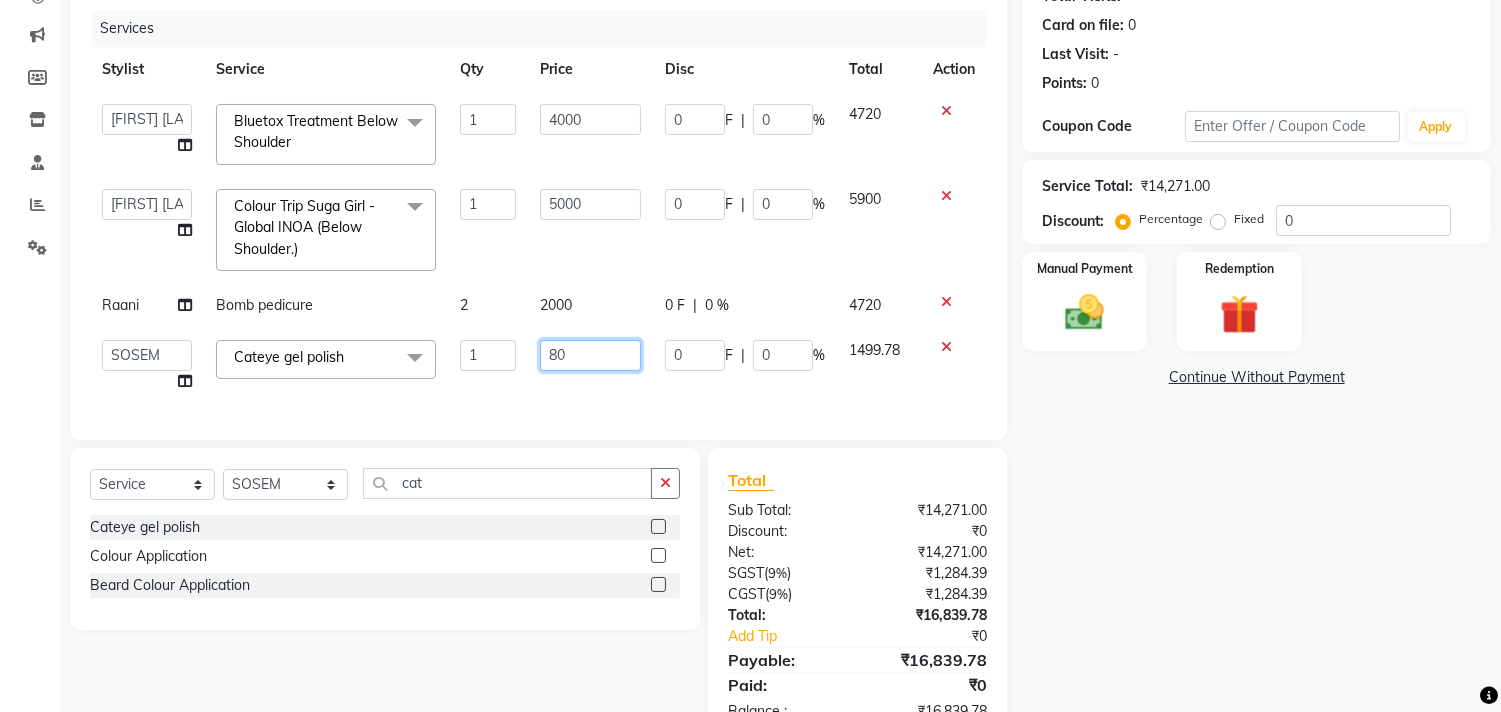 type on "800" 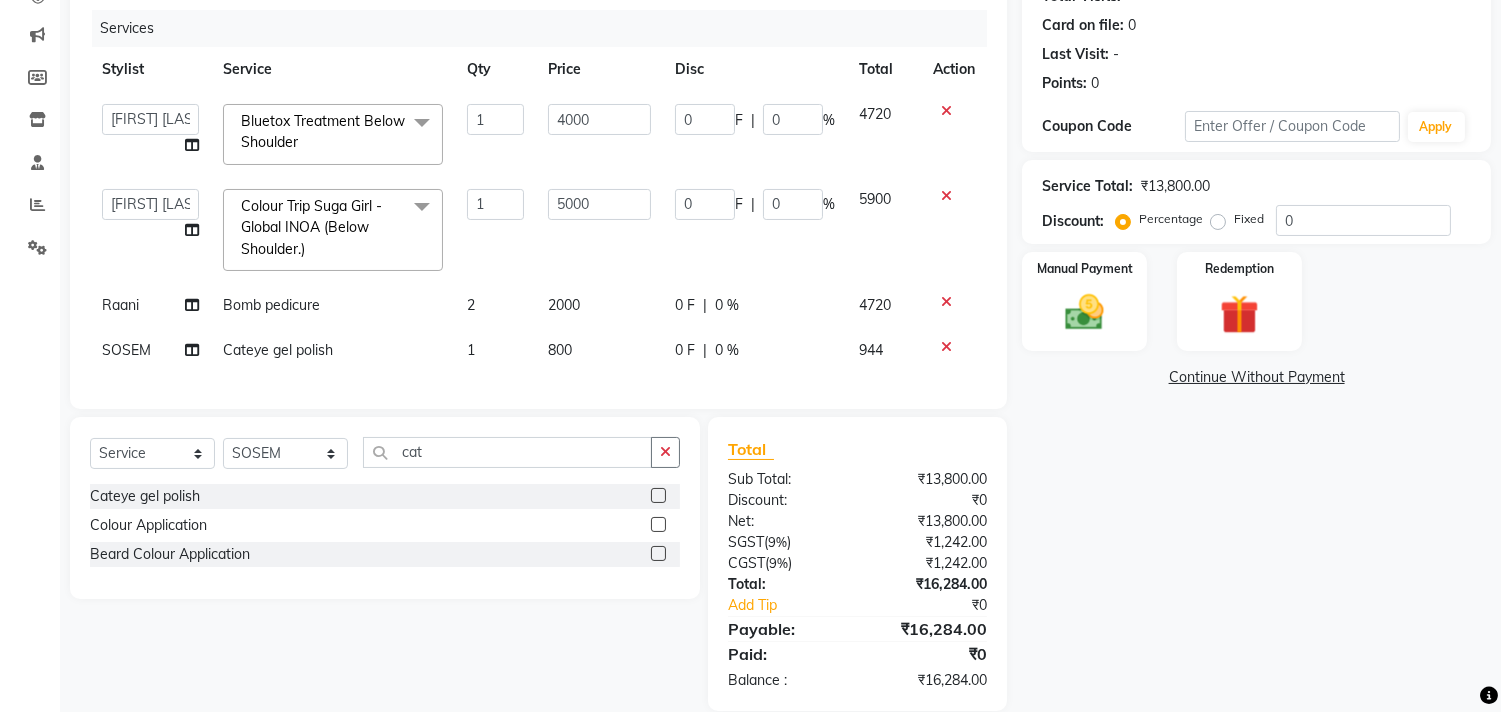 click on "Services Stylist Service Qty Price Disc Total Action  [FIRST] [LAST]   [FIRST] [LAST]   Hi On Hair   MAKYOPHI   [FIRST] [LAST]   [FIRST] [LAST]   Raani   [FIRST] [LAST]  [FIRST] [LAST]   [FIRST] [LAST]   [FIRST] [LAST]   SOSEM   [FIRST] [LAST]  Bluetox Treatment Below Shoulder  x ARGAN COCKTAIL ARGAN SPA FRINGE - STRAIGHTENING HAIR EXTENSION REMOVAL HAIR EXTENSIONS INTEGRITY UPTO SHOULDER MOISTURE PLUS SPA (Upto Shoulder) NANO PLASTIA (Very Short) OLA PLEX STAND ALONE OLA PLEX TREATMENT SLIVER SHINE COCKTAIL STENSILS STRAIGHTNING (ABOVE SHOULDER) STRAIGHTNING (BELOW SHOULDER) STRAIGHTNING (UPTO WAIST) STRAIGHTNING (VERY SHORT) Colour Care milkshake Spa foot massage Nose wax file/cut file/cut/polish outcurls Blow dry Aroma Manicure eyebrows/upperlips wash n Blowdry UPPERLIPS PINKINI WAX face Dtan Cateye gel polish Aroma Pedicure AVL pedicure marine sea alga face bleach Bomb pedicure Bomb Manicure AVL Manicure marine sea alga Feet Wax ADD ON OIL WASH FEET DTAN Polish change Add on Feet Pack Add on hands pack fringe cut" 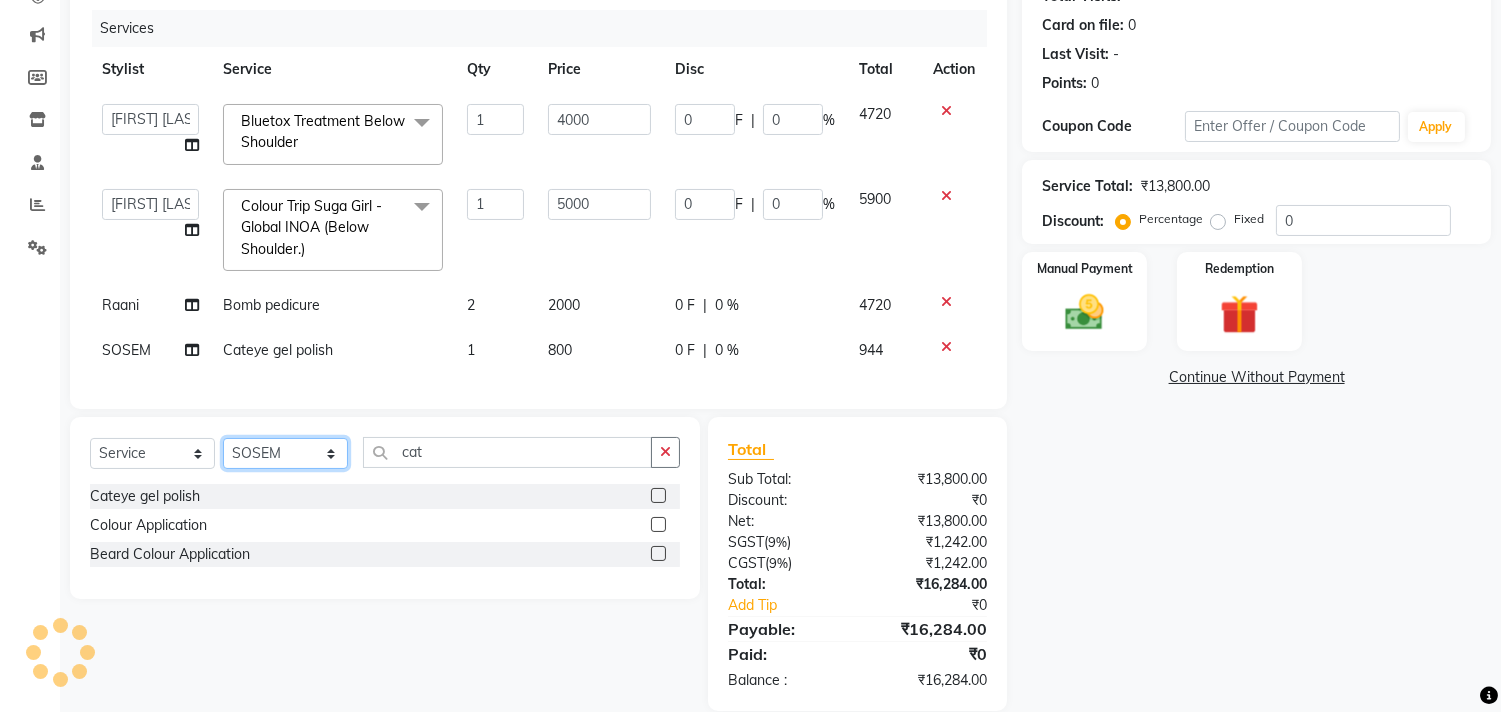 click on "Select Stylist Alim Kaldane Anwar Laskar Hi On Hair MAKYOPHI Pankaj Thakur Poonam Nalawade Raani Rasika  Shelar Rehan Salmani Saba Shaikh Sana Shaikh SOSEM Zeeshan Salmani" 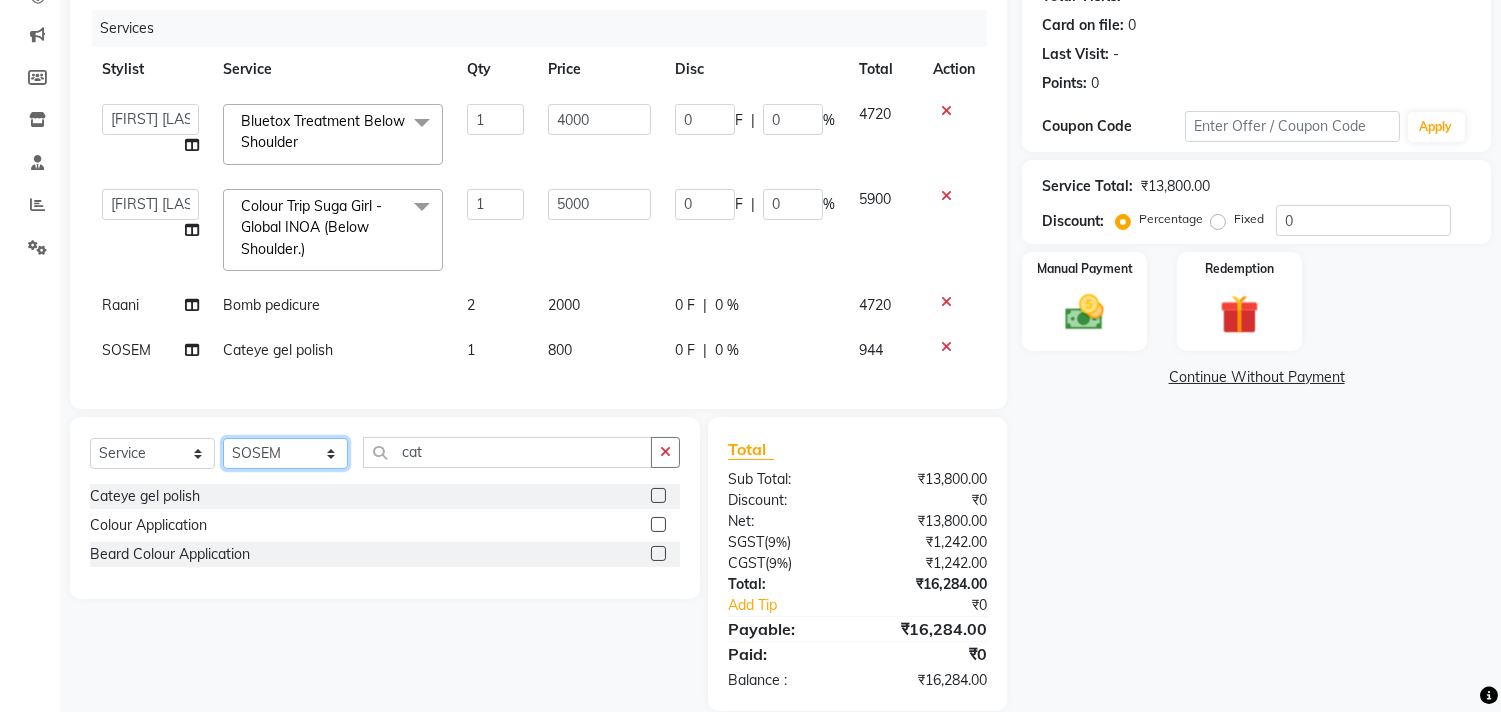 select on "48732" 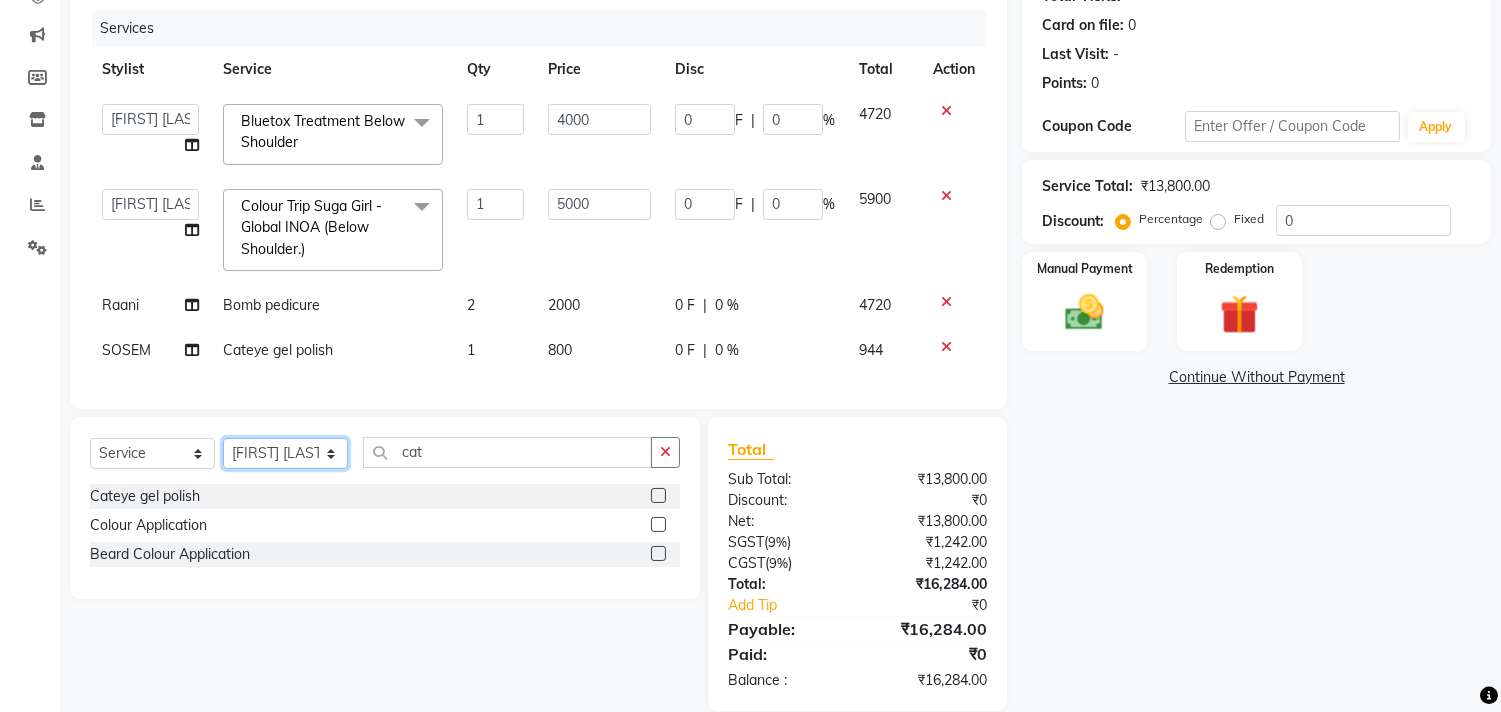 click on "Select Stylist Alim Kaldane Anwar Laskar Hi On Hair MAKYOPHI Pankaj Thakur Poonam Nalawade Raani Rasika  Shelar Rehan Salmani Saba Shaikh Sana Shaikh SOSEM Zeeshan Salmani" 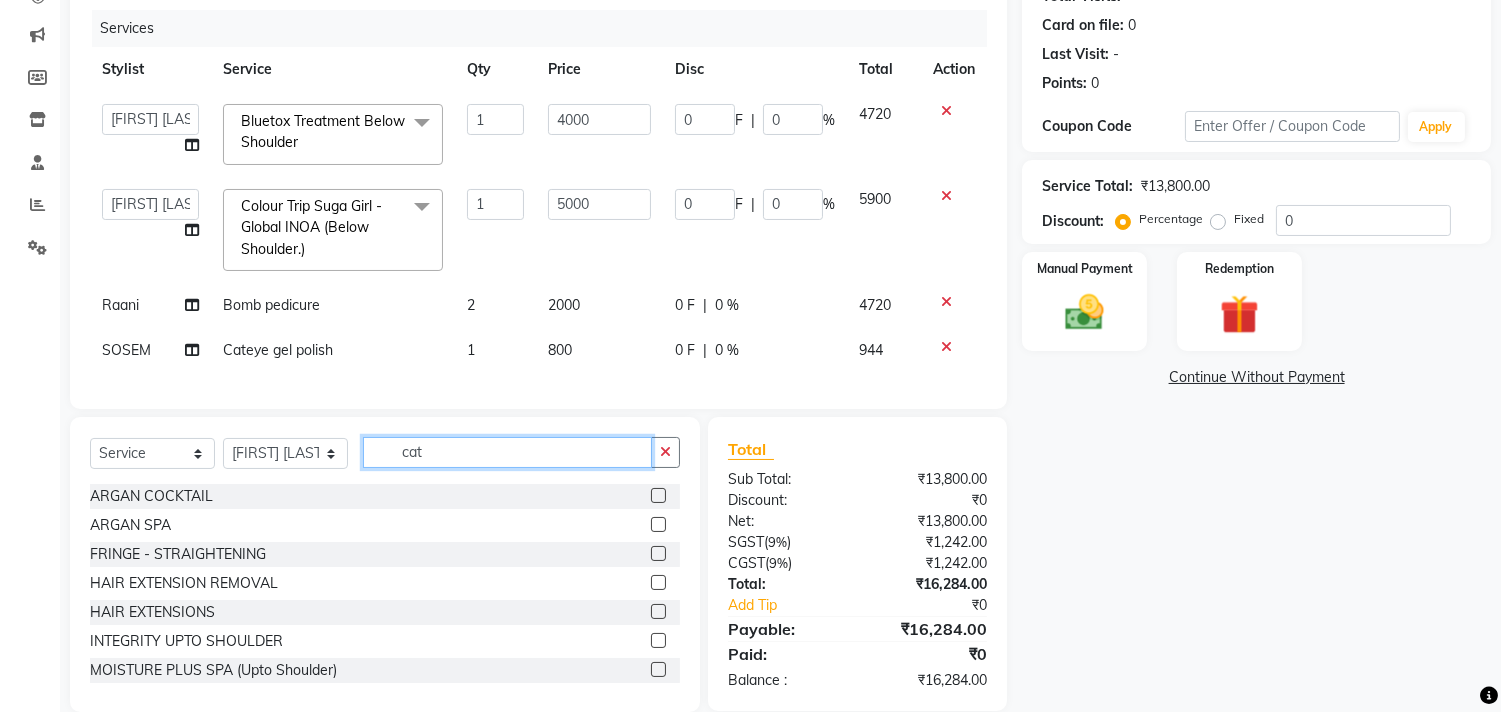 drag, startPoint x: 481, startPoint y: 474, endPoint x: 311, endPoint y: 480, distance: 170.10585 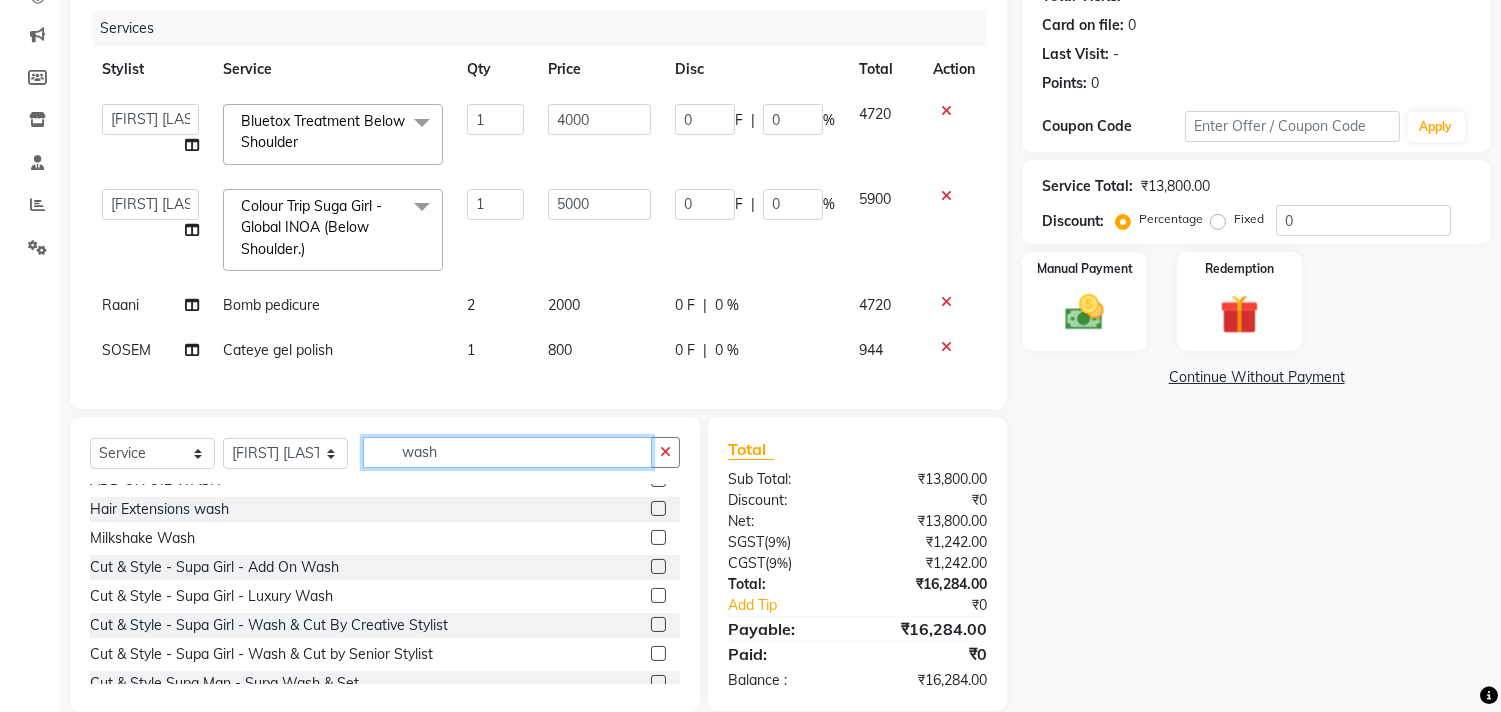 scroll, scrollTop: 111, scrollLeft: 0, axis: vertical 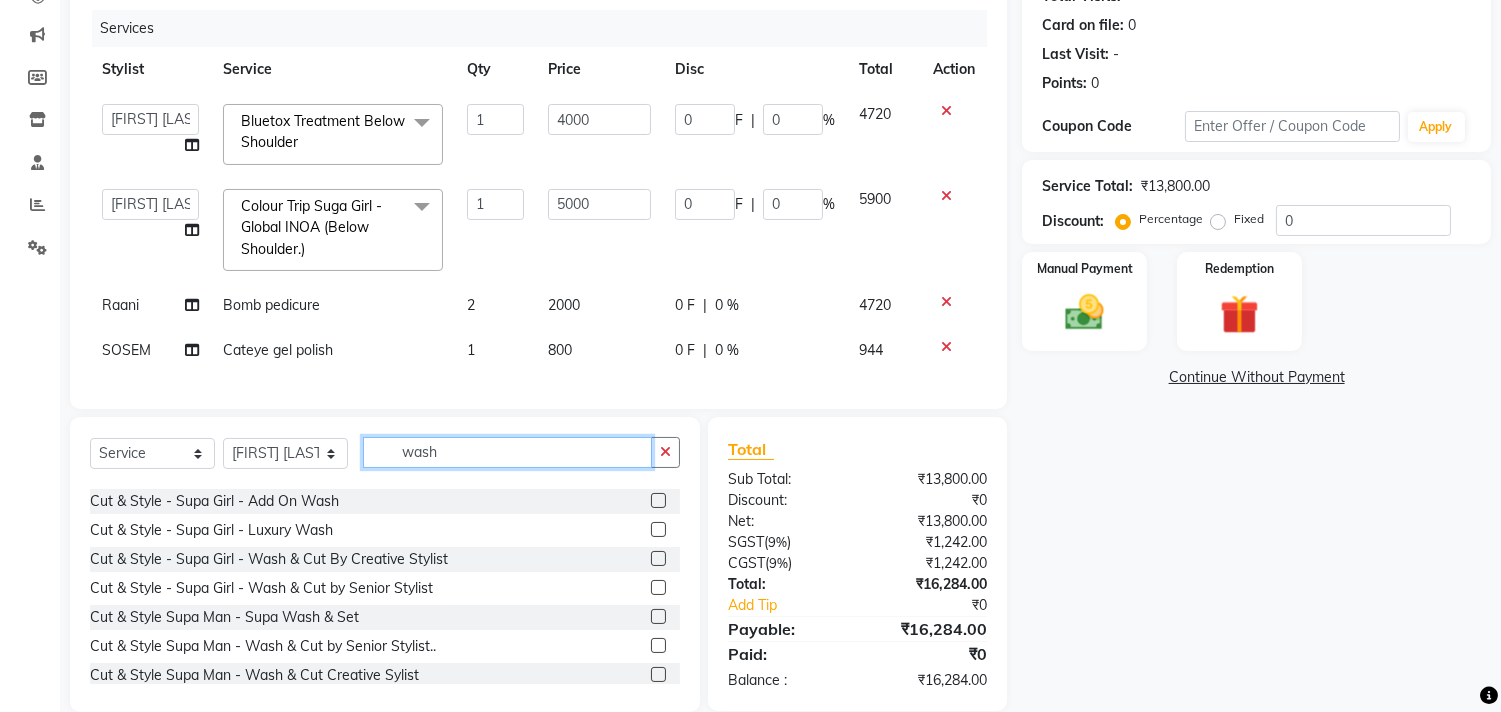 type on "wash" 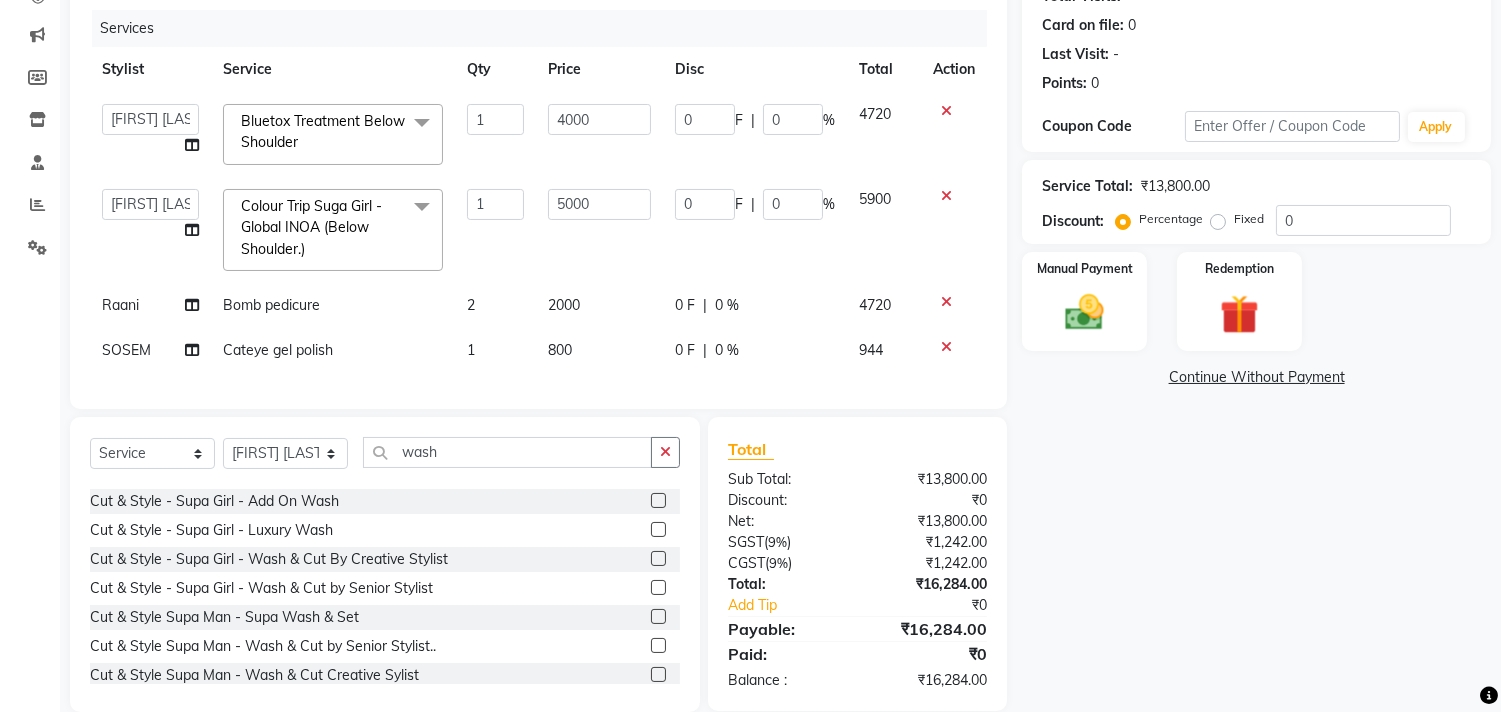 click 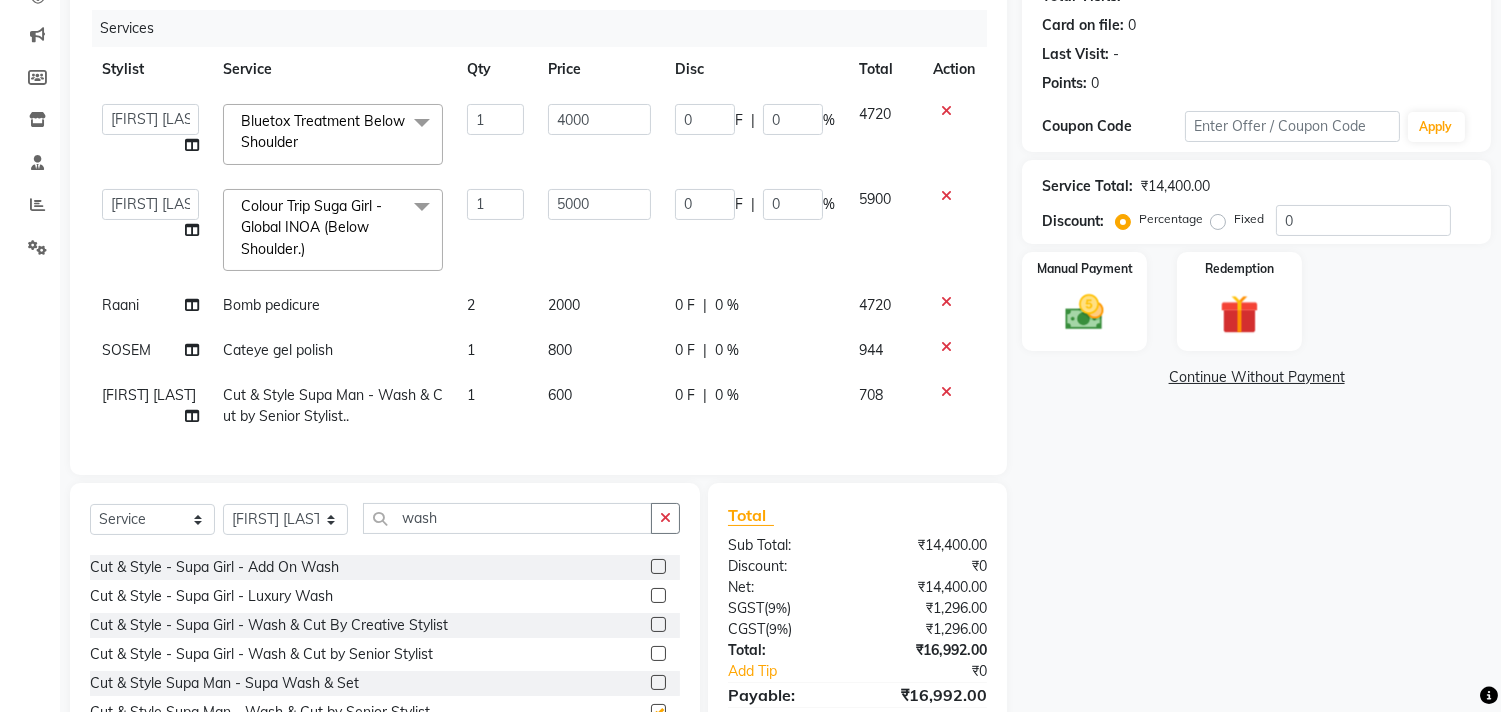 checkbox on "false" 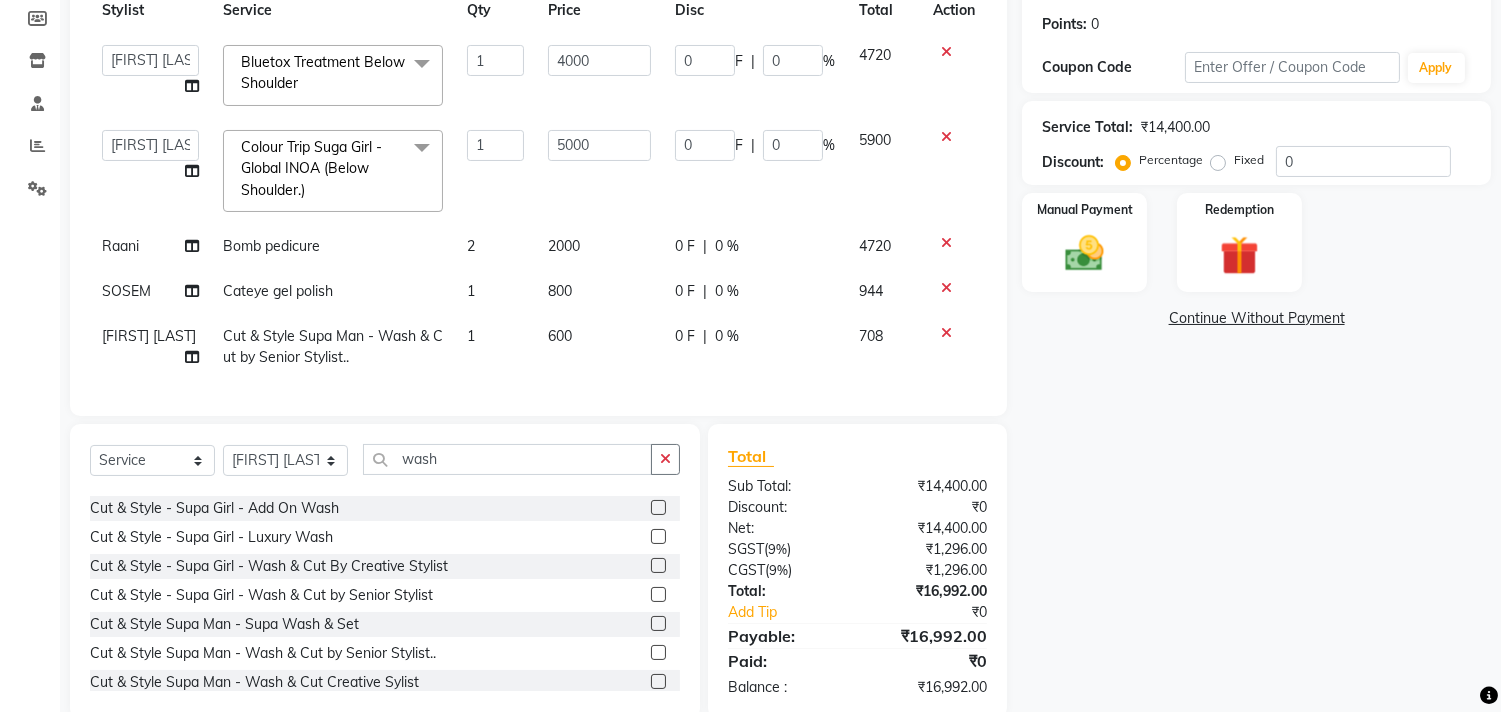 scroll, scrollTop: 351, scrollLeft: 0, axis: vertical 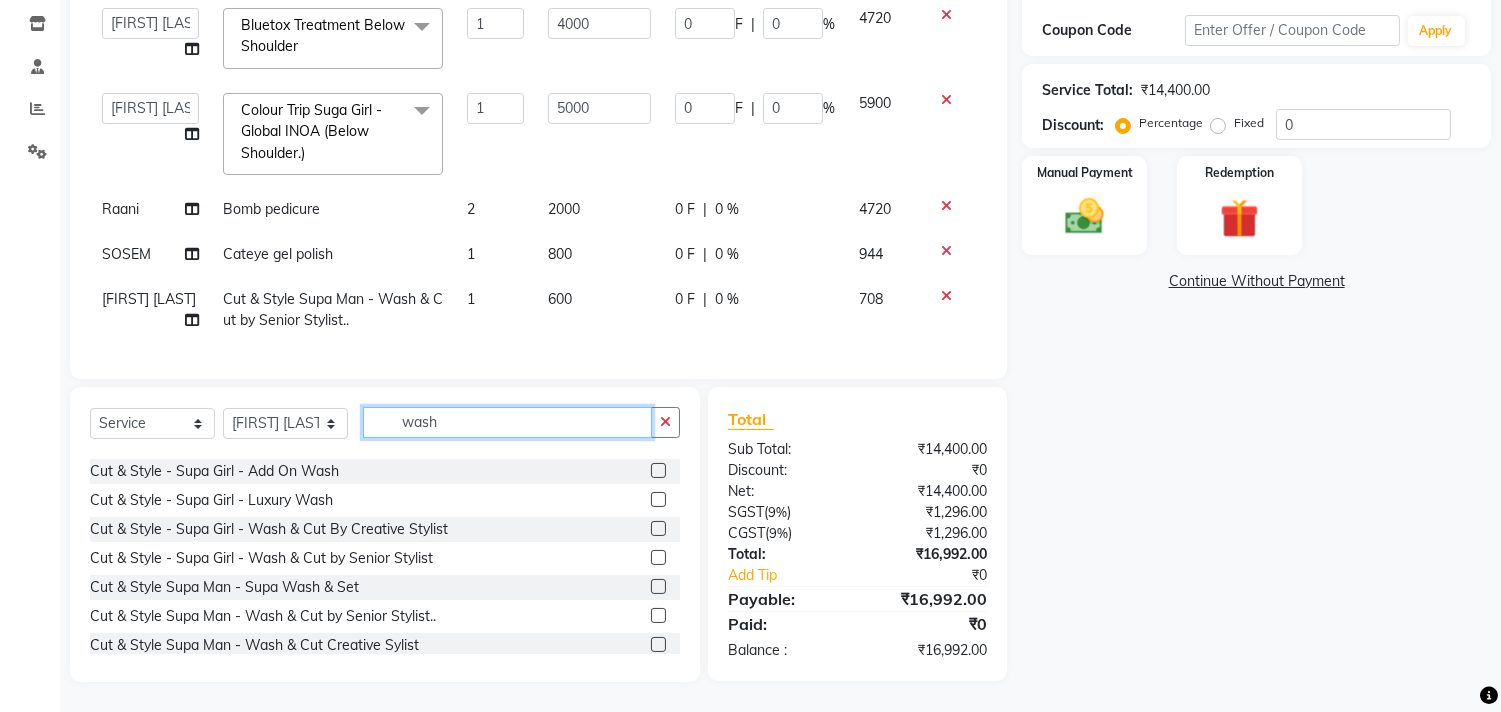 drag, startPoint x: 477, startPoint y: 426, endPoint x: 260, endPoint y: 444, distance: 217.74527 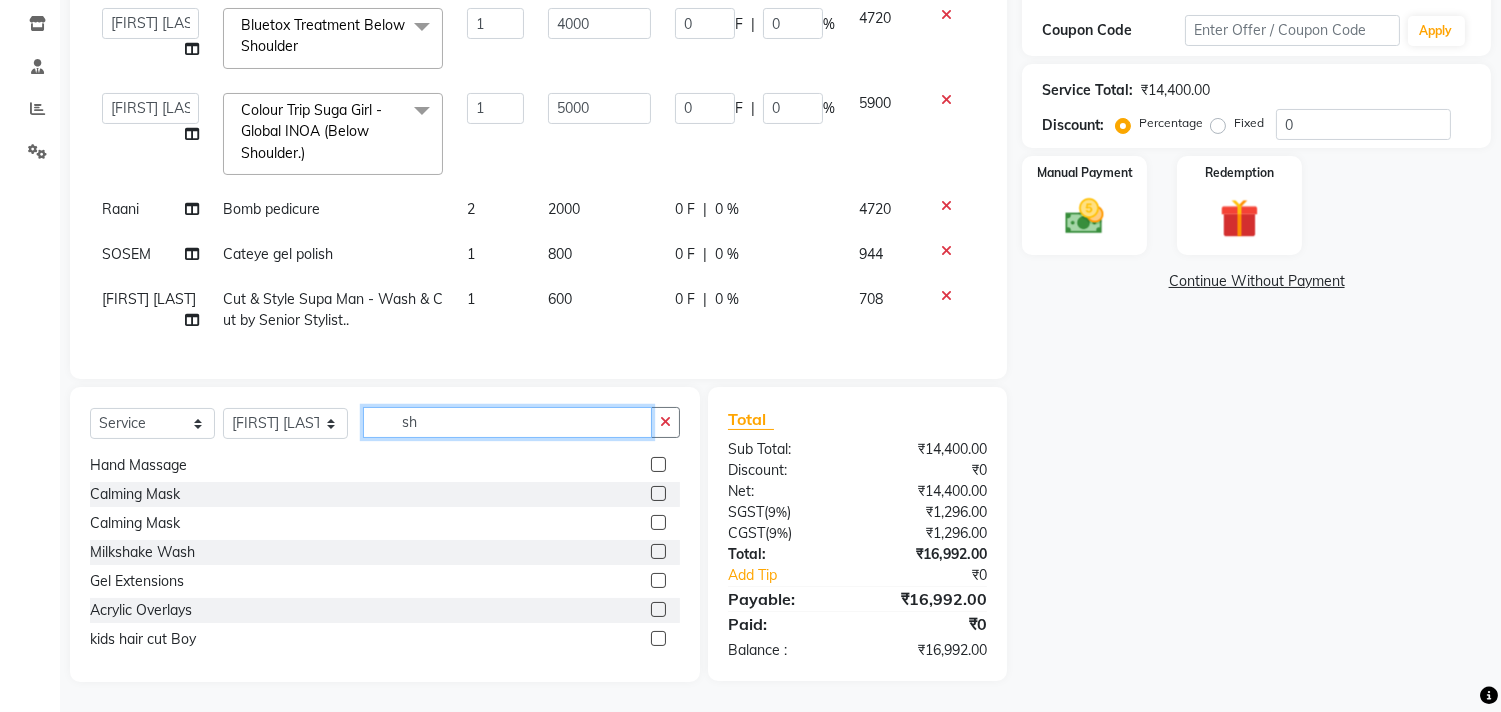 scroll, scrollTop: 603, scrollLeft: 0, axis: vertical 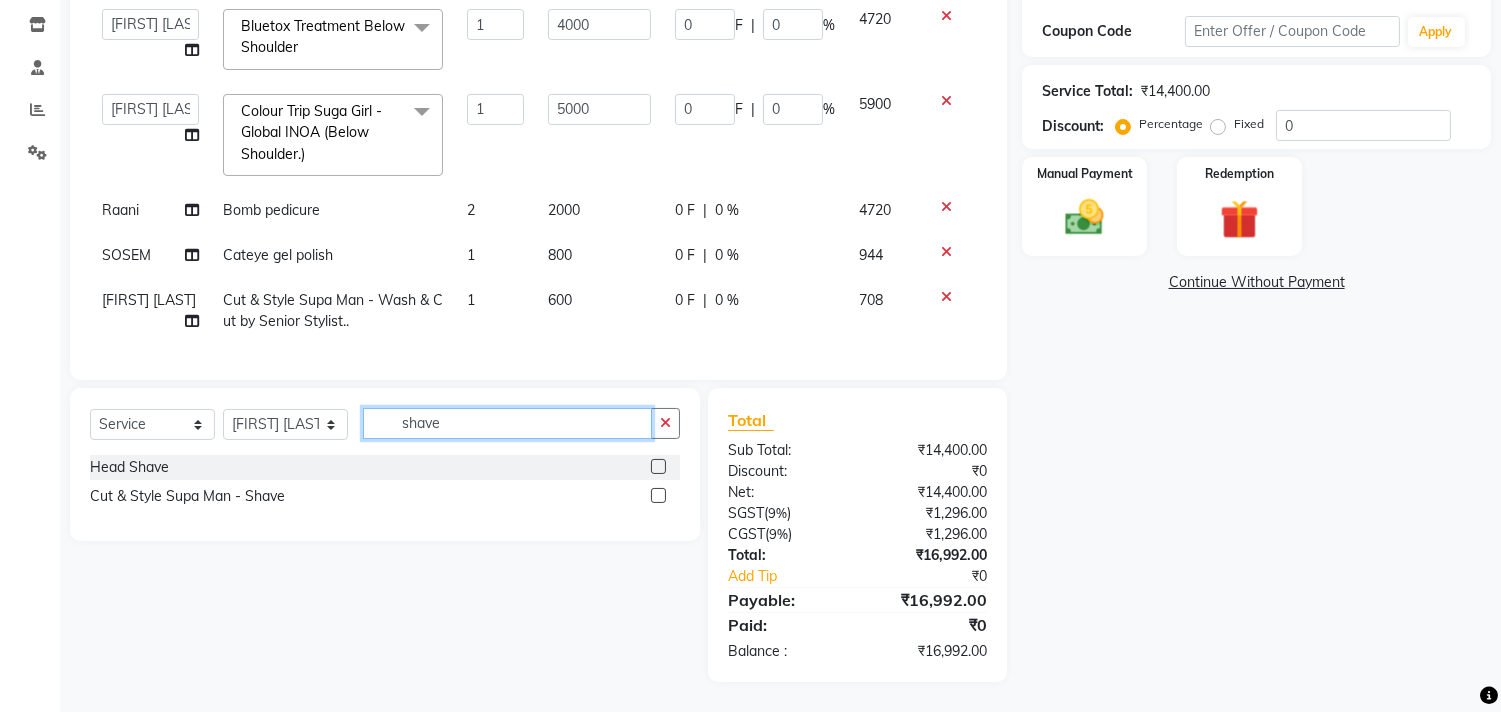 type on "shave" 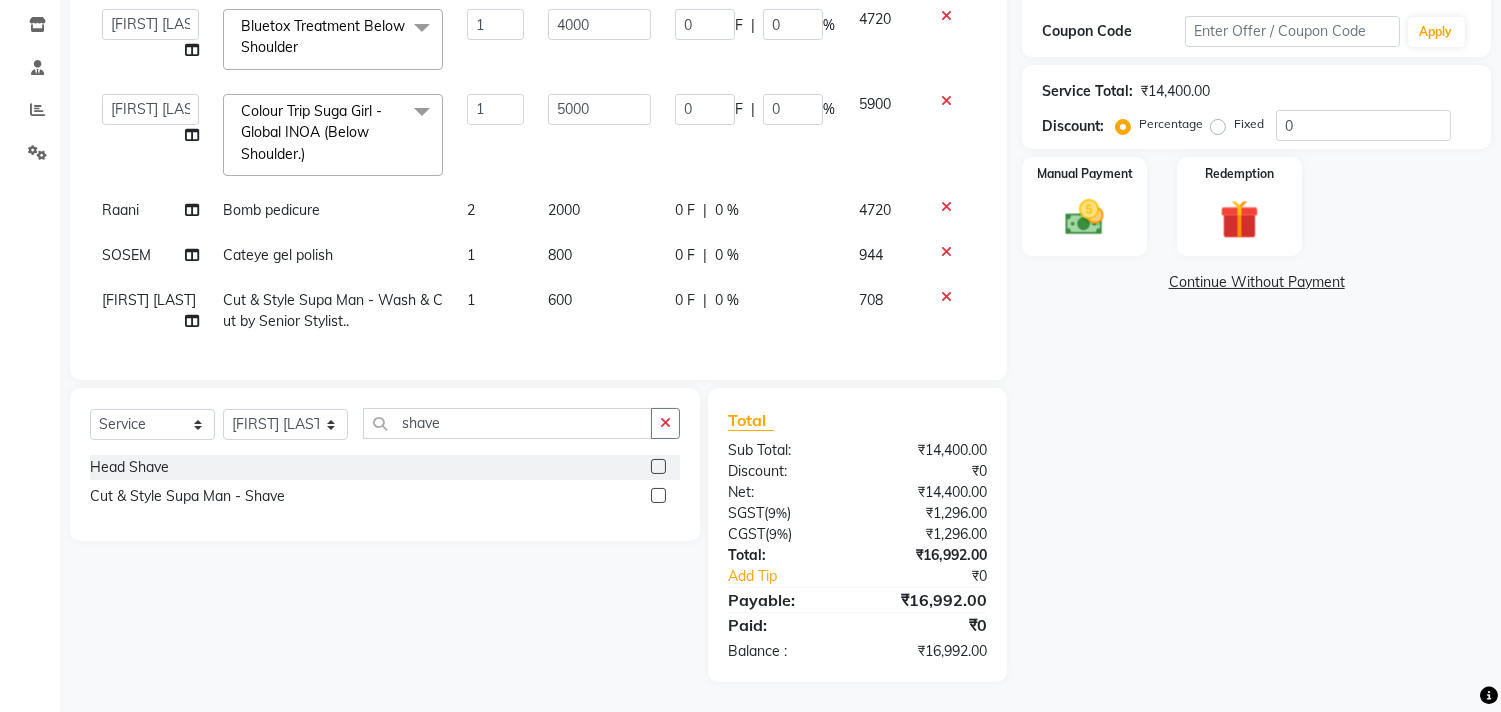 click 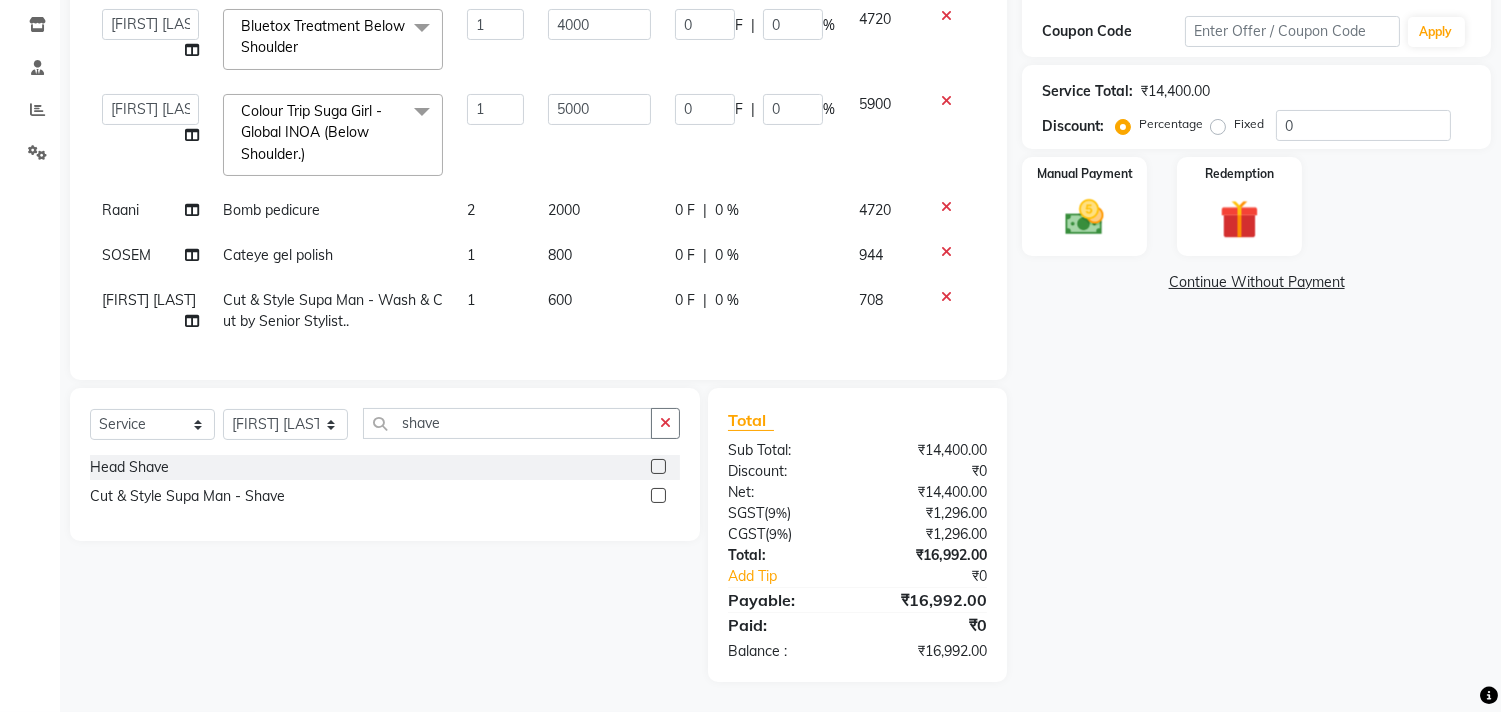 click at bounding box center [657, 496] 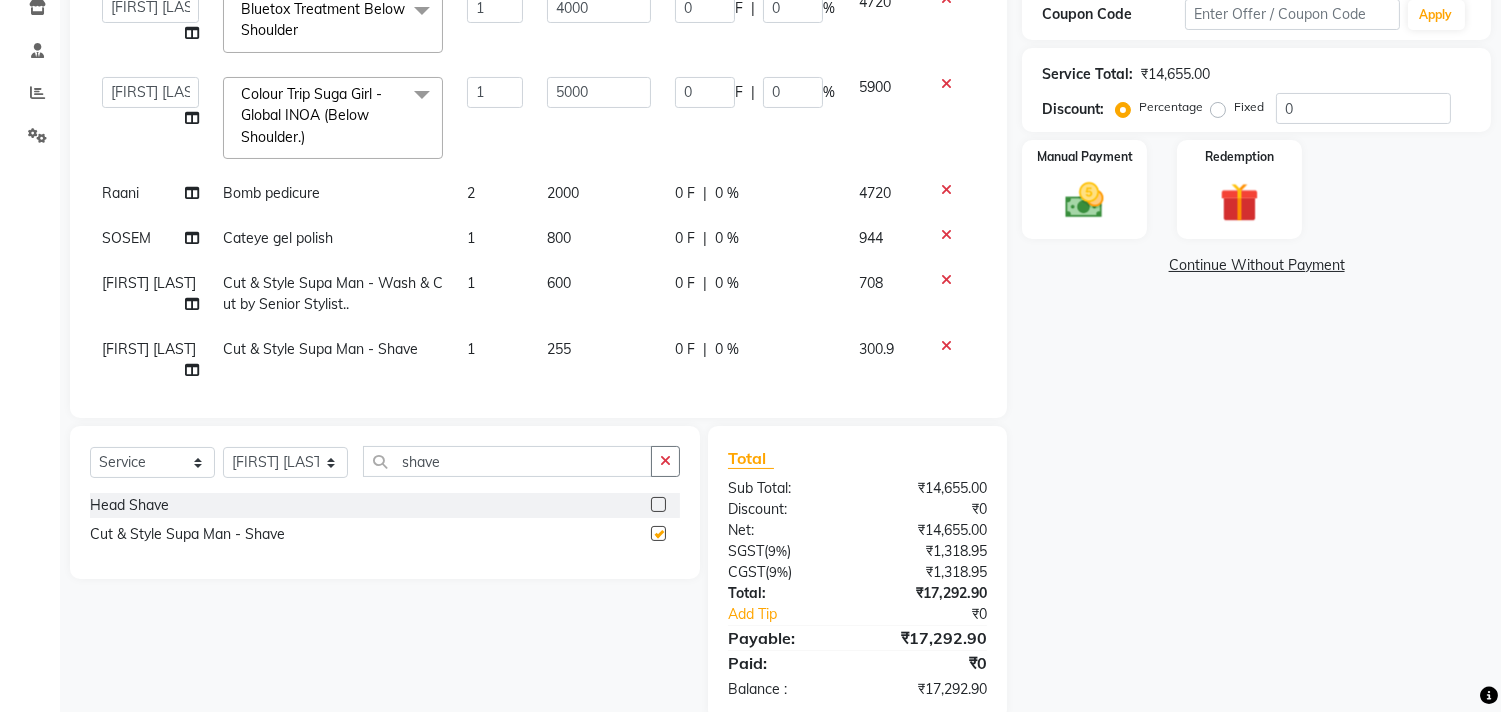 checkbox on "false" 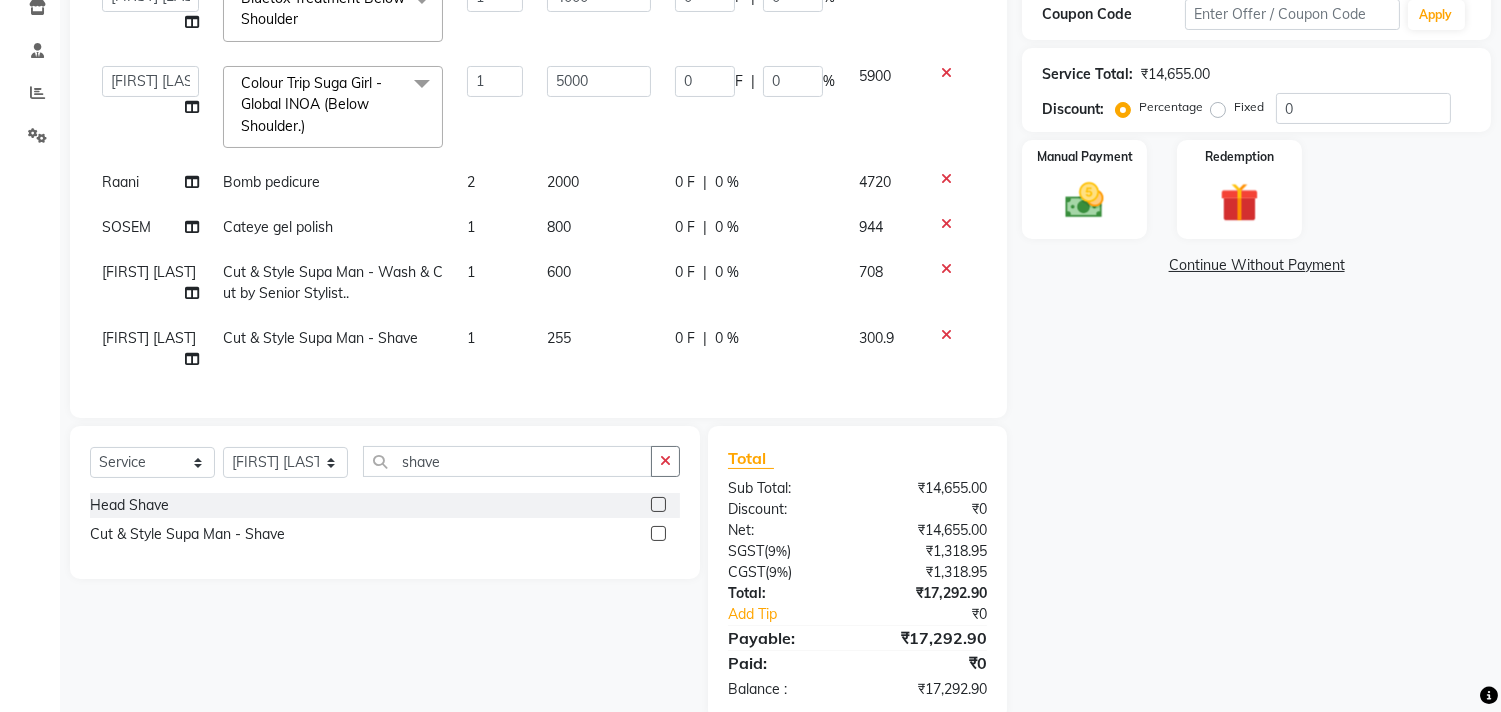 scroll, scrollTop: 27, scrollLeft: 0, axis: vertical 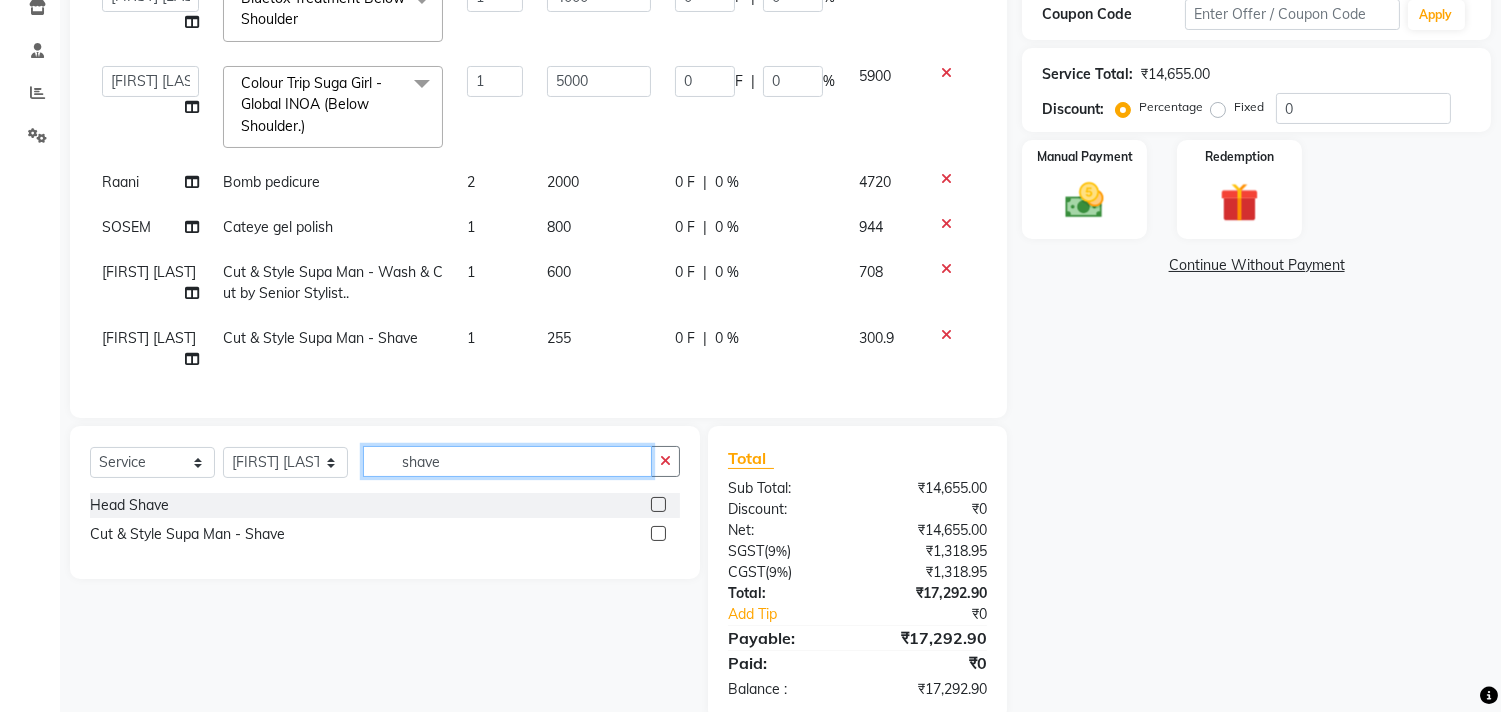 drag, startPoint x: 451, startPoint y: 465, endPoint x: 378, endPoint y: 487, distance: 76.243034 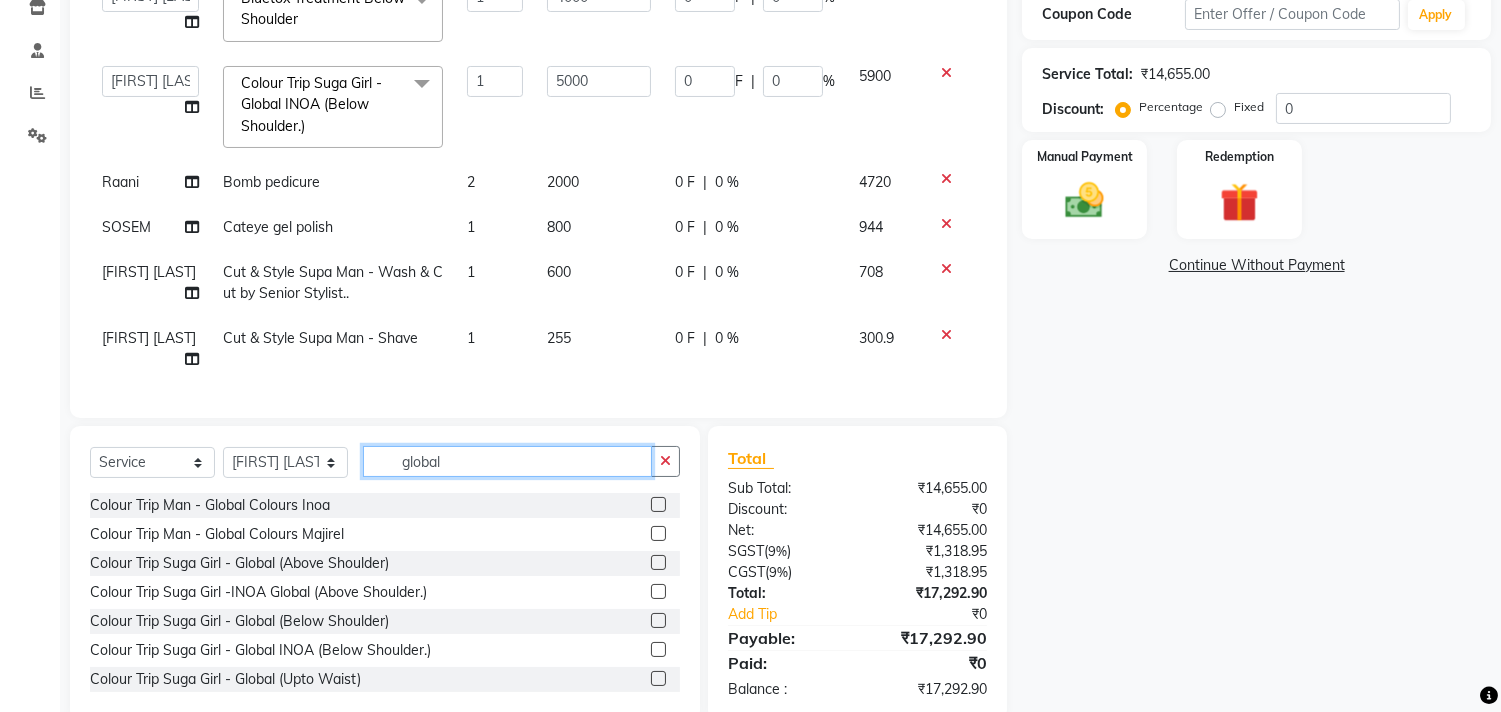 type on "global" 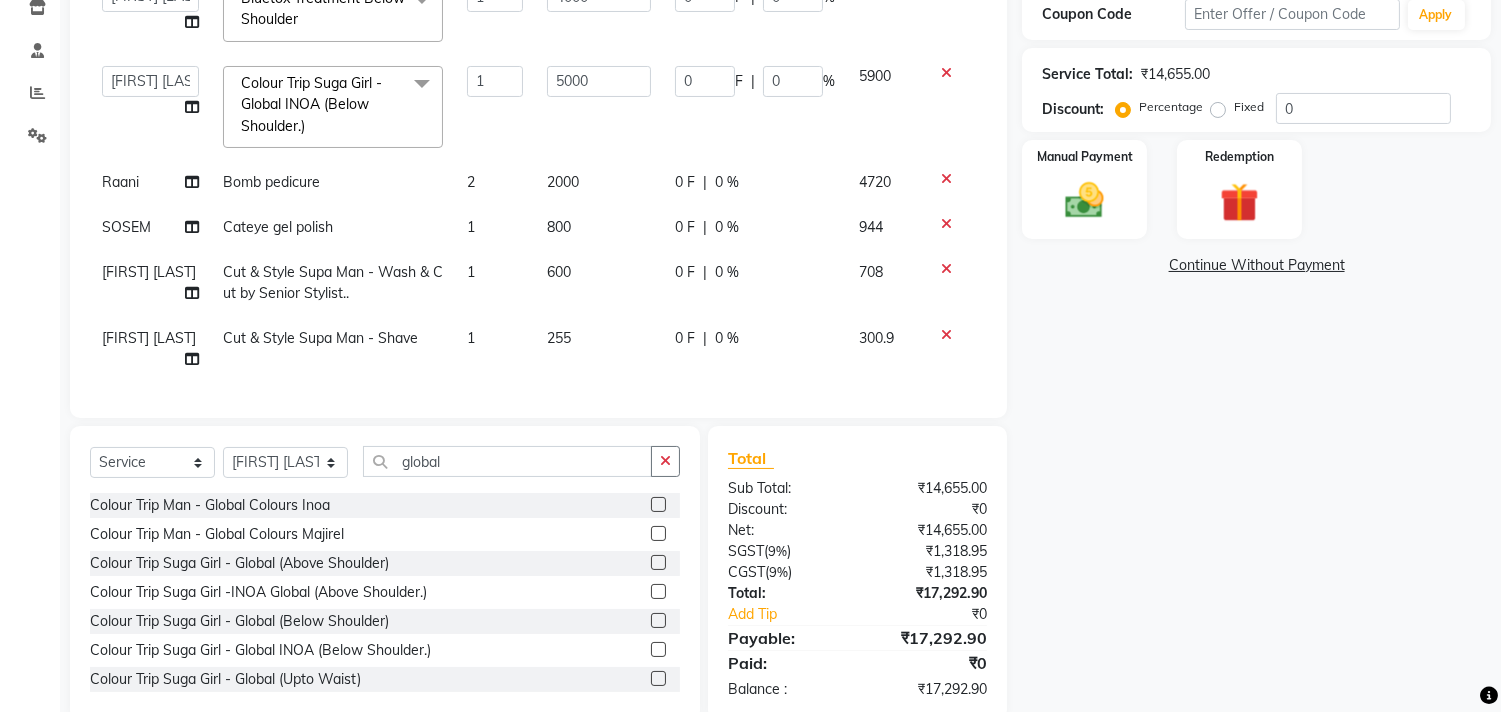 click 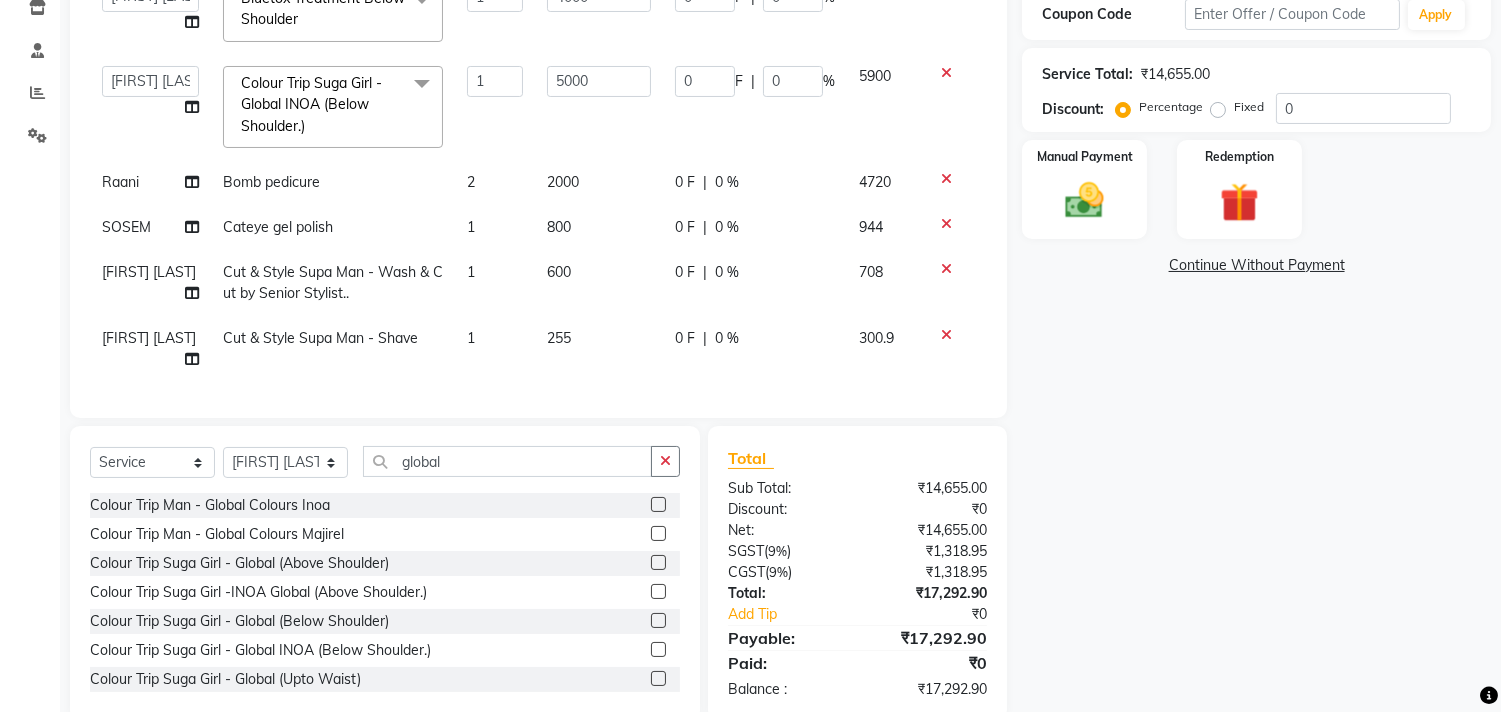 click at bounding box center [657, 505] 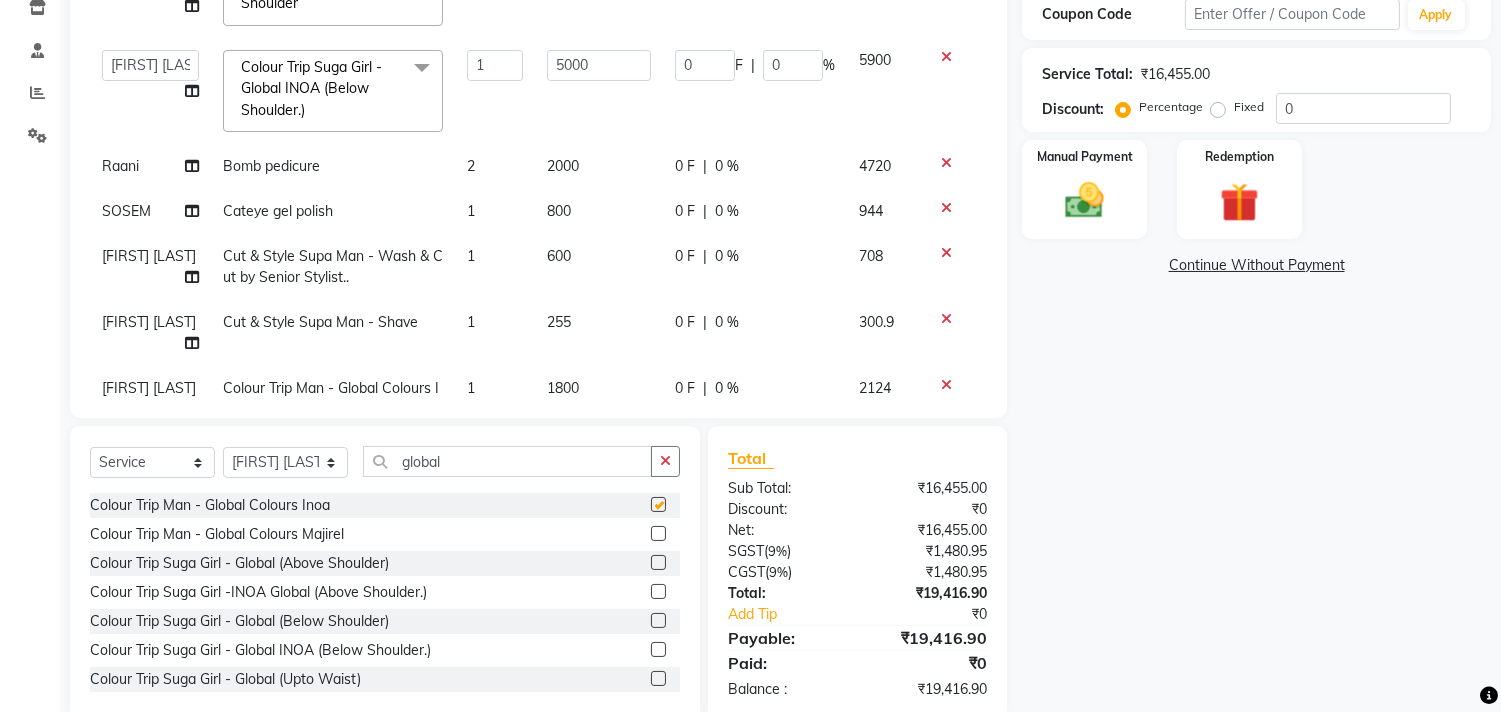 checkbox on "false" 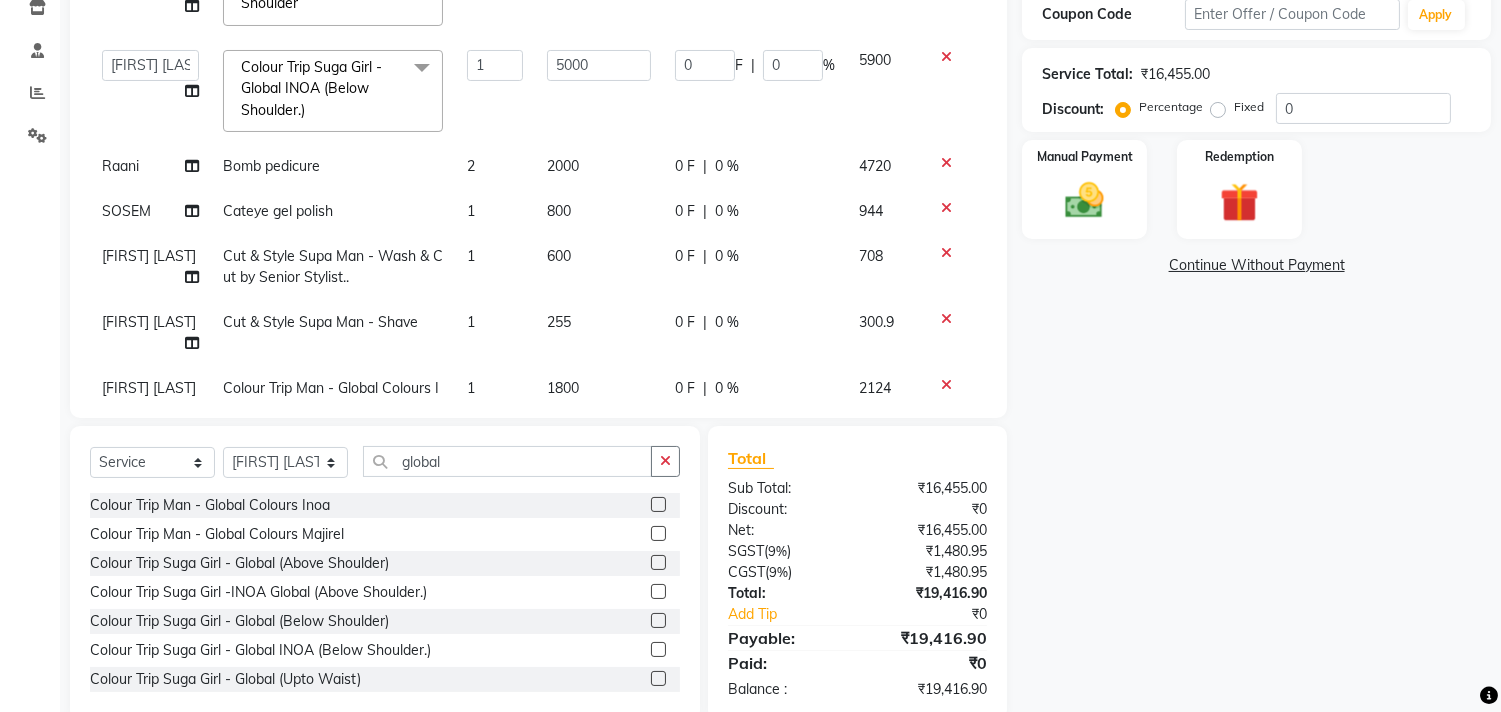 scroll, scrollTop: 93, scrollLeft: 0, axis: vertical 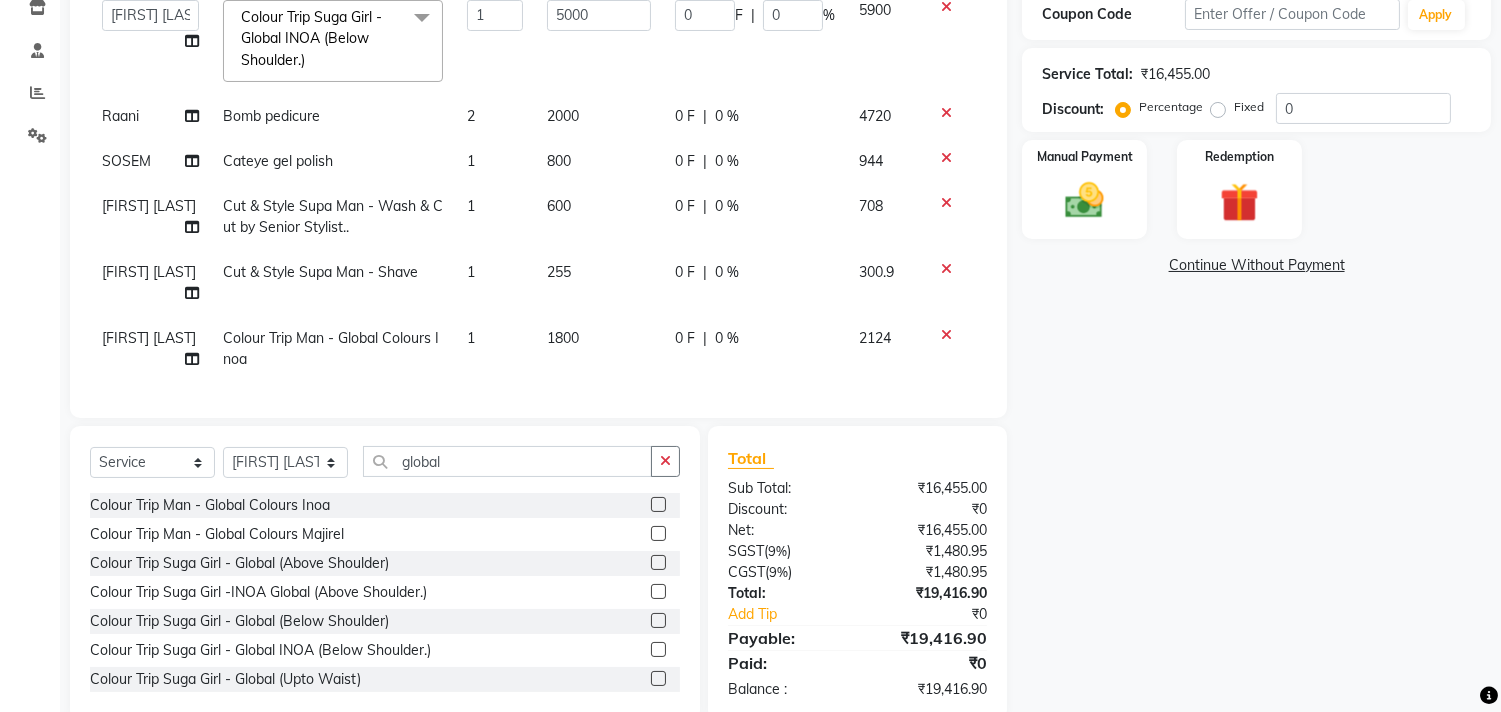 click on "1800" 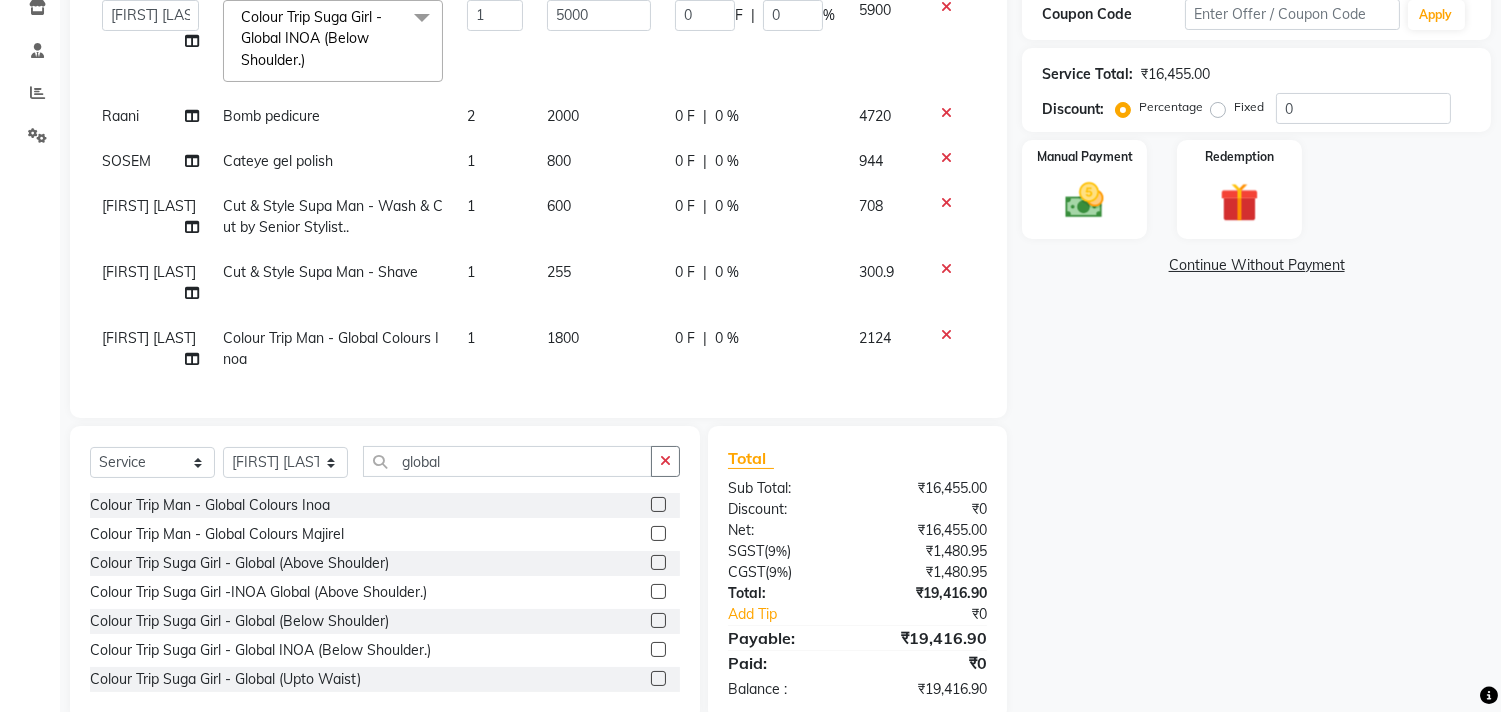 select on "48732" 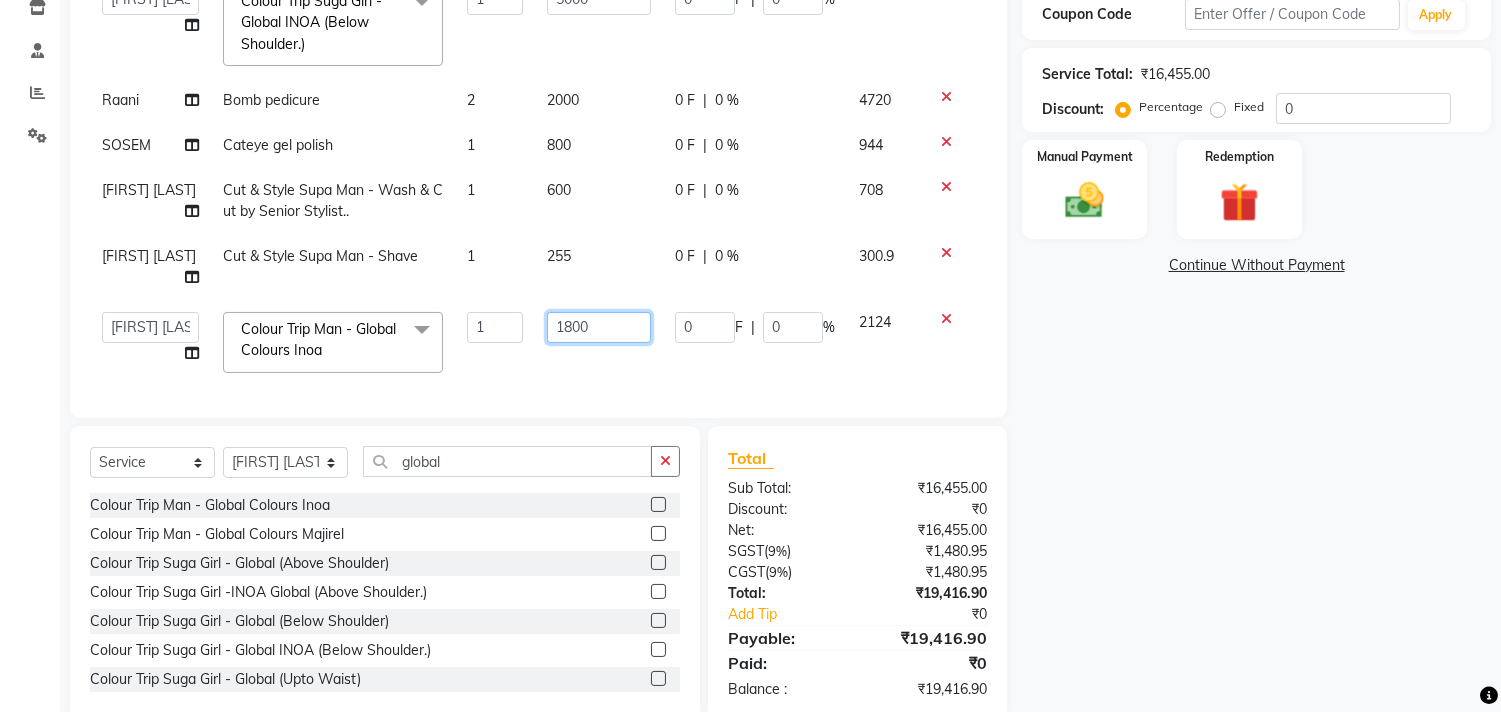drag, startPoint x: 586, startPoint y: 325, endPoint x: 501, endPoint y: 326, distance: 85.00588 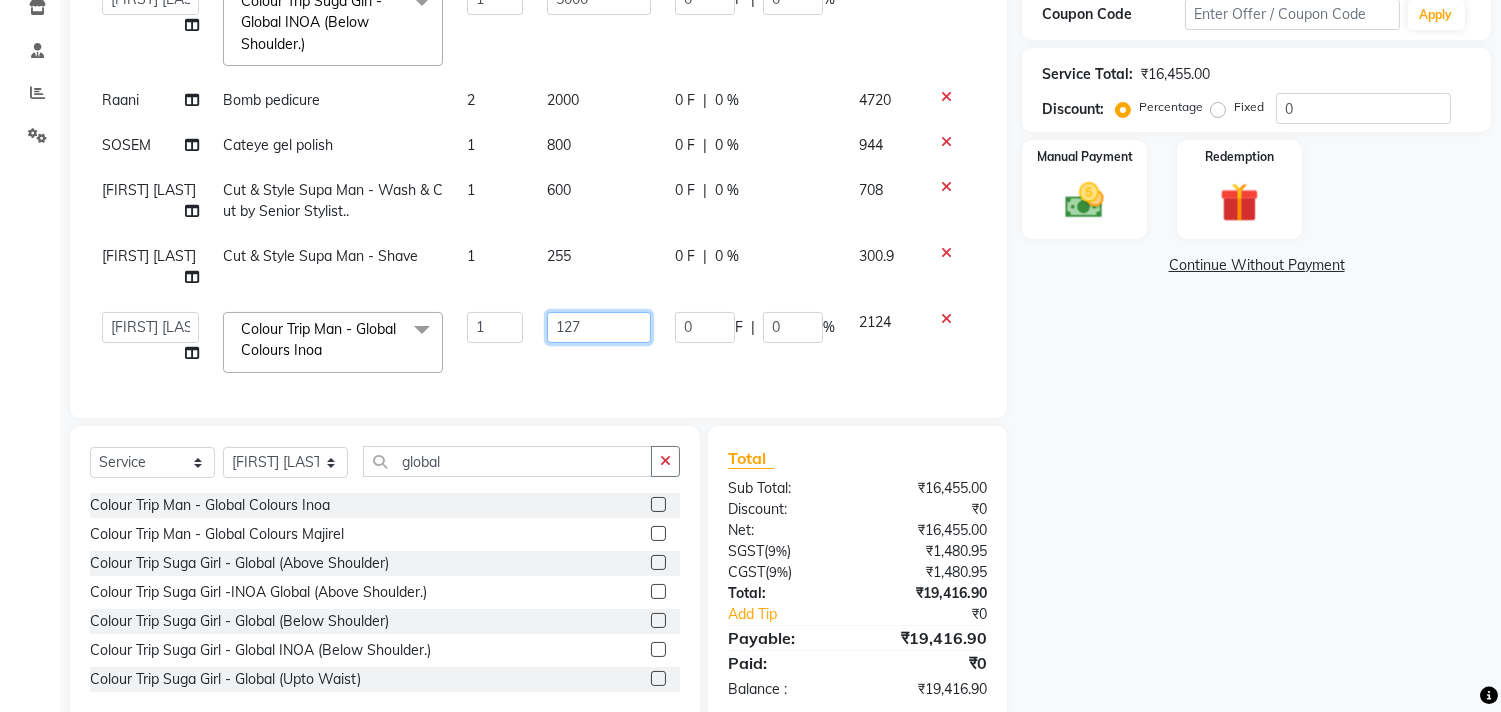 type on "1271" 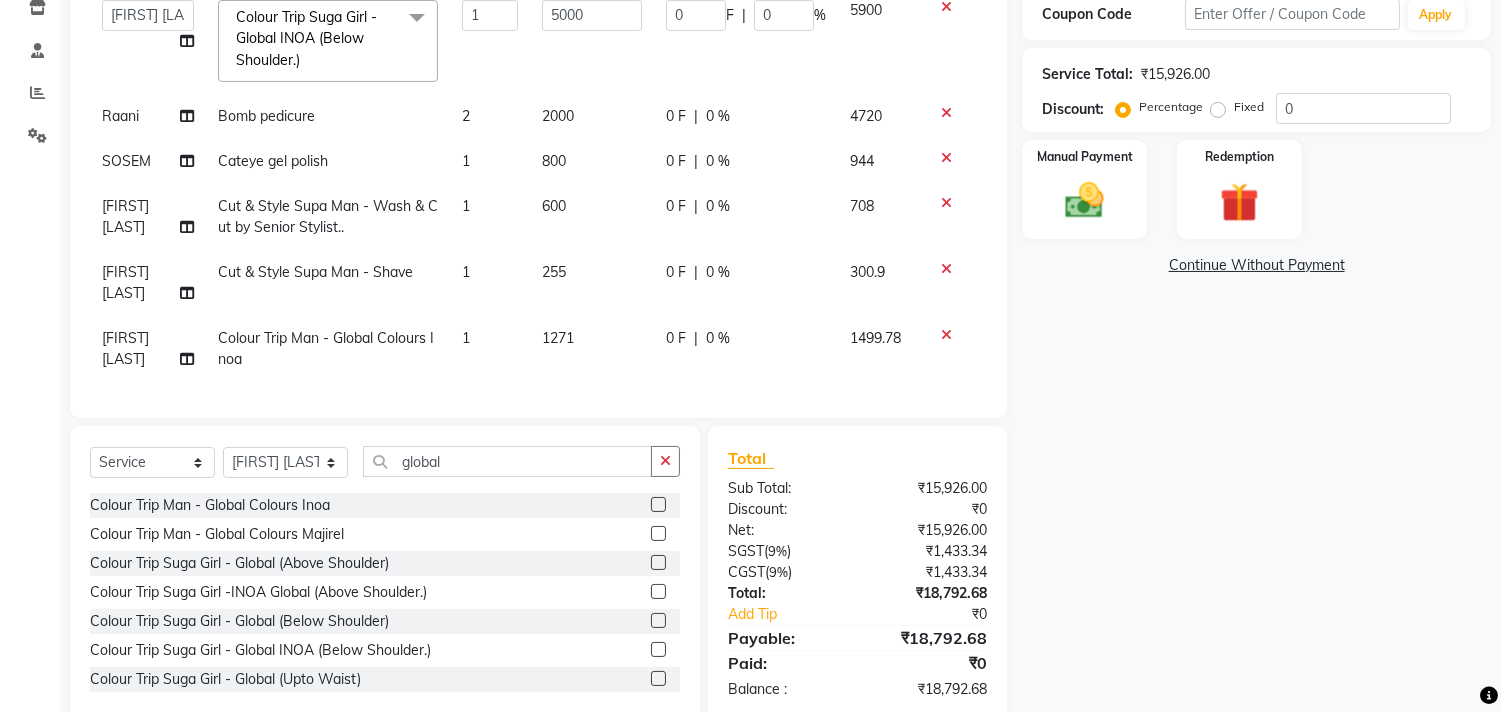 click on "0 F | 0 %" 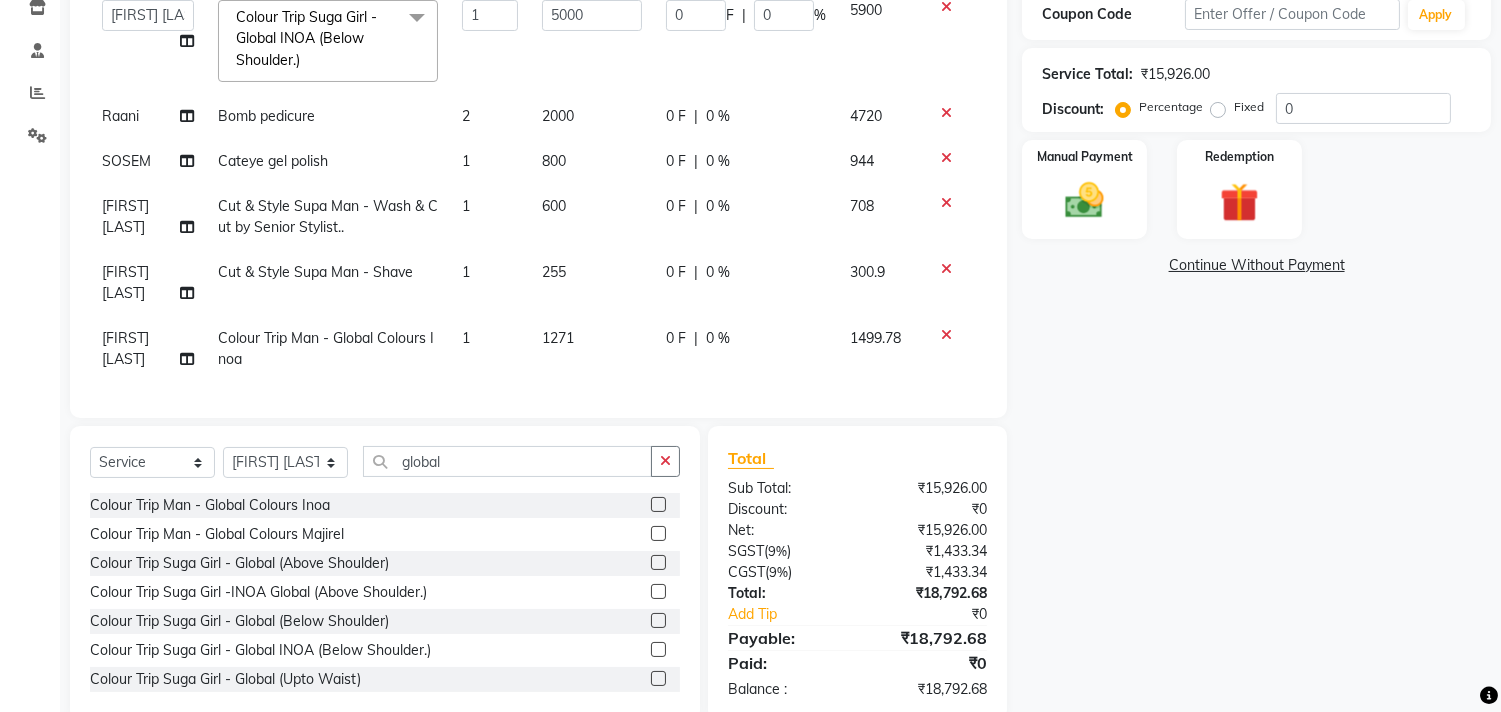 select on "48732" 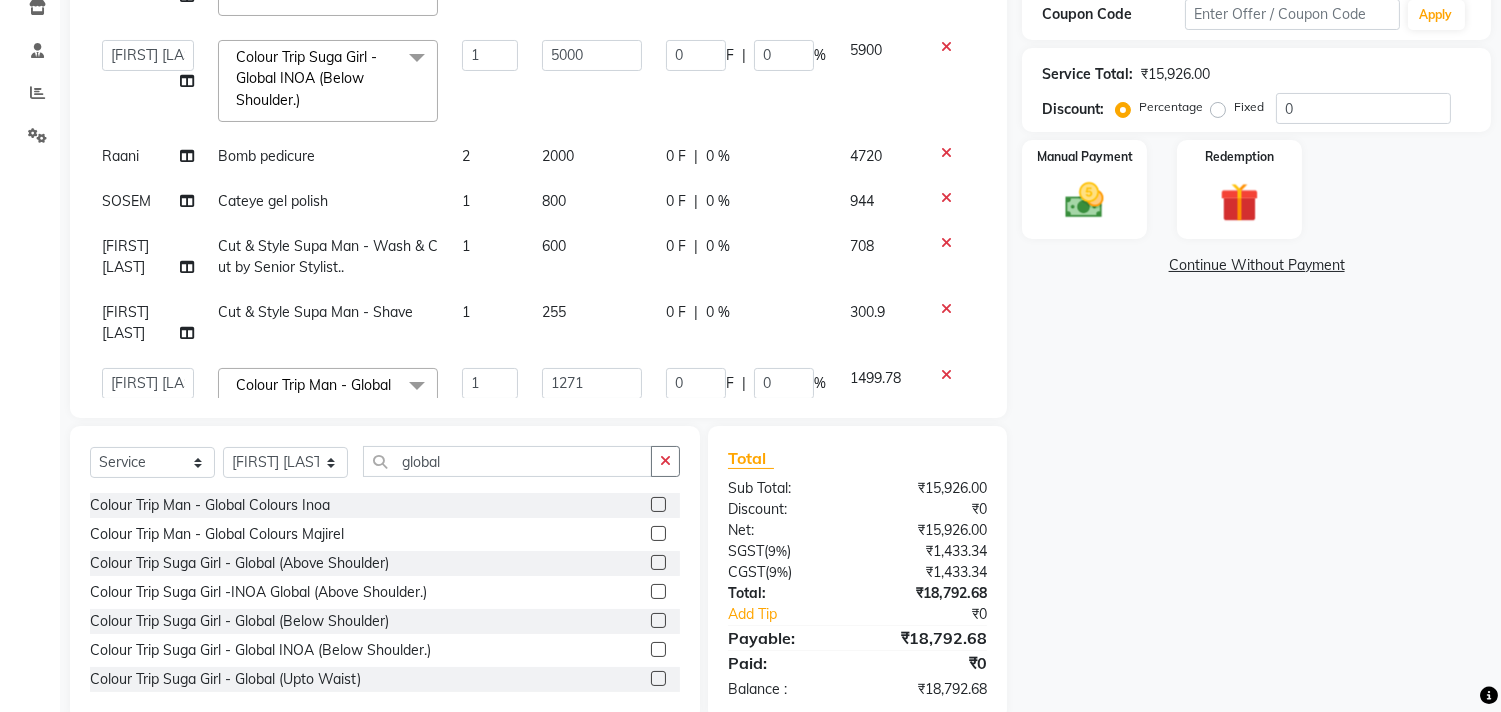 scroll, scrollTop: 0, scrollLeft: 0, axis: both 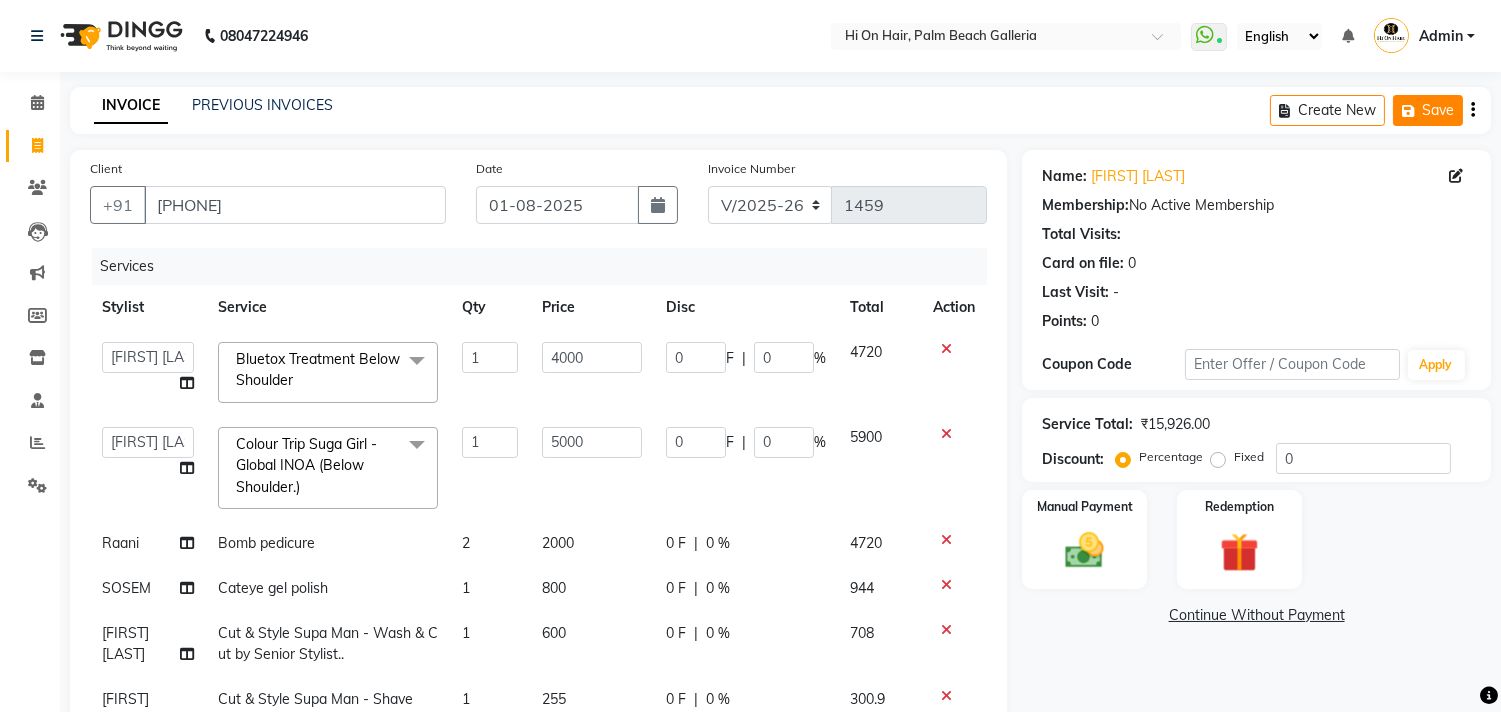click on "Save" 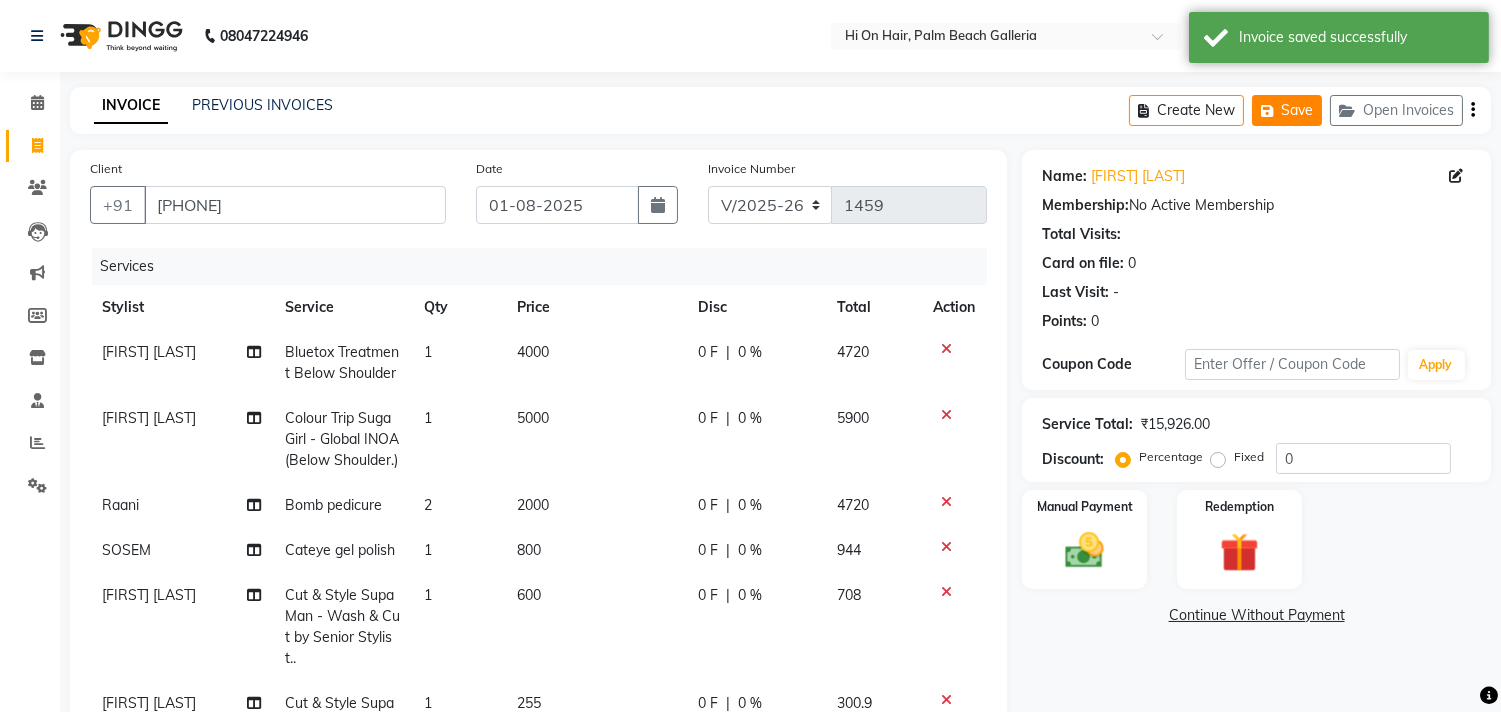 click on "Save" 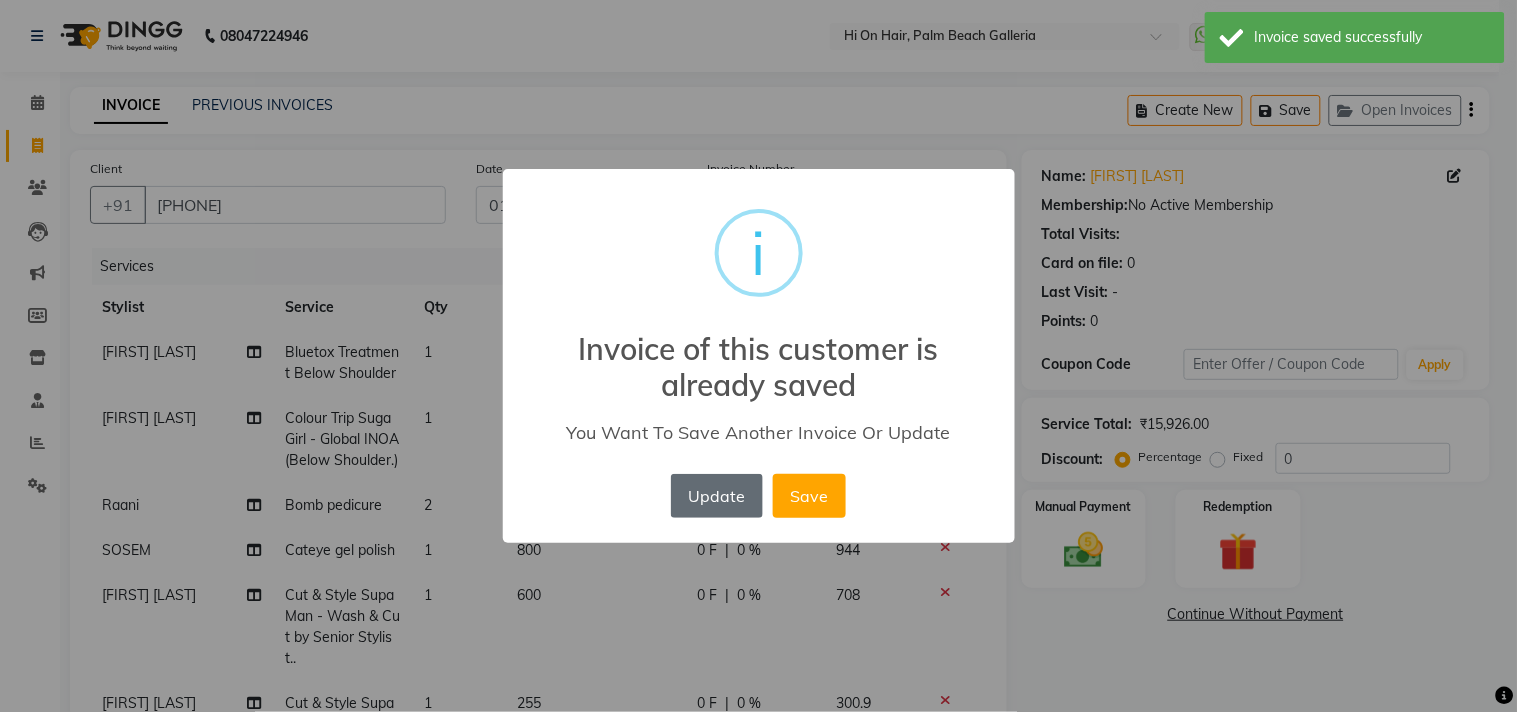 click on "Update" at bounding box center (717, 496) 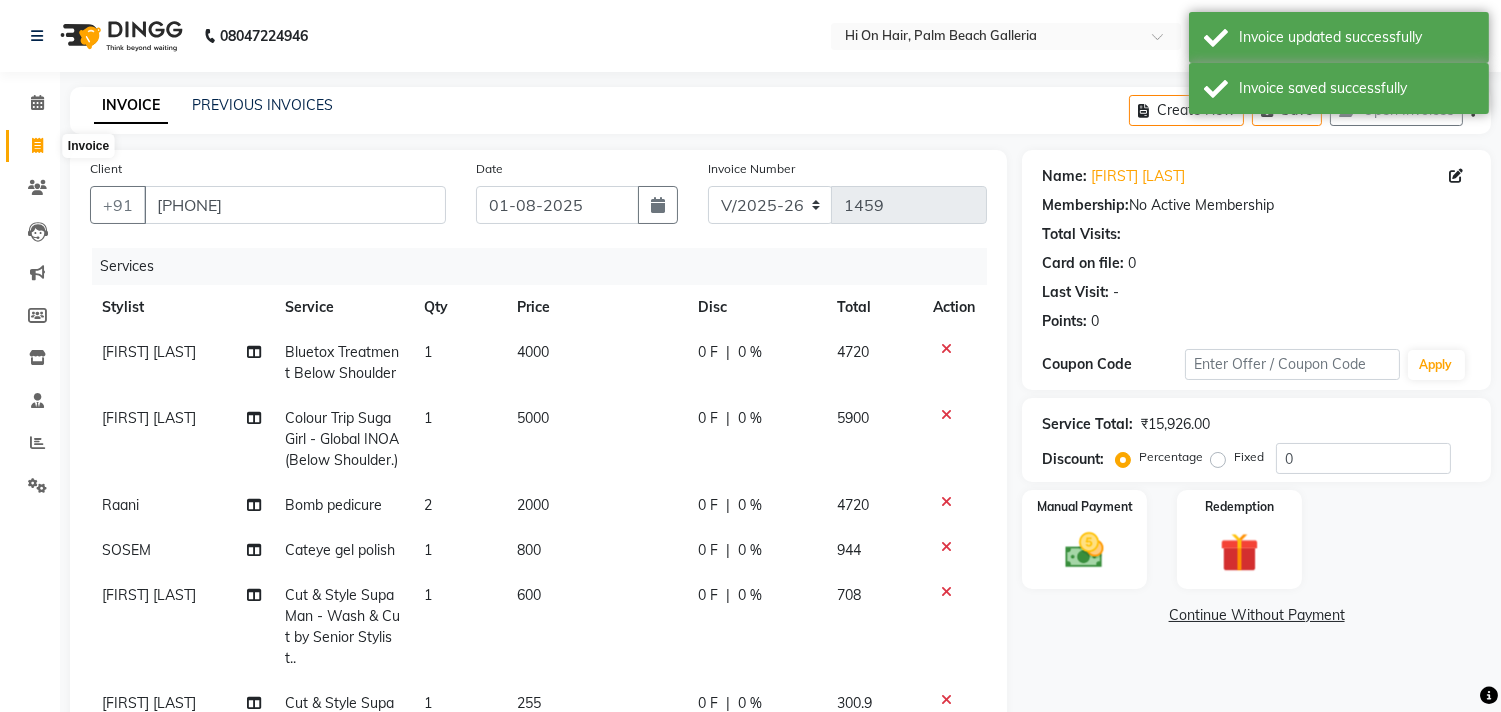 click 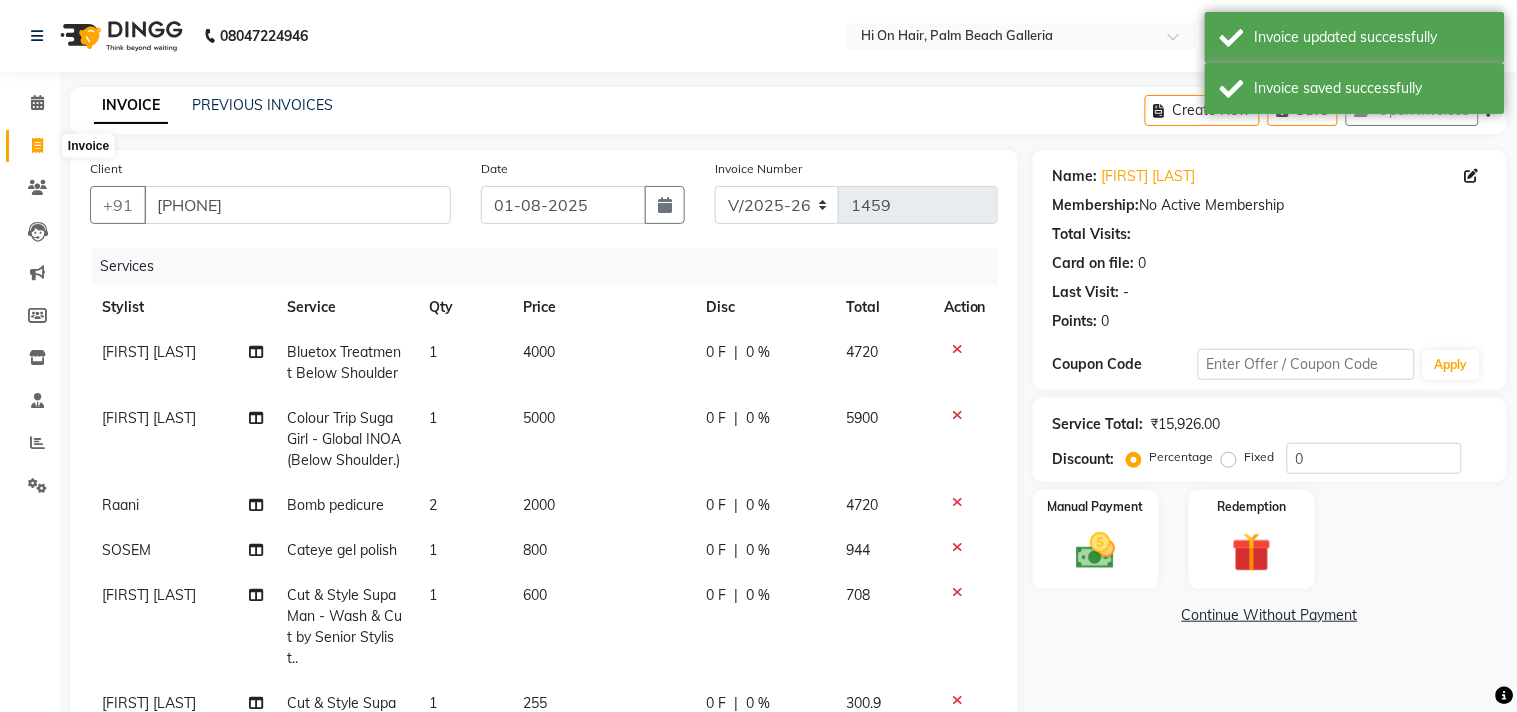 select on "535" 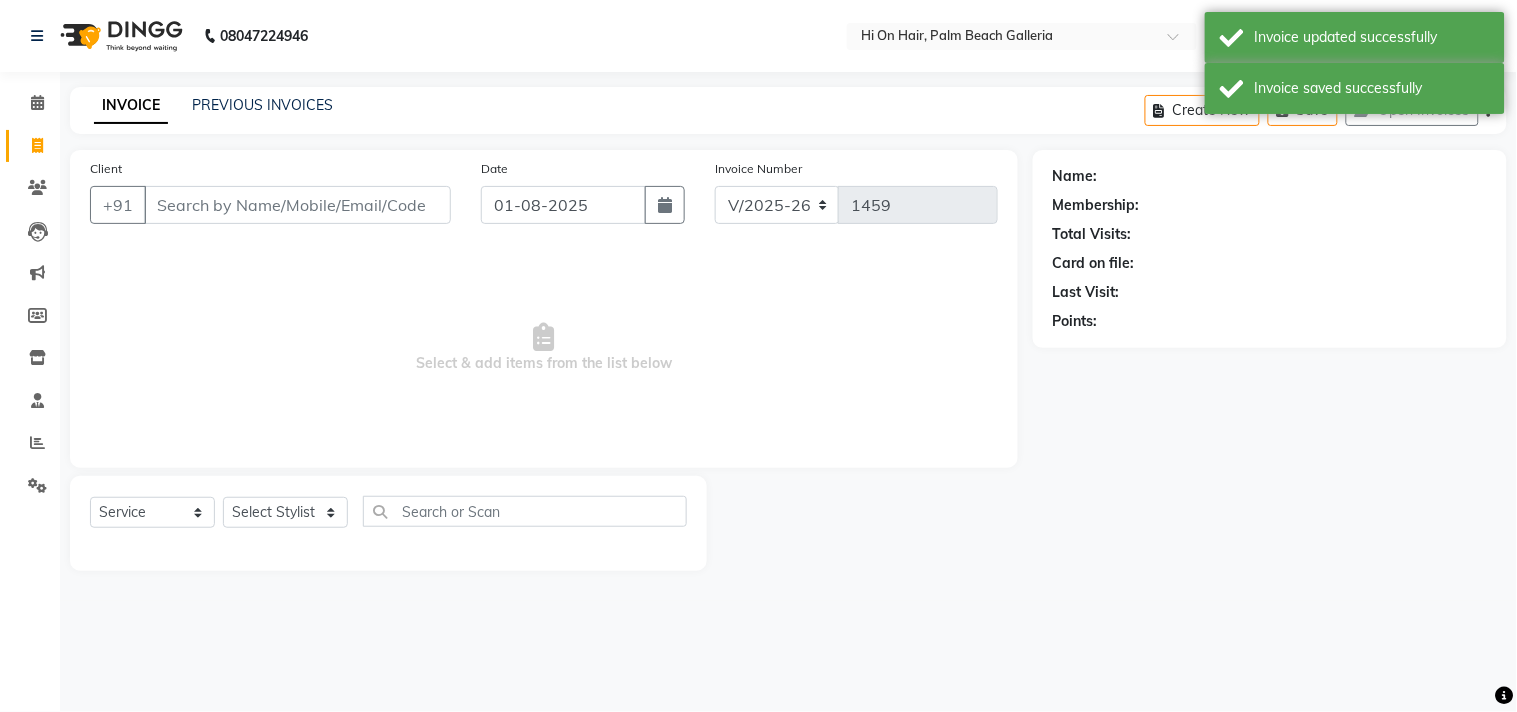 click on "Client" at bounding box center [297, 205] 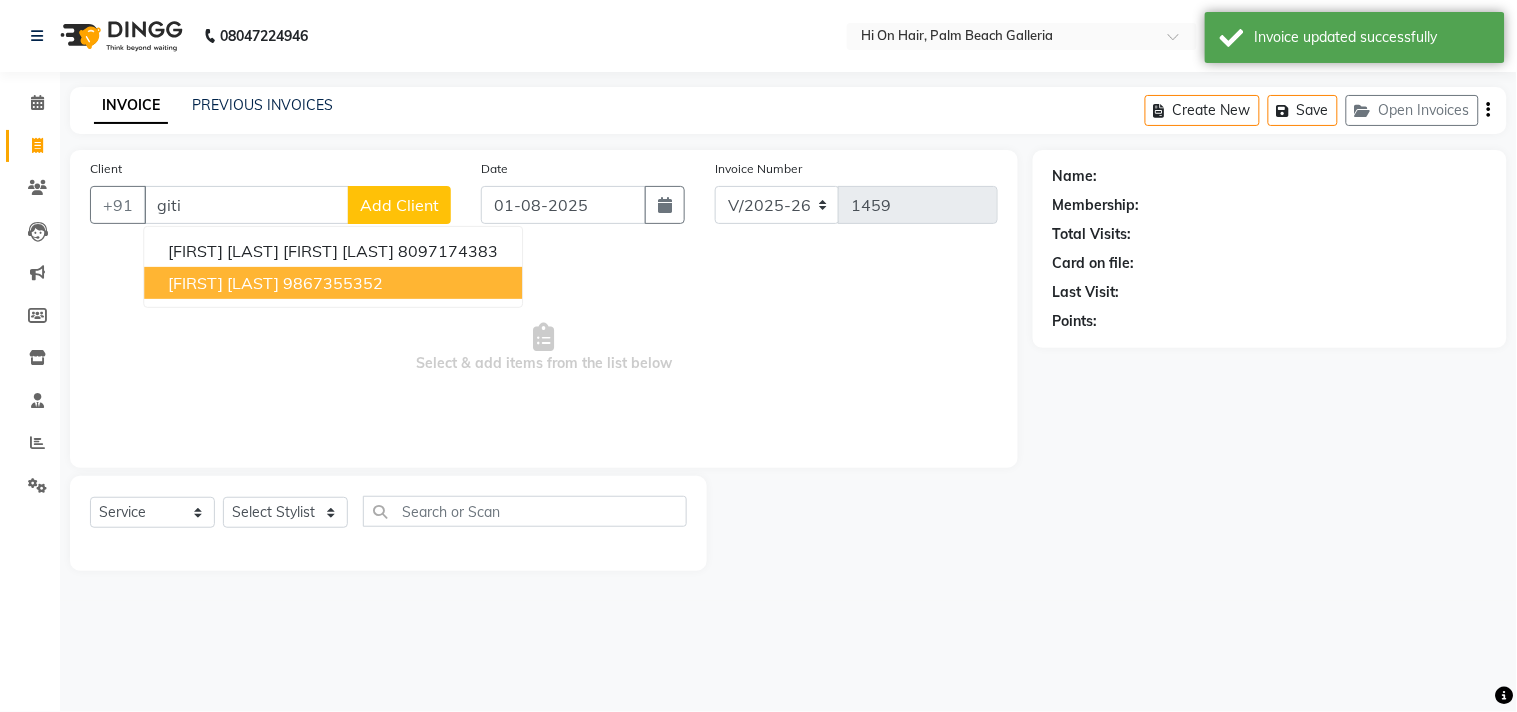 click on "[FIRST] [LAST]" at bounding box center [223, 283] 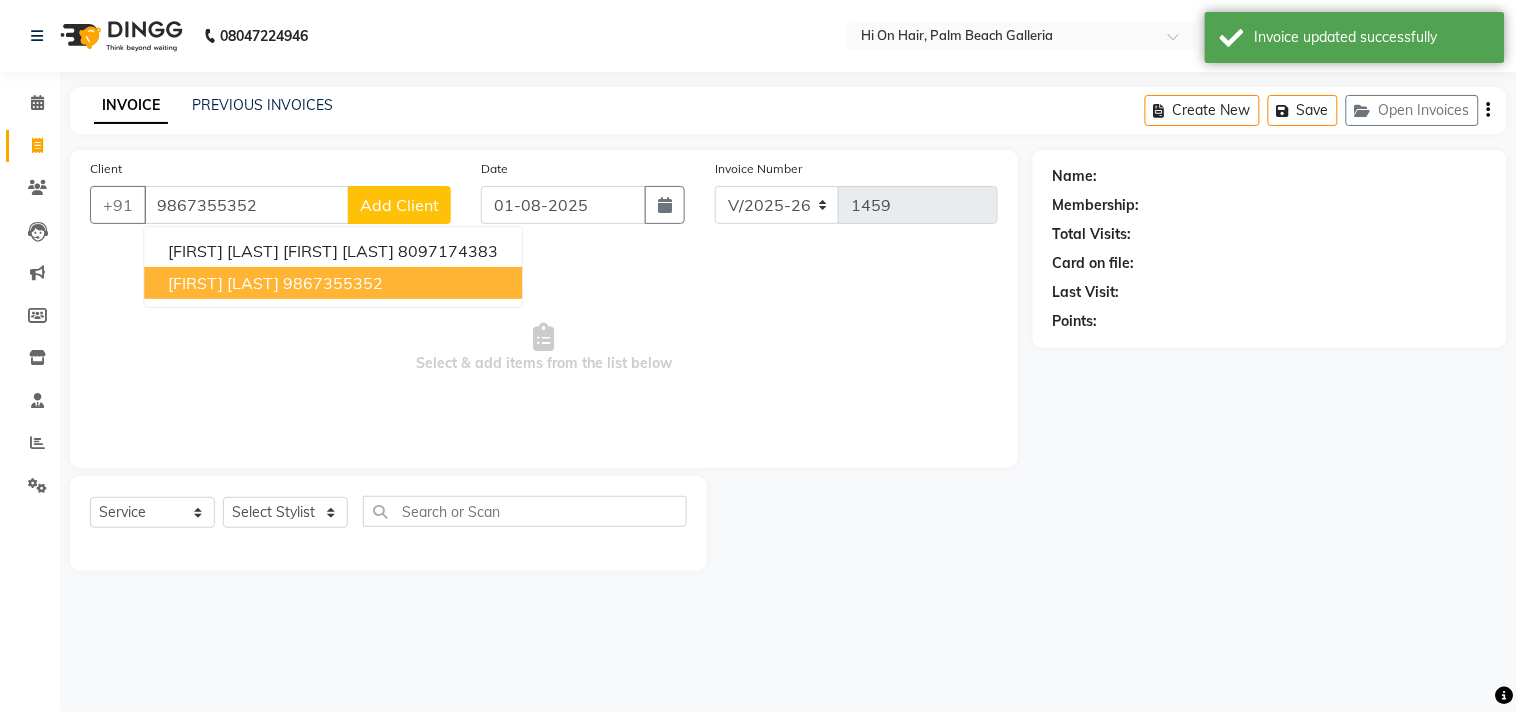 type on "9867355352" 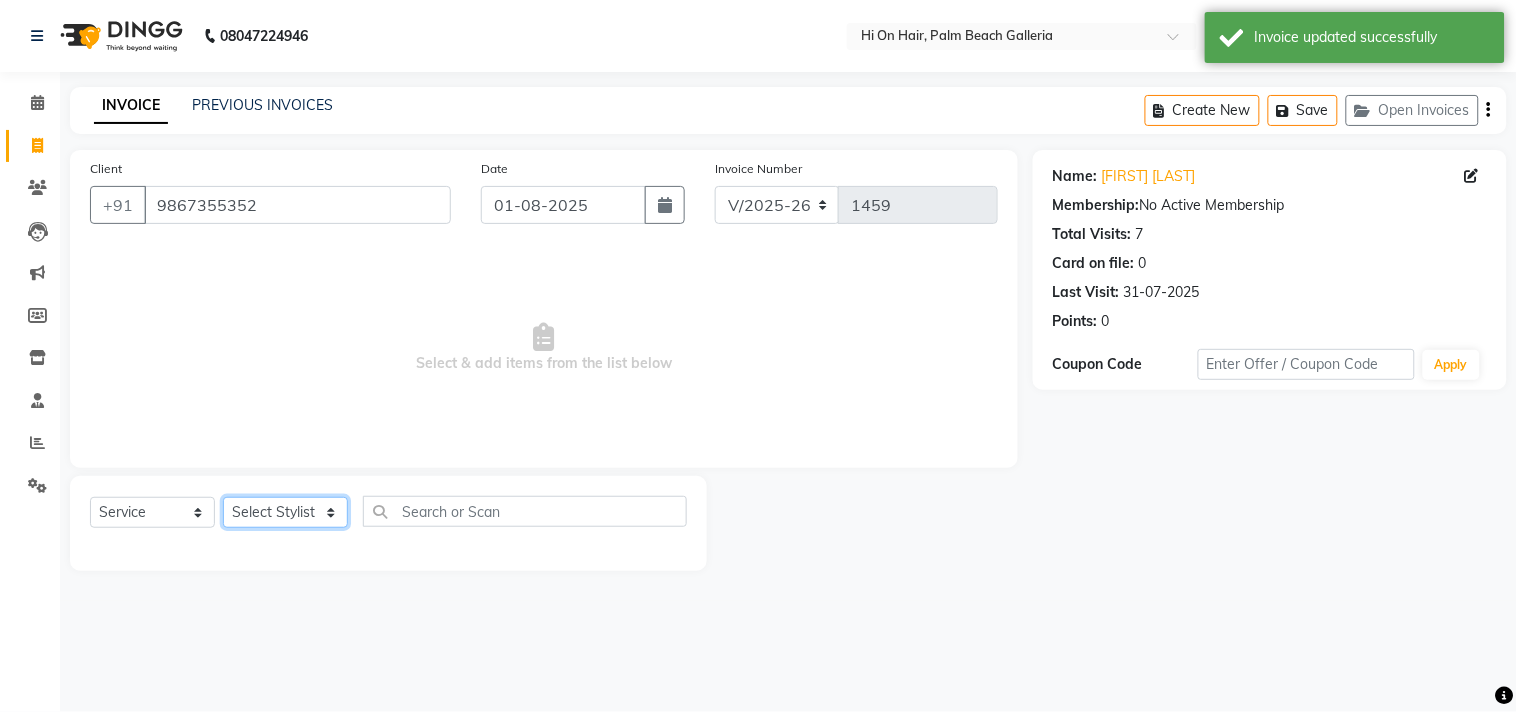 click on "Select Stylist Alim Kaldane Anwar Laskar Hi On Hair MAKYOPHI Pankaj Thakur Poonam Nalawade Raani Rasika  Shelar Rehan Salmani Saba Shaikh Sana Shaikh SOSEM Zeeshan Salmani" 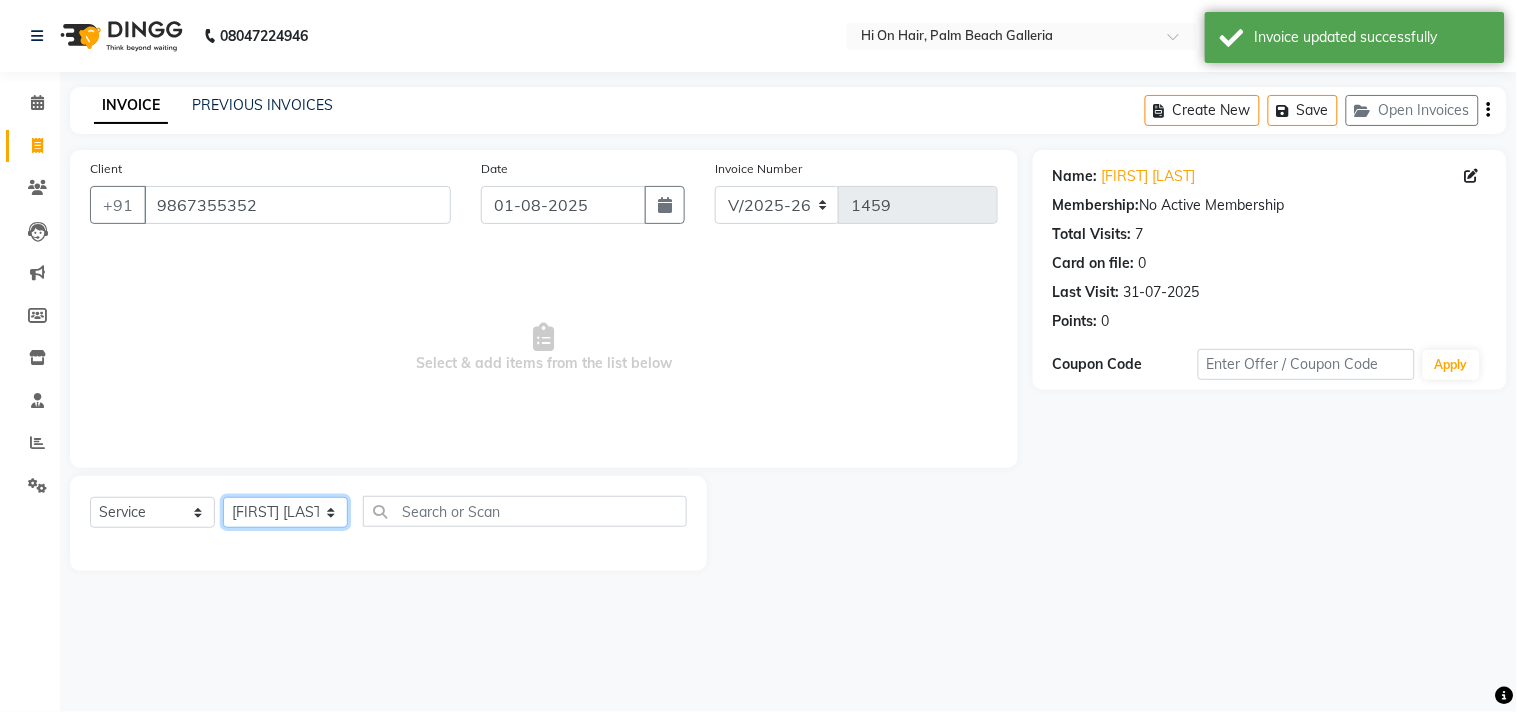 click on "Select Stylist Alim Kaldane Anwar Laskar Hi On Hair MAKYOPHI Pankaj Thakur Poonam Nalawade Raani Rasika  Shelar Rehan Salmani Saba Shaikh Sana Shaikh SOSEM Zeeshan Salmani" 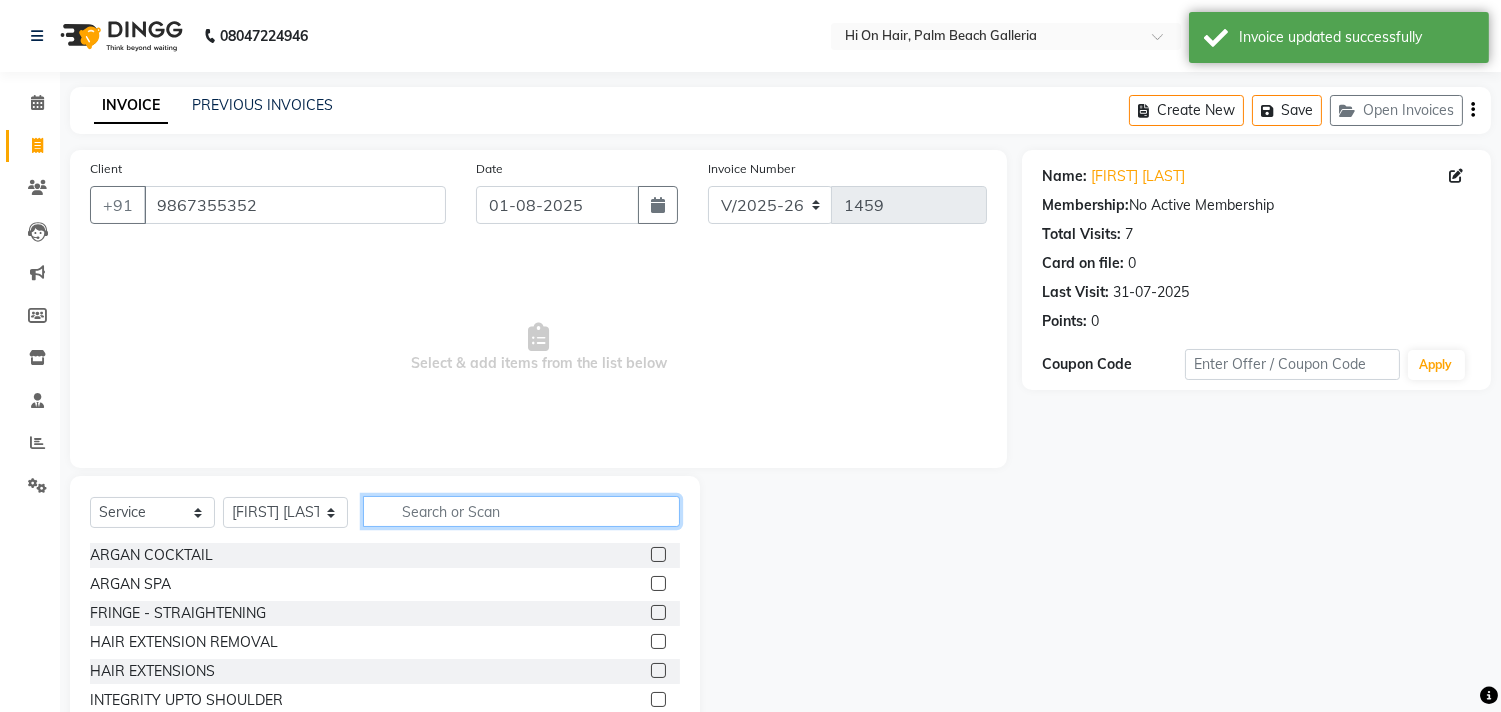 click 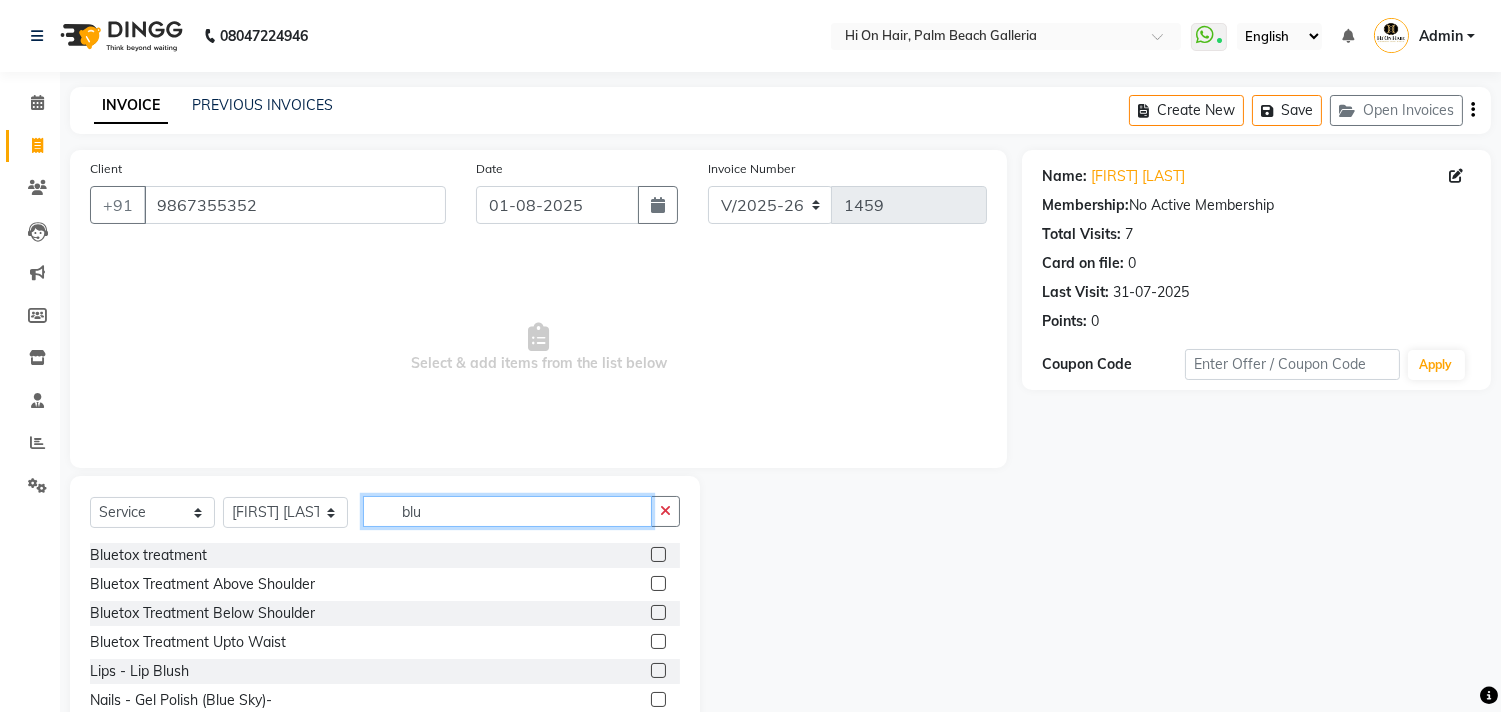 type on "blu" 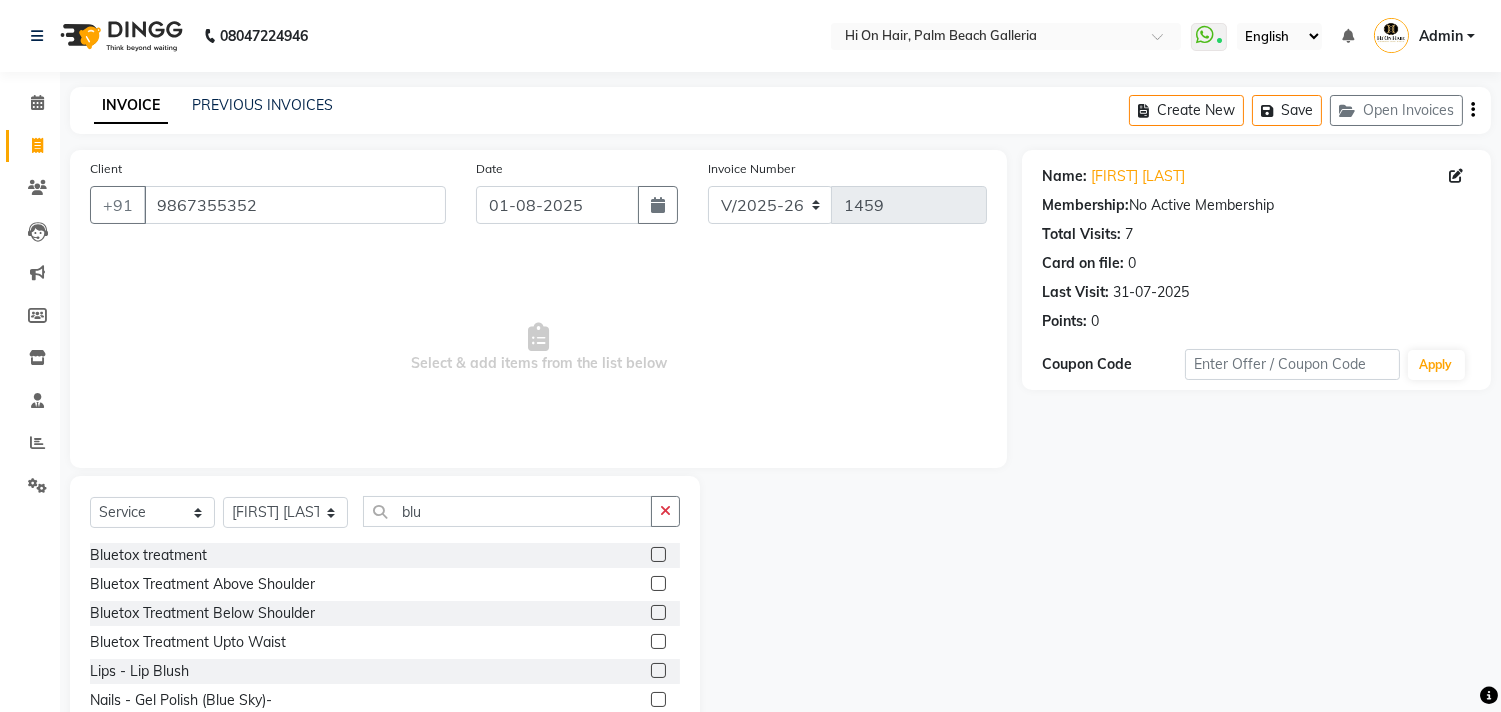 click 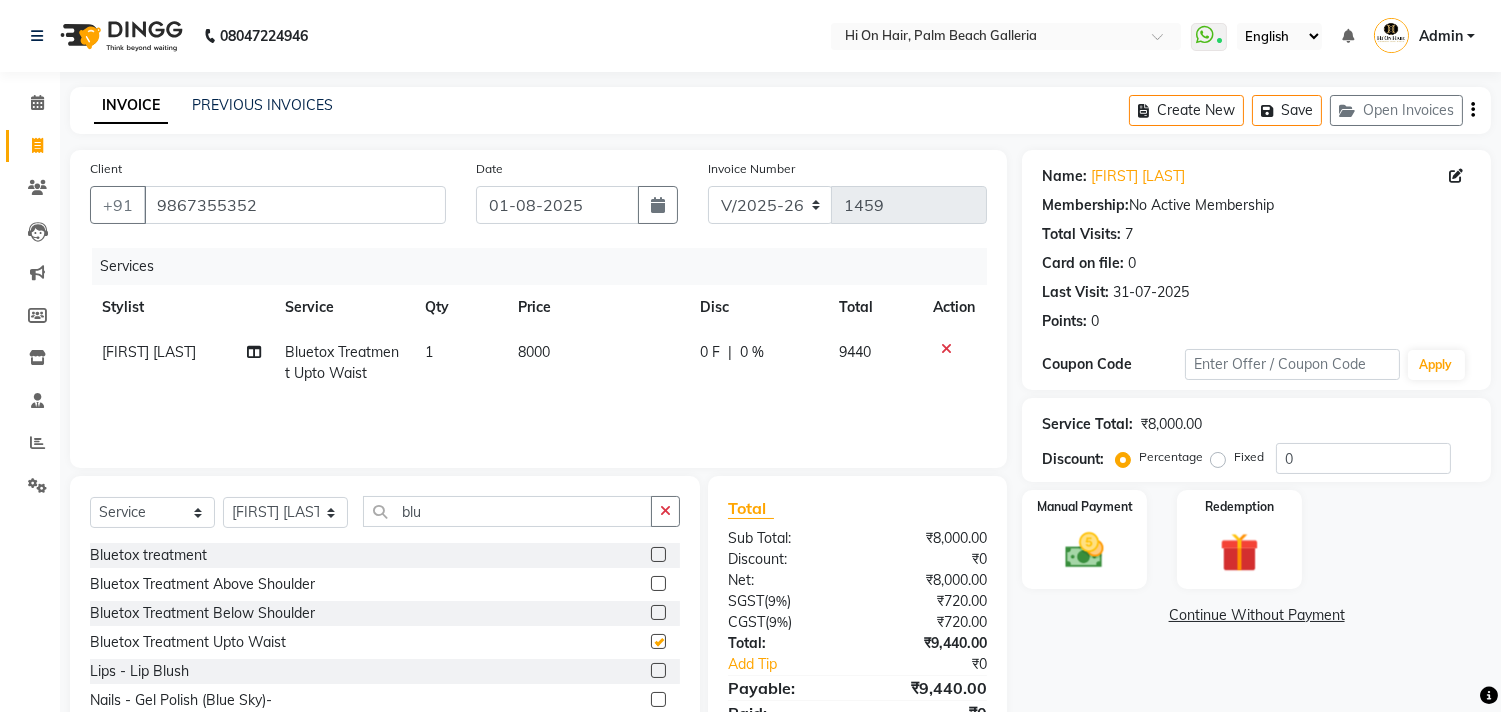 checkbox on "false" 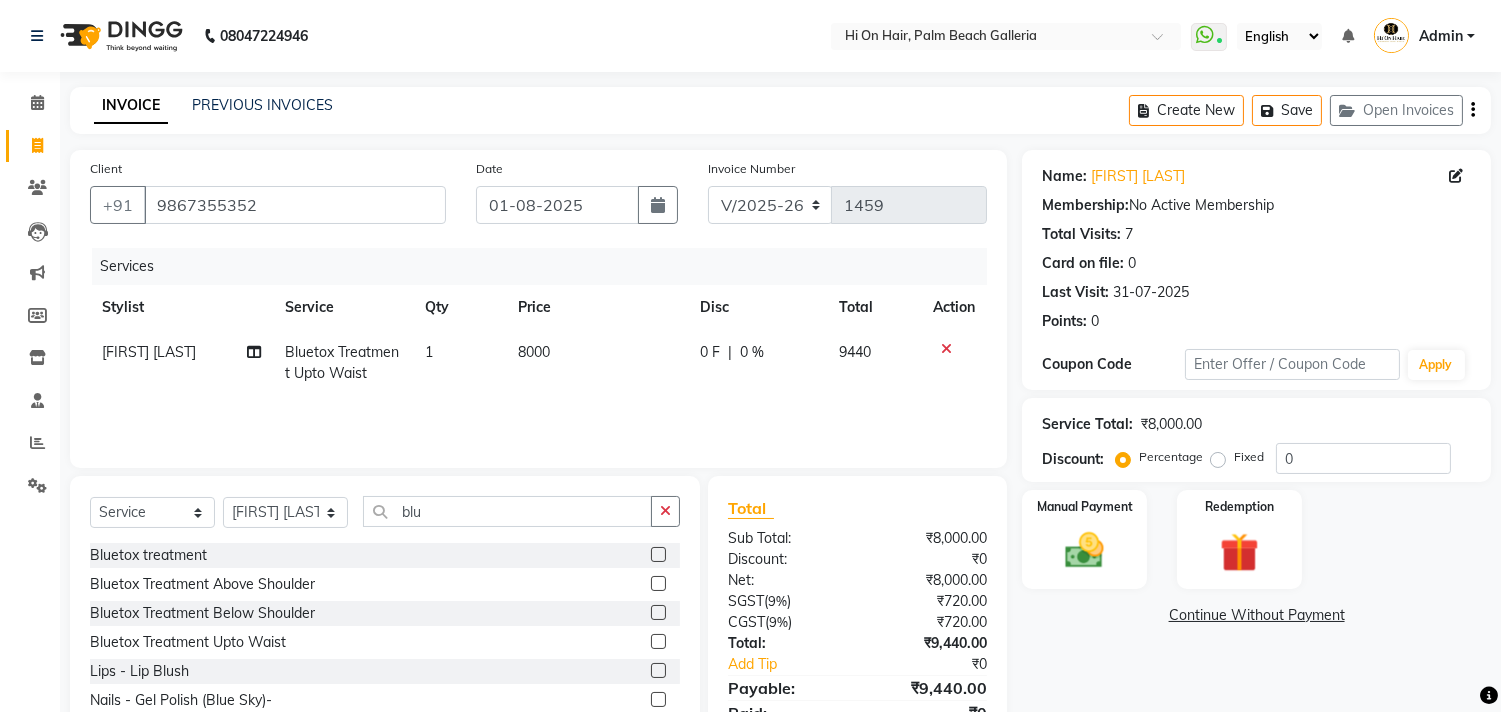 click on "8000" 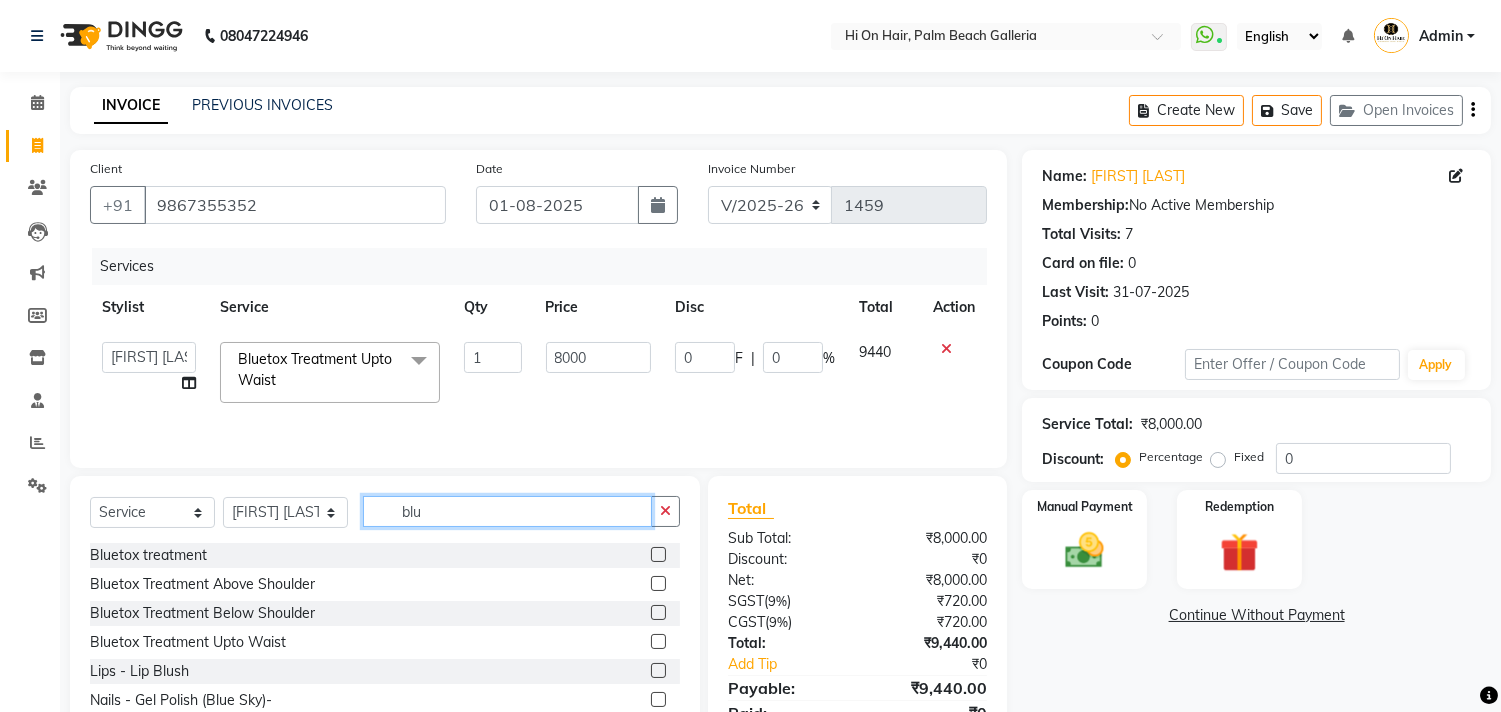 drag, startPoint x: 454, startPoint y: 517, endPoint x: 346, endPoint y: 516, distance: 108.00463 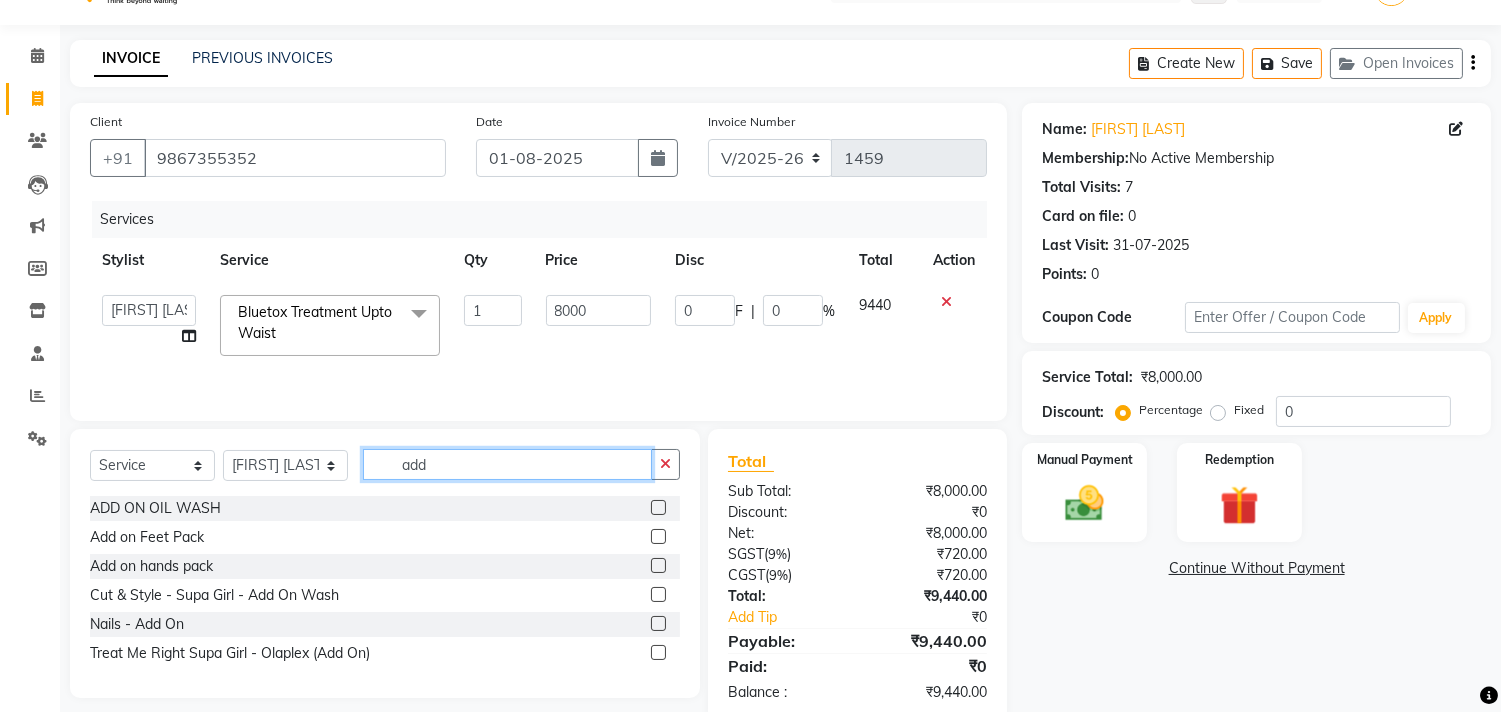 scroll, scrollTop: 87, scrollLeft: 0, axis: vertical 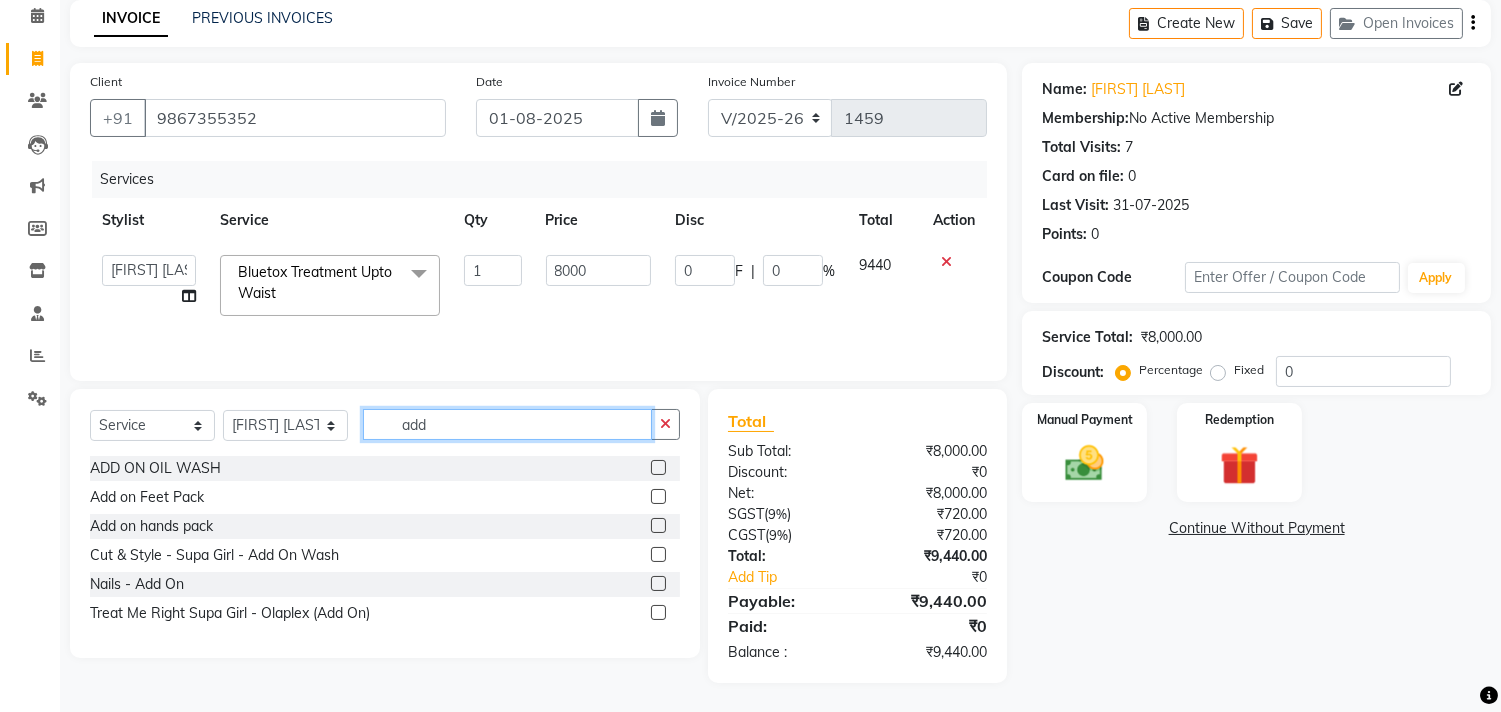 drag, startPoint x: 458, startPoint y: 425, endPoint x: 341, endPoint y: 426, distance: 117.00427 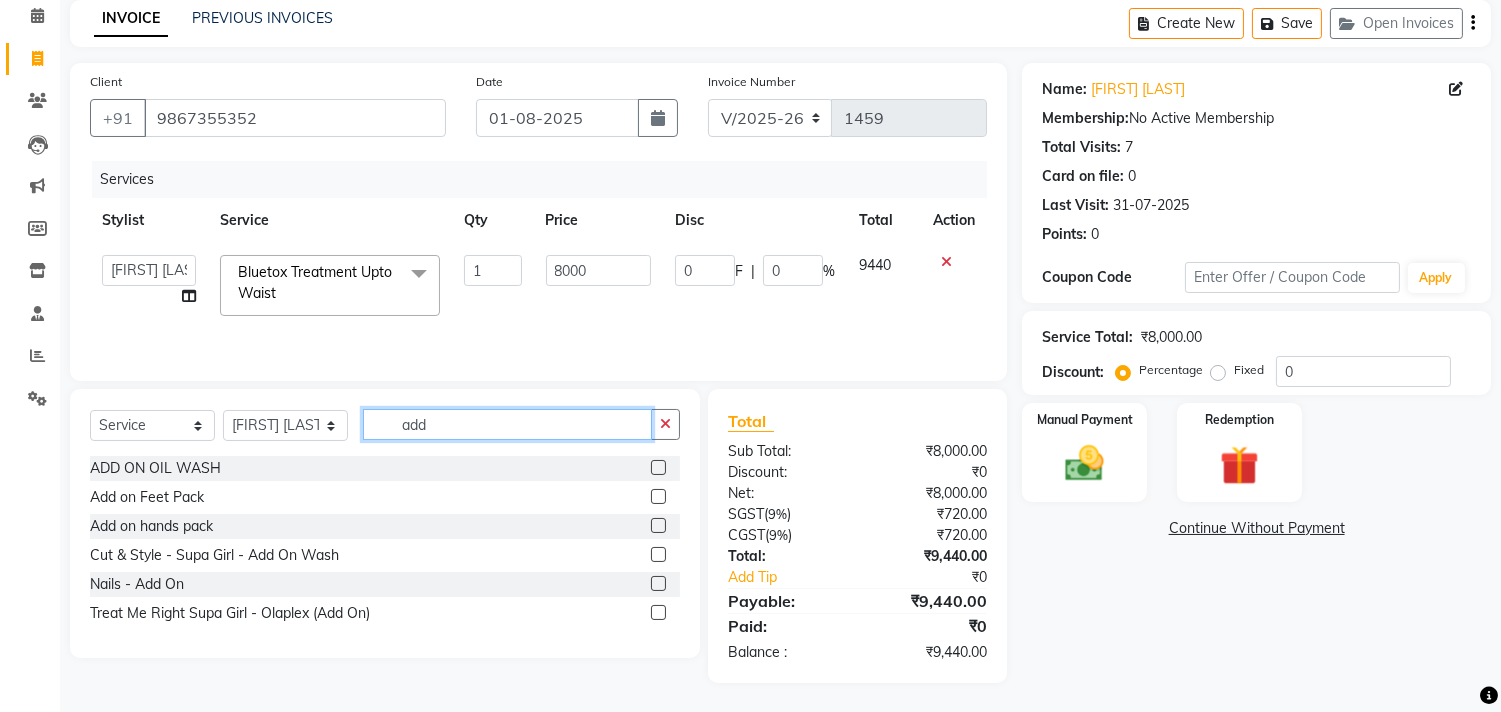 click on "Select Service Product Membership Package Voucher Prepaid Gift Card Select Stylist Alim Kaldane Anwar Laskar Hi On Hair MAKYOPHI Pankaj Thakur Poonam Nalawade Raani Rasika Shelar Rehan Salmani Saba Shaikh Sana Shaikh SOSEM Zeeshan Salmani add" 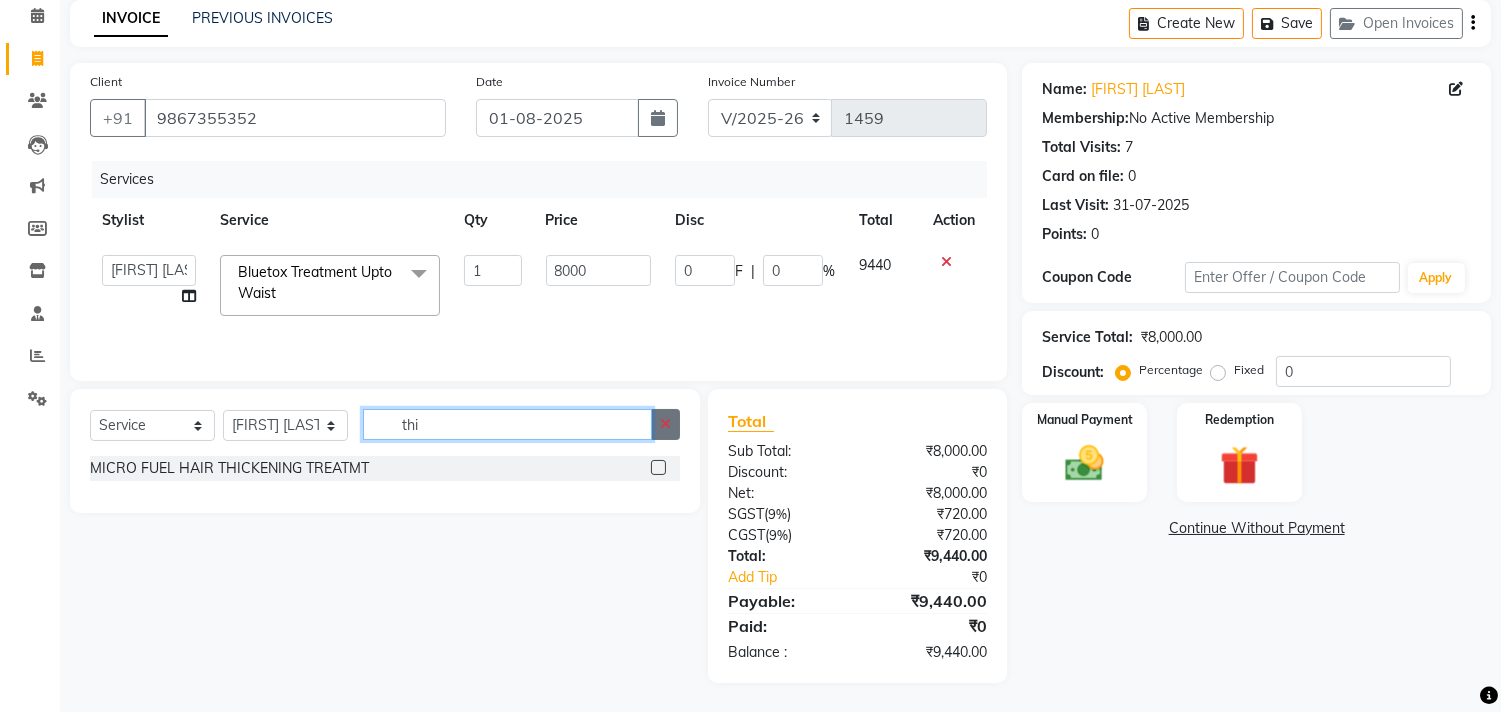 type on "thi" 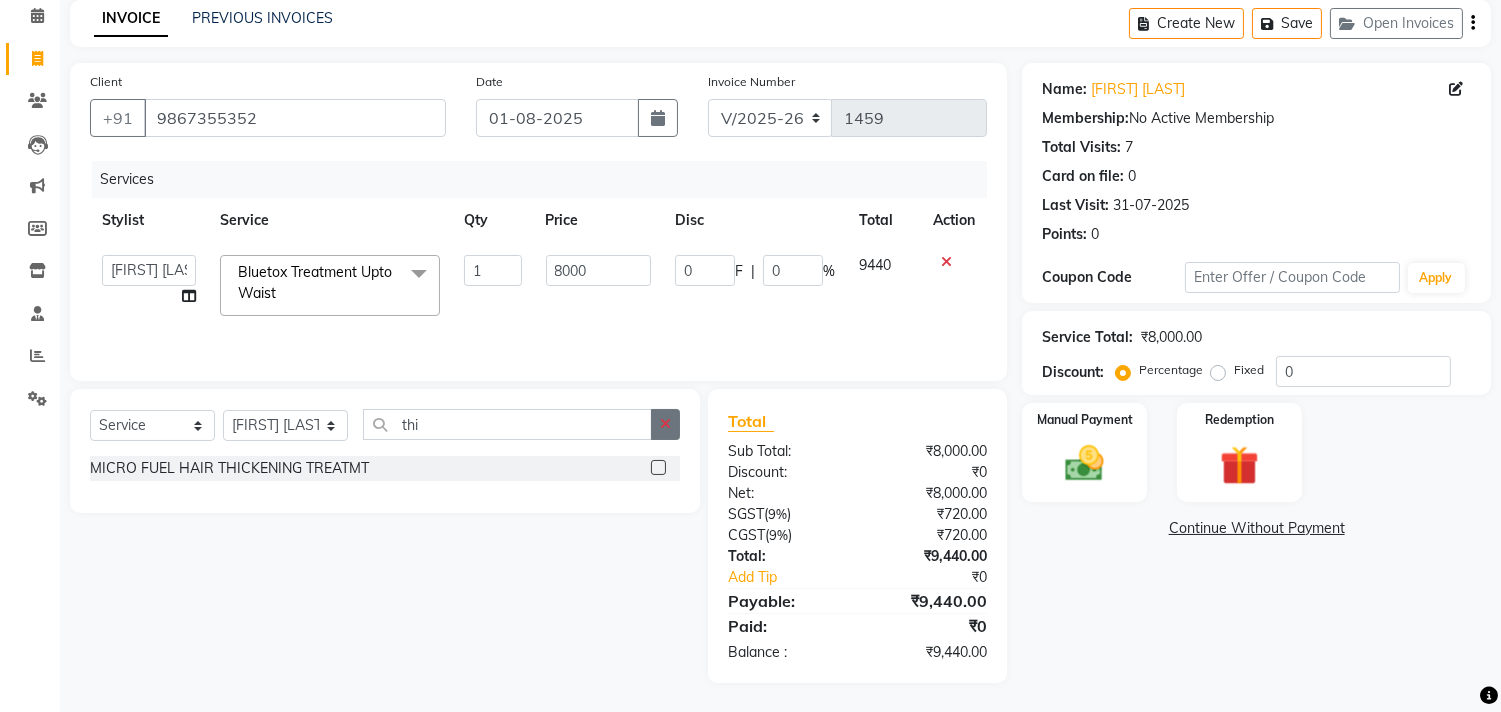 click 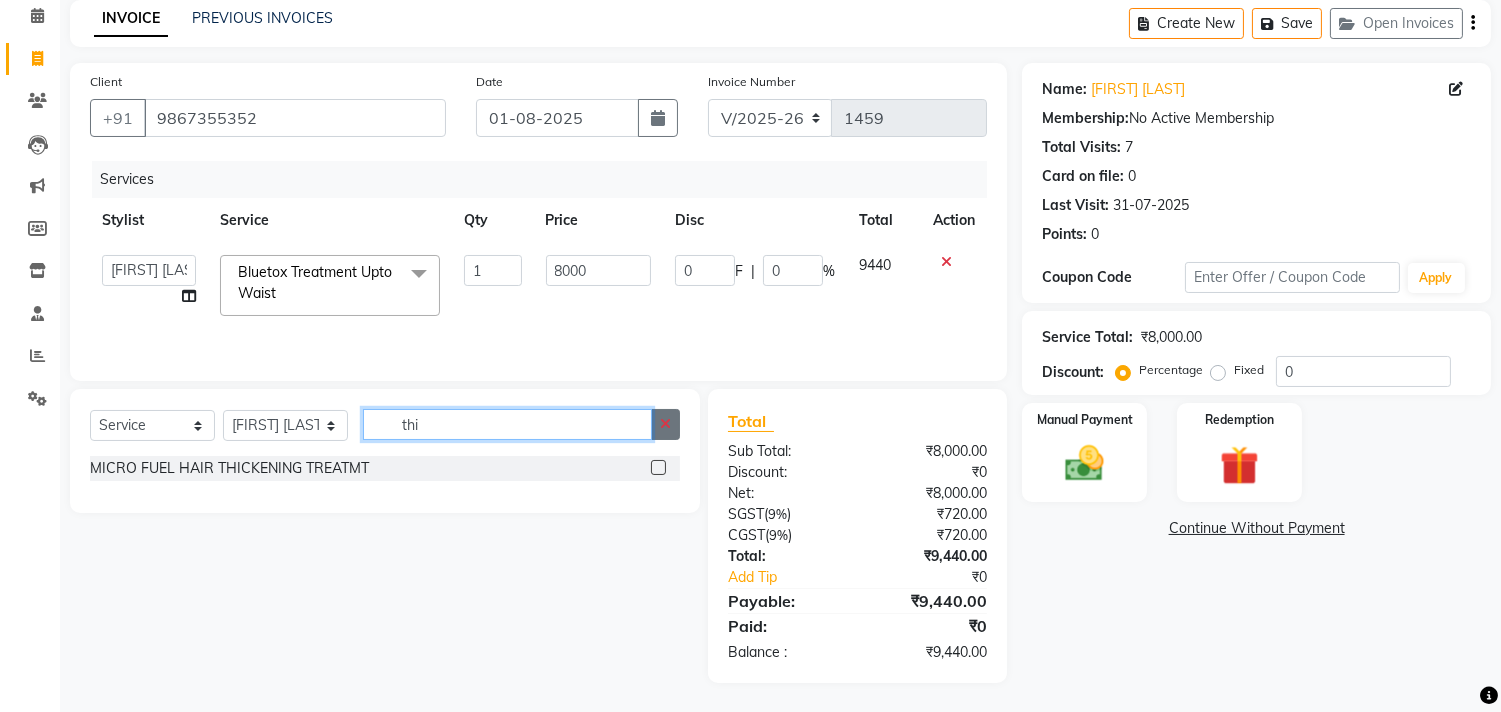 type 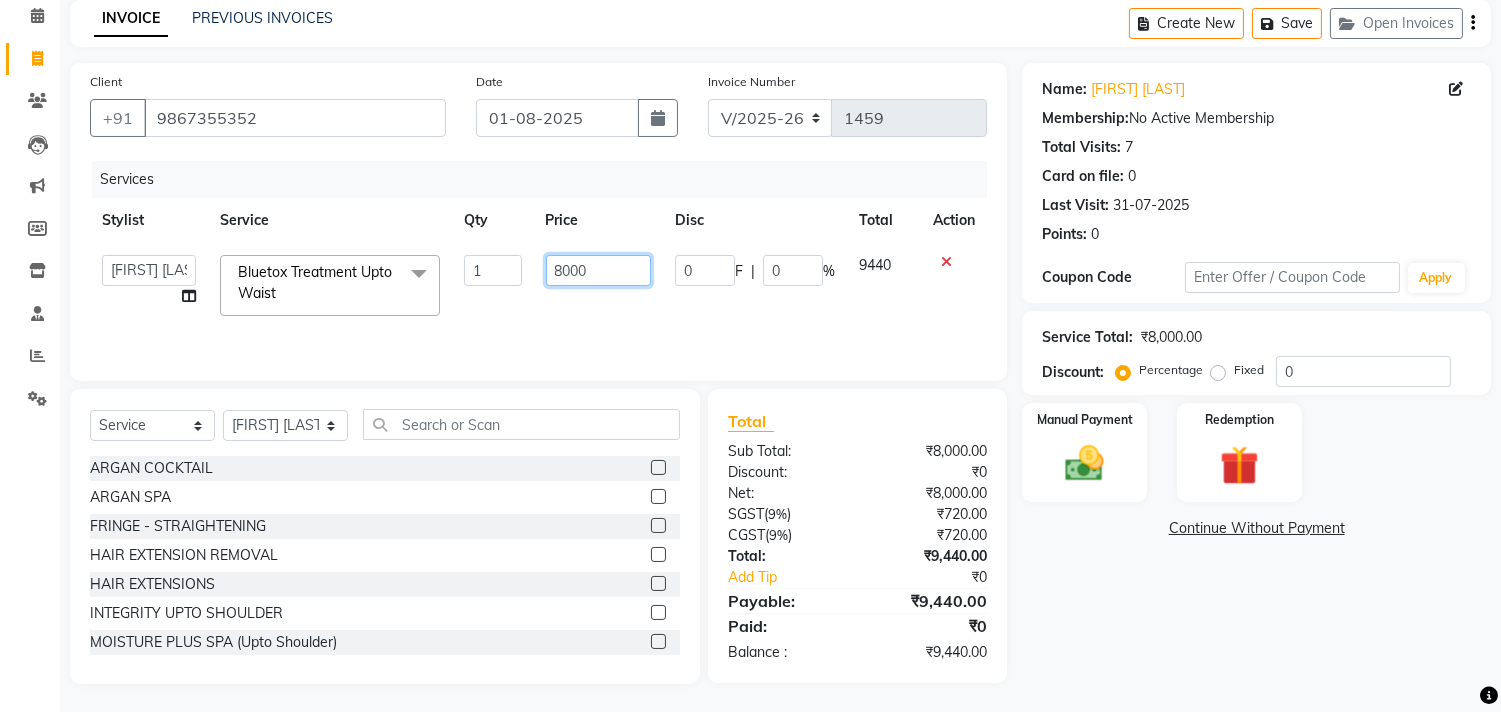 drag, startPoint x: 610, startPoint y: 268, endPoint x: 520, endPoint y: 265, distance: 90.04999 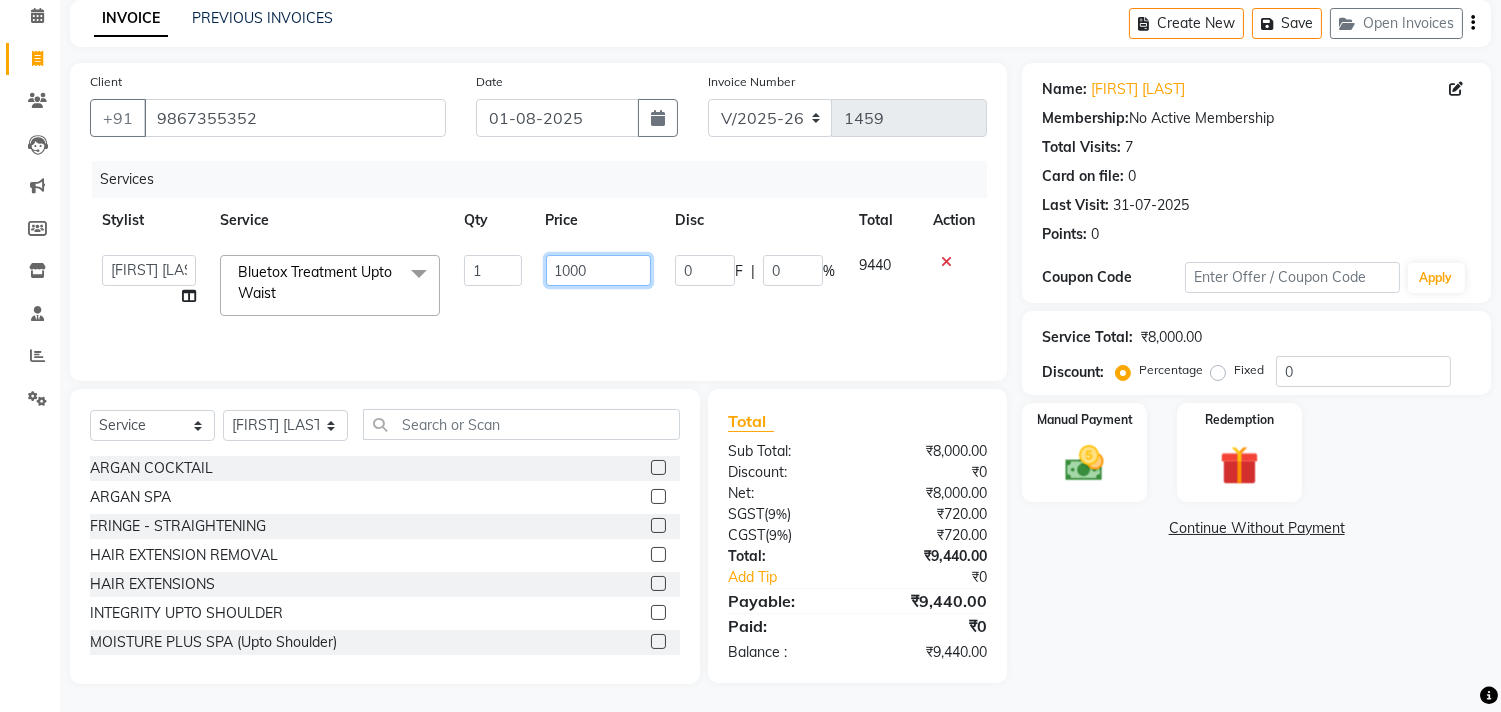 type on "10000" 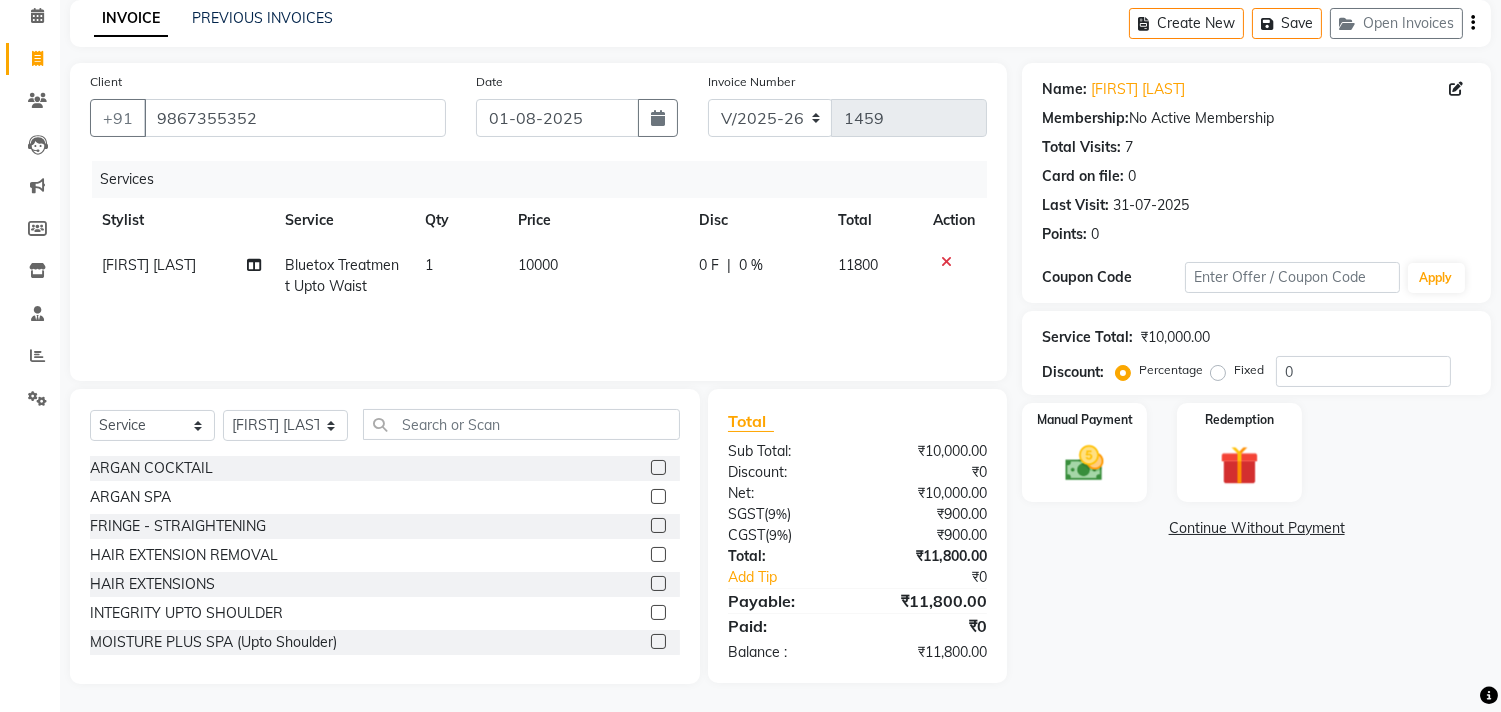 click on "10000" 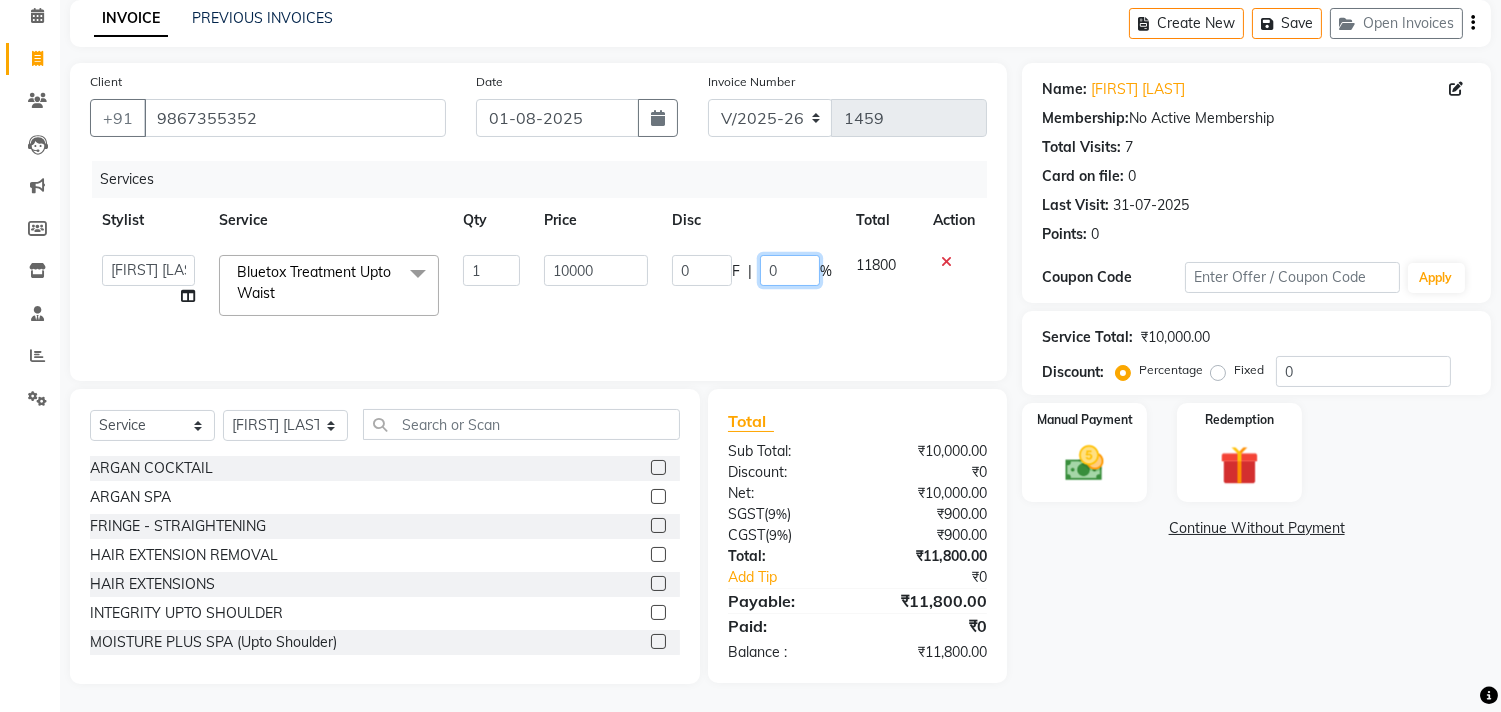 click on "0" 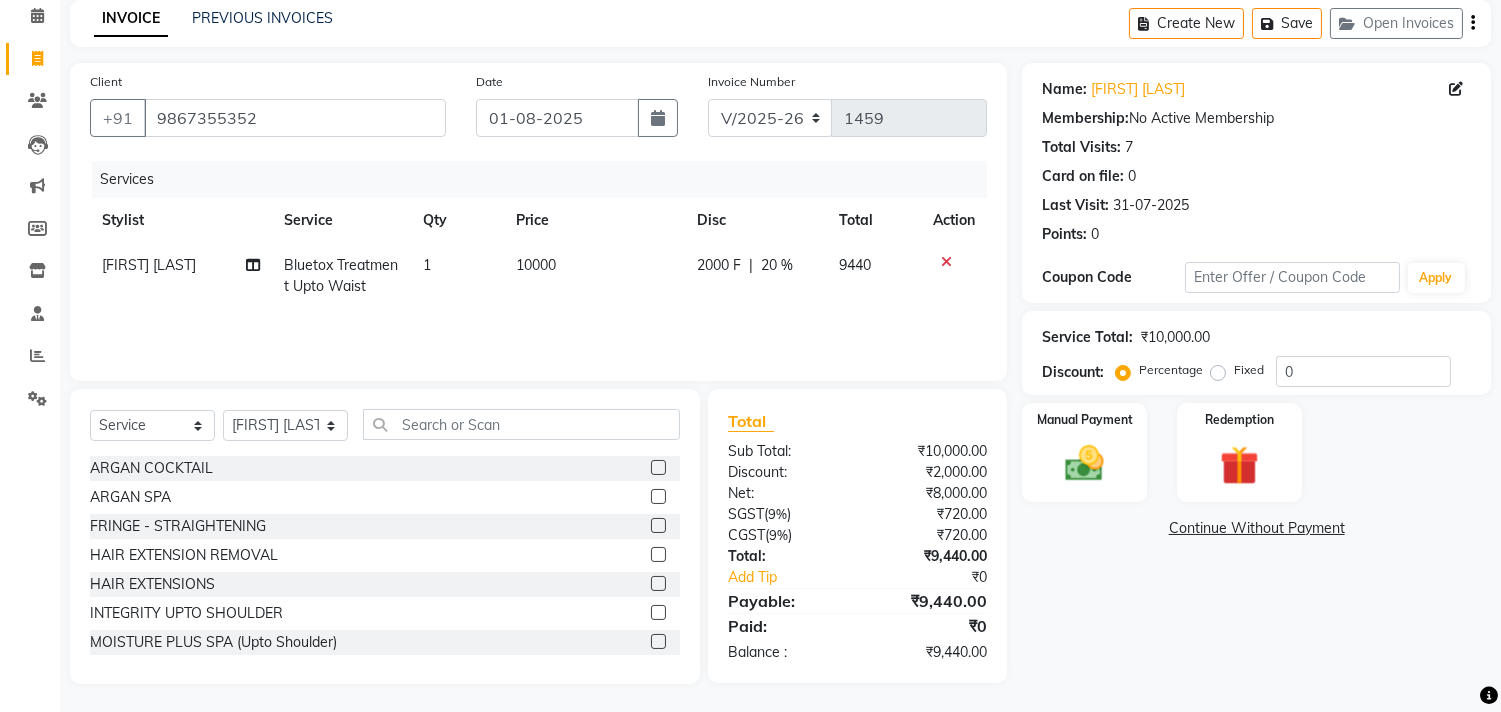 click on "2000 F | 20 %" 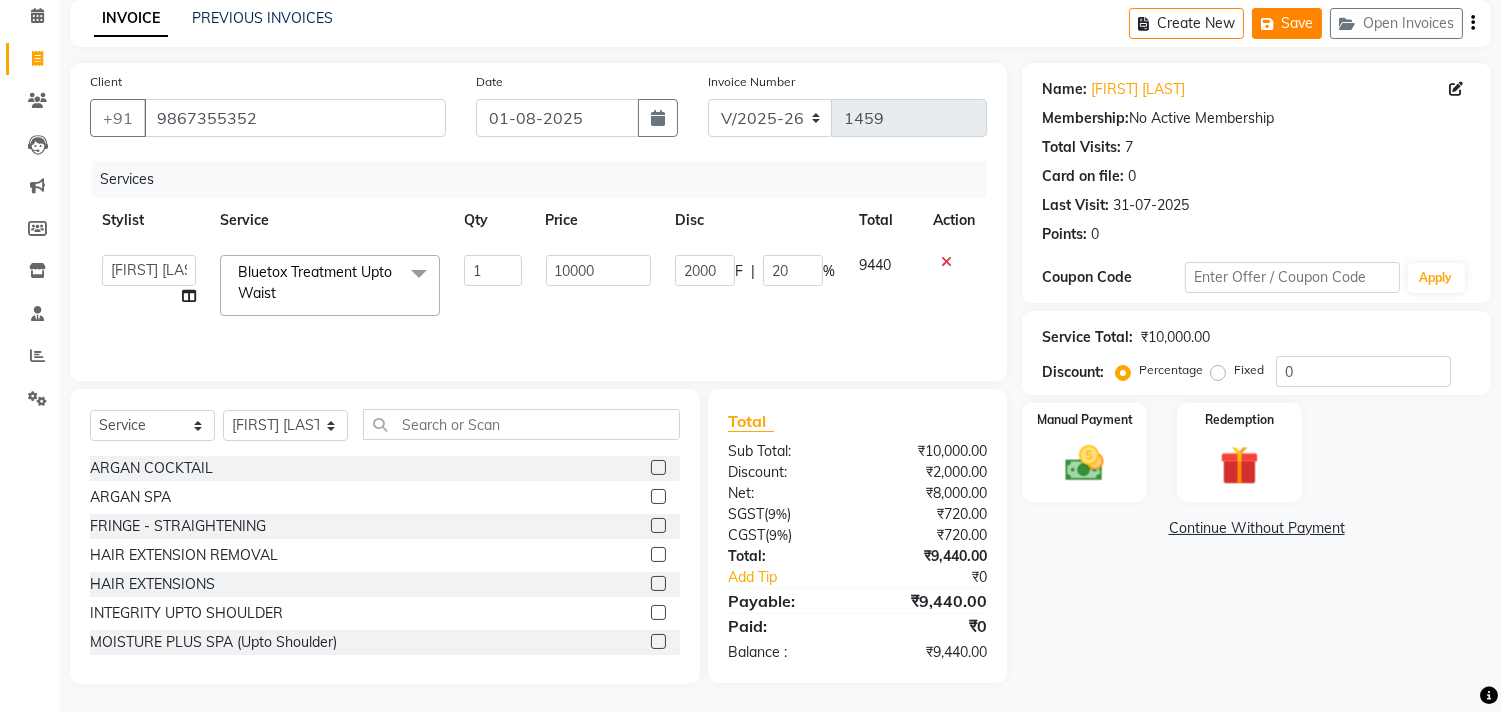 click on "Save" 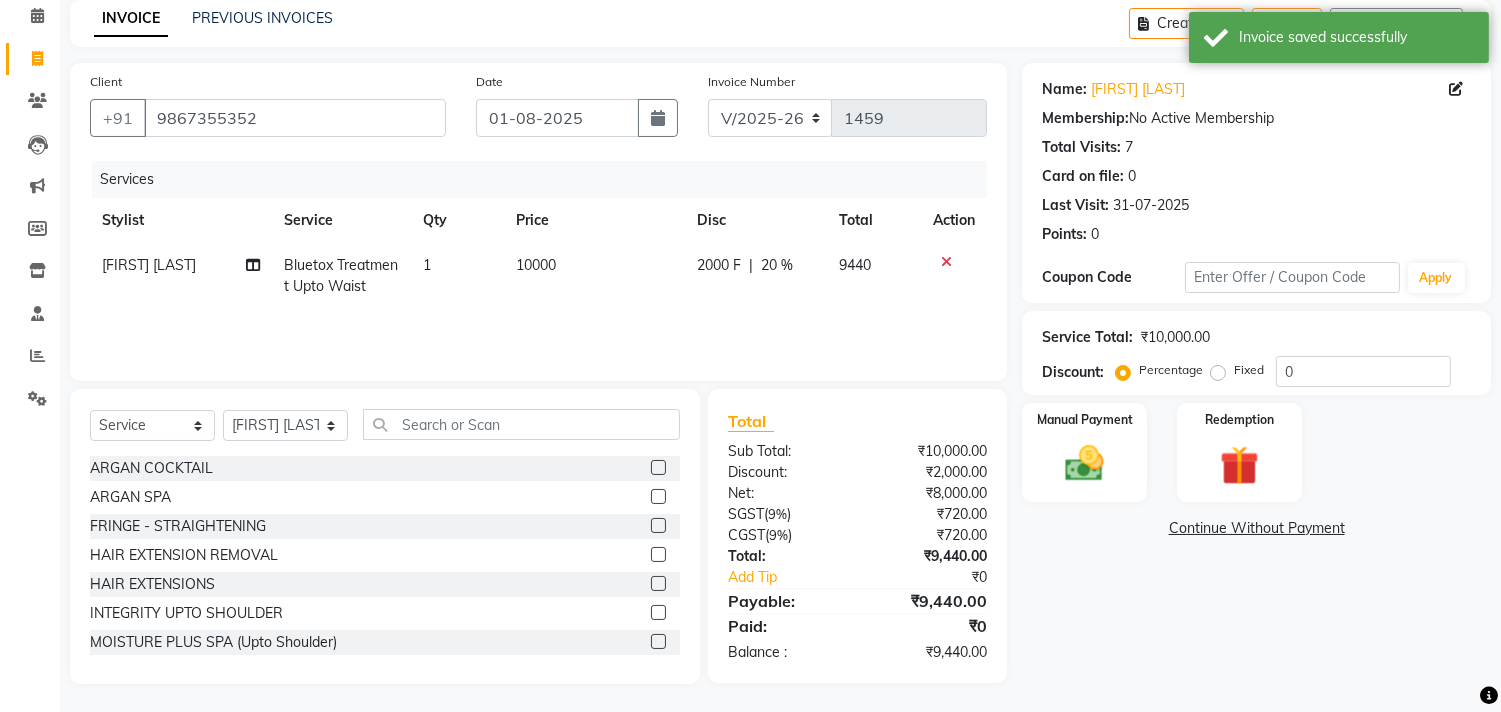 click on "Total Visits:  7" 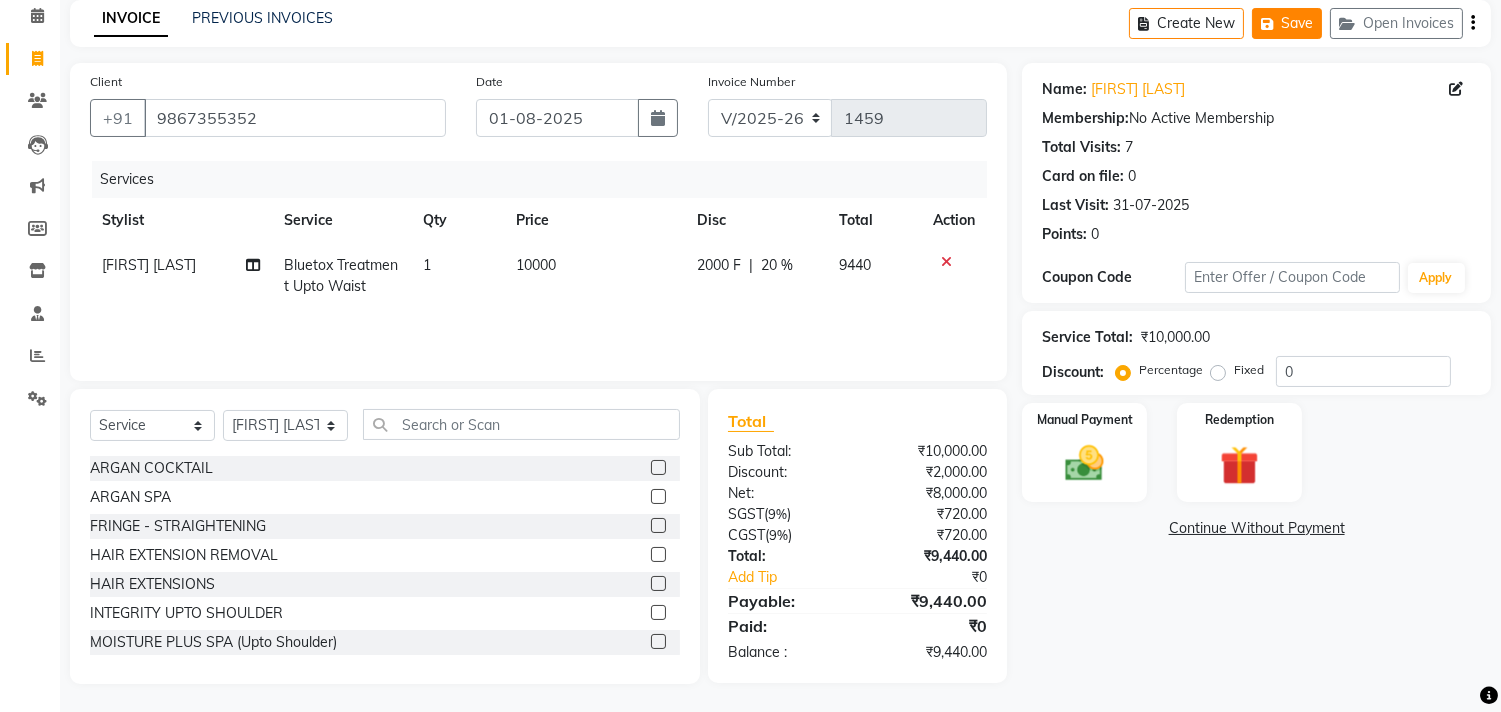 click on "Save" 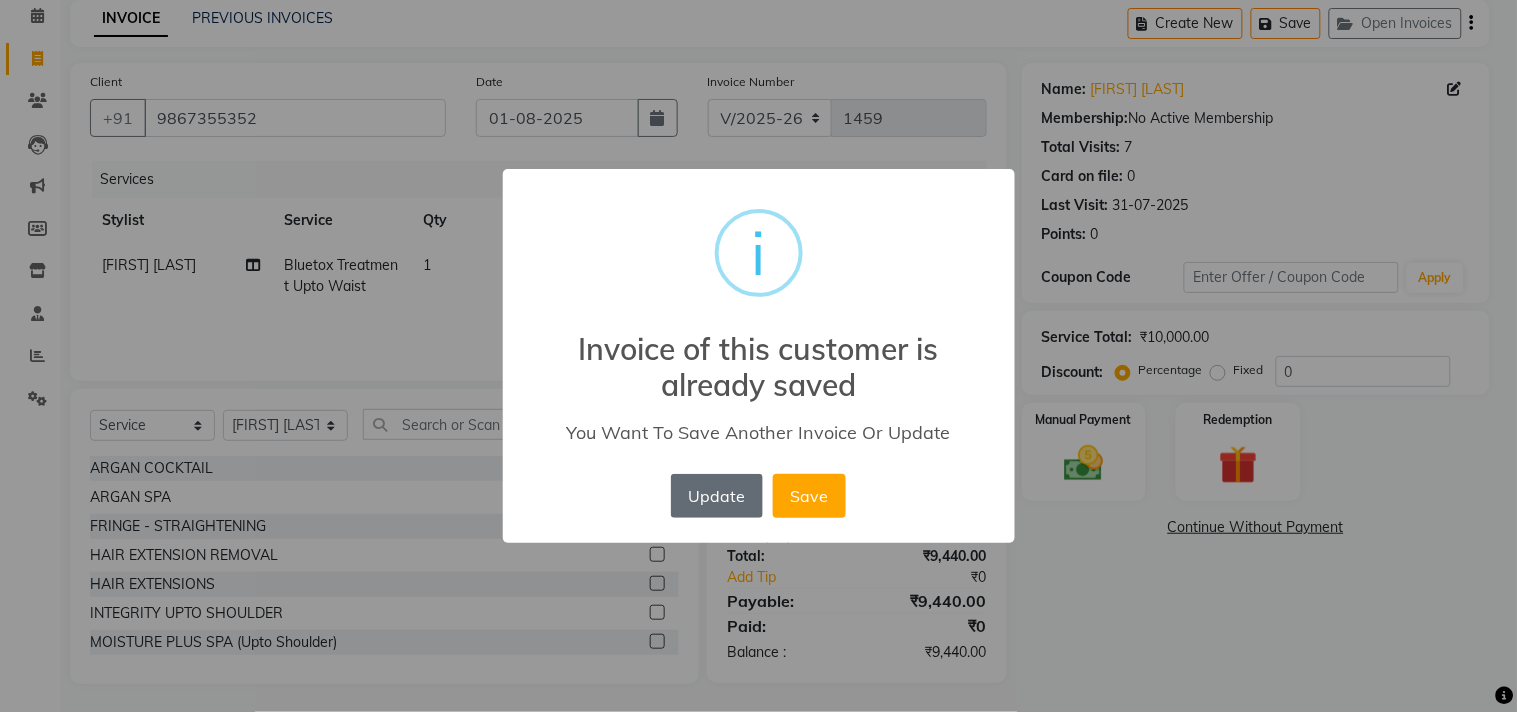 click on "Update" at bounding box center [717, 496] 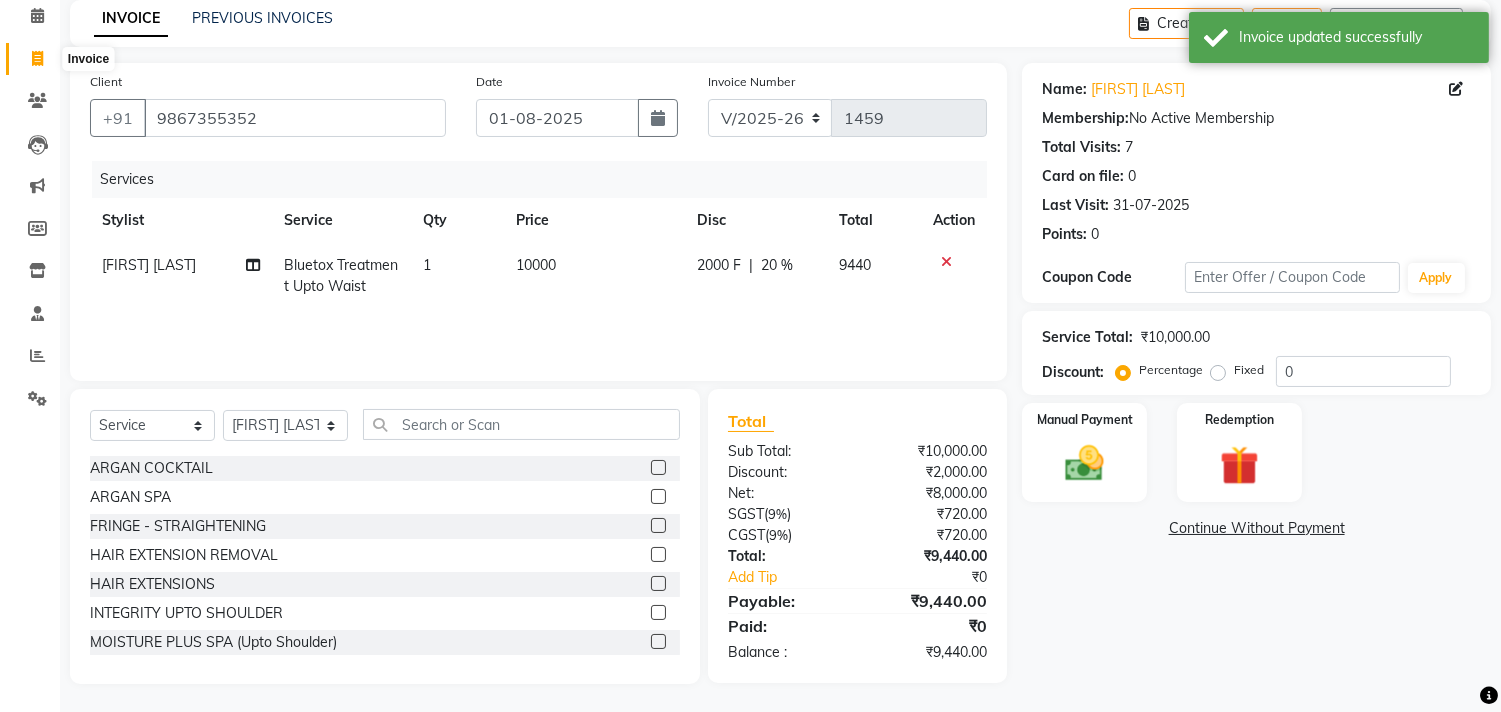 click 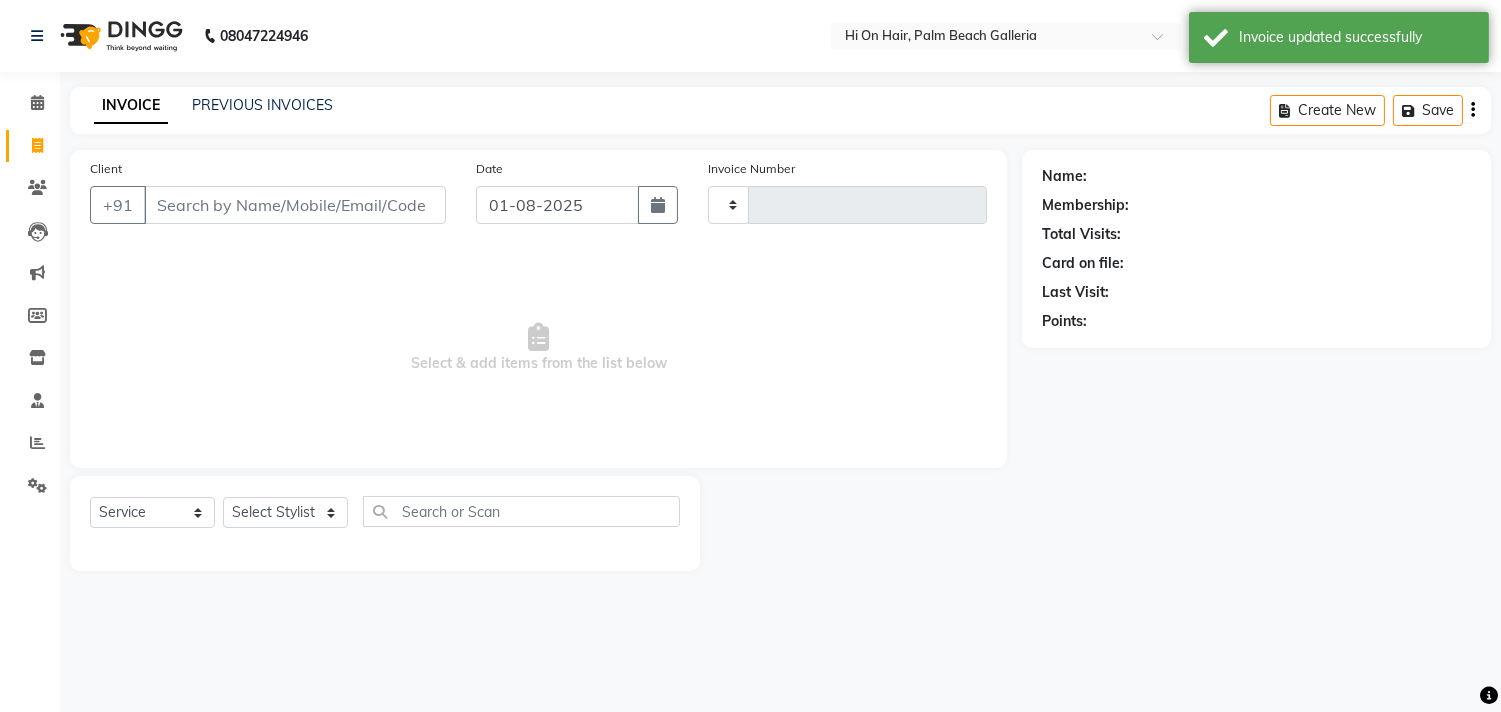 type on "1459" 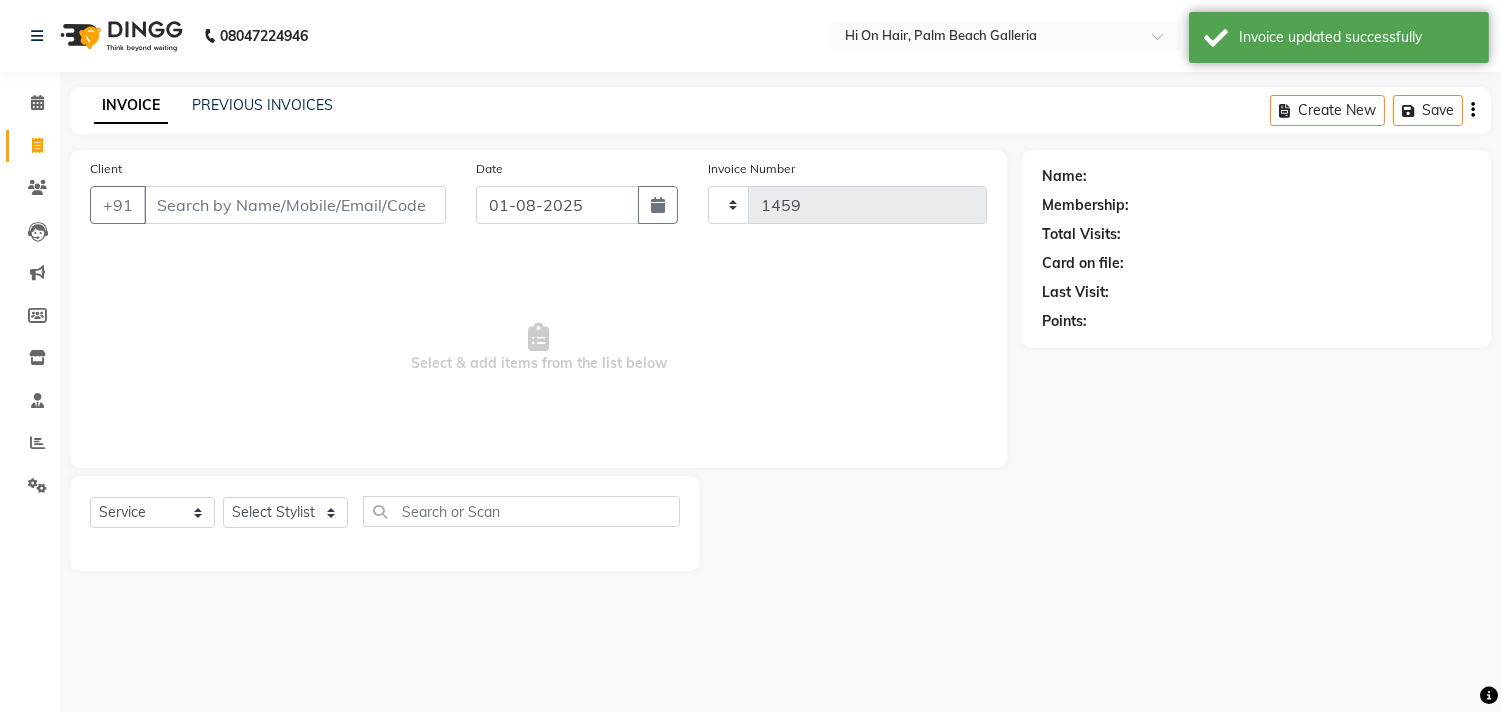 scroll, scrollTop: 0, scrollLeft: 0, axis: both 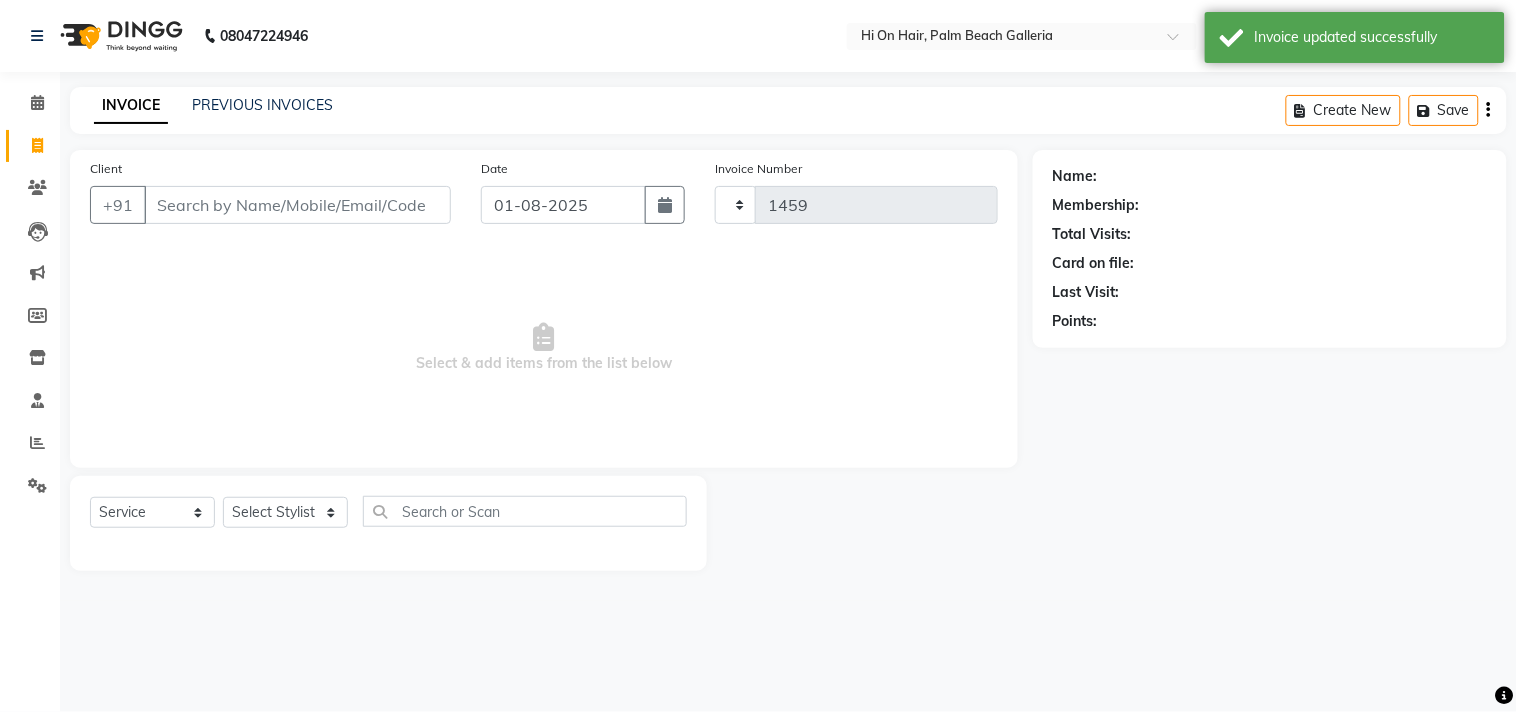 select on "535" 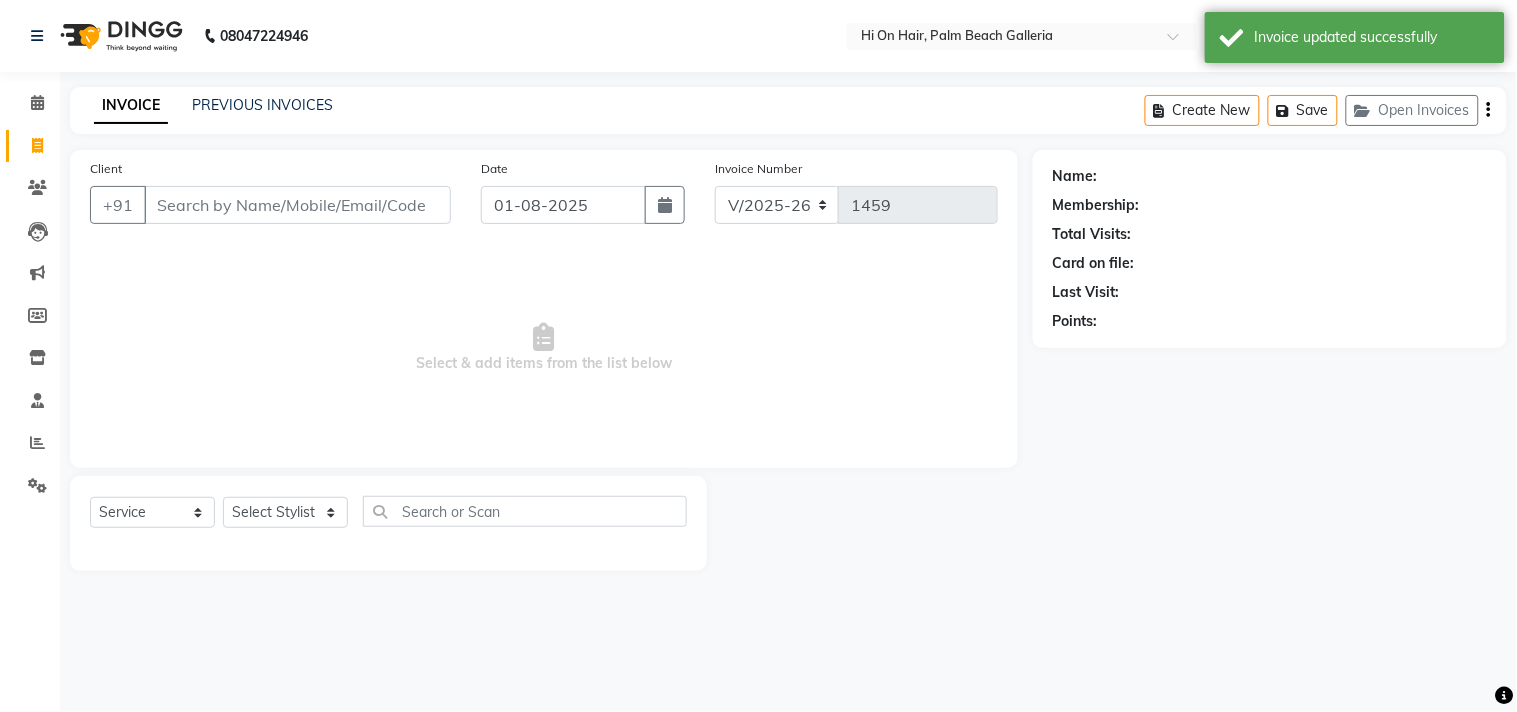 click on "Client" at bounding box center [297, 205] 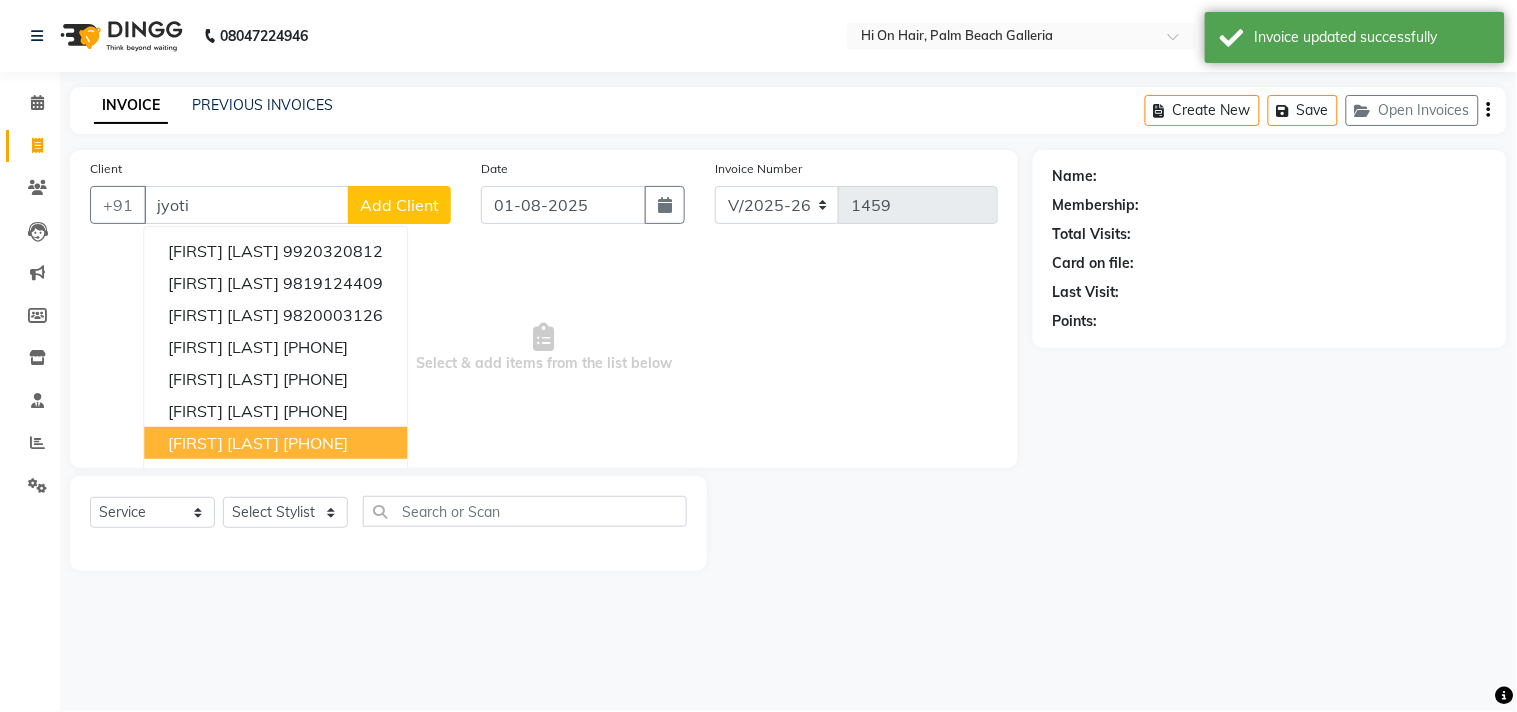 click on "[PHONE]" at bounding box center [315, 443] 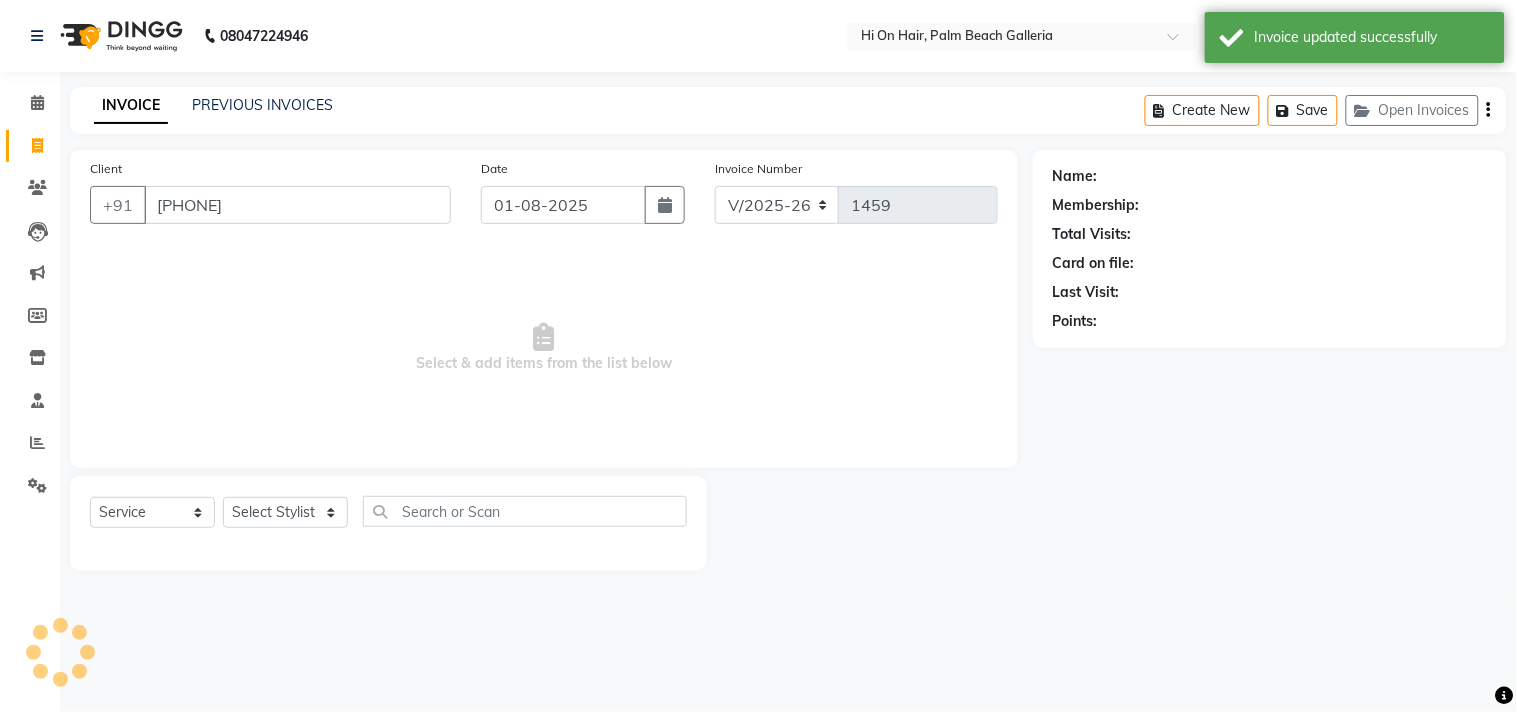 type on "[PHONE]" 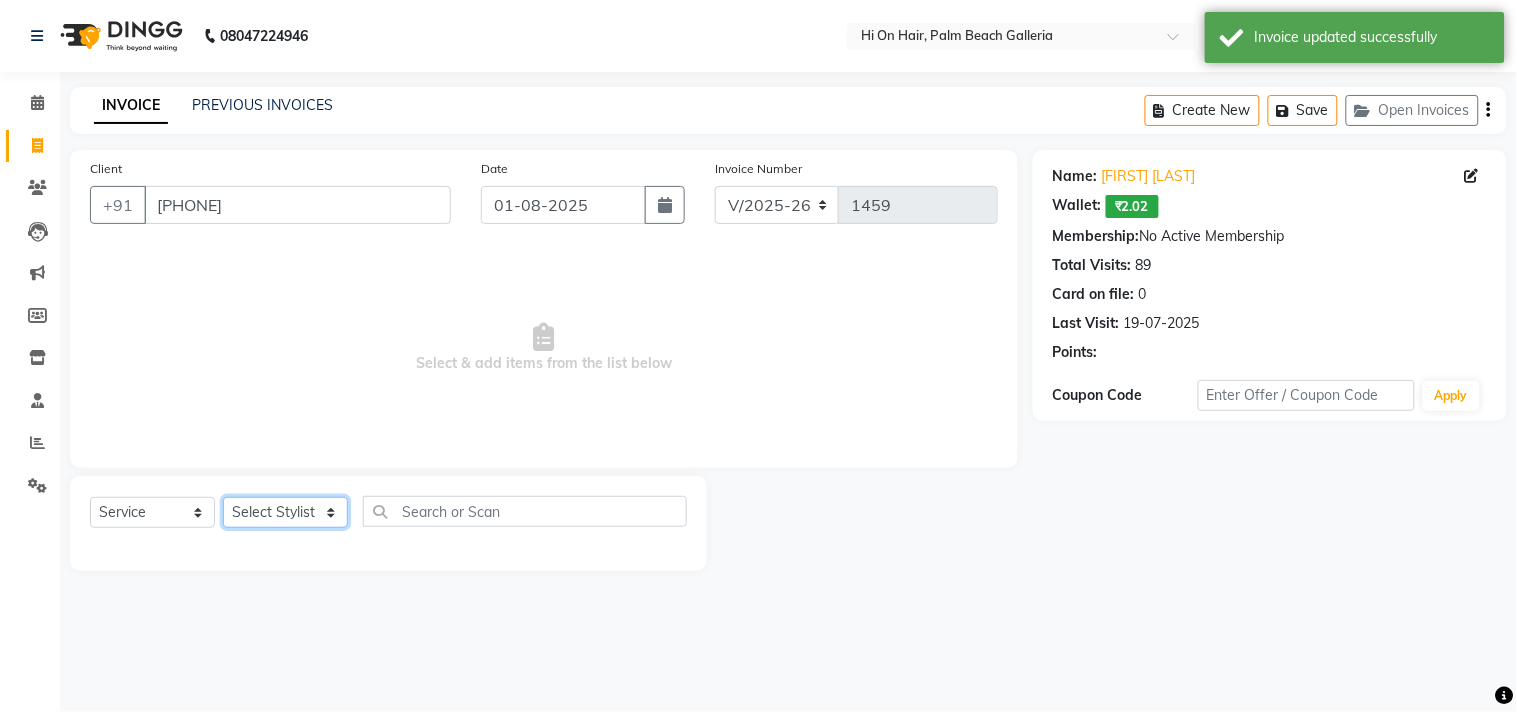 click on "Select Stylist Alim Kaldane Anwar Laskar Hi On Hair MAKYOPHI Pankaj Thakur Poonam Nalawade Raani Rasika  Shelar Rehan Salmani Saba Shaikh Sana Shaikh SOSEM Zeeshan Salmani" 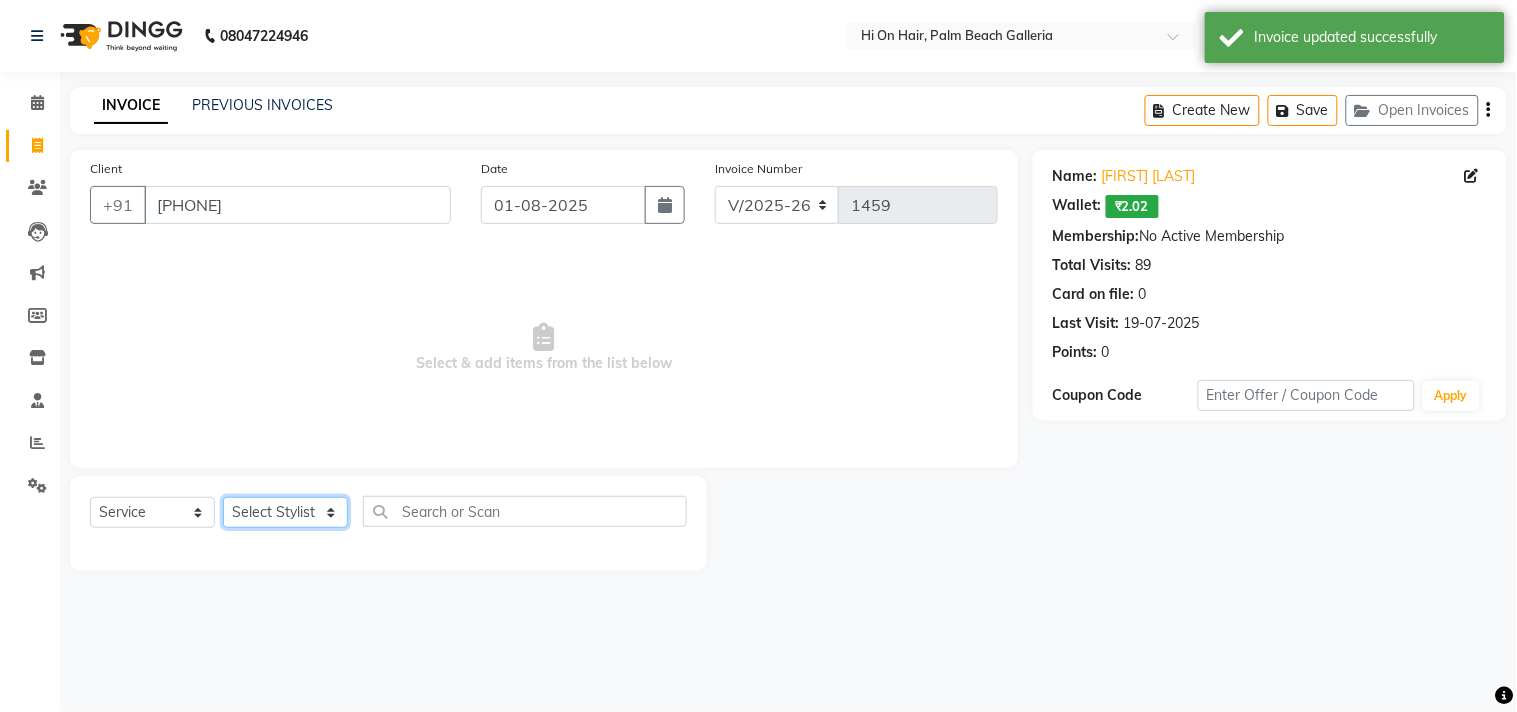 select on "30126" 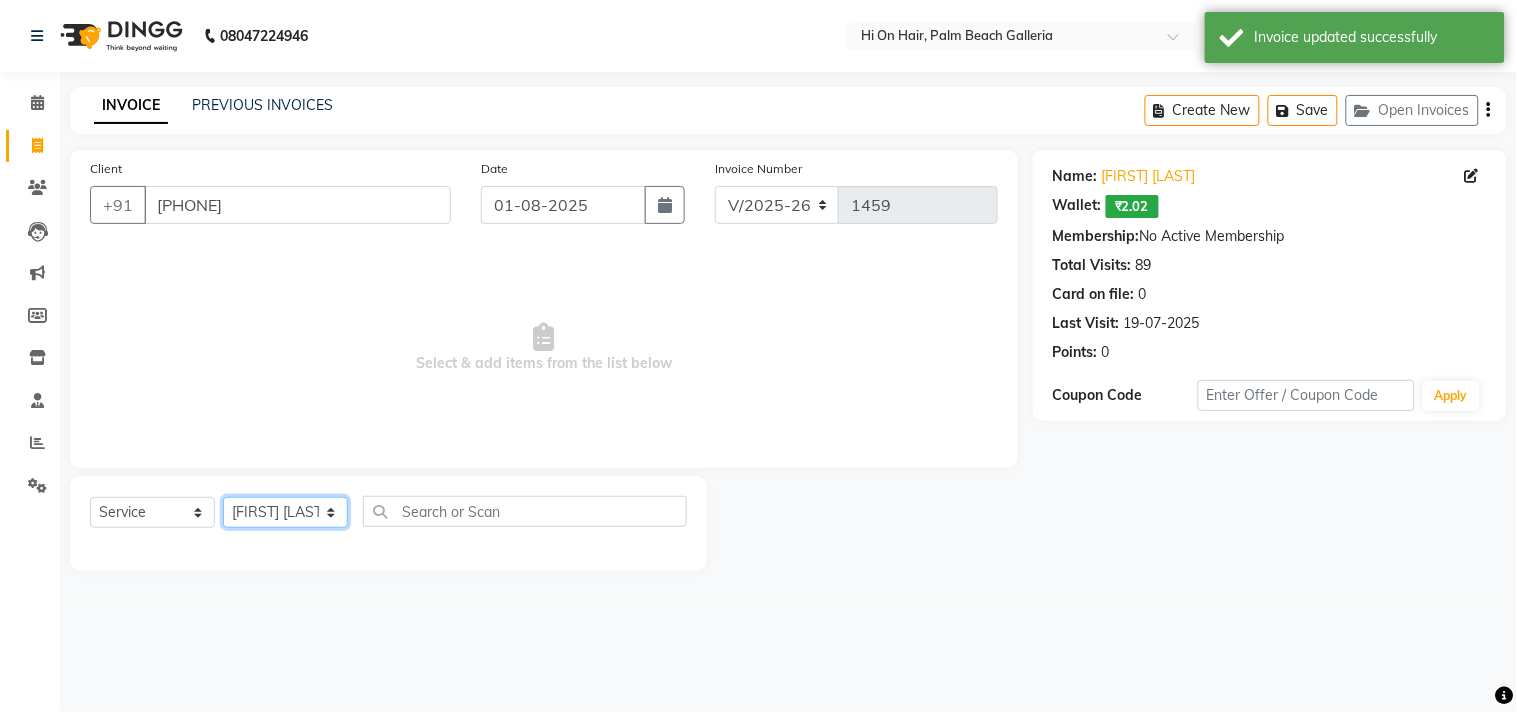 click on "Select Stylist Alim Kaldane Anwar Laskar Hi On Hair MAKYOPHI Pankaj Thakur Poonam Nalawade Raani Rasika  Shelar Rehan Salmani Saba Shaikh Sana Shaikh SOSEM Zeeshan Salmani" 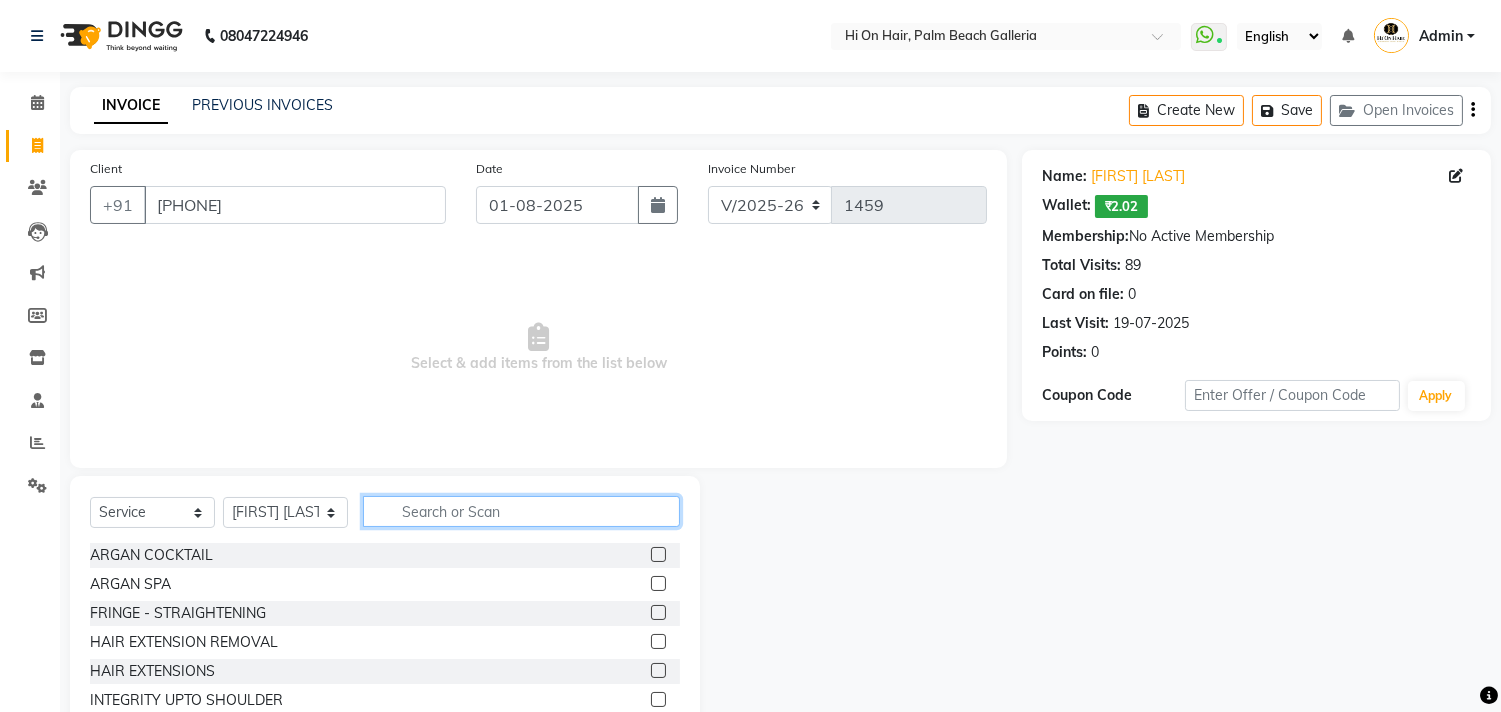 click 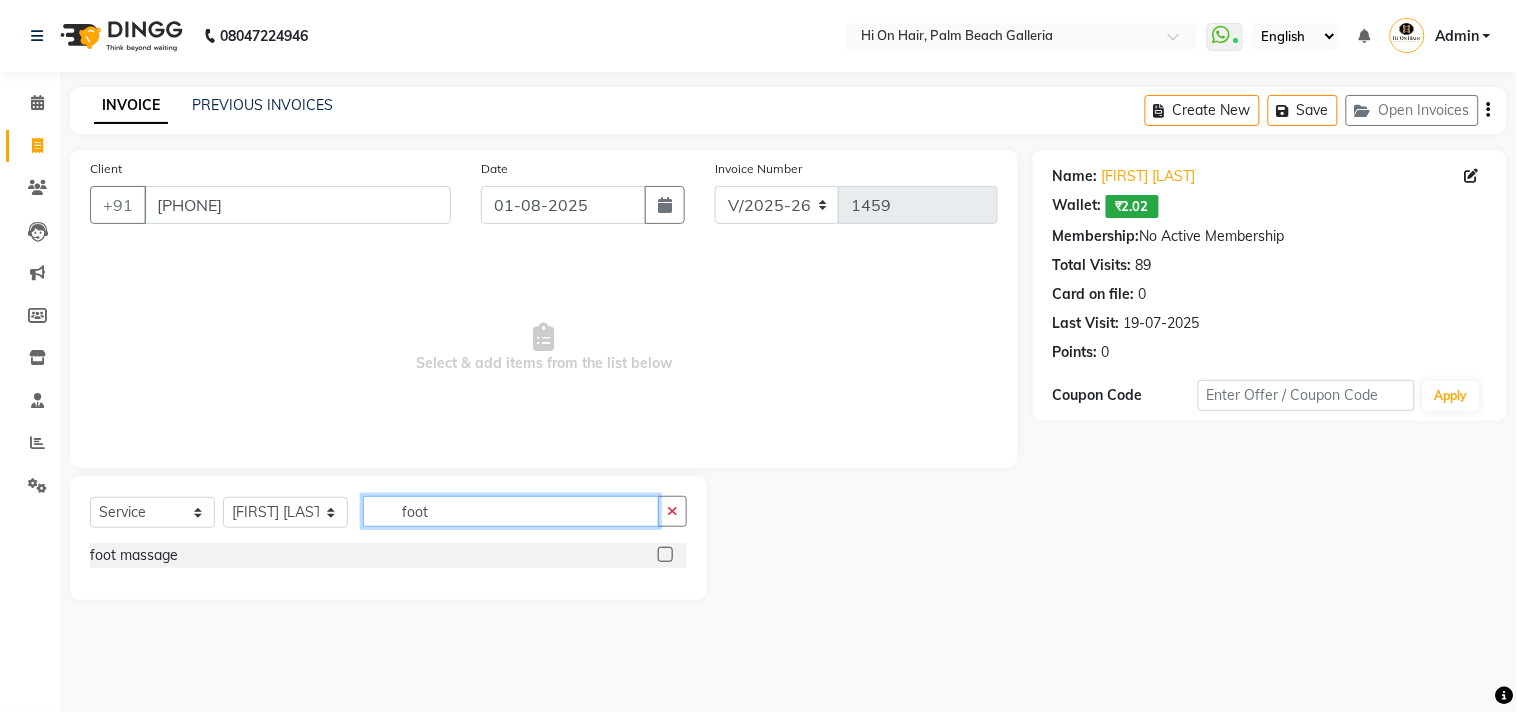 type on "foot" 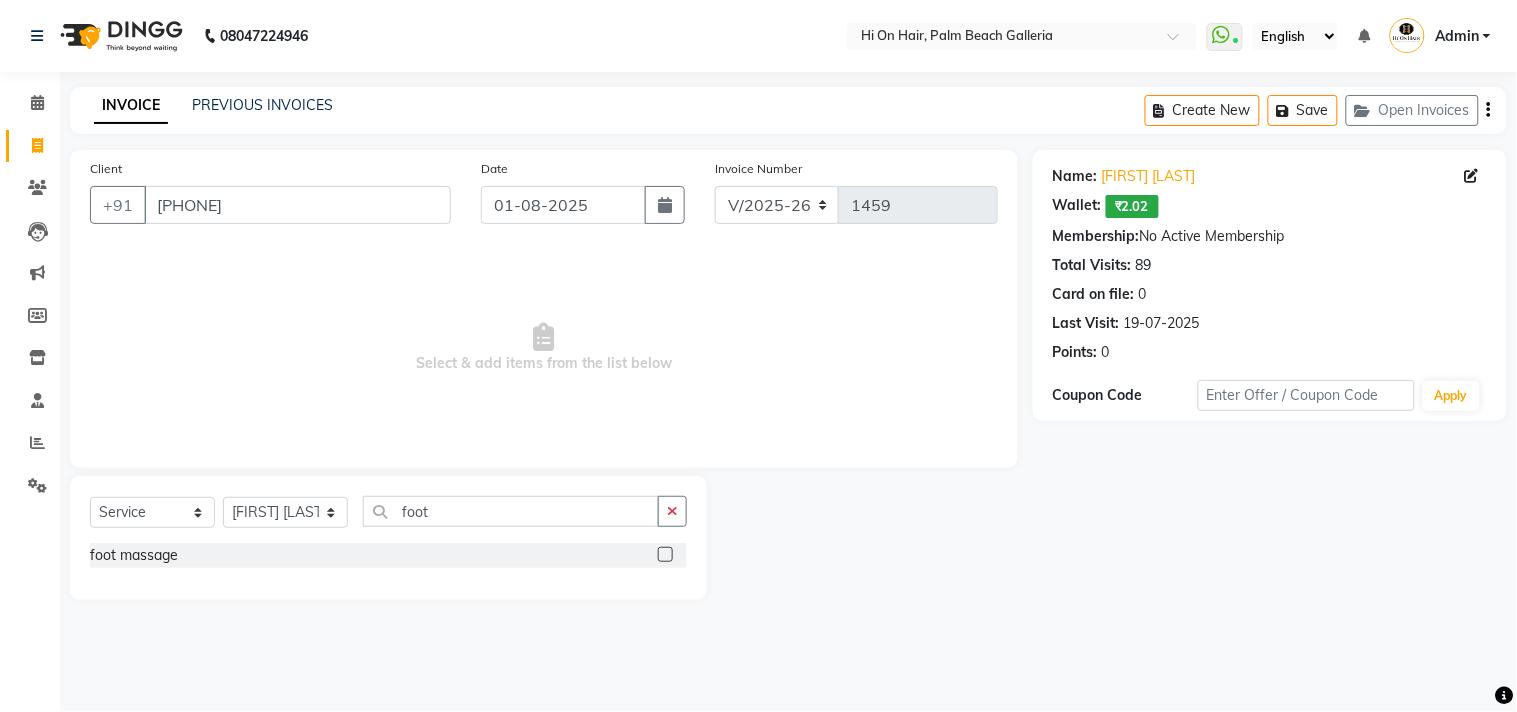 click 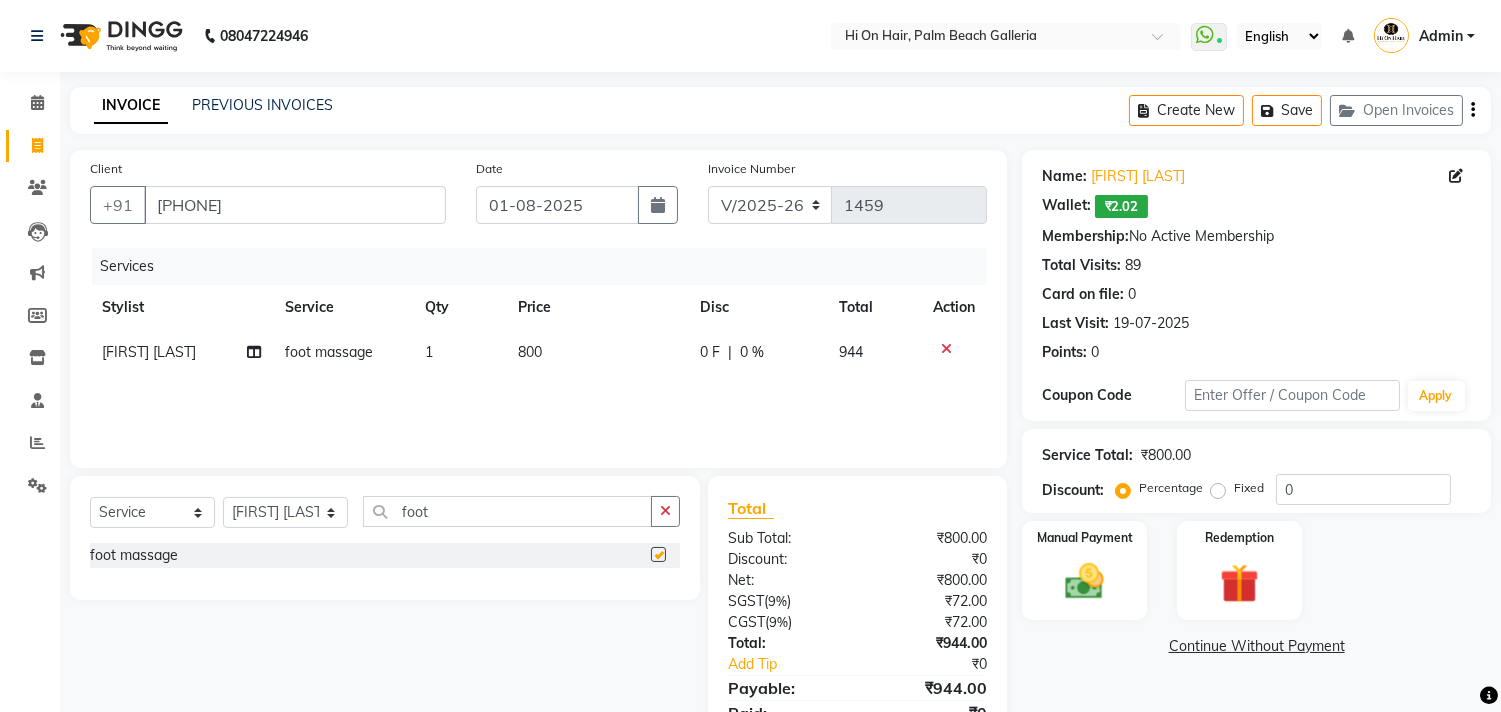 checkbox on "false" 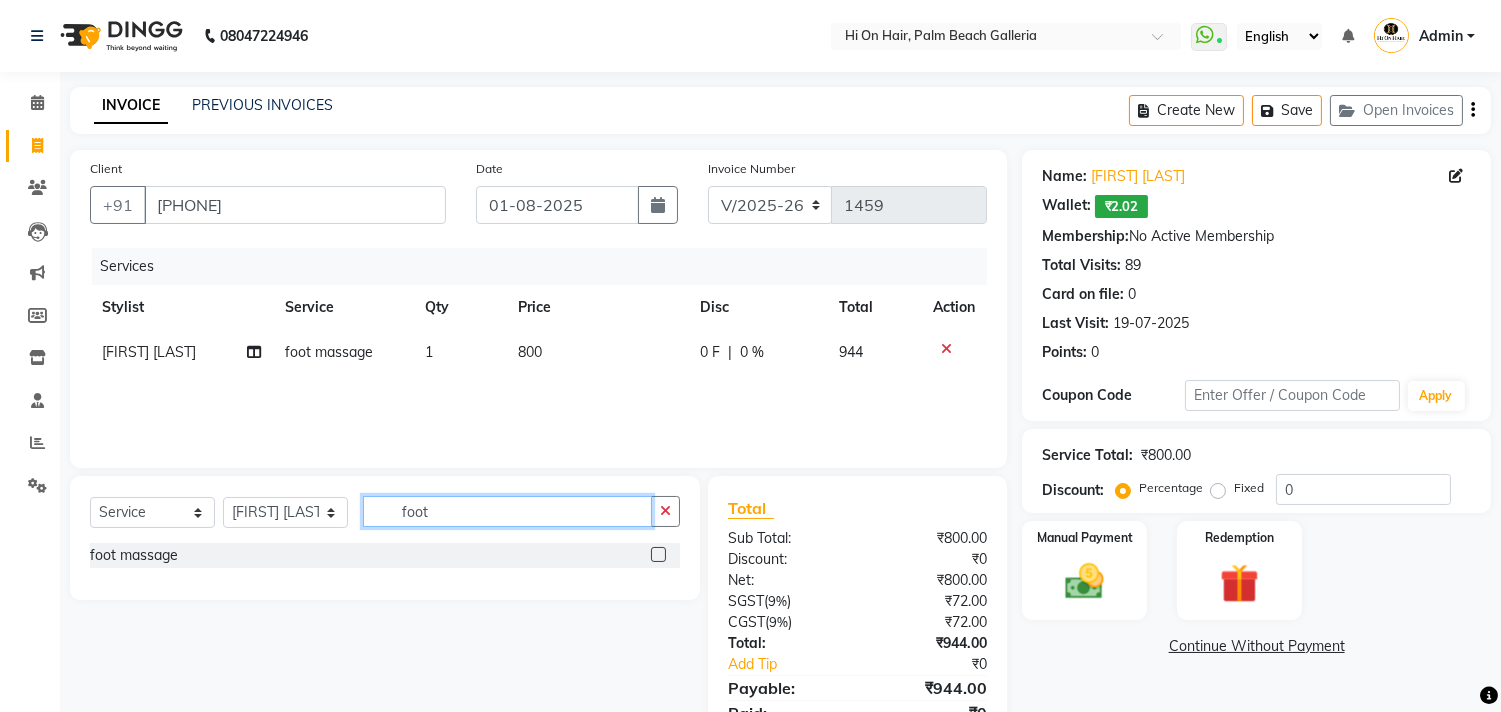 drag, startPoint x: 447, startPoint y: 522, endPoint x: 341, endPoint y: 530, distance: 106.30146 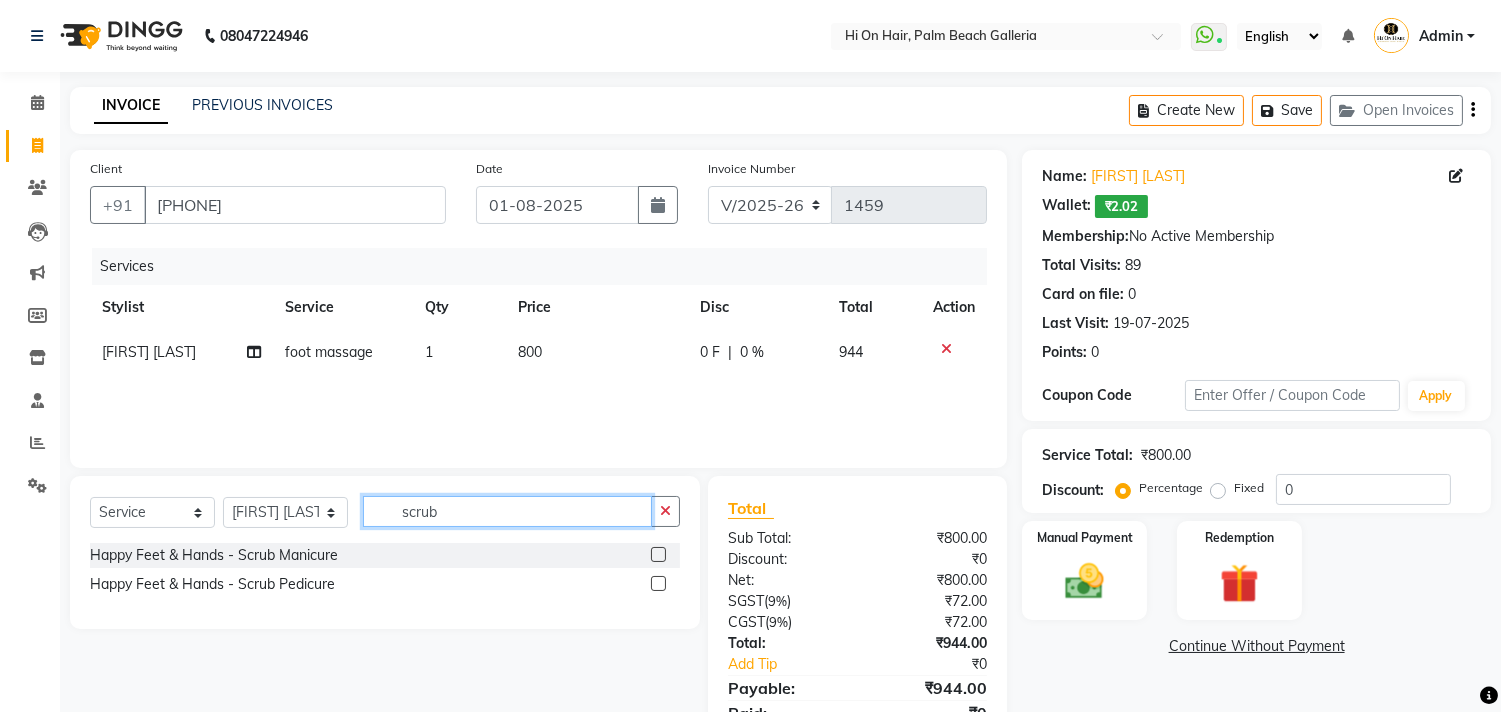 type on "scrub" 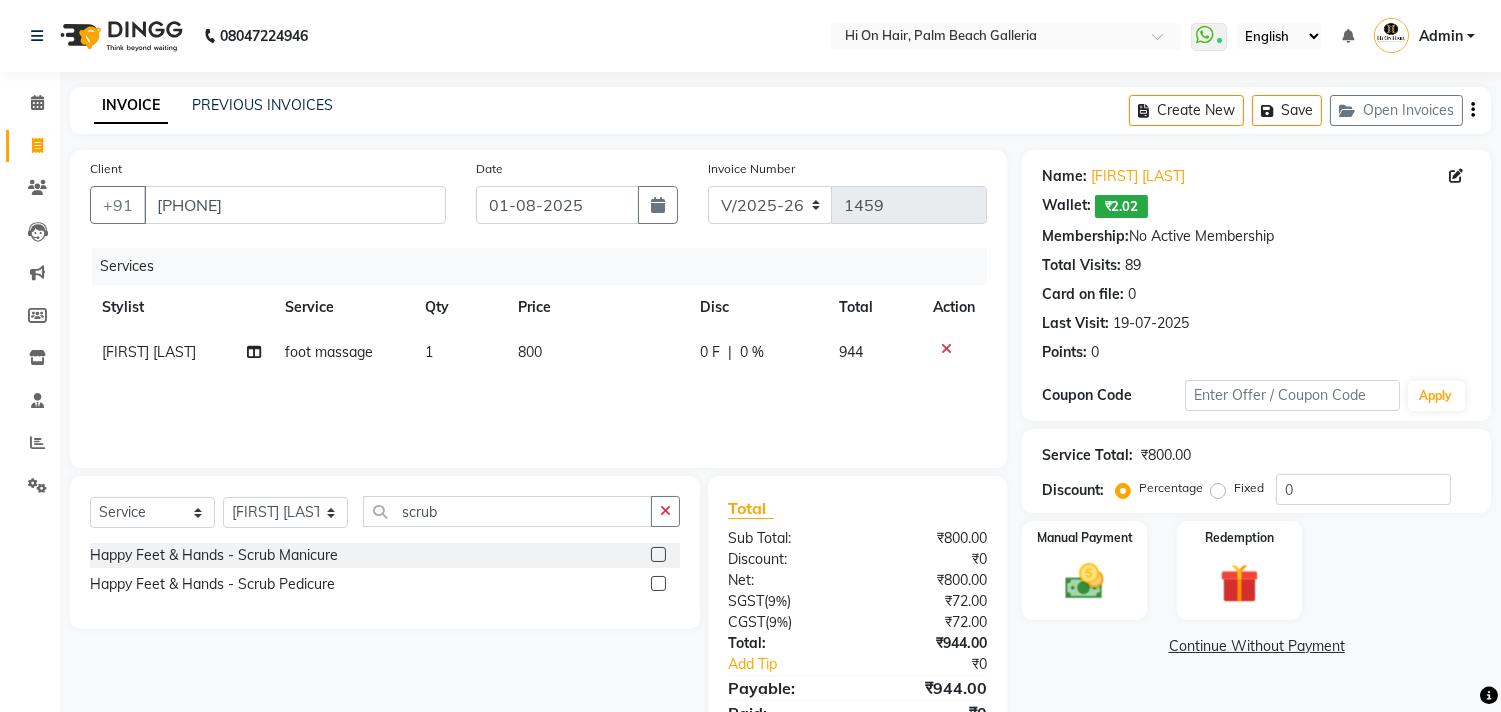 click 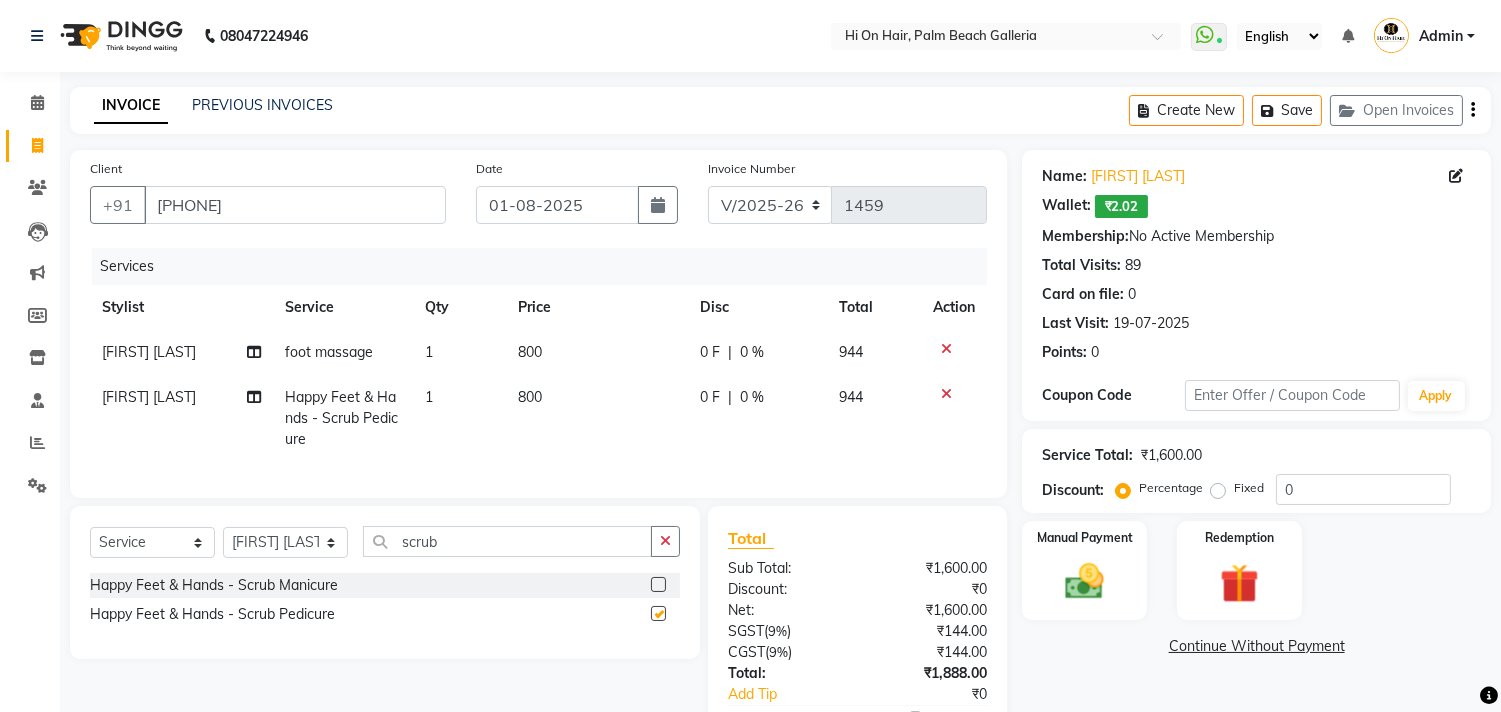 checkbox on "false" 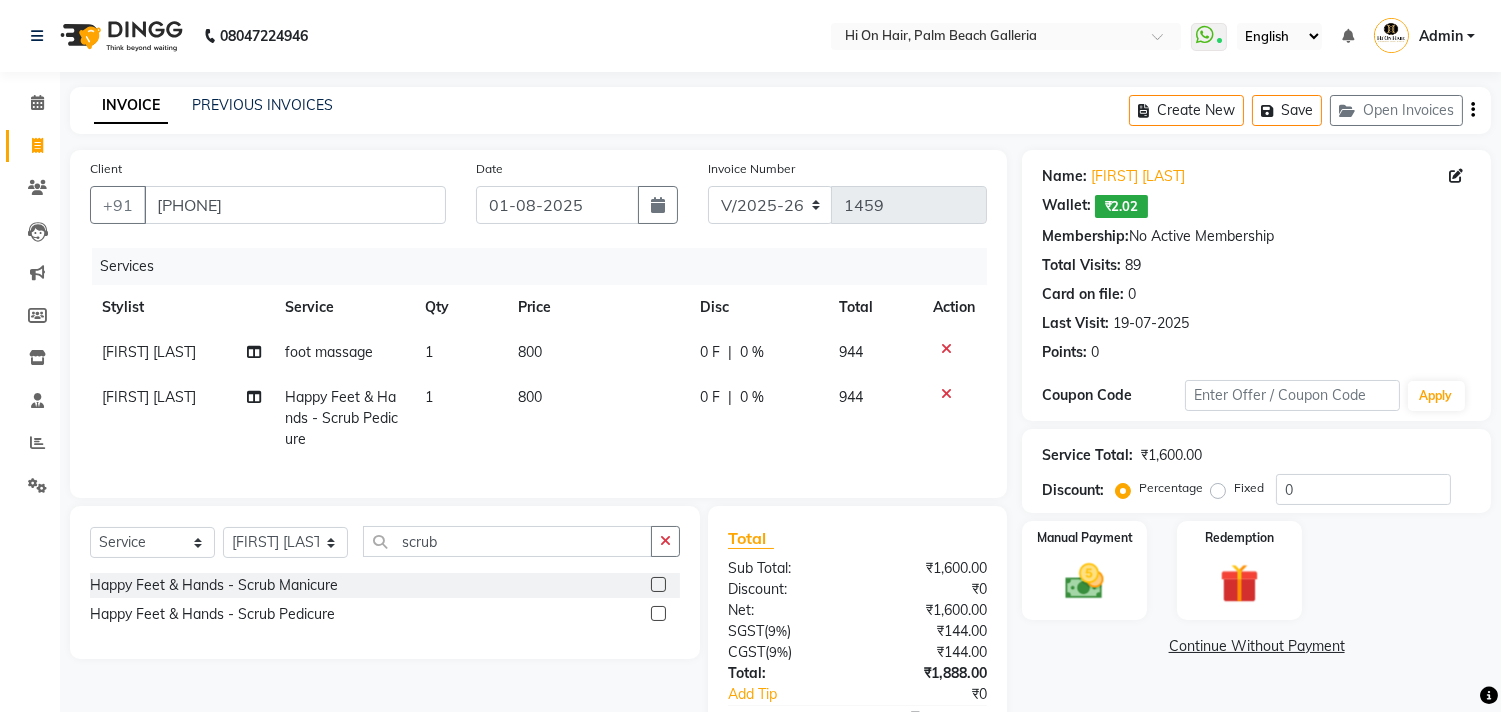 click on "1" 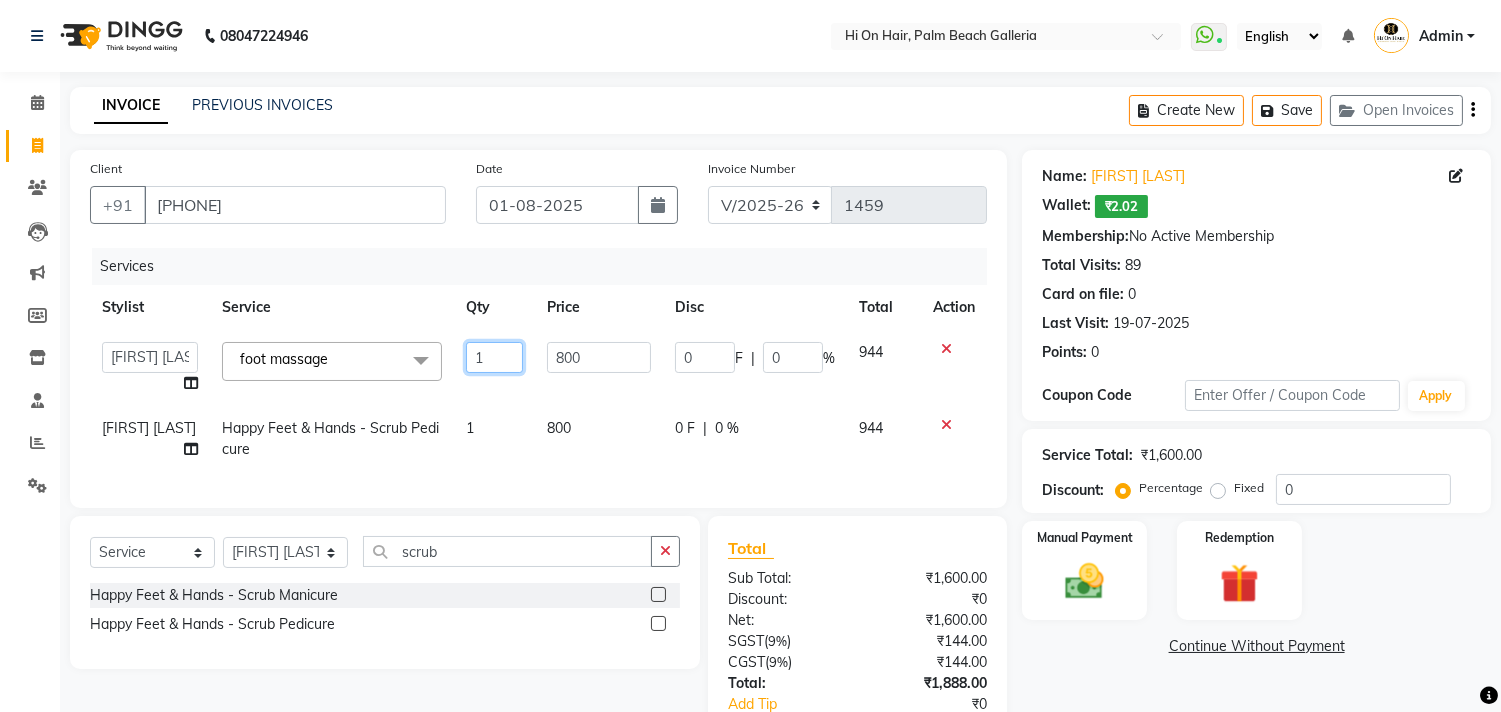 drag, startPoint x: 487, startPoint y: 366, endPoint x: 443, endPoint y: 380, distance: 46.173584 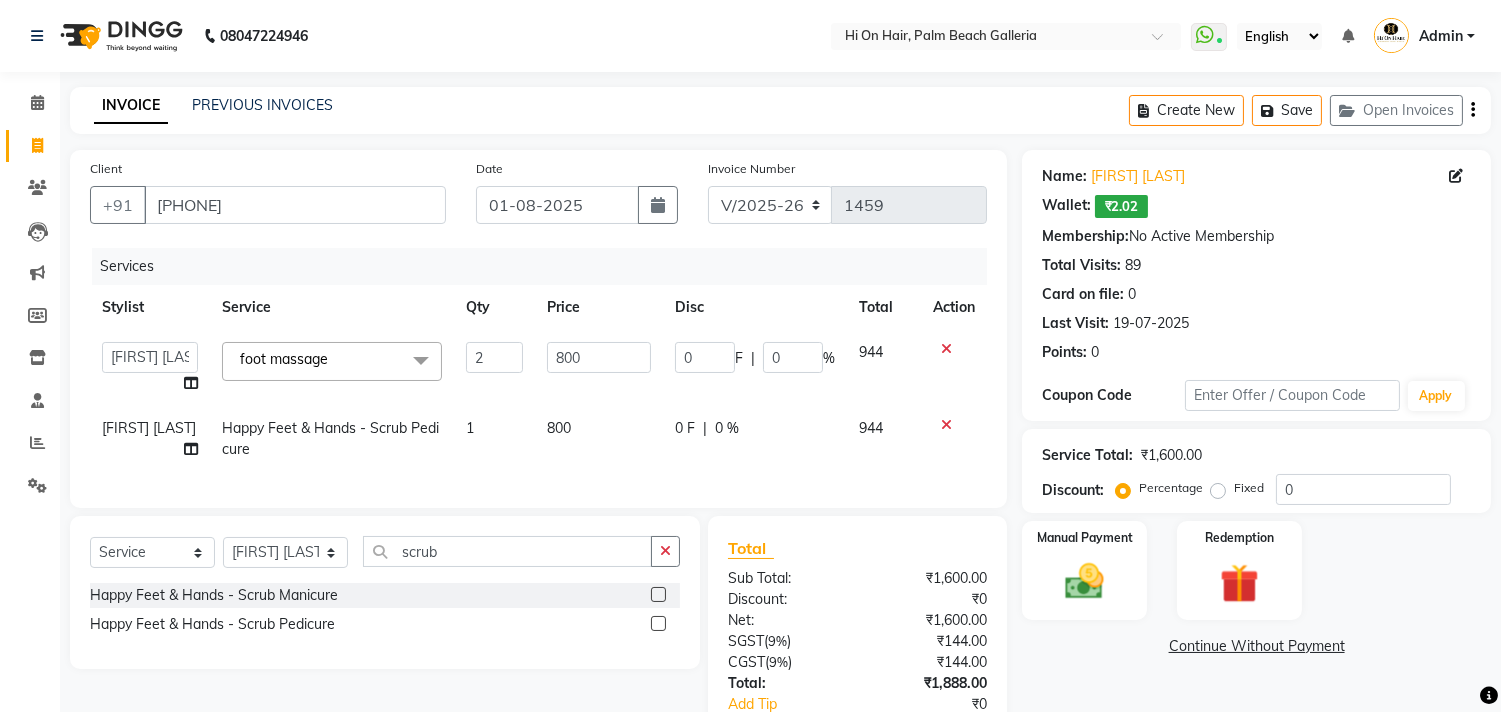 click on "Alim Kaldane Anwar Laskar Hi On Hair MAKYOPHI Pankaj Thakur Poonam Nalawade Raani Rasika Shelar Rehan Salmani Saba Shaikh Sana Shaikh SOSEM Zeeshan Salmani foot massage x ARGAN COCKTAIL ARGAN SPA FRINGE - STRAIGHTENING HAIR EXTENSION REMOVAL HAIR EXTENSIONS INTEGRITY UPTO SHOULDER MOISTURE PLUS SPA (Upto Shoulder) NANO PLASTIA (Very Short) OLA PLEX STAND ALONE OLA PLEX TREATMENT SLIVER SHINE COCKTAIL STENSILS STRAIGHTNING (ABOVE SHOULDER) STRAIGHTNING (BELOW SHOULDER) STRAIGHTNING (UPTO WAIST) STRAIGHTNING (VERY SHORT) Colour Care milkshake Spa foot massage Nose wax file/cut file/cut/polish outcurls Blow dry Aroma Manicure eyebrows/upperlips wash n Blowdry UPPERLIPS PINKINI WAX face Dtan Cateye gel polish Aroma Pedicure AVL pedicure marine sea alga face bleach Bomb pedicure Bomb Manicure AVL Manicure marine sea alga Feet Wax ADD ON OIL WASH FEET DTAN Polish change Add on Feet Pack Add on hands pack Brighting peel off mask Head neck N Shoulder Messsage Ola Plex Spa Cocktail Blowdry" 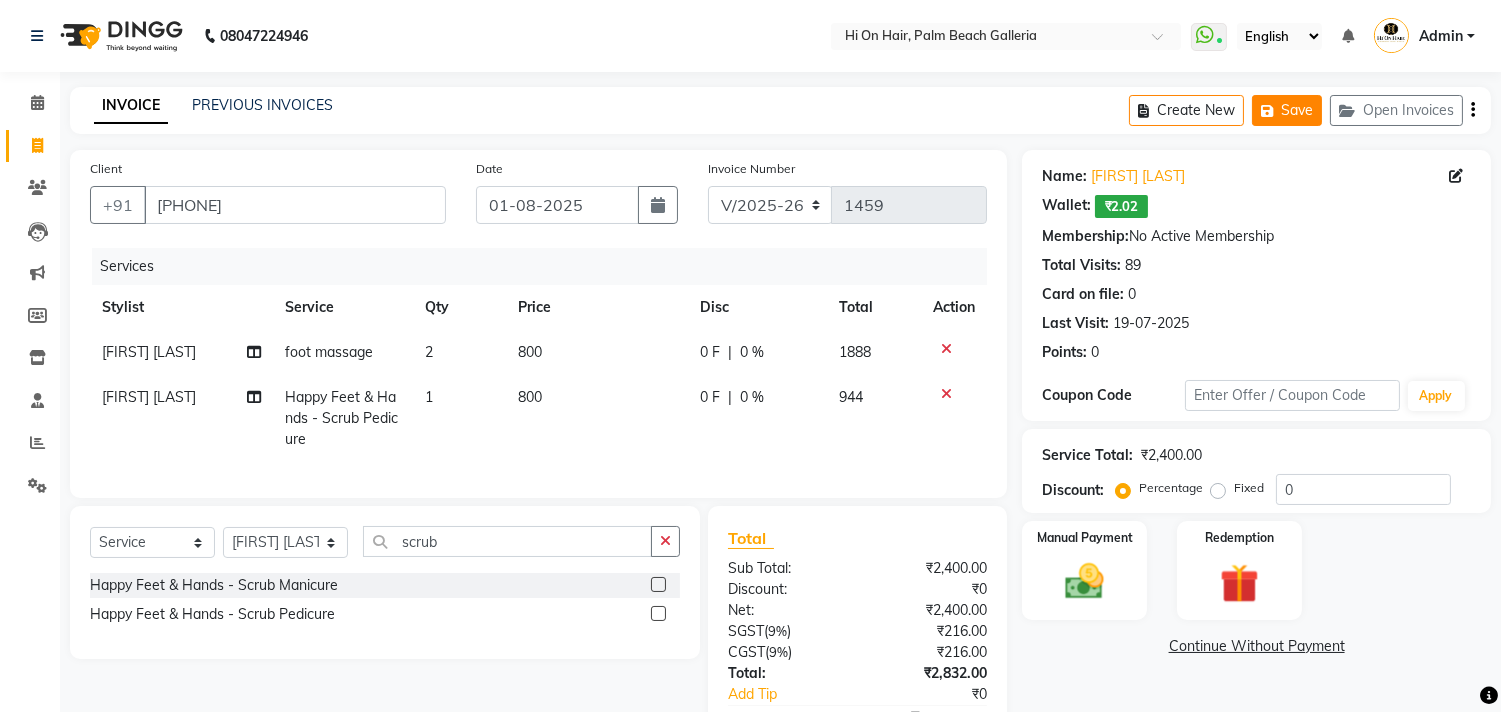 click on "Save" 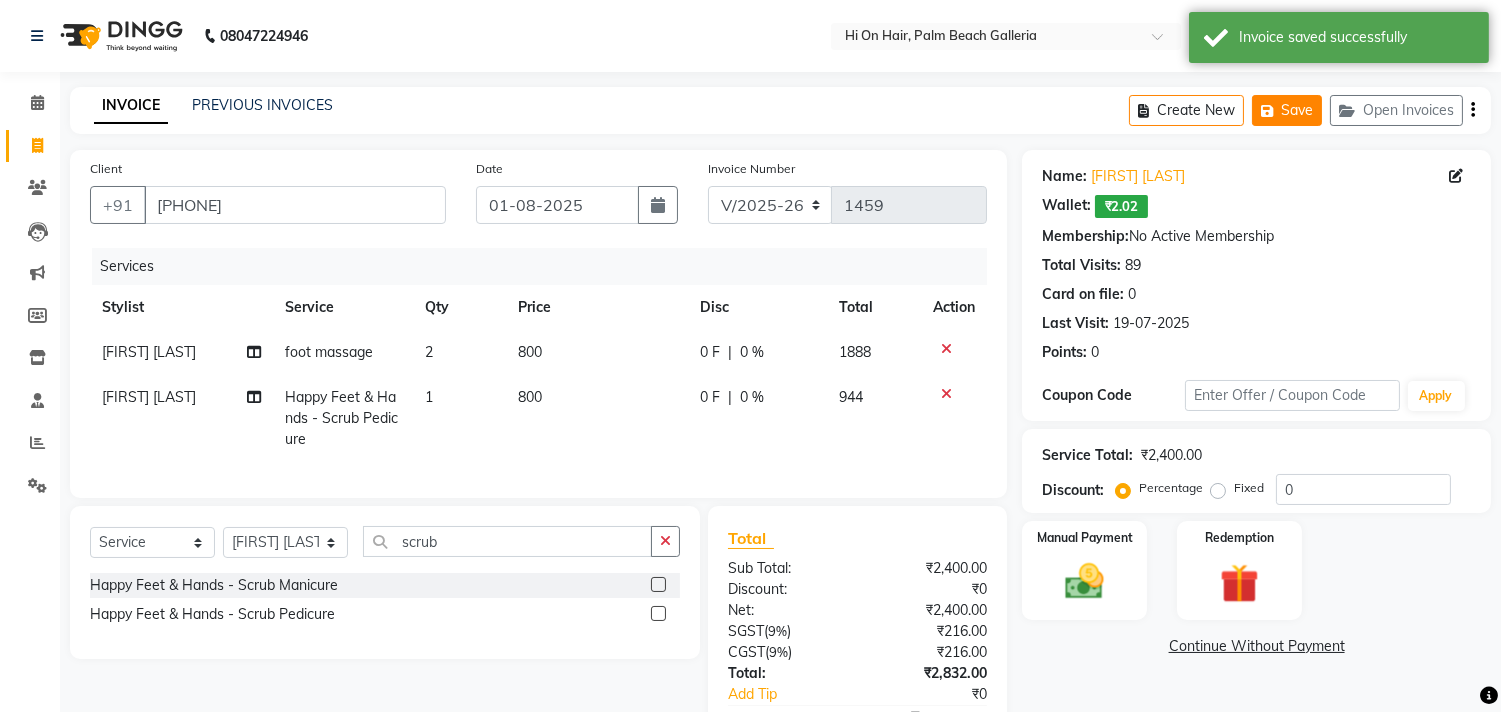 click on "Save" 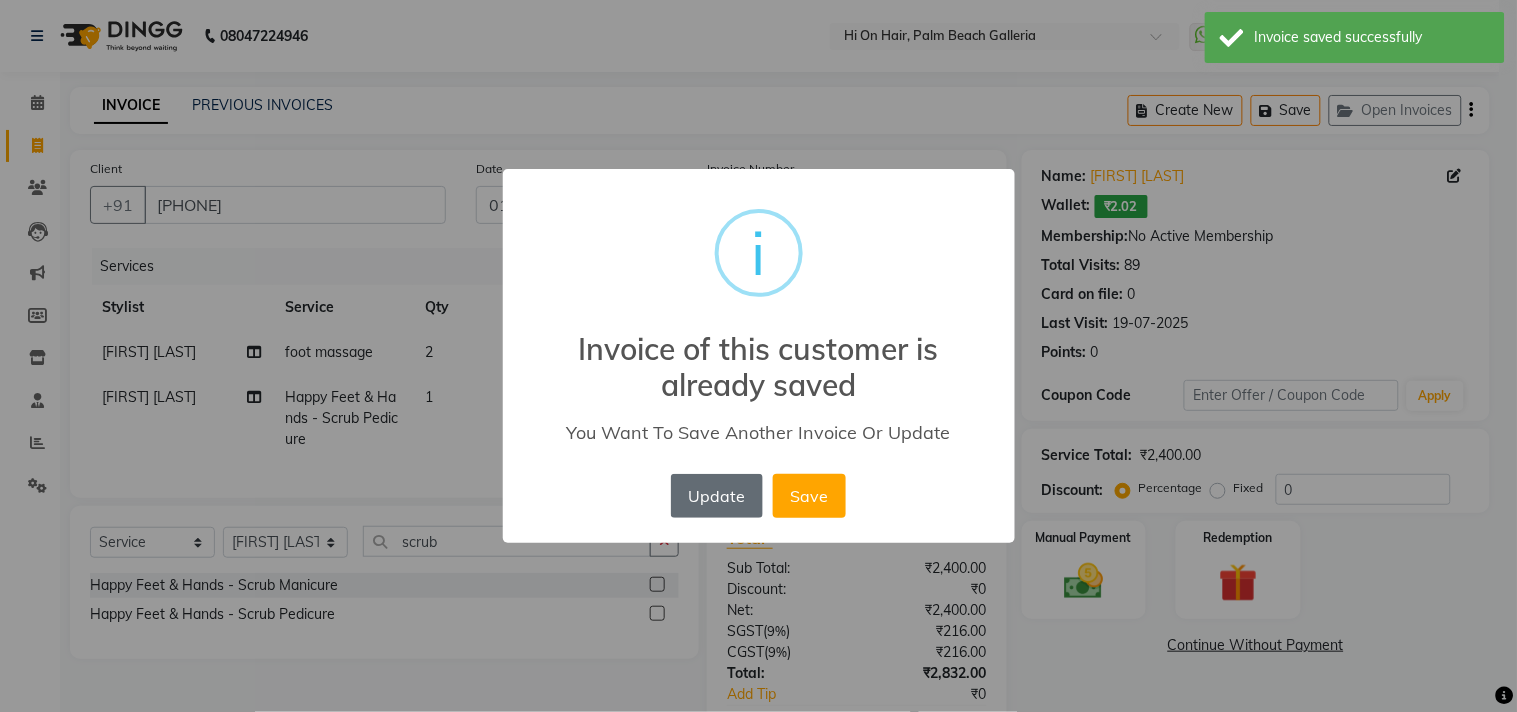 click on "Update" at bounding box center (717, 496) 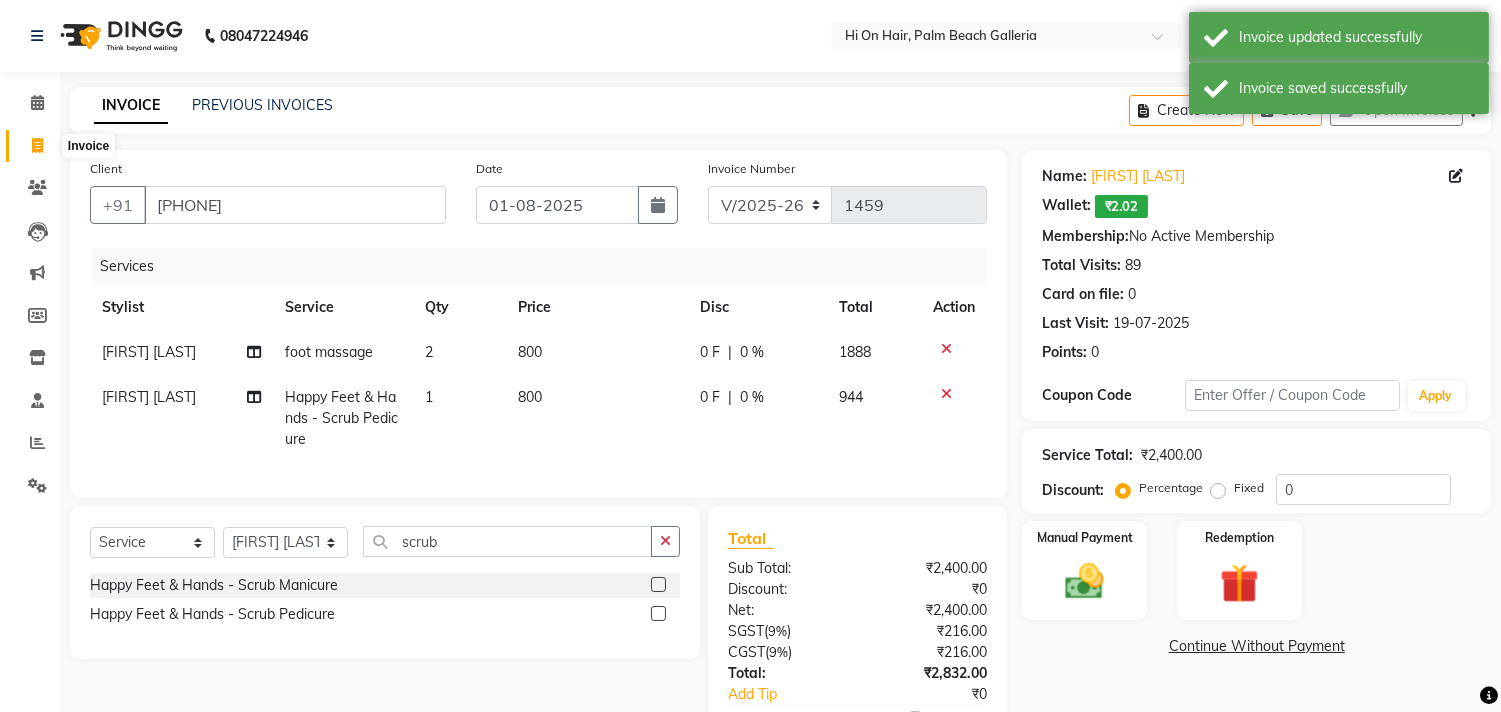 click 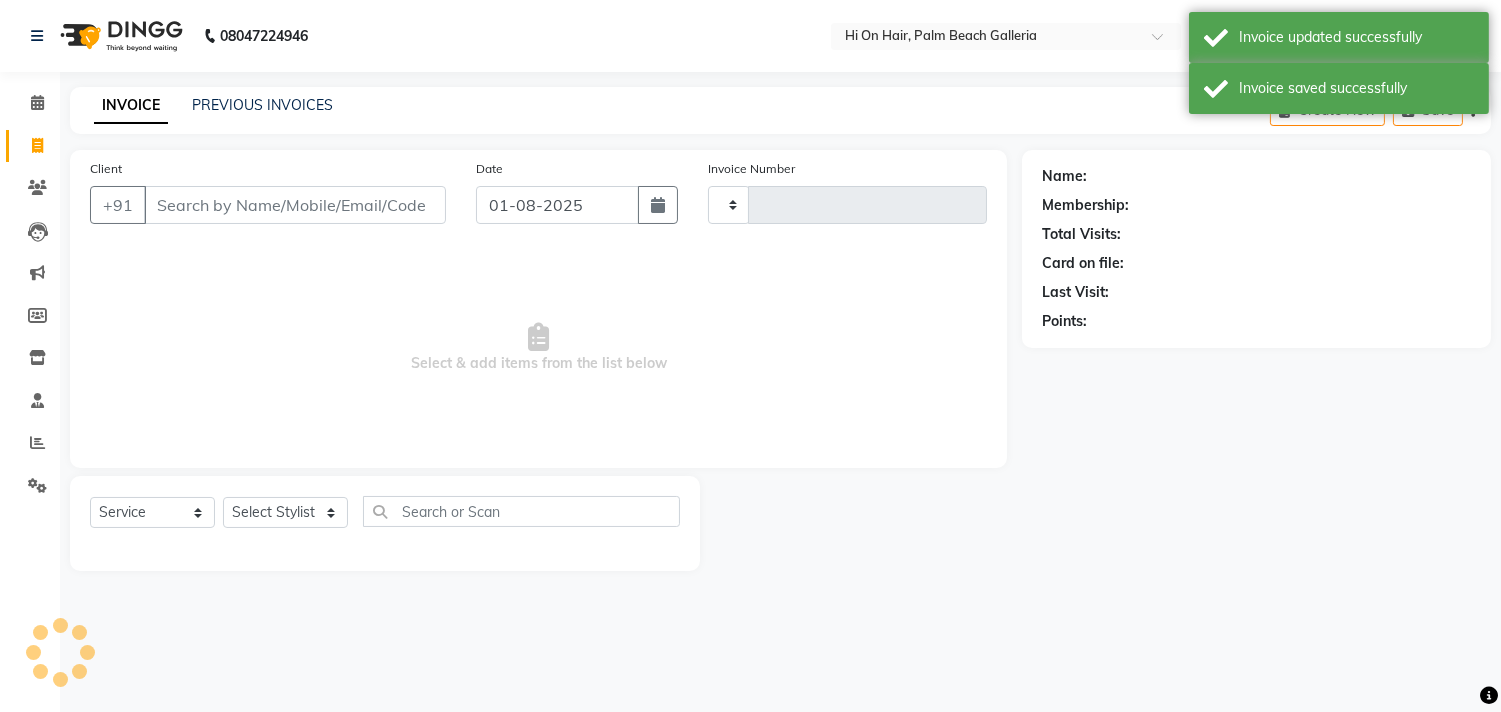 type on "1459" 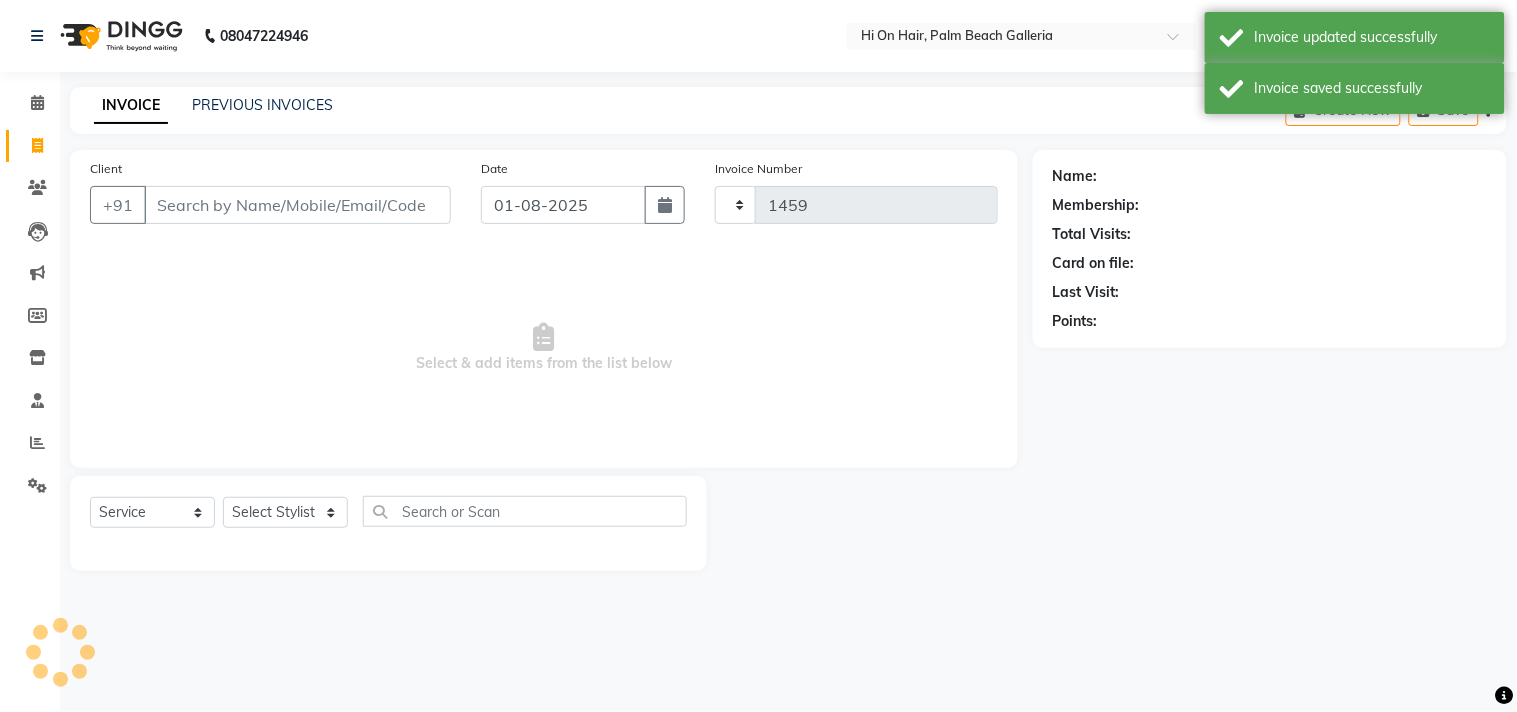 select on "535" 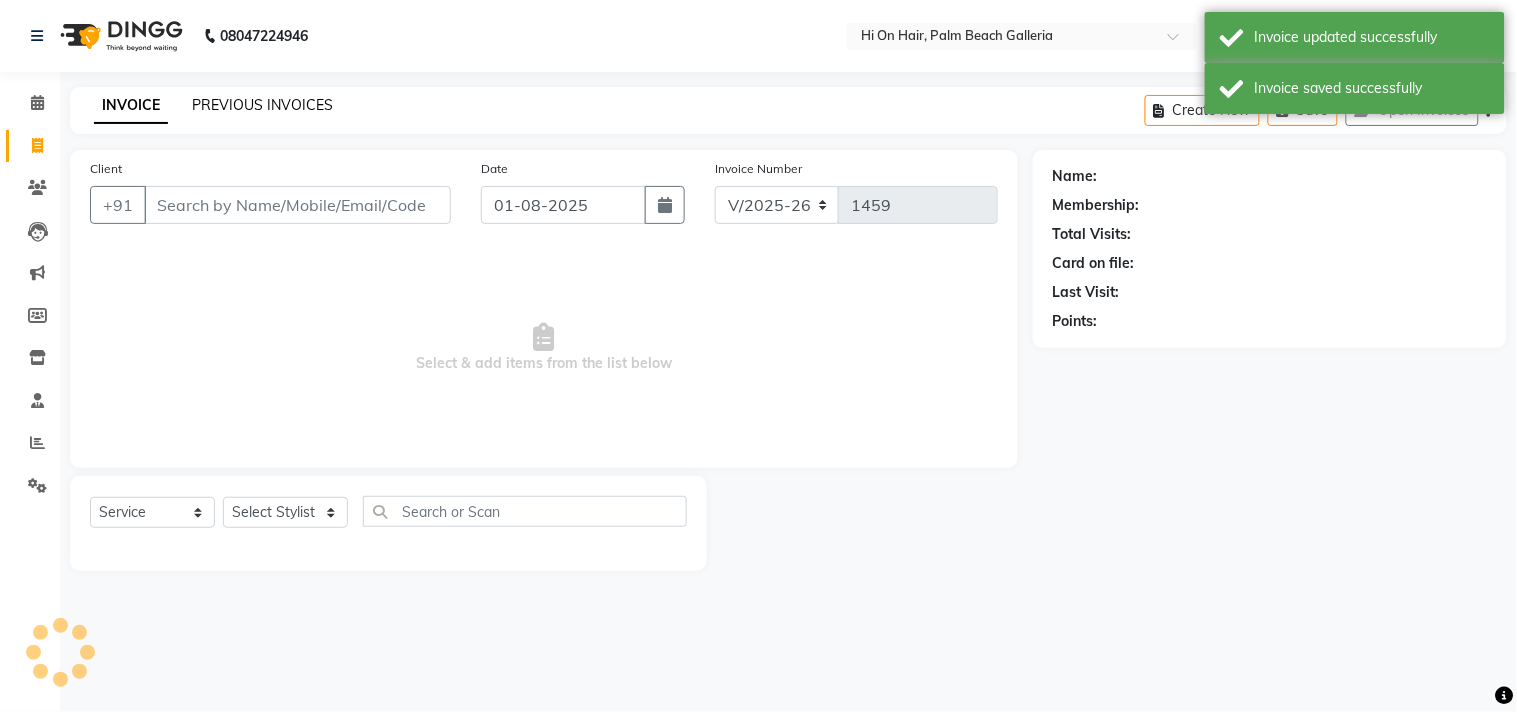 click on "PREVIOUS INVOICES" 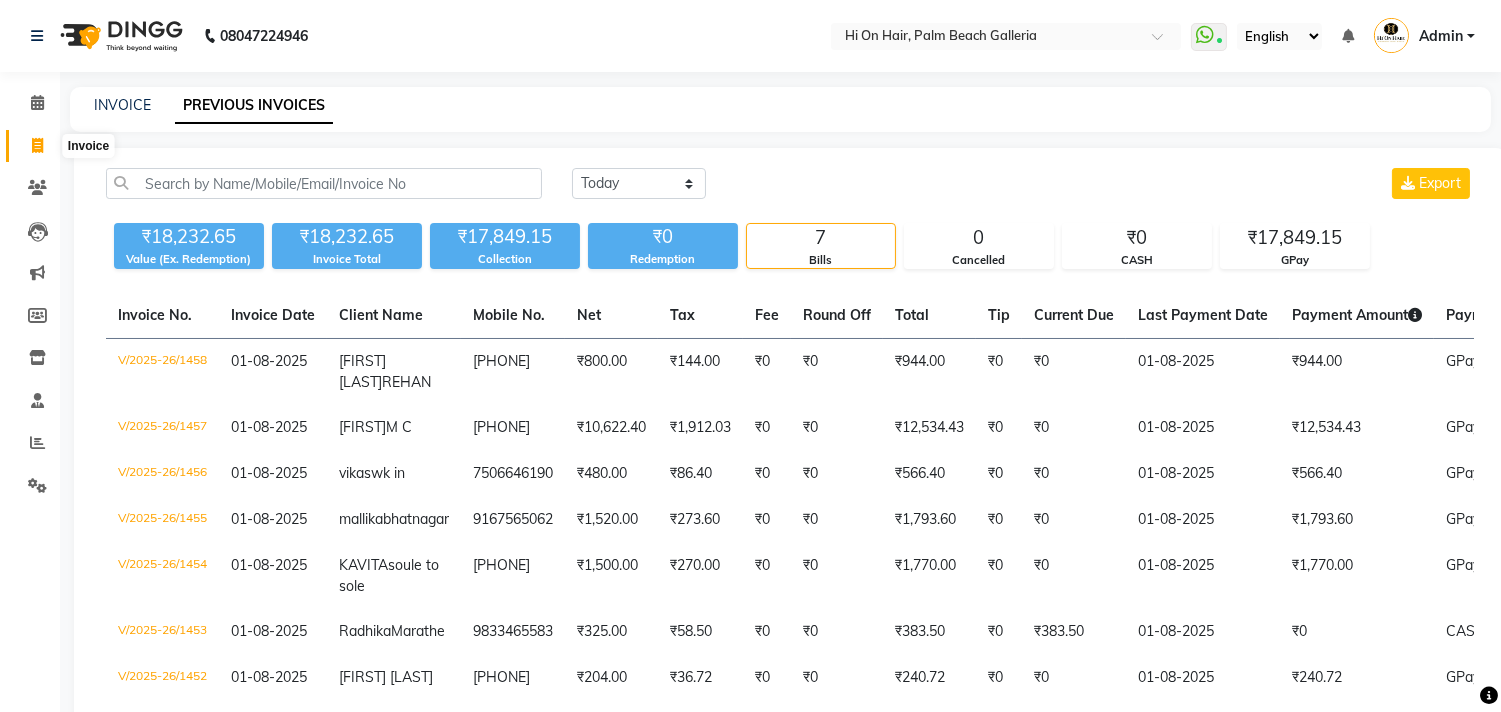 click 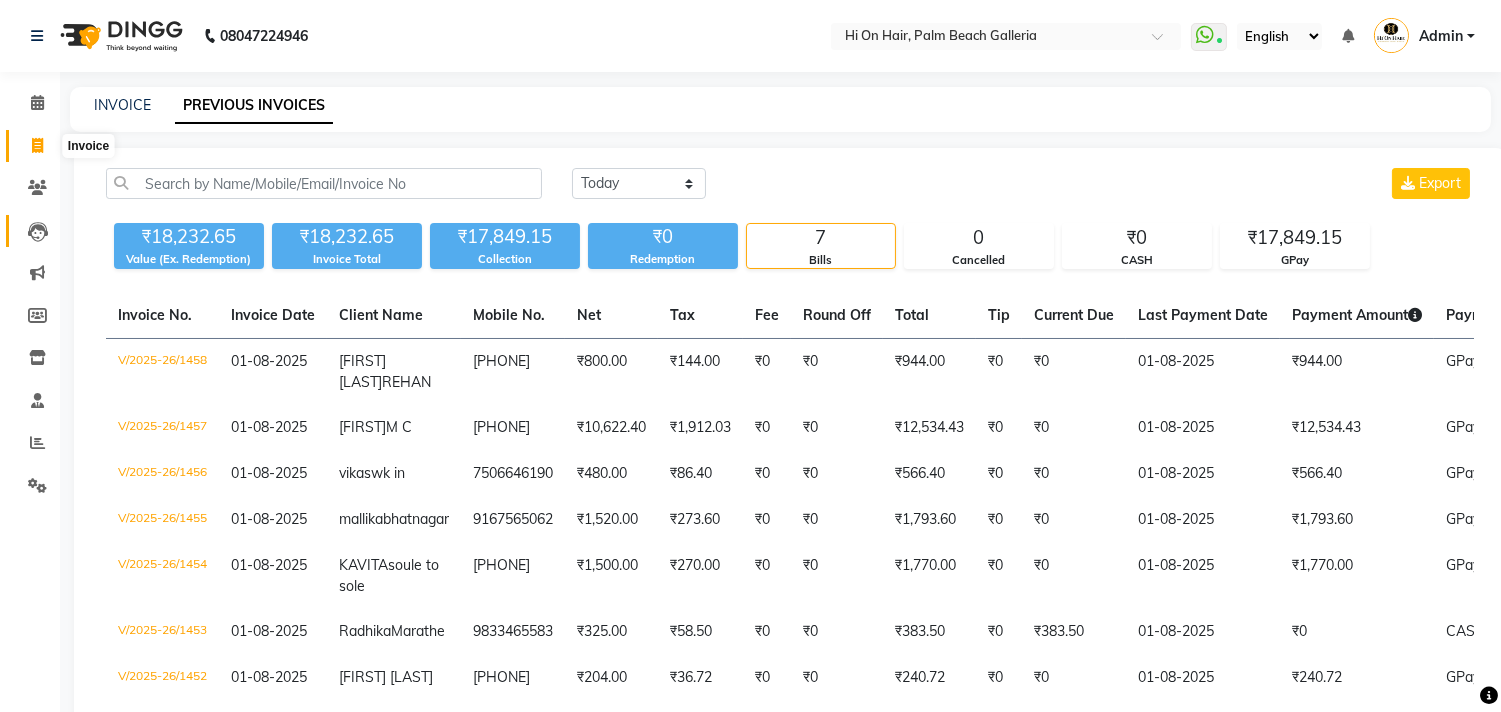 select on "535" 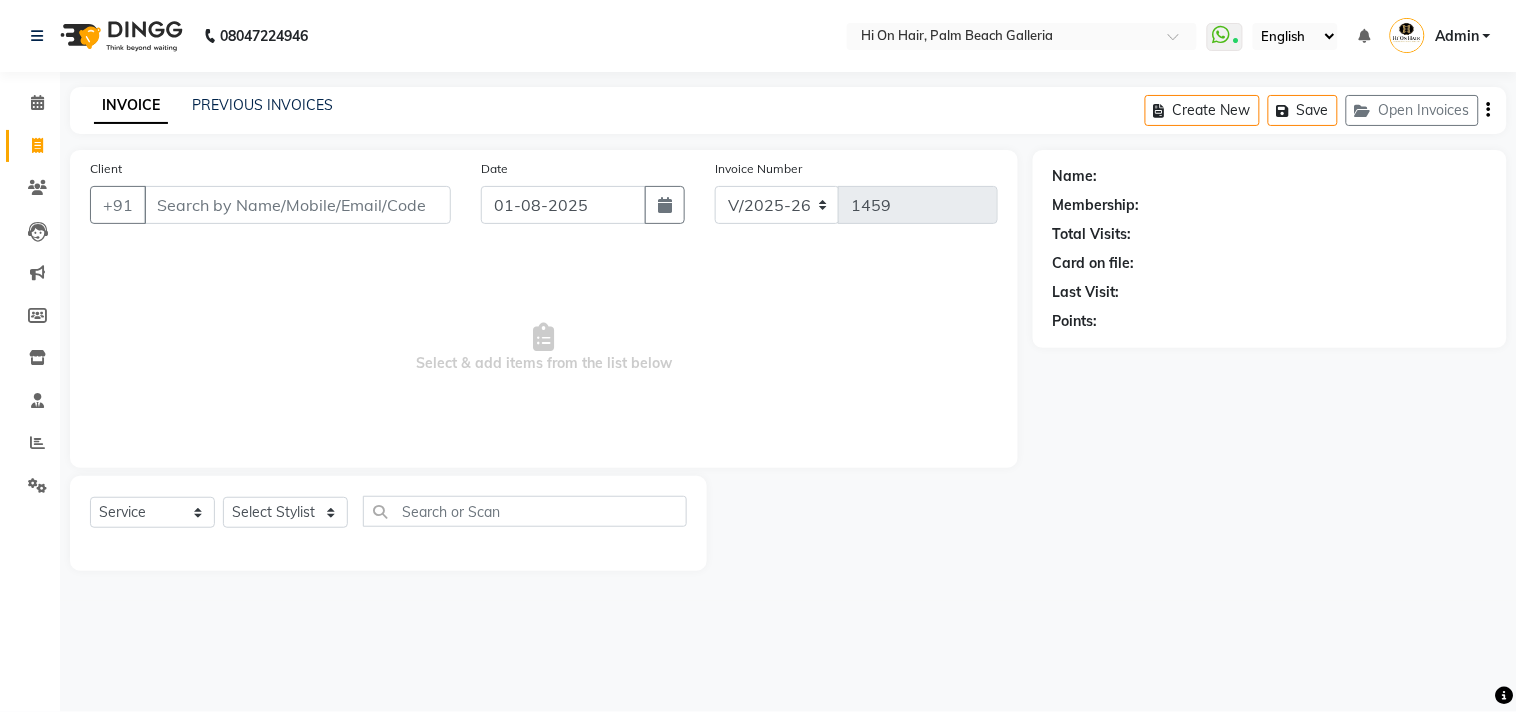 click on "Client" at bounding box center [297, 205] 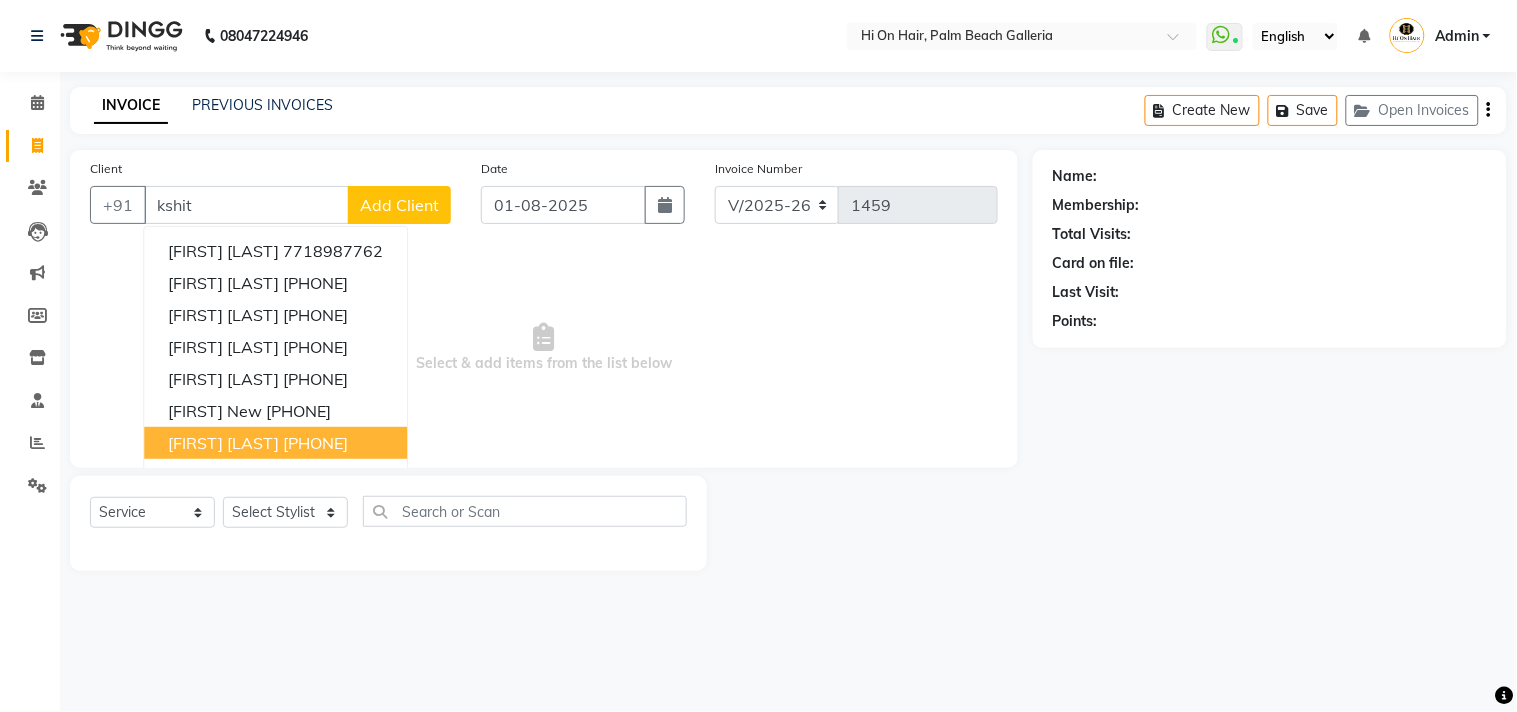 click on "[FIRST] [LAST]" at bounding box center [223, 443] 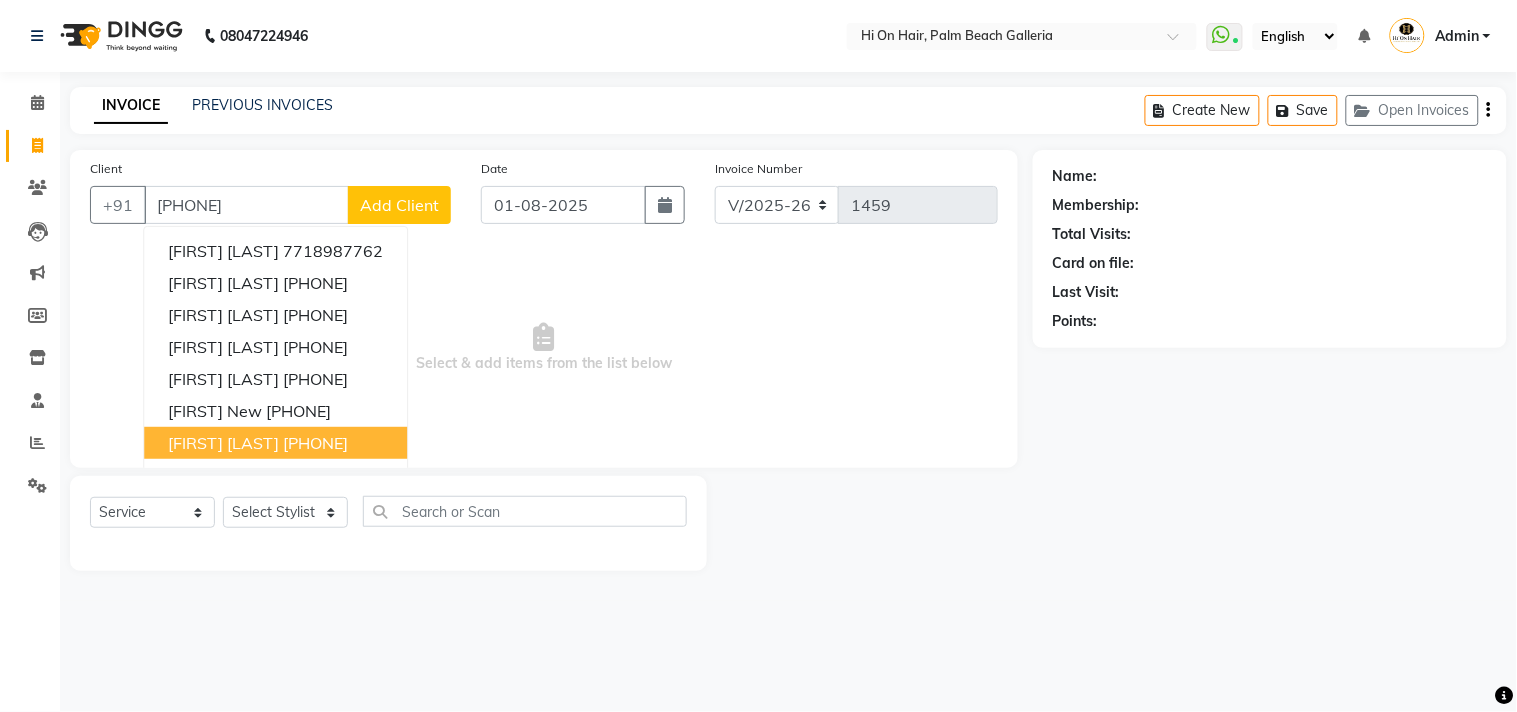 type on "[PHONE]" 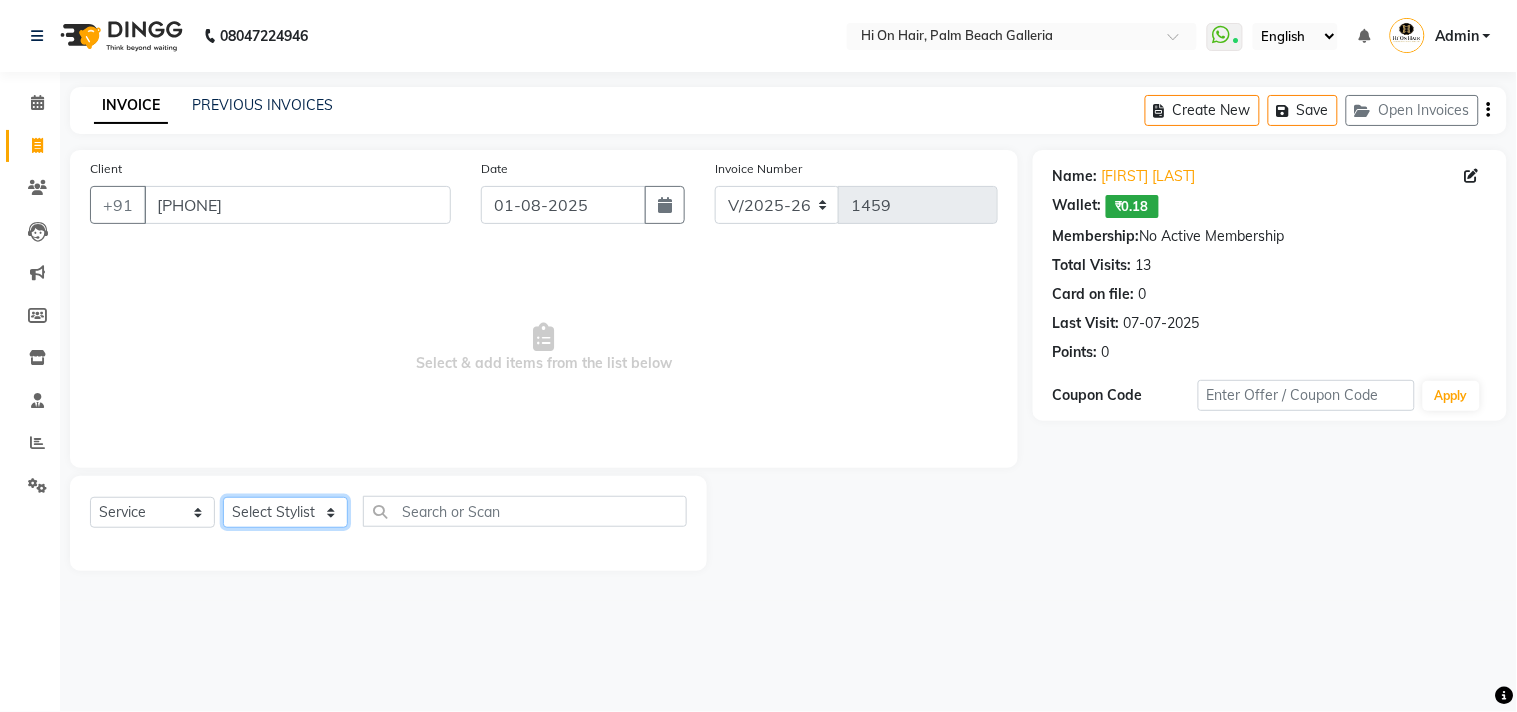 click on "Select Stylist Alim Kaldane Anwar Laskar Hi On Hair MAKYOPHI Pankaj Thakur Poonam Nalawade Raani Rasika  Shelar Rehan Salmani Saba Shaikh Sana Shaikh SOSEM Zeeshan Salmani" 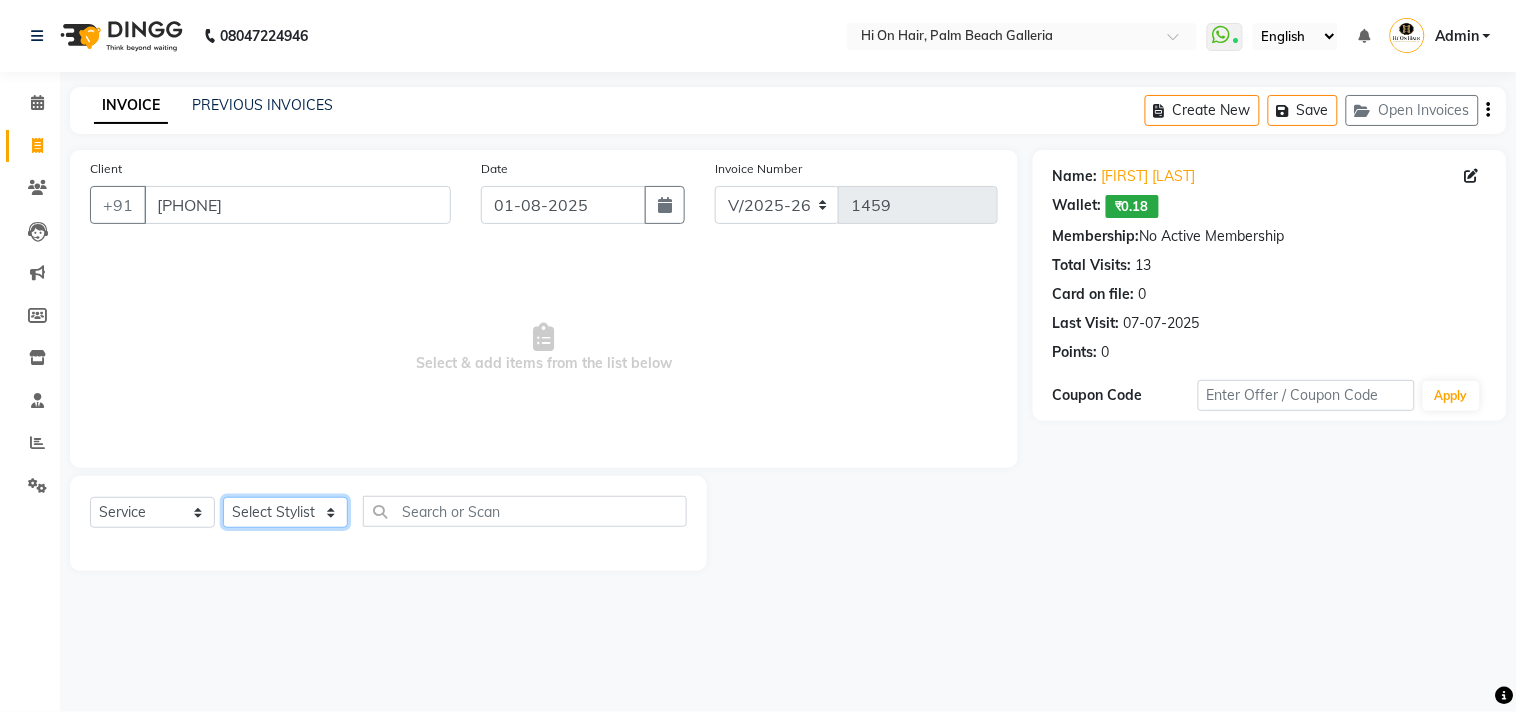 select on "26489" 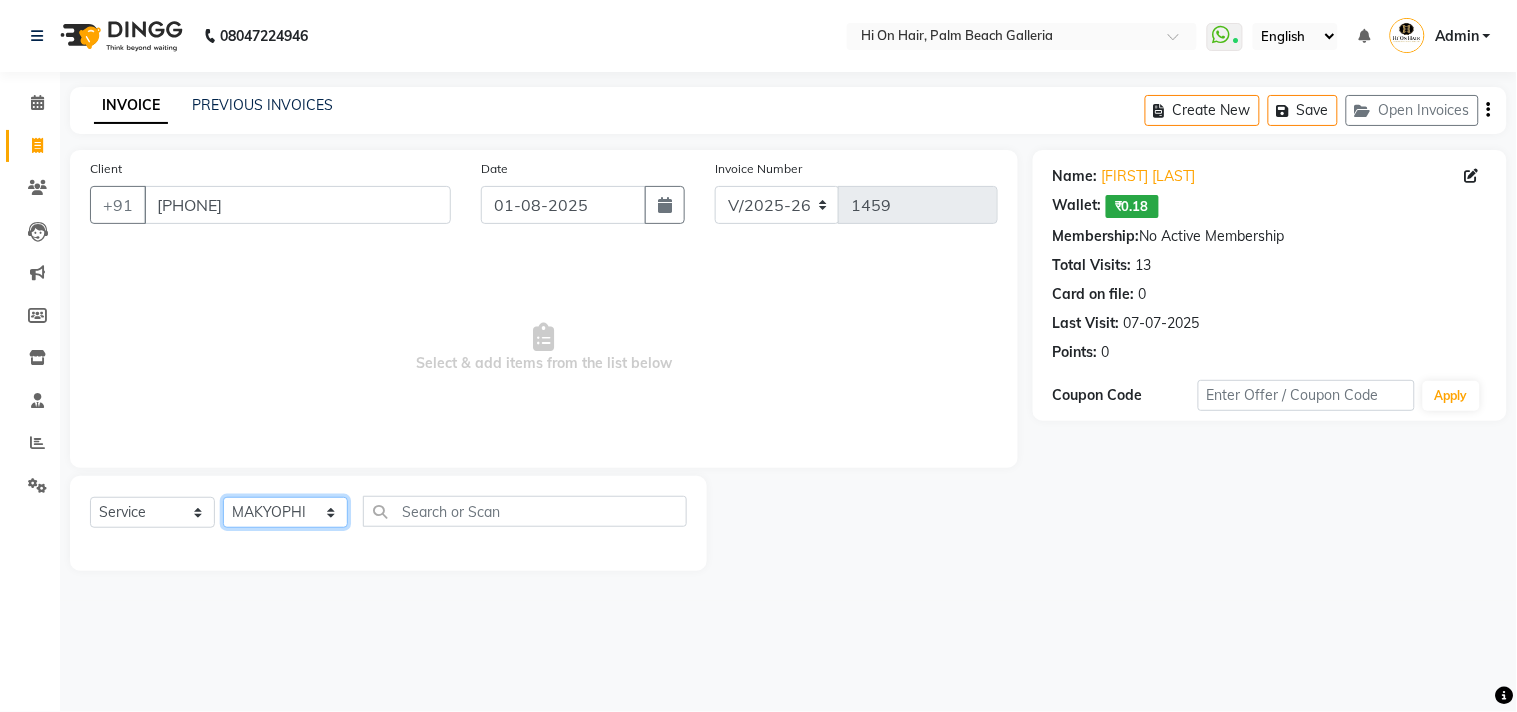 click on "Select Stylist Alim Kaldane Anwar Laskar Hi On Hair MAKYOPHI Pankaj Thakur Poonam Nalawade Raani Rasika  Shelar Rehan Salmani Saba Shaikh Sana Shaikh SOSEM Zeeshan Salmani" 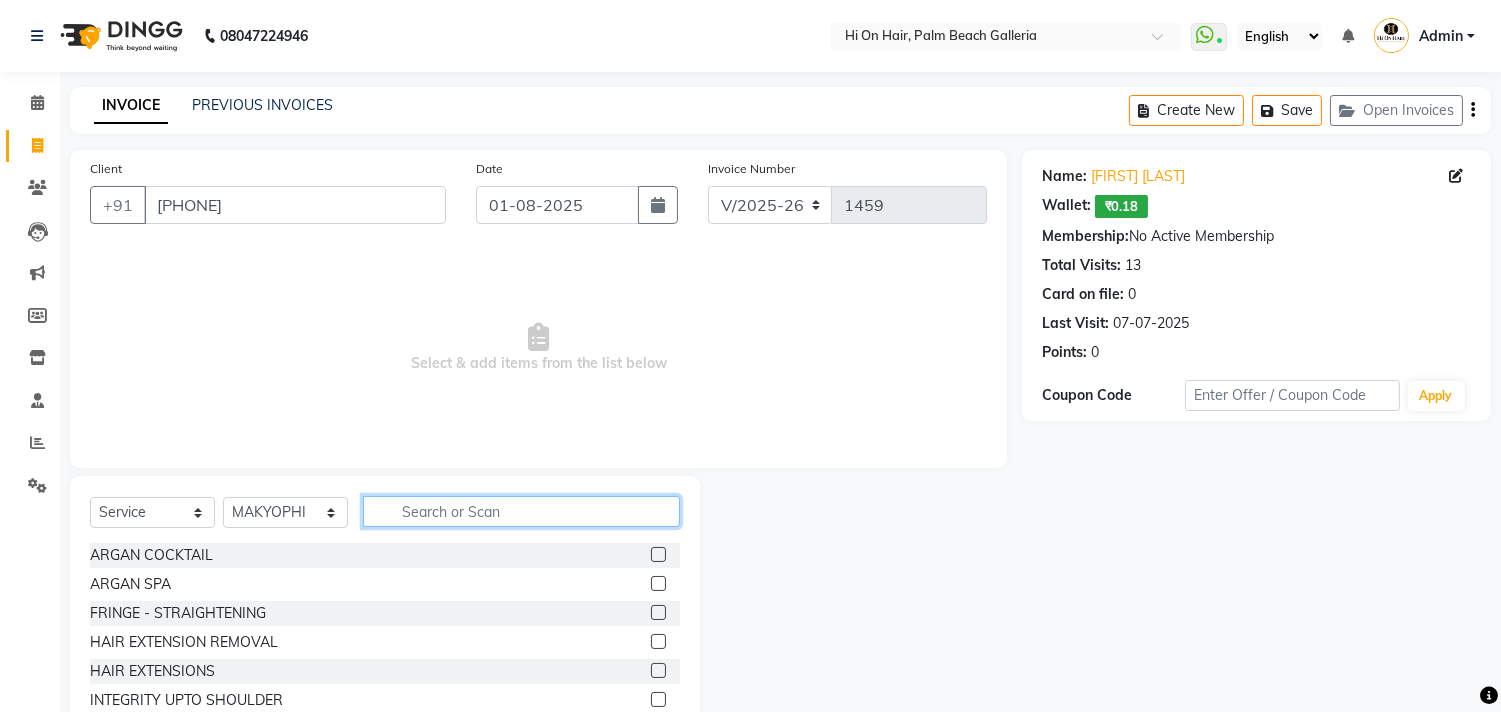 click 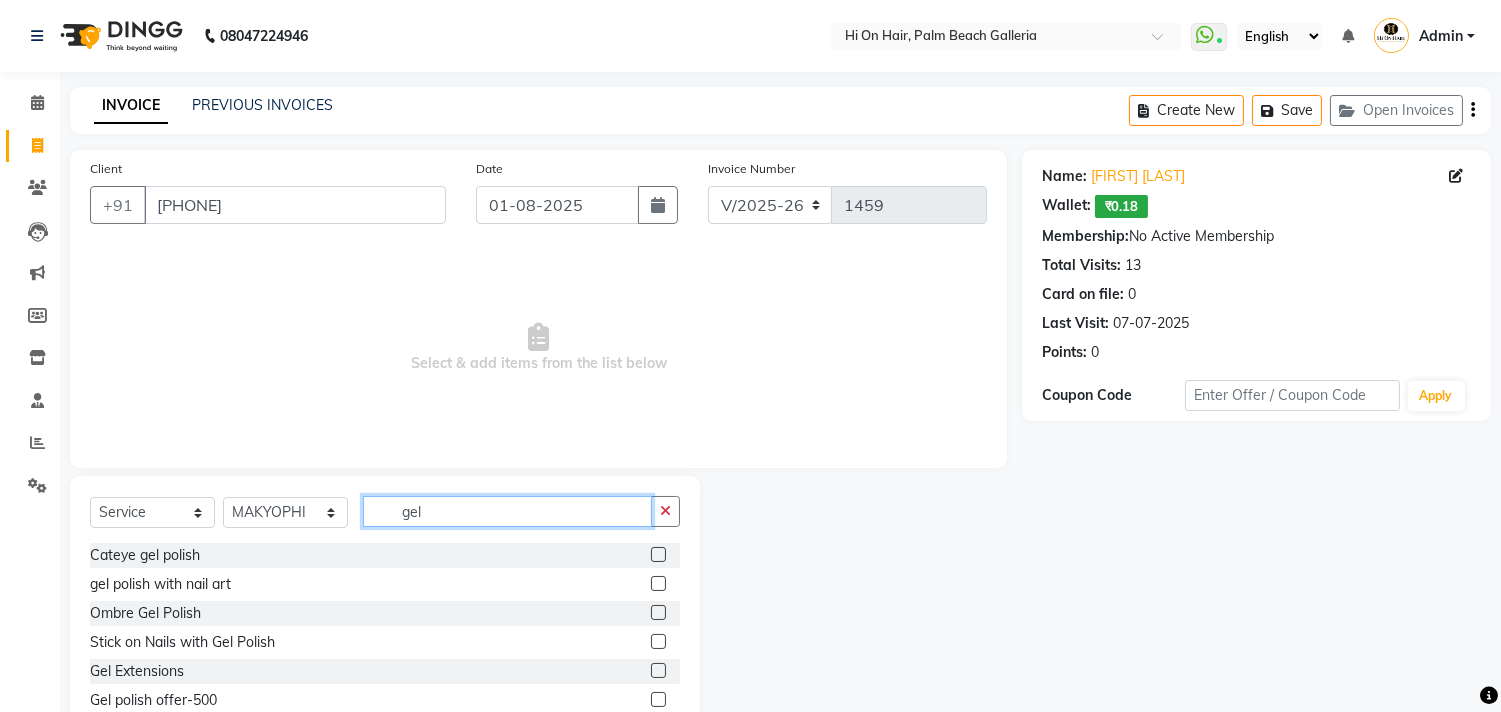 type on "gel" 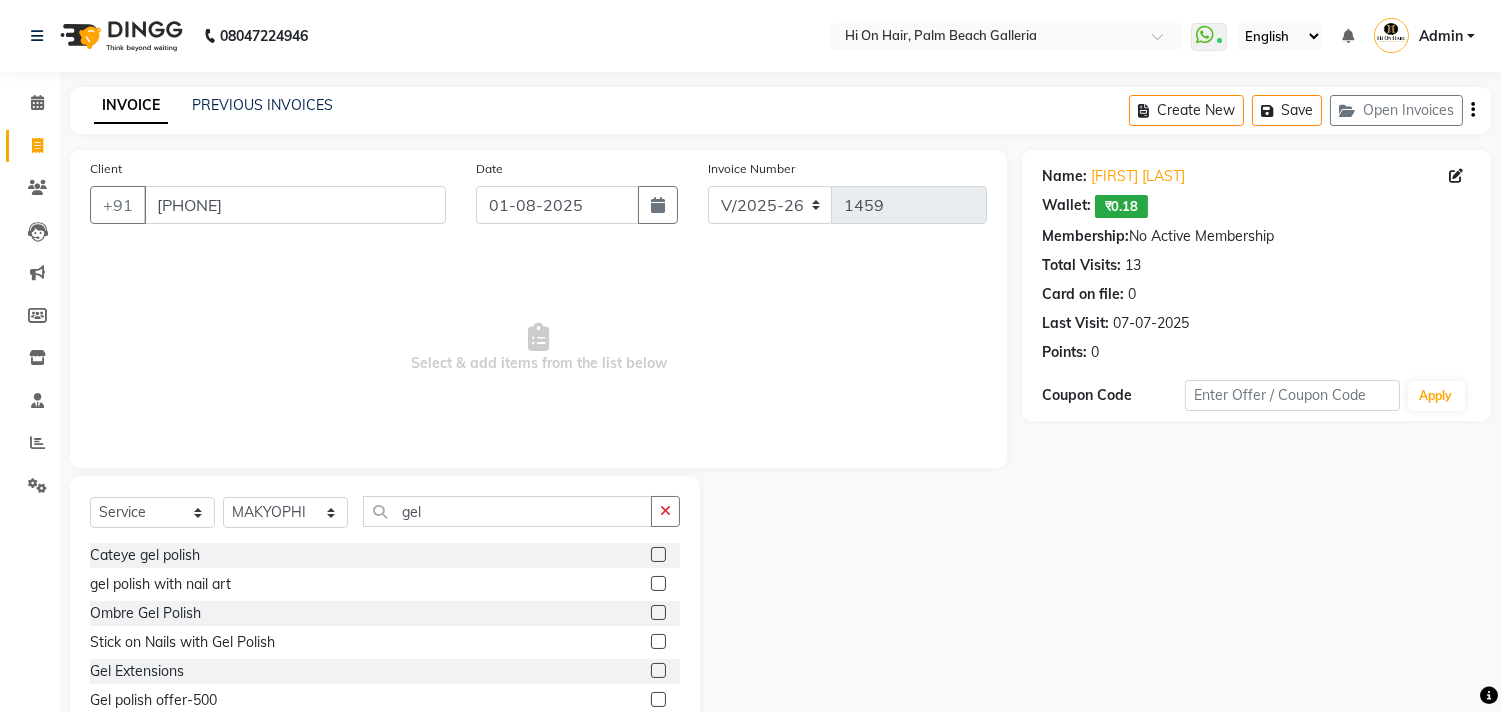 click 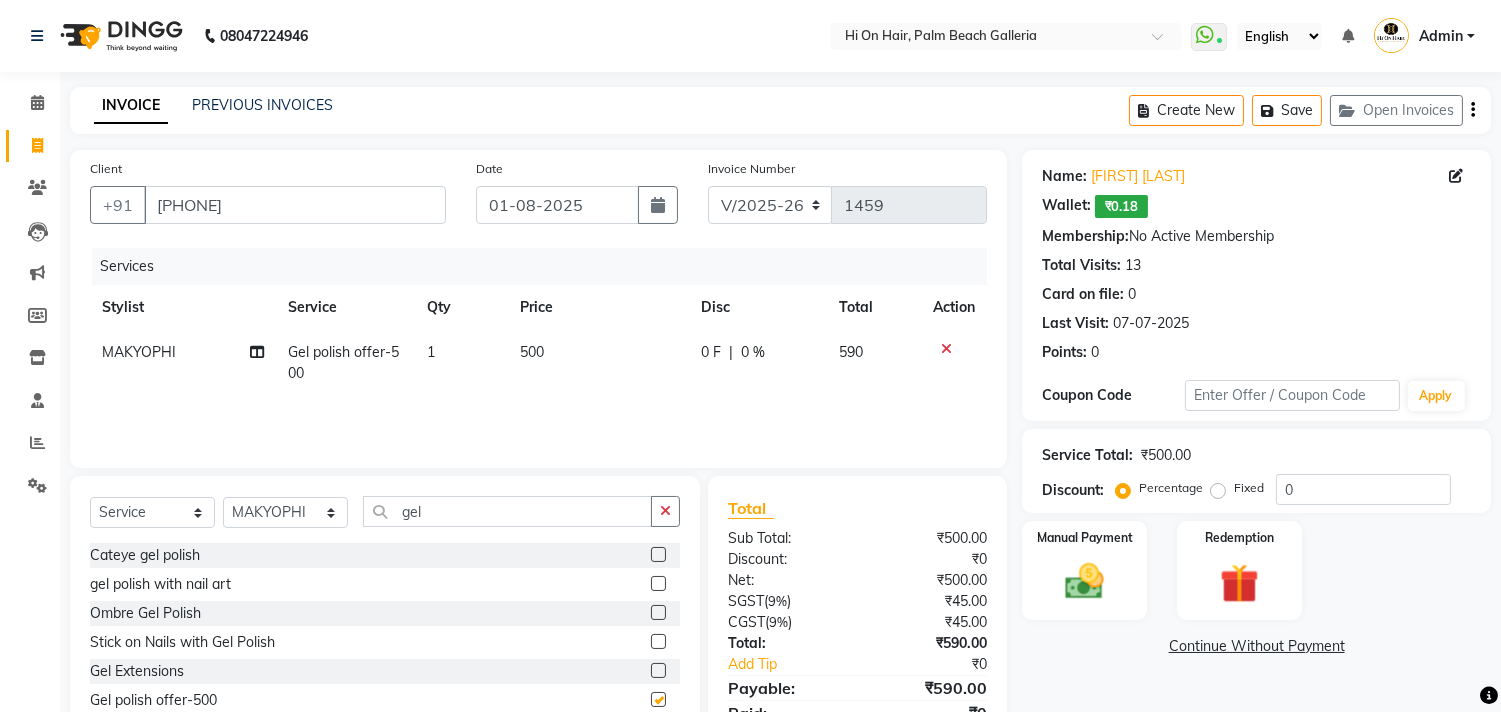 checkbox on "false" 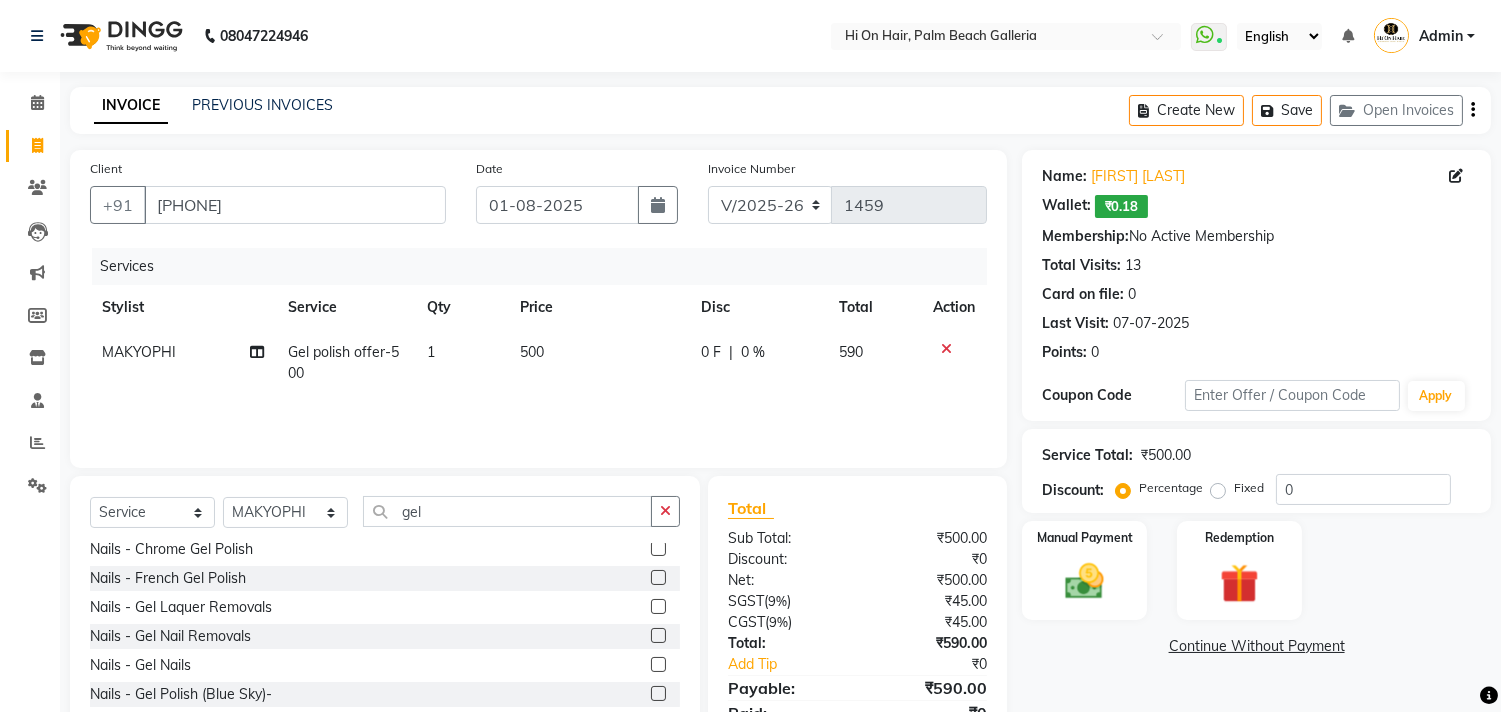 scroll, scrollTop: 292, scrollLeft: 0, axis: vertical 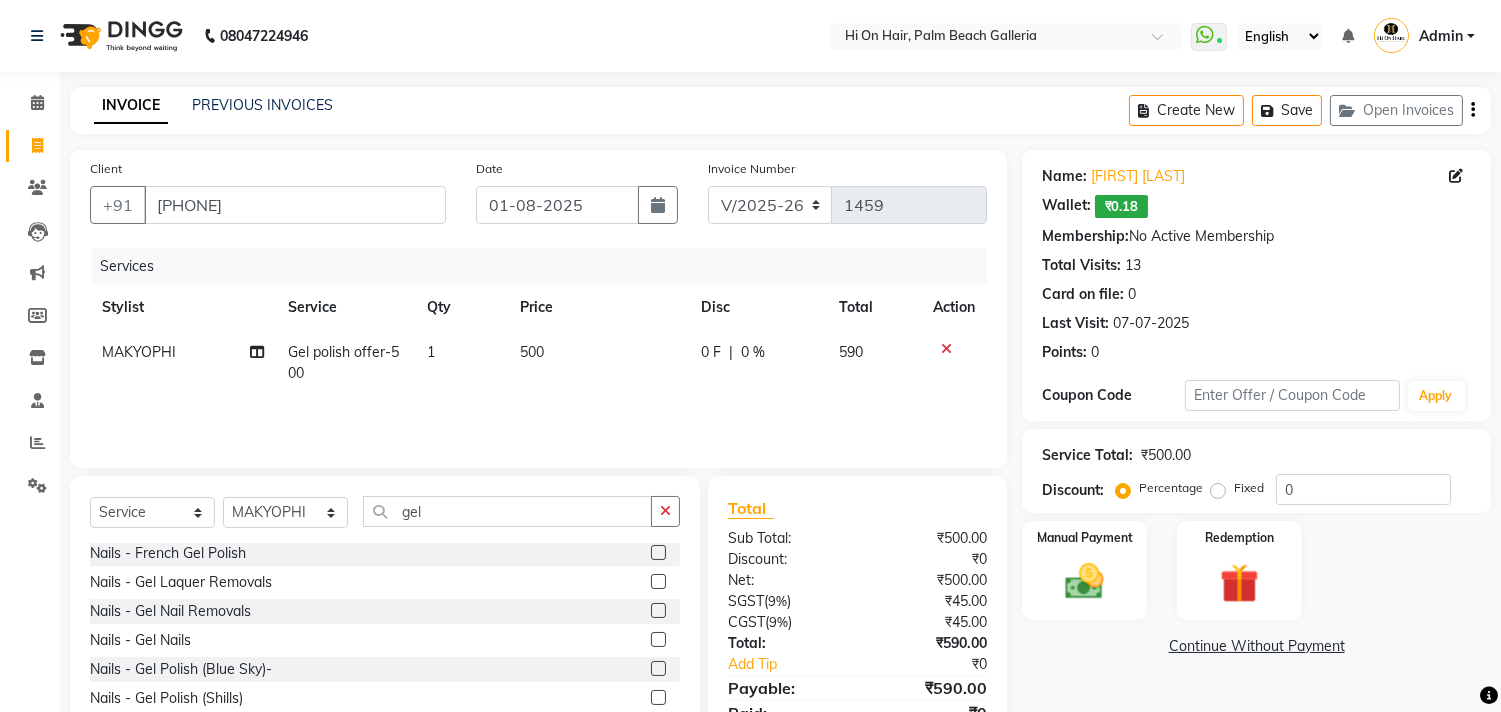 click 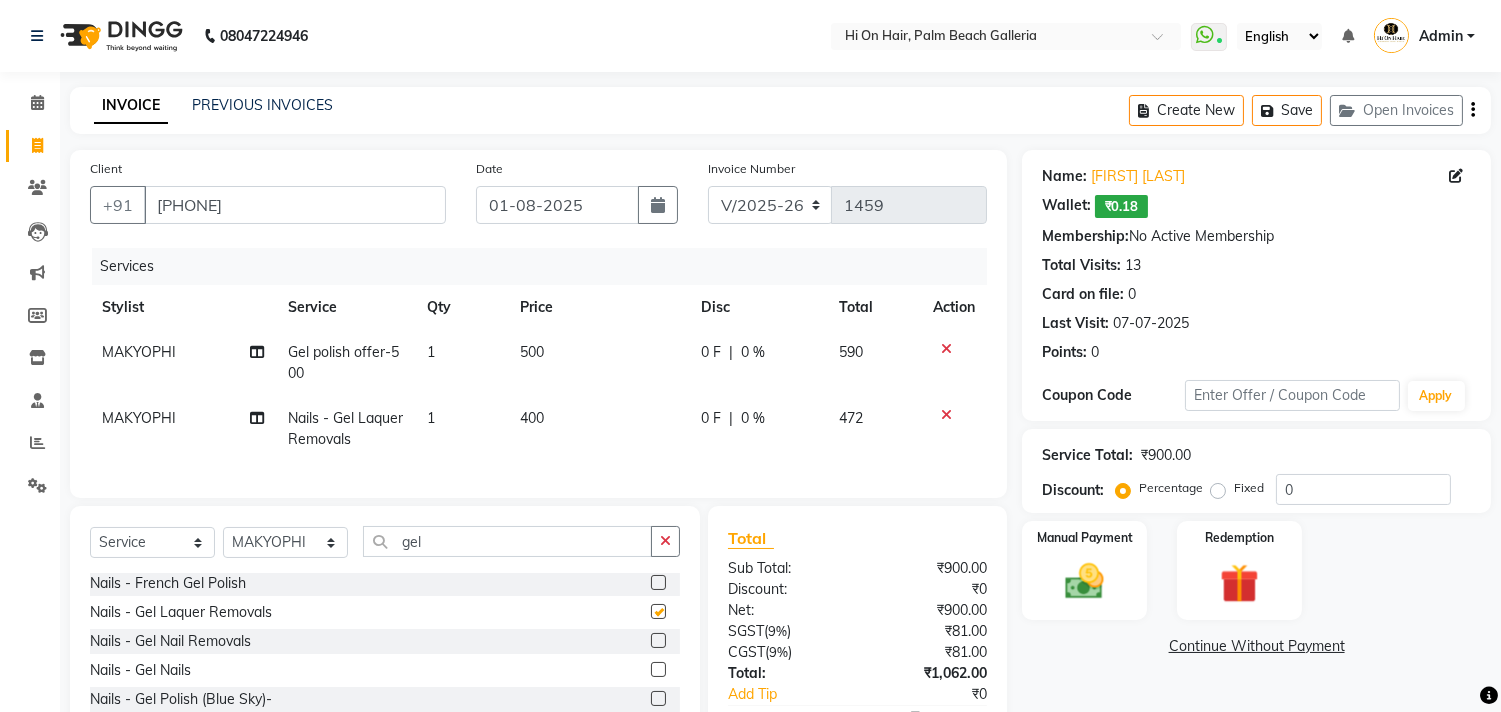 checkbox on "false" 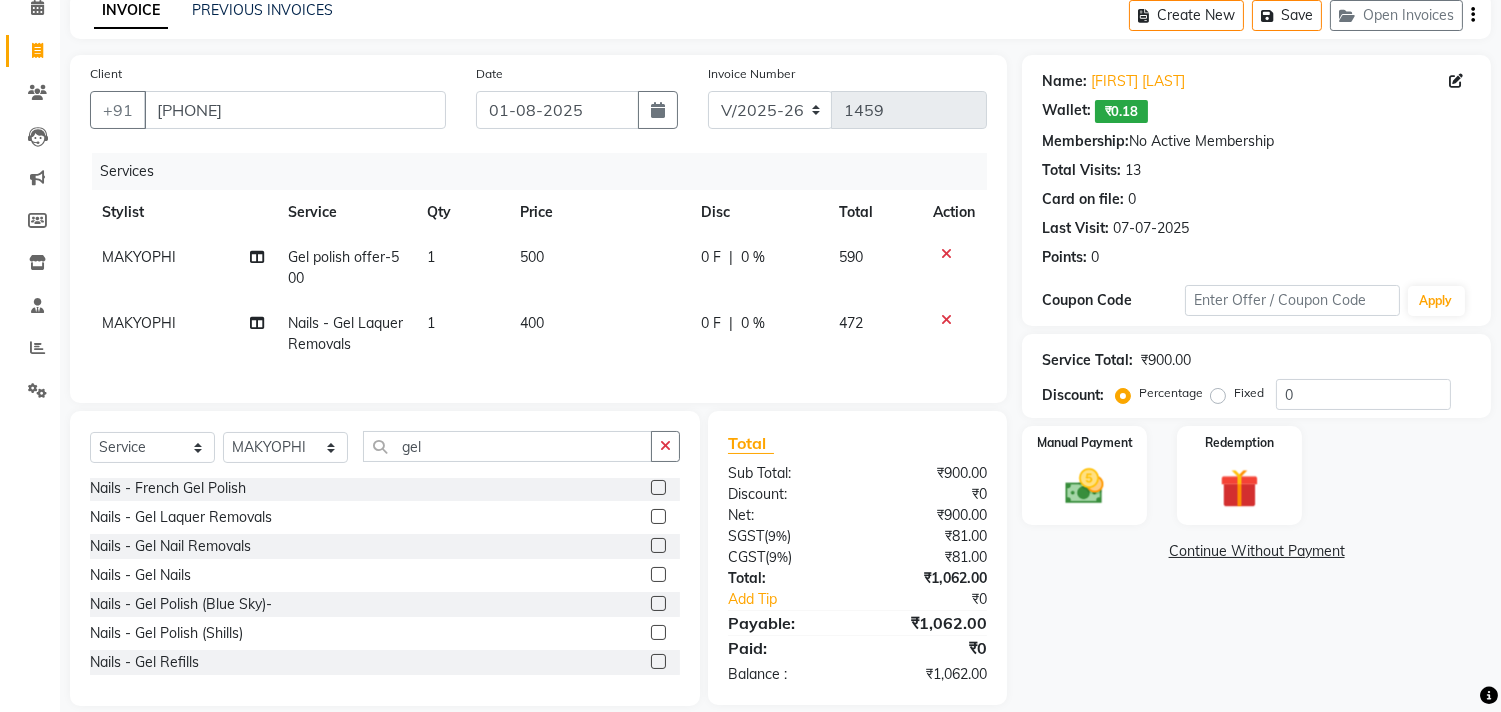 scroll, scrollTop: 24, scrollLeft: 0, axis: vertical 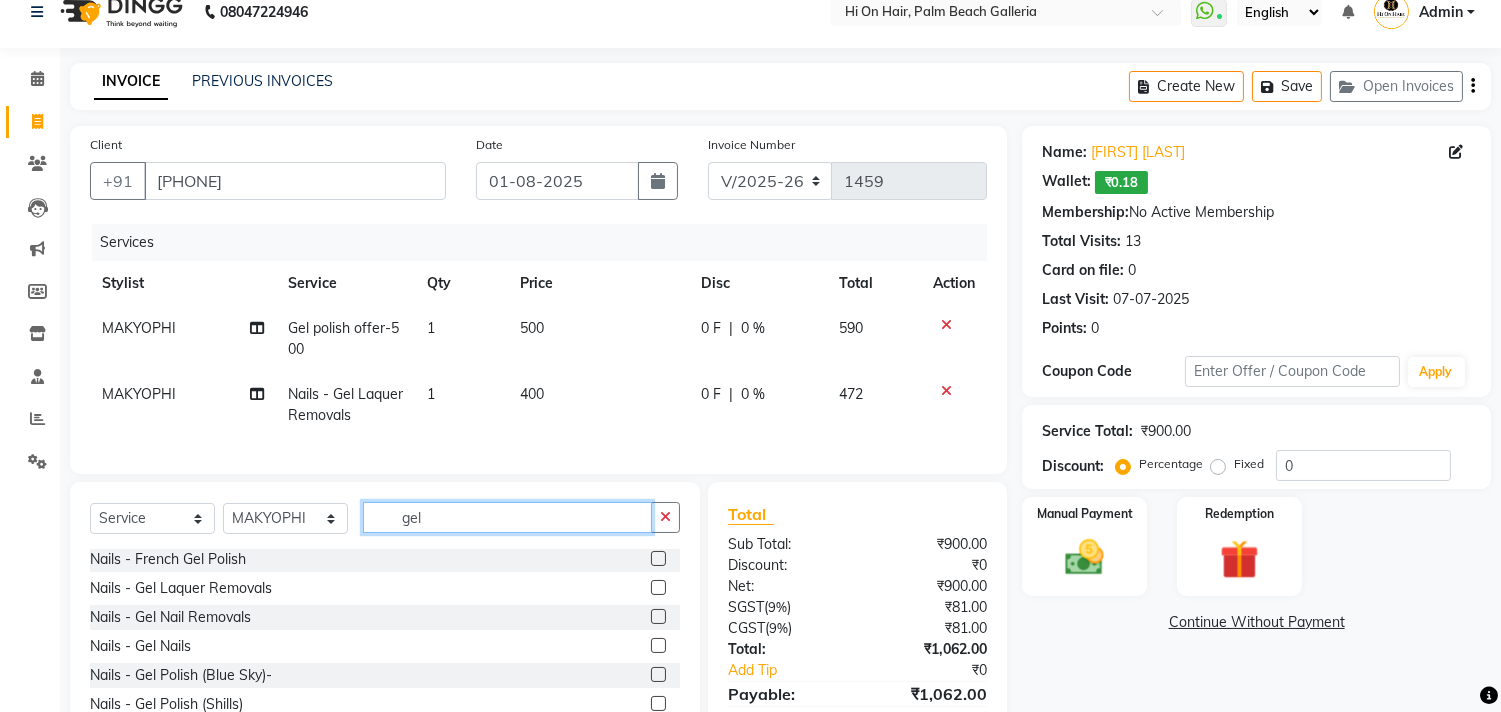 drag, startPoint x: 438, startPoint y: 534, endPoint x: 335, endPoint y: 541, distance: 103.23759 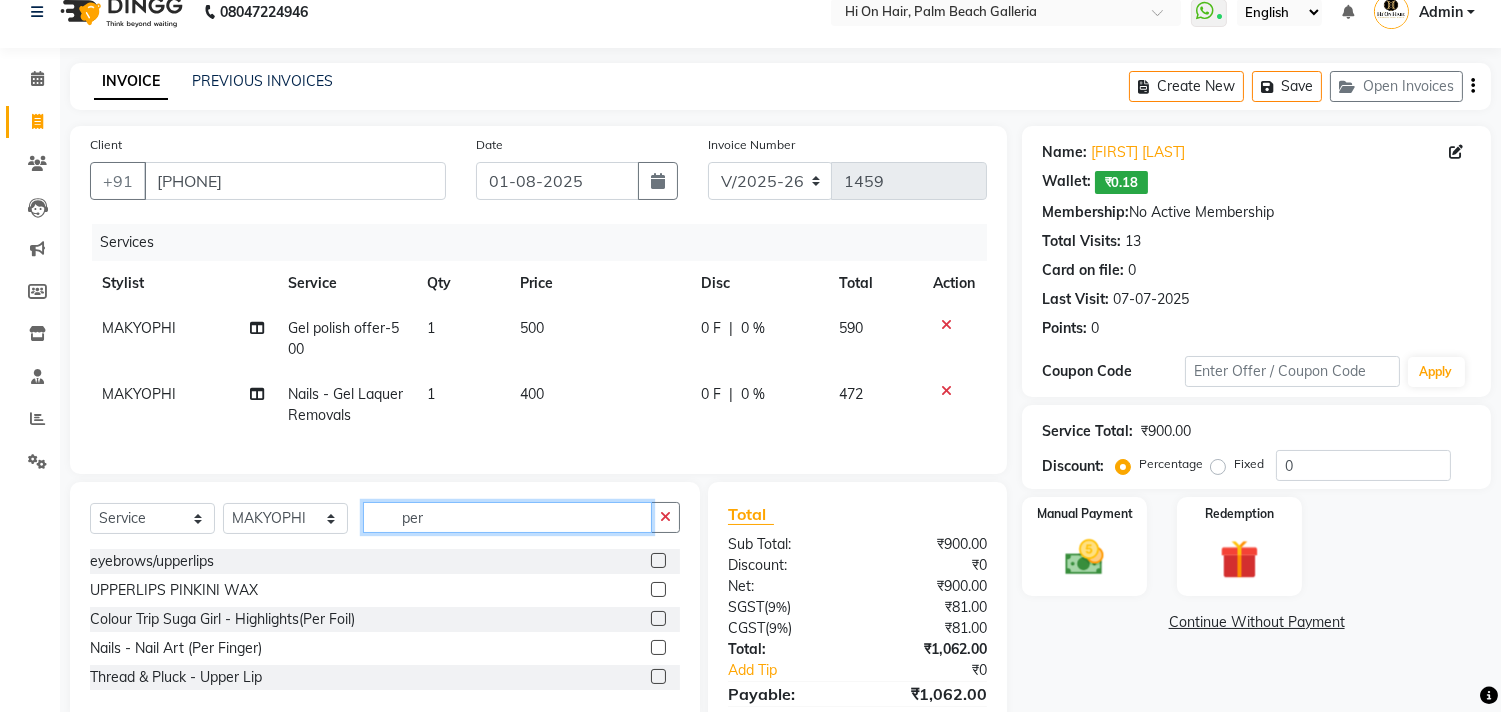 scroll, scrollTop: 0, scrollLeft: 0, axis: both 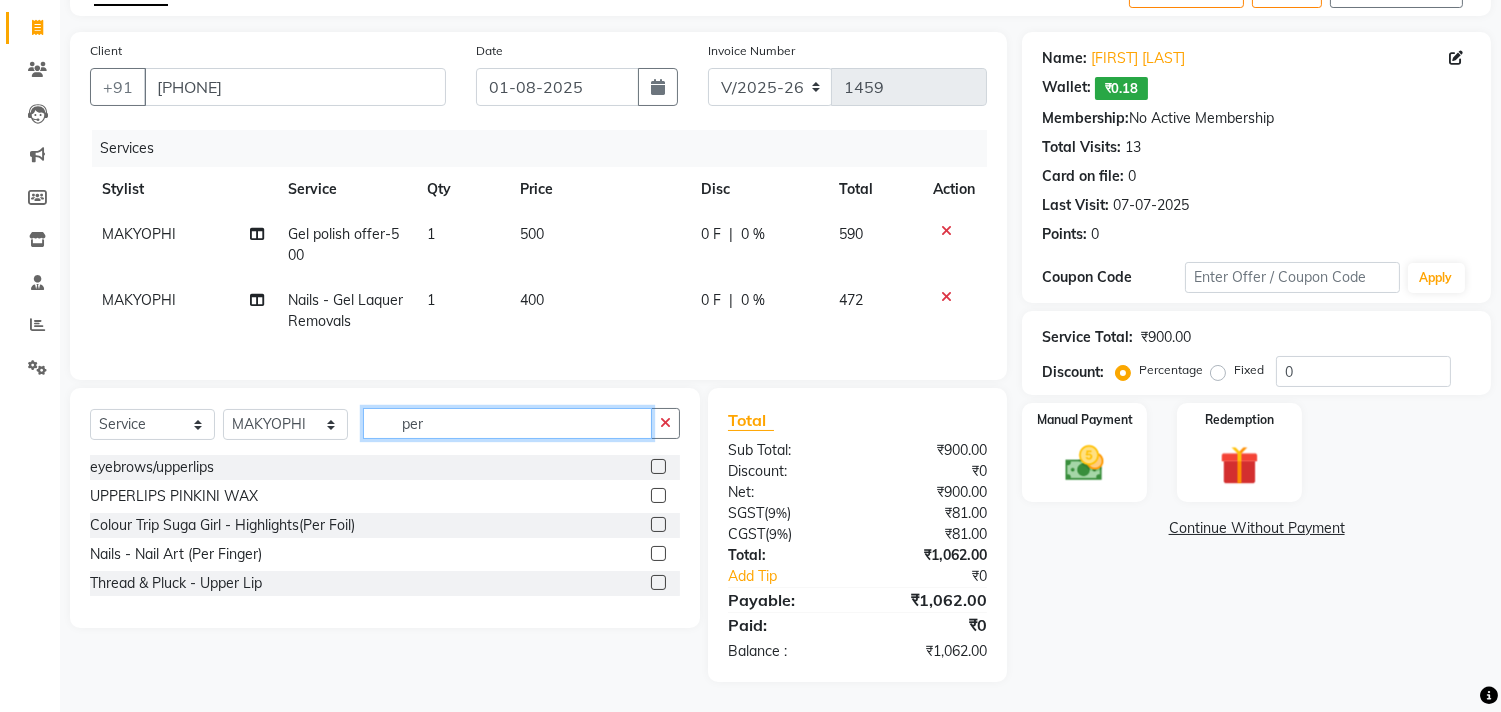 type on "per" 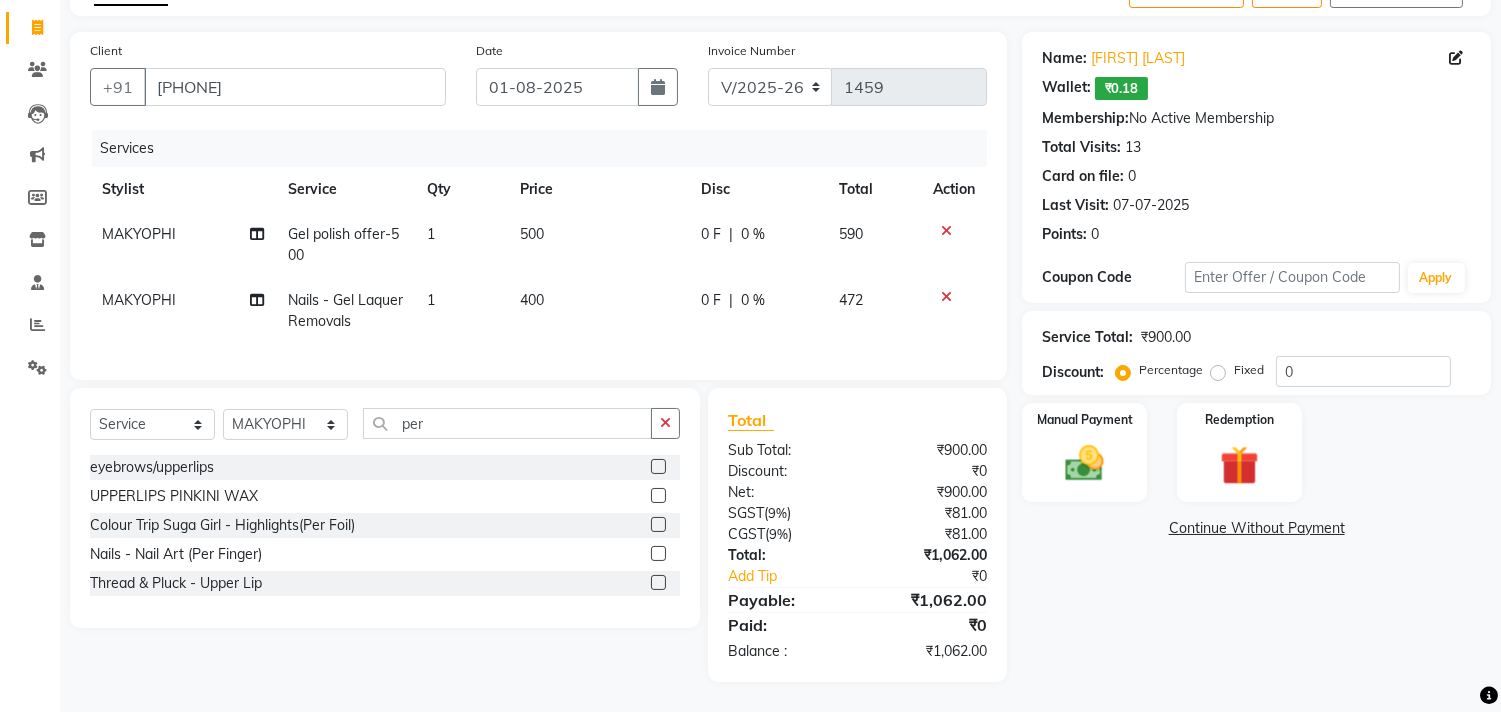 click 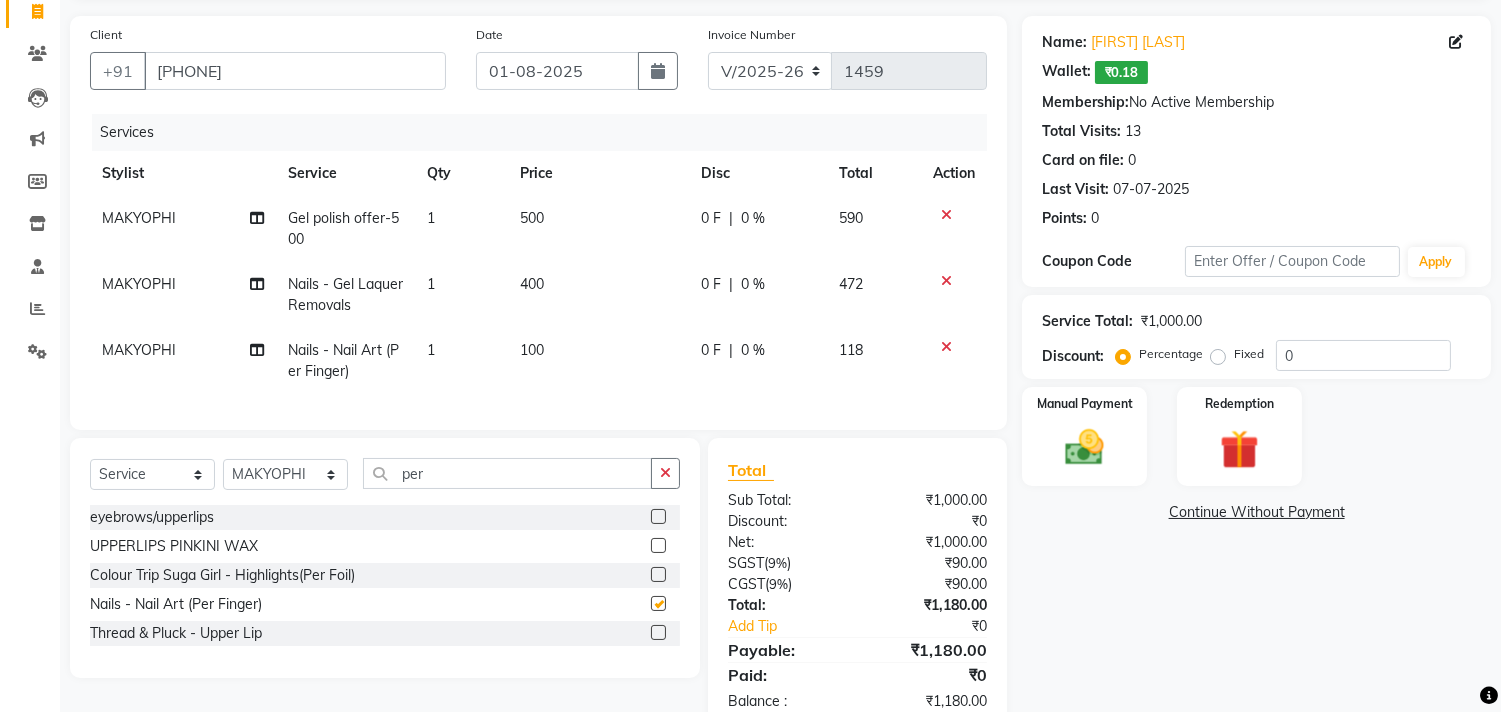 checkbox on "false" 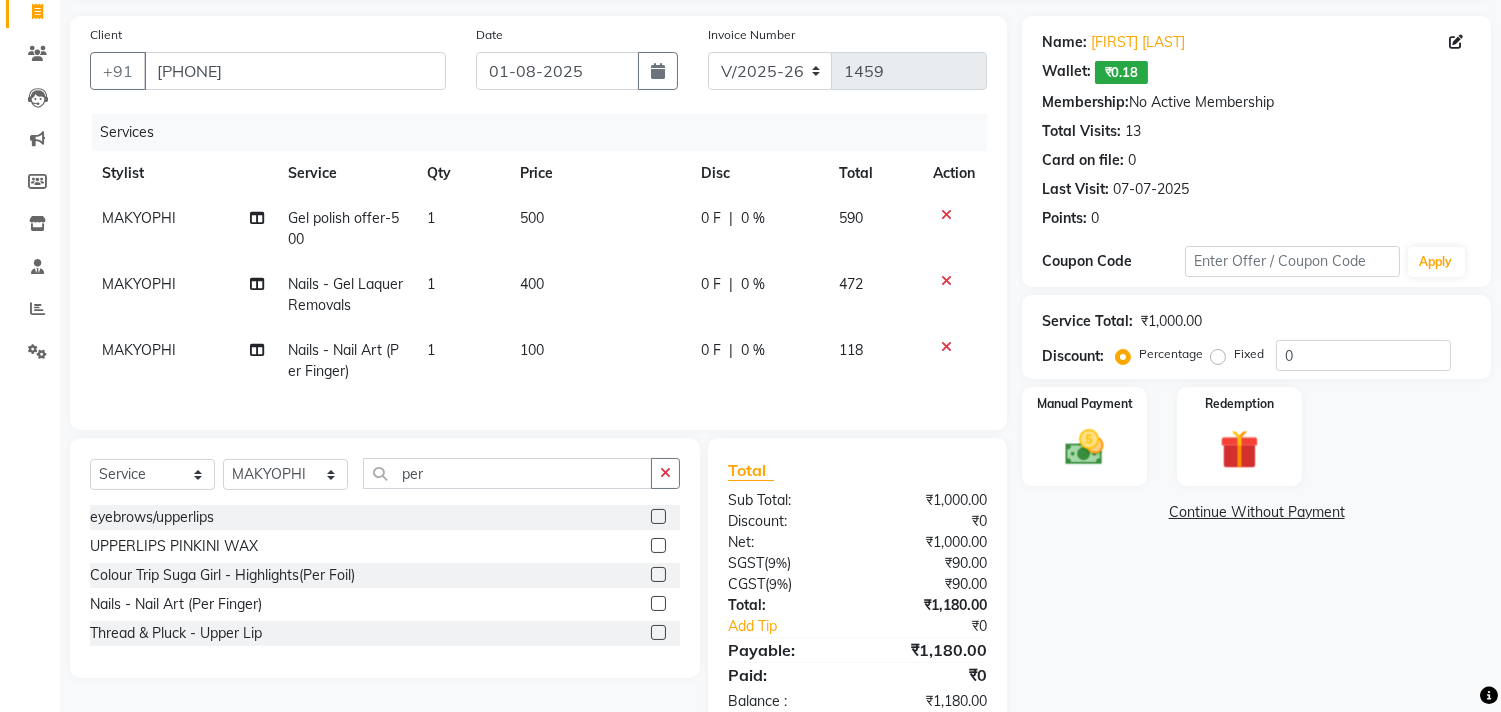 click on "0 F | 0 %" 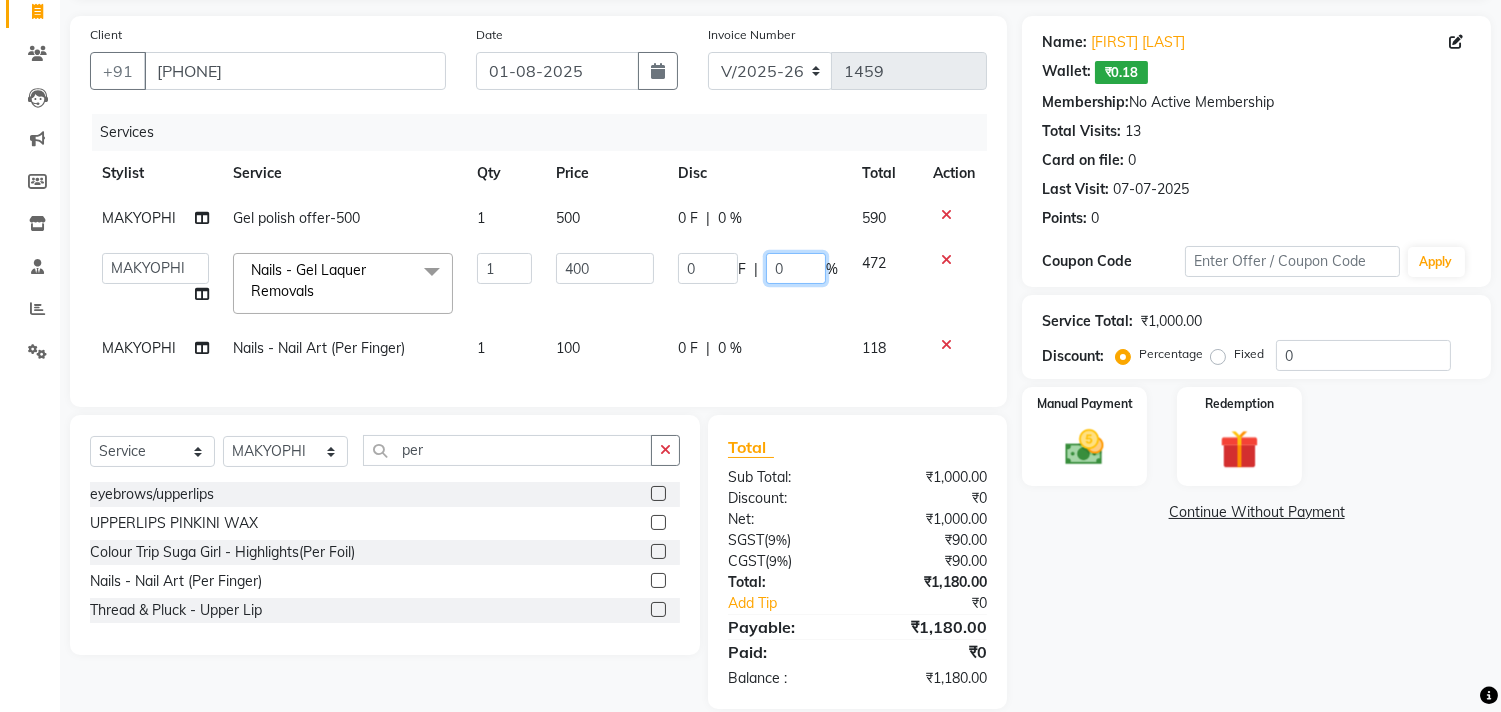 click on "0" 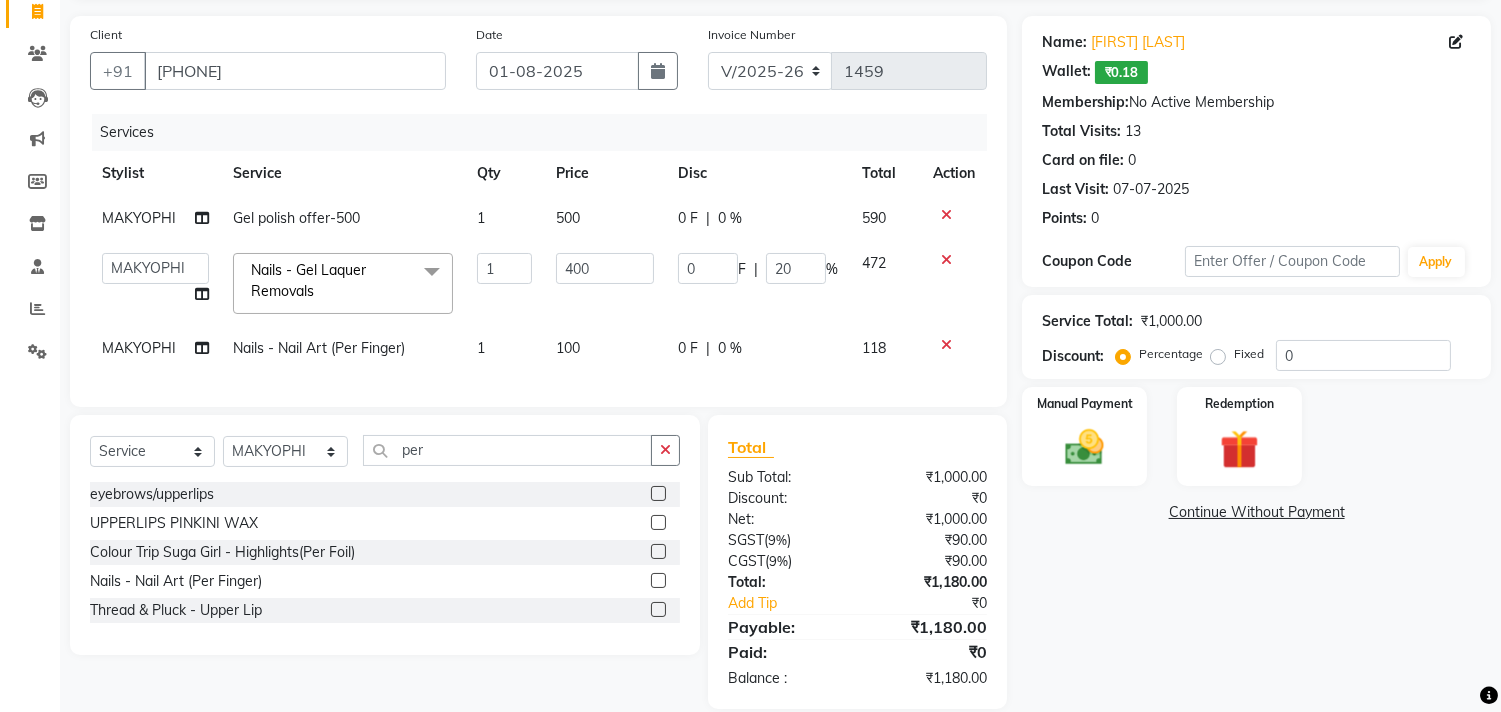 click on "0 F | 20 %" 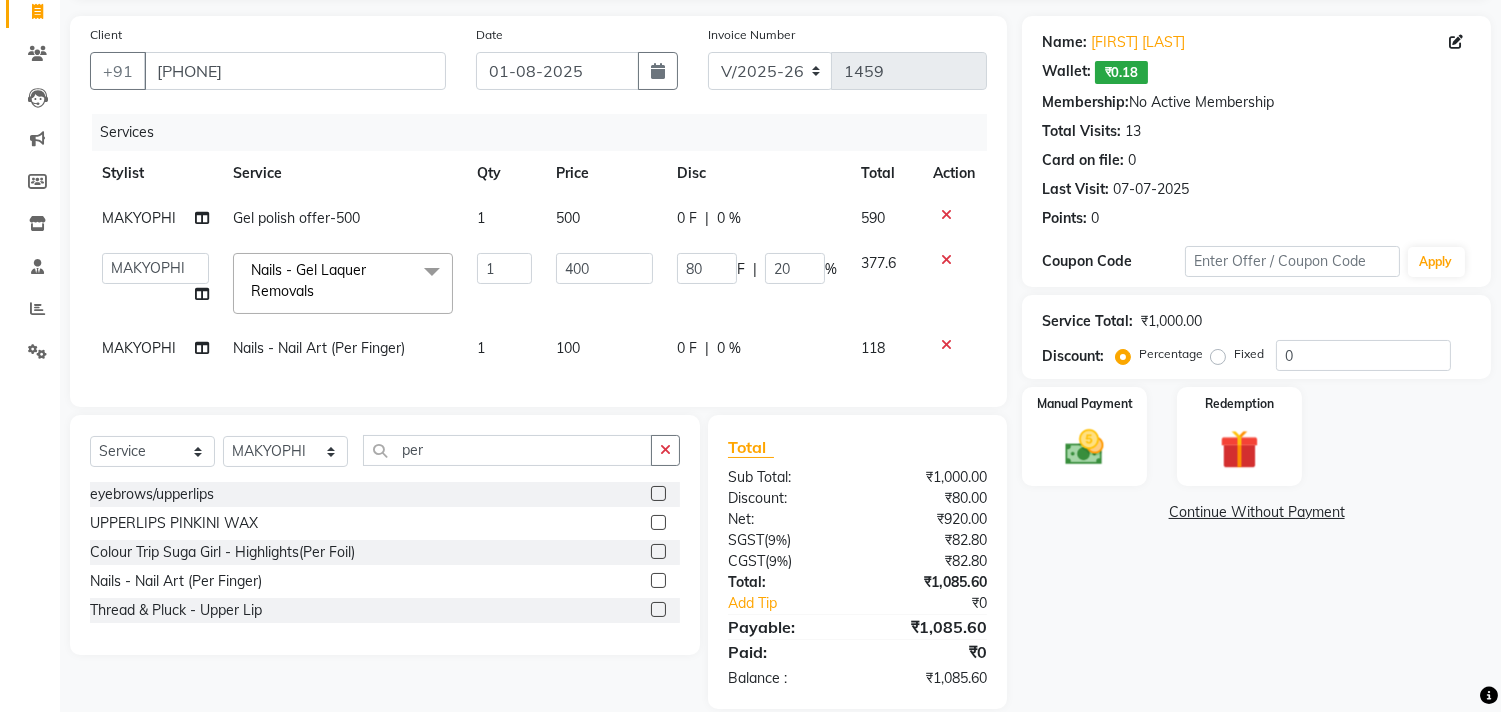 click on "0 F | 0 %" 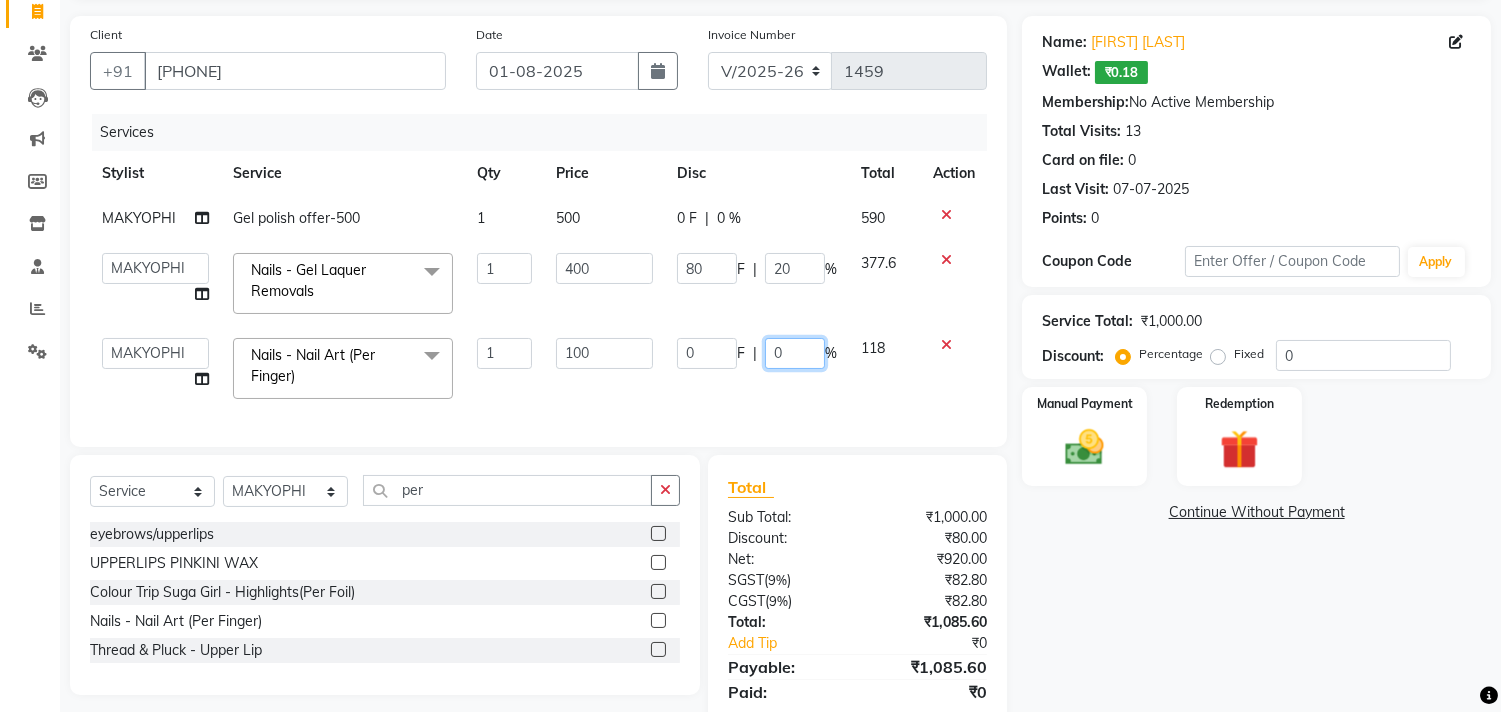 click on "0" 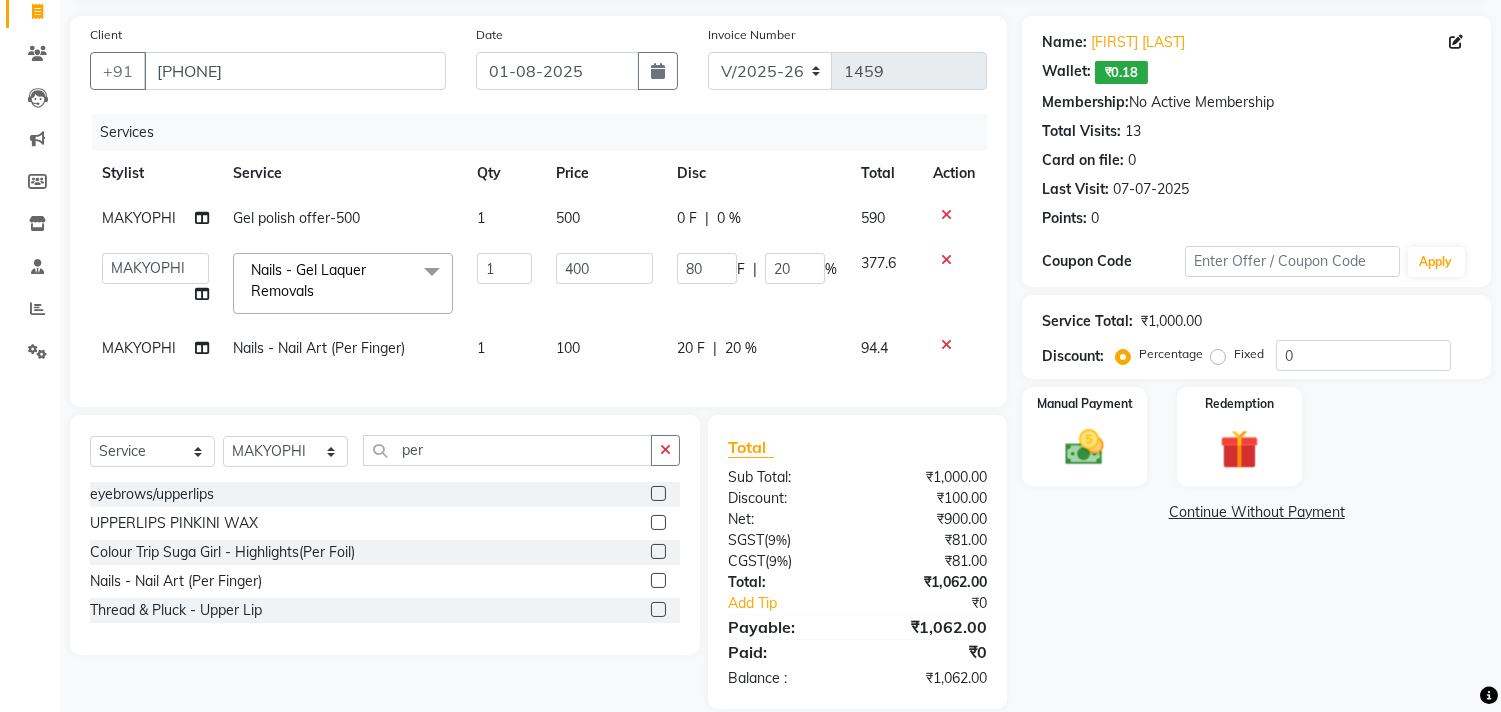 click on "Services Stylist Service Qty Price Disc Total Action MAKYOPHI Gel polish offer-500 1 500 0 F | 0 % 590  Alim Kaldane   Anwar Laskar   Hi On Hair   MAKYOPHI   Pankaj Thakur   Poonam Nalawade   Raani   Rasika  Shelar   Rehan Salmani   Saba Shaikh   Sana Shaikh   SOSEM   Zeeshan Salmani  Nails  - Gel Laquer Removals  x ARGAN COCKTAIL ARGAN SPA FRINGE - STRAIGHTENING HAIR EXTENSION REMOVAL HAIR EXTENSIONS INTEGRITY UPTO SHOULDER MOISTURE PLUS SPA (Upto Shoulder) NANO PLASTIA (Very Short) OLA PLEX STAND ALONE OLA PLEX TREATMENT SLIVER SHINE COCKTAIL STENSILS STRAIGHTNING (ABOVE SHOULDER) STRAIGHTNING (BELOW SHOULDER) STRAIGHTNING (UPTO WAIST) STRAIGHTNING (VERY SHORT) Colour Care milkshake Spa foot massage Nose wax file/cut file/cut/polish outcurls Blow dry Aroma Manicure eyebrows/upperlips wash n Blowdry UPPERLIPS PINKINI WAX face Dtan Cateye gel polish Aroma Pedicure AVL pedicure marine sea alga face bleach Bomb pedicure Bomb Manicure AVL Manicure marine sea alga Feet Wax ADD ON OIL WASH FEET DTAN Polish change" 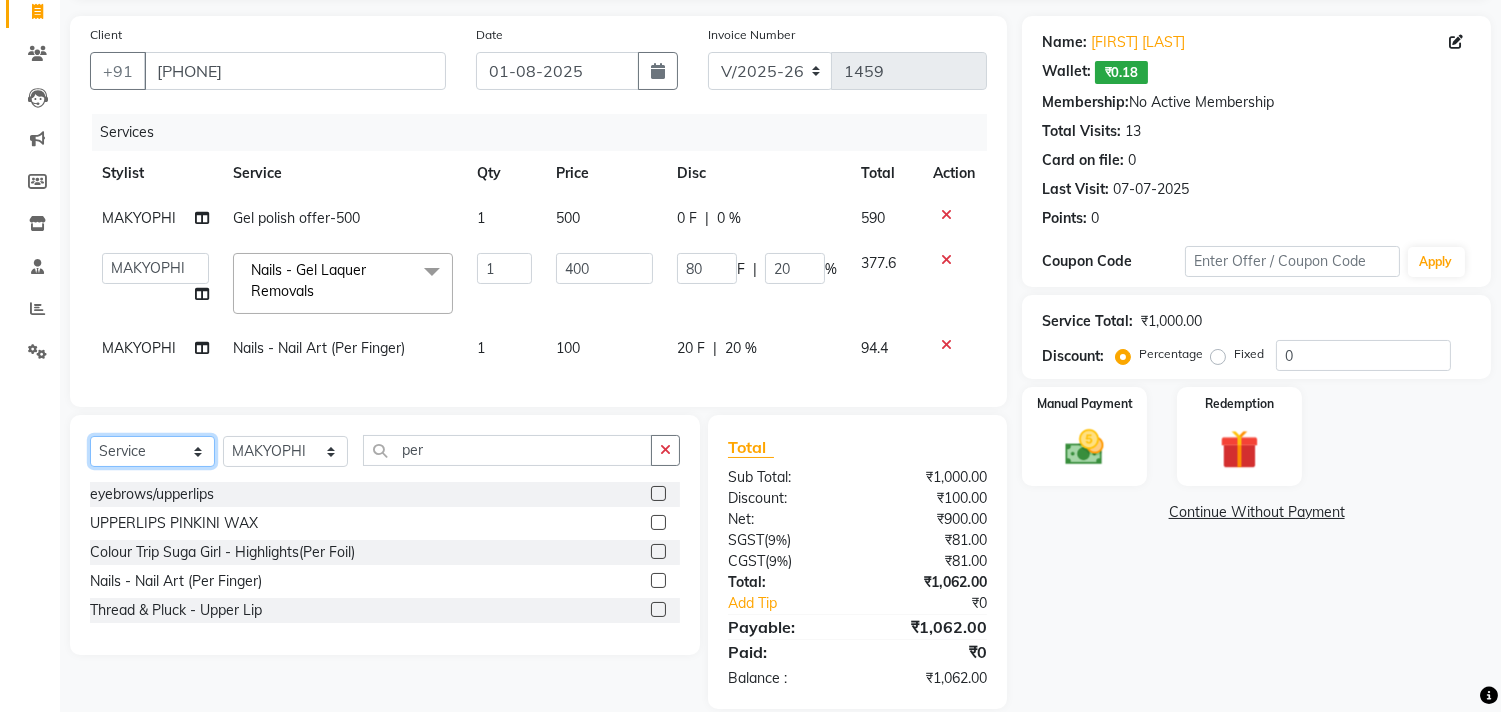 click on "Select  Service  Product  Membership  Package Voucher Prepaid Gift Card" 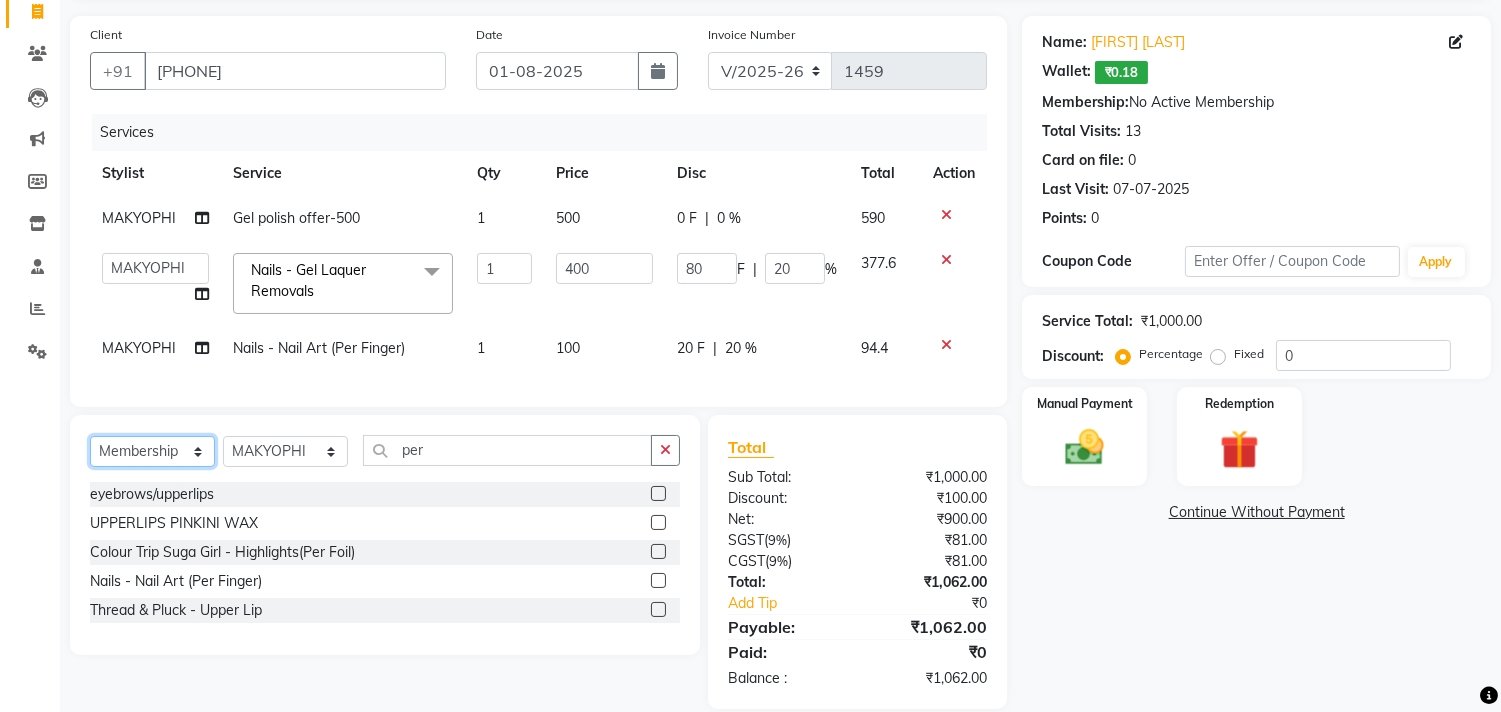 click on "Select  Service  Product  Membership  Package Voucher Prepaid Gift Card" 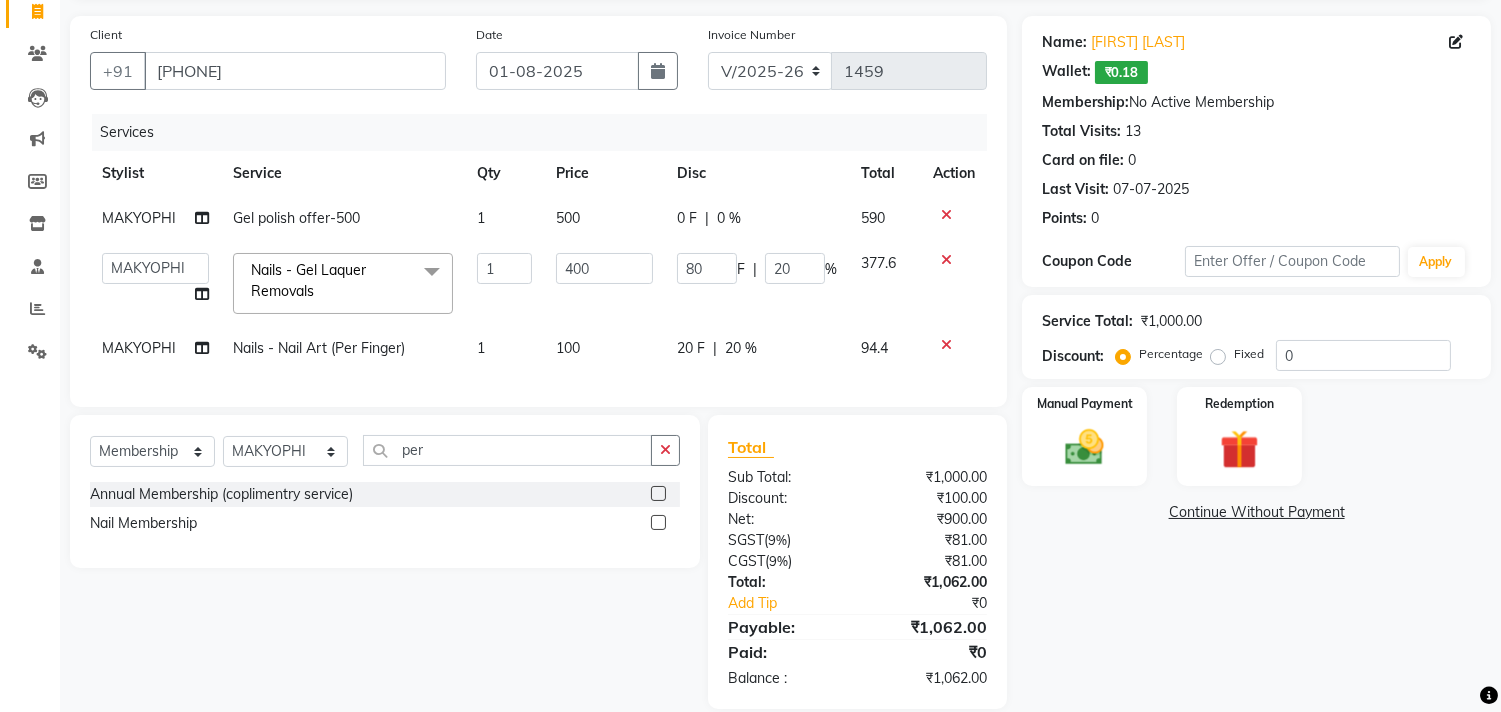 click 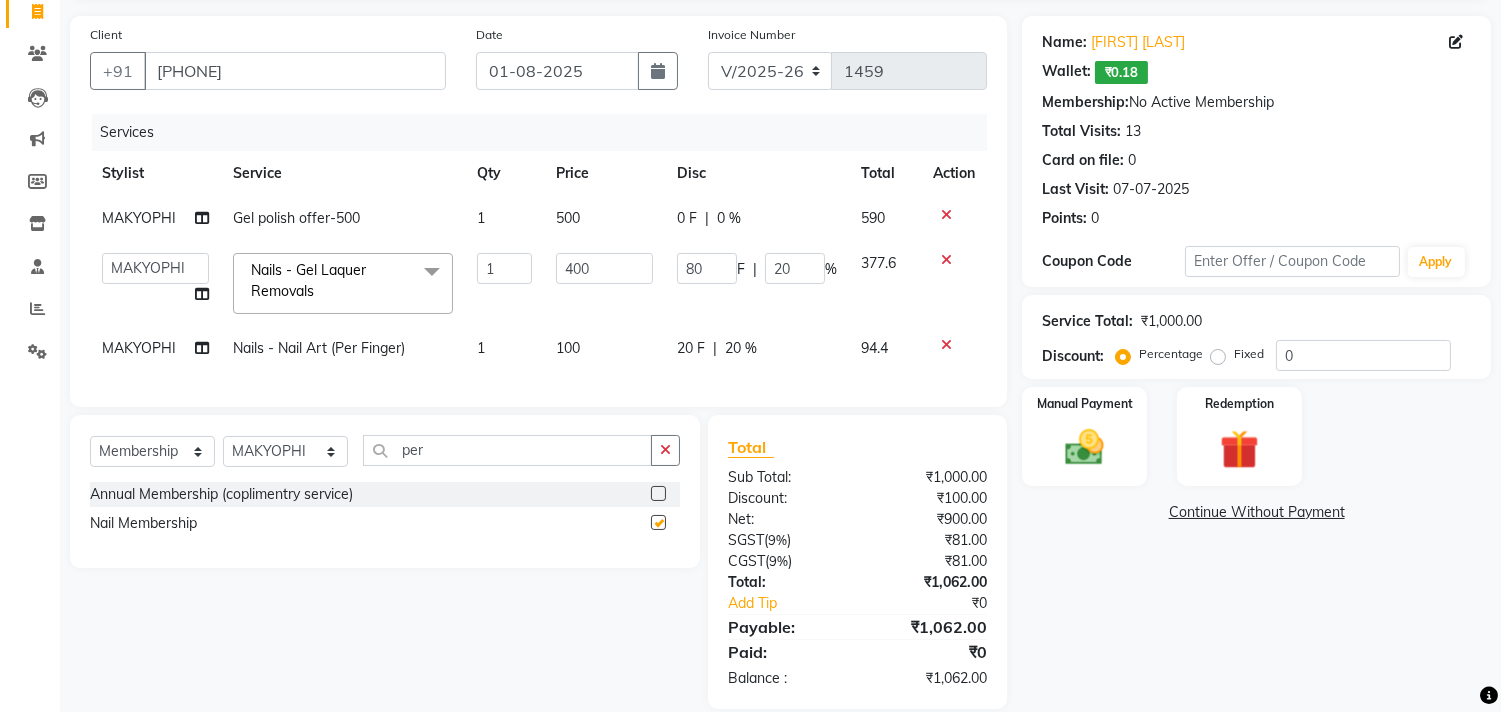 select on "select" 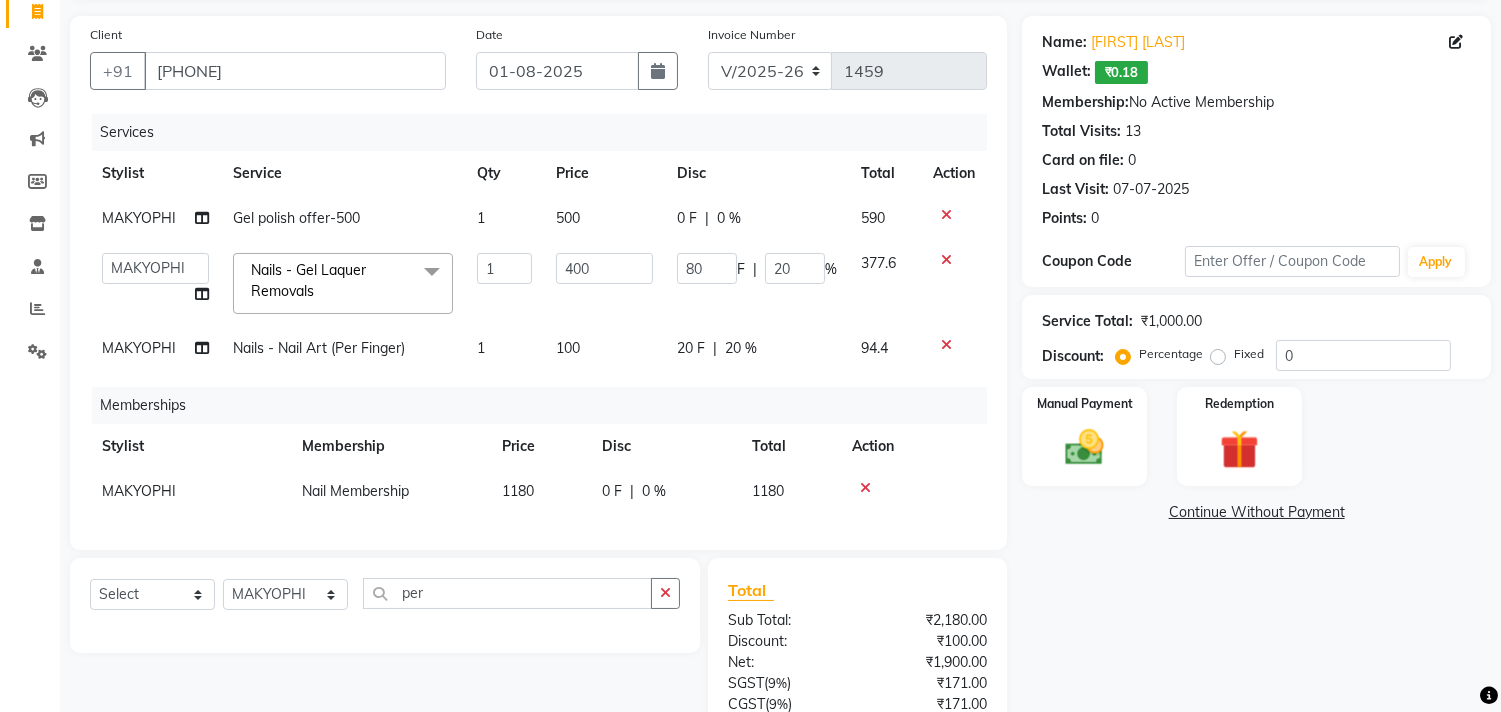 click on "MAKYOPHI" 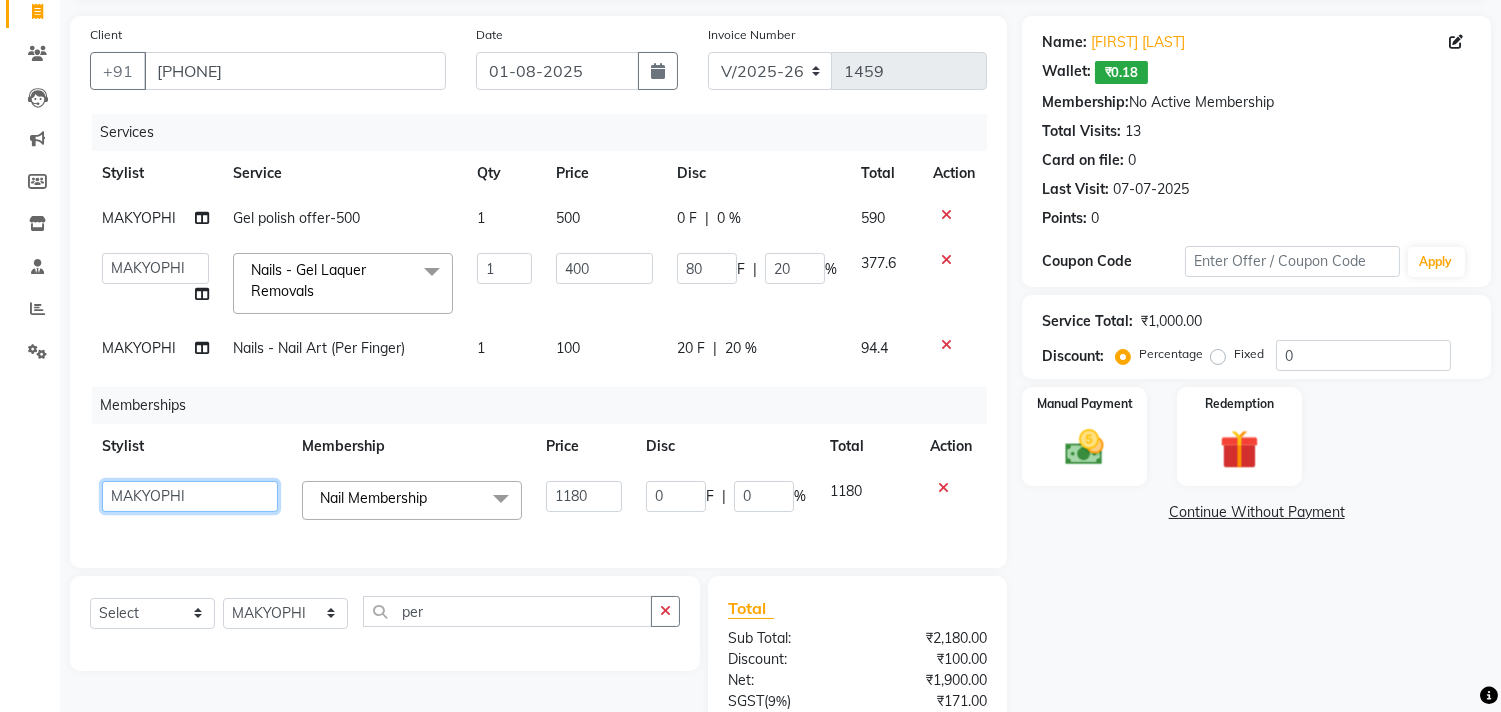 click on "Alim Kaldane   Anwar Laskar   Hi On Hair   MAKYOPHI   Pankaj Thakur   Poonam Nalawade   Raani   Rasika  Shelar   Rehan Salmani   Saba Shaikh   Sana Shaikh   SOSEM   Zeeshan Salmani" 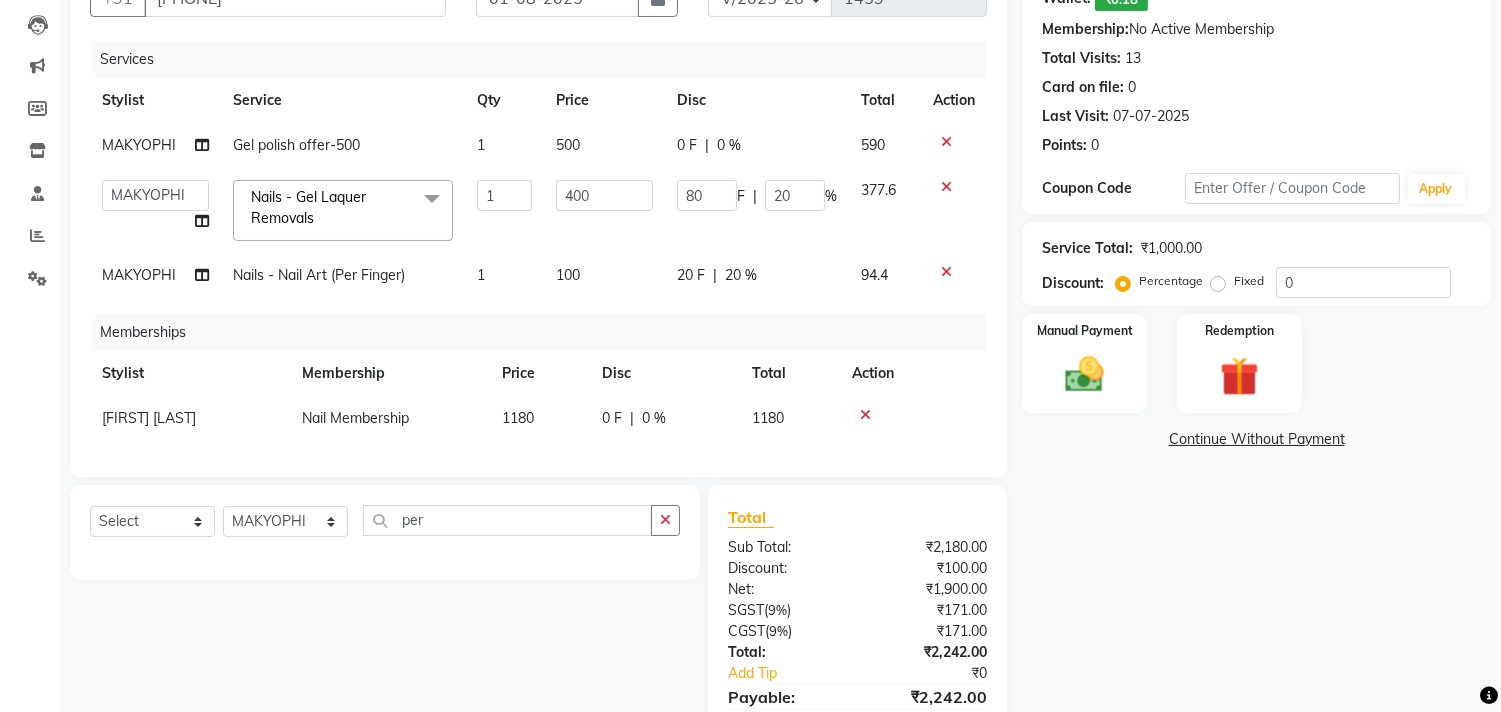 scroll, scrollTop: 245, scrollLeft: 0, axis: vertical 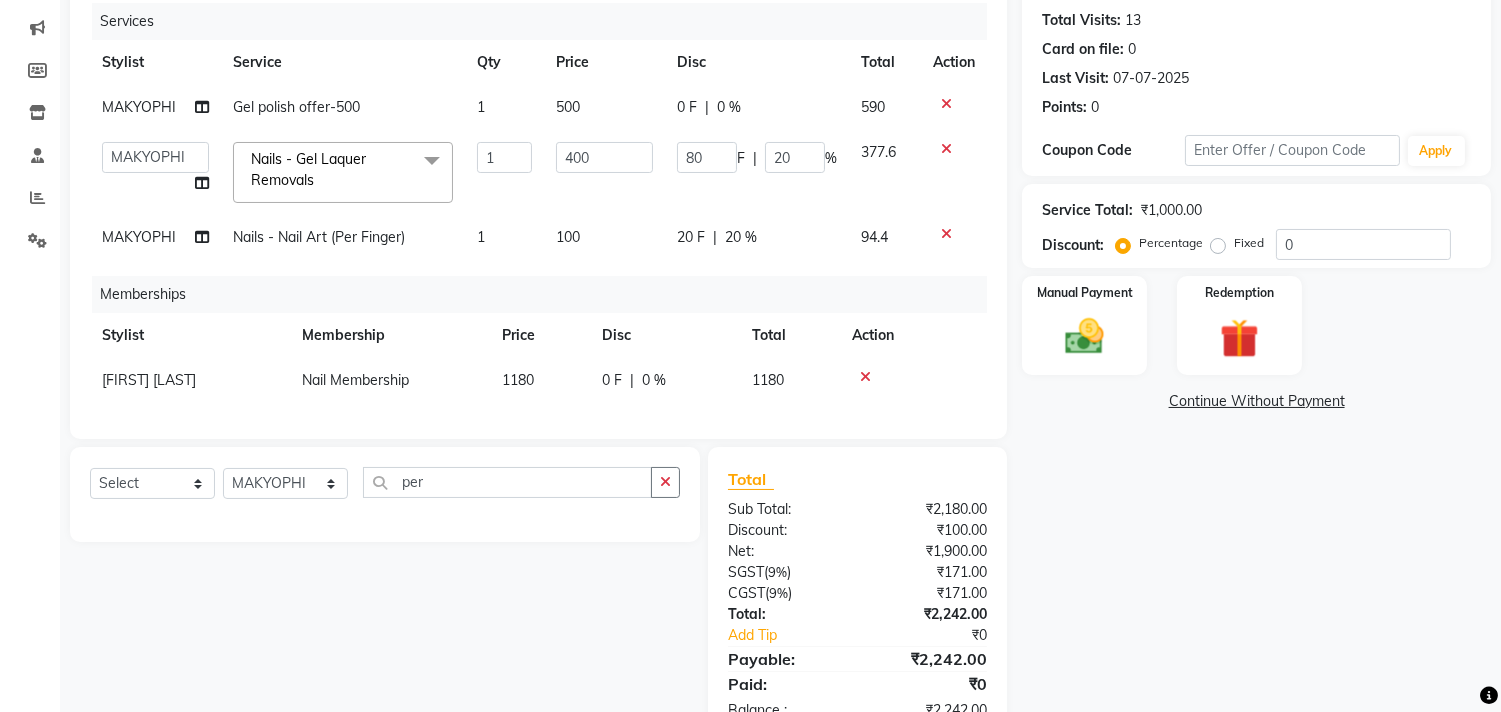 click on "1180" 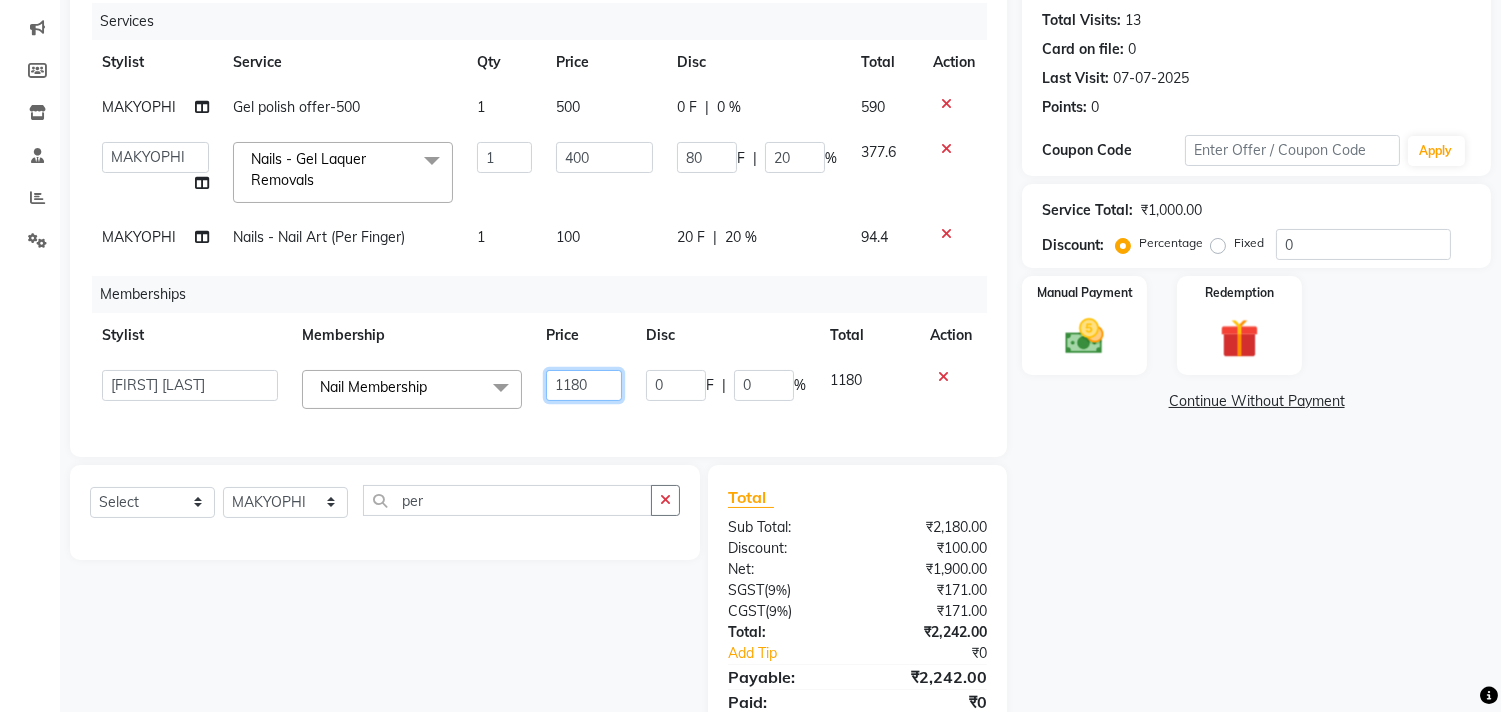 click on "1180" 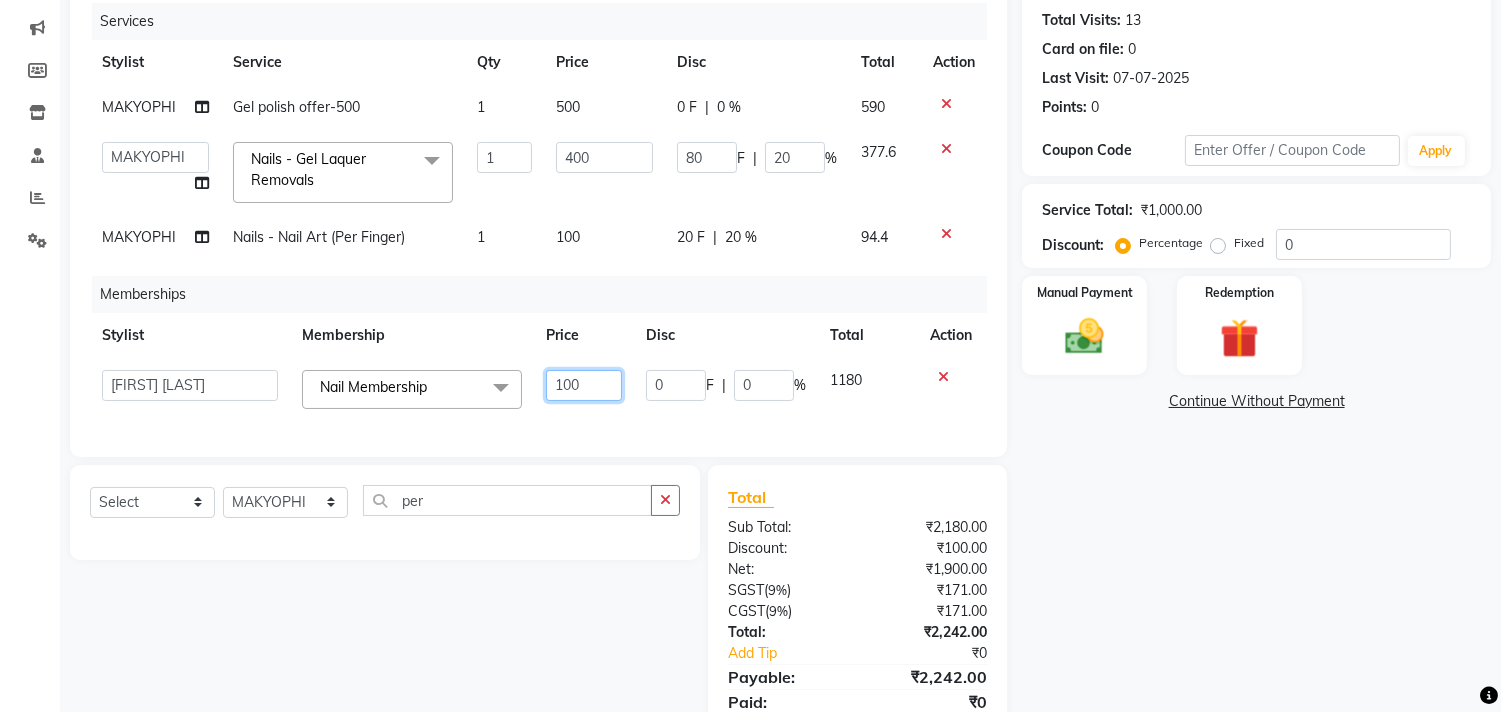 type on "1000" 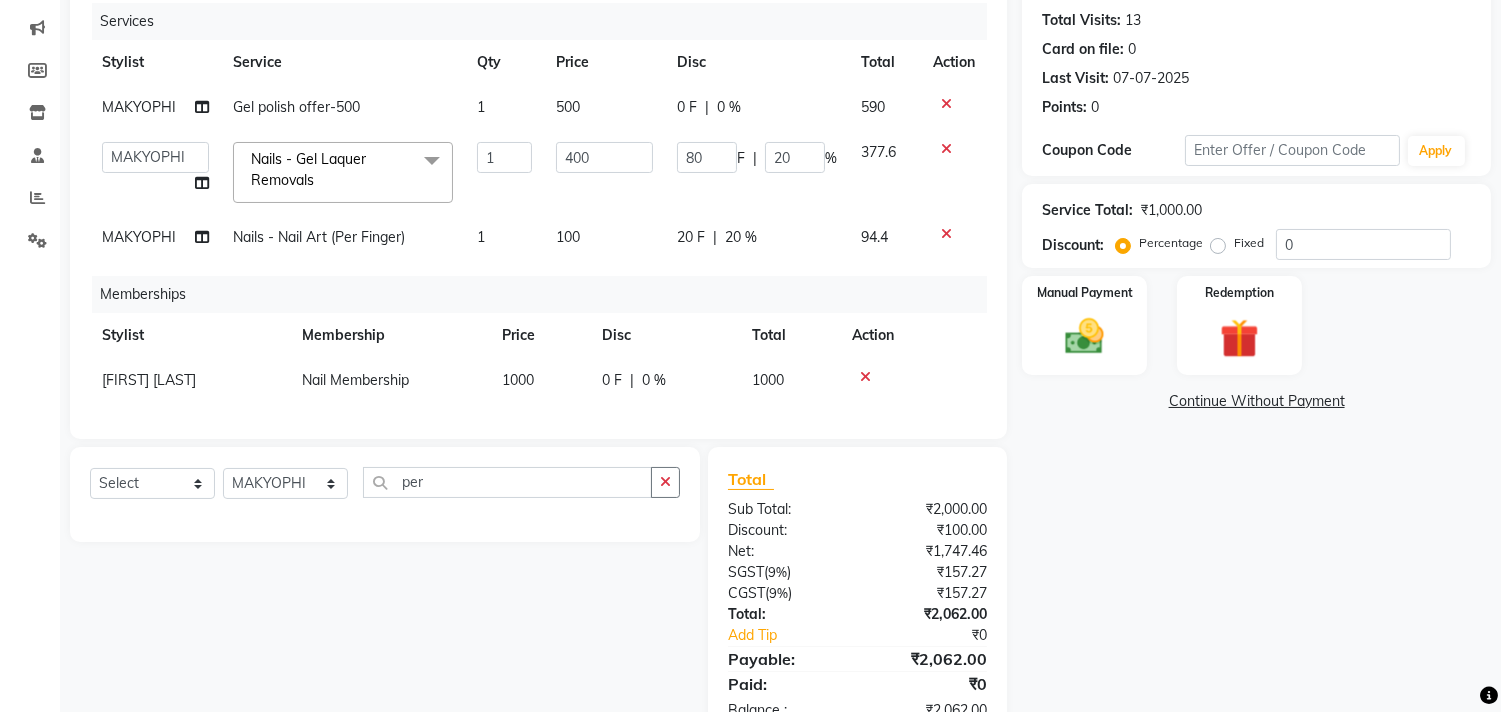 click on "Memberships" 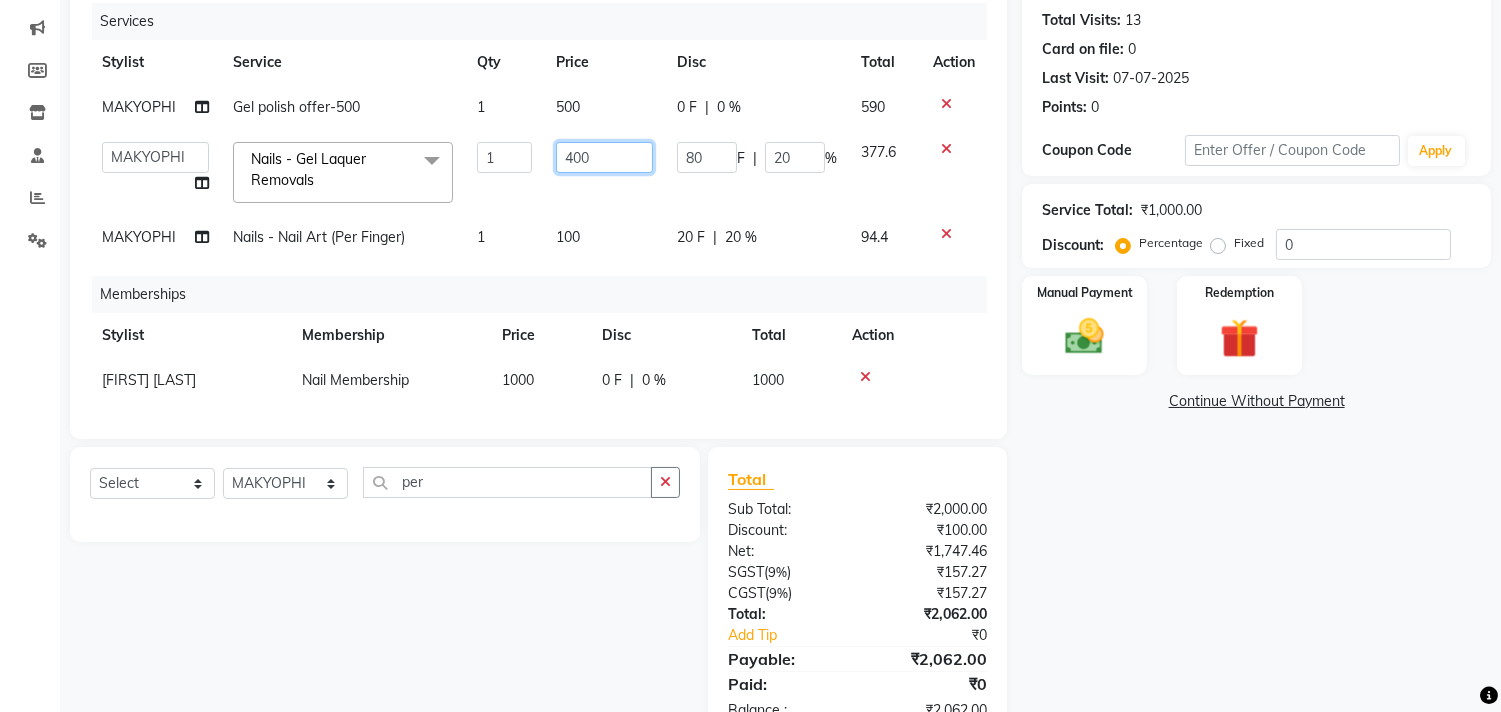 drag, startPoint x: 625, startPoint y: 160, endPoint x: 536, endPoint y: 157, distance: 89.050545 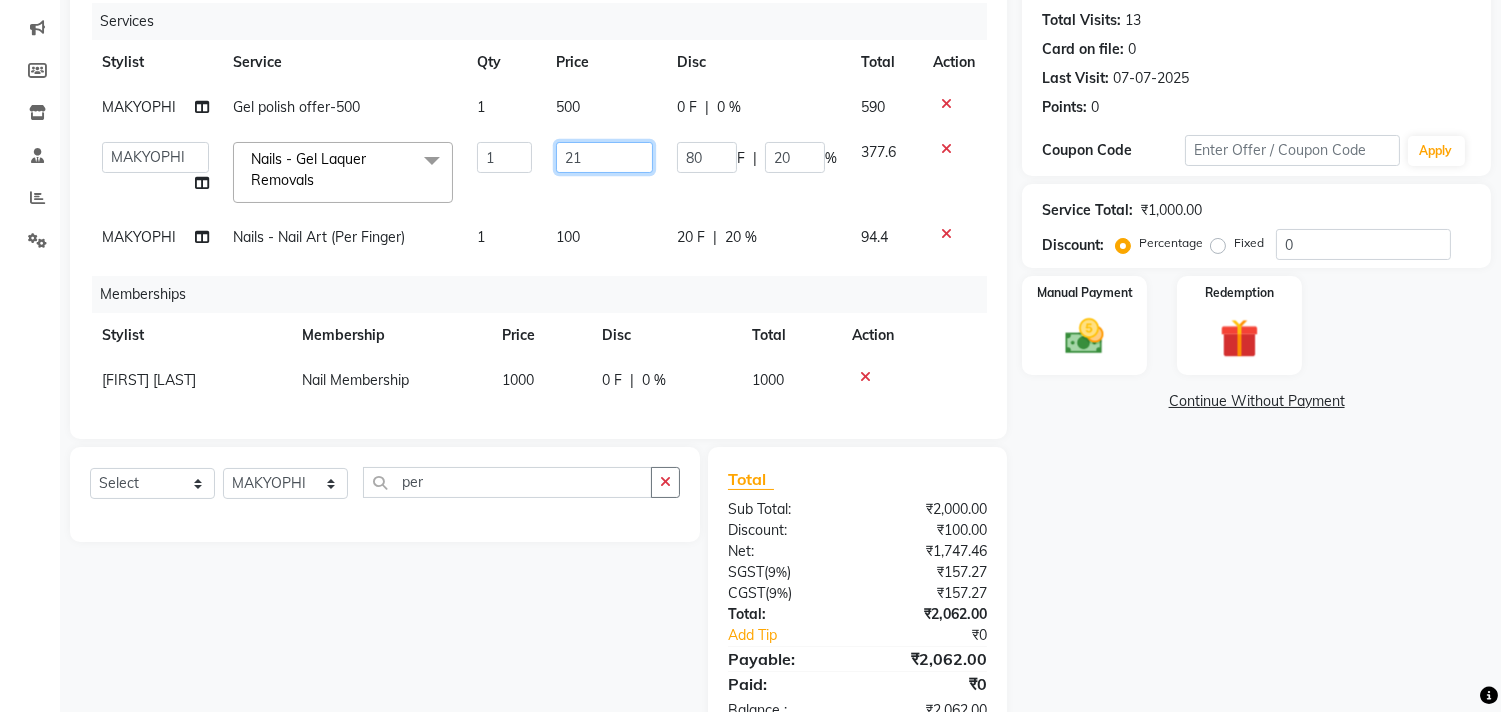 type on "212" 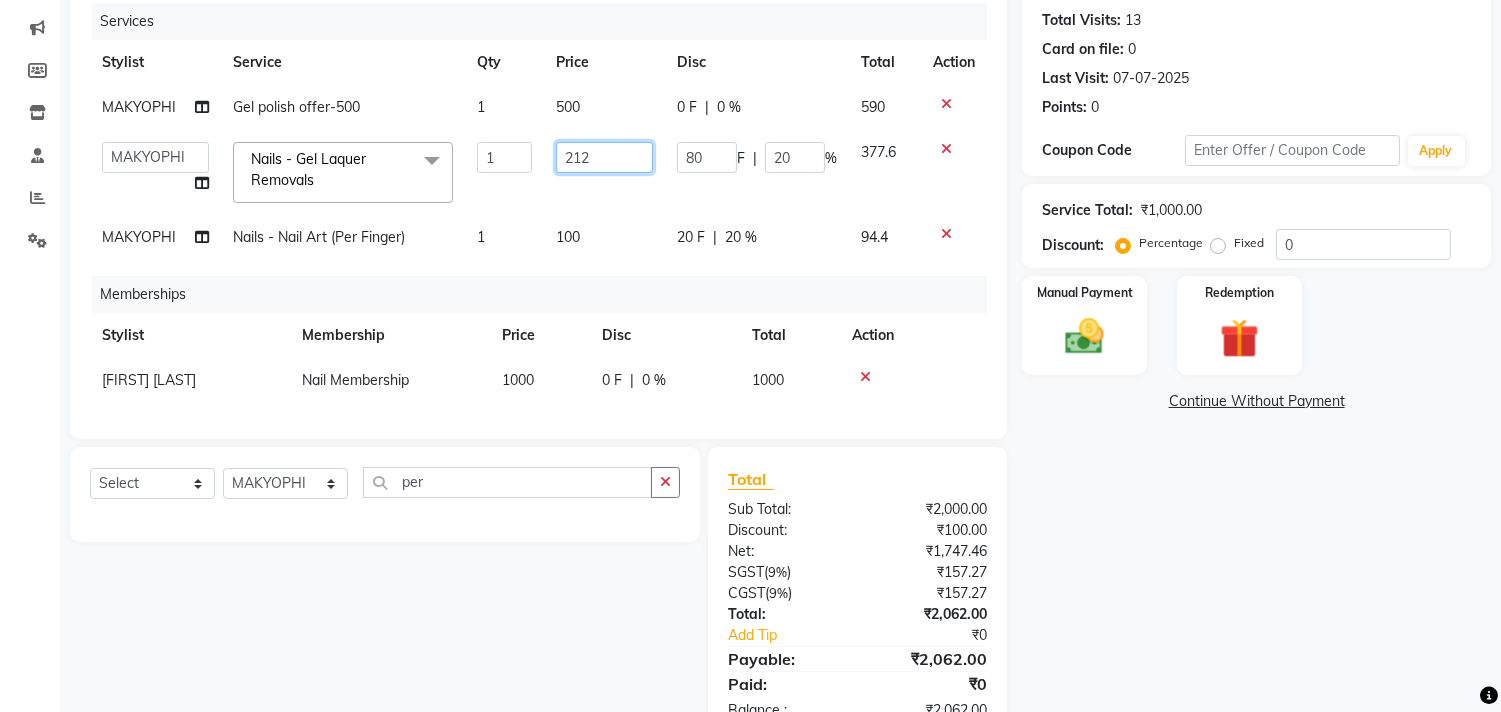 click on "212" 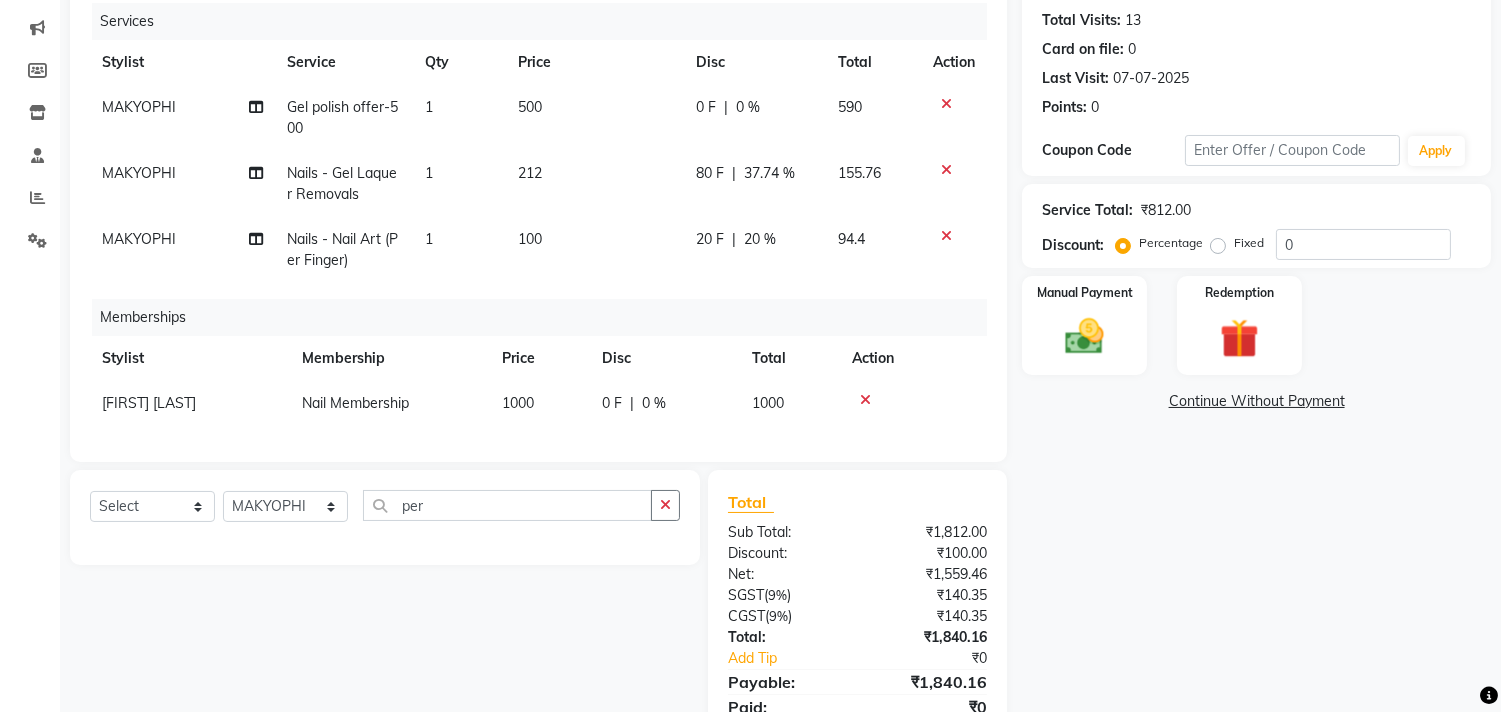 click on "80 F | 37.74 %" 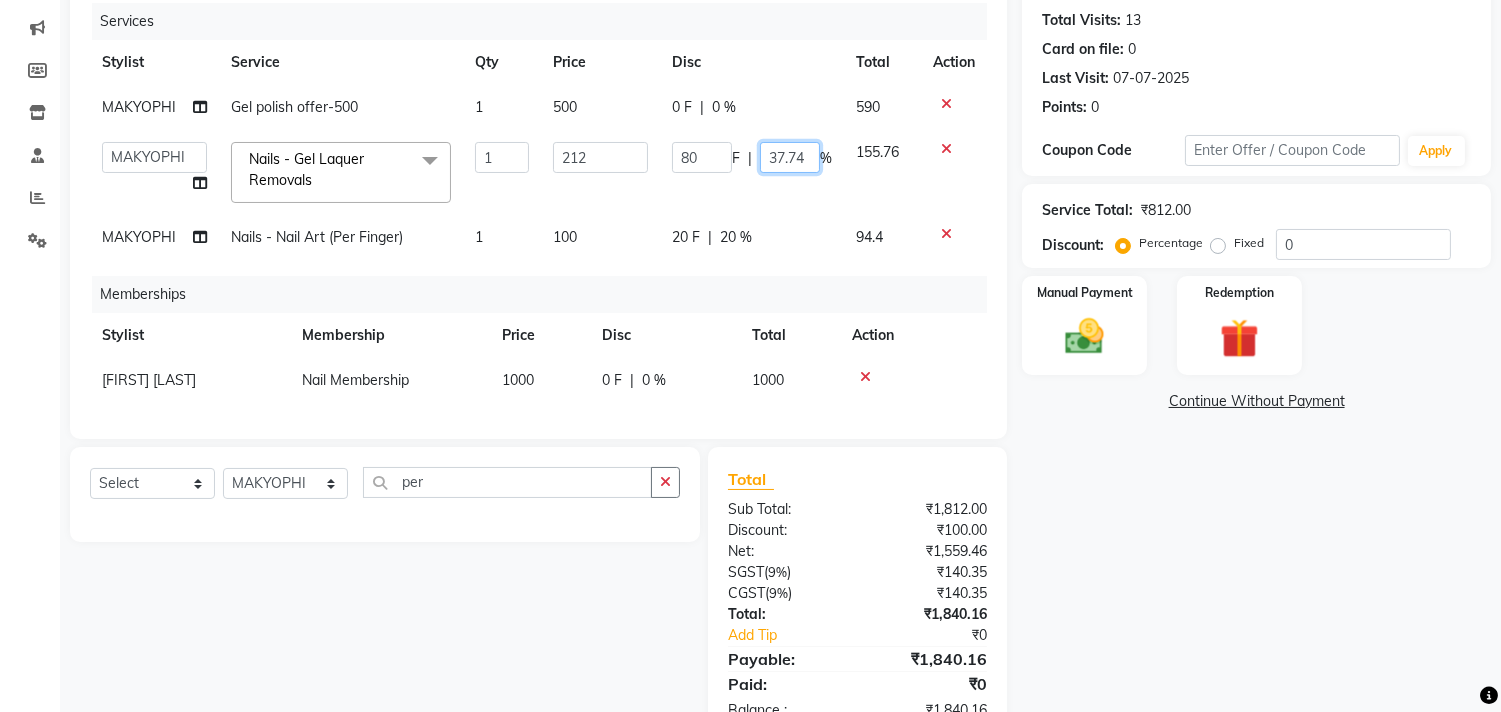 drag, startPoint x: 805, startPoint y: 157, endPoint x: 706, endPoint y: 160, distance: 99.04544 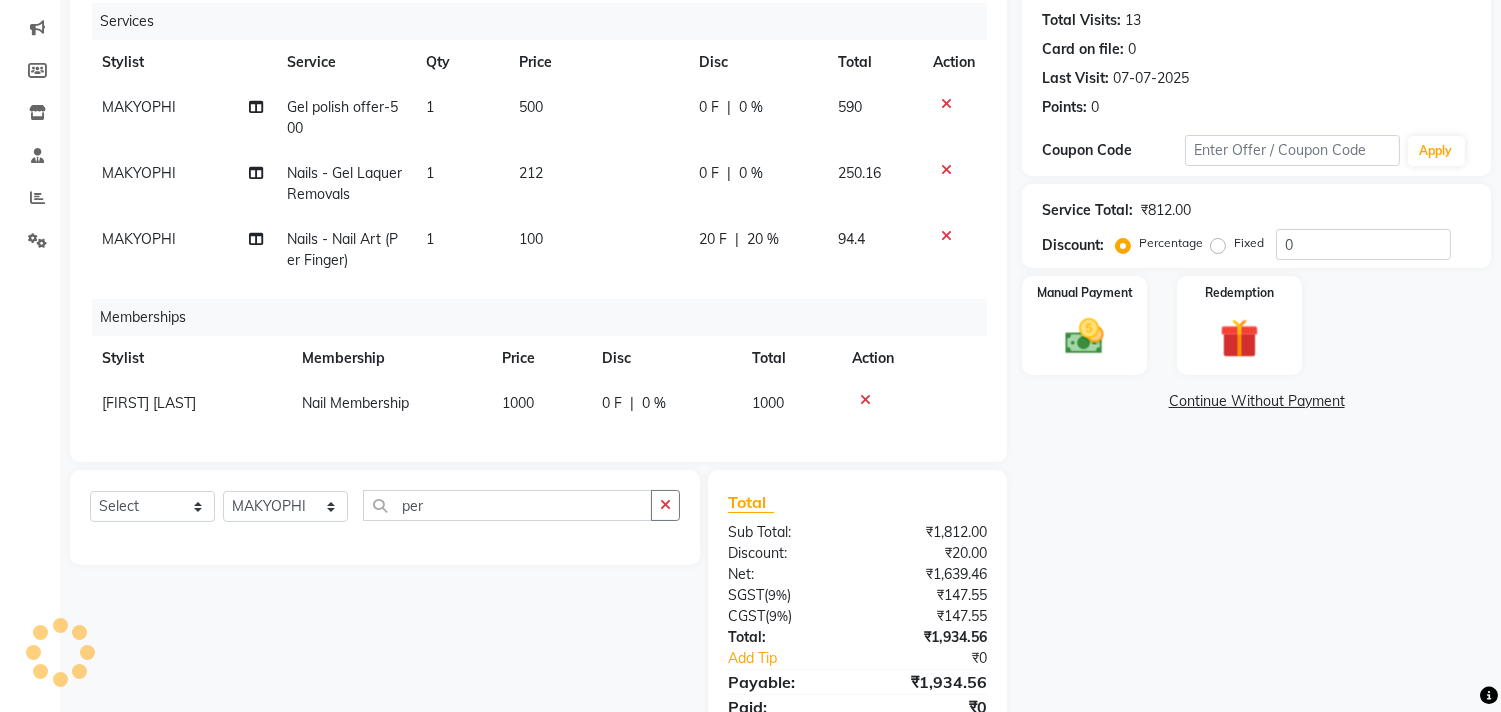 click on "0 F | 0 %" 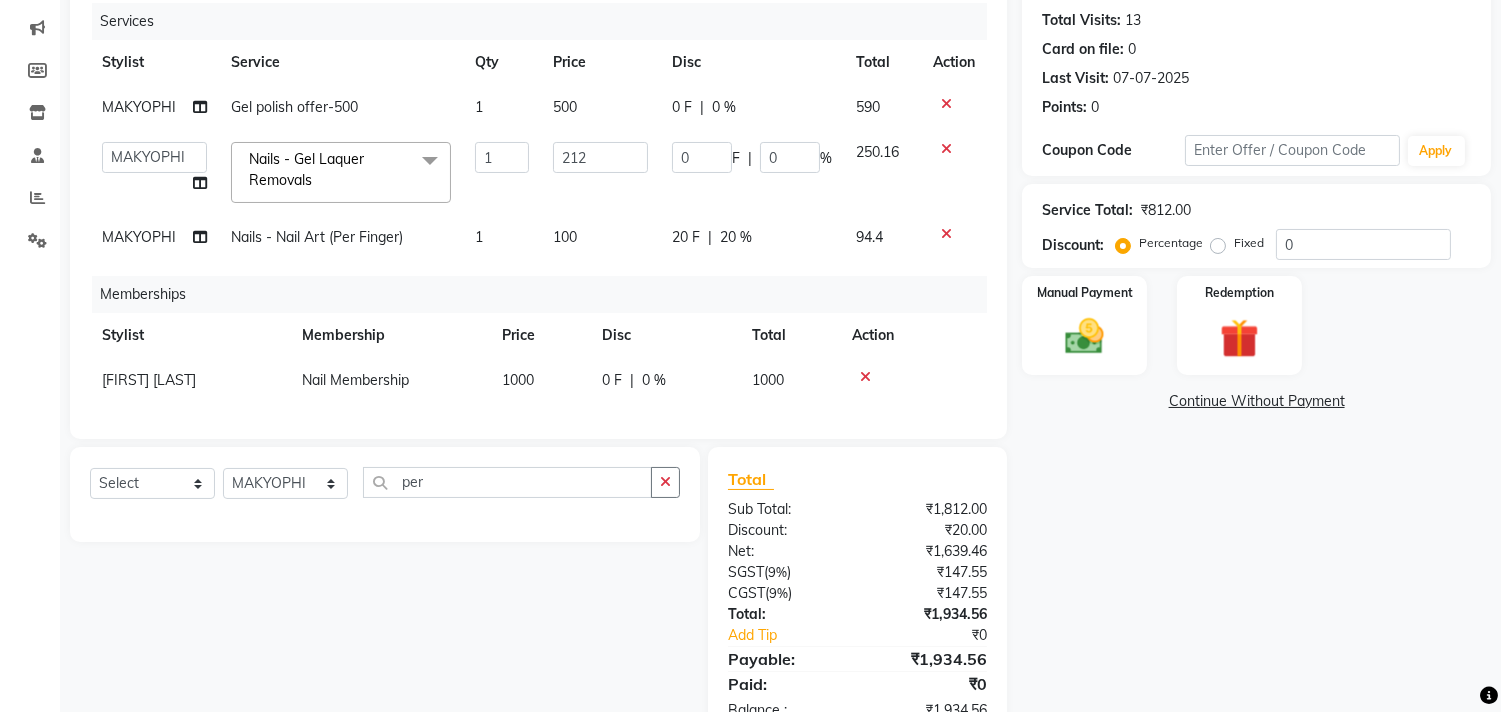 click on "100" 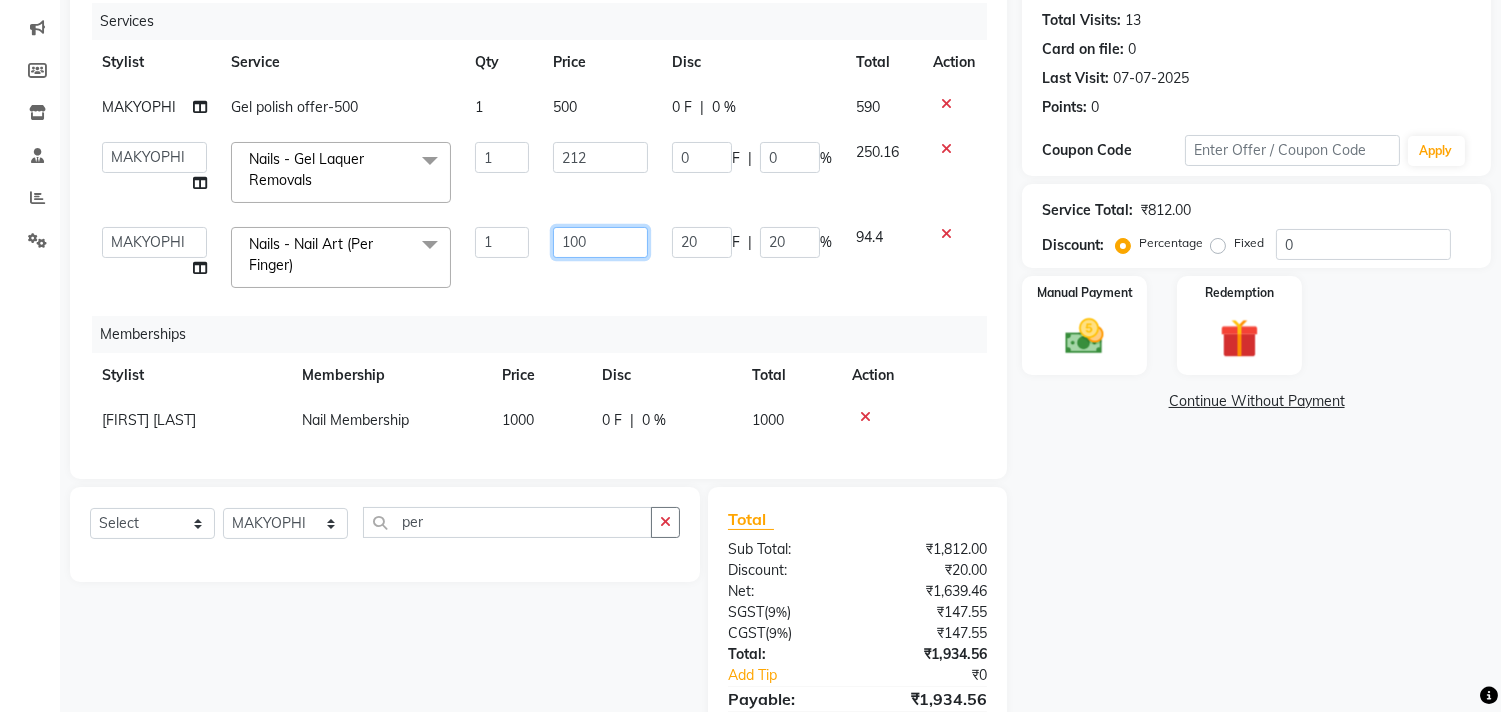 drag, startPoint x: 608, startPoint y: 242, endPoint x: 527, endPoint y: 241, distance: 81.00617 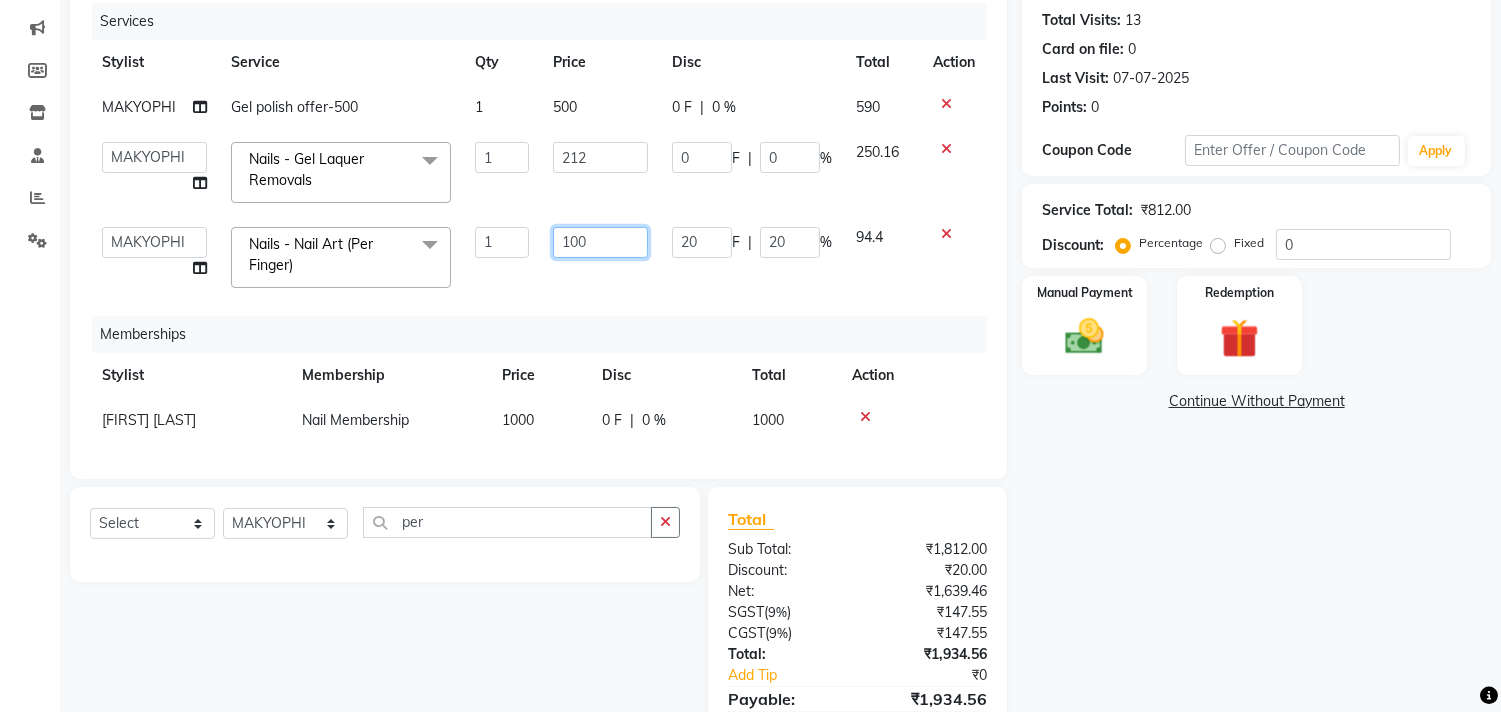 click on "Alim Kaldane   Anwar Laskar   Hi On Hair   MAKYOPHI   Pankaj Thakur   Poonam Nalawade   Raani   Rasika  Shelar   Rehan Salmani   Saba Shaikh   Sana Shaikh   SOSEM   Zeeshan Salmani  Nails  - Nail Art (Per Finger)  x ARGAN COCKTAIL ARGAN SPA FRINGE - STRAIGHTENING HAIR EXTENSION REMOVAL HAIR EXTENSIONS INTEGRITY UPTO SHOULDER MOISTURE PLUS SPA (Upto Shoulder) NANO PLASTIA (Very Short) OLA PLEX STAND ALONE OLA PLEX TREATMENT SLIVER SHINE COCKTAIL STENSILS STRAIGHTNING (ABOVE SHOULDER) STRAIGHTNING (BELOW SHOULDER) STRAIGHTNING (UPTO WAIST) STRAIGHTNING (VERY SHORT) Colour Care milkshake Spa foot massage Nose wax file/cut file/cut/polish outcurls Blow dry Aroma Manicure eyebrows/upperlips wash n Blowdry UPPERLIPS PINKINI WAX face Dtan Cateye gel polish Aroma Pedicure AVL pedicure marine sea alga face bleach Bomb pedicure Bomb Manicure AVL Manicure marine sea alga Feet Wax ADD ON OIL WASH FEET DTAN Polish change Add on Feet Pack Add on hands pack Brighting peel off mask Head neck N Shoulder Messsage fringe cut" 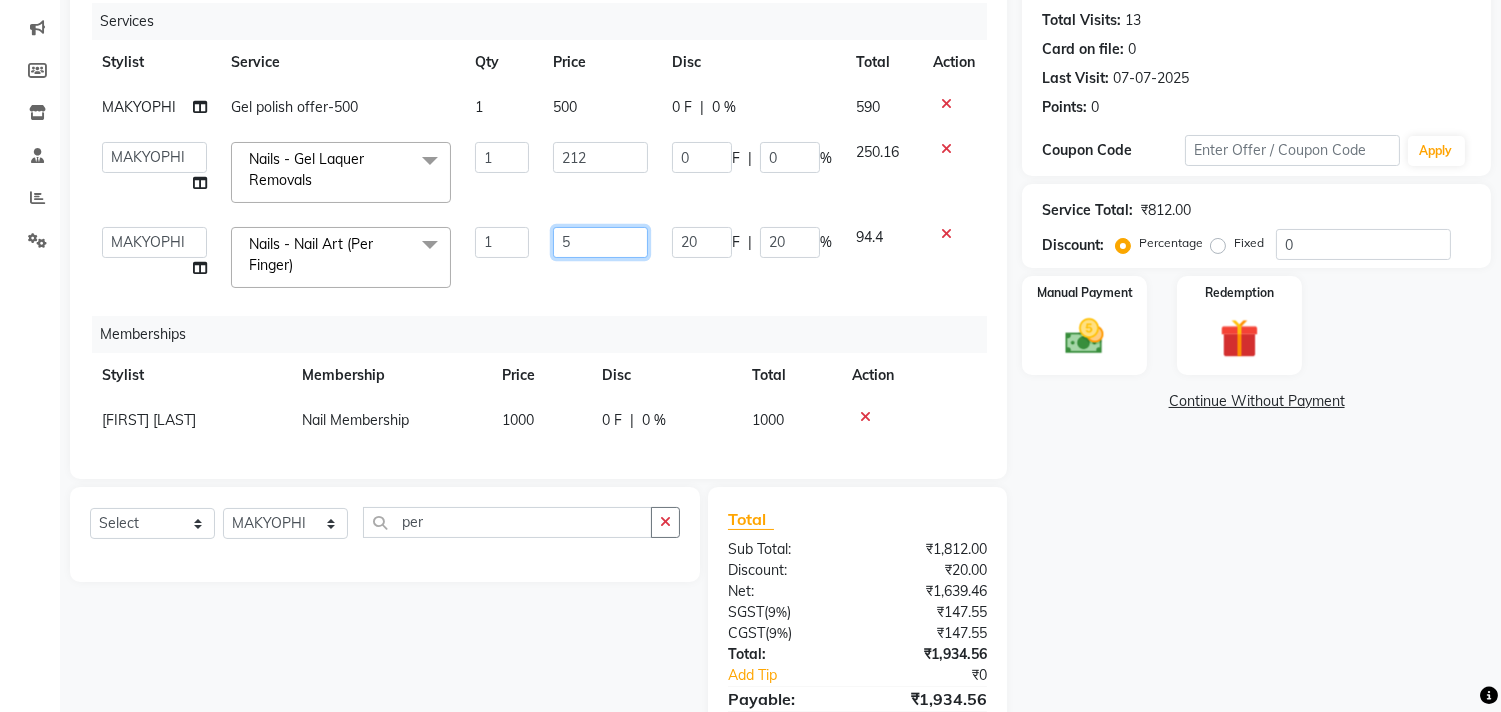 type on "50" 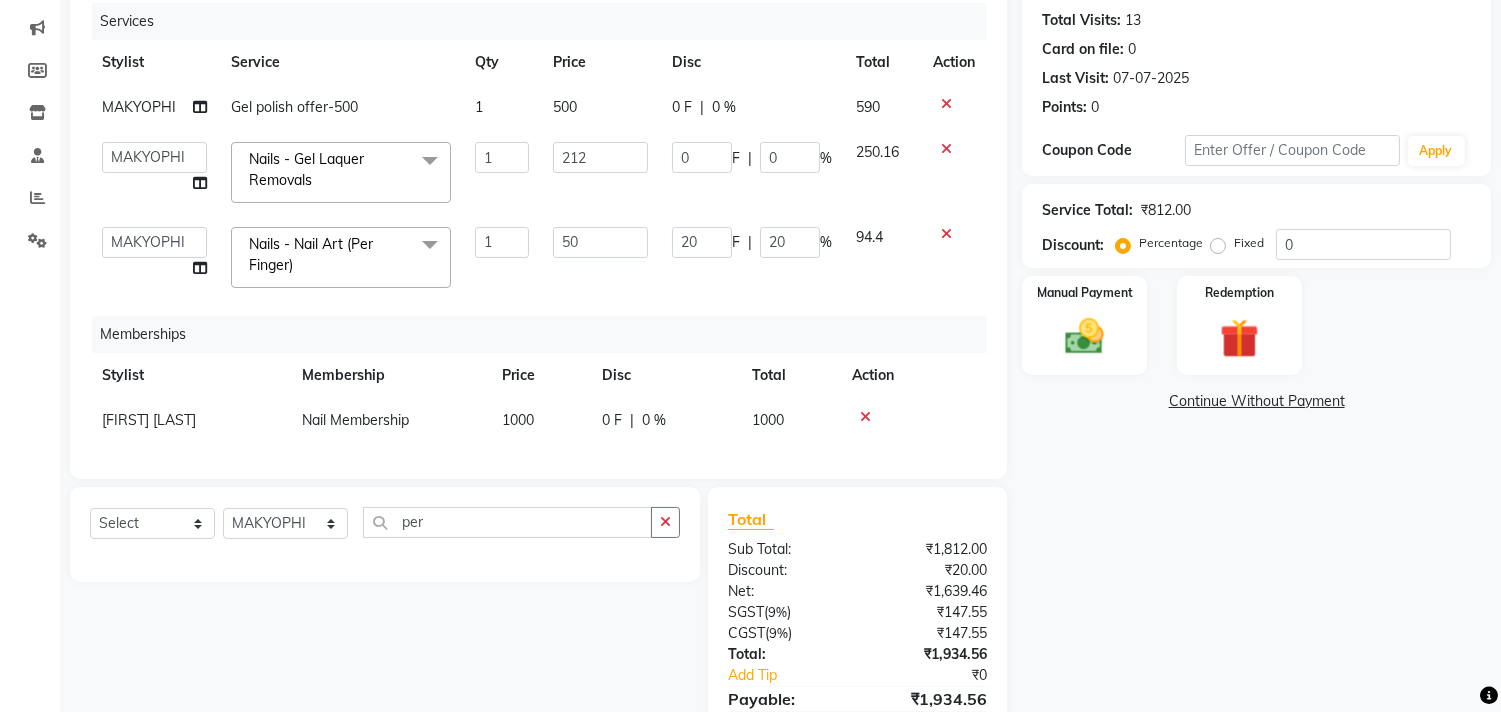 click on "Services Stylist Service Qty Price Disc Total Action MAKYOPHI Gel polish offer-500 1 500 0 F | 0 % 590  Alim Kaldane   Anwar Laskar   Hi On Hair   MAKYOPHI   Pankaj Thakur   Poonam Nalawade   Raani   Rasika  Shelar   Rehan Salmani   Saba Shaikh   Sana Shaikh   SOSEM   Zeeshan Salmani  Nails  - Gel Laquer Removals  x ARGAN COCKTAIL ARGAN SPA FRINGE - STRAIGHTENING HAIR EXTENSION REMOVAL HAIR EXTENSIONS INTEGRITY UPTO SHOULDER MOISTURE PLUS SPA (Upto Shoulder) NANO PLASTIA (Very Short) OLA PLEX STAND ALONE OLA PLEX TREATMENT SLIVER SHINE COCKTAIL STENSILS STRAIGHTNING (ABOVE SHOULDER) STRAIGHTNING (BELOW SHOULDER) STRAIGHTNING (UPTO WAIST) STRAIGHTNING (VERY SHORT) Colour Care milkshake Spa foot massage Nose wax file/cut file/cut/polish outcurls Blow dry Aroma Manicure eyebrows/upperlips wash n Blowdry UPPERLIPS PINKINI WAX face Dtan Cateye gel polish Aroma Pedicure AVL pedicure marine sea alga face bleach Bomb pedicure Bomb Manicure AVL Manicure marine sea alga Feet Wax ADD ON OIL WASH FEET DTAN Polish change" 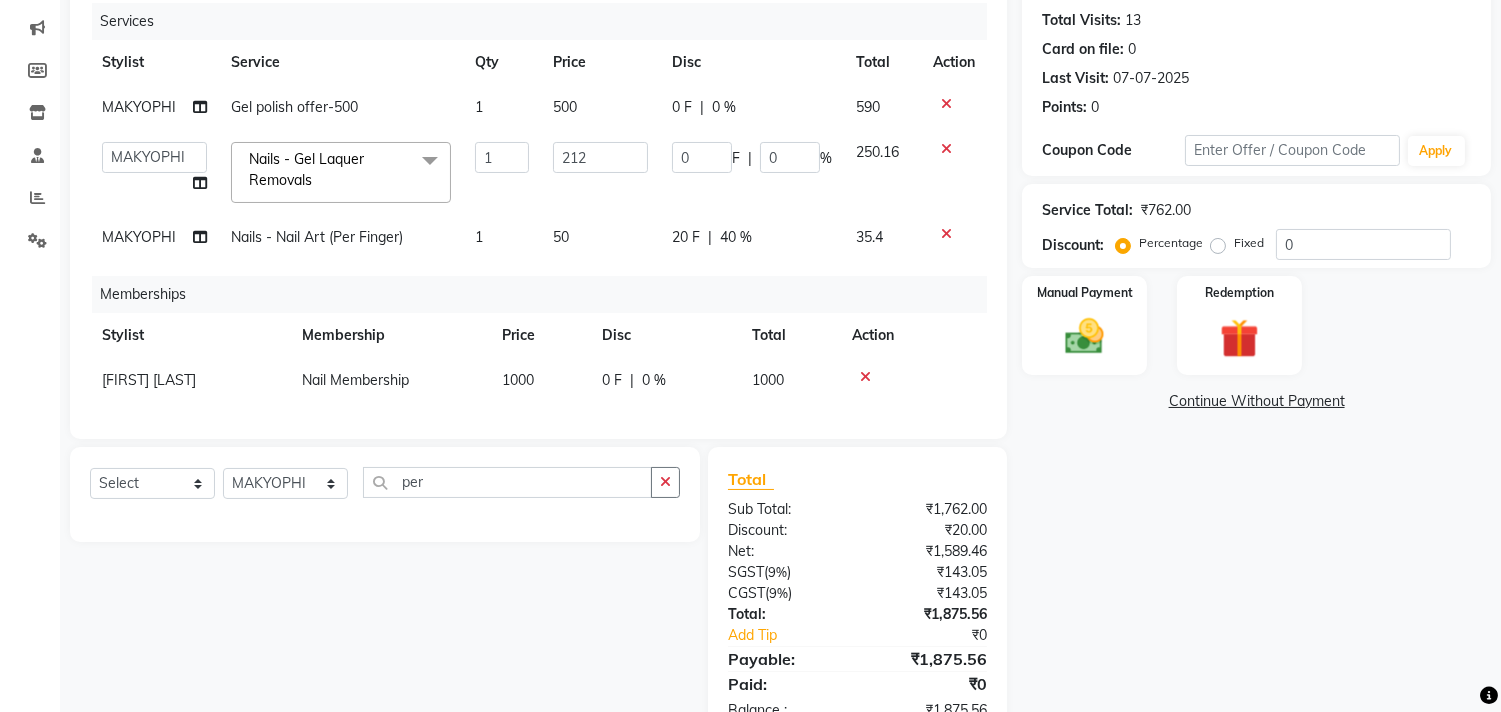 click on "20 F | 40 %" 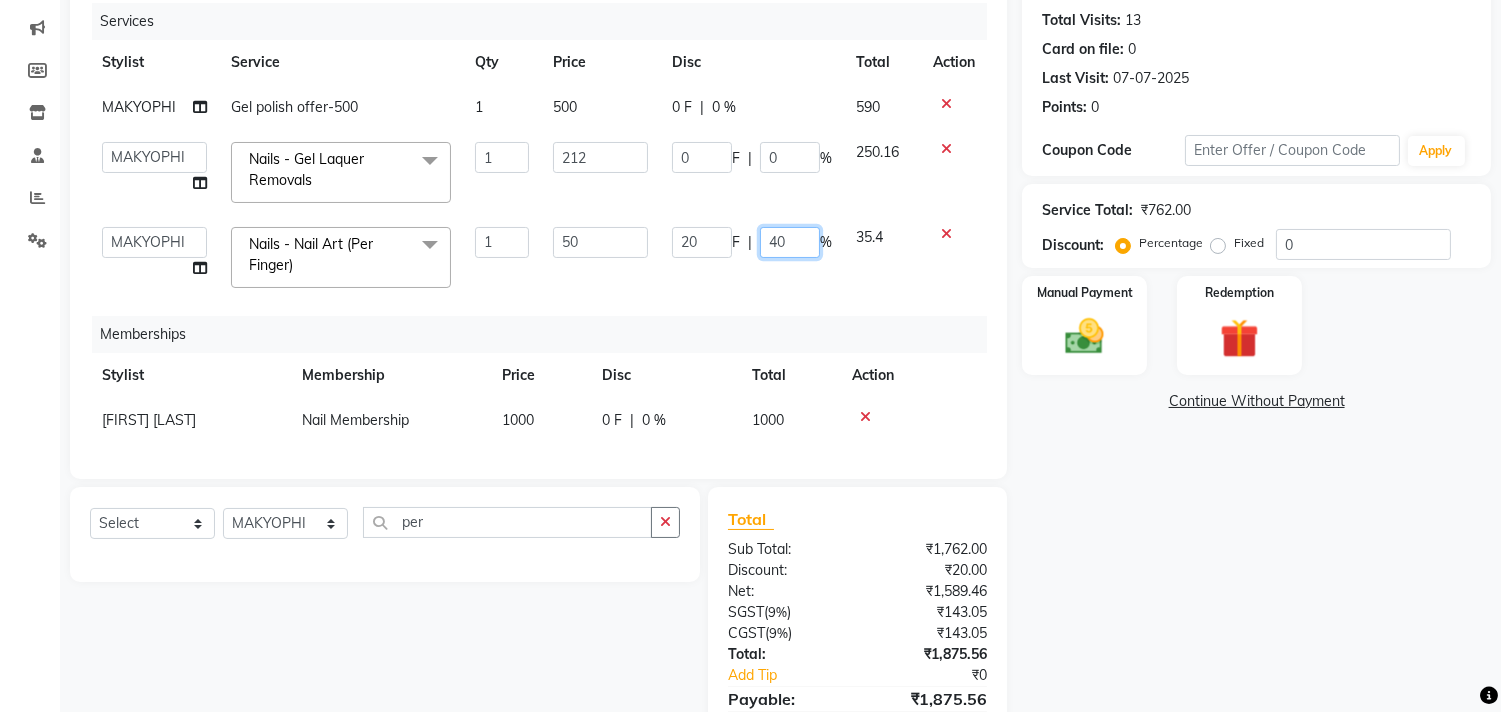 drag, startPoint x: 781, startPoint y: 241, endPoint x: 704, endPoint y: 225, distance: 78.64477 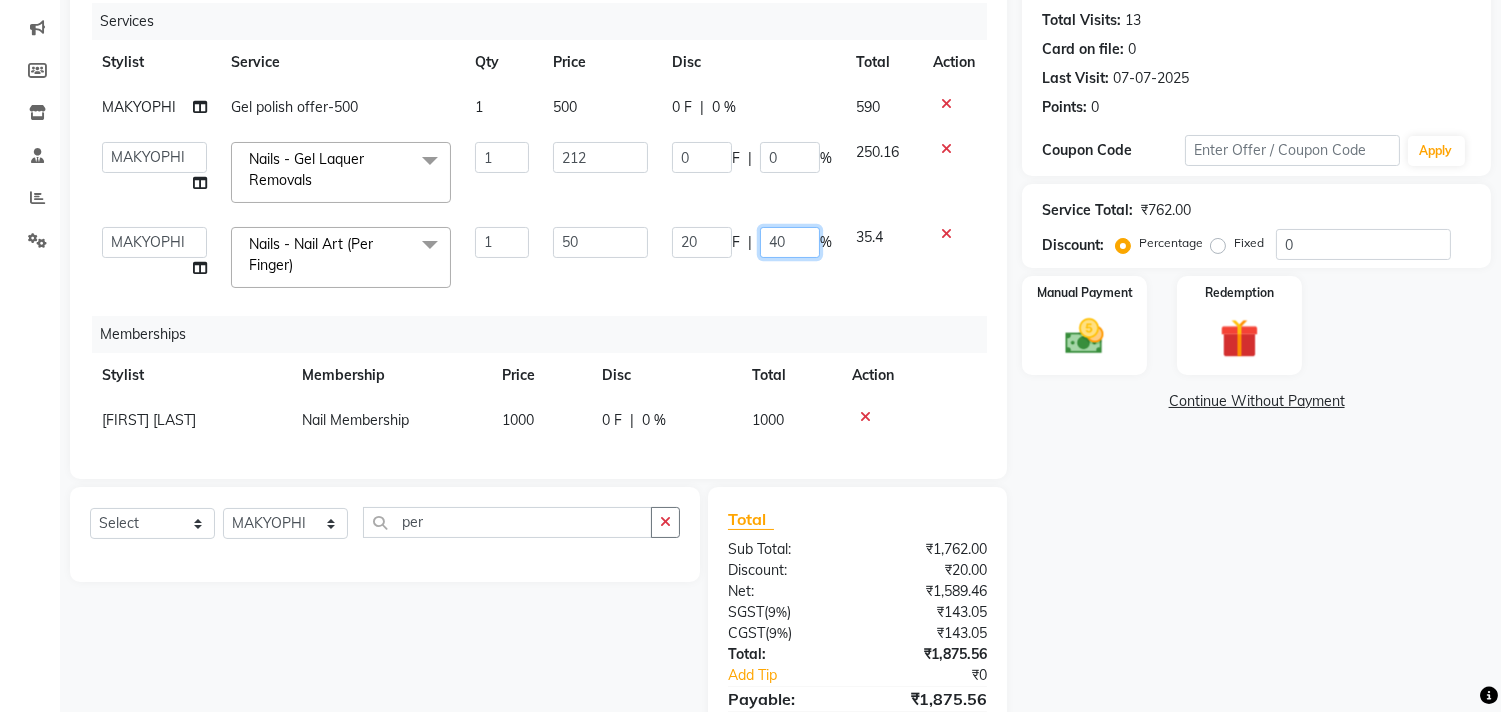 click on "20 F | 40 %" 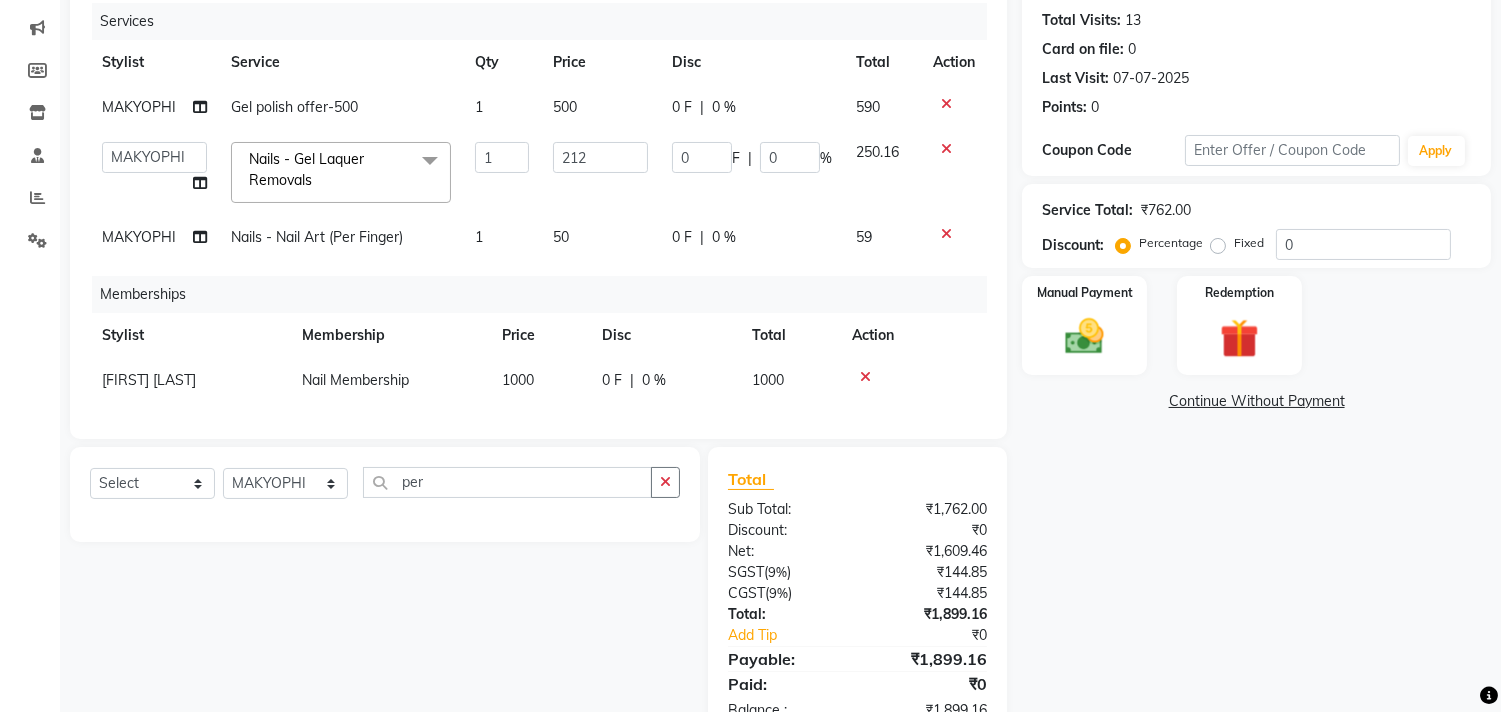 click on "Services Stylist Service Qty Price Disc Total Action MAKYOPHI Gel polish offer-500 1 500 0 F | 0 % 590  Alim Kaldane   Anwar Laskar   Hi On Hair   MAKYOPHI   Pankaj Thakur   Poonam Nalawade   Raani   Rasika  Shelar   Rehan Salmani   Saba Shaikh   Sana Shaikh   SOSEM   Zeeshan Salmani  Nails  - Gel Laquer Removals  x ARGAN COCKTAIL ARGAN SPA FRINGE - STRAIGHTENING HAIR EXTENSION REMOVAL HAIR EXTENSIONS INTEGRITY UPTO SHOULDER MOISTURE PLUS SPA (Upto Shoulder) NANO PLASTIA (Very Short) OLA PLEX STAND ALONE OLA PLEX TREATMENT SLIVER SHINE COCKTAIL STENSILS STRAIGHTNING (ABOVE SHOULDER) STRAIGHTNING (BELOW SHOULDER) STRAIGHTNING (UPTO WAIST) STRAIGHTNING (VERY SHORT) Colour Care milkshake Spa foot massage Nose wax file/cut file/cut/polish outcurls Blow dry Aroma Manicure eyebrows/upperlips wash n Blowdry UPPERLIPS PINKINI WAX face Dtan Cateye gel polish Aroma Pedicure AVL pedicure marine sea alga face bleach Bomb pedicure Bomb Manicure AVL Manicure marine sea alga Feet Wax ADD ON OIL WASH FEET DTAN Polish change" 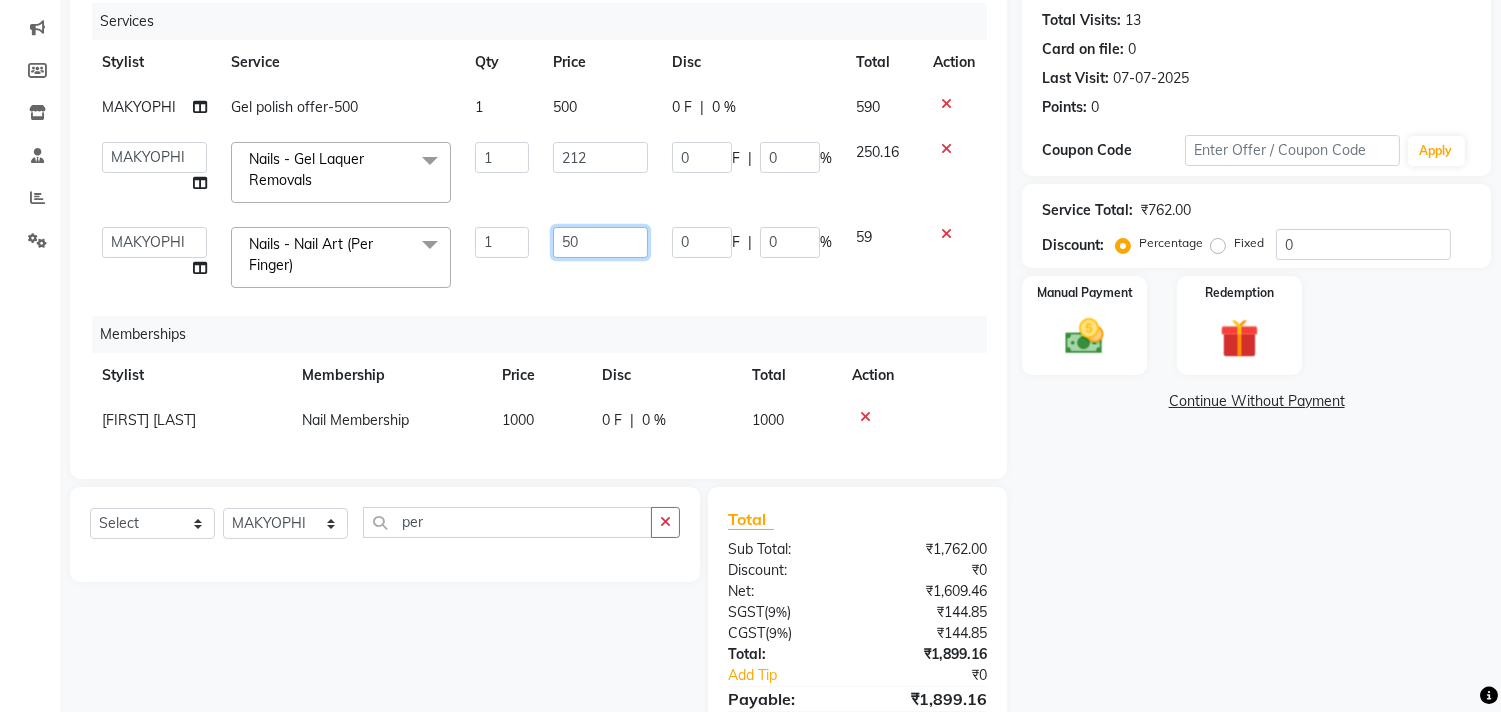 drag, startPoint x: 583, startPoint y: 241, endPoint x: 525, endPoint y: 237, distance: 58.137768 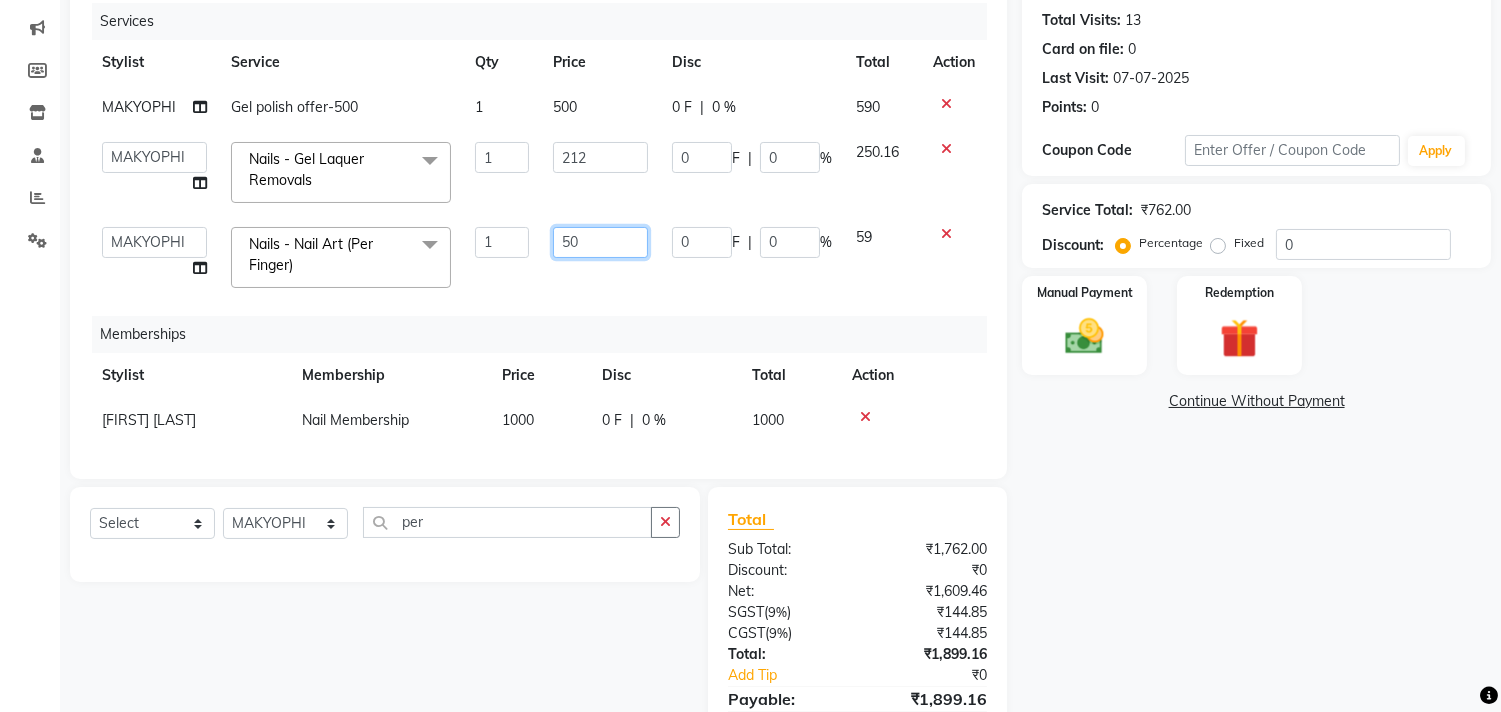 click on "Alim Kaldane   Anwar Laskar   Hi On Hair   MAKYOPHI   Pankaj Thakur   Poonam Nalawade   Raani   Rasika  Shelar   Rehan Salmani   Saba Shaikh   Sana Shaikh   SOSEM   Zeeshan Salmani  Nails  - Nail Art (Per Finger)  x ARGAN COCKTAIL ARGAN SPA FRINGE - STRAIGHTENING HAIR EXTENSION REMOVAL HAIR EXTENSIONS INTEGRITY UPTO SHOULDER MOISTURE PLUS SPA (Upto Shoulder) NANO PLASTIA (Very Short) OLA PLEX STAND ALONE OLA PLEX TREATMENT SLIVER SHINE COCKTAIL STENSILS STRAIGHTNING (ABOVE SHOULDER) STRAIGHTNING (BELOW SHOULDER) STRAIGHTNING (UPTO WAIST) STRAIGHTNING (VERY SHORT) Colour Care milkshake Spa foot massage Nose wax file/cut file/cut/polish outcurls Blow dry Aroma Manicure eyebrows/upperlips wash n Blowdry UPPERLIPS PINKINI WAX face Dtan Cateye gel polish Aroma Pedicure AVL pedicure marine sea alga face bleach Bomb pedicure Bomb Manicure AVL Manicure marine sea alga Feet Wax ADD ON OIL WASH FEET DTAN Polish change Add on Feet Pack Add on hands pack Brighting peel off mask Head neck N Shoulder Messsage fringe cut" 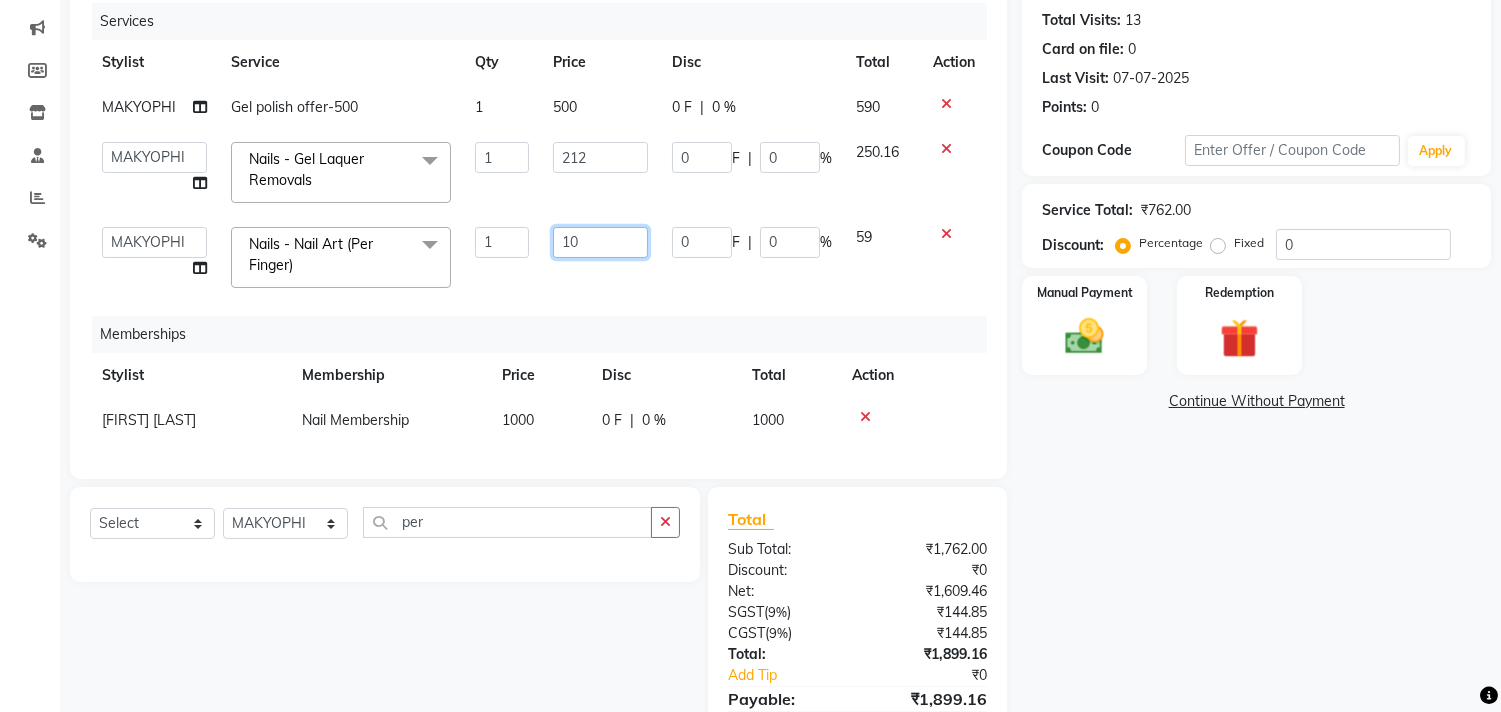 type on "100" 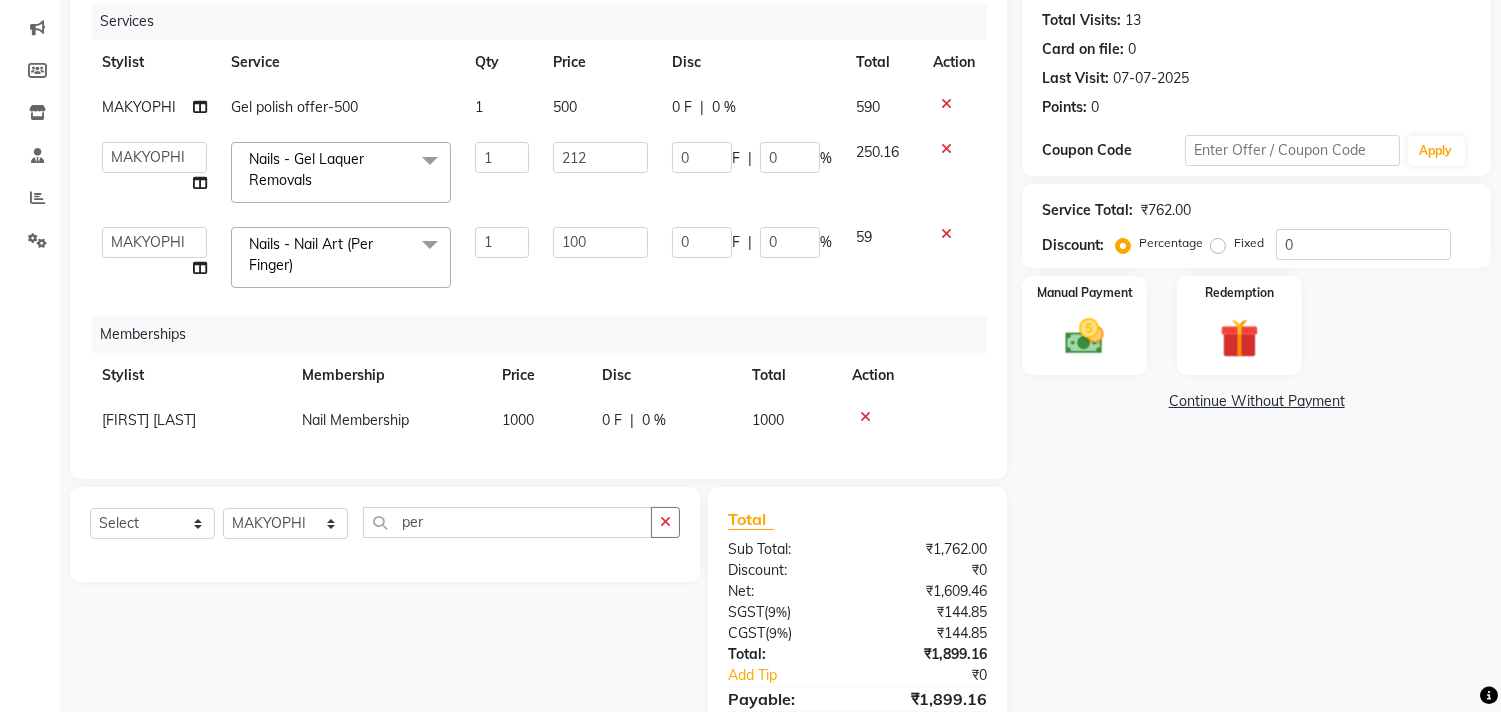 click on "Services Stylist Service Qty Price Disc Total Action MAKYOPHI Gel polish offer-500 1 500 0 F | 0 % 590  Alim Kaldane   Anwar Laskar   Hi On Hair   MAKYOPHI   Pankaj Thakur   Poonam Nalawade   Raani   Rasika  Shelar   Rehan Salmani   Saba Shaikh   Sana Shaikh   SOSEM   Zeeshan Salmani  Nails  - Gel Laquer Removals  x ARGAN COCKTAIL ARGAN SPA FRINGE - STRAIGHTENING HAIR EXTENSION REMOVAL HAIR EXTENSIONS INTEGRITY UPTO SHOULDER MOISTURE PLUS SPA (Upto Shoulder) NANO PLASTIA (Very Short) OLA PLEX STAND ALONE OLA PLEX TREATMENT SLIVER SHINE COCKTAIL STENSILS STRAIGHTNING (ABOVE SHOULDER) STRAIGHTNING (BELOW SHOULDER) STRAIGHTNING (UPTO WAIST) STRAIGHTNING (VERY SHORT) Colour Care milkshake Spa foot massage Nose wax file/cut file/cut/polish outcurls Blow dry Aroma Manicure eyebrows/upperlips wash n Blowdry UPPERLIPS PINKINI WAX face Dtan Cateye gel polish Aroma Pedicure AVL pedicure marine sea alga face bleach Bomb pedicure Bomb Manicure AVL Manicure marine sea alga Feet Wax ADD ON OIL WASH FEET DTAN Polish change" 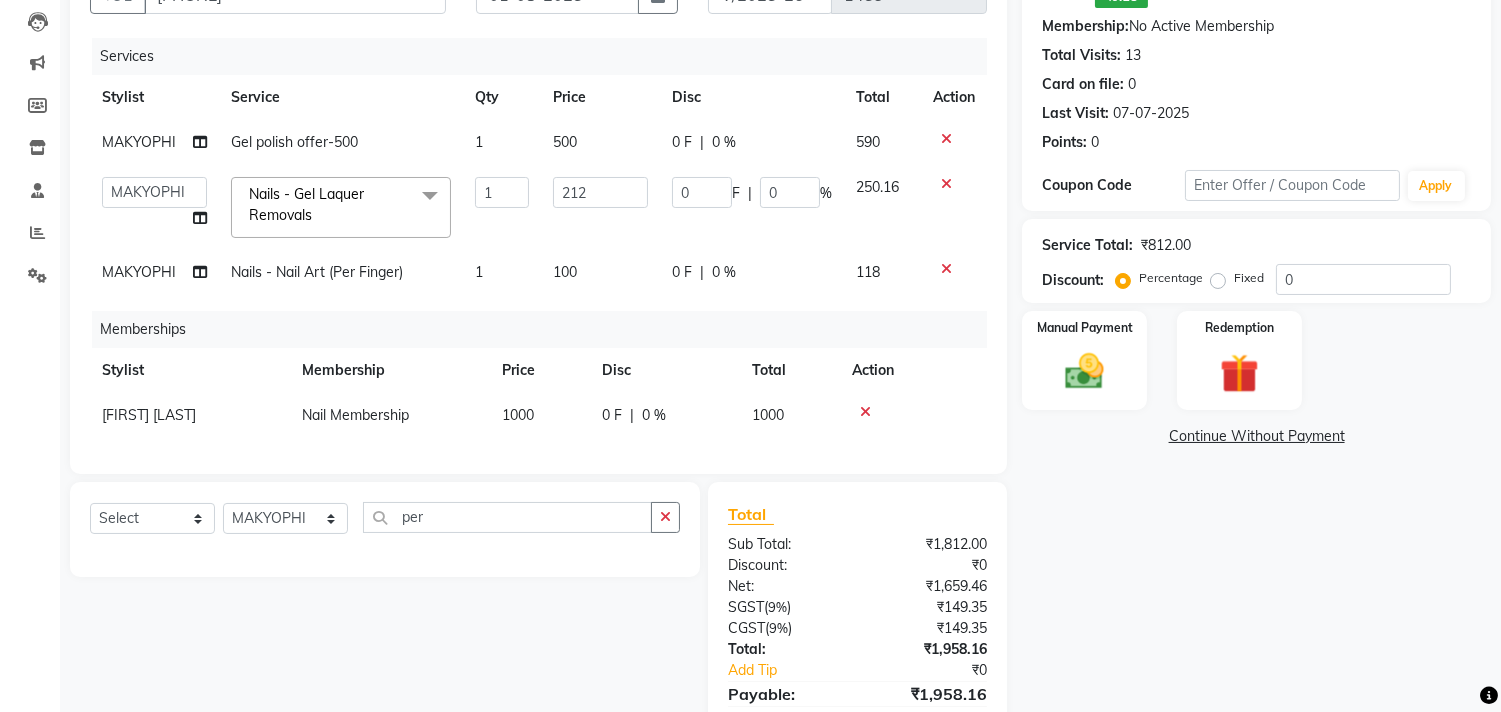 scroll, scrollTop: 98, scrollLeft: 0, axis: vertical 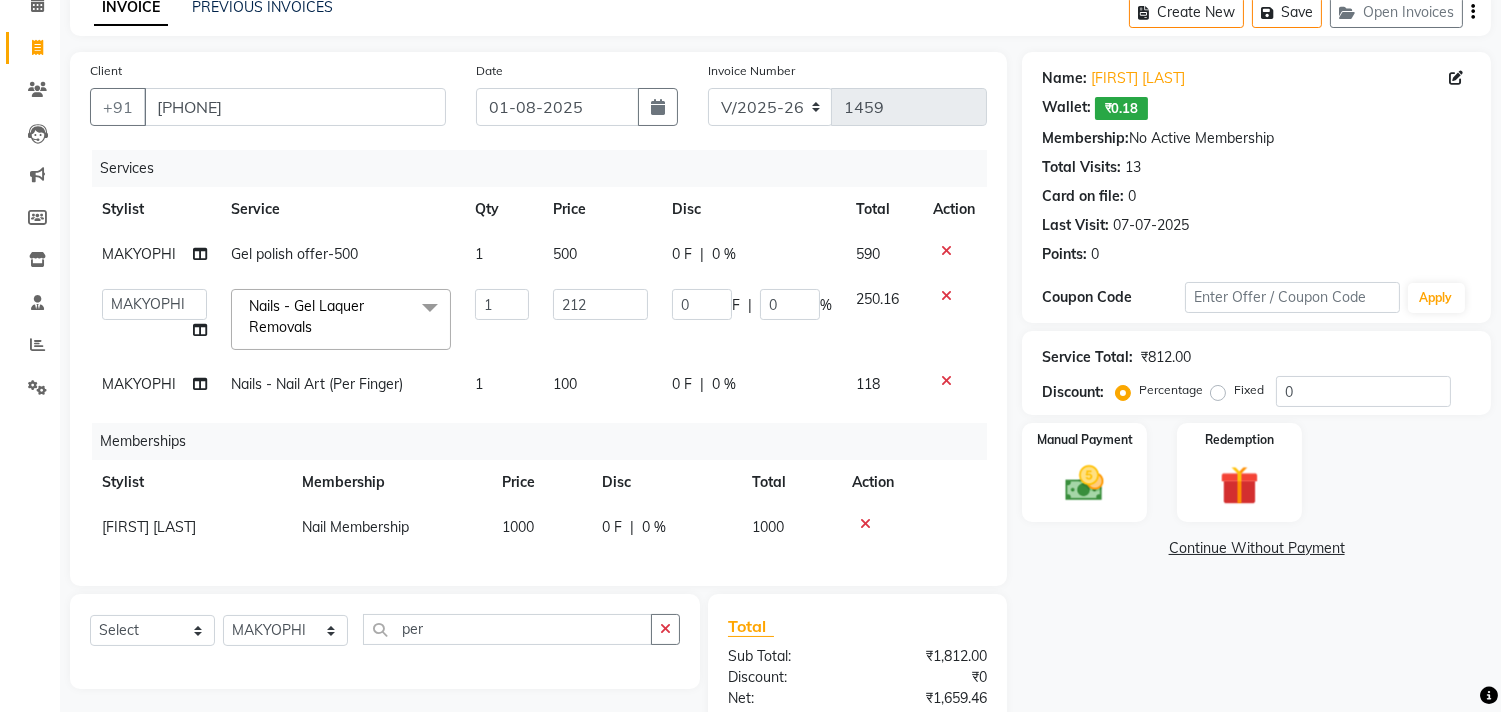 click on "0 F | 0 %" 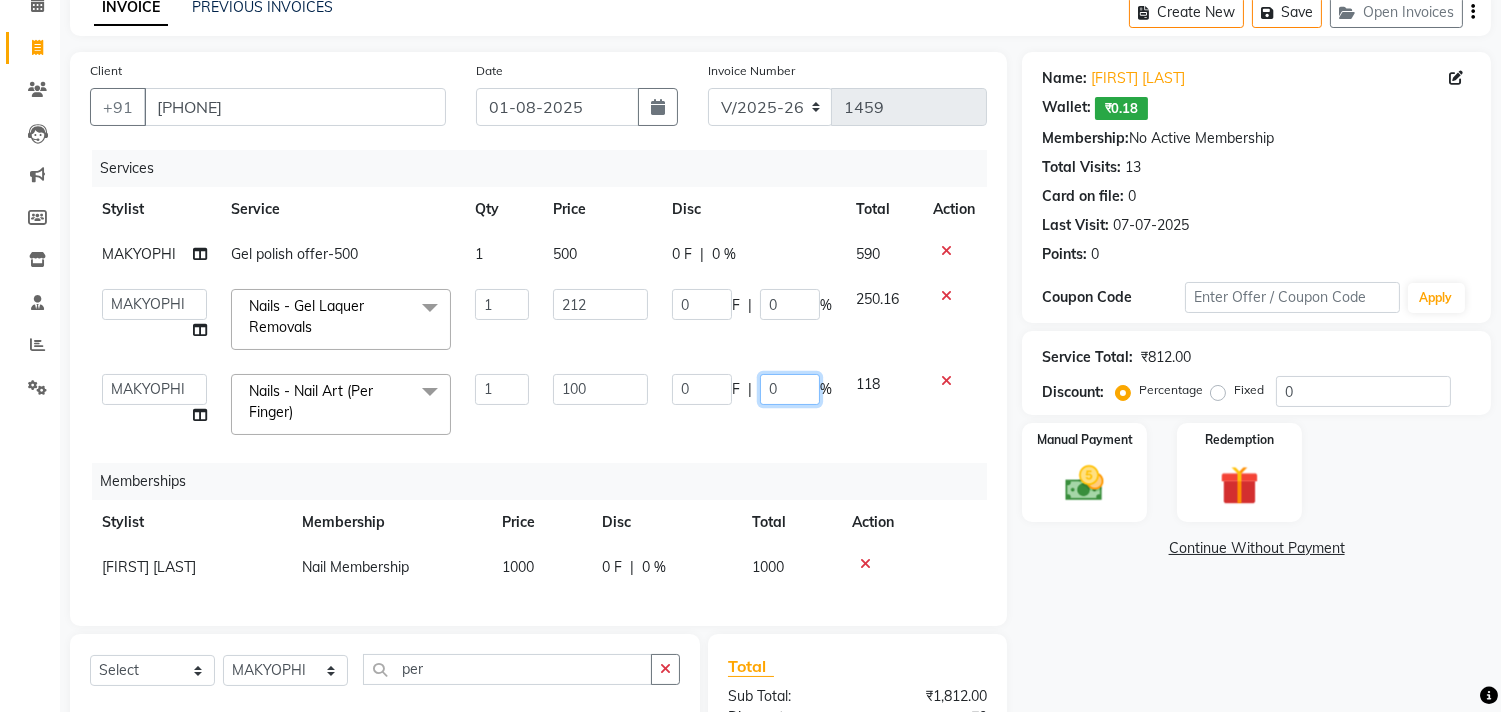 click on "0" 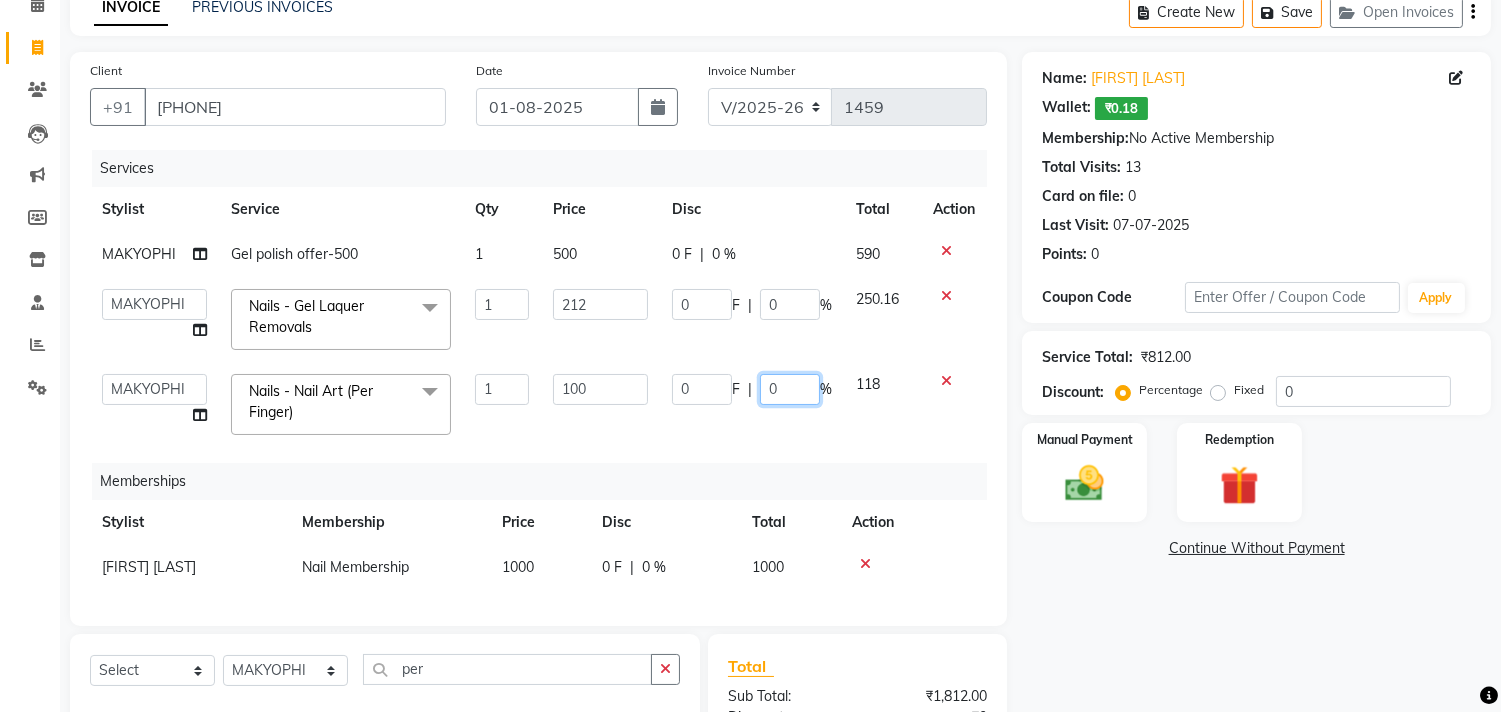 type on "20" 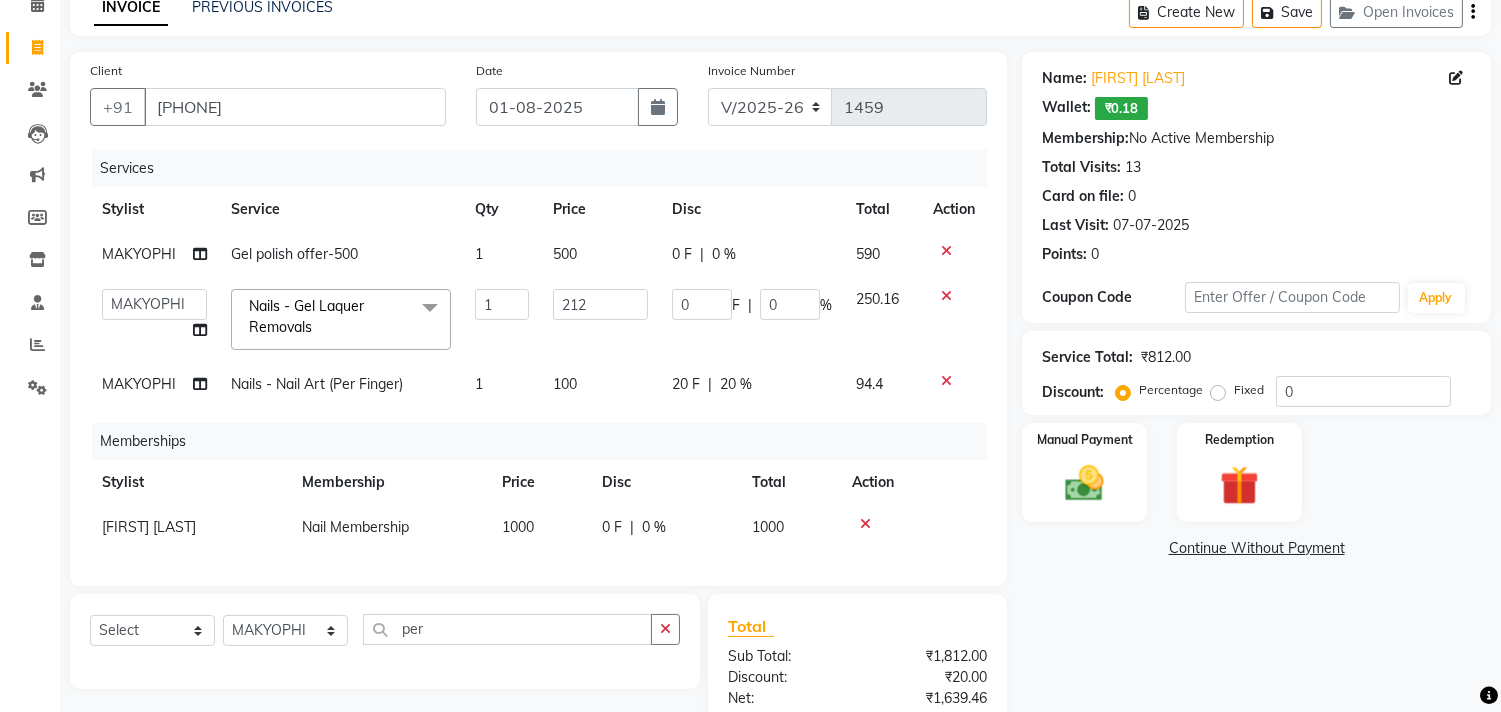 click on "Services Stylist Service Qty Price Disc Total Action MAKYOPHI Gel polish offer-500 1 500 0 F | 0 % 590  Alim Kaldane   Anwar Laskar   Hi On Hair   MAKYOPHI   Pankaj Thakur   Poonam Nalawade   Raani   Rasika  Shelar   Rehan Salmani   Saba Shaikh   Sana Shaikh   SOSEM   Zeeshan Salmani  Nails  - Gel Laquer Removals  x ARGAN COCKTAIL ARGAN SPA FRINGE - STRAIGHTENING HAIR EXTENSION REMOVAL HAIR EXTENSIONS INTEGRITY UPTO SHOULDER MOISTURE PLUS SPA (Upto Shoulder) NANO PLASTIA (Very Short) OLA PLEX STAND ALONE OLA PLEX TREATMENT SLIVER SHINE COCKTAIL STENSILS STRAIGHTNING (ABOVE SHOULDER) STRAIGHTNING (BELOW SHOULDER) STRAIGHTNING (UPTO WAIST) STRAIGHTNING (VERY SHORT) Colour Care milkshake Spa foot massage Nose wax file/cut file/cut/polish outcurls Blow dry Aroma Manicure eyebrows/upperlips wash n Blowdry UPPERLIPS PINKINI WAX face Dtan Cateye gel polish Aroma Pedicure AVL pedicure marine sea alga face bleach Bomb pedicure Bomb Manicure AVL Manicure marine sea alga Feet Wax ADD ON OIL WASH FEET DTAN Polish change" 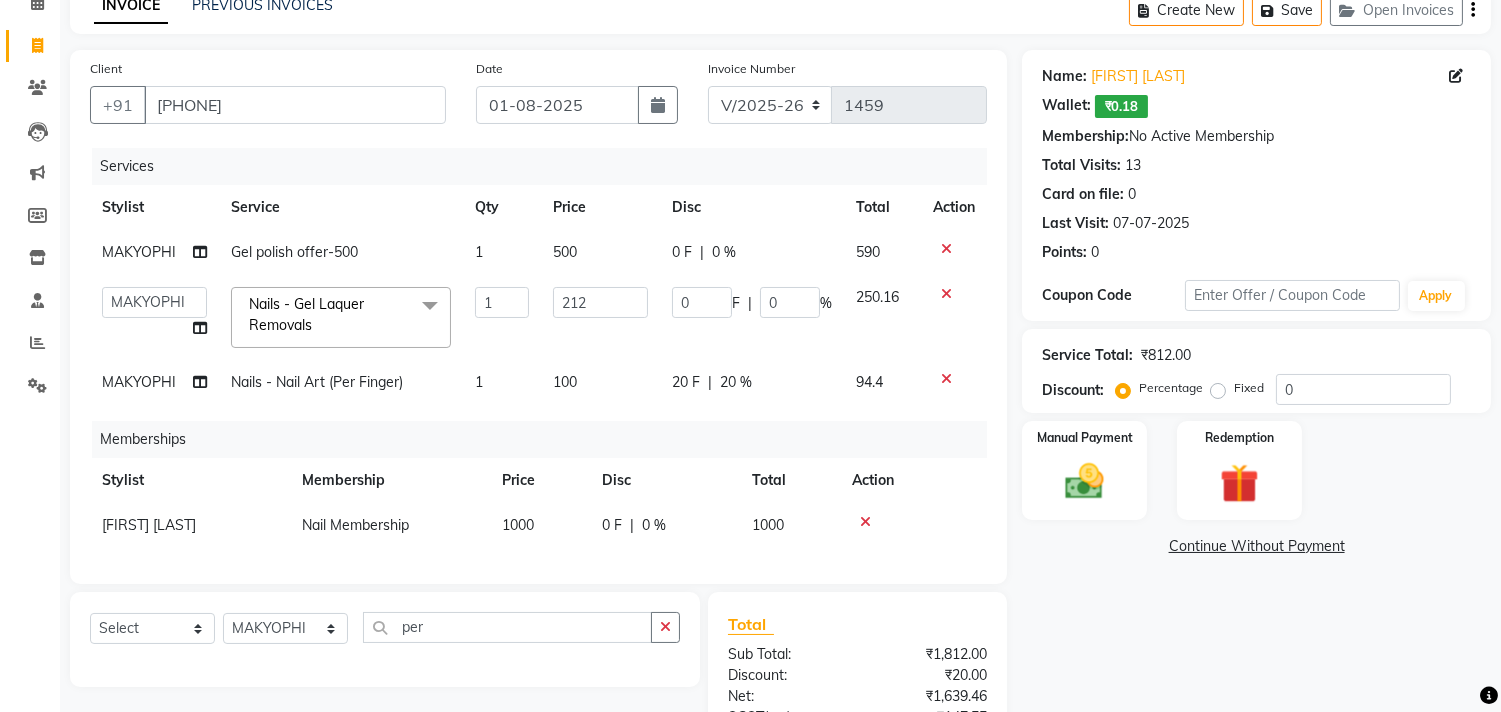 scroll, scrollTop: 321, scrollLeft: 0, axis: vertical 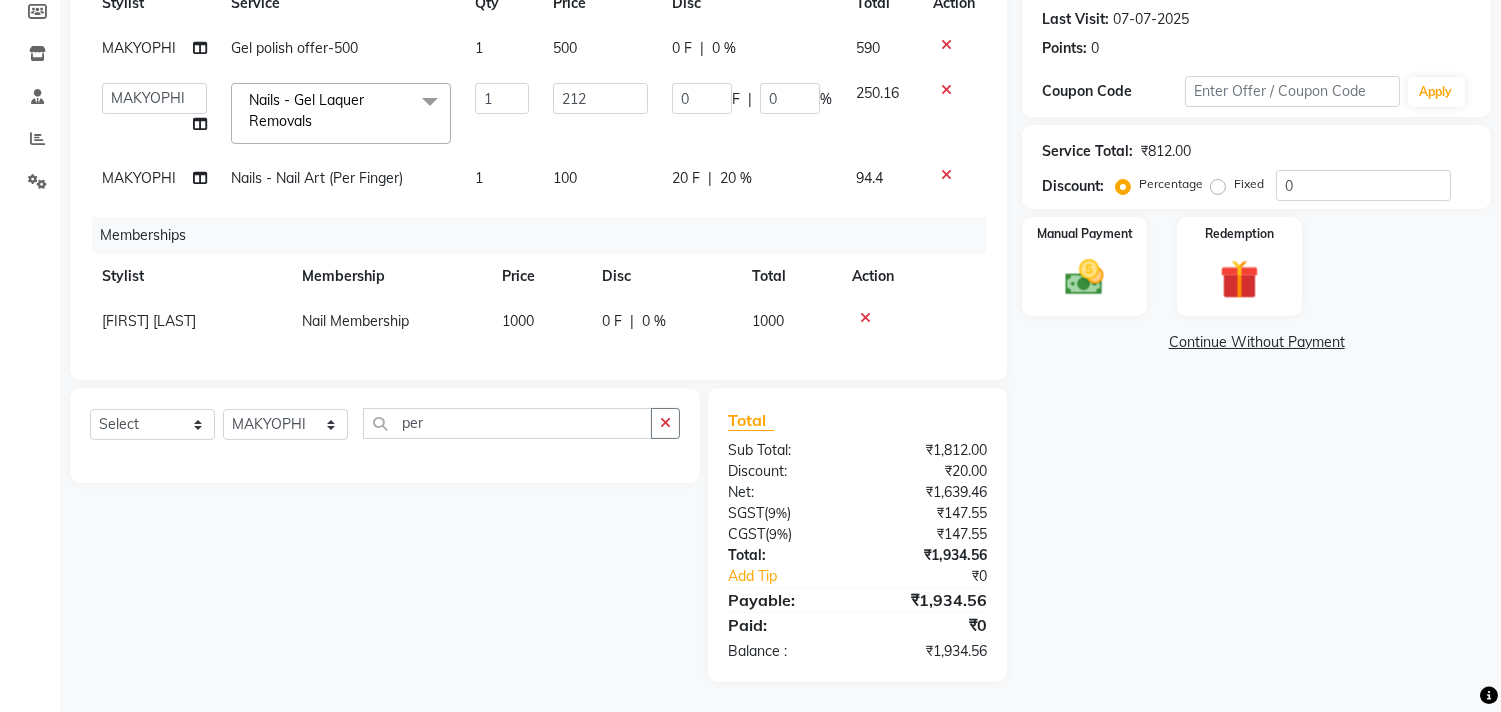 click 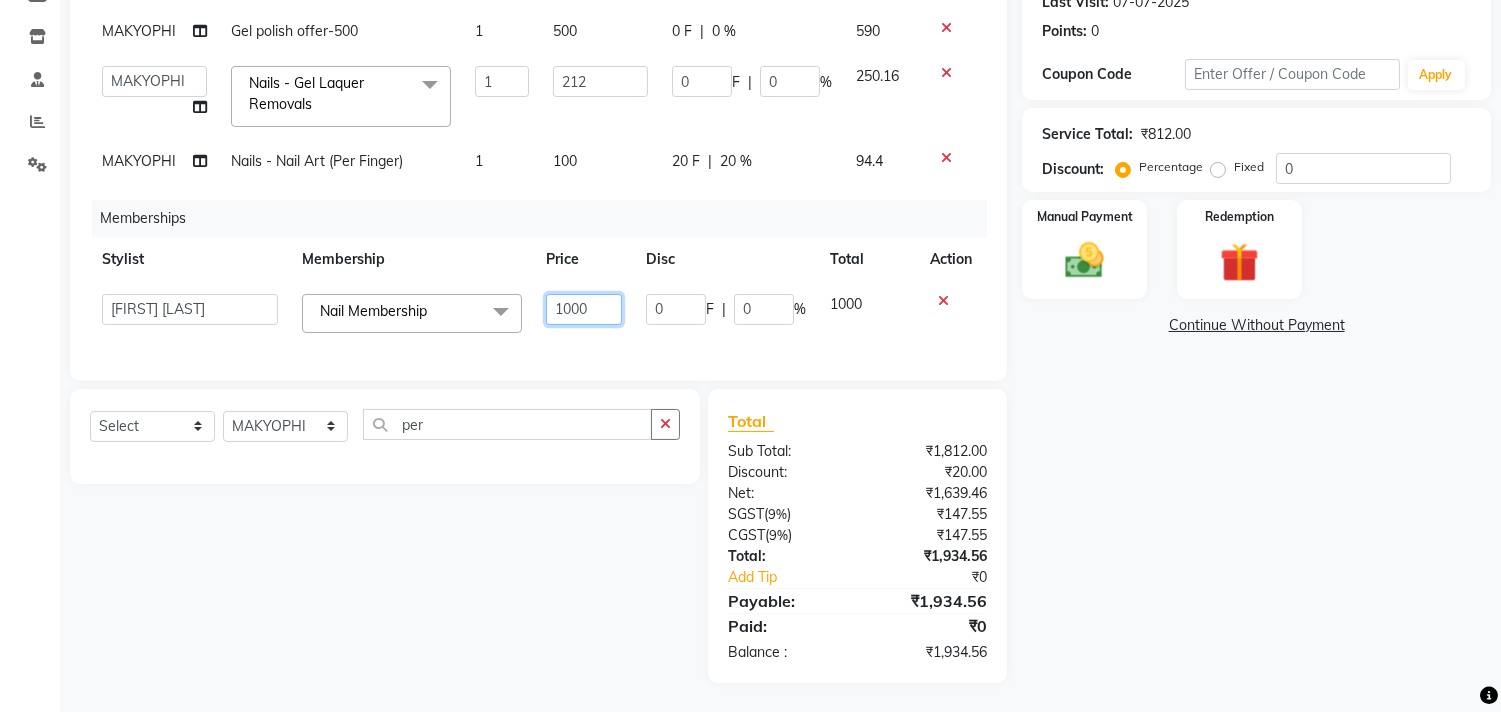 click on "1000" 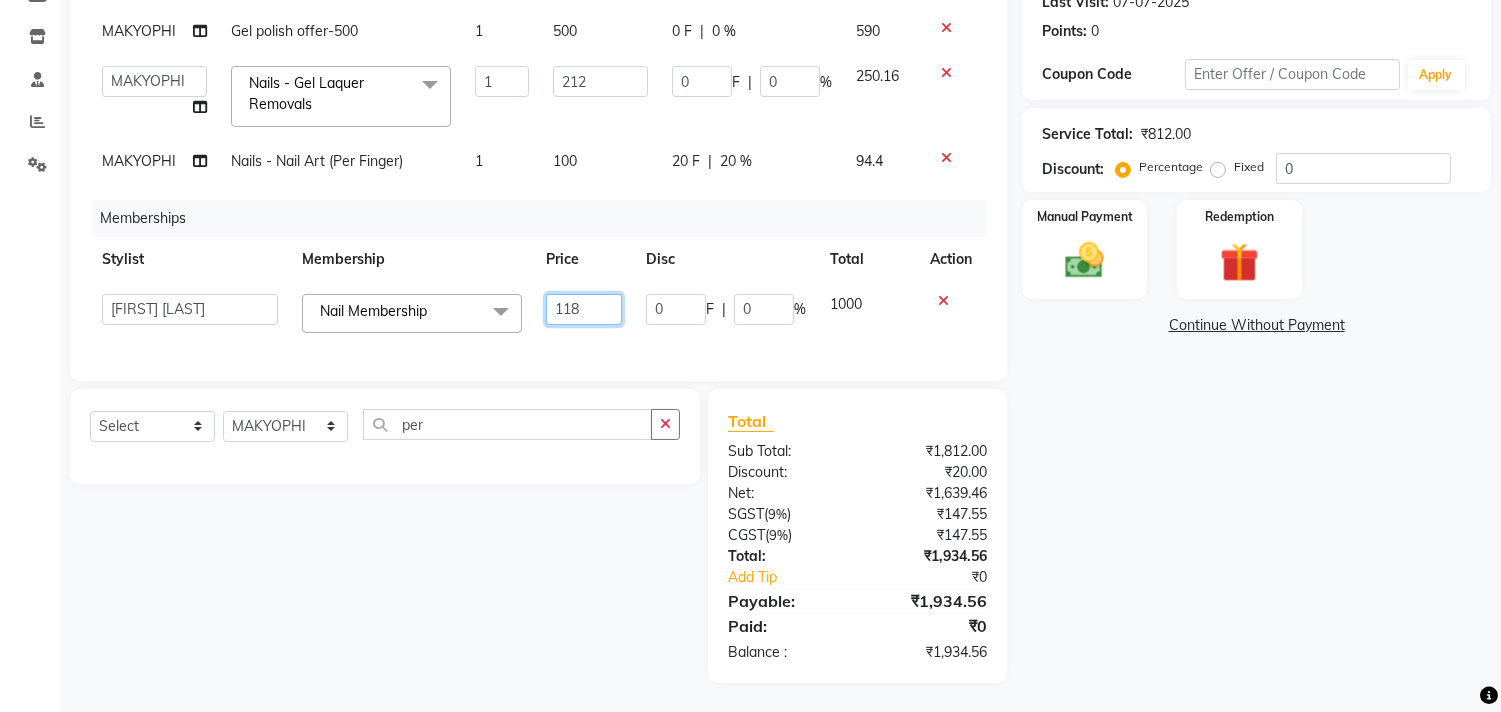 type on "1180" 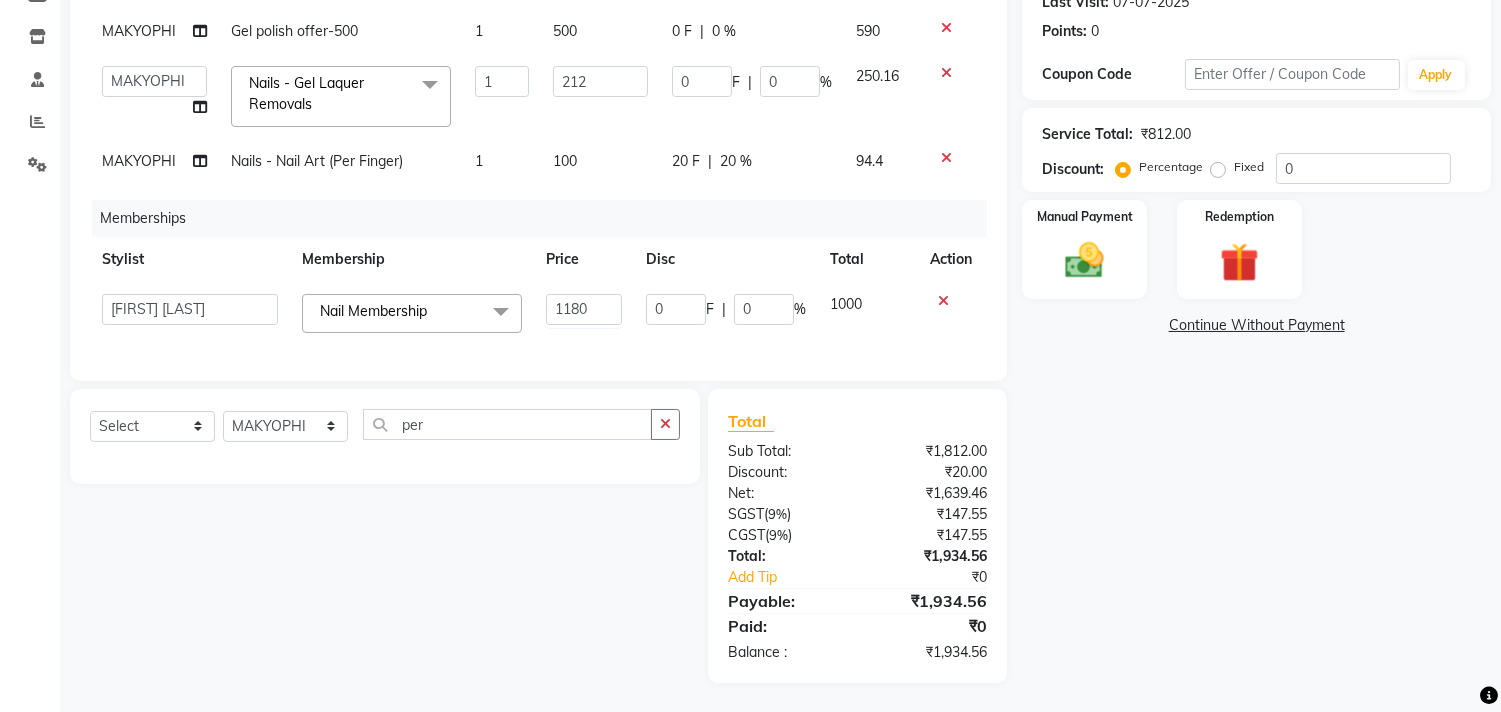 click on "Services Stylist Service Qty Price Disc Total Action MAKYOPHI Gel polish offer-500 1 500 0 F | 0 % 590  Alim Kaldane   Anwar Laskar   Hi On Hair   MAKYOPHI   Pankaj Thakur   Poonam Nalawade   Raani   Rasika  Shelar   Rehan Salmani   Saba Shaikh   Sana Shaikh   SOSEM   Zeeshan Salmani  Nails  - Gel Laquer Removals  x ARGAN COCKTAIL ARGAN SPA FRINGE - STRAIGHTENING HAIR EXTENSION REMOVAL HAIR EXTENSIONS INTEGRITY UPTO SHOULDER MOISTURE PLUS SPA (Upto Shoulder) NANO PLASTIA (Very Short) OLA PLEX STAND ALONE OLA PLEX TREATMENT SLIVER SHINE COCKTAIL STENSILS STRAIGHTNING (ABOVE SHOULDER) STRAIGHTNING (BELOW SHOULDER) STRAIGHTNING (UPTO WAIST) STRAIGHTNING (VERY SHORT) Colour Care milkshake Spa foot massage Nose wax file/cut file/cut/polish outcurls Blow dry Aroma Manicure eyebrows/upperlips wash n Blowdry UPPERLIPS PINKINI WAX face Dtan Cateye gel polish Aroma Pedicure AVL pedicure marine sea alga face bleach Bomb pedicure Bomb Manicure AVL Manicure marine sea alga Feet Wax ADD ON OIL WASH FEET DTAN Polish change" 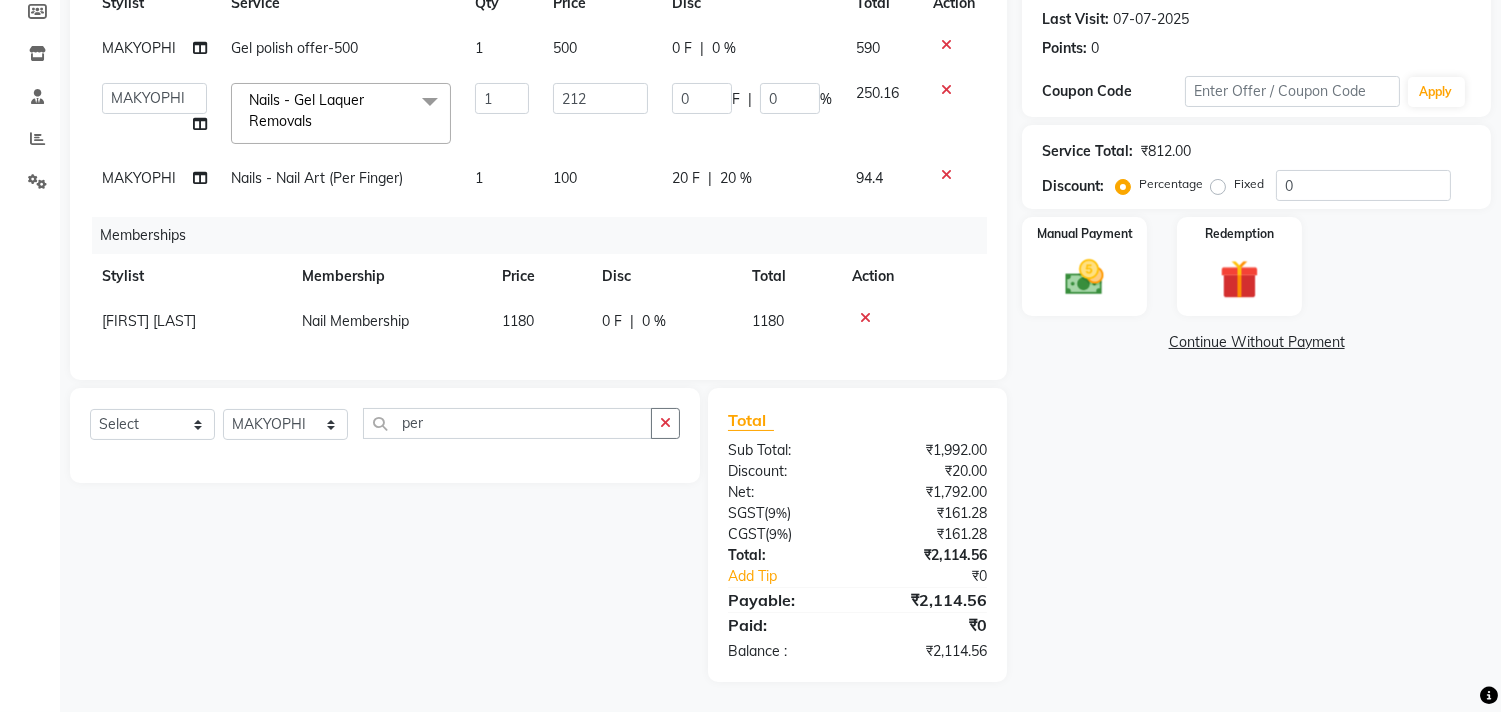 click 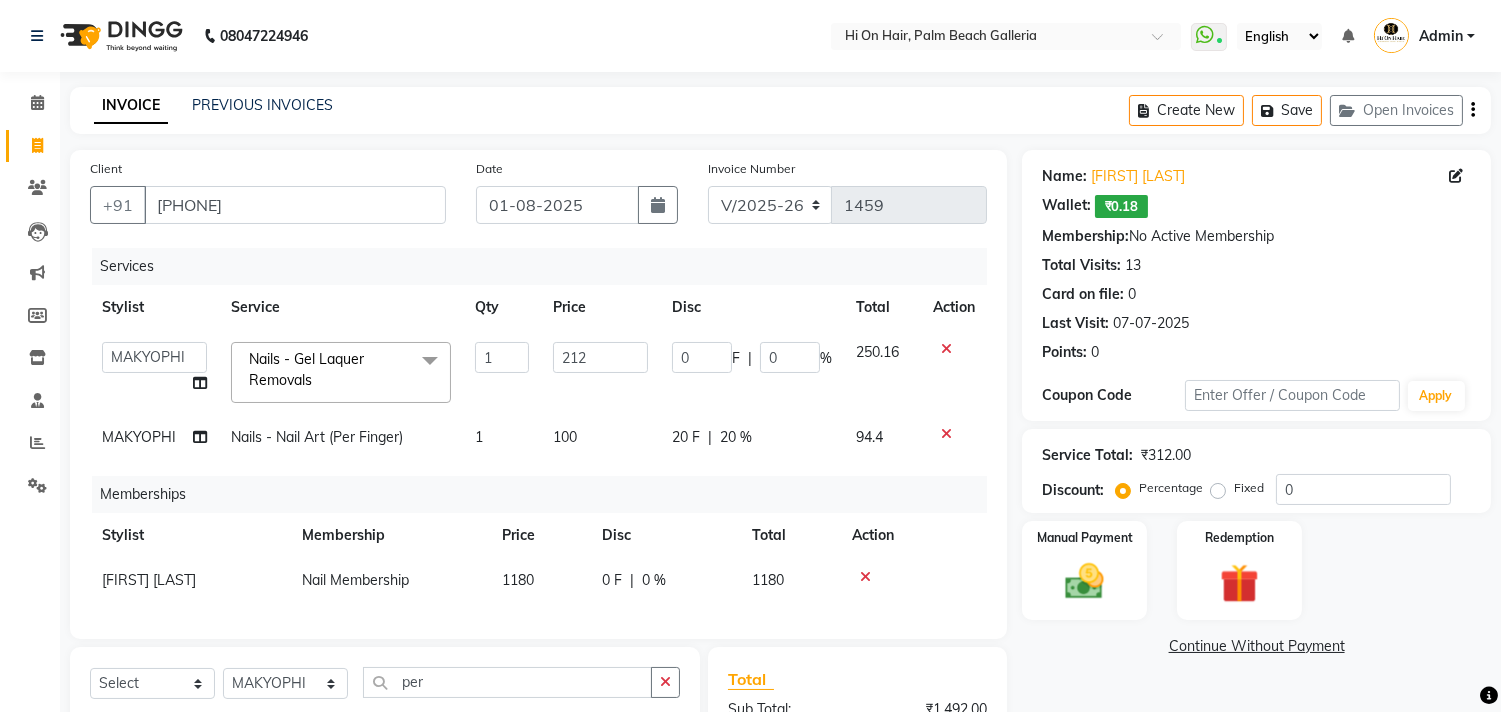 scroll, scrollTop: 111, scrollLeft: 0, axis: vertical 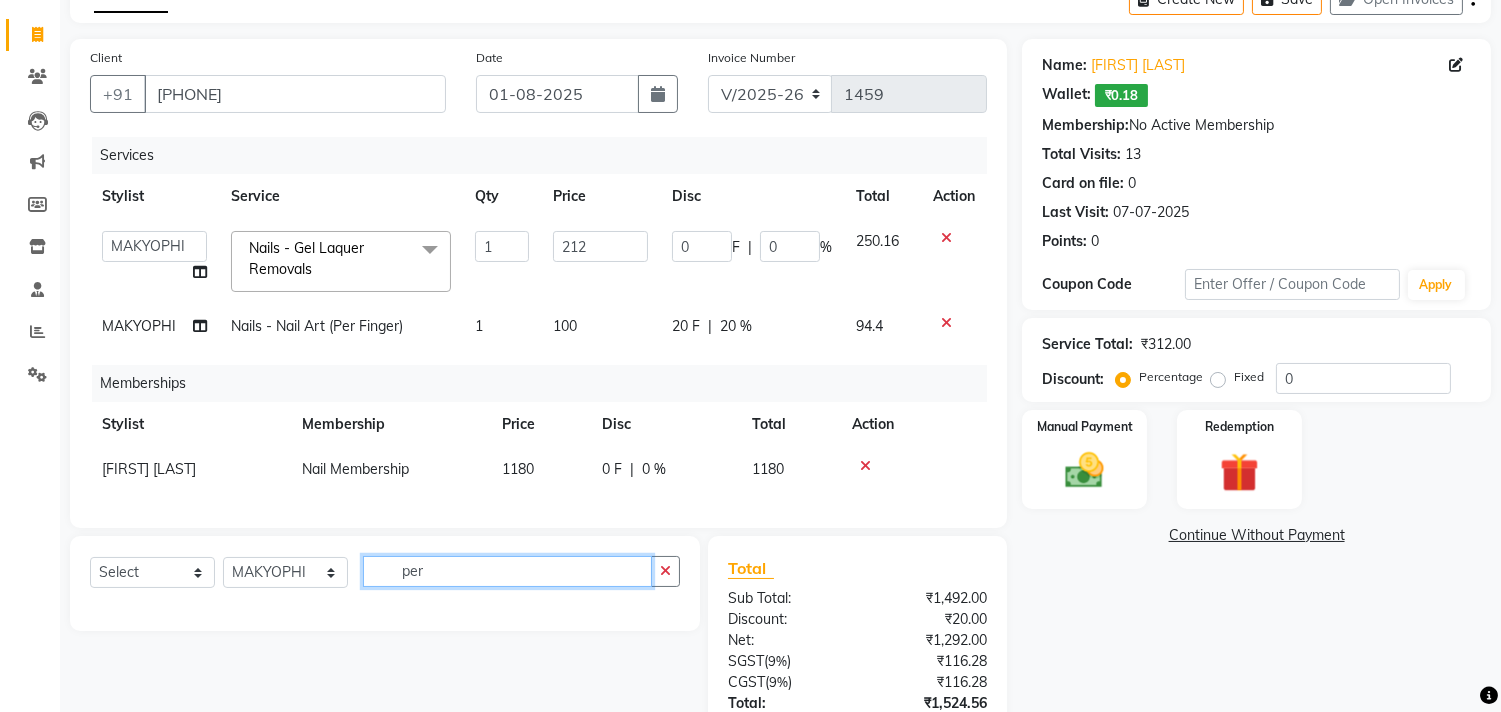 drag, startPoint x: 481, startPoint y: 585, endPoint x: 288, endPoint y: 622, distance: 196.51463 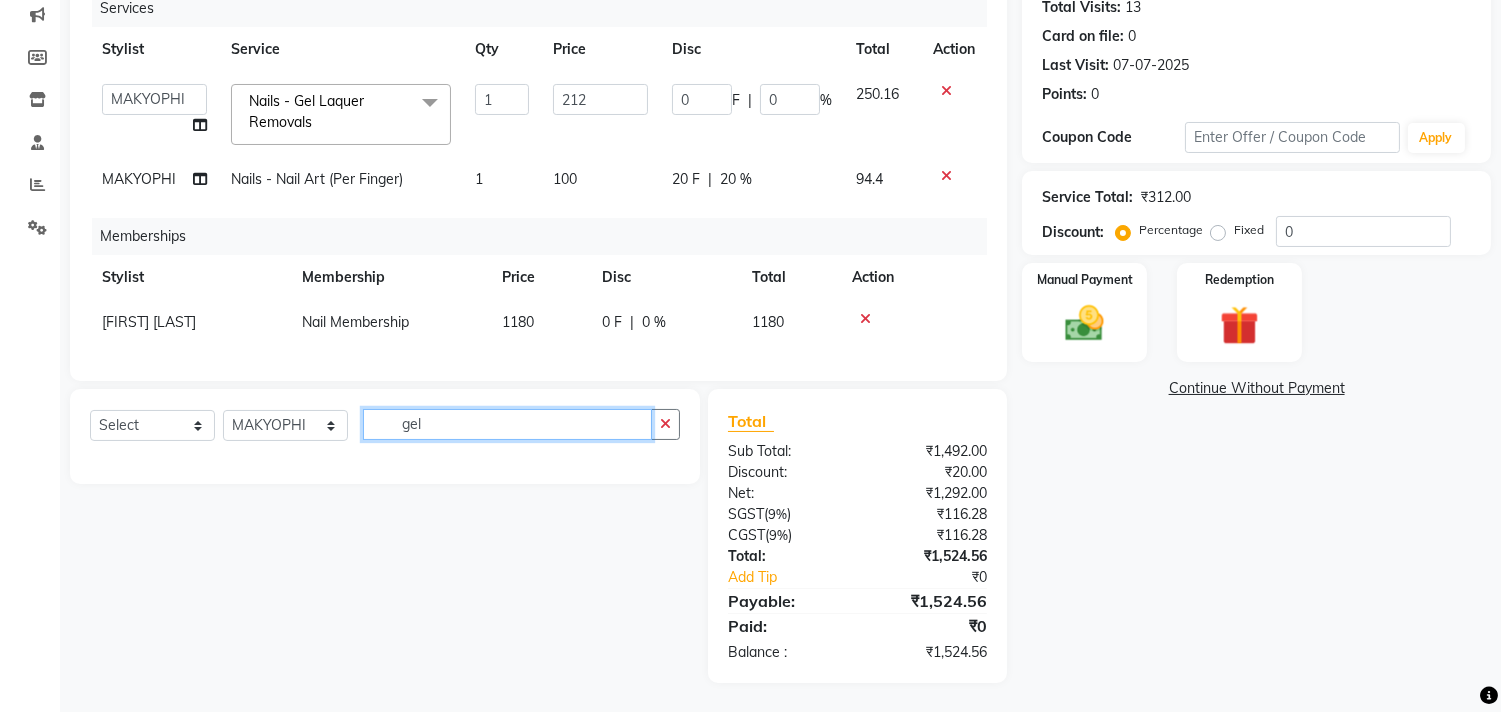 scroll, scrollTop: 275, scrollLeft: 0, axis: vertical 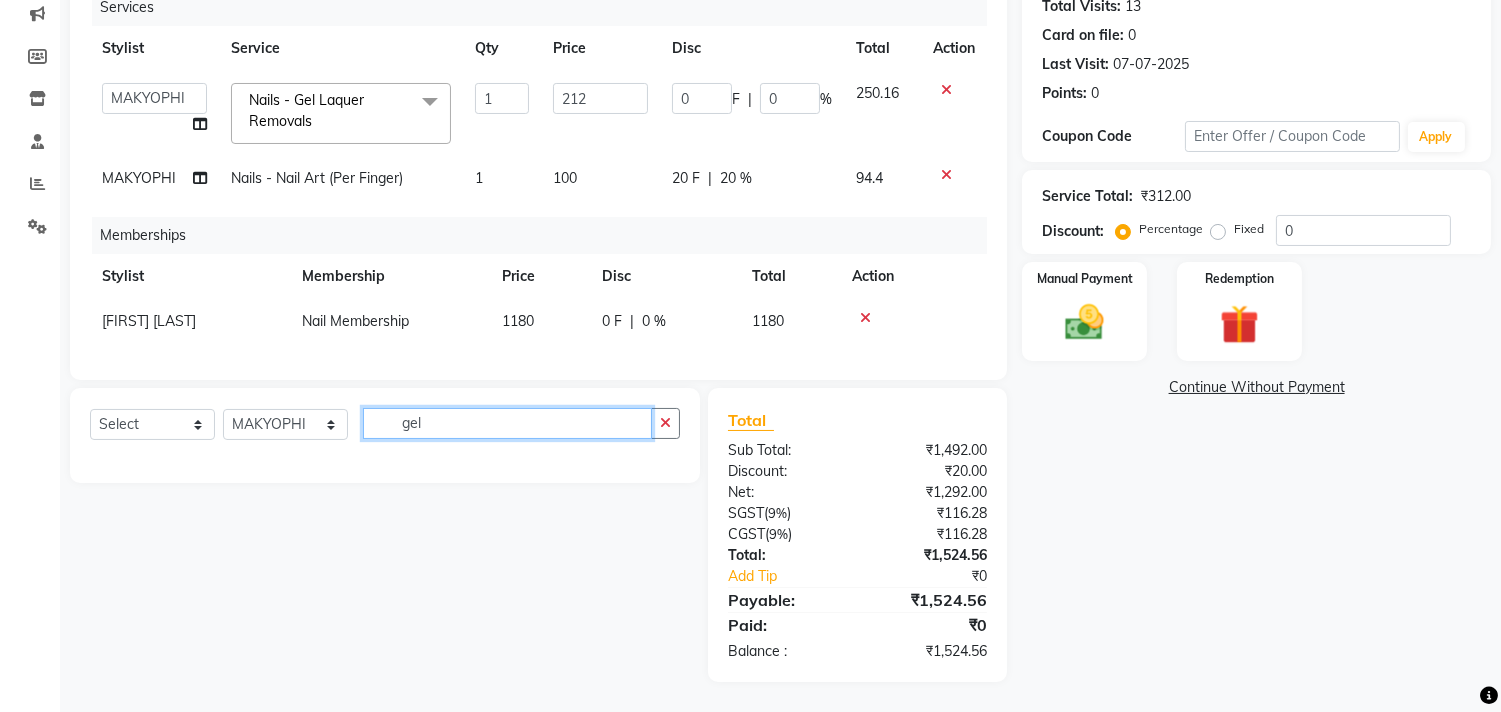 type on "gel" 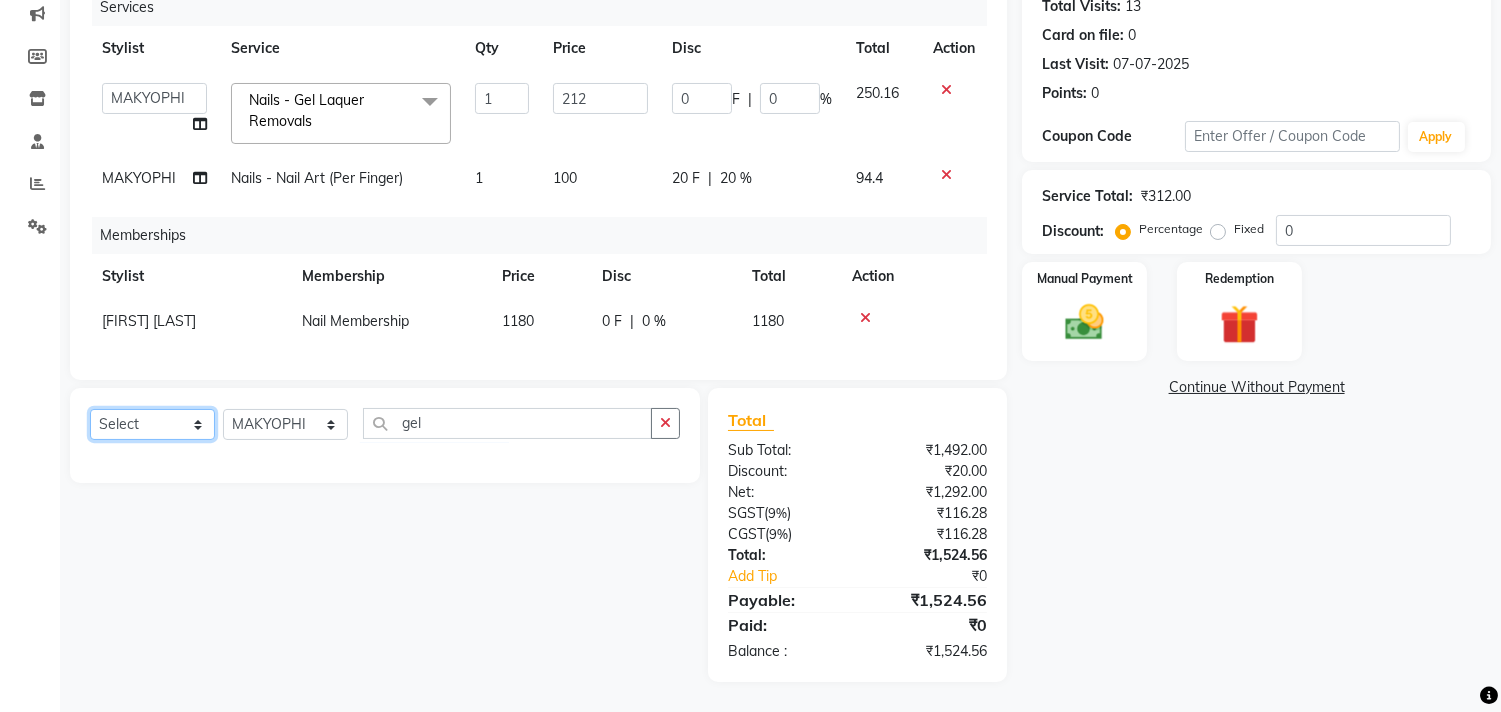 click on "Select  Service  Product  Package Voucher Prepaid Gift Card" 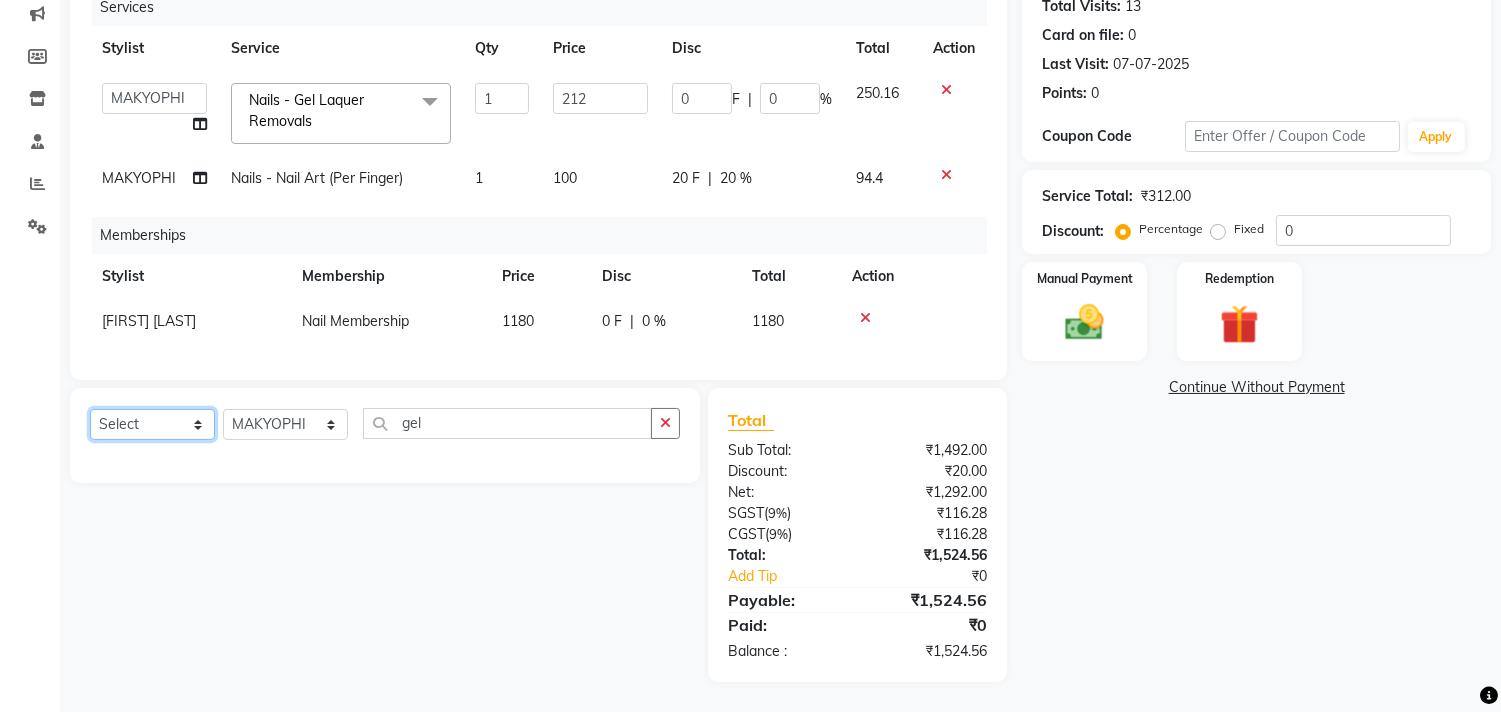 select on "service" 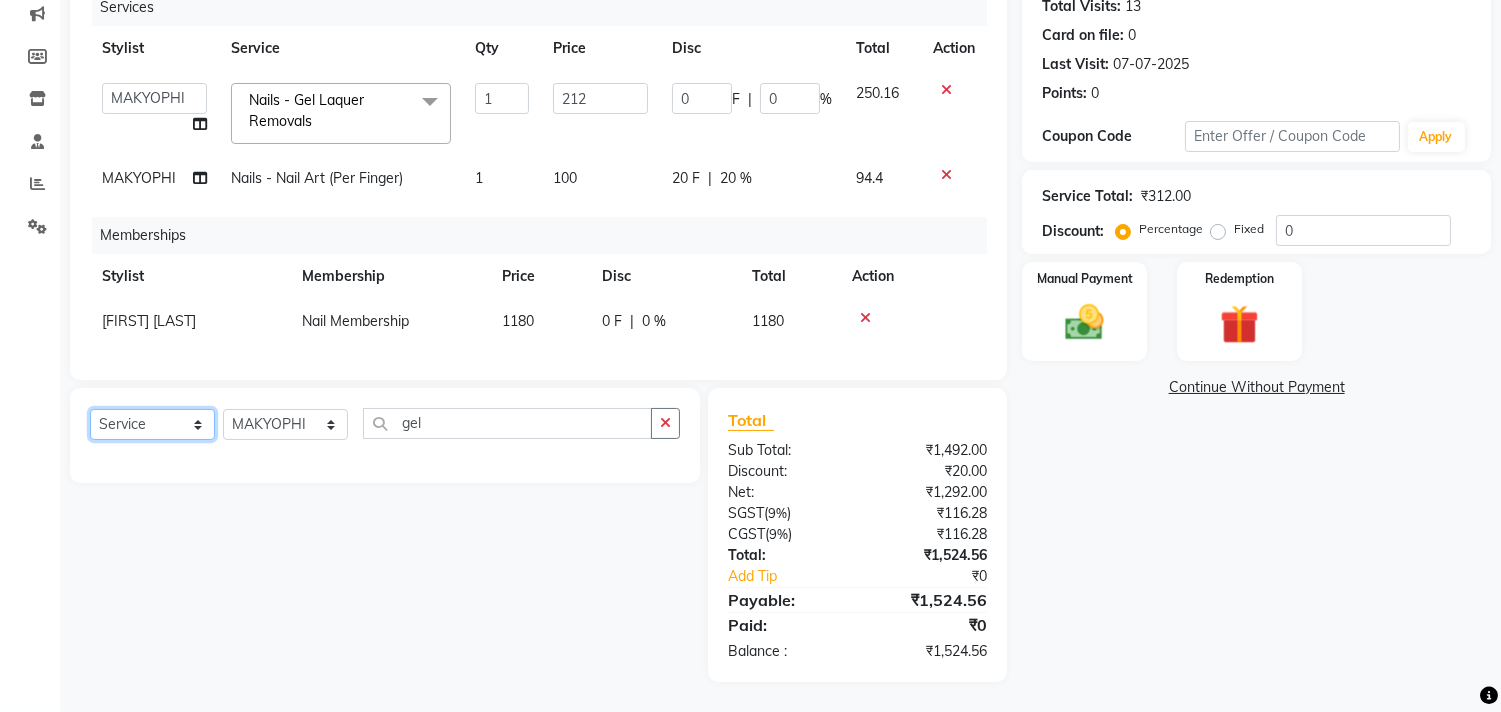 click on "Select  Service  Product  Package Voucher Prepaid Gift Card" 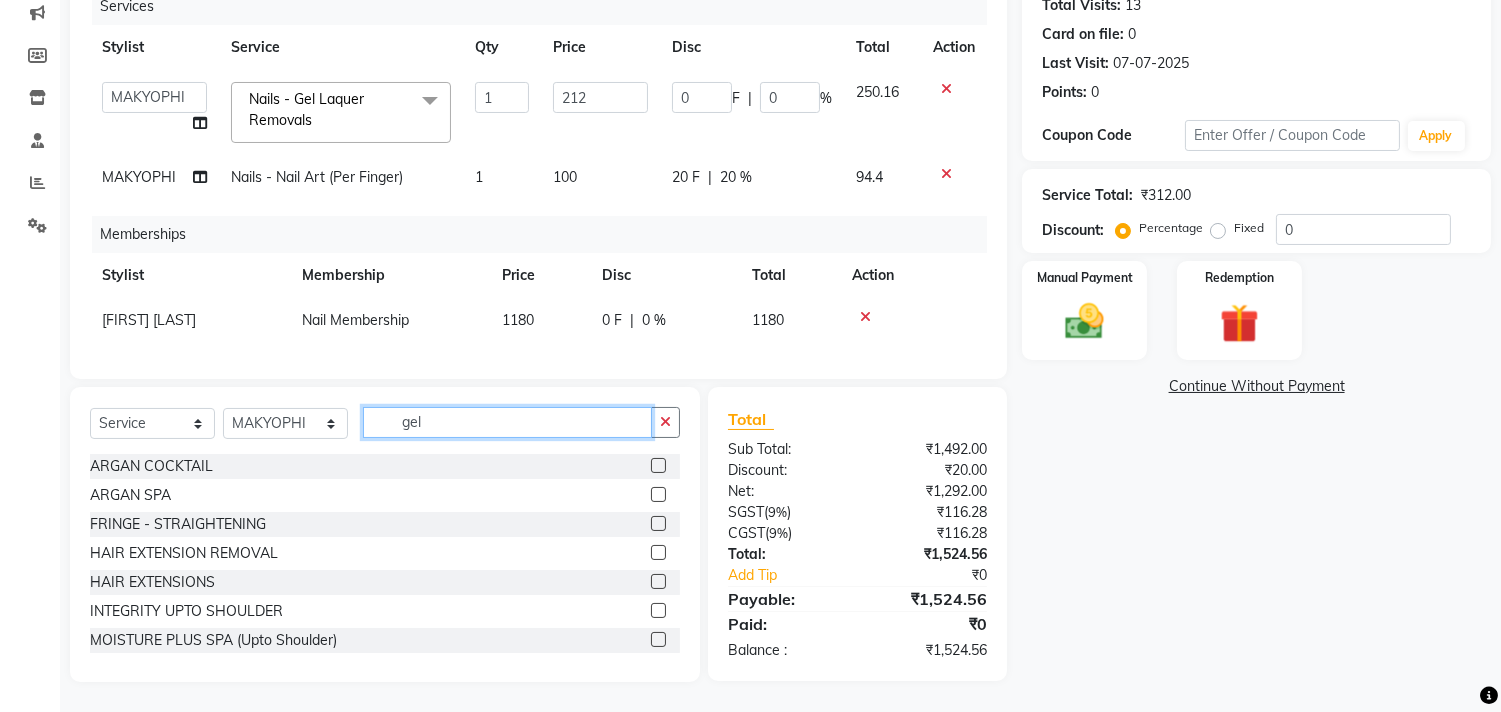 click on "gel" 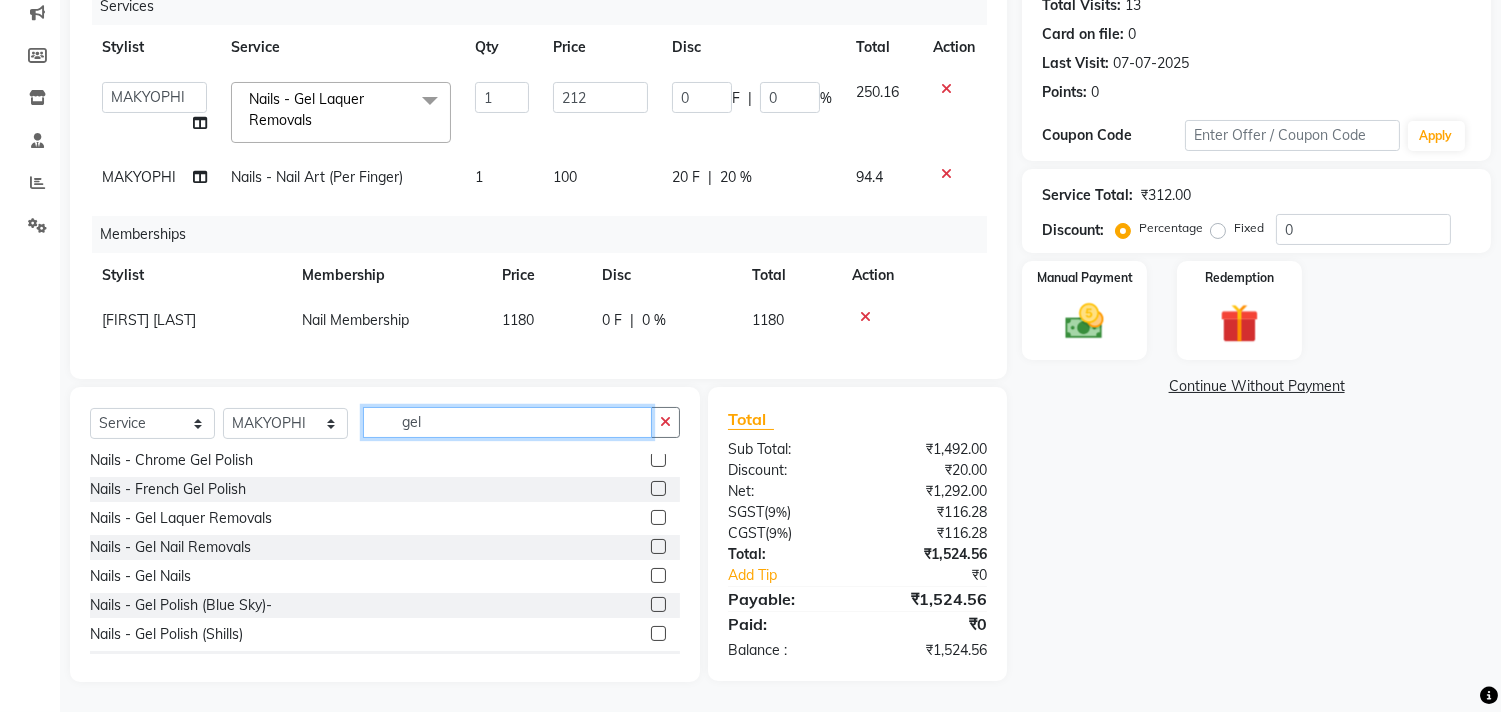 scroll, scrollTop: 292, scrollLeft: 0, axis: vertical 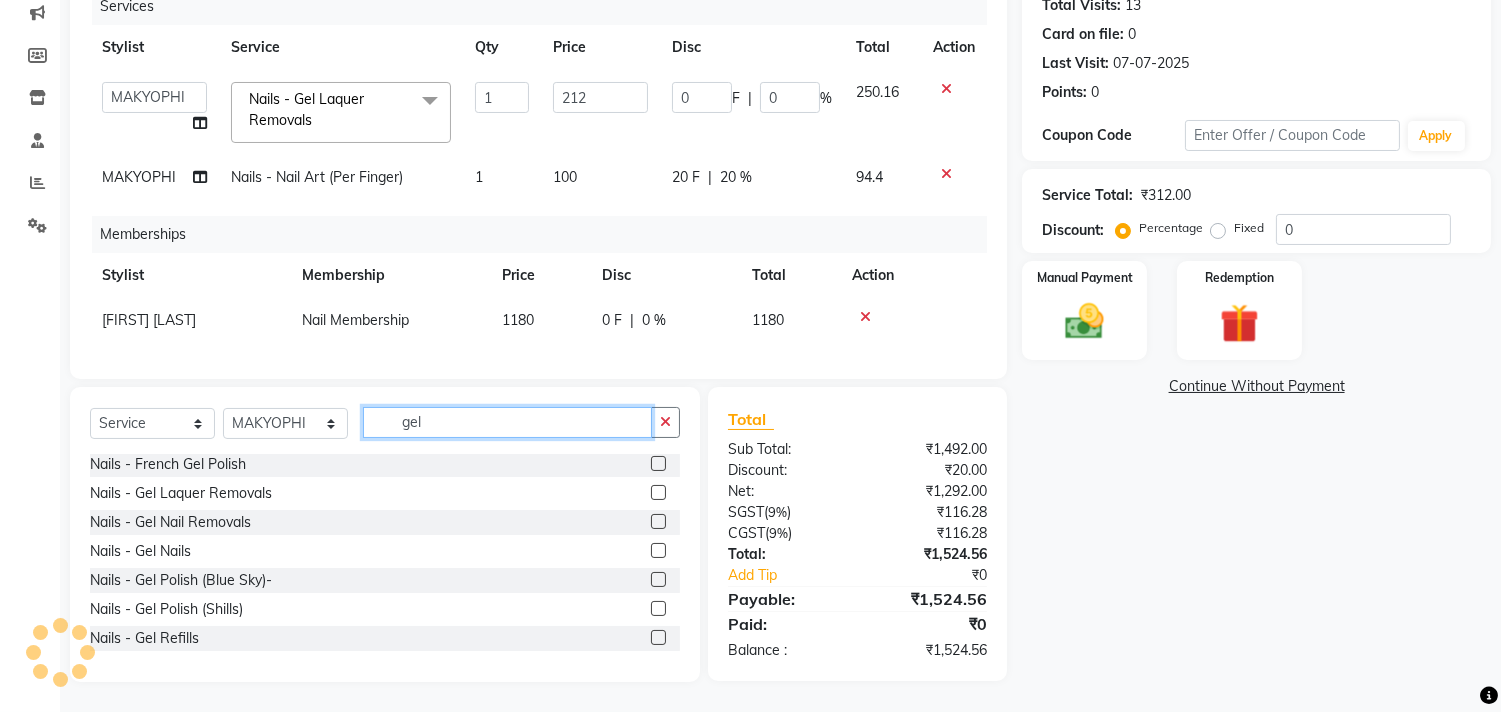type on "gel" 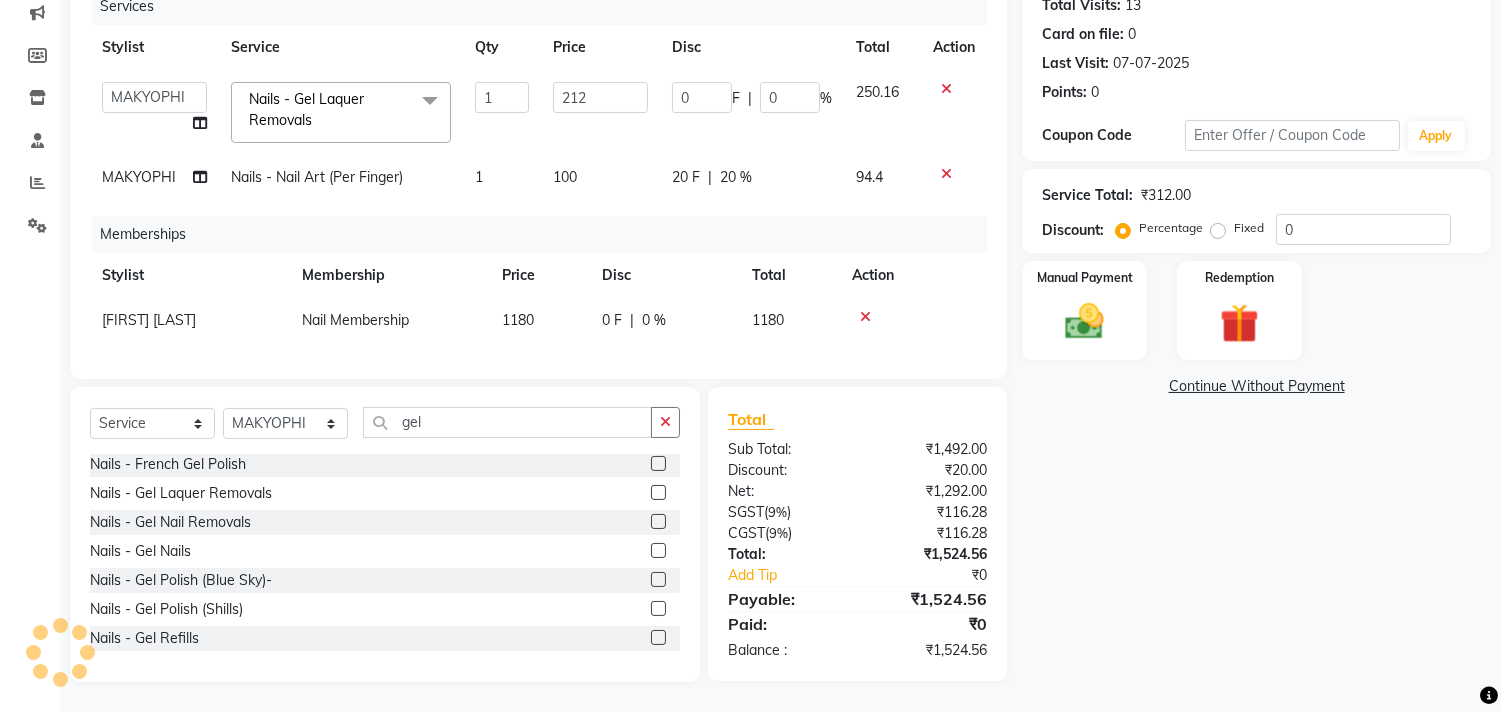 click 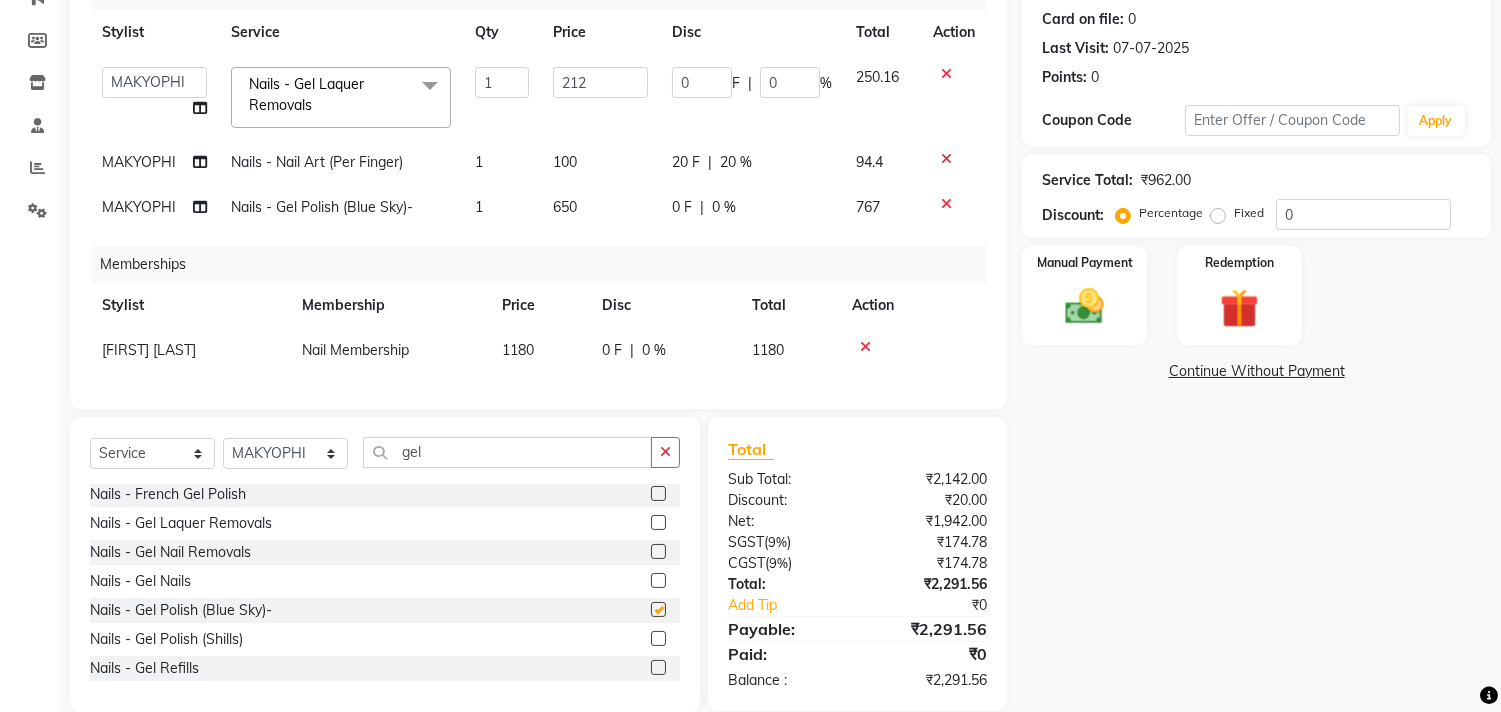 checkbox on "false" 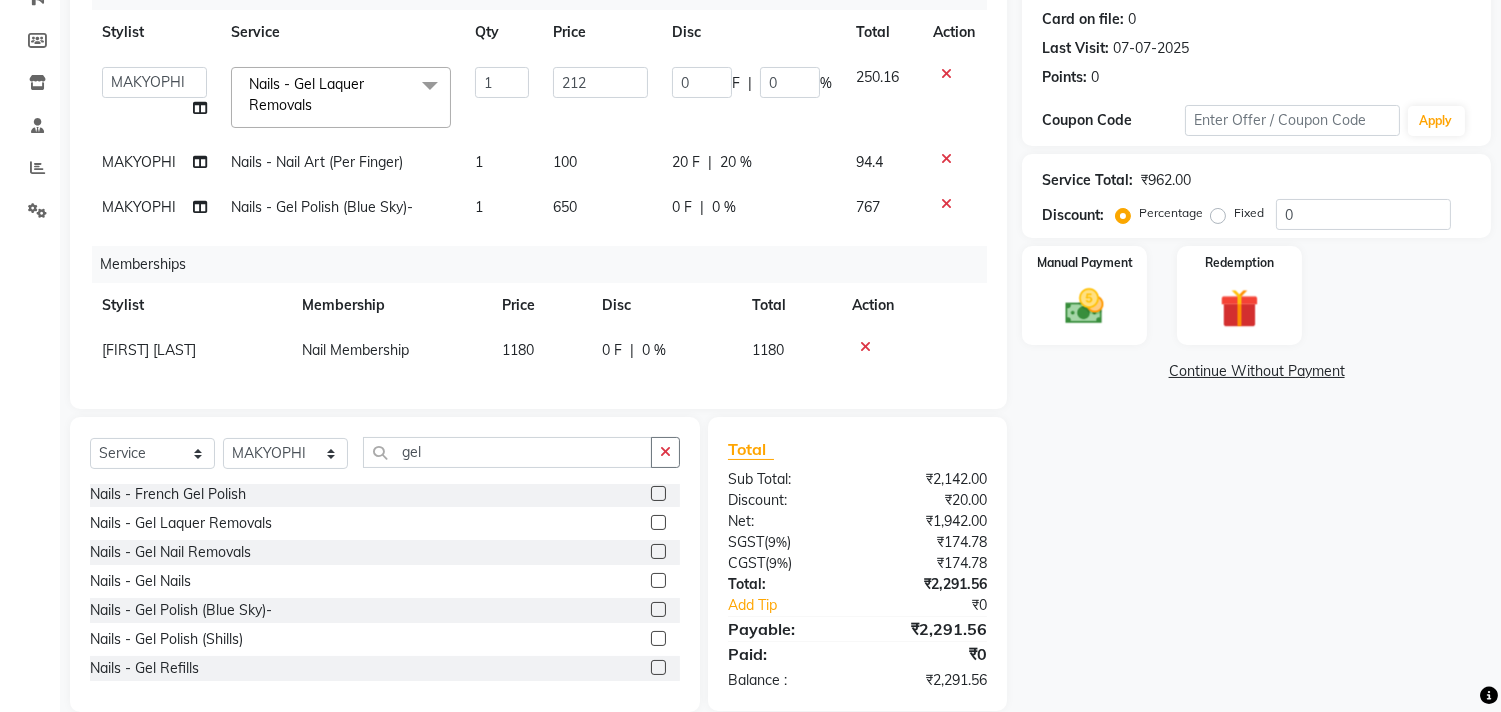 click on "100" 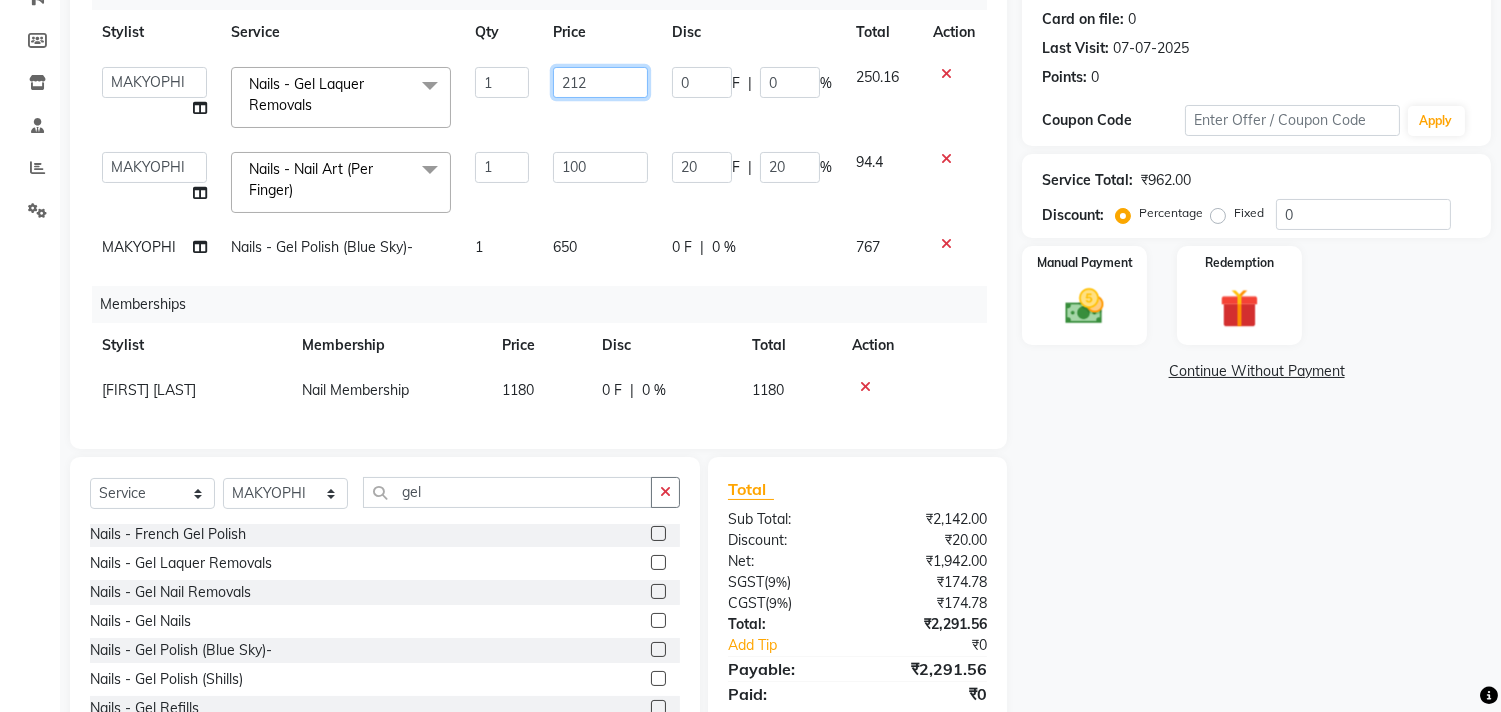 drag, startPoint x: 607, startPoint y: 84, endPoint x: 534, endPoint y: 87, distance: 73.061615 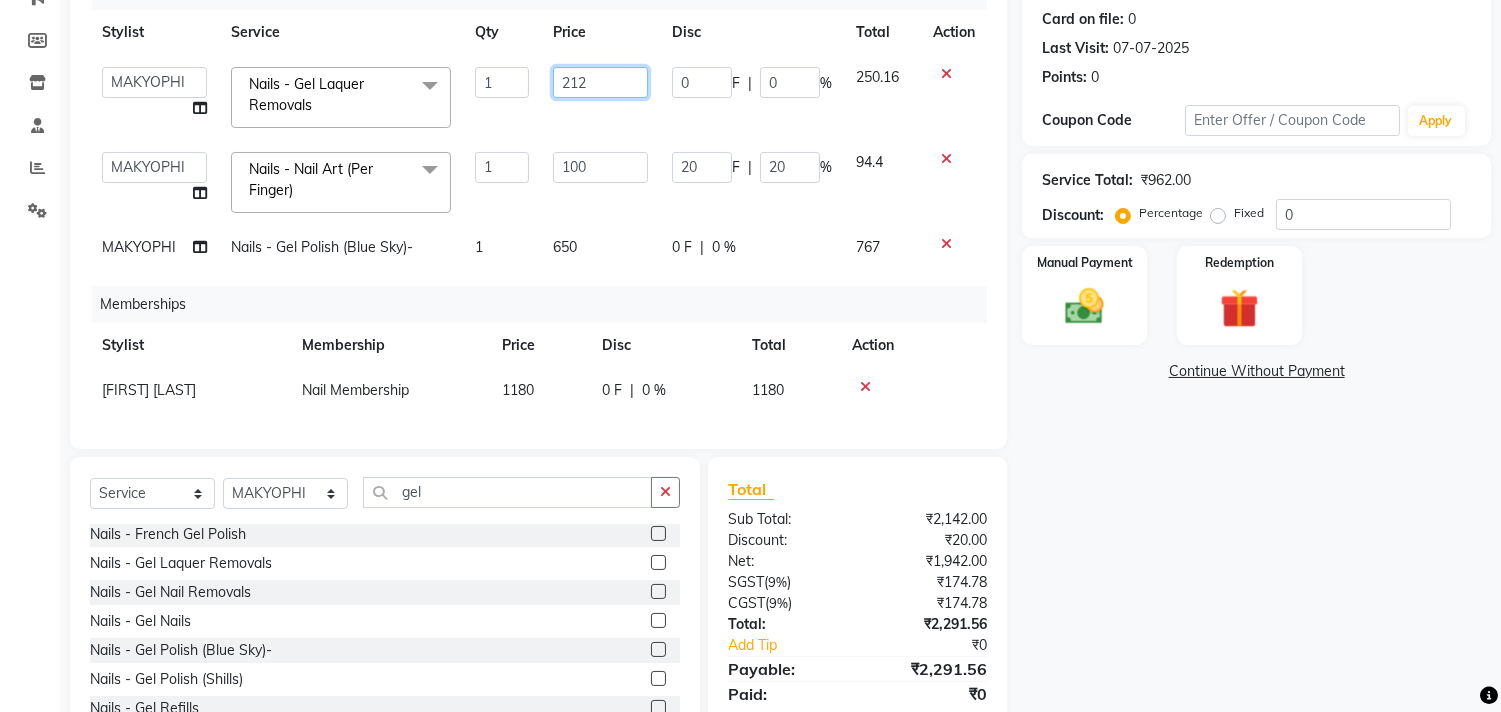 click on "Alim Kaldane   Anwar Laskar   Hi On Hair   MAKYOPHI   Pankaj Thakur   Poonam Nalawade   Raani   Rasika  Shelar   Rehan Salmani   Saba Shaikh   Sana Shaikh   SOSEM   Zeeshan Salmani  Nails  - Gel Laquer Removals  x ARGAN COCKTAIL ARGAN SPA FRINGE - STRAIGHTENING HAIR EXTENSION REMOVAL HAIR EXTENSIONS INTEGRITY UPTO SHOULDER MOISTURE PLUS SPA (Upto Shoulder) NANO PLASTIA (Very Short) OLA PLEX STAND ALONE OLA PLEX TREATMENT SLIVER SHINE COCKTAIL STENSILS STRAIGHTNING (ABOVE SHOULDER) STRAIGHTNING (BELOW SHOULDER) STRAIGHTNING (UPTO WAIST) STRAIGHTNING (VERY SHORT) Colour Care milkshake Spa foot massage Nose wax file/cut file/cut/polish outcurls Blow dry Aroma Manicure eyebrows/upperlips wash n Blowdry UPPERLIPS PINKINI WAX face Dtan Cateye gel polish Aroma Pedicure AVL pedicure marine sea alga face bleach Bomb pedicure Bomb Manicure AVL Manicure marine sea alga Feet Wax ADD ON OIL WASH FEET DTAN Polish change Add on Feet Pack Add on hands pack Brighting peel off mask Head neck N Shoulder Messsage Ola Plex Spa" 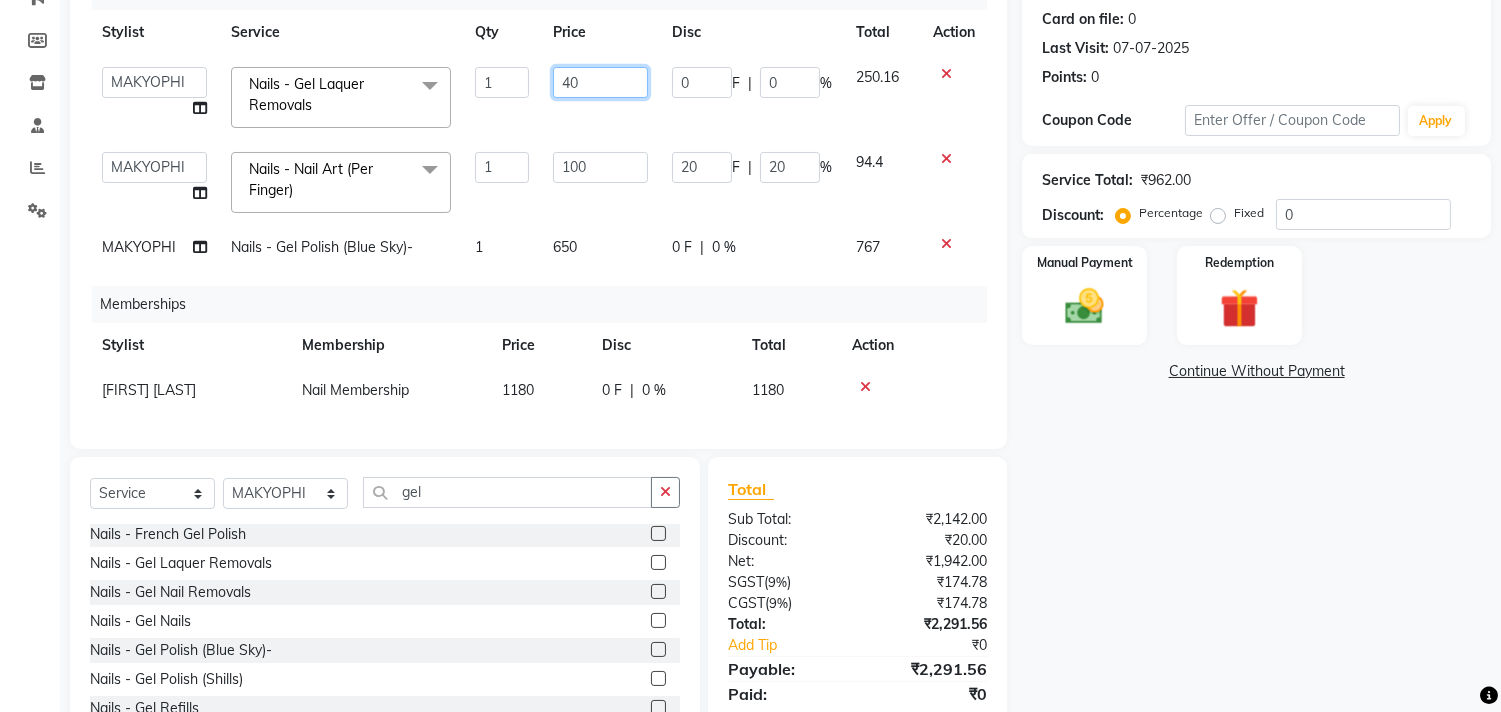 type on "400" 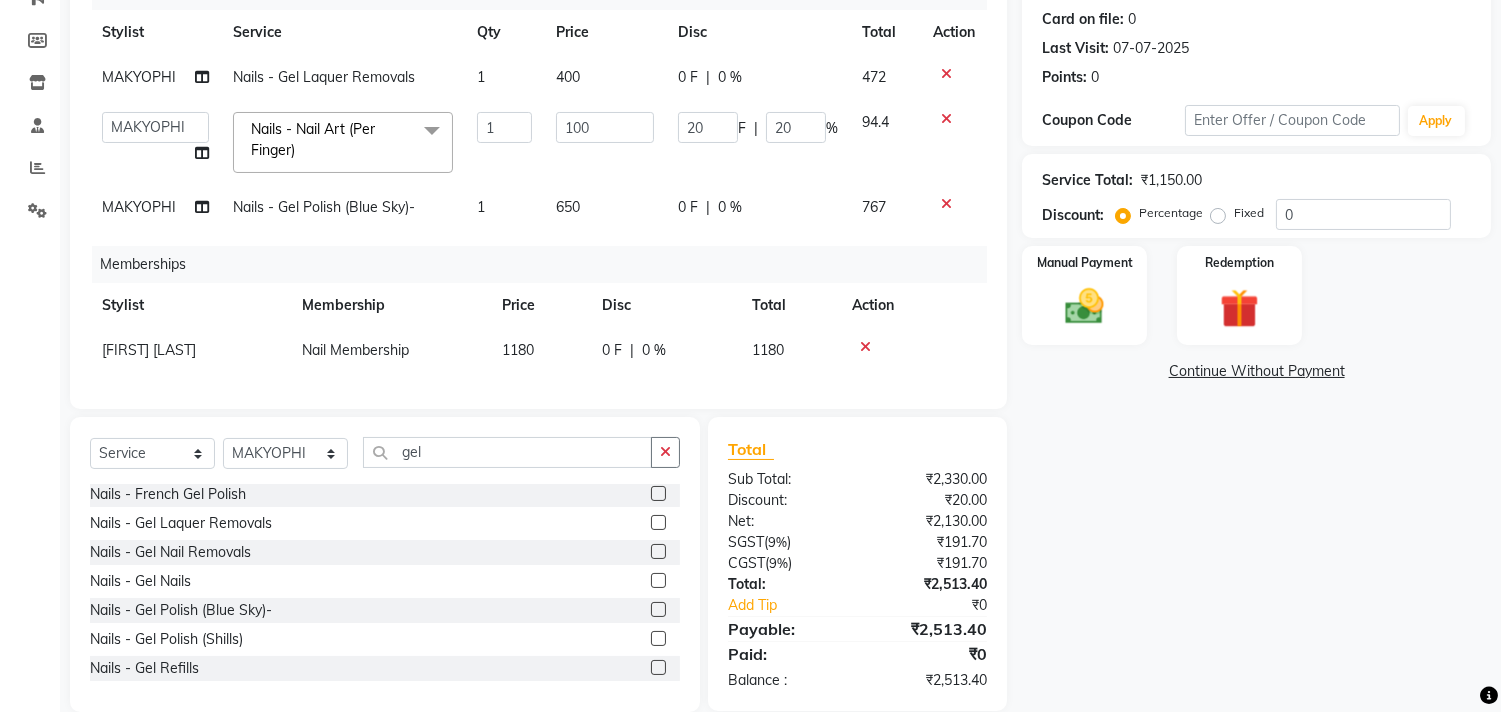 click on "20 F | 20 %" 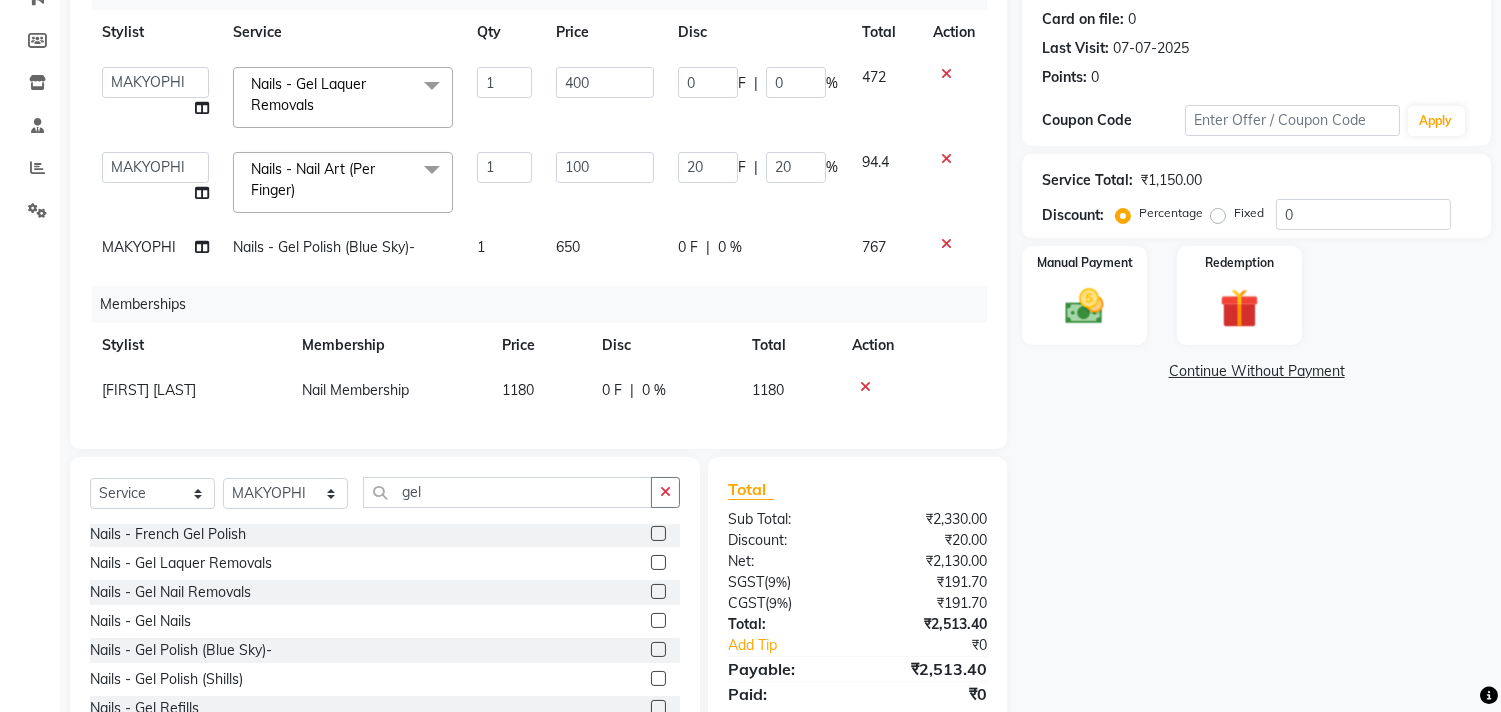 click on "0 F | 0 %" 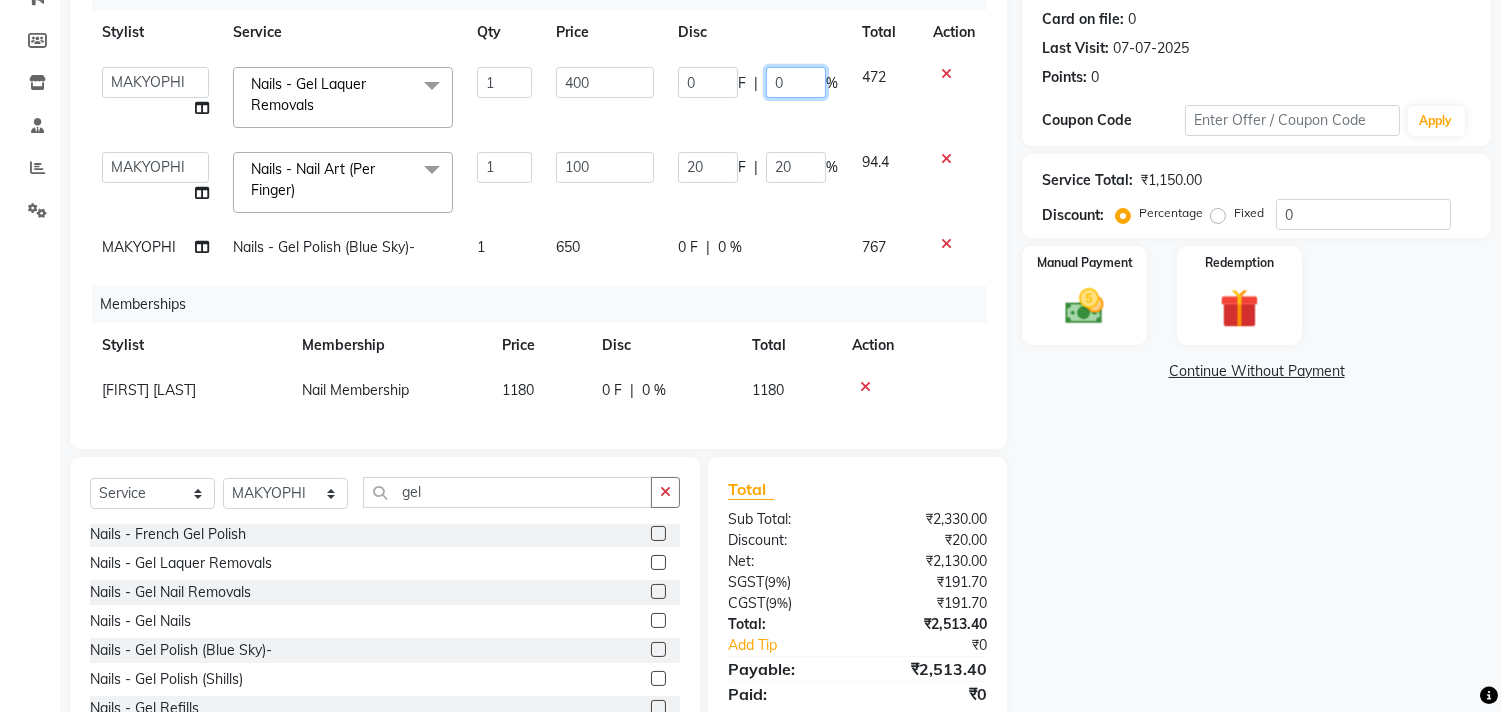 click on "0" 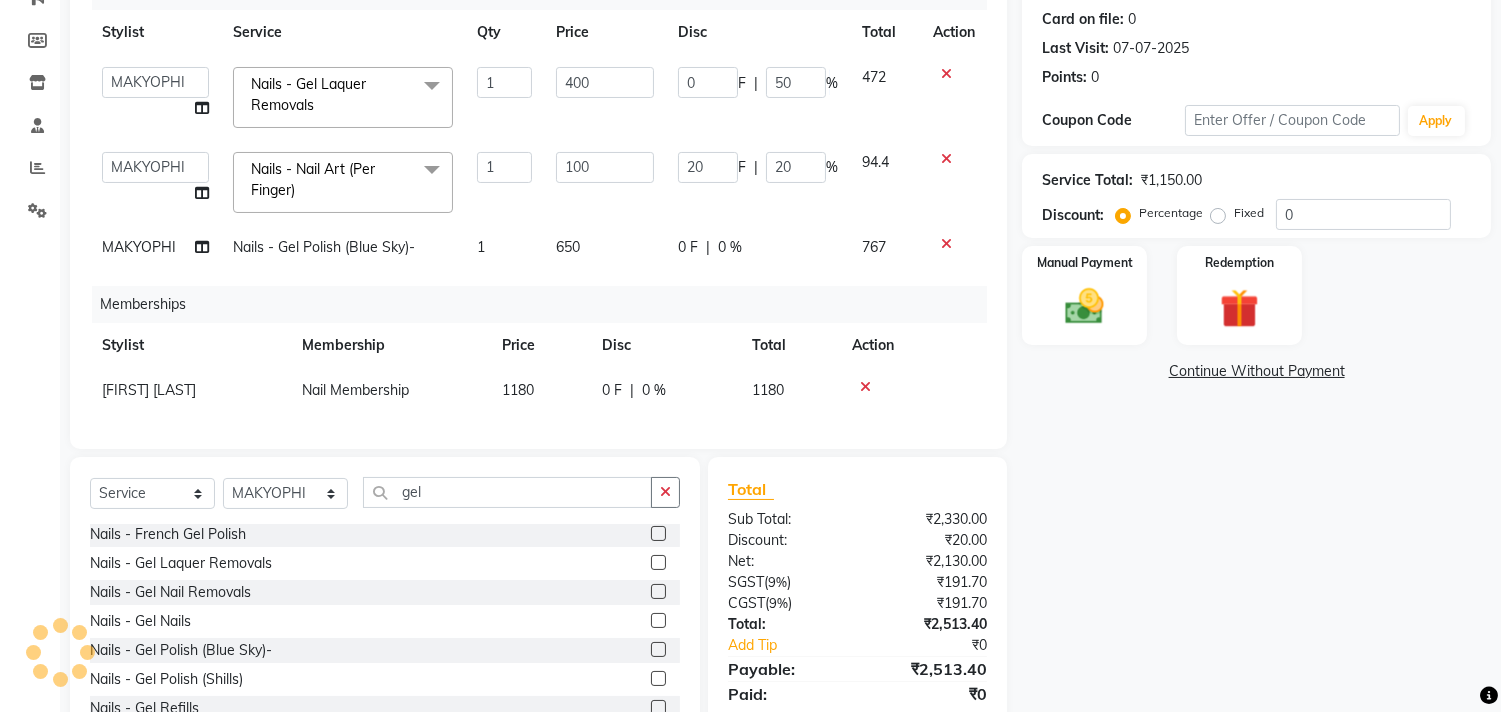 click on "Alim Kaldane   Anwar Laskar   Hi On Hair   MAKYOPHI   Pankaj Thakur   Poonam Nalawade   Raani   Rasika  Shelar   Rehan Salmani   Saba Shaikh   Sana Shaikh   SOSEM   Zeeshan Salmani  Nails  - Gel Laquer Removals  x ARGAN COCKTAIL ARGAN SPA FRINGE - STRAIGHTENING HAIR EXTENSION REMOVAL HAIR EXTENSIONS INTEGRITY UPTO SHOULDER MOISTURE PLUS SPA (Upto Shoulder) NANO PLASTIA (Very Short) OLA PLEX STAND ALONE OLA PLEX TREATMENT SLIVER SHINE COCKTAIL STENSILS STRAIGHTNING (ABOVE SHOULDER) STRAIGHTNING (BELOW SHOULDER) STRAIGHTNING (UPTO WAIST) STRAIGHTNING (VERY SHORT) Colour Care milkshake Spa foot massage Nose wax file/cut file/cut/polish outcurls Blow dry Aroma Manicure eyebrows/upperlips wash n Blowdry UPPERLIPS PINKINI WAX face Dtan Cateye gel polish Aroma Pedicure AVL pedicure marine sea alga face bleach Bomb pedicure Bomb Manicure AVL Manicure marine sea alga Feet Wax ADD ON OIL WASH FEET DTAN Polish change Add on Feet Pack Add on hands pack Brighting peel off mask Head neck N Shoulder Messsage Ola Plex Spa" 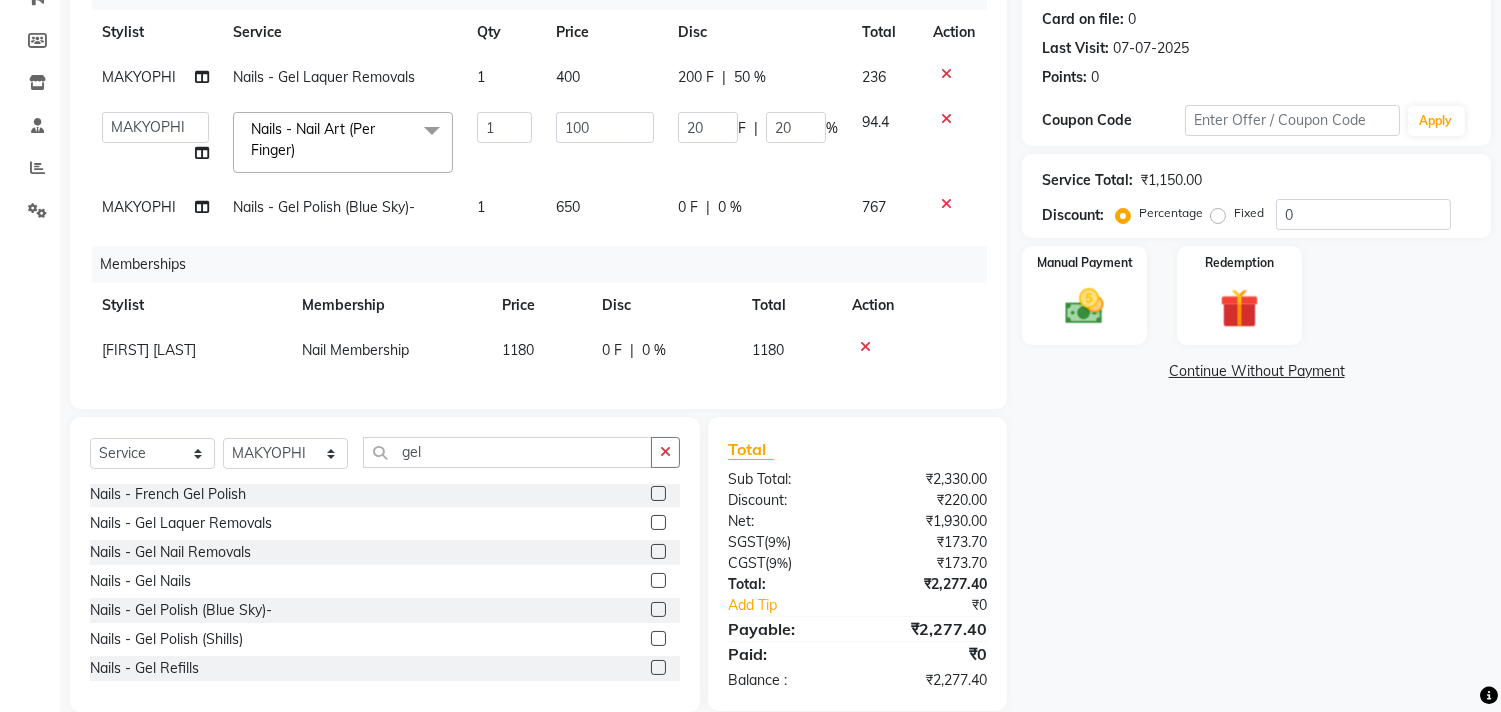 click on "0 F | 0 %" 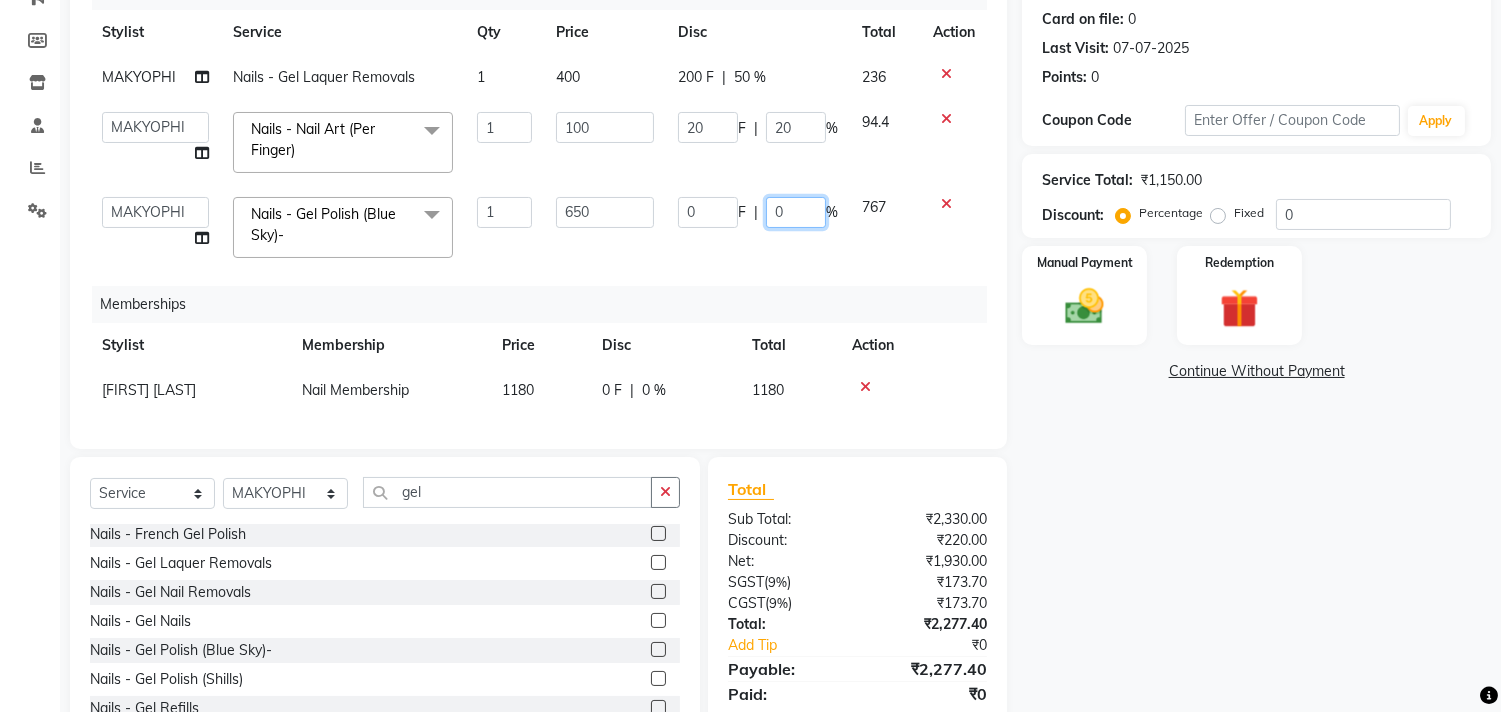 click on "0" 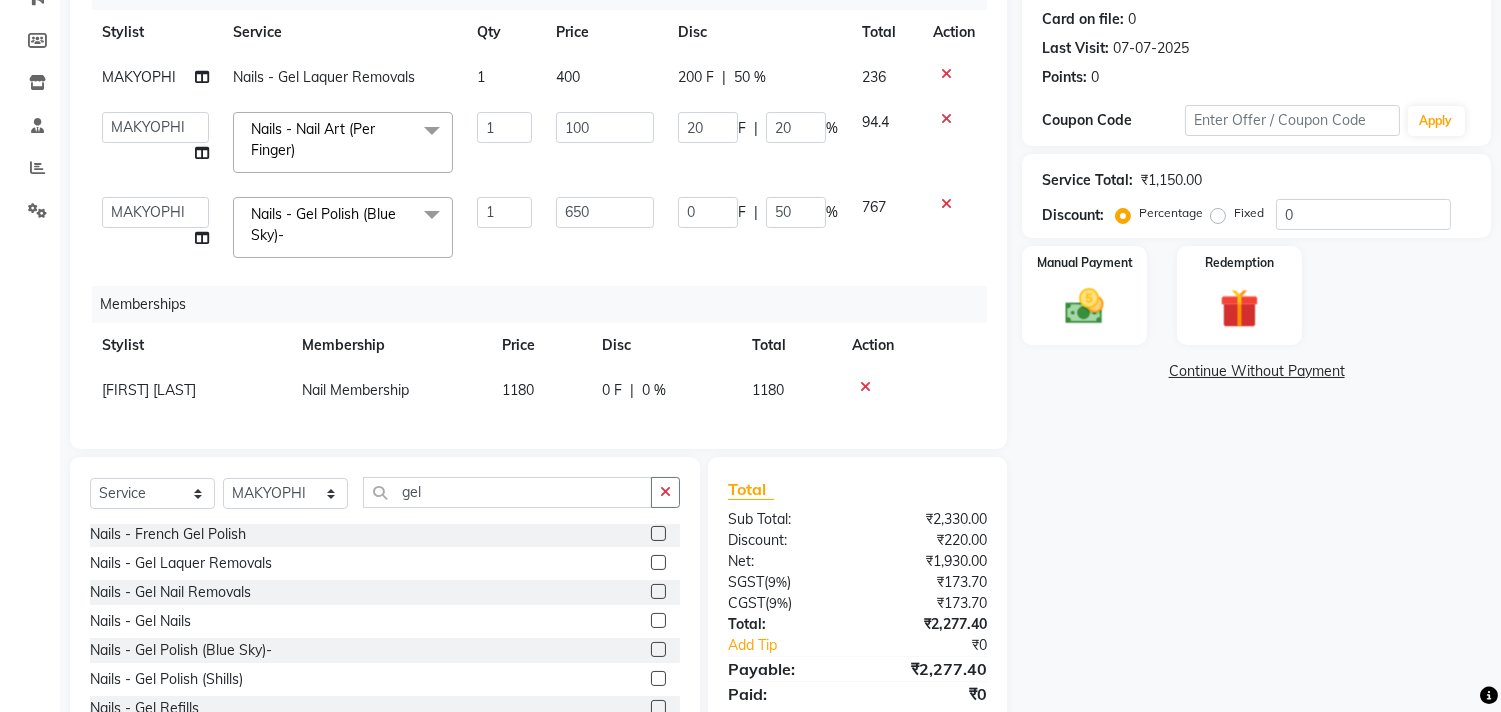 click on "Services Stylist Service Qty Price Disc Total Action MAKYOPHI Nails  - Gel Laquer Removals 1 400 200 F | 50 % 236  Alim Kaldane   Anwar Laskar   Hi On Hair   MAKYOPHI   Pankaj Thakur   Poonam Nalawade   Raani   Rasika  Shelar   Rehan Salmani   Saba Shaikh   Sana Shaikh   SOSEM   Zeeshan Salmani  Nails  - Nail Art (Per Finger)  x ARGAN COCKTAIL ARGAN SPA FRINGE - STRAIGHTENING HAIR EXTENSION REMOVAL HAIR EXTENSIONS INTEGRITY UPTO SHOULDER MOISTURE PLUS SPA (Upto Shoulder) NANO PLASTIA (Very Short) OLA PLEX STAND ALONE OLA PLEX TREATMENT SLIVER SHINE COCKTAIL STENSILS STRAIGHTNING (ABOVE SHOULDER) STRAIGHTNING (BELOW SHOULDER) STRAIGHTNING (UPTO WAIST) STRAIGHTNING (VERY SHORT) Colour Care milkshake Spa foot massage Nose wax file/cut file/cut/polish outcurls Blow dry Aroma Manicure eyebrows/upperlips wash n Blowdry UPPERLIPS PINKINI WAX face Dtan Cateye gel polish Aroma Pedicure AVL pedicure marine sea alga face bleach Bomb pedicure Bomb Manicure AVL Manicure marine sea alga Feet Wax ADD ON OIL WASH FEET DTAN" 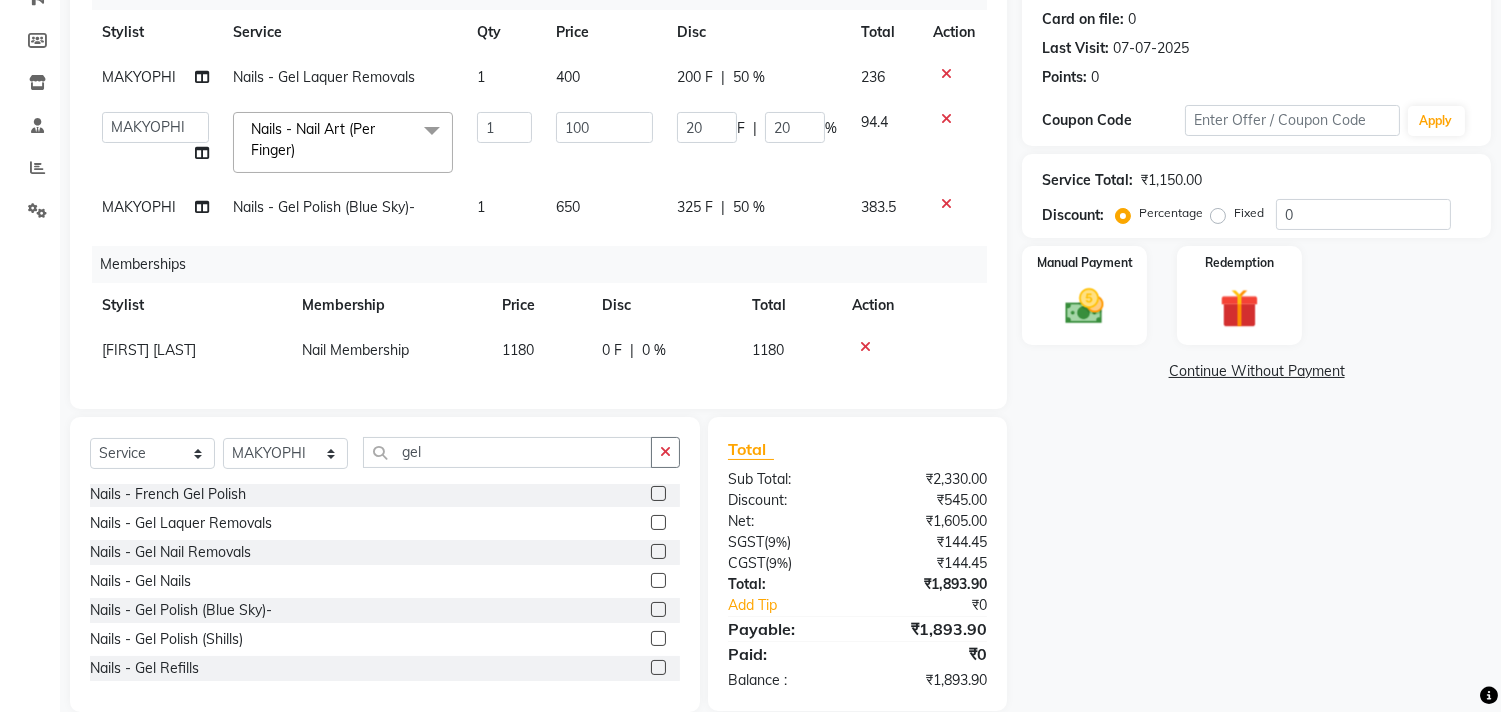 scroll, scrollTop: 321, scrollLeft: 0, axis: vertical 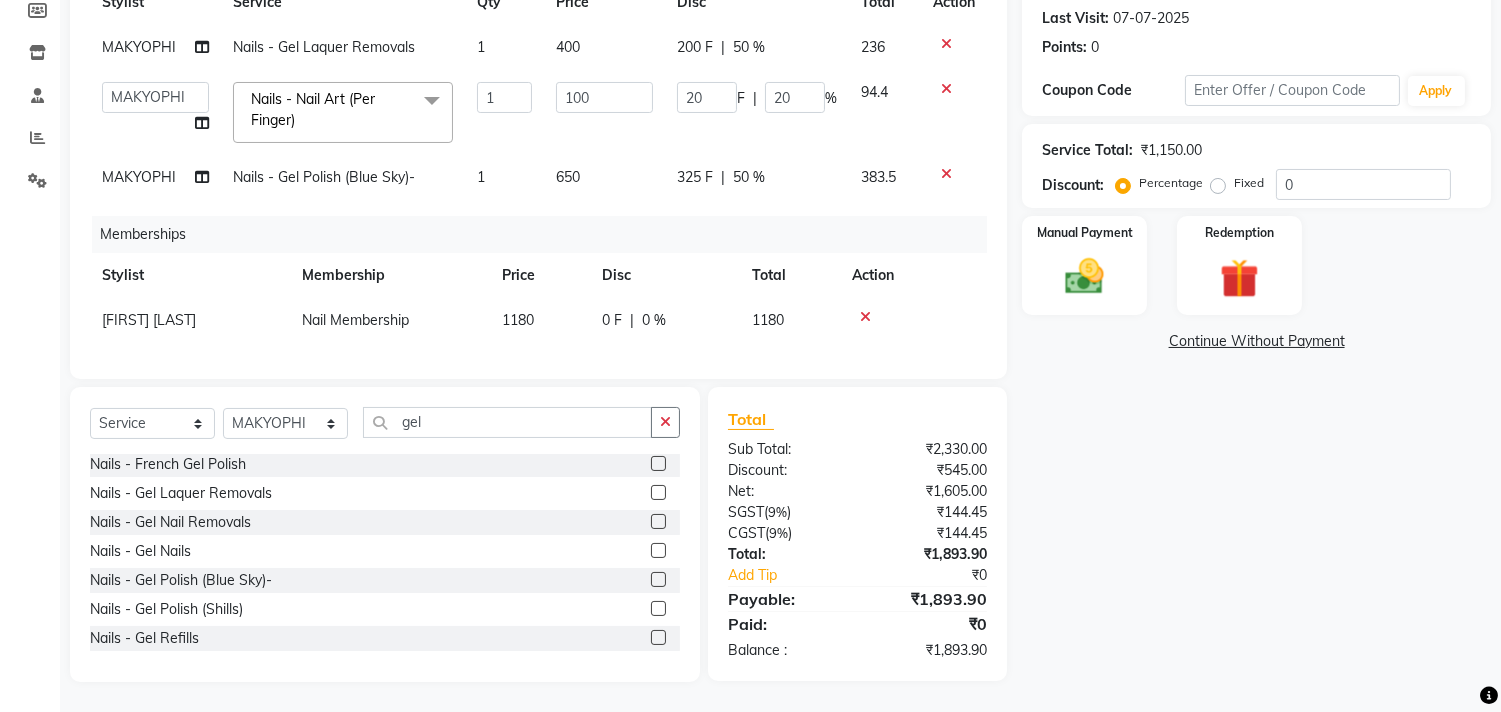 click on "325 F | 50 %" 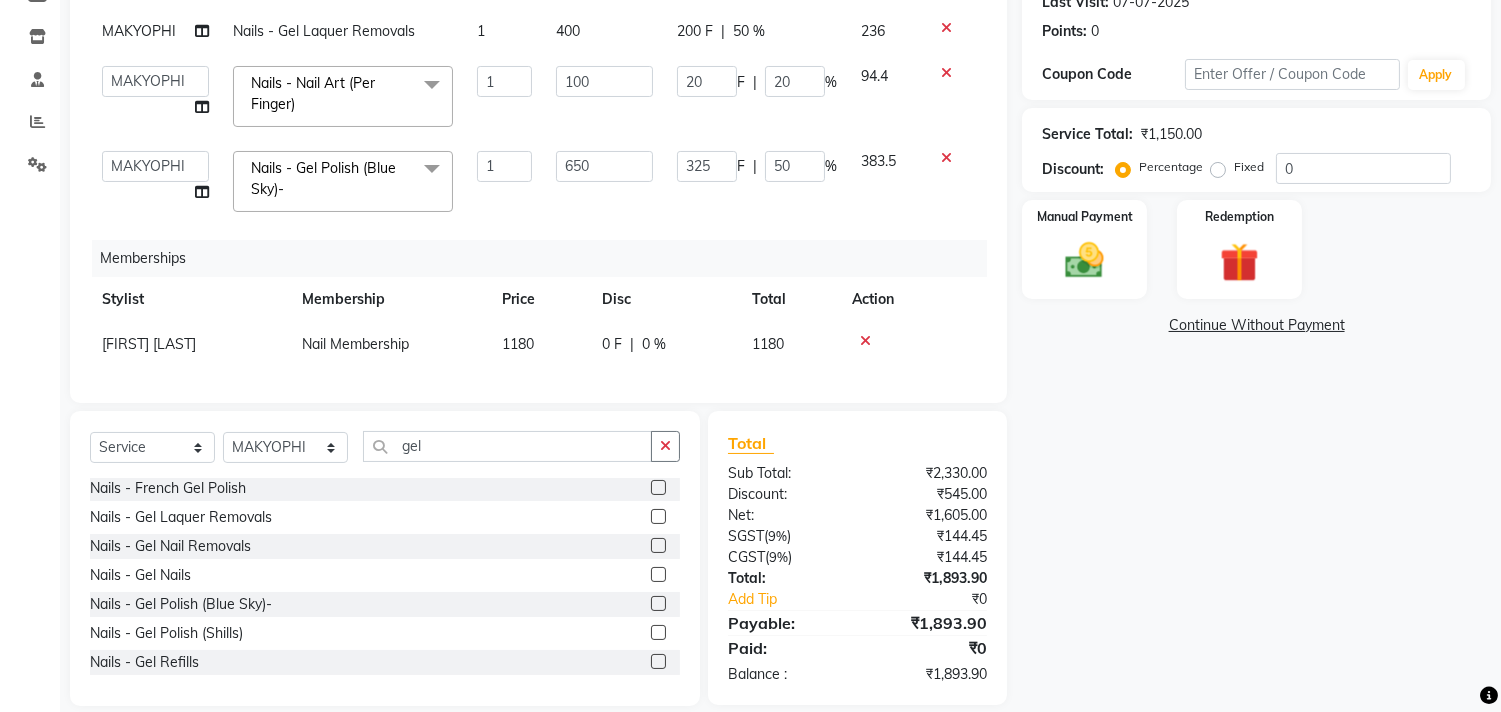 click on "383.5" 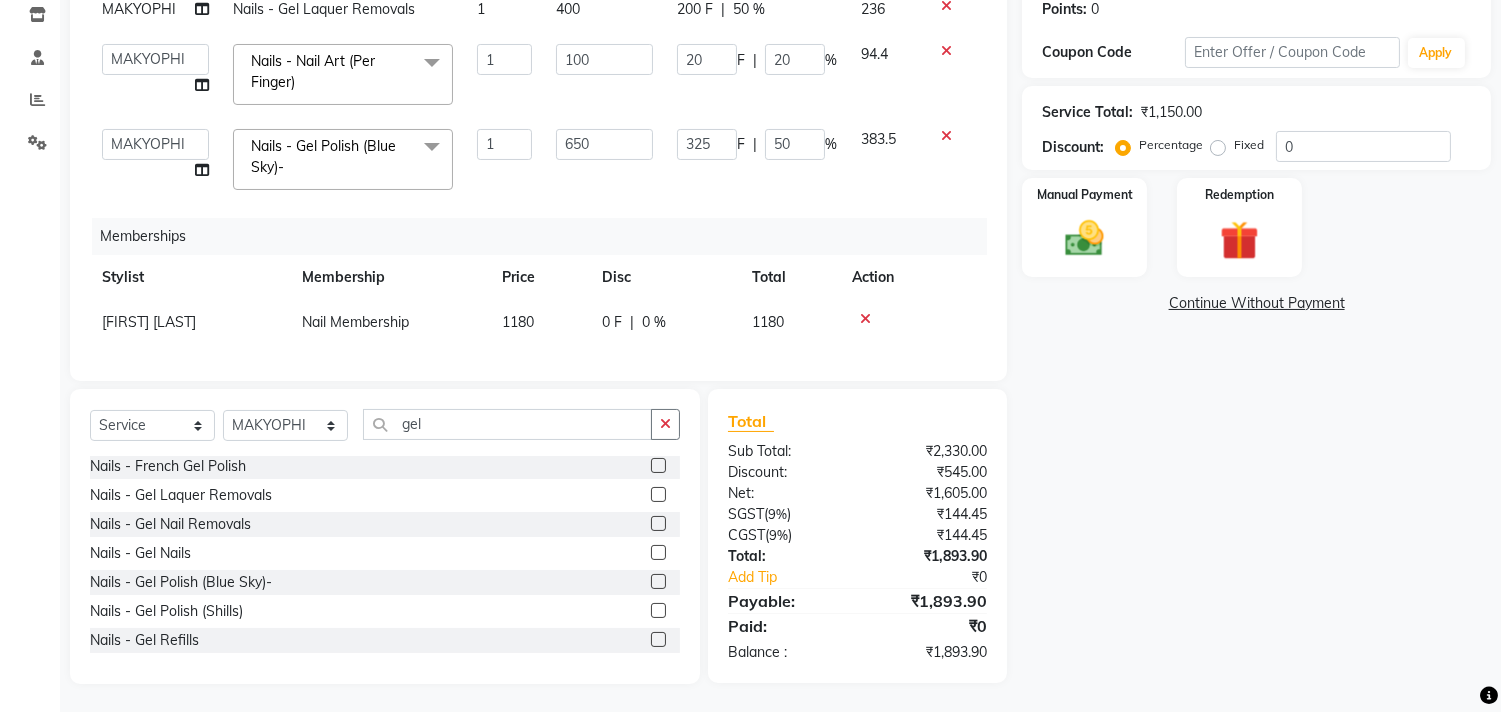 scroll, scrollTop: 361, scrollLeft: 0, axis: vertical 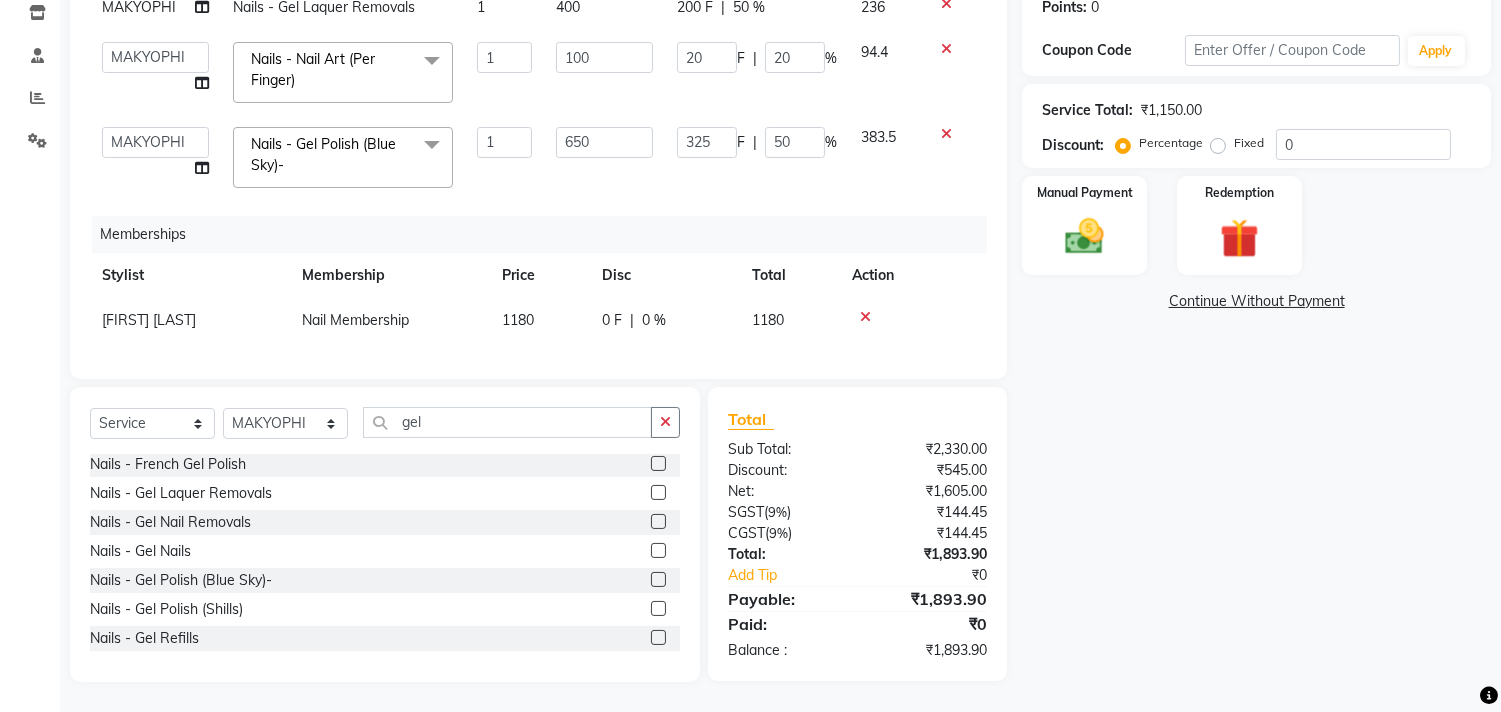 click on "20 F | 20 %" 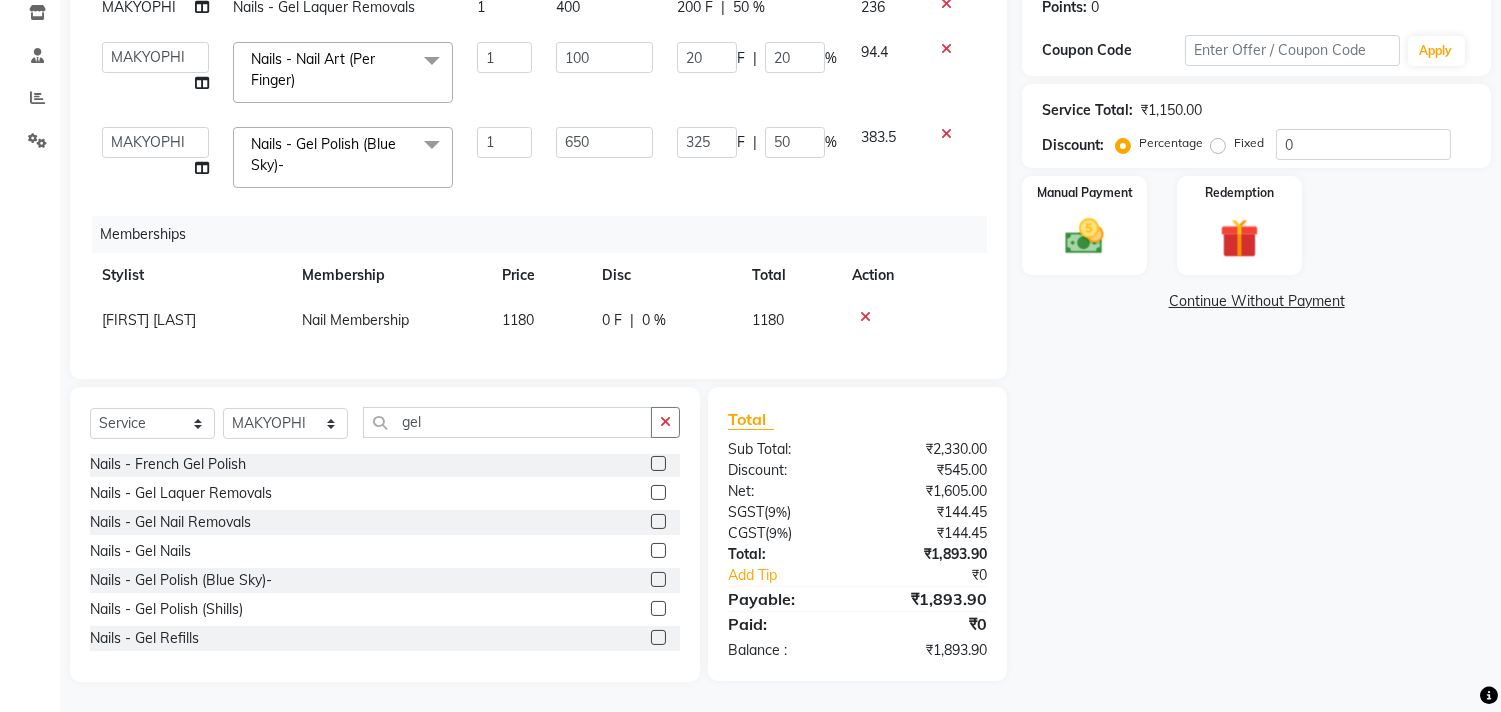 click on "383.5" 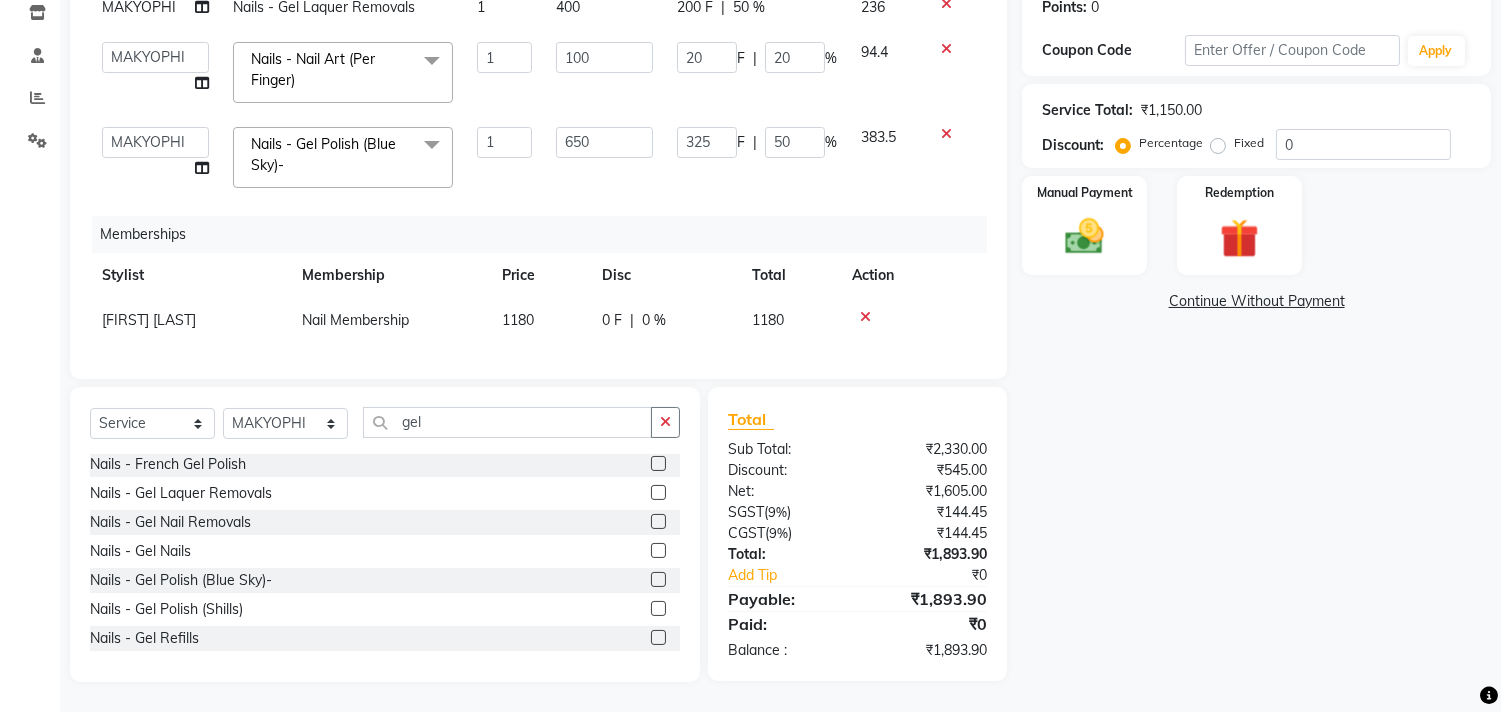 click on "20 F | 20 %" 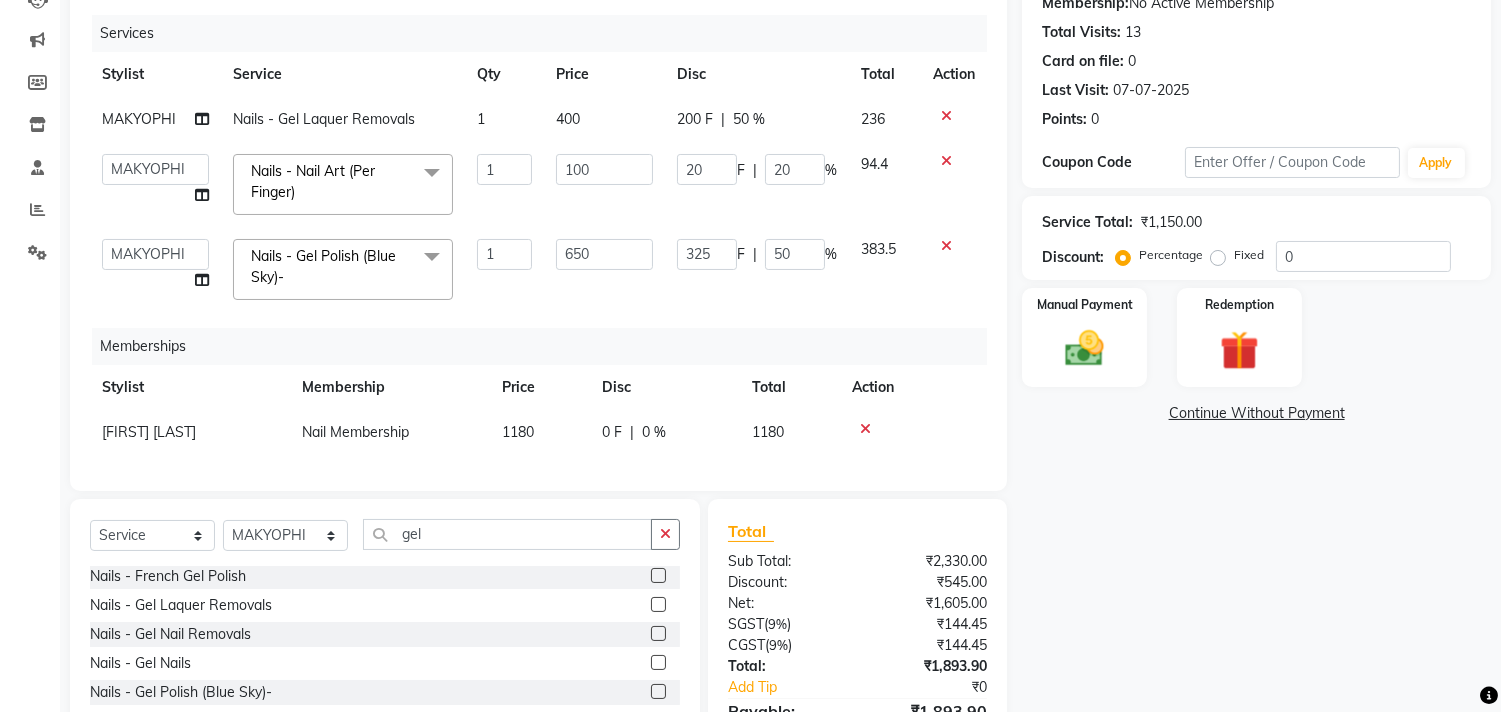 scroll, scrollTop: 361, scrollLeft: 0, axis: vertical 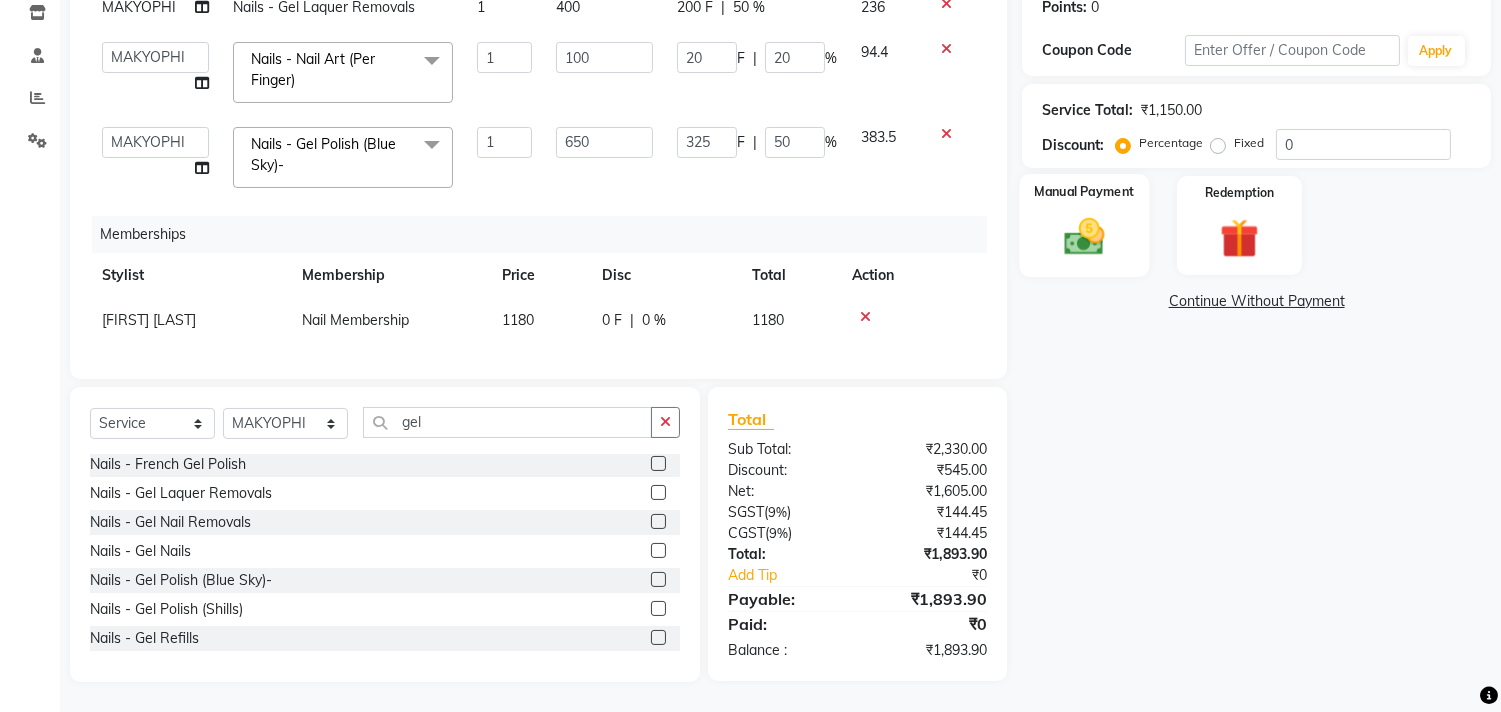 drag, startPoint x: 1072, startPoint y: 217, endPoint x: 1084, endPoint y: 226, distance: 15 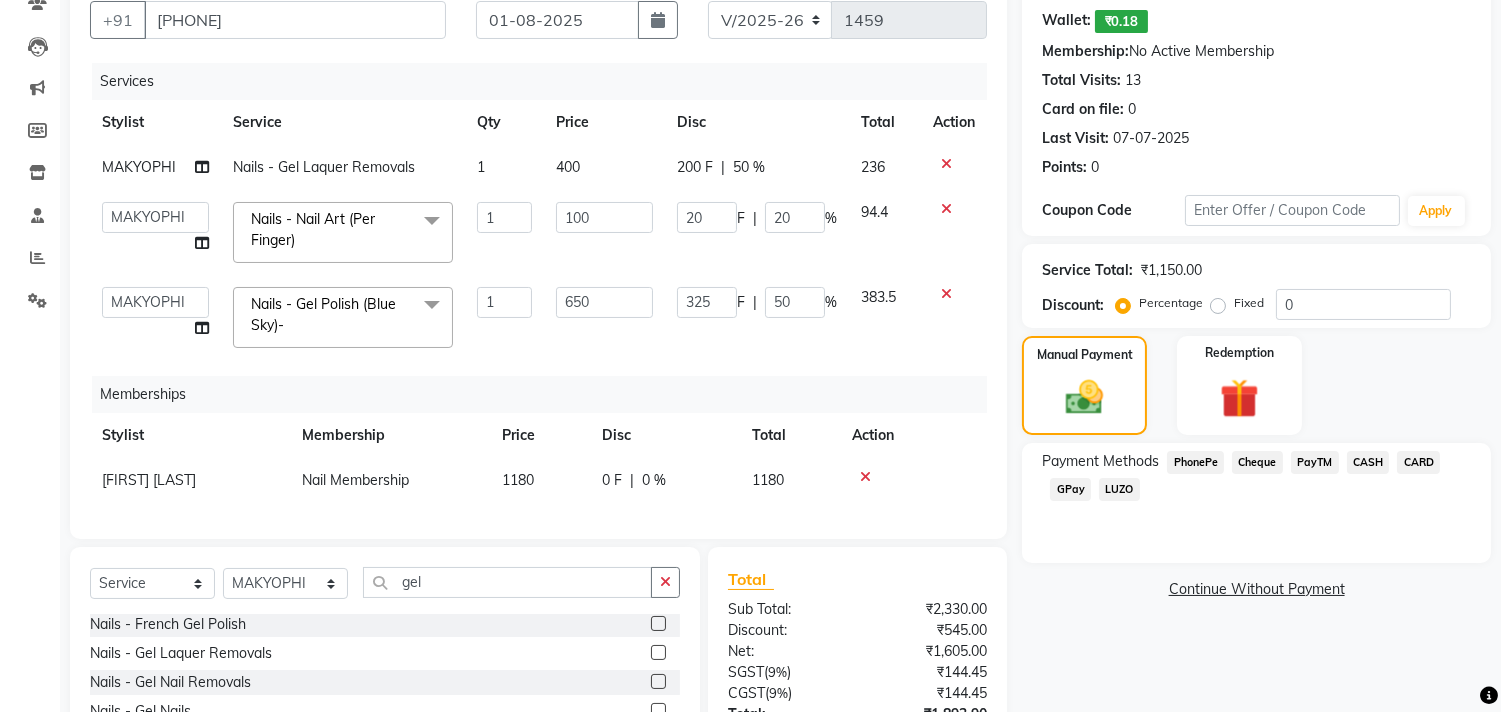scroll, scrollTop: 0, scrollLeft: 0, axis: both 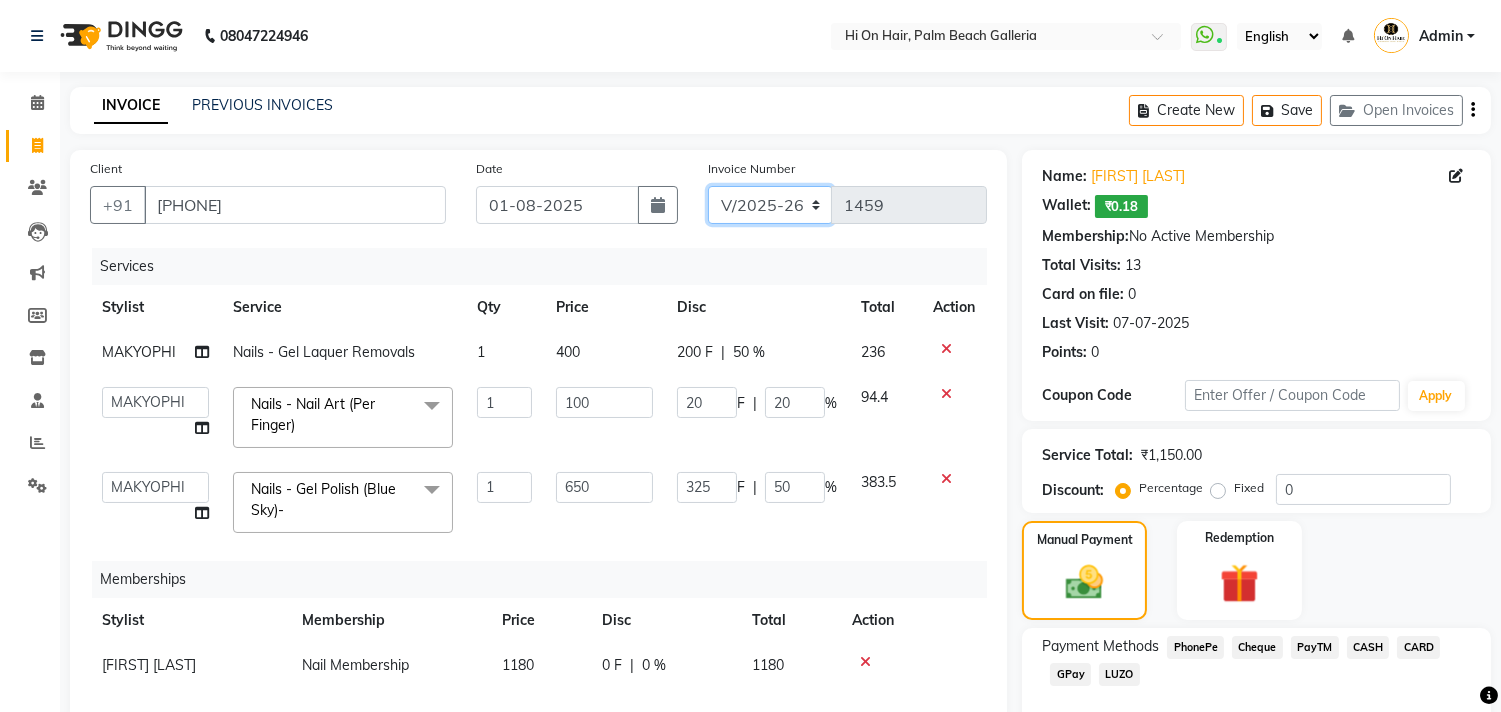 click on "V/2025 V/2025-26" 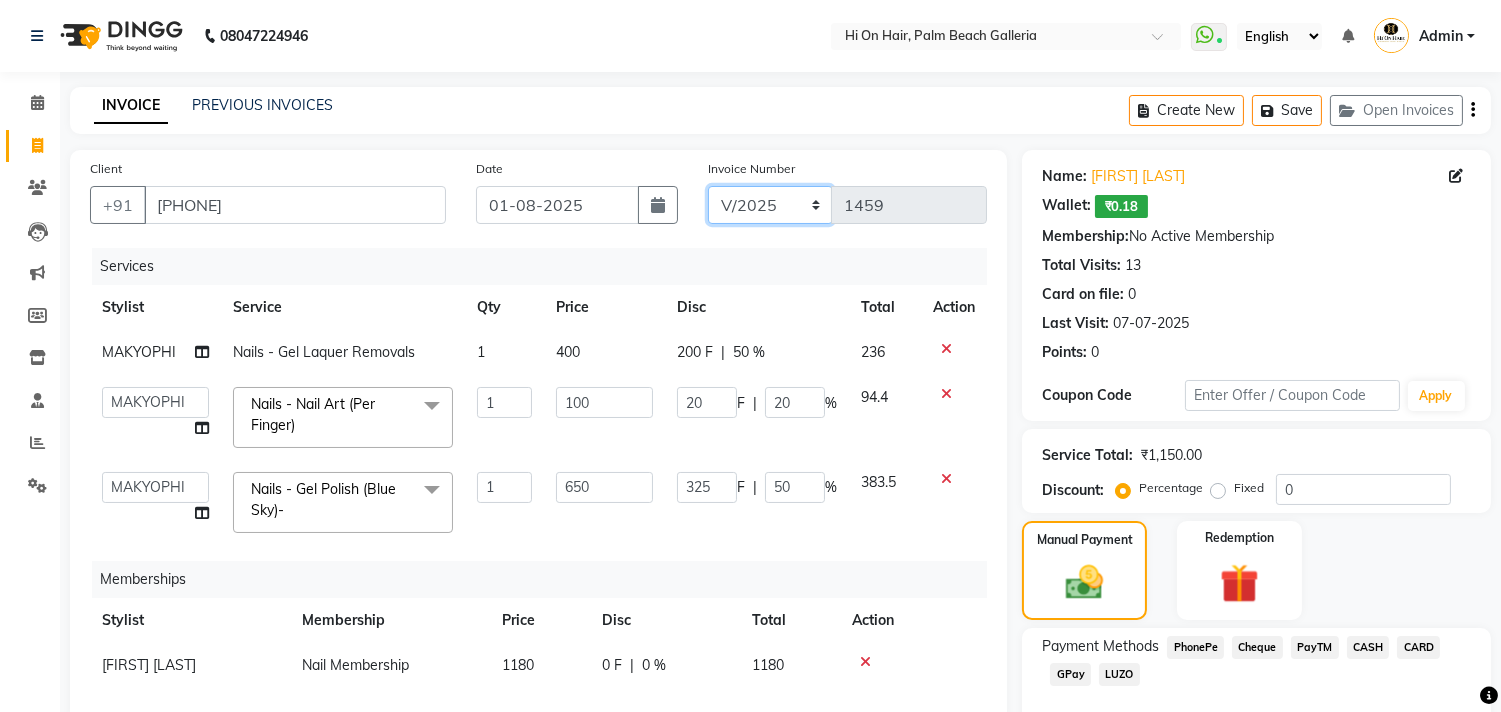 click on "V/2025 V/2025-26" 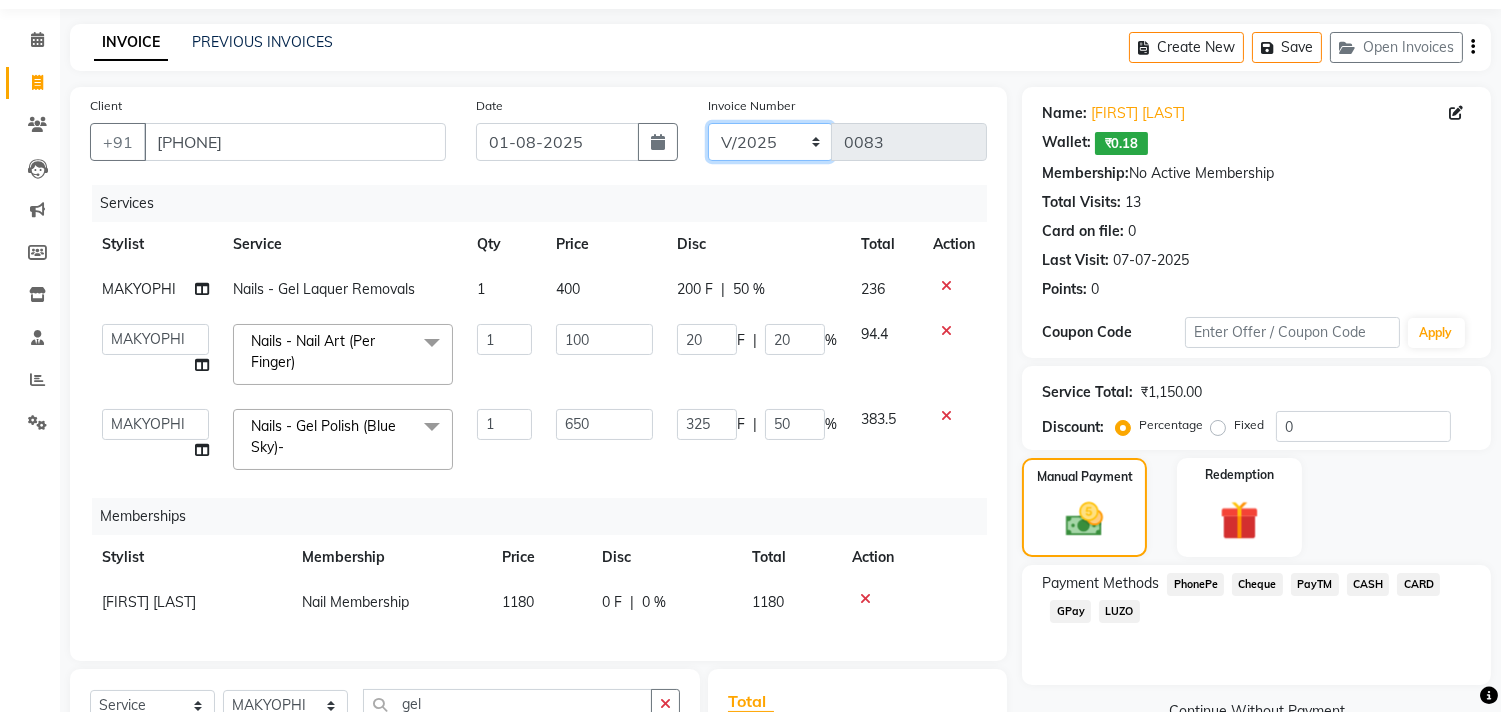 scroll, scrollTop: 361, scrollLeft: 0, axis: vertical 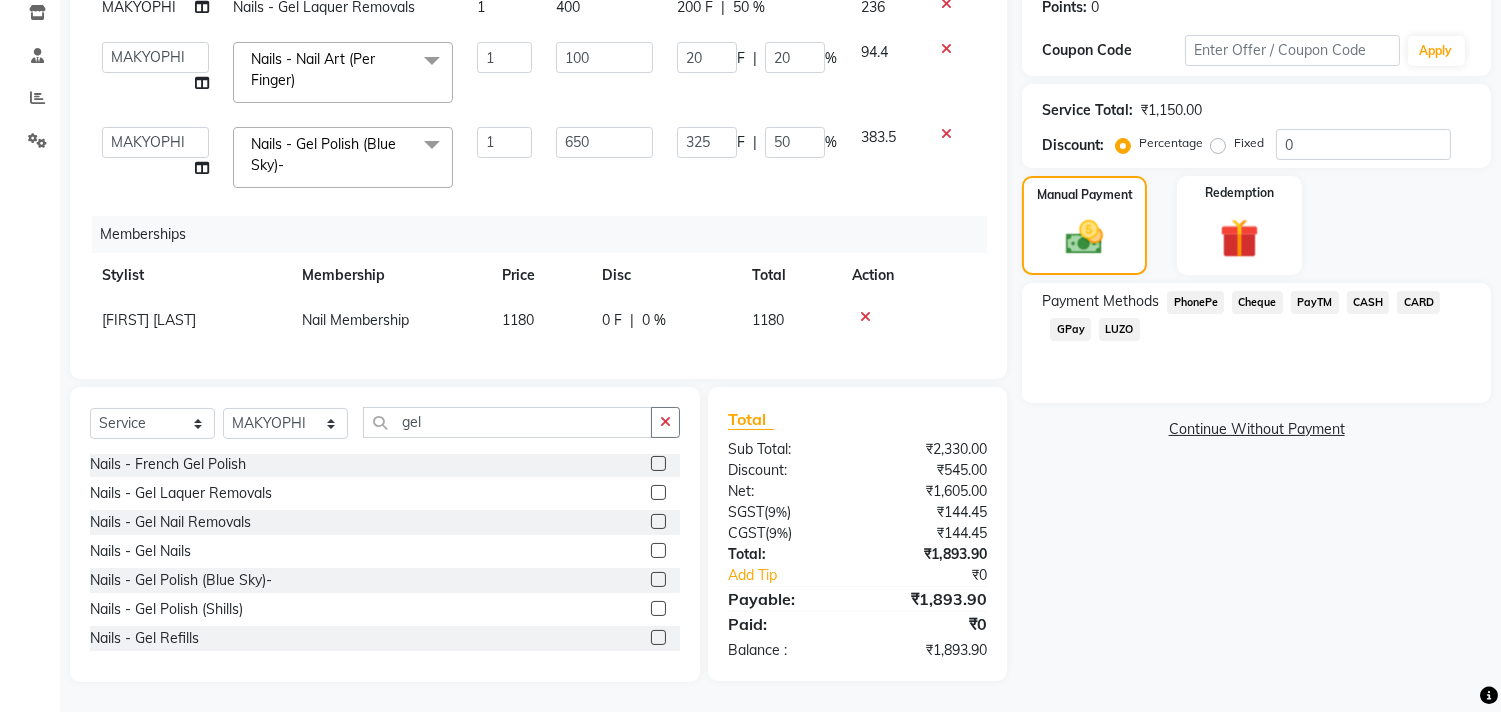 click on "CASH" 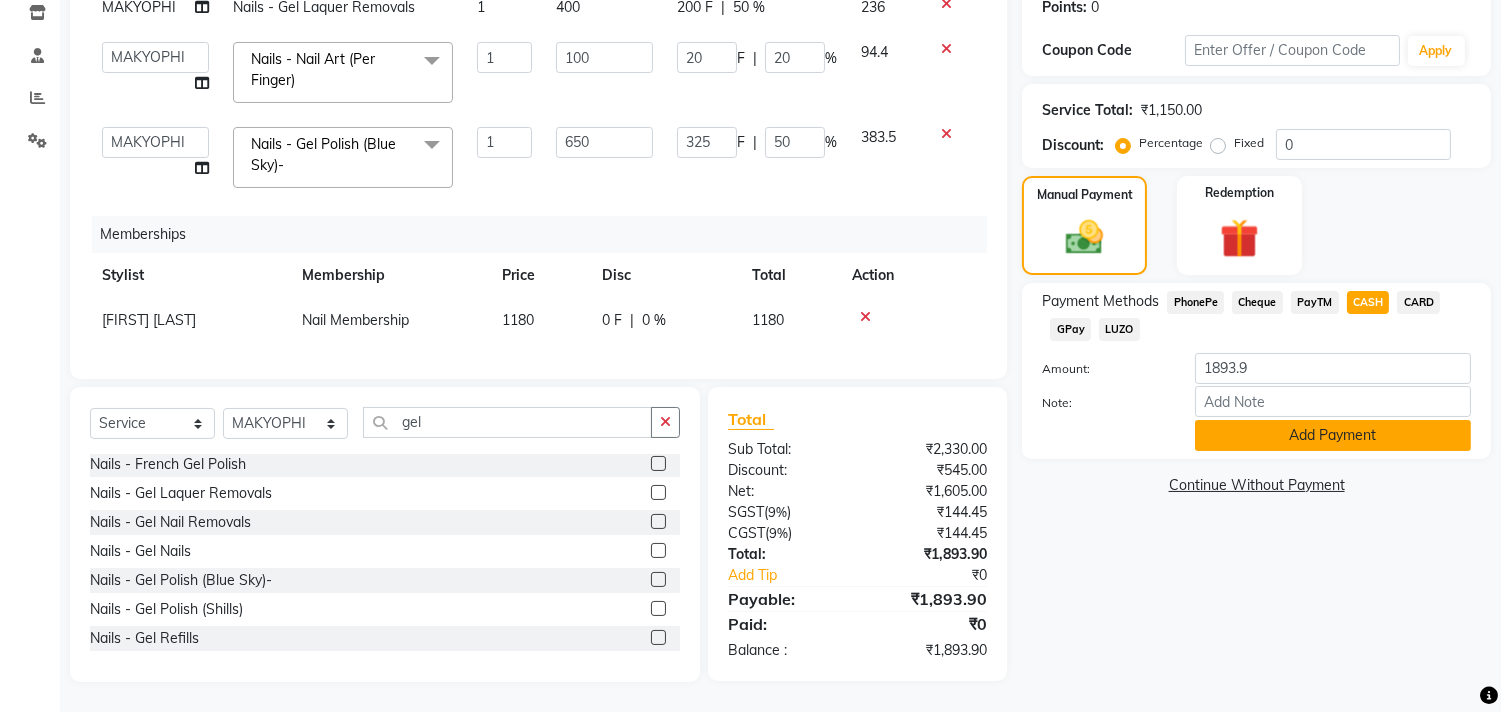 click on "Add Payment" 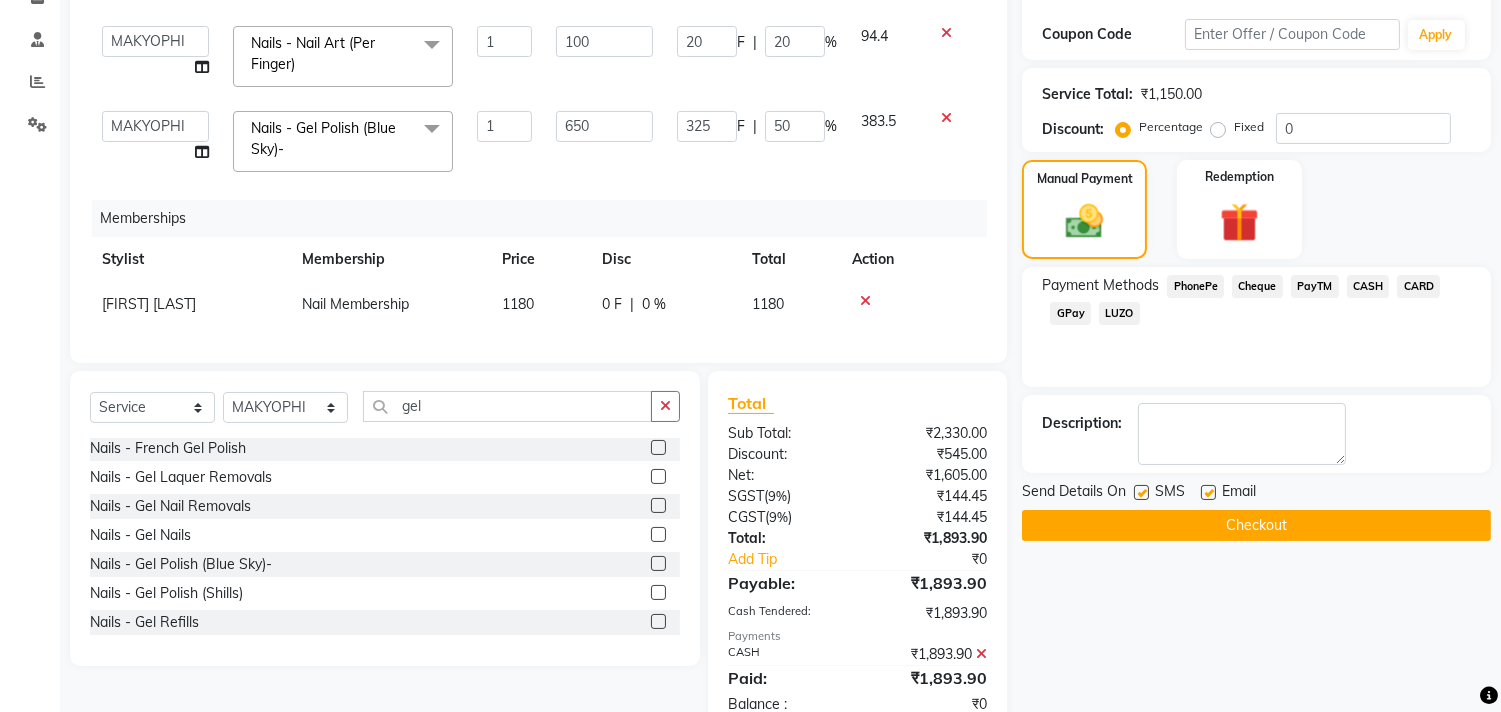 click 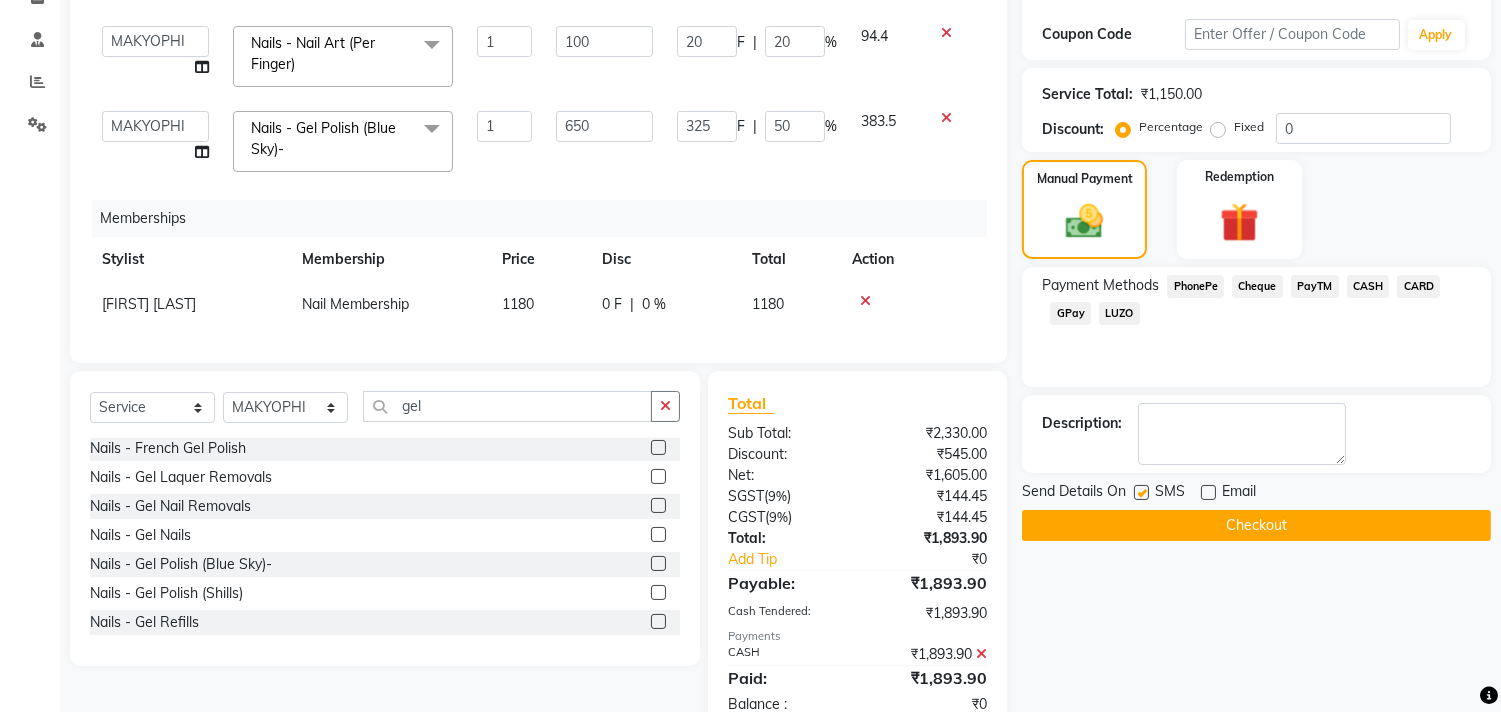 click on "Checkout" 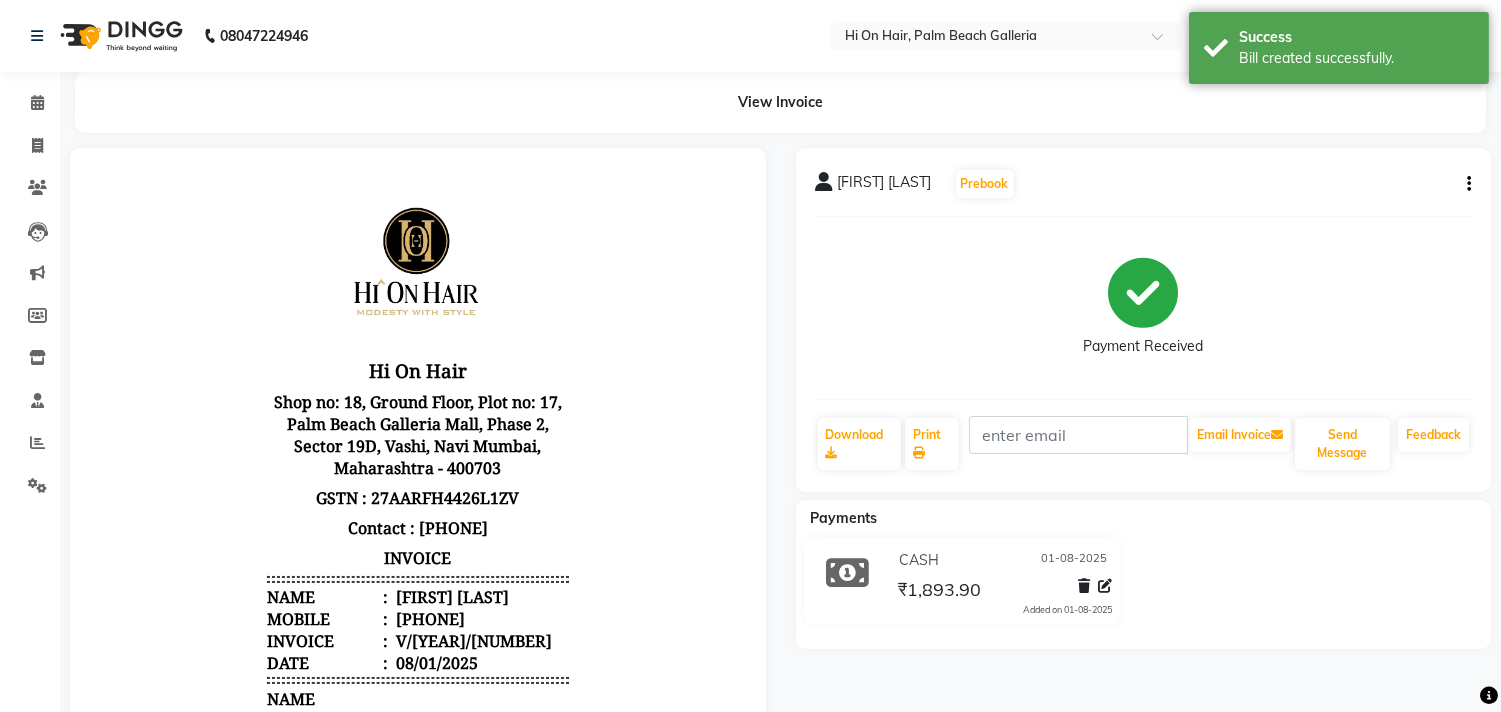 scroll, scrollTop: 0, scrollLeft: 0, axis: both 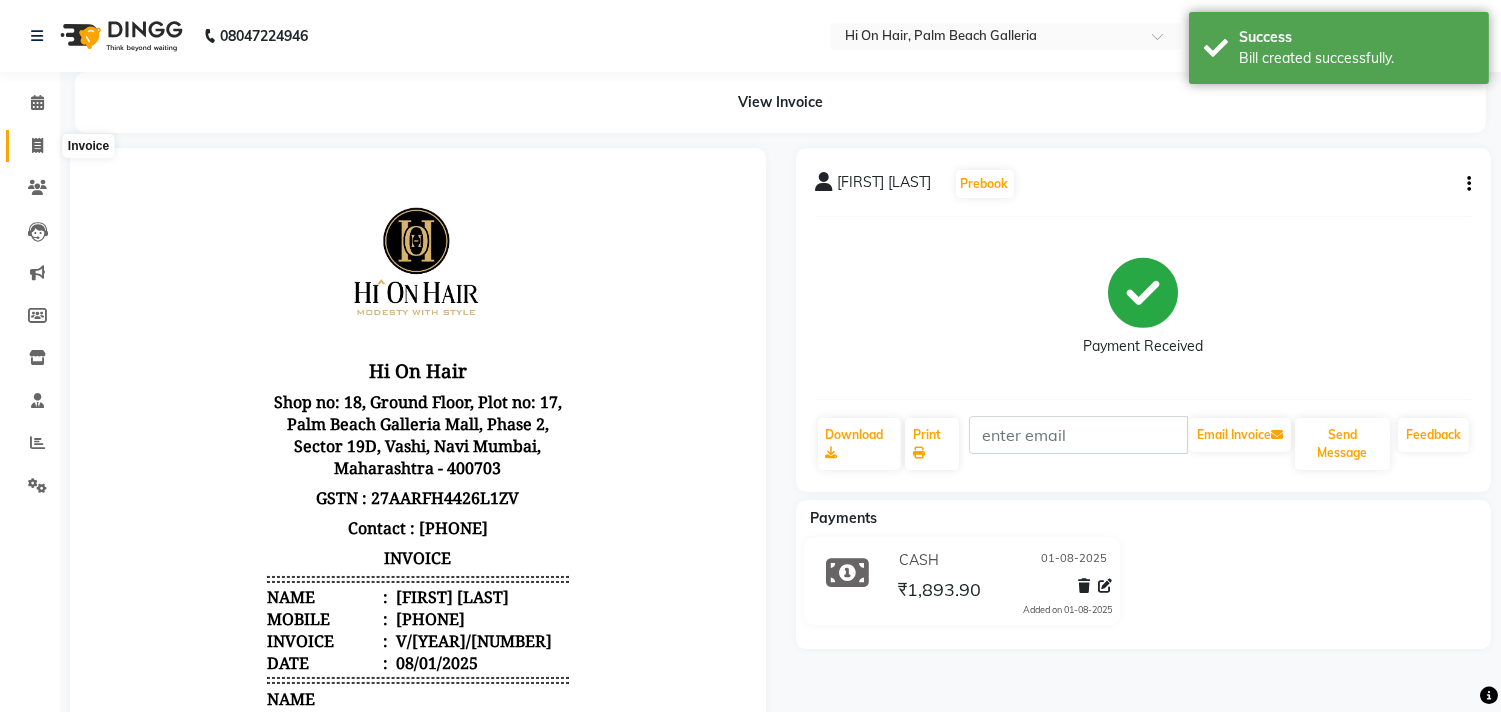 click 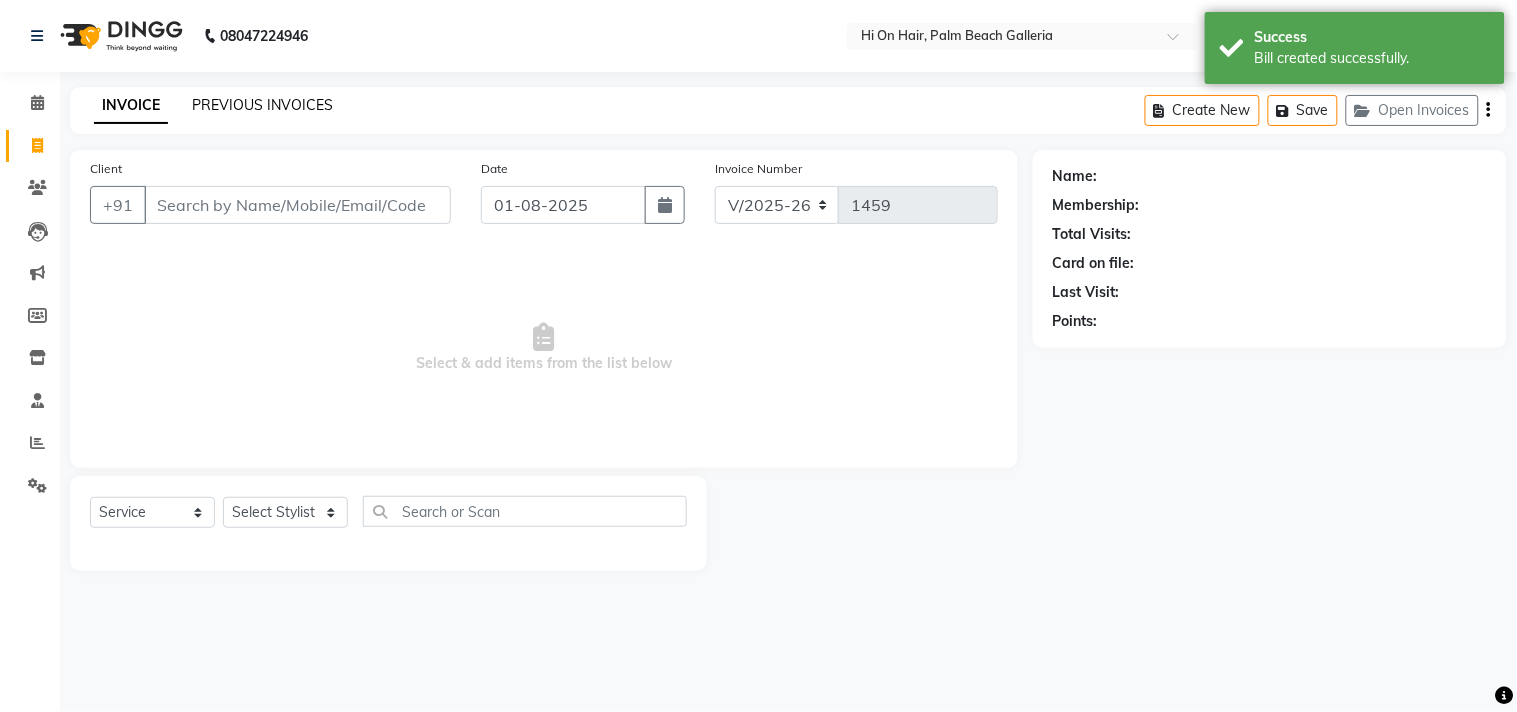 click on "PREVIOUS INVOICES" 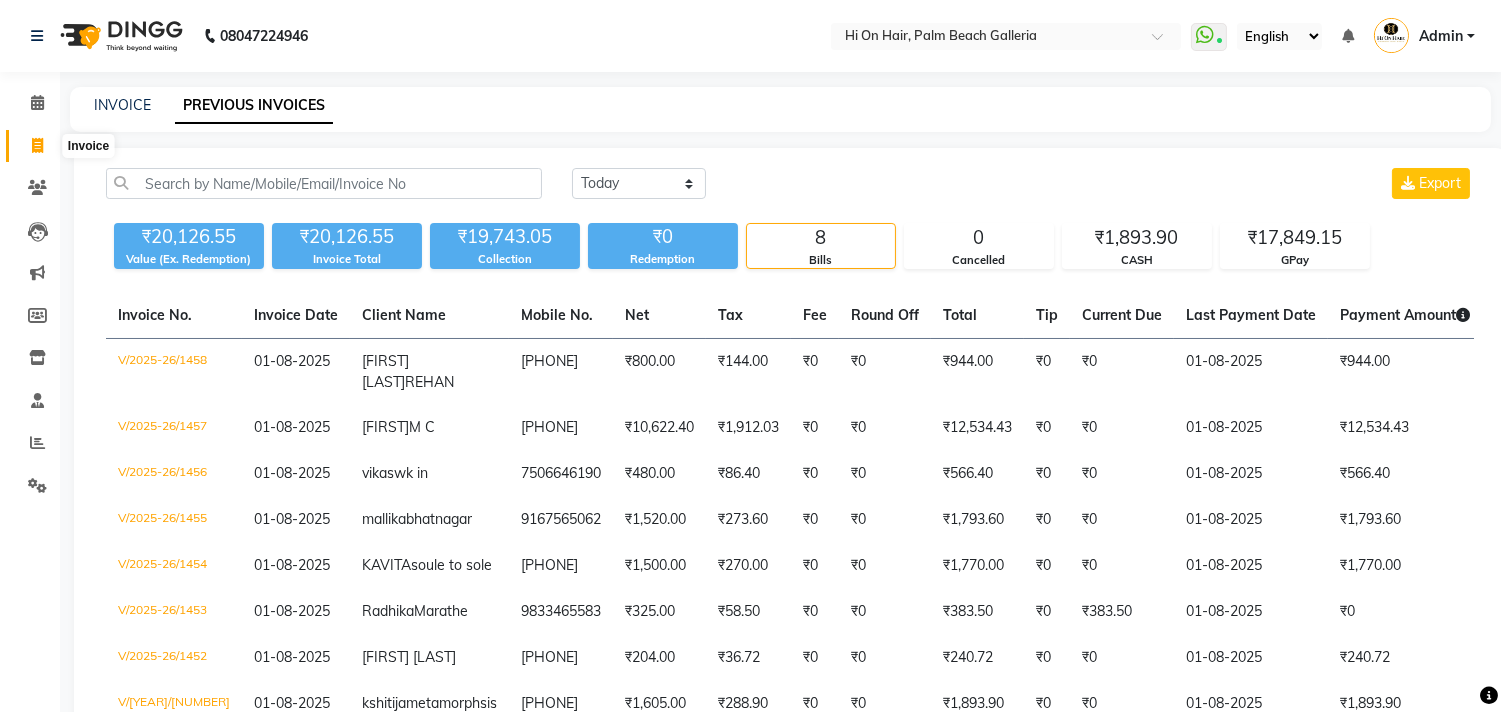 click 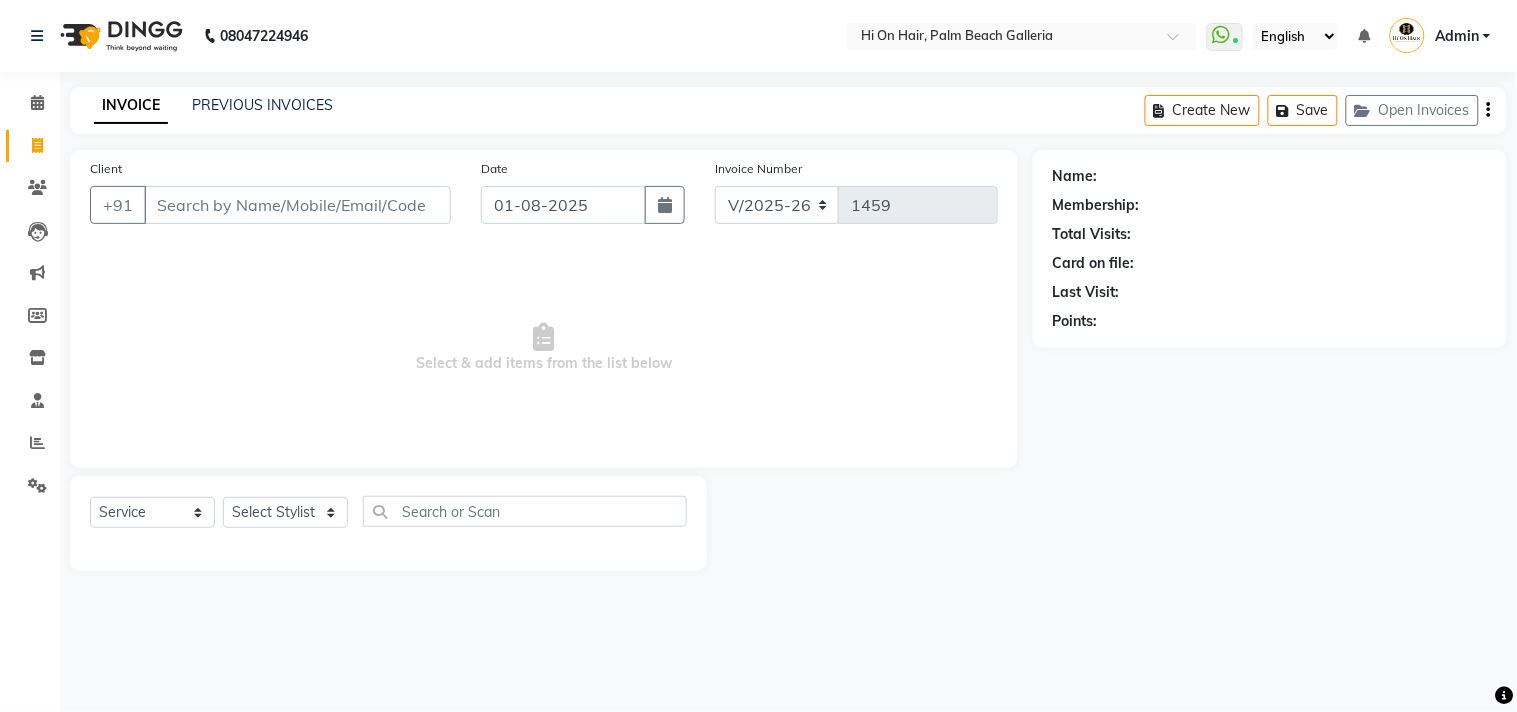 click on "PREVIOUS INVOICES" 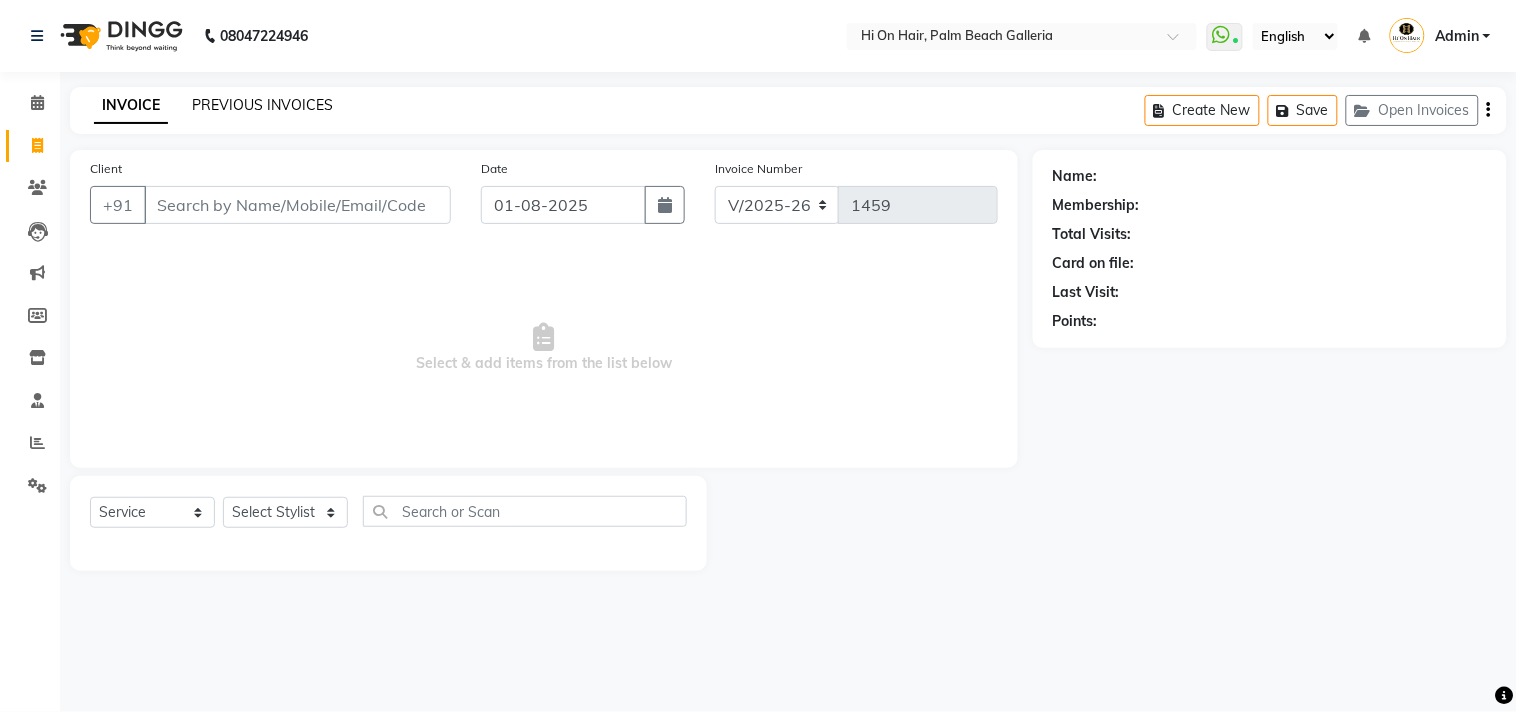 click on "PREVIOUS INVOICES" 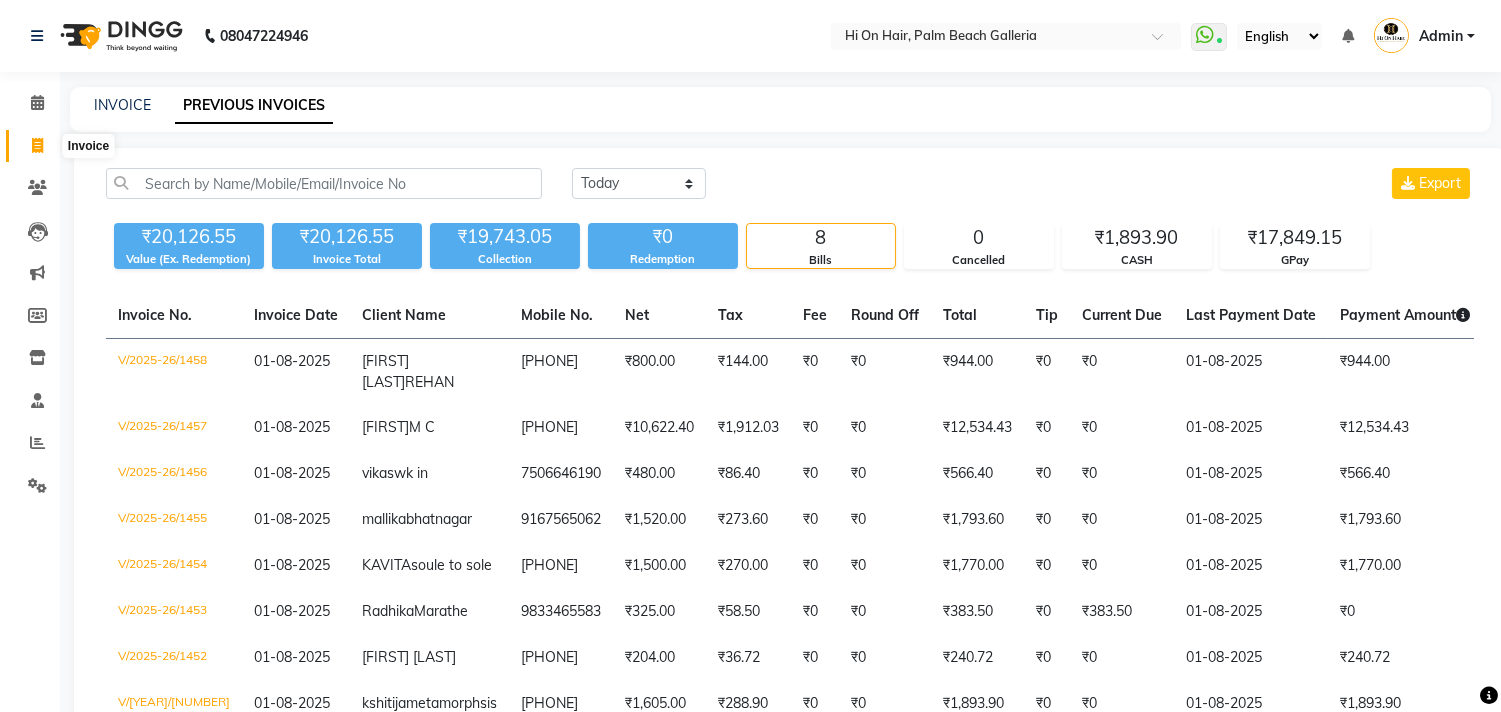 click 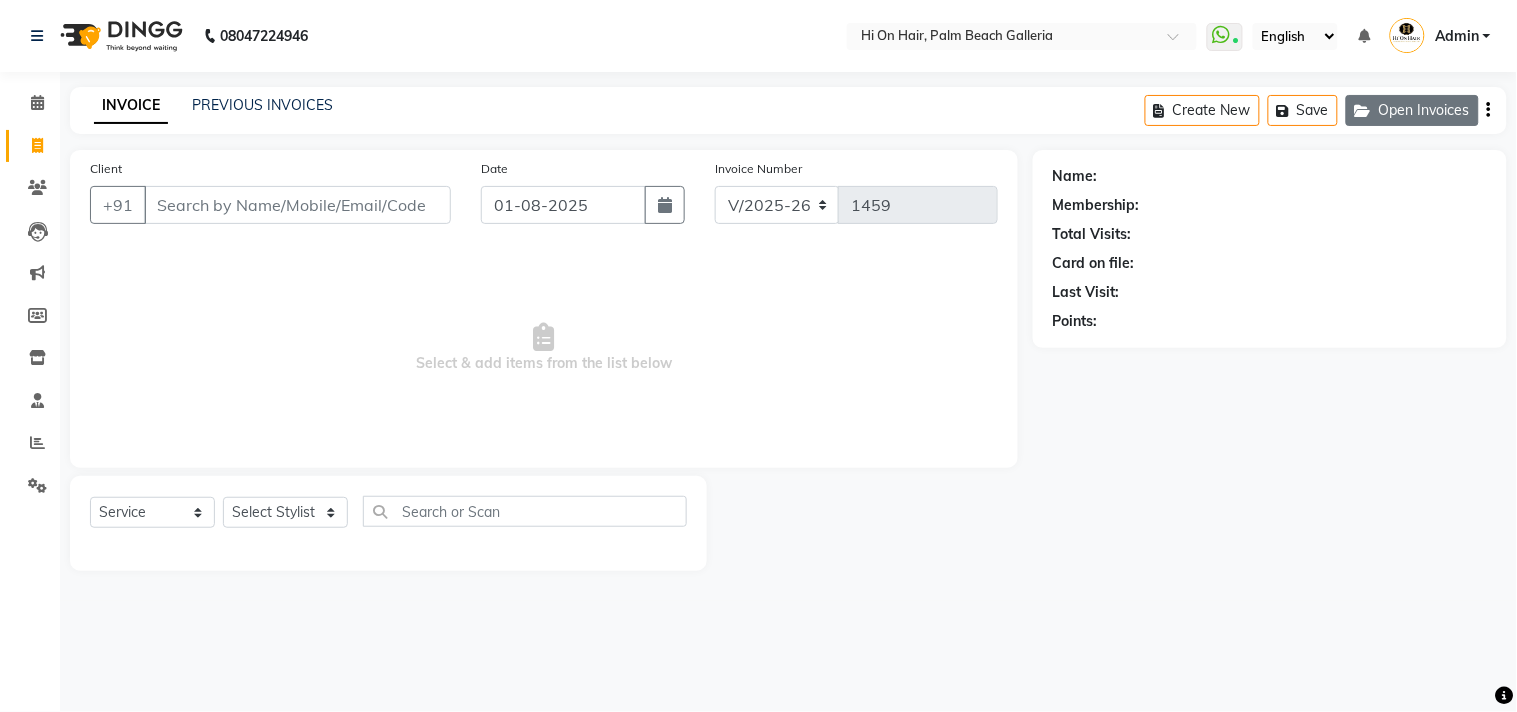 click on "Open Invoices" 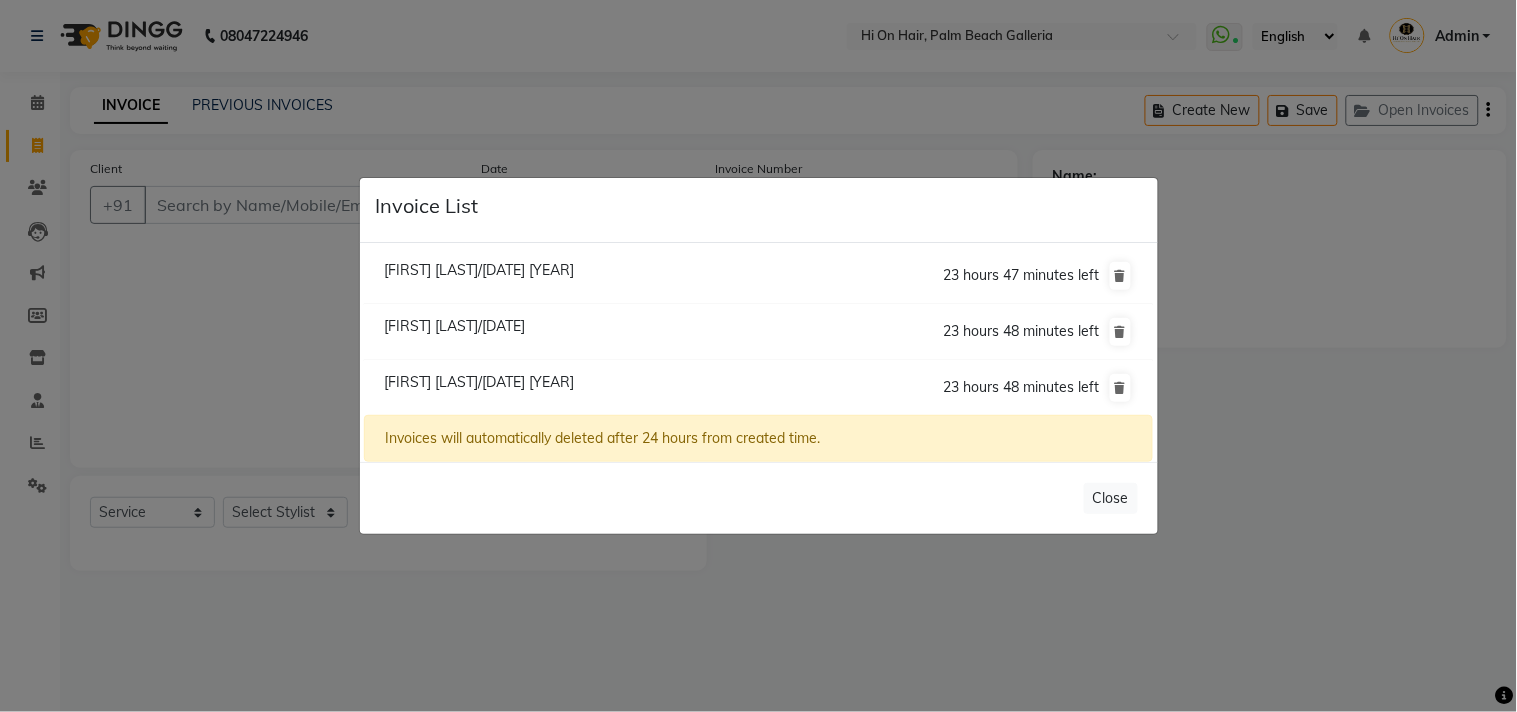 click on "Invoice List  Asha Wk Danger/01 August 2025  23 hours 47 minutes left  Giti Yadav/01 August 2025  23 hours 48 minutes left  Jyoti Kesarkar/01 August 2025  23 hours 48 minutes left  Invoices will automatically deleted after 24 hours from created time.   Close" 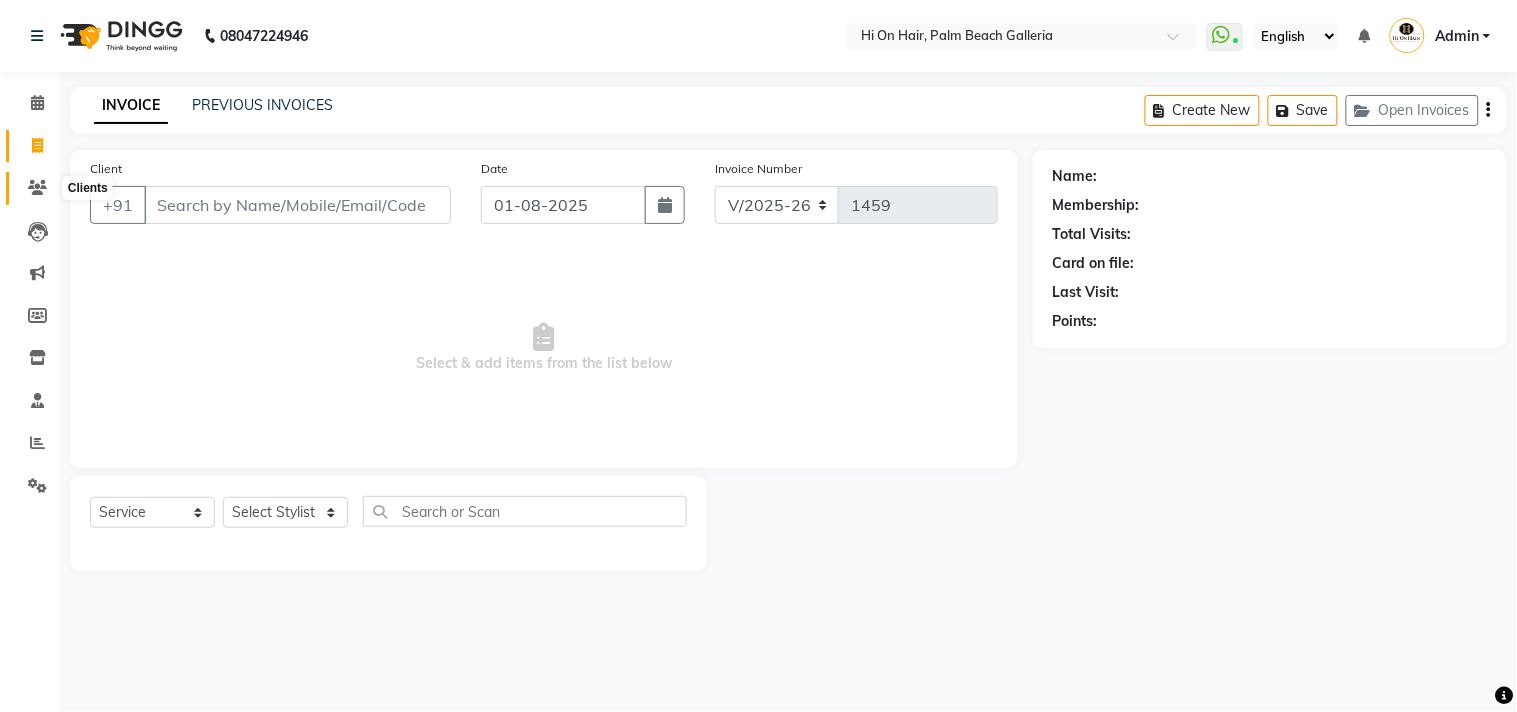 click 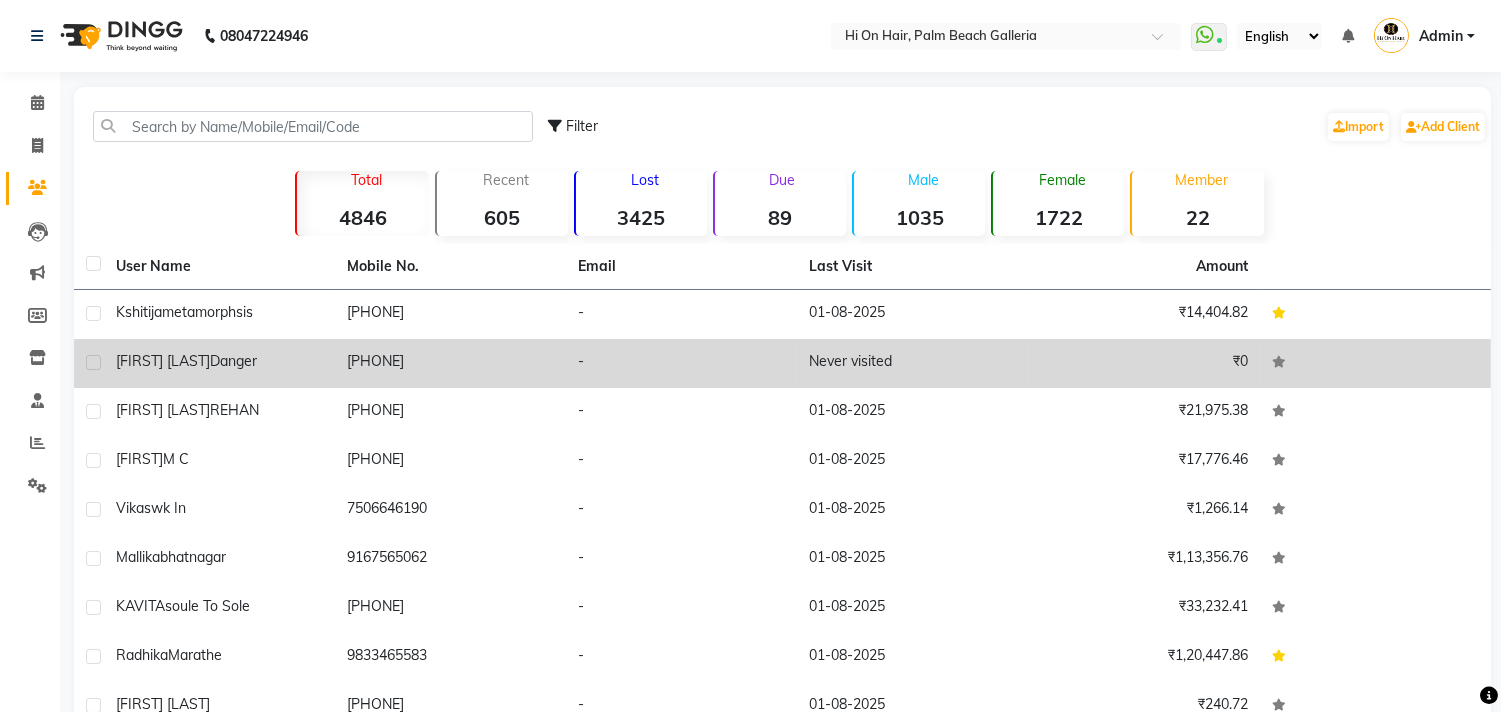 click on "9420433929" 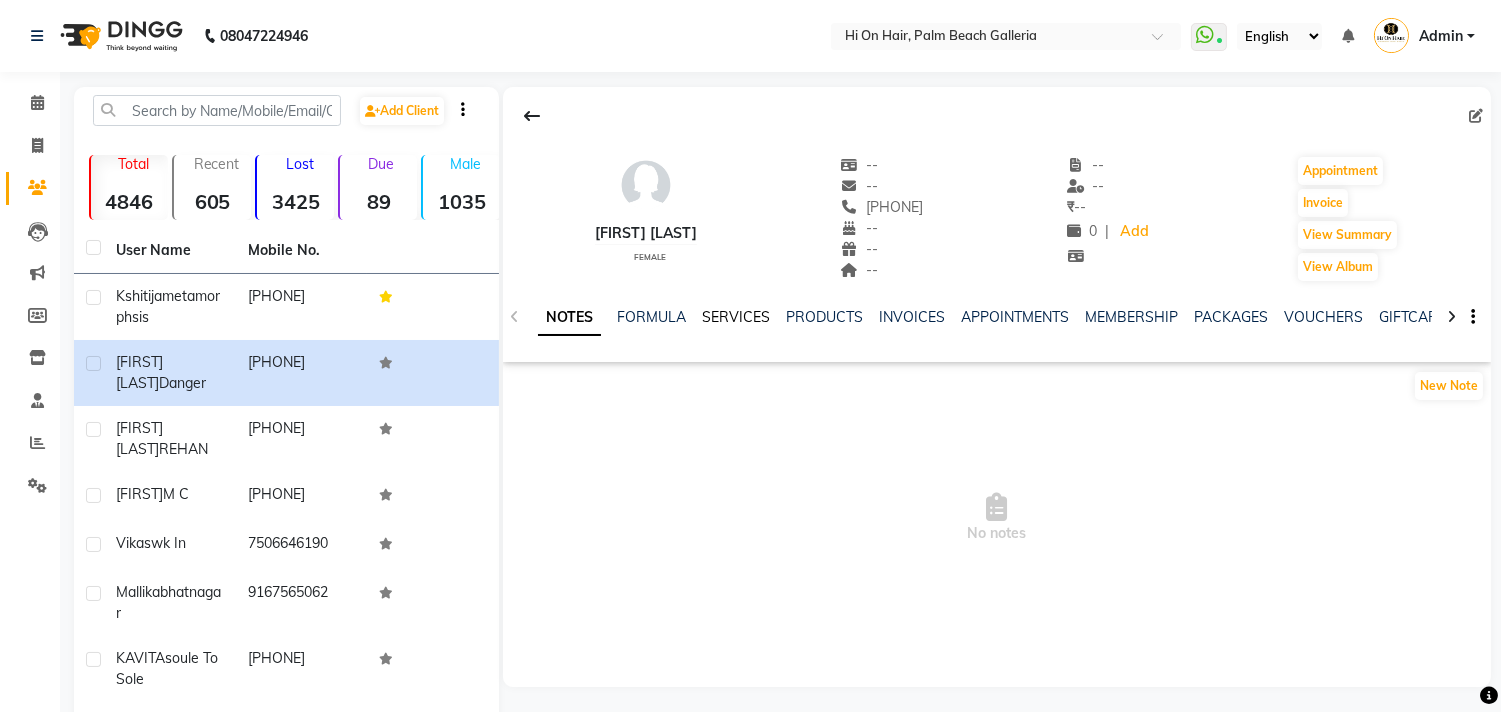 click on "SERVICES" 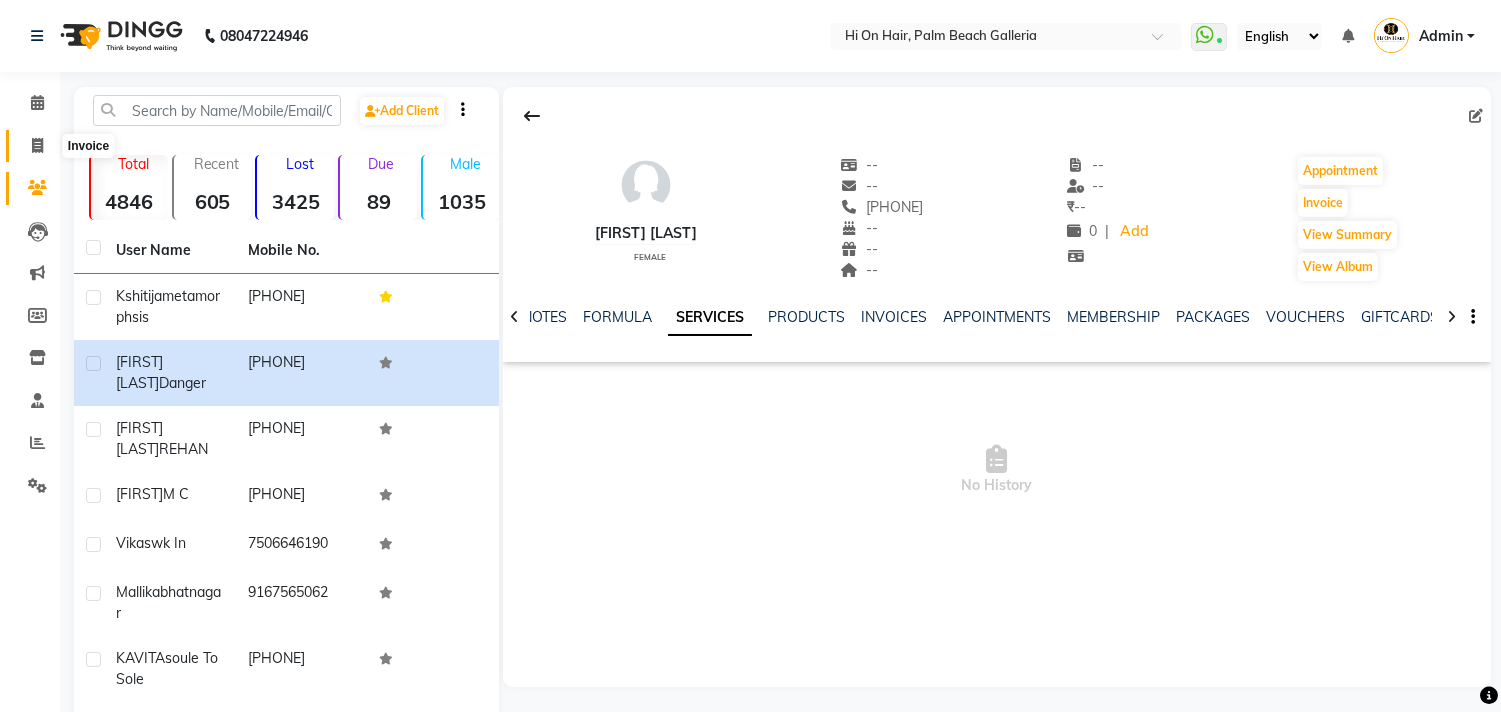 click 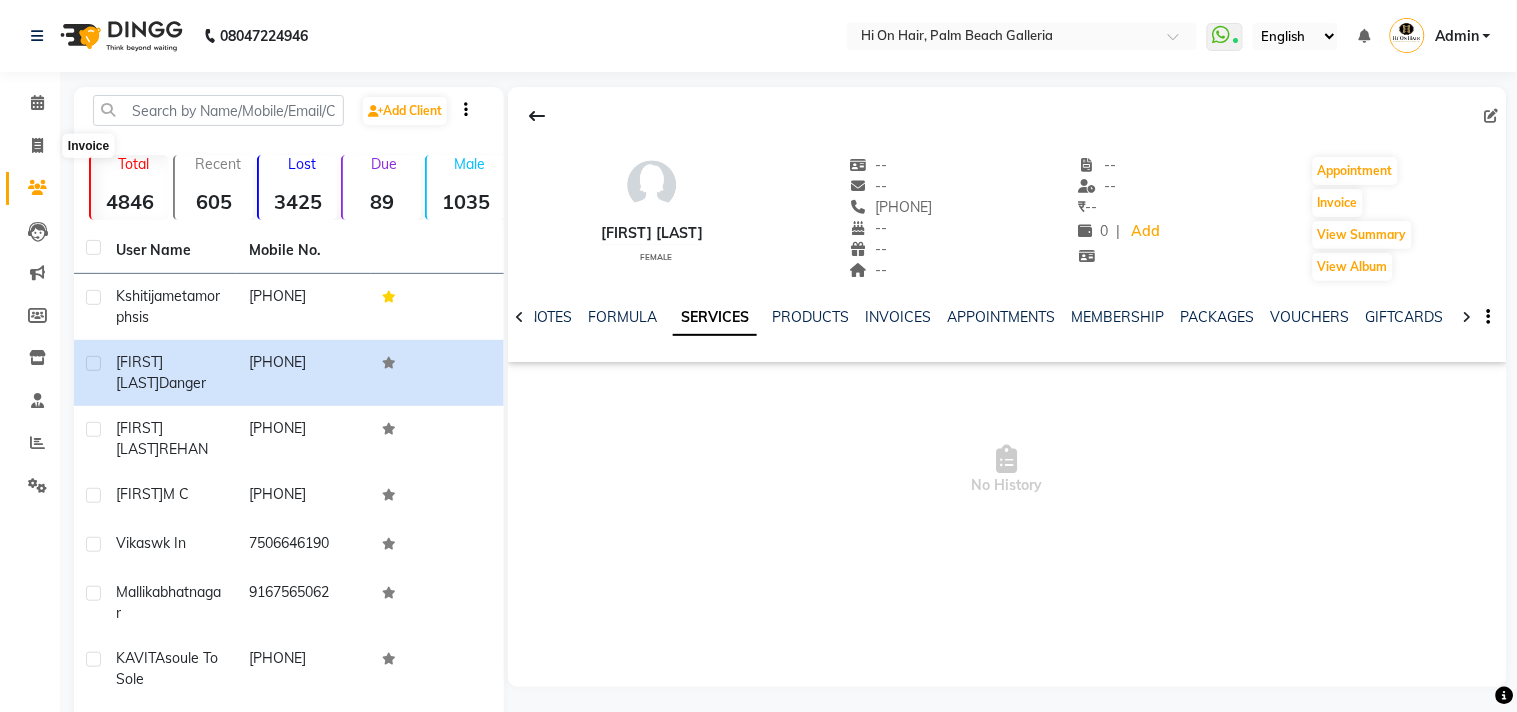 select on "535" 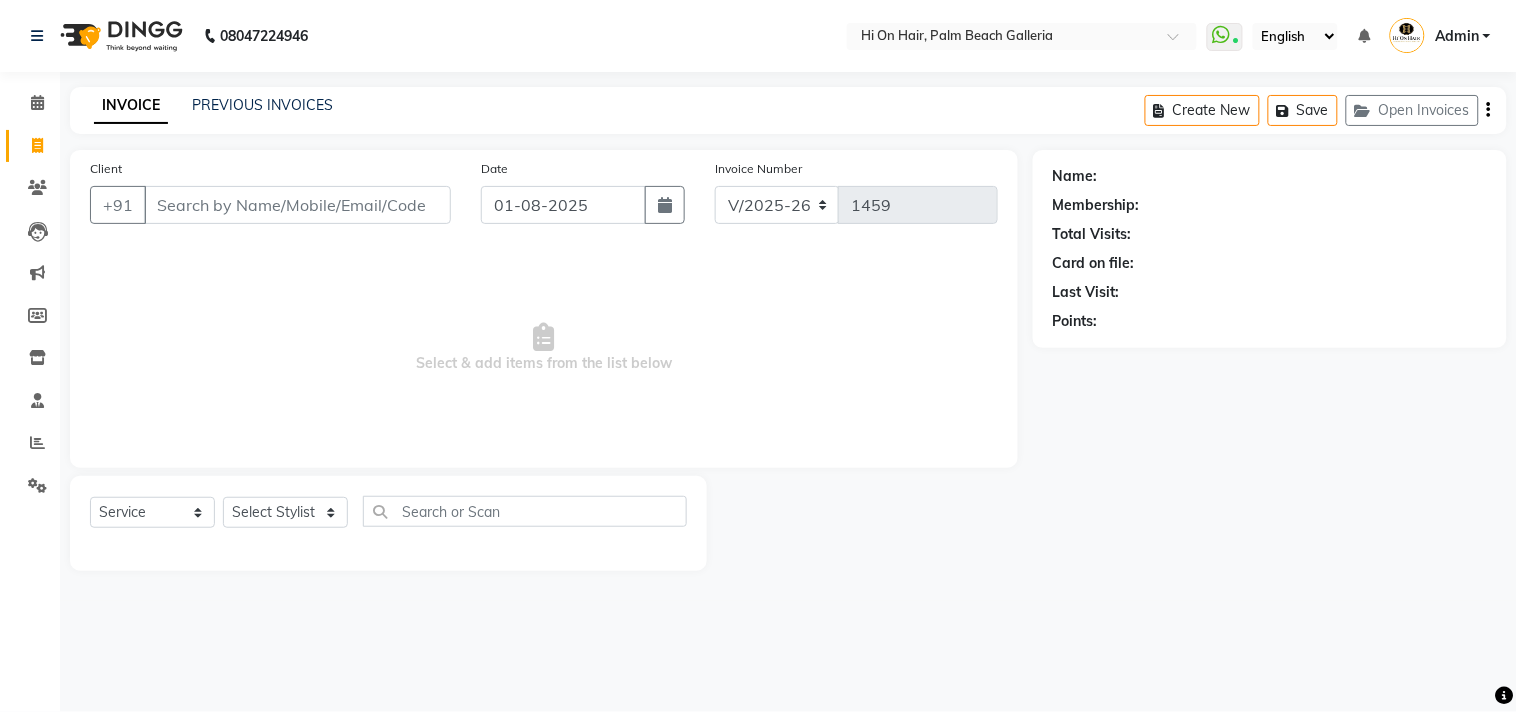 type on "3" 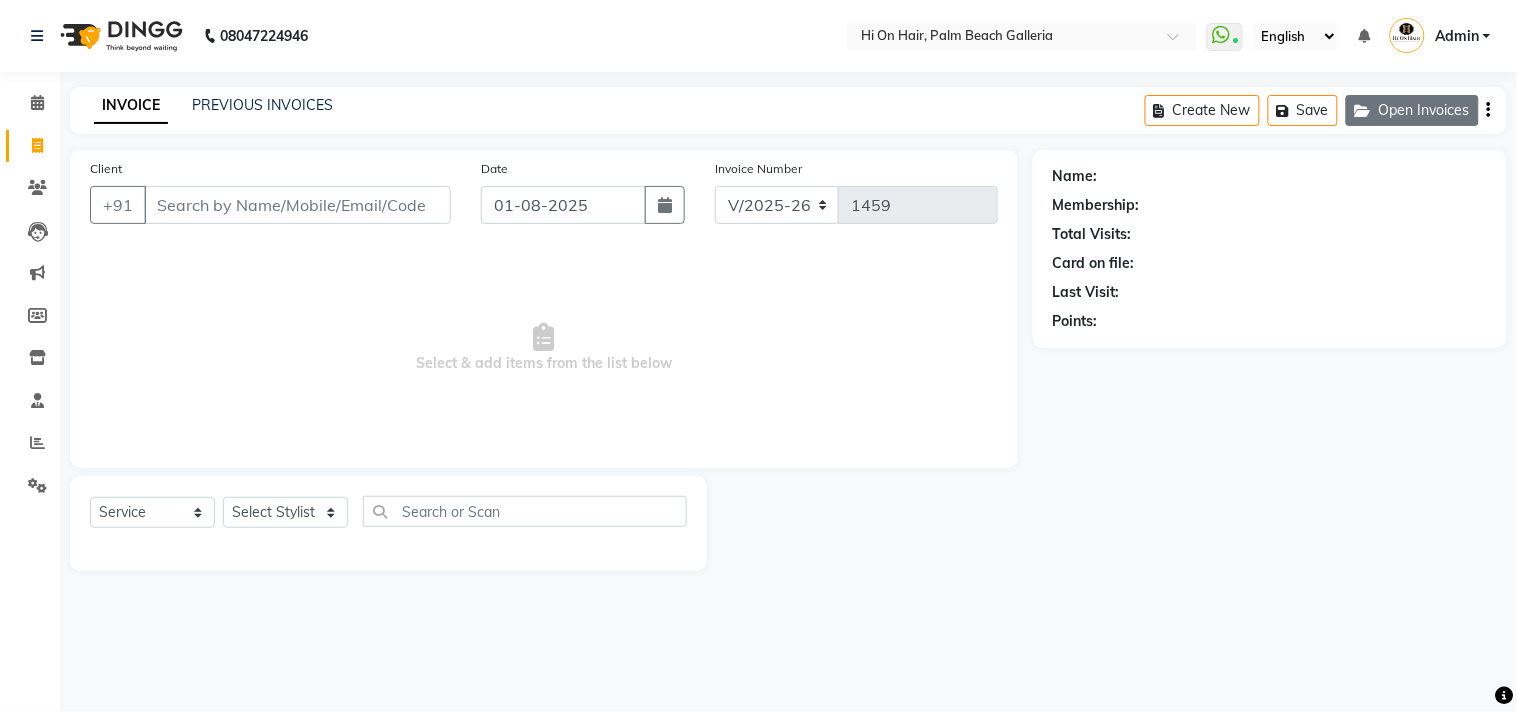 click on "Open Invoices" 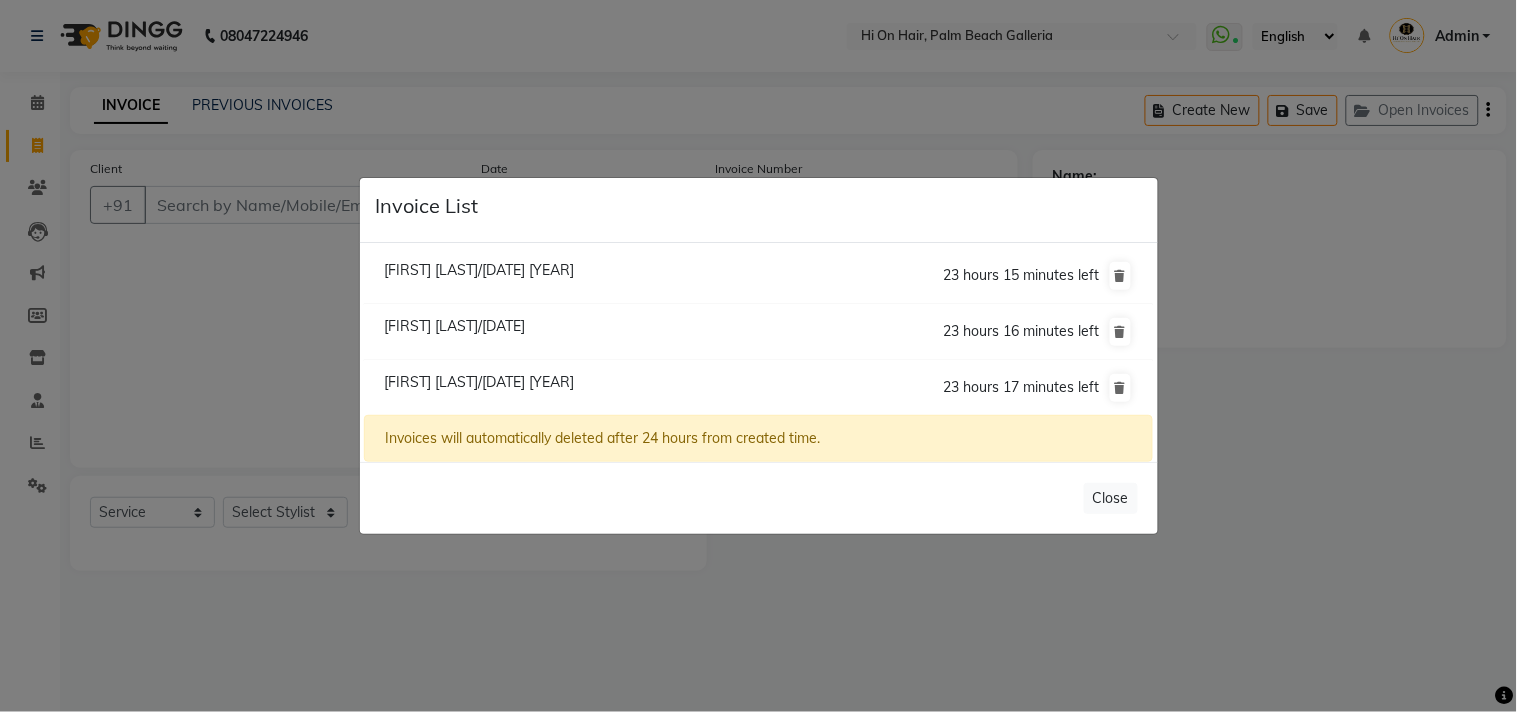 click on "Jyoti Kesarkar/01 August 2025" 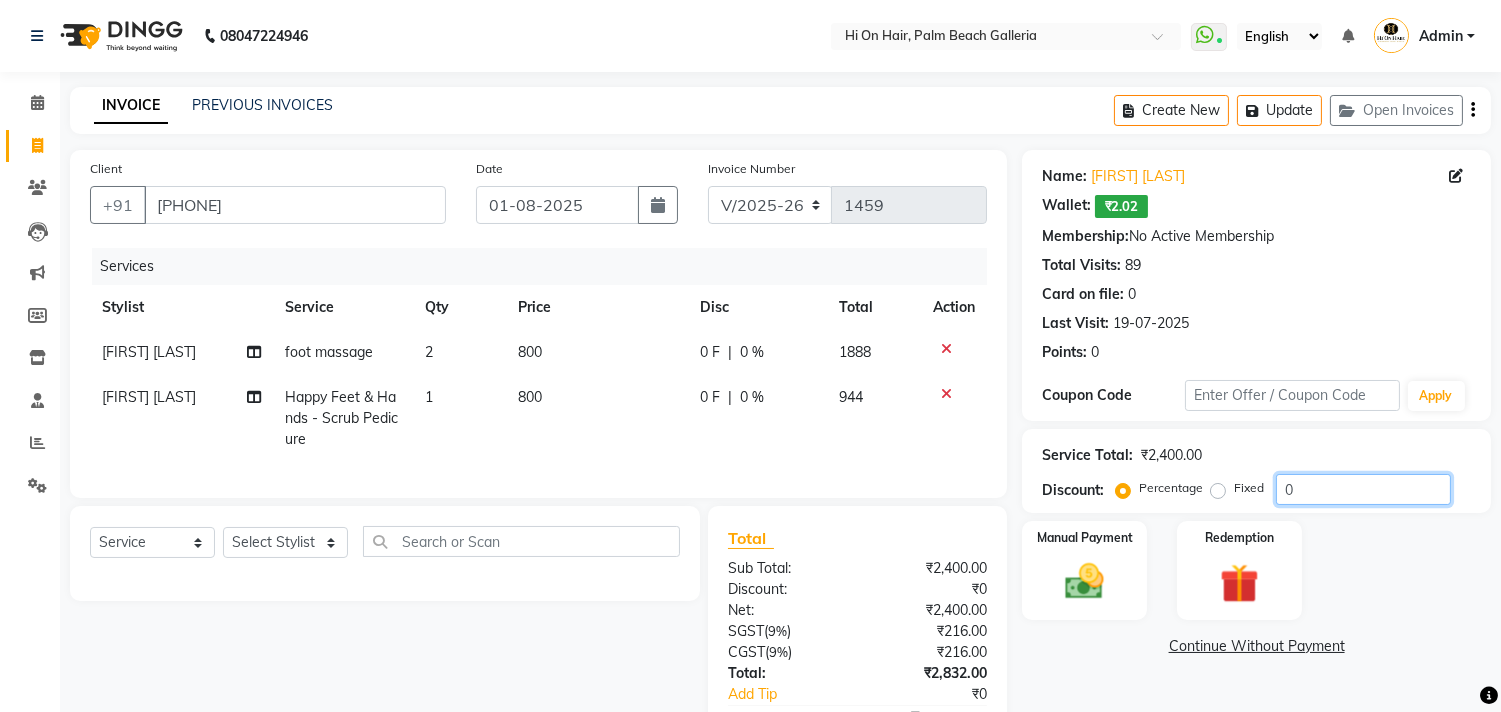 click on "0" 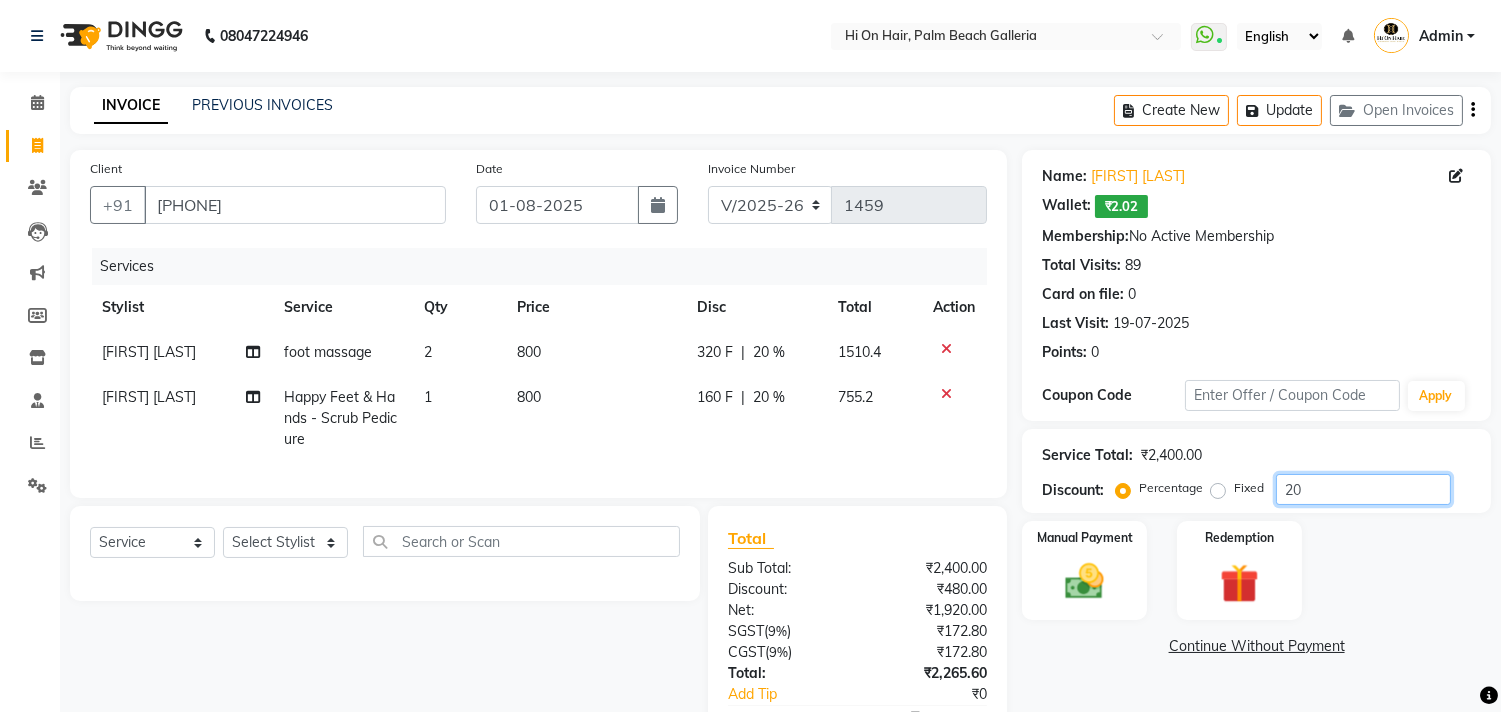 scroll, scrollTop: 134, scrollLeft: 0, axis: vertical 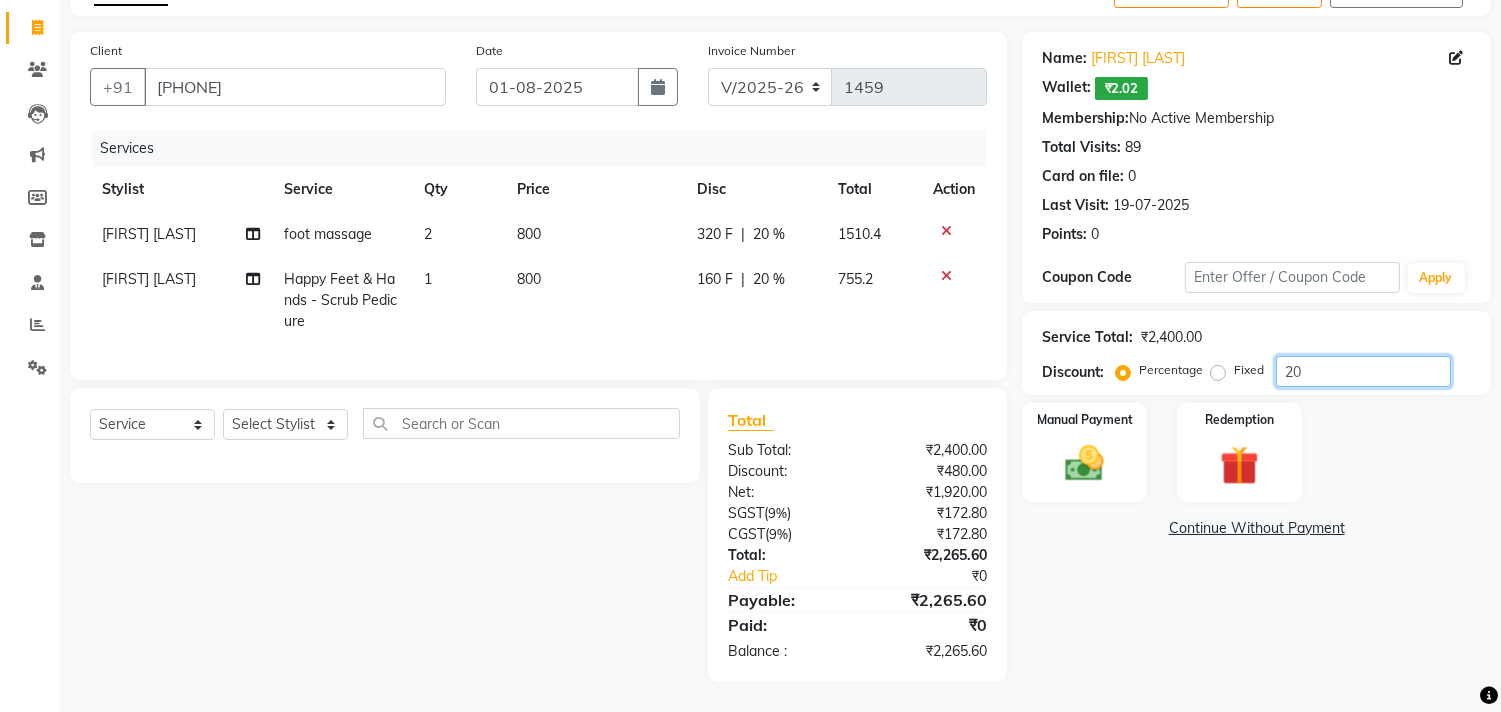 type on "20" 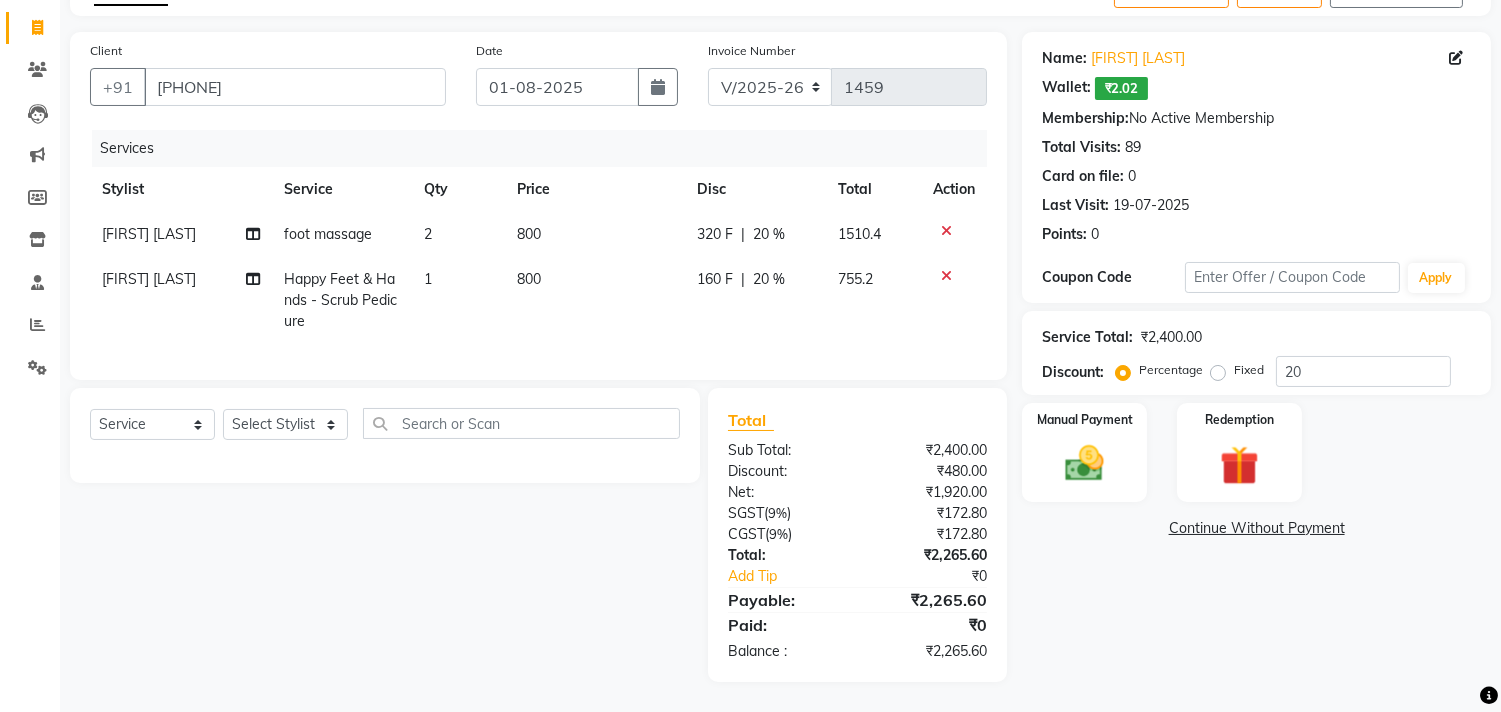 click on "160 F | 20 %" 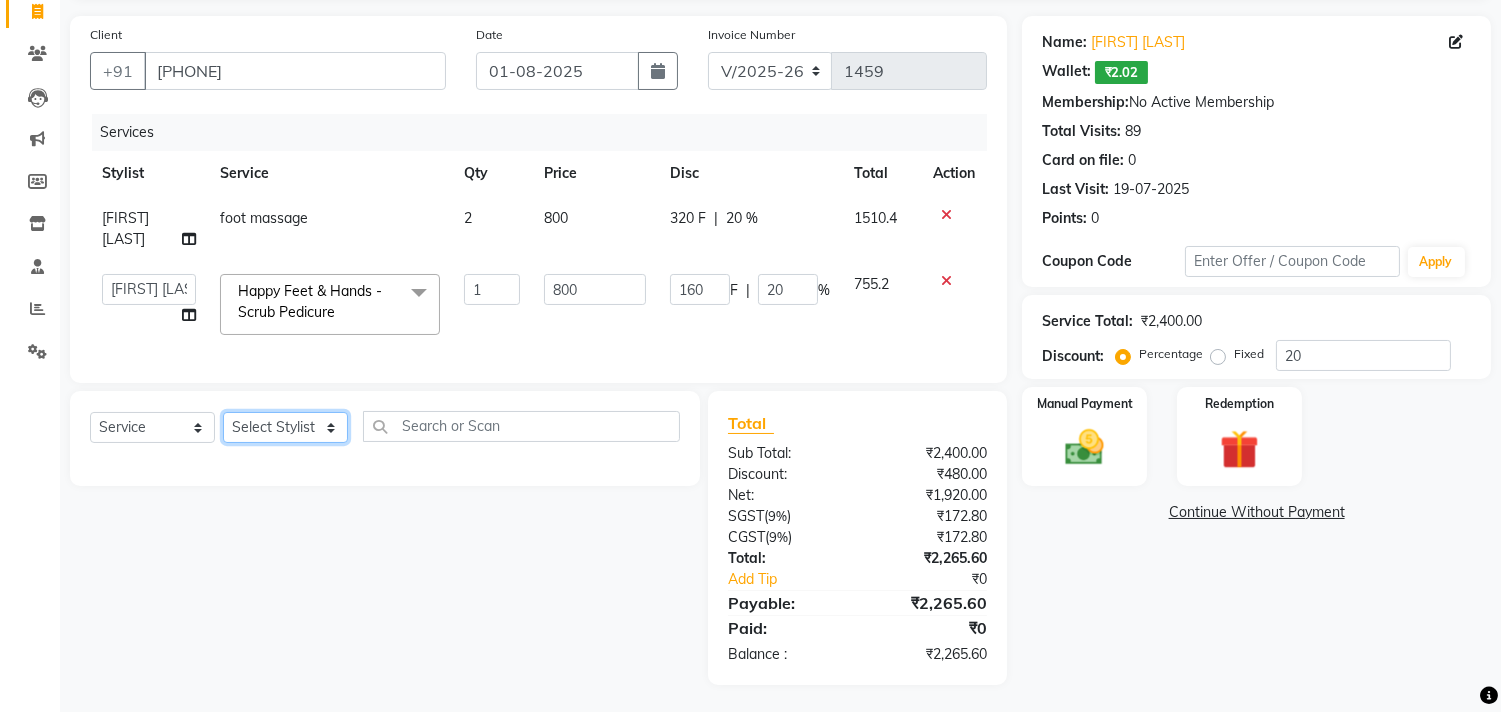 click on "Select Stylist Alim Kaldane Anwar Laskar Hi On Hair MAKYOPHI Pankaj Thakur Poonam Nalawade Raani Rasika  Shelar Rehan Salmani Saba Shaikh Sana Shaikh SOSEM Zeeshan Salmani" 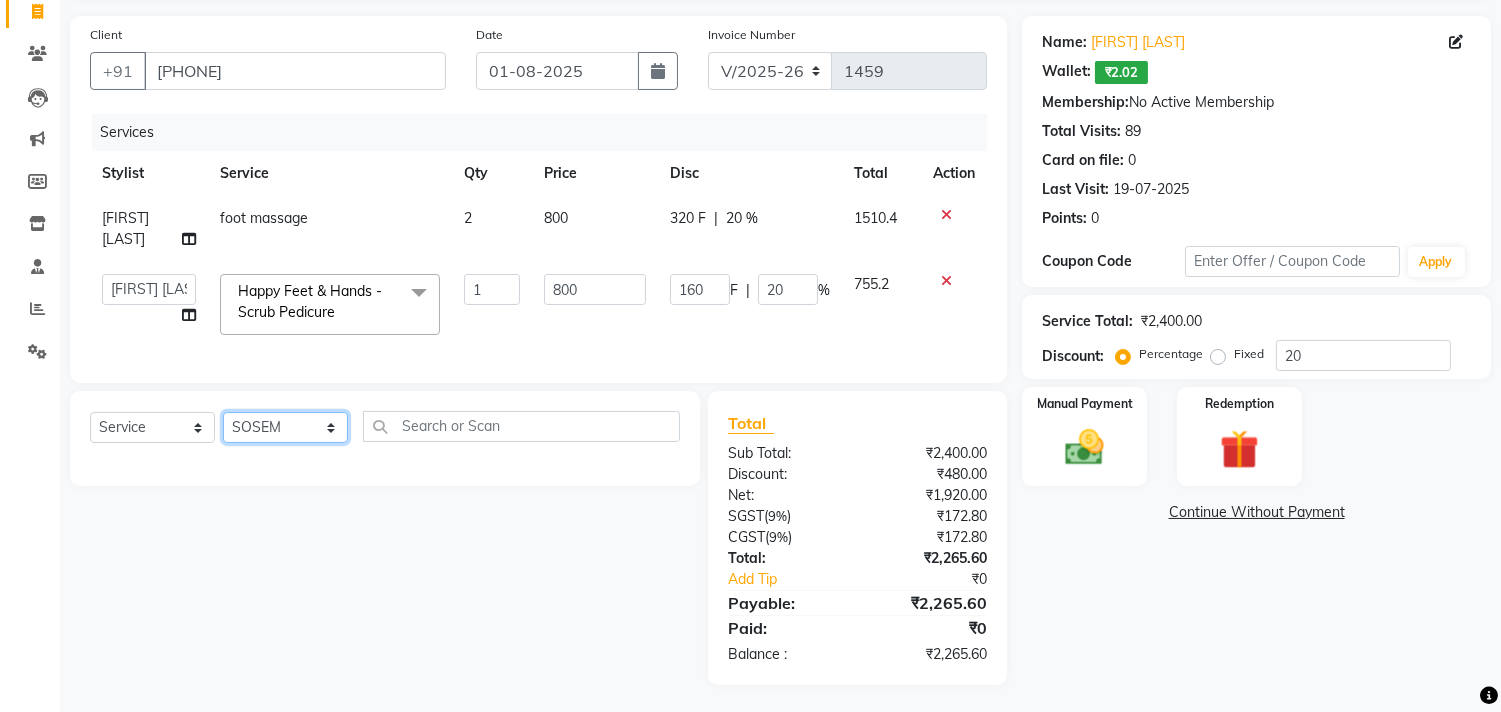 click on "Select Stylist Alim Kaldane Anwar Laskar Hi On Hair MAKYOPHI Pankaj Thakur Poonam Nalawade Raani Rasika  Shelar Rehan Salmani Saba Shaikh Sana Shaikh SOSEM Zeeshan Salmani" 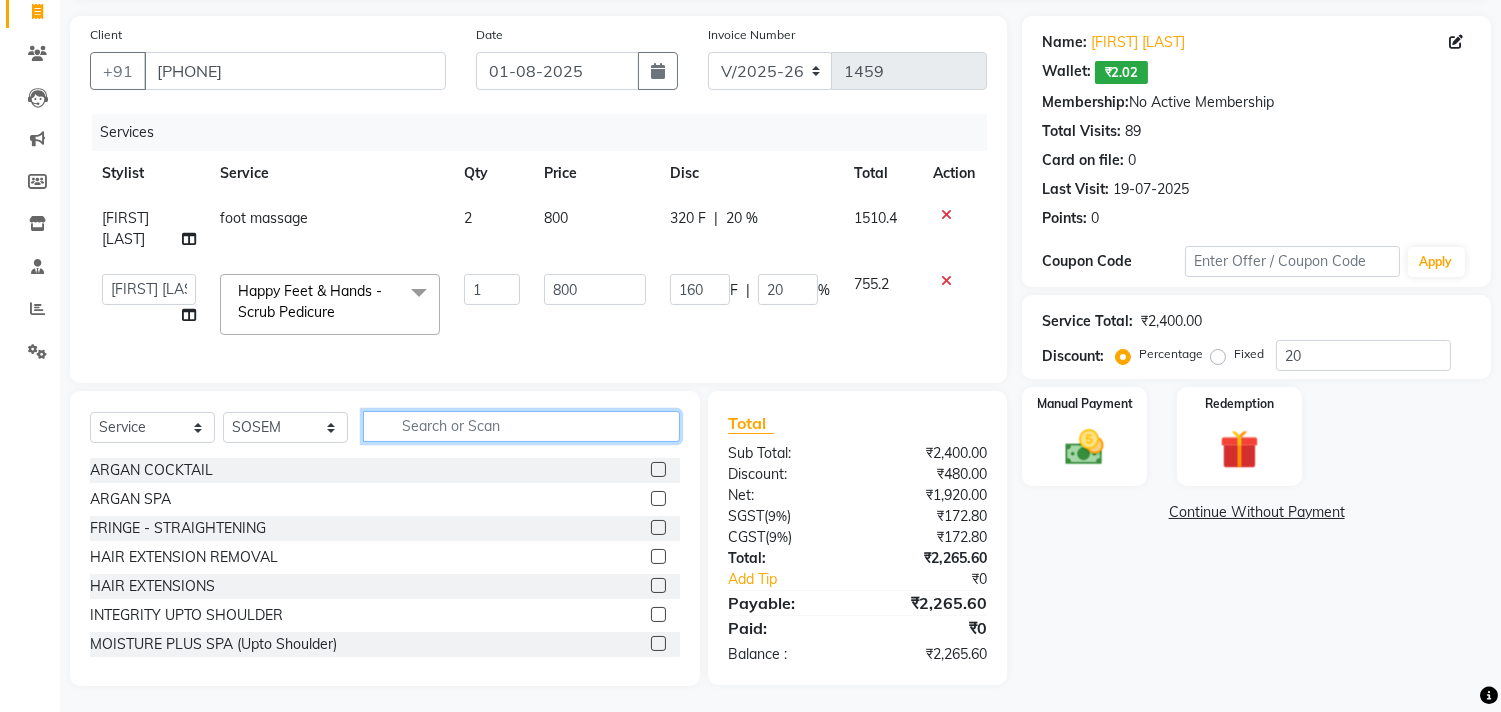 click 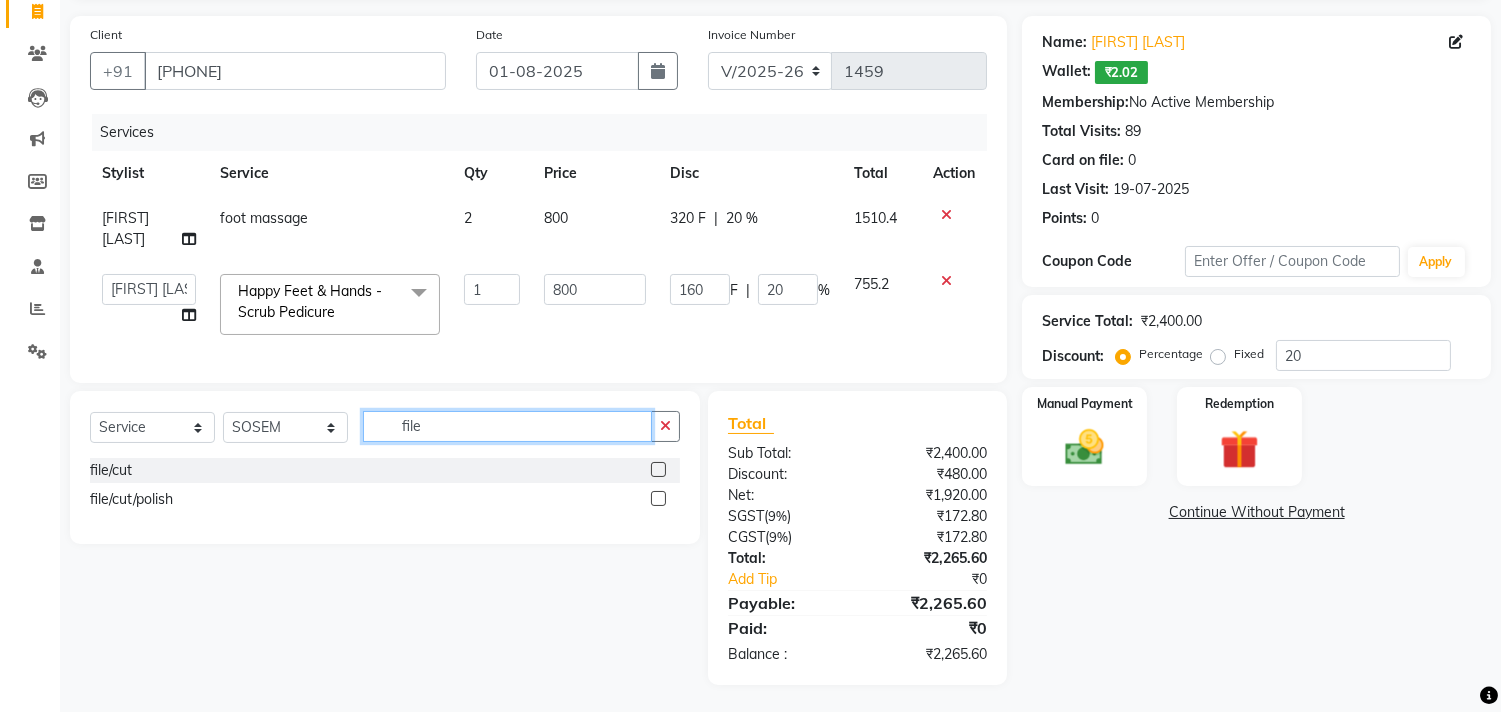 type on "file" 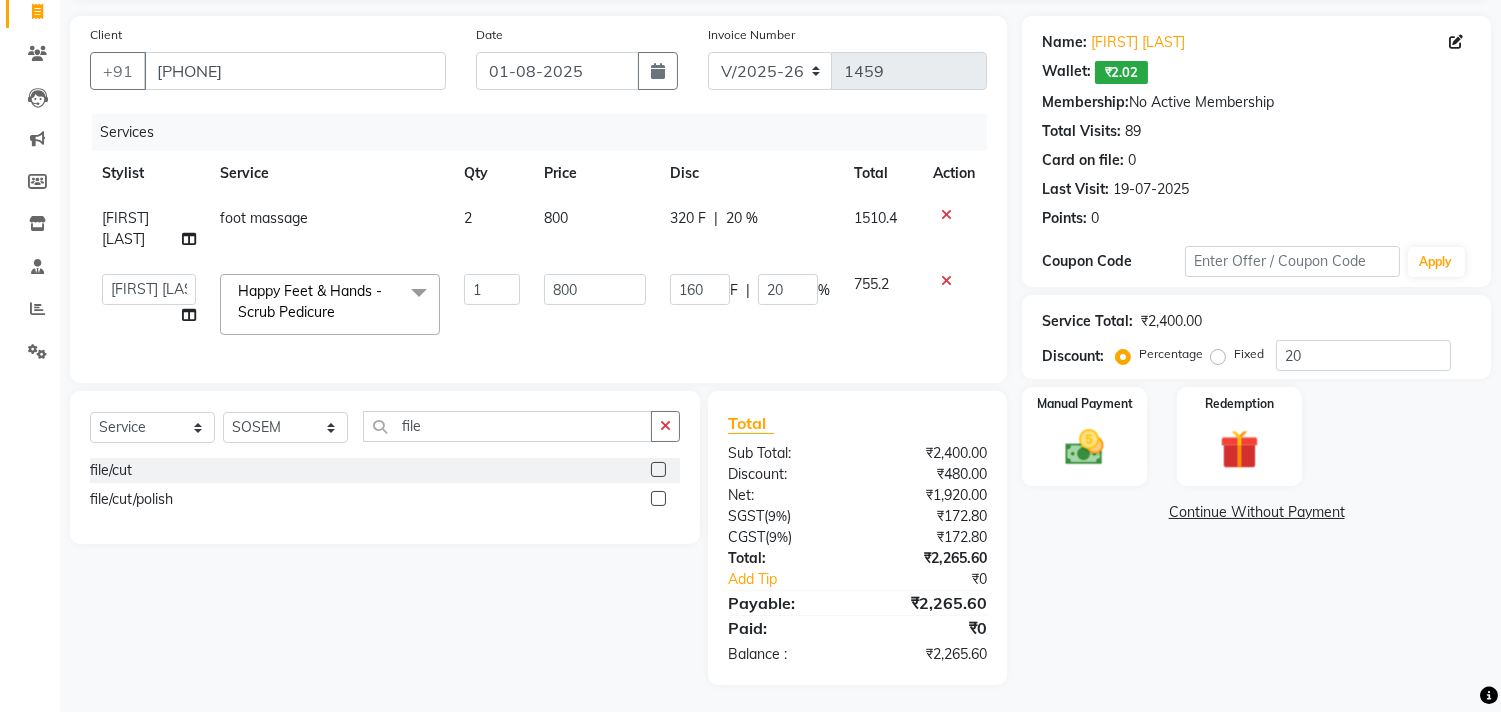 click 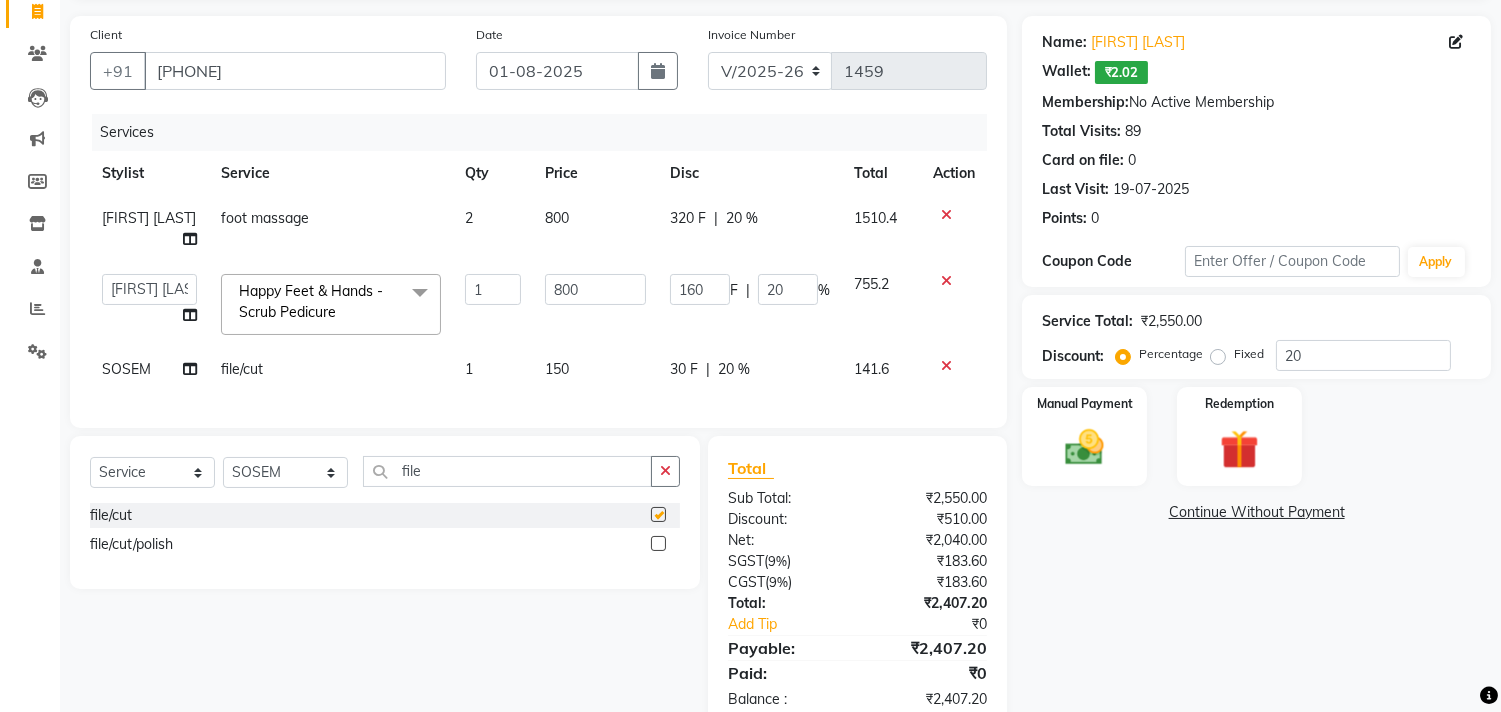 checkbox on "false" 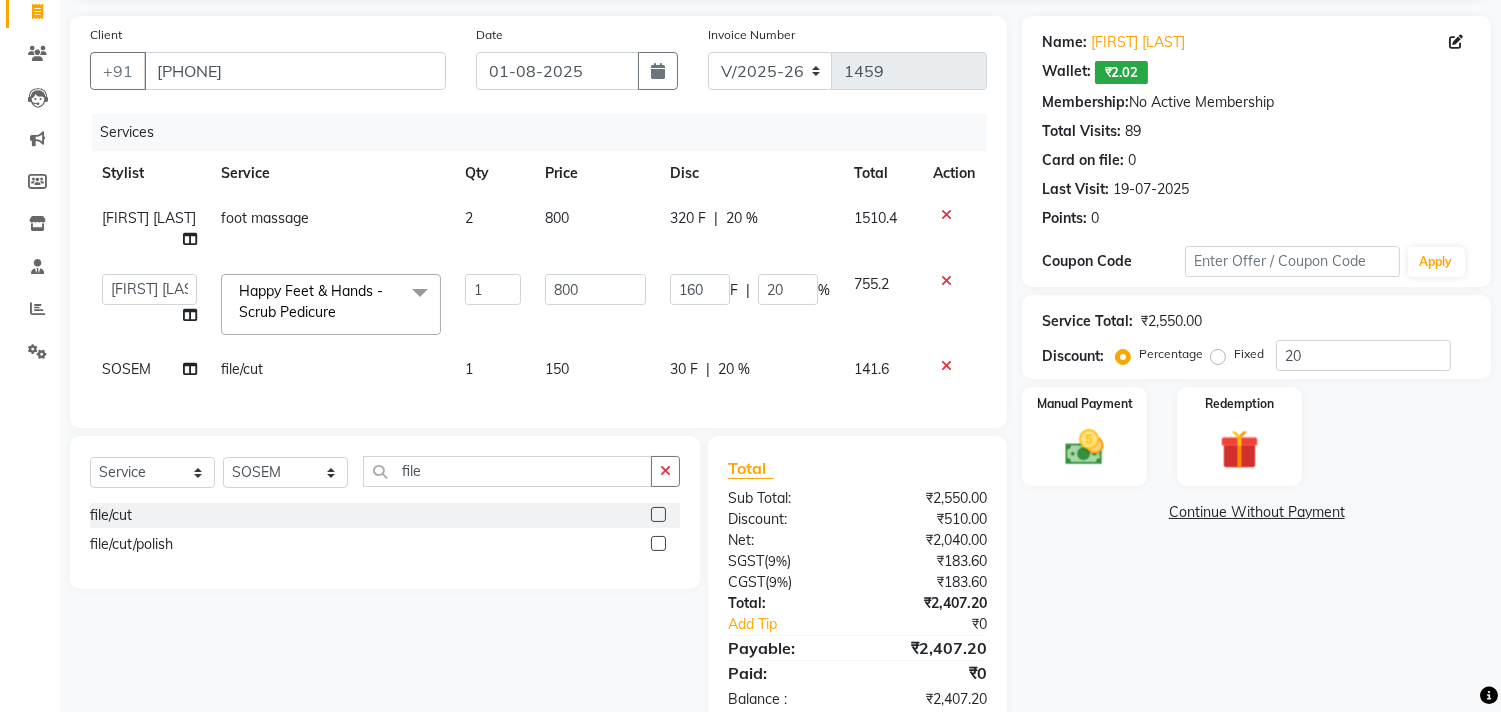 scroll, scrollTop: 198, scrollLeft: 0, axis: vertical 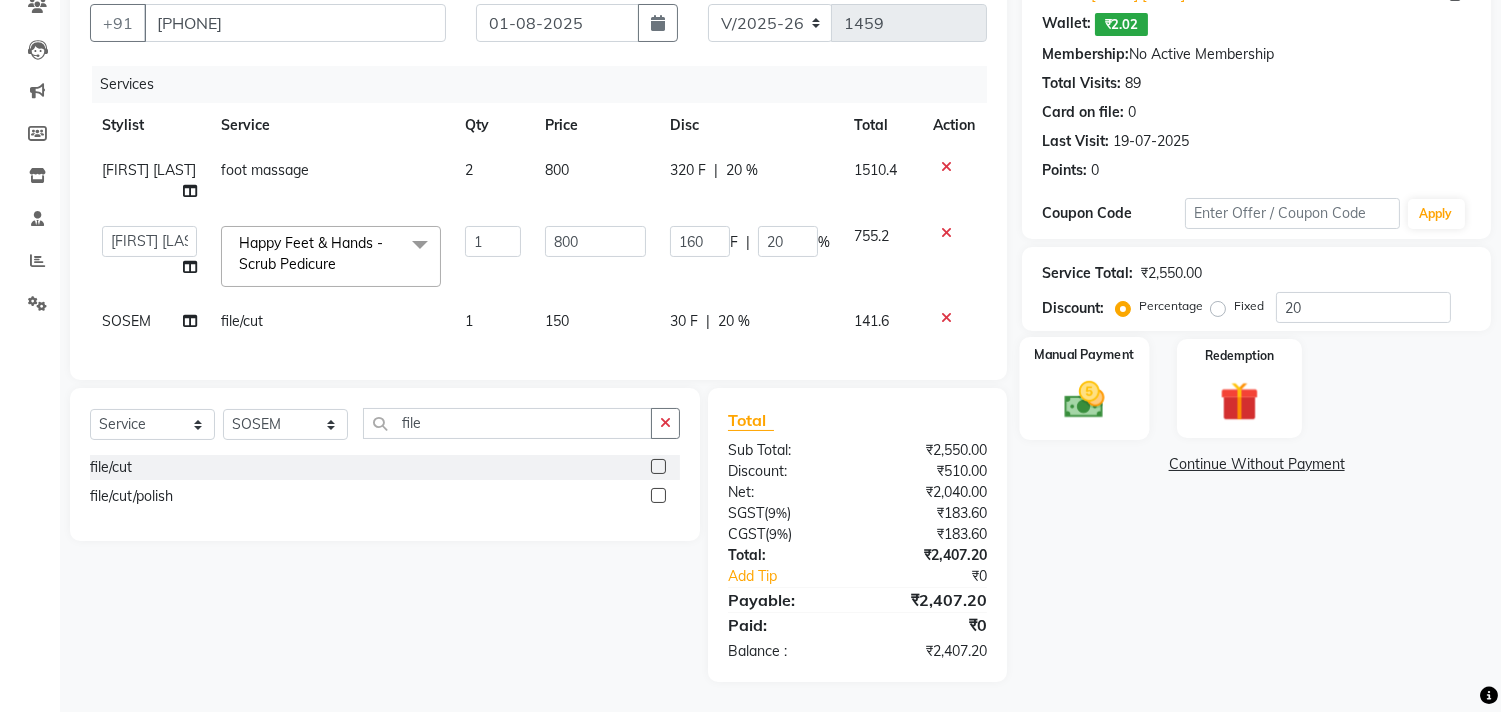 click 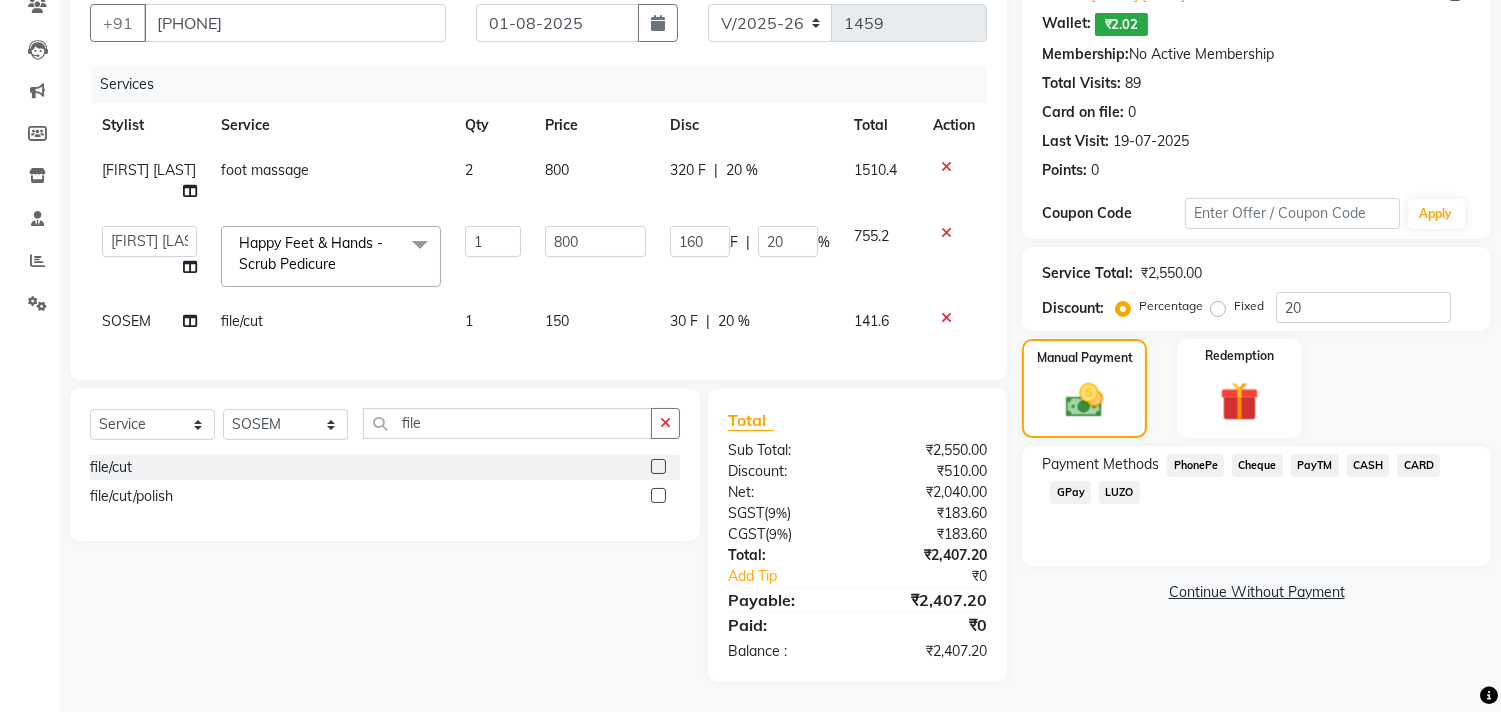 click on "GPay" 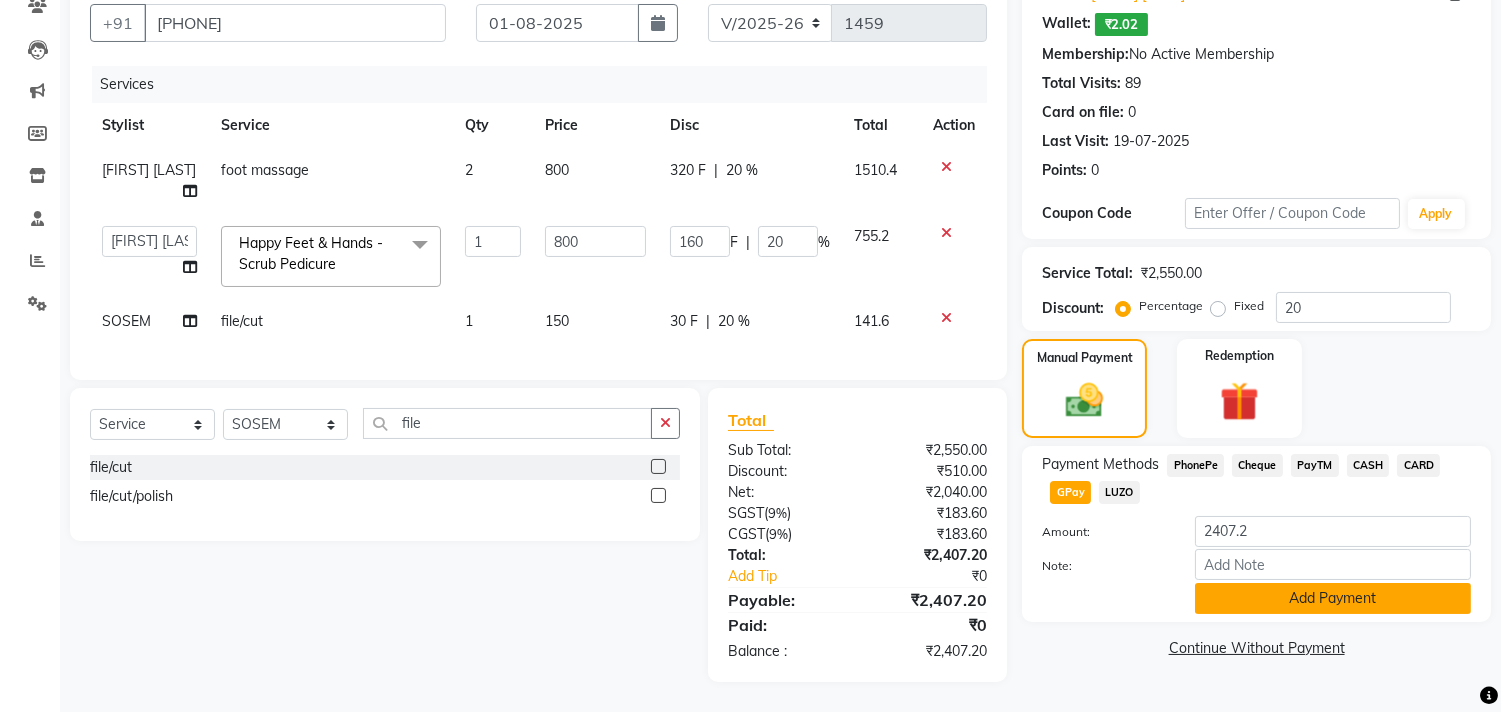 click on "Add Payment" 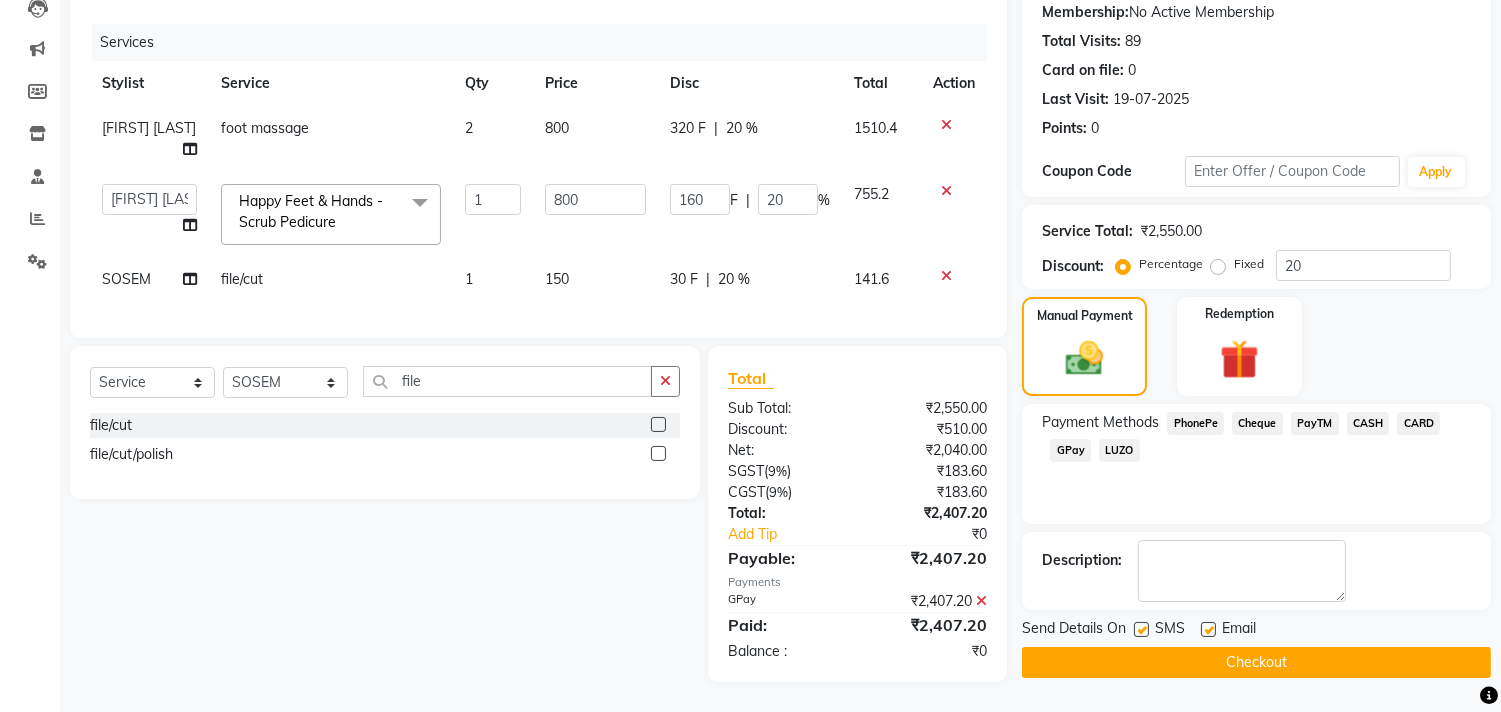 scroll, scrollTop: 240, scrollLeft: 0, axis: vertical 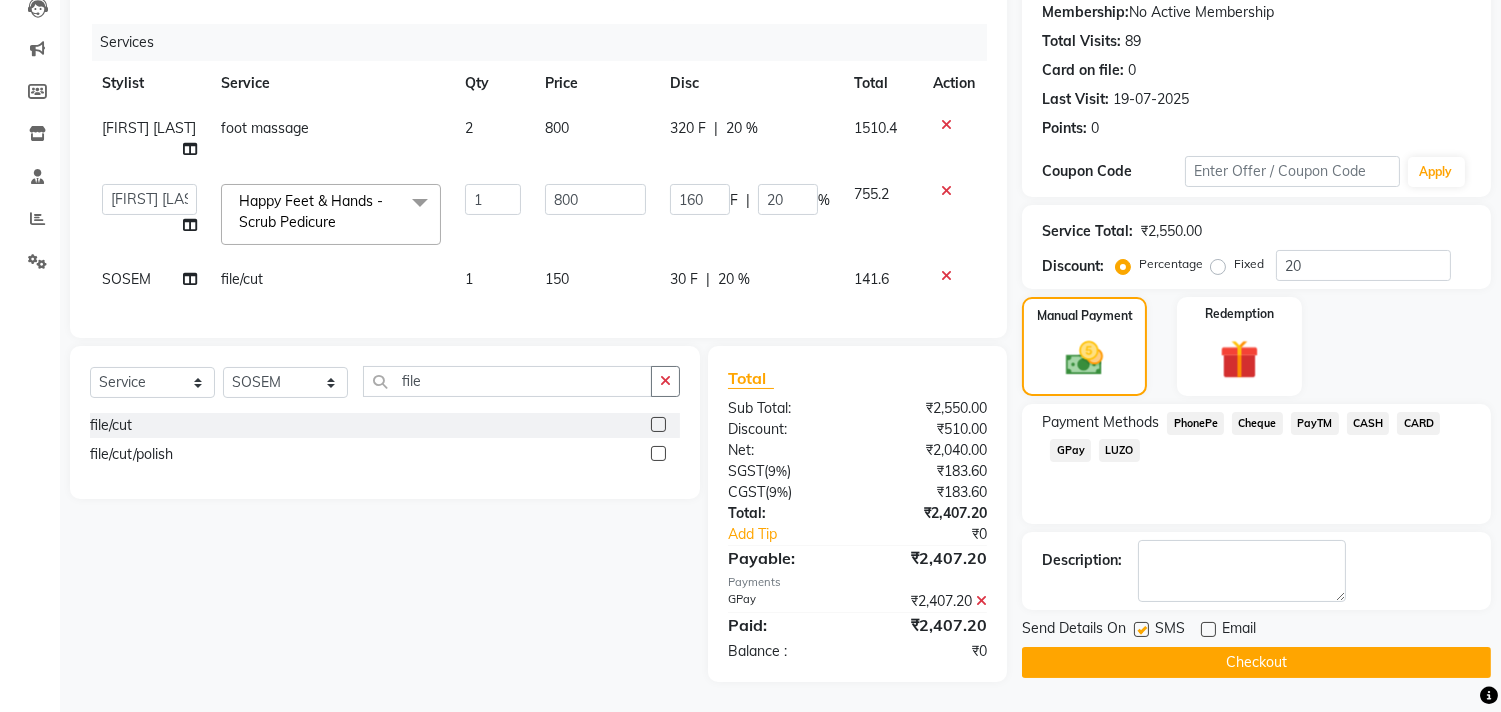 click on "Checkout" 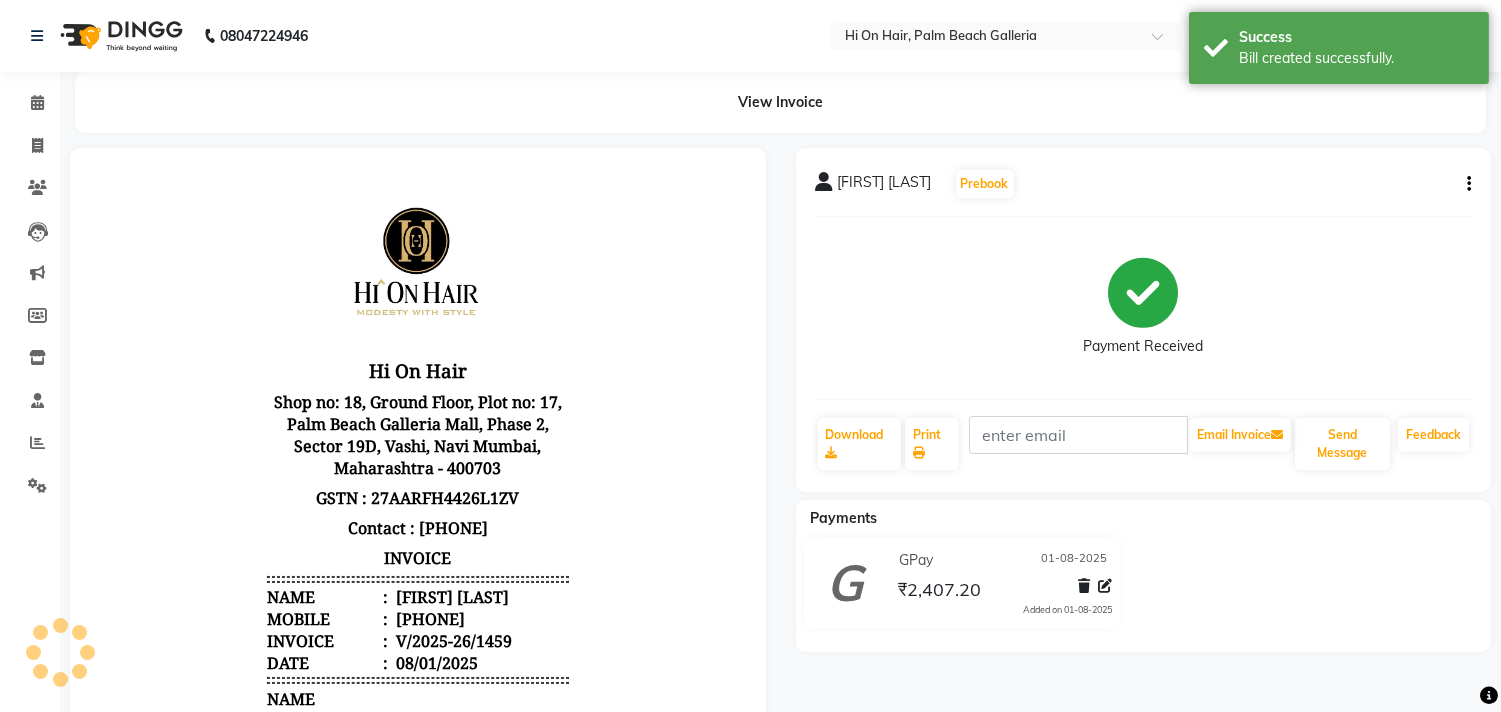 scroll, scrollTop: 0, scrollLeft: 0, axis: both 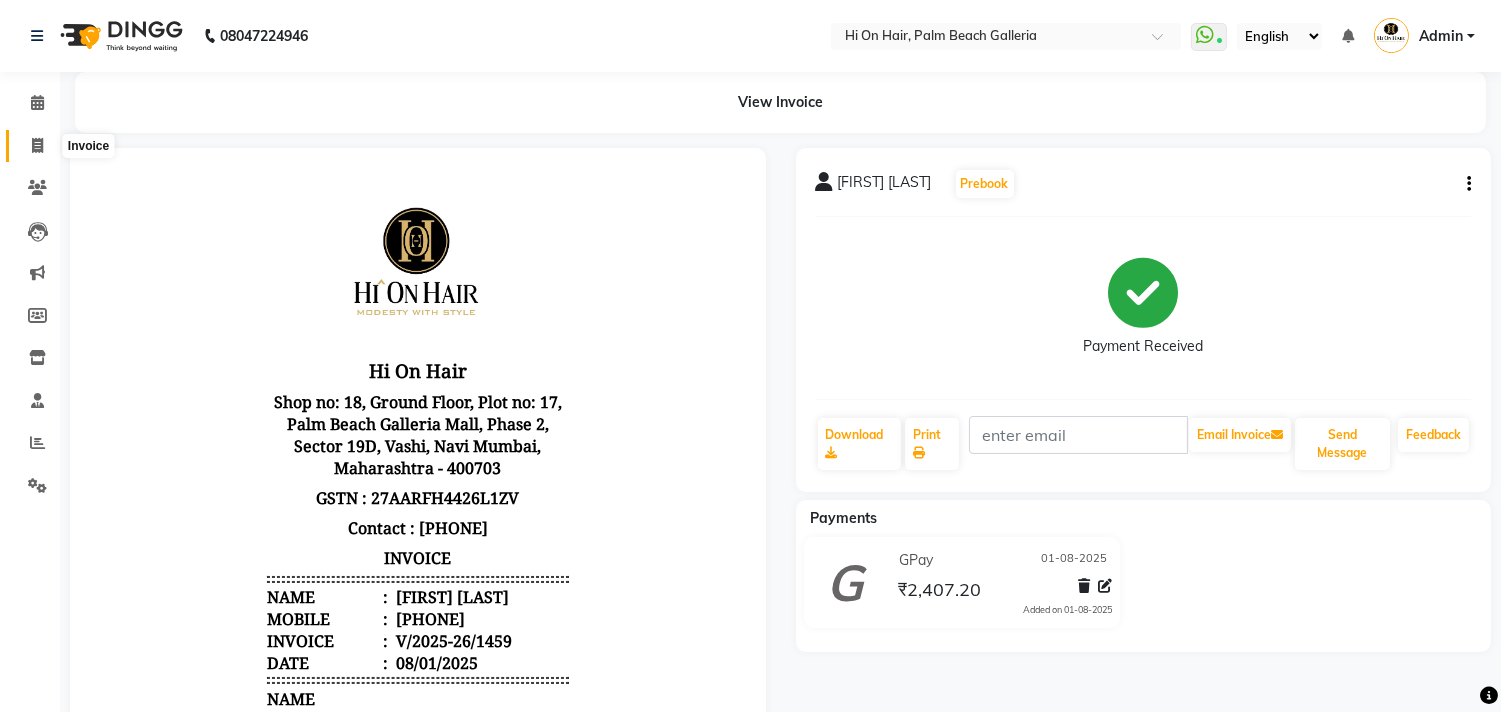 click 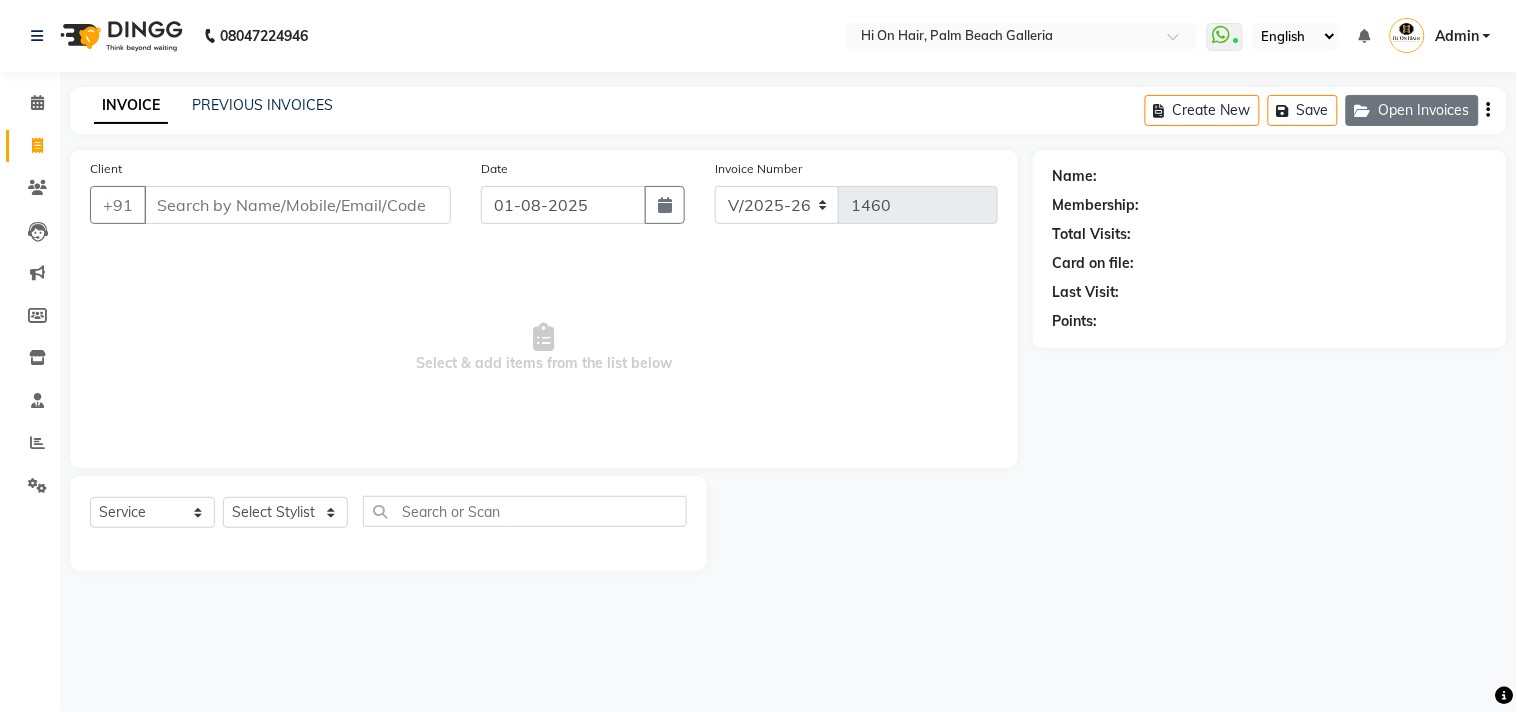 click on "Open Invoices" 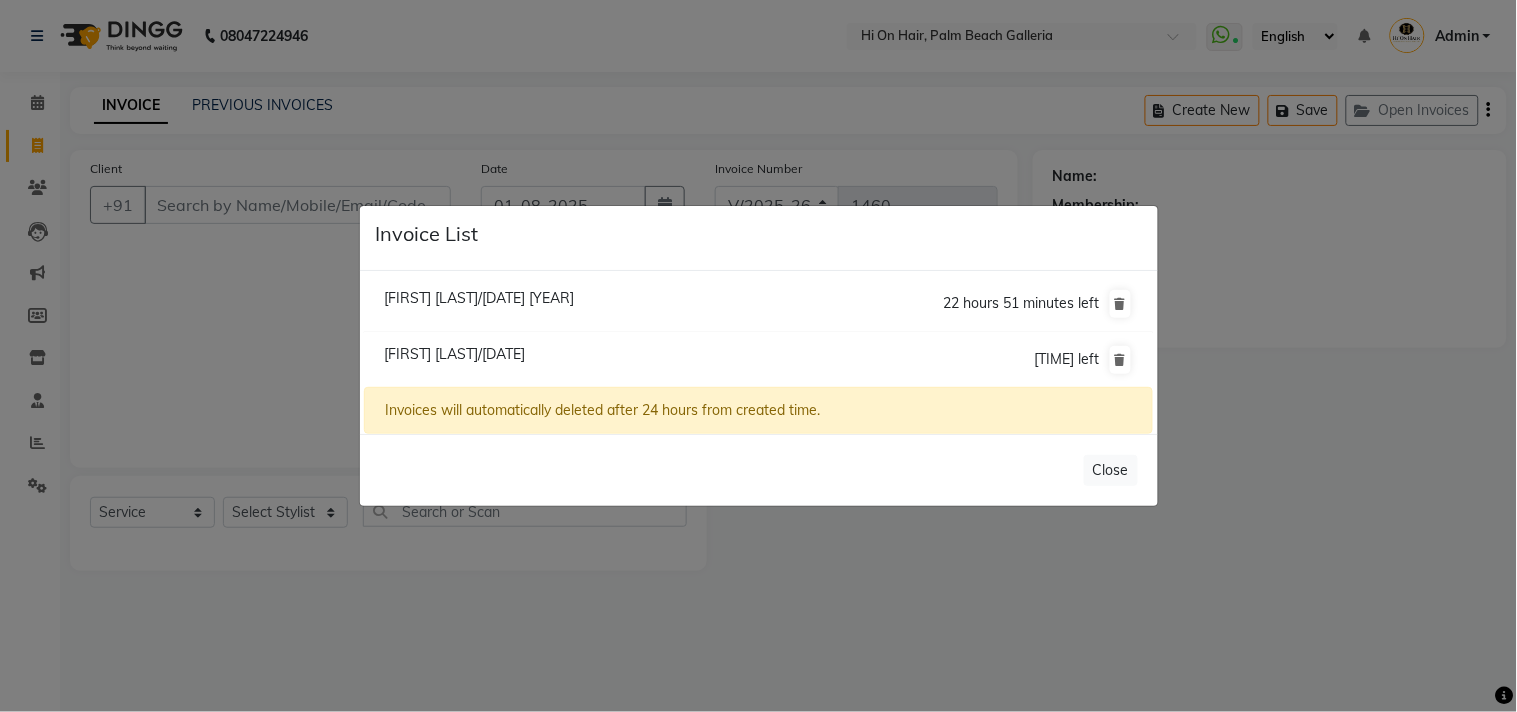 click on "Asha Wk Danger/01 August 2025" 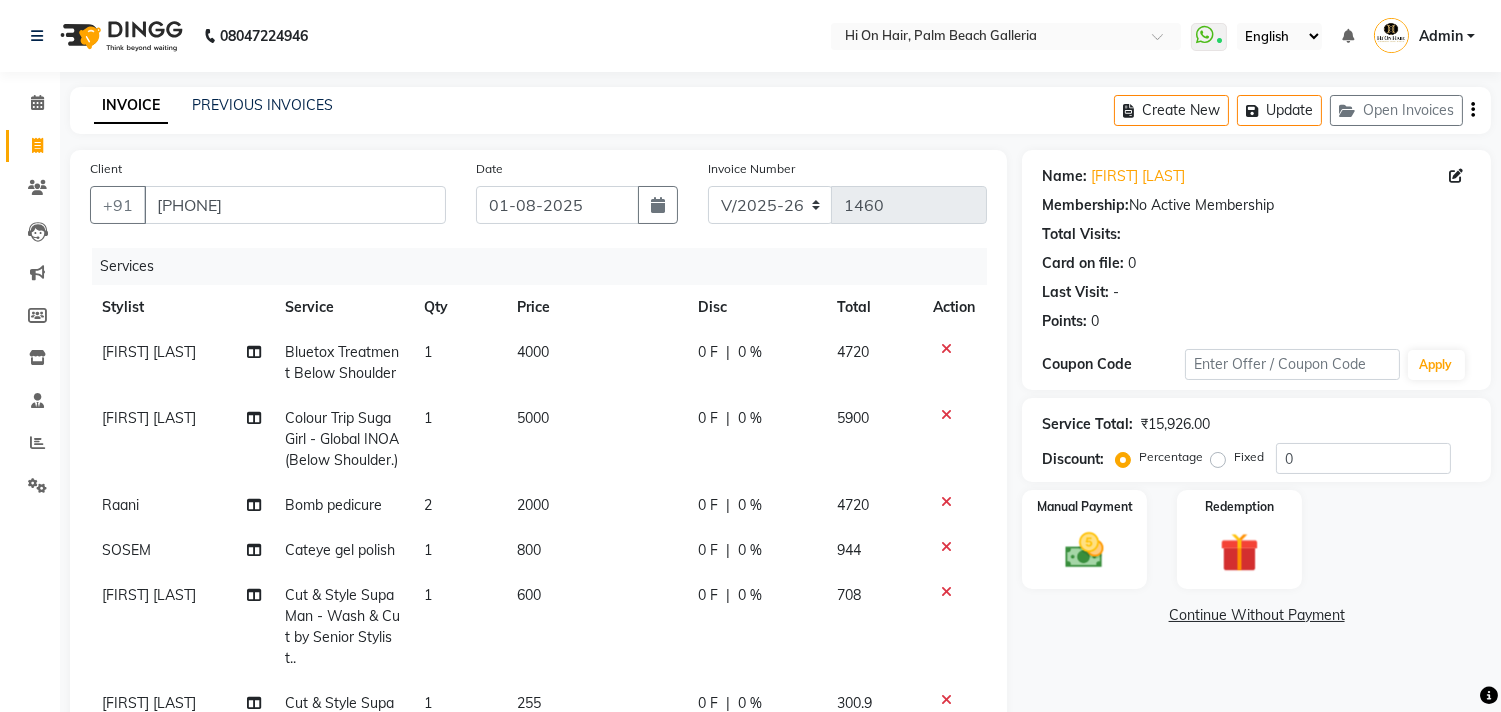 click on "0 F | 0 %" 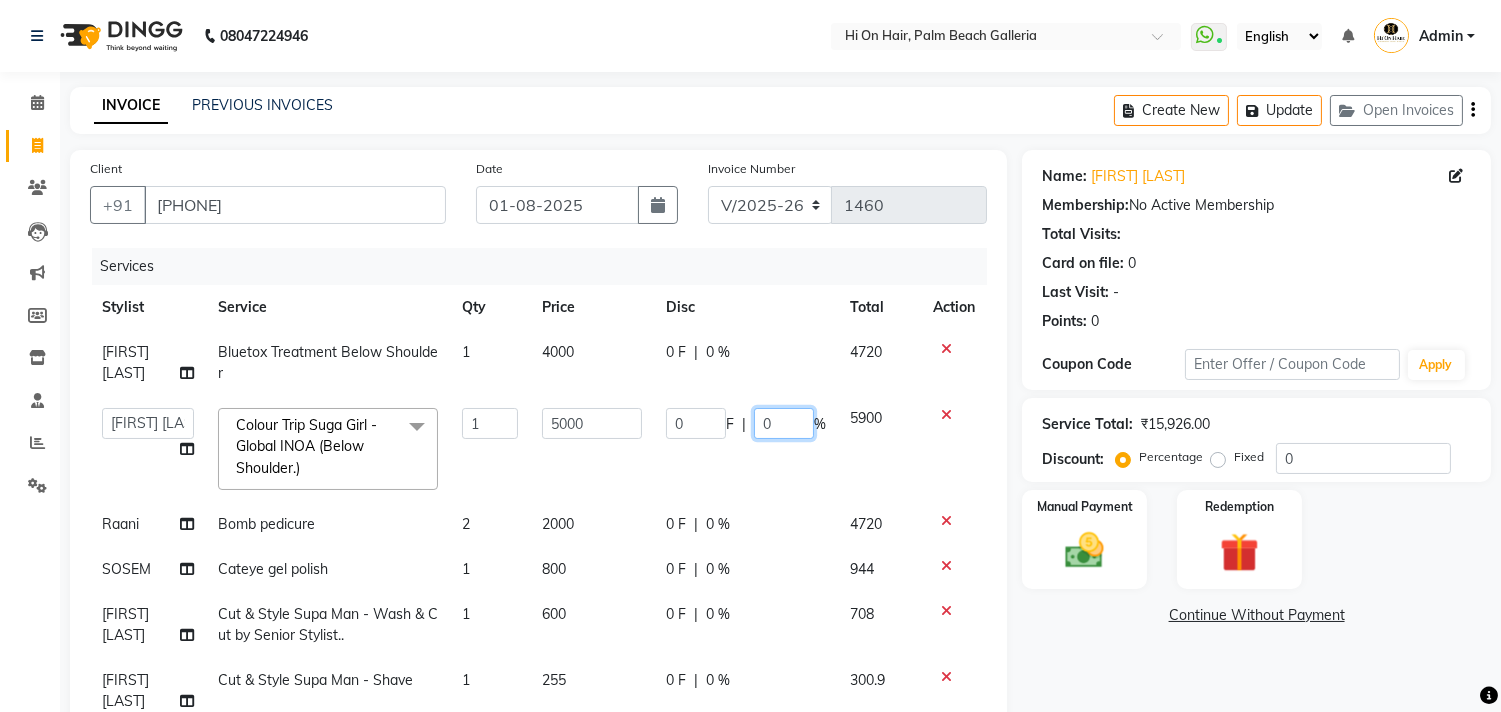 click on "0" 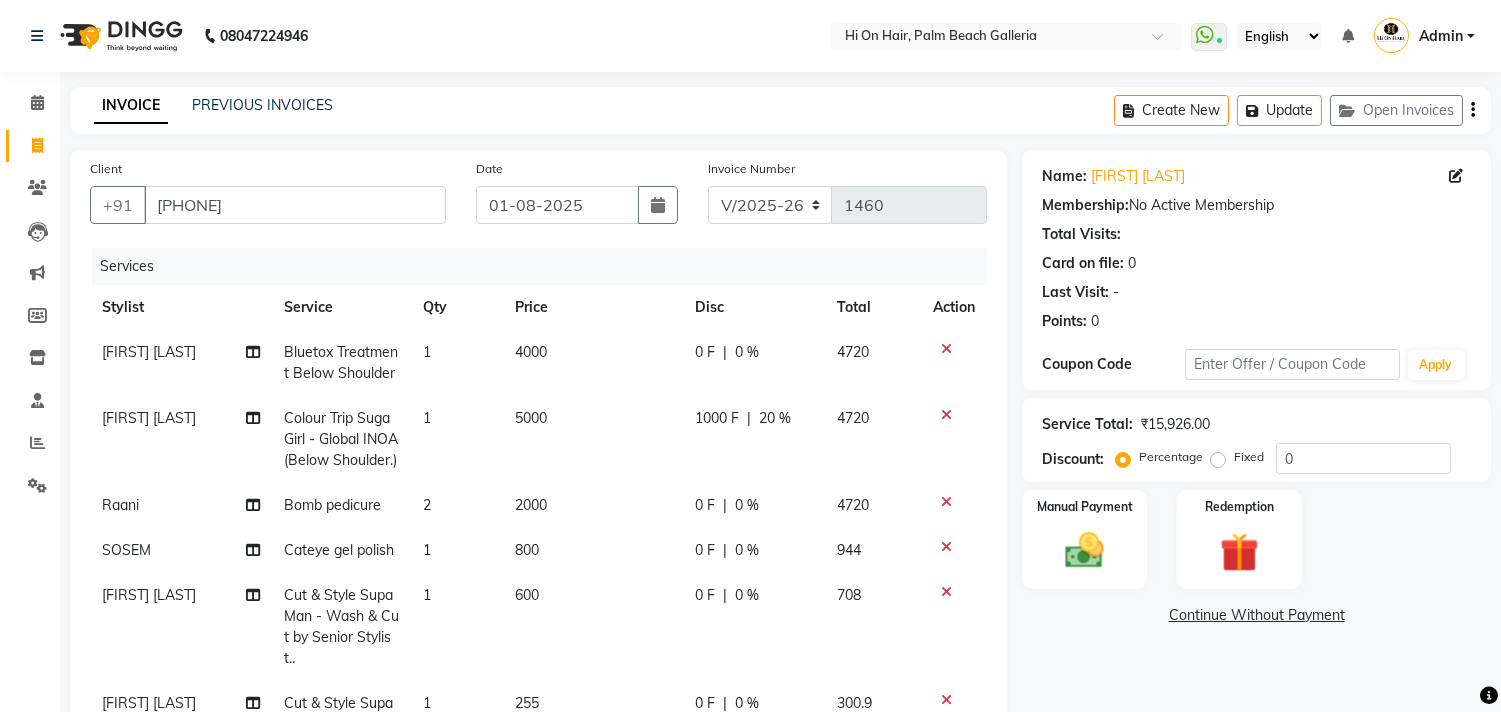 click on "1000 F | 20 %" 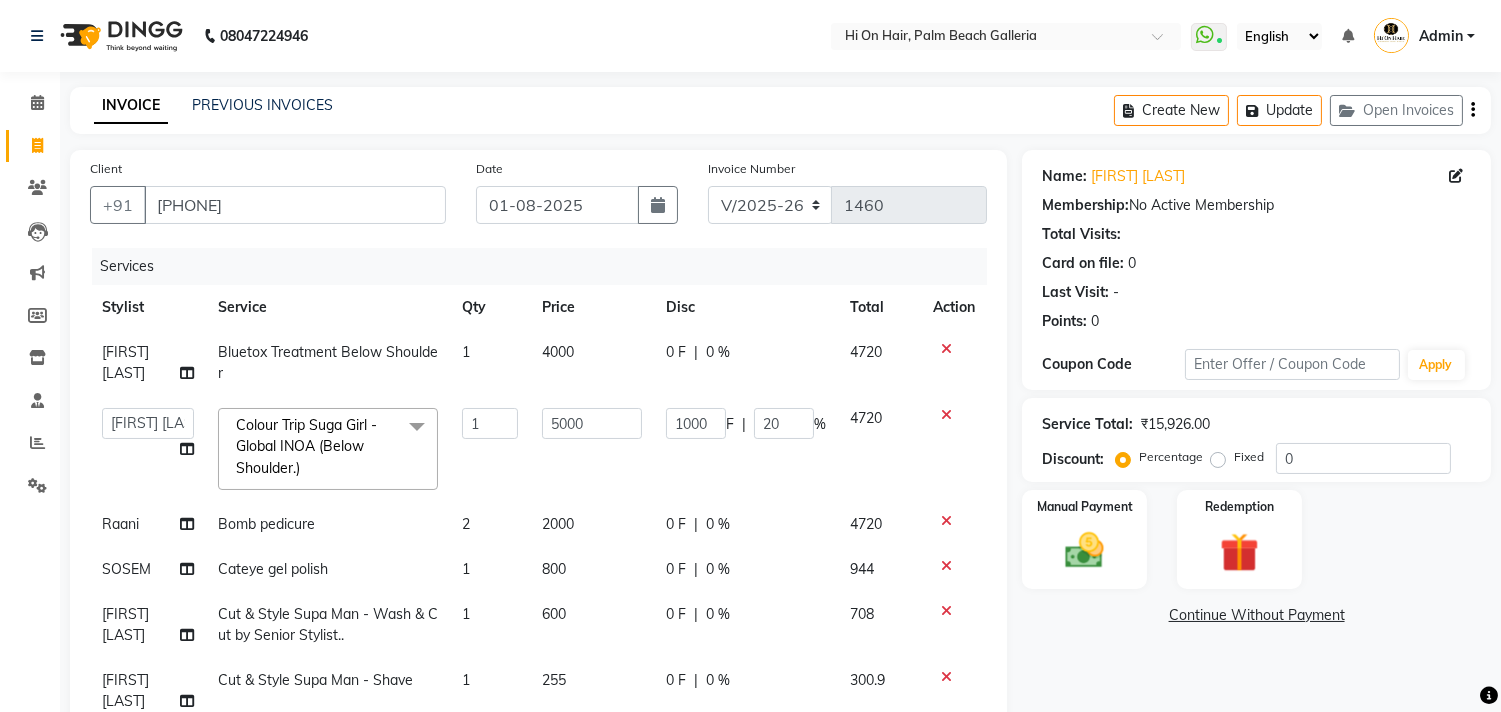 click on "1000 F | 20 %" 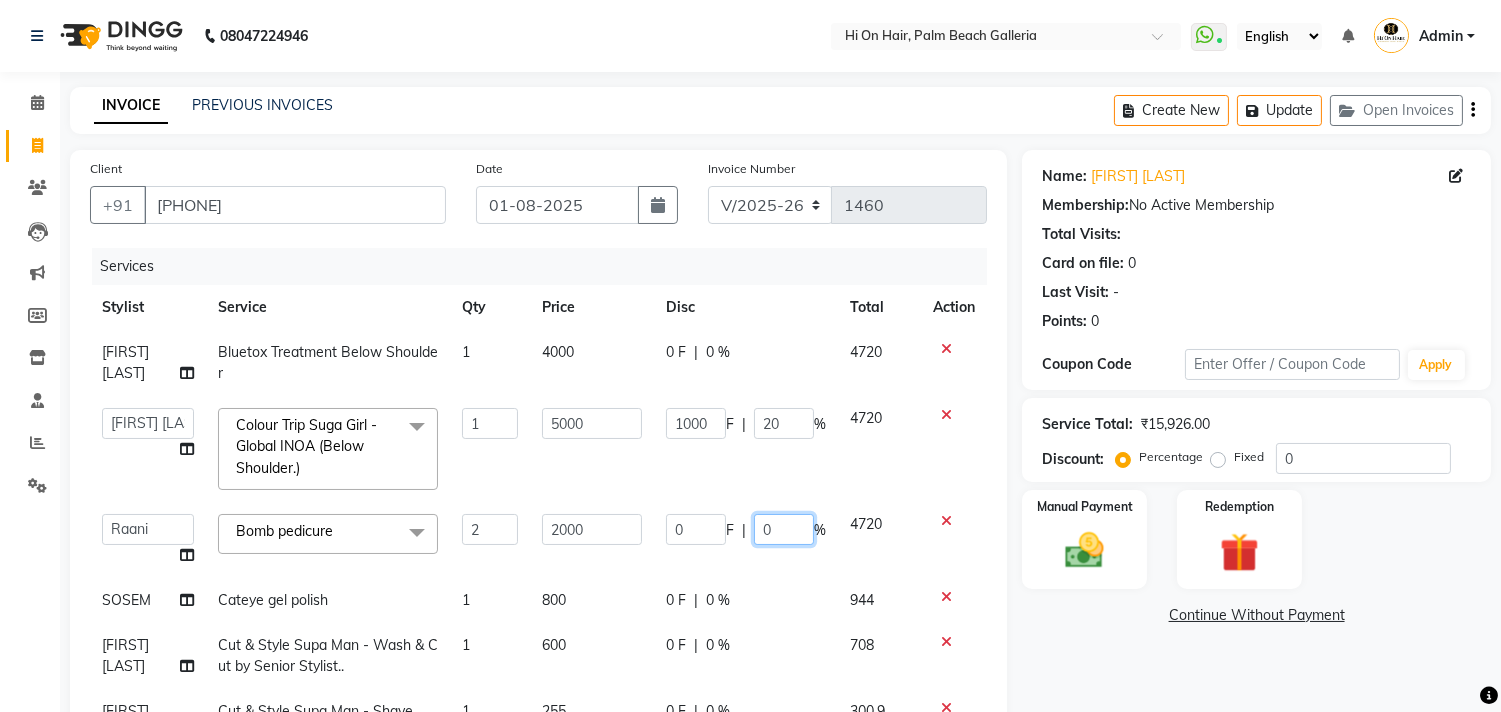 click on "0" 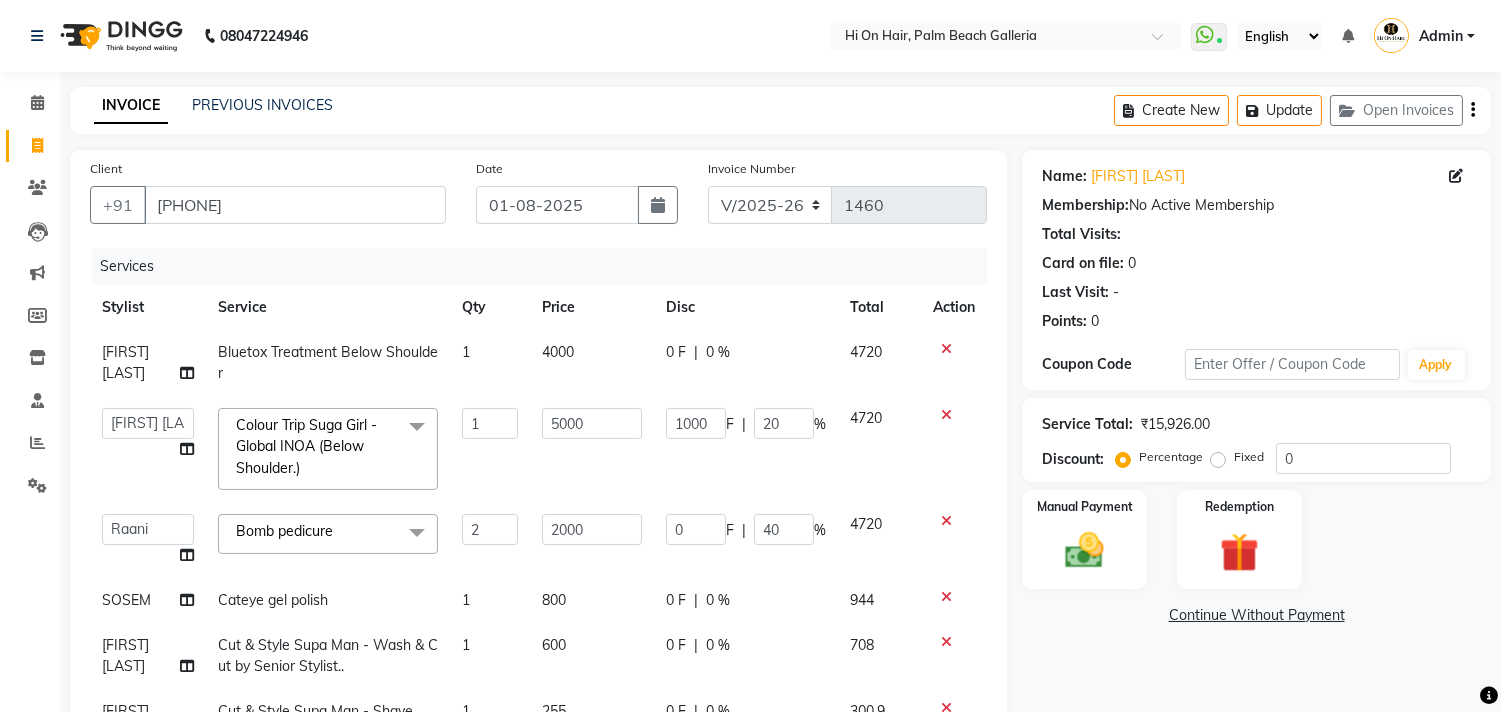 click on "Pankaj Thakur Bluetox Treatment Below Shoulder 1 4000 0 F | 0 % 4720  Alim Kaldane   Anwar Laskar   Hi On Hair   MAKYOPHI   Pankaj Thakur   Poonam Nalawade   Raani   Rasika  Shelar   Rehan Salmani   Saba Shaikh   Sana Shaikh   SOSEM   Zeeshan Salmani  Colour Trip Suga Girl  - Global INOA (Below Shoulder.)  x ARGAN COCKTAIL ARGAN SPA FRINGE - STRAIGHTENING HAIR EXTENSION REMOVAL HAIR EXTENSIONS INTEGRITY UPTO SHOULDER MOISTURE PLUS SPA (Upto Shoulder) NANO PLASTIA (Very Short) OLA PLEX STAND ALONE OLA PLEX TREATMENT SLIVER SHINE COCKTAIL STENSILS STRAIGHTNING (ABOVE SHOULDER) STRAIGHTNING (BELOW SHOULDER) STRAIGHTNING (UPTO WAIST) STRAIGHTNING (VERY SHORT) Colour Care milkshake Spa foot massage Nose wax file/cut file/cut/polish outcurls Blow dry Aroma Manicure eyebrows/upperlips wash n Blowdry UPPERLIPS PINKINI WAX face Dtan Cateye gel polish Aroma Pedicure AVL pedicure marine sea alga face bleach Bomb pedicure Bomb Manicure AVL Manicure marine sea alga Feet Wax ADD ON OIL WASH FEET DTAN Polish change Ear Wax" 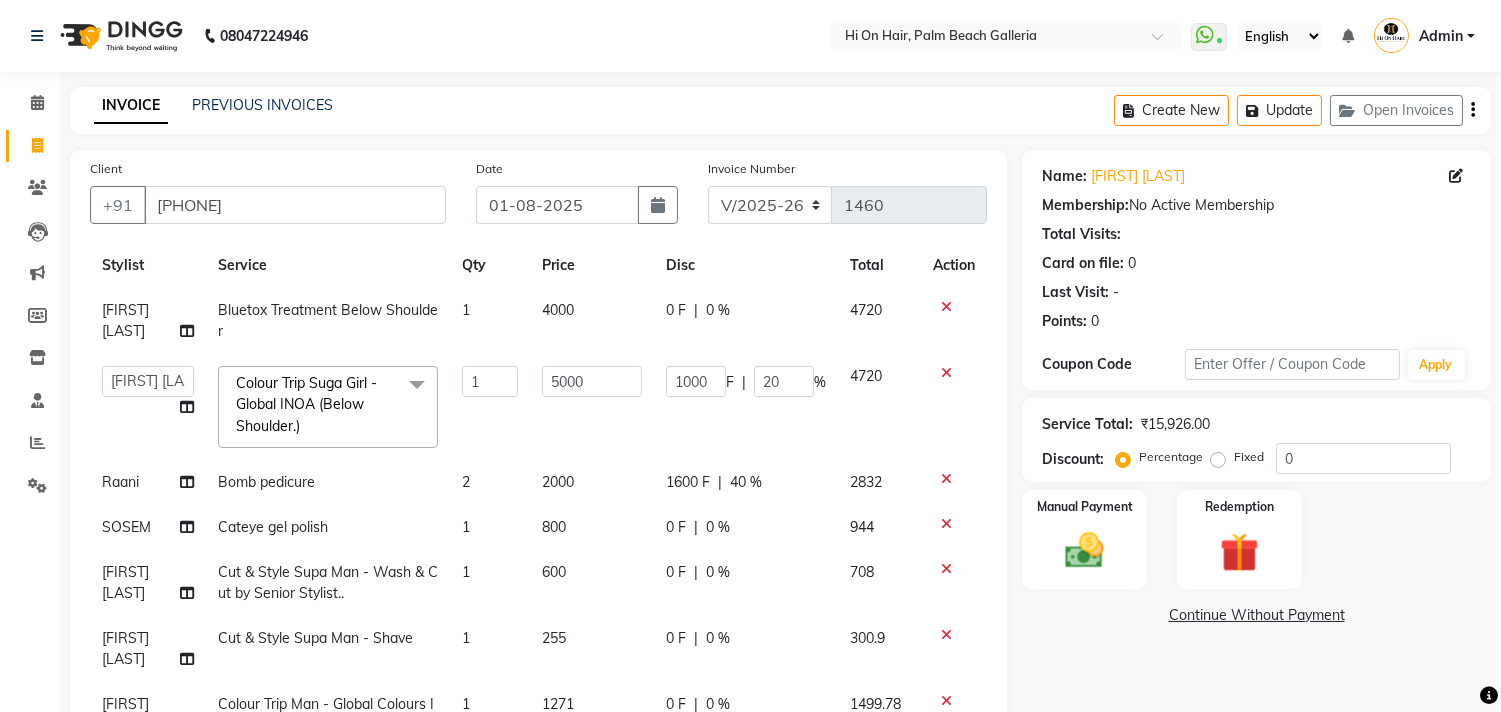 scroll, scrollTop: 74, scrollLeft: 0, axis: vertical 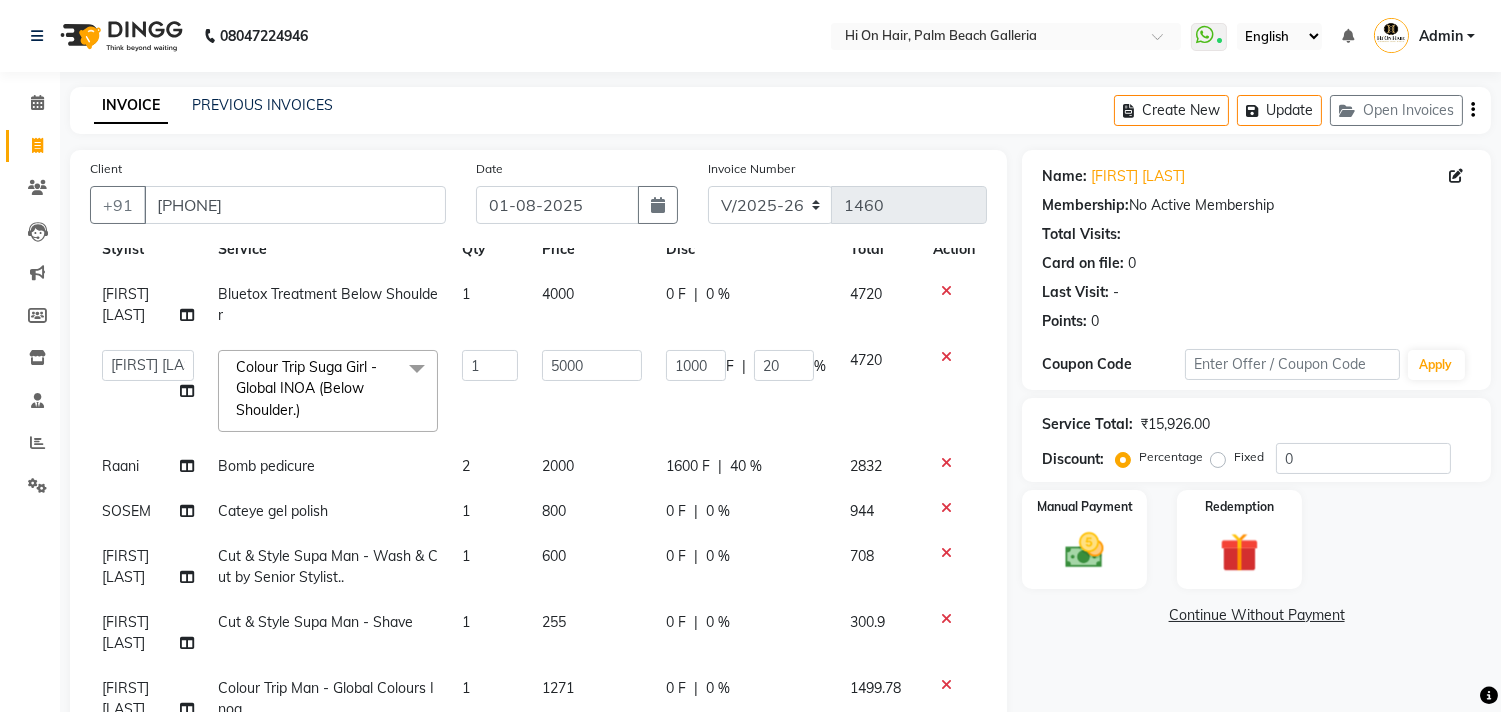 click on "0 F | 0 %" 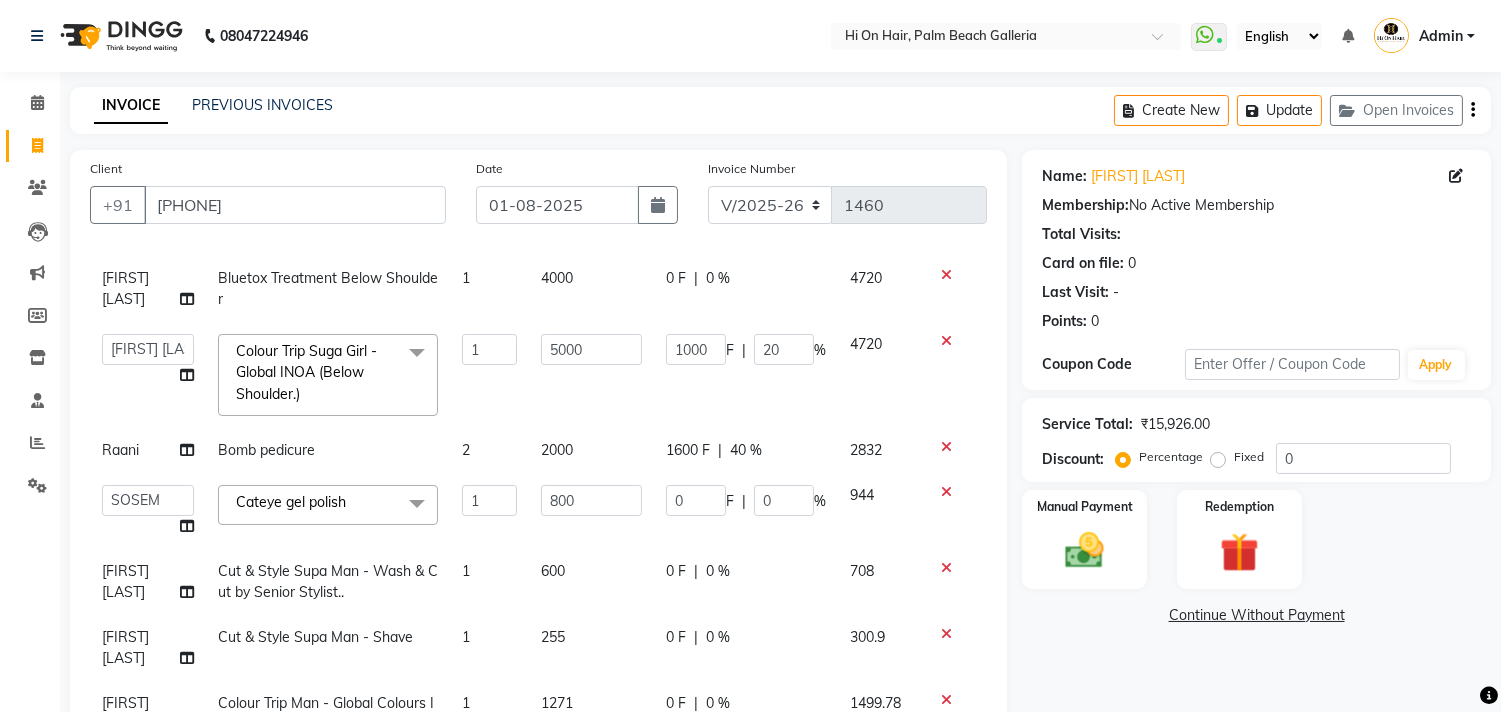 click on "0 F | 0 %" 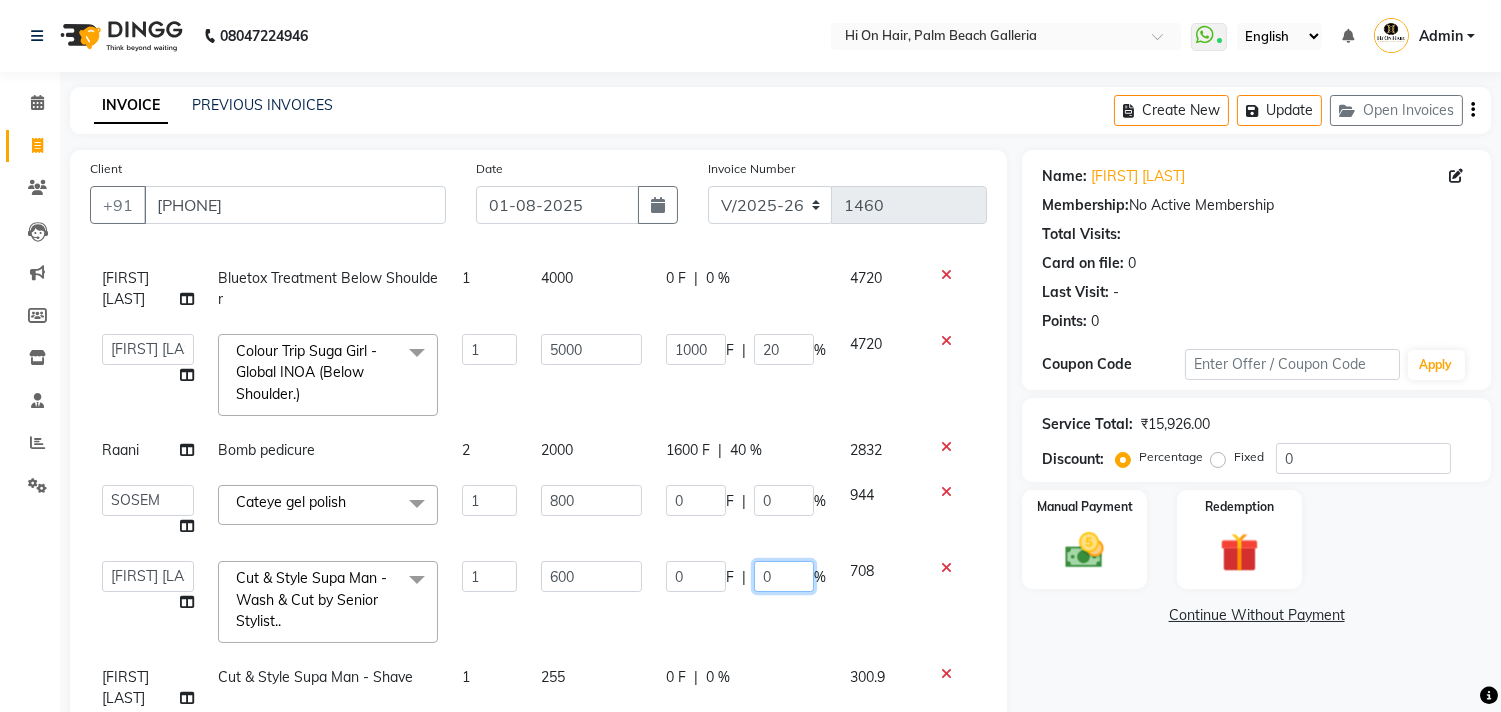 click on "0" 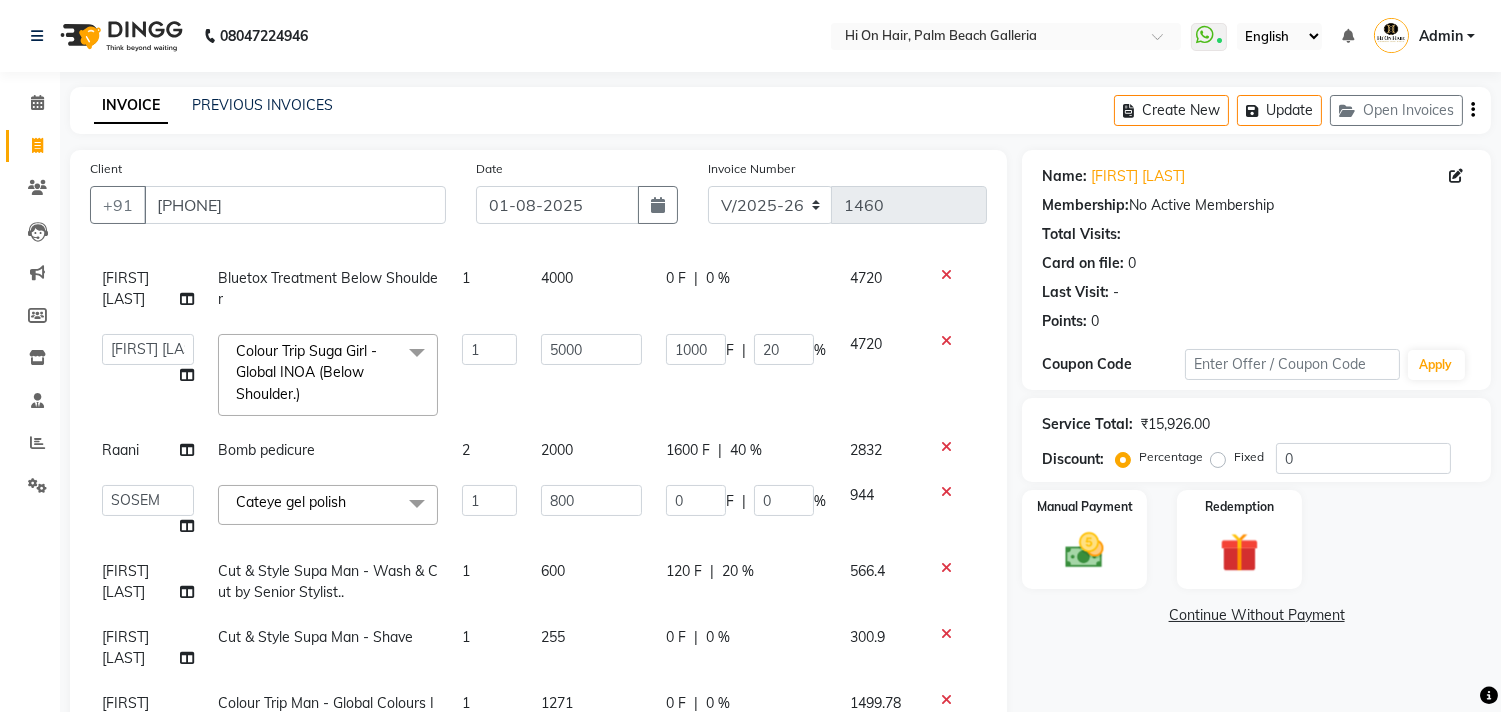 click on "120 F | 20 %" 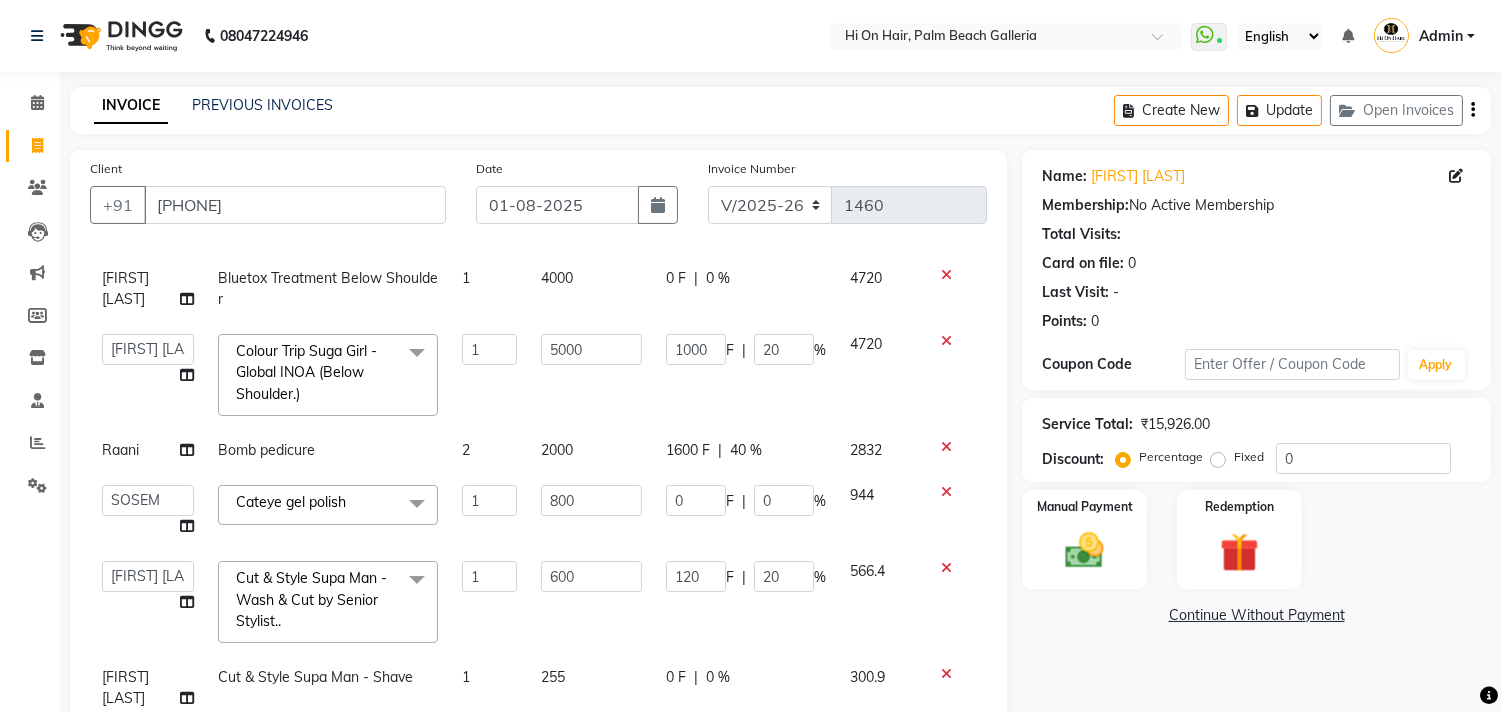 scroll, scrollTop: 146, scrollLeft: 0, axis: vertical 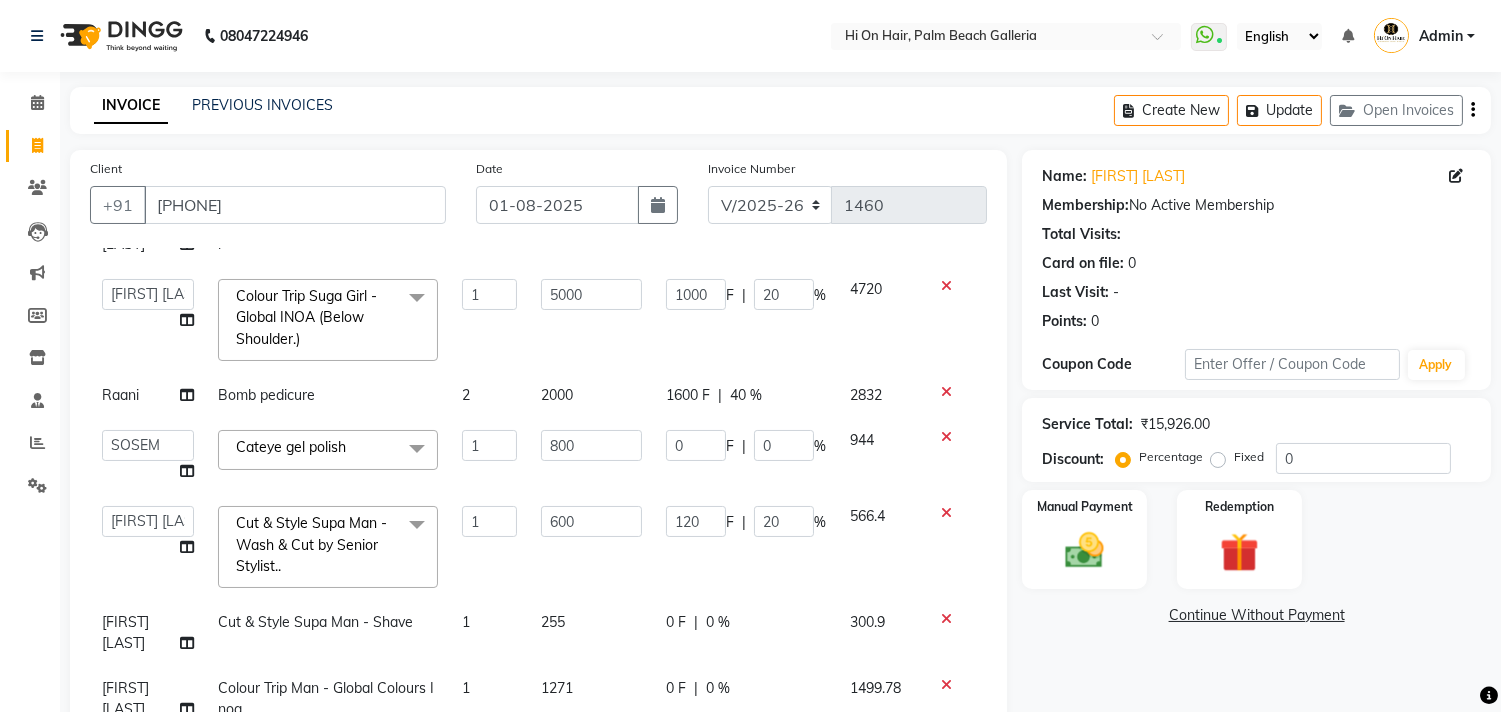 click on "0 F | 0 %" 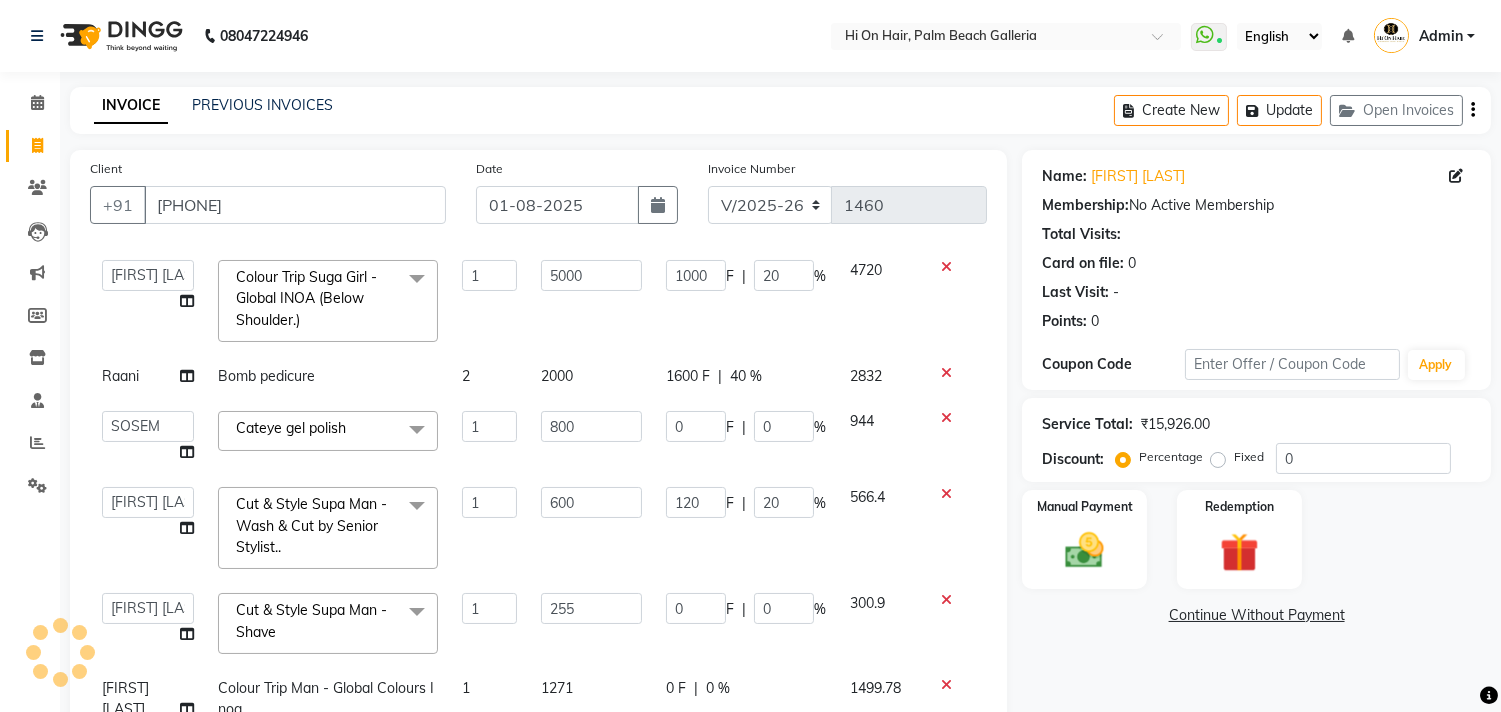 scroll, scrollTop: 165, scrollLeft: 0, axis: vertical 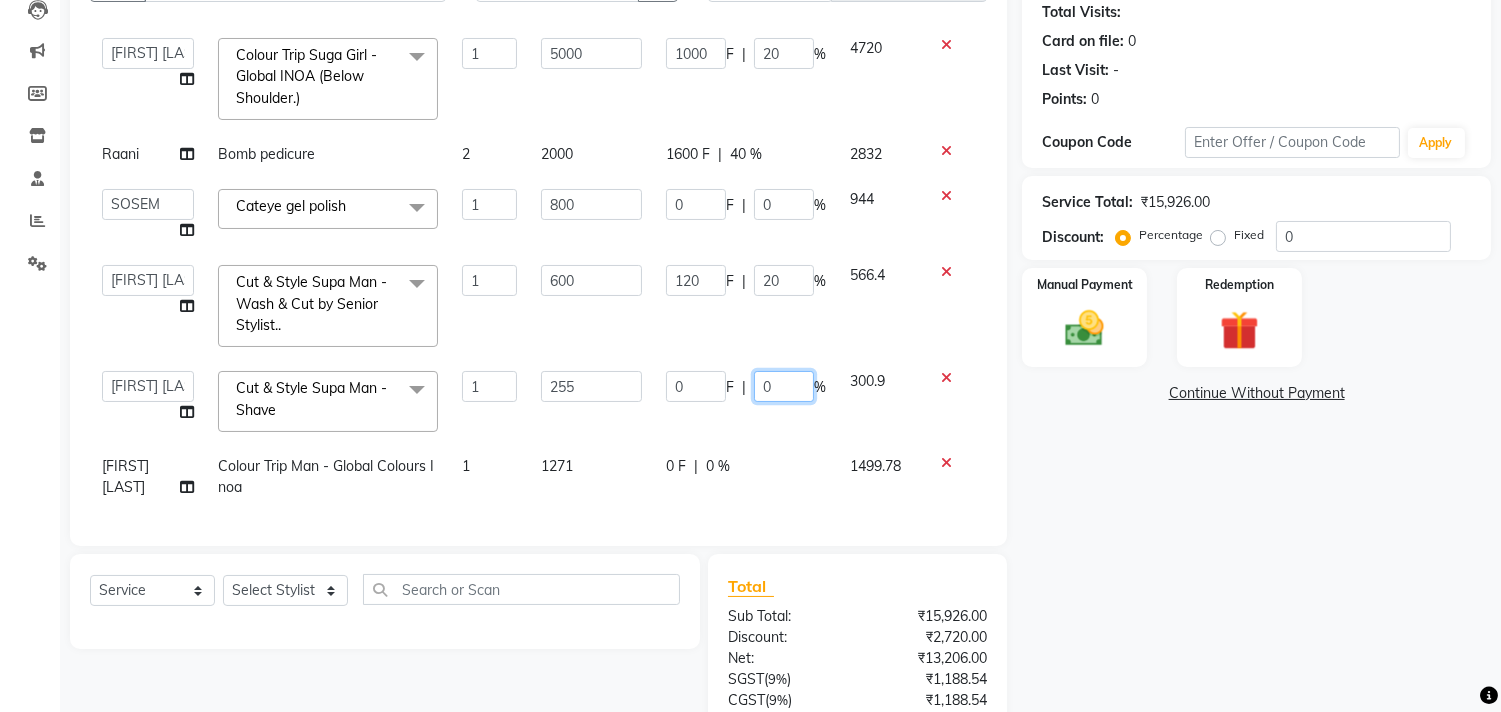 click on "0" 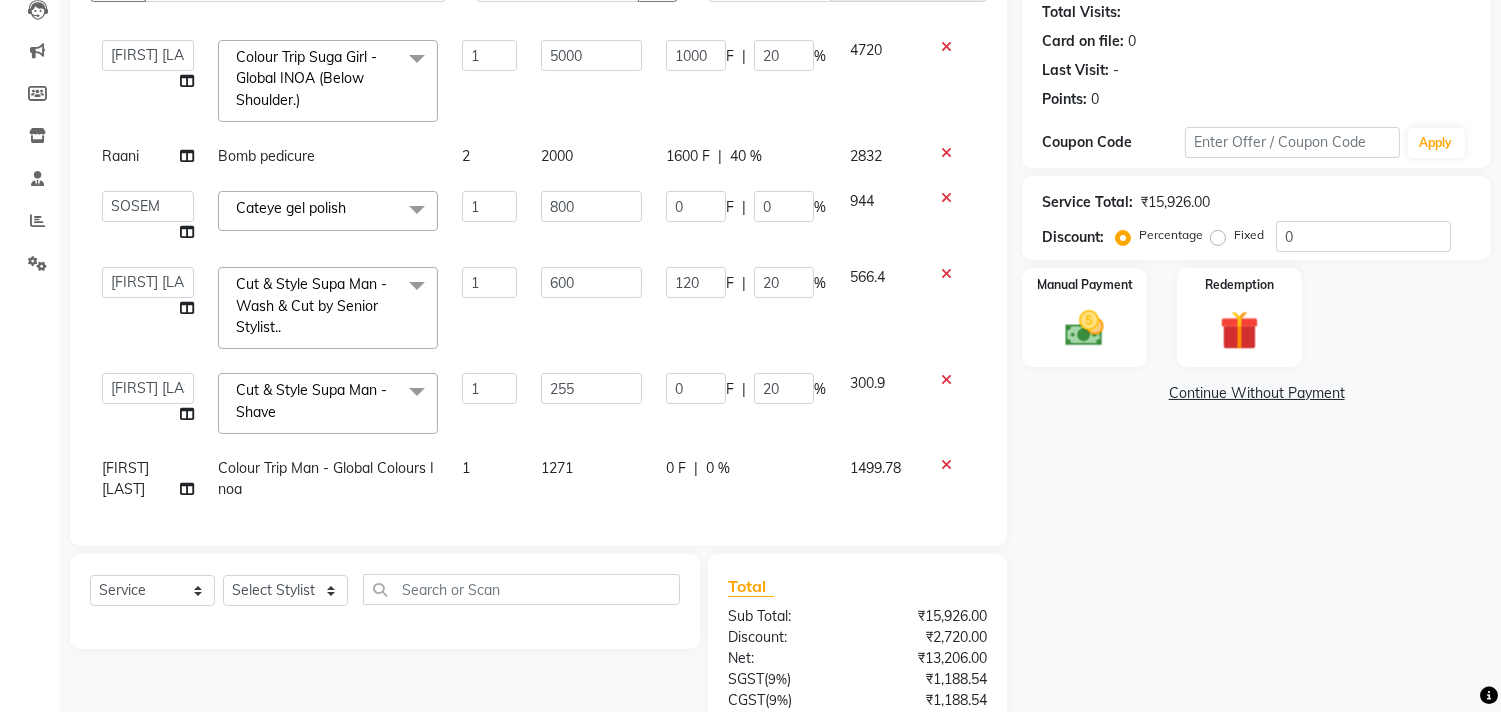 click on "0 F | 0 %" 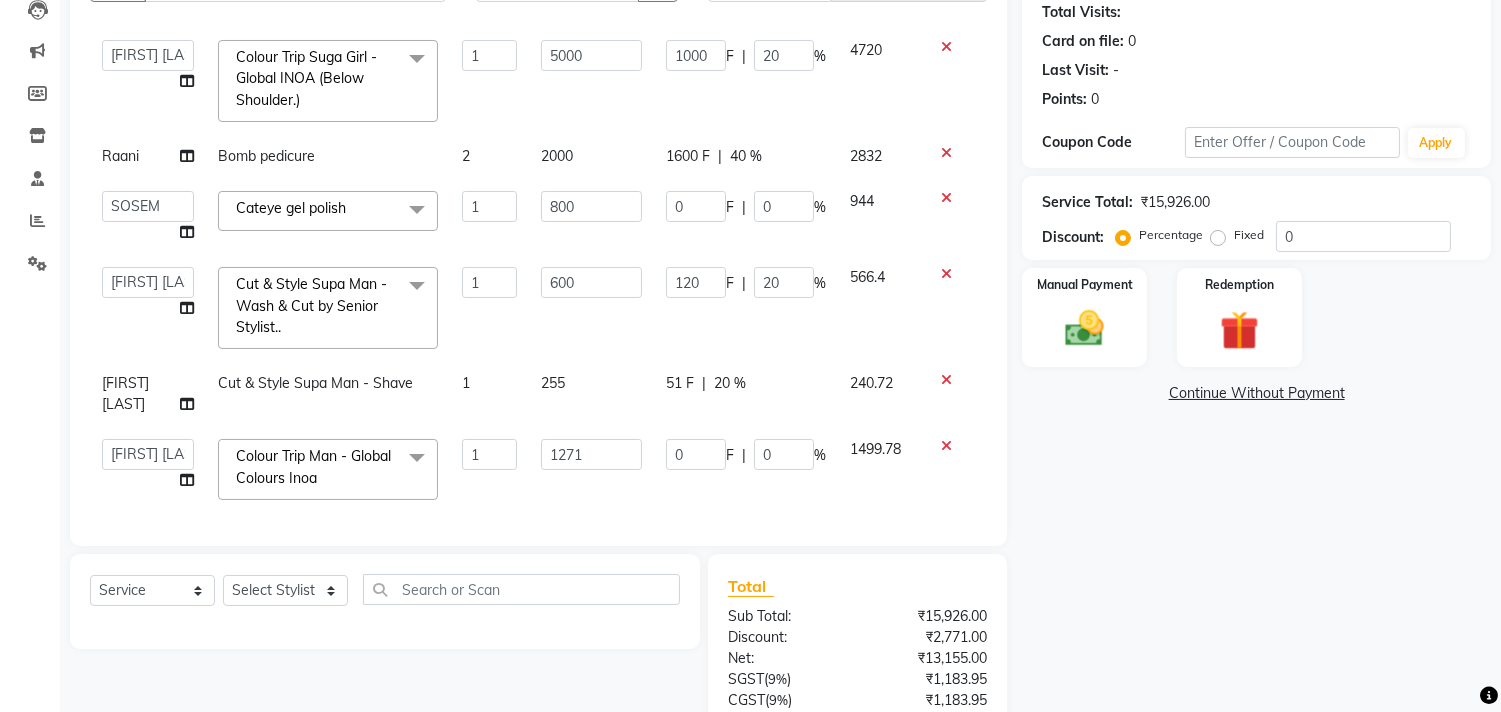 scroll, scrollTop: 165, scrollLeft: 0, axis: vertical 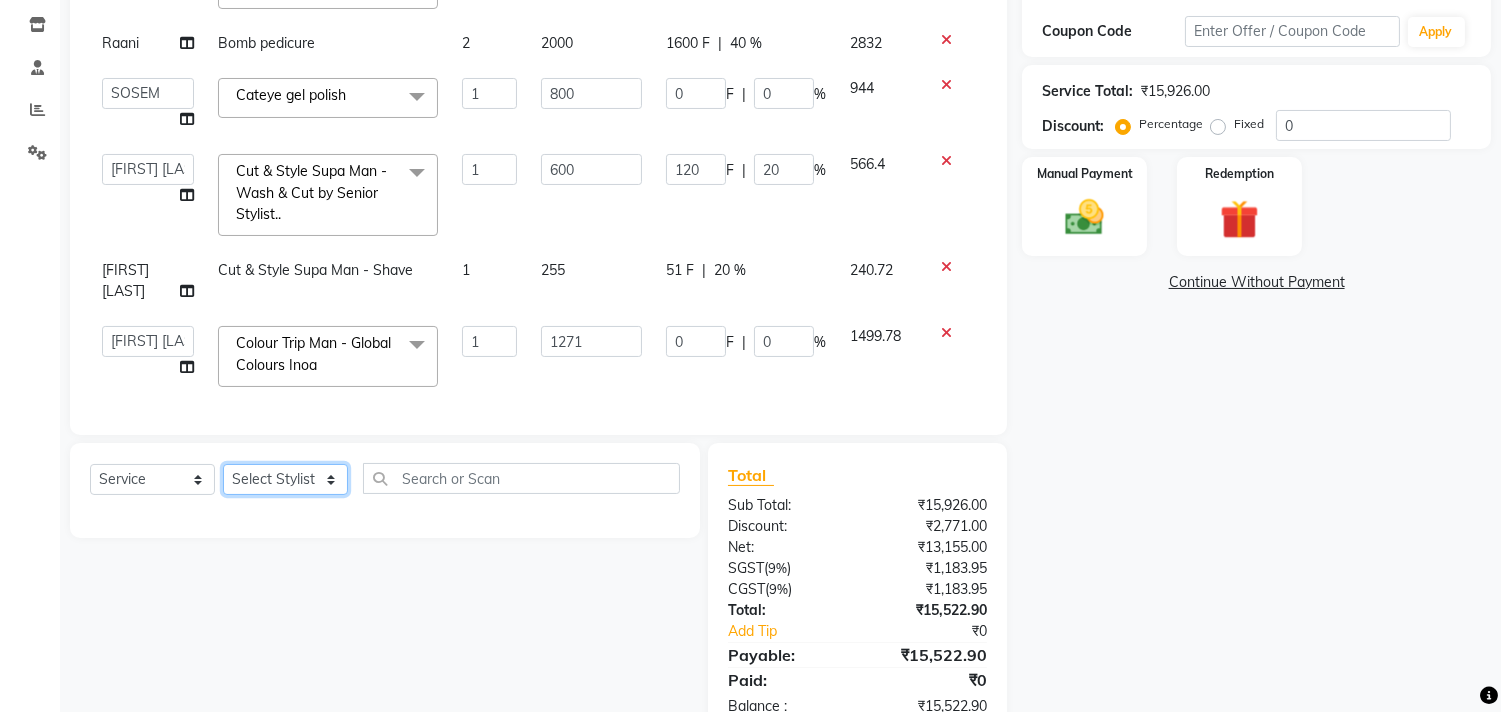 click on "Select Stylist Alim Kaldane Anwar Laskar Hi On Hair MAKYOPHI Pankaj Thakur Poonam Nalawade Raani Rasika  Shelar Rehan Salmani Saba Shaikh Sana Shaikh SOSEM Zeeshan Salmani" 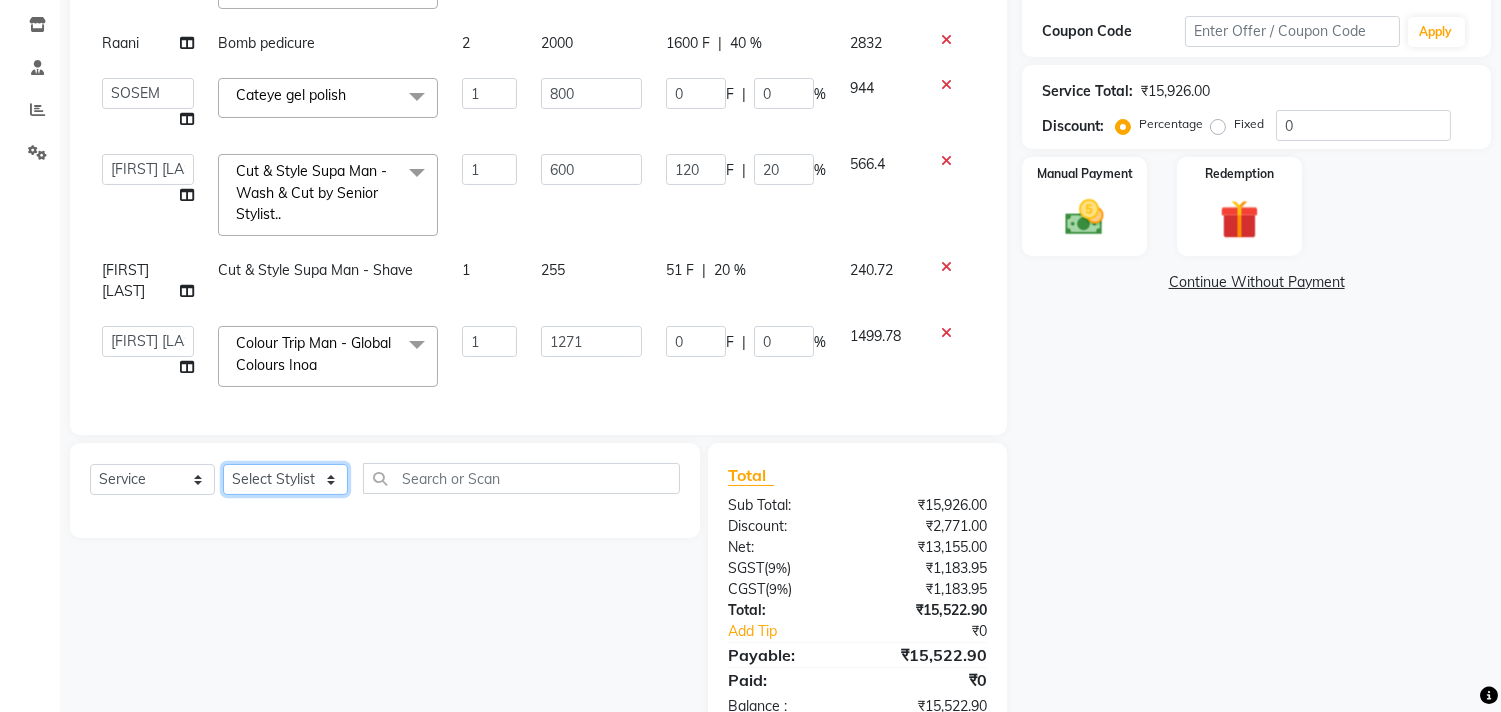select on "48732" 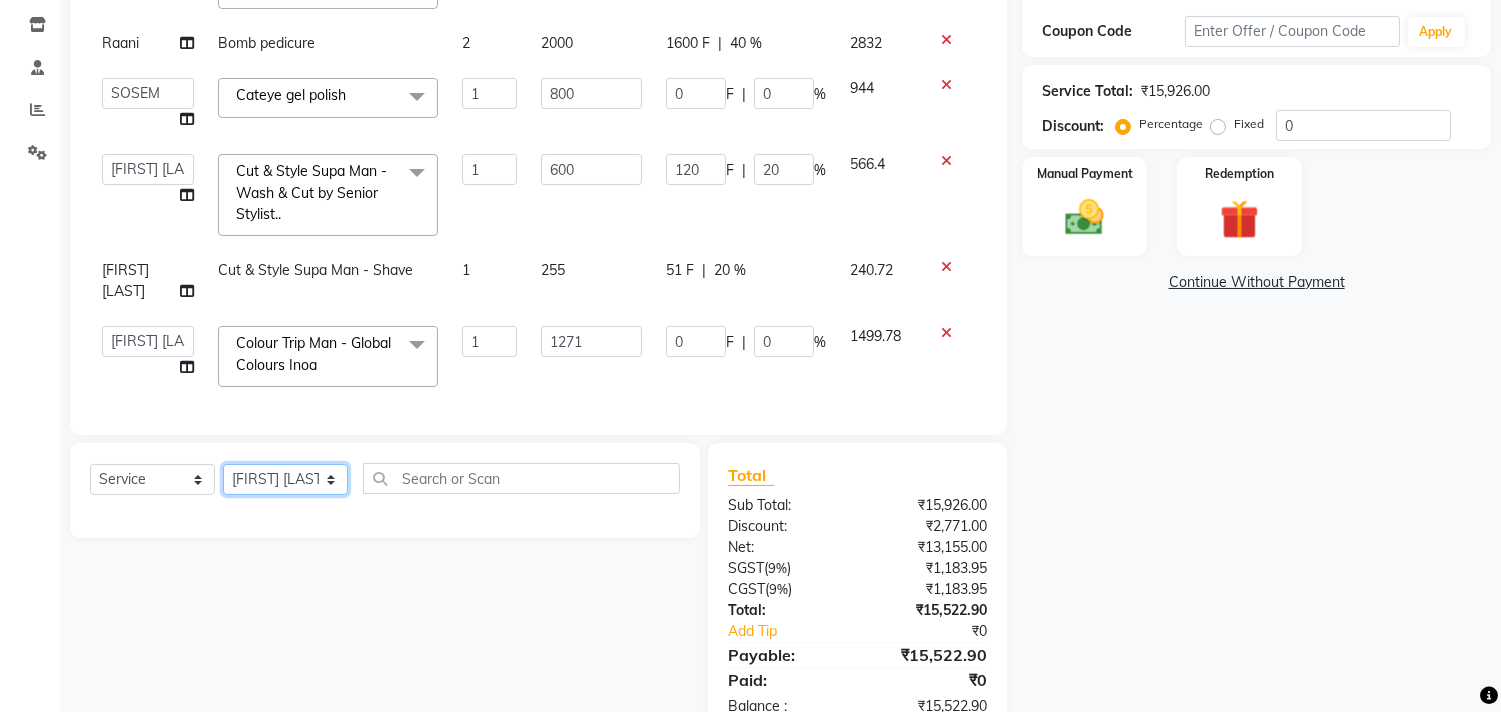 click on "Select Stylist Alim Kaldane Anwar Laskar Hi On Hair MAKYOPHI Pankaj Thakur Poonam Nalawade Raani Rasika  Shelar Rehan Salmani Saba Shaikh Sana Shaikh SOSEM Zeeshan Salmani" 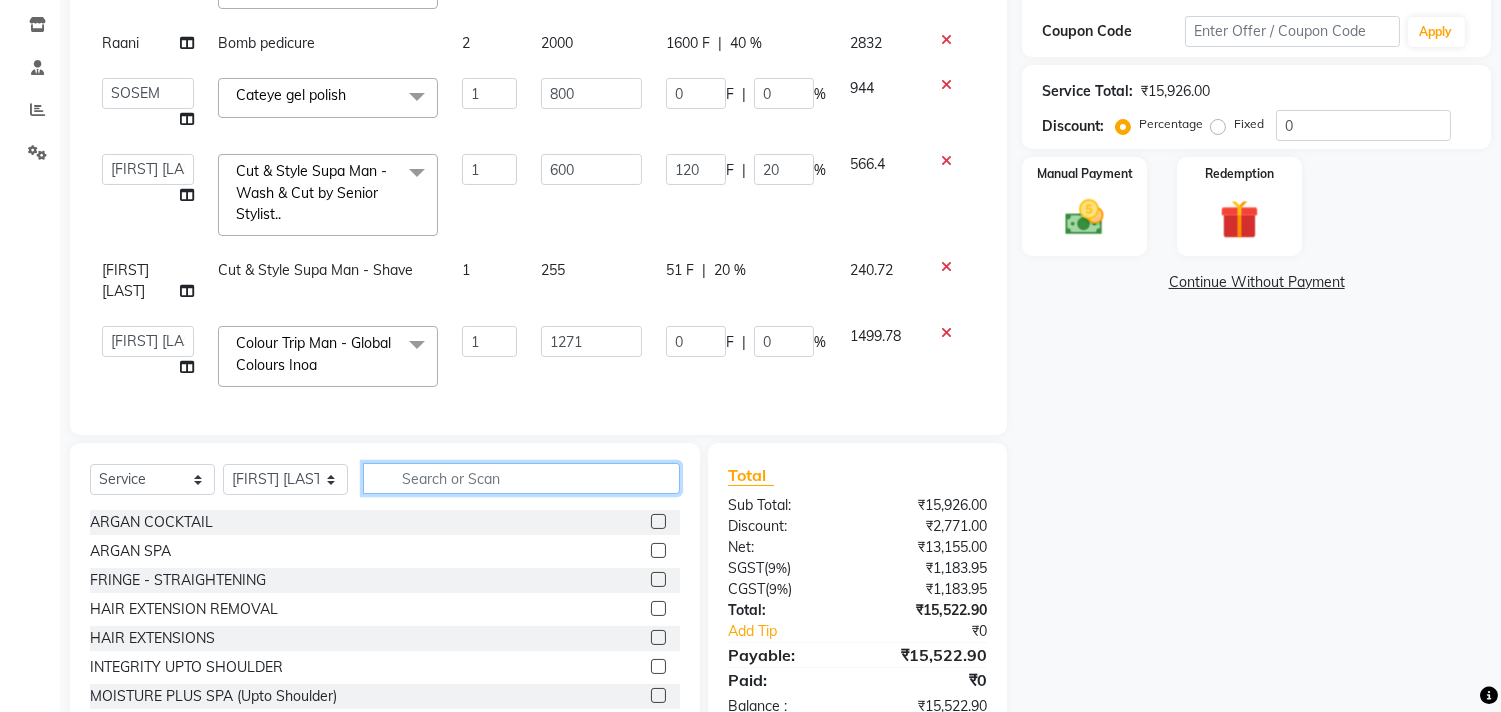 click 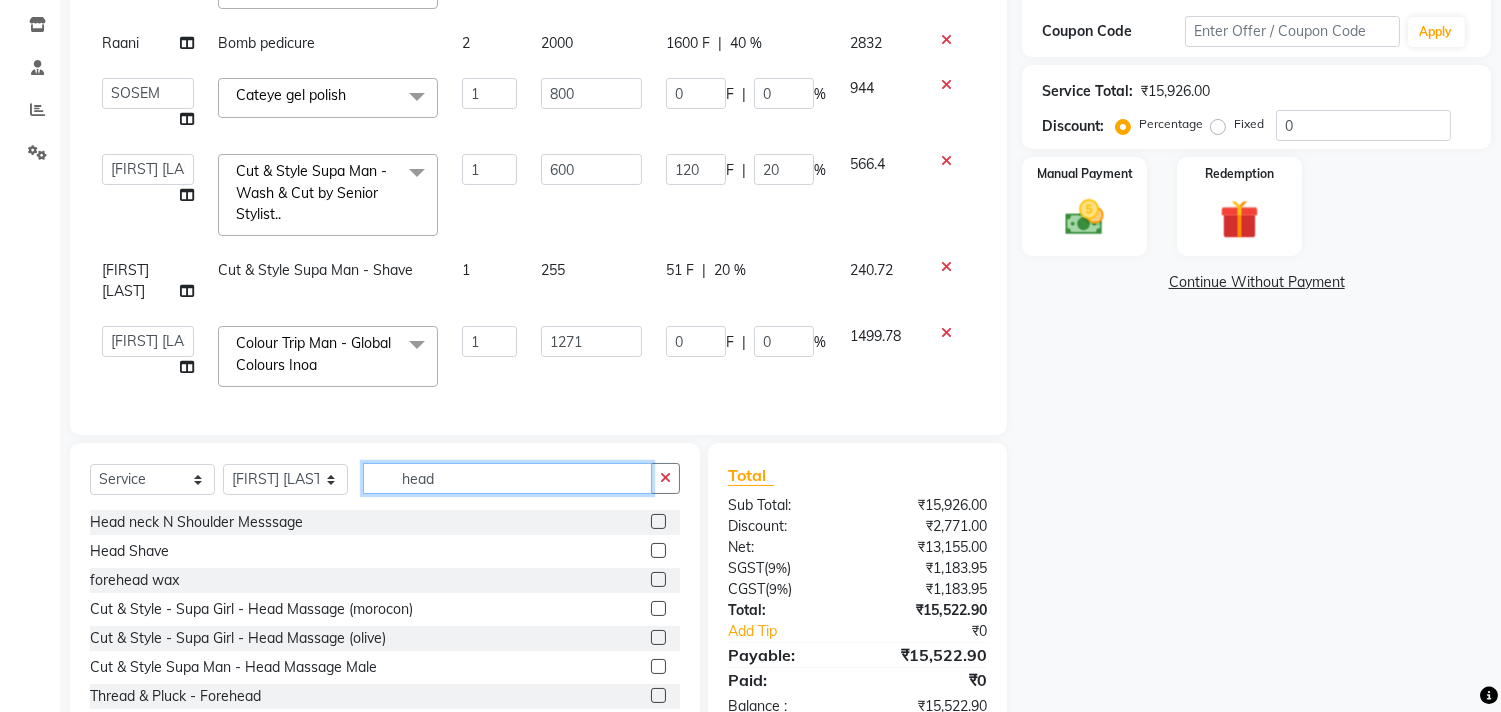 type on "head" 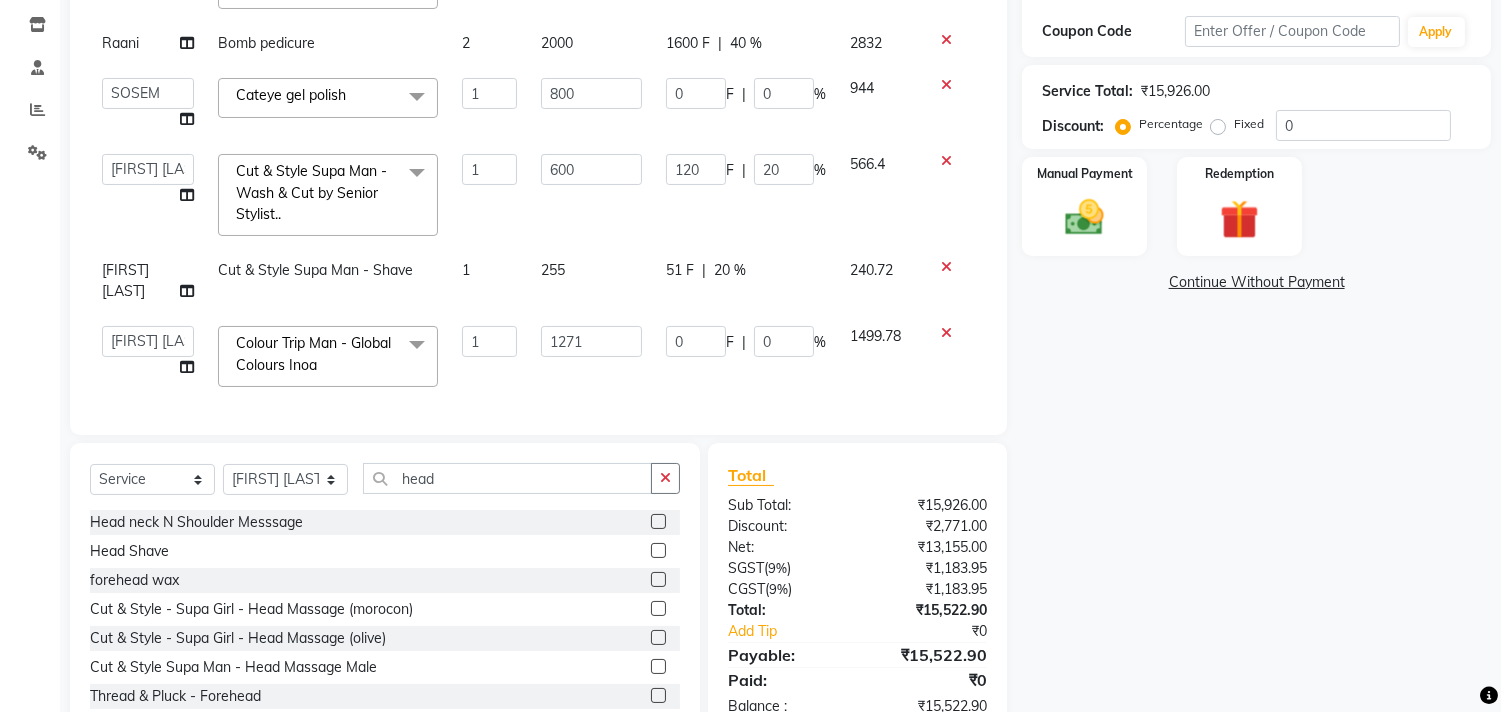 click 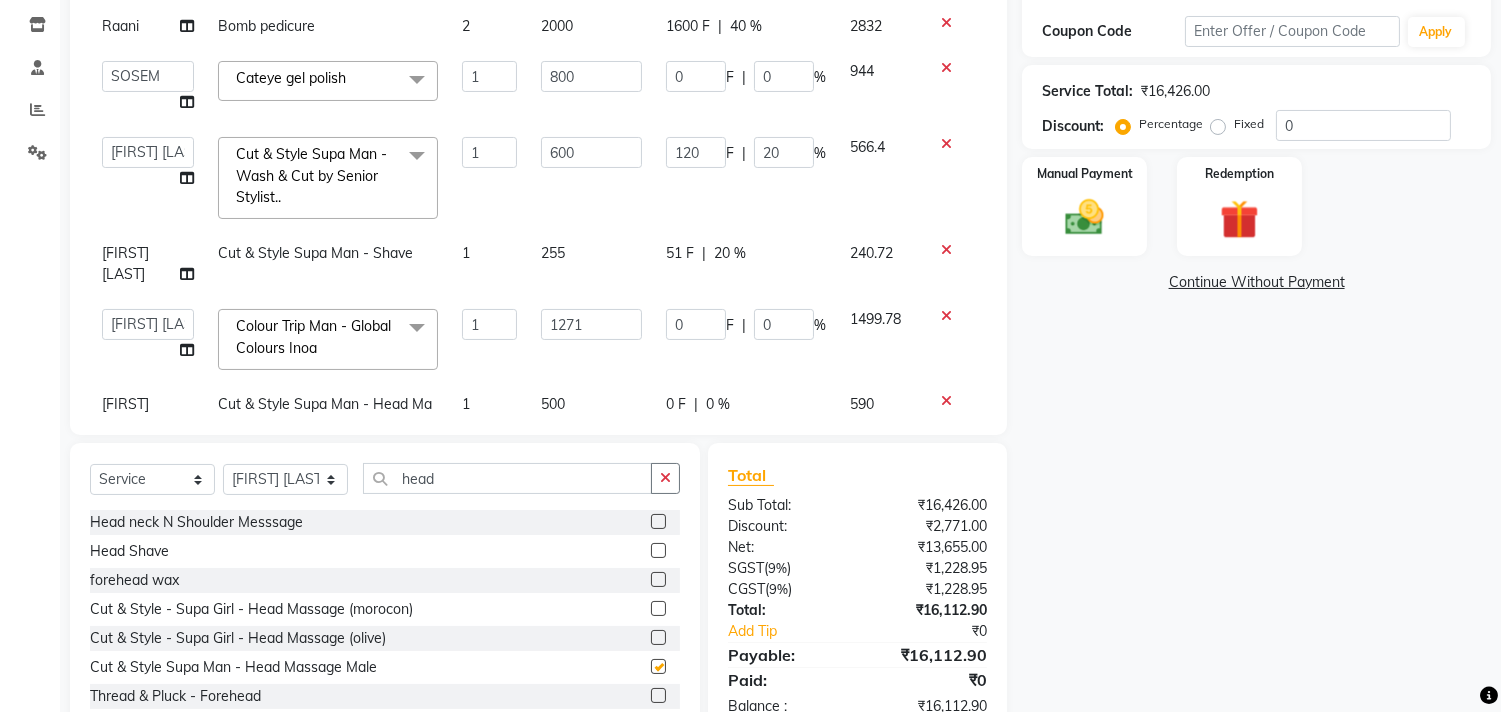checkbox on "false" 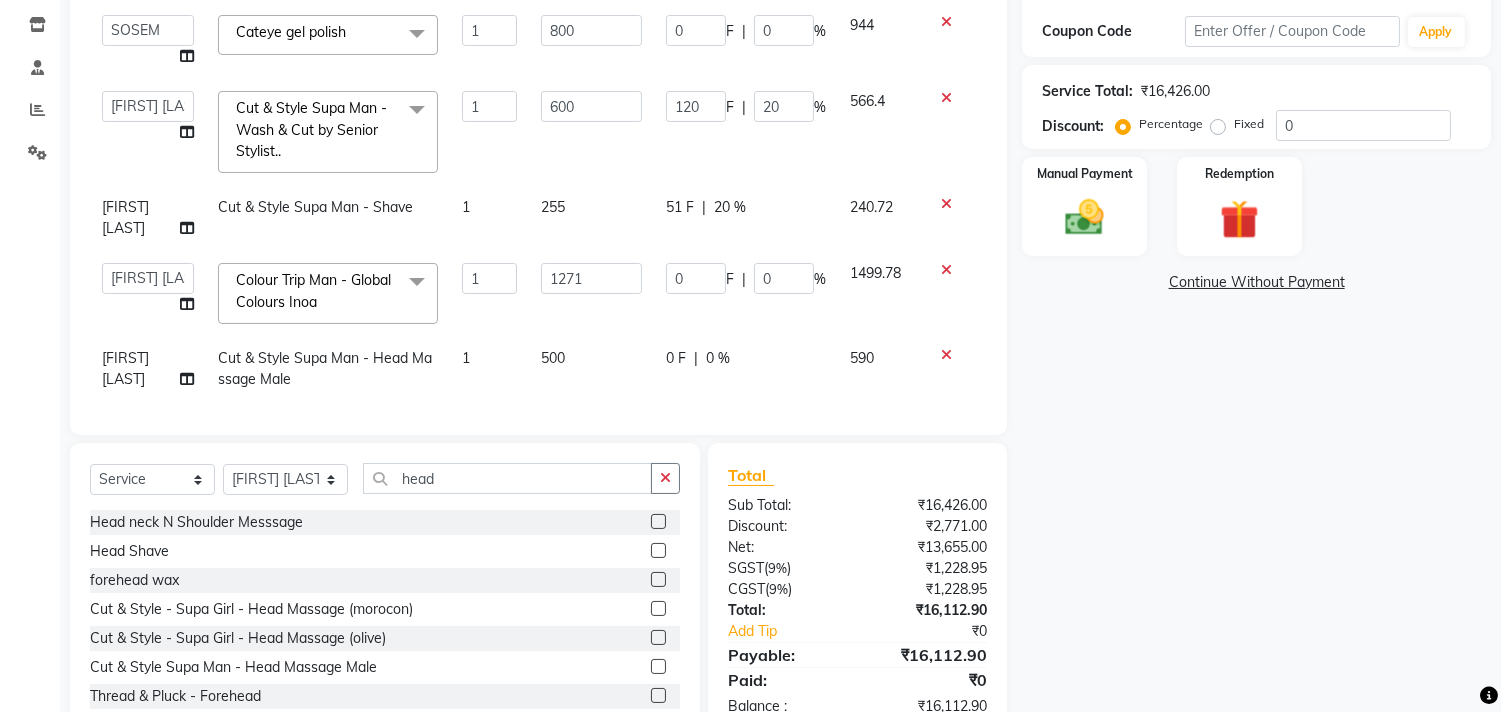 scroll, scrollTop: 231, scrollLeft: 0, axis: vertical 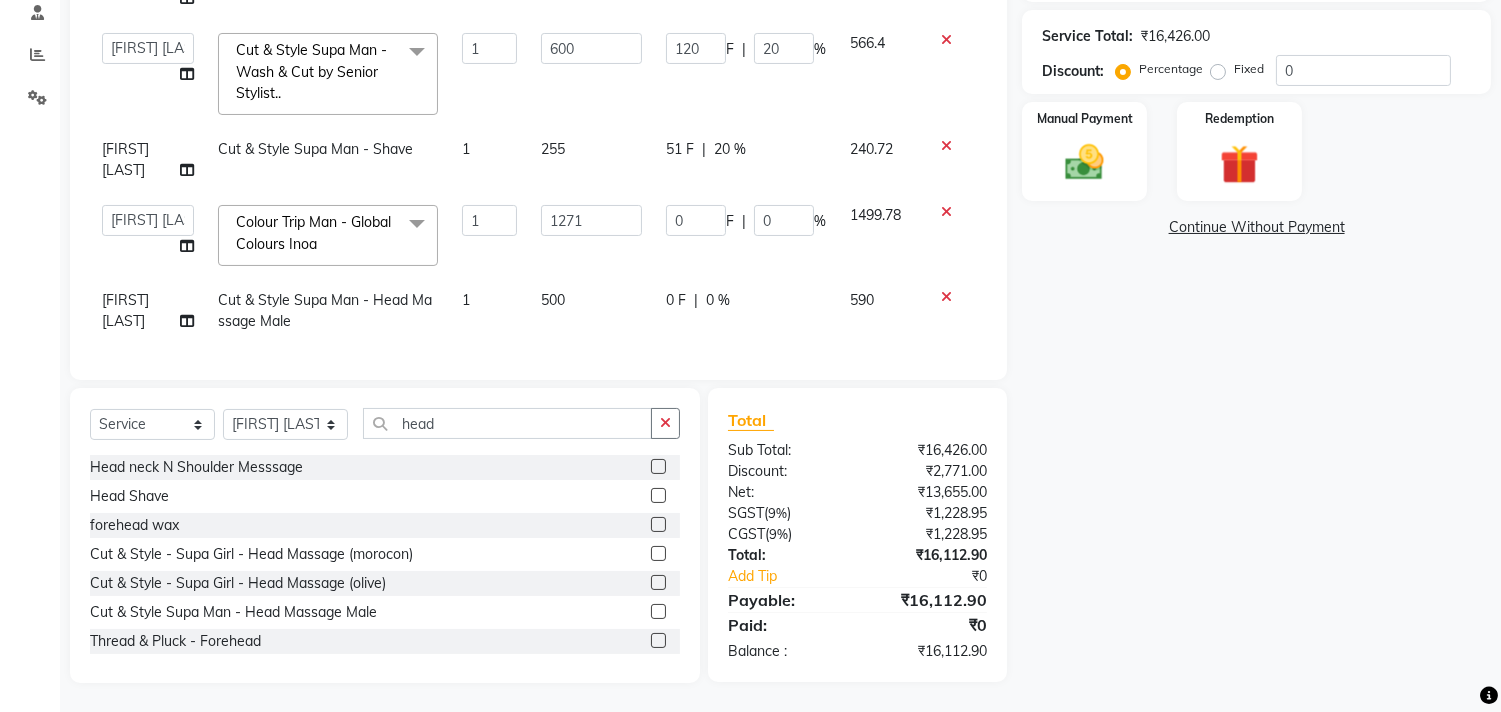 click on "0 F | 0 %" 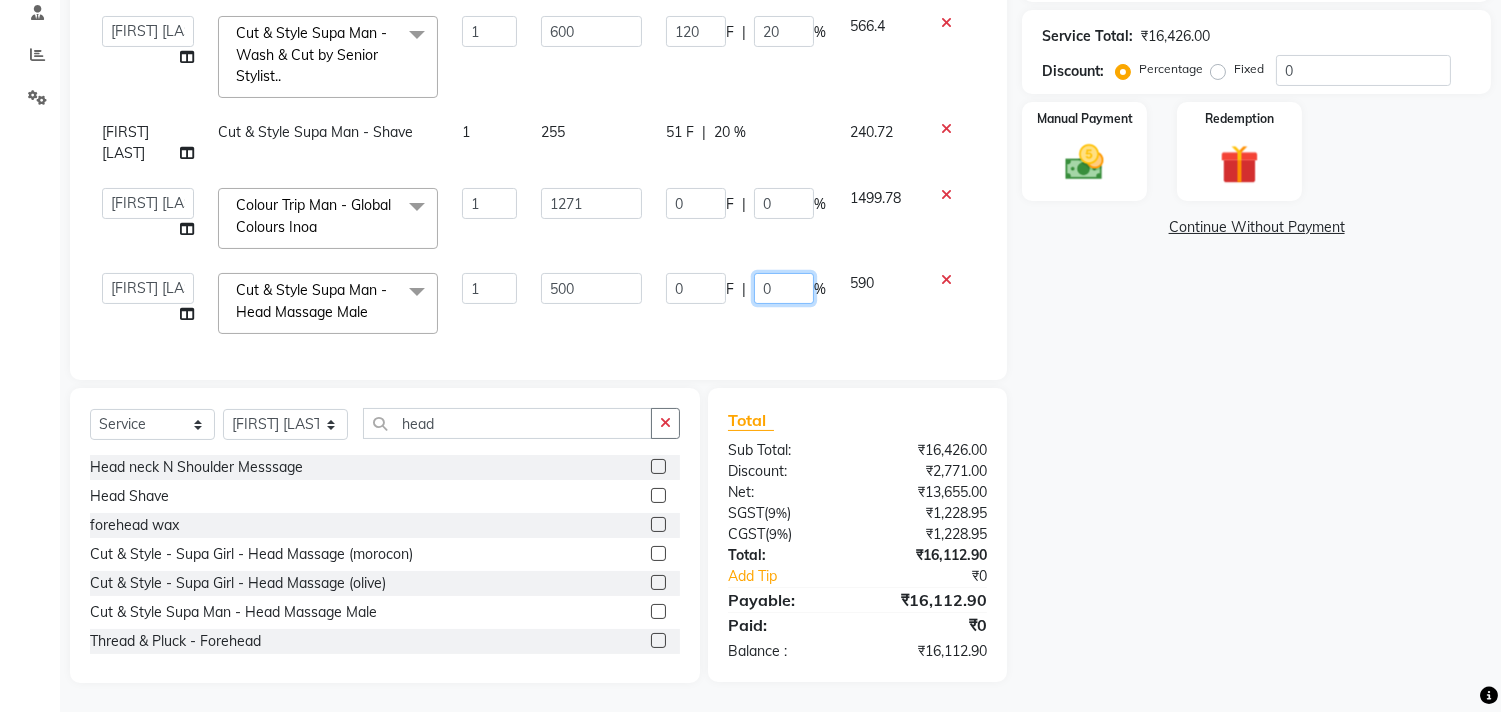 click on "0" 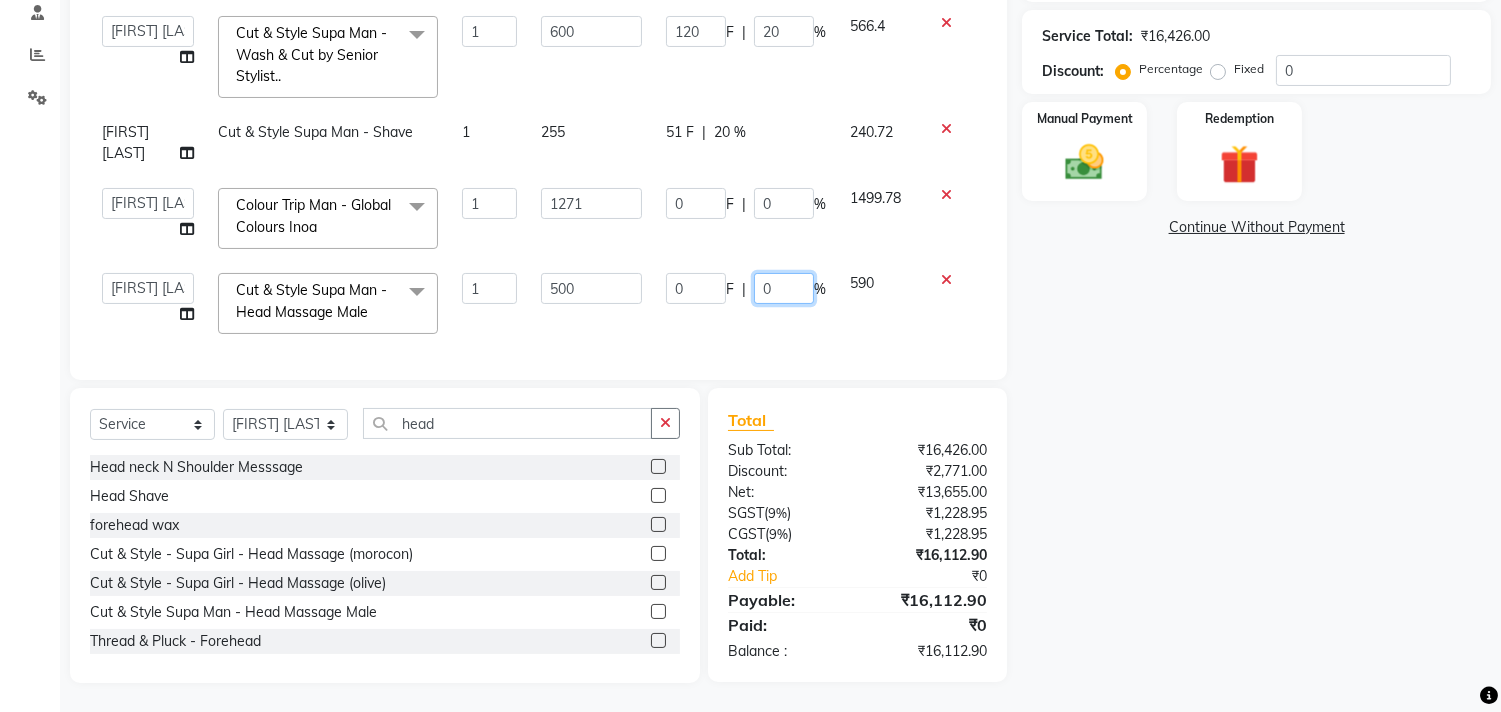 type on "20" 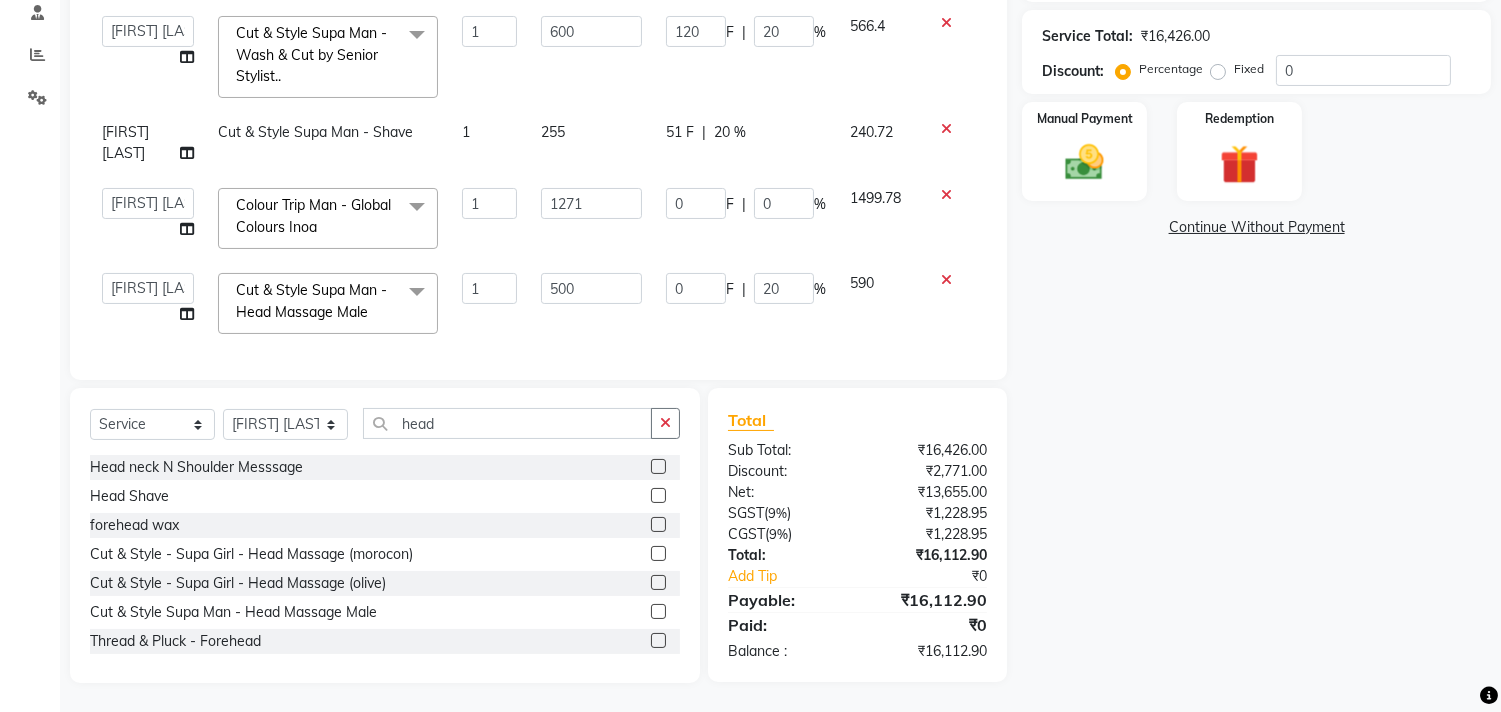 click on "0 F | 20 %" 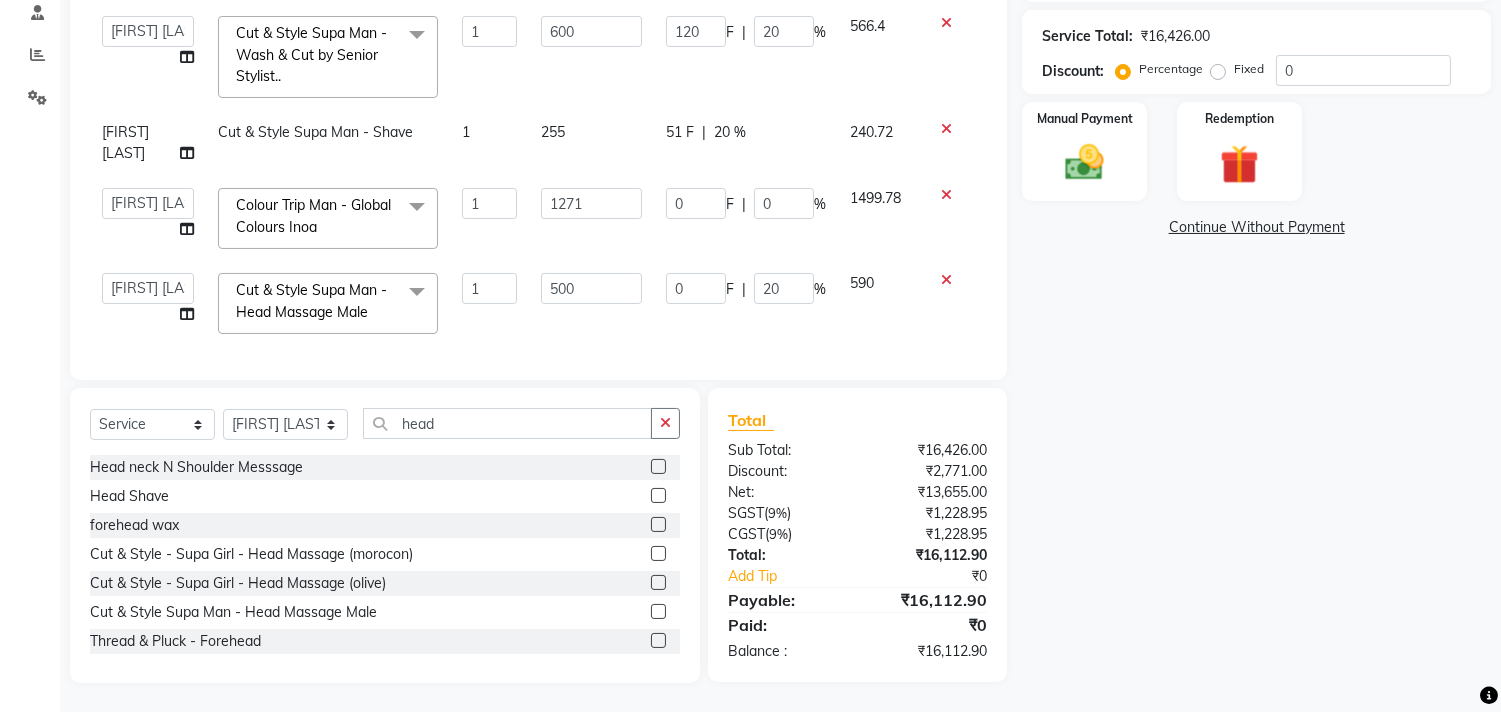 select on "48732" 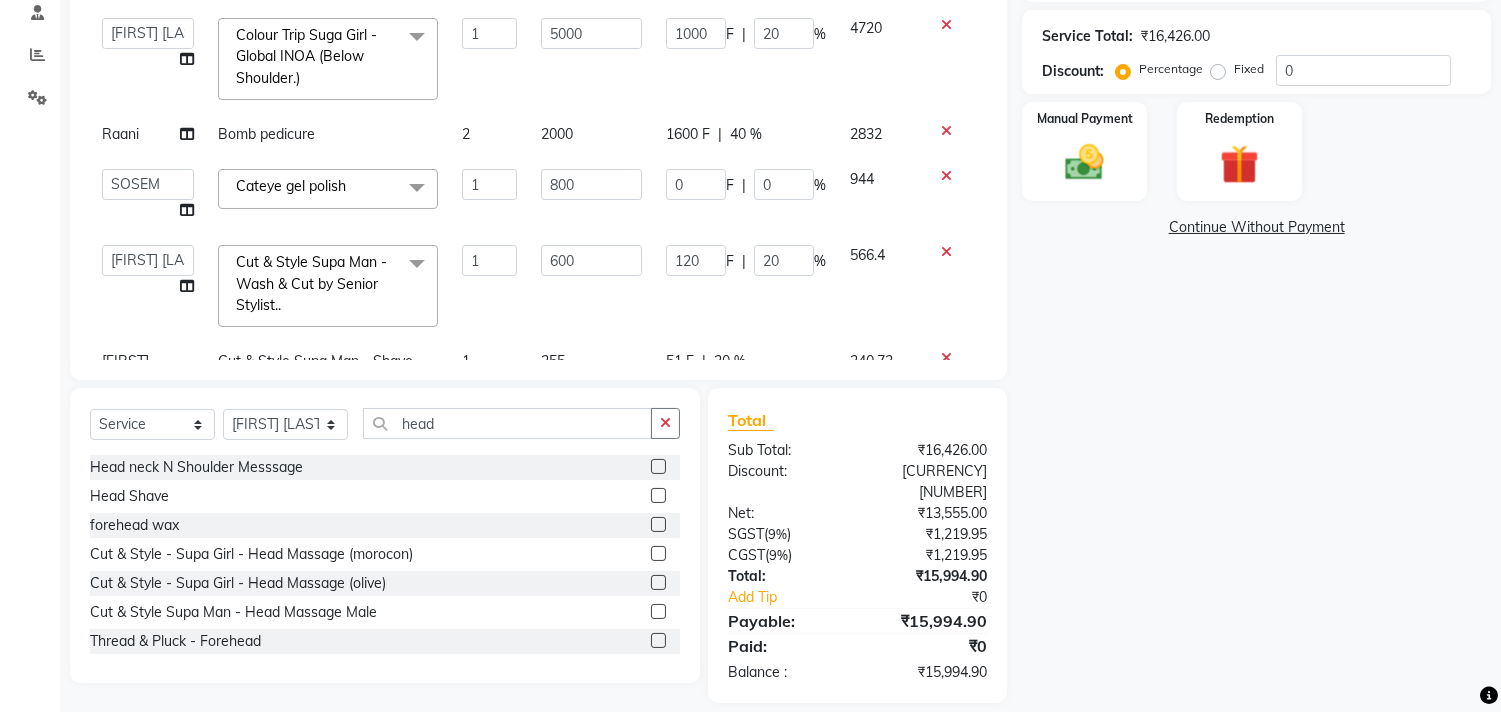 scroll, scrollTop: 0, scrollLeft: 0, axis: both 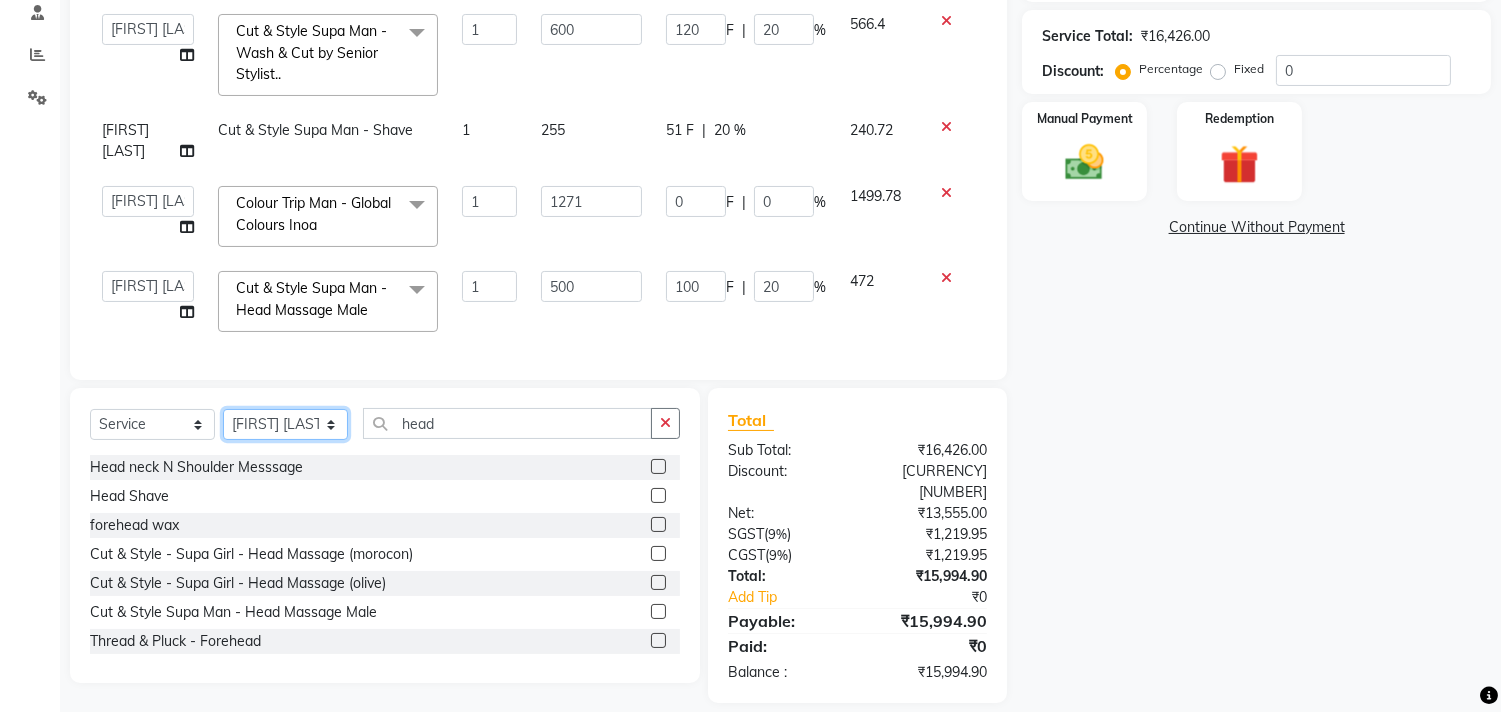 click on "Select Stylist Alim Kaldane Anwar Laskar Hi On Hair MAKYOPHI Pankaj Thakur Poonam Nalawade Raani Rasika  Shelar Rehan Salmani Saba Shaikh Sana Shaikh SOSEM Zeeshan Salmani" 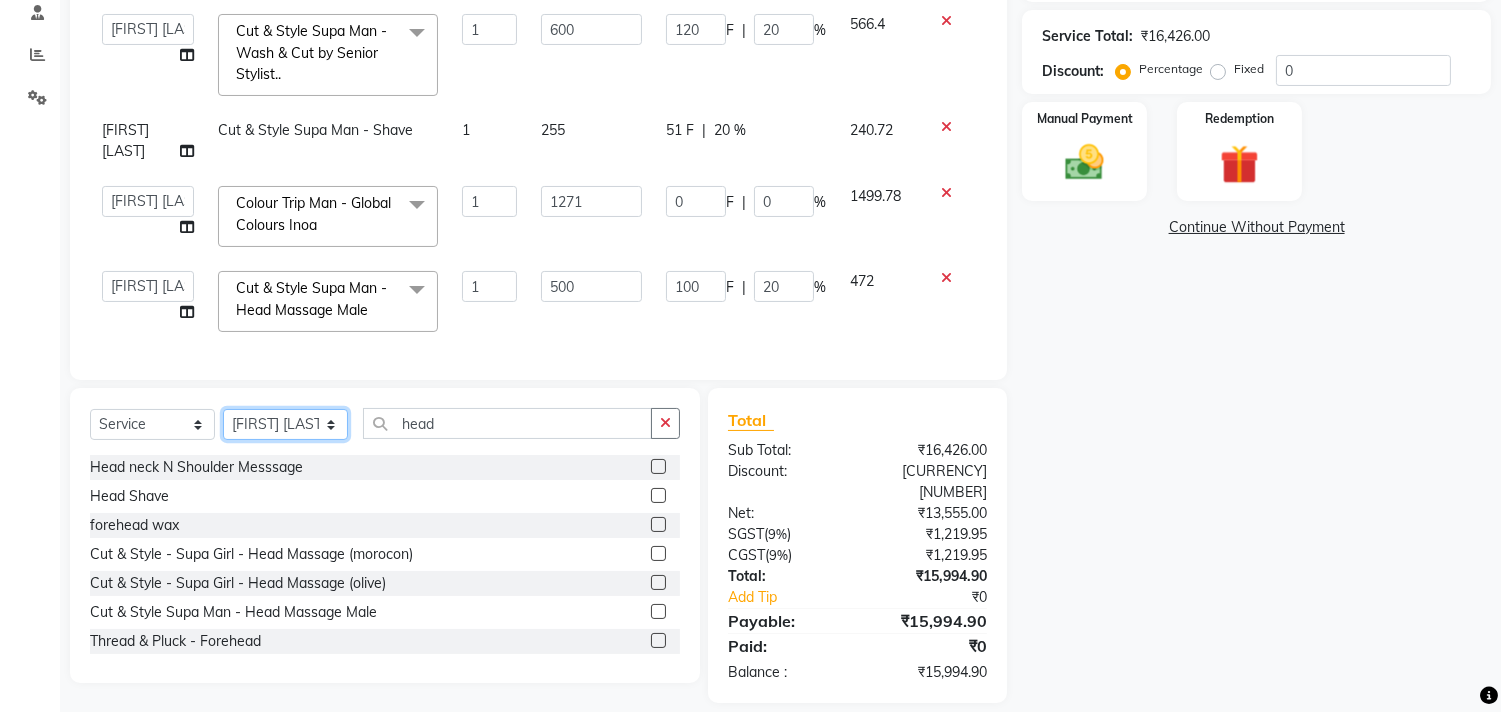 select on "20990" 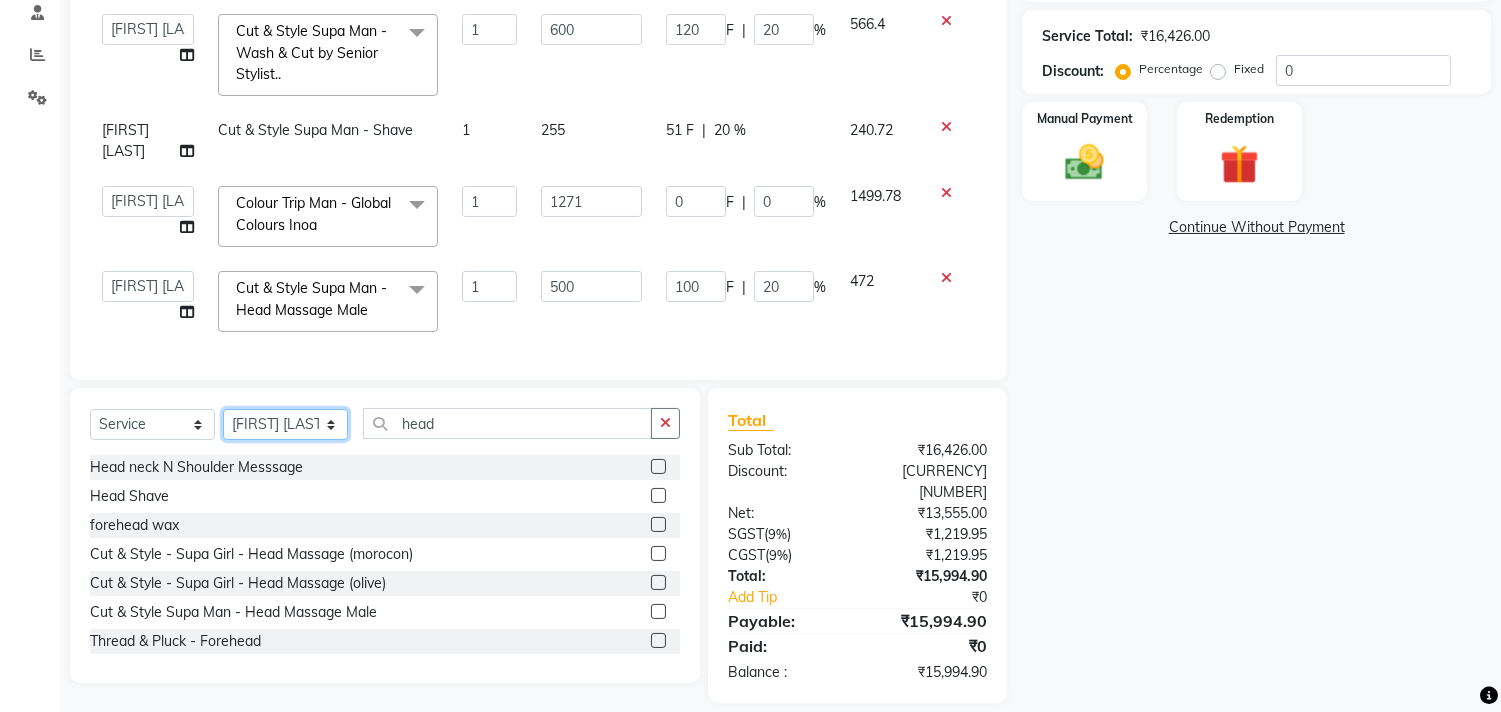 click on "Select Stylist Alim Kaldane Anwar Laskar Hi On Hair MAKYOPHI Pankaj Thakur Poonam Nalawade Raani Rasika  Shelar Rehan Salmani Saba Shaikh Sana Shaikh SOSEM Zeeshan Salmani" 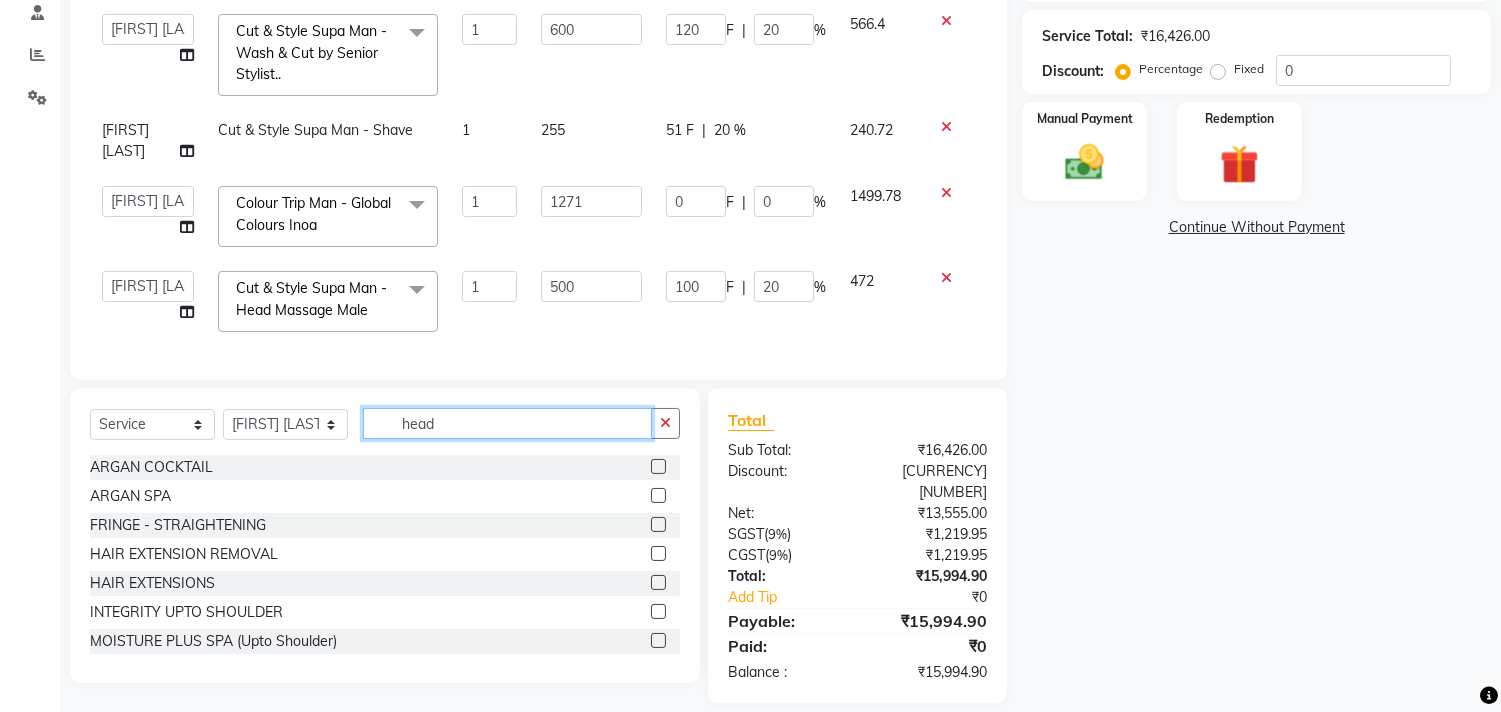 drag, startPoint x: 460, startPoint y: 428, endPoint x: 365, endPoint y: 437, distance: 95.42536 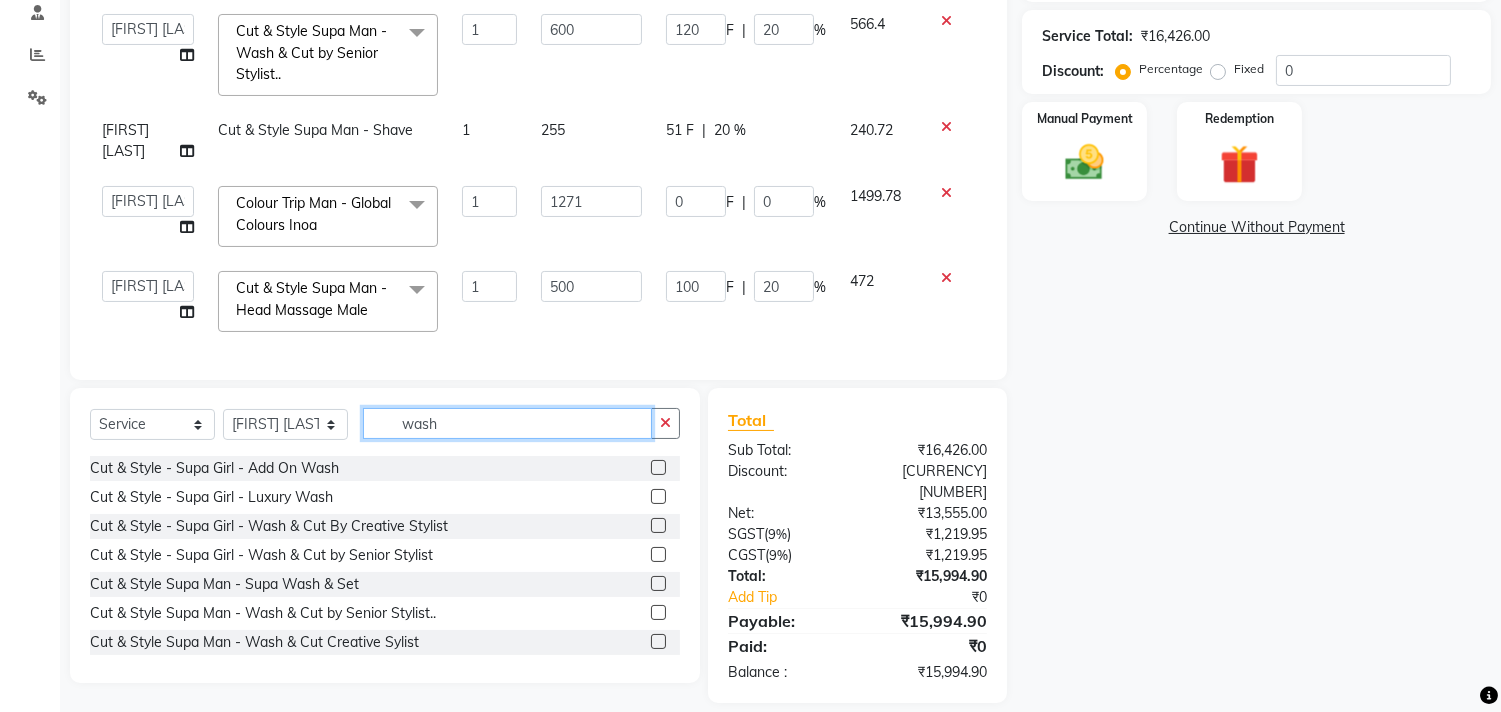 scroll, scrollTop: 118, scrollLeft: 0, axis: vertical 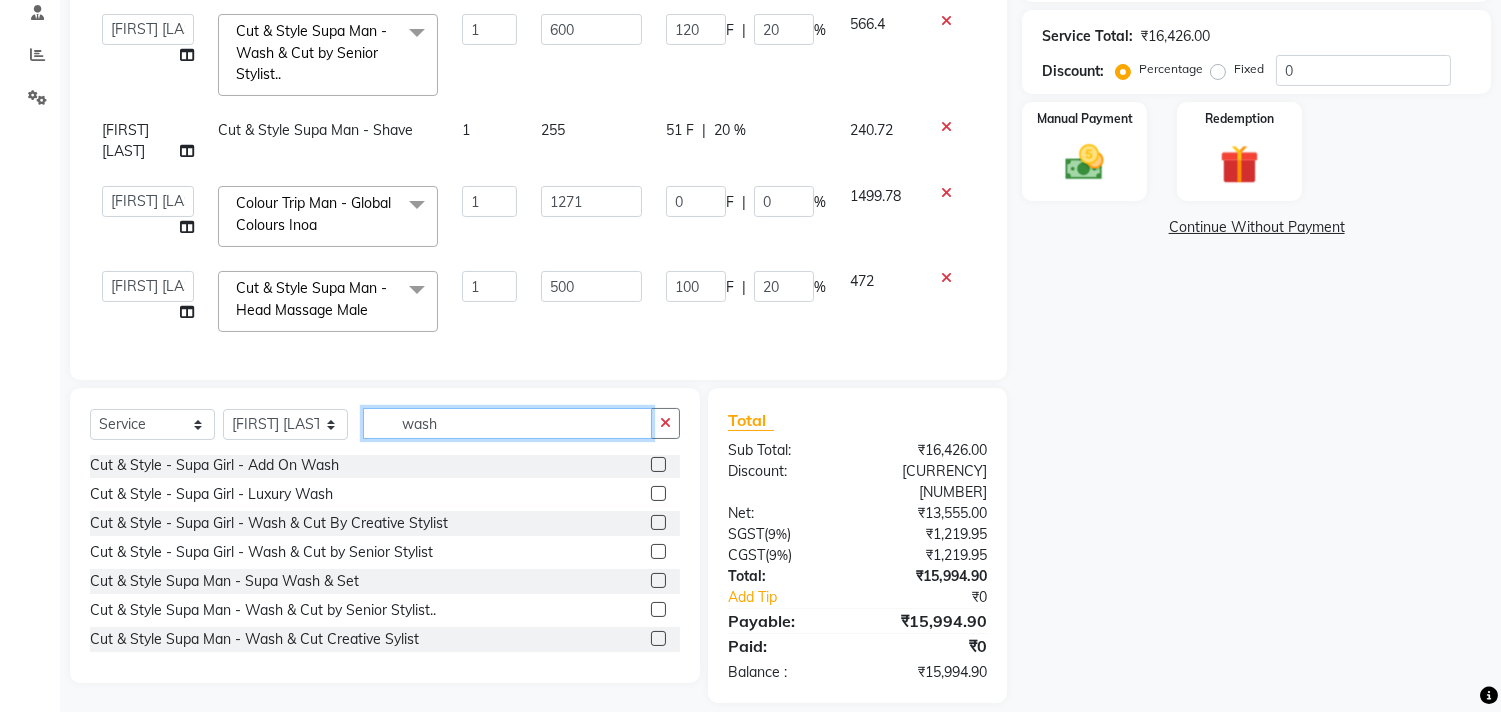 drag, startPoint x: 501, startPoint y: 420, endPoint x: 381, endPoint y: 421, distance: 120.004166 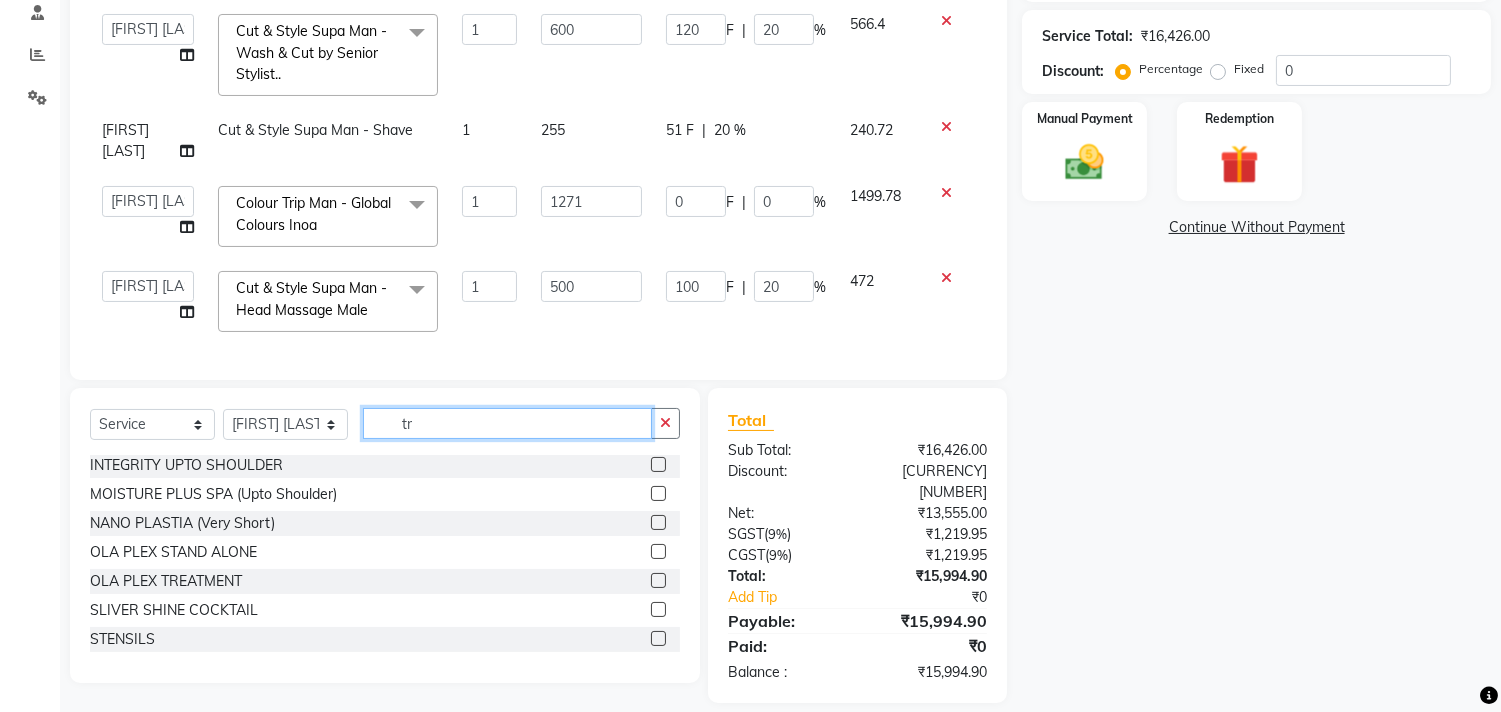 scroll, scrollTop: 0, scrollLeft: 0, axis: both 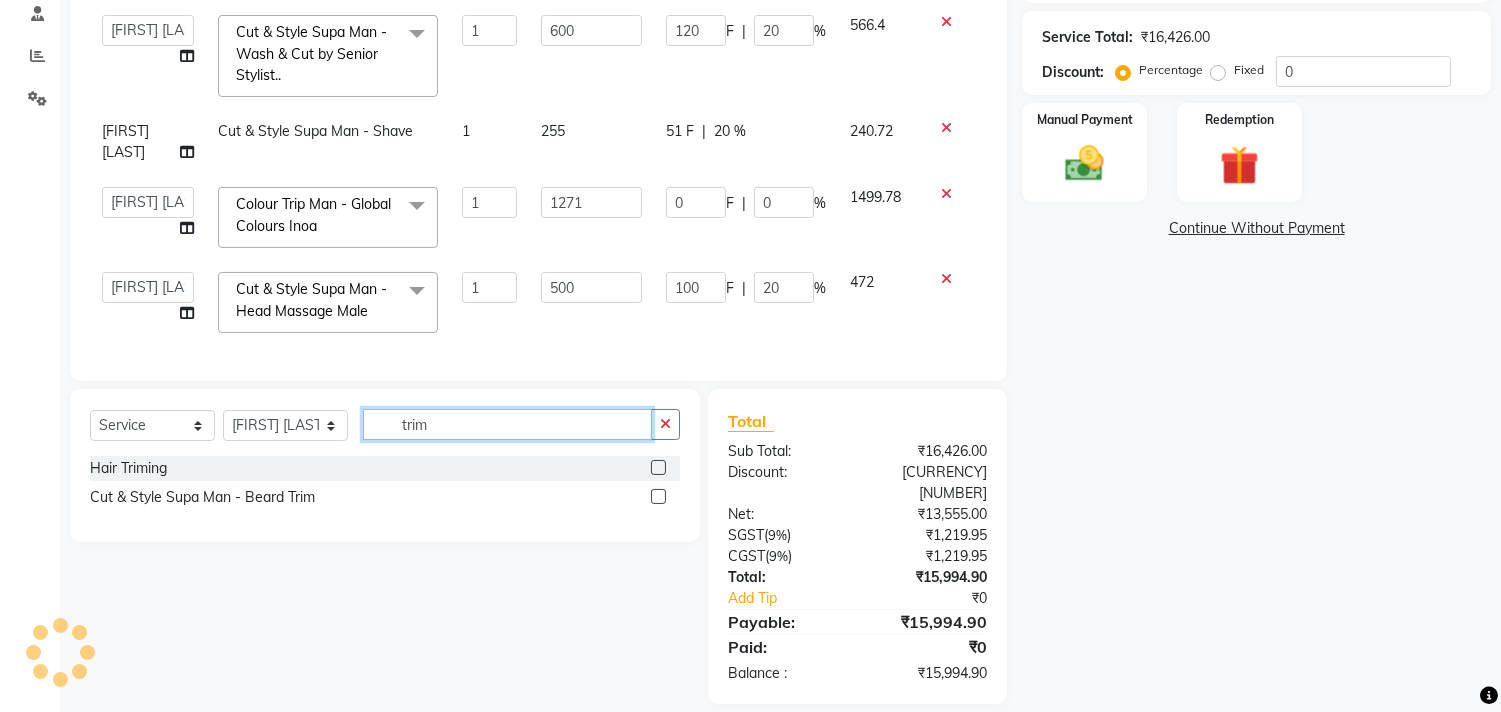 type on "trim" 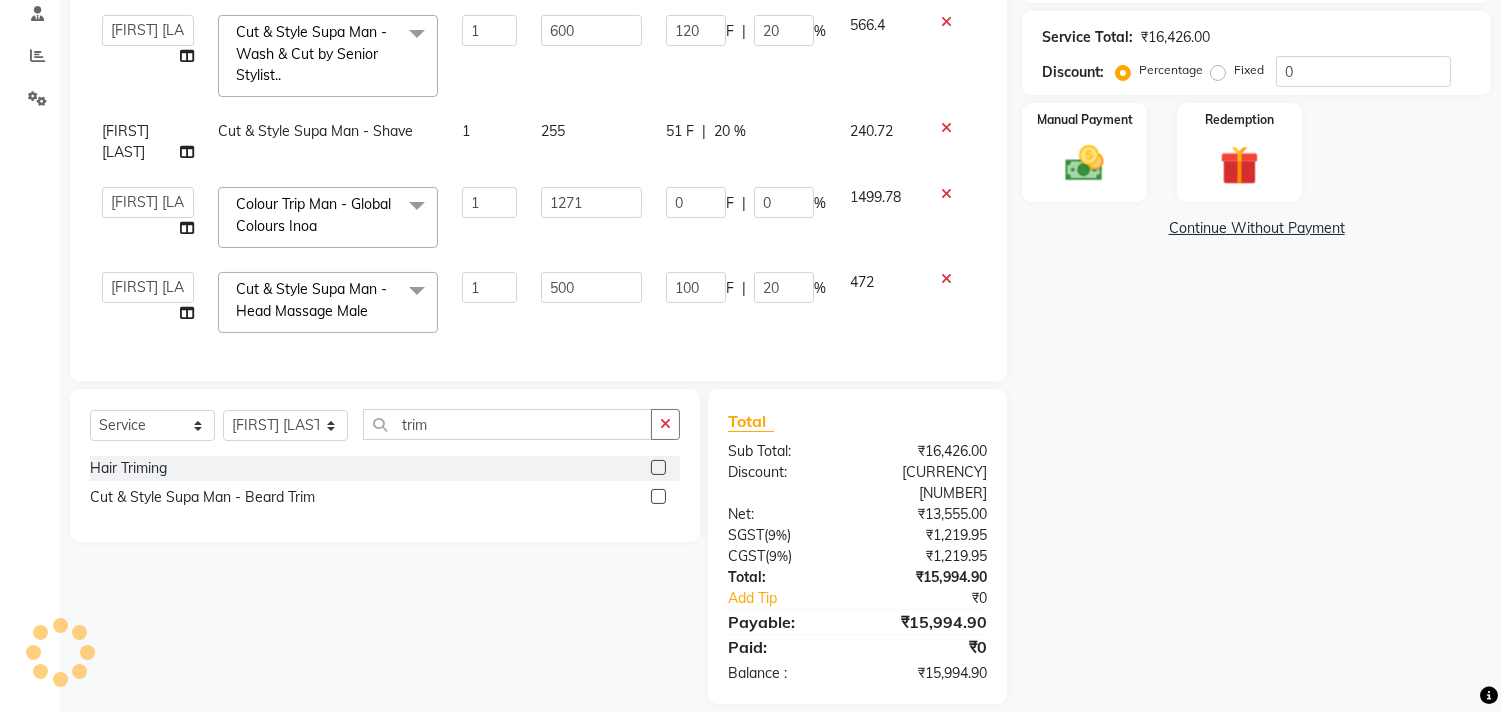 click 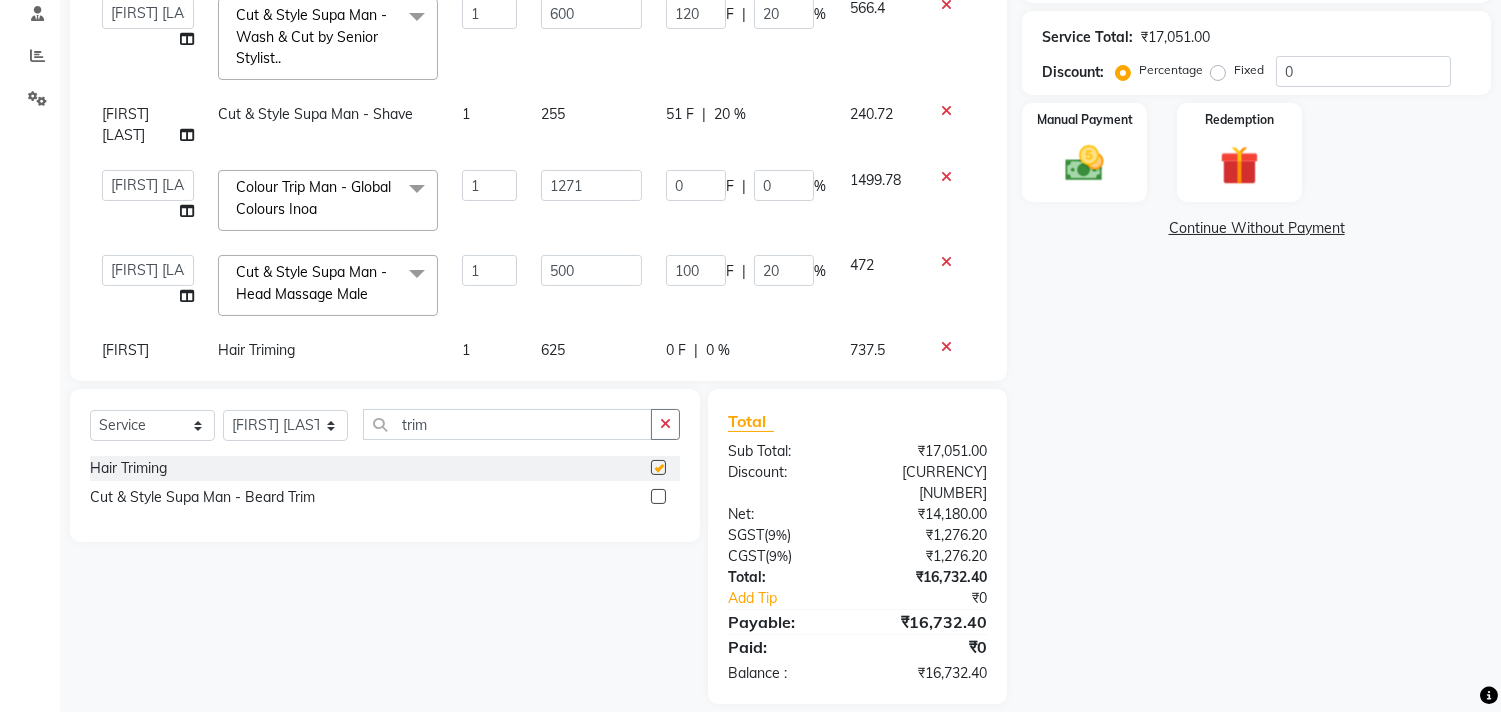 checkbox on "false" 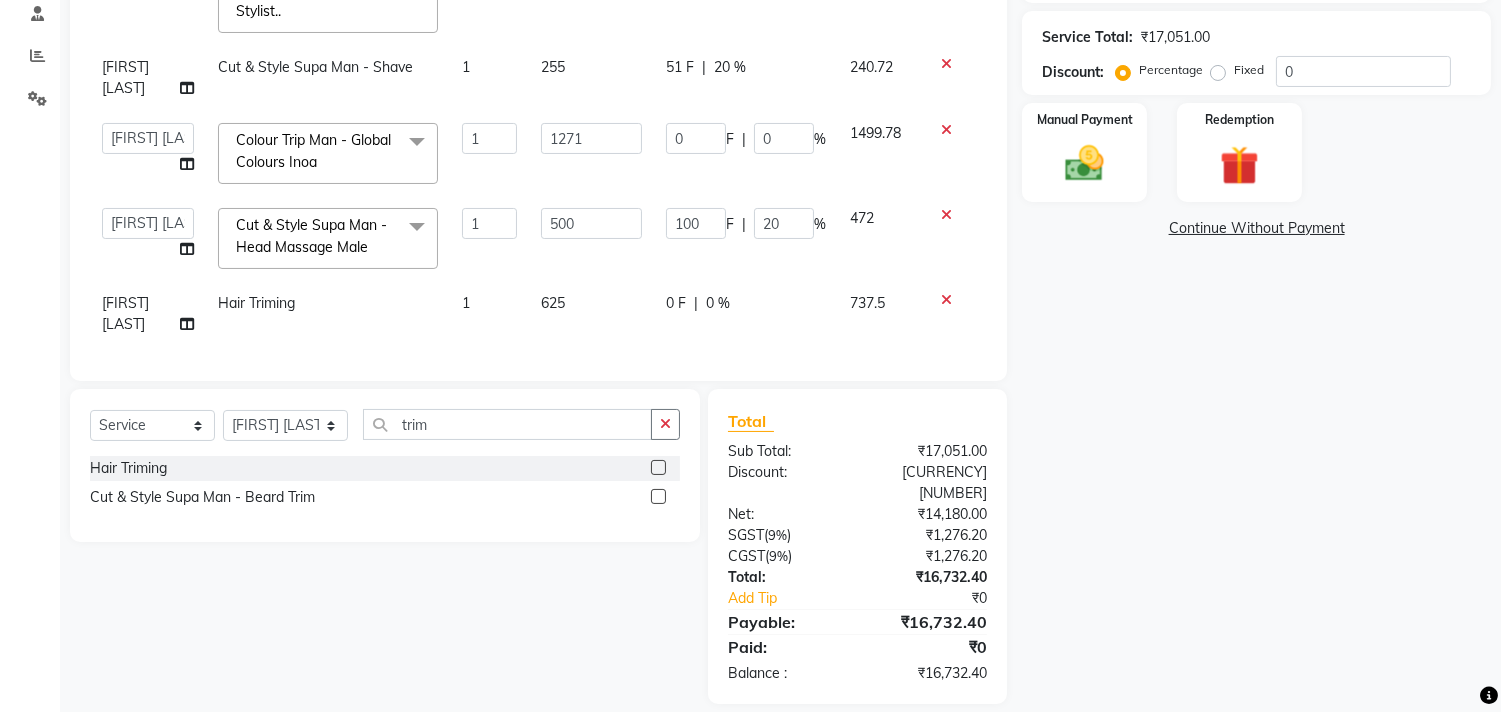 scroll, scrollTop: 316, scrollLeft: 0, axis: vertical 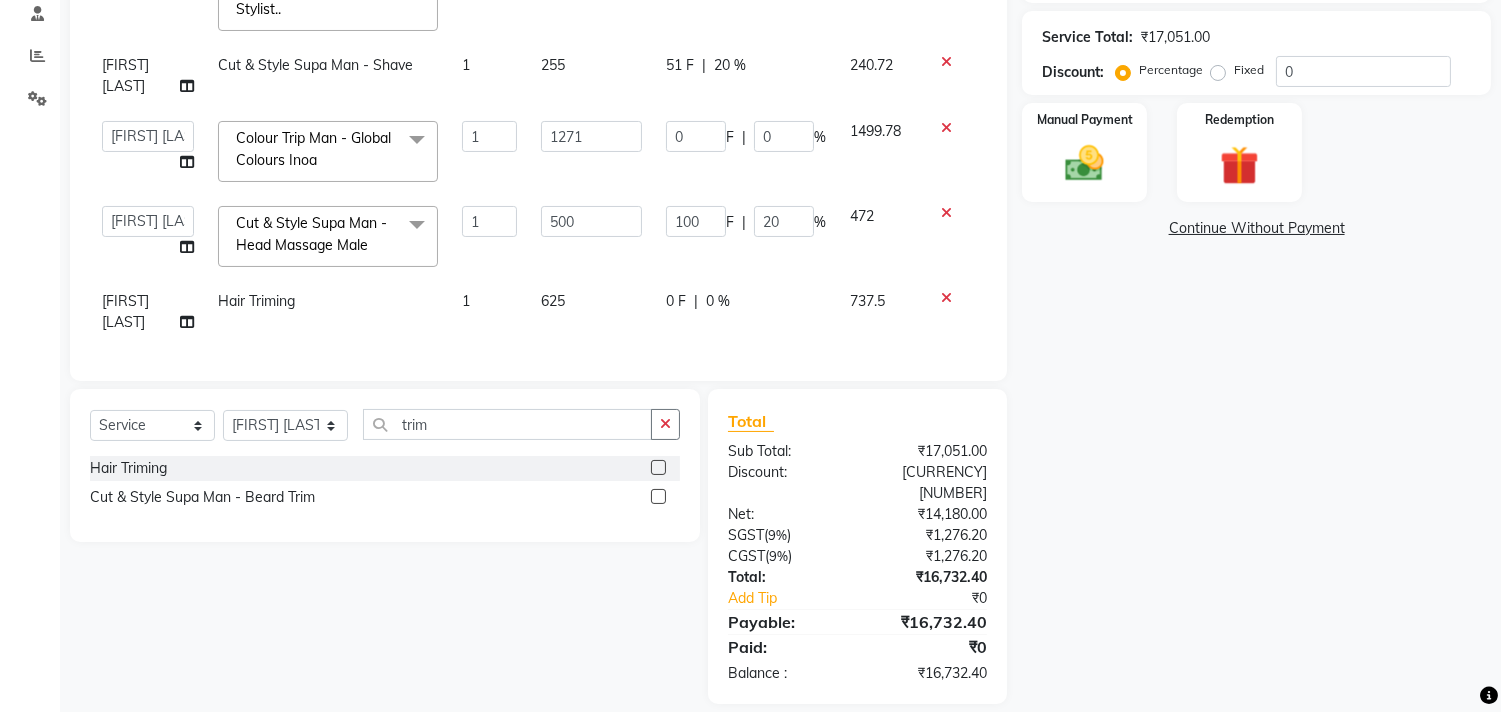 click on "625" 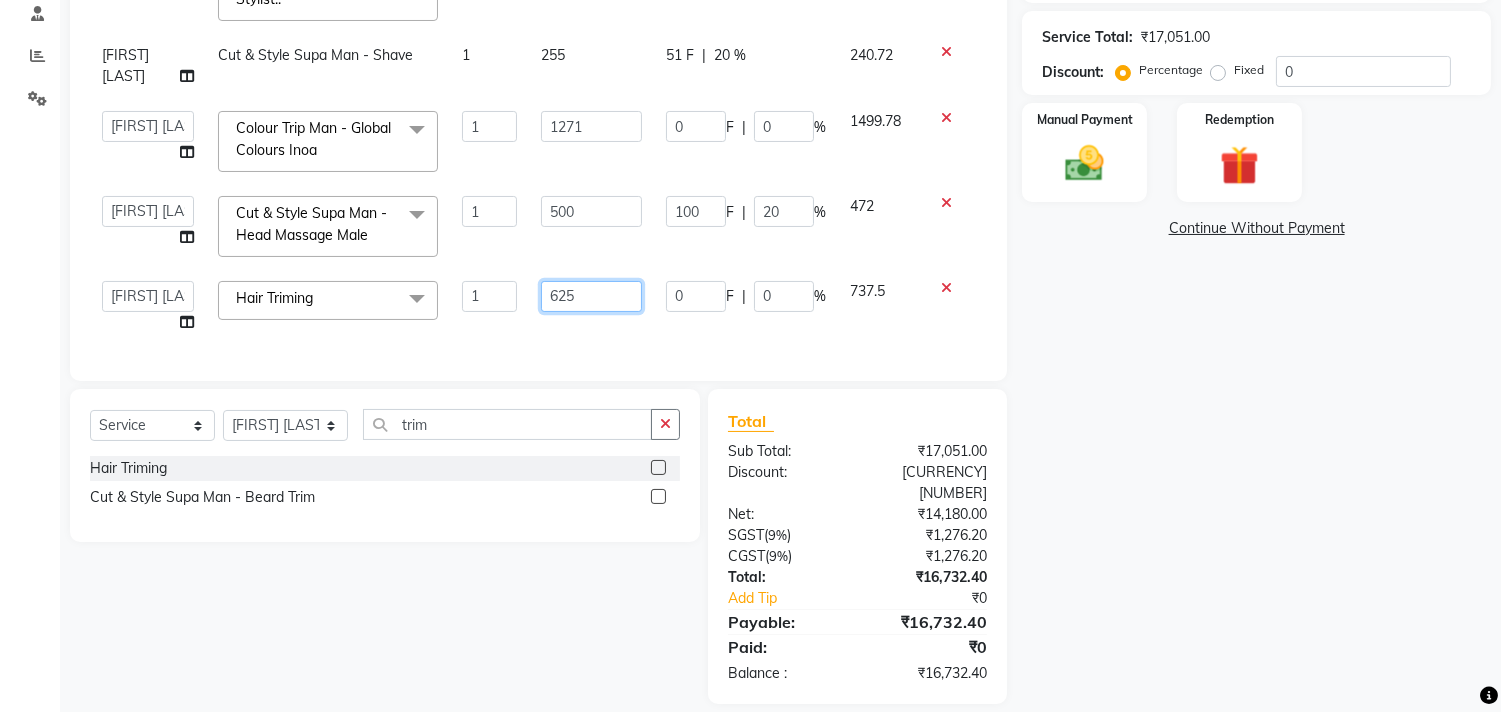 drag, startPoint x: 581, startPoint y: 290, endPoint x: 448, endPoint y: 310, distance: 134.49535 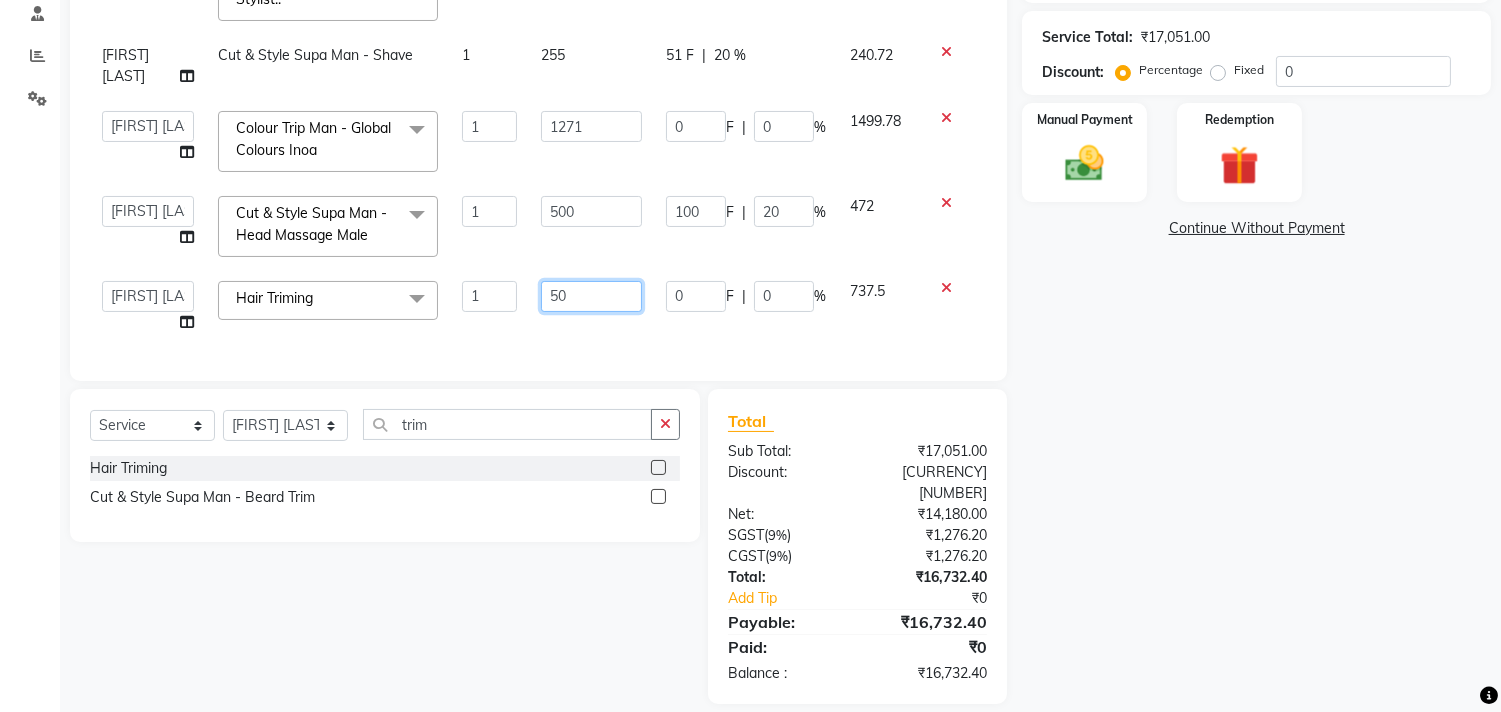 type on "500" 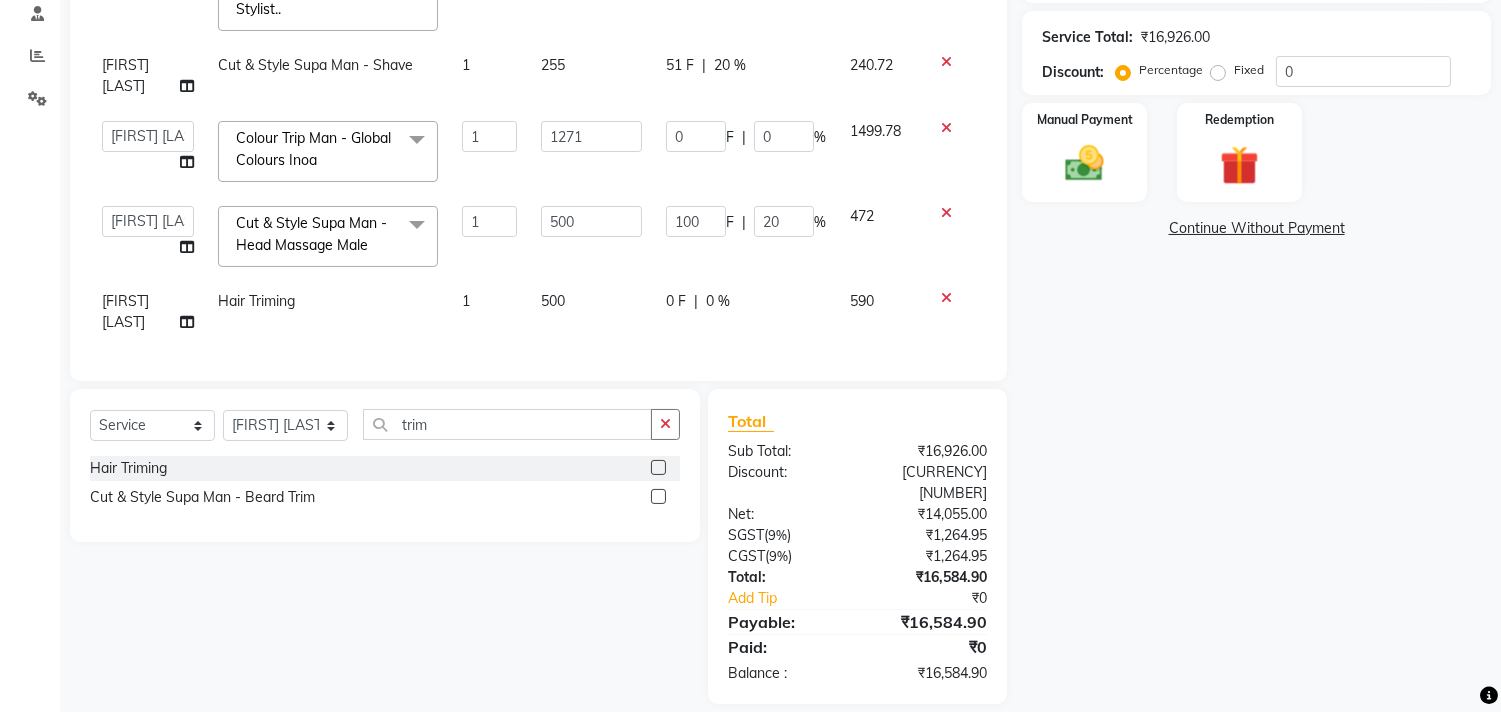 click on "500" 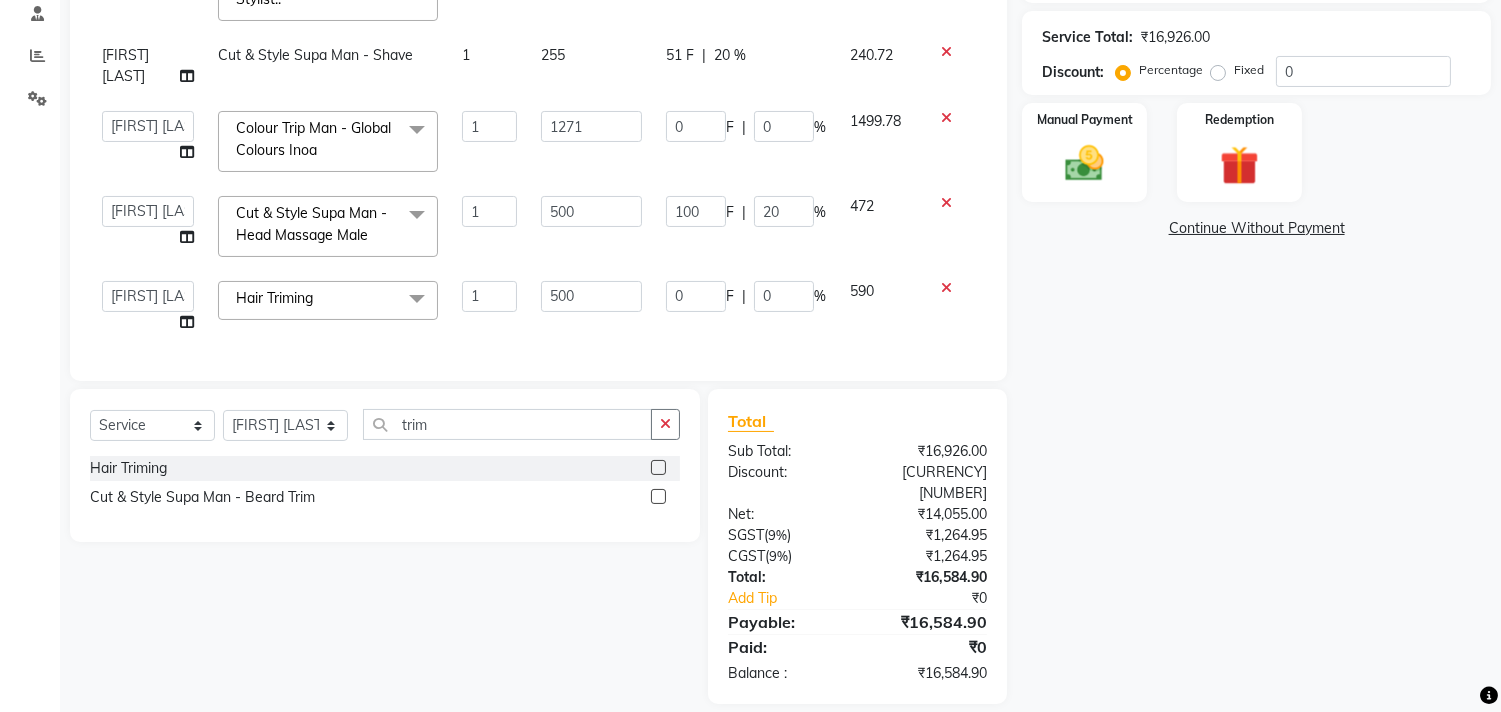 click on "500" 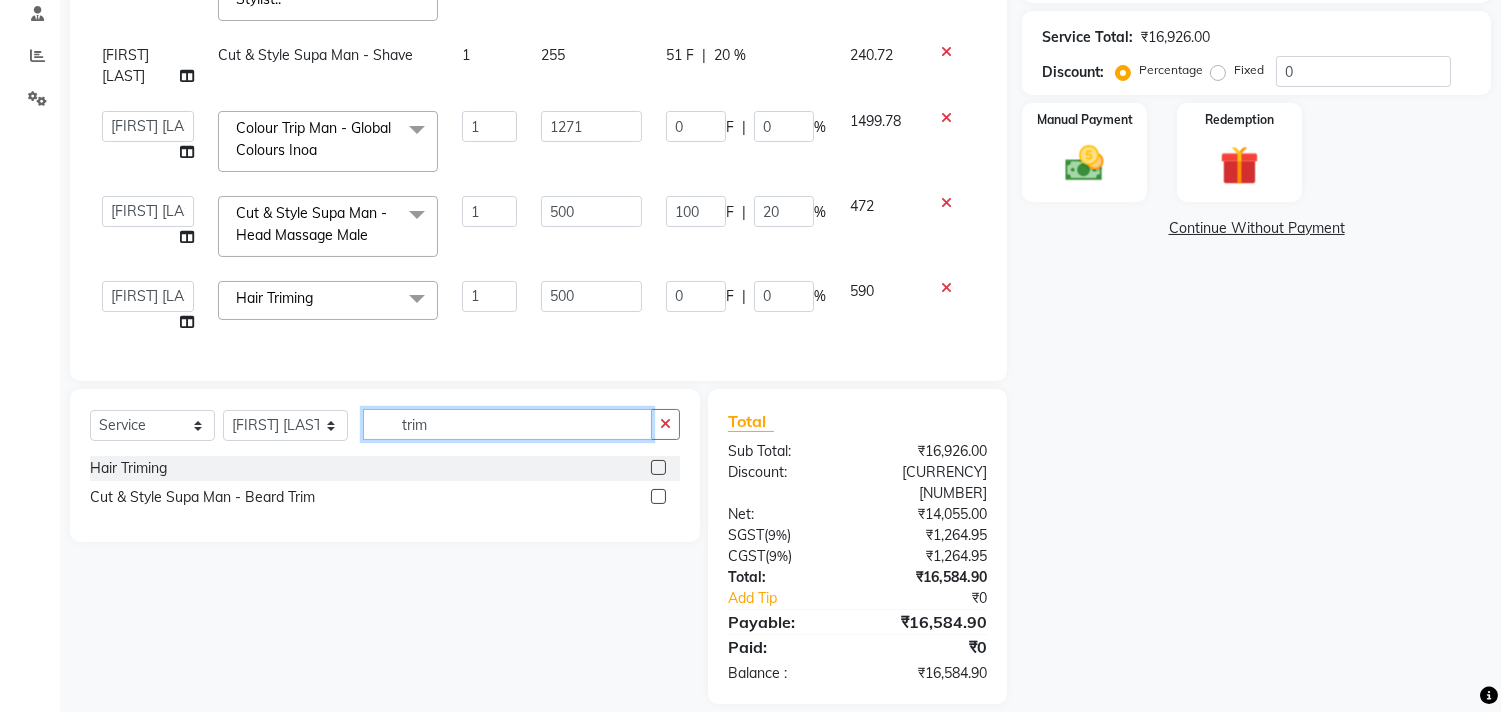 drag, startPoint x: 501, startPoint y: 425, endPoint x: 302, endPoint y: 444, distance: 199.90498 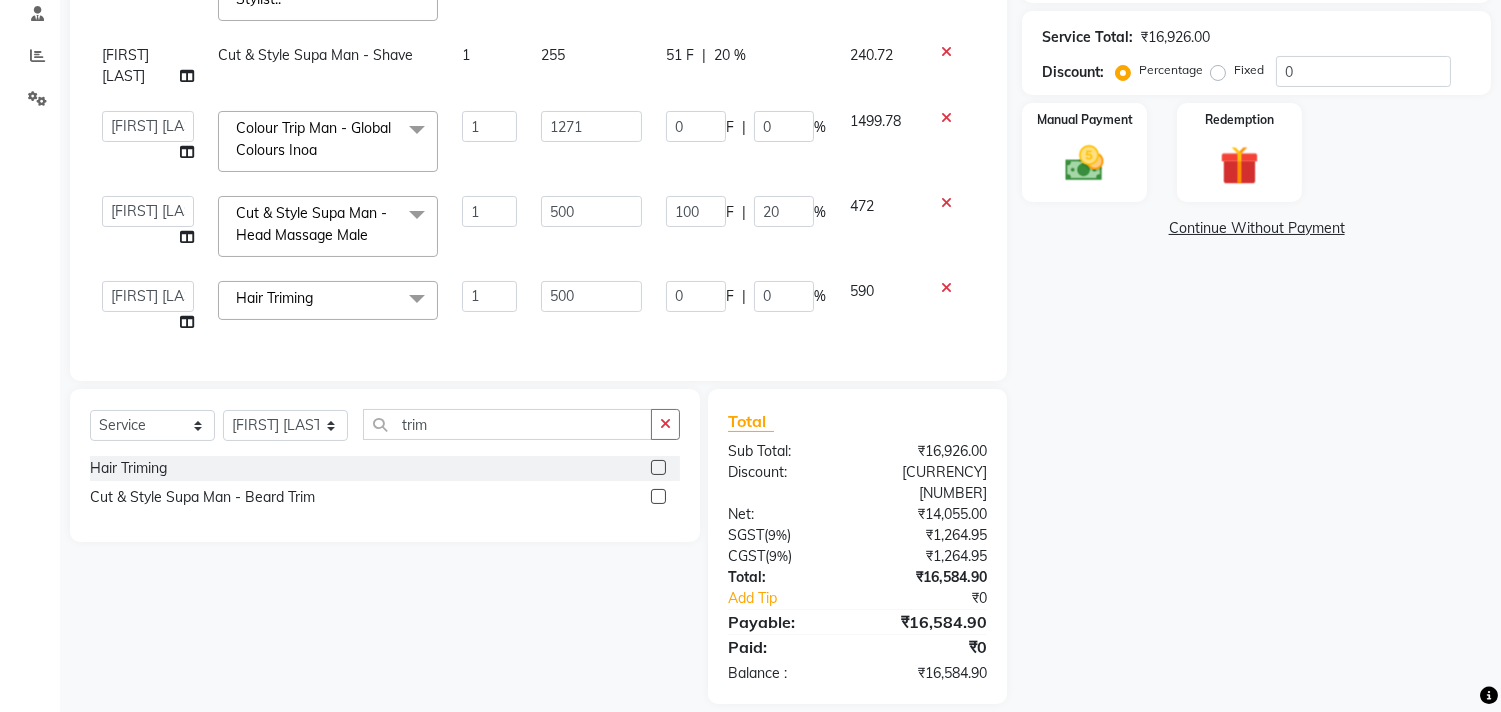 click on "0 F | 0 %" 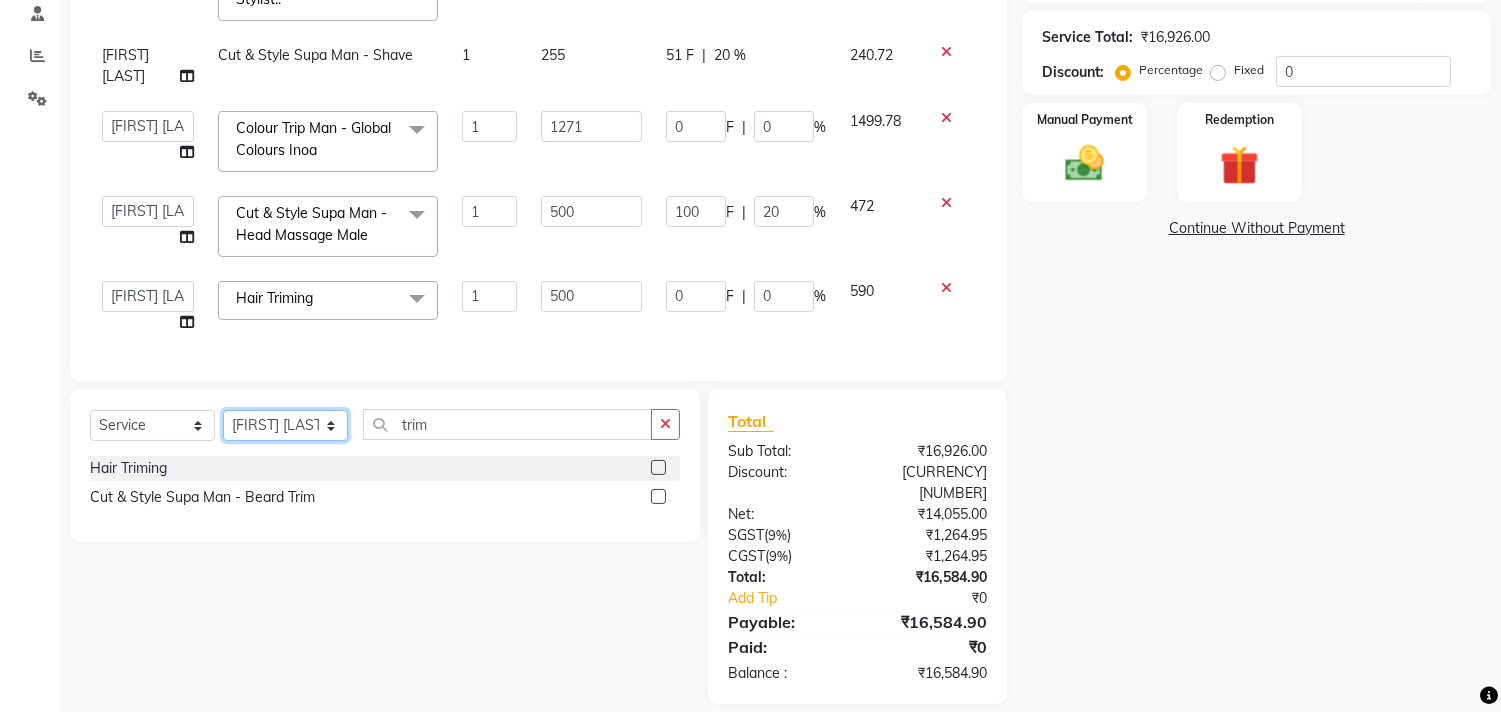 click on "Select Stylist Alim Kaldane Anwar Laskar Hi On Hair MAKYOPHI Pankaj Thakur Poonam Nalawade Raani Rasika  Shelar Rehan Salmani Saba Shaikh Sana Shaikh SOSEM Zeeshan Salmani" 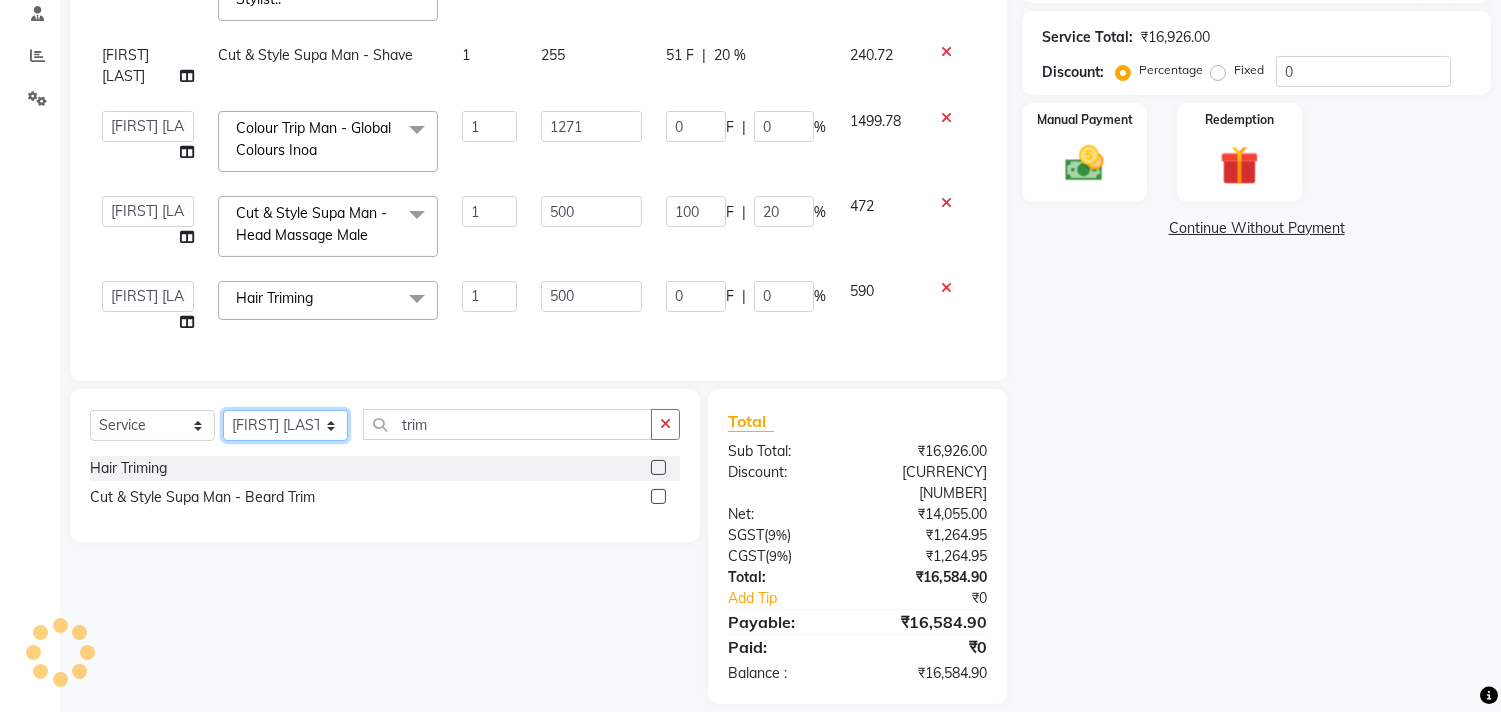 select on "30126" 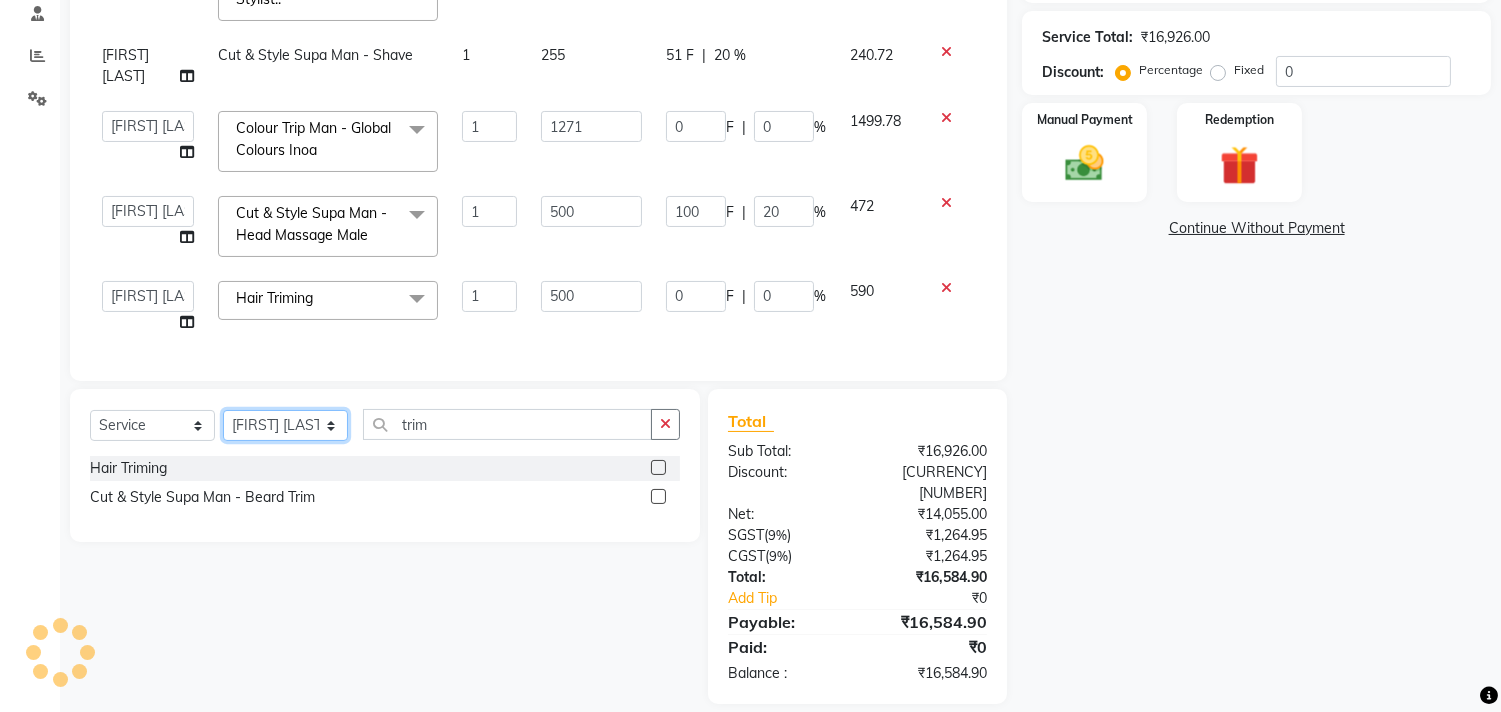 click on "Select Stylist Alim Kaldane Anwar Laskar Hi On Hair MAKYOPHI Pankaj Thakur Poonam Nalawade Raani Rasika  Shelar Rehan Salmani Saba Shaikh Sana Shaikh SOSEM Zeeshan Salmani" 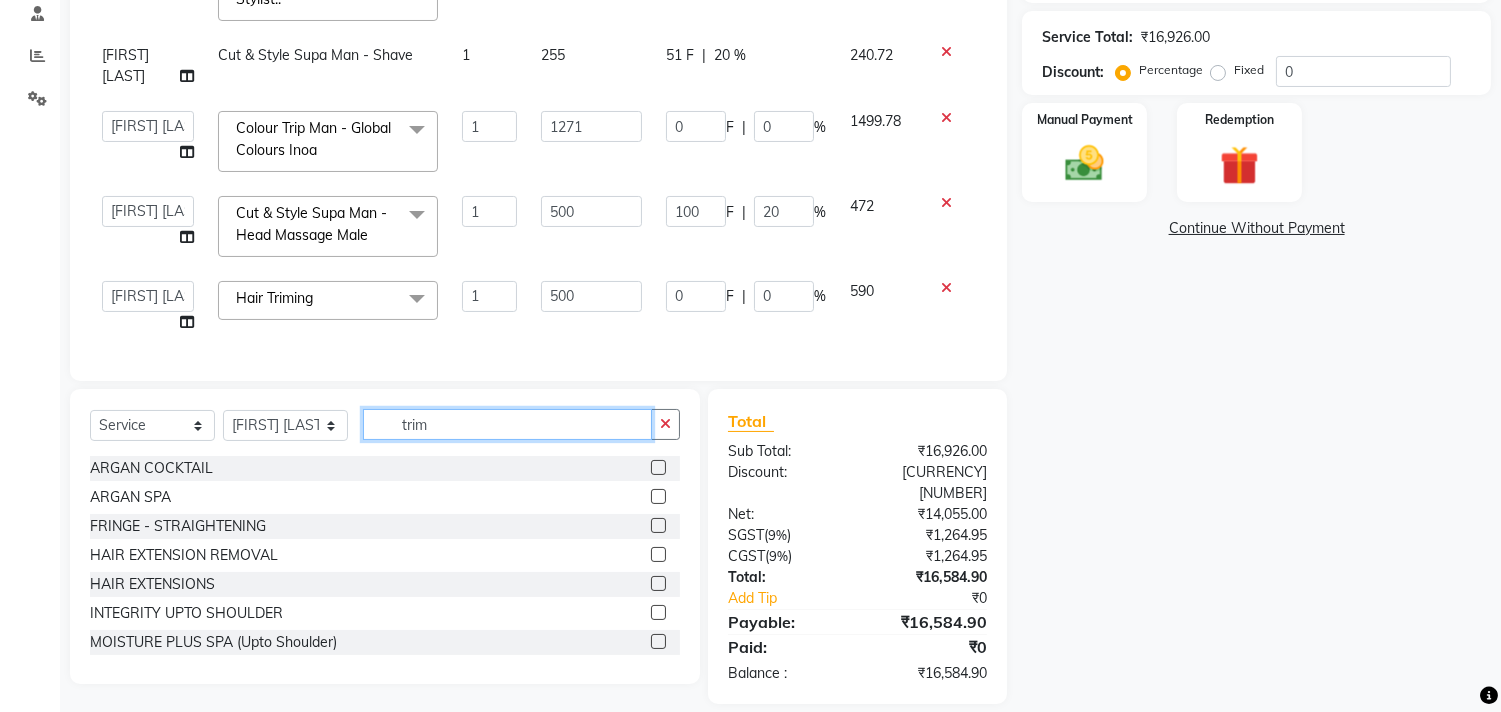 drag, startPoint x: 433, startPoint y: 425, endPoint x: 328, endPoint y: 426, distance: 105.00476 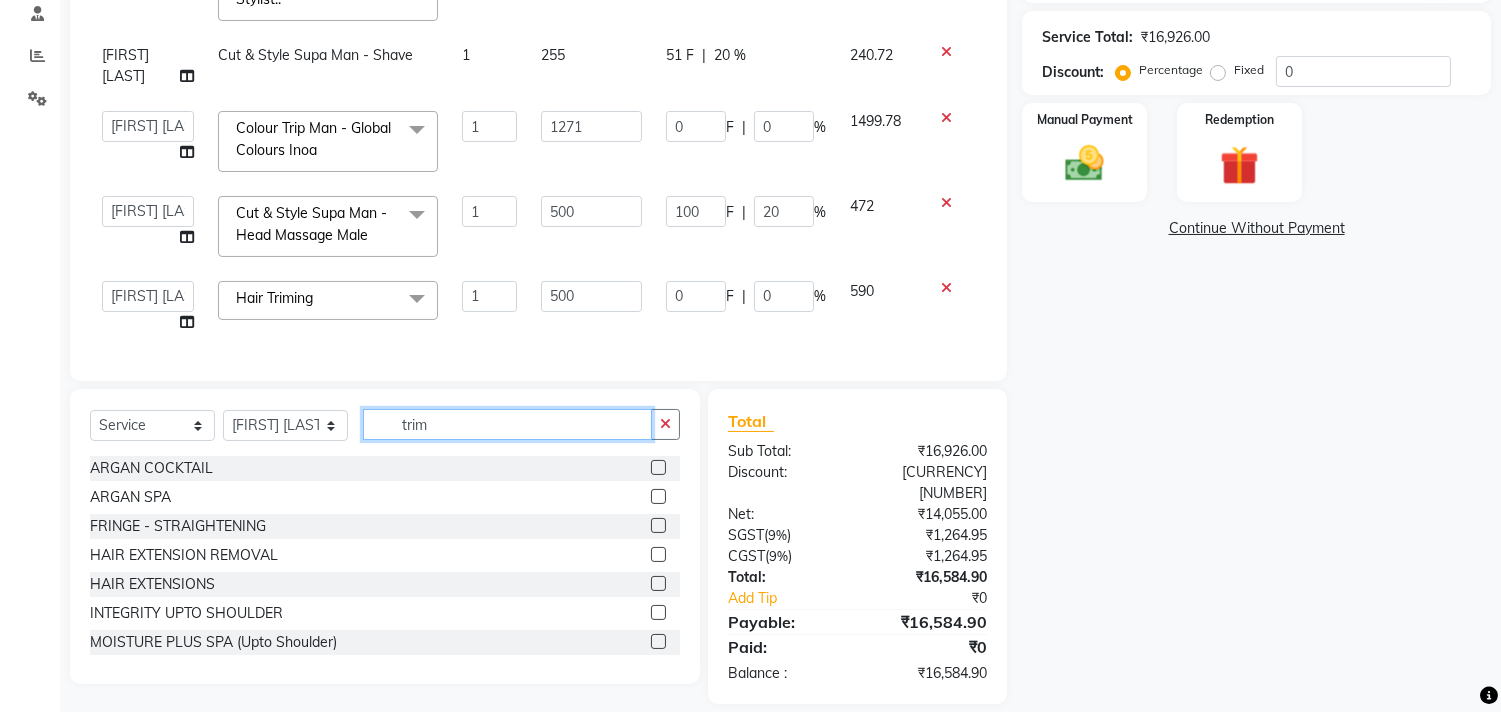 click on "Select  Service  Product  Membership  Package Voucher Prepaid Gift Card  Select Stylist Alim Kaldane Anwar Laskar Hi On Hair MAKYOPHI Pankaj Thakur Poonam Nalawade Raani Rasika  Shelar Rehan Salmani Saba Shaikh Sana Shaikh SOSEM Zeeshan Salmani trim" 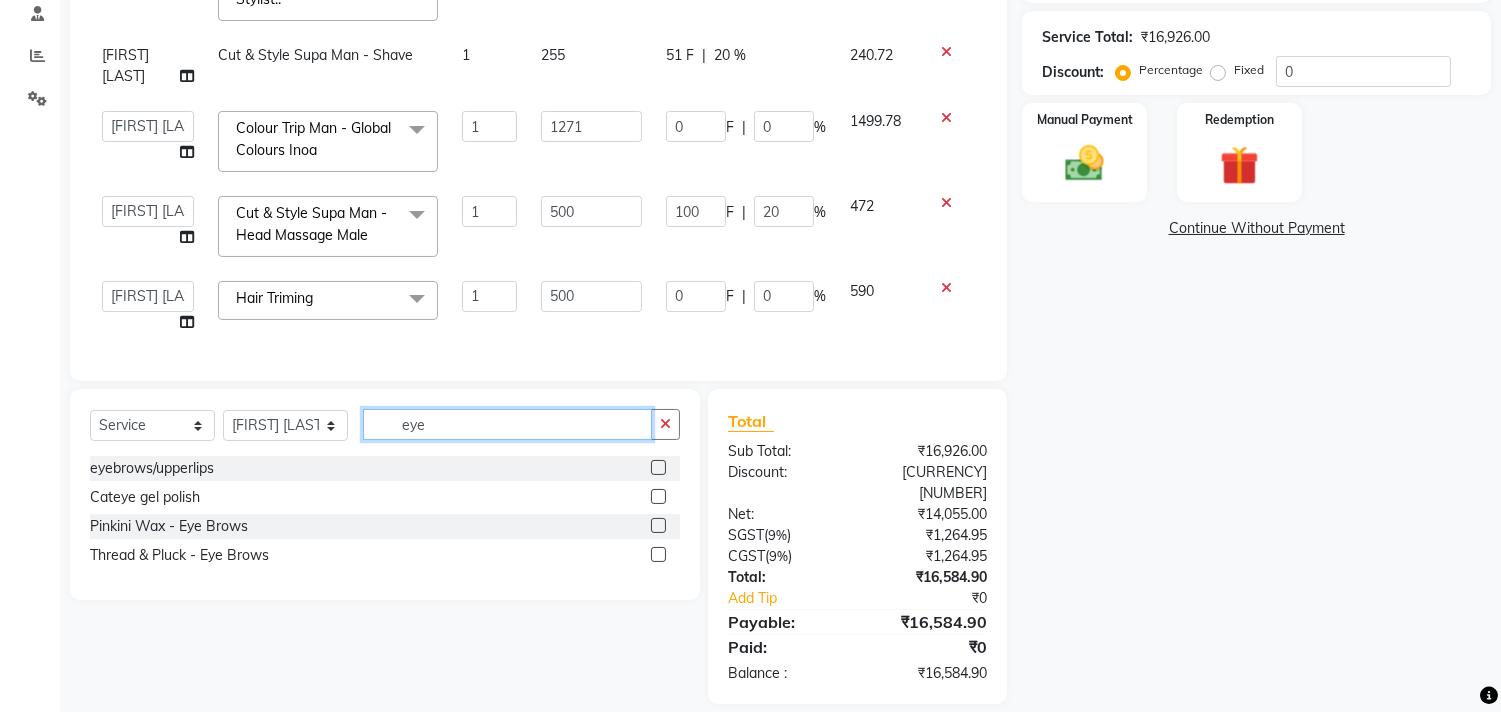 type on "eye" 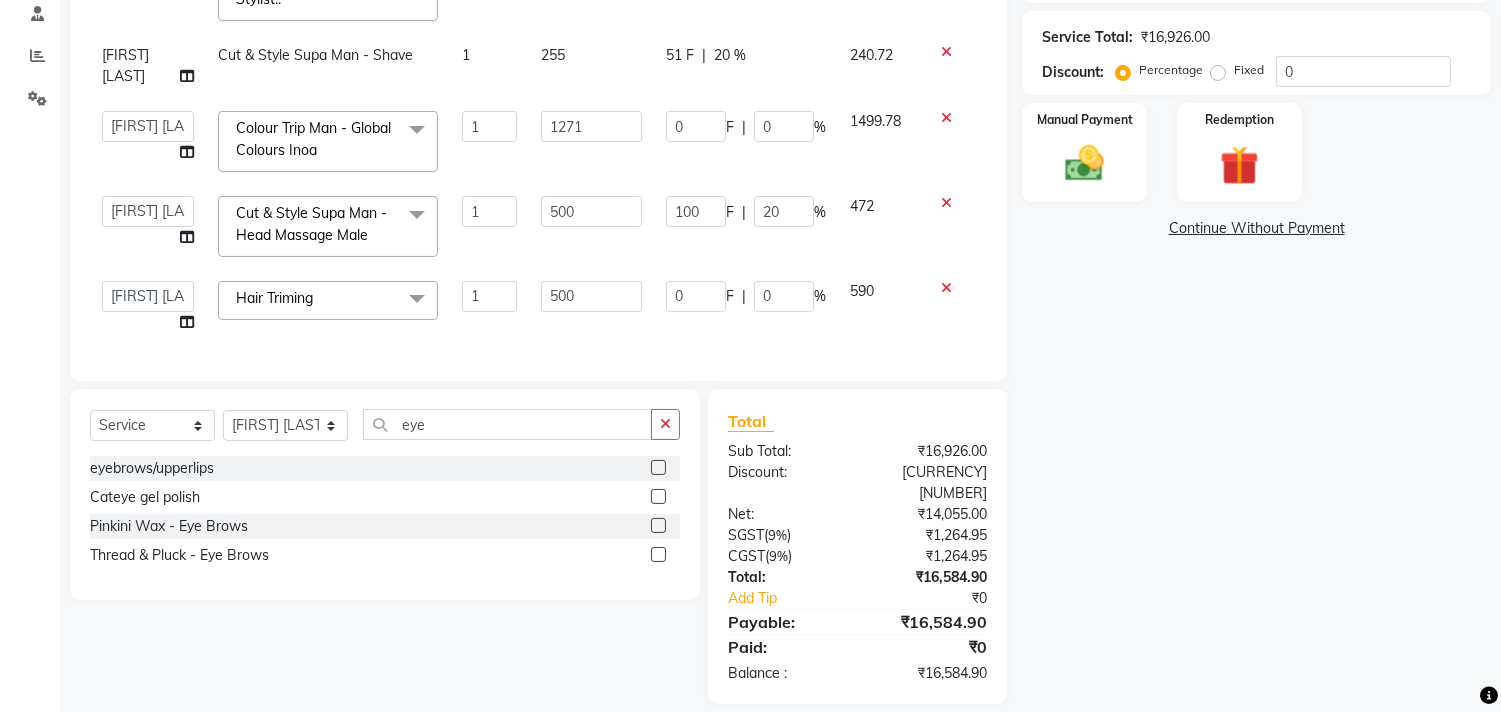 click 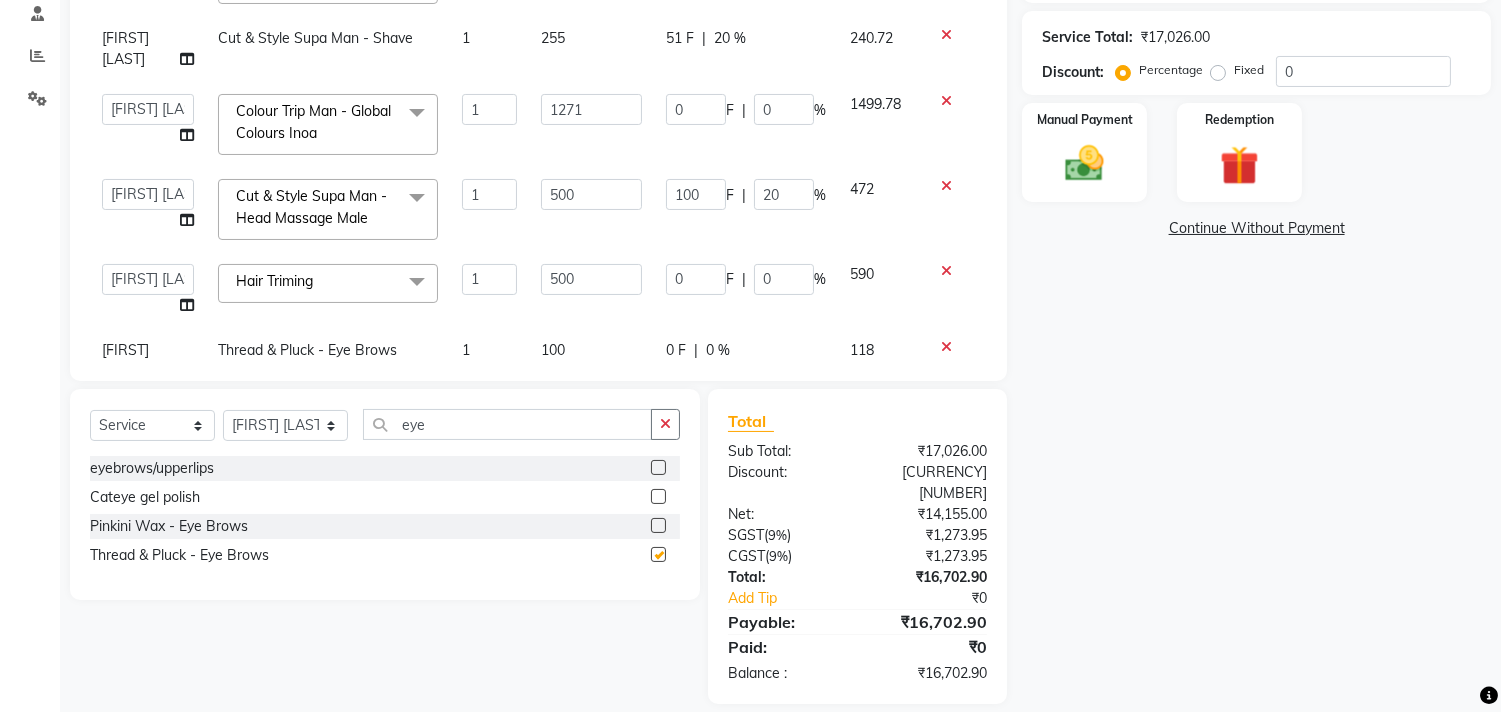 checkbox on "false" 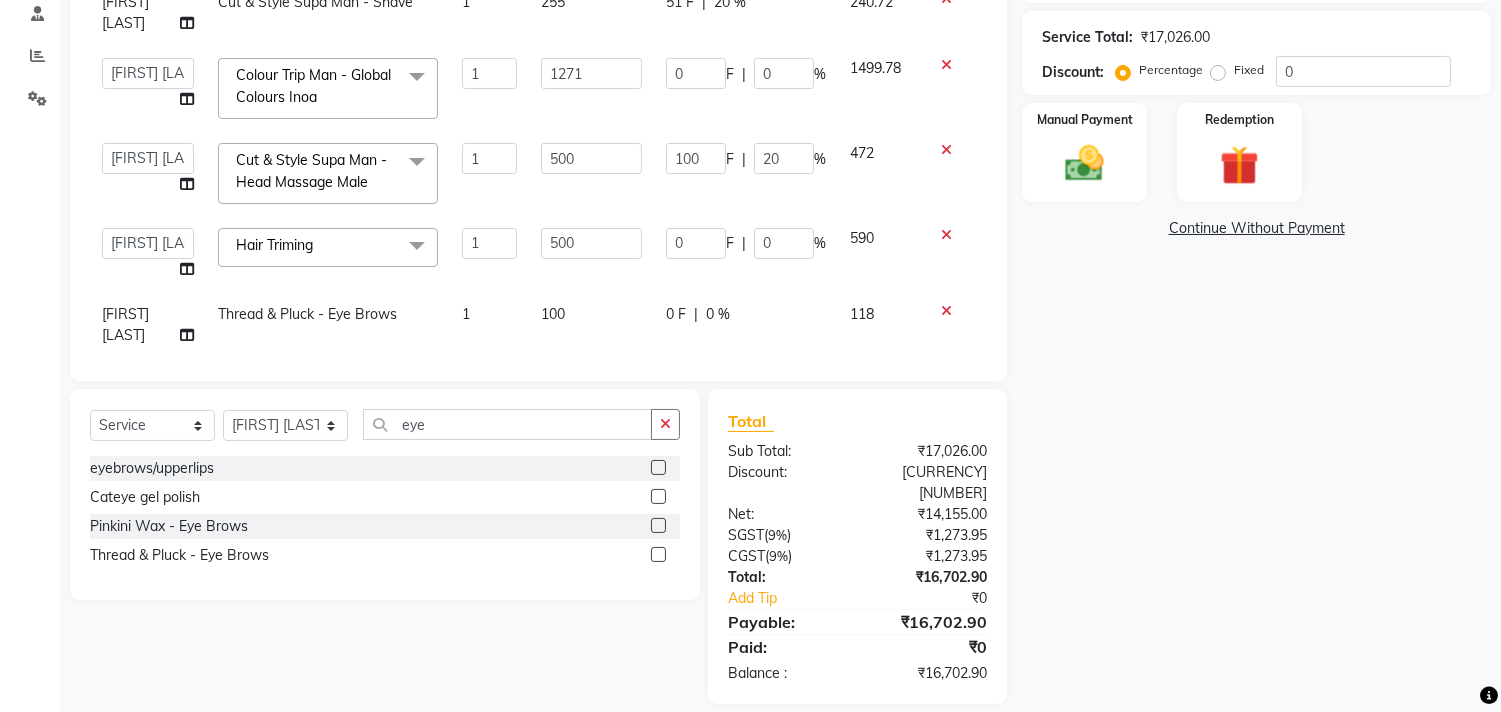 scroll, scrollTop: 392, scrollLeft: 0, axis: vertical 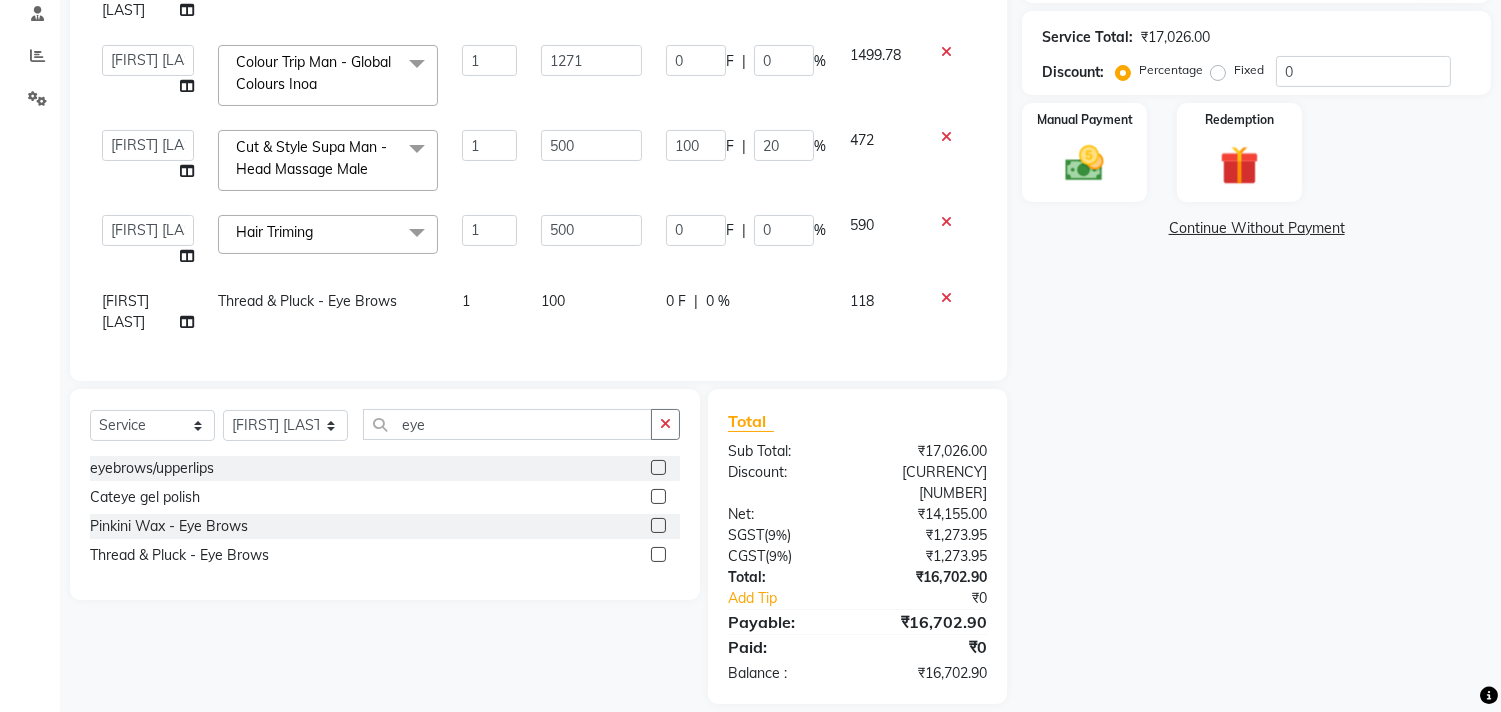 click on "0 F | 0 %" 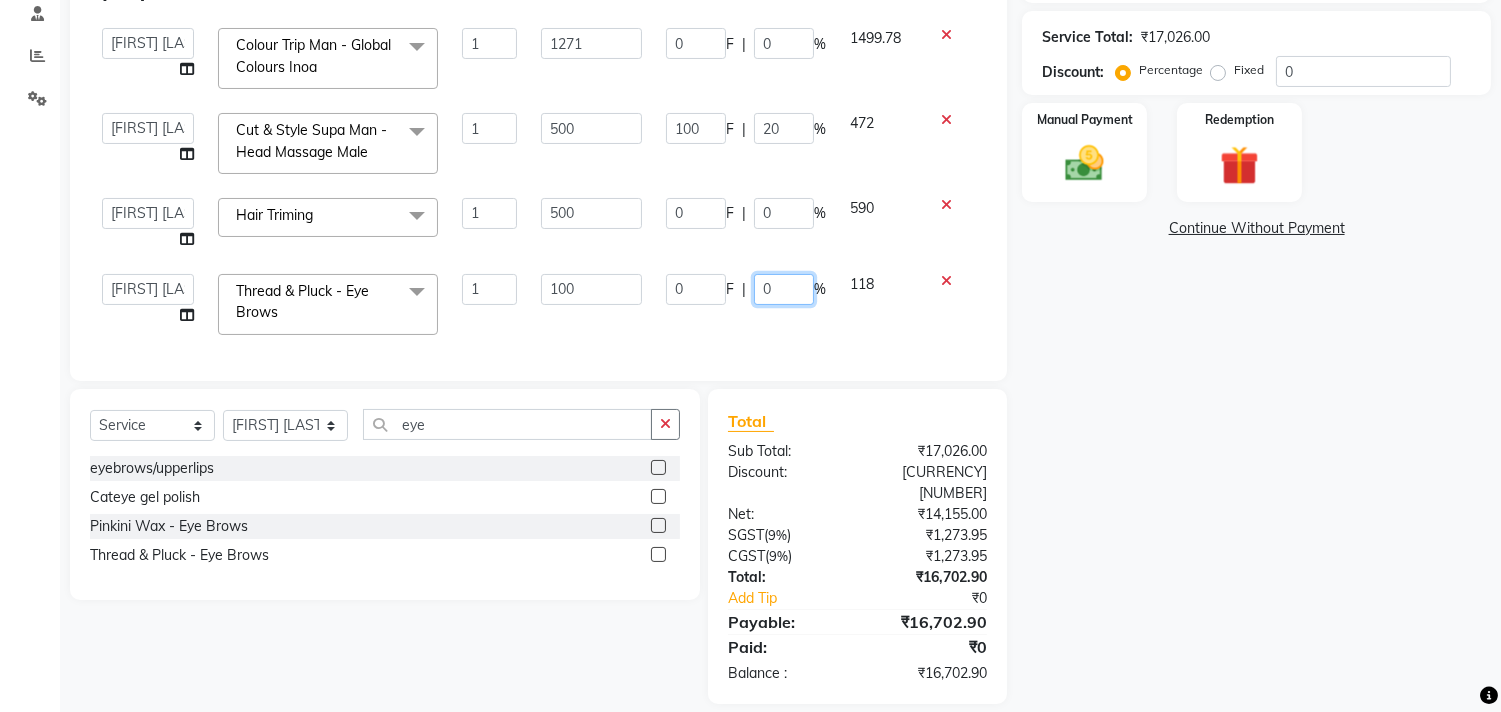 click on "0" 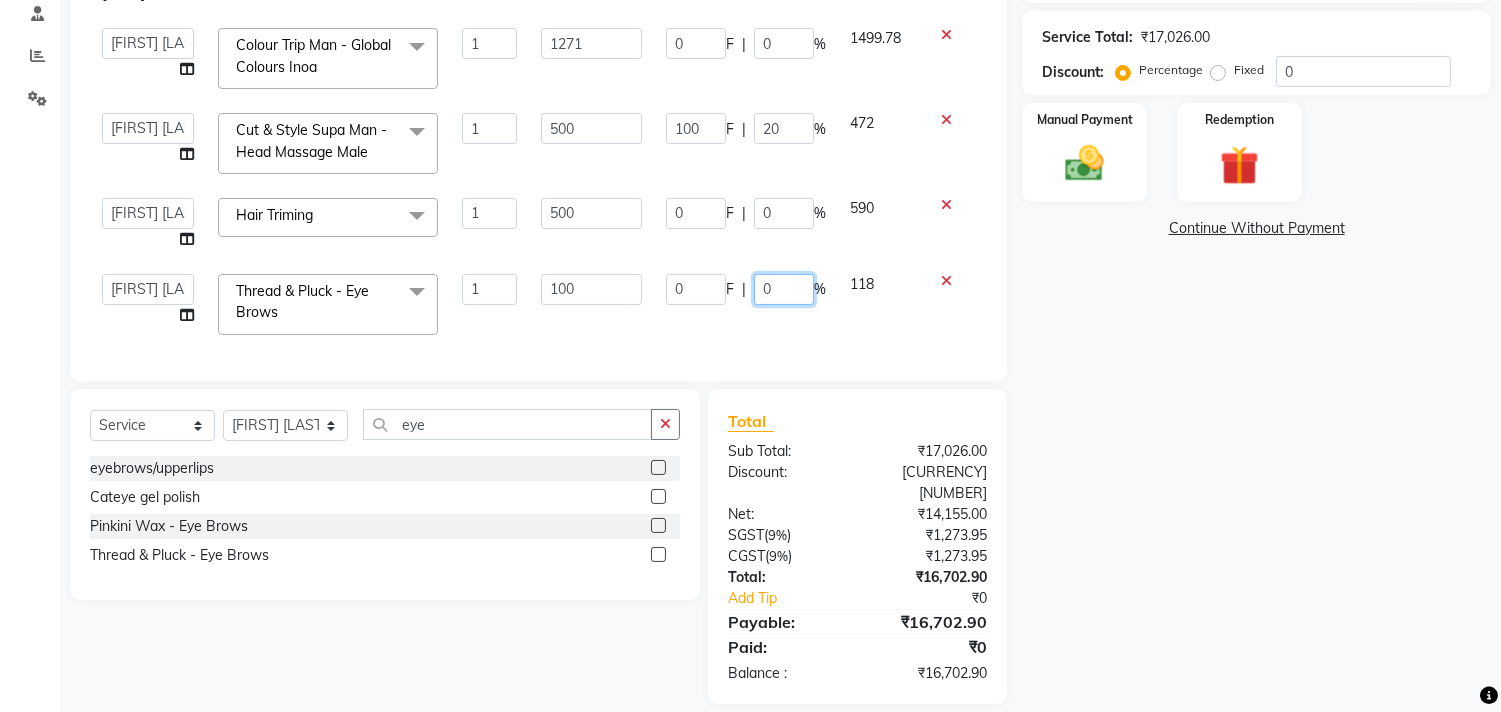 type on "20" 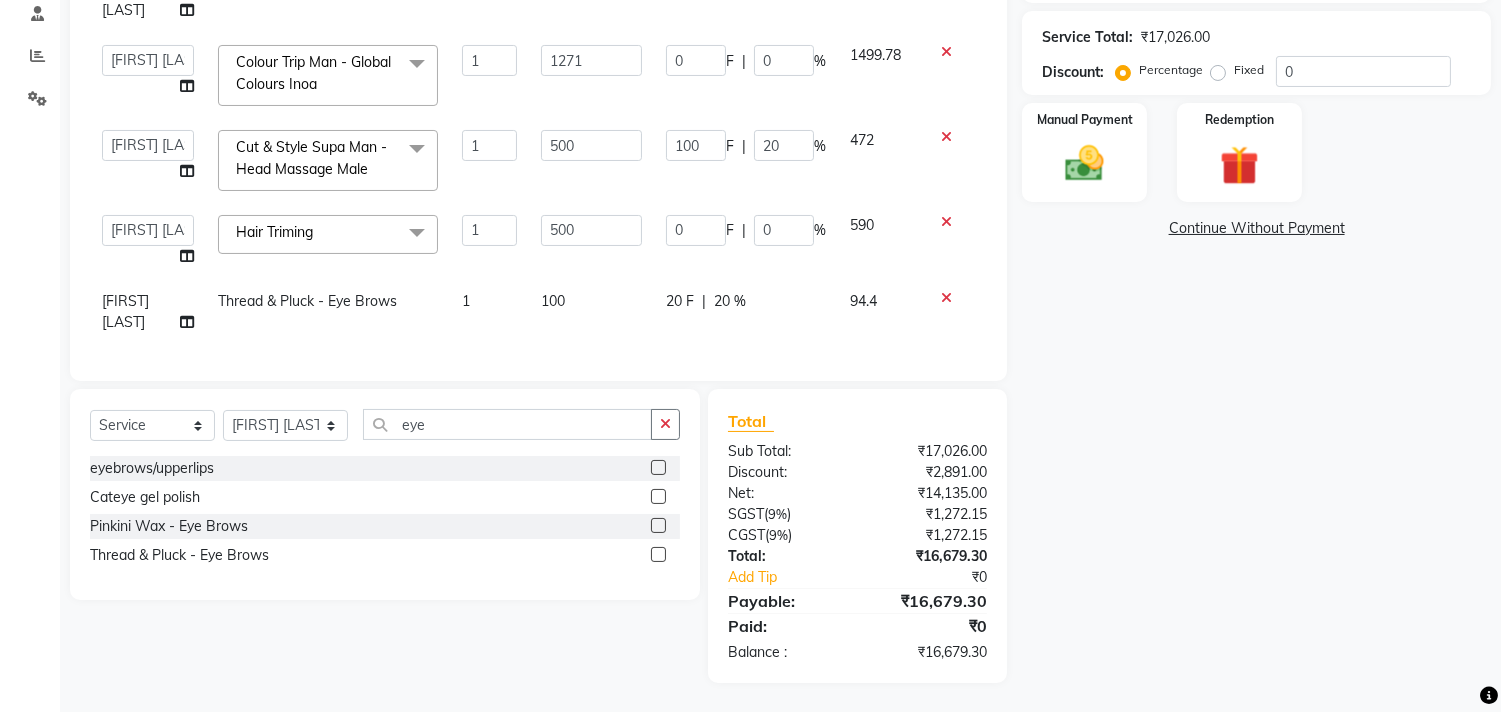 click on "94.4" 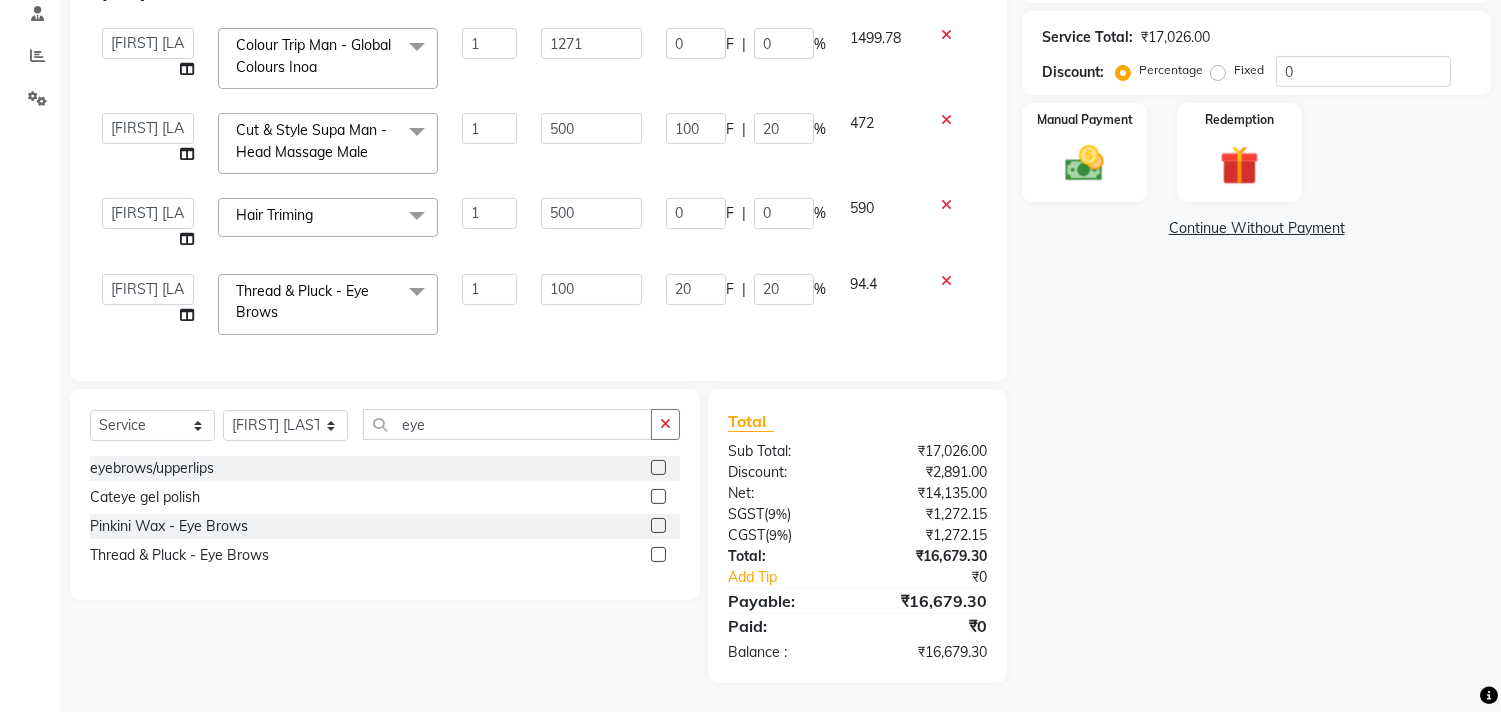 scroll, scrollTop: 58, scrollLeft: 0, axis: vertical 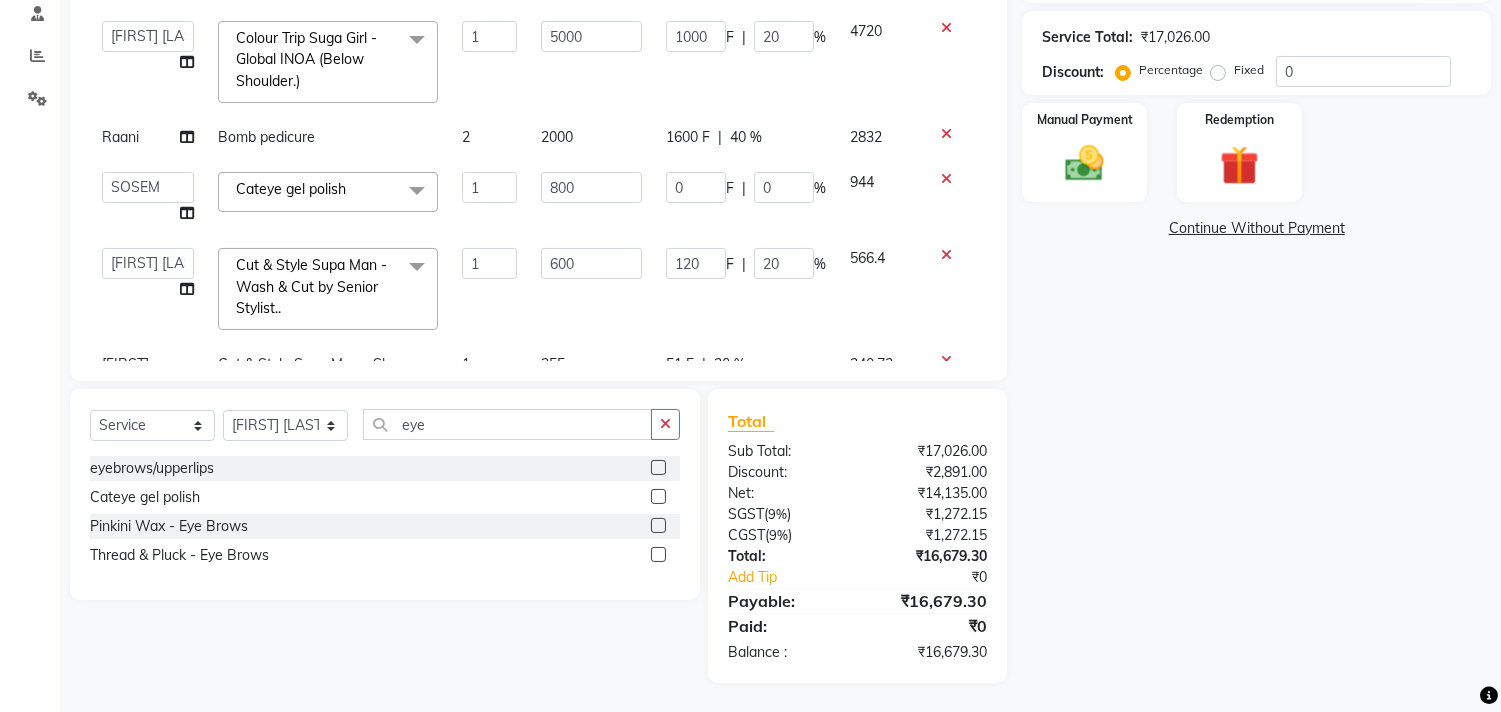 click on "566.4" 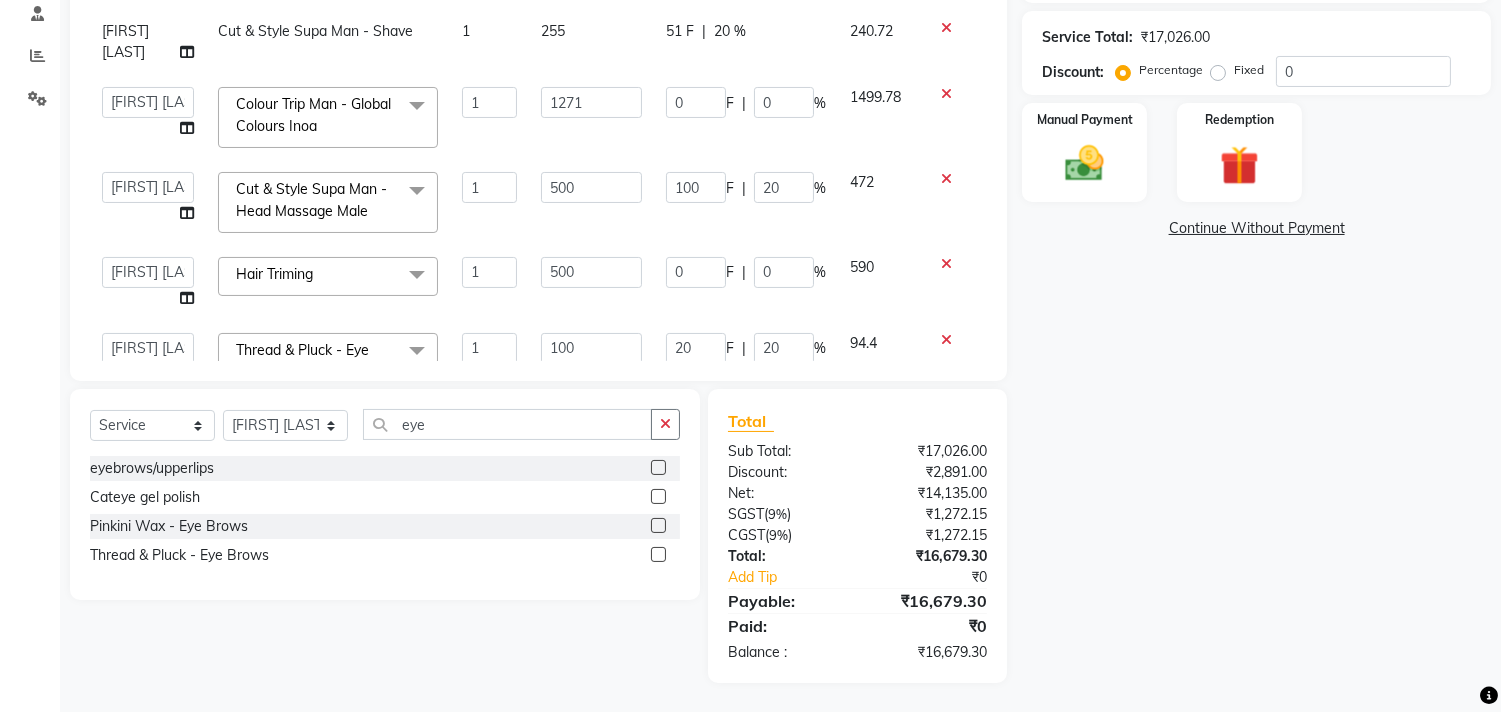 scroll, scrollTop: 0, scrollLeft: 0, axis: both 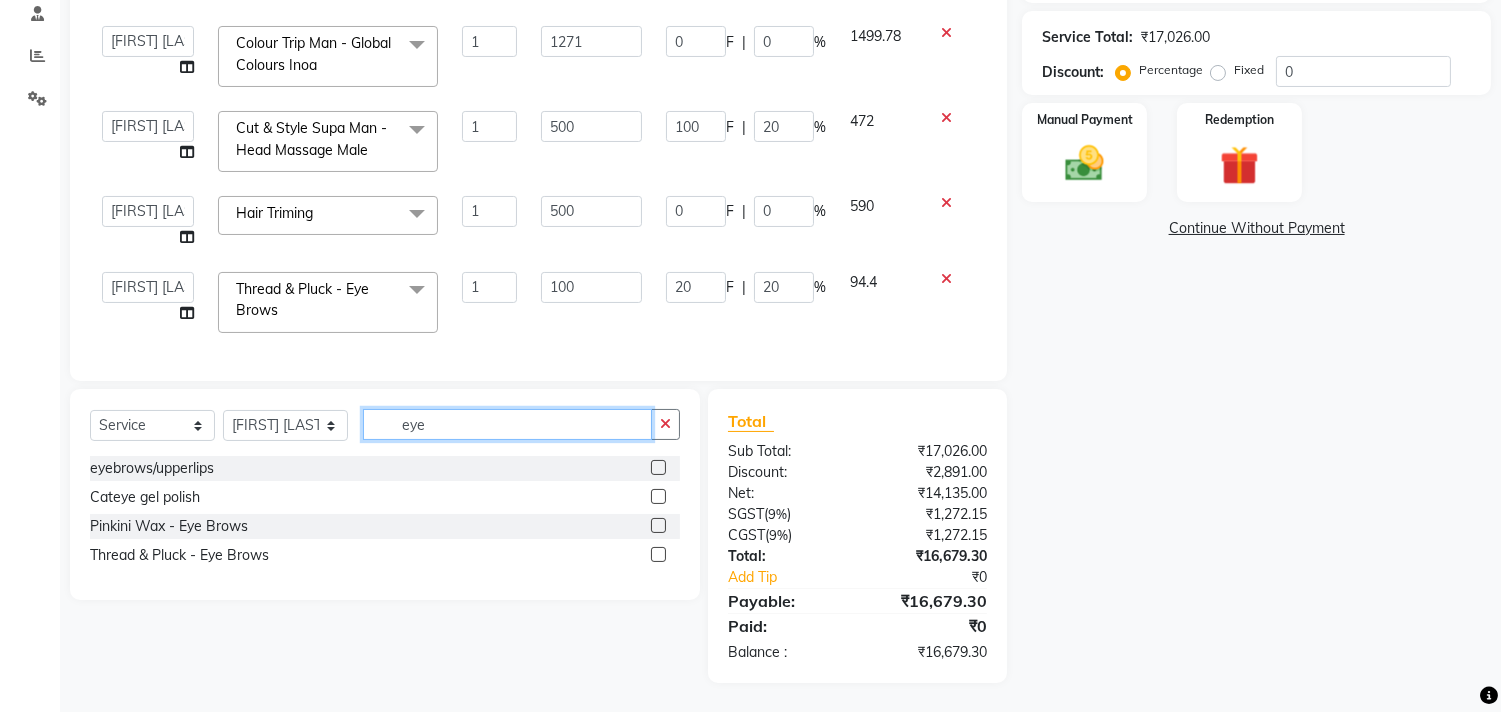 drag, startPoint x: 444, startPoint y: 418, endPoint x: 321, endPoint y: 446, distance: 126.146736 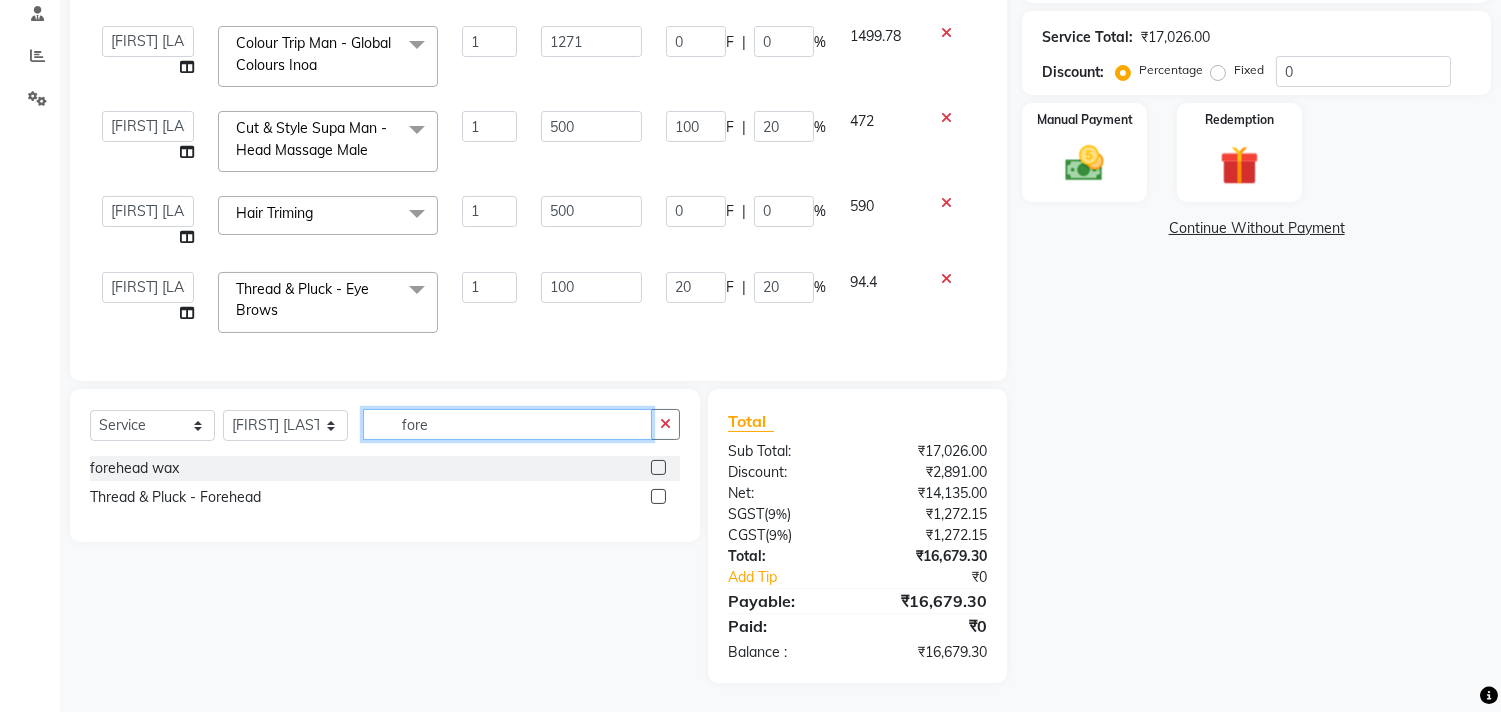 type on "fore" 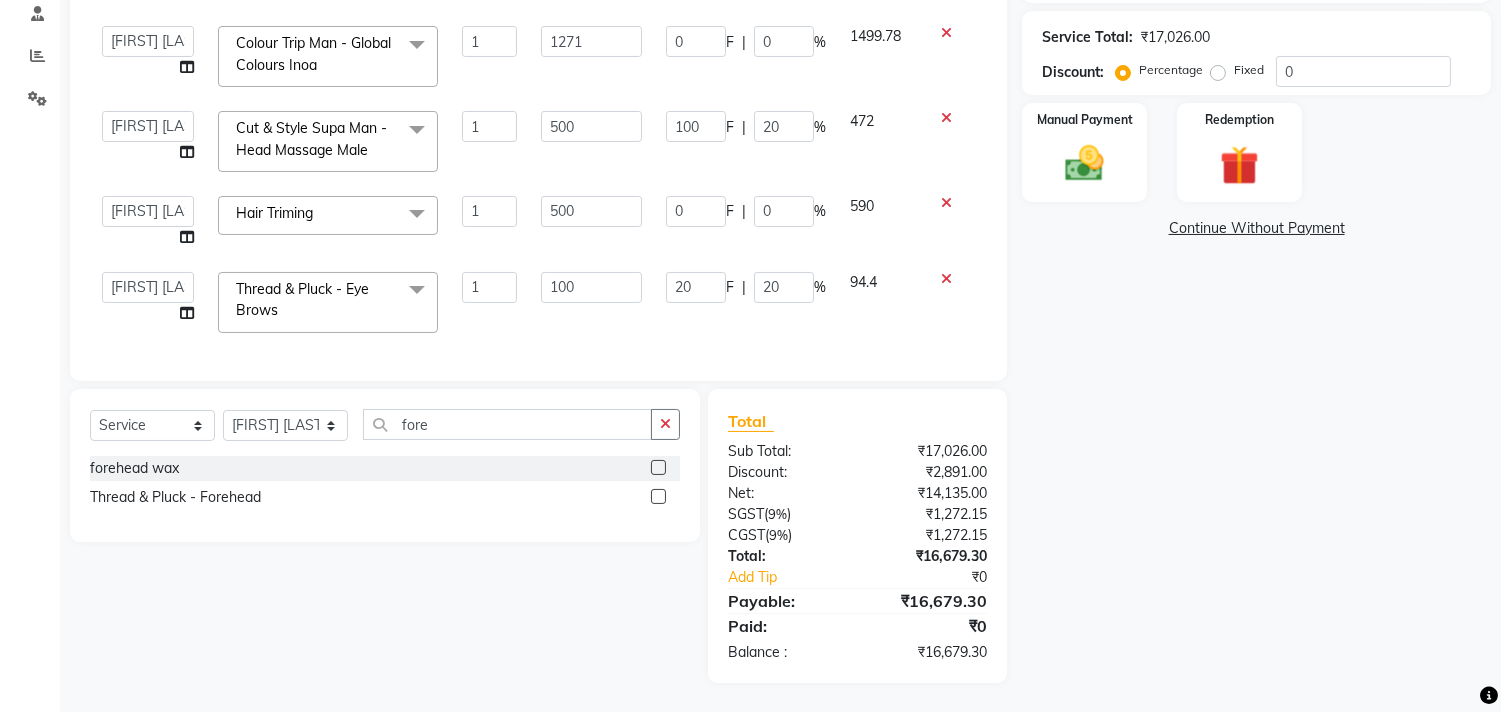 click 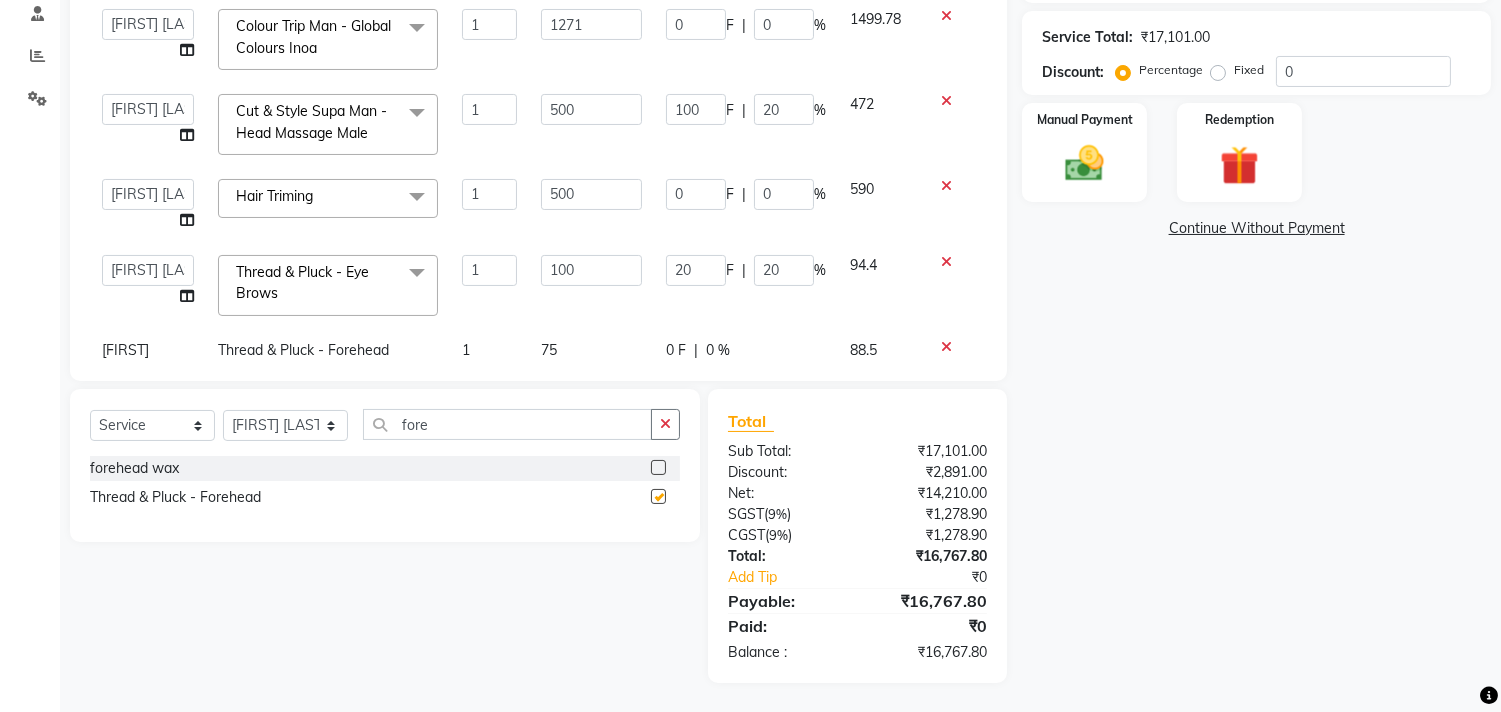 checkbox on "false" 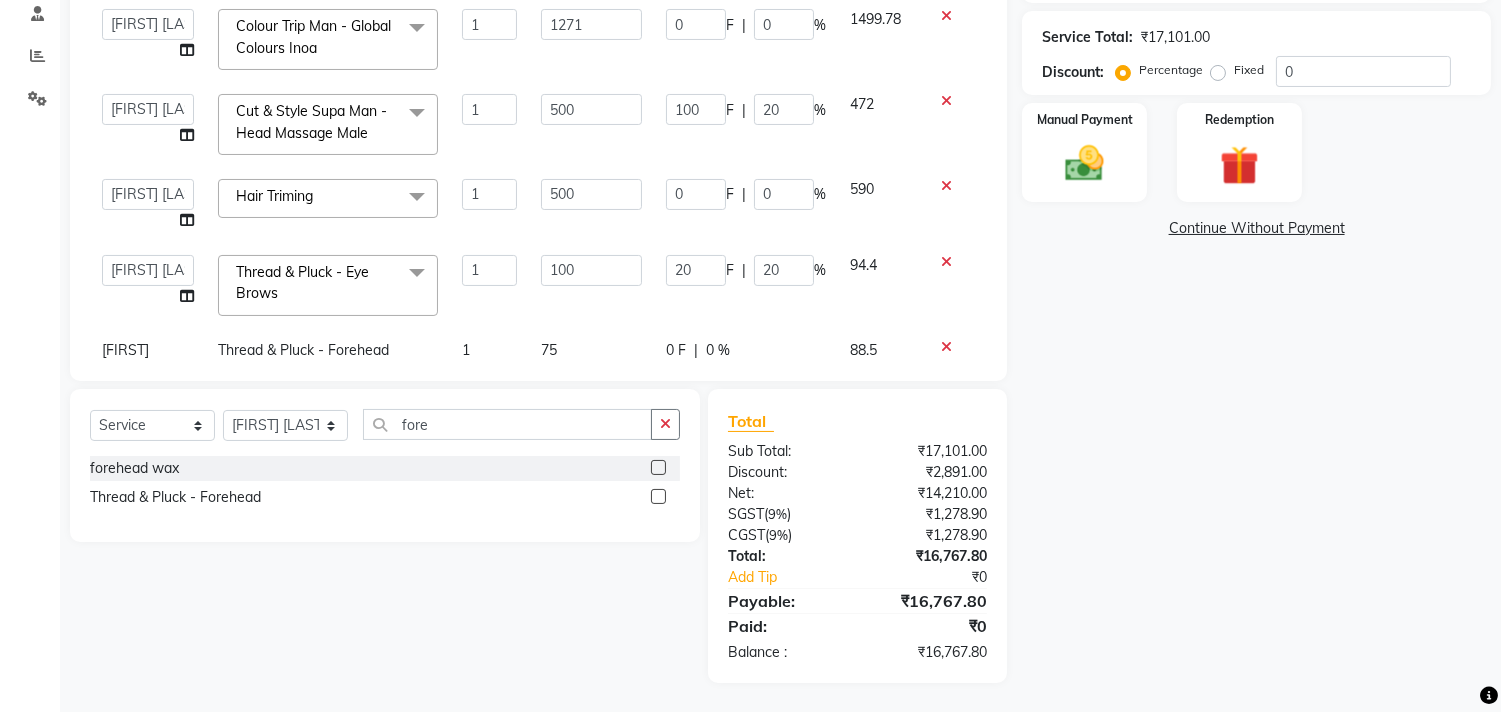 click on "20 F | 20 %" 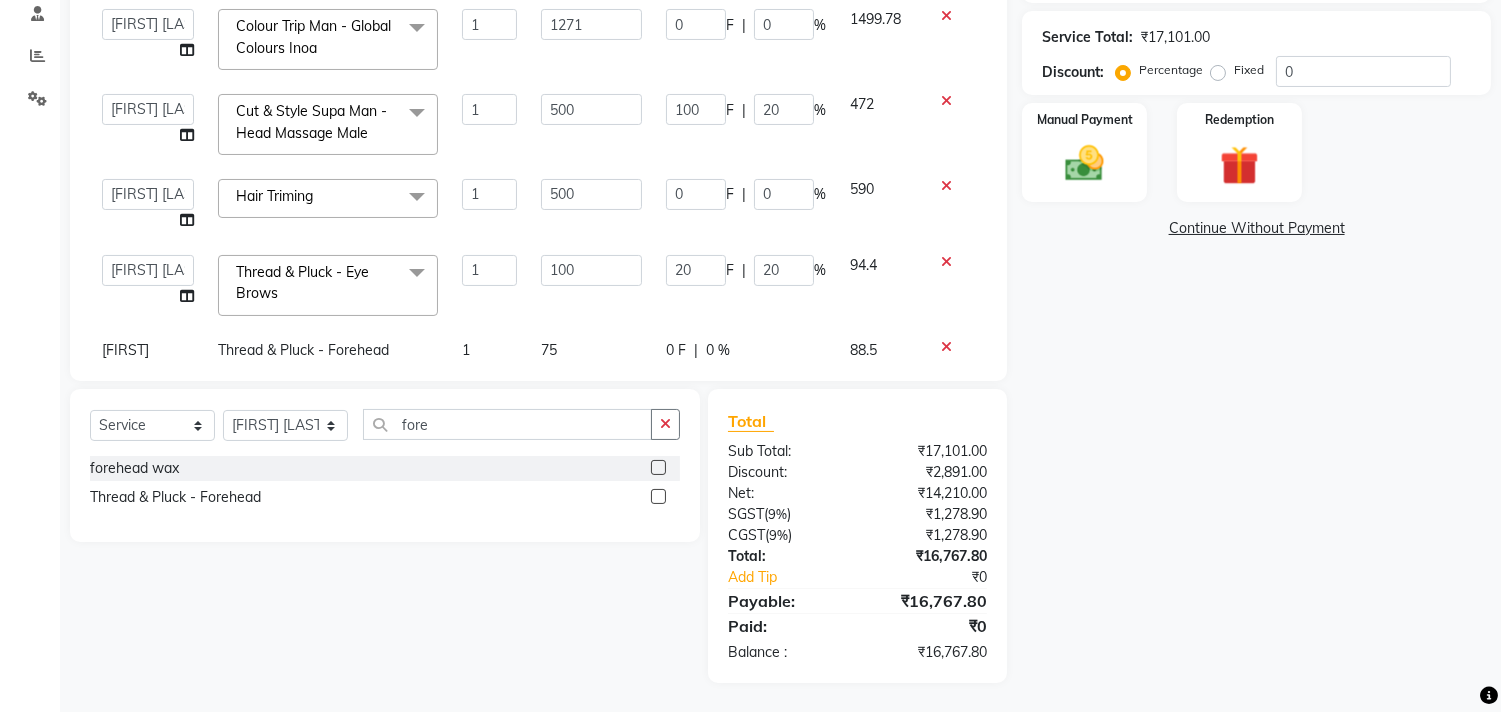 click on "20 F | 20 %" 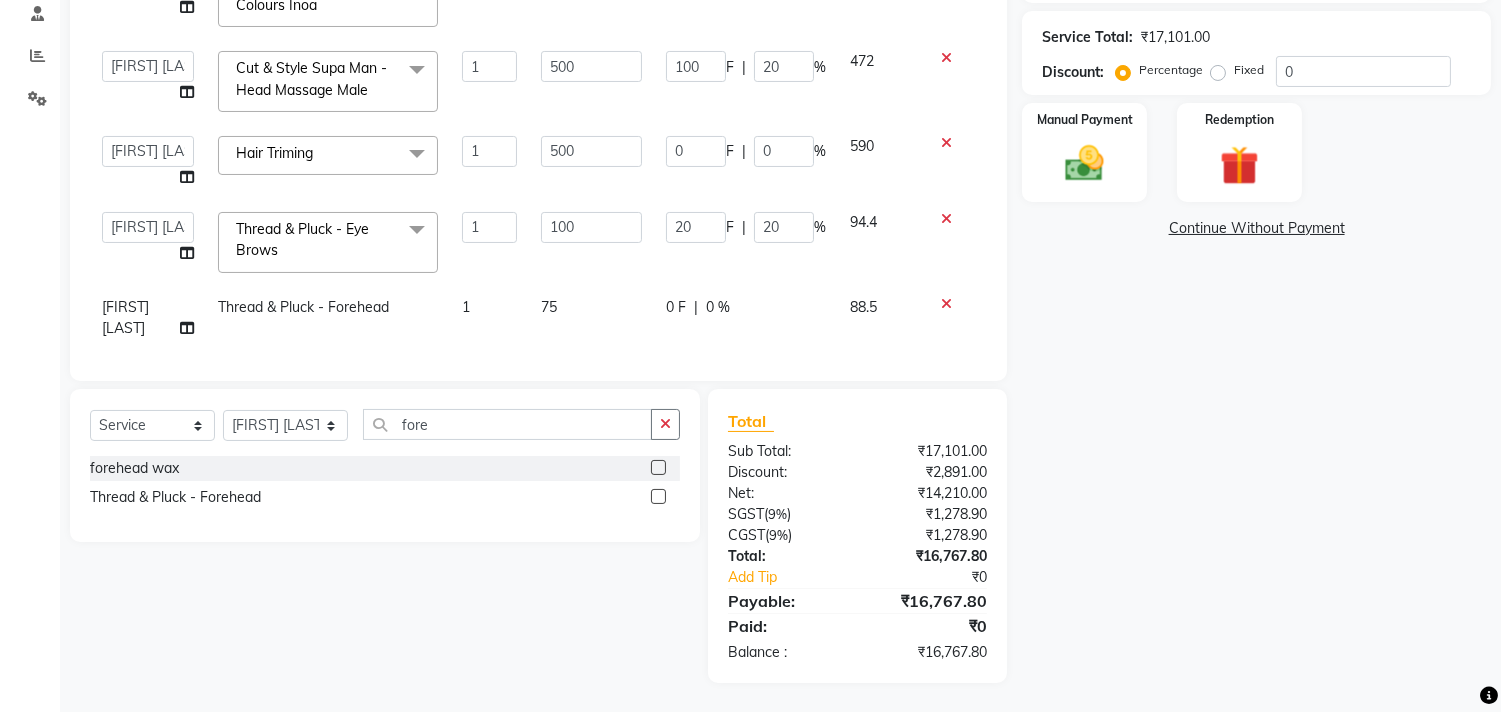 scroll, scrollTop: 476, scrollLeft: 0, axis: vertical 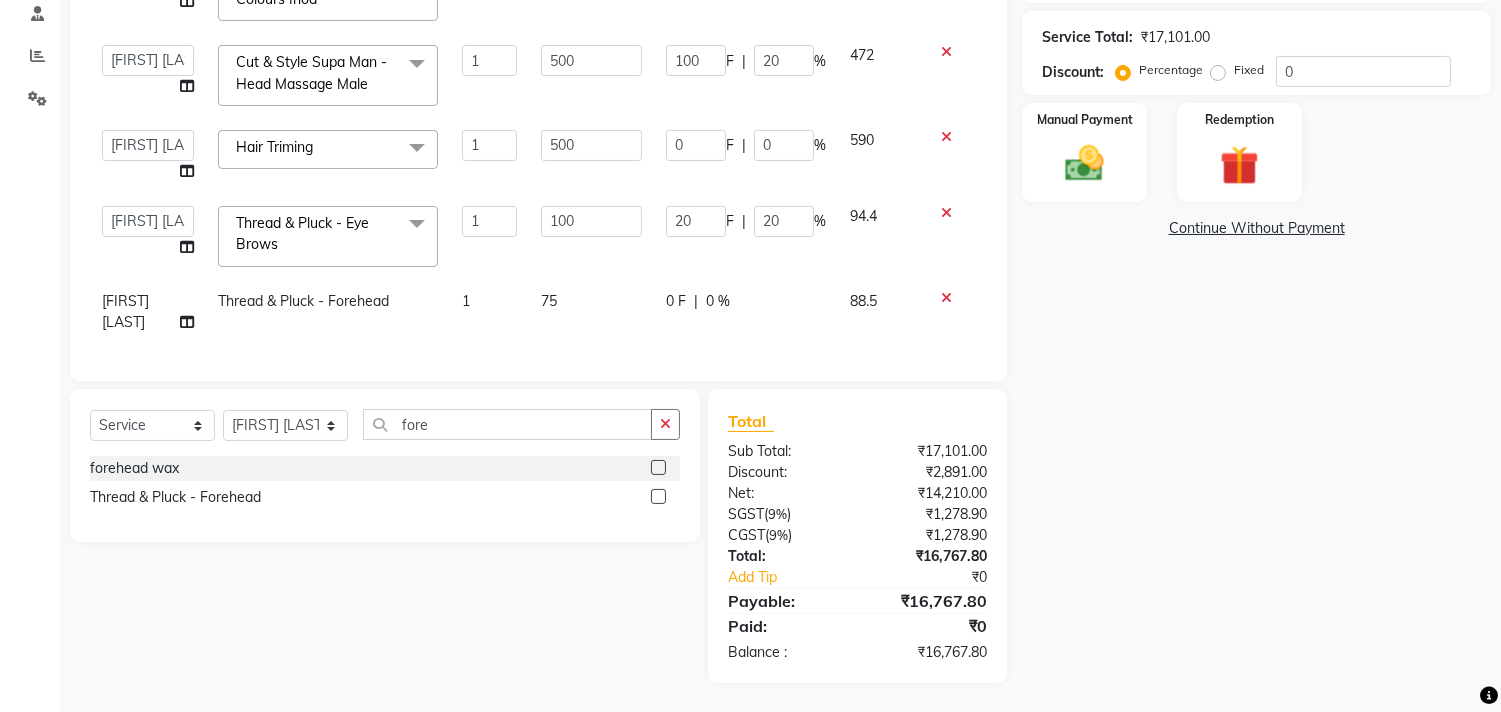 click on "0 F | 0 %" 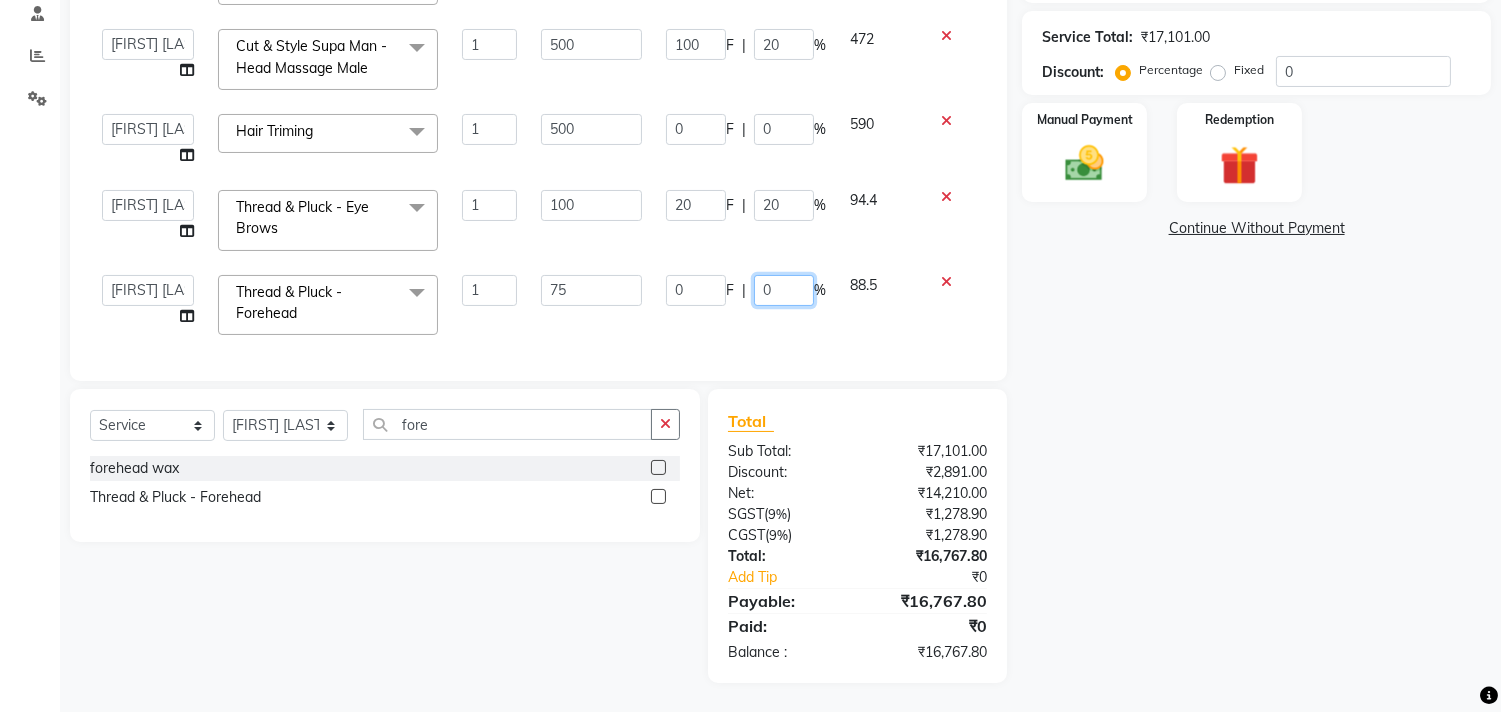 click on "0" 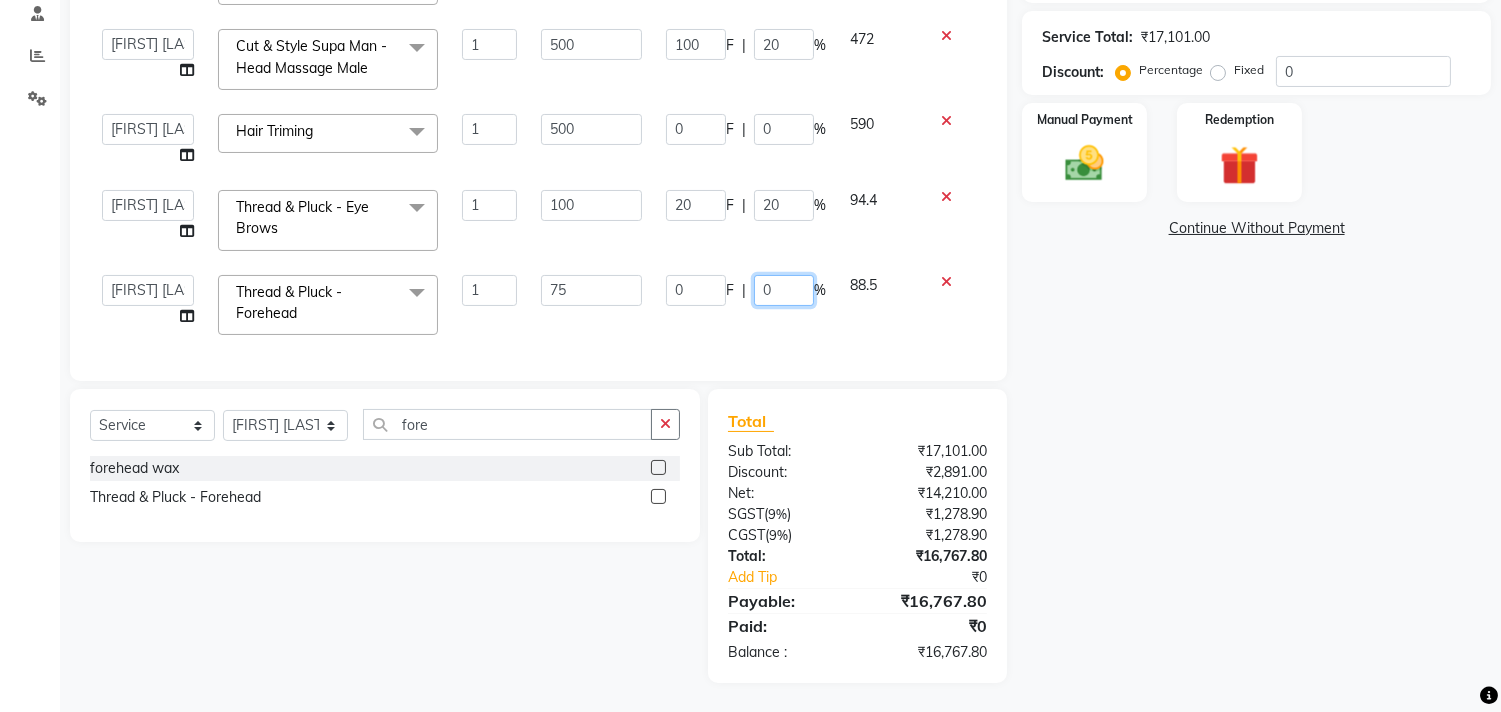 type on "20" 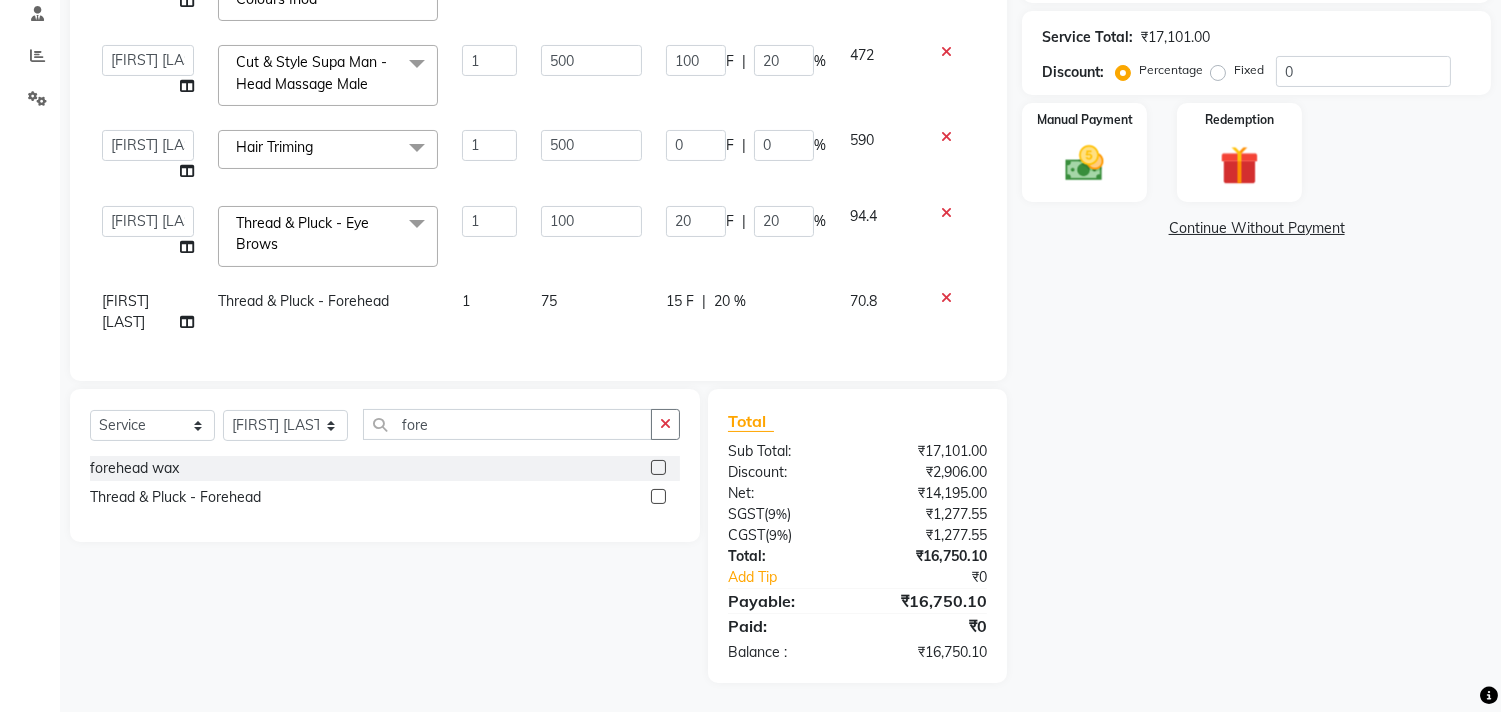 click on "Services Stylist Service Qty Price Disc Total Action Pankaj Thakur Bluetox Treatment Below Shoulder 1 4000 0 F | 0 % 4720  Alim Kaldane   Anwar Laskar   Hi On Hair   MAKYOPHI   Pankaj Thakur   Poonam Nalawade   Raani   Rasika  Shelar   Rehan Salmani   Saba Shaikh   Sana Shaikh   SOSEM   Zeeshan Salmani  Colour Trip Suga Girl  - Global INOA (Below Shoulder.)  x ARGAN COCKTAIL ARGAN SPA FRINGE - STRAIGHTENING HAIR EXTENSION REMOVAL HAIR EXTENSIONS INTEGRITY UPTO SHOULDER MOISTURE PLUS SPA (Upto Shoulder) NANO PLASTIA (Very Short) OLA PLEX STAND ALONE OLA PLEX TREATMENT SLIVER SHINE COCKTAIL STENSILS STRAIGHTNING (ABOVE SHOULDER) STRAIGHTNING (BELOW SHOULDER) STRAIGHTNING (UPTO WAIST) STRAIGHTNING (VERY SHORT) Colour Care milkshake Spa foot massage Nose wax file/cut file/cut/polish outcurls Blow dry Aroma Manicure eyebrows/upperlips wash n Blowdry UPPERLIPS PINKINI WAX face Dtan Cateye gel polish Aroma Pedicure AVL pedicure marine sea alga face bleach Bomb pedicure Bomb Manicure AVL Manicure marine sea alga 1 F" 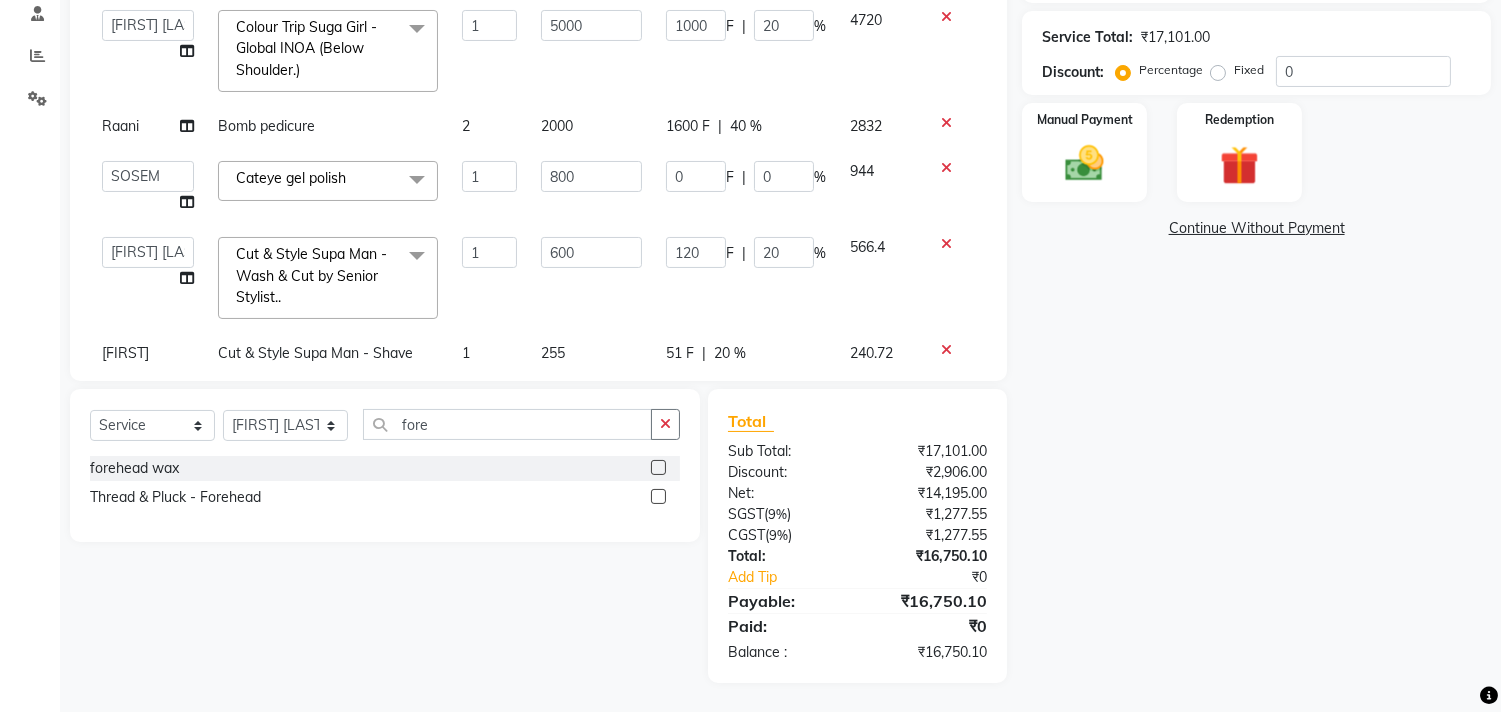 scroll, scrollTop: 0, scrollLeft: 0, axis: both 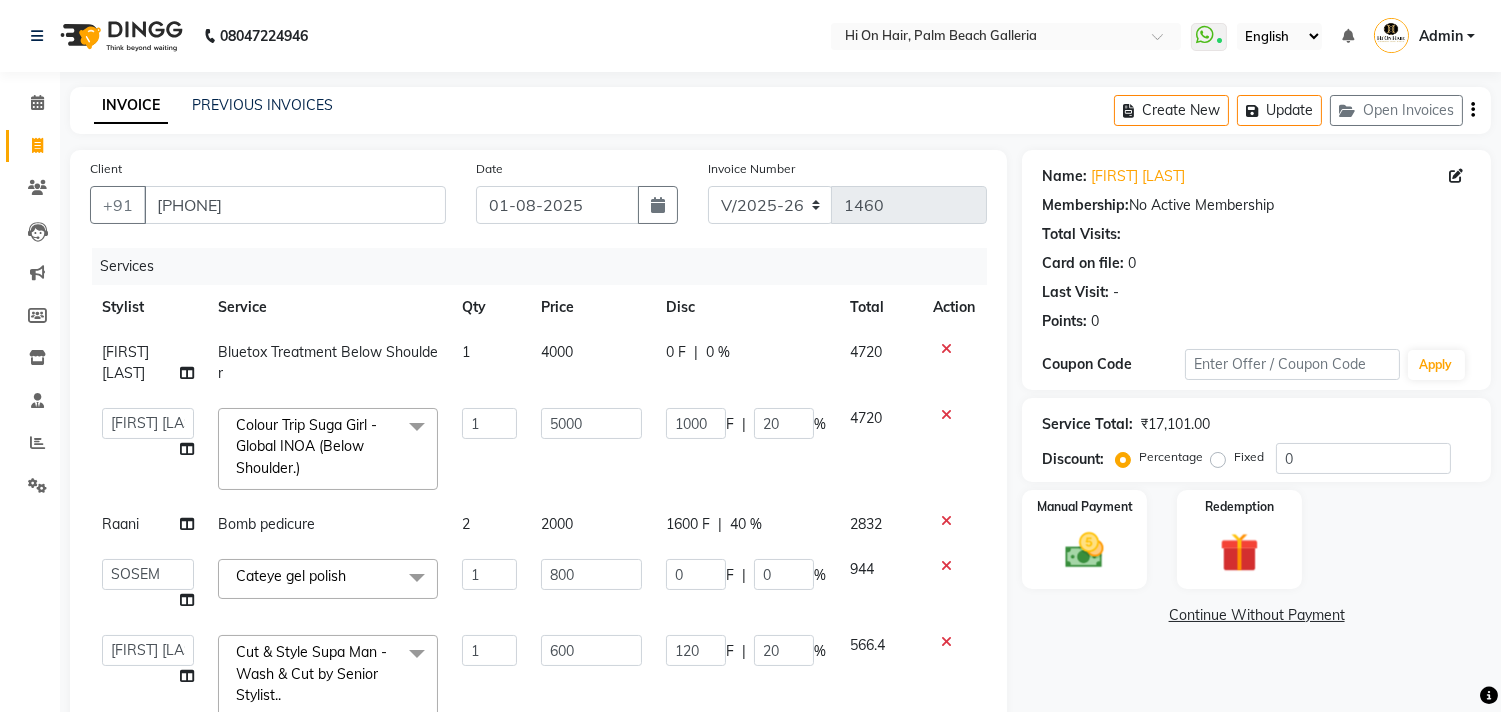 click on "1000 F | 20 %" 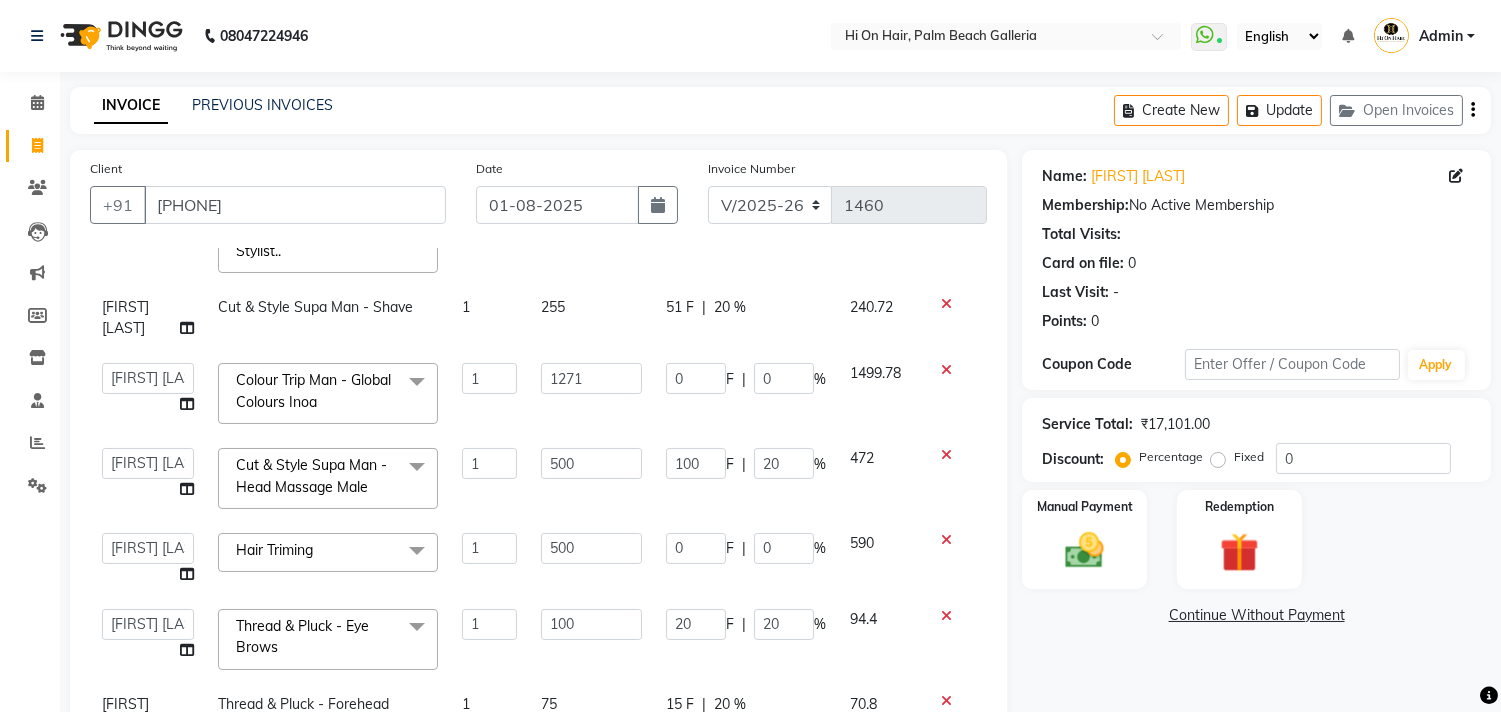 scroll, scrollTop: 476, scrollLeft: 0, axis: vertical 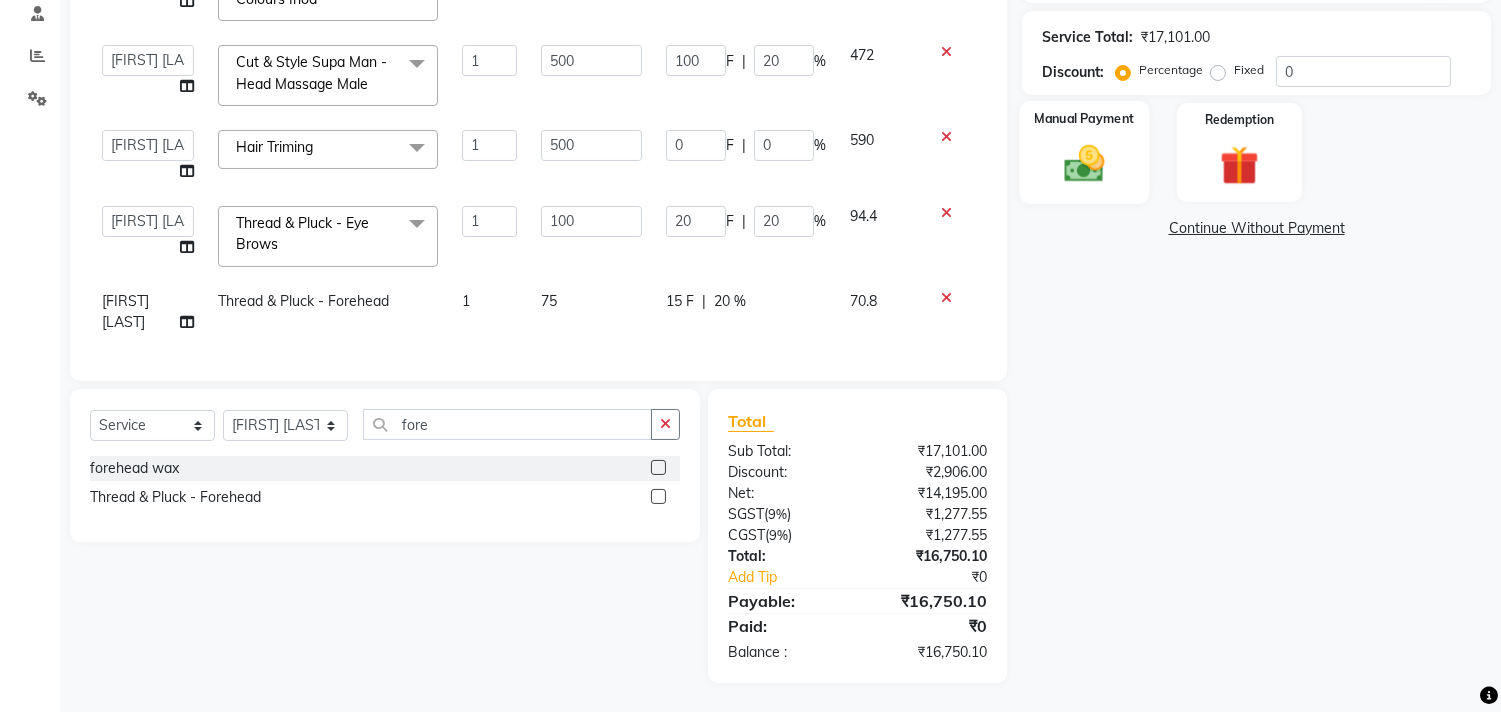 click 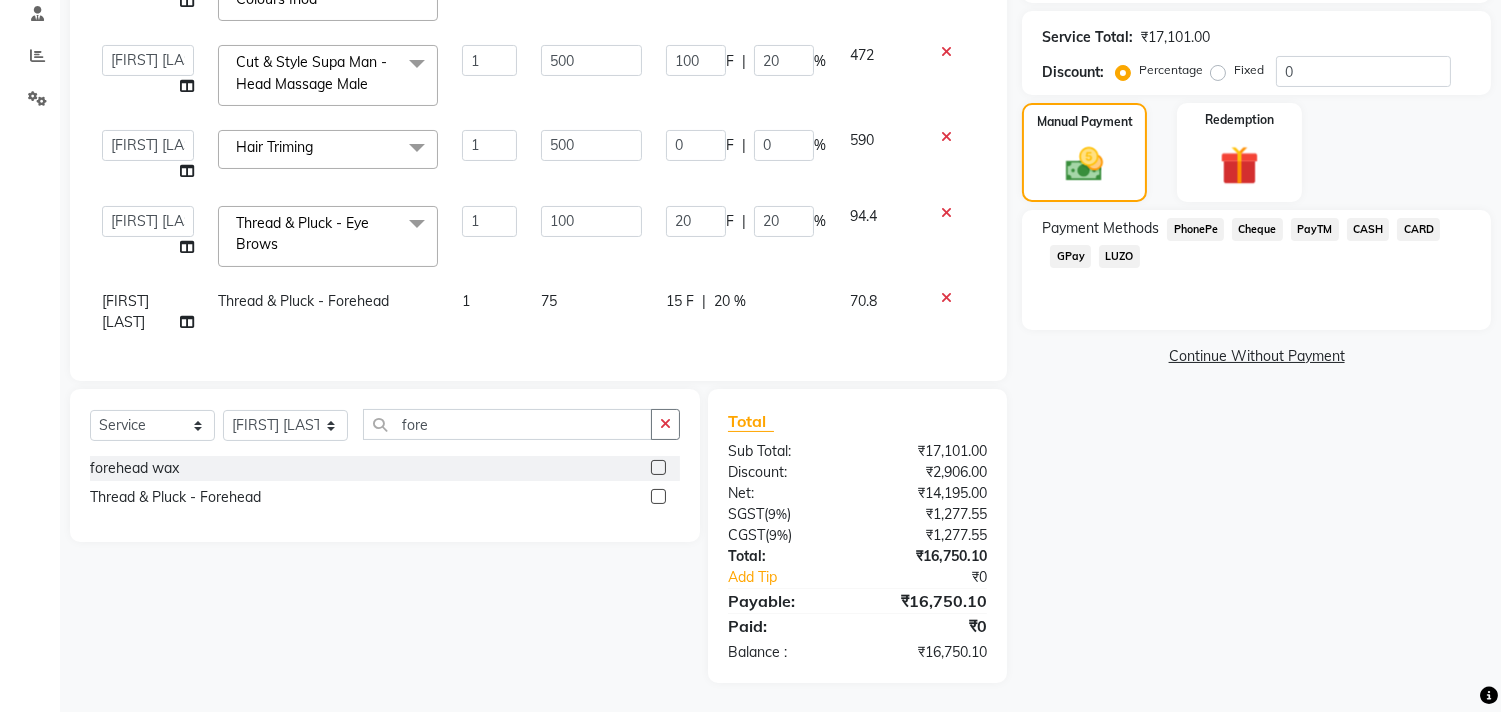 click on "GPay" 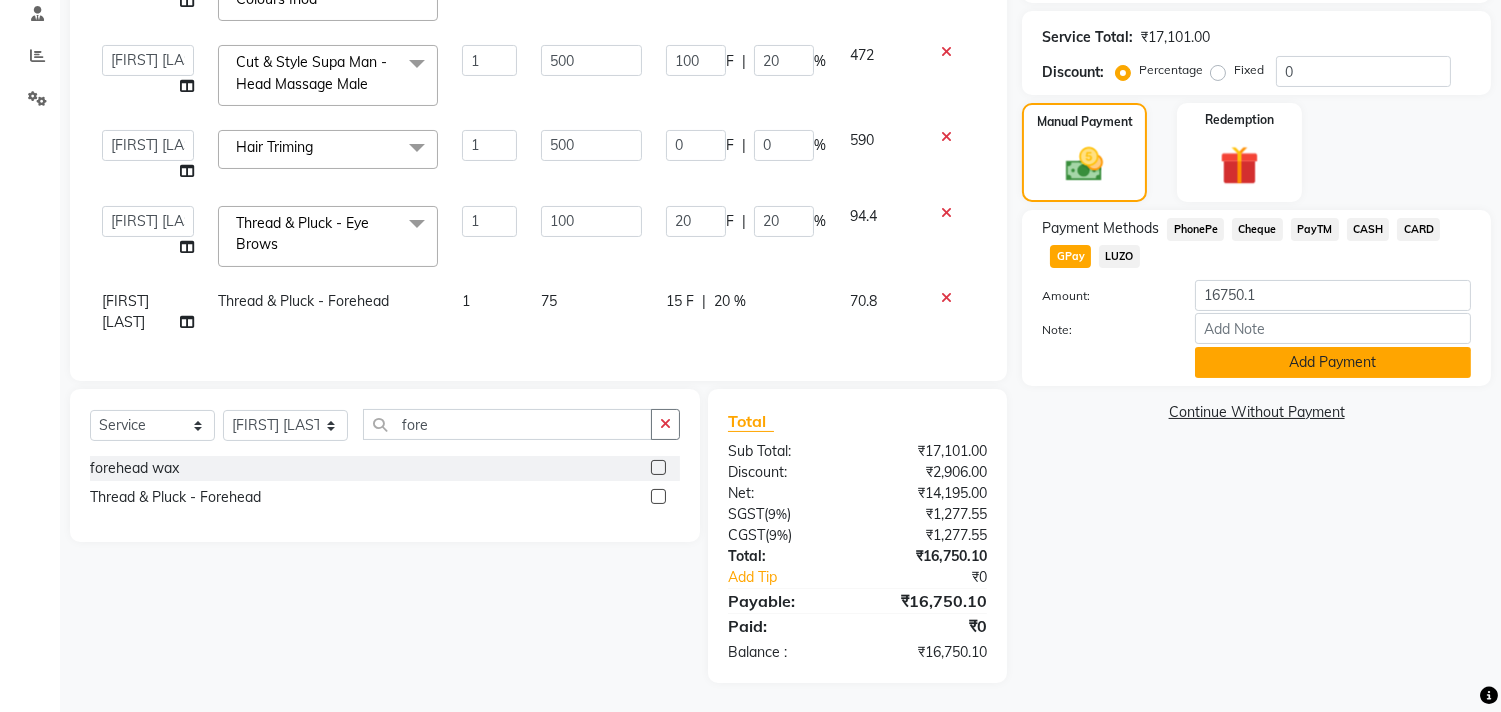 click on "Add Payment" 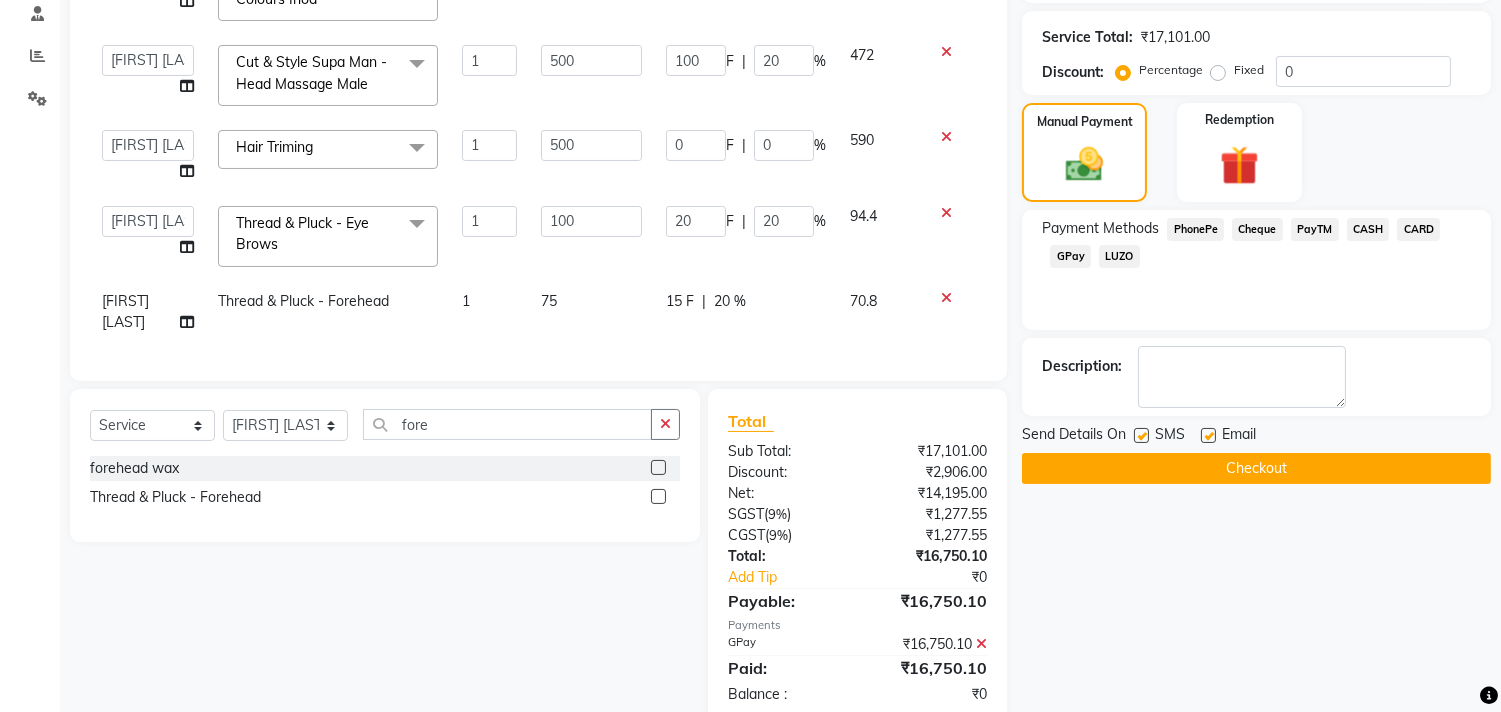 click 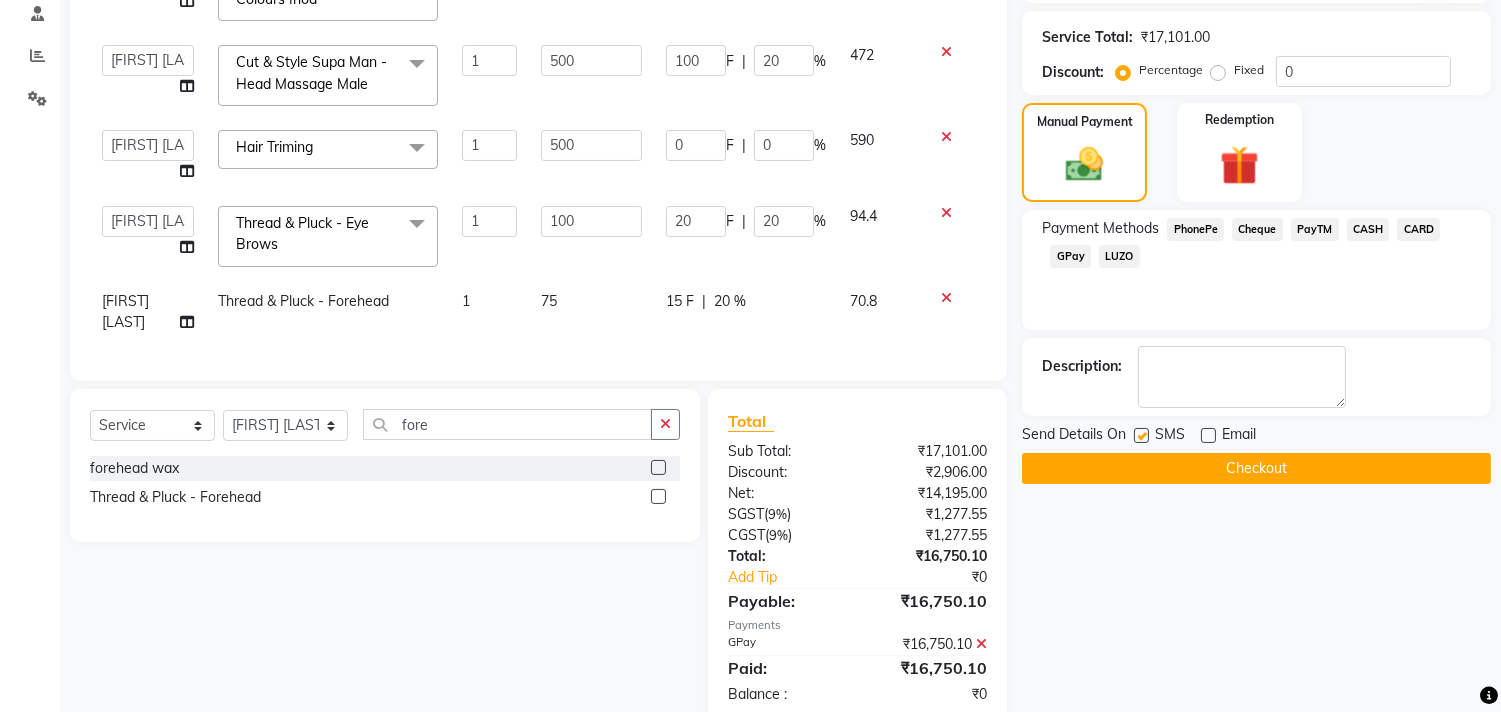 click on "Checkout" 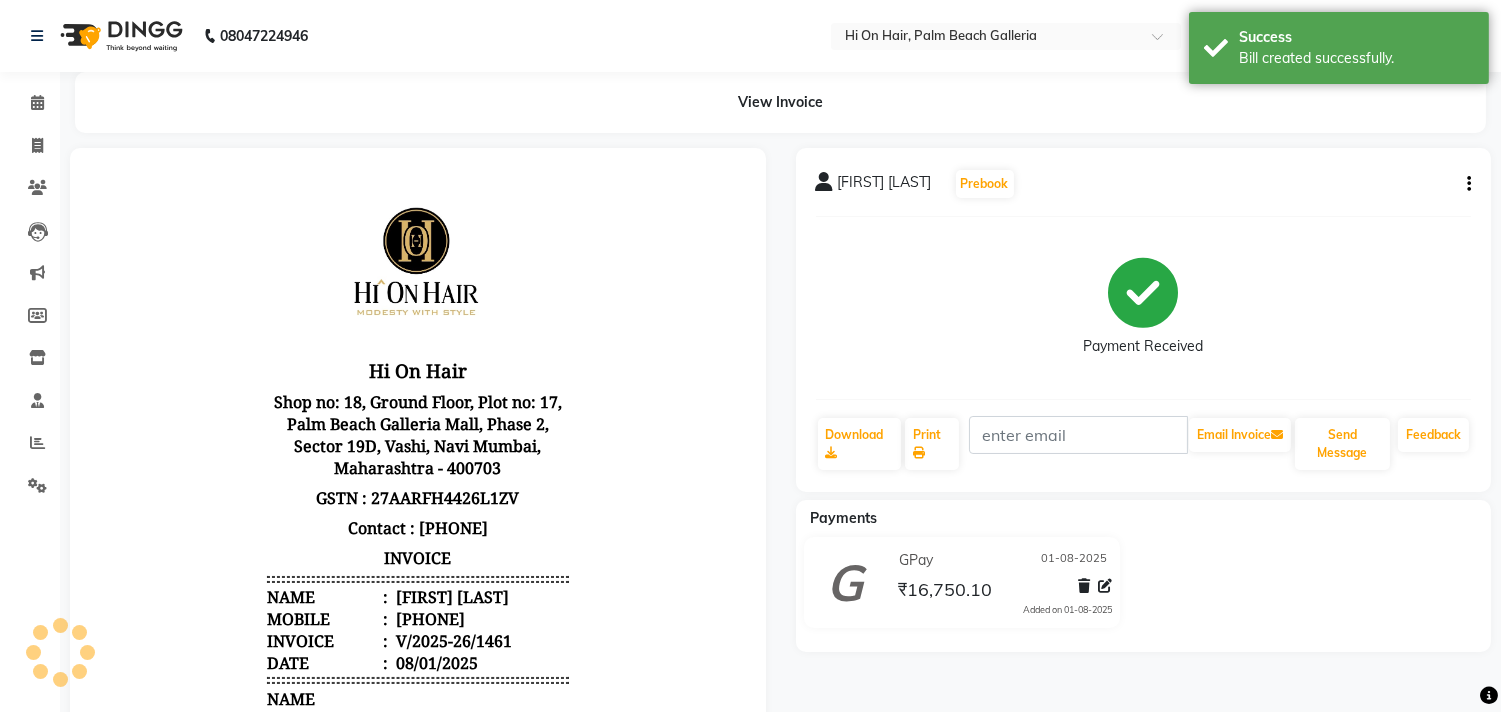 scroll, scrollTop: 0, scrollLeft: 0, axis: both 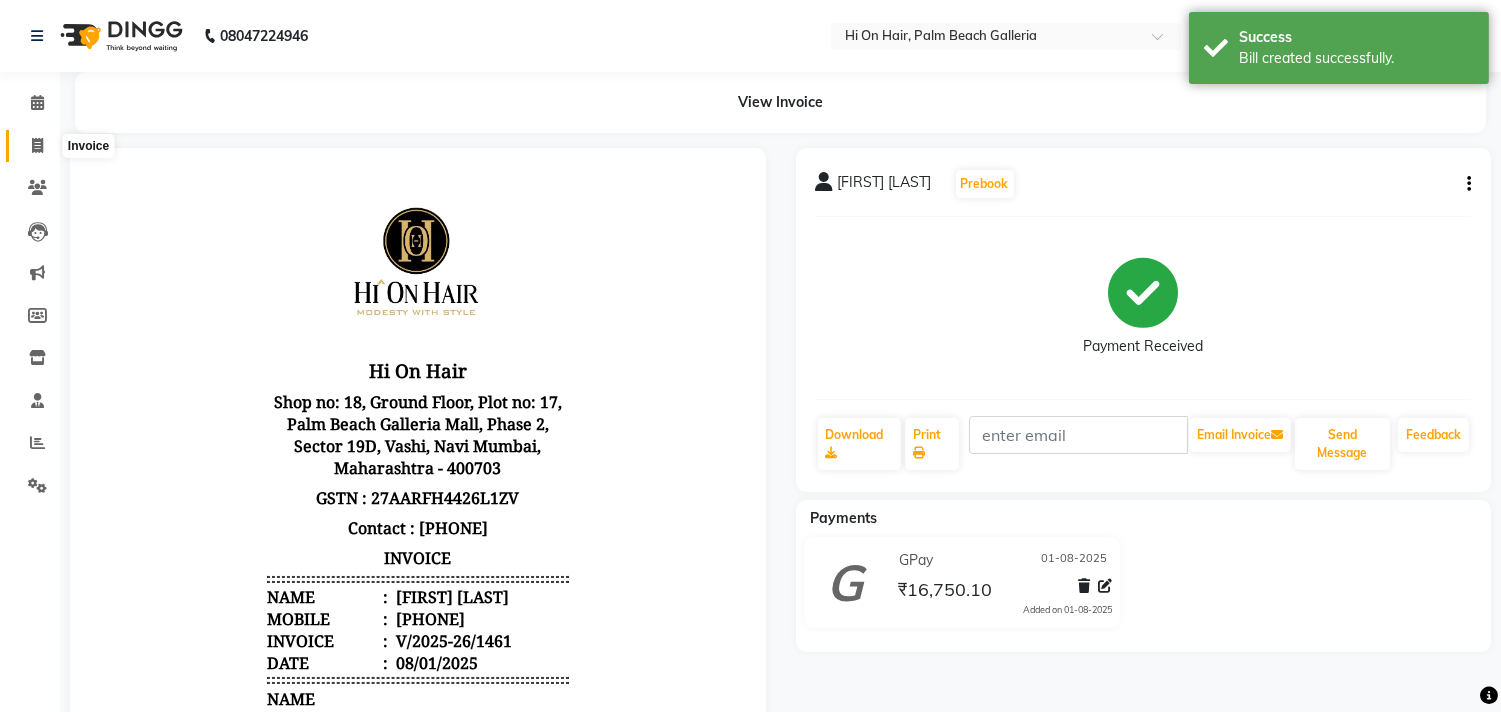 click 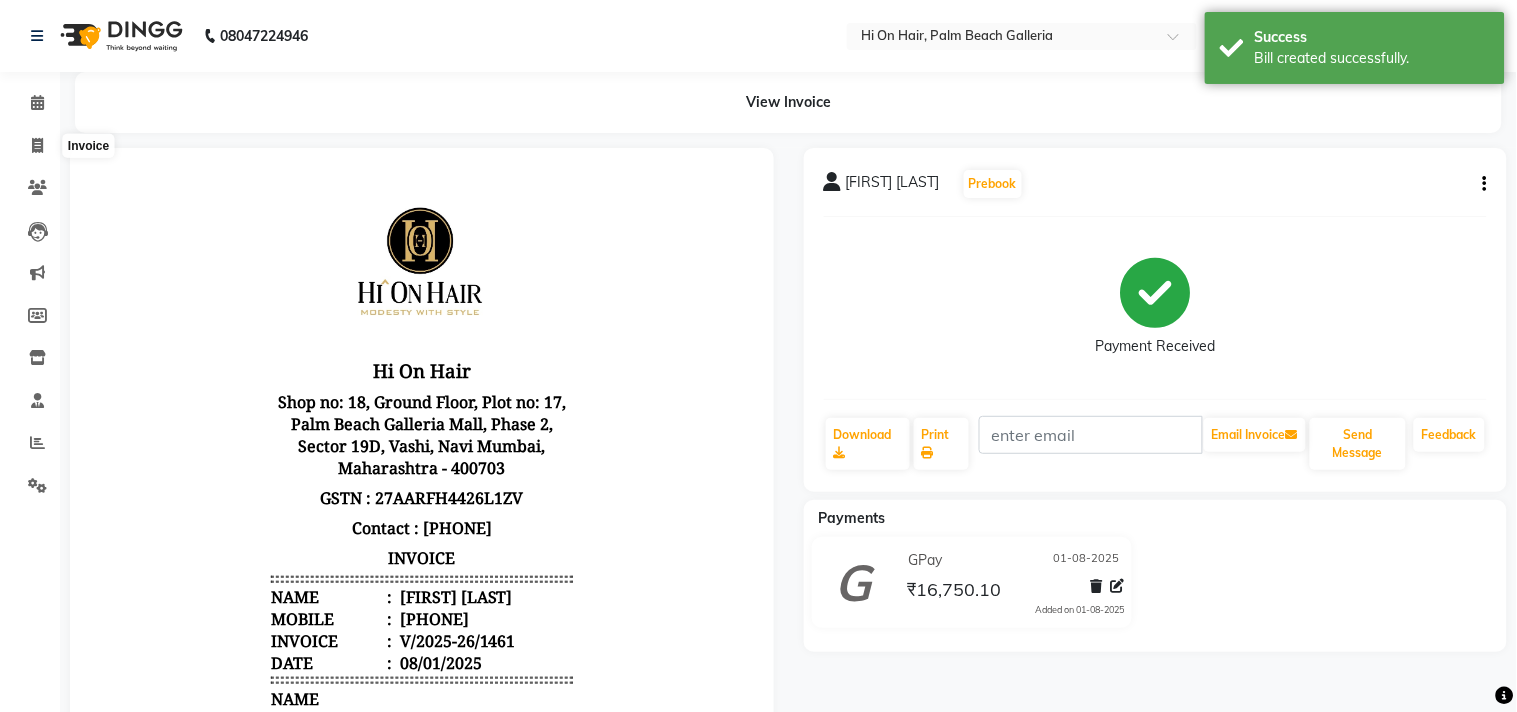 select on "535" 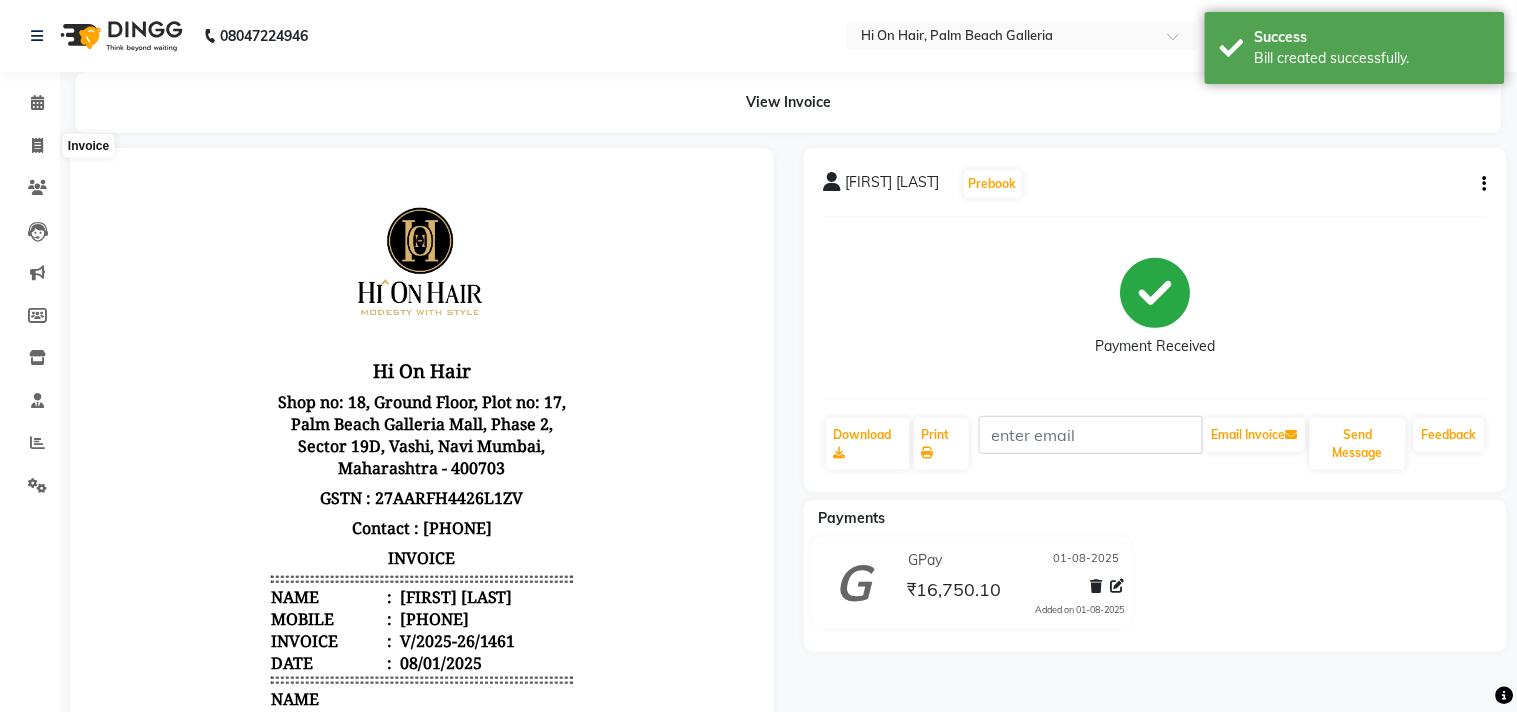 select on "service" 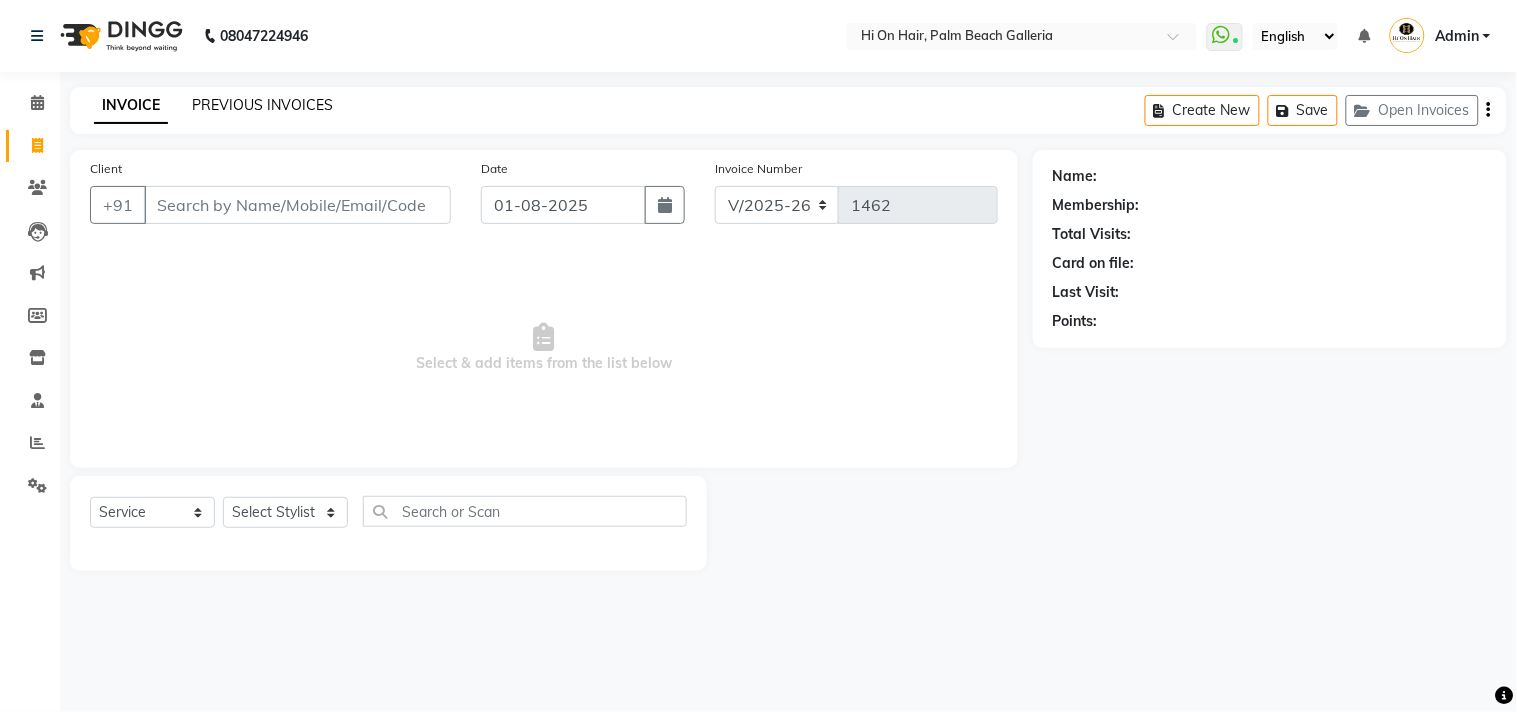 click on "PREVIOUS INVOICES" 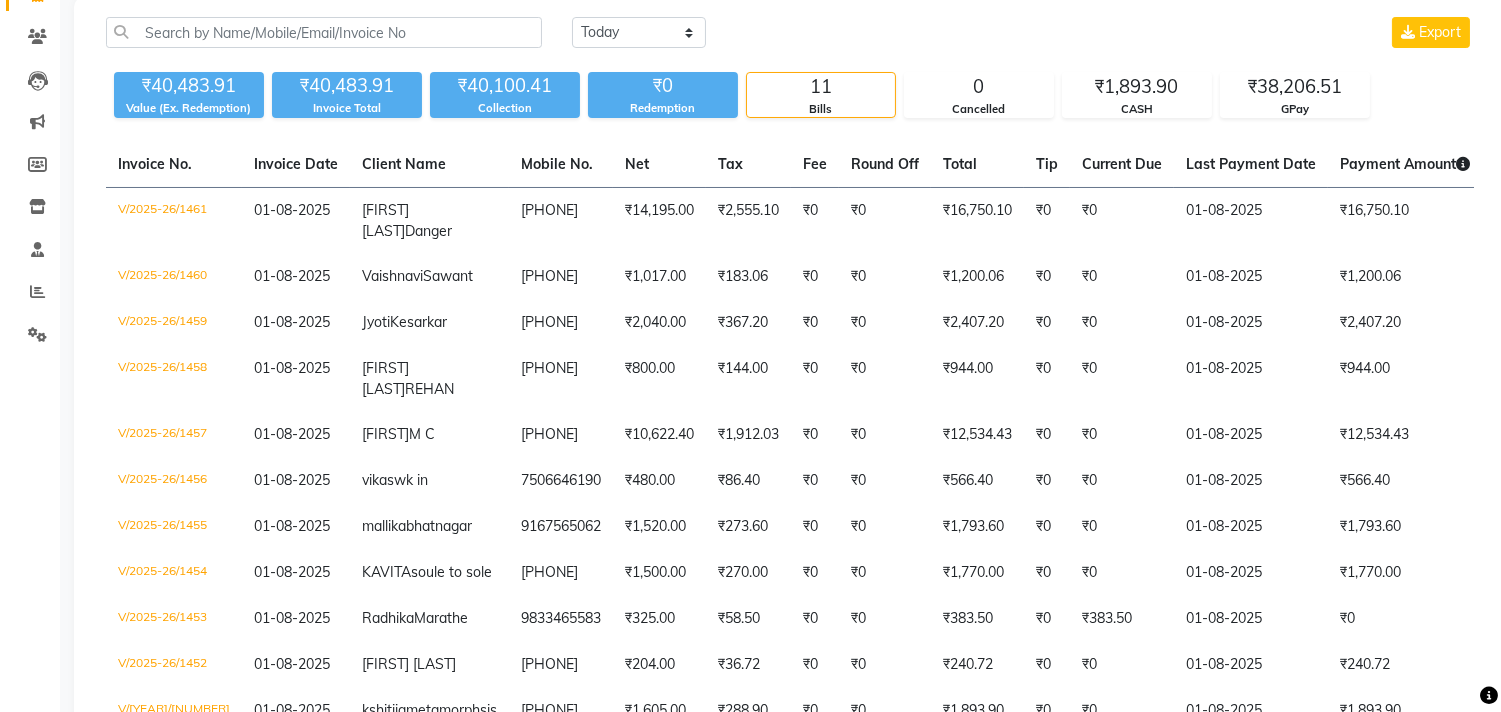 scroll, scrollTop: 0, scrollLeft: 0, axis: both 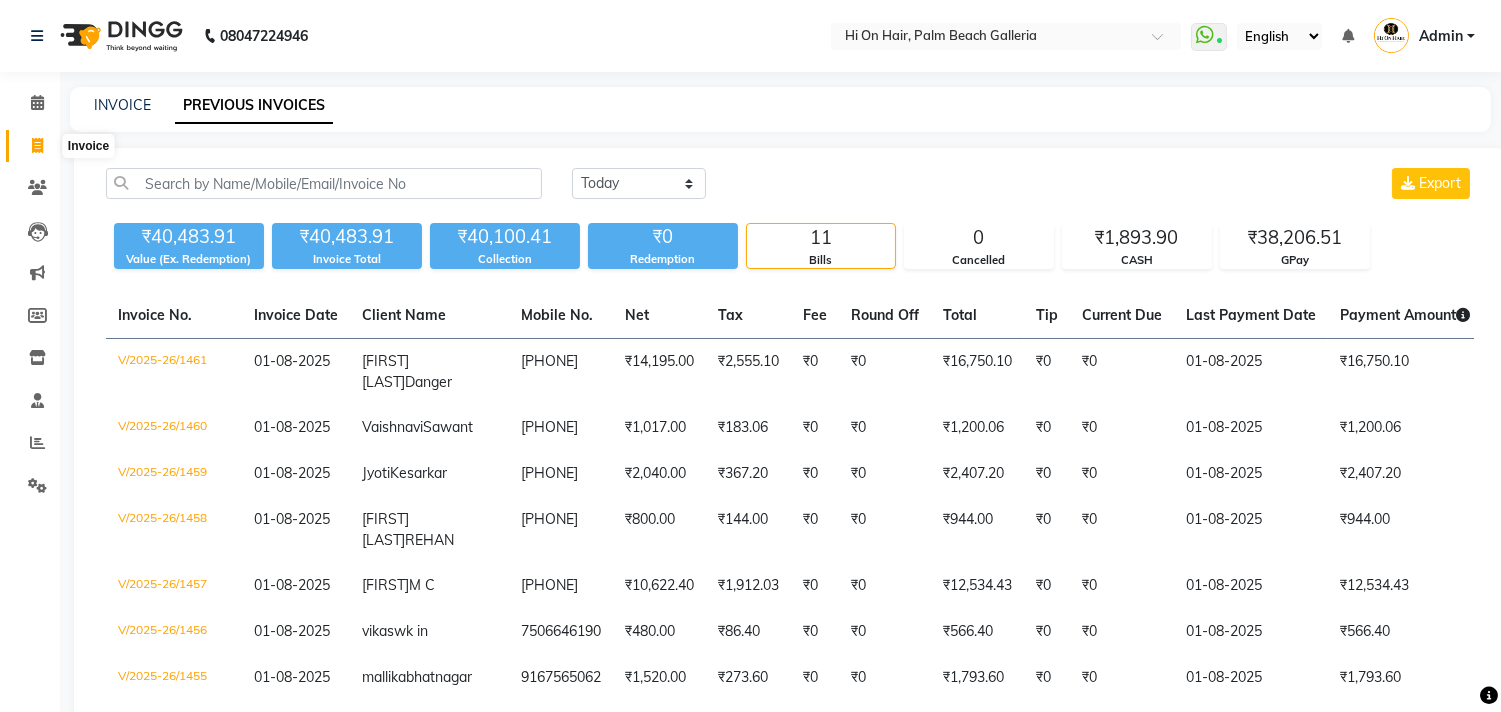 click 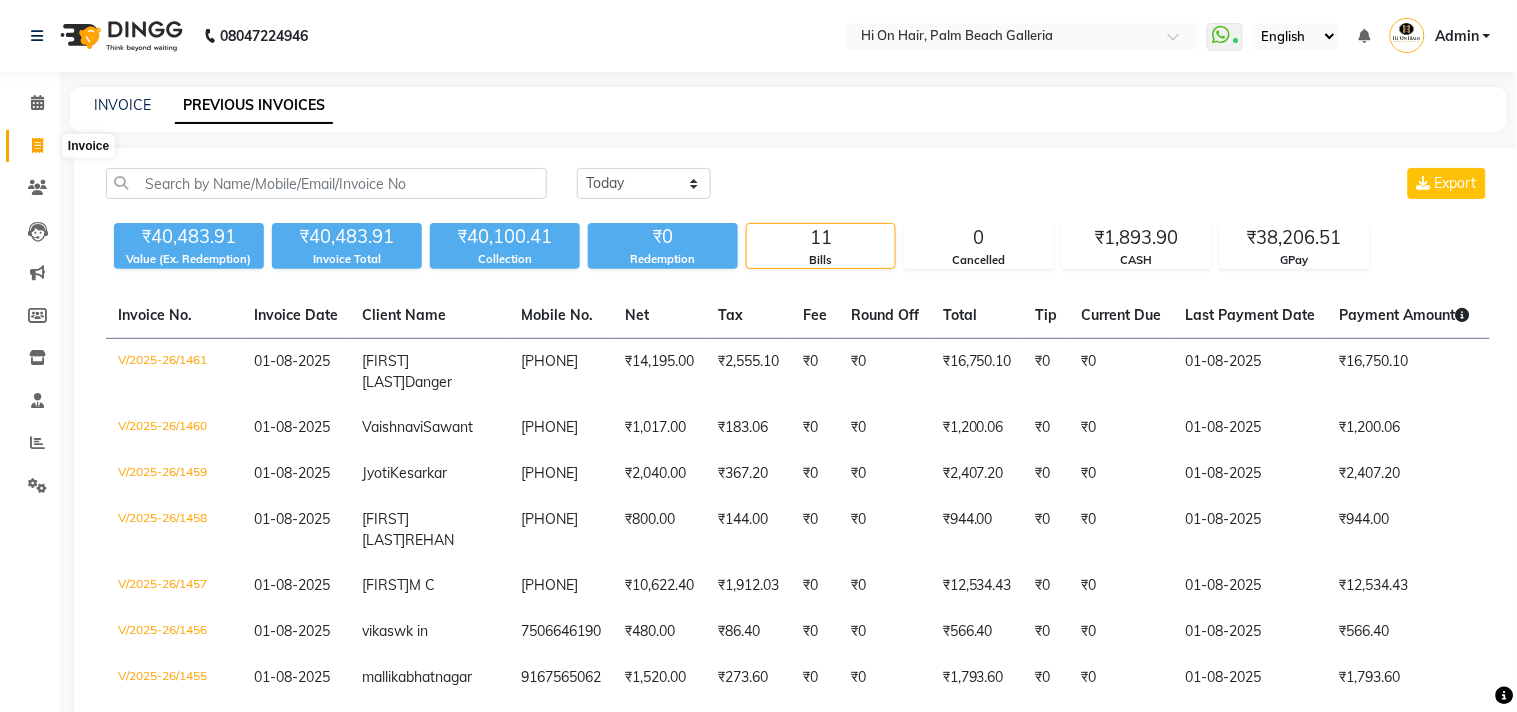 select on "535" 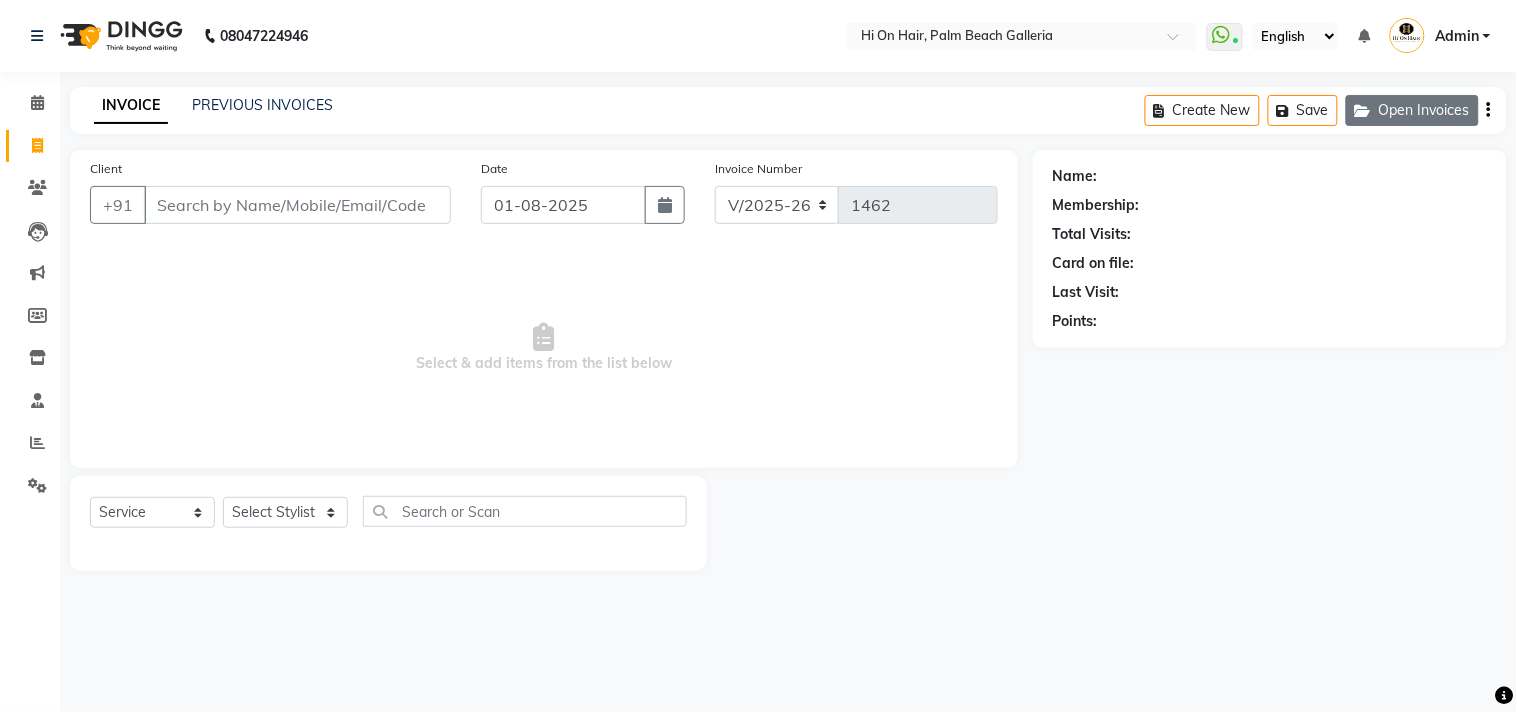 click on "Open Invoices" 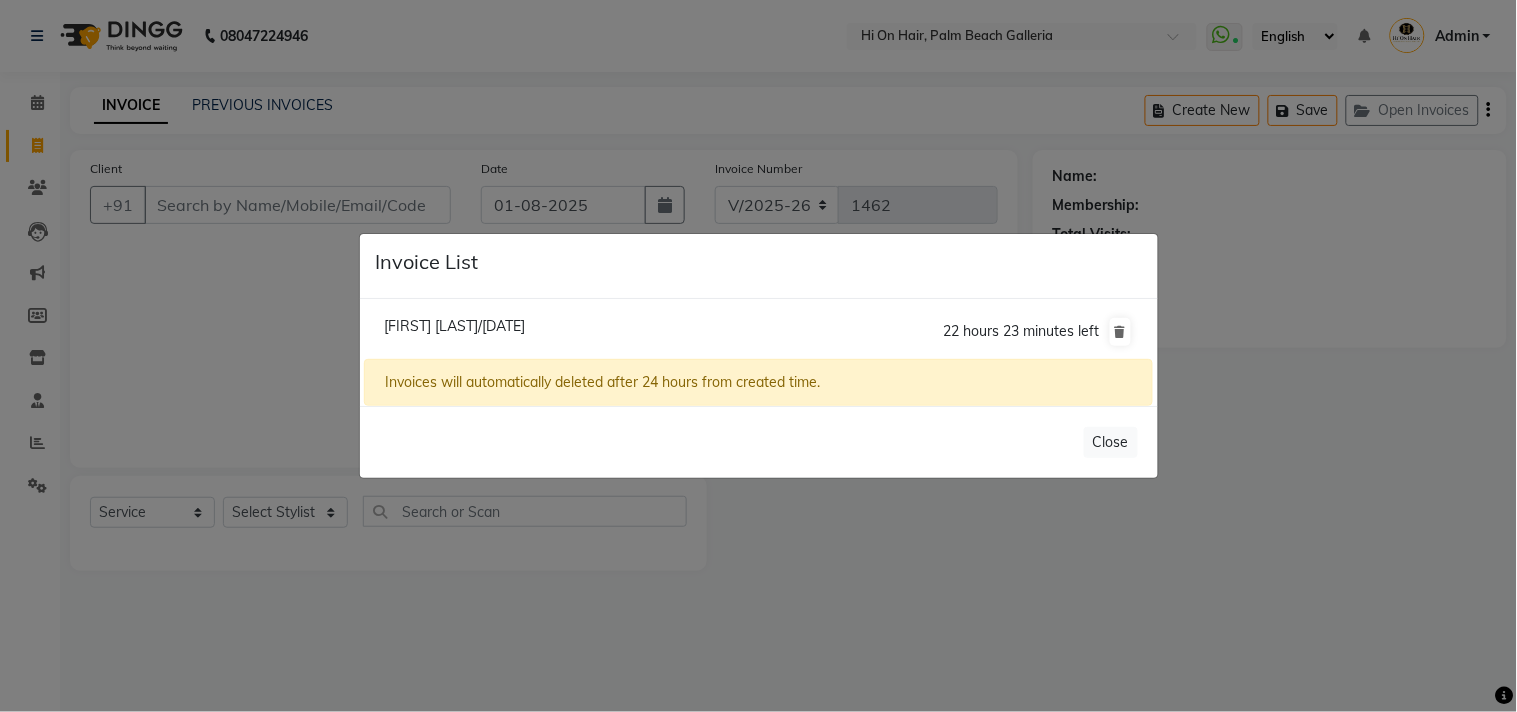 click on "Giti Yadav/01 August 2025" 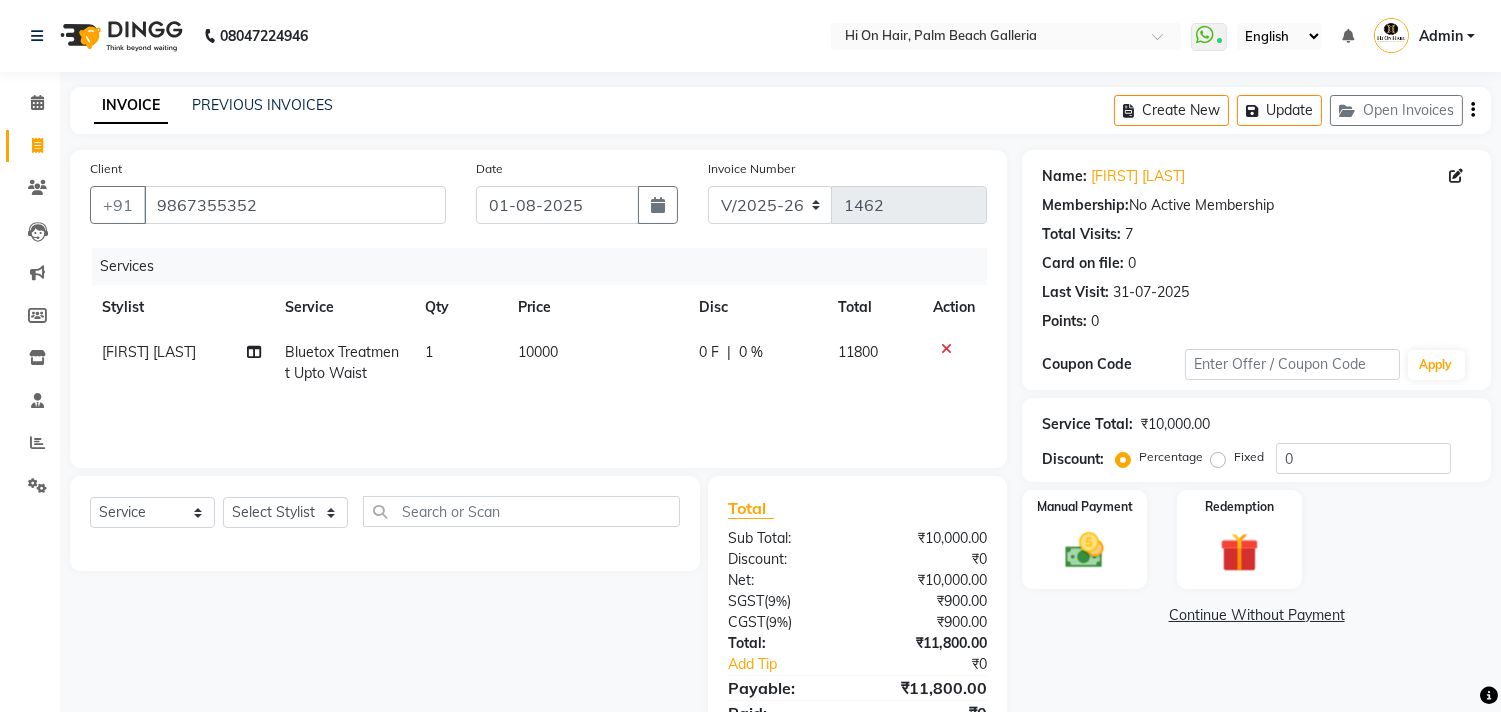 click on "0 F | 0 %" 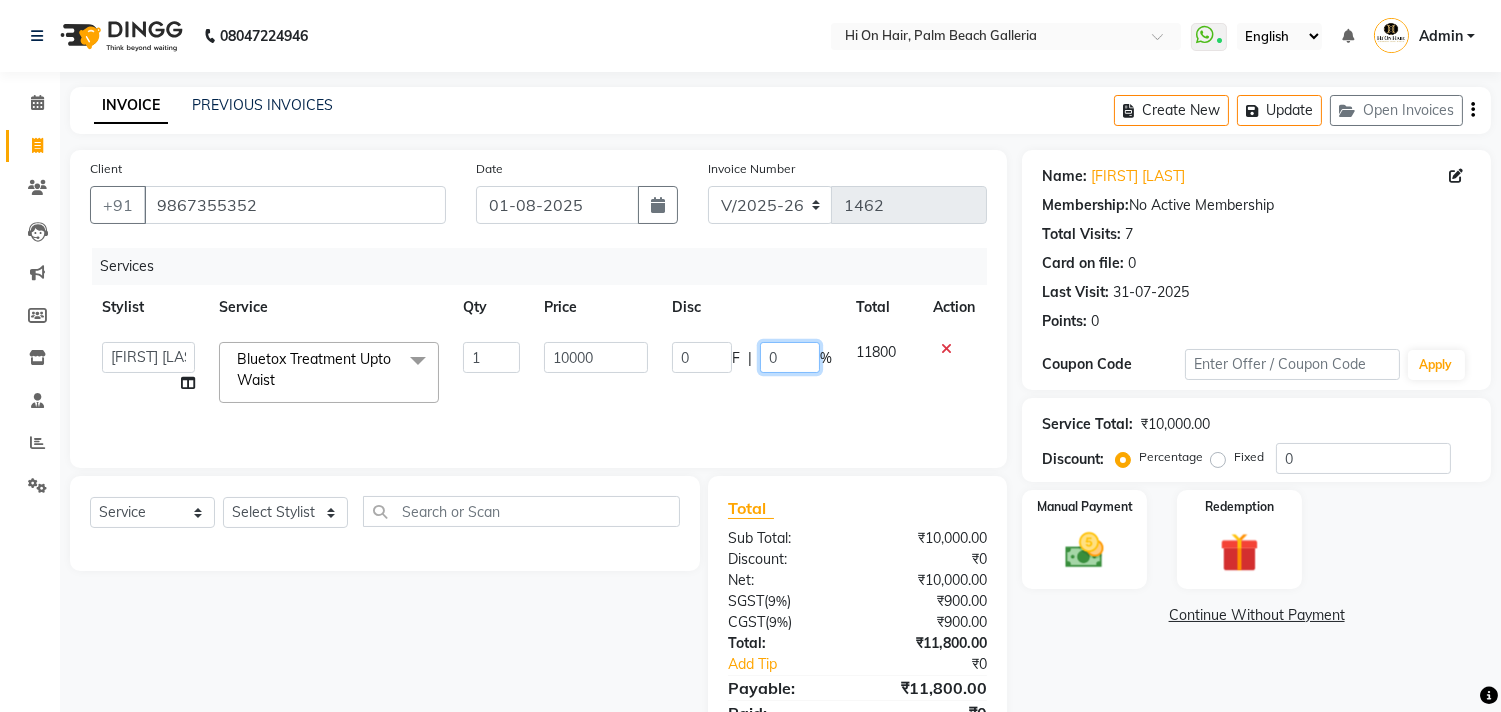 click on "0" 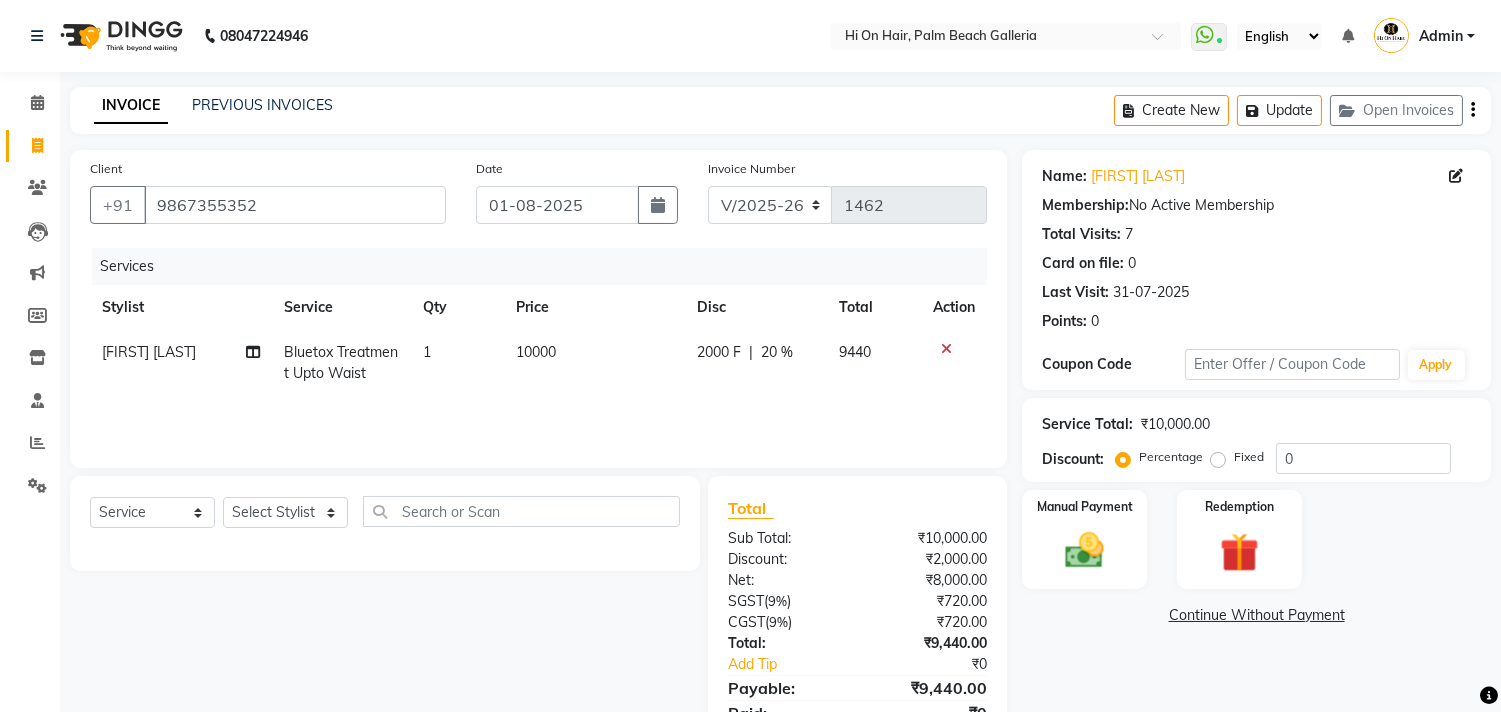 click on "Services Stylist Service Qty Price Disc Total Action Zeeshan Salmani Bluetox Treatment Upto Waist 1 10000 2000 F | 20 % 9440" 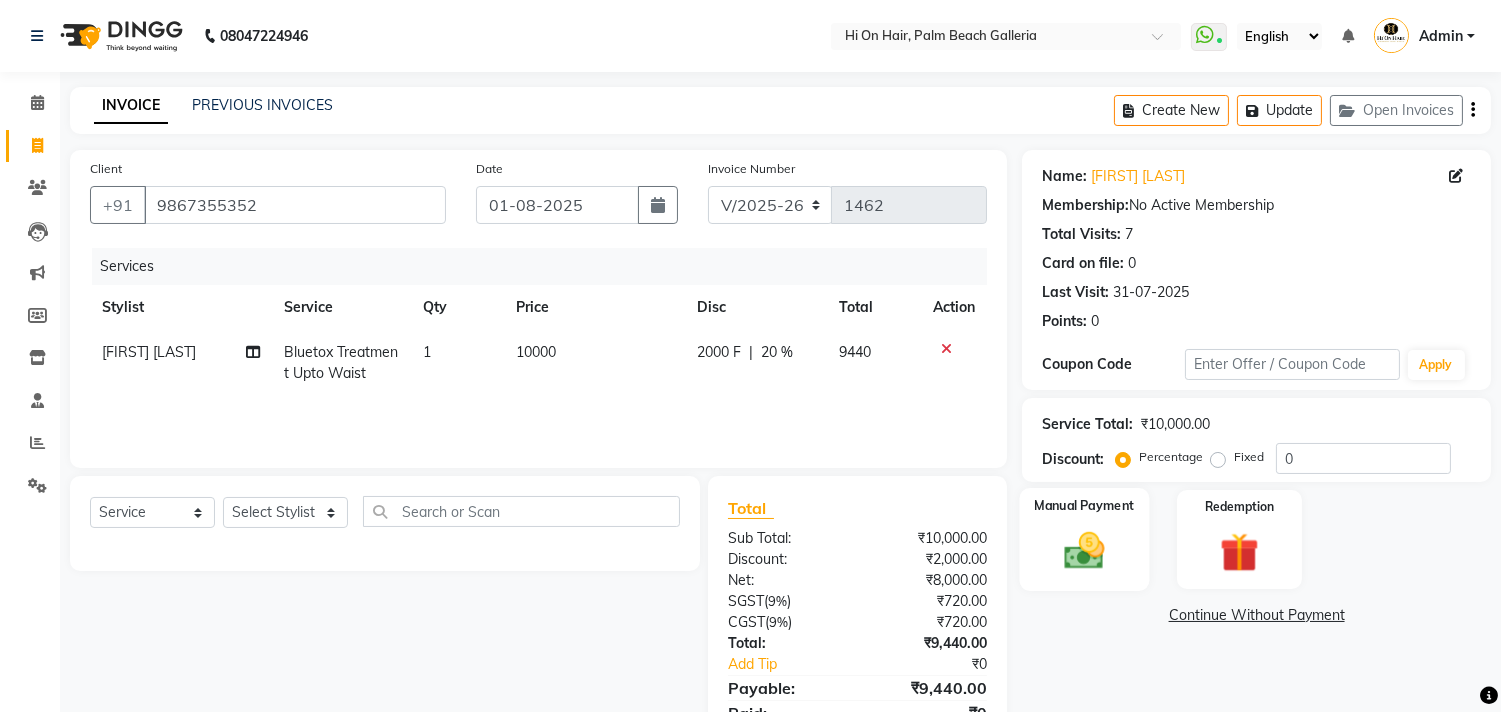 click 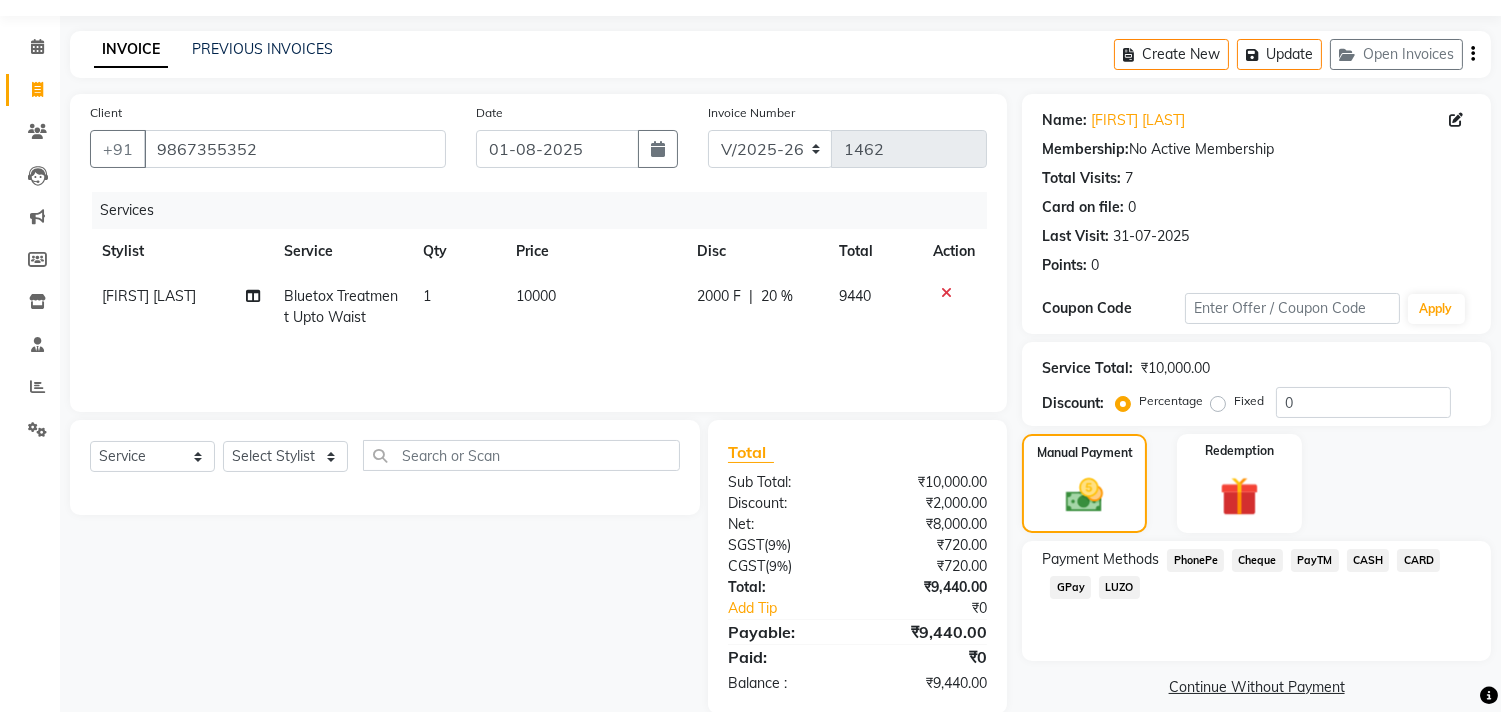 scroll, scrollTop: 87, scrollLeft: 0, axis: vertical 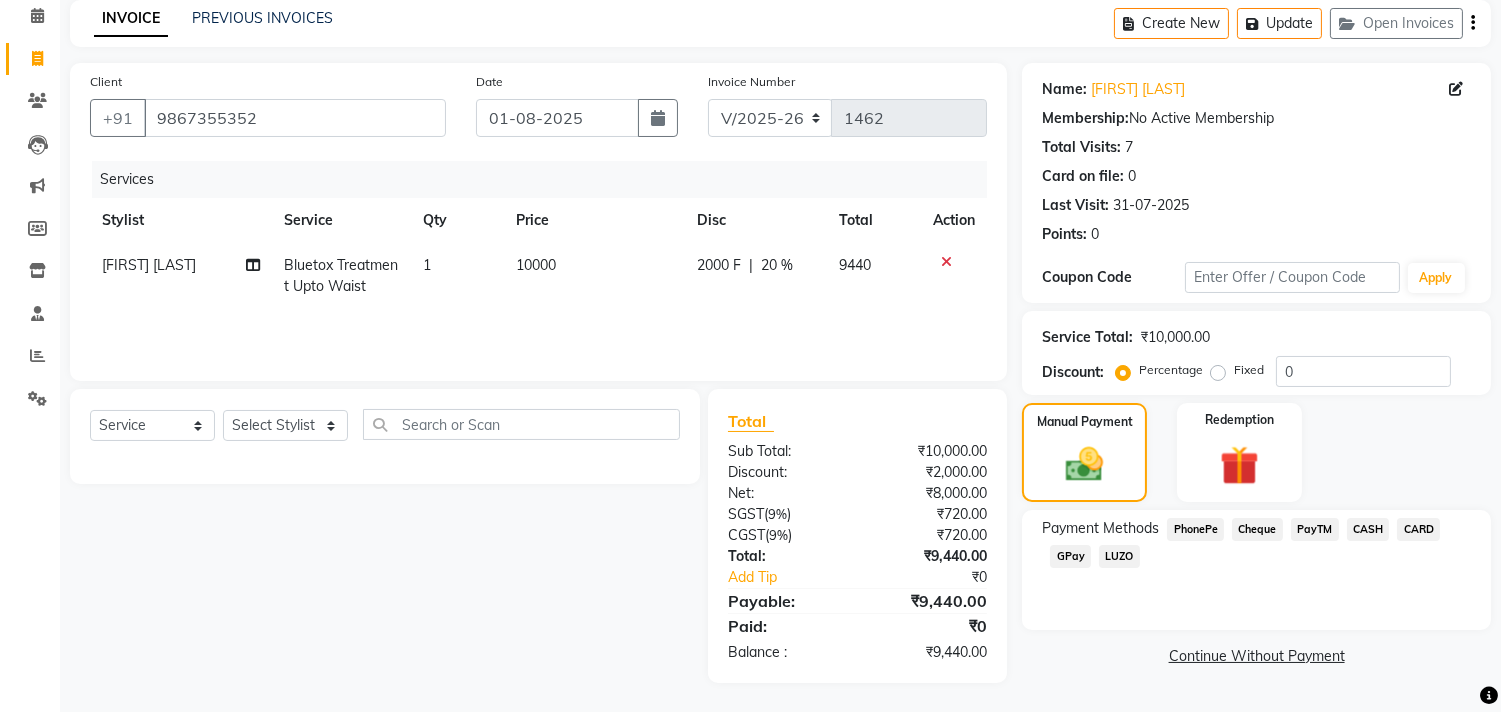 click on "GPay" 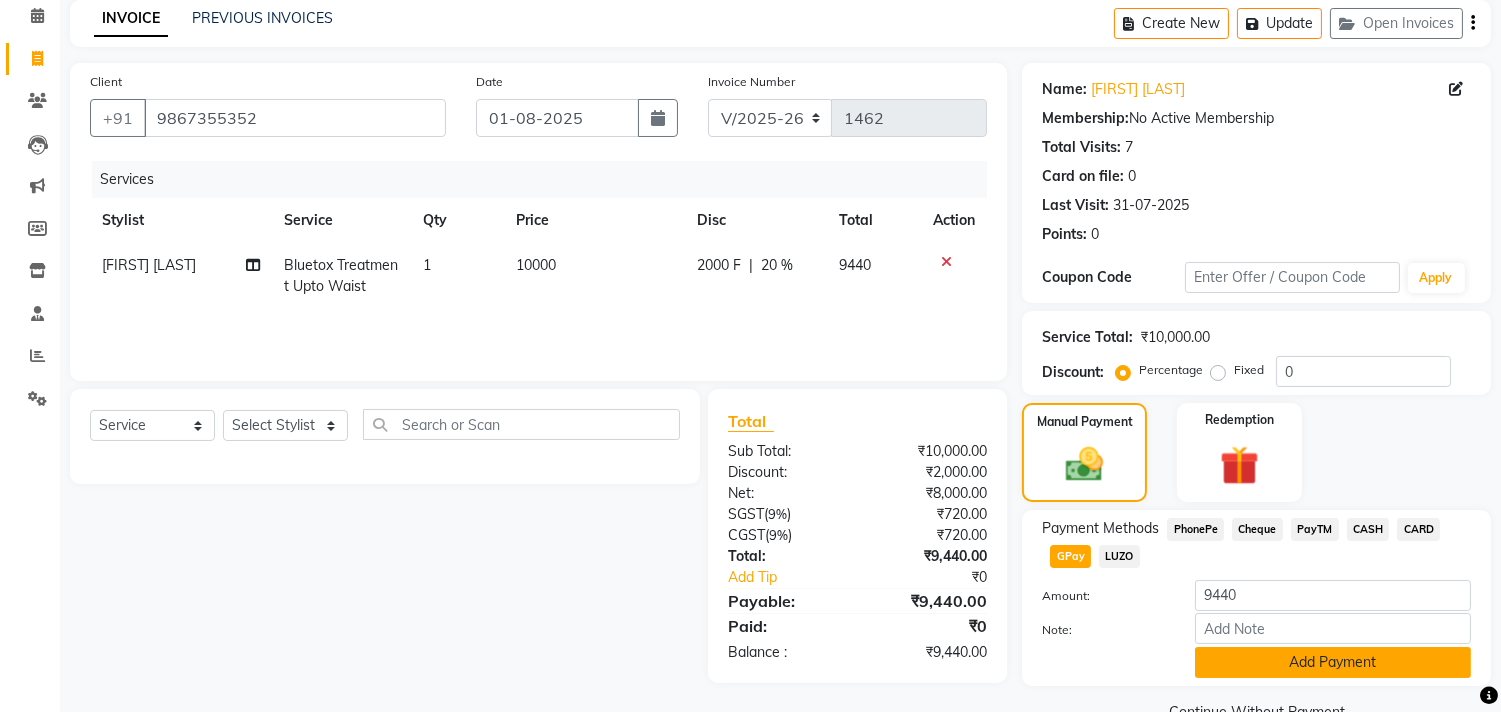 click on "Add Payment" 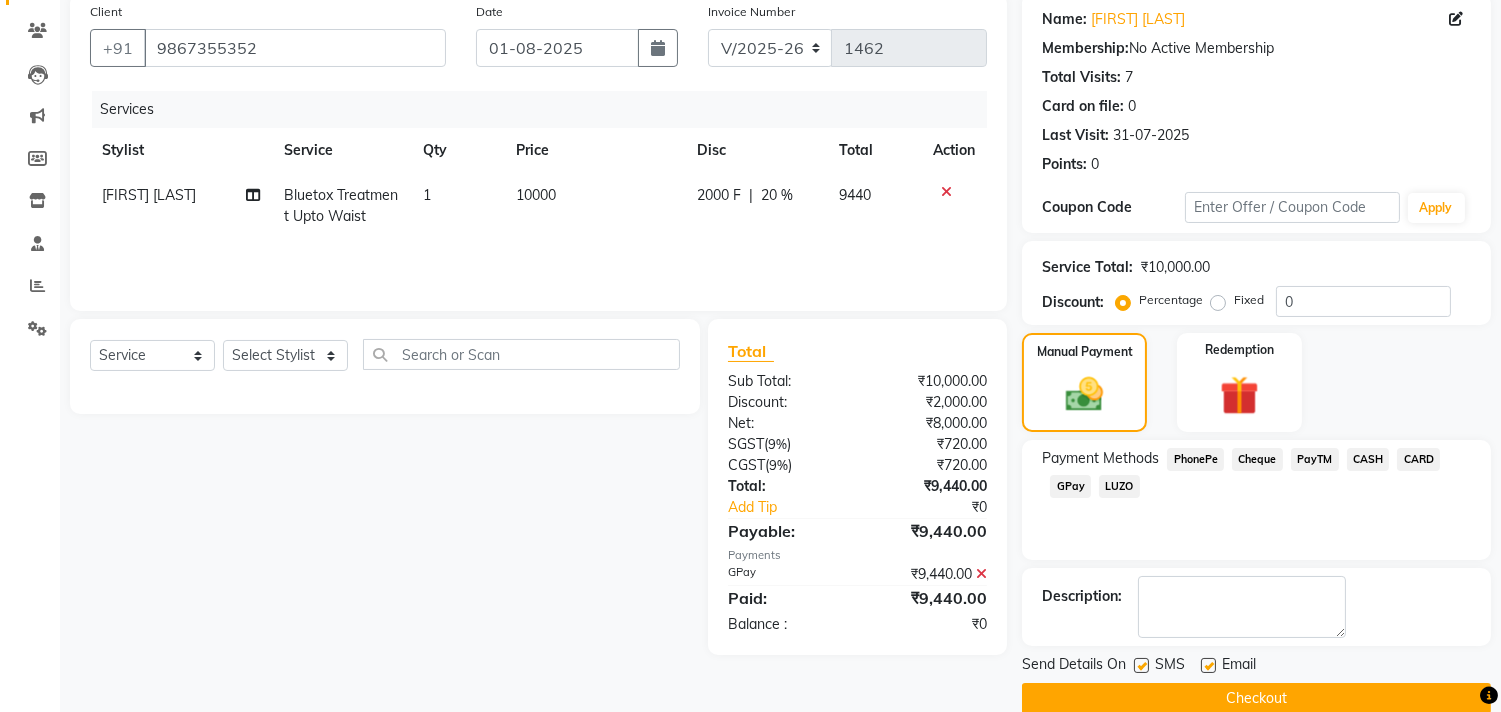 scroll, scrollTop: 187, scrollLeft: 0, axis: vertical 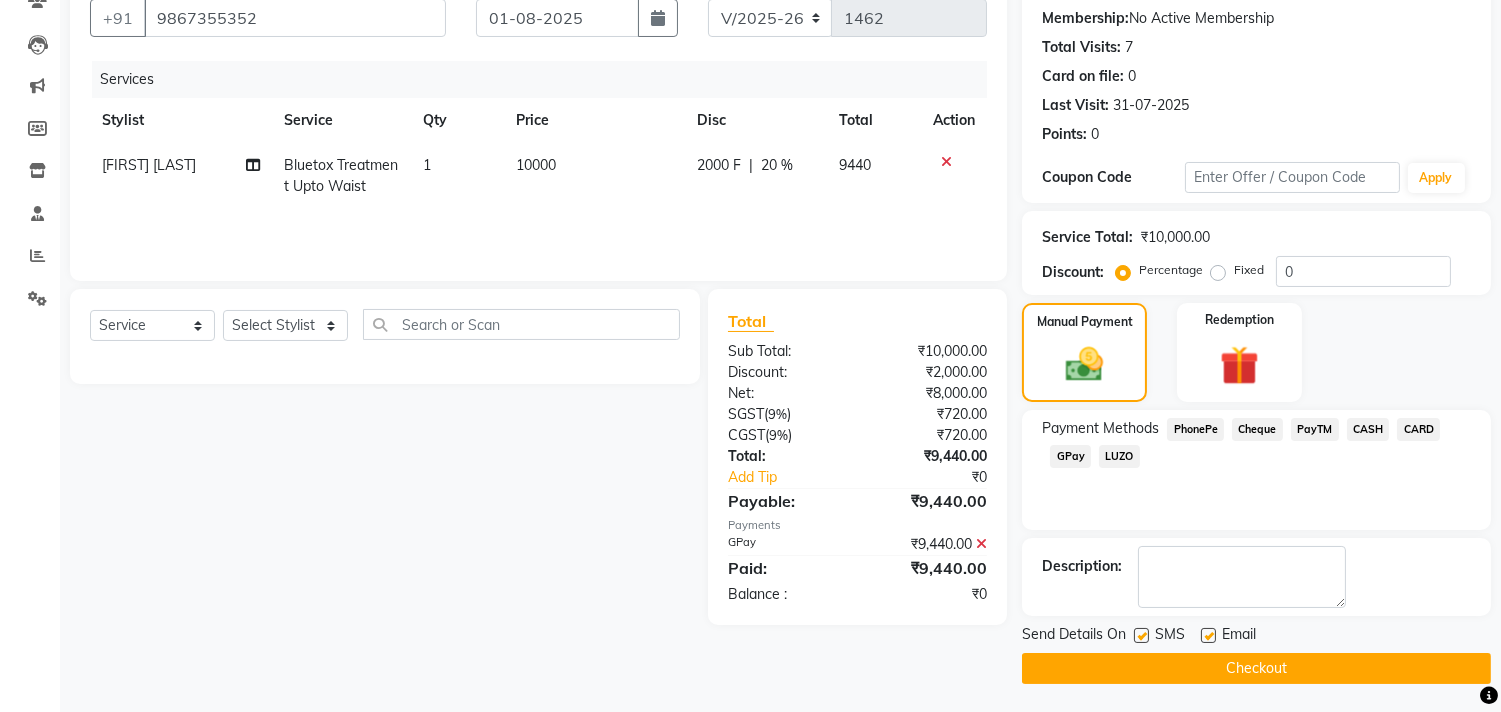 click 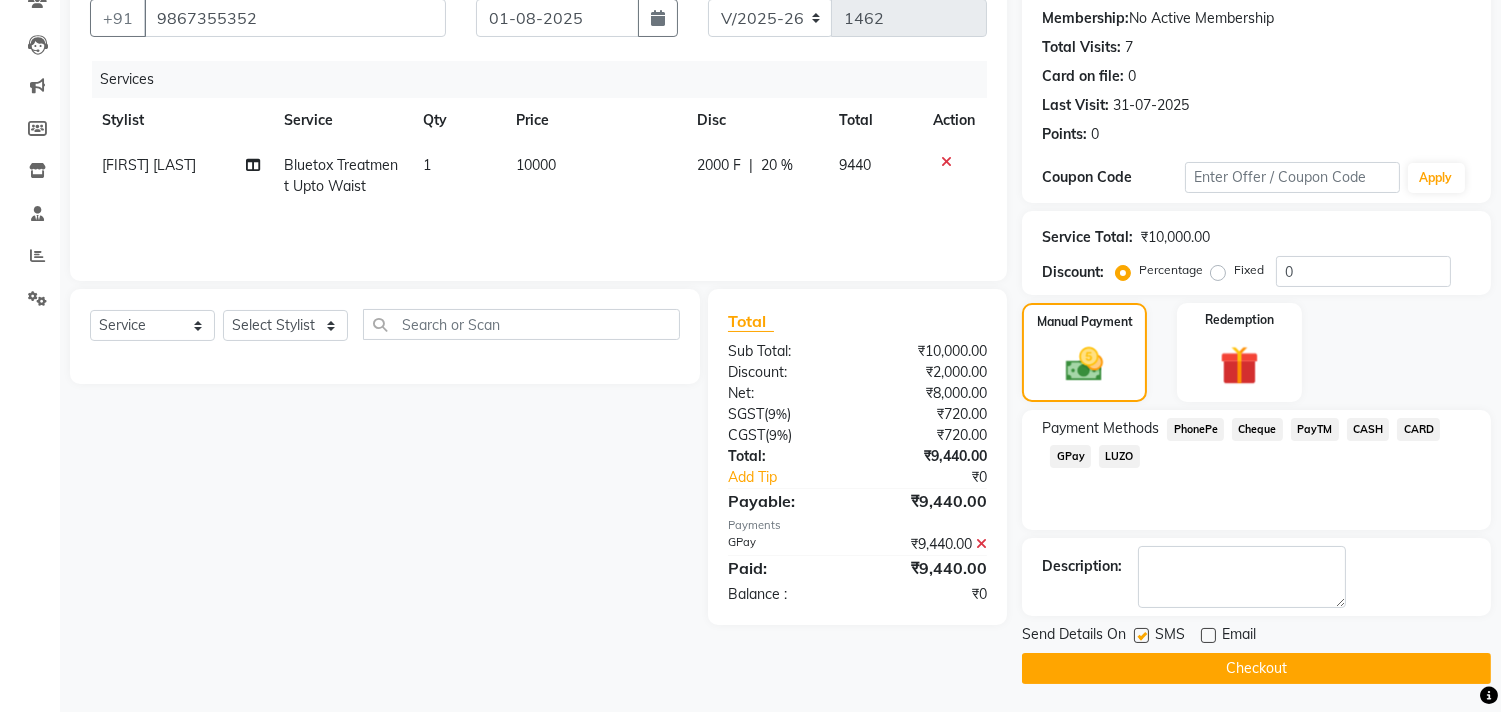 click on "Checkout" 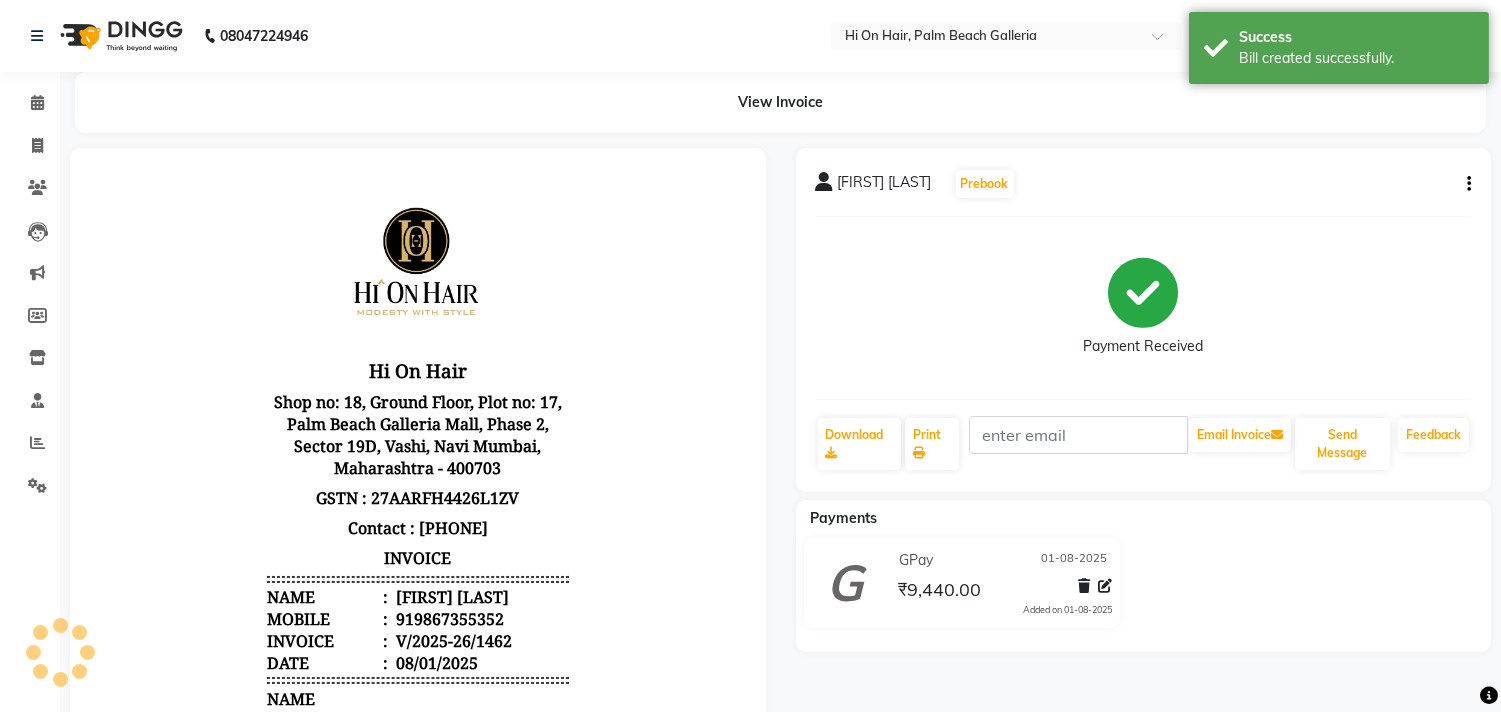 scroll, scrollTop: 0, scrollLeft: 0, axis: both 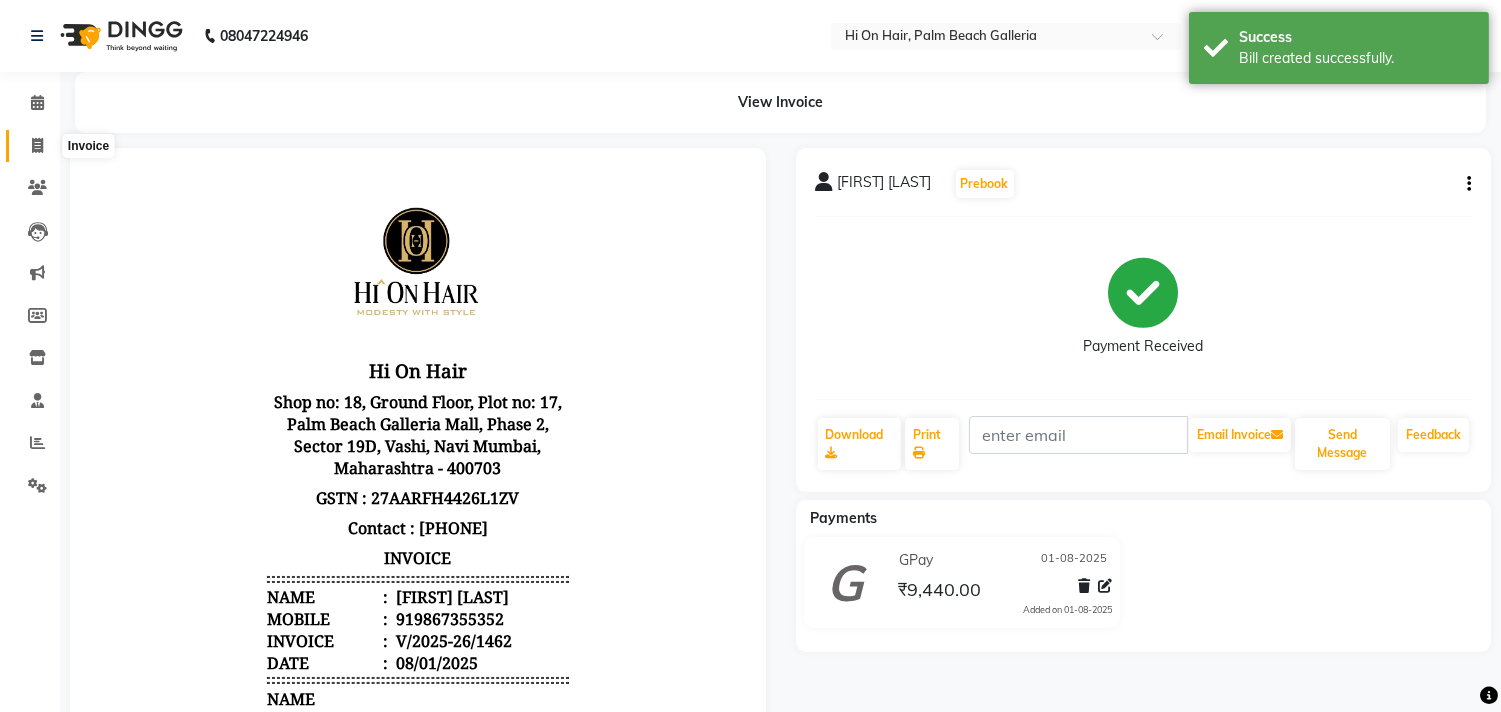 click 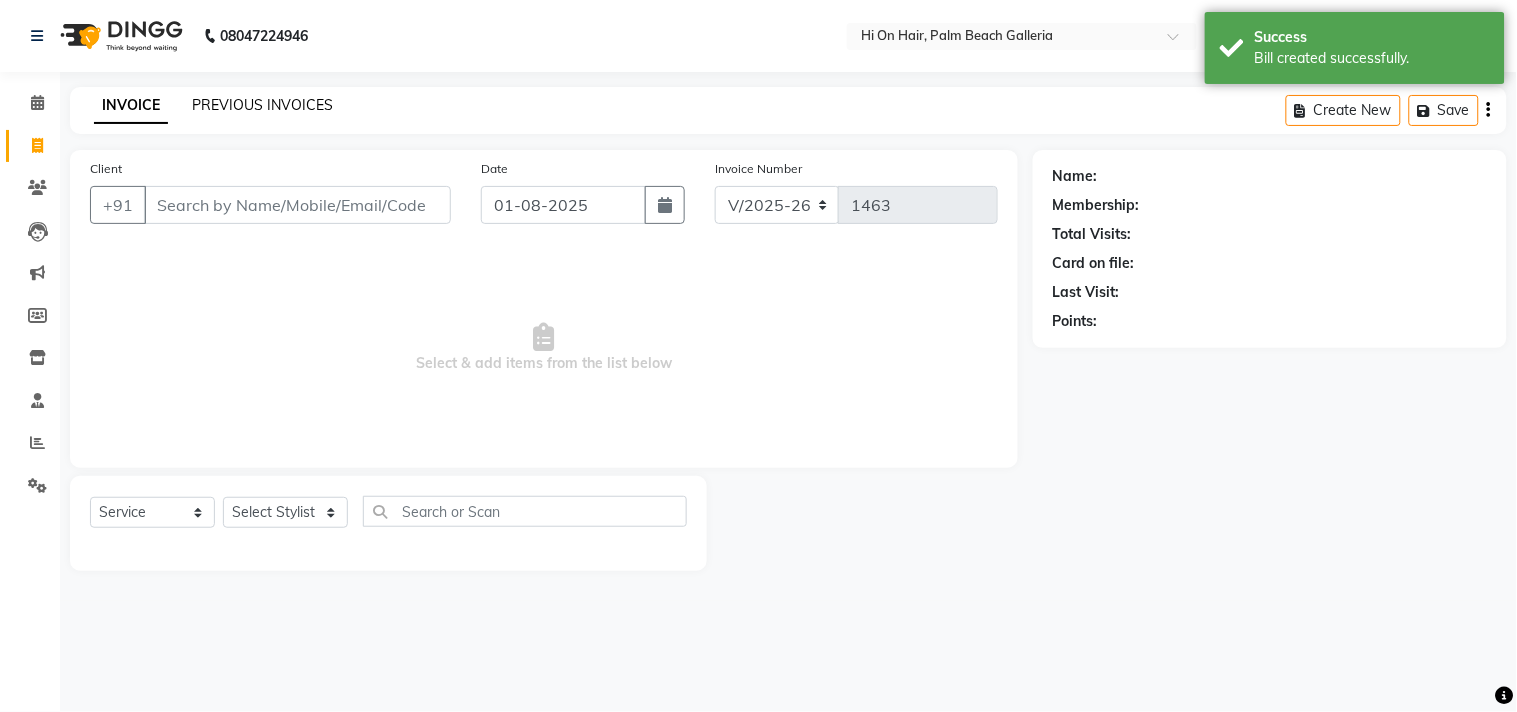click on "PREVIOUS INVOICES" 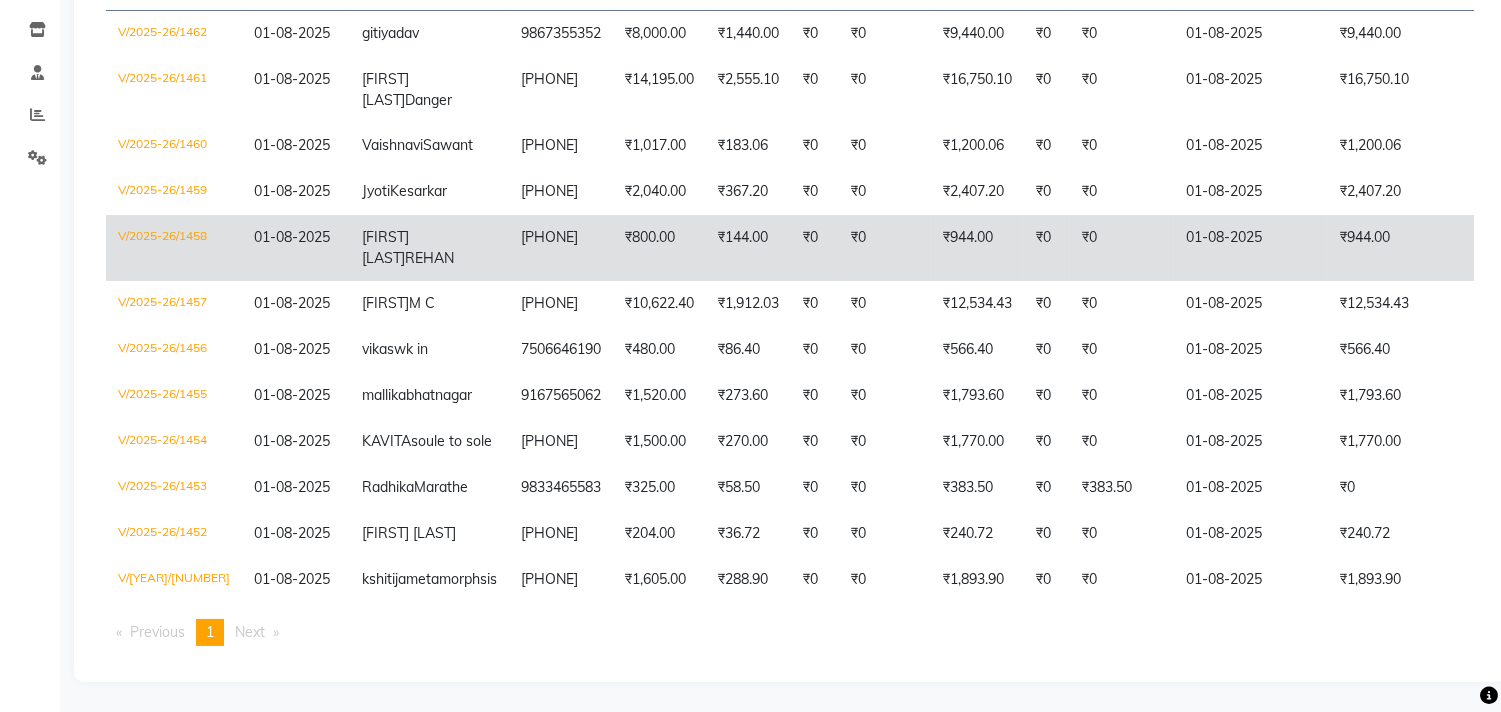 scroll, scrollTop: 505, scrollLeft: 0, axis: vertical 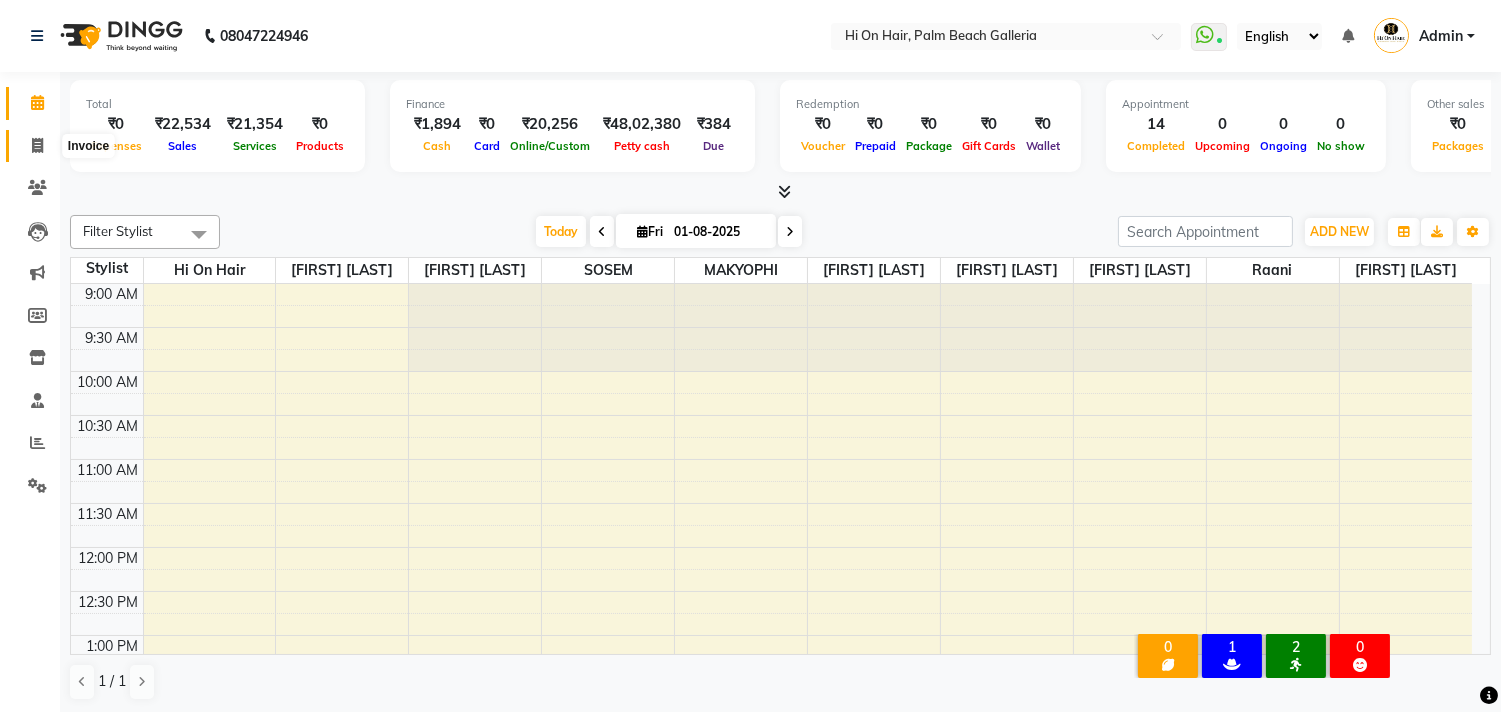 click 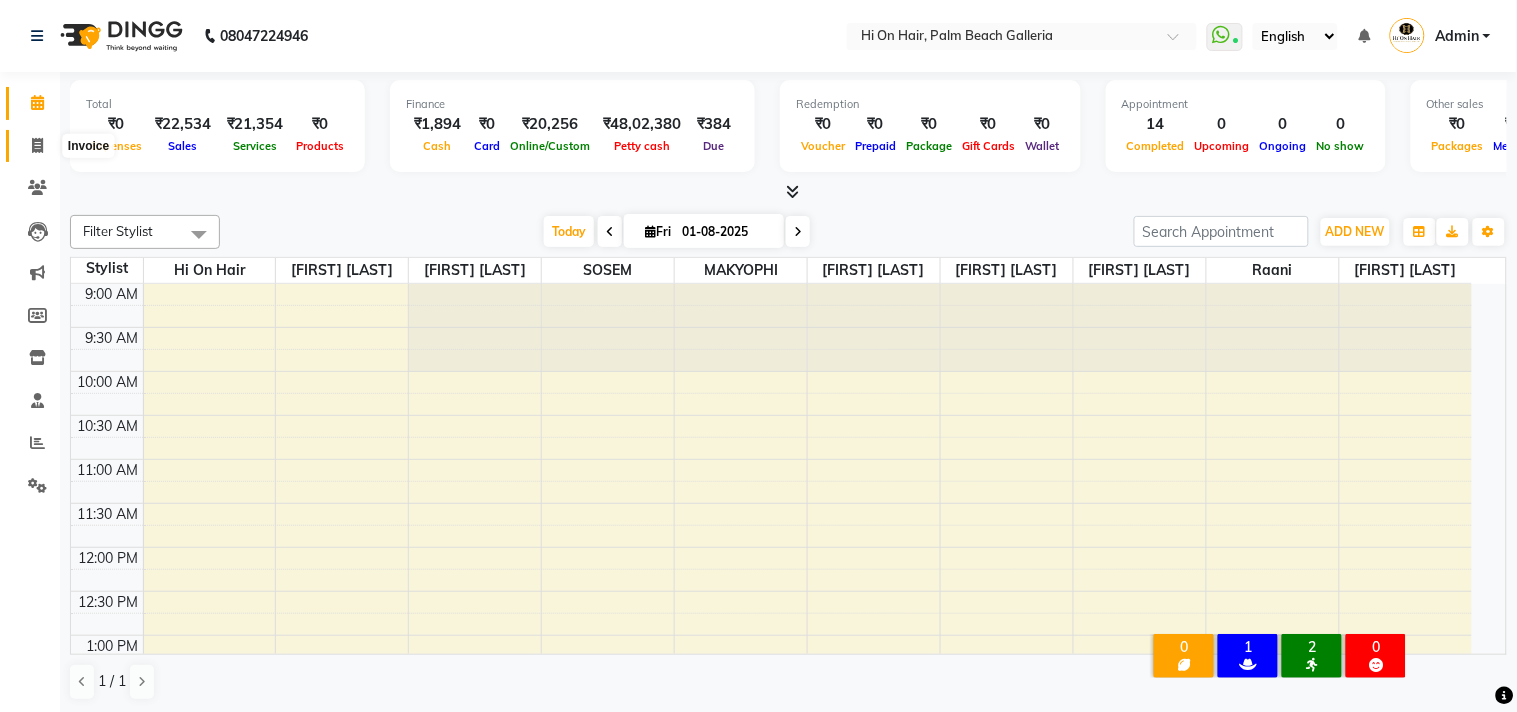 select on "535" 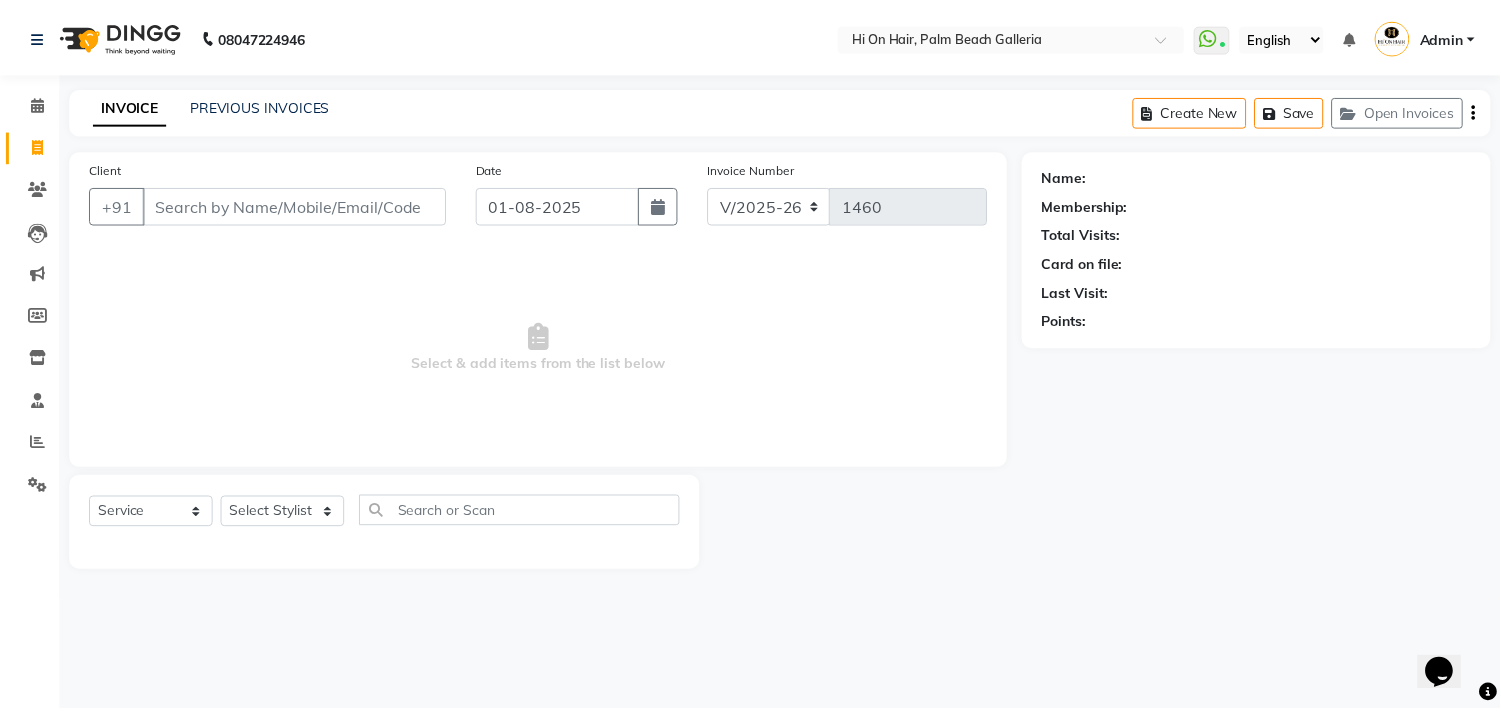 scroll, scrollTop: 0, scrollLeft: 0, axis: both 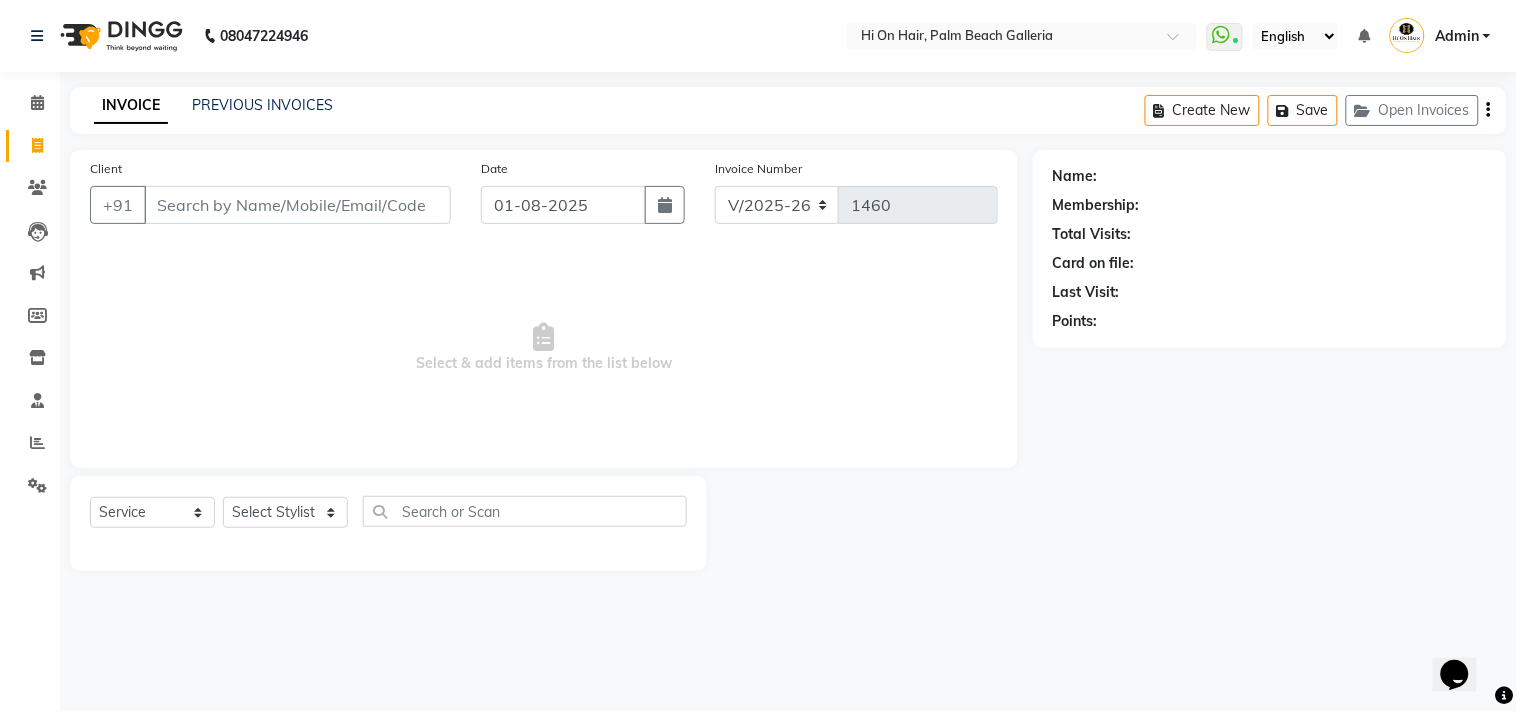click on "Client" at bounding box center [297, 205] 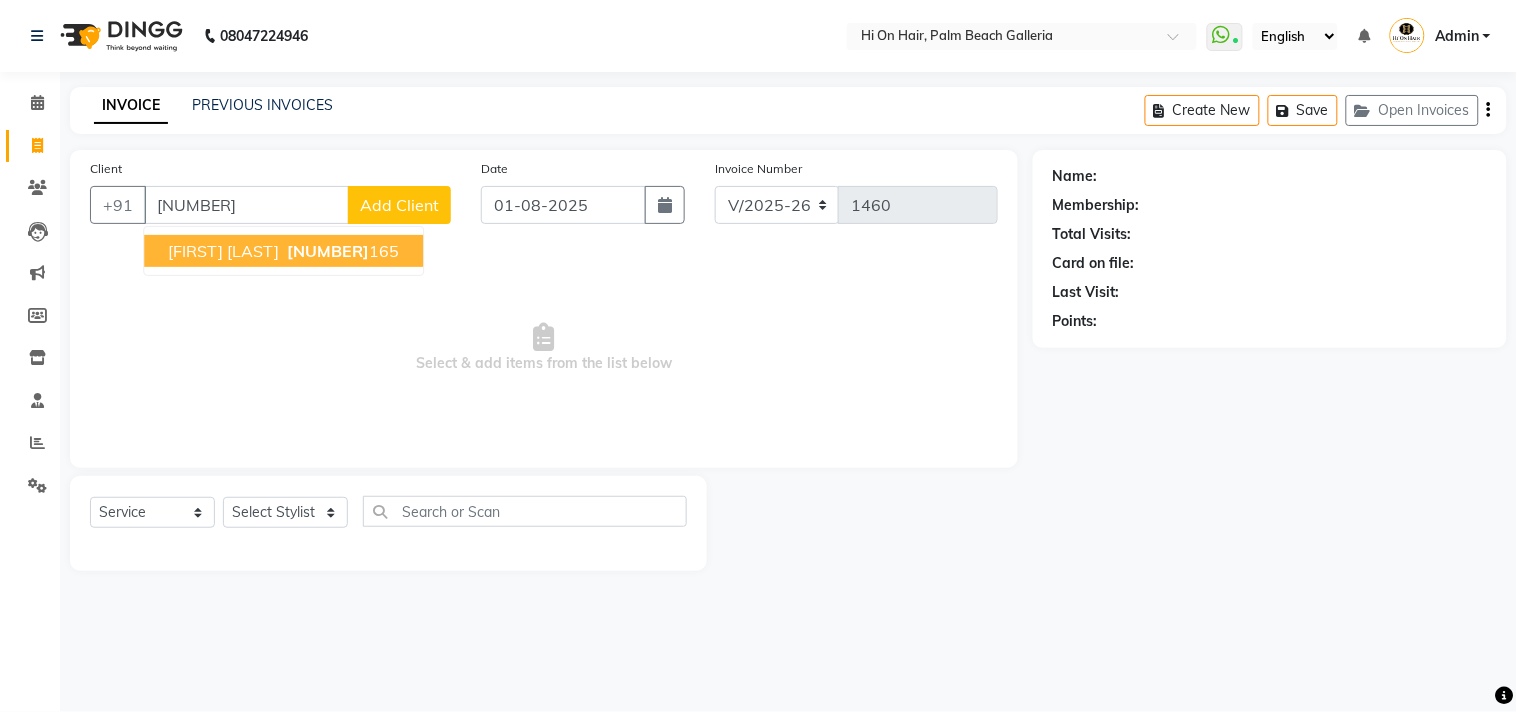 click on "[FIRST] [LAST]   [NUMBER]" at bounding box center (283, 251) 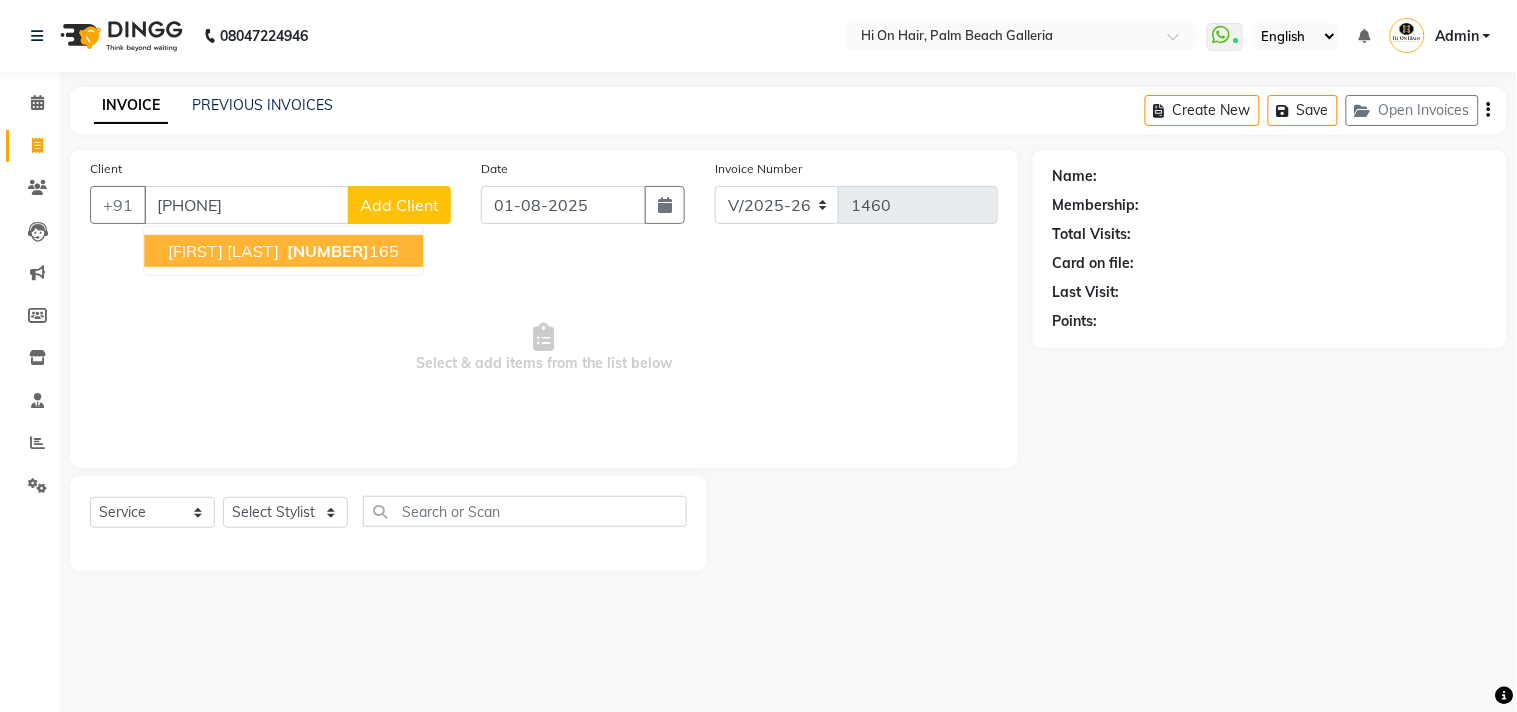 type on "[PHONE]" 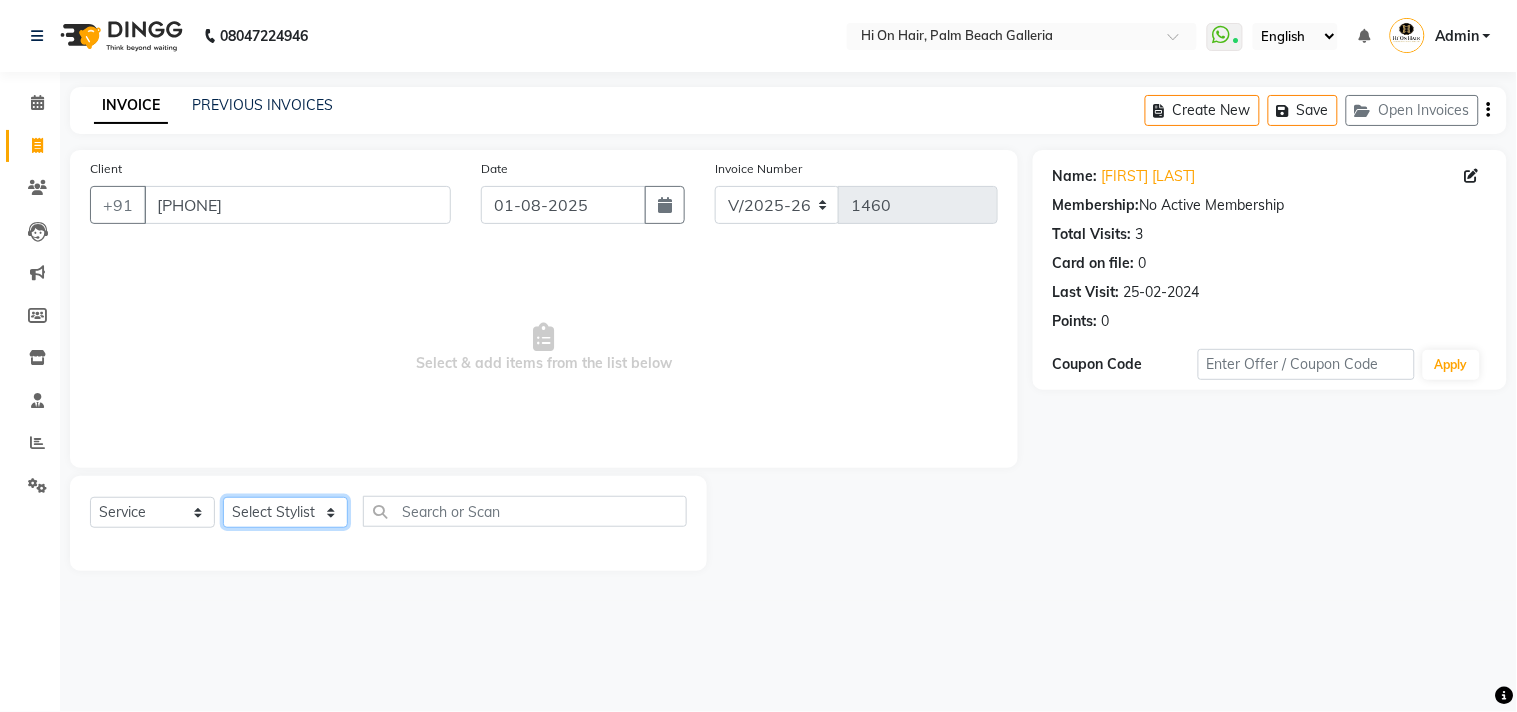 click on "Select Stylist Alim Kaldane Anwar Laskar Hi On Hair MAKYOPHI Pankaj Thakur Poonam Nalawade Raani Rasika  Shelar Rehan Salmani Saba Shaikh Sana Shaikh SOSEM Zeeshan Salmani" 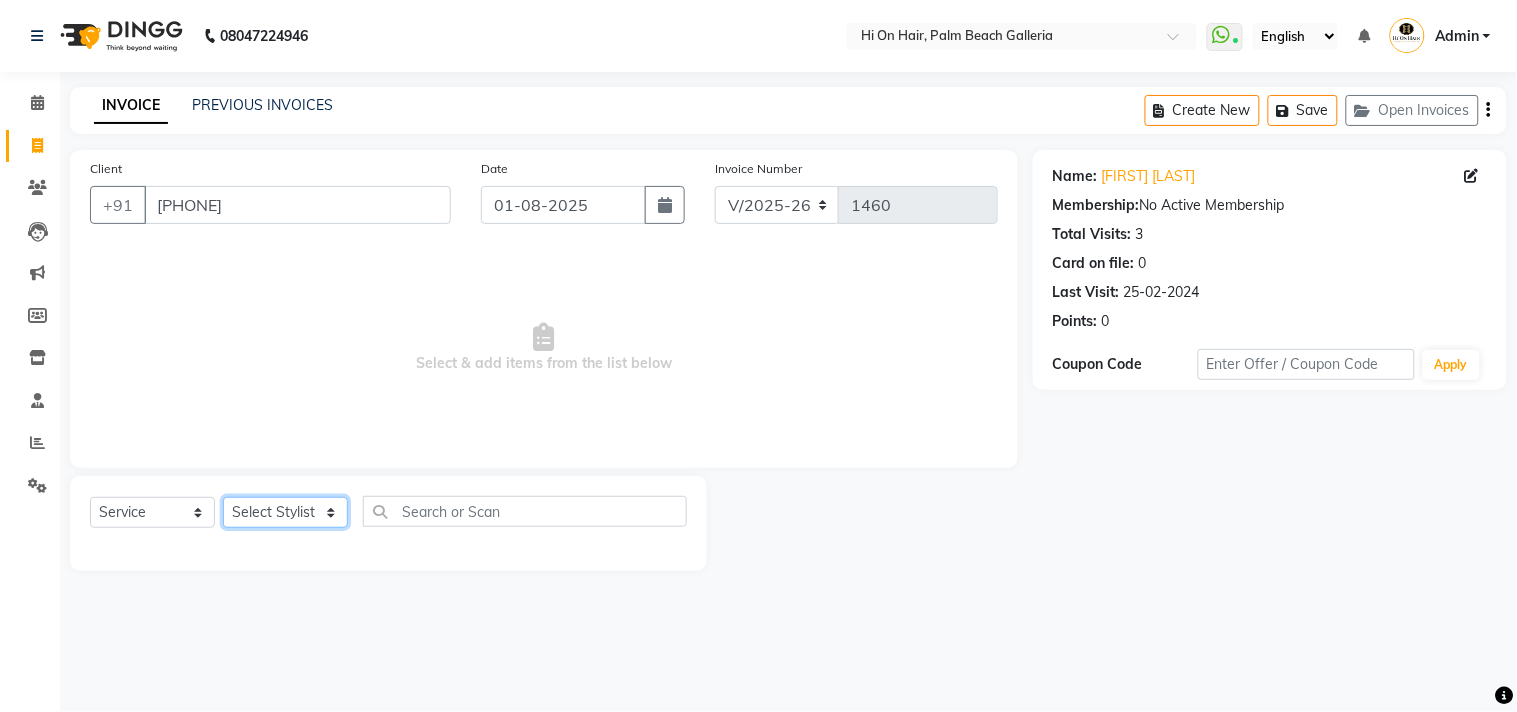 select on "6878" 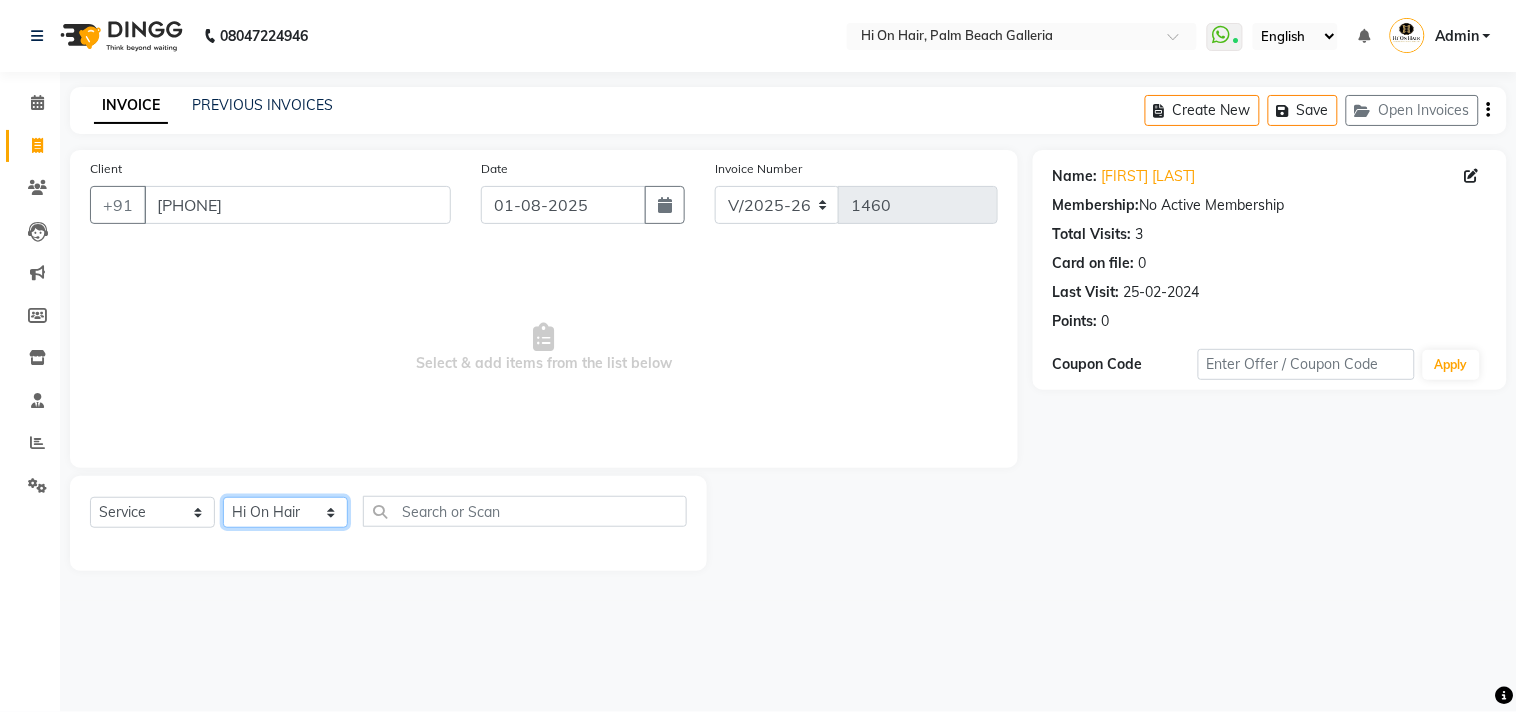 click on "Select Stylist Alim Kaldane Anwar Laskar Hi On Hair MAKYOPHI Pankaj Thakur Poonam Nalawade Raani Rasika  Shelar Rehan Salmani Saba Shaikh Sana Shaikh SOSEM Zeeshan Salmani" 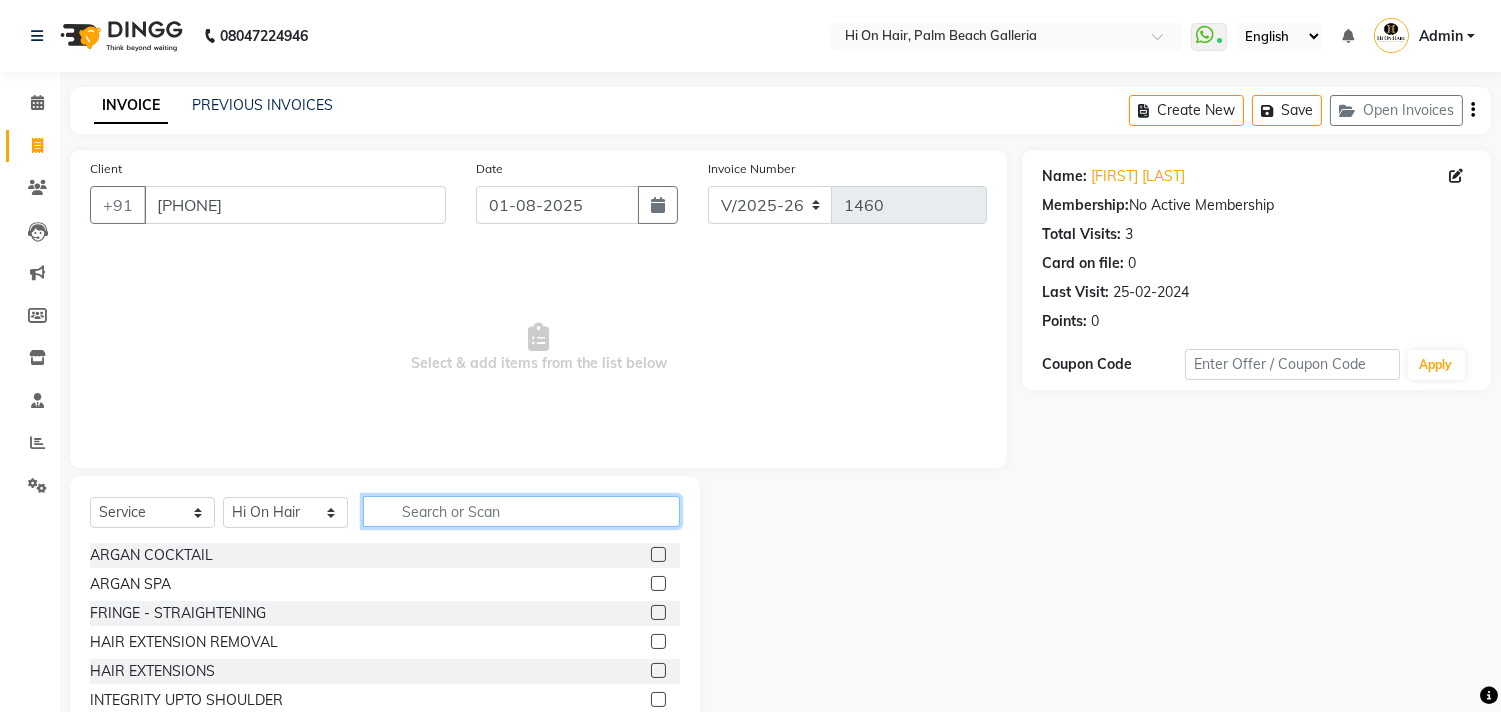 click 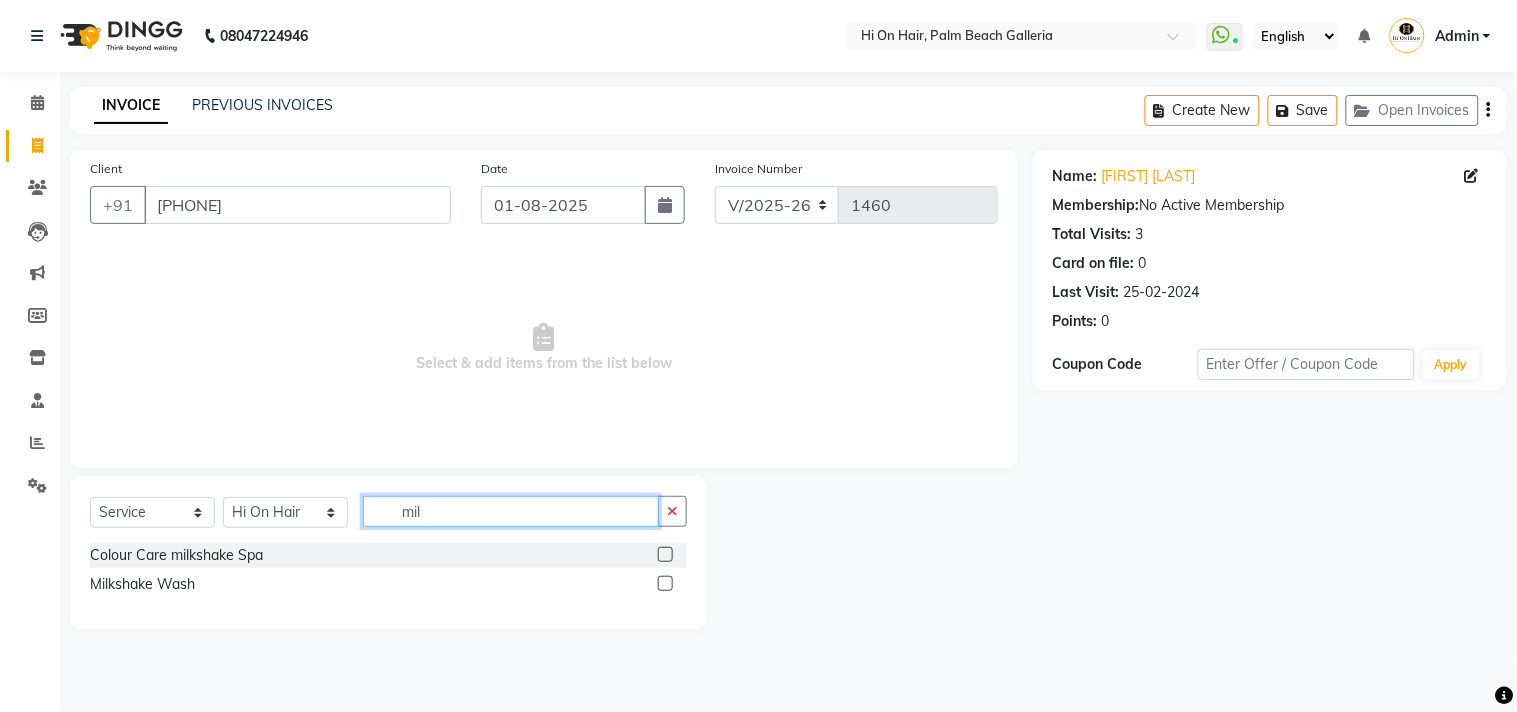 type on "mil" 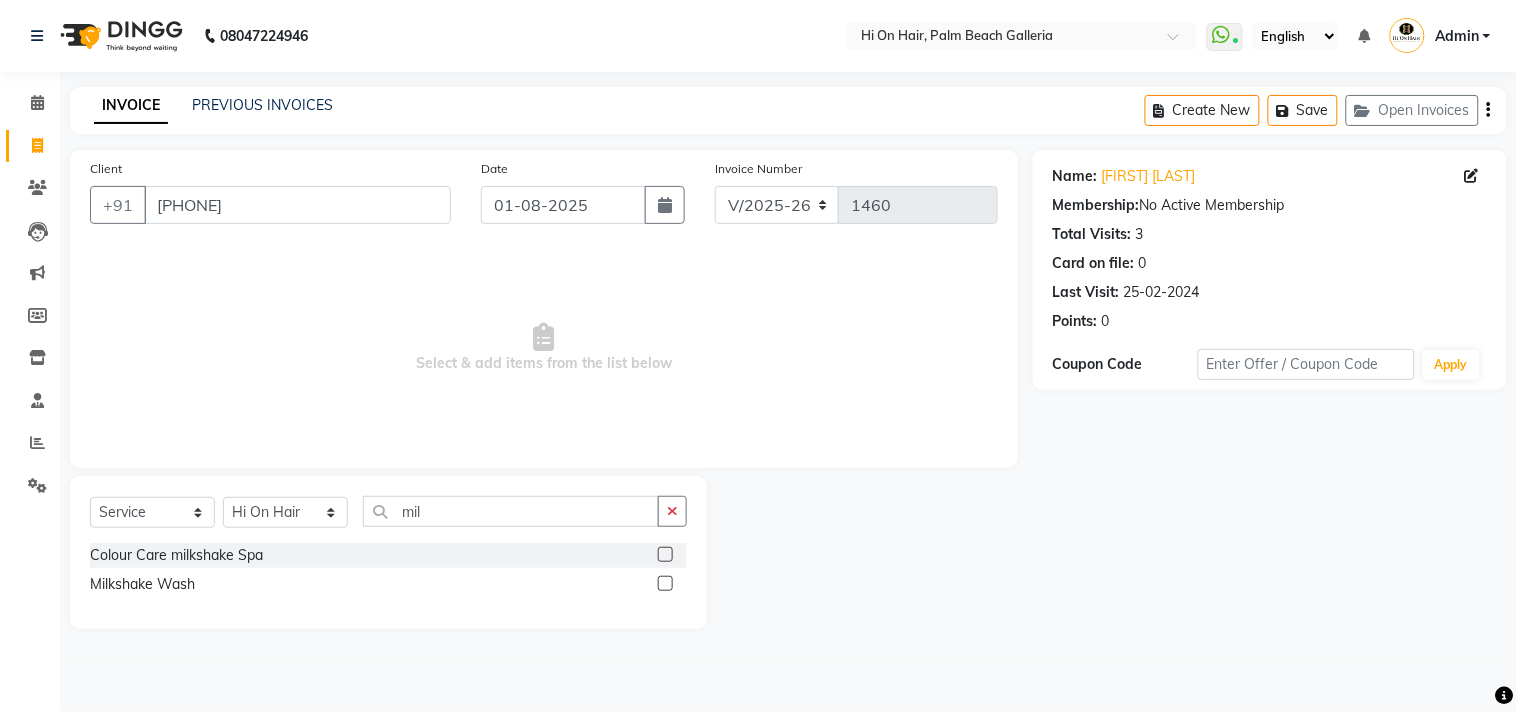click 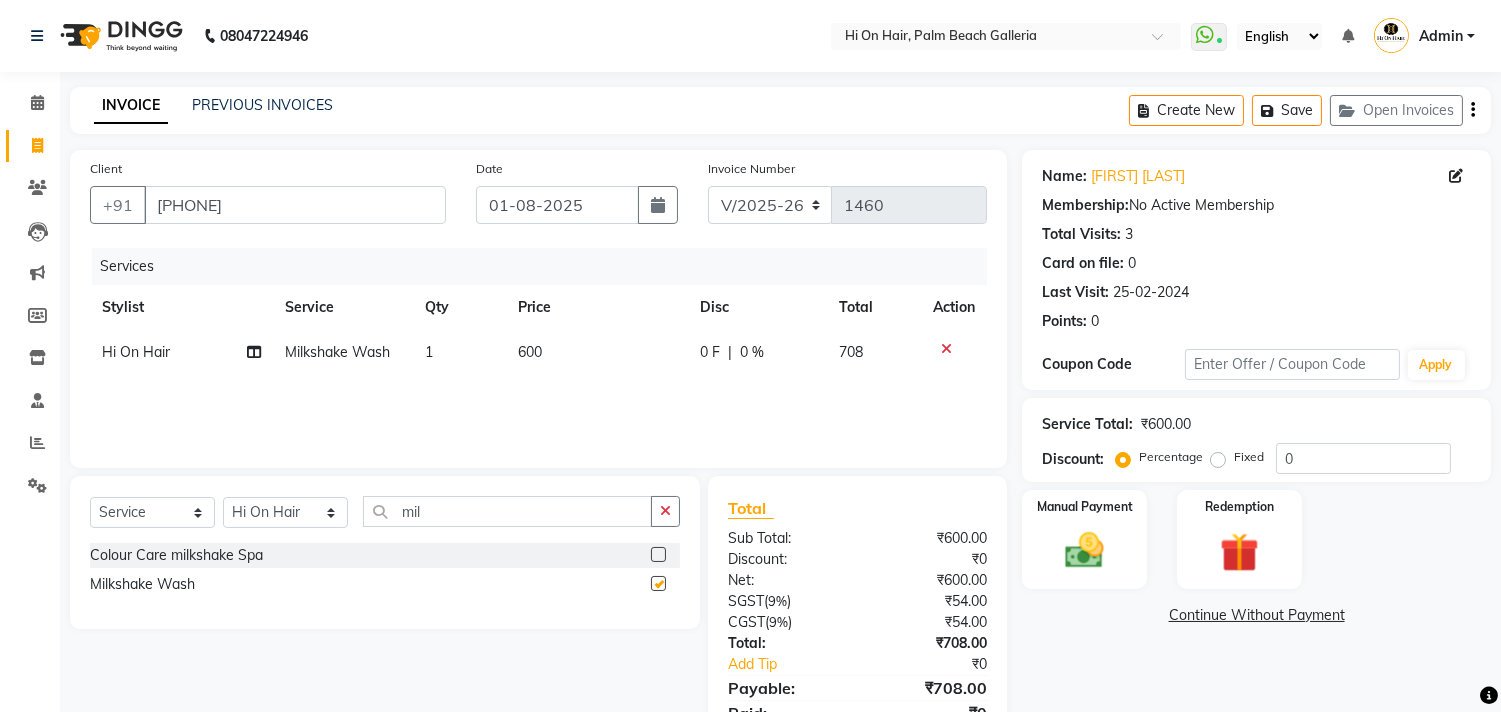 checkbox on "false" 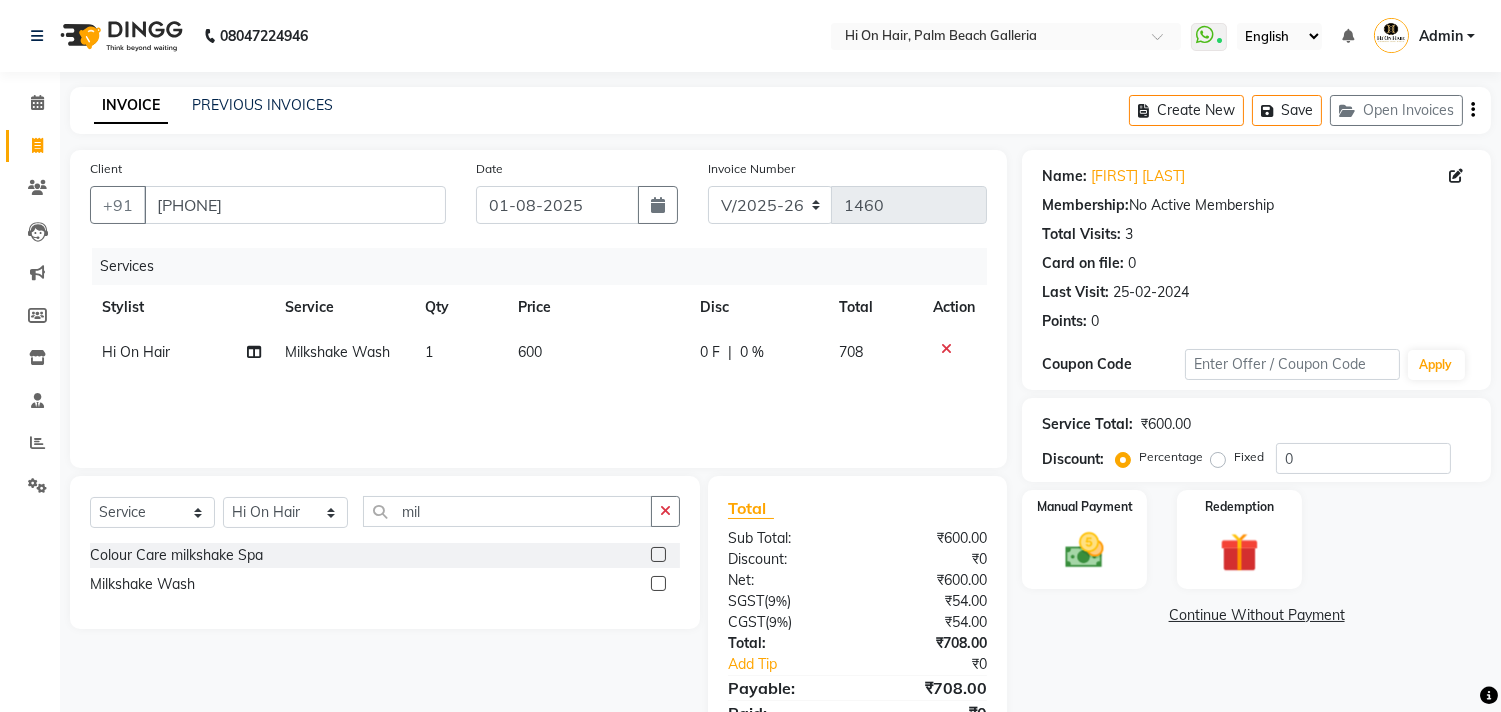 click on "600" 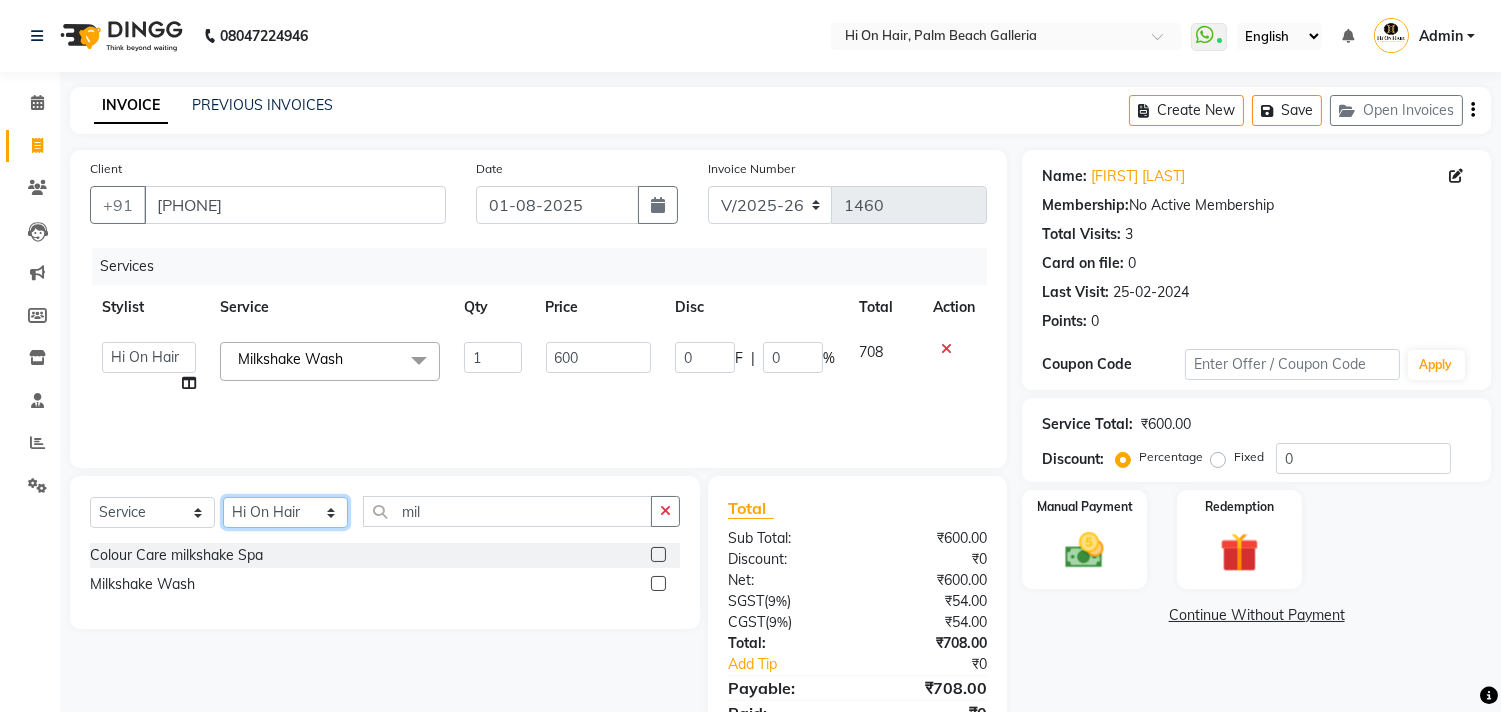 click on "Select Stylist Alim Kaldane Anwar Laskar Hi On Hair MAKYOPHI Pankaj Thakur Poonam Nalawade Raani Rasika  Shelar Rehan Salmani Saba Shaikh Sana Shaikh SOSEM Zeeshan Salmani" 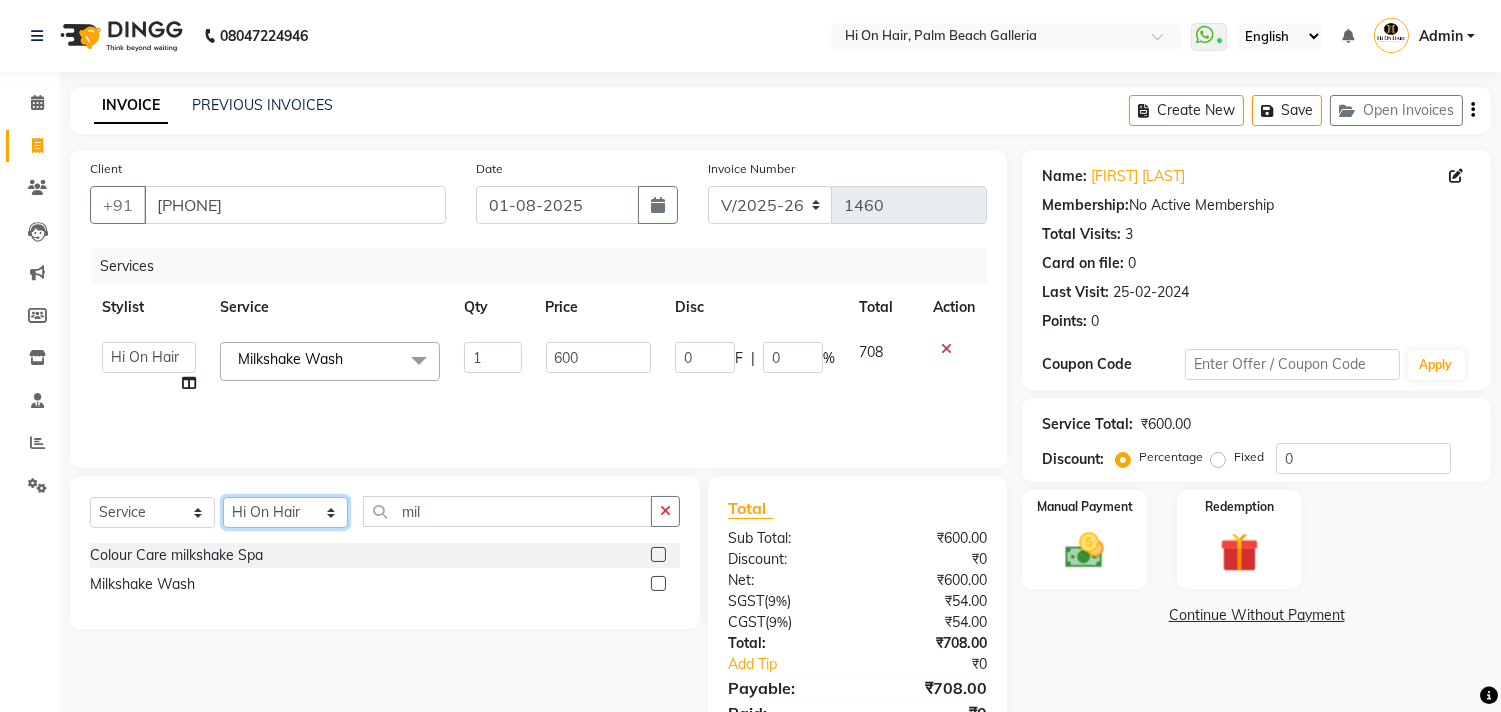 select on "48732" 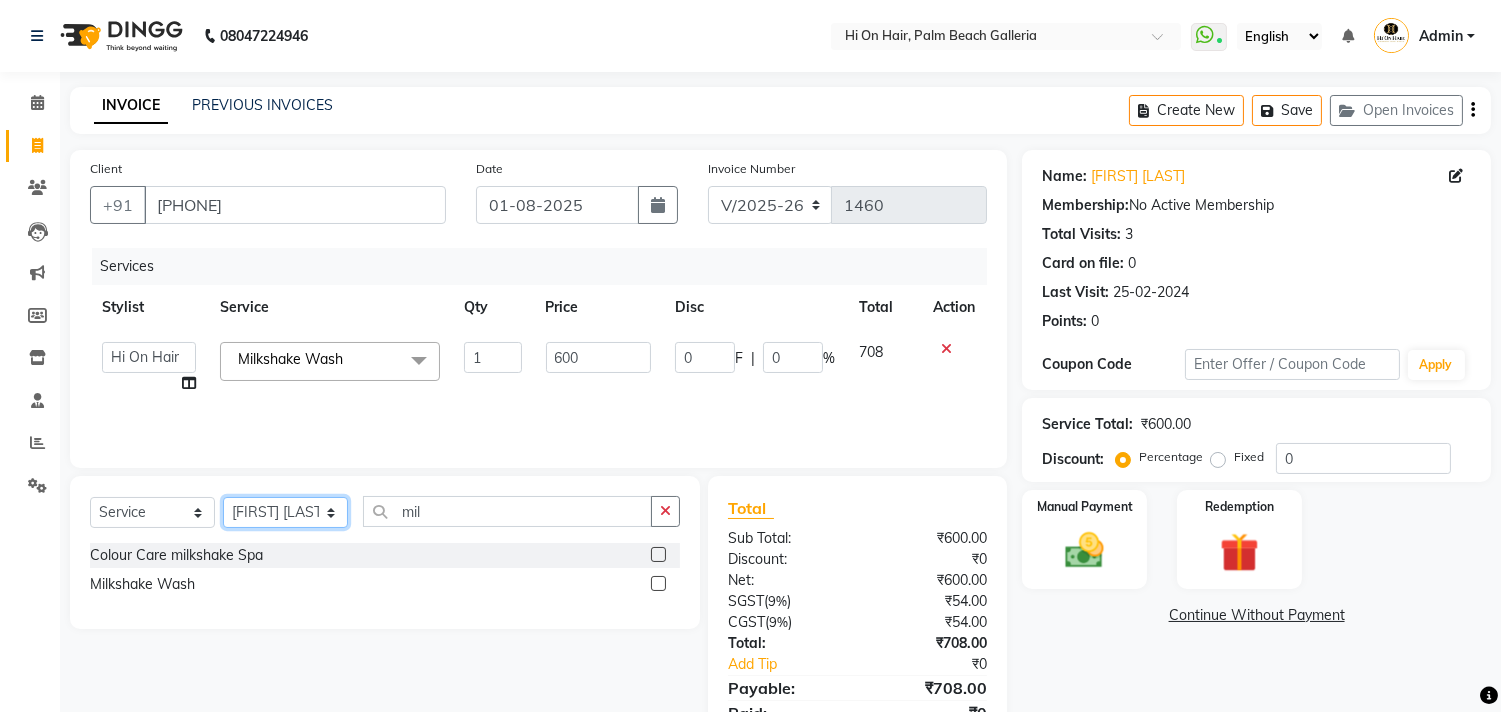 click on "Select Stylist Alim Kaldane Anwar Laskar Hi On Hair MAKYOPHI Pankaj Thakur Poonam Nalawade Raani Rasika  Shelar Rehan Salmani Saba Shaikh Sana Shaikh SOSEM Zeeshan Salmani" 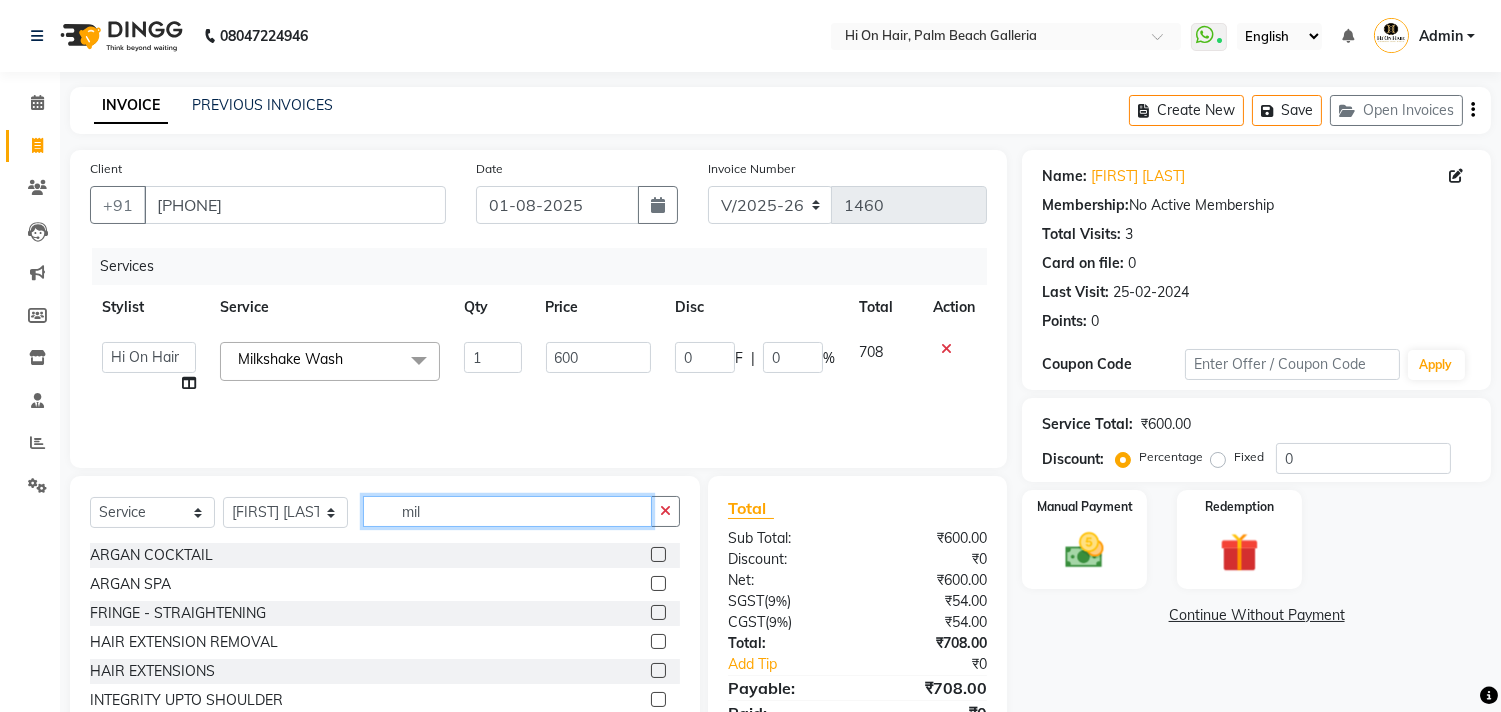 drag, startPoint x: 448, startPoint y: 517, endPoint x: 342, endPoint y: 510, distance: 106.23088 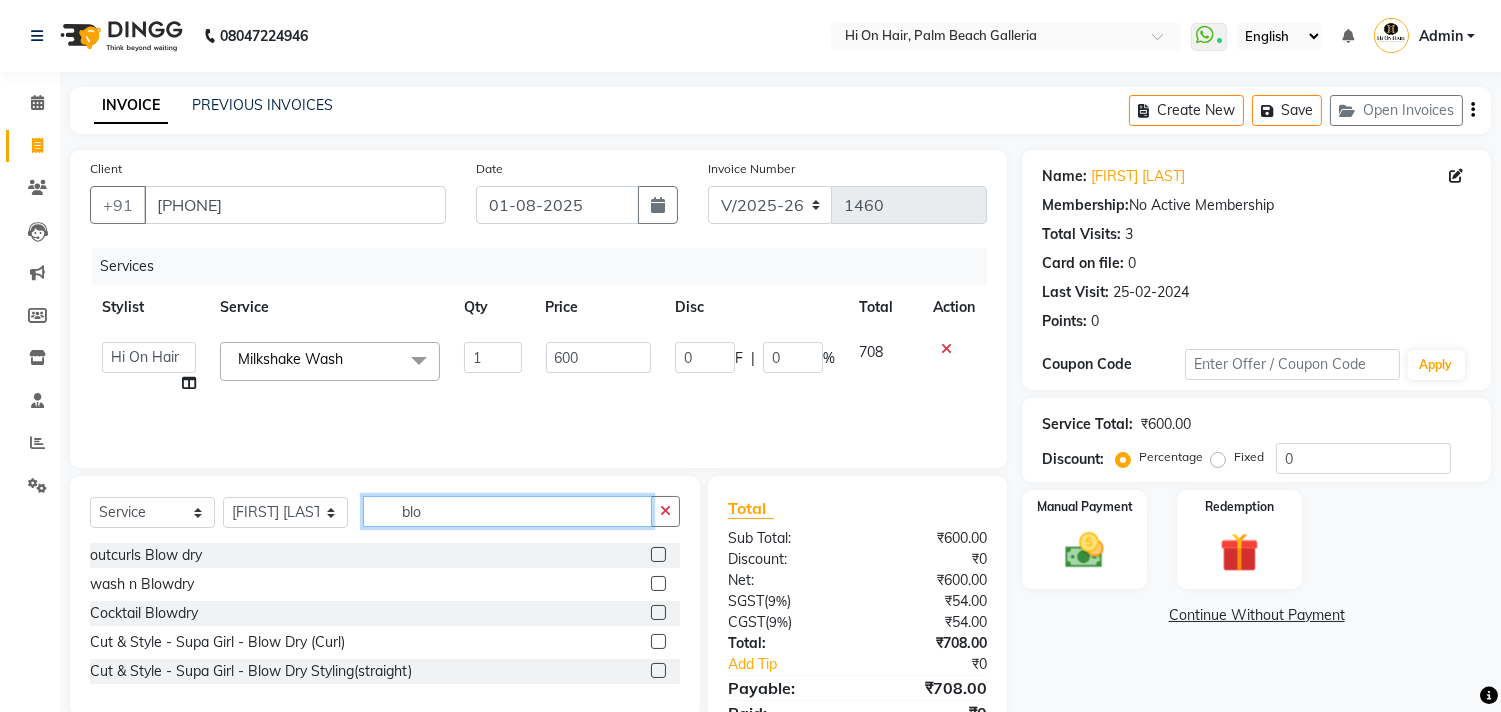 type on "blo" 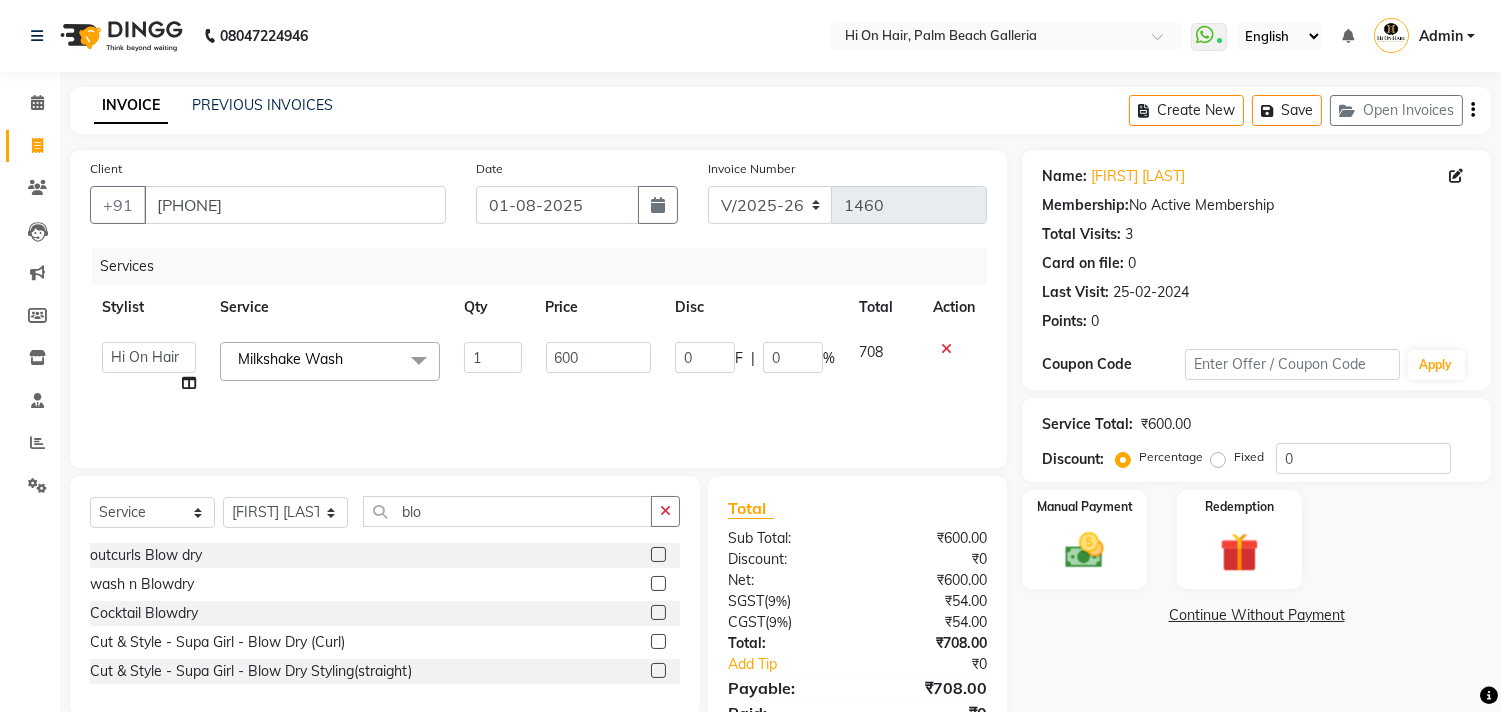 click 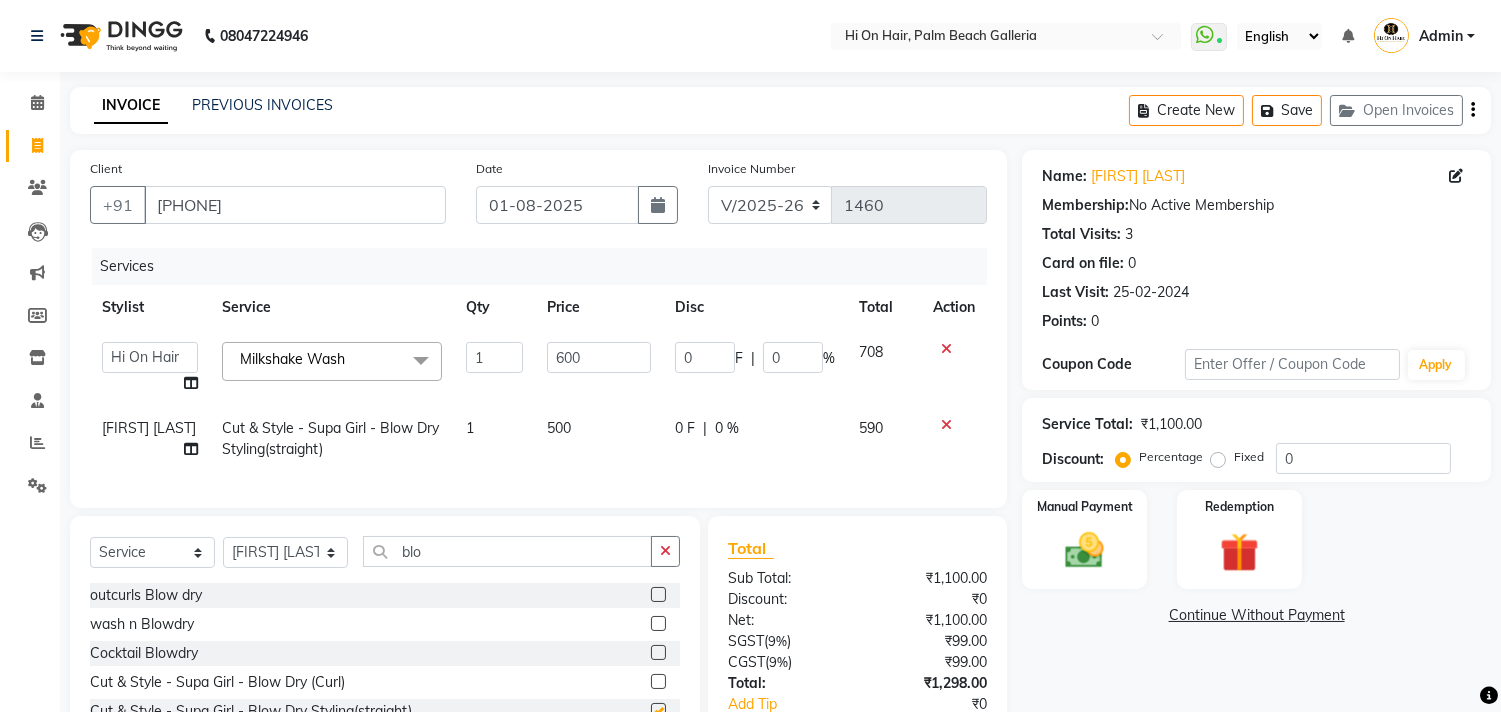checkbox on "false" 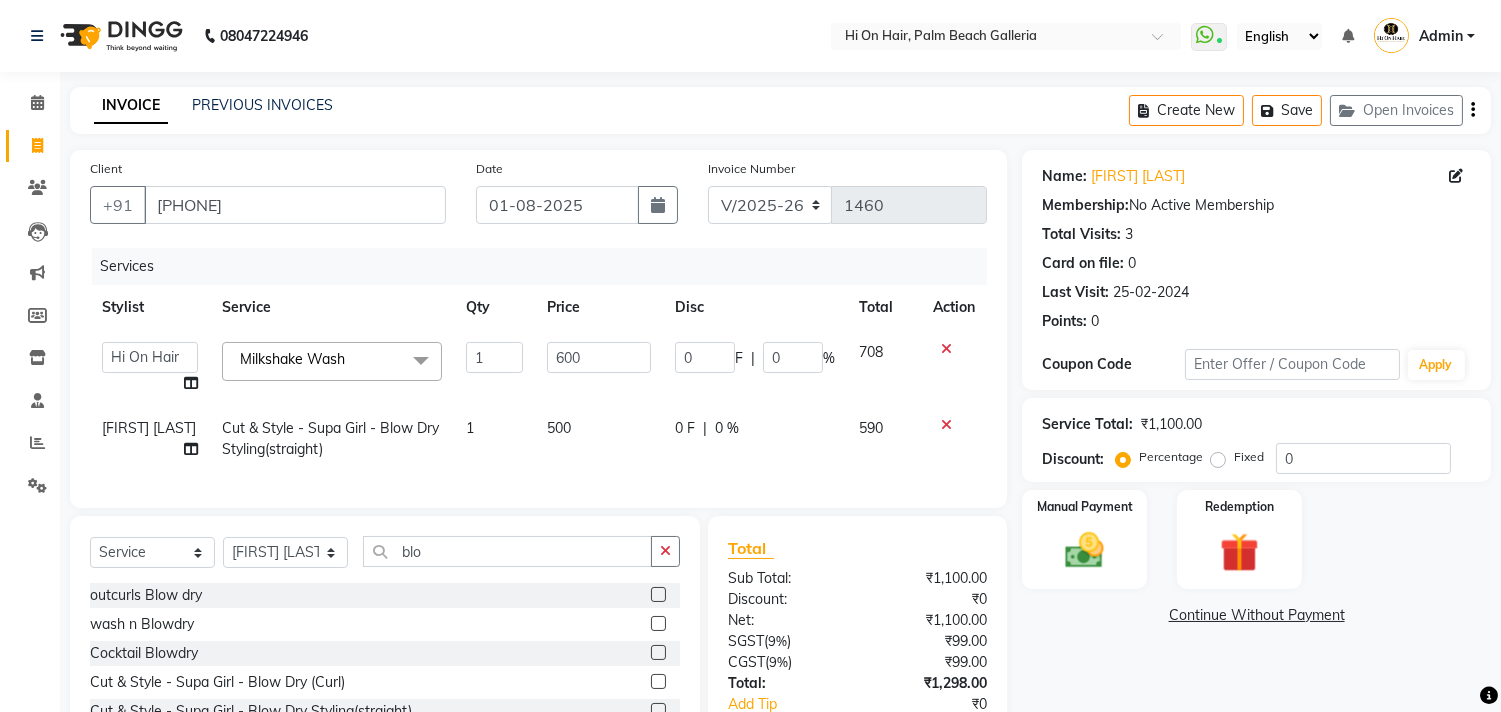 click on "500" 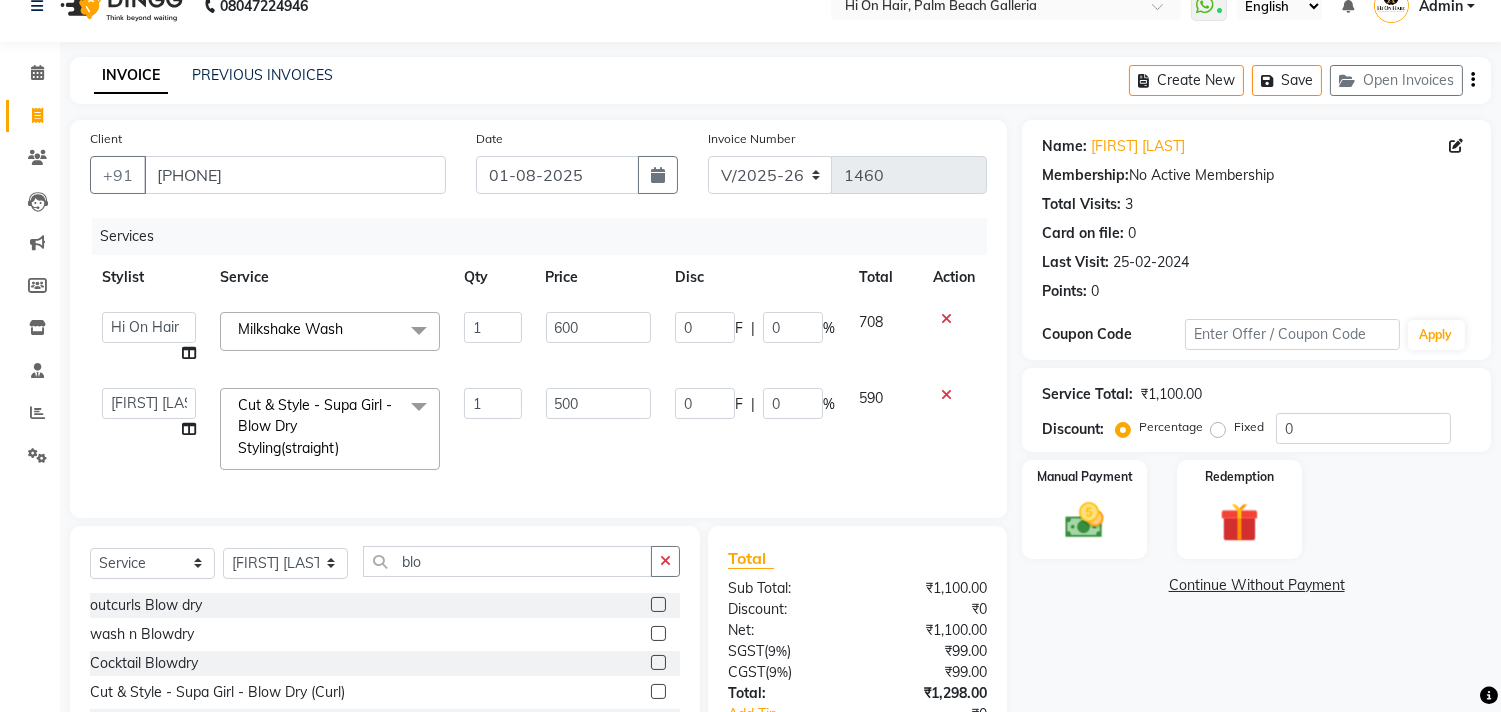 scroll, scrollTop: 185, scrollLeft: 0, axis: vertical 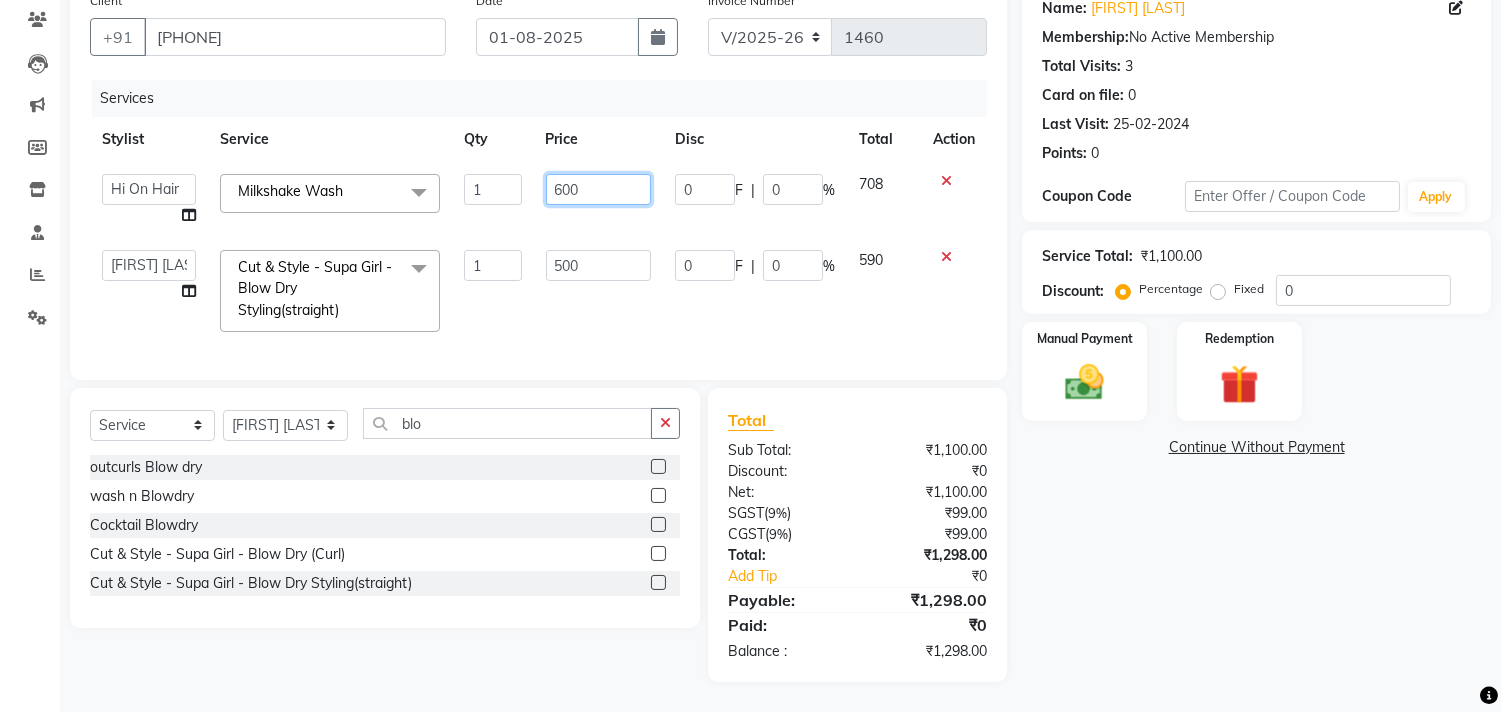 click on "600" 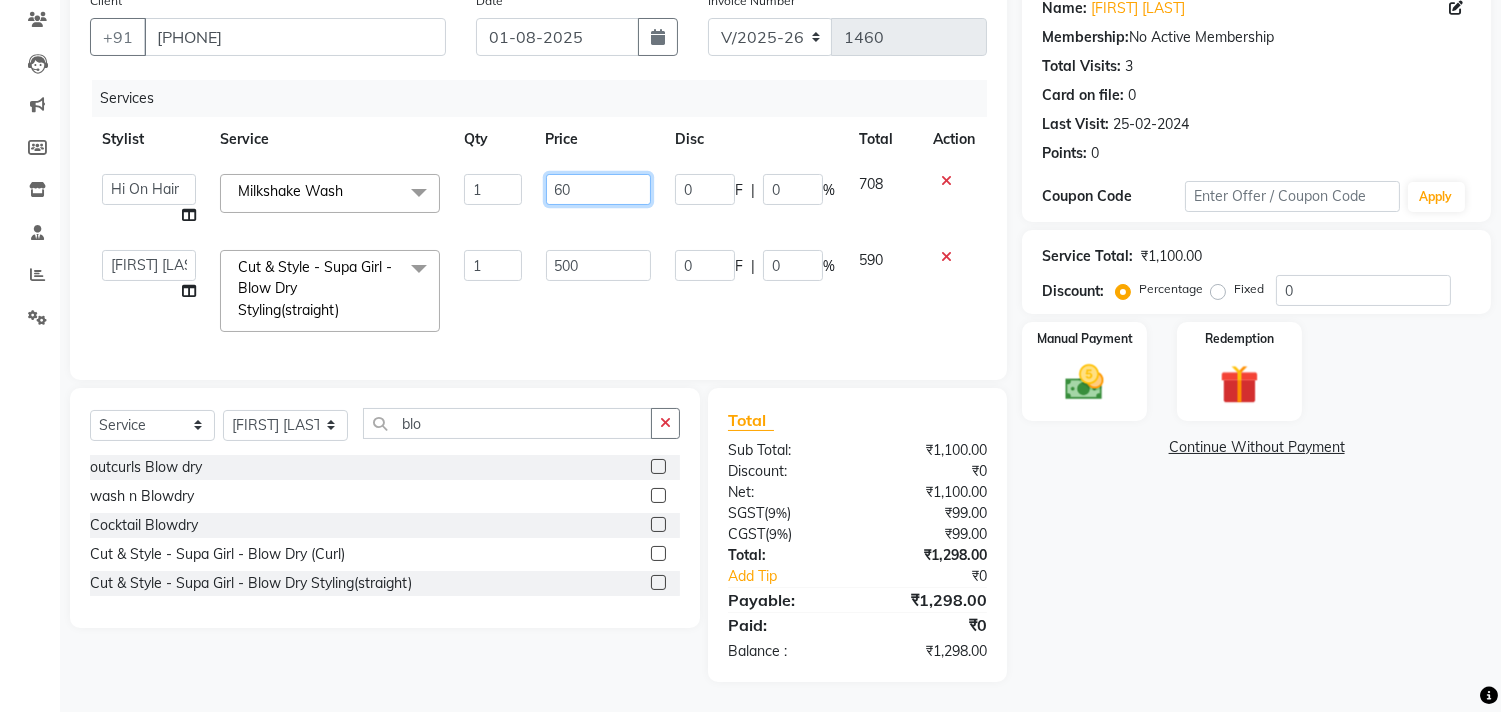 type on "6" 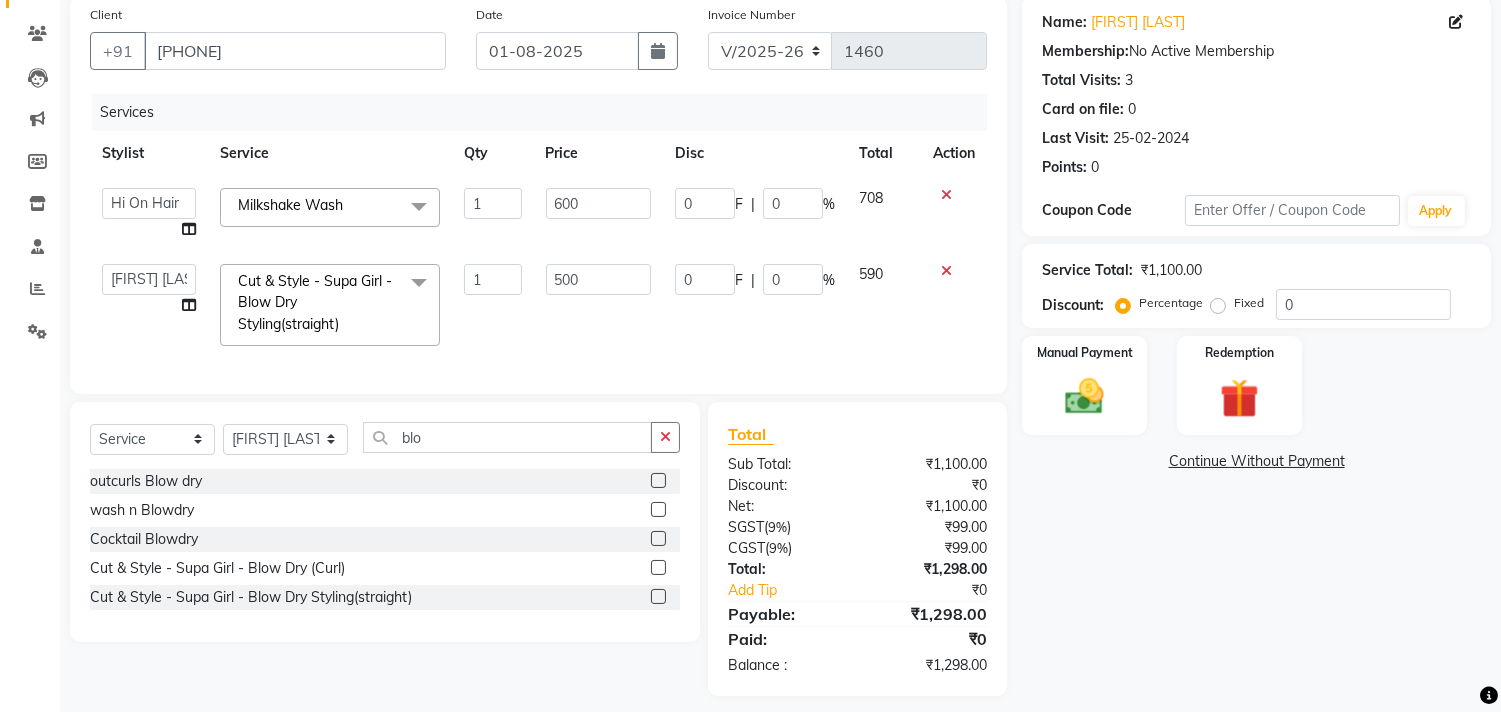 click on "600" 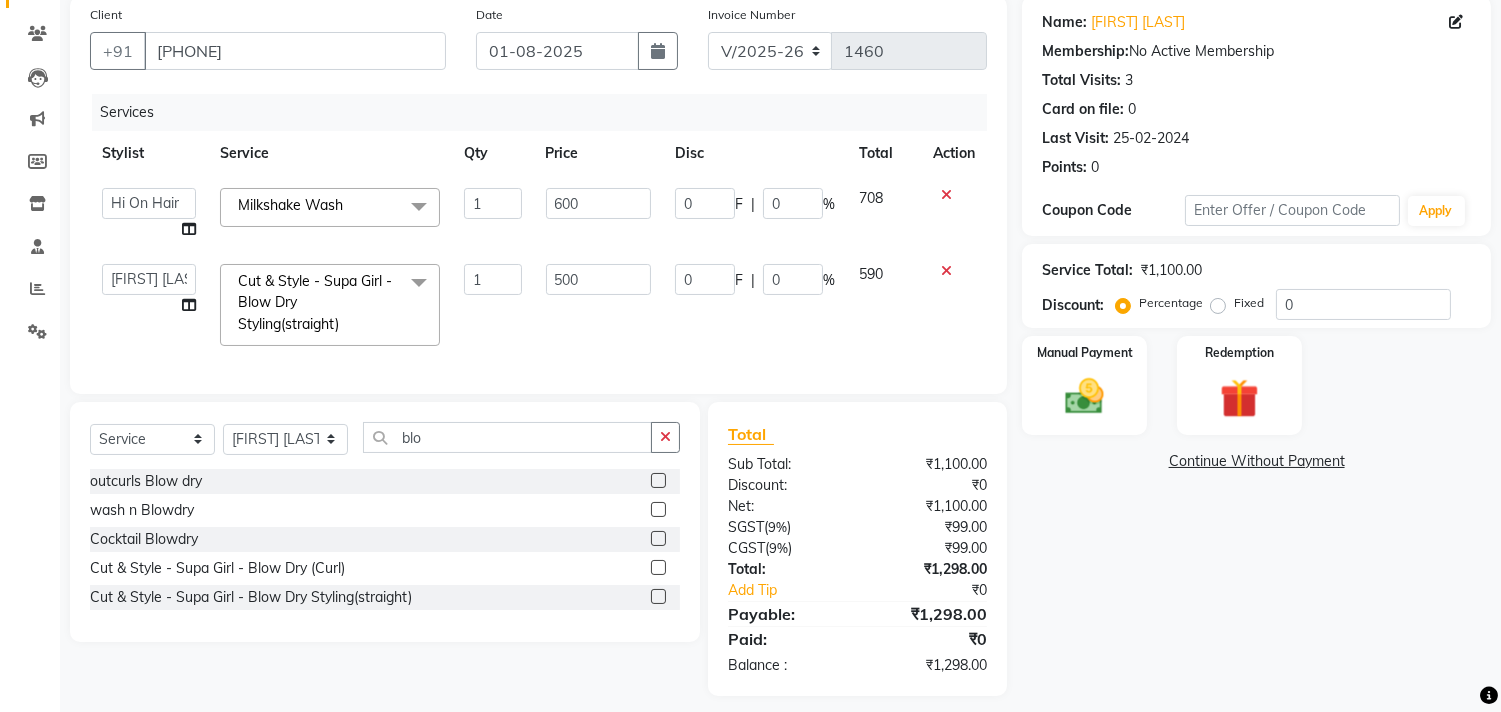 scroll, scrollTop: 185, scrollLeft: 0, axis: vertical 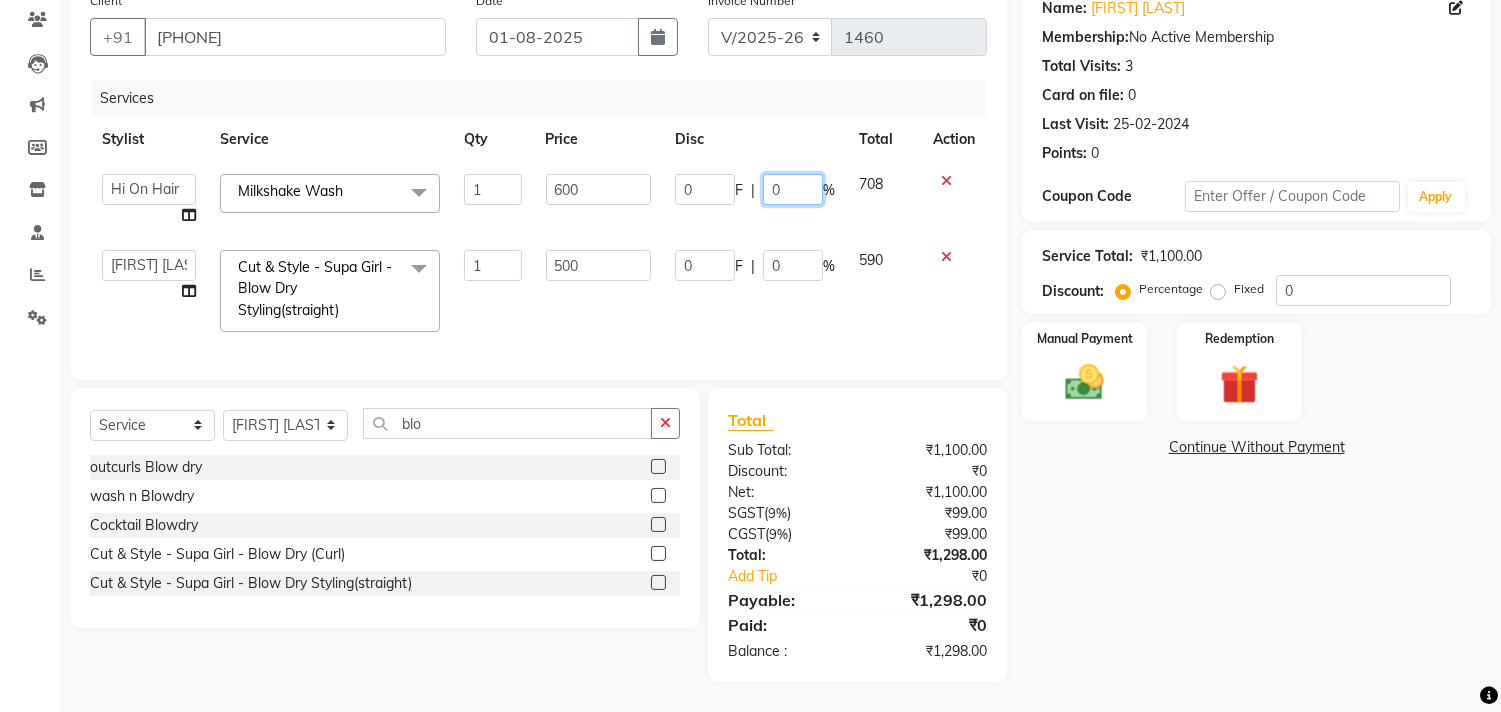 click on "0" 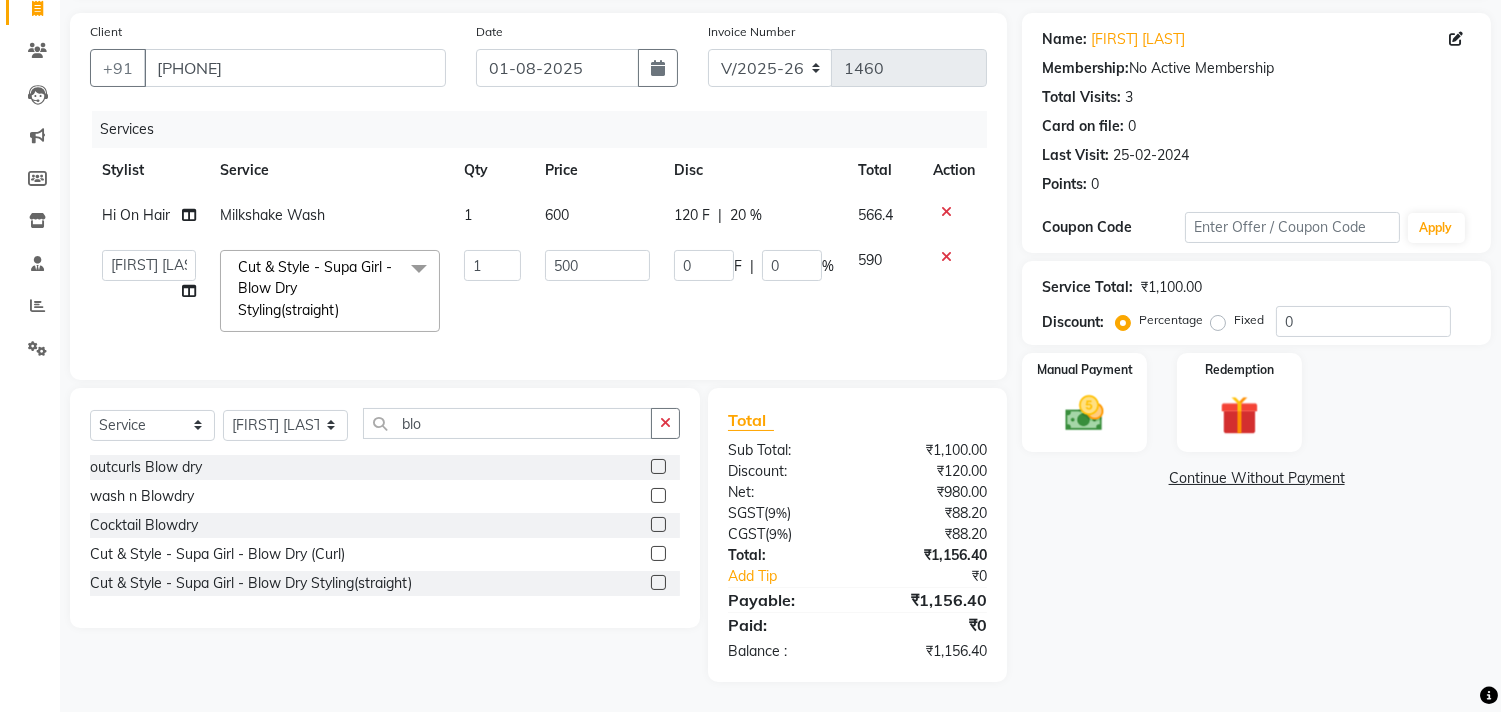 click on "120 F | 20 %" 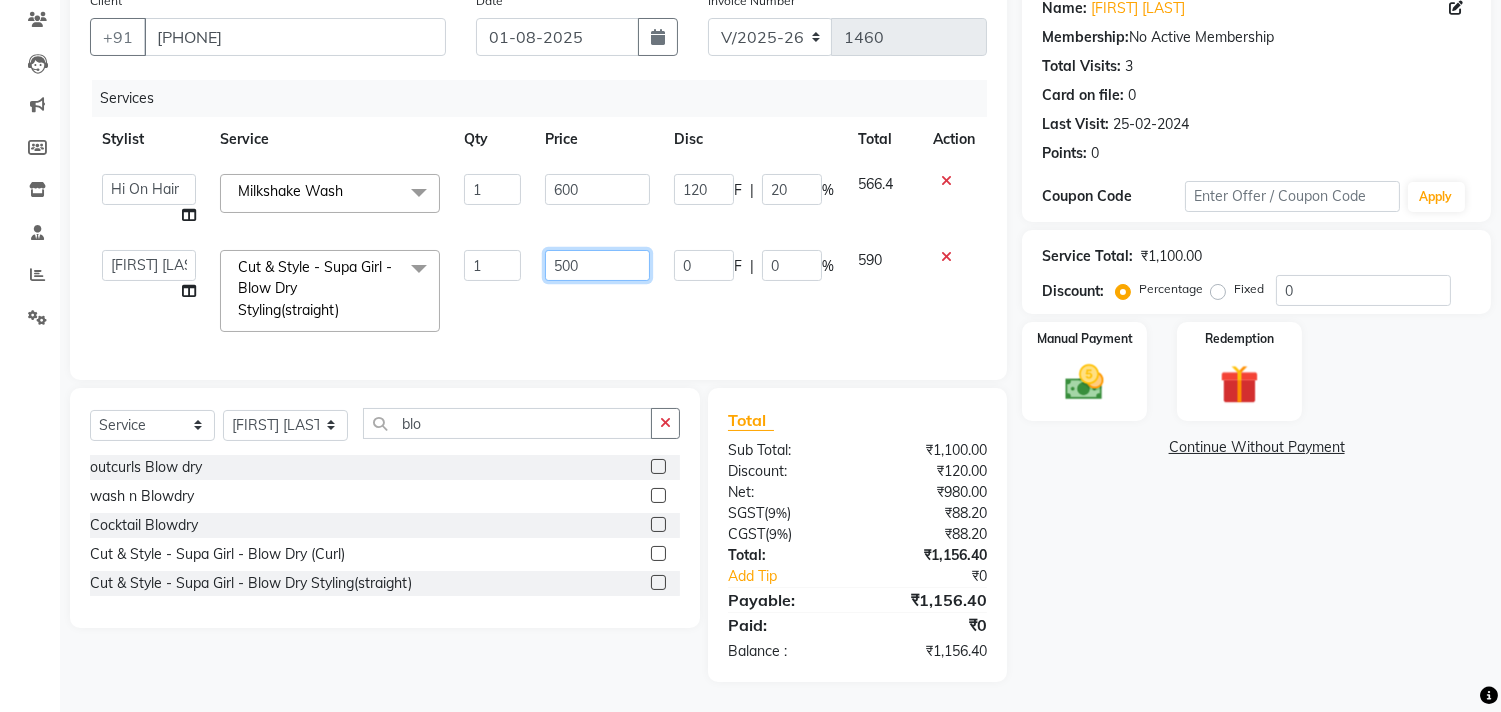 drag, startPoint x: 596, startPoint y: 252, endPoint x: 514, endPoint y: 267, distance: 83.360664 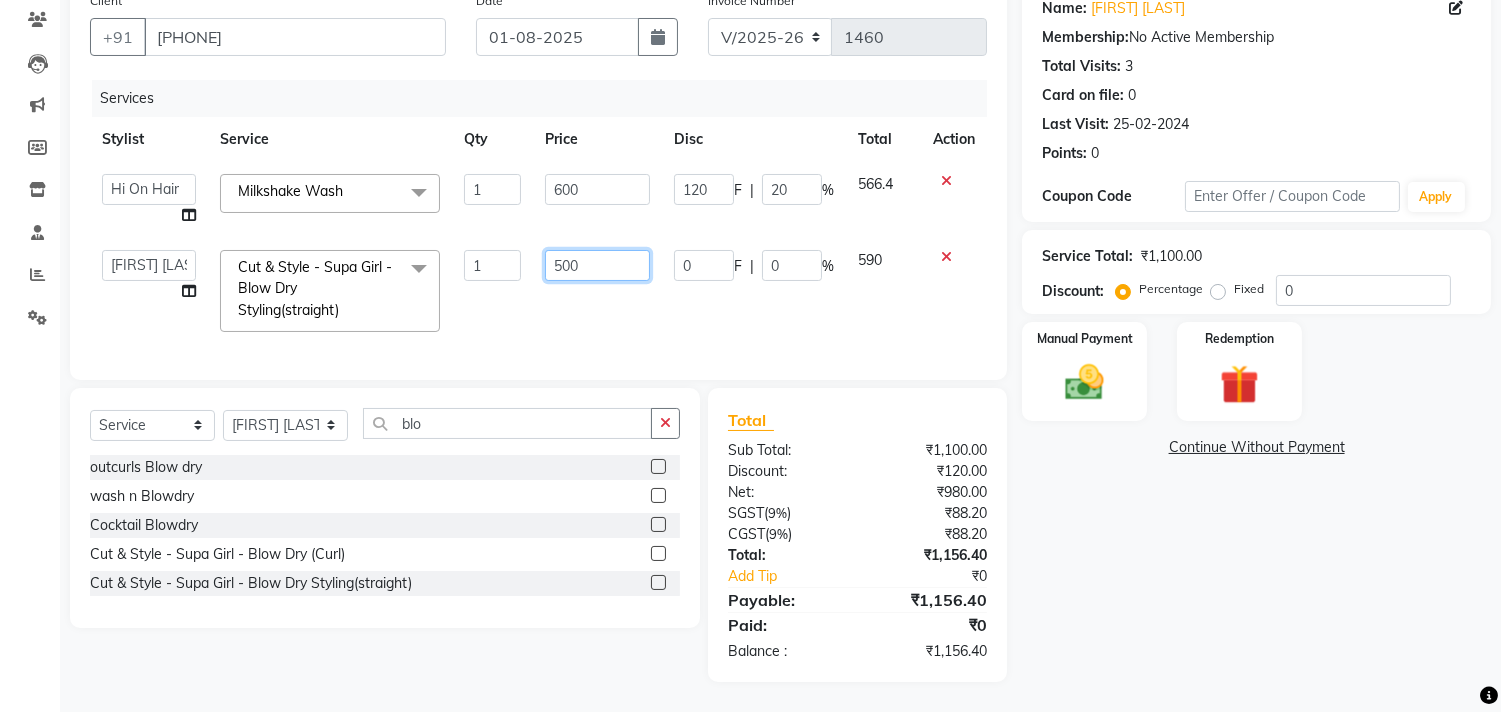 click on "by [FIRST] [LAST]   [FIRST] [LAST]   Hi On Hair   MAKYOPHI   [FIRST] [LAST]   [FIRST] [LAST]   Raani   [FIRST]  [LAST]   [FIRST] [LAST]   [FIRST] [LAST]   [FIRST] [LAST]   SOSEM   [FIRST] [LAST]  Cut  - Blow Dry Styling(straight)  x ARGAN COCKTAIL ARGAN SPA FRINGE - STRAIGHTENING HAIR EXTENSION REMOVAL HAIR EXTENSIONS INTEGRITY UPTO SHOULDER MOISTURE PLUS SPA (Upto Shoulder) NANO PLASTIA (Very Short) OLA PLEX STAND ALONE OLA PLEX TREATMENT SLIVER SHINE COCKTAIL STENSILS STRAIGHTNING (ABOVE SHOULDER) STRAIGHTNING (BELOW SHOULDER) STRAIGHTNING (UPTO WAIST) STRAIGHTNING (VERY SHORT) Colour Care milkshake Spa foot massage Nose wax file/cut file/cut/polish outcurls Blow dry Aroma Manicure eyebrows/upperlips wash n Blowdry UPPERLIPS PINKINI WAX face Dtan Cateye gel polish Aroma Pedicure AVL pedicure marine sea alga face bleach Bomb pedicure Bomb Manicure AVL Manicure marine sea alga Feet Wax ADD ON OIL WASH FEET DTAN Polish change Add on Feet Pack Add on hands pack Brighting peel off mask Ola Plex Spa 1 500" 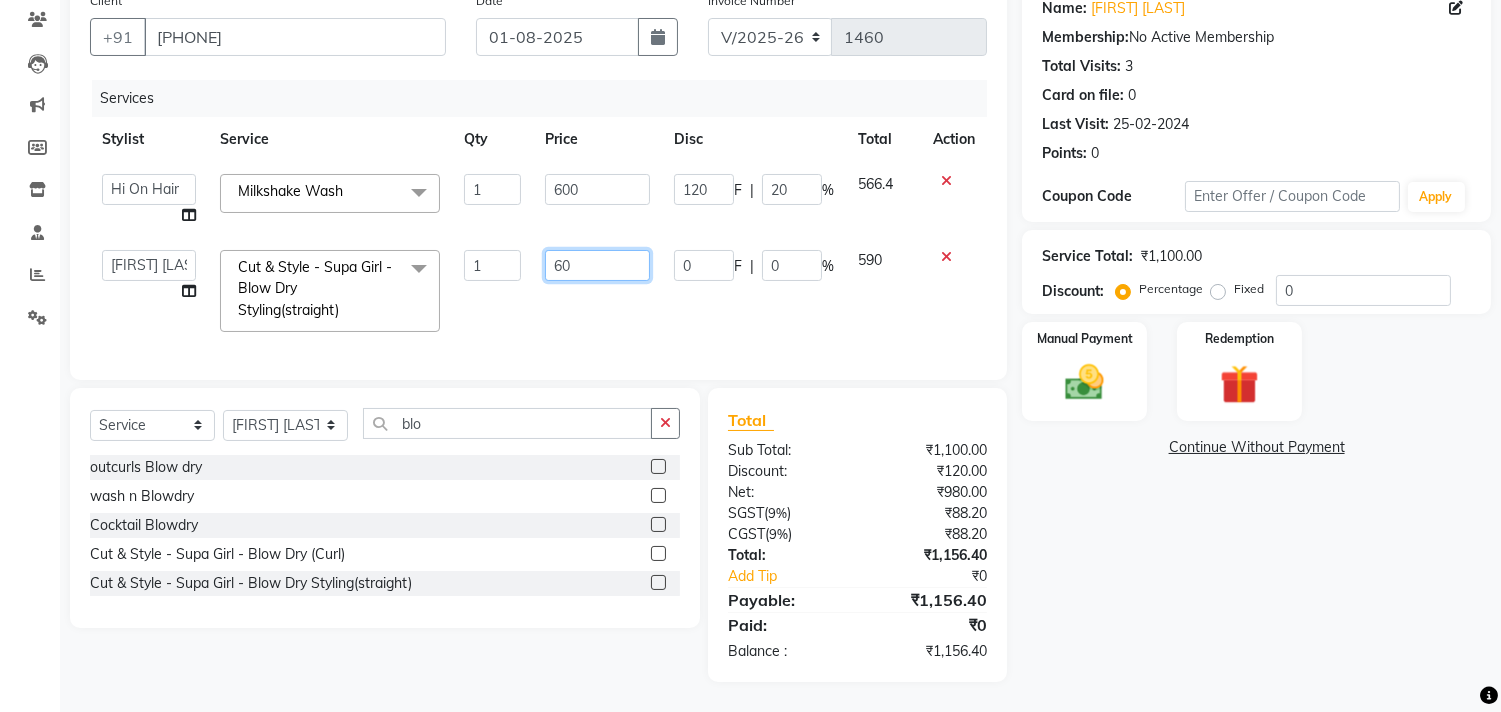 type on "600" 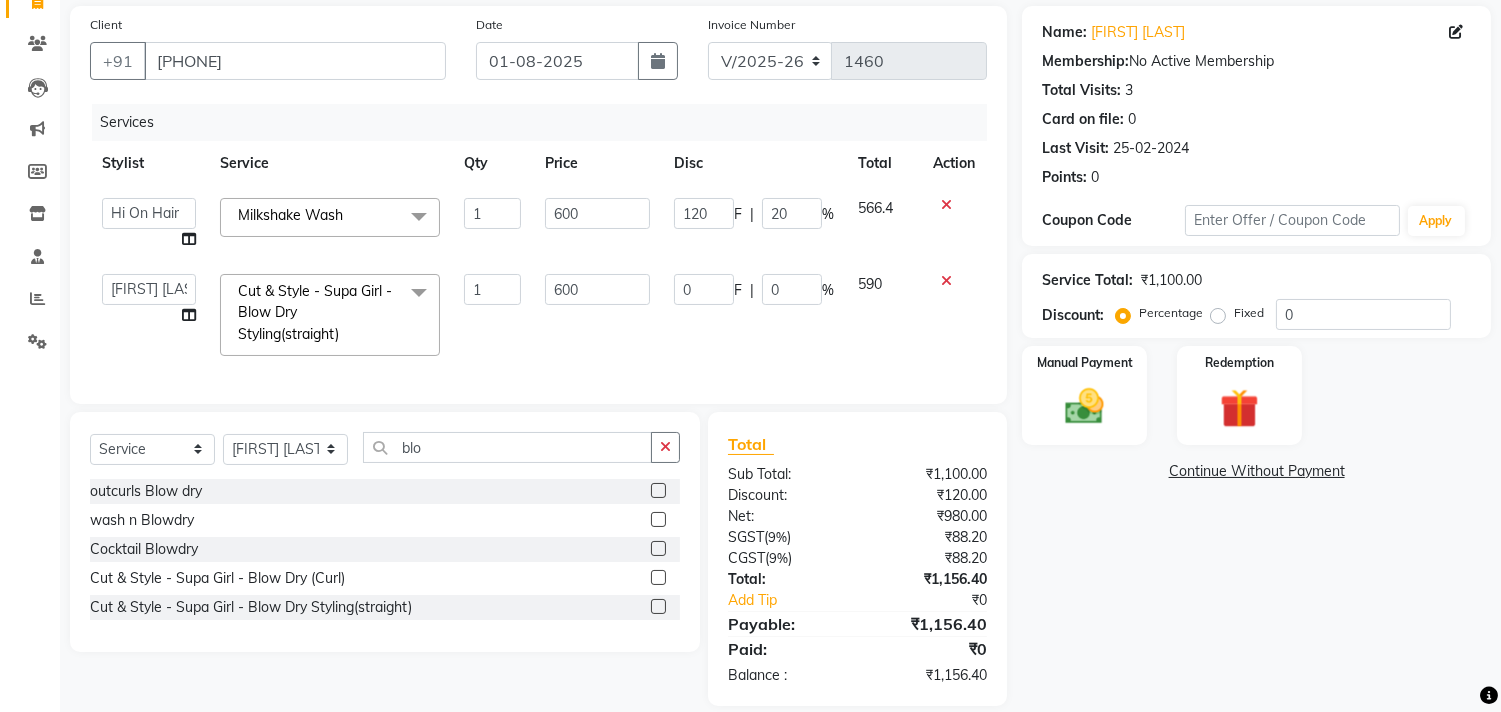click on "600" 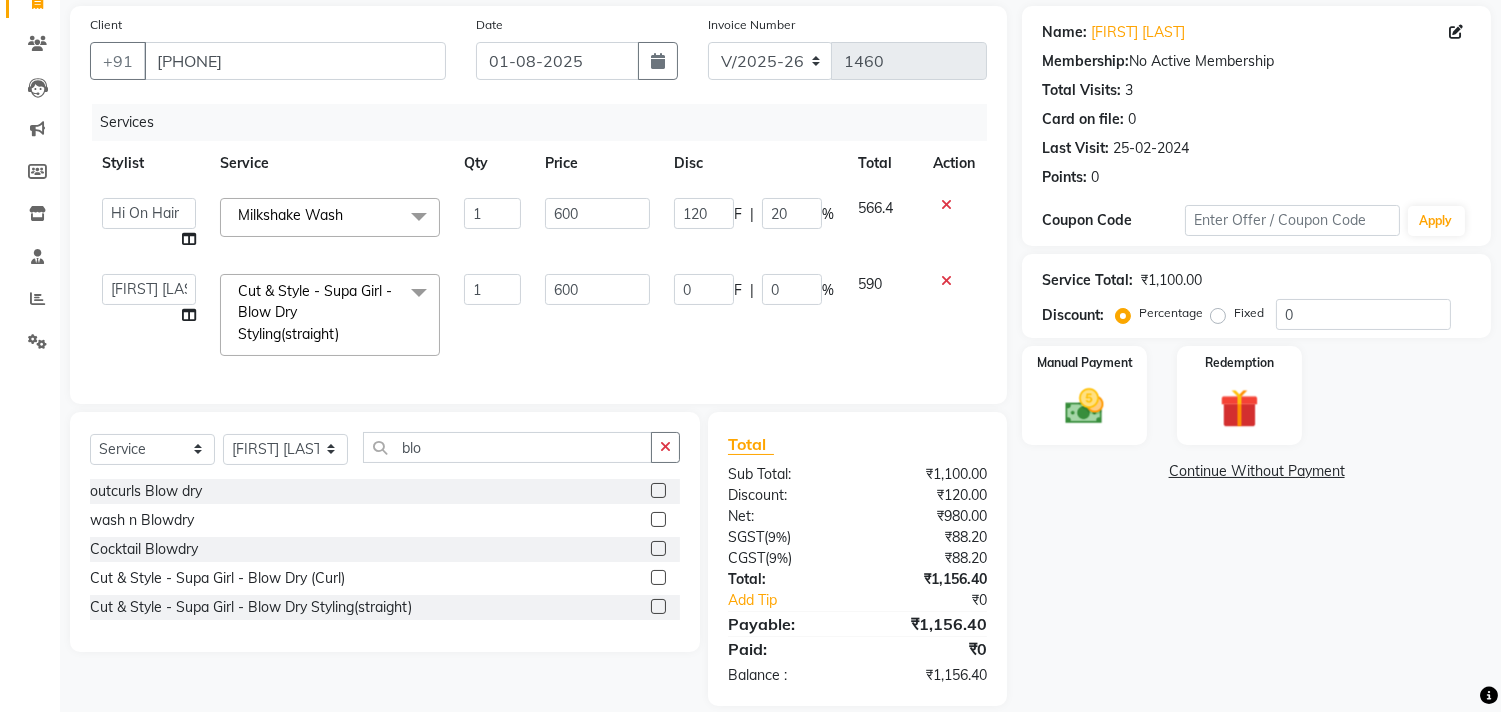 select on "48732" 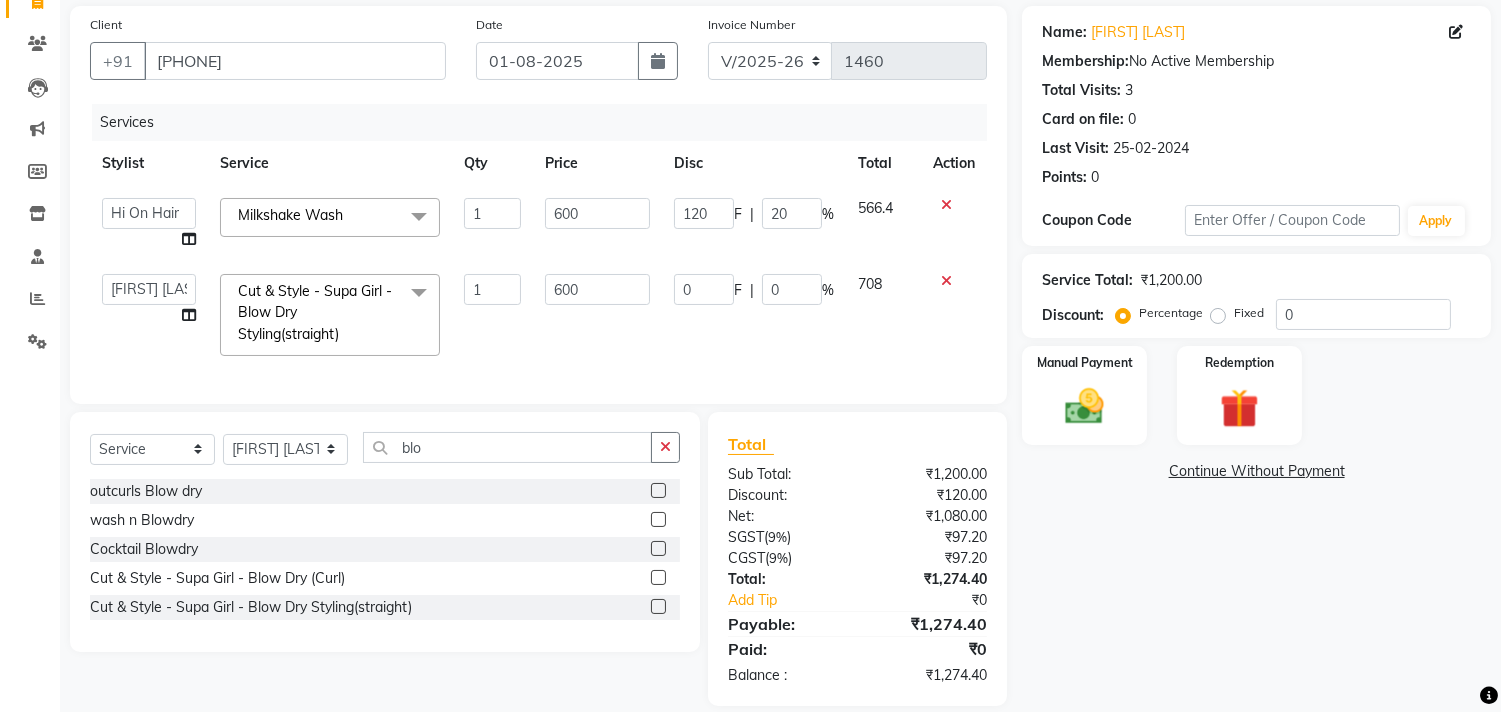 scroll, scrollTop: 185, scrollLeft: 0, axis: vertical 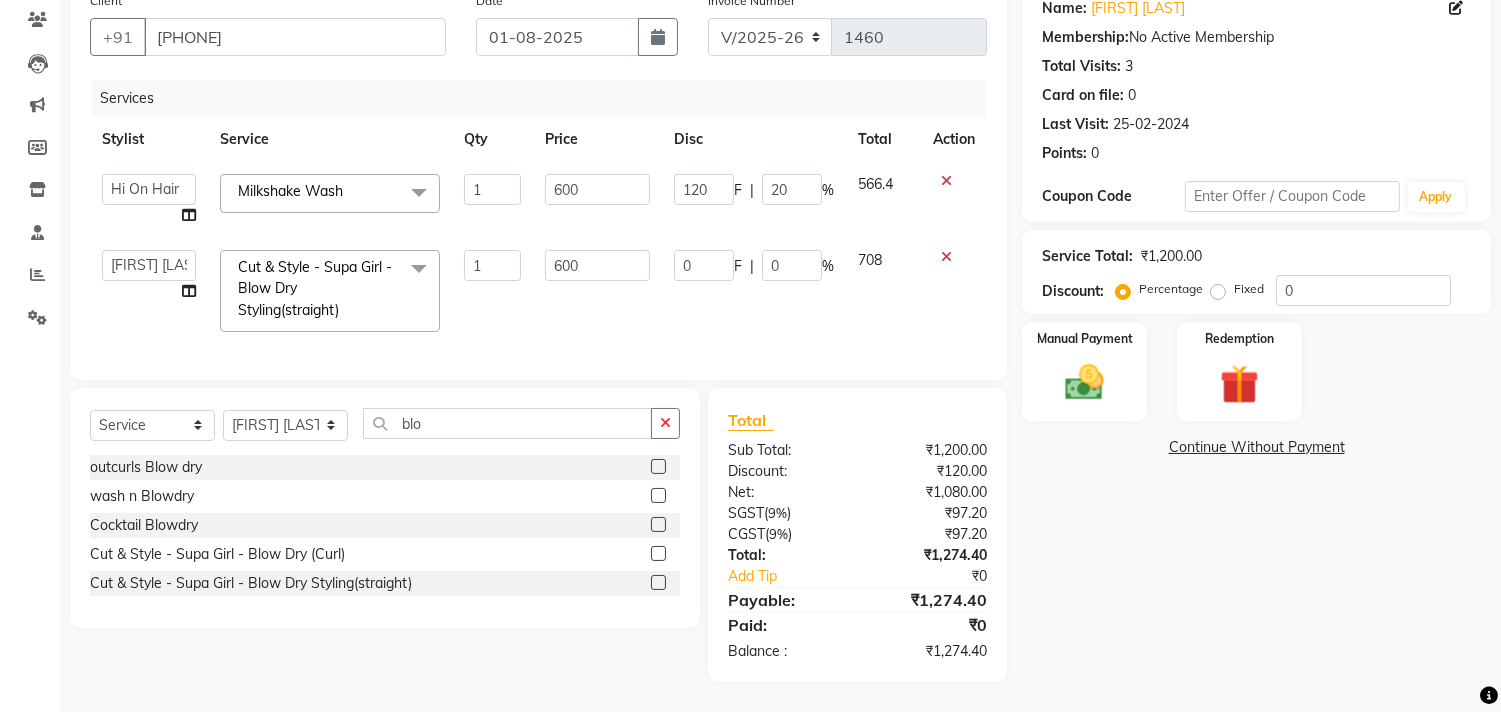 click on "0 F | 0 %" 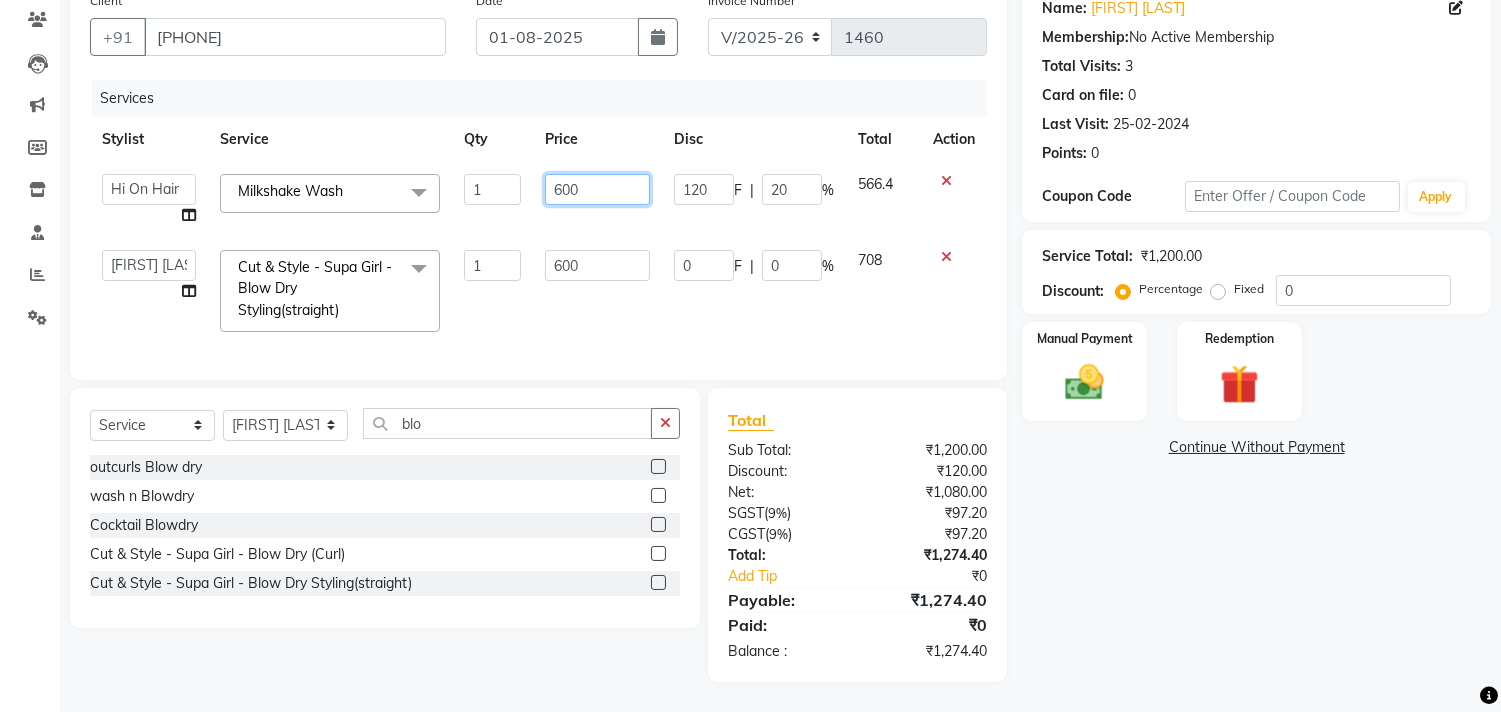 click on "600" 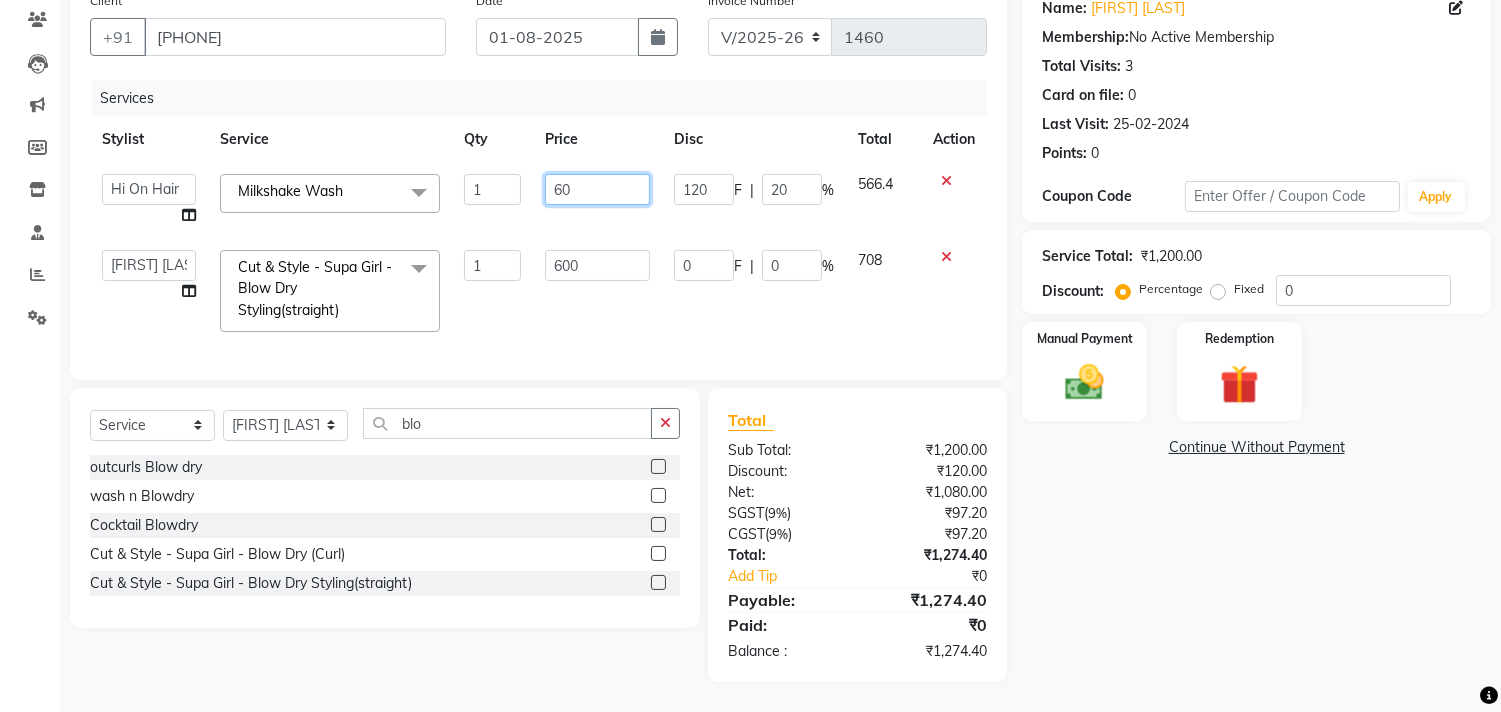 type on "6" 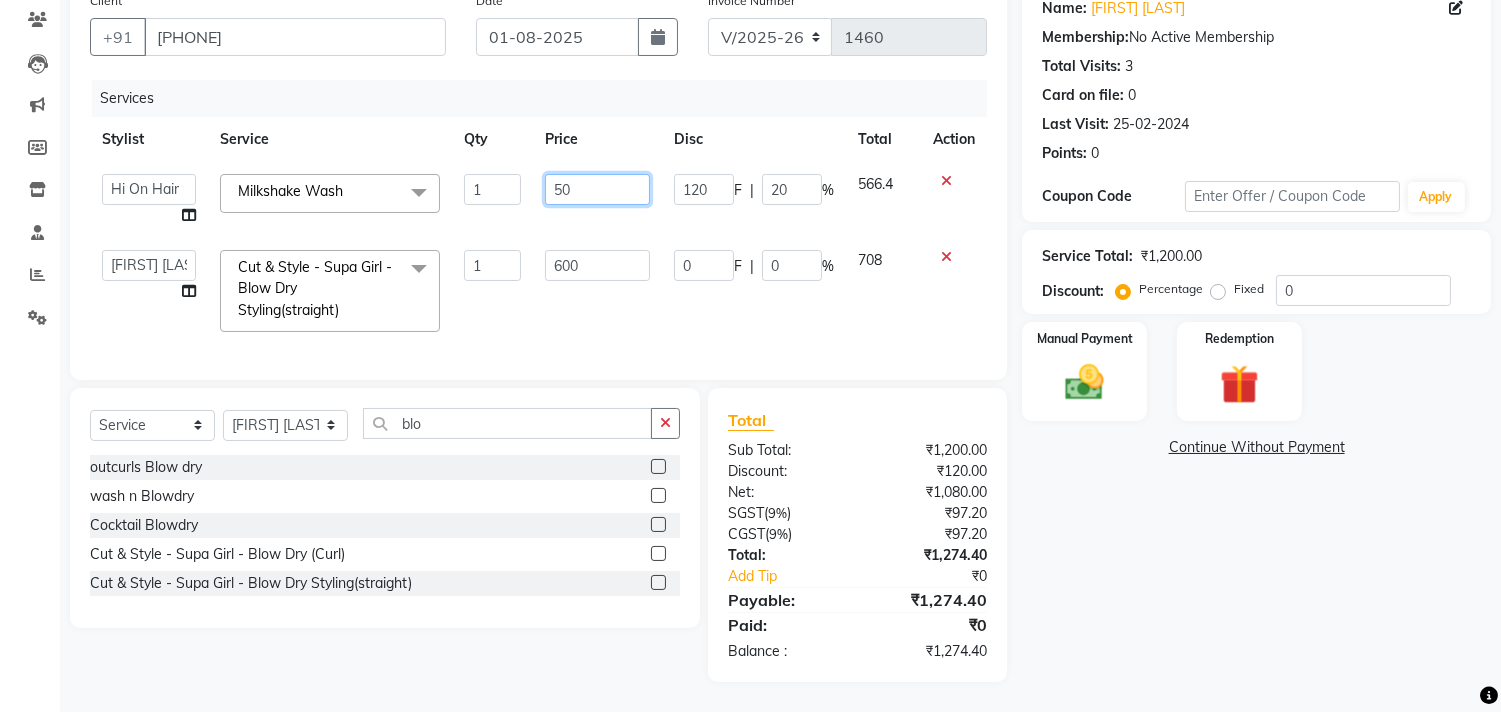 type on "500" 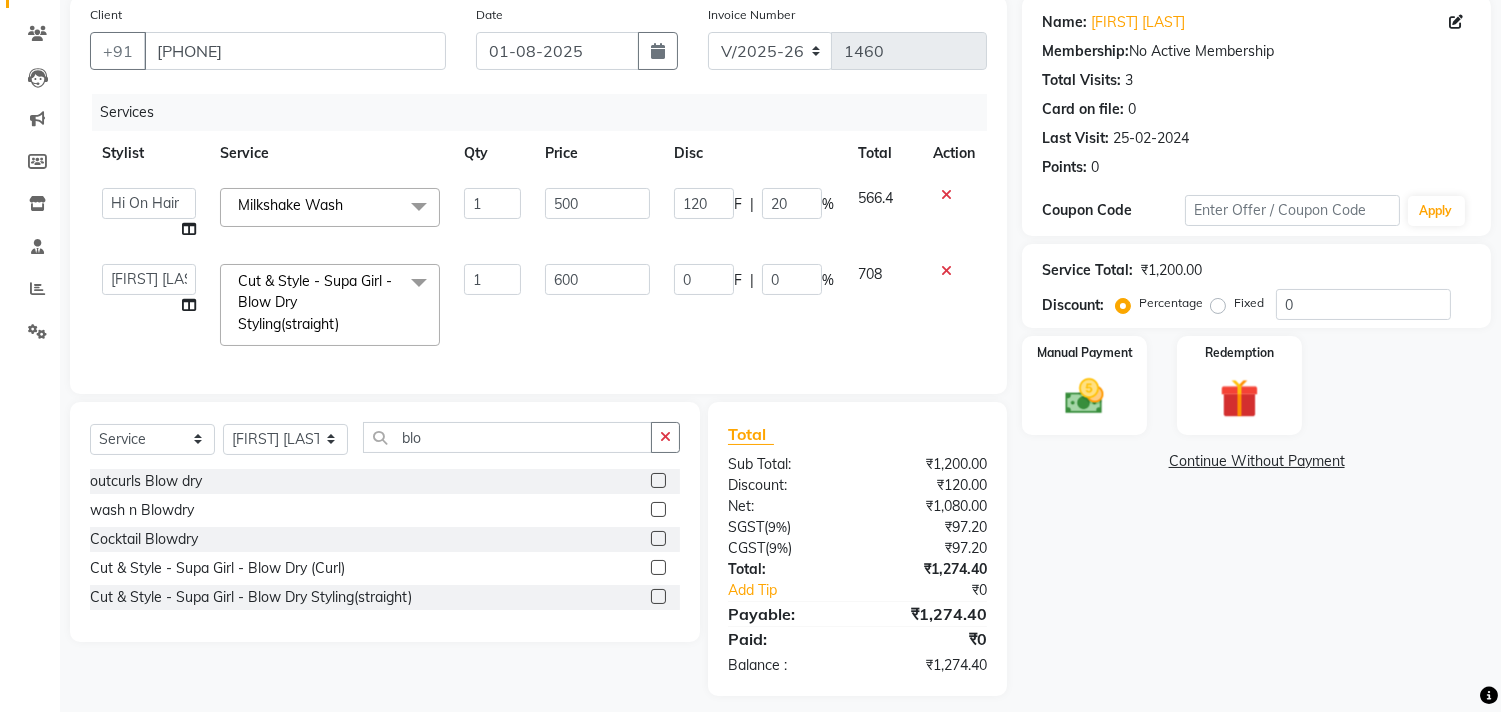 click on "500" 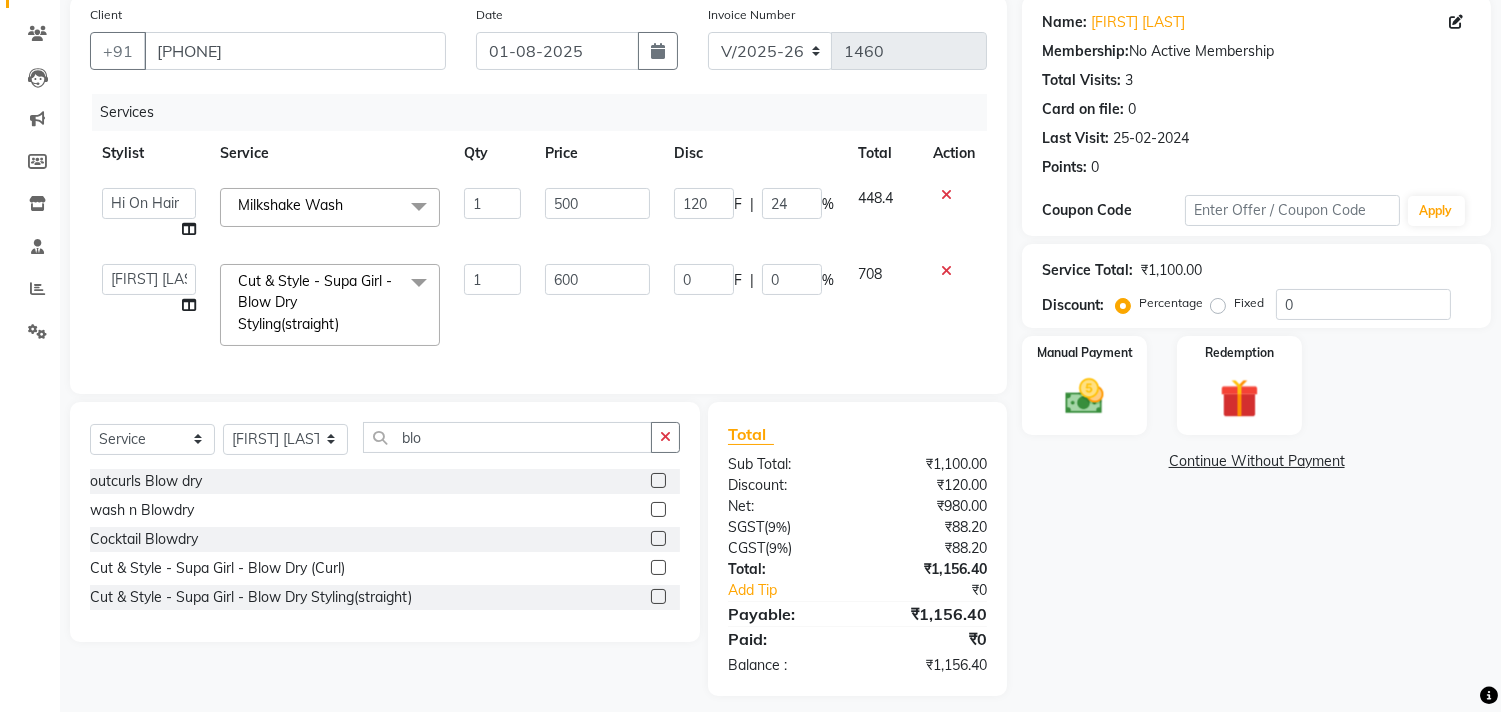 scroll, scrollTop: 185, scrollLeft: 0, axis: vertical 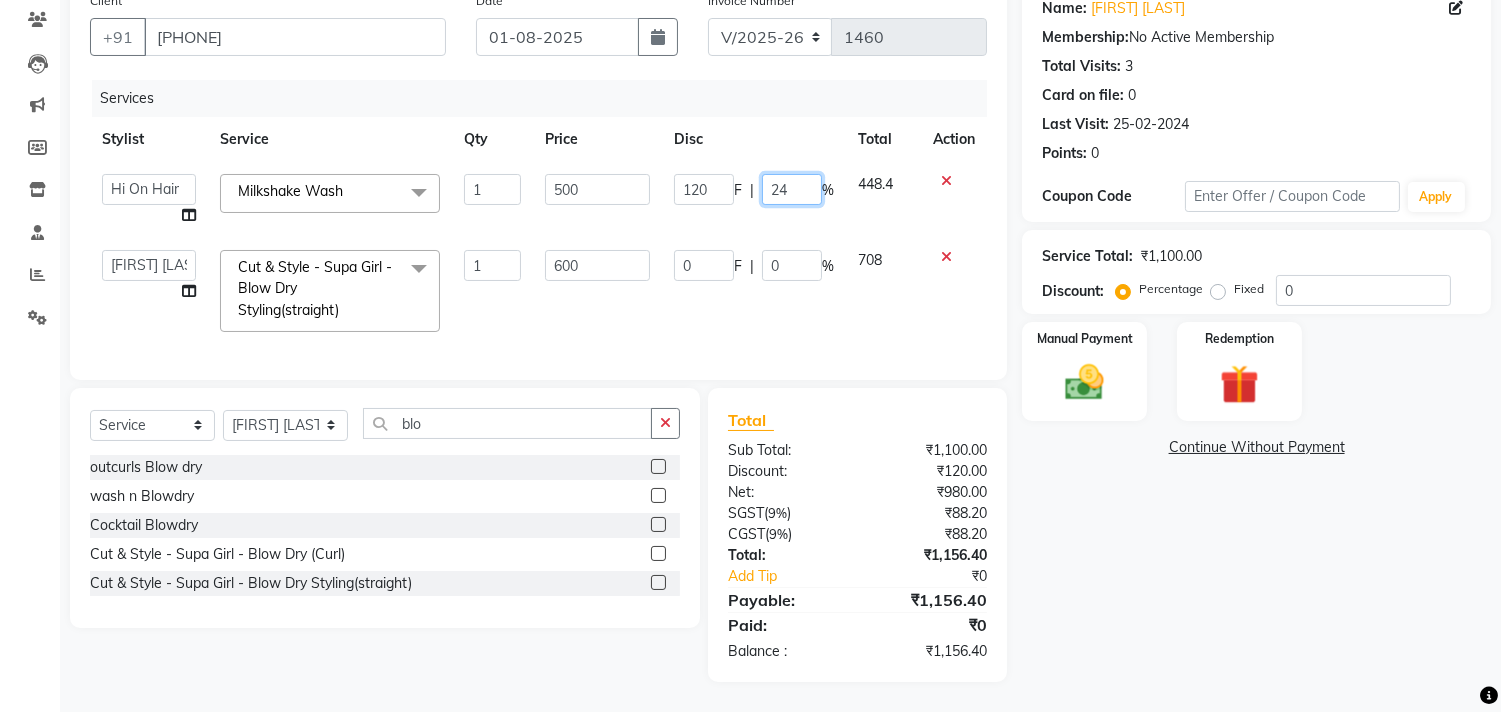 click on "24" 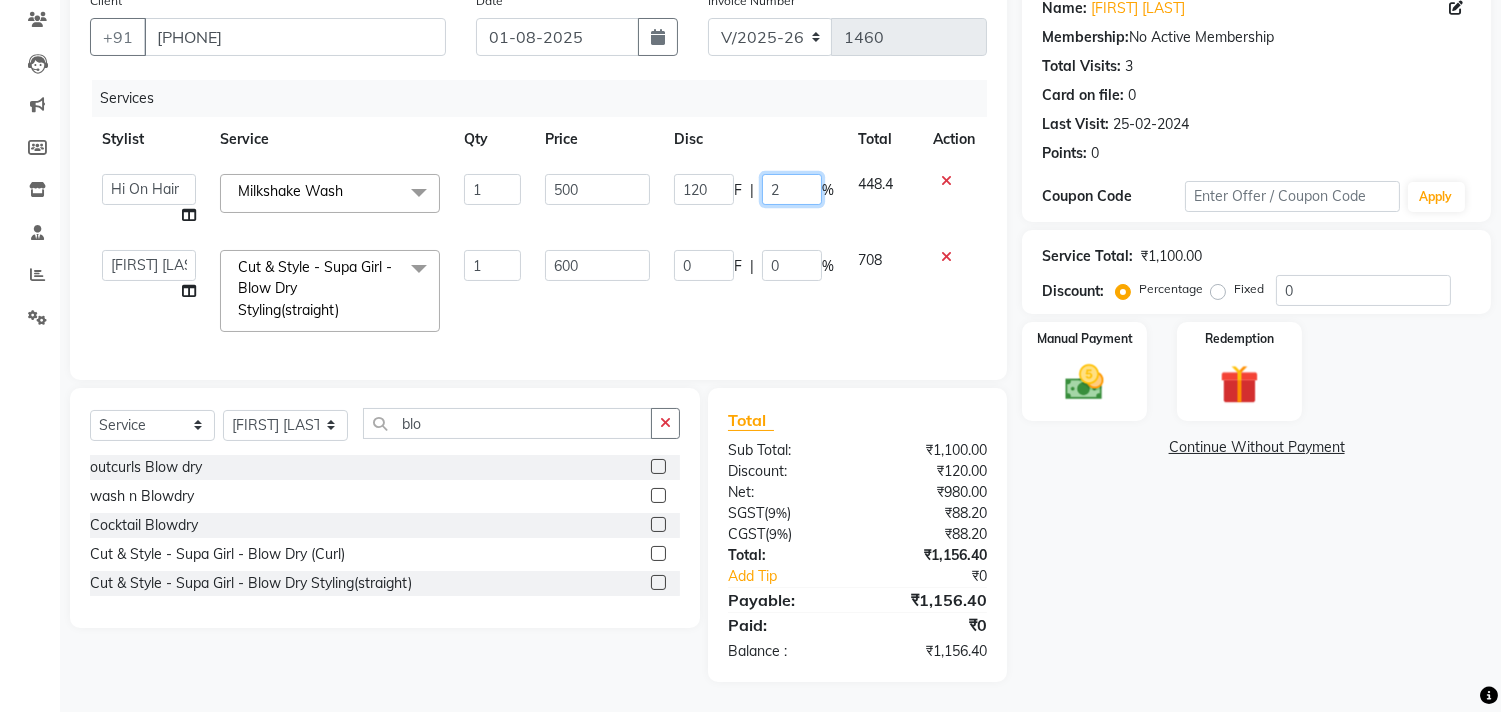 type on "20" 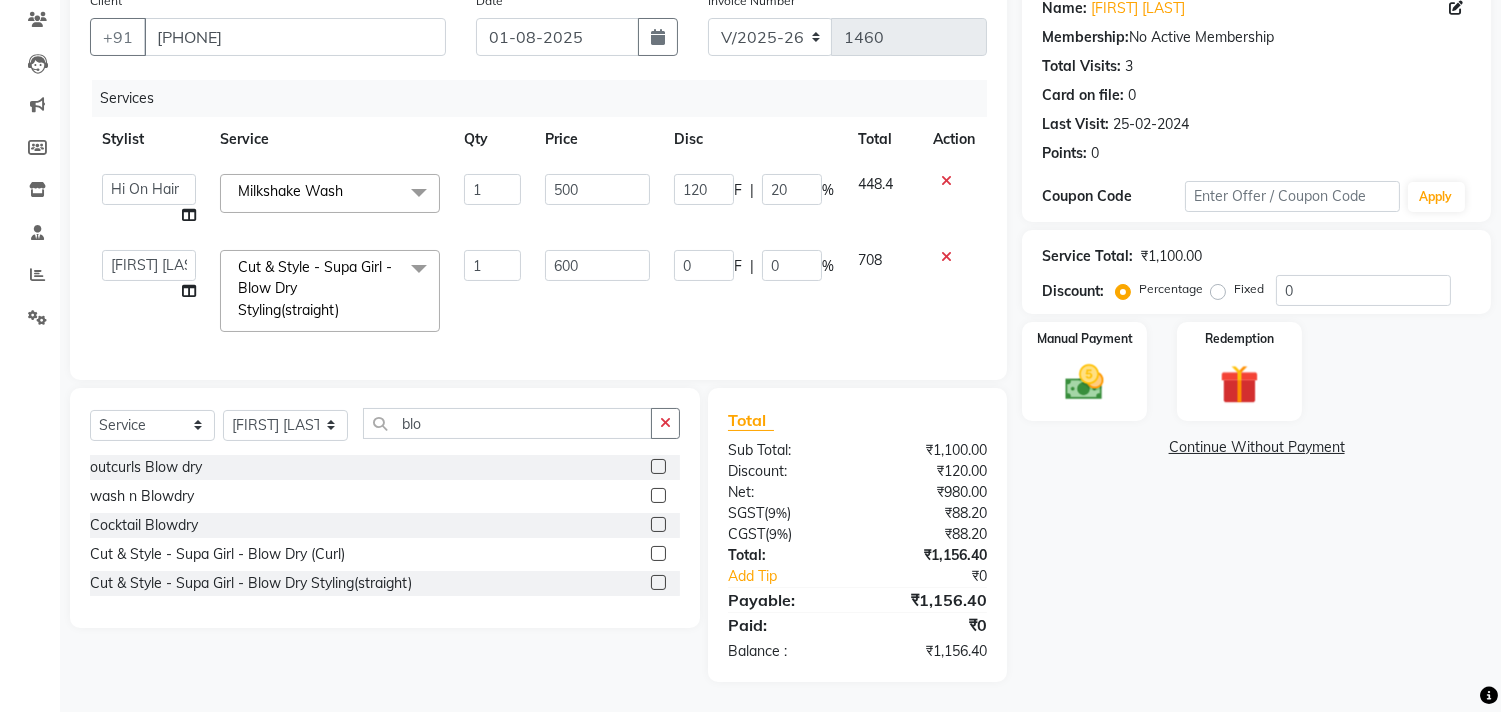 click on "0 F | 0 %" 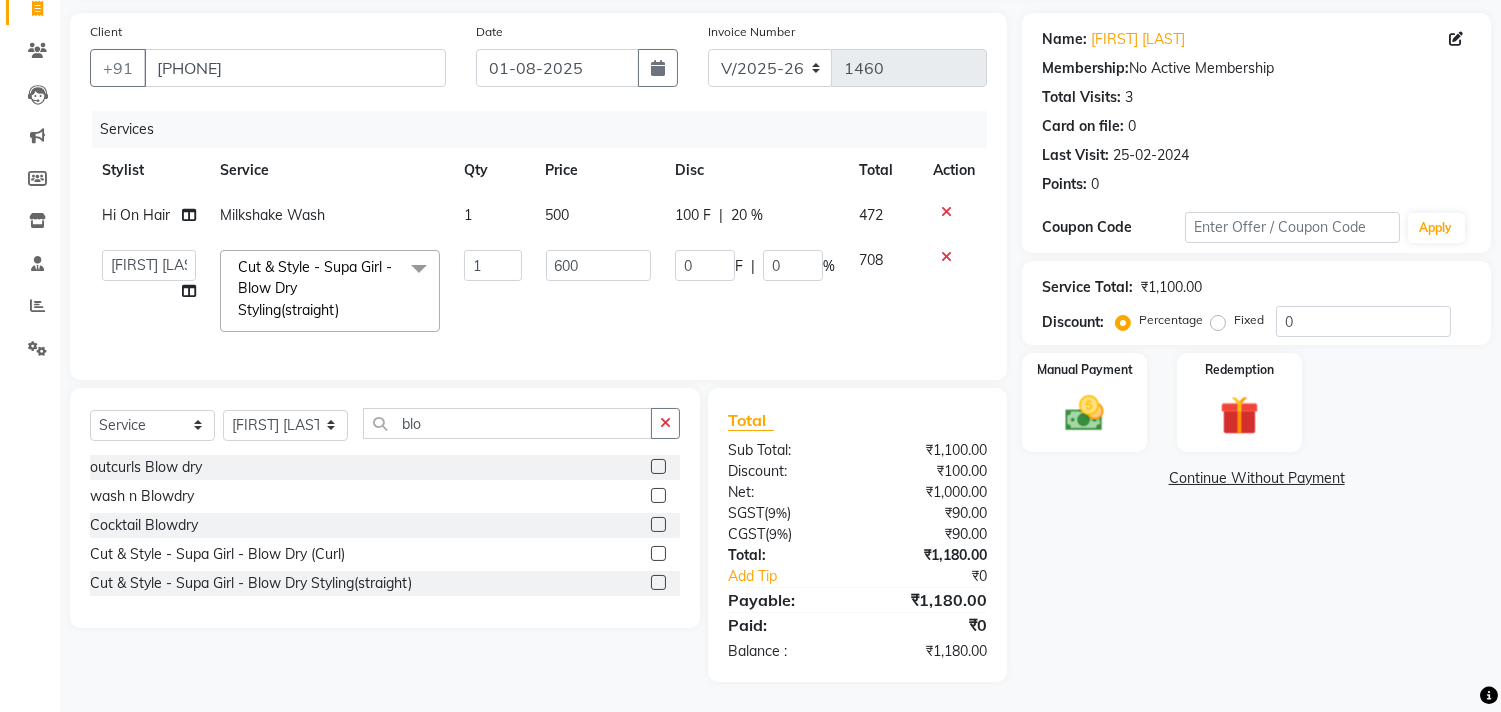 click on "500" 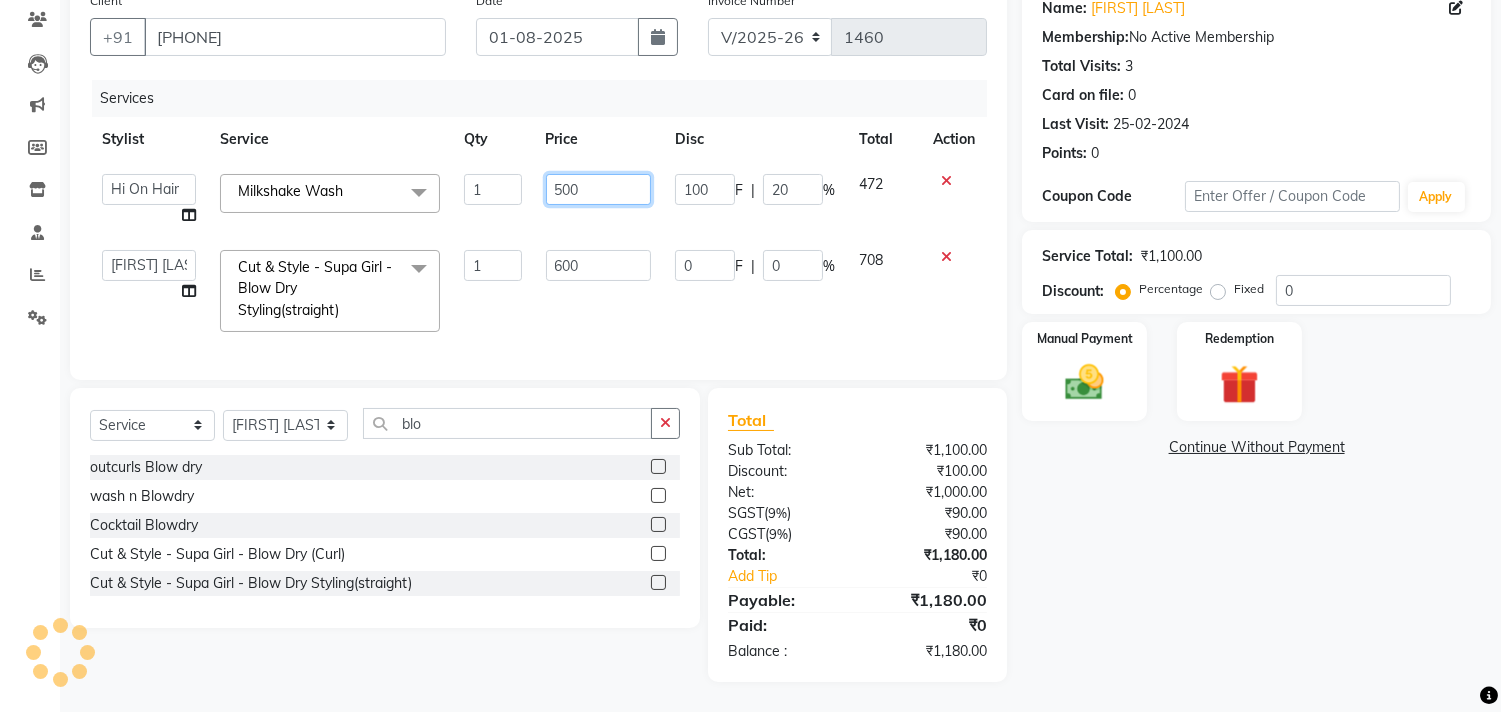 drag, startPoint x: 608, startPoint y: 182, endPoint x: 485, endPoint y: 182, distance: 123 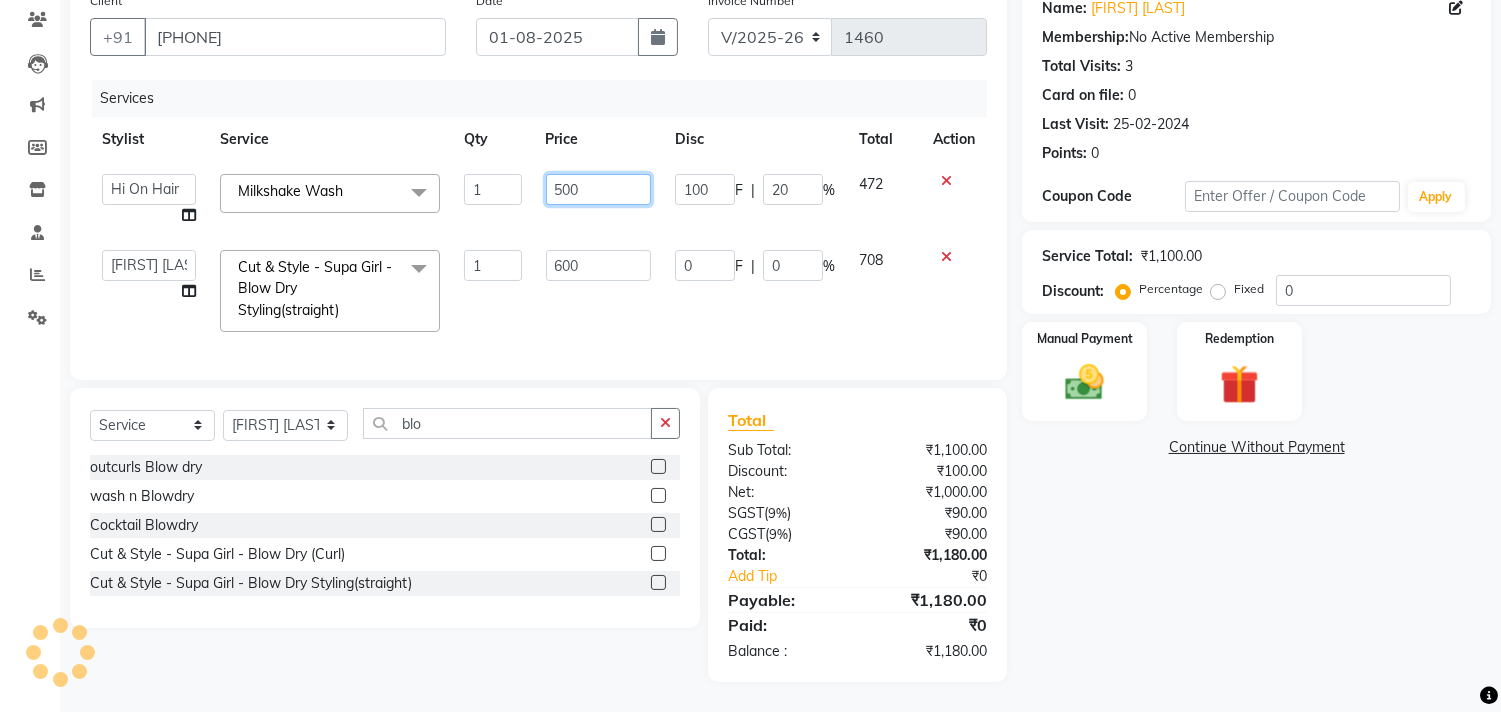 click on "[FIRST] [LAST]   [FIRST] [LAST]   Hi On Hair   MAKYOPHI   [FIRST] [LAST]   [FIRST] [LAST]   Raani   [FIRST]  [LAST]   [FIRST] [LAST]   [FIRST] [LAST]   [FIRST] [LAST]   SOSEM   [FIRST] [LAST]  Milkshake Wash  x ARGAN COCKTAIL ARGAN SPA FRINGE - STRAIGHTENING HAIR EXTENSION REMOVAL HAIR EXTENSIONS INTEGRITY UPTO SHOULDER MOISTURE PLUS SPA (Upto Shoulder) NANO PLASTIA (Very Short) OLA PLEX STAND ALONE OLA PLEX TREATMENT SLIVER SHINE COCKTAIL STENSILS STRAIGHTNING (ABOVE SHOULDER) STRAIGHTNING (BELOW SHOULDER) STRAIGHTNING (UPTO WAIST) STRAIGHTNING (VERY SHORT) Colour Care milkshake Spa foot massage Nose wax file/cut file/cut/polish outcurls Blow dry Aroma Manicure eyebrows/upperlips wash n Blowdry UPPERLIPS PINKINI WAX face Dtan Cateye gel polish Aroma Pedicure AVL pedicure marine sea alga face bleach Bomb pedicure Bomb Manicure AVL Manicure marine sea alga Feet Wax ADD ON OIL WASH FEET DTAN Polish change Add on Feet Pack Add on hands pack Brighting peel off mask Head neck N Shoulder Messsage Ola Plex Spa ful Arms Dtan" 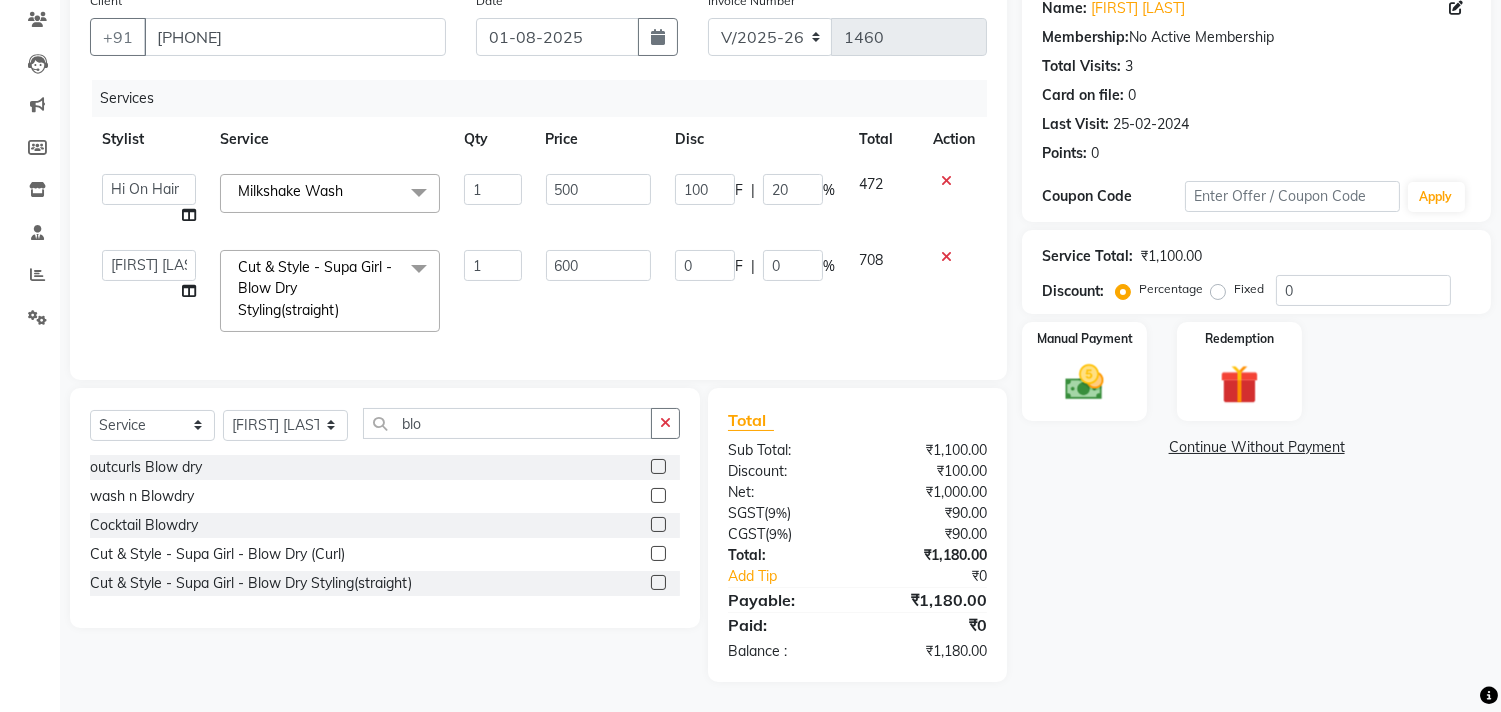 scroll, scrollTop: 154, scrollLeft: 0, axis: vertical 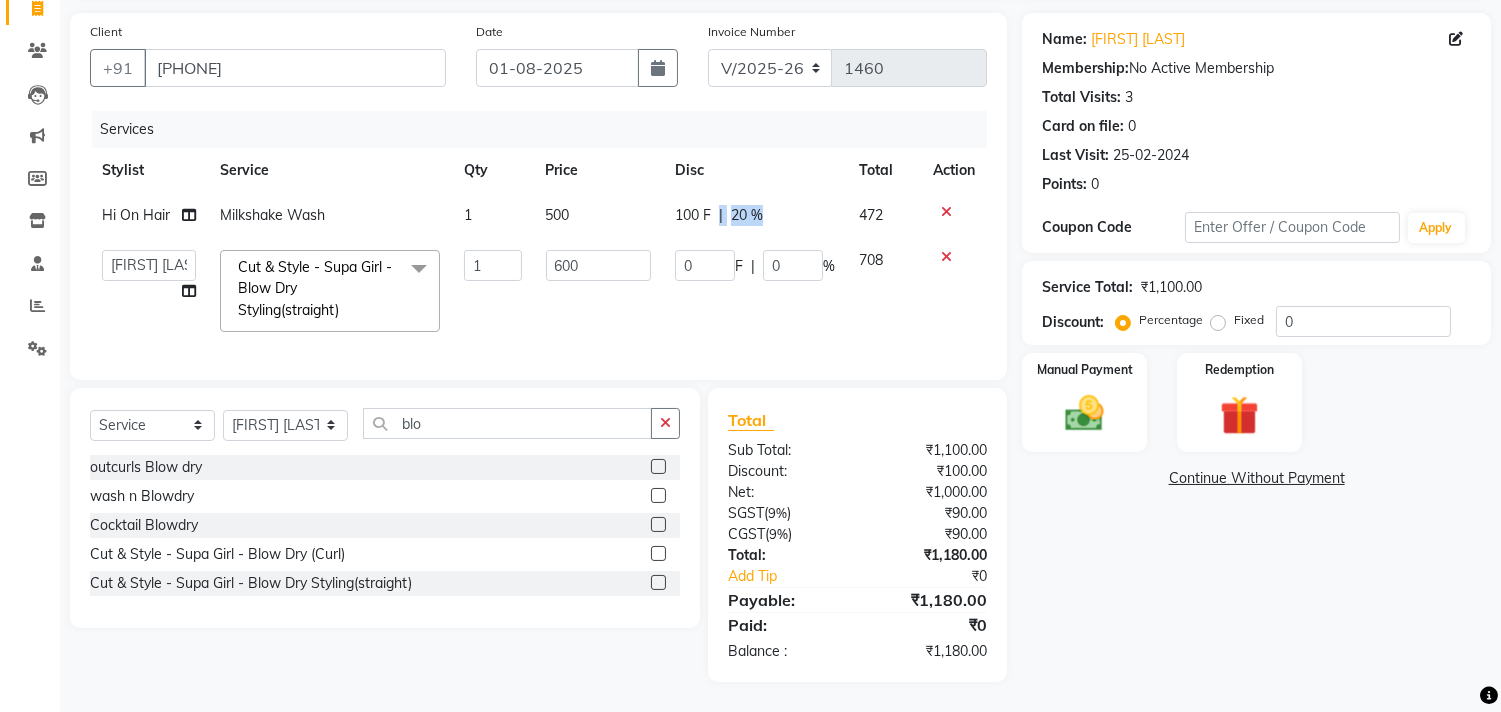 drag, startPoint x: 785, startPoint y: 176, endPoint x: 721, endPoint y: 178, distance: 64.03124 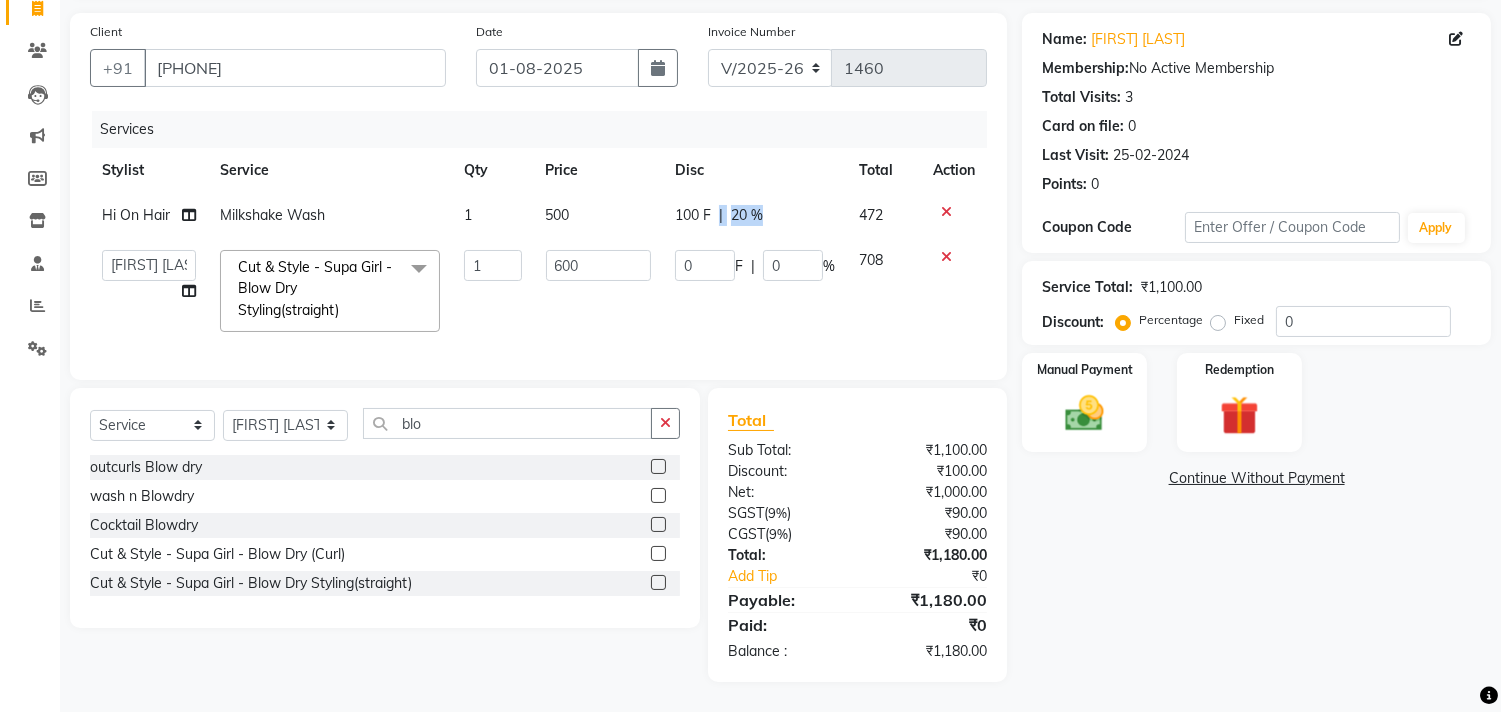 click on "100 F | 20 %" 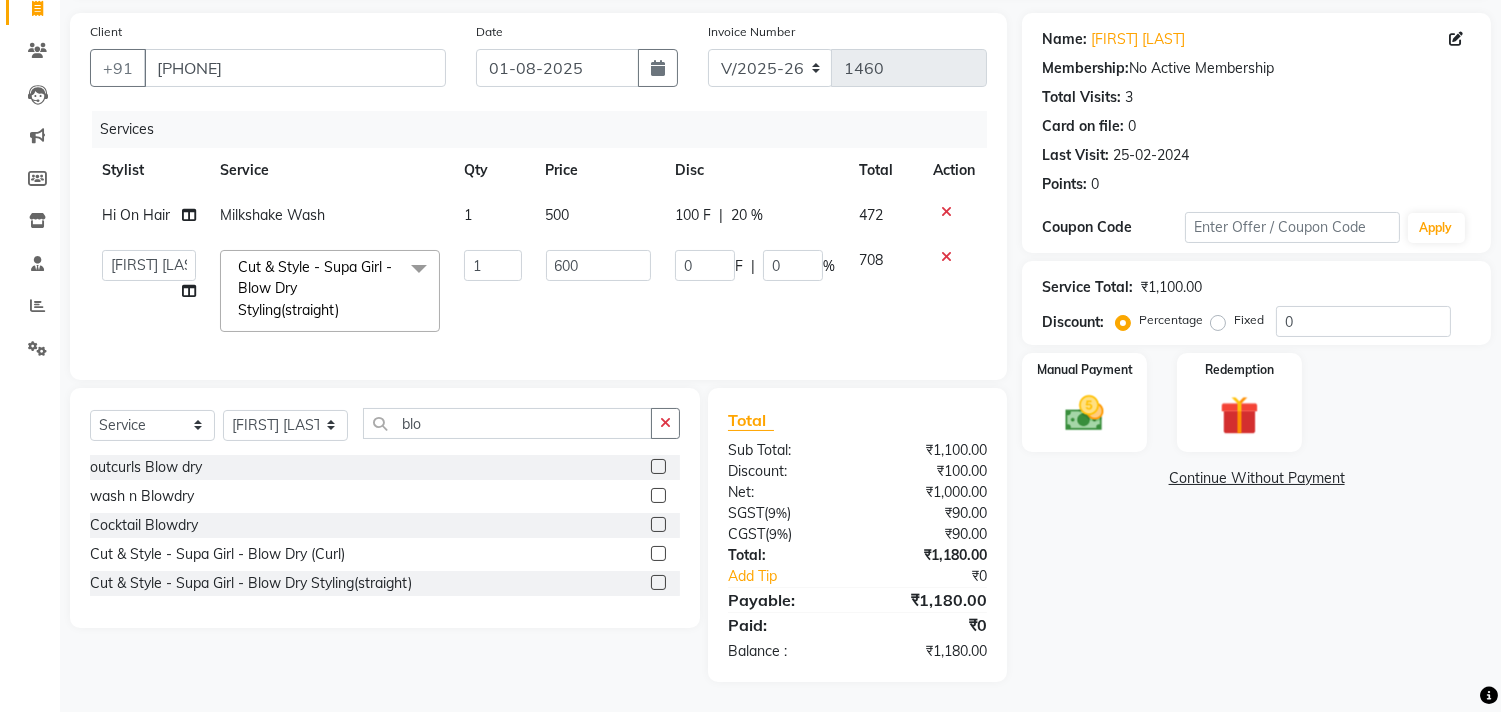 select on "6878" 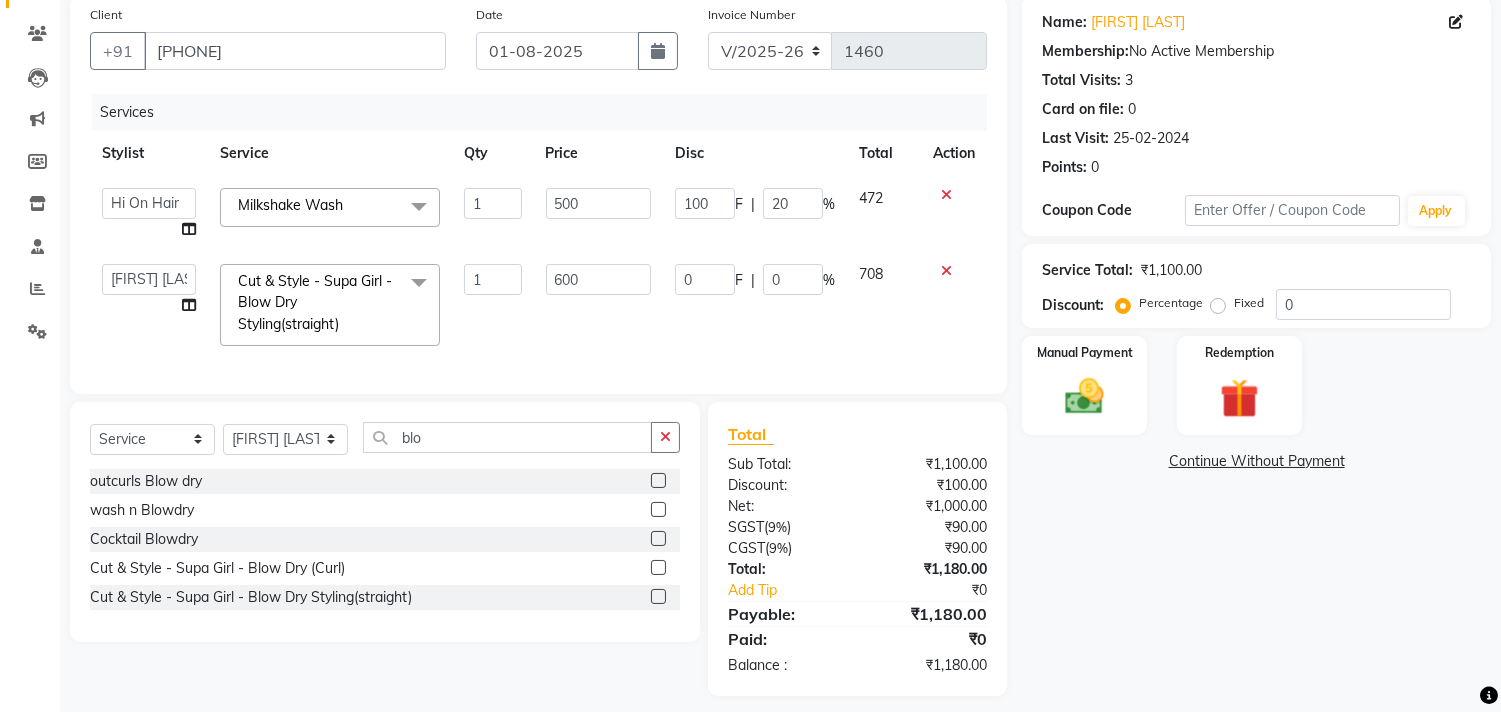 scroll, scrollTop: 185, scrollLeft: 0, axis: vertical 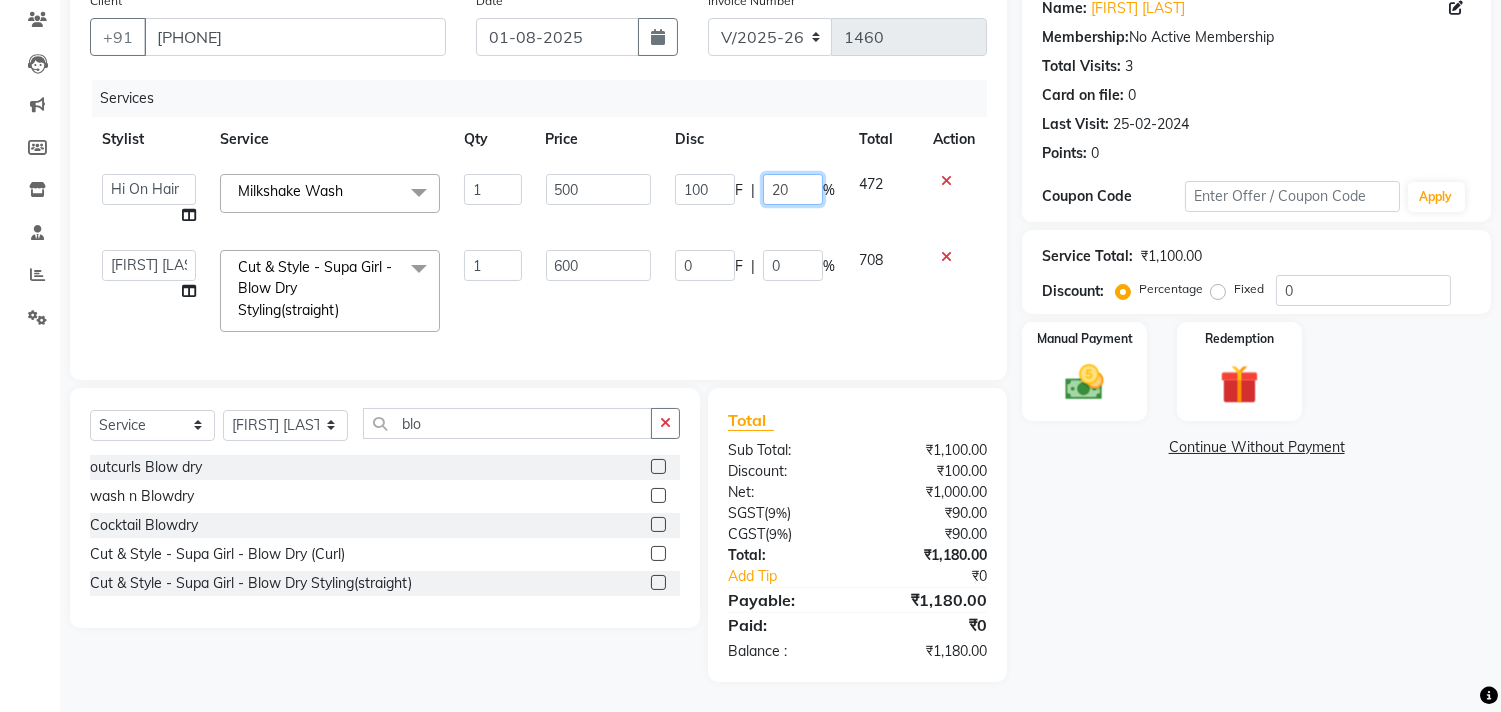drag, startPoint x: 790, startPoint y: 175, endPoint x: 743, endPoint y: 171, distance: 47.169907 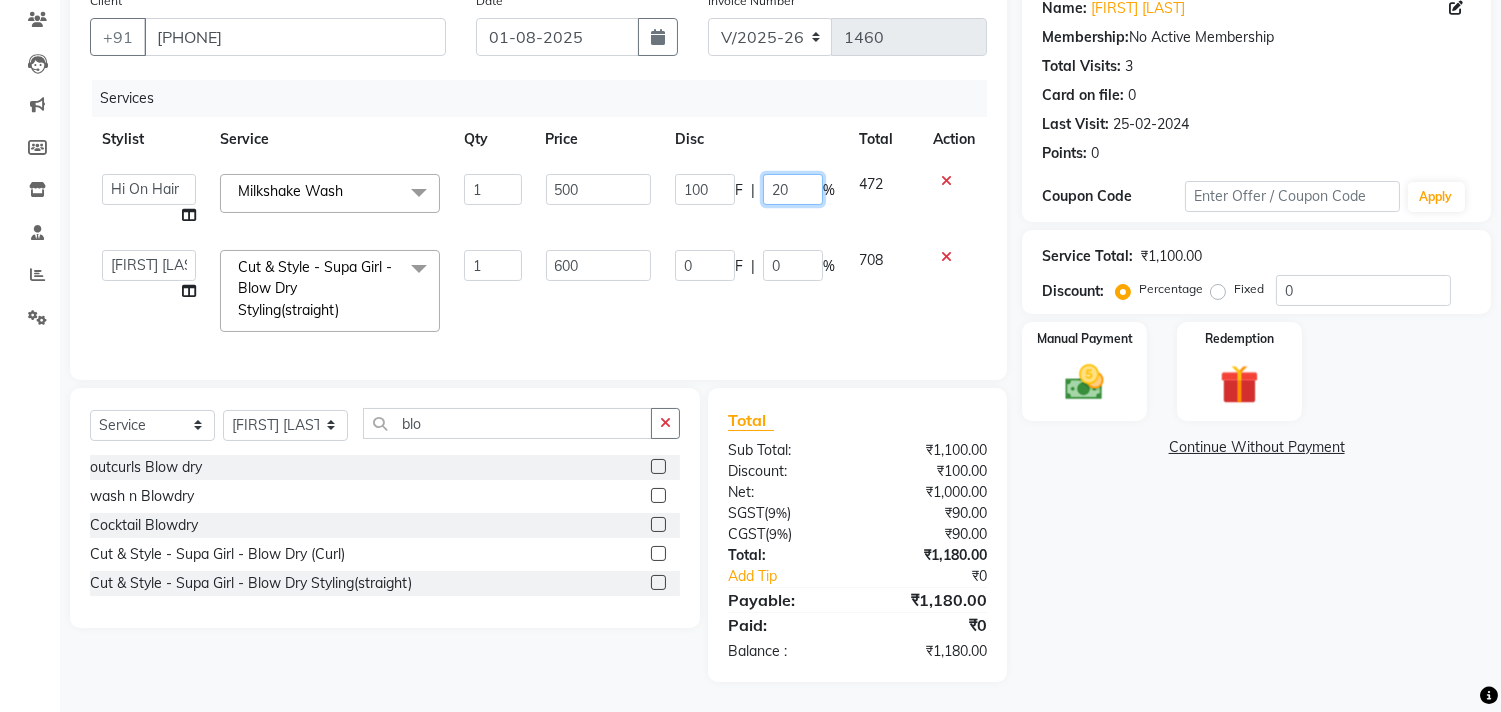 click on "100 F | 20 %" 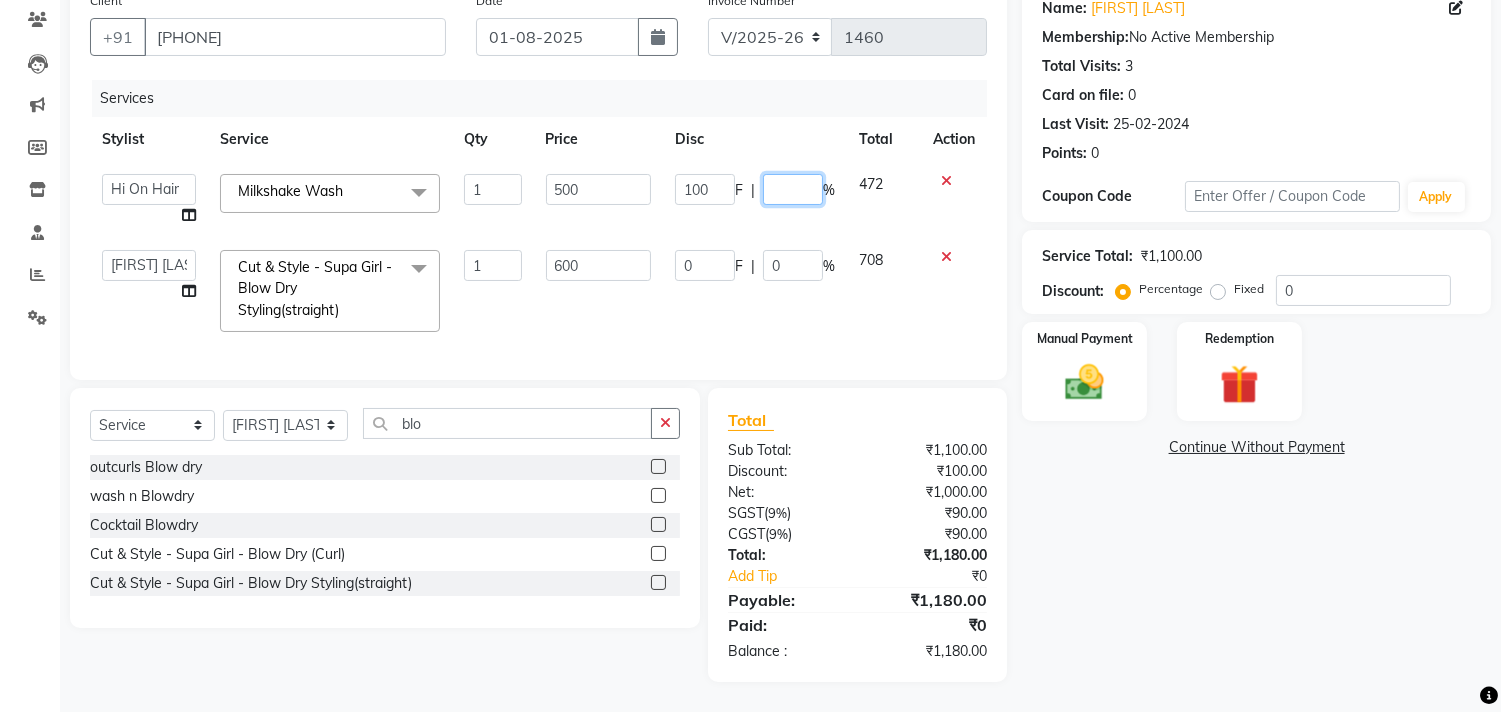 type on "0" 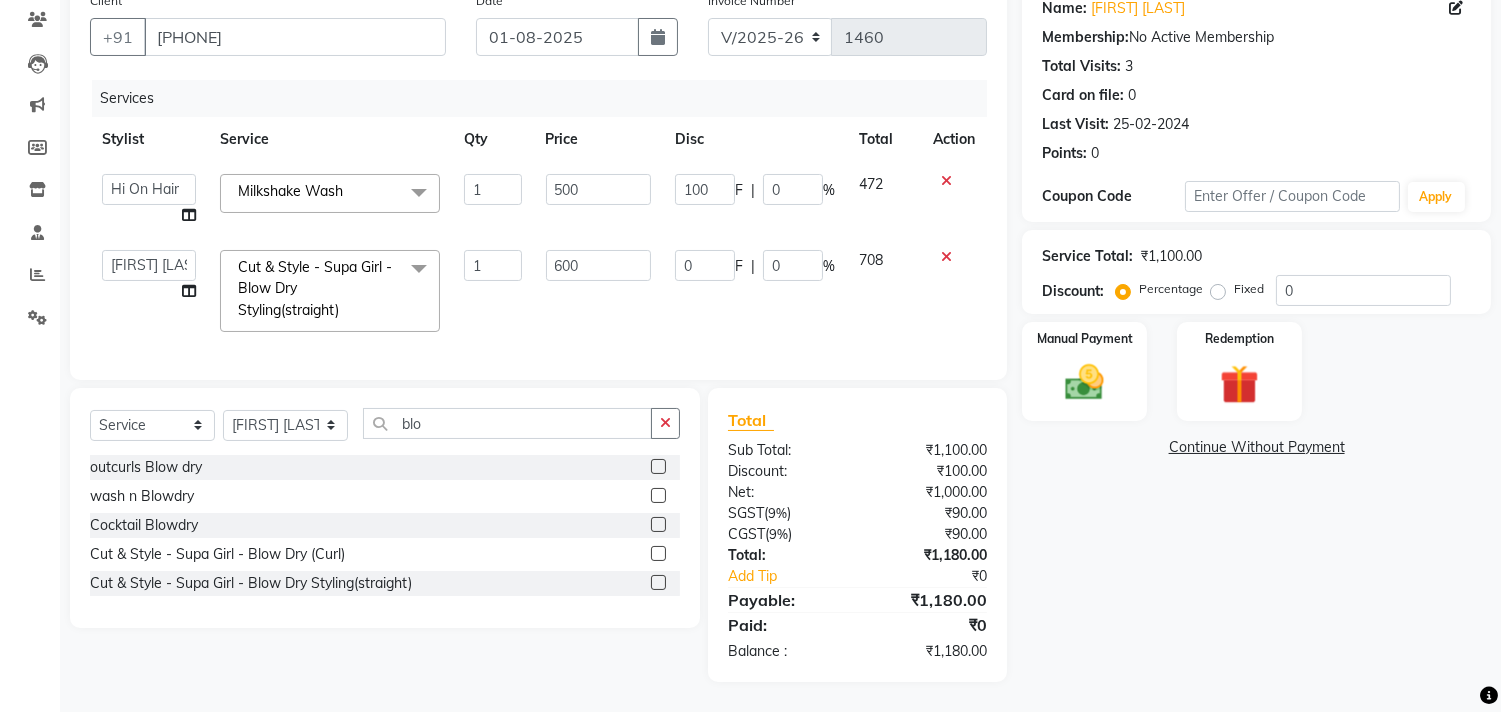 scroll, scrollTop: 154, scrollLeft: 0, axis: vertical 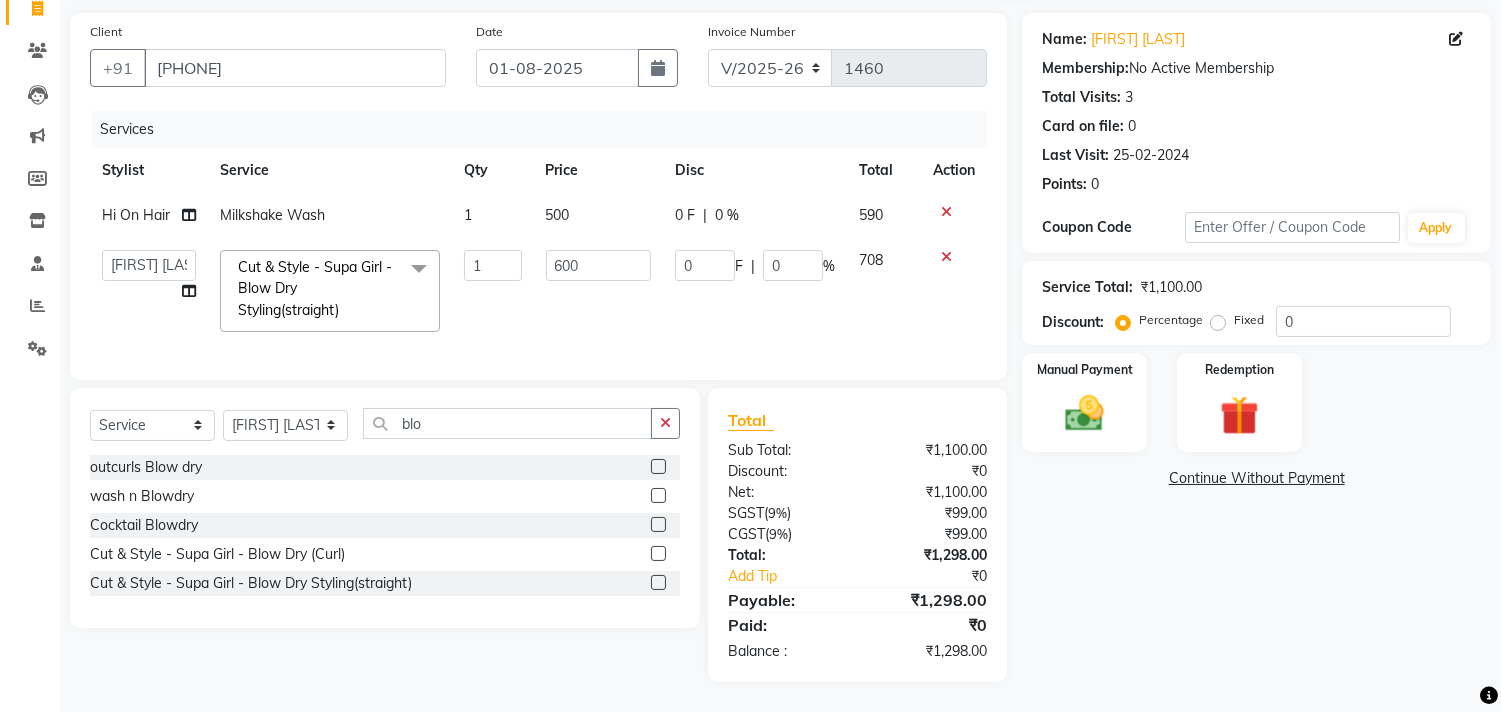 click on "0 F | 0 %" 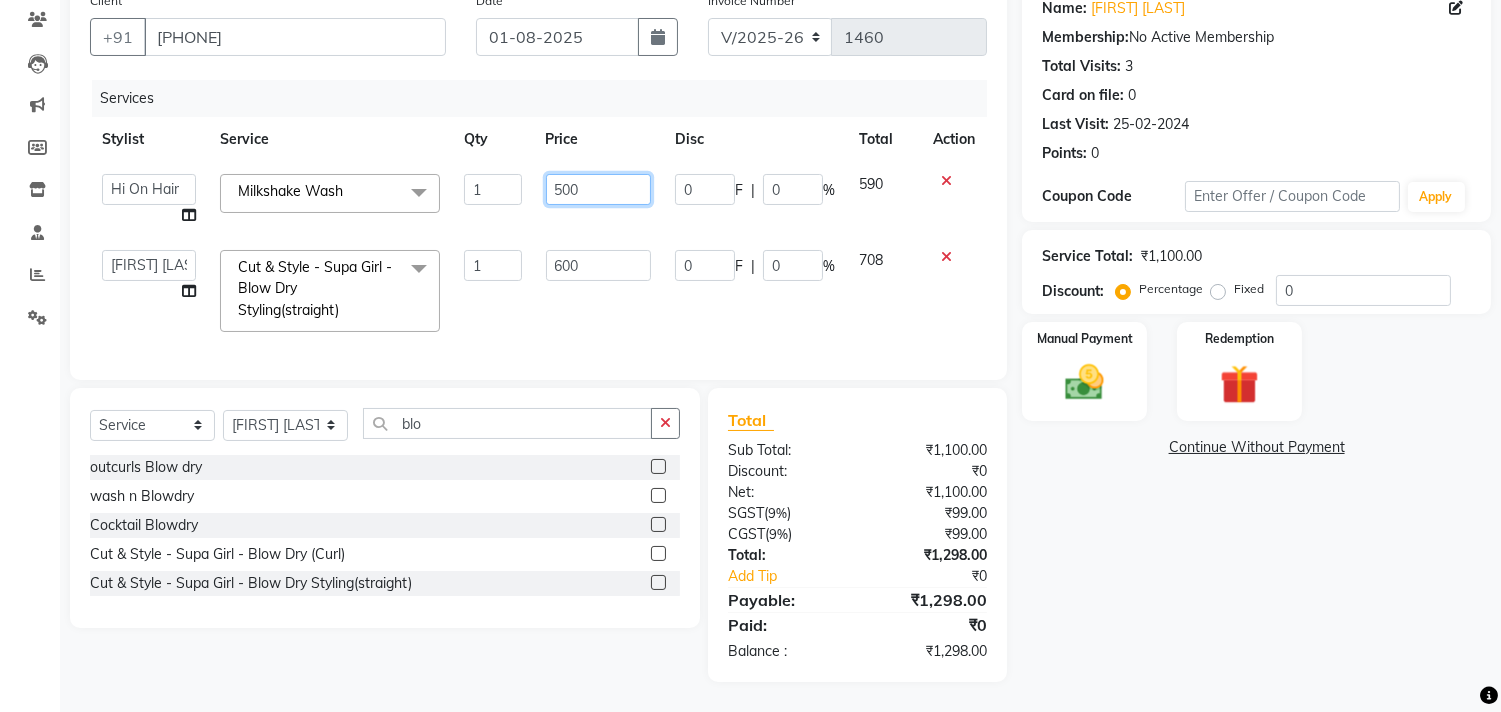 drag, startPoint x: 612, startPoint y: 180, endPoint x: 536, endPoint y: 186, distance: 76.23647 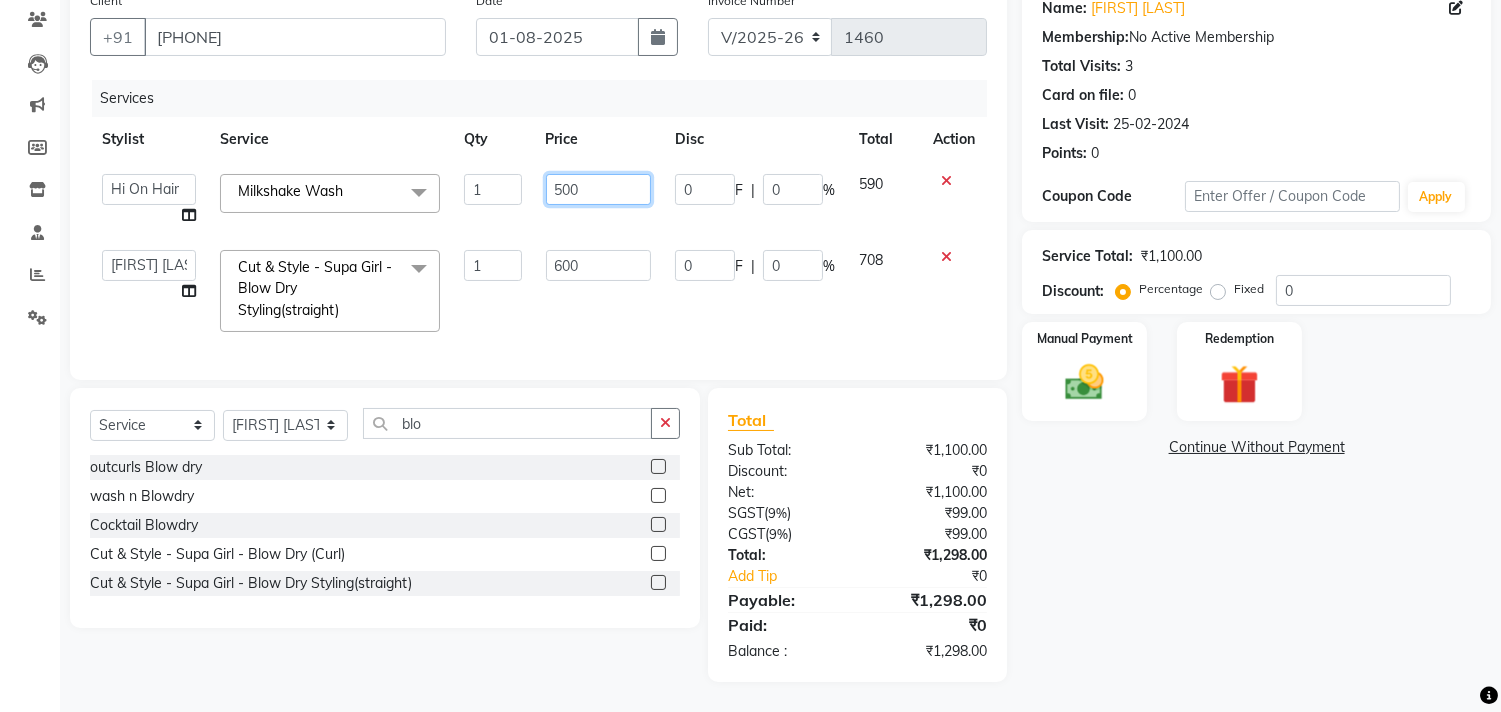 click on "500" 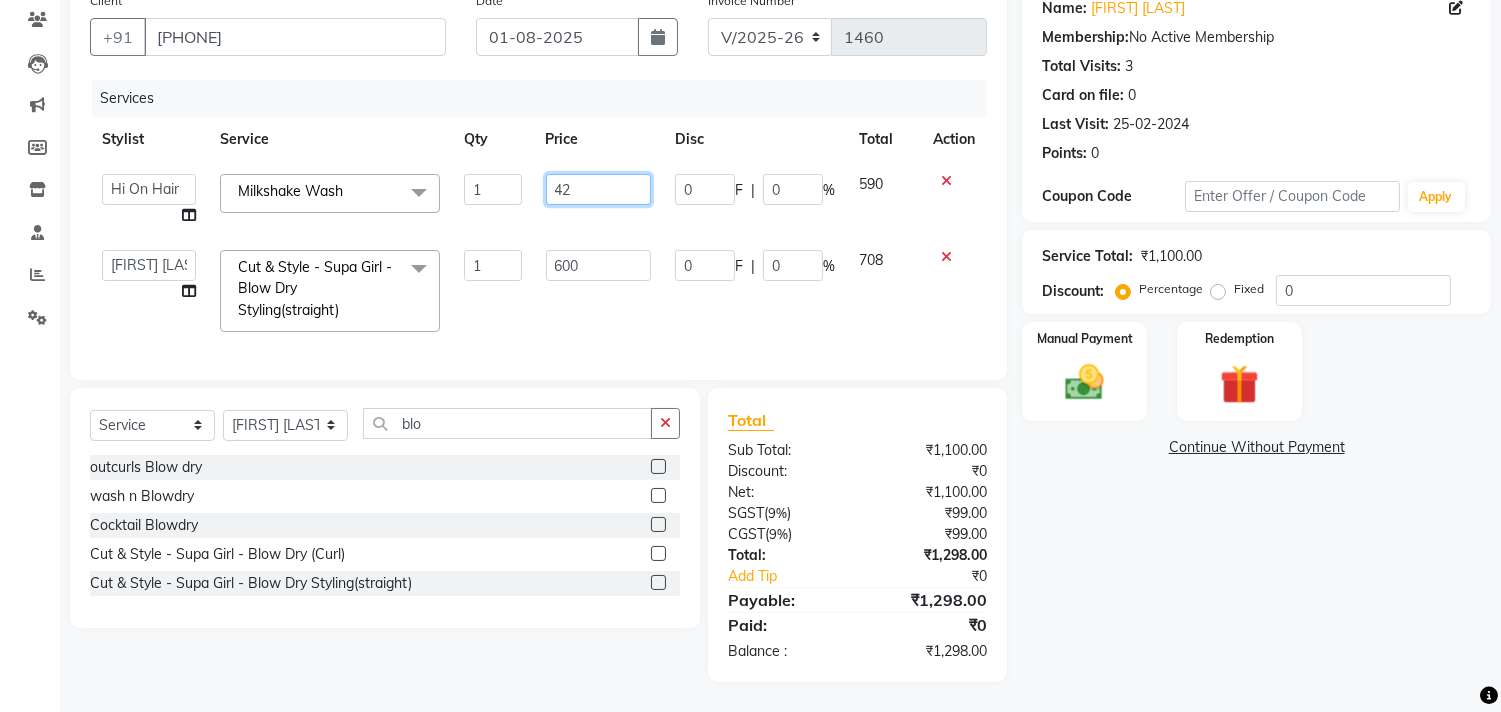 type on "424" 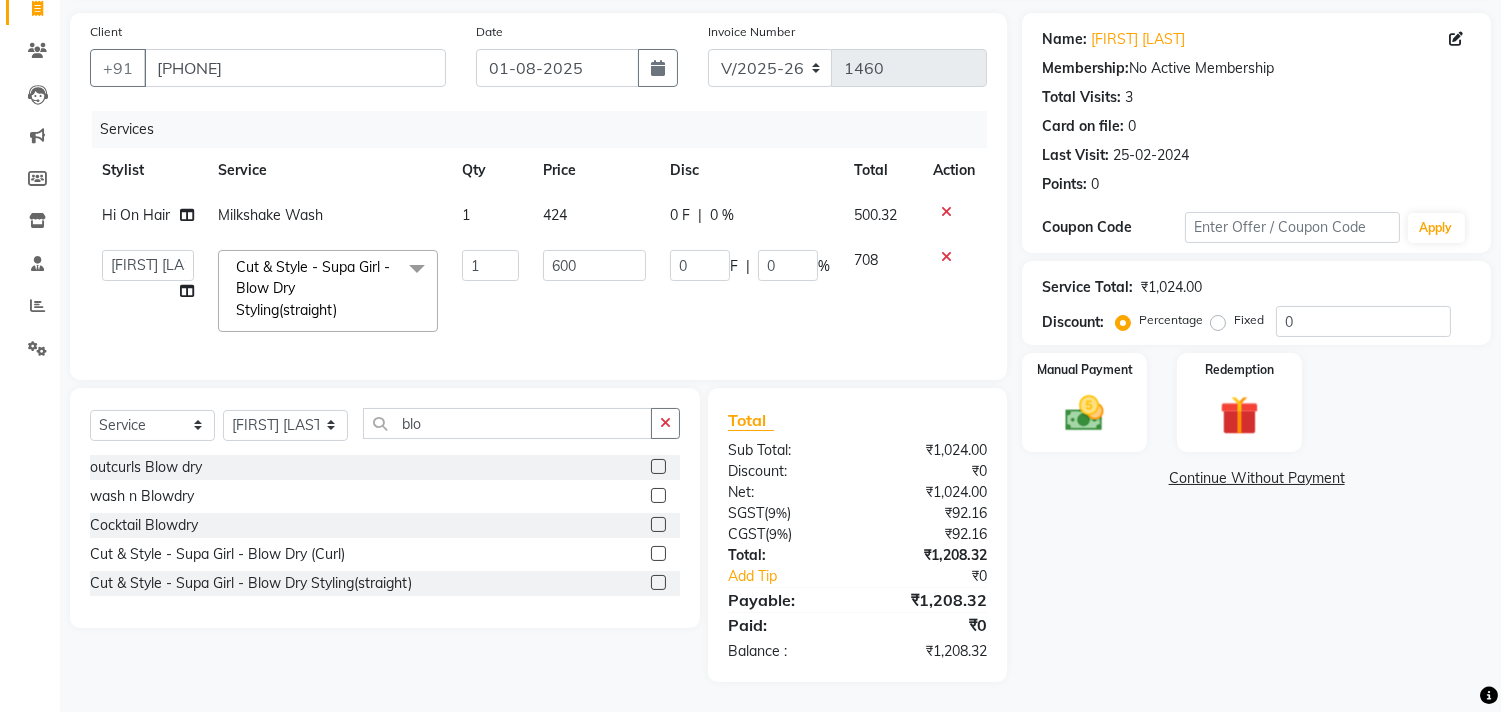 click on "424" 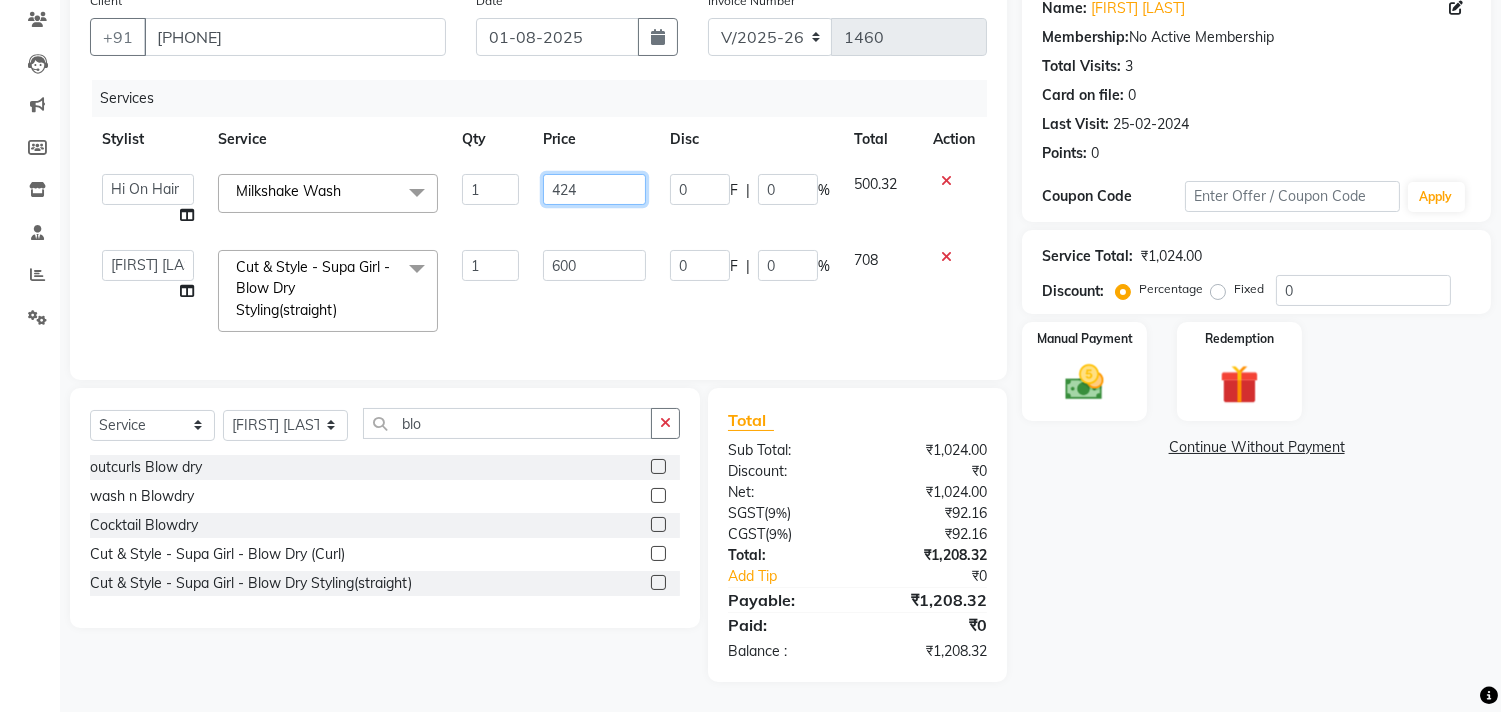 click on "424" 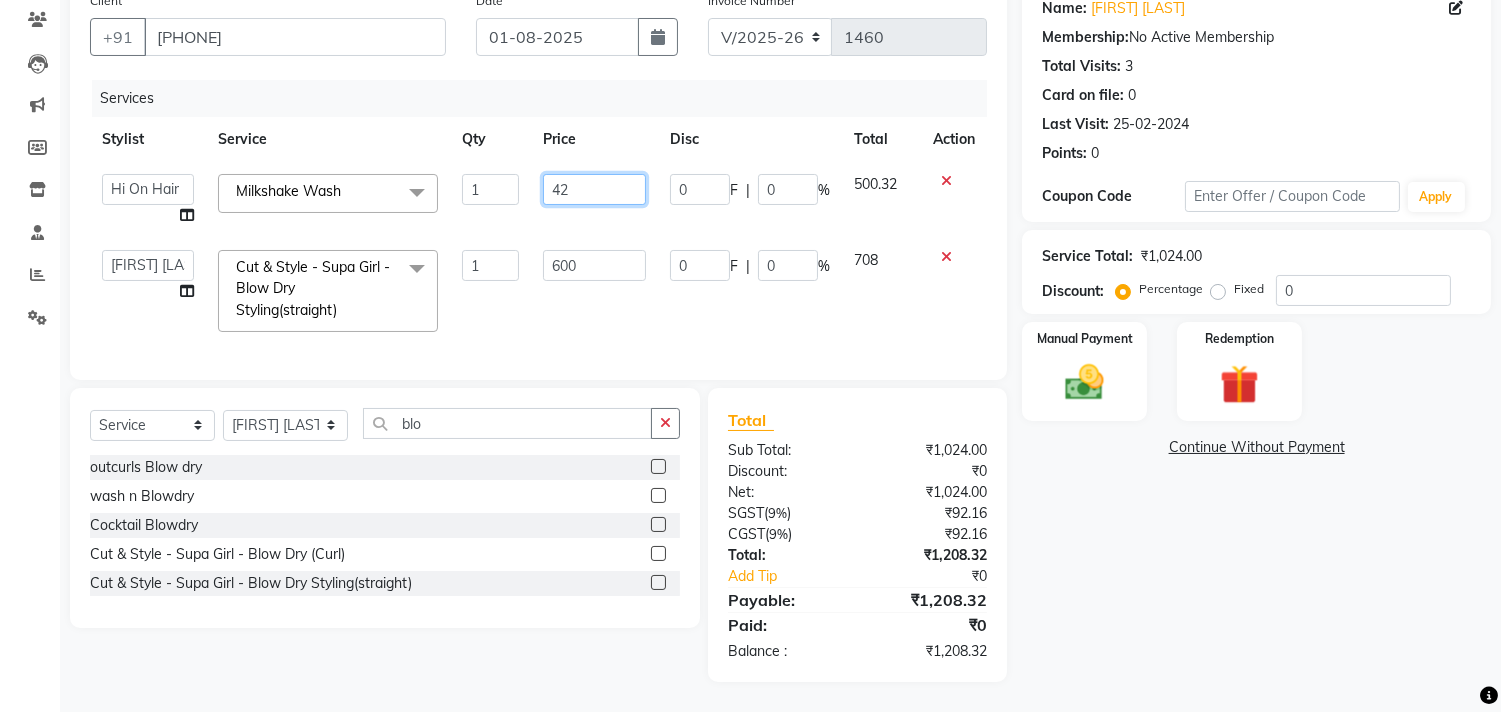 type on "420" 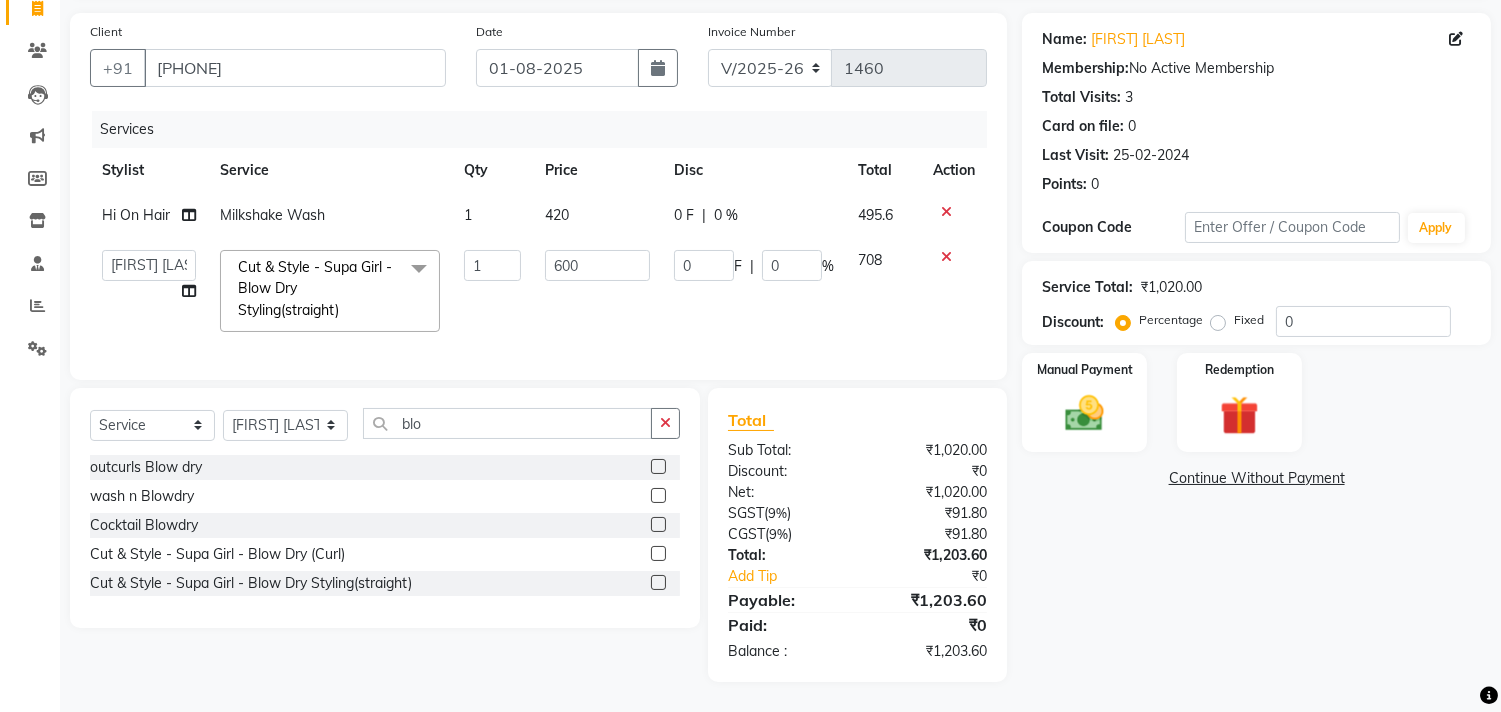 click on "420" 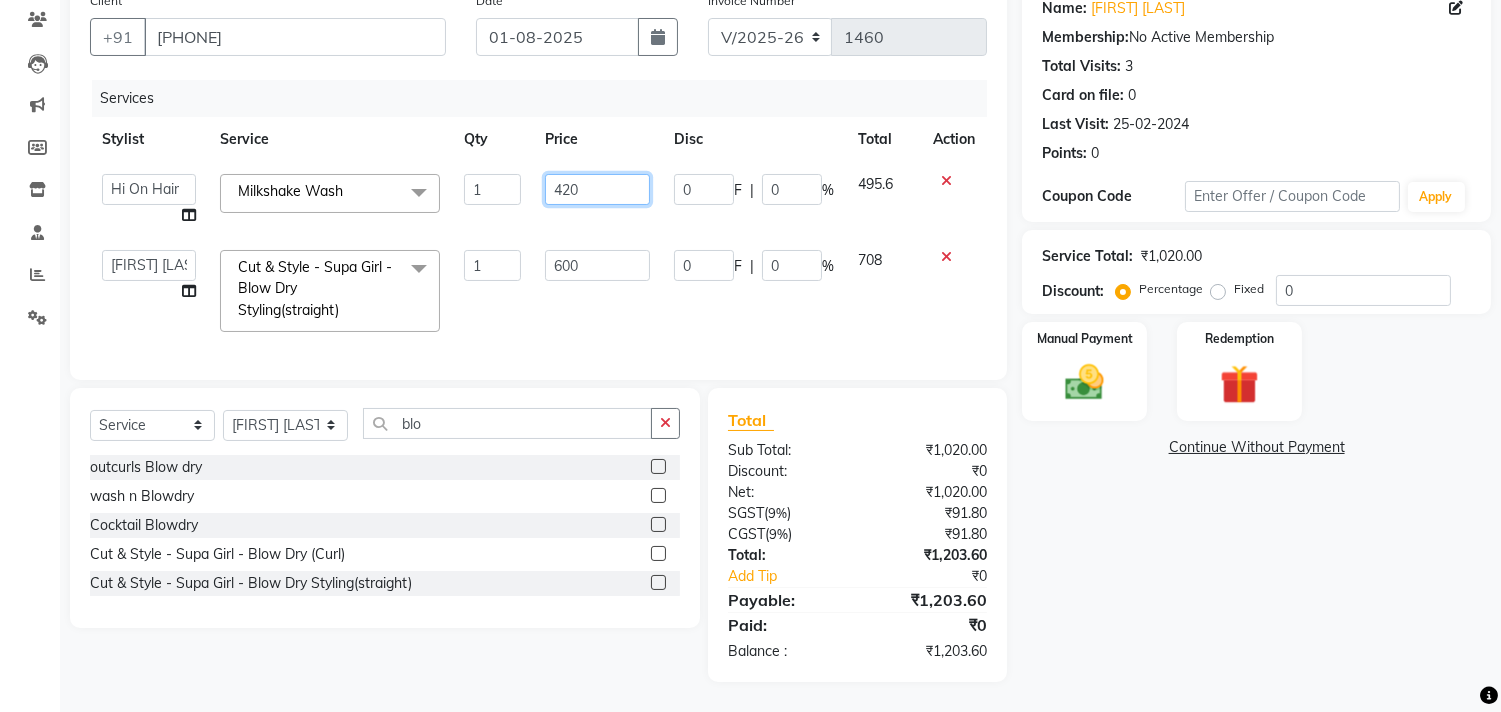 click on "420" 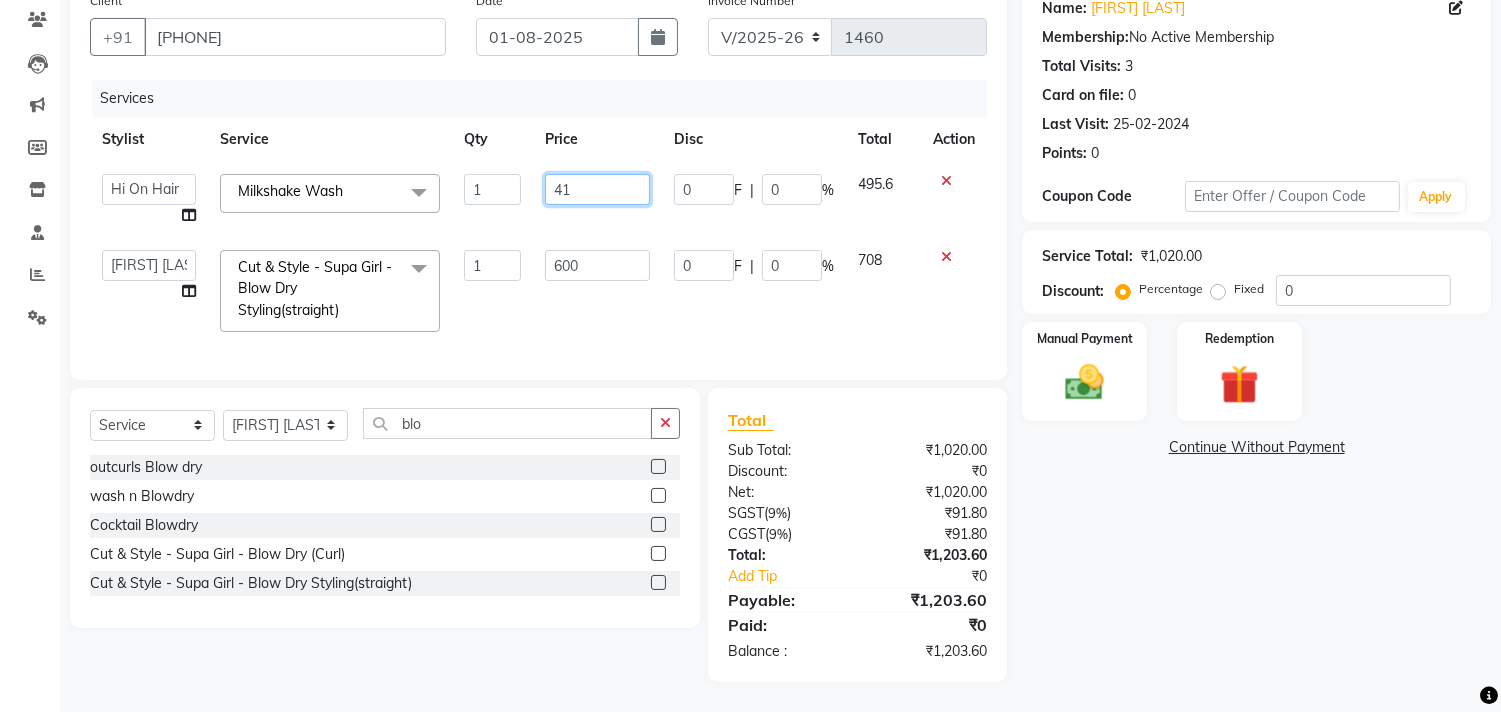 type on "418" 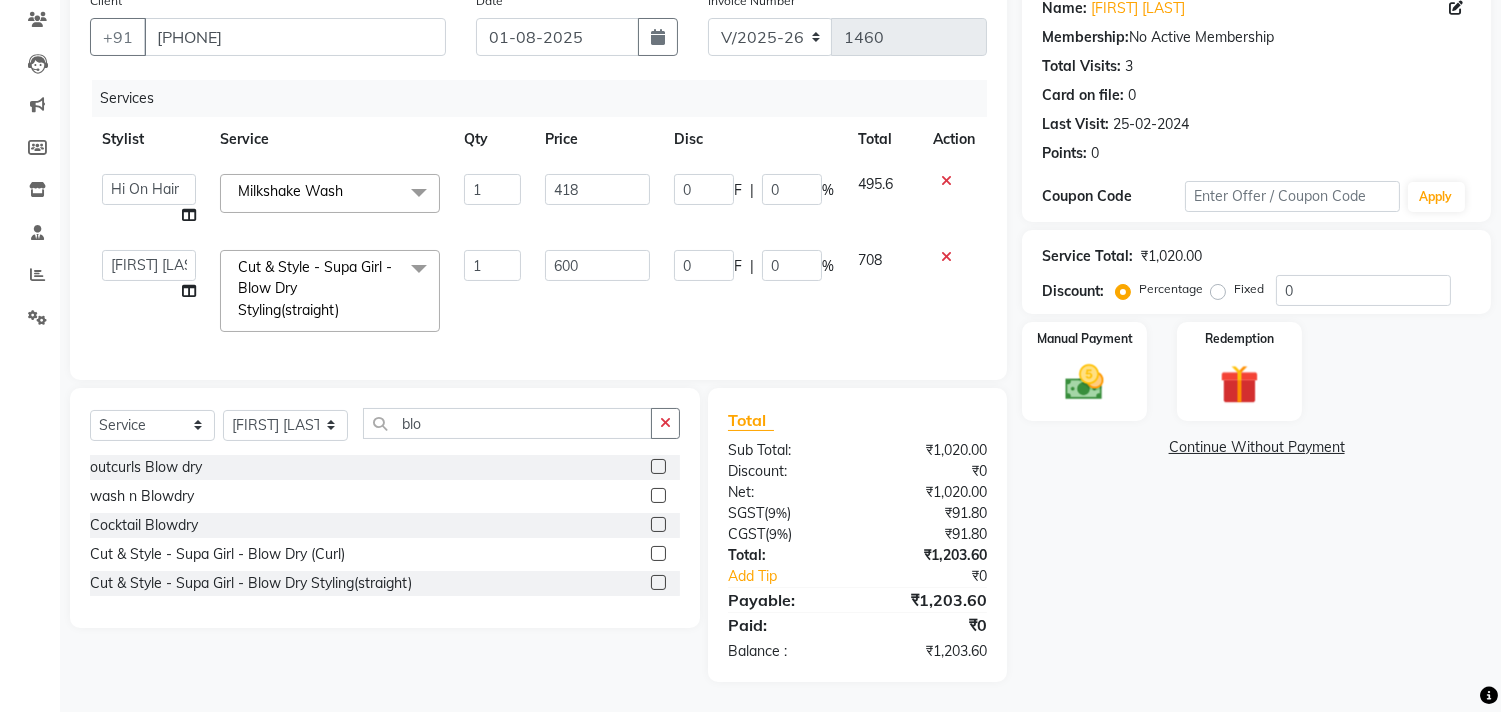 click on "0 F | 0 %" 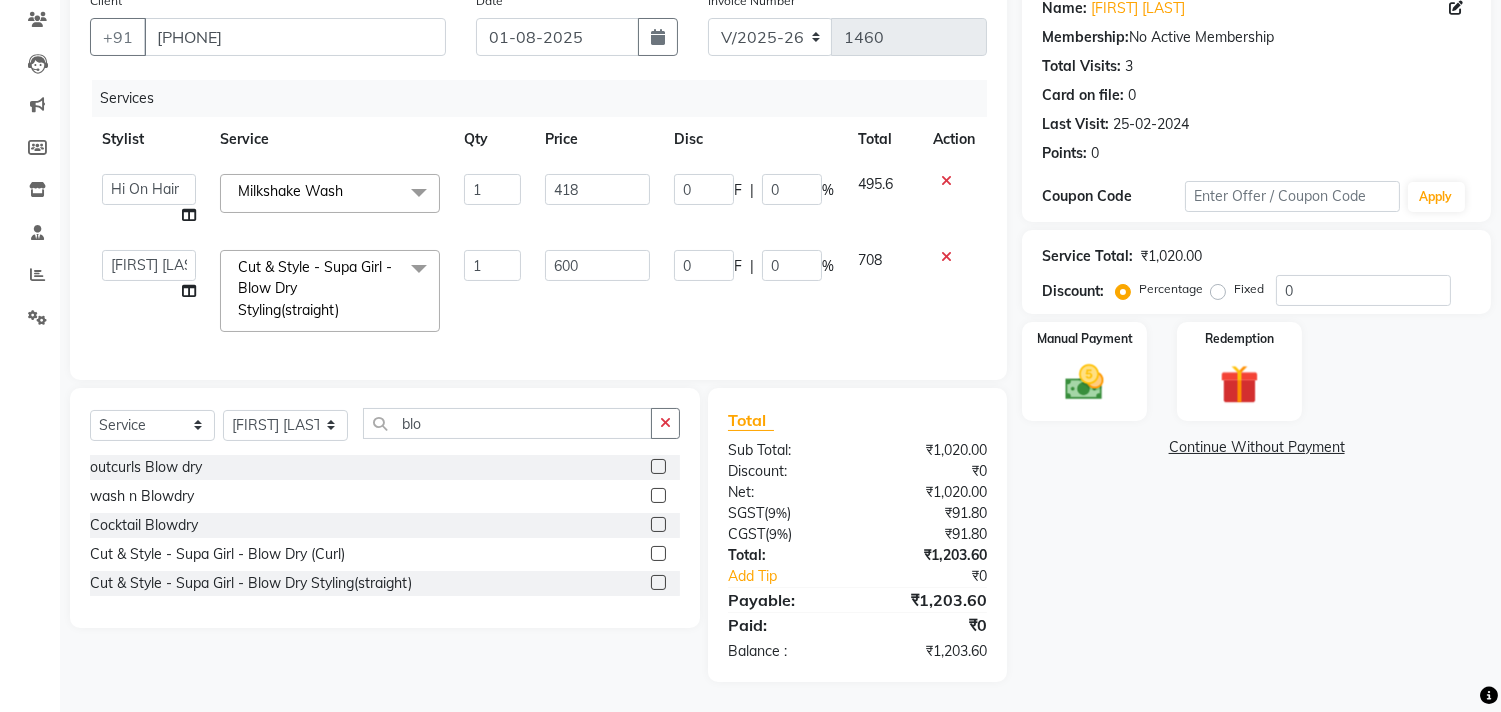 select on "6878" 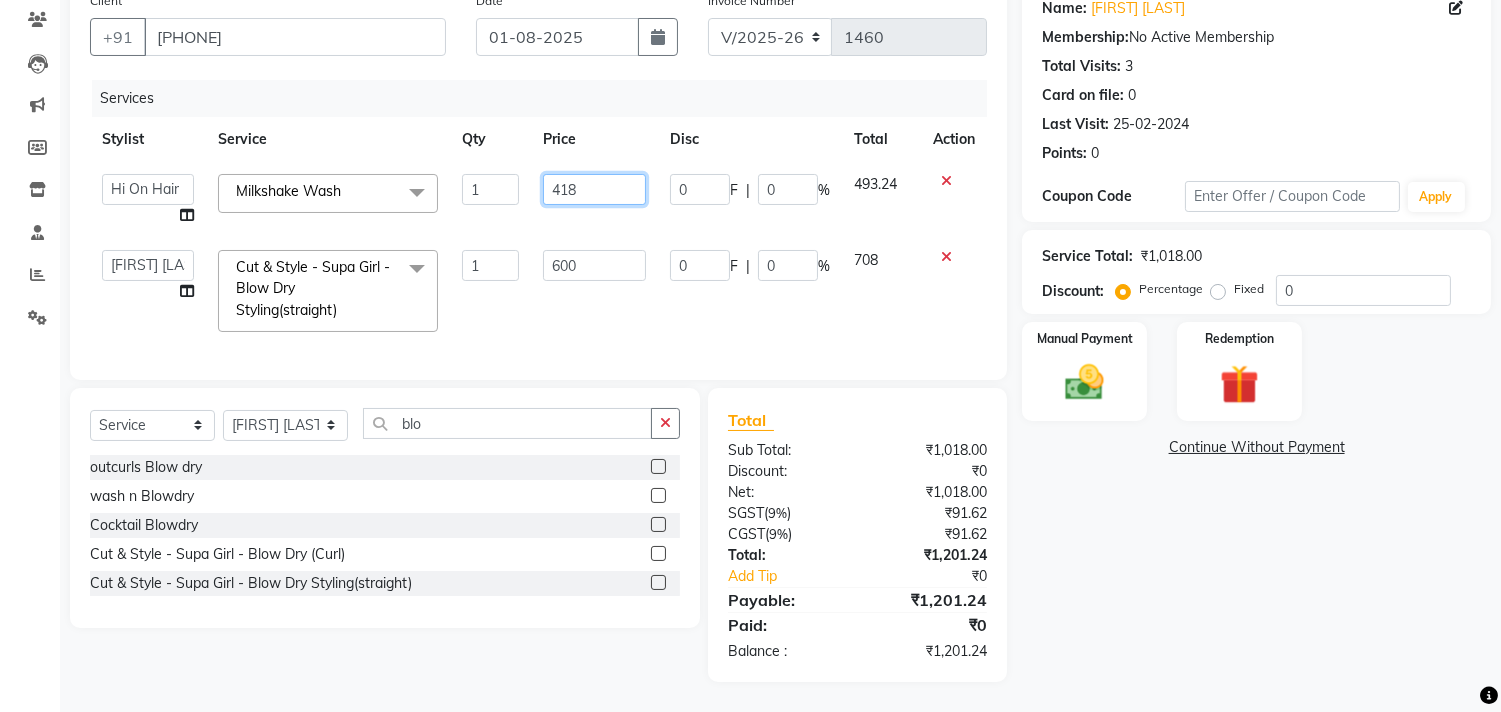 click on "418" 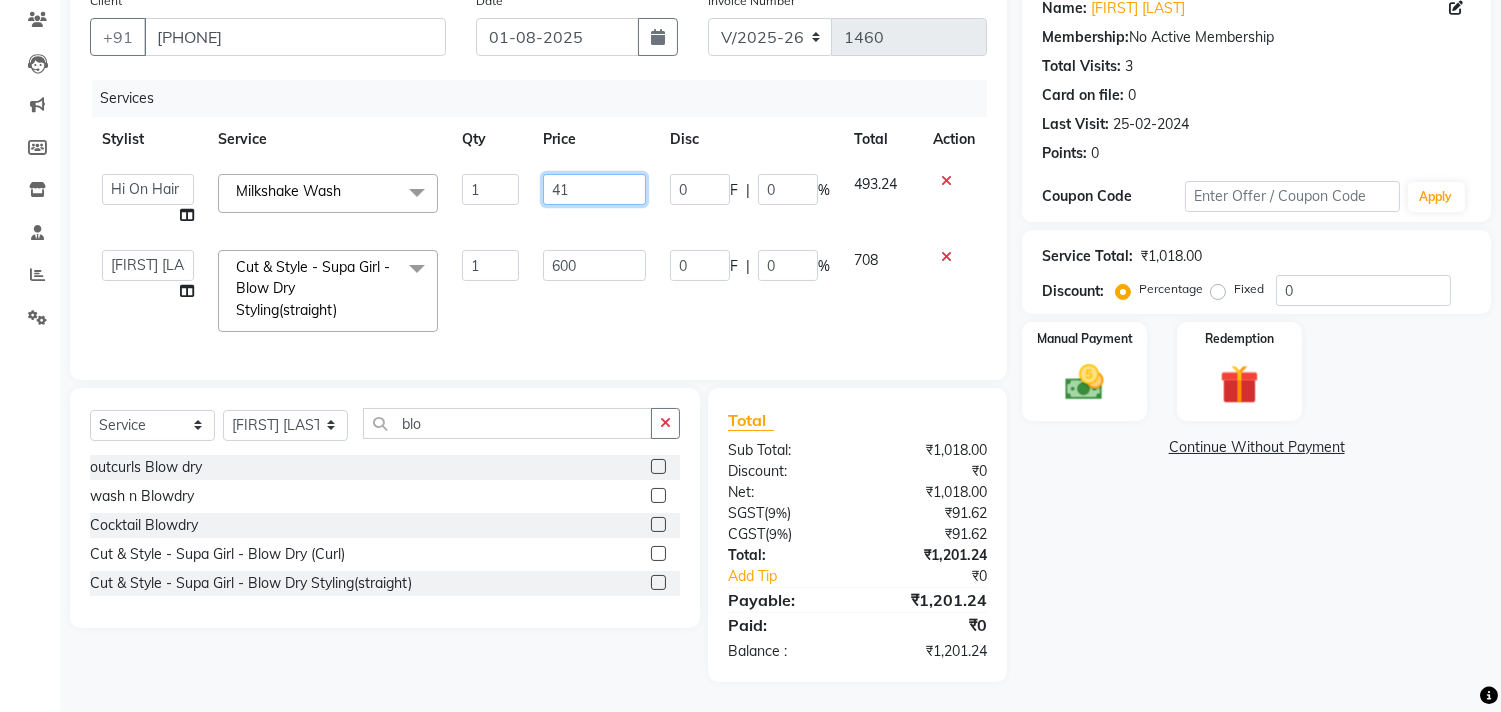 type on "417" 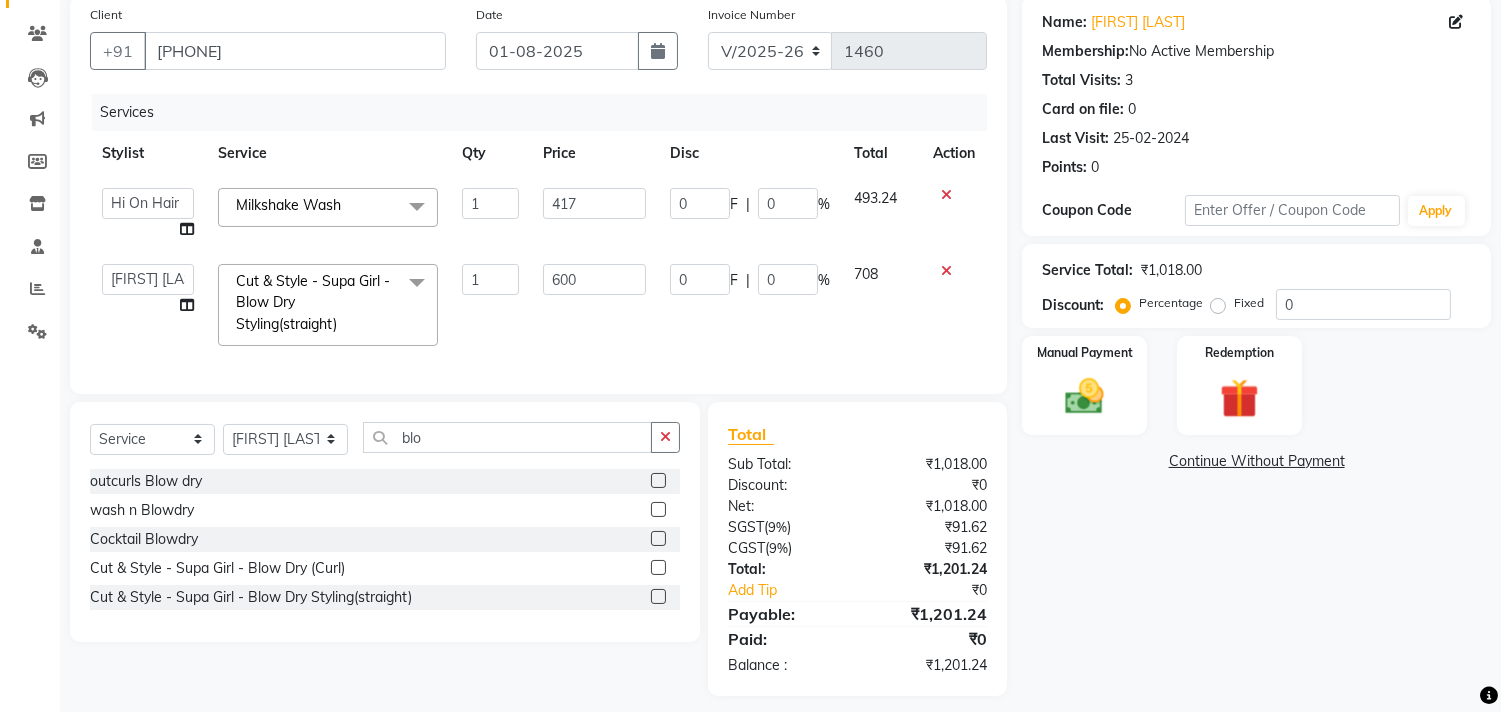 click on "417" 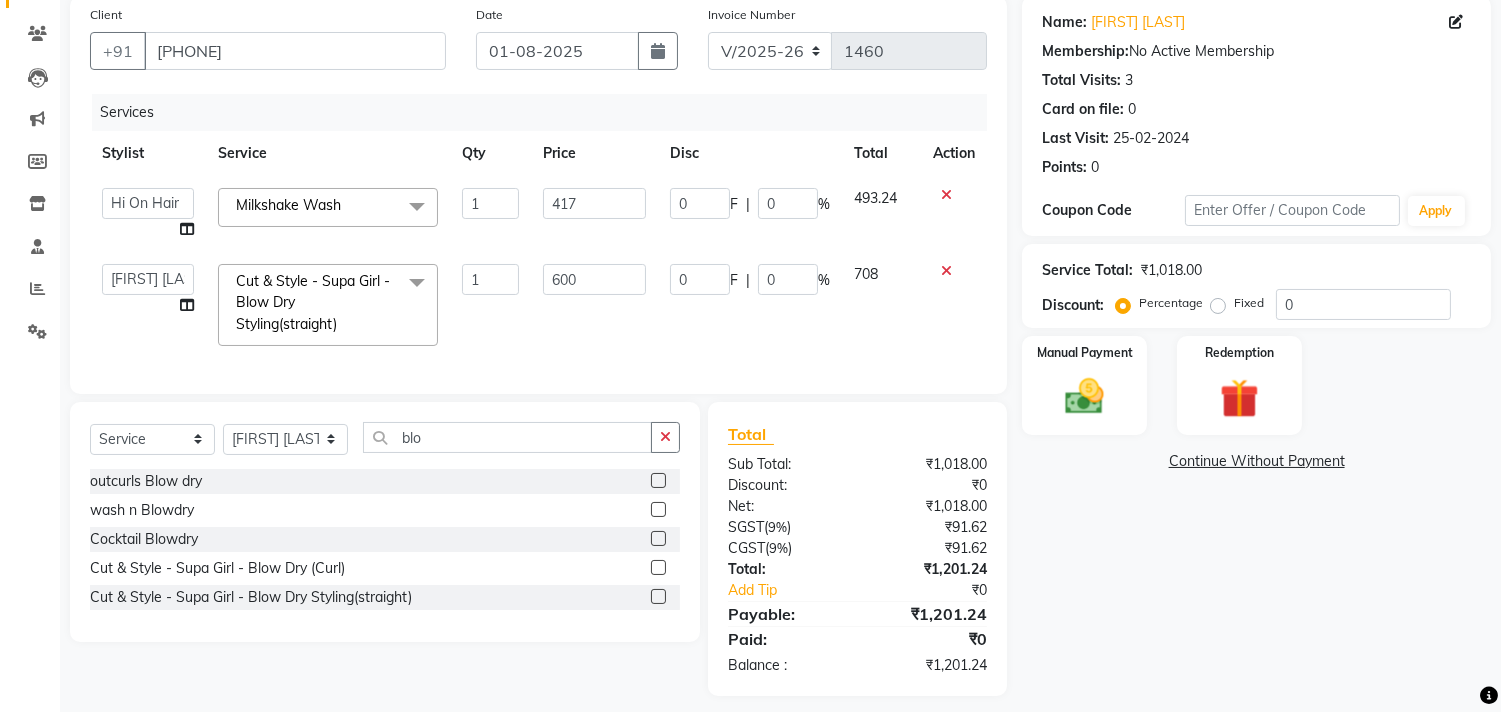 select on "6878" 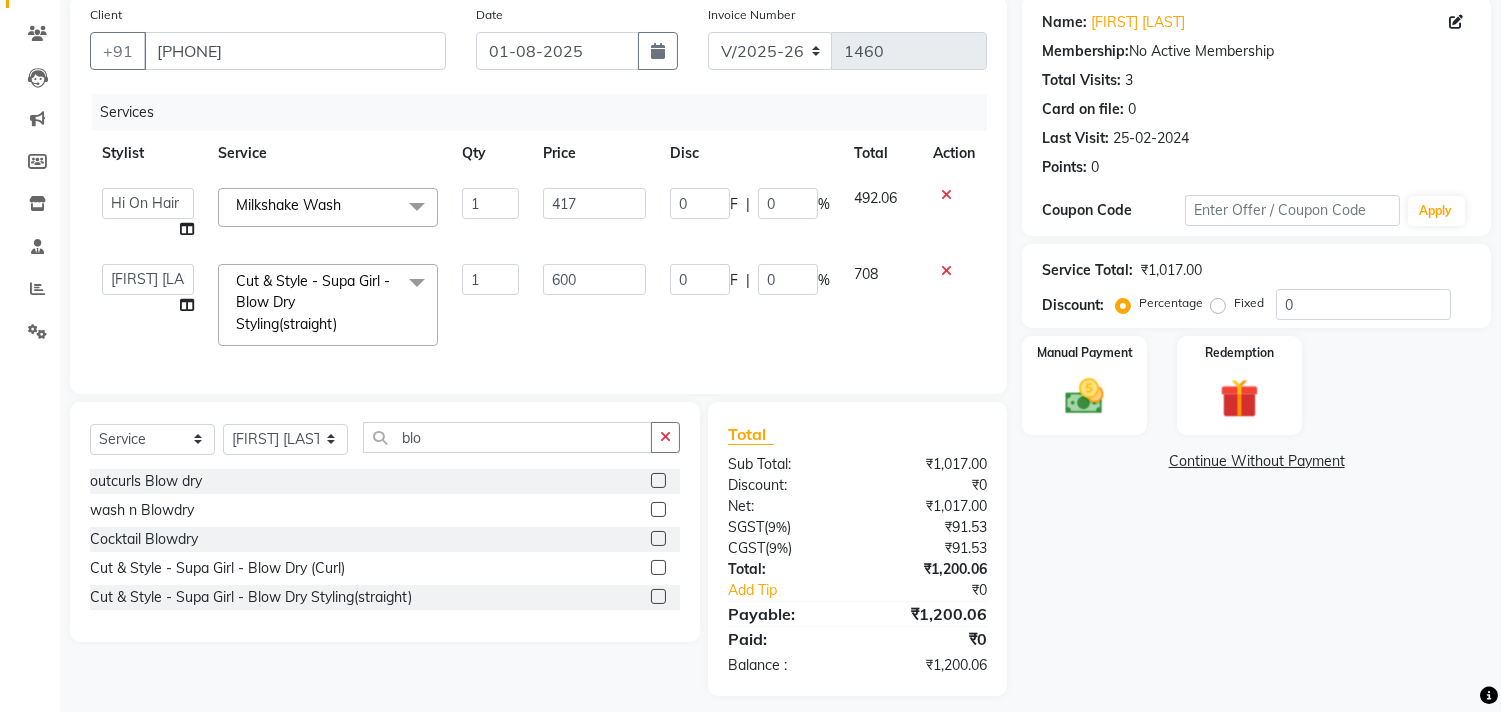 scroll, scrollTop: 185, scrollLeft: 0, axis: vertical 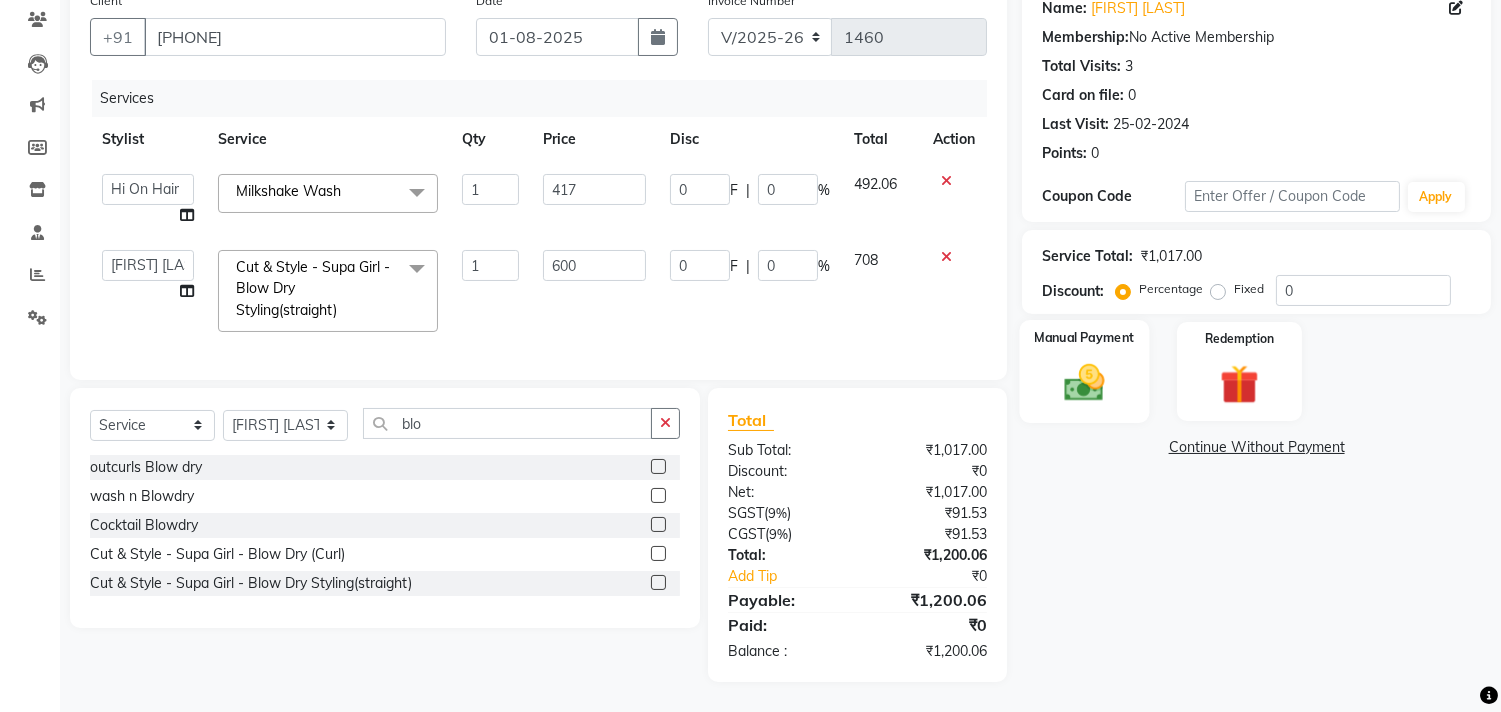 click 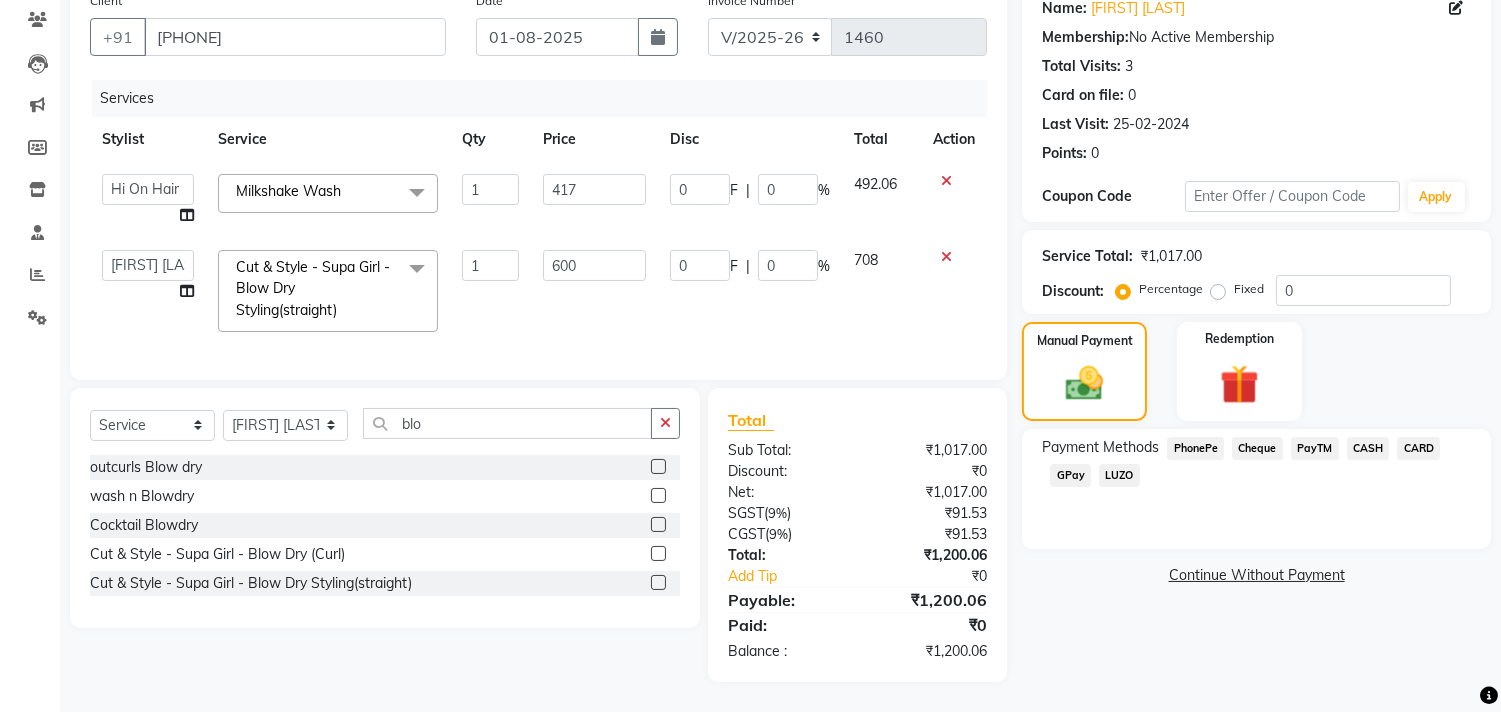 click on "GPay" 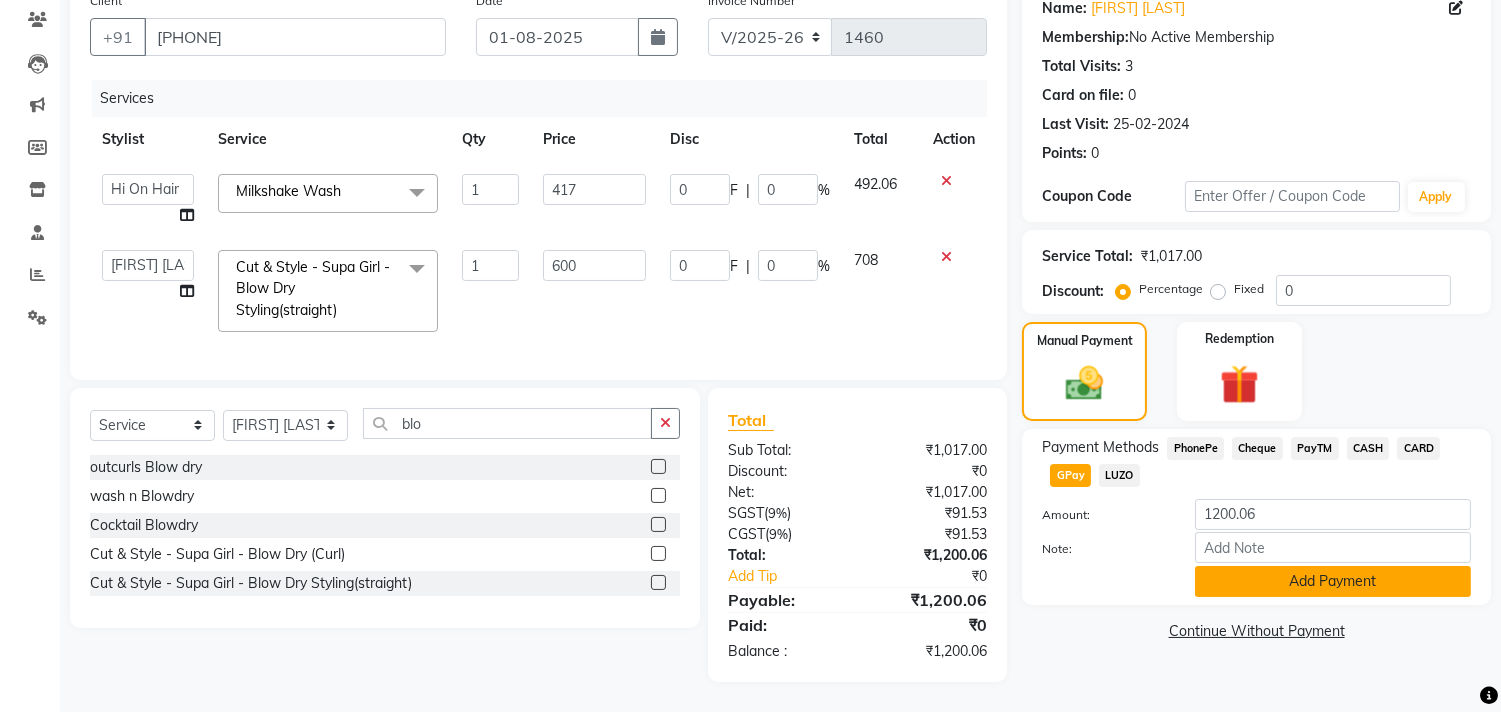 click on "Add Payment" 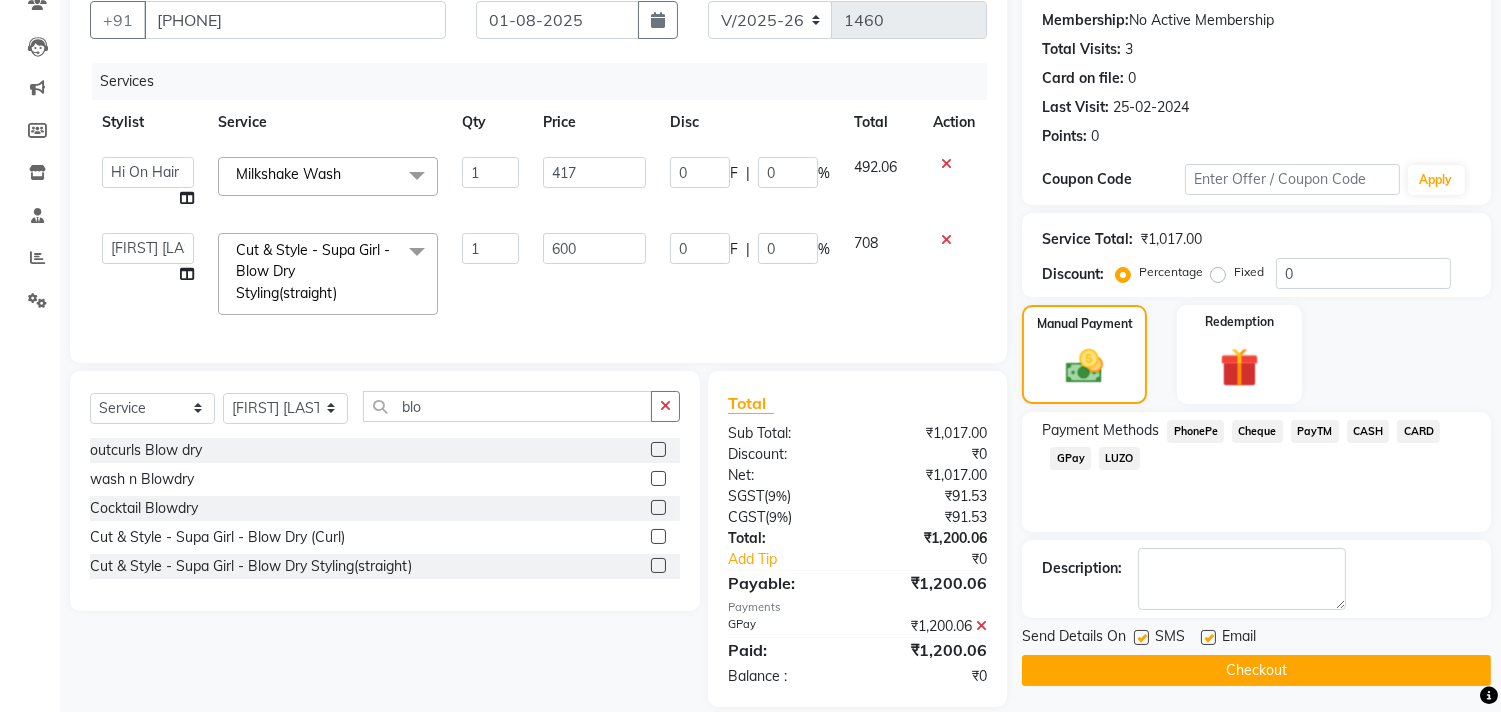 click 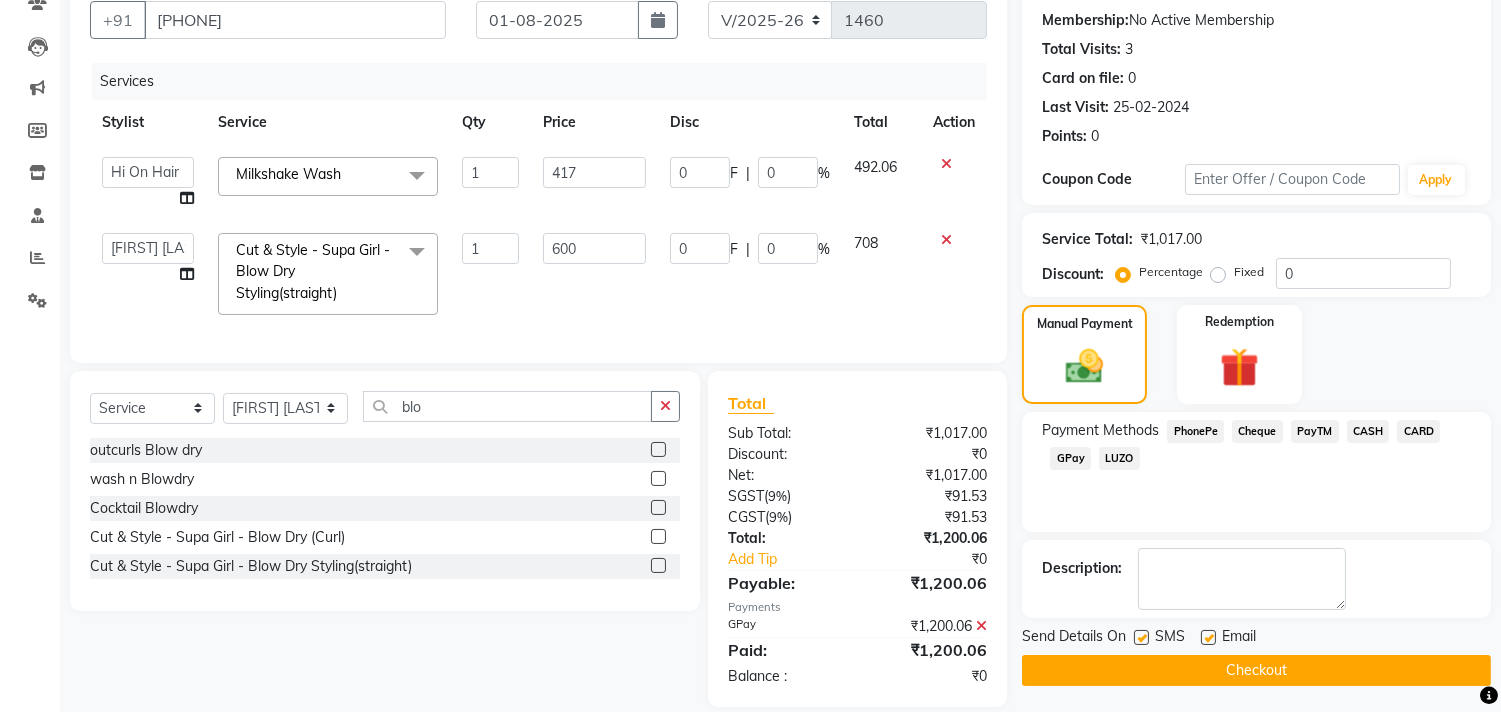 click at bounding box center (1207, 638) 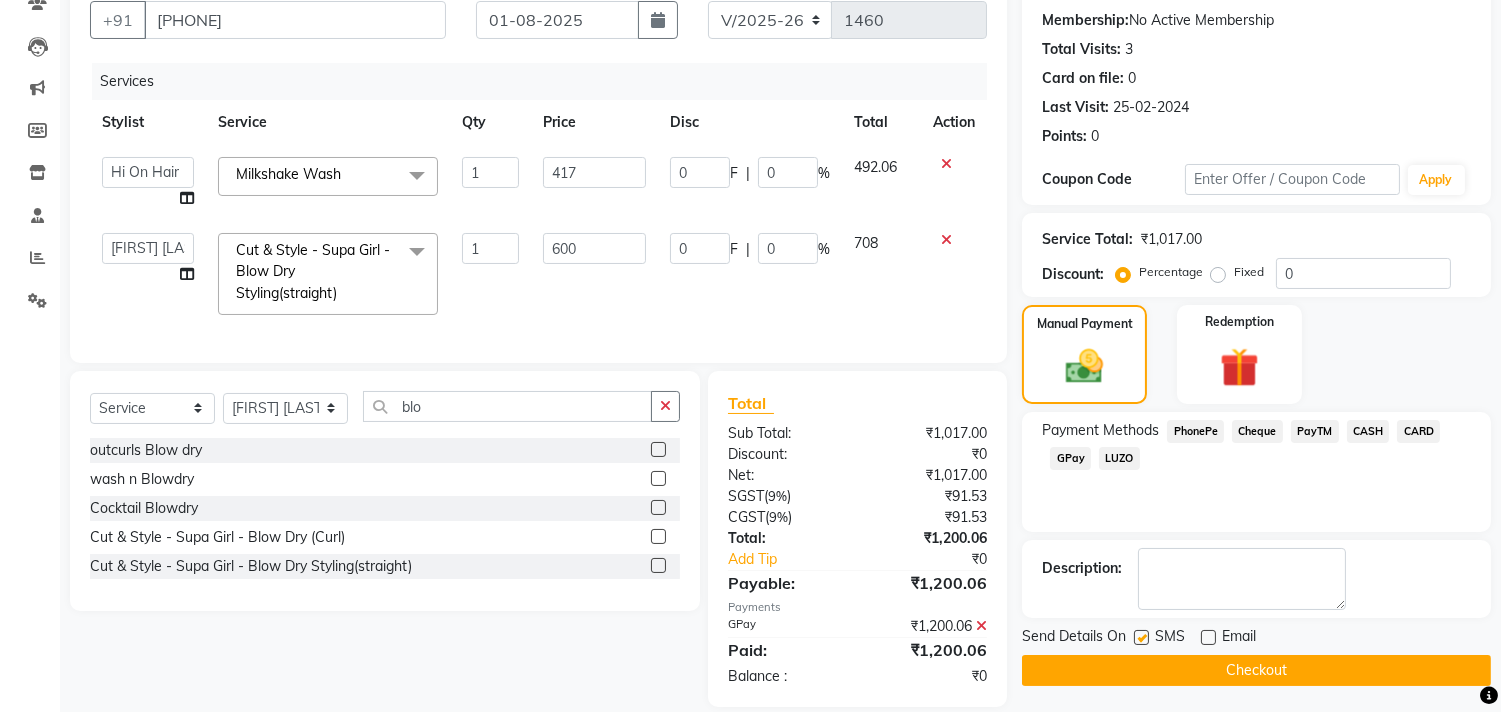 click on "Checkout" 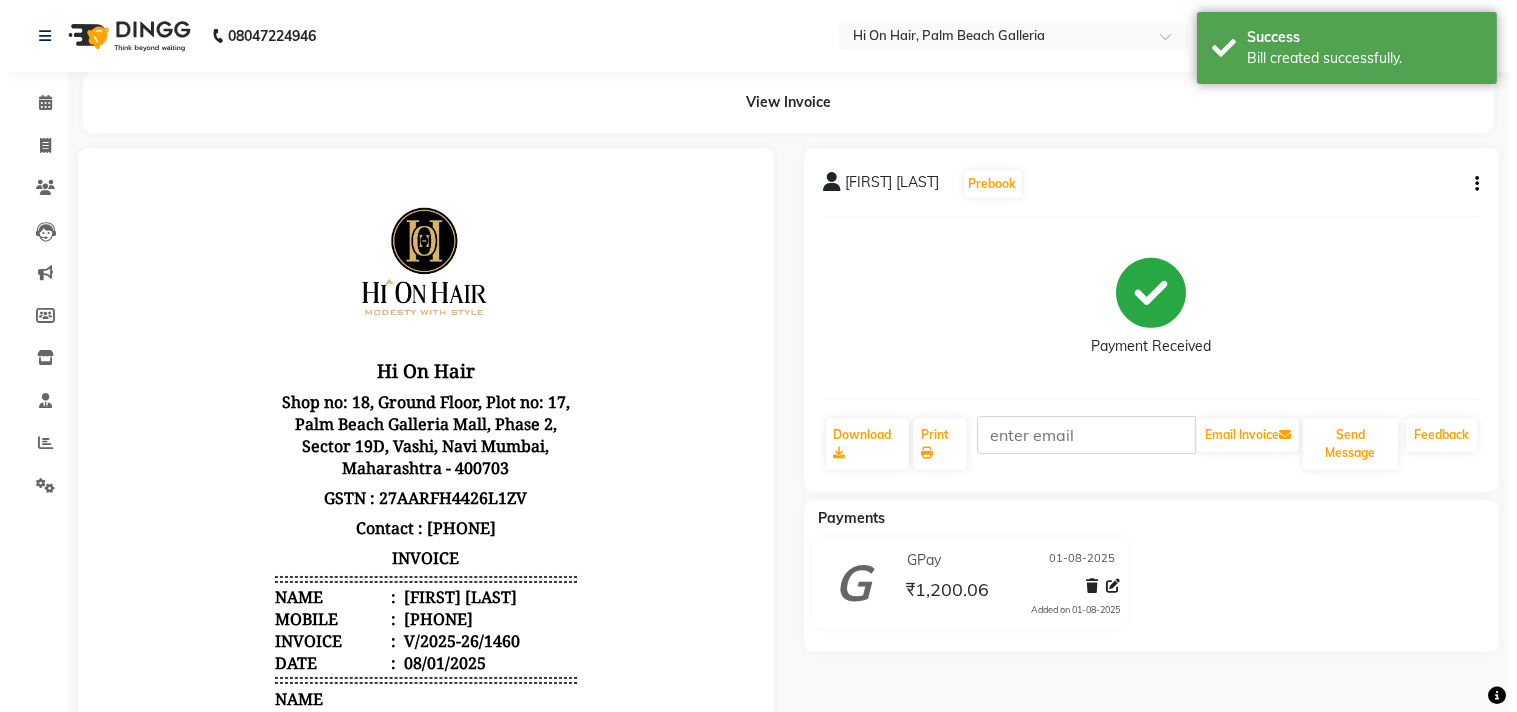 scroll, scrollTop: 0, scrollLeft: 0, axis: both 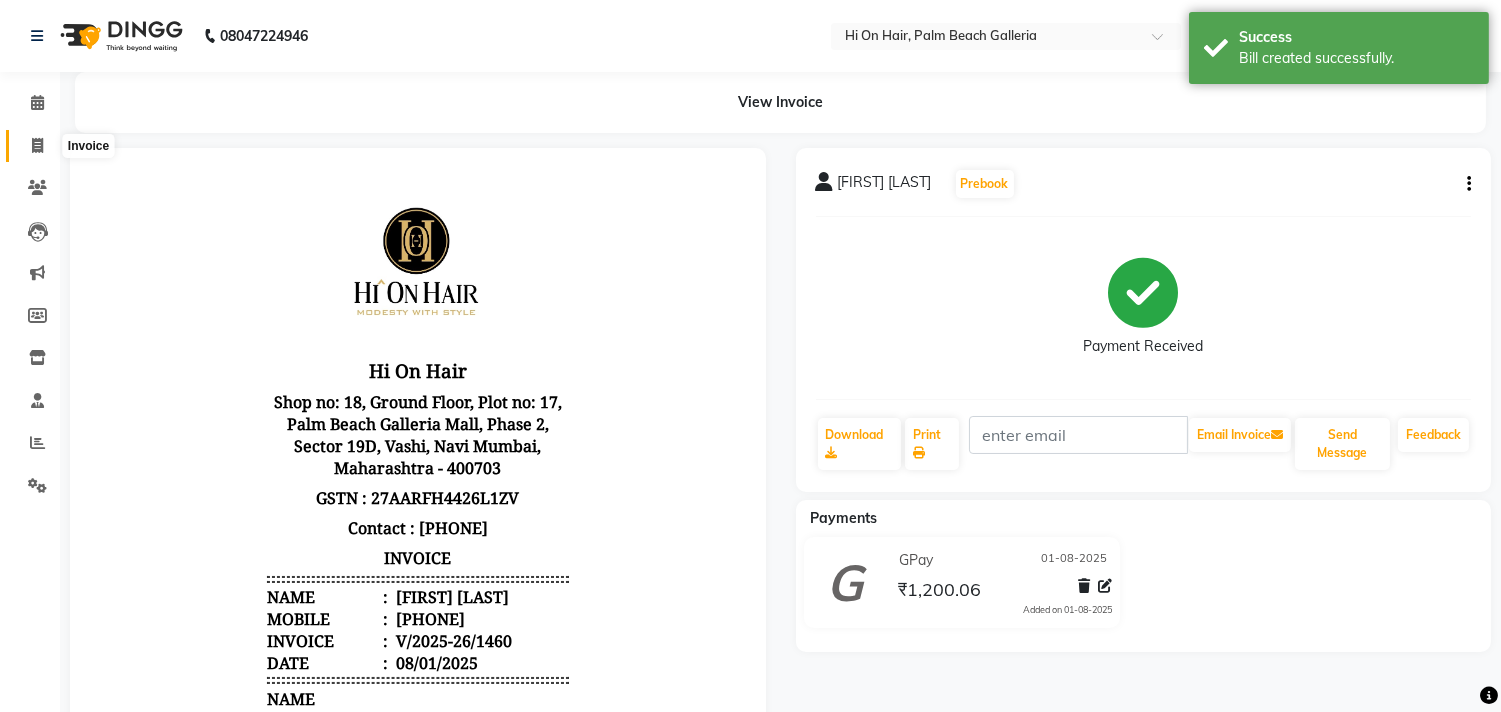 click 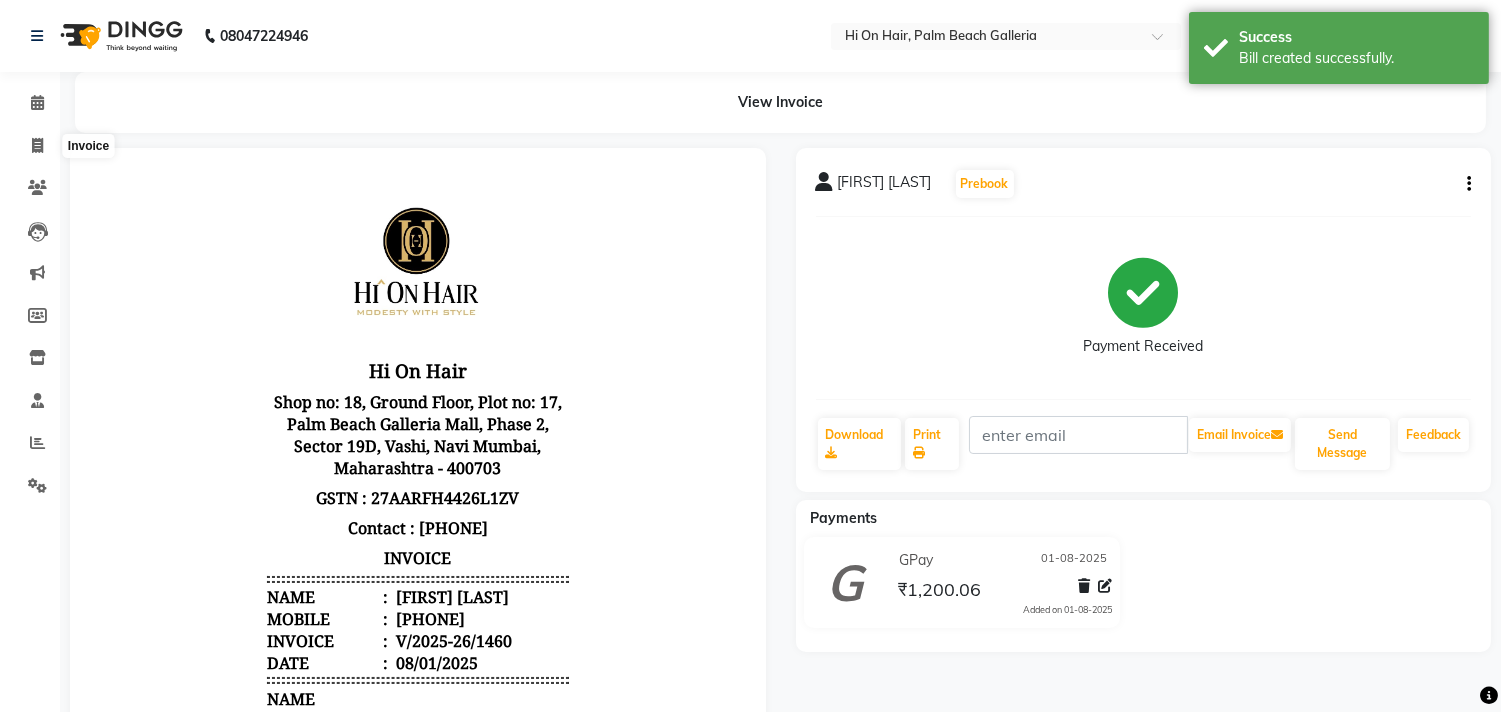 select on "535" 